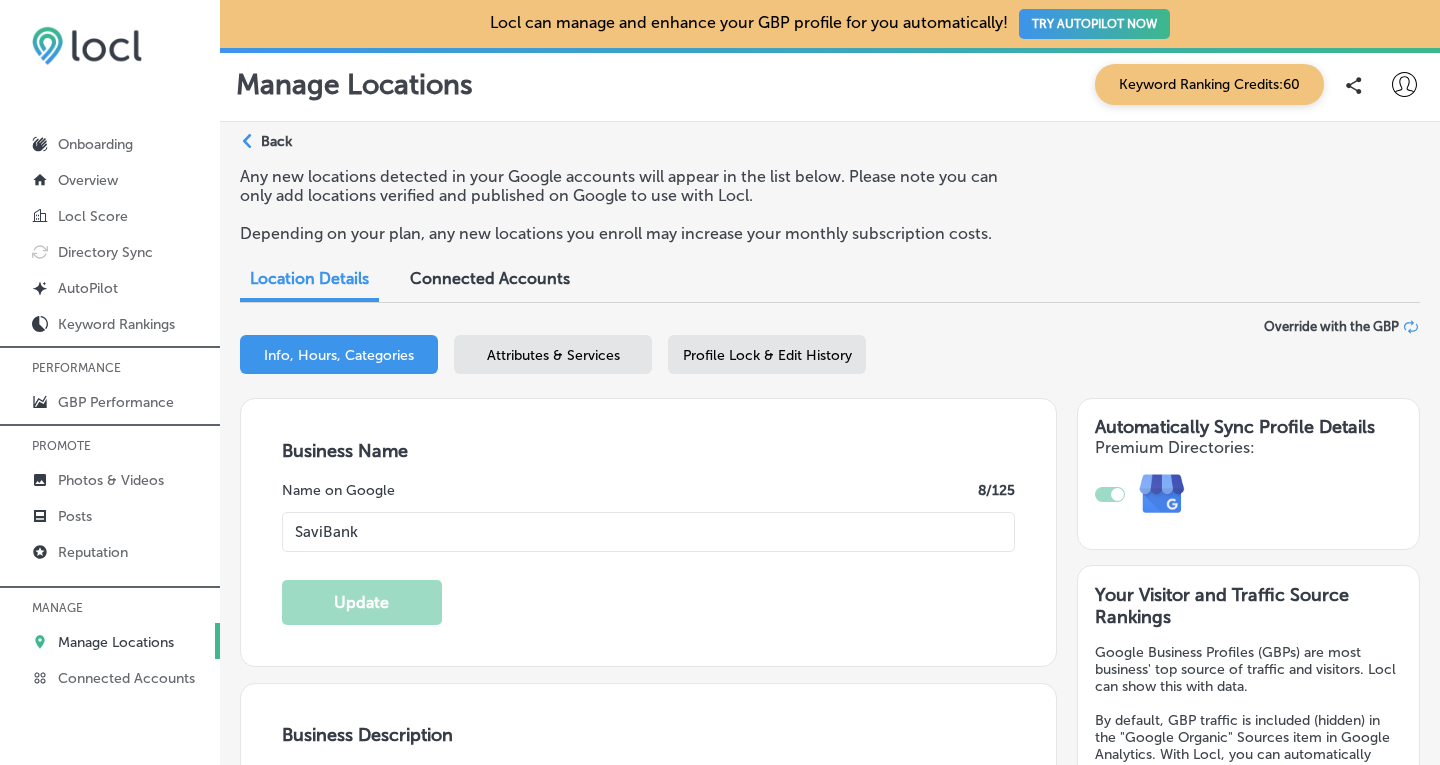 select on "US" 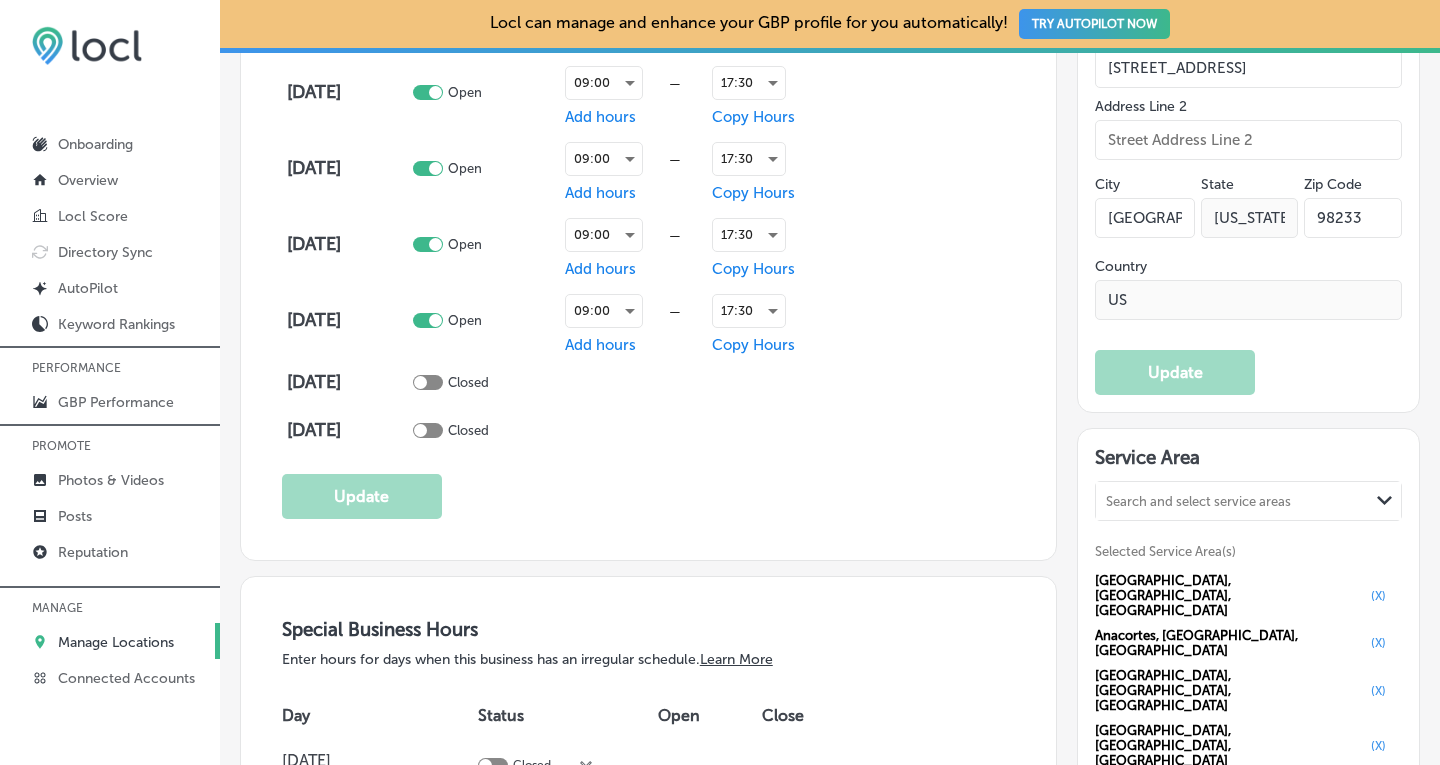 scroll, scrollTop: 1554, scrollLeft: 0, axis: vertical 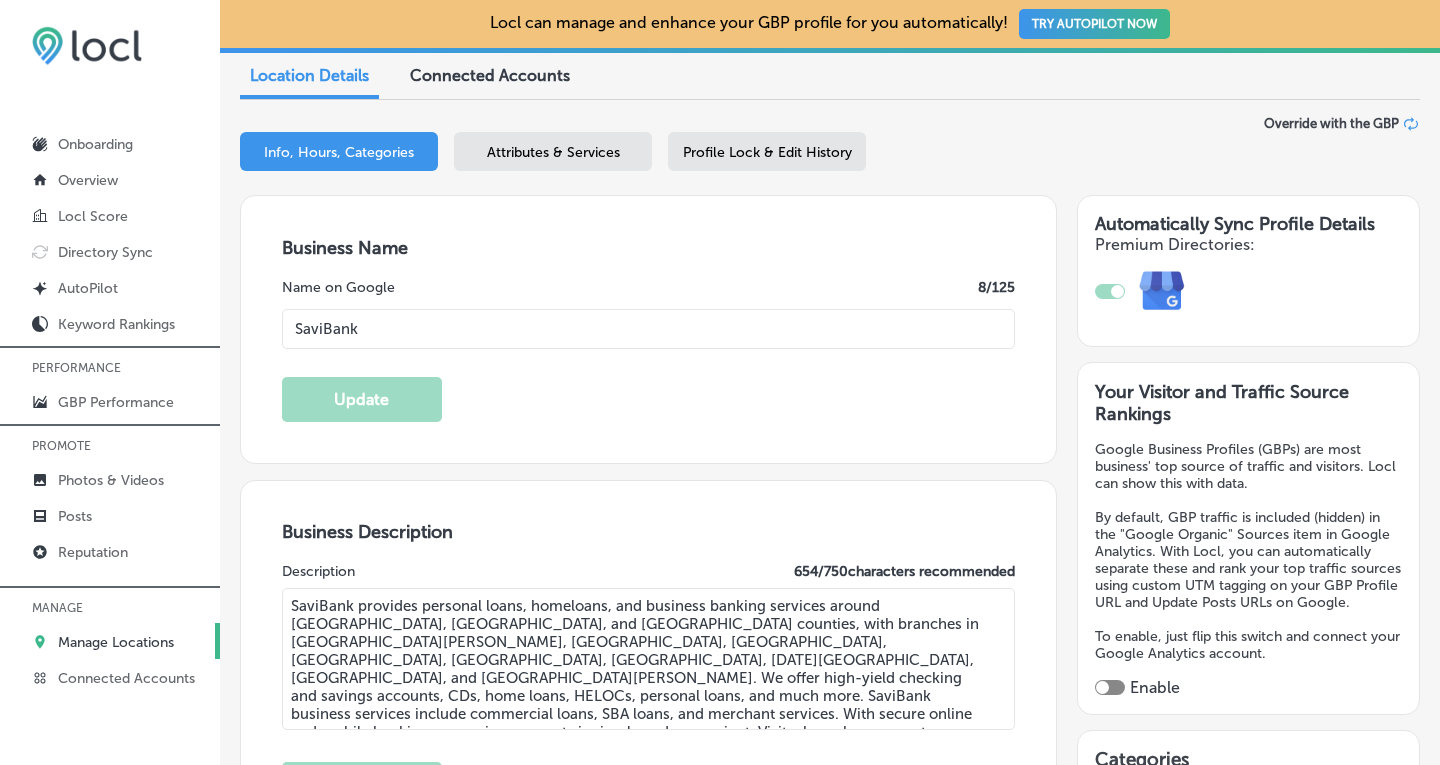 click on "Manage Locations" at bounding box center [116, 642] 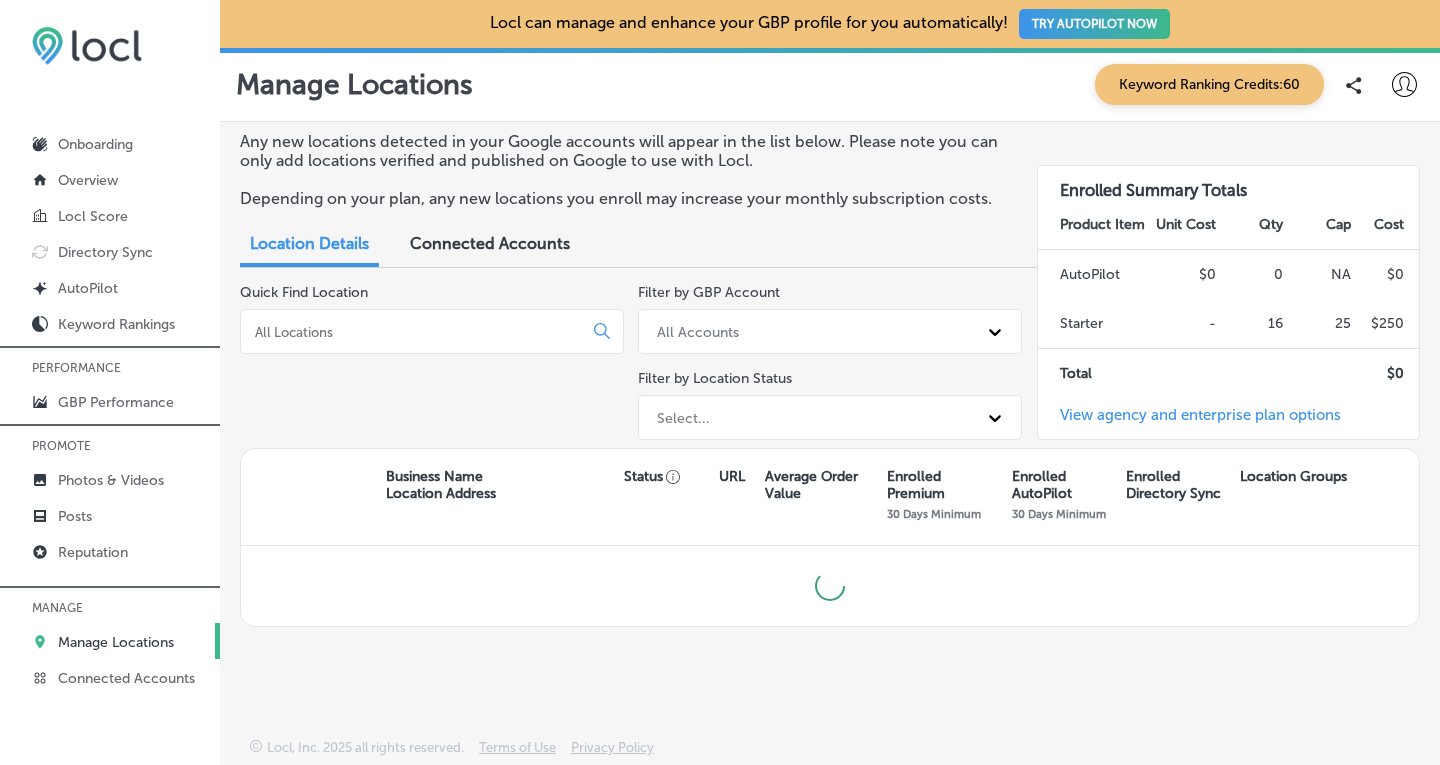 scroll, scrollTop: 0, scrollLeft: 0, axis: both 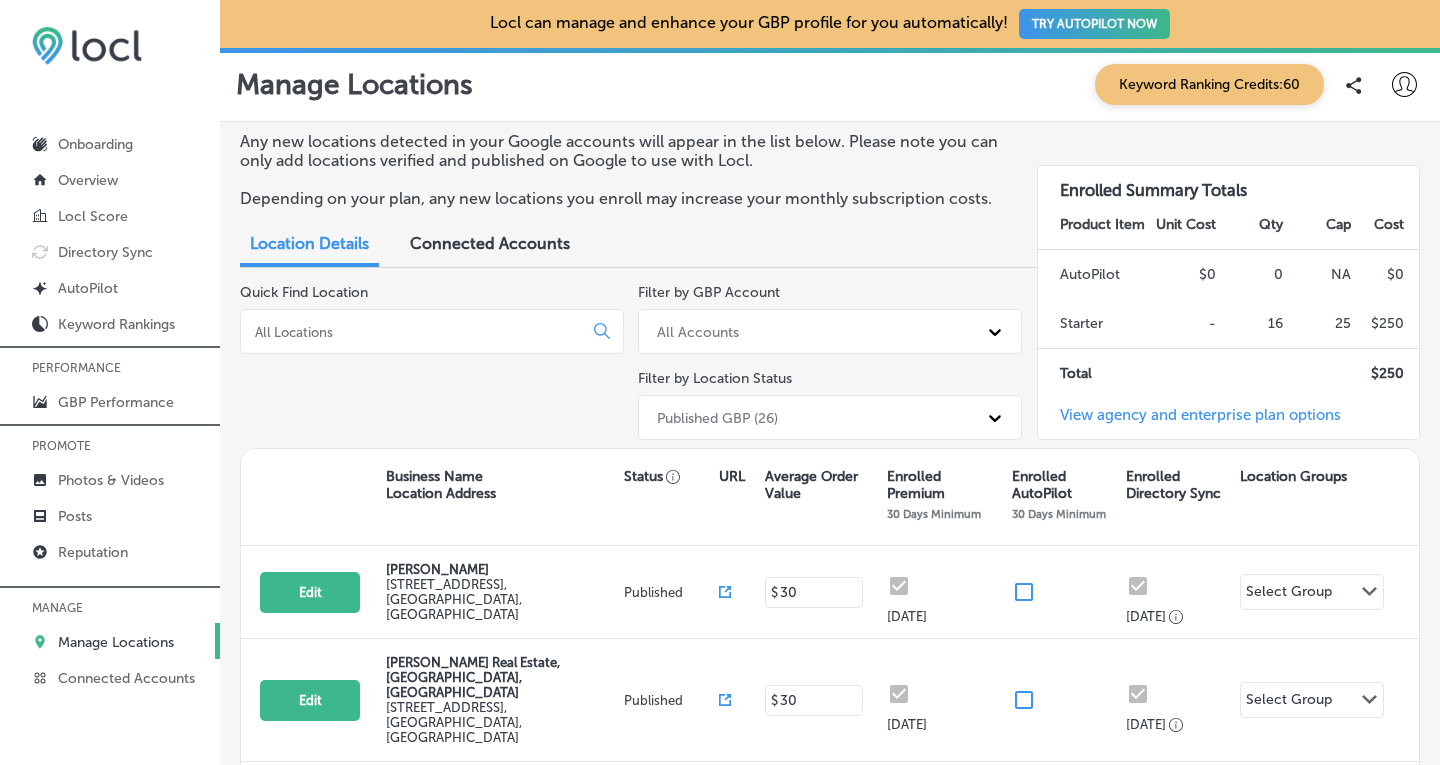 click at bounding box center (415, 332) 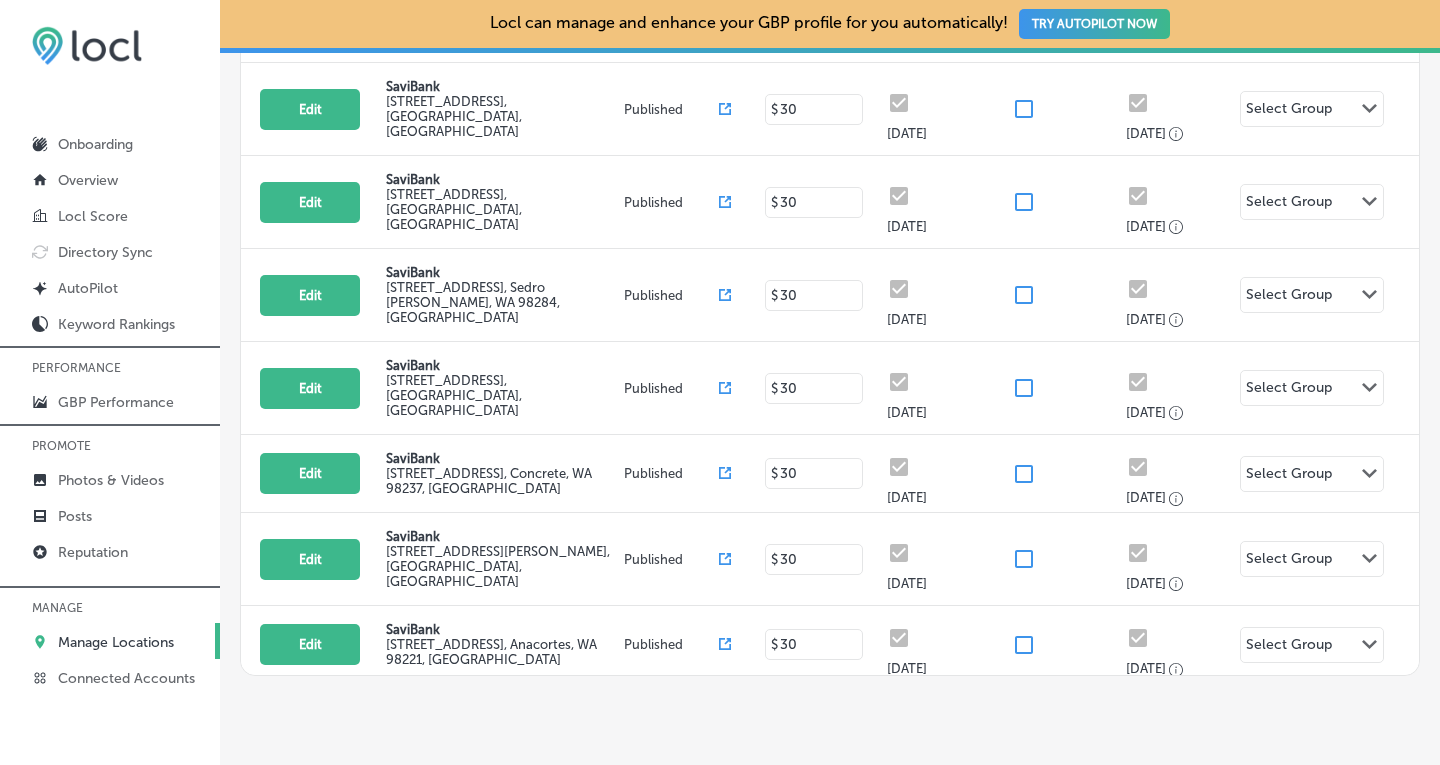 scroll, scrollTop: 487, scrollLeft: 0, axis: vertical 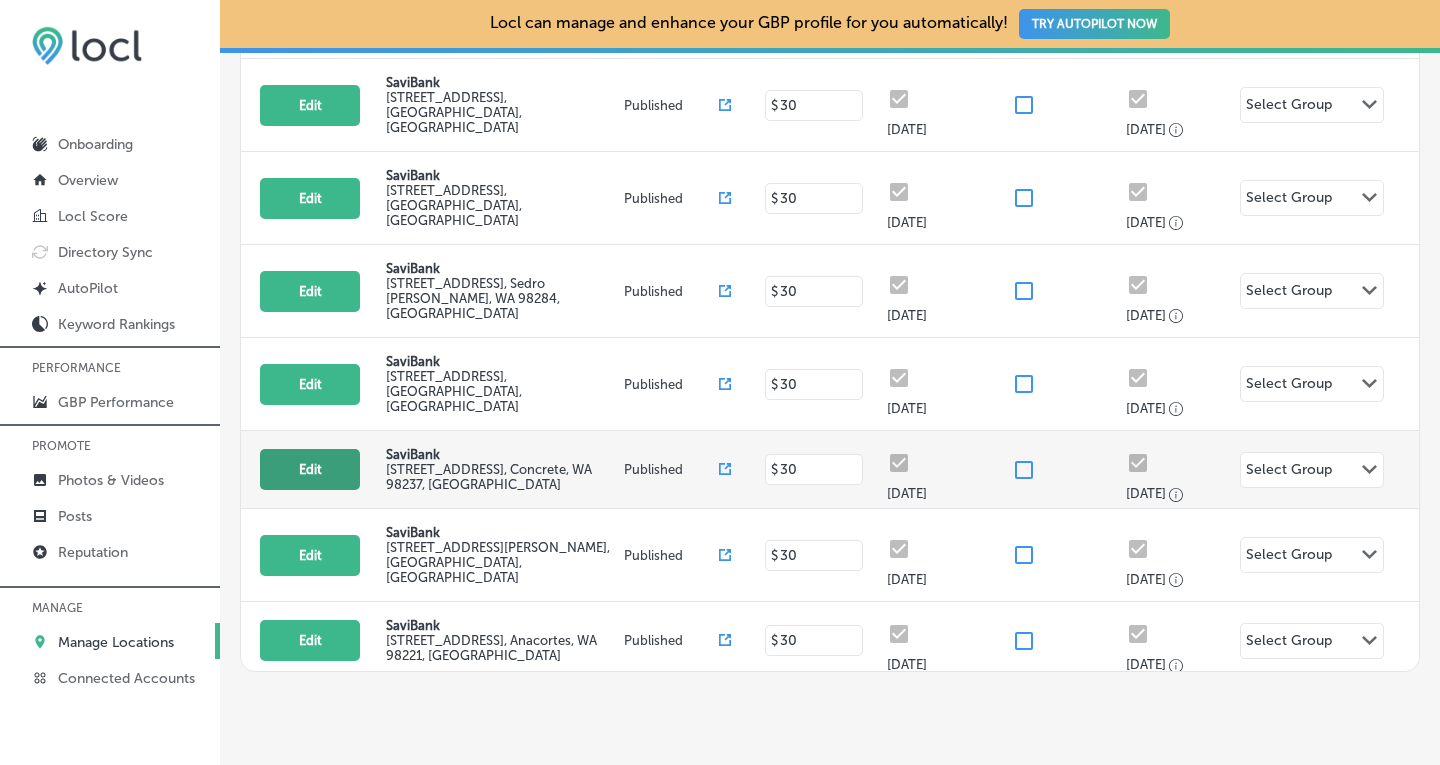 type on "sav" 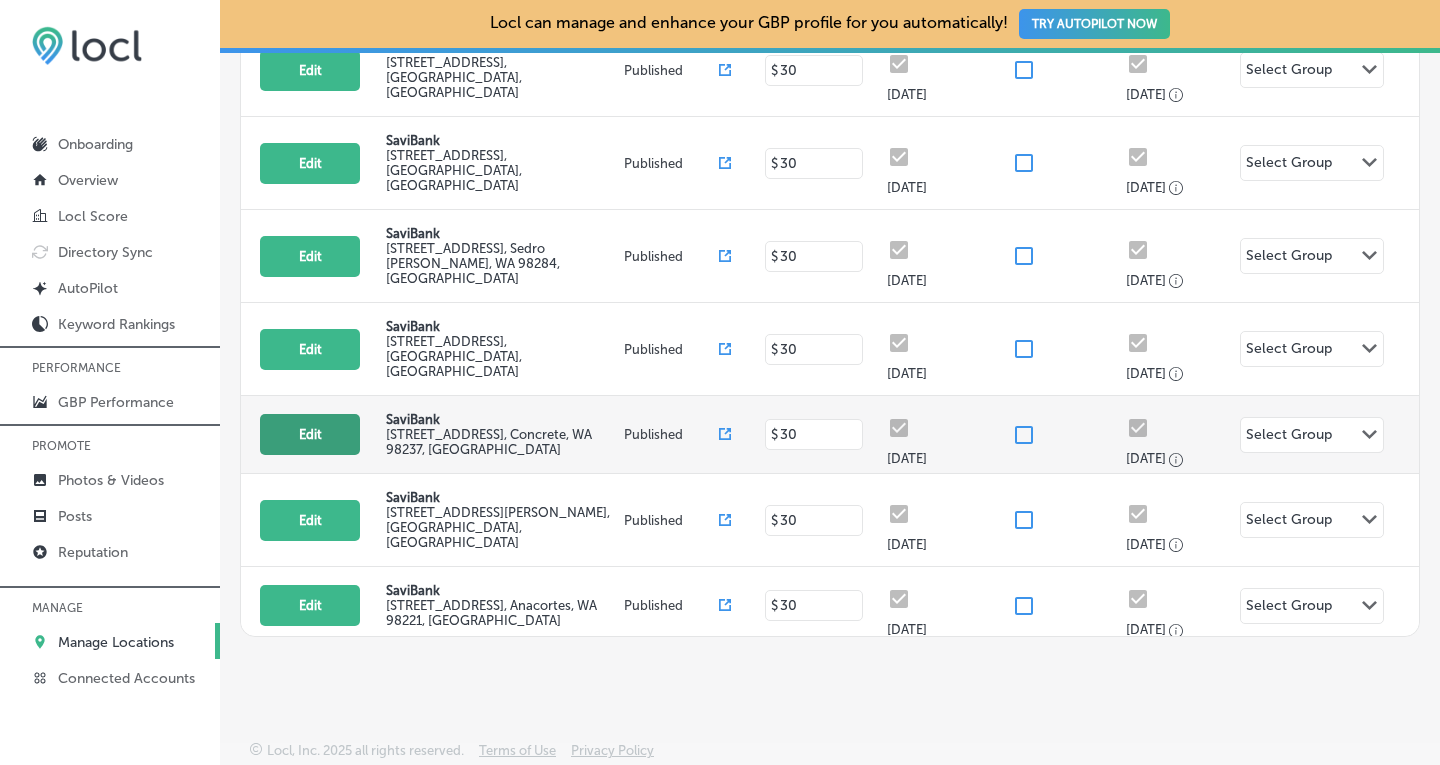 select on "US" 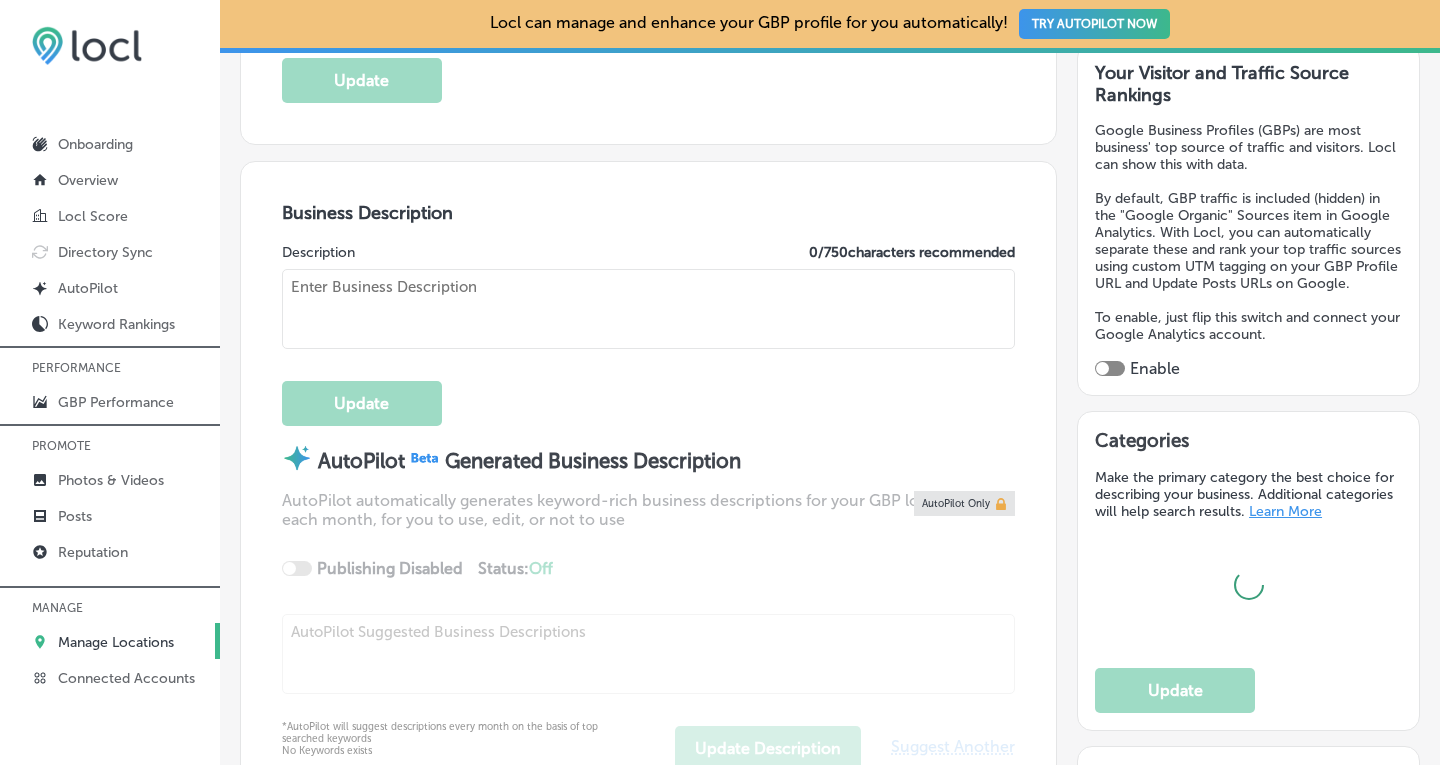 type on "SaviBank" 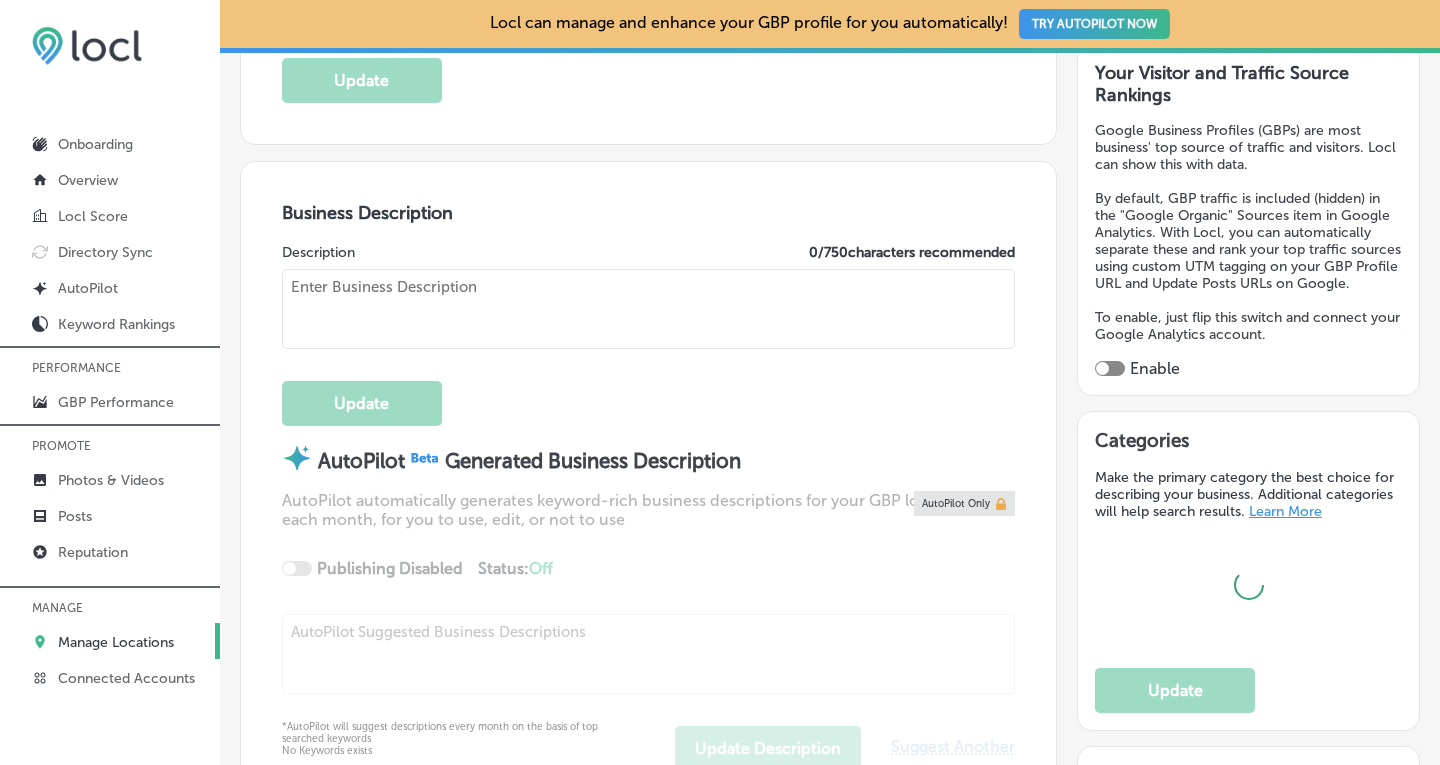 type on "[STREET_ADDRESS]" 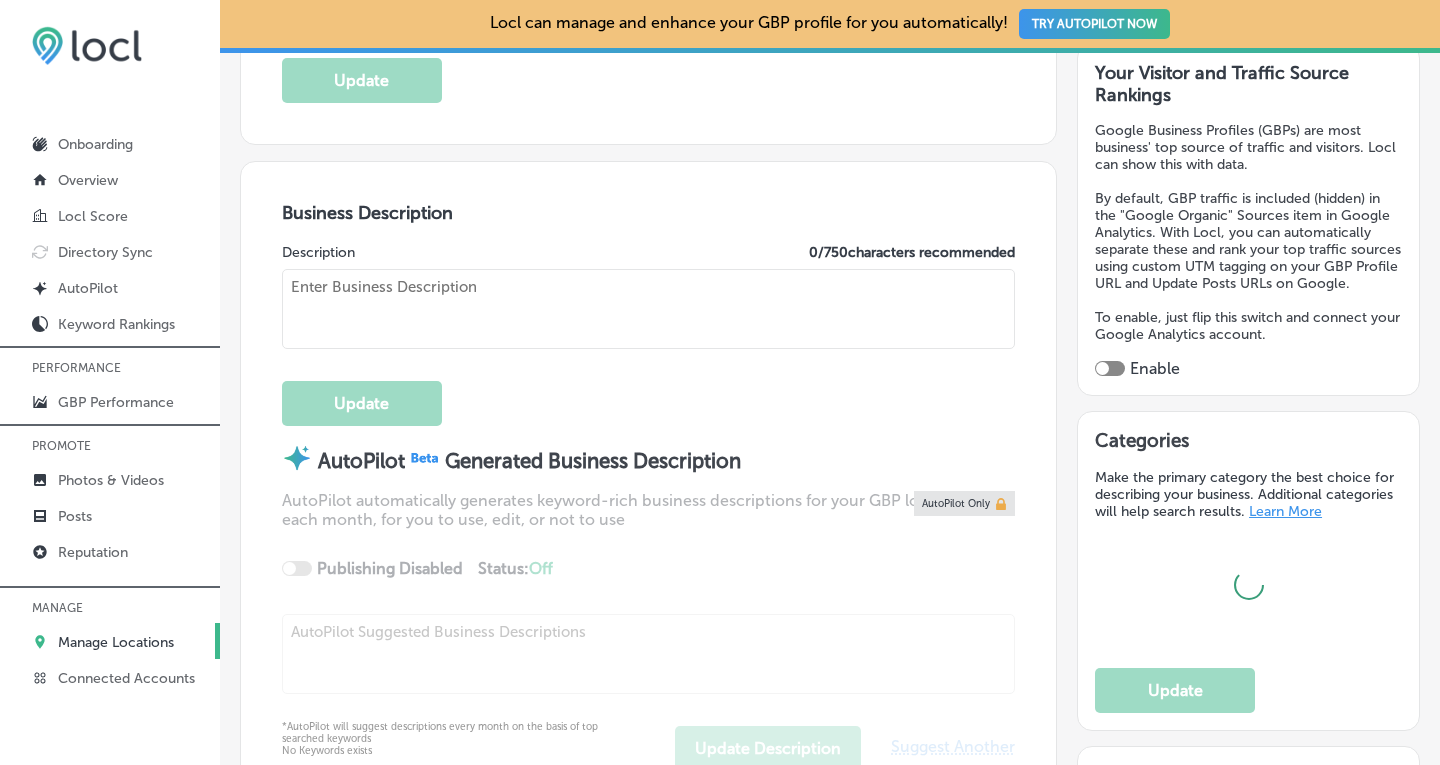 type on "Concrete" 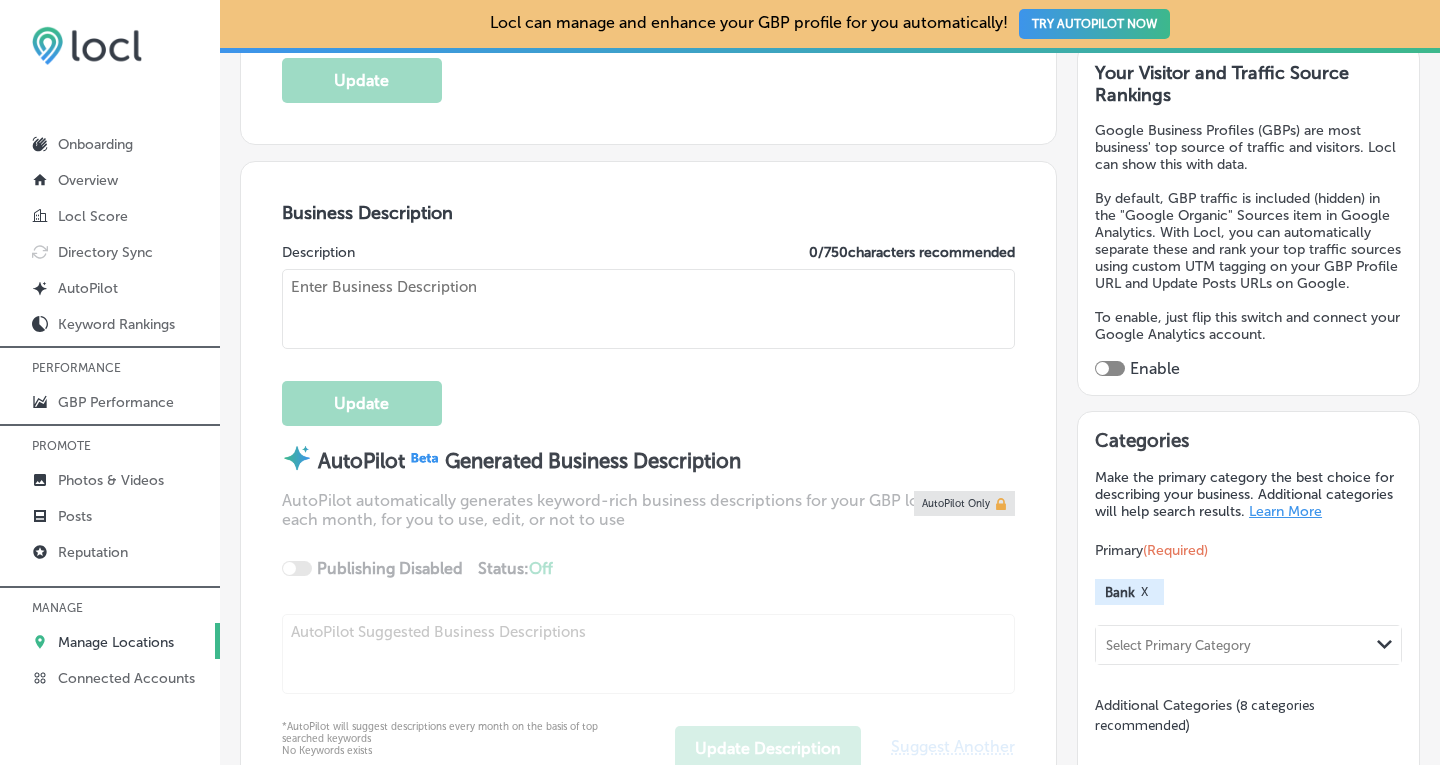 type on "SaviBank provides personal loans, homeloans, and business banking services around [GEOGRAPHIC_DATA], [GEOGRAPHIC_DATA], and [GEOGRAPHIC_DATA] counties, with branches in [GEOGRAPHIC_DATA][PERSON_NAME], [GEOGRAPHIC_DATA], [GEOGRAPHIC_DATA], [GEOGRAPHIC_DATA], [GEOGRAPHIC_DATA], [GEOGRAPHIC_DATA], [DATE][GEOGRAPHIC_DATA], [GEOGRAPHIC_DATA], and [GEOGRAPHIC_DATA][PERSON_NAME]. We offer high-yield checking and savings accounts, CDs, home loans, HELOCs, personal loans, and much more. SaviBank business services include commercial loans, SBA loans, and merchant services. With secure online and mobile banking, managing accounts is simple and convenient. Visit a branch near you to discover how SaviBank supports your financial goals with local expertise and personalized service." 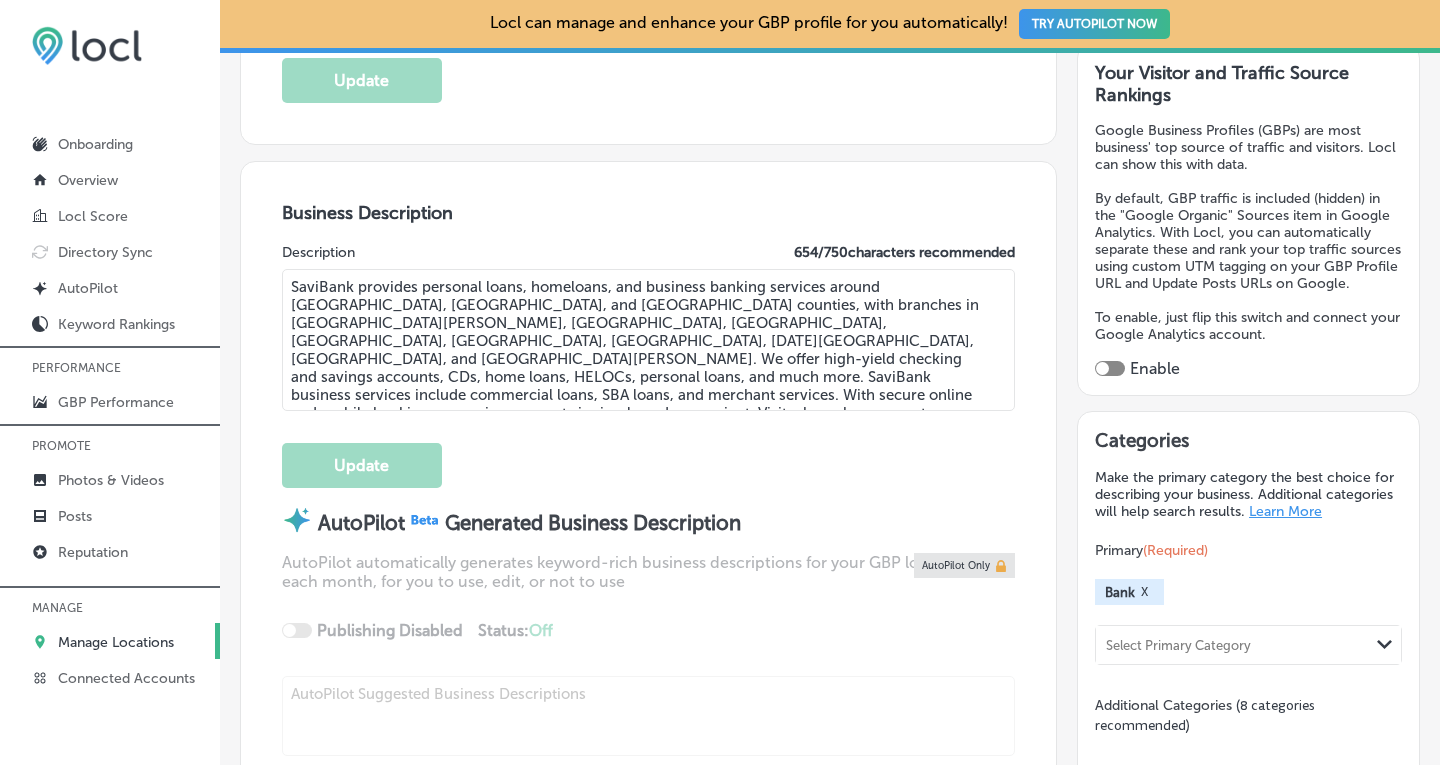 type on "[PHONE_NUMBER]" 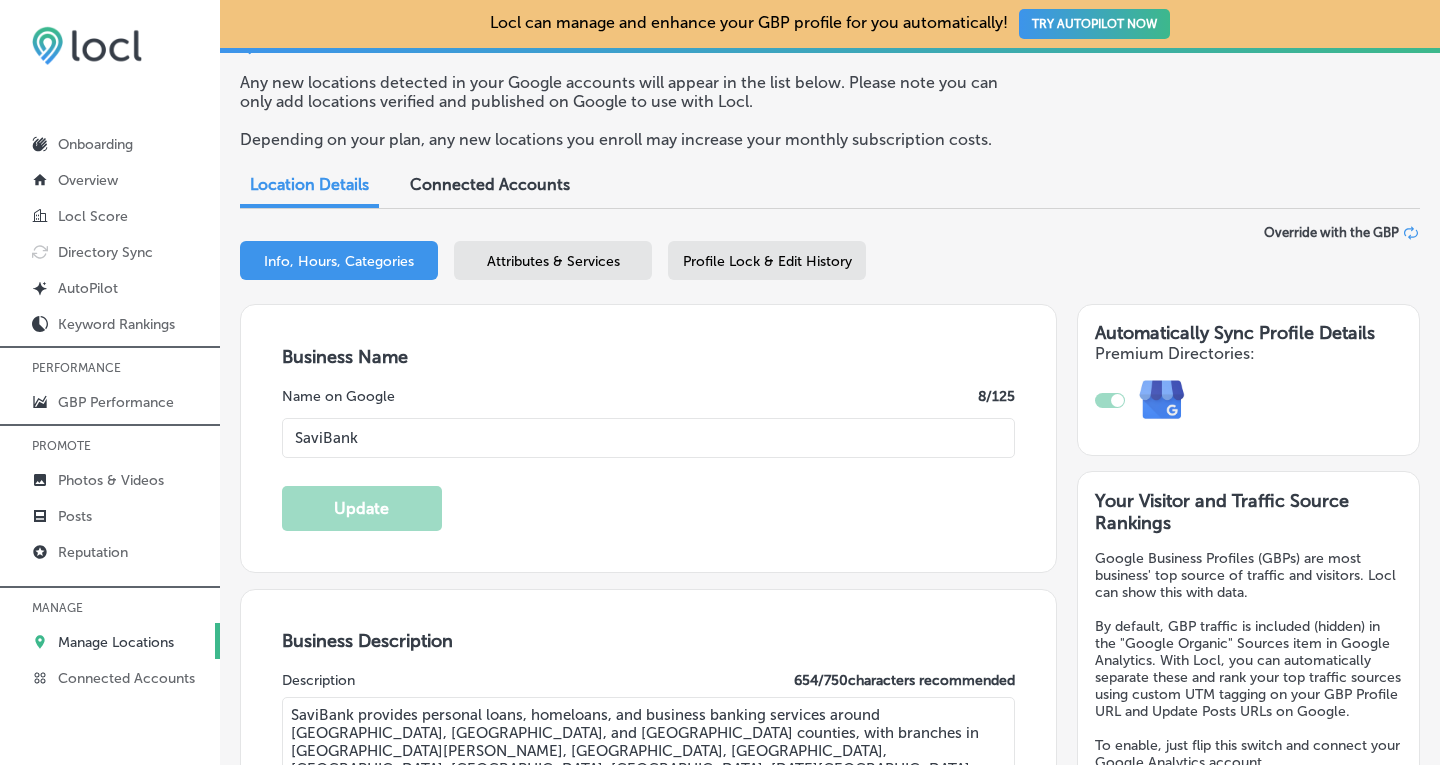 scroll, scrollTop: 181, scrollLeft: 0, axis: vertical 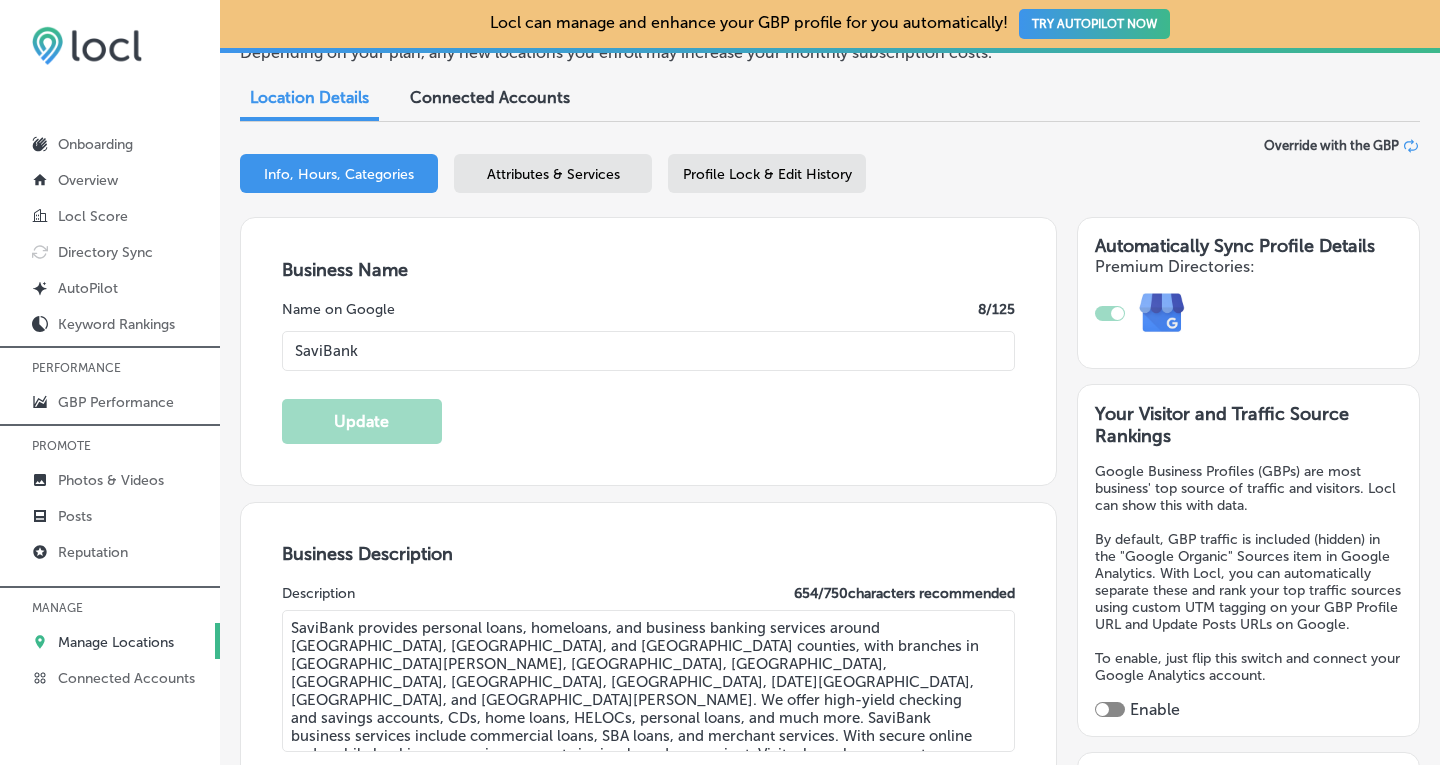 click on "Attributes & Services" at bounding box center (553, 173) 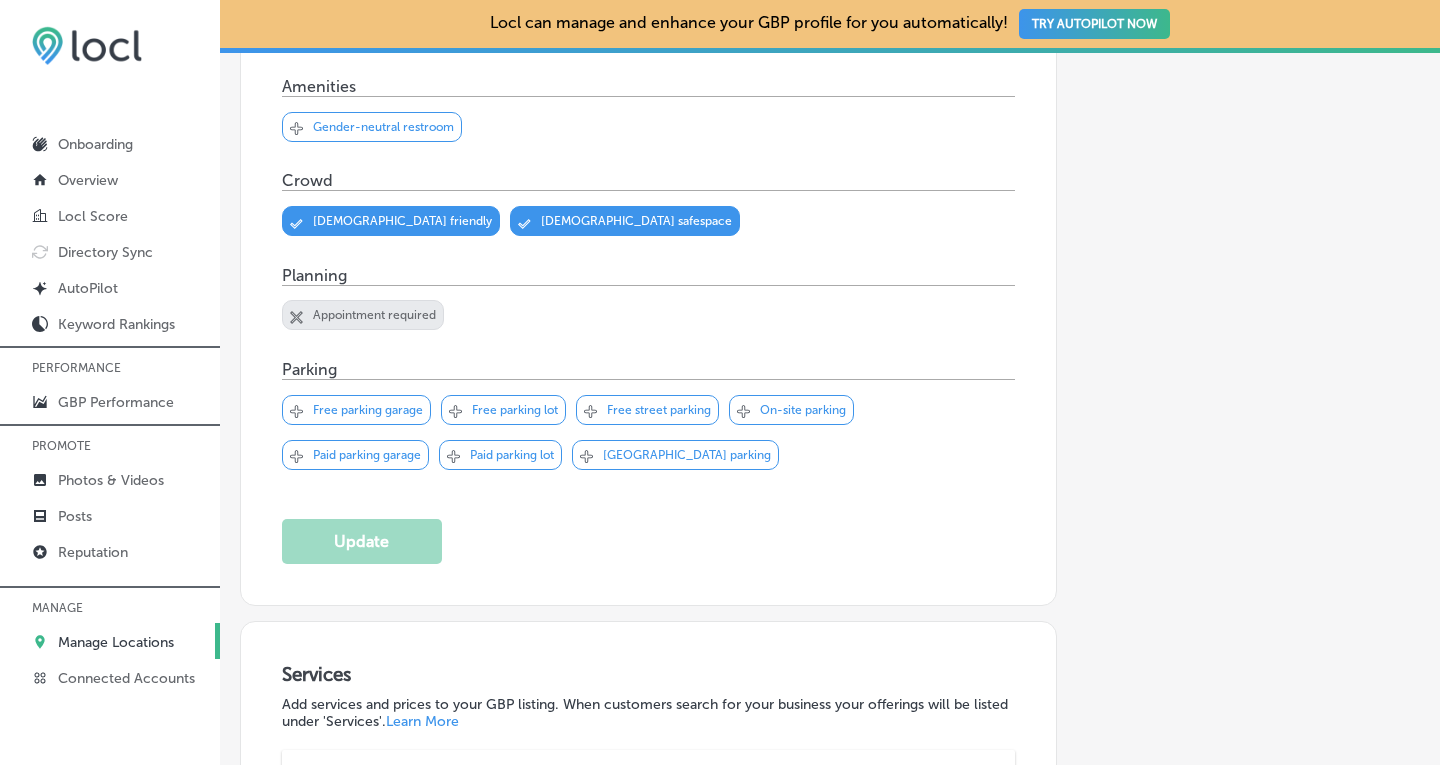 scroll, scrollTop: 1177, scrollLeft: 0, axis: vertical 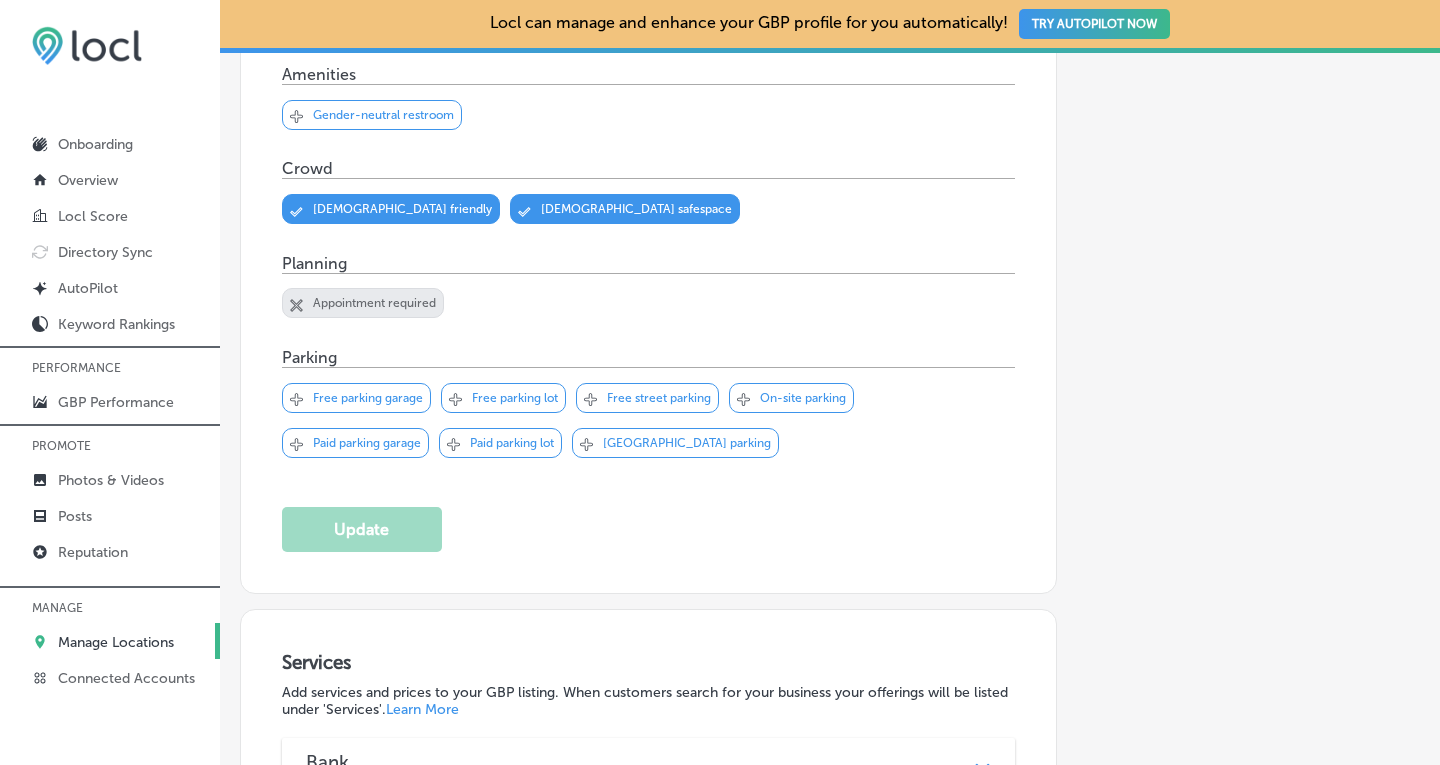 click on "Free parking lot" at bounding box center (515, 398) 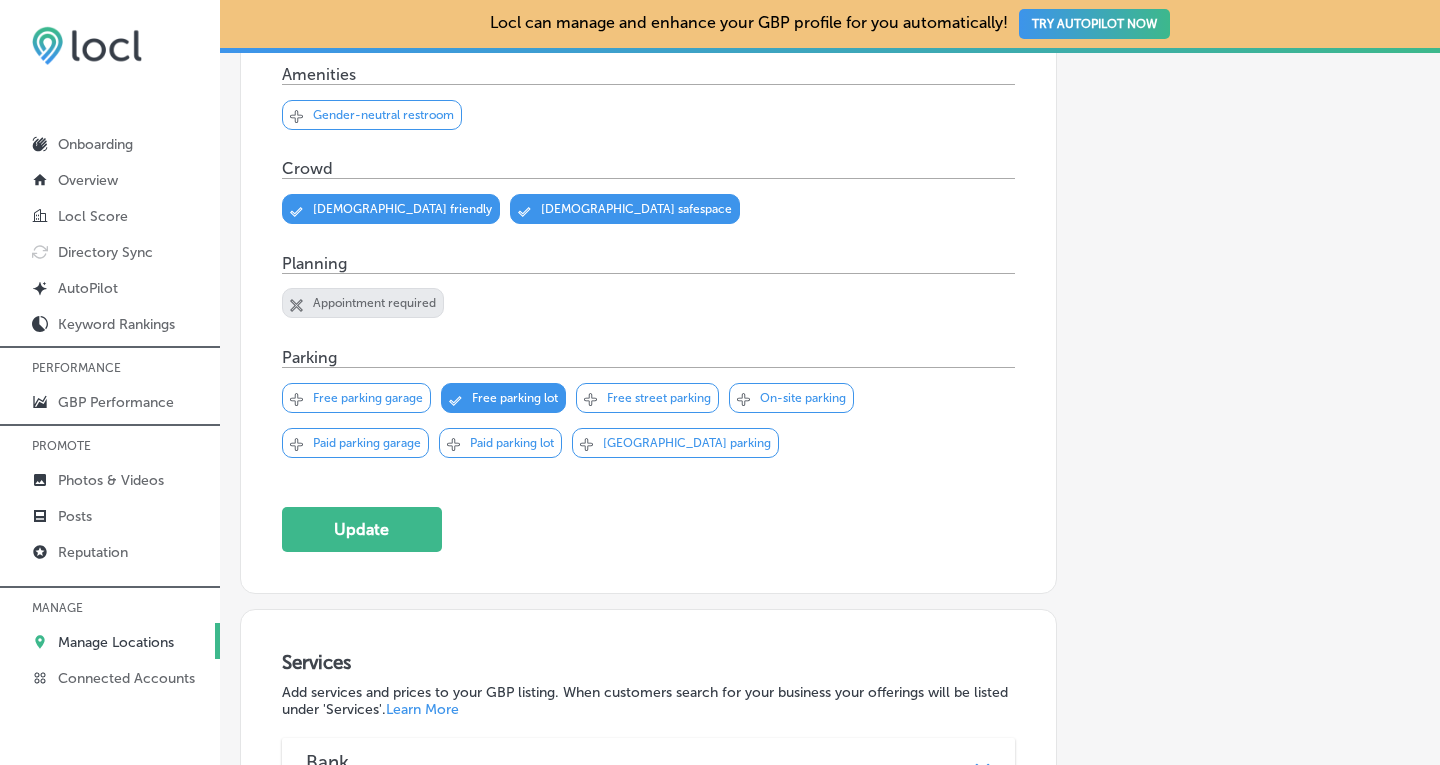 click on "Svg Vector Icons : http://www.onlinewebfonts.com/icon
Checked
Created with Sketch.
close
Created with Sketch.
Free parking garage
Svg Vector Icons : http://www.onlinewebfonts.com/icon
Checked
Created with Sketch.
close
Created with Sketch.
Free parking lot
Svg Vector Icons : http://www.onlinewebfonts.com/icon
Checked
Created with Sketch.
close
Created with Sketch." at bounding box center [649, 427] 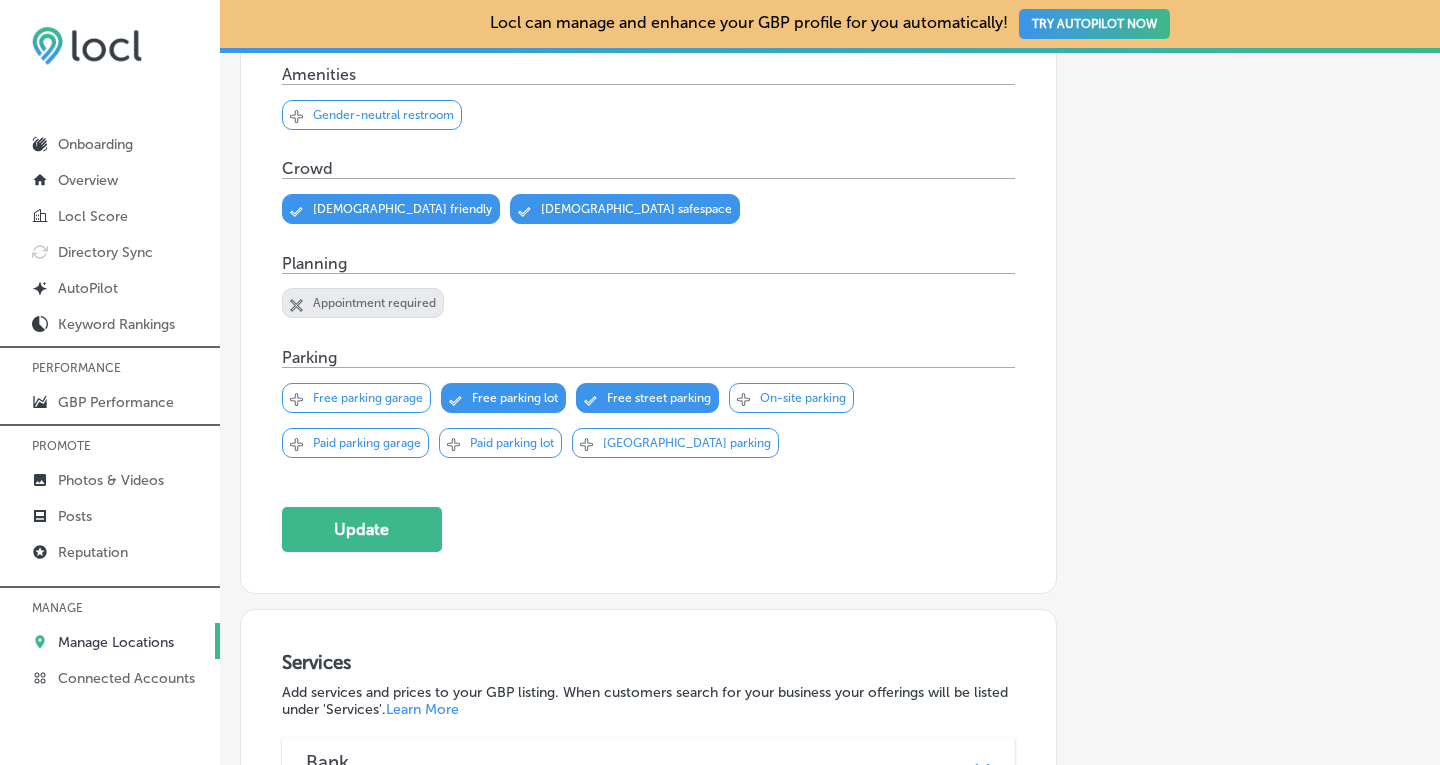 click on "On-site parking" at bounding box center (803, 398) 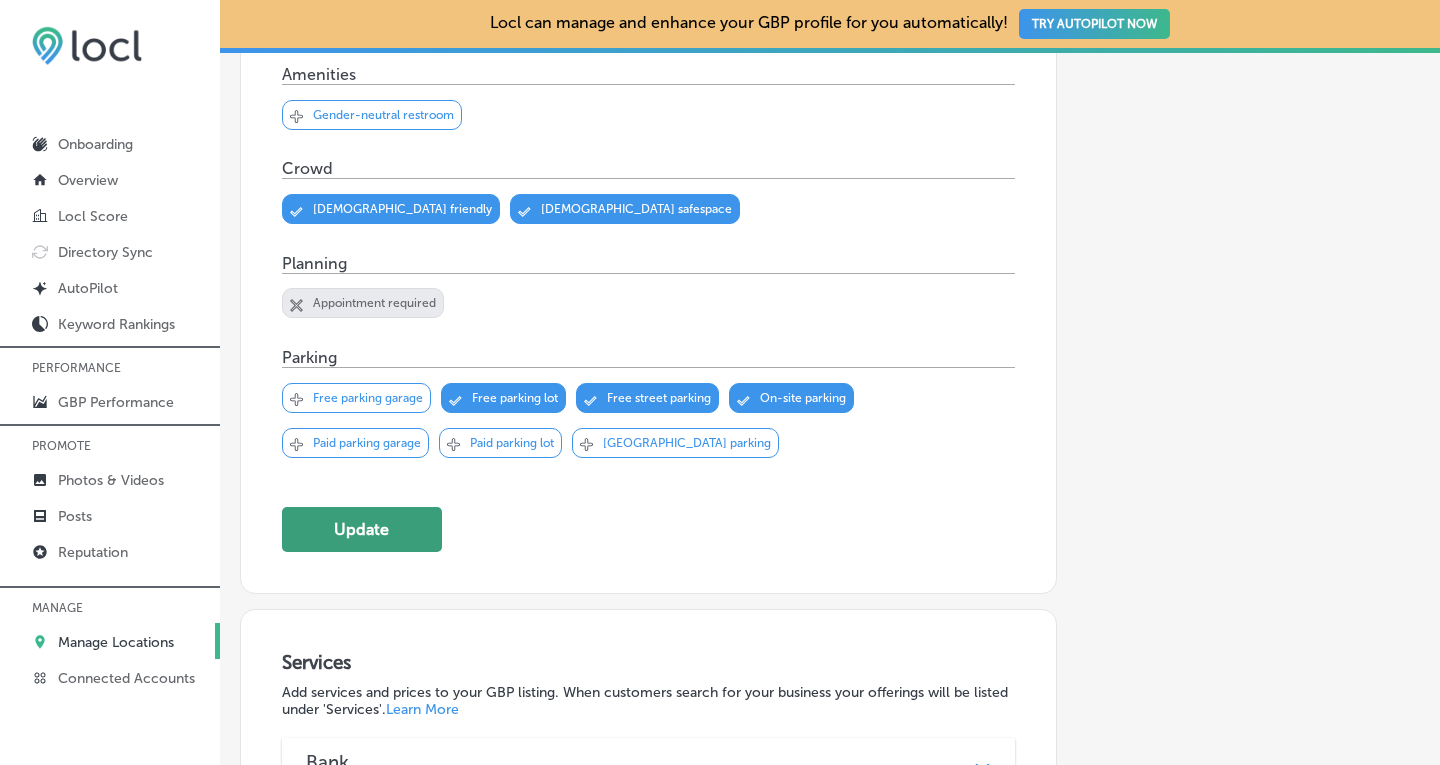 click on "Update" at bounding box center (362, 529) 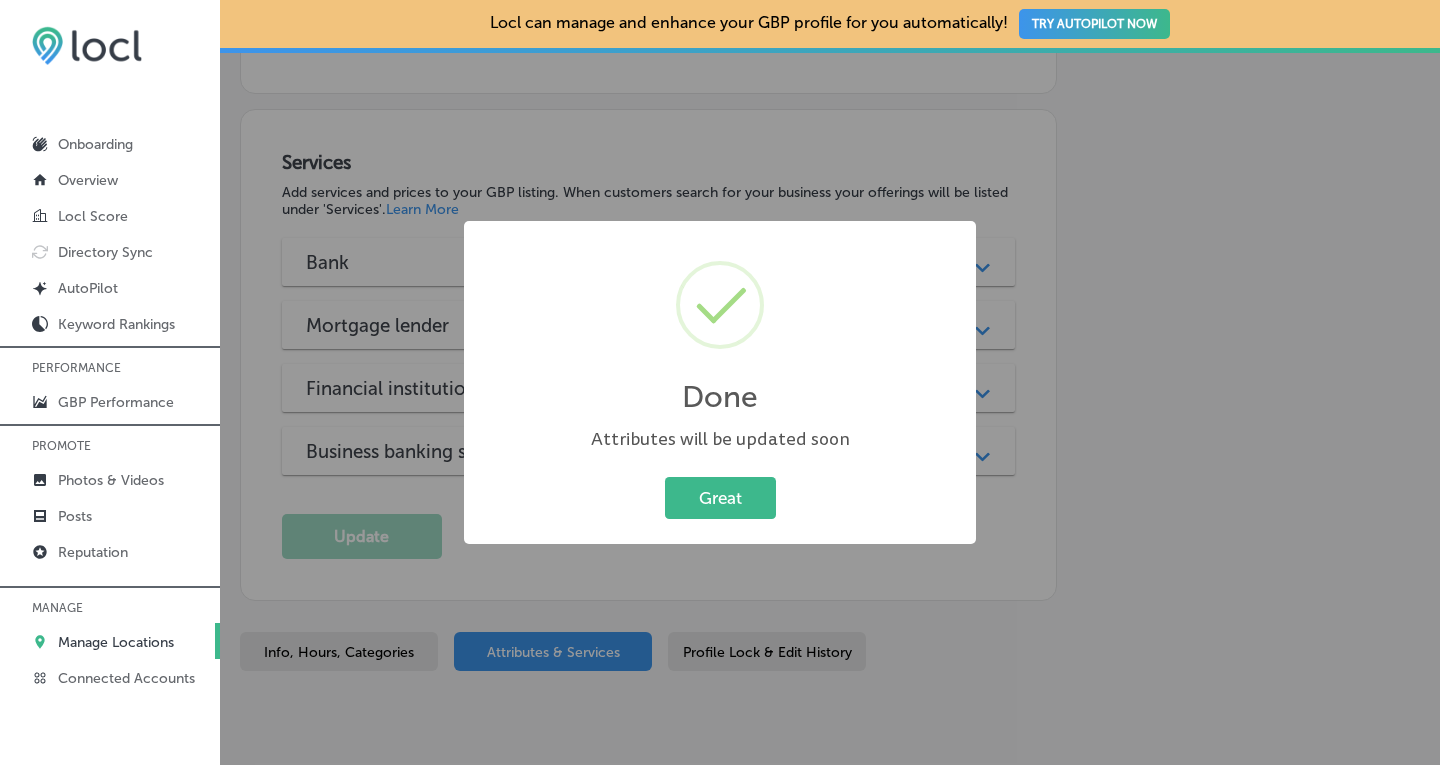 scroll, scrollTop: 1647, scrollLeft: 0, axis: vertical 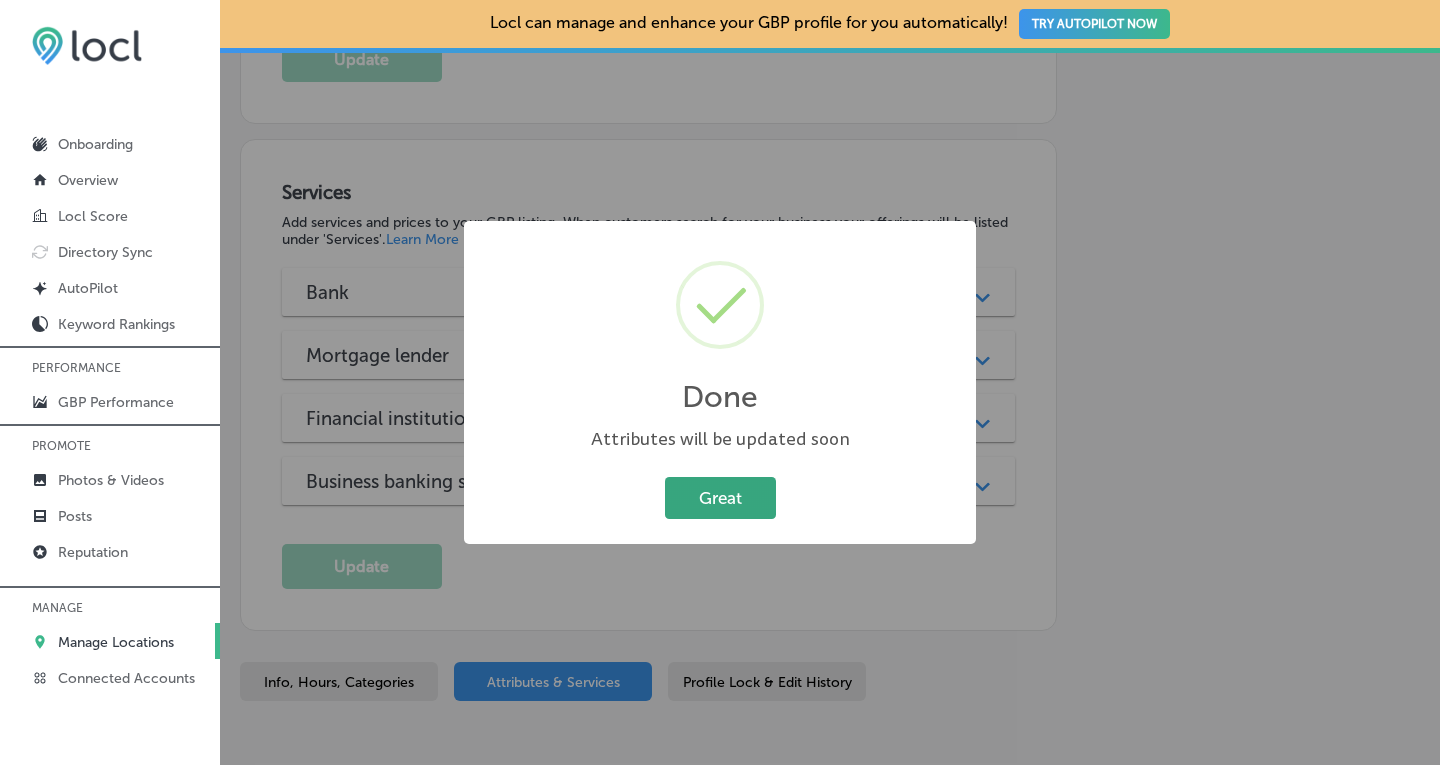 click on "Great" at bounding box center (720, 497) 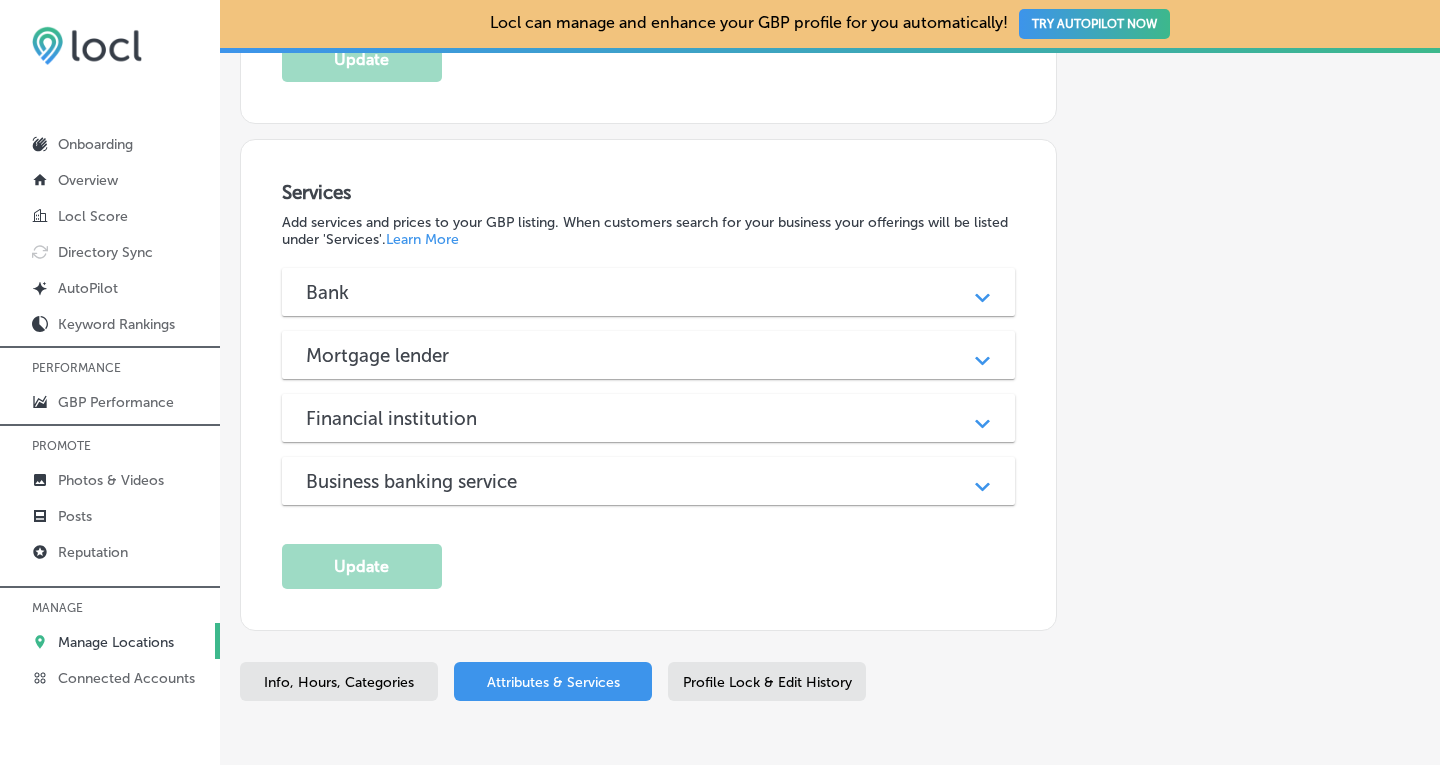 click on "Bank" at bounding box center (649, 292) 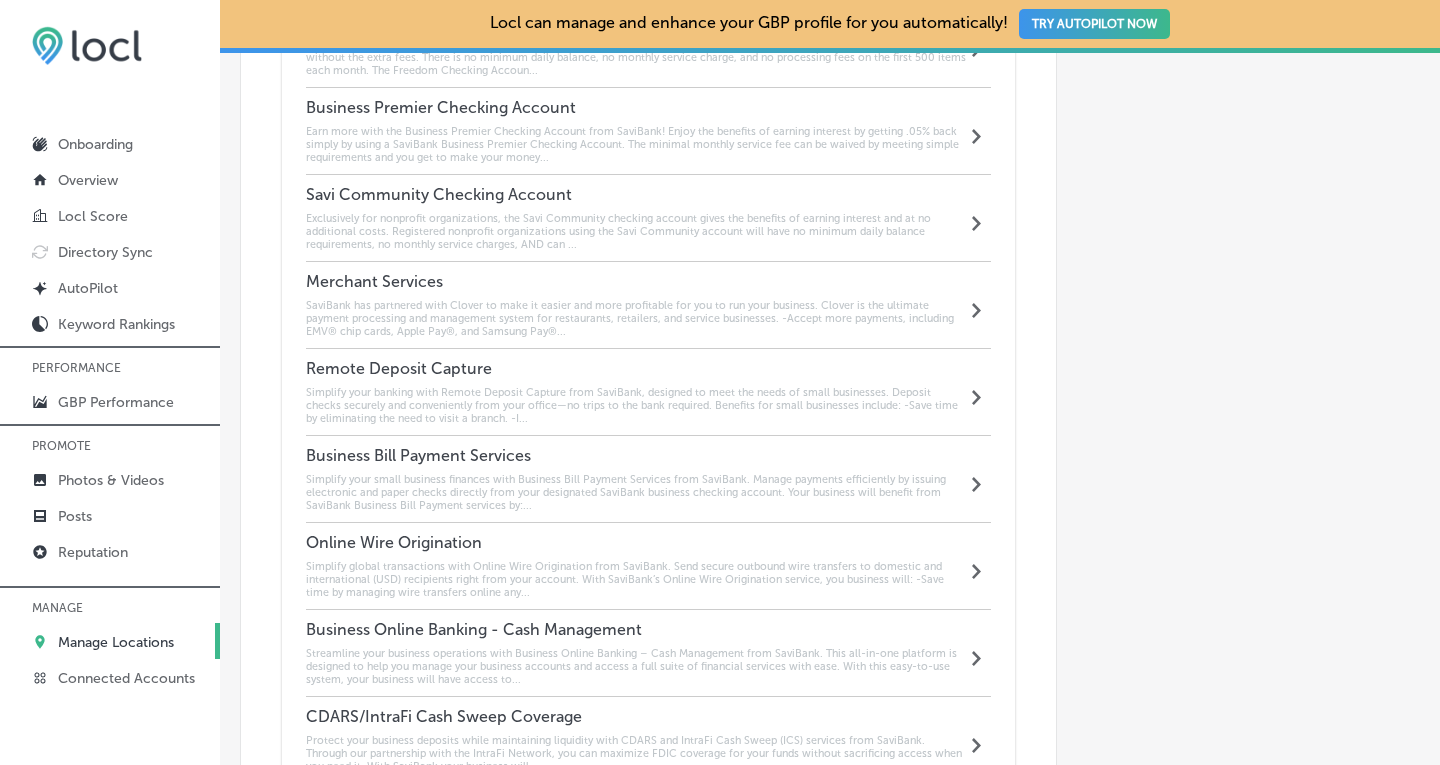 scroll, scrollTop: 1984, scrollLeft: 0, axis: vertical 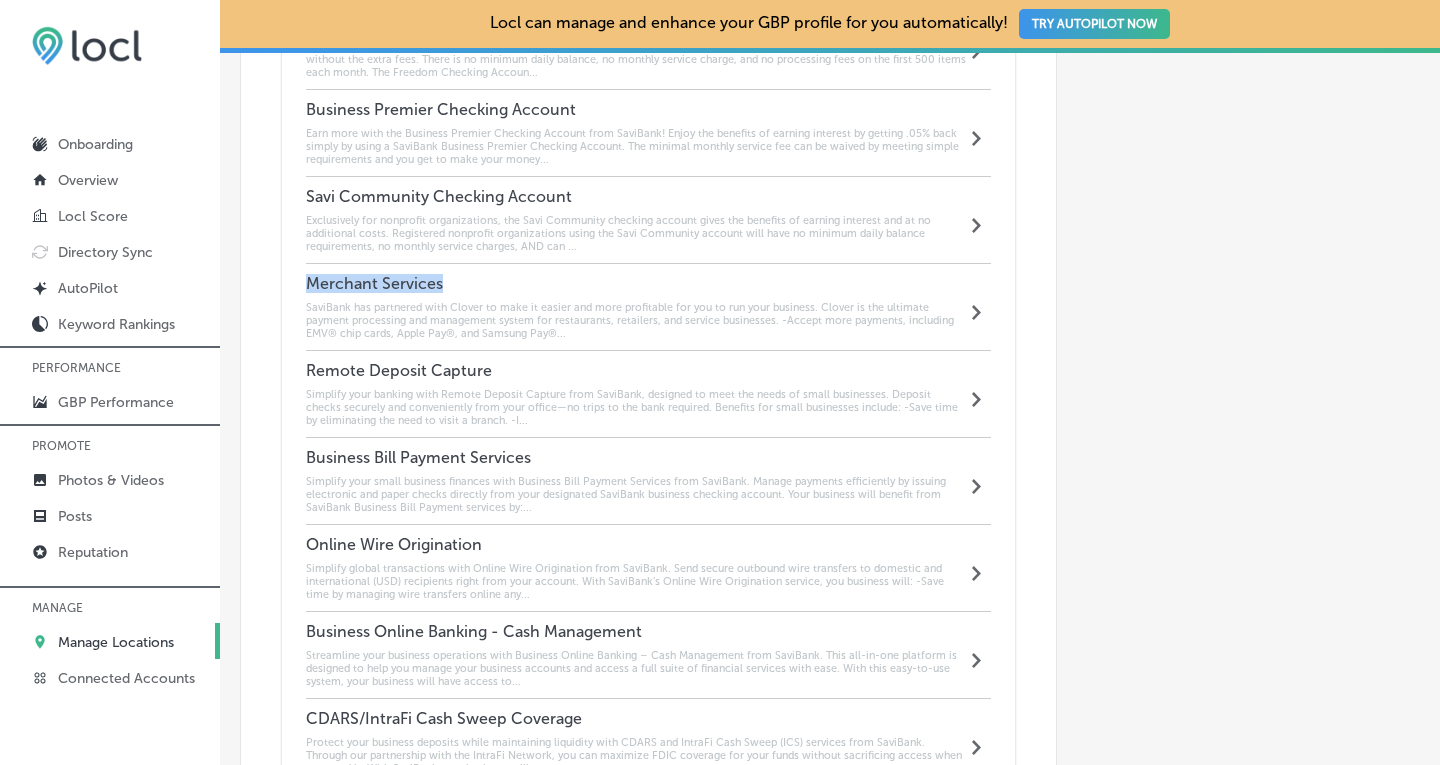 drag, startPoint x: 449, startPoint y: 260, endPoint x: 295, endPoint y: 256, distance: 154.05194 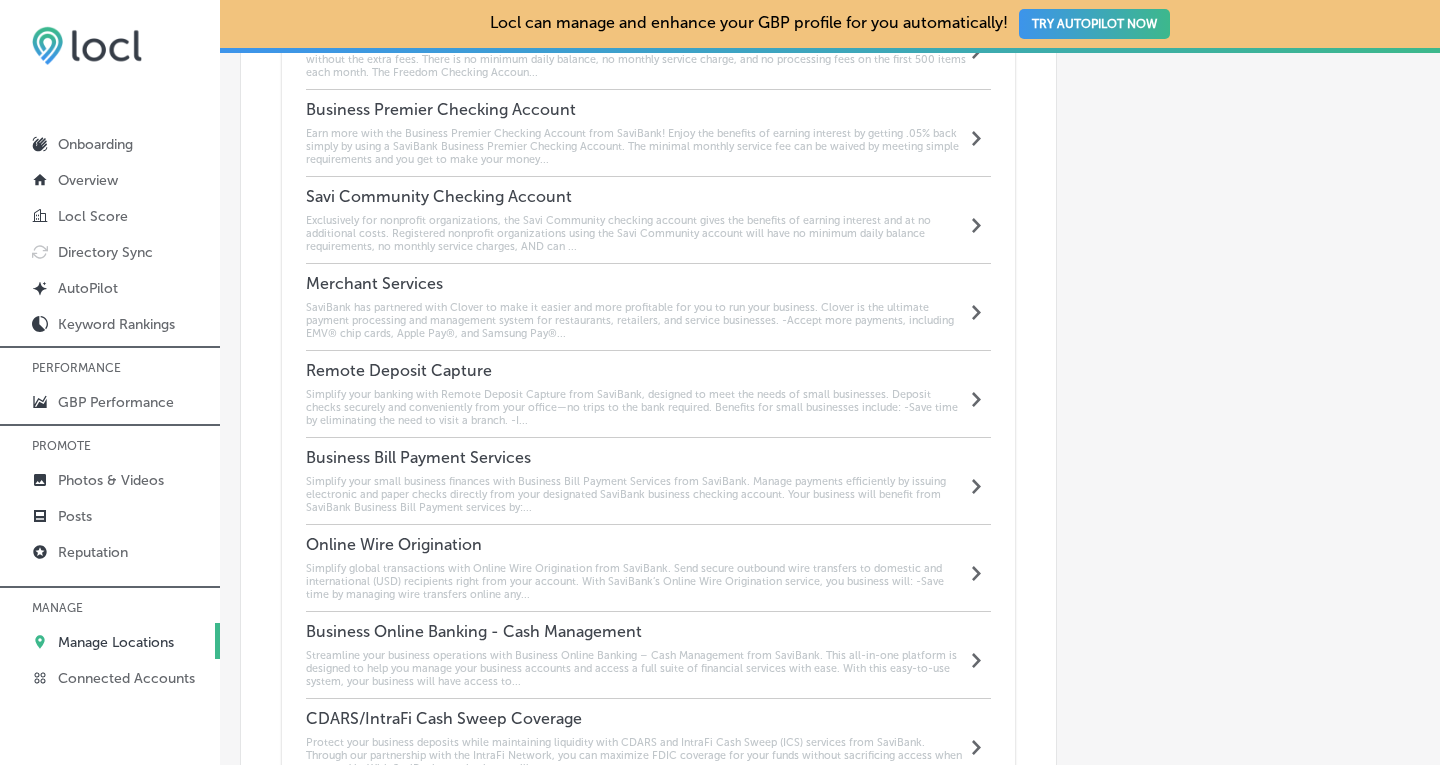 click on "Automatically Sync Profile Details Premium Directories:" at bounding box center (1238, -109) 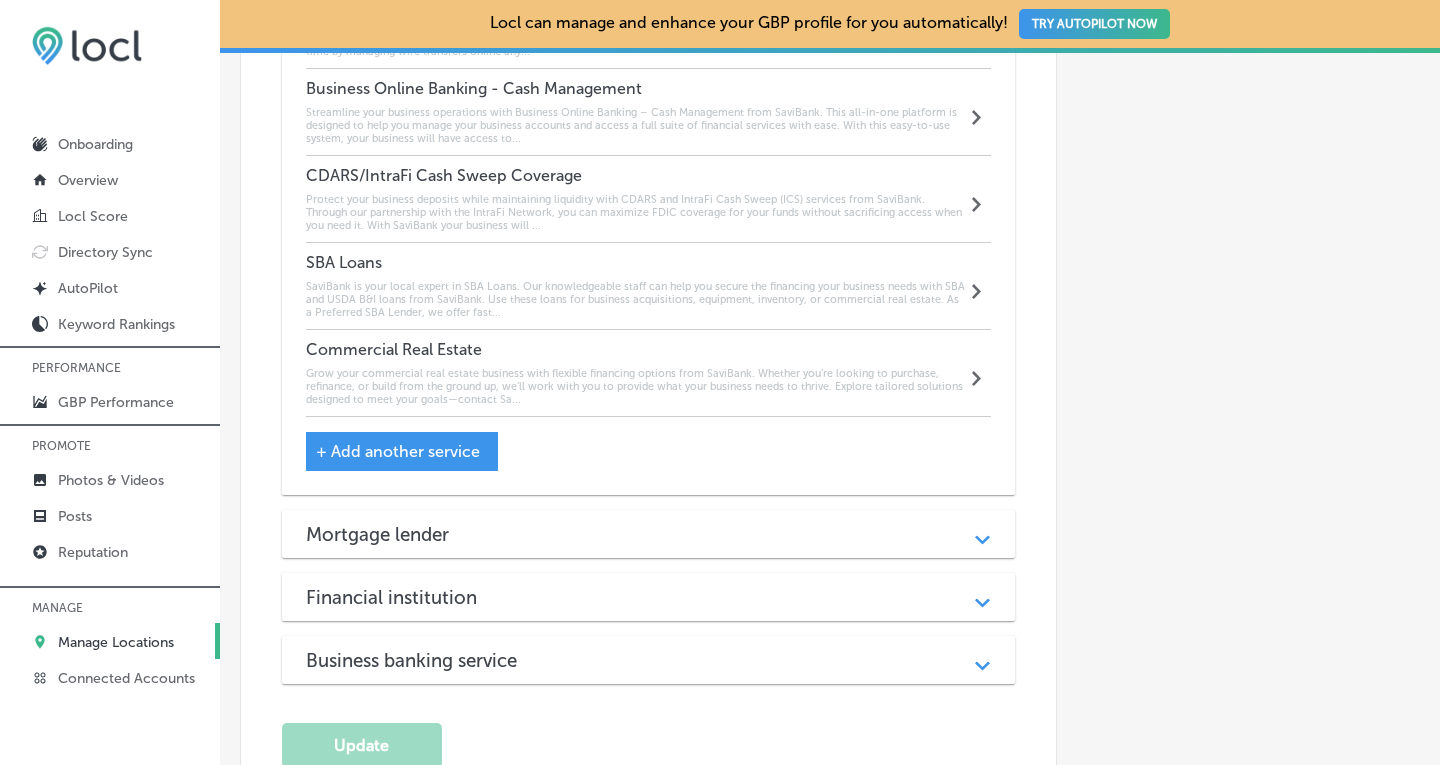 scroll, scrollTop: 2772, scrollLeft: 0, axis: vertical 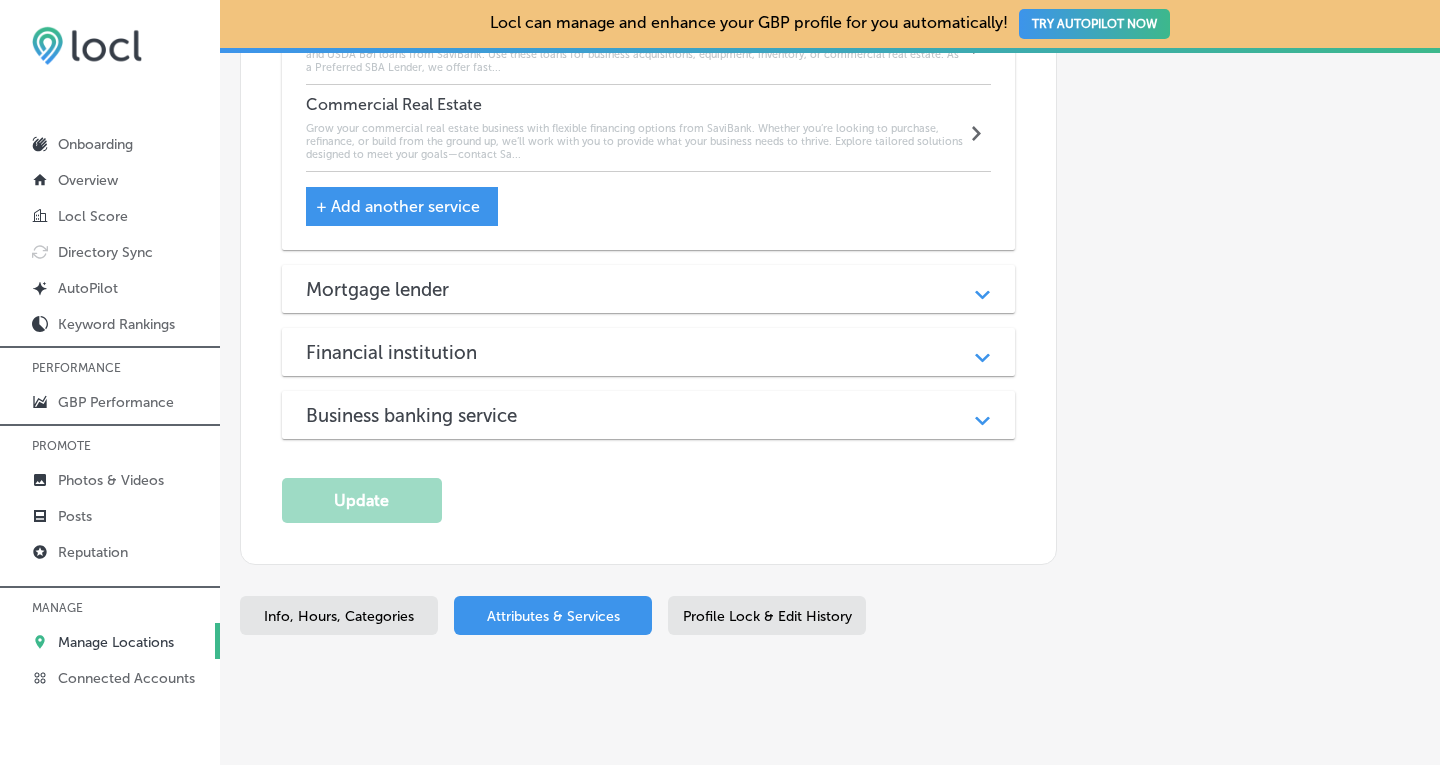 click on "Business banking service" at bounding box center [649, 415] 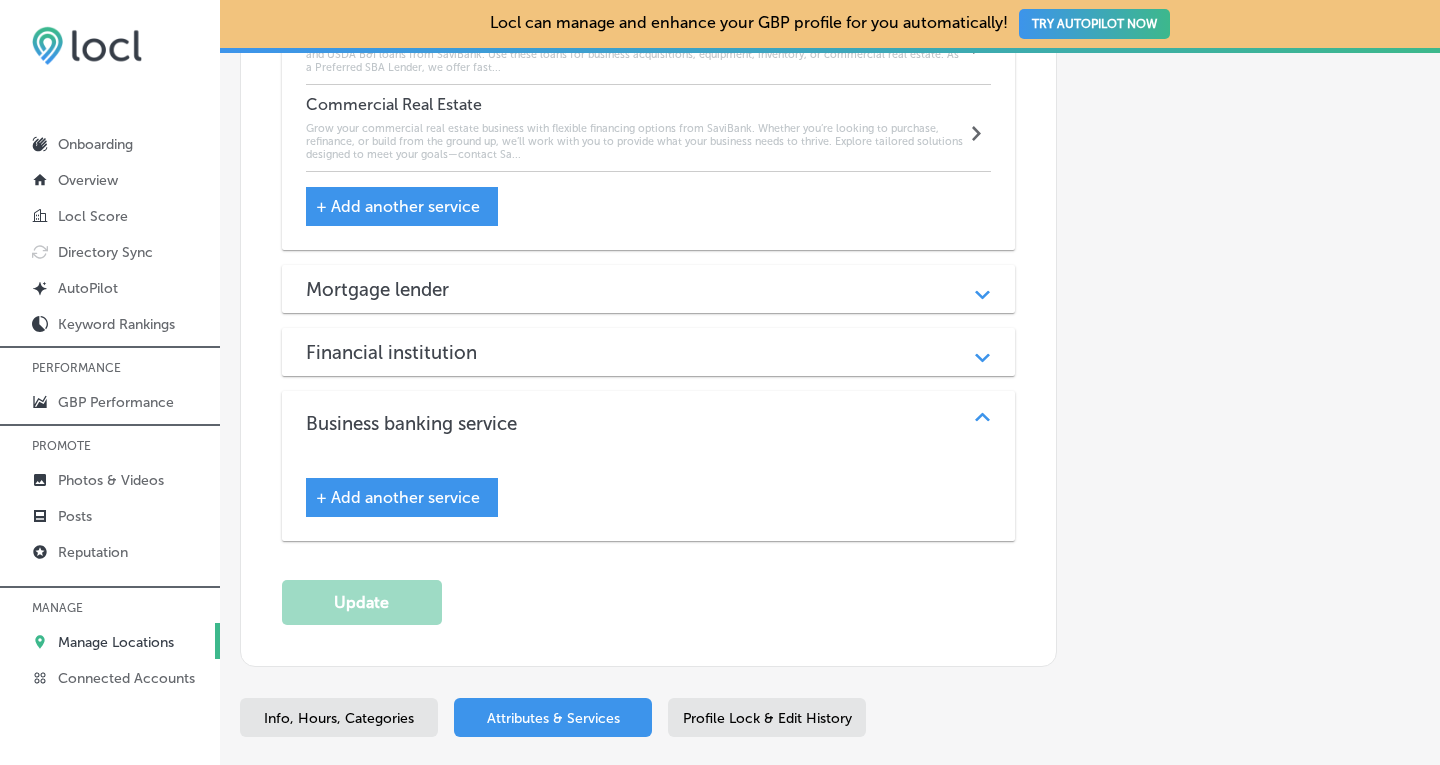 click on "+ Add another service" at bounding box center [398, 497] 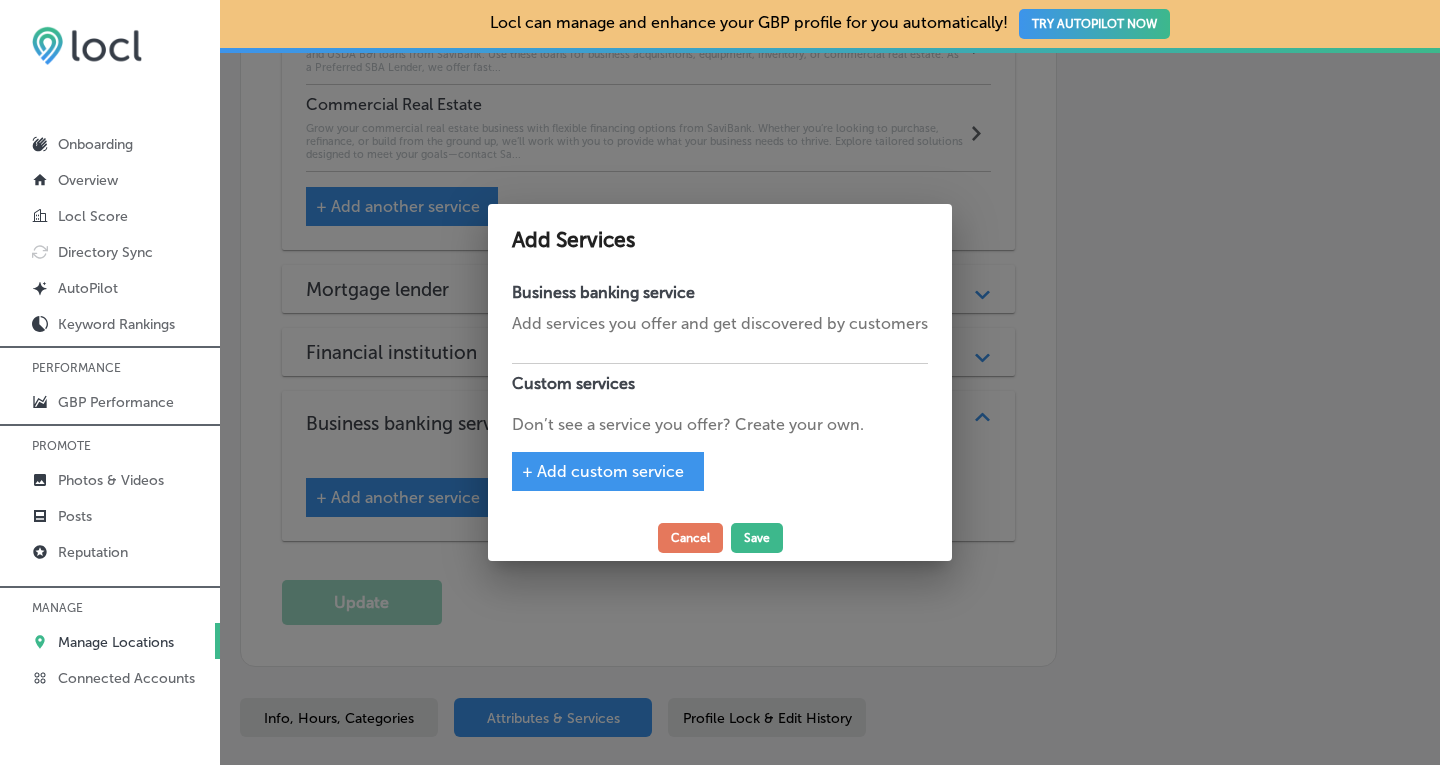 click on "Don’t see a service you offer? Create your own." at bounding box center [720, 425] 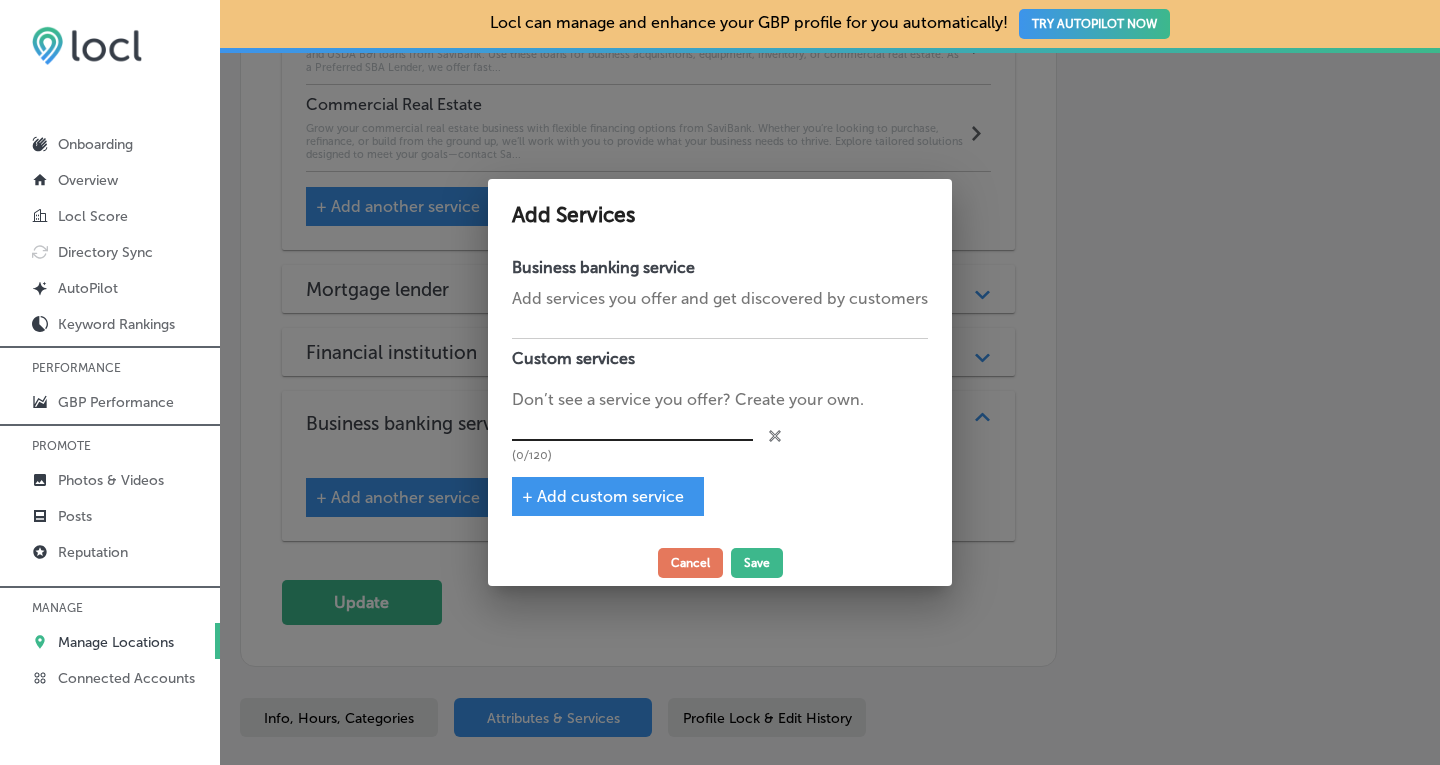 click at bounding box center [632, 426] 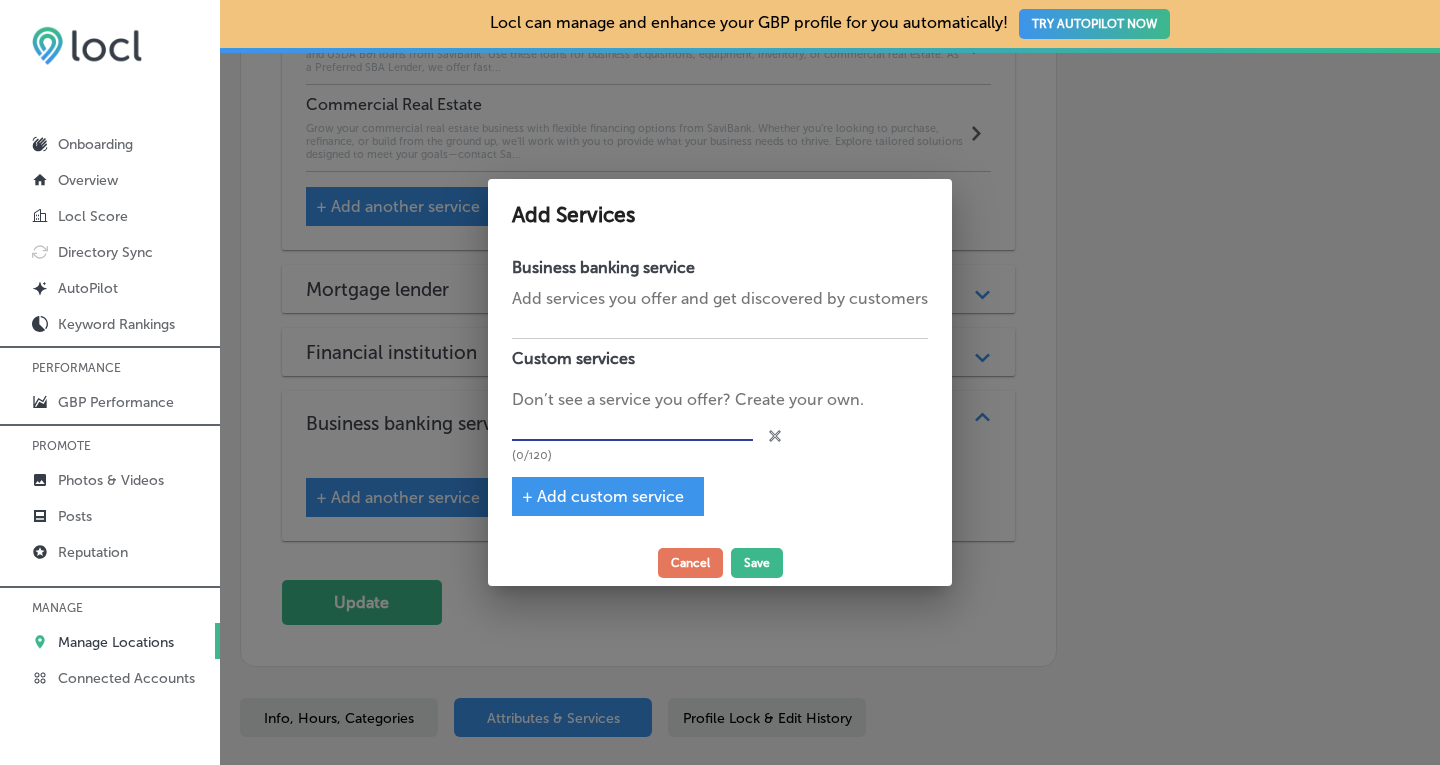 paste on "Merchant Services" 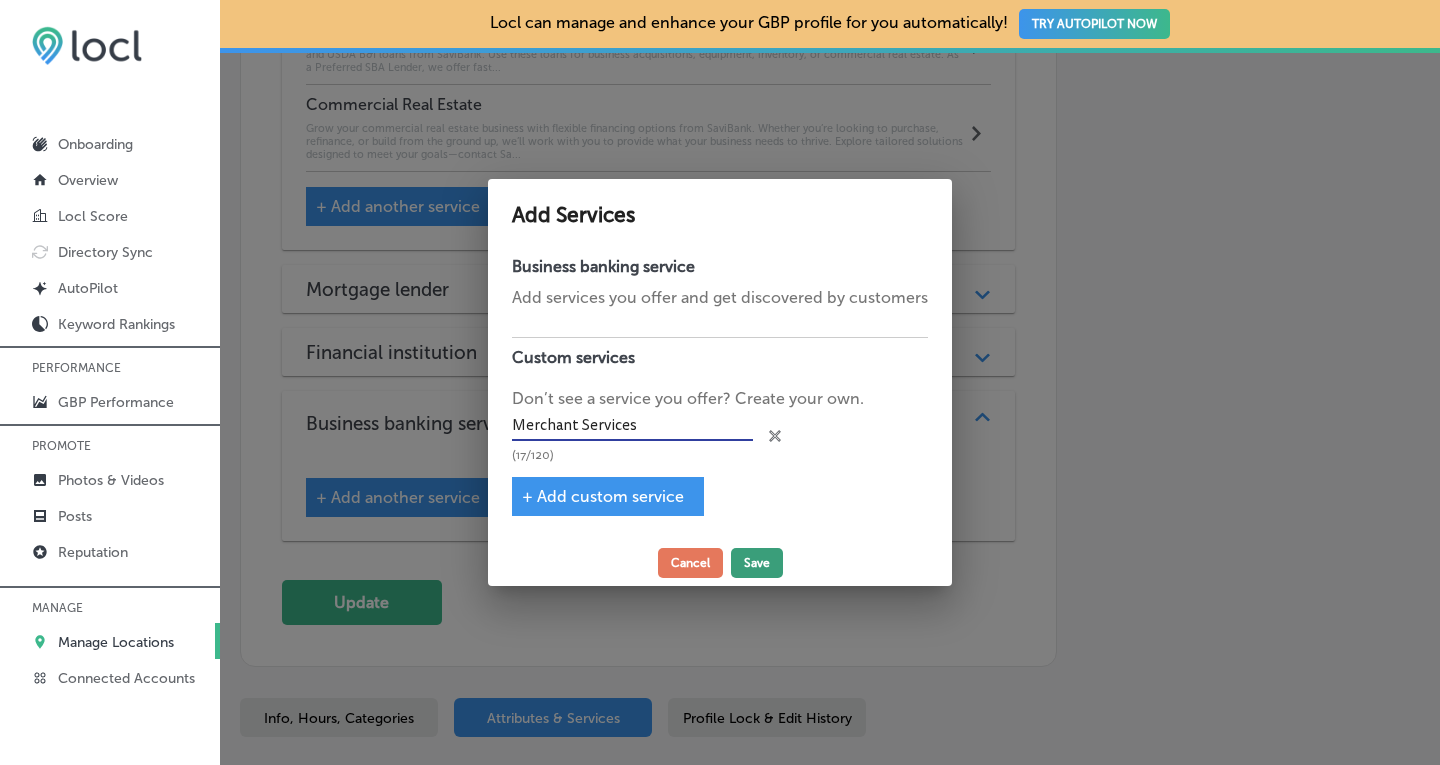type on "Merchant Services" 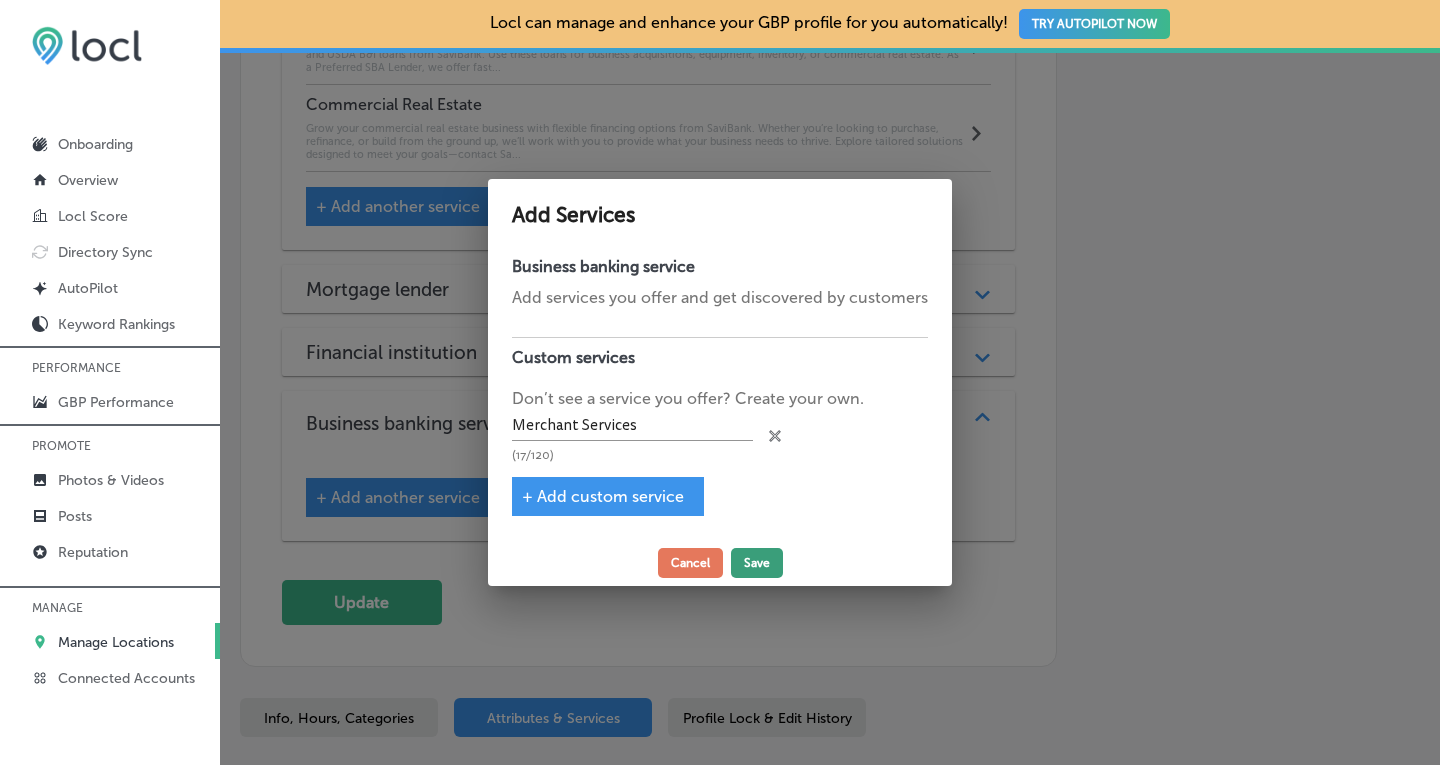 click on "Save" at bounding box center [757, 563] 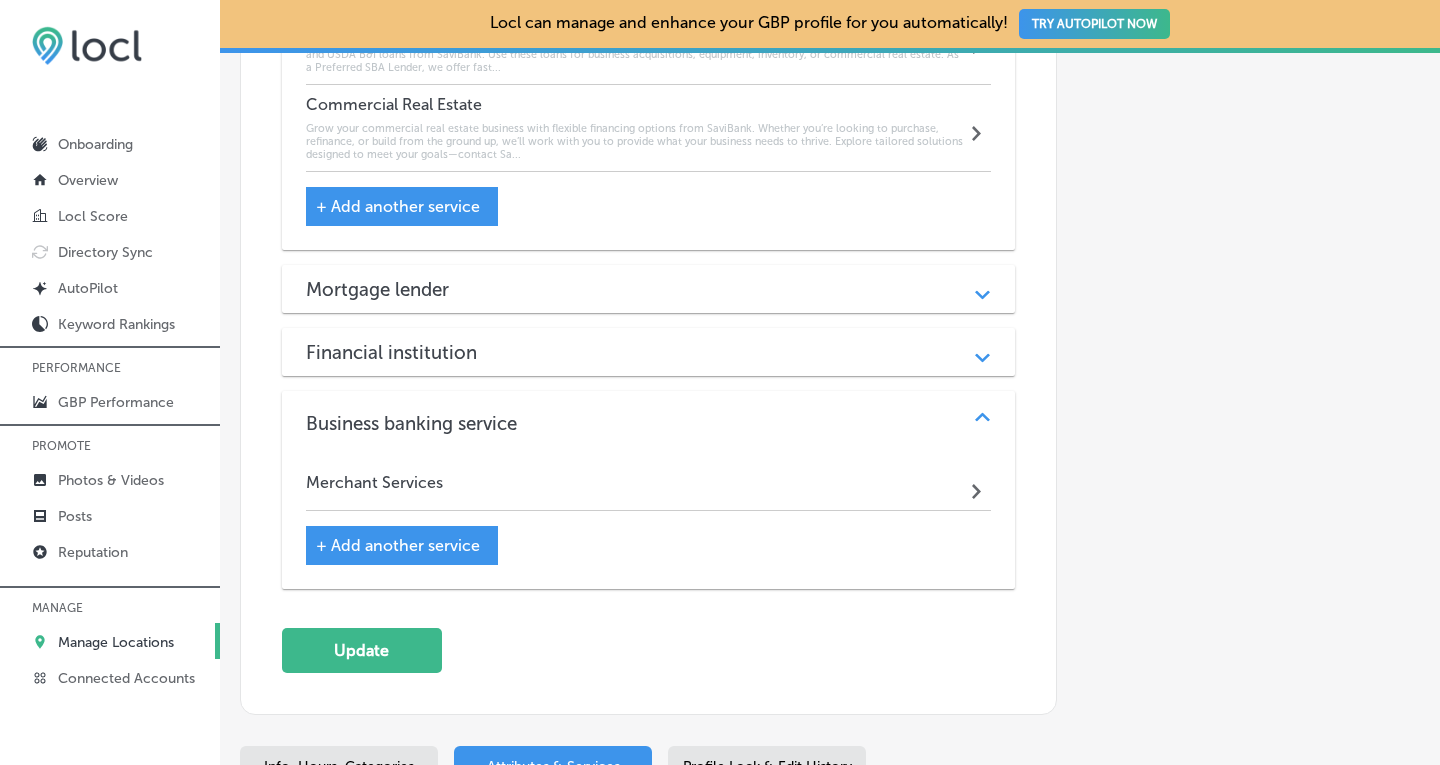 click on "Merchant Services
Path
Created with Sketch." at bounding box center [649, 487] 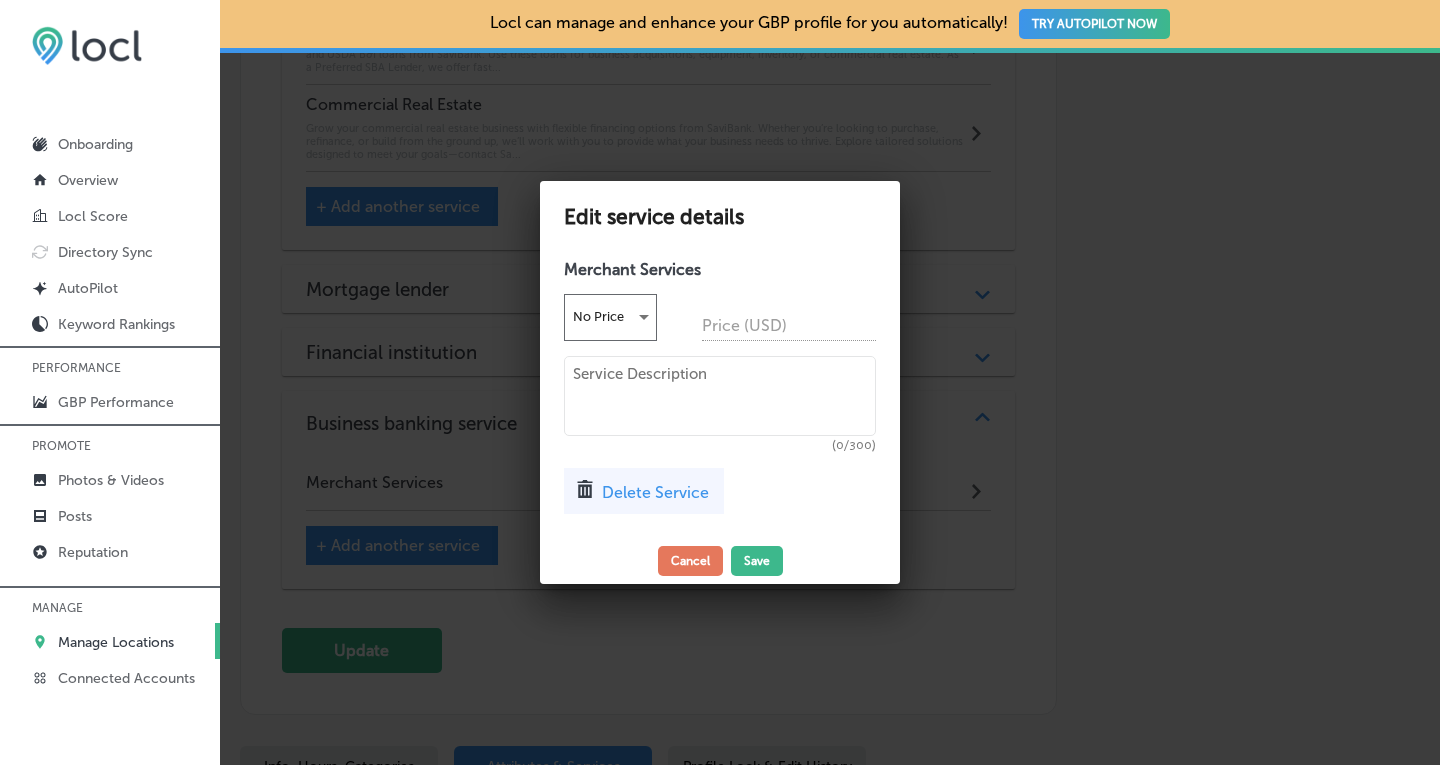 click at bounding box center (720, 396) 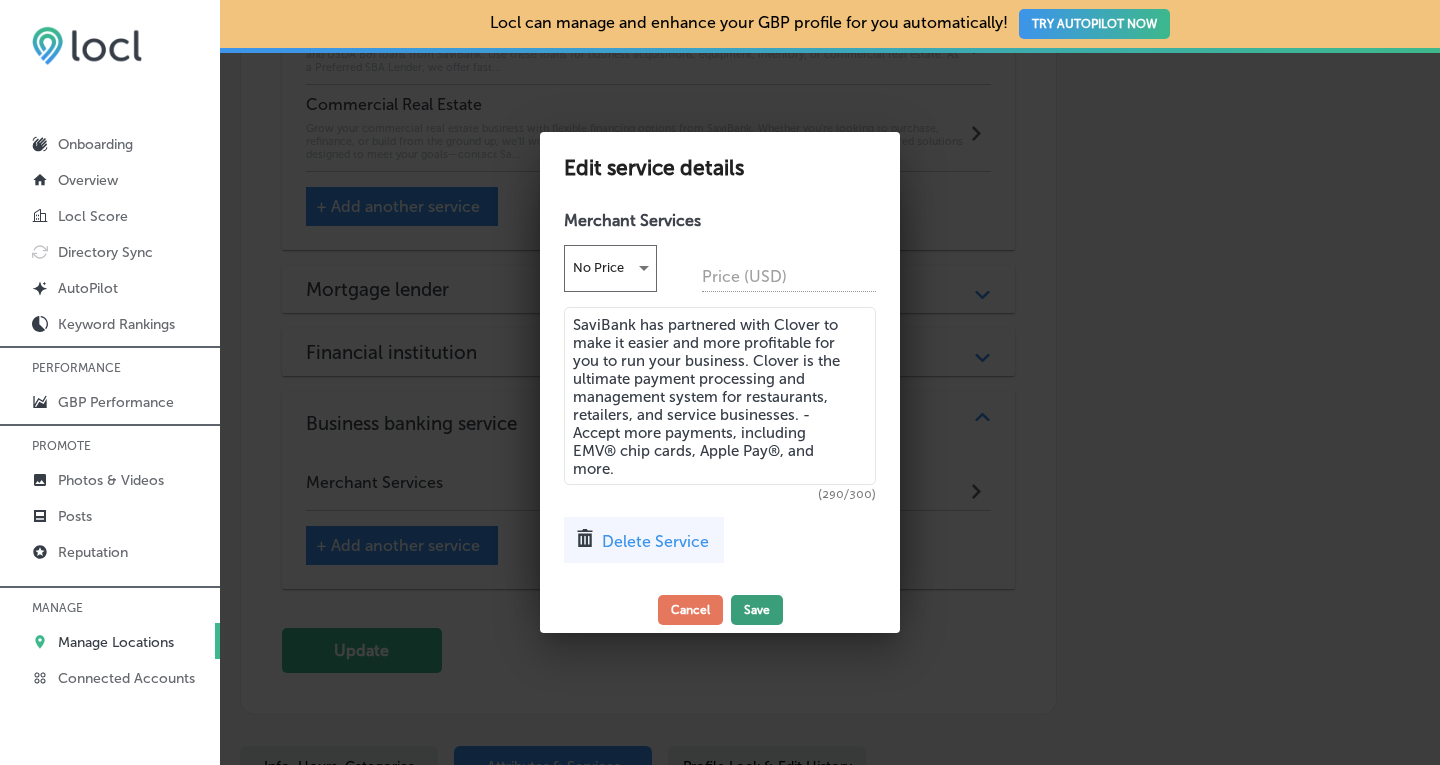 type on "SaviBank has partnered with Clover to make it easier and more profitable for you to run your business. Clover is the ultimate payment processing and management system for restaurants, retailers, and service businesses. -Accept more payments, including EMV® chip cards, Apple Pay®, and more." 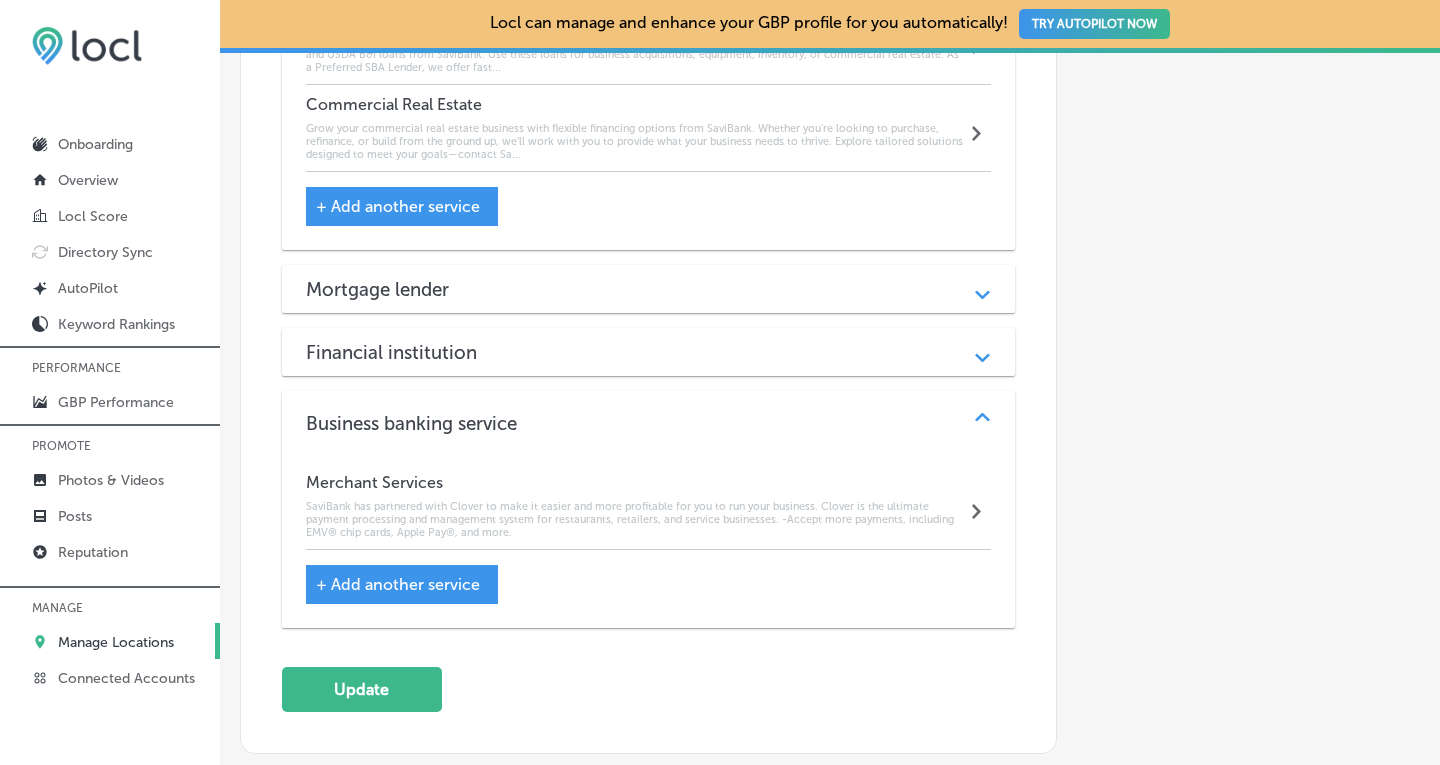 type 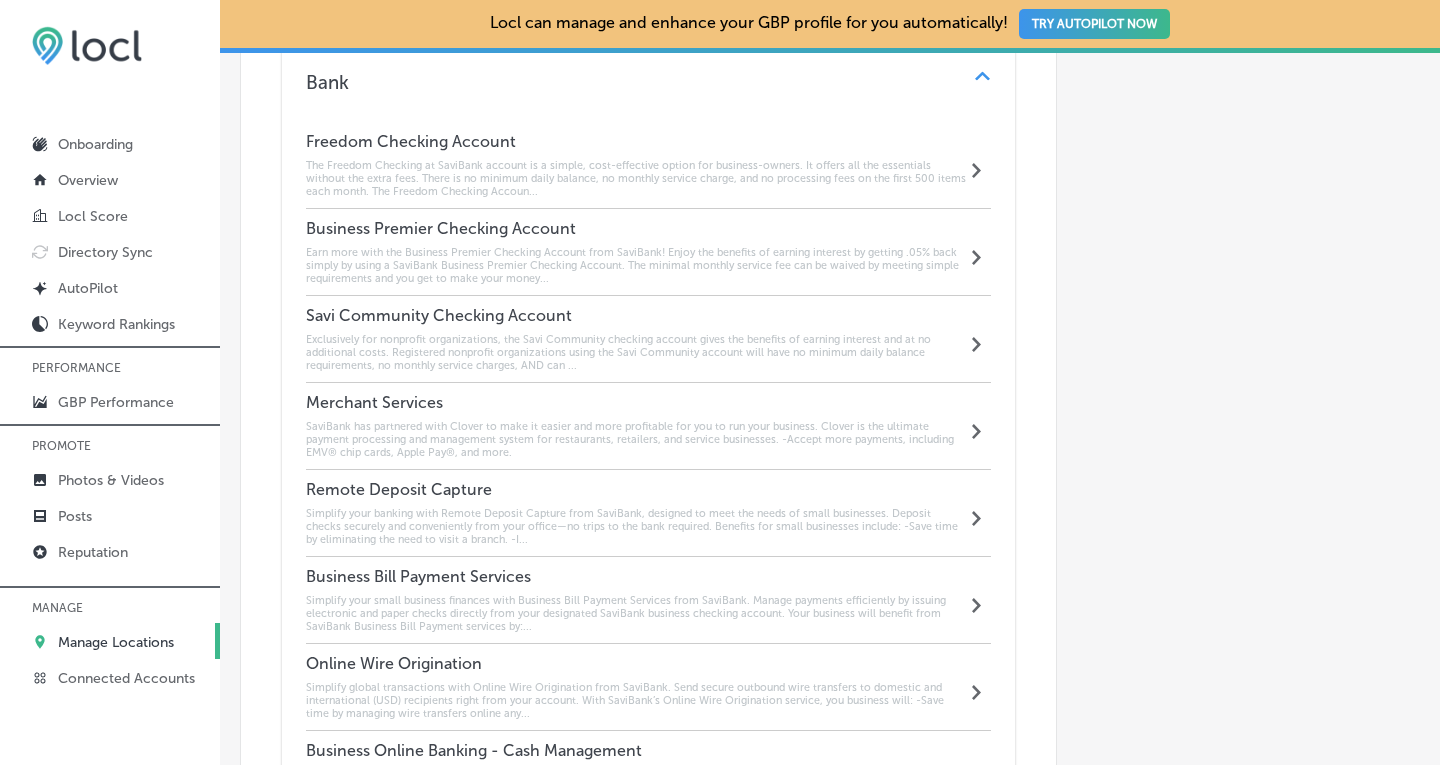 scroll, scrollTop: 1875, scrollLeft: 0, axis: vertical 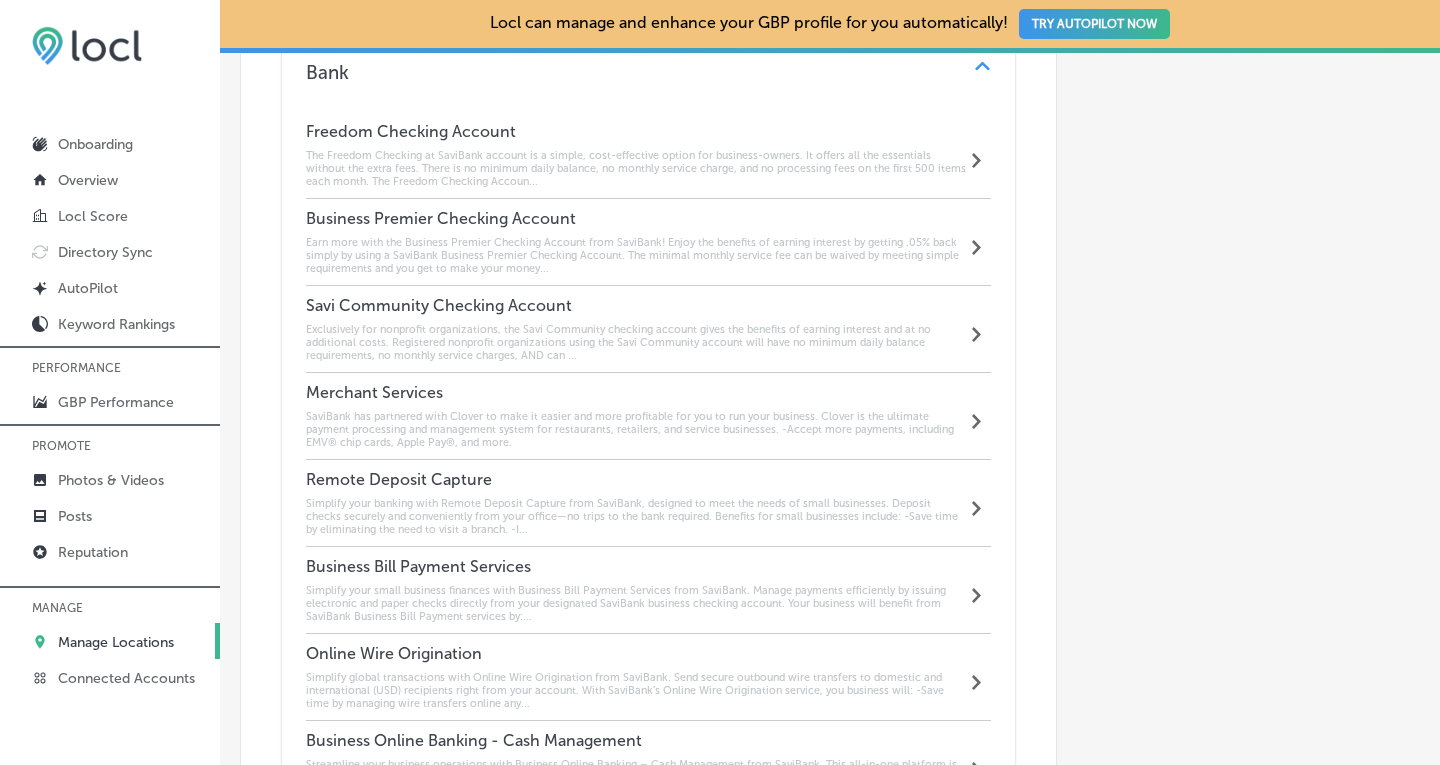 click on "Path
Created with Sketch." at bounding box center [978, 416] 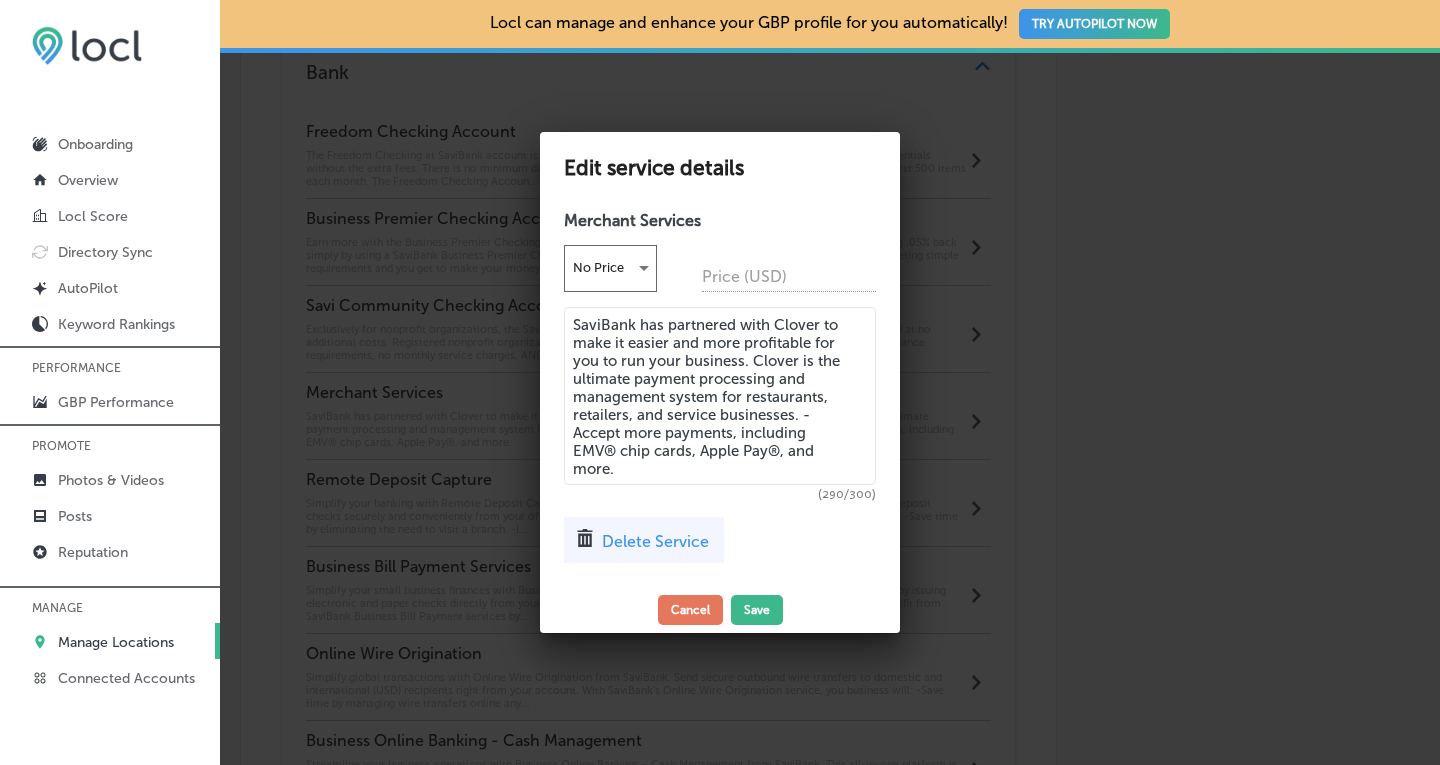 click on "Delete Service" at bounding box center [655, 541] 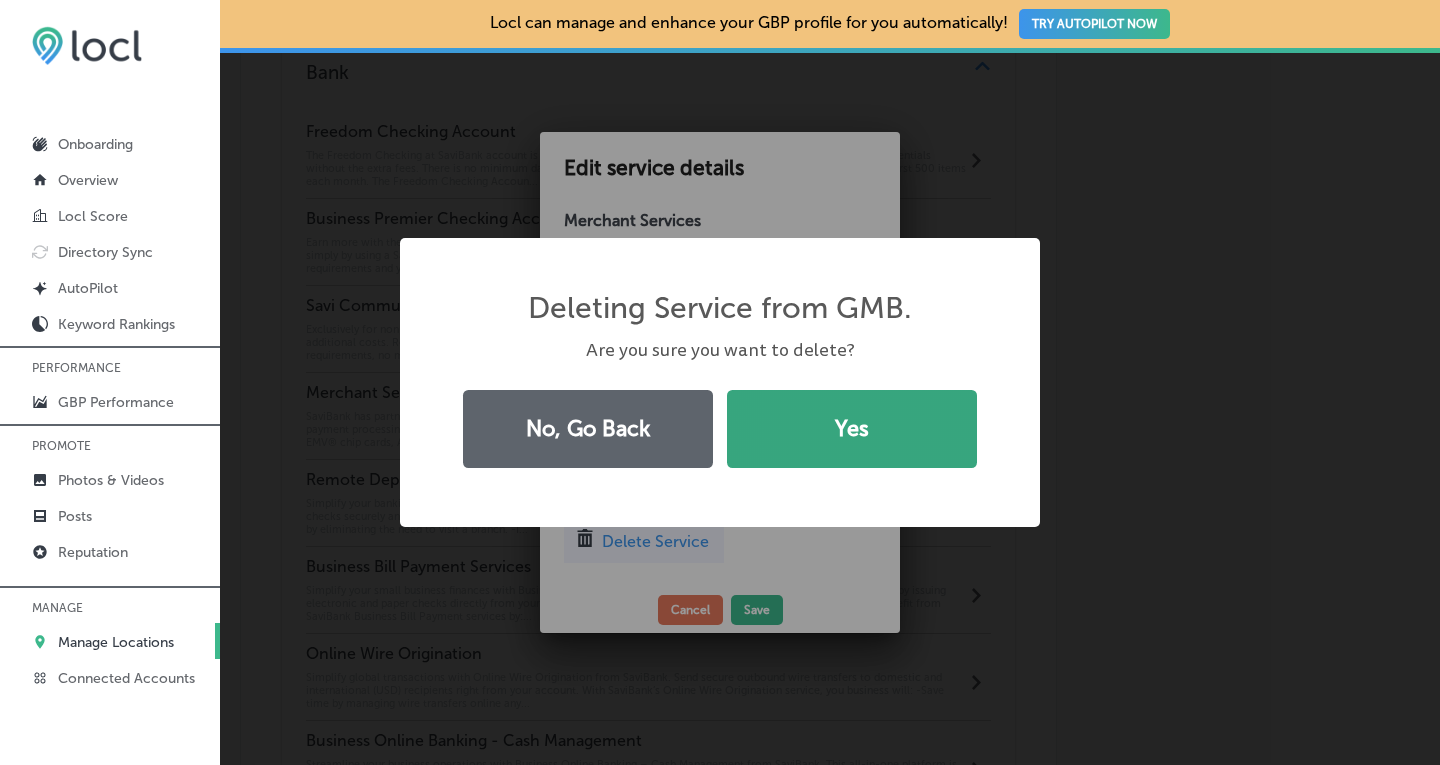 click on "Yes" at bounding box center (852, 429) 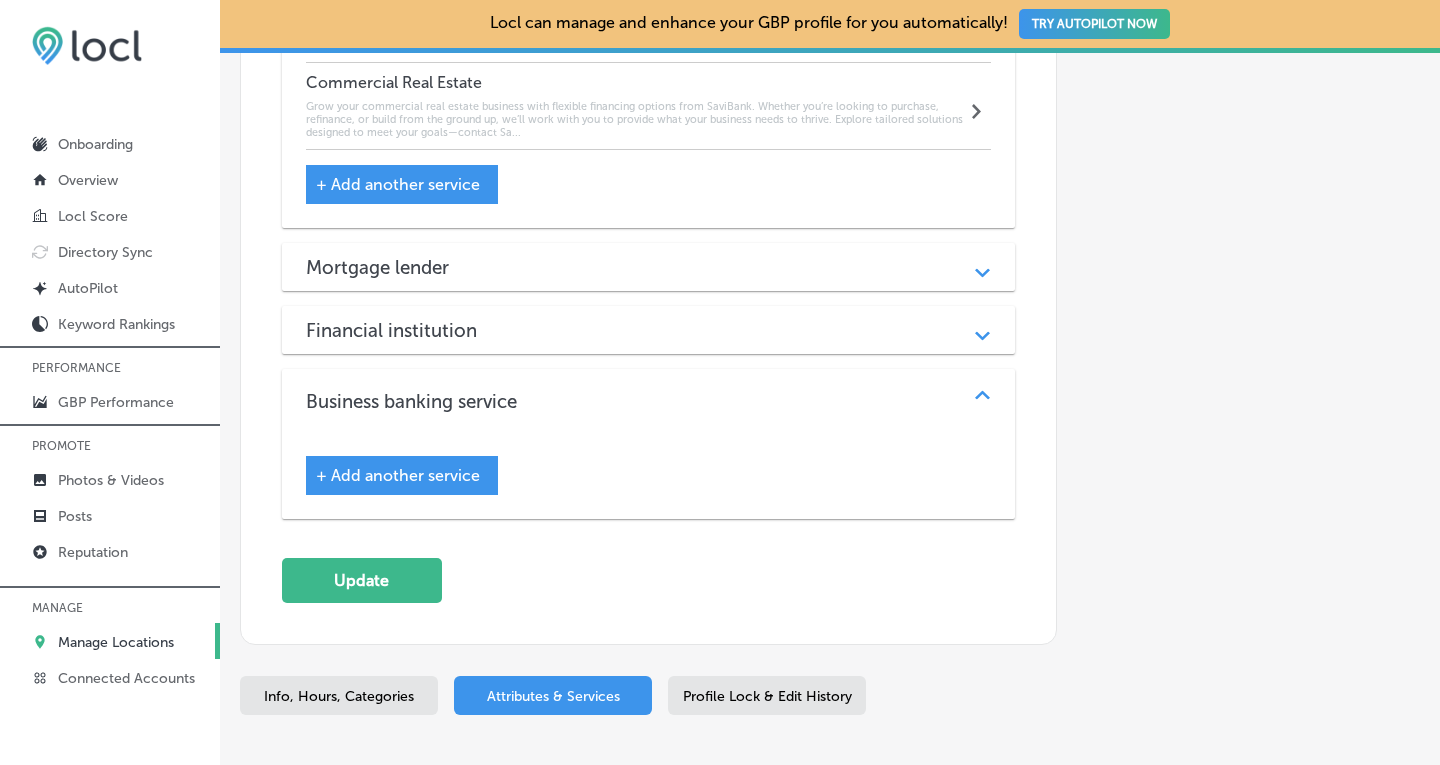 scroll, scrollTop: 2796, scrollLeft: 0, axis: vertical 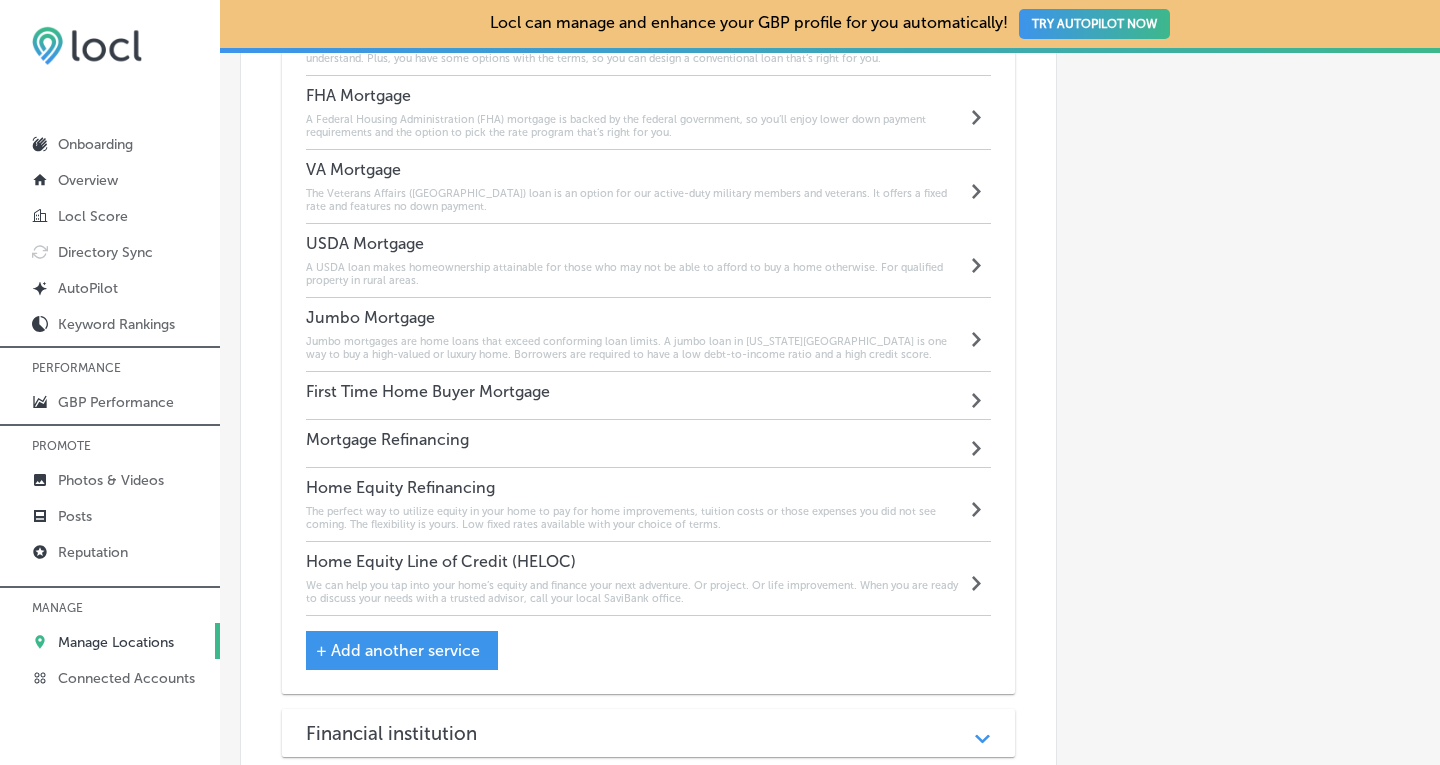 click on "Automatically Sync Profile Details Premium Directories:" at bounding box center (1238, -369) 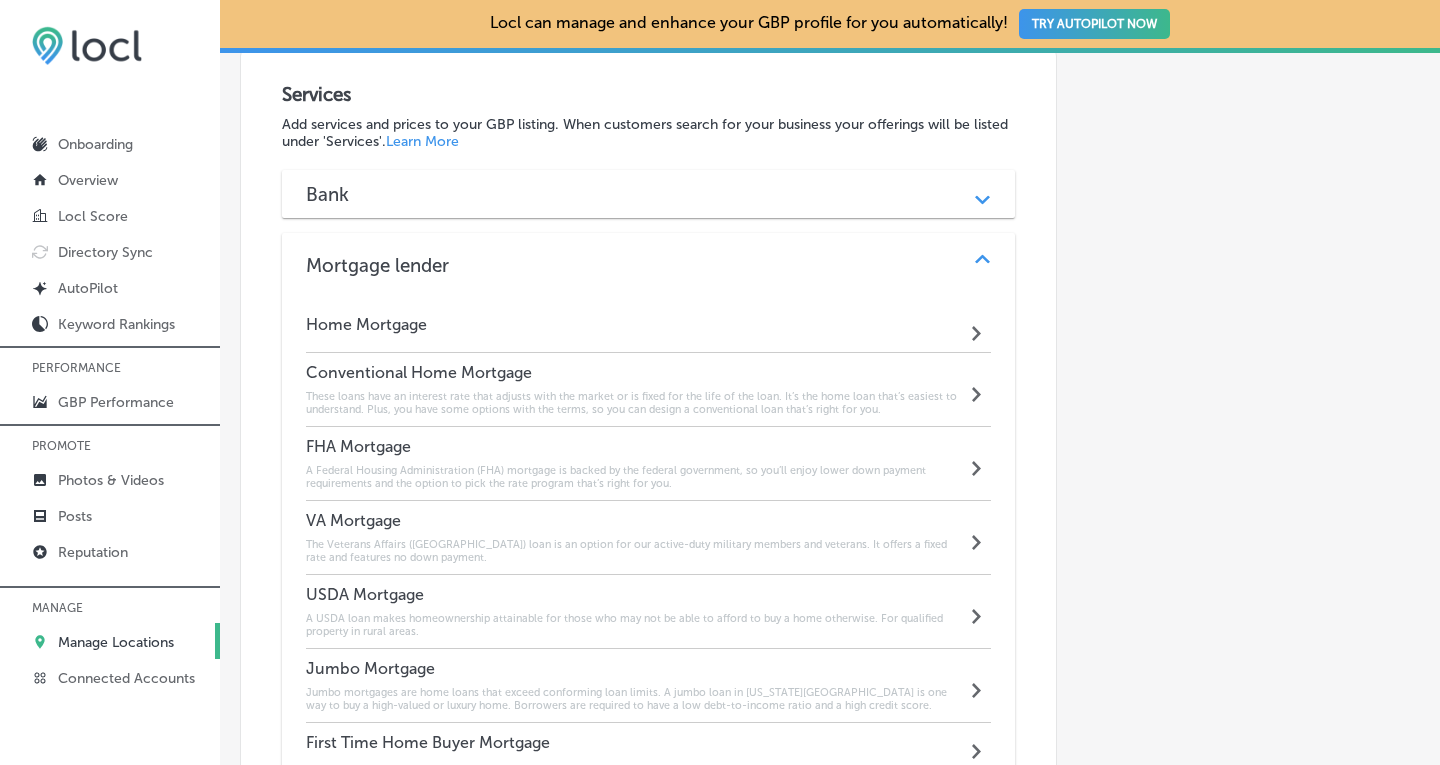 scroll, scrollTop: 1710, scrollLeft: 0, axis: vertical 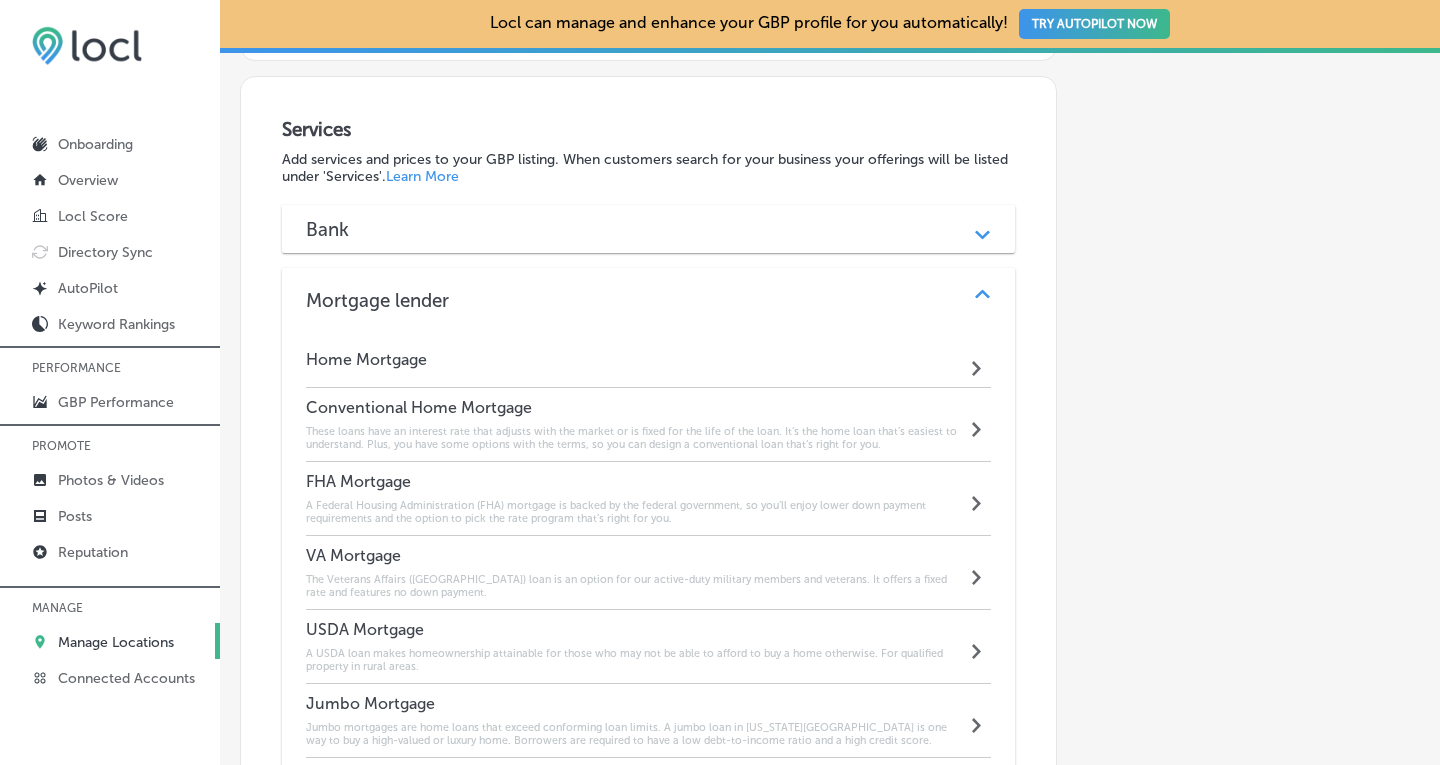 click 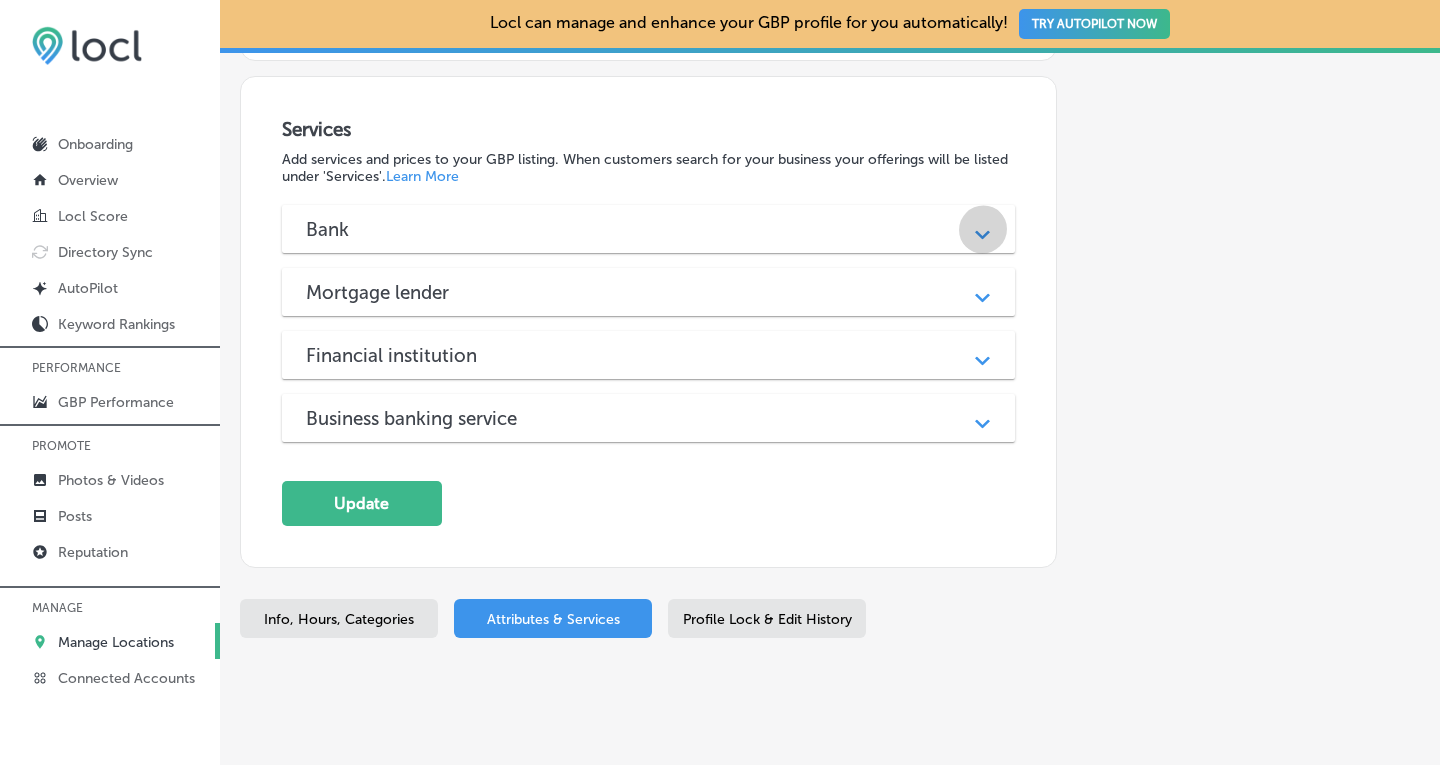 click on "Path
Created with Sketch." 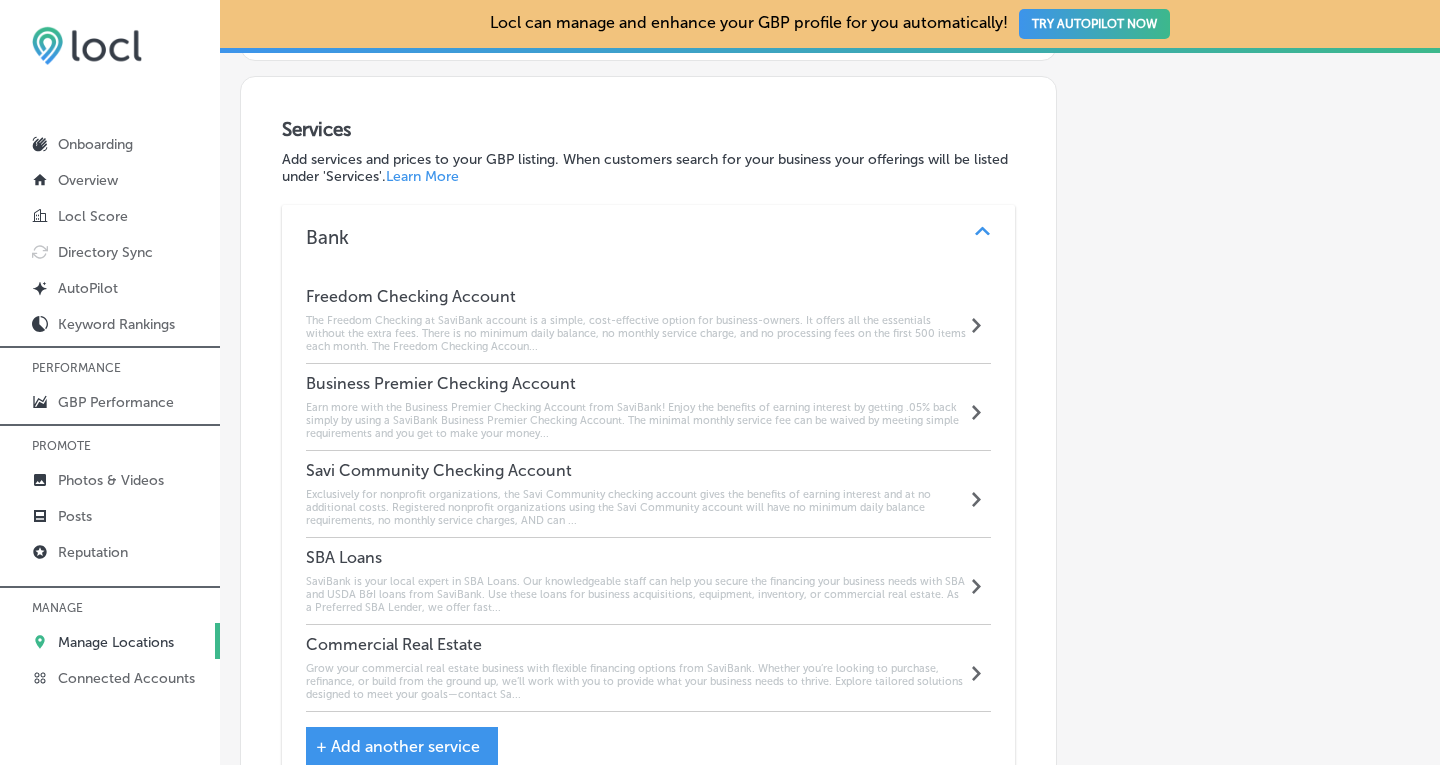 click on "Path
Created with Sketch." at bounding box center [978, 320] 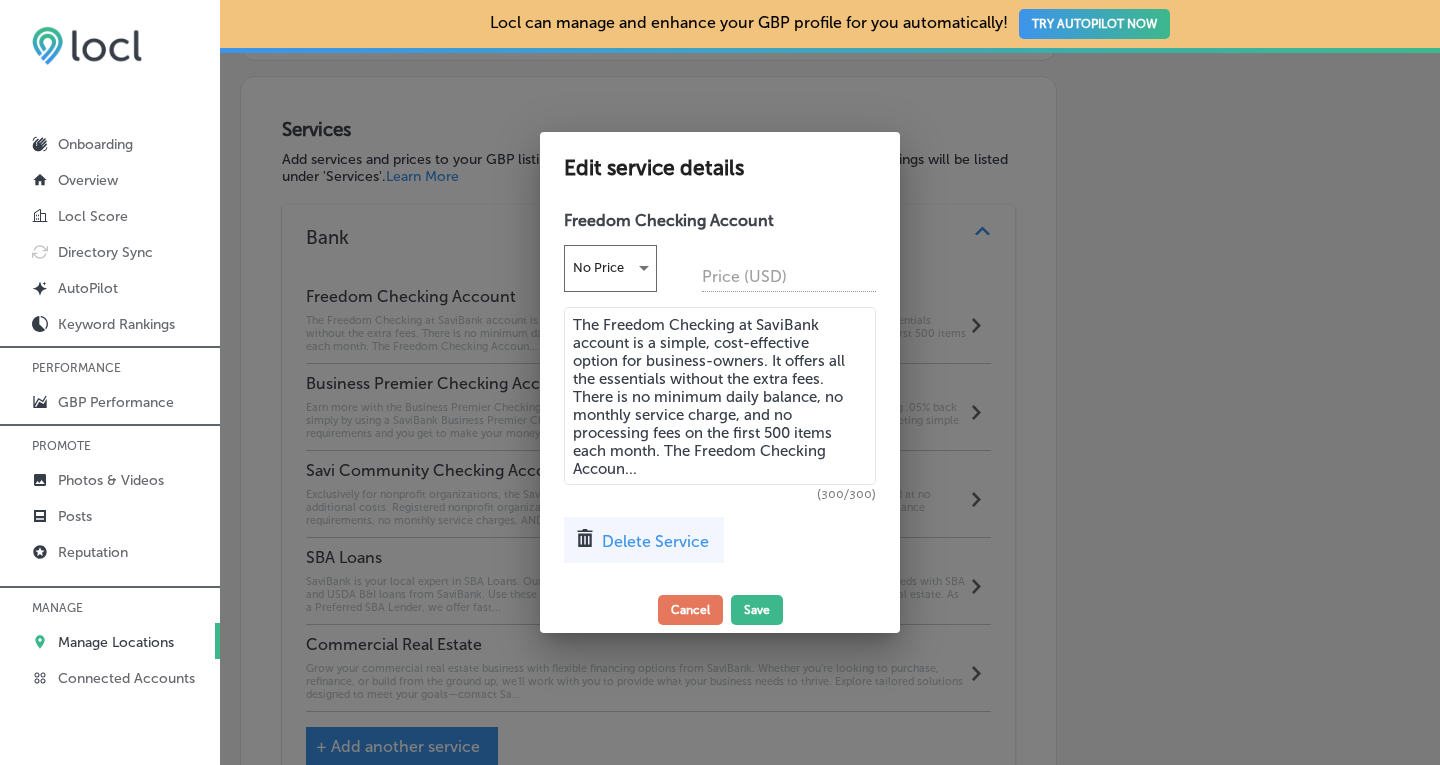 drag, startPoint x: 653, startPoint y: 473, endPoint x: 667, endPoint y: 449, distance: 27.784887 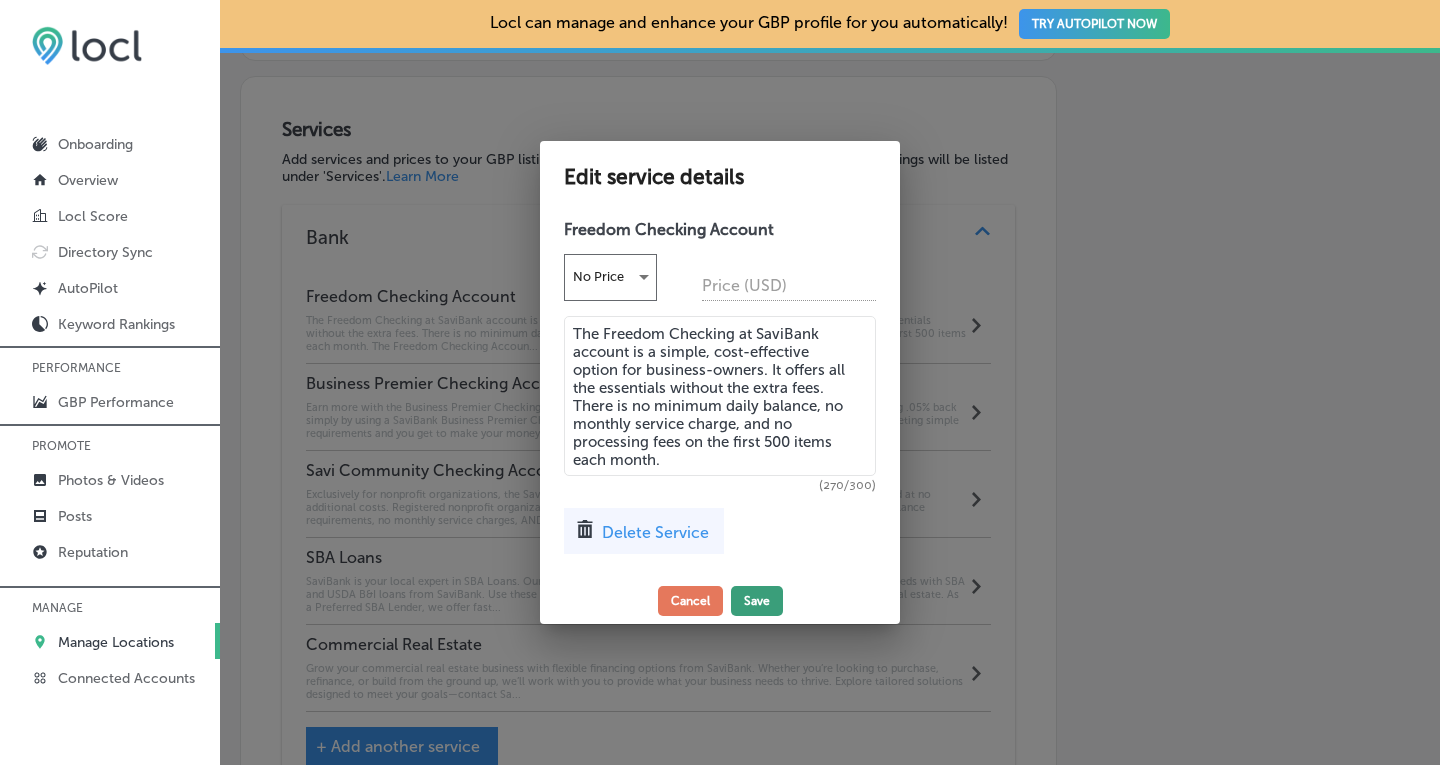 type on "The Freedom Checking at SaviBank account is a simple, cost-effective option for business-owners. It offers all the essentials without the extra fees. There is no minimum daily balance, no monthly service charge, and no processing fees on the first 500 items each month." 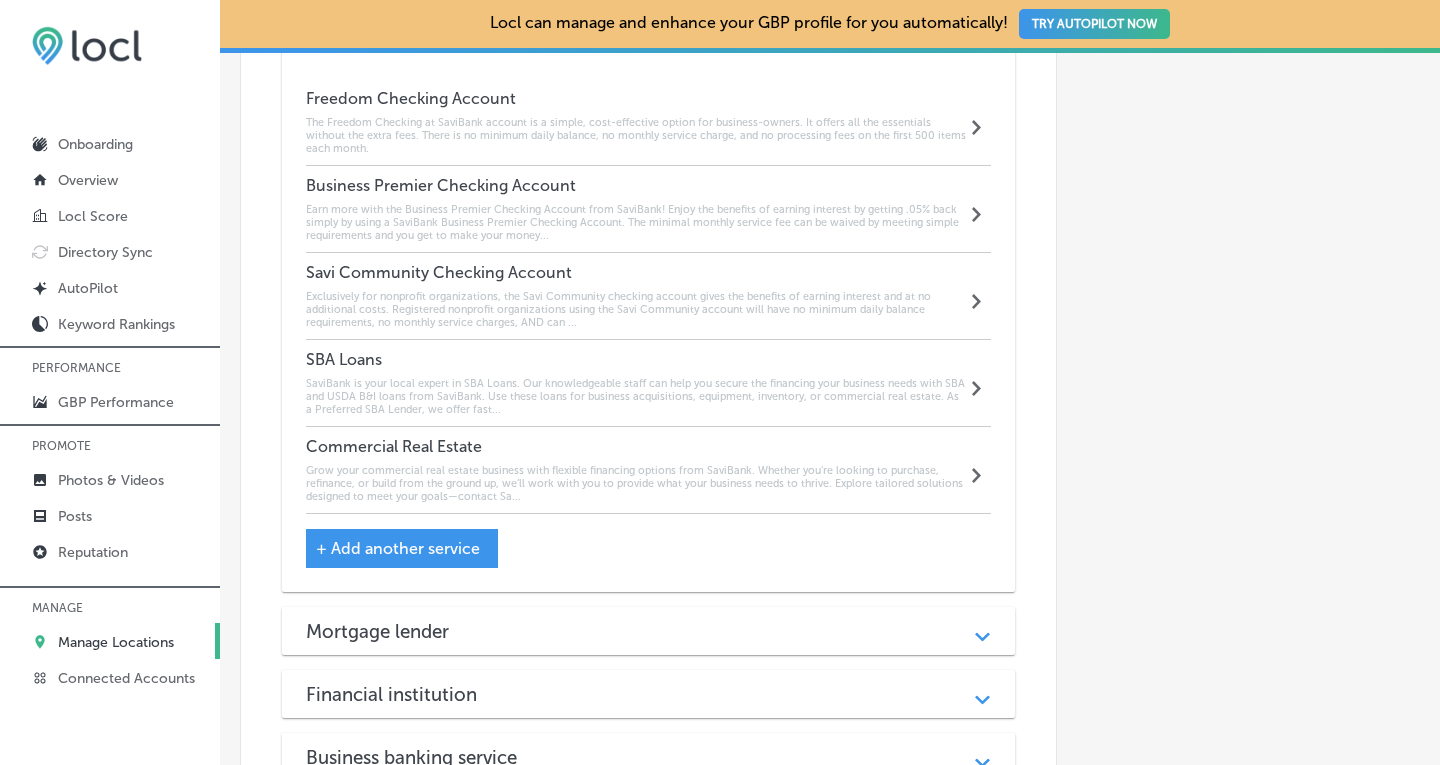 scroll, scrollTop: 2250, scrollLeft: 0, axis: vertical 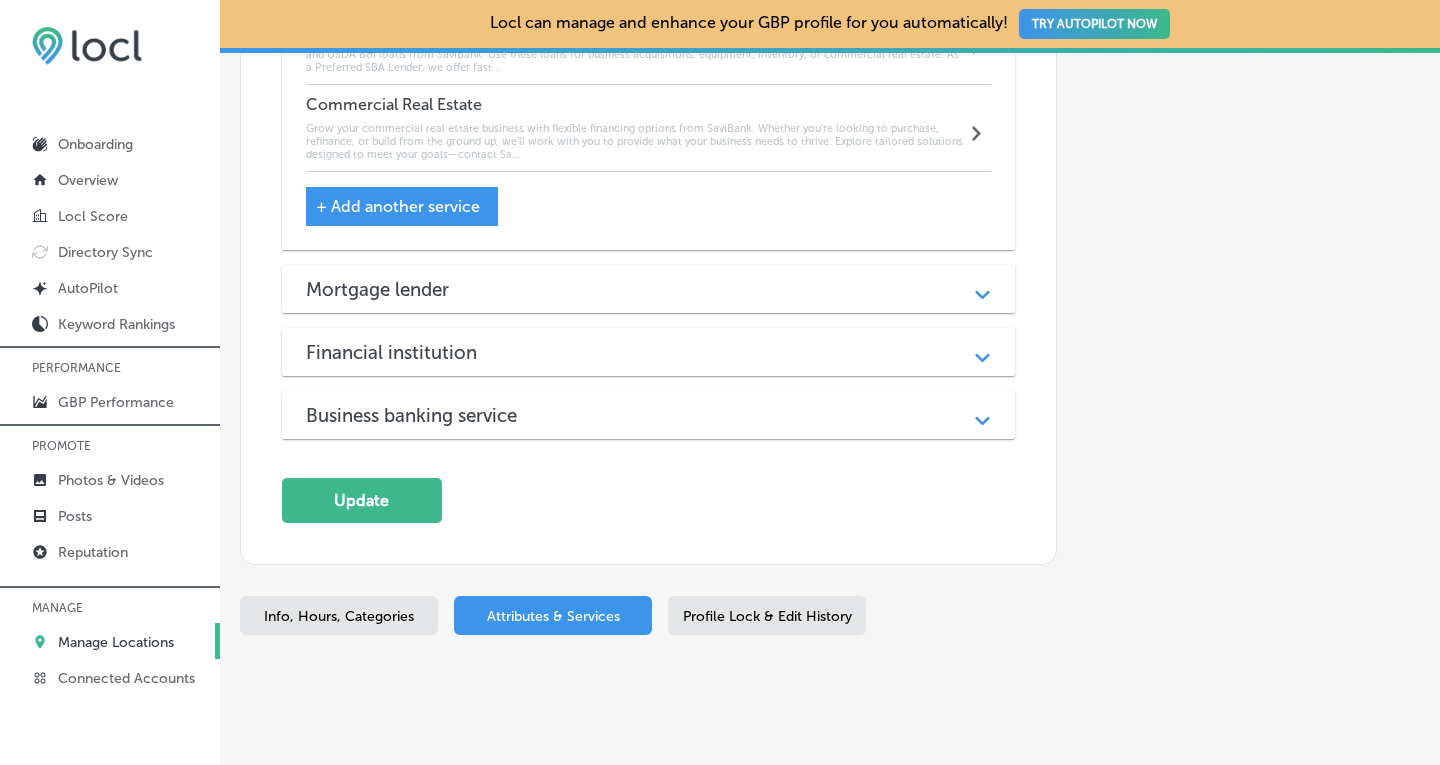 click on "Path
Created with Sketch." at bounding box center [982, 415] 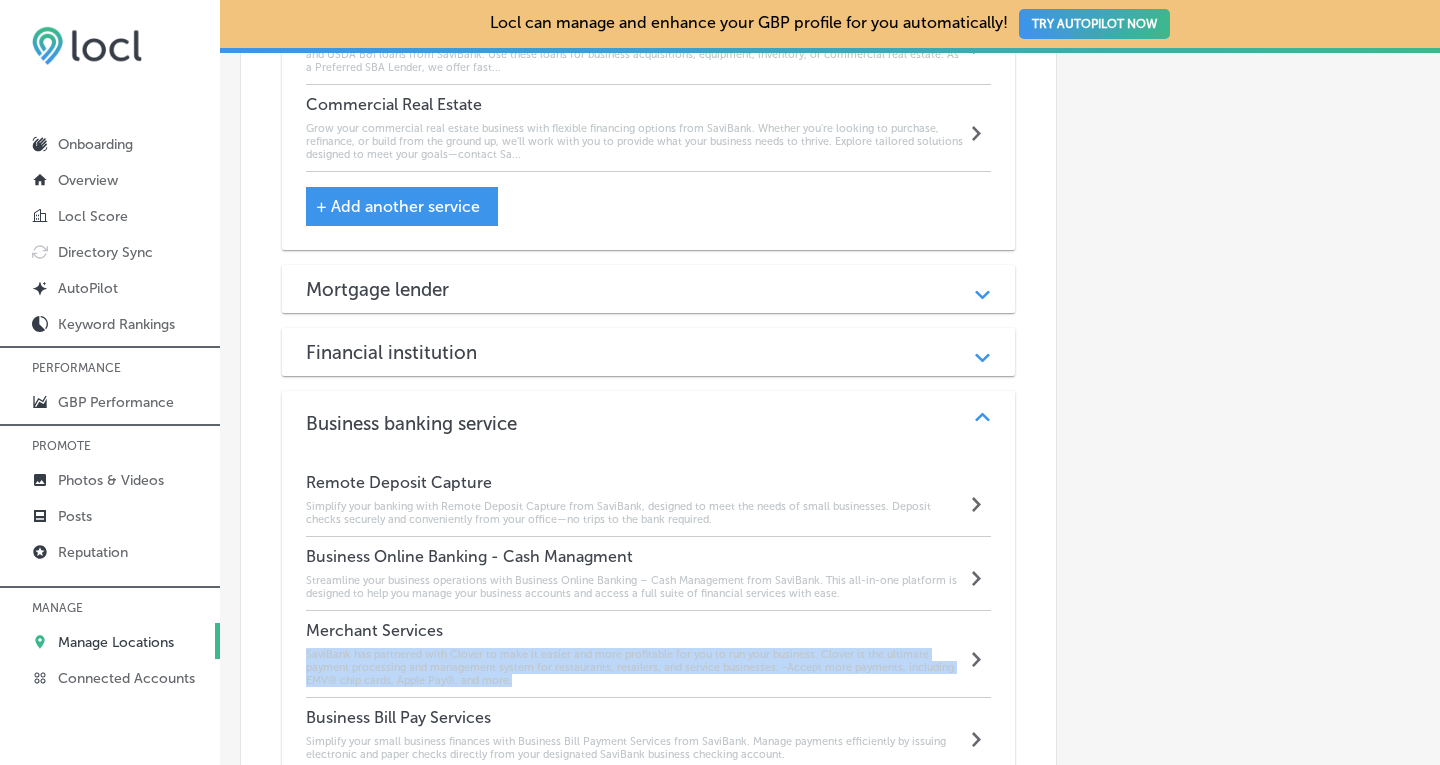 drag, startPoint x: 473, startPoint y: 660, endPoint x: 301, endPoint y: 624, distance: 175.72707 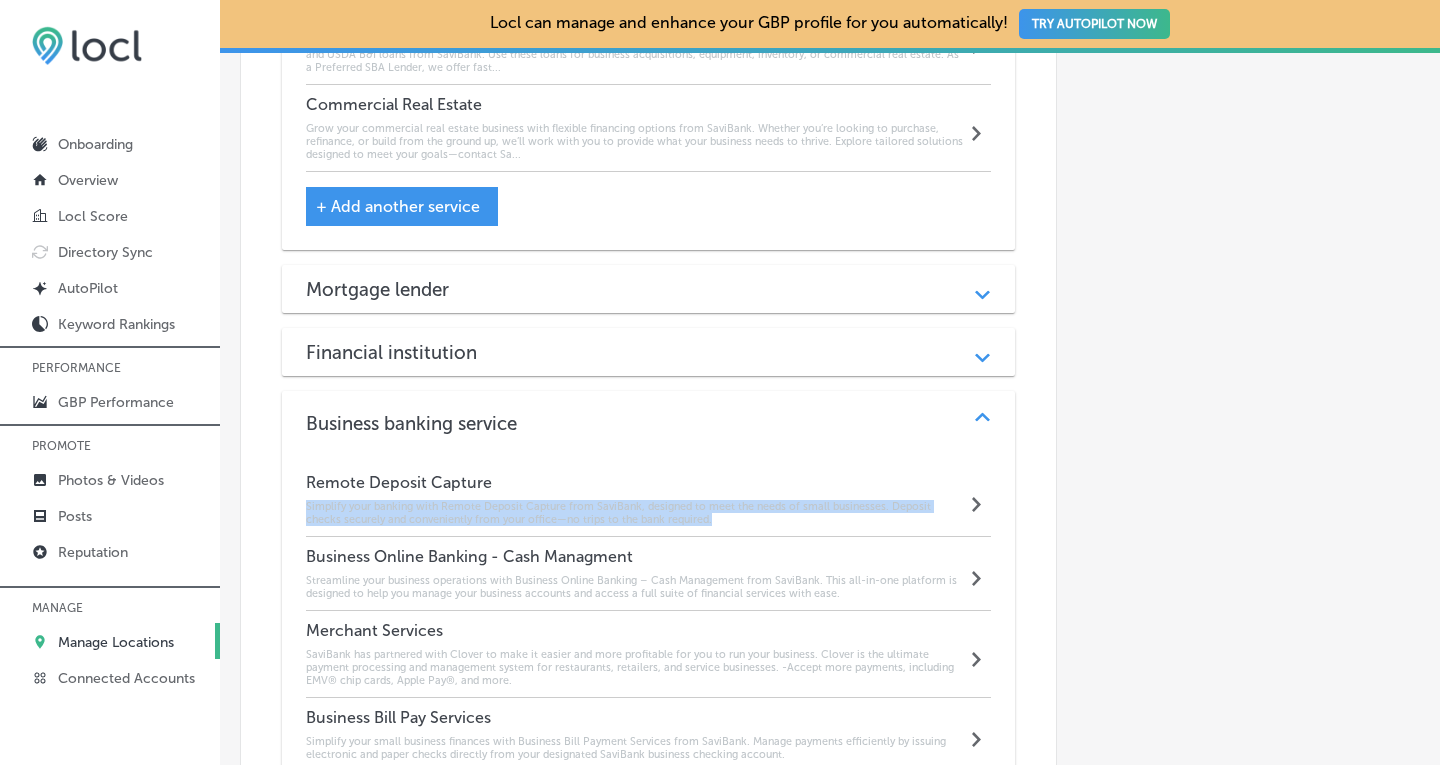 drag, startPoint x: 725, startPoint y: 490, endPoint x: 299, endPoint y: 481, distance: 426.09506 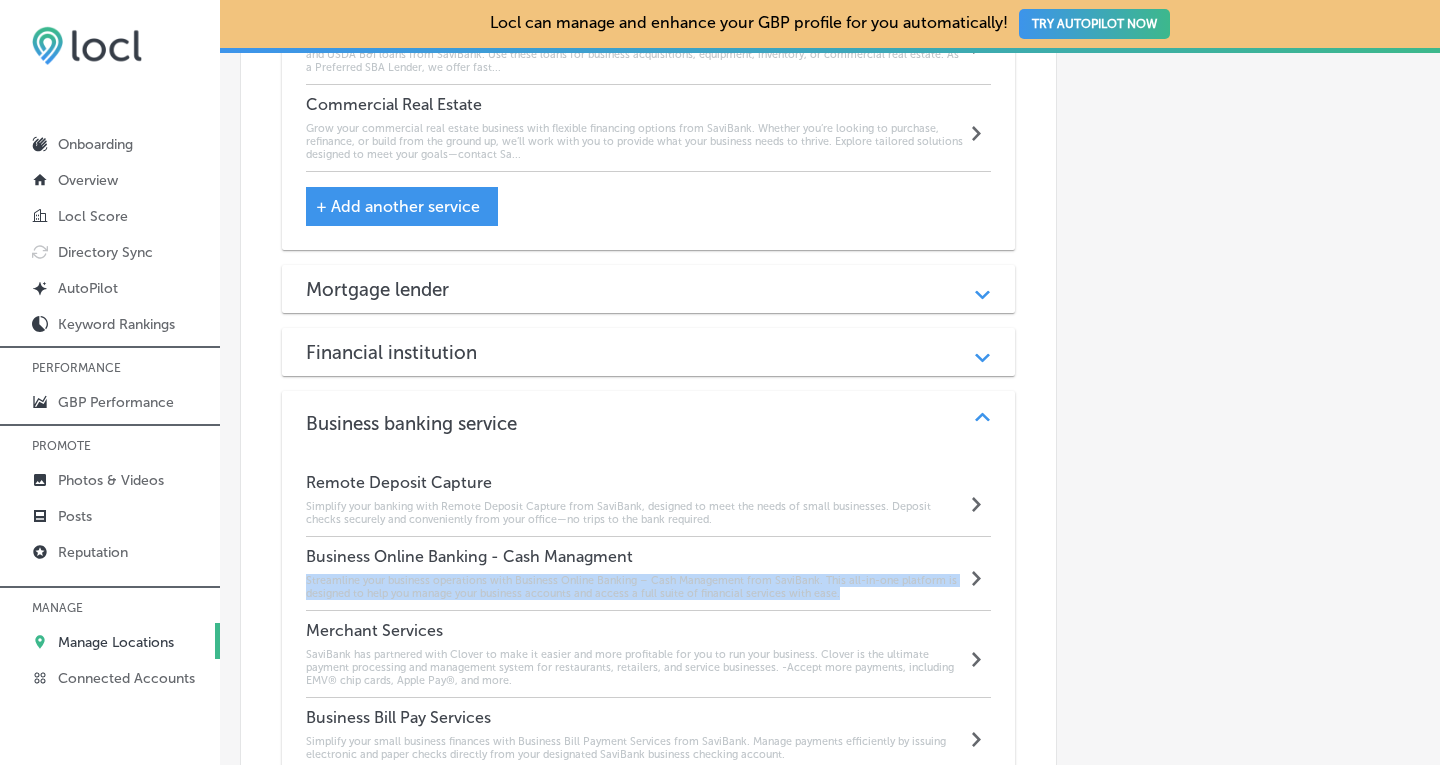 drag, startPoint x: 847, startPoint y: 568, endPoint x: 305, endPoint y: 554, distance: 542.1808 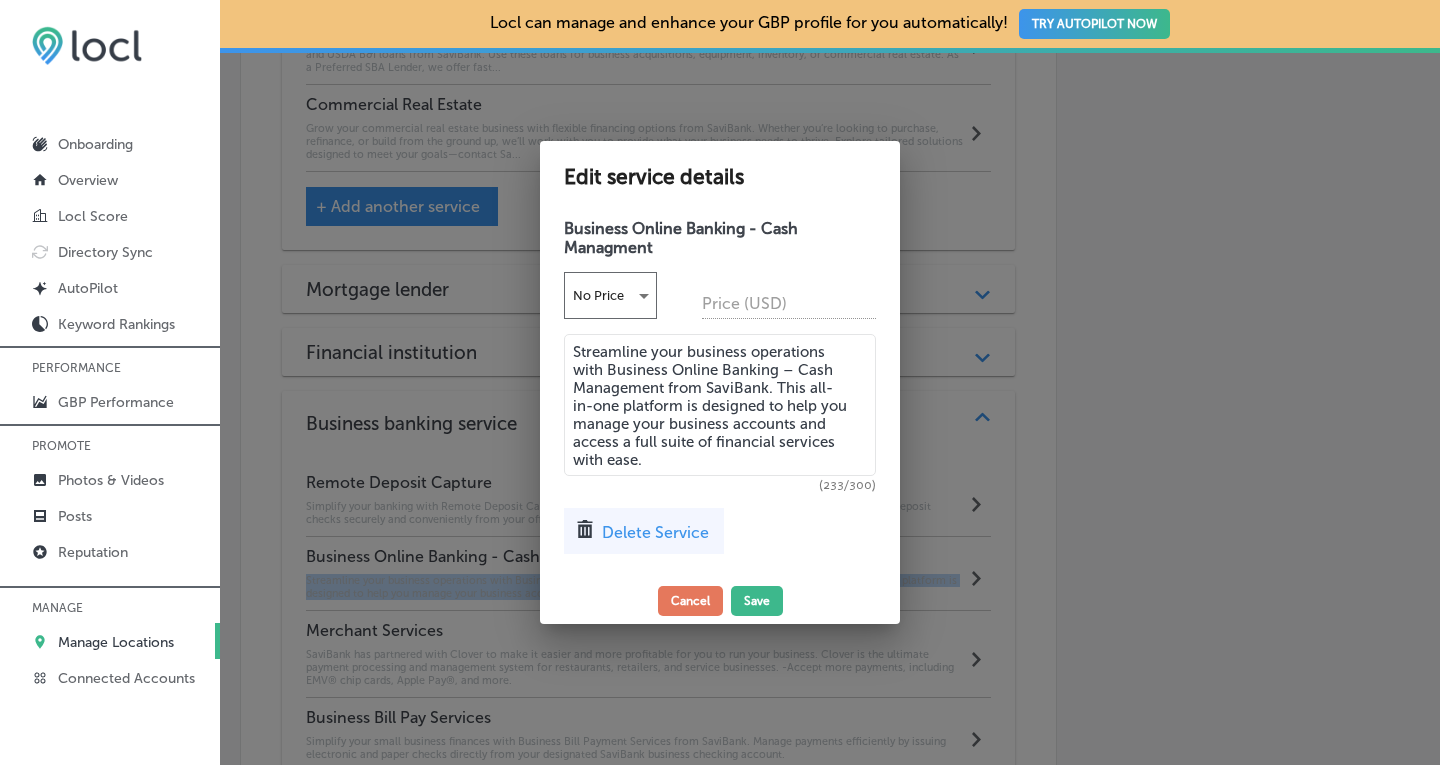 click on "Streamline your business operations with Business Online Banking – Cash Management from SaviBank. This all-in-one platform is designed to help you manage your business accounts and access a full suite of financial services with ease." at bounding box center (720, 405) 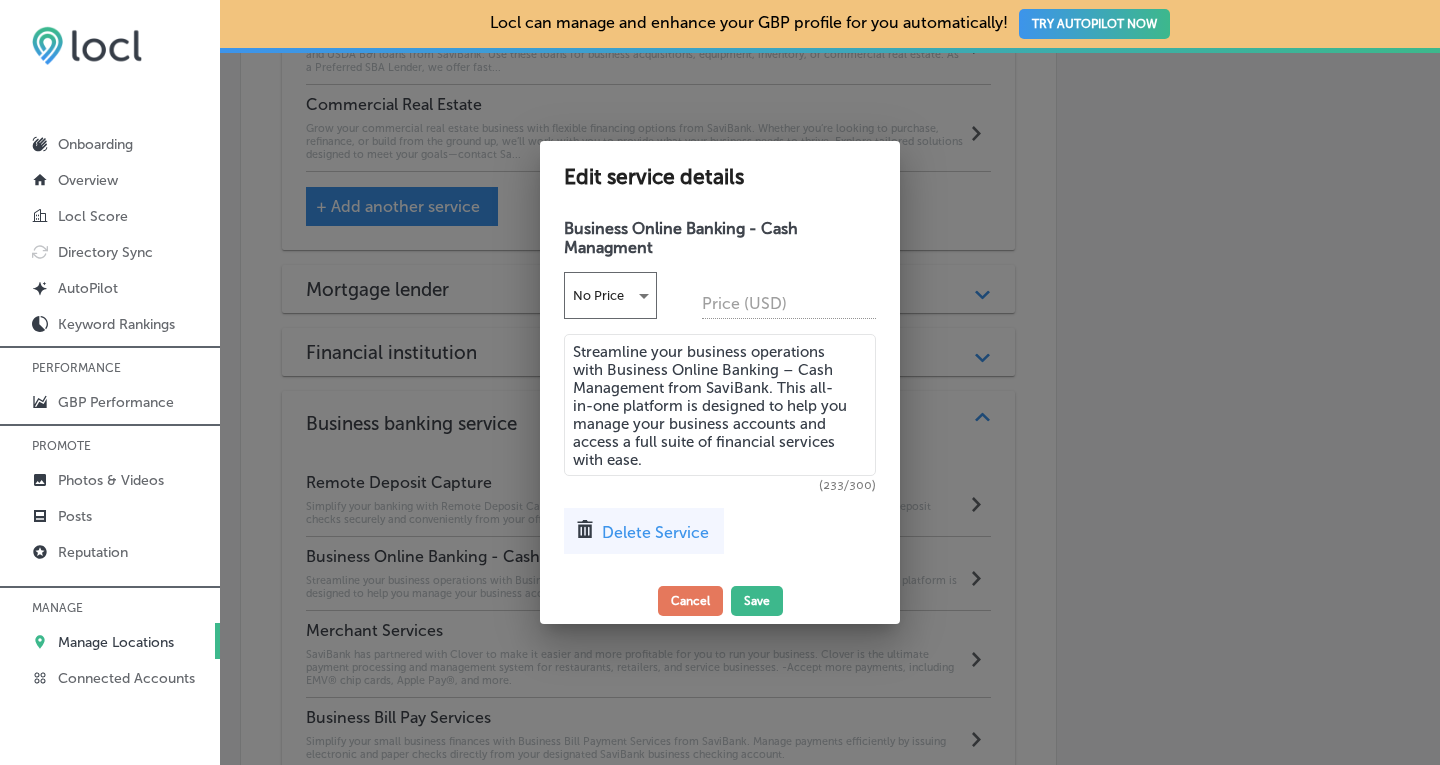 click on "Streamline your business operations with Business Online Banking – Cash Management from SaviBank. This all-in-one platform is designed to help you manage your business accounts and access a full suite of financial services with ease." at bounding box center [720, 405] 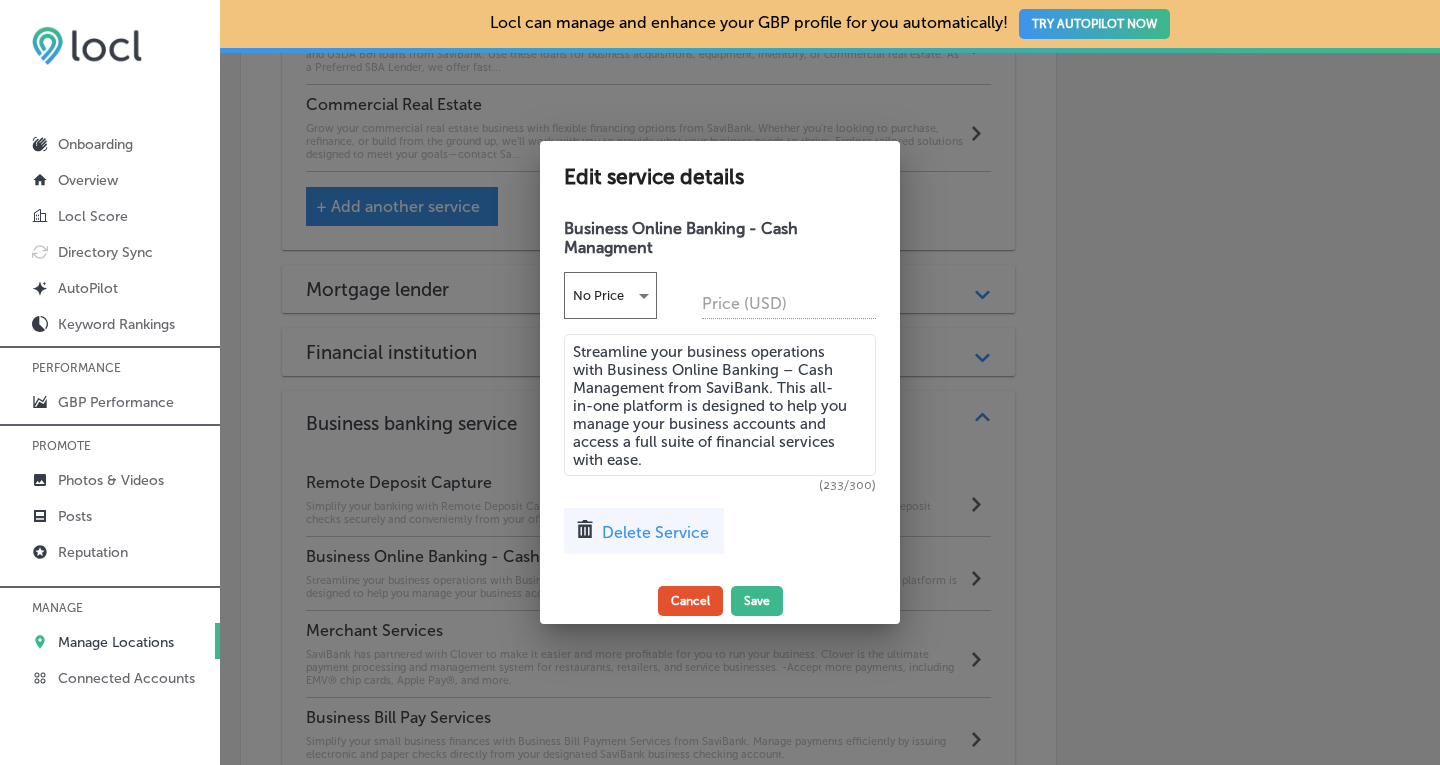 click on "Cancel" at bounding box center [690, 601] 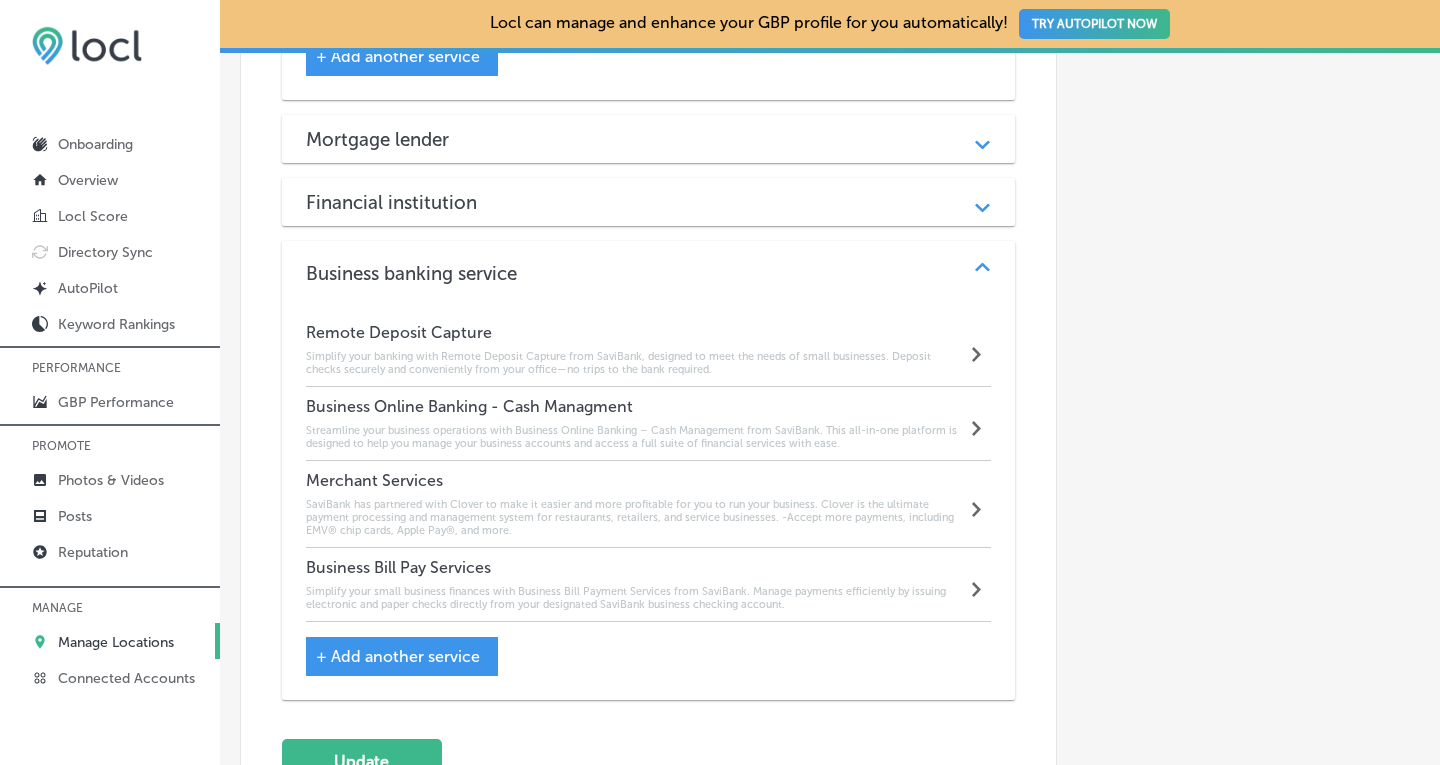 scroll, scrollTop: 2398, scrollLeft: 0, axis: vertical 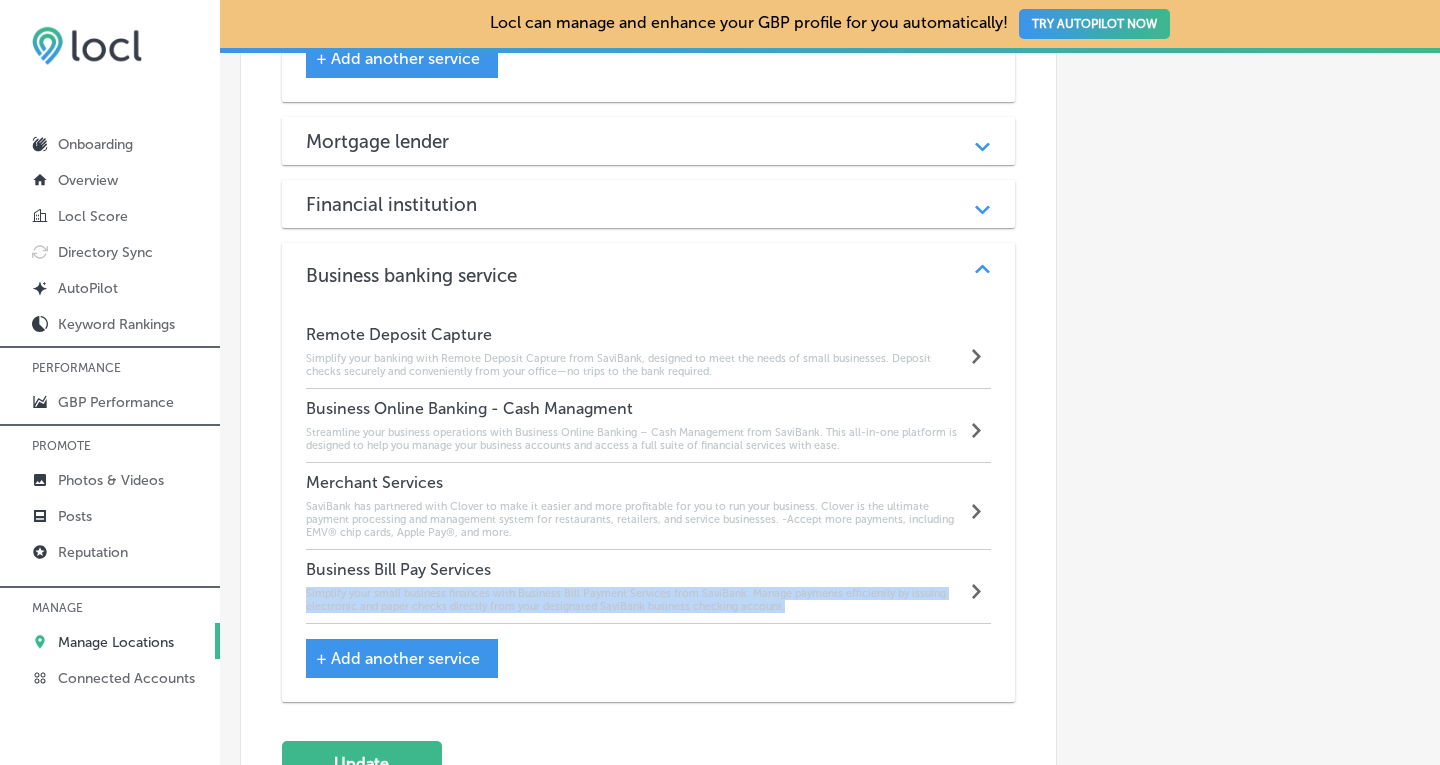 drag, startPoint x: 783, startPoint y: 583, endPoint x: 303, endPoint y: 568, distance: 480.2343 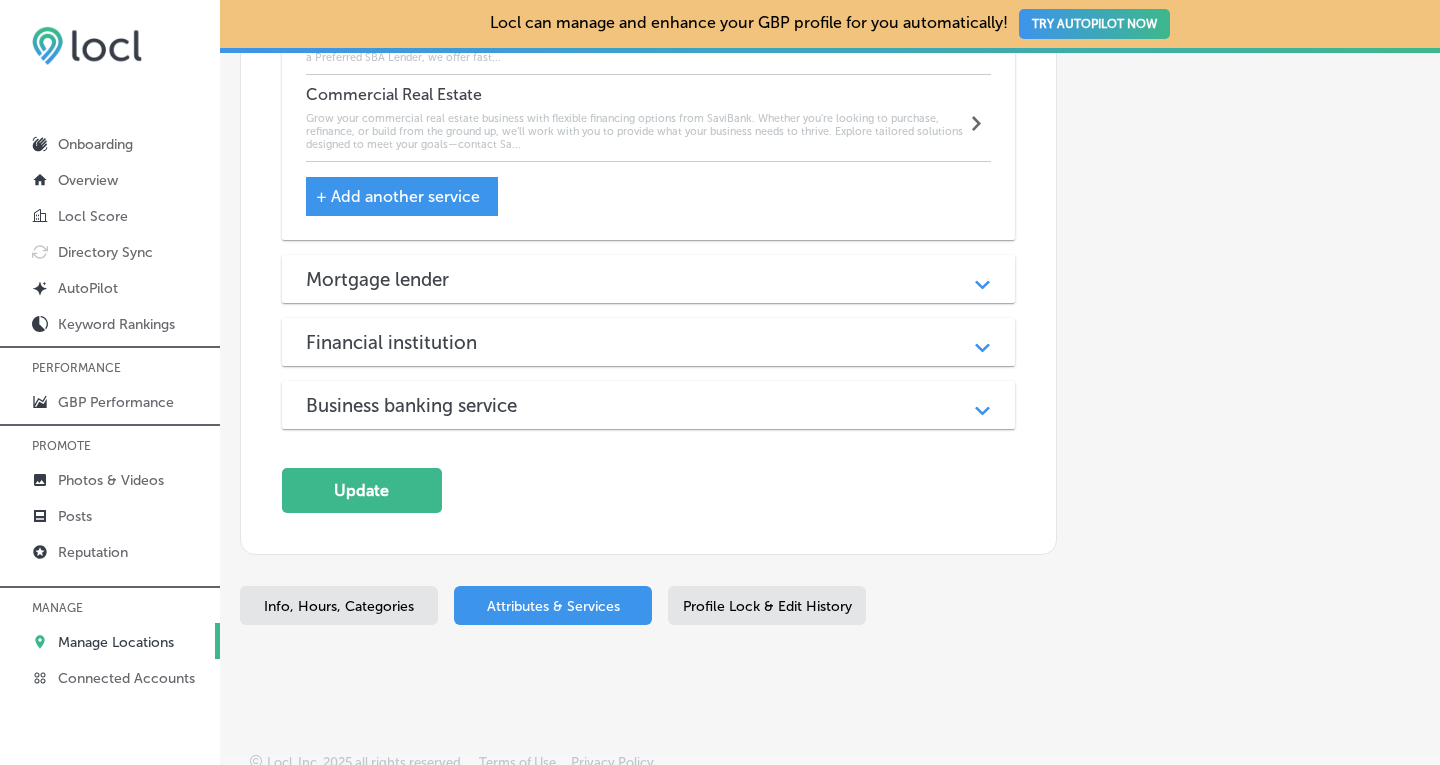 scroll, scrollTop: 2250, scrollLeft: 0, axis: vertical 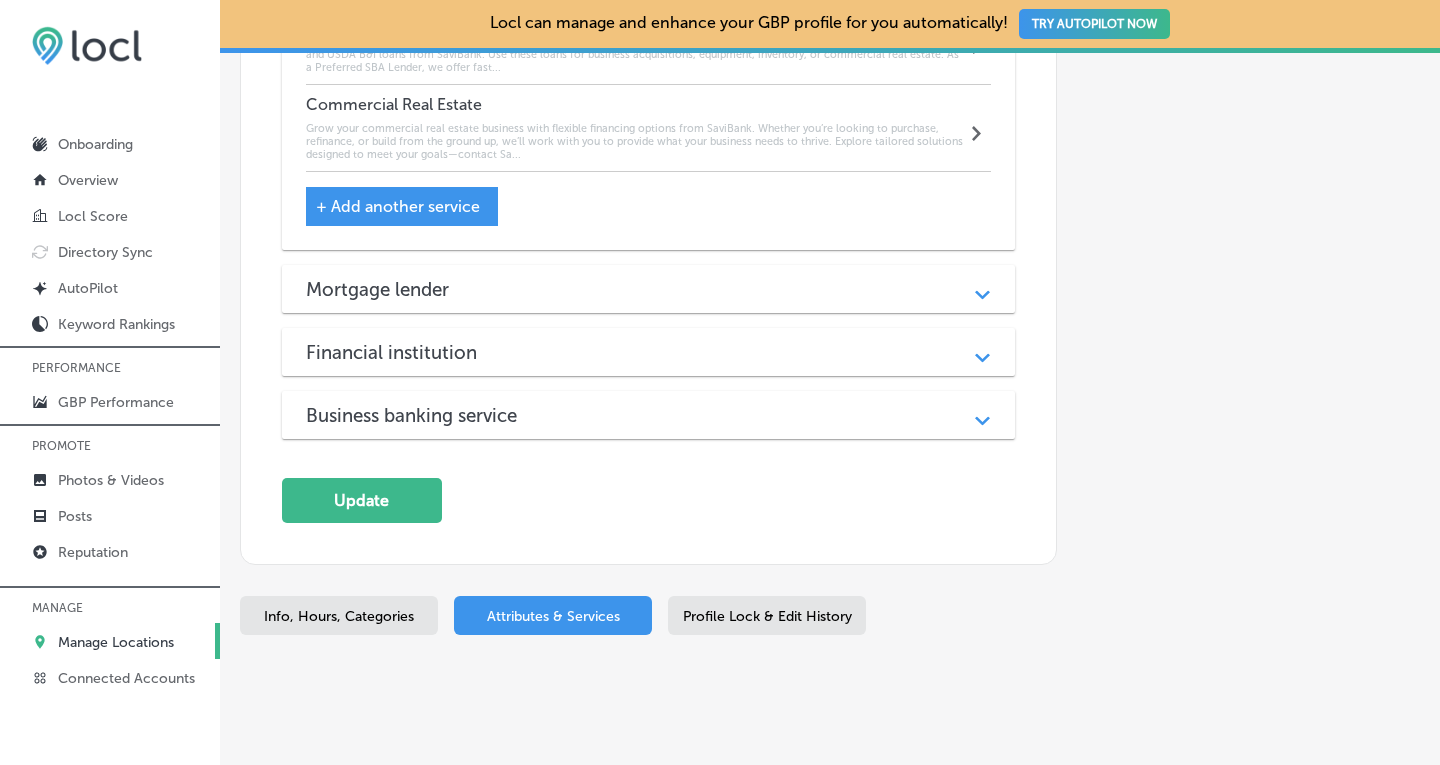 click on "Path
Created with Sketch." at bounding box center [982, 352] 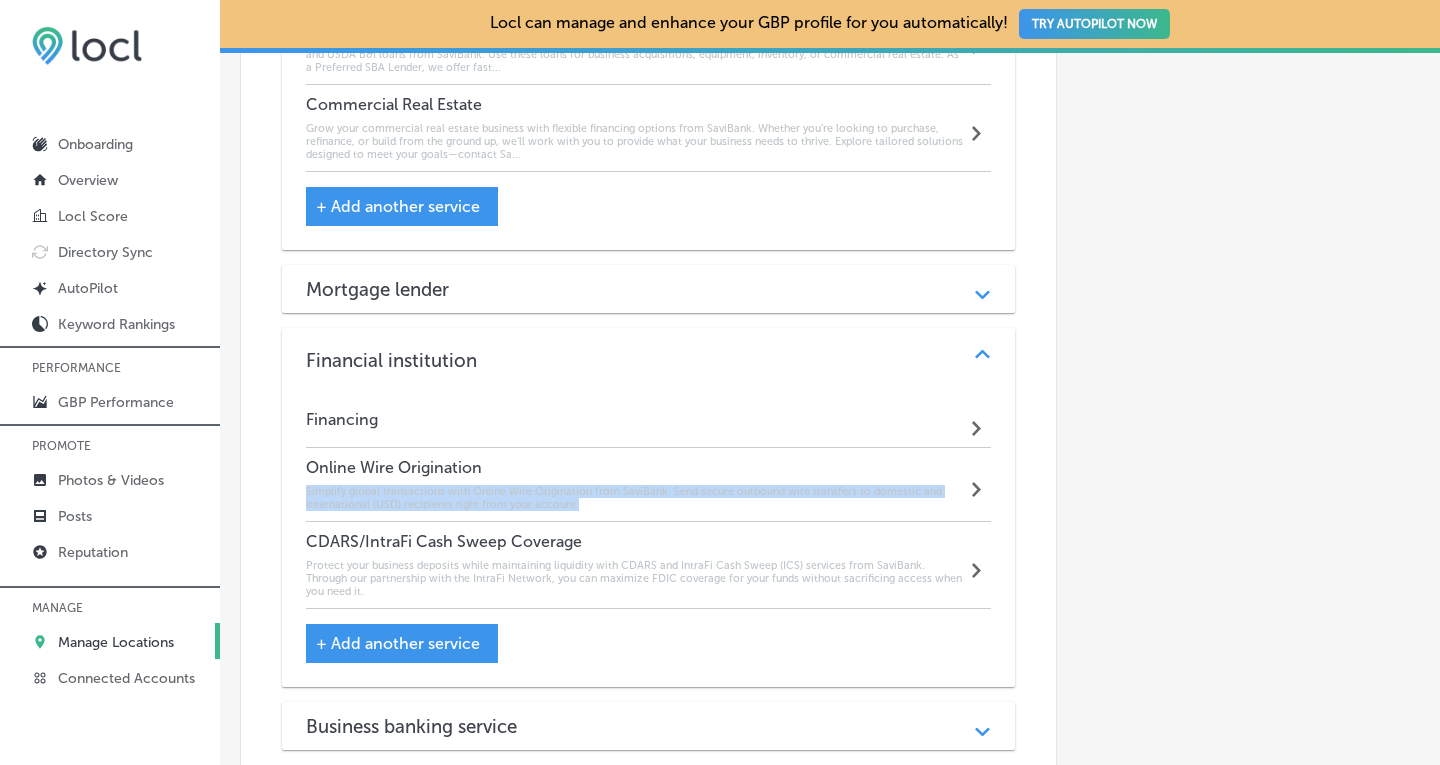 drag, startPoint x: 587, startPoint y: 480, endPoint x: 292, endPoint y: 465, distance: 295.3811 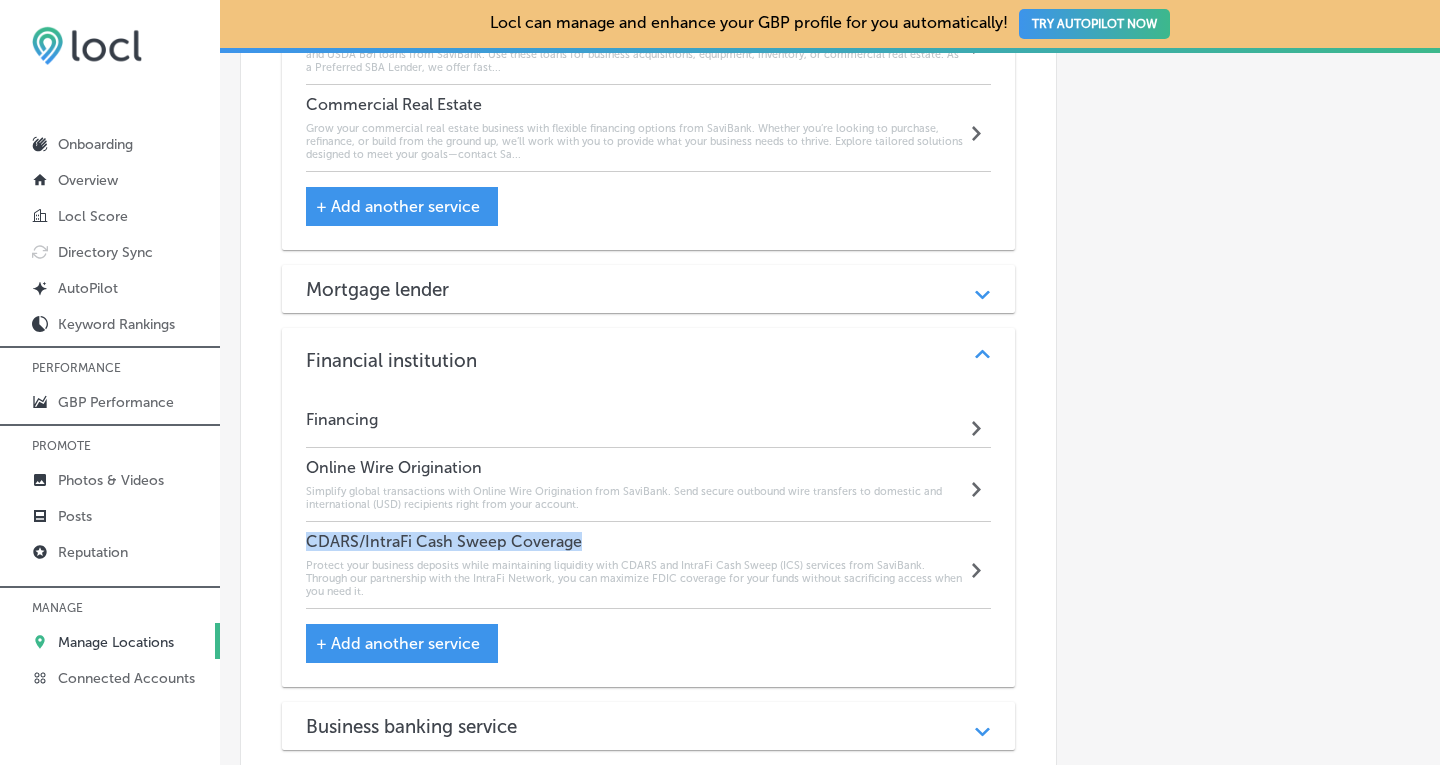drag, startPoint x: 584, startPoint y: 516, endPoint x: 292, endPoint y: 520, distance: 292.0274 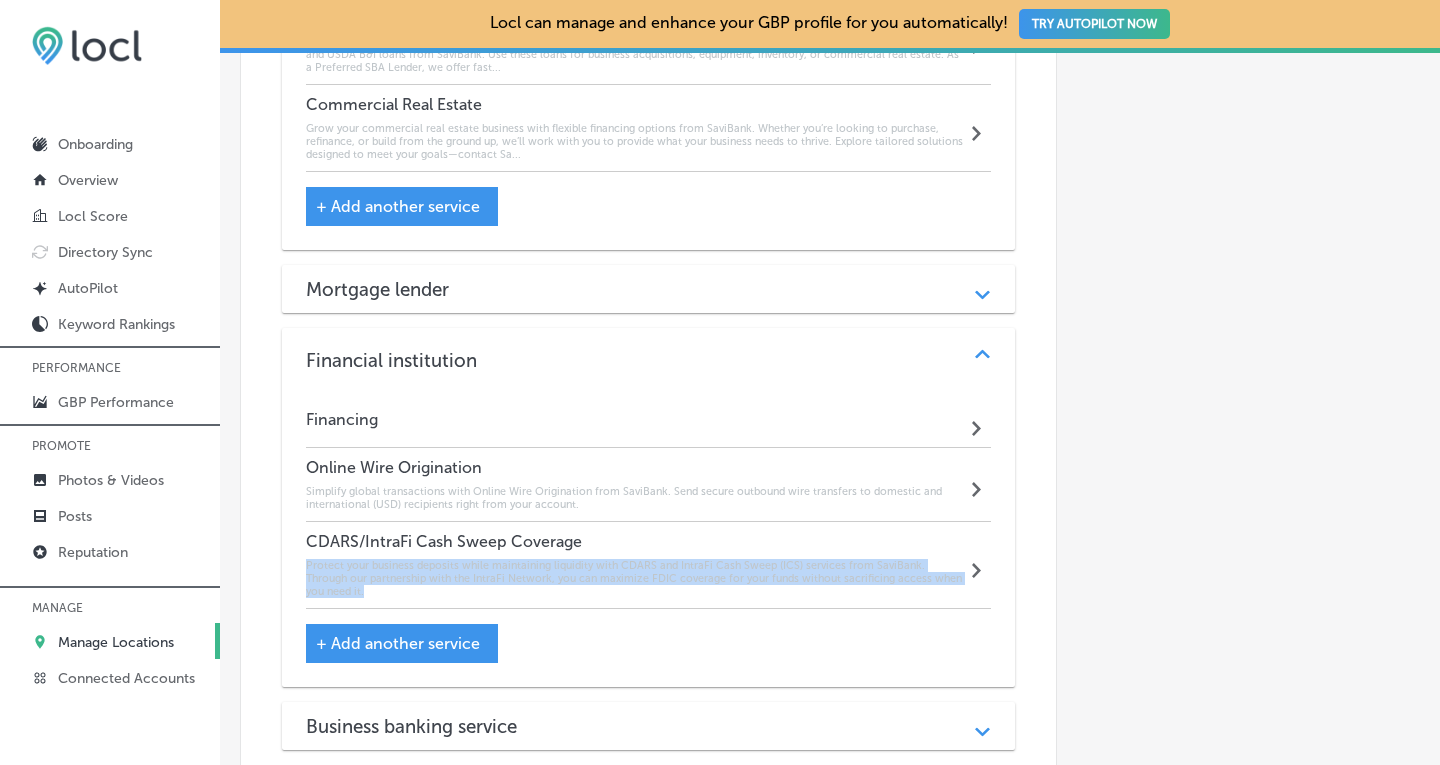 drag, startPoint x: 393, startPoint y: 568, endPoint x: 300, endPoint y: 535, distance: 98.681305 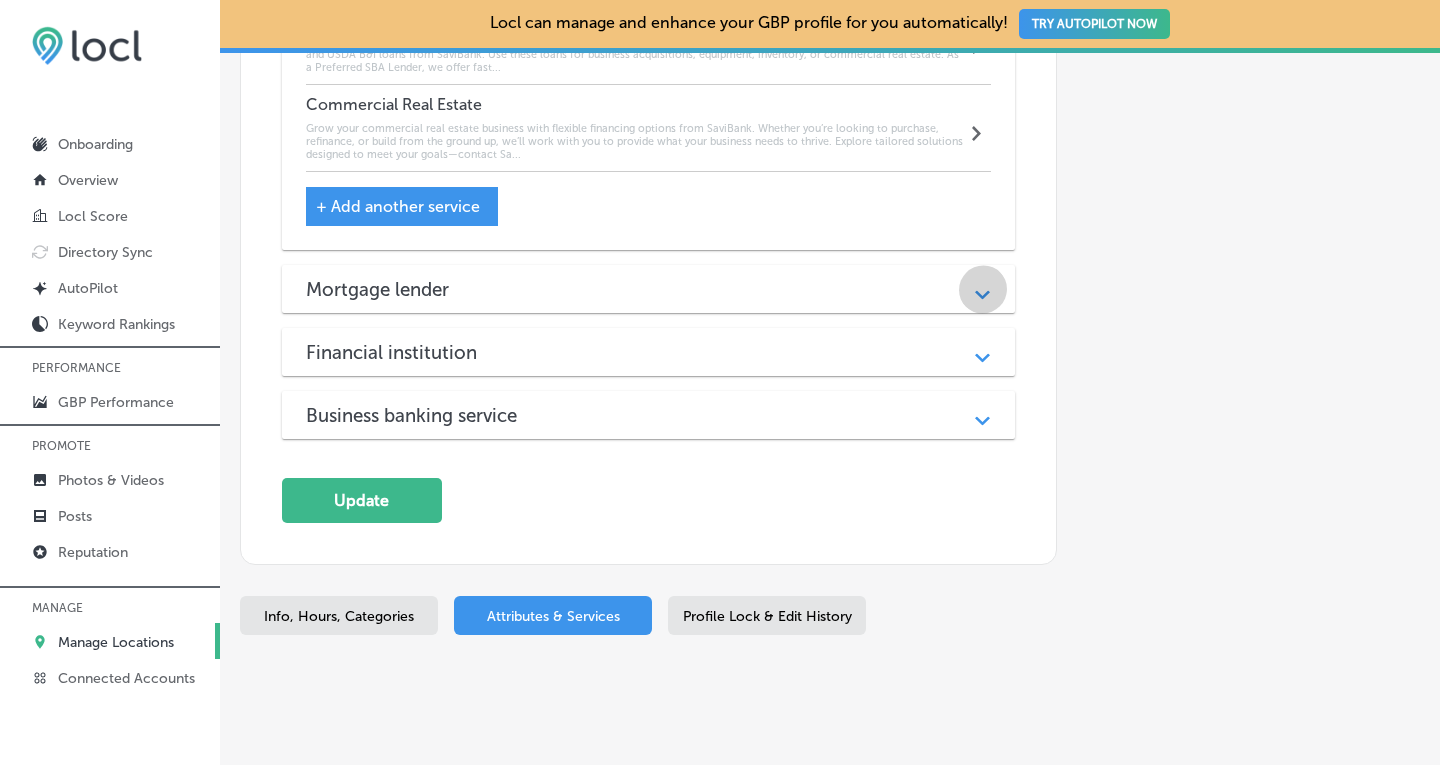 click 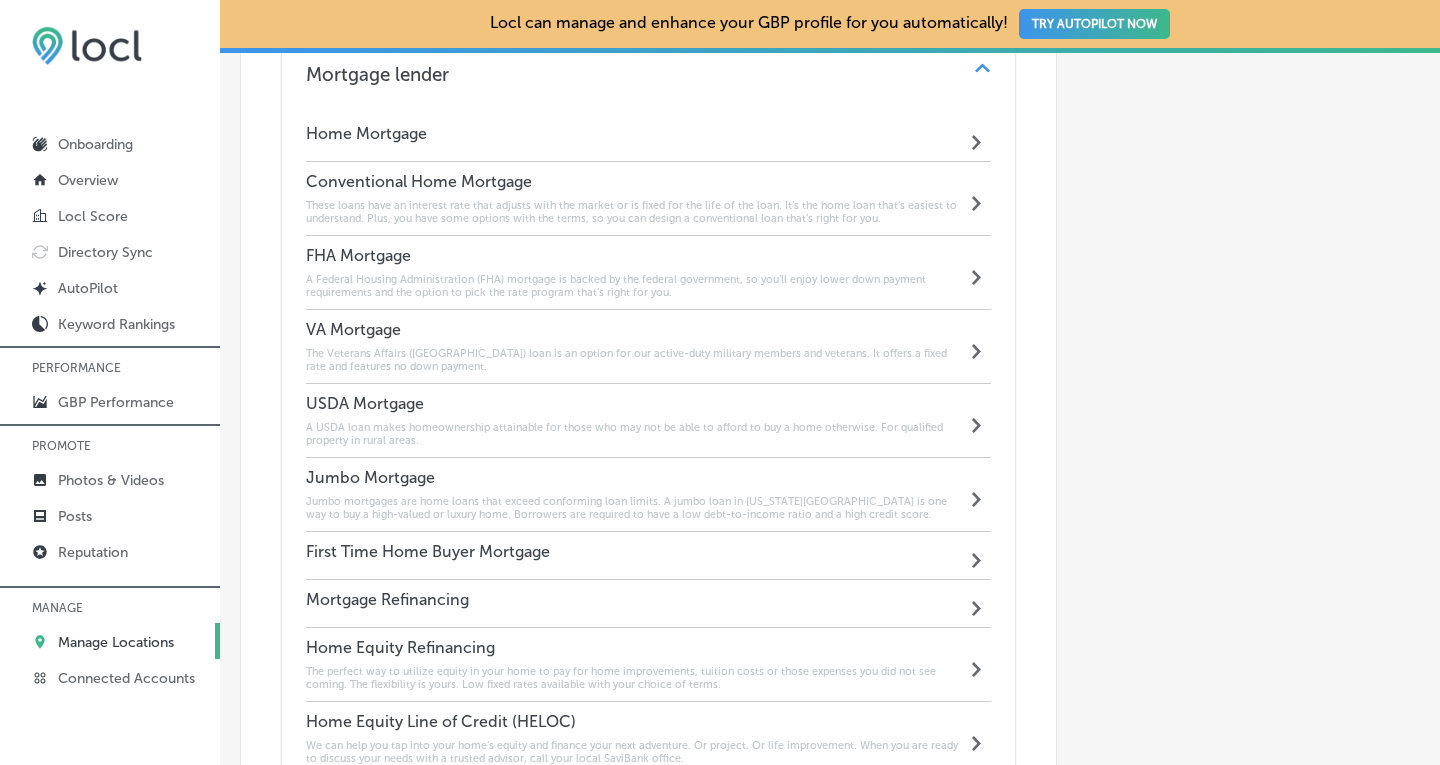 scroll, scrollTop: 2475, scrollLeft: 0, axis: vertical 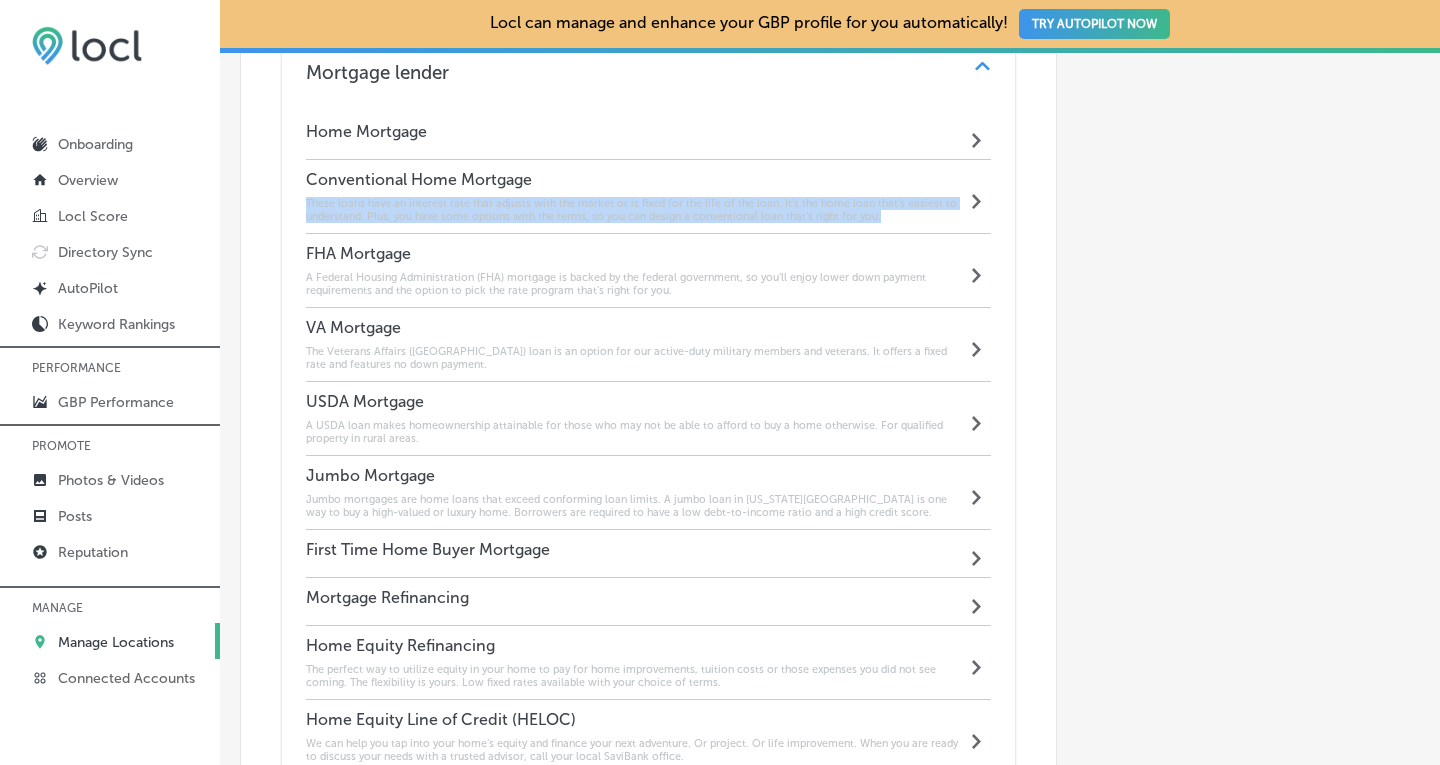 drag, startPoint x: 885, startPoint y: 195, endPoint x: 293, endPoint y: 176, distance: 592.3048 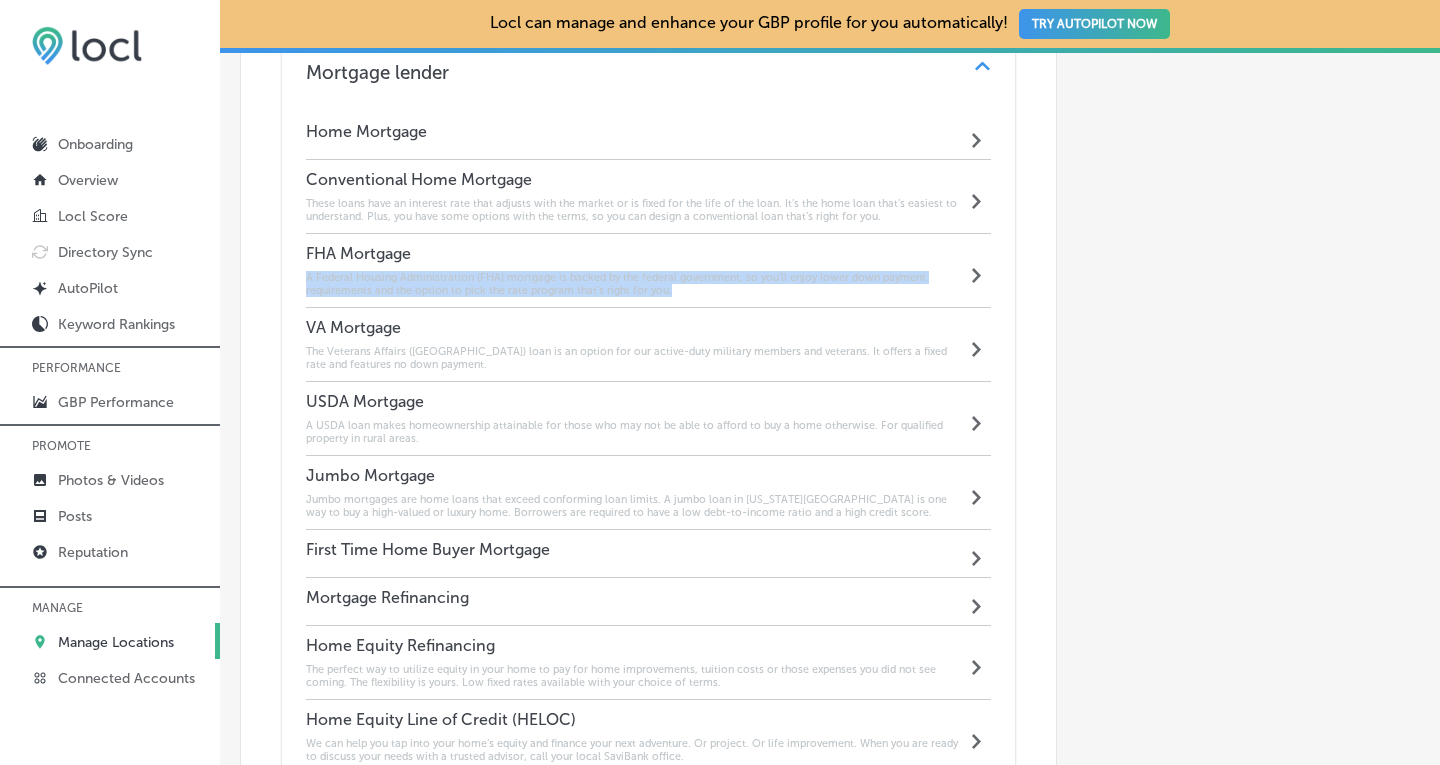 drag, startPoint x: 681, startPoint y: 265, endPoint x: 282, endPoint y: 251, distance: 399.24554 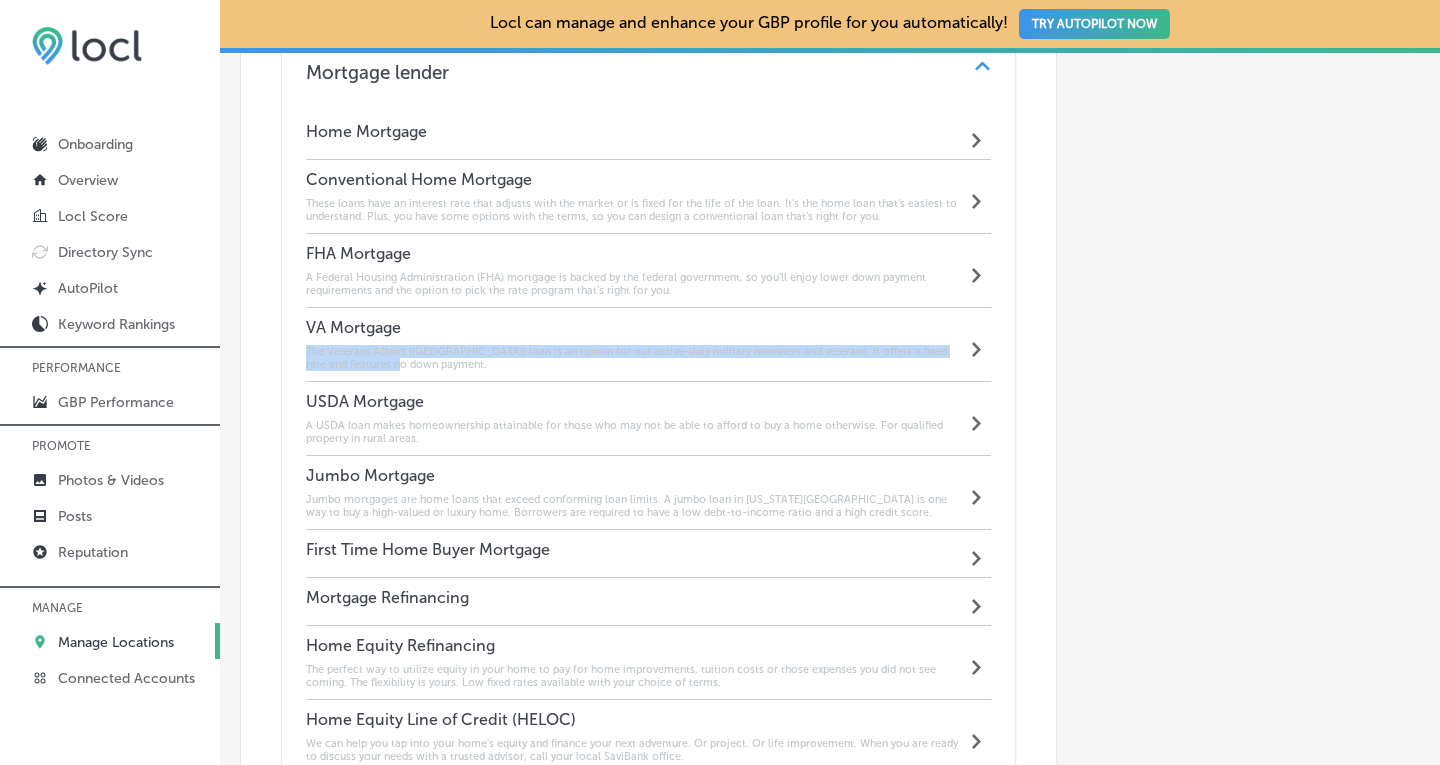 drag, startPoint x: 401, startPoint y: 335, endPoint x: 303, endPoint y: 323, distance: 98.731964 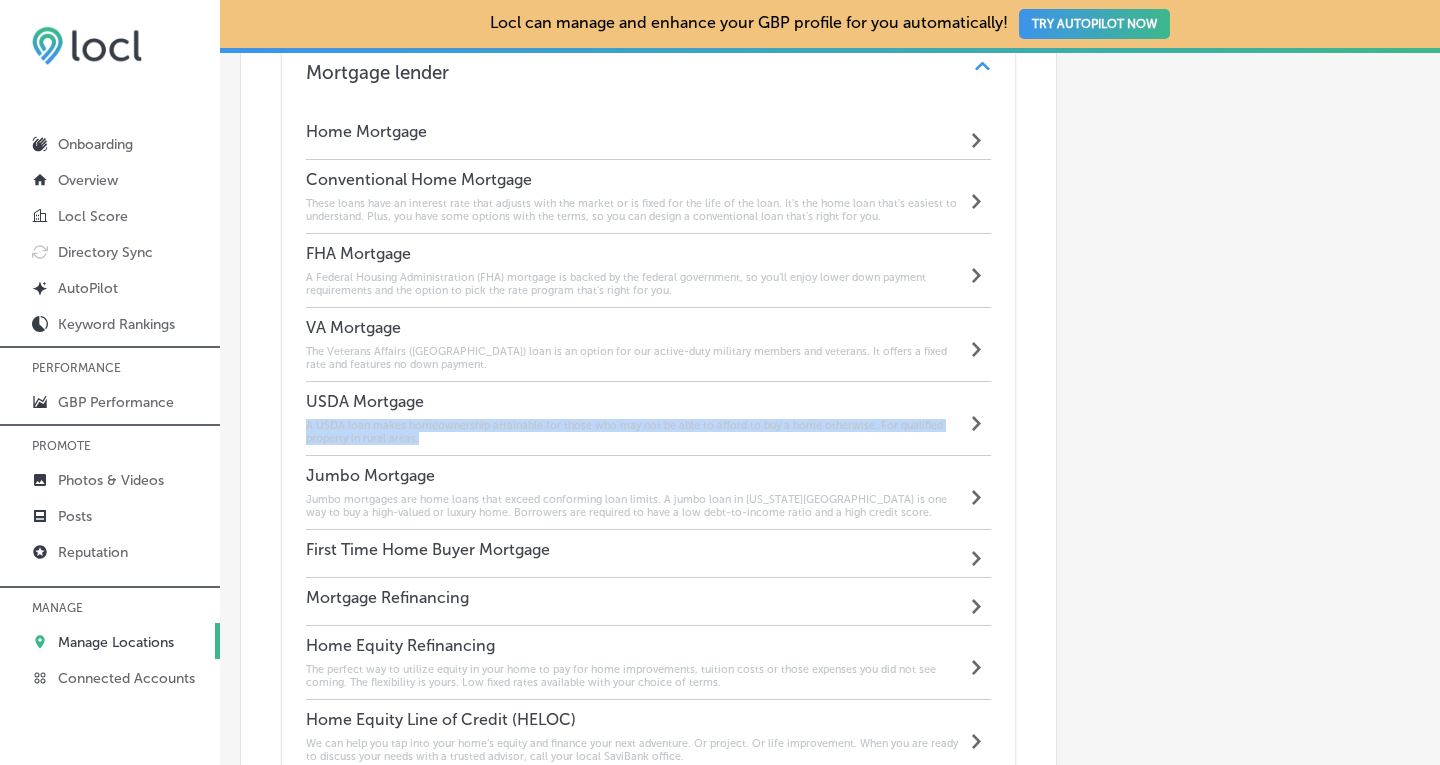 drag, startPoint x: 435, startPoint y: 407, endPoint x: 291, endPoint y: 402, distance: 144.08678 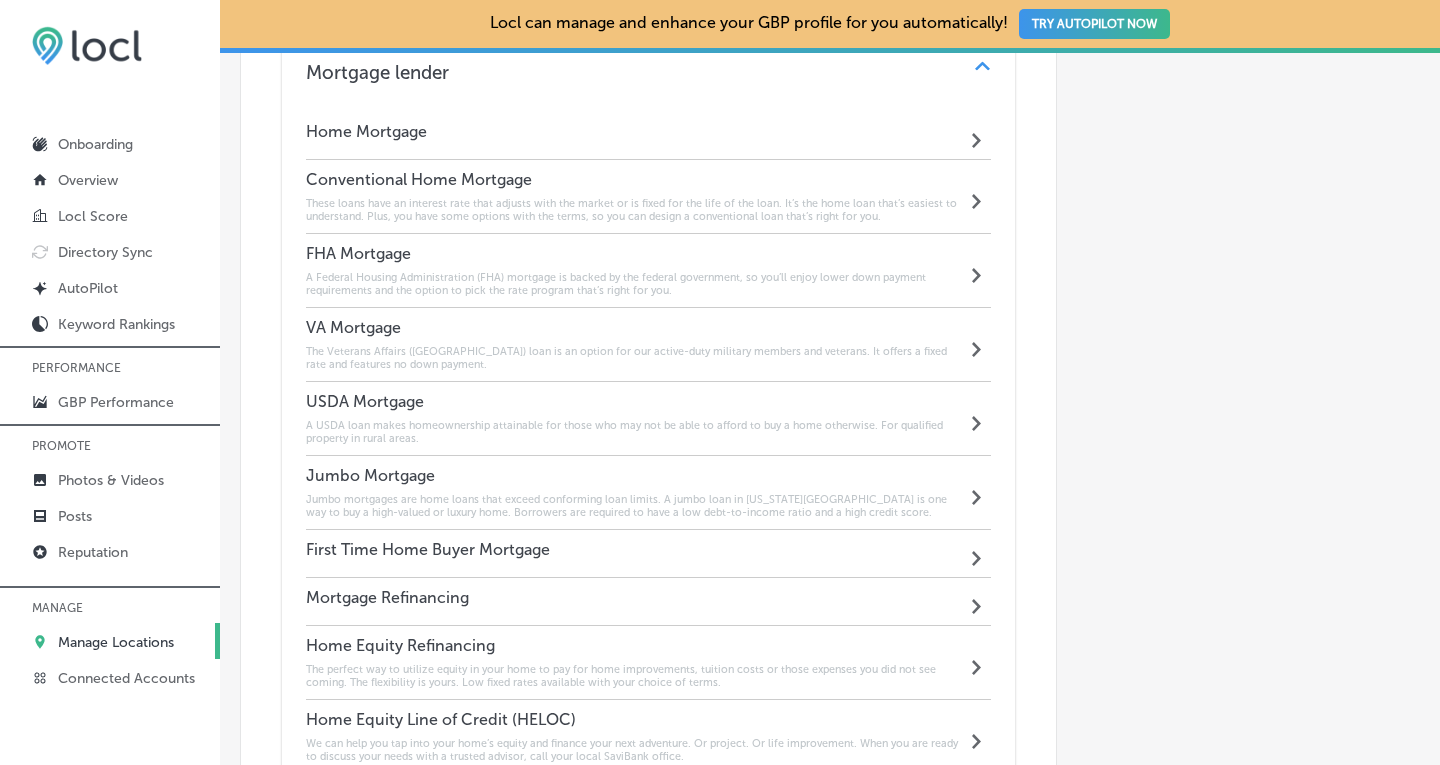 drag, startPoint x: 867, startPoint y: 484, endPoint x: 471, endPoint y: 464, distance: 396.50473 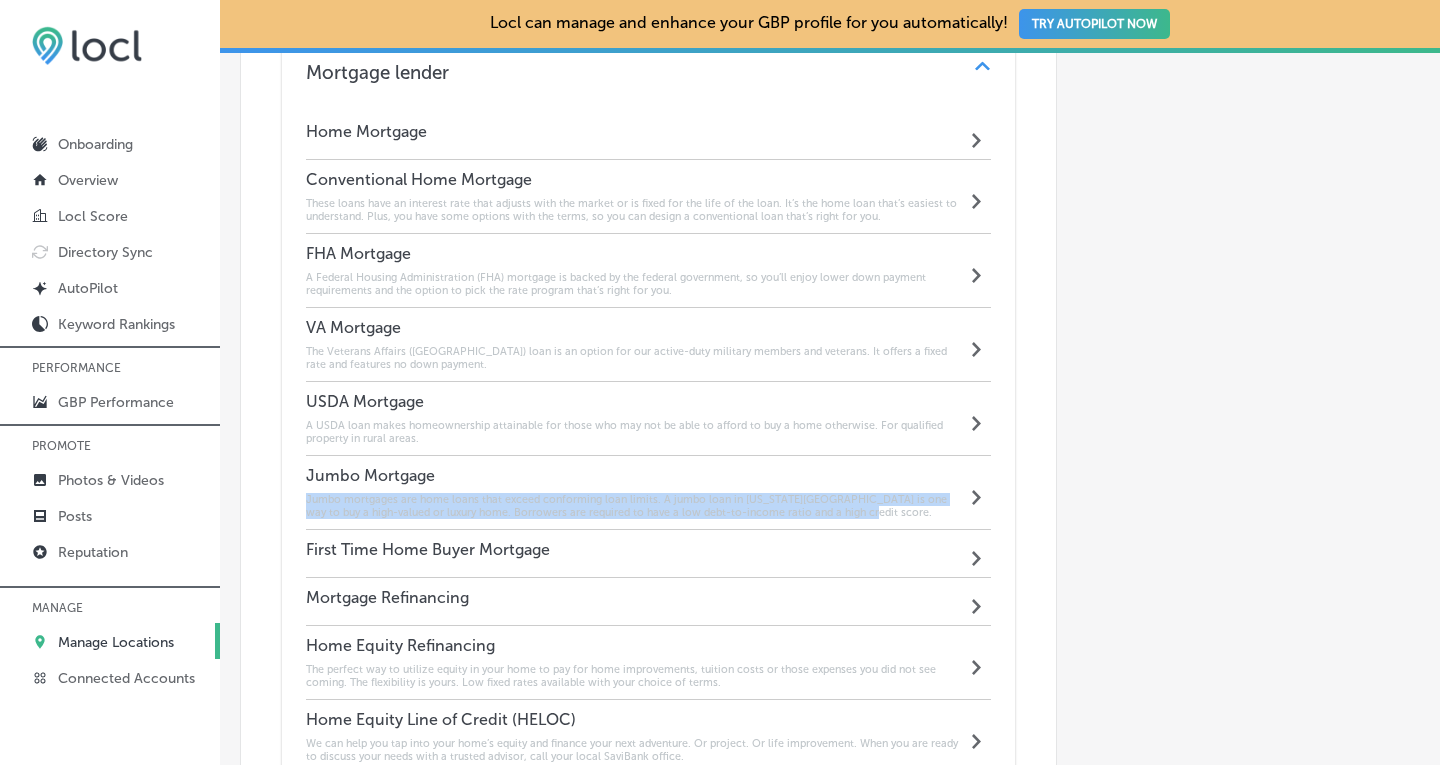 drag, startPoint x: 471, startPoint y: 464, endPoint x: 299, endPoint y: 470, distance: 172.10461 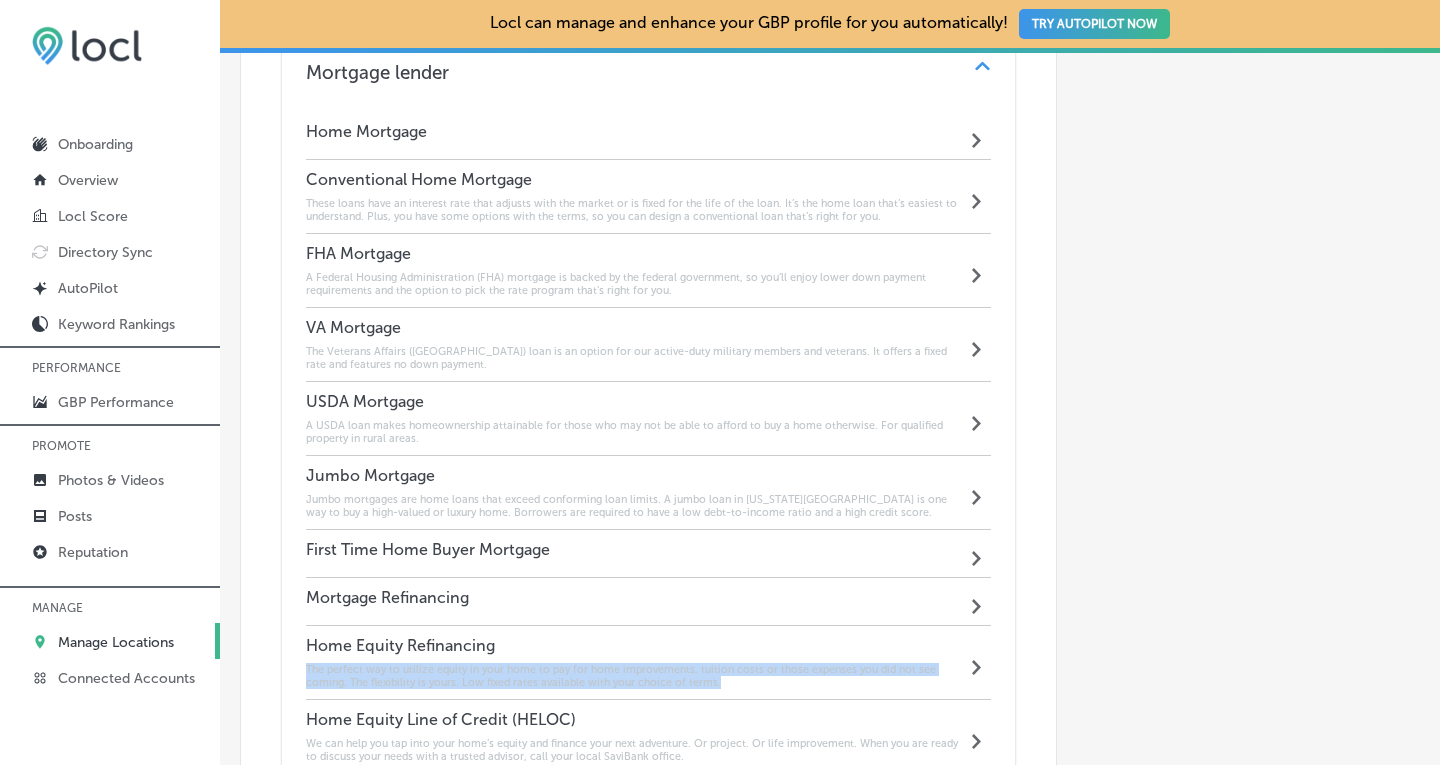 drag, startPoint x: 756, startPoint y: 664, endPoint x: 298, endPoint y: 638, distance: 458.7374 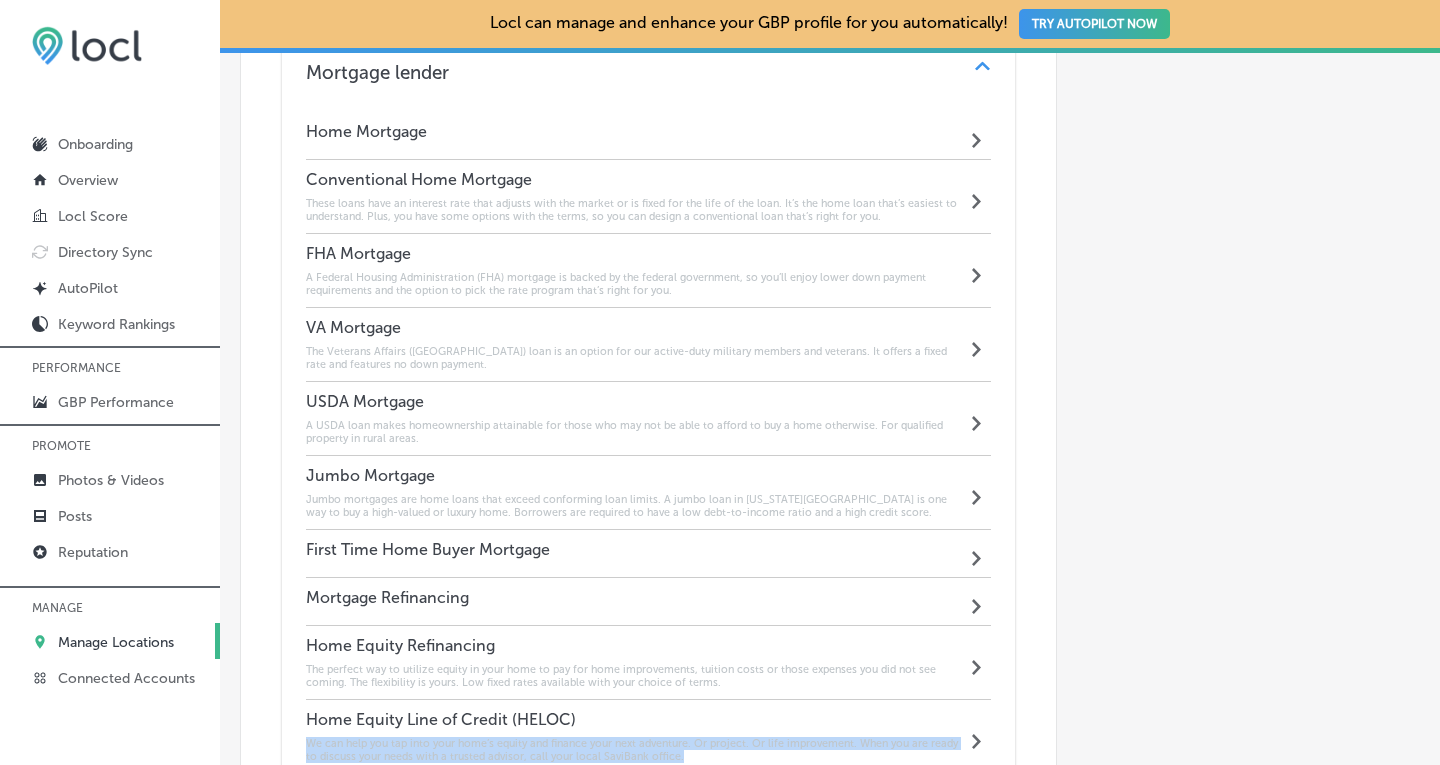 drag, startPoint x: 716, startPoint y: 732, endPoint x: 286, endPoint y: 712, distance: 430.46487 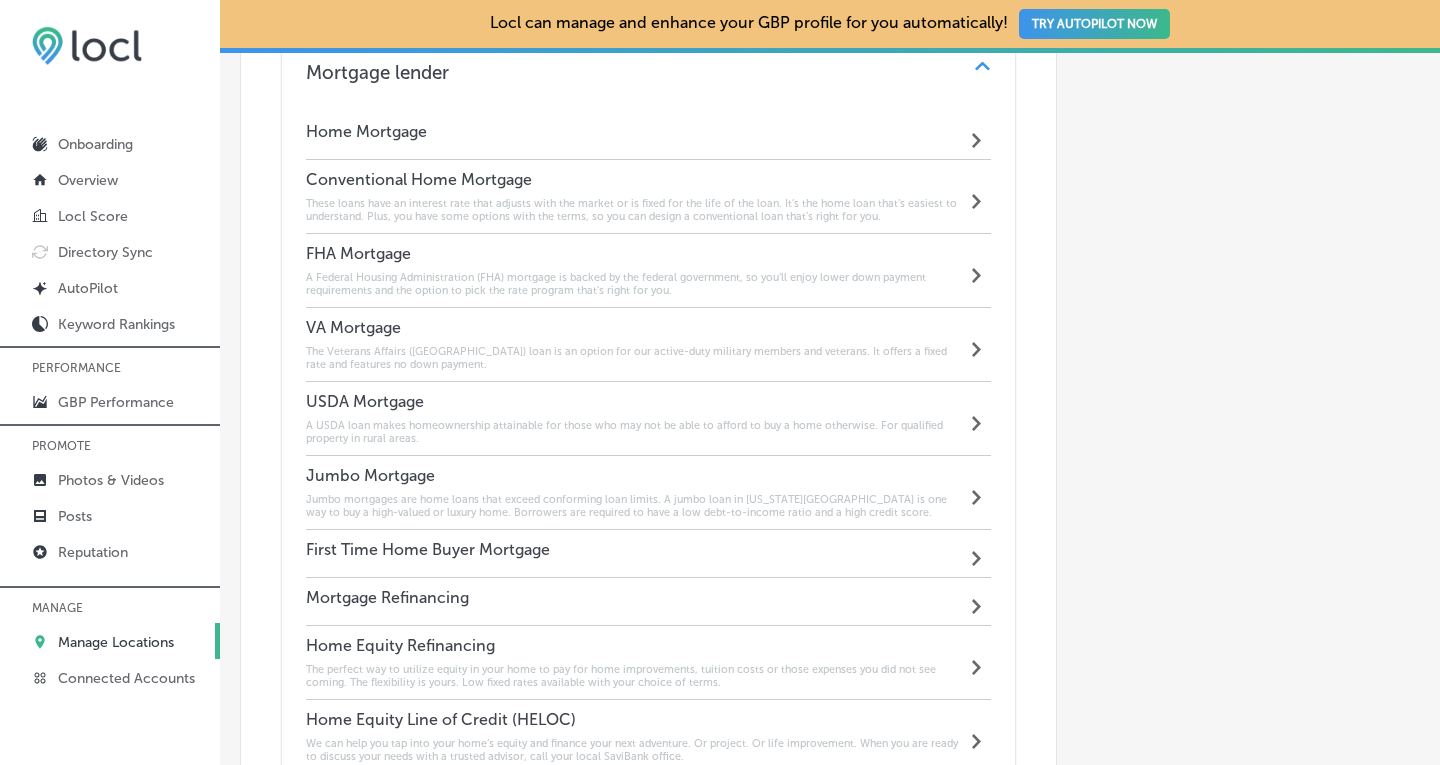 click on "Automatically Sync Profile Details Premium Directories:" at bounding box center [1238, -479] 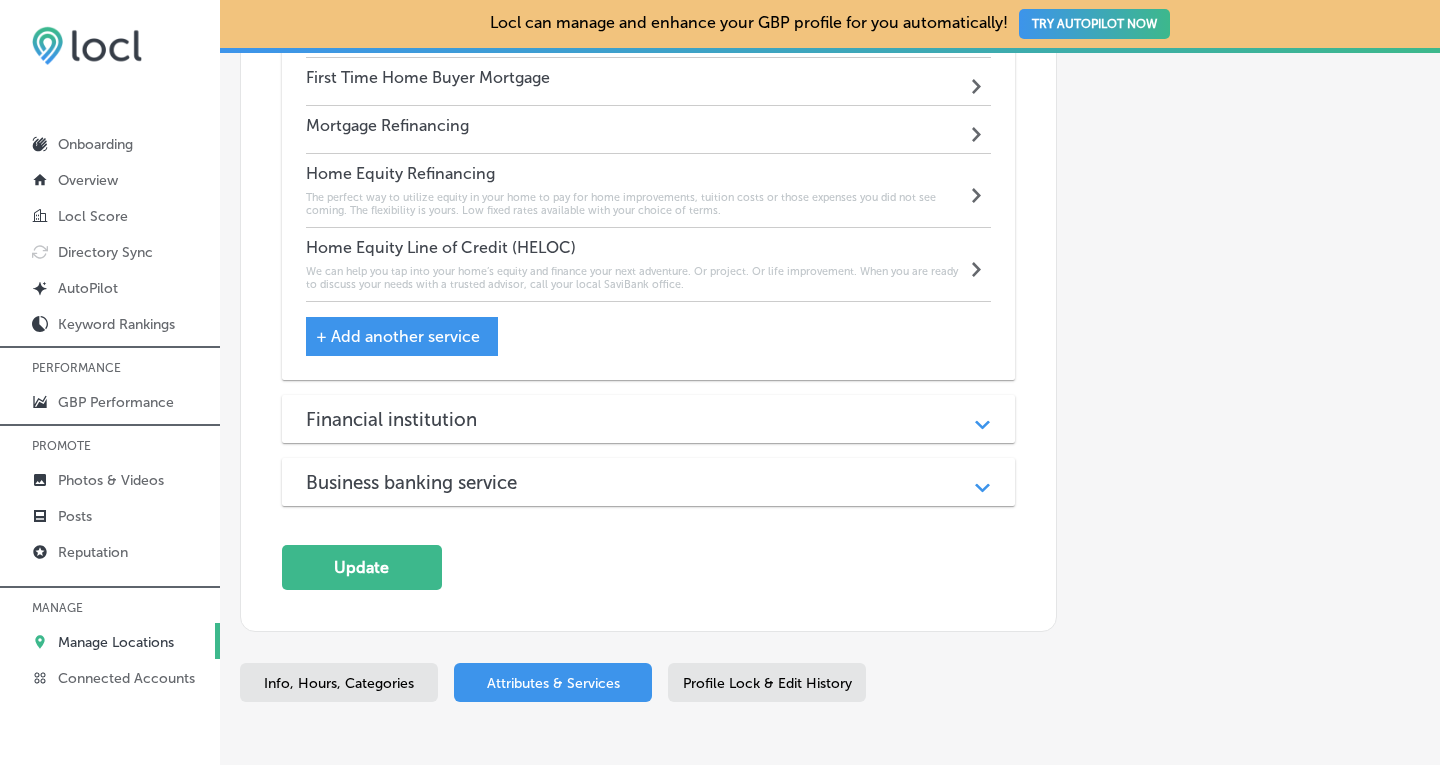 scroll, scrollTop: 3014, scrollLeft: 0, axis: vertical 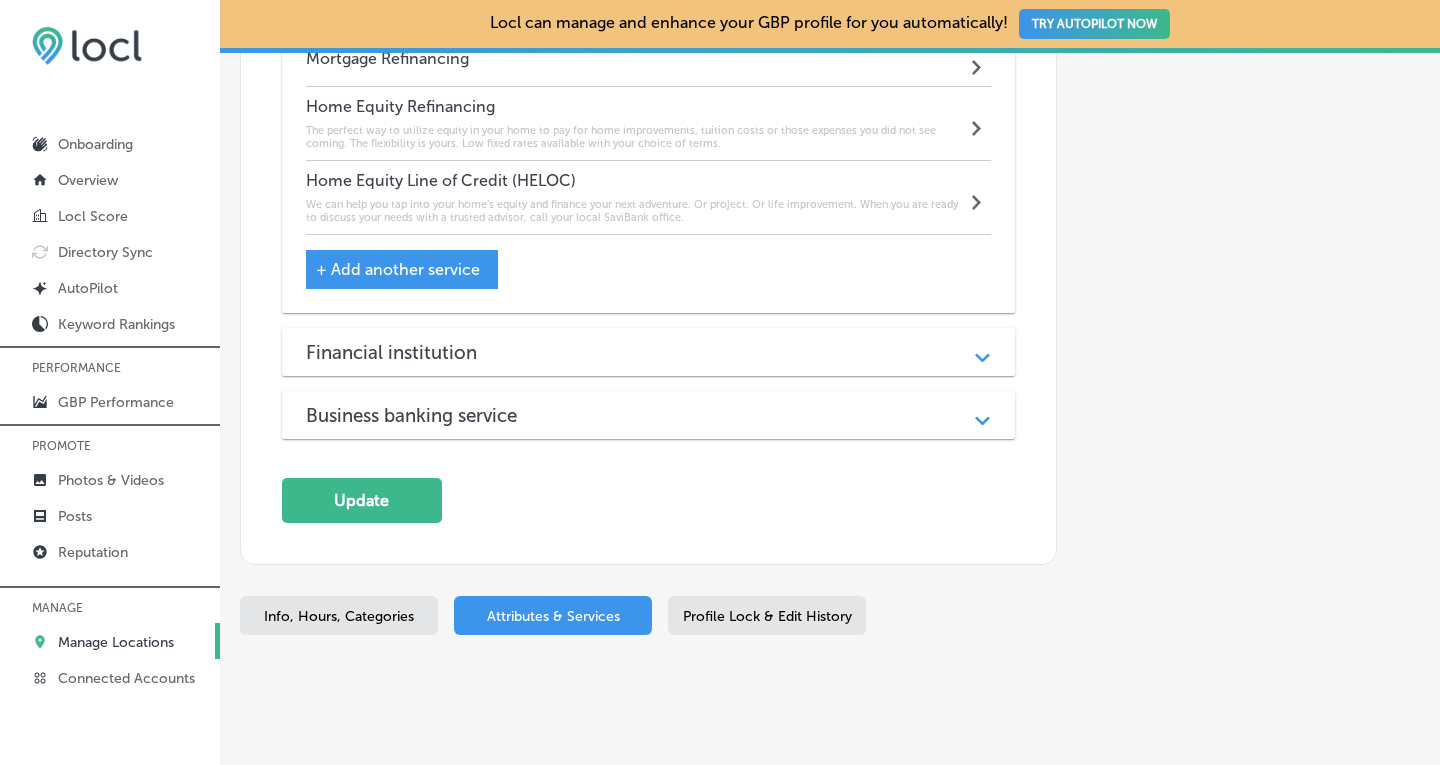 click on "Path
Created with Sketch." 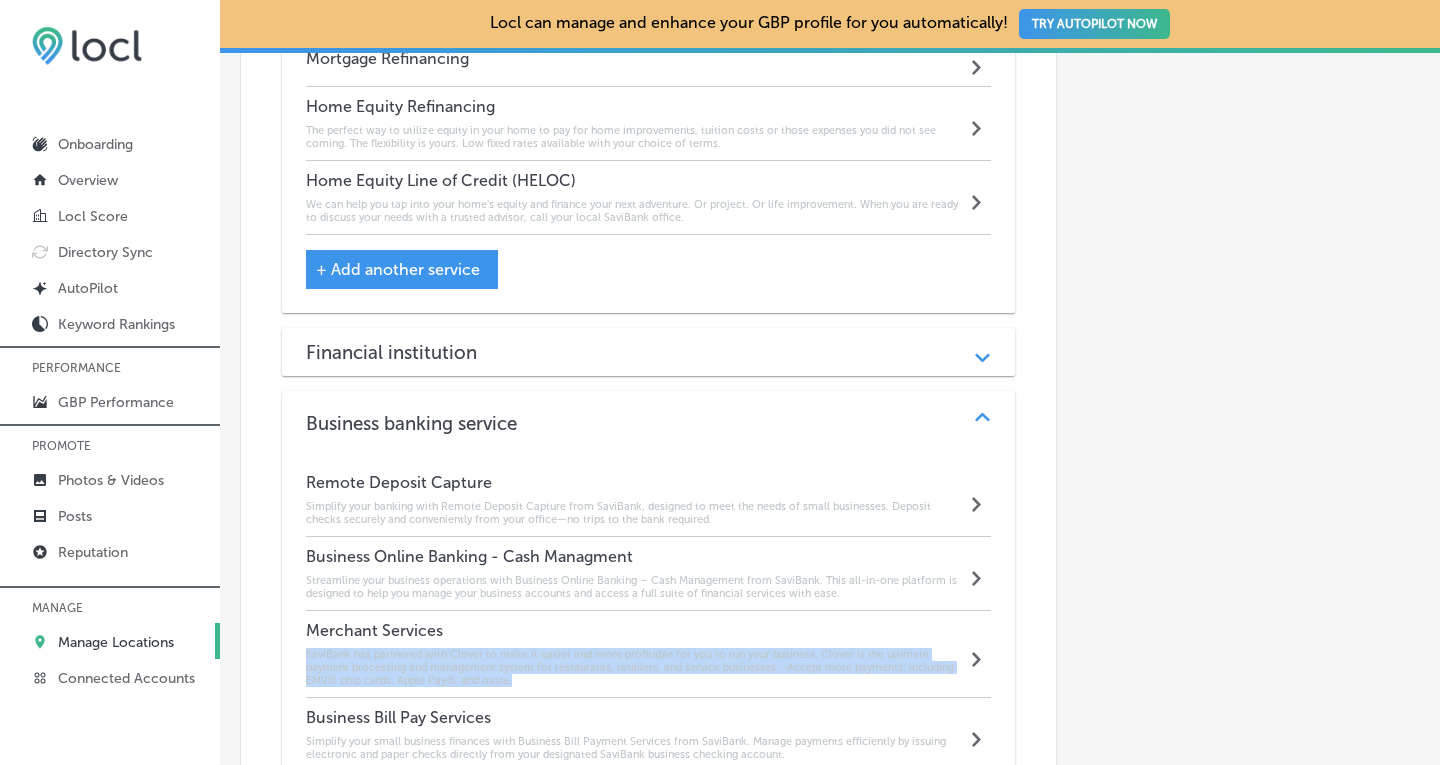 drag, startPoint x: 524, startPoint y: 654, endPoint x: 300, endPoint y: 622, distance: 226.27417 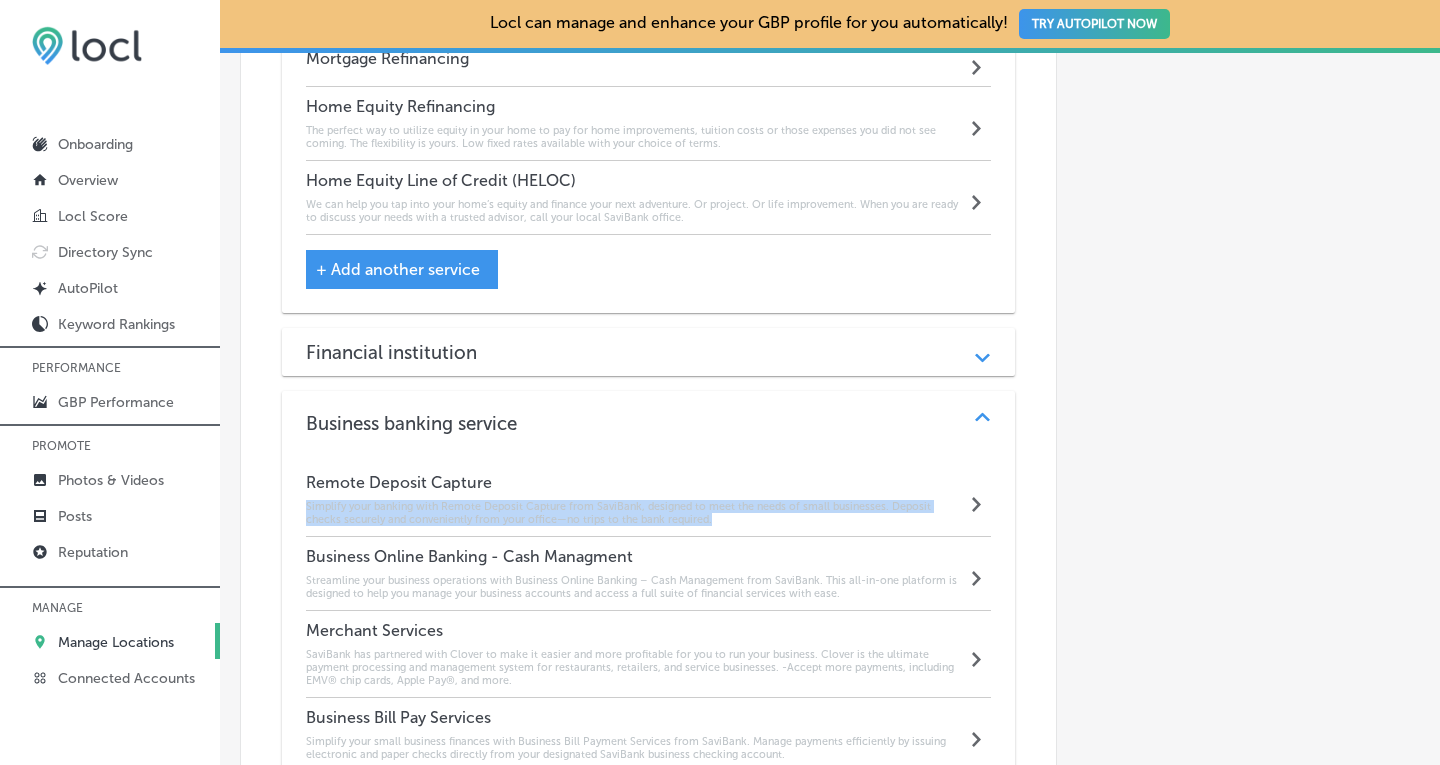 drag, startPoint x: 715, startPoint y: 495, endPoint x: 300, endPoint y: 479, distance: 415.30832 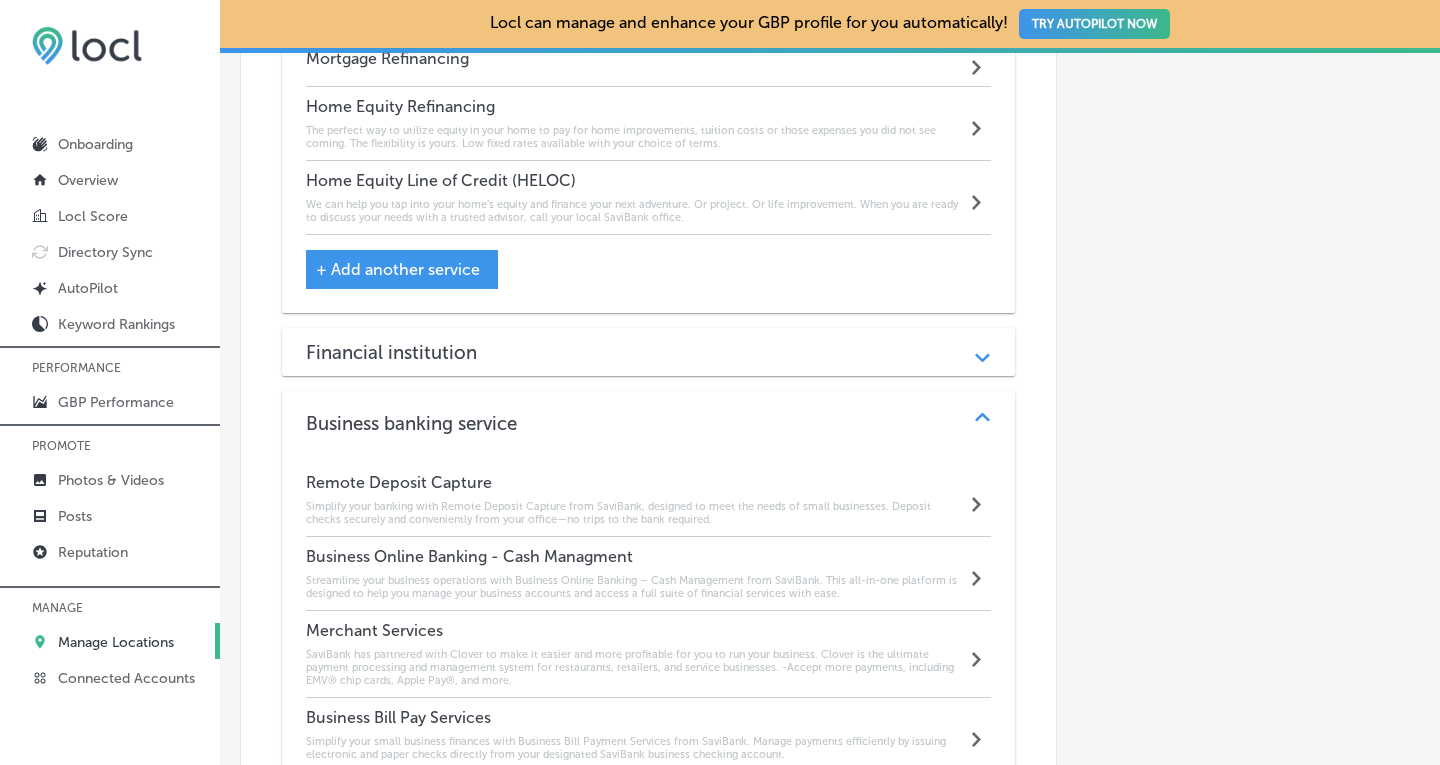 click on "Automatically Sync Profile Details Premium Directories:" at bounding box center [1238, -813] 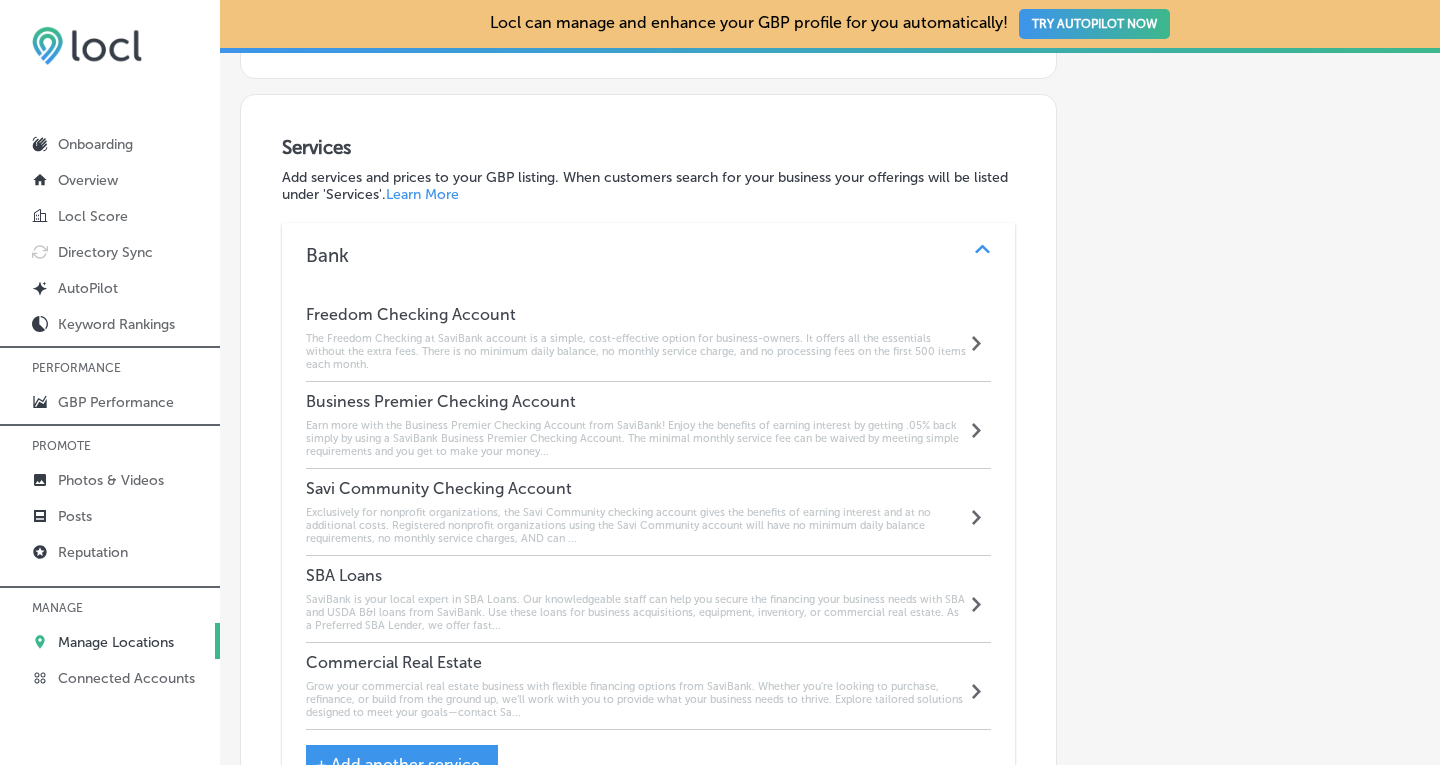 scroll, scrollTop: 1758, scrollLeft: 0, axis: vertical 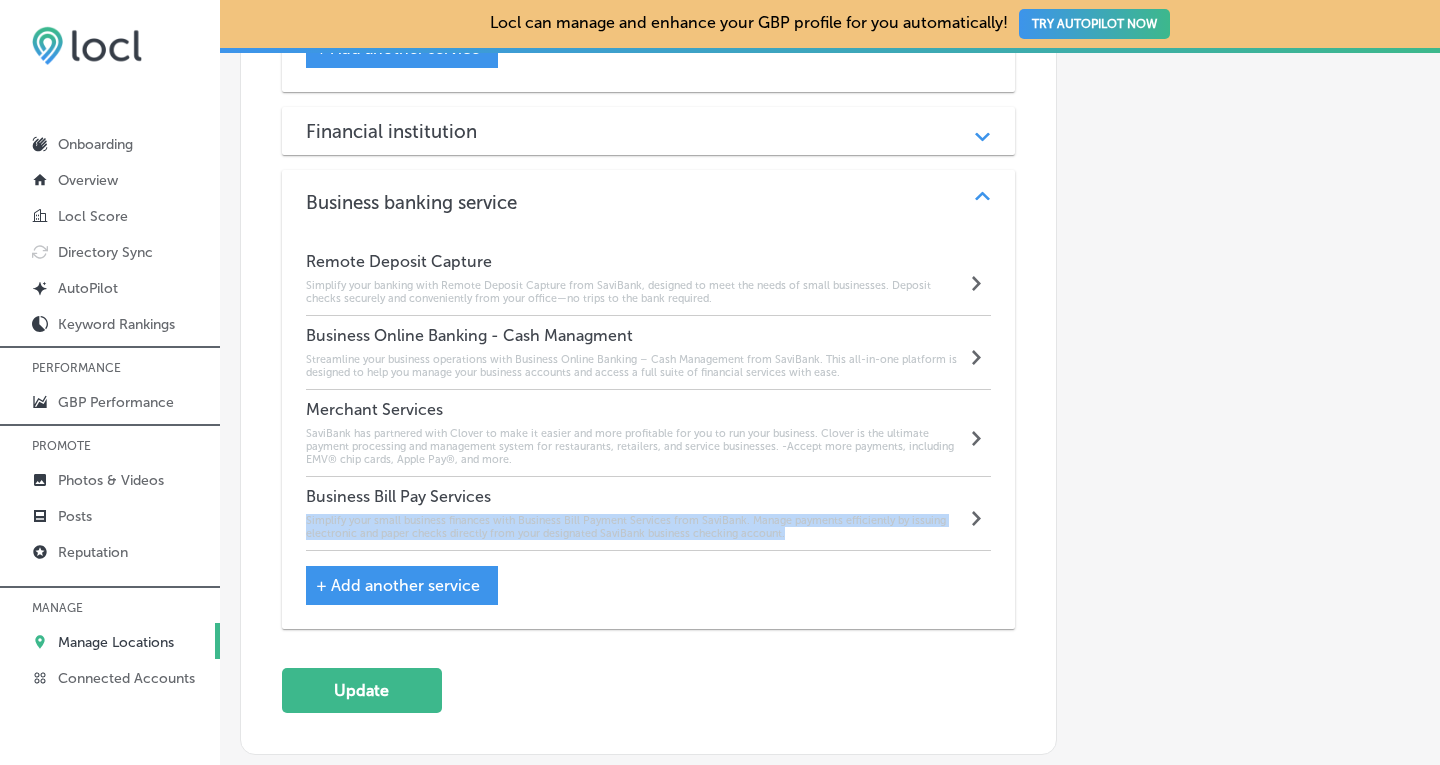 drag, startPoint x: 802, startPoint y: 508, endPoint x: 303, endPoint y: 496, distance: 499.14426 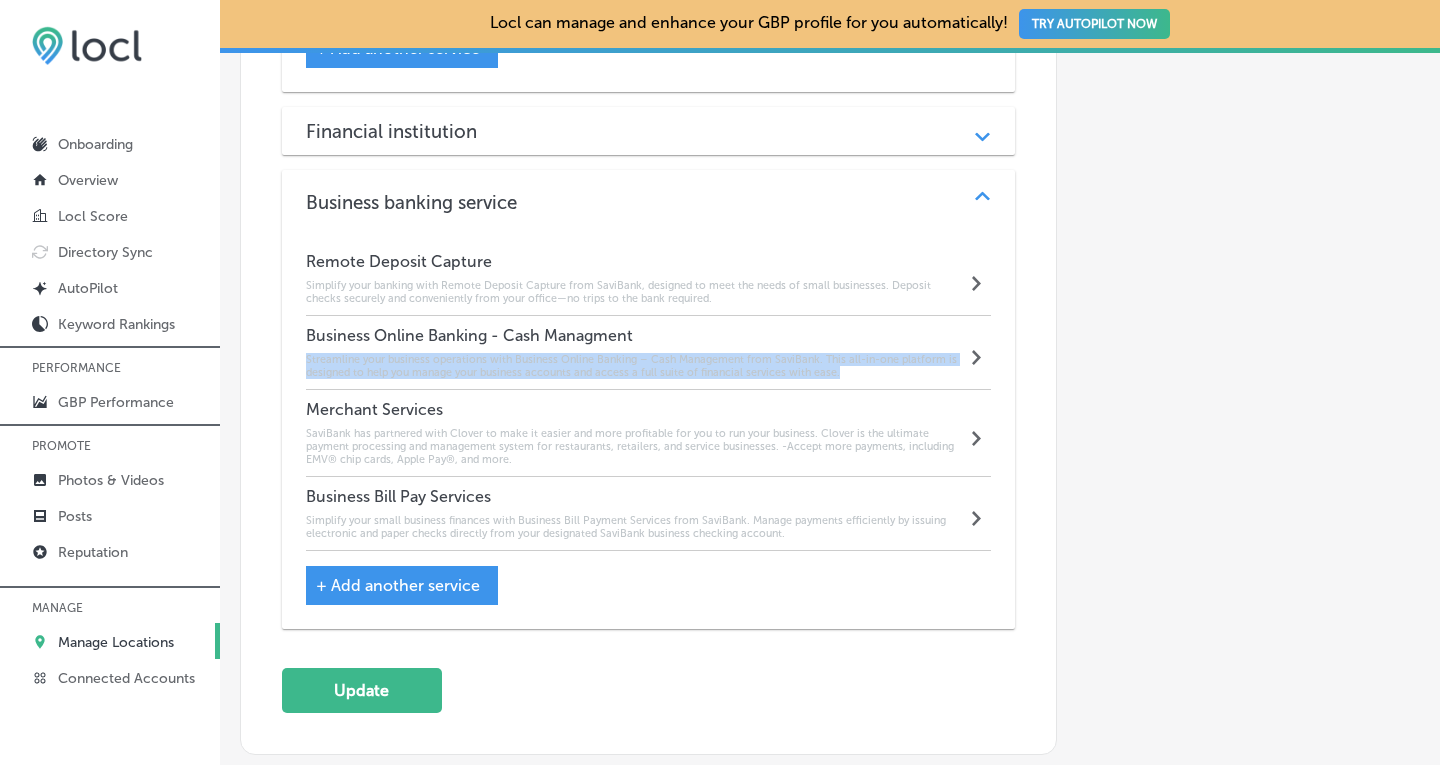 drag, startPoint x: 845, startPoint y: 345, endPoint x: 299, endPoint y: 336, distance: 546.07416 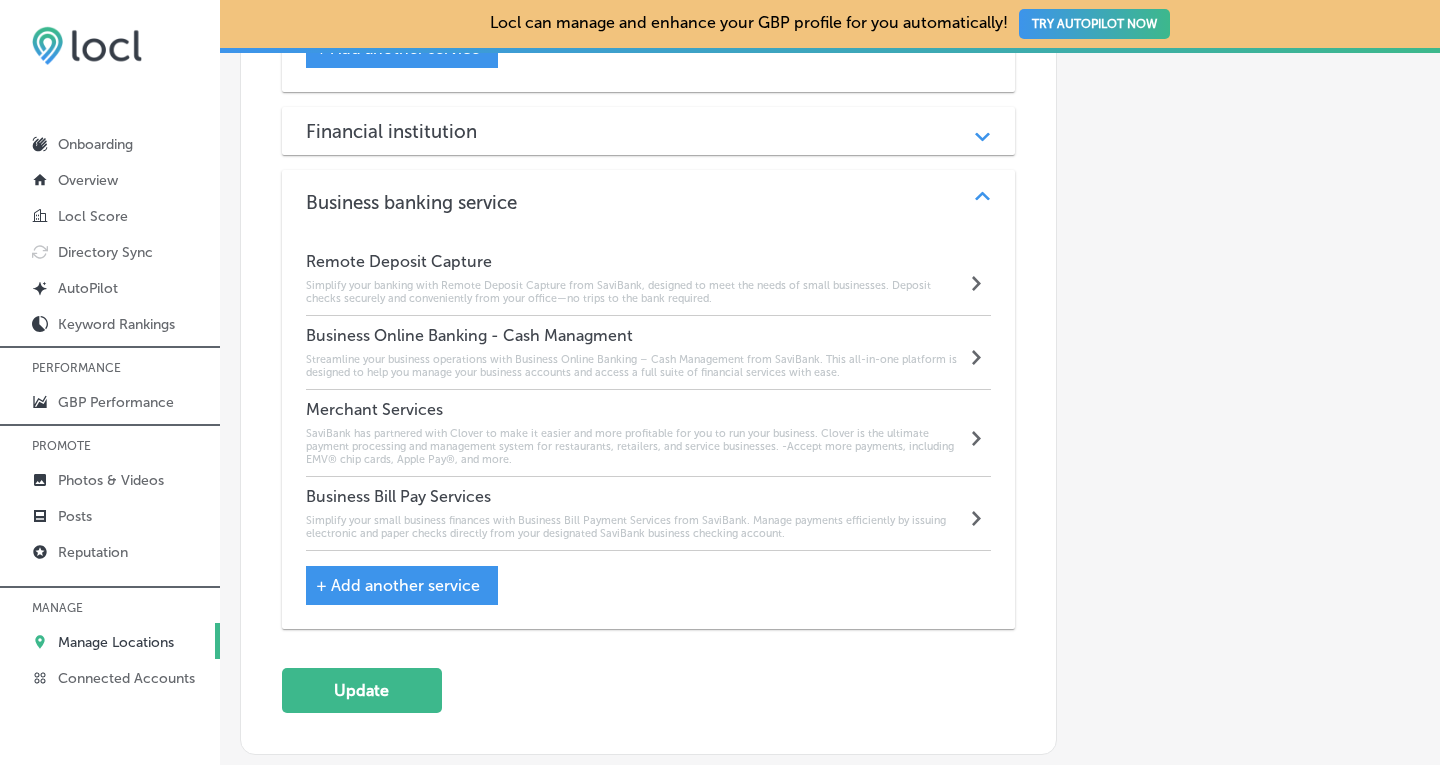 click on "Automatically Sync Profile Details Premium Directories:" at bounding box center (1238, -1034) 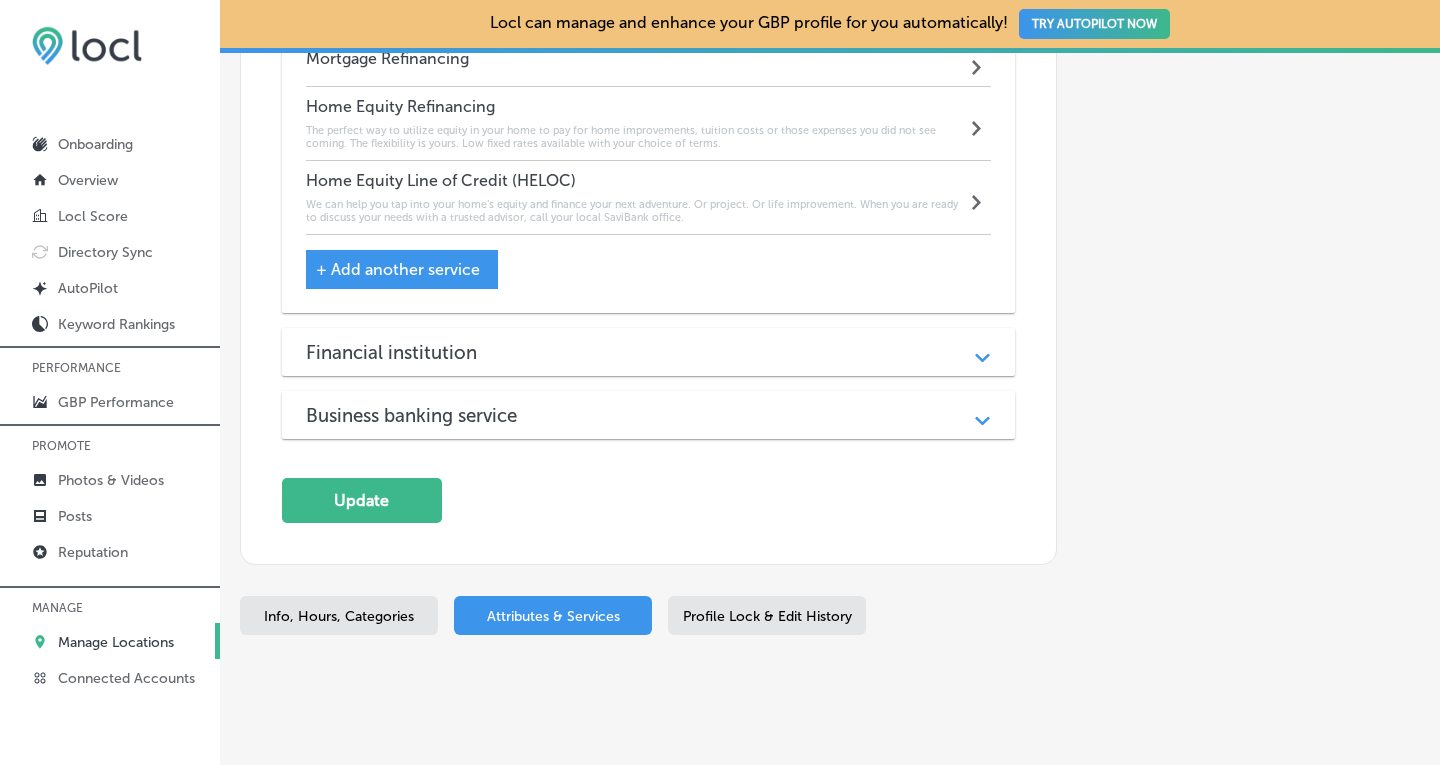 scroll, scrollTop: 3014, scrollLeft: 0, axis: vertical 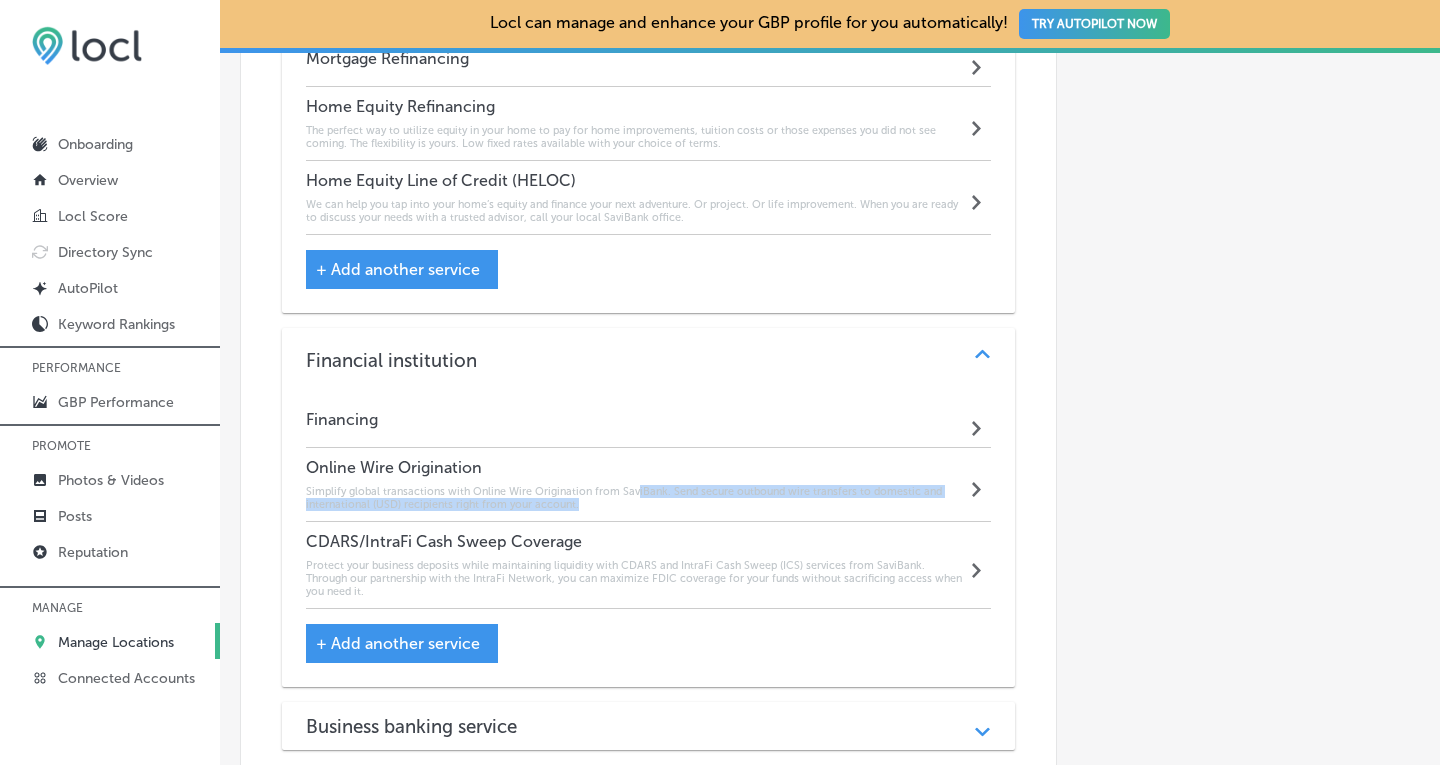 drag, startPoint x: 633, startPoint y: 463, endPoint x: 594, endPoint y: 486, distance: 45.276924 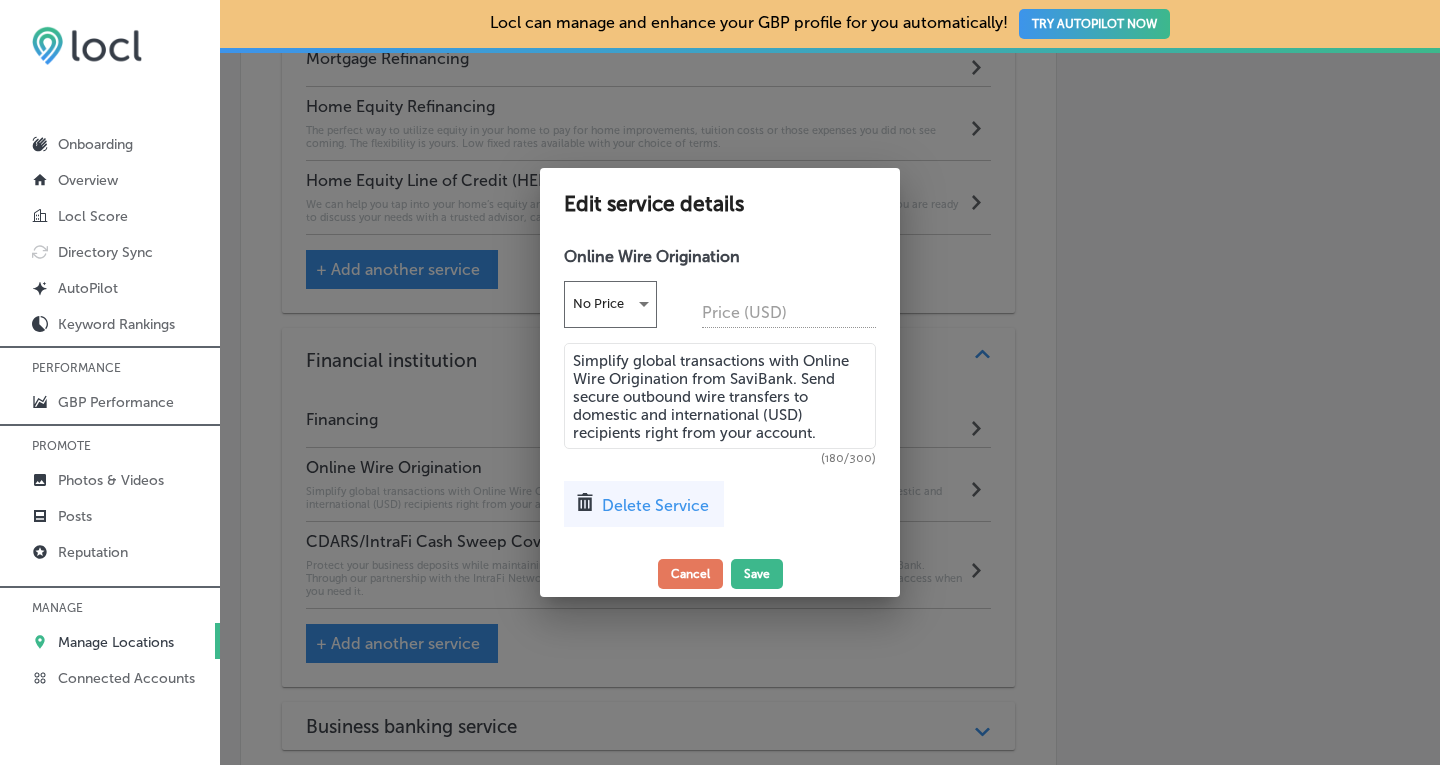 click on "Simplify global transactions with Online Wire Origination from SaviBank. Send secure outbound wire transfers to domestic and international (USD) recipients right from your account." at bounding box center (720, 396) 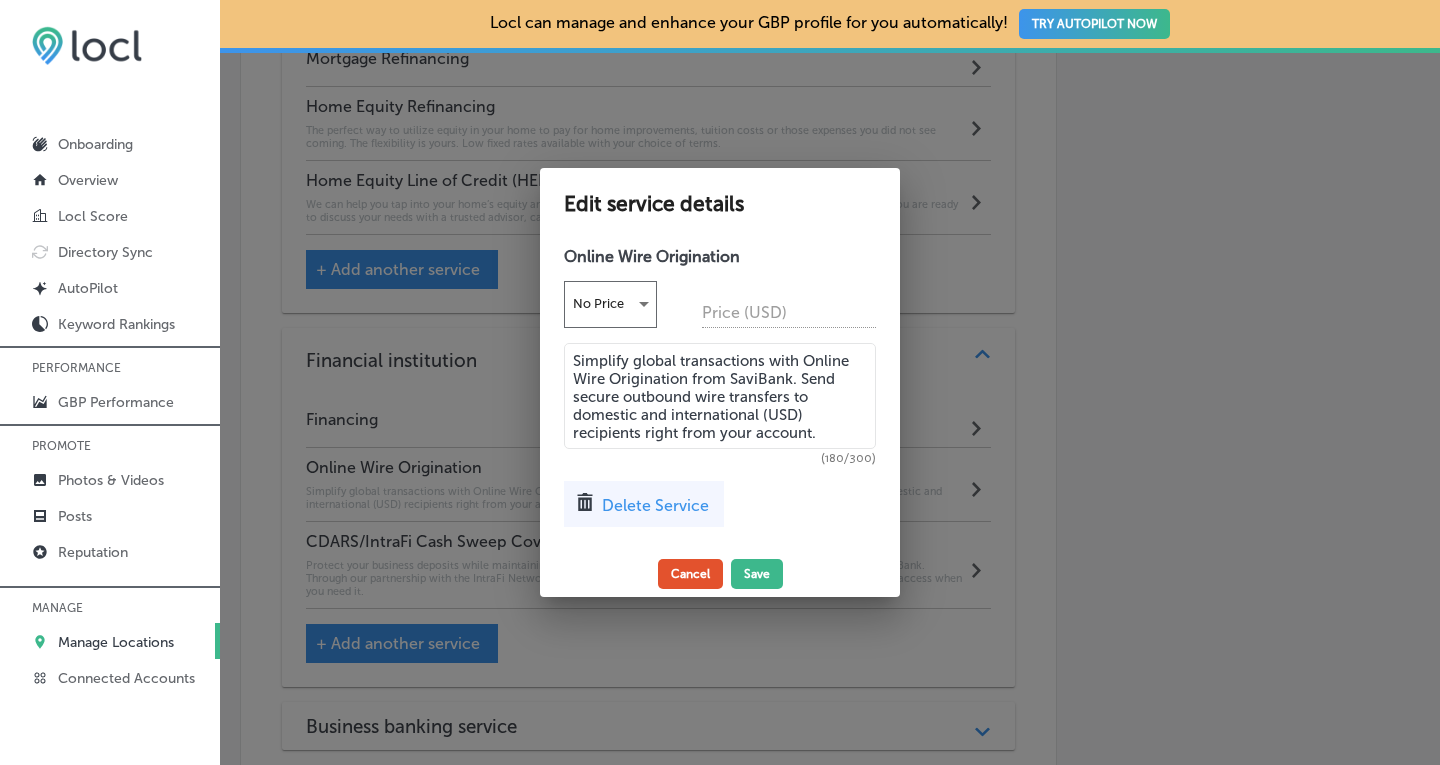 click on "Cancel" at bounding box center [690, 574] 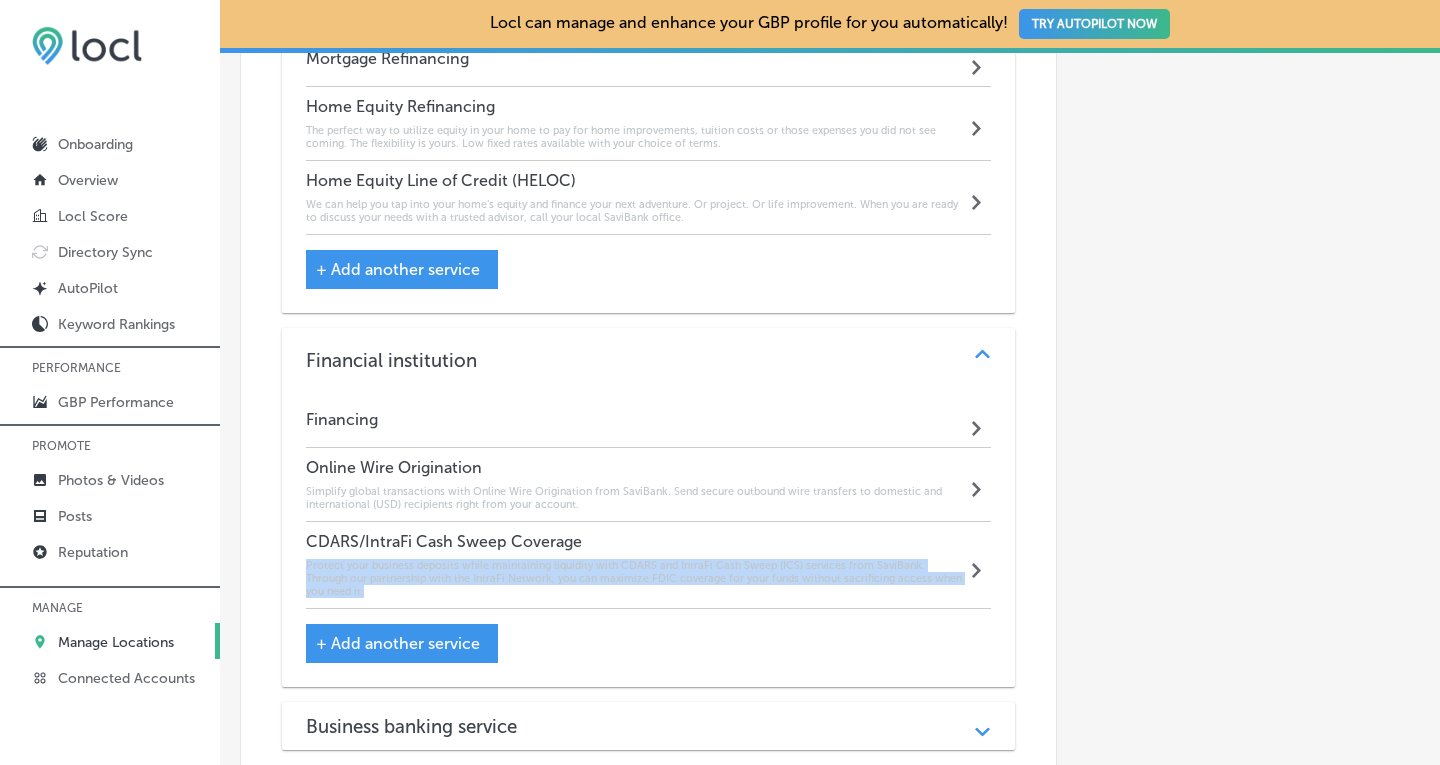 drag, startPoint x: 357, startPoint y: 571, endPoint x: 278, endPoint y: 528, distance: 89.94443 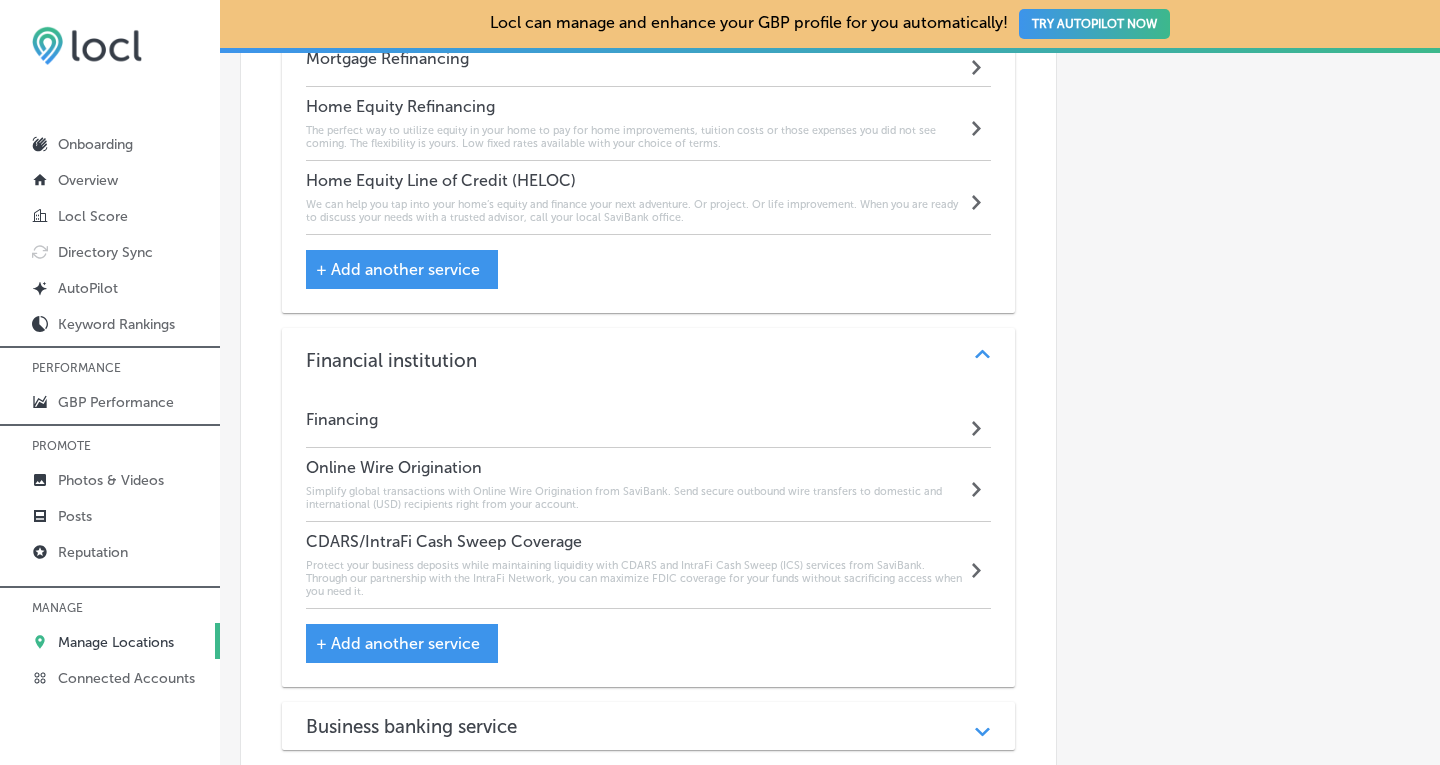 click on "Automatically Sync Profile Details Premium Directories:" at bounding box center (1238, -863) 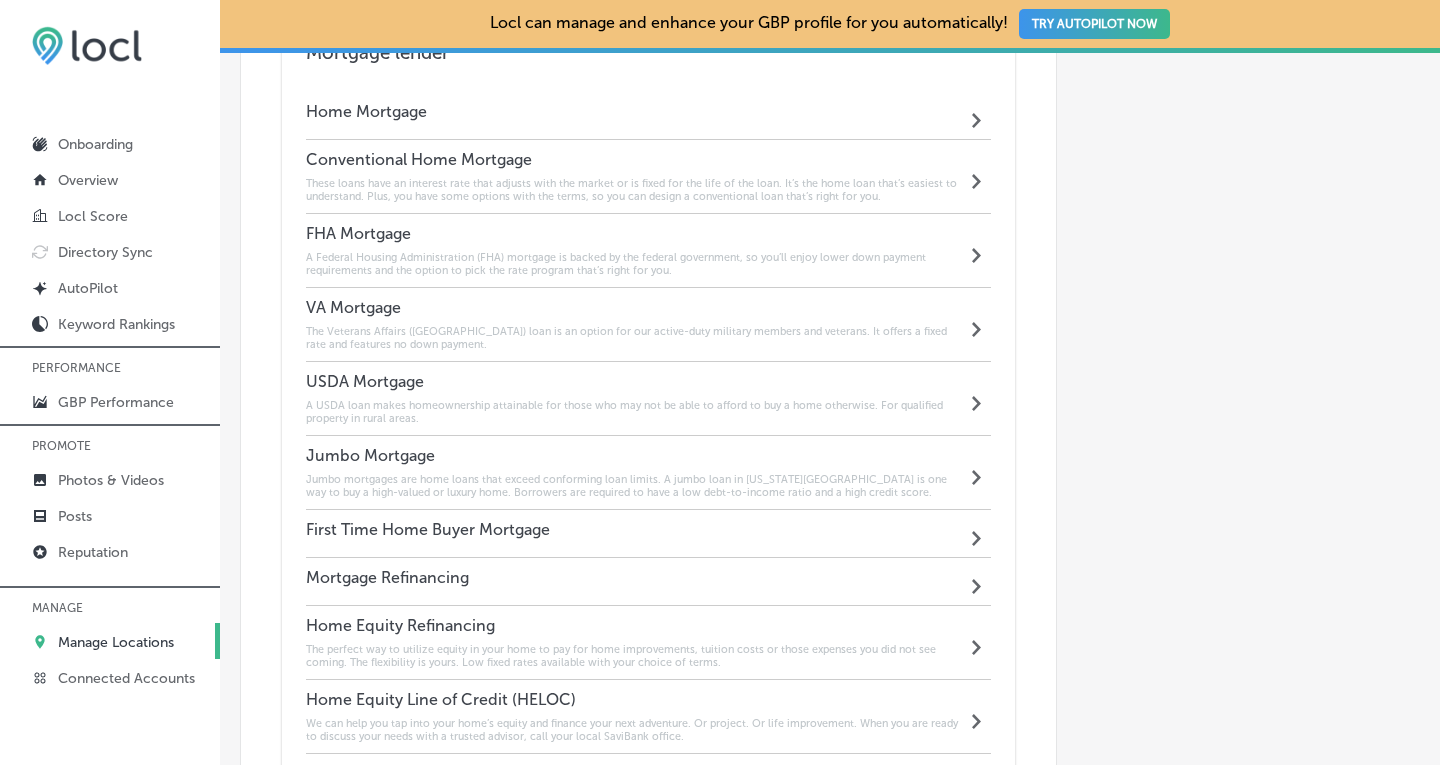 scroll, scrollTop: 2498, scrollLeft: 0, axis: vertical 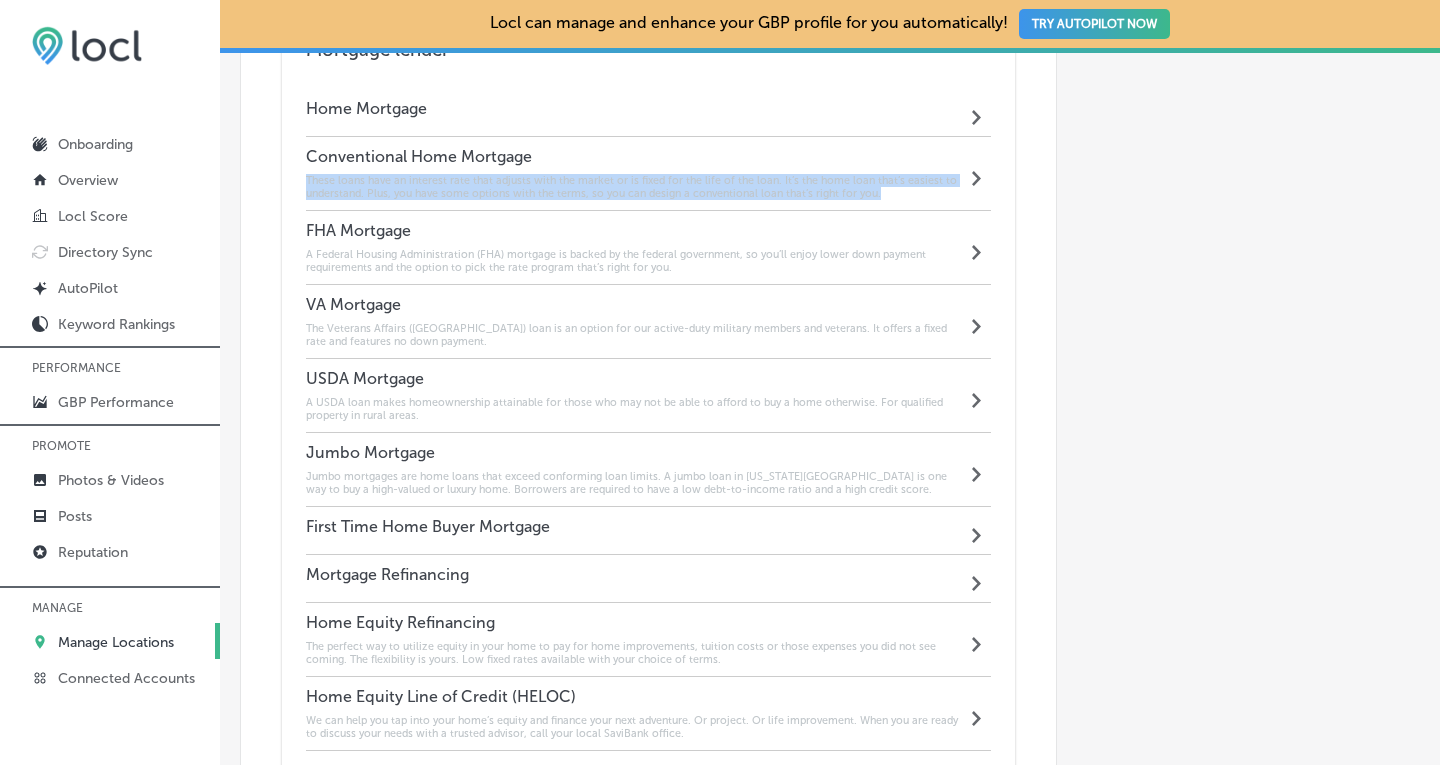 drag, startPoint x: 888, startPoint y: 165, endPoint x: 302, endPoint y: 156, distance: 586.0691 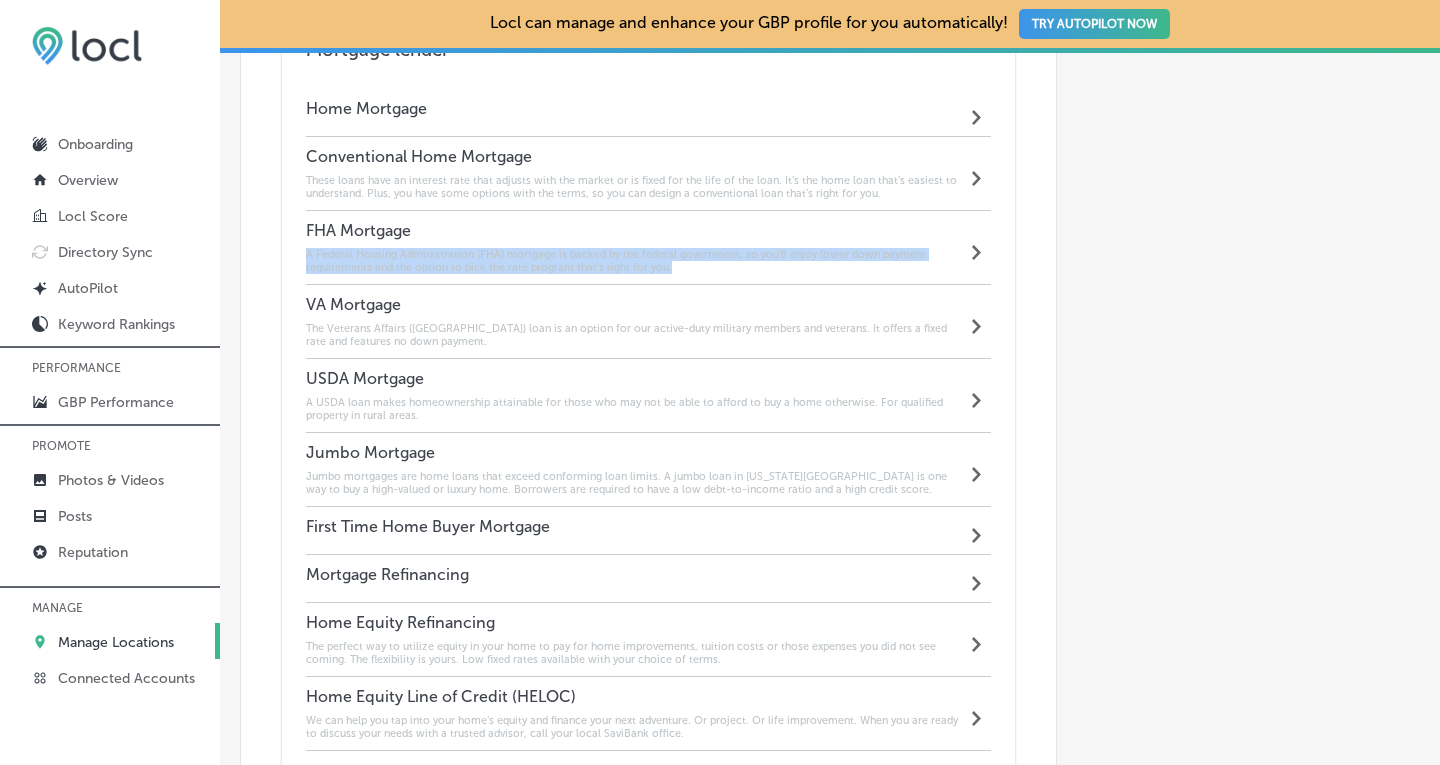 drag, startPoint x: 686, startPoint y: 239, endPoint x: 295, endPoint y: 219, distance: 391.51117 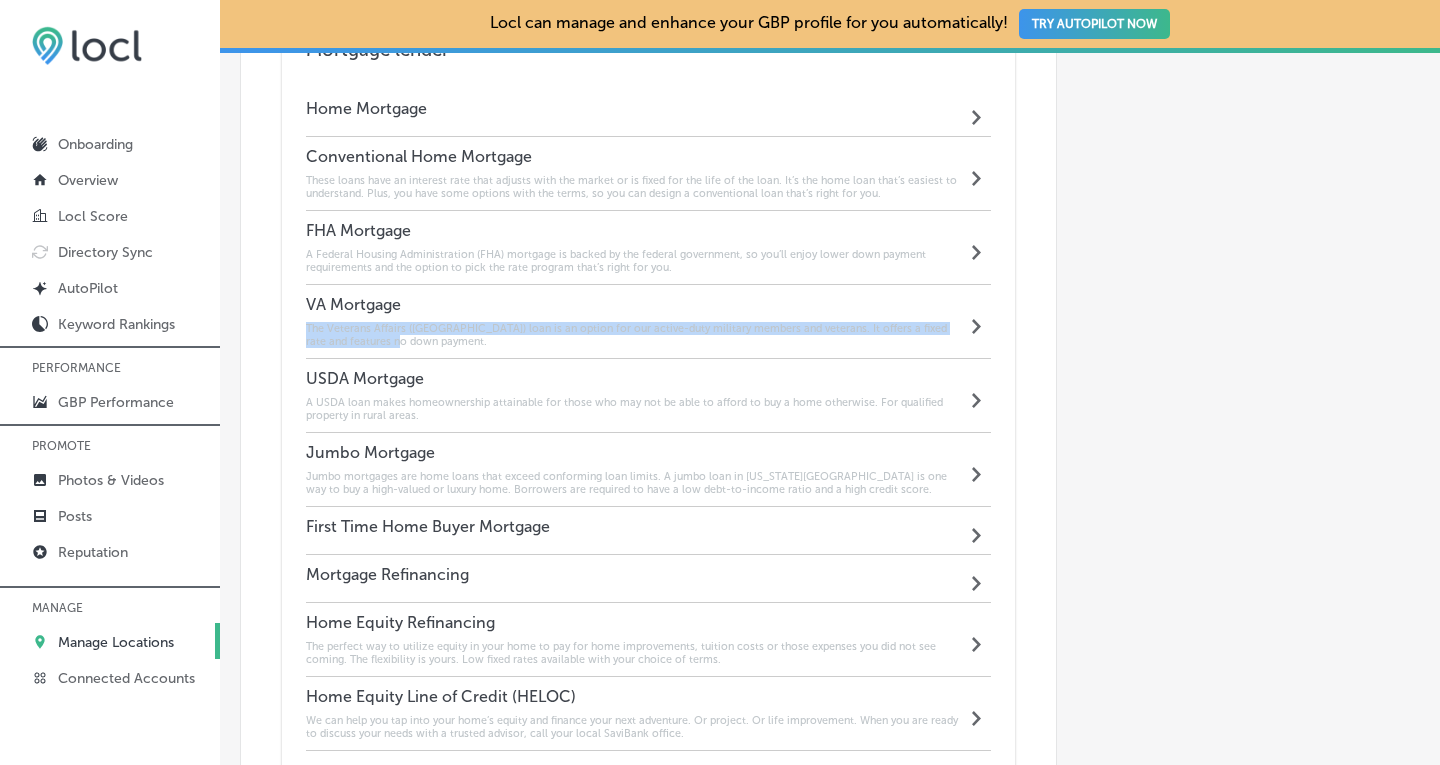 drag, startPoint x: 400, startPoint y: 319, endPoint x: 294, endPoint y: 302, distance: 107.35455 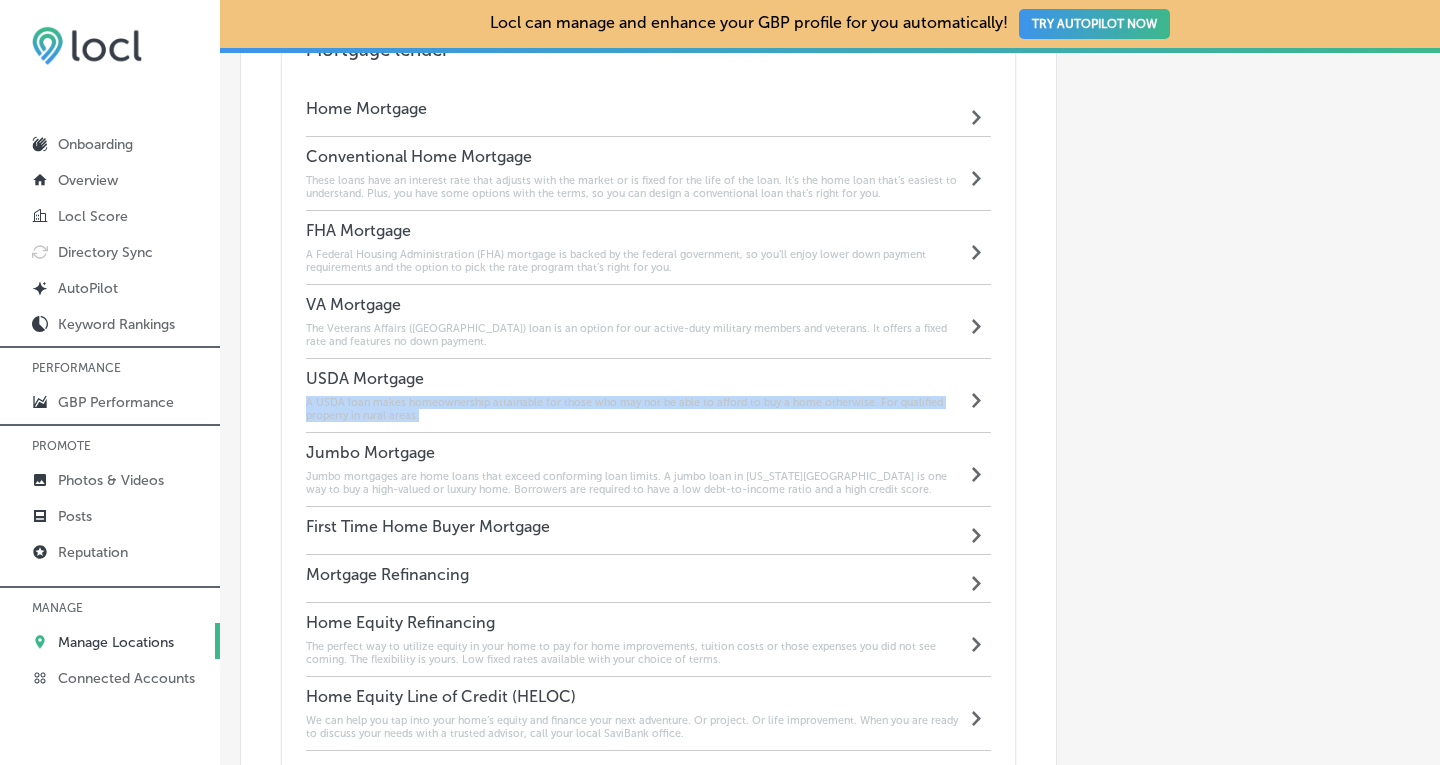 drag, startPoint x: 424, startPoint y: 392, endPoint x: 298, endPoint y: 383, distance: 126.32102 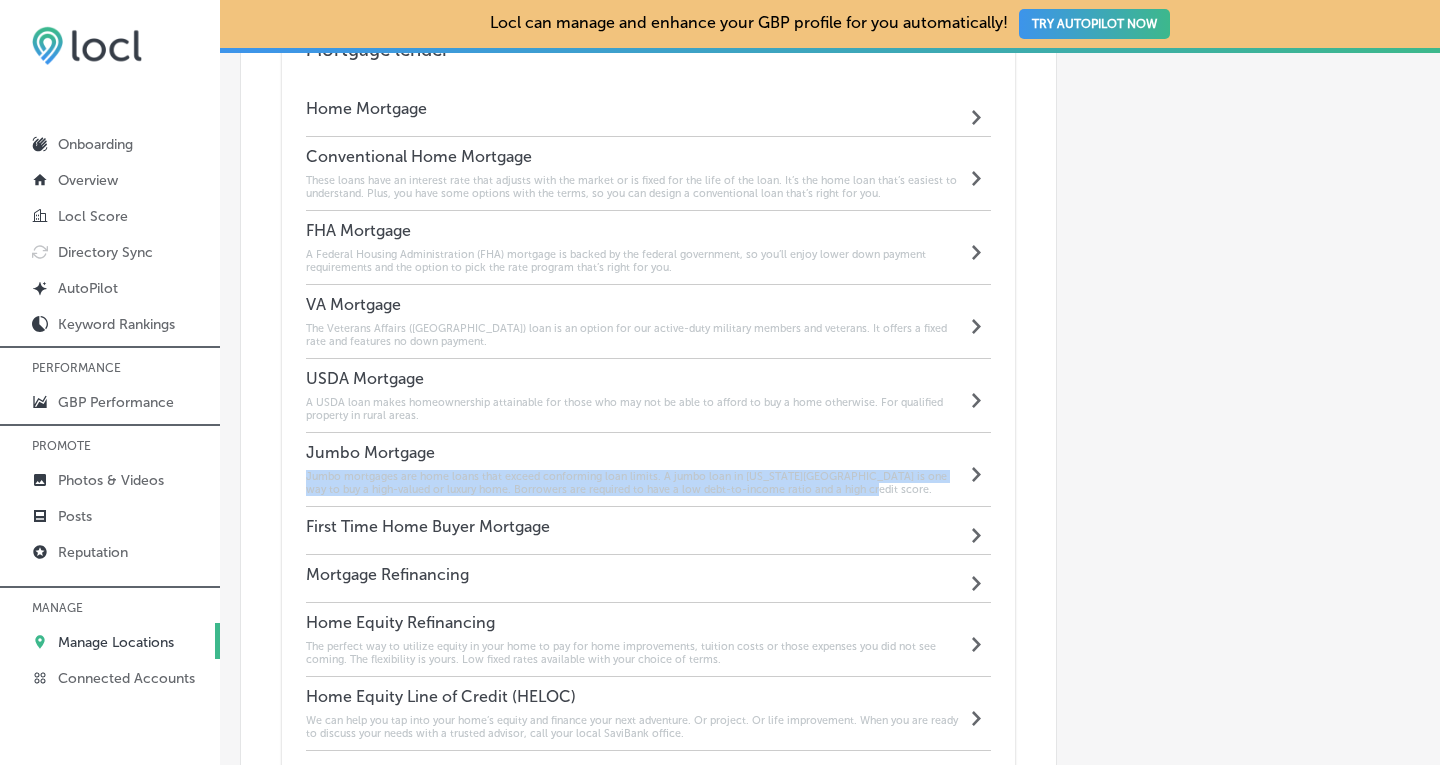 drag, startPoint x: 841, startPoint y: 467, endPoint x: 304, endPoint y: 449, distance: 537.3016 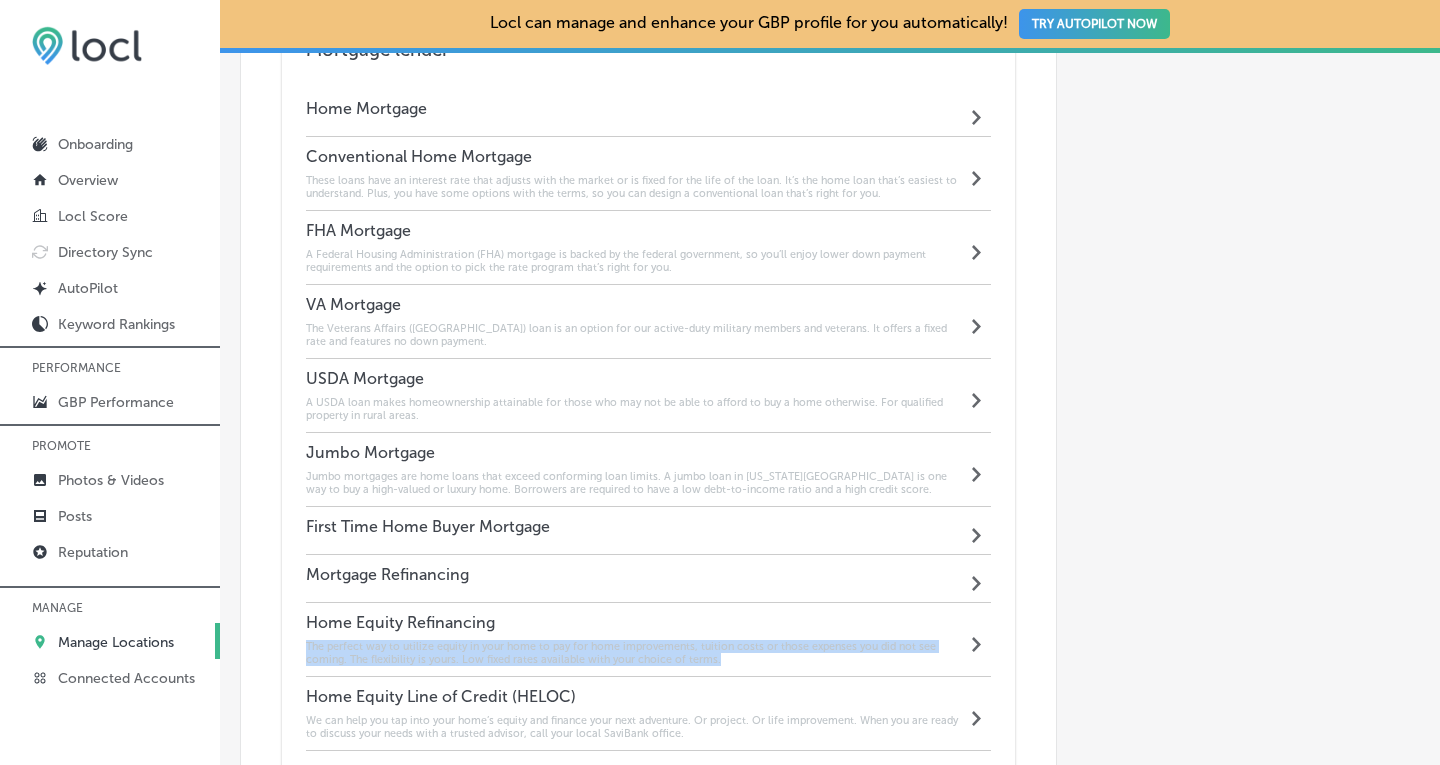 drag, startPoint x: 735, startPoint y: 635, endPoint x: 302, endPoint y: 620, distance: 433.25974 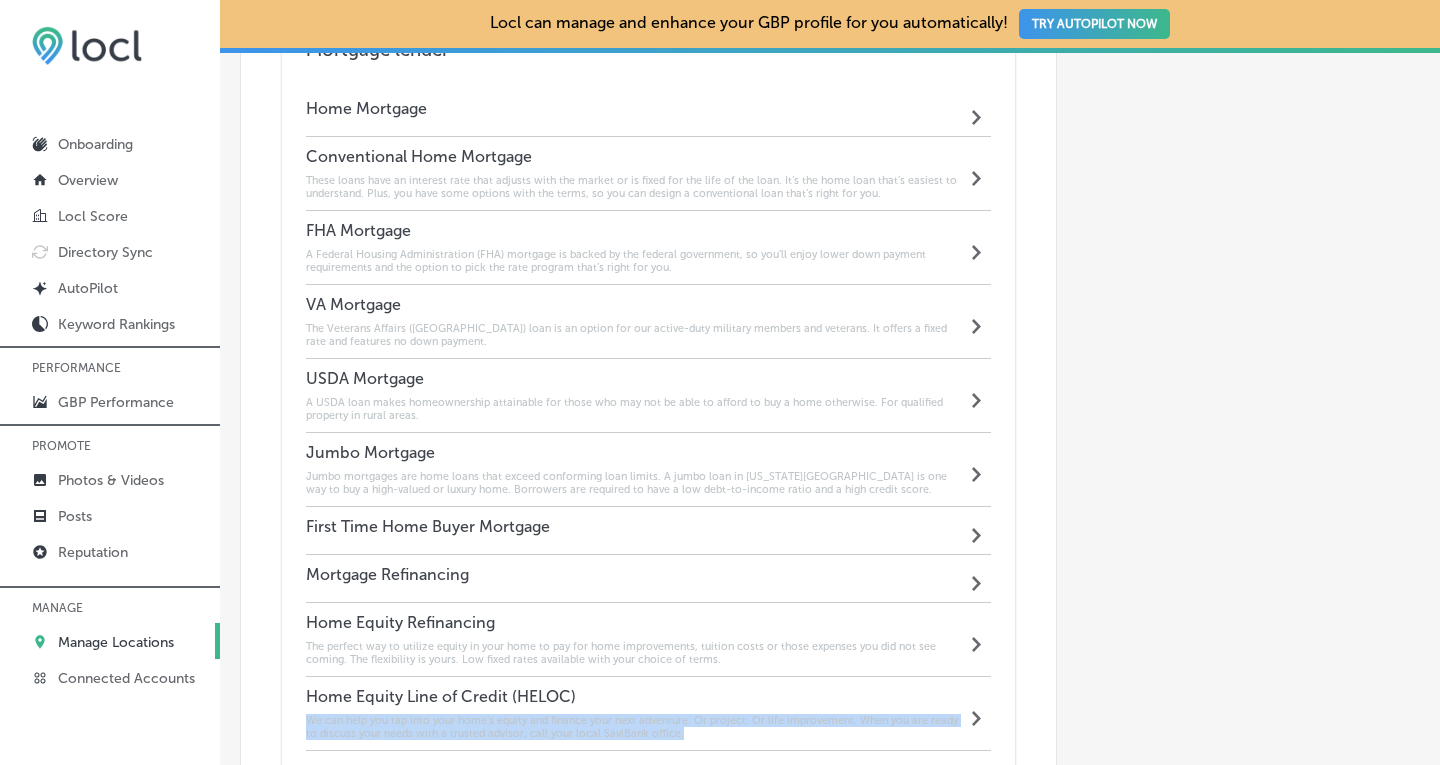 drag, startPoint x: 723, startPoint y: 717, endPoint x: 304, endPoint y: 693, distance: 419.6868 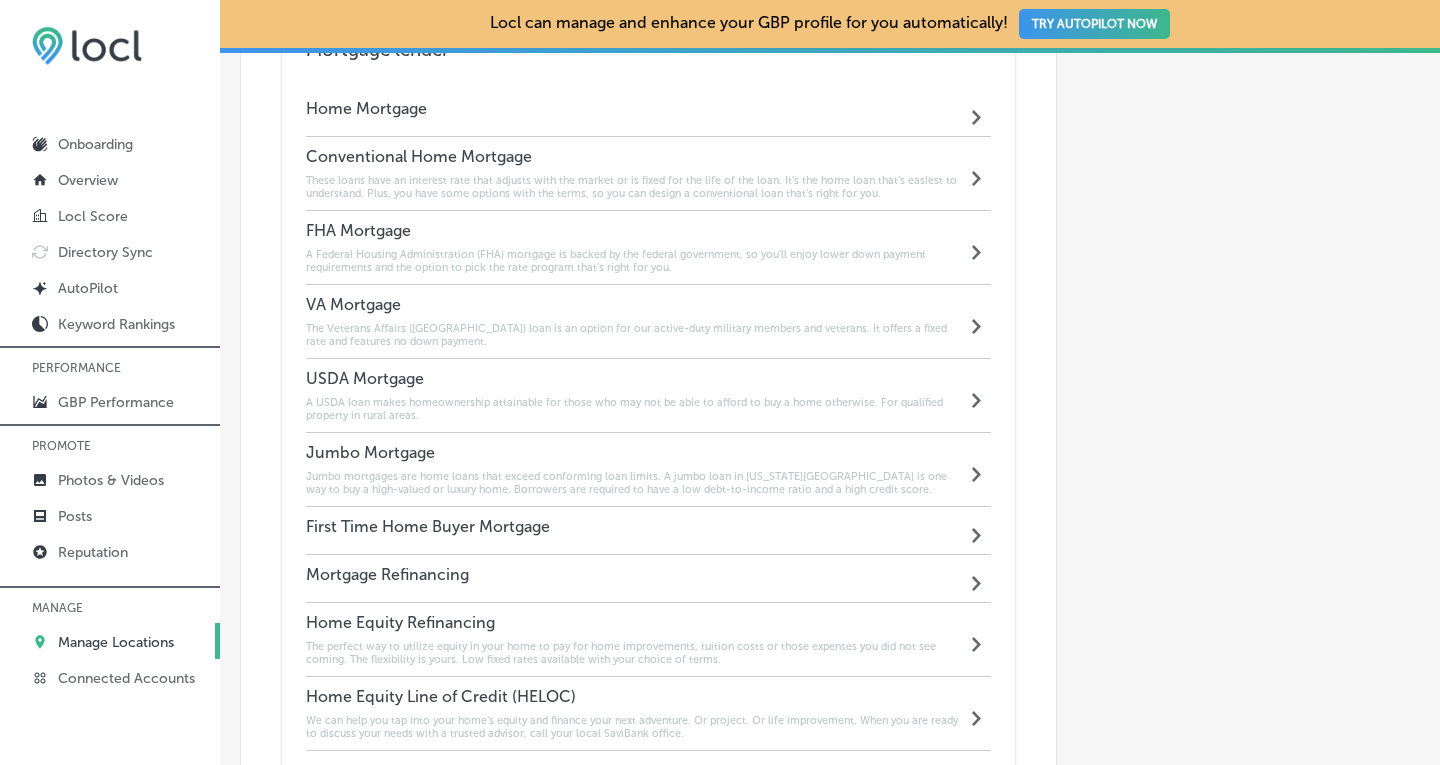 click on "Automatically Sync Profile Details Premium Directories:" at bounding box center [1238, -347] 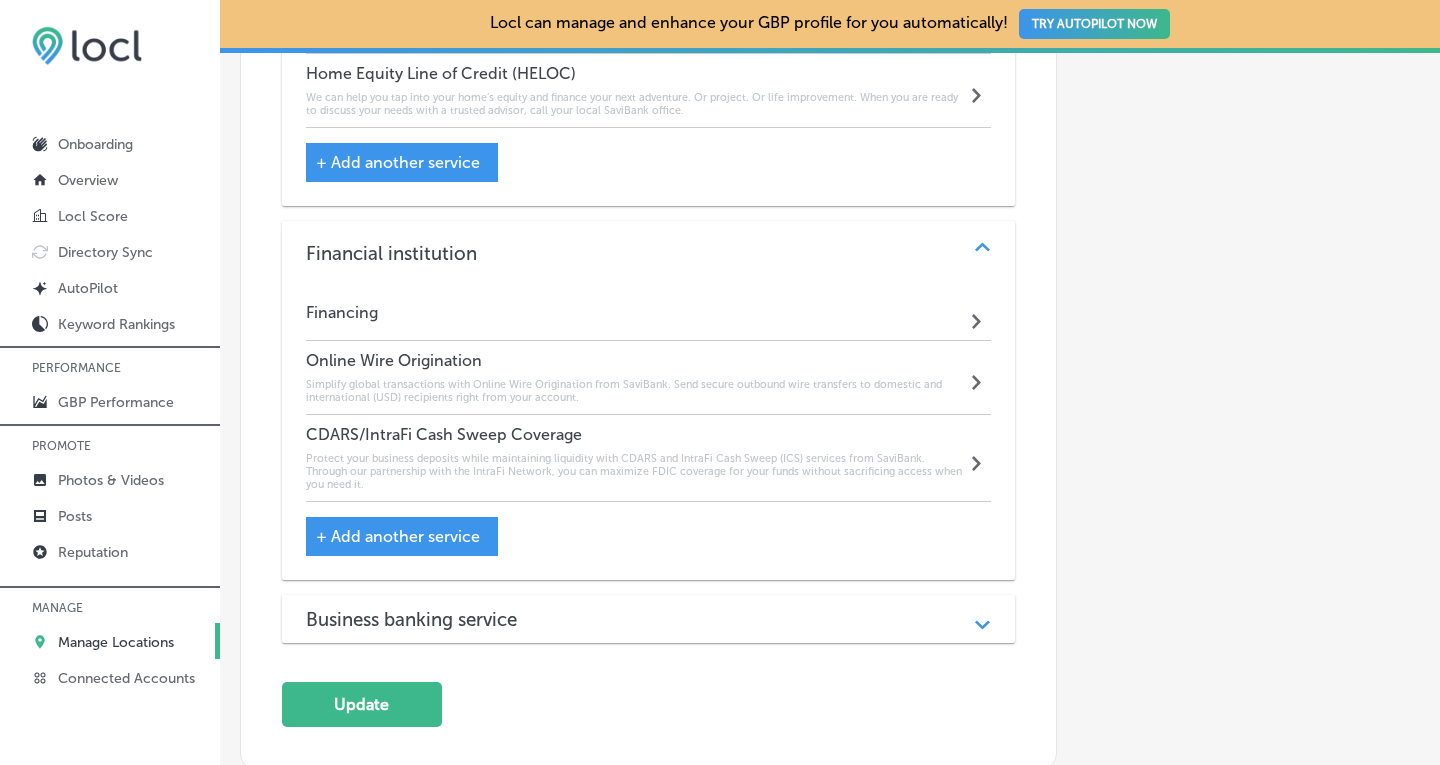 scroll, scrollTop: 3163, scrollLeft: 0, axis: vertical 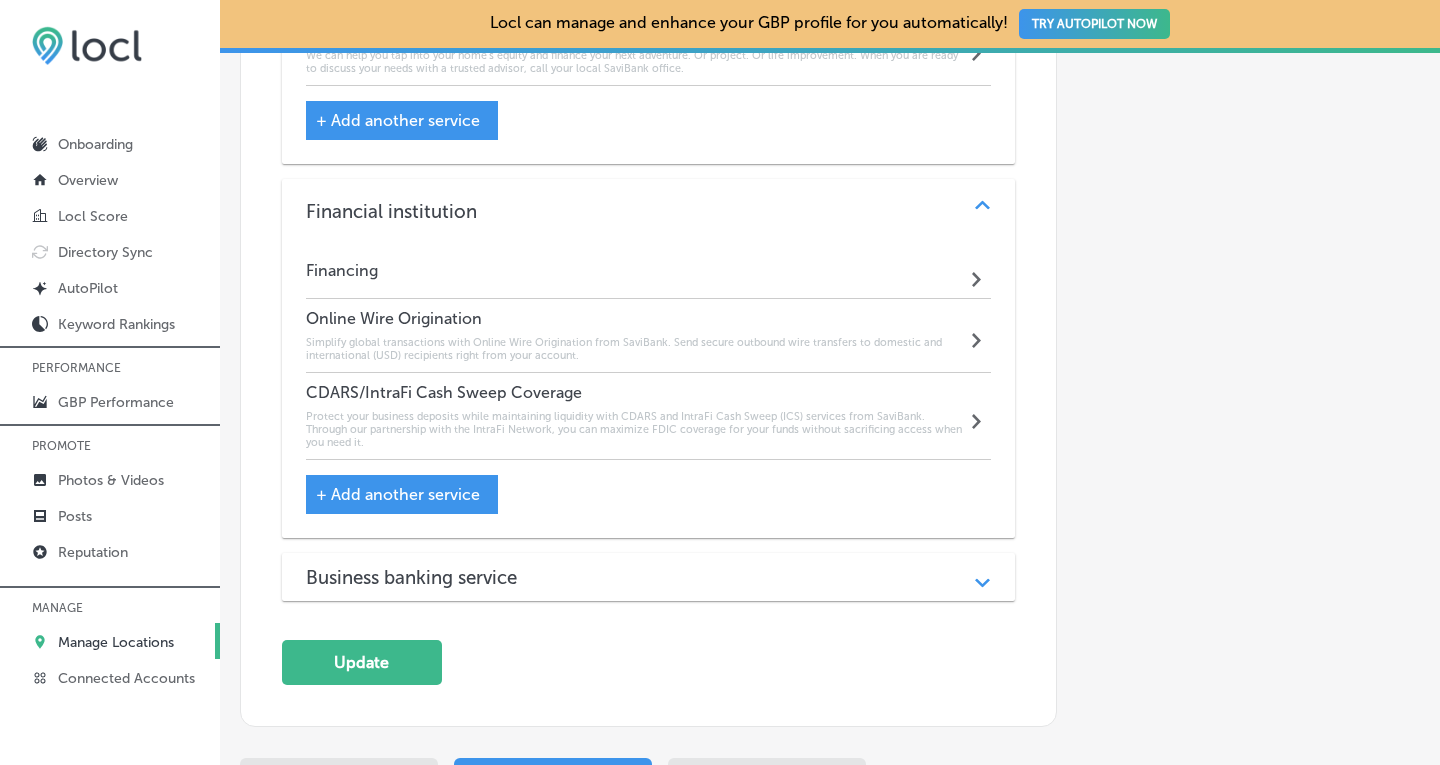 click on "Path
Created with Sketch." at bounding box center [982, 211] 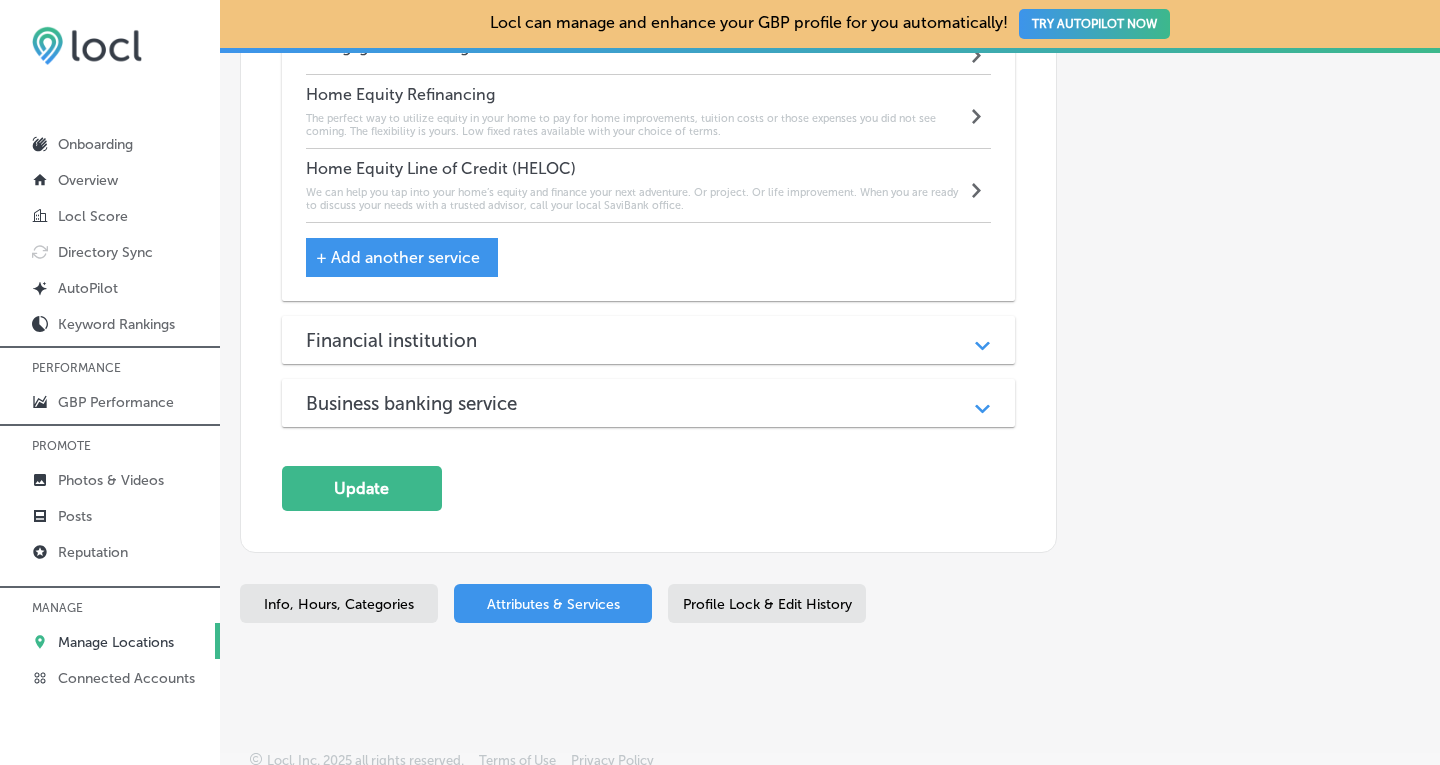 scroll, scrollTop: 3014, scrollLeft: 0, axis: vertical 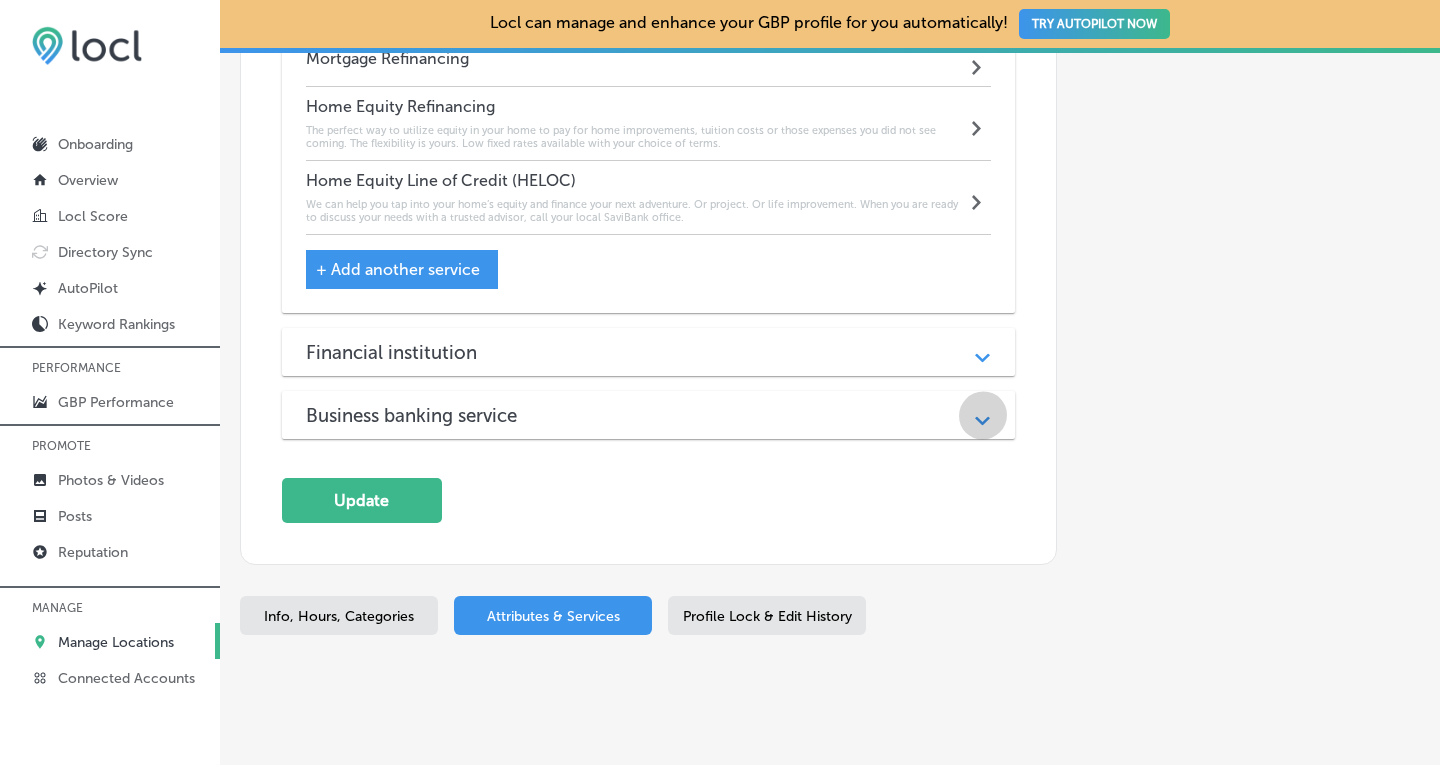 click on "Path
Created with Sketch." at bounding box center [982, 415] 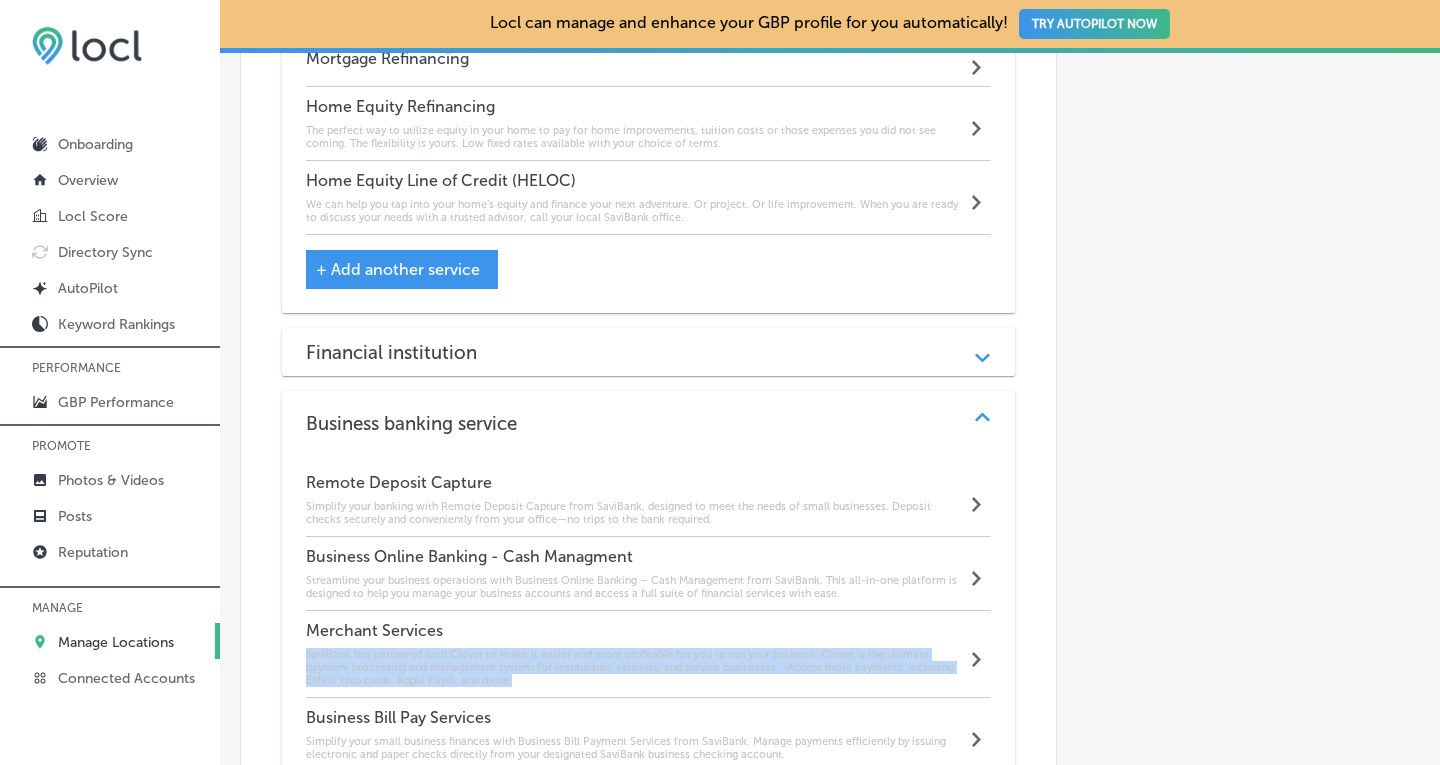 drag, startPoint x: 521, startPoint y: 658, endPoint x: 286, endPoint y: 627, distance: 237.03586 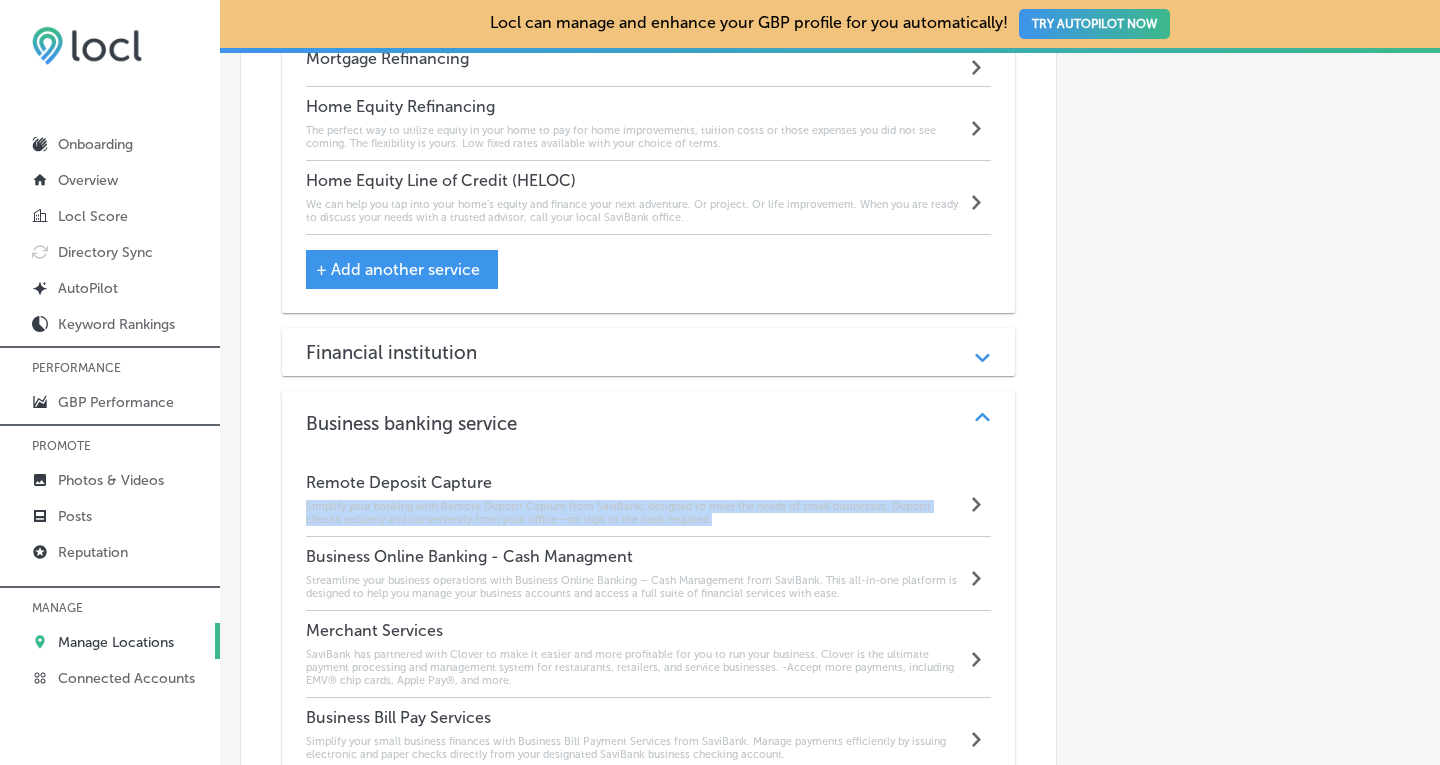 drag, startPoint x: 714, startPoint y: 493, endPoint x: 305, endPoint y: 480, distance: 409.20654 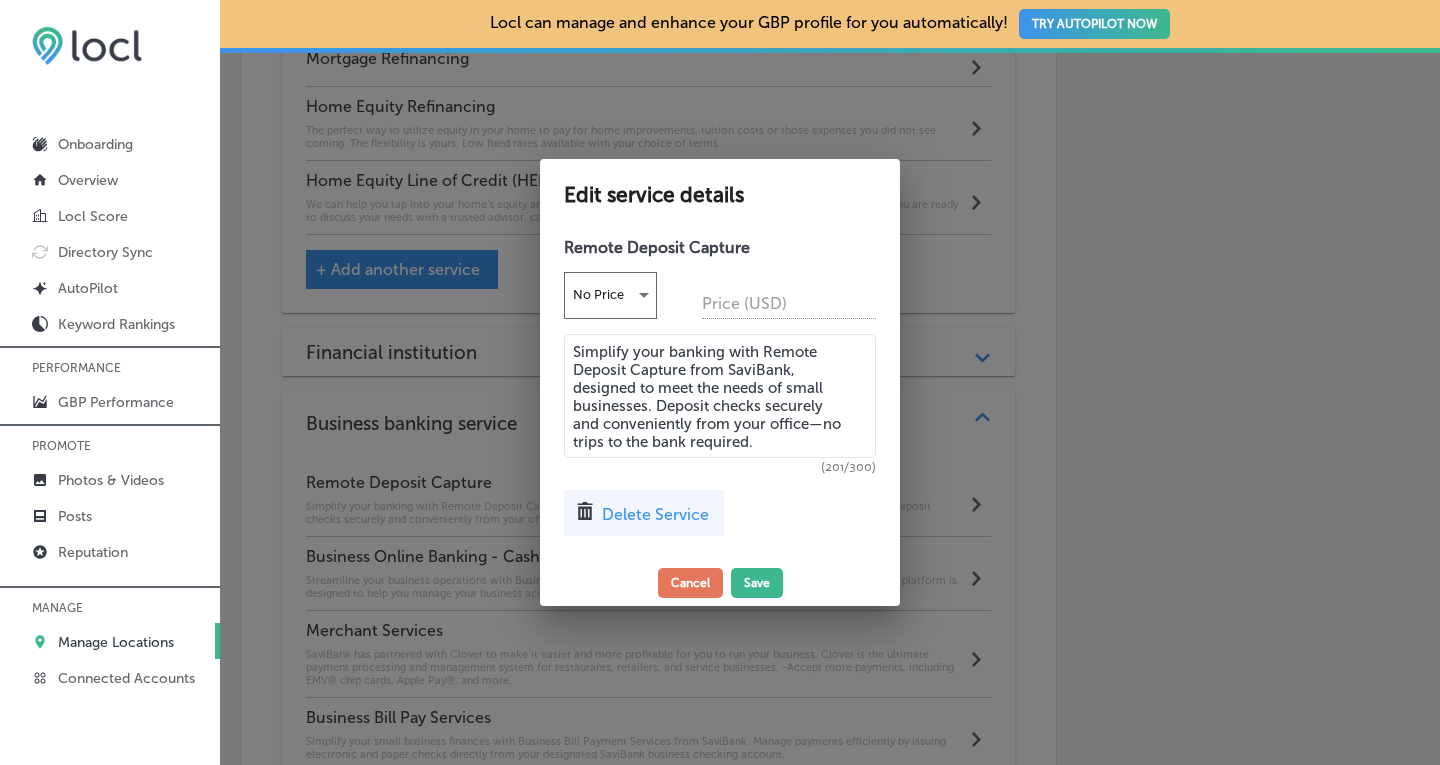click on "Simplify your banking with Remote Deposit Capture from SaviBank, designed to meet the needs of small businesses. Deposit checks securely and conveniently from your office—no trips to the bank required." at bounding box center [720, 396] 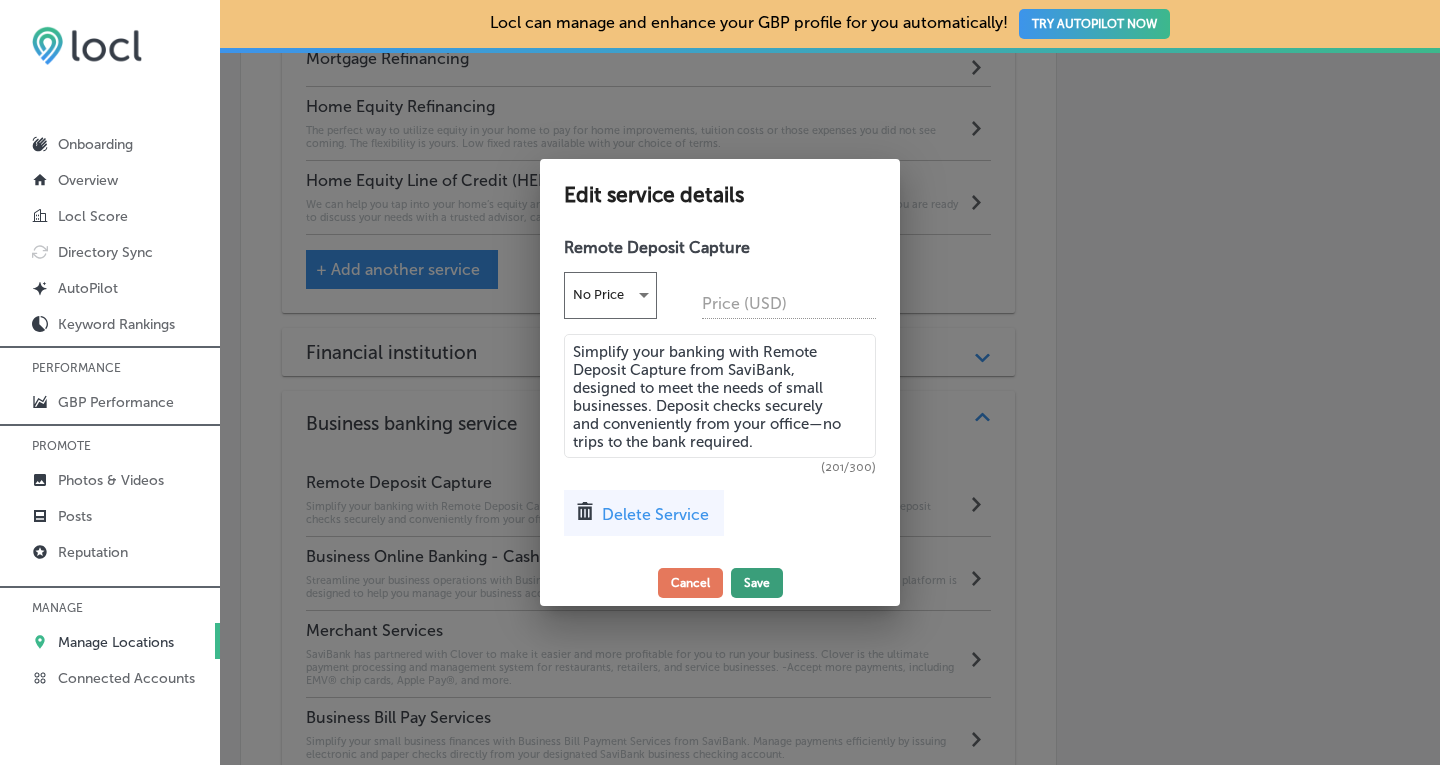click on "Save" at bounding box center [757, 583] 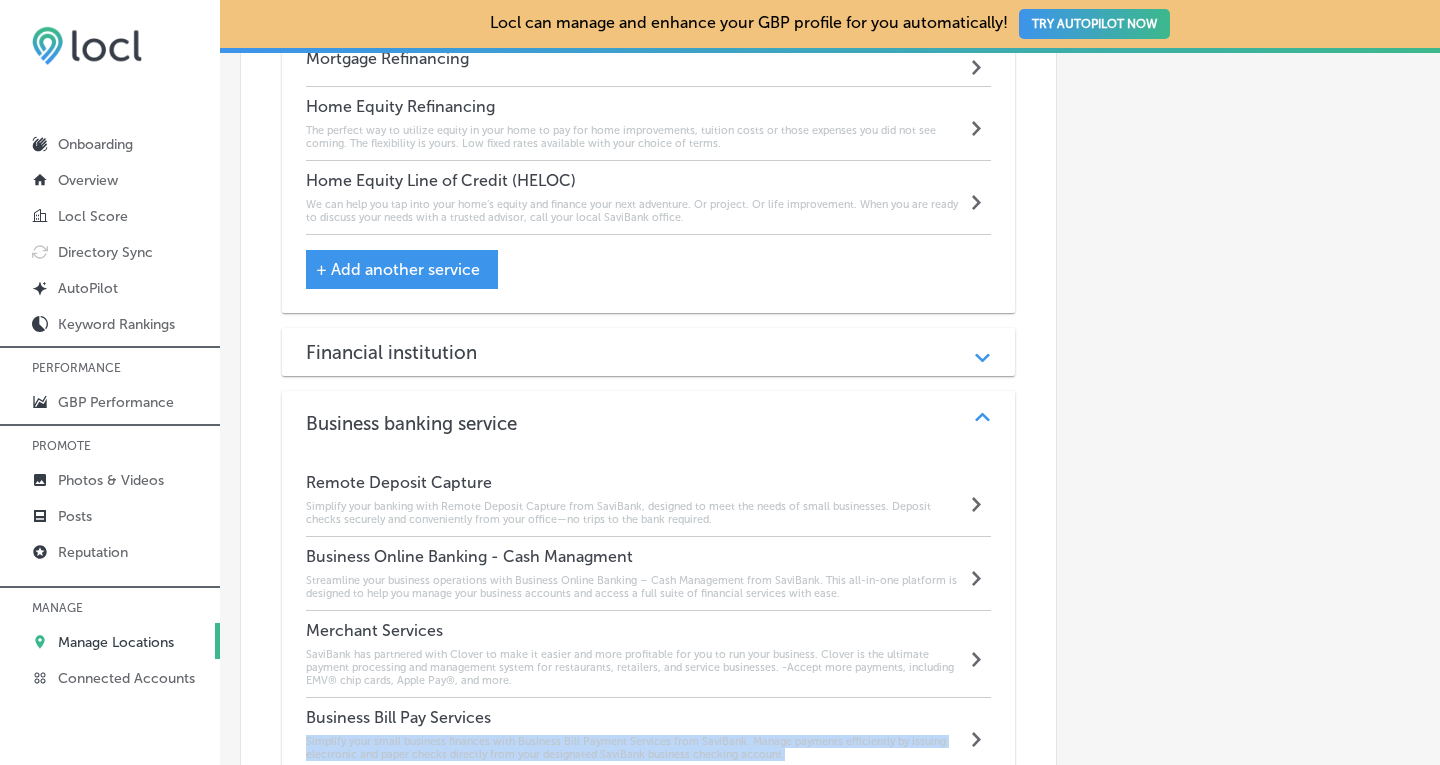 drag, startPoint x: 789, startPoint y: 732, endPoint x: 306, endPoint y: 710, distance: 483.50076 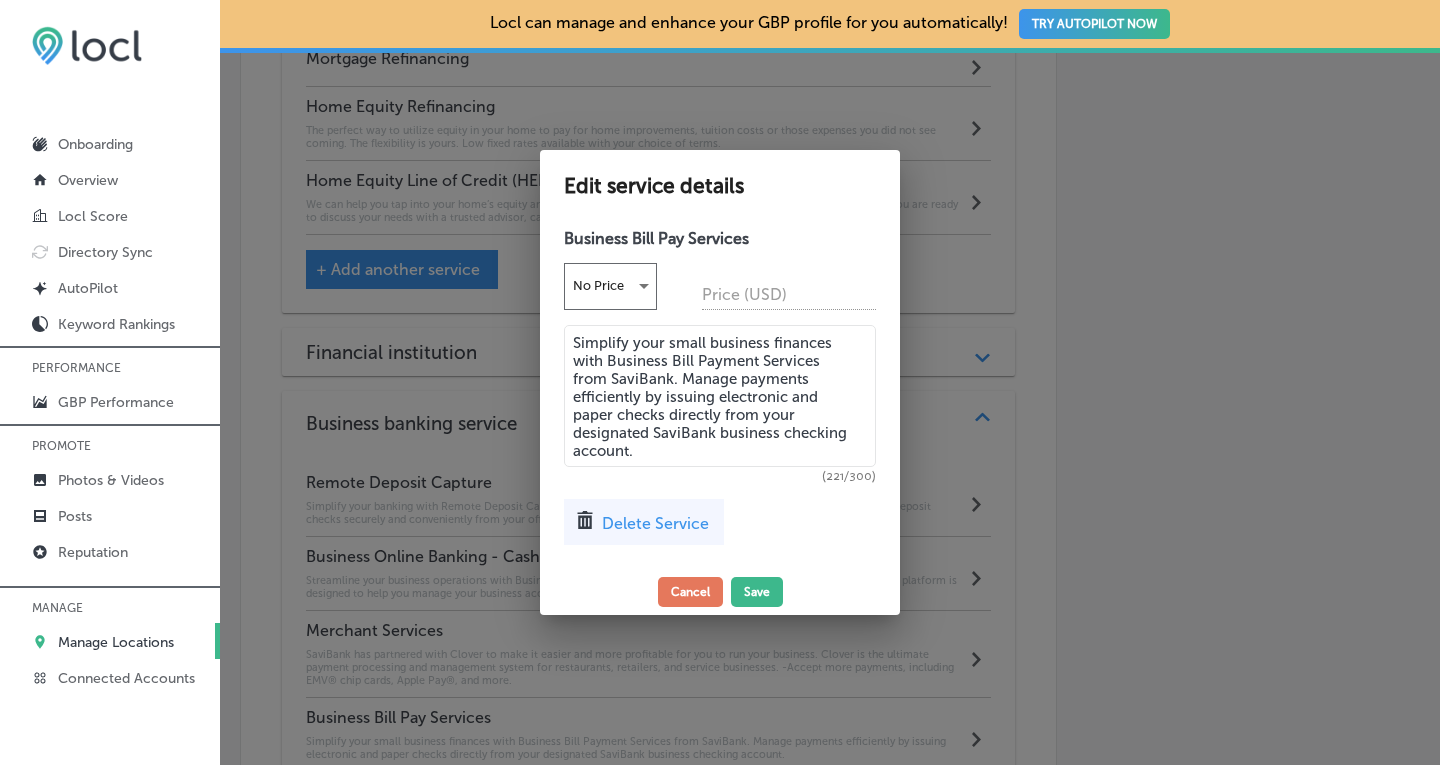 click on "Simplify your small business finances with Business Bill Payment Services from SaviBank. Manage payments efficiently by issuing electronic and paper checks directly from your designated SaviBank business checking account." at bounding box center [720, 396] 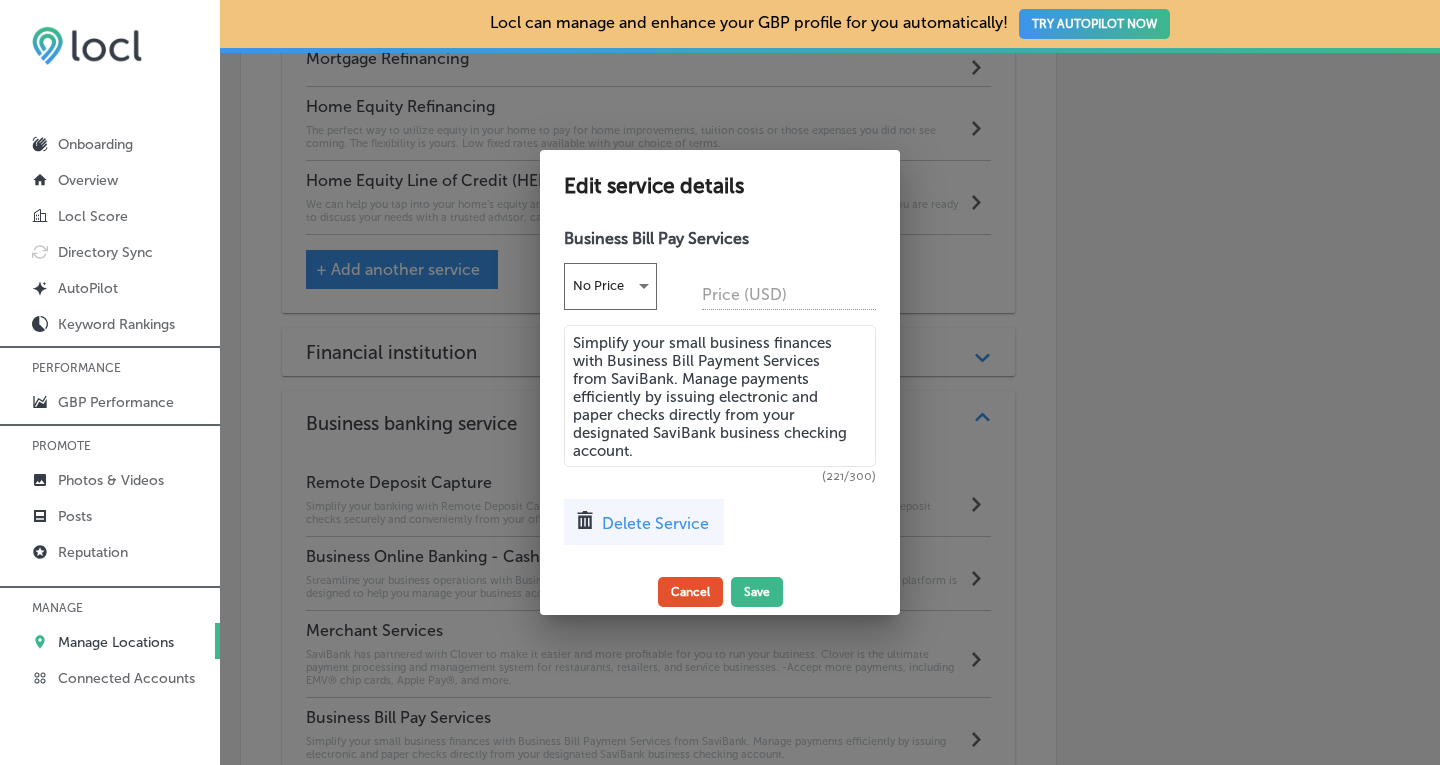 click on "Cancel" at bounding box center (690, 592) 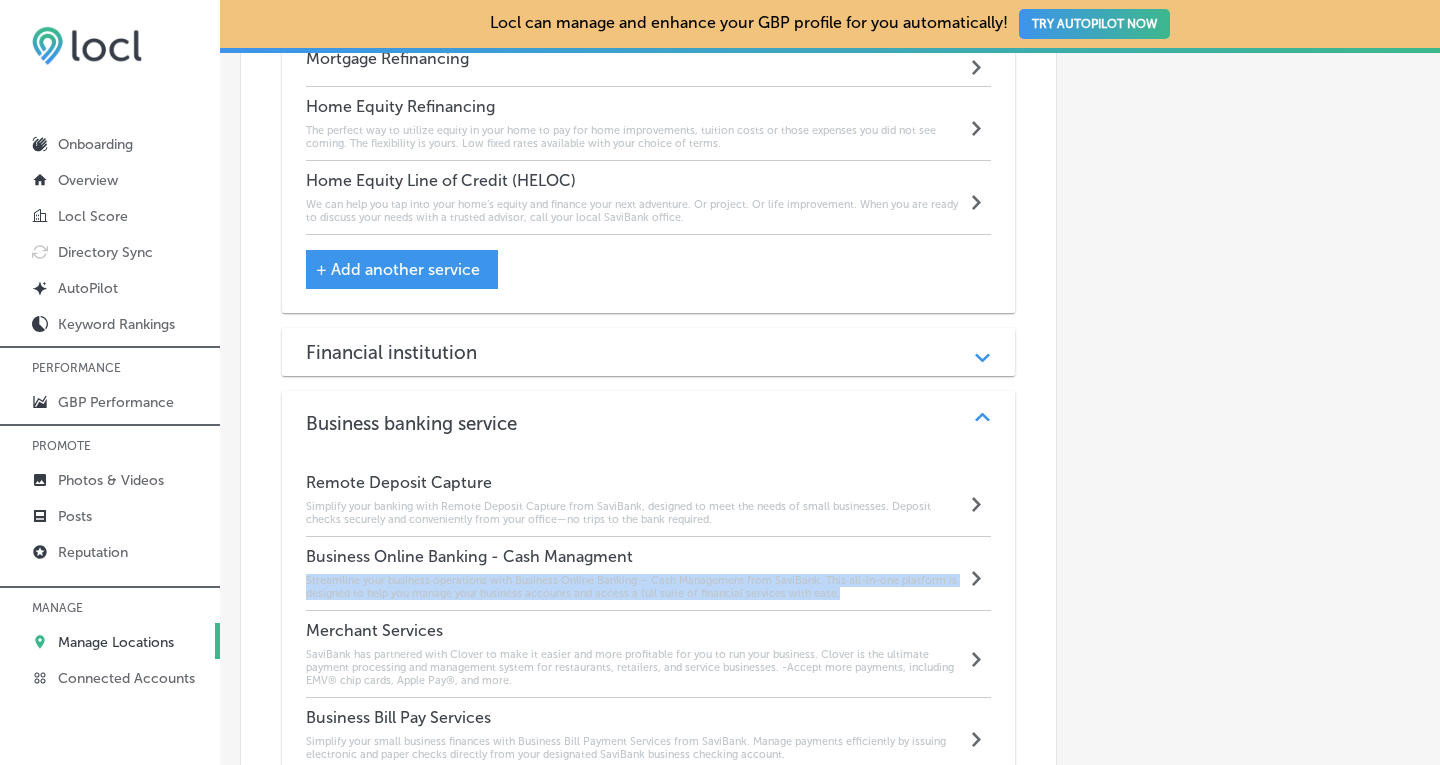 drag, startPoint x: 843, startPoint y: 567, endPoint x: 269, endPoint y: 554, distance: 574.1472 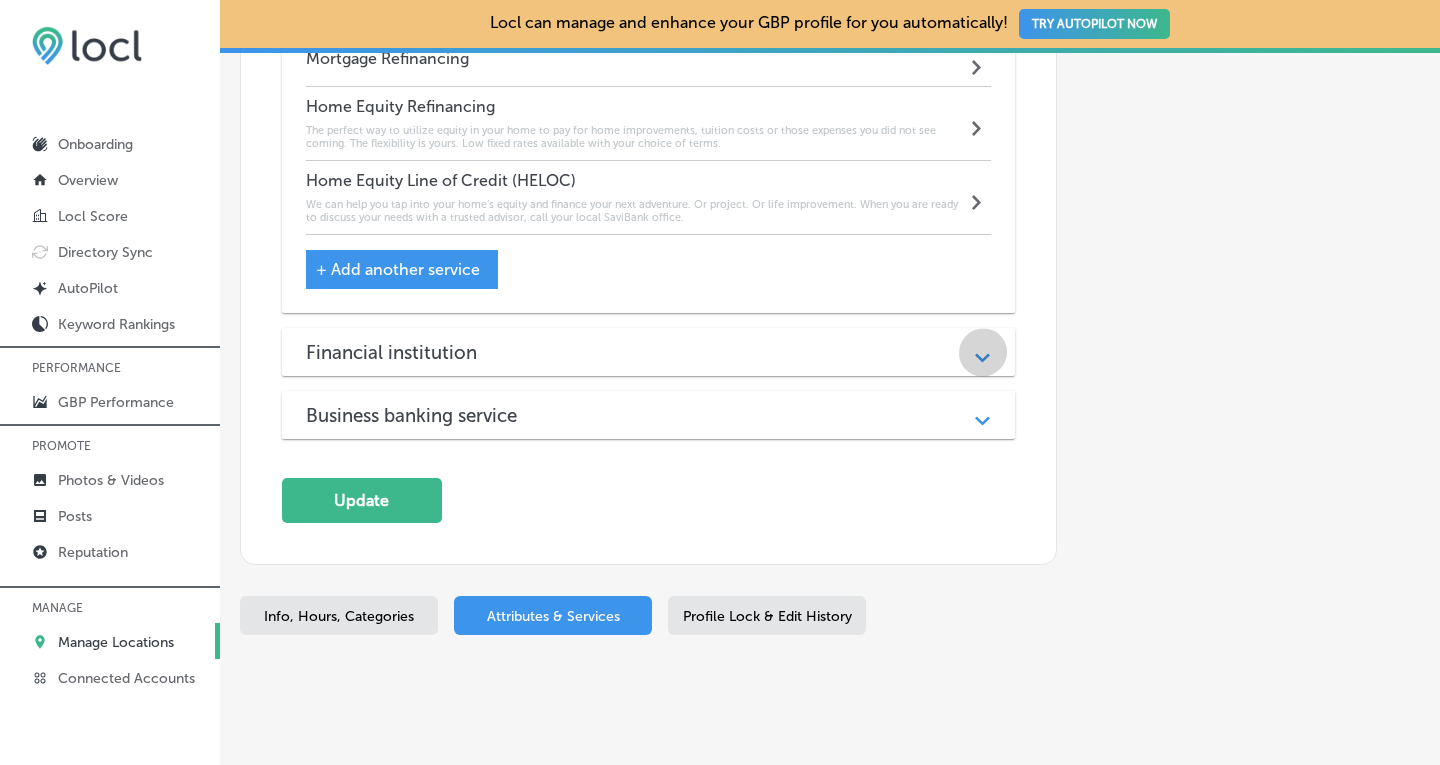 click on "Path
Created with Sketch." at bounding box center [982, 352] 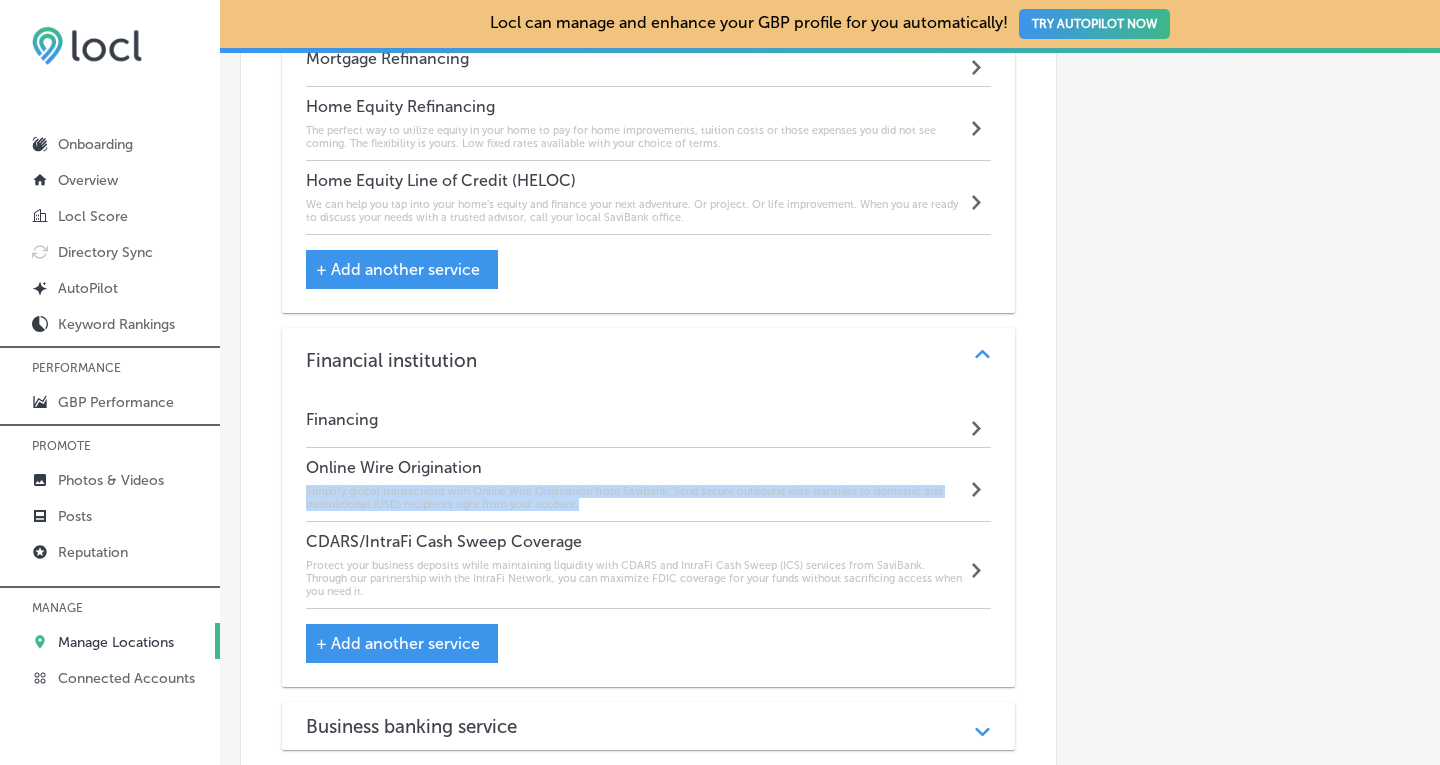 drag, startPoint x: 584, startPoint y: 477, endPoint x: 283, endPoint y: 471, distance: 301.05978 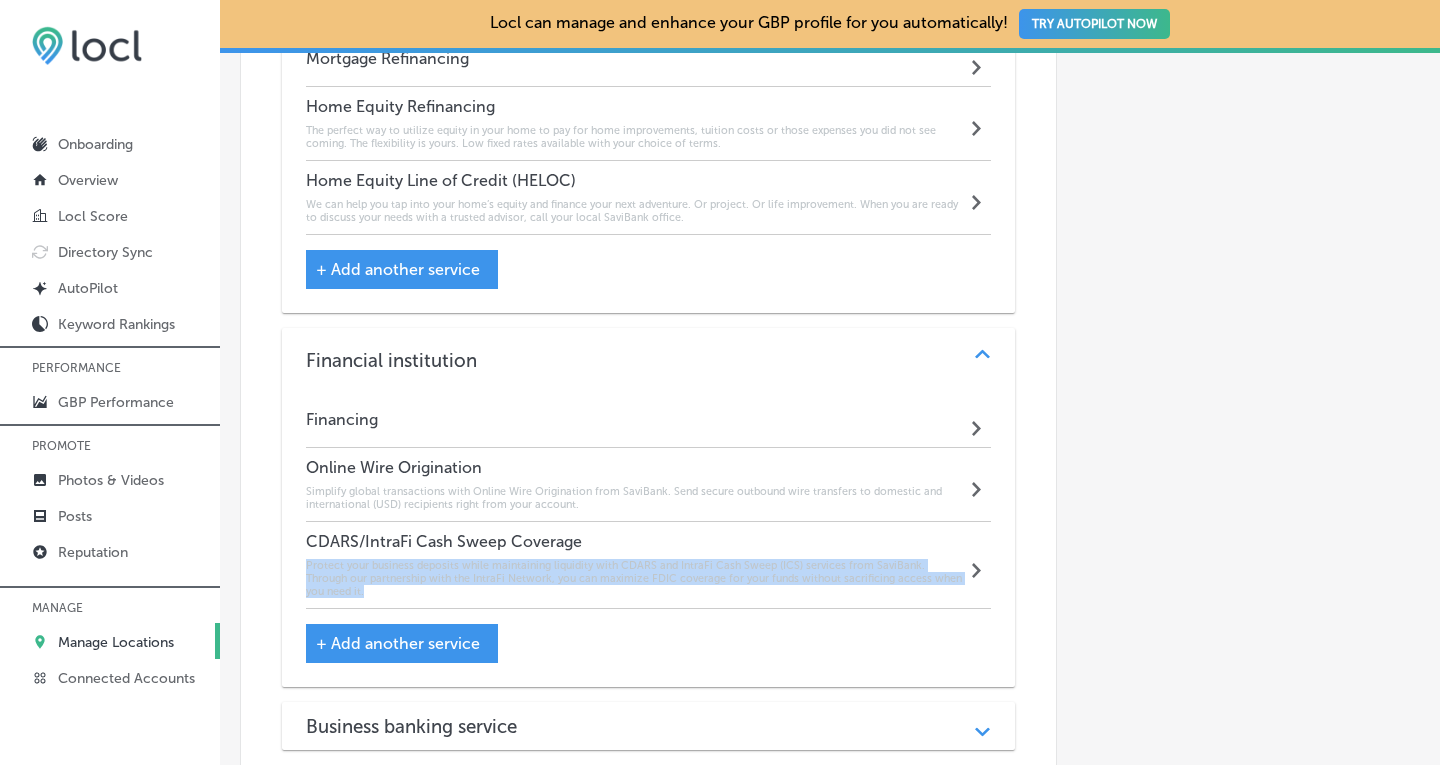 drag, startPoint x: 367, startPoint y: 569, endPoint x: 290, endPoint y: 541, distance: 81.9329 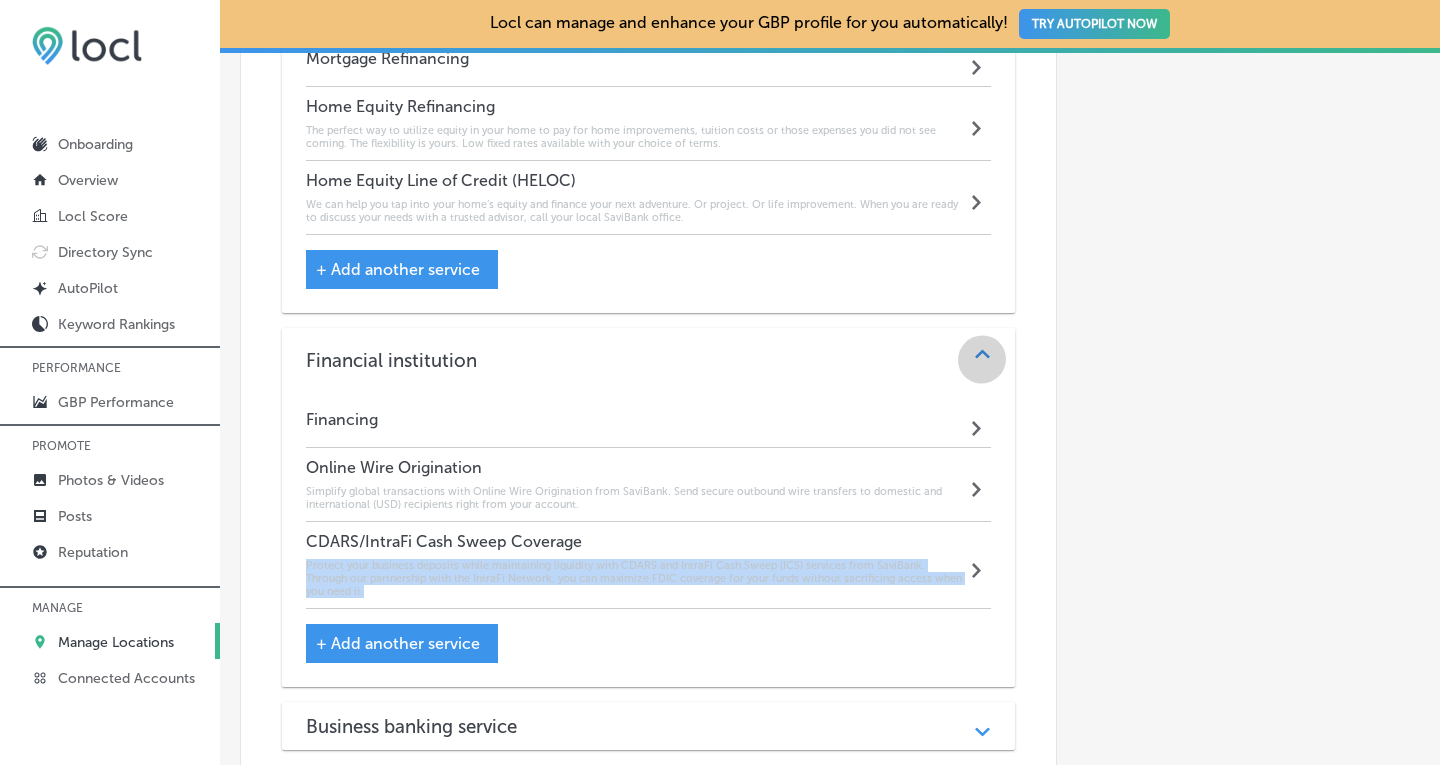 click on "Path
Created with Sketch." at bounding box center [982, 360] 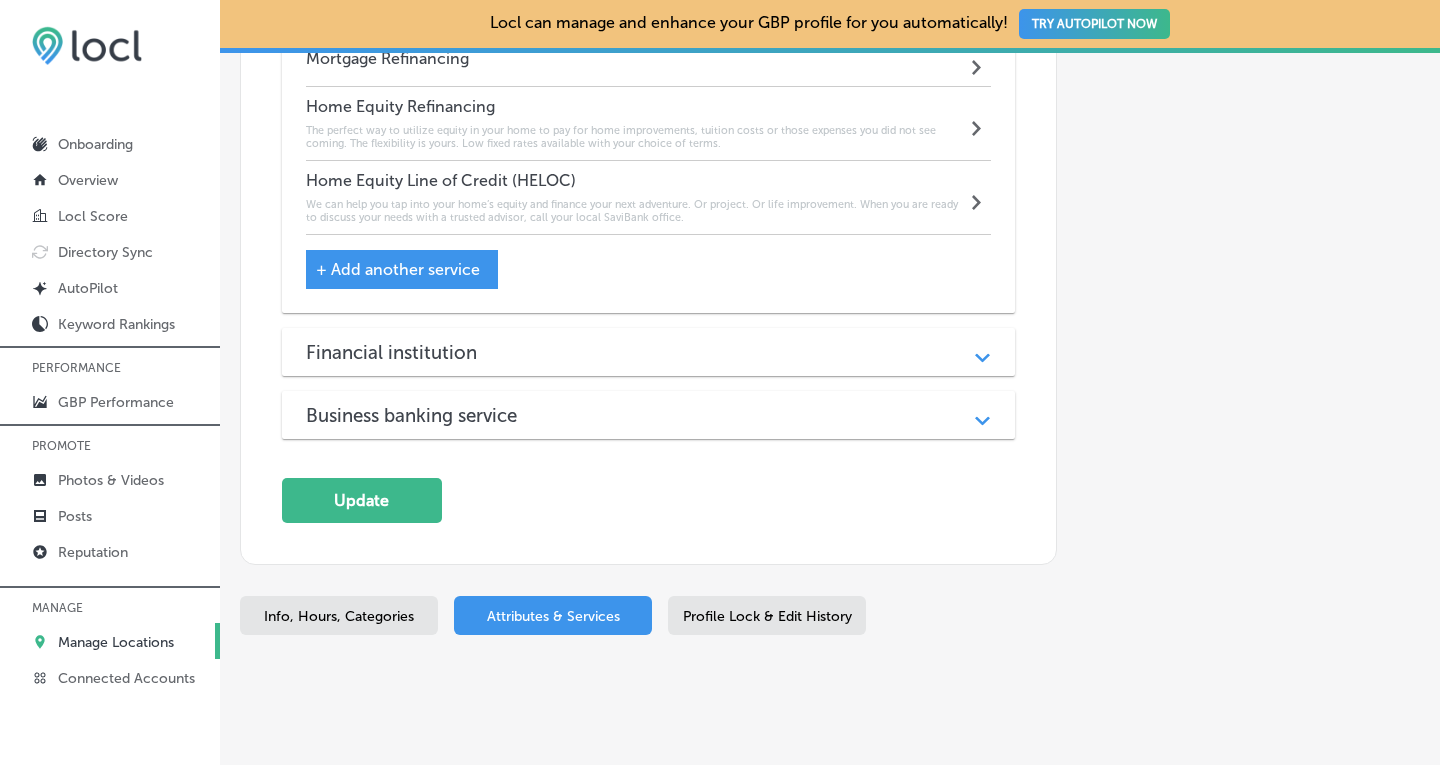 click on "Automatically Sync Profile Details Premium Directories:" at bounding box center [1238, -1018] 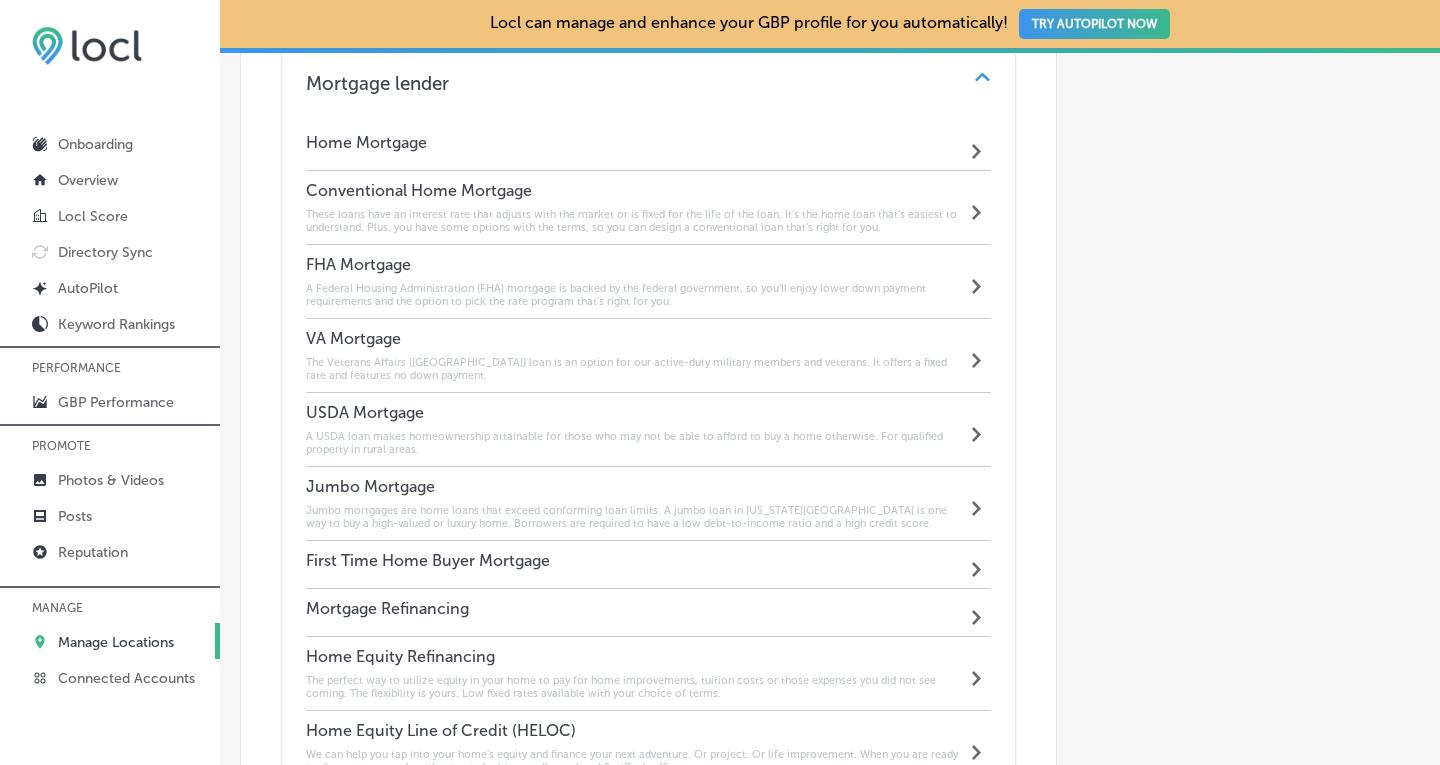 scroll, scrollTop: 2467, scrollLeft: 0, axis: vertical 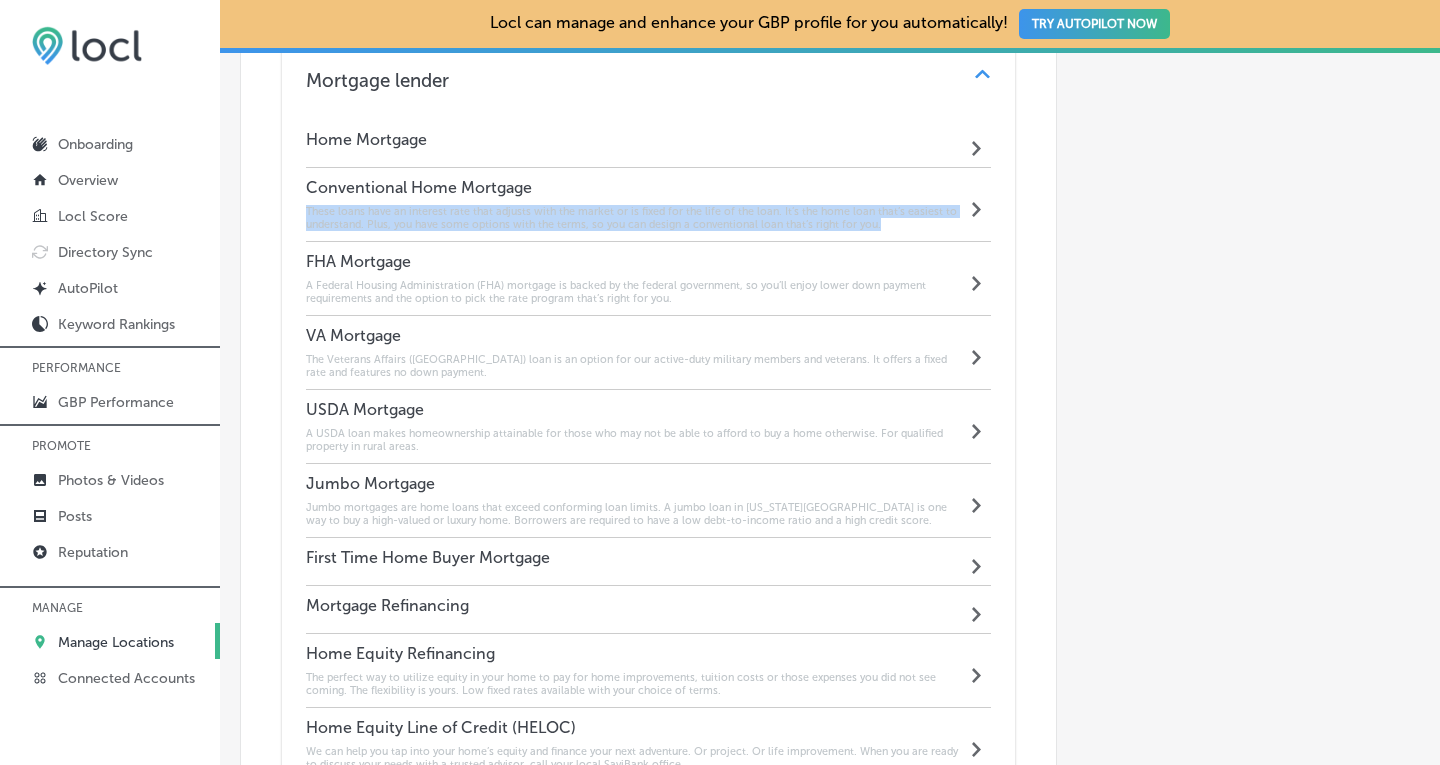 drag, startPoint x: 881, startPoint y: 202, endPoint x: 307, endPoint y: 177, distance: 574.5442 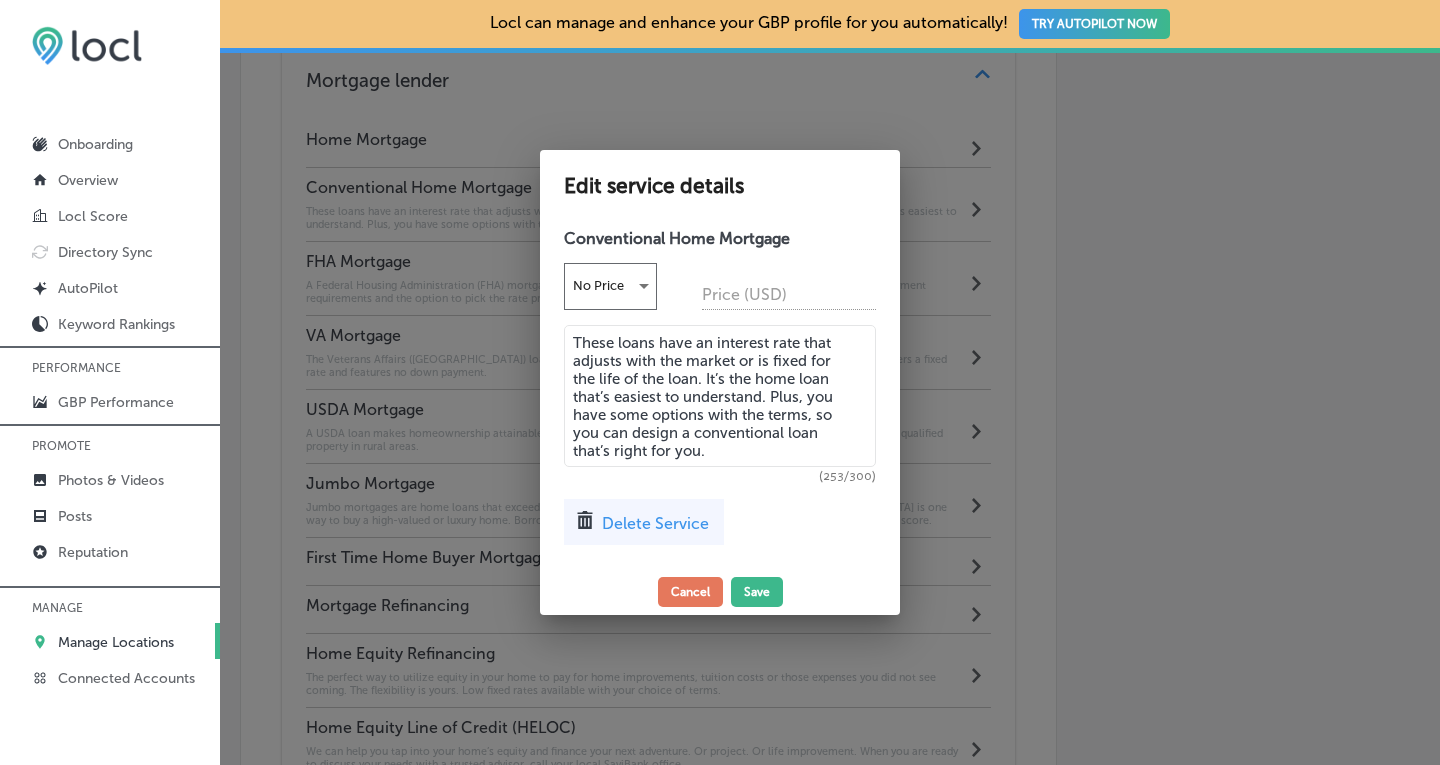 click on "These loans have an interest rate that adjusts with the market or is fixed for the life of the loan. It’s the home loan that’s easiest to understand. Plus, you have some options with the terms, so you can design a conventional loan that’s right for you." at bounding box center (720, 396) 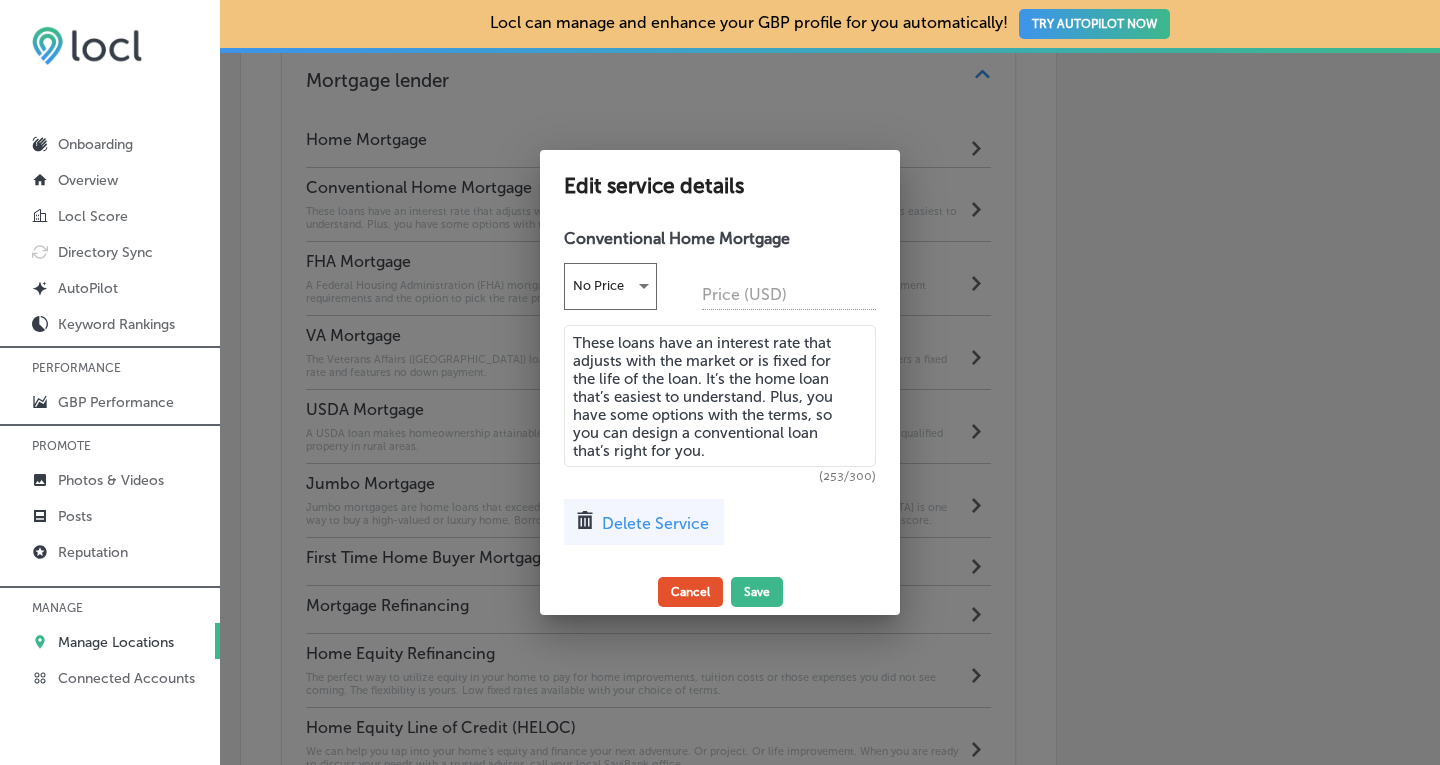 click on "Cancel" at bounding box center (690, 592) 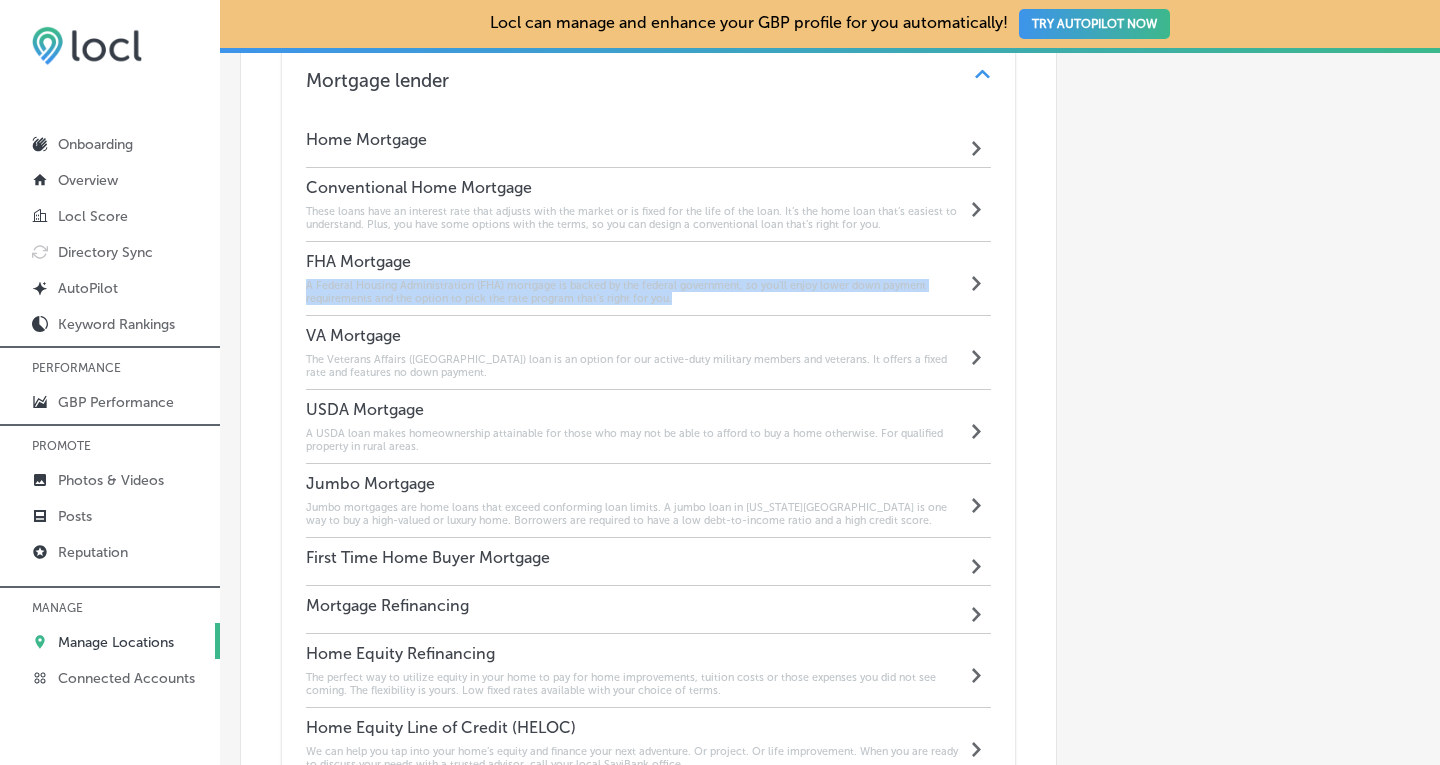 drag, startPoint x: 675, startPoint y: 274, endPoint x: 301, endPoint y: 263, distance: 374.16174 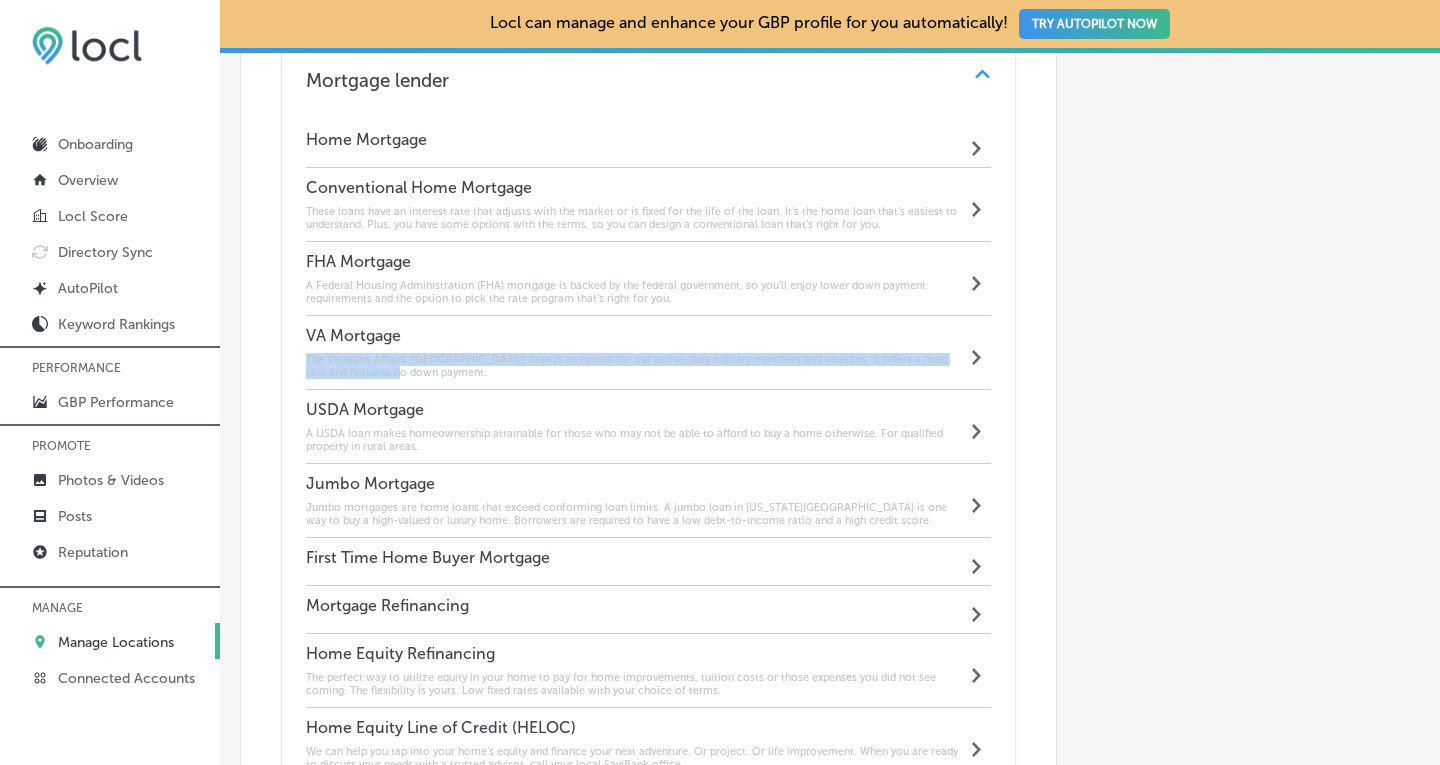 drag, startPoint x: 406, startPoint y: 351, endPoint x: 295, endPoint y: 337, distance: 111.8794 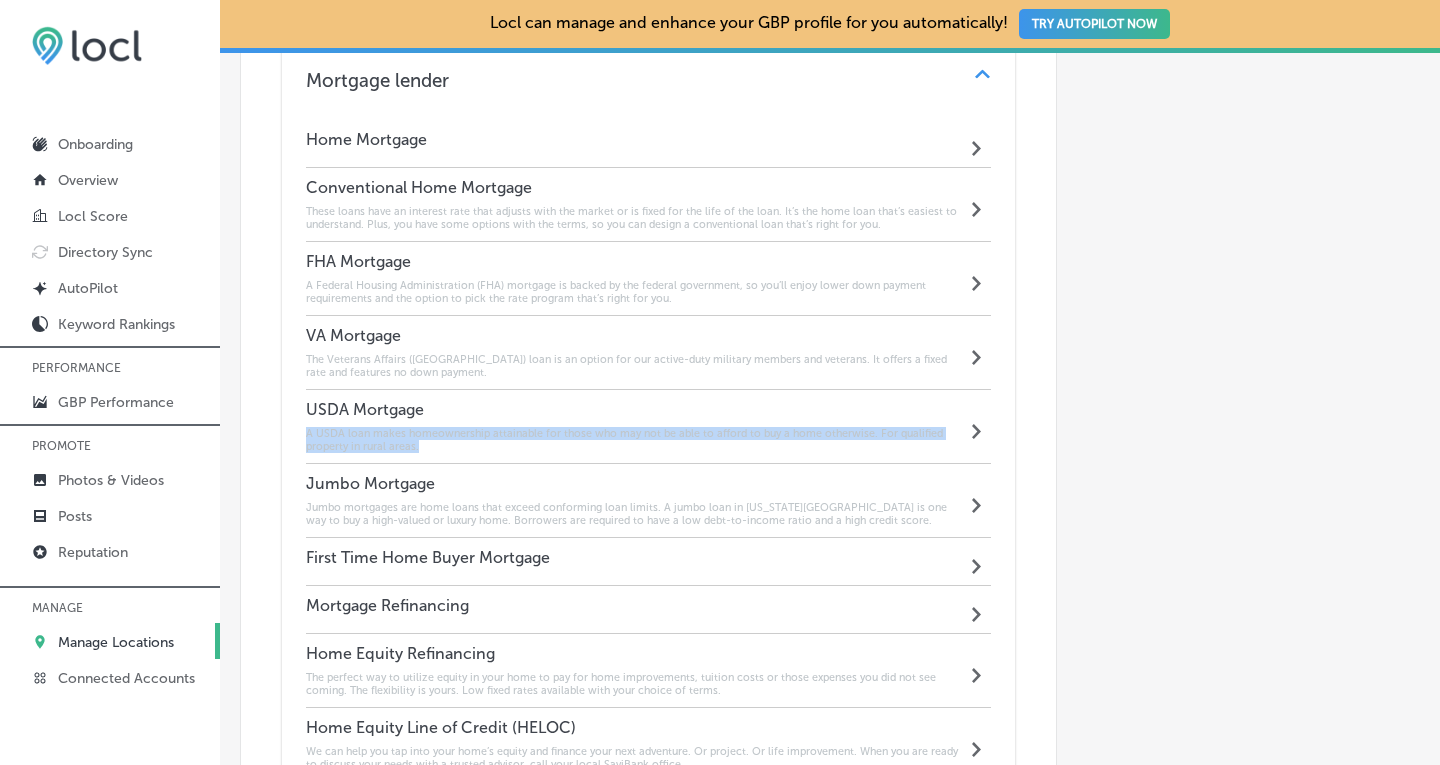 drag, startPoint x: 433, startPoint y: 424, endPoint x: 301, endPoint y: 413, distance: 132.45753 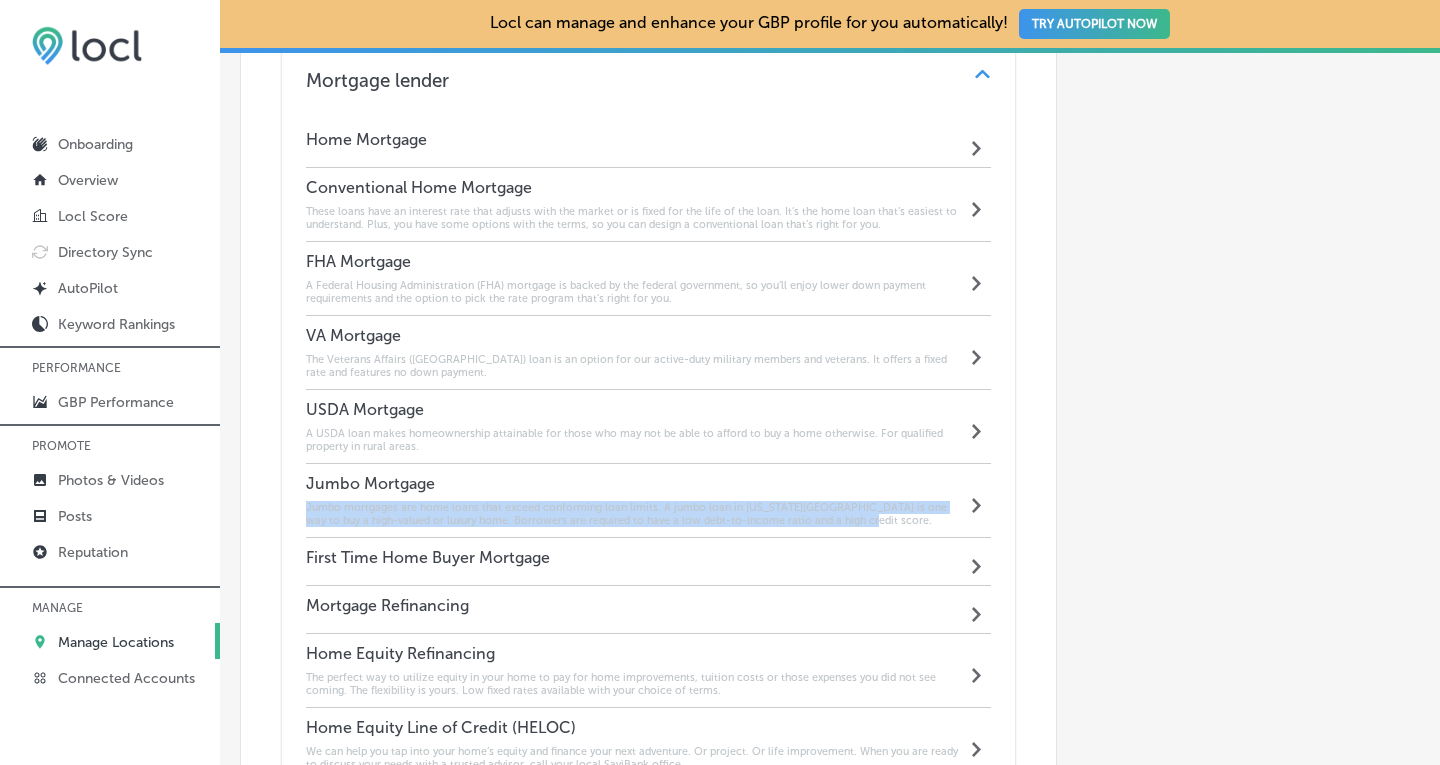 drag, startPoint x: 851, startPoint y: 492, endPoint x: 284, endPoint y: 486, distance: 567.03174 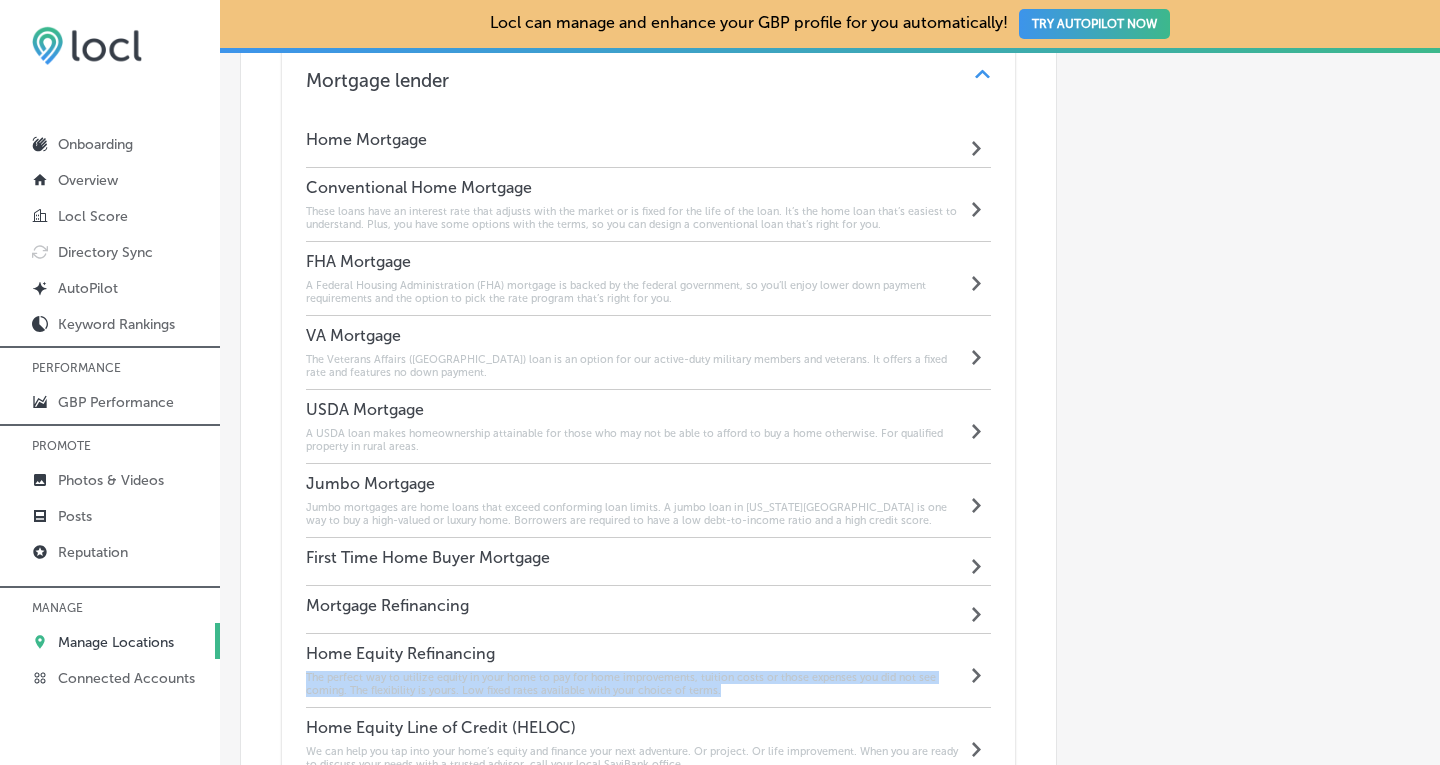 drag, startPoint x: 735, startPoint y: 661, endPoint x: 302, endPoint y: 654, distance: 433.05658 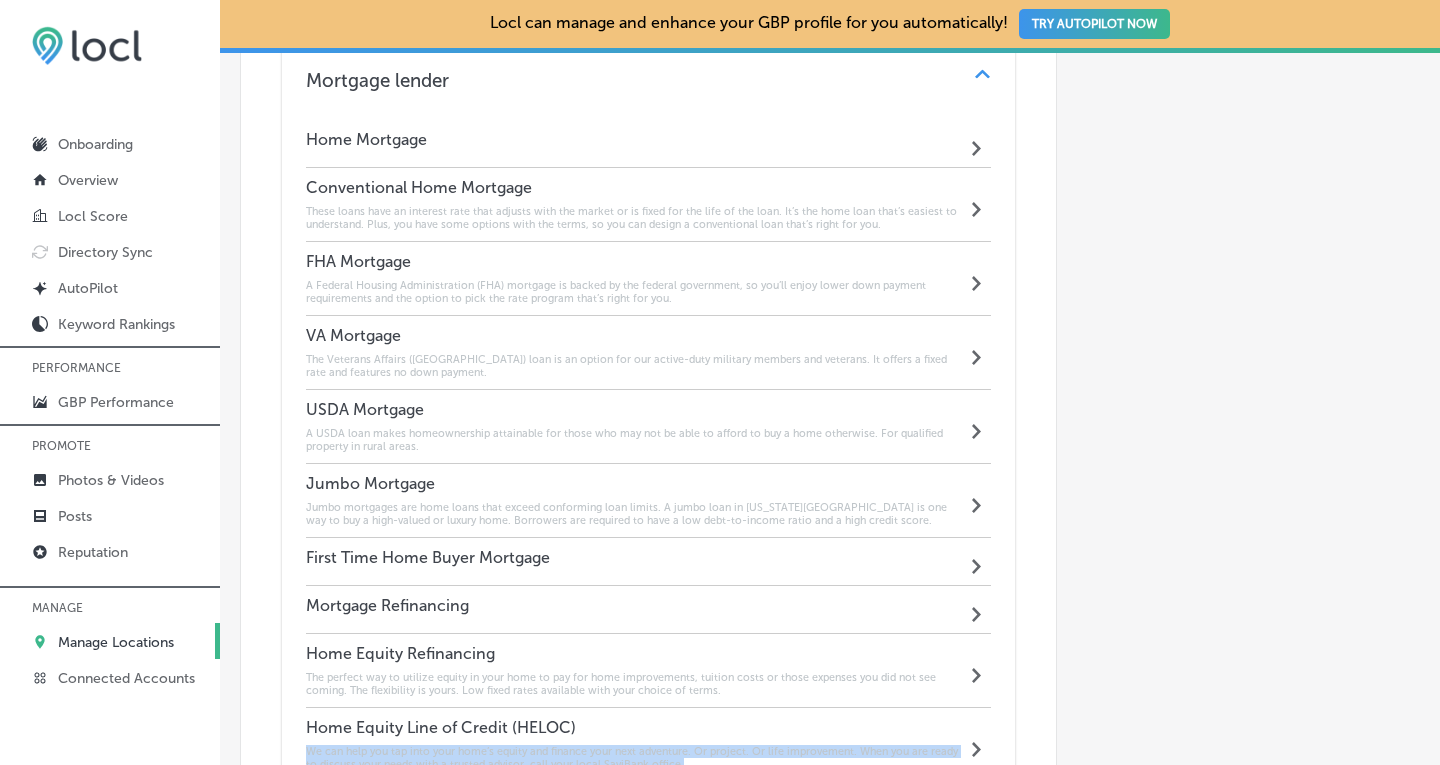 drag, startPoint x: 724, startPoint y: 740, endPoint x: 300, endPoint y: 729, distance: 424.14267 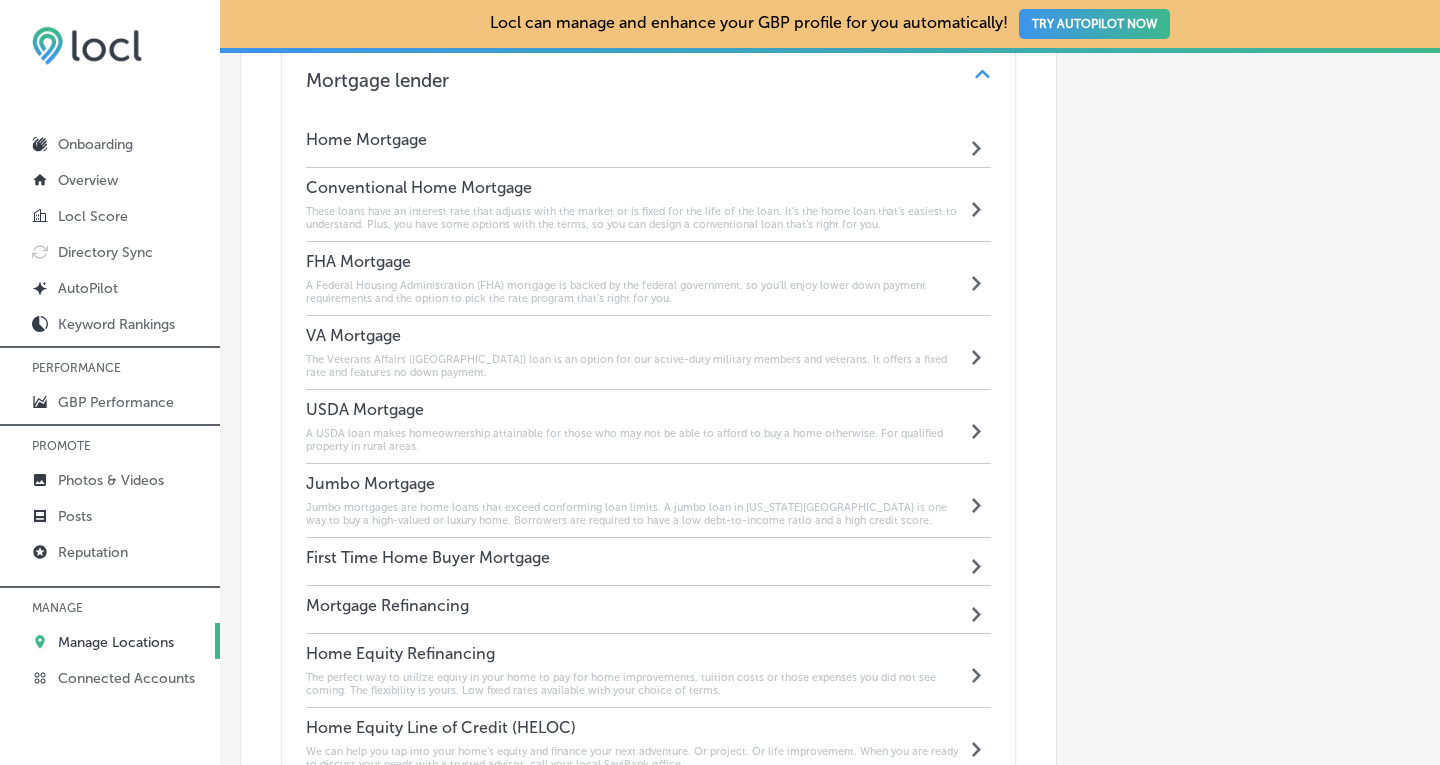 click on "Automatically Sync Profile Details Premium Directories:" at bounding box center (1238, -471) 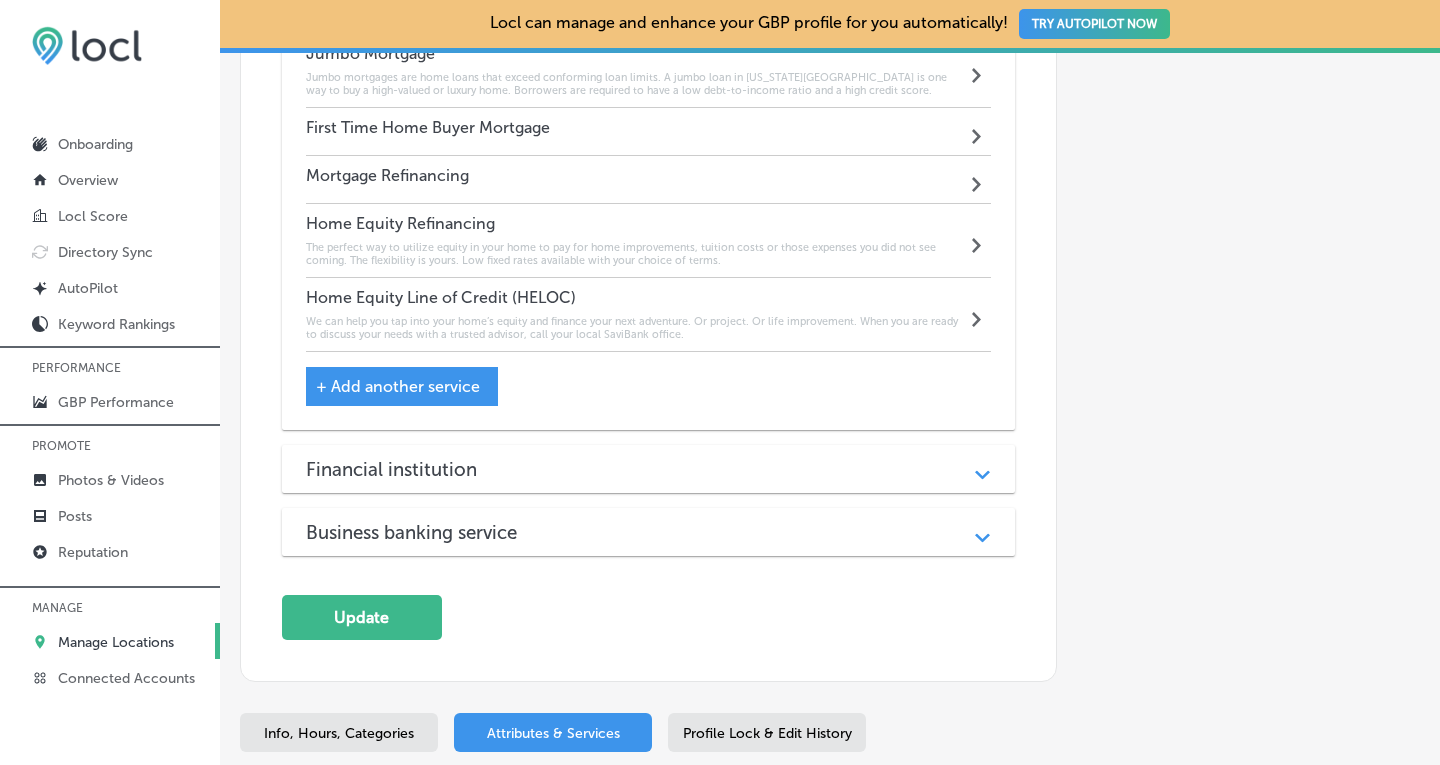 scroll, scrollTop: 2907, scrollLeft: 0, axis: vertical 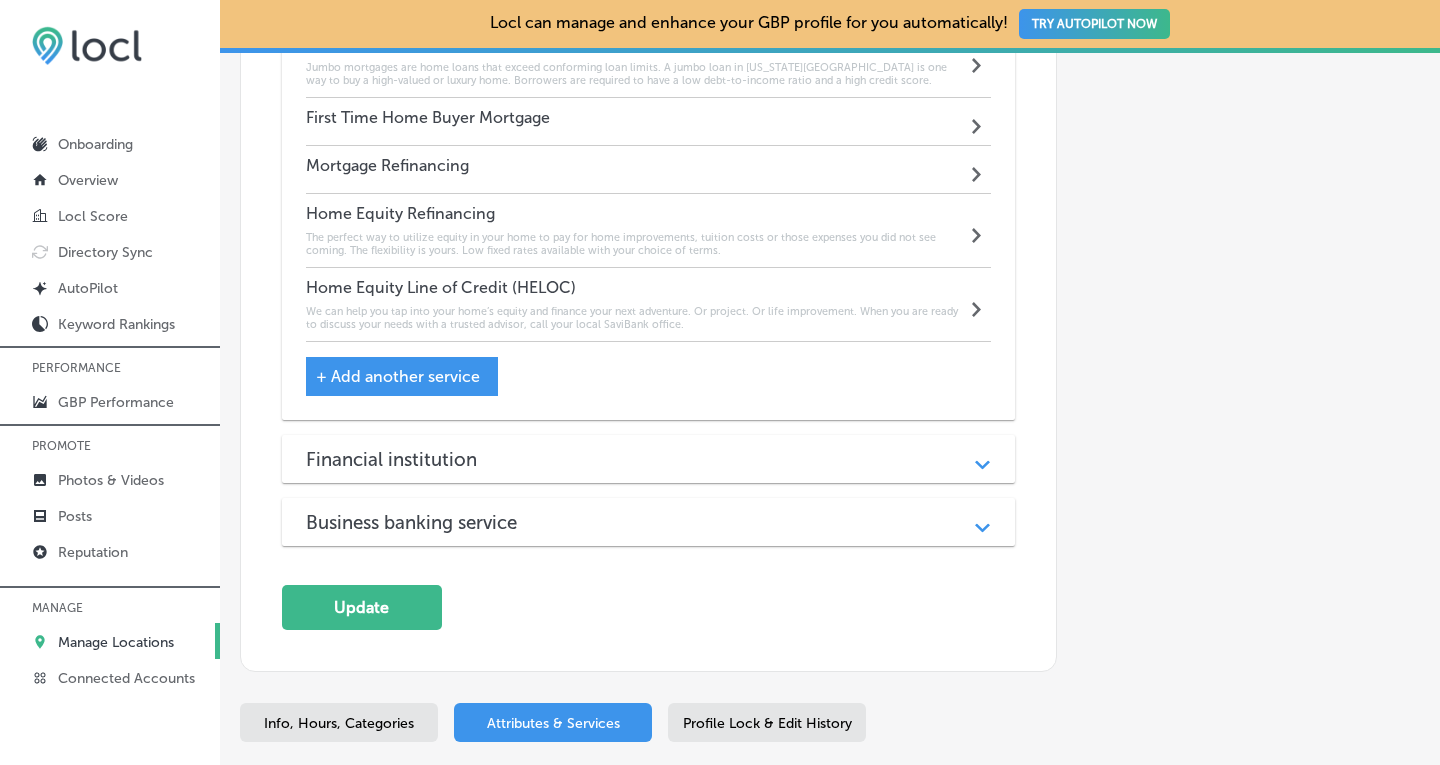 click on "Business banking service
Path
Created with Sketch." at bounding box center (649, 522) 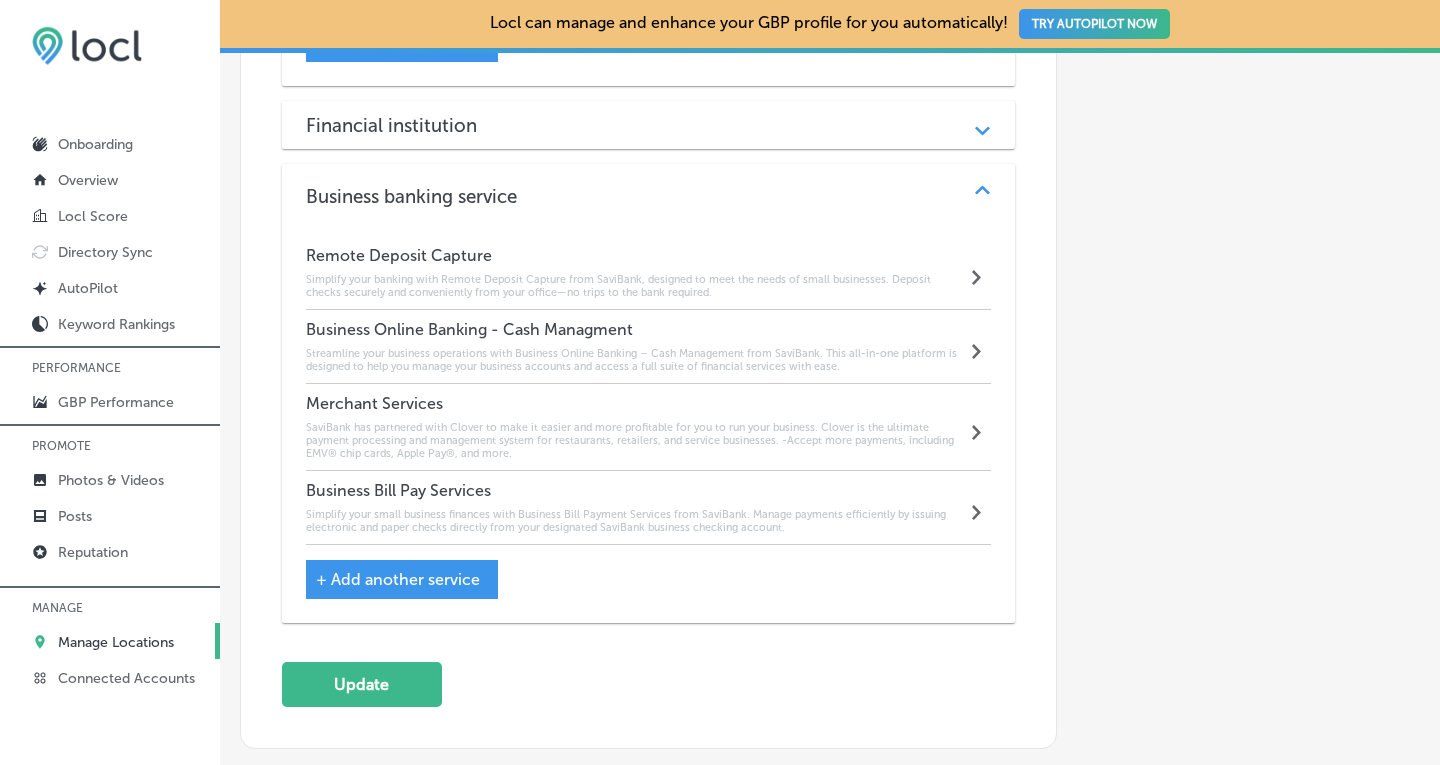 scroll, scrollTop: 3244, scrollLeft: 0, axis: vertical 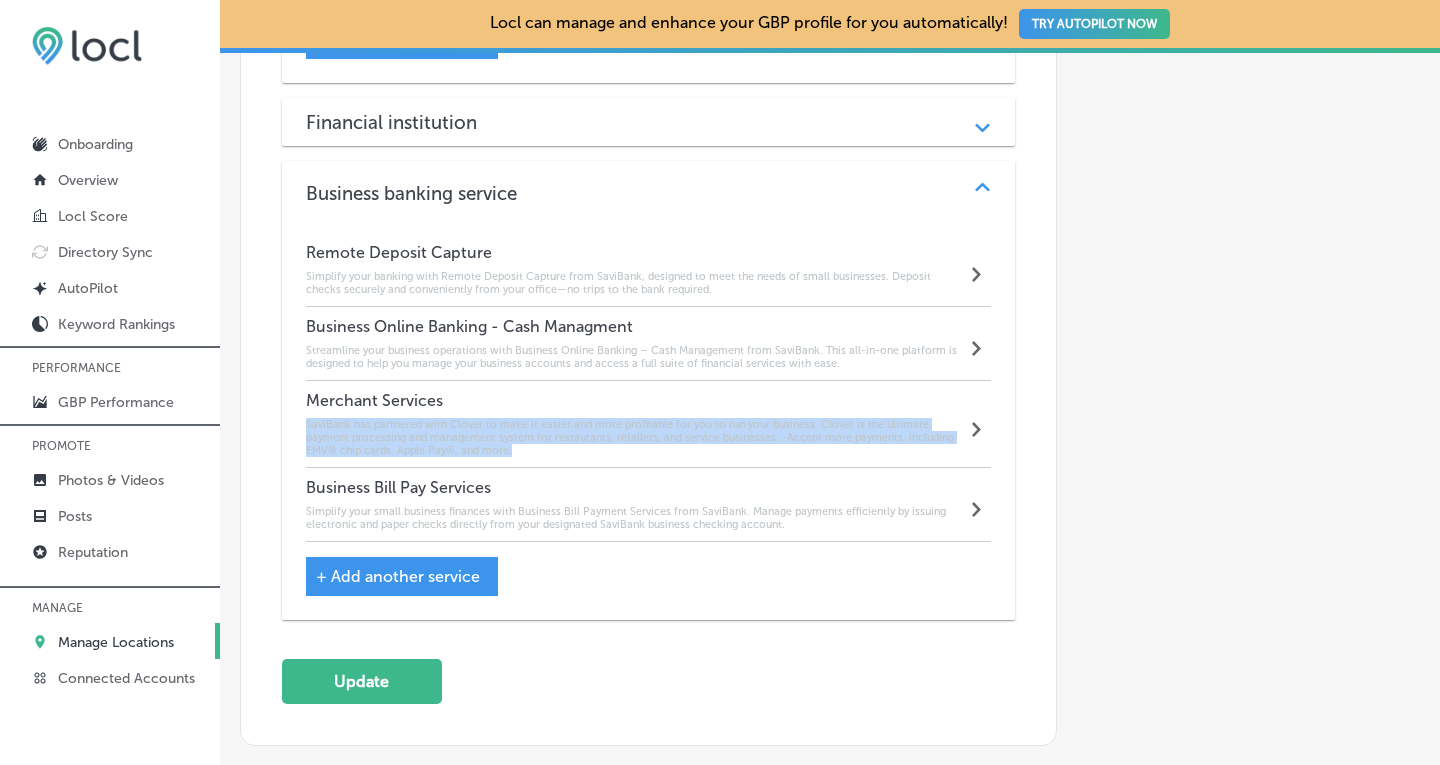 drag, startPoint x: 512, startPoint y: 426, endPoint x: 300, endPoint y: 393, distance: 214.55302 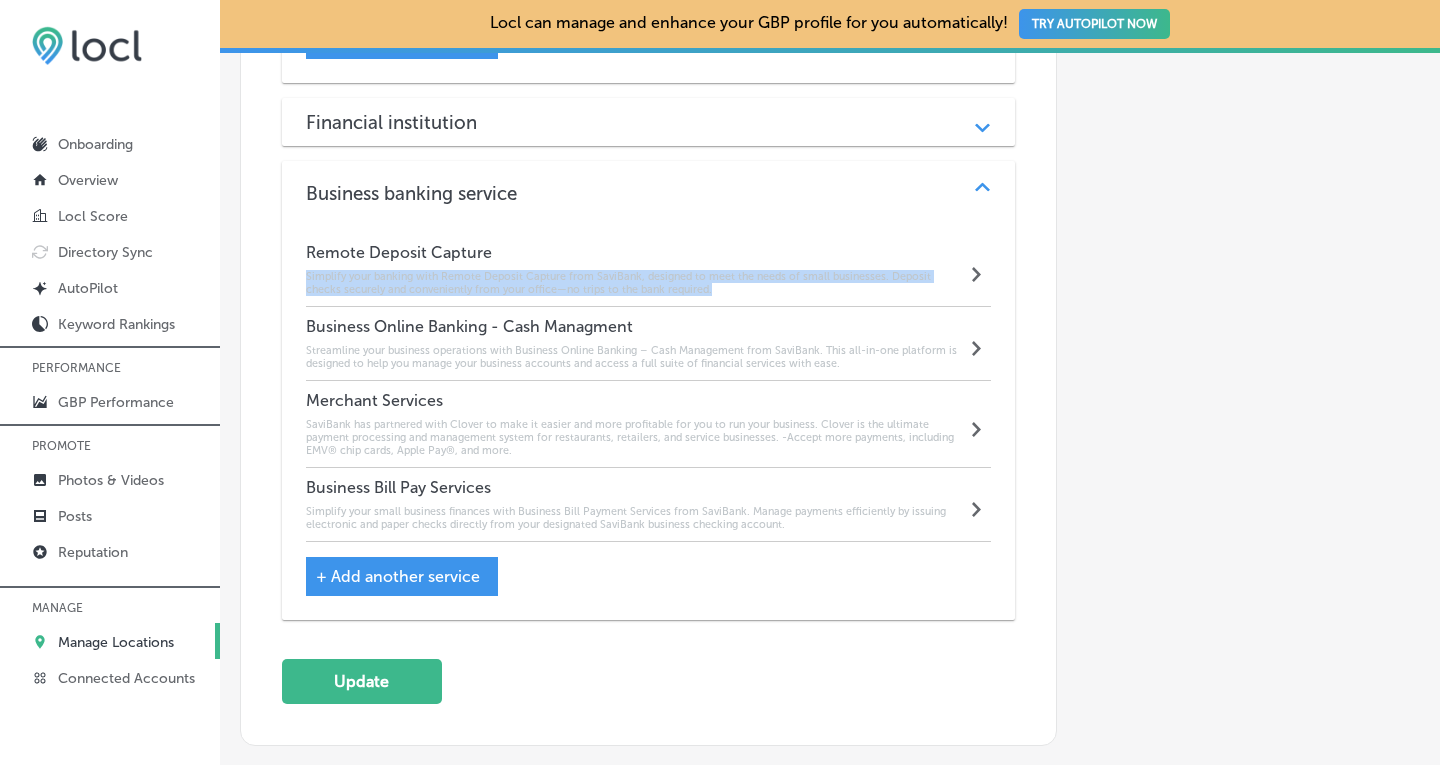 drag, startPoint x: 727, startPoint y: 264, endPoint x: 304, endPoint y: 250, distance: 423.23163 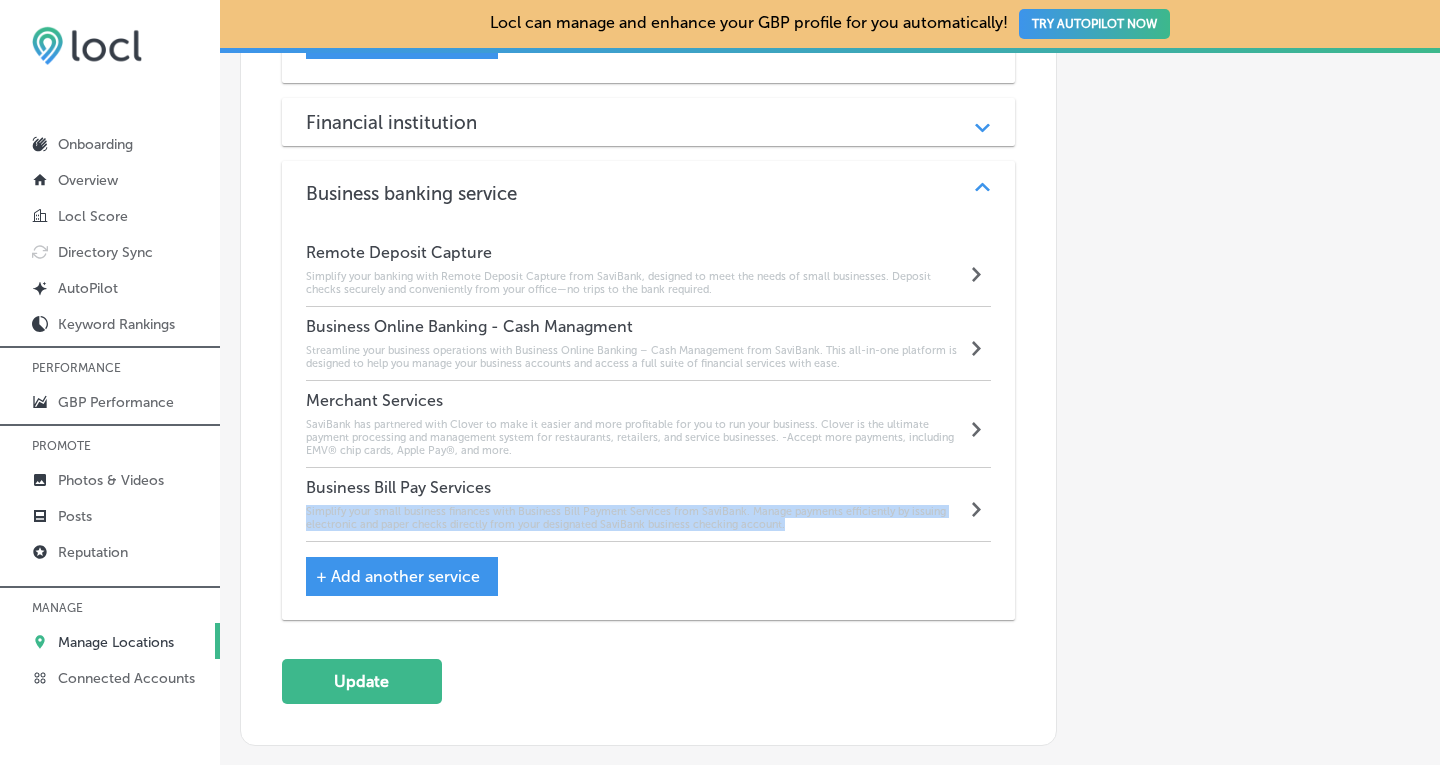 drag, startPoint x: 789, startPoint y: 503, endPoint x: 301, endPoint y: 483, distance: 488.40967 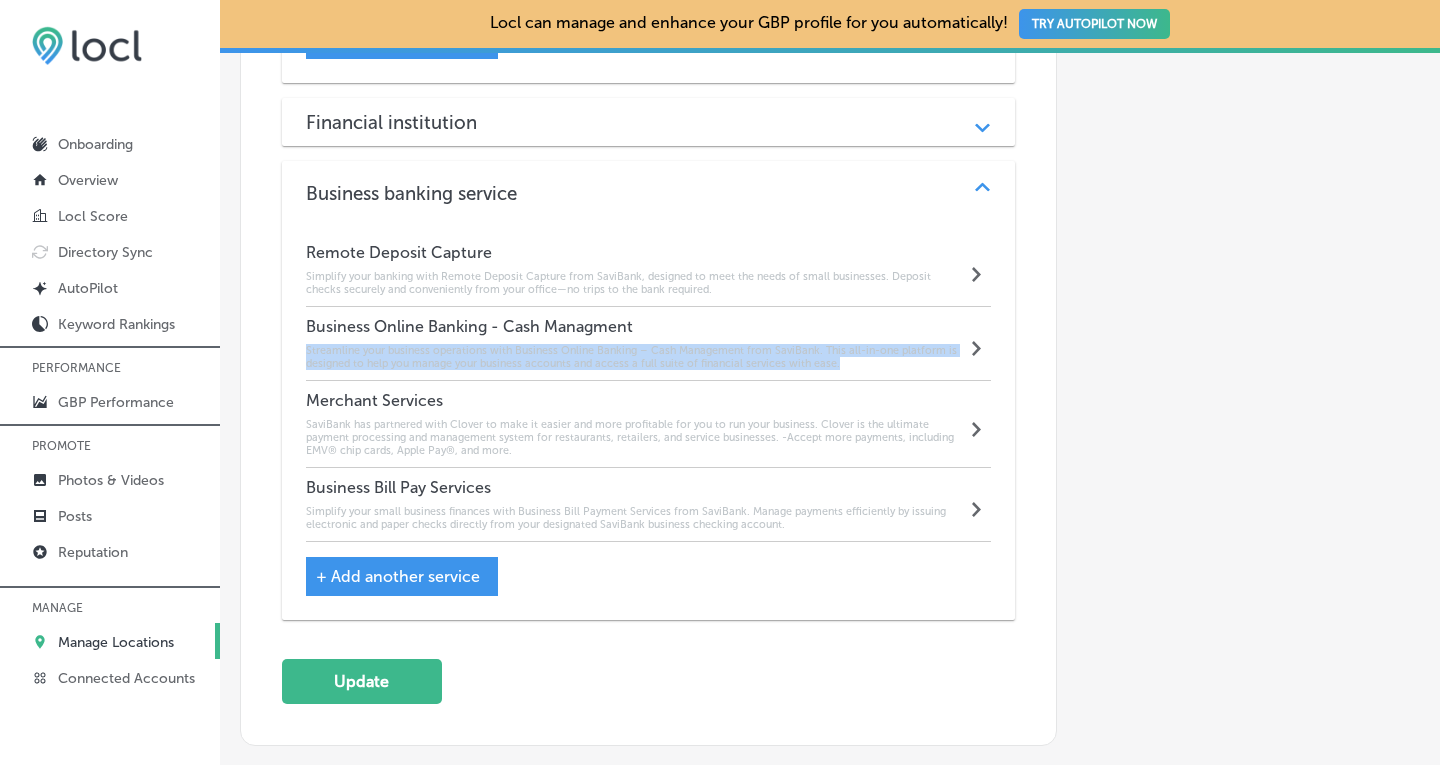 drag, startPoint x: 851, startPoint y: 340, endPoint x: 304, endPoint y: 326, distance: 547.17914 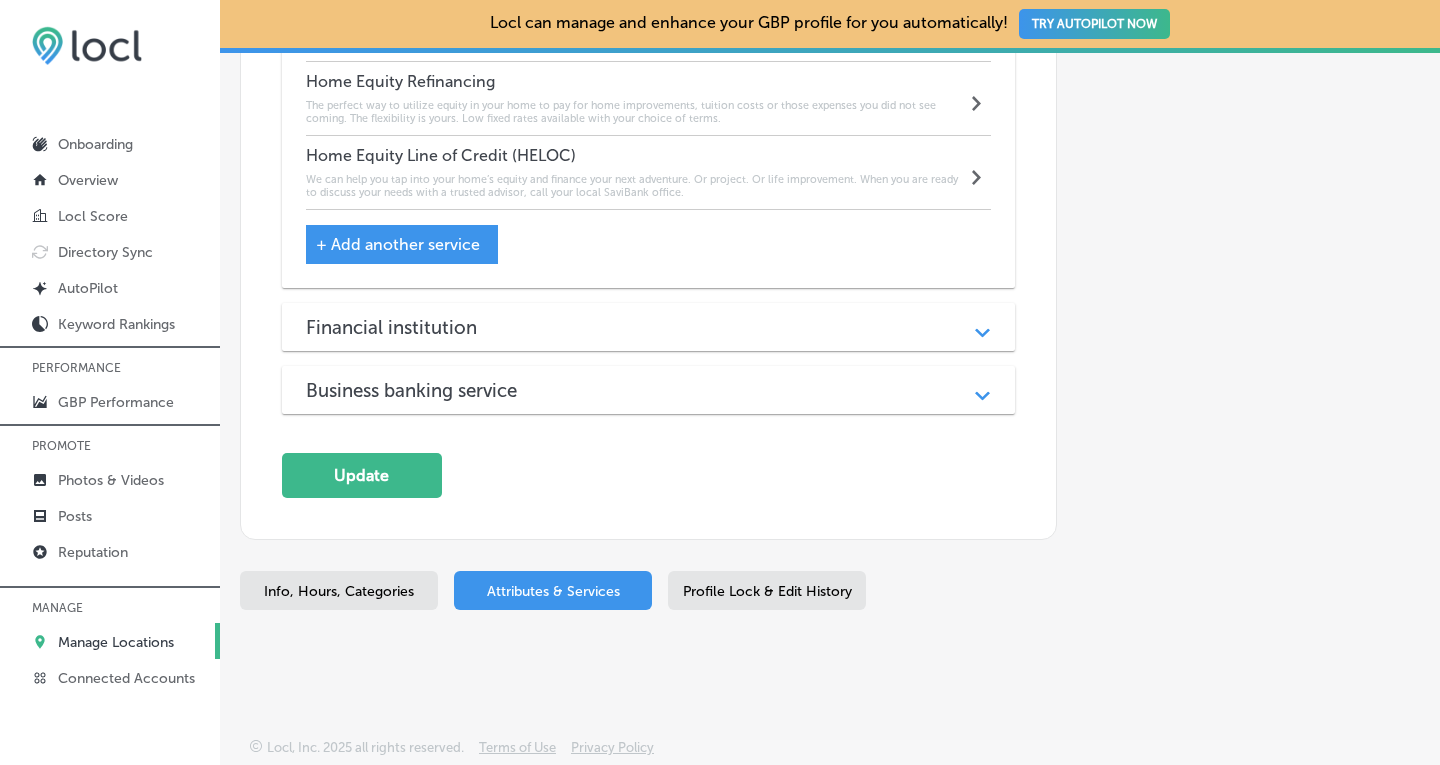 scroll, scrollTop: 3014, scrollLeft: 0, axis: vertical 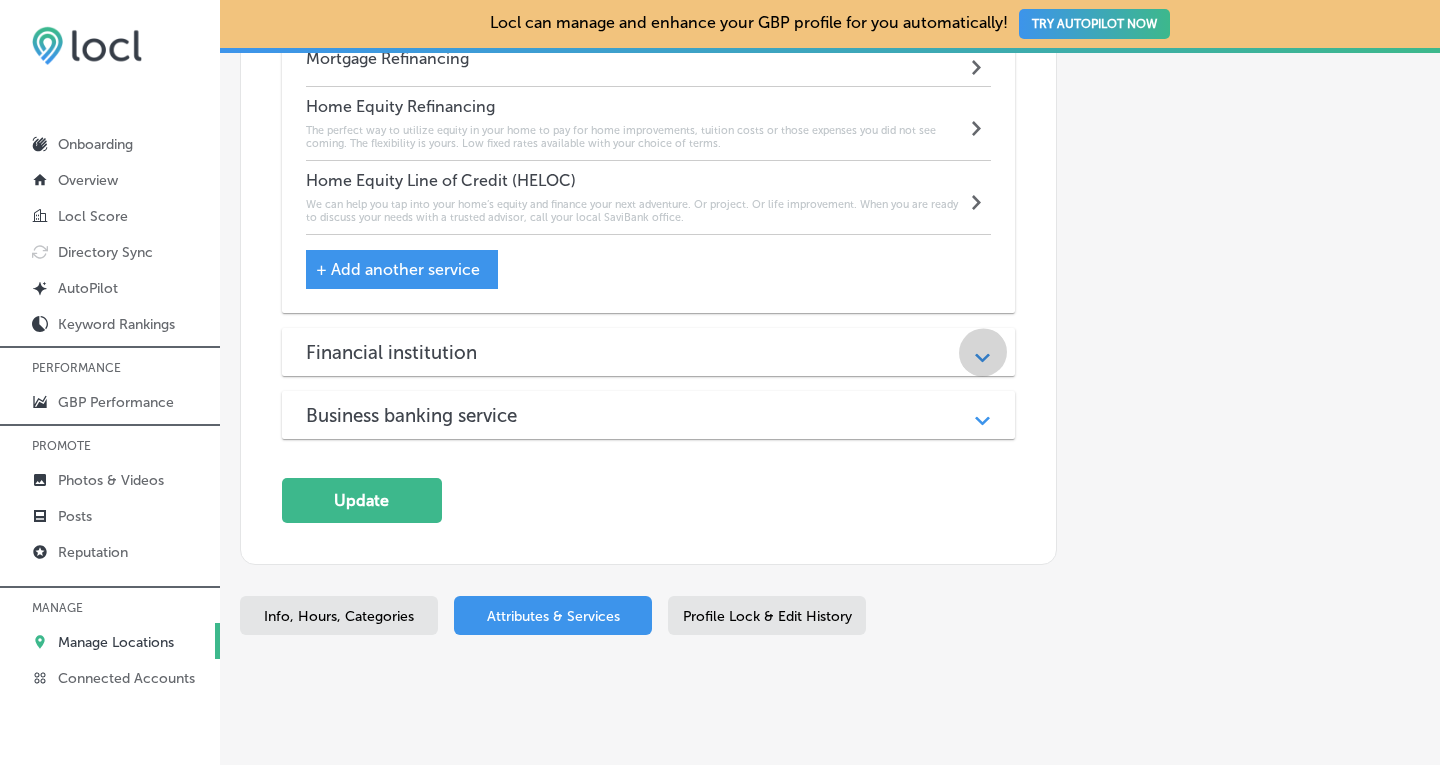 click on "Path
Created with Sketch." 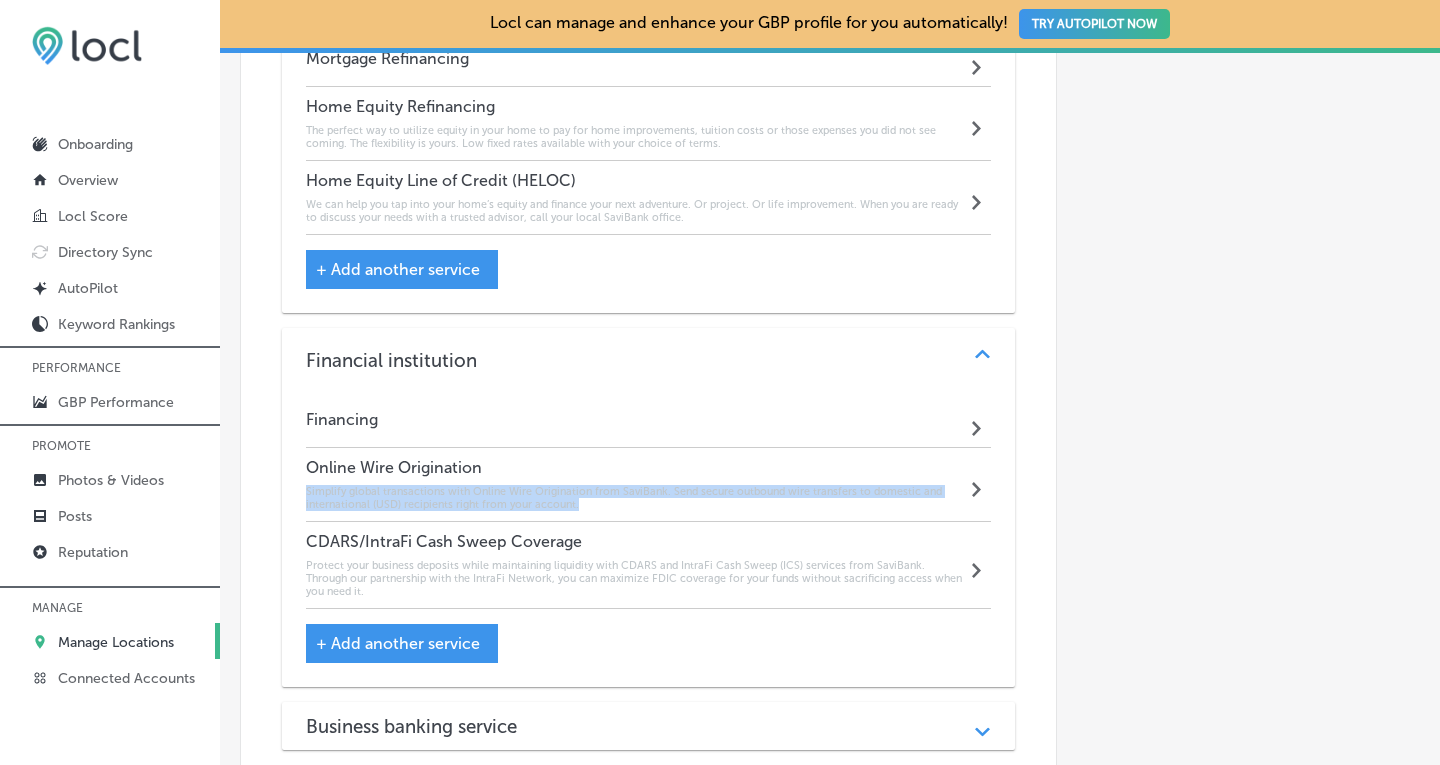drag, startPoint x: 584, startPoint y: 479, endPoint x: 302, endPoint y: 460, distance: 282.63934 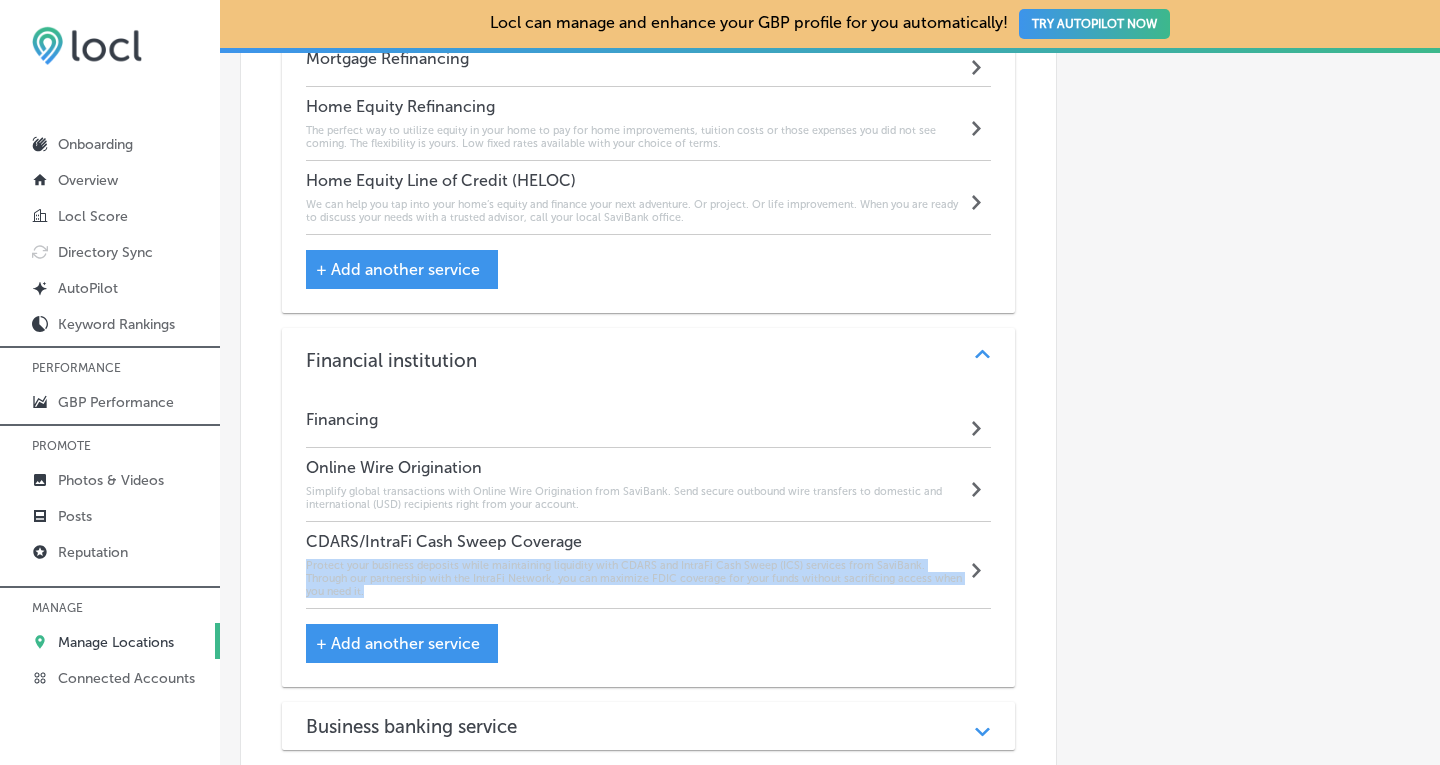 drag, startPoint x: 370, startPoint y: 568, endPoint x: 302, endPoint y: 540, distance: 73.53911 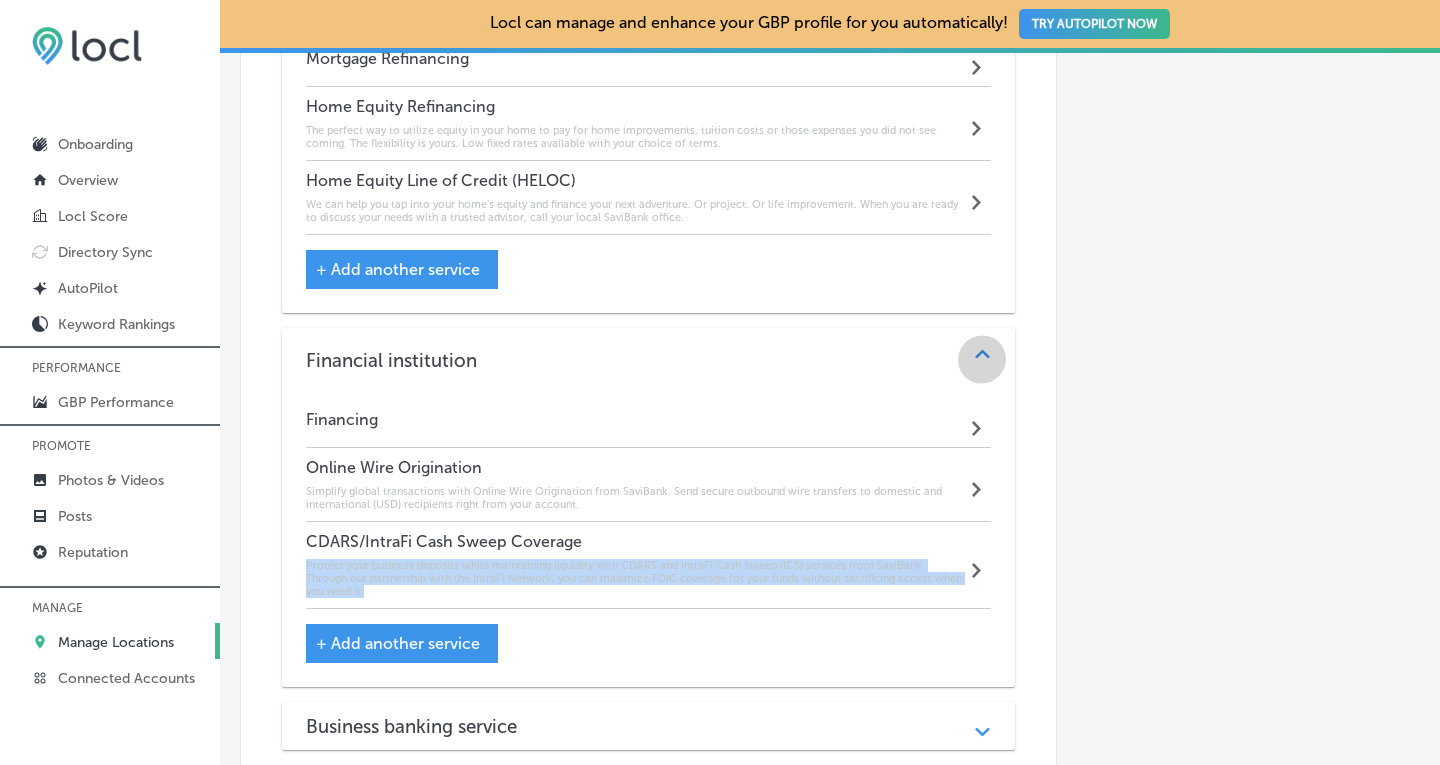 click on "Path
Created with Sketch." 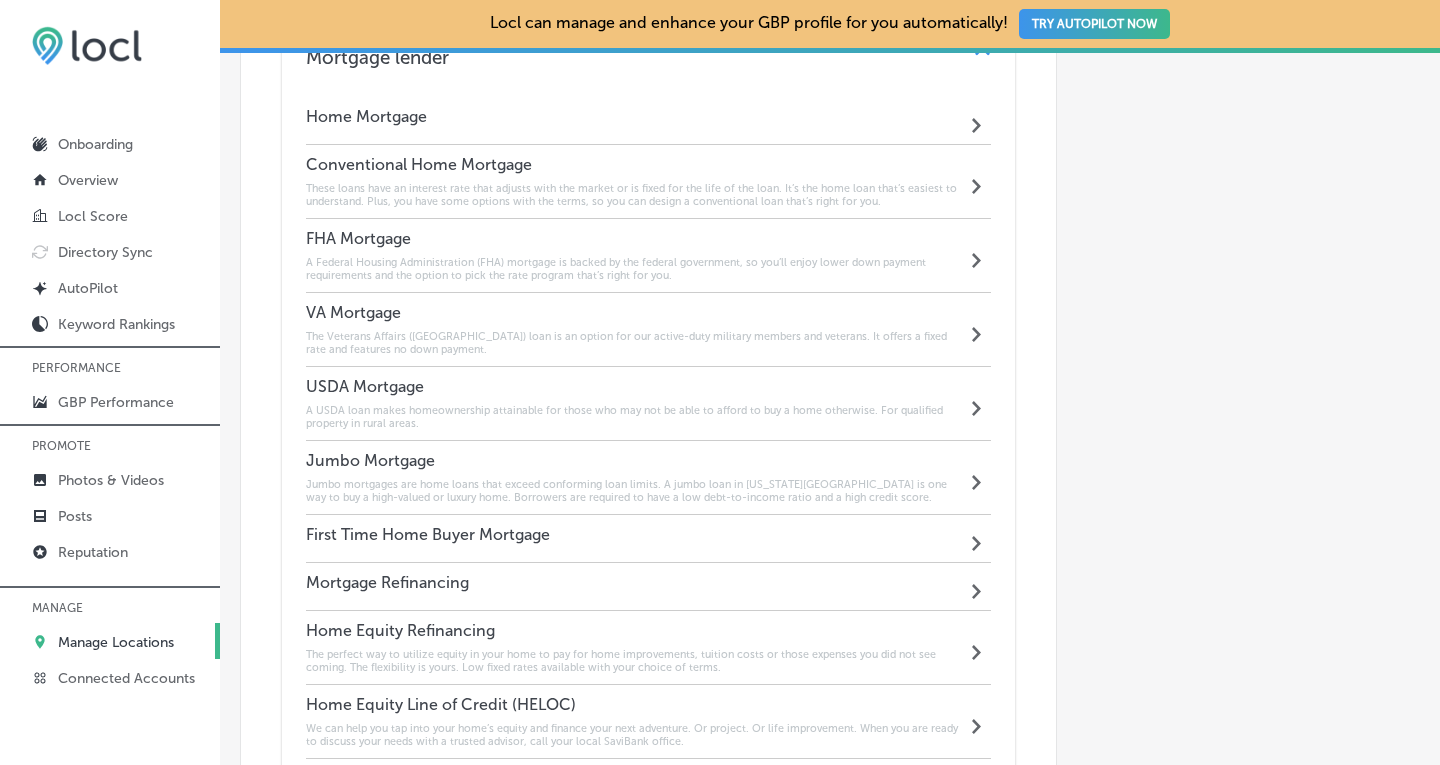 scroll, scrollTop: 2495, scrollLeft: 0, axis: vertical 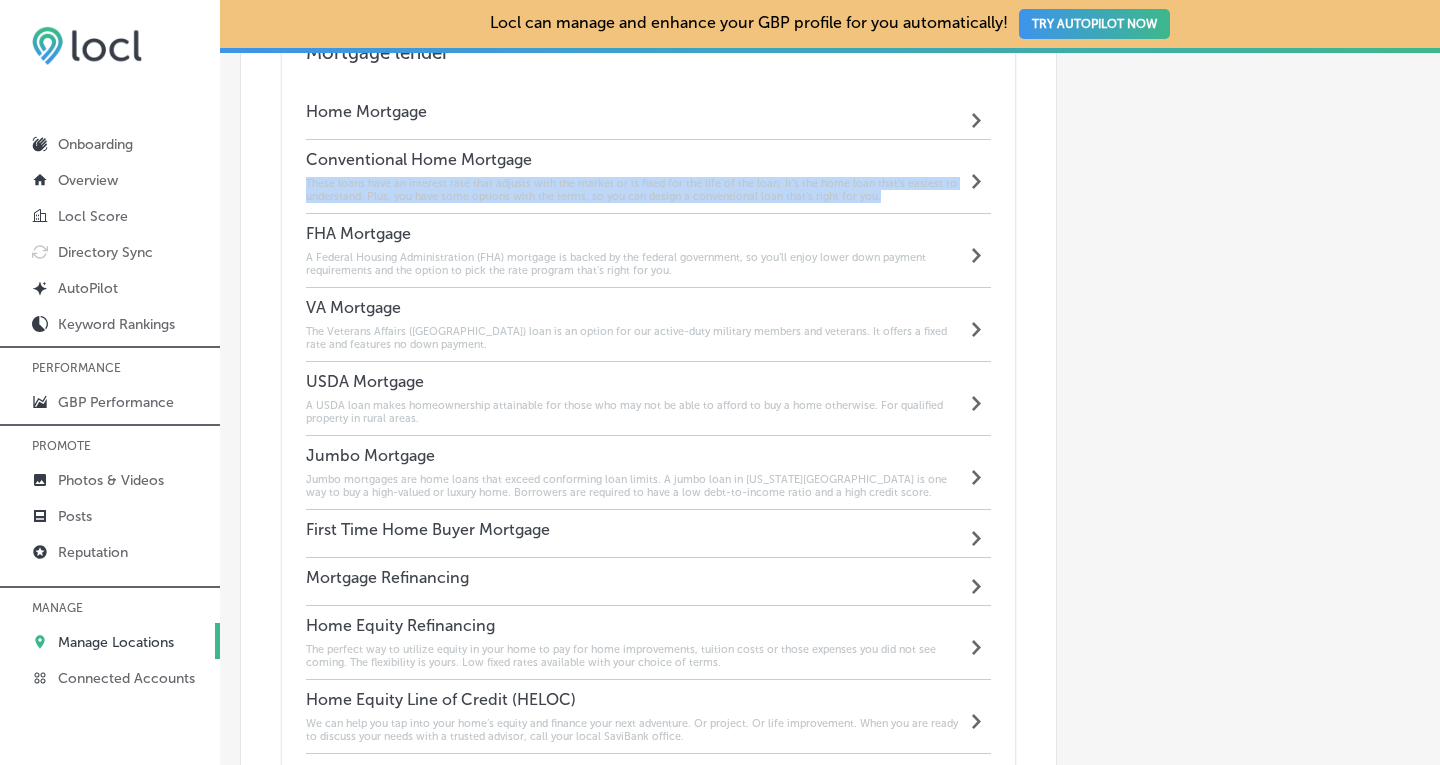 drag, startPoint x: 881, startPoint y: 167, endPoint x: 302, endPoint y: 155, distance: 579.1243 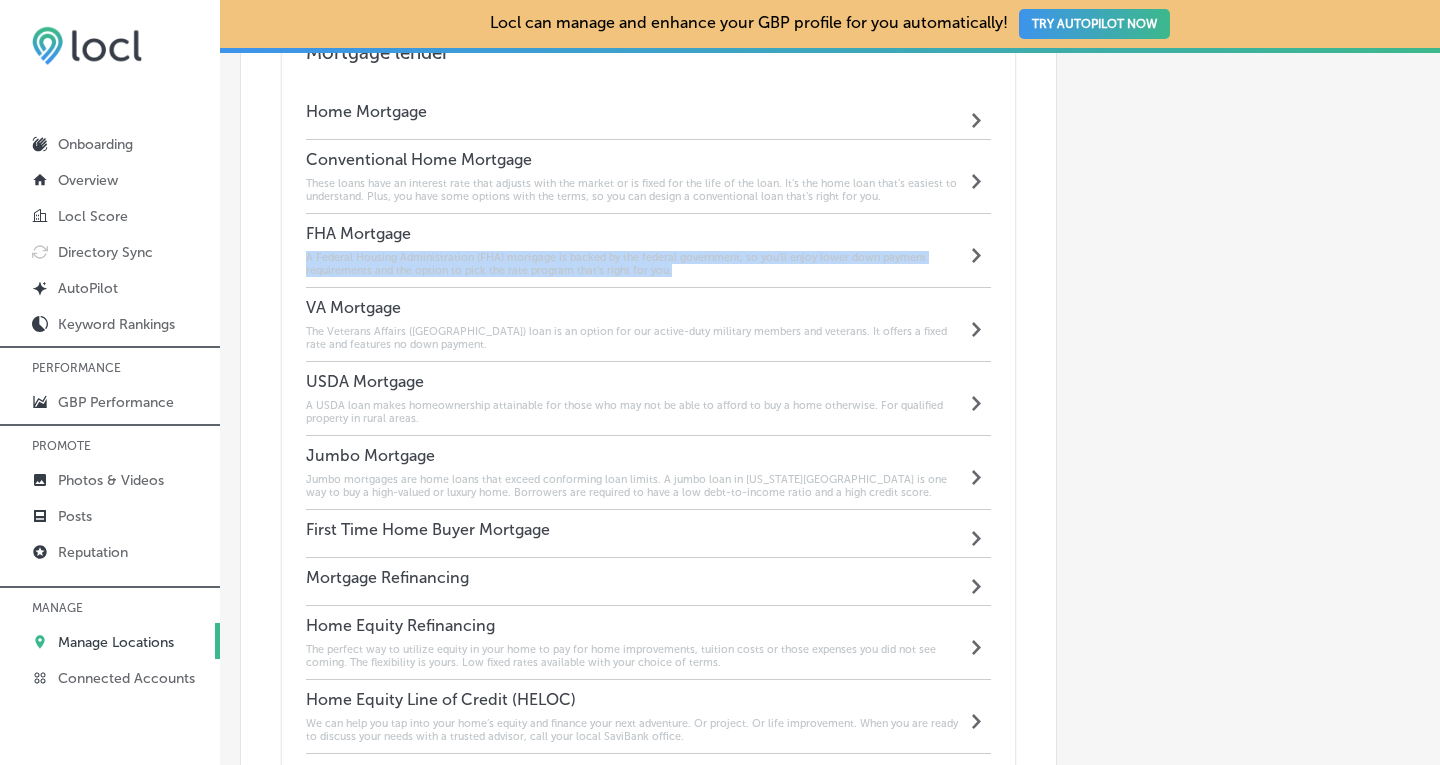 drag, startPoint x: 679, startPoint y: 245, endPoint x: 295, endPoint y: 229, distance: 384.3332 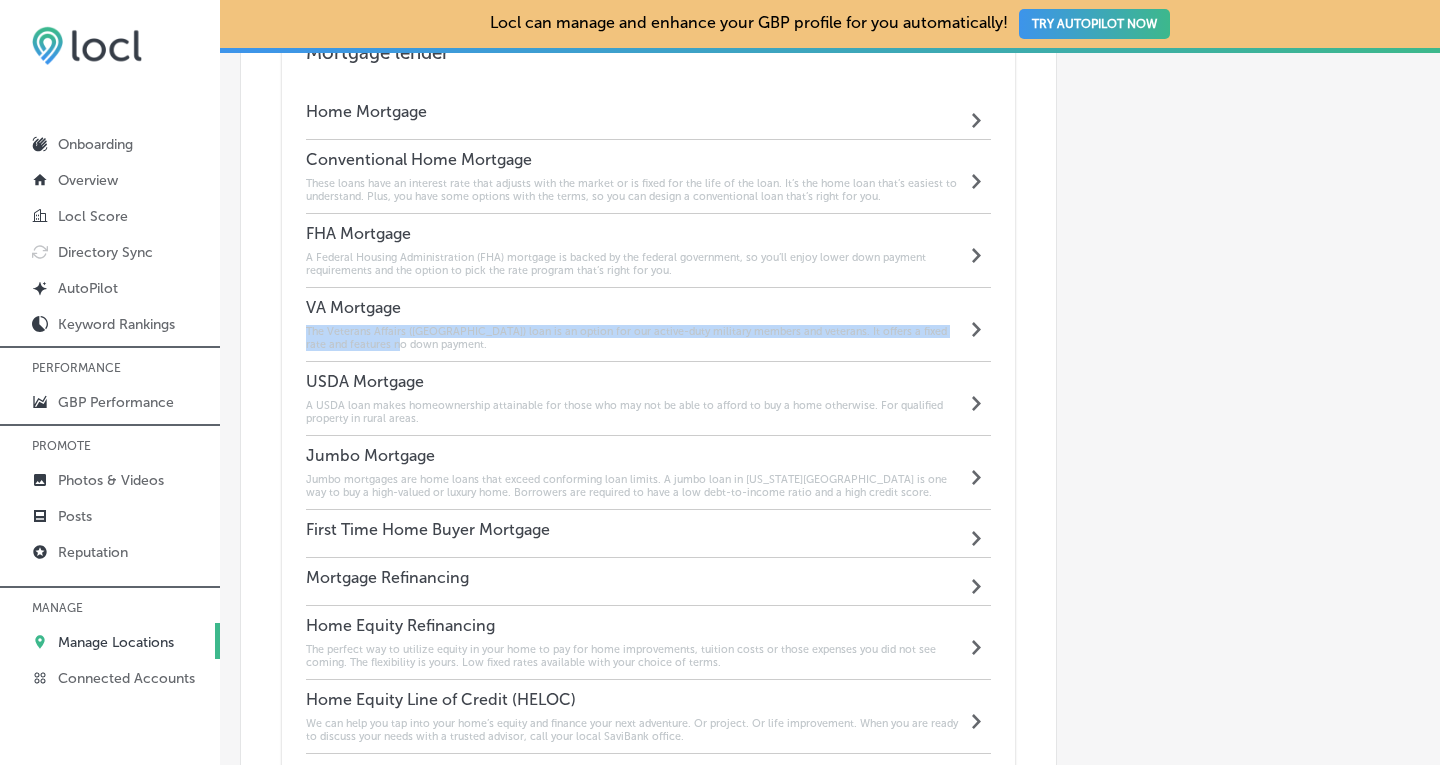 drag, startPoint x: 387, startPoint y: 321, endPoint x: 298, endPoint y: 306, distance: 90.255196 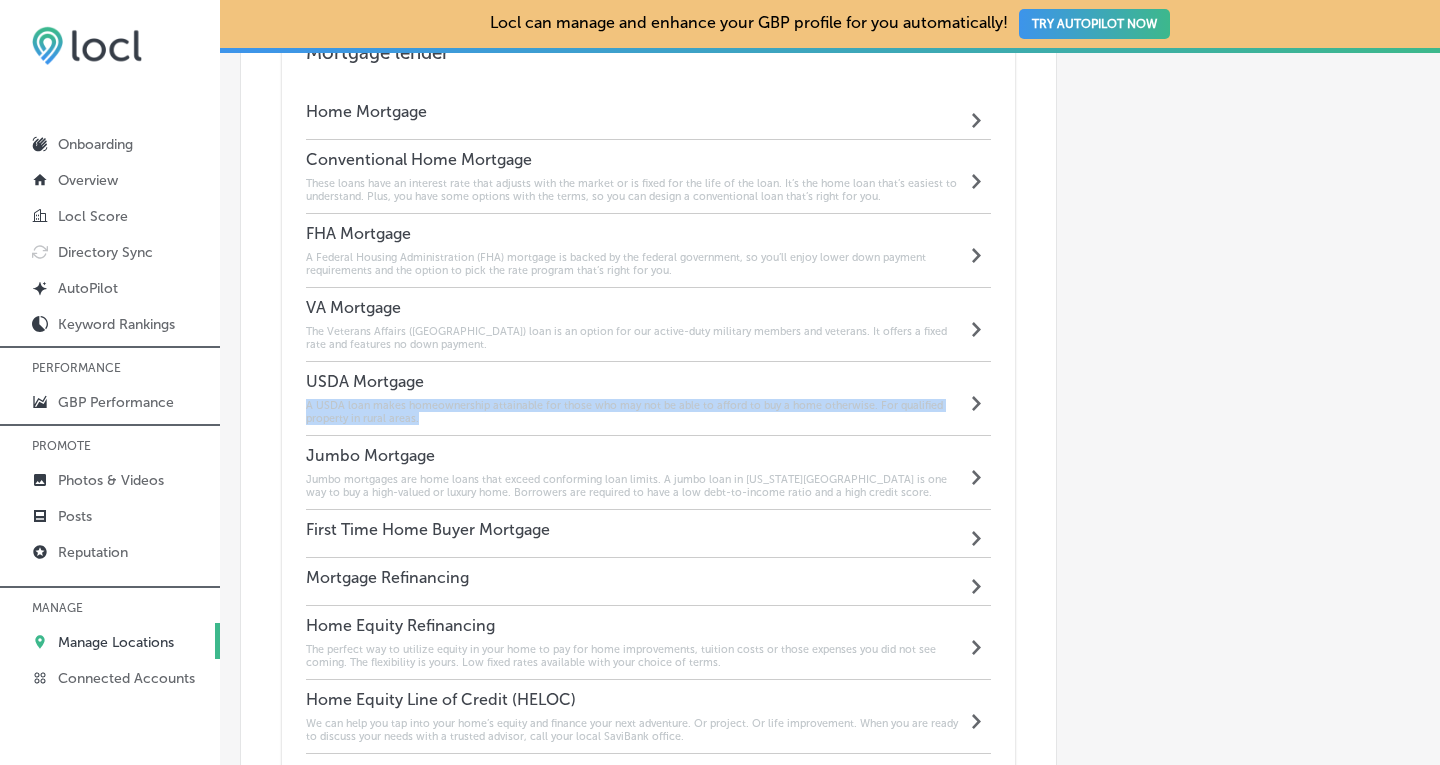 drag, startPoint x: 437, startPoint y: 396, endPoint x: 294, endPoint y: 380, distance: 143.89232 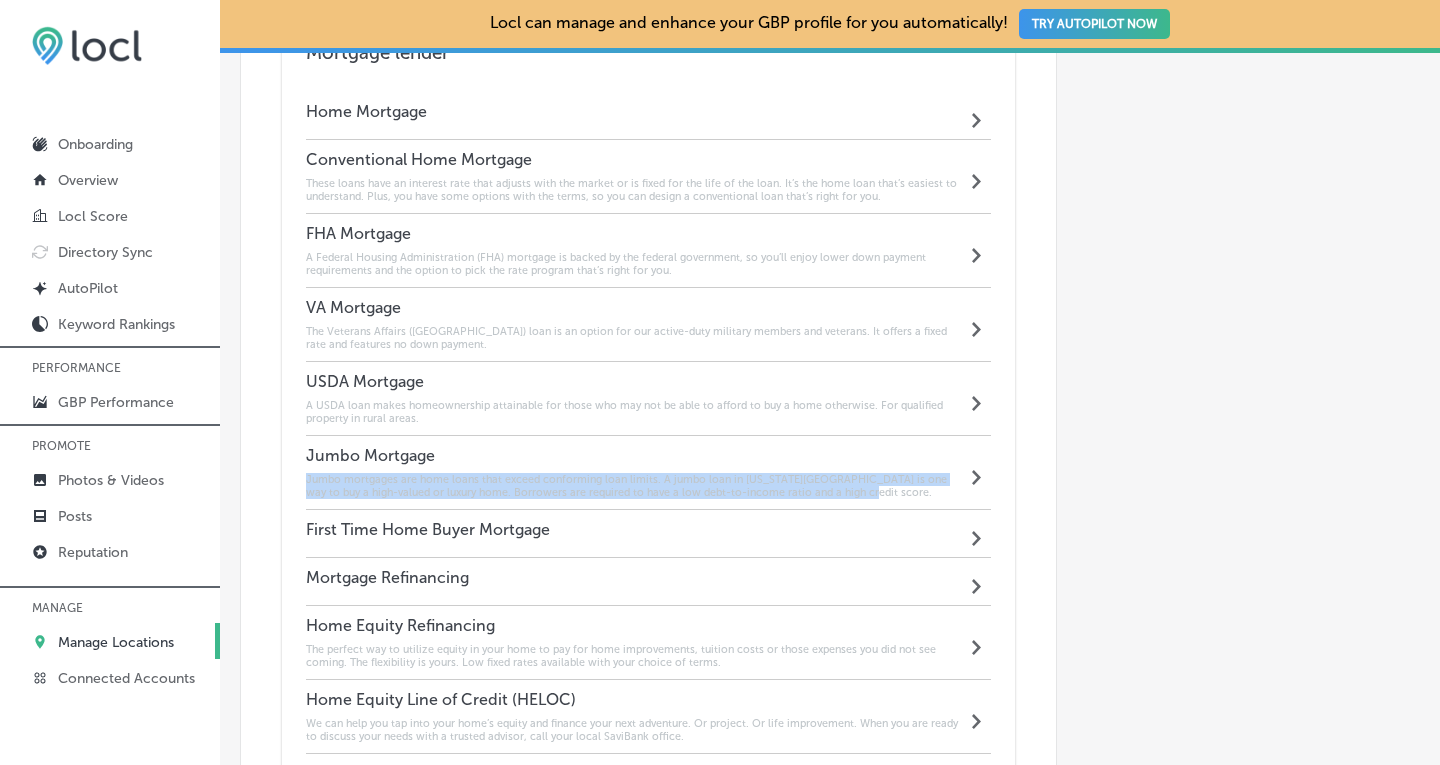 drag, startPoint x: 844, startPoint y: 464, endPoint x: 300, endPoint y: 450, distance: 544.1801 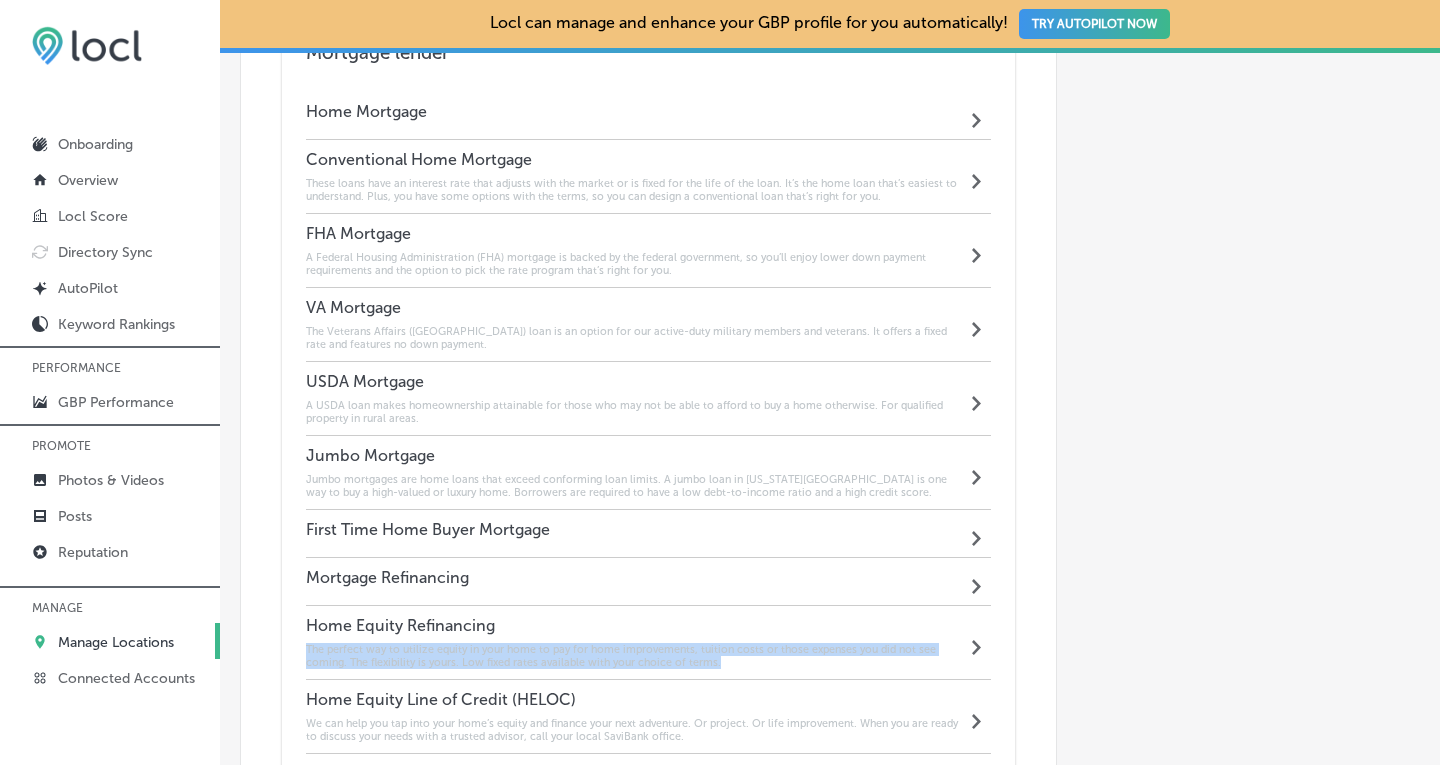 drag, startPoint x: 721, startPoint y: 641, endPoint x: 303, endPoint y: 615, distance: 418.80783 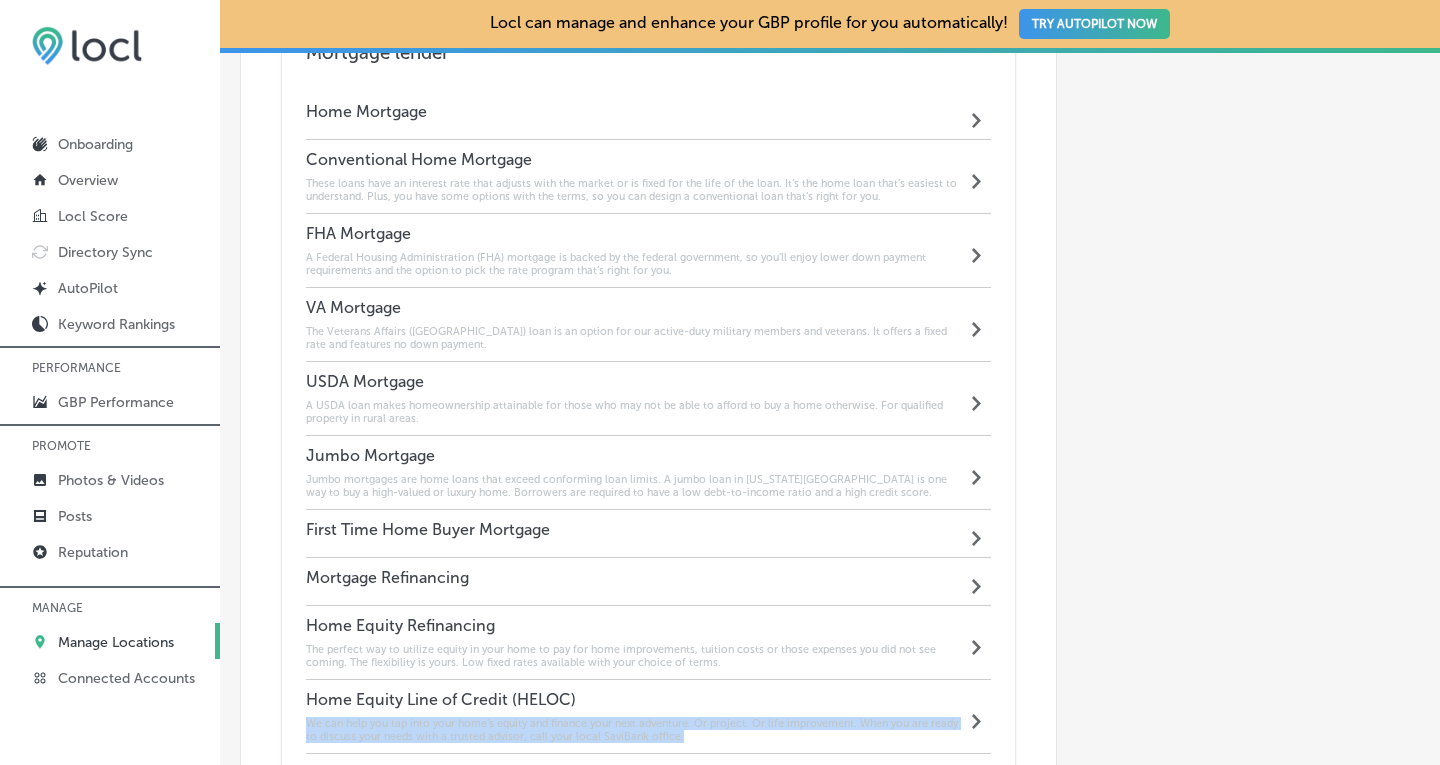 drag, startPoint x: 714, startPoint y: 708, endPoint x: 306, endPoint y: 703, distance: 408.03064 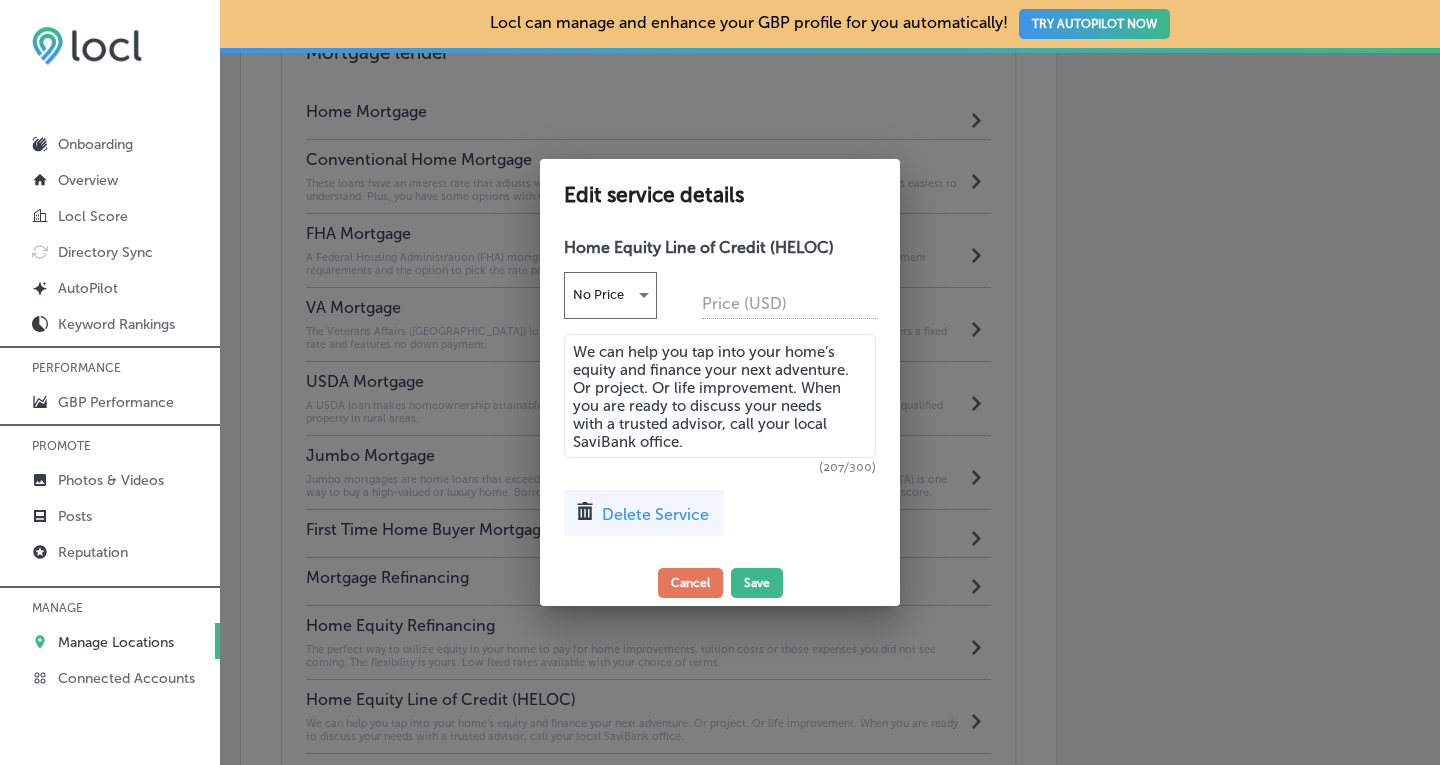 click on "We can help you tap into your home’s equity and finance your next adventure. Or project. Or life improvement. When you are ready to discuss your needs with a trusted advisor, call your local SaviBank office." at bounding box center [720, 396] 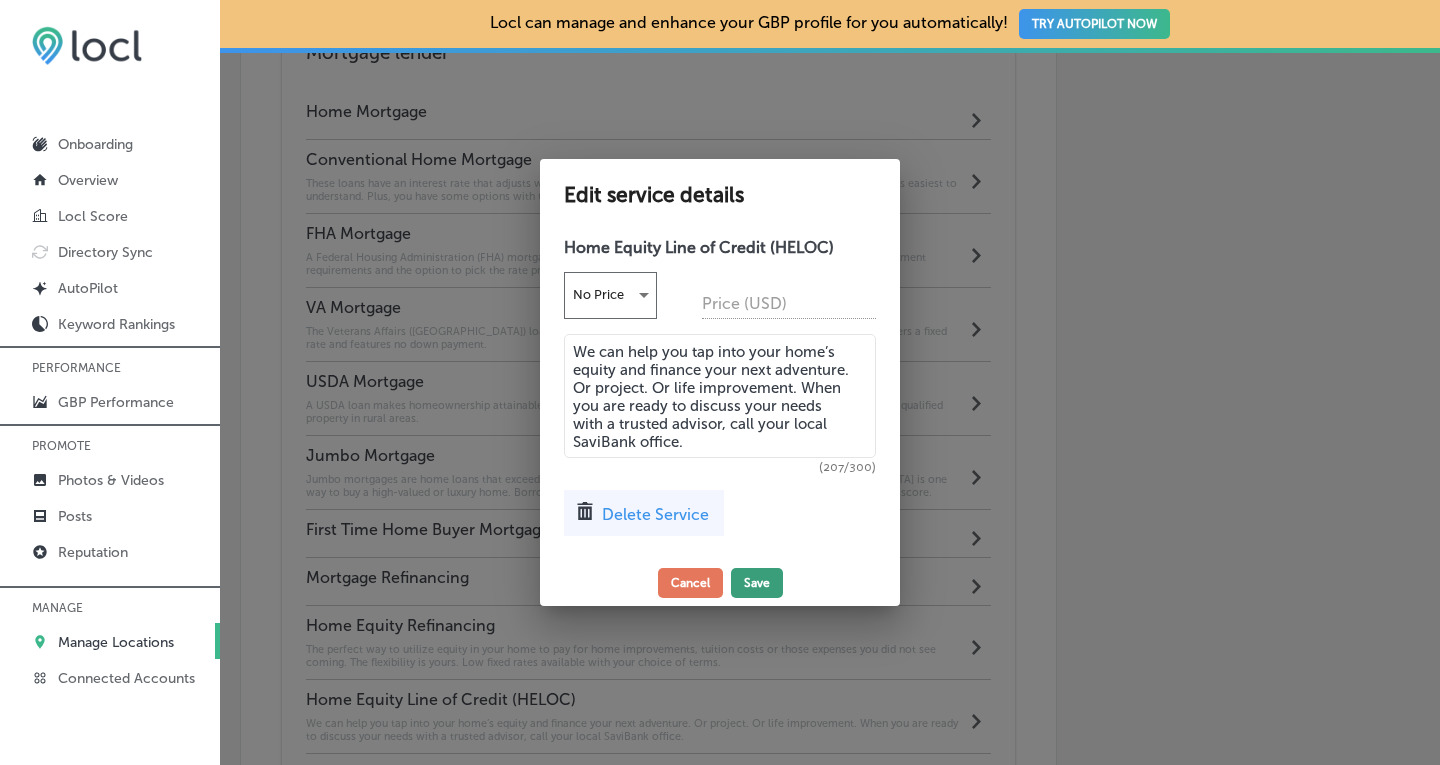 click on "Save" at bounding box center [757, 583] 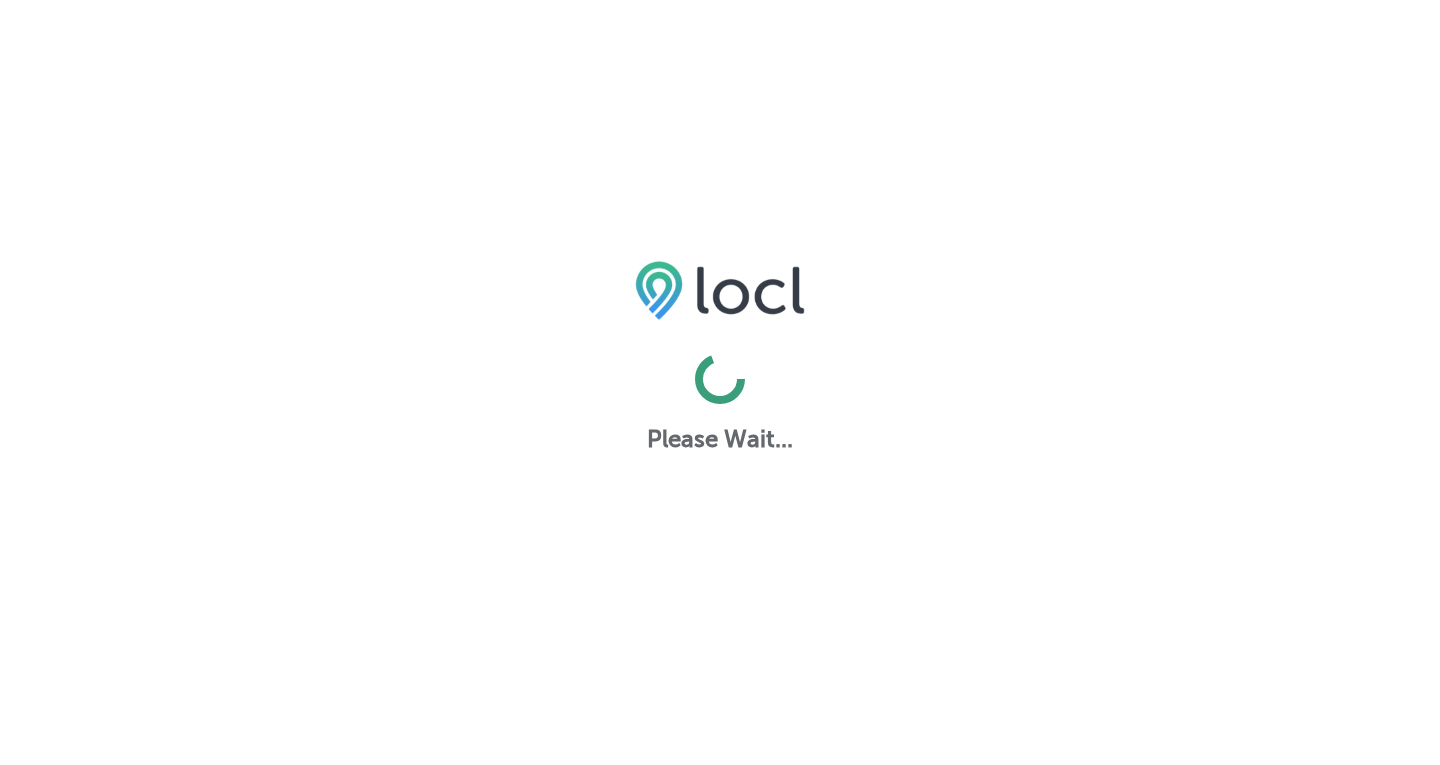 scroll, scrollTop: 0, scrollLeft: 0, axis: both 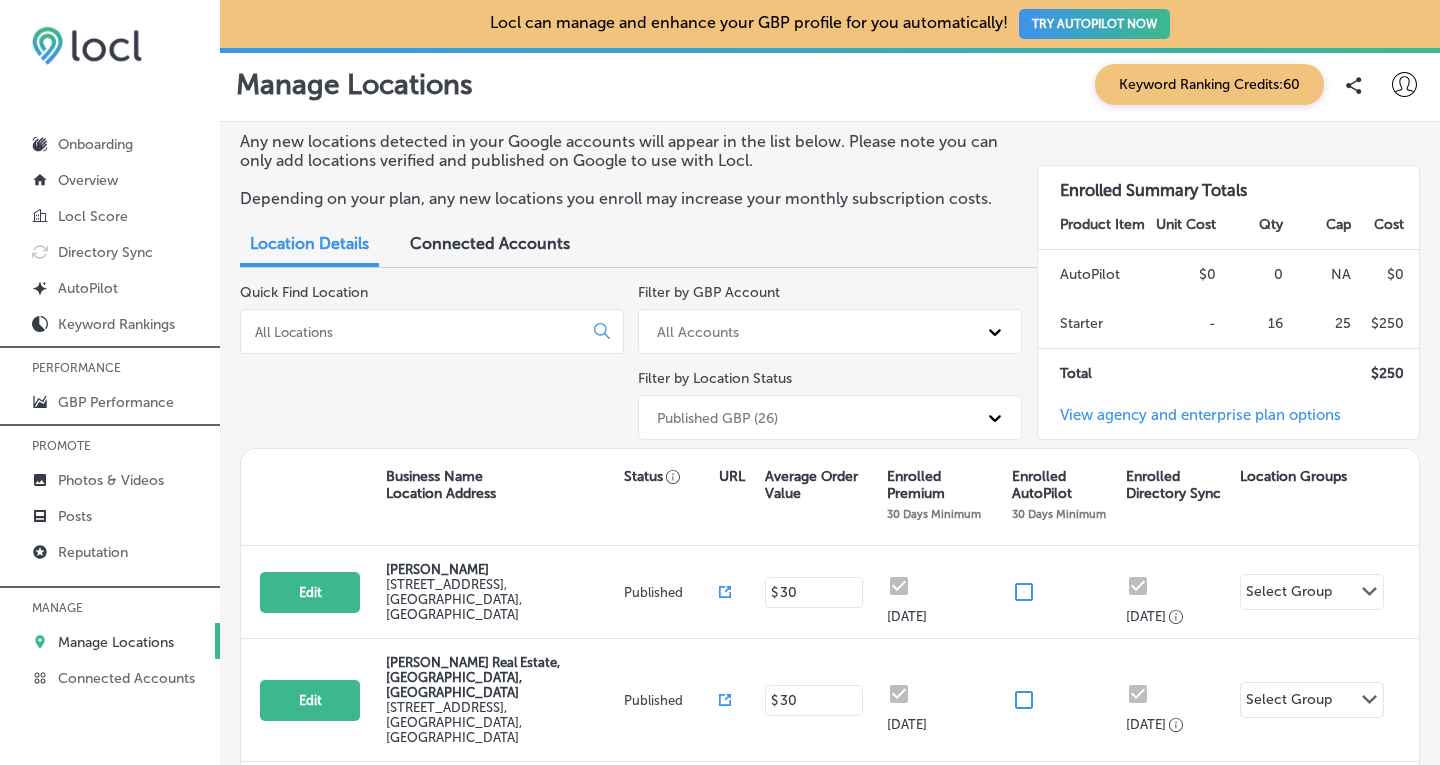 click at bounding box center [415, 332] 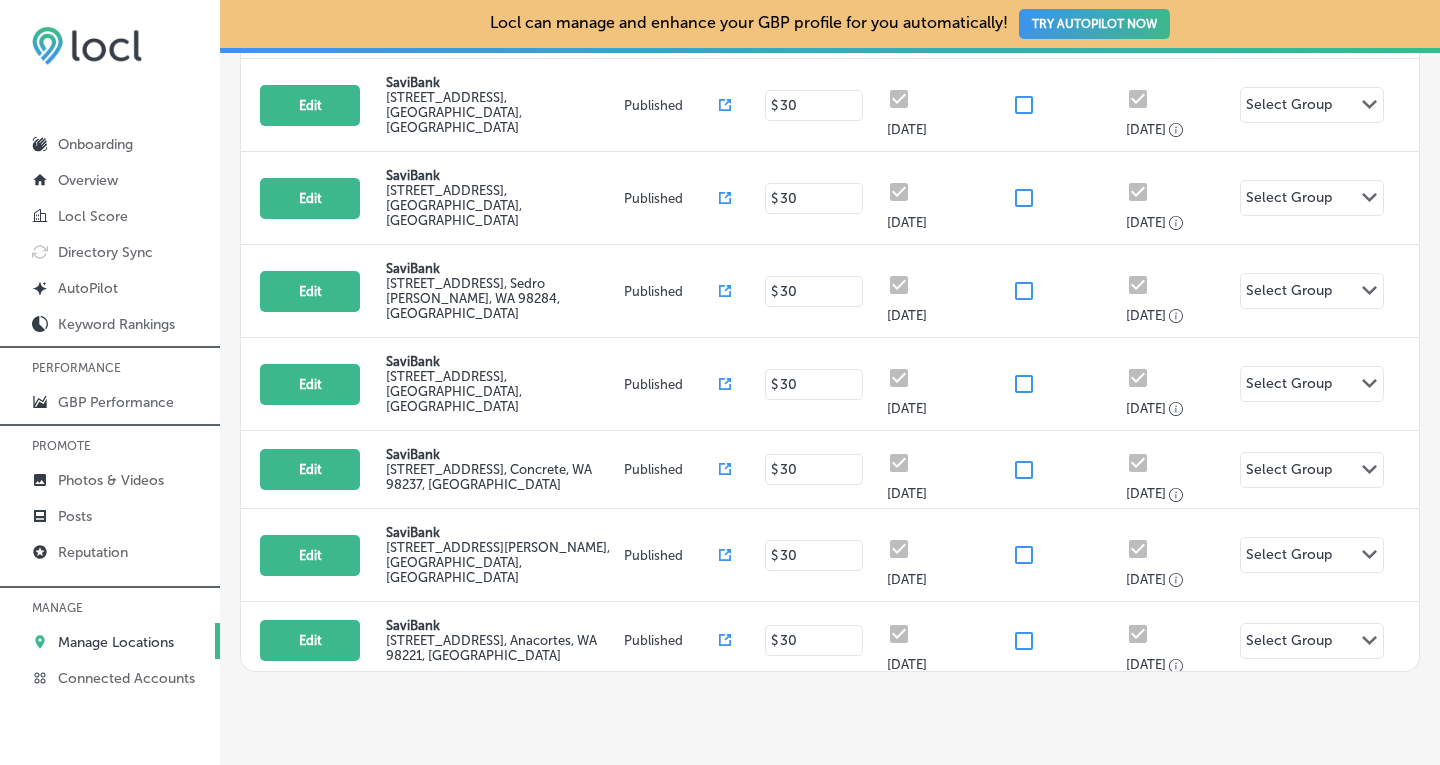 scroll, scrollTop: 488, scrollLeft: 0, axis: vertical 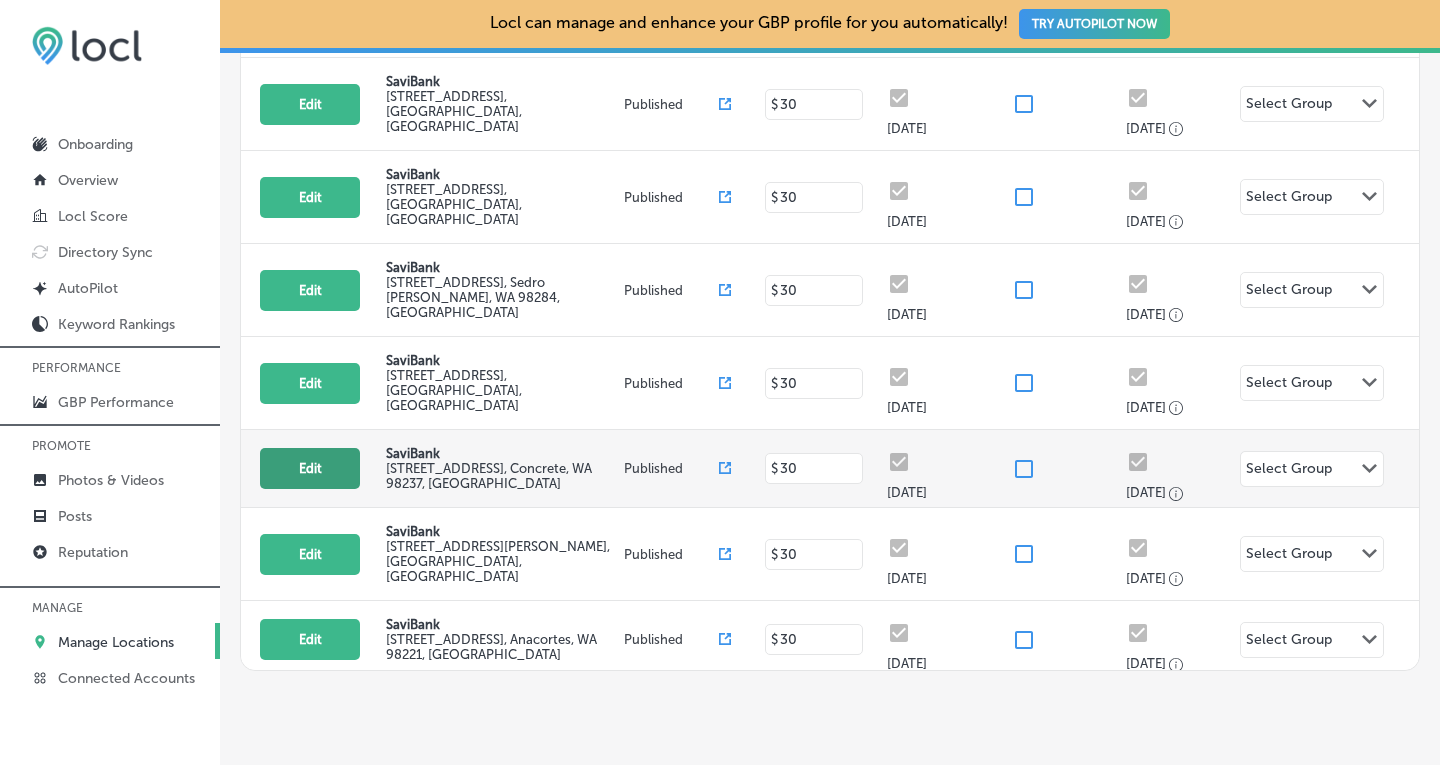 type on "savi" 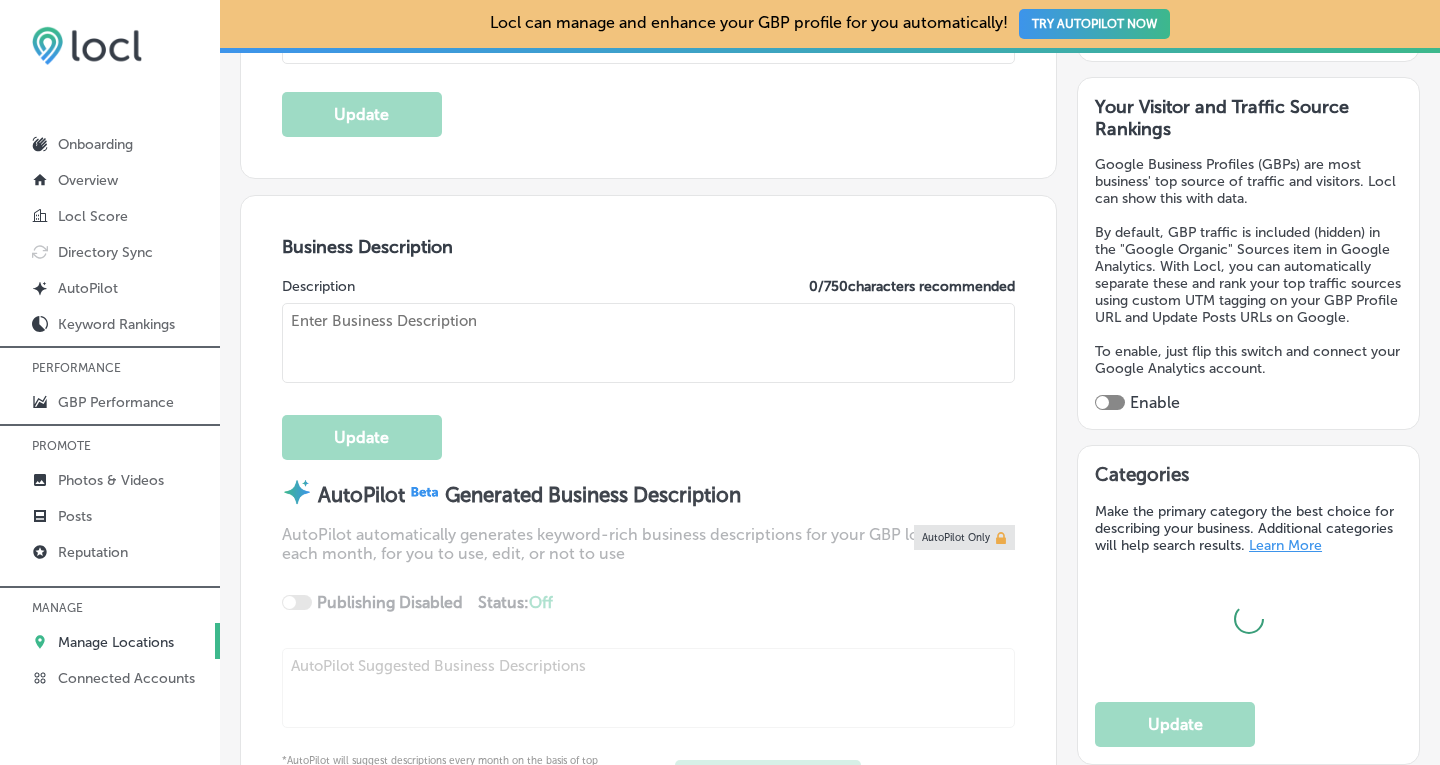 scroll, scrollTop: 523, scrollLeft: 0, axis: vertical 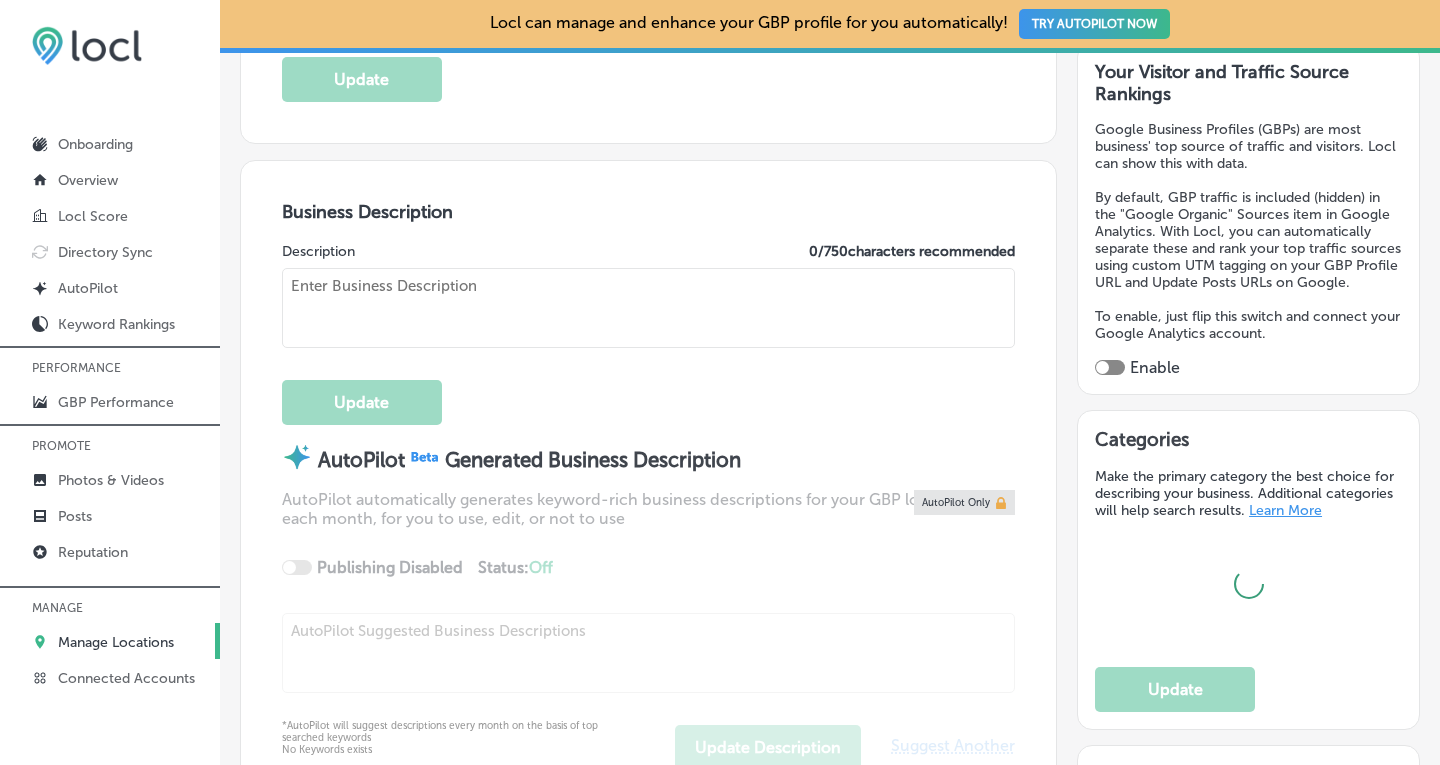 type on "SaviBank" 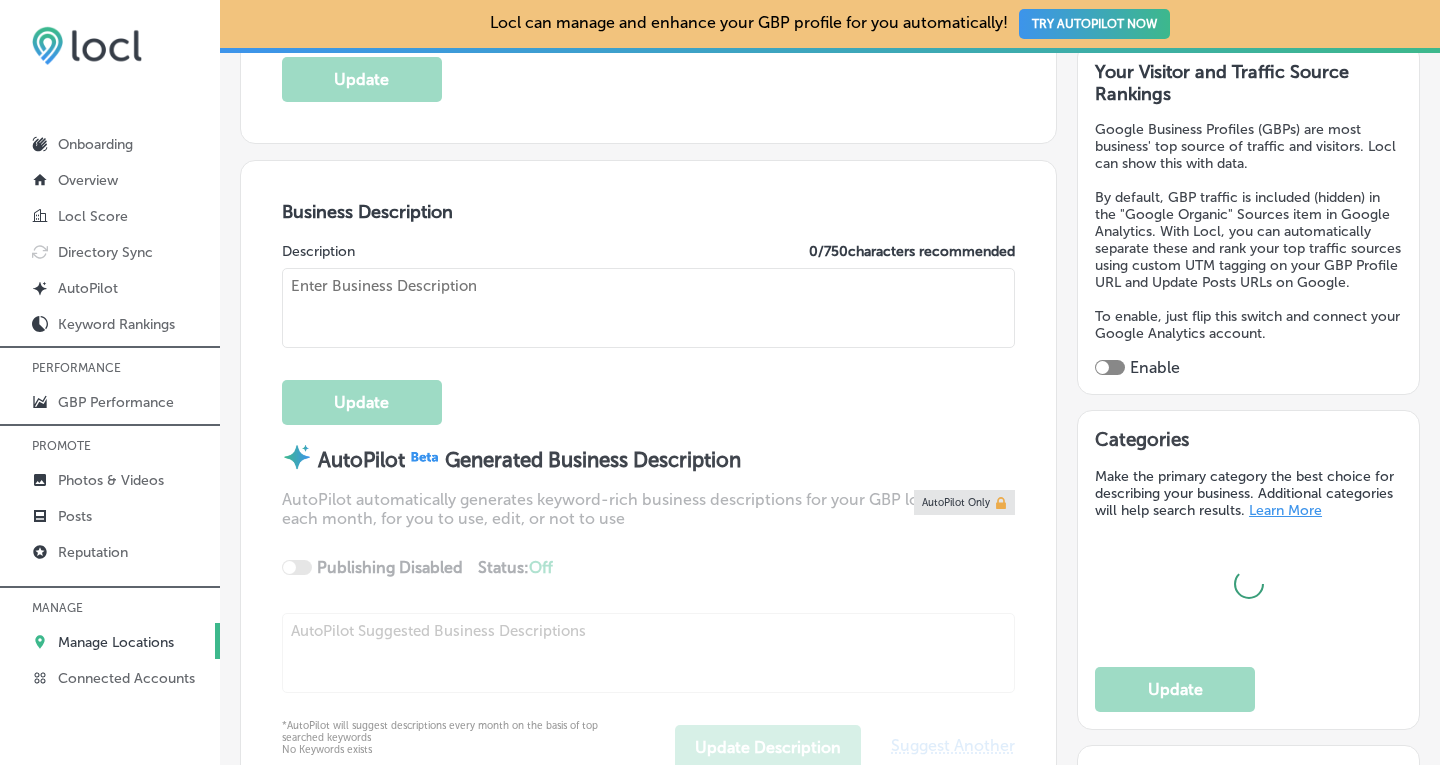 type on "[STREET_ADDRESS]" 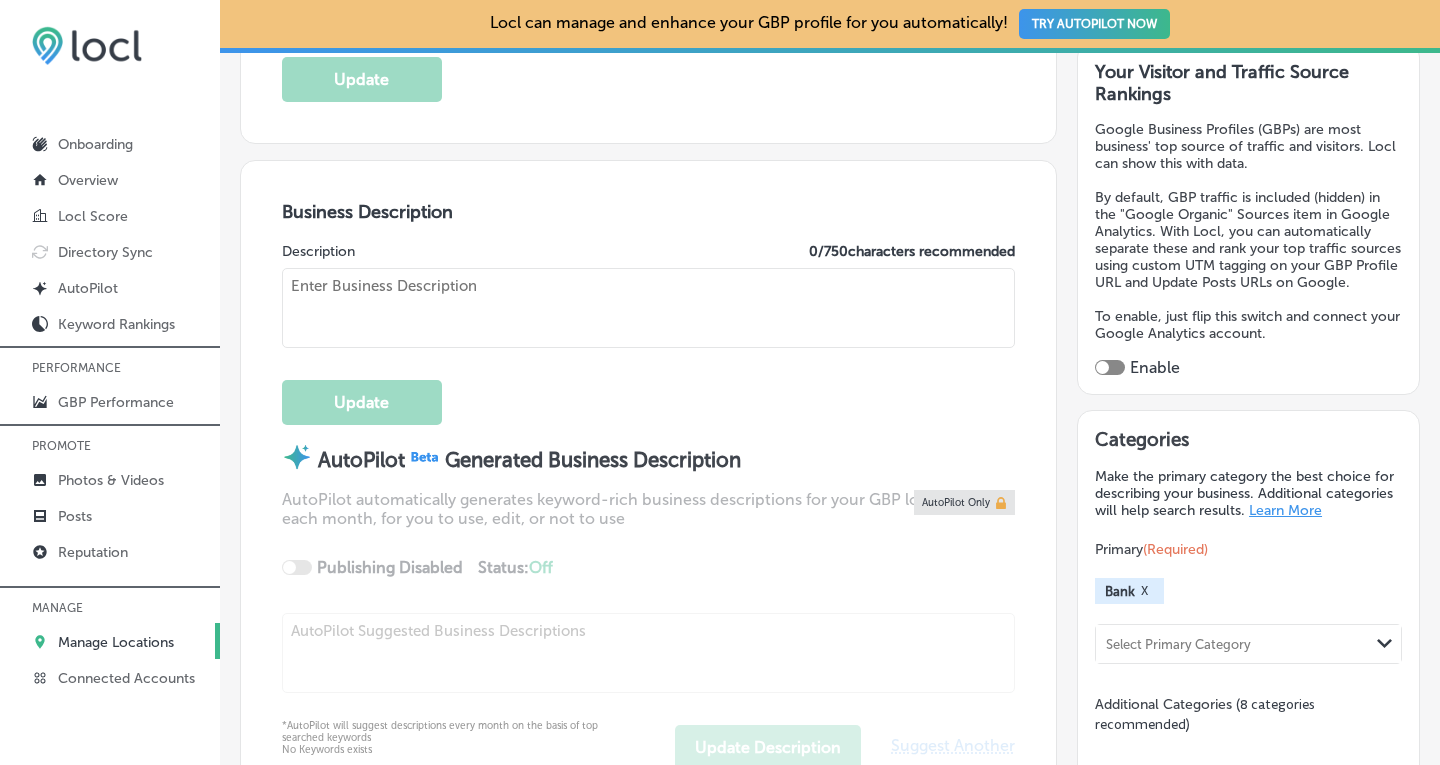 type on "SaviBank provides personal loans, homeloans, and business banking services around [GEOGRAPHIC_DATA], [GEOGRAPHIC_DATA], and [GEOGRAPHIC_DATA] counties, with branches in [GEOGRAPHIC_DATA][PERSON_NAME], [GEOGRAPHIC_DATA], [GEOGRAPHIC_DATA], [GEOGRAPHIC_DATA], [GEOGRAPHIC_DATA], [GEOGRAPHIC_DATA], [DATE][GEOGRAPHIC_DATA], [GEOGRAPHIC_DATA], and [GEOGRAPHIC_DATA][PERSON_NAME]. We offer high-yield checking and savings accounts, CDs, home loans, HELOCs, personal loans, and much more. SaviBank business services include commercial loans, SBA loans, and merchant services. With secure online and mobile banking, managing accounts is simple and convenient. Visit a branch near you to discover how SaviBank supports your financial goals with local expertise and personalized service." 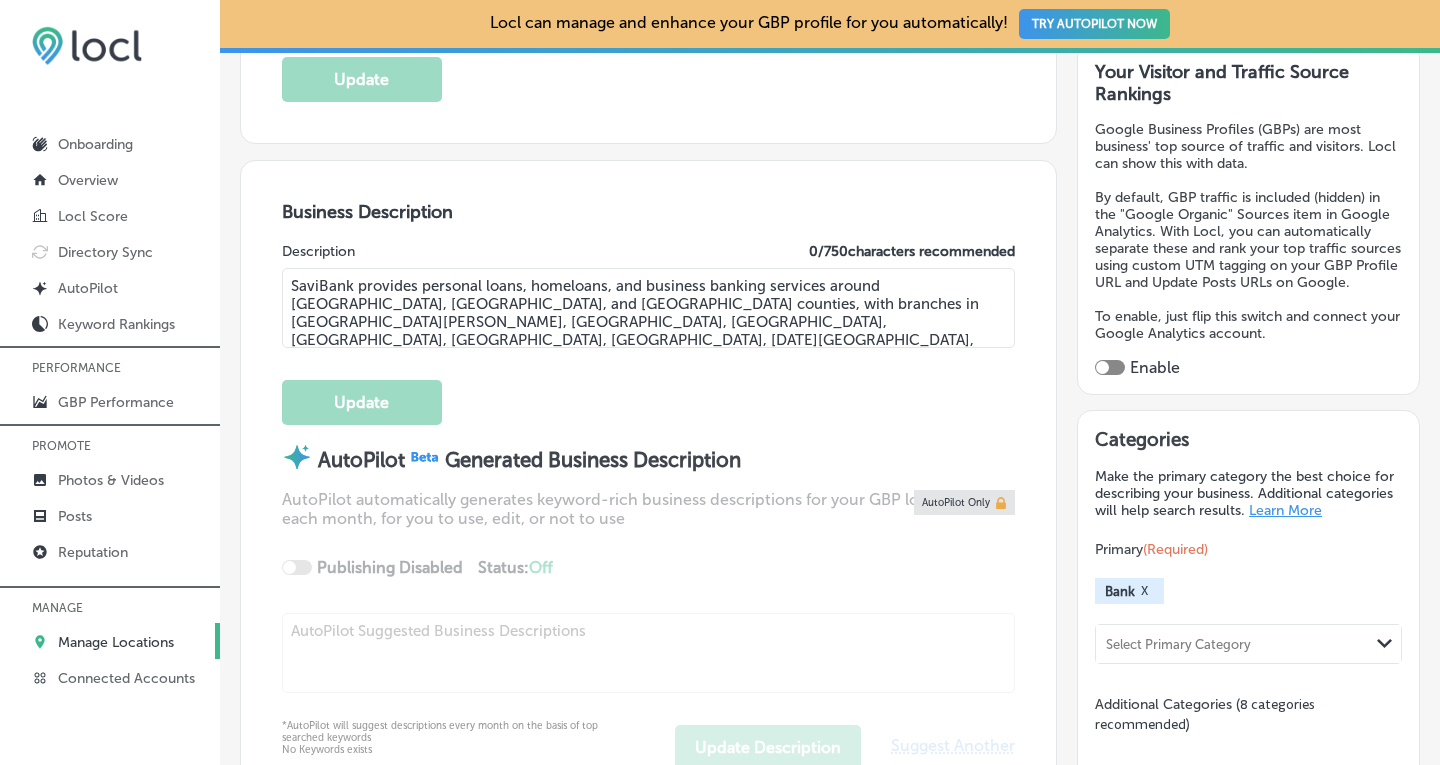 type on "[PHONE_NUMBER]" 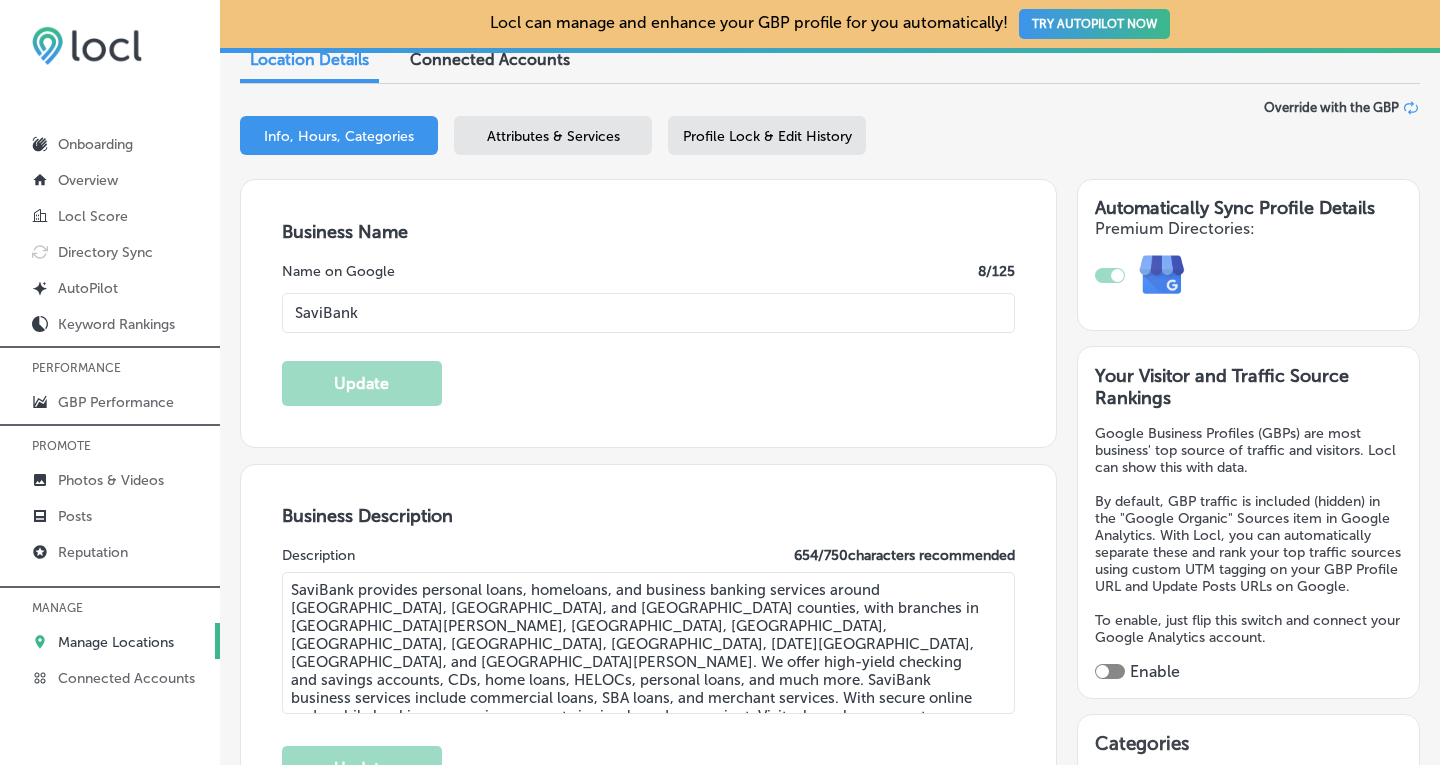 scroll, scrollTop: 200, scrollLeft: 0, axis: vertical 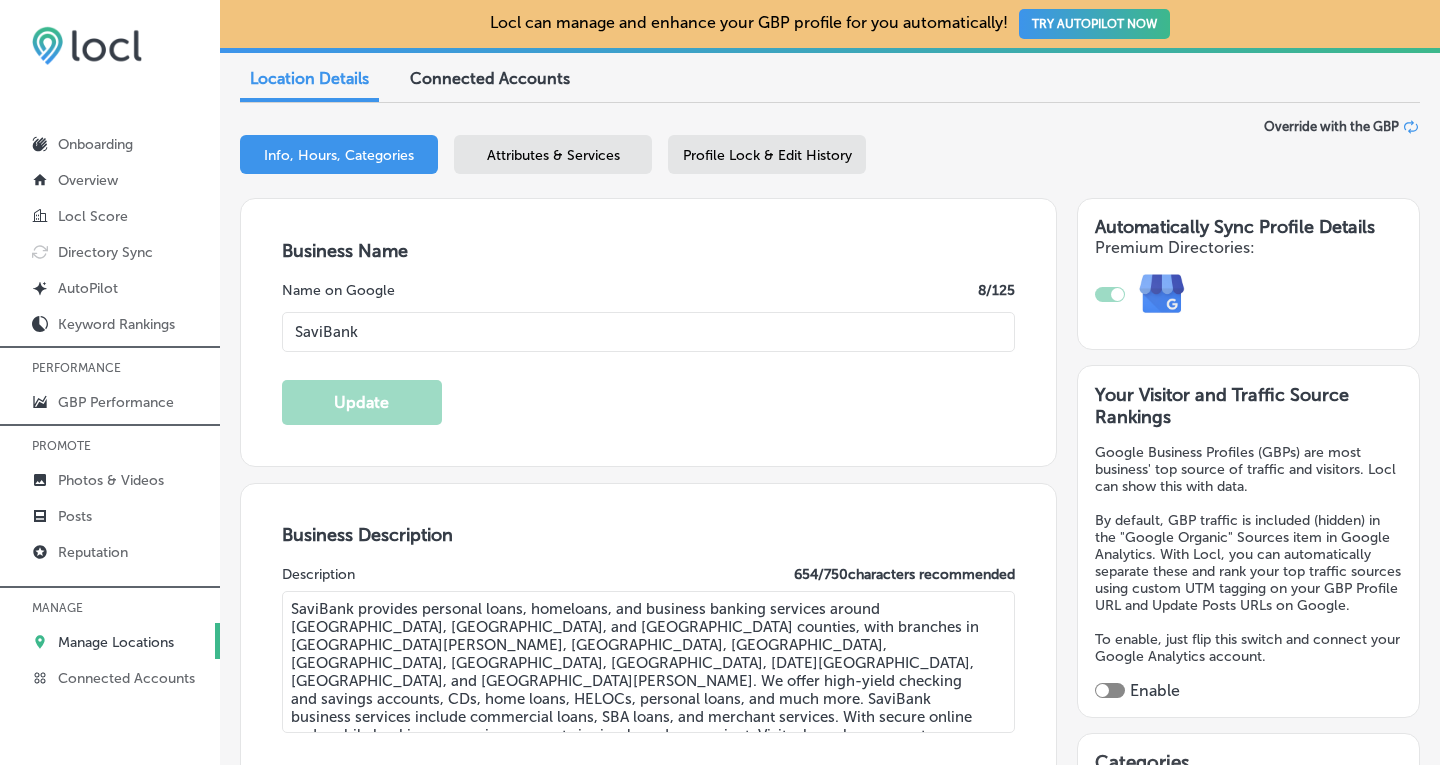 click on "Attributes & Services" at bounding box center (553, 155) 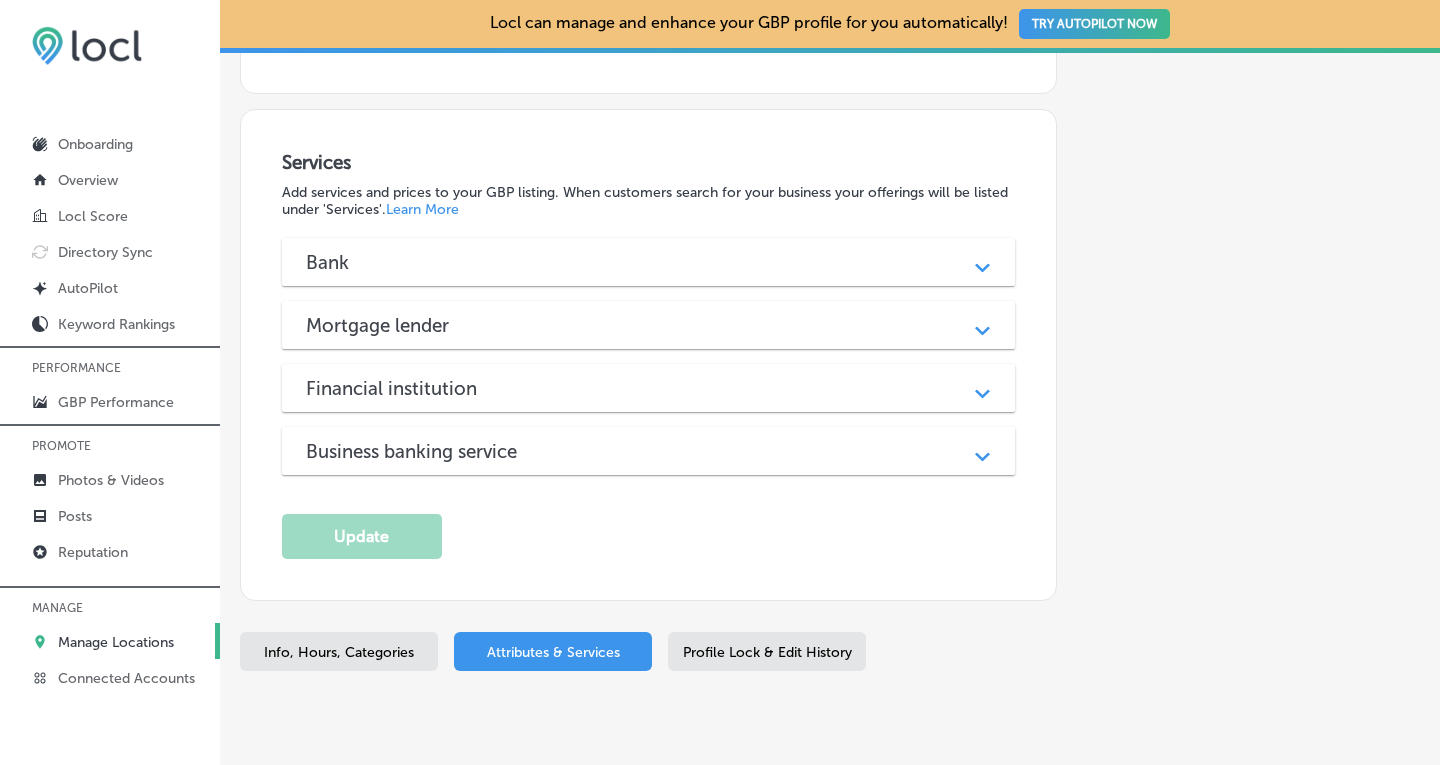 scroll, scrollTop: 1708, scrollLeft: 0, axis: vertical 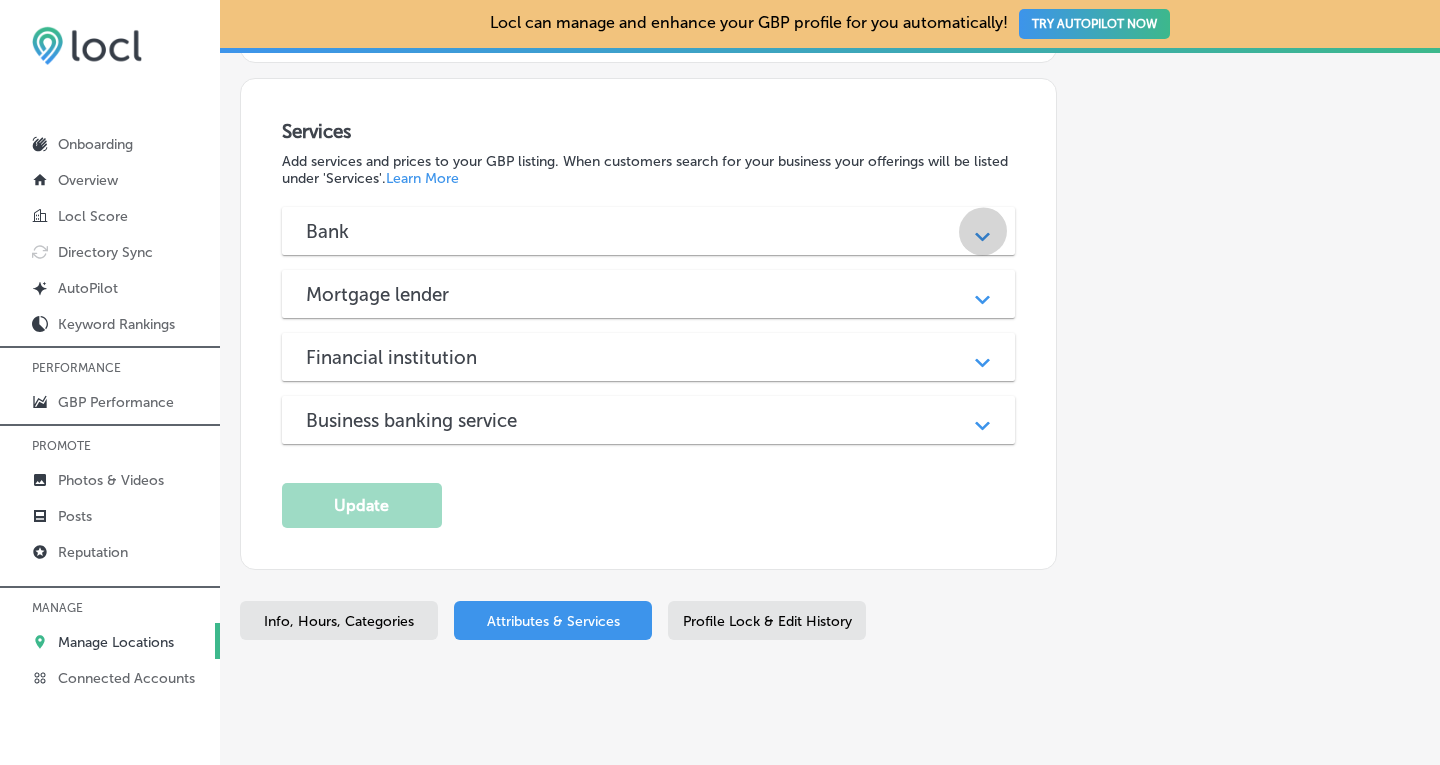 click on "Path
Created with Sketch." at bounding box center (982, 231) 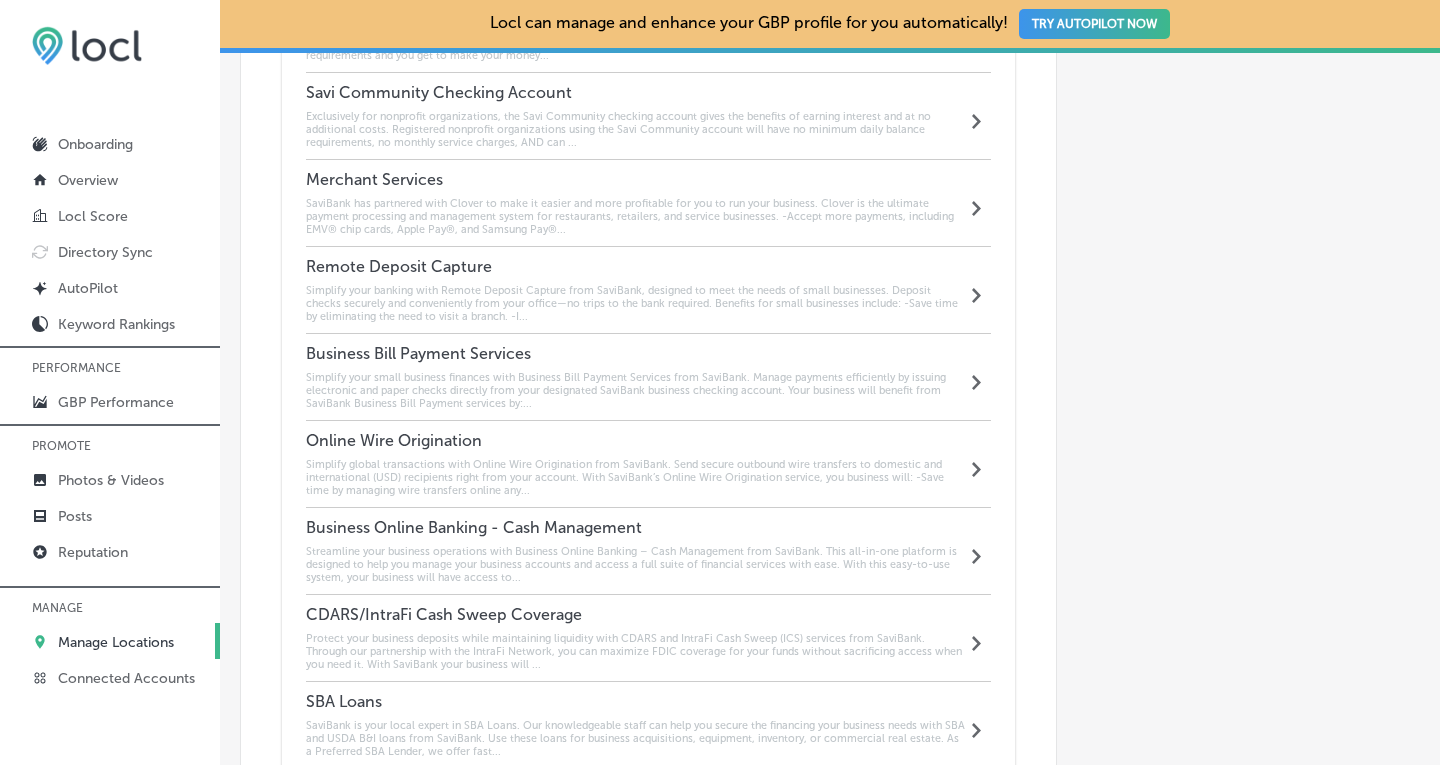 scroll, scrollTop: 2132, scrollLeft: 0, axis: vertical 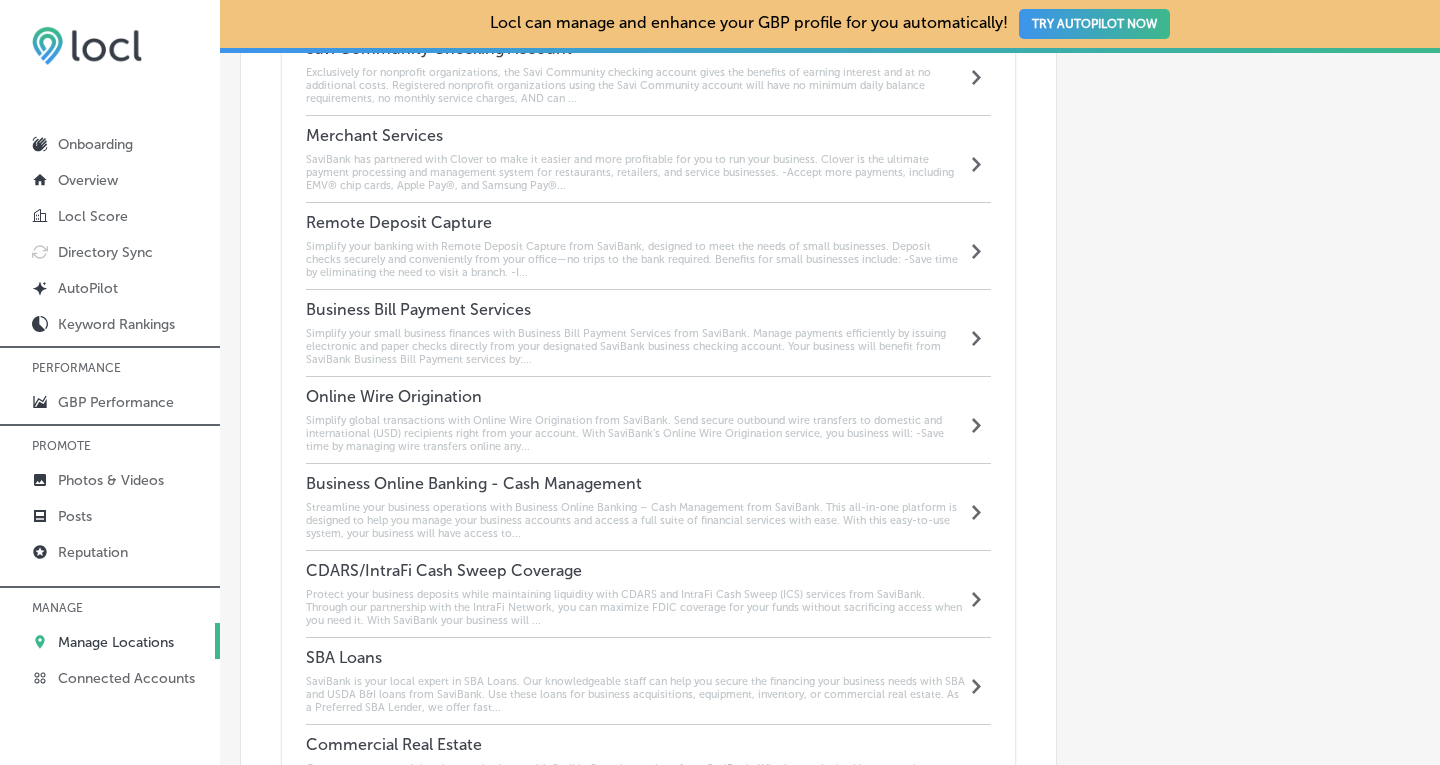 click on "SaviBank has partnered with Clover to make it easier and more profitable for you to run your business. Clover is the ultimate payment processing and management system for restaurants, retailers, and service businesses. -Accept more payments, including EMV® chip cards, Apple Pay®, and Samsung Pay®..." at bounding box center (636, 172) 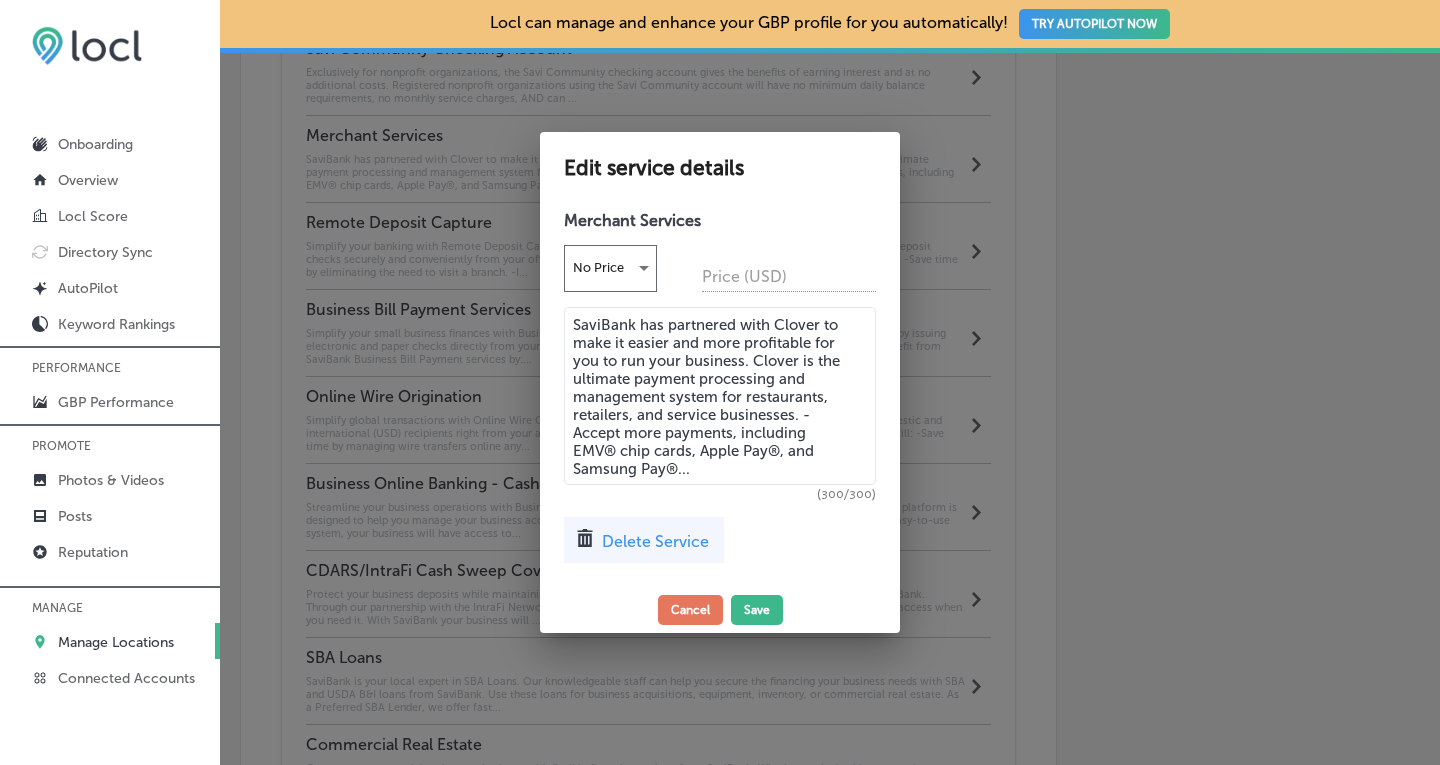 click on "Delete Service" at bounding box center (655, 541) 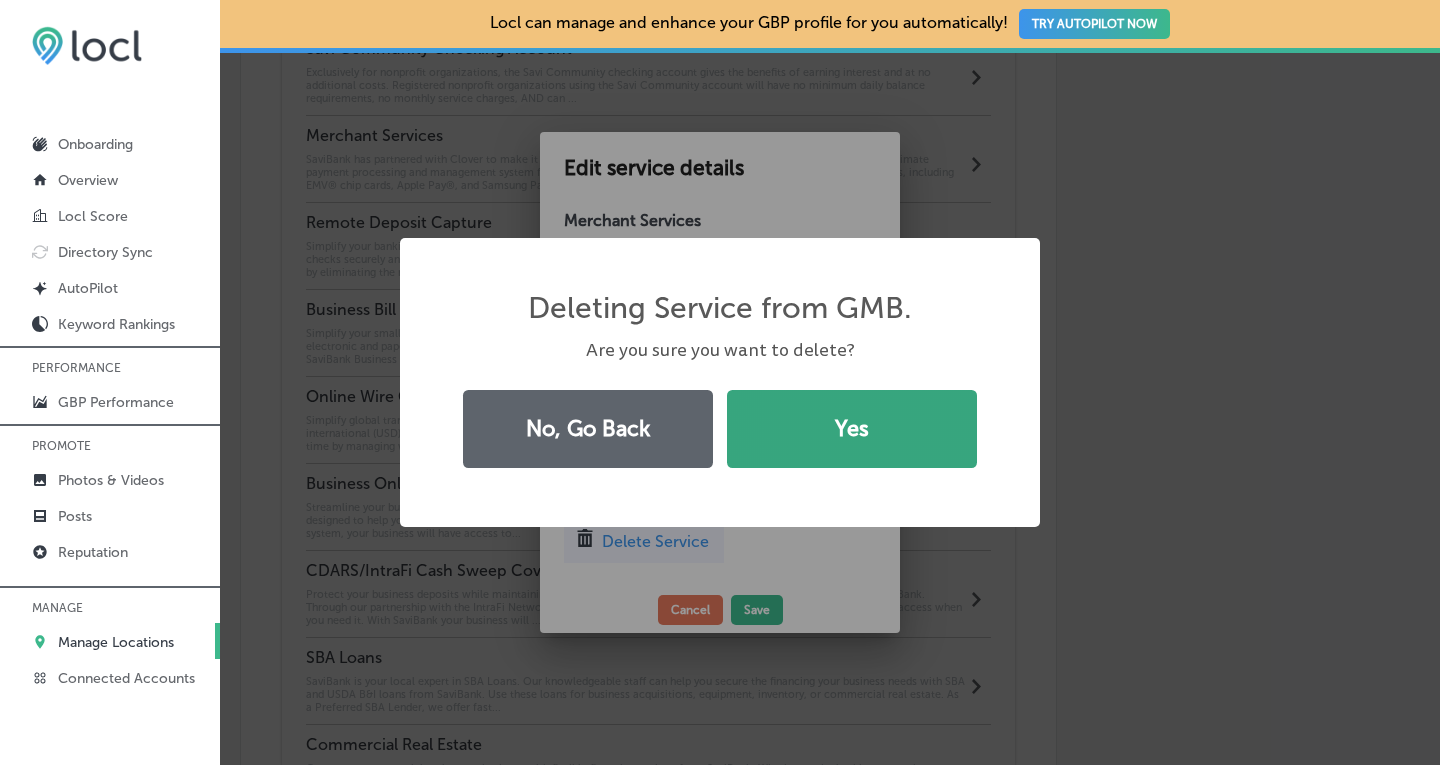 click on "Yes" at bounding box center [852, 429] 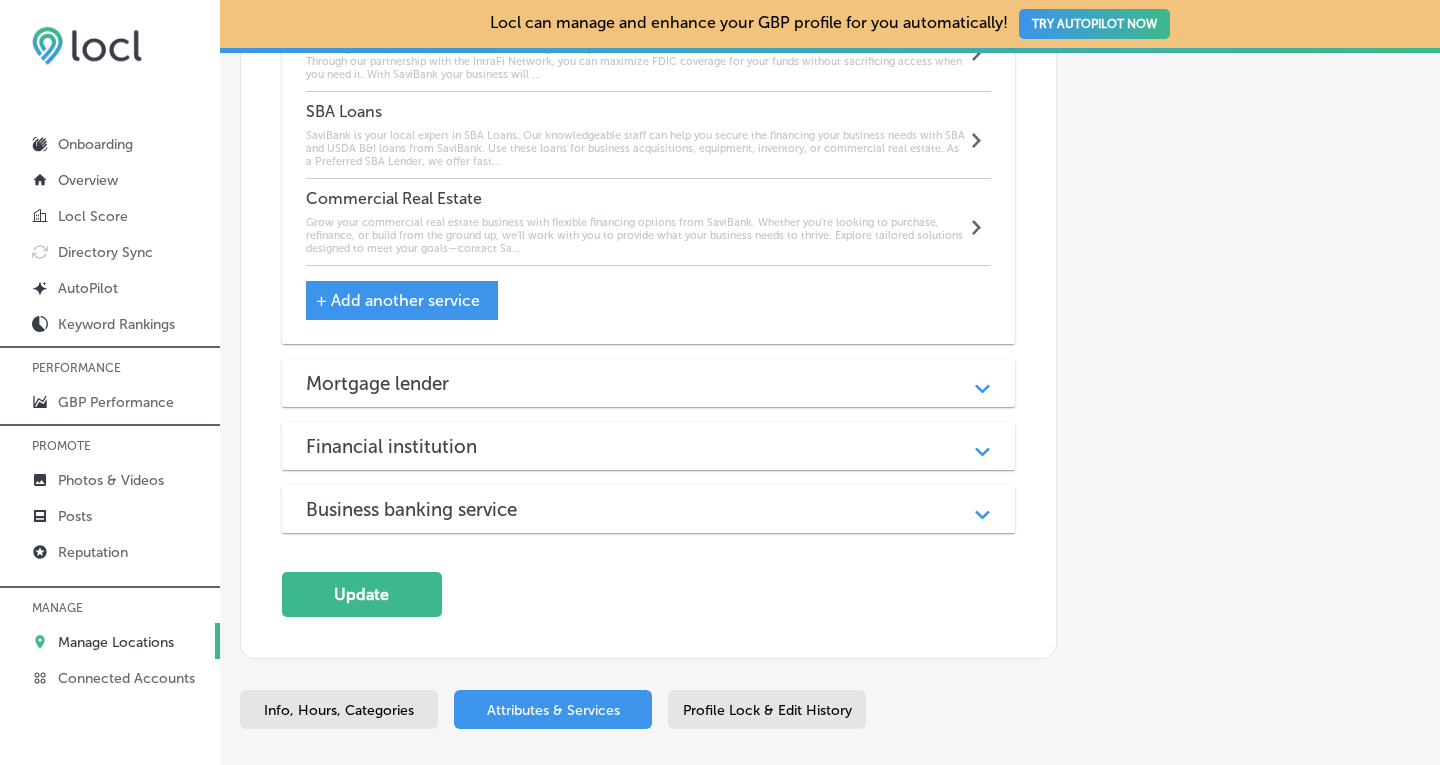 scroll, scrollTop: 2685, scrollLeft: 0, axis: vertical 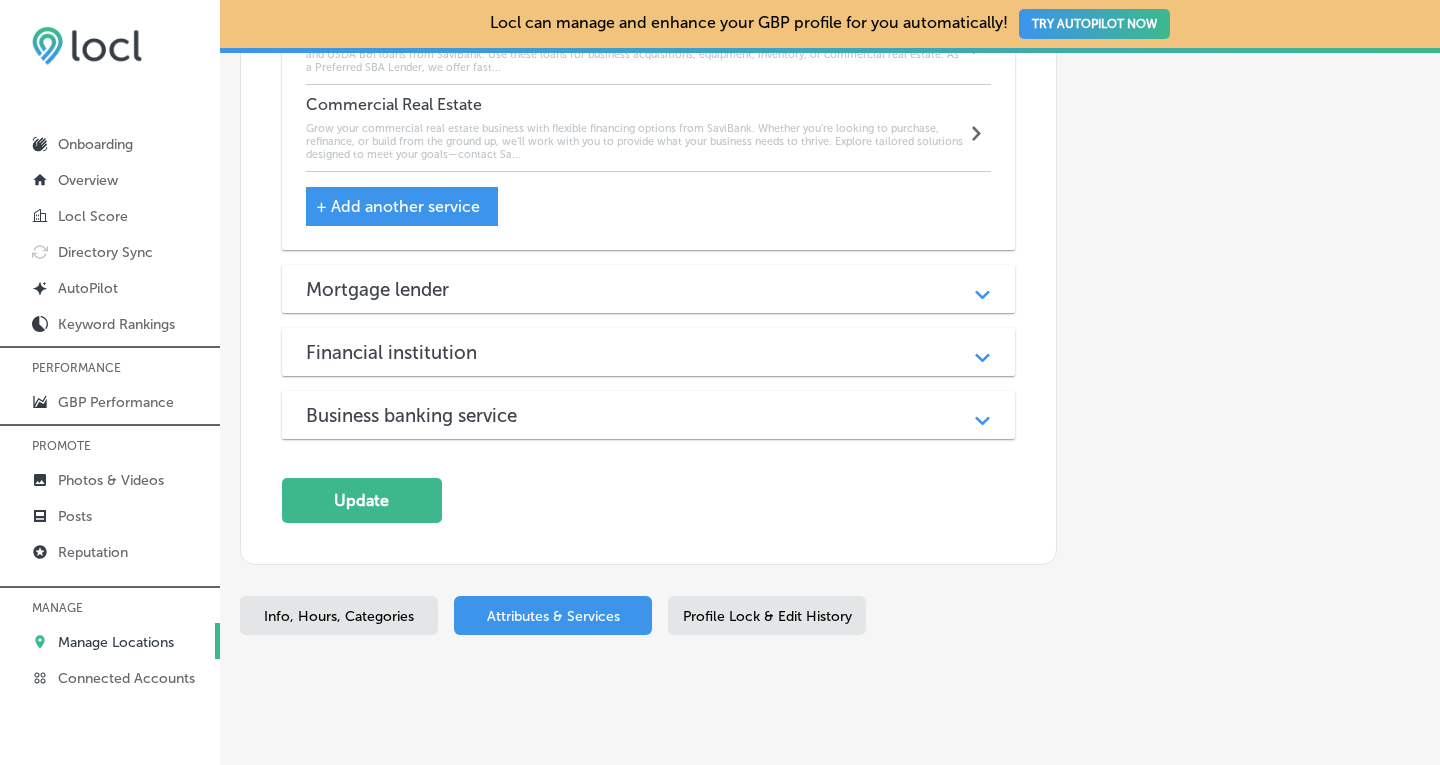click on "Business banking service" at bounding box center [649, 415] 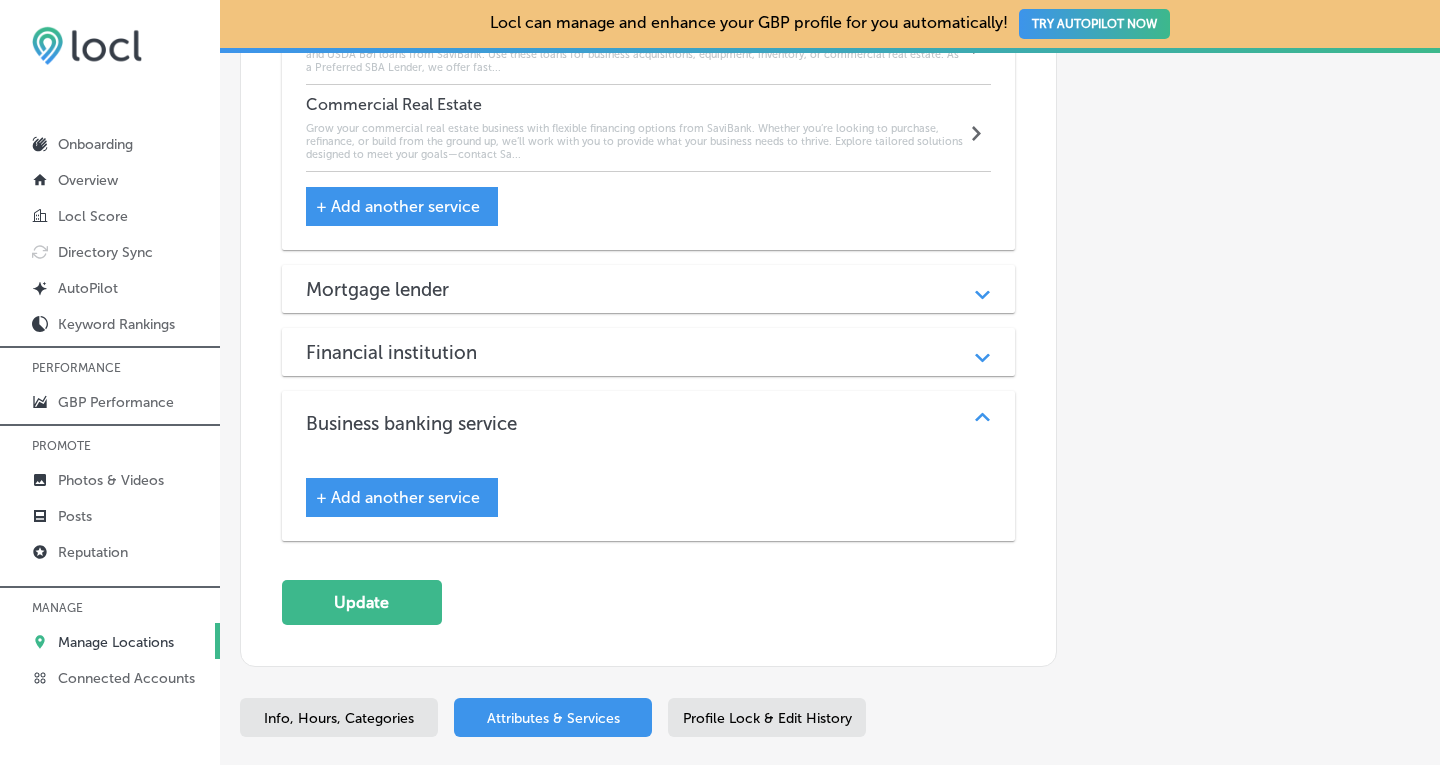 click on "+ Add another service" at bounding box center [398, 497] 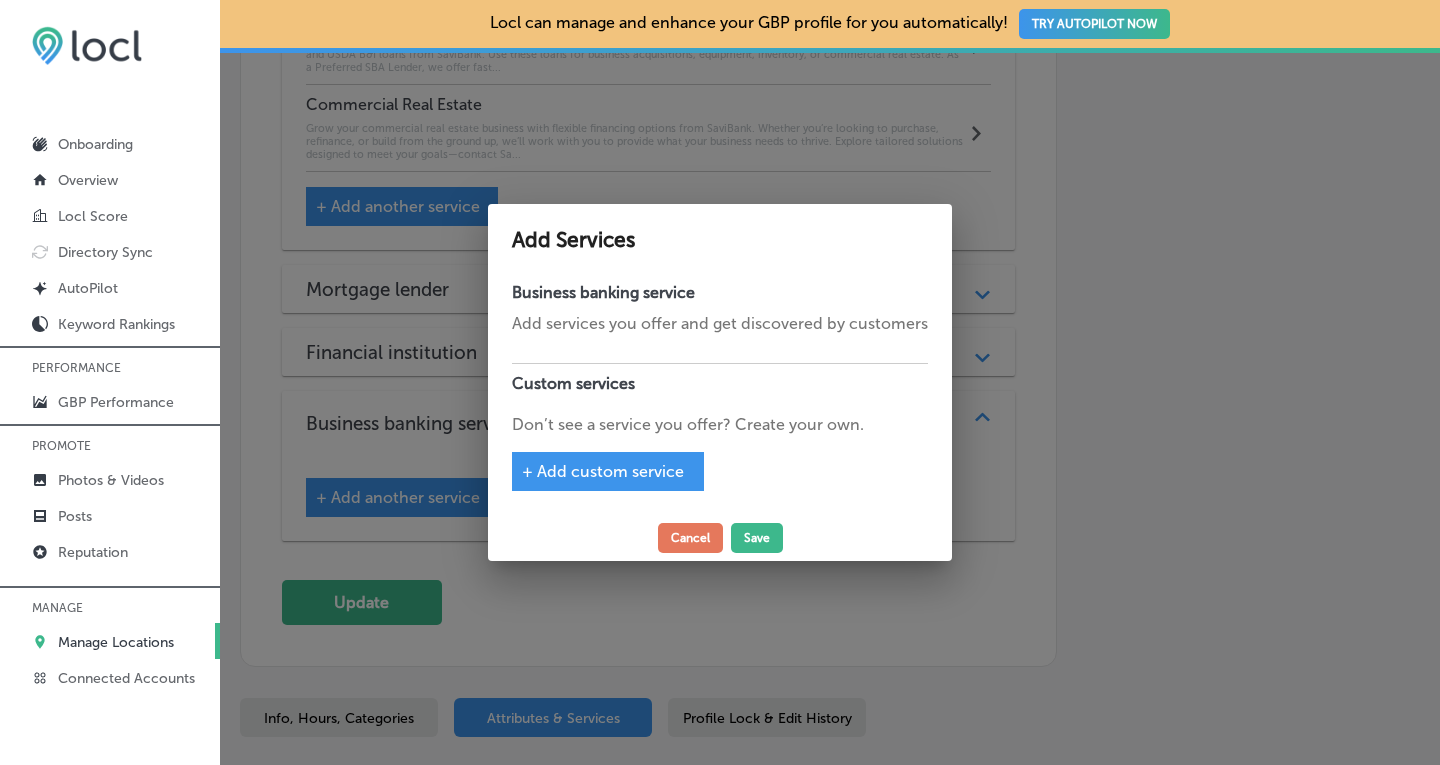 click on "+ Add custom service" at bounding box center [603, 471] 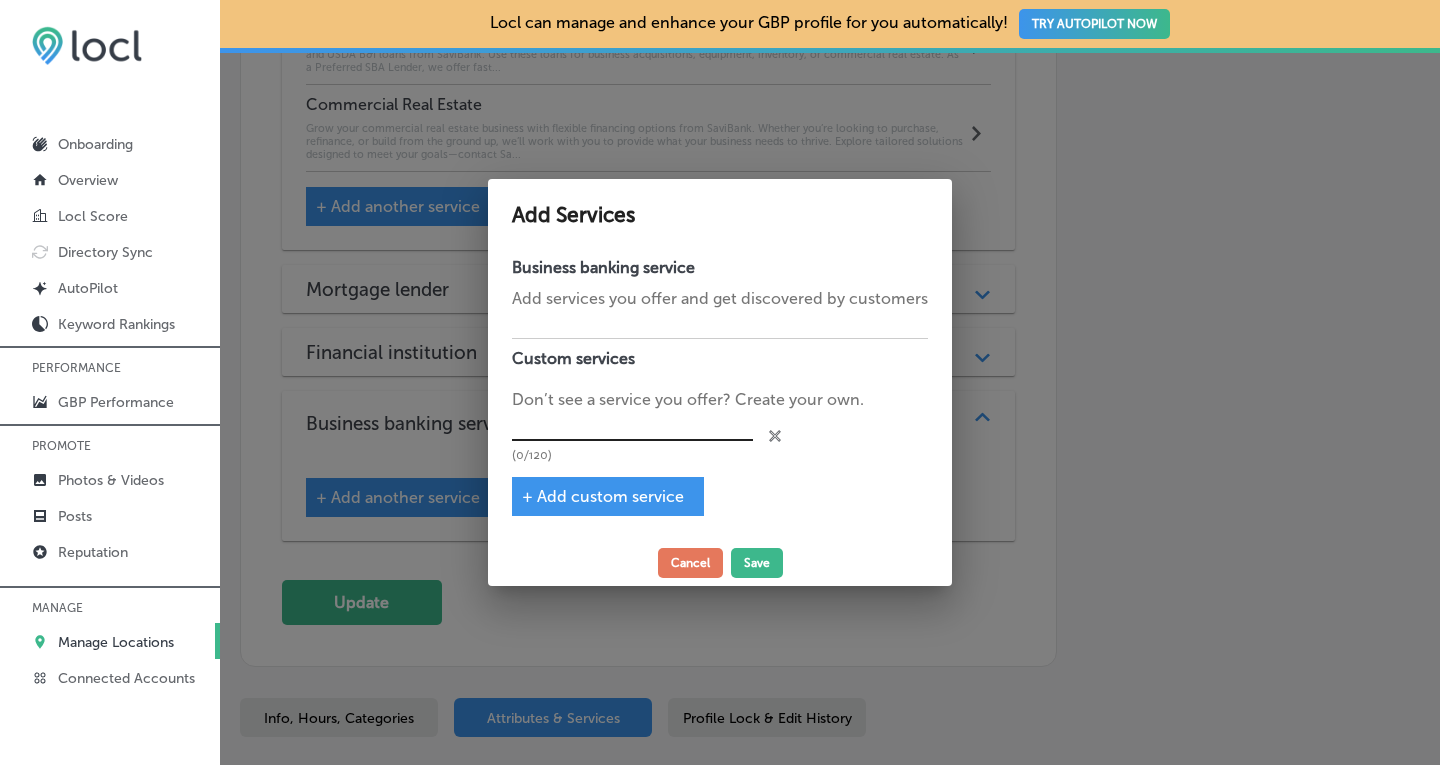 click at bounding box center (632, 426) 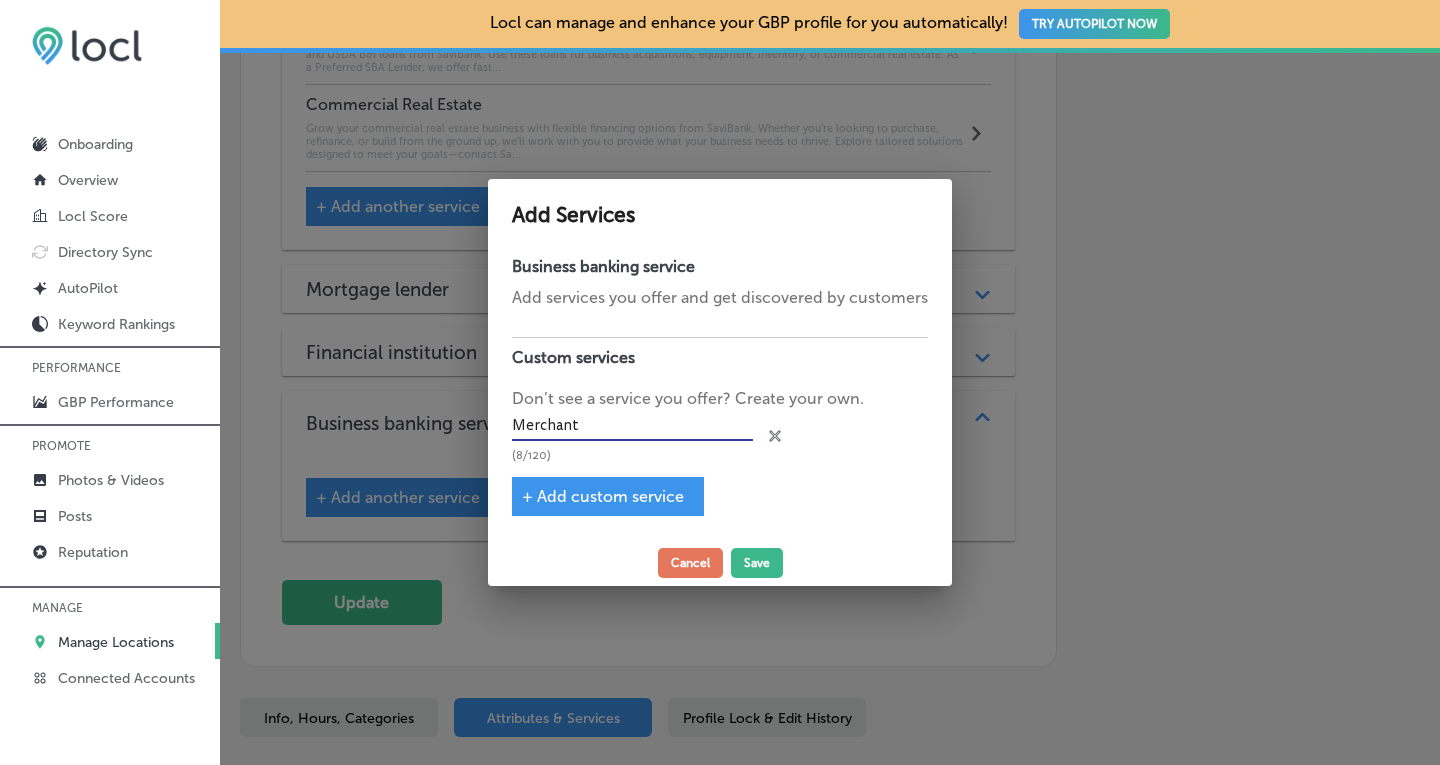 type on "Merchant Services" 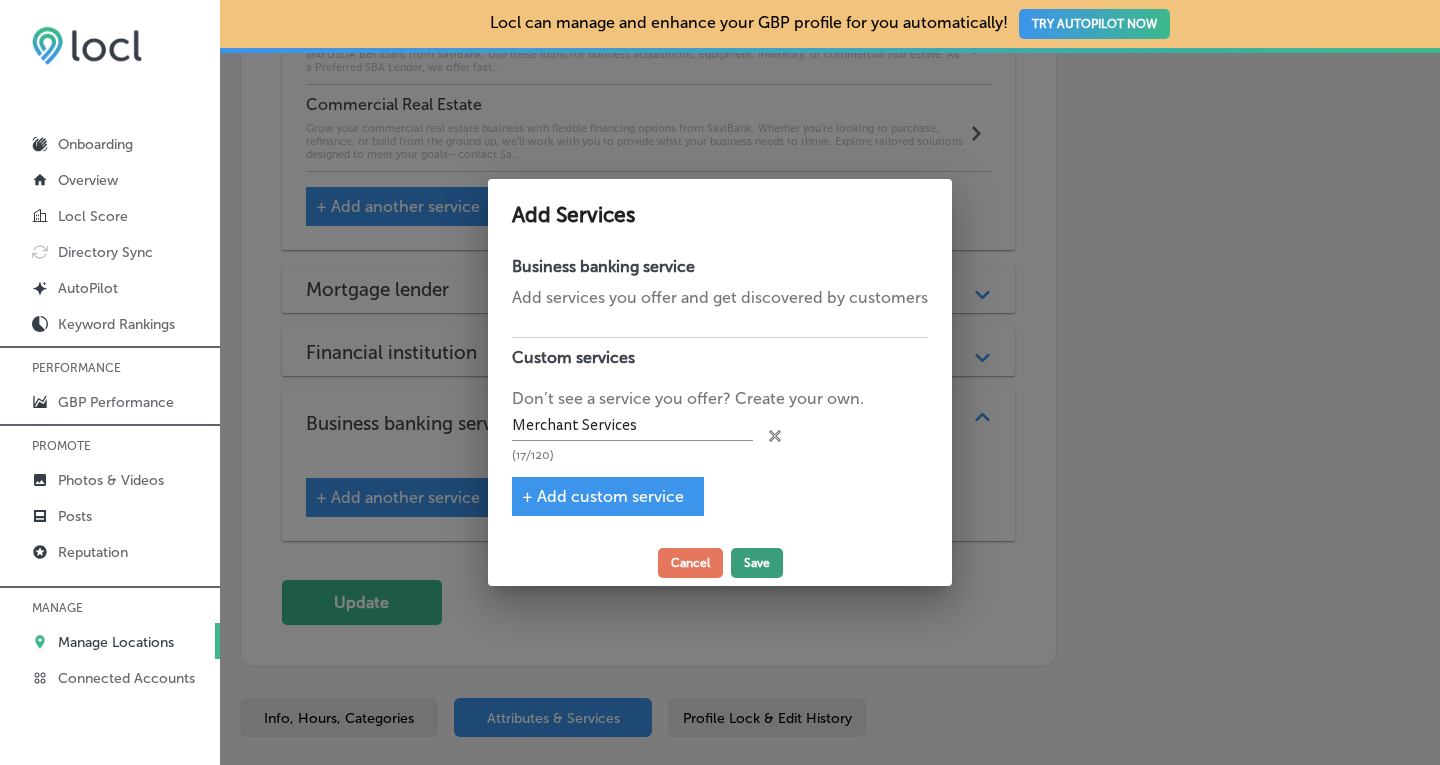 click on "Save" at bounding box center (757, 563) 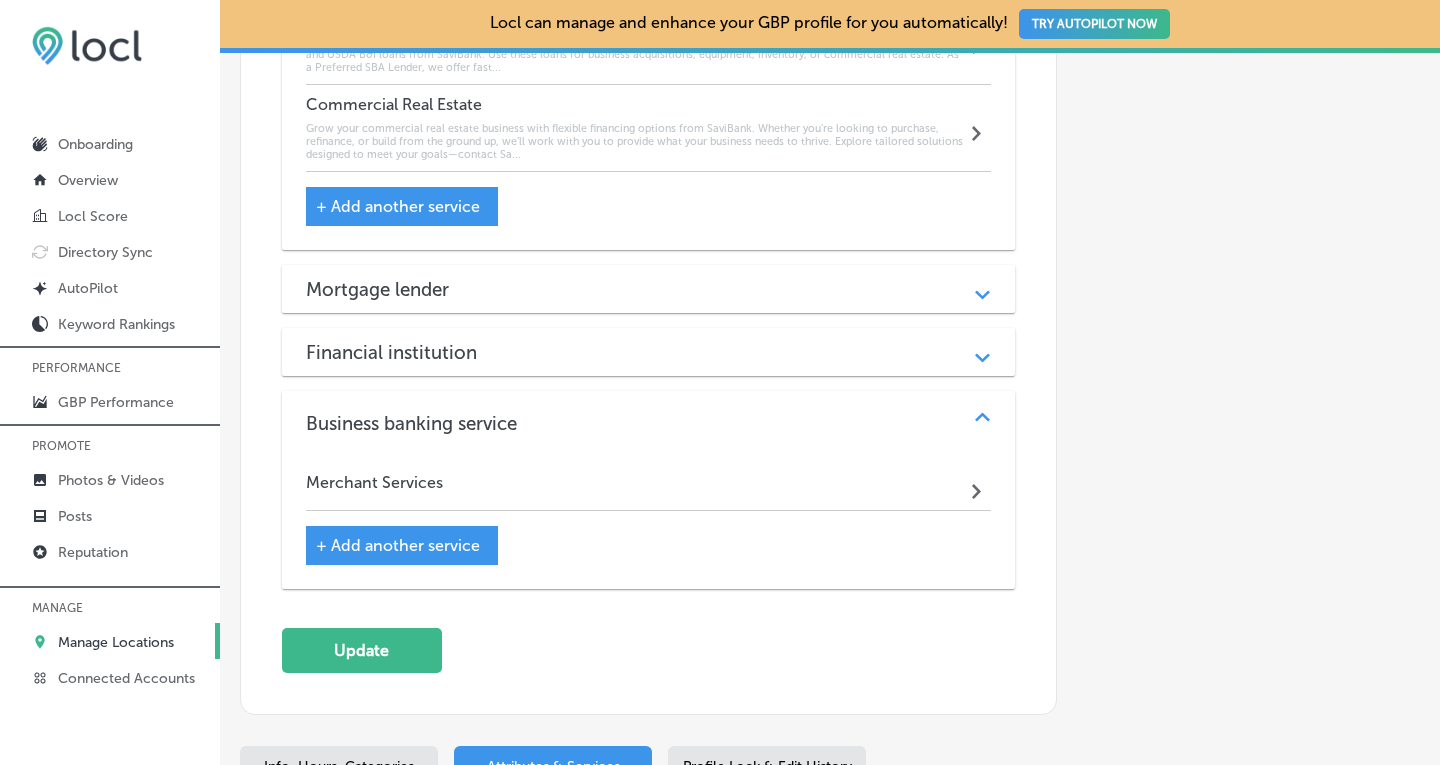click on "Merchant Services
Path
Created with Sketch." at bounding box center (649, 487) 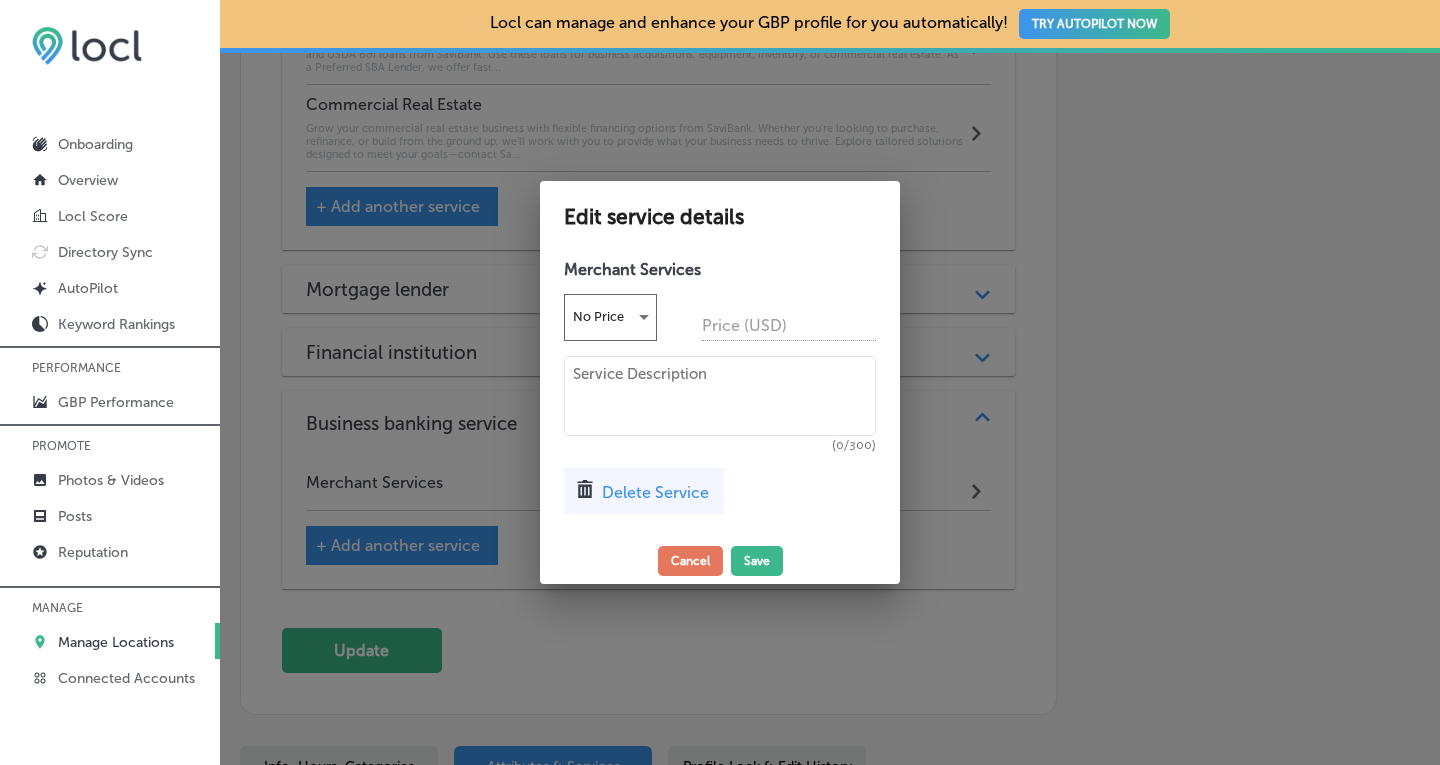 click at bounding box center [720, 396] 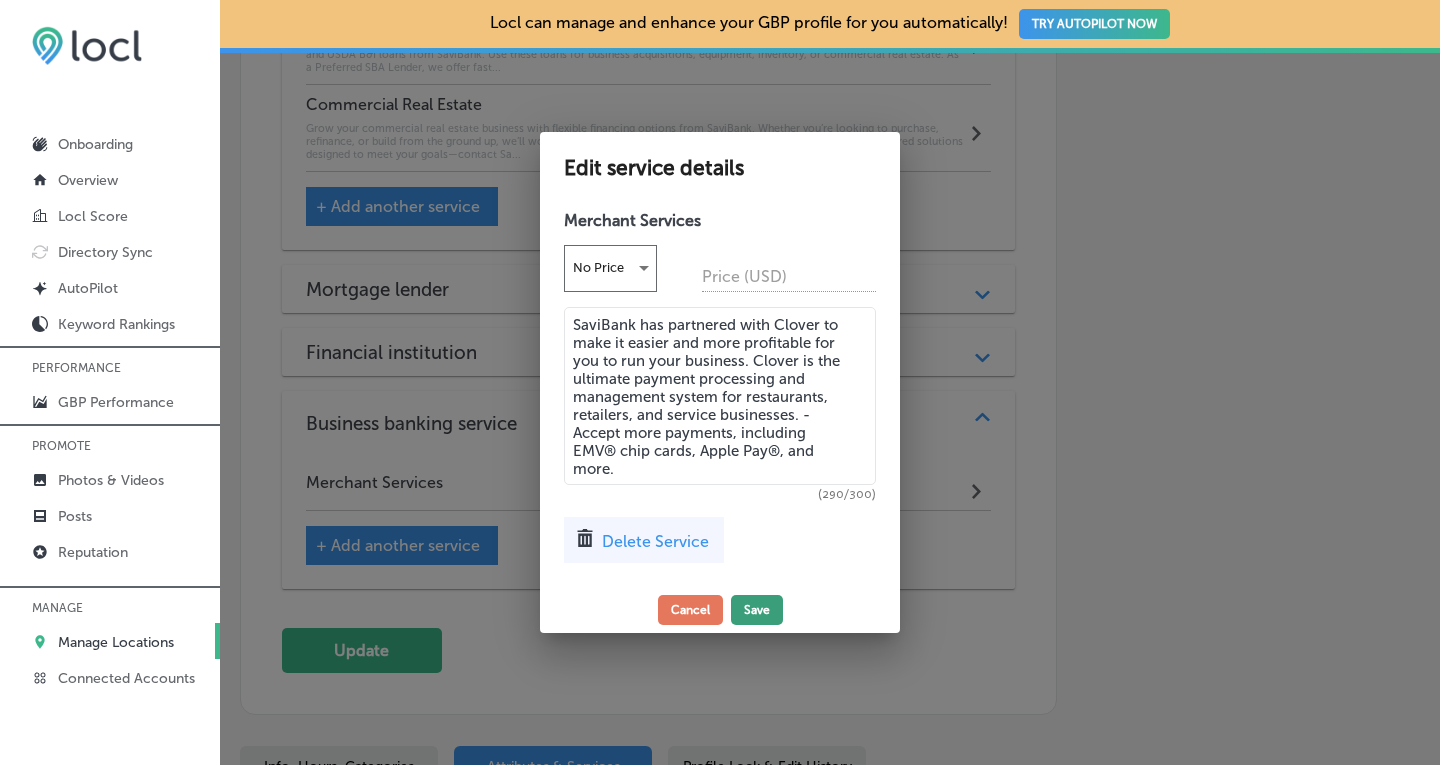 type on "SaviBank has partnered with Clover to make it easier and more profitable for you to run your business. Clover is the ultimate payment processing and management system for restaurants, retailers, and service businesses. -Accept more payments, including EMV® chip cards, Apple Pay®, and more." 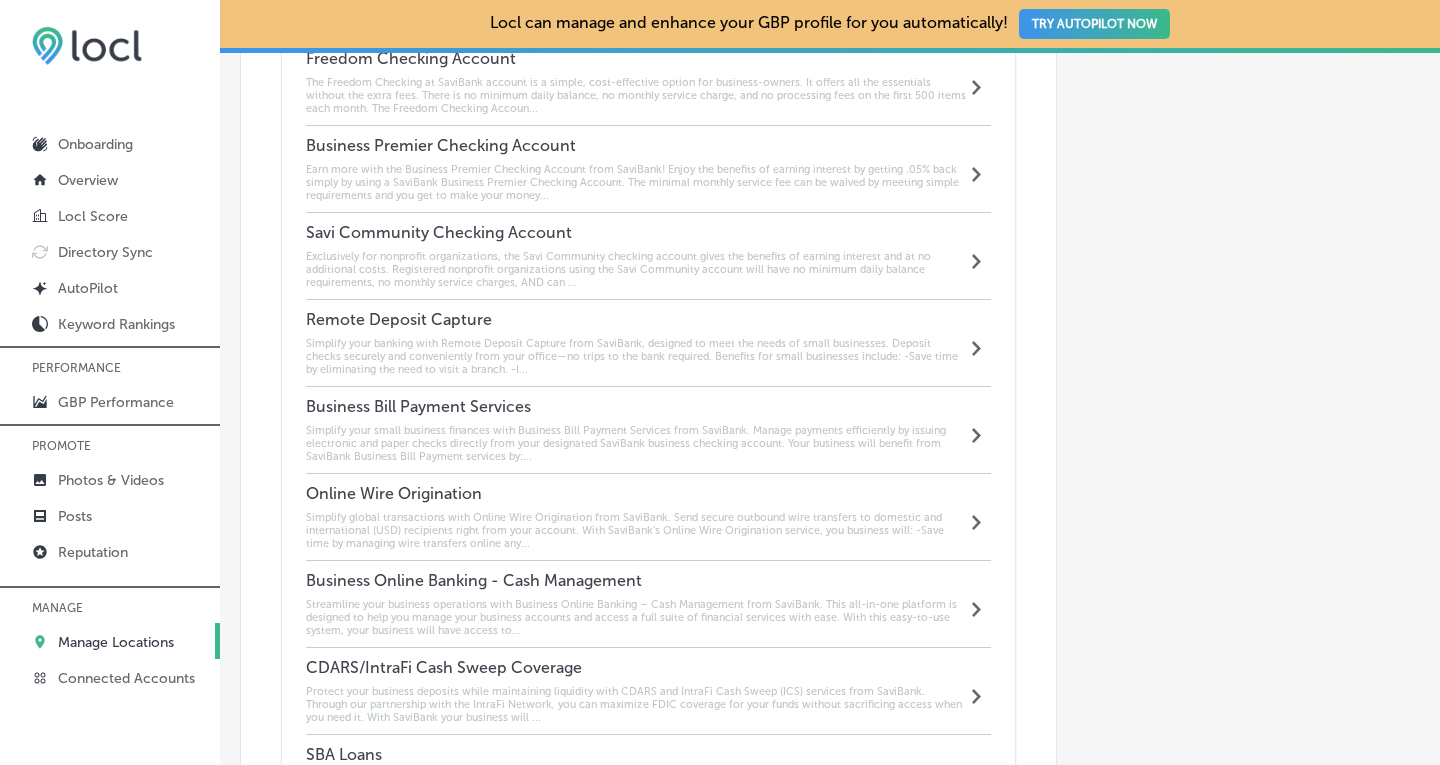 scroll, scrollTop: 1953, scrollLeft: 0, axis: vertical 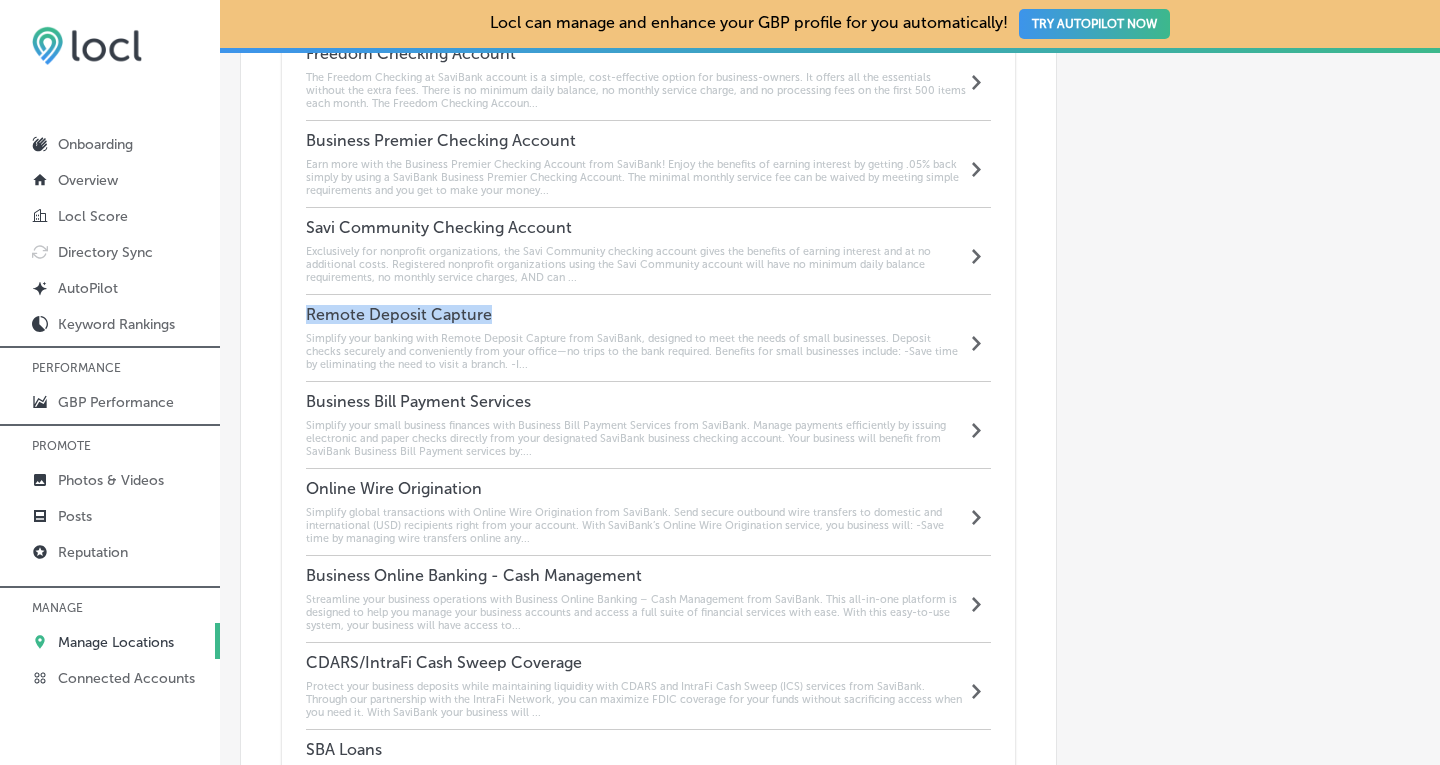 drag, startPoint x: 502, startPoint y: 286, endPoint x: 299, endPoint y: 291, distance: 203.06157 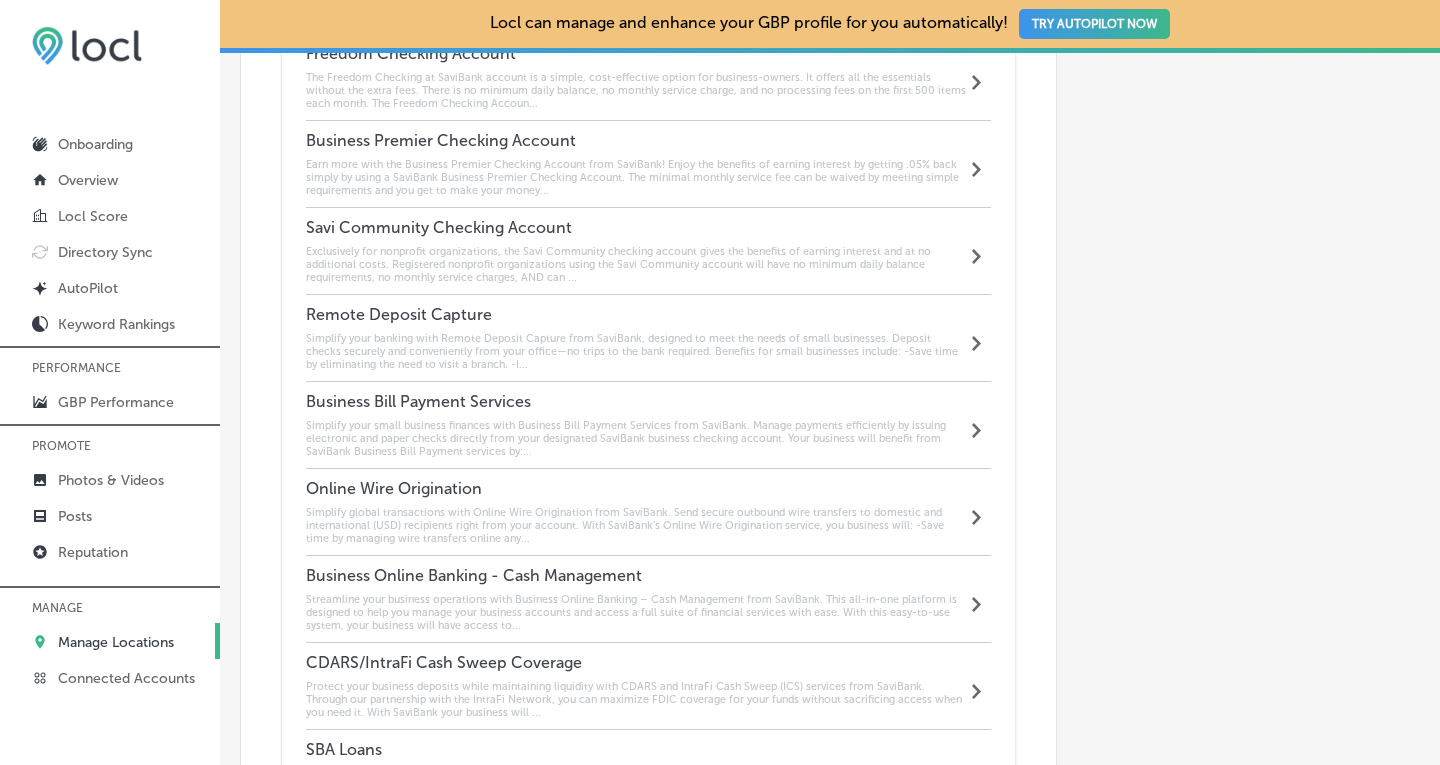 click on "Simplify your banking with Remote Deposit Capture from SaviBank, designed to meet the needs of small businesses. Deposit checks securely and conveniently from your office—no trips to the bank required. Benefits for small businesses include: -Save time by eliminating the need to visit a branch. -I..." at bounding box center (636, 351) 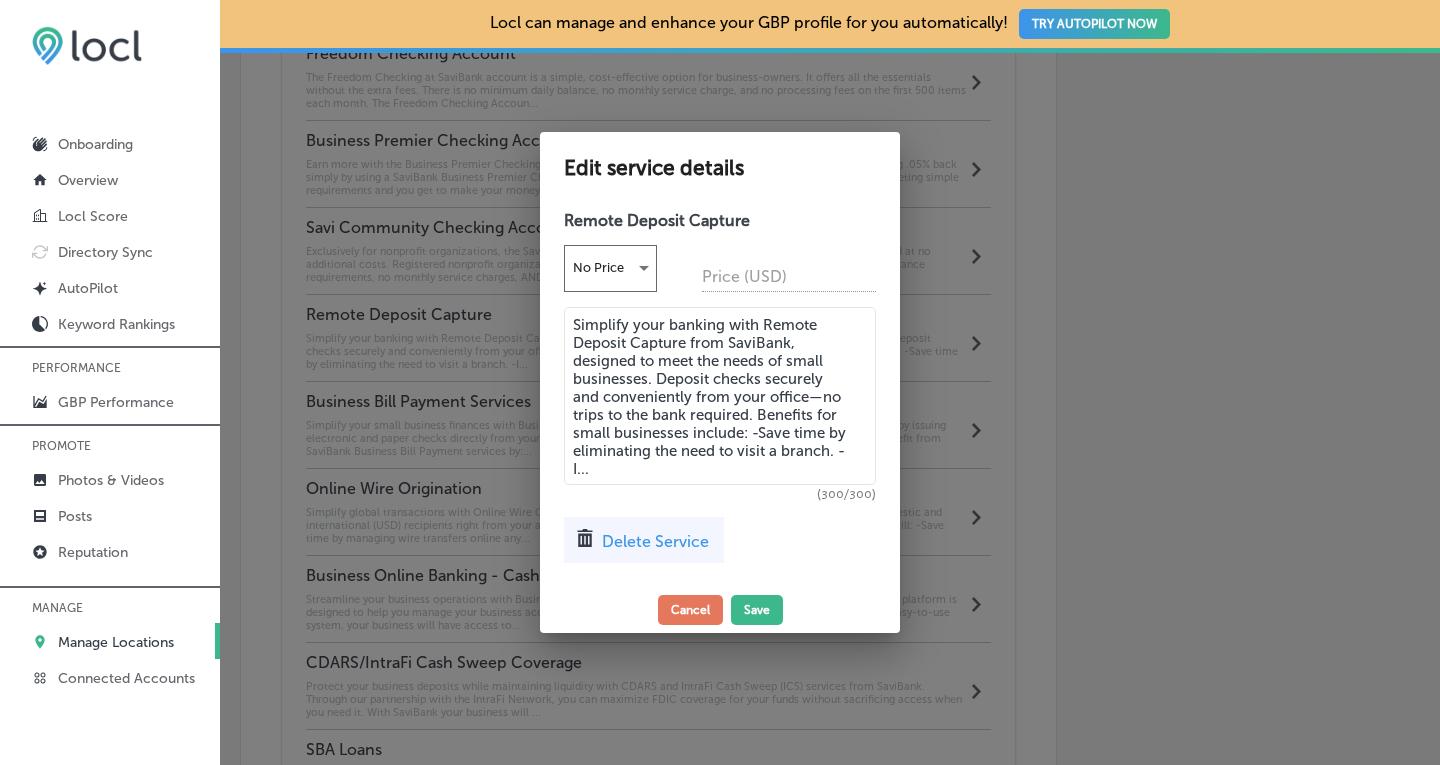 click on "Delete Service" at bounding box center [655, 541] 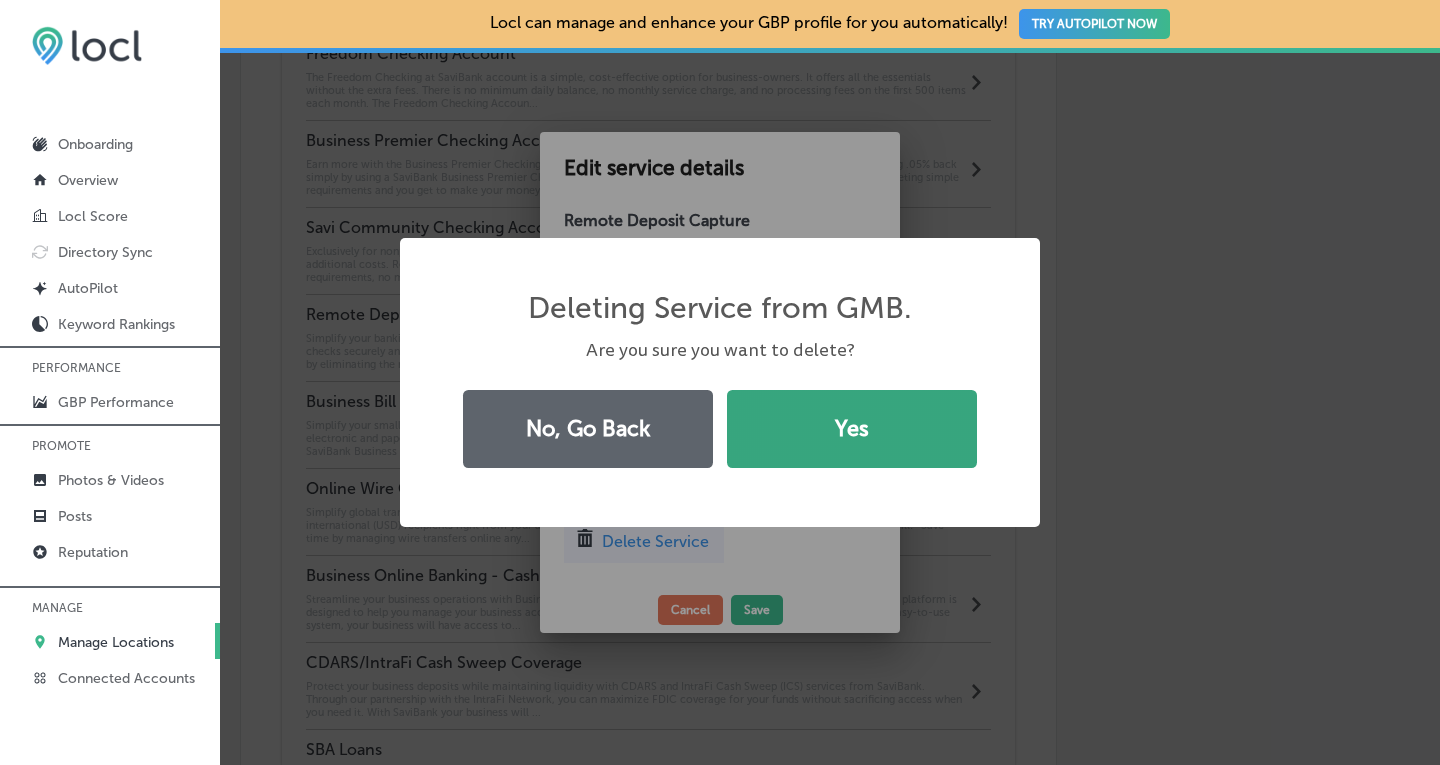 click on "Yes" at bounding box center (852, 429) 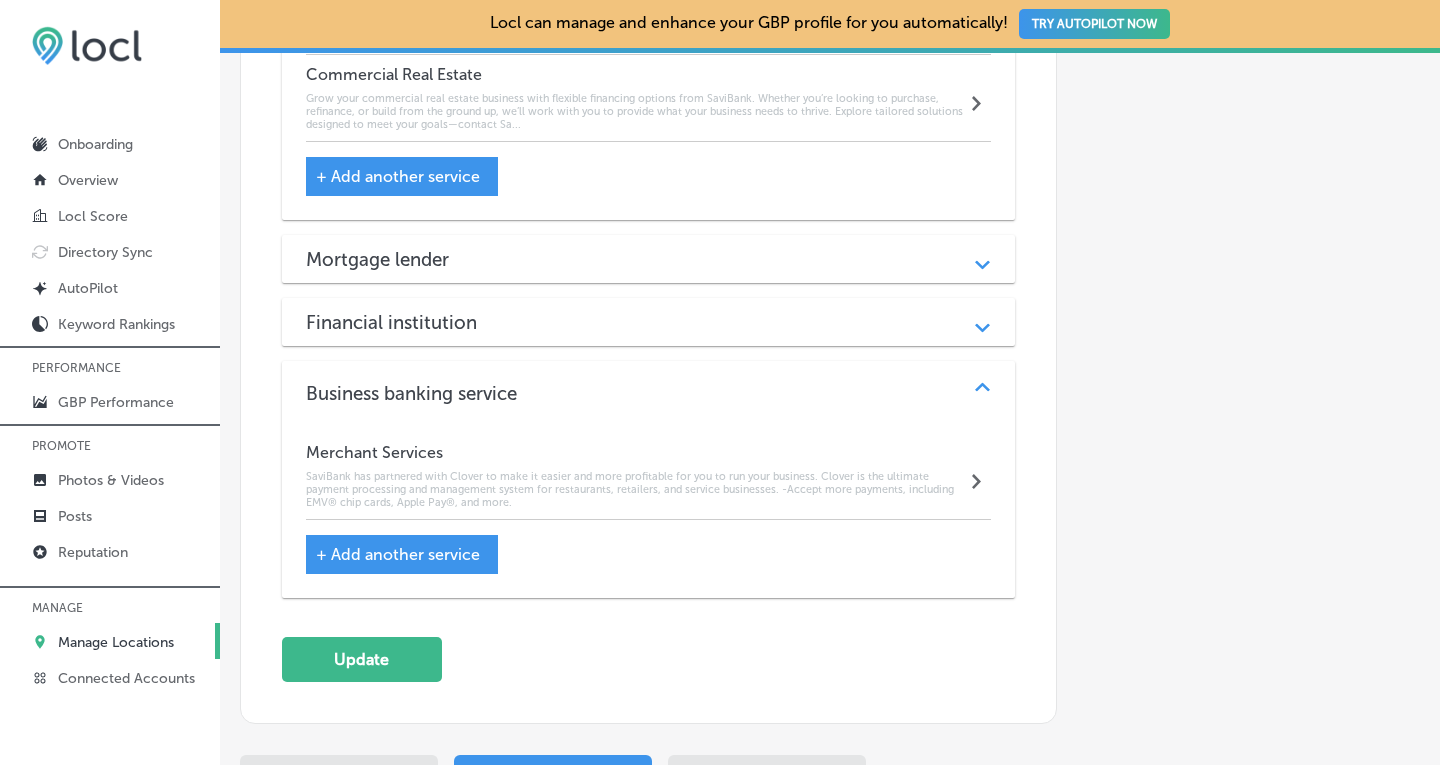 scroll, scrollTop: 2769, scrollLeft: 0, axis: vertical 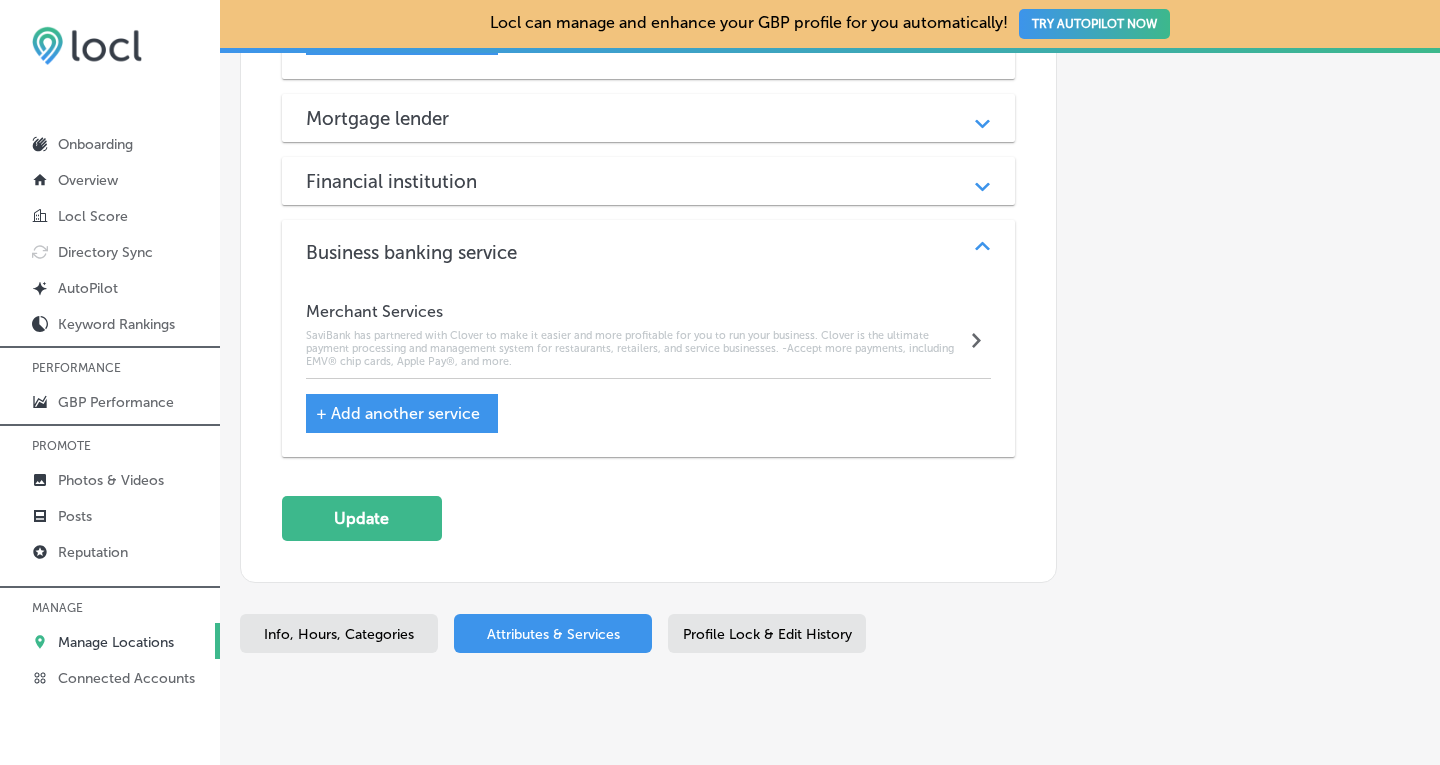 click on "+ Add another service" at bounding box center [398, 413] 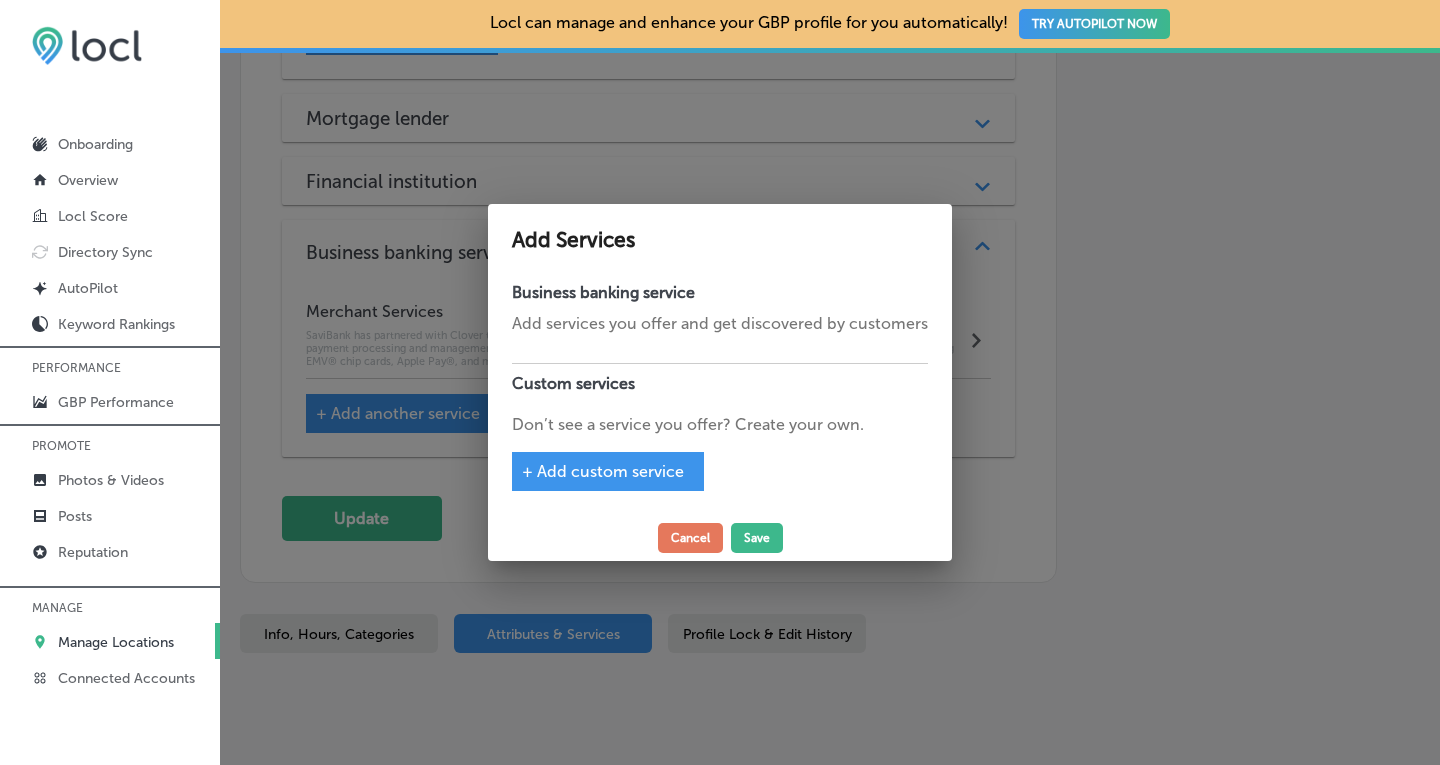 click on "+ Add custom service" at bounding box center (603, 471) 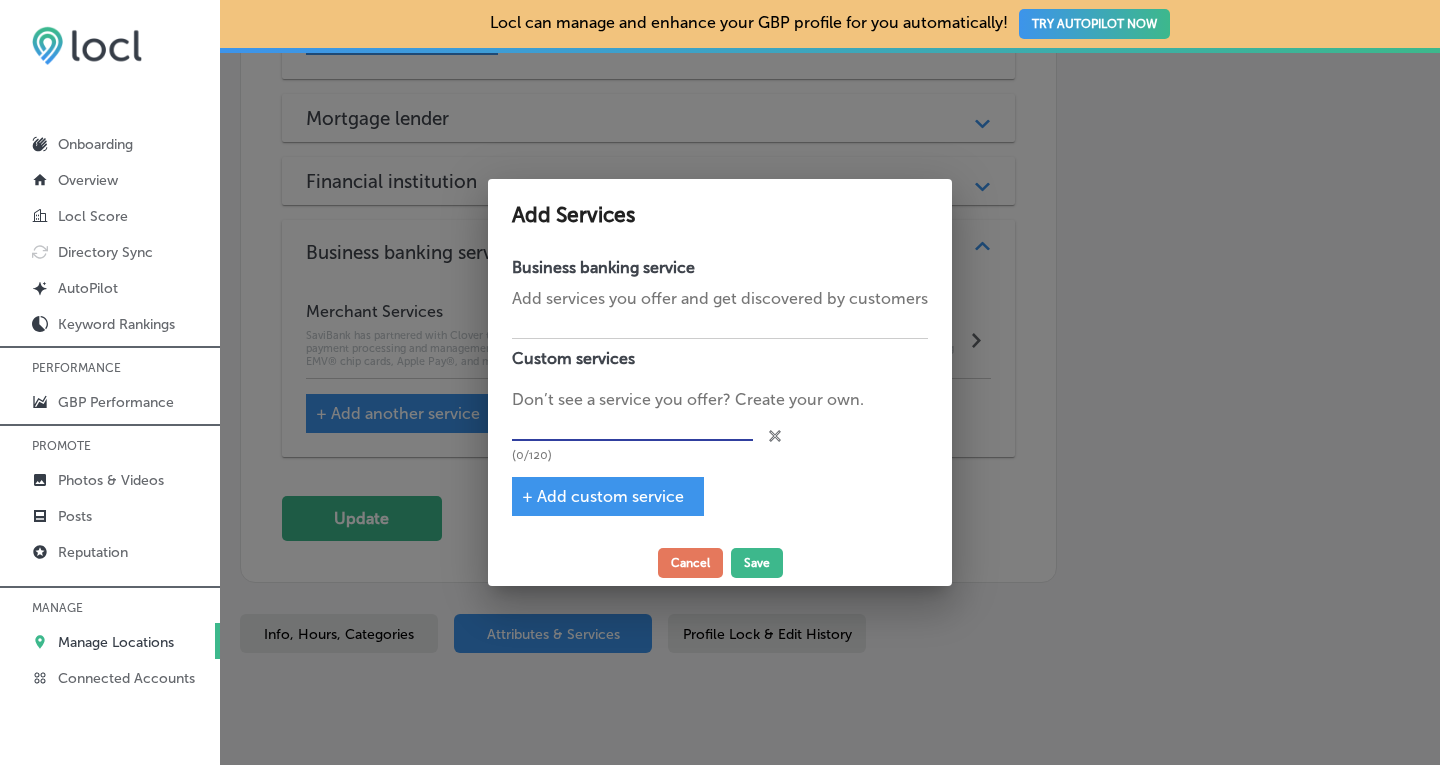 click at bounding box center [632, 426] 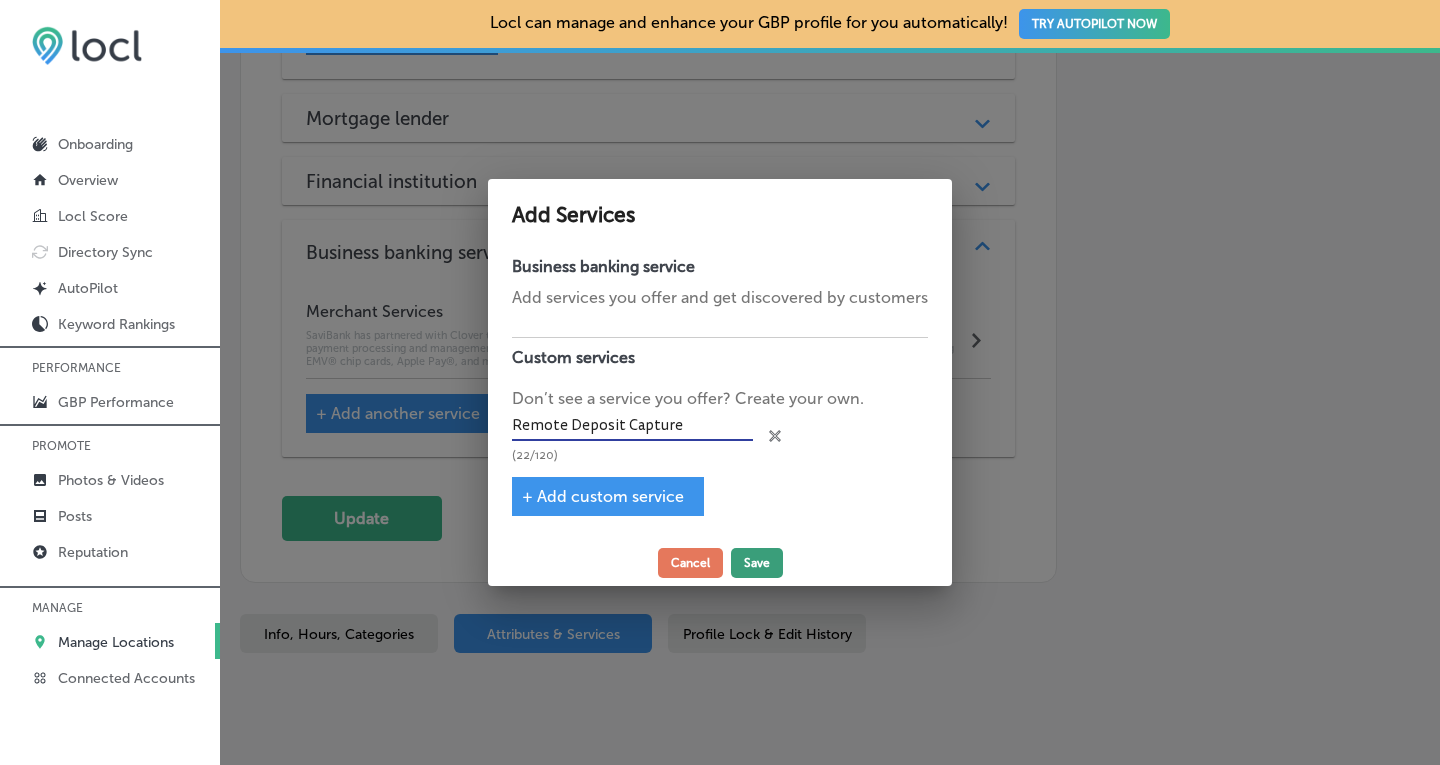 type on "Remote Deposit Capture" 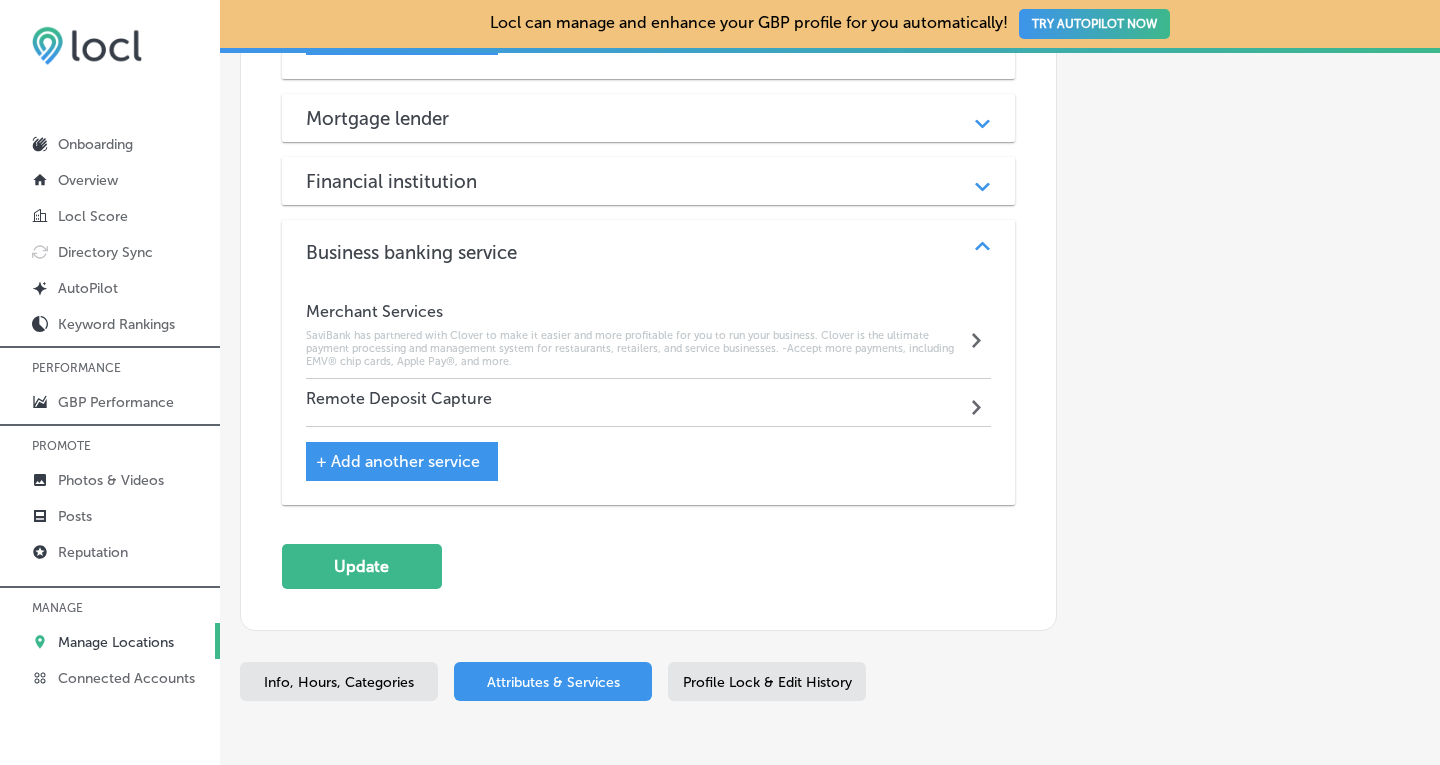 click on "Remote Deposit Capture
Path
Created with Sketch." at bounding box center (649, 403) 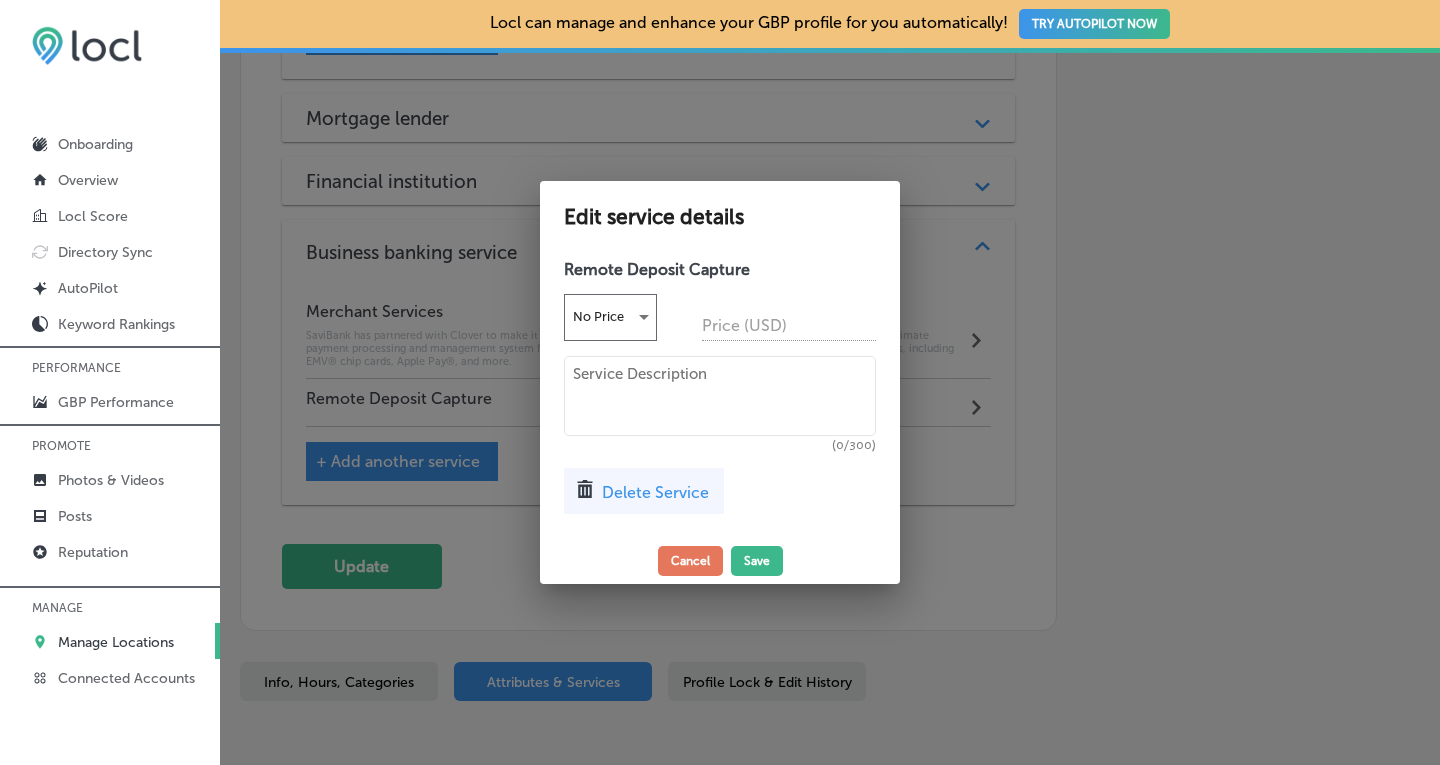 click at bounding box center [720, 396] 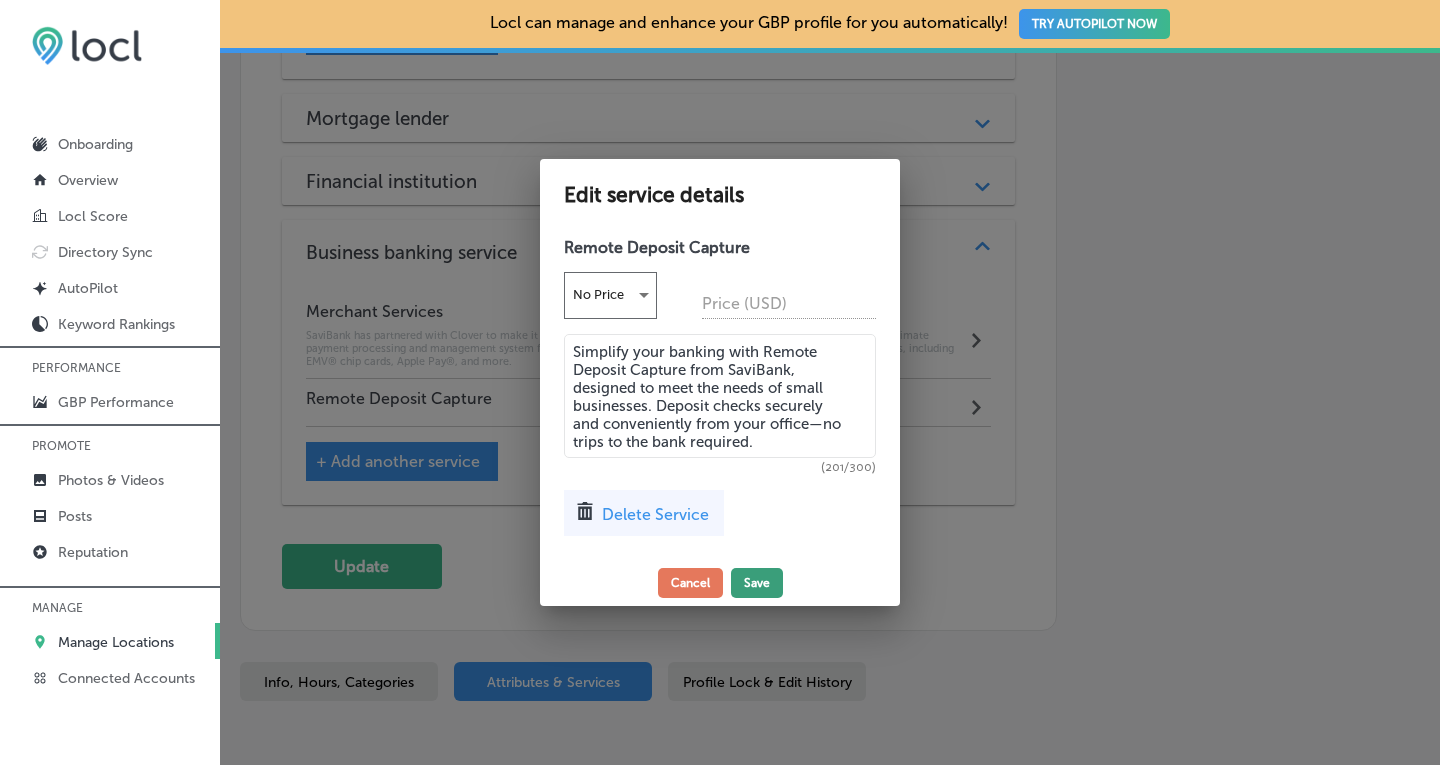 type on "Simplify your banking with Remote Deposit Capture from SaviBank, designed to meet the needs of small businesses. Deposit checks securely and conveniently from your office—no trips to the bank required." 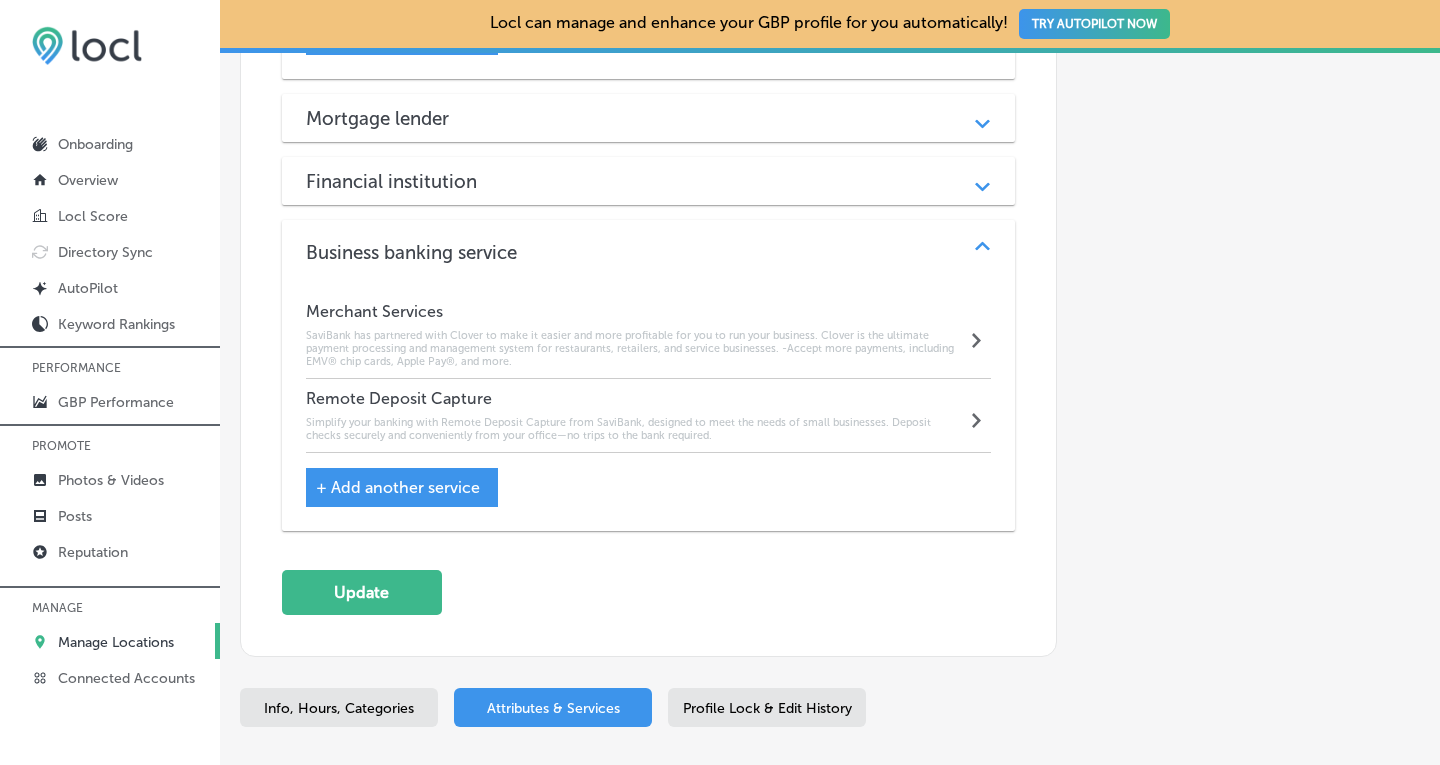 click on "Automatically Sync Profile Details Premium Directories:" at bounding box center [1238, -850] 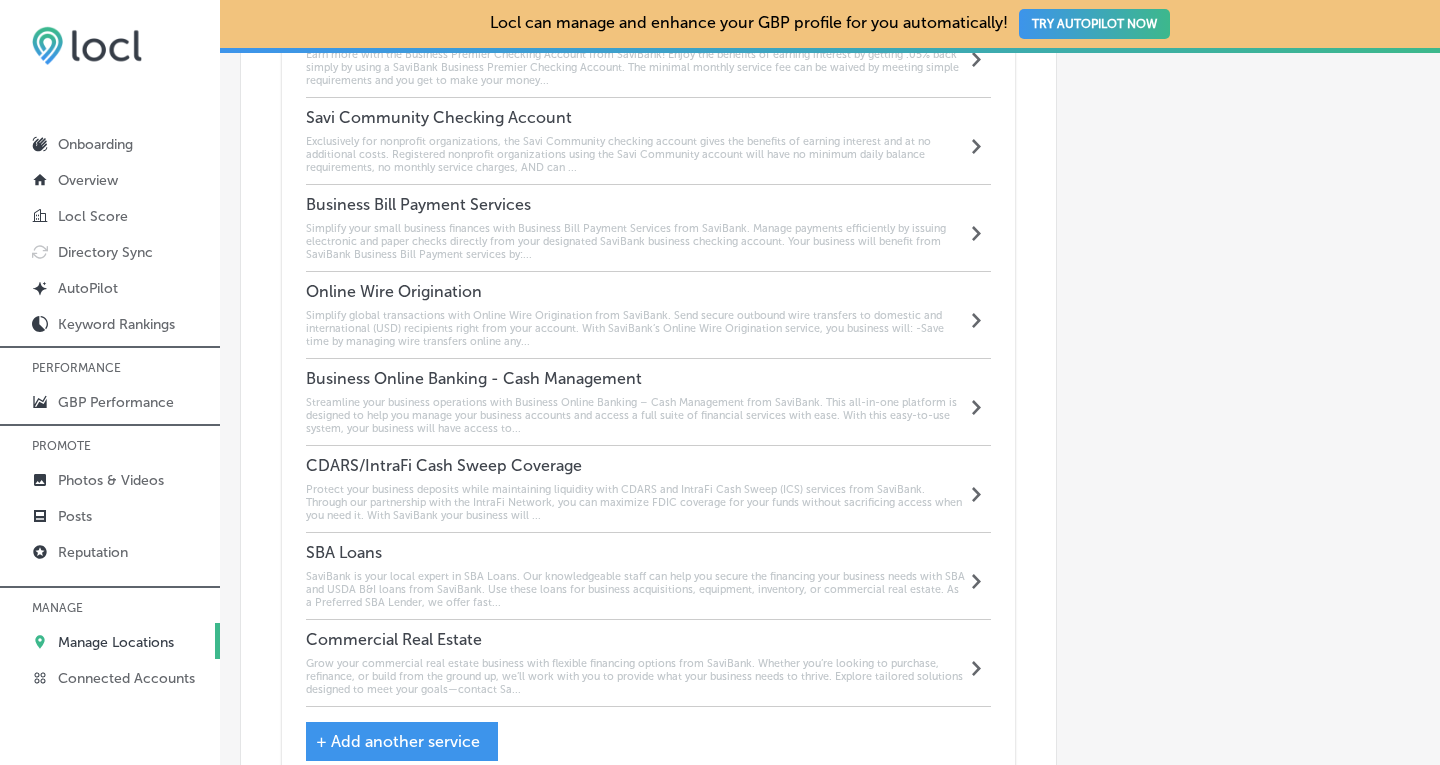 scroll, scrollTop: 2065, scrollLeft: 0, axis: vertical 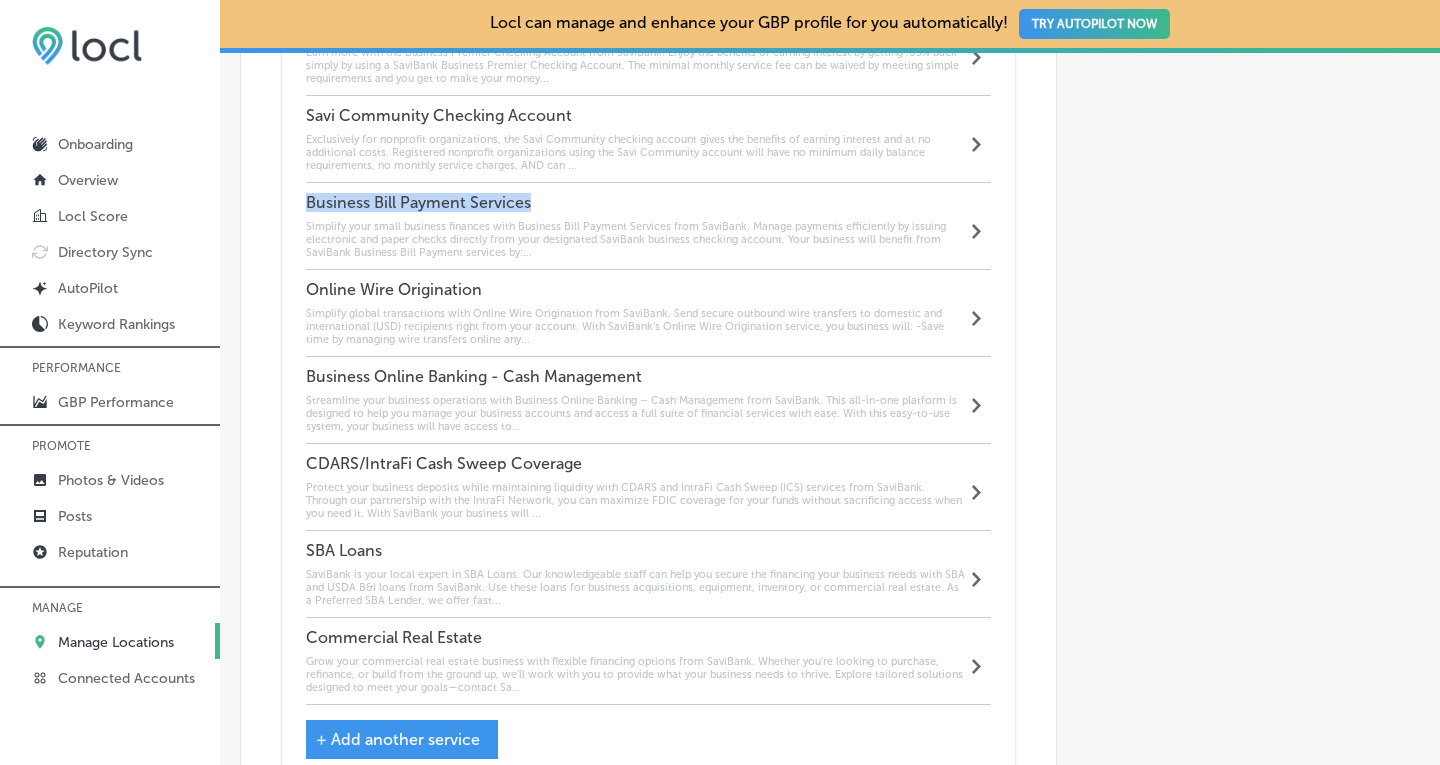 drag, startPoint x: 538, startPoint y: 179, endPoint x: 305, endPoint y: 181, distance: 233.00859 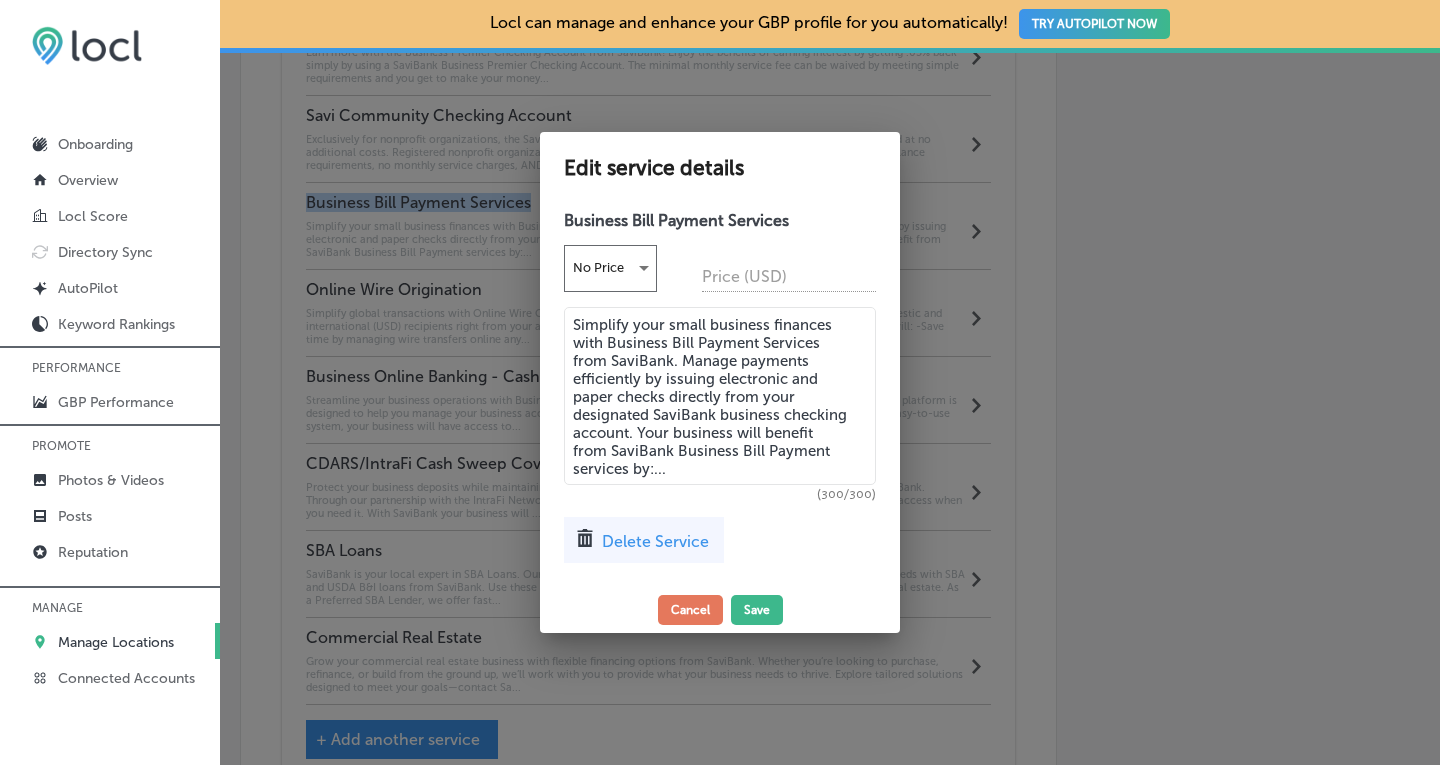 copy on "Business Bill Payment Services" 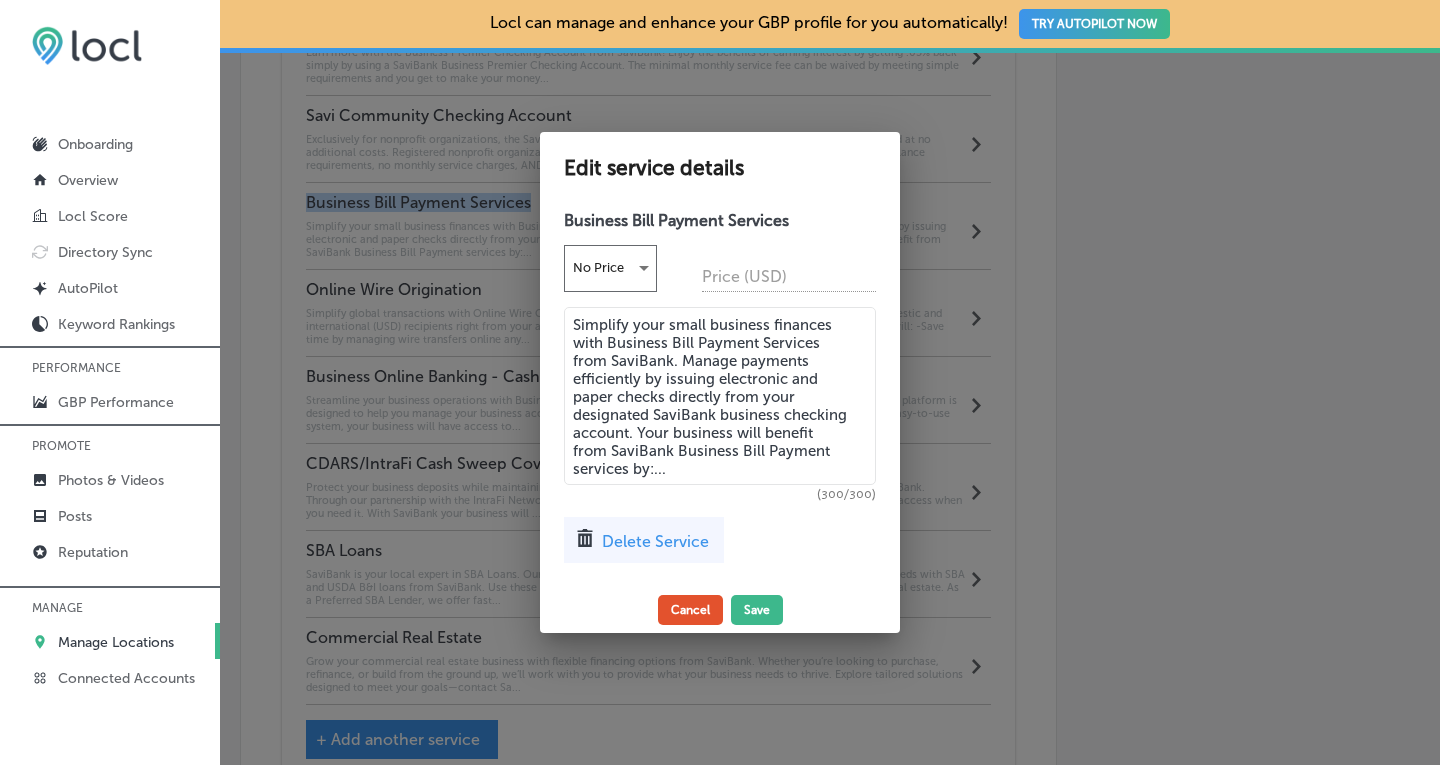 click on "Cancel" at bounding box center (690, 610) 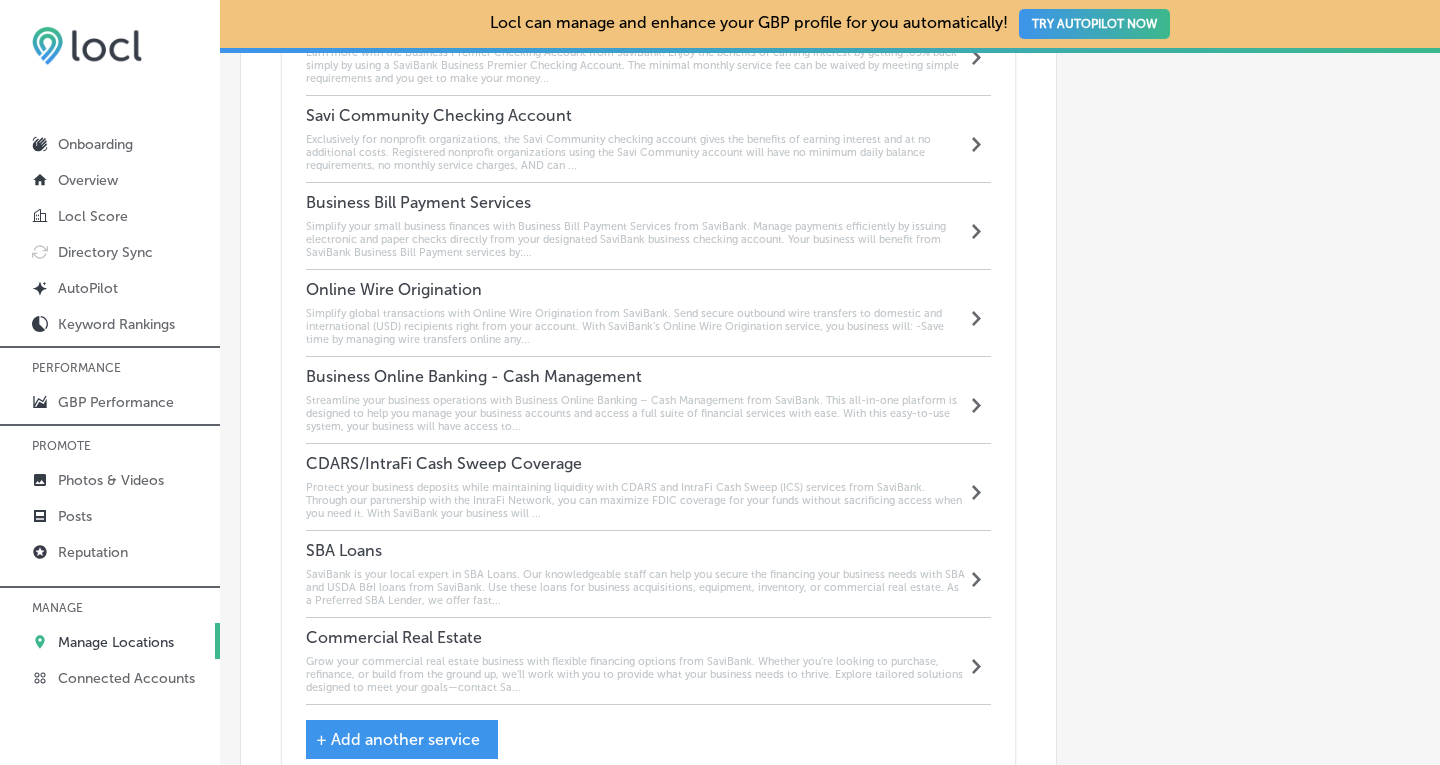 click on "Simplify your small business finances with Business Bill Payment Services from SaviBank. Manage payments efficiently by issuing electronic and paper checks directly from your designated SaviBank business checking account. Your business will benefit from SaviBank Business Bill Payment services by:..." at bounding box center [636, 239] 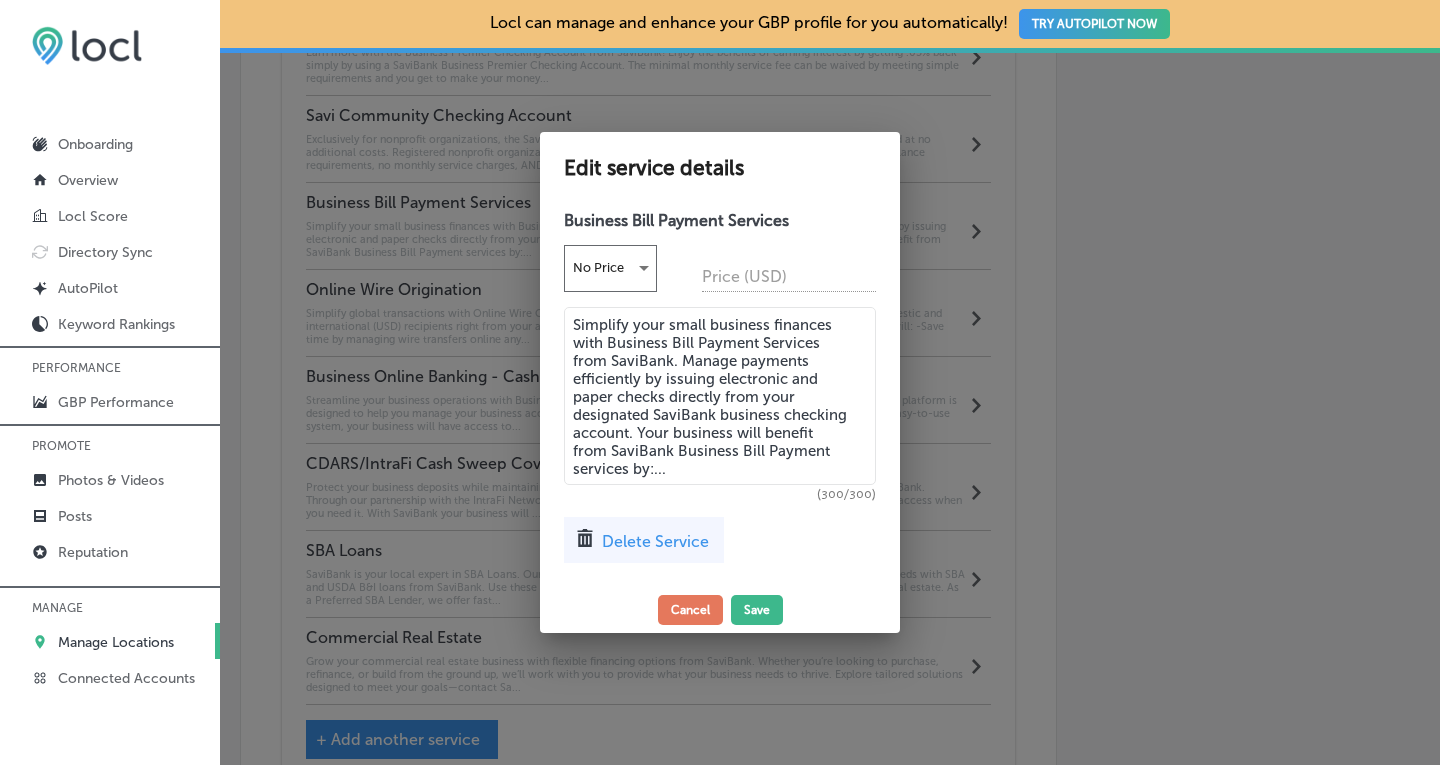 click on "Delete Service" at bounding box center (655, 541) 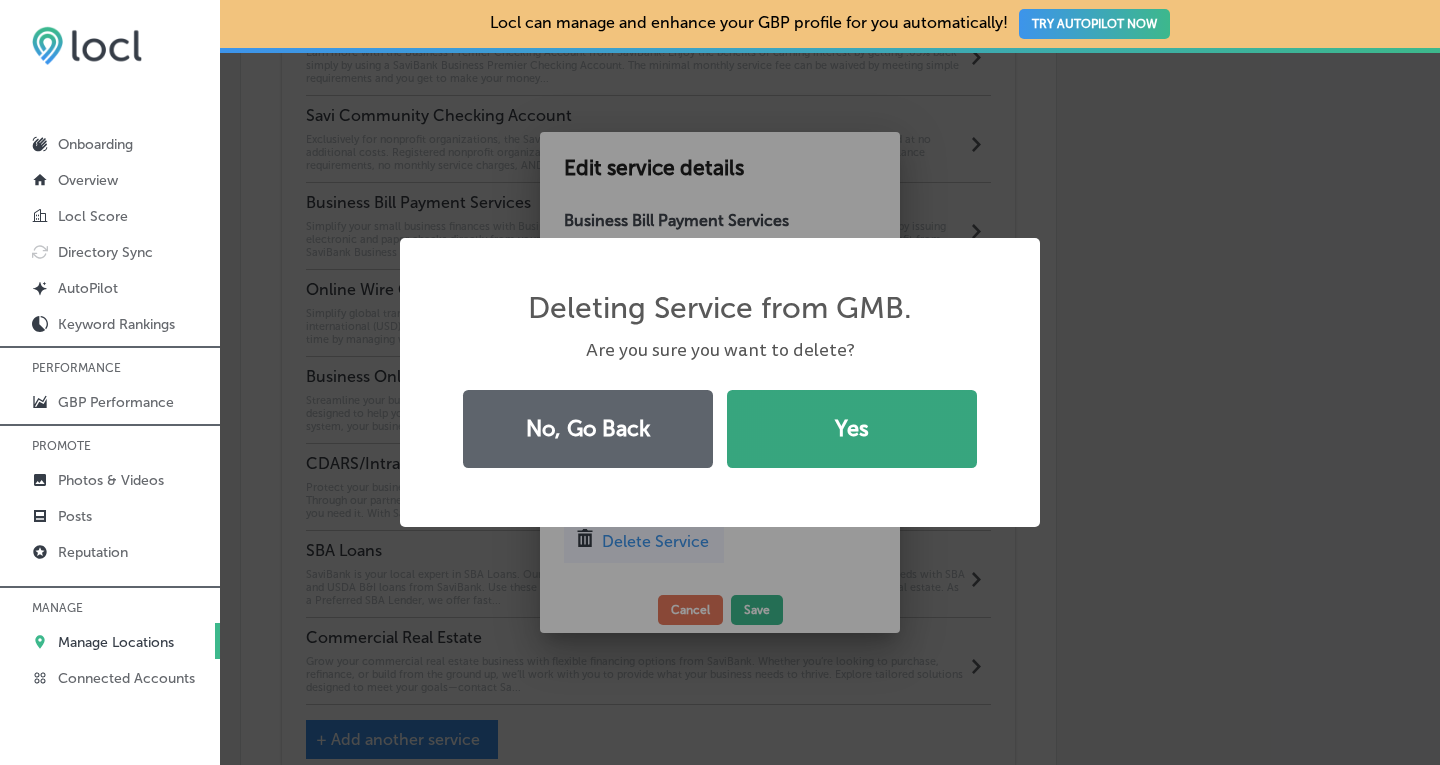 click on "Yes" at bounding box center [852, 429] 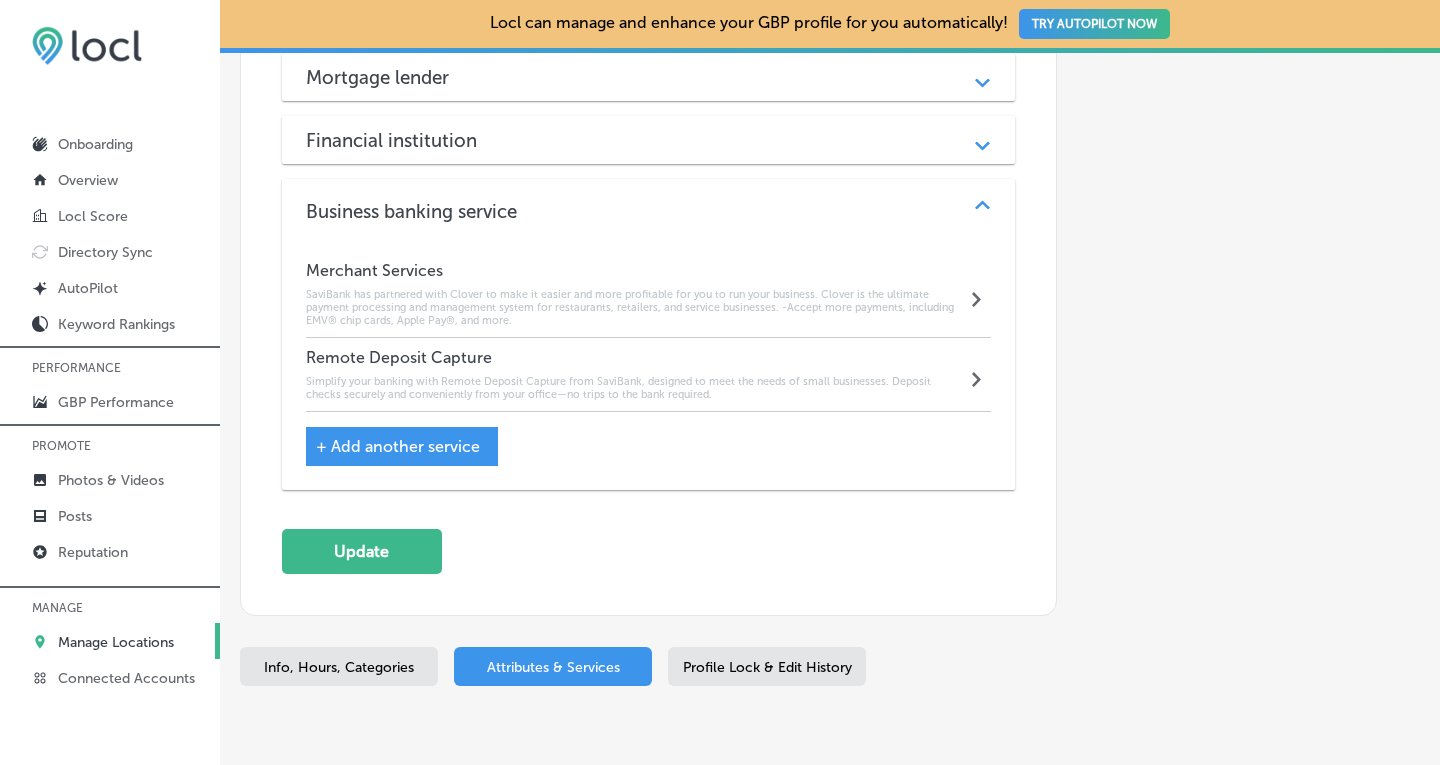 scroll, scrollTop: 2725, scrollLeft: 0, axis: vertical 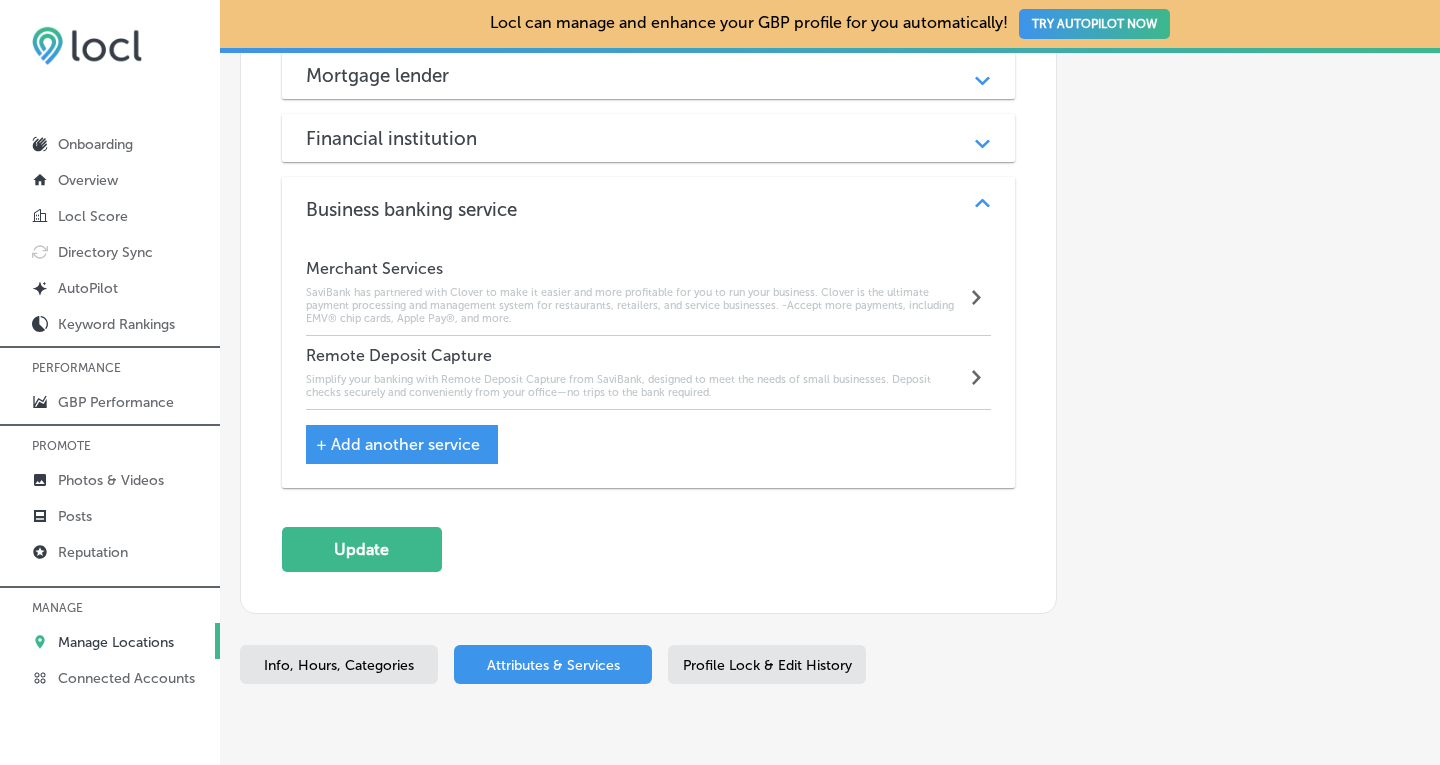 click on "+ Add another service" at bounding box center [398, 444] 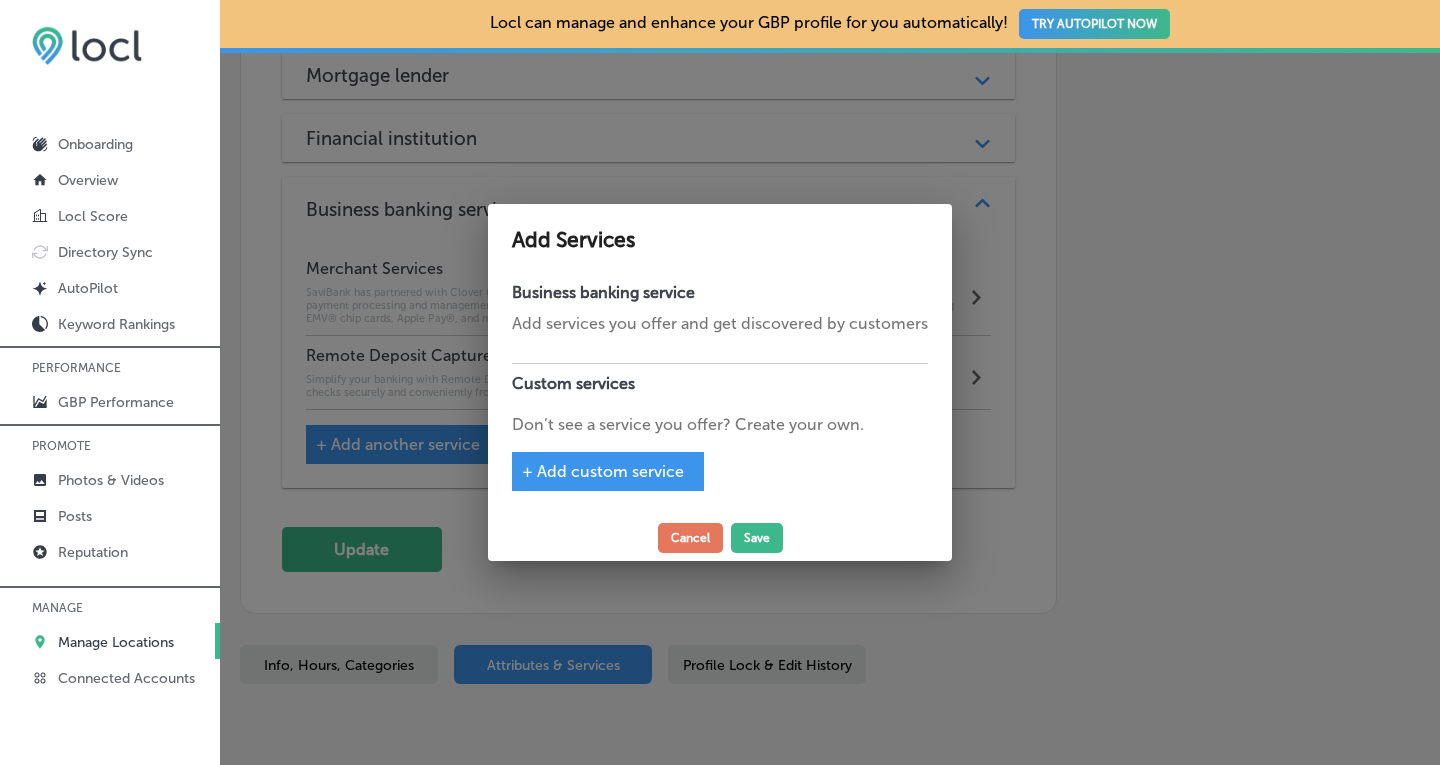click on "+ Add custom service" at bounding box center (603, 471) 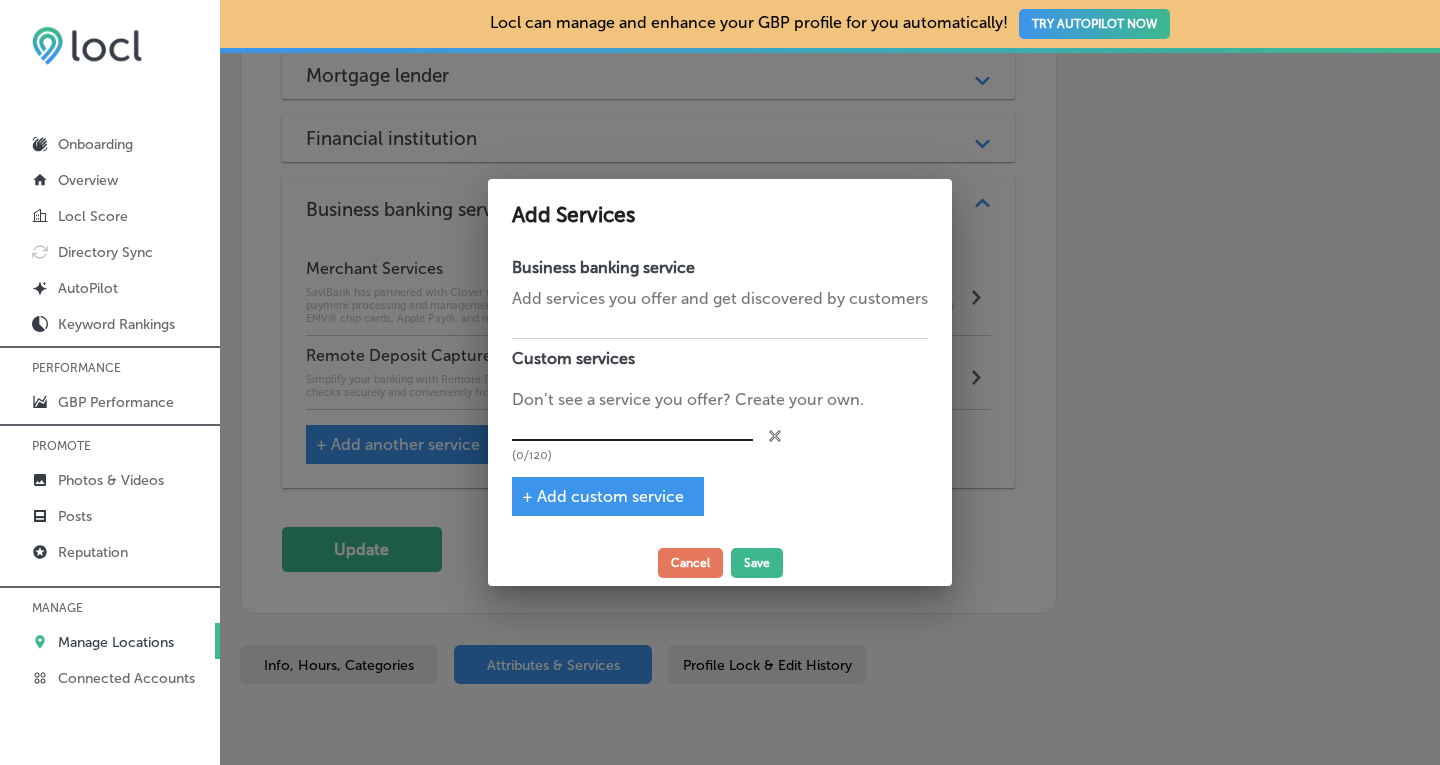 click at bounding box center [632, 426] 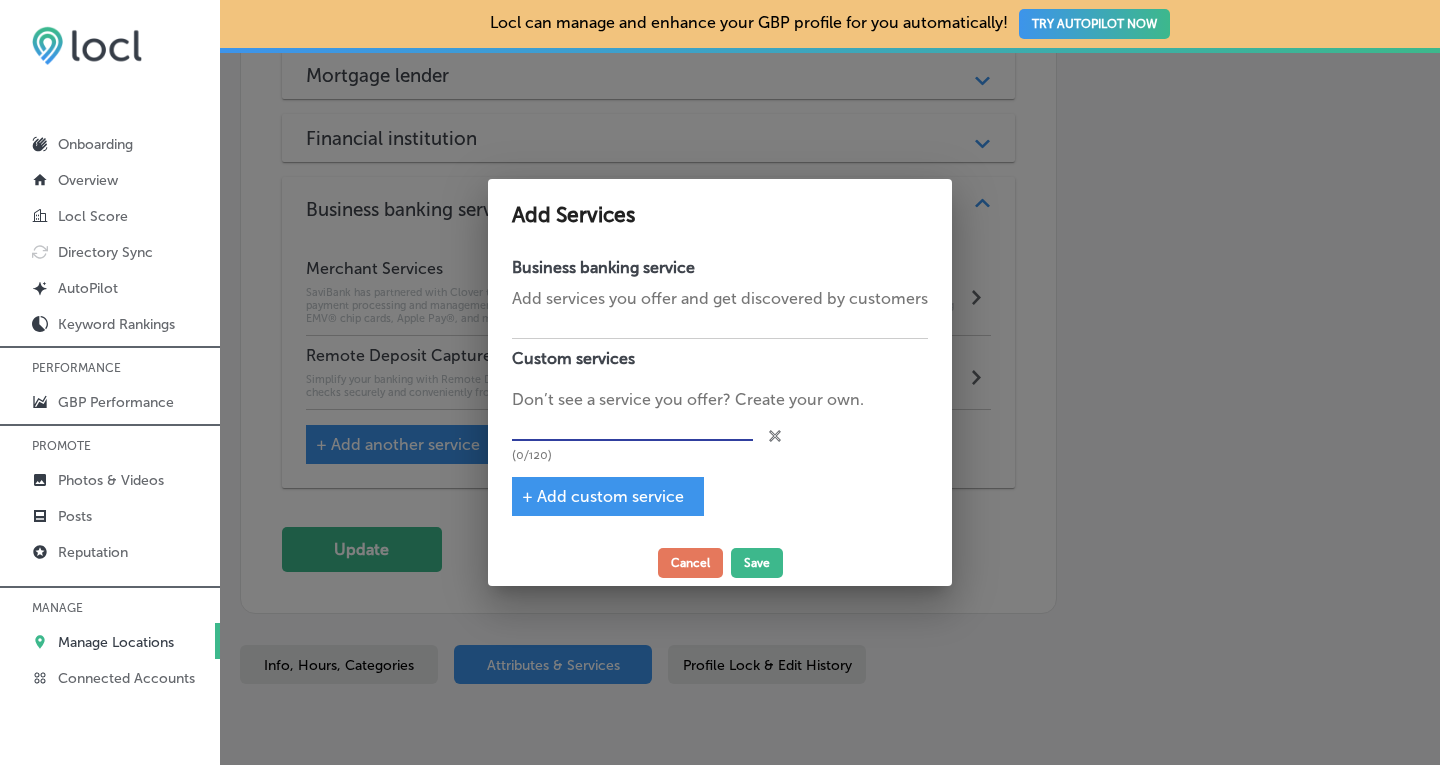 paste on "Business Bill Payment Services" 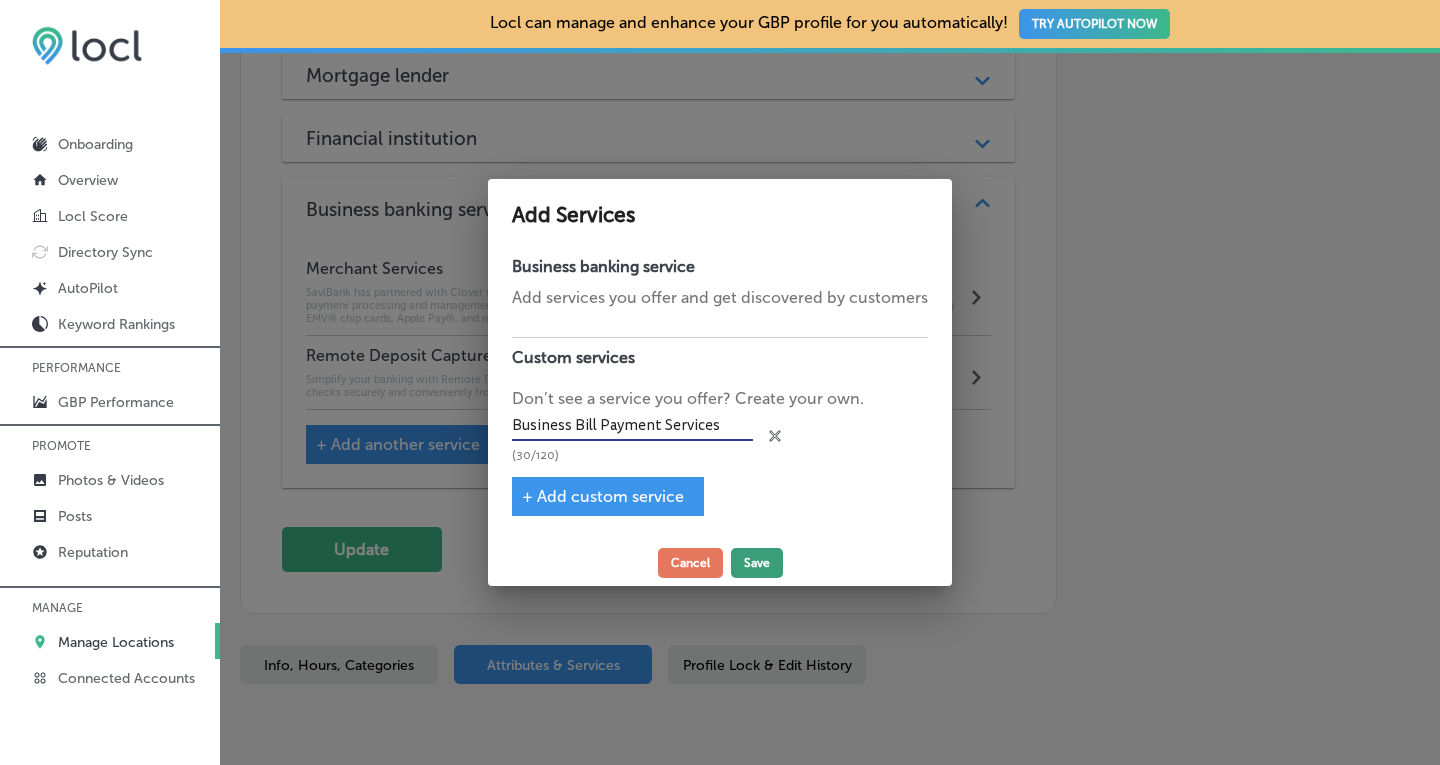 type on "Business Bill Payment Services" 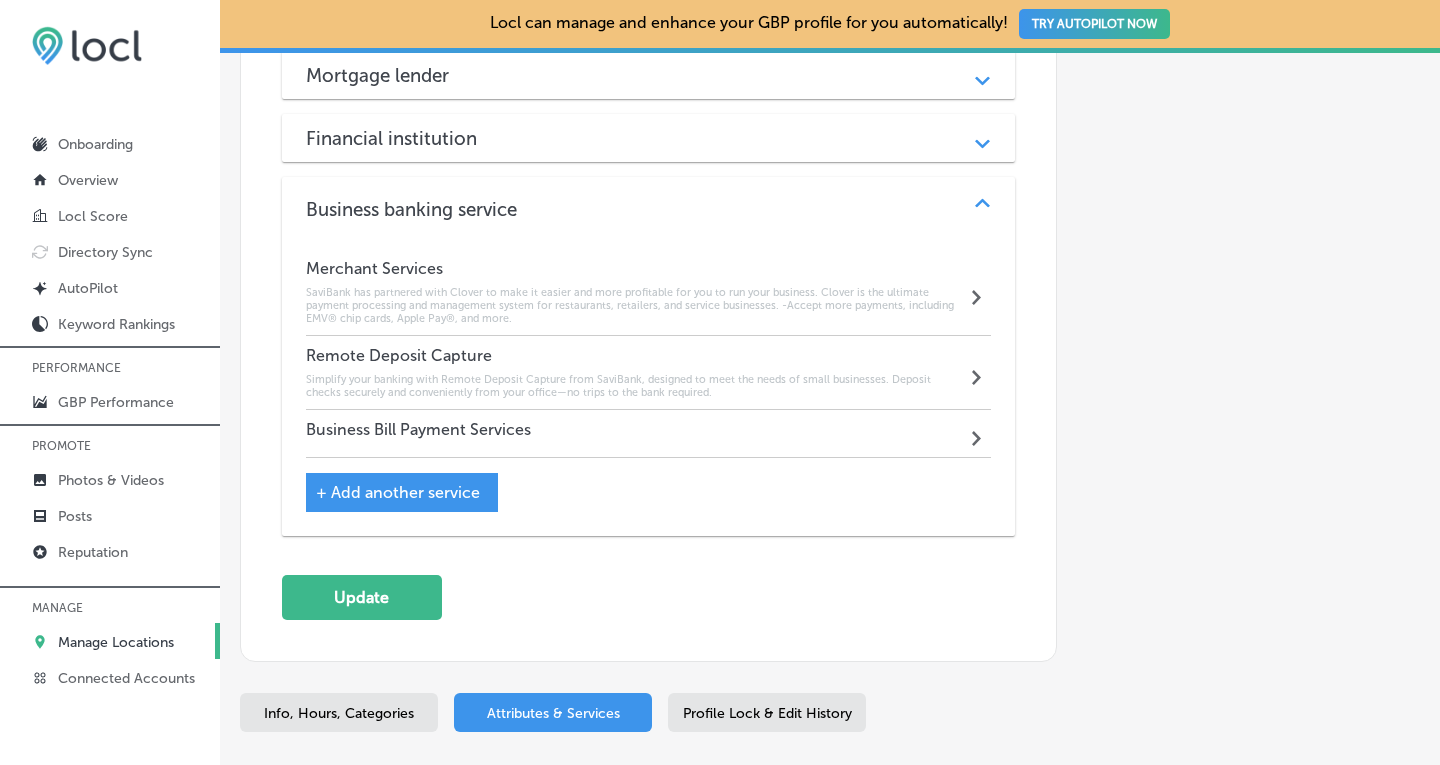 click on "Business Bill Payment Services
Path
Created with Sketch." at bounding box center (649, 434) 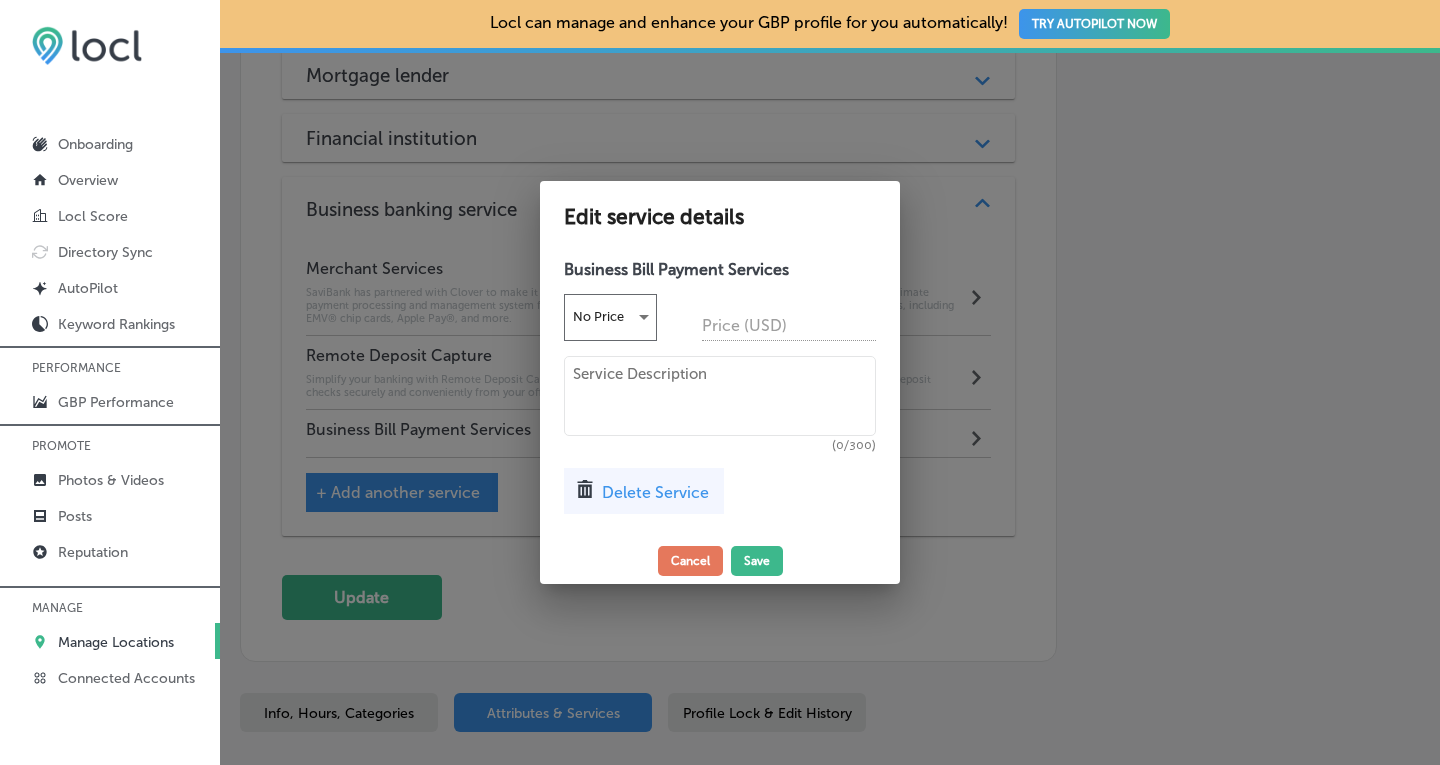 click at bounding box center (720, 396) 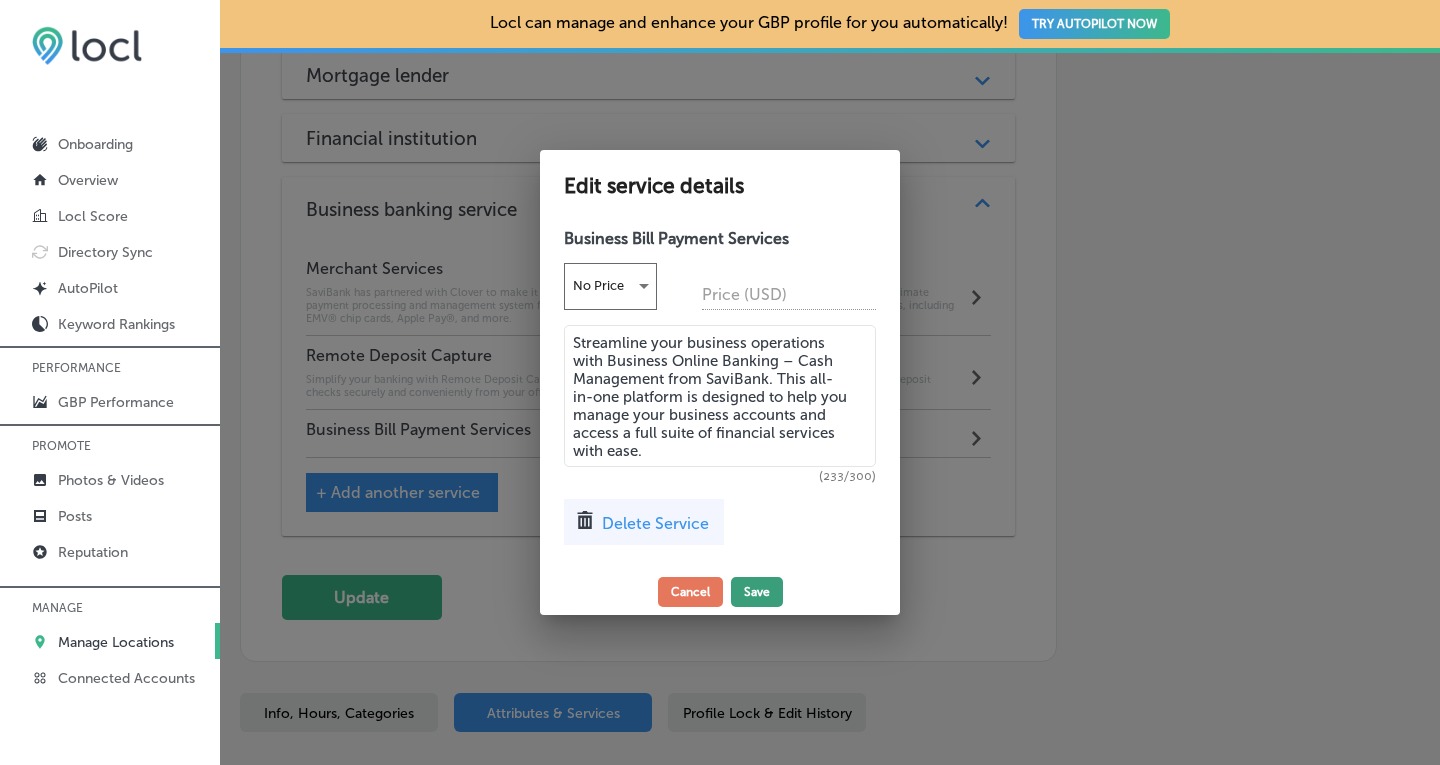 type on "Streamline your business operations with Business Online Banking – Cash Management from SaviBank. This all-in-one platform is designed to help you manage your business accounts and access a full suite of financial services with ease." 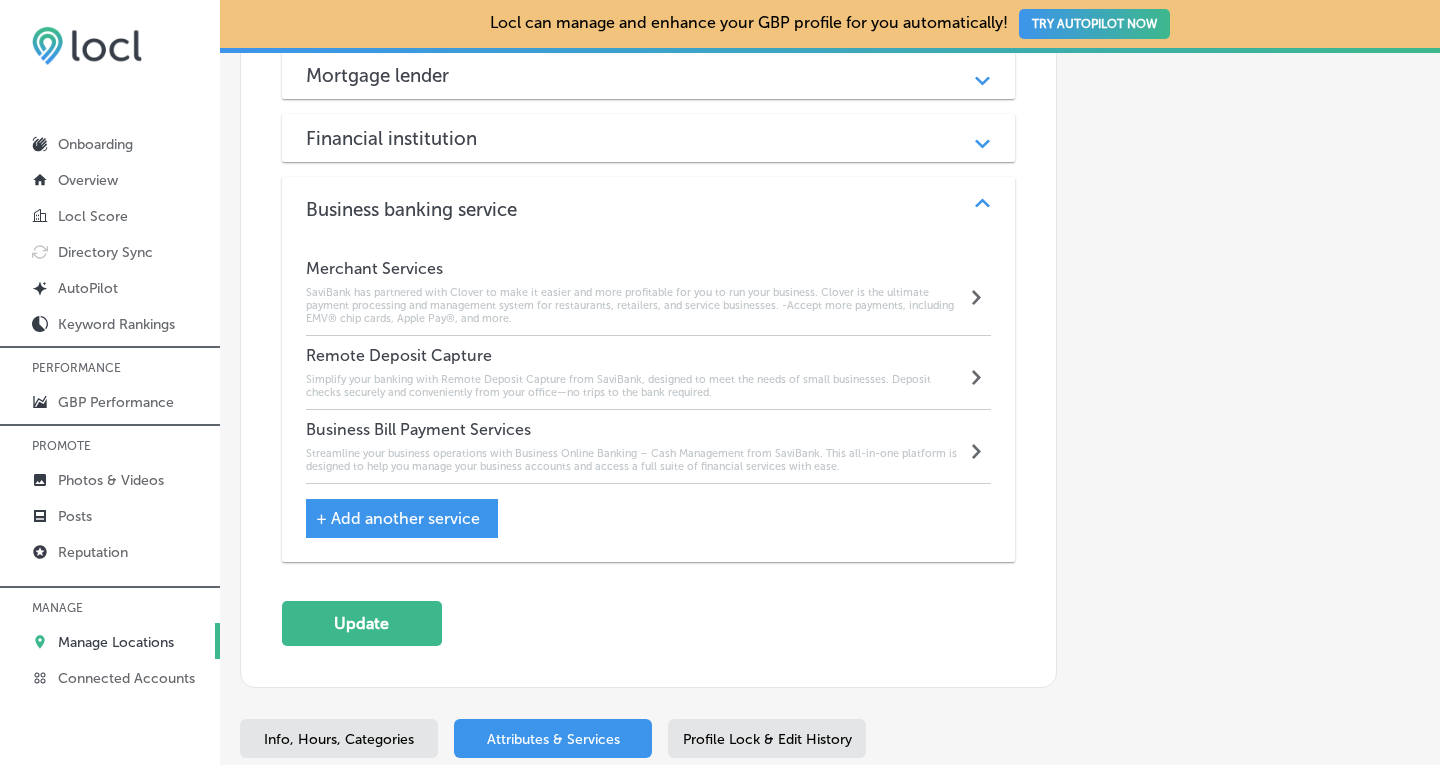 click on "Automatically Sync Profile Details Premium Directories:" at bounding box center [1238, -812] 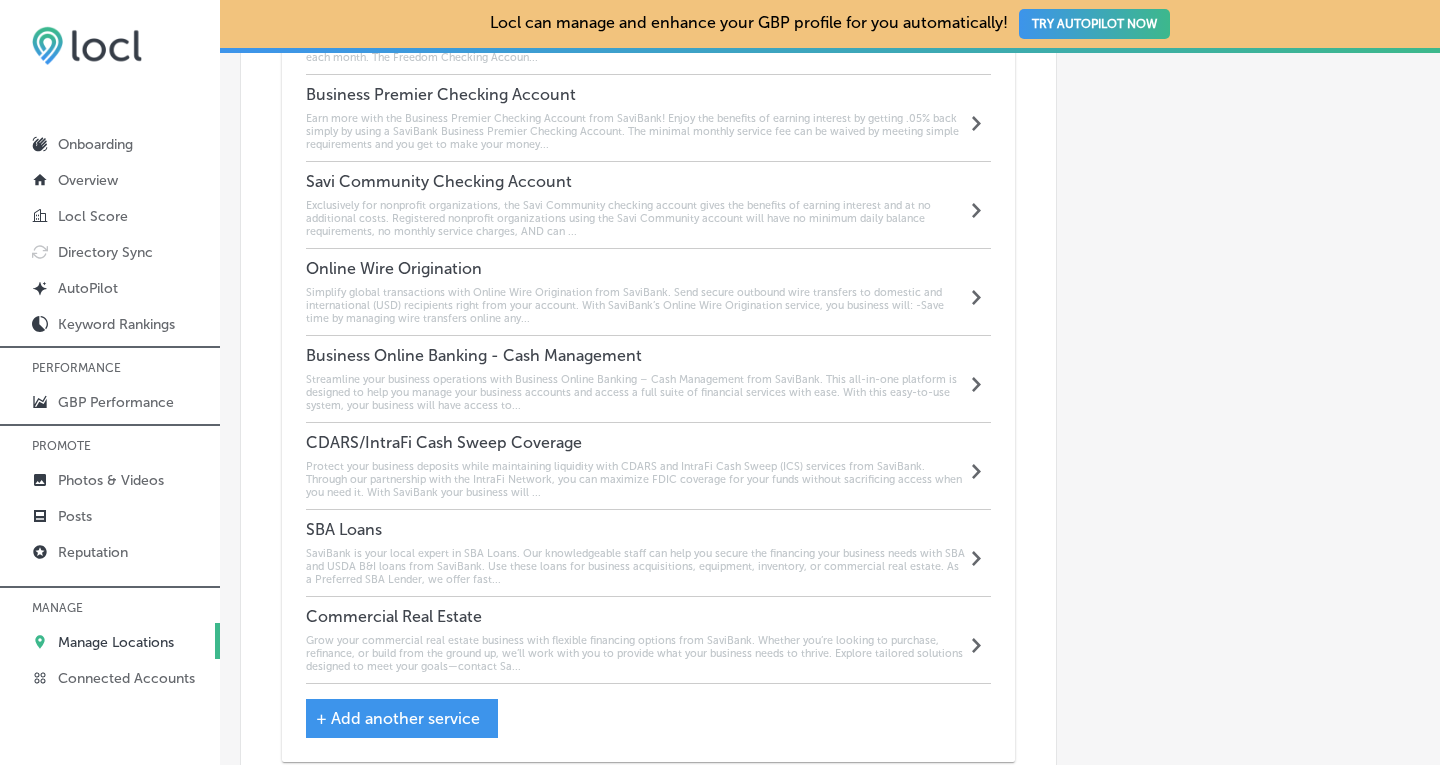 scroll, scrollTop: 2011, scrollLeft: 0, axis: vertical 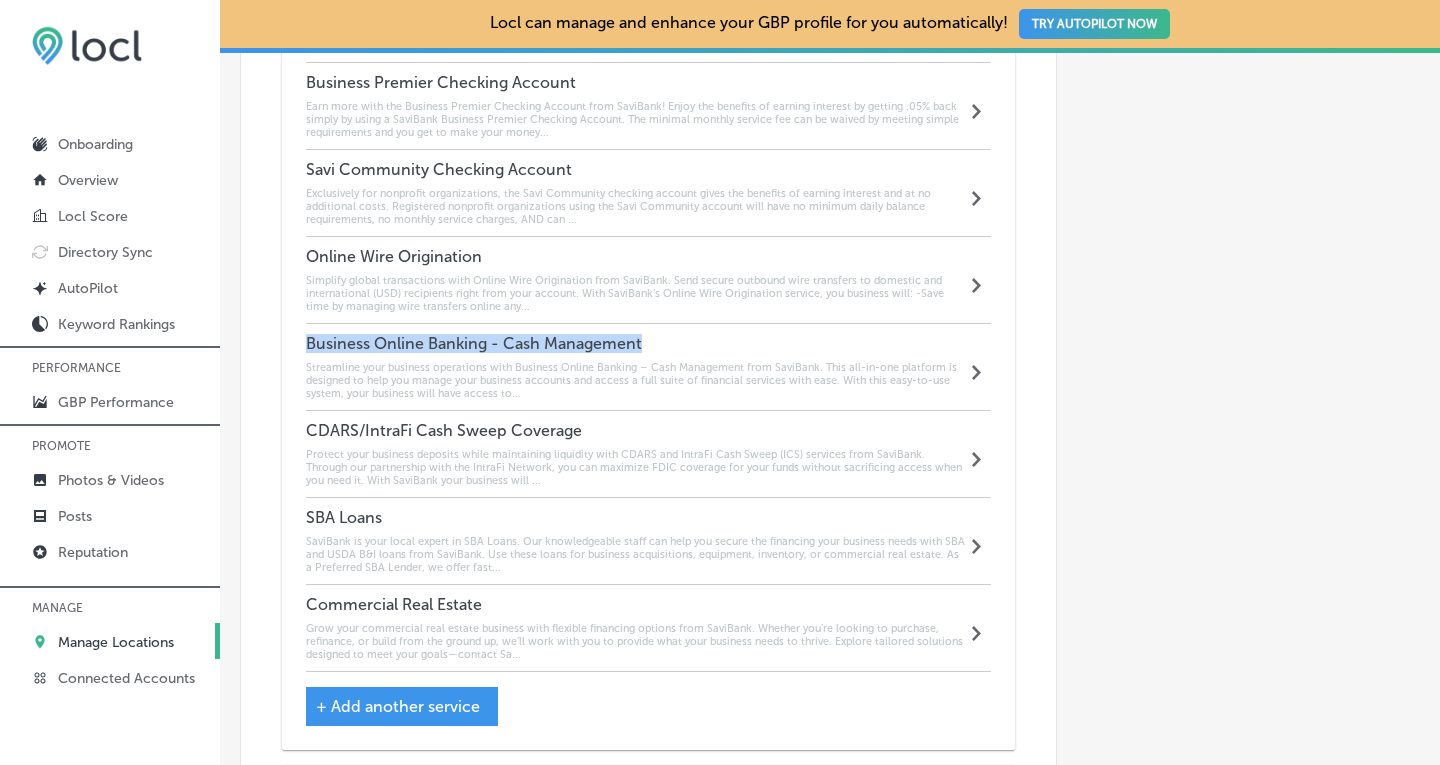 drag, startPoint x: 589, startPoint y: 327, endPoint x: 294, endPoint y: 311, distance: 295.4336 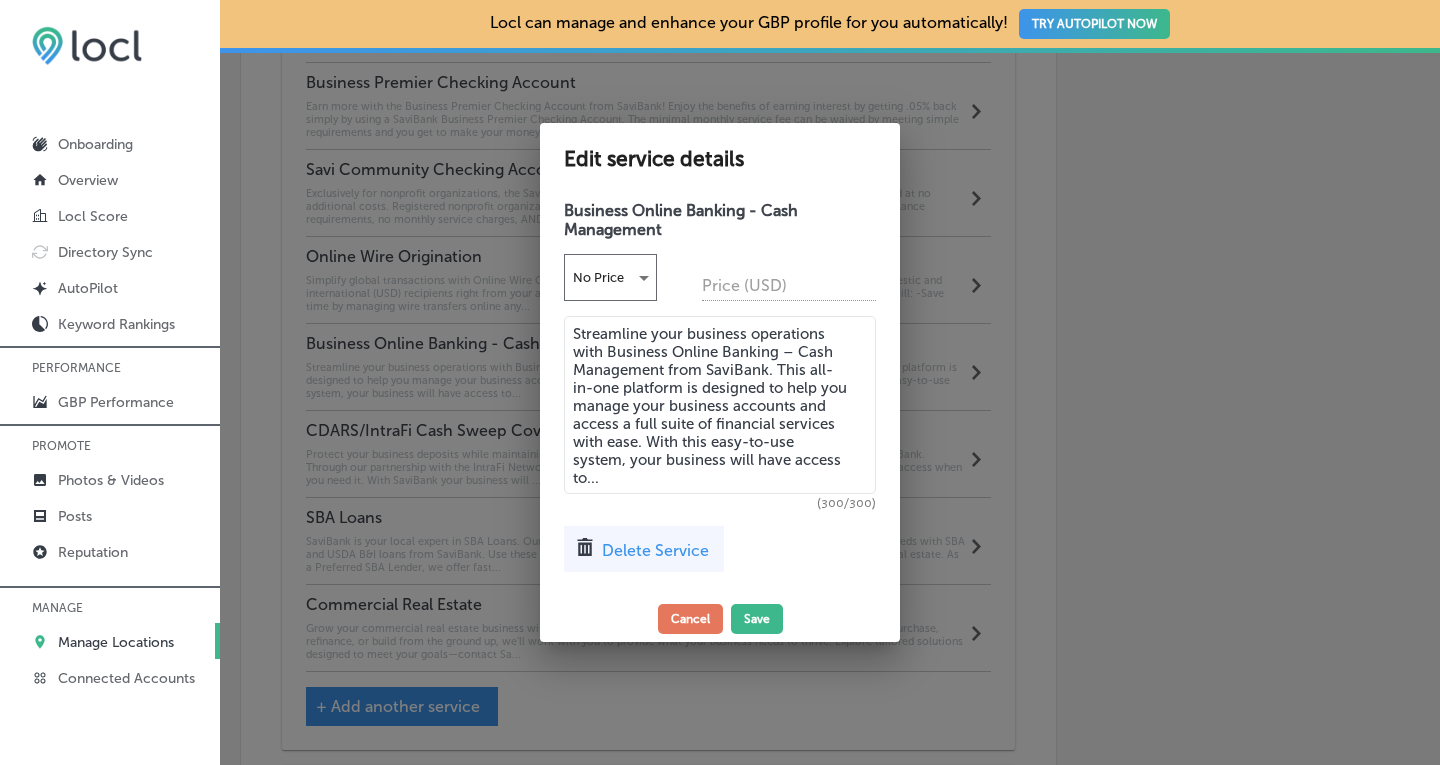 click on "Delete Service" at bounding box center (655, 550) 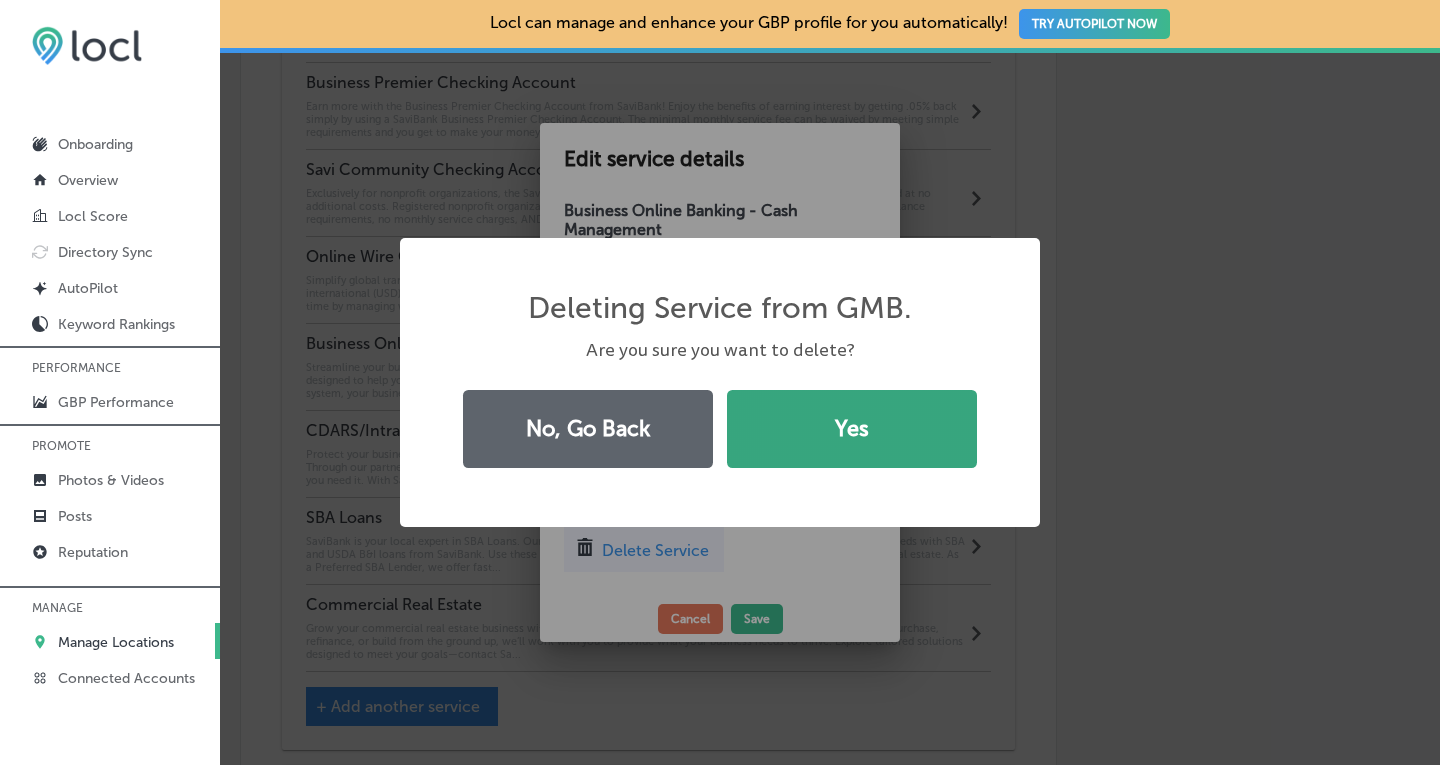 click on "Yes" at bounding box center [852, 429] 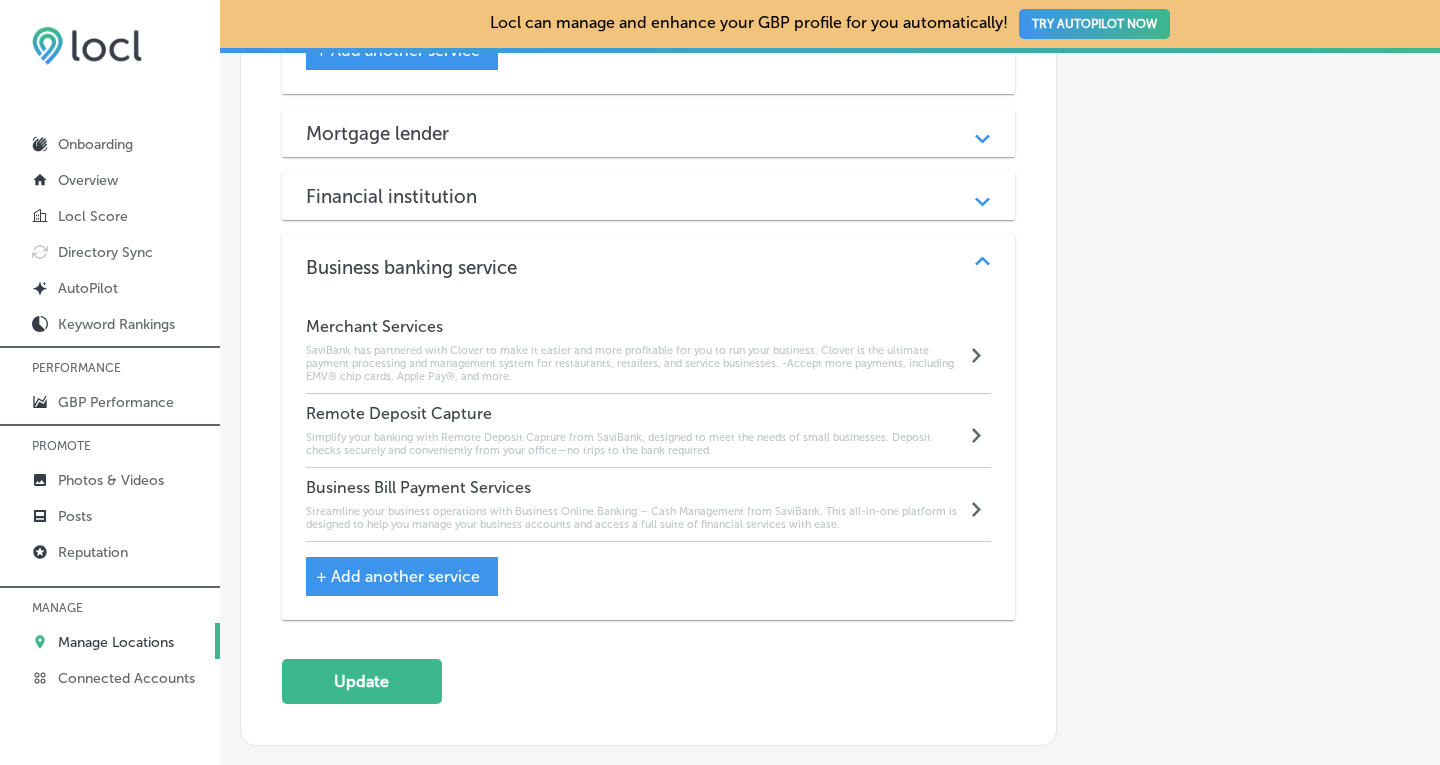 scroll, scrollTop: 2742, scrollLeft: 0, axis: vertical 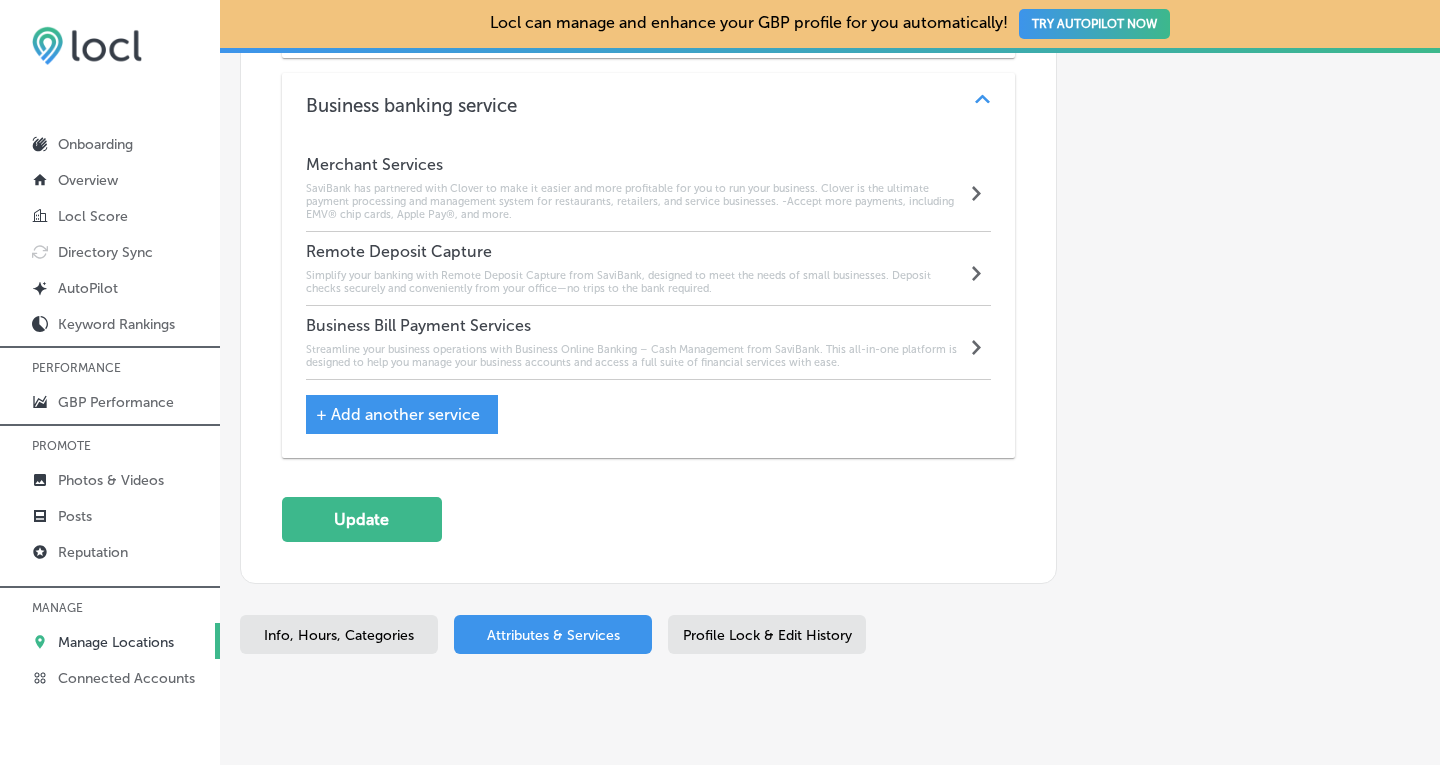 click on "+ Add another service" at bounding box center (398, 414) 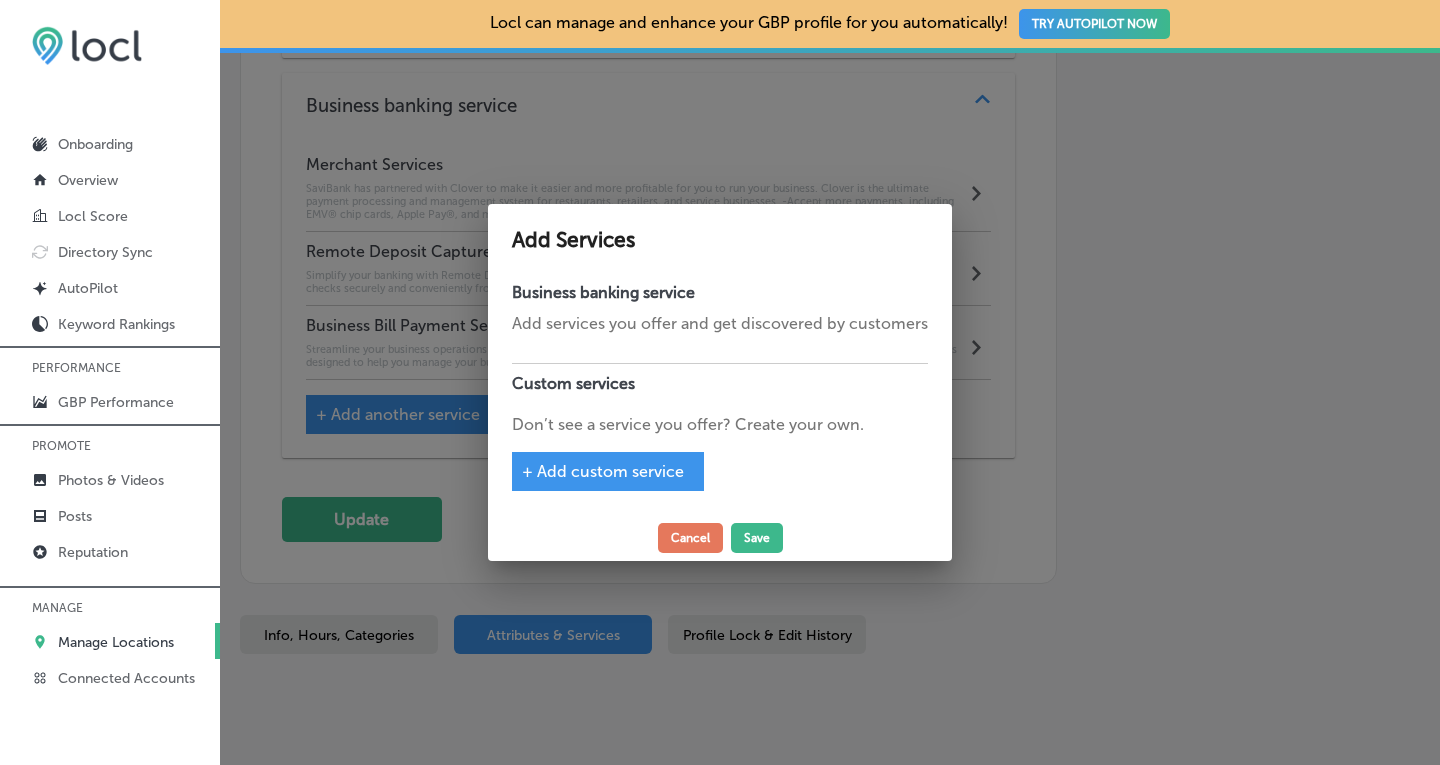 click on "+ Add custom service" at bounding box center [603, 471] 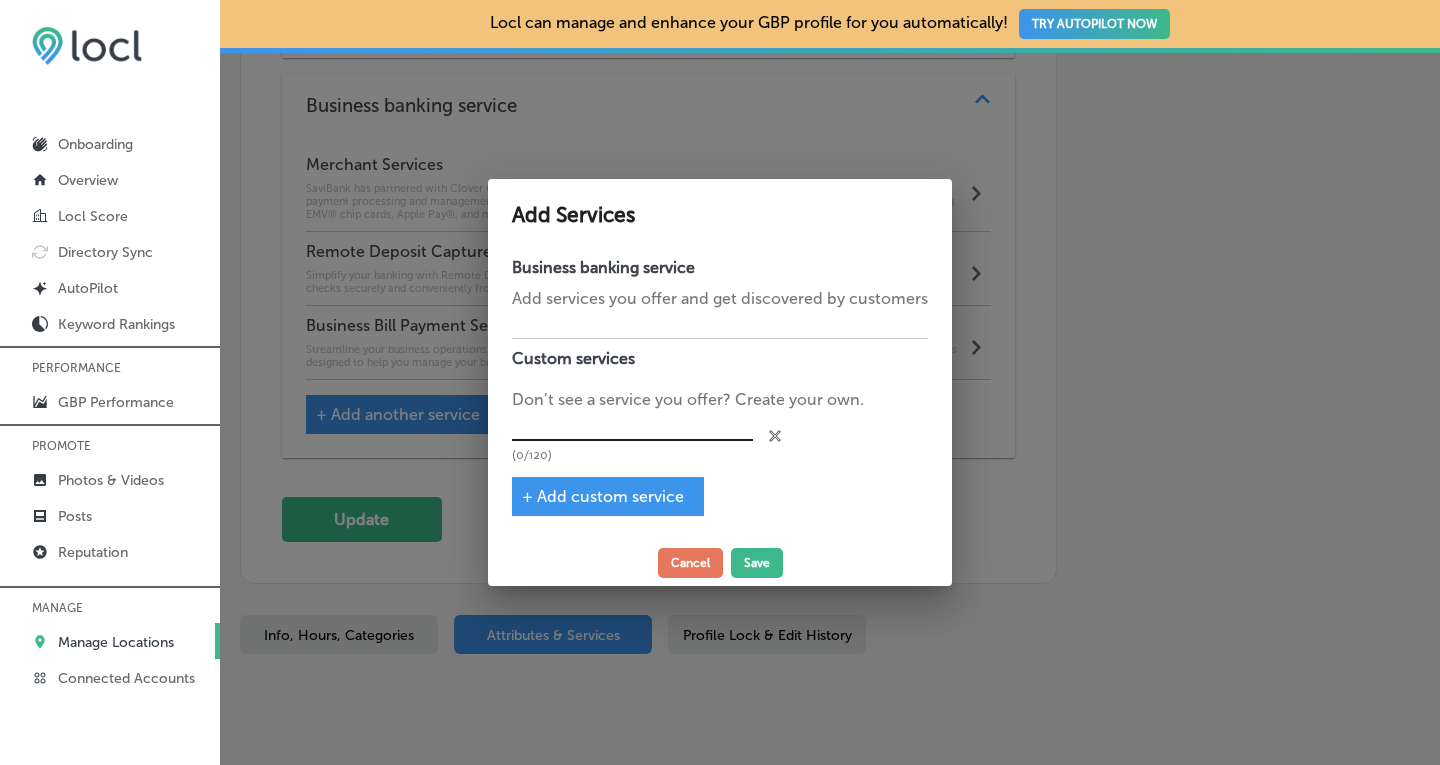 click at bounding box center [632, 426] 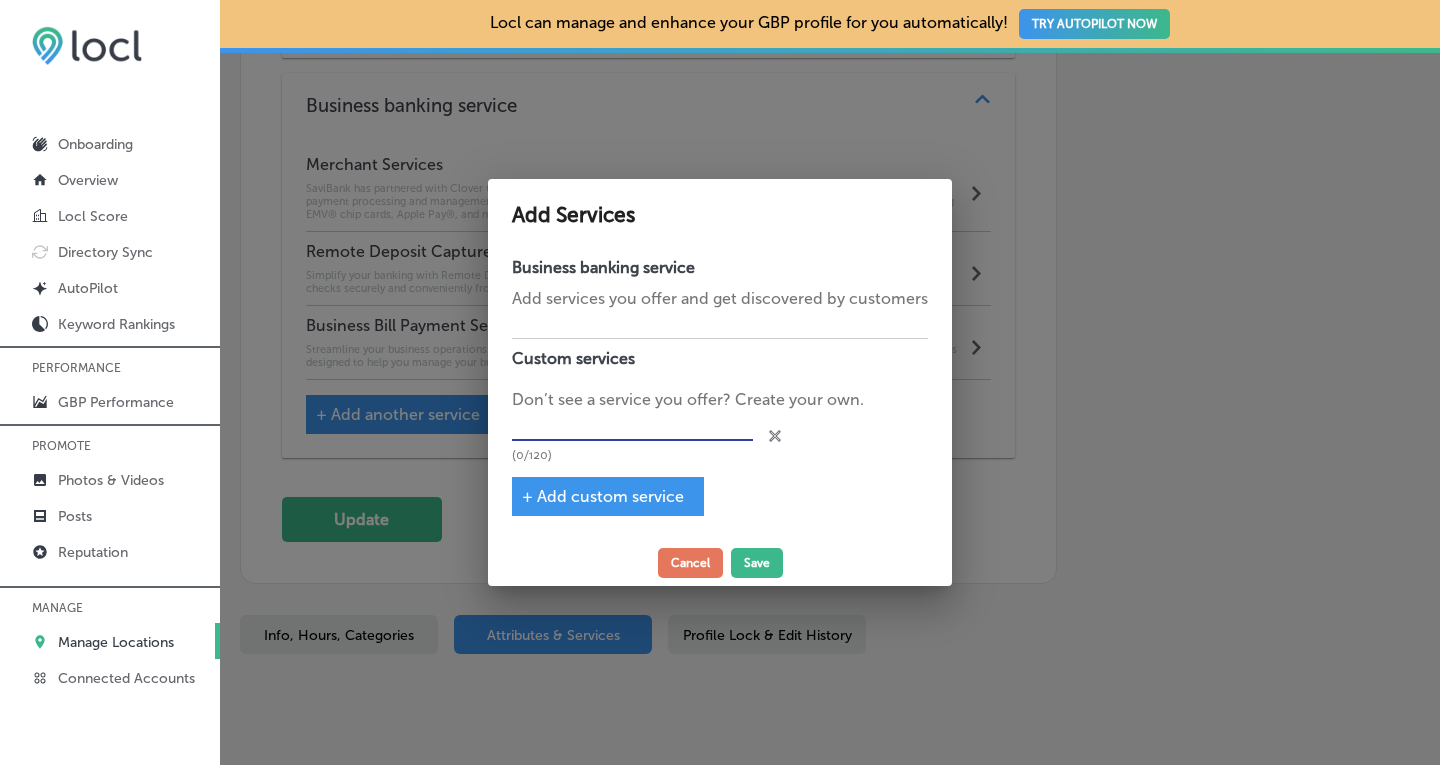 paste on "Business Online Banking - Cash Management" 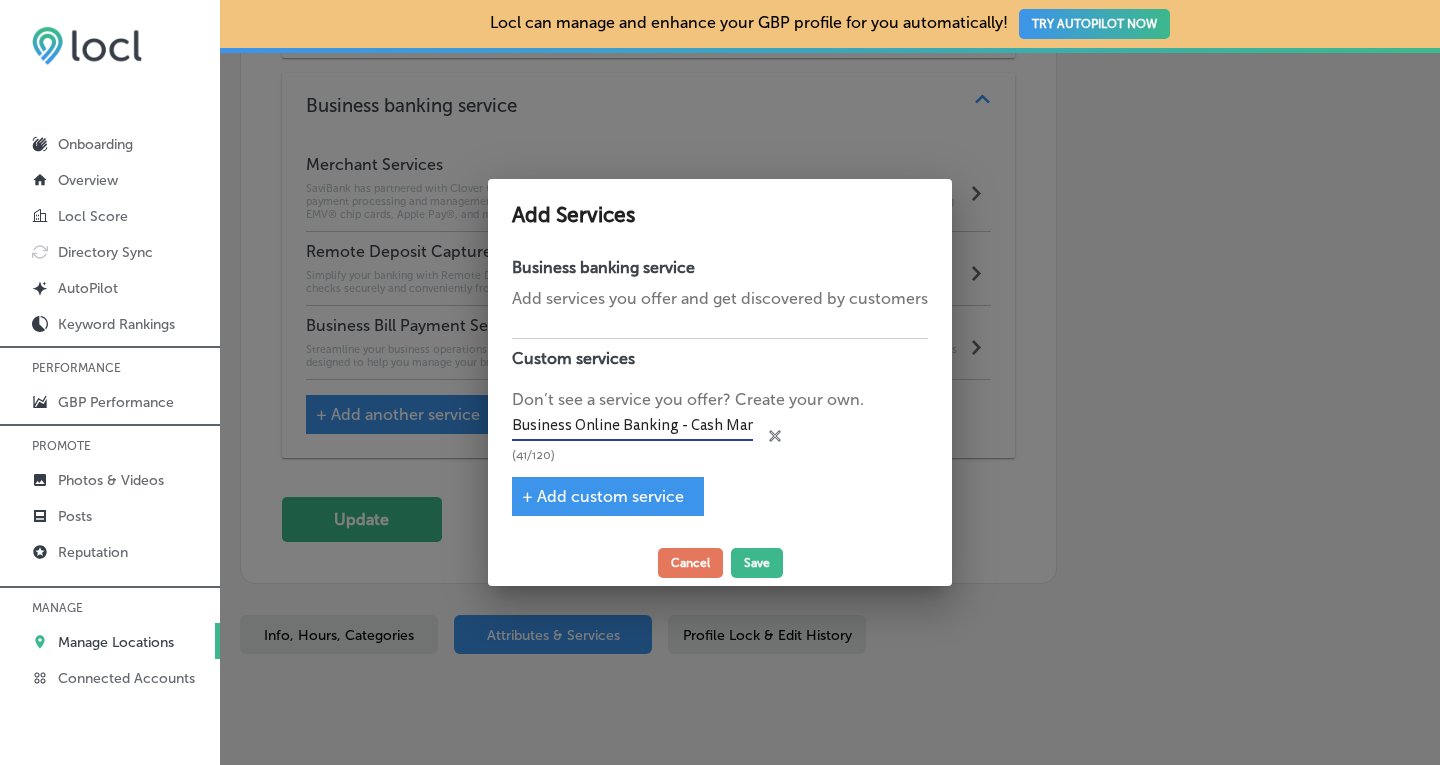 scroll, scrollTop: 0, scrollLeft: 59, axis: horizontal 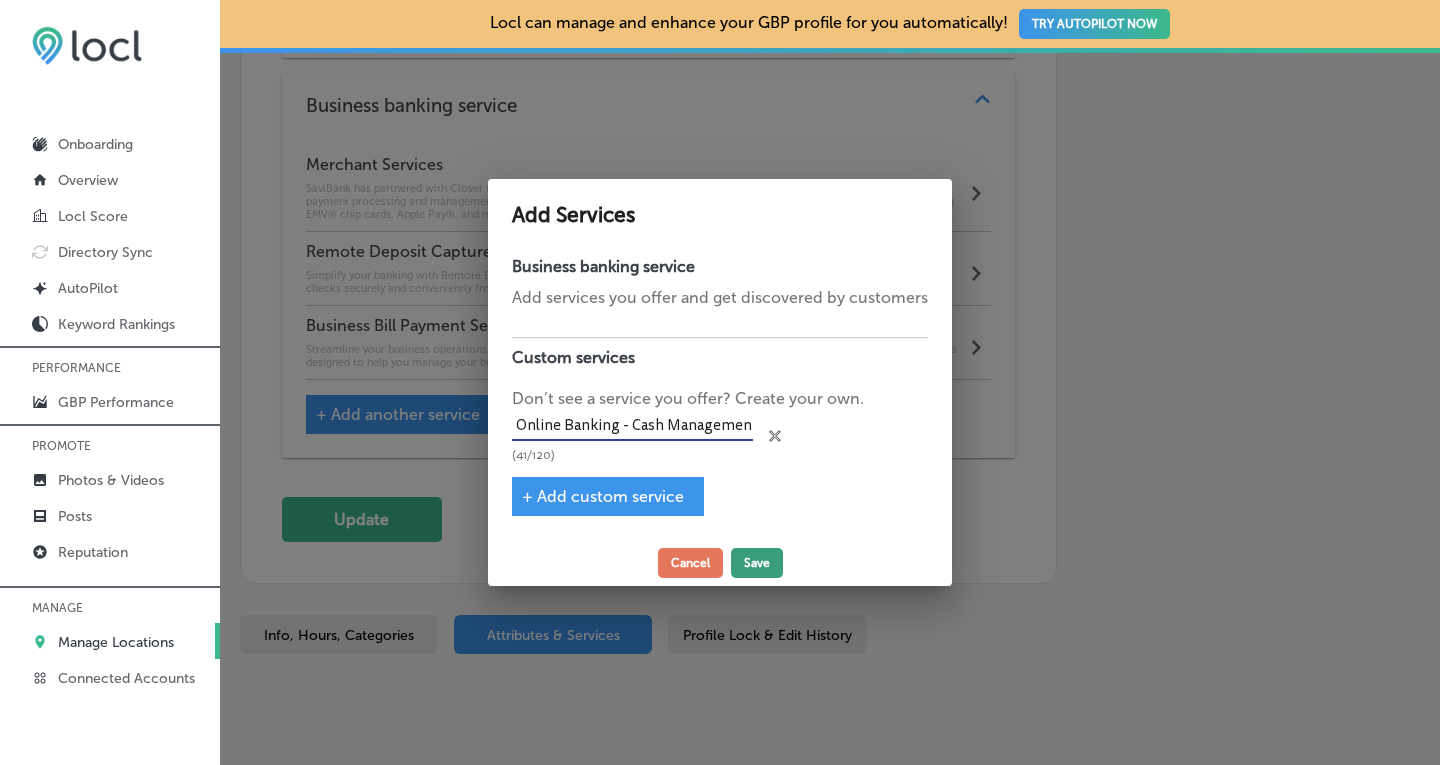 type on "Business Online Banking - Cash Management" 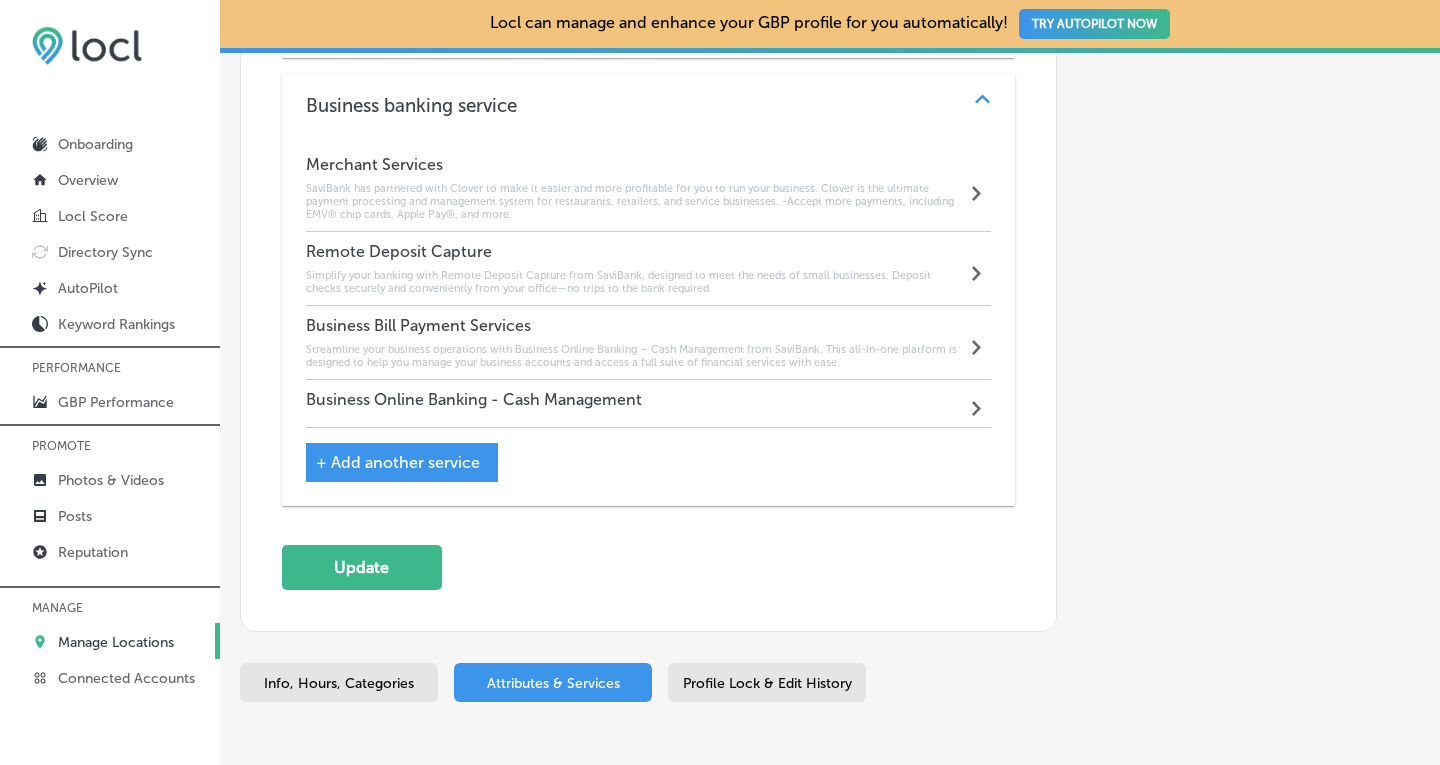 click on "Business Online Banking - Cash Management" at bounding box center [474, 399] 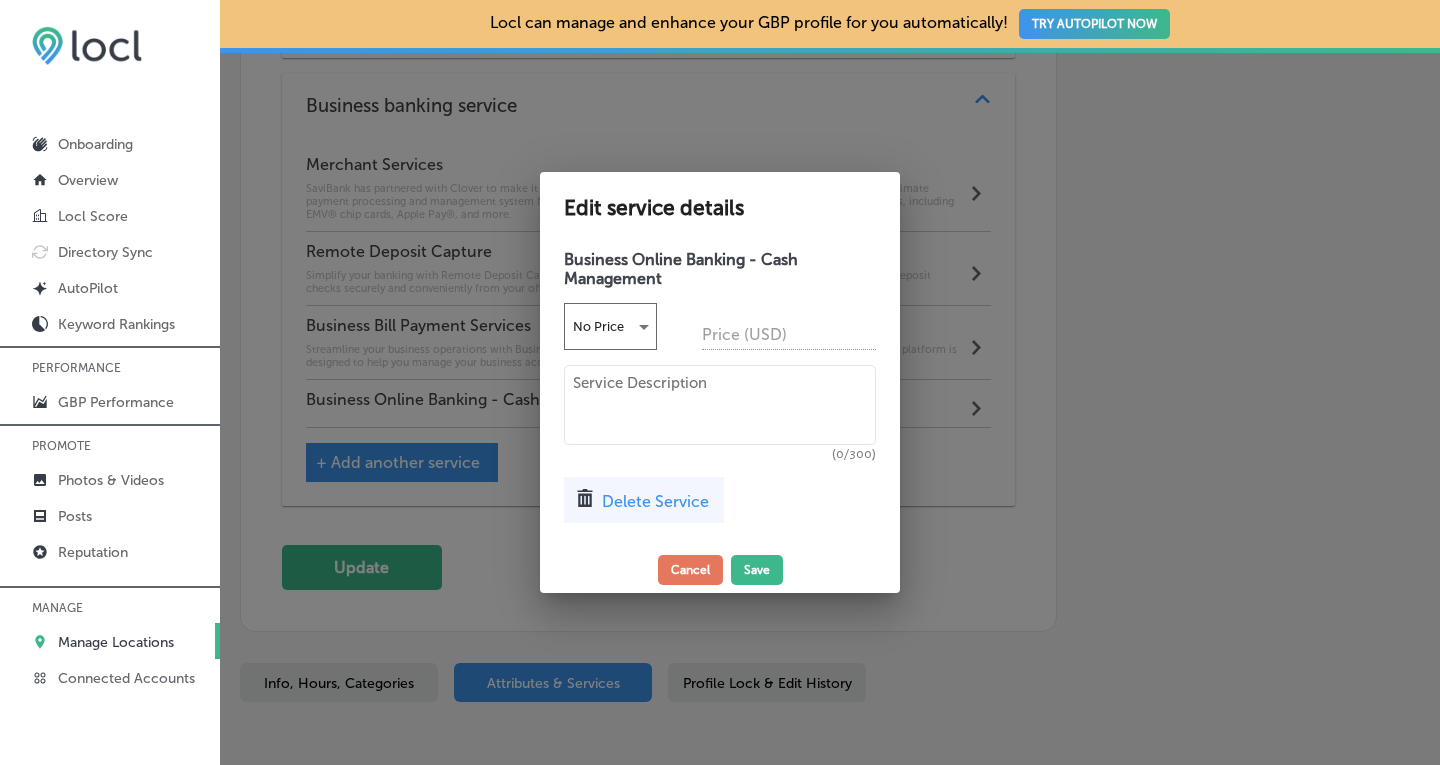 click at bounding box center [720, 405] 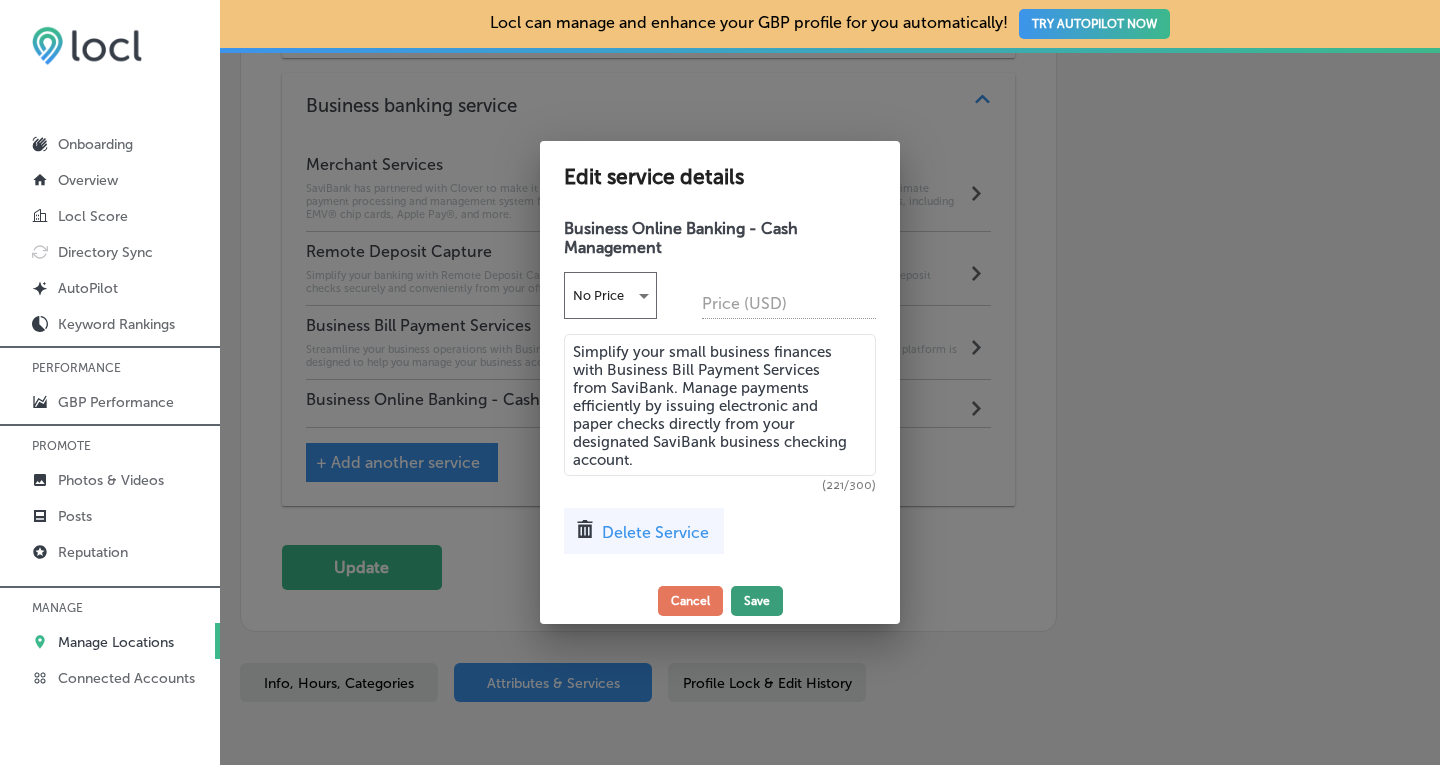 type on "Simplify your small business finances with Business Bill Payment Services from SaviBank. Manage payments efficiently by issuing electronic and paper checks directly from your designated SaviBank business checking account." 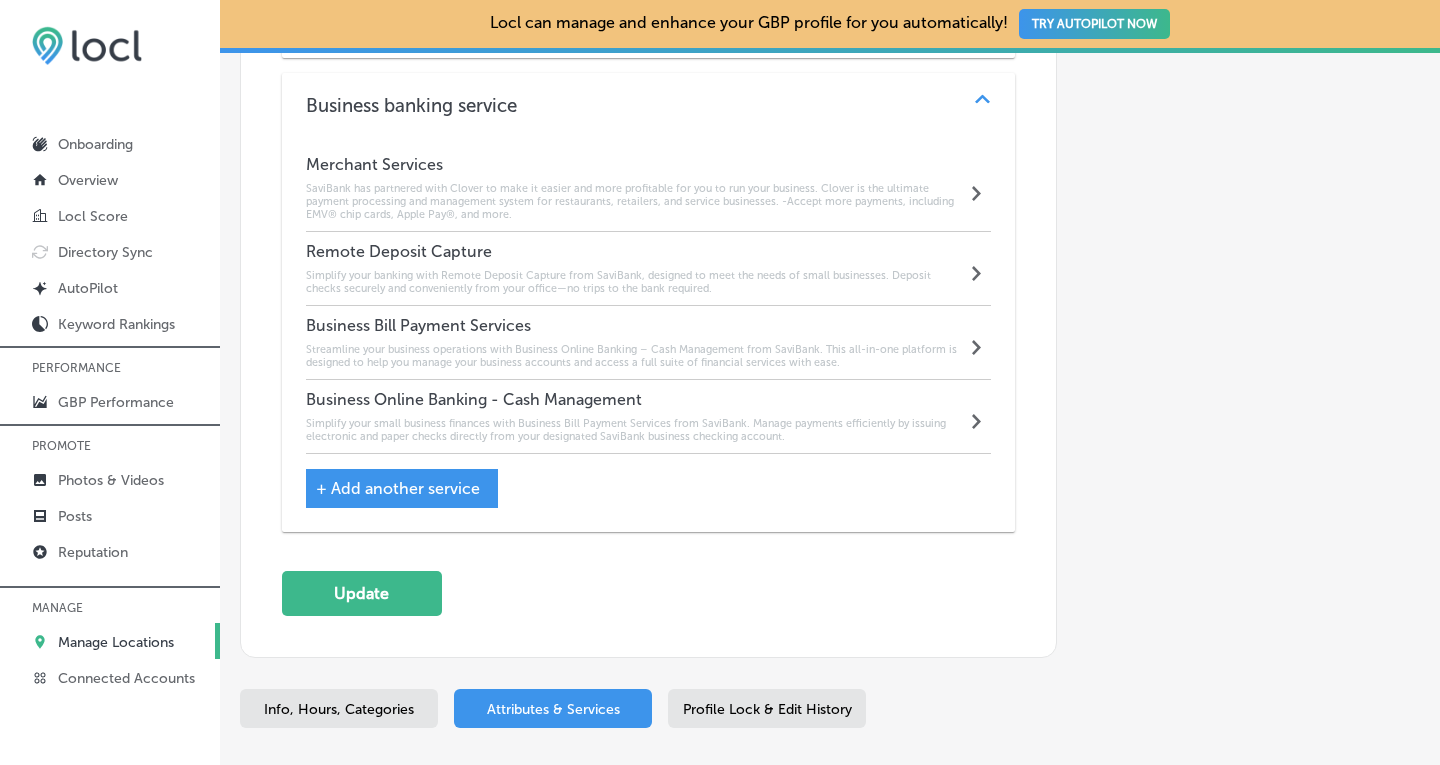click on "Automatically Sync Profile Details Premium Directories:" at bounding box center (1238, -836) 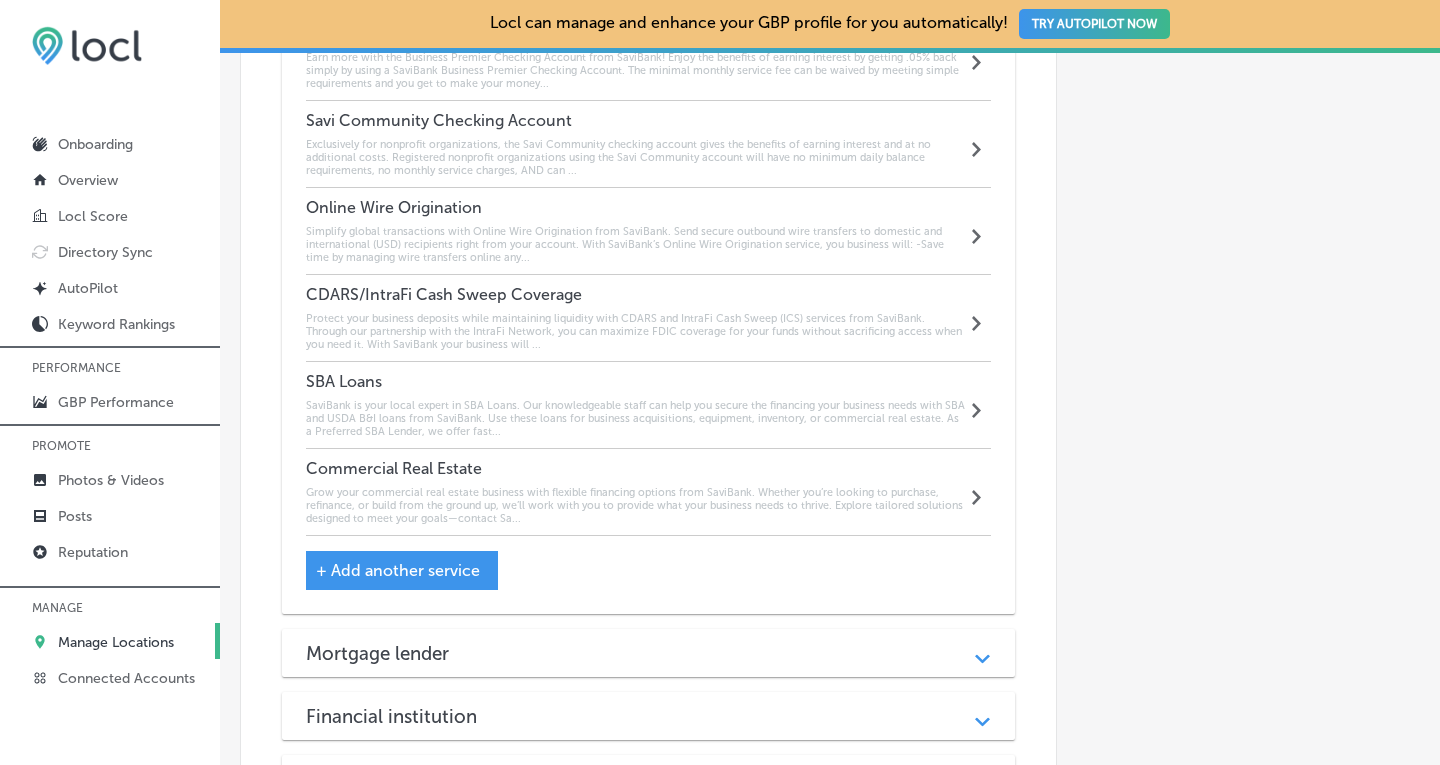 scroll, scrollTop: 2077, scrollLeft: 0, axis: vertical 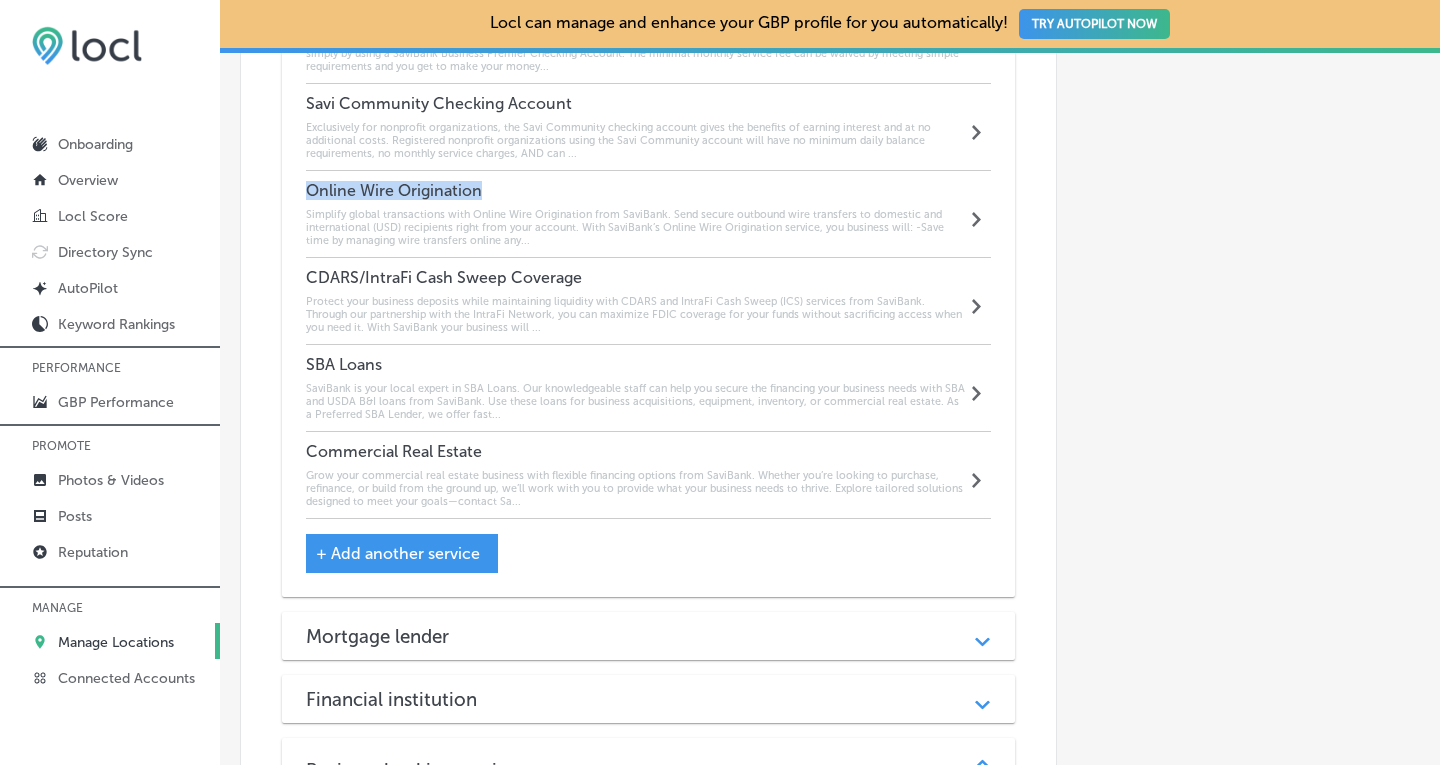 drag, startPoint x: 506, startPoint y: 157, endPoint x: 300, endPoint y: 160, distance: 206.02185 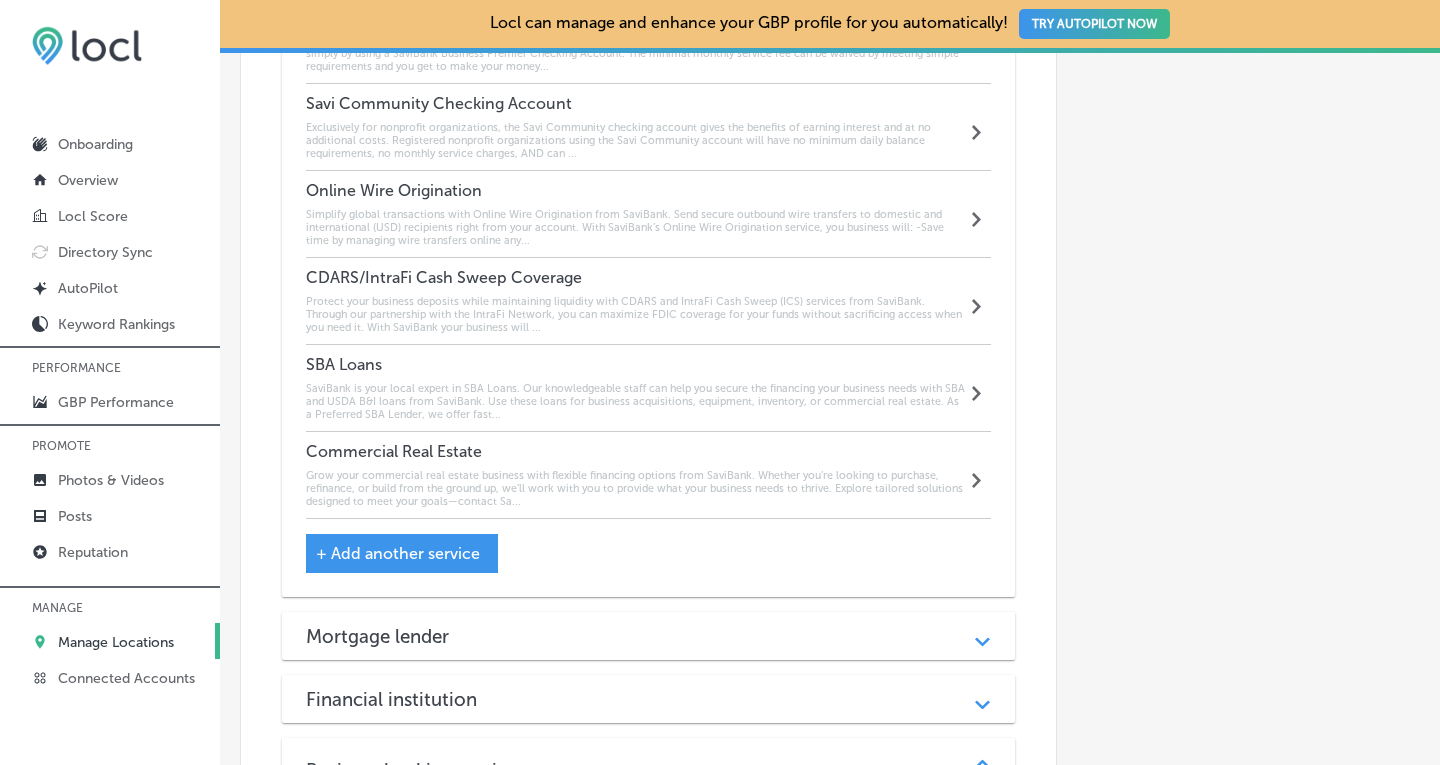 click on "Online Wire Origination Simplify global transactions with Online Wire Origination from SaviBank. Send secure outbound wire transfers to domestic and international (USD) recipients right from your account. With SaviBank’s Online Wire Origination service, you business will: -Save time by managing wire transfers online any..." at bounding box center [636, 214] 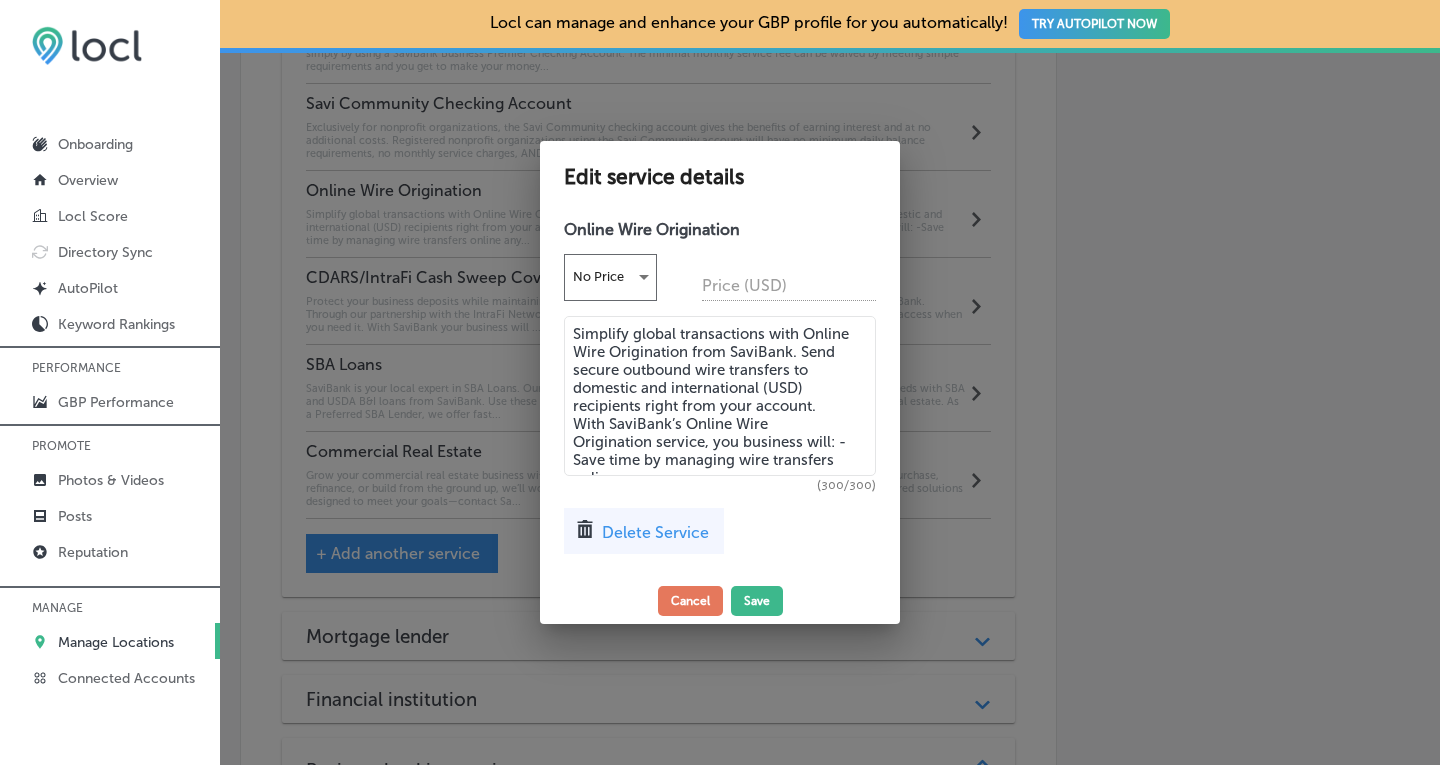 click on "Delete Service" at bounding box center [655, 532] 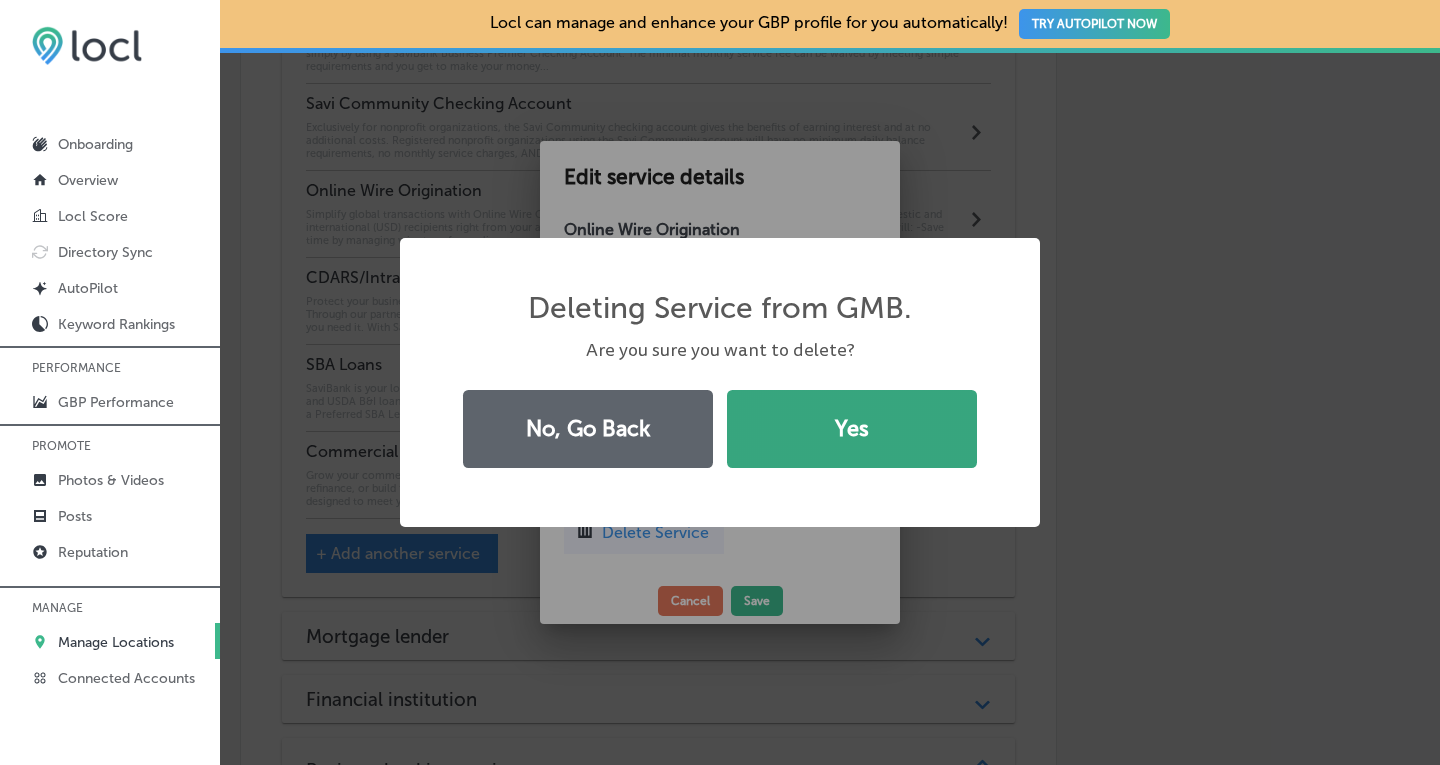 click on "Yes" at bounding box center (852, 429) 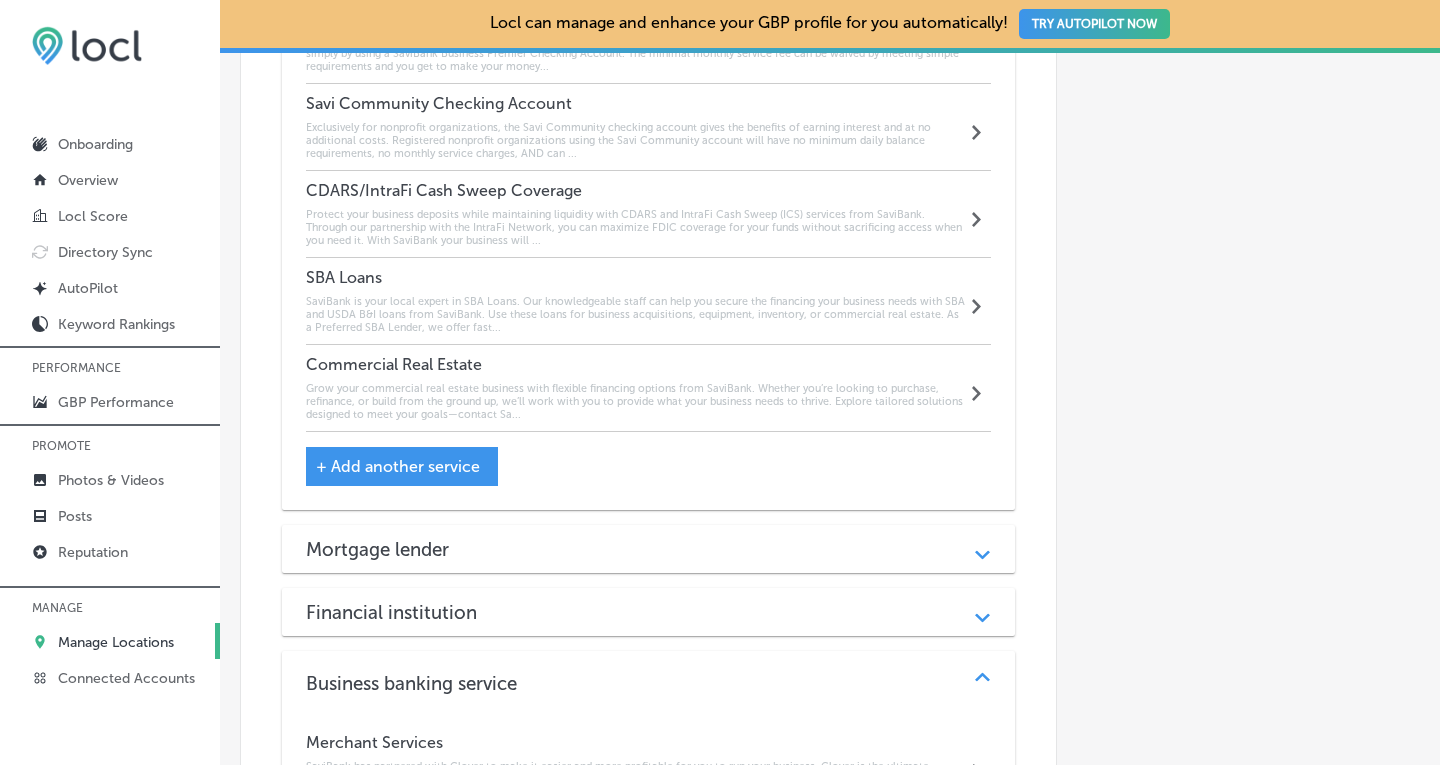 click on "Financial institution" at bounding box center [649, 612] 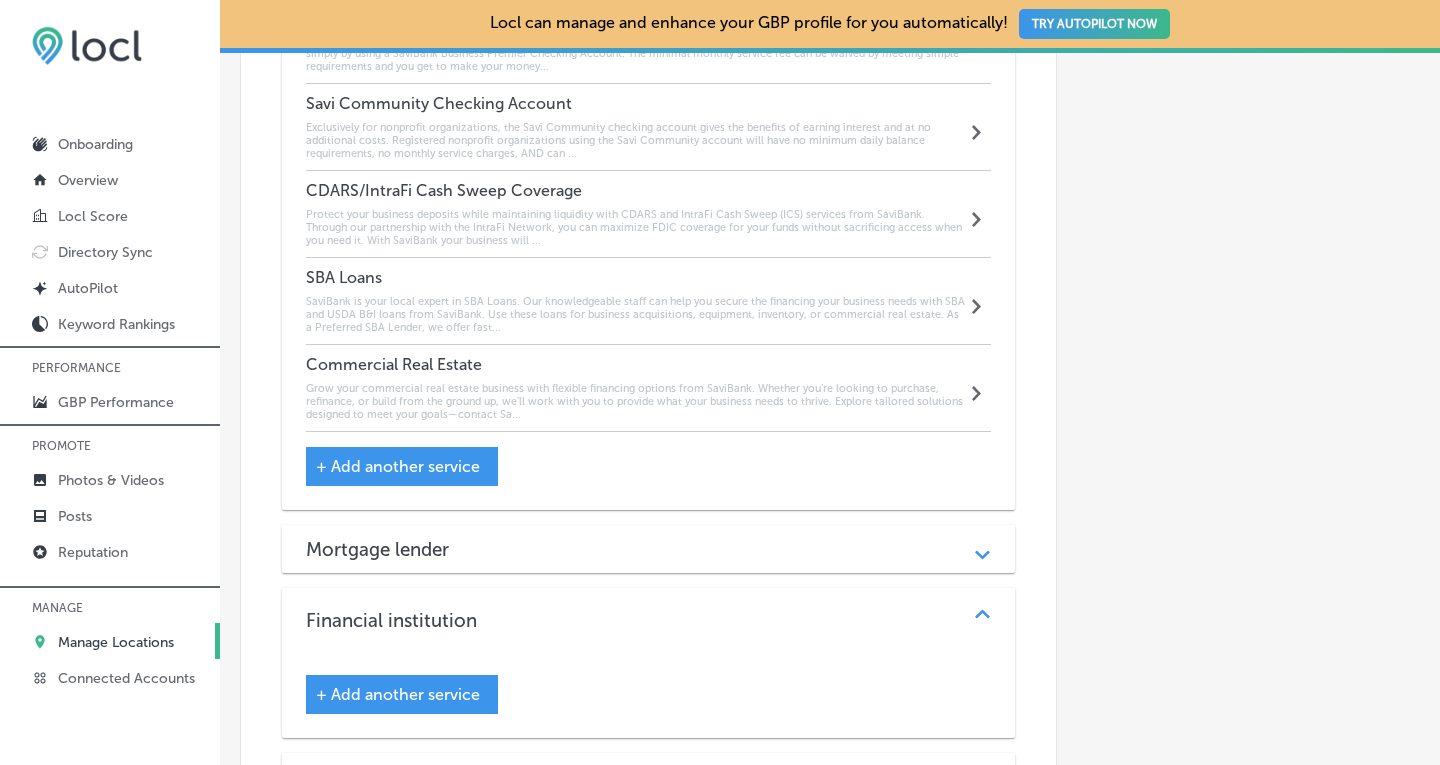 click on "+ Add another service" at bounding box center (398, 694) 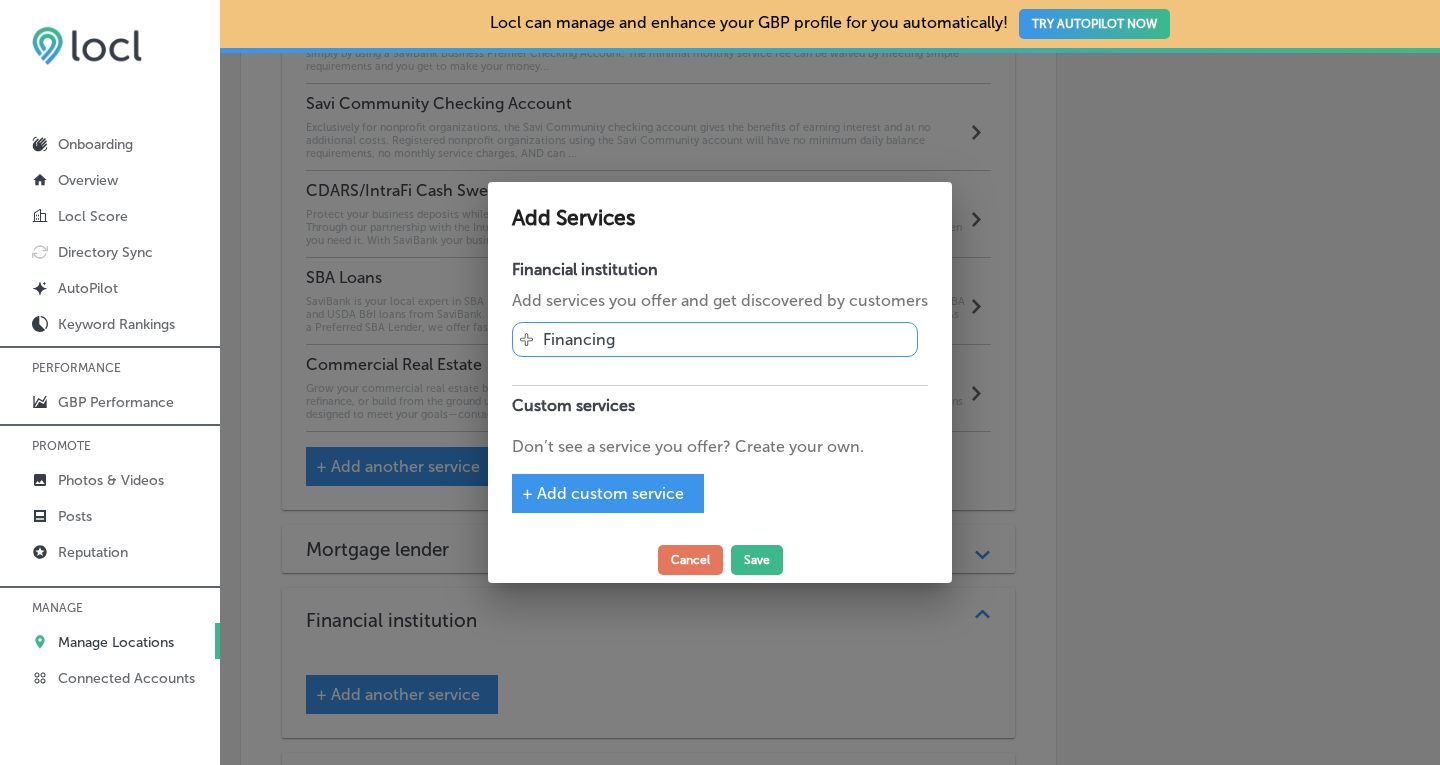 click on "Svg Vector Icons : [URL][DOMAIN_NAME]
Financing" at bounding box center (720, 344) 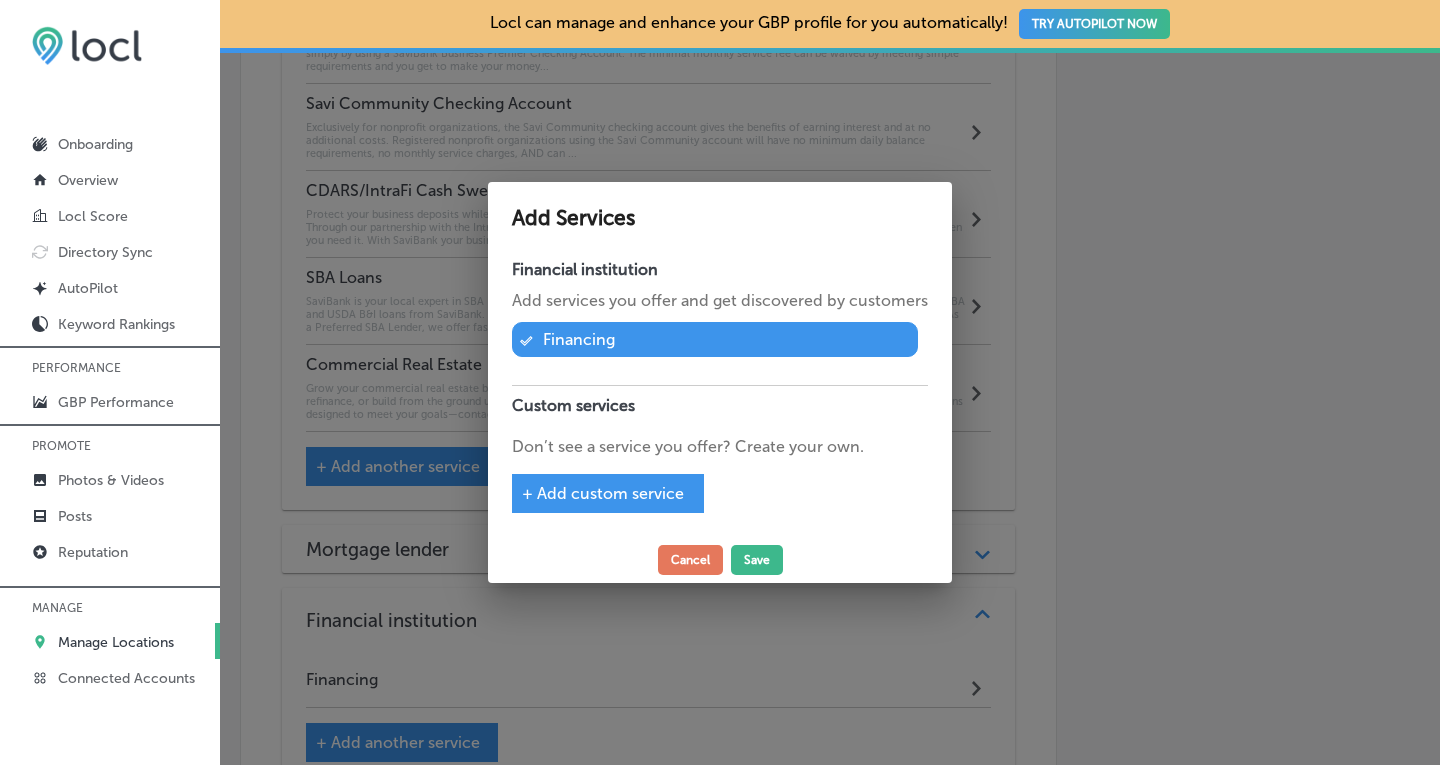 click on "+ Add custom service" at bounding box center (603, 493) 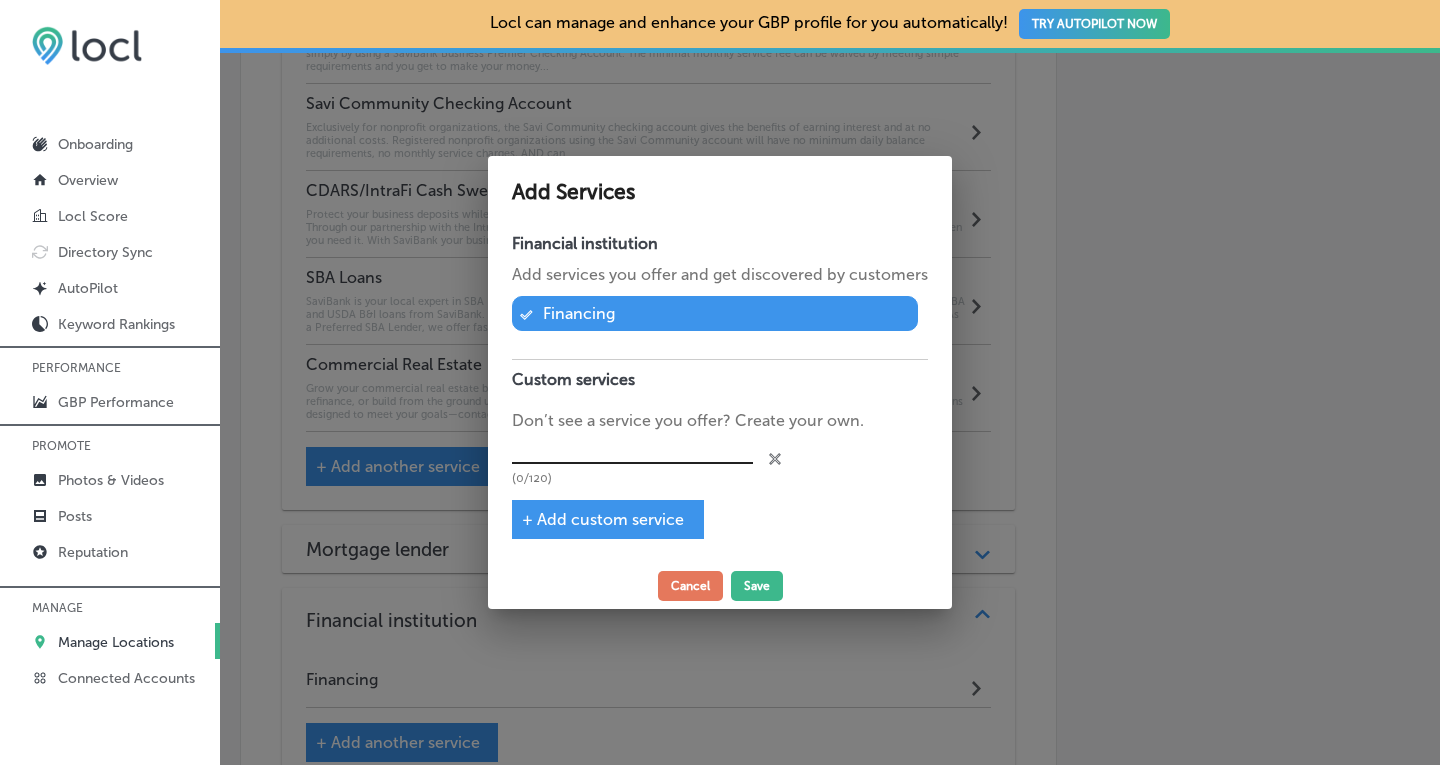 click at bounding box center [632, 448] 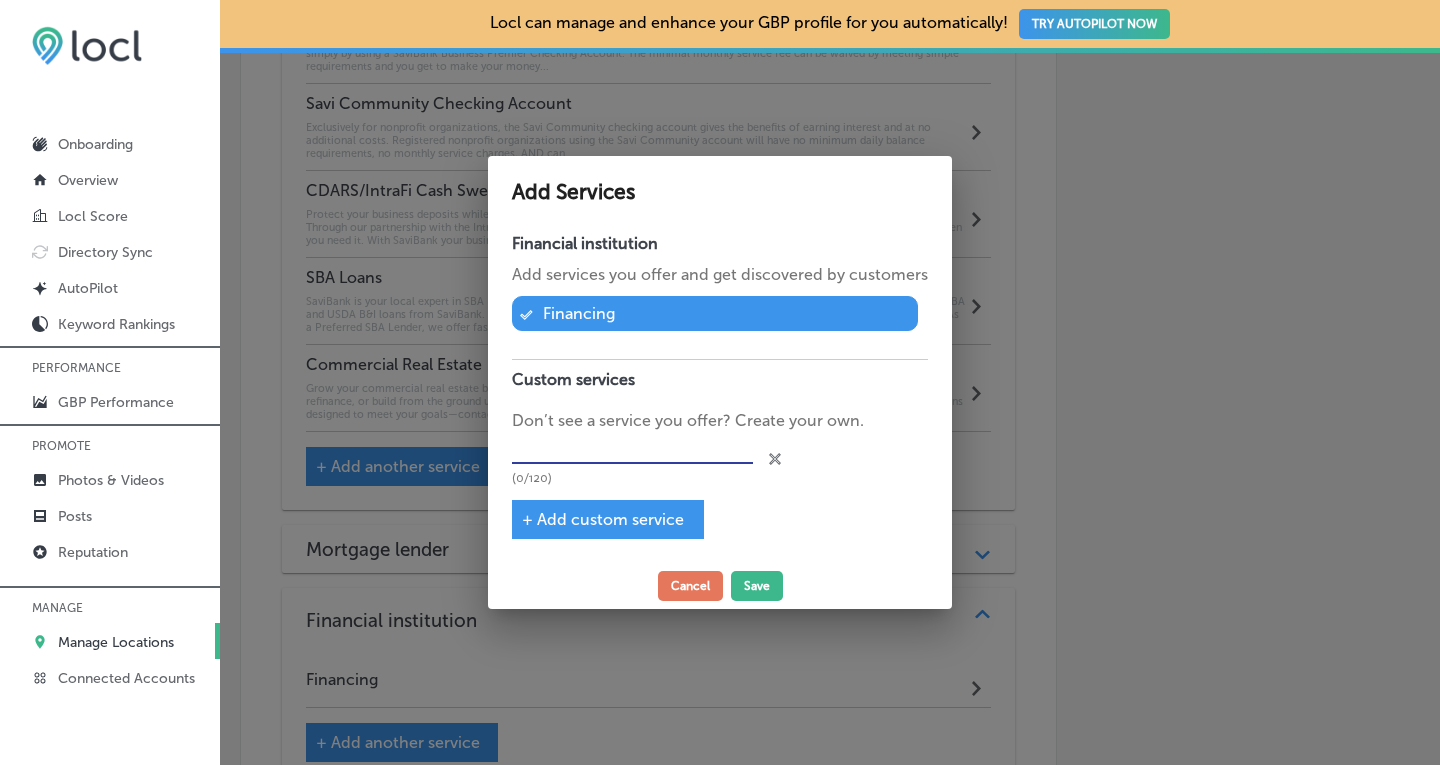 paste on "Online Wire Origination" 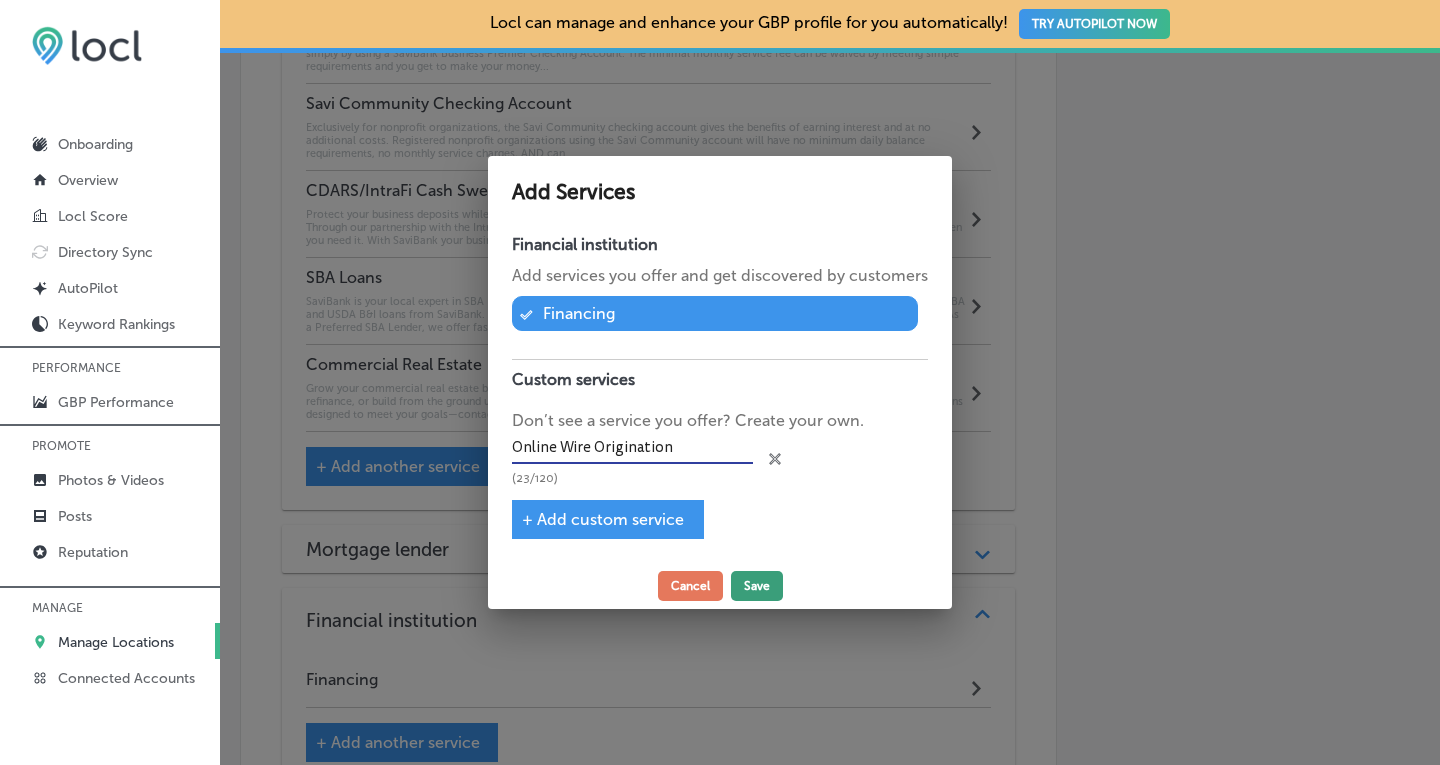type on "Online Wire Origination" 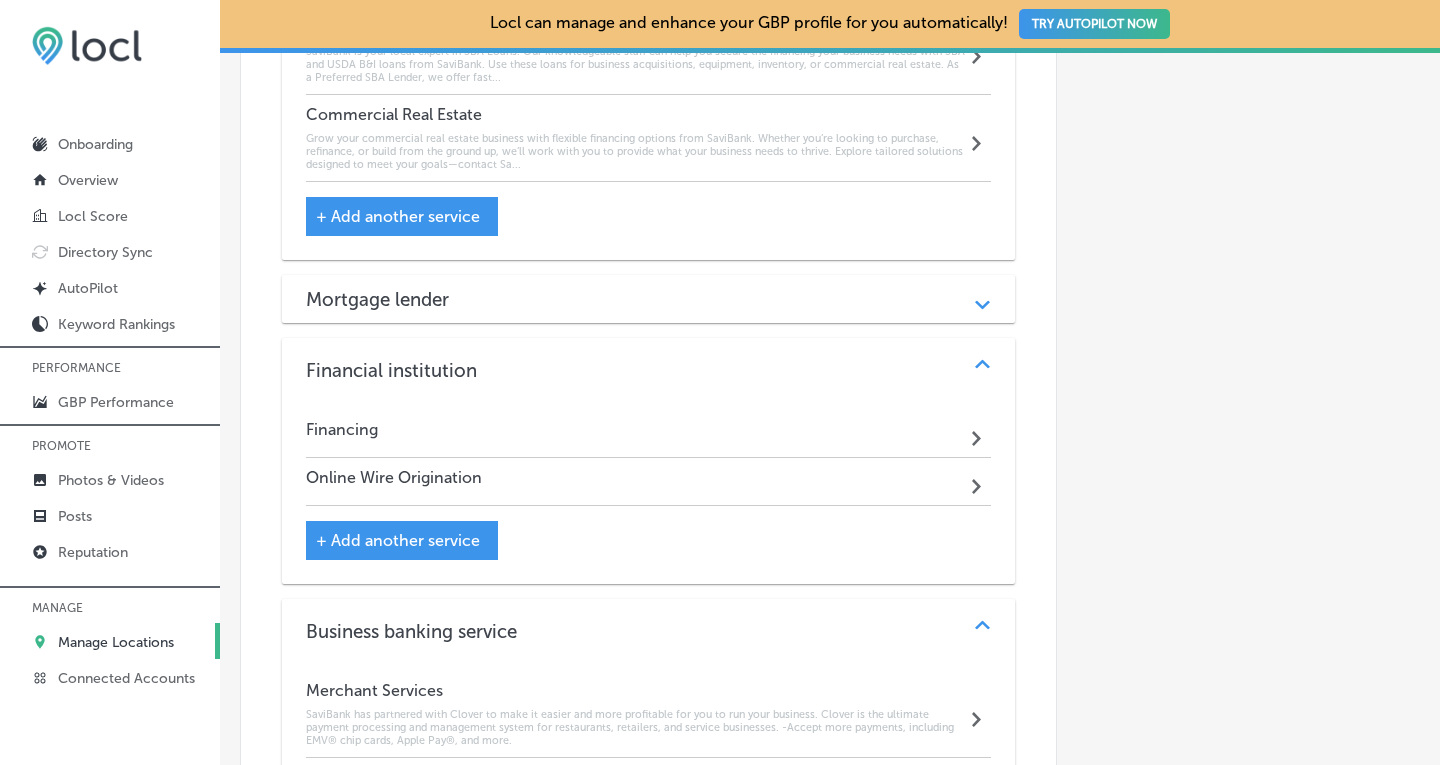 scroll, scrollTop: 2413, scrollLeft: 0, axis: vertical 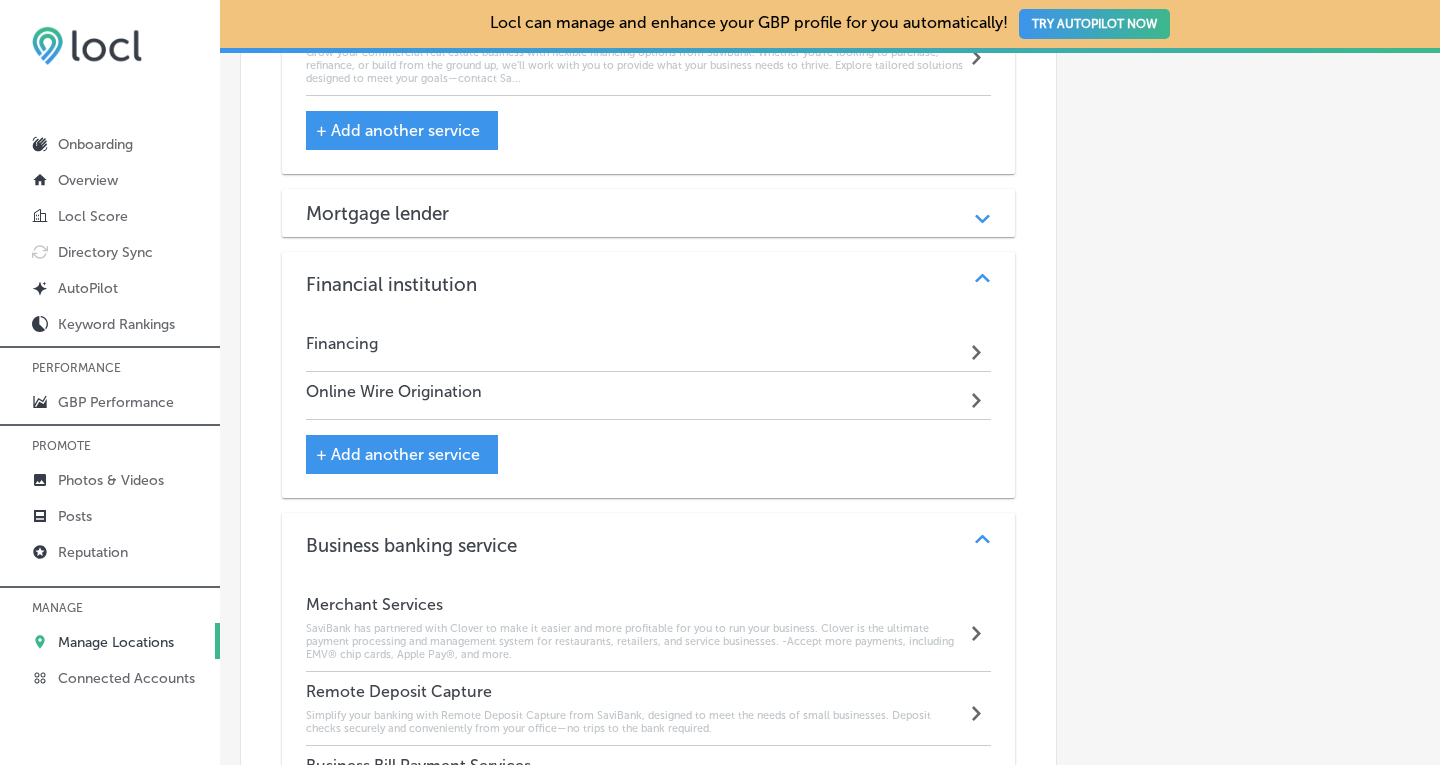 click on "Online Wire Origination
Path
Created with Sketch." at bounding box center [649, 396] 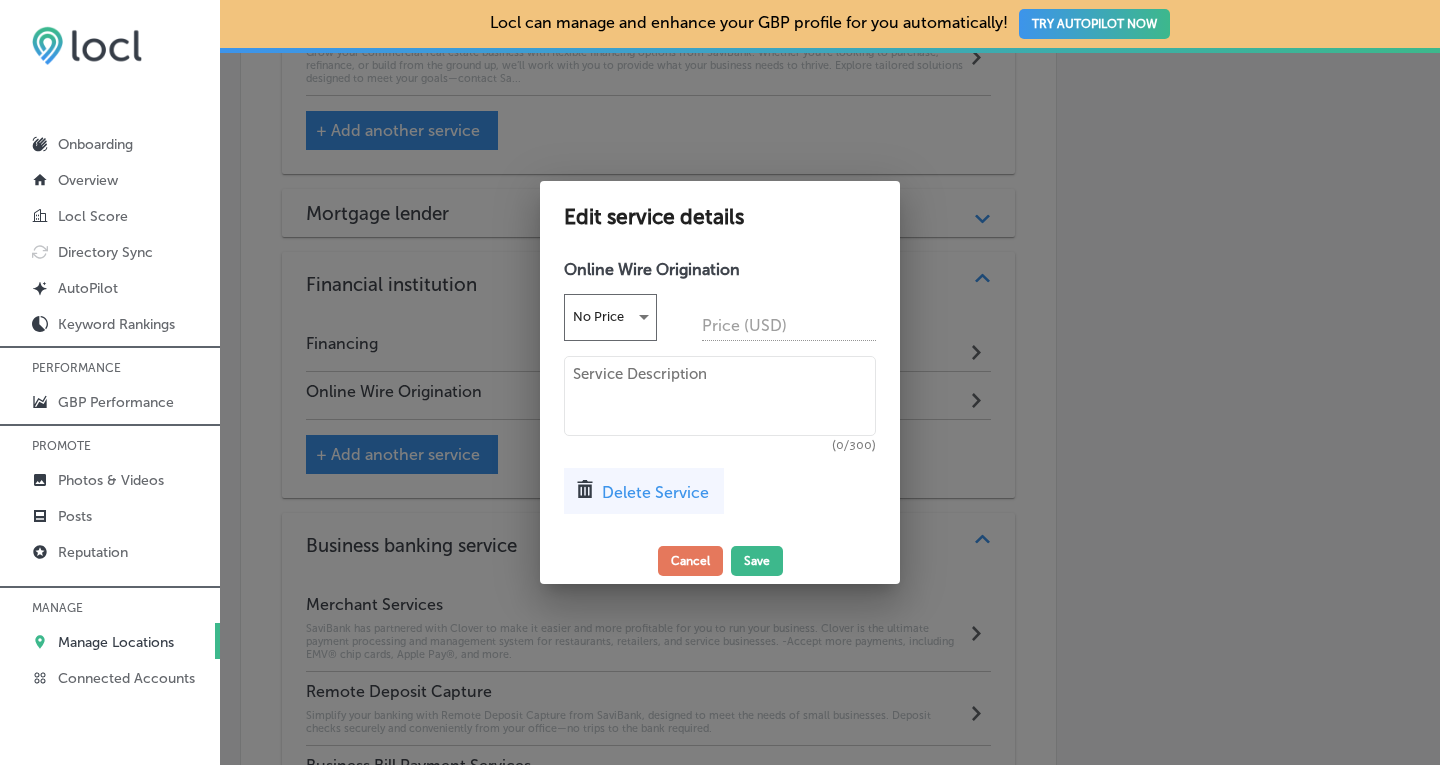 click at bounding box center (720, 396) 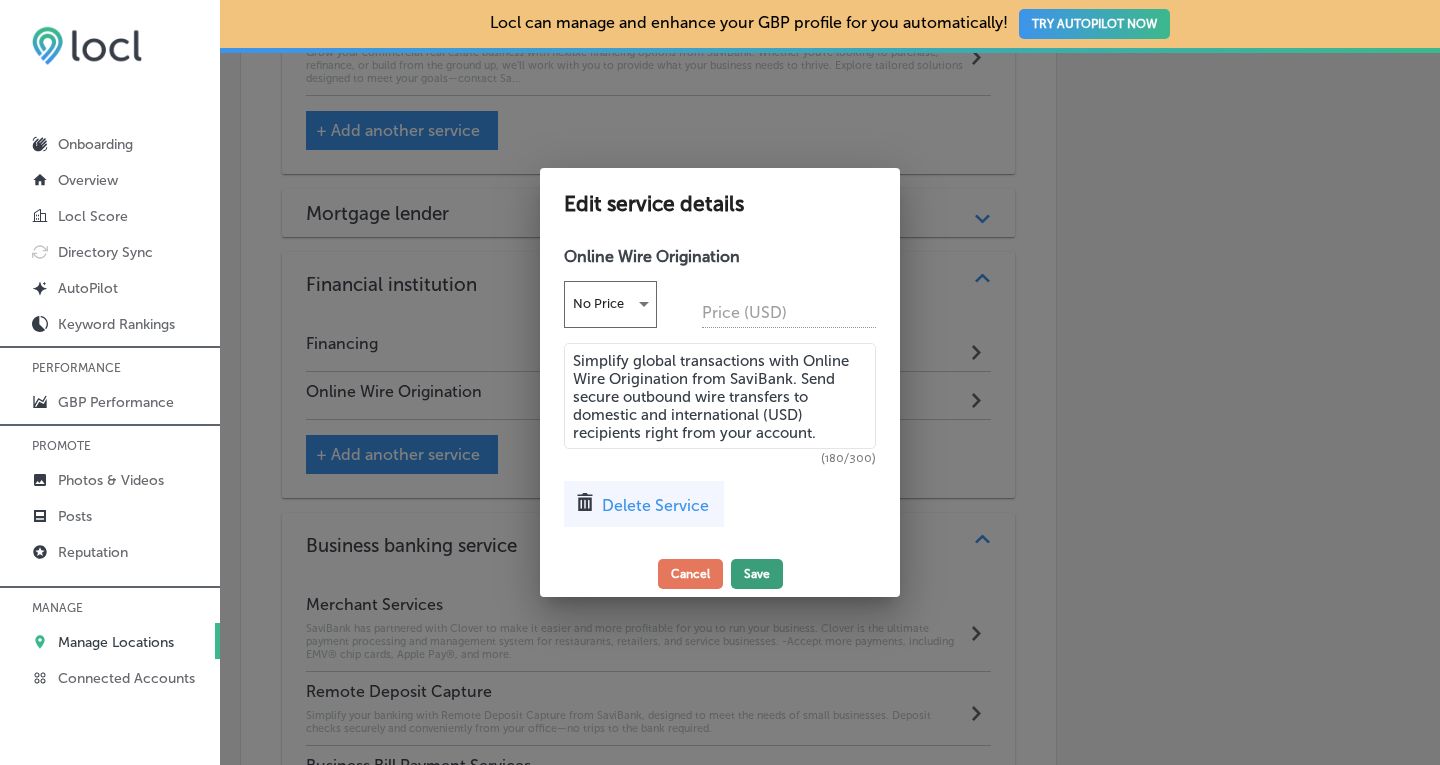 type on "Simplify global transactions with Online Wire Origination from SaviBank. Send secure outbound wire transfers to domestic and international (USD) recipients right from your account." 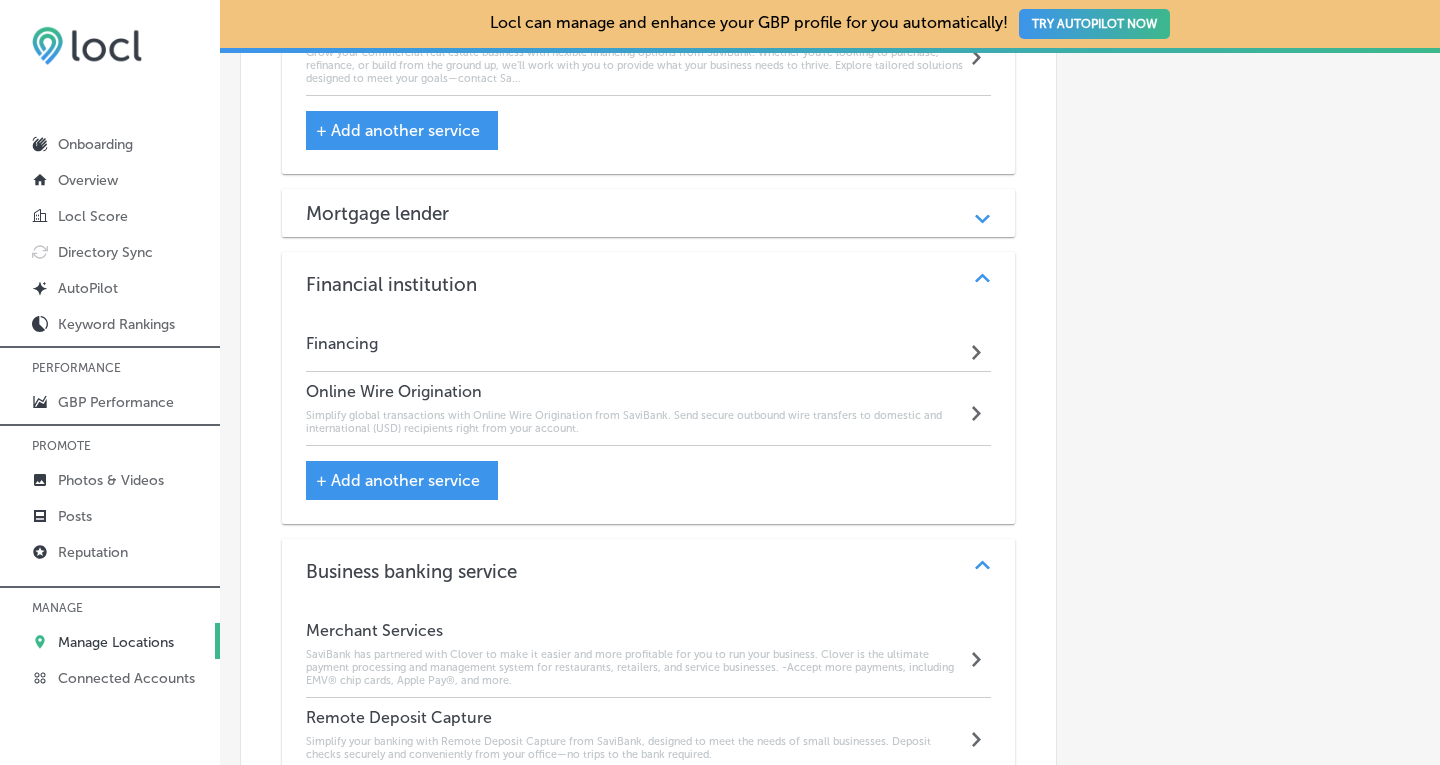 click on "+ Add another service" at bounding box center [398, 480] 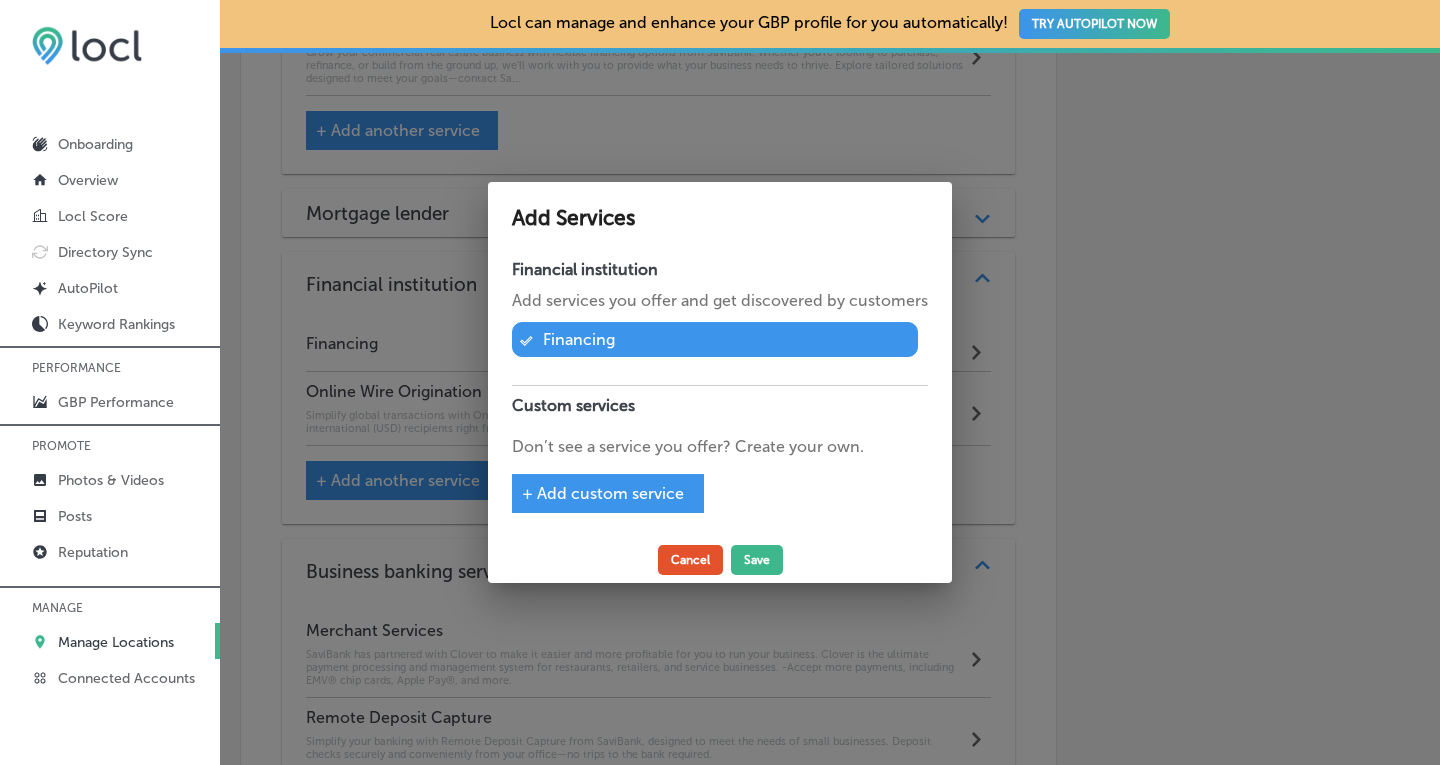 click on "Cancel" at bounding box center (690, 560) 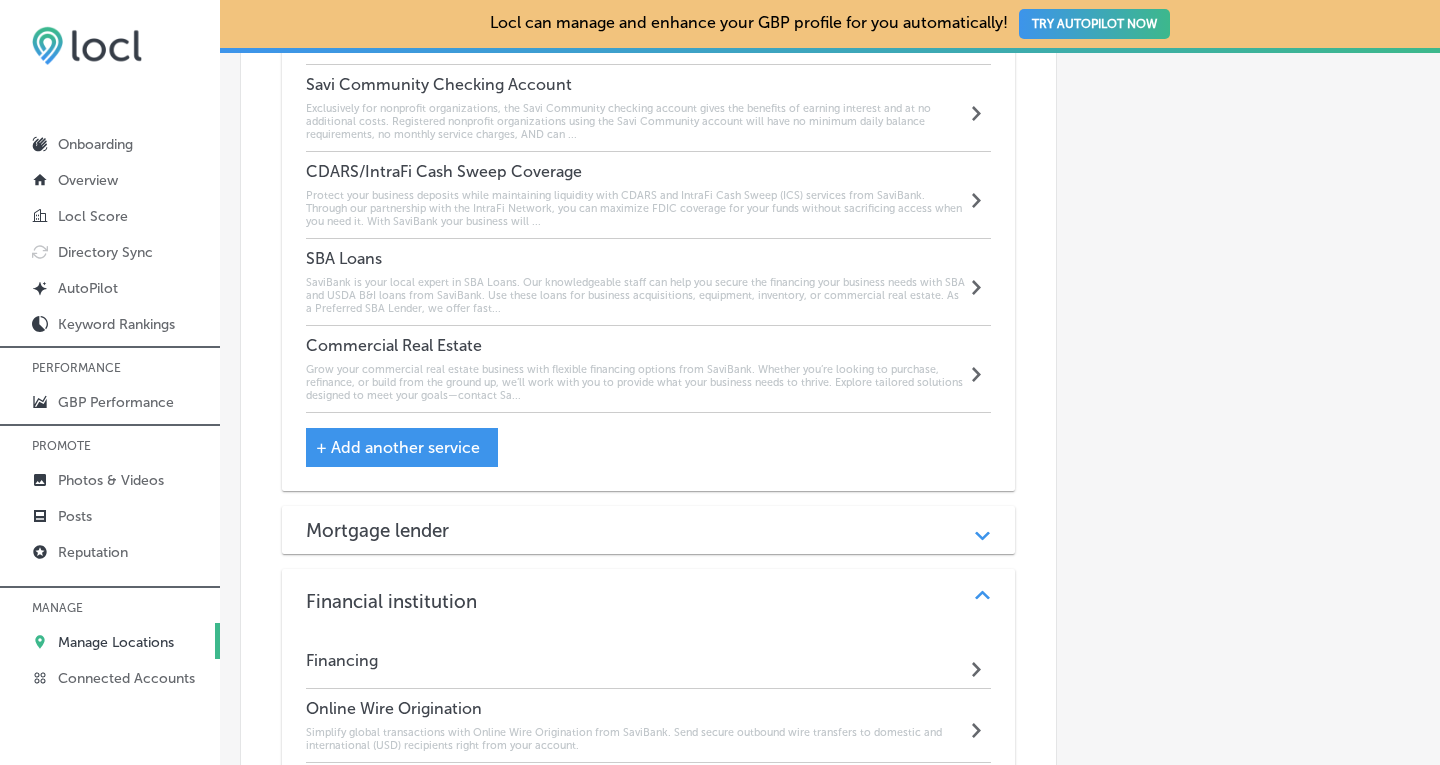 scroll, scrollTop: 2057, scrollLeft: 0, axis: vertical 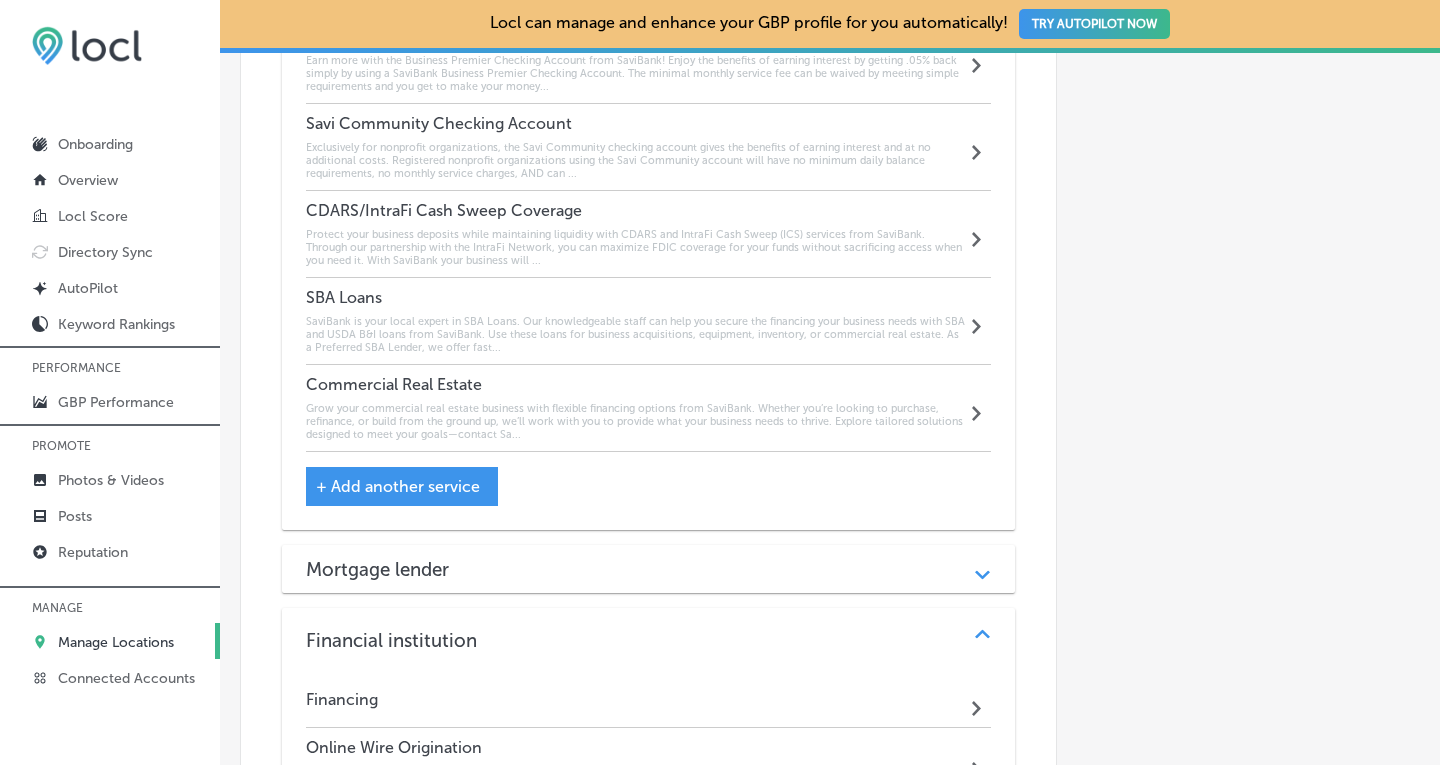 click on "CDARS/IntraFi Cash Sweep Coverage Protect your business deposits while maintaining liquidity with CDARS and IntraFi Cash Sweep (ICS) services from SaviBank. Through our partnership with the IntraFi Network, you can maximize FDIC coverage for your funds without sacrificing access when you need it. With SaviBank your business will ..." at bounding box center [636, 234] 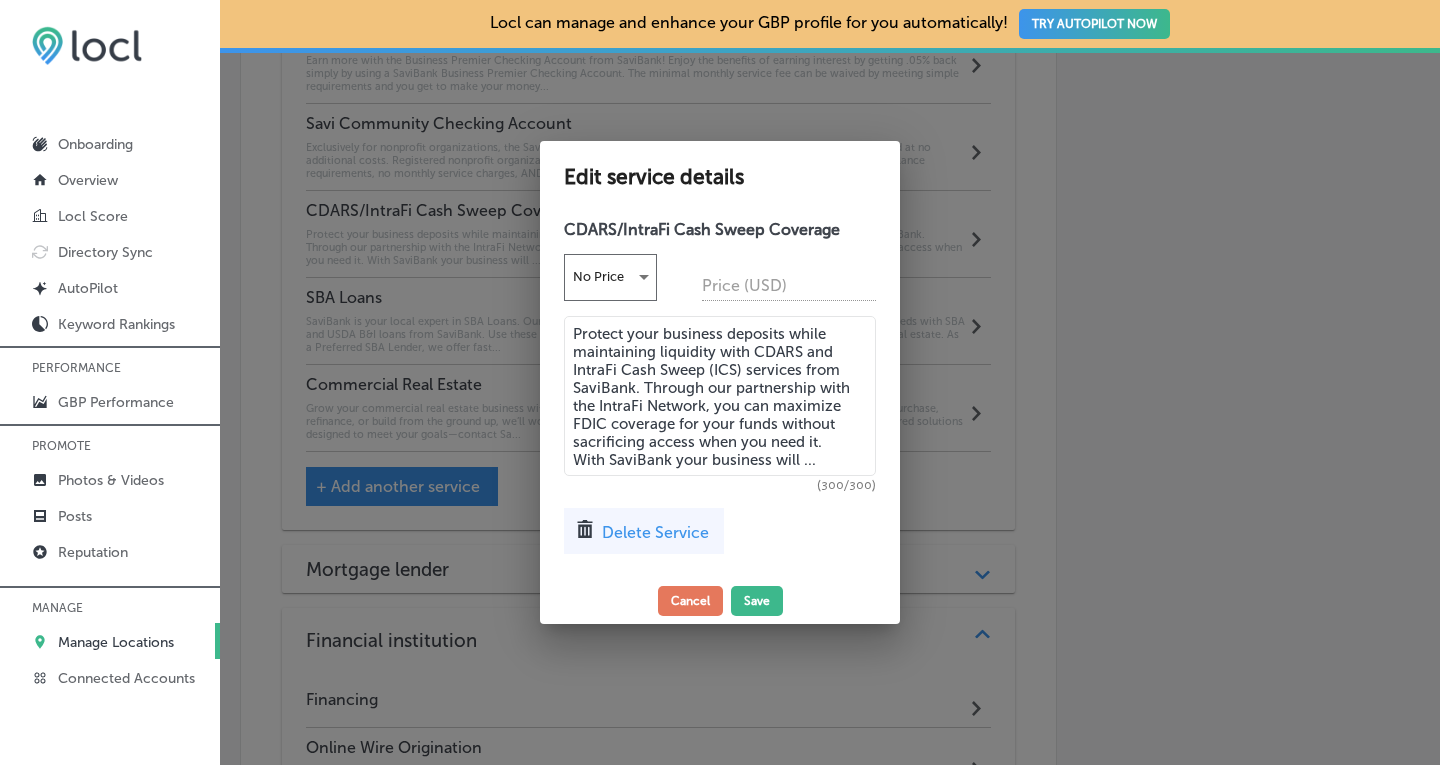 click on "Delete Service" at bounding box center (655, 532) 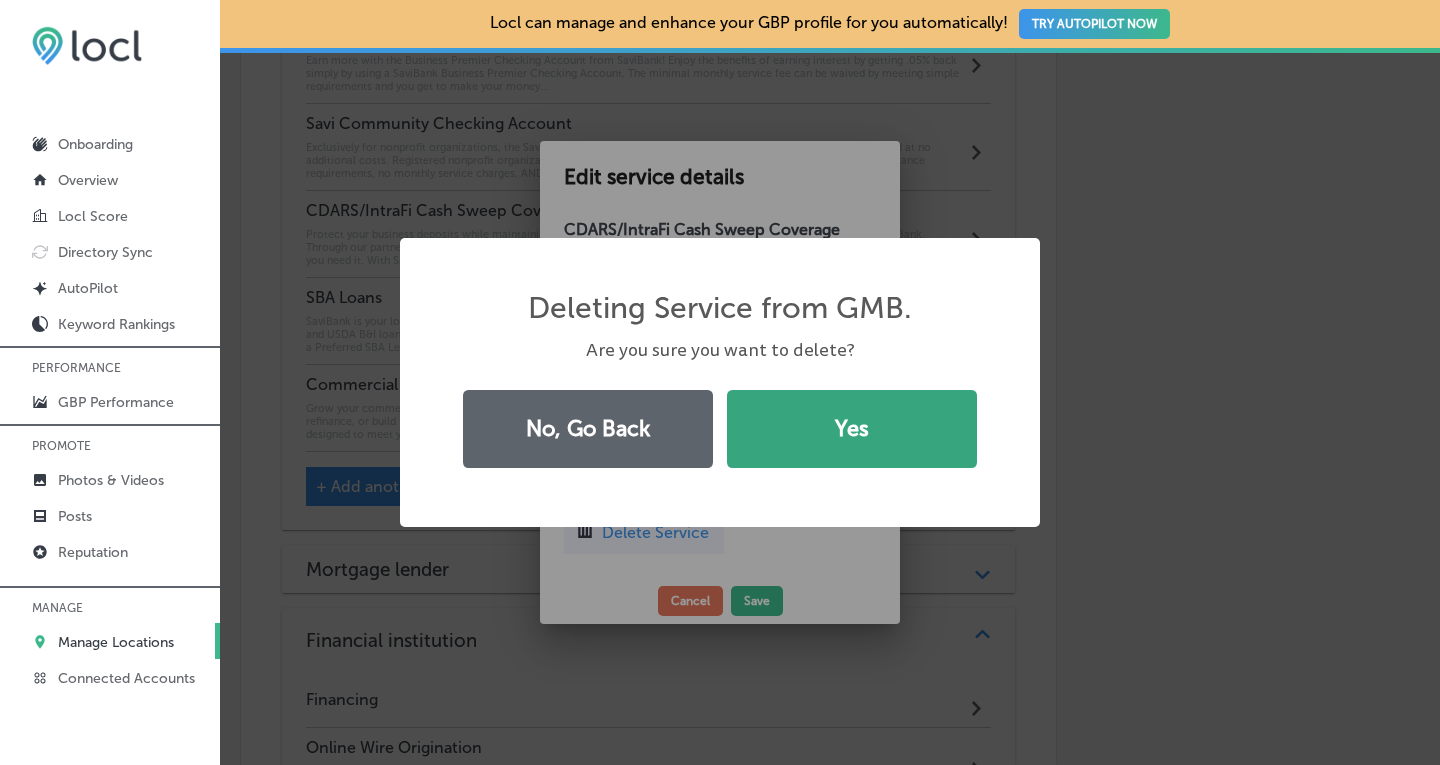 click on "Yes" at bounding box center [852, 429] 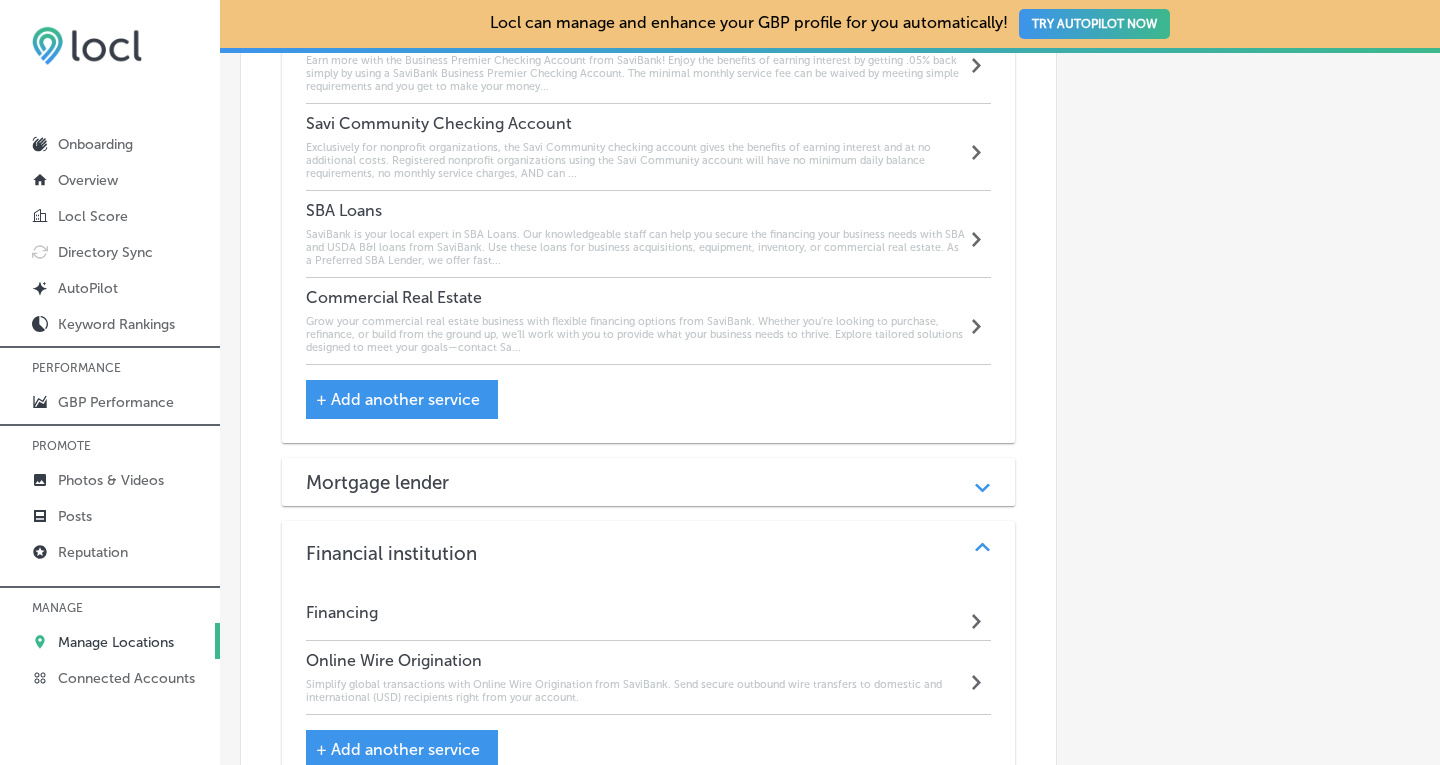 scroll, scrollTop: 2178, scrollLeft: 0, axis: vertical 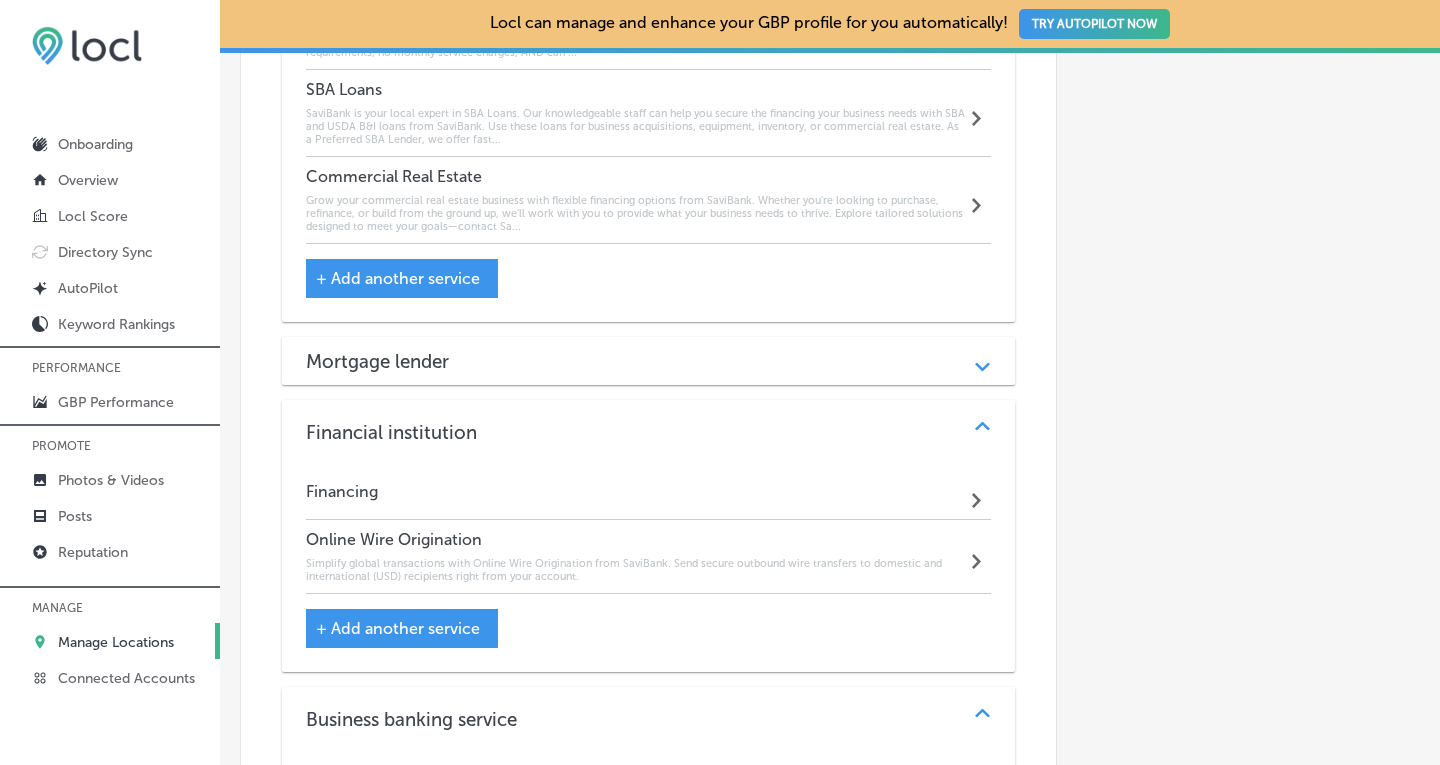 click on "+ Add another service" at bounding box center [398, 628] 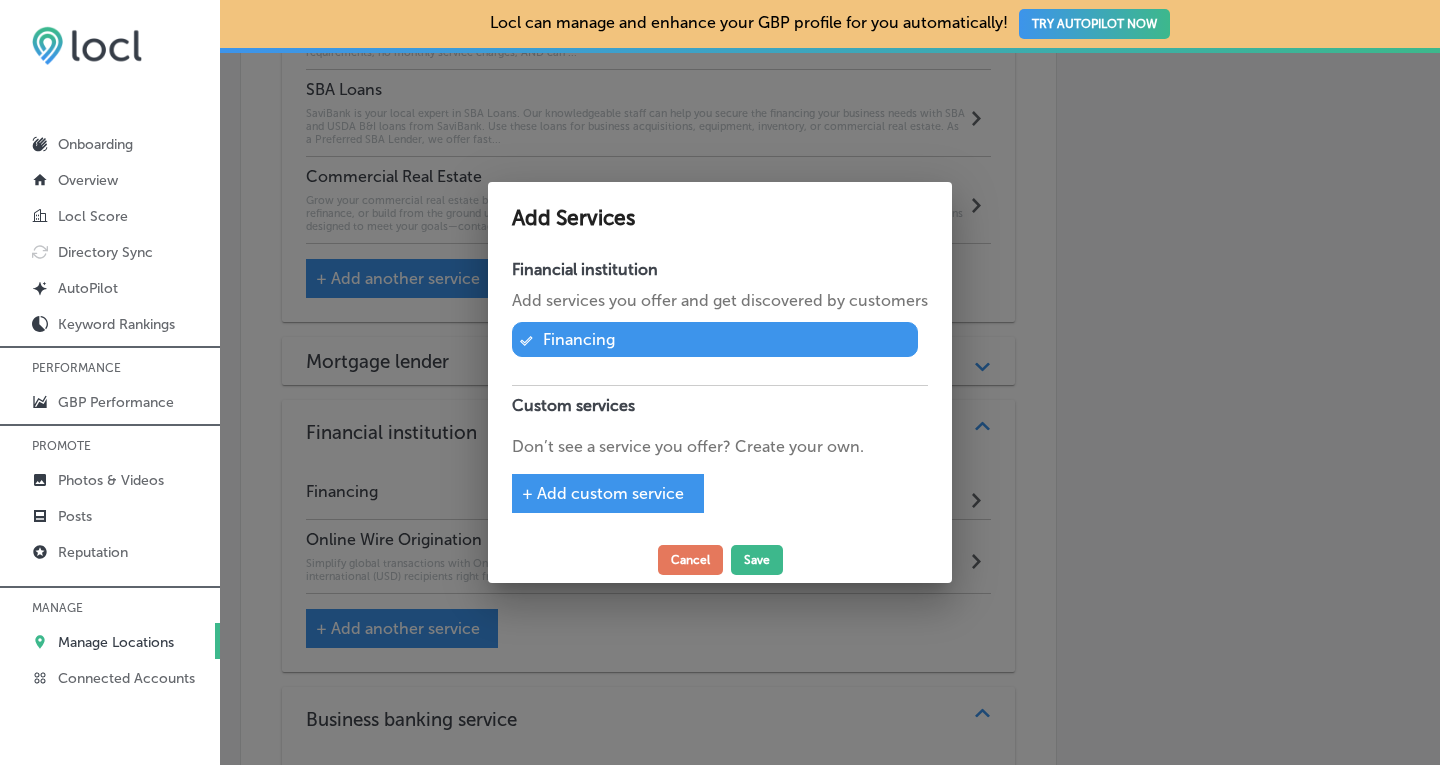 click on "+ Add custom service" at bounding box center [603, 493] 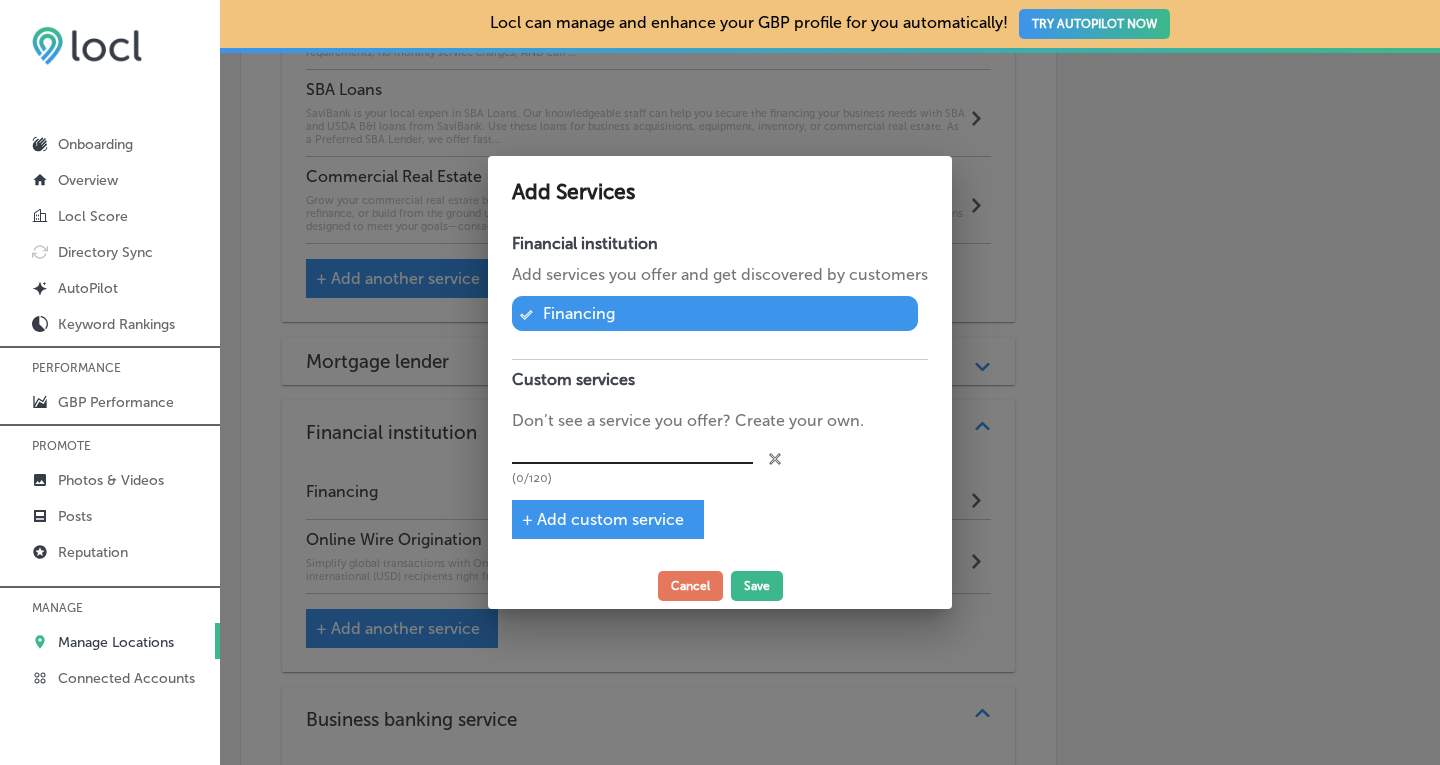 click at bounding box center (632, 448) 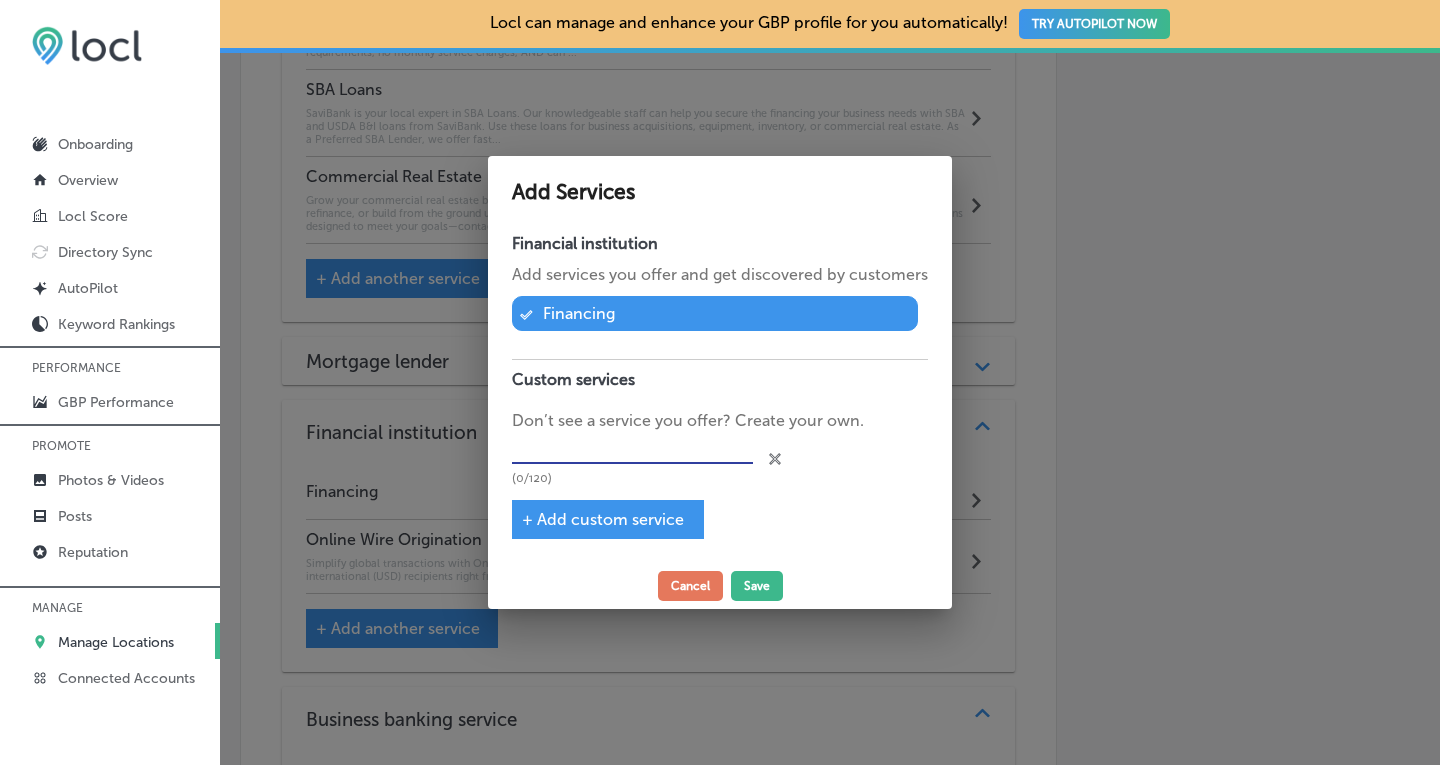 paste on "CDARS/IntraFi Cash Sweep Coverage" 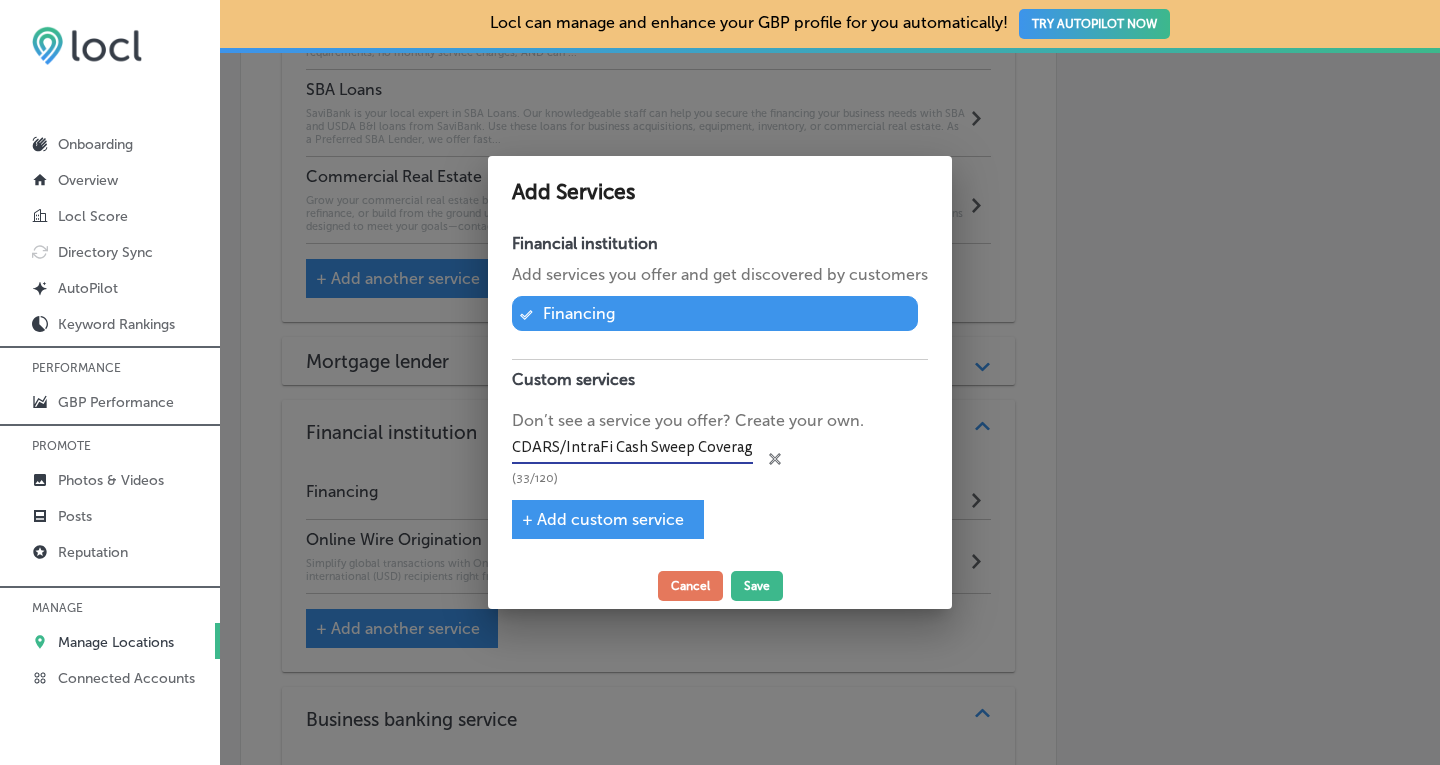 scroll, scrollTop: 0, scrollLeft: 4, axis: horizontal 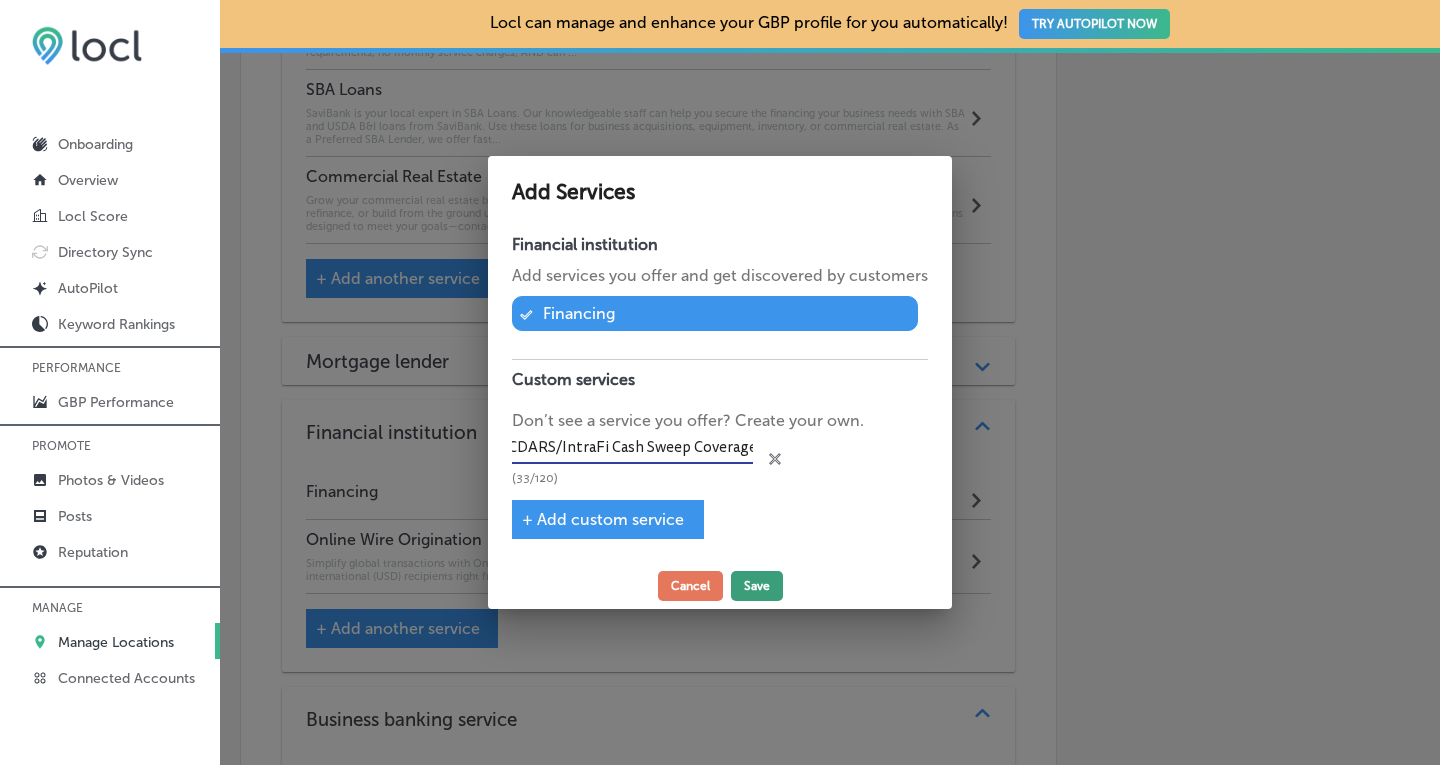 type on "CDARS/IntraFi Cash Sweep Coverage" 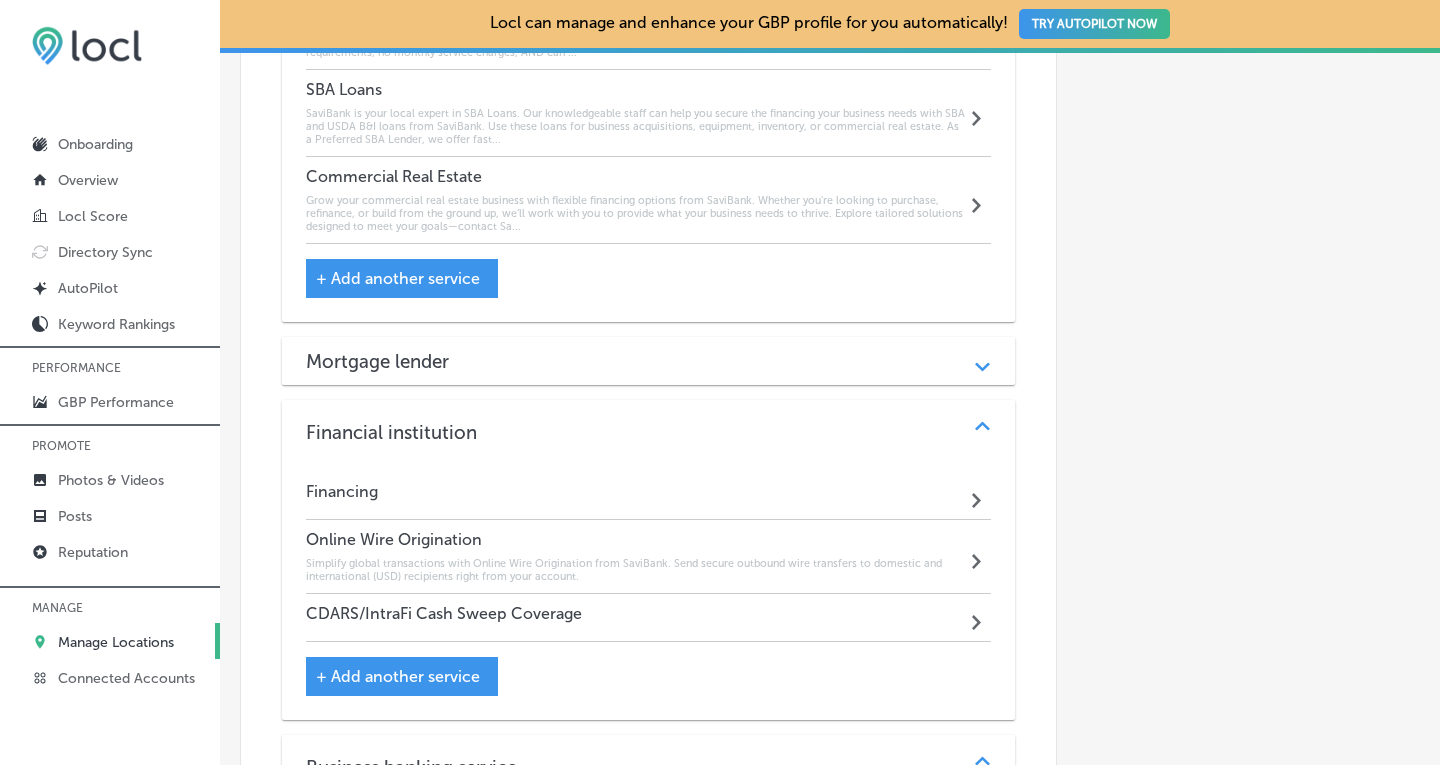 click on "CDARS/IntraFi Cash Sweep Coverage" at bounding box center (444, 613) 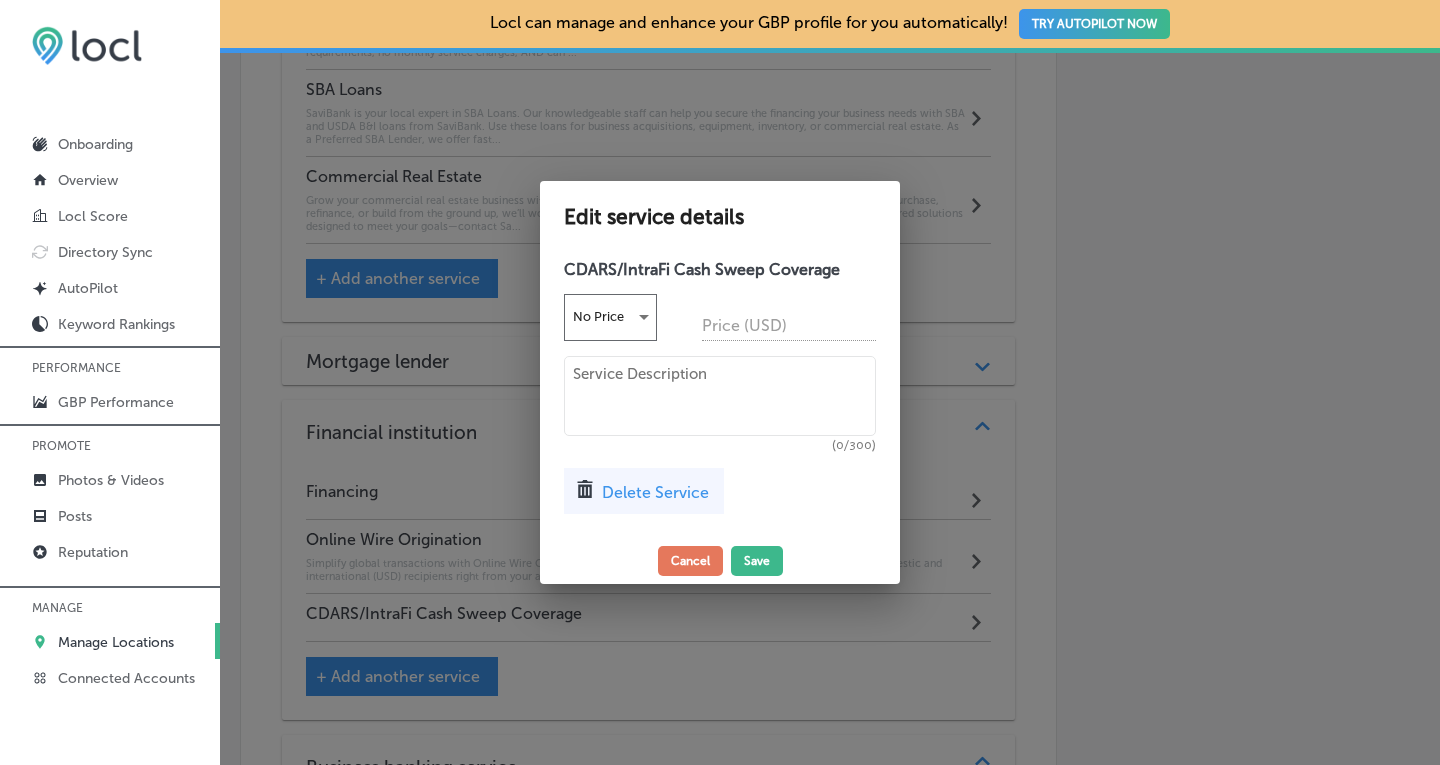 click at bounding box center [720, 396] 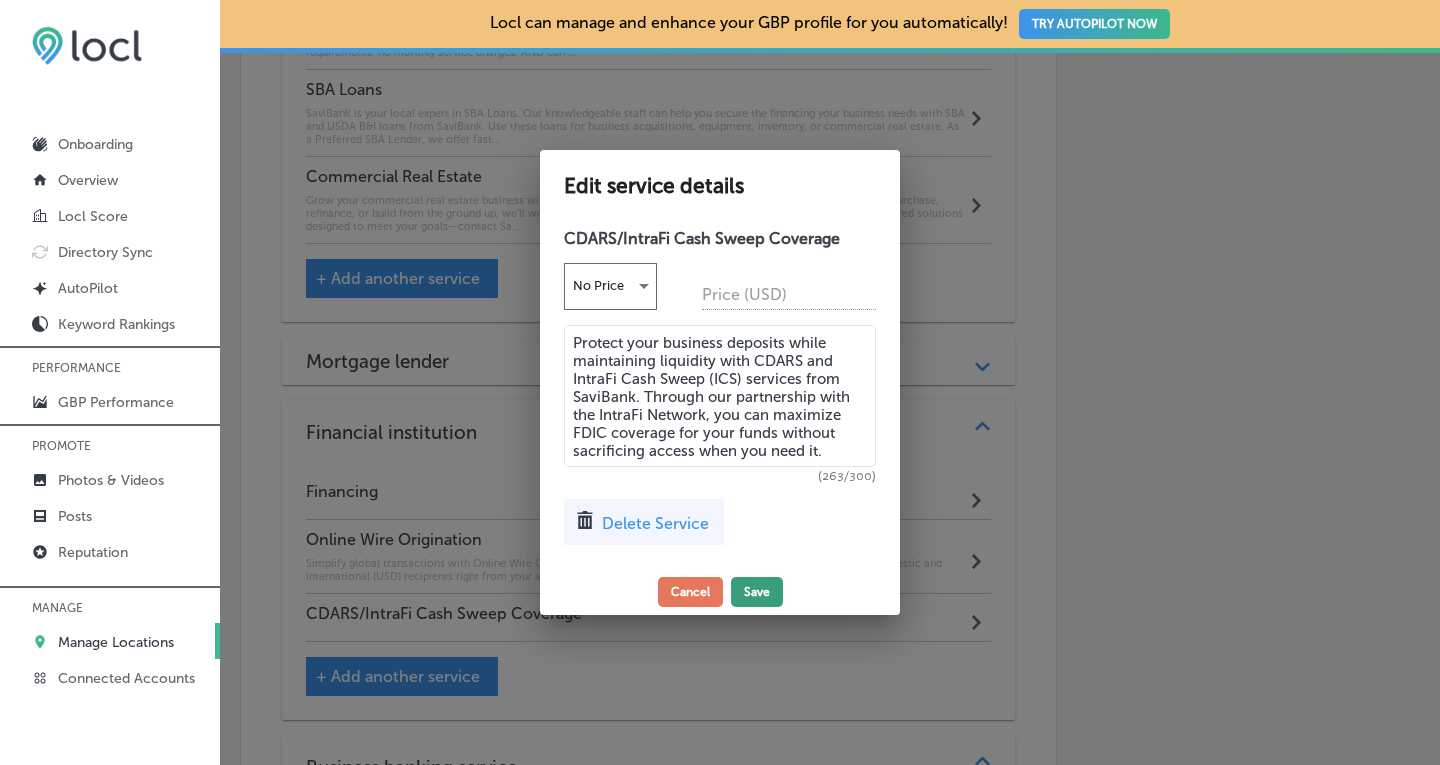 type on "Protect your business deposits while maintaining liquidity with CDARS and IntraFi Cash Sweep (ICS) services from SaviBank. Through our partnership with the IntraFi Network, you can maximize FDIC coverage for your funds without sacrificing access when you need it." 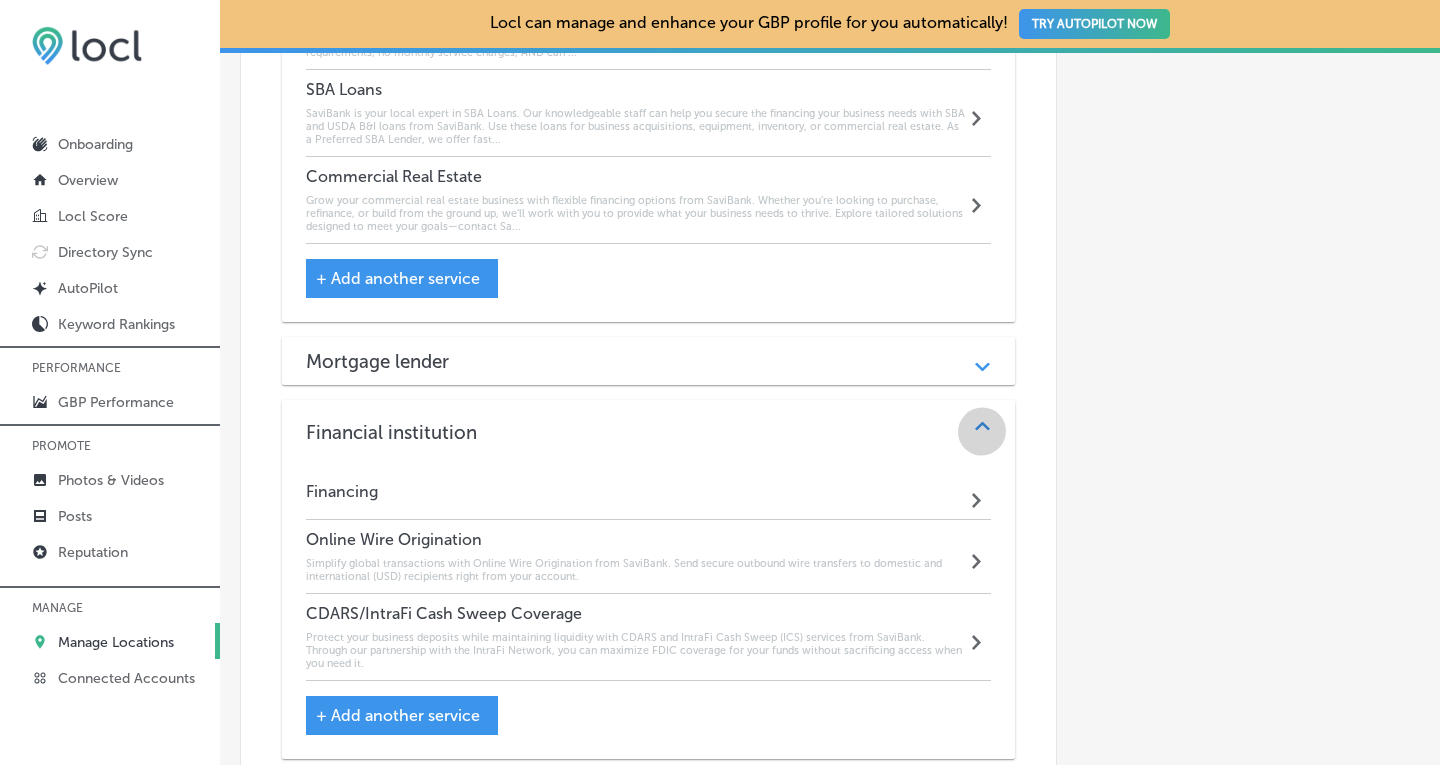 click on "Path
Created with Sketch." 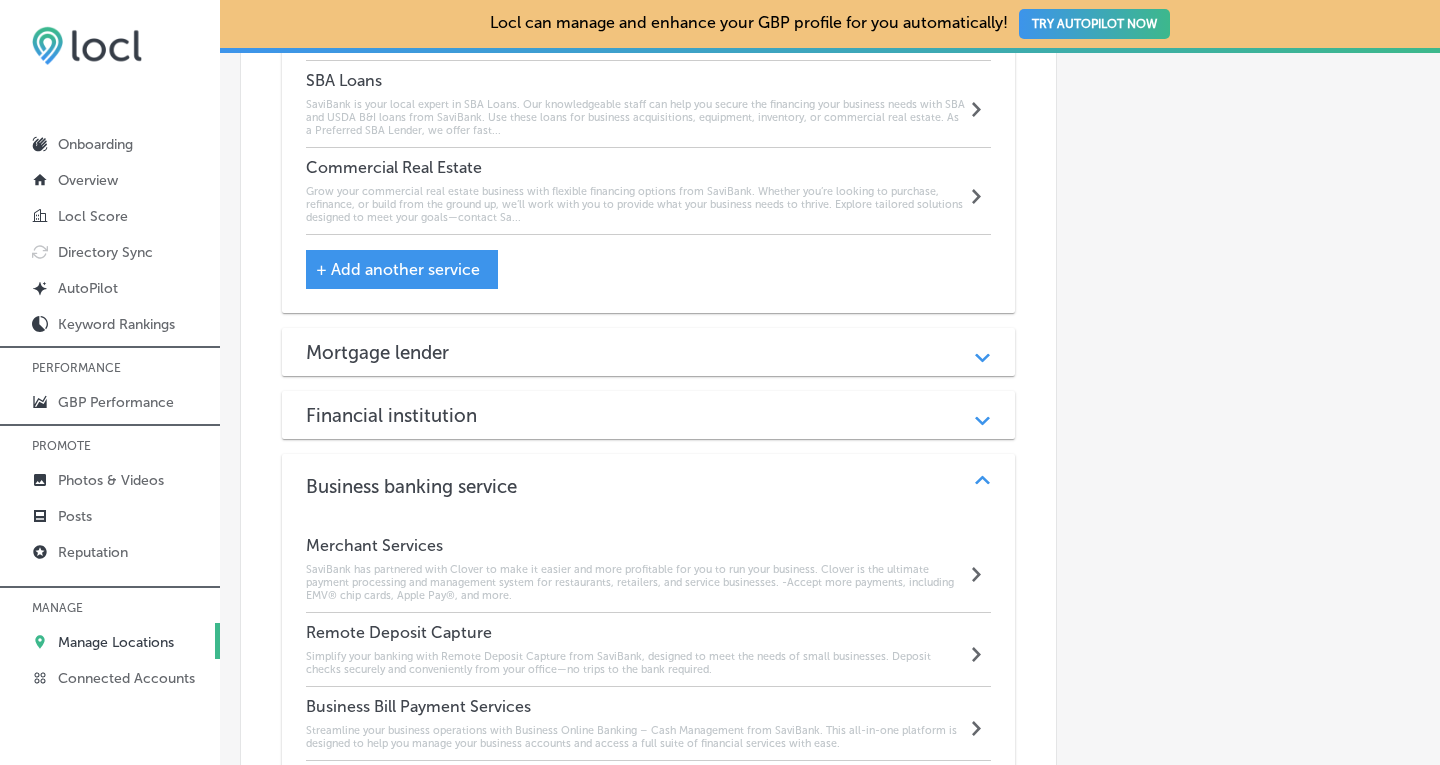 scroll, scrollTop: 2196, scrollLeft: 0, axis: vertical 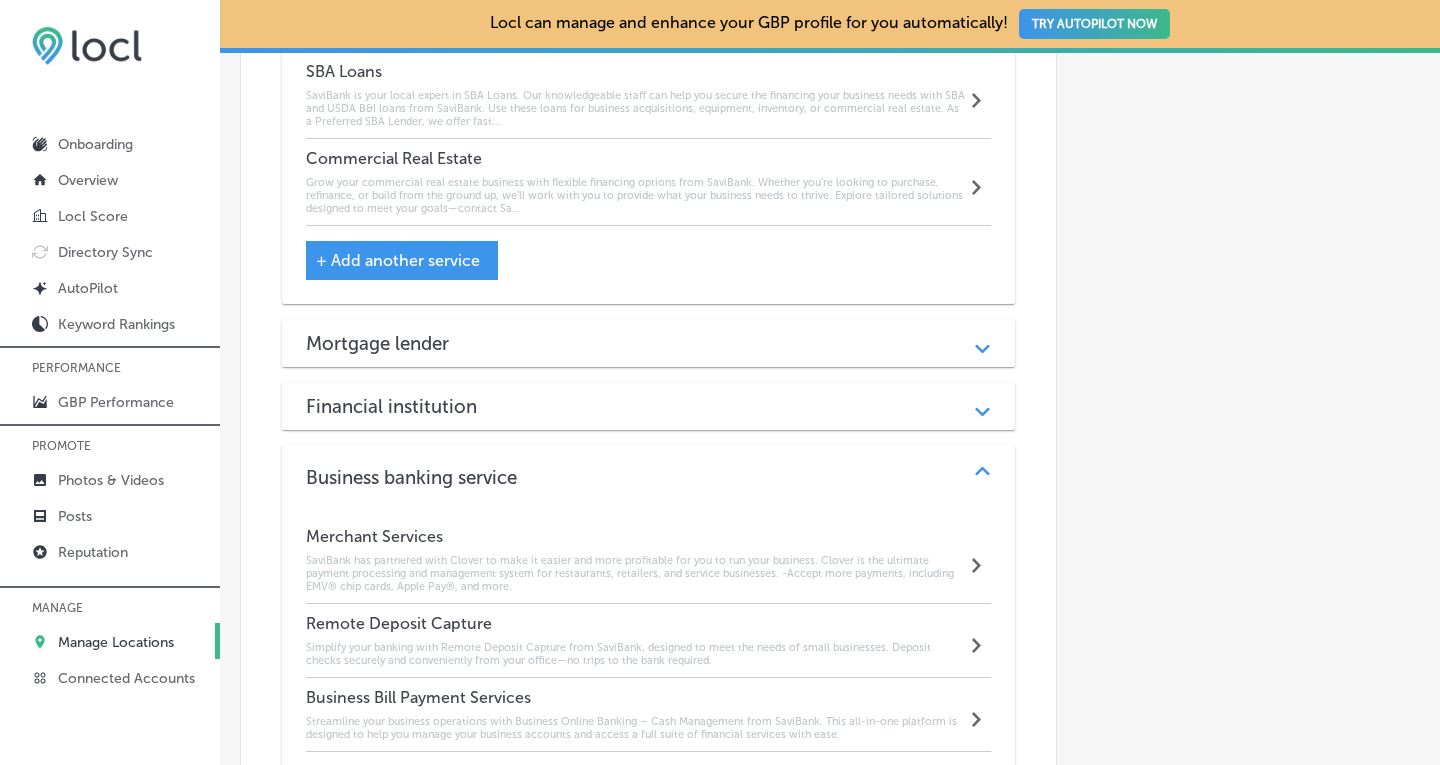 click on "Path
Created with Sketch." 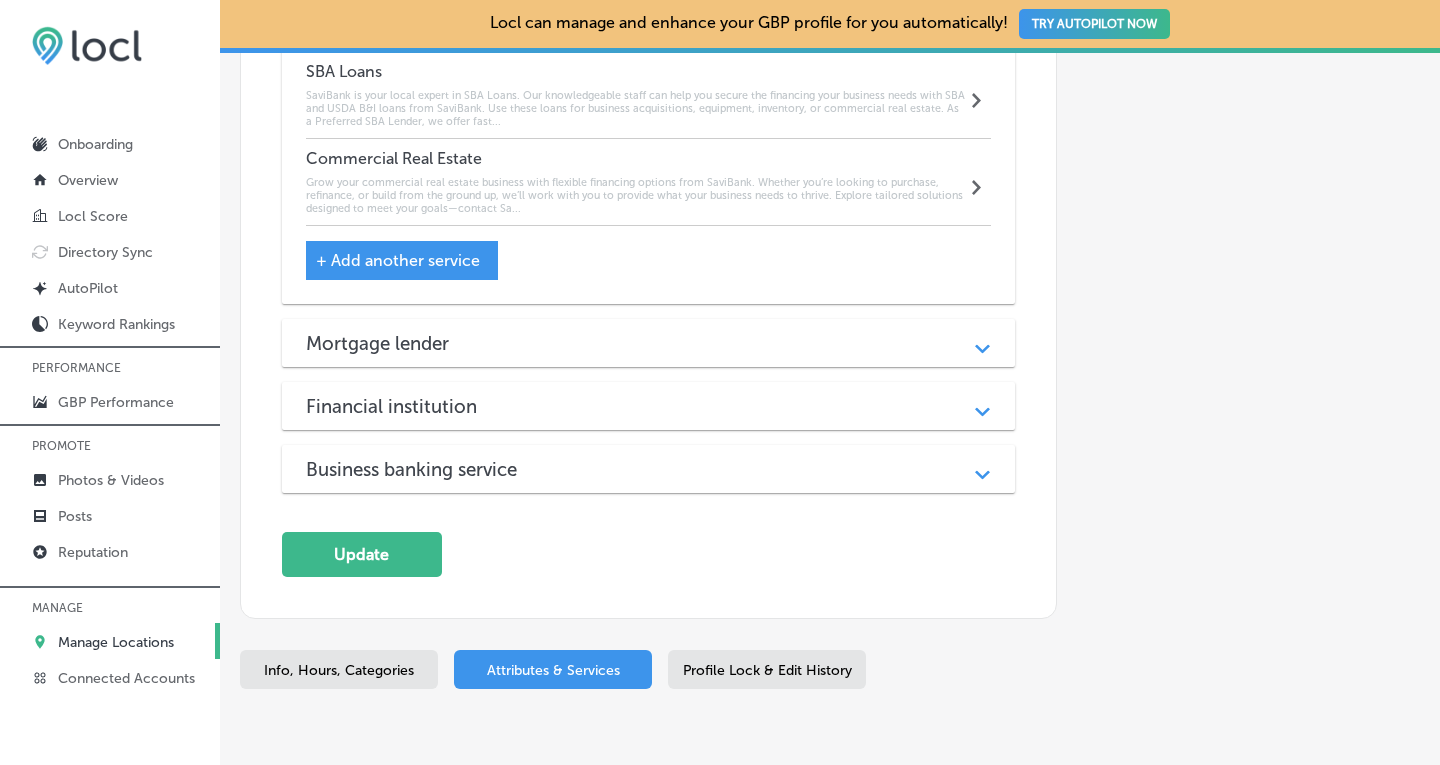 click 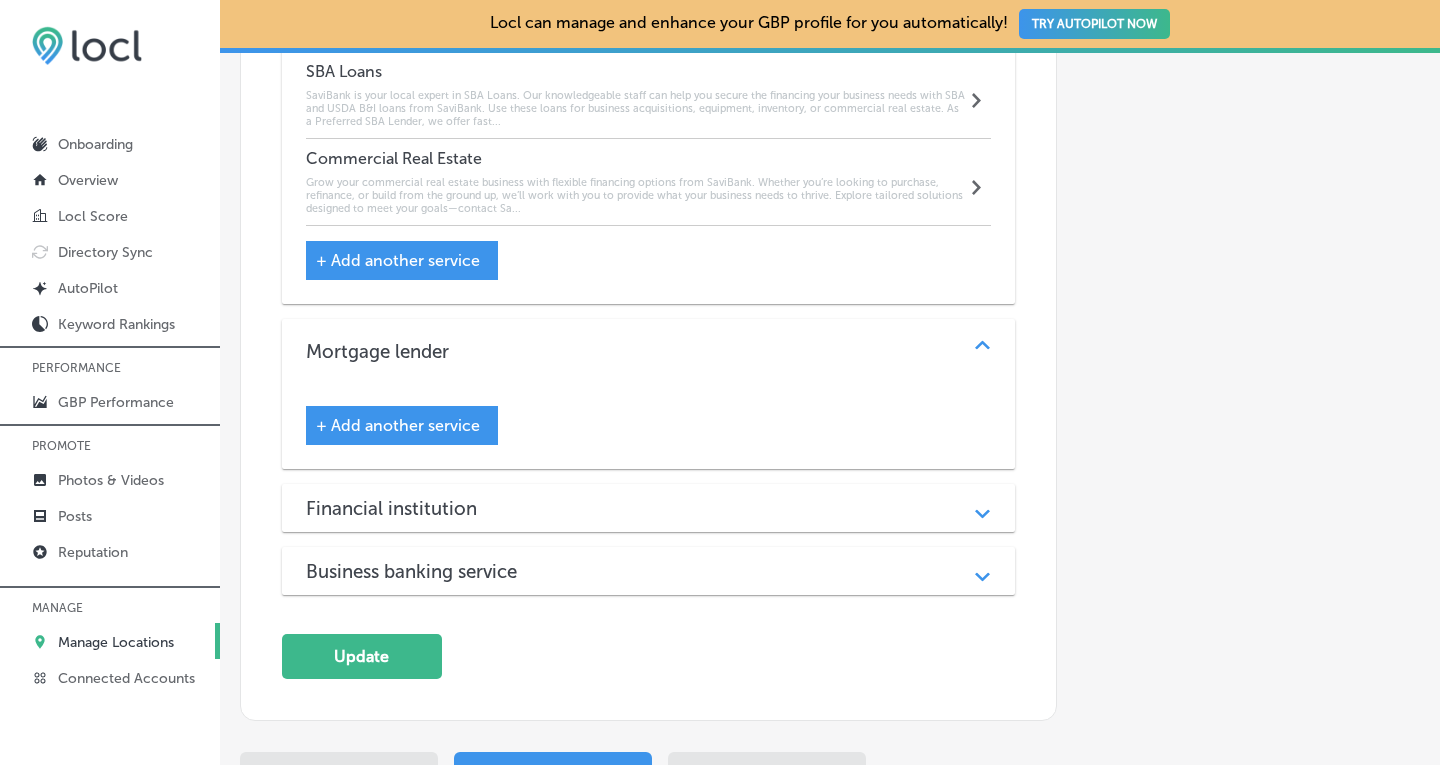 click on "+ Add another service" at bounding box center [398, 425] 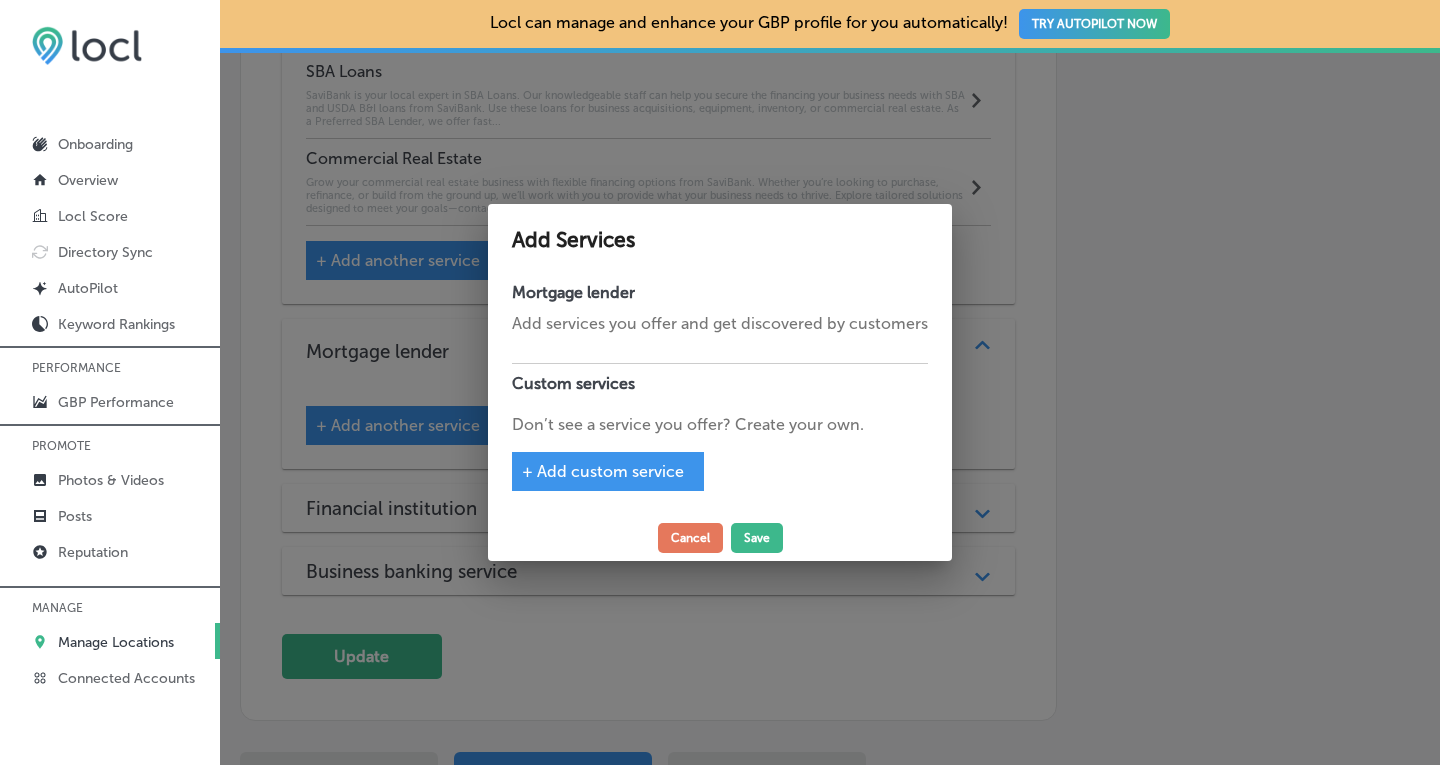 click on "+ Add custom service" at bounding box center (603, 471) 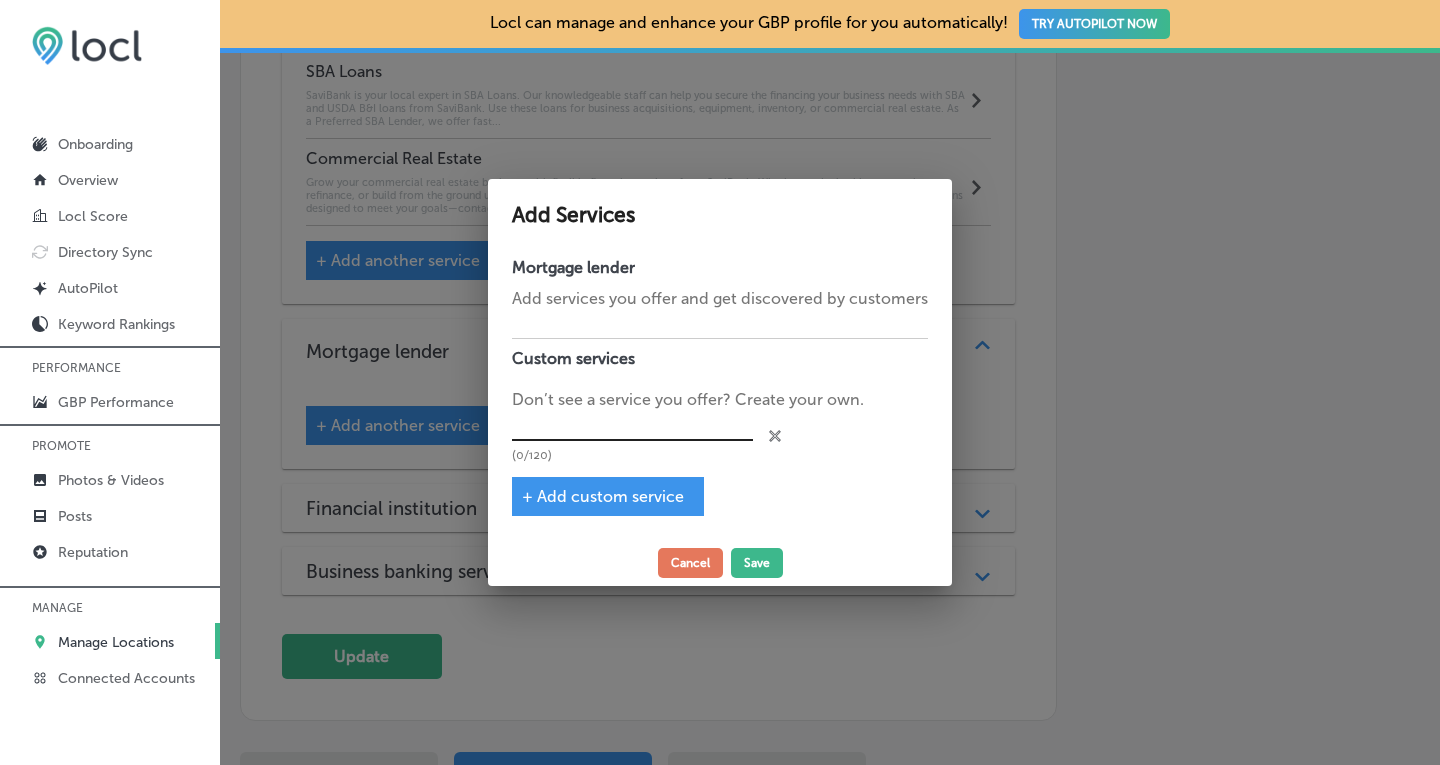 click at bounding box center [632, 426] 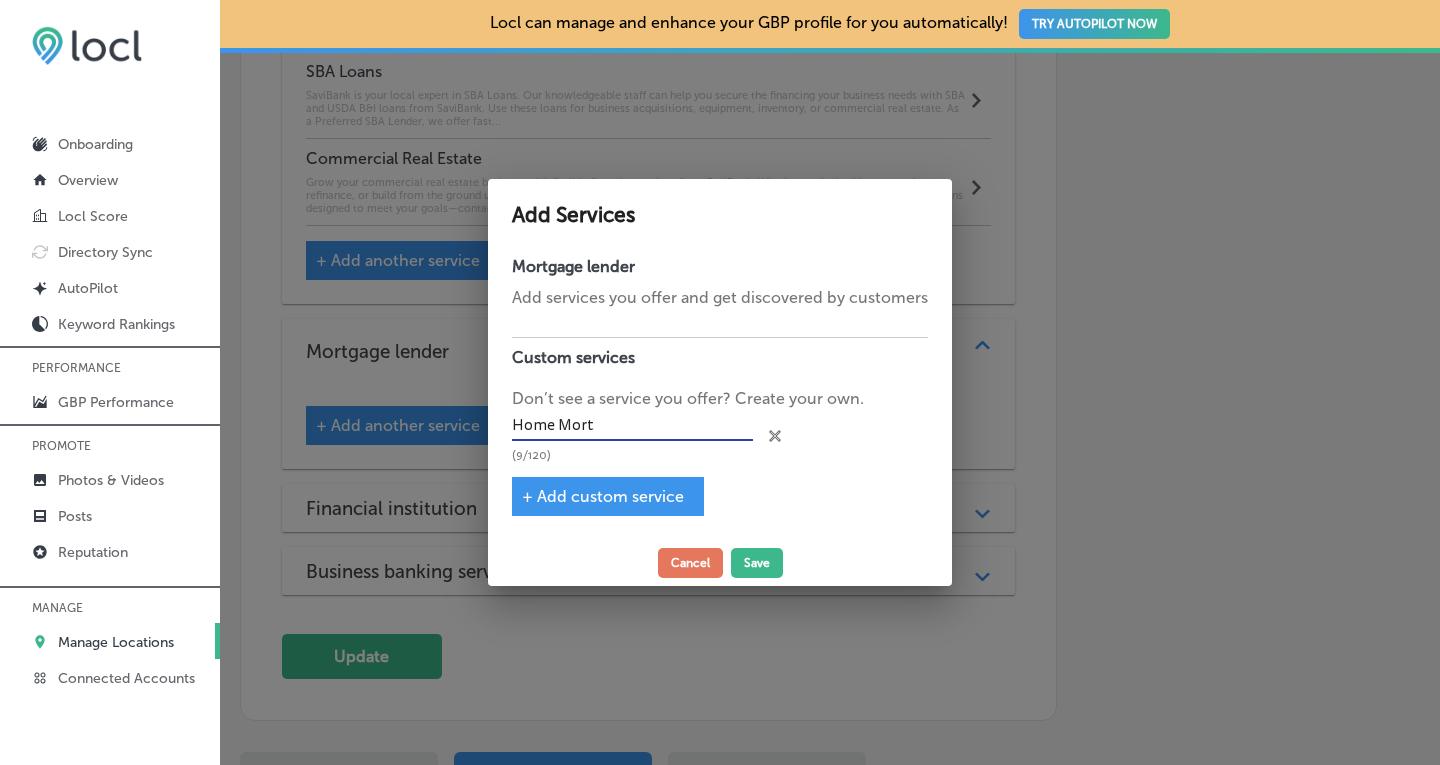 type on "Home Mortgage" 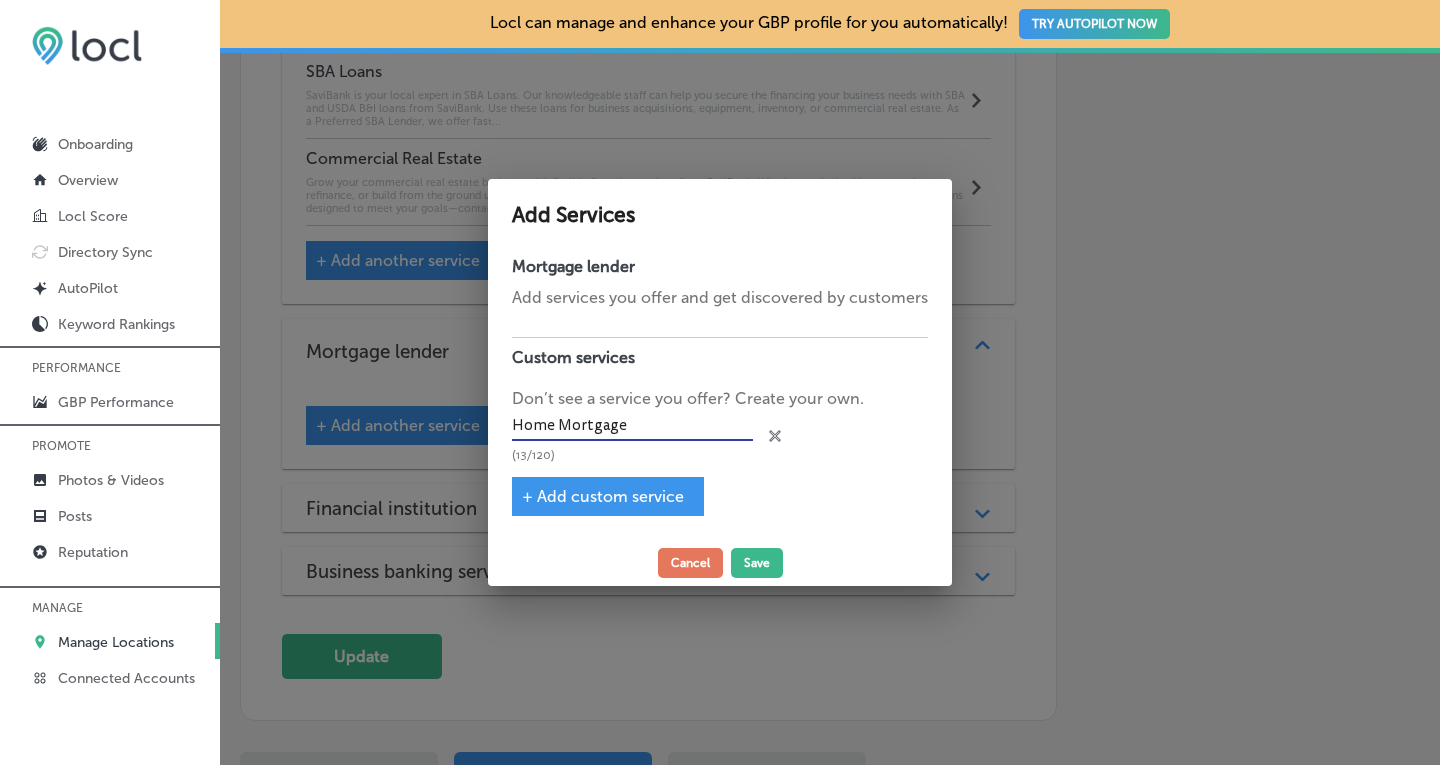 click on "+ Add custom service" at bounding box center (603, 496) 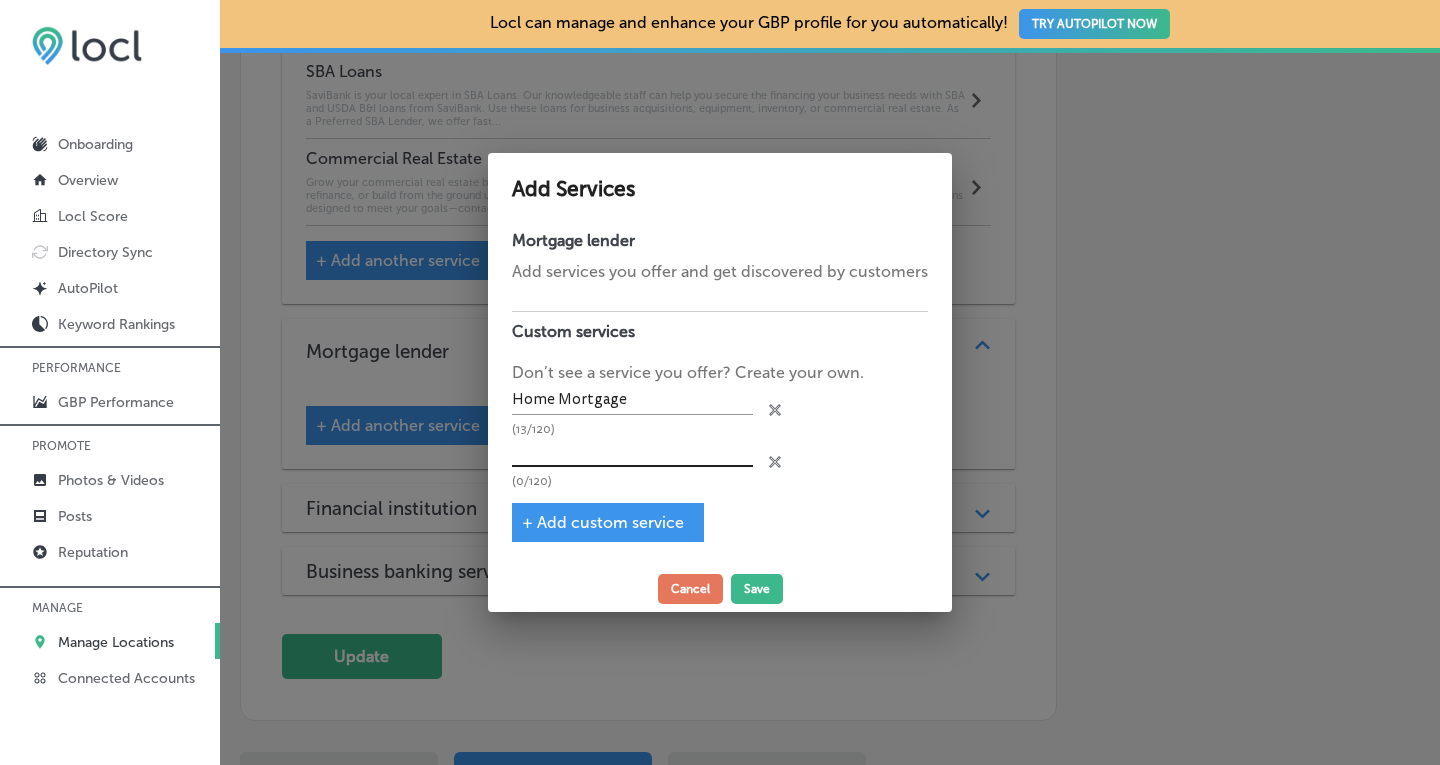 click at bounding box center [632, 452] 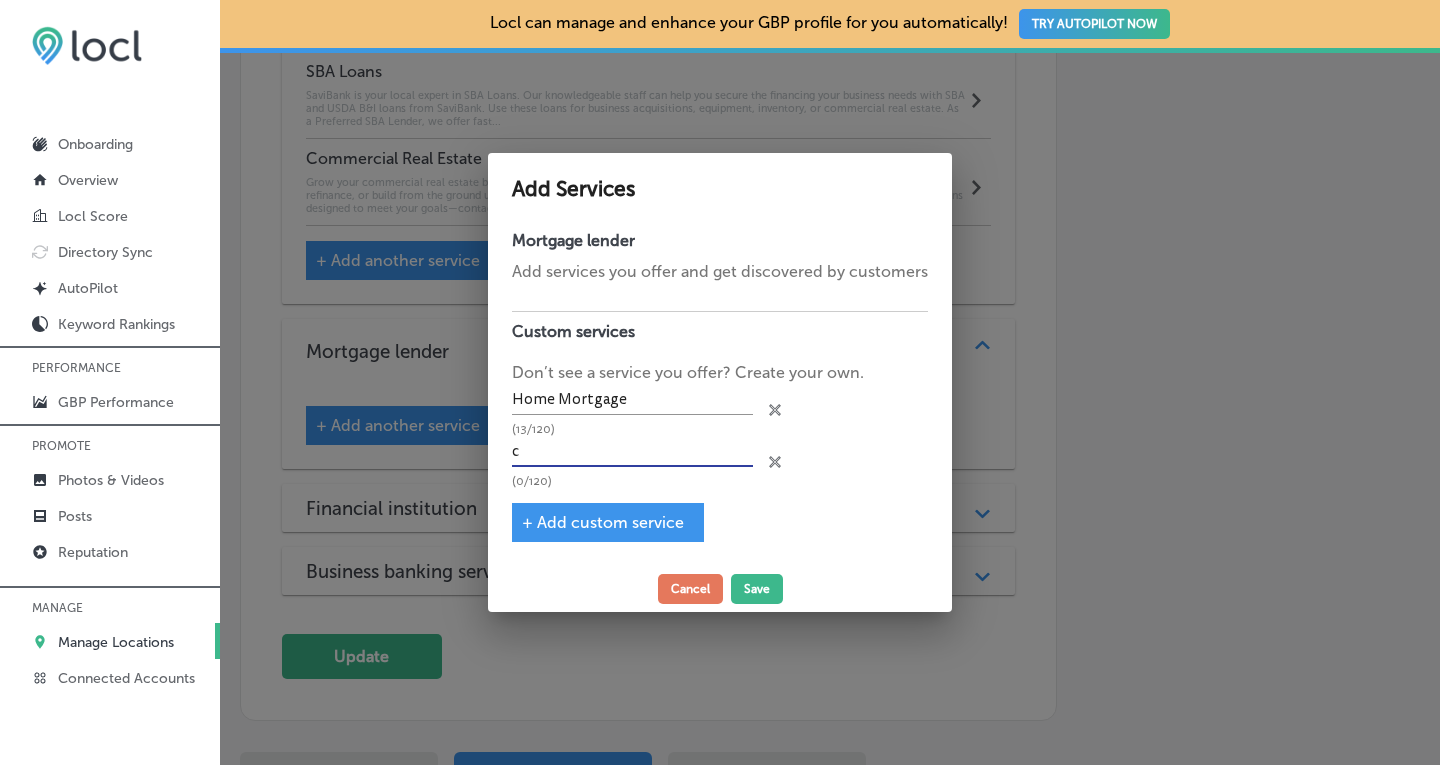 type on "c" 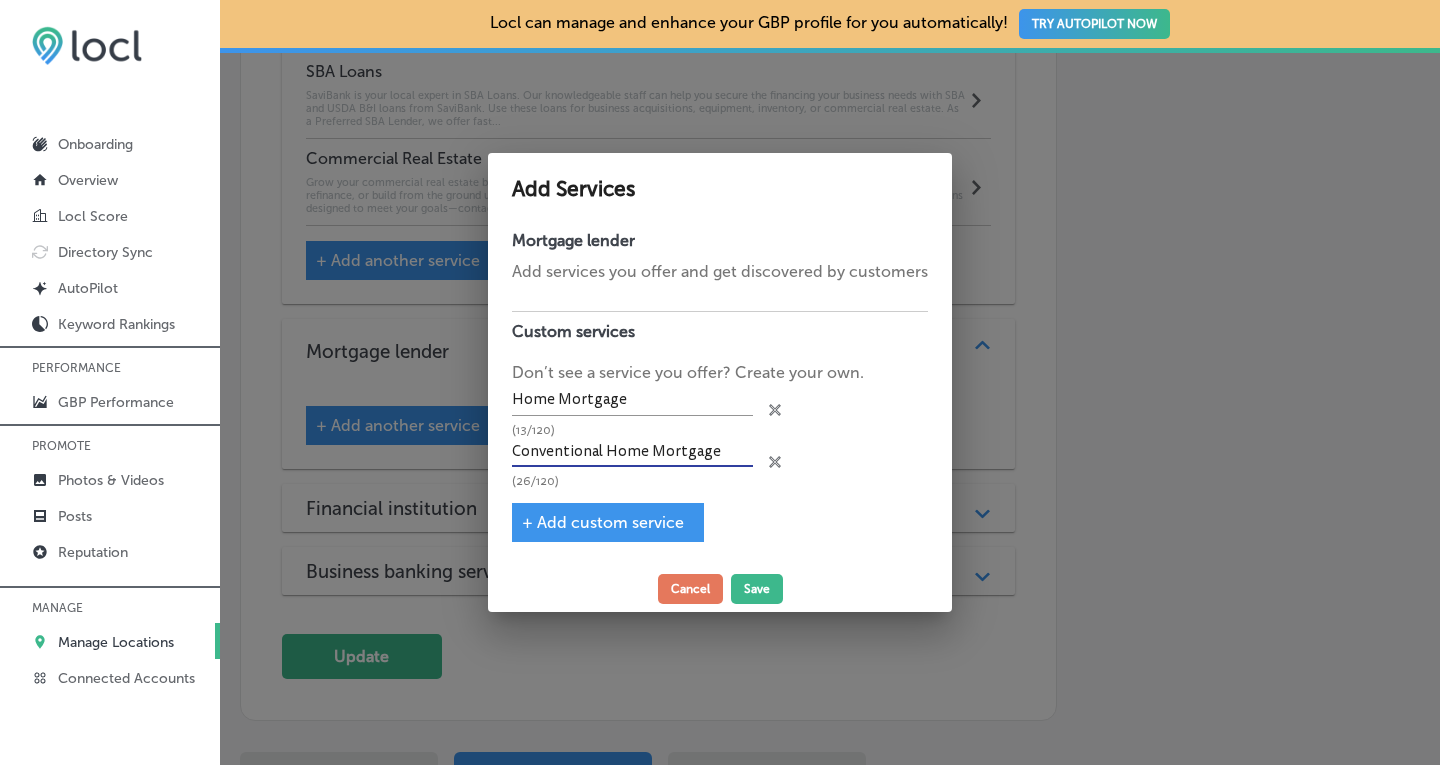 type on "Conventional Home Mortgage" 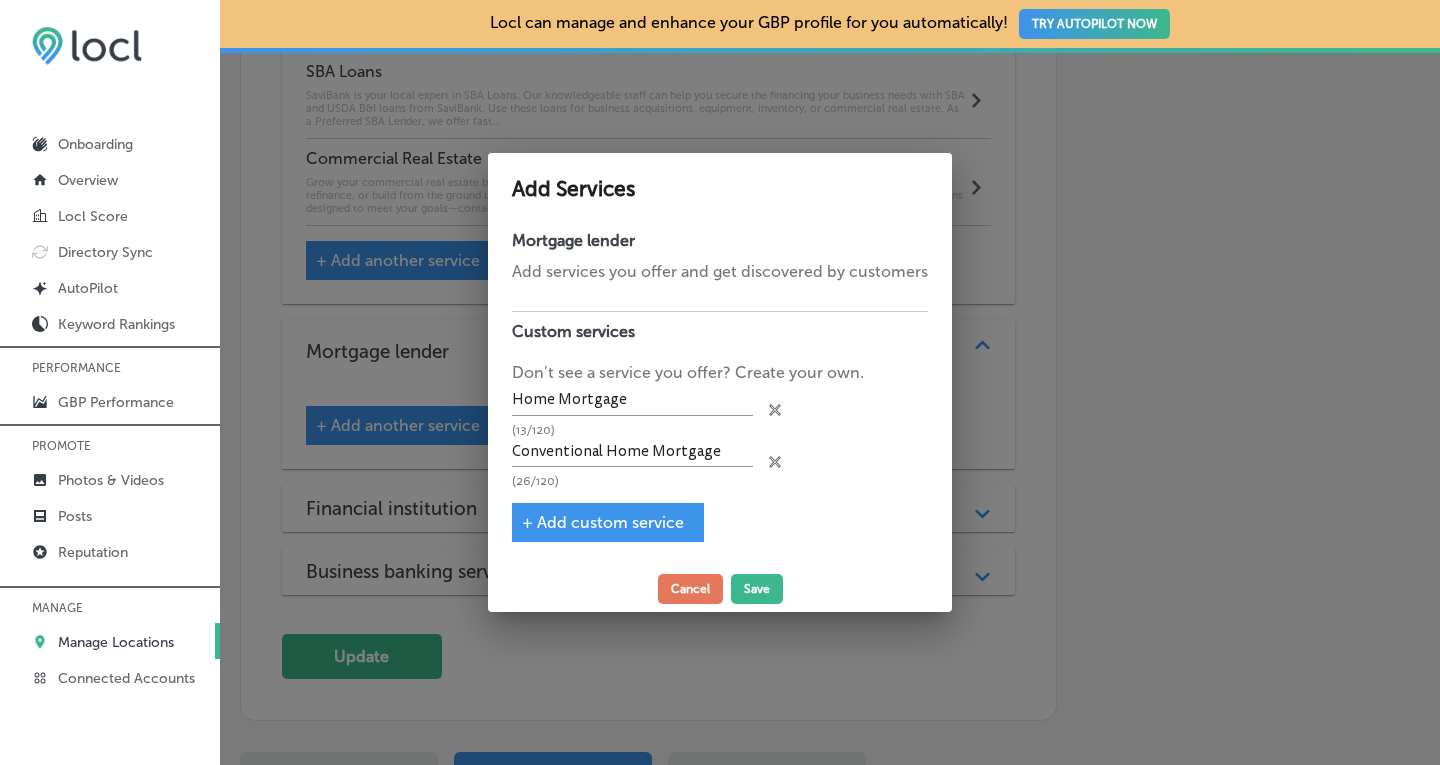 click on "+ Add custom service" at bounding box center (608, 522) 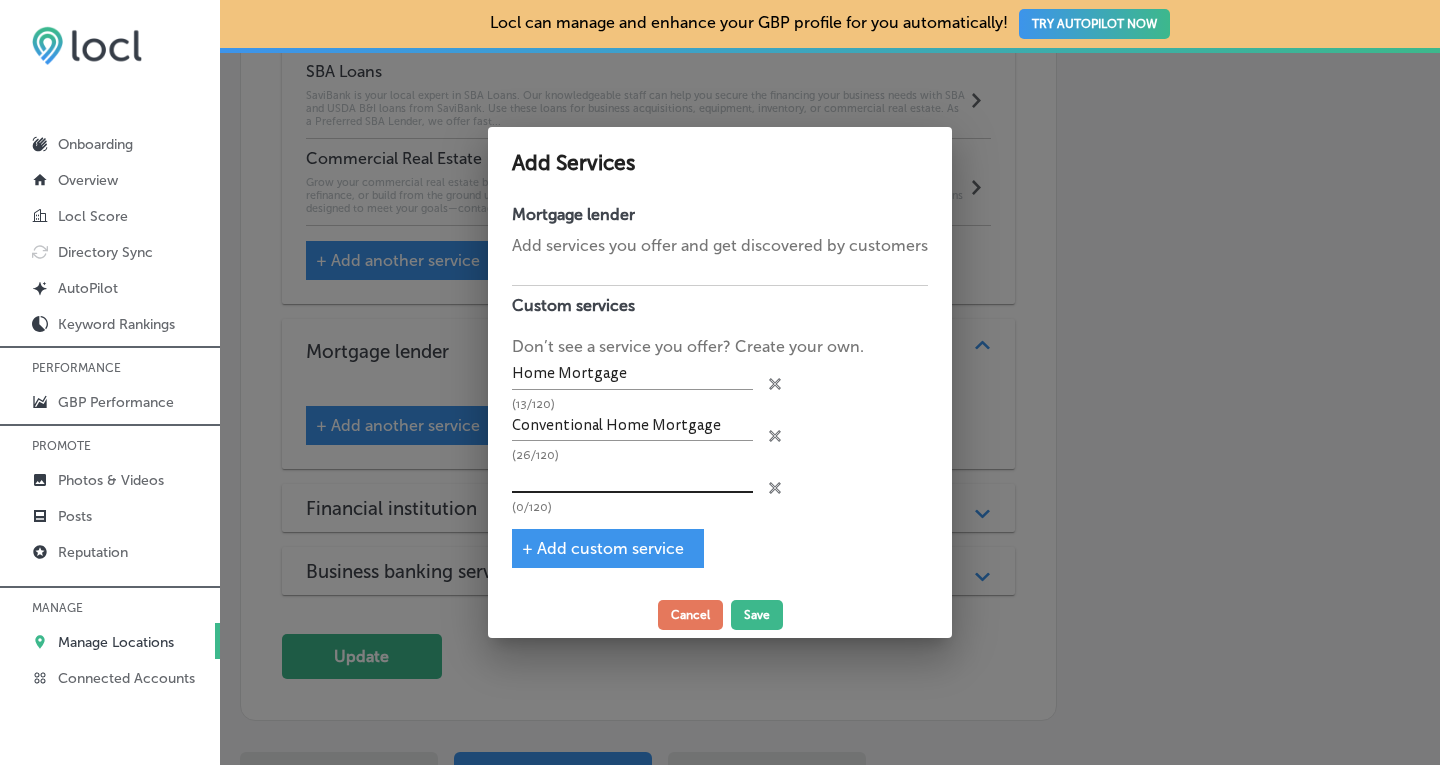 click at bounding box center [632, 477] 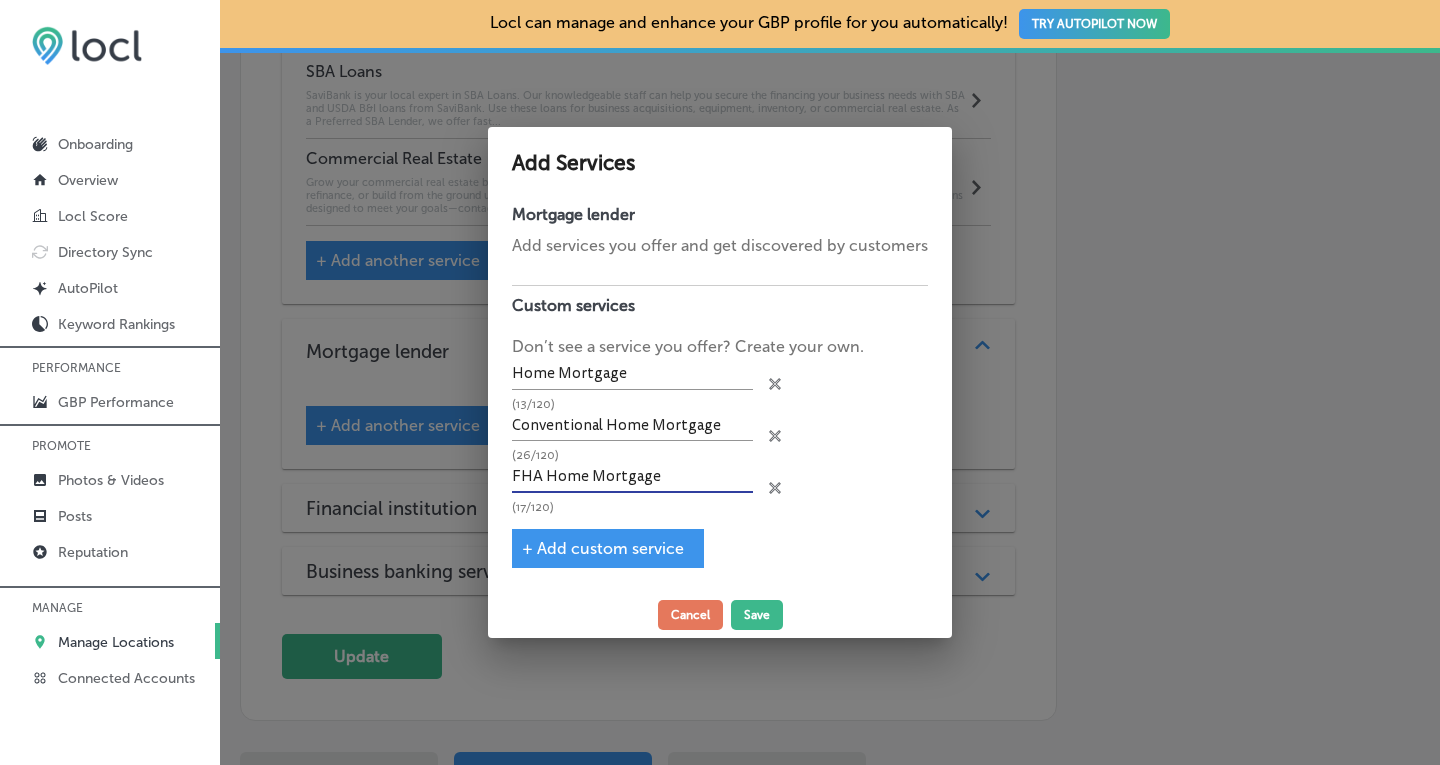 type on "FHA Home Mortgage" 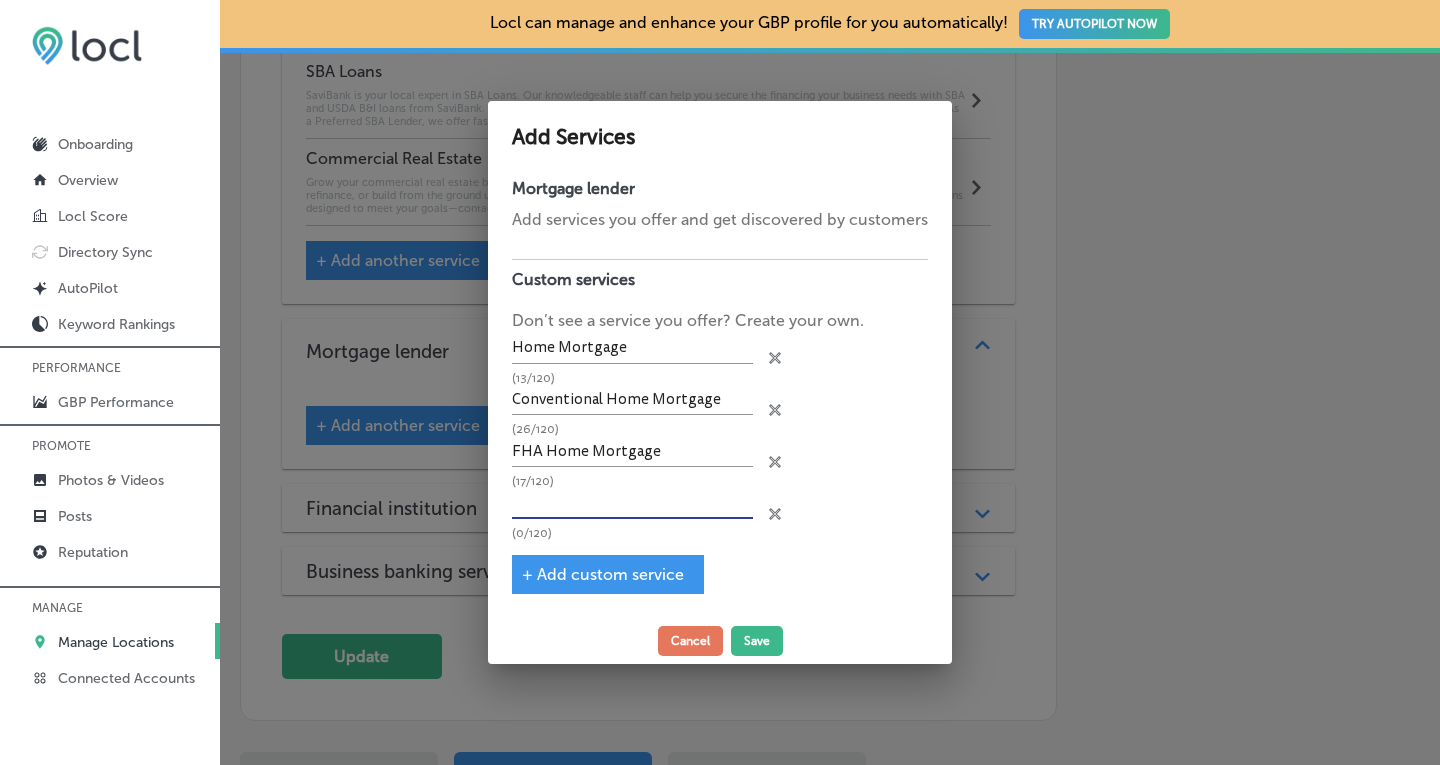 click at bounding box center (632, 503) 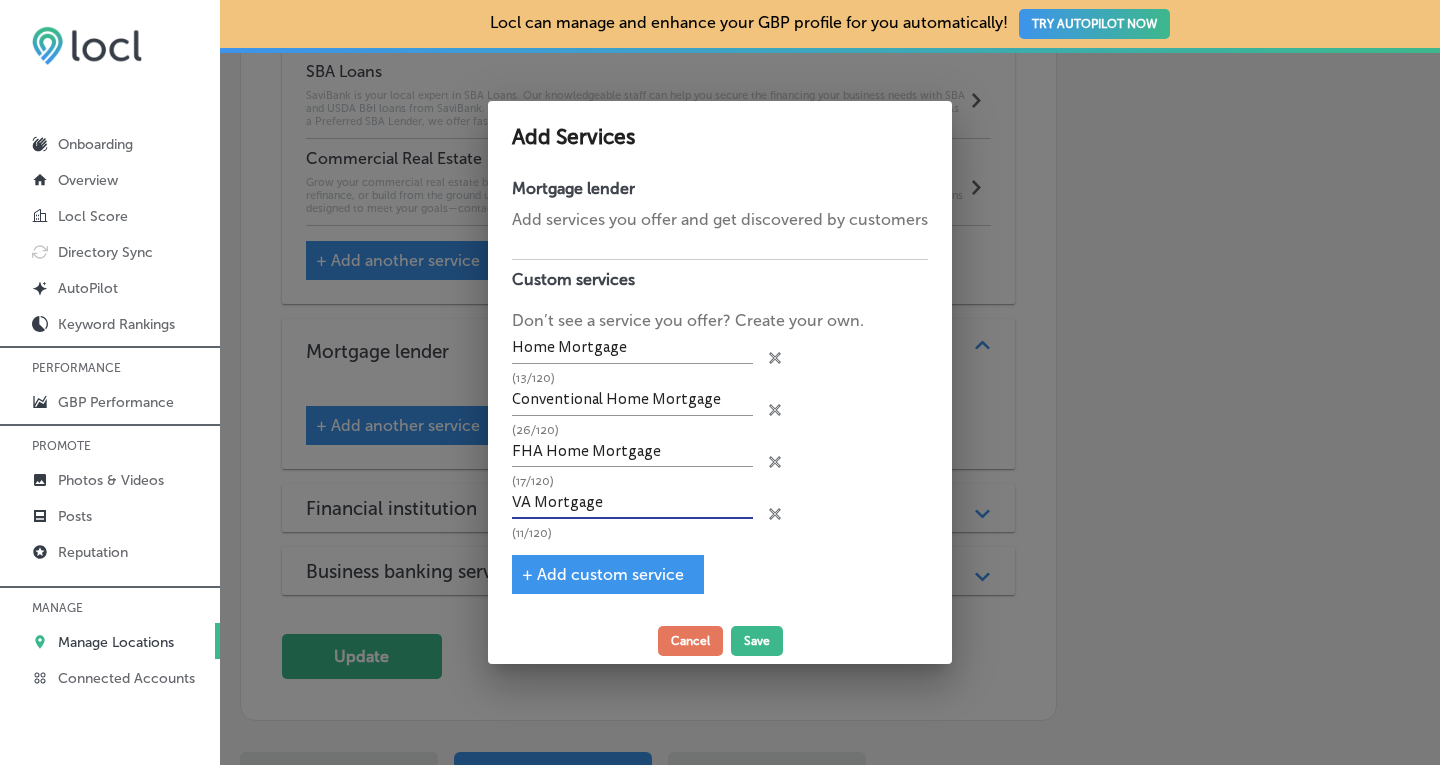 type on "VA Mortgage" 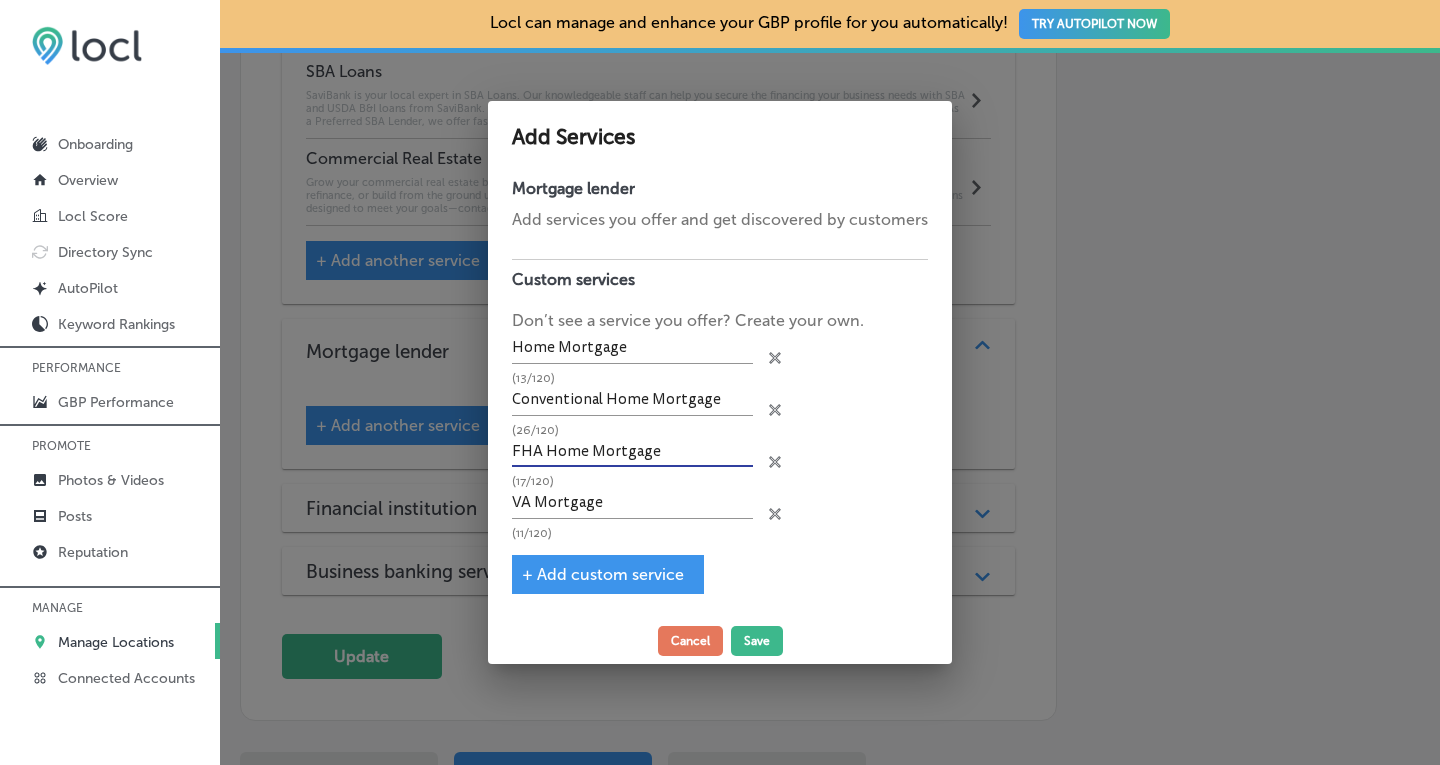 click on "FHA Home Mortgage" at bounding box center [632, 452] 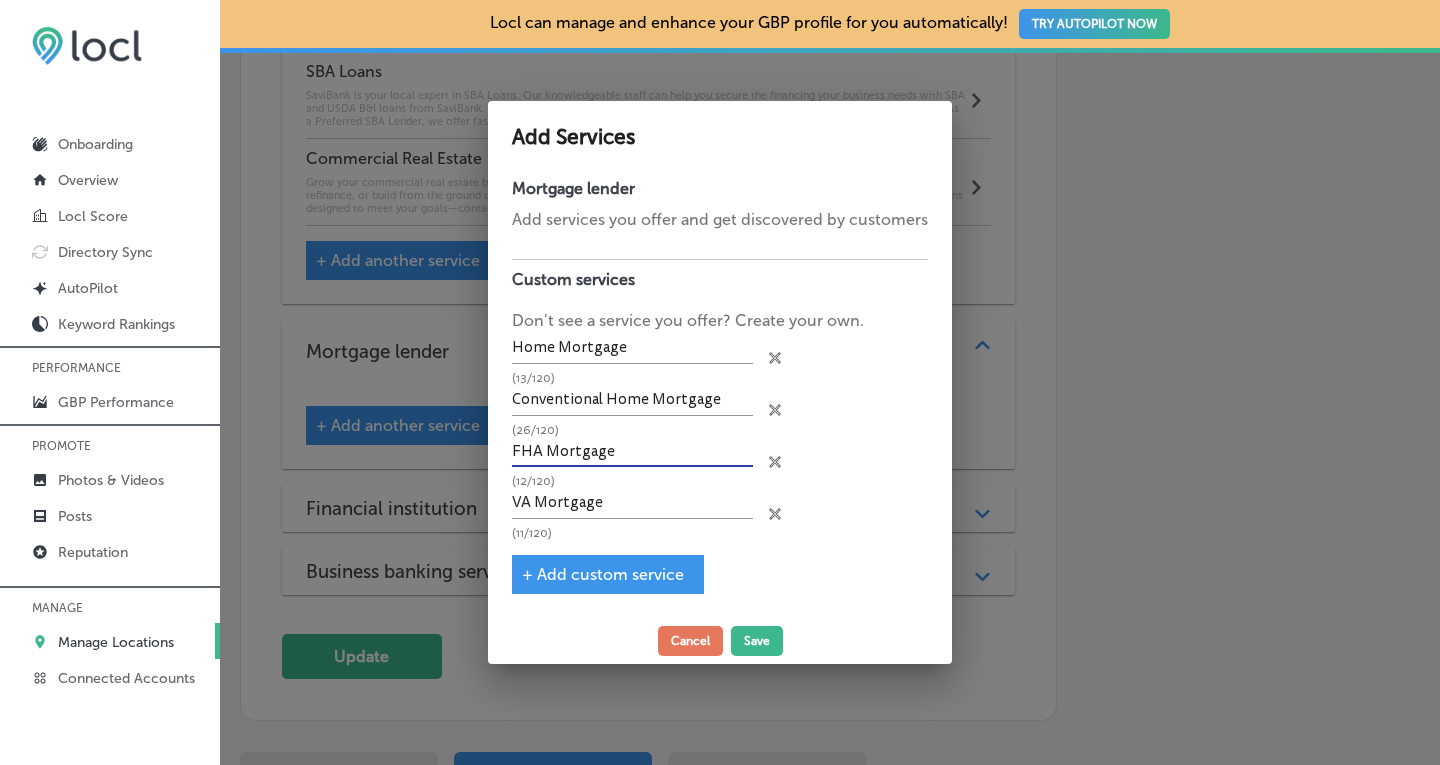type on "FHA Mortgage" 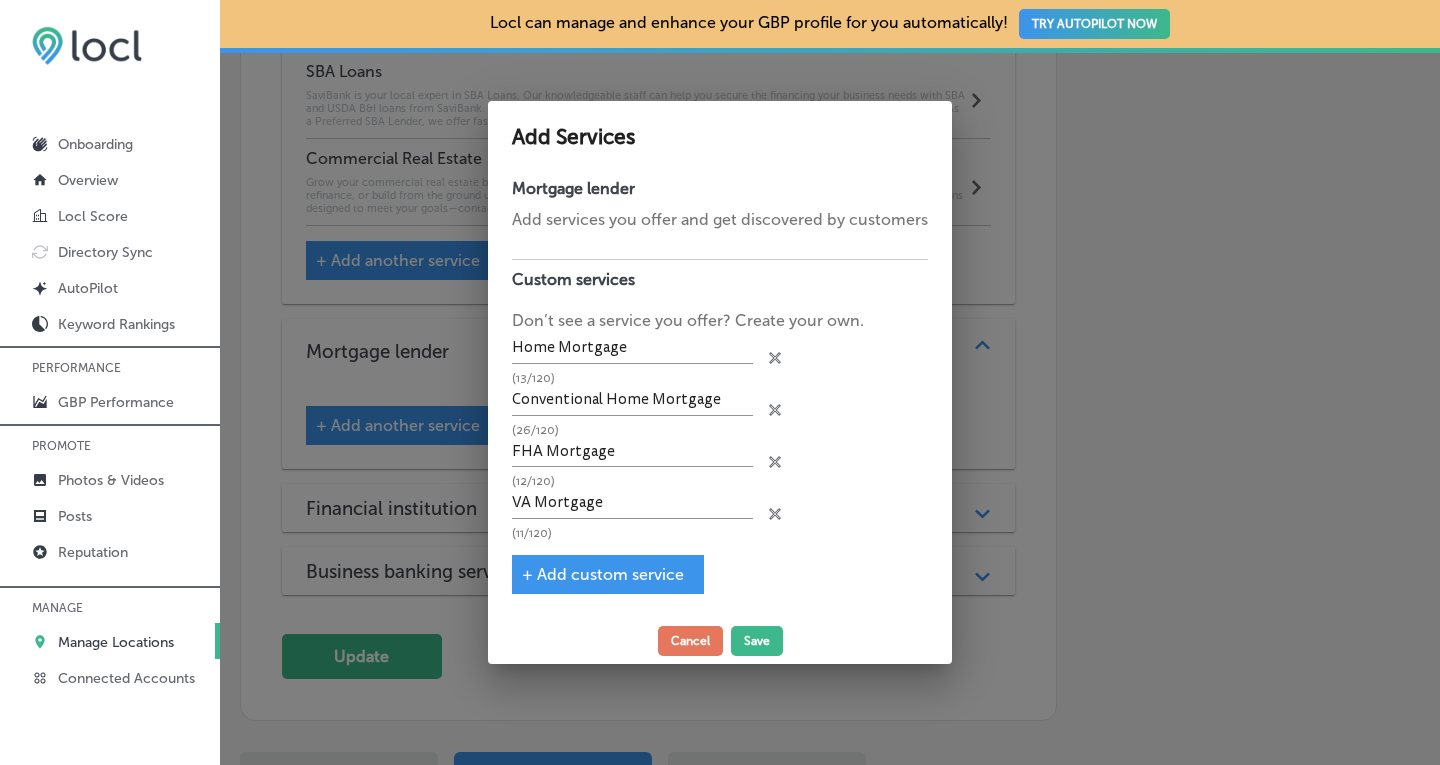 click on "+ Add custom service" at bounding box center [603, 574] 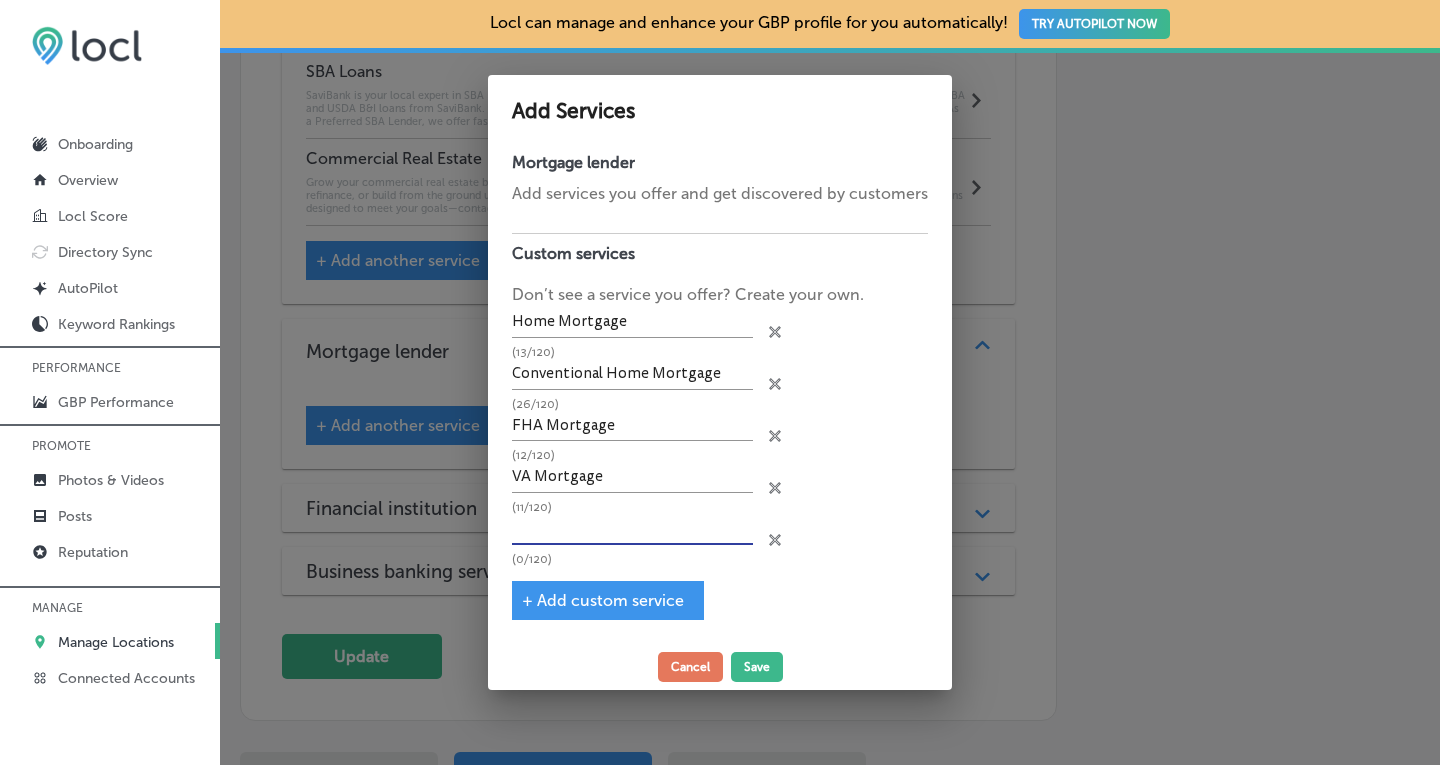 click at bounding box center (632, 529) 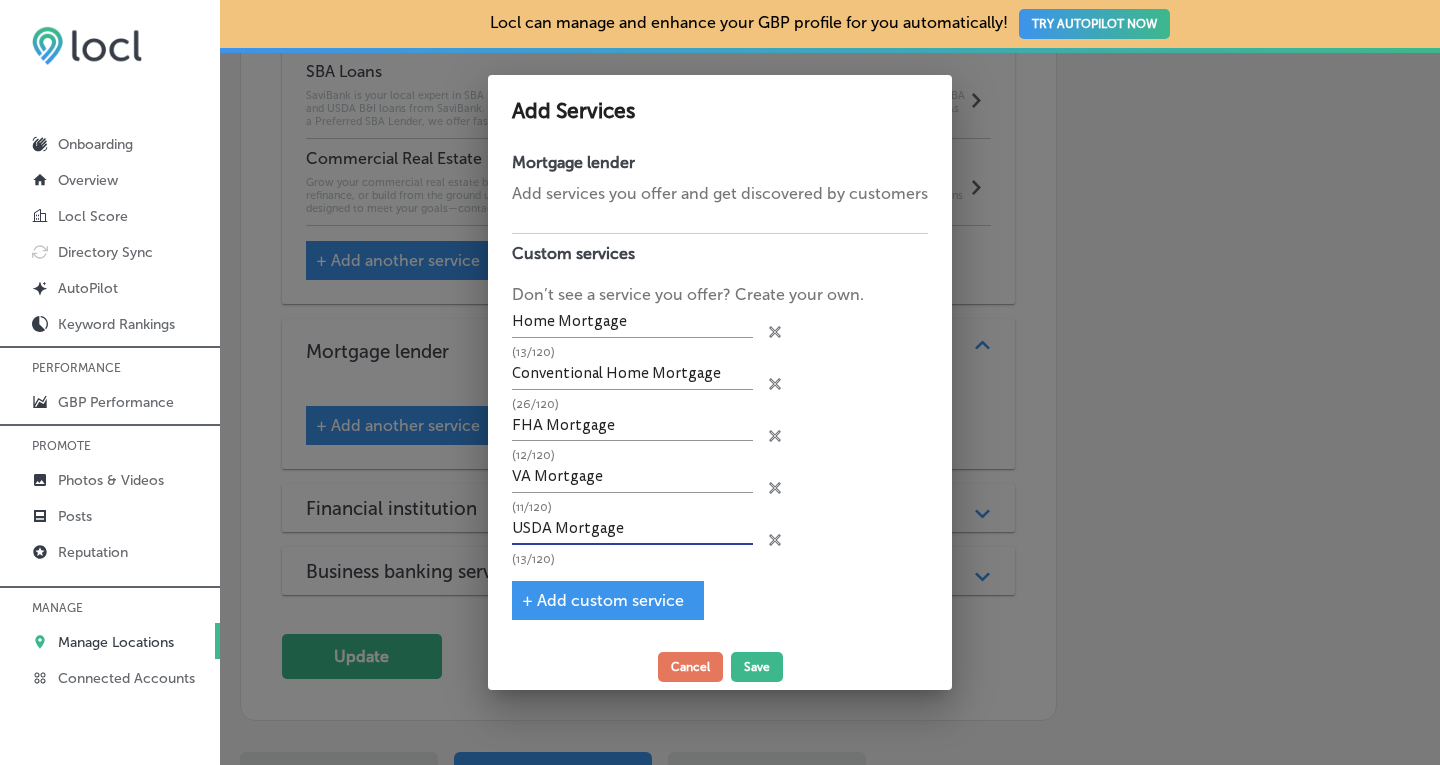 type on "USDA Mortgage" 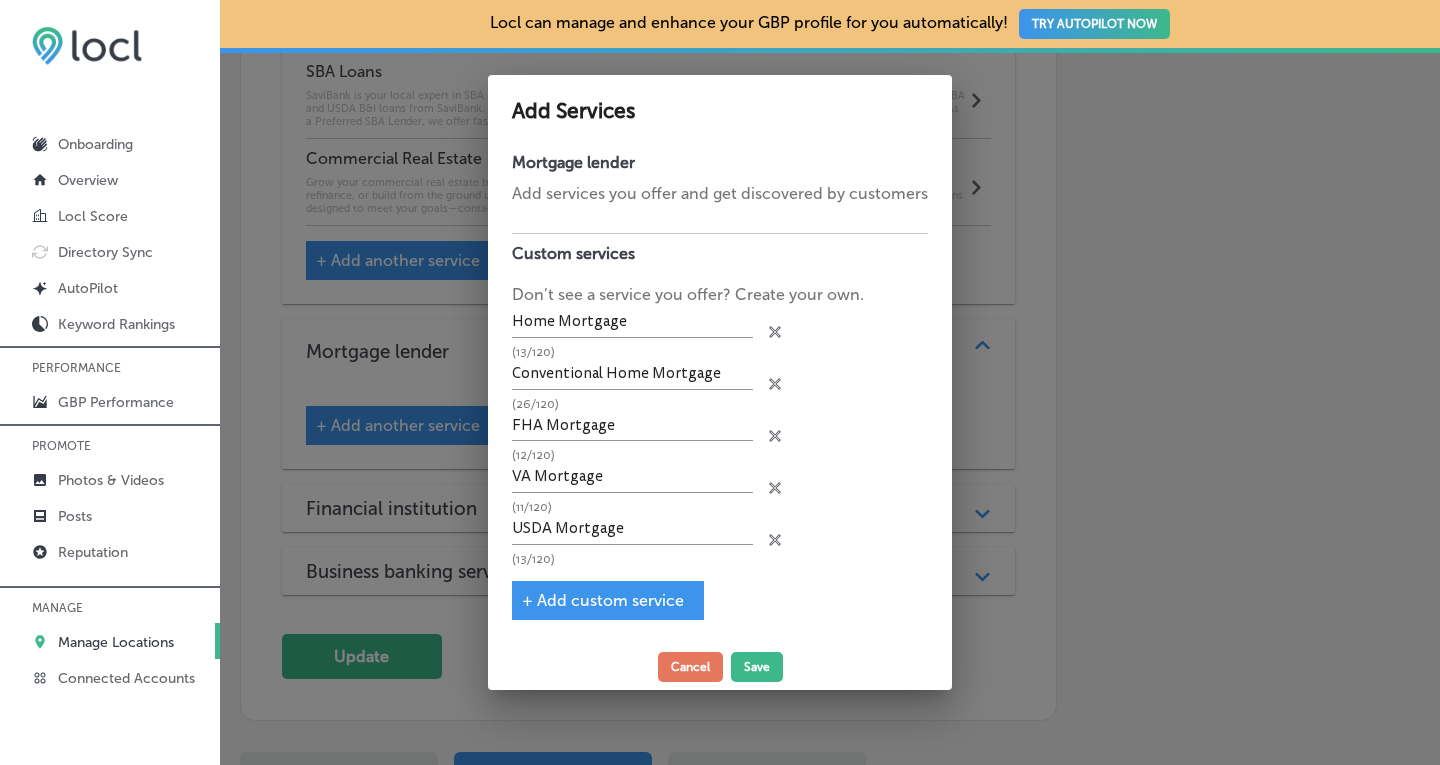 click on "+ Add custom service" at bounding box center [603, 600] 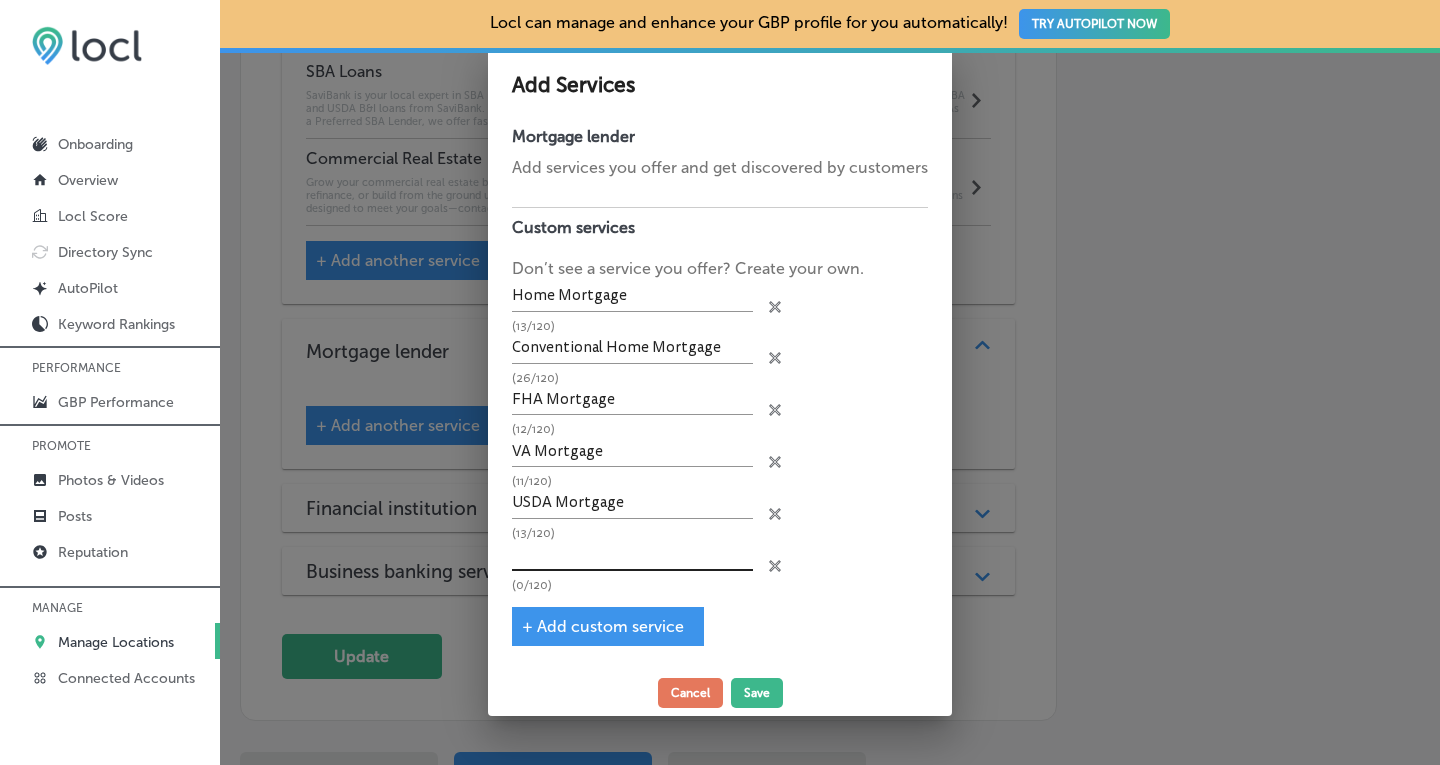 click at bounding box center (632, 555) 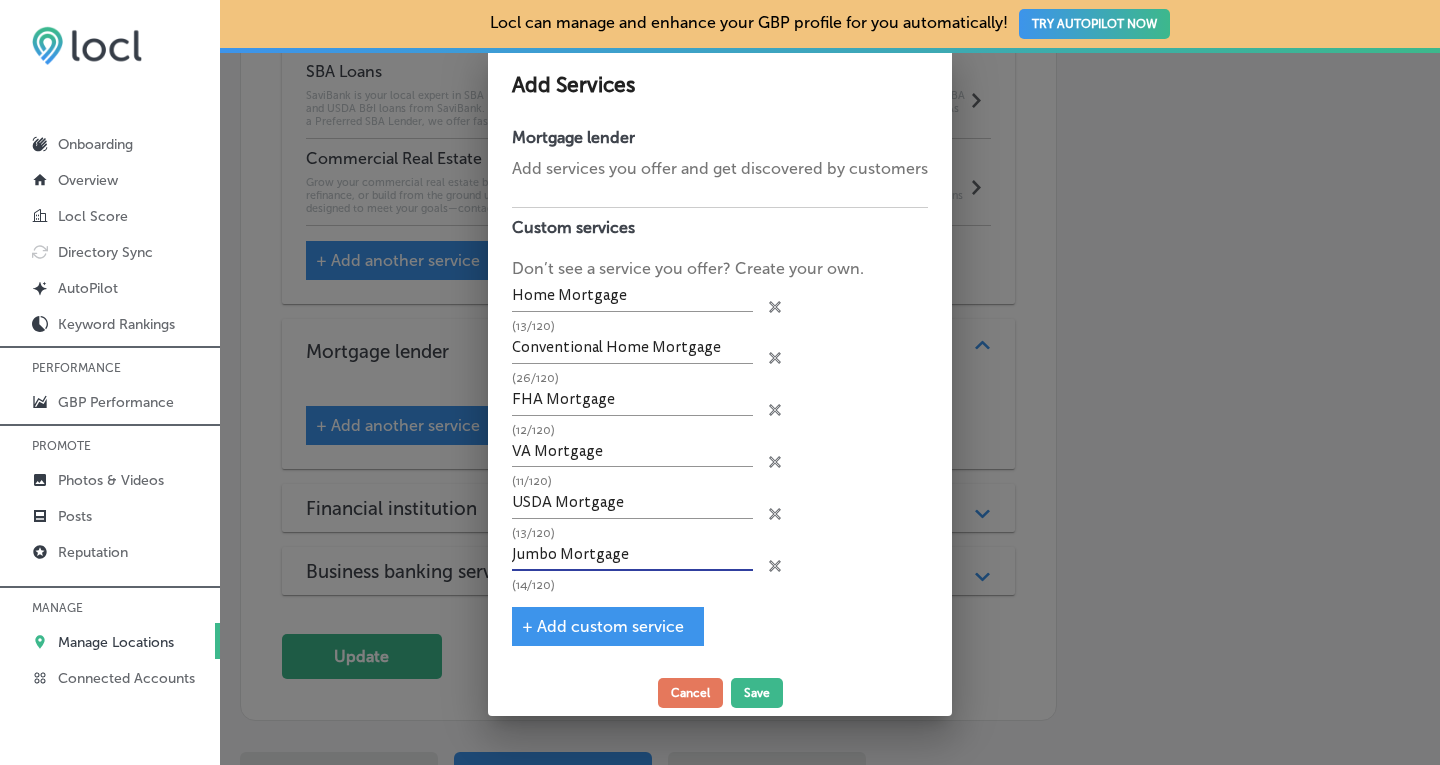 type on "Jumbo Mortgage" 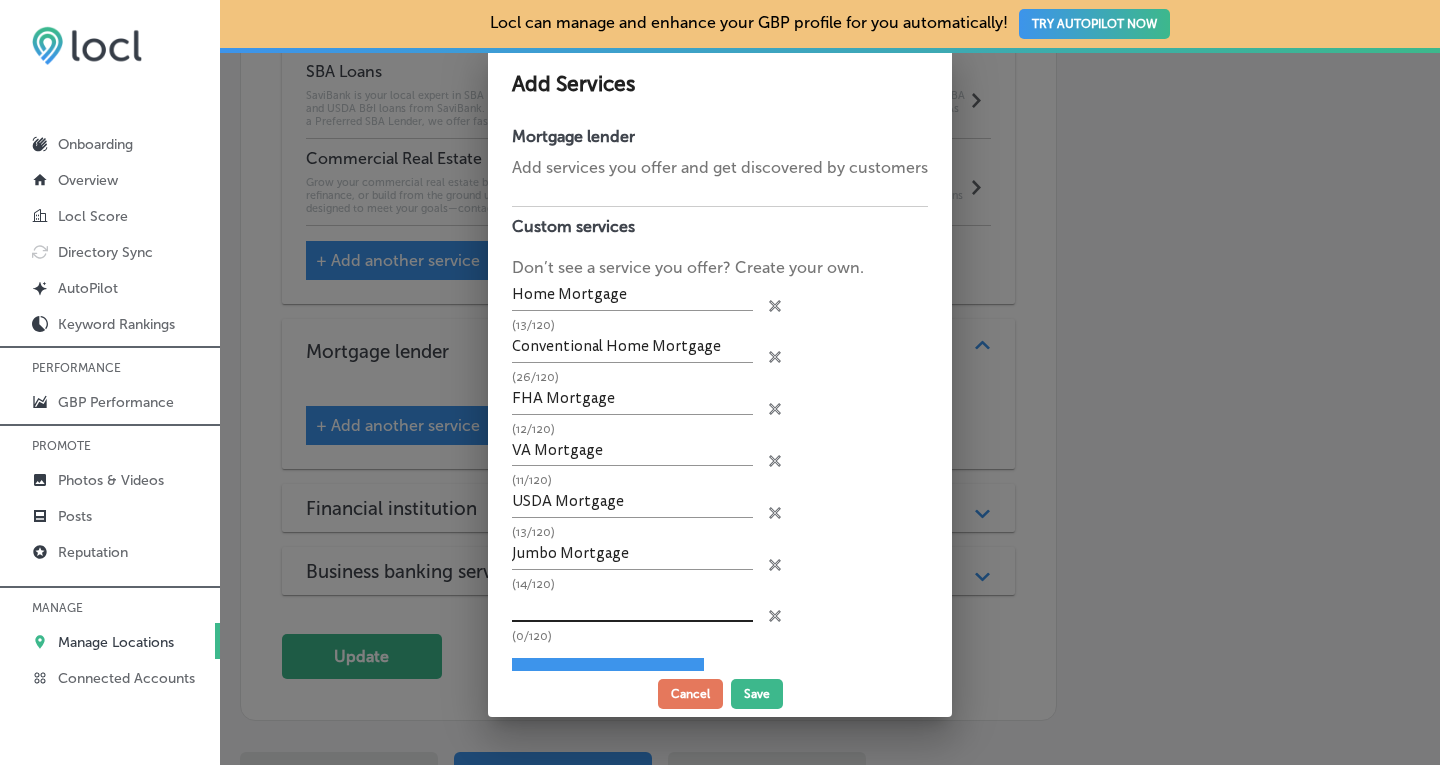 click at bounding box center (632, 606) 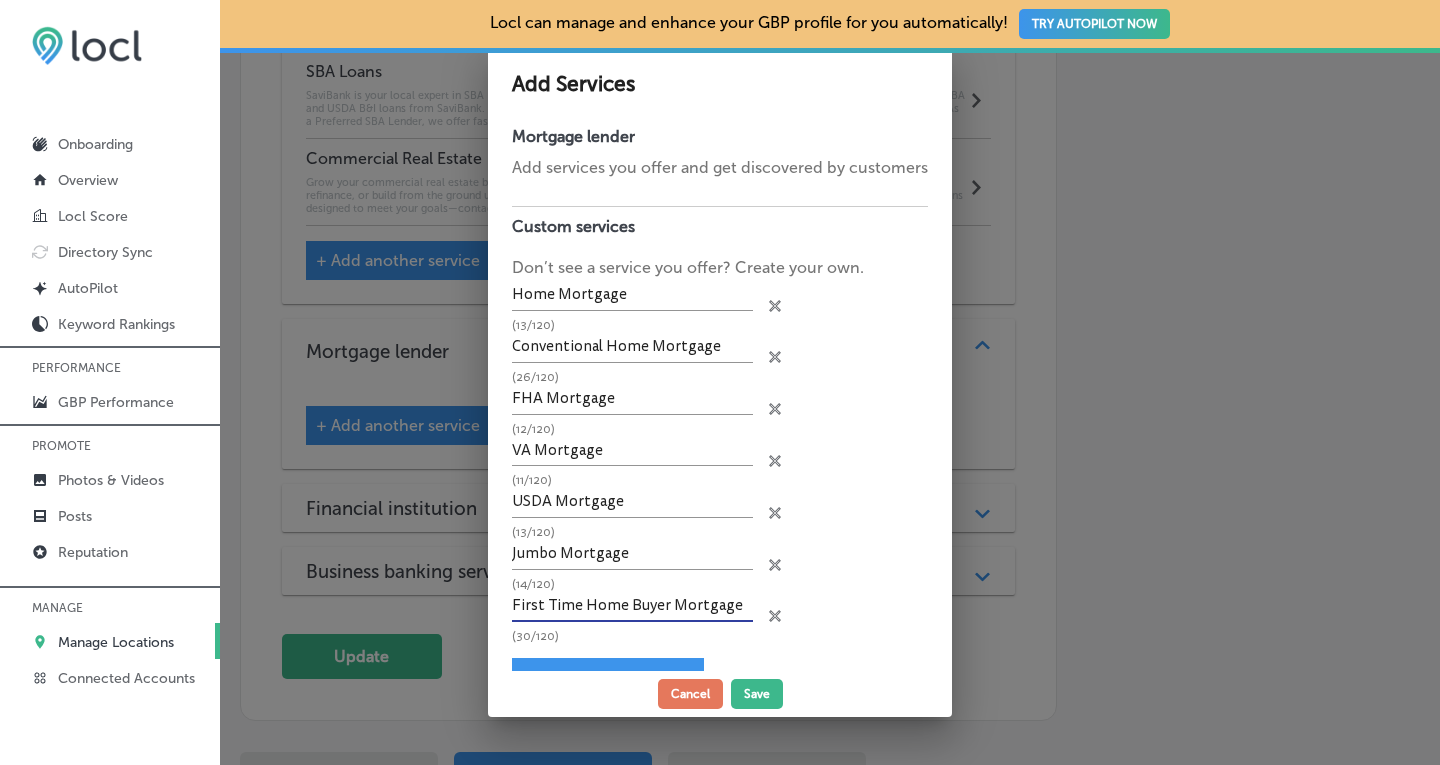 type on "First Time Home Buyer Mortgage" 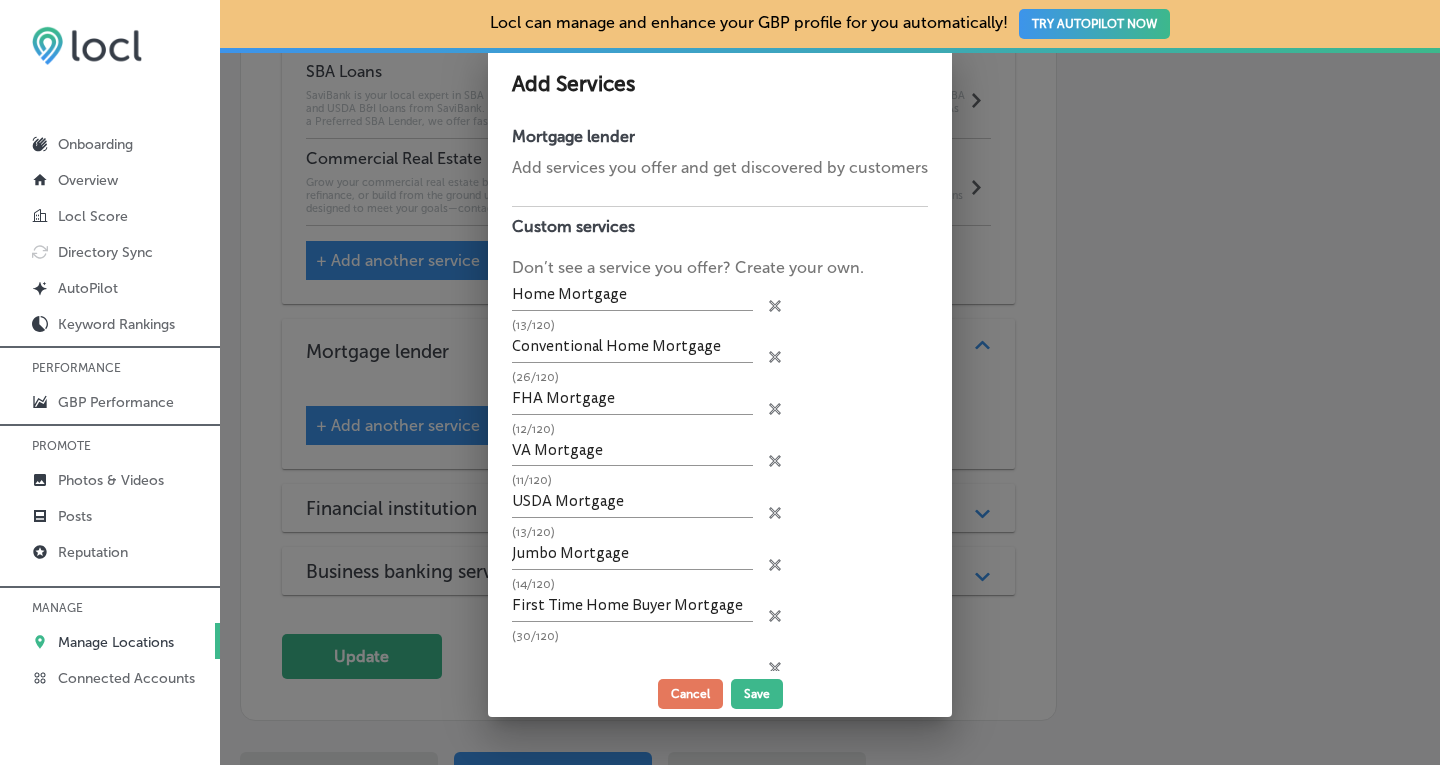 scroll, scrollTop: 98, scrollLeft: 0, axis: vertical 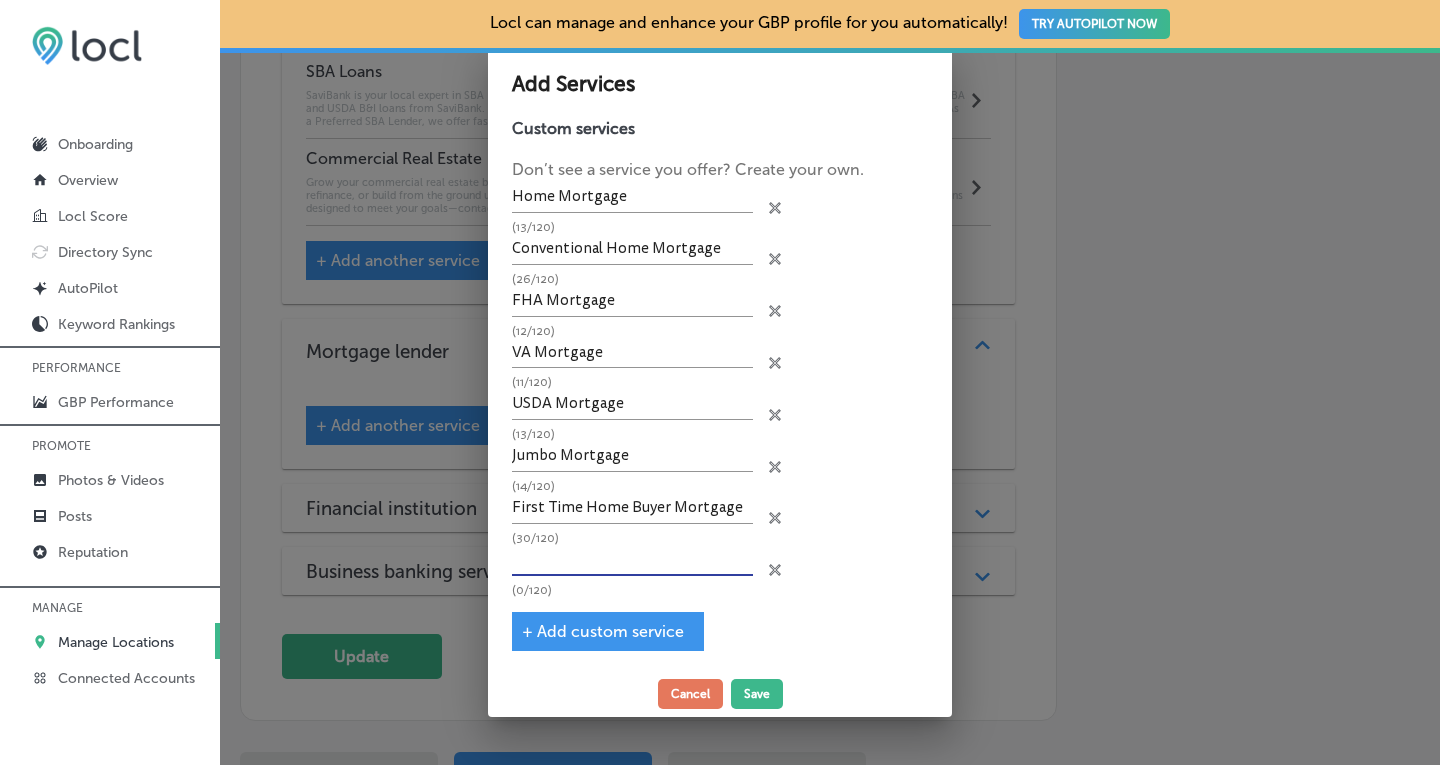 click at bounding box center [632, 560] 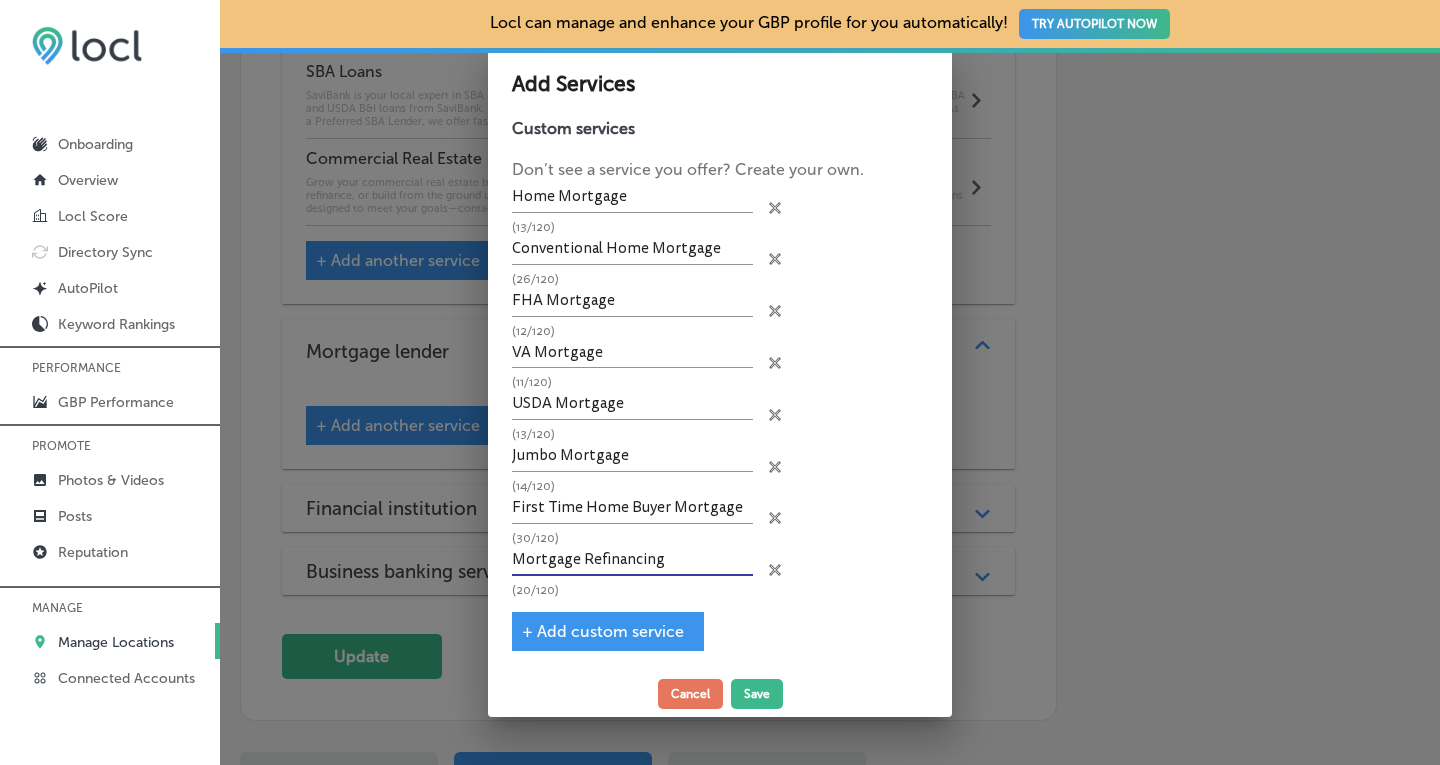 type on "Mortgage Refinancing" 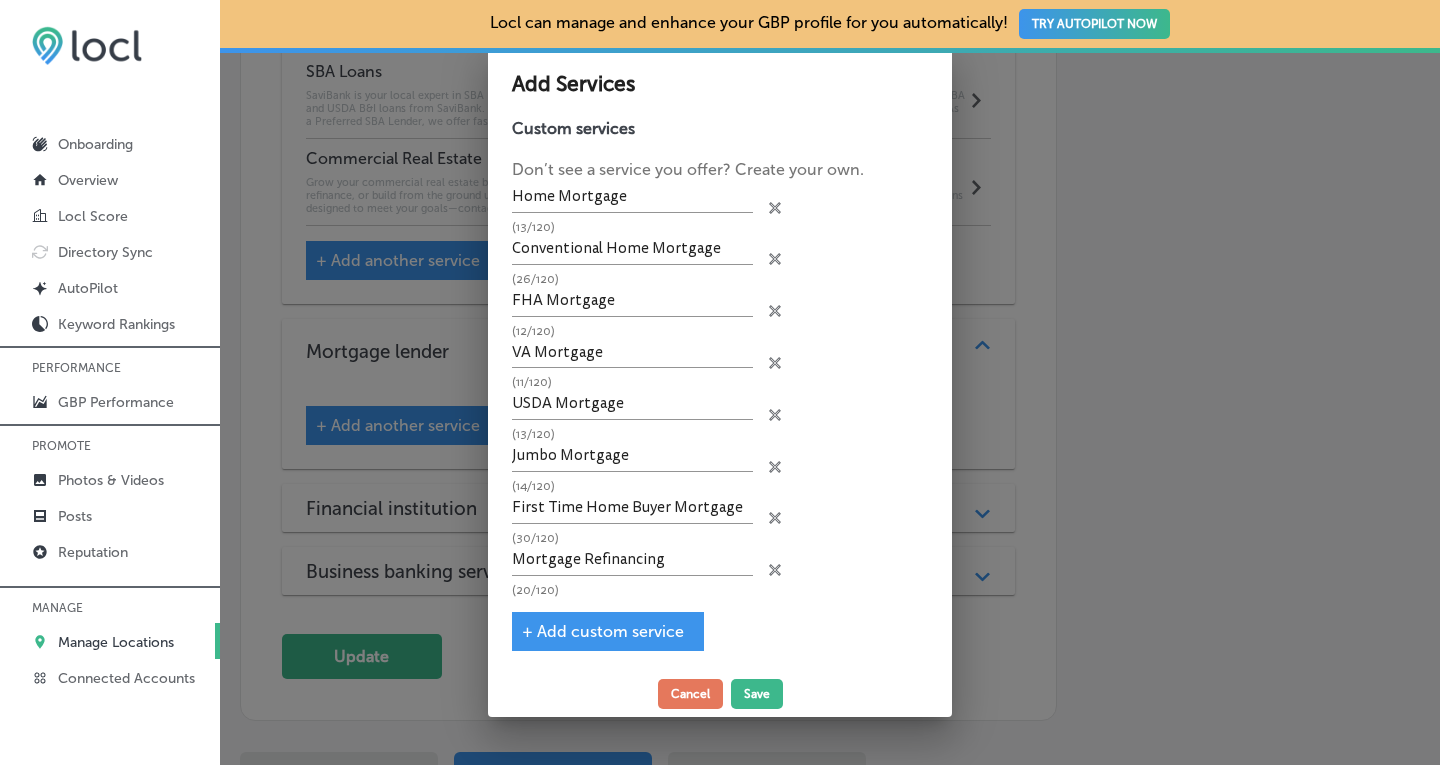 click on "+ Add custom service" at bounding box center [603, 631] 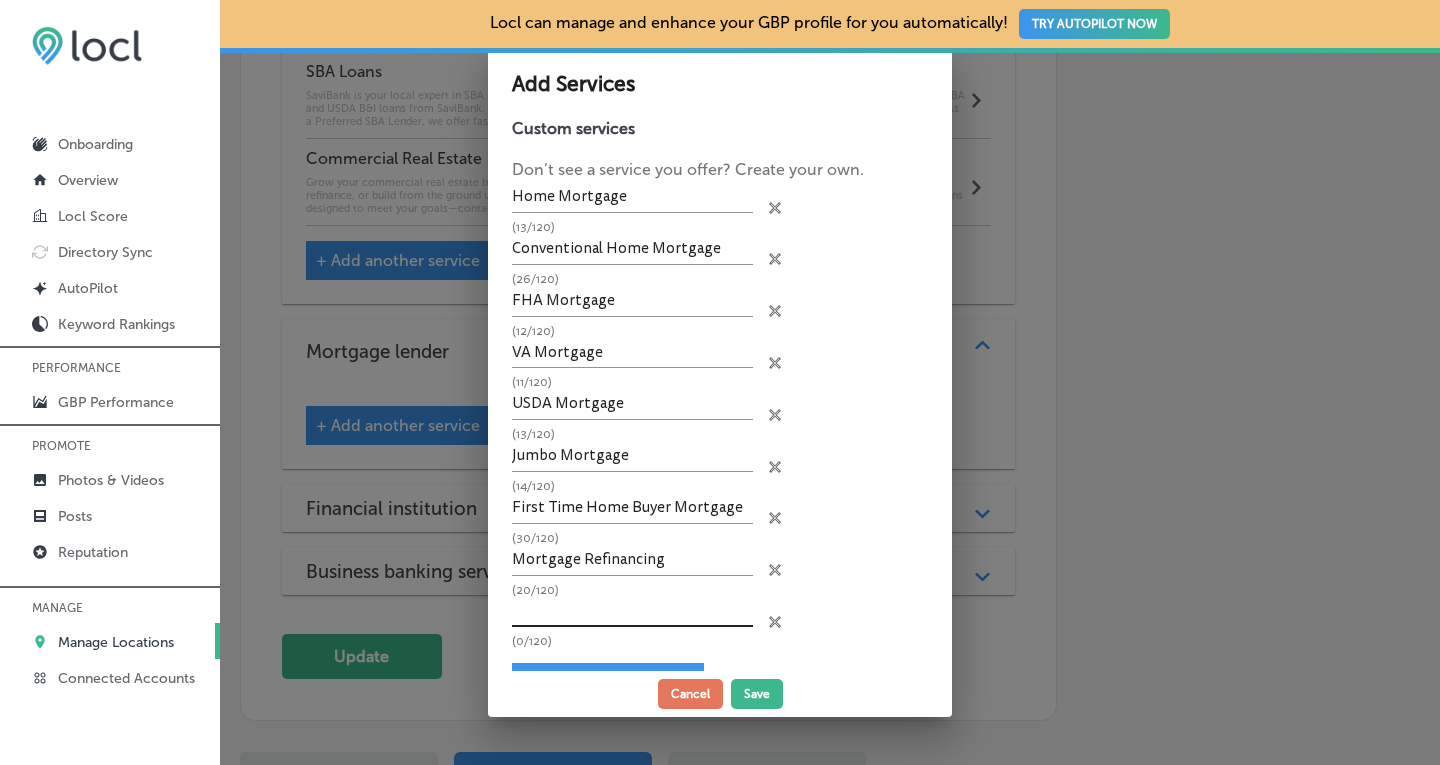 click at bounding box center (632, 612) 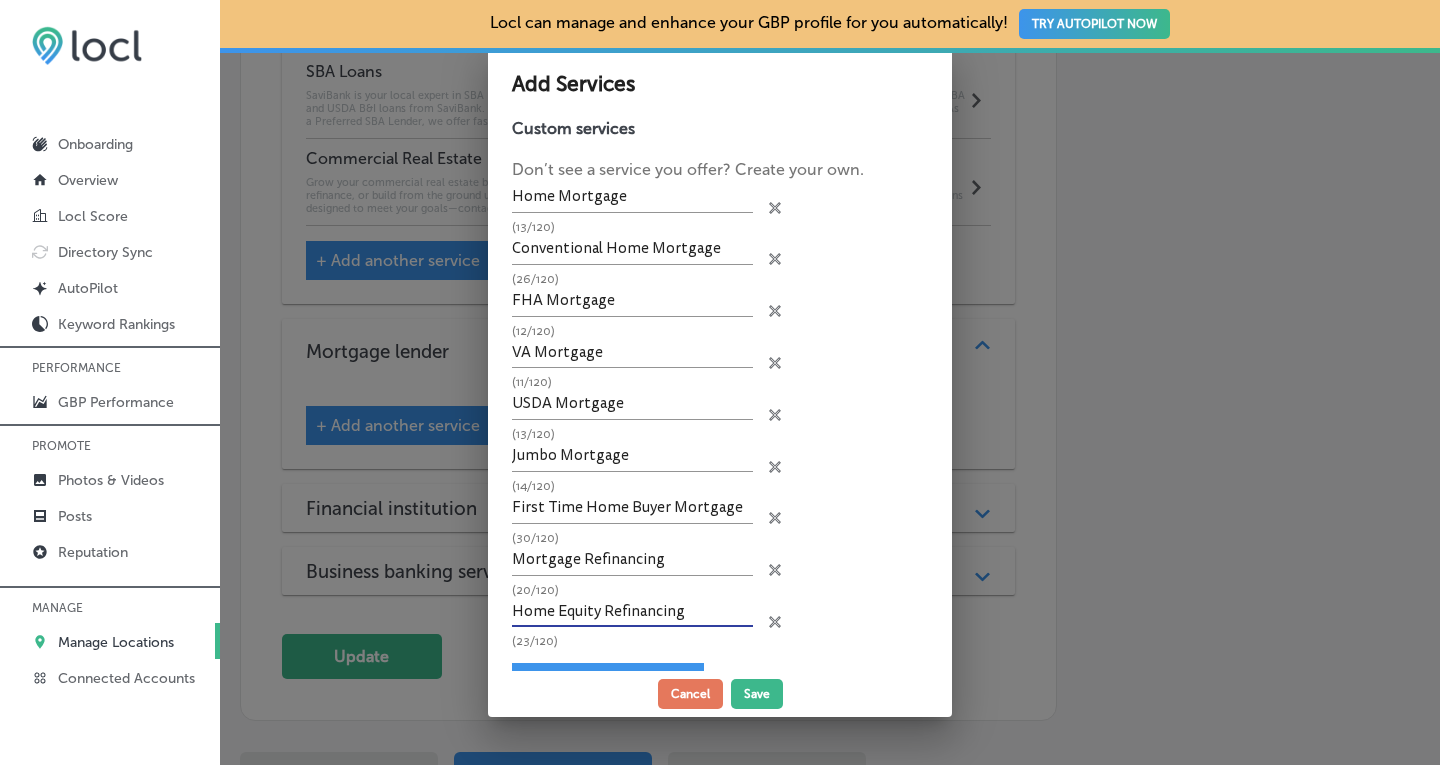 type on "Home Equity Refinancing" 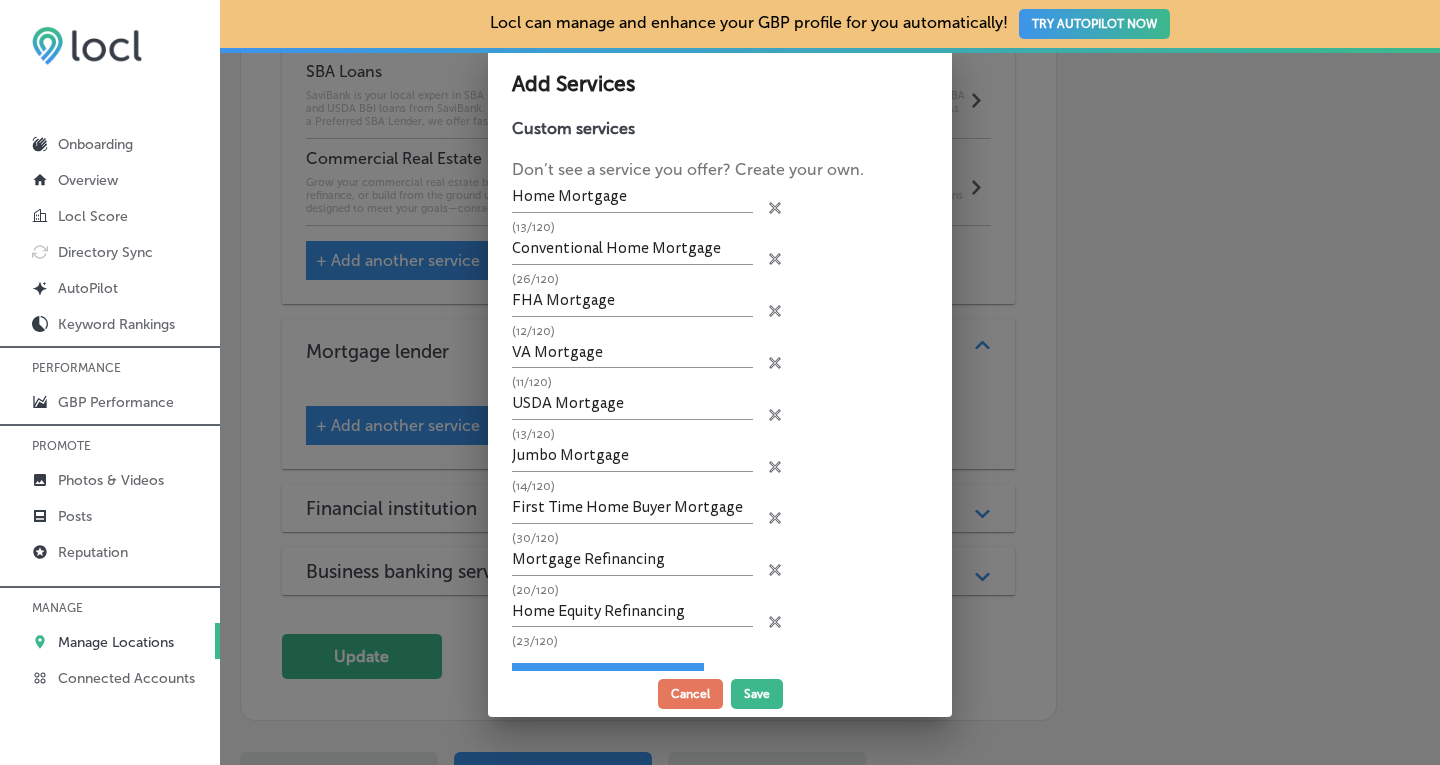 click on "+ Add custom service" at bounding box center [608, 682] 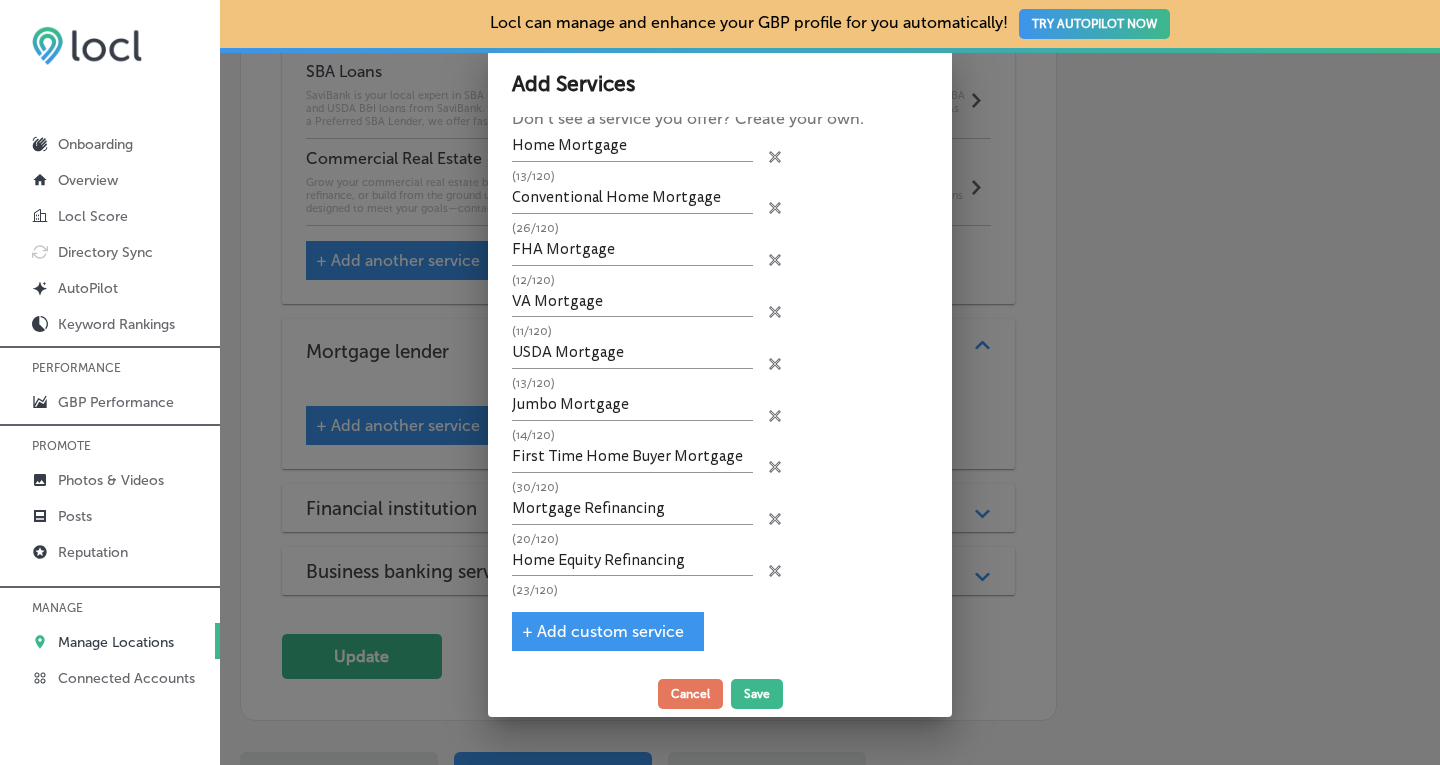 click on "+ Add custom service" at bounding box center (603, 631) 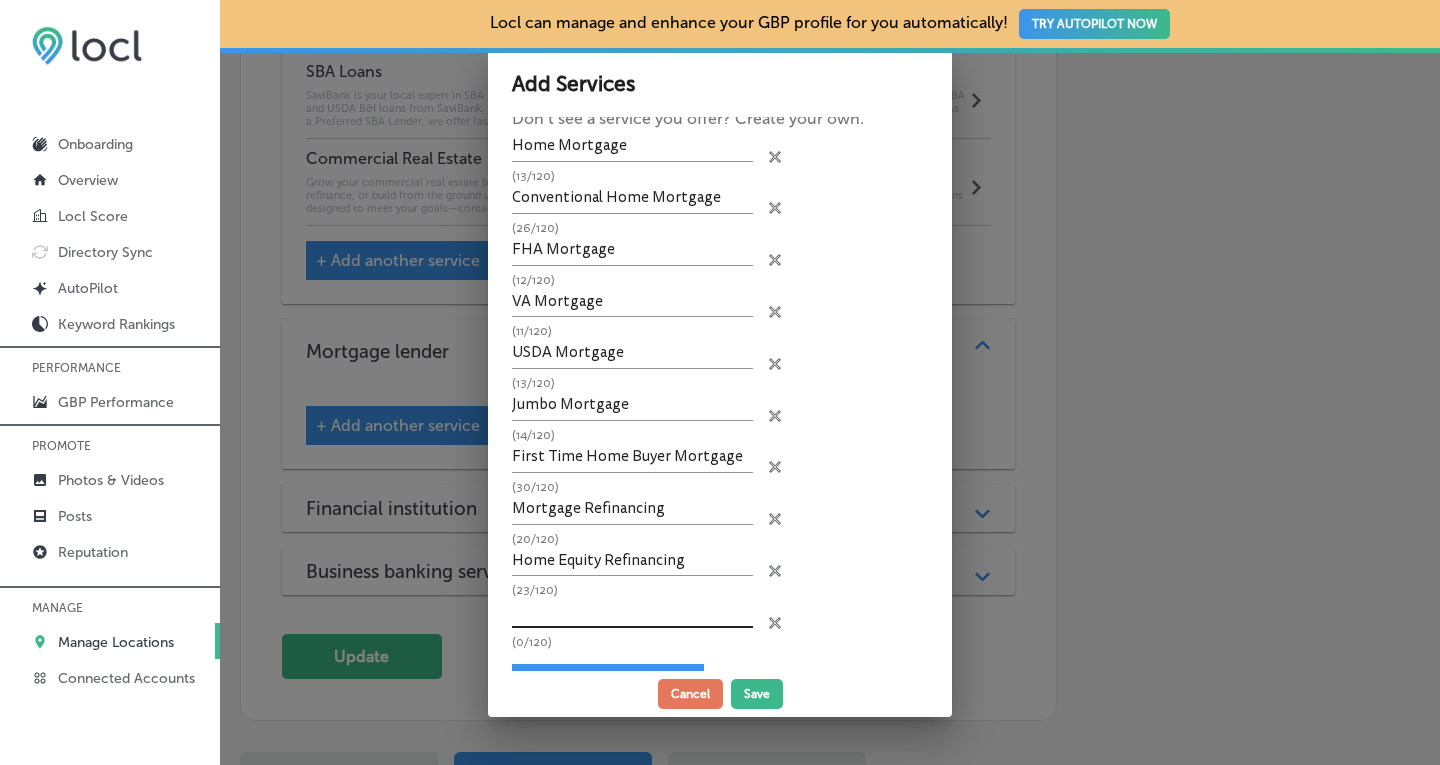 click at bounding box center (632, 612) 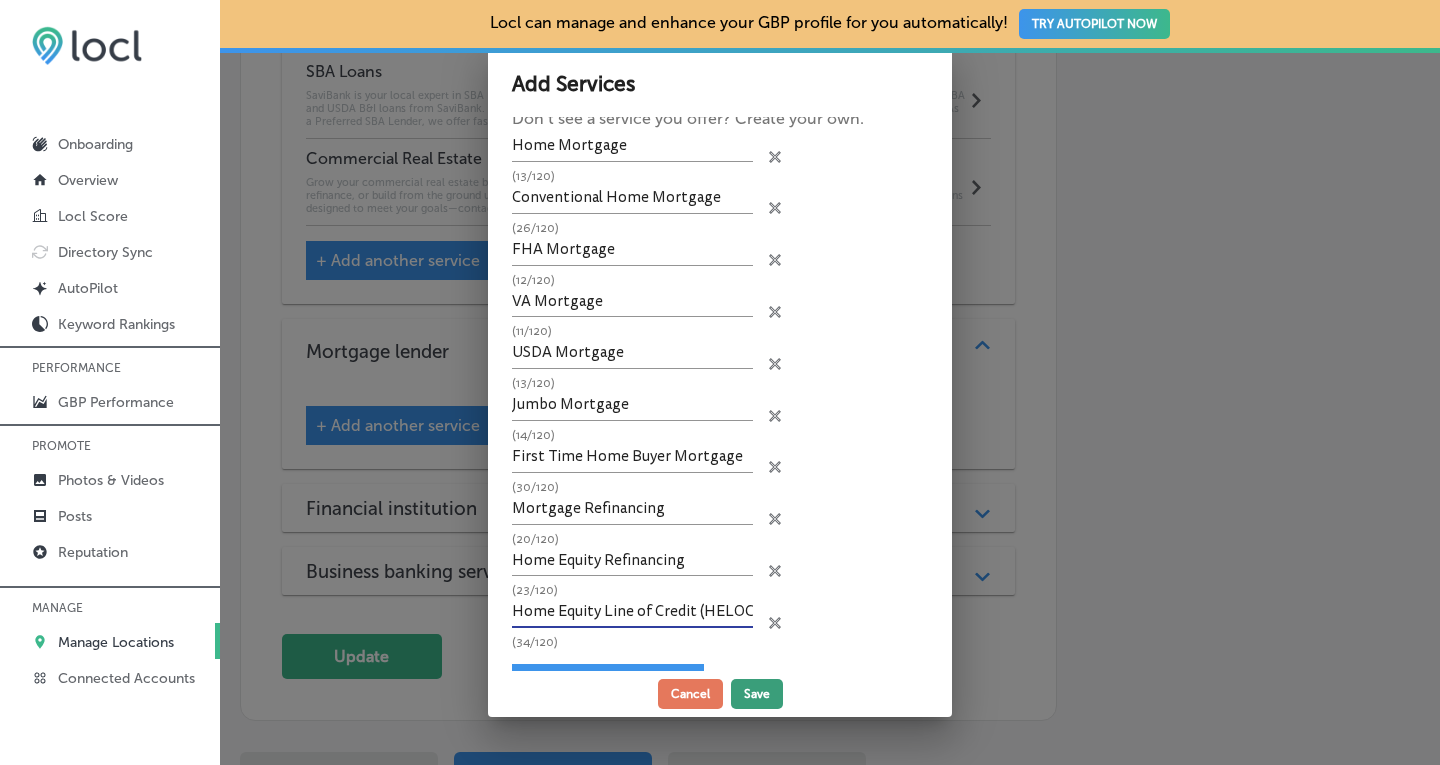 type on "Home Equity Line of Credit (HELOC)" 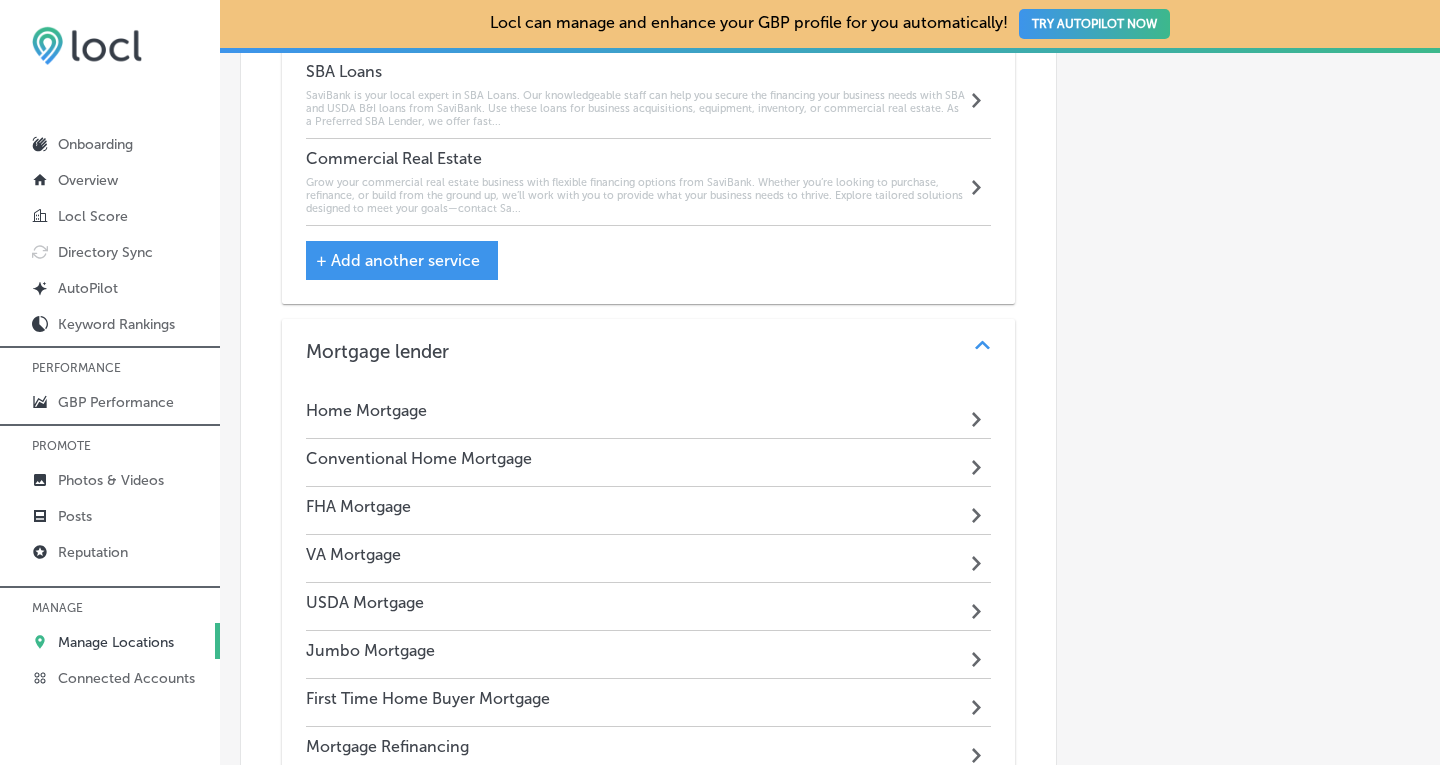 click on "Conventional Home Mortgage
Path
Created with Sketch." at bounding box center (649, 463) 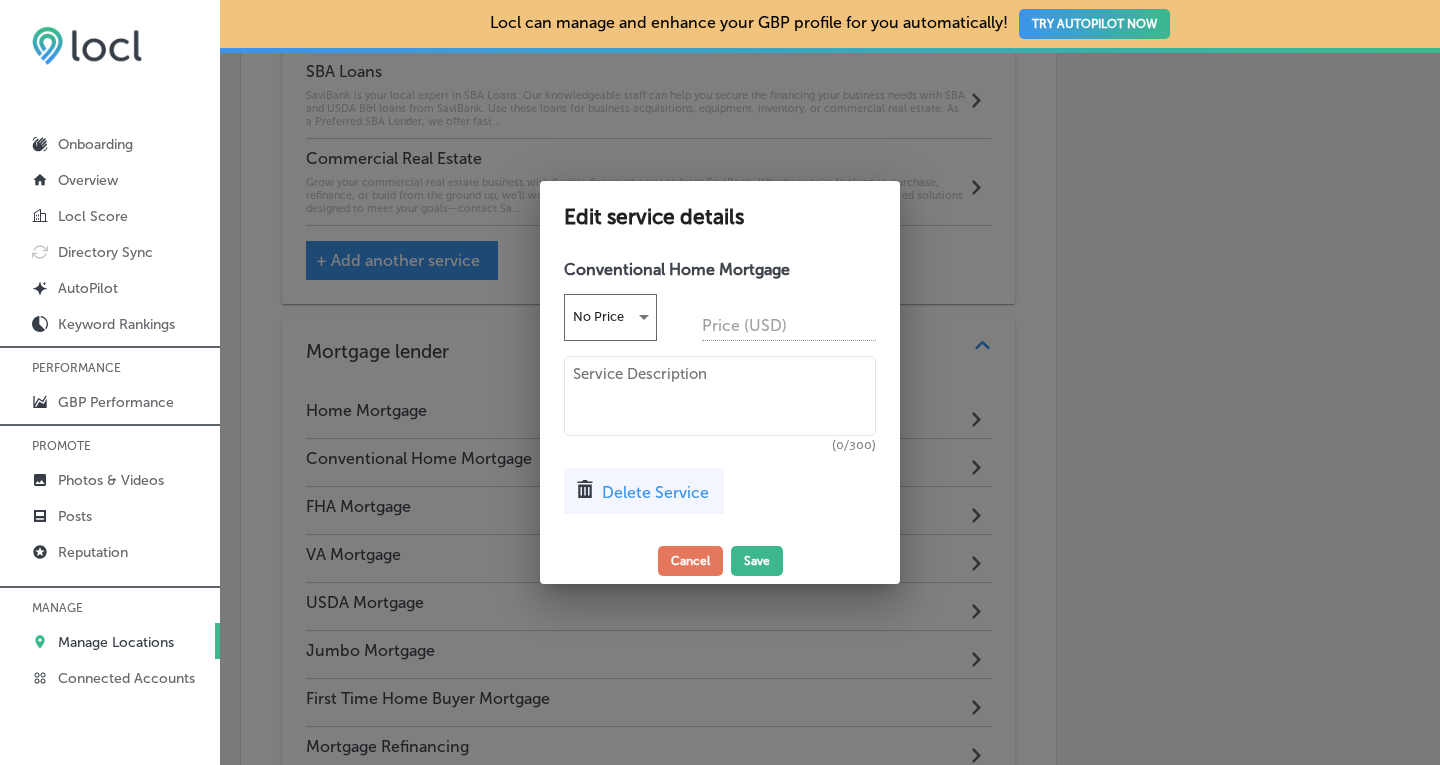 click at bounding box center (720, 396) 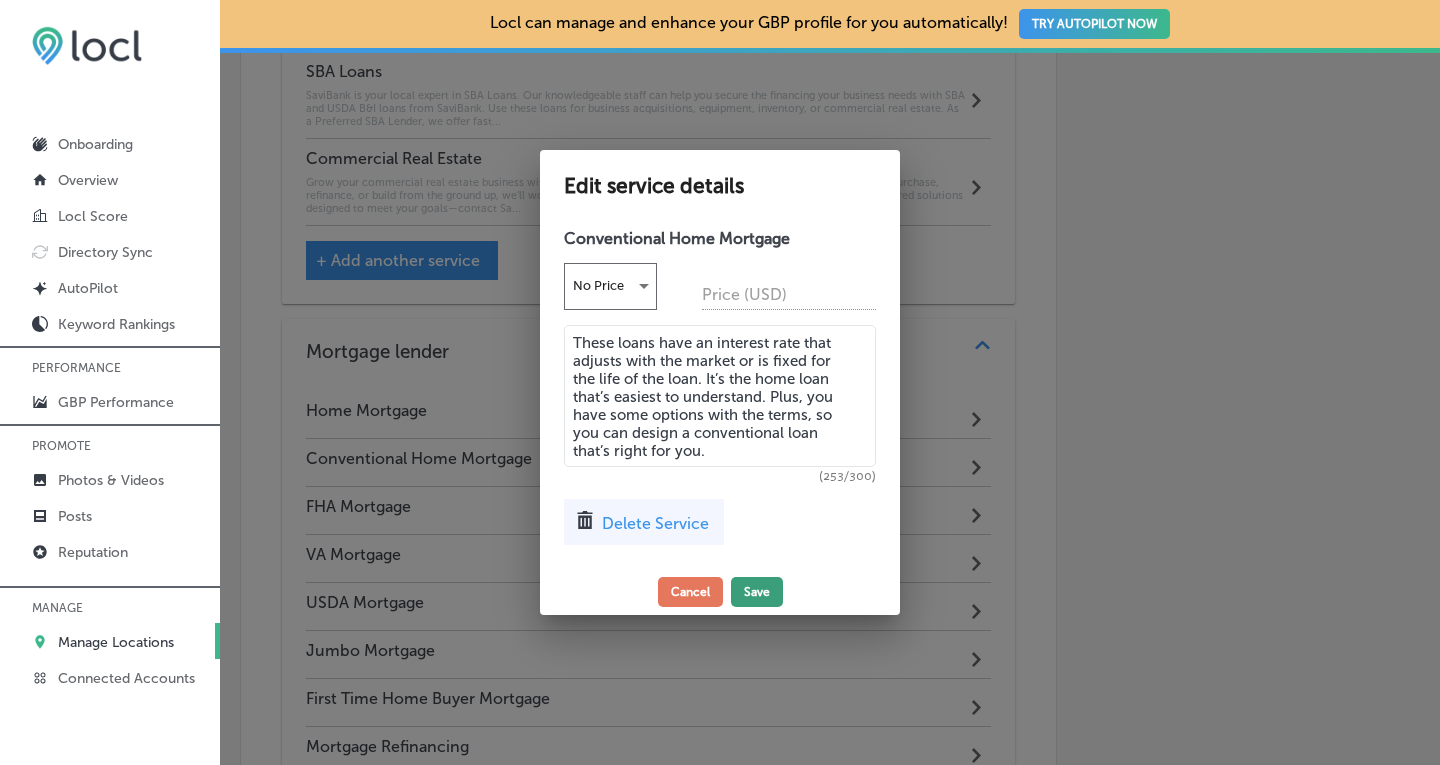 type on "These loans have an interest rate that adjusts with the market or is fixed for the life of the loan. It’s the home loan that’s easiest to understand. Plus, you have some options with the terms, so you can design a conventional loan that’s right for you." 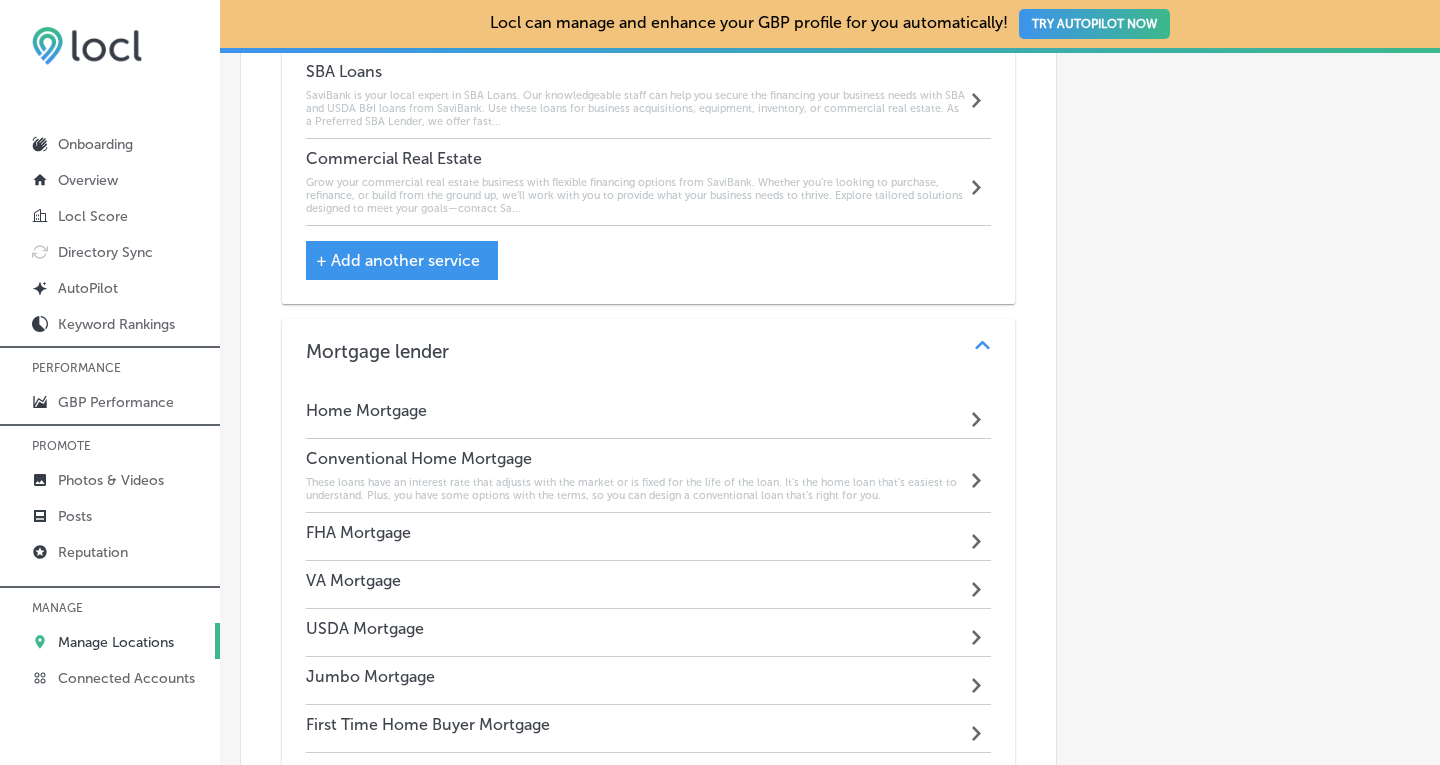click on "FHA Mortgage
Path
Created with Sketch." at bounding box center [649, 537] 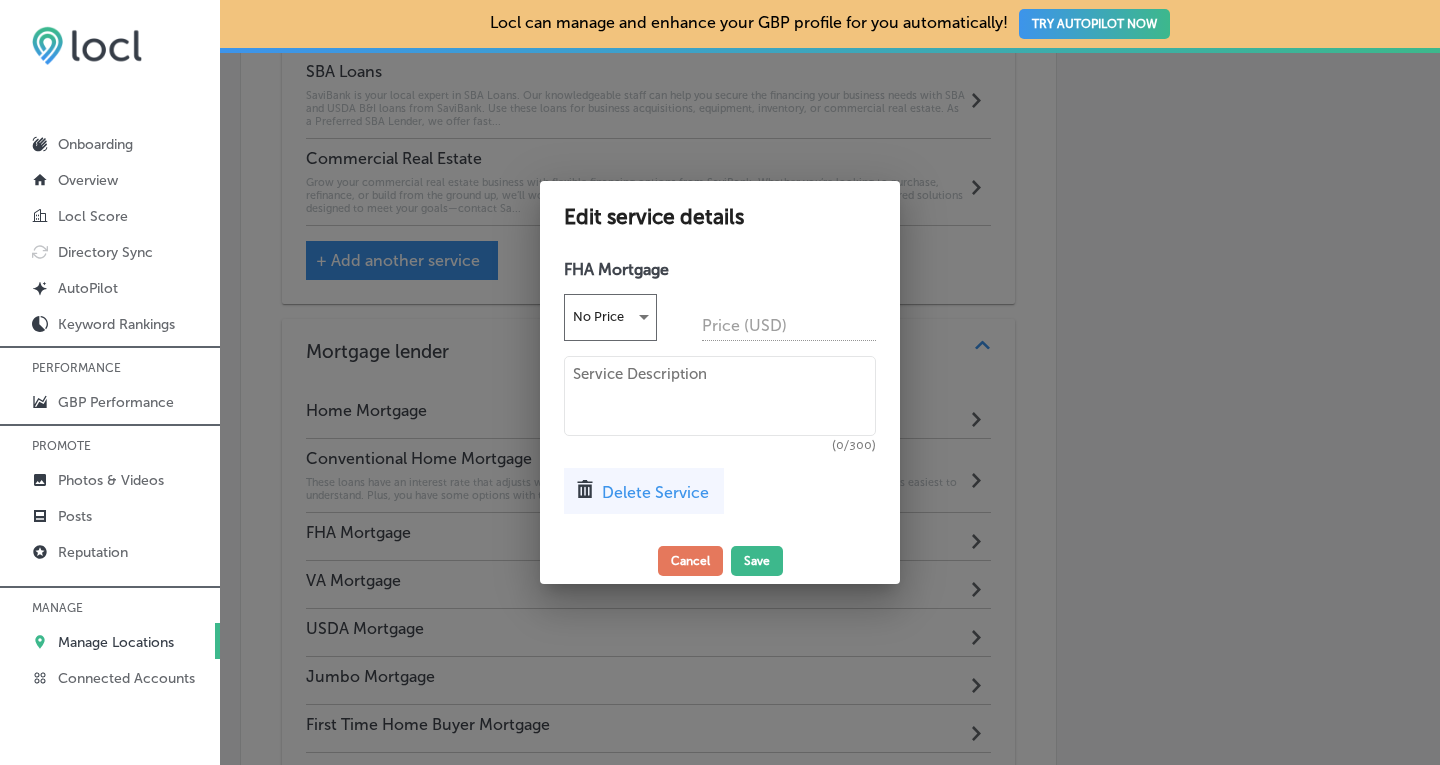 click at bounding box center [720, 396] 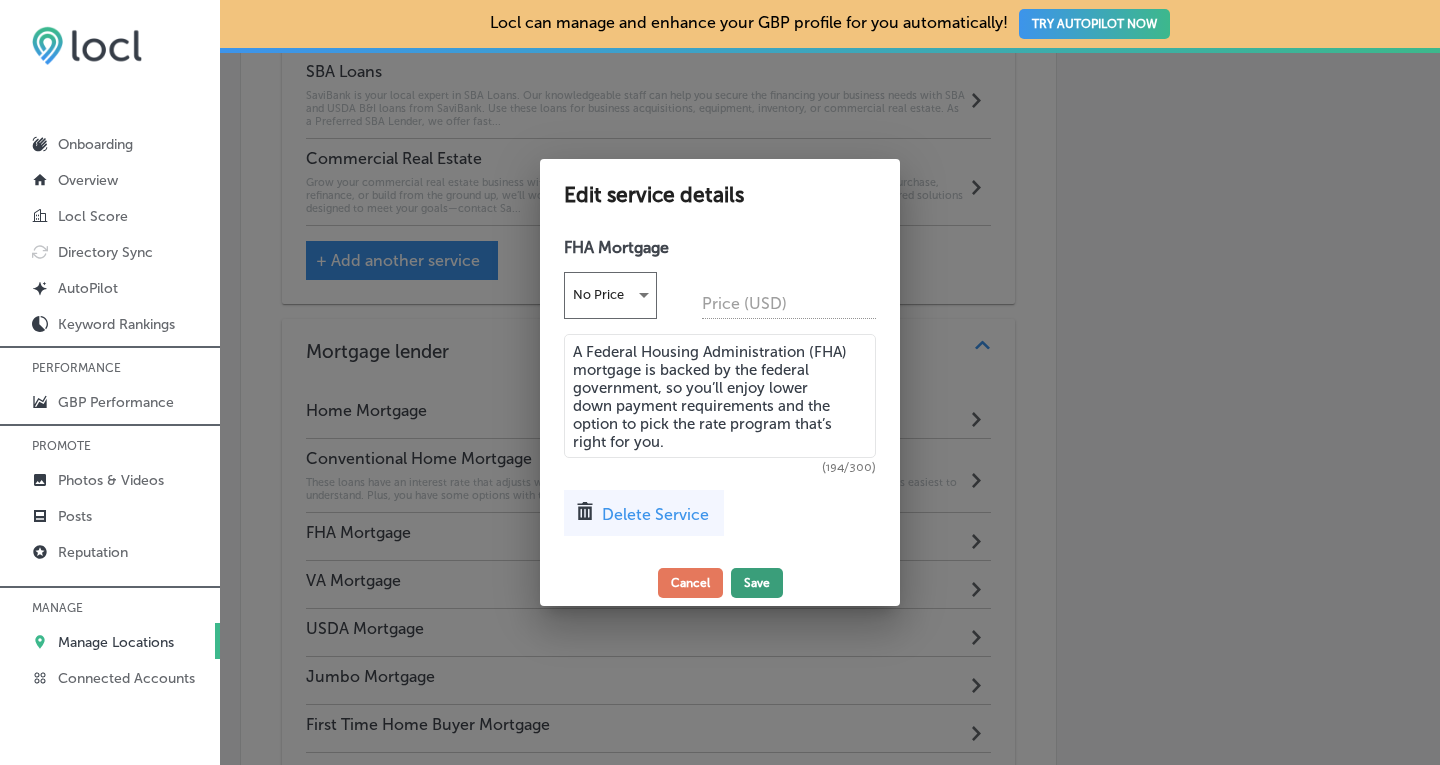 type on "A Federal Housing Administration (FHA) mortgage is backed by the federal government, so you’ll enjoy lower down payment requirements and the option to pick the rate program that’s right for you." 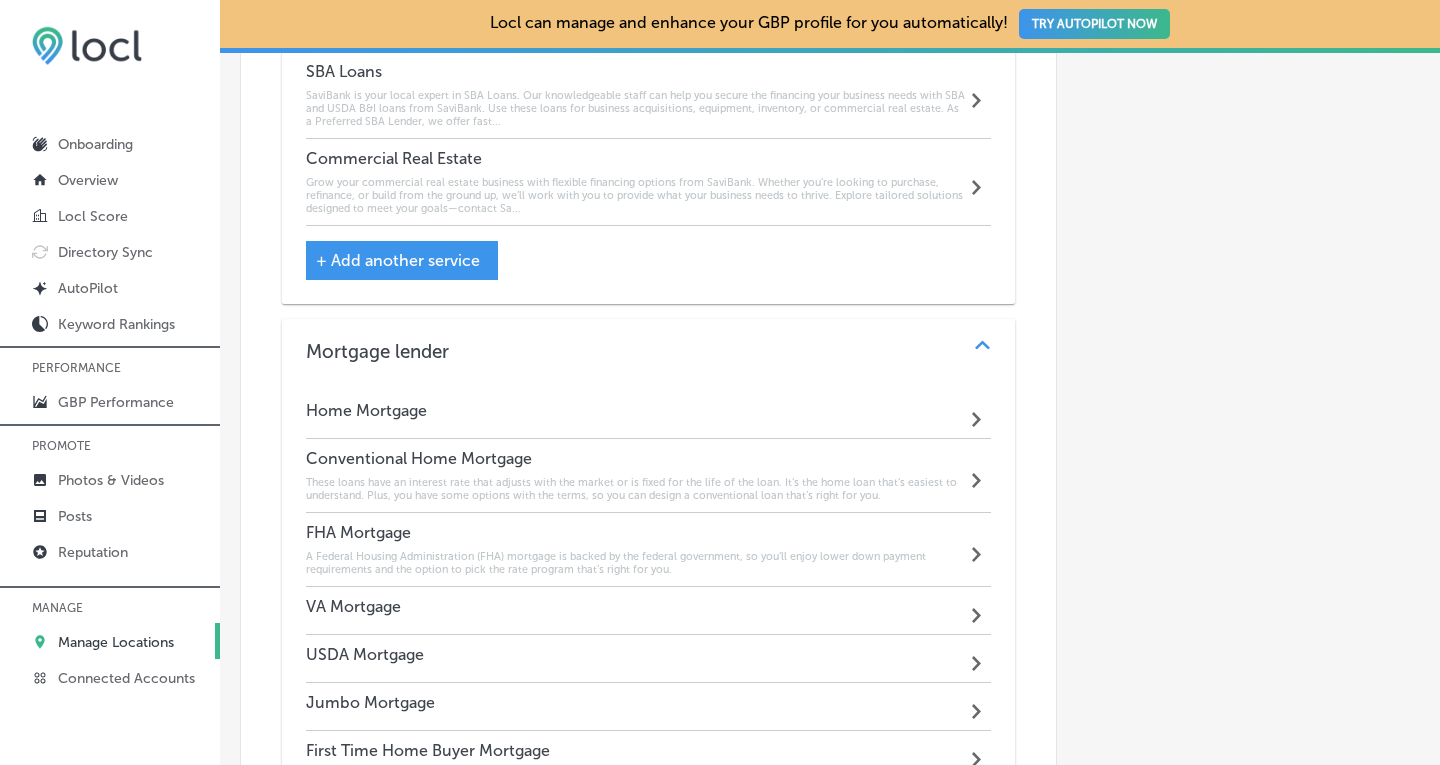 click on "VA Mortgage
Path
Created with Sketch." at bounding box center [649, 611] 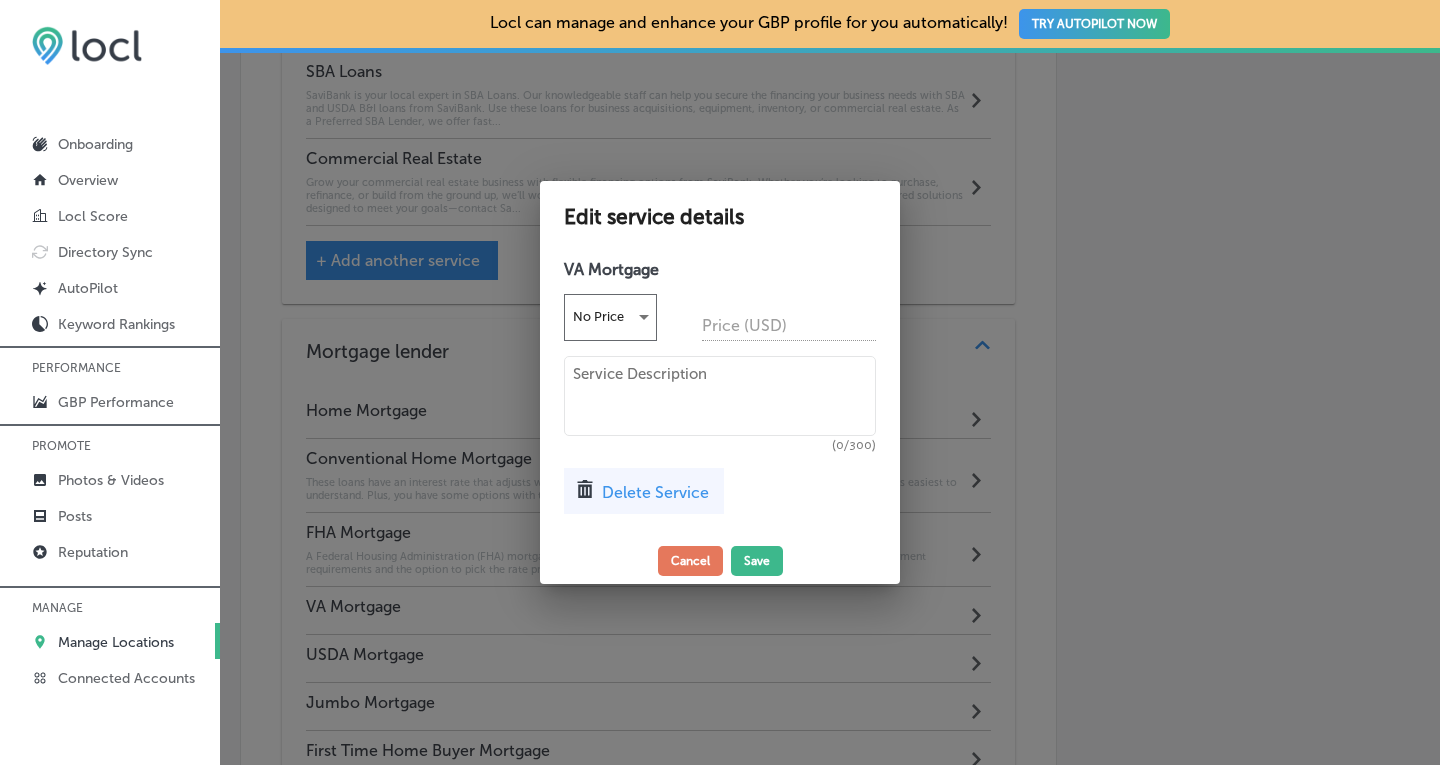 click at bounding box center [720, 396] 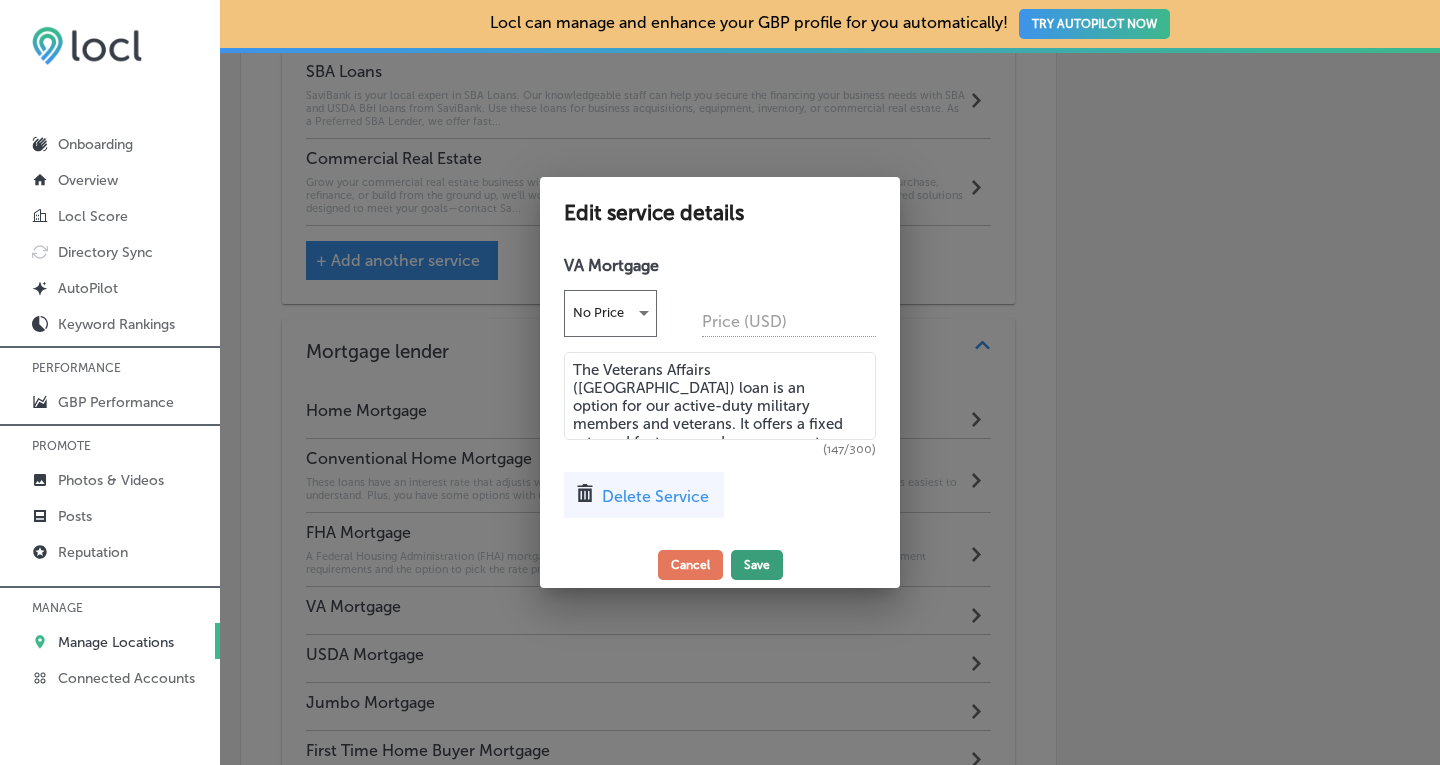 type on "The Veterans Affairs ([GEOGRAPHIC_DATA]) loan is an option for our active-duty military members and veterans. It offers a fixed rate and features no down payment." 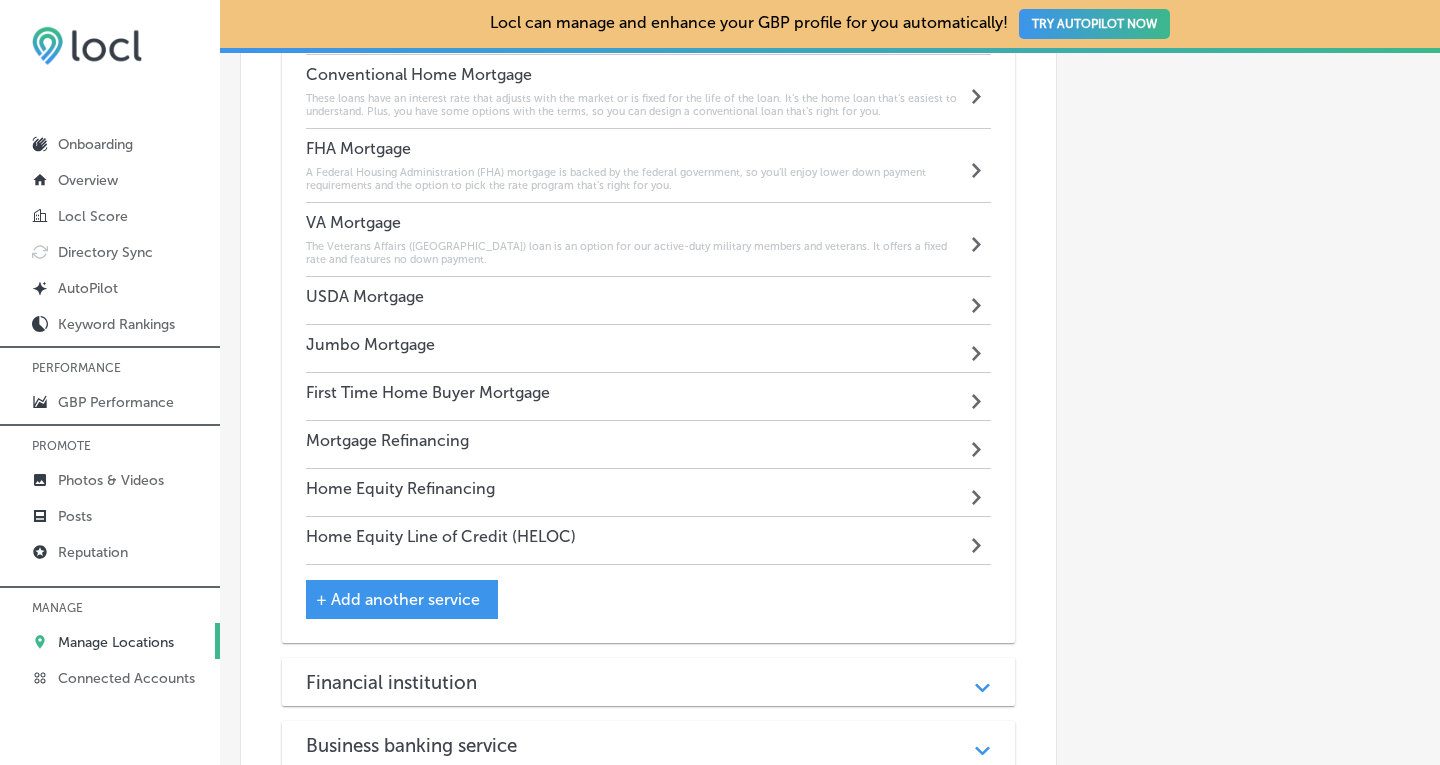scroll, scrollTop: 2592, scrollLeft: 0, axis: vertical 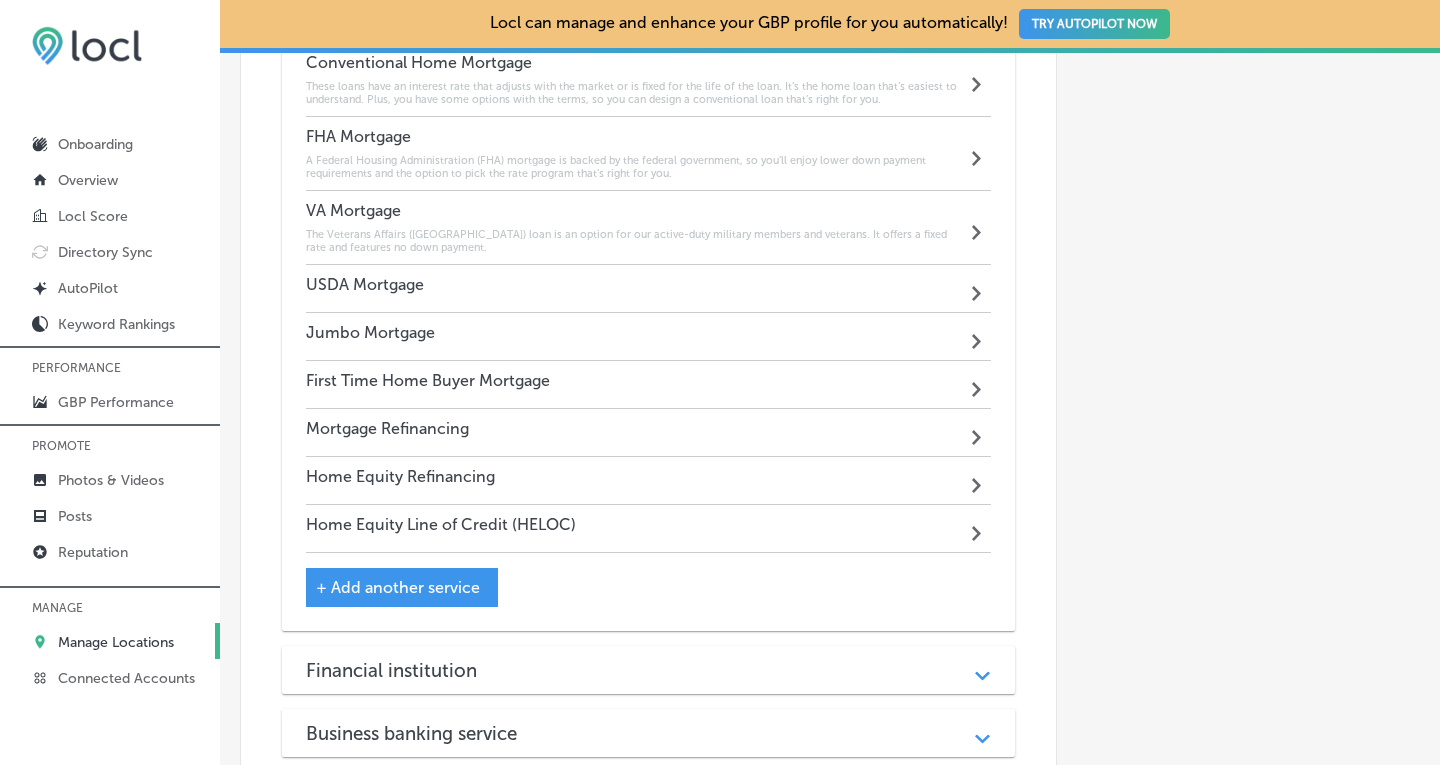 click on "USDA Mortgage
Path
Created with Sketch." at bounding box center [649, 289] 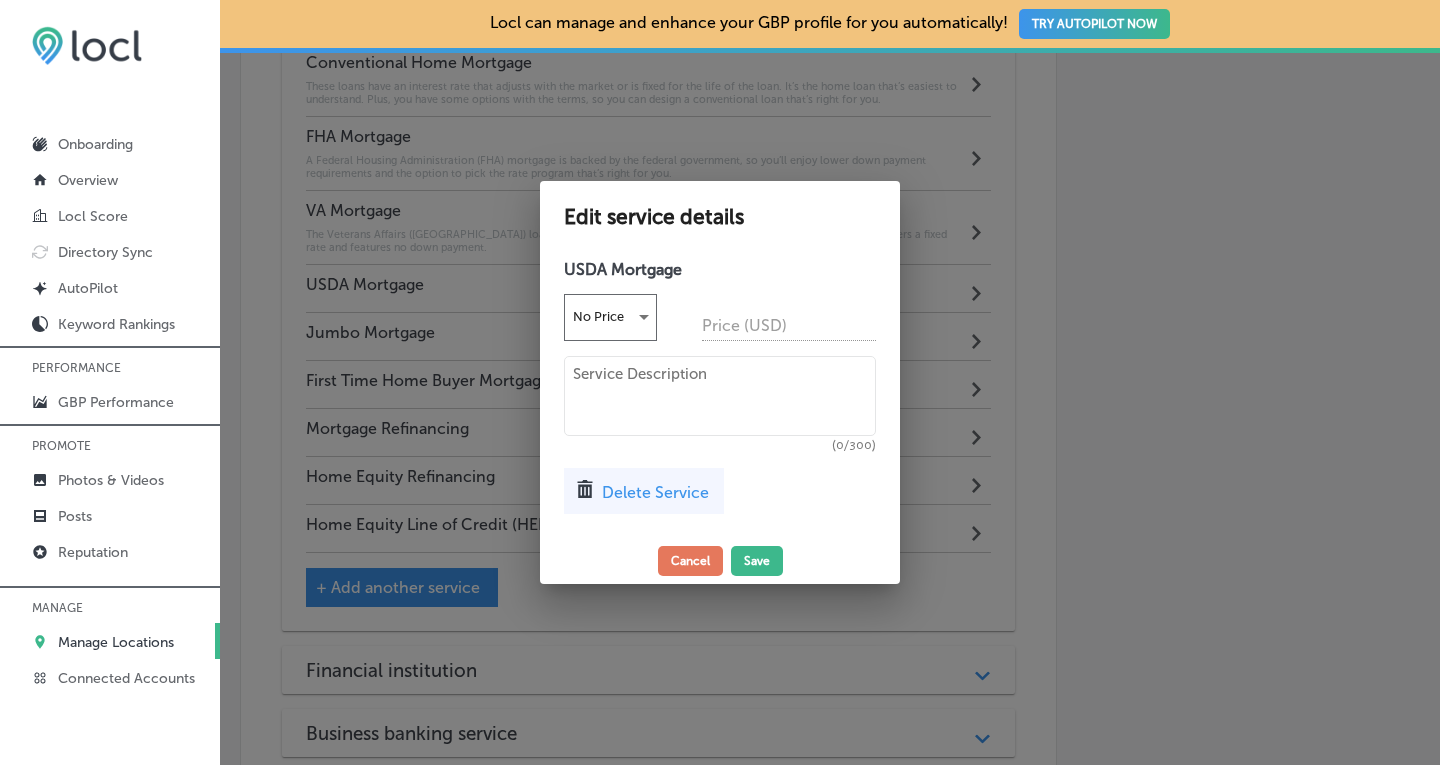 click at bounding box center (720, 396) 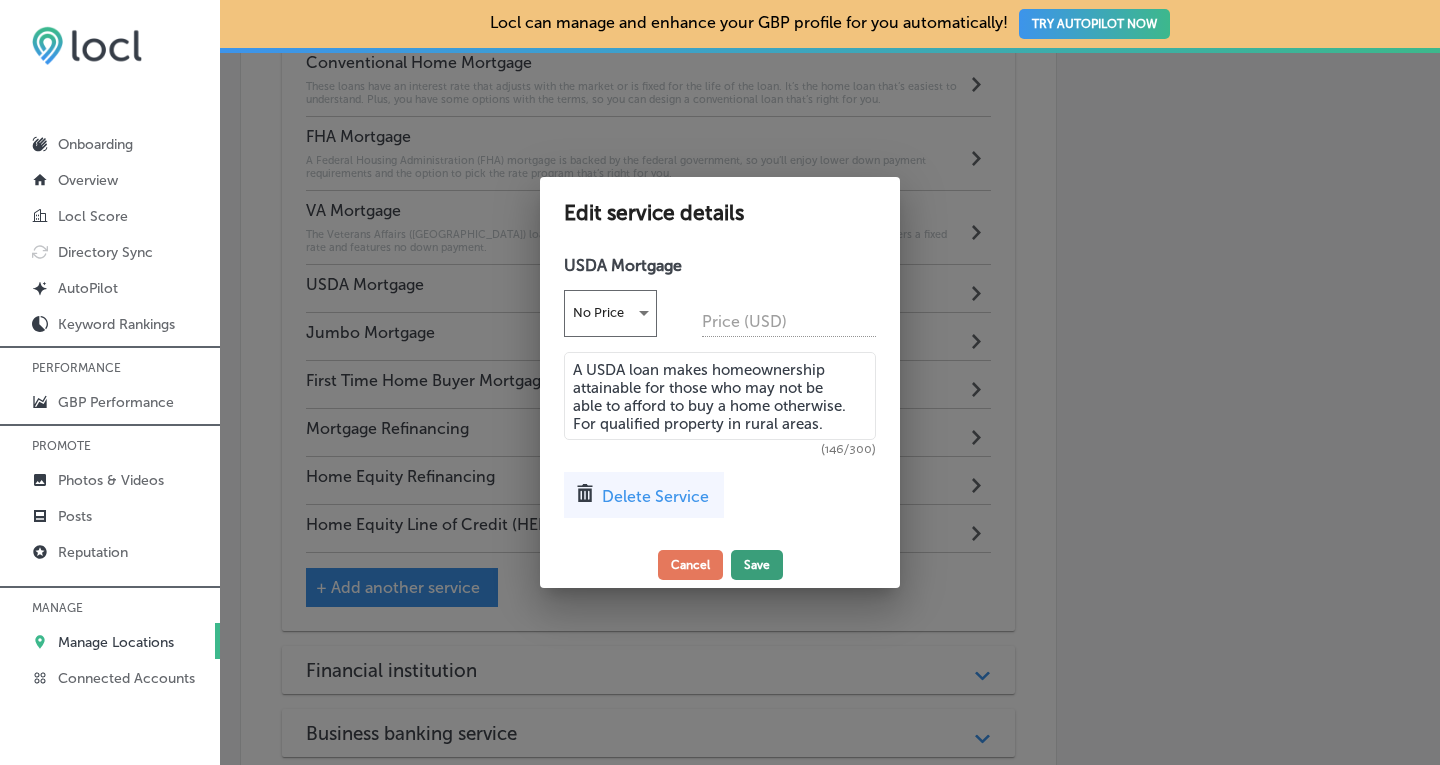 type on "A USDA loan makes homeownership attainable for those who may not be able to afford to buy a home otherwise. For qualified property in rural areas." 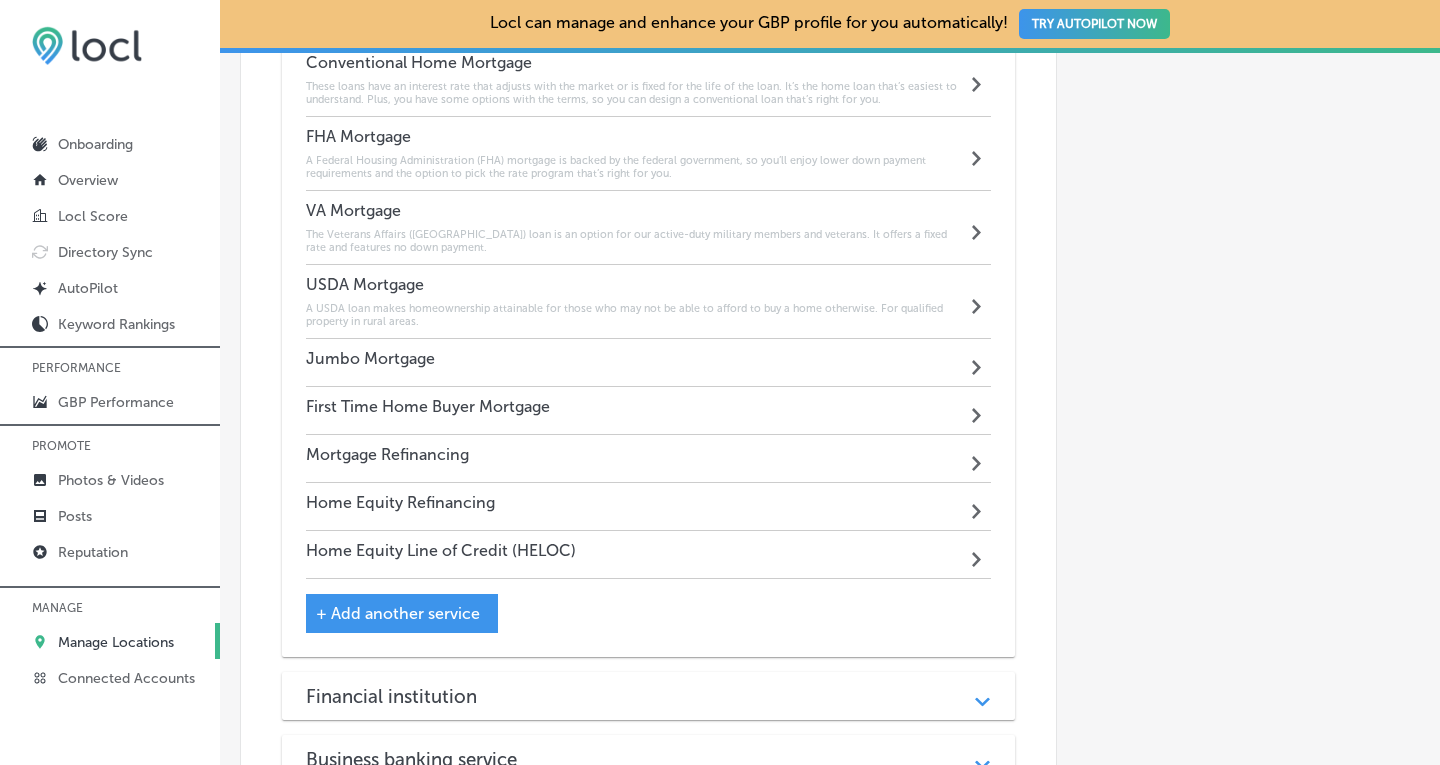 click on "Jumbo Mortgage
Path
Created with Sketch." at bounding box center (649, 363) 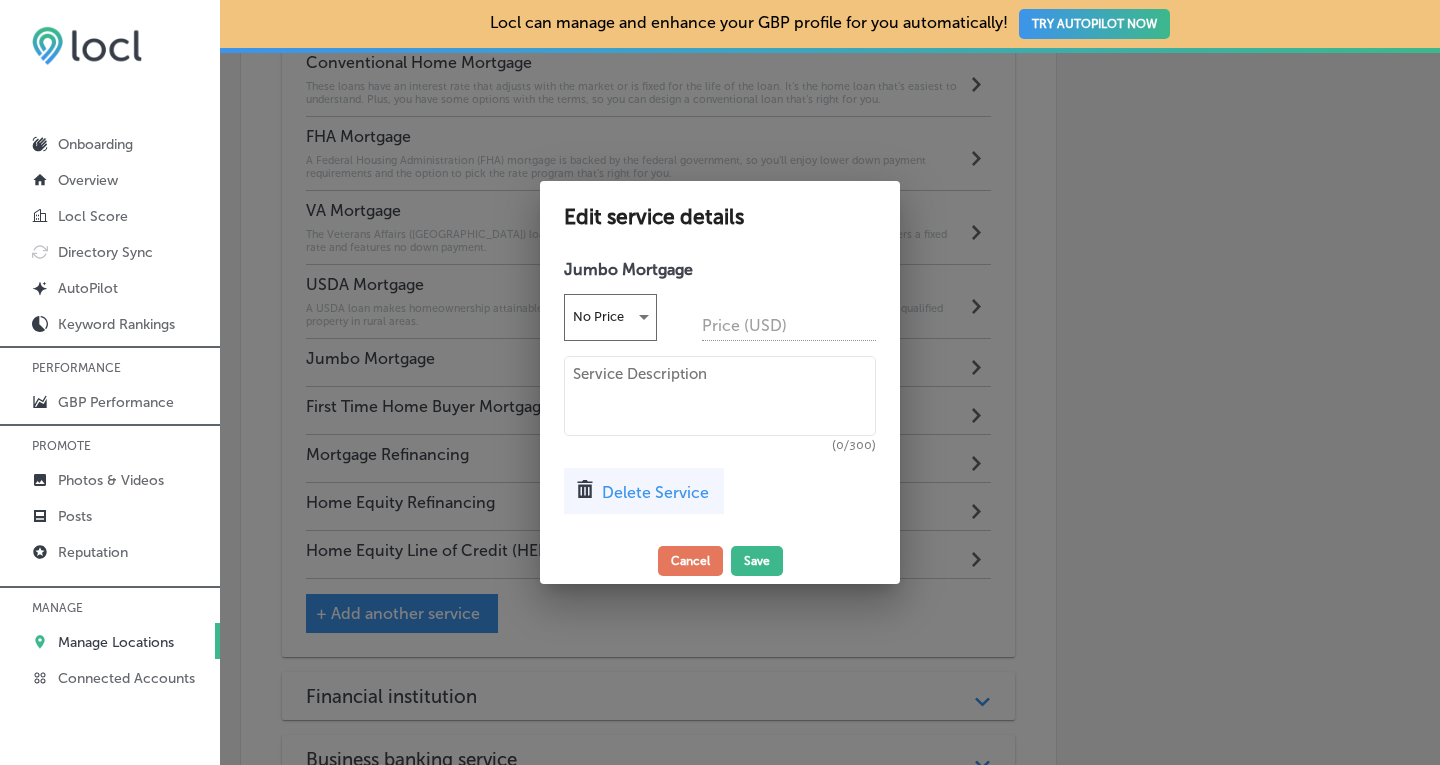 click at bounding box center [720, 396] 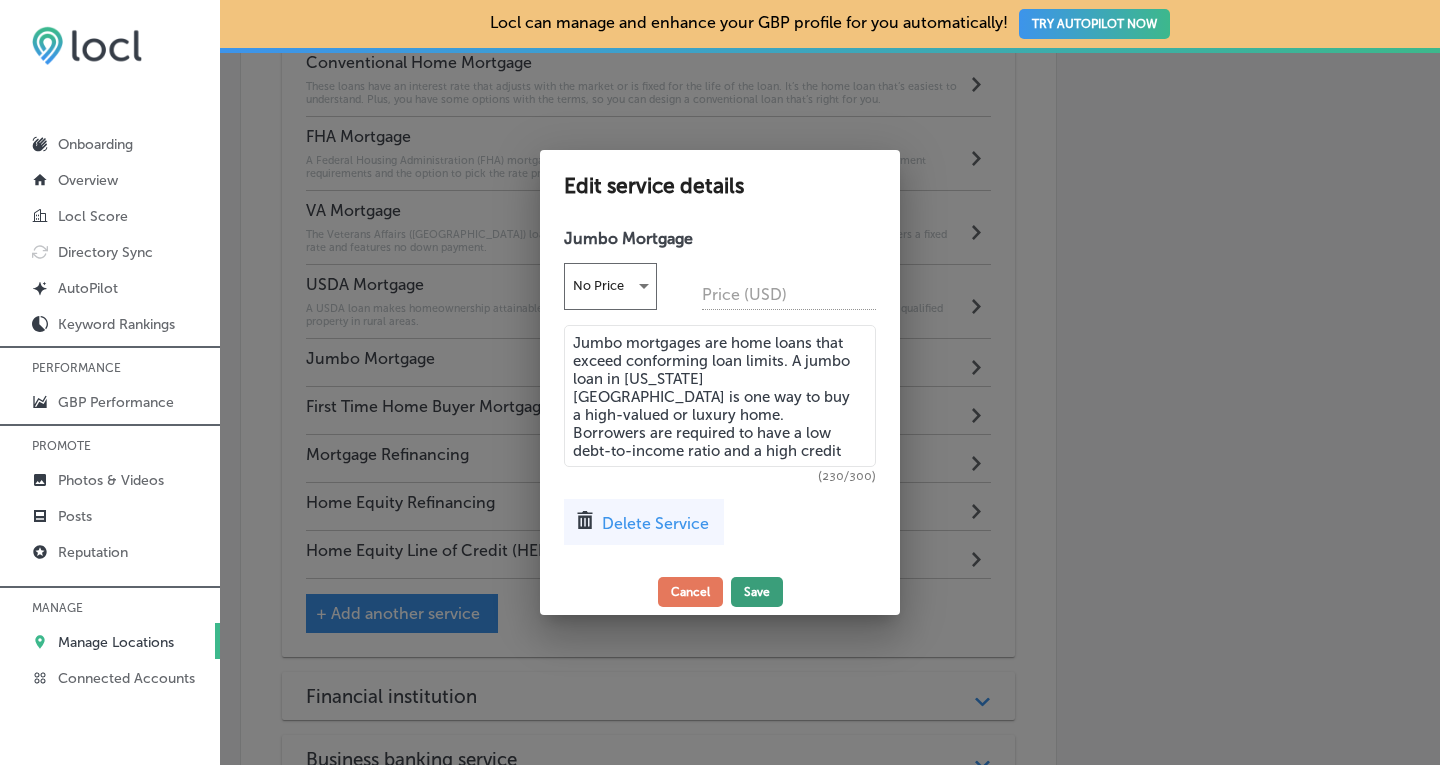 type on "Jumbo mortgages are home loans that exceed conforming loan limits. A jumbo loan in [US_STATE][GEOGRAPHIC_DATA] is one way to buy a high-valued or luxury home. Borrowers are required to have a low debt-to-income ratio and a high credit score." 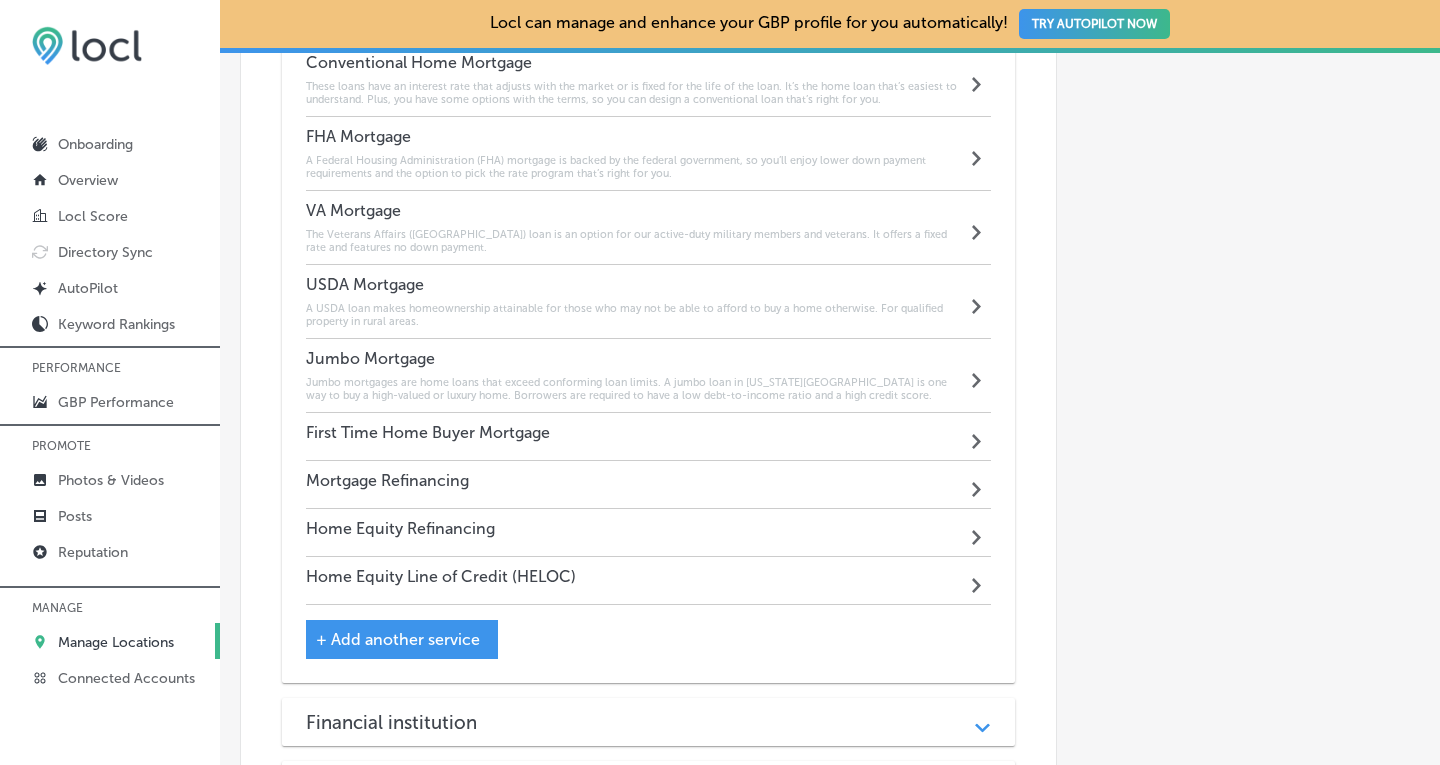 click on "Home Equity Refinancing
Path
Created with Sketch." at bounding box center (649, 533) 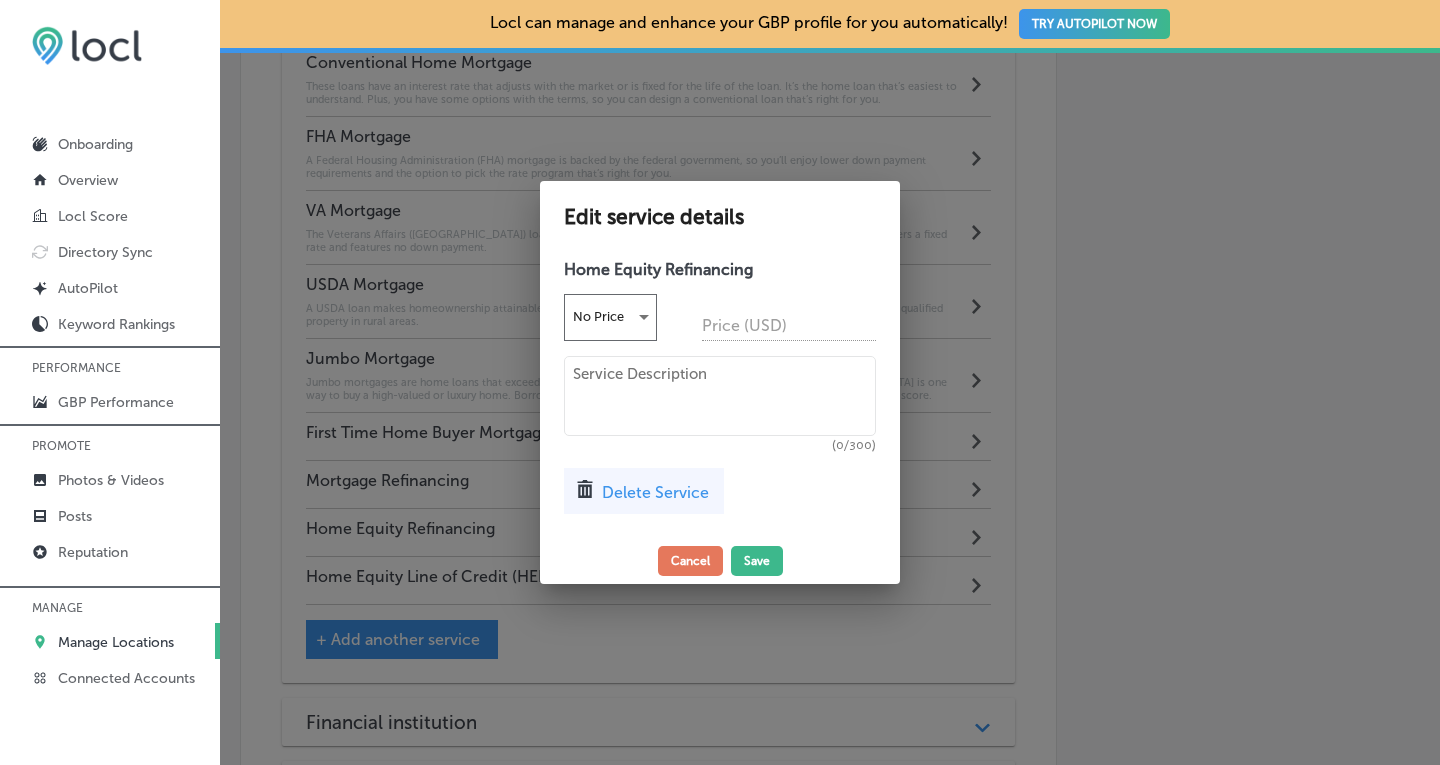 click at bounding box center [720, 396] 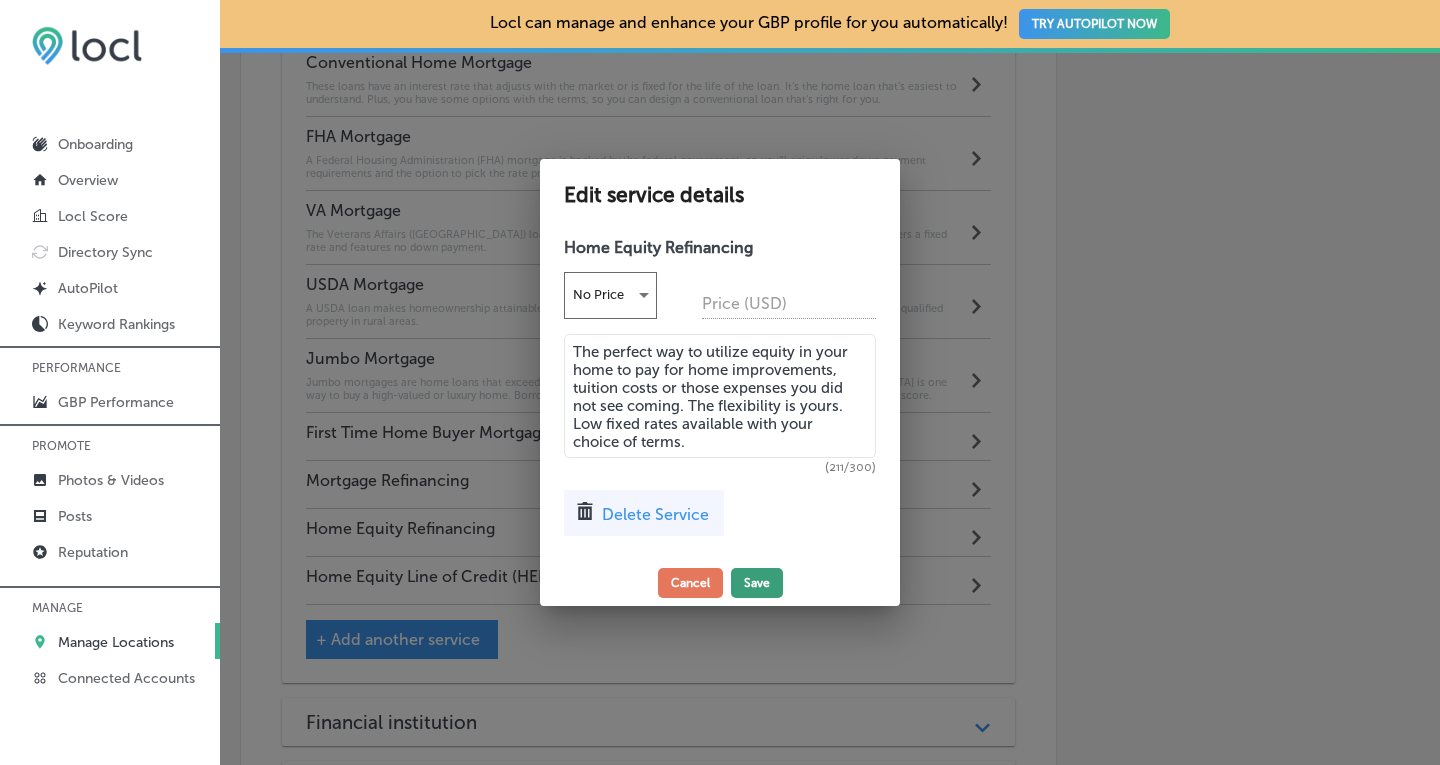 type on "The perfect way to utilize equity in your home to pay for home improvements, tuition costs or those expenses you did not see coming. The flexibility is yours. Low fixed rates available with your choice of terms." 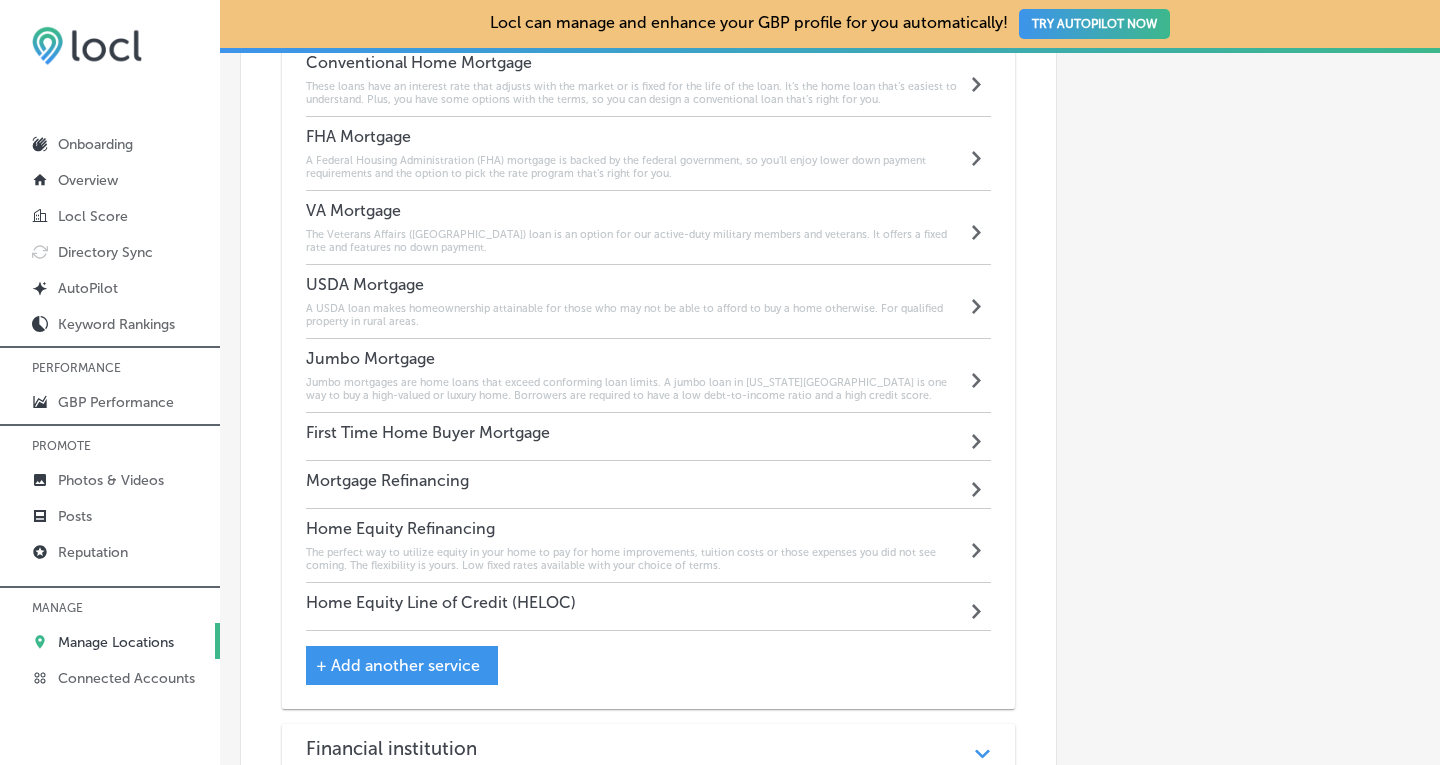 click on "Home Equity Line of Credit (HELOC)" at bounding box center (441, 602) 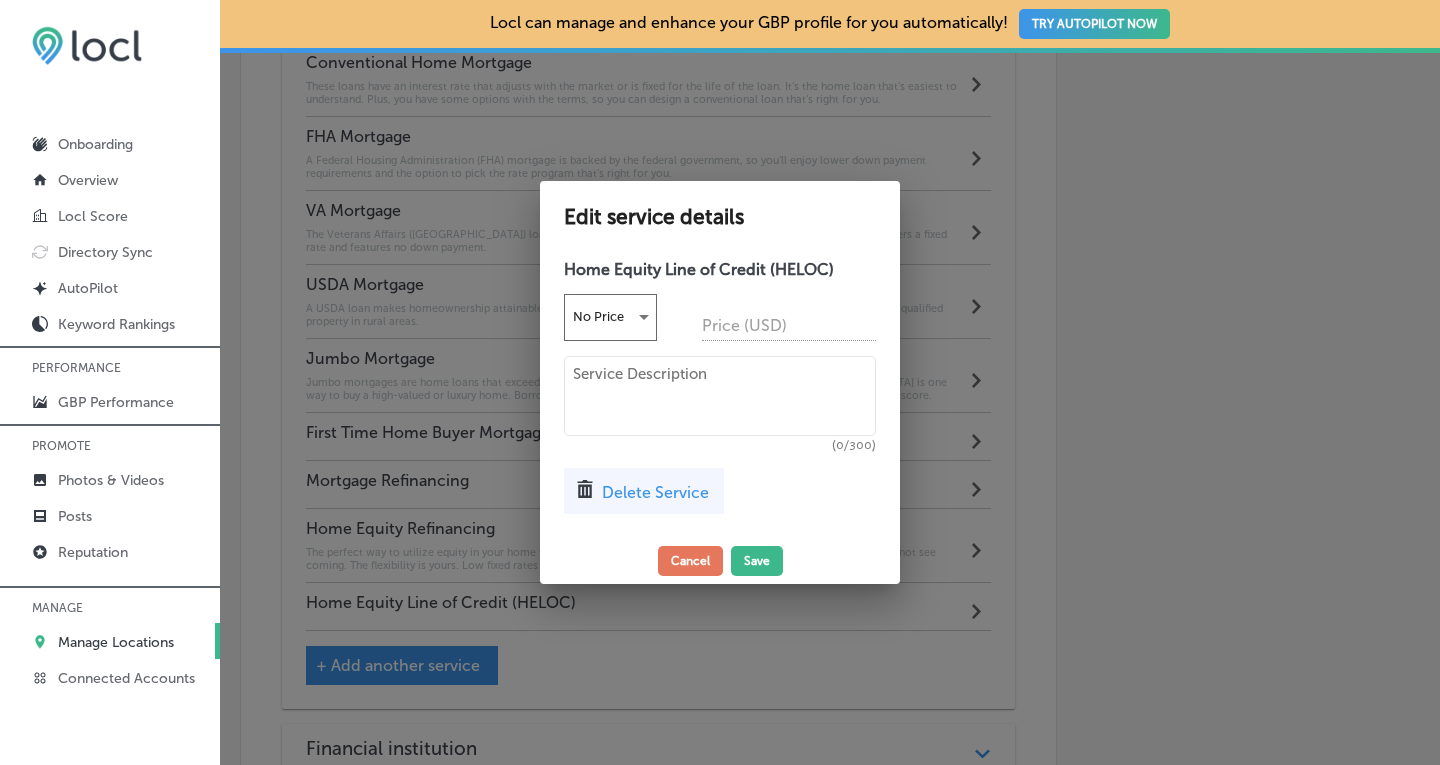 click at bounding box center [720, 396] 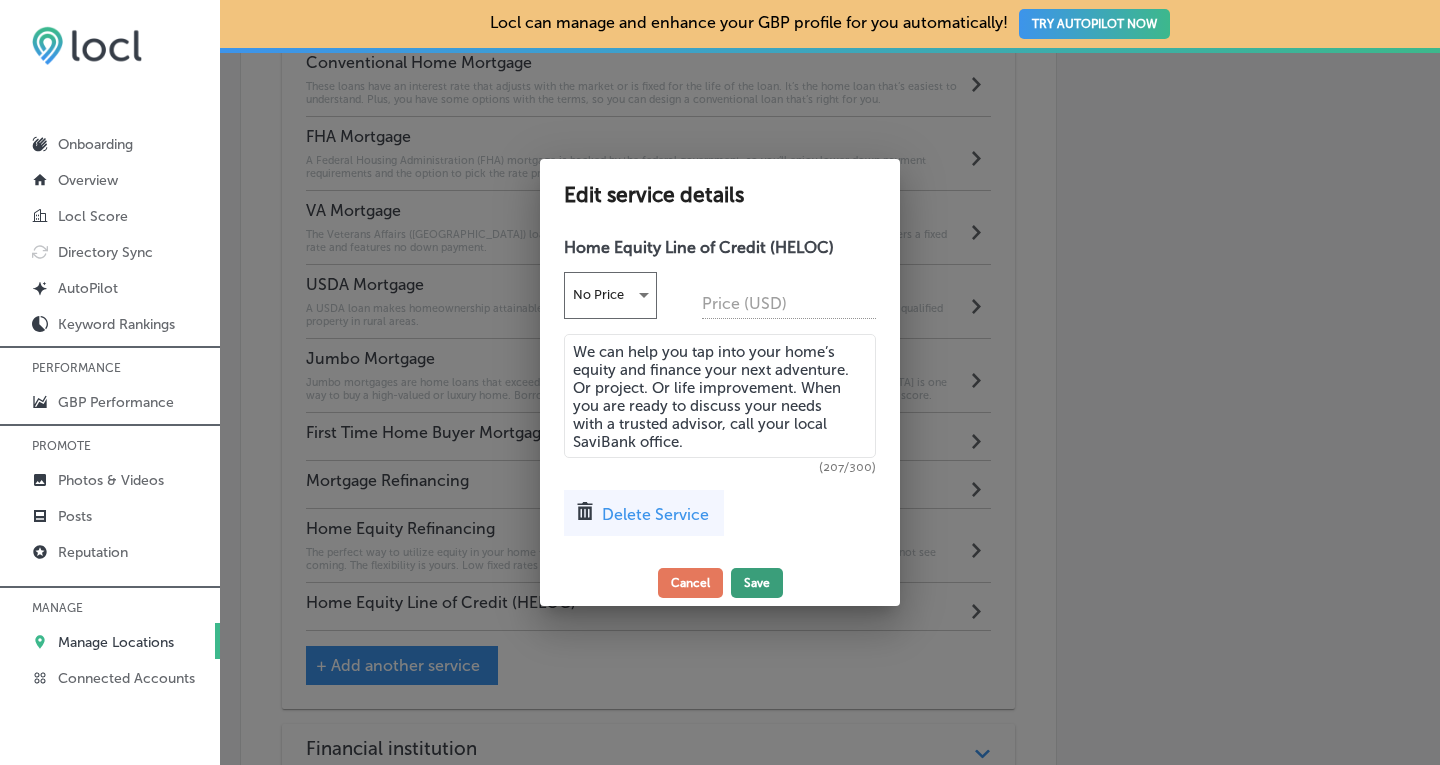 type on "We can help you tap into your home’s equity and finance your next adventure. Or project. Or life improvement. When you are ready to discuss your needs with a trusted advisor, call your local SaviBank office." 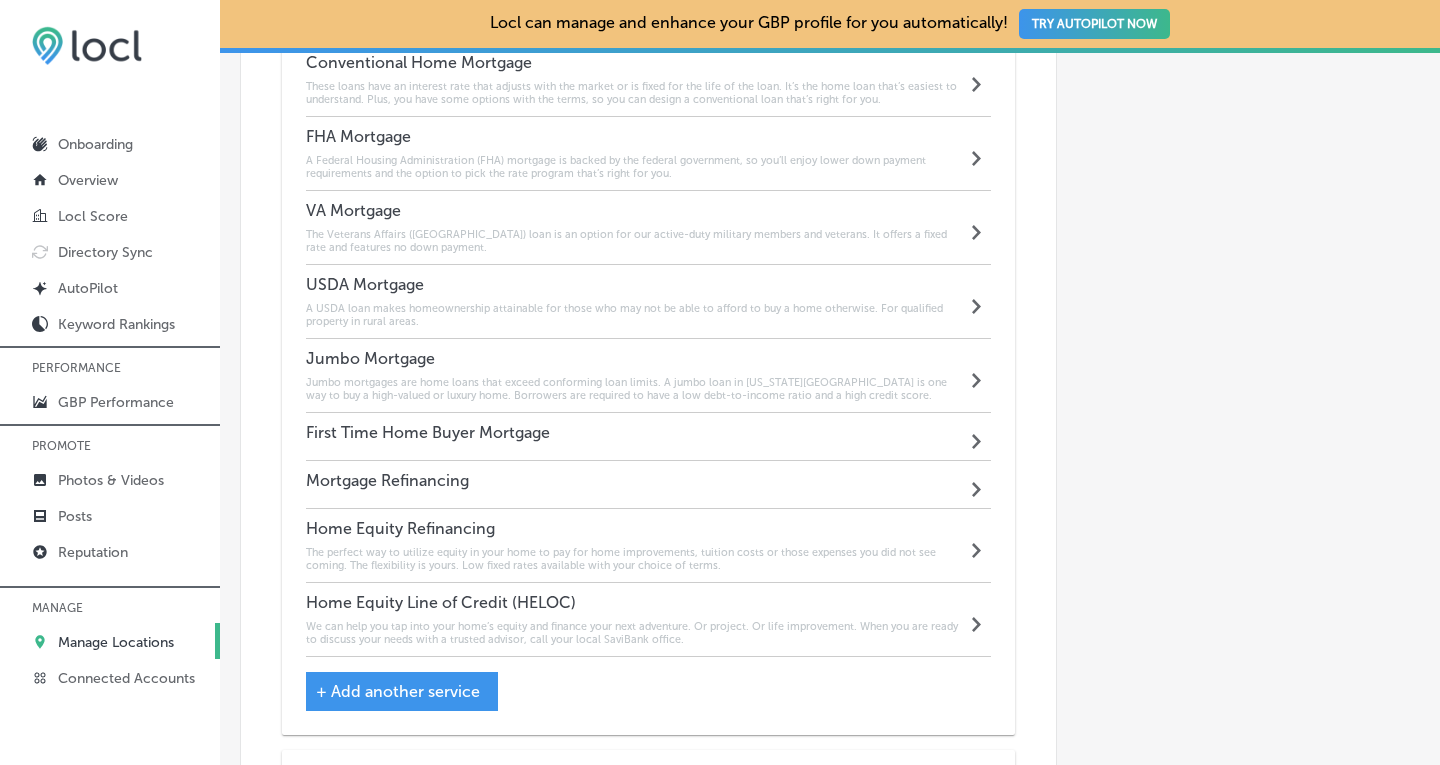 click on "Automatically Sync Profile Details Premium Directories:" at bounding box center [1238, -596] 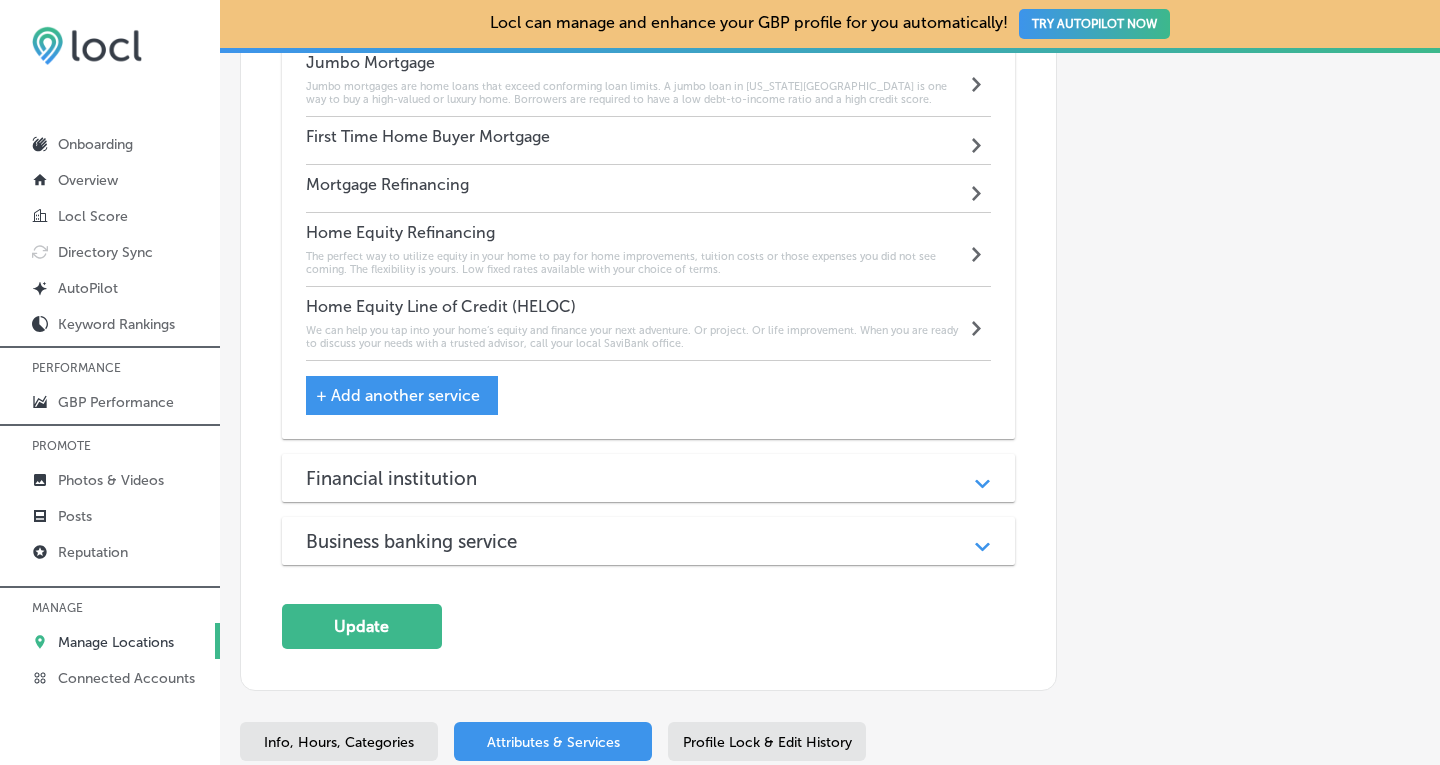scroll, scrollTop: 3014, scrollLeft: 0, axis: vertical 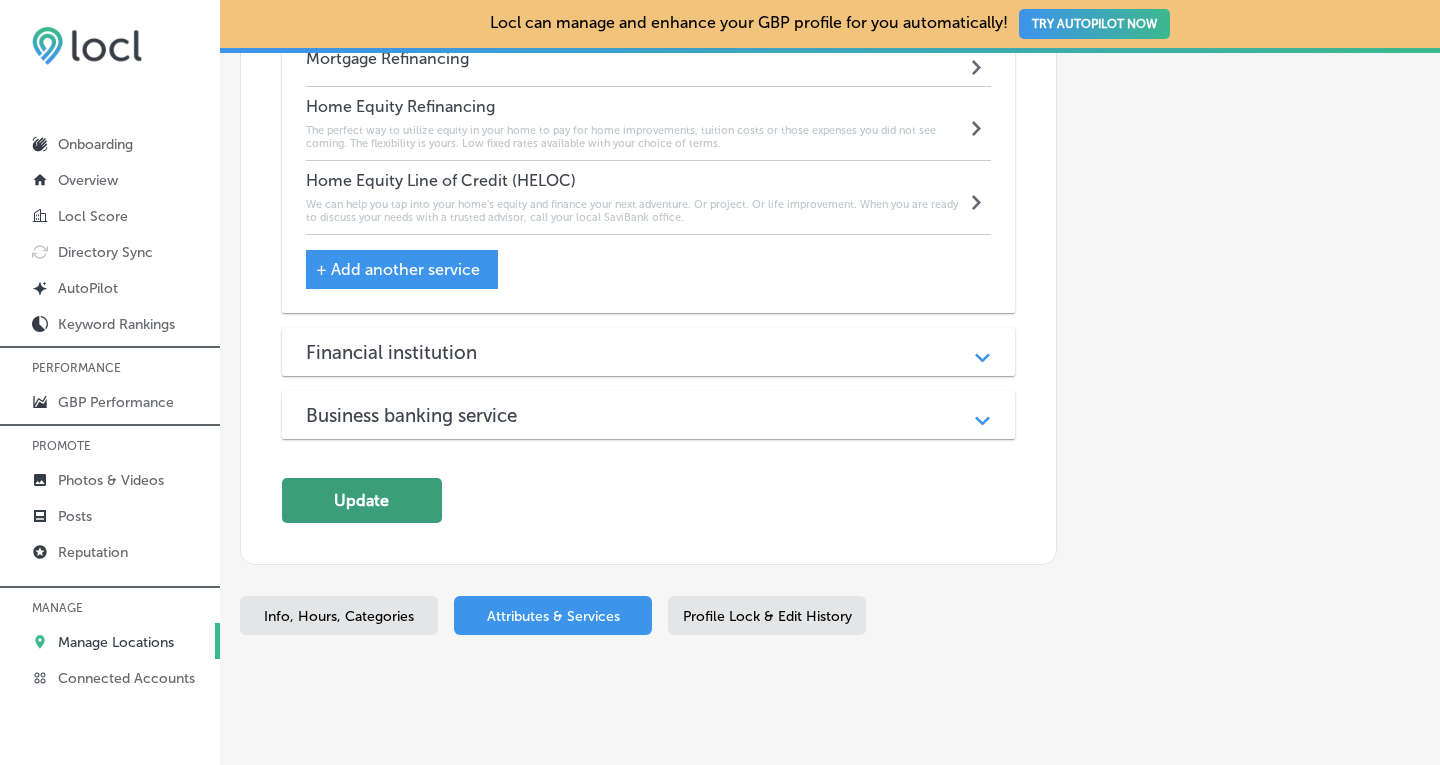click on "Update" 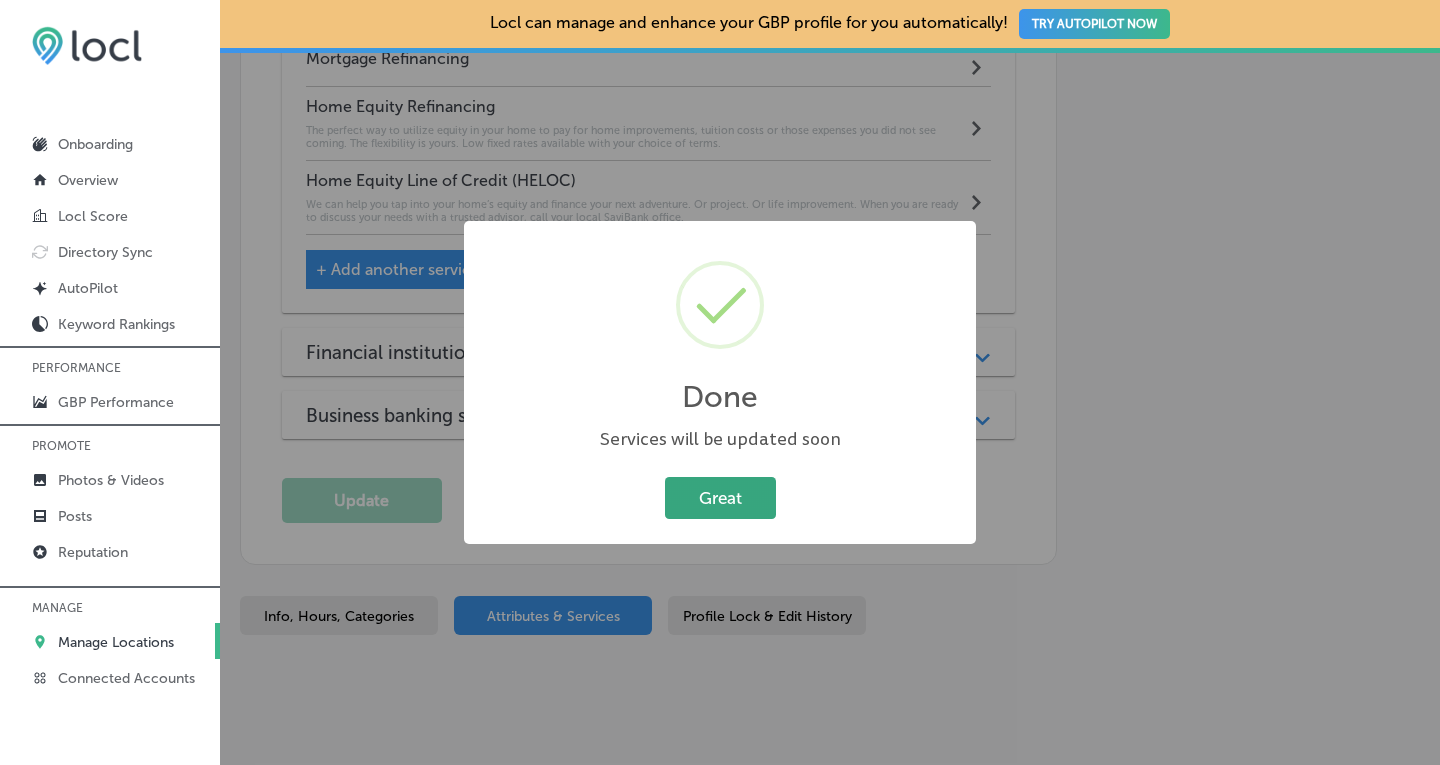 click on "Great" at bounding box center [720, 497] 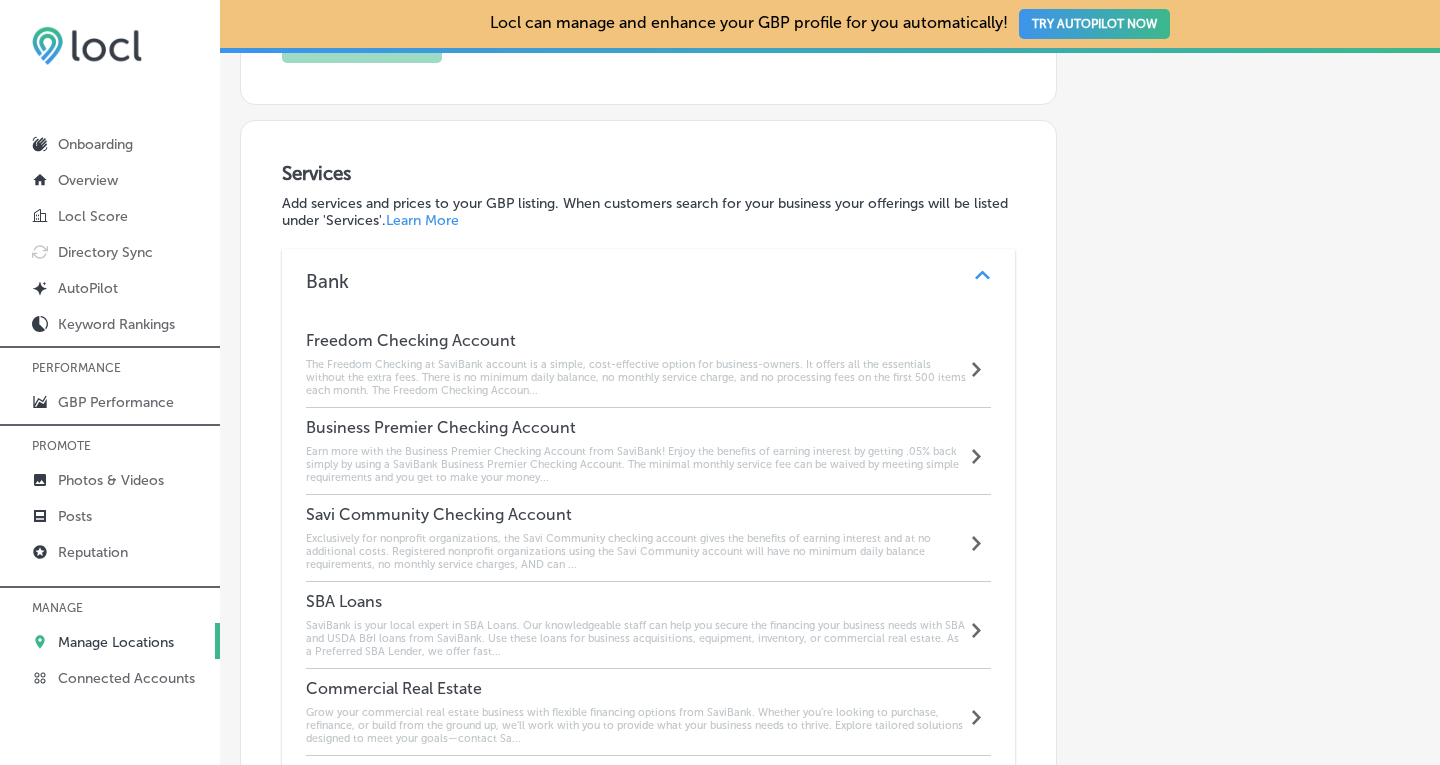 scroll, scrollTop: 1643, scrollLeft: 0, axis: vertical 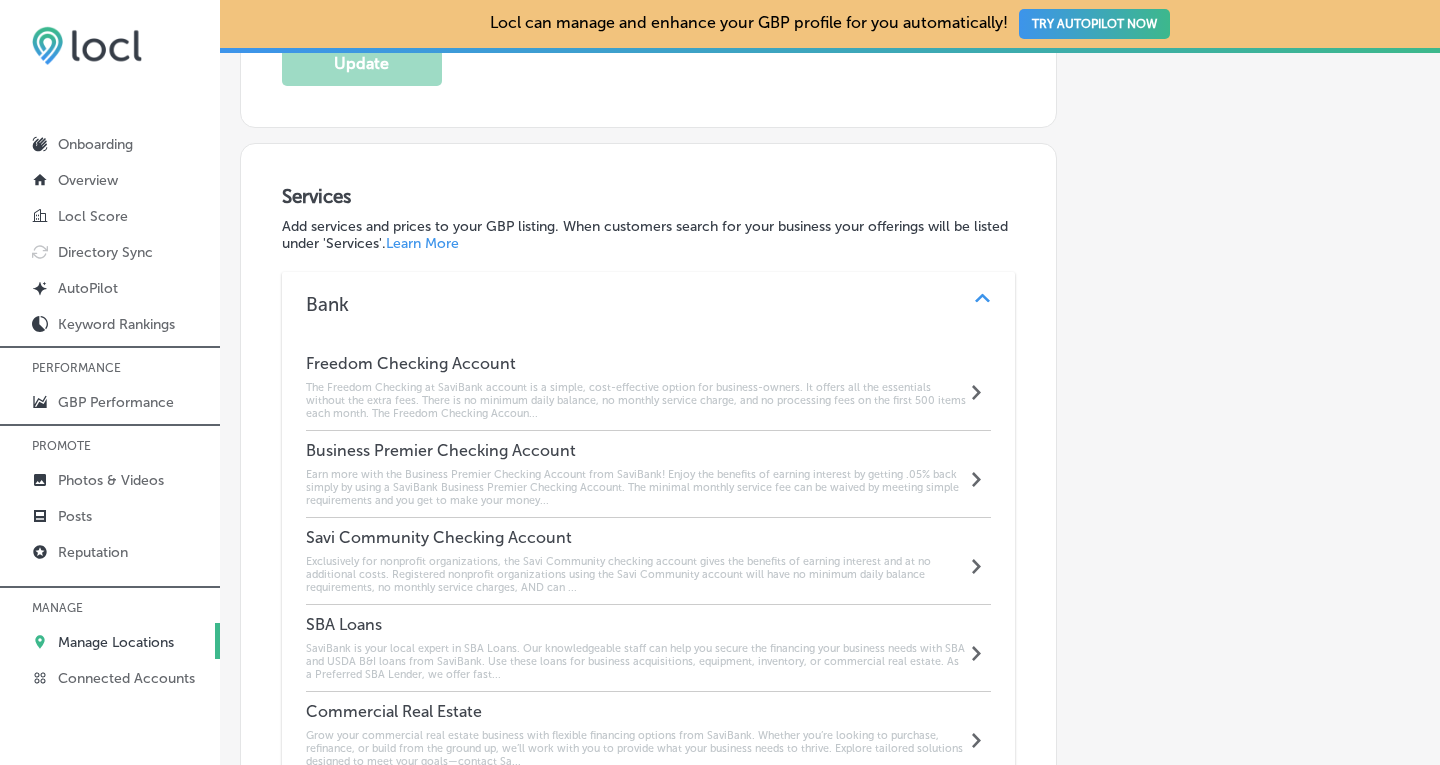 click on "Path
Created with Sketch." at bounding box center [978, 387] 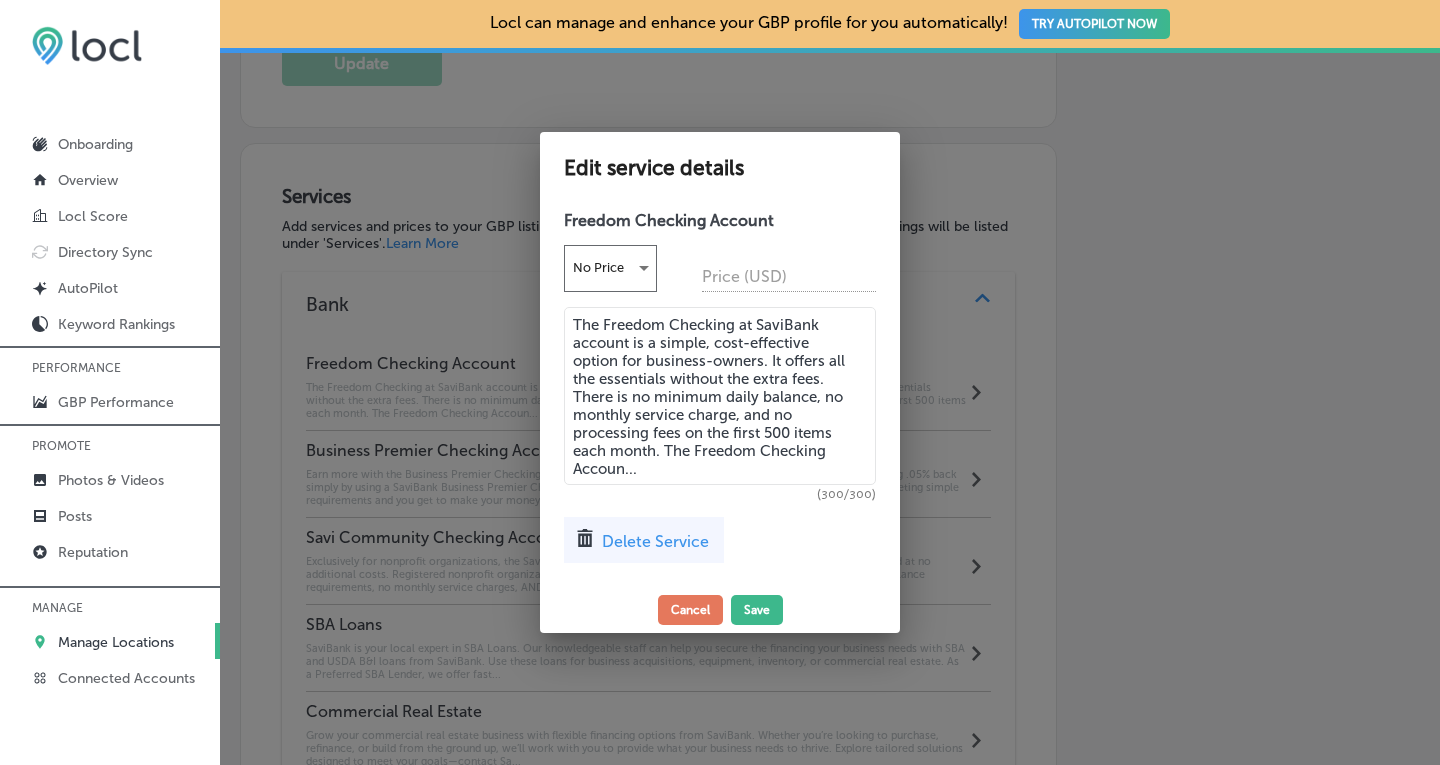 drag, startPoint x: 678, startPoint y: 469, endPoint x: 666, endPoint y: 445, distance: 26.832815 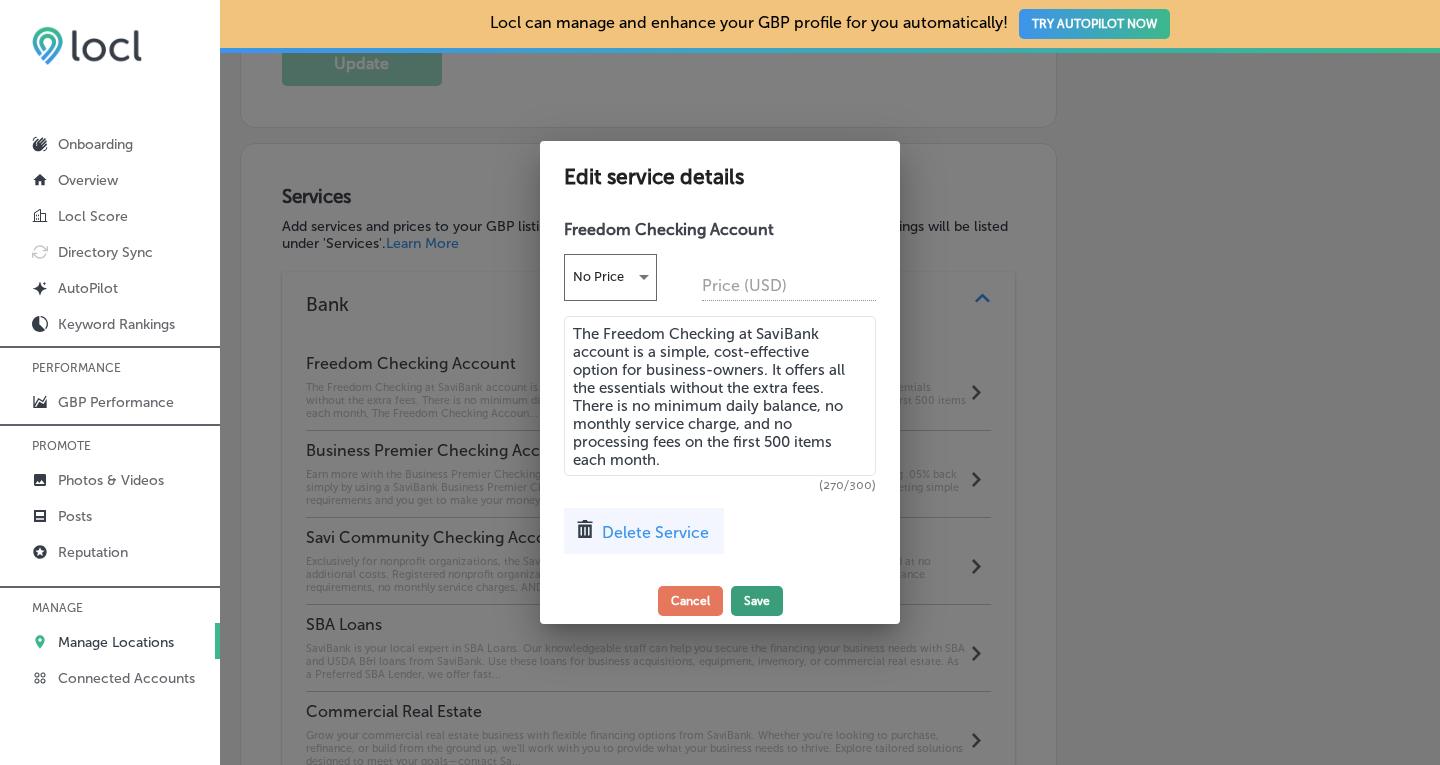 type on "The Freedom Checking at SaviBank account is a simple, cost-effective option for business-owners. It offers all the essentials without the extra fees. There is no minimum daily balance, no monthly service charge, and no processing fees on the first 500 items each month." 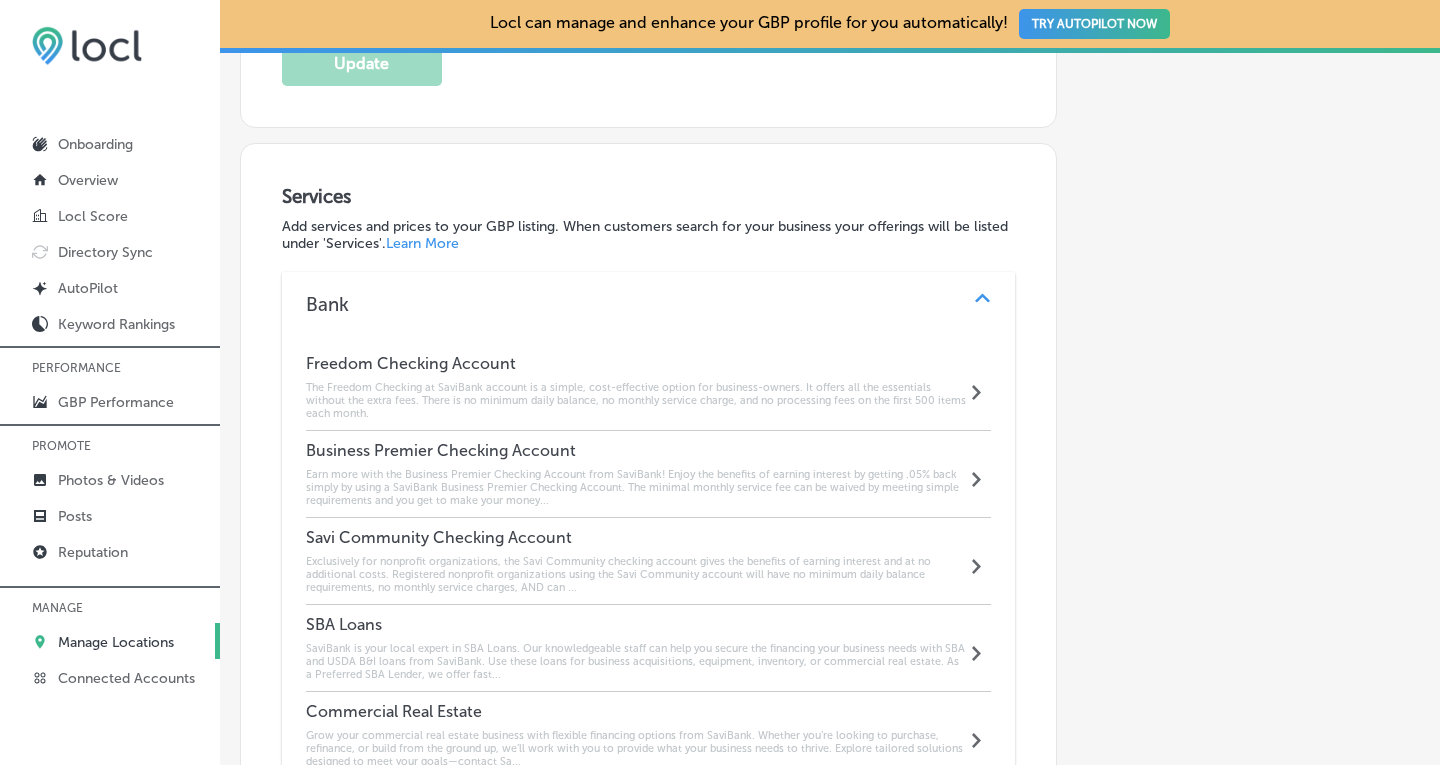 click on "Earn more with the Business Premier Checking Account from SaviBank! Enjoy the benefits of earning interest by getting .05% back simply by using a SaviBank Business Premier Checking Account. The minimal monthly service fee can be waived by meeting simple requirements and you get to make your money..." at bounding box center (636, 487) 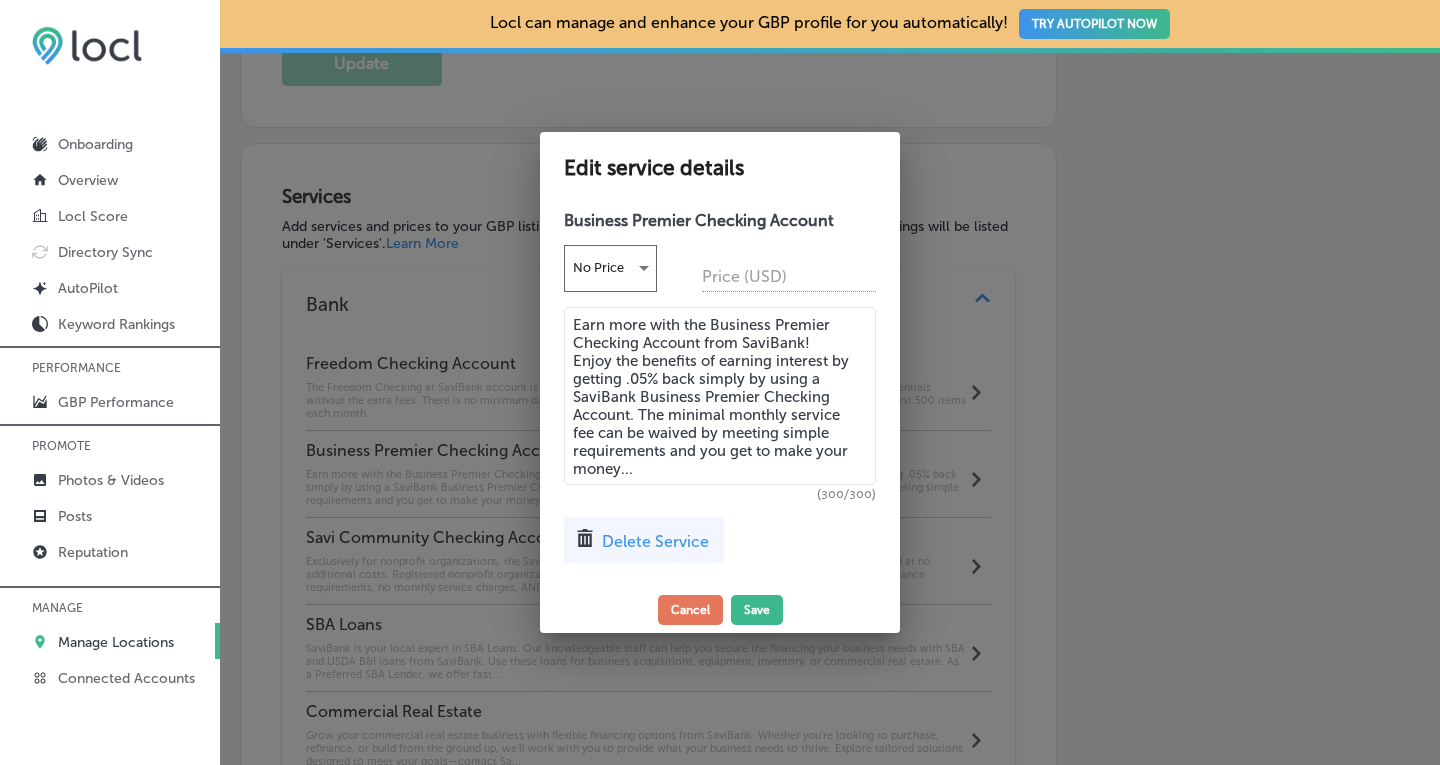 drag, startPoint x: 652, startPoint y: 474, endPoint x: 667, endPoint y: 456, distance: 23.43075 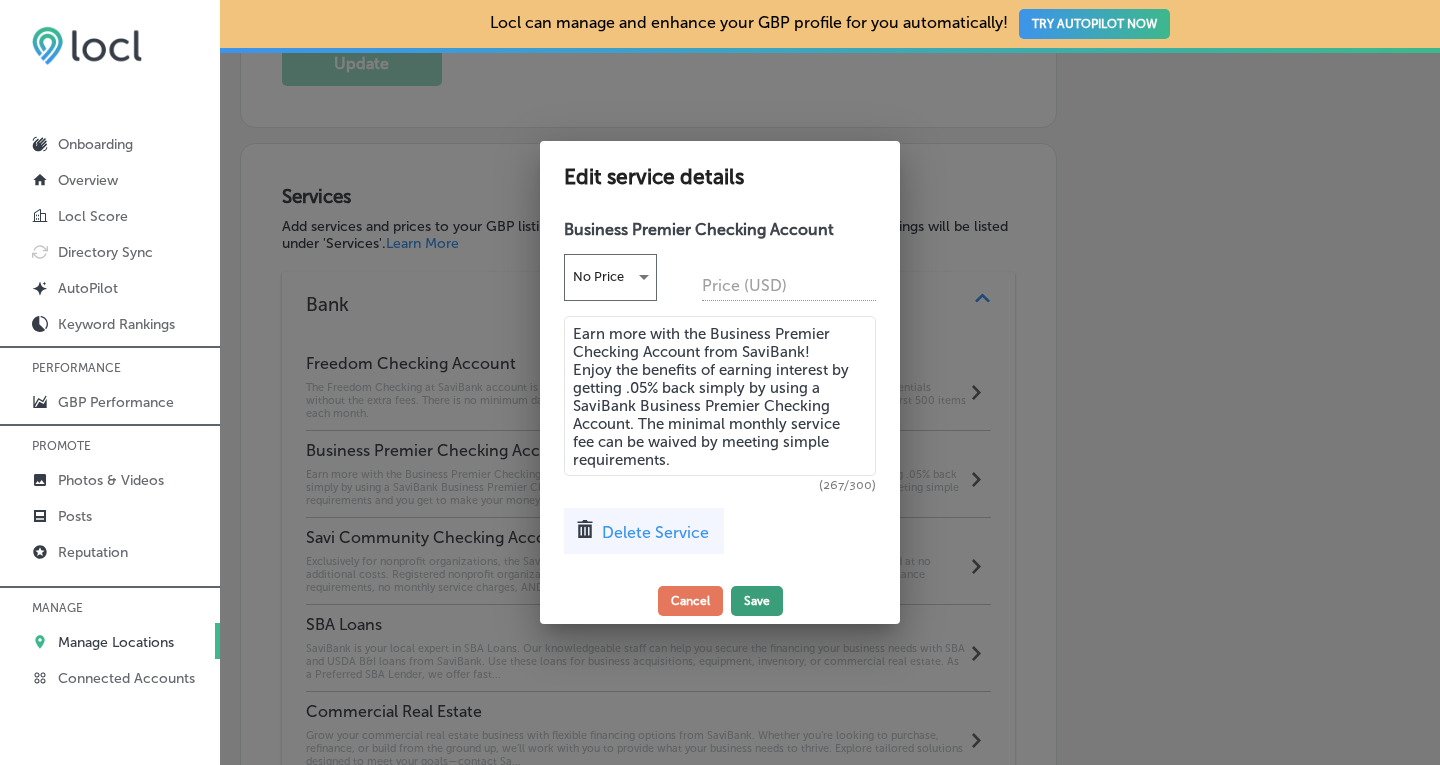 type on "Earn more with the Business Premier Checking Account from SaviBank! Enjoy the benefits of earning interest by getting .05% back simply by using a SaviBank Business Premier Checking Account. The minimal monthly service fee can be waived by meeting simple requirements." 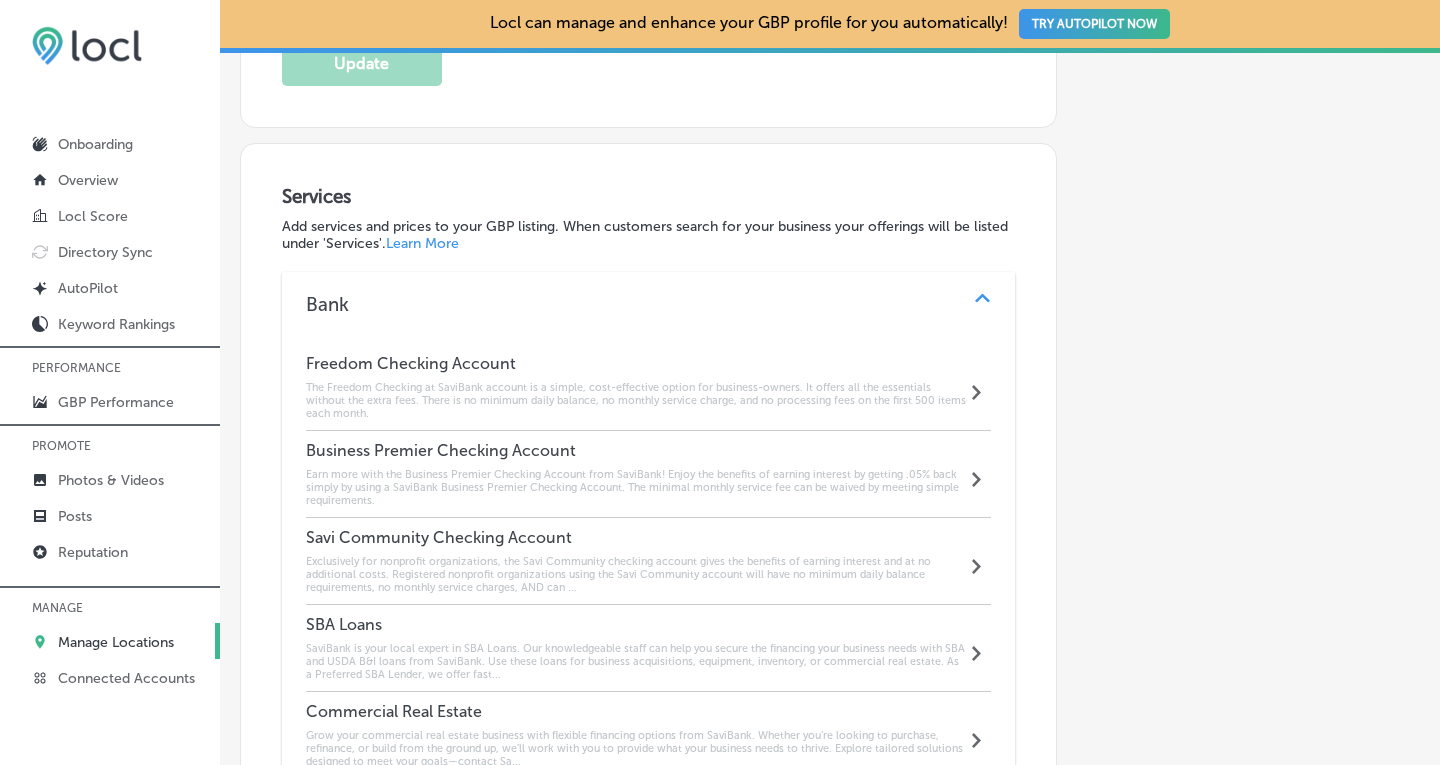 click on "Exclusively for nonprofit organizations, the Savi Community checking account gives the benefits of earning interest and at no additional costs. Registered nonprofit organizations using the Savi Community account will have no minimum daily balance requirements, no monthly service charges, AND can ..." at bounding box center (636, 574) 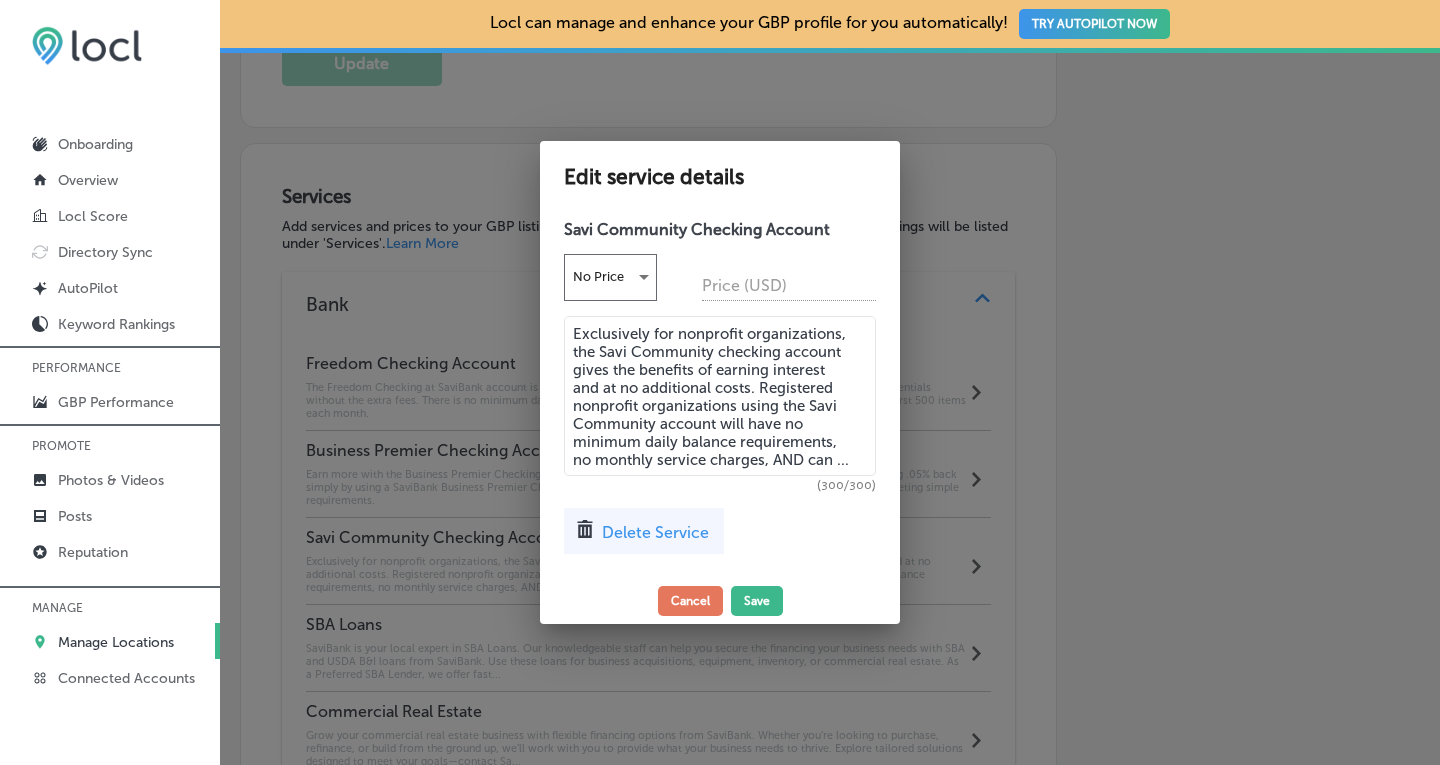 drag, startPoint x: 853, startPoint y: 457, endPoint x: 809, endPoint y: 460, distance: 44.102154 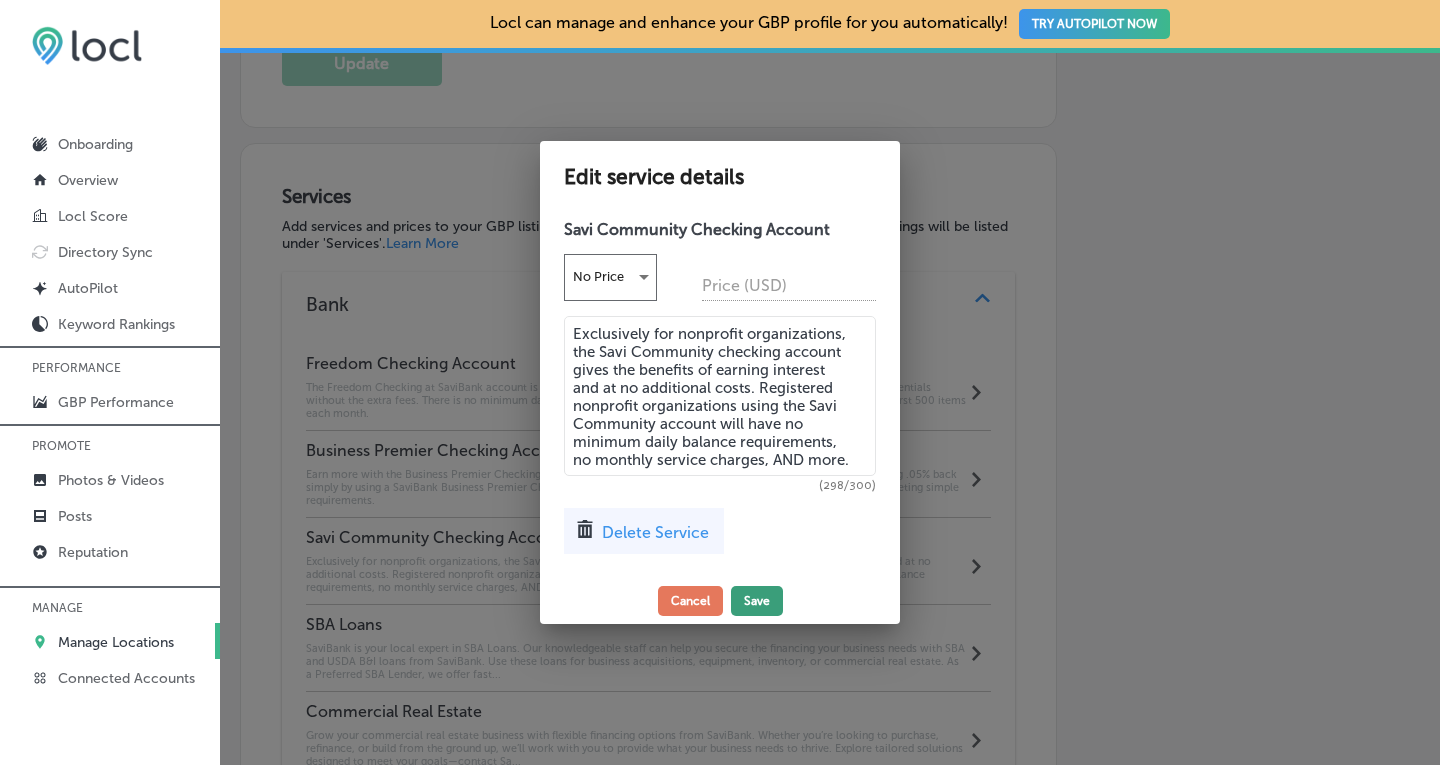 type on "Exclusively for nonprofit organizations, the Savi Community checking account gives the benefits of earning interest and at no additional costs. Registered nonprofit organizations using the Savi Community account will have no minimum daily balance requirements, no monthly service charges, AND more." 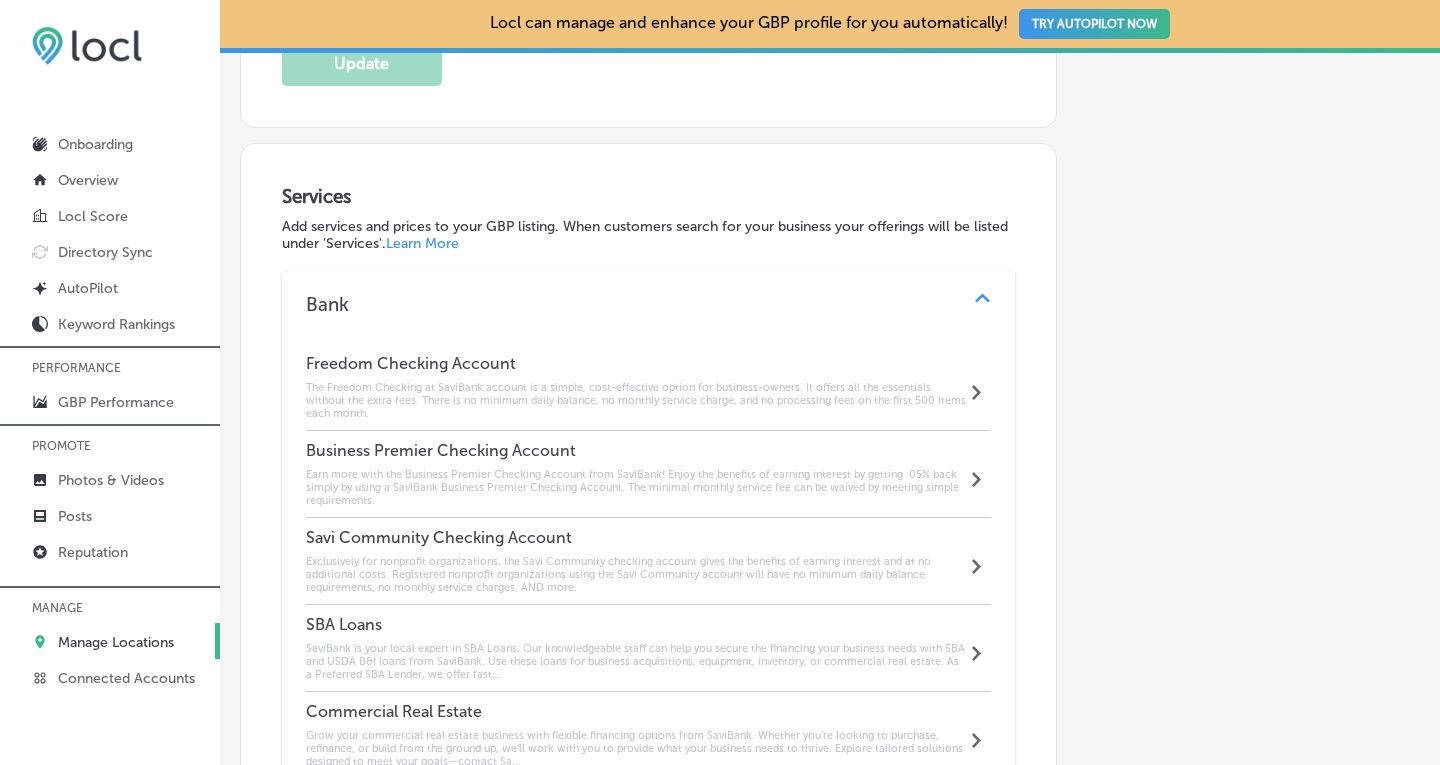 click on "SaviBank is your local expert in SBA Loans. Our knowledgeable staff can help you secure the financing your business needs with SBA and USDA B&I loans from SaviBank. Use these loans for business acquisitions, equipment, inventory, or commercial real estate. As a Preferred SBA Lender, we offer fast..." at bounding box center (636, 661) 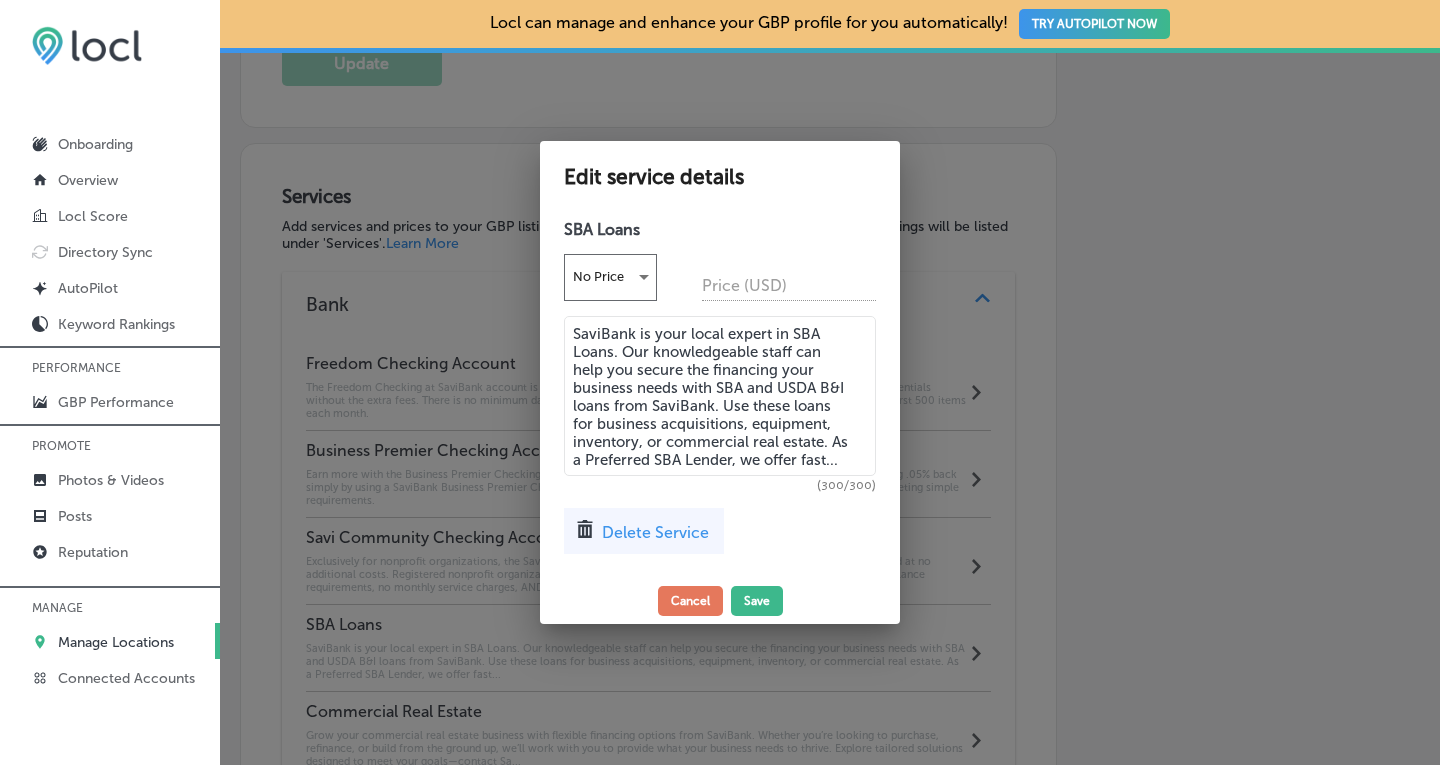 drag, startPoint x: 829, startPoint y: 447, endPoint x: 839, endPoint y: 461, distance: 17.20465 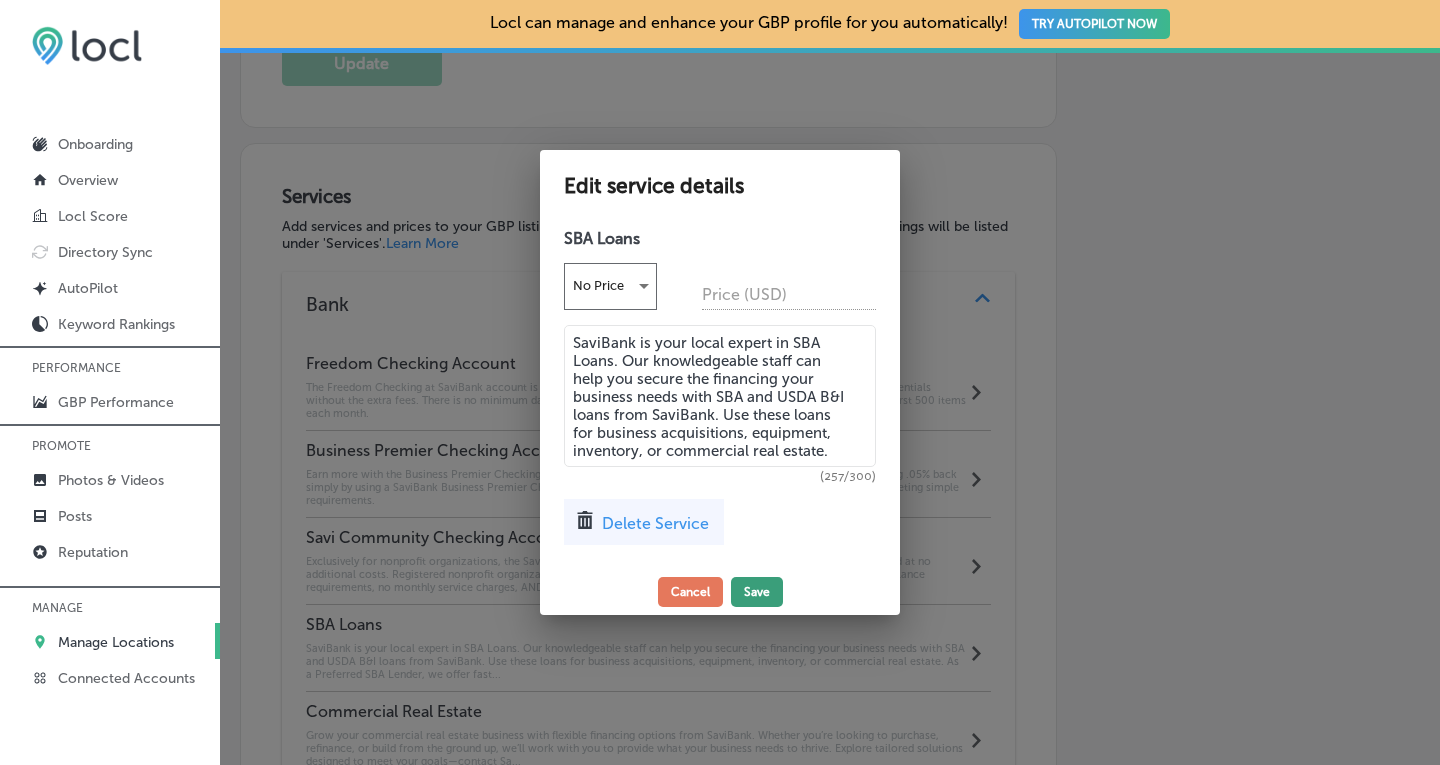 type on "SaviBank is your local expert in SBA Loans. Our knowledgeable staff can help you secure the financing your business needs with SBA and USDA B&I loans from SaviBank. Use these loans for business acquisitions, equipment, inventory, or commercial real estate." 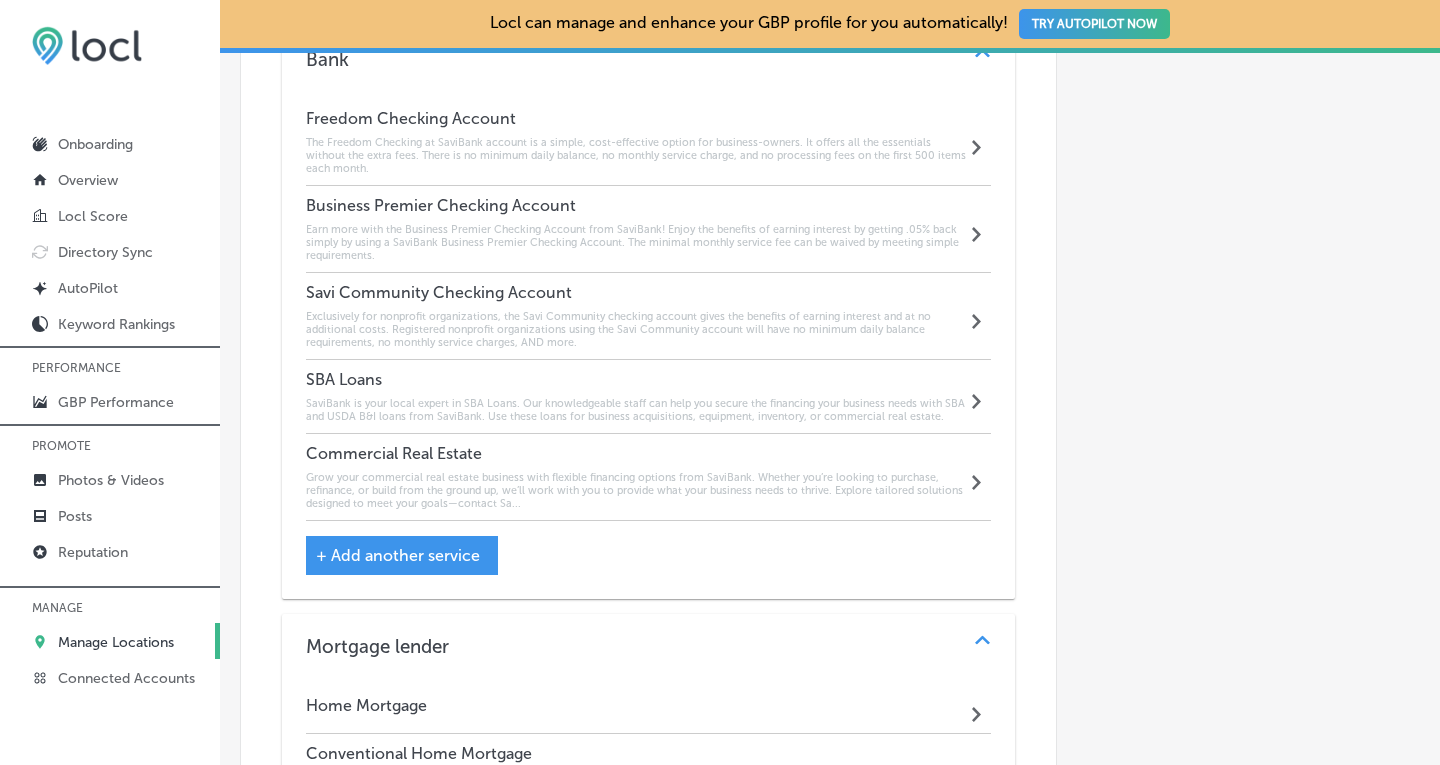 scroll, scrollTop: 1896, scrollLeft: 0, axis: vertical 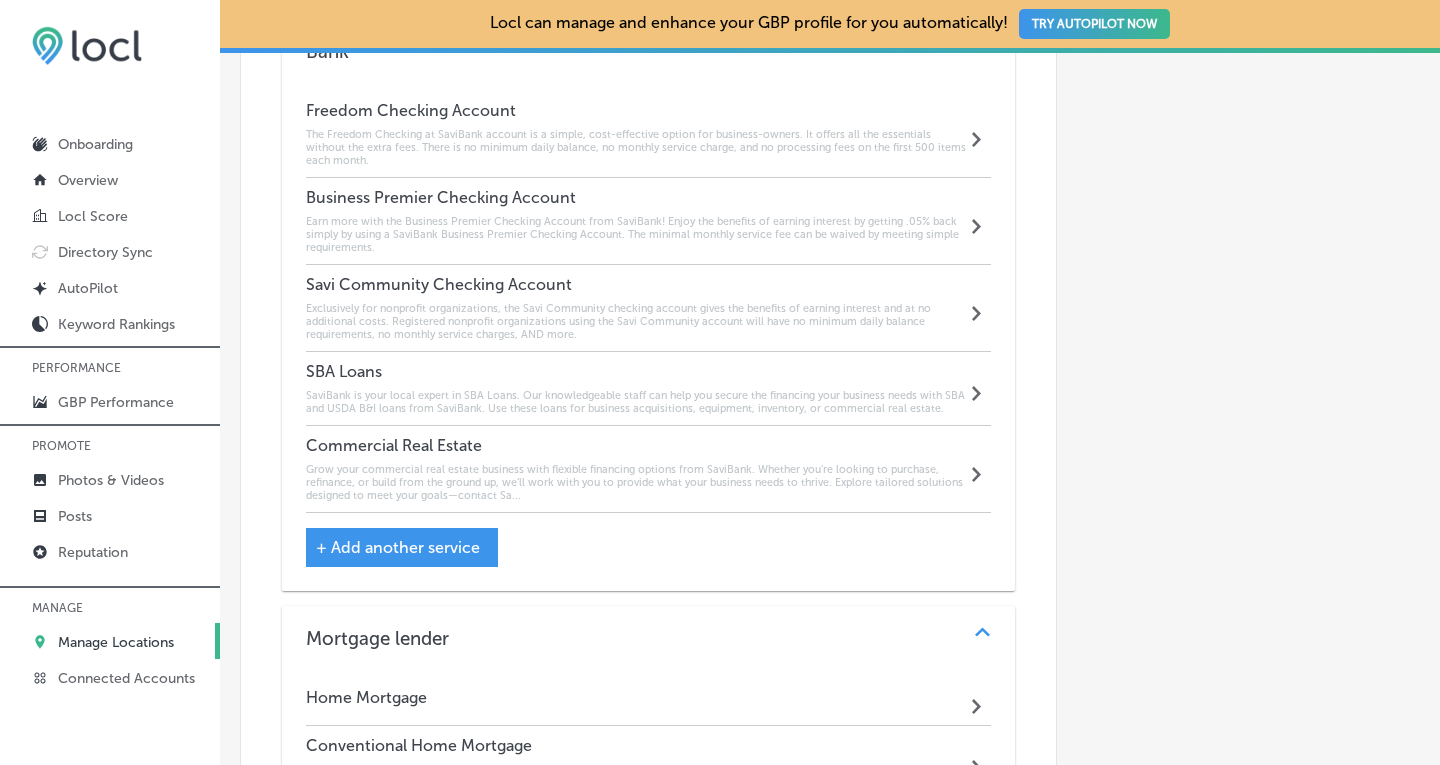 click on "Grow your commercial real estate business with flexible financing options from SaviBank. Whether you’re looking to purchase, refinance, or build from the ground up, we’ll work with you to provide what your business needs to thrive. Explore tailored solutions designed to meet your goals—contact Sa..." at bounding box center (636, 482) 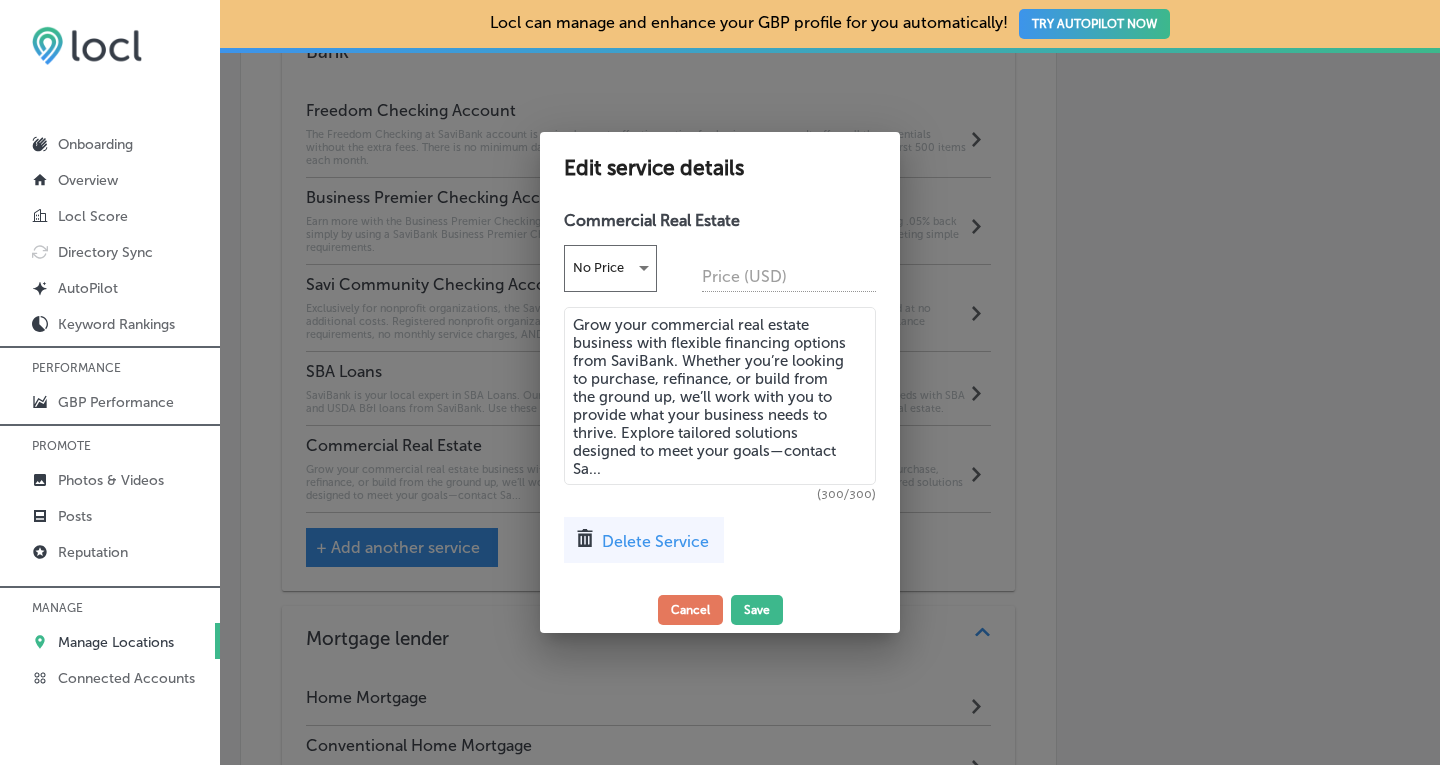 drag, startPoint x: 654, startPoint y: 481, endPoint x: 773, endPoint y: 453, distance: 122.24974 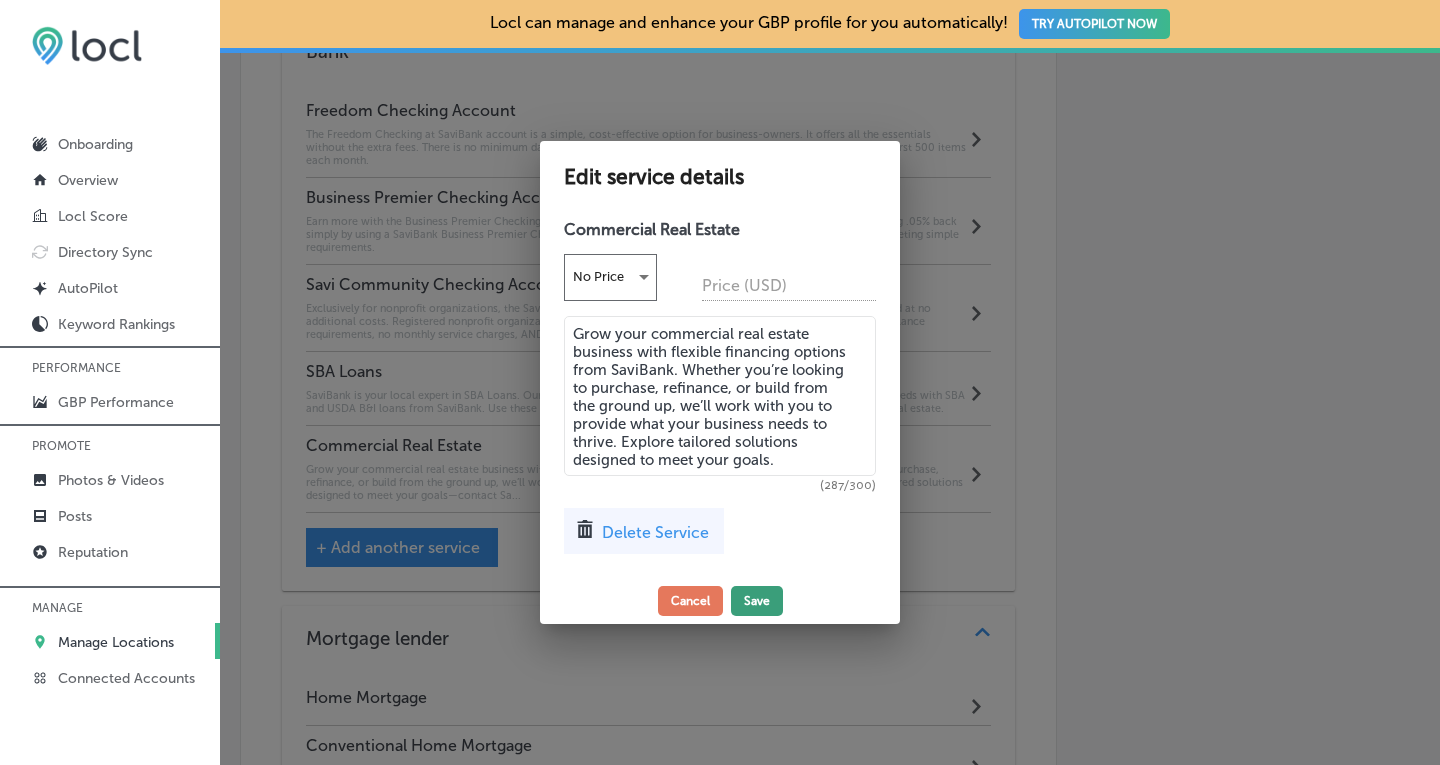 type on "Grow your commercial real estate business with flexible financing options from SaviBank. Whether you’re looking to purchase, refinance, or build from the ground up, we’ll work with you to provide what your business needs to thrive. Explore tailored solutions designed to meet your goals." 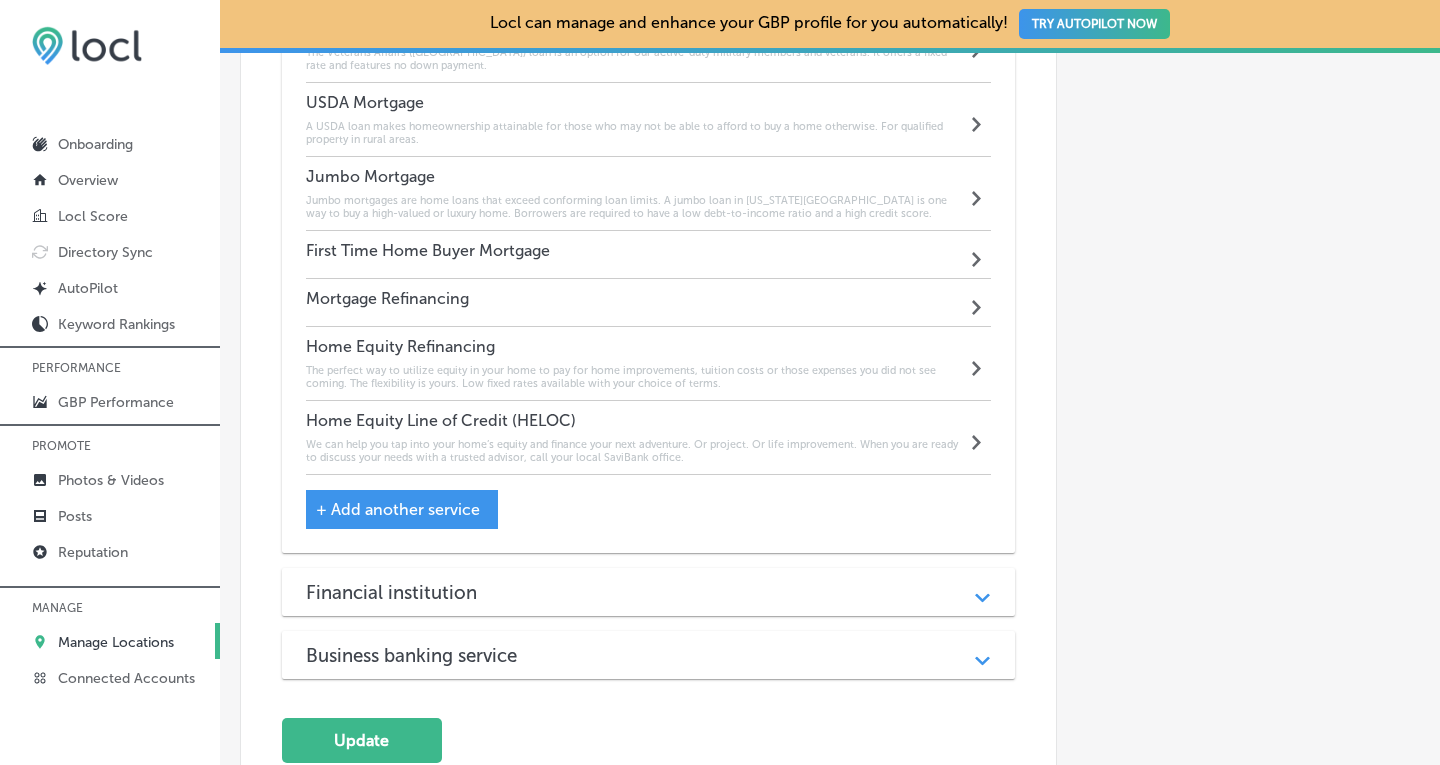 scroll, scrollTop: 3001, scrollLeft: 0, axis: vertical 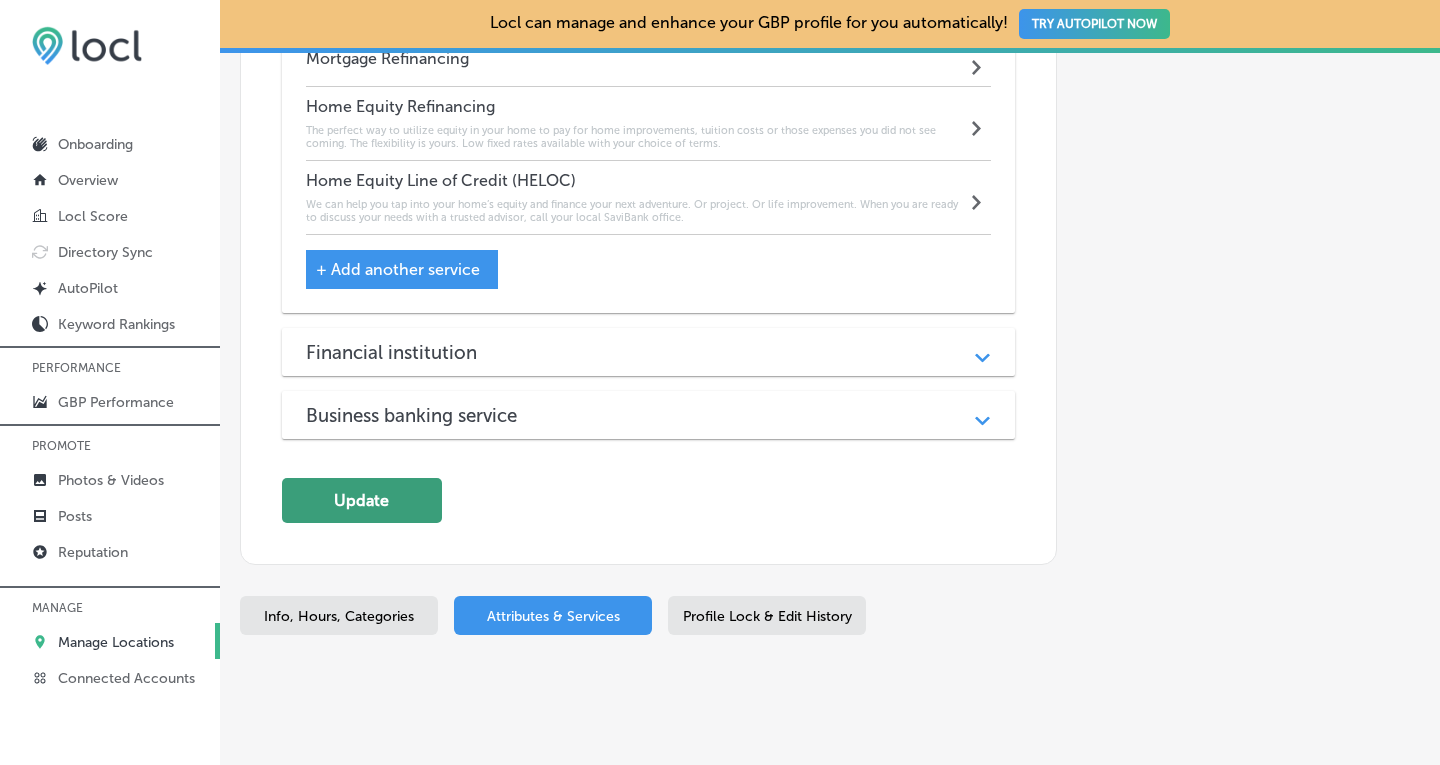 click on "Update" 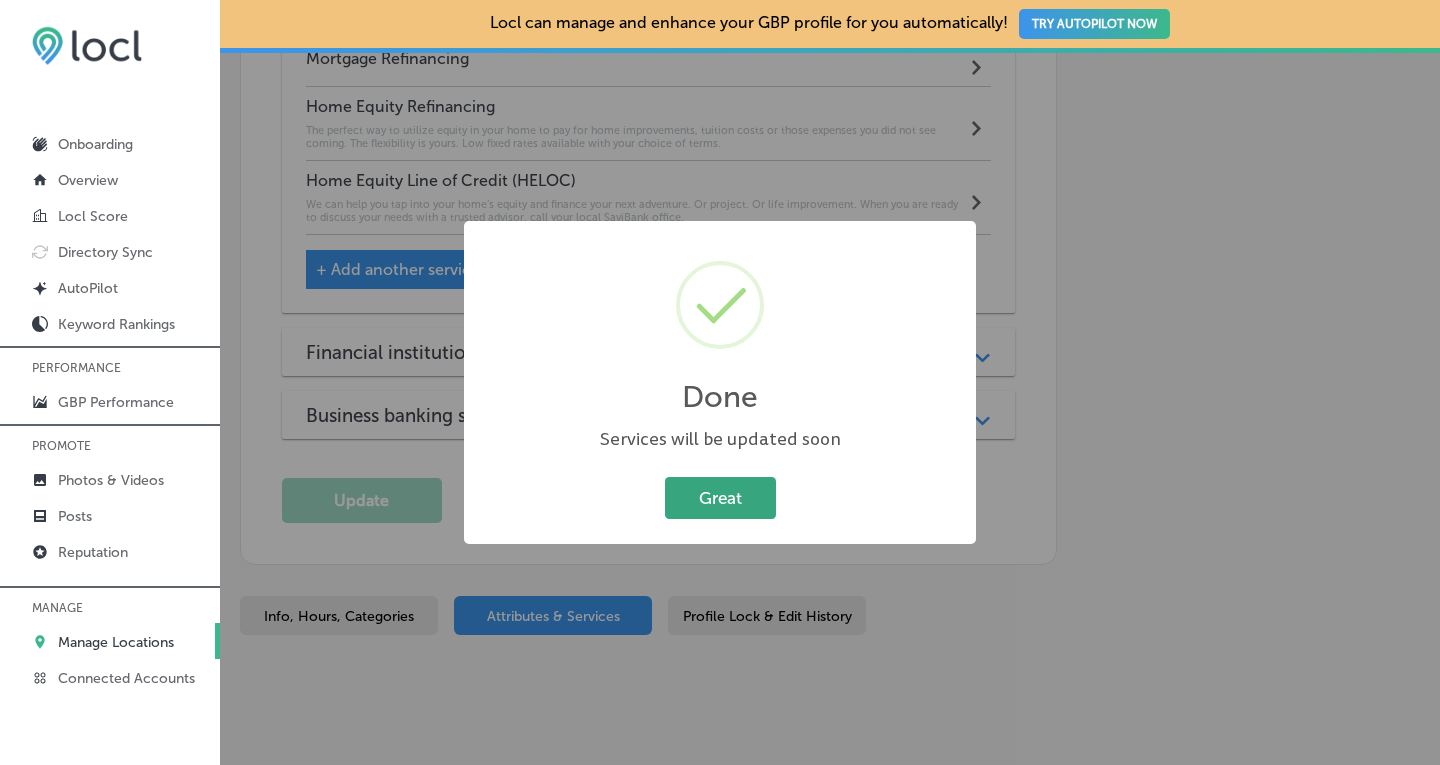 click on "Great" at bounding box center [720, 497] 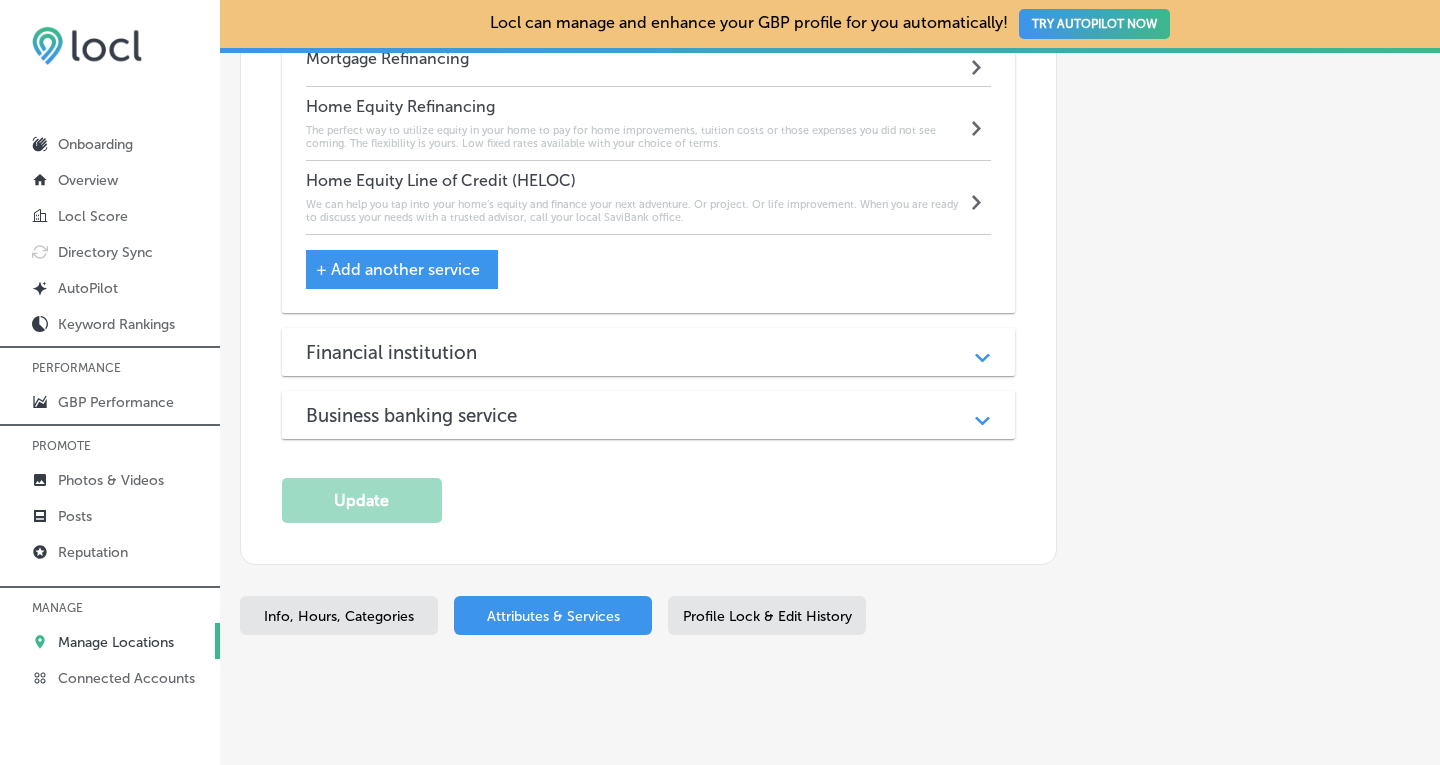 click on "Manage Locations" at bounding box center (116, 642) 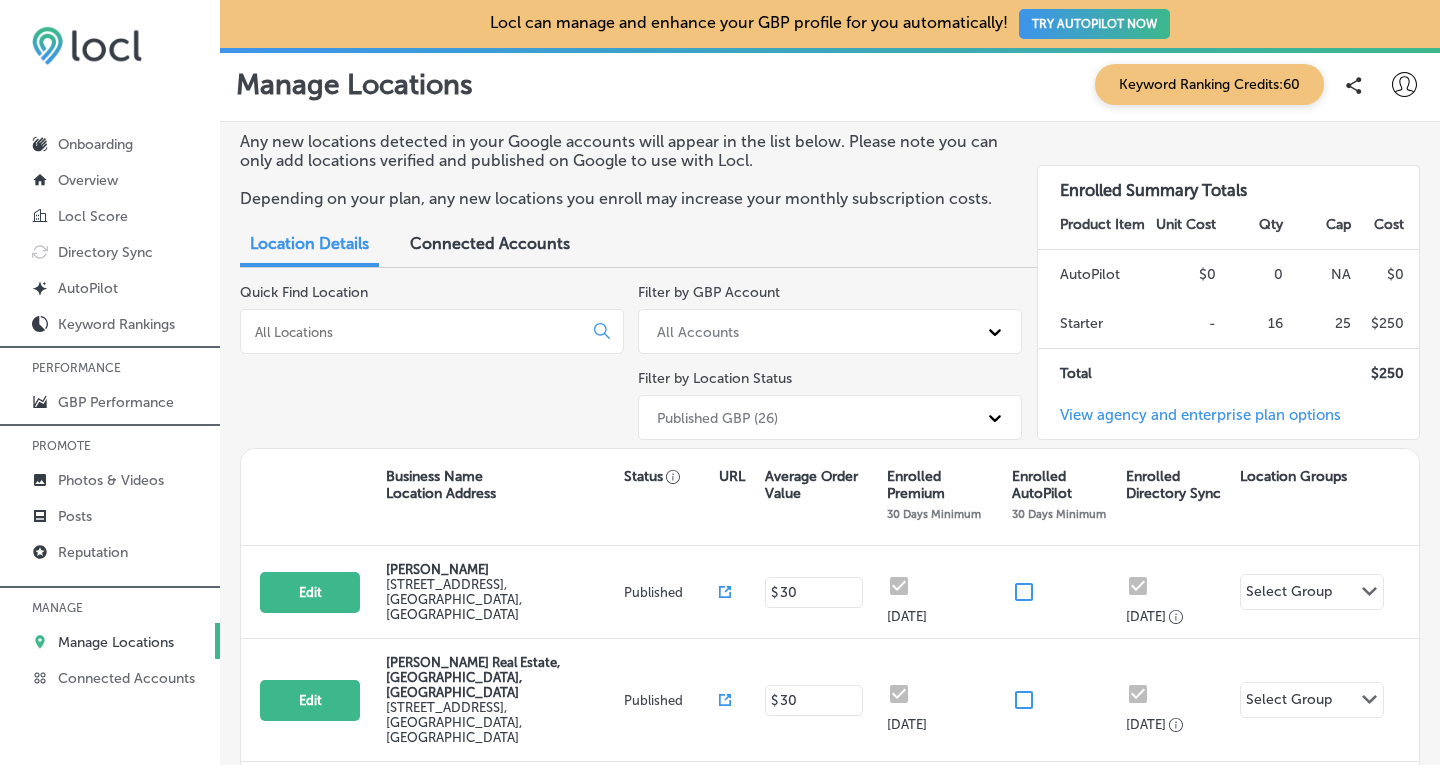 click at bounding box center [415, 332] 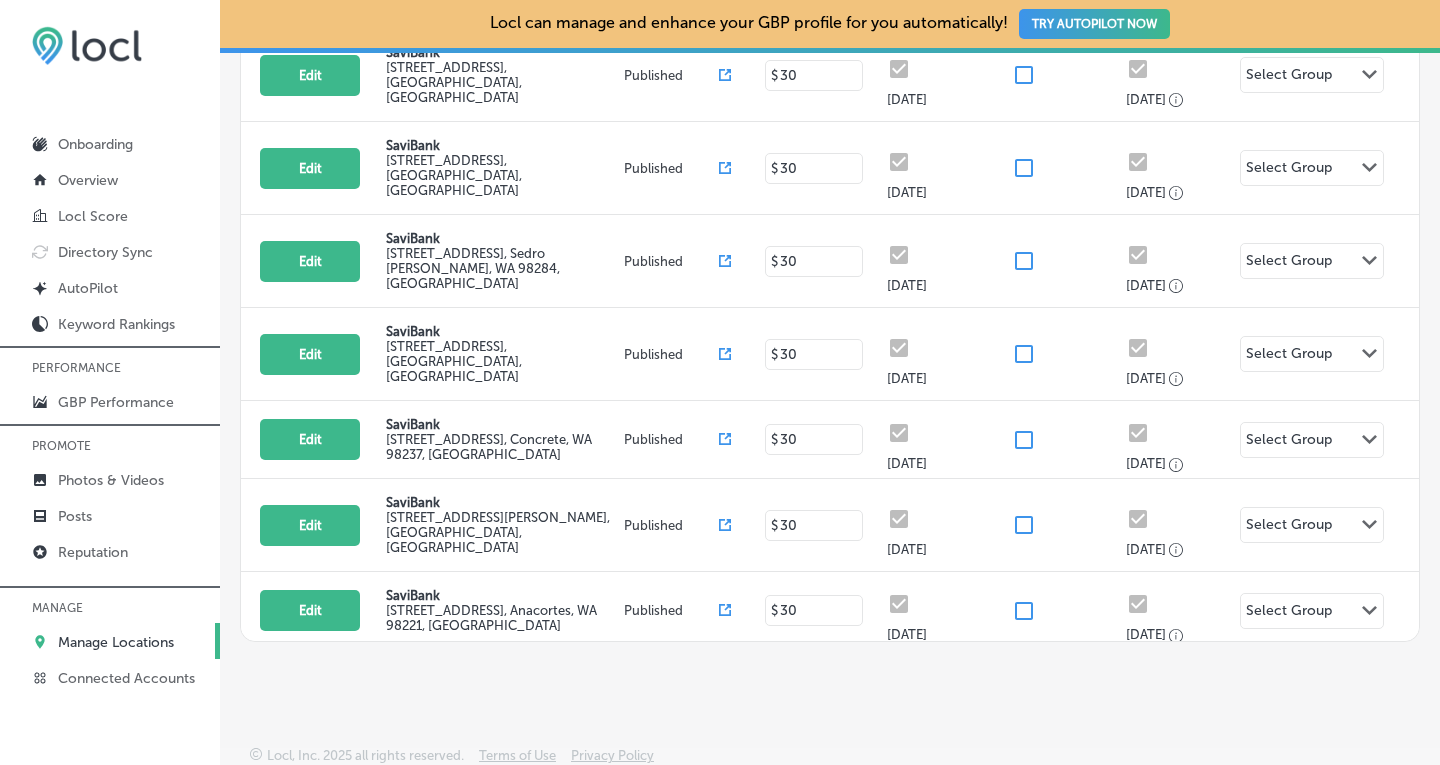 scroll, scrollTop: 523, scrollLeft: 0, axis: vertical 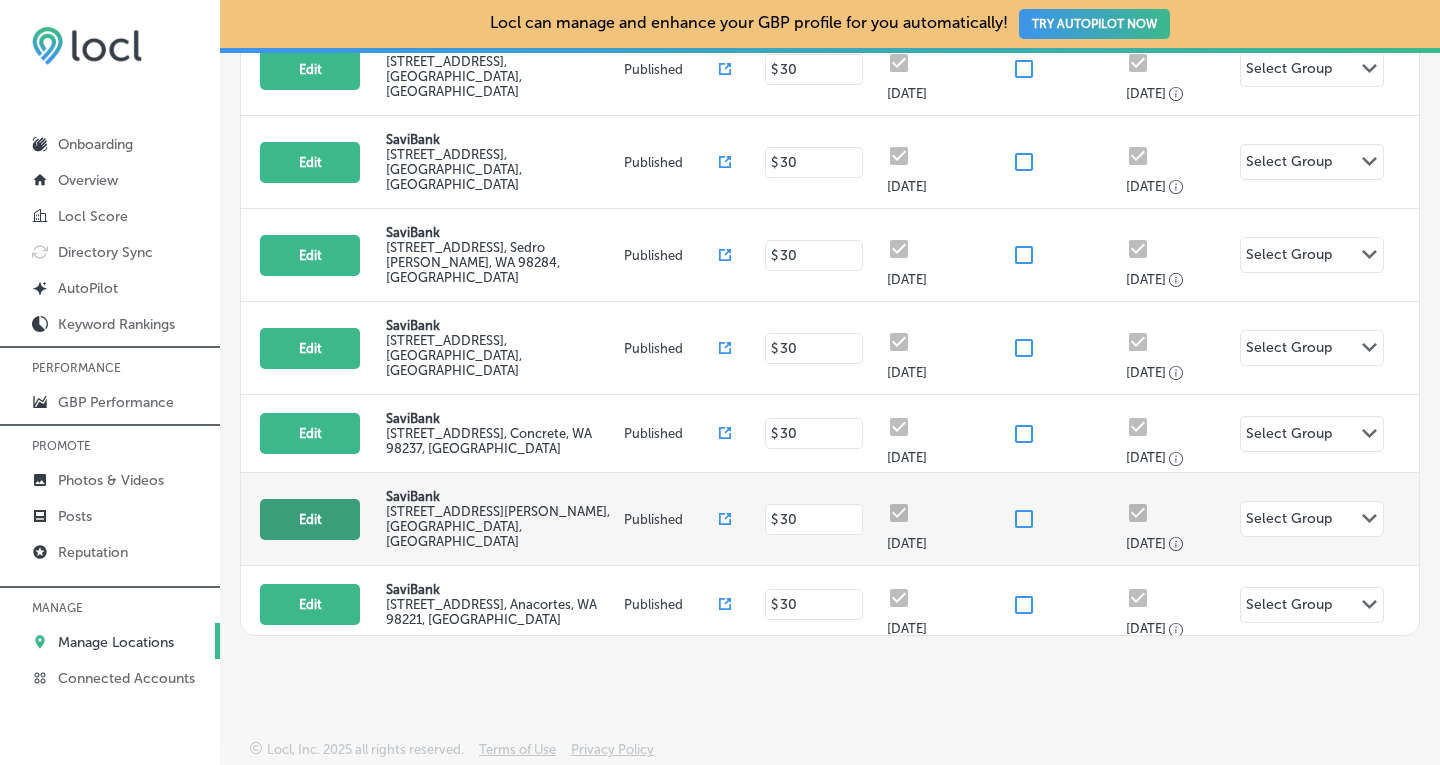 type on "savi" 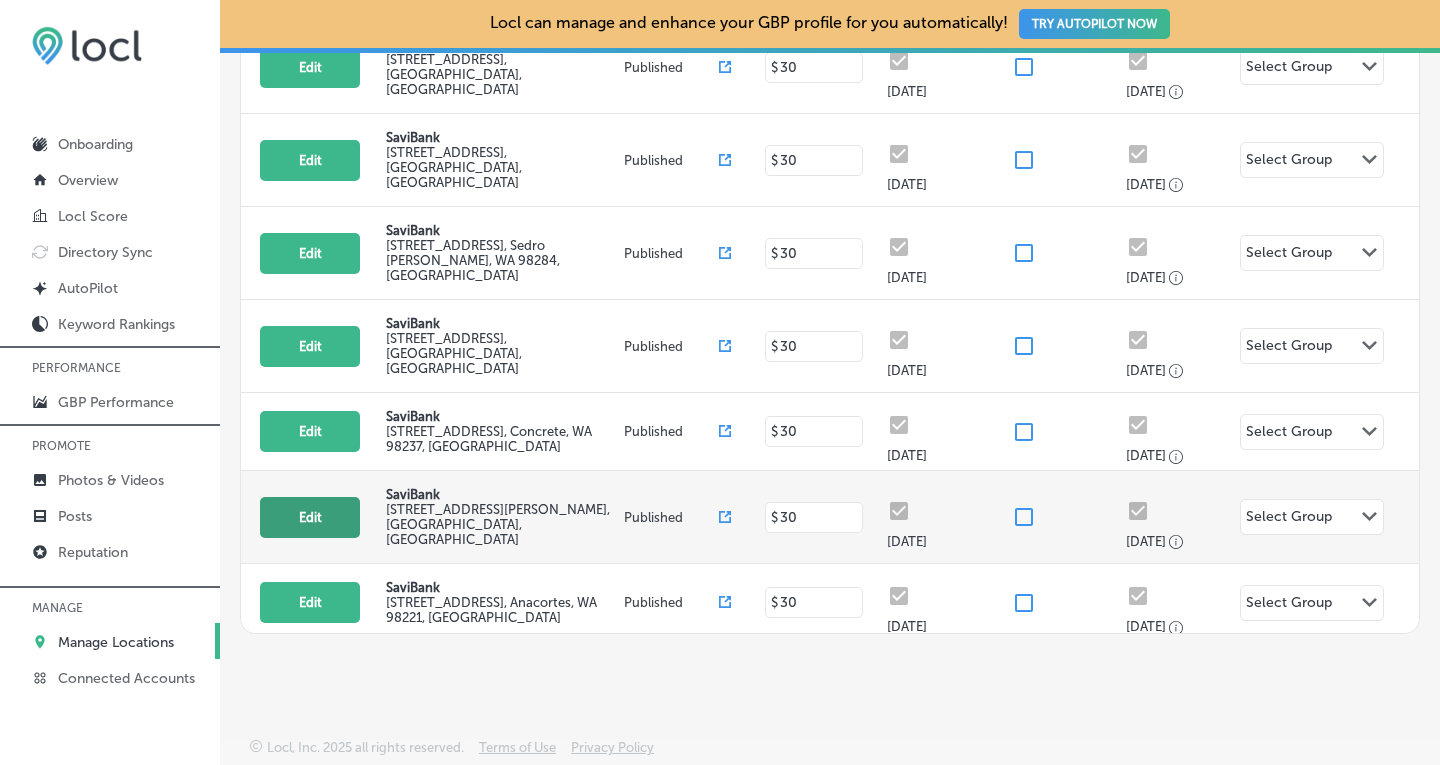 select on "US" 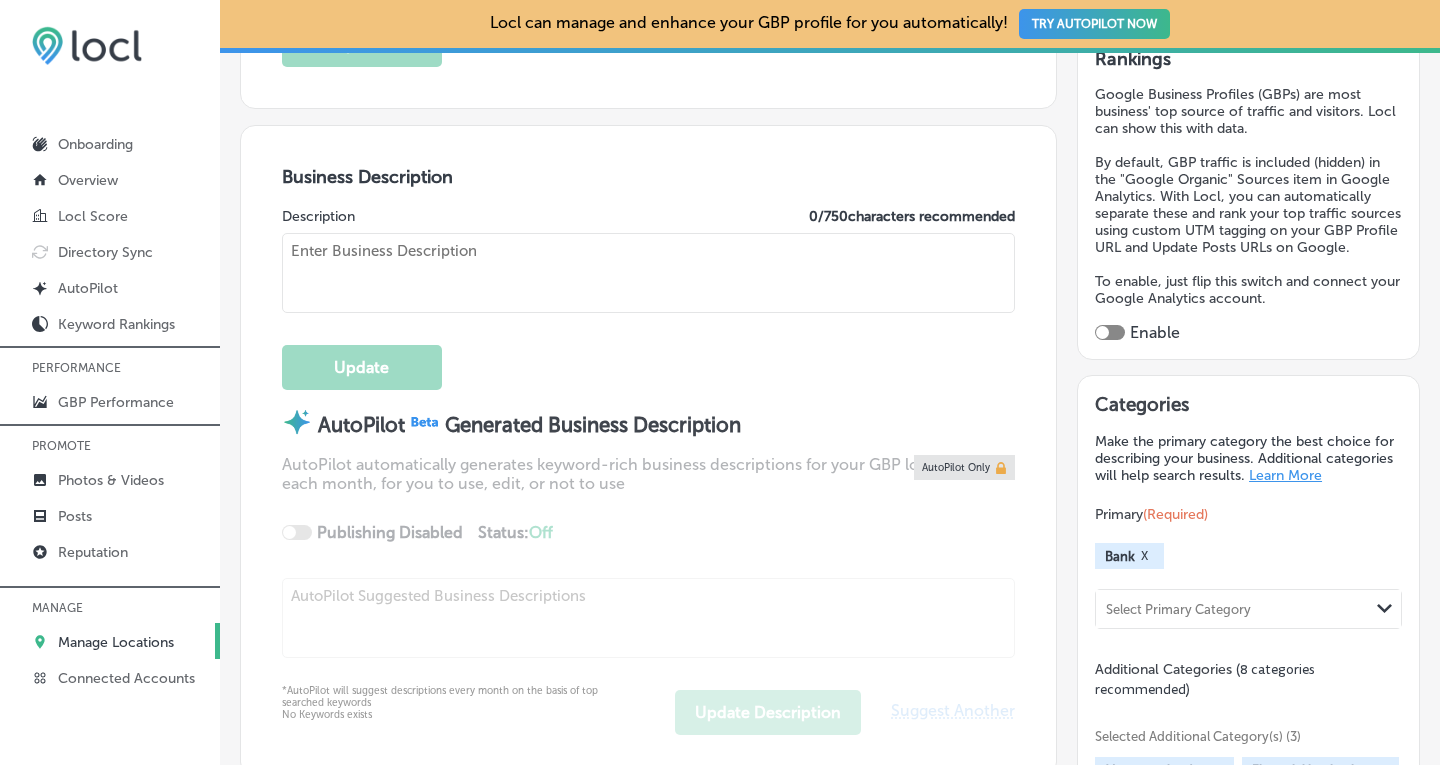type on "SaviBank" 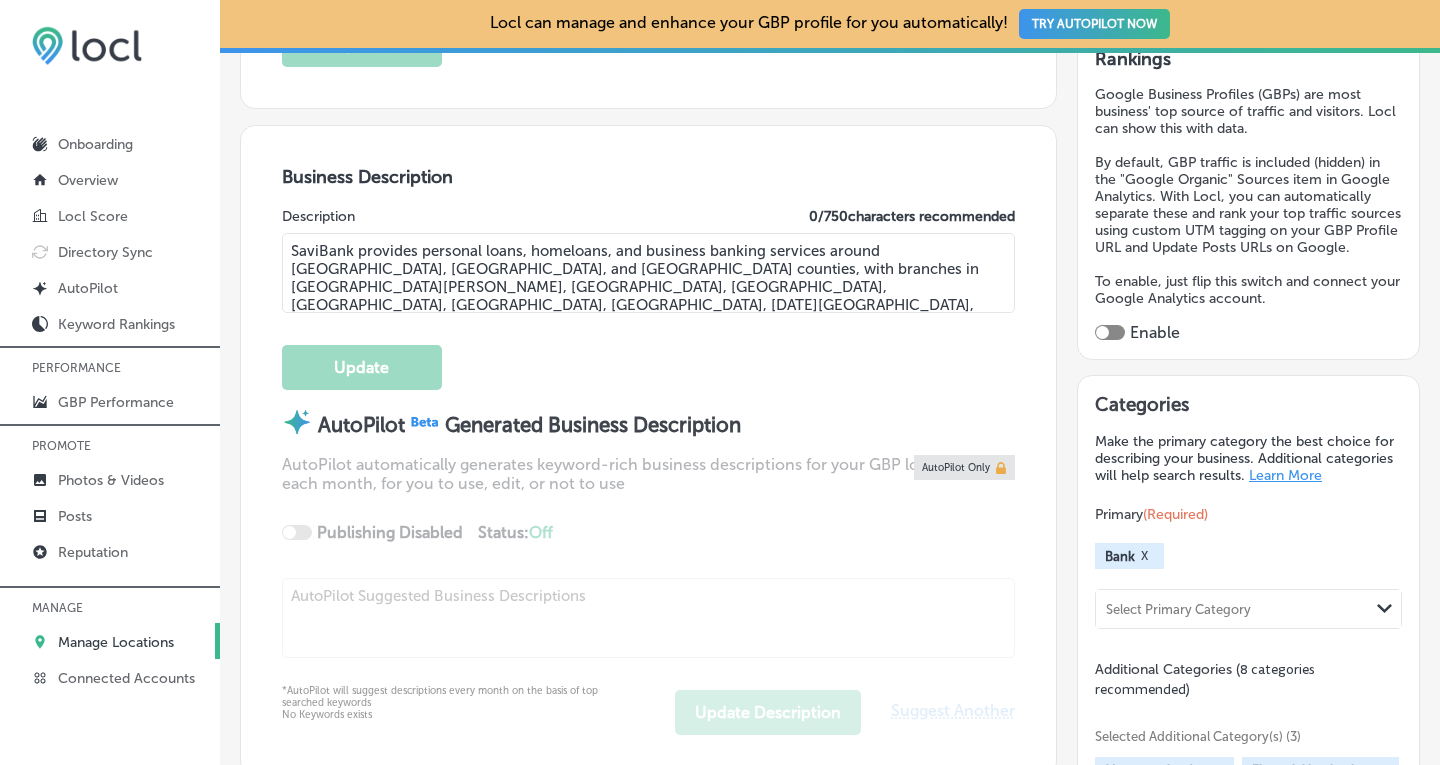 type on "[PHONE_NUMBER]" 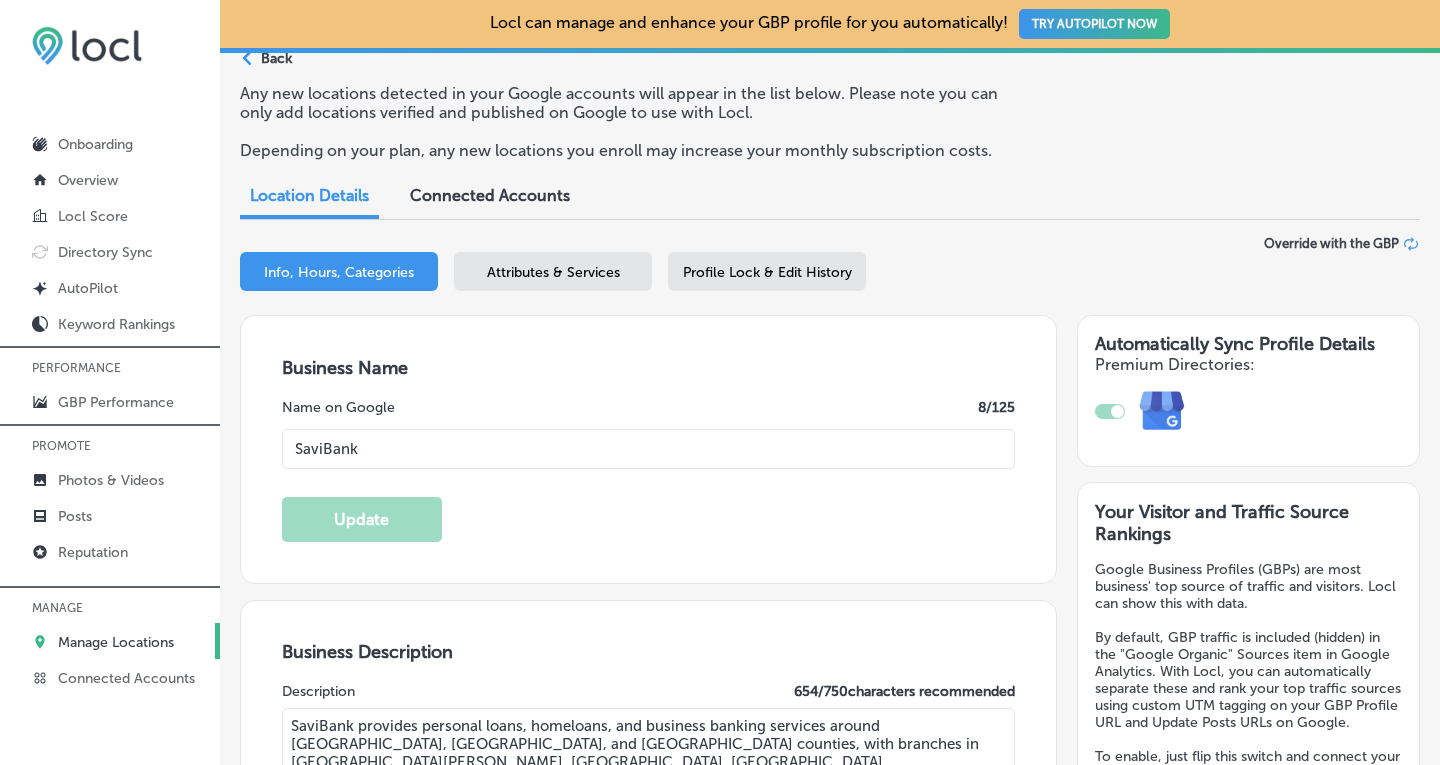scroll, scrollTop: 42, scrollLeft: 0, axis: vertical 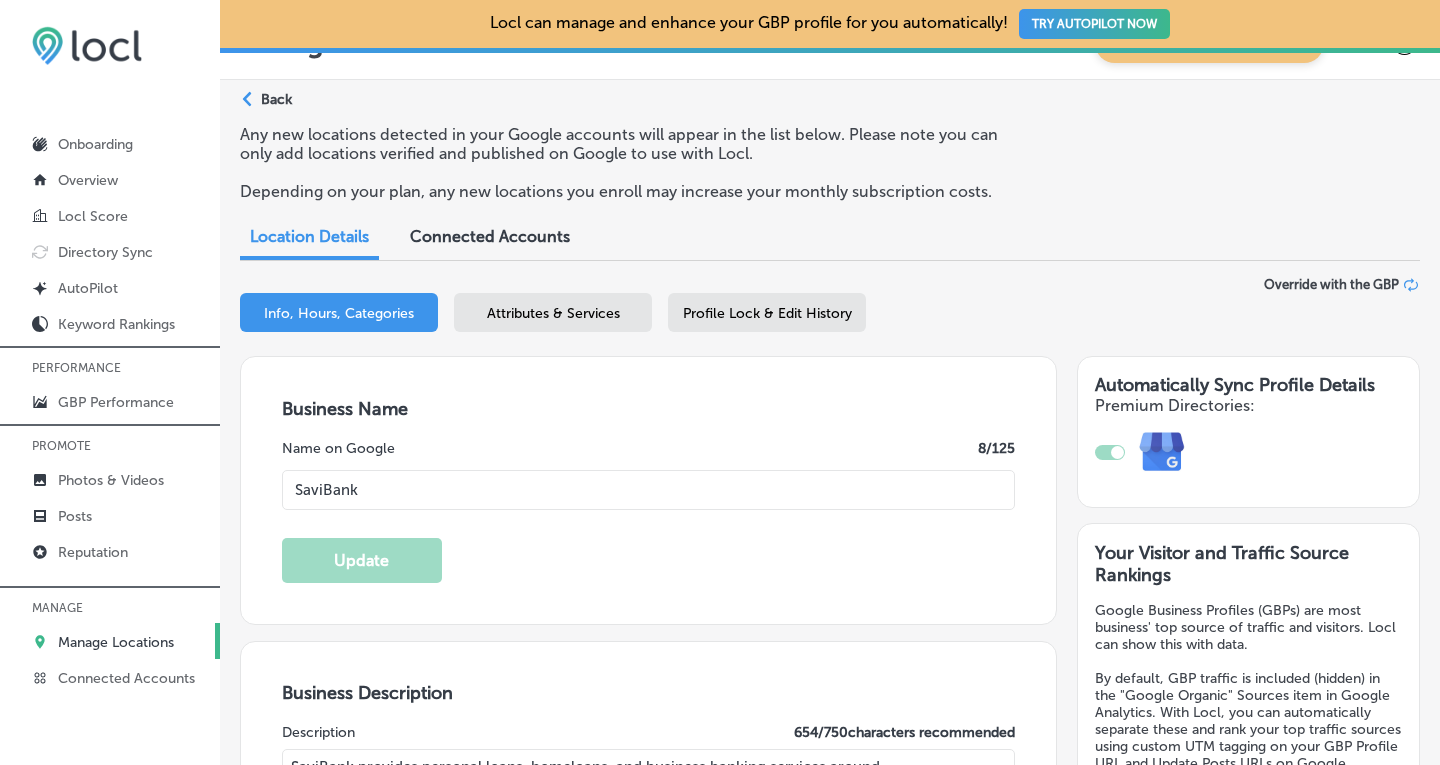 click on "Attributes & Services" at bounding box center (553, 313) 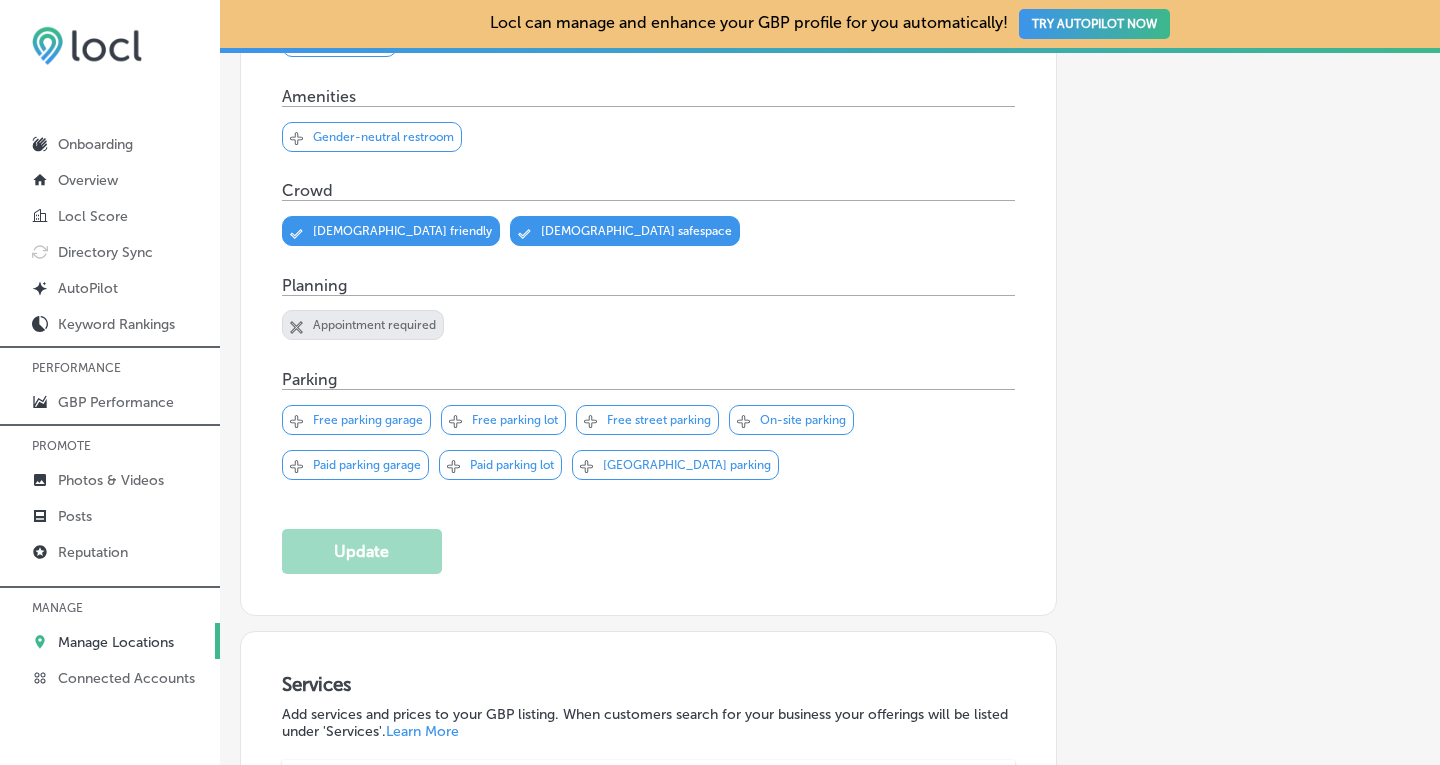 scroll, scrollTop: 1162, scrollLeft: 0, axis: vertical 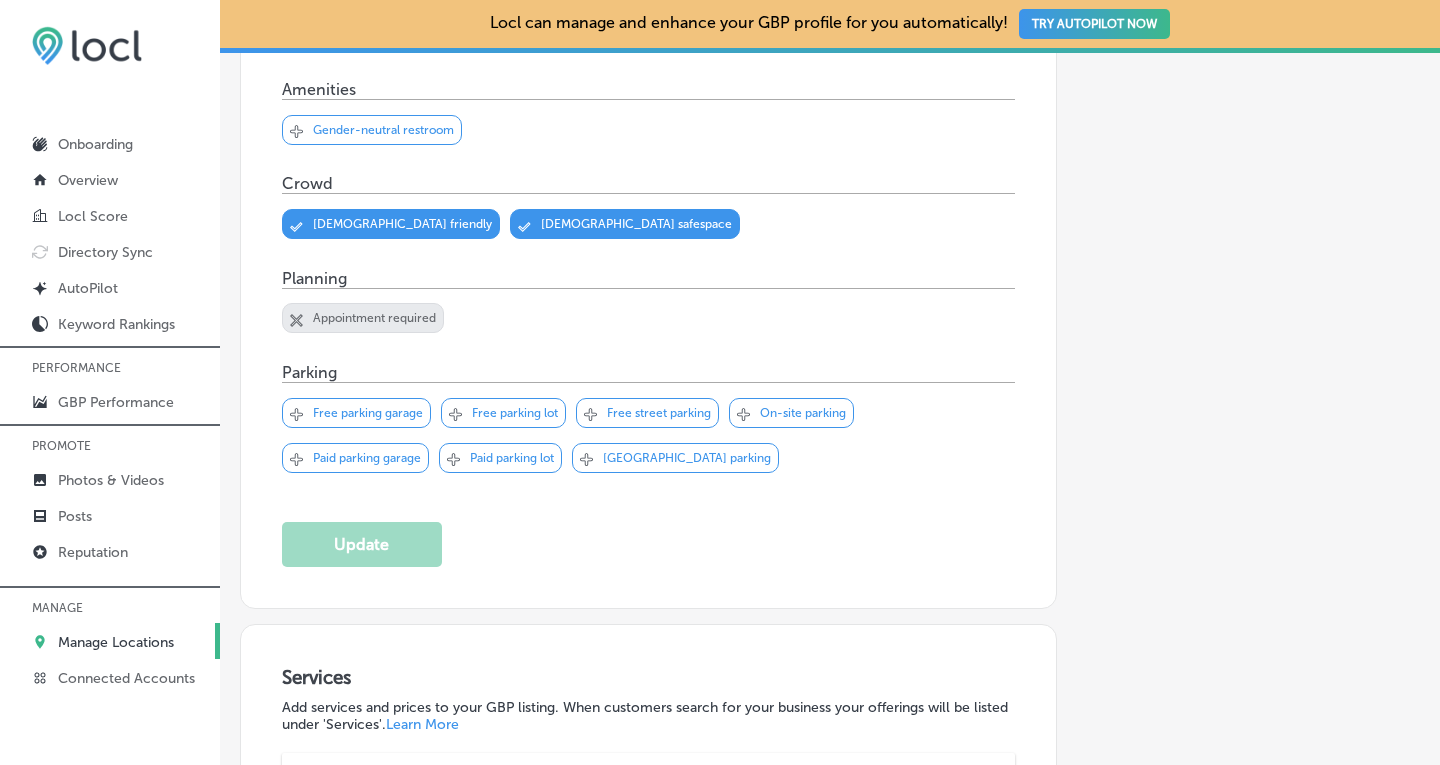 click on "Free parking lot" at bounding box center [515, 413] 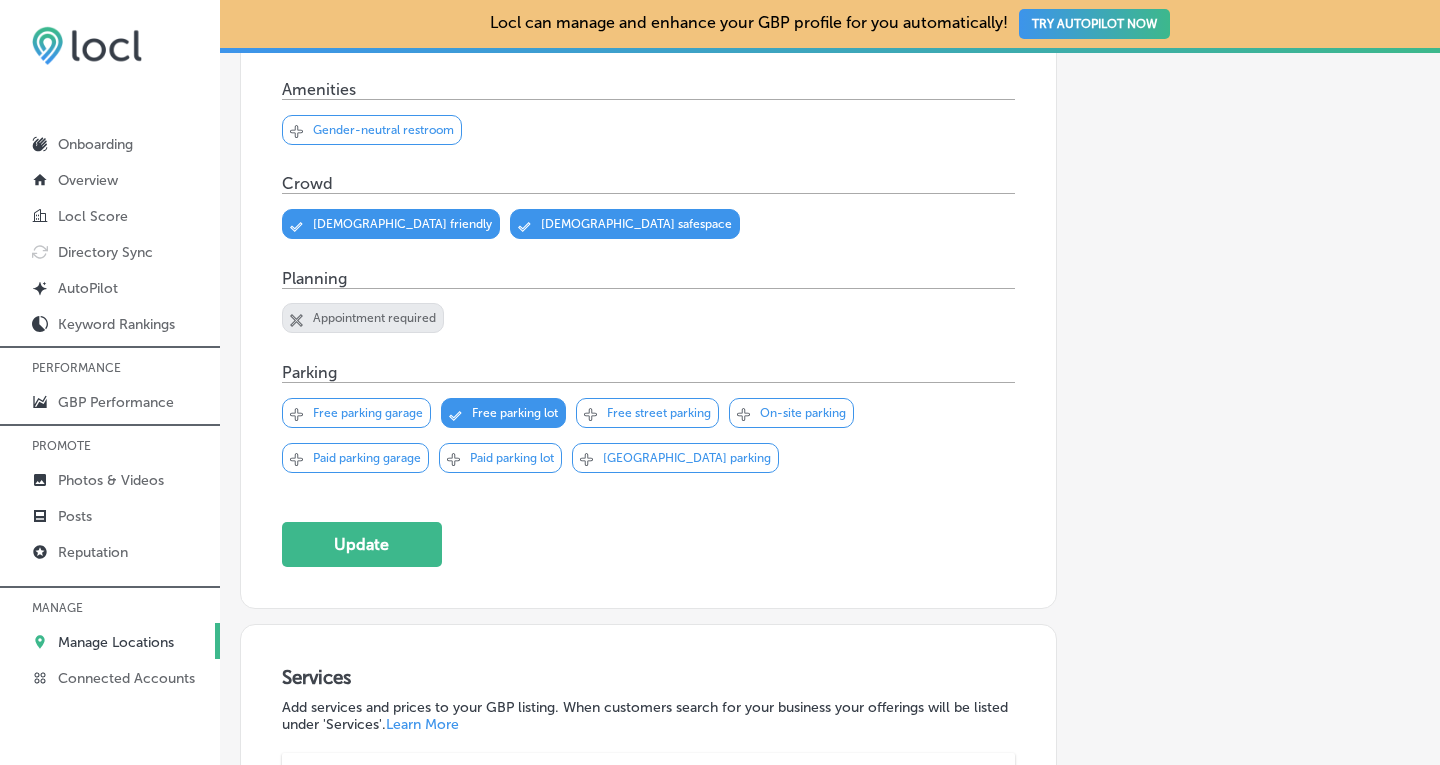 click on "Free street parking" at bounding box center [659, 413] 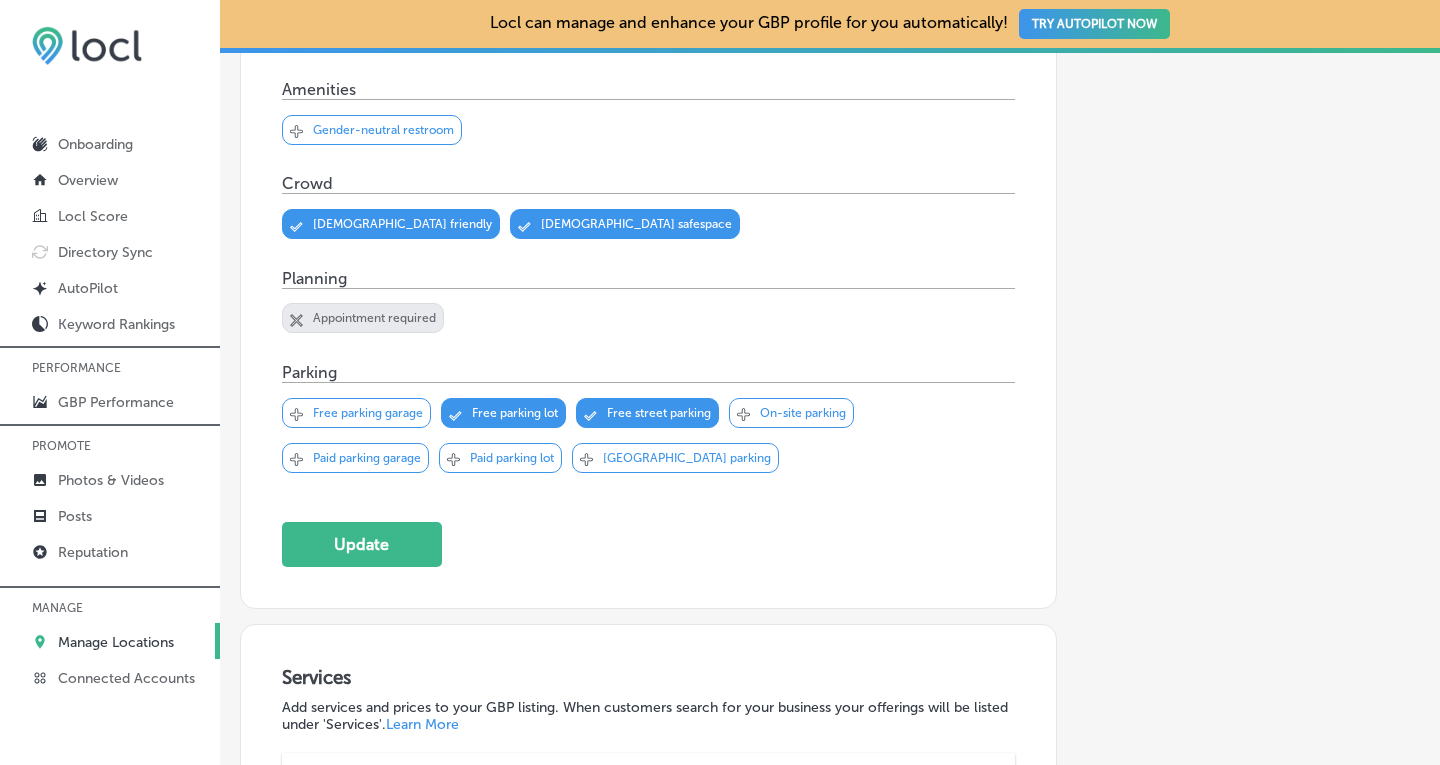 click on "On-site parking" at bounding box center [803, 413] 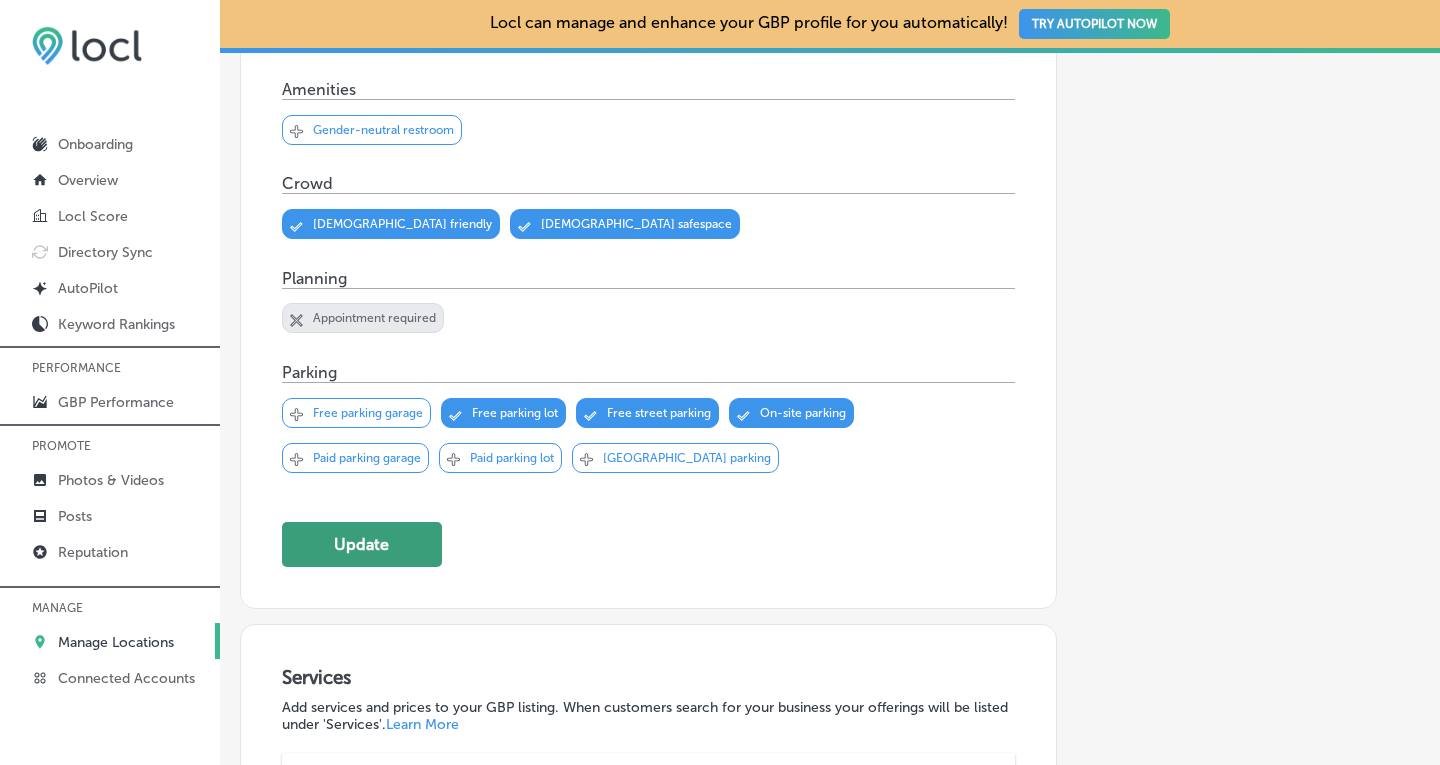 click on "Update" at bounding box center [362, 544] 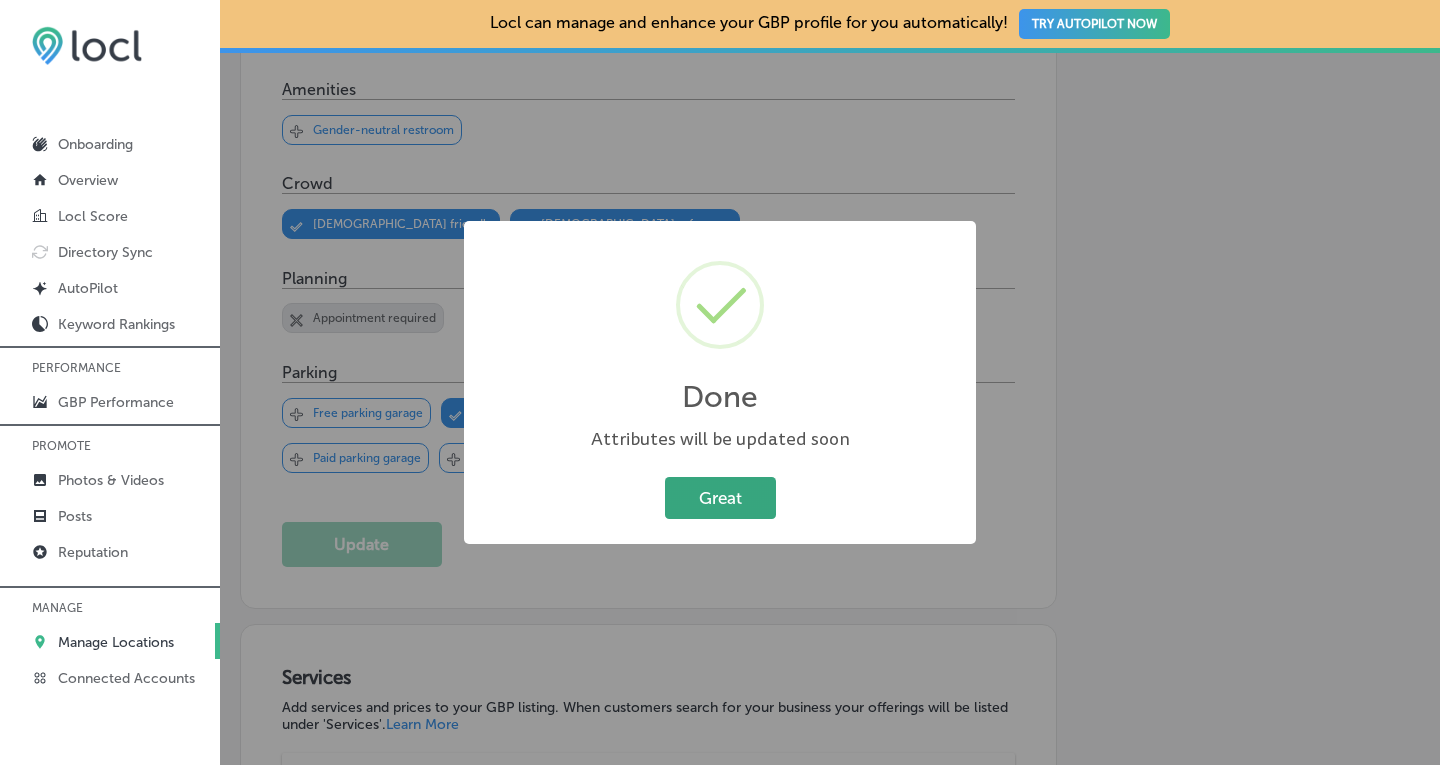 click on "Great" at bounding box center [720, 497] 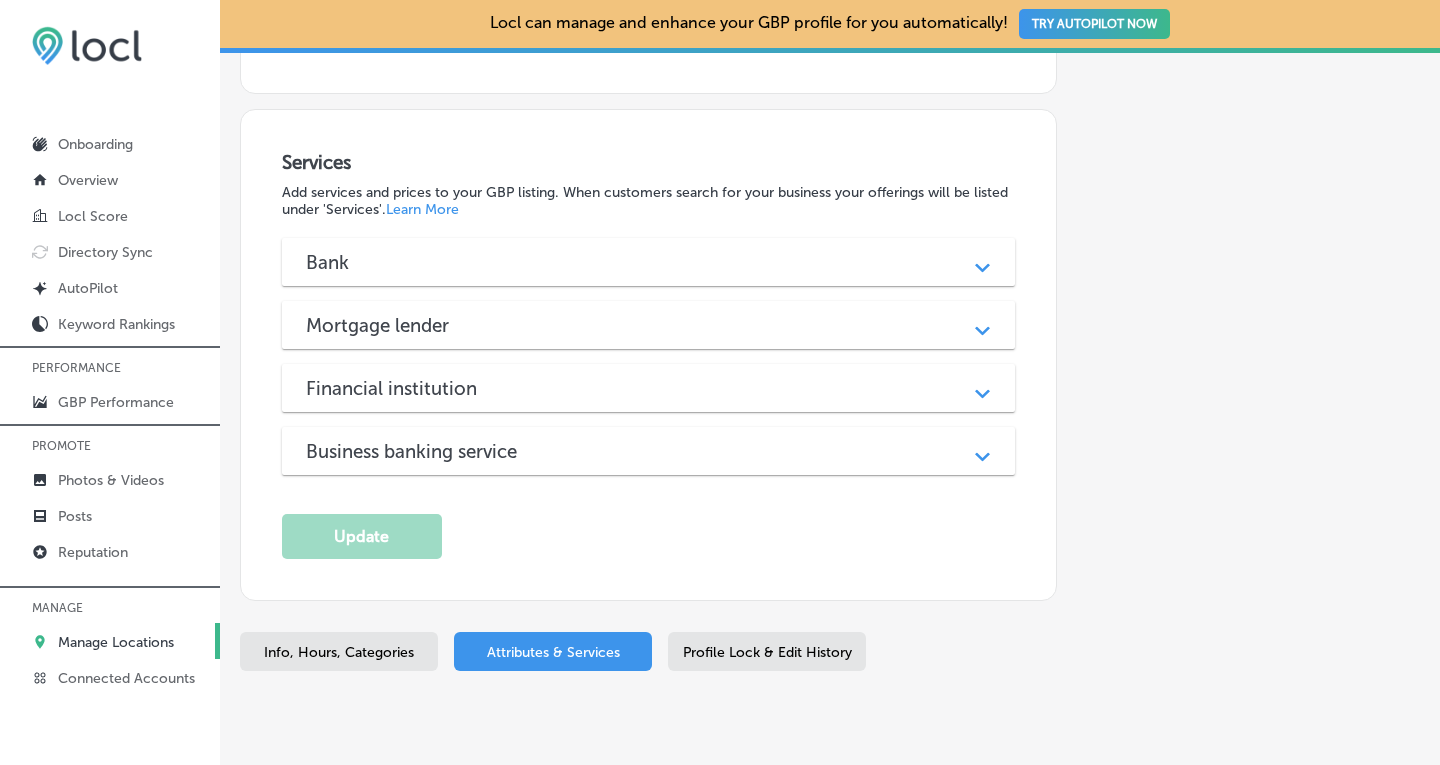 scroll, scrollTop: 1668, scrollLeft: 0, axis: vertical 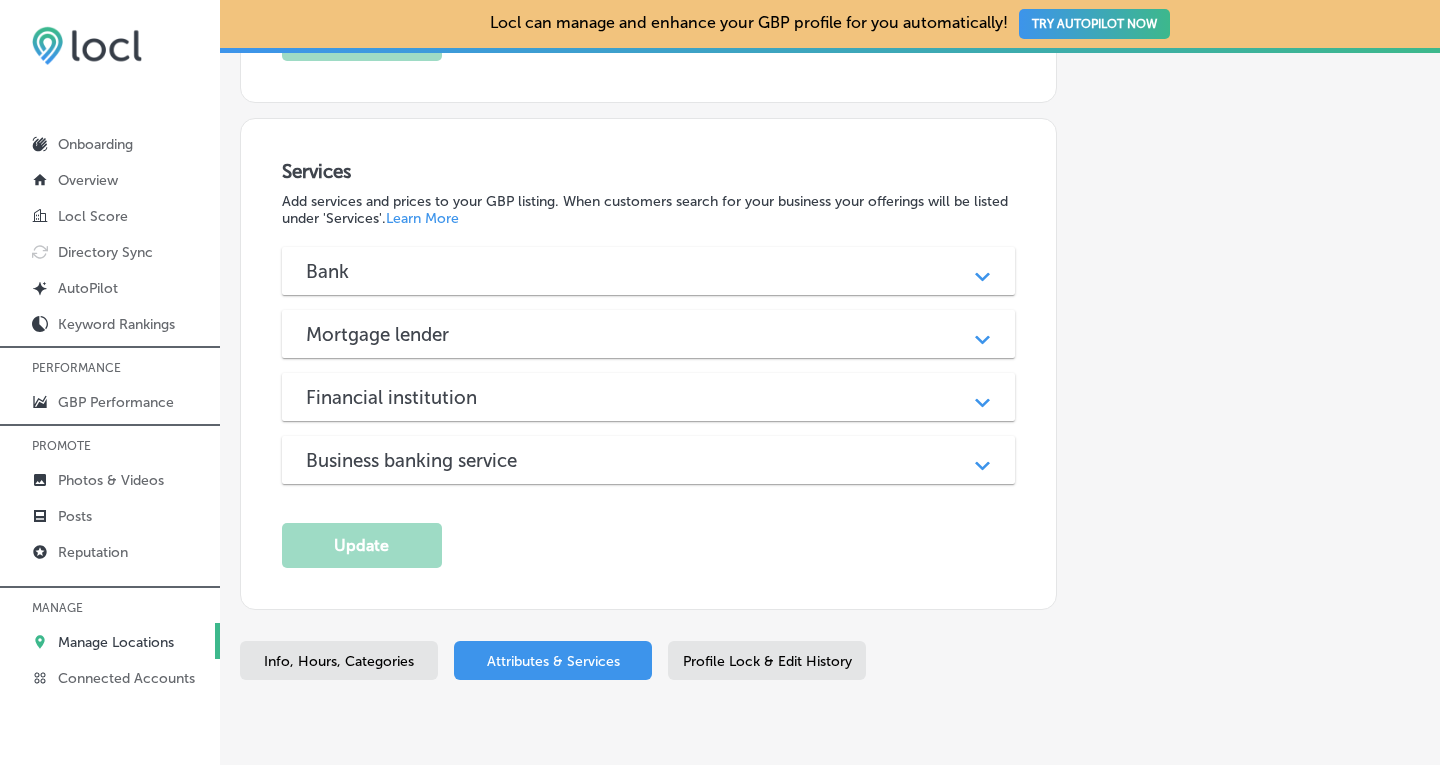 click on "Path
Created with Sketch." at bounding box center [982, 460] 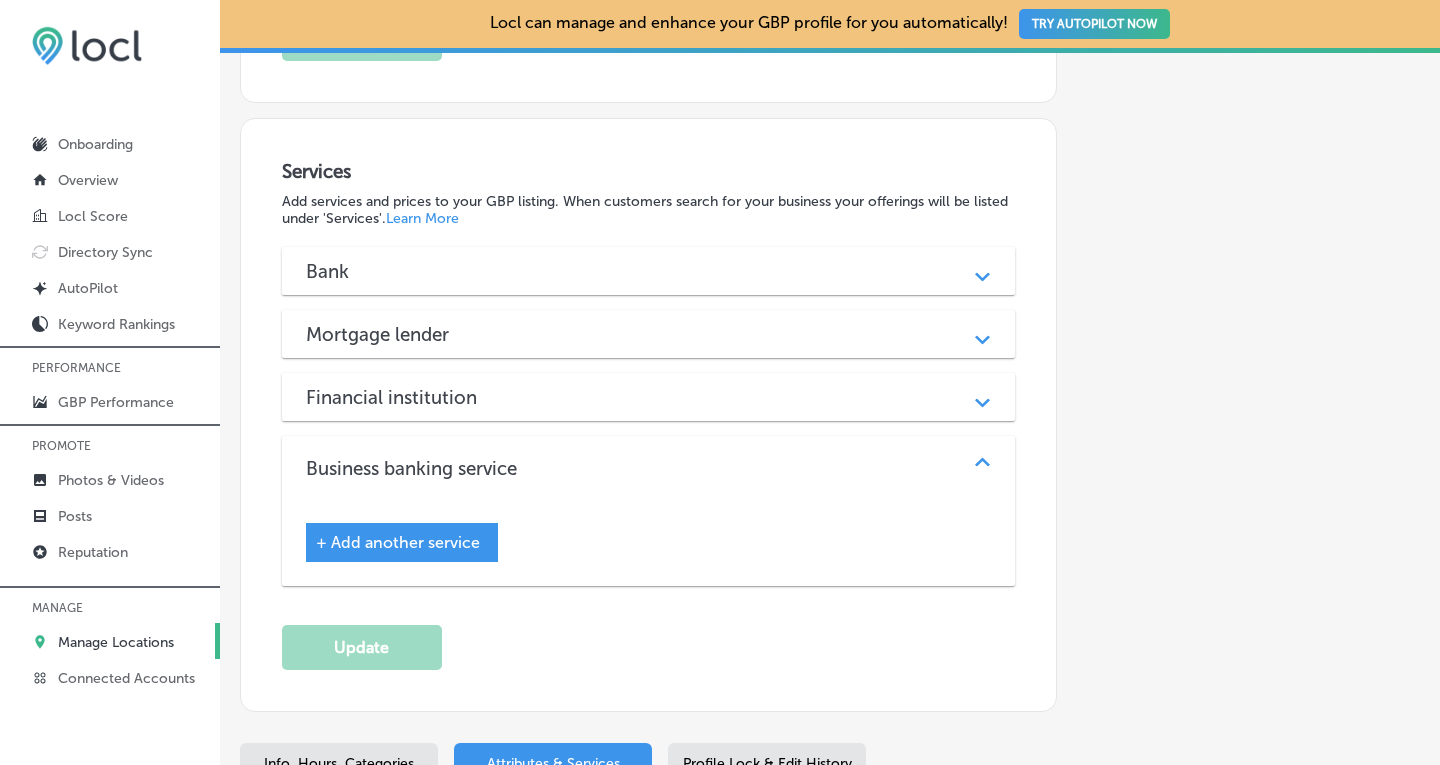 click on "Path
Created with Sketch." at bounding box center [982, 271] 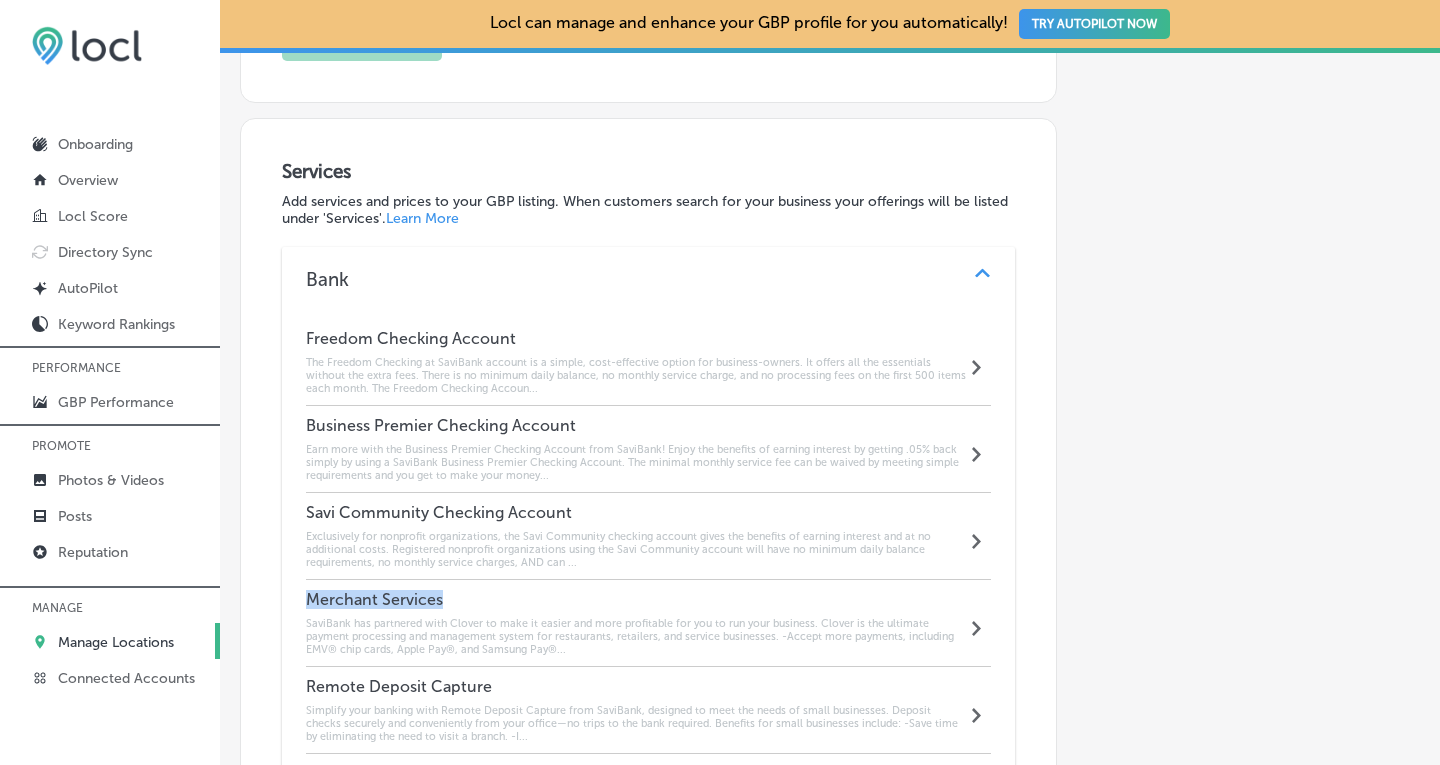 drag, startPoint x: 446, startPoint y: 574, endPoint x: 303, endPoint y: 572, distance: 143.01399 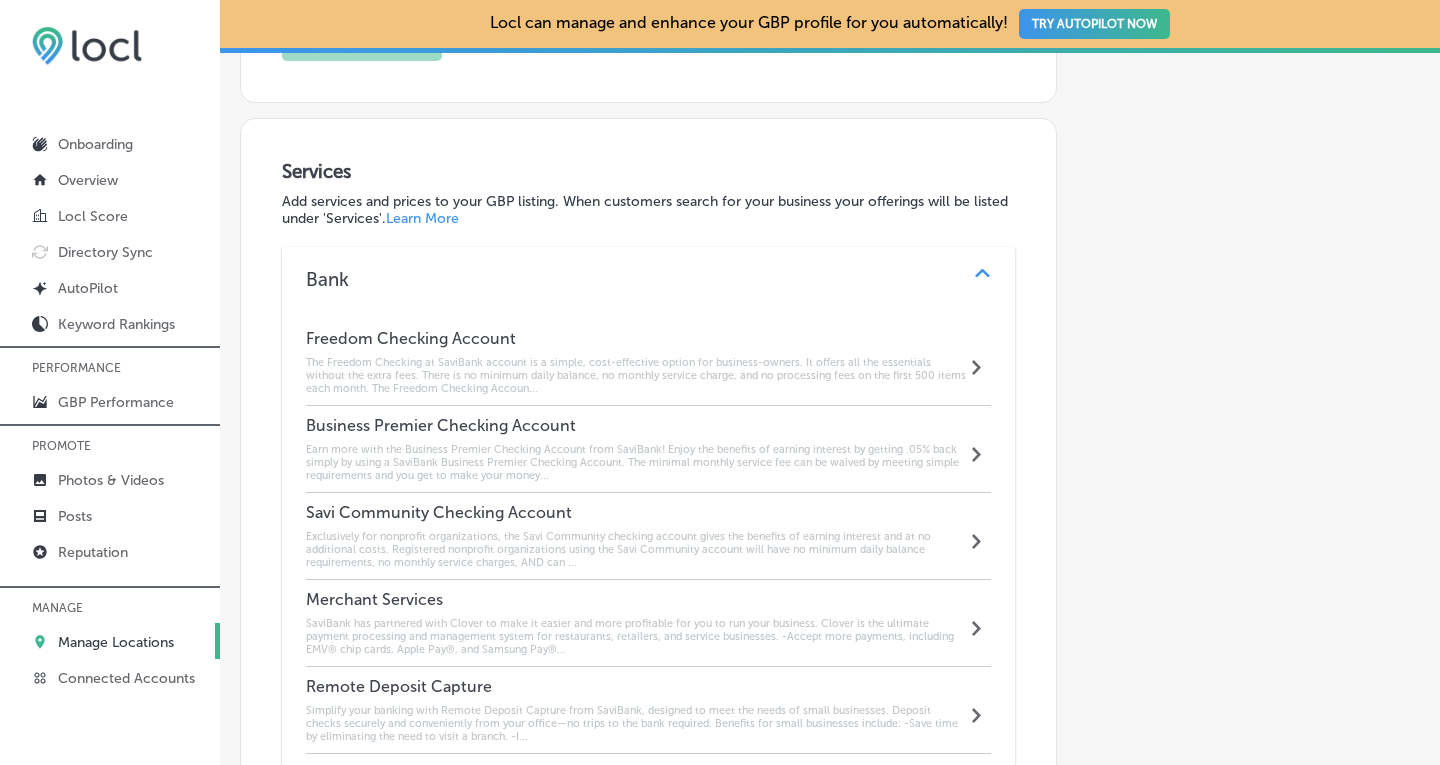 click on "SaviBank has partnered with Clover to make it easier and more profitable for you to run your business. Clover is the ultimate payment processing and management system for restaurants, retailers, and service businesses. -Accept more payments, including EMV® chip cards, Apple Pay®, and Samsung Pay®..." at bounding box center [636, 636] 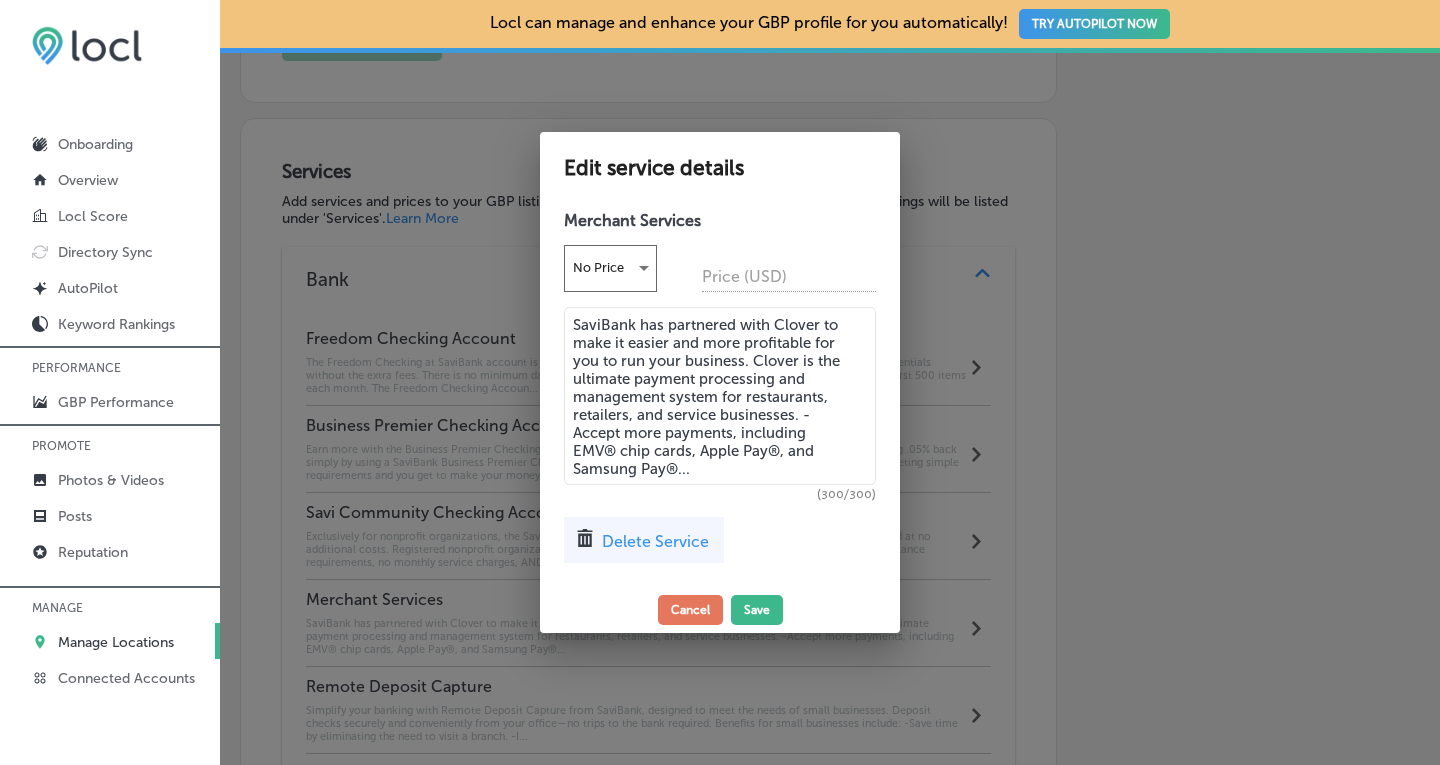 click on "Delete Service" at bounding box center [655, 541] 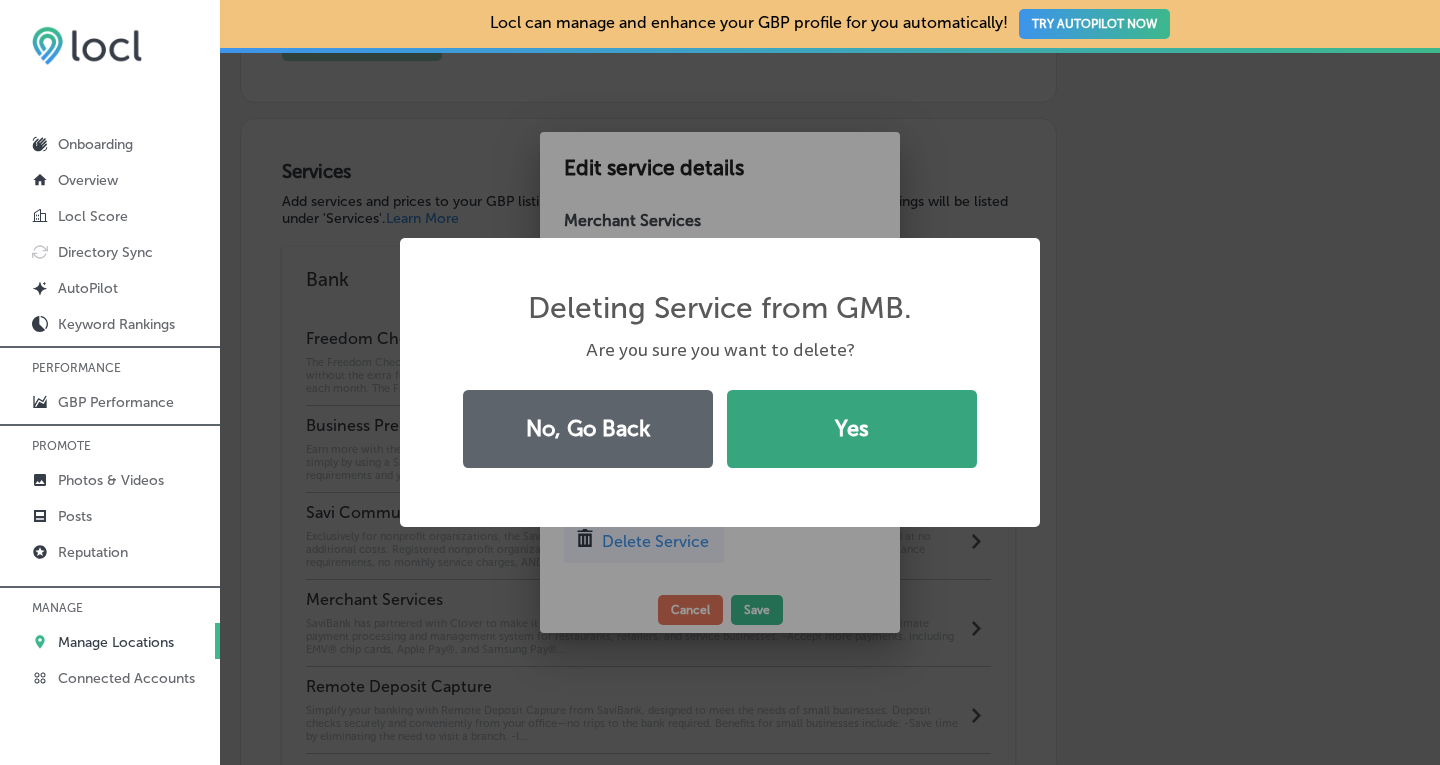 click on "Yes" at bounding box center (852, 429) 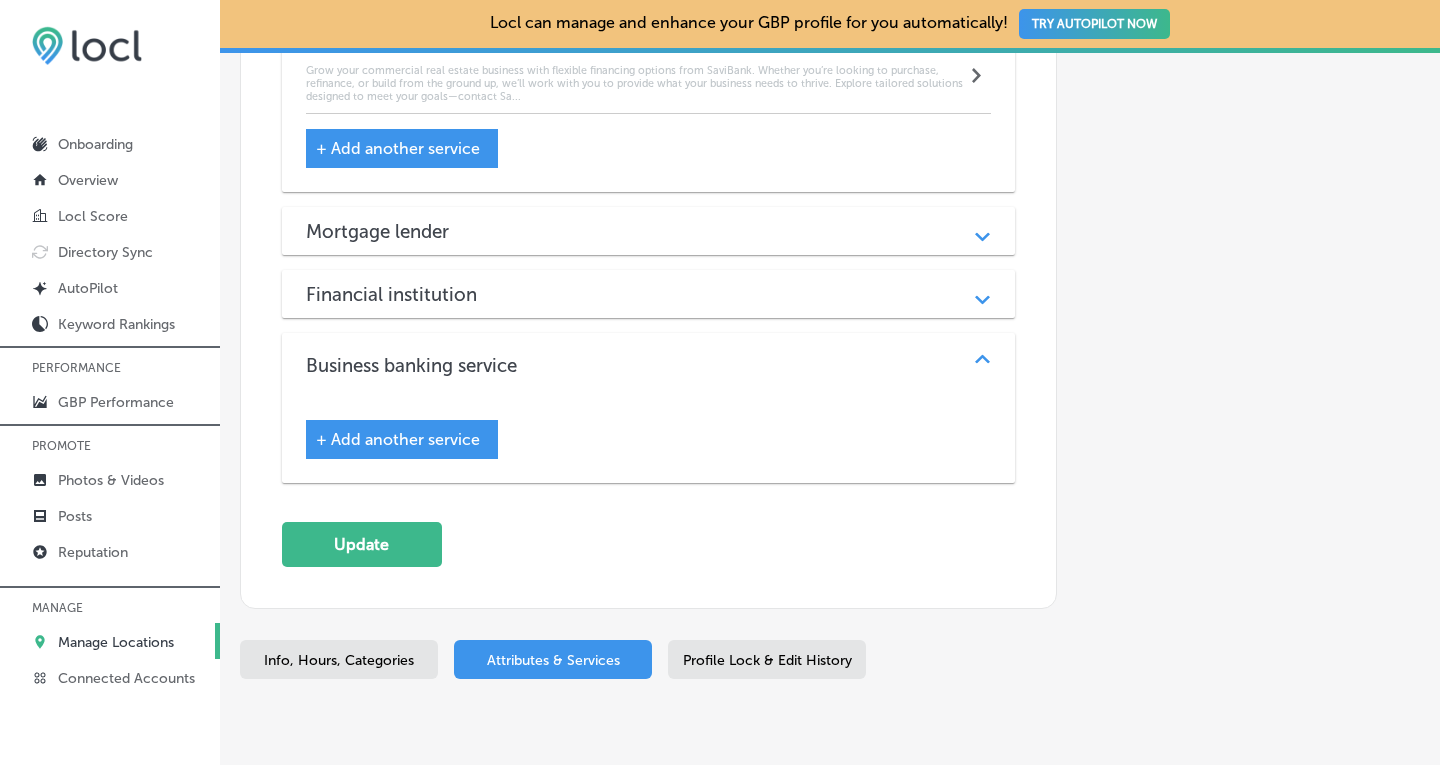 scroll, scrollTop: 2745, scrollLeft: 0, axis: vertical 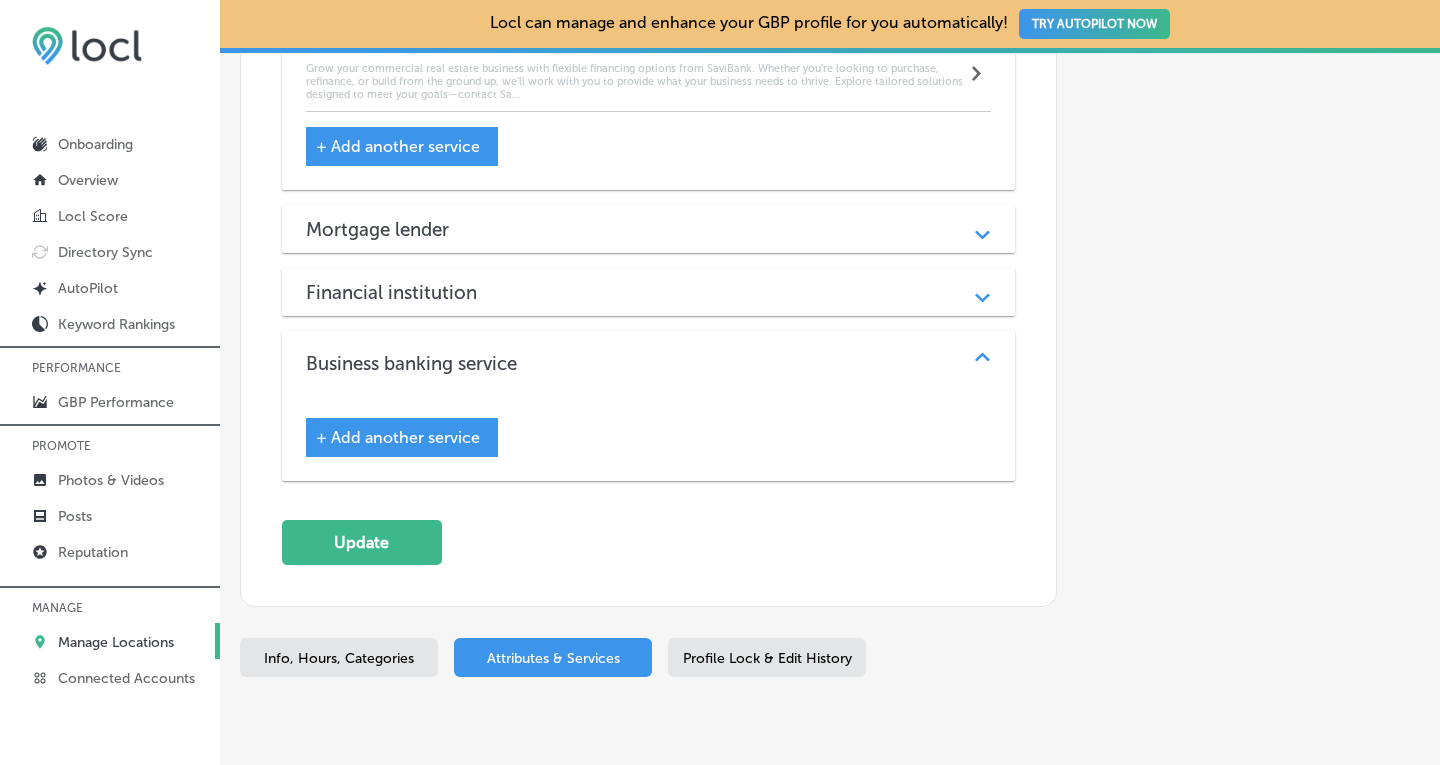 click on "+ Add another service" at bounding box center [398, 437] 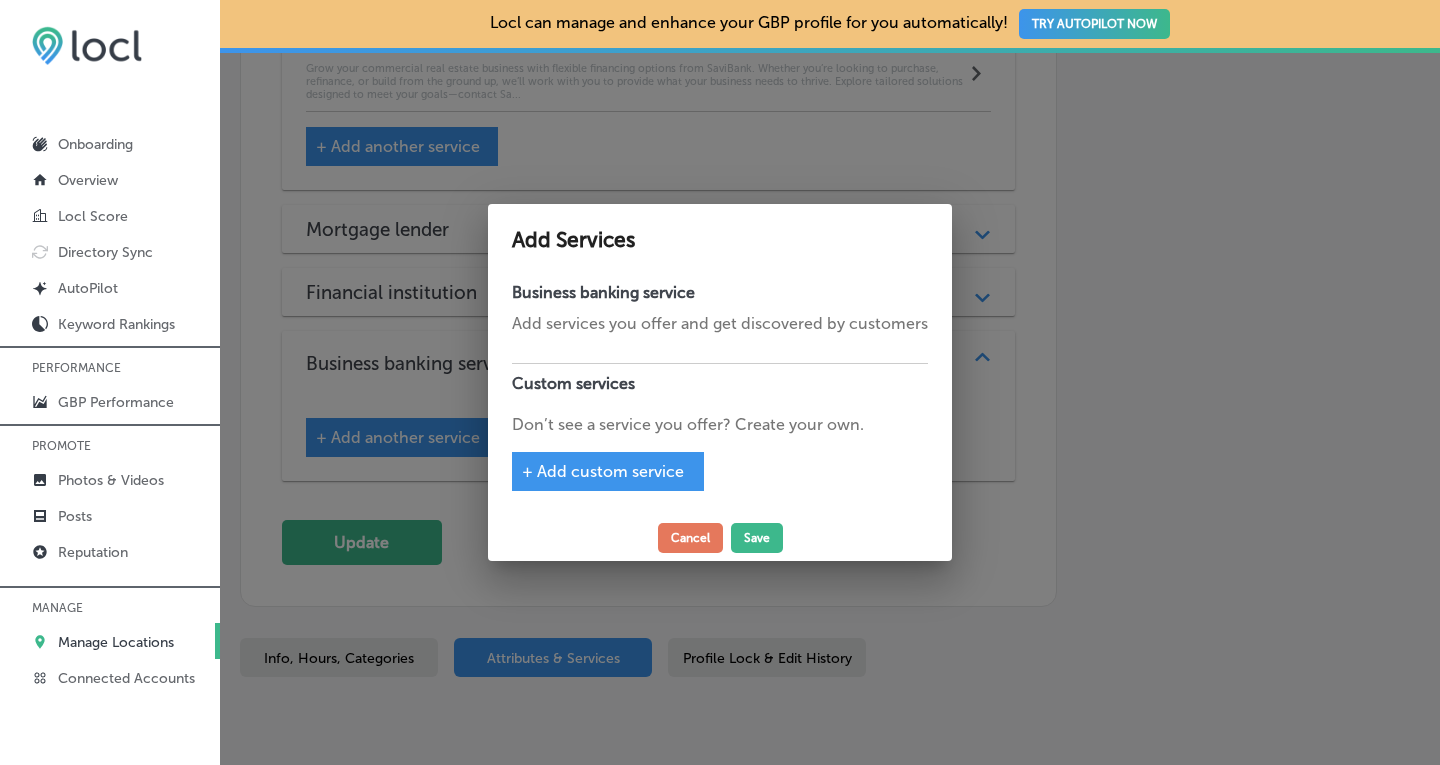 click on "+ Add custom service" at bounding box center [603, 471] 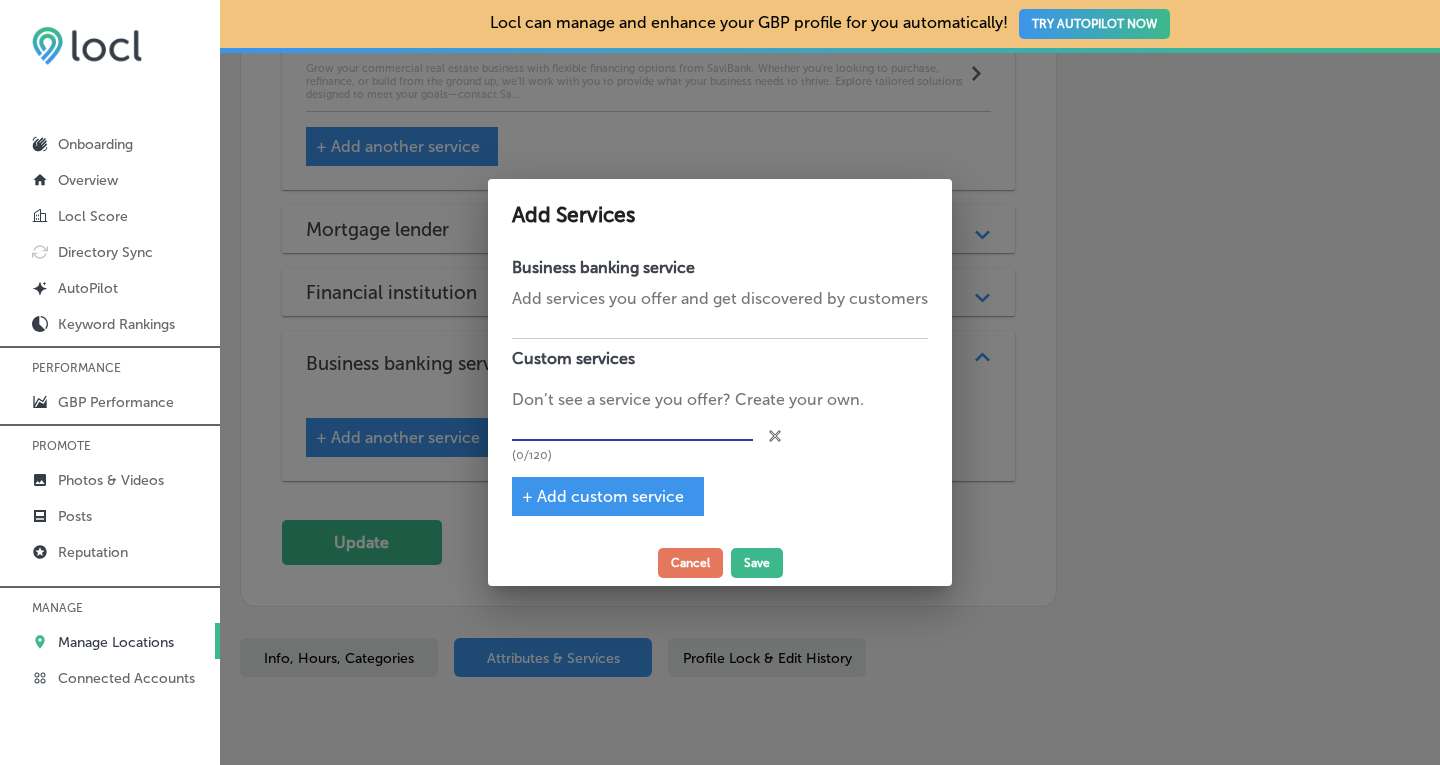 click at bounding box center (632, 426) 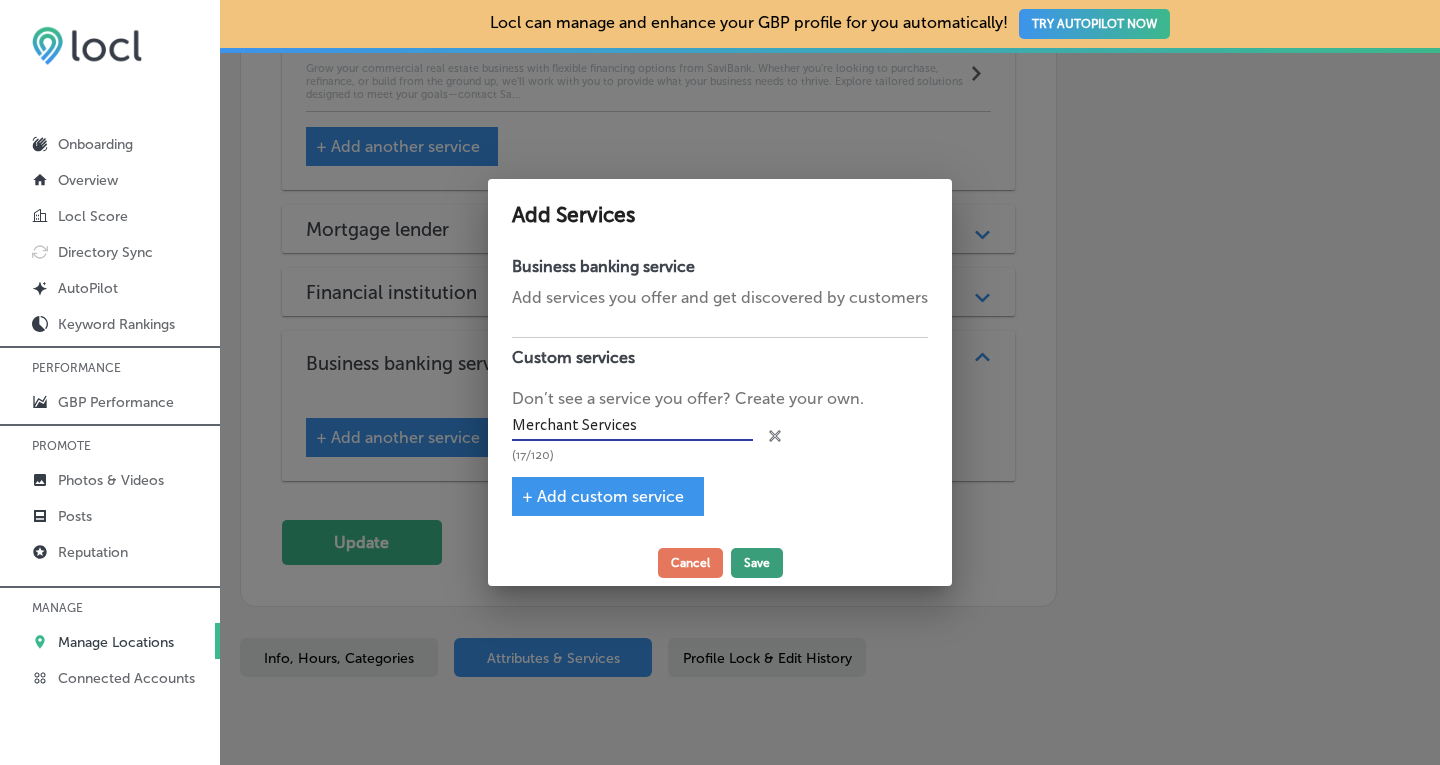 type on "Merchant Services" 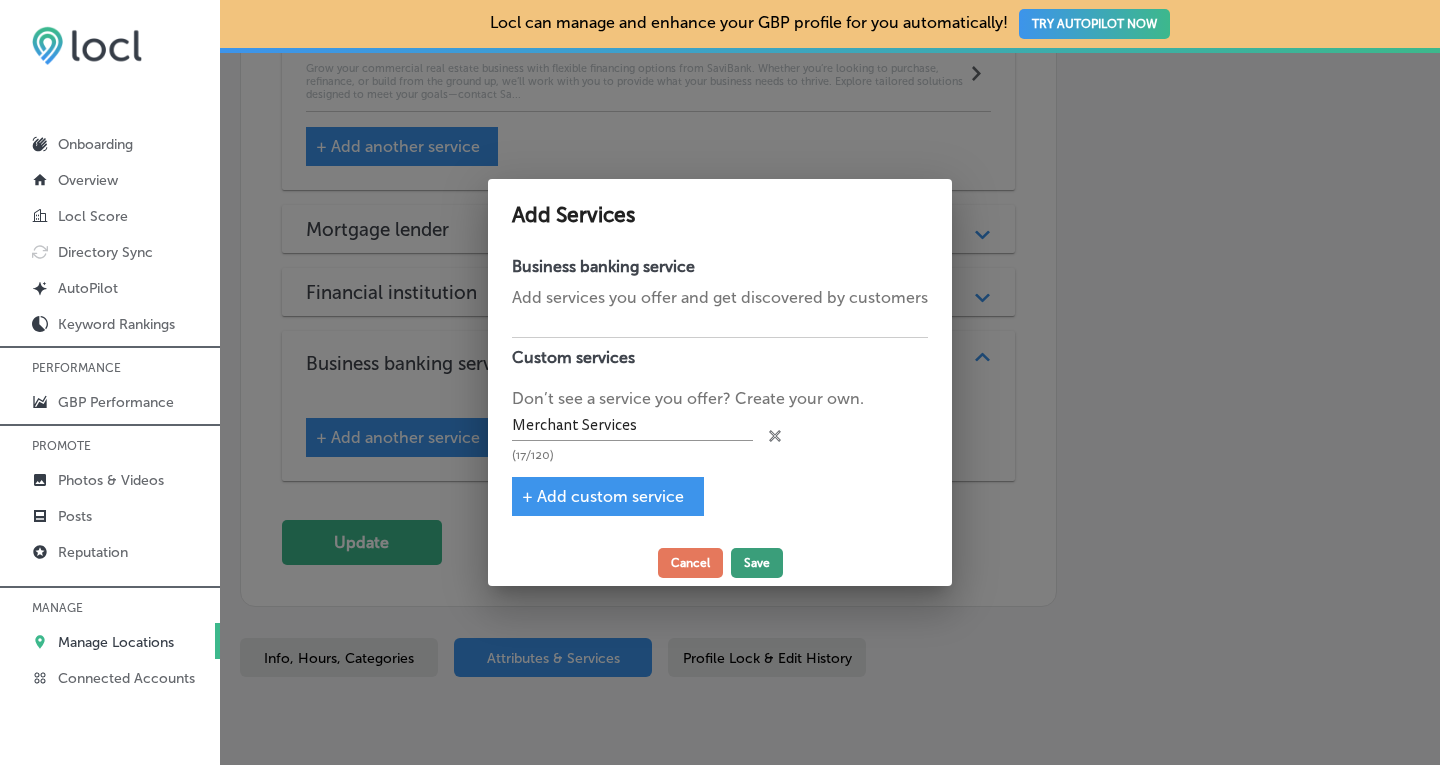 click on "Save" at bounding box center (757, 563) 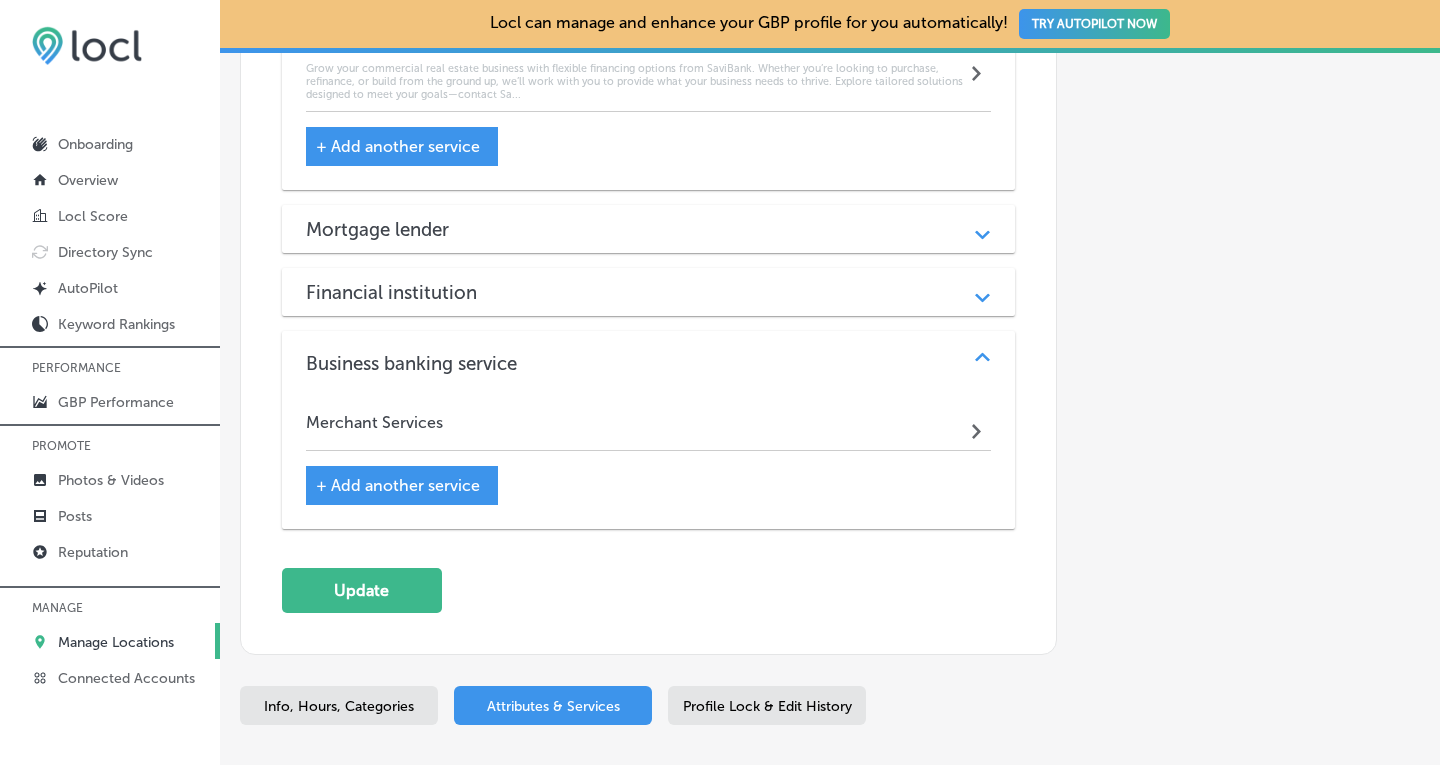 click on "Merchant Services
Path
Created with Sketch." at bounding box center [649, 427] 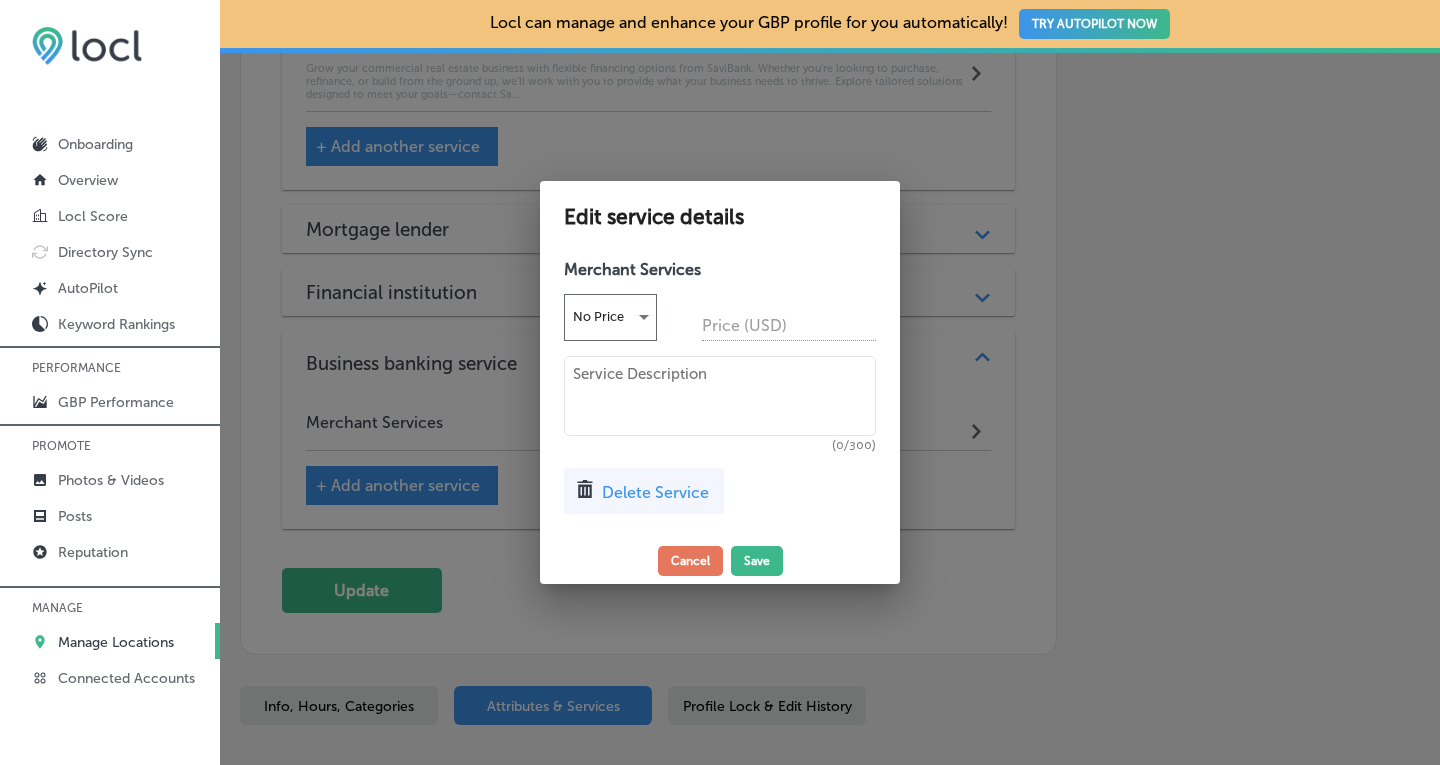 click at bounding box center (720, 396) 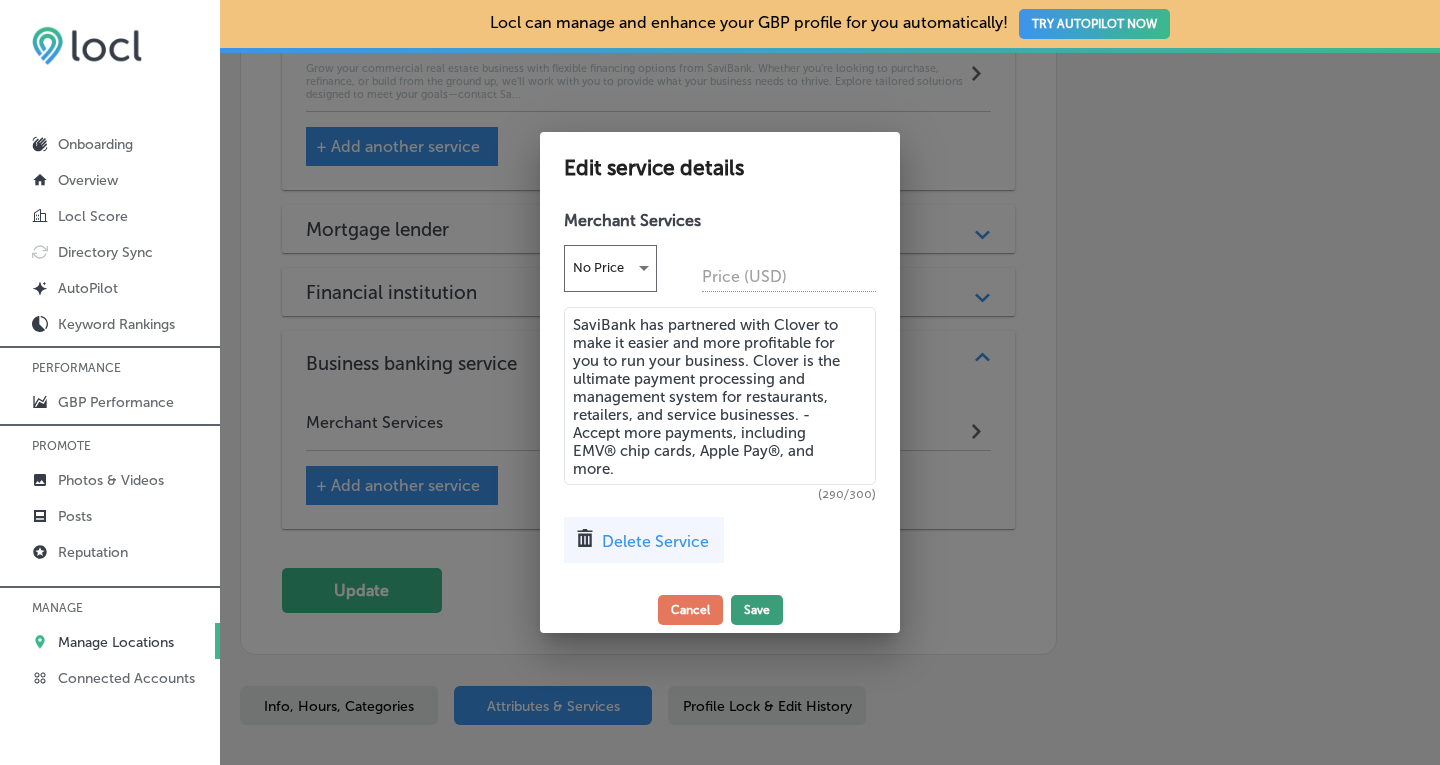type on "SaviBank has partnered with Clover to make it easier and more profitable for you to run your business. Clover is the ultimate payment processing and management system for restaurants, retailers, and service businesses. -Accept more payments, including EMV® chip cards, Apple Pay®, and more." 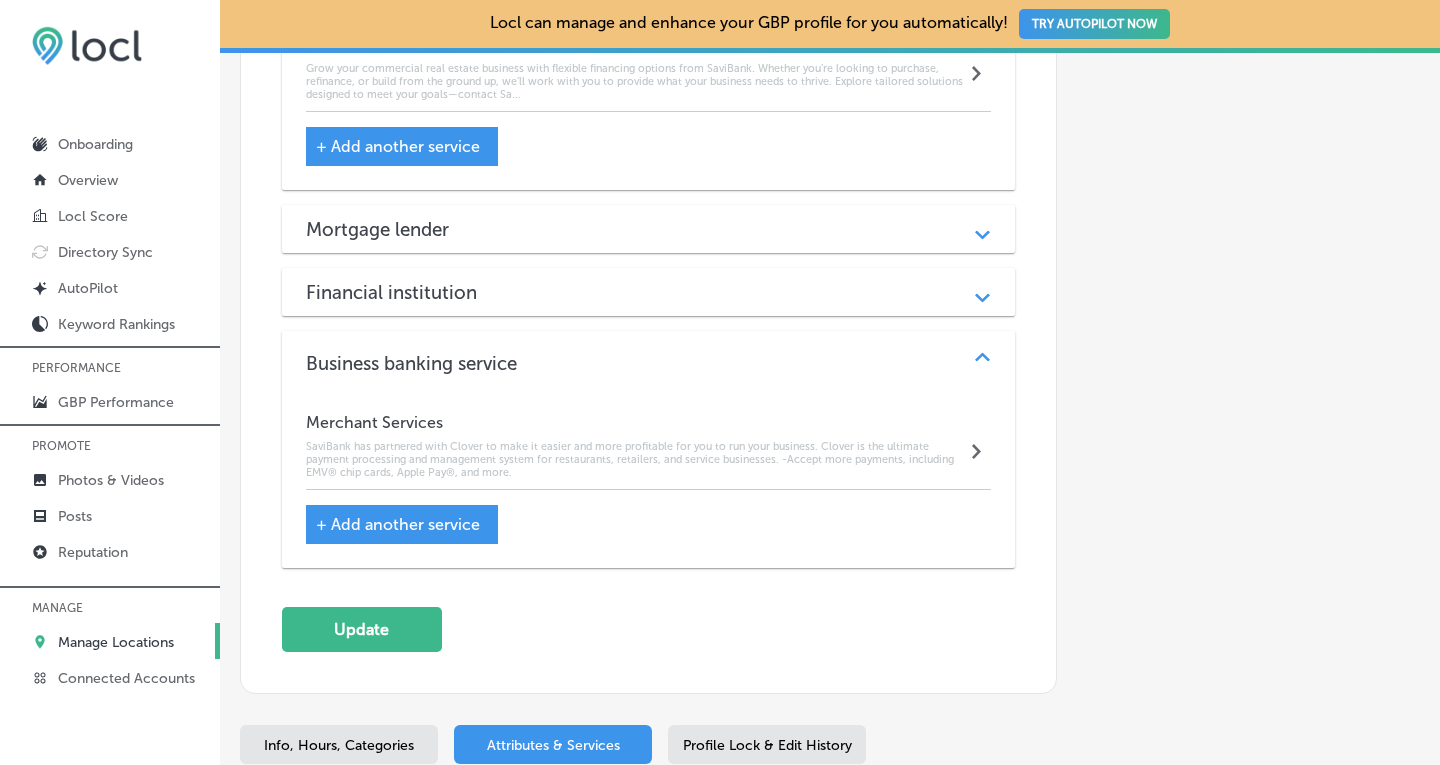 click on "Automatically Sync Profile Details Premium Directories:" at bounding box center [1238, -819] 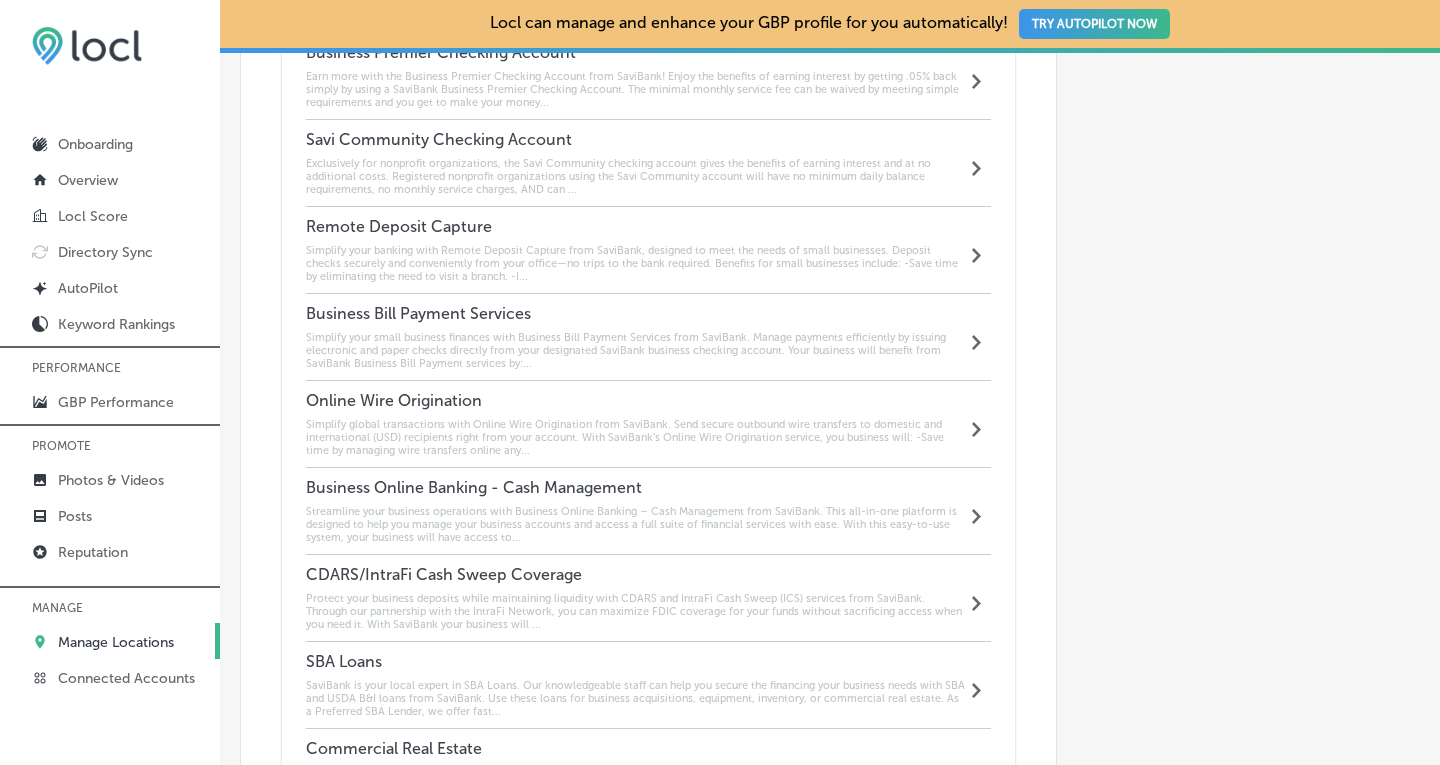 scroll, scrollTop: 2034, scrollLeft: 0, axis: vertical 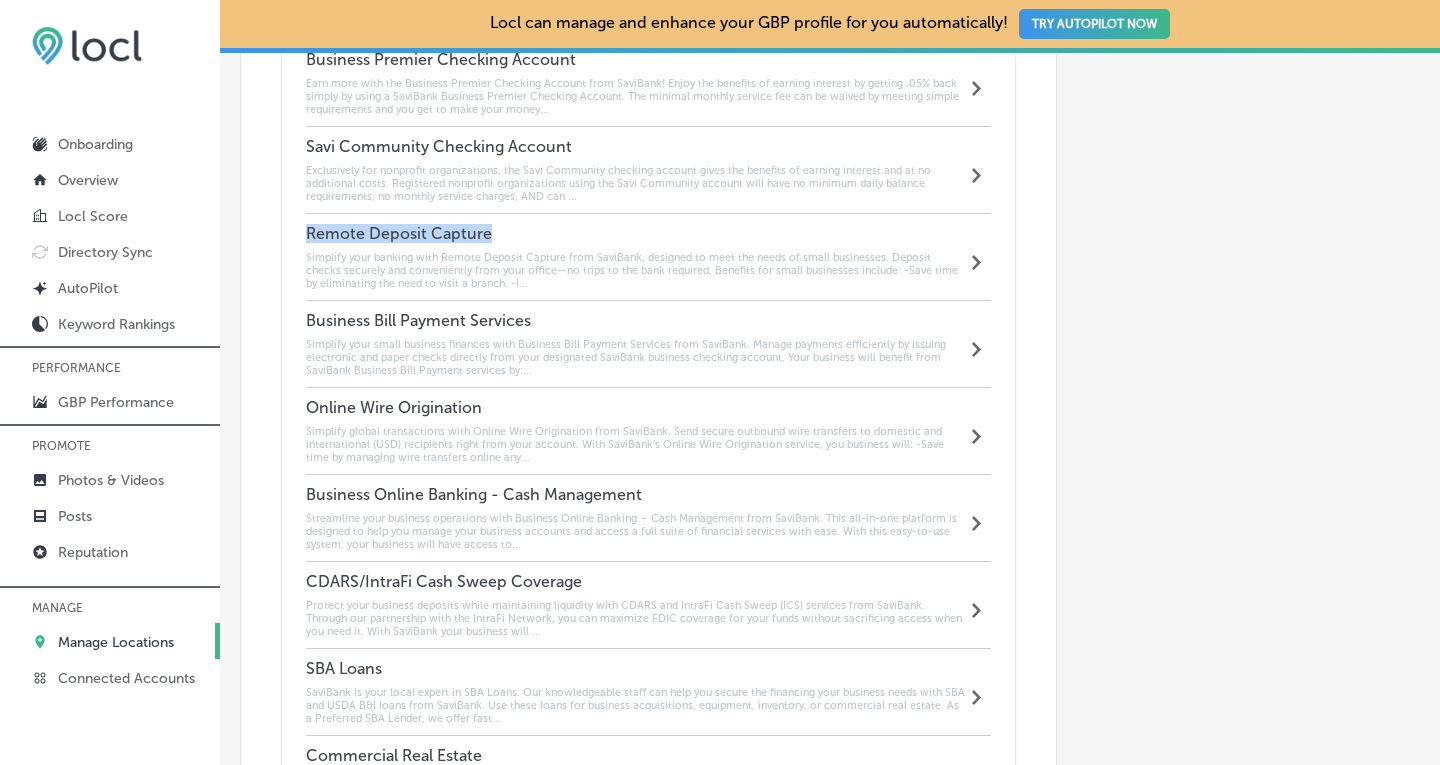 drag, startPoint x: 497, startPoint y: 207, endPoint x: 301, endPoint y: 206, distance: 196.00255 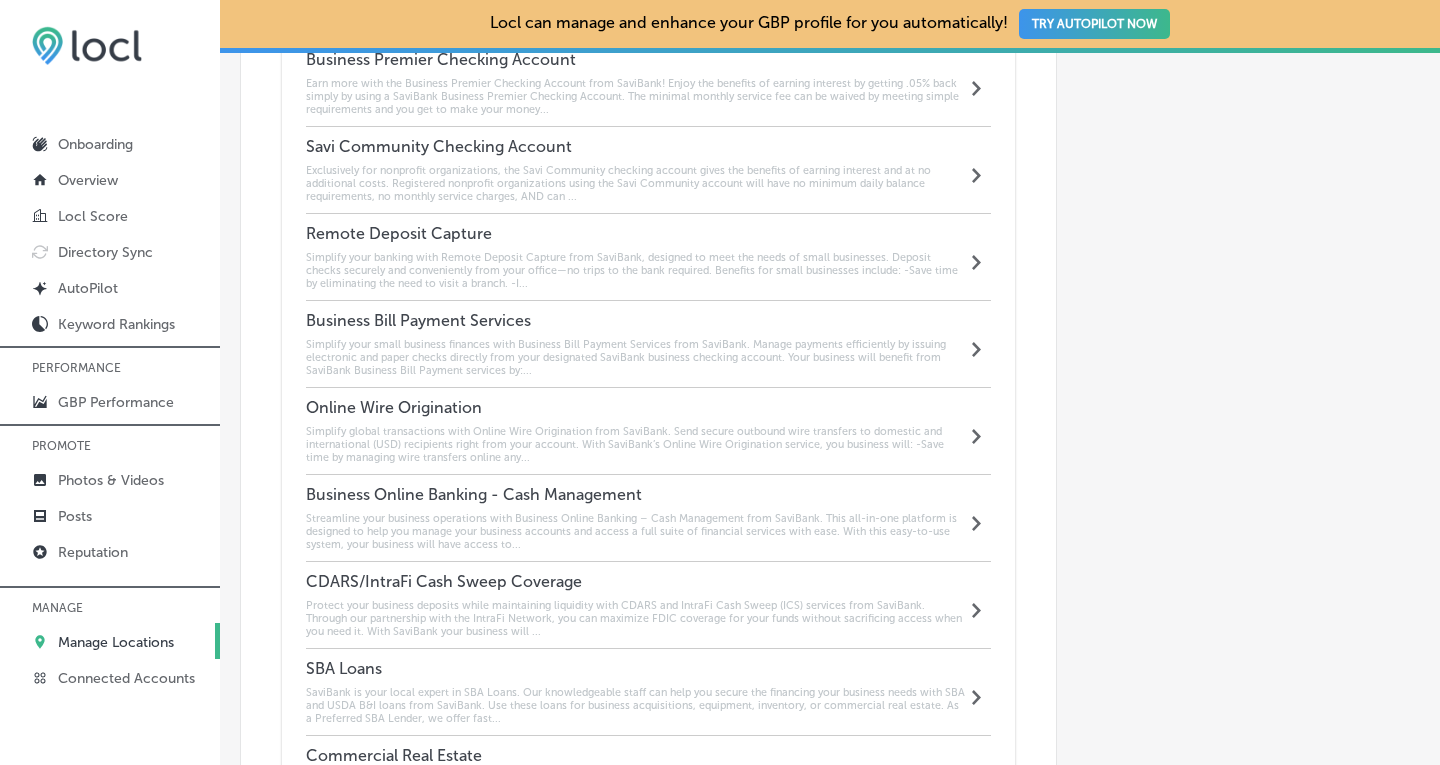 click on "Simplify your banking with Remote Deposit Capture from SaviBank, designed to meet the needs of small businesses. Deposit checks securely and conveniently from your office—no trips to the bank required. Benefits for small businesses include: -Save time by eliminating the need to visit a branch. -I..." at bounding box center [636, 270] 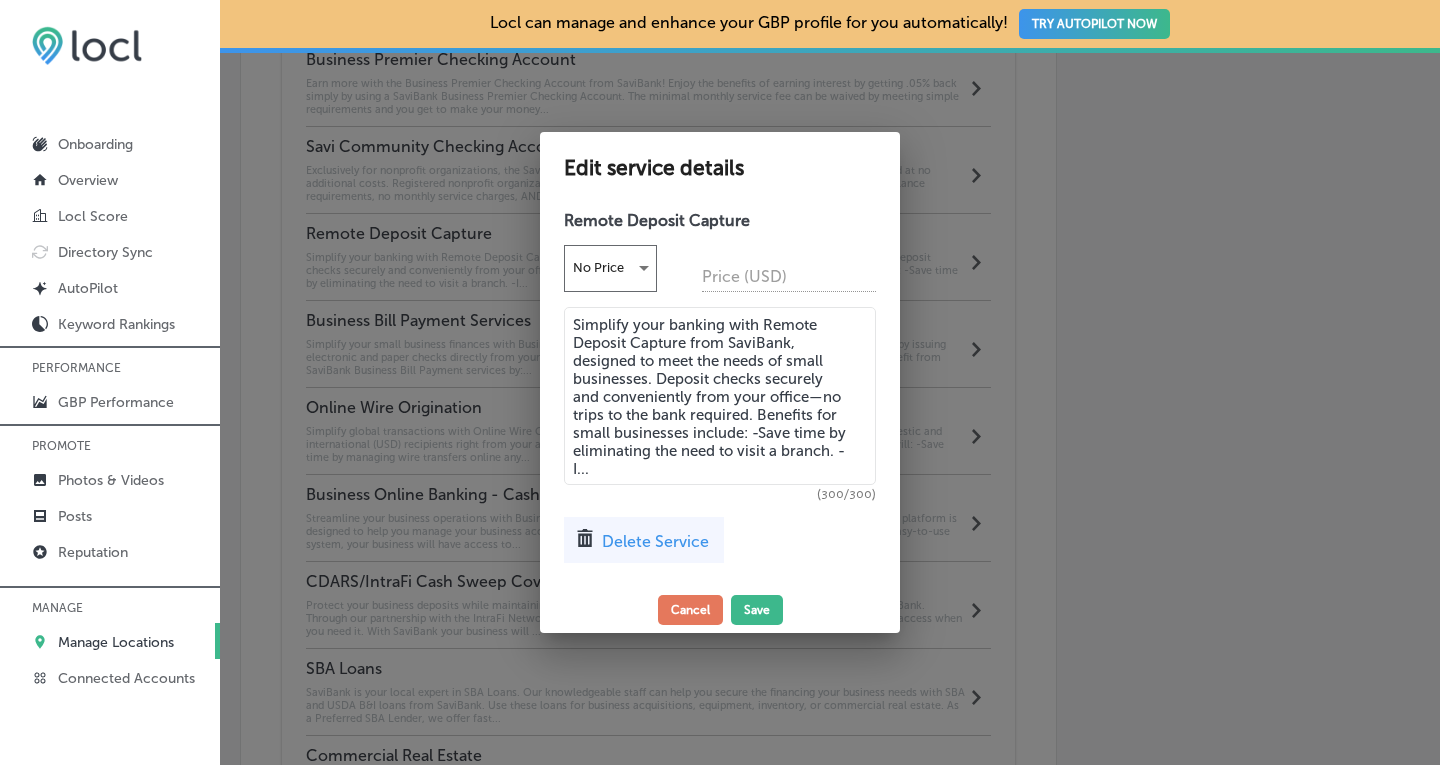 click on "Delete Service" at bounding box center (655, 541) 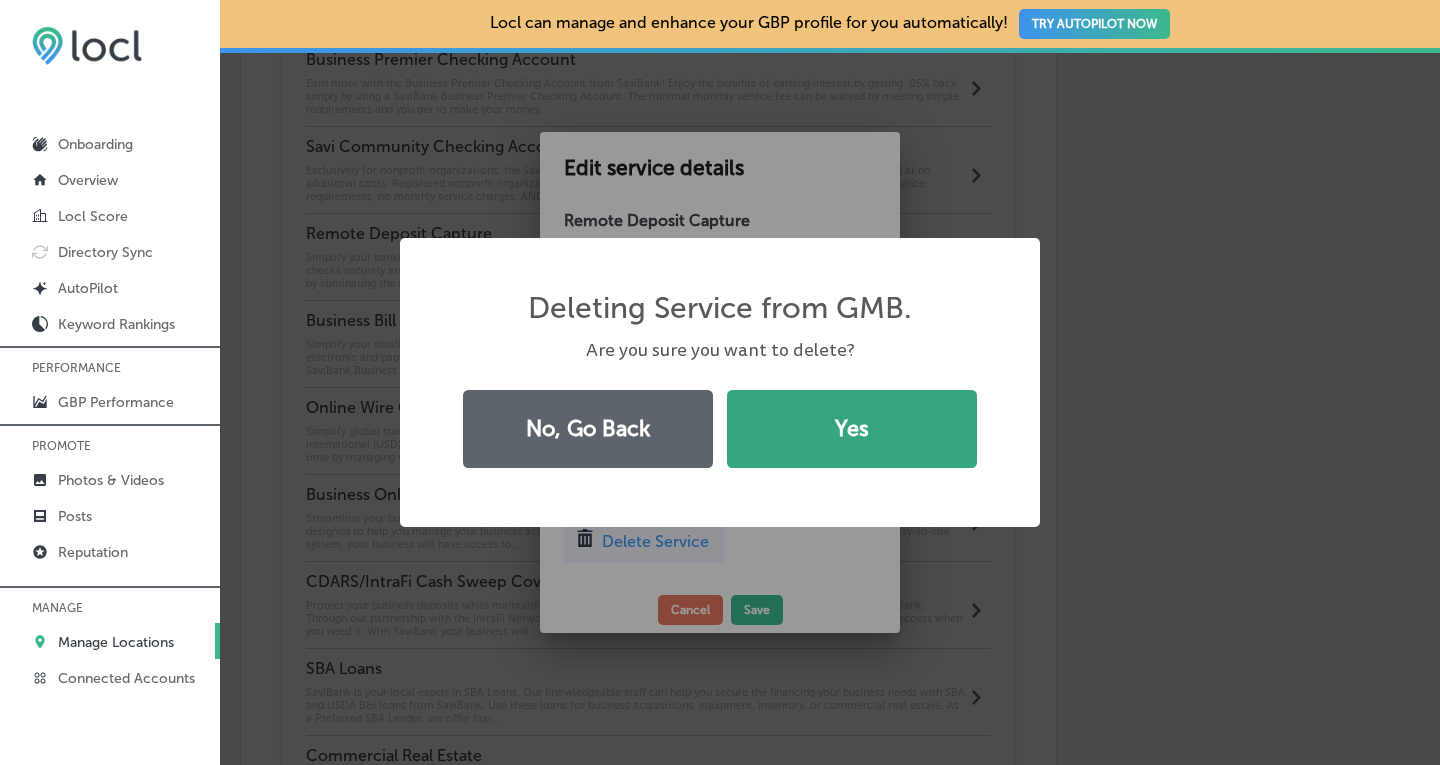 click on "Yes" at bounding box center [852, 429] 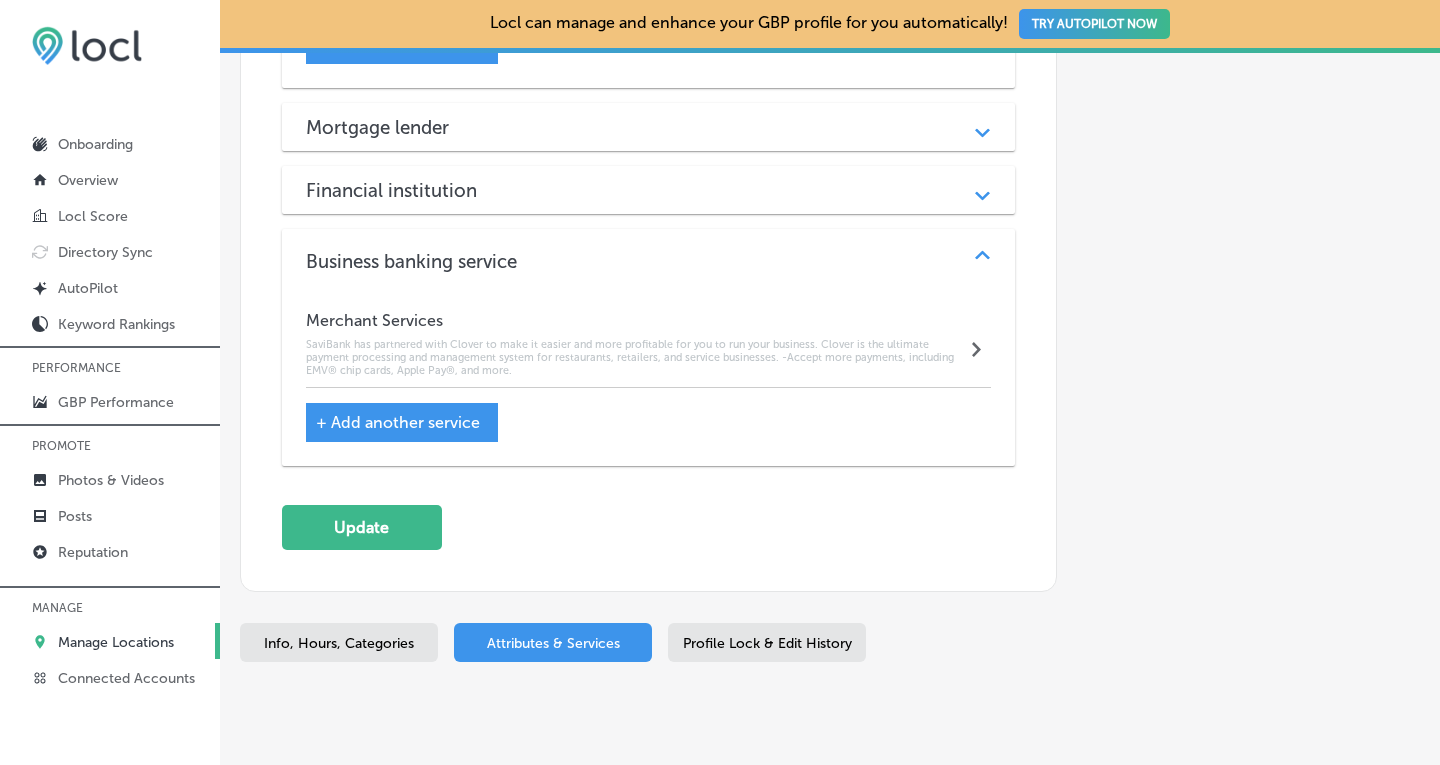 scroll, scrollTop: 2787, scrollLeft: 0, axis: vertical 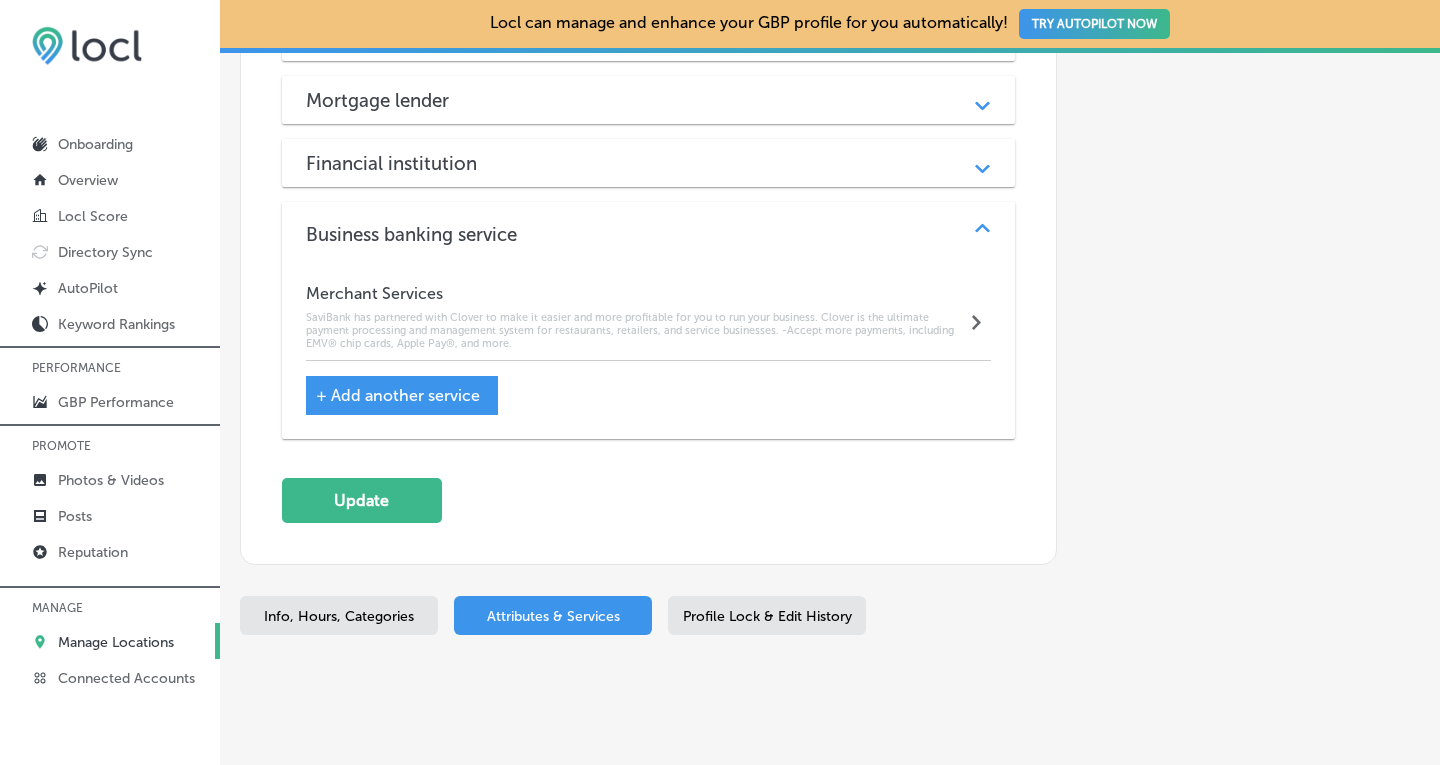 click on "+ Add another service" at bounding box center (398, 395) 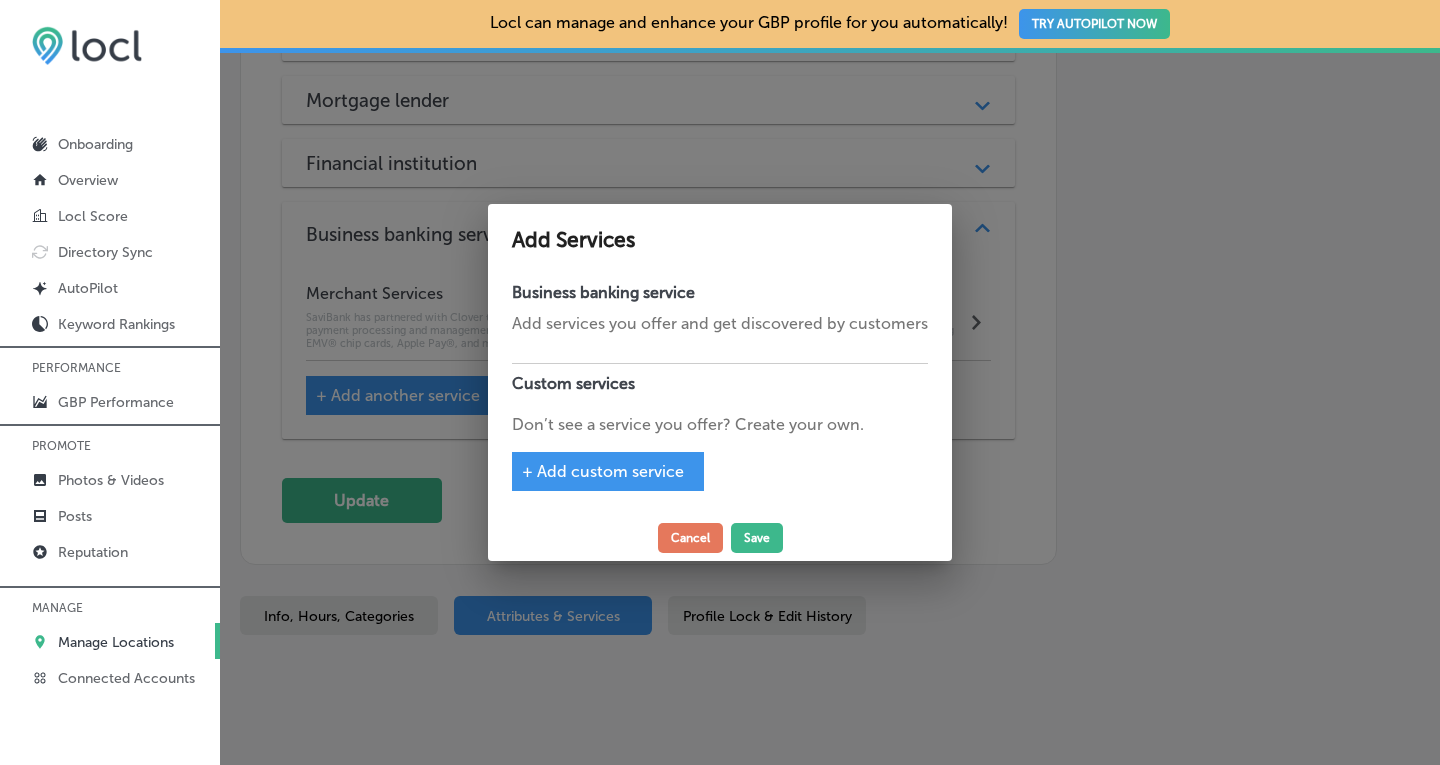 click on "+ Add custom service" at bounding box center (603, 471) 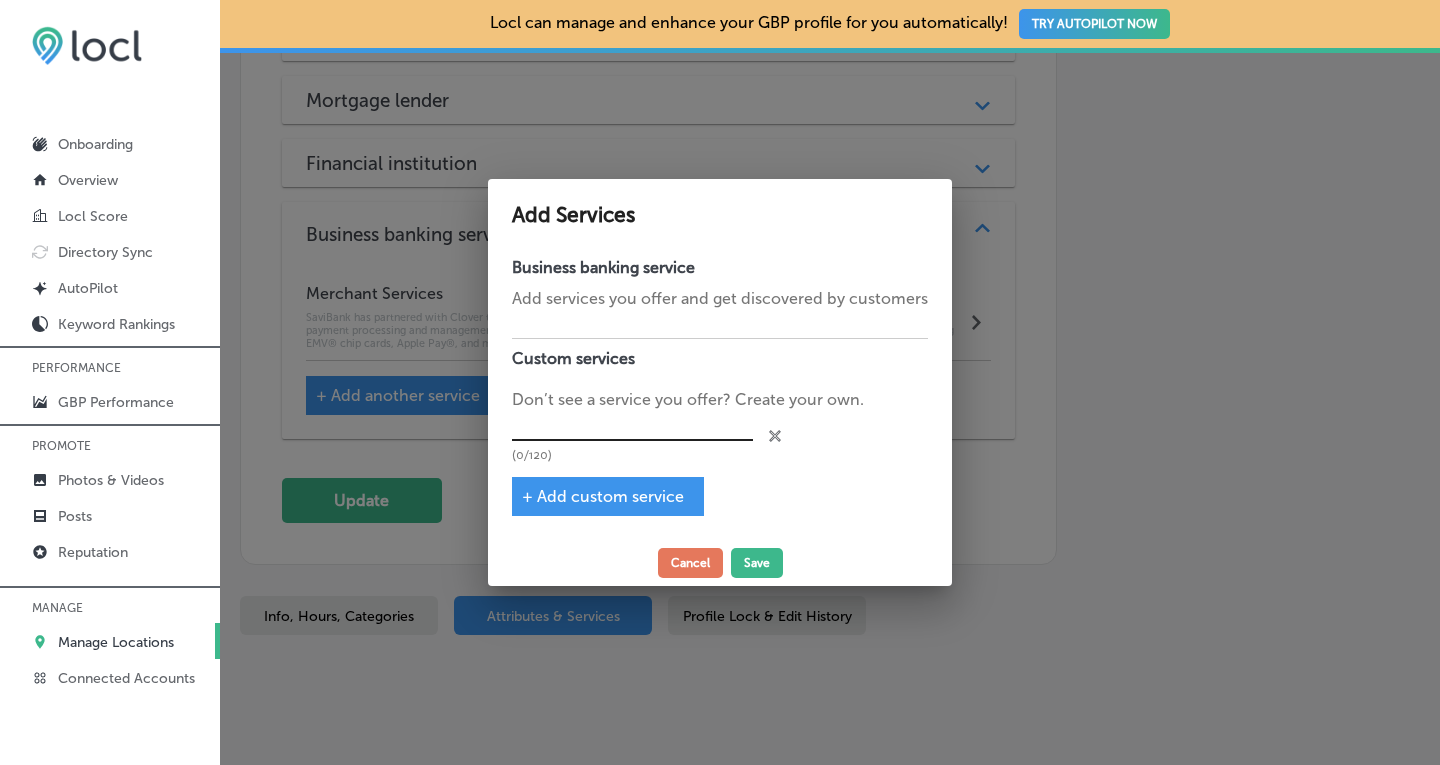 click at bounding box center (632, 426) 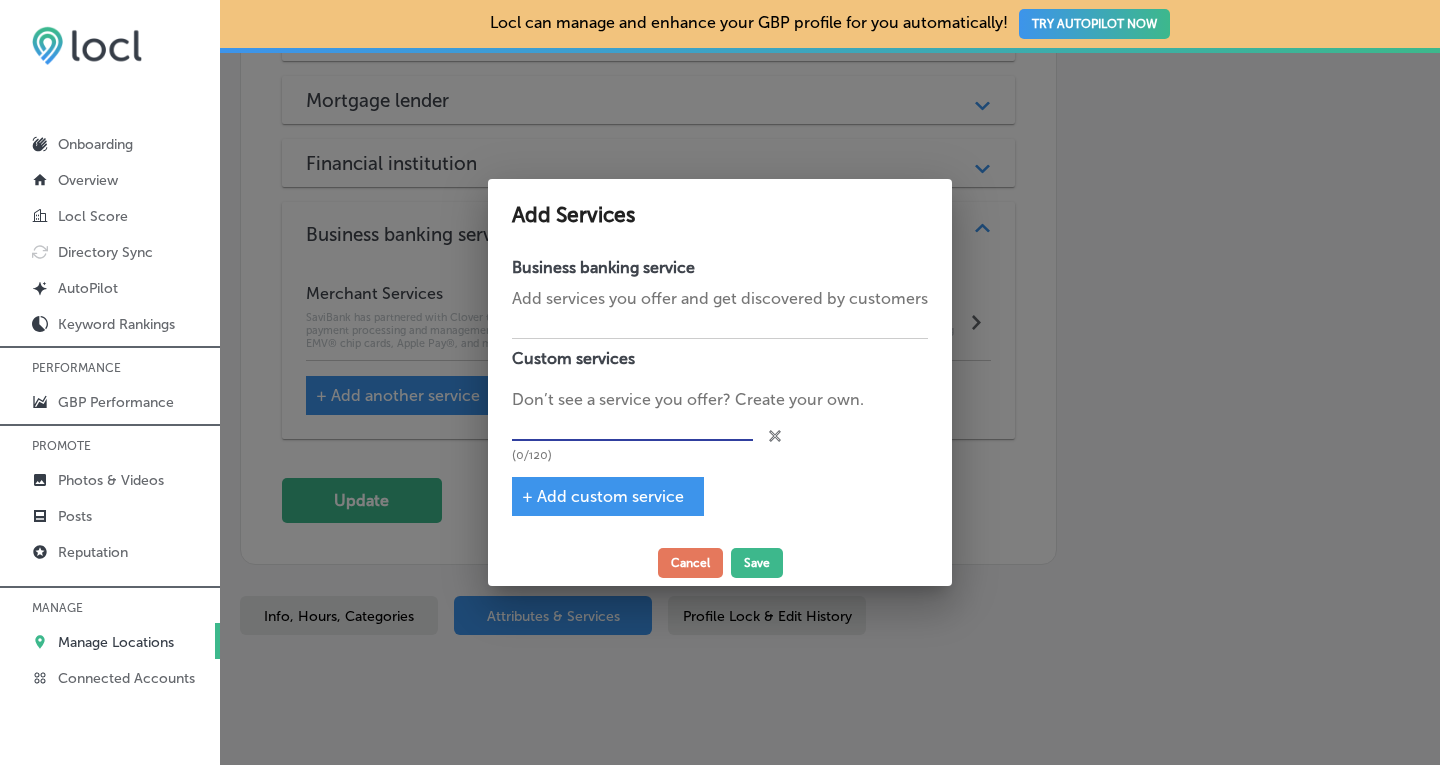 paste on "Remote Deposit Capture" 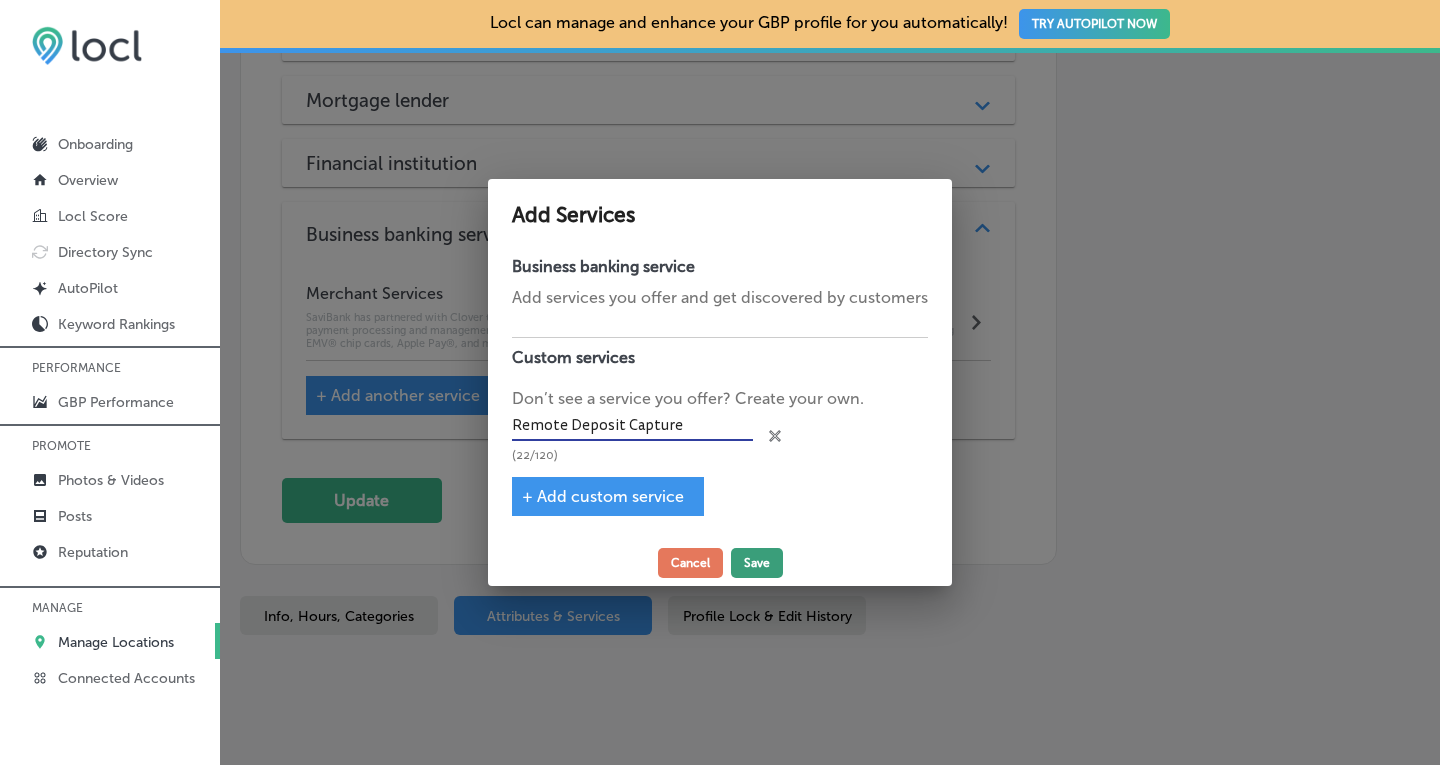 type on "Remote Deposit Capture" 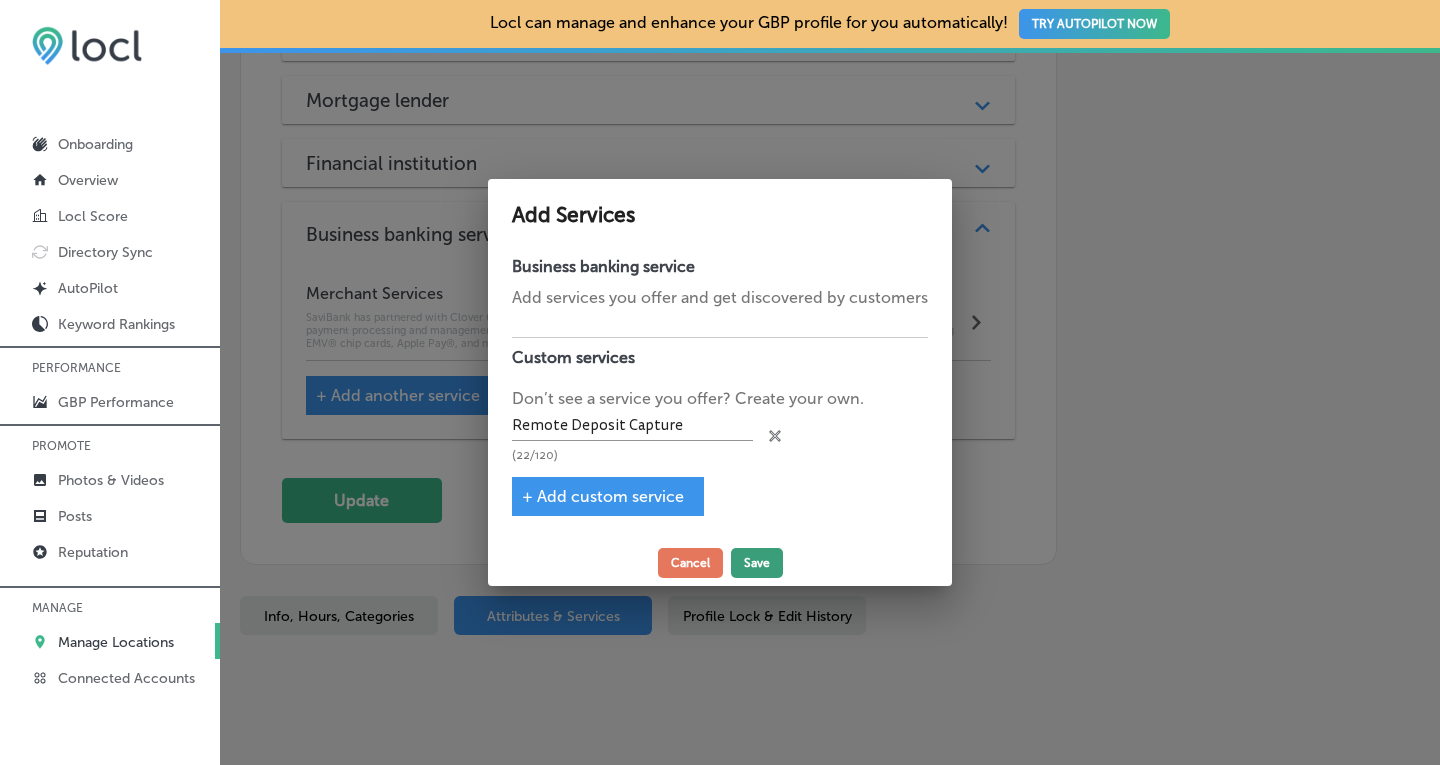 click on "Save" at bounding box center (757, 563) 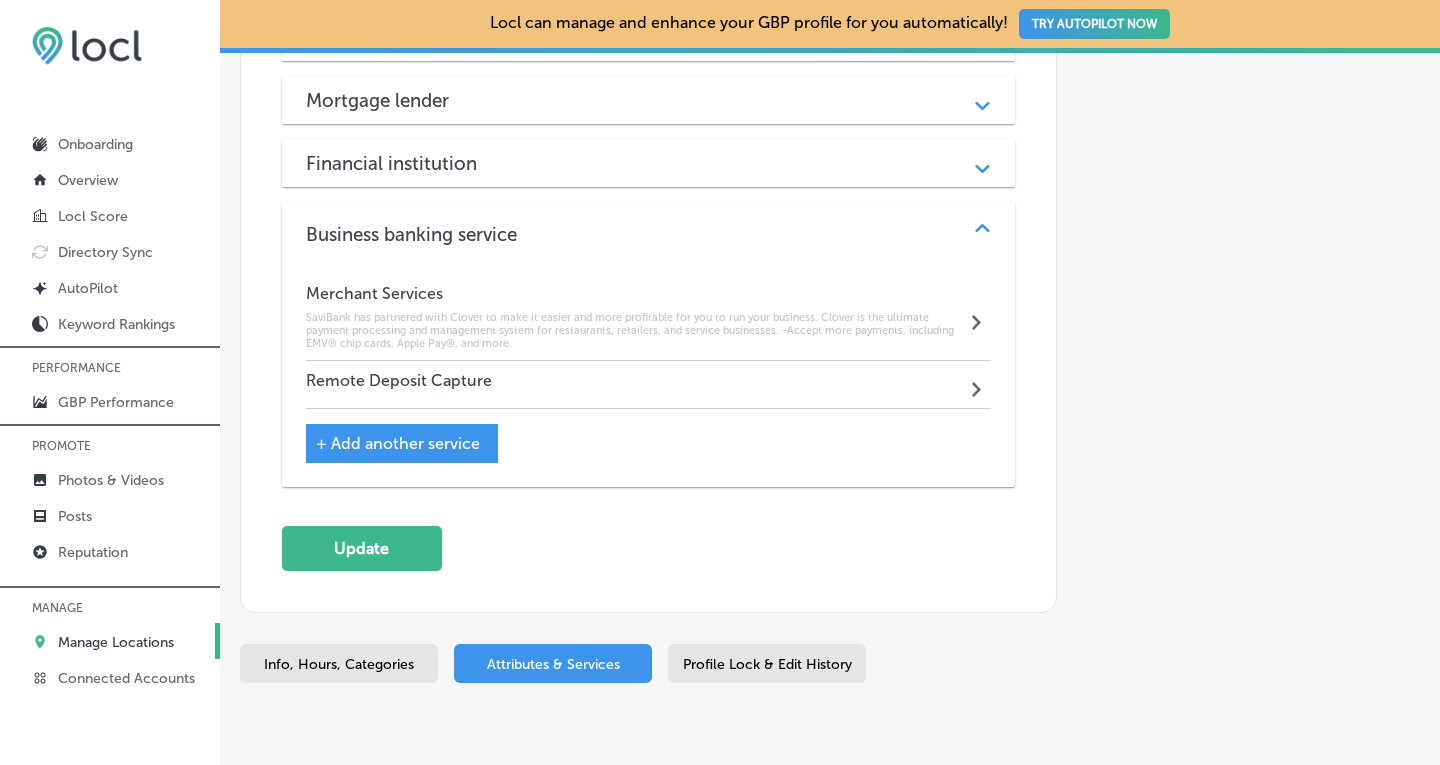 click on "Remote Deposit Capture
Path
Created with Sketch." at bounding box center [649, 385] 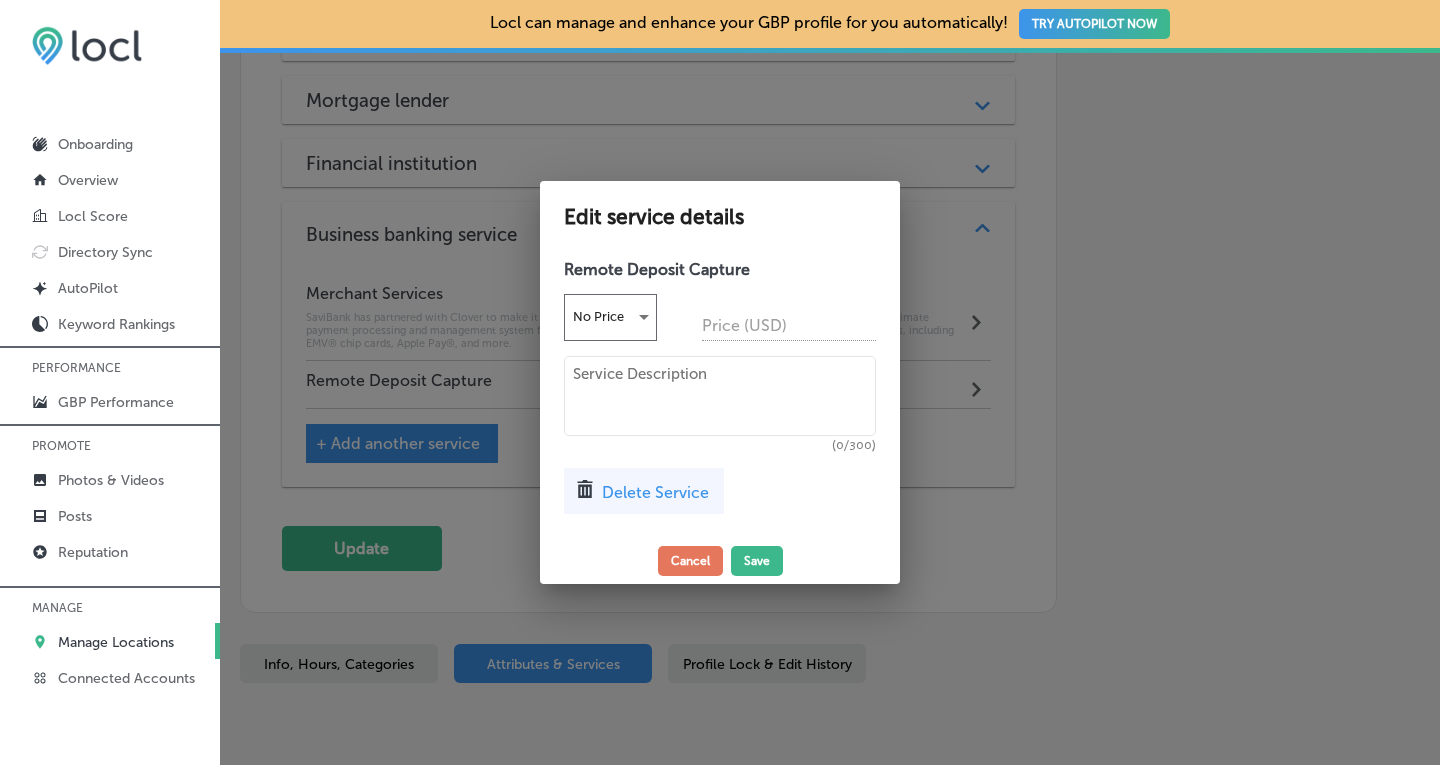 click at bounding box center [720, 396] 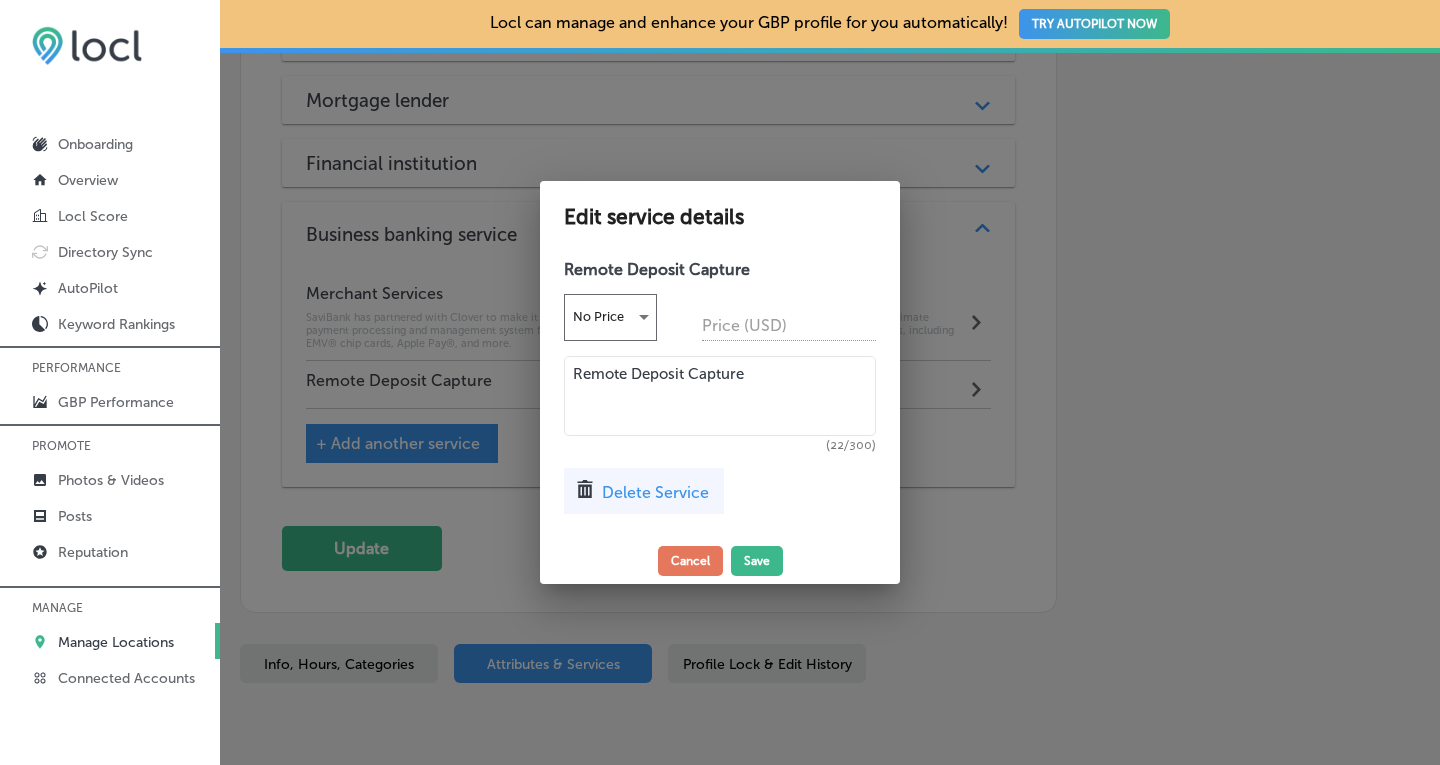 drag, startPoint x: 756, startPoint y: 373, endPoint x: 557, endPoint y: 386, distance: 199.42416 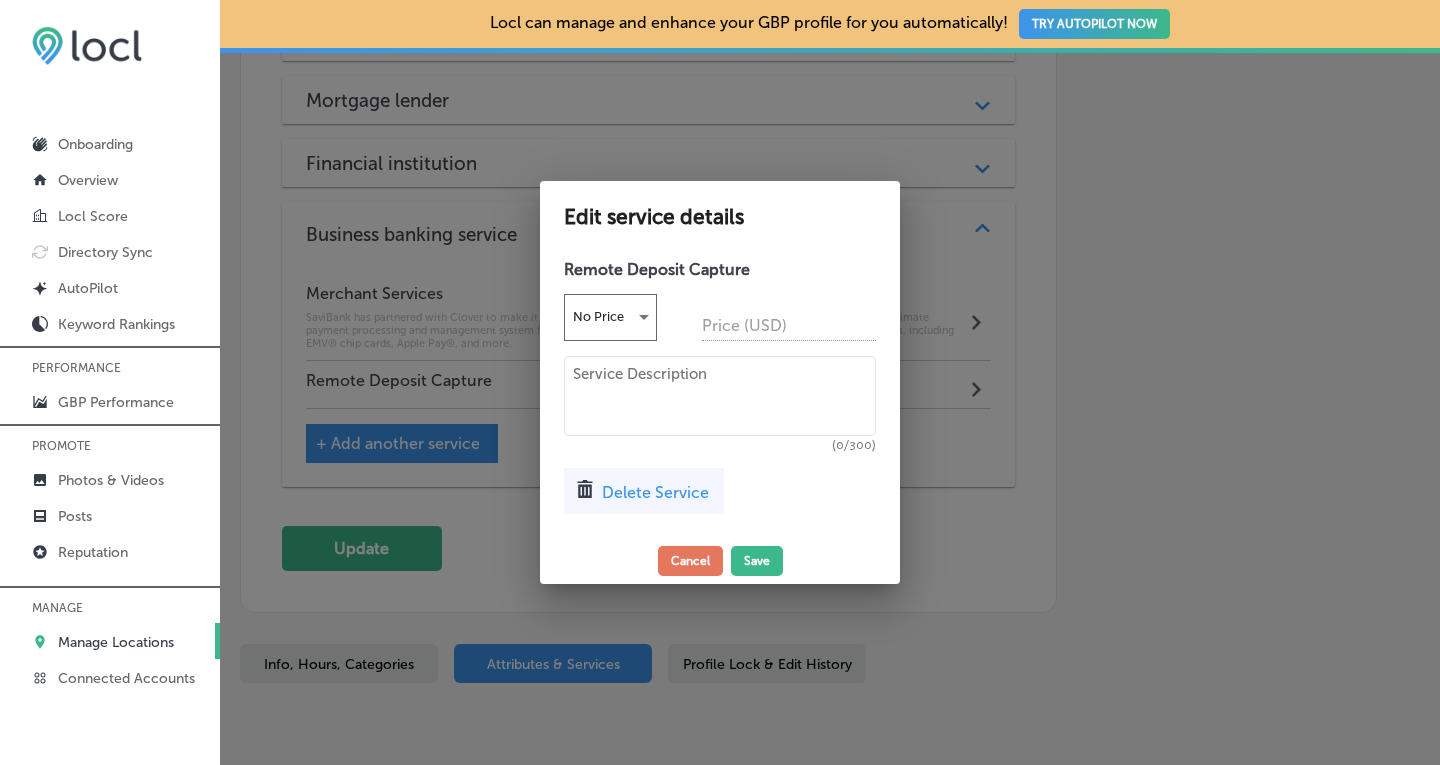 click at bounding box center (720, 396) 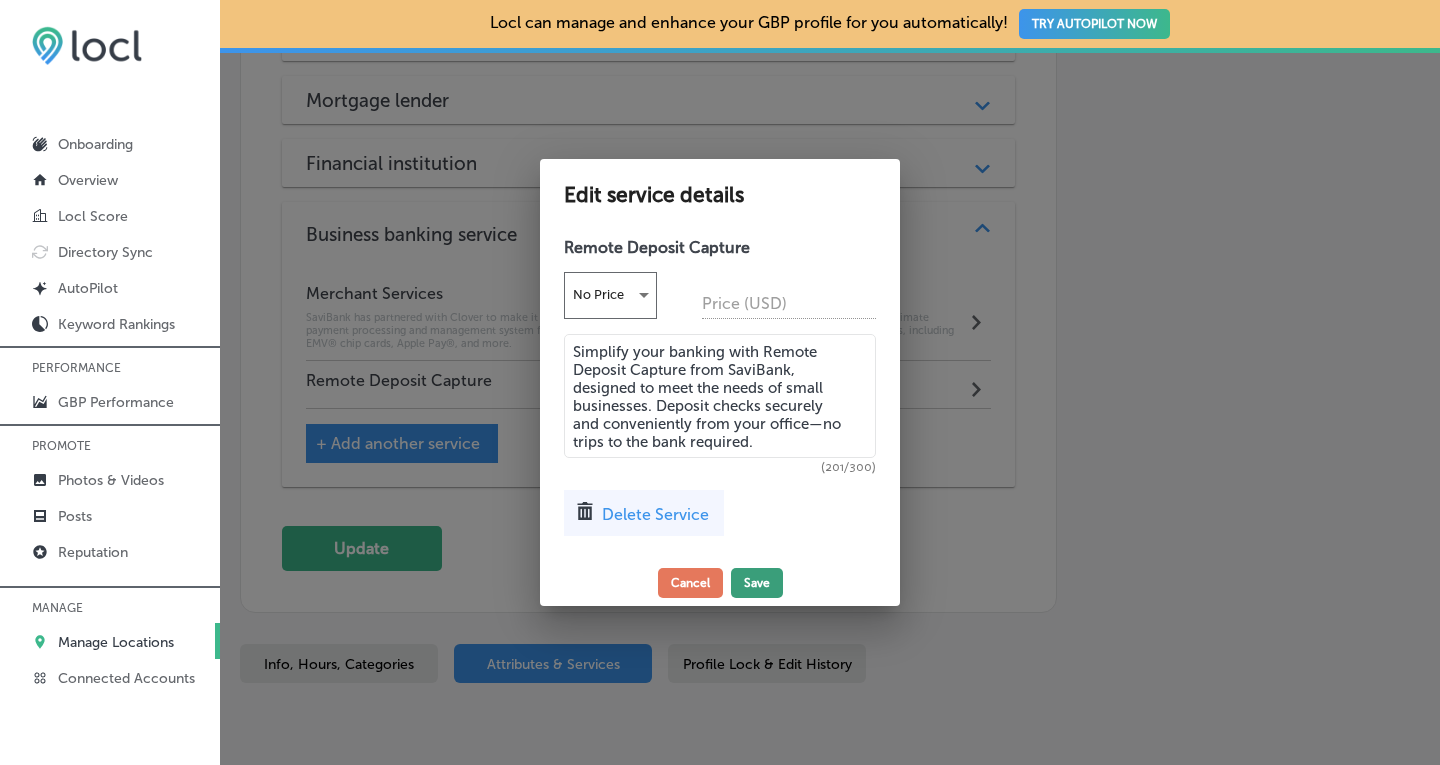 type on "Simplify your banking with Remote Deposit Capture from SaviBank, designed to meet the needs of small businesses. Deposit checks securely and conveniently from your office—no trips to the bank required." 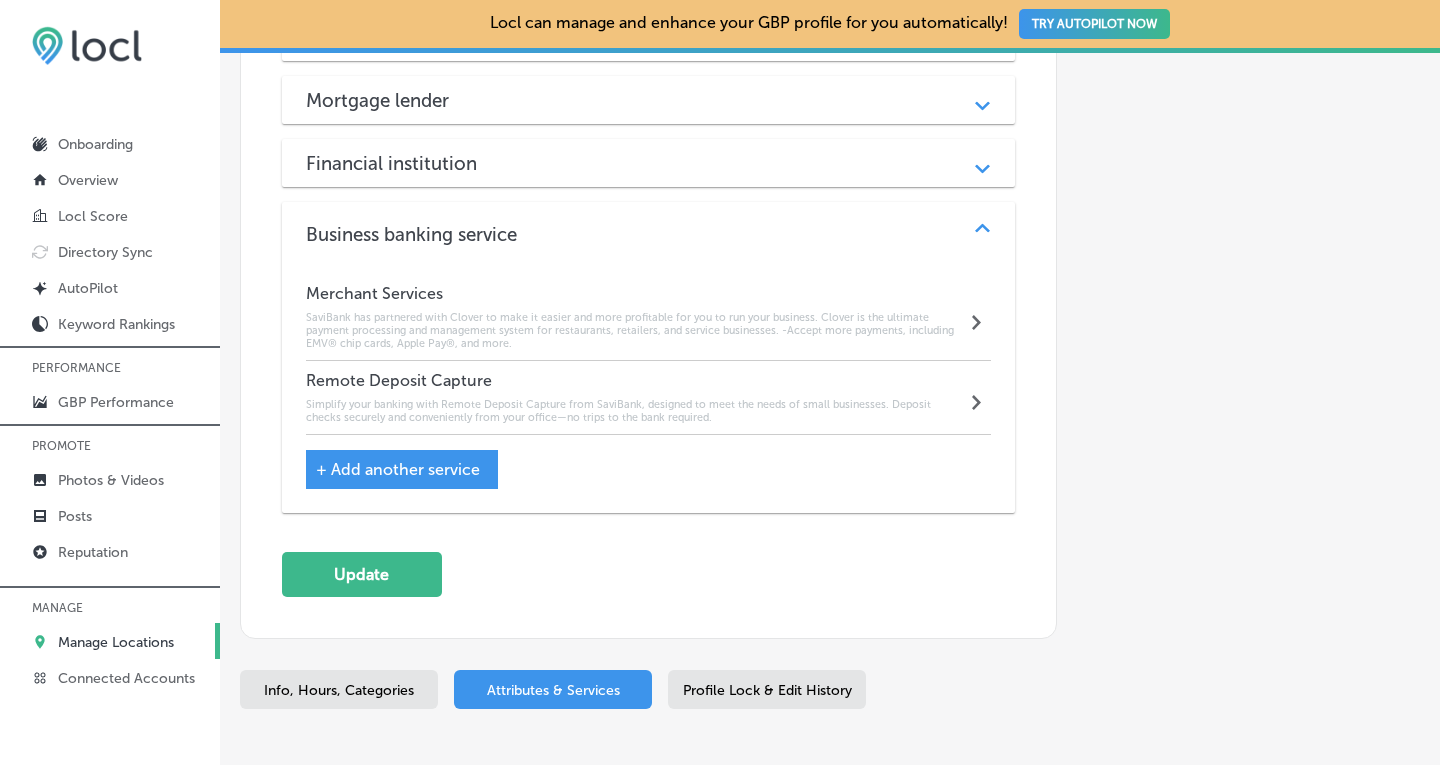 click on "Automatically Sync Profile Details Premium Directories:" at bounding box center [1238, -868] 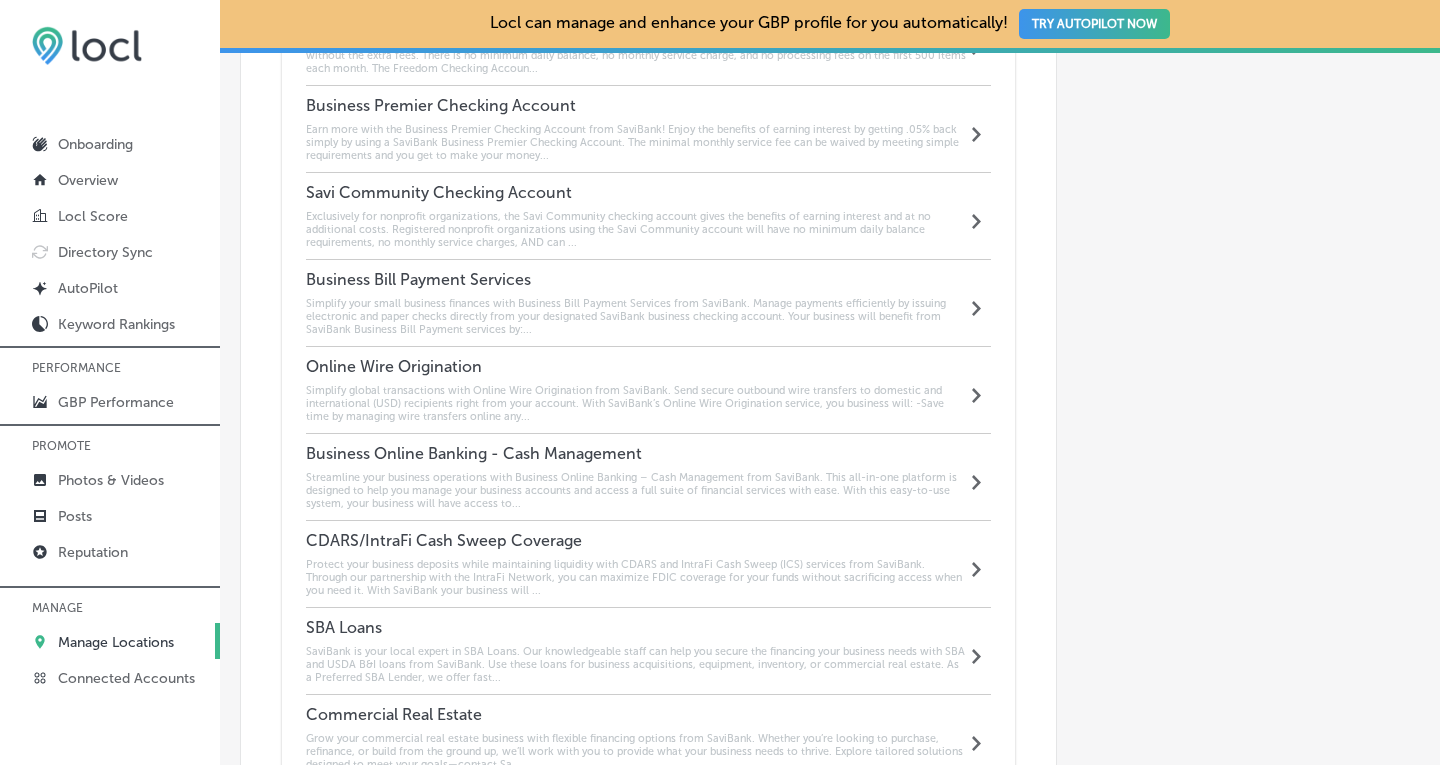 scroll, scrollTop: 1991, scrollLeft: 0, axis: vertical 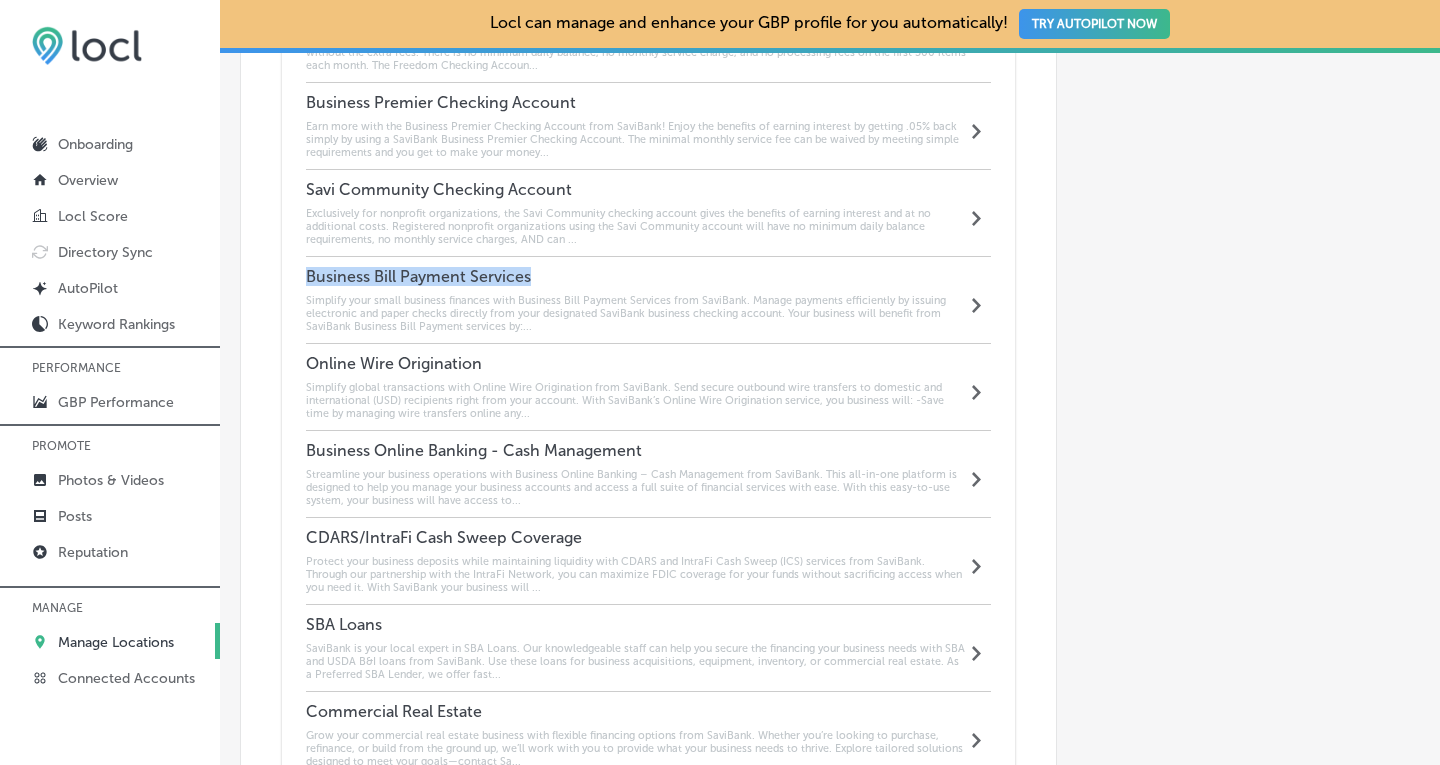 drag, startPoint x: 543, startPoint y: 244, endPoint x: 297, endPoint y: 248, distance: 246.03252 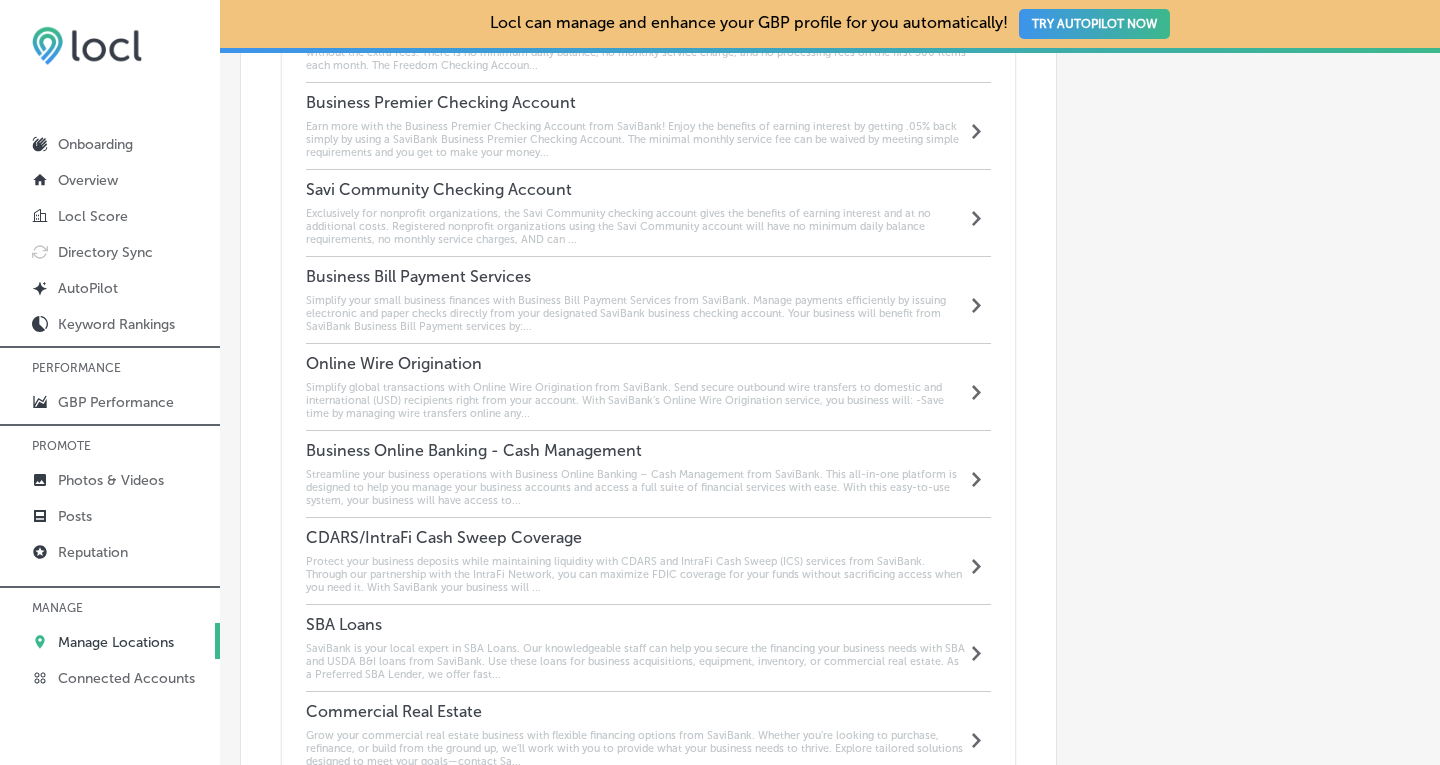 click on "Simplify your small business finances with Business Bill Payment Services from SaviBank. Manage payments efficiently by issuing electronic and paper checks directly from your designated SaviBank business checking account. Your business will benefit from SaviBank Business Bill Payment services by:..." at bounding box center (636, 313) 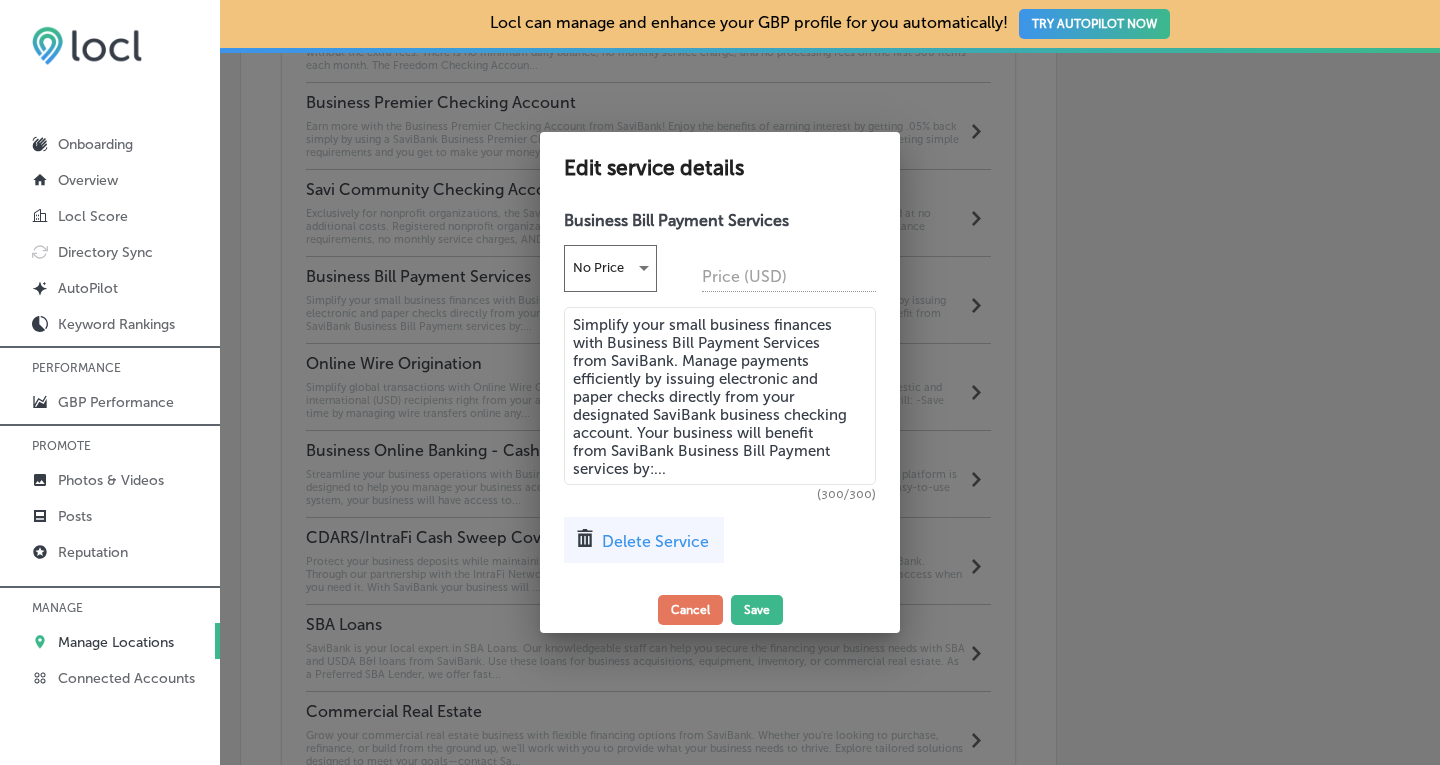 click on "Delete Service" at bounding box center (655, 541) 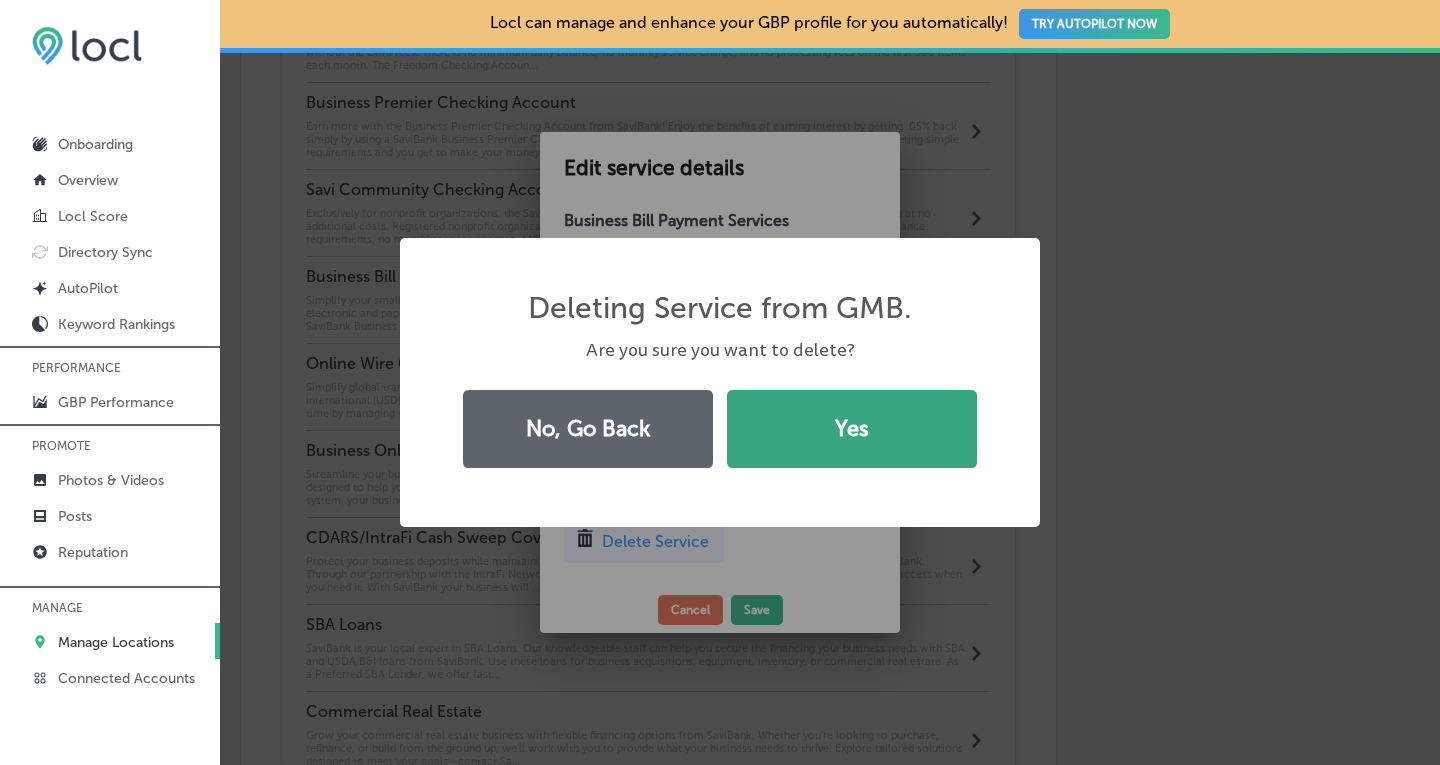 click on "Yes" at bounding box center (852, 429) 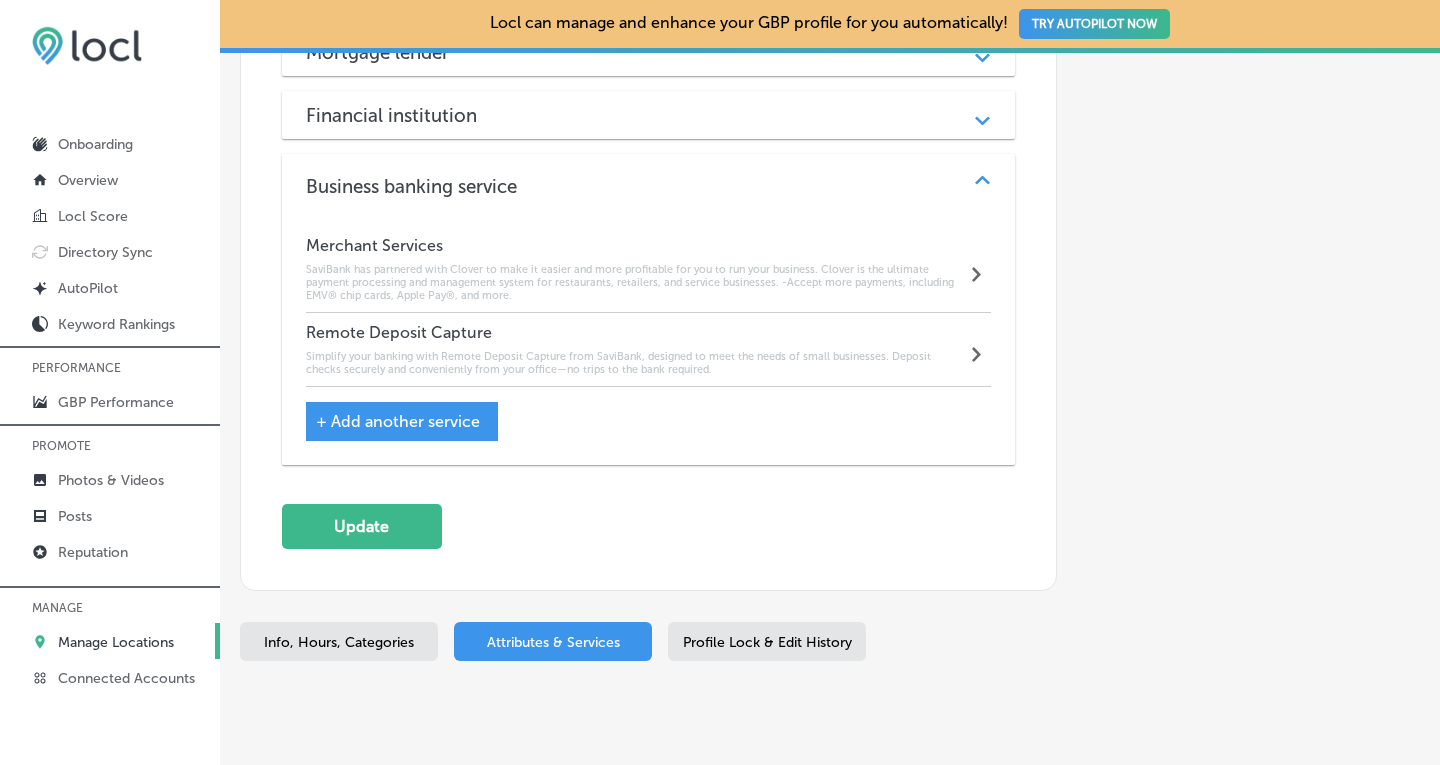 scroll, scrollTop: 2774, scrollLeft: 0, axis: vertical 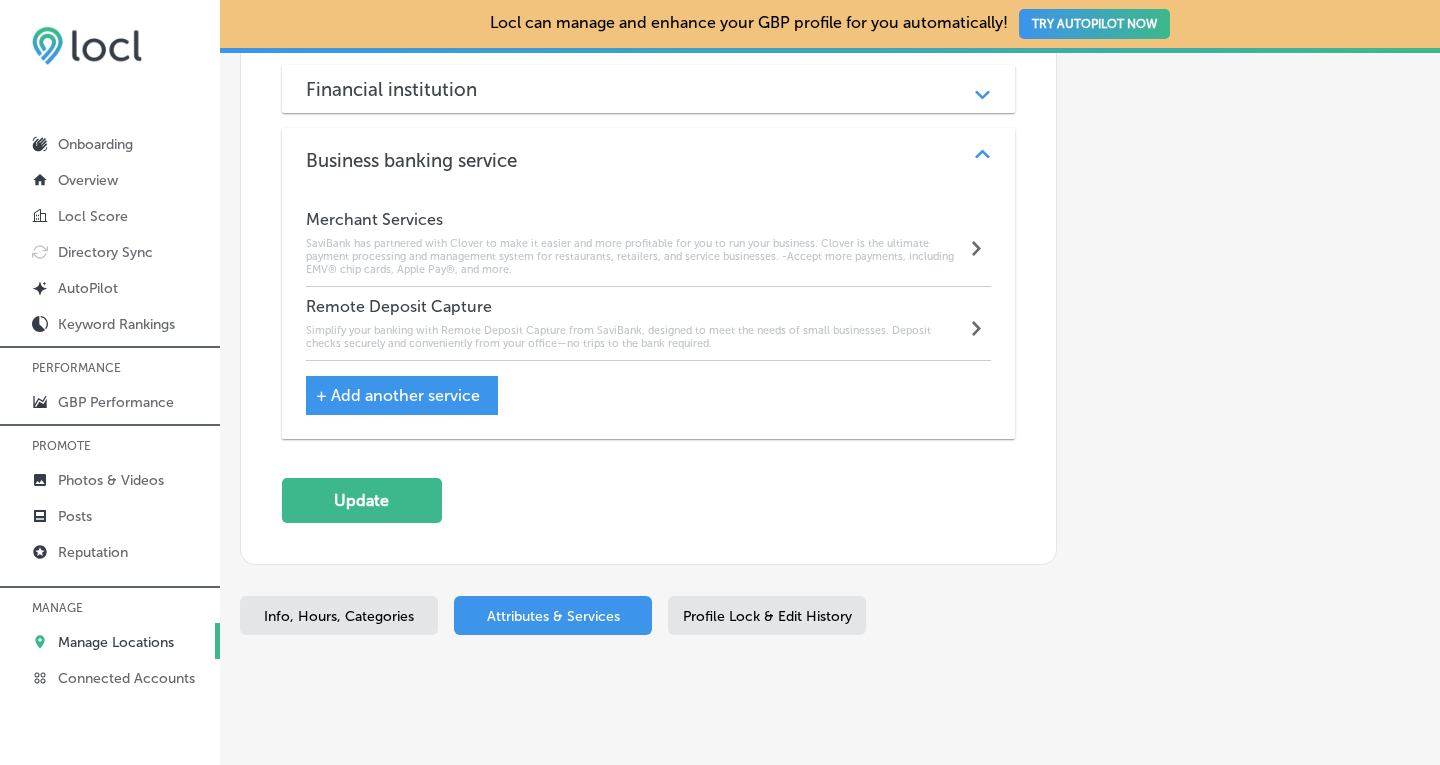 click on "+ Add another service" at bounding box center [398, 395] 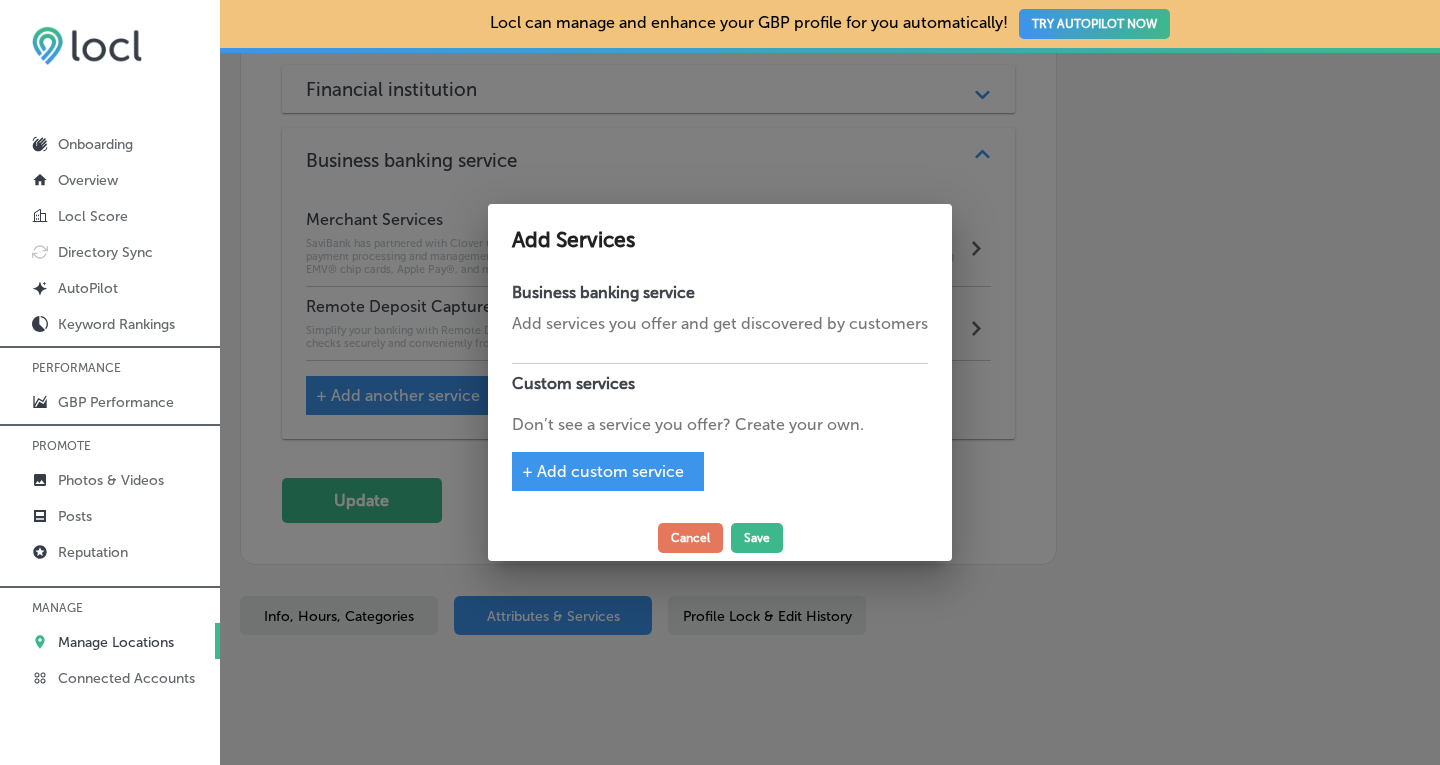 click on "+ Add custom service" at bounding box center [608, 471] 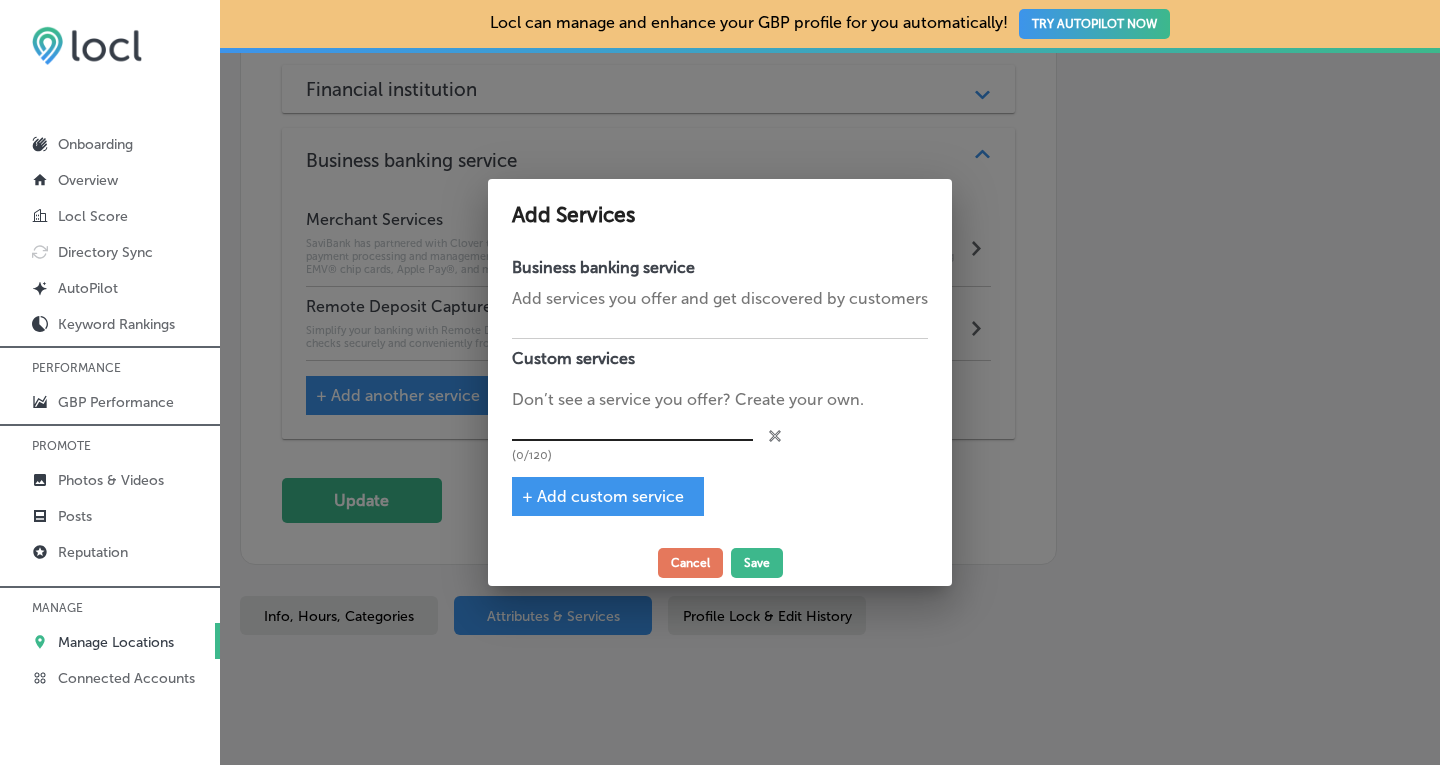 click at bounding box center (632, 426) 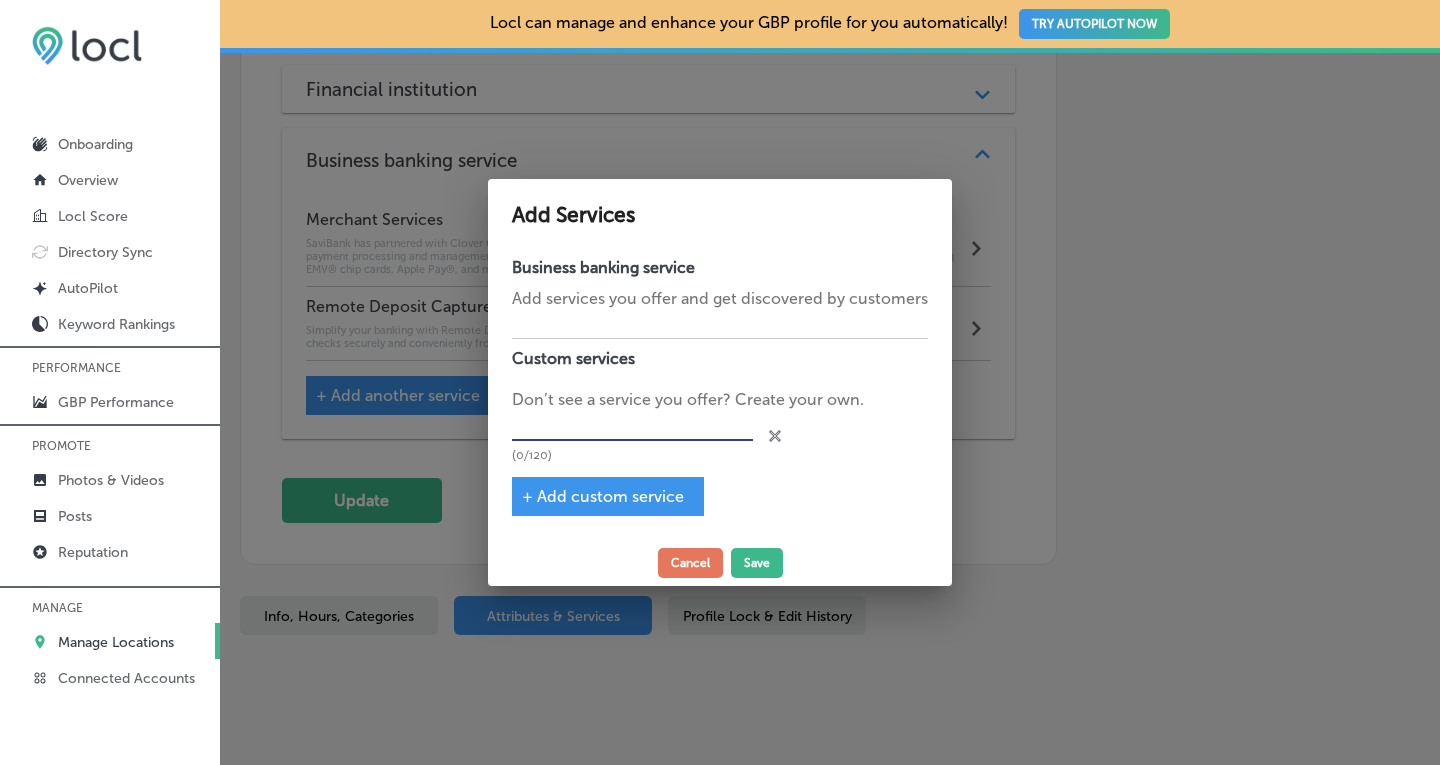 paste on "Business Bill Payment Services" 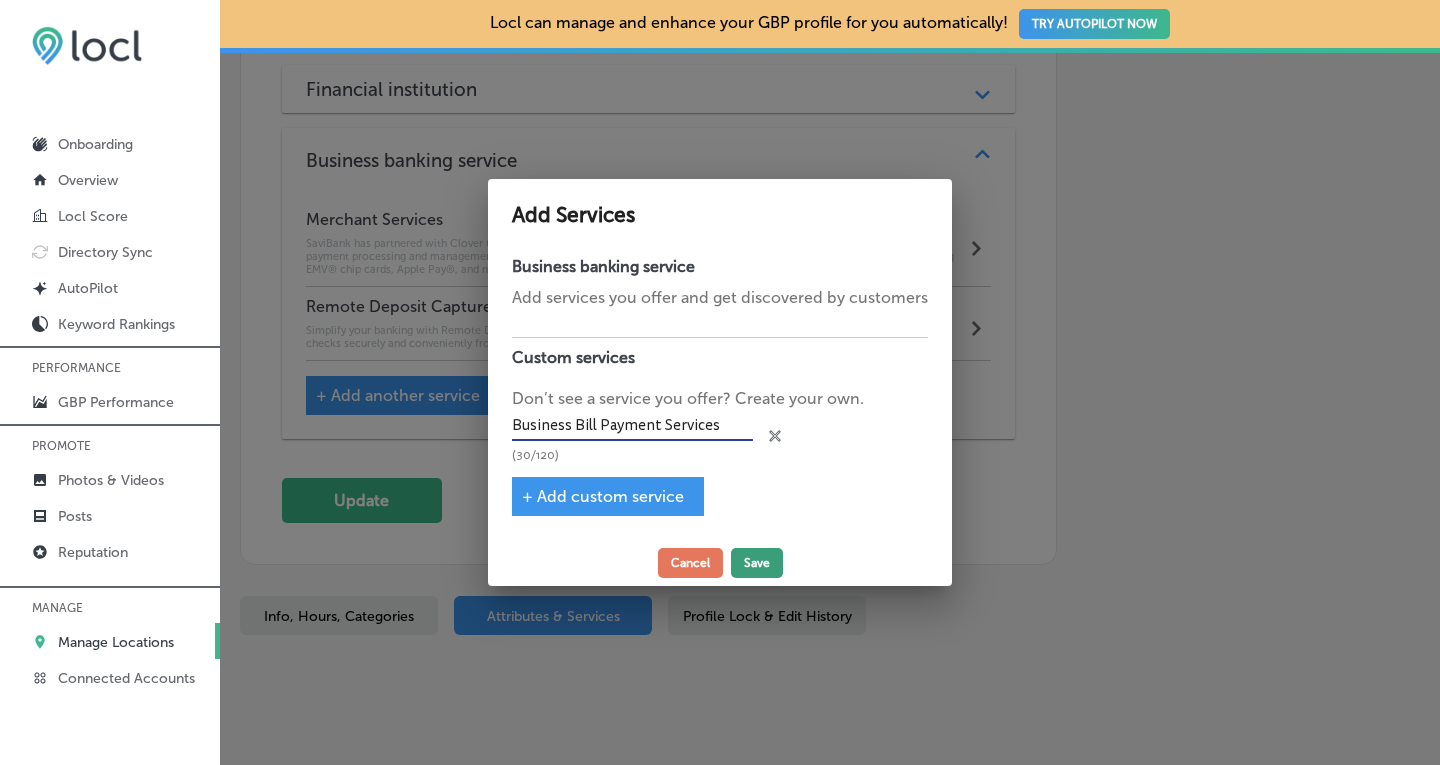 type on "Business Bill Payment Services" 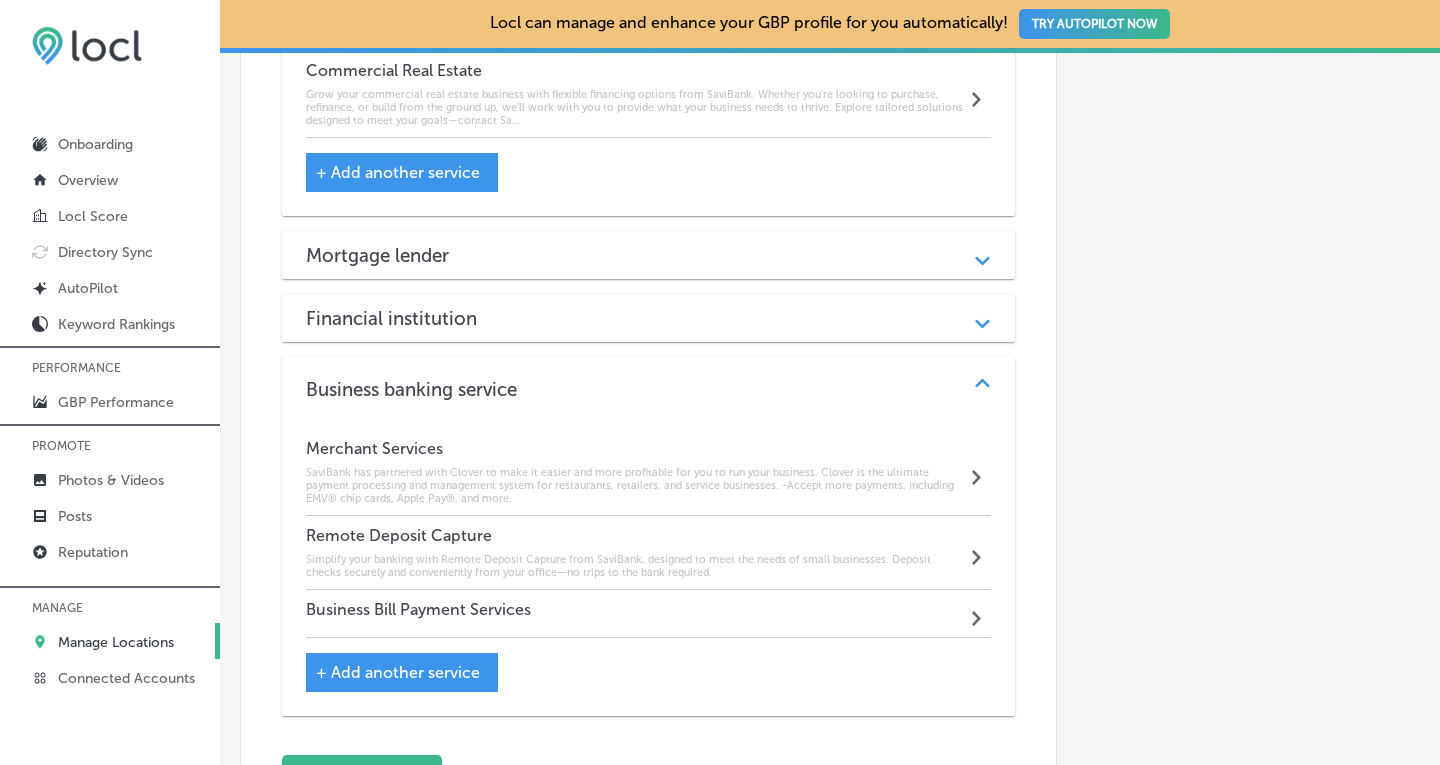 scroll, scrollTop: 2550, scrollLeft: 0, axis: vertical 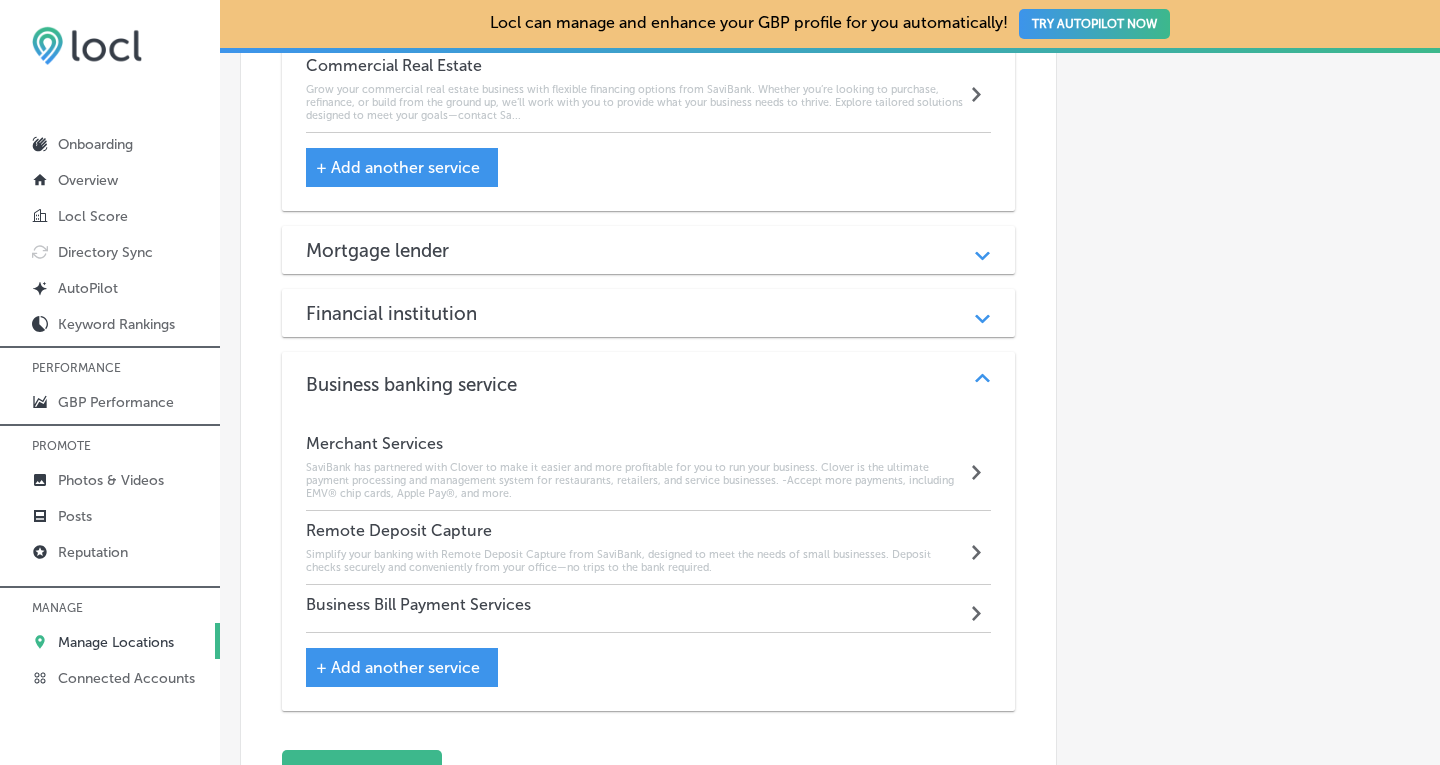 click on "Business Bill Payment Services
Path
Created with Sketch." at bounding box center [649, 609] 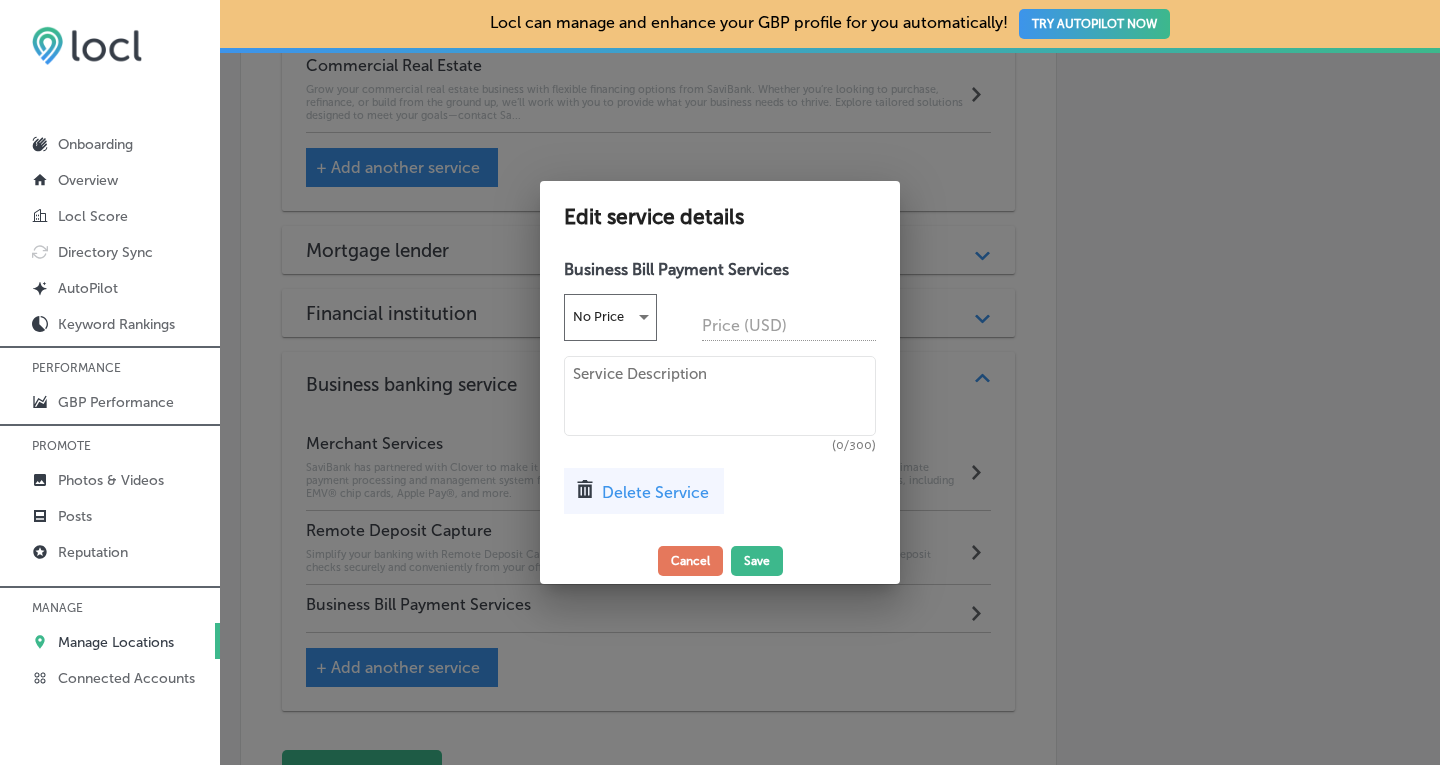 click at bounding box center (720, 396) 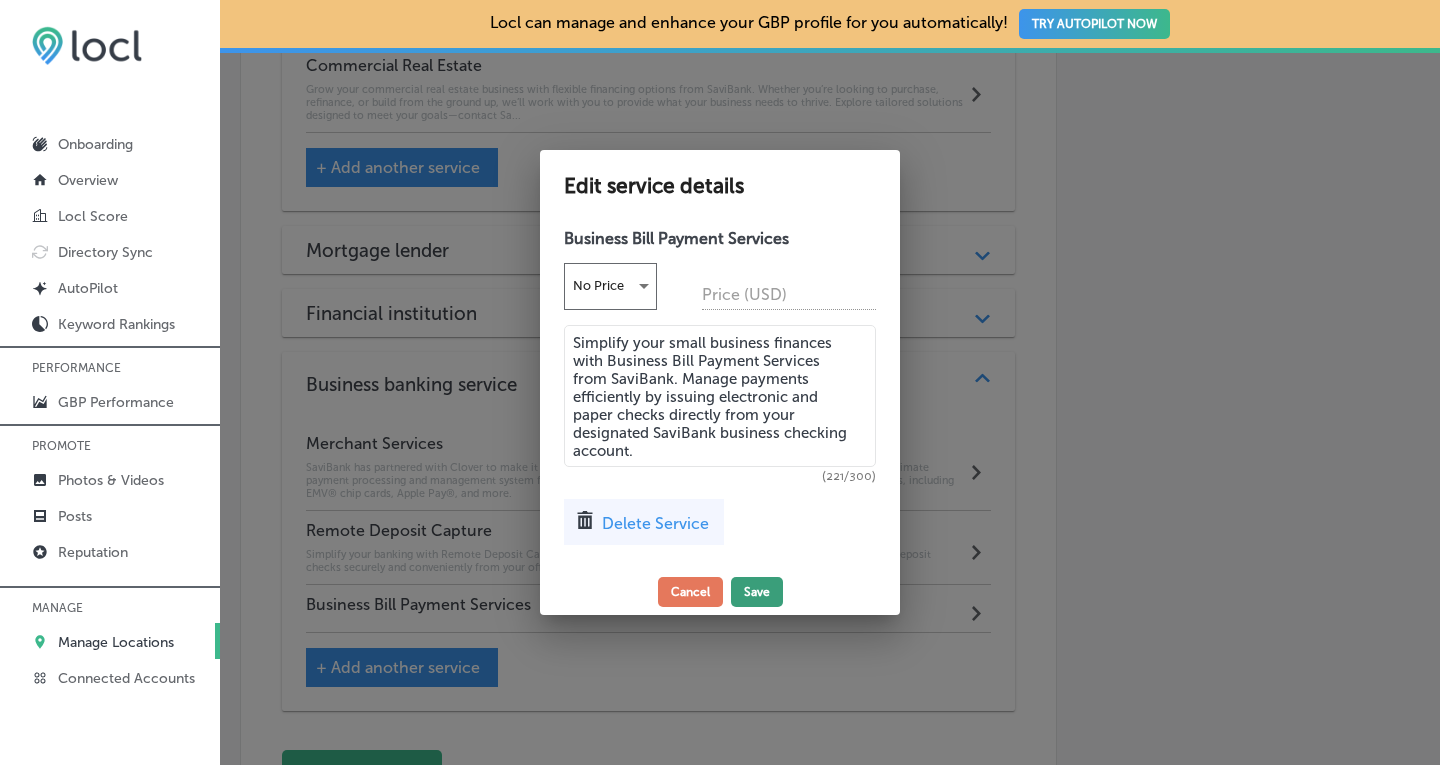 type on "Simplify your small business finances with Business Bill Payment Services from SaviBank. Manage payments efficiently by issuing electronic and paper checks directly from your designated SaviBank business checking account." 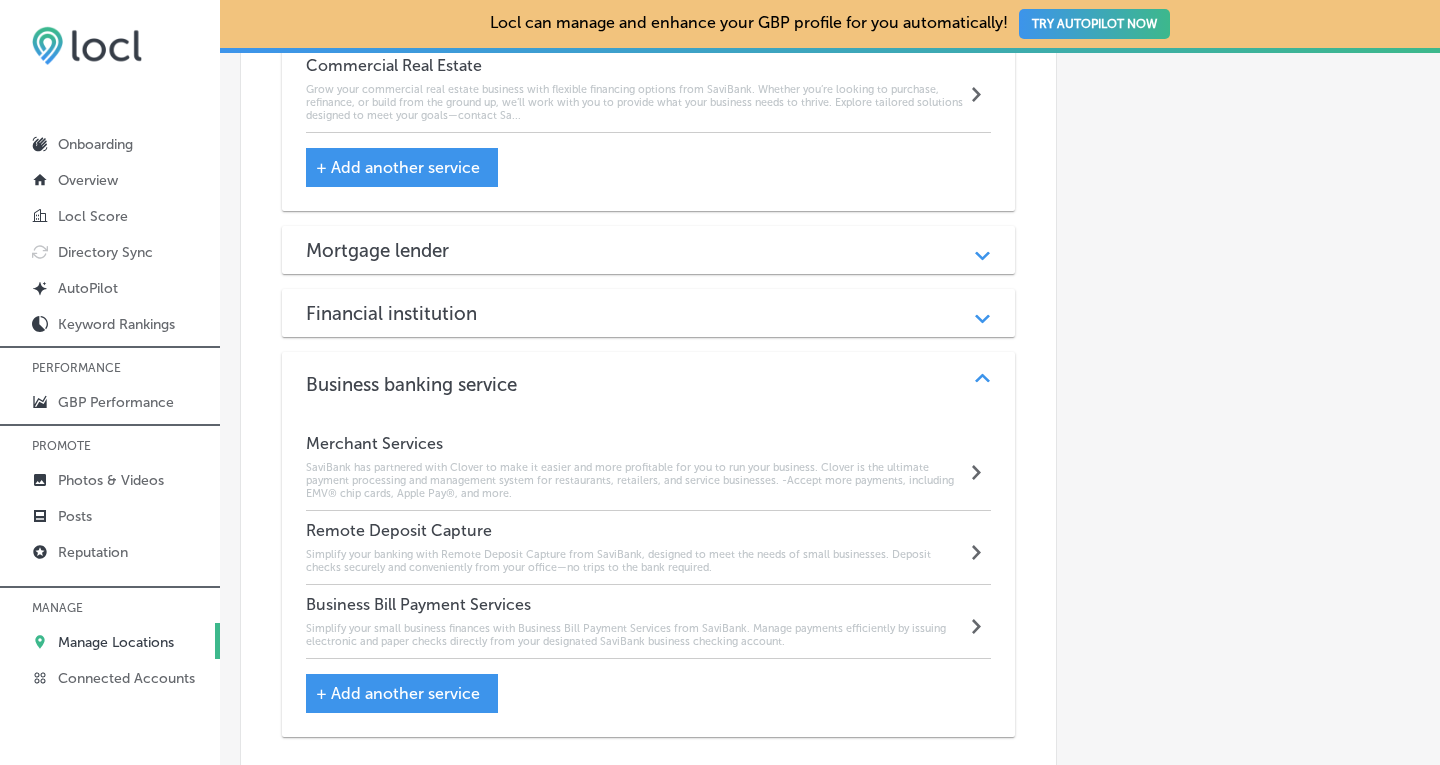 click on "Automatically Sync Profile Details Premium Directories:" at bounding box center [1238, -637] 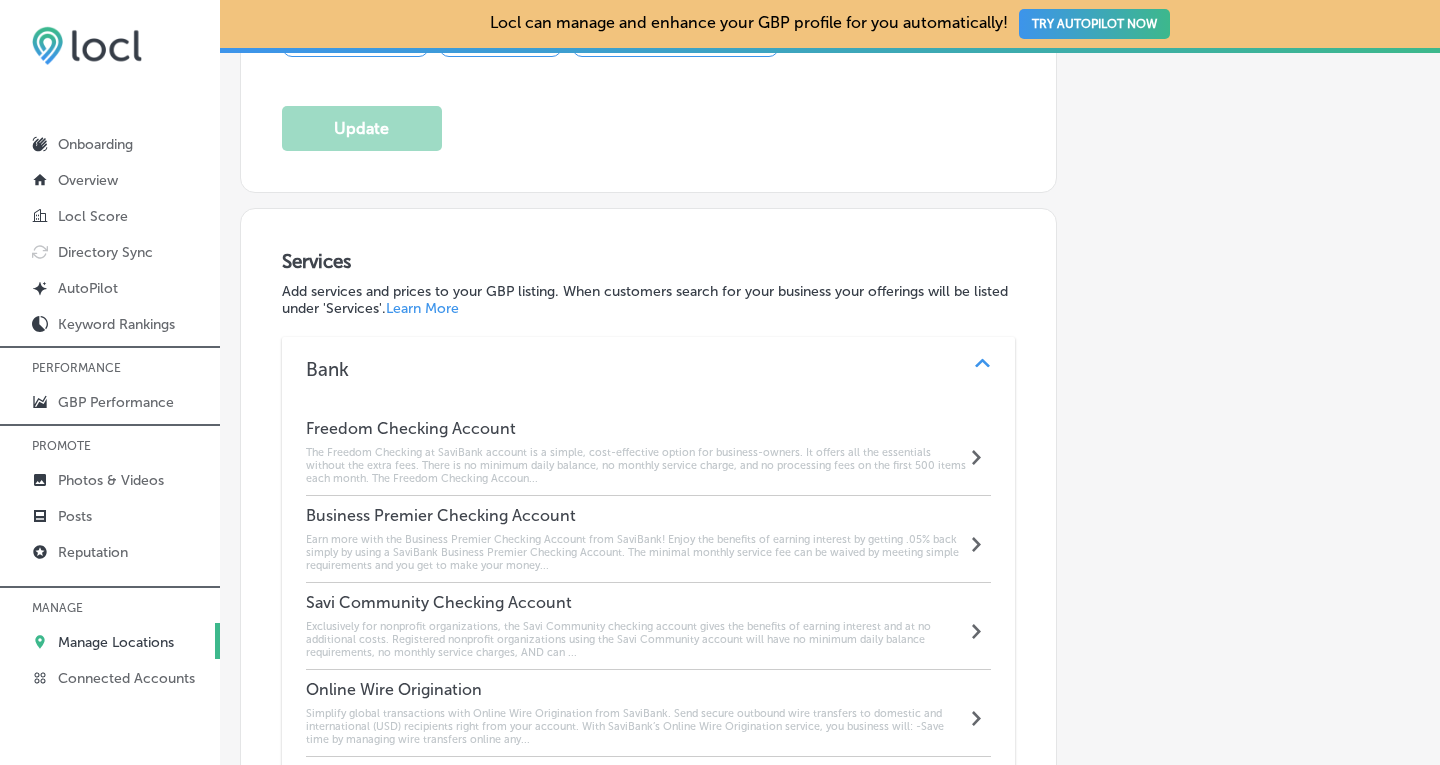 scroll, scrollTop: 1392, scrollLeft: 0, axis: vertical 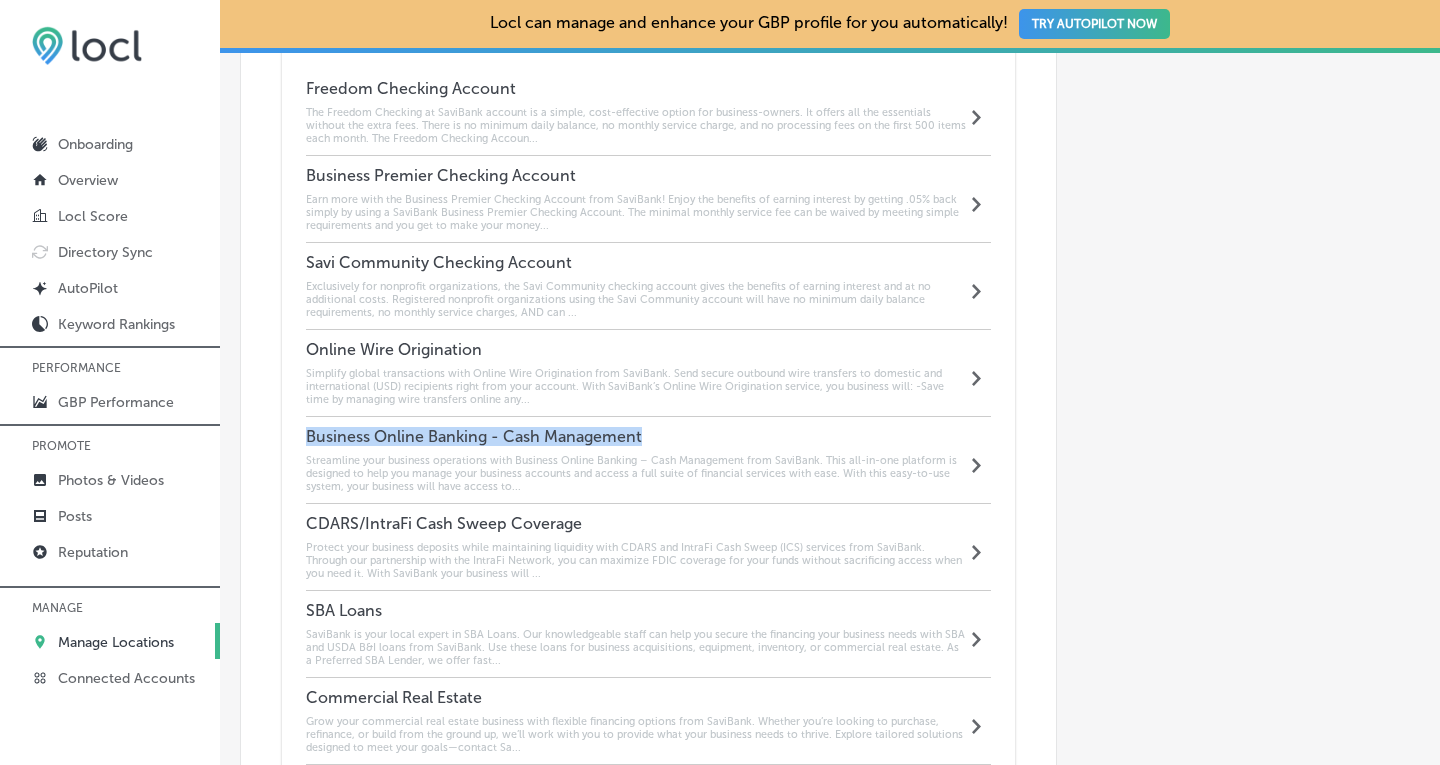 drag, startPoint x: 650, startPoint y: 409, endPoint x: 304, endPoint y: 413, distance: 346.02313 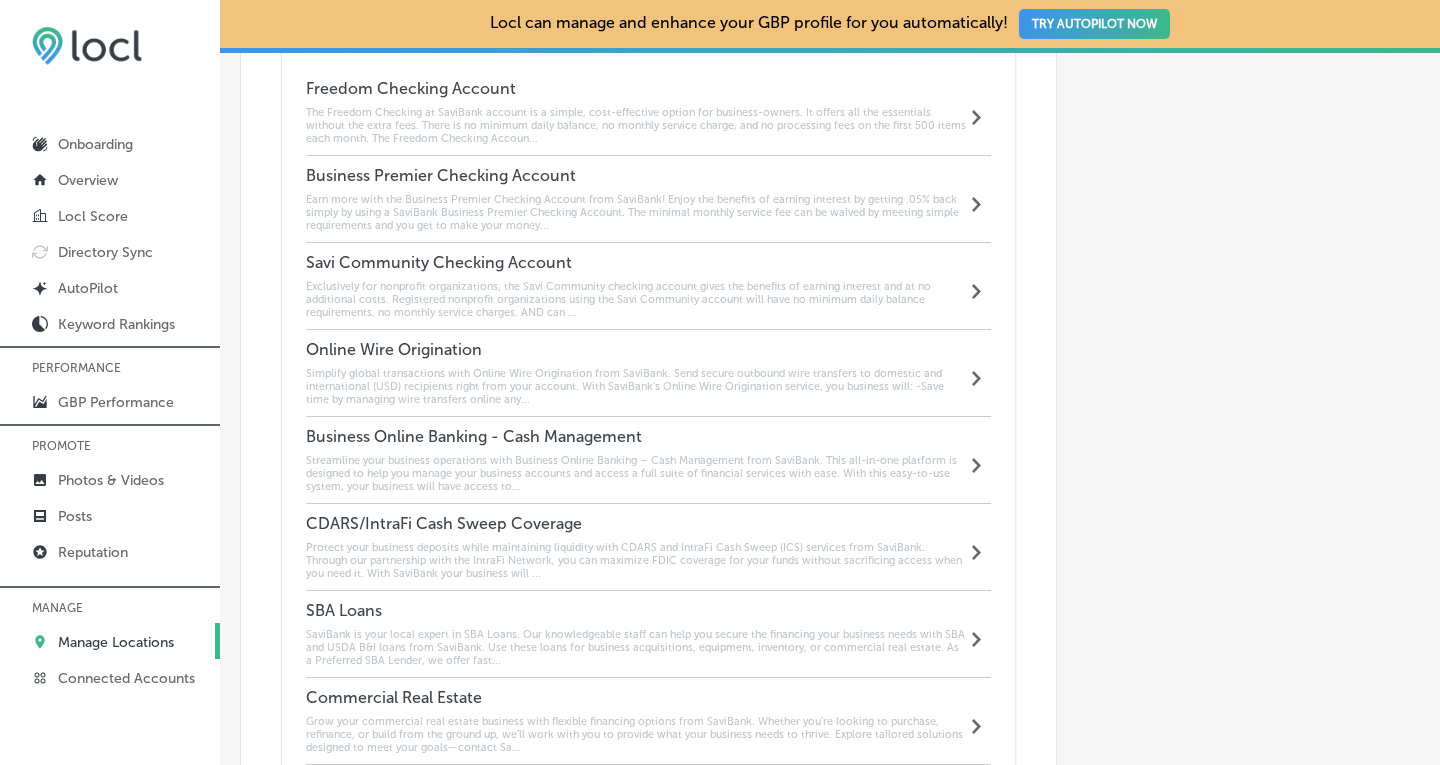 click on "Streamline your business operations with Business Online Banking – Cash Management from SaviBank. This all-in-one platform is designed to help you manage your business accounts and access a full suite of financial services with ease. With this easy-to-use system, your business will have access to..." at bounding box center (636, 473) 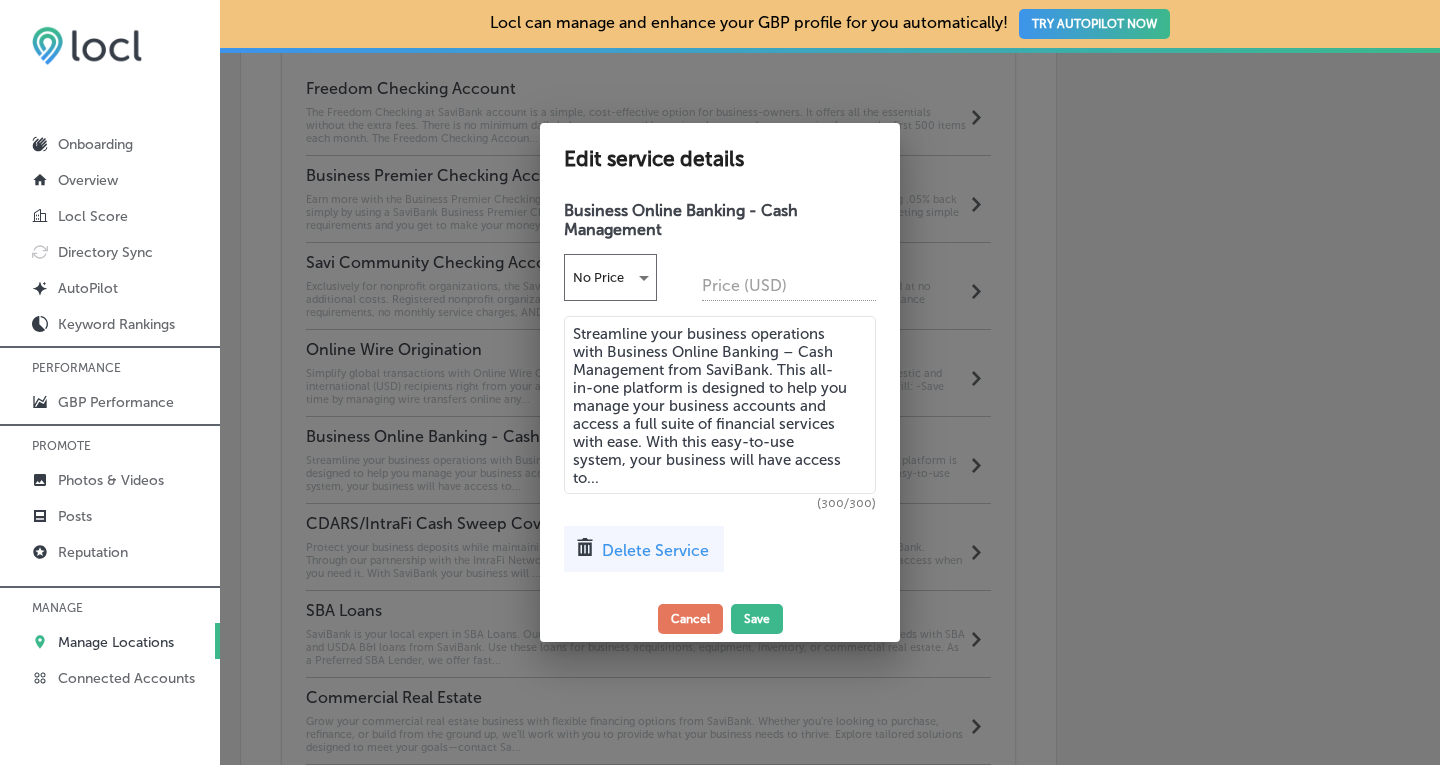 click on "Delete Service" at bounding box center [655, 550] 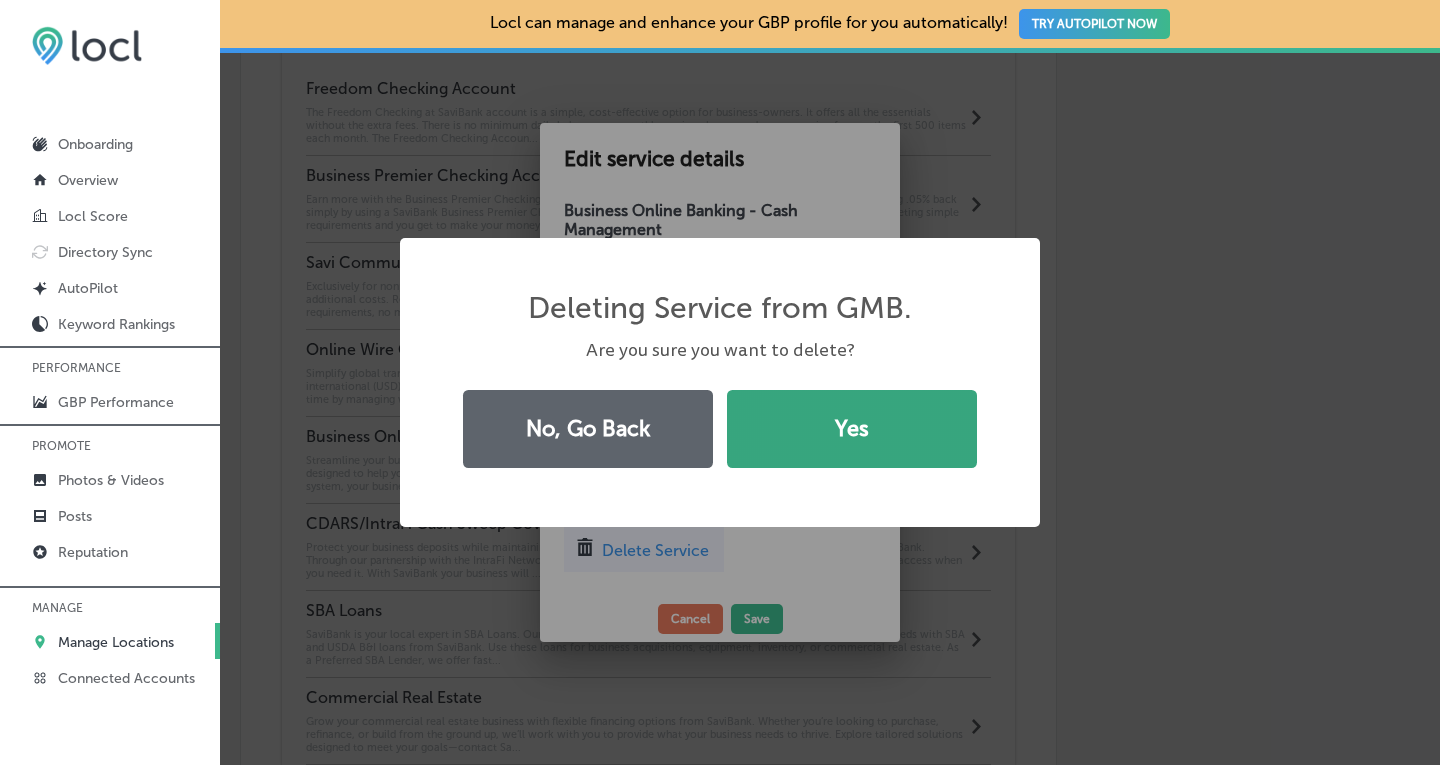 click on "Yes" at bounding box center (852, 429) 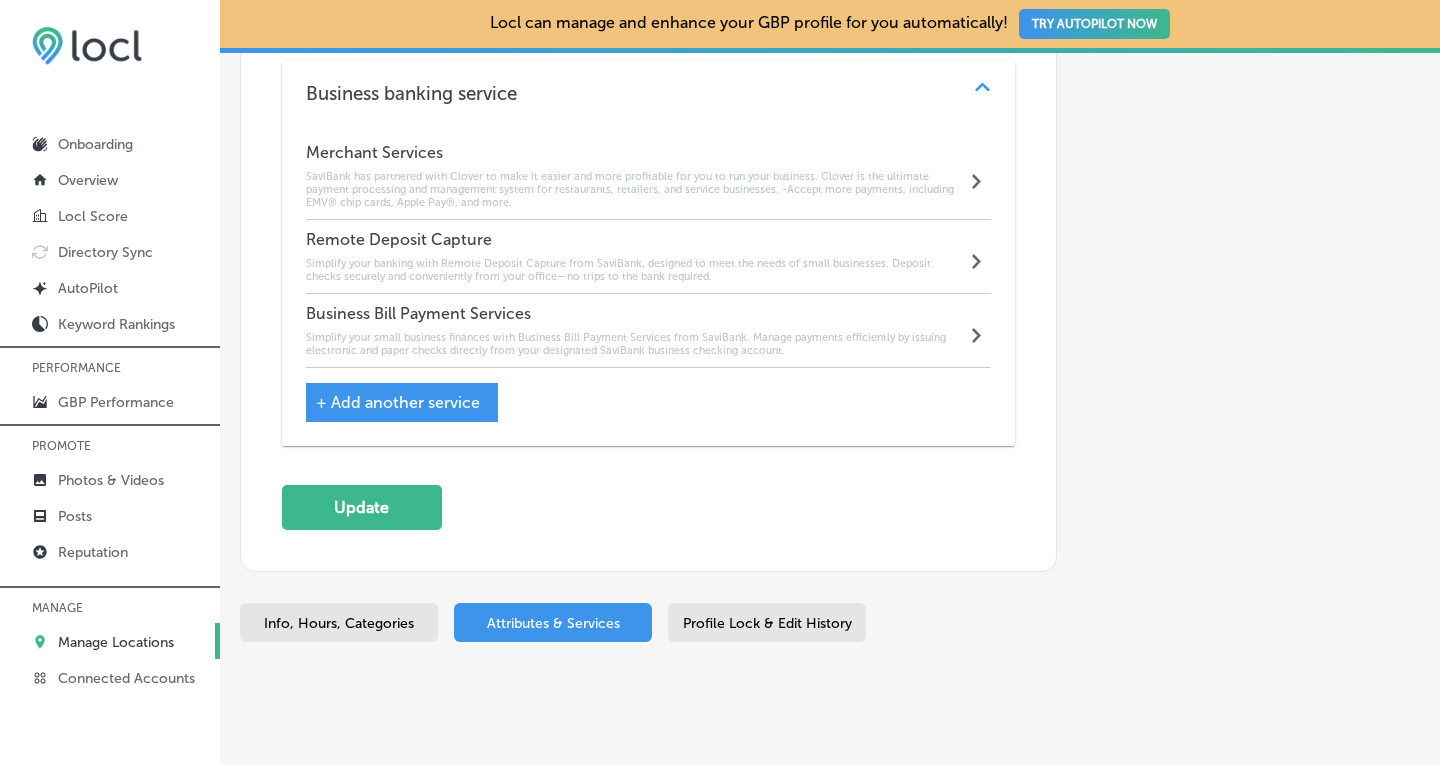 scroll, scrollTop: 2761, scrollLeft: 0, axis: vertical 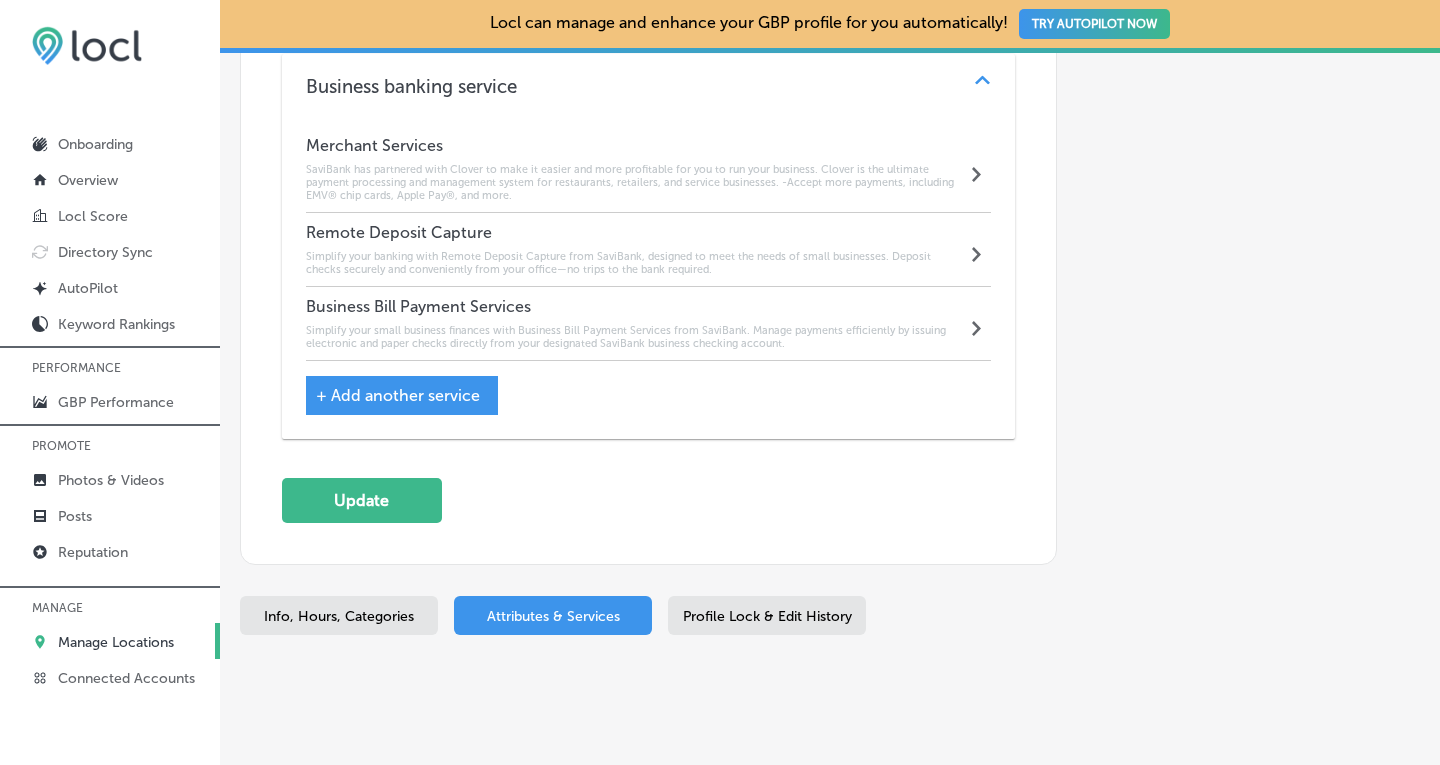 click on "+ Add another service" at bounding box center [398, 395] 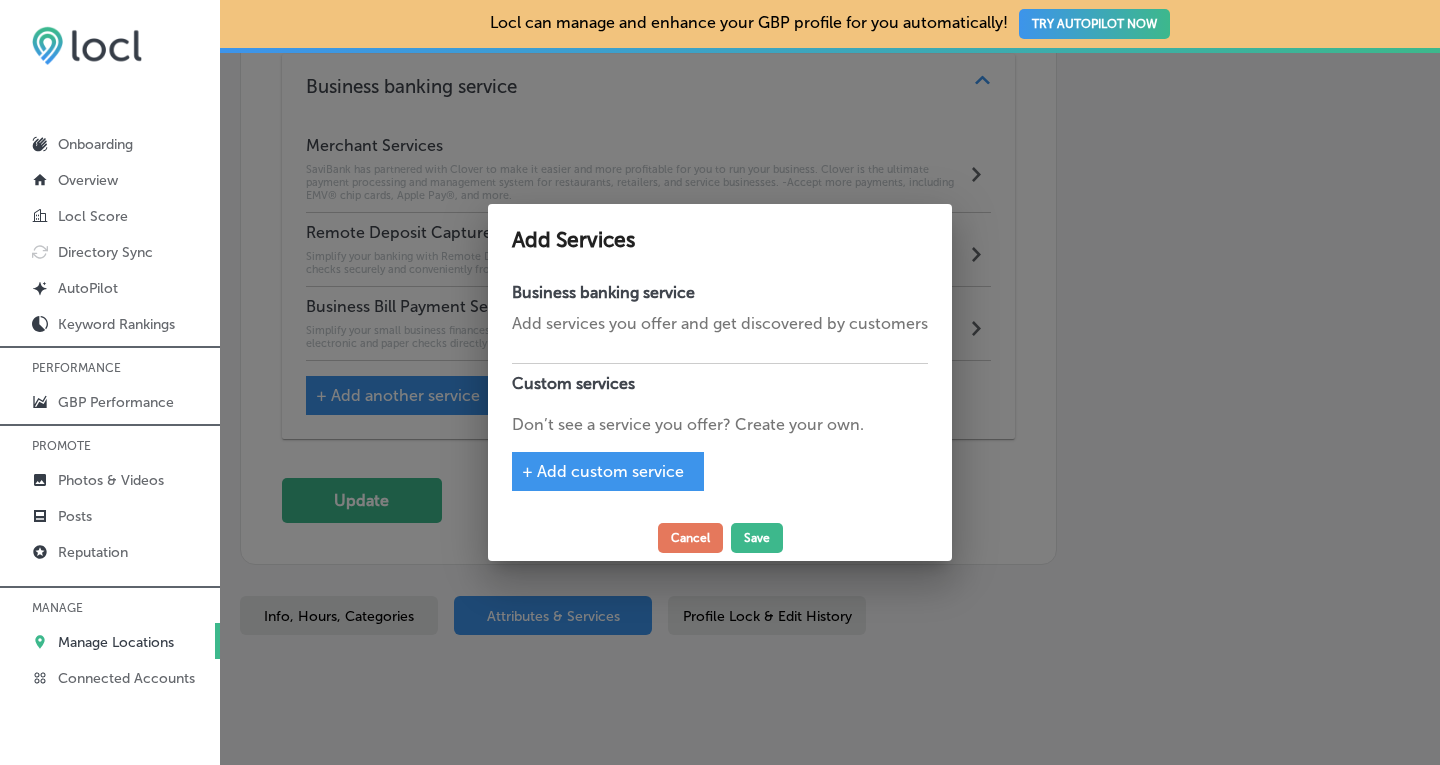 click on "+ Add custom service" at bounding box center (603, 471) 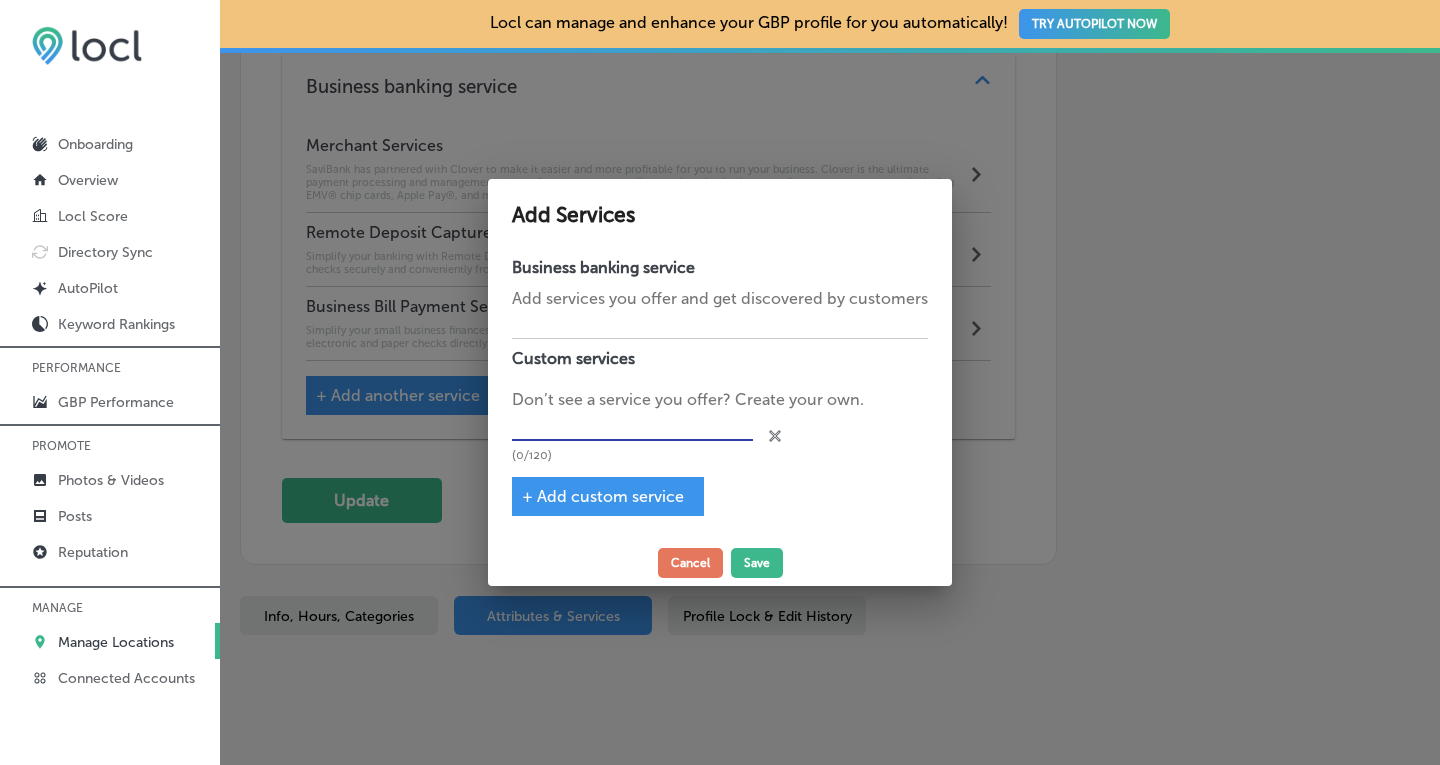click at bounding box center (632, 426) 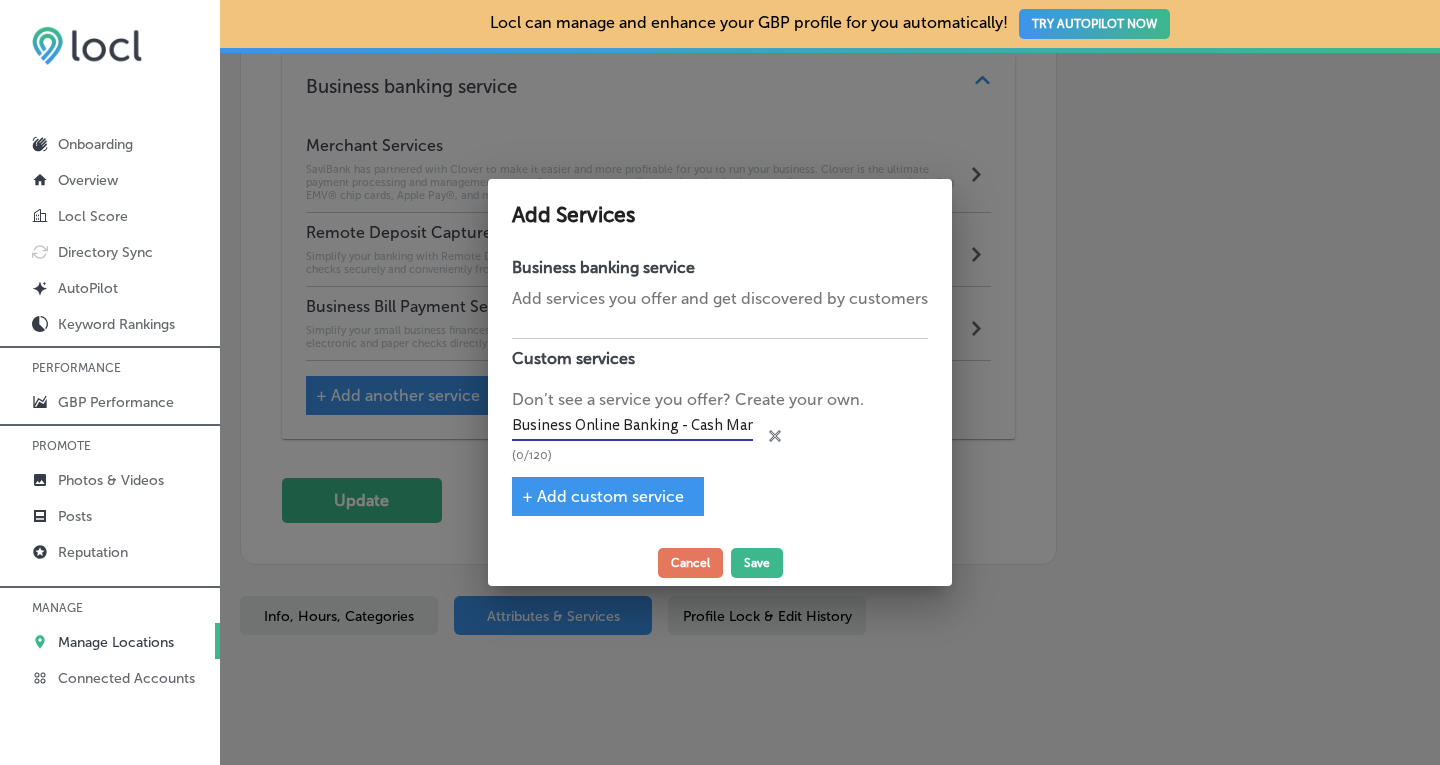 scroll, scrollTop: 0, scrollLeft: 59, axis: horizontal 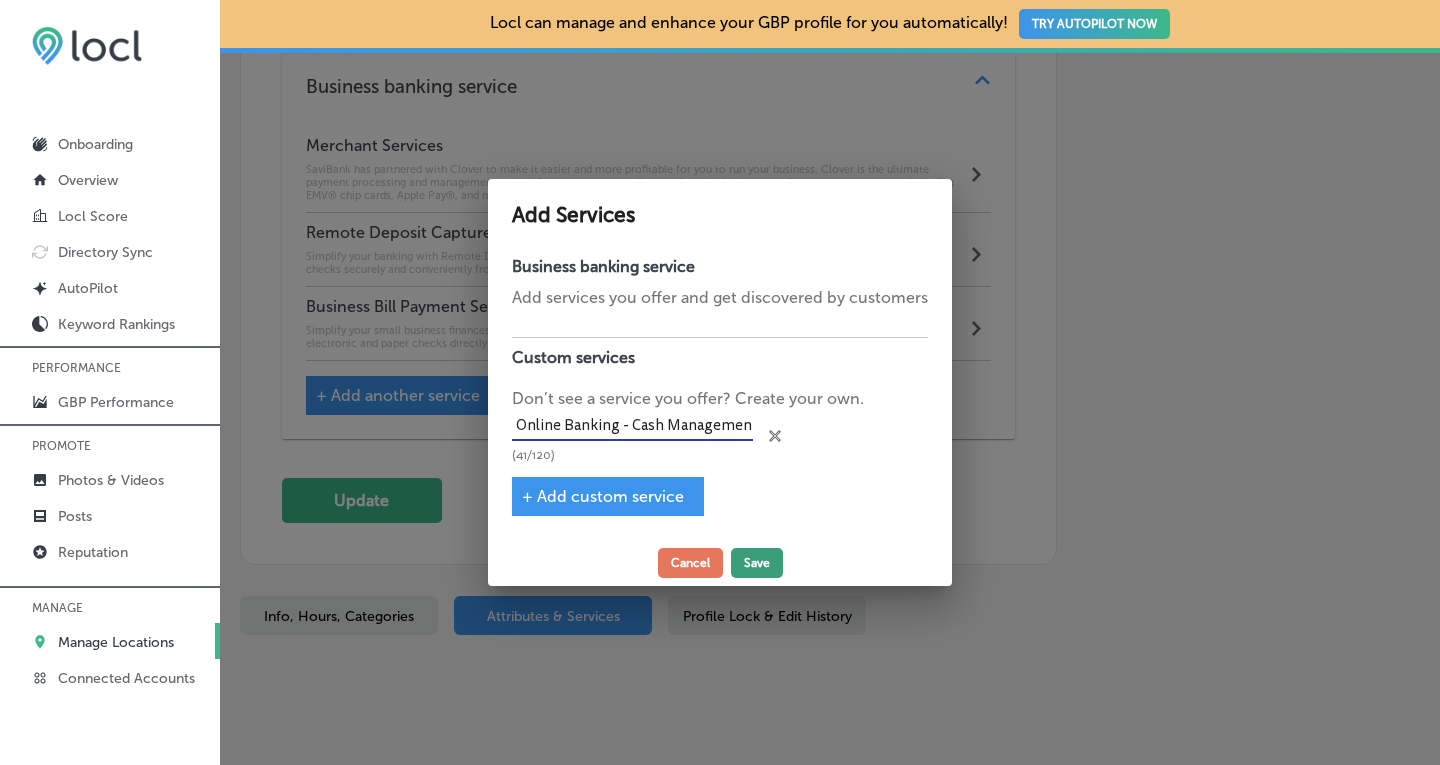 type on "Business Online Banking - Cash Management" 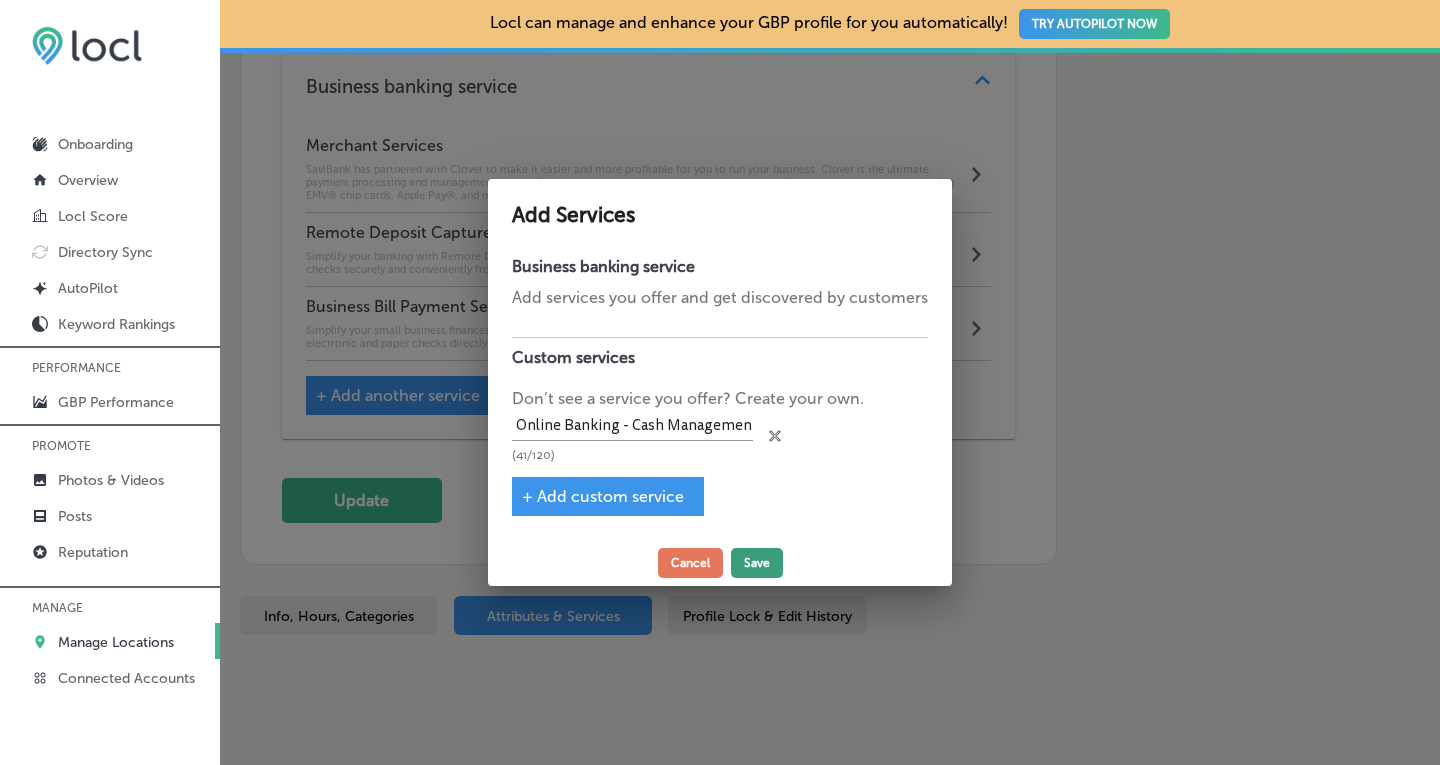 click on "Save" at bounding box center [757, 563] 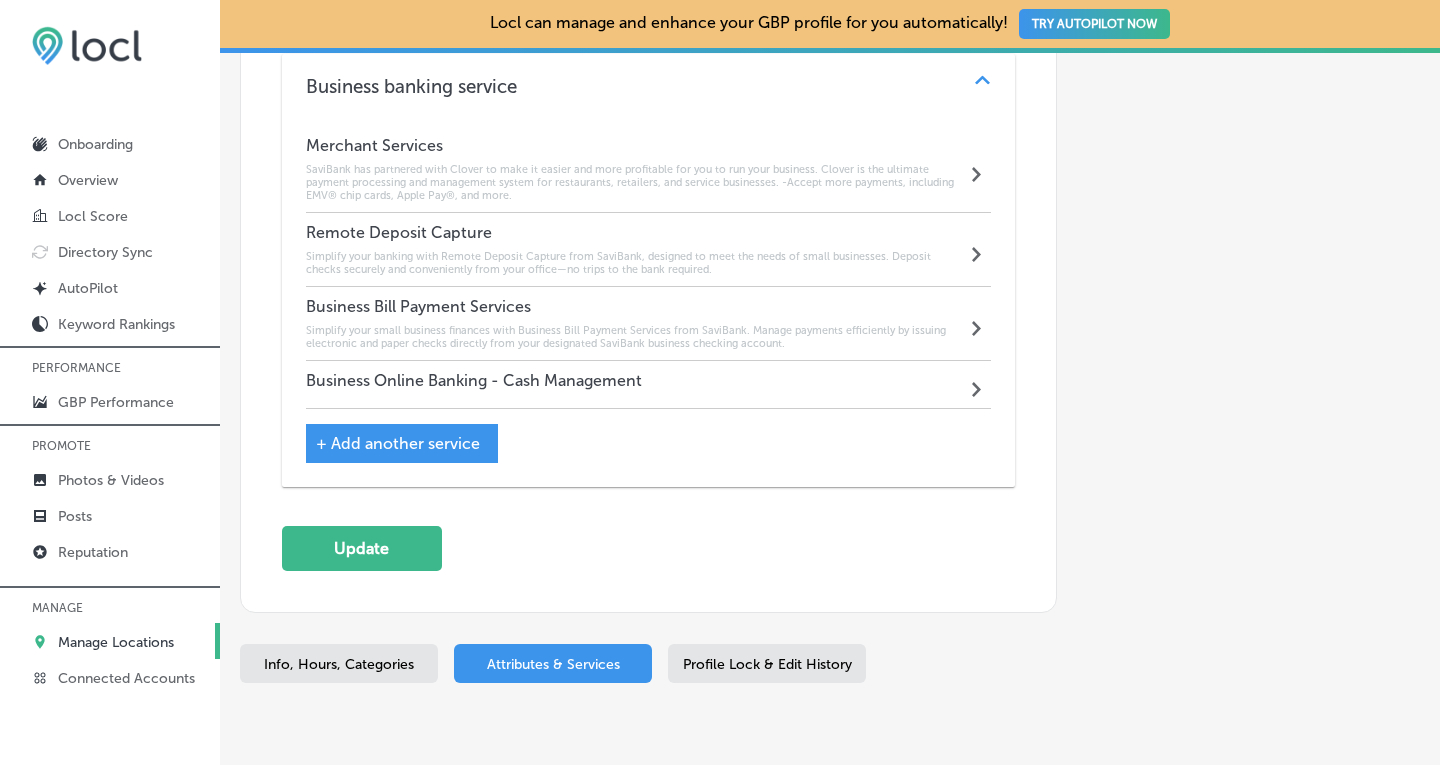 click on "Business Online Banking - Cash Management" at bounding box center [474, 380] 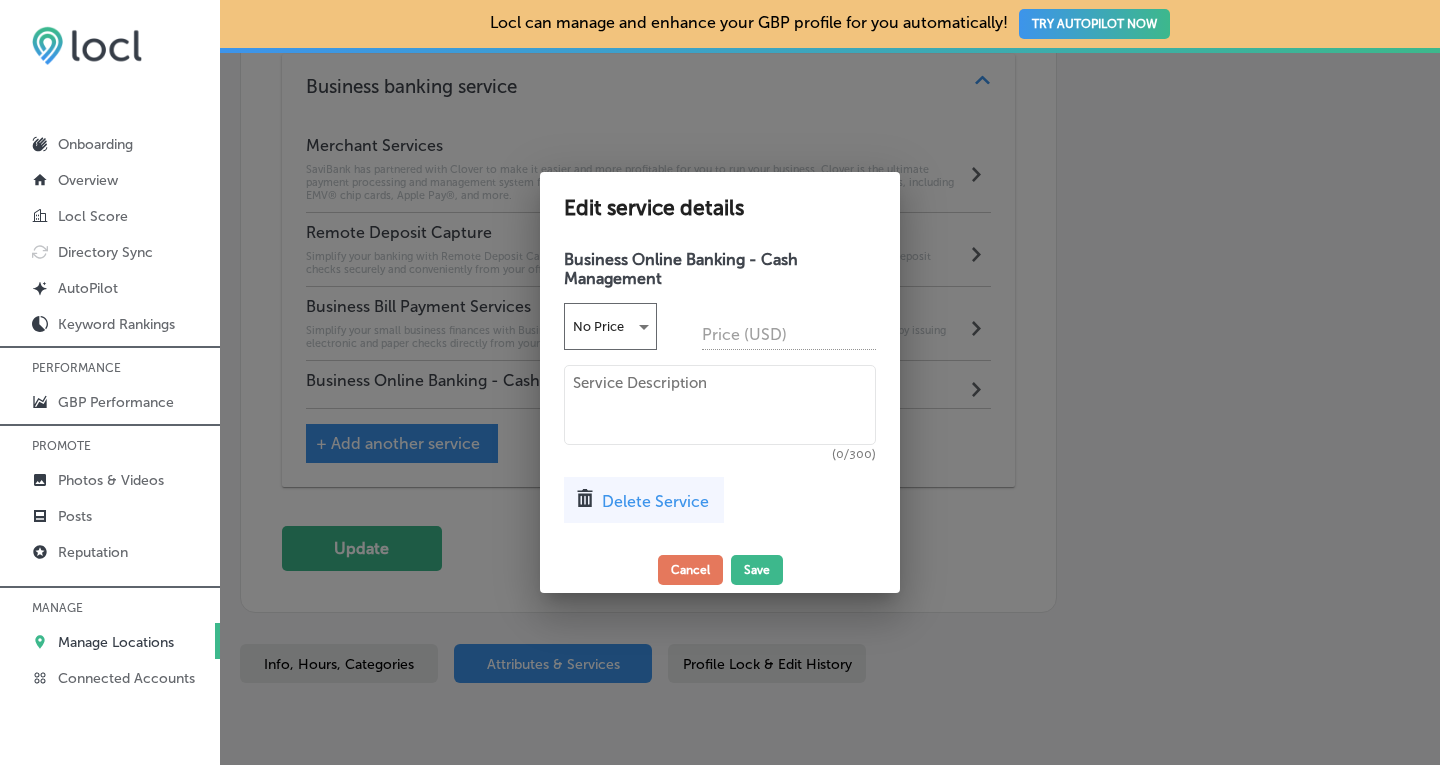 click at bounding box center (720, 405) 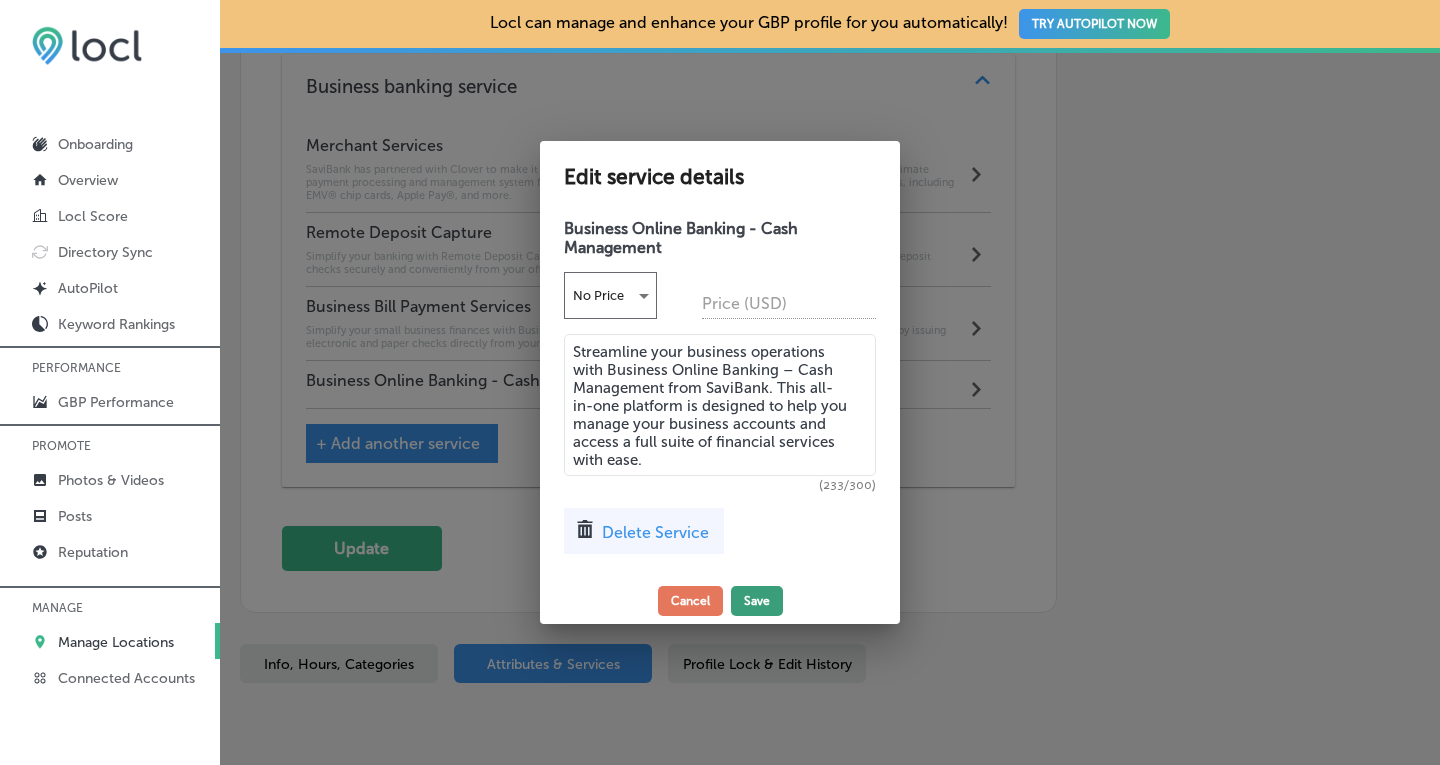type on "Streamline your business operations with Business Online Banking – Cash Management from SaviBank. This all-in-one platform is designed to help you manage your business accounts and access a full suite of financial services with ease." 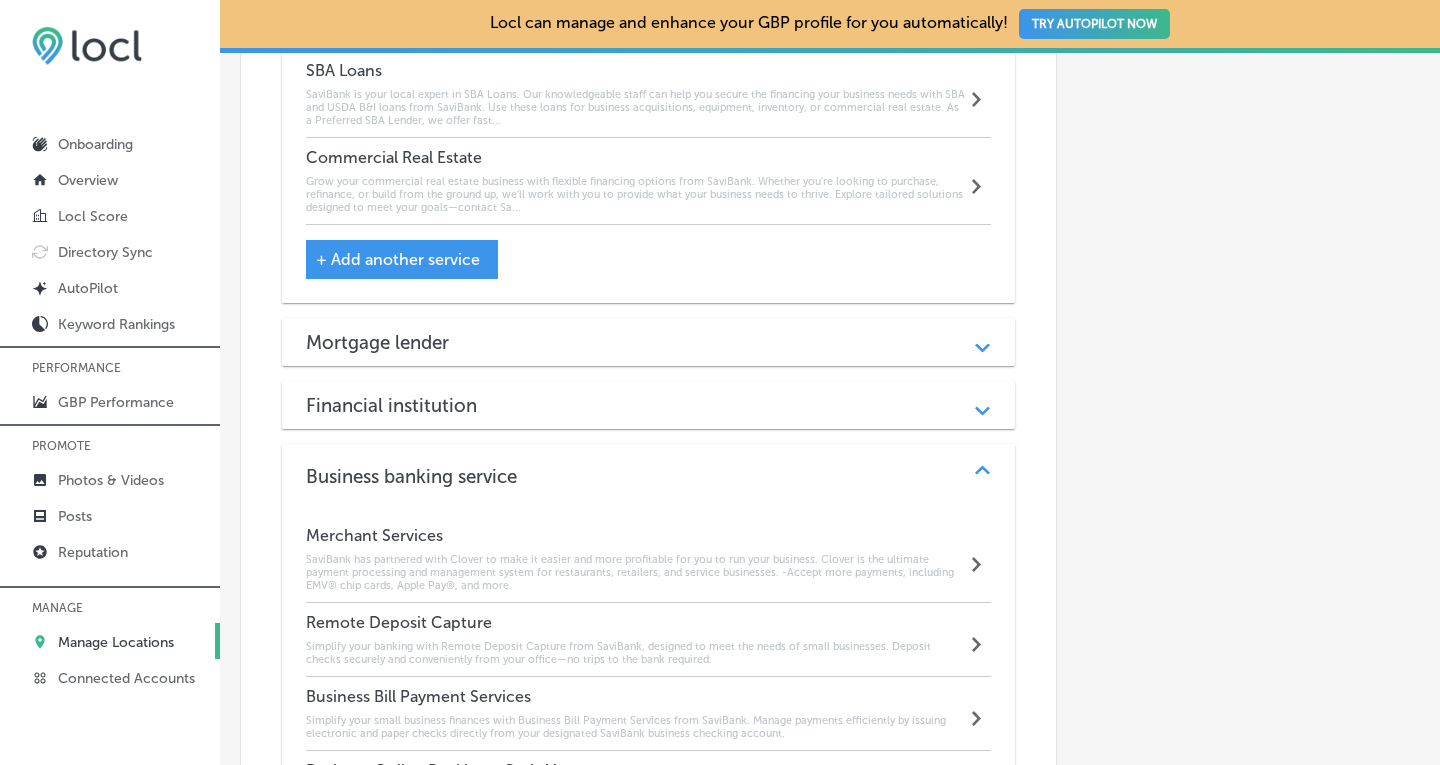 scroll, scrollTop: 2368, scrollLeft: 0, axis: vertical 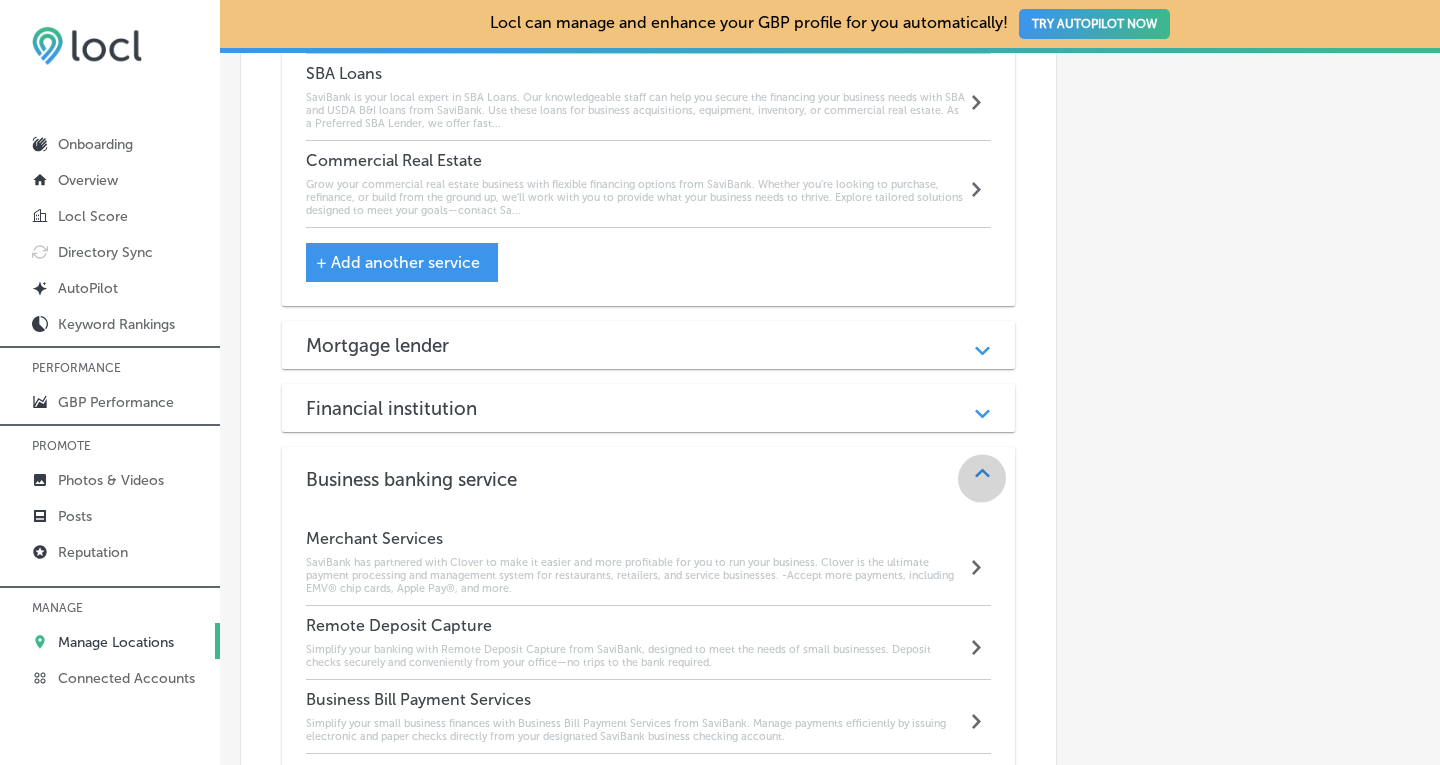 click 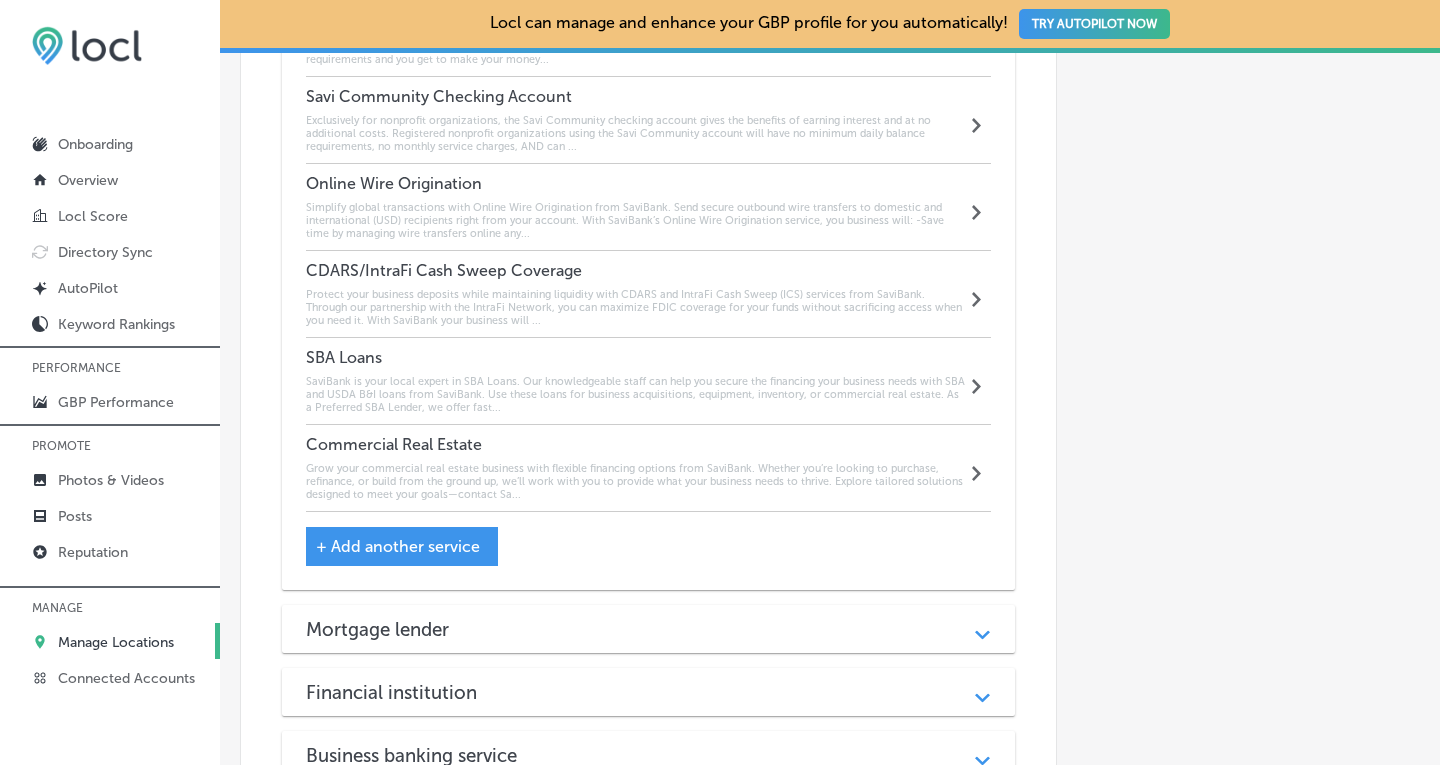 scroll, scrollTop: 2082, scrollLeft: 0, axis: vertical 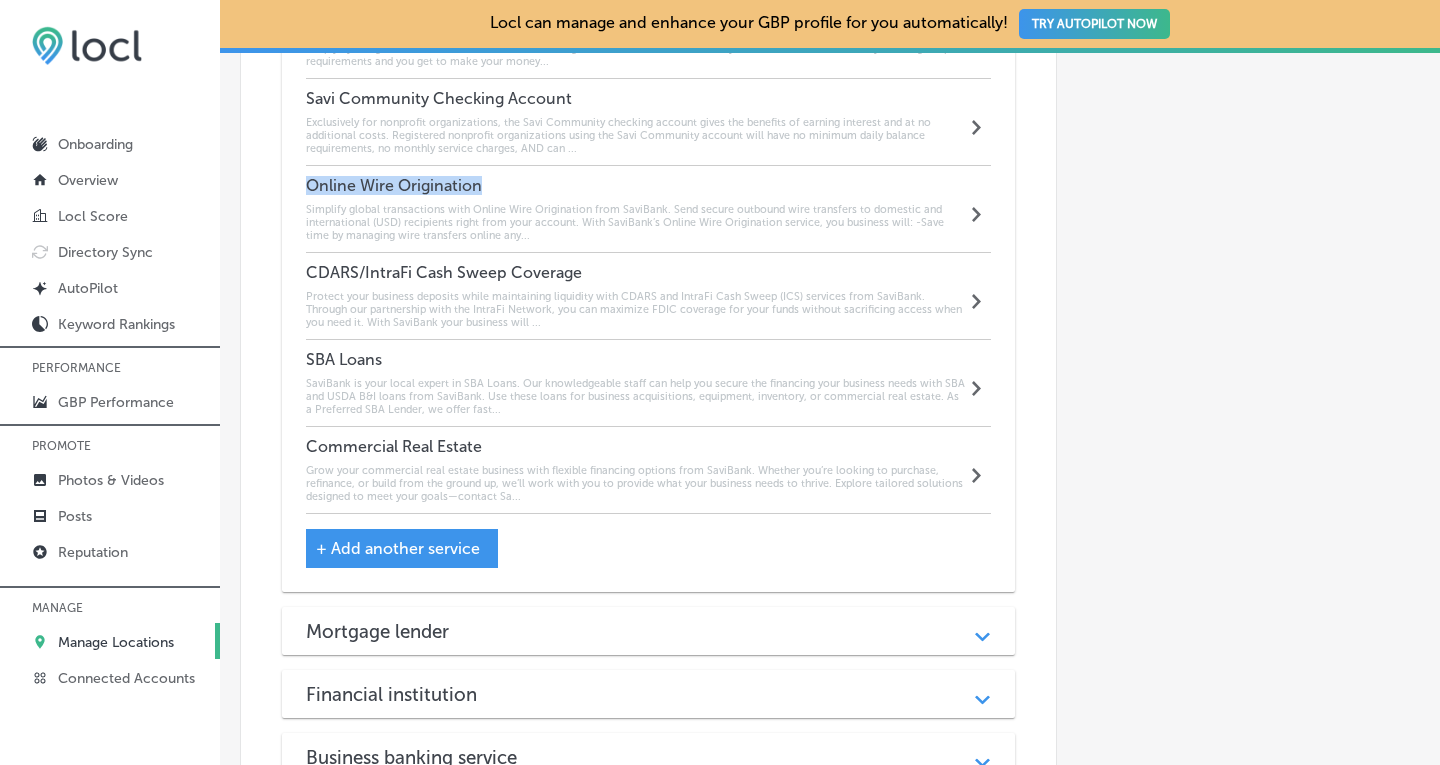 drag, startPoint x: 497, startPoint y: 159, endPoint x: 280, endPoint y: 160, distance: 217.0023 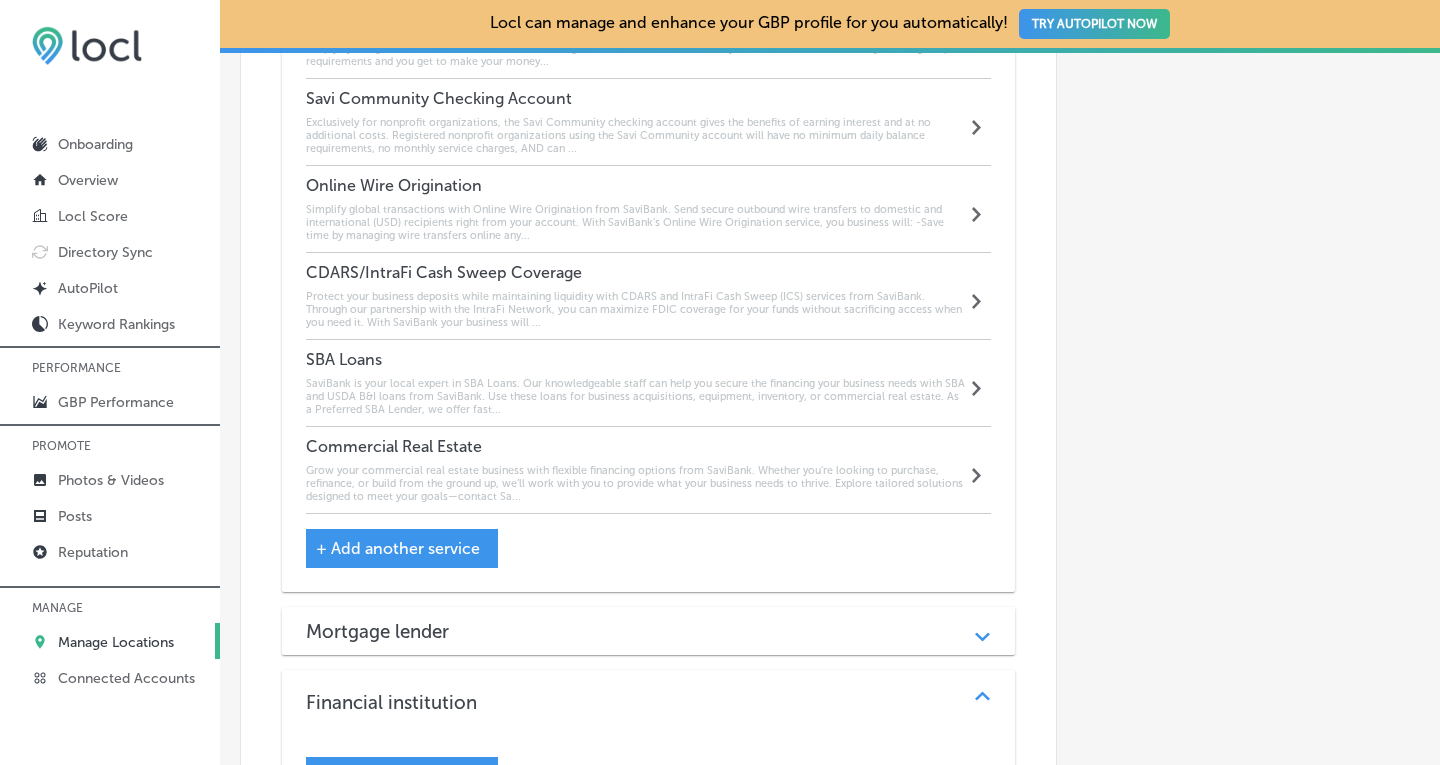 click on "Simplify global transactions with Online Wire Origination from SaviBank. Send secure outbound wire transfers to domestic and international (USD) recipients right from your account. With SaviBank’s Online Wire Origination service, you business will: -Save time by managing wire transfers online any..." at bounding box center (636, 222) 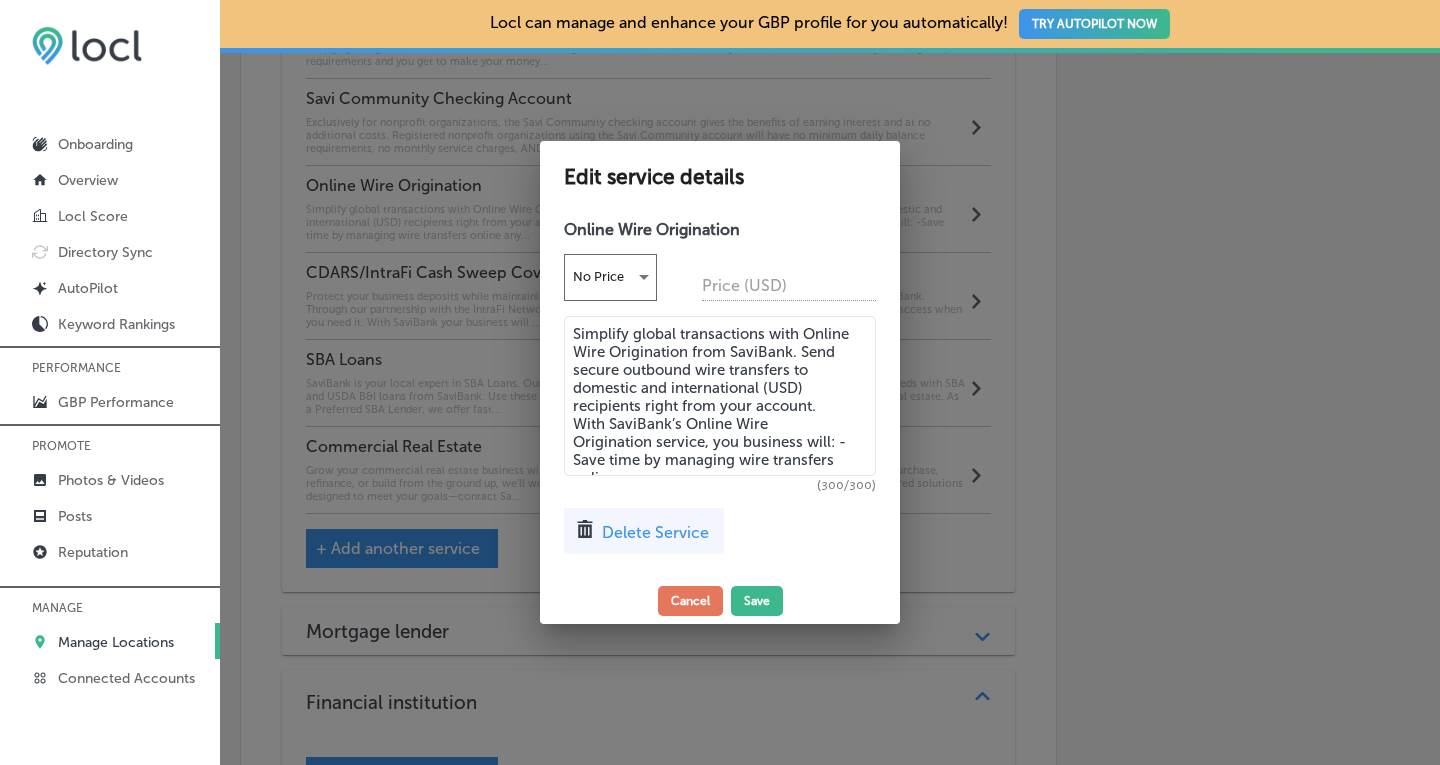 click on "Delete Service" at bounding box center (655, 532) 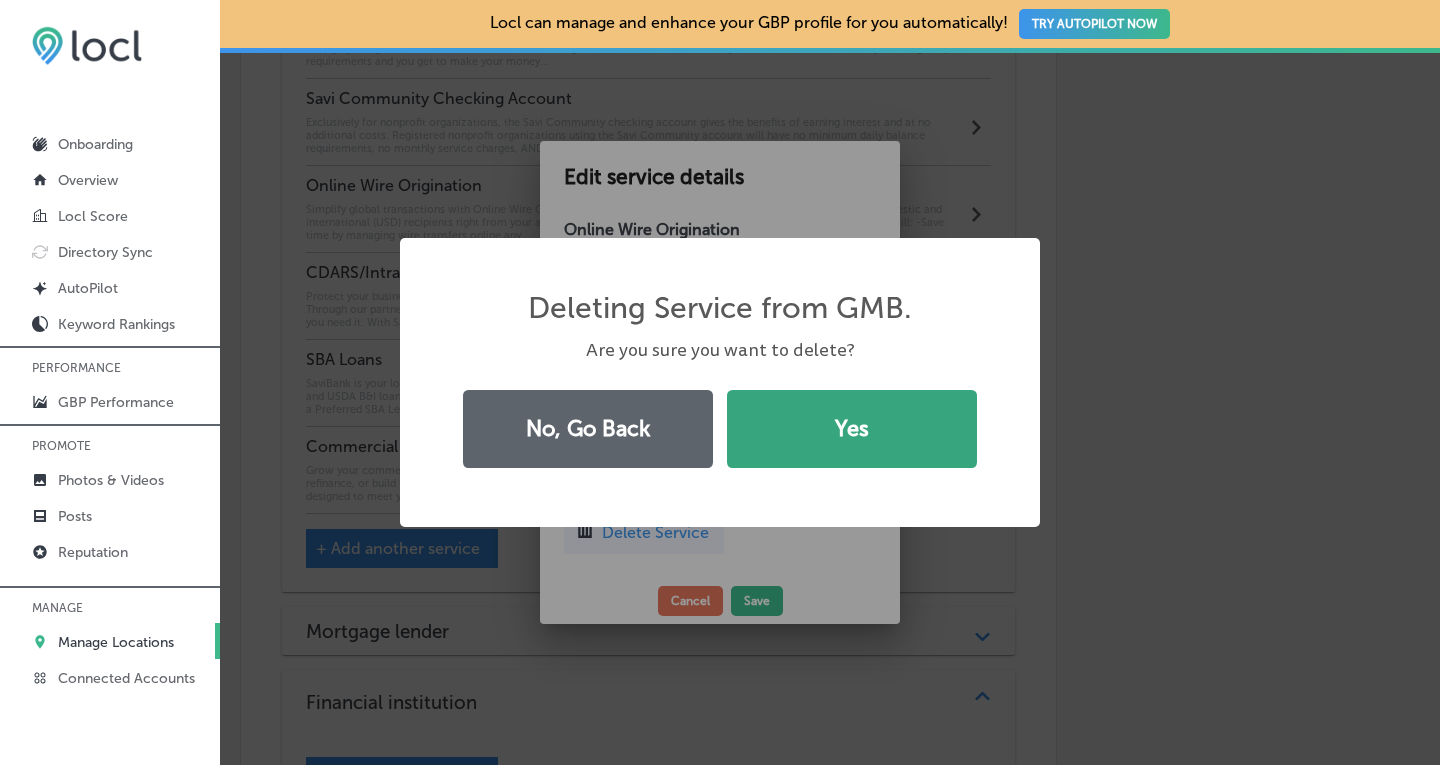 click on "Yes" at bounding box center [852, 429] 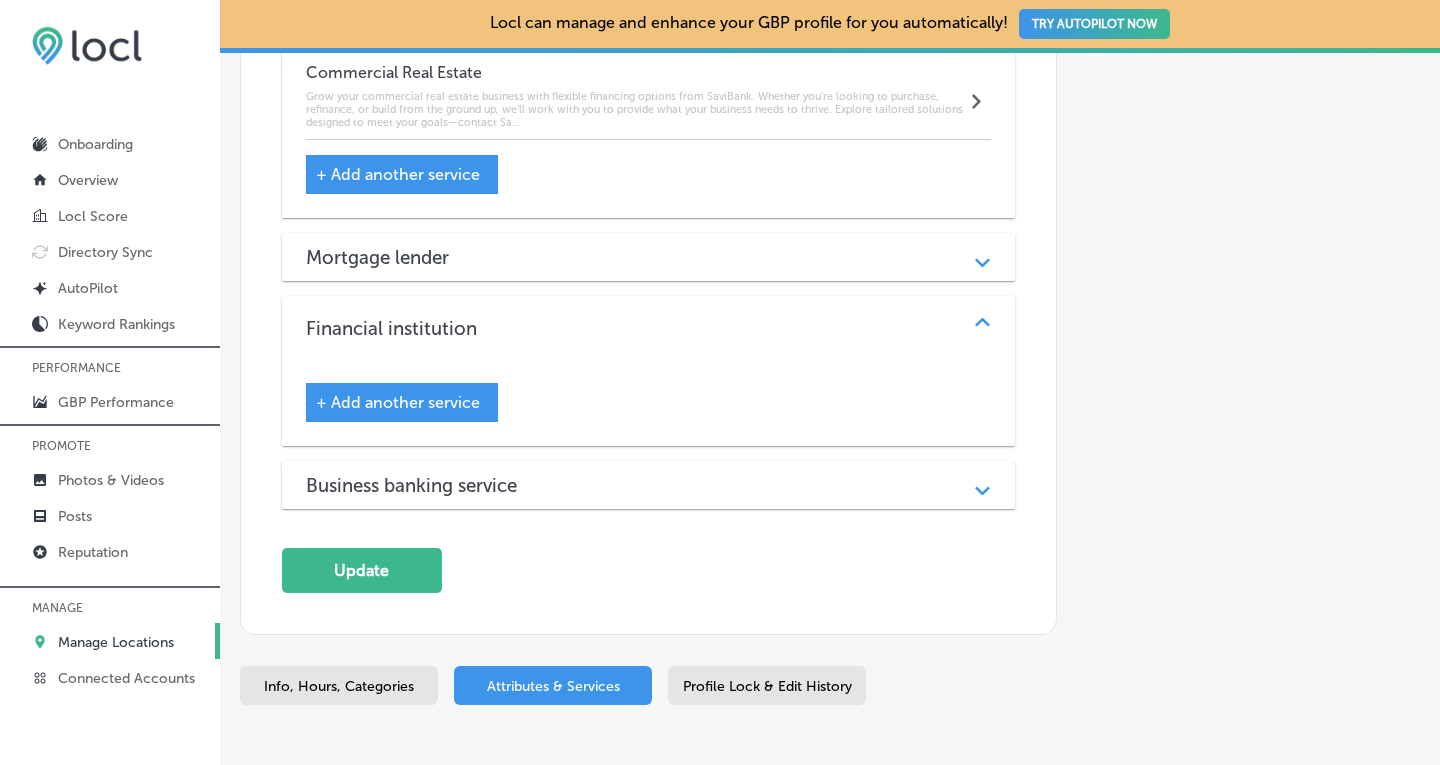 scroll, scrollTop: 2391, scrollLeft: 0, axis: vertical 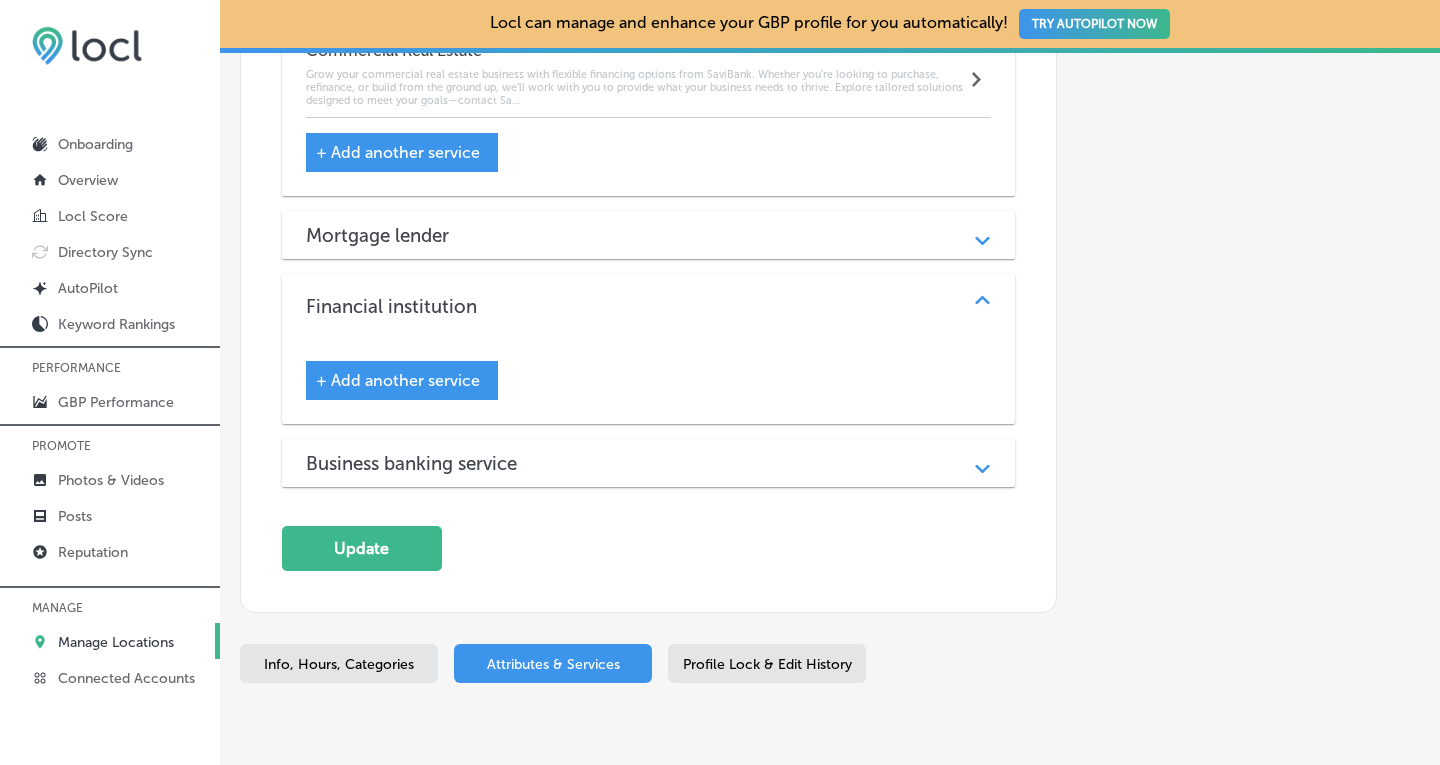 click on "+ Add another service" at bounding box center (398, 380) 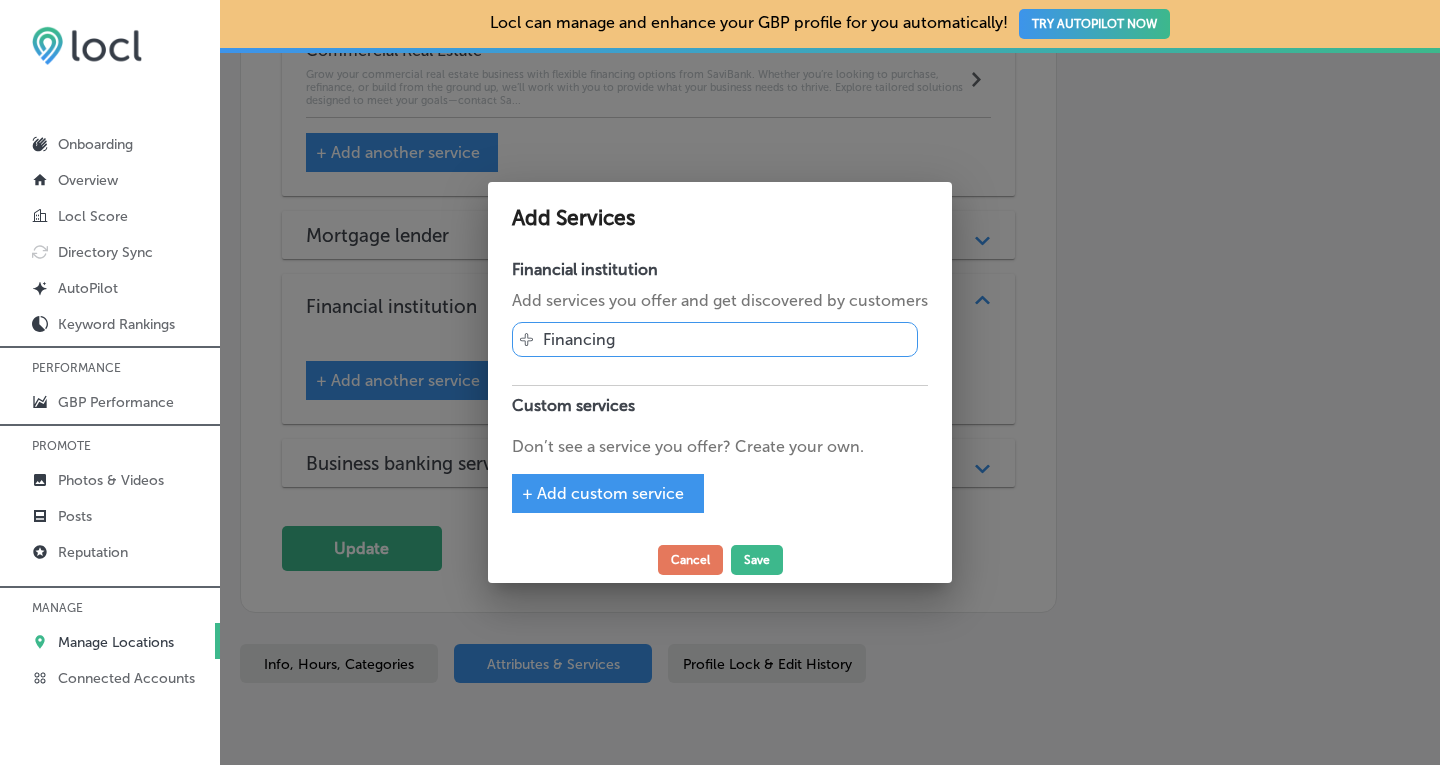 click on "Financing" at bounding box center [579, 339] 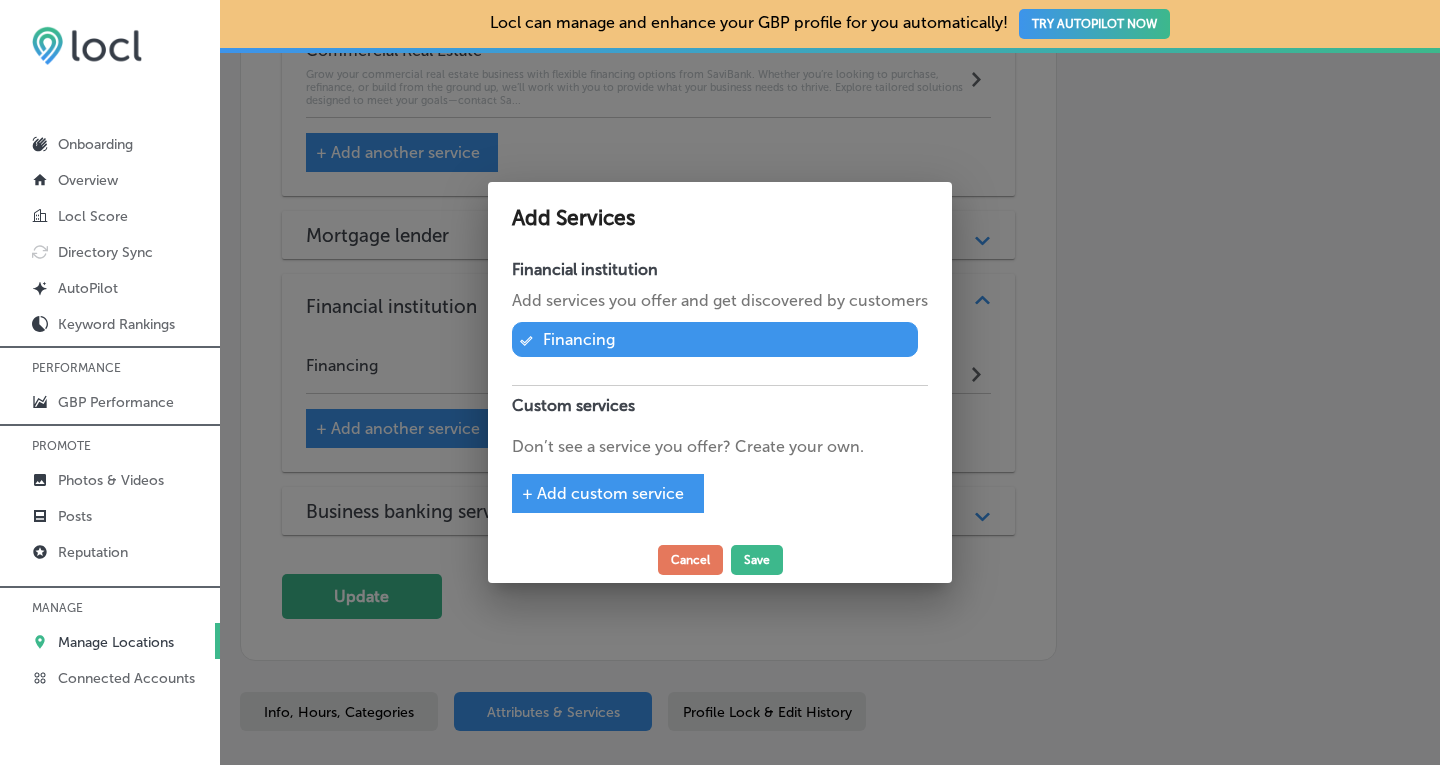 click on "+ Add custom service" at bounding box center [603, 493] 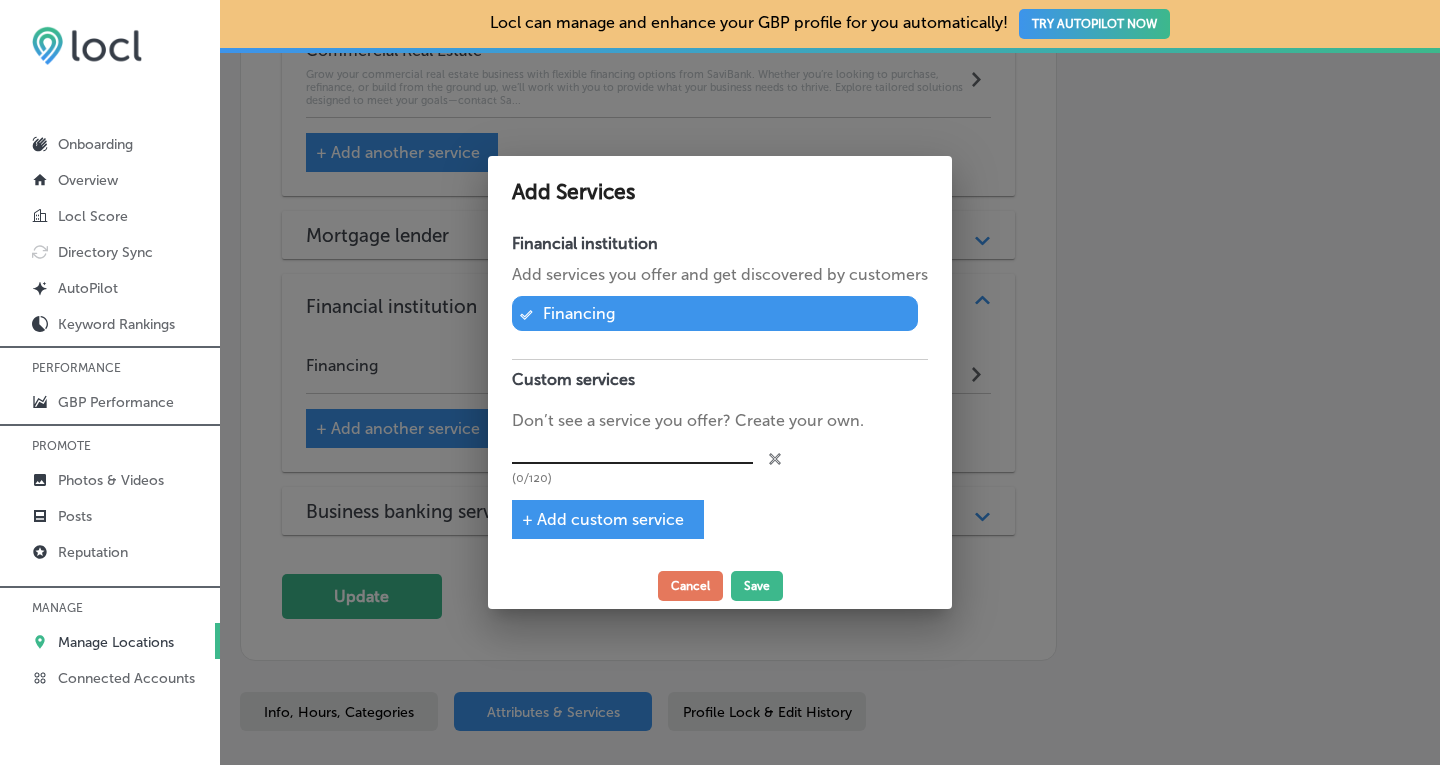 click at bounding box center [632, 448] 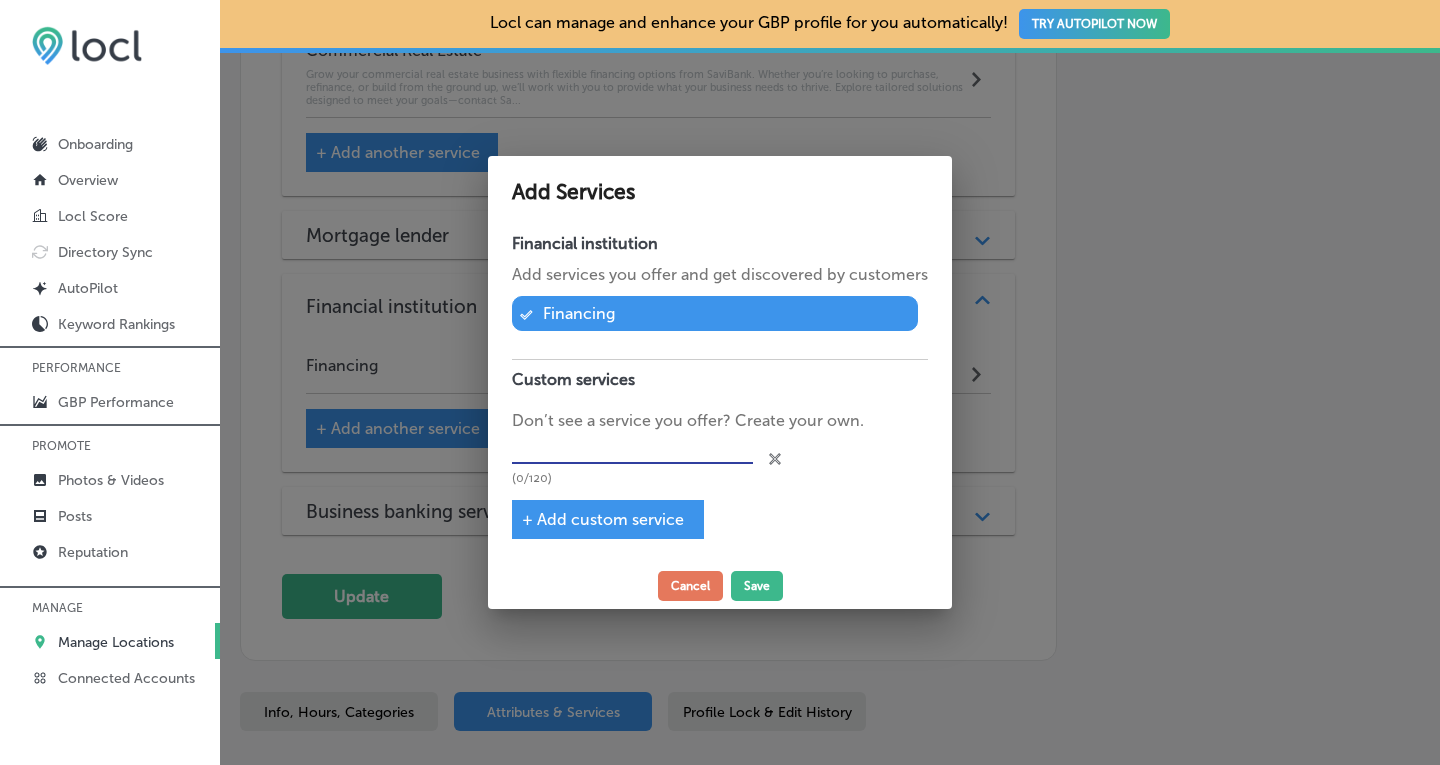 paste on "Online Wire Origination" 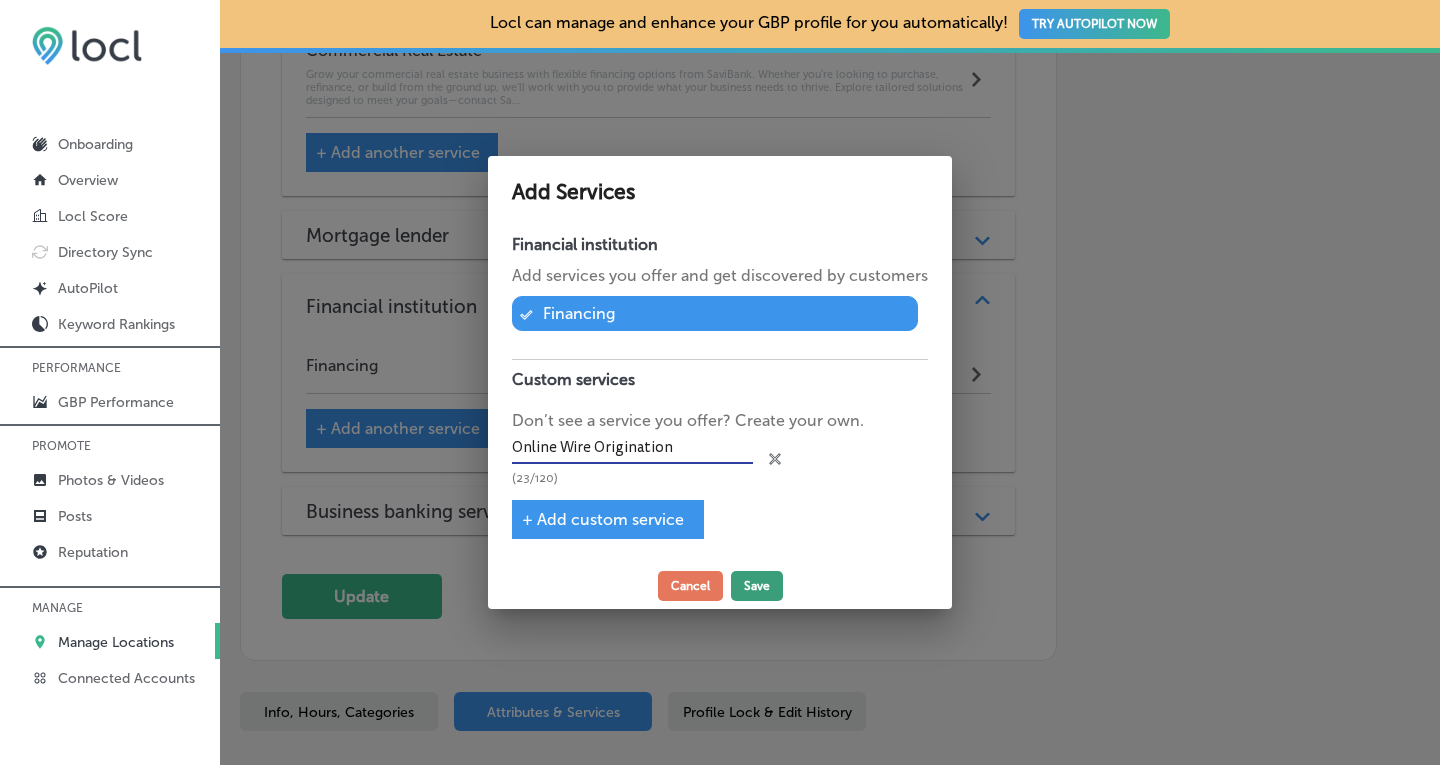 type on "Online Wire Origination" 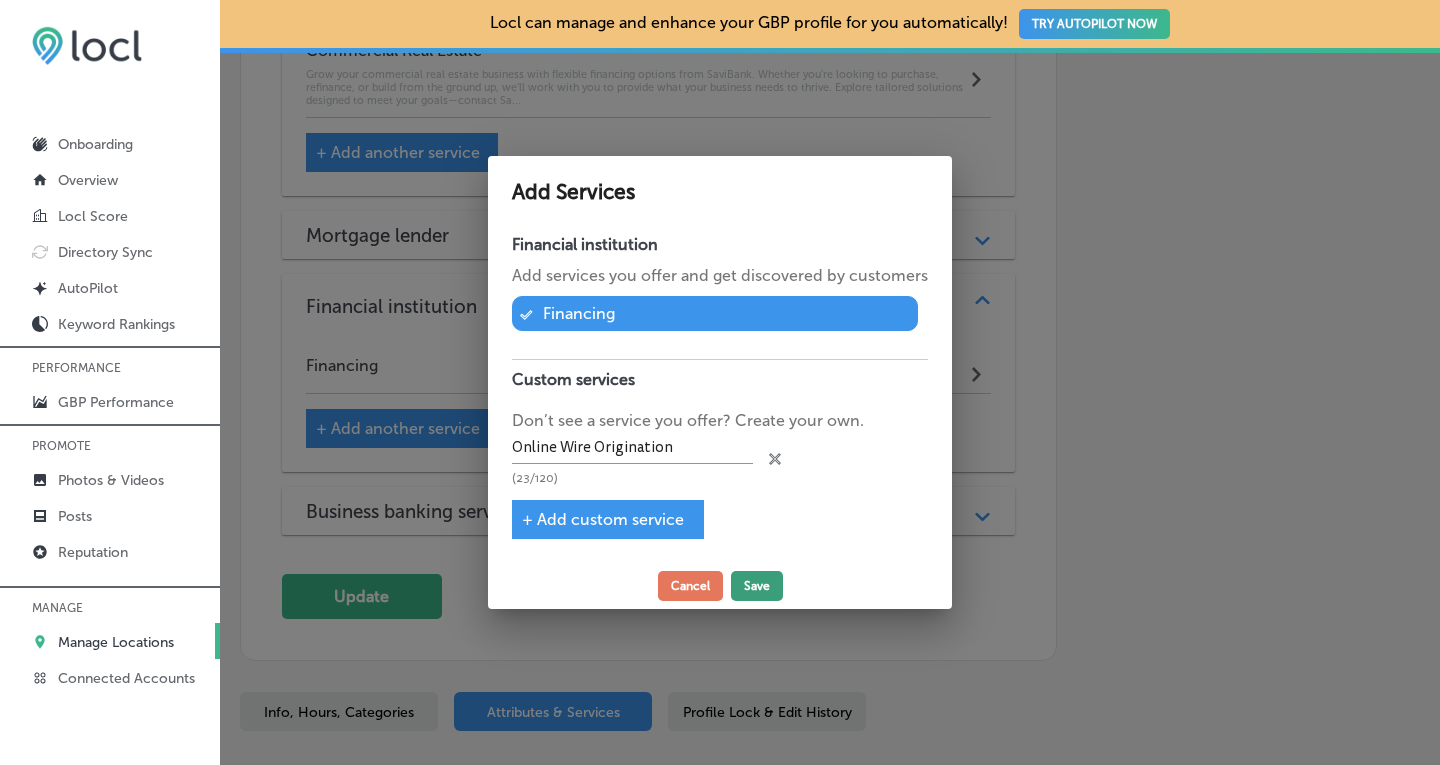 click on "Save" at bounding box center (757, 586) 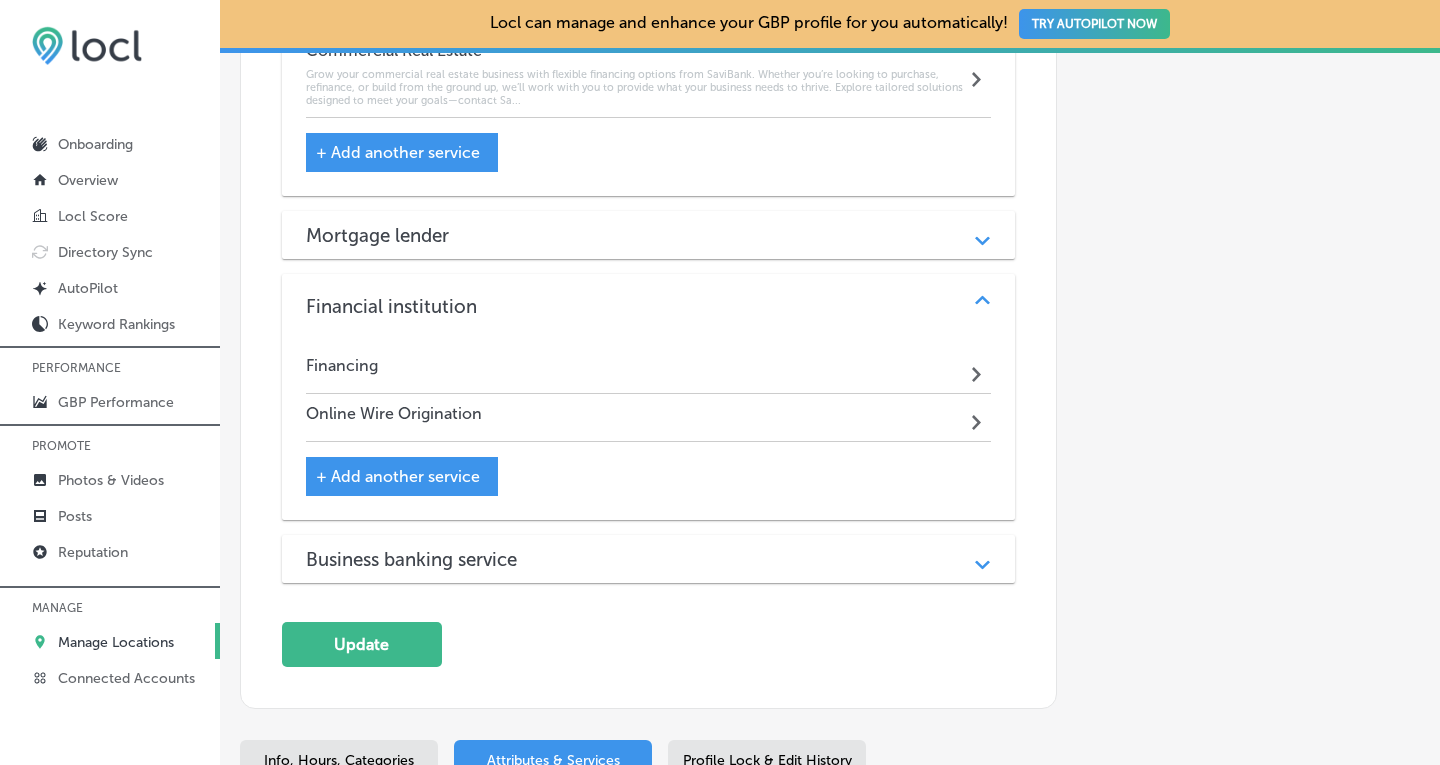 click on "Online Wire Origination" at bounding box center (394, 413) 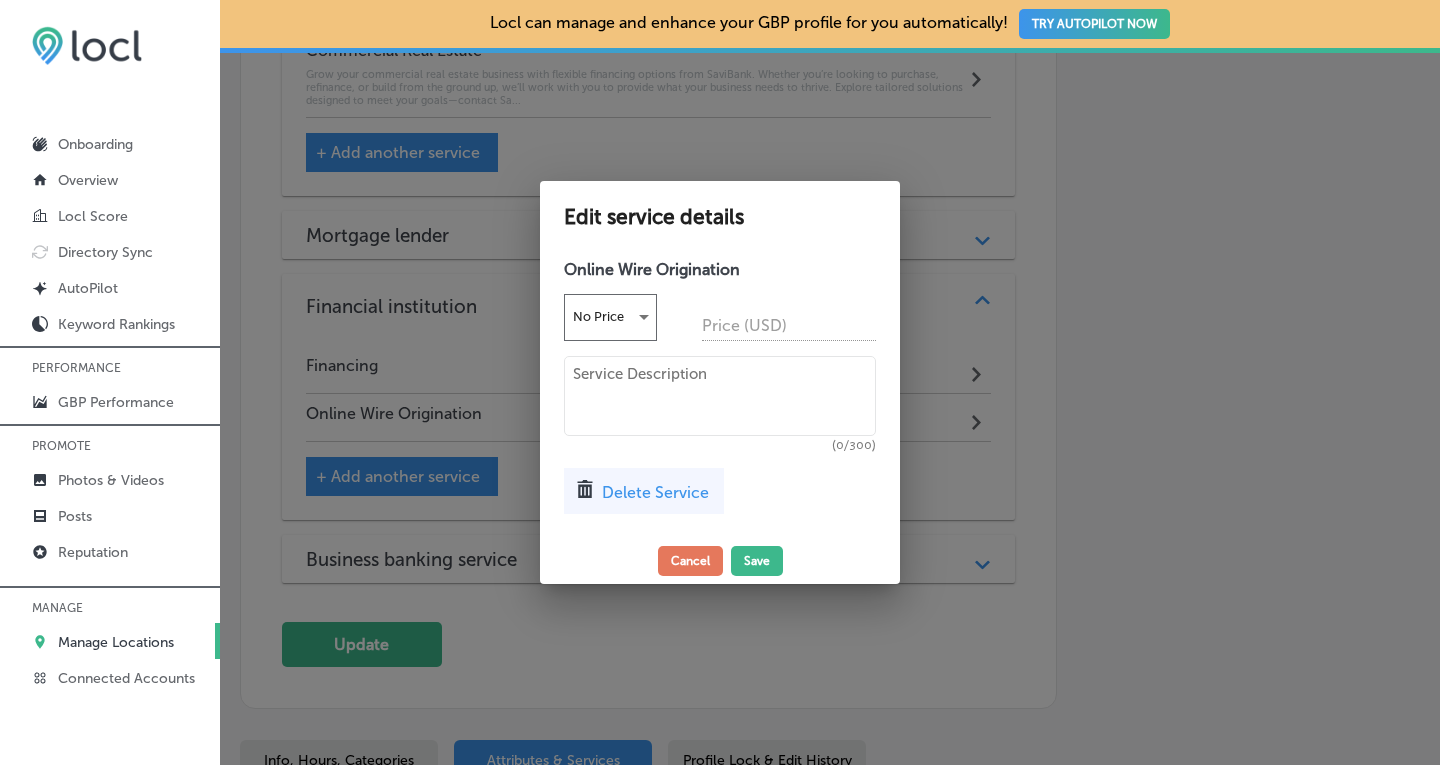click at bounding box center (720, 396) 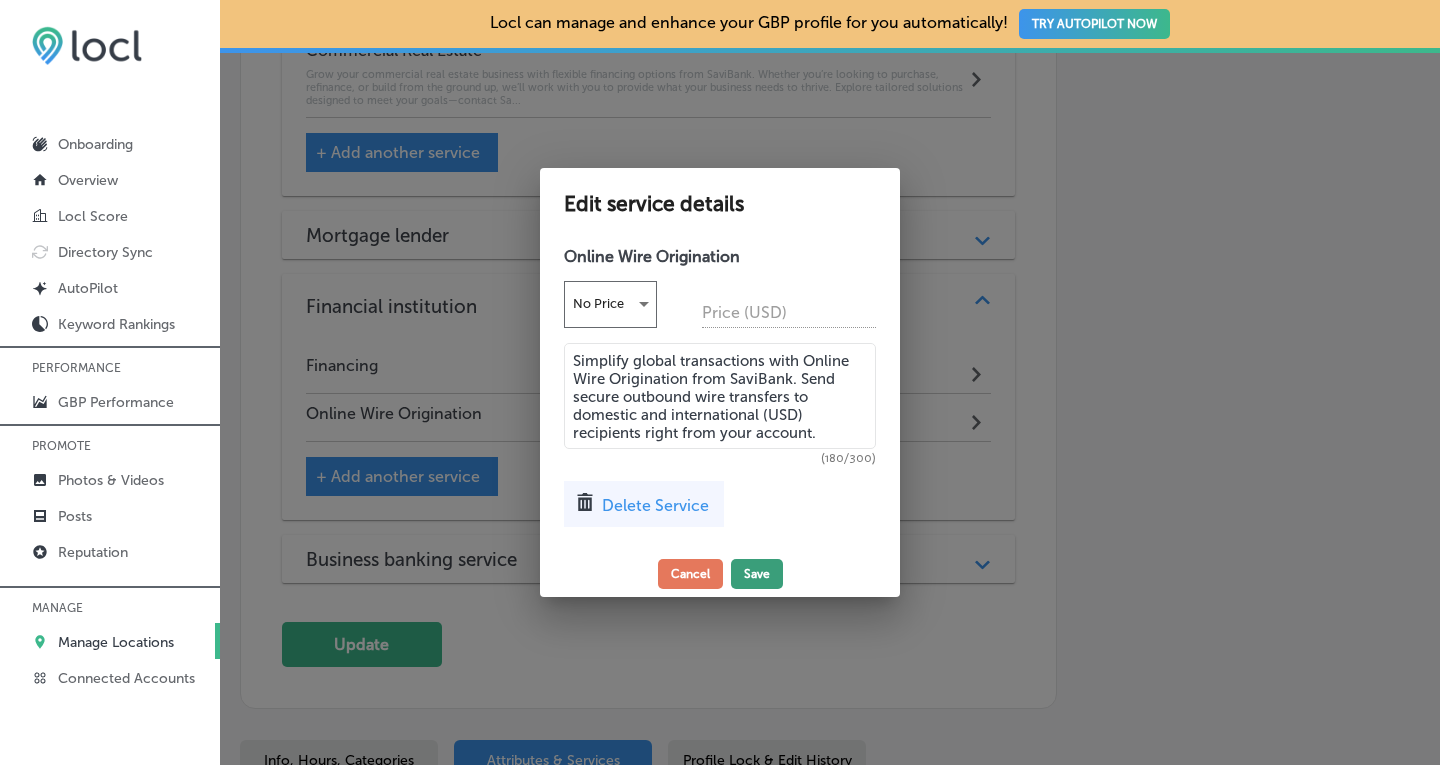 type on "Simplify global transactions with Online Wire Origination from SaviBank. Send secure outbound wire transfers to domestic and international (USD) recipients right from your account." 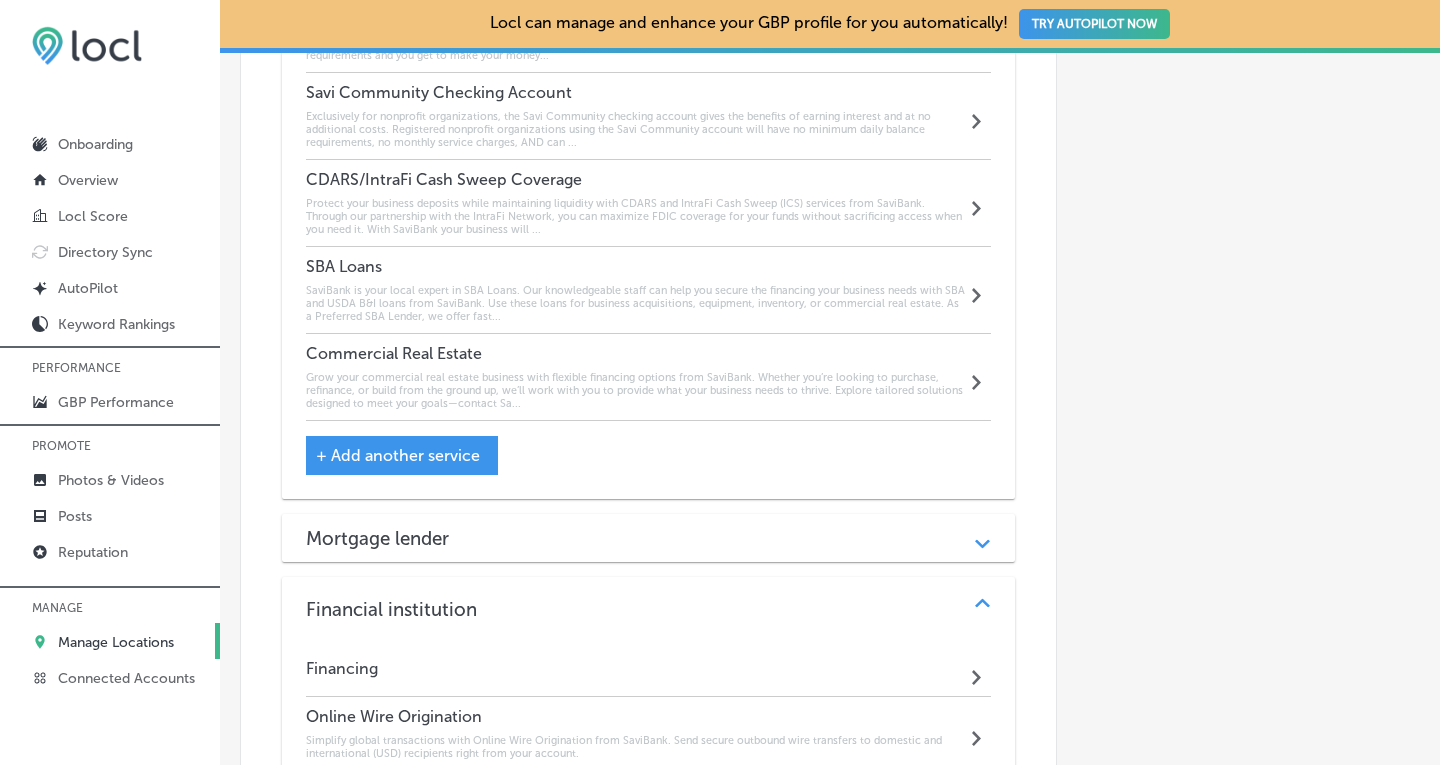 scroll, scrollTop: 2042, scrollLeft: 0, axis: vertical 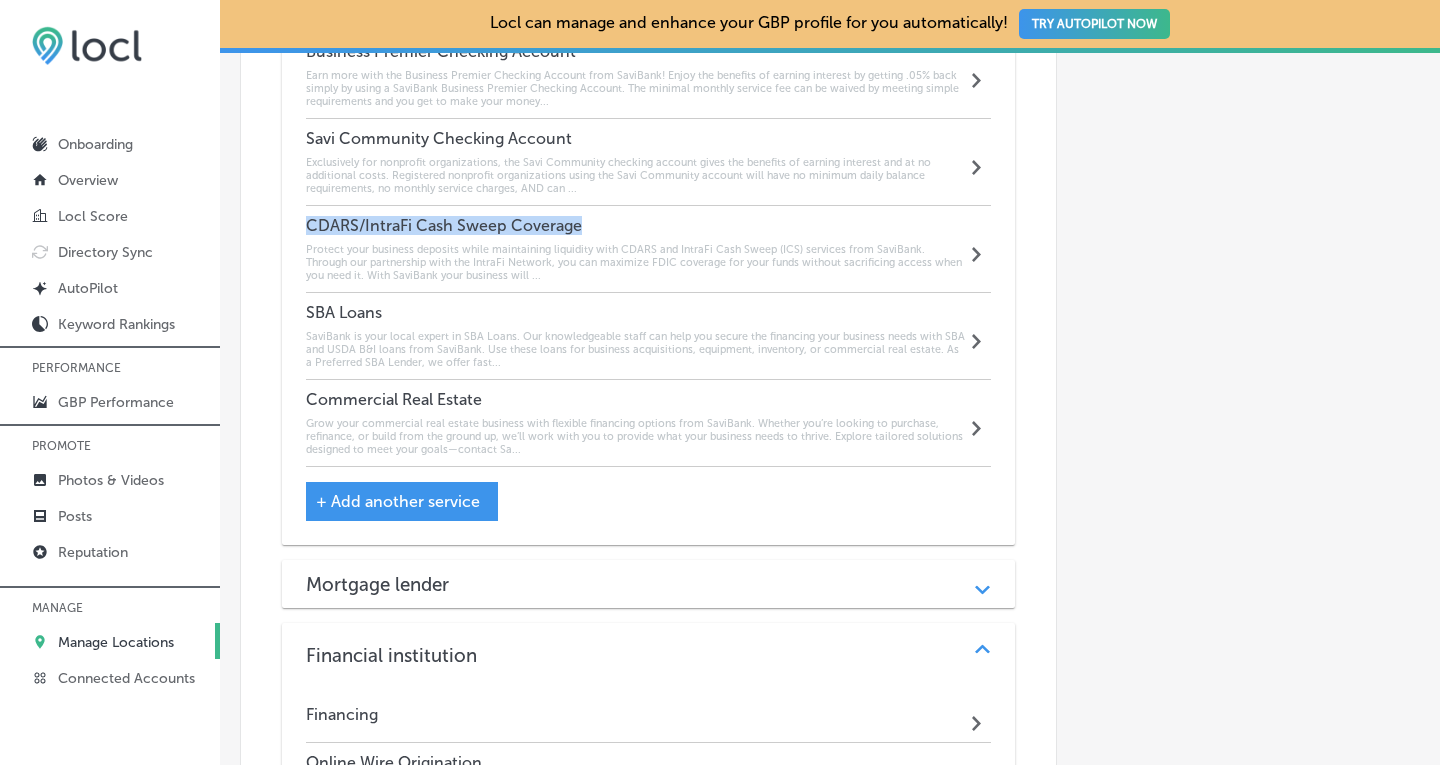 drag, startPoint x: 589, startPoint y: 194, endPoint x: 301, endPoint y: 188, distance: 288.0625 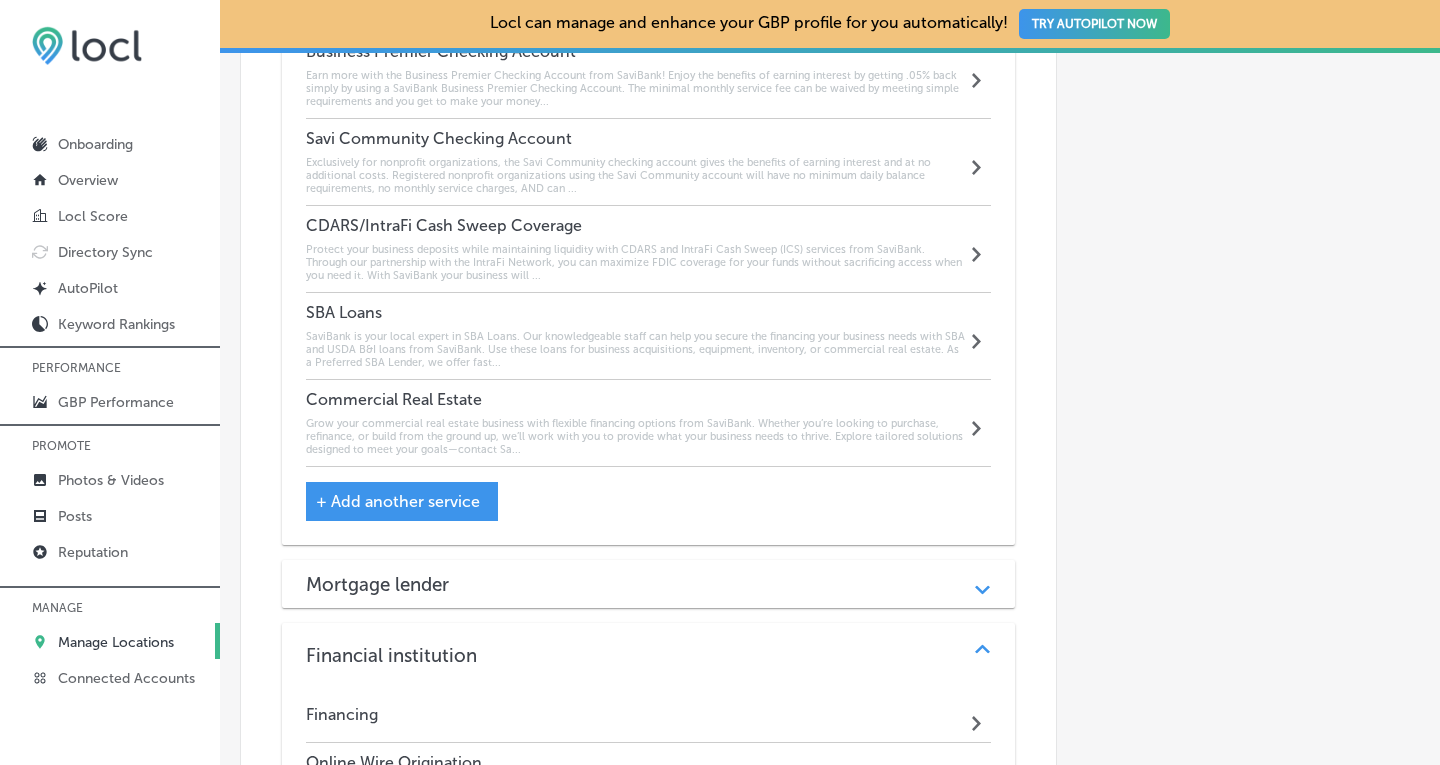 click on "Automatically Sync Profile Details Premium Directories:" at bounding box center [1238, -273] 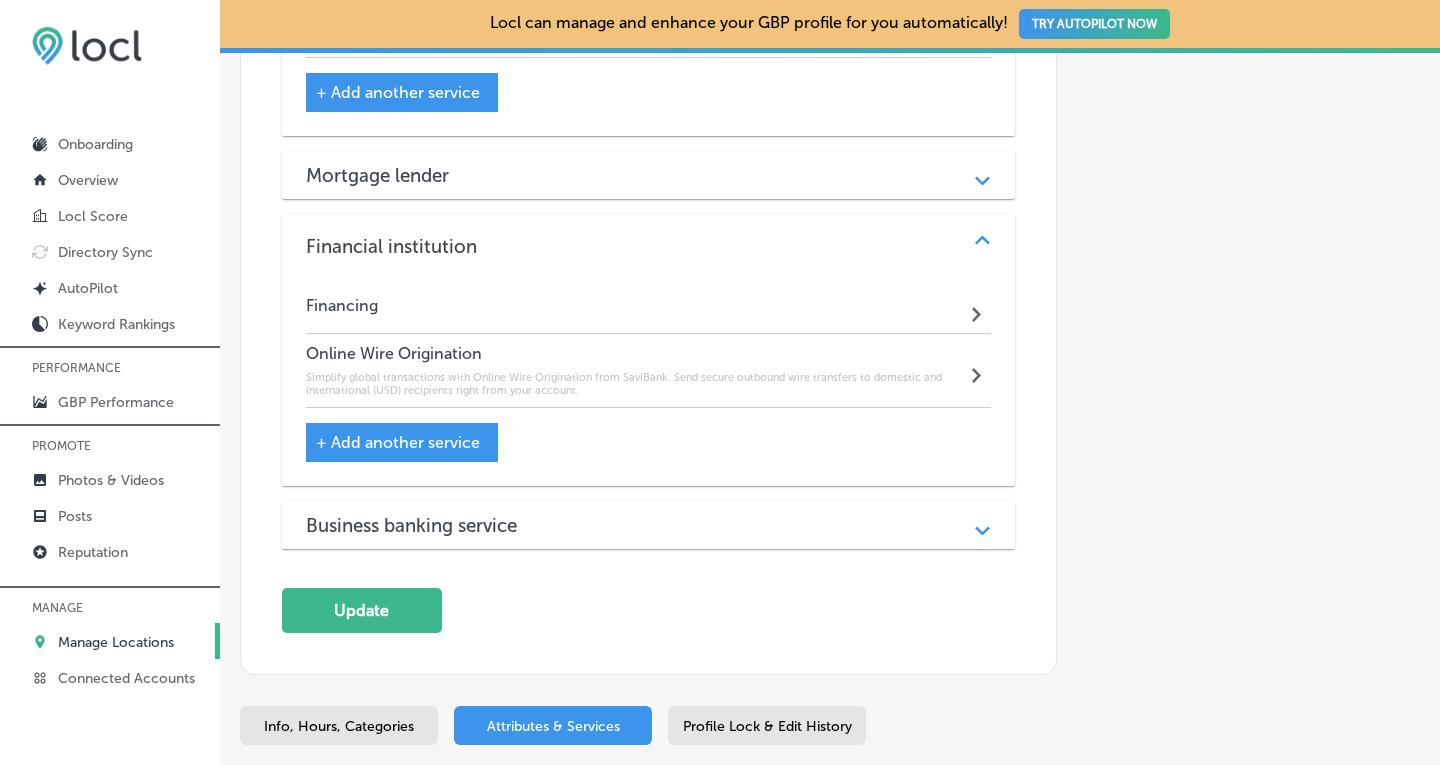 scroll, scrollTop: 2471, scrollLeft: 0, axis: vertical 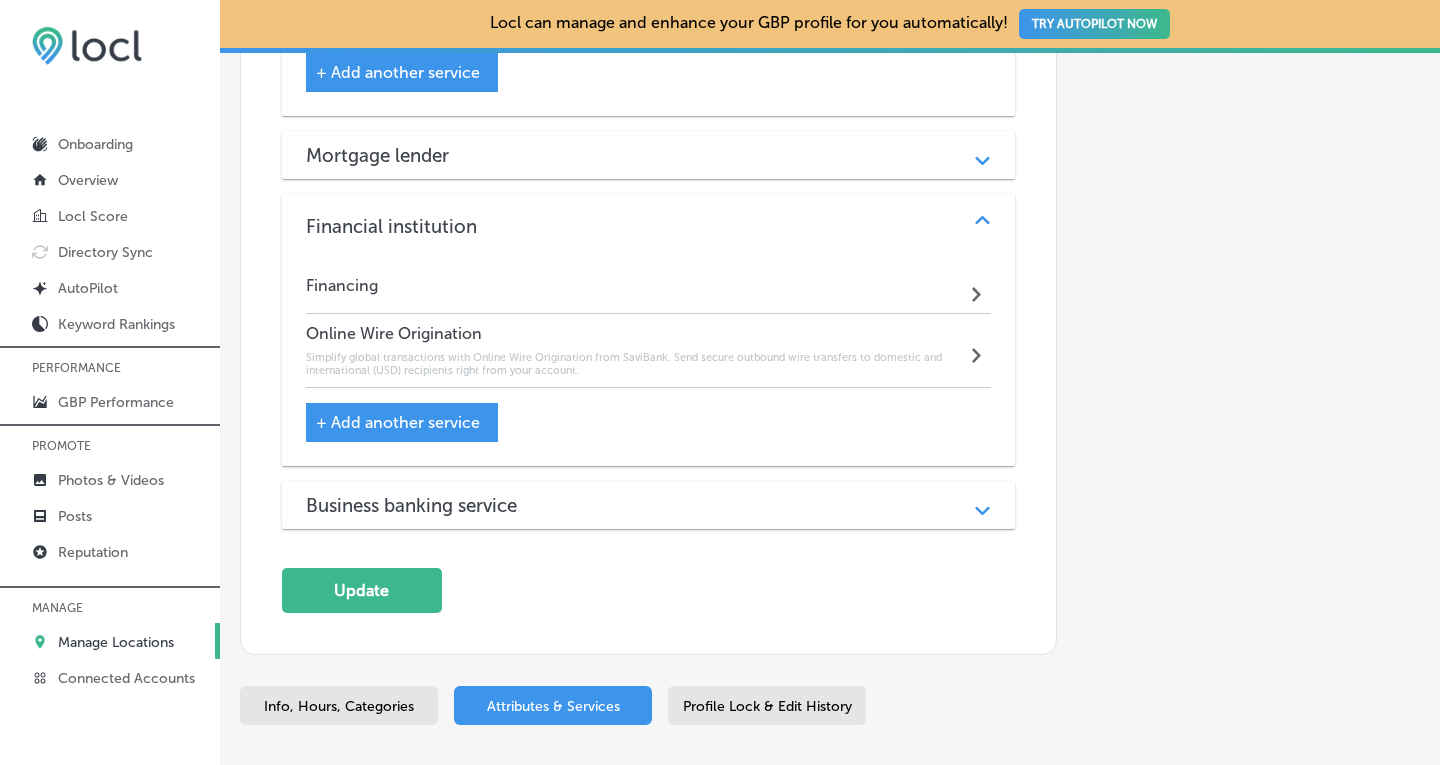 click on "+ Add another service" at bounding box center [398, 422] 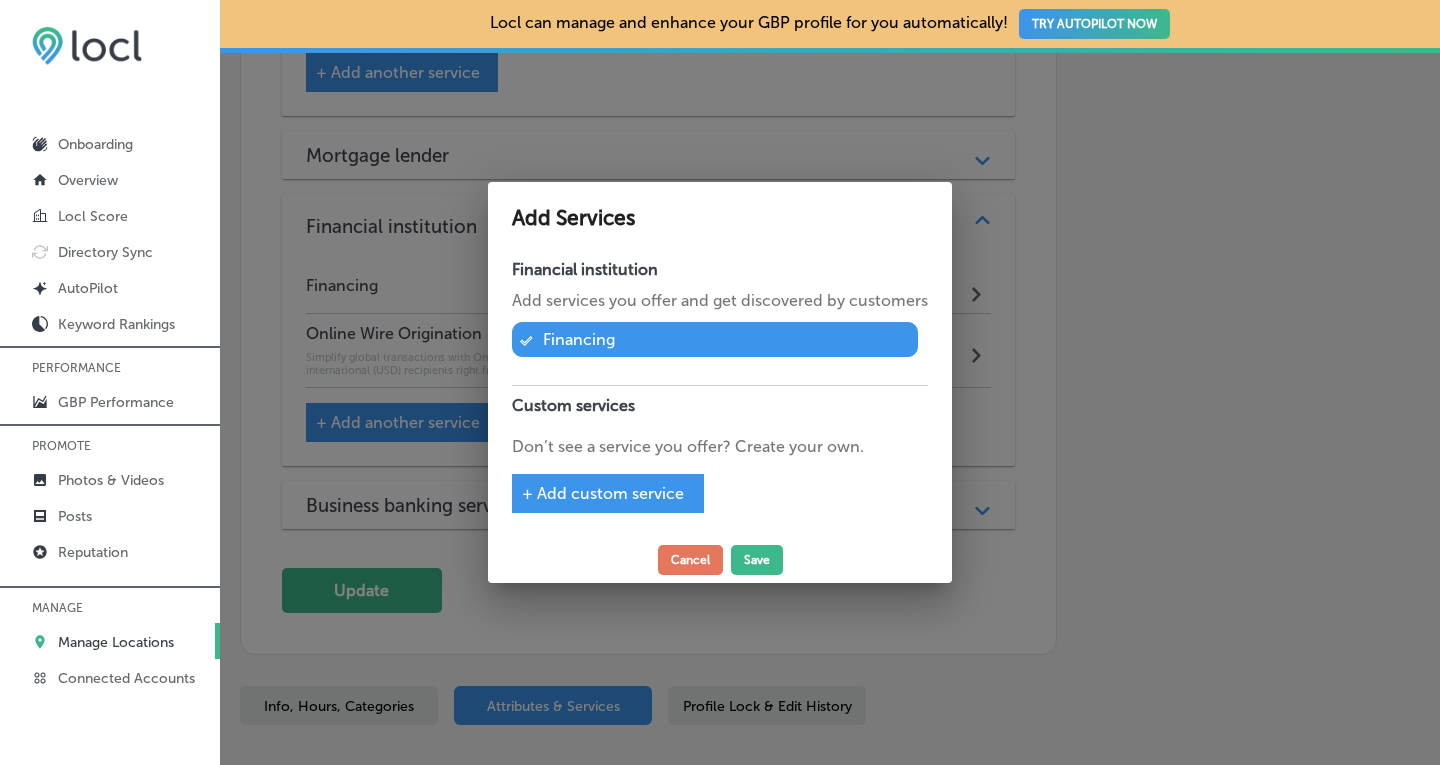 click on "+ Add custom service" at bounding box center [603, 493] 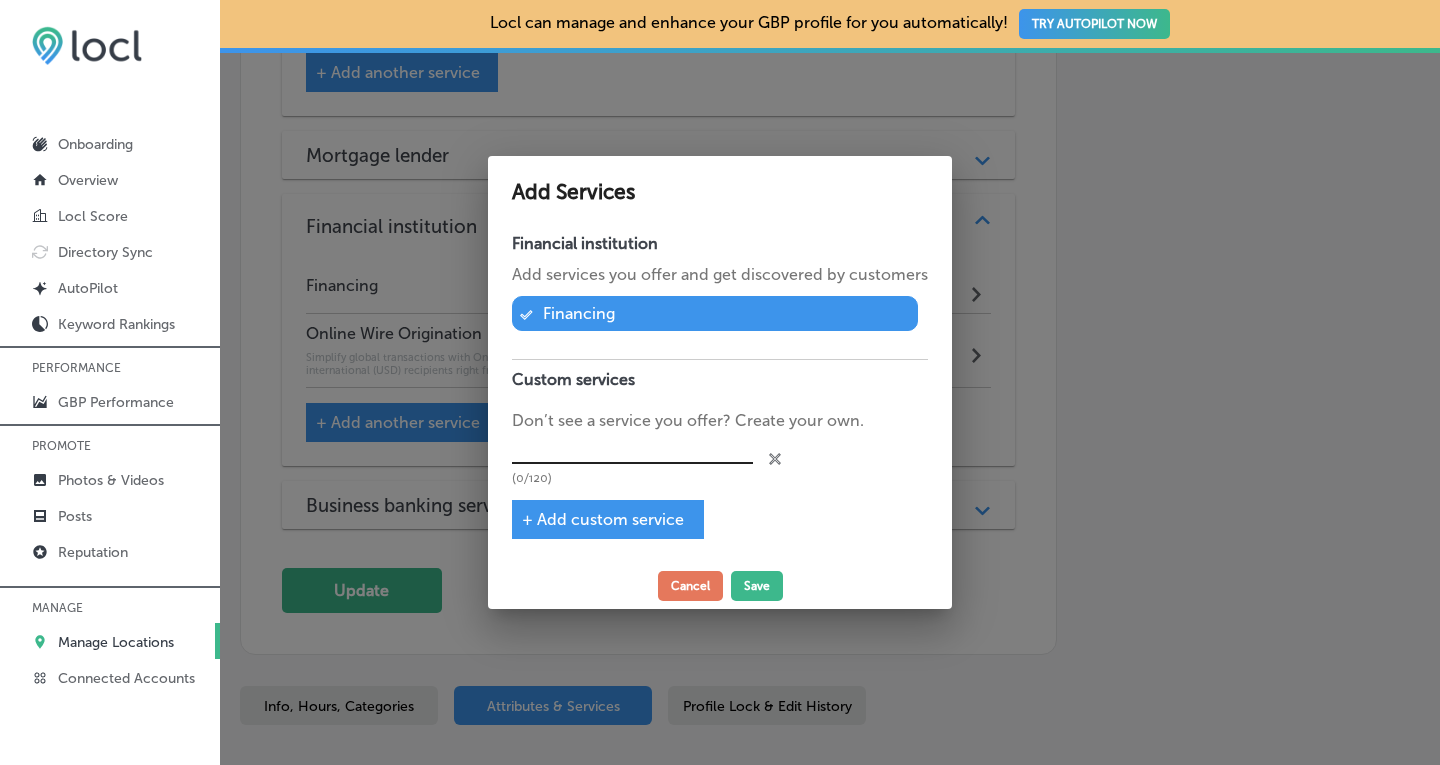 click at bounding box center (632, 448) 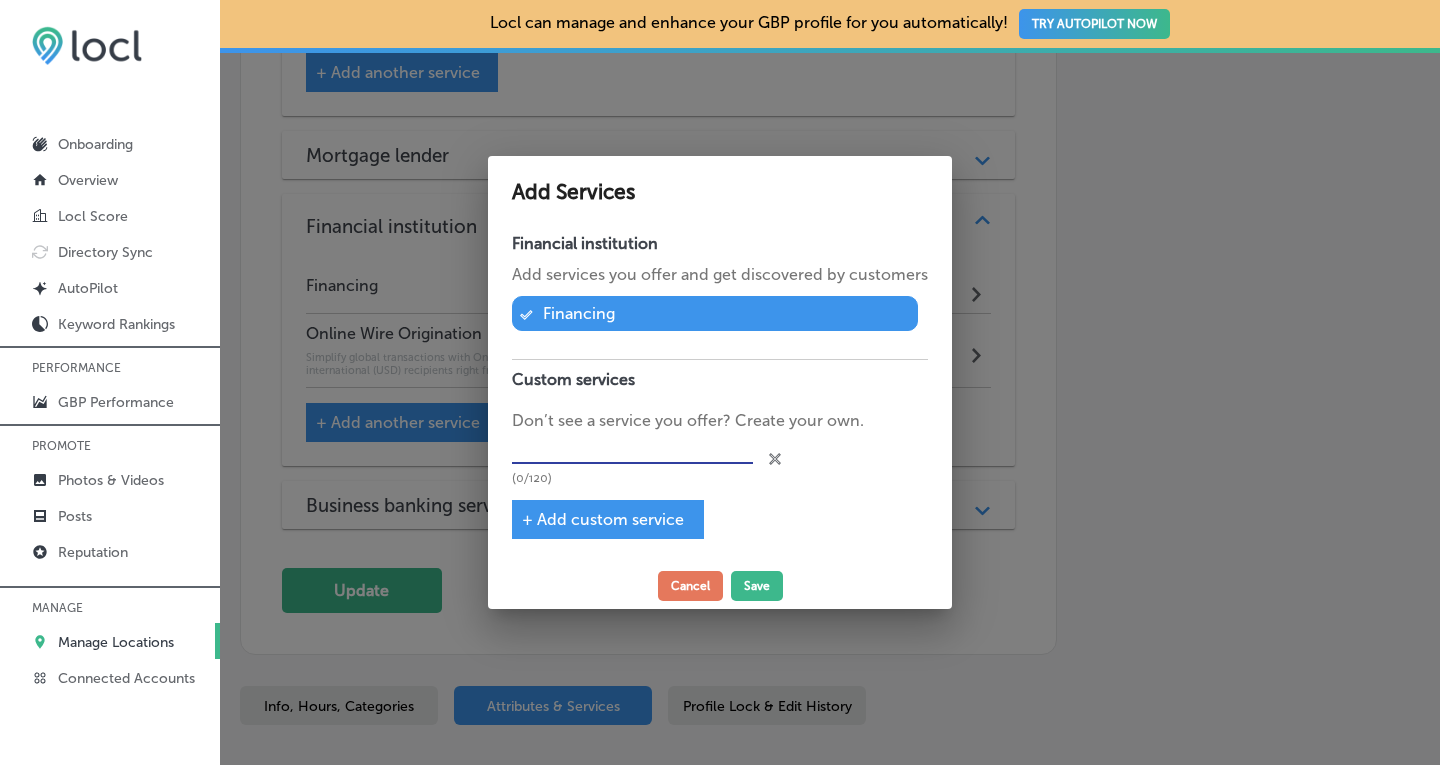 paste on "CDARS/IntraFi Cash Sweep Coverage" 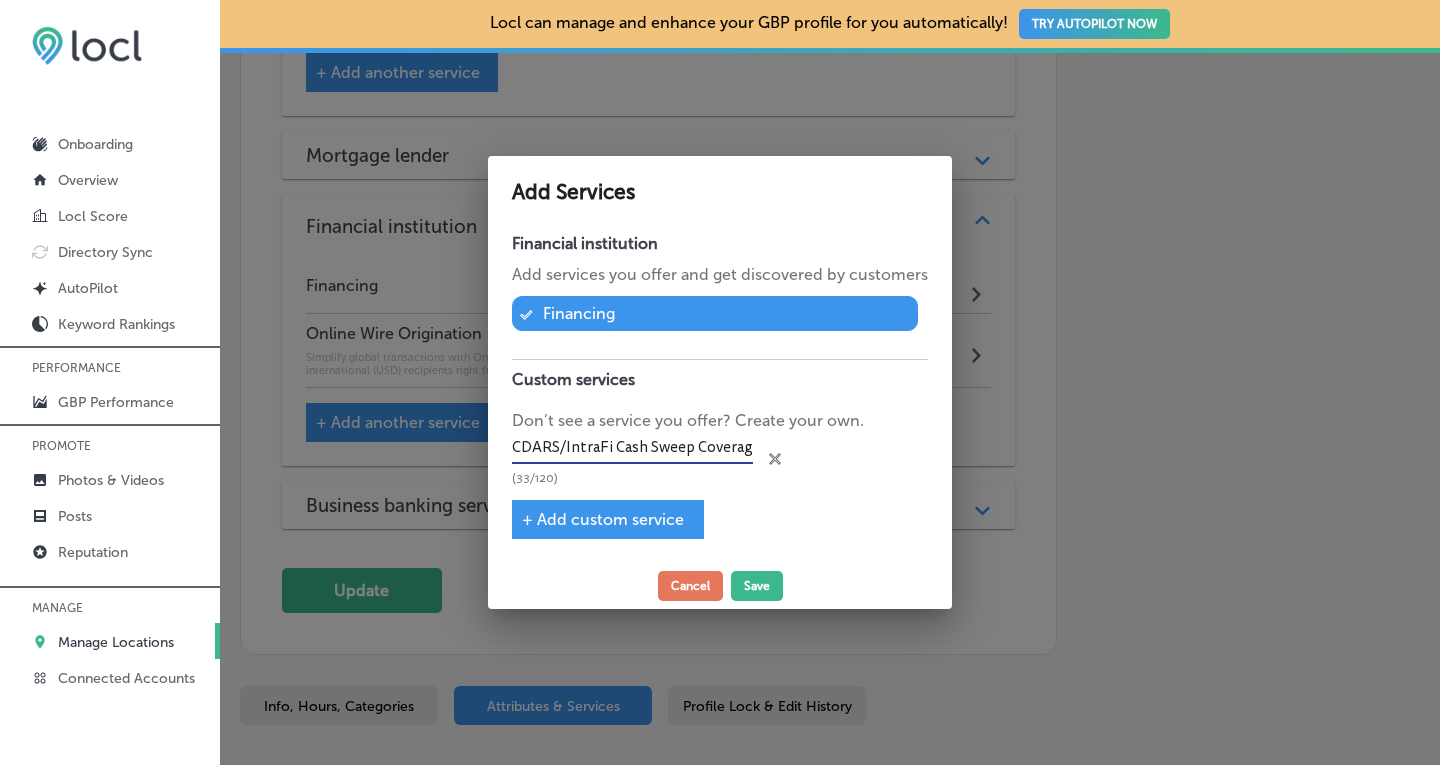 scroll, scrollTop: 0, scrollLeft: 4, axis: horizontal 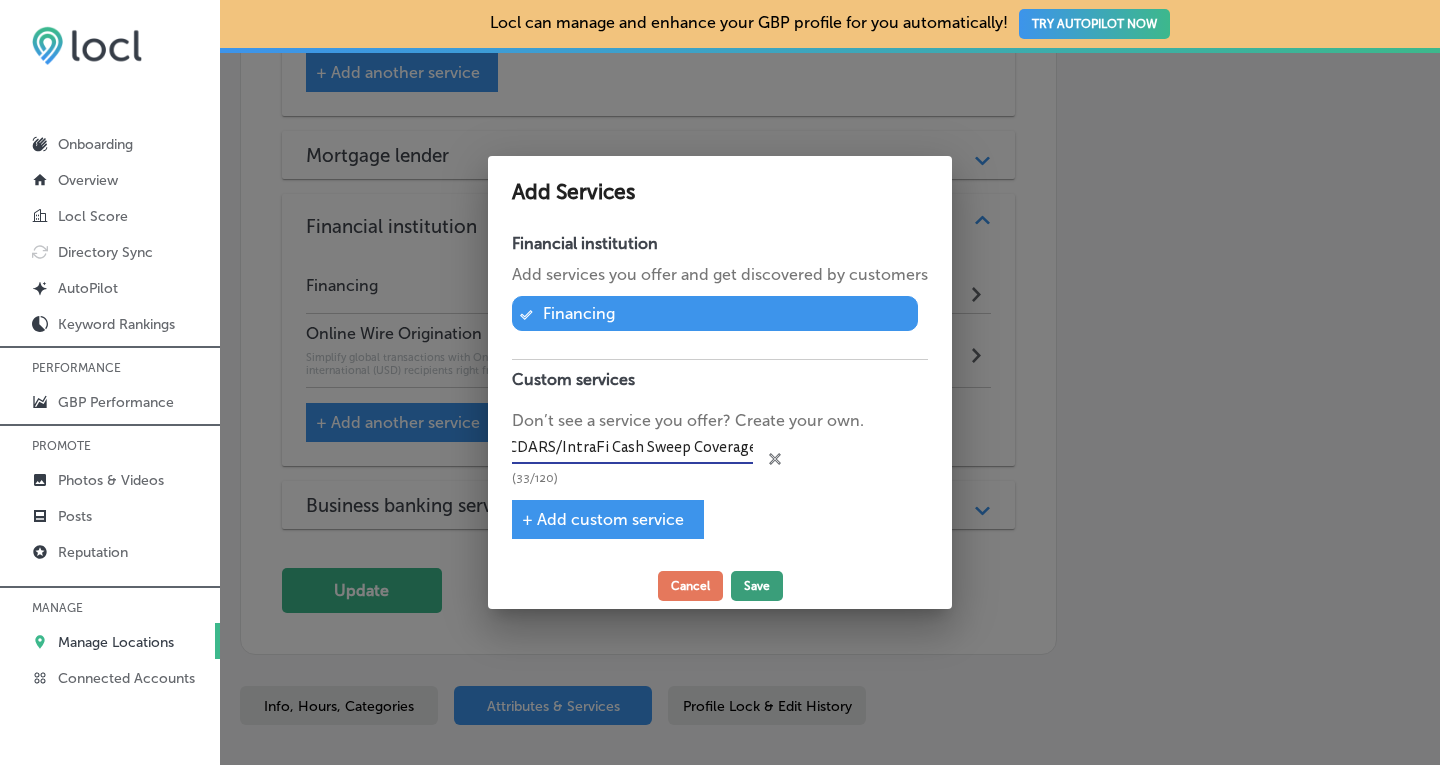 type on "CDARS/IntraFi Cash Sweep Coverage" 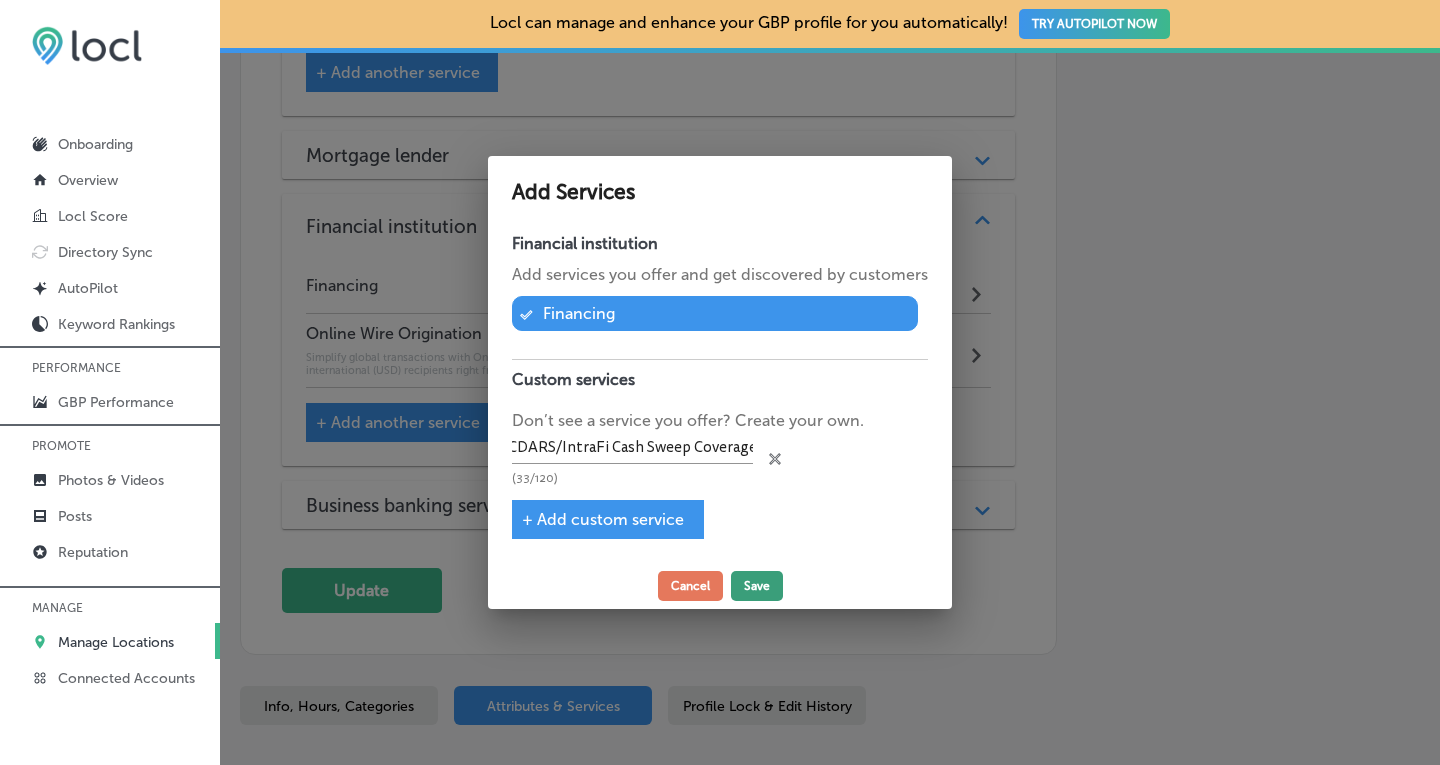 click on "Save" at bounding box center (757, 586) 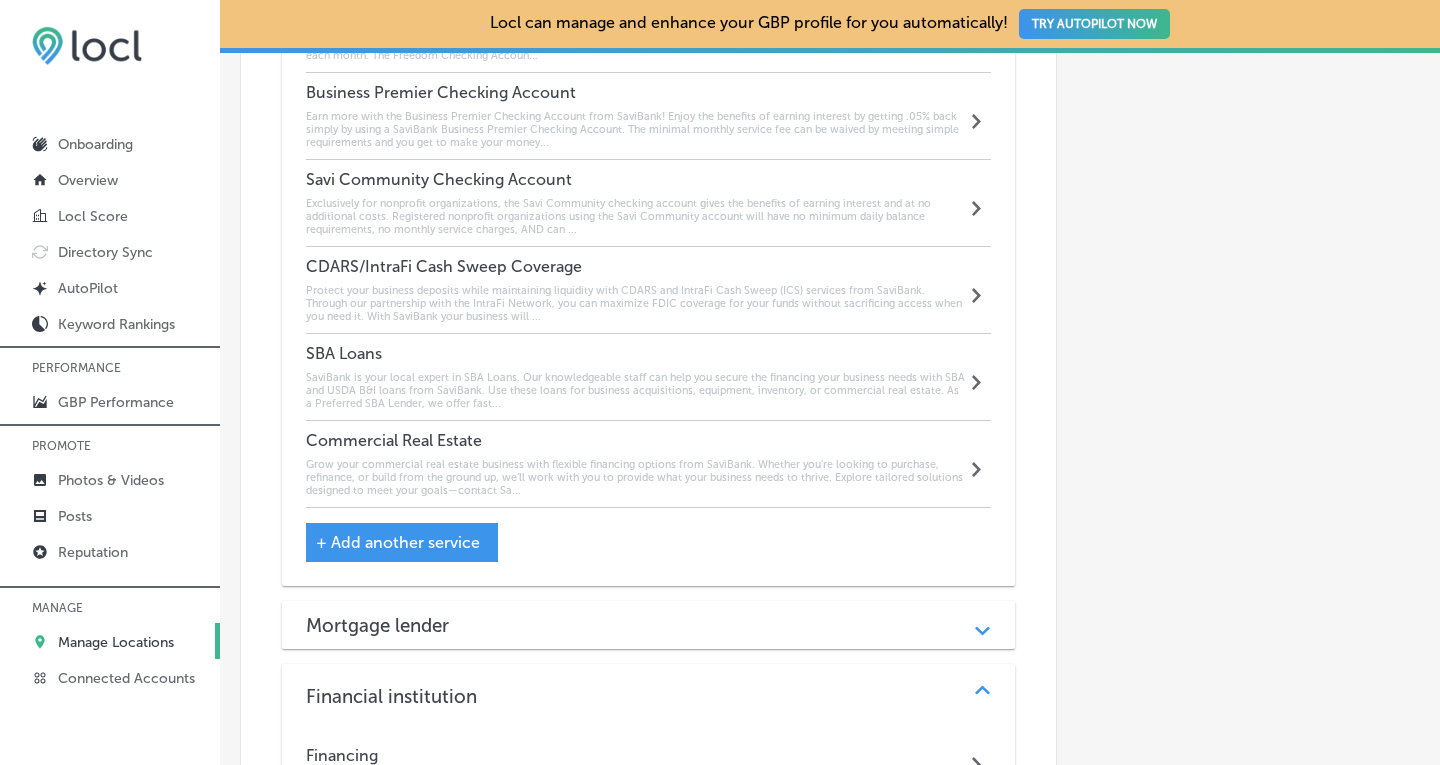 scroll, scrollTop: 1994, scrollLeft: 0, axis: vertical 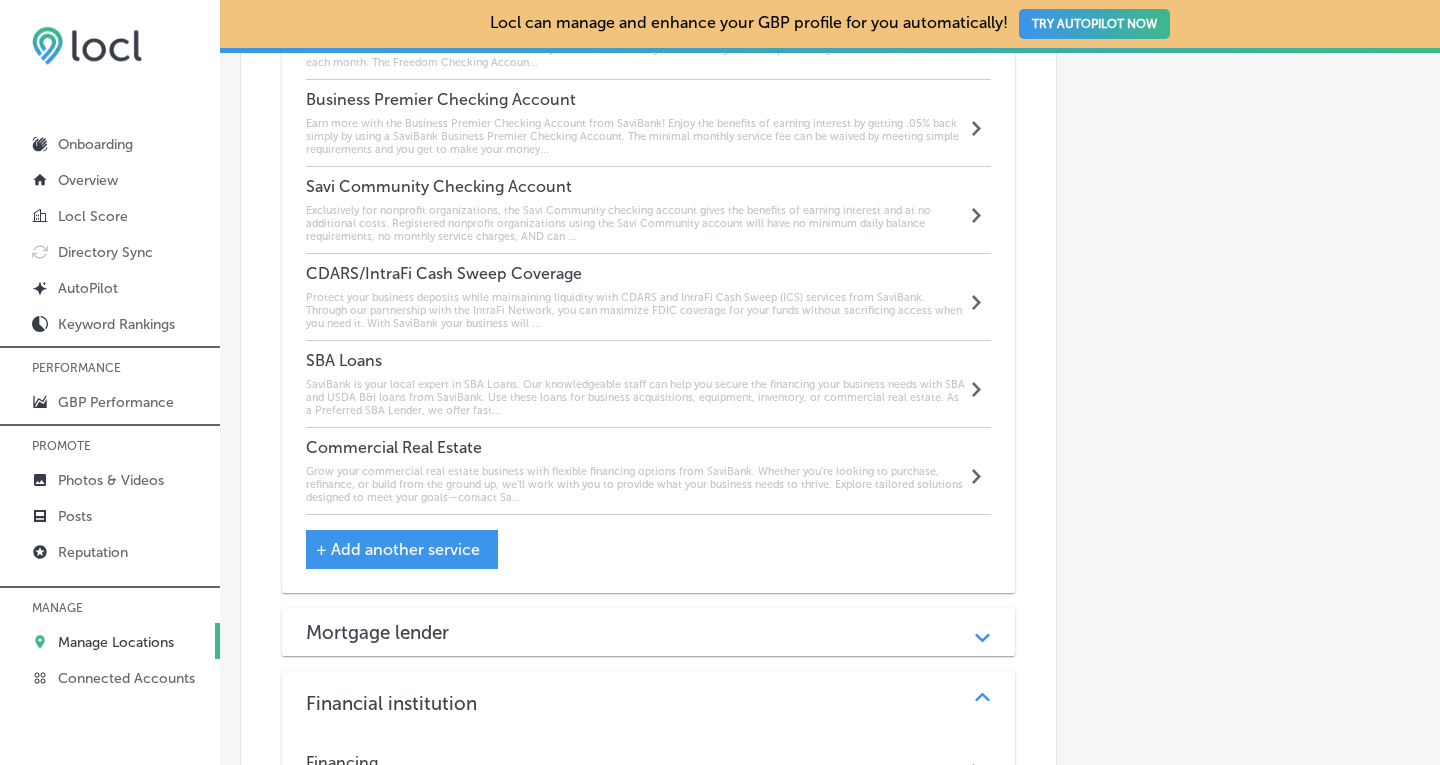 click on "Protect your business deposits while maintaining liquidity with CDARS and IntraFi Cash Sweep (ICS) services from SaviBank. Through our partnership with the IntraFi Network, you can maximize FDIC coverage for your funds without sacrificing access when you need it. With SaviBank your business will ..." at bounding box center [636, 310] 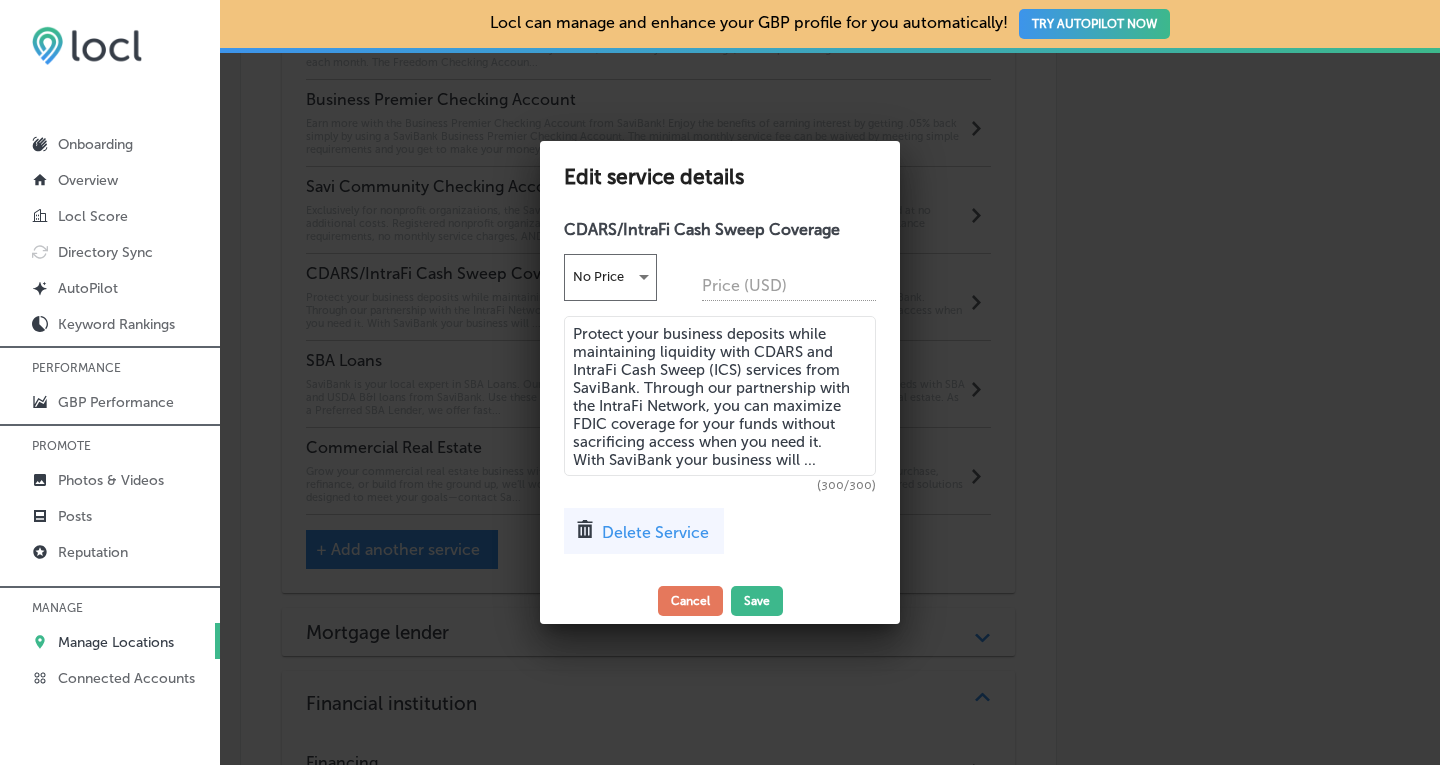 click on "Delete Service" at bounding box center [655, 532] 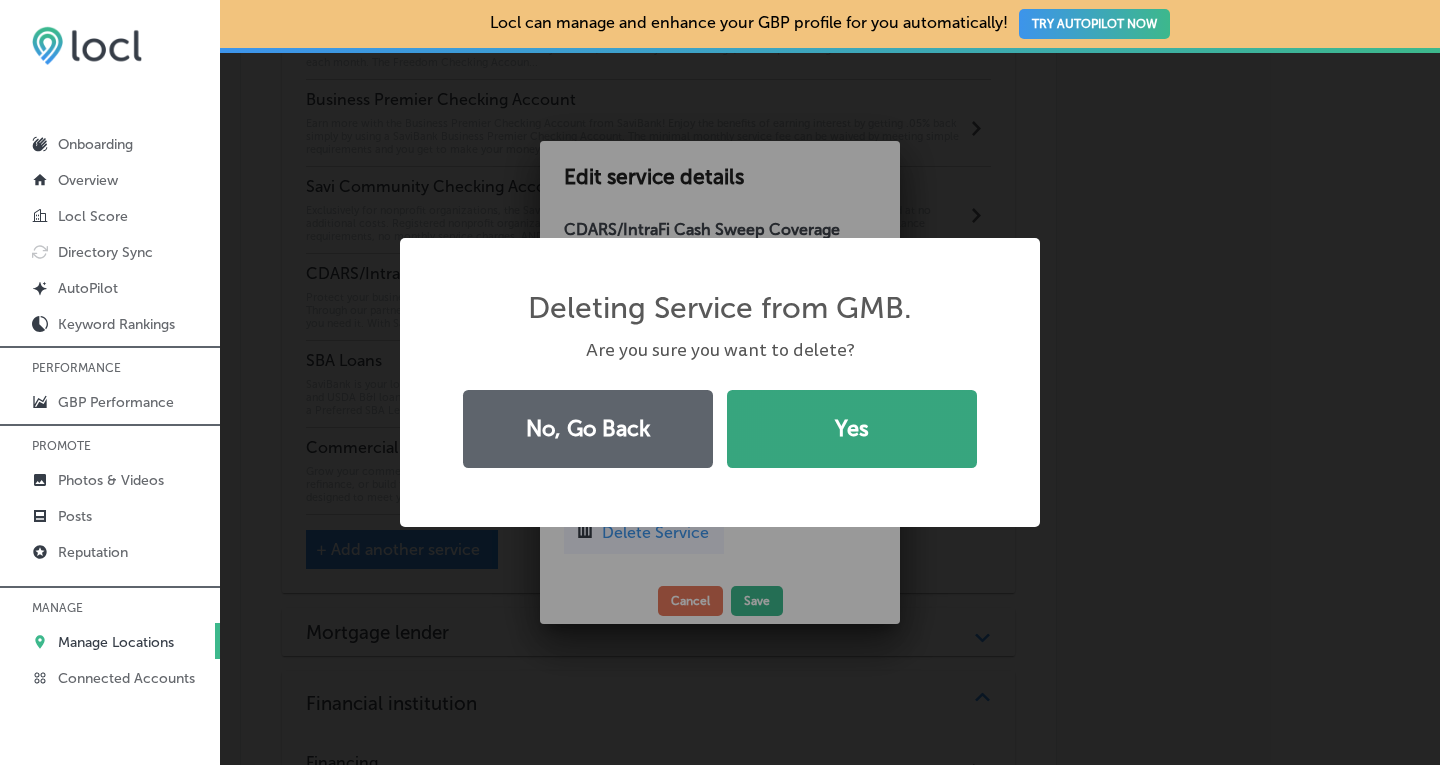 click on "Yes" at bounding box center (852, 429) 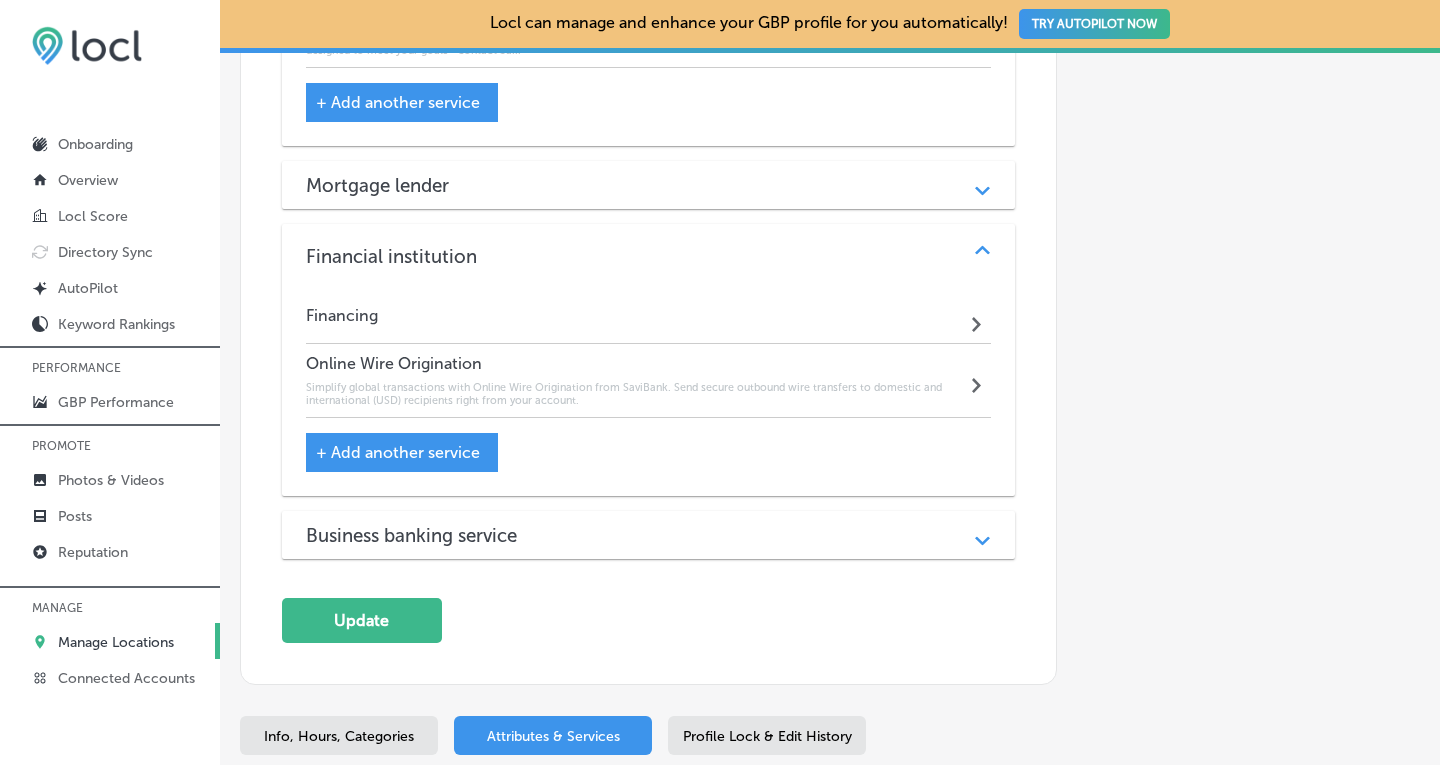 scroll, scrollTop: 2437, scrollLeft: 0, axis: vertical 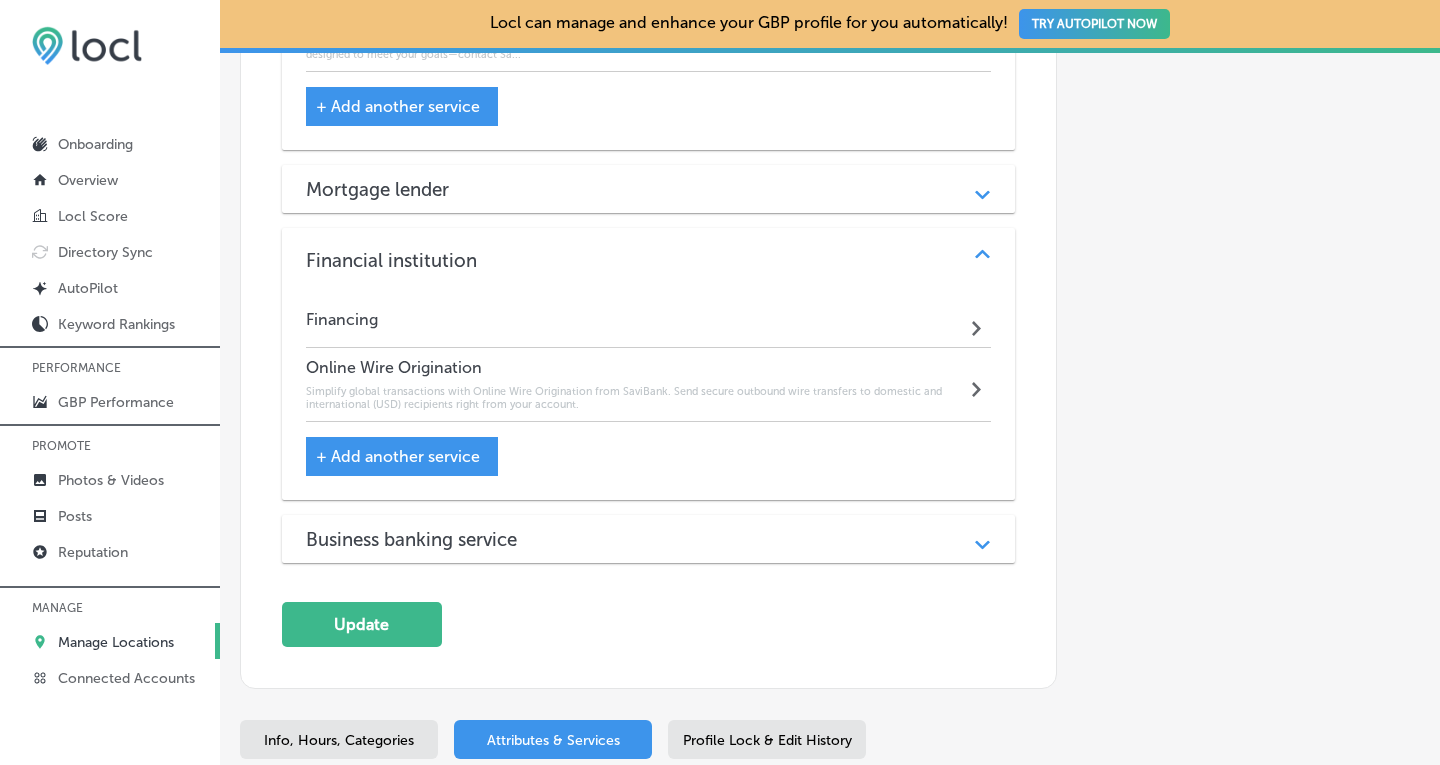 click on "+ Add another service" at bounding box center (402, 456) 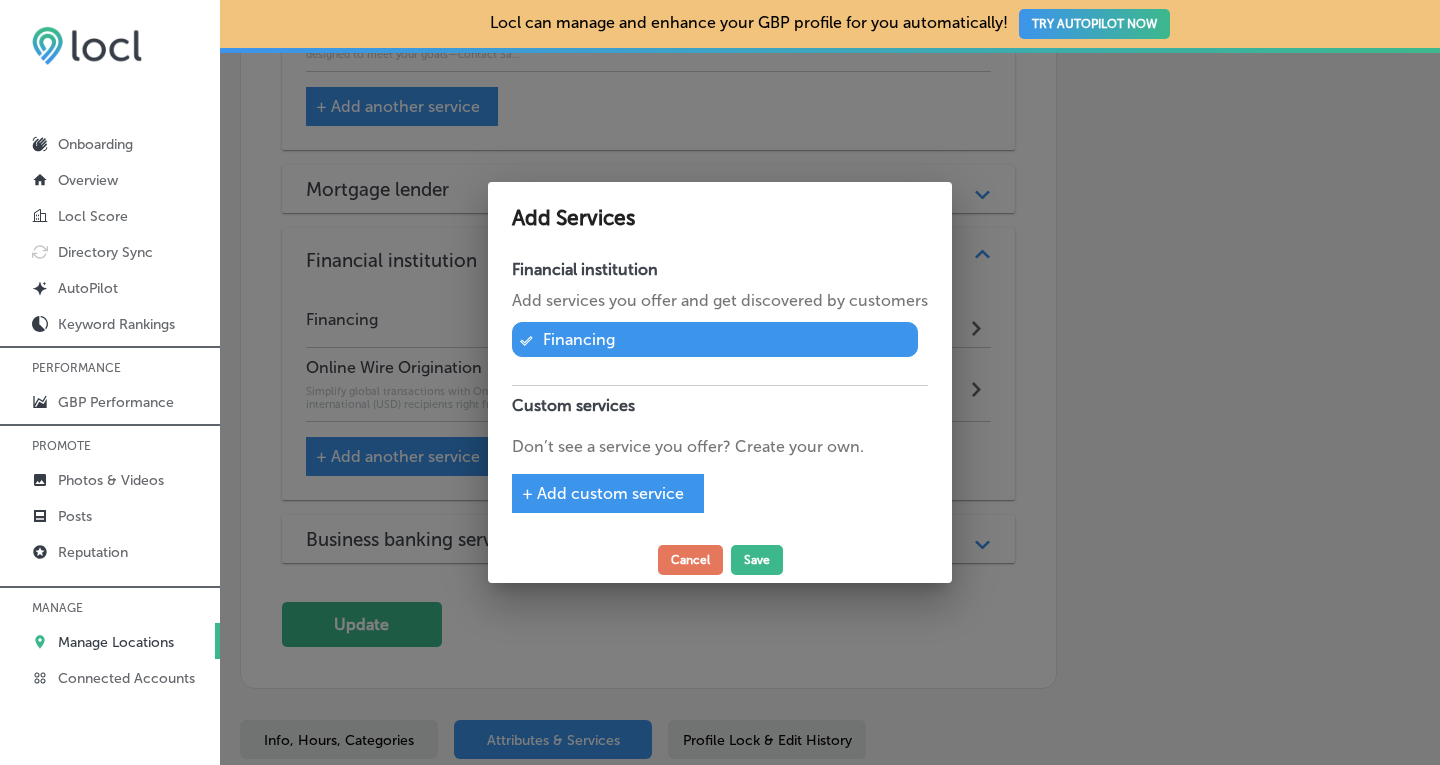 click on "+ Add custom service" at bounding box center (608, 493) 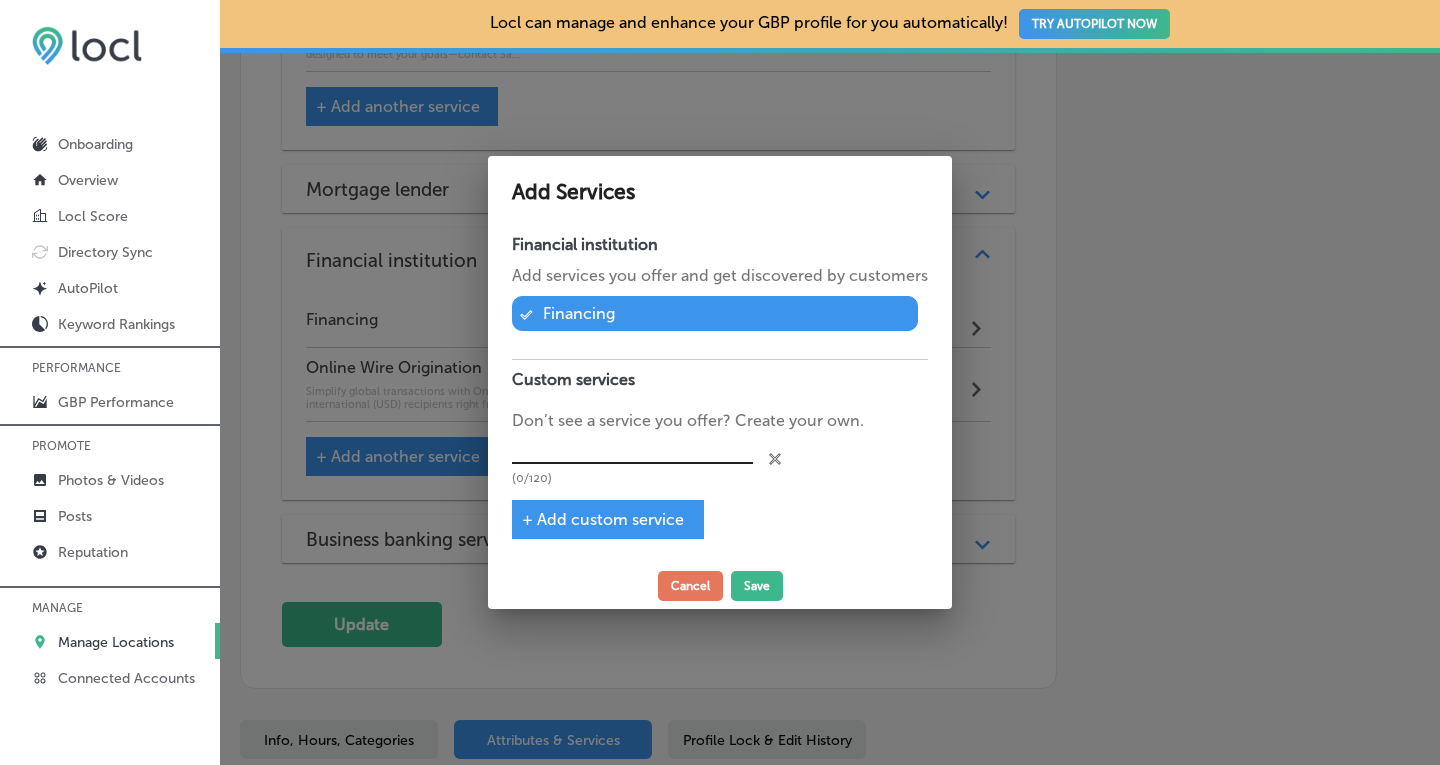 click at bounding box center [632, 448] 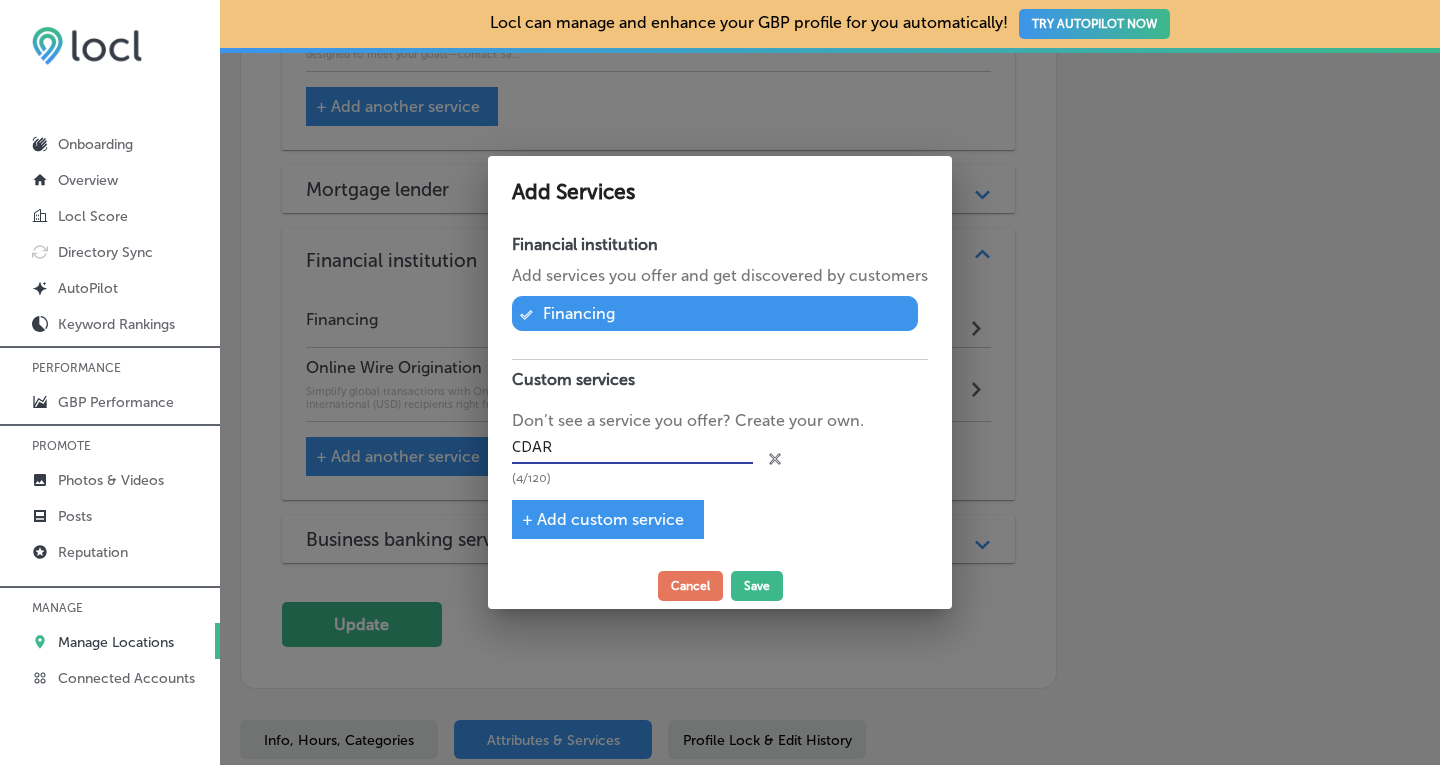 type on "CDARS/IntraFi Cash Sweep Coverage" 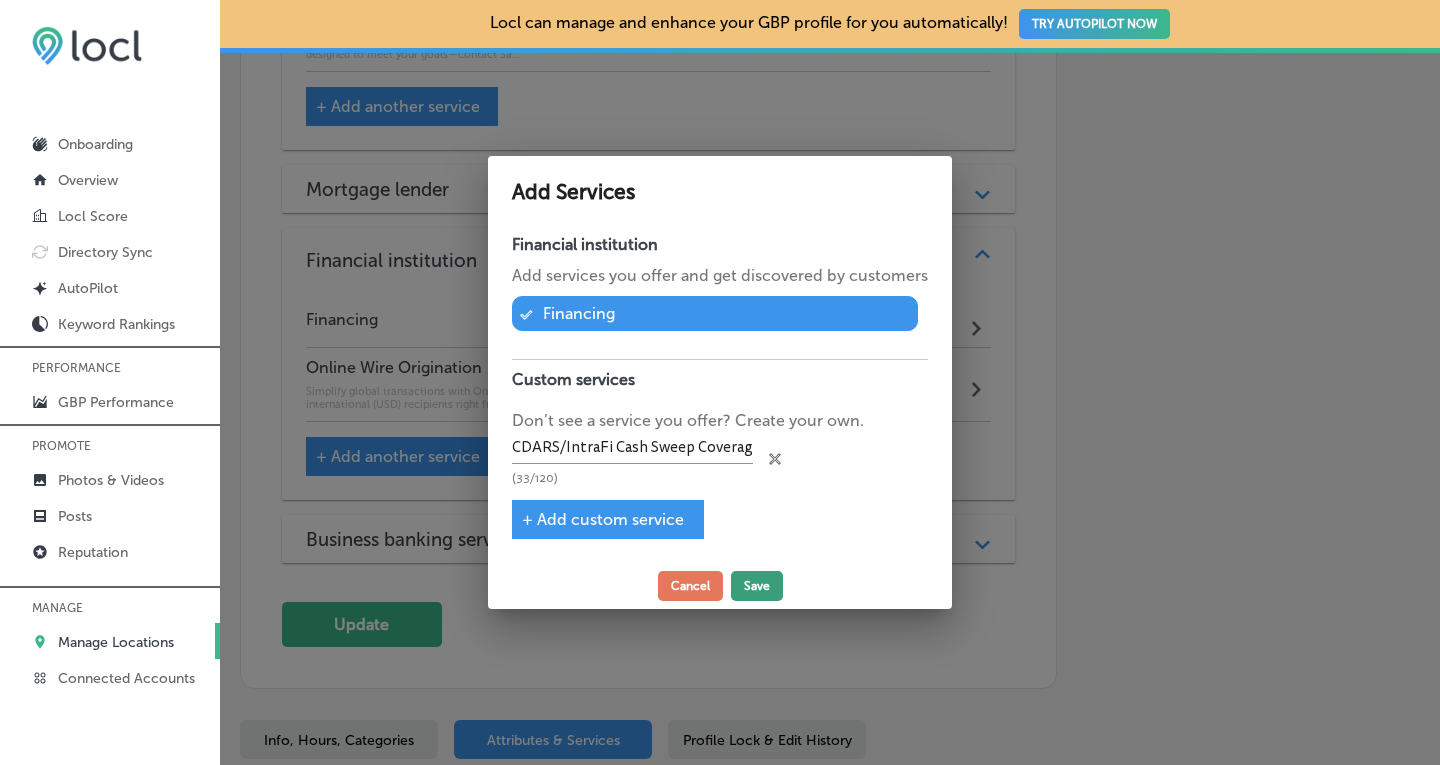 click on "Save" at bounding box center (757, 586) 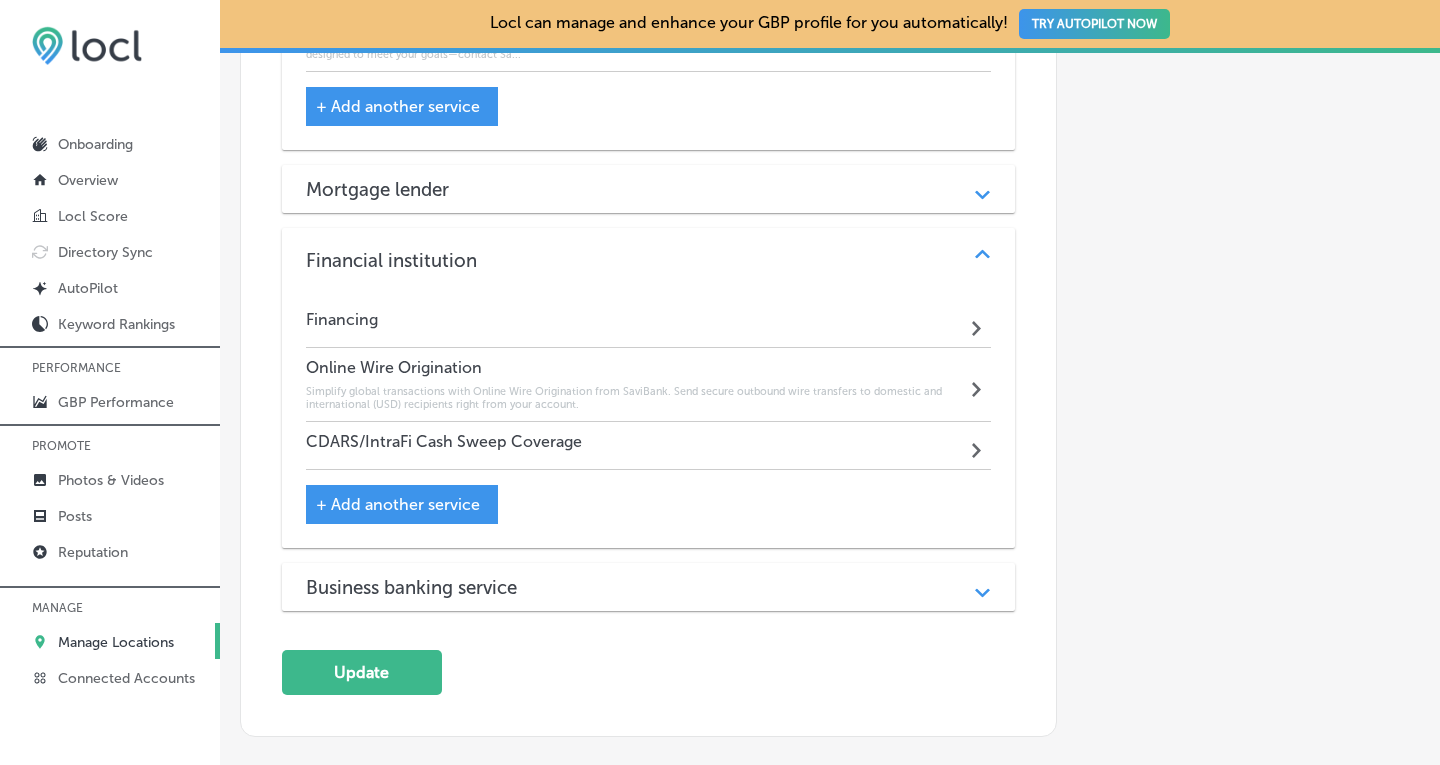 click on "CDARS/IntraFi Cash Sweep Coverage
Path
Created with Sketch." at bounding box center (649, 446) 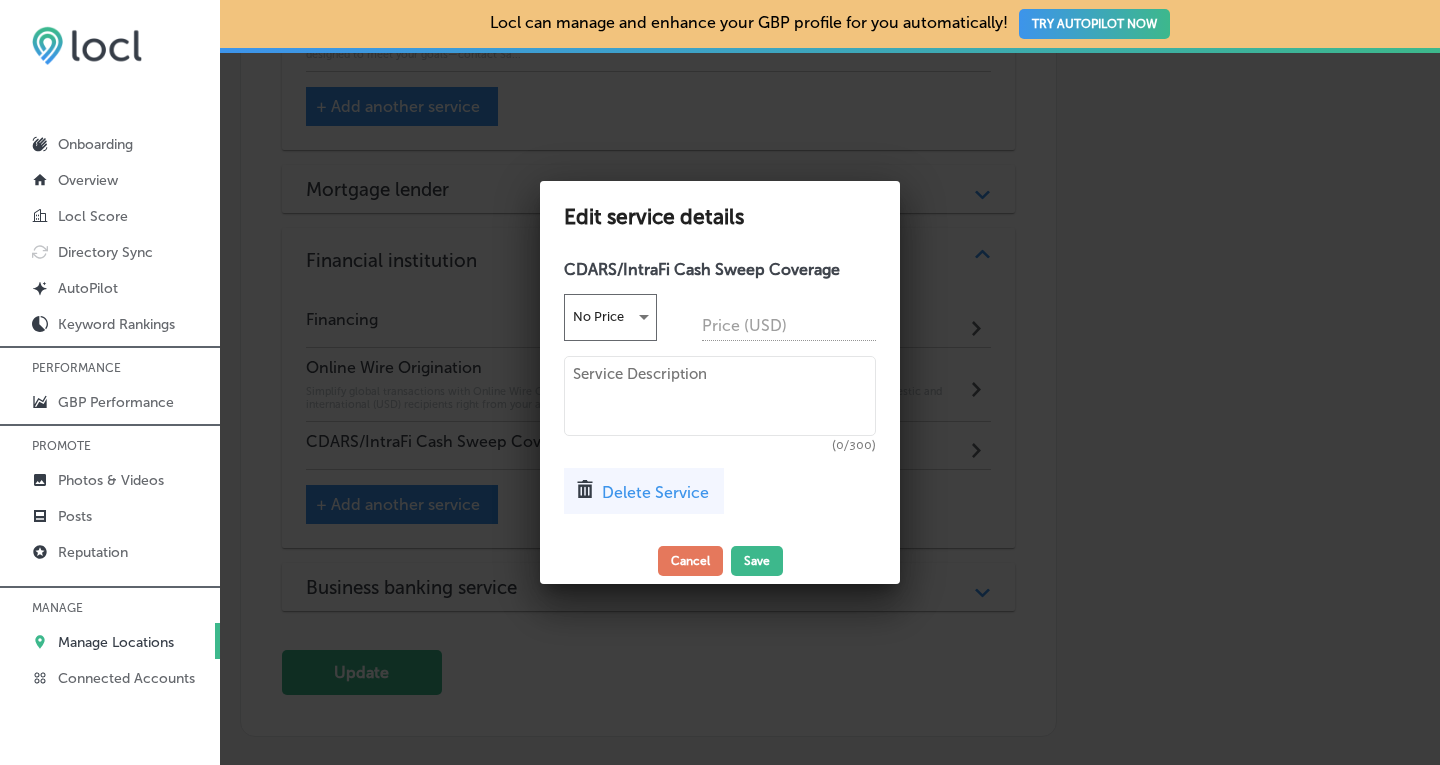click at bounding box center [720, 396] 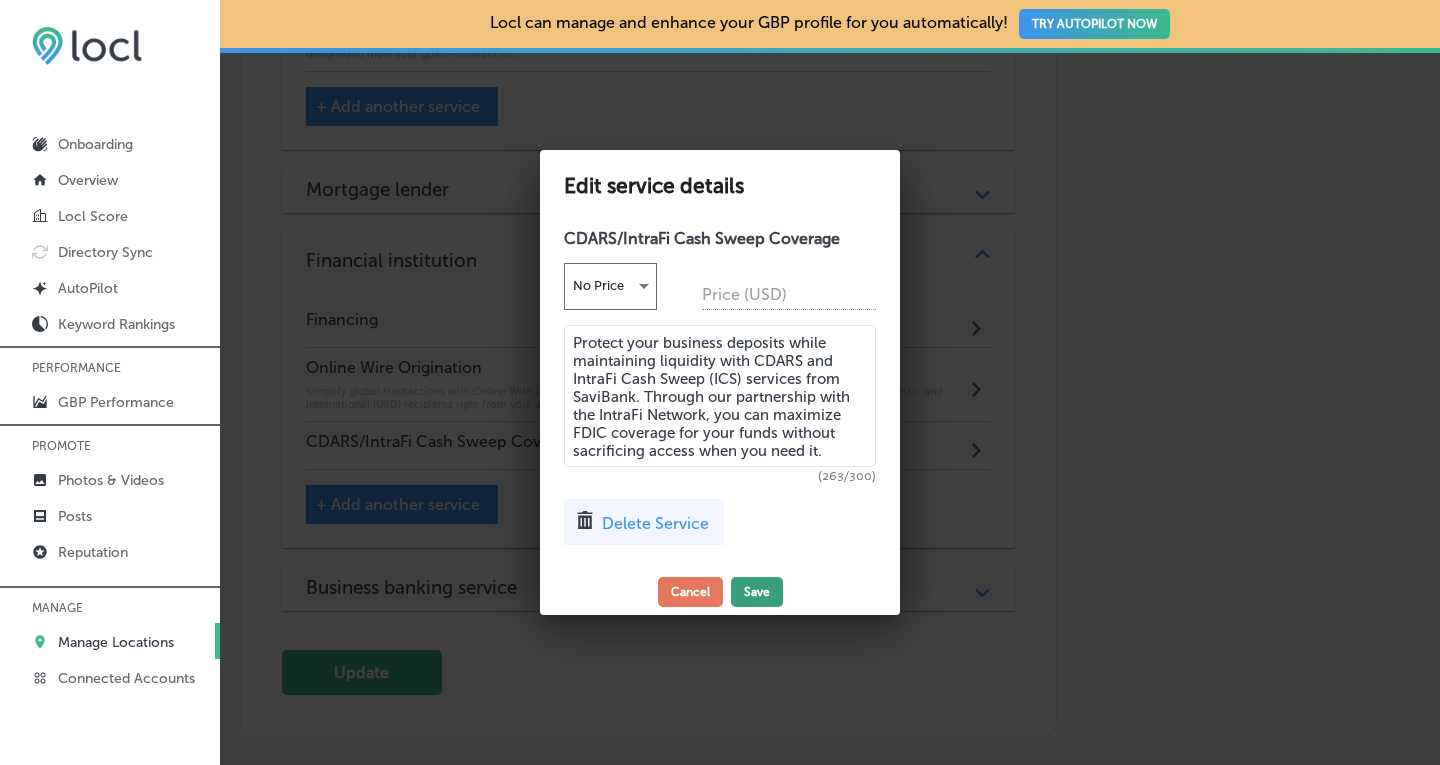 type on "Protect your business deposits while maintaining liquidity with CDARS and IntraFi Cash Sweep (ICS) services from SaviBank. Through our partnership with the IntraFi Network, you can maximize FDIC coverage for your funds without sacrificing access when you need it." 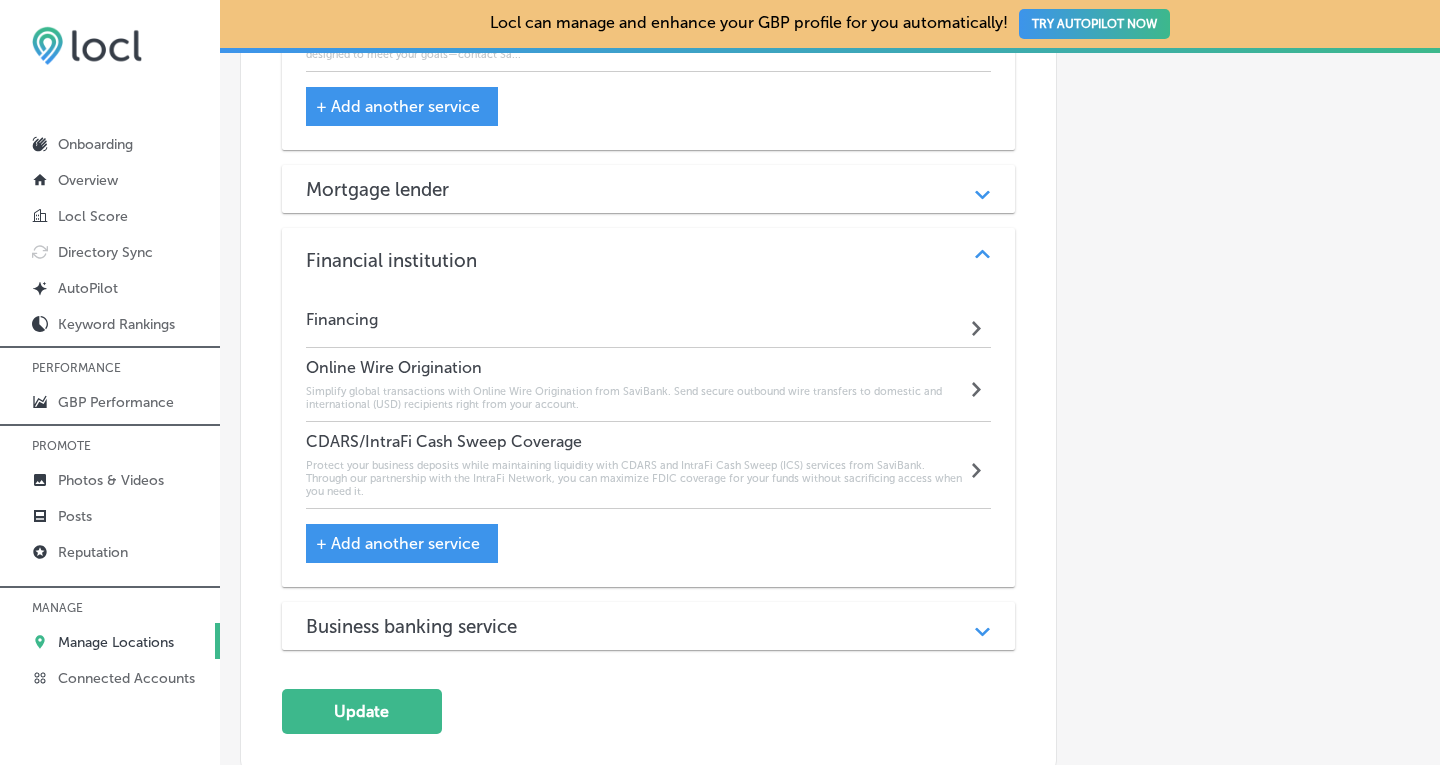 type 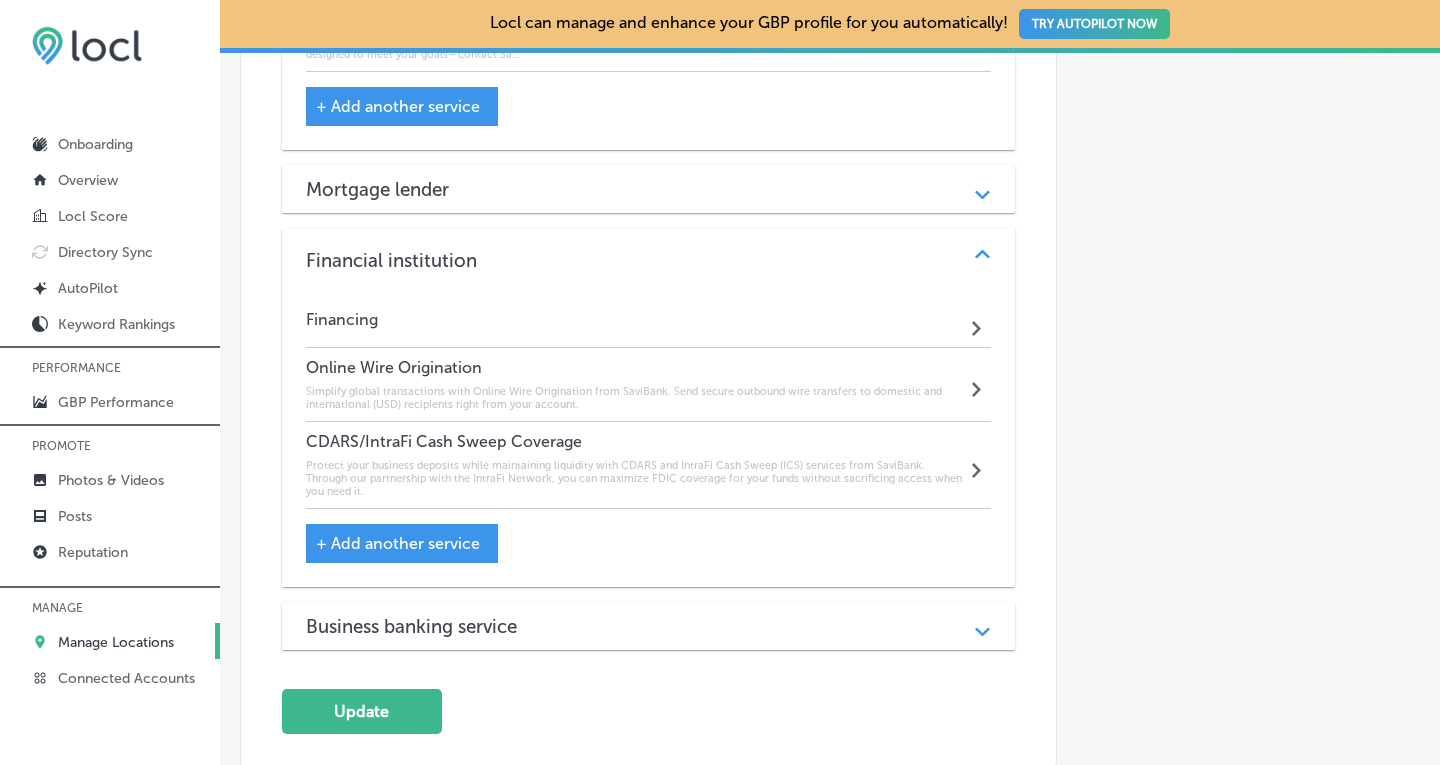 click on "Automatically Sync Profile Details Premium Directories:" at bounding box center [1238, -624] 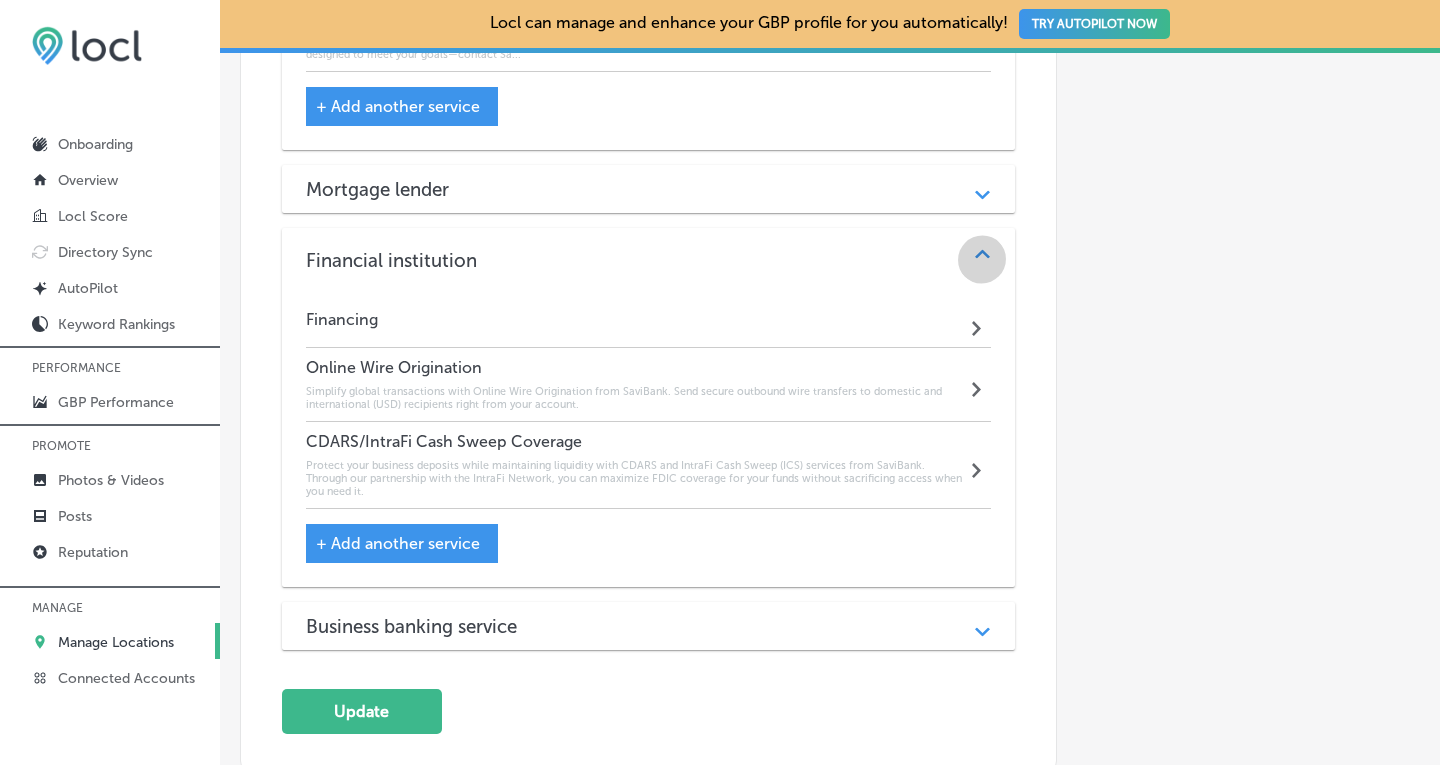 click on "Path
Created with Sketch." 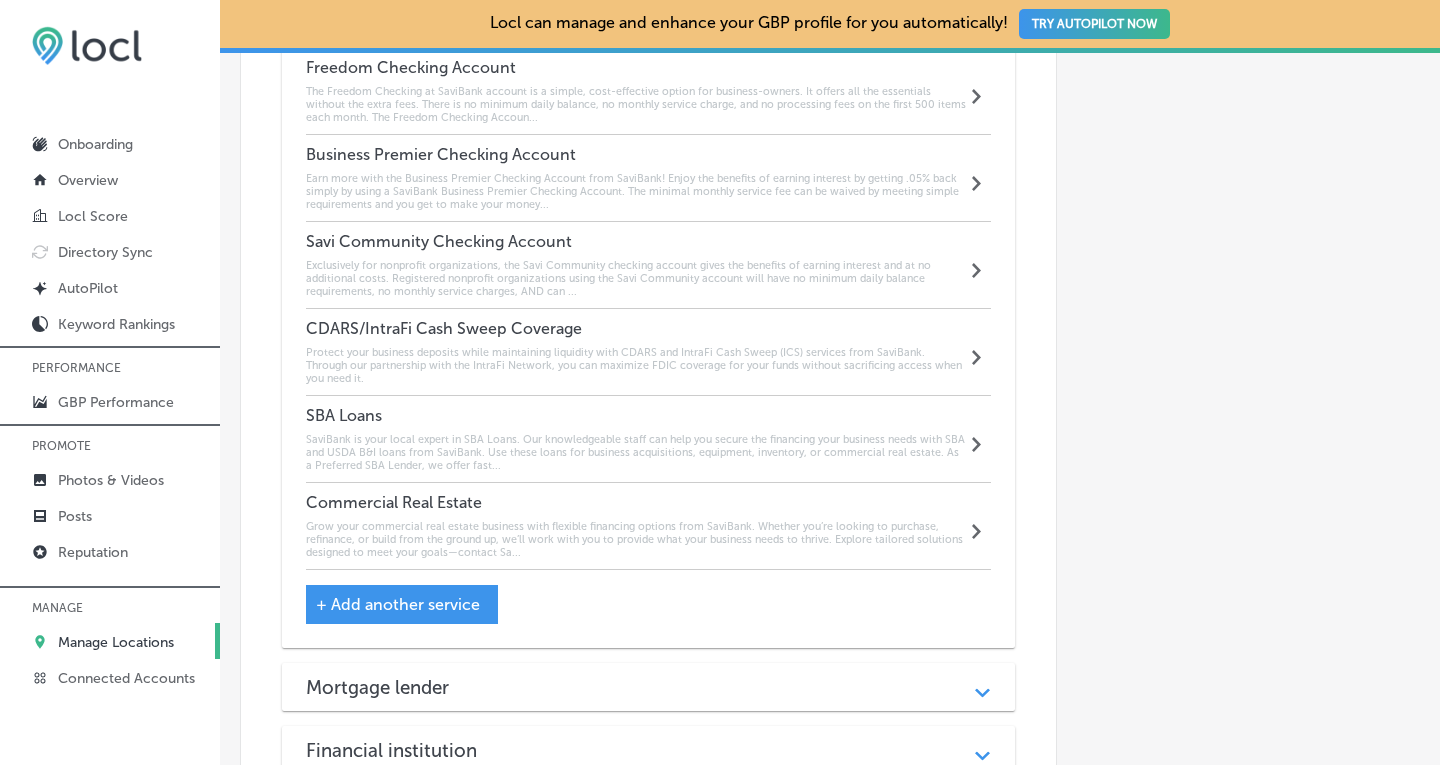 scroll, scrollTop: 1937, scrollLeft: 0, axis: vertical 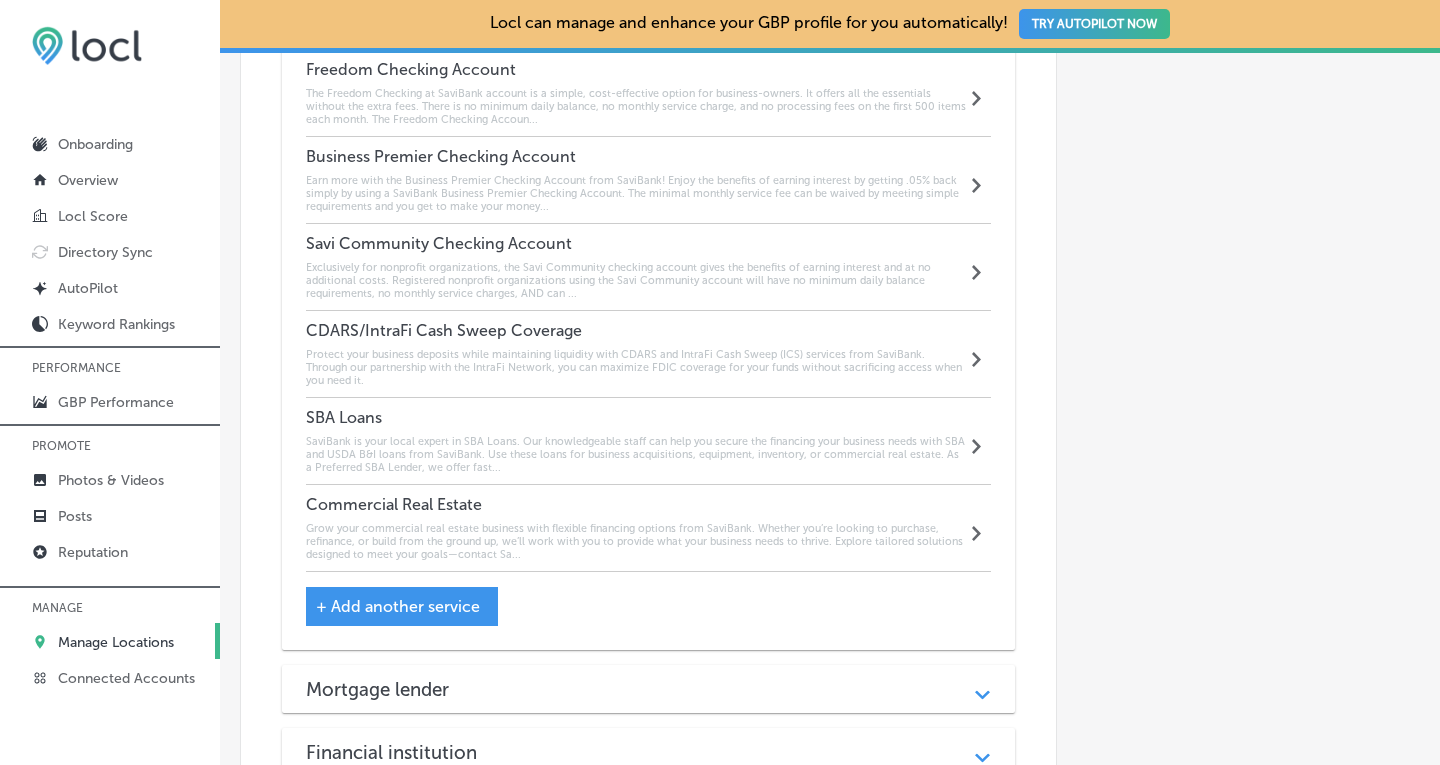 click on "CDARS/IntraFi Cash Sweep Coverage" at bounding box center (636, 330) 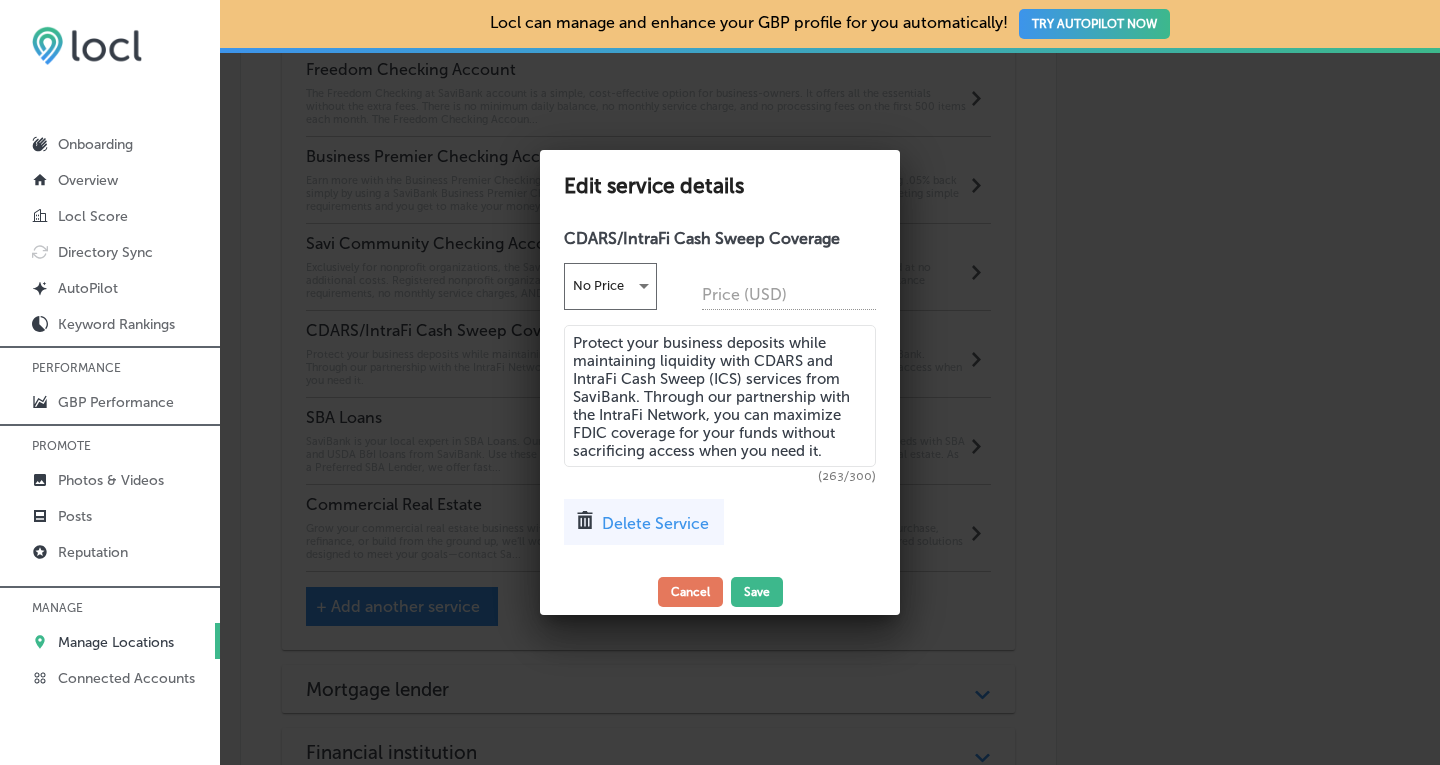 click on "Delete Service" at bounding box center (655, 523) 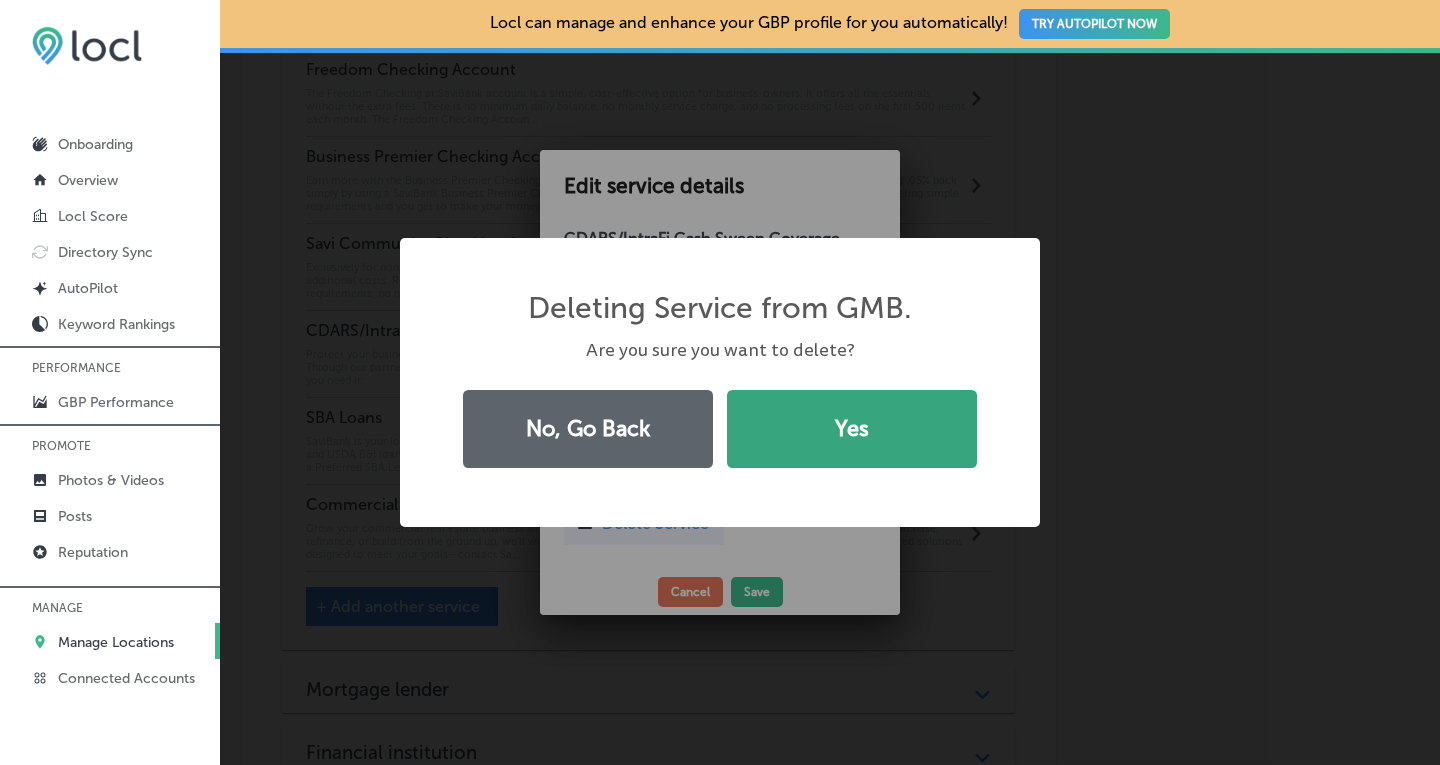 click on "Yes" at bounding box center (852, 429) 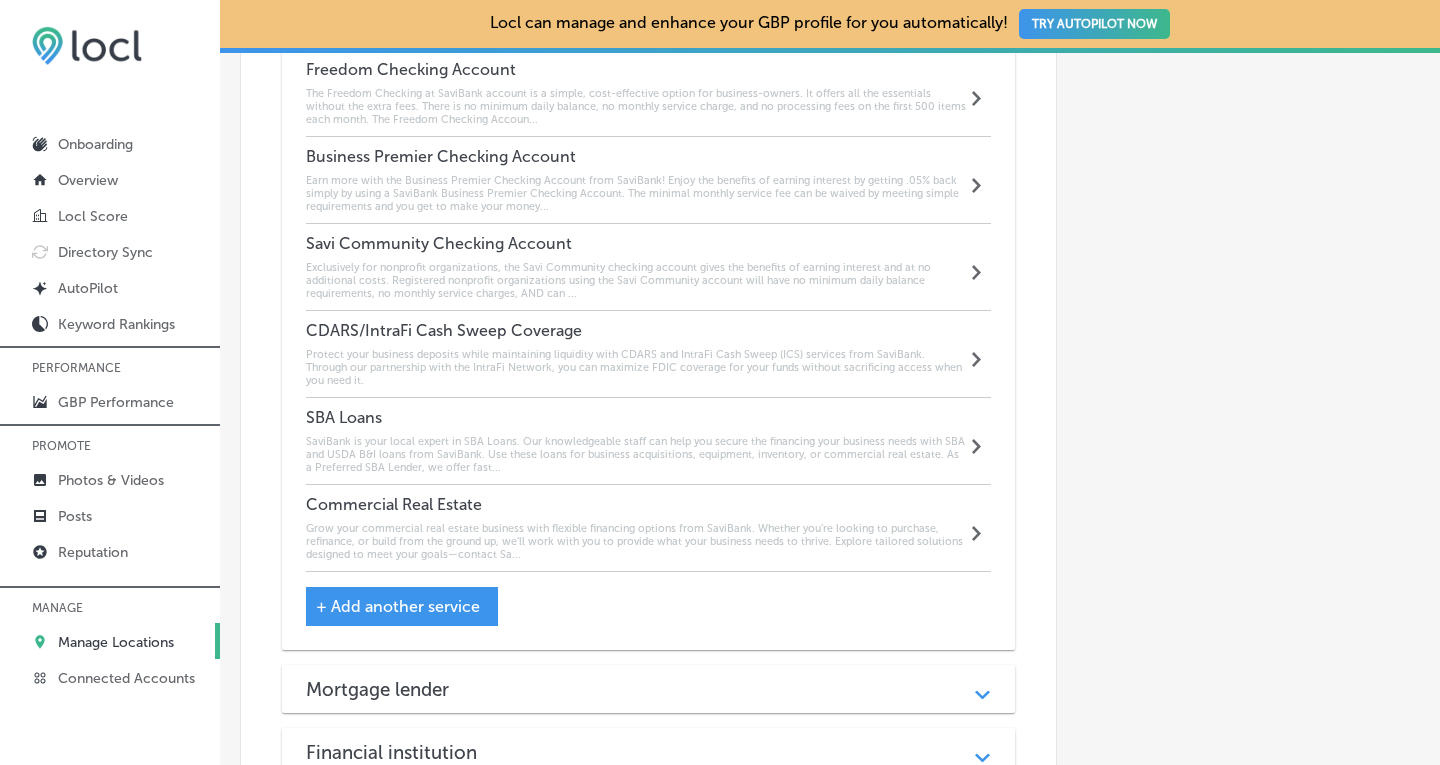 click on "Path
Created with Sketch." at bounding box center [982, 752] 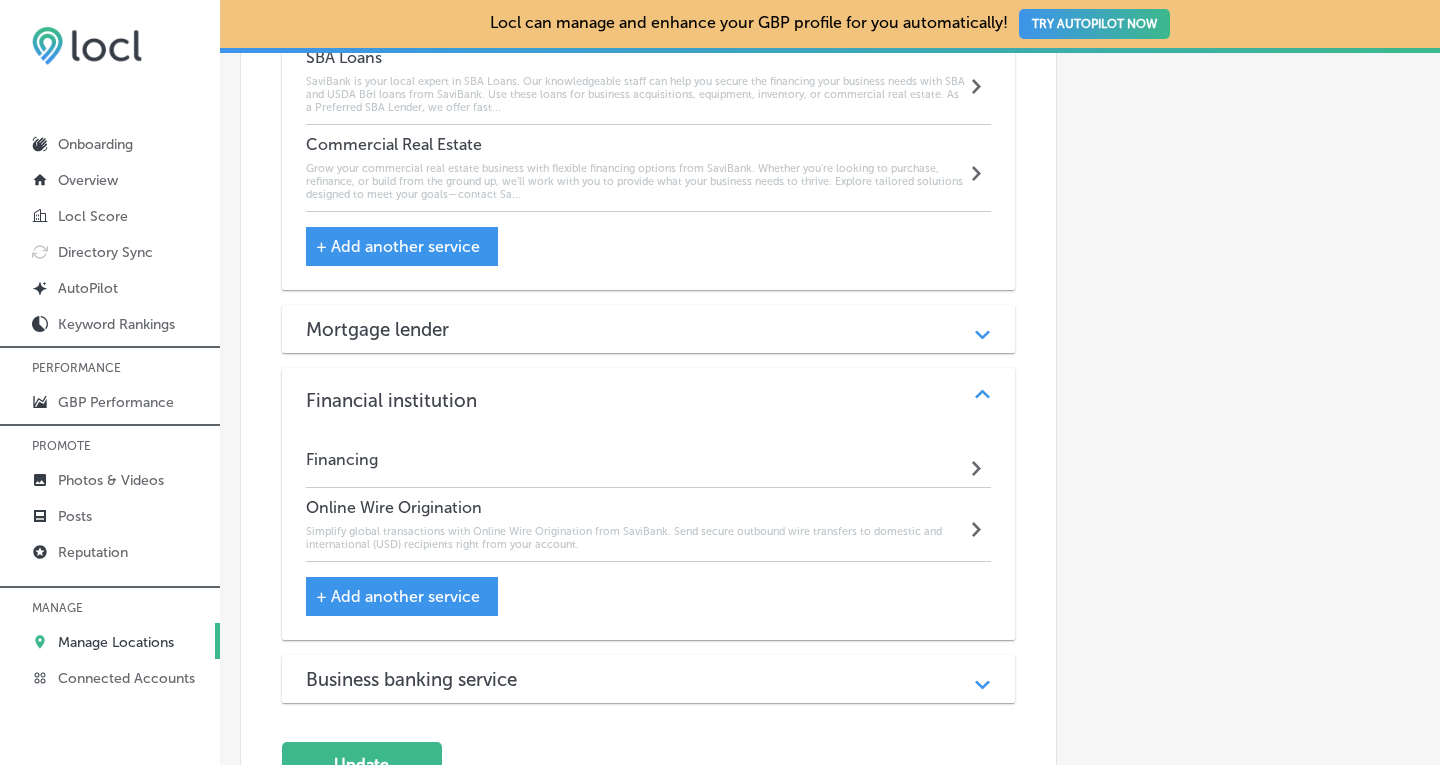 scroll, scrollTop: 2301, scrollLeft: 0, axis: vertical 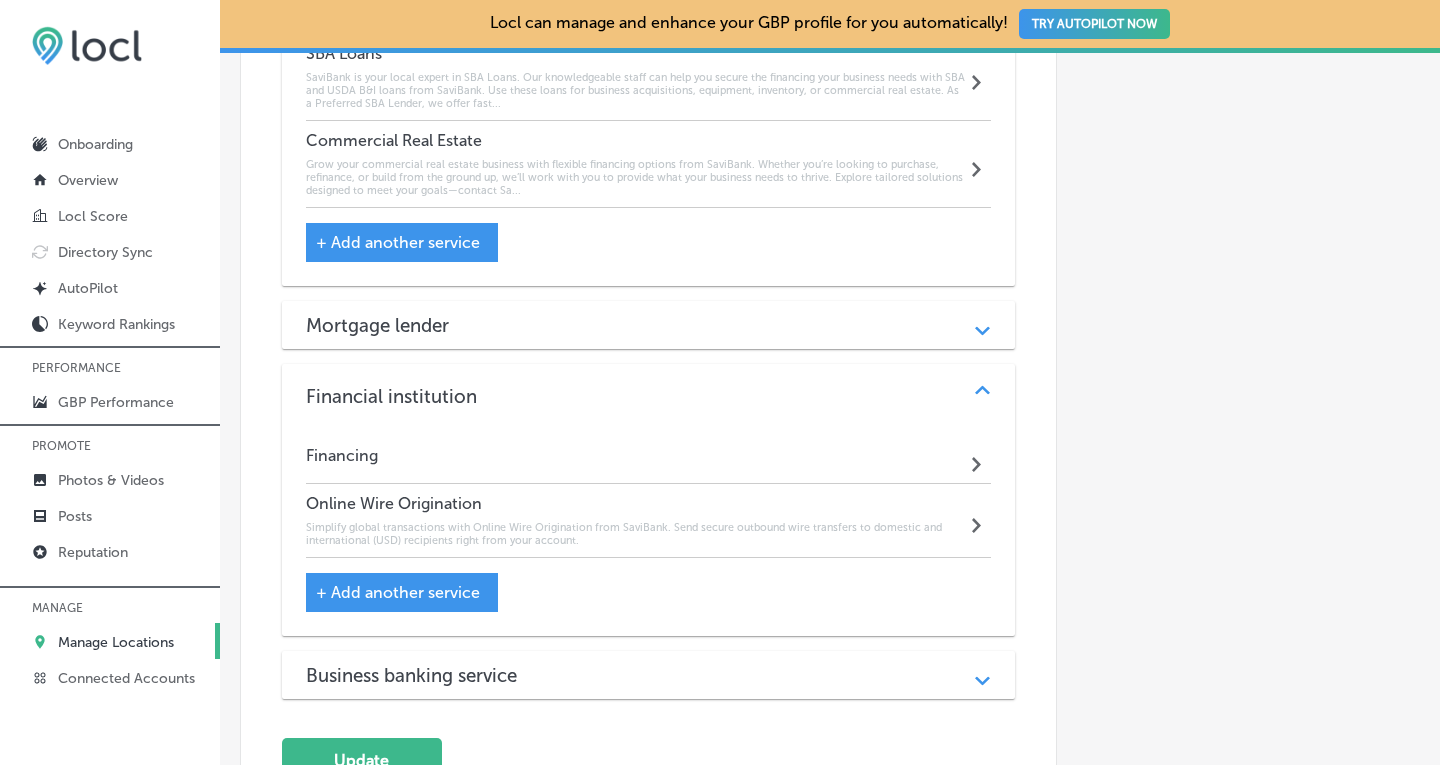 click on "+ Add another service" at bounding box center (398, 592) 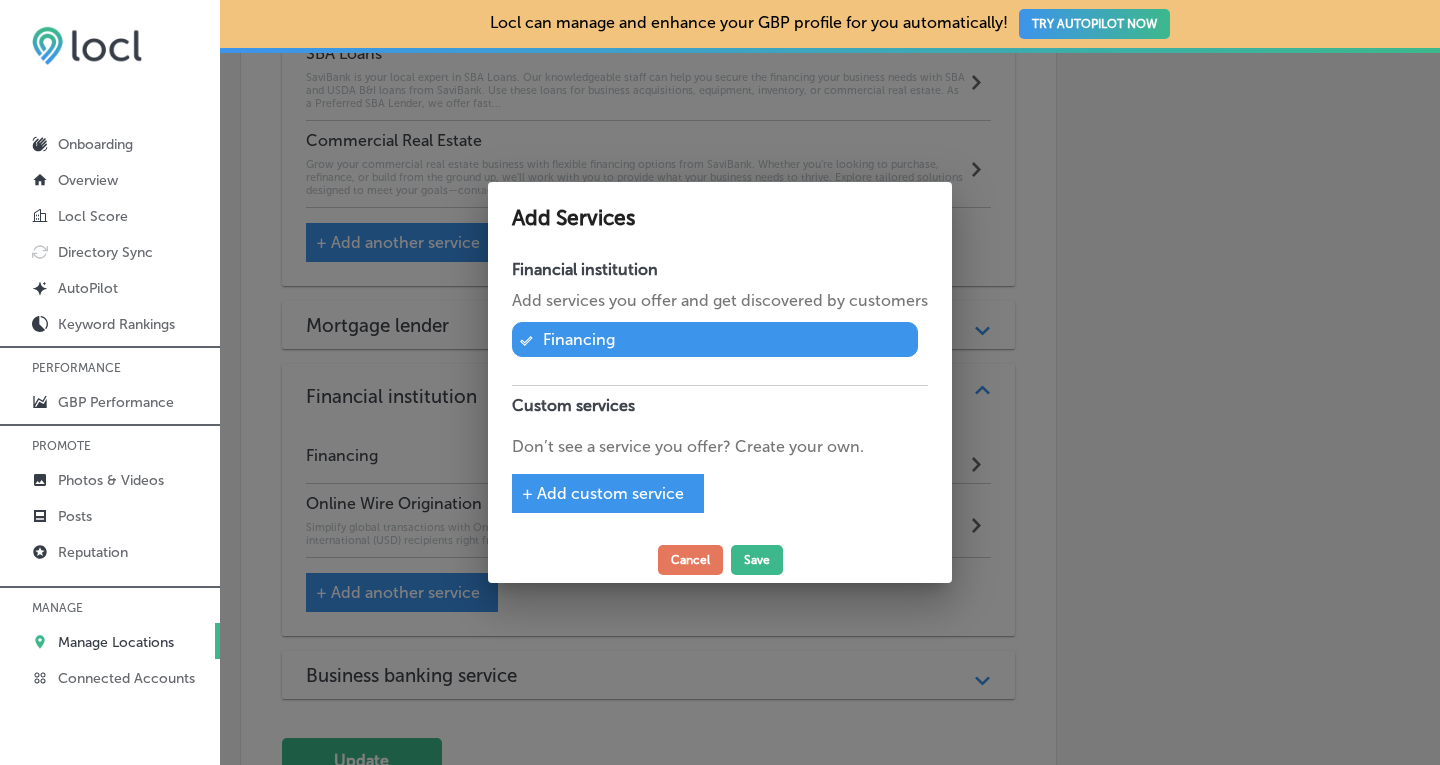click on "+ Add custom service" at bounding box center [603, 493] 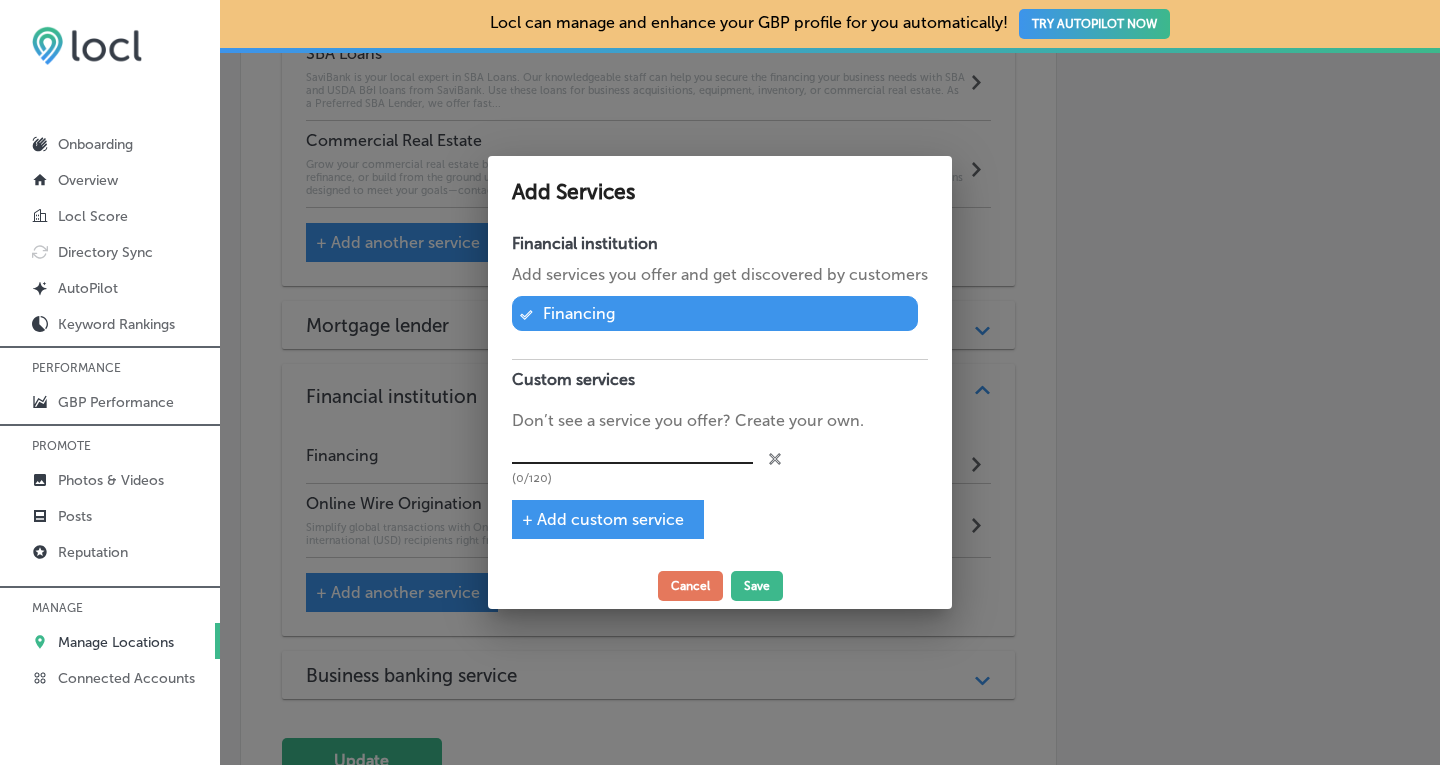 click at bounding box center [632, 448] 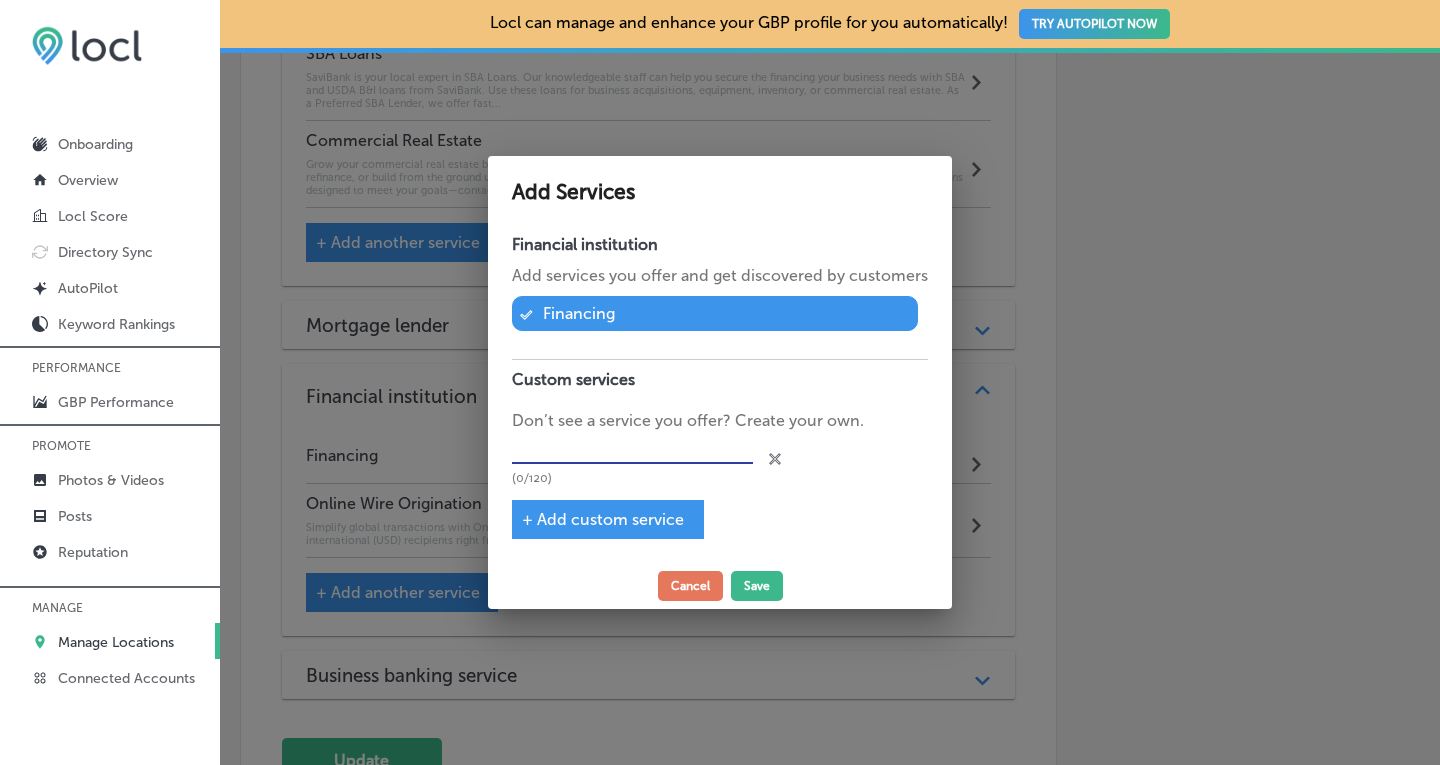 type on "CDARS/IntraFi Cash Sweep Coverage" 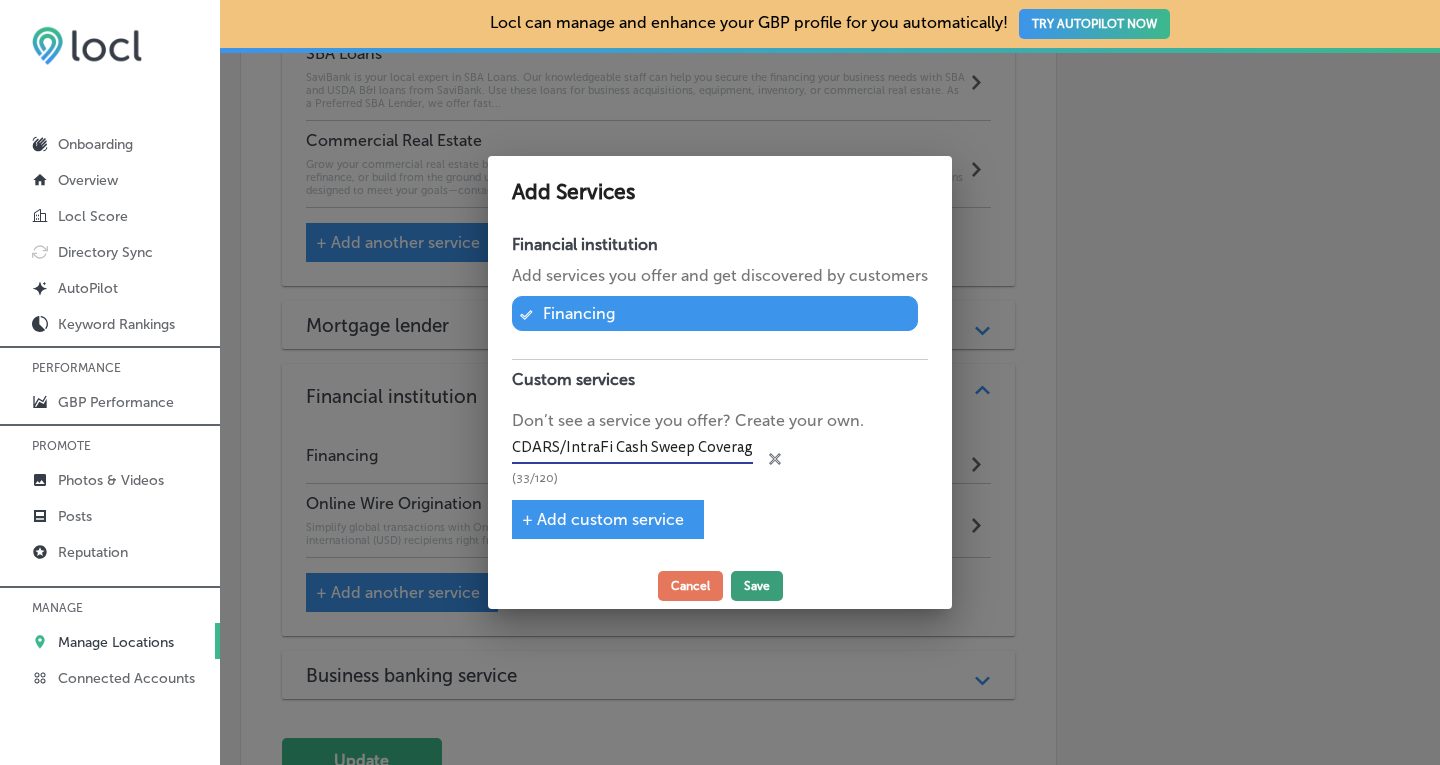 click on "Save" at bounding box center [757, 586] 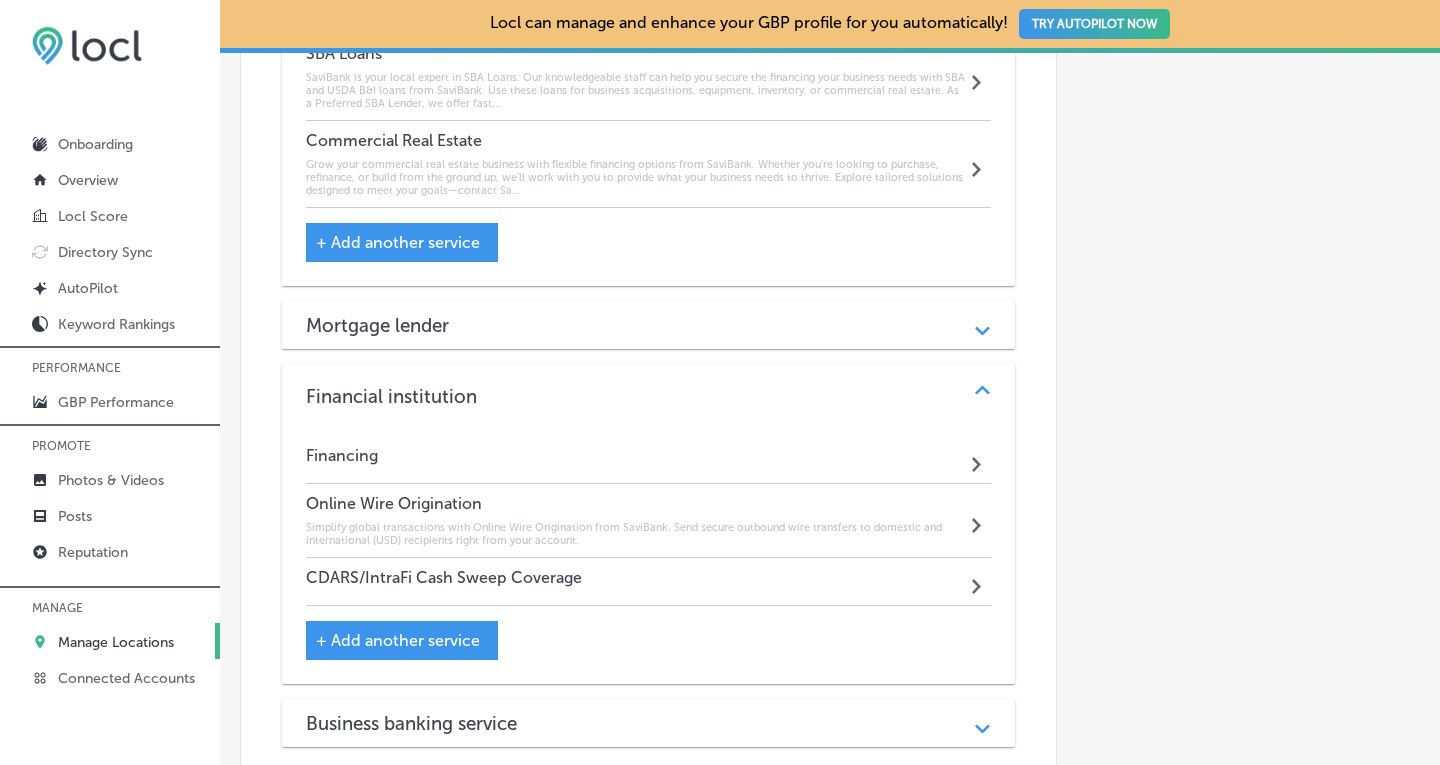 click on "CDARS/IntraFi Cash Sweep Coverage
Path
Created with Sketch." at bounding box center (649, 582) 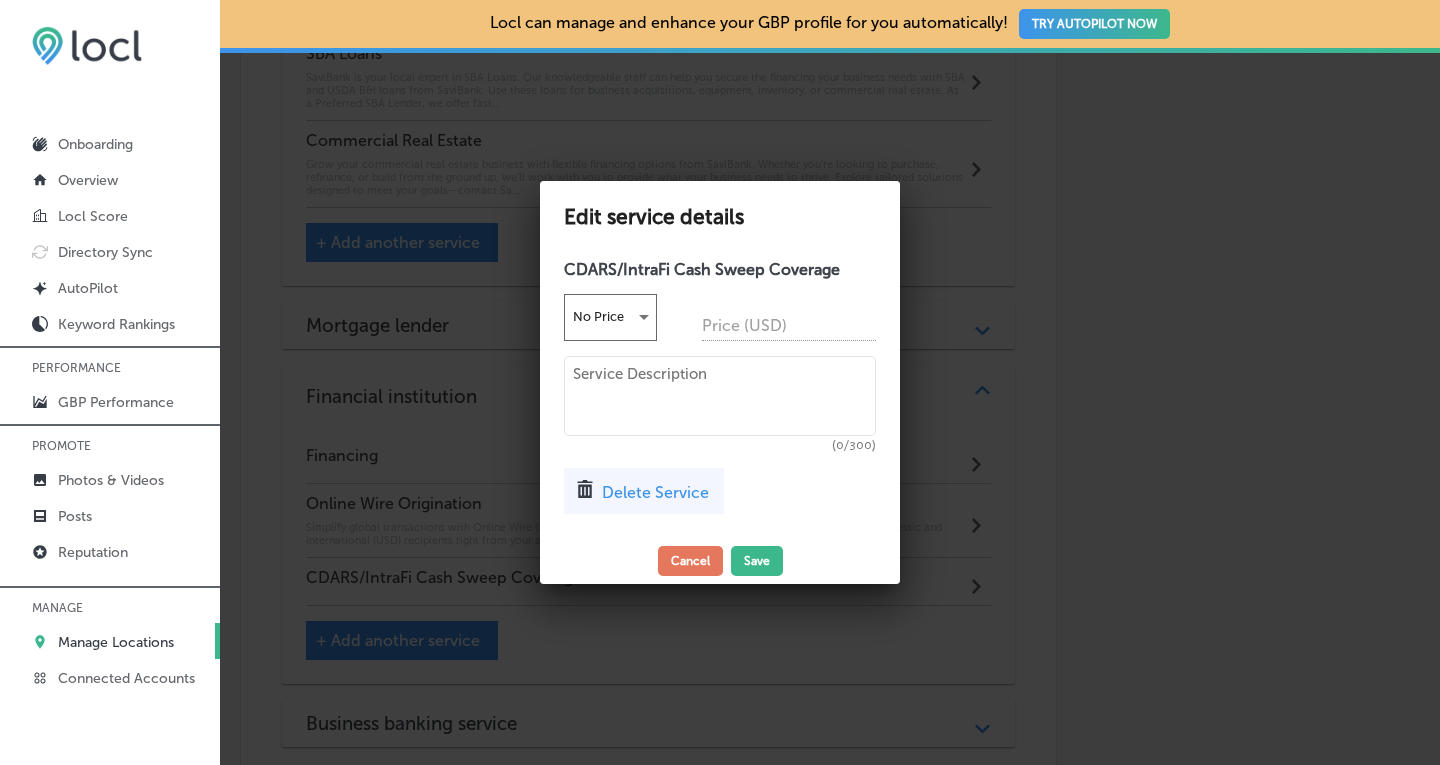 click at bounding box center [720, 396] 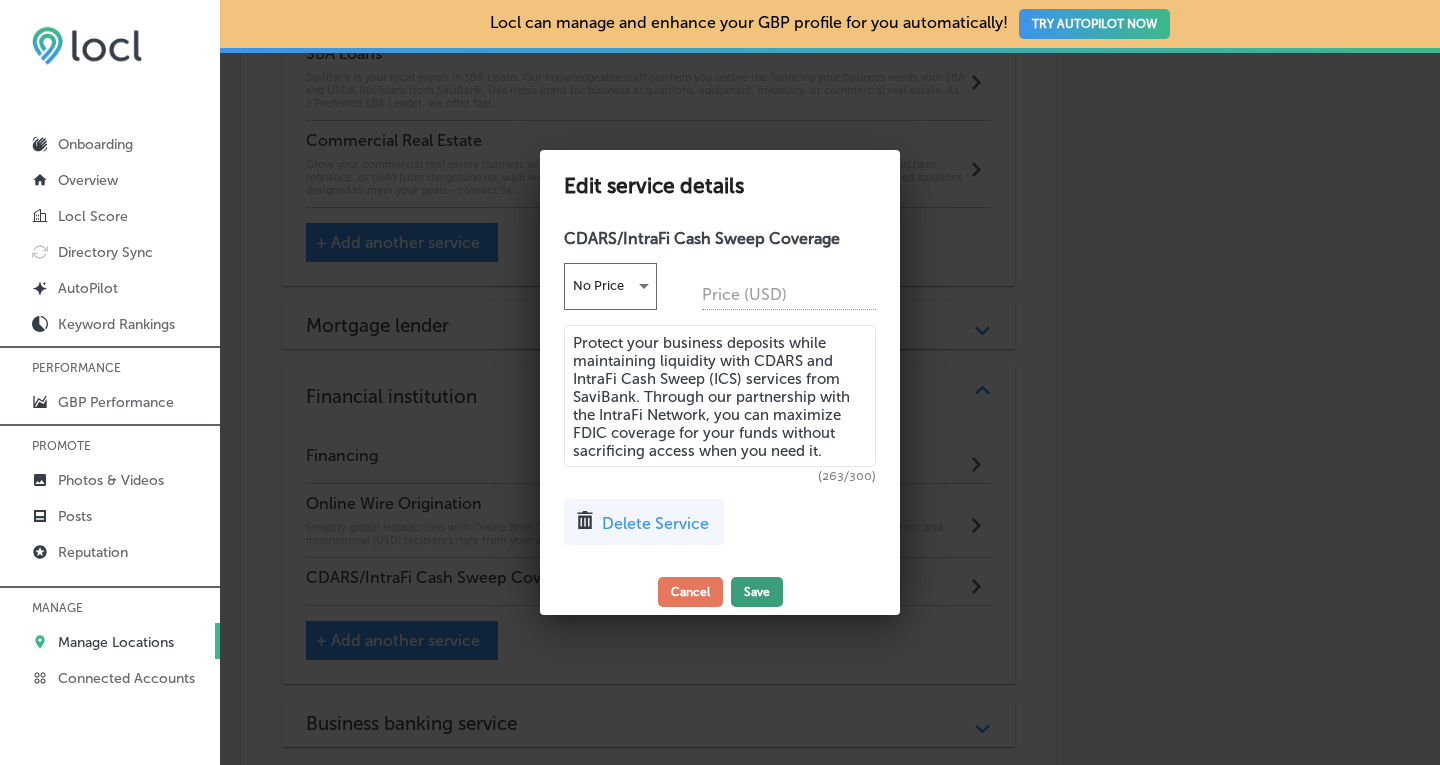 type on "Protect your business deposits while maintaining liquidity with CDARS and IntraFi Cash Sweep (ICS) services from SaviBank. Through our partnership with the IntraFi Network, you can maximize FDIC coverage for your funds without sacrificing access when you need it." 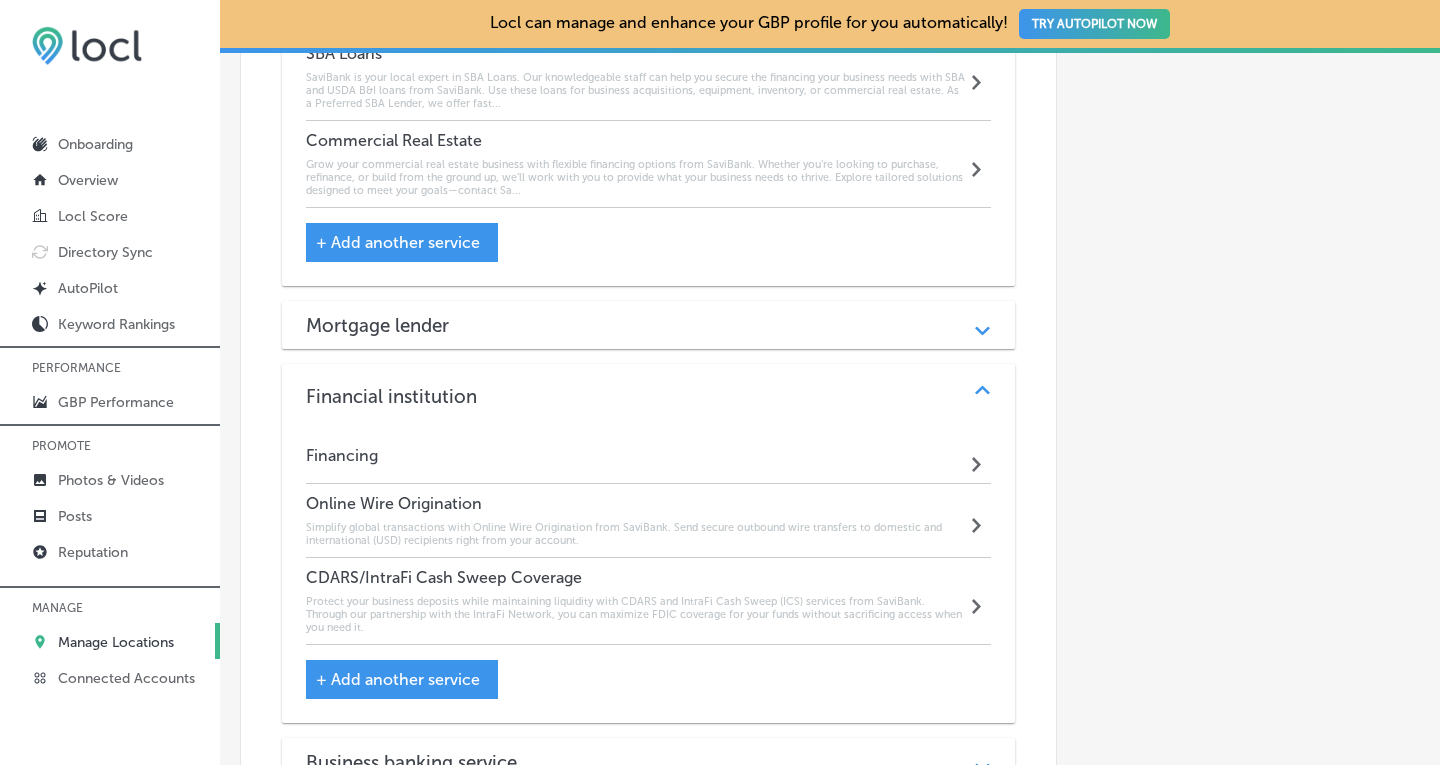 click on "Automatically Sync Profile Details Premium Directories:" at bounding box center (1238, -488) 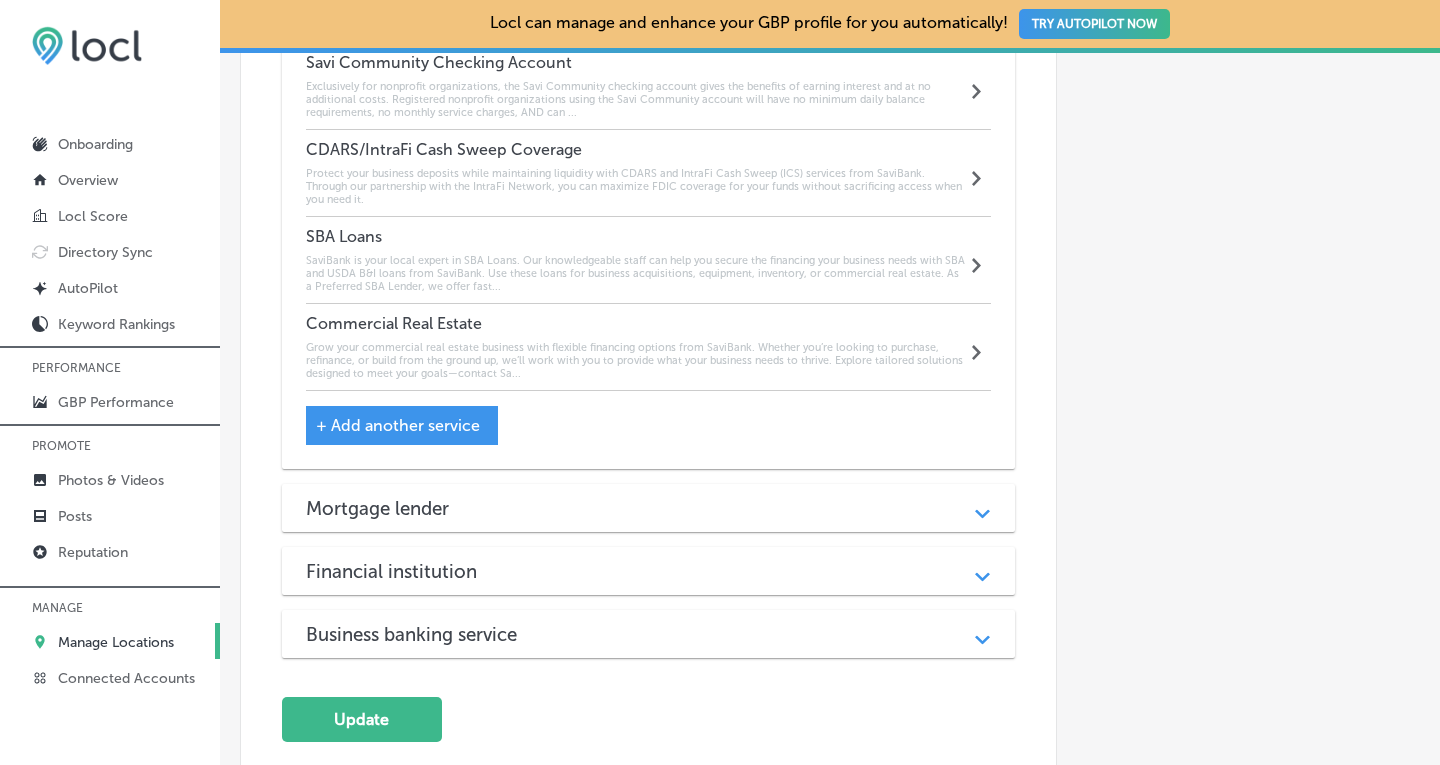 scroll, scrollTop: 2120, scrollLeft: 0, axis: vertical 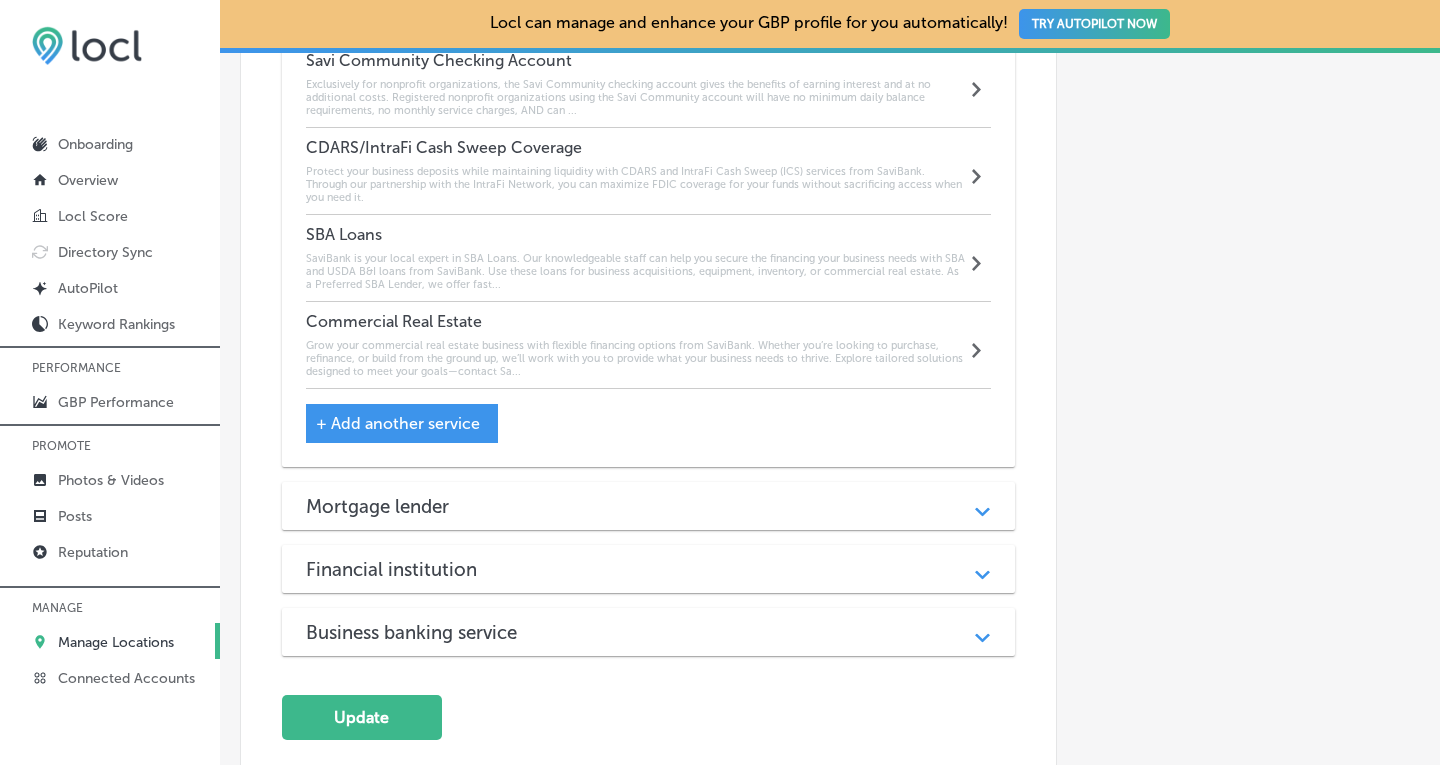 click on "Protect your business deposits while maintaining liquidity with CDARS and IntraFi Cash Sweep (ICS) services from SaviBank. Through our partnership with the IntraFi Network, you can maximize FDIC coverage for your funds without sacrificing access when you need it." at bounding box center [636, 184] 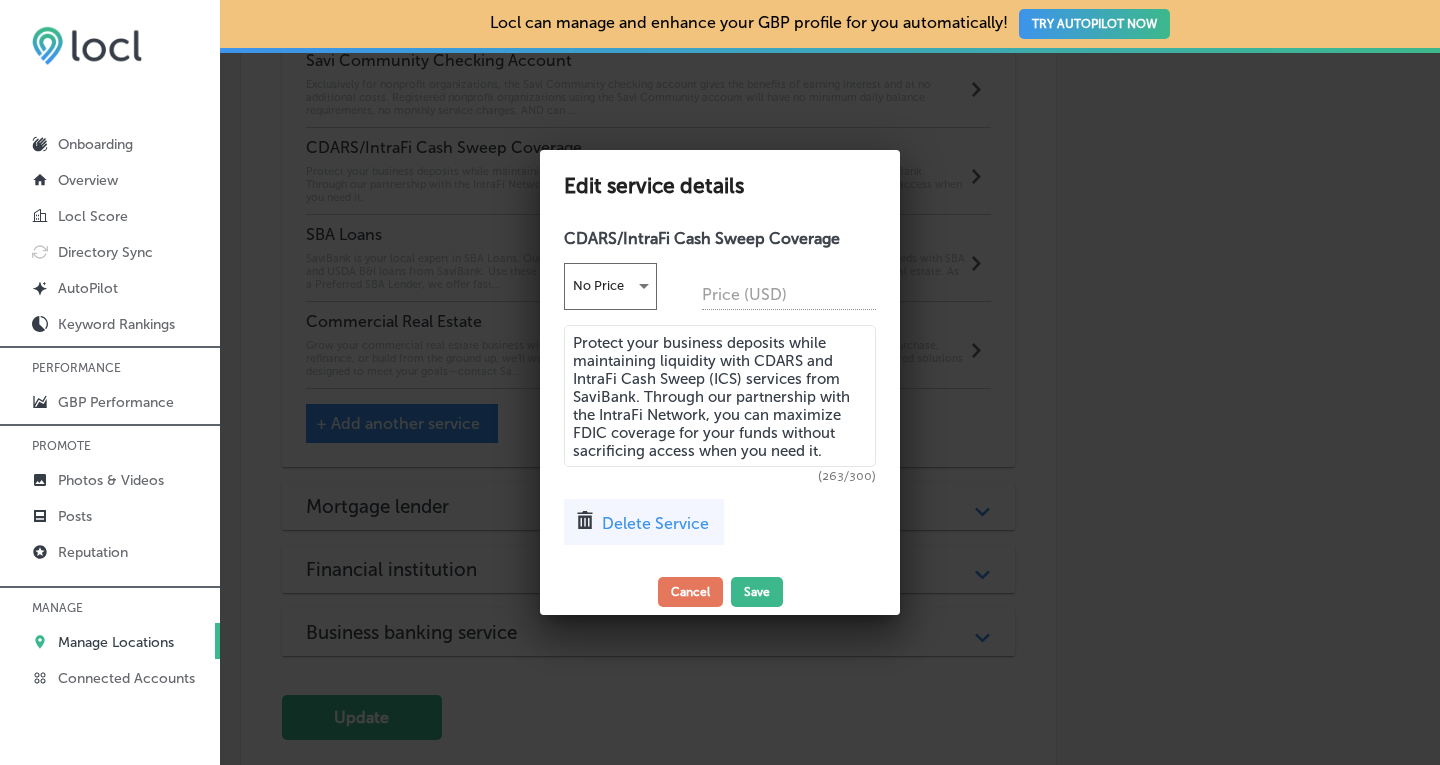 click on "Delete Service" at bounding box center (655, 523) 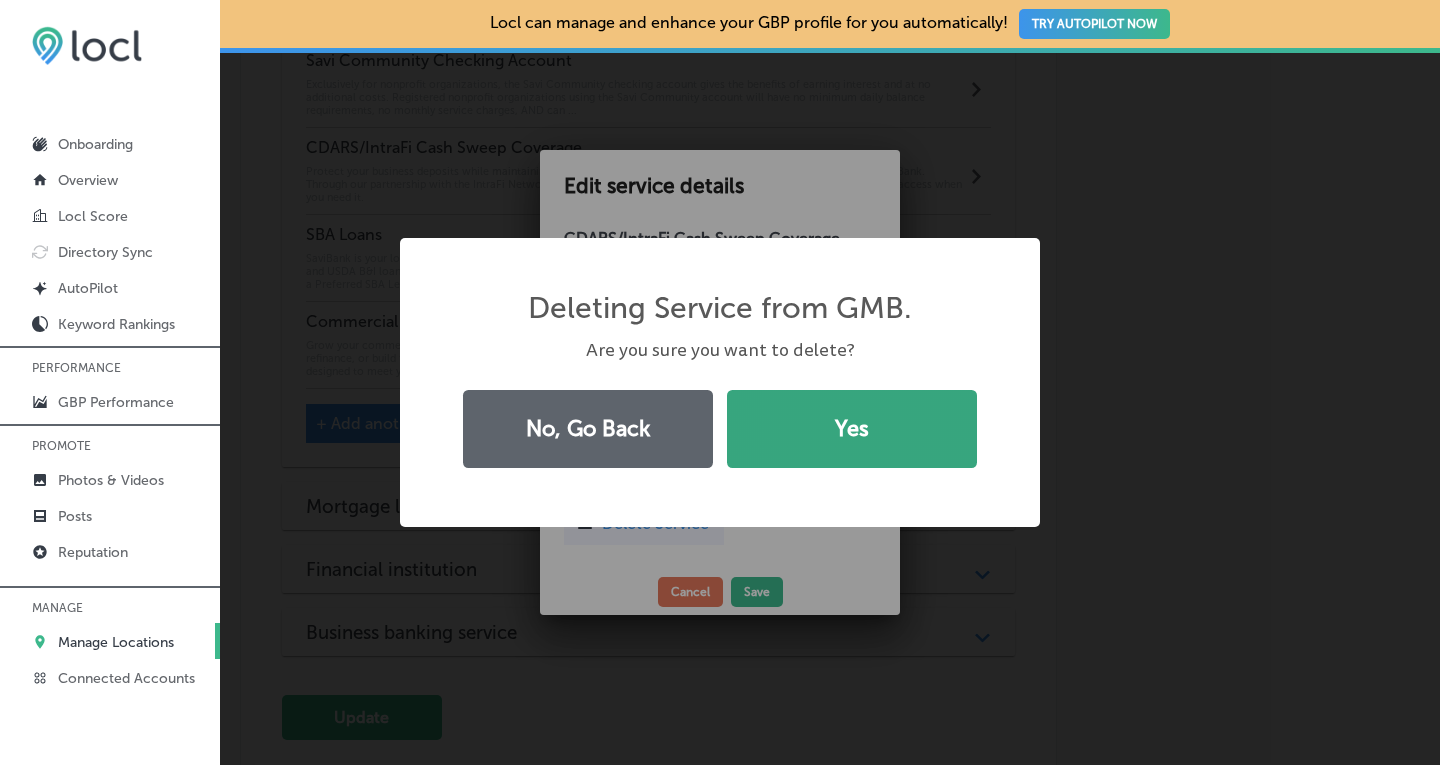 click on "Yes" at bounding box center [852, 429] 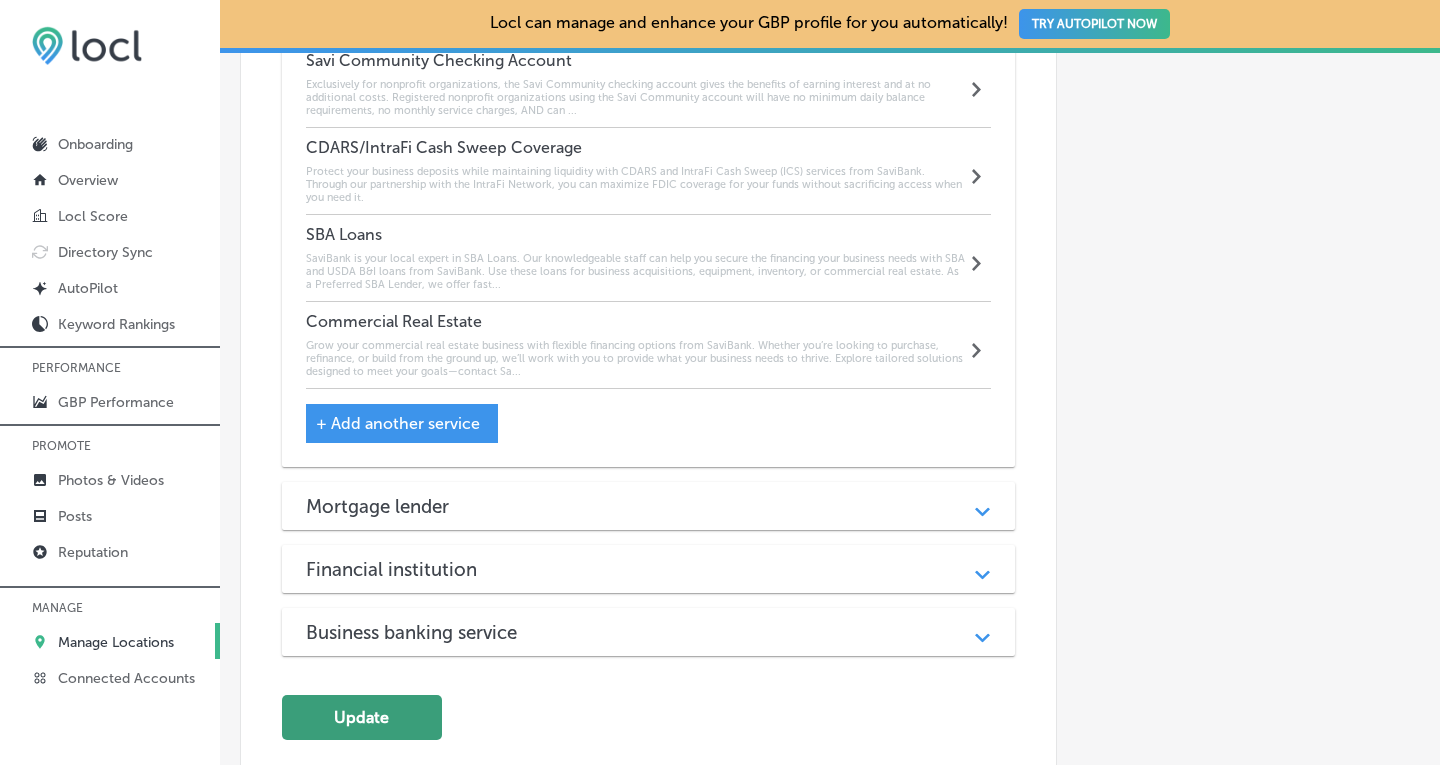 click on "Update" 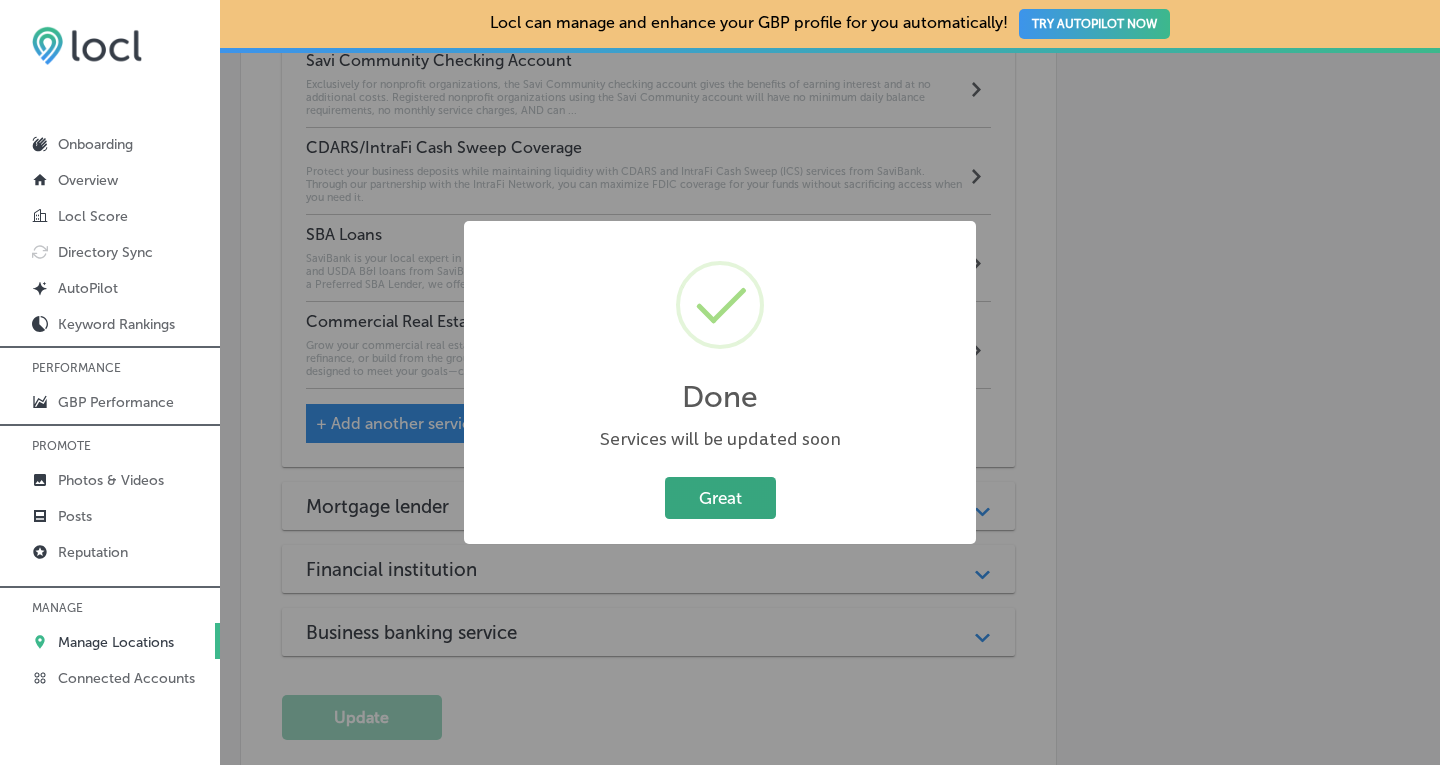 click on "Great" at bounding box center [720, 497] 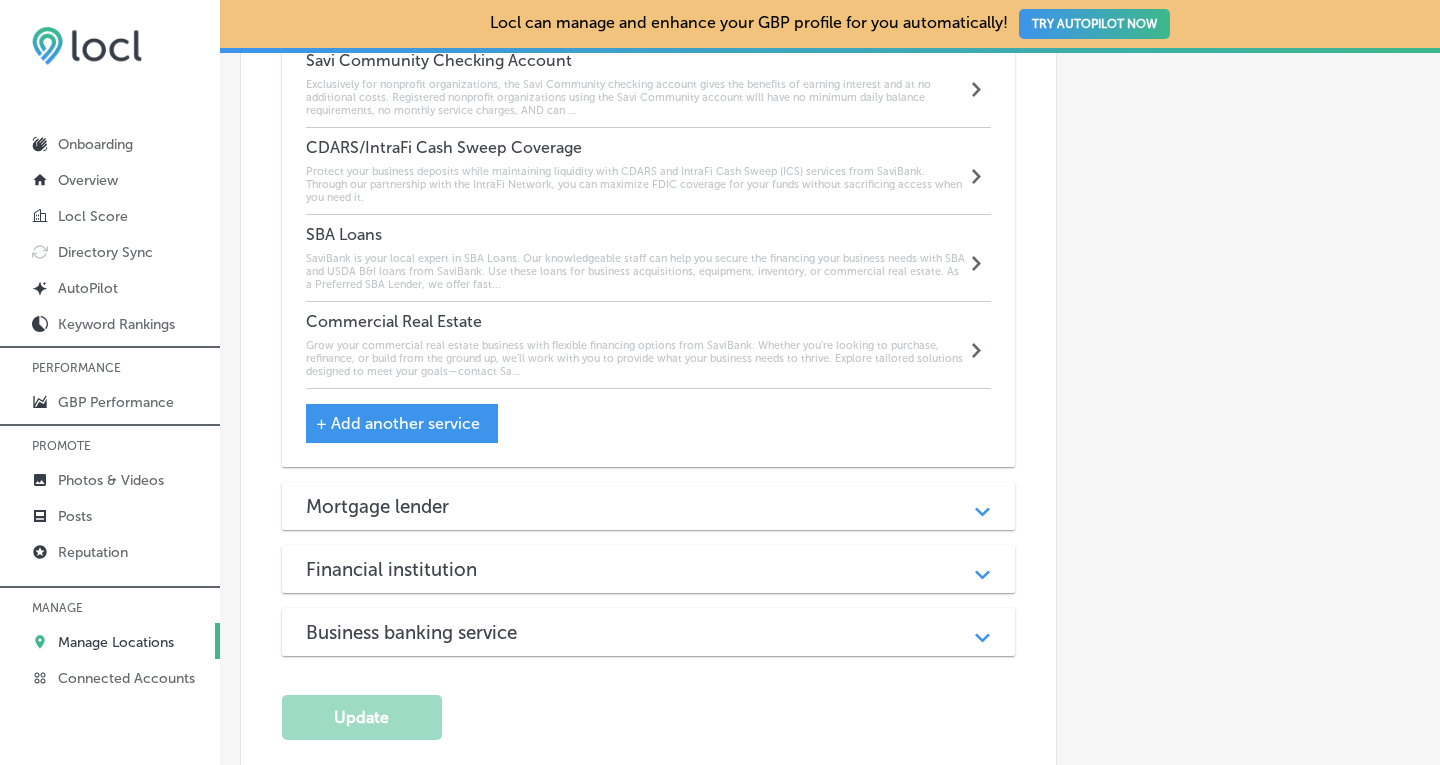 click on "Financial institution
Path
Created with Sketch." at bounding box center [649, 569] 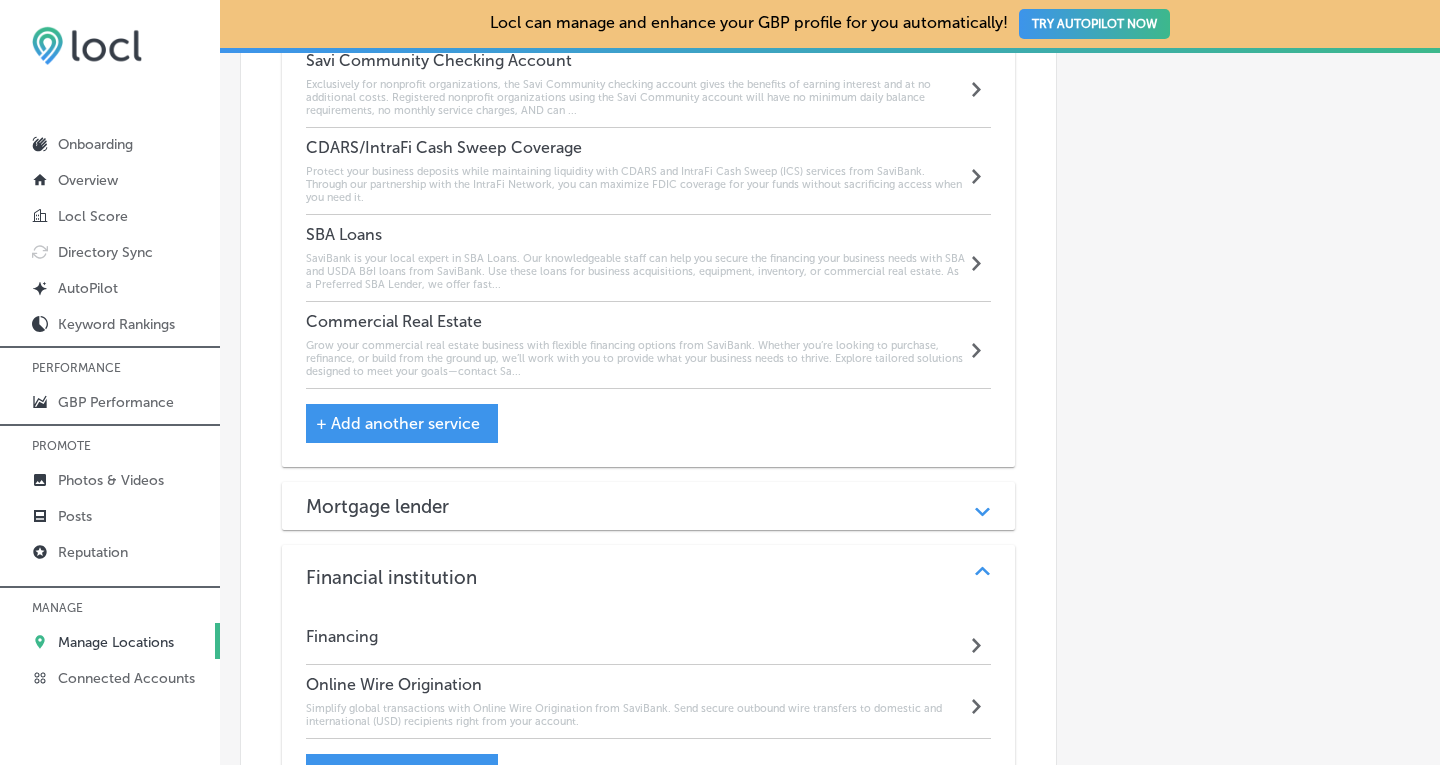 click on "Protect your business deposits while maintaining liquidity with CDARS and IntraFi Cash Sweep (ICS) services from SaviBank. Through our partnership with the IntraFi Network, you can maximize FDIC coverage for your funds without sacrificing access when you need it." at bounding box center [636, 184] 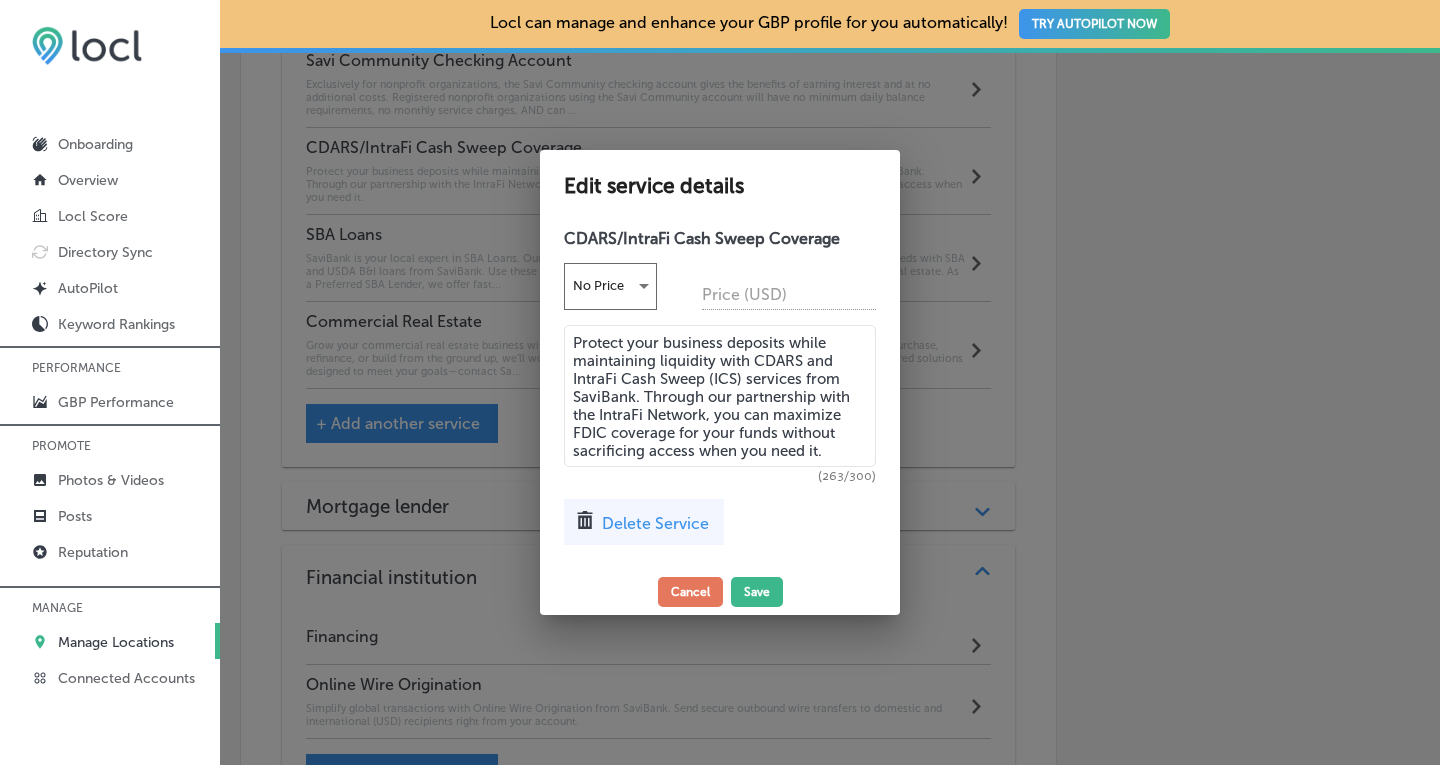 click on "Delete Service" at bounding box center (655, 523) 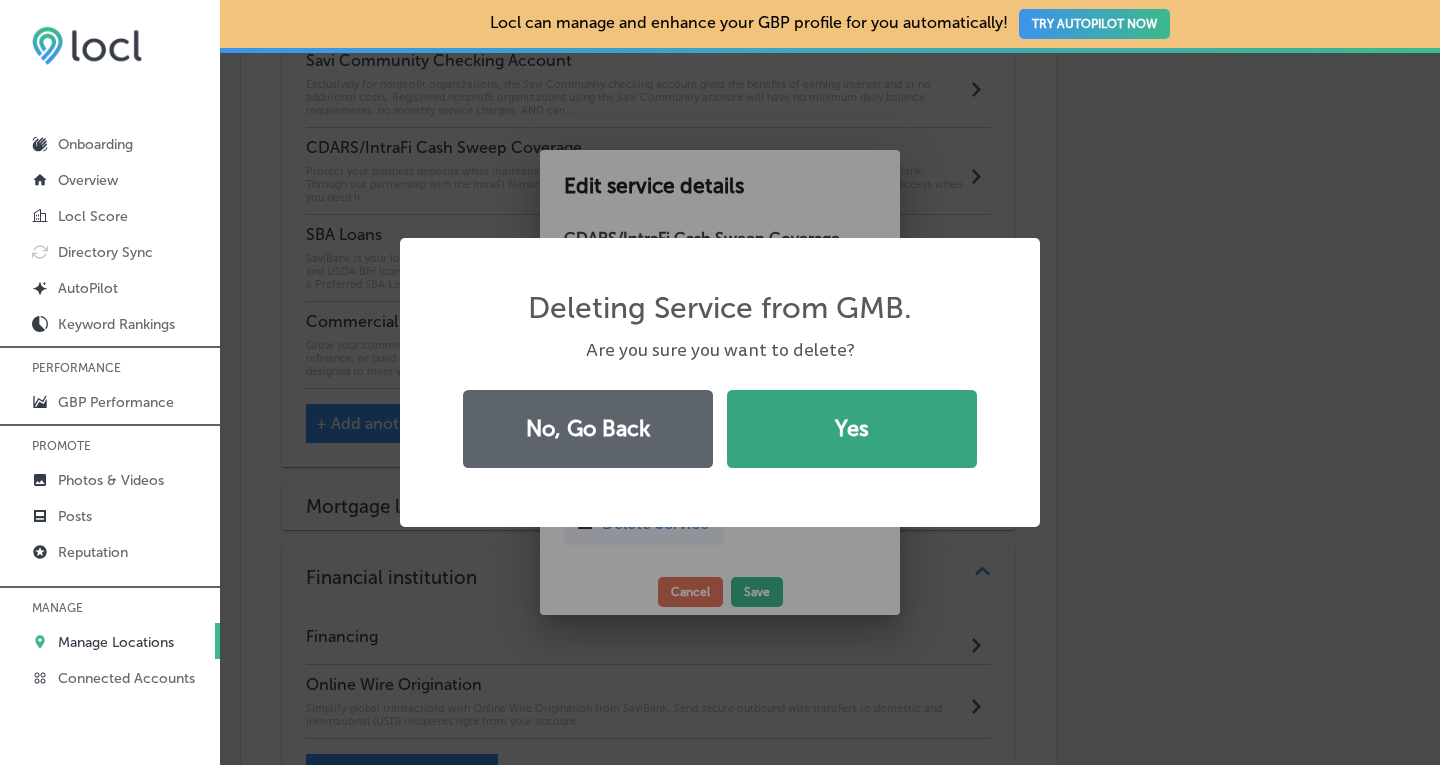click on "Yes" at bounding box center [852, 429] 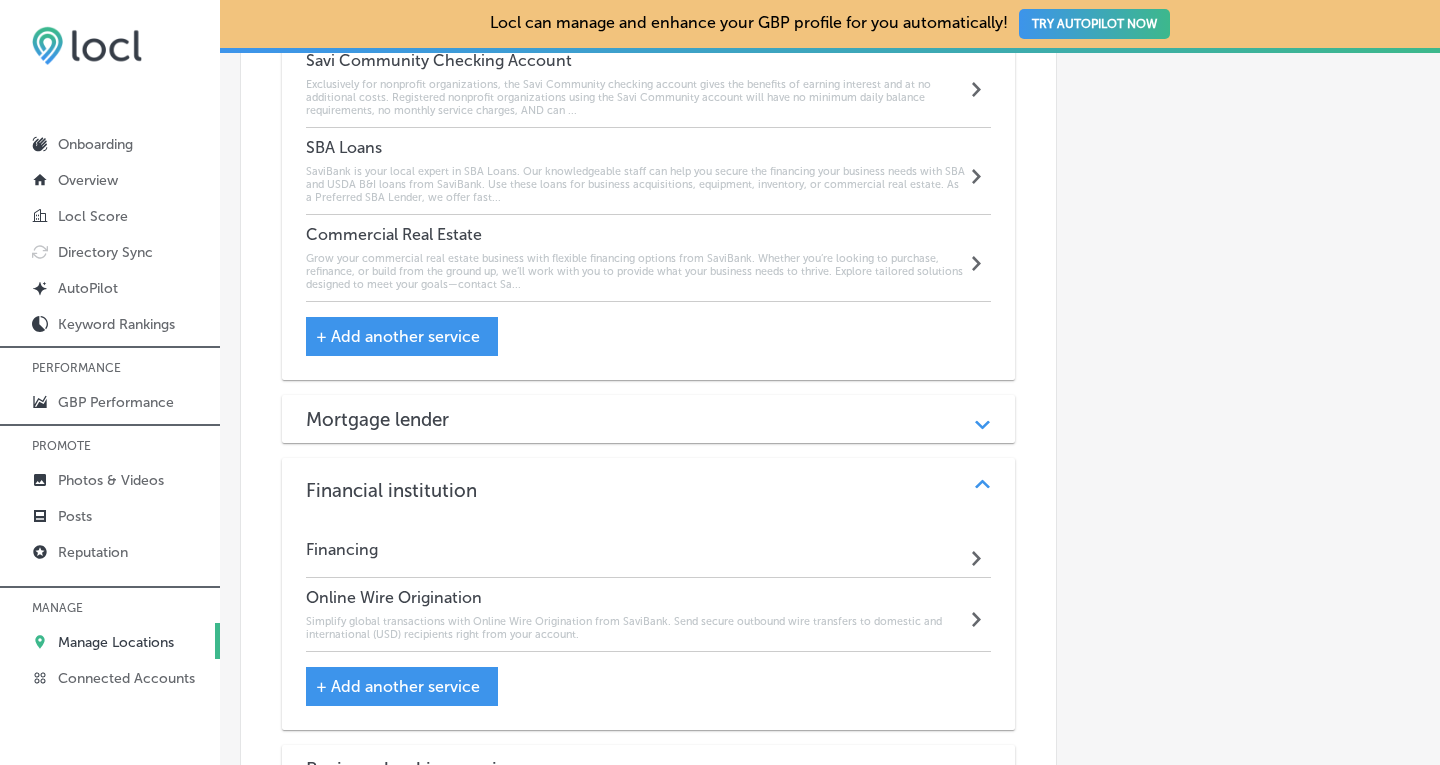 click on "+ Add another service" at bounding box center (398, 686) 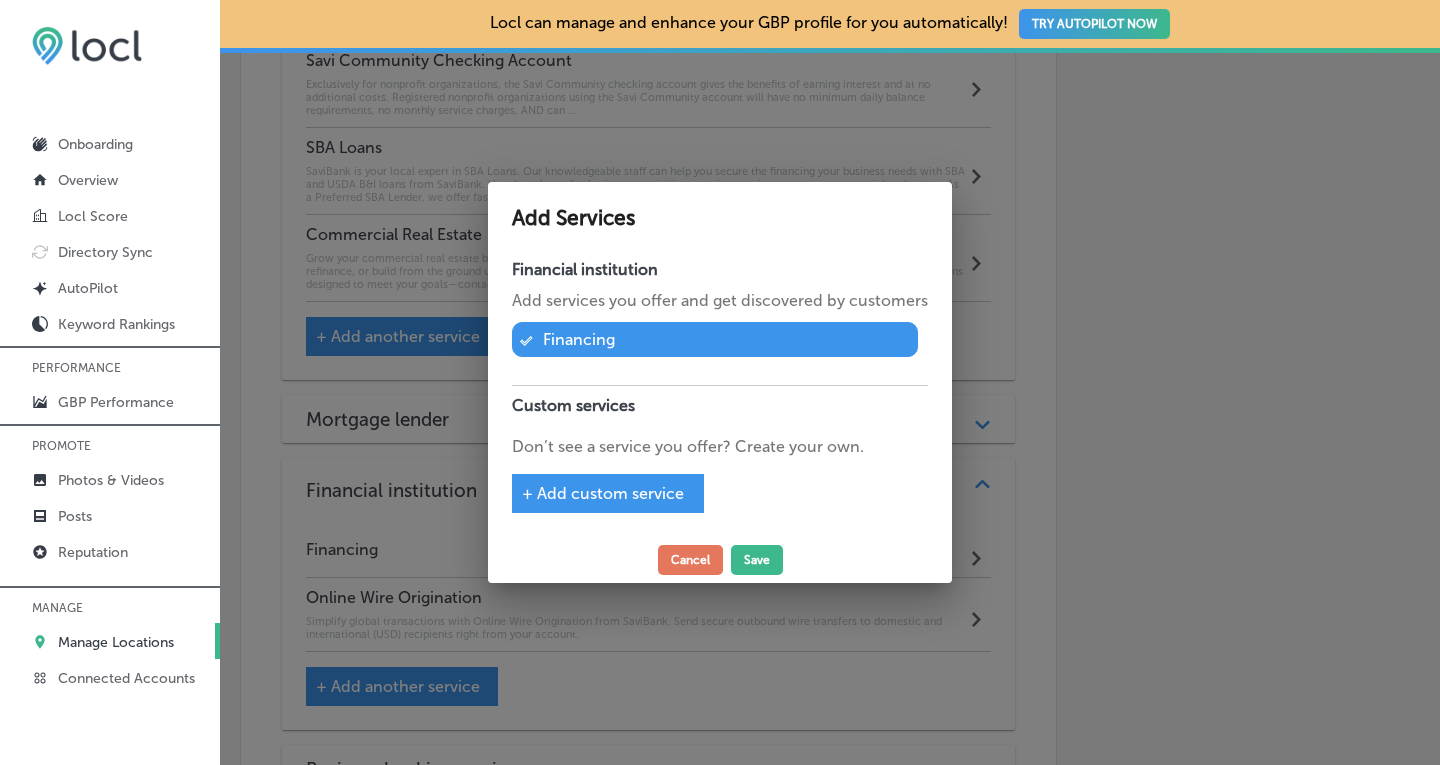 click on "+ Add custom service" at bounding box center [603, 493] 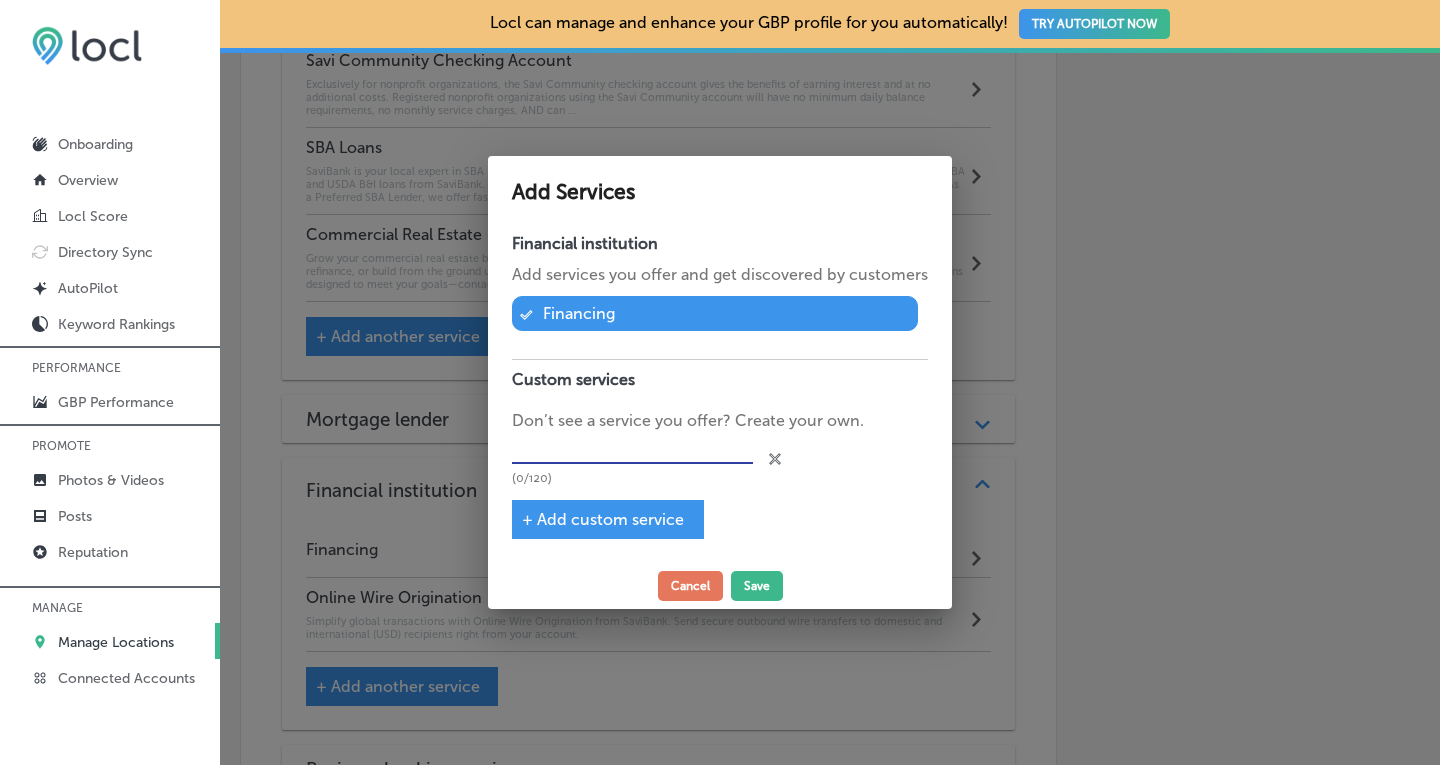 click at bounding box center (632, 448) 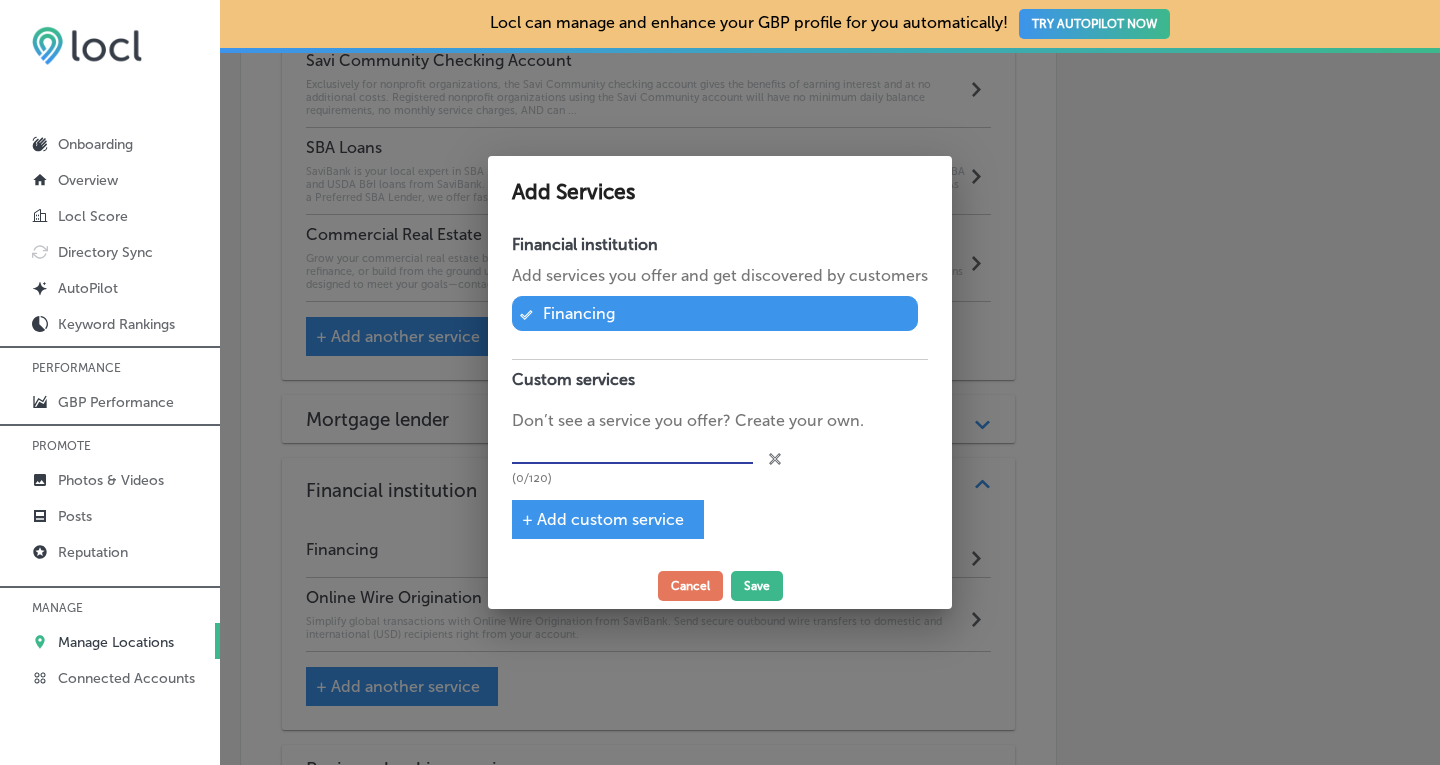 type on "CDARS/IntraFi Cash Sweep Coverage" 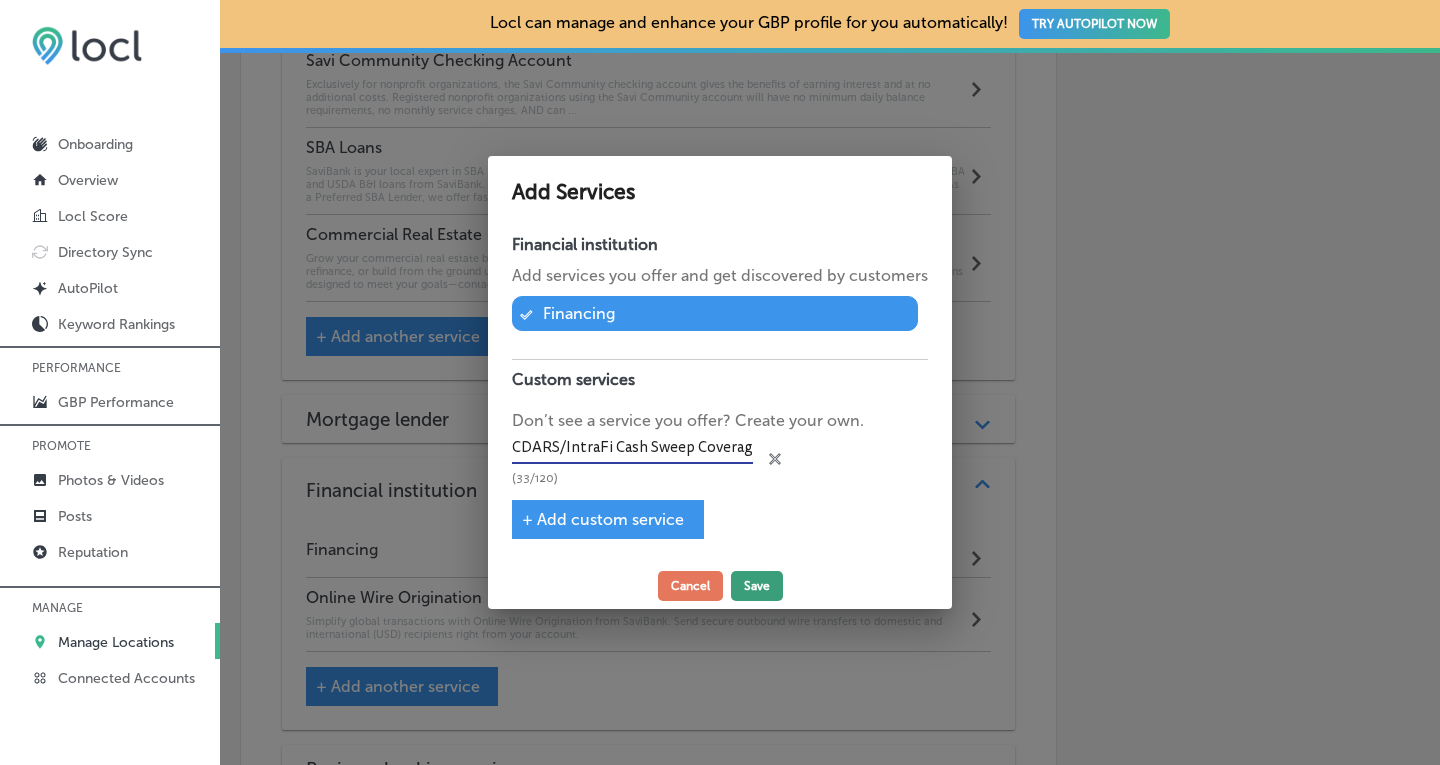 click on "Save" at bounding box center [757, 586] 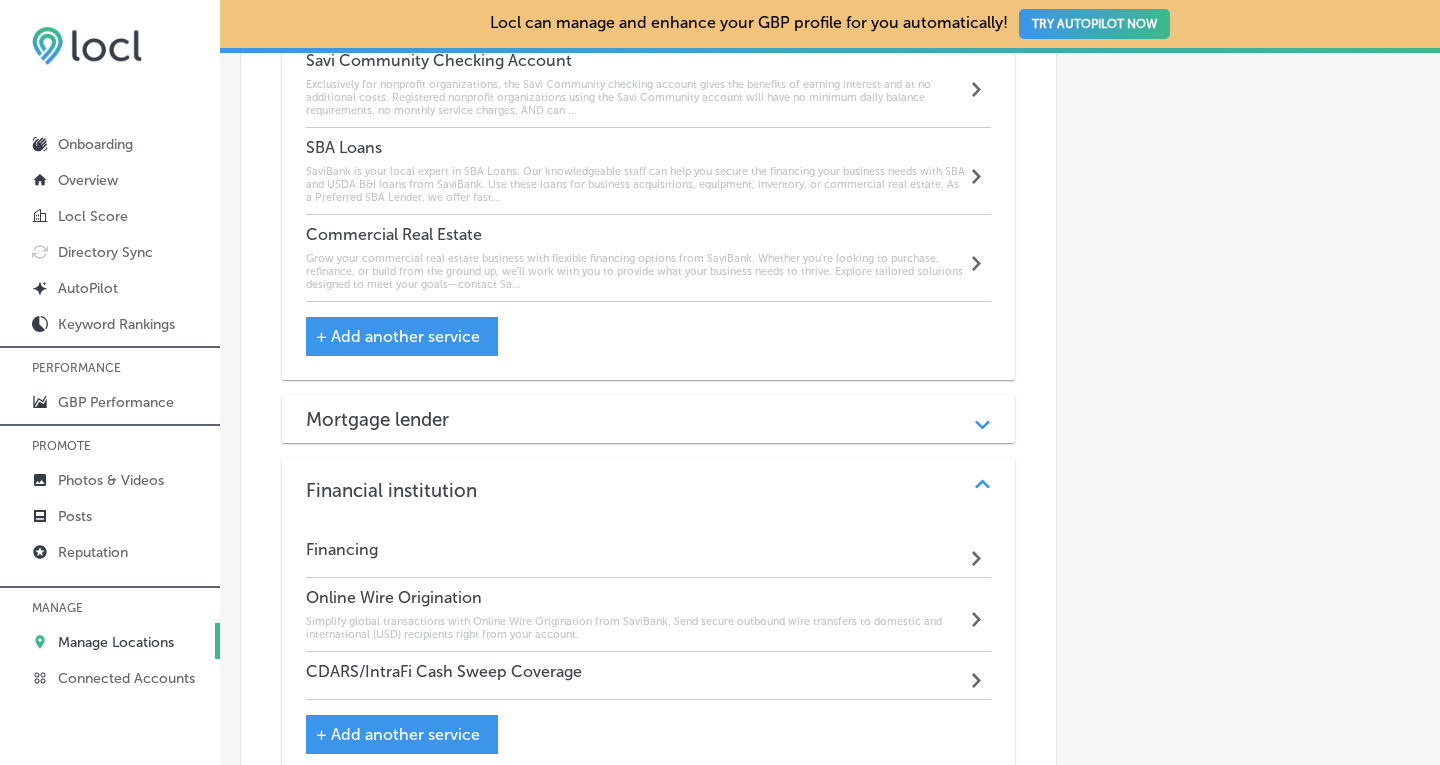 click on "CDARS/IntraFi Cash Sweep Coverage
Path
Created with Sketch." at bounding box center [649, 676] 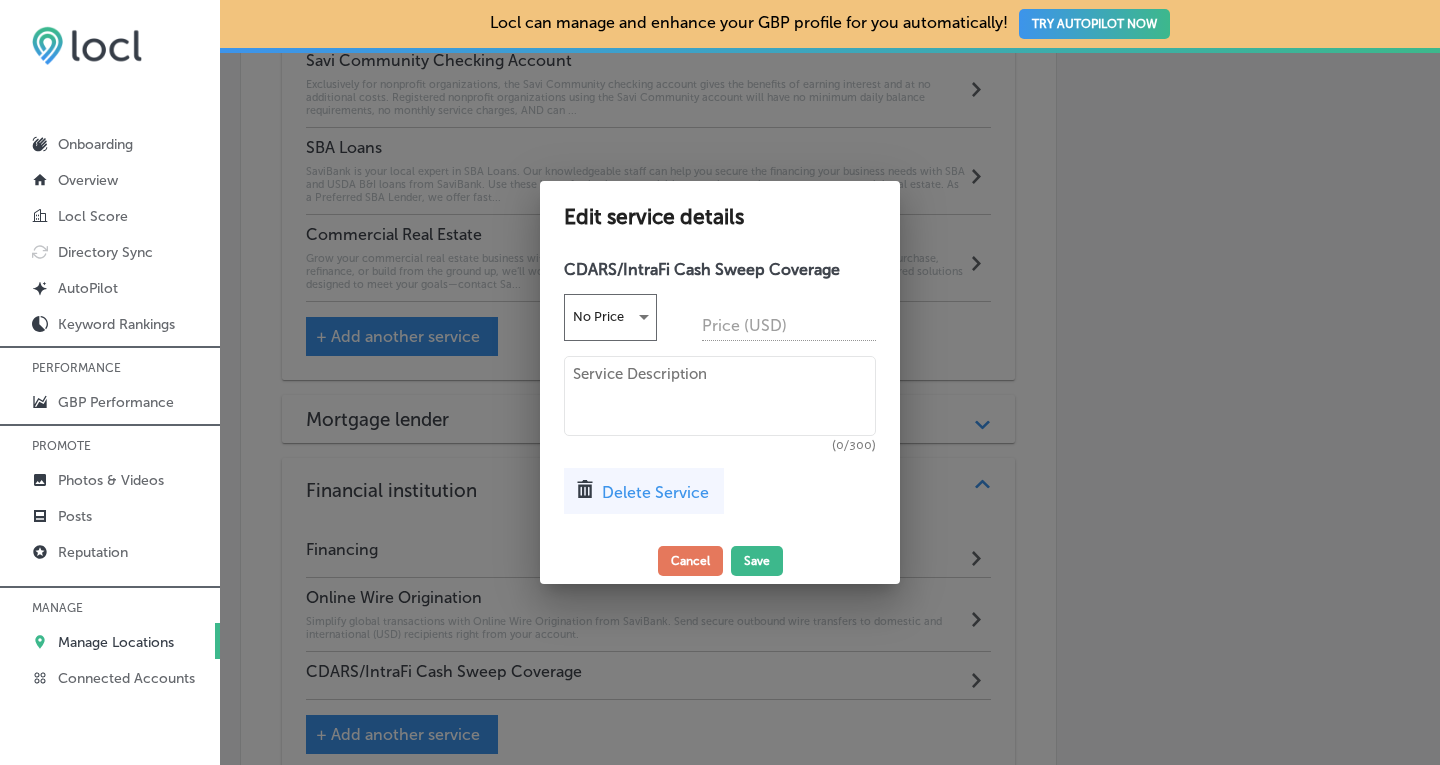 click at bounding box center (720, 396) 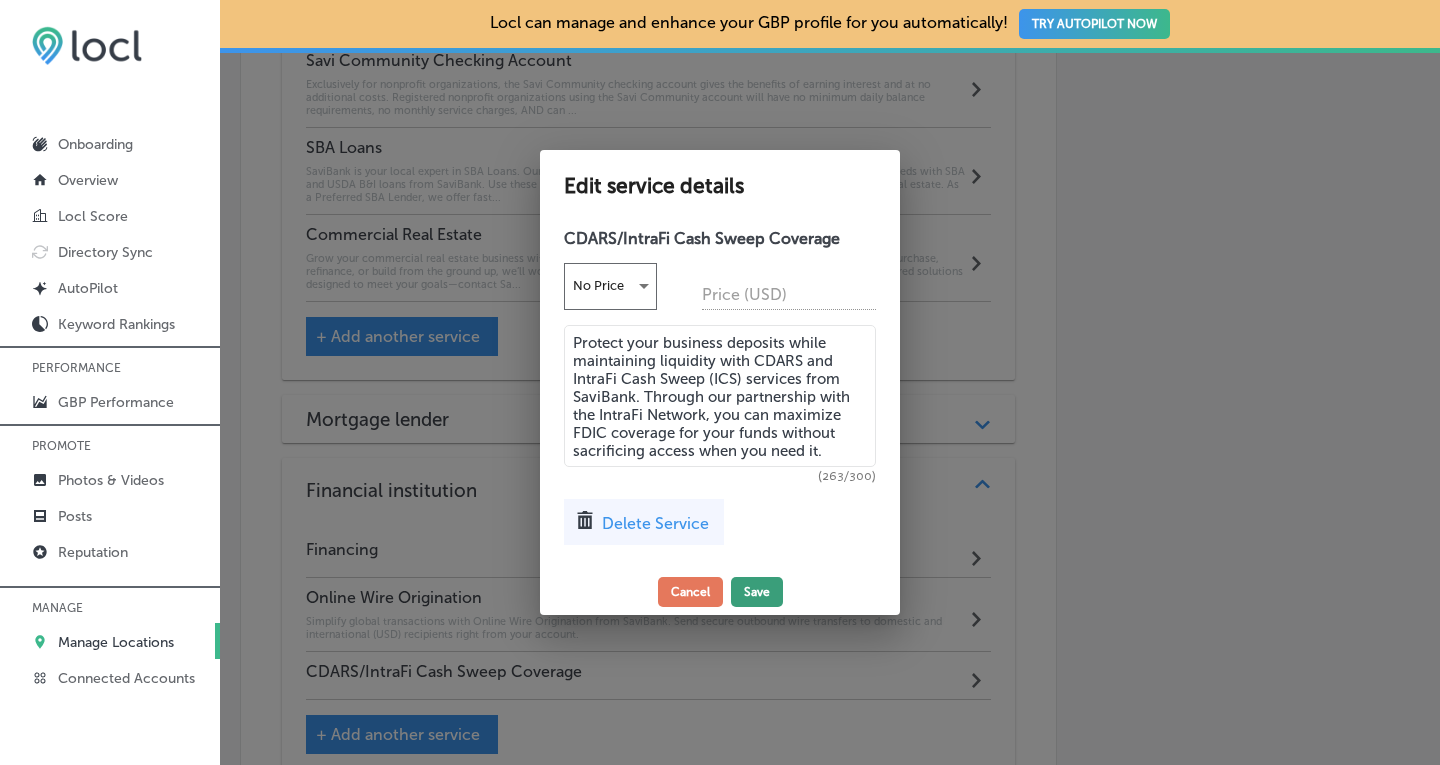 type on "Protect your business deposits while maintaining liquidity with CDARS and IntraFi Cash Sweep (ICS) services from SaviBank. Through our partnership with the IntraFi Network, you can maximize FDIC coverage for your funds without sacrificing access when you need it." 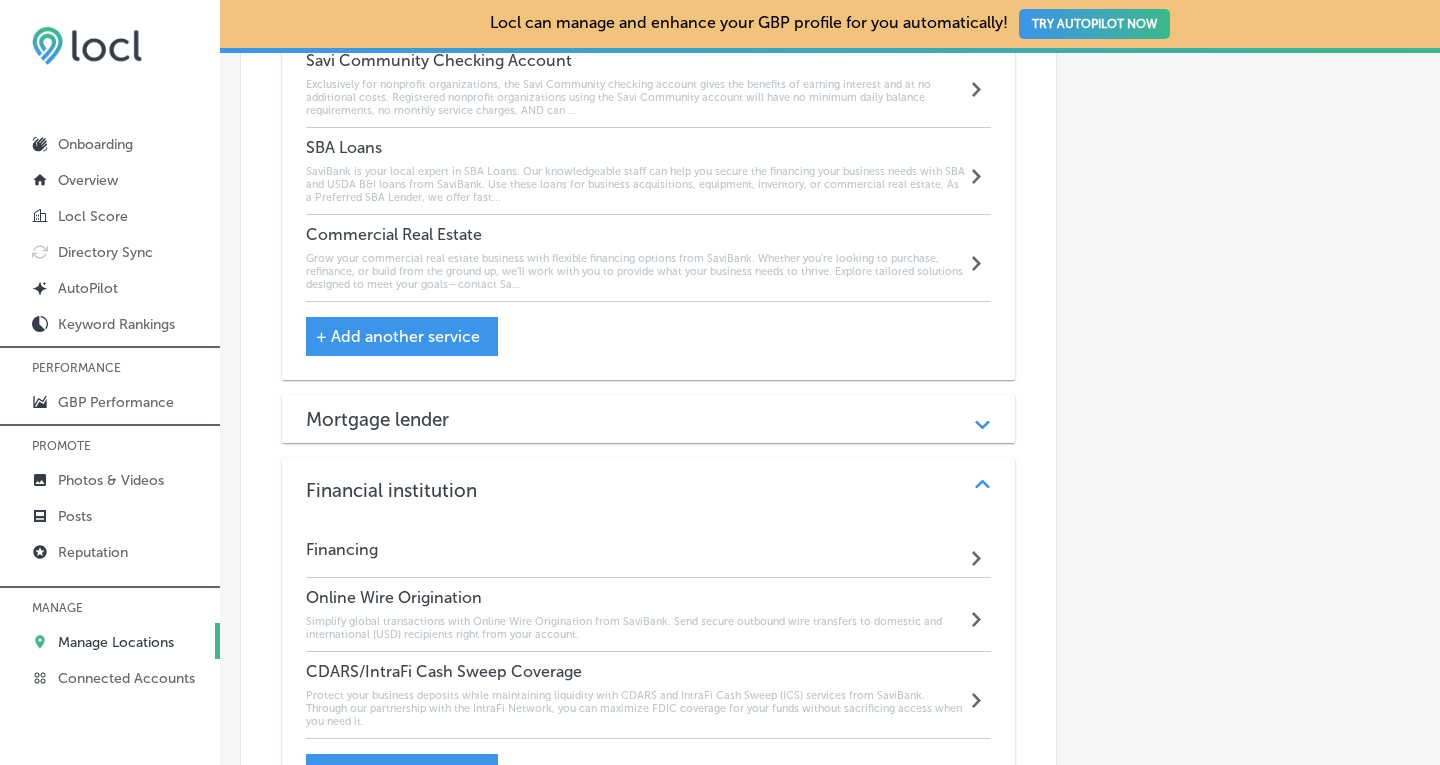 click on "Automatically Sync Profile Details Premium Directories:" at bounding box center [1238, -351] 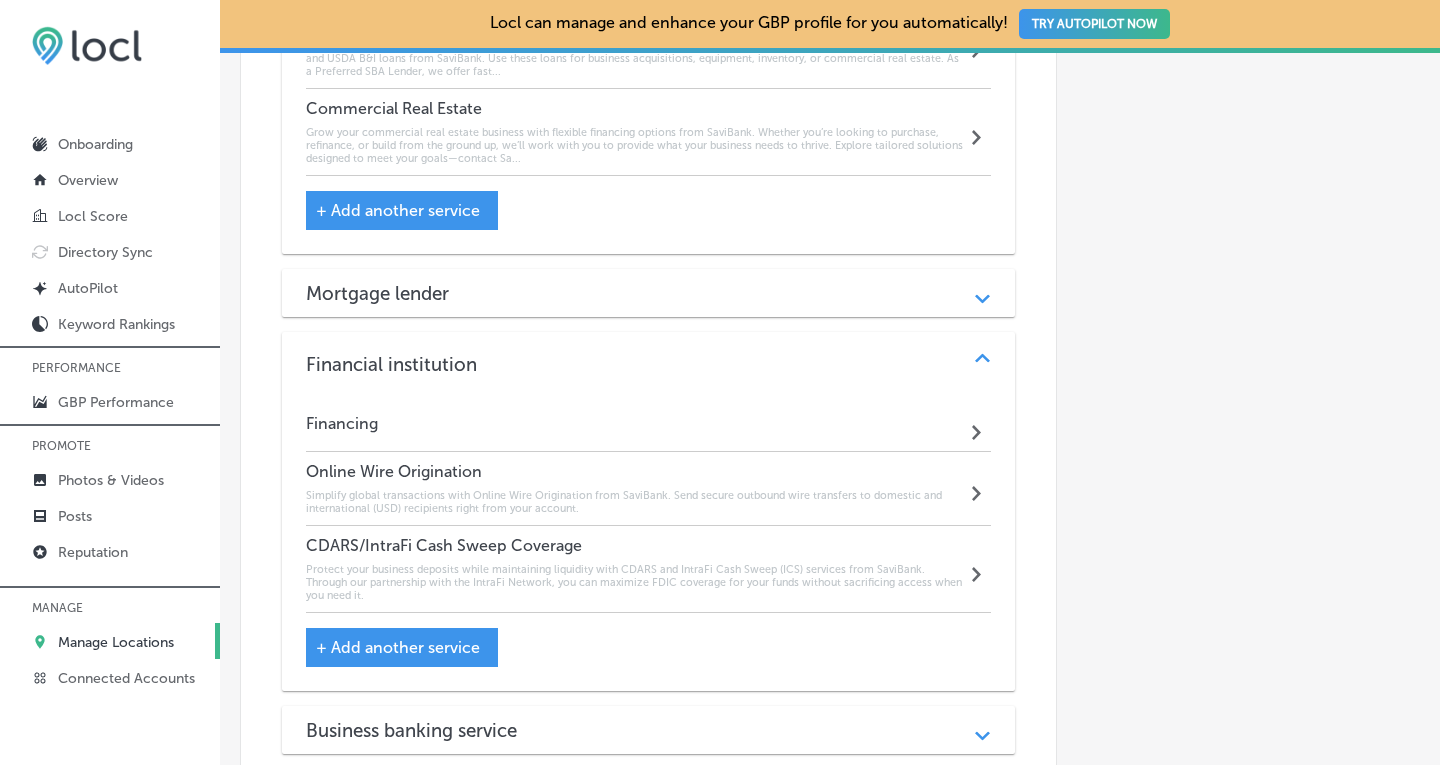 scroll, scrollTop: 2248, scrollLeft: 0, axis: vertical 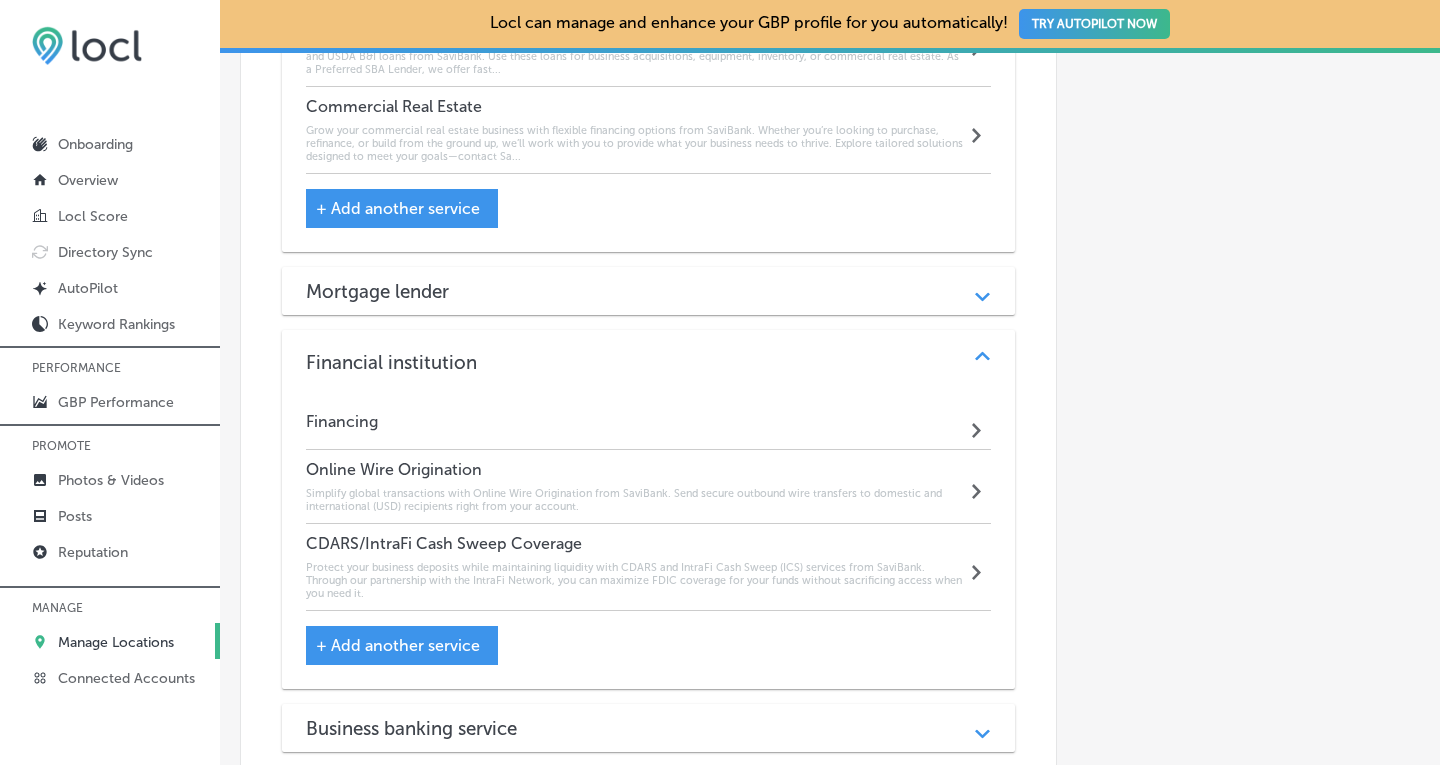 click on "Path
Created with Sketch." at bounding box center [982, 362] 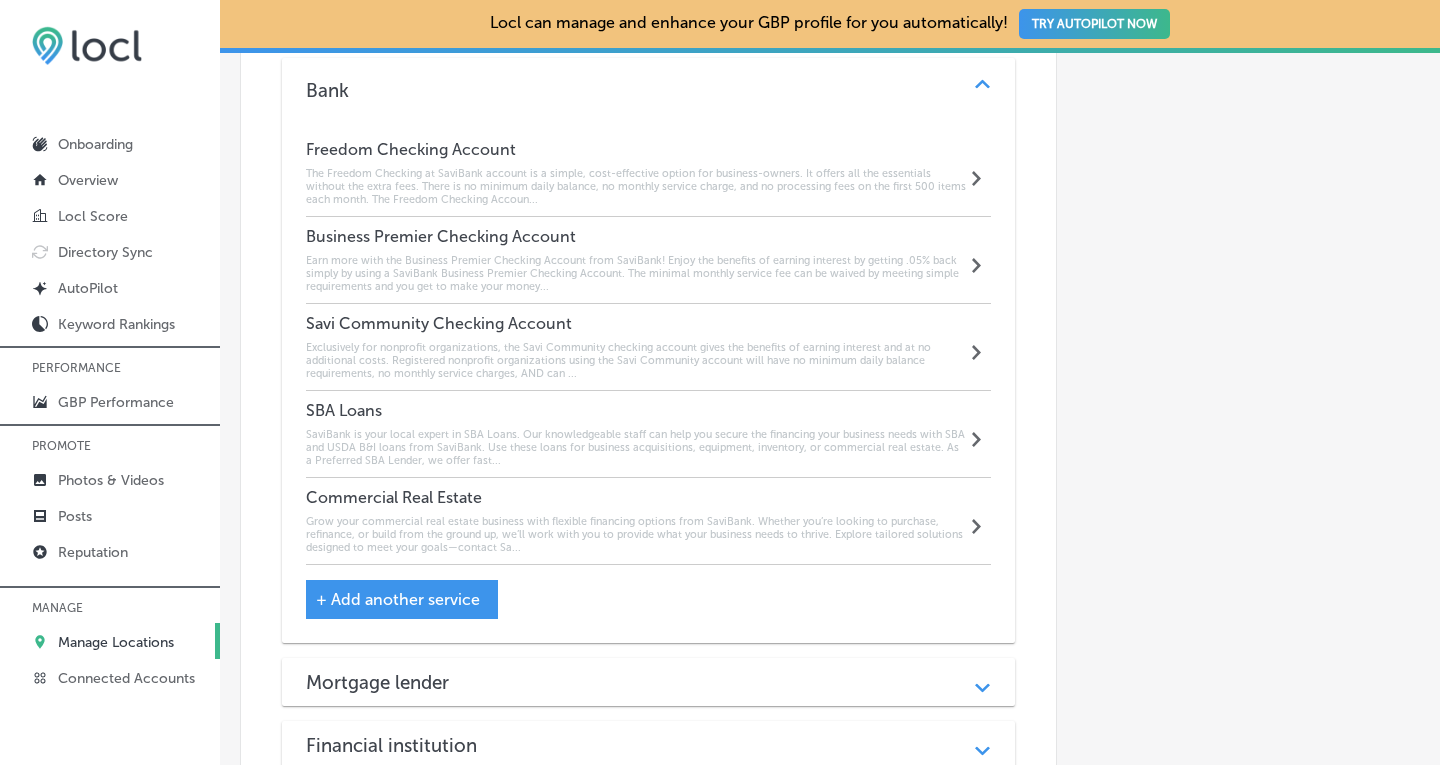 scroll, scrollTop: 1870, scrollLeft: 0, axis: vertical 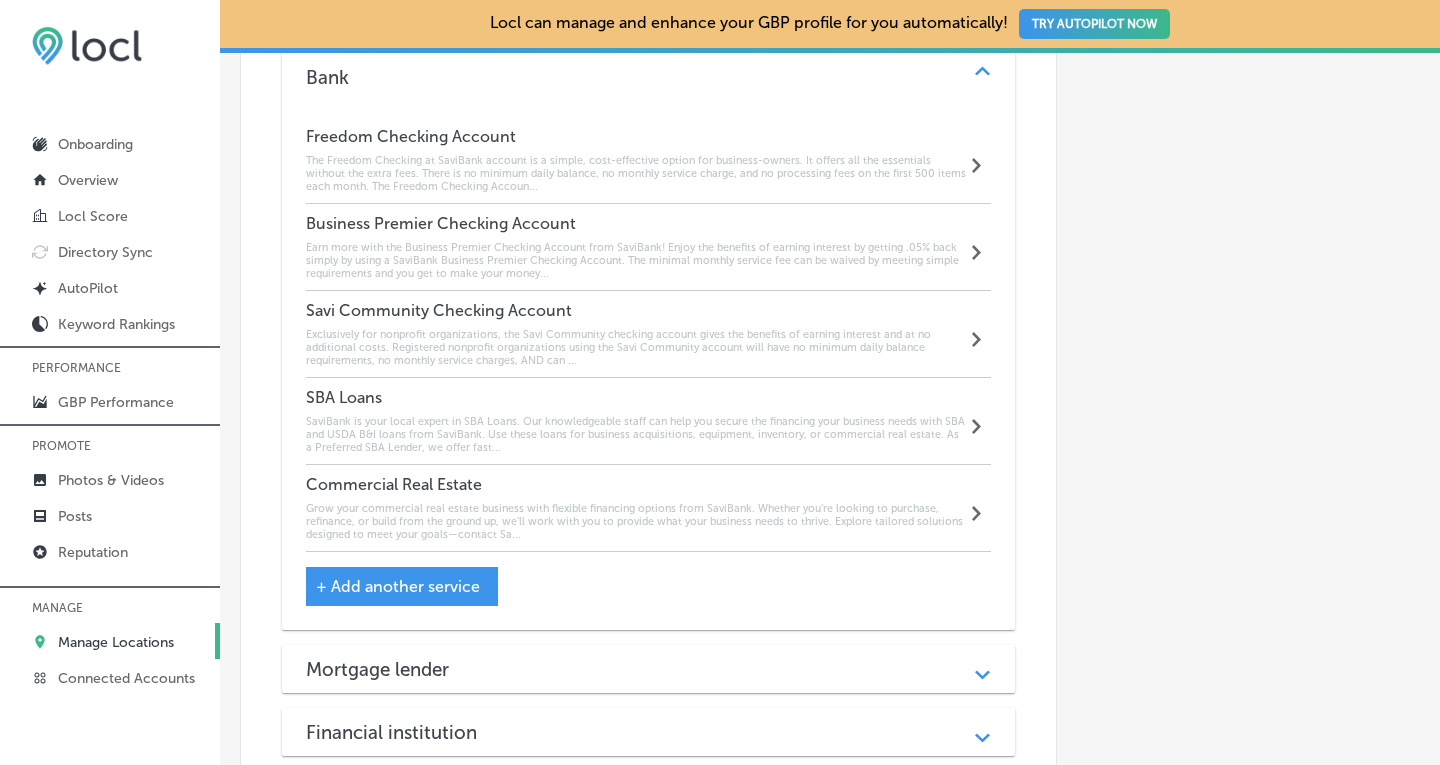 click on "+ Add another service" at bounding box center [398, 586] 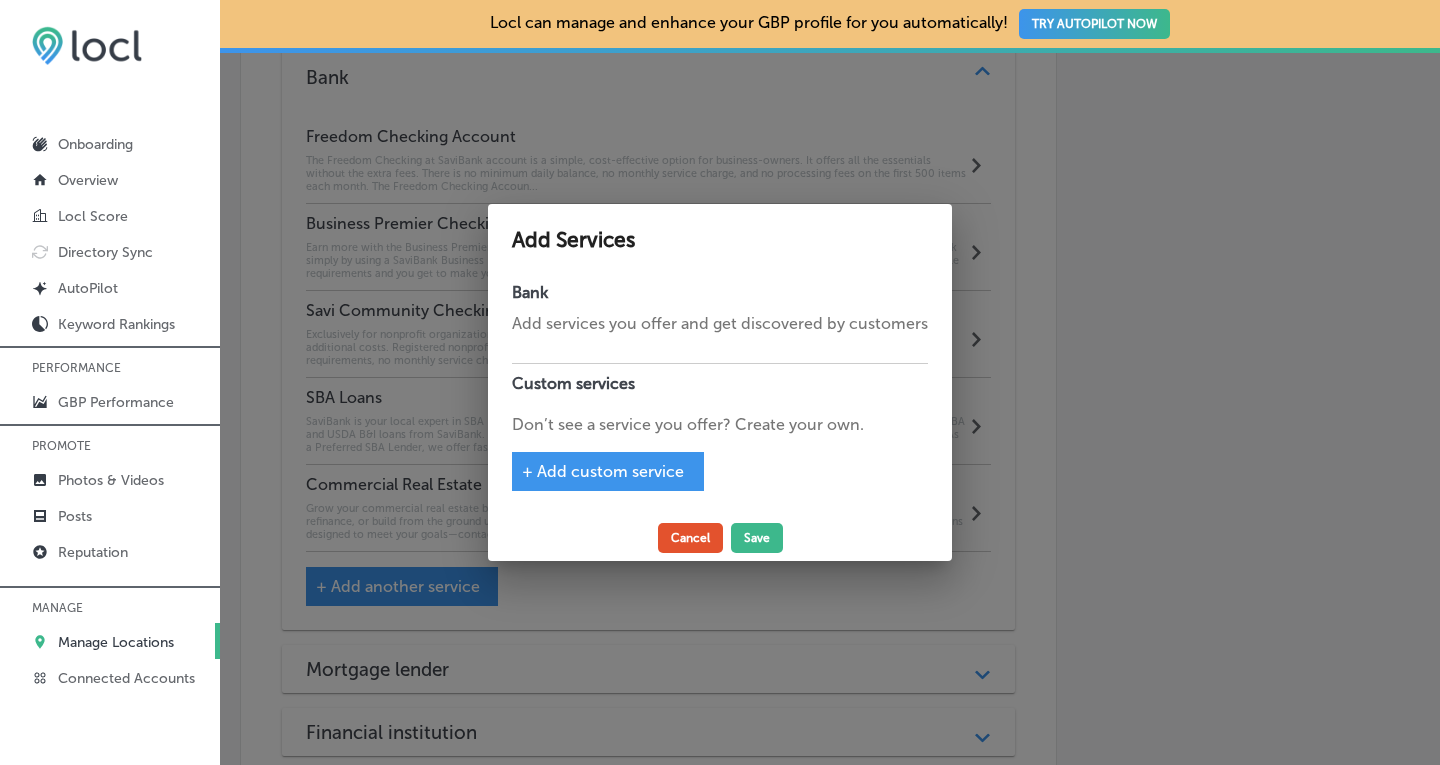 click on "Cancel" at bounding box center [690, 538] 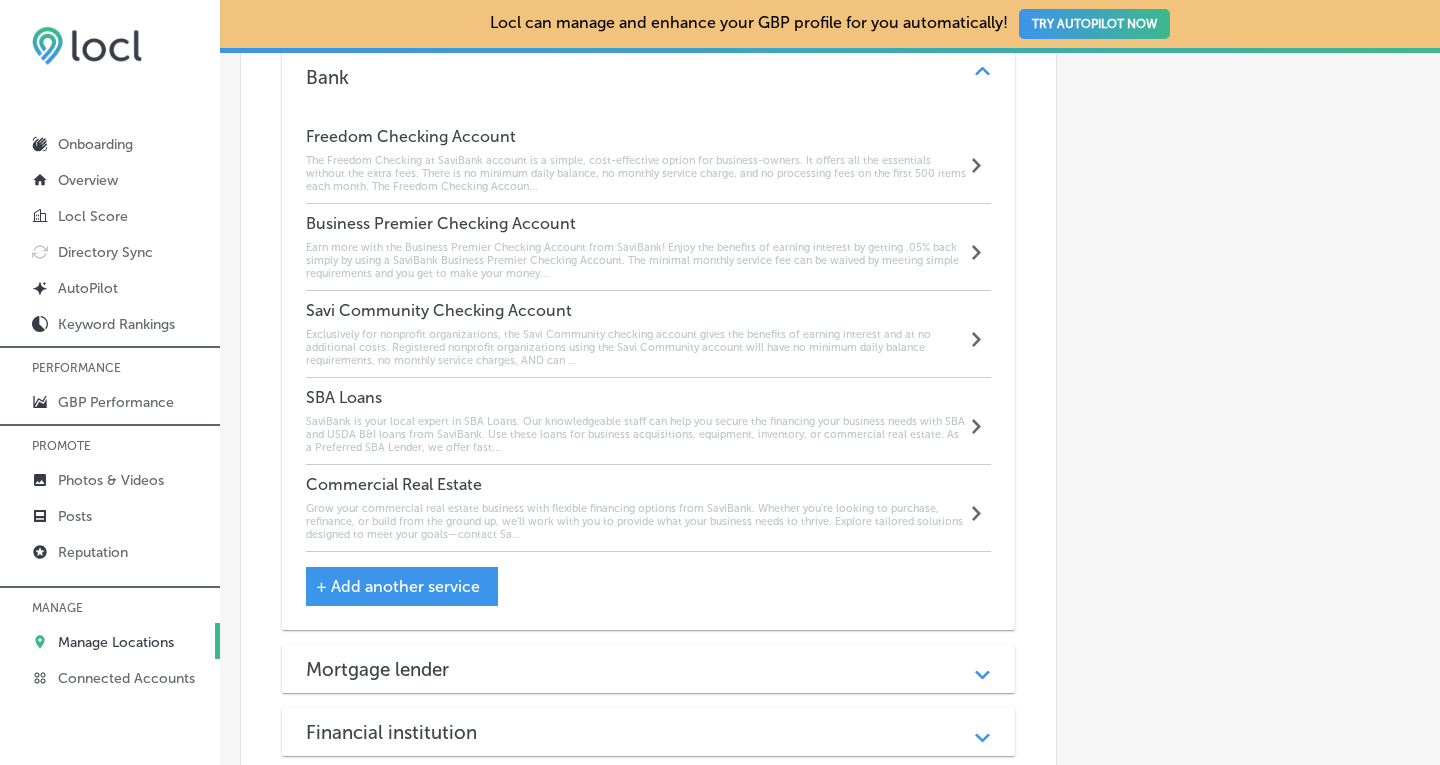 click on "Mortgage lender
Path
Created with Sketch." at bounding box center (649, 669) 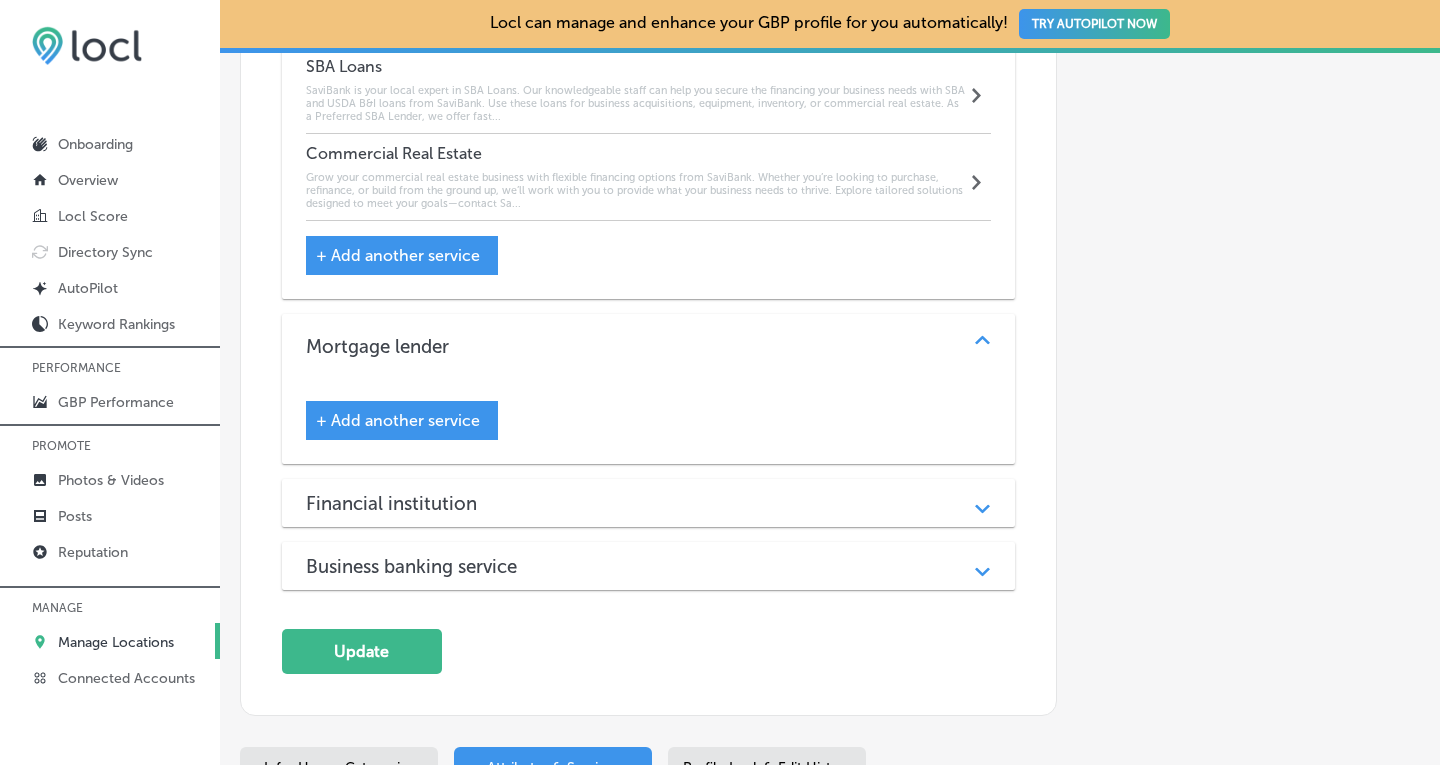 scroll, scrollTop: 2227, scrollLeft: 0, axis: vertical 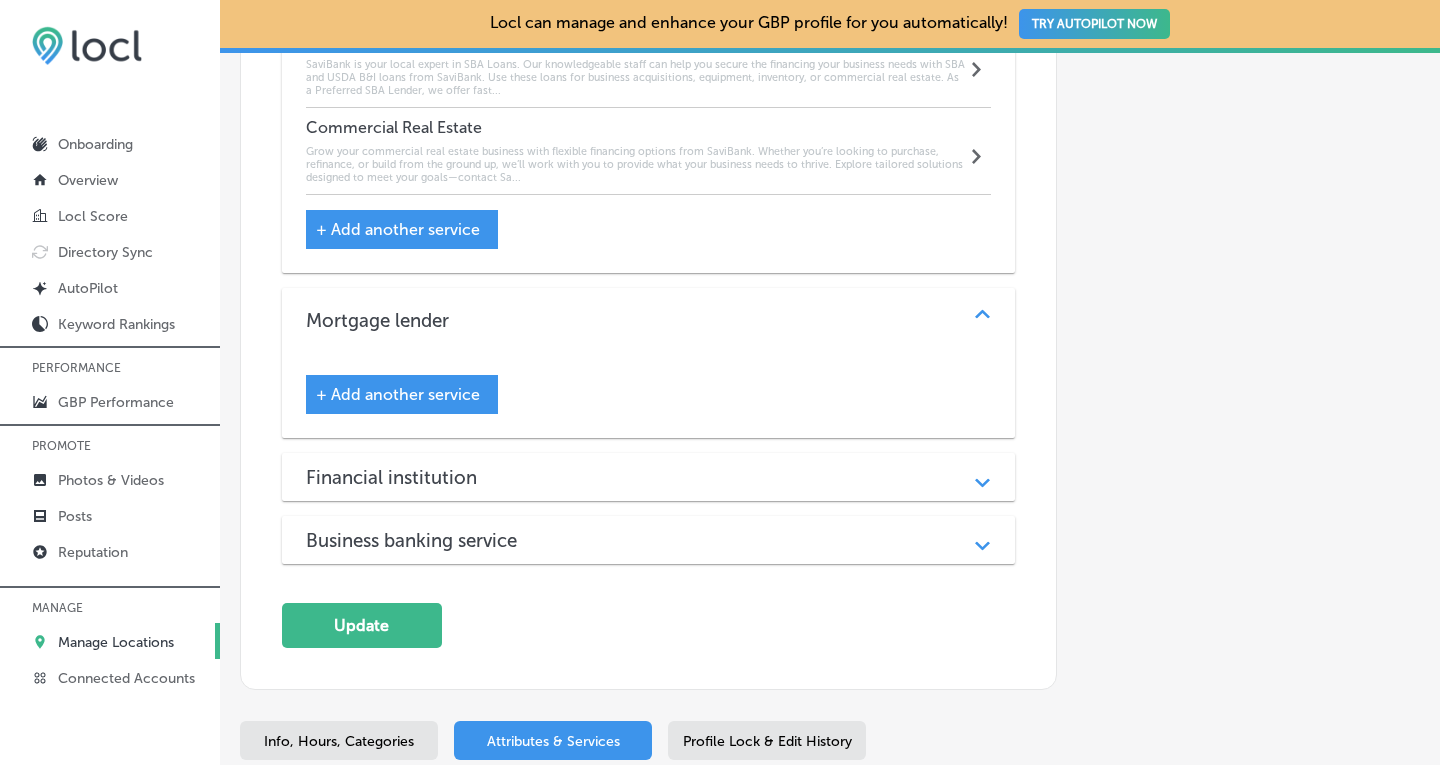 click on "+ Add another service" at bounding box center (398, 394) 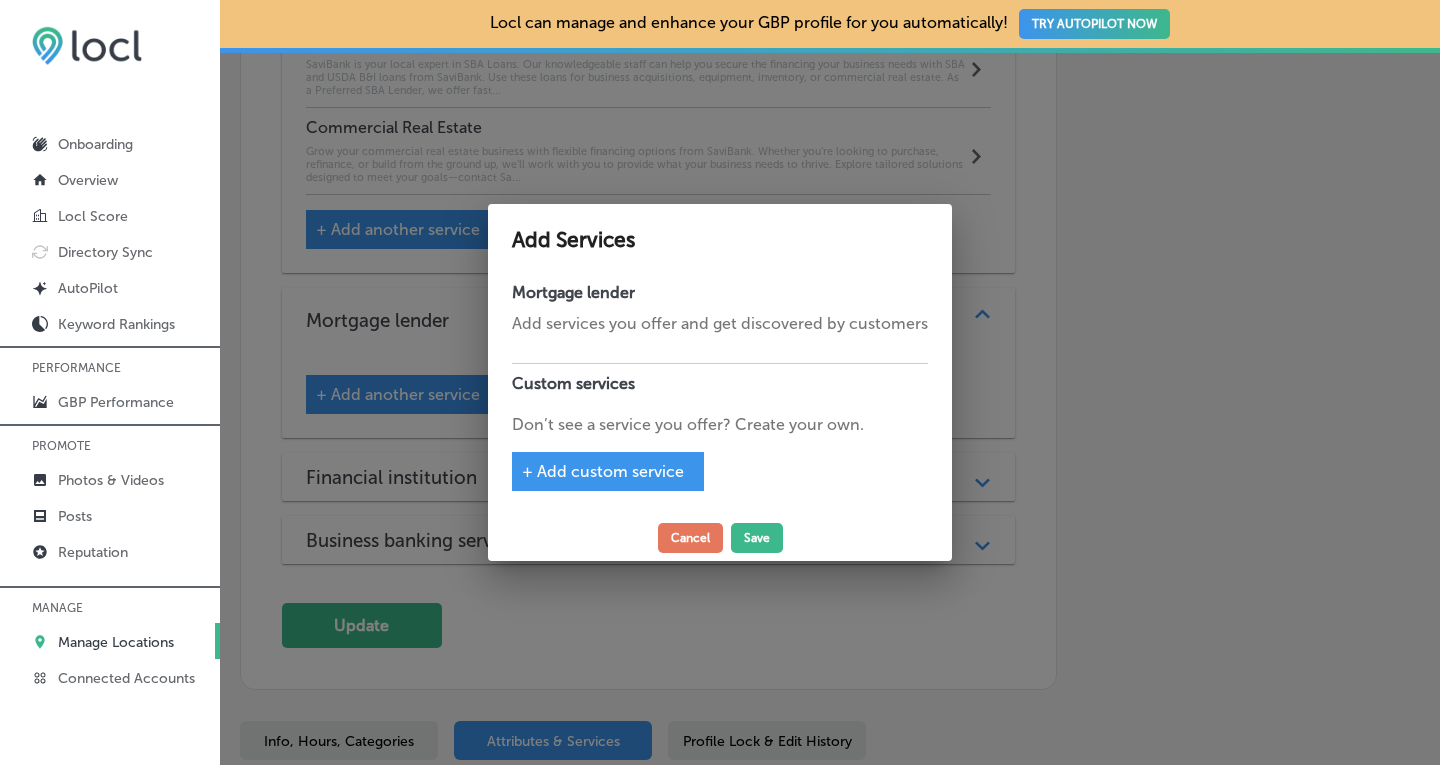 click on "+ Add custom service" at bounding box center [603, 471] 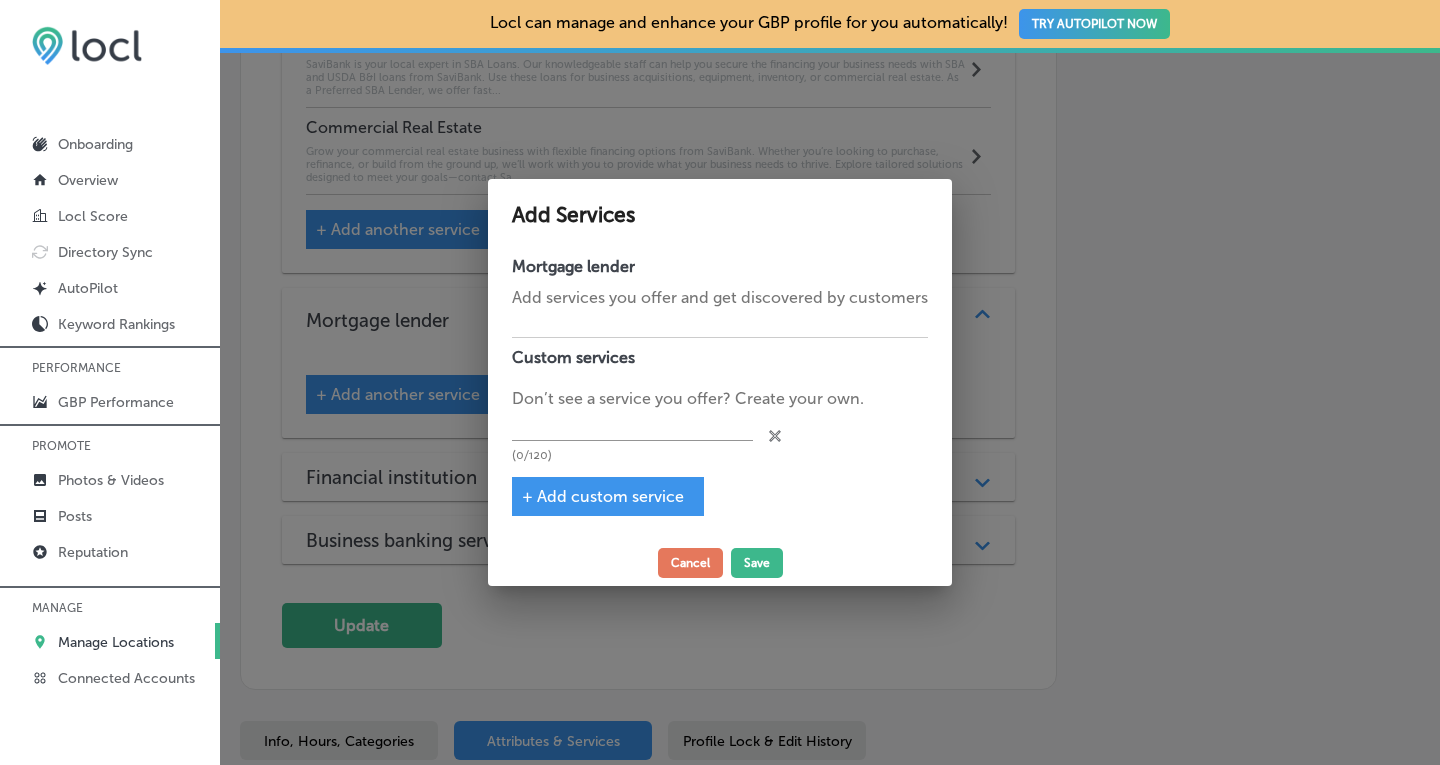 click on "+ Add custom service" at bounding box center [603, 496] 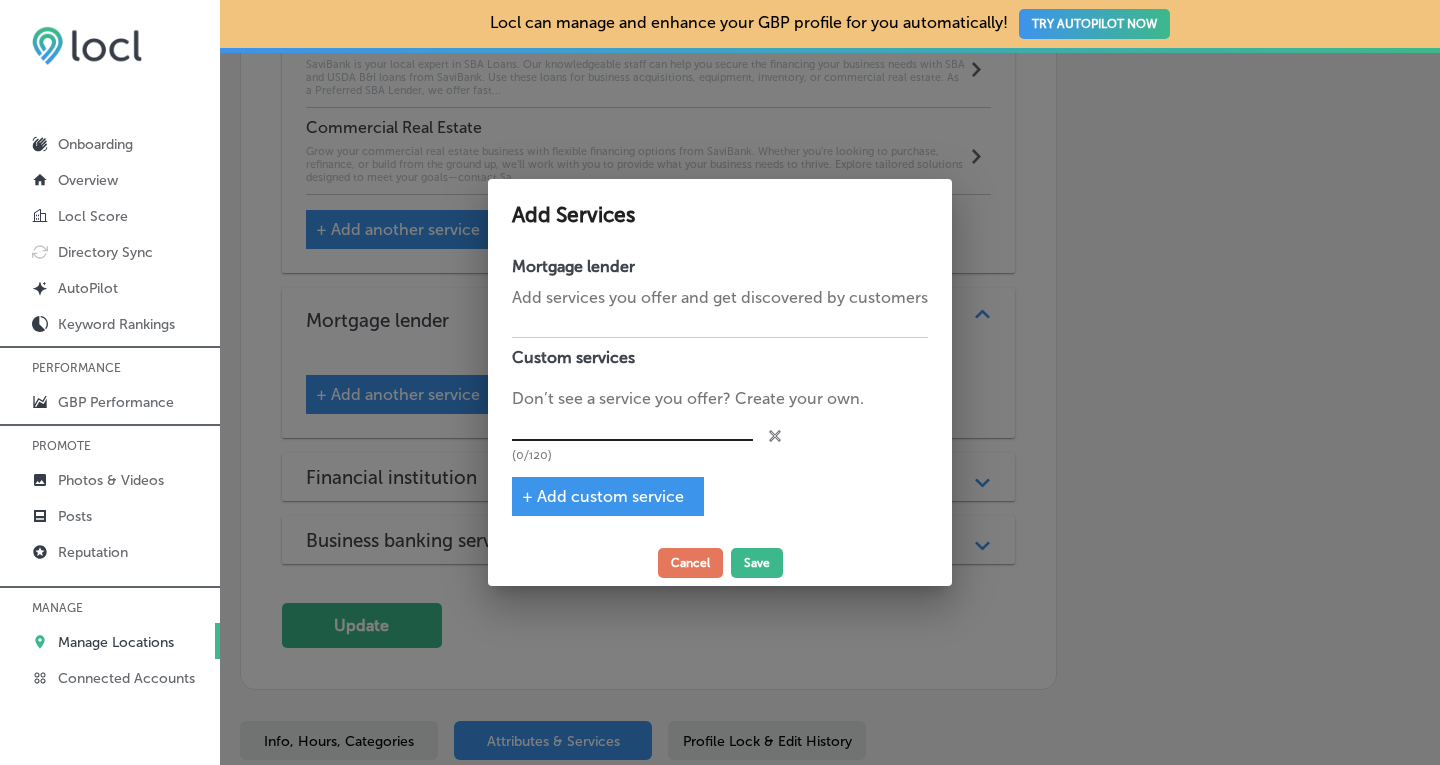 click at bounding box center (632, 426) 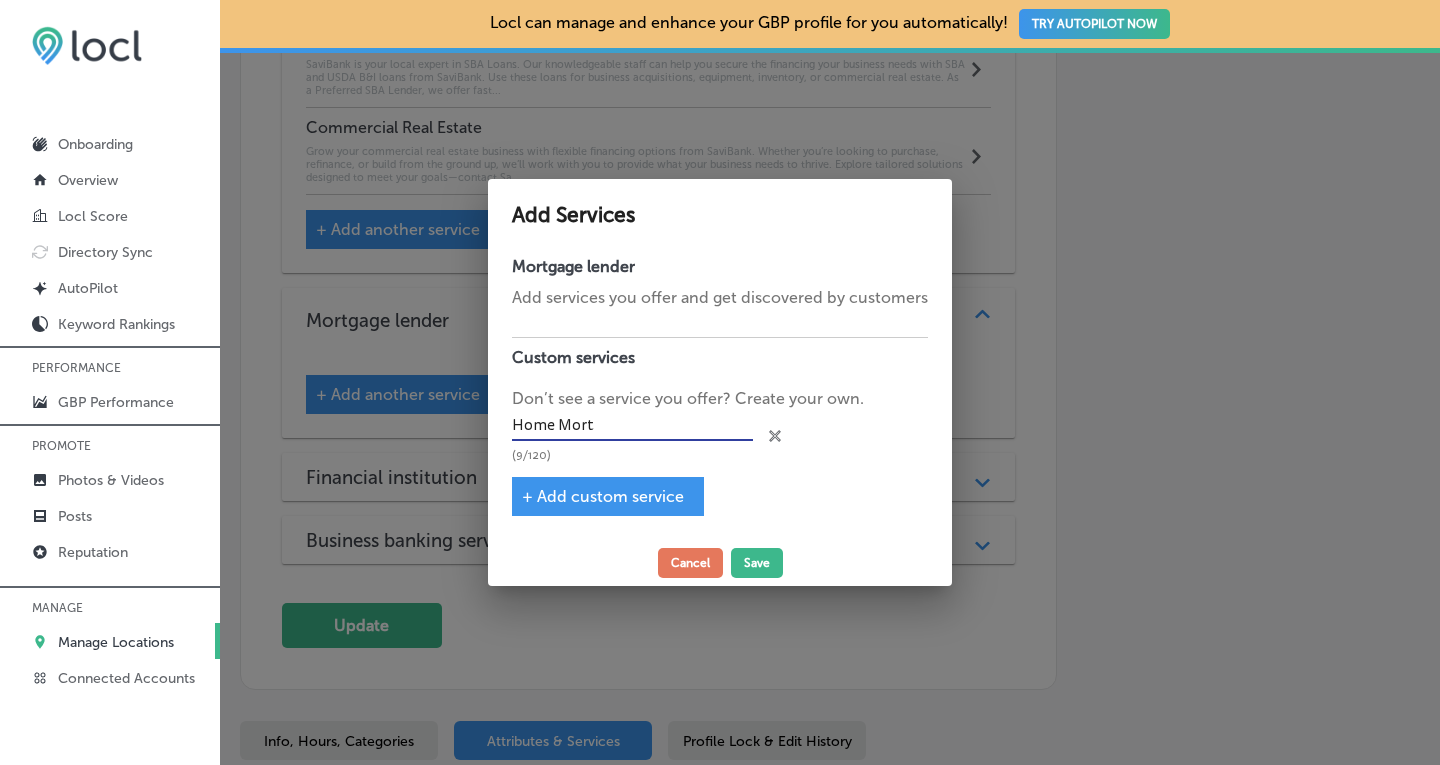 type on "Home Mortgage" 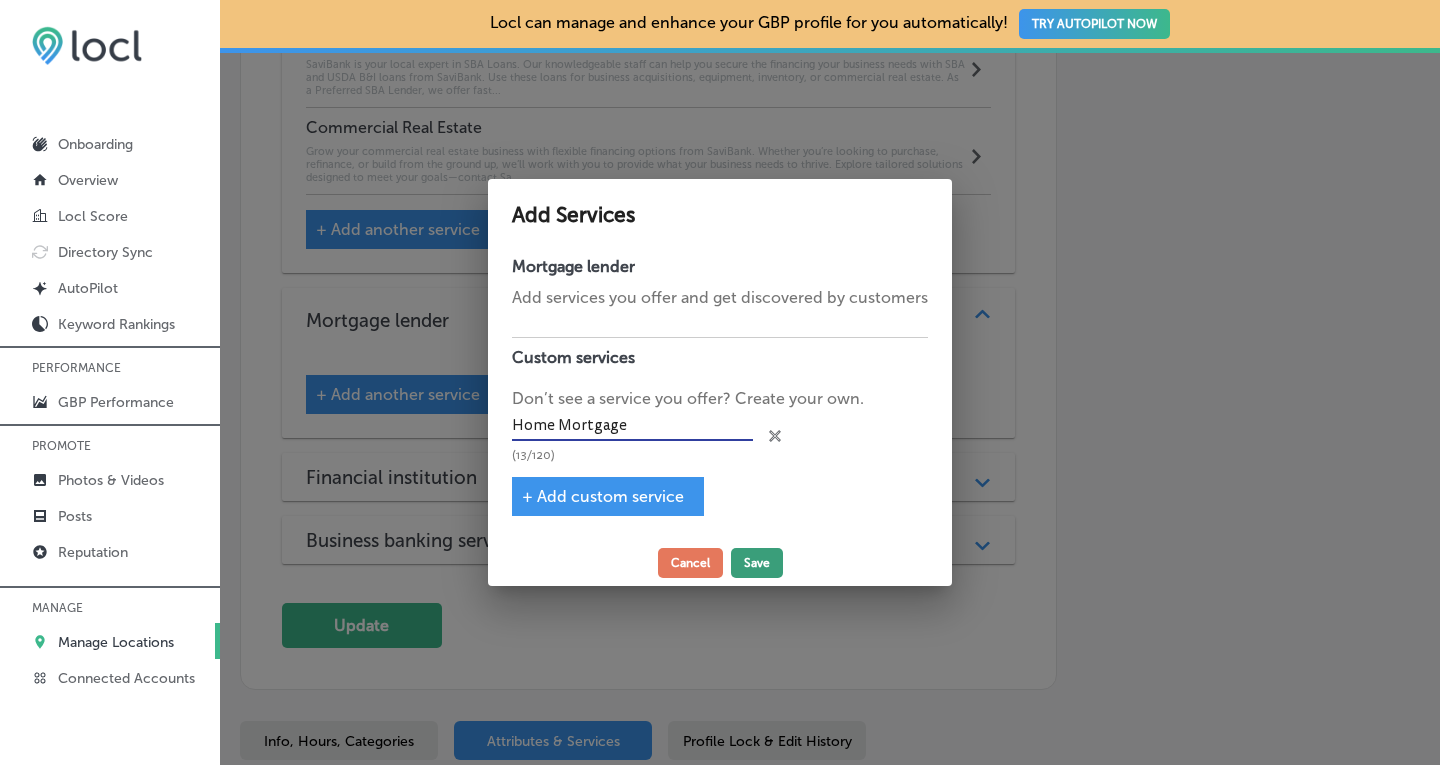 click on "Save" at bounding box center [757, 563] 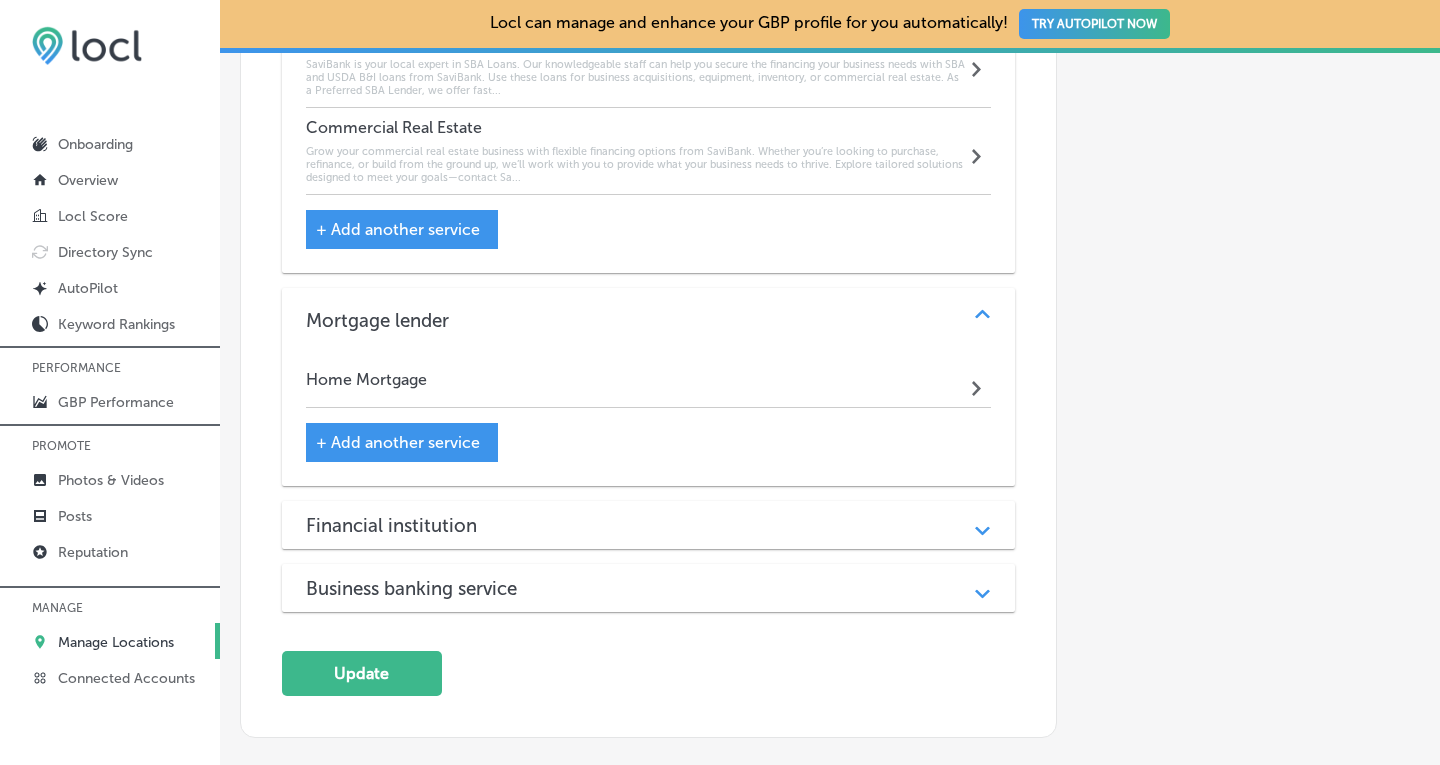 click on "+ Add another service" at bounding box center (398, 442) 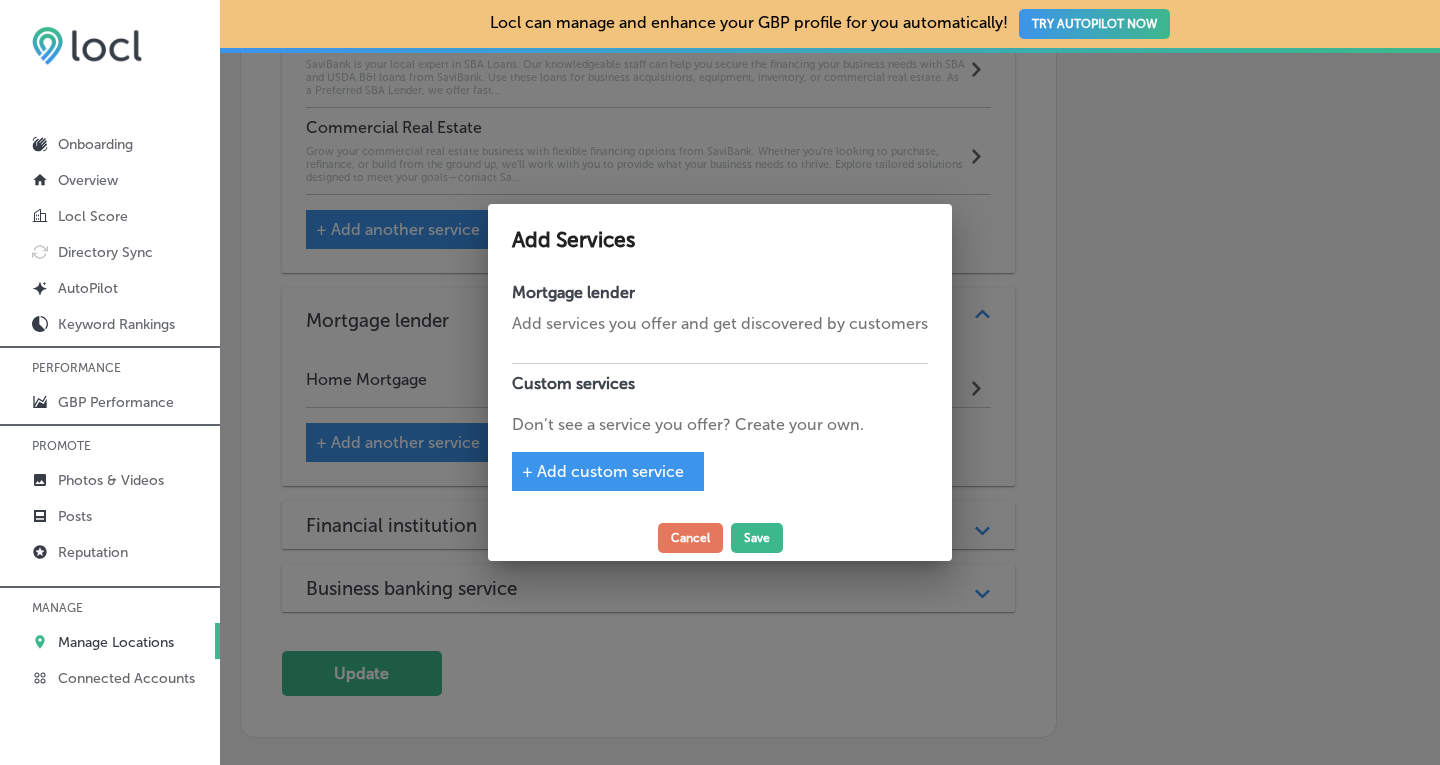 click on "+ Add custom service" at bounding box center (603, 471) 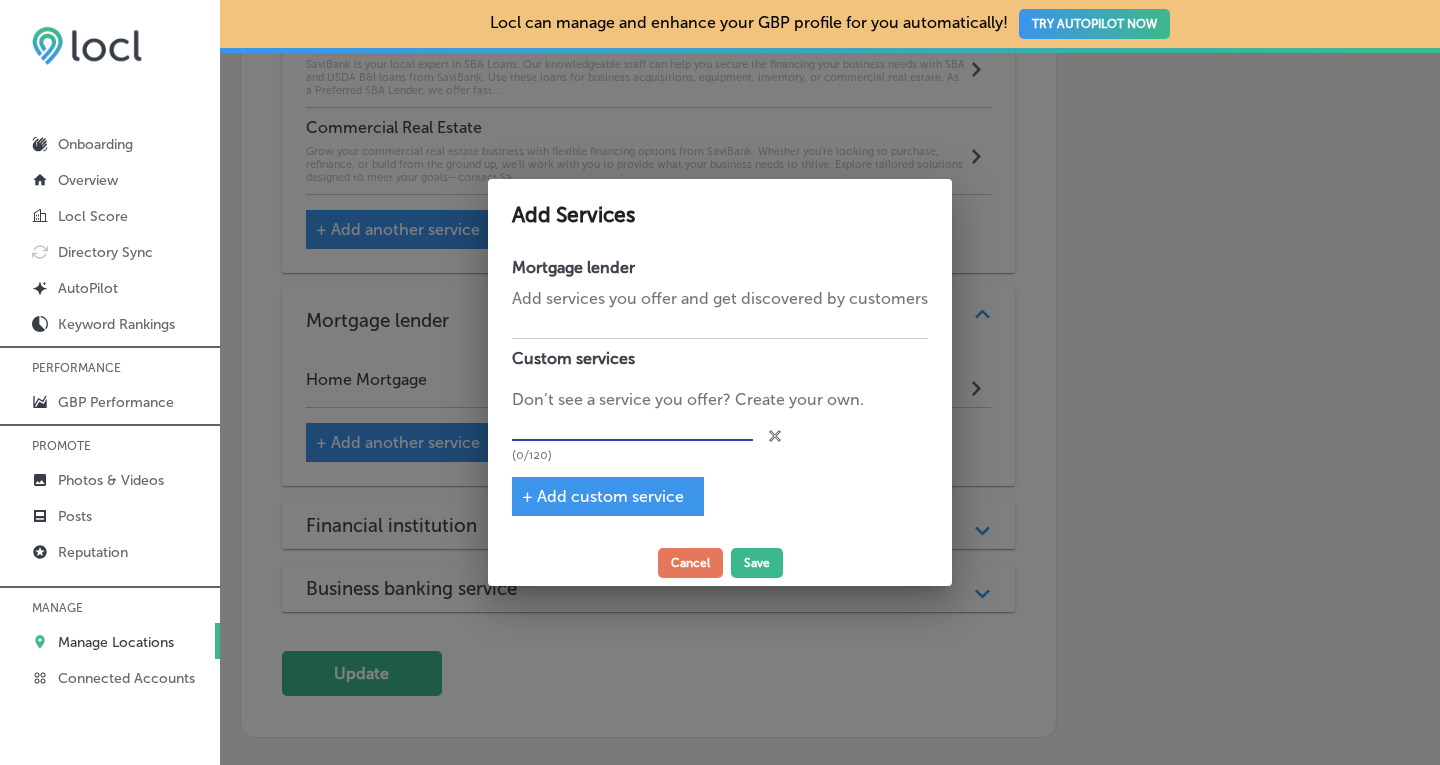 click at bounding box center (632, 426) 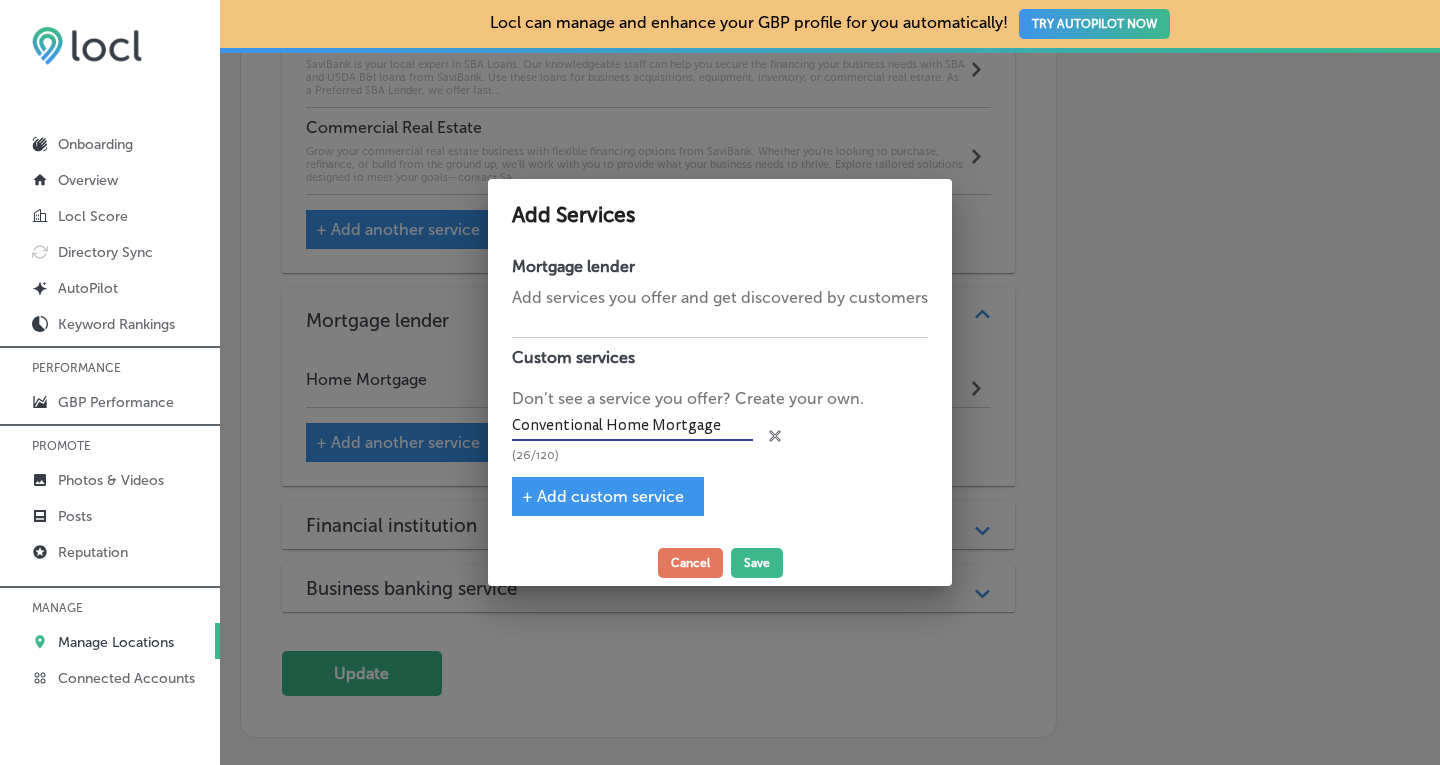 type on "Conventional Home Mortgage" 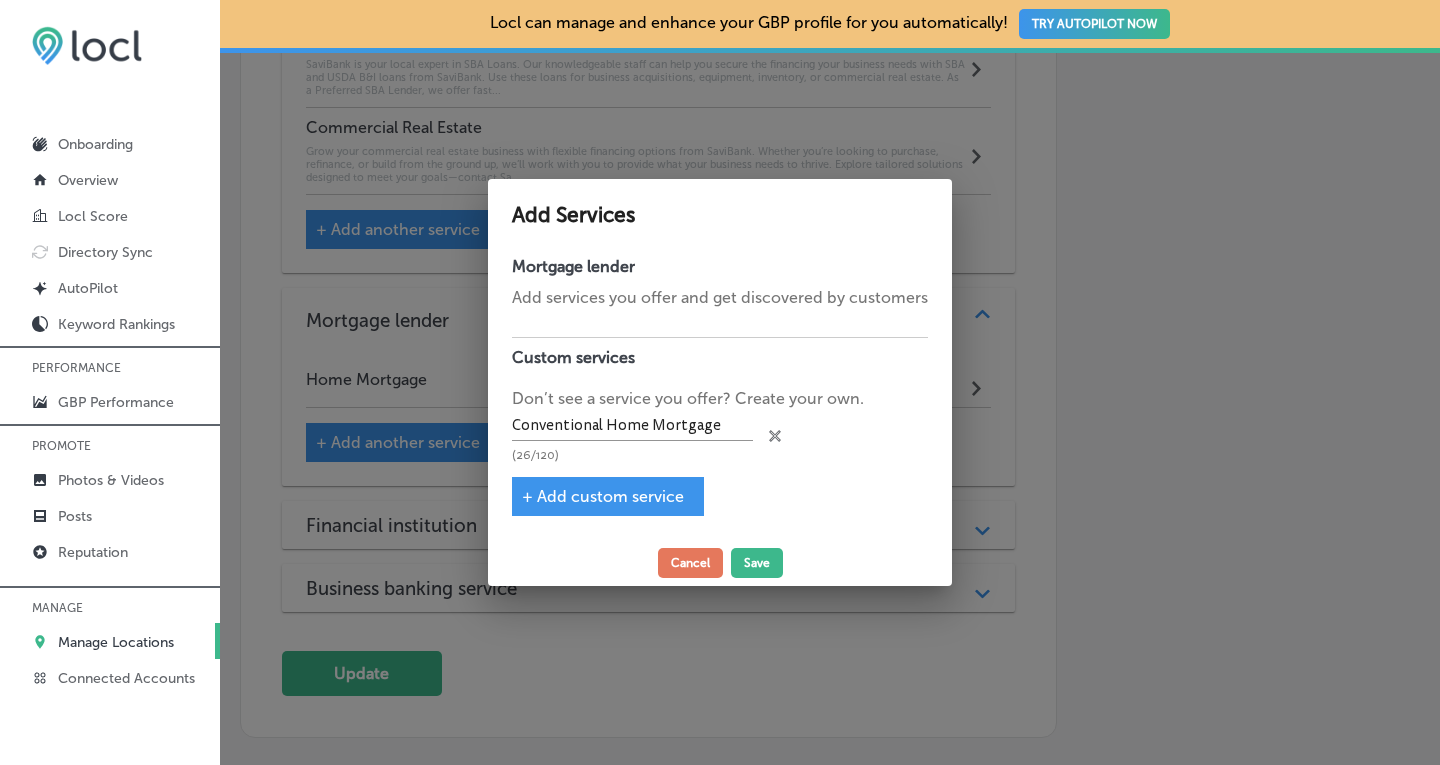 click on "+ Add custom service" at bounding box center [603, 496] 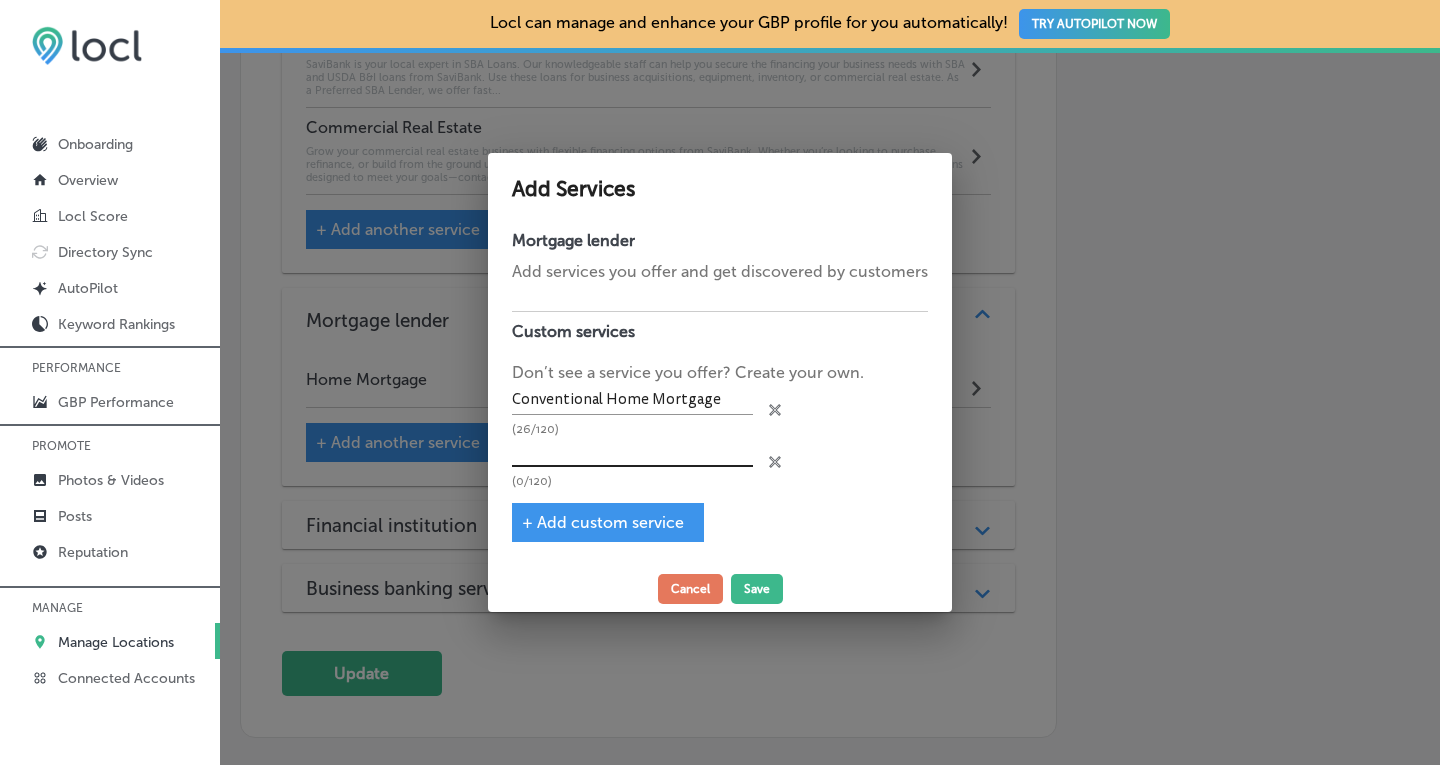 click at bounding box center (632, 452) 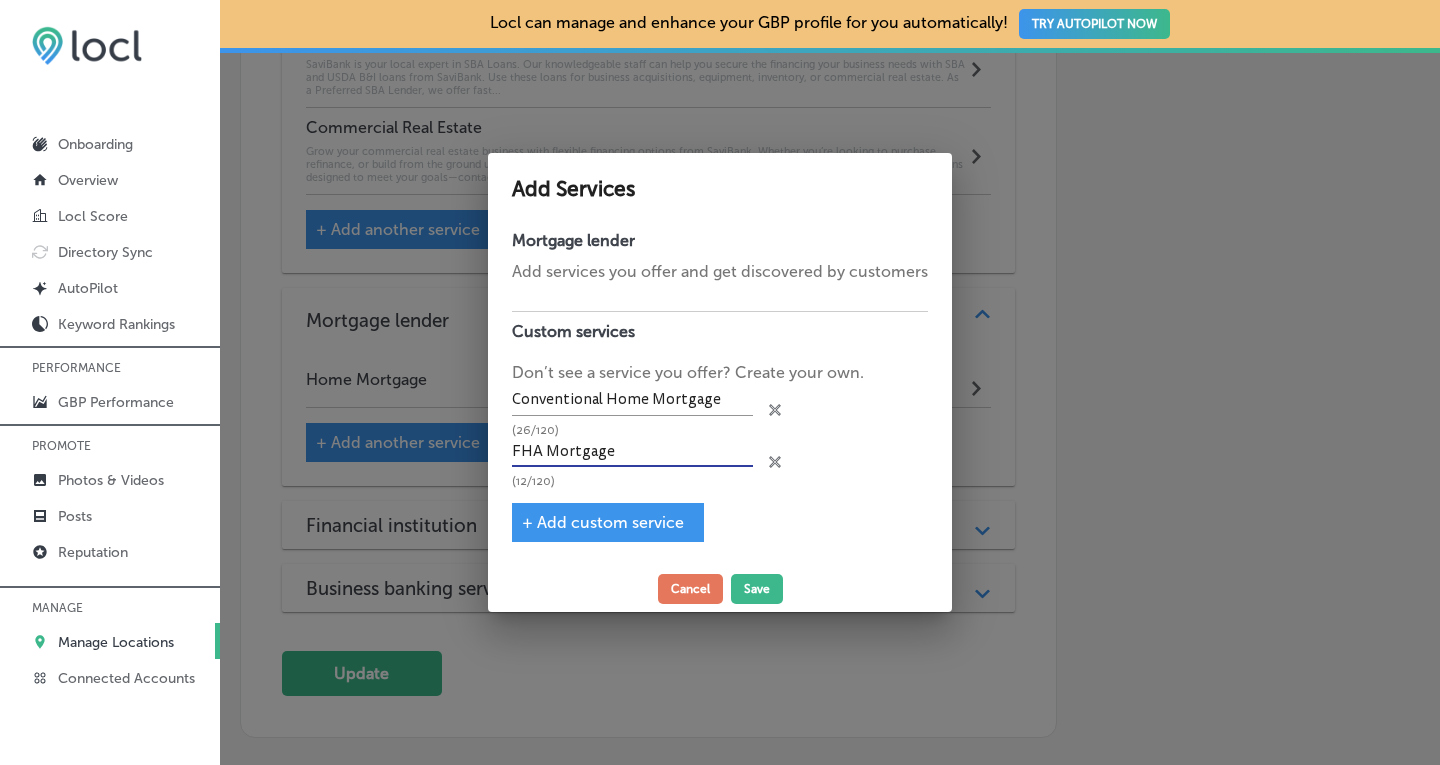 type on "FHA Mortgage" 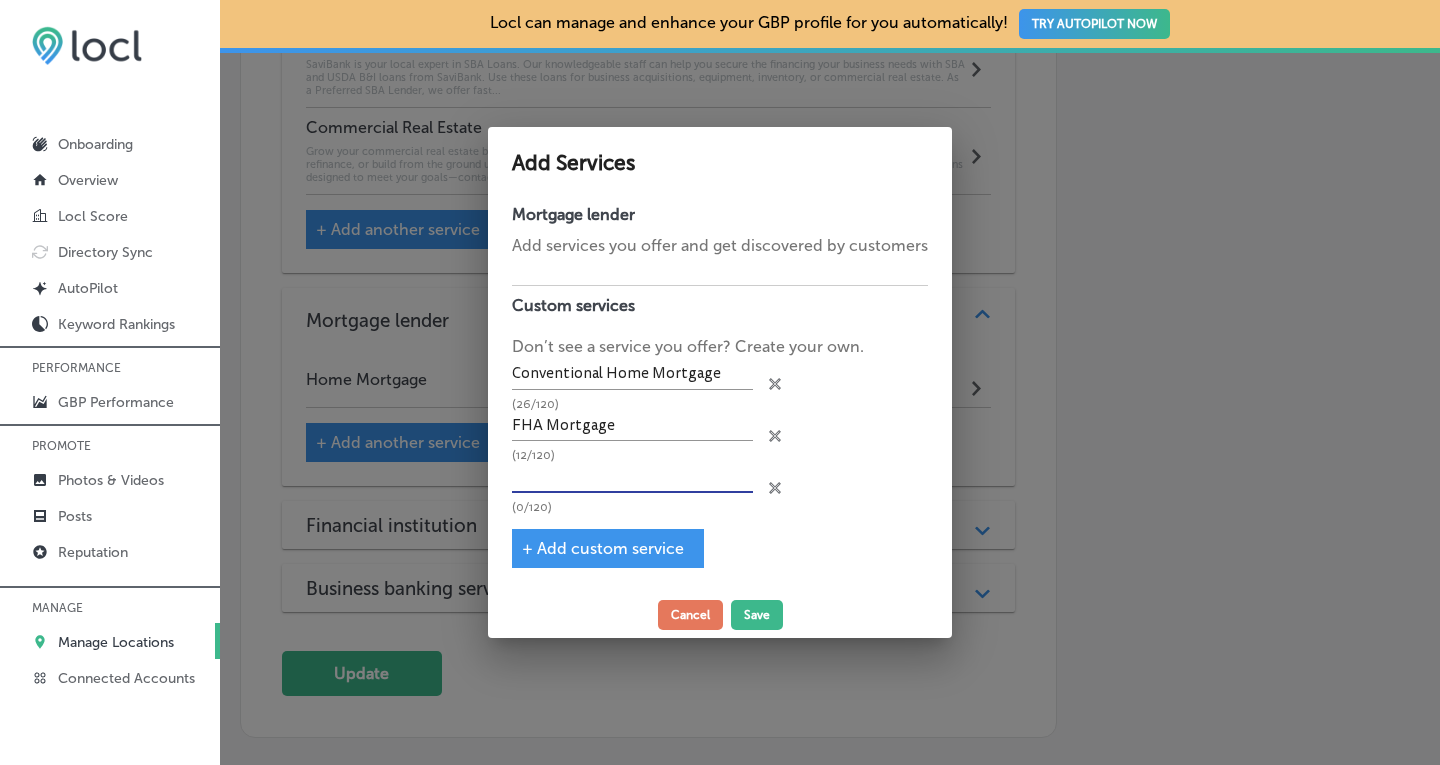click at bounding box center [632, 477] 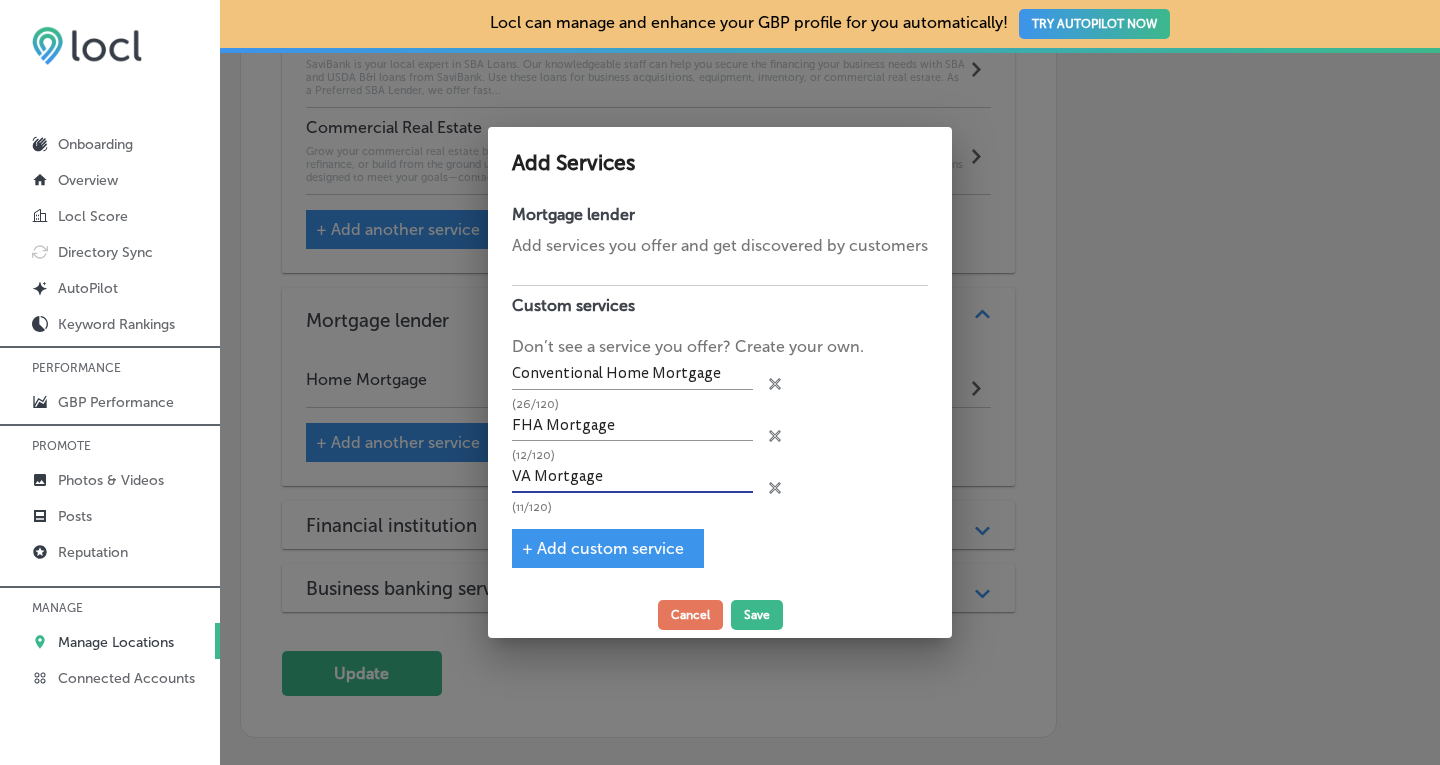 type on "VA Mortgage" 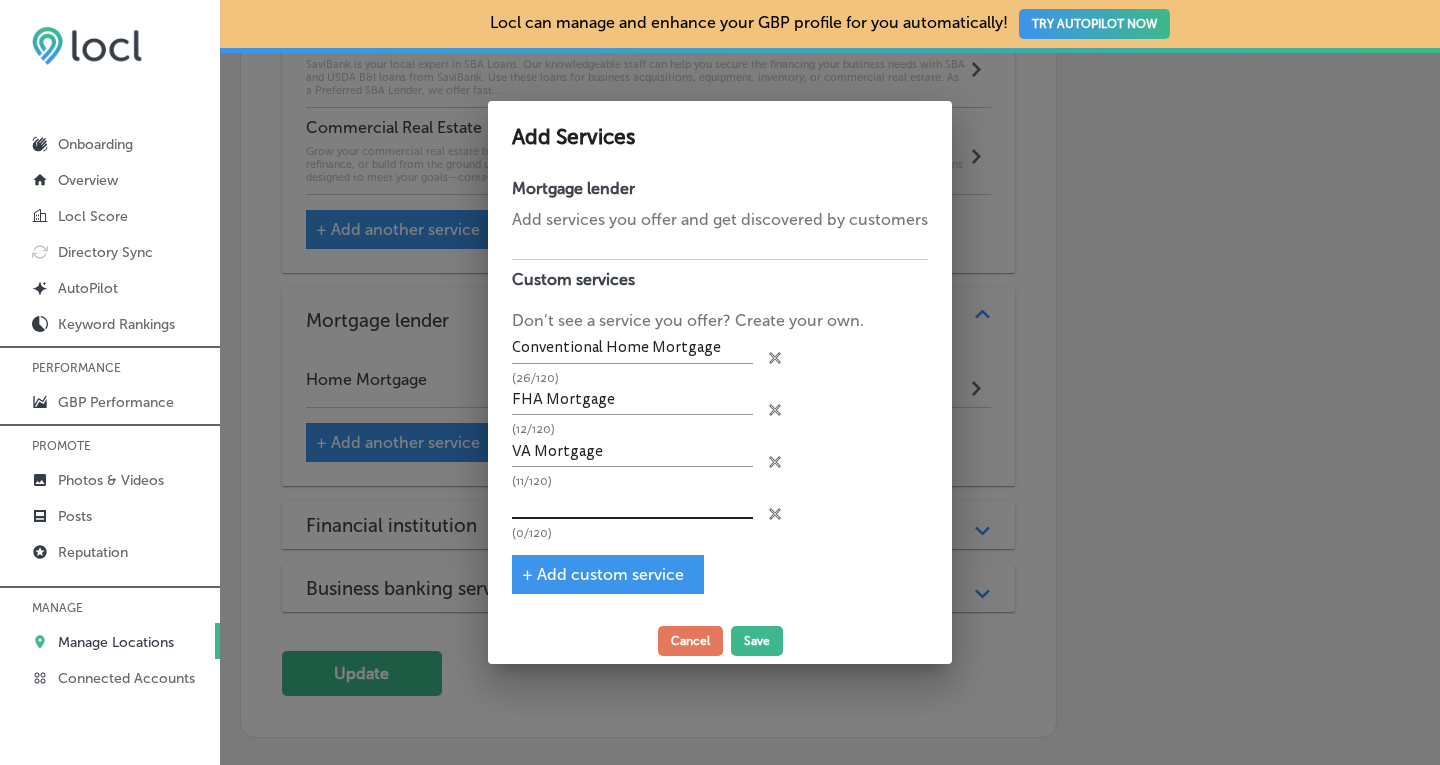 click at bounding box center [632, 503] 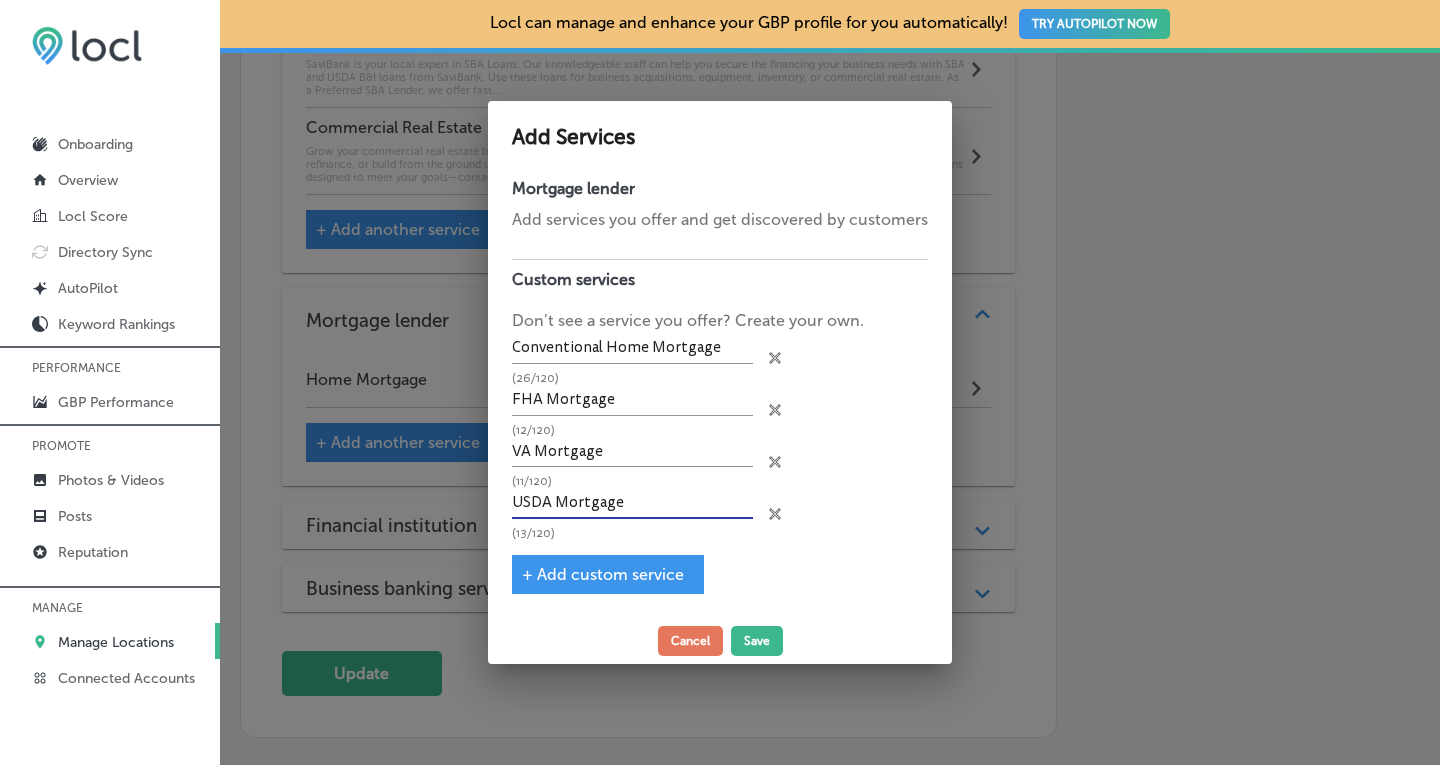 type on "USDA Mortgage" 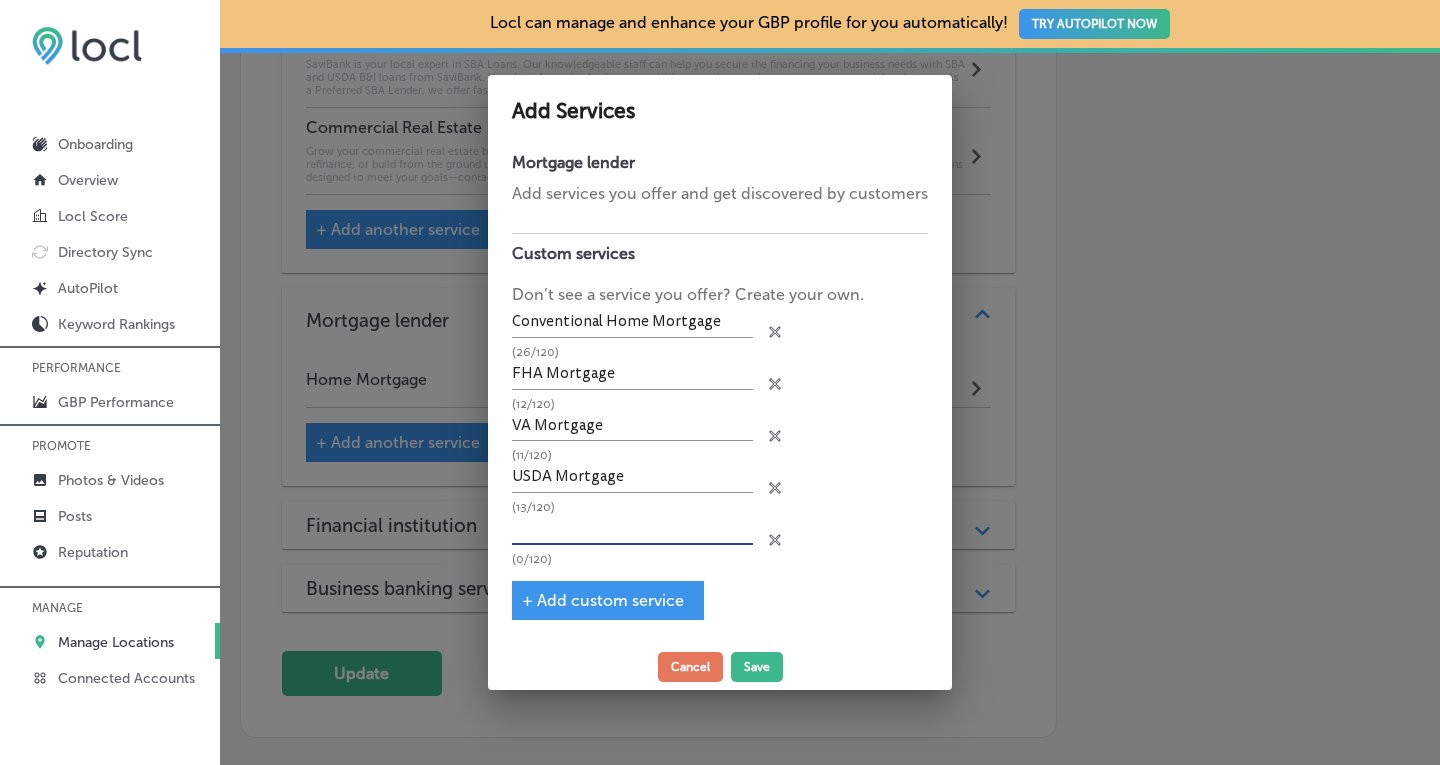 click at bounding box center [632, 529] 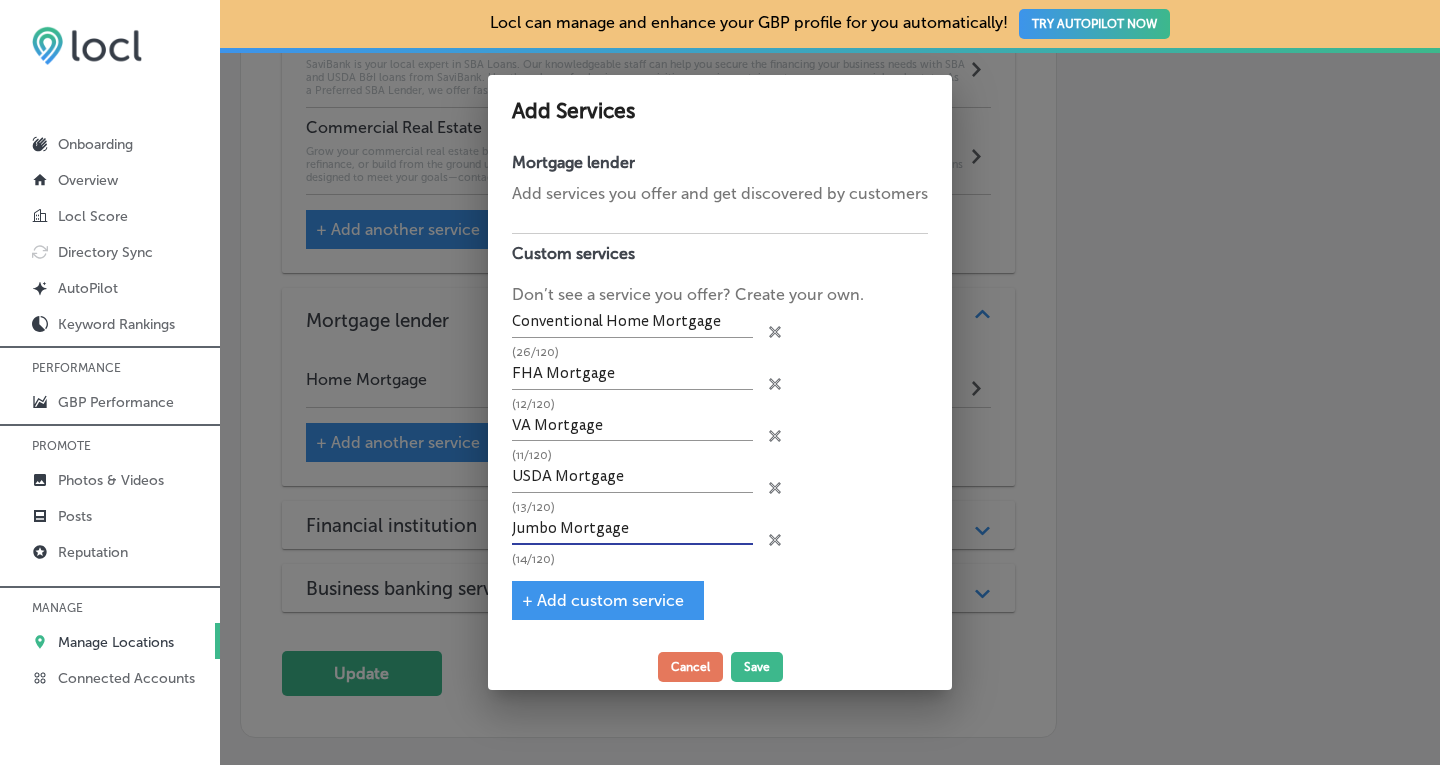 type on "Jumbo Mortgage" 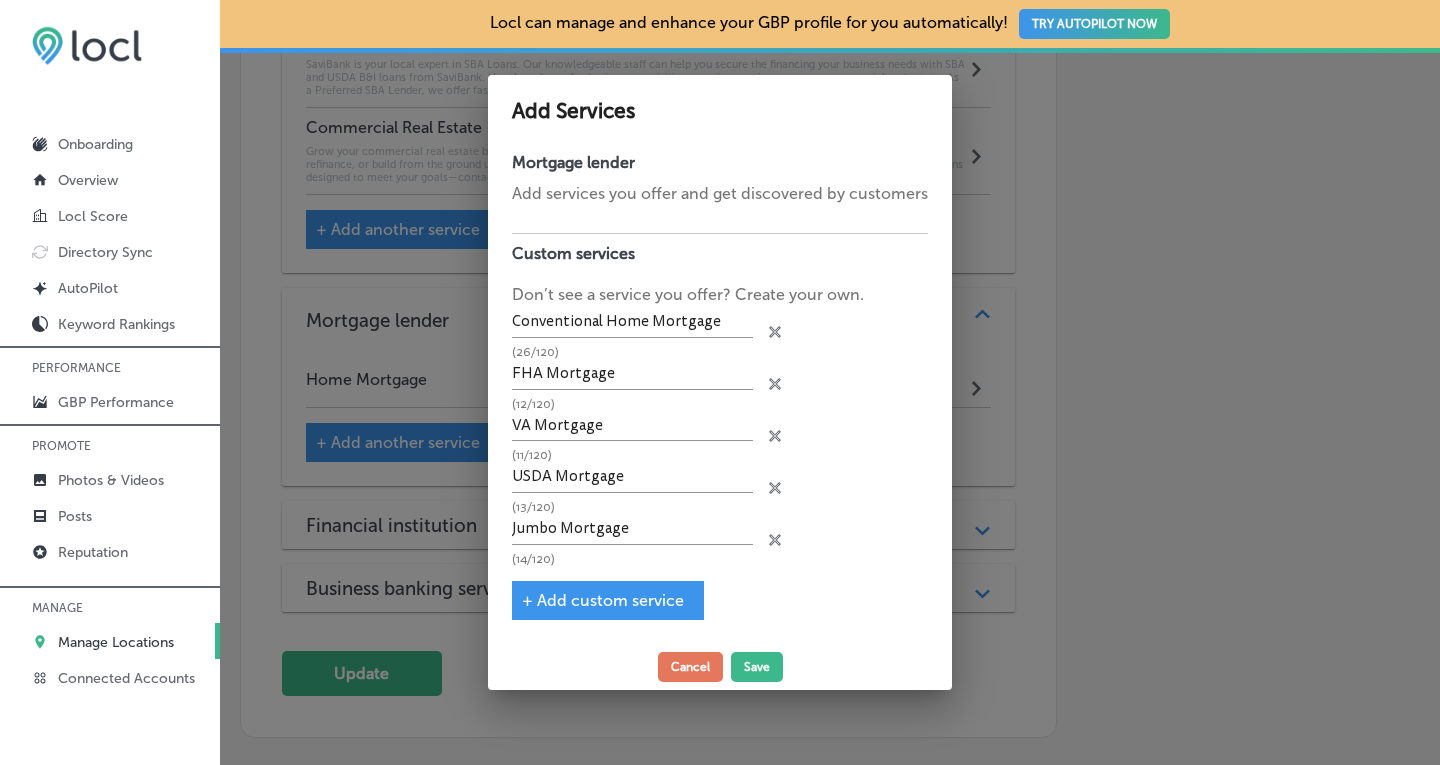 click on "+ Add custom service" at bounding box center [603, 600] 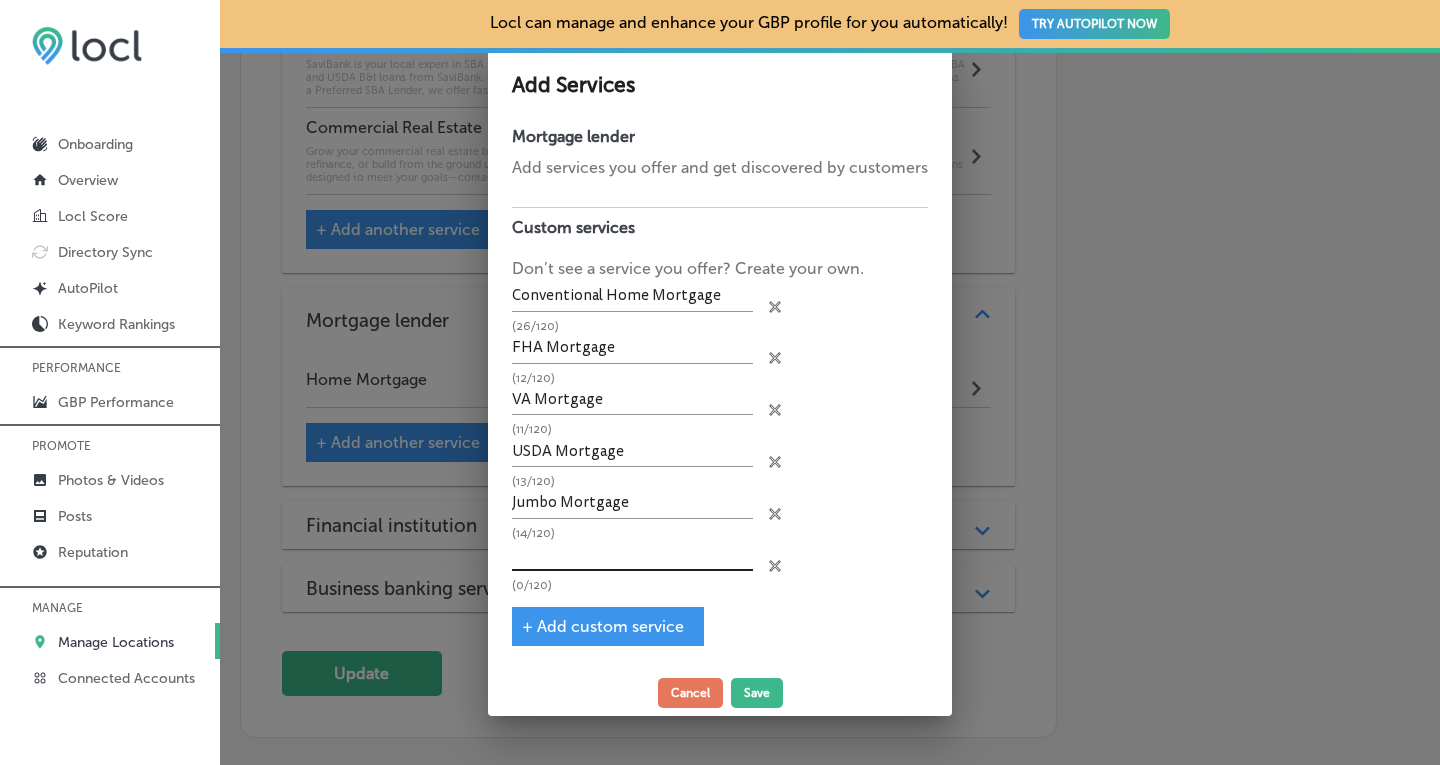click at bounding box center (632, 555) 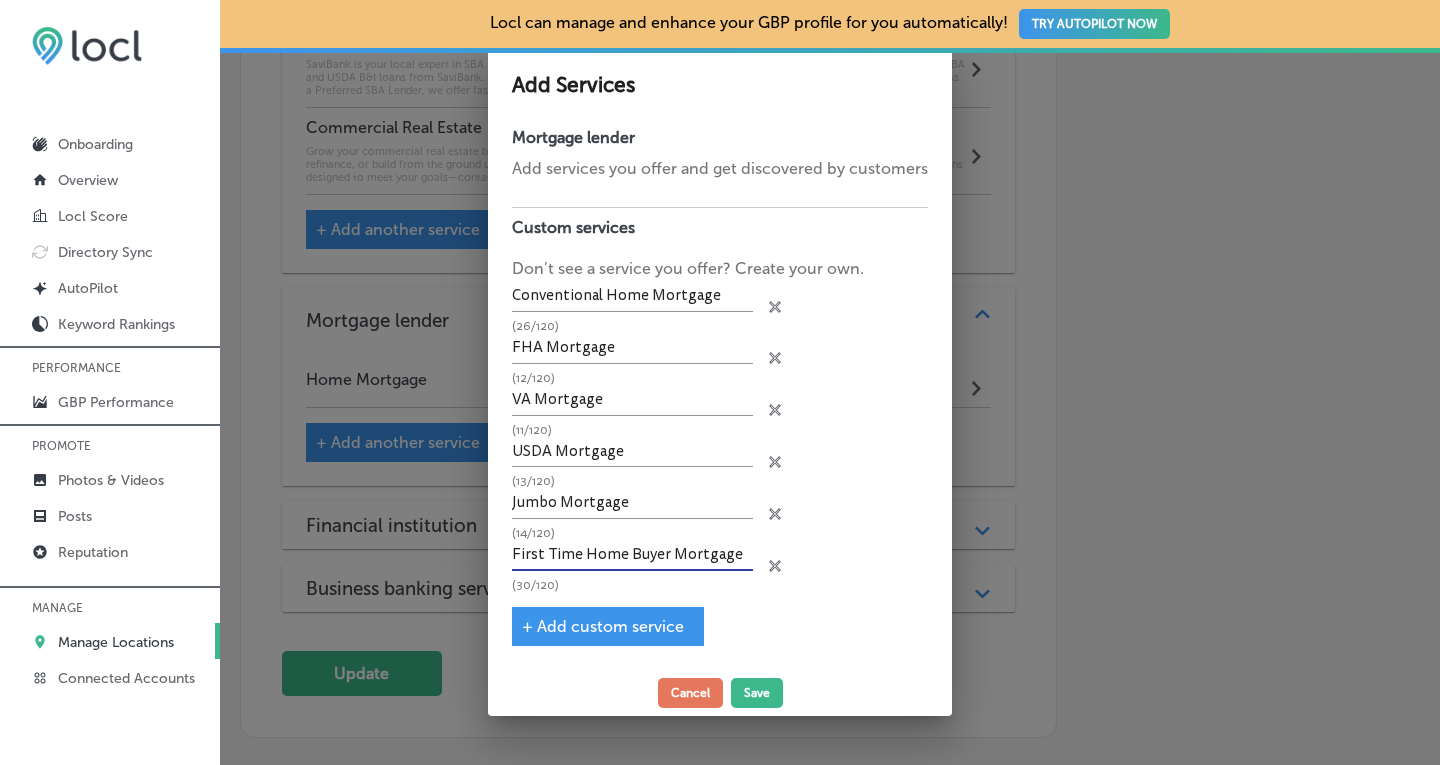 type on "First Time Home Buyer Mortgage" 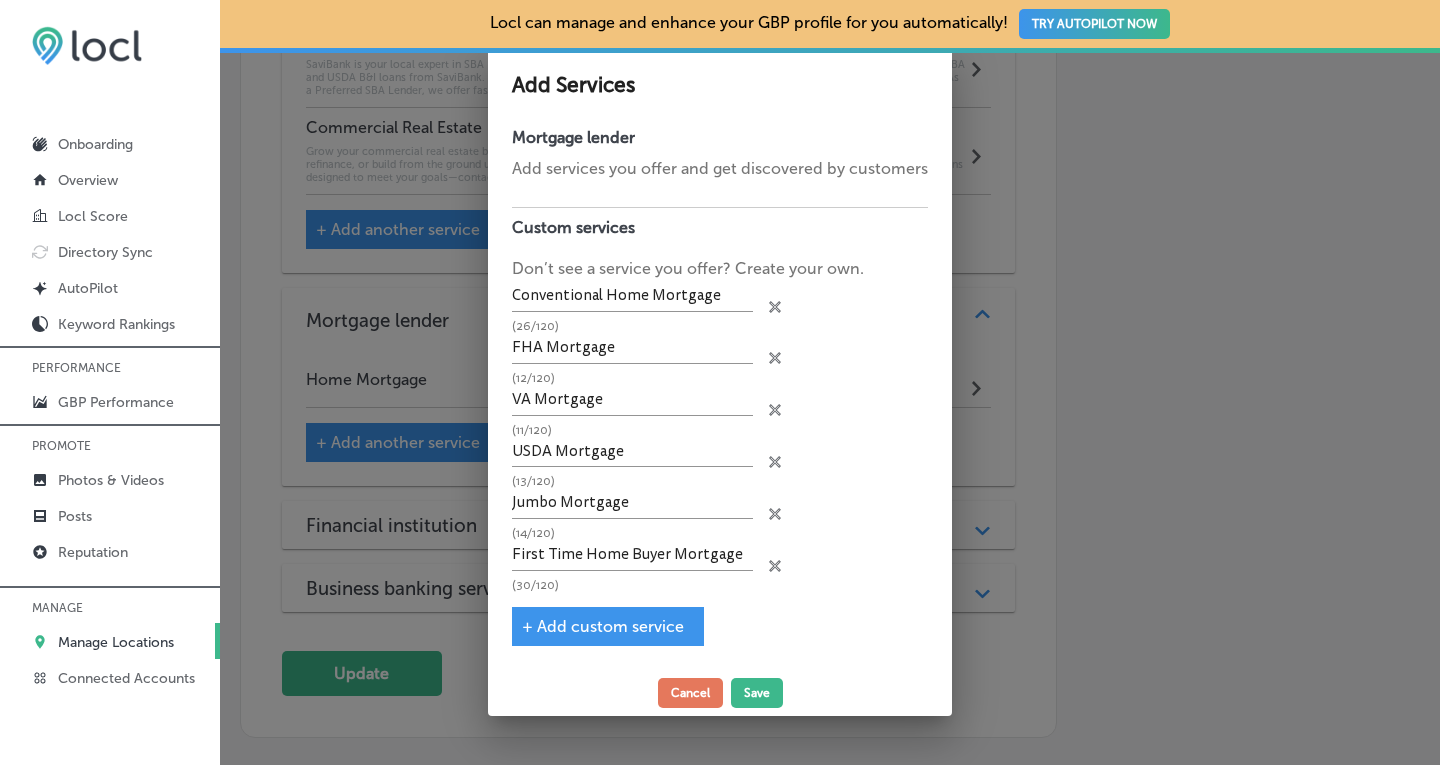click on "+ Add custom service" at bounding box center [603, 626] 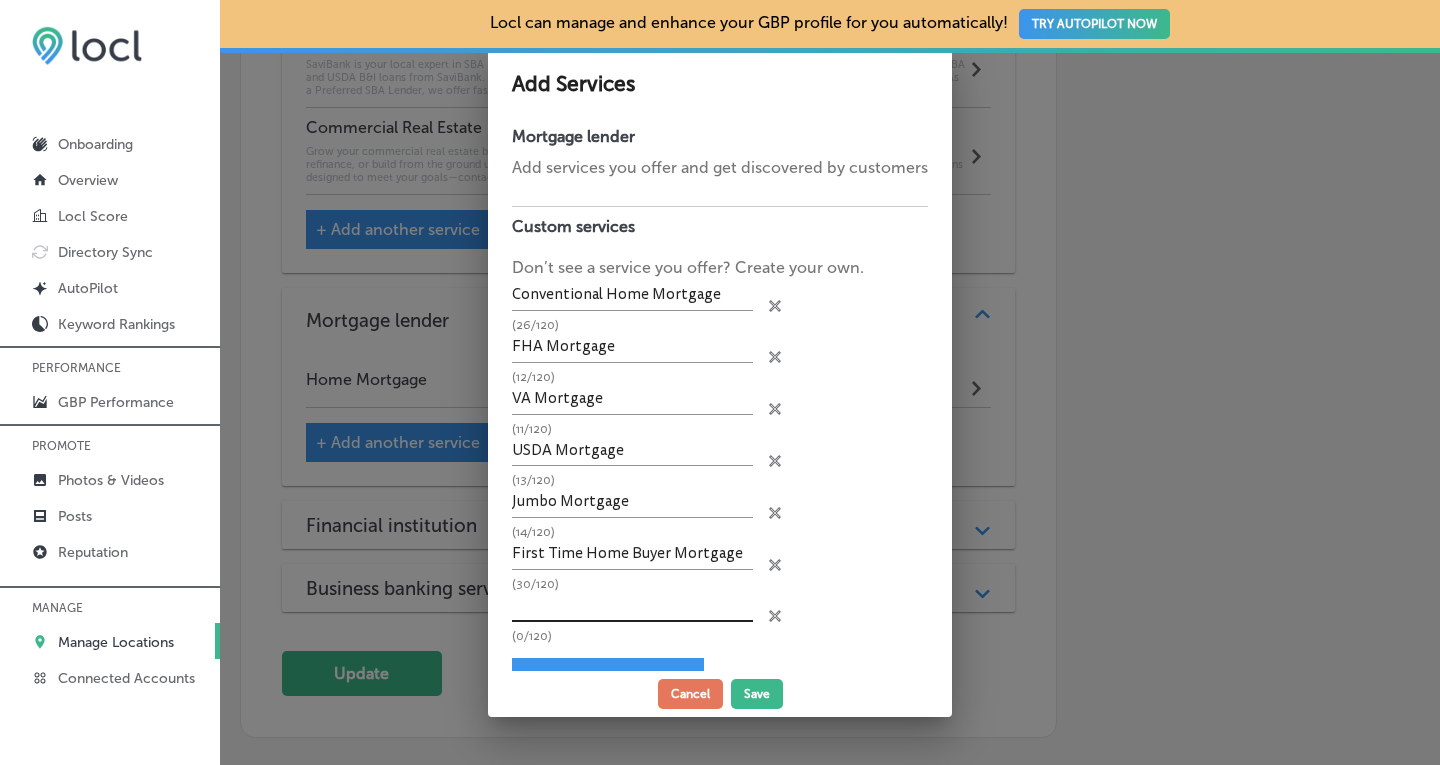 click at bounding box center (632, 606) 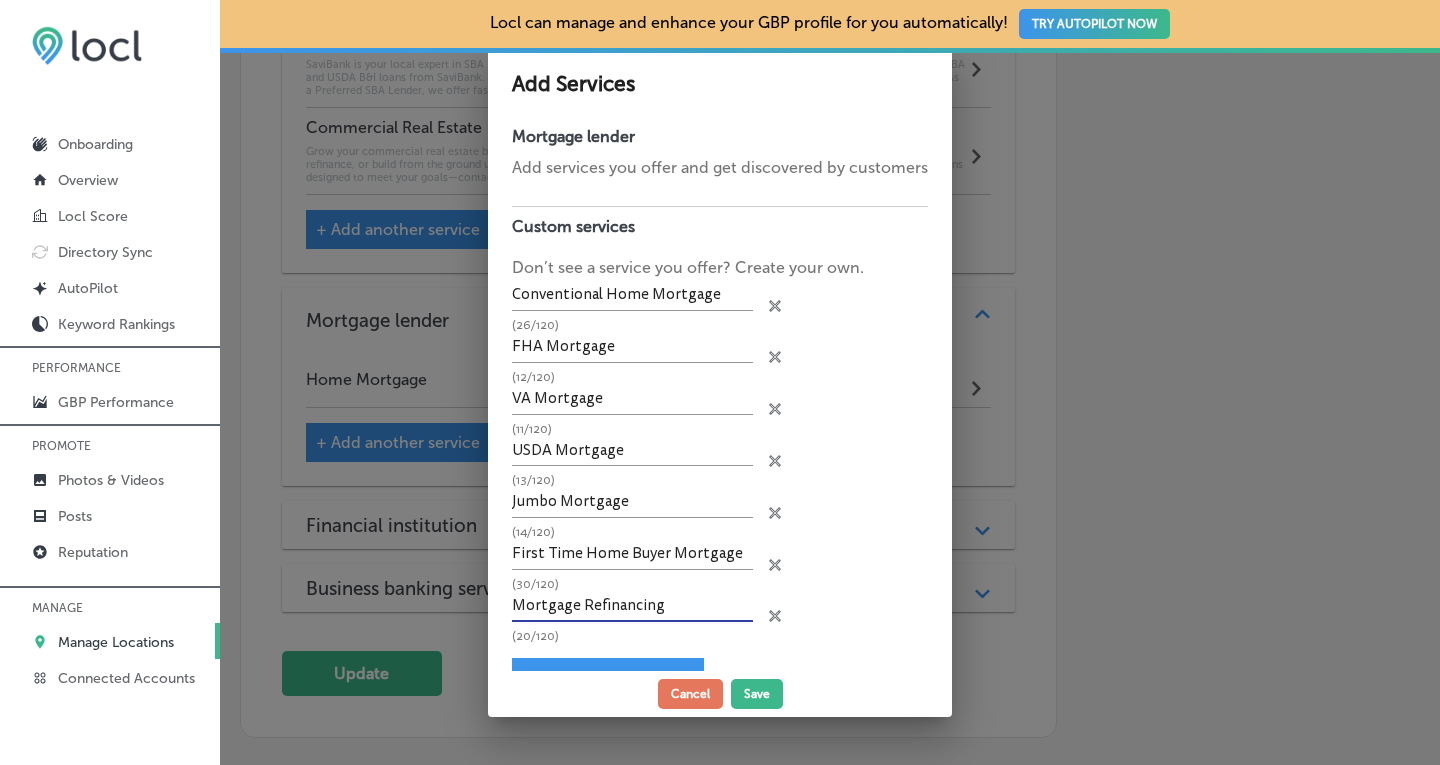type on "Mortgage Refinancing" 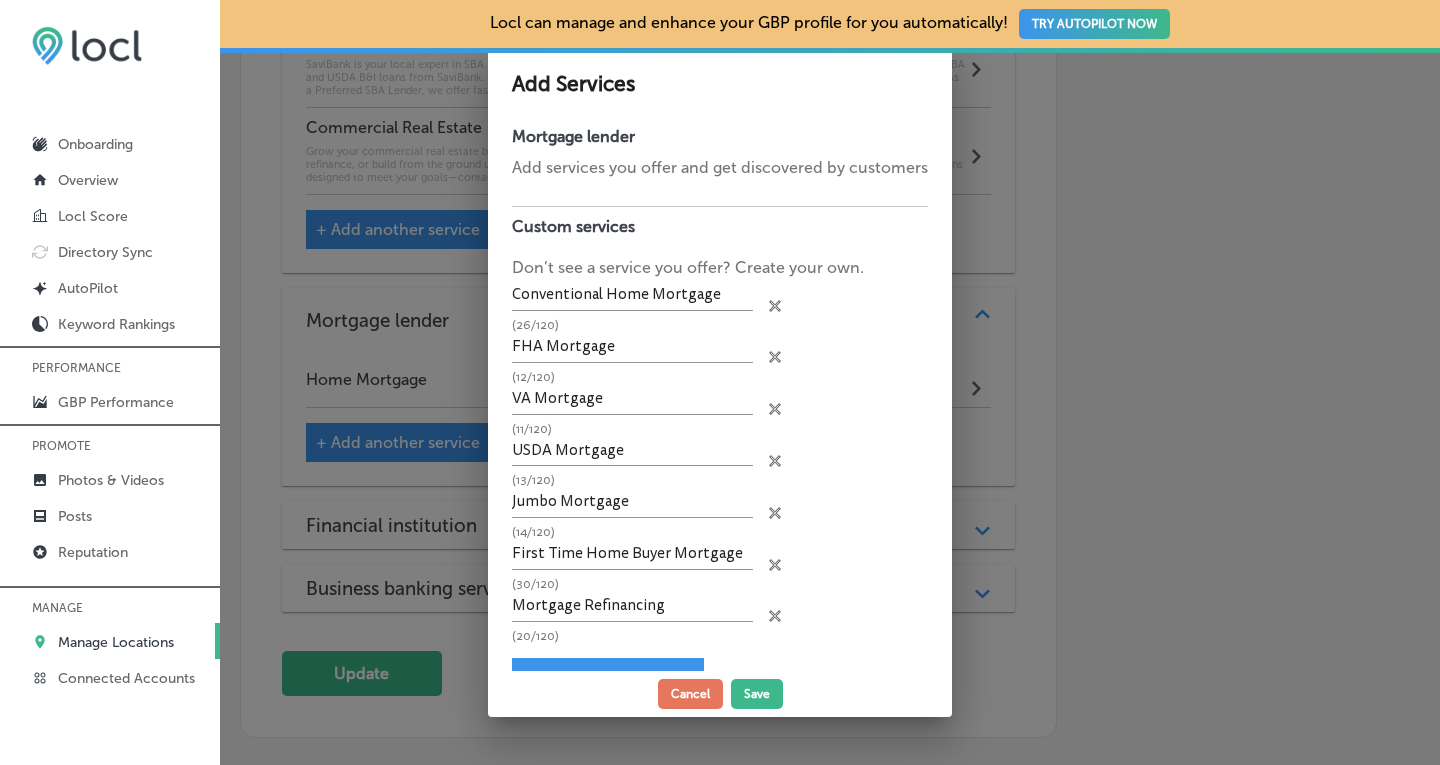scroll, scrollTop: 46, scrollLeft: 0, axis: vertical 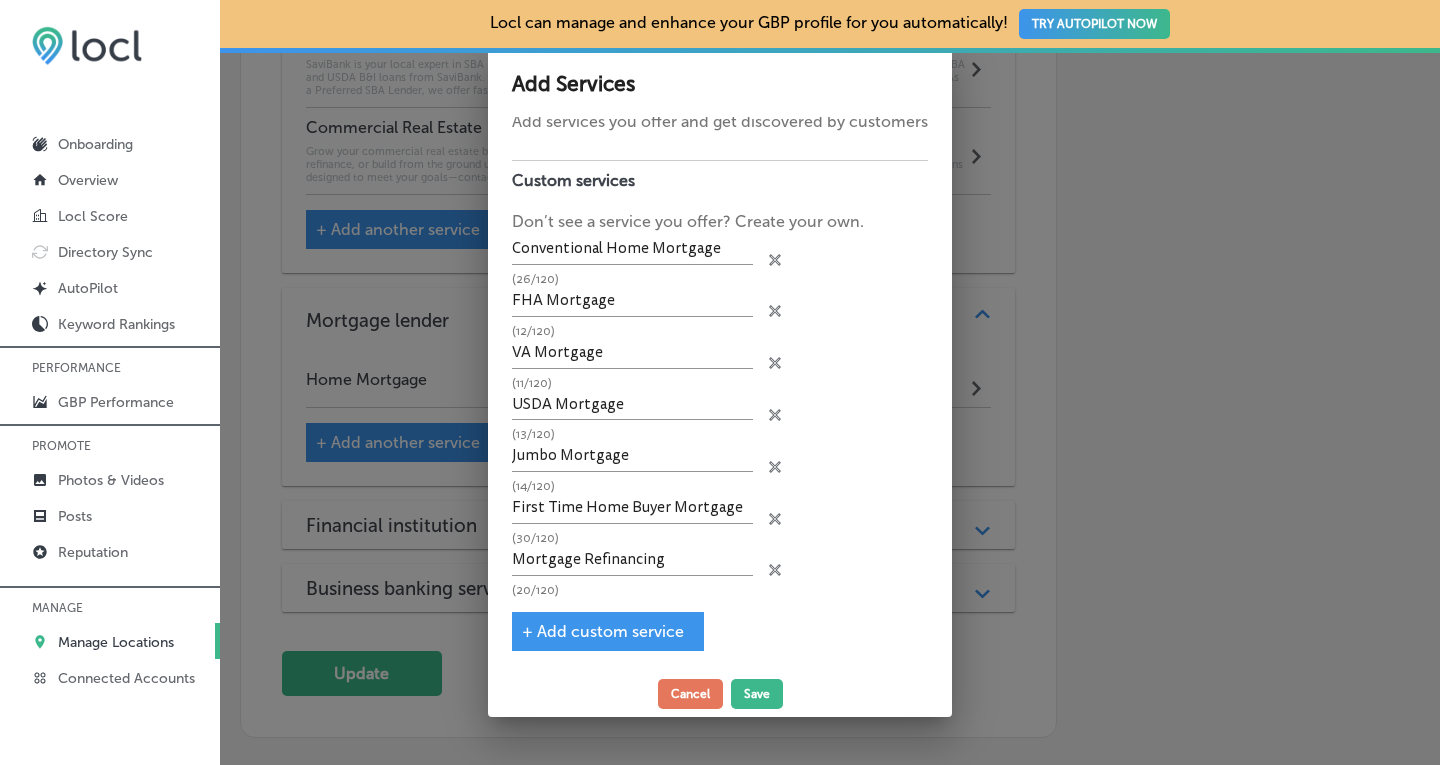 click on "+ Add custom service" at bounding box center (603, 631) 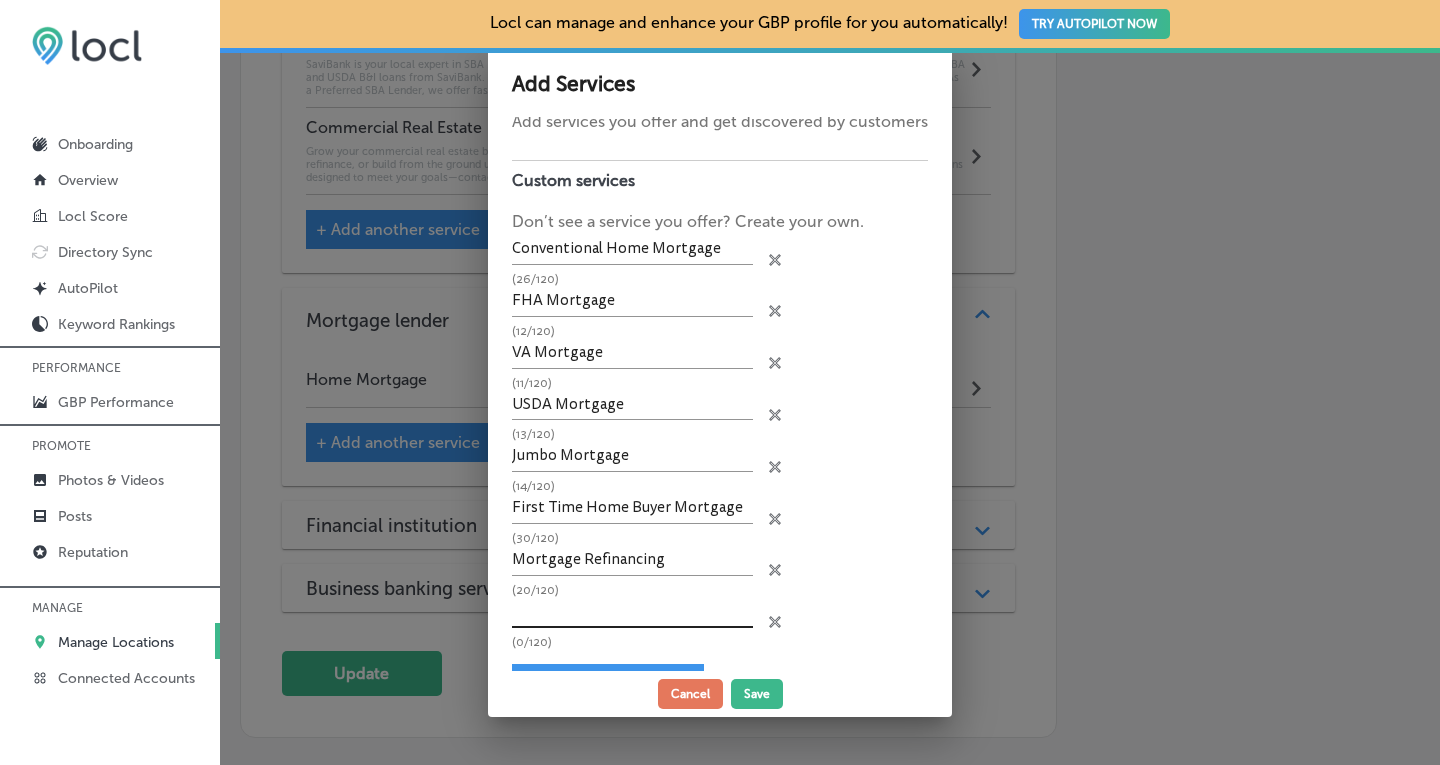 click at bounding box center (632, 612) 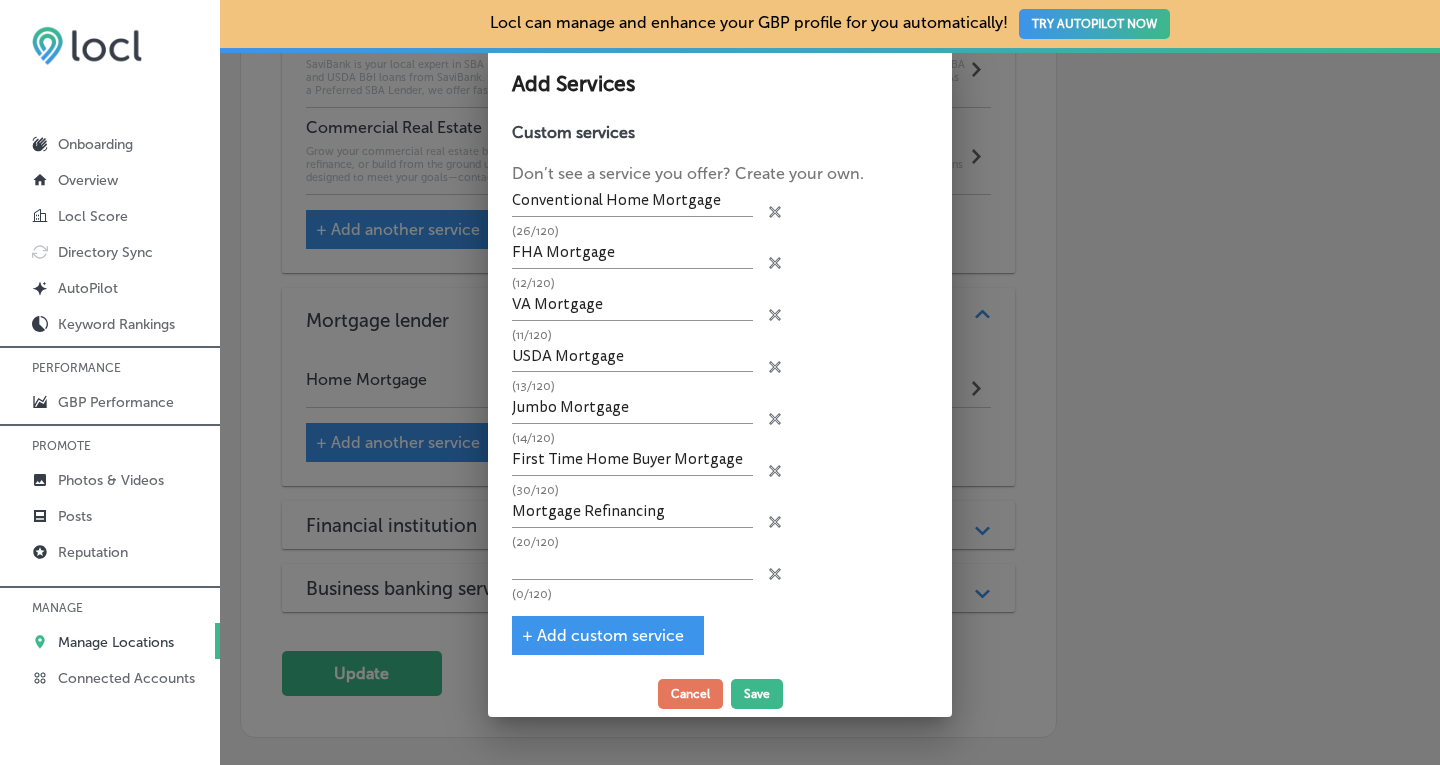 scroll, scrollTop: 98, scrollLeft: 0, axis: vertical 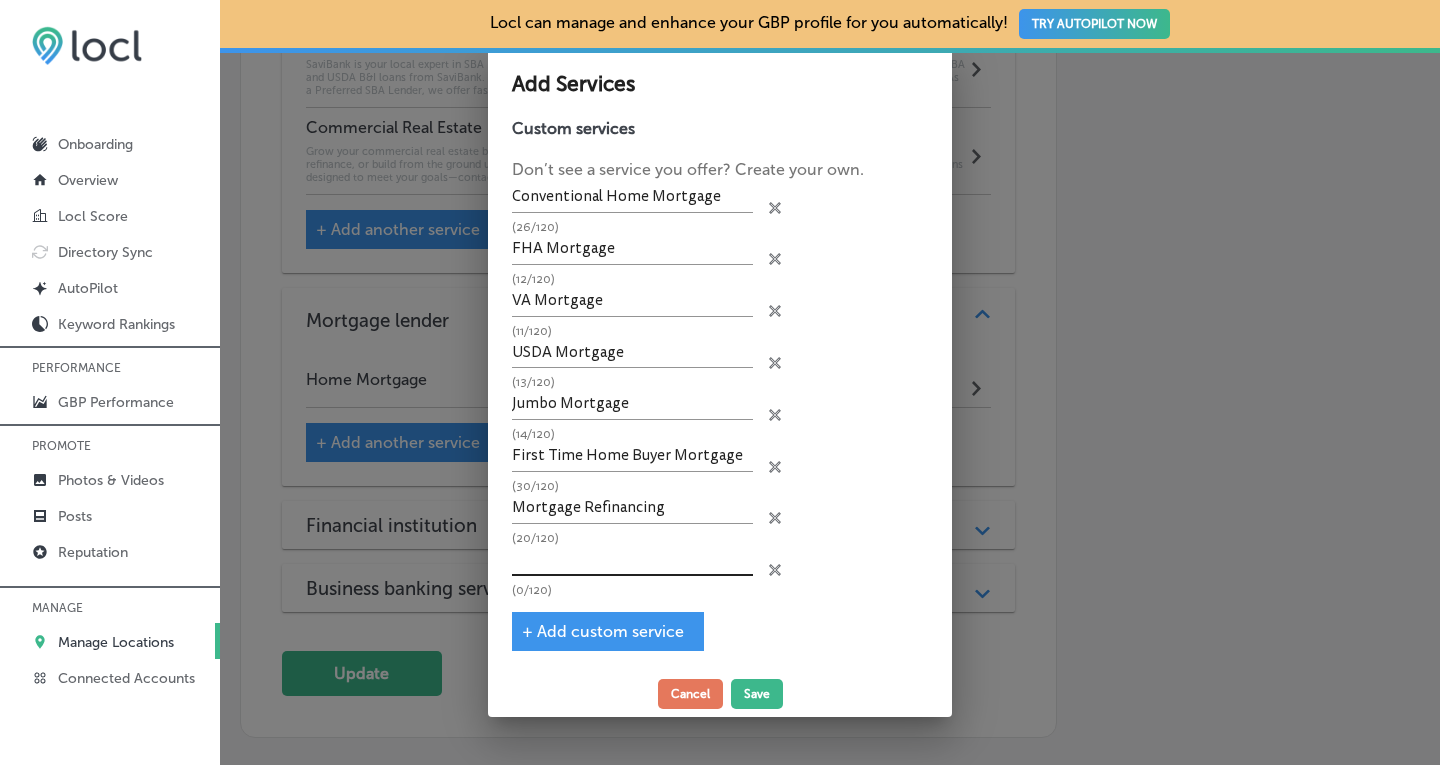 click at bounding box center (632, 560) 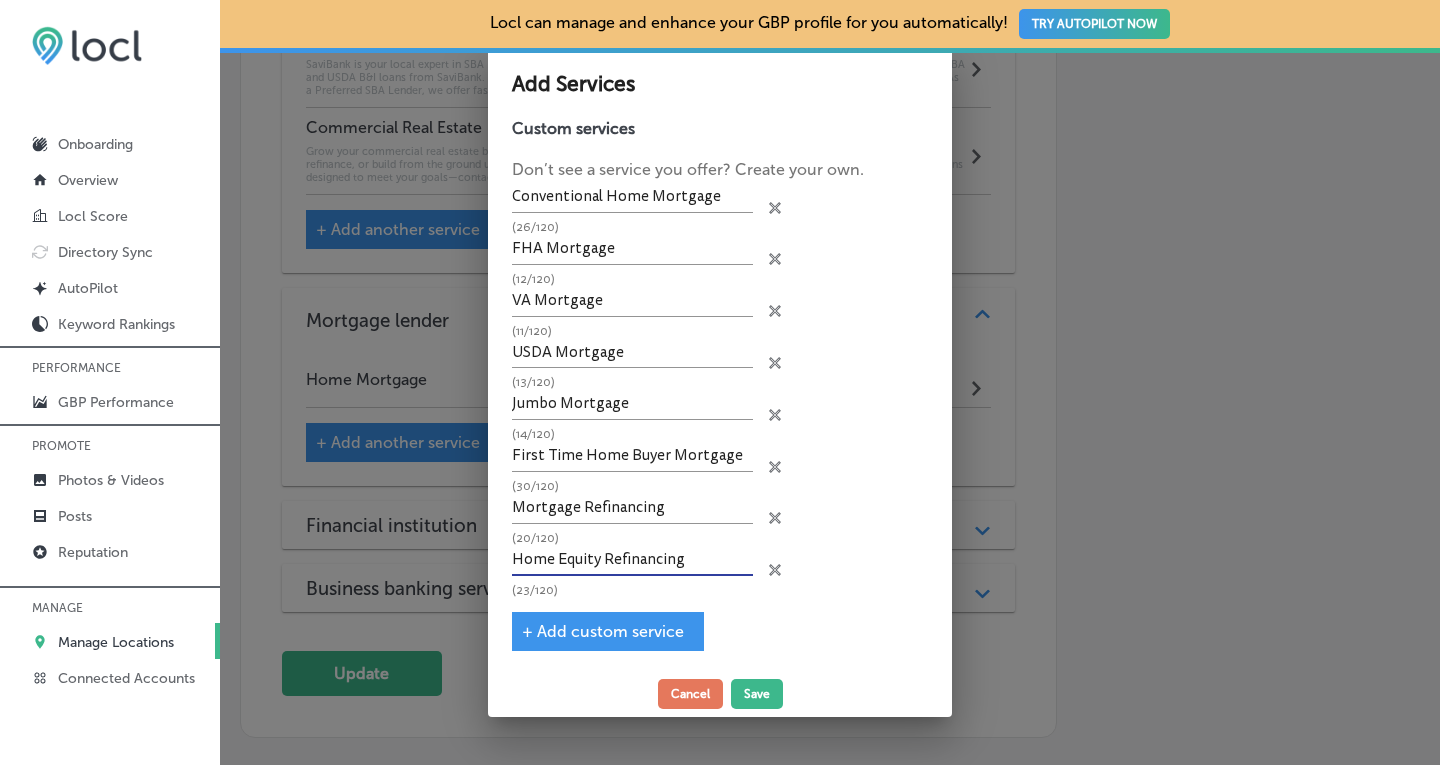 type on "Home Equity Refinancing" 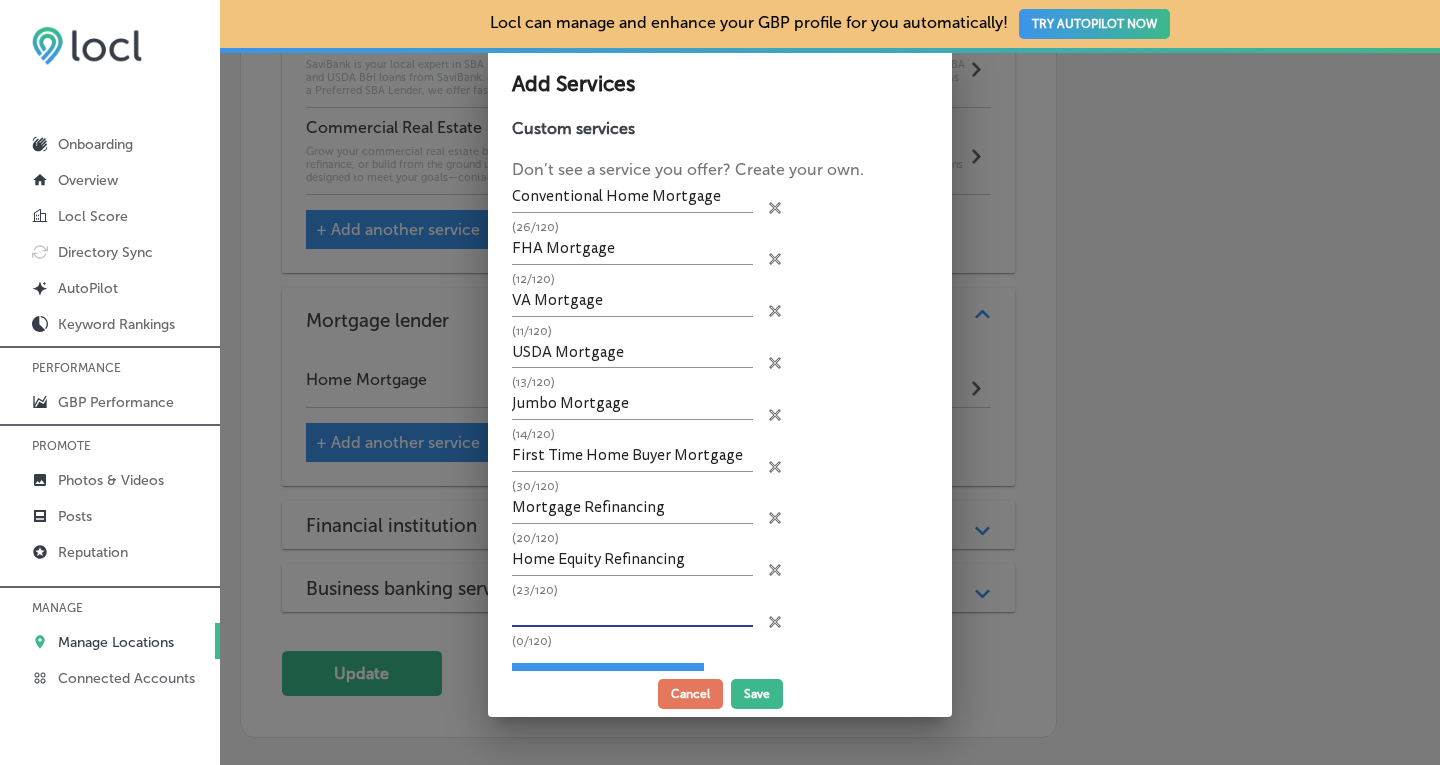 click at bounding box center (632, 612) 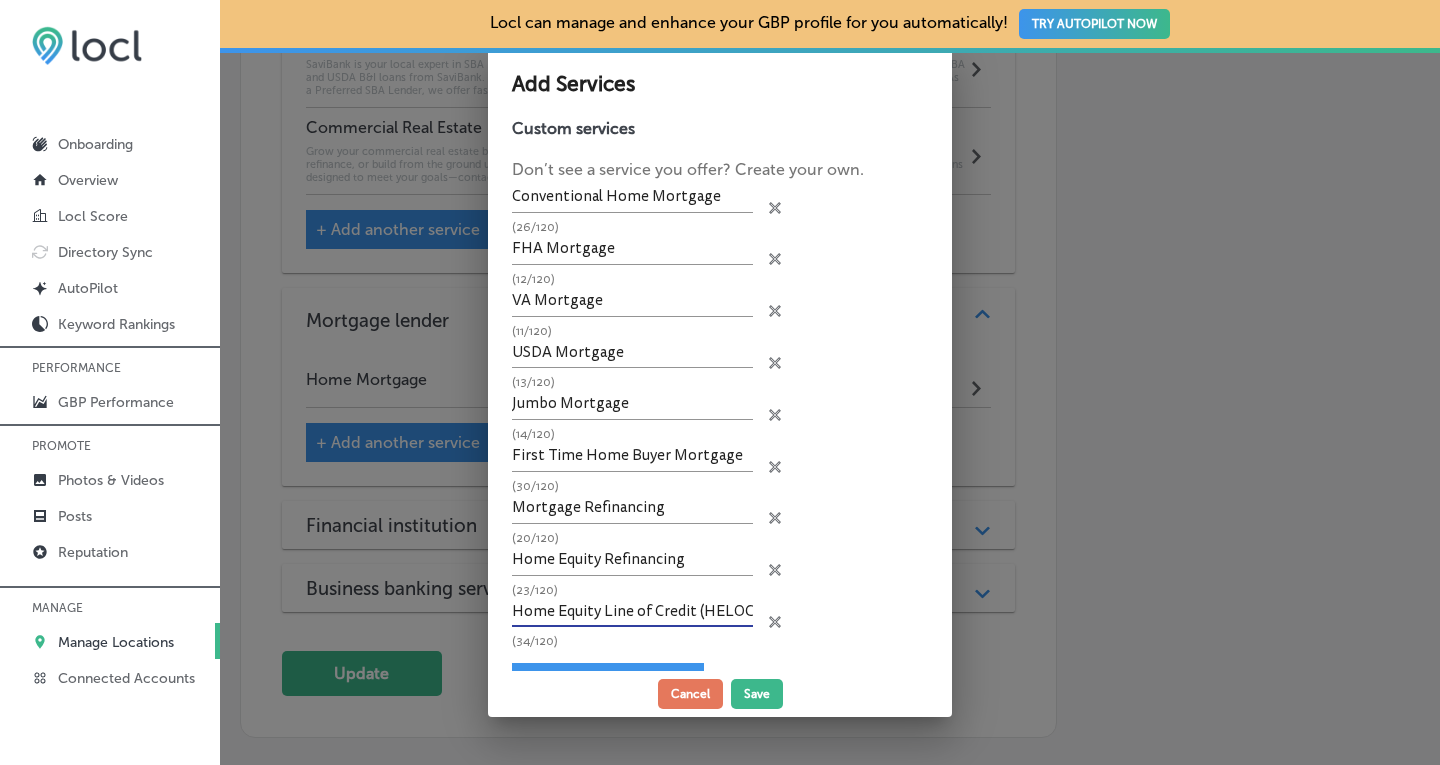 type on "Home Equity Line of Credit (HELOC)" 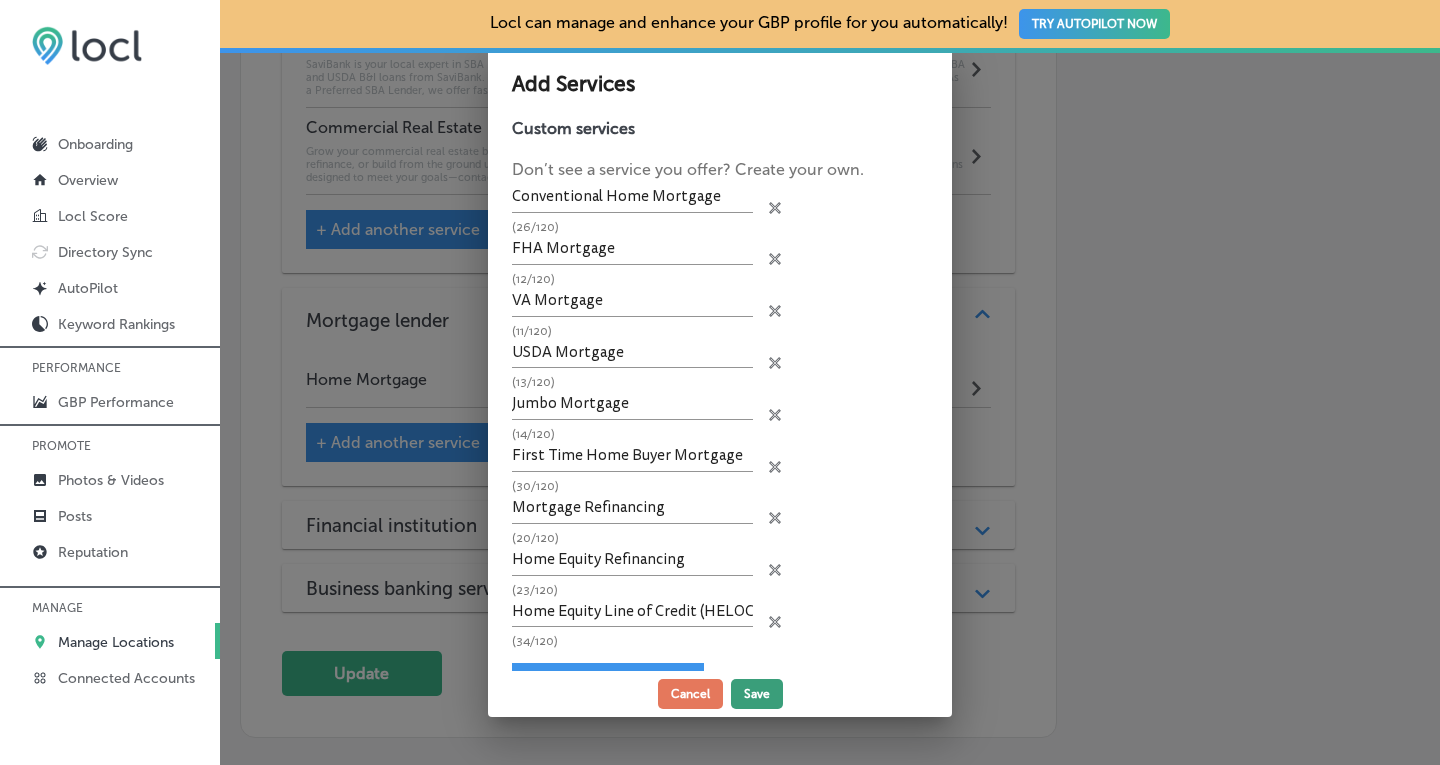 click on "Save" at bounding box center [757, 694] 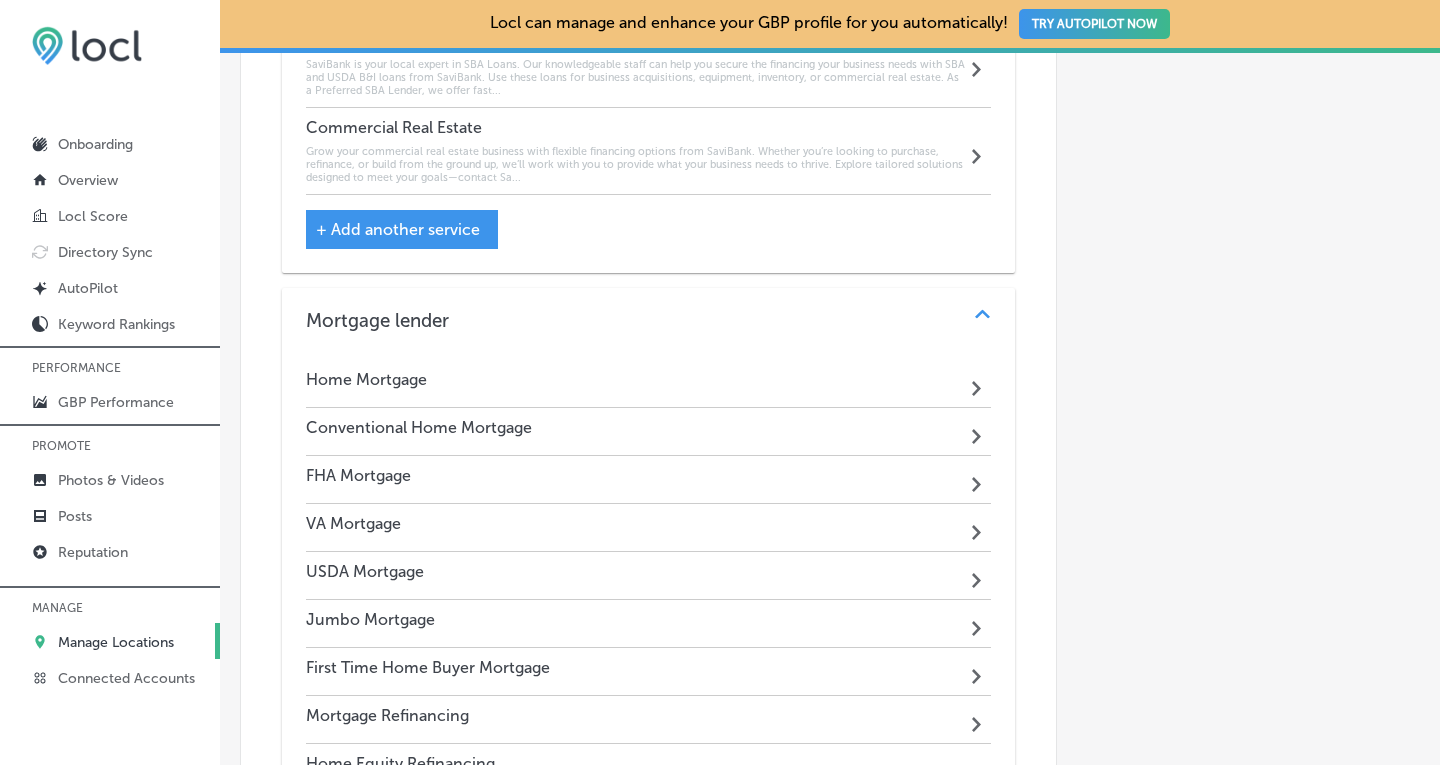 click on "Conventional Home Mortgage
Path
Created with Sketch." at bounding box center [649, 432] 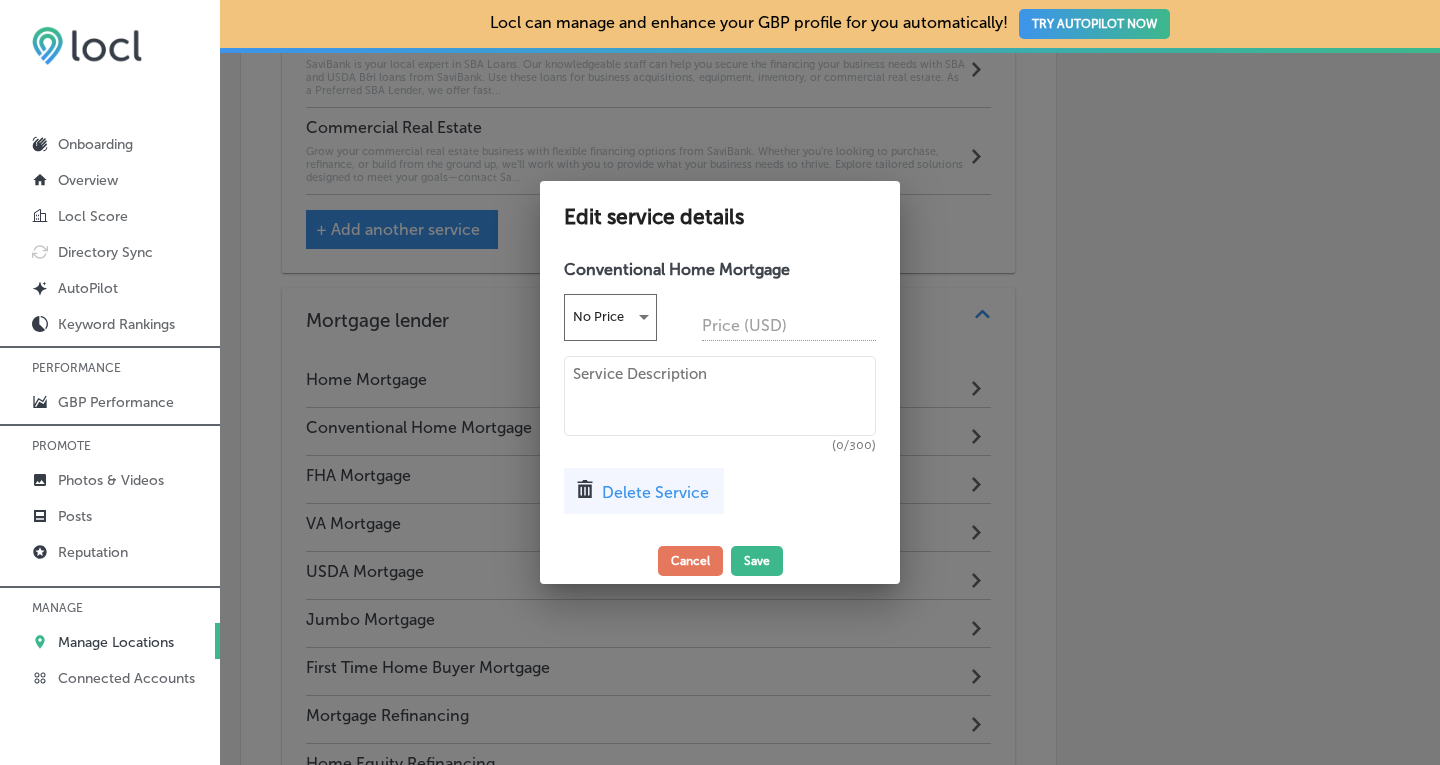 click at bounding box center (720, 396) 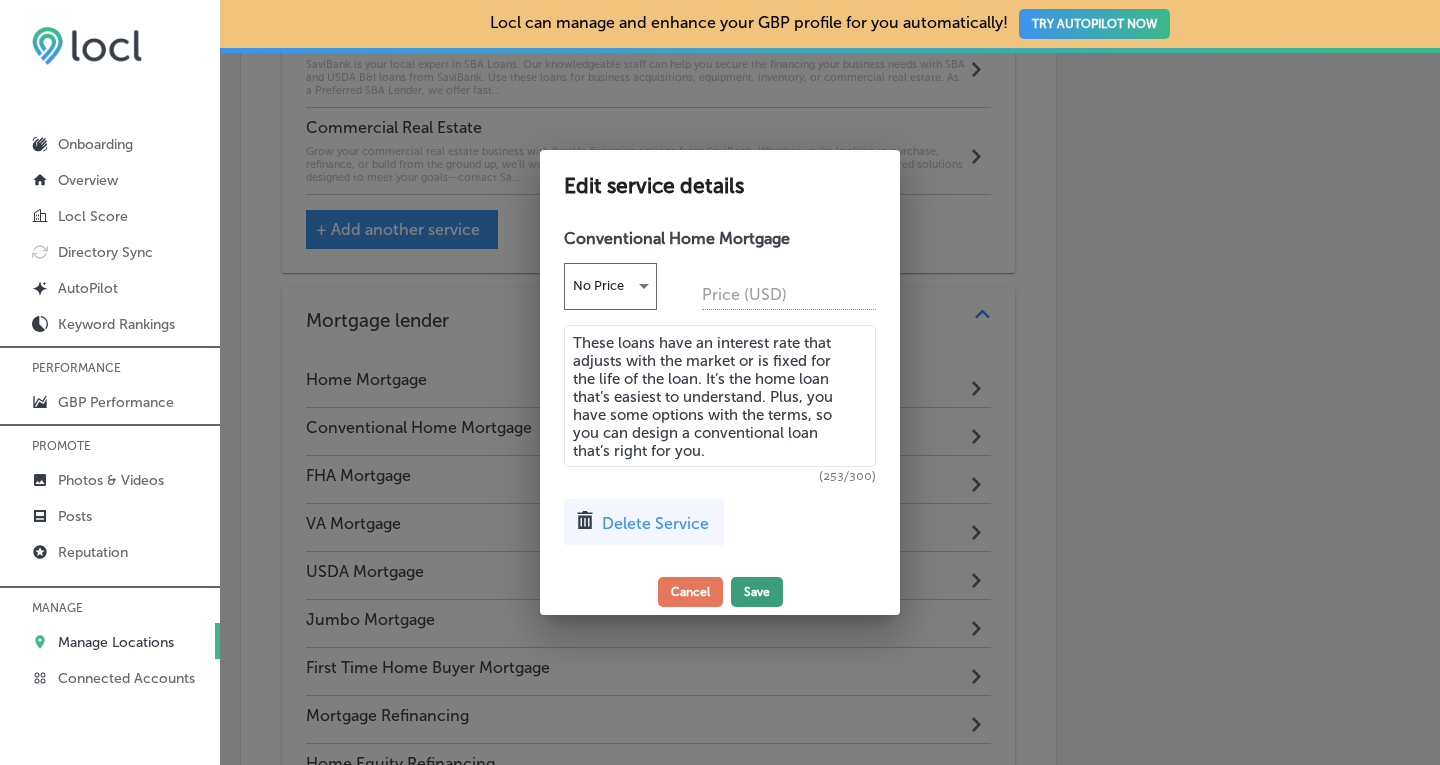 type on "These loans have an interest rate that adjusts with the market or is fixed for the life of the loan. It’s the home loan that’s easiest to understand. Plus, you have some options with the terms, so you can design a conventional loan that’s right for you." 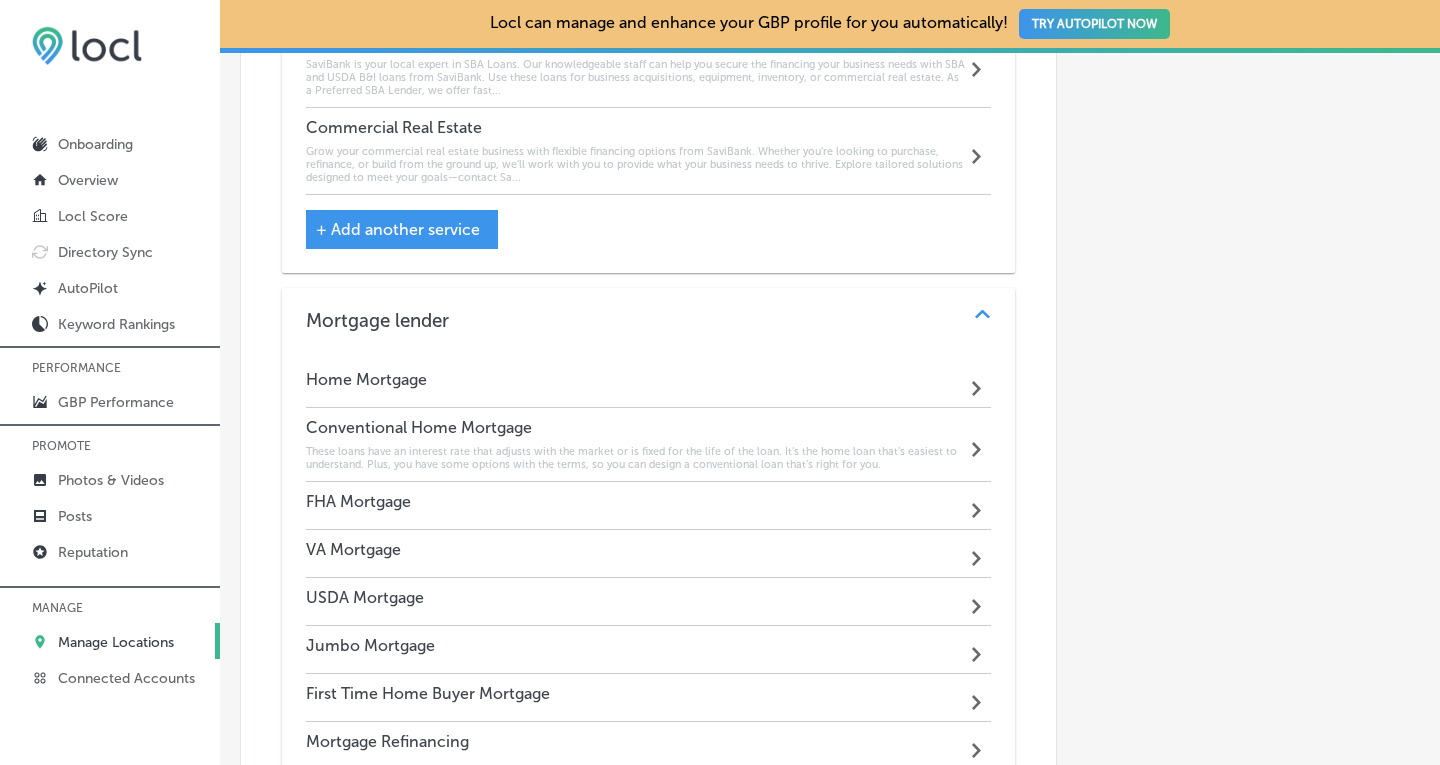 click on "FHA Mortgage
Path
Created with Sketch." at bounding box center [649, 506] 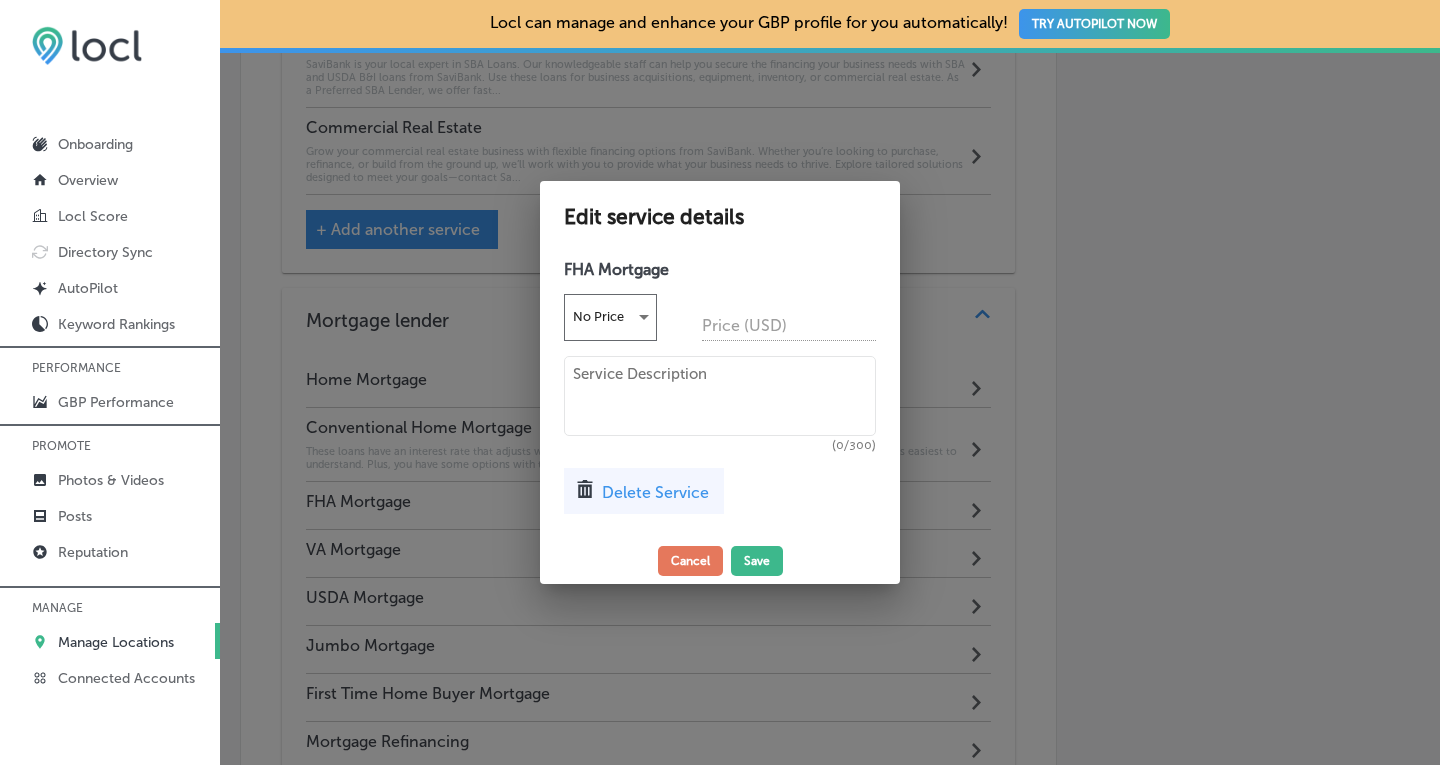 click at bounding box center (720, 396) 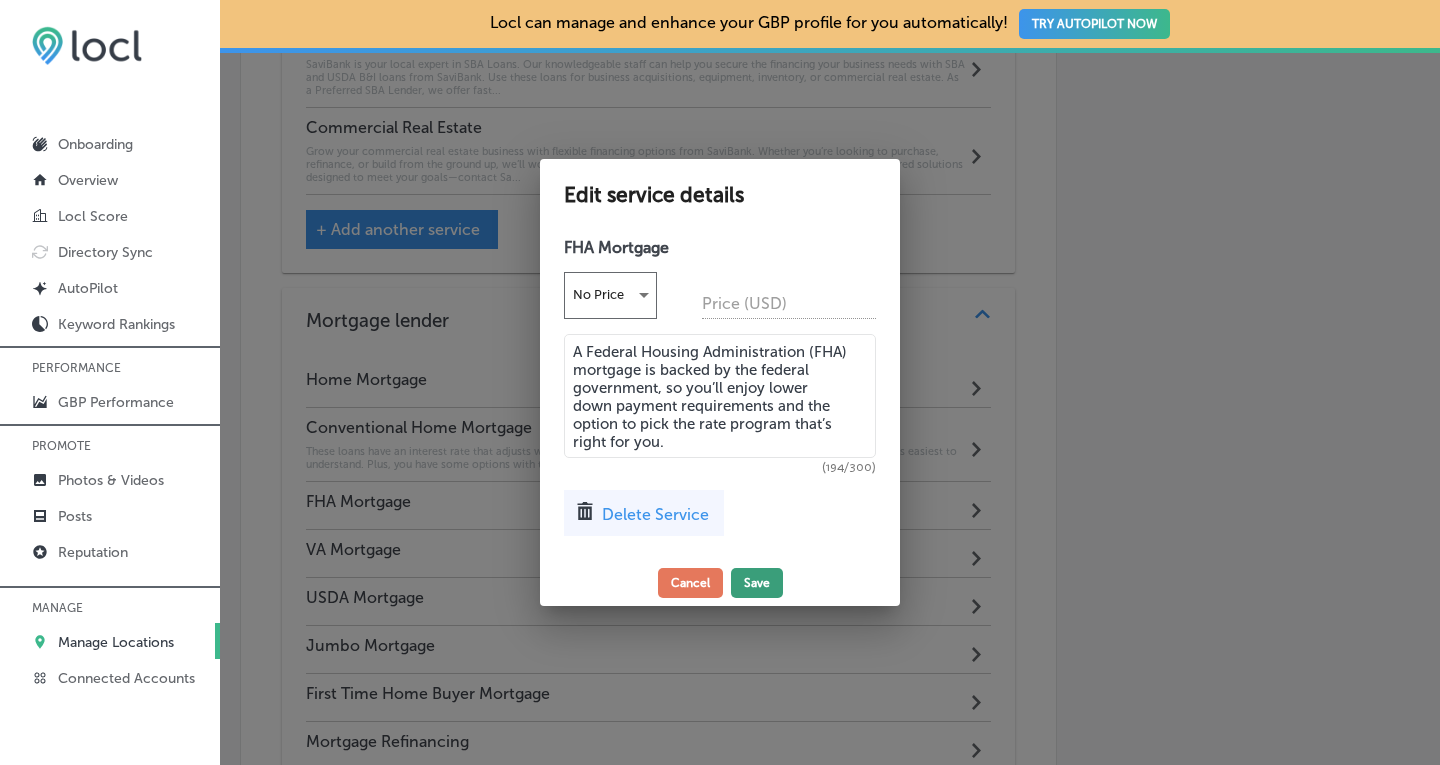 type on "A Federal Housing Administration (FHA) mortgage is backed by the federal government, so you’ll enjoy lower down payment requirements and the option to pick the rate program that’s right for you." 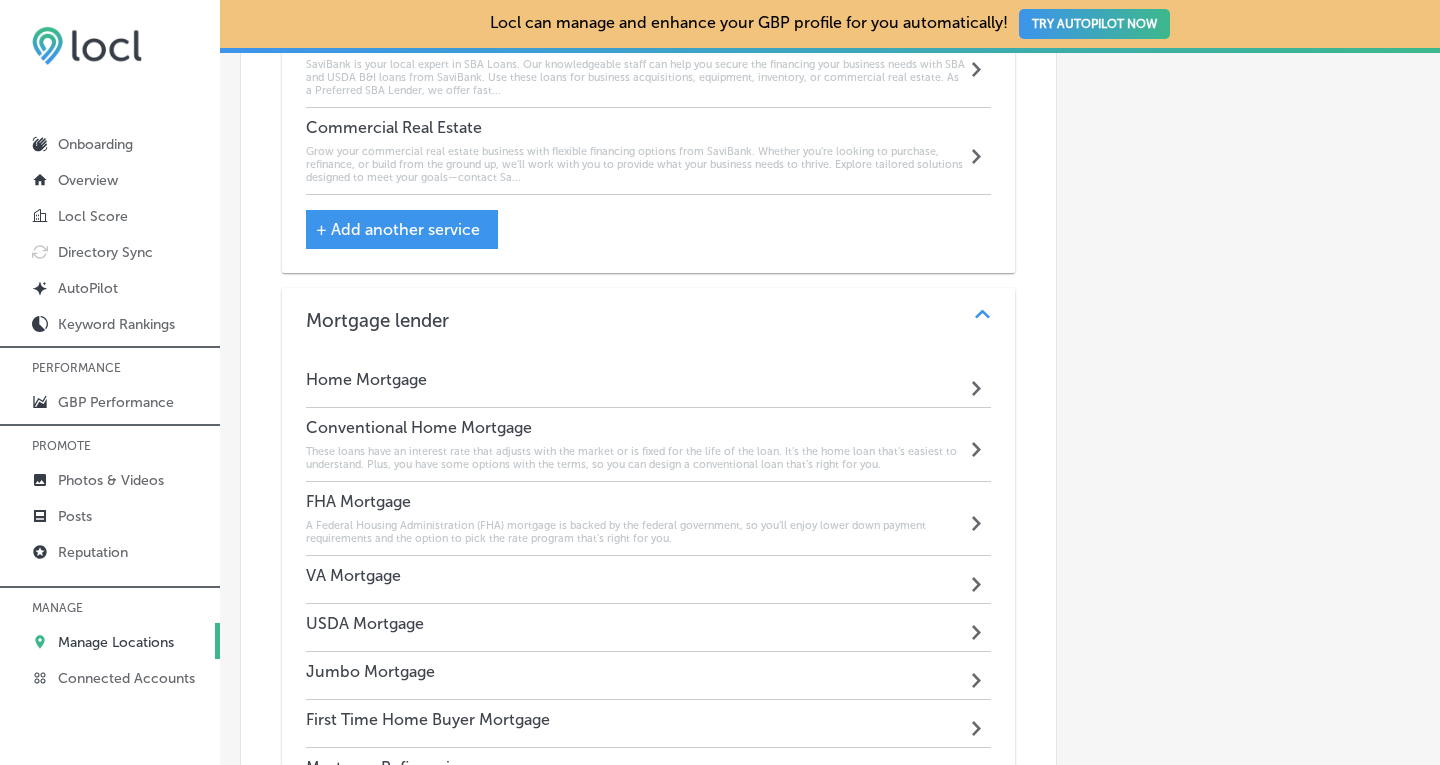 click on "VA Mortgage
Path
Created with Sketch." at bounding box center (649, 580) 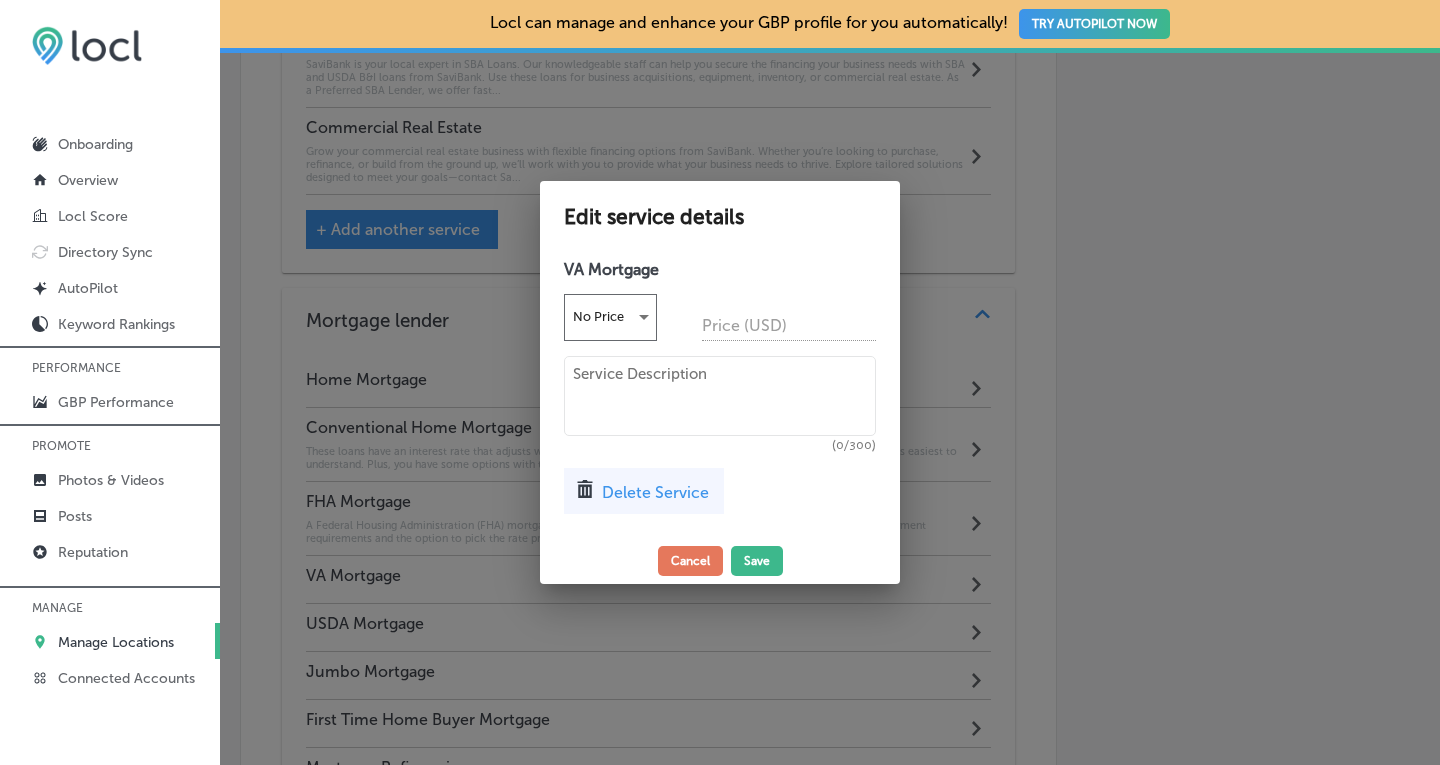 click at bounding box center [720, 396] 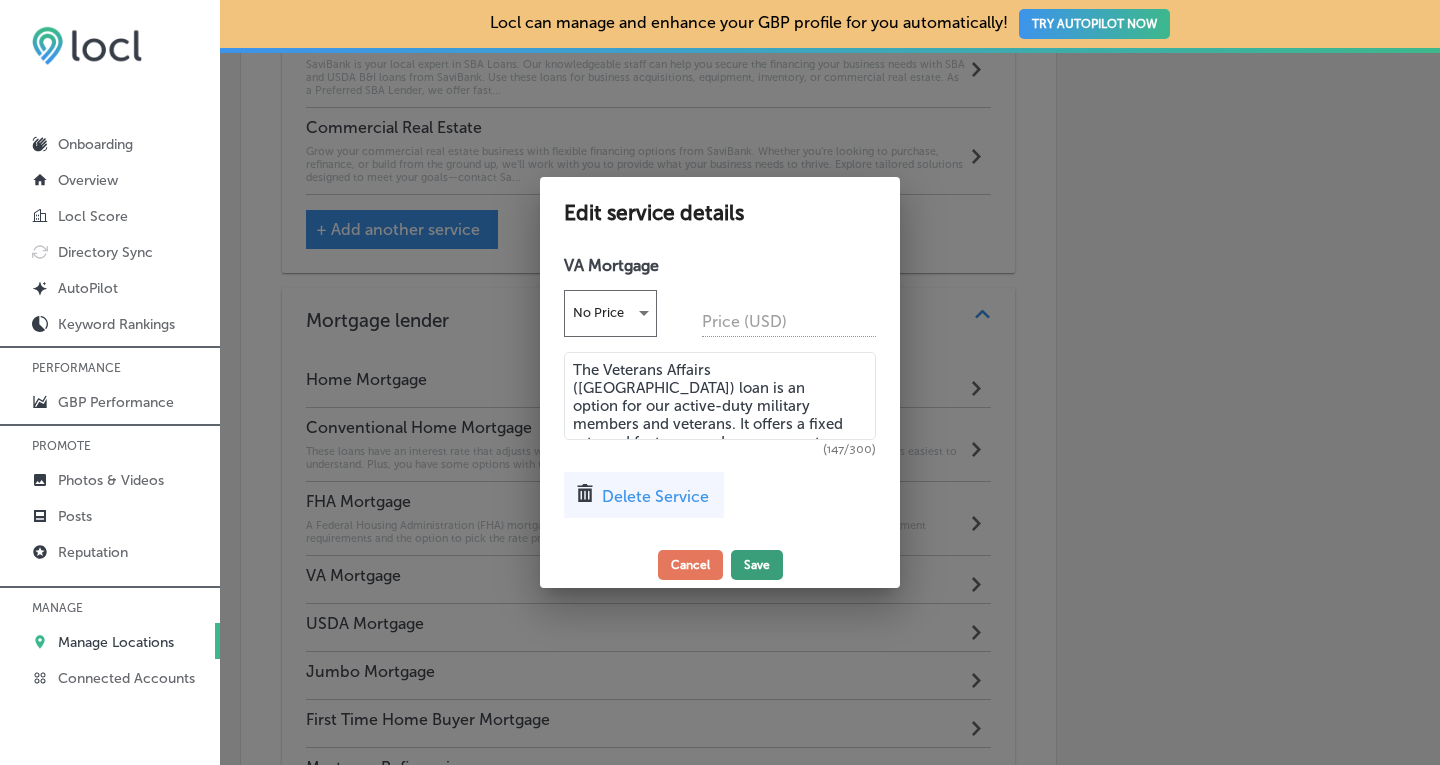 type on "The Veterans Affairs ([GEOGRAPHIC_DATA]) loan is an option for our active-duty military members and veterans. It offers a fixed rate and features no down payment." 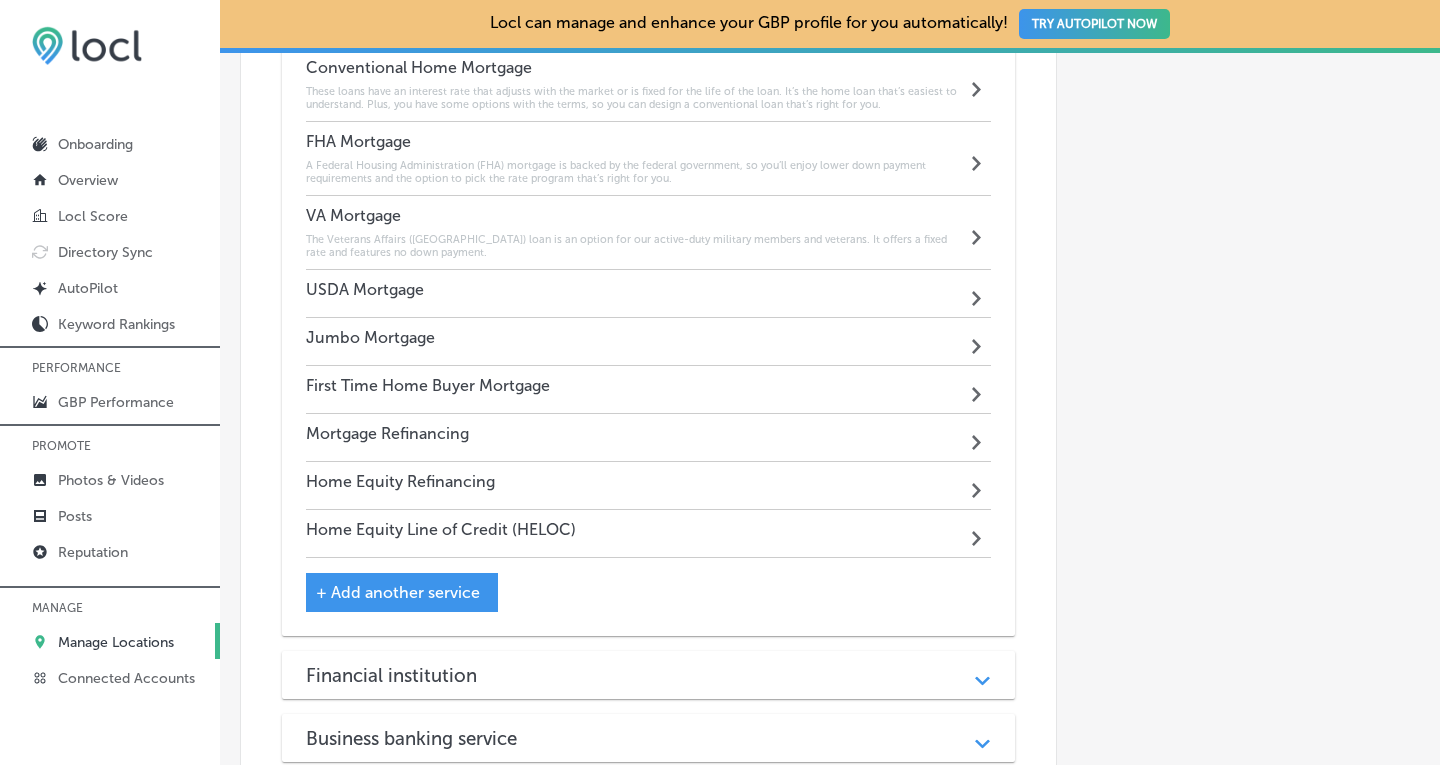scroll, scrollTop: 2590, scrollLeft: 0, axis: vertical 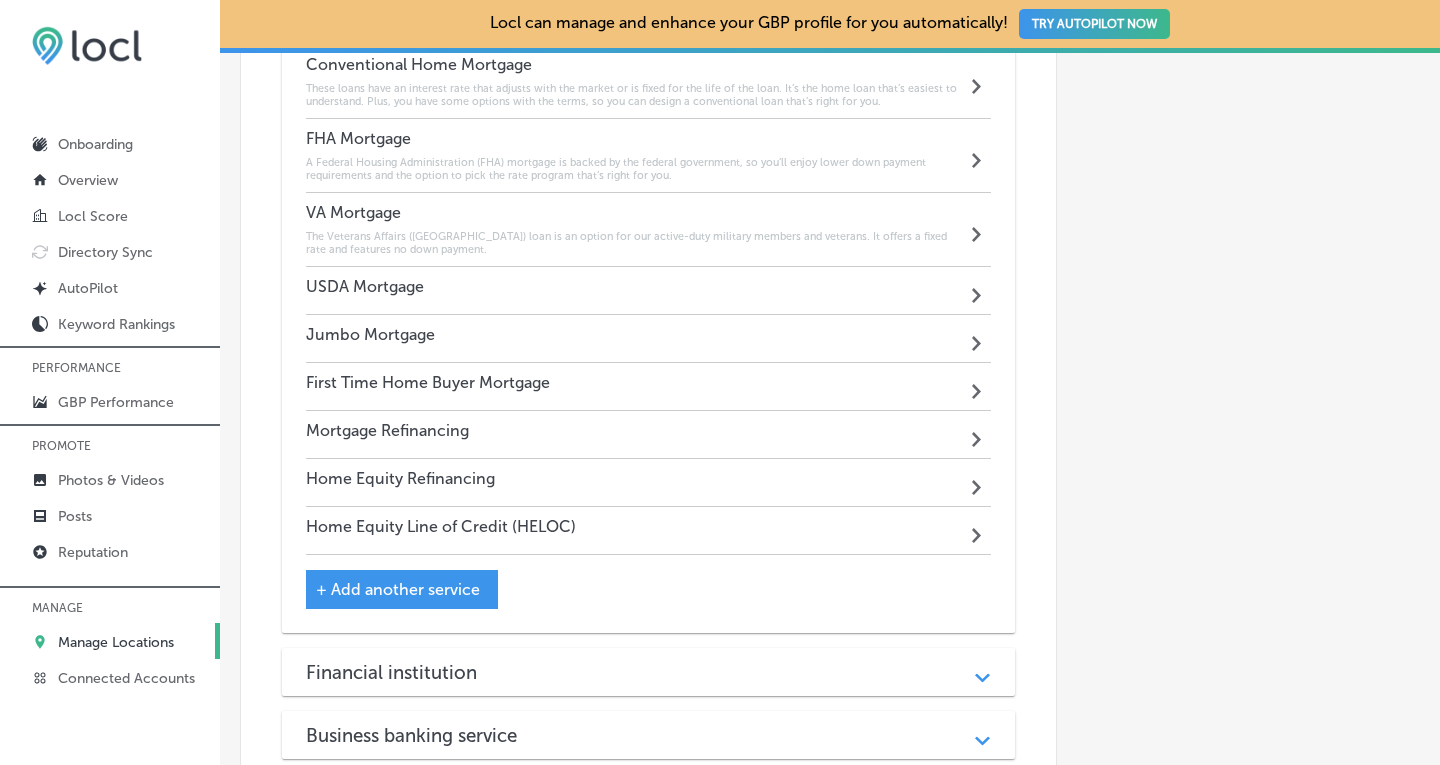 click on "USDA Mortgage
Path
Created with Sketch." at bounding box center (649, 291) 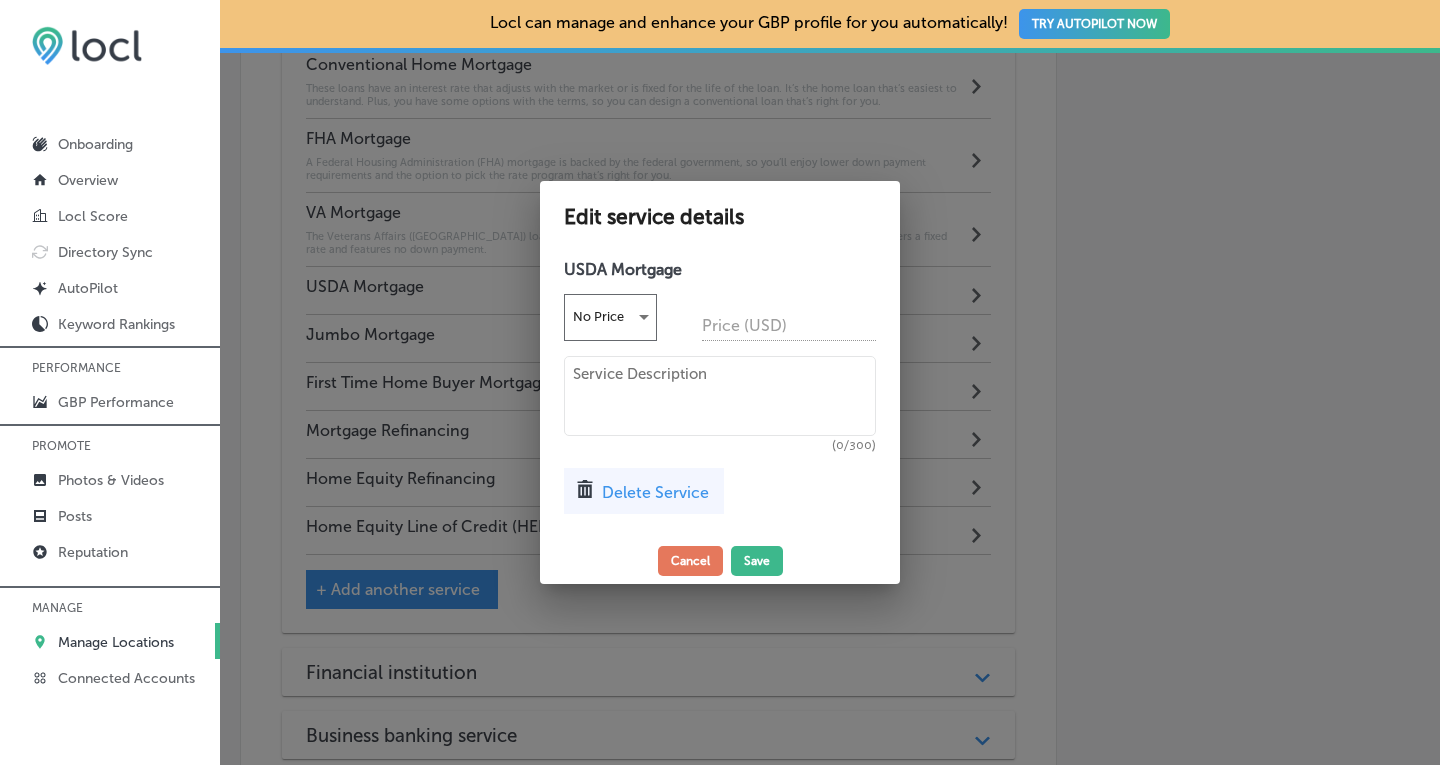 click at bounding box center [720, 396] 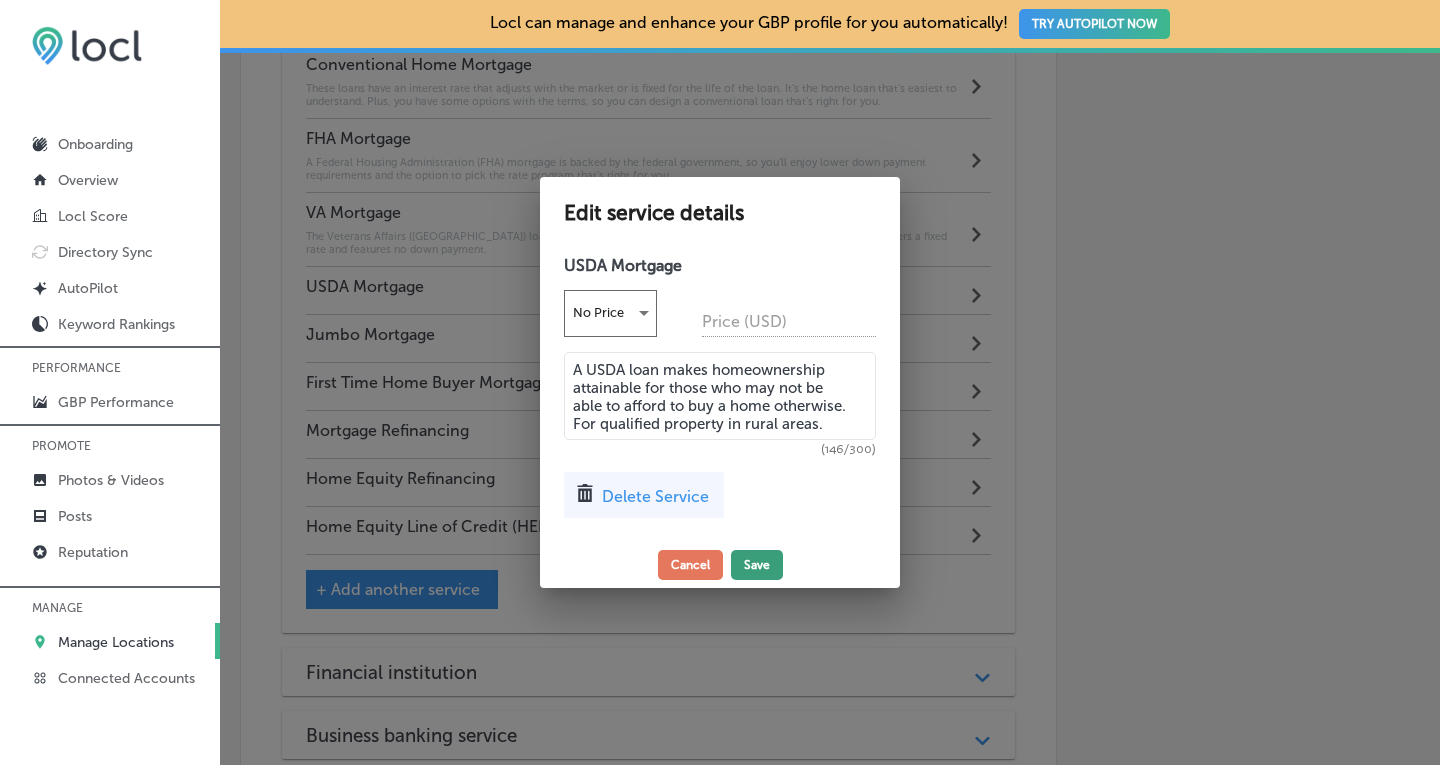 type on "A USDA loan makes homeownership attainable for those who may not be able to afford to buy a home otherwise. For qualified property in rural areas." 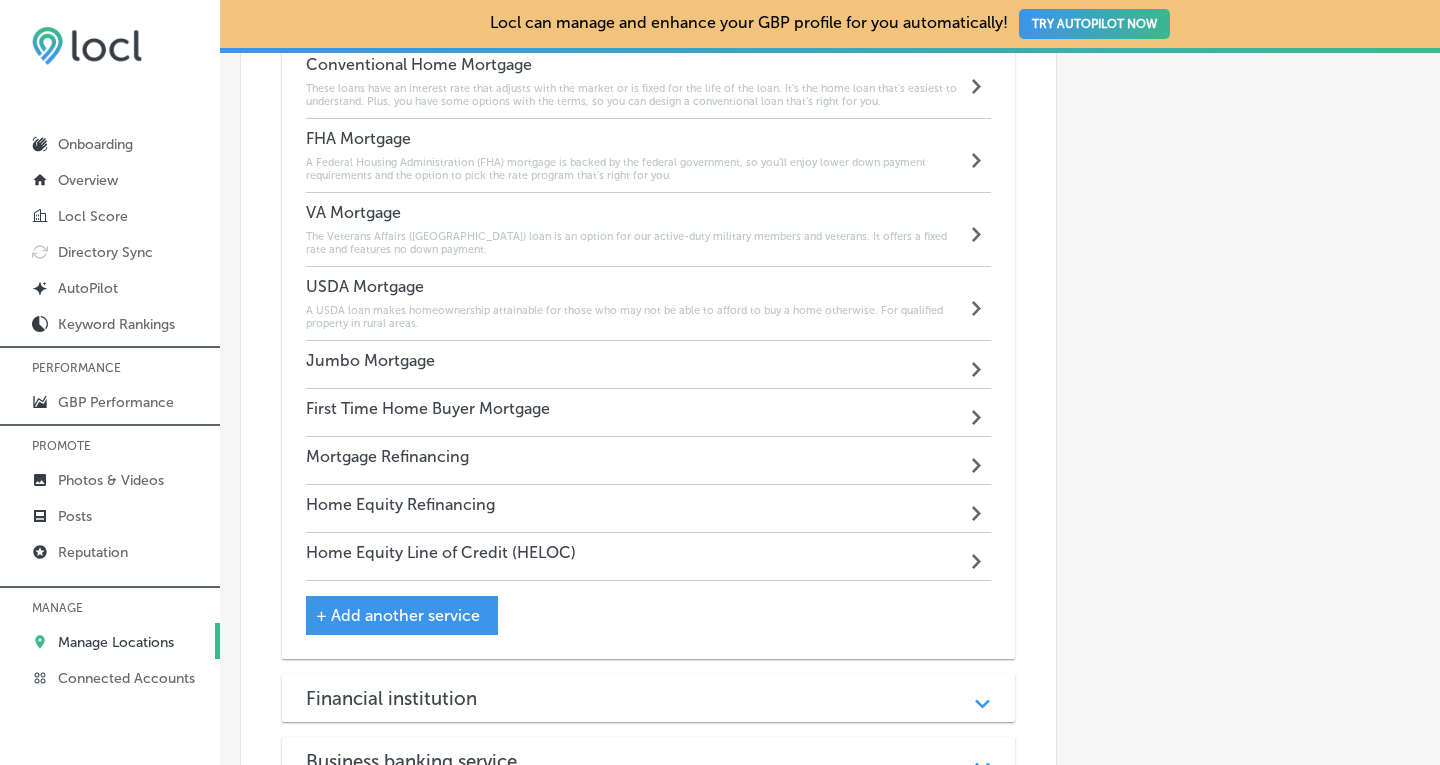 click on "Jumbo Mortgage
Path
Created with Sketch." at bounding box center [649, 365] 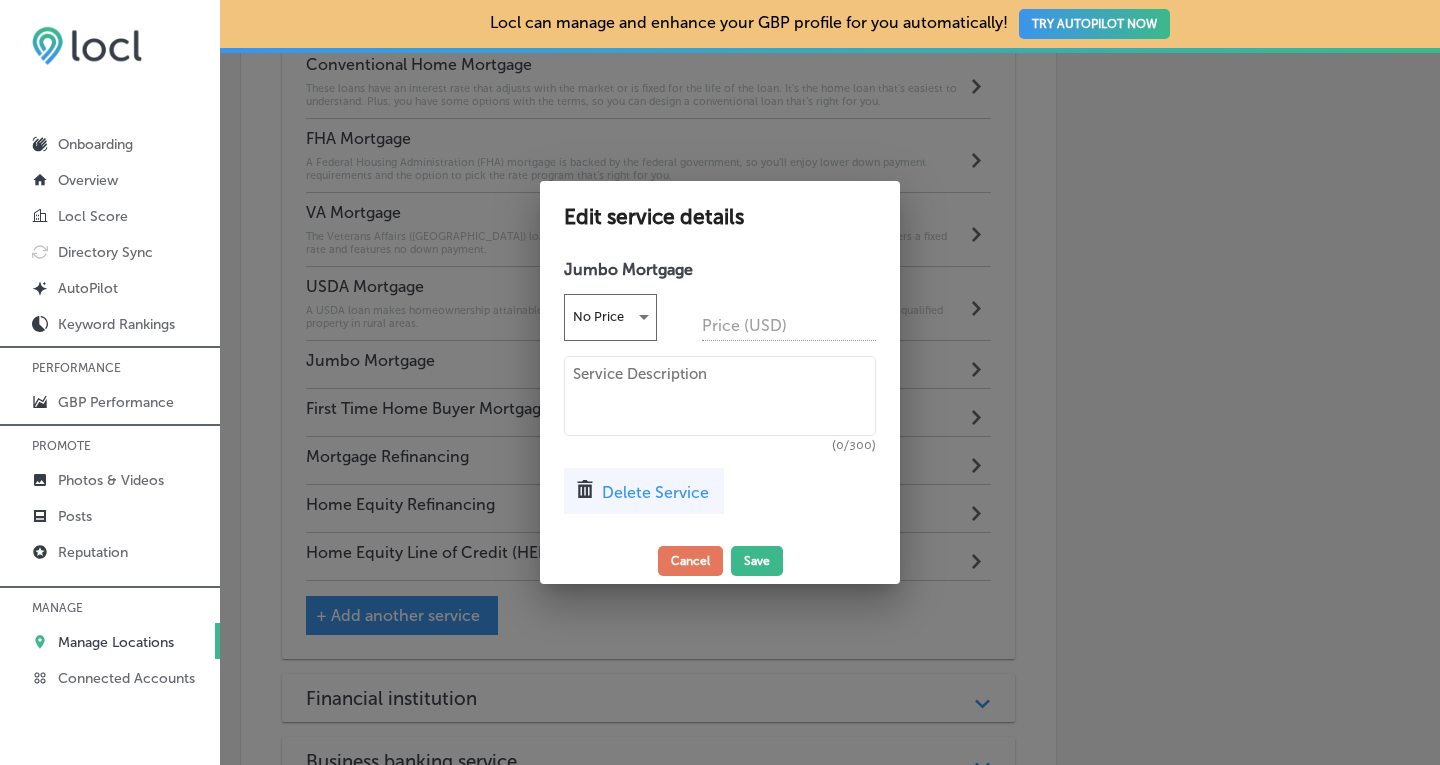 click at bounding box center [720, 396] 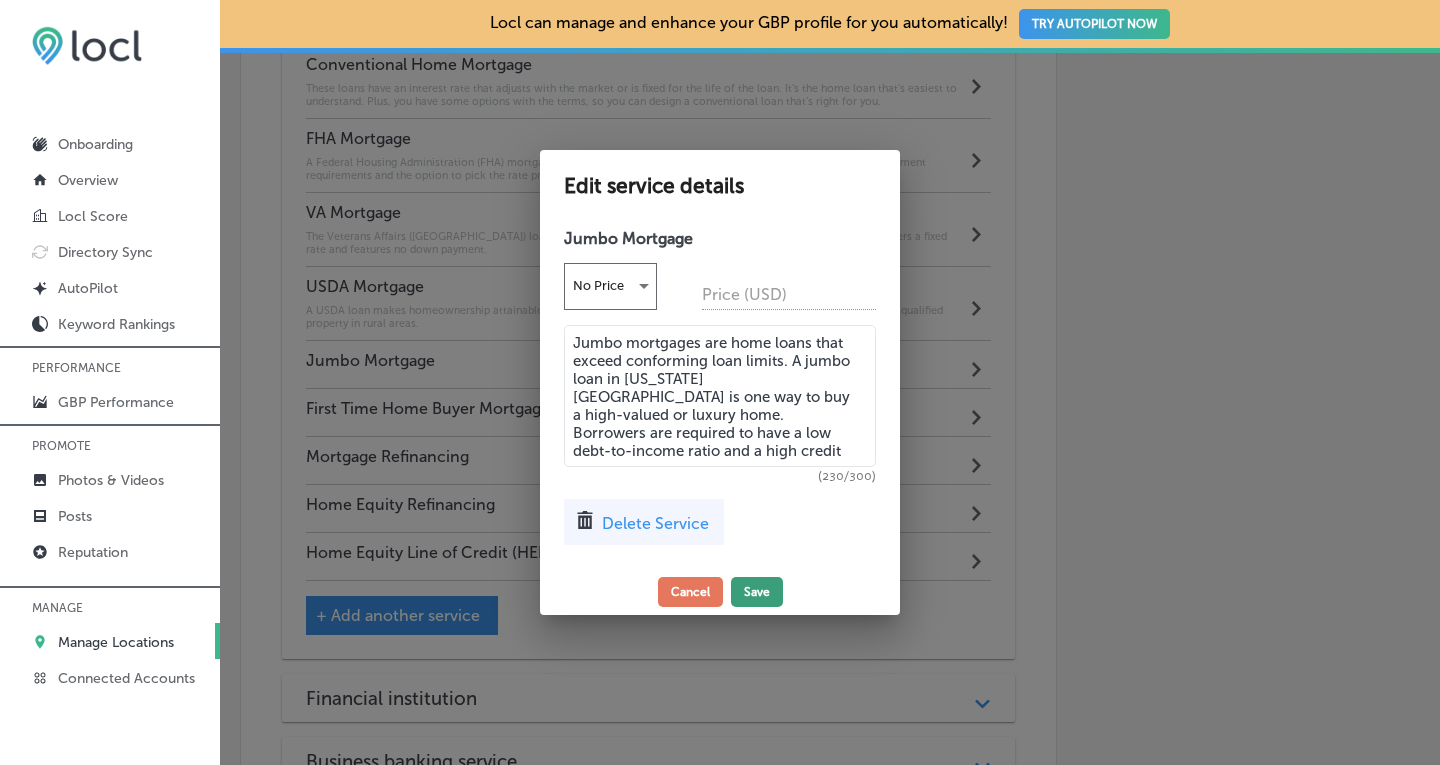 type on "Jumbo mortgages are home loans that exceed conforming loan limits. A jumbo loan in [US_STATE][GEOGRAPHIC_DATA] is one way to buy a high-valued or luxury home. Borrowers are required to have a low debt-to-income ratio and a high credit score." 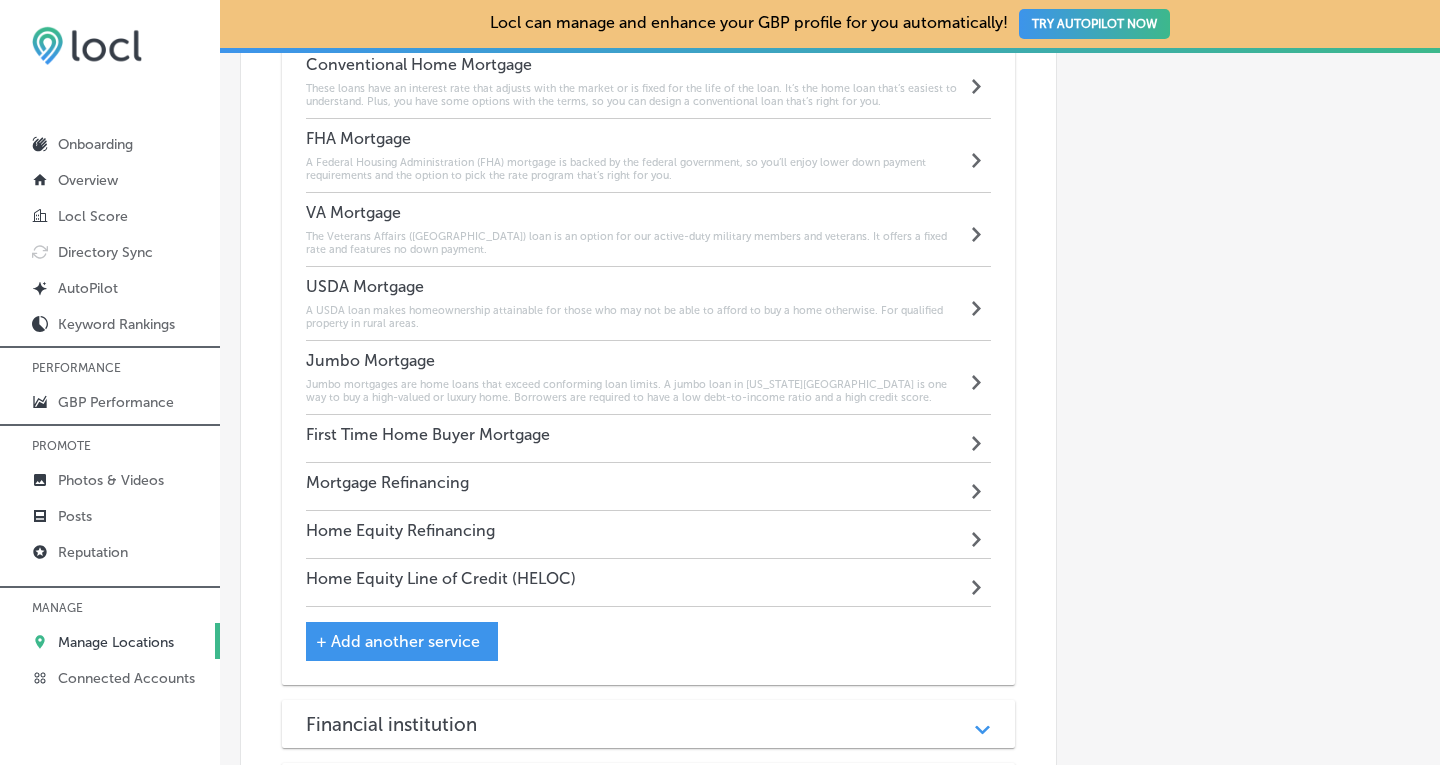 click on "Home Equity Refinancing" at bounding box center [400, 530] 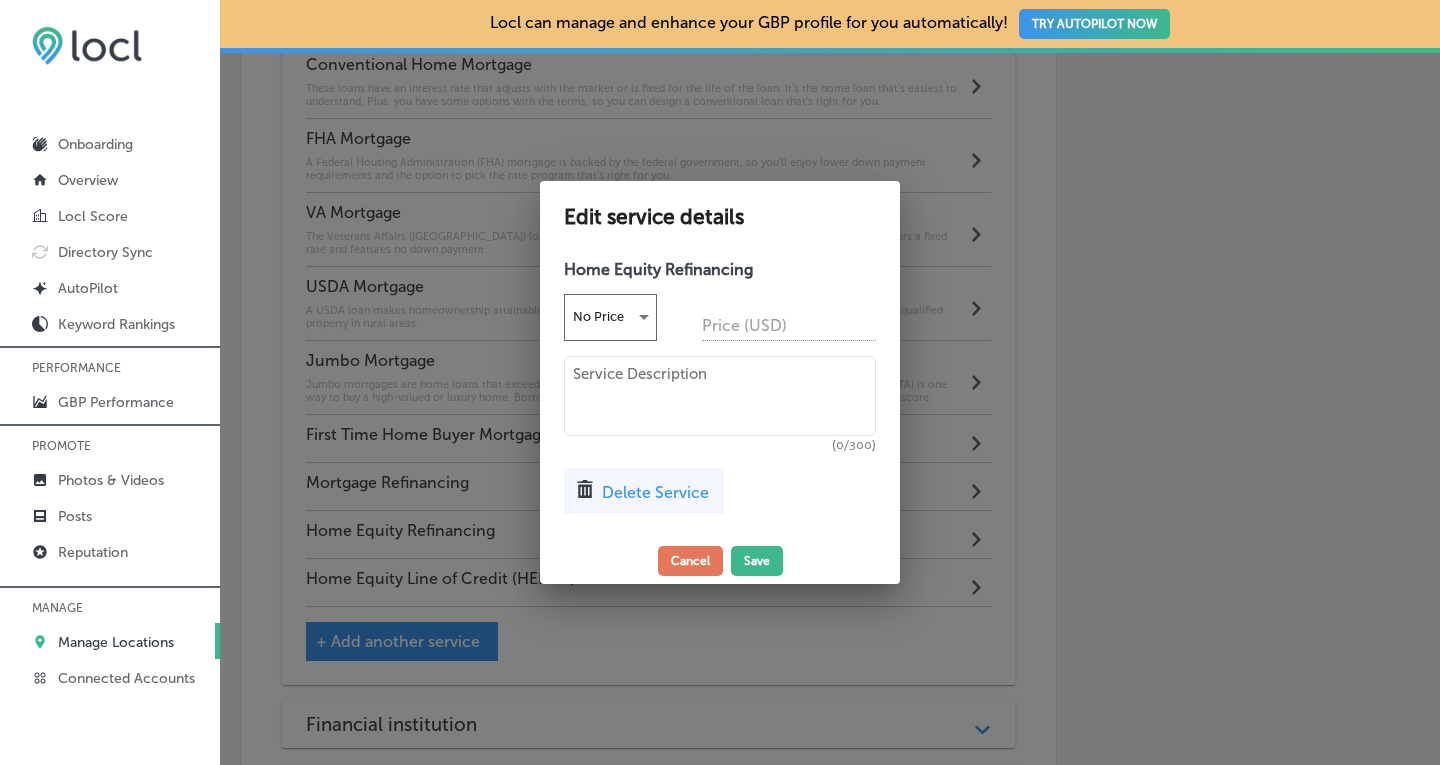 click at bounding box center (720, 396) 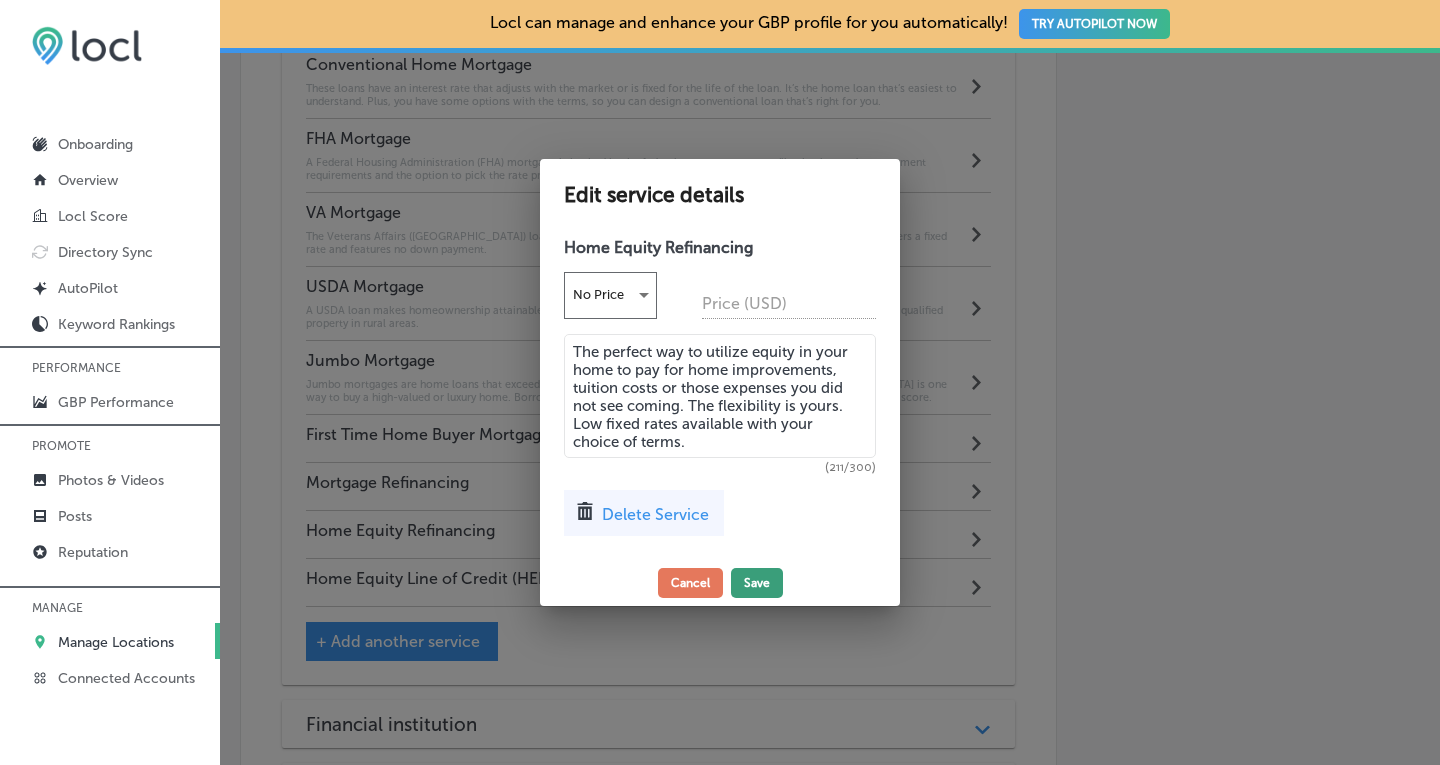 type on "The perfect way to utilize equity in your home to pay for home improvements, tuition costs or those expenses you did not see coming. The flexibility is yours. Low fixed rates available with your choice of terms." 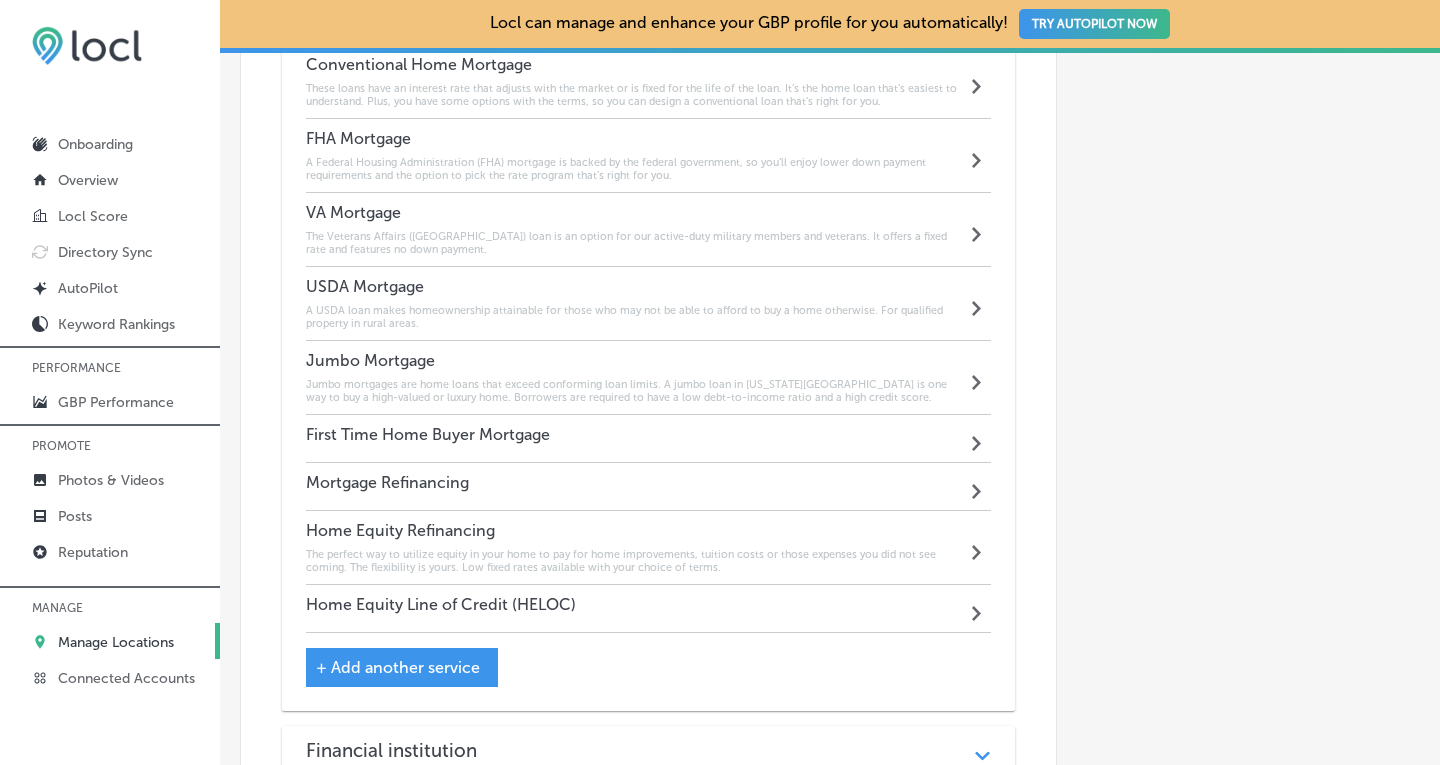 click on "Home Equity Line of Credit (HELOC)" at bounding box center [441, 604] 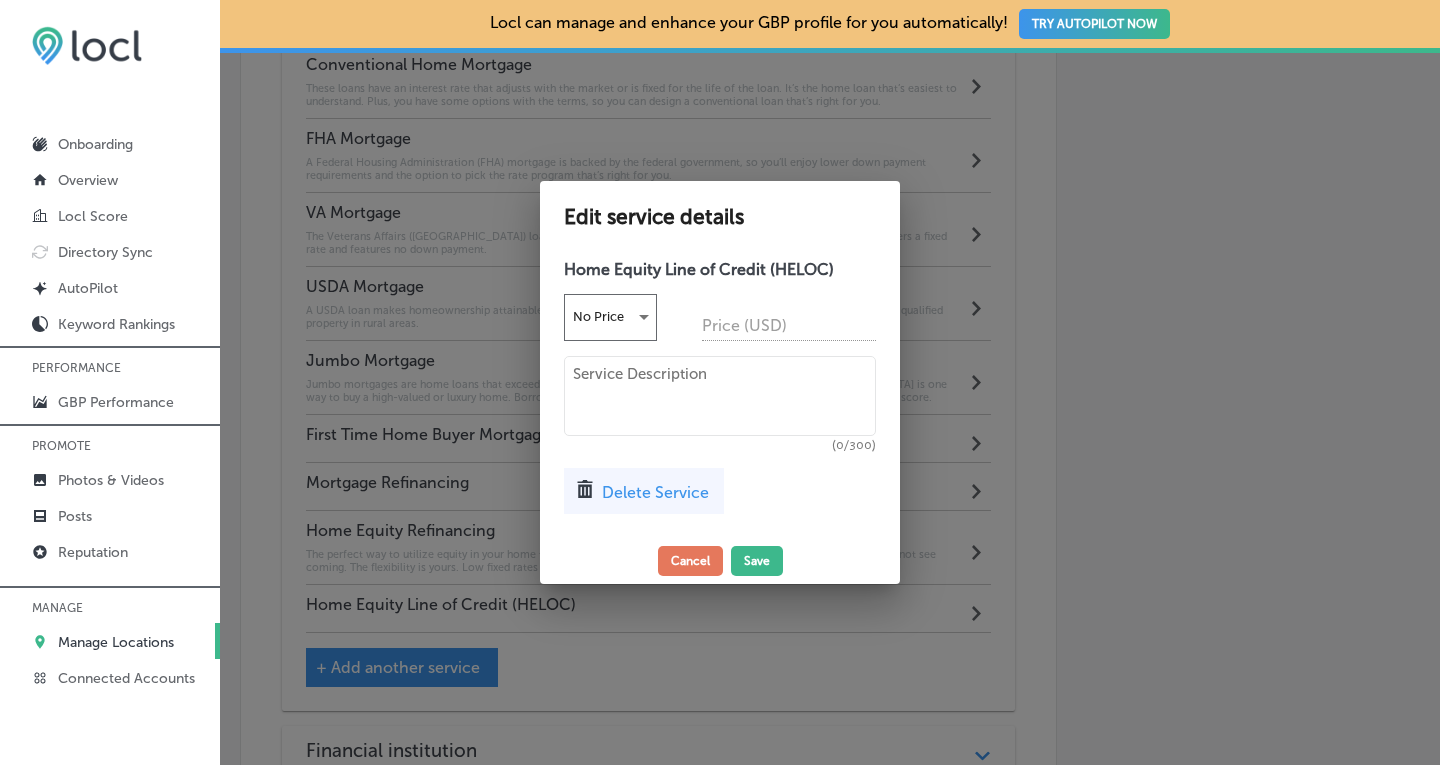click at bounding box center (720, 396) 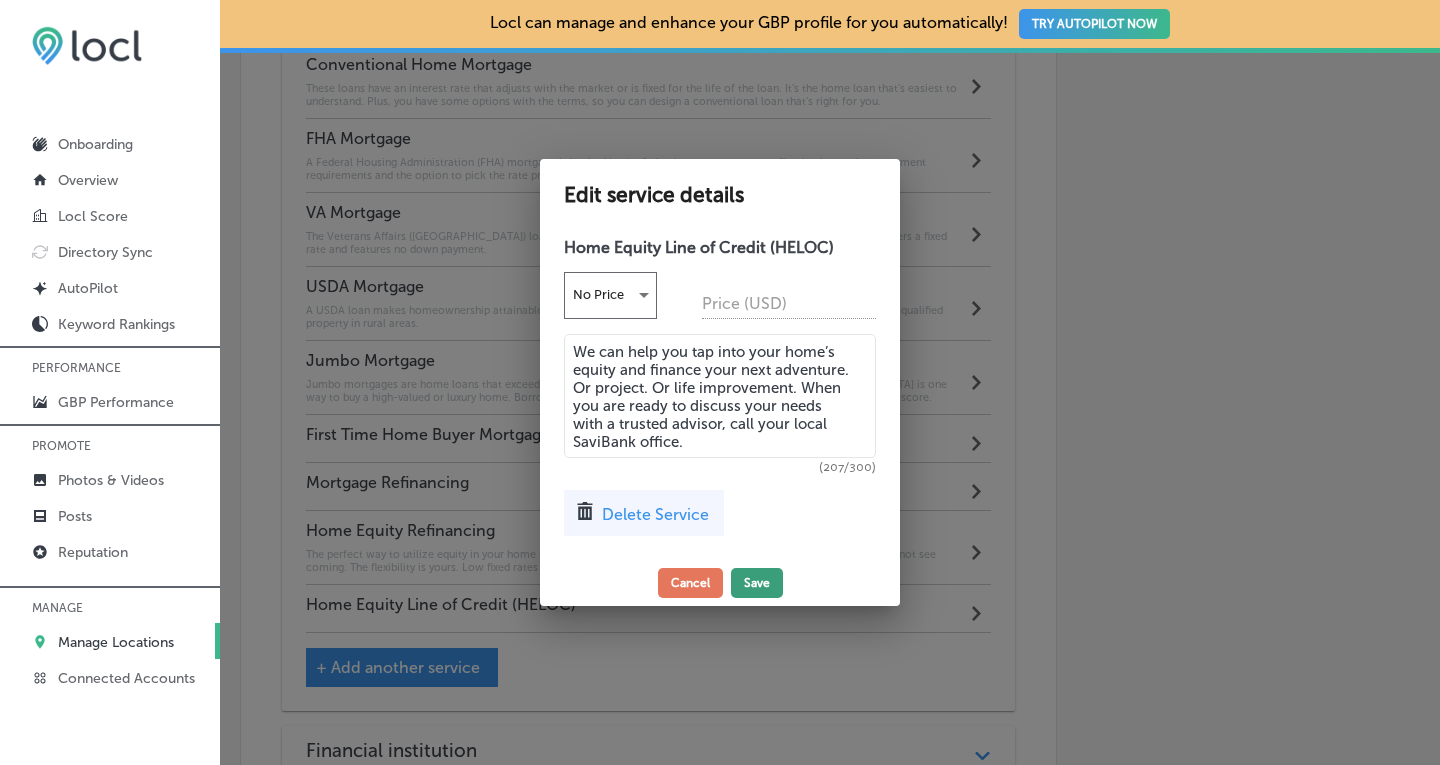 type on "We can help you tap into your home’s equity and finance your next adventure. Or project. Or life improvement. When you are ready to discuss your needs with a trusted advisor, call your local SaviBank office." 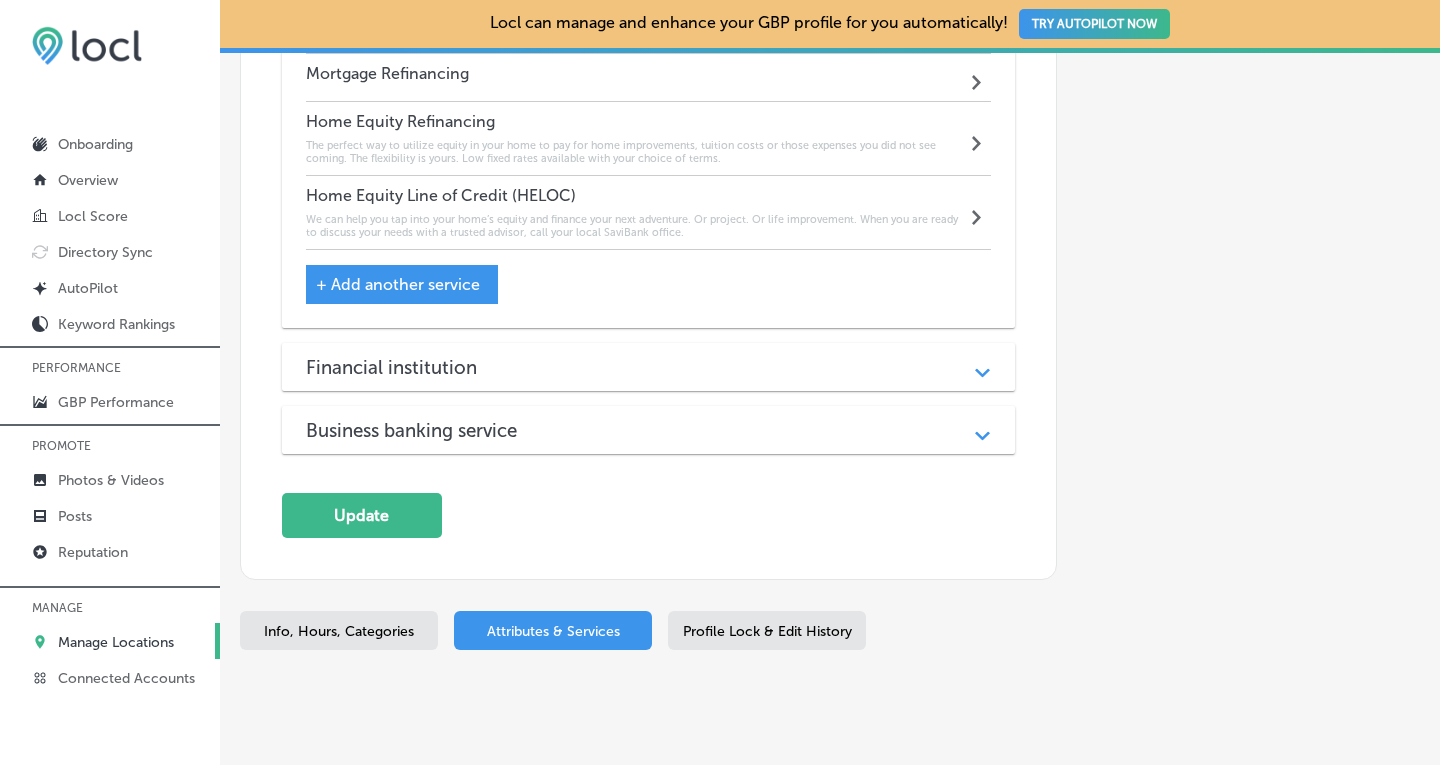 scroll, scrollTop: 3005, scrollLeft: 0, axis: vertical 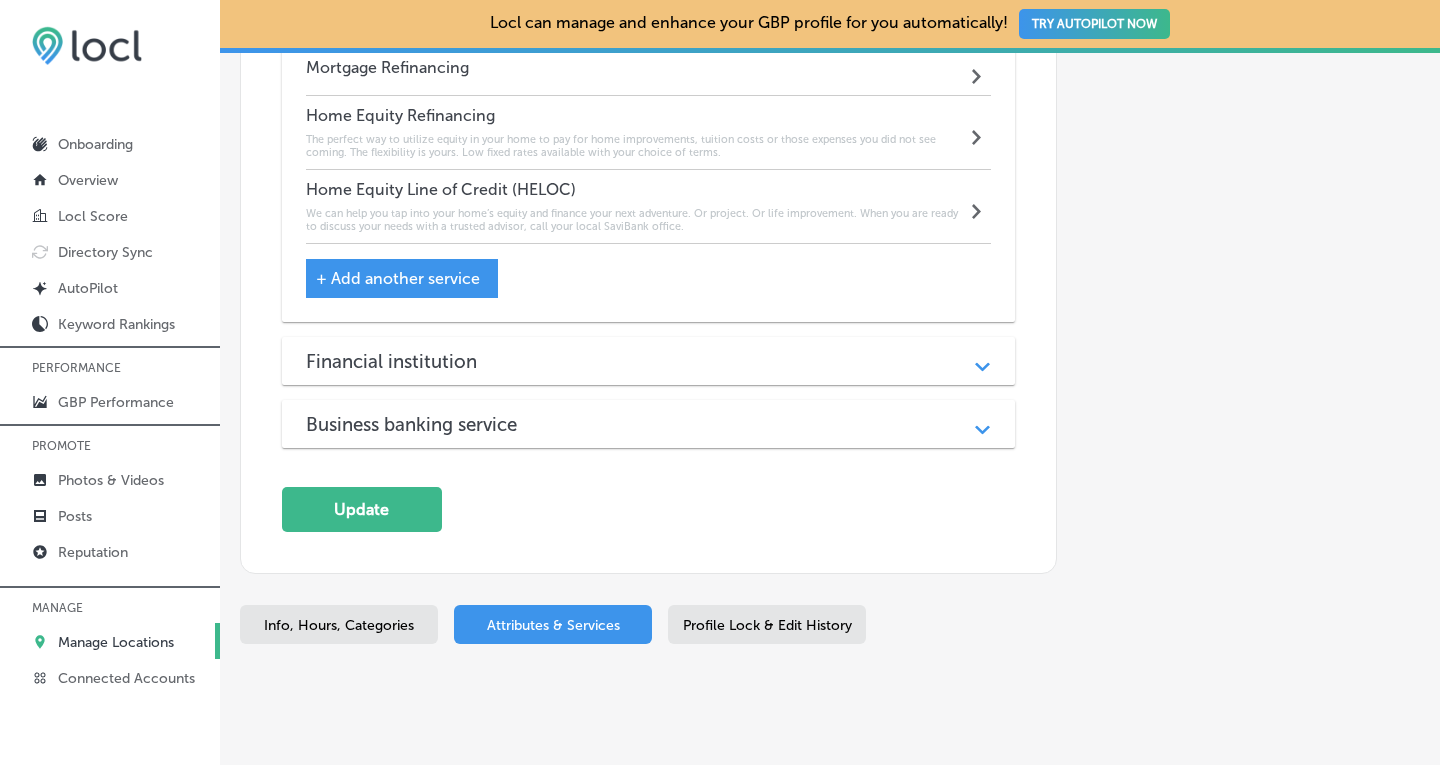 click on "Path
Created with Sketch." at bounding box center (982, 361) 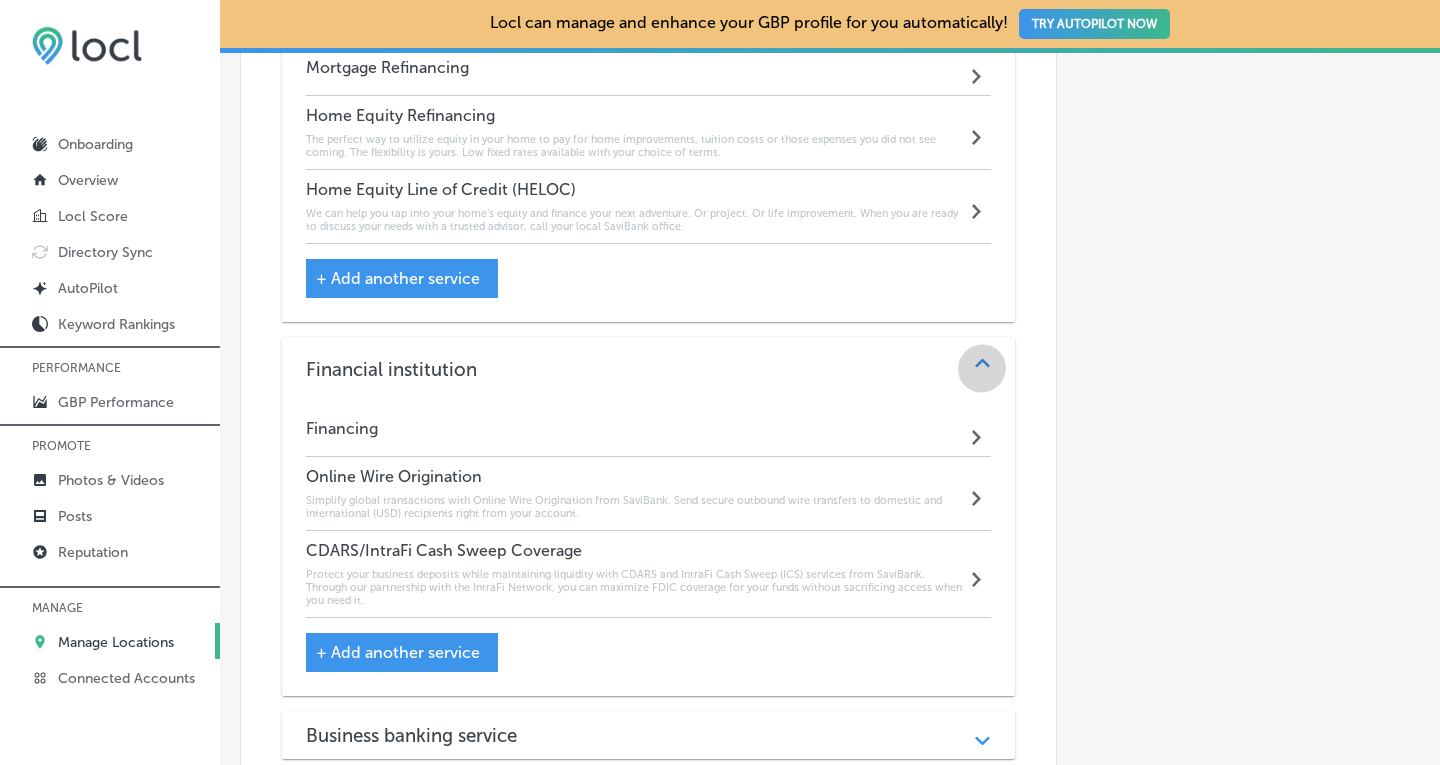 click on "Path
Created with Sketch." 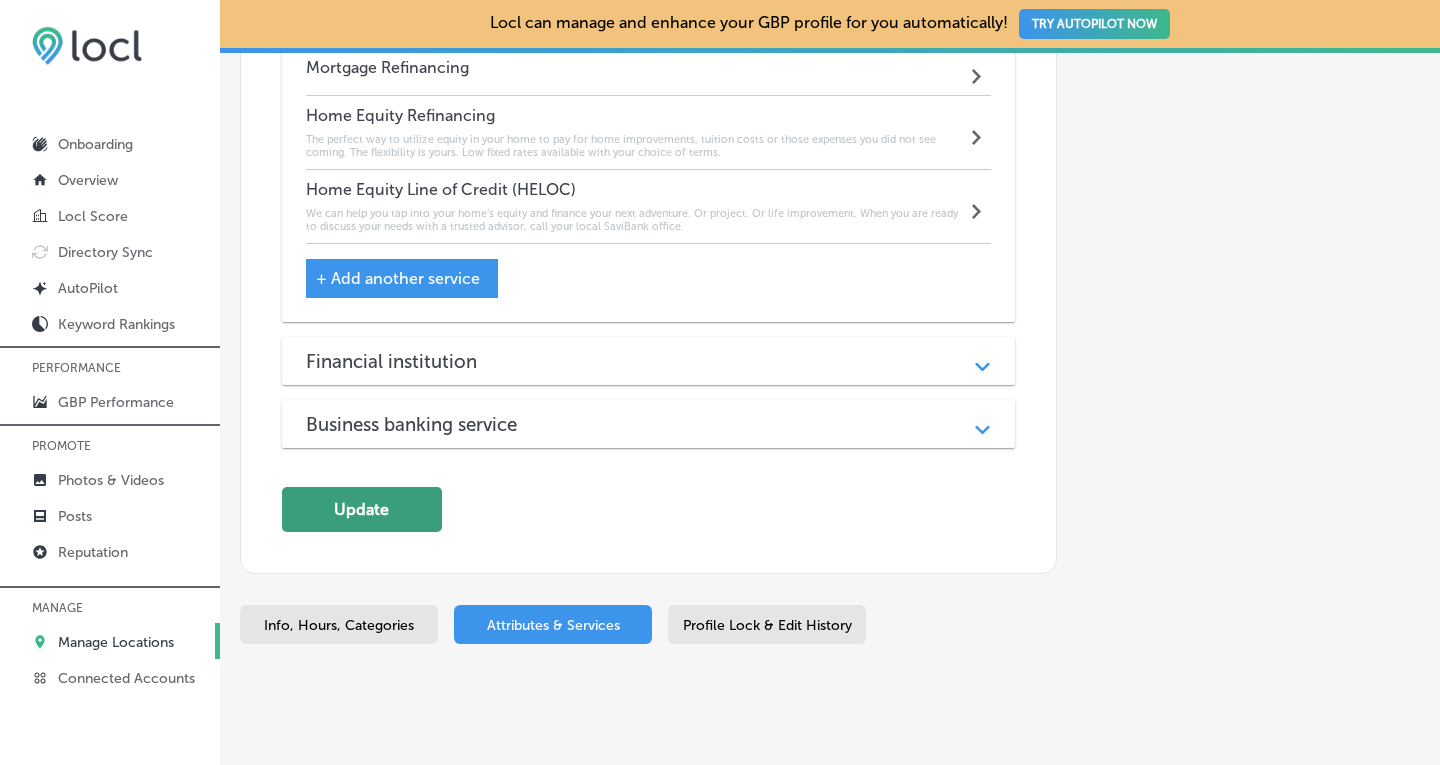 click on "Update" 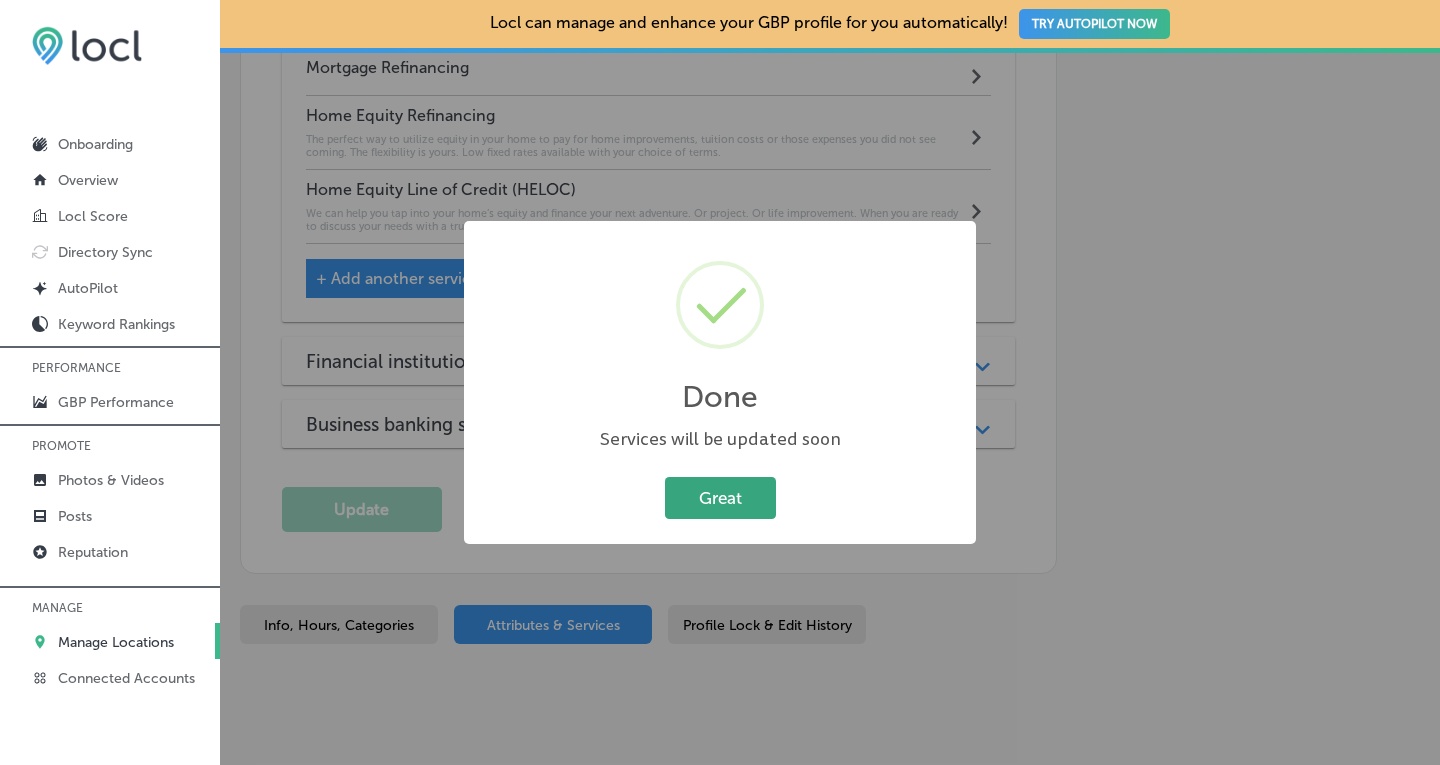 click on "Great" at bounding box center (720, 497) 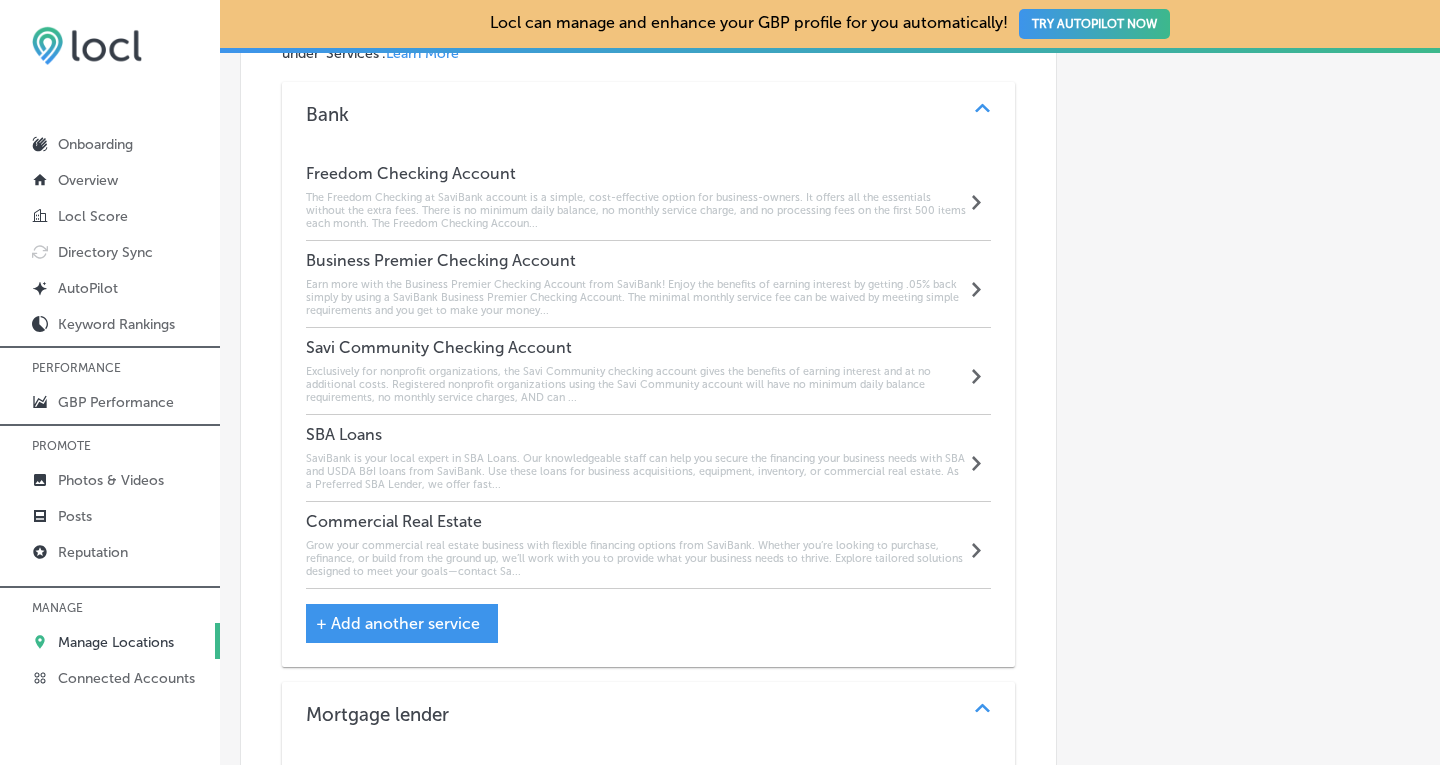 scroll, scrollTop: 1836, scrollLeft: 0, axis: vertical 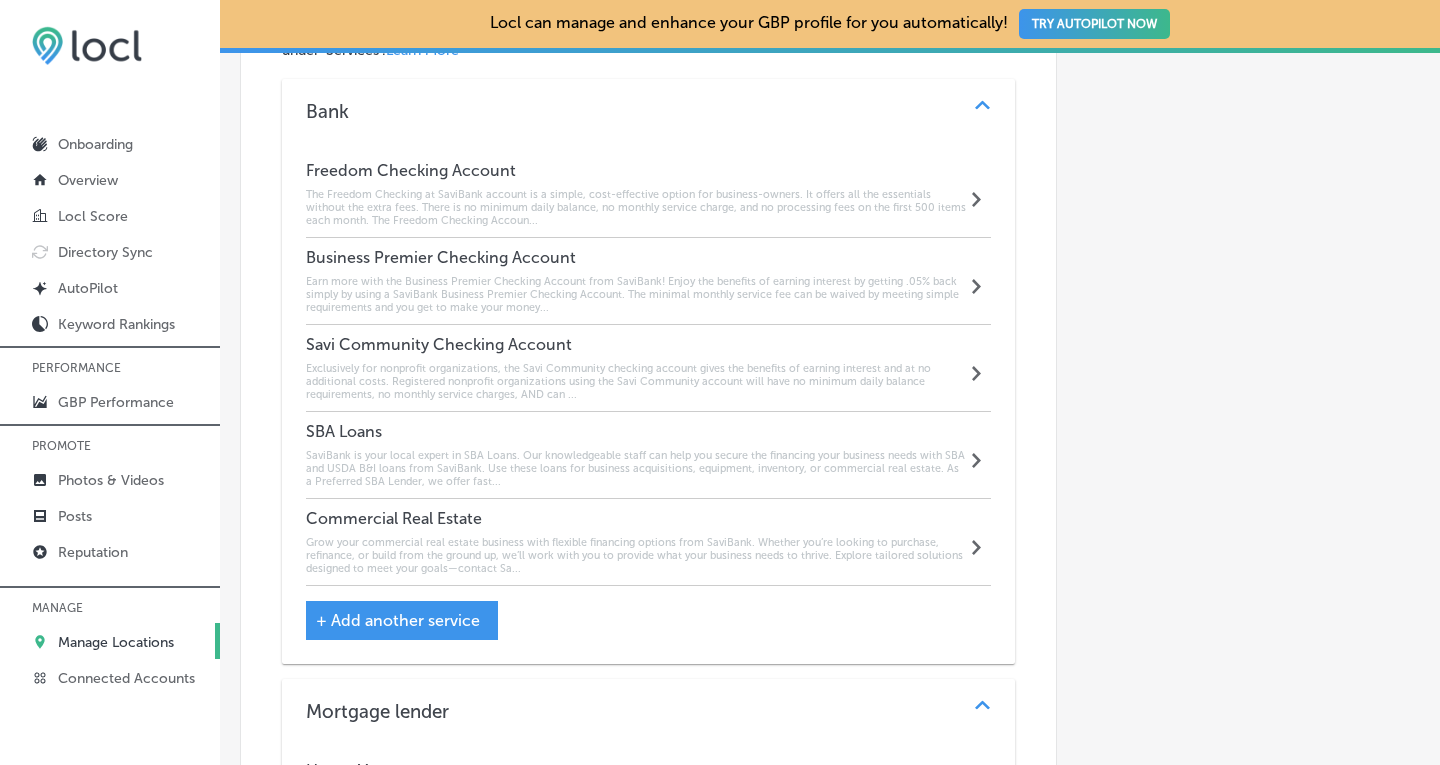 click on "The Freedom Checking at SaviBank account is a simple, cost-effective option for business-owners. It offers all the essentials without the extra fees. There is no minimum daily balance, no monthly service charge, and no processing fees on the first 500 items each month. The Freedom Checking Accoun..." at bounding box center (636, 207) 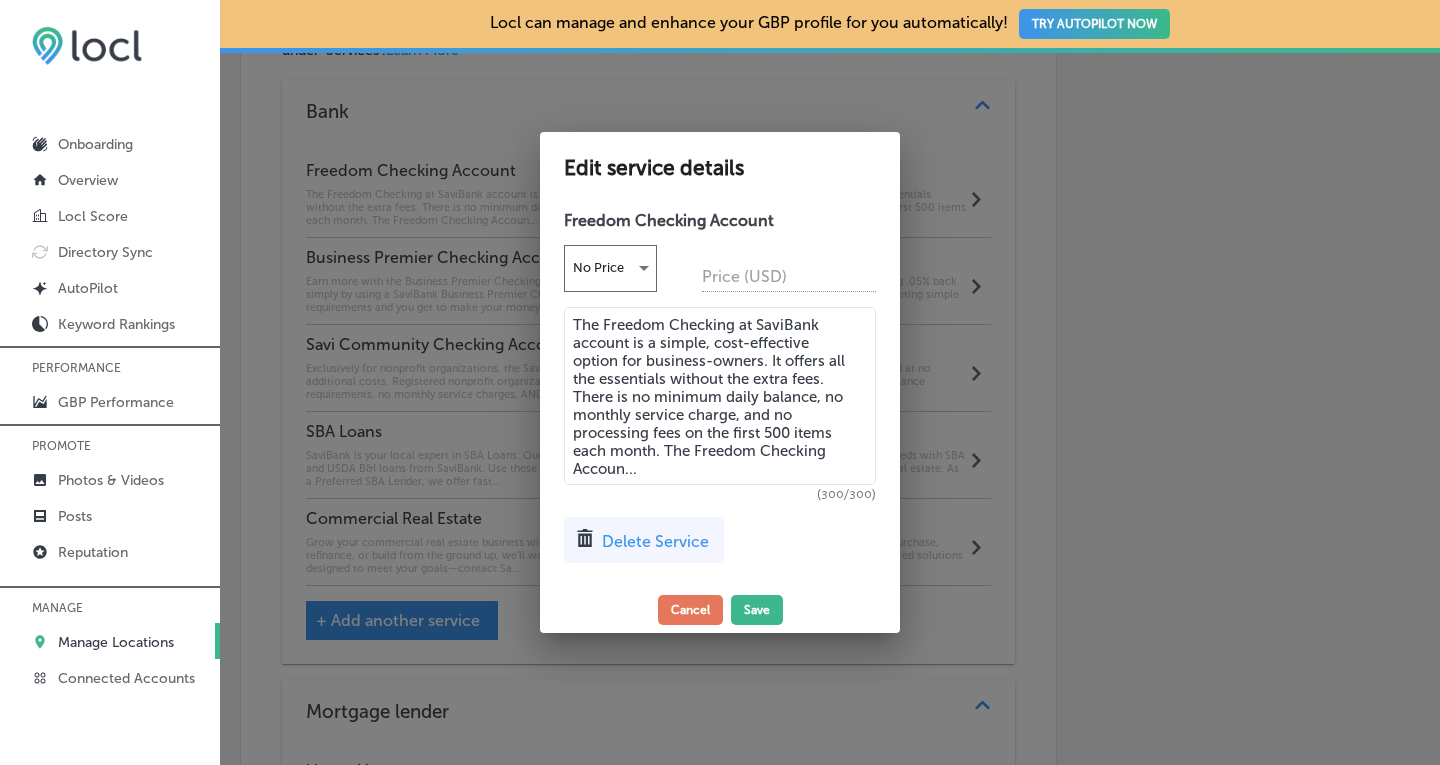 drag, startPoint x: 663, startPoint y: 483, endPoint x: 665, endPoint y: 450, distance: 33.06055 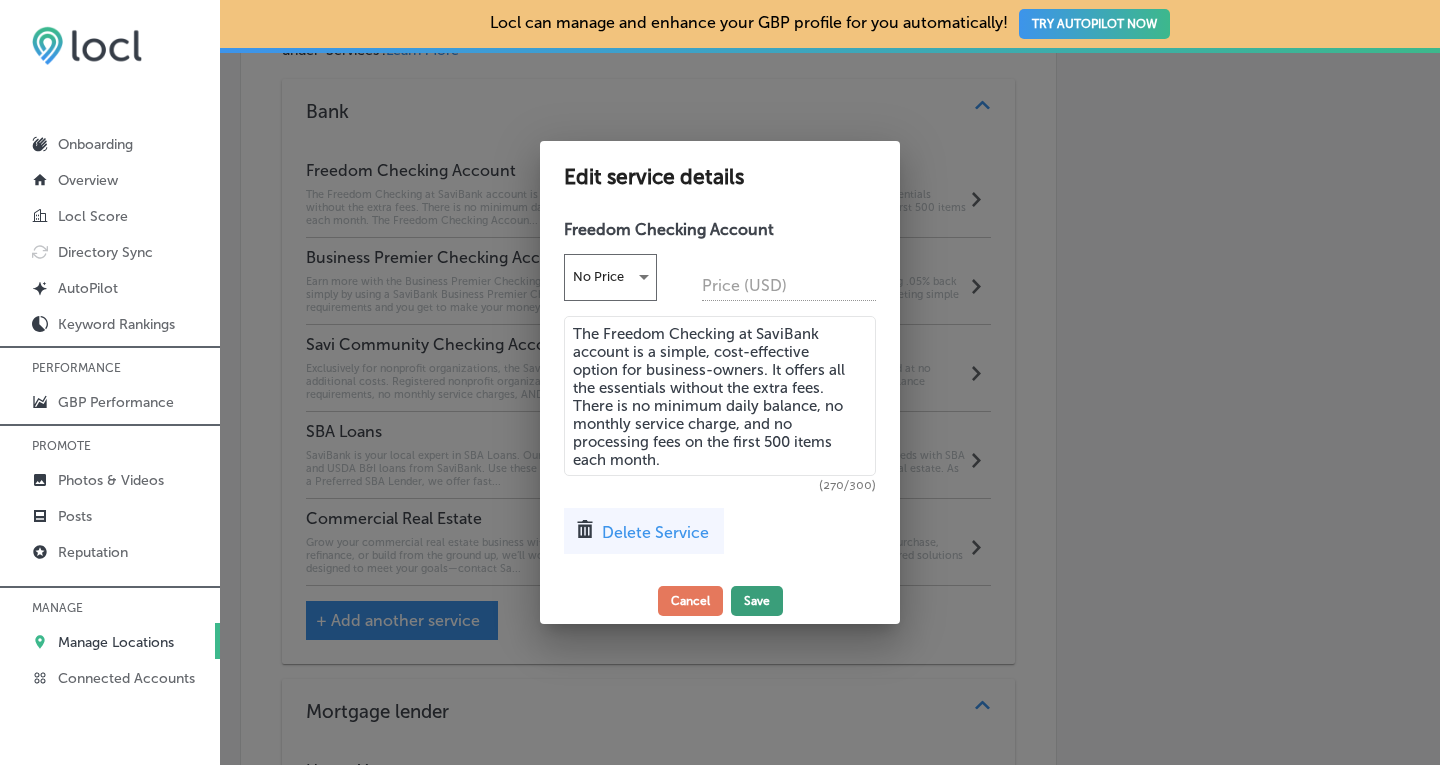 type on "The Freedom Checking at SaviBank account is a simple, cost-effective option for business-owners. It offers all the essentials without the extra fees. There is no minimum daily balance, no monthly service charge, and no processing fees on the first 500 items each month." 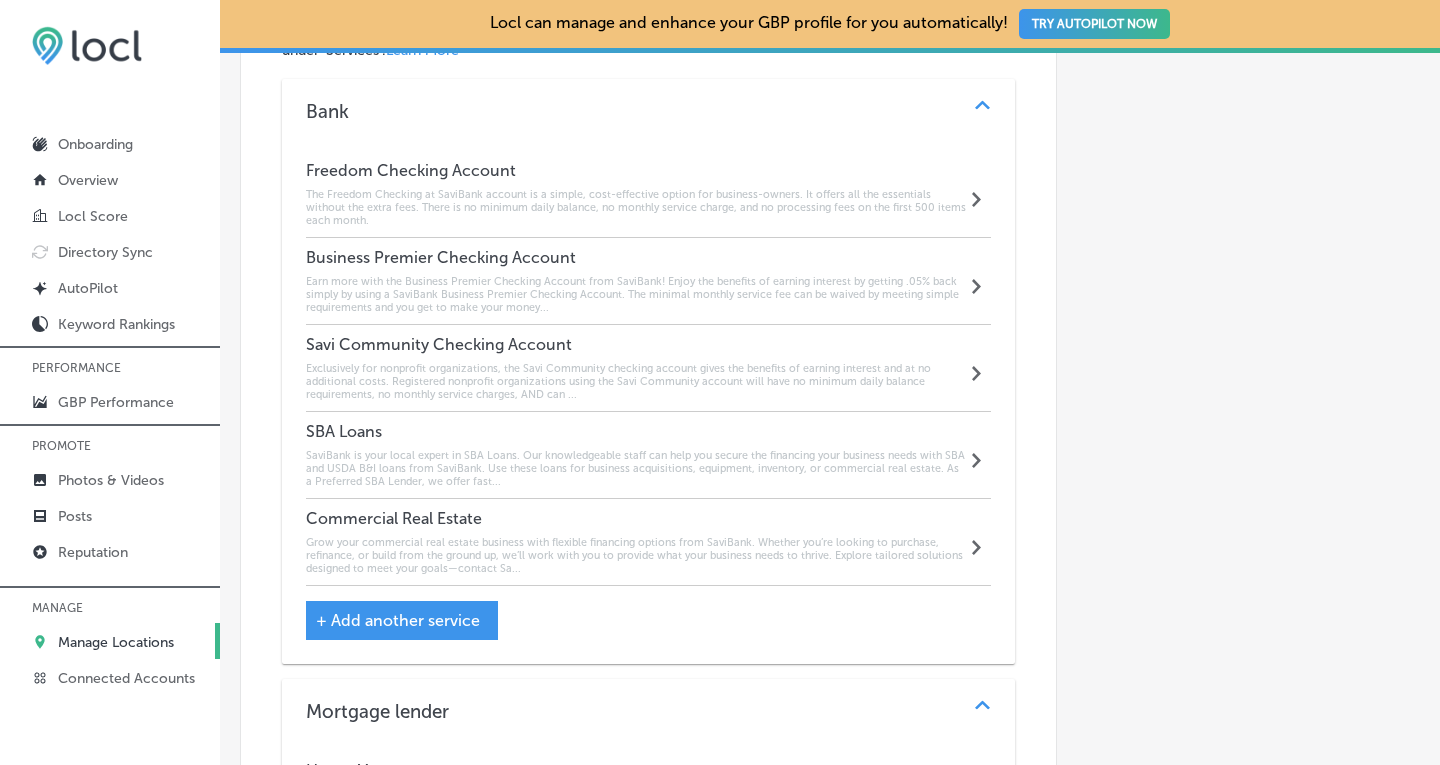 click on "Earn more with the Business Premier Checking Account from SaviBank! Enjoy the benefits of earning interest by getting .05% back simply by using a SaviBank Business Premier Checking Account. The minimal monthly service fee can be waived by meeting simple requirements and you get to make your money..." at bounding box center (636, 294) 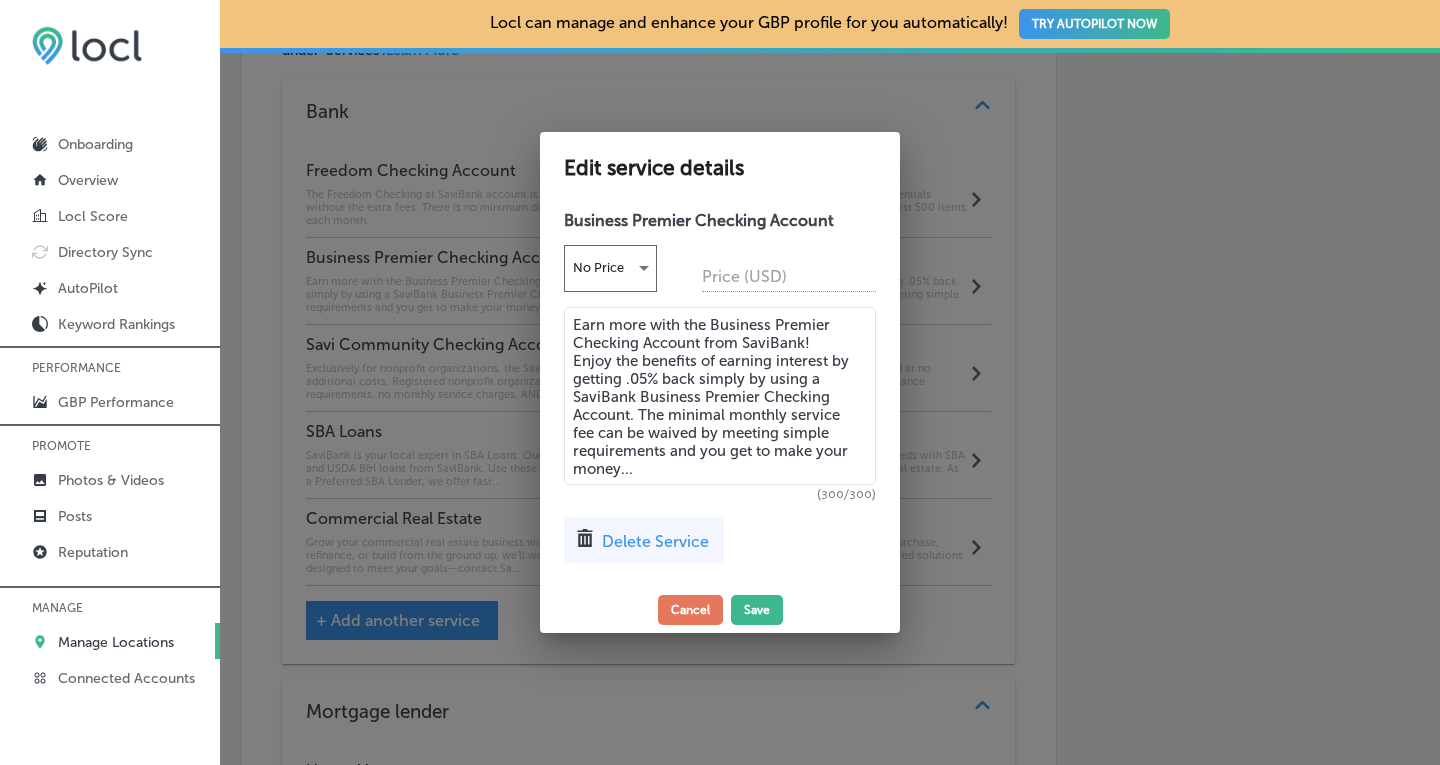 drag, startPoint x: 651, startPoint y: 462, endPoint x: 668, endPoint y: 447, distance: 22.671568 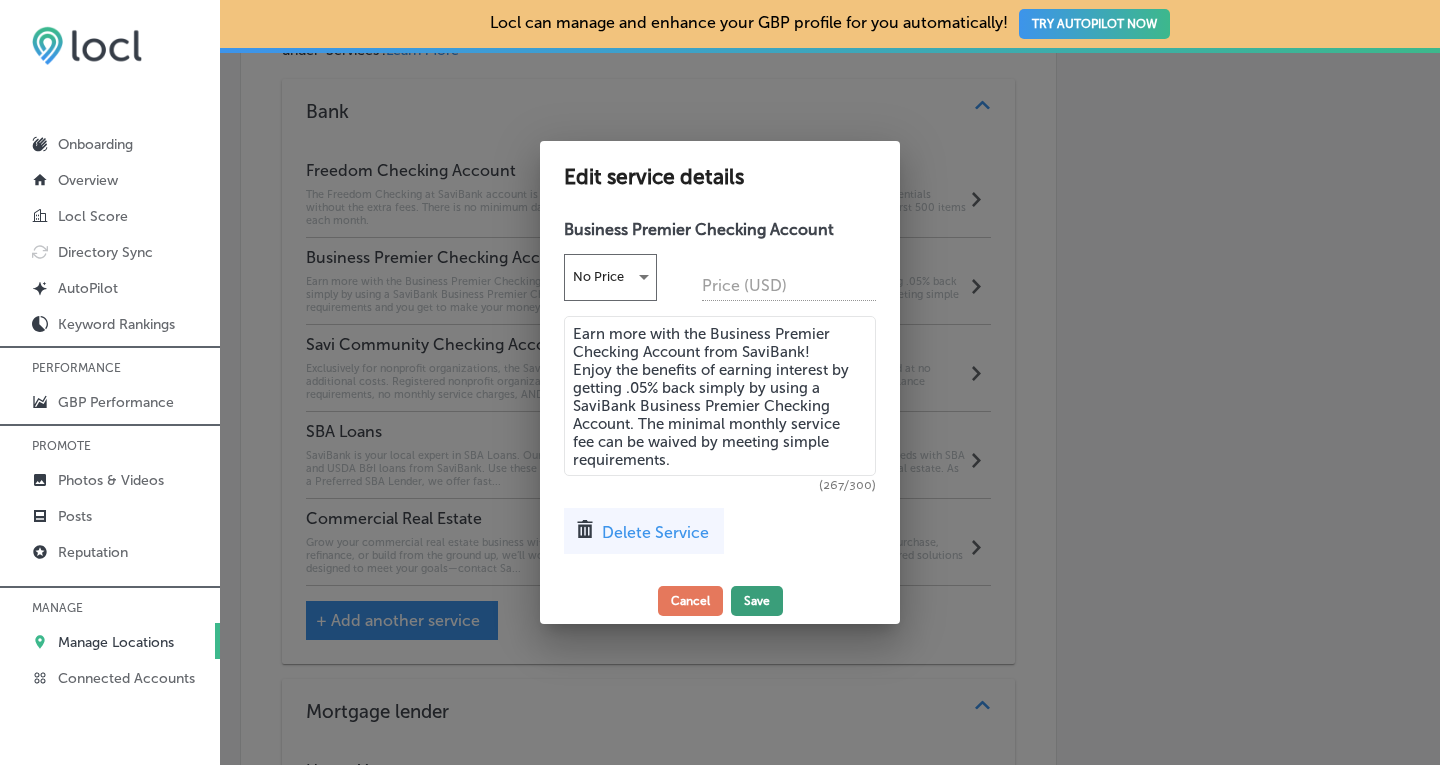 type on "Earn more with the Business Premier Checking Account from SaviBank! Enjoy the benefits of earning interest by getting .05% back simply by using a SaviBank Business Premier Checking Account. The minimal monthly service fee can be waived by meeting simple requirements." 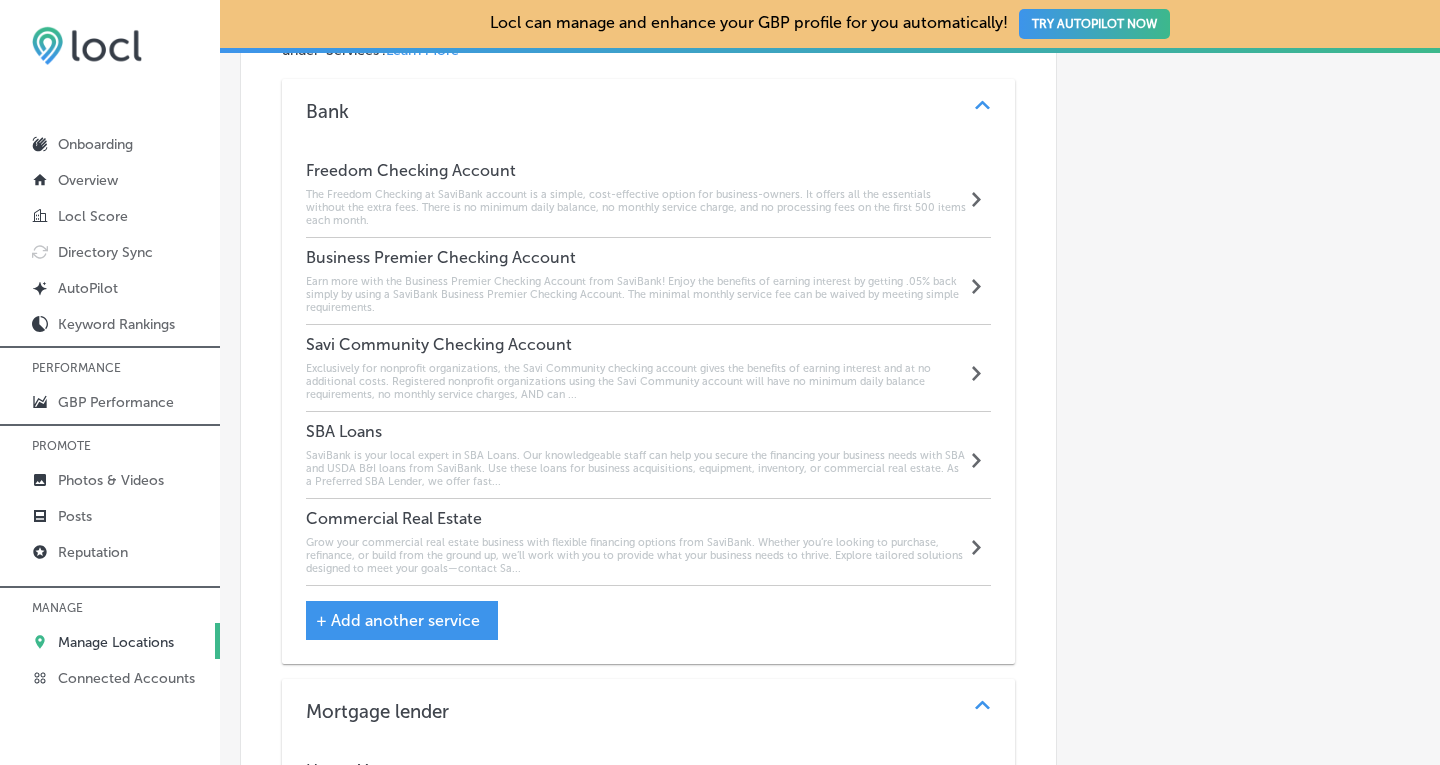 click on "Exclusively for nonprofit organizations, the Savi Community checking account gives the benefits of earning interest and at no additional costs. Registered nonprofit organizations using the Savi Community account will have no minimum daily balance requirements, no monthly service charges, AND can ..." at bounding box center [636, 381] 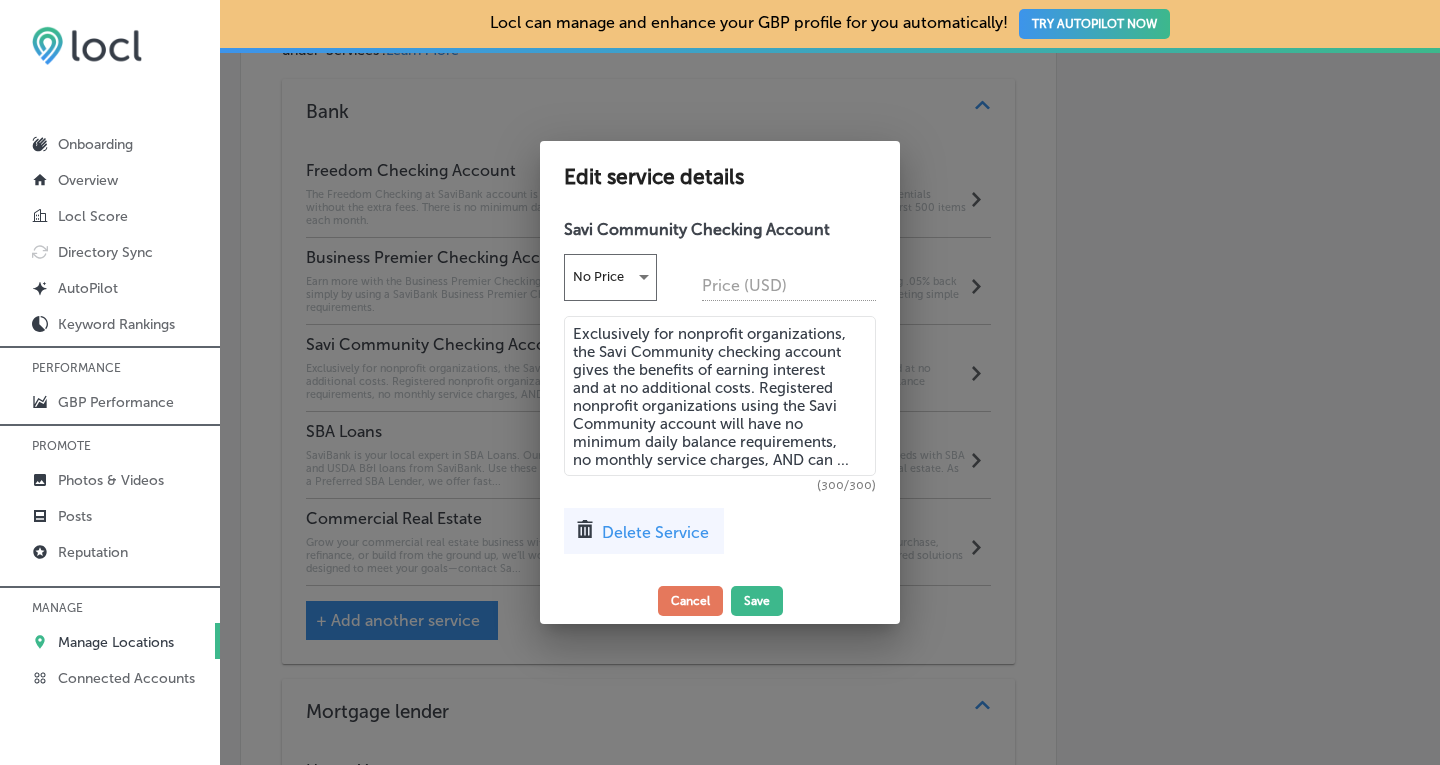 click on "Exclusively for nonprofit organizations, the Savi Community checking account gives the benefits of earning interest and at no additional costs. Registered nonprofit organizations using the Savi Community account will have no minimum daily balance requirements, no monthly service charges, AND can ..." at bounding box center (720, 396) 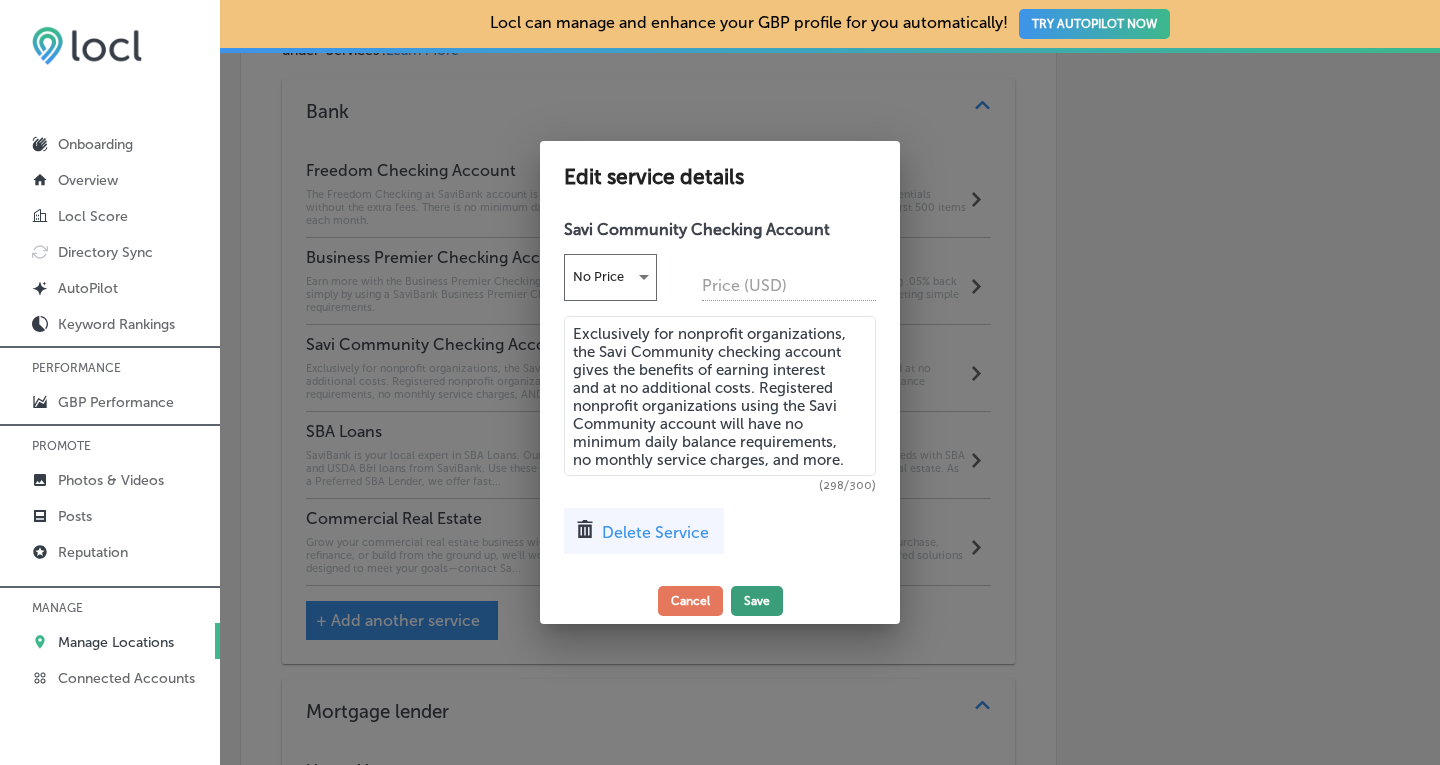 type on "Exclusively for nonprofit organizations, the Savi Community checking account gives the benefits of earning interest and at no additional costs. Registered nonprofit organizations using the Savi Community account will have no minimum daily balance requirements, no monthly service charges, and more." 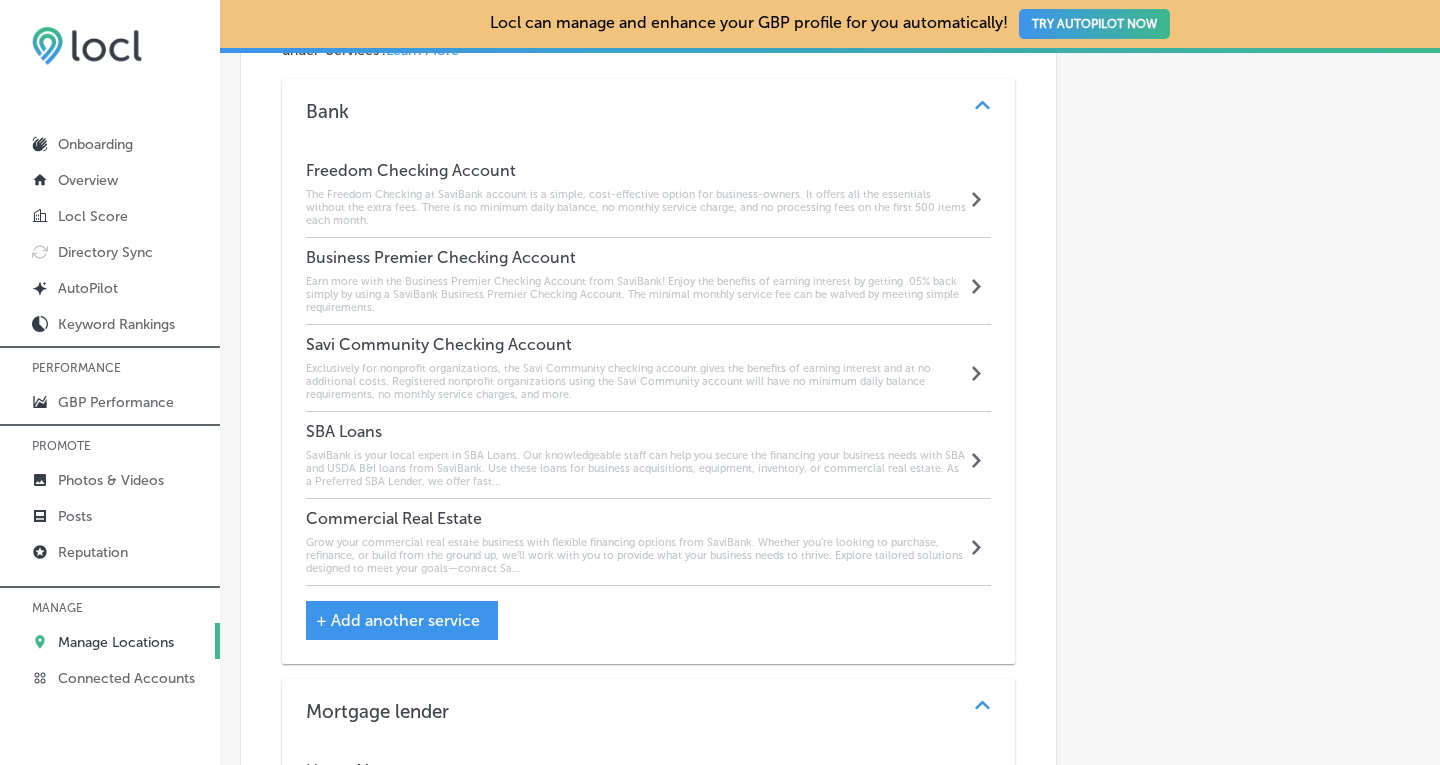 click on "SaviBank is your local expert in SBA Loans. Our knowledgeable staff can help you secure the financing your business needs with SBA and USDA B&I loans from SaviBank. Use these loans for business acquisitions, equipment, inventory, or commercial real estate. As a Preferred SBA Lender, we offer fast..." at bounding box center [636, 468] 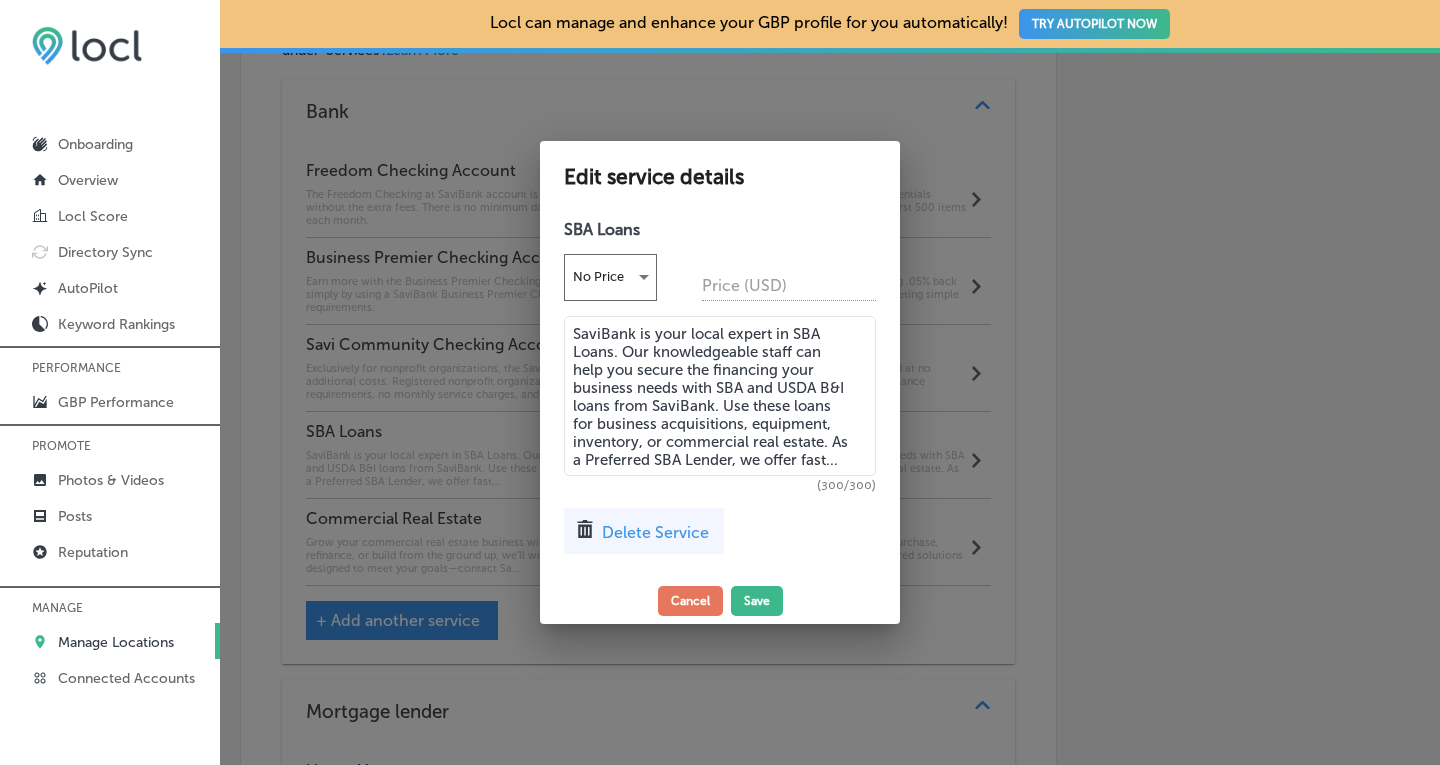 drag, startPoint x: 832, startPoint y: 441, endPoint x: 847, endPoint y: 464, distance: 27.45906 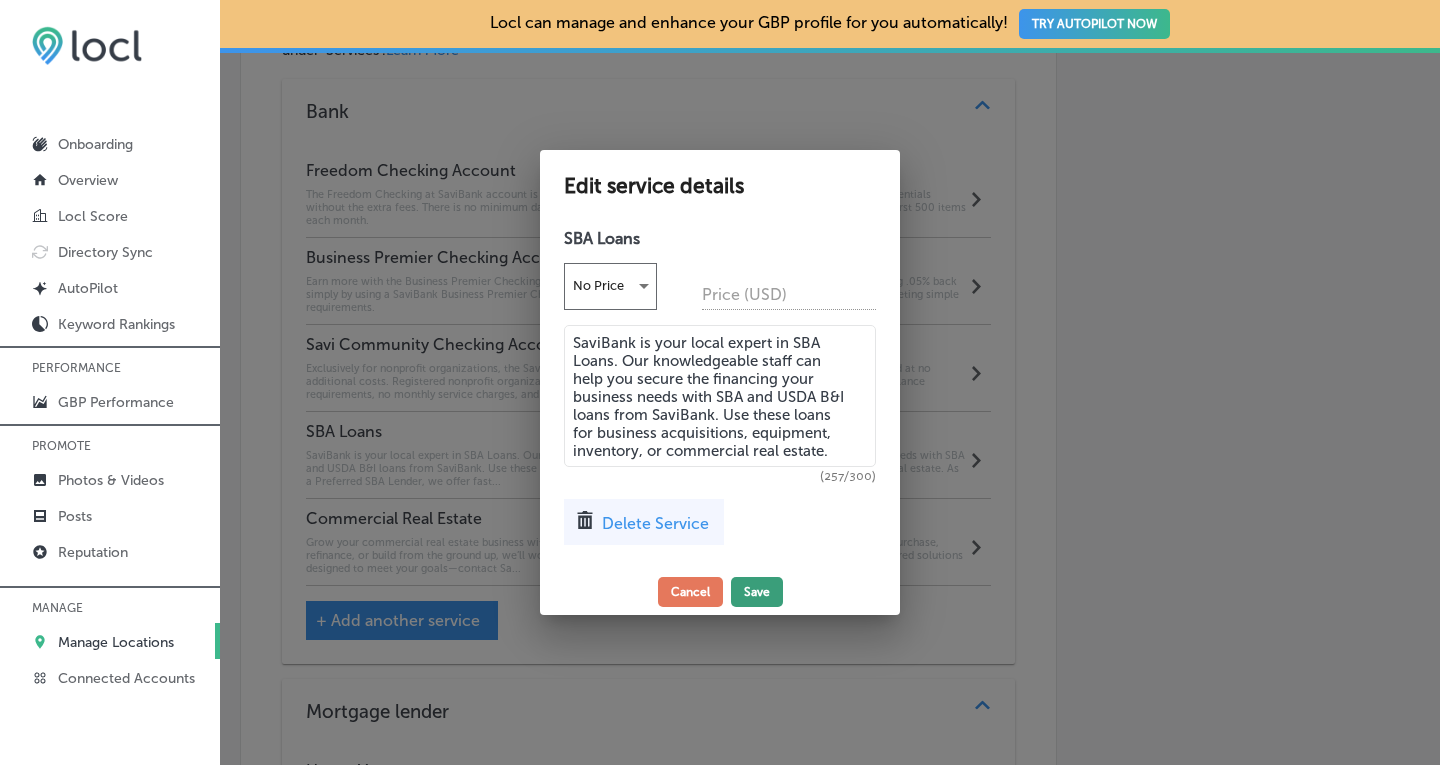 type on "SaviBank is your local expert in SBA Loans. Our knowledgeable staff can help you secure the financing your business needs with SBA and USDA B&I loans from SaviBank. Use these loans for business acquisitions, equipment, inventory, or commercial real estate." 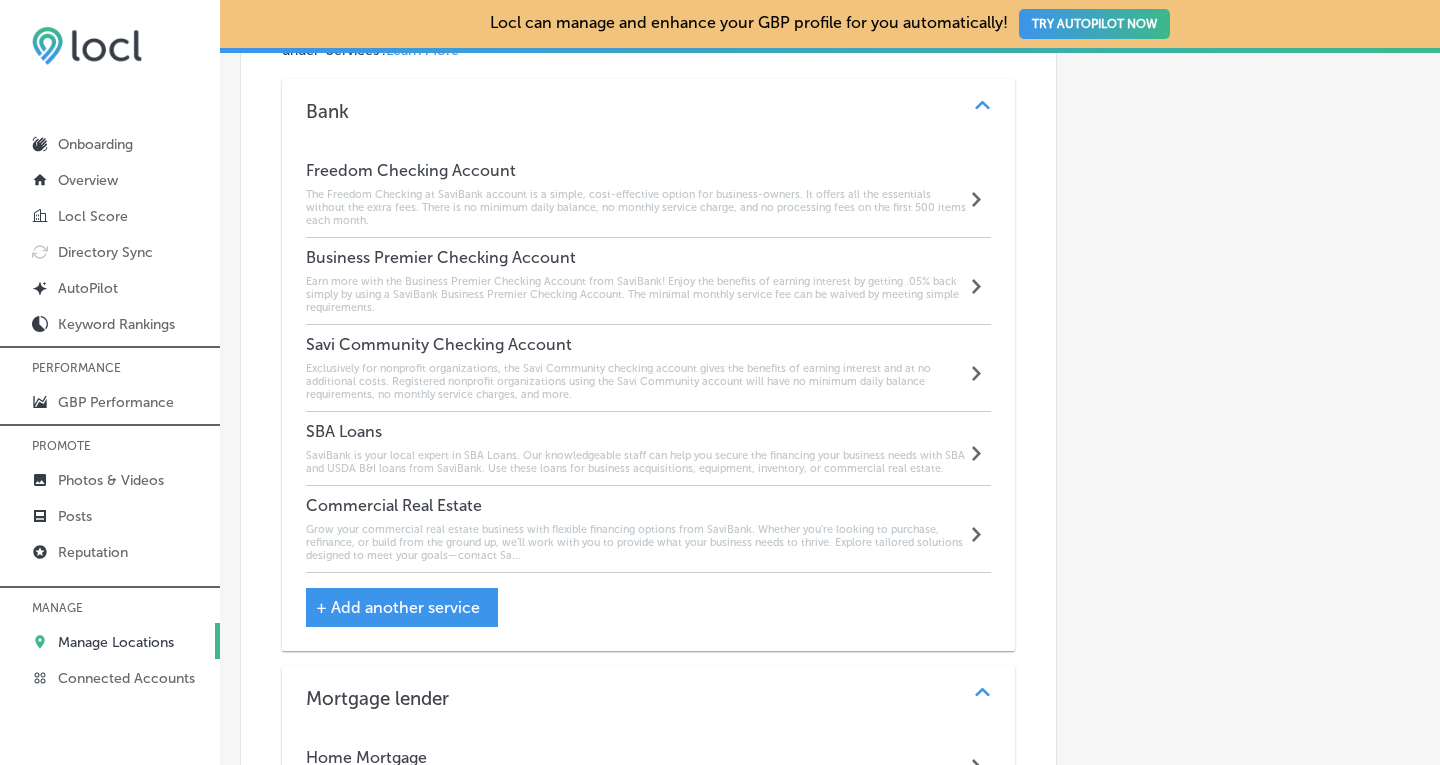 click on "Grow your commercial real estate business with flexible financing options from SaviBank. Whether you’re looking to purchase, refinance, or build from the ground up, we’ll work with you to provide what your business needs to thrive. Explore tailored solutions designed to meet your goals—contact Sa..." at bounding box center [636, 542] 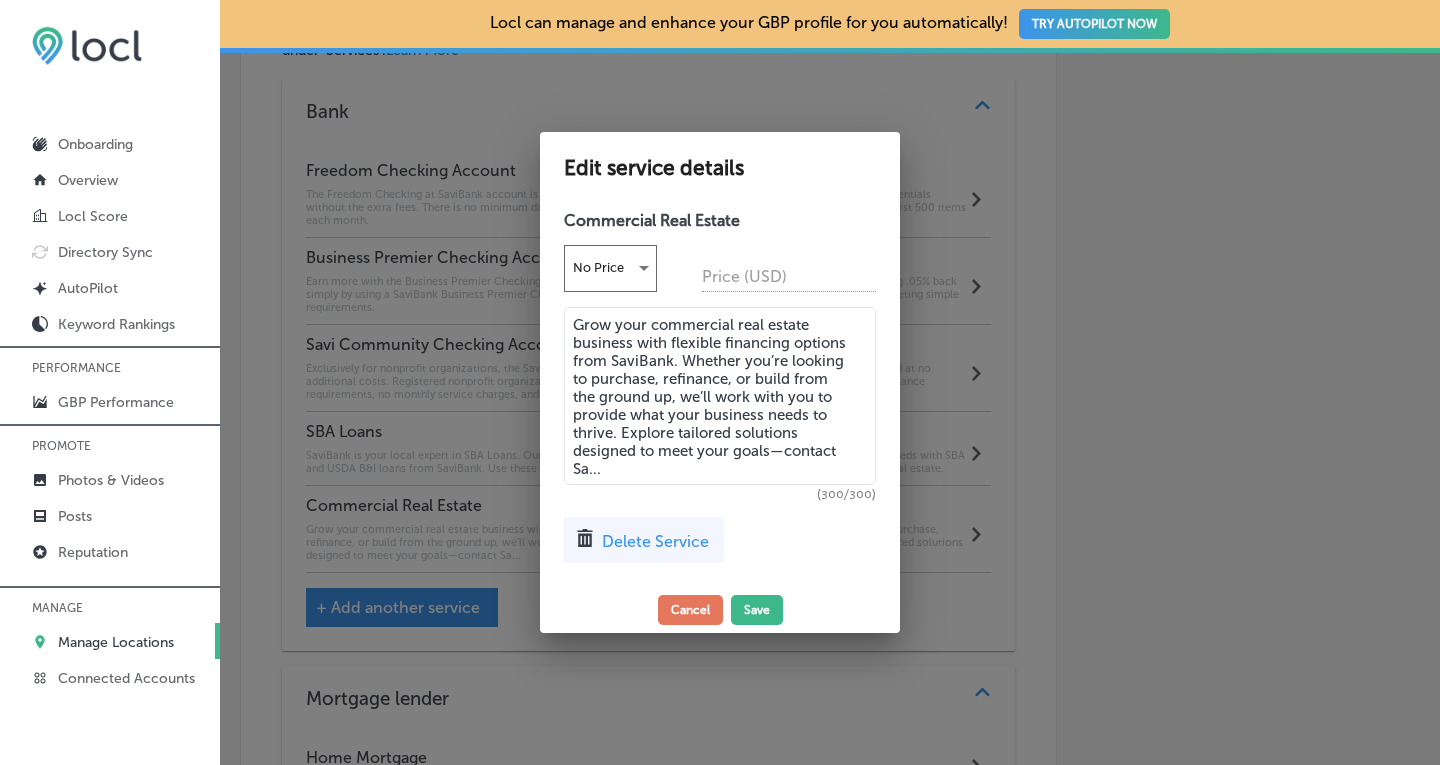 drag, startPoint x: 623, startPoint y: 433, endPoint x: 772, endPoint y: 451, distance: 150.08331 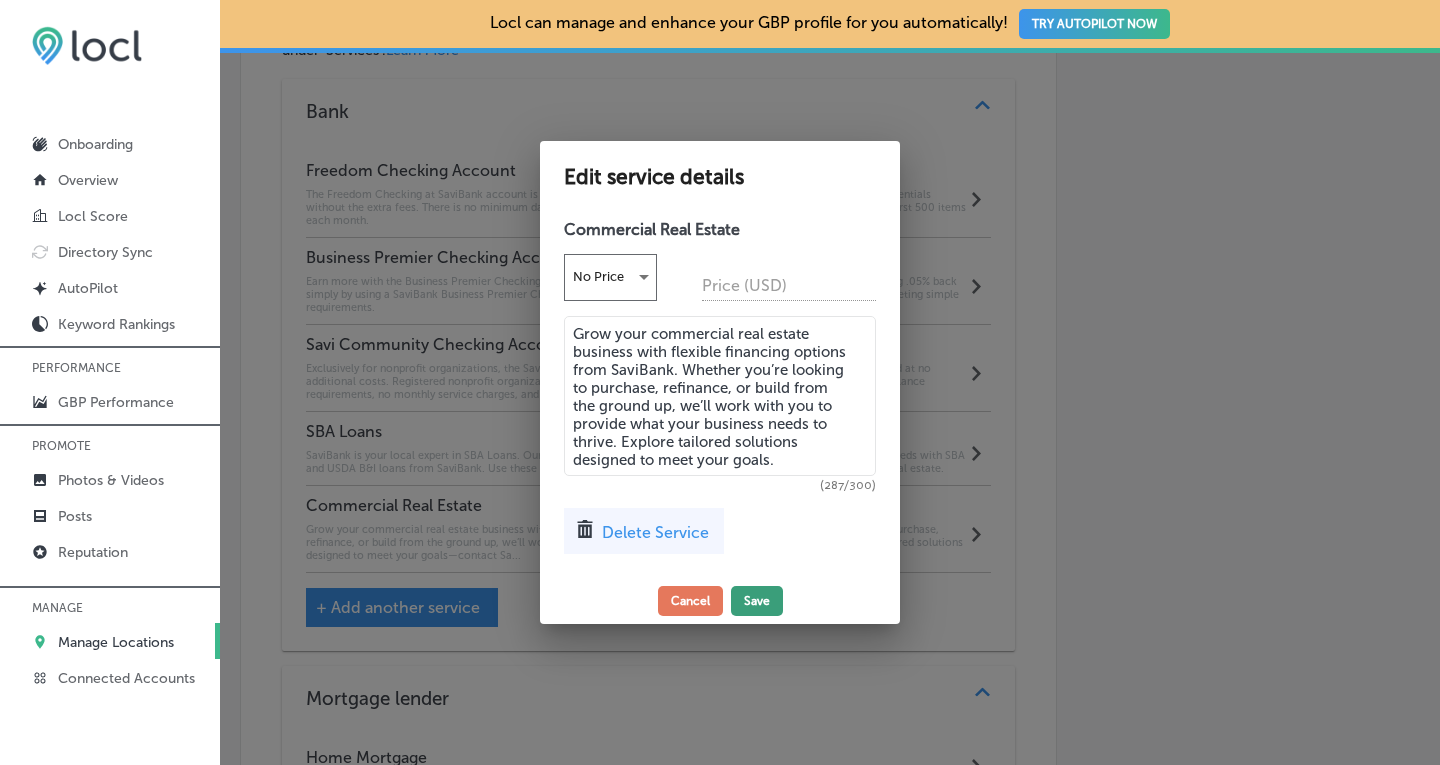 type on "Grow your commercial real estate business with flexible financing options from SaviBank. Whether you’re looking to purchase, refinance, or build from the ground up, we’ll work with you to provide what your business needs to thrive. Explore tailored solutions designed to meet your goals." 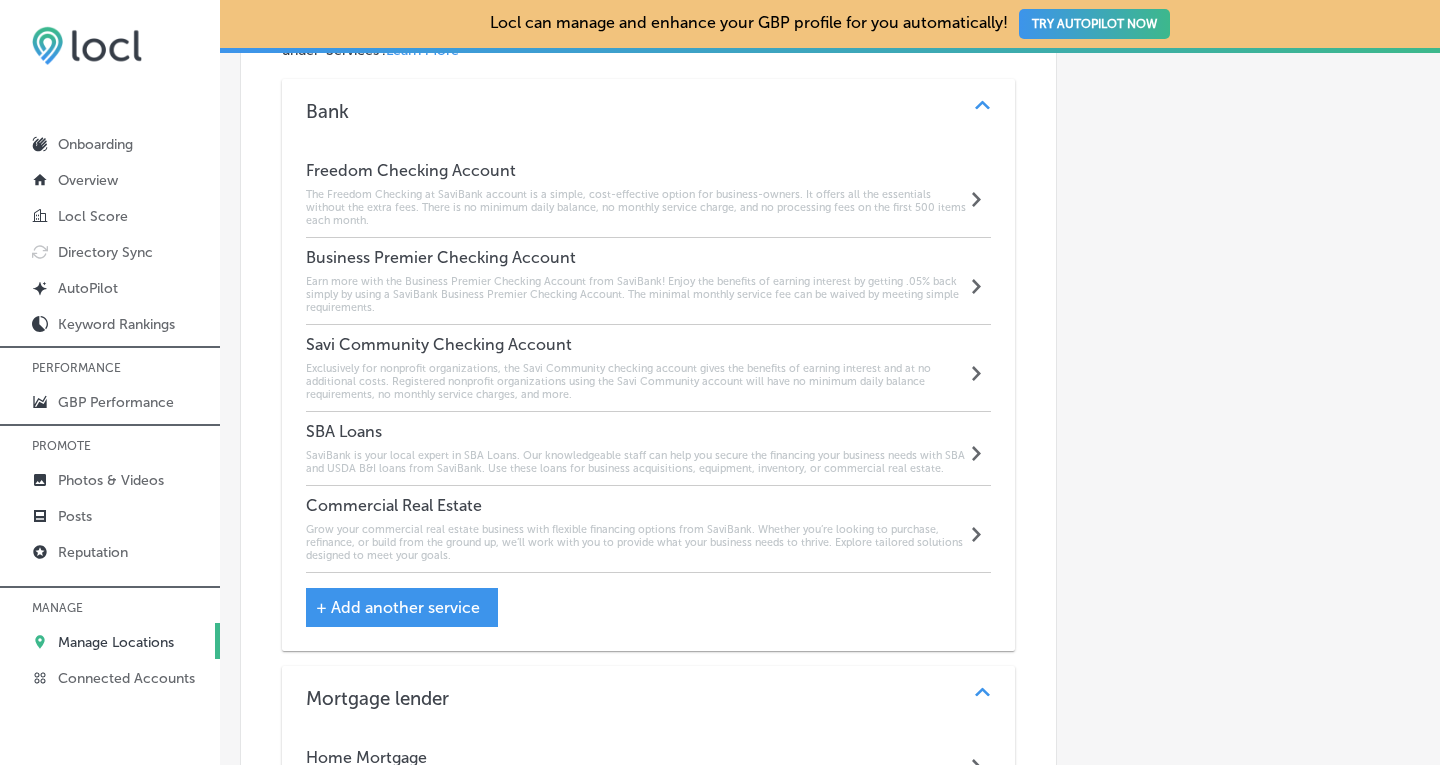 click on "Automatically Sync Profile Details Premium Directories:" at bounding box center (1238, 153) 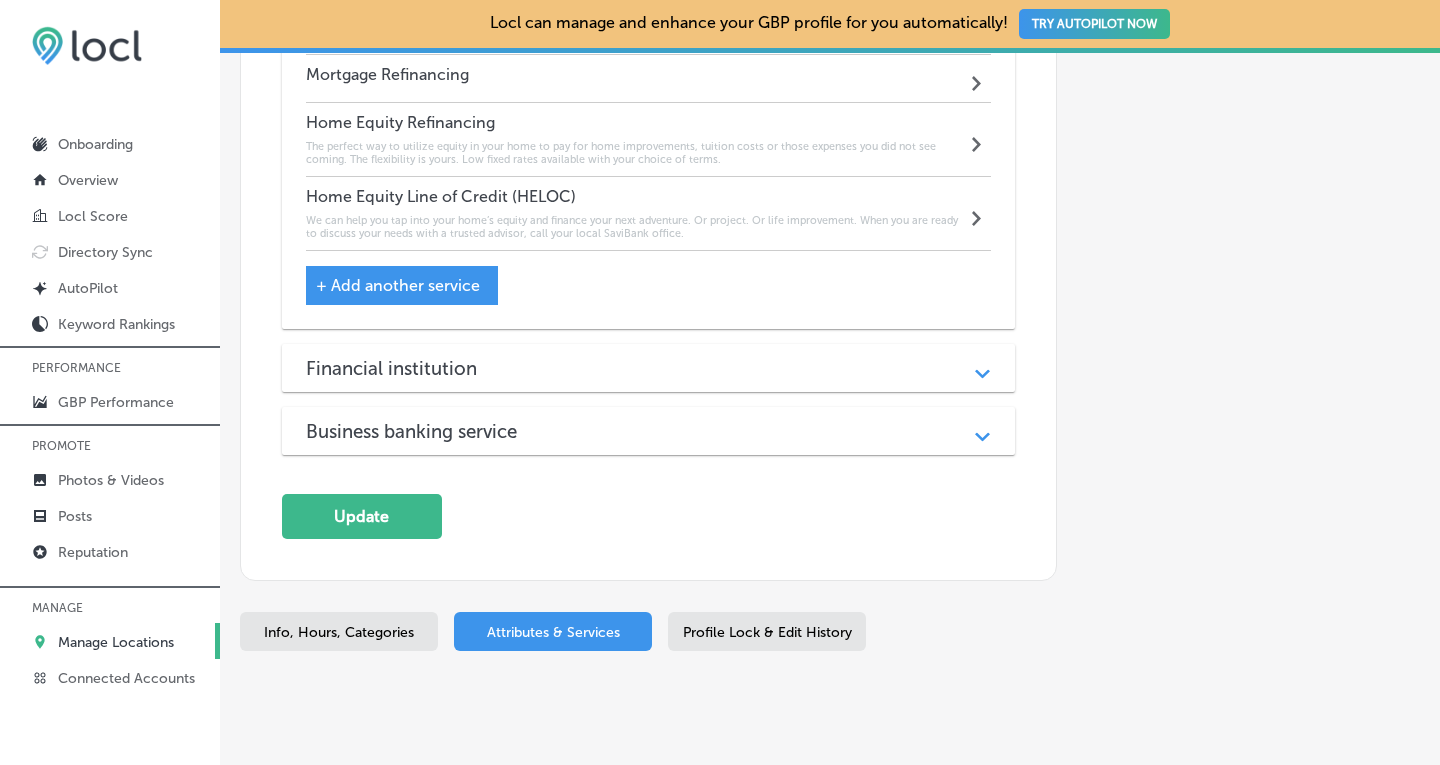 scroll, scrollTop: 3001, scrollLeft: 0, axis: vertical 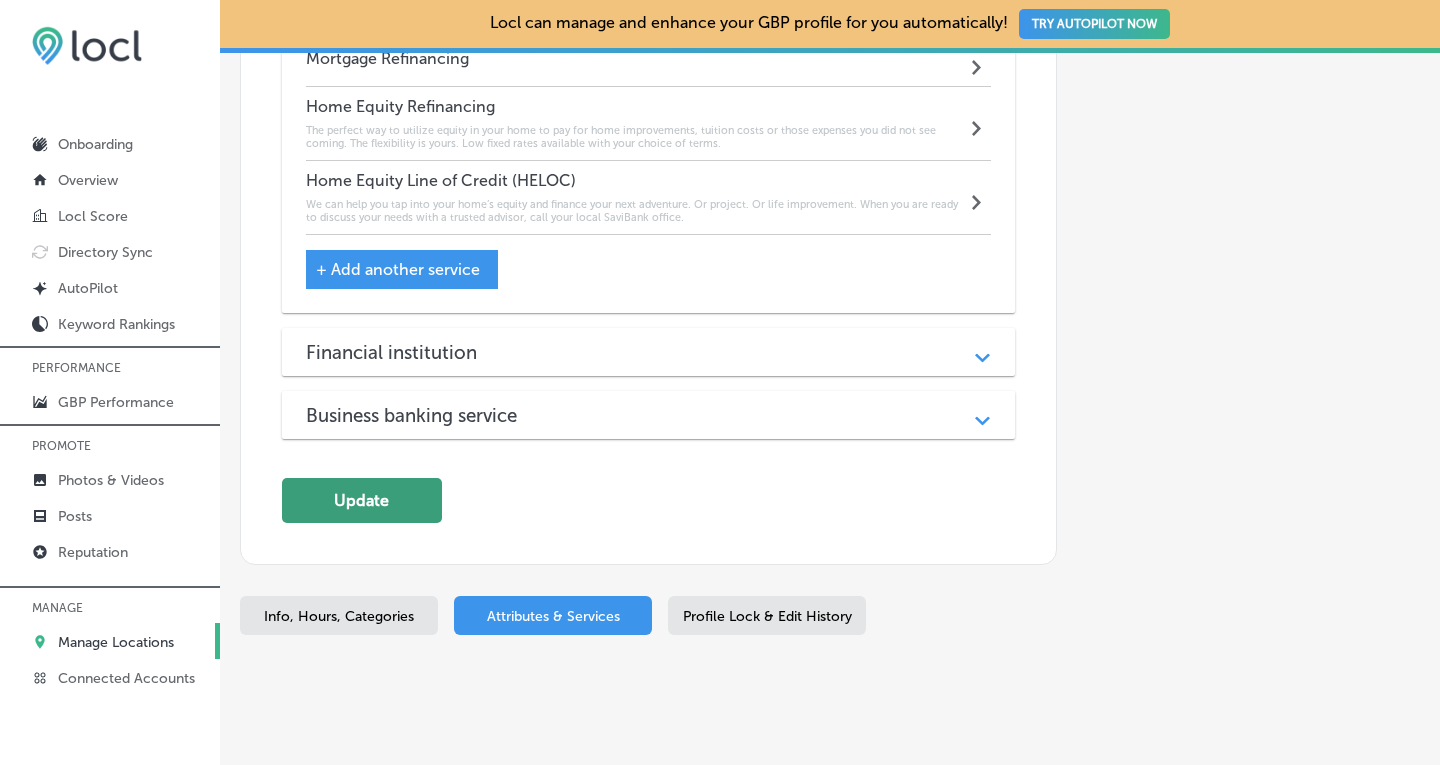 click on "Update" 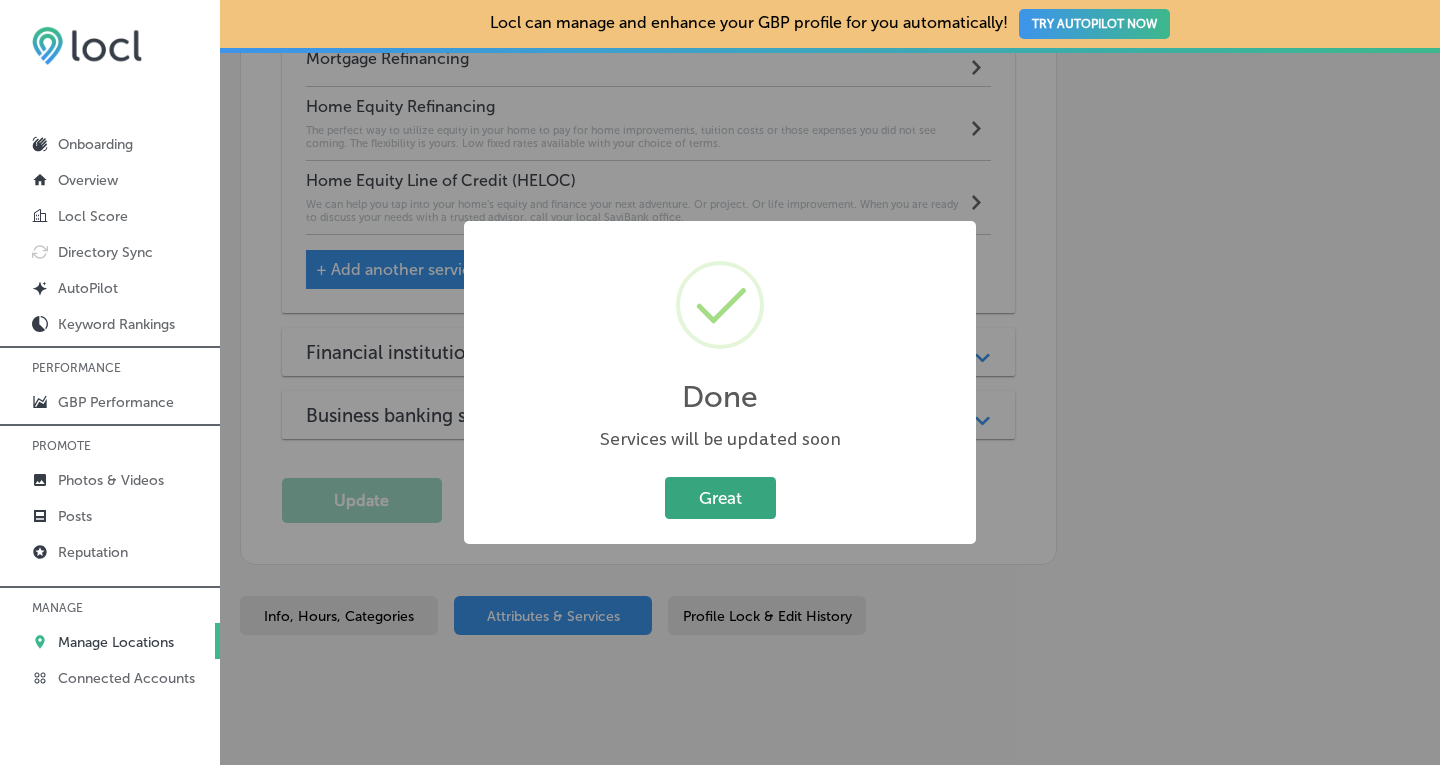 click on "Great" at bounding box center (720, 497) 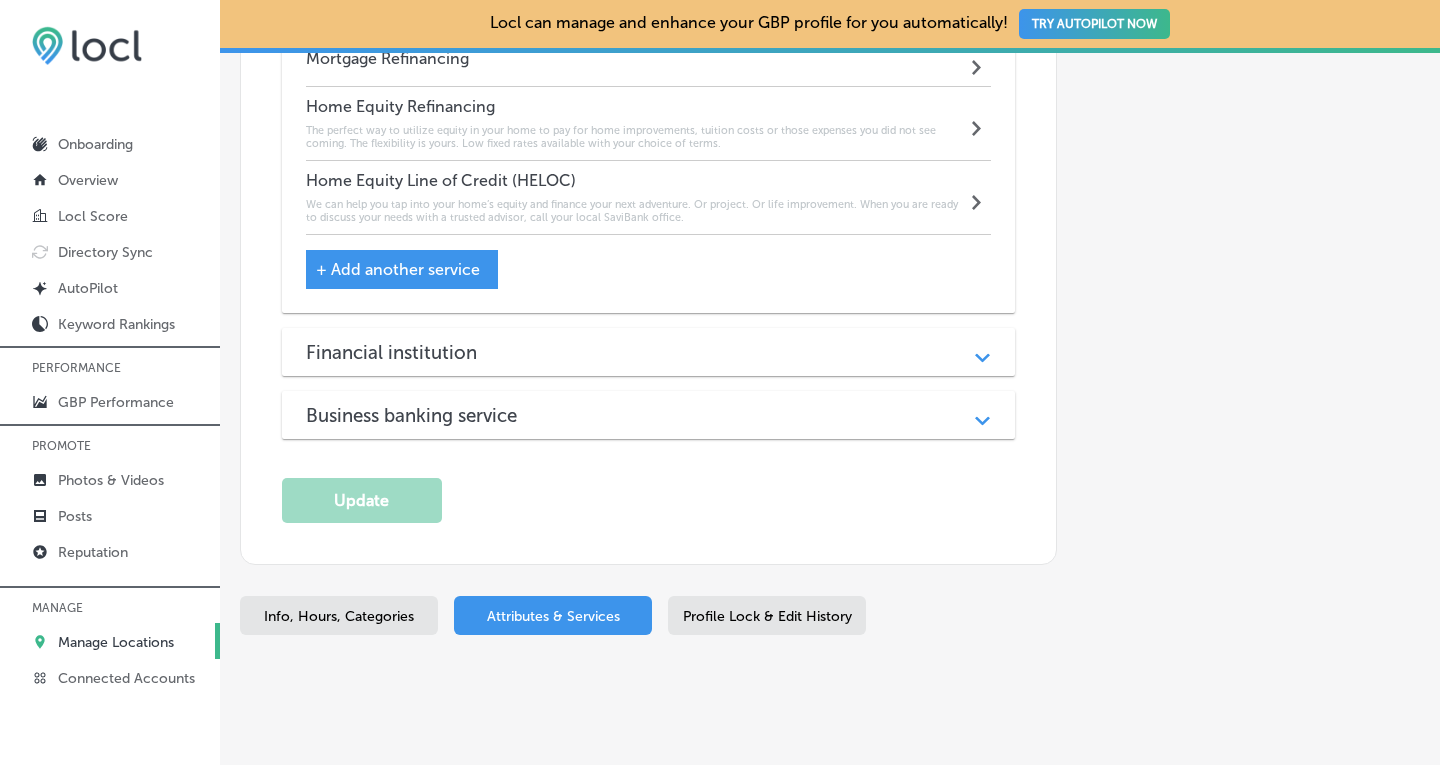 click on "Info, Hours, Categories" at bounding box center (339, 616) 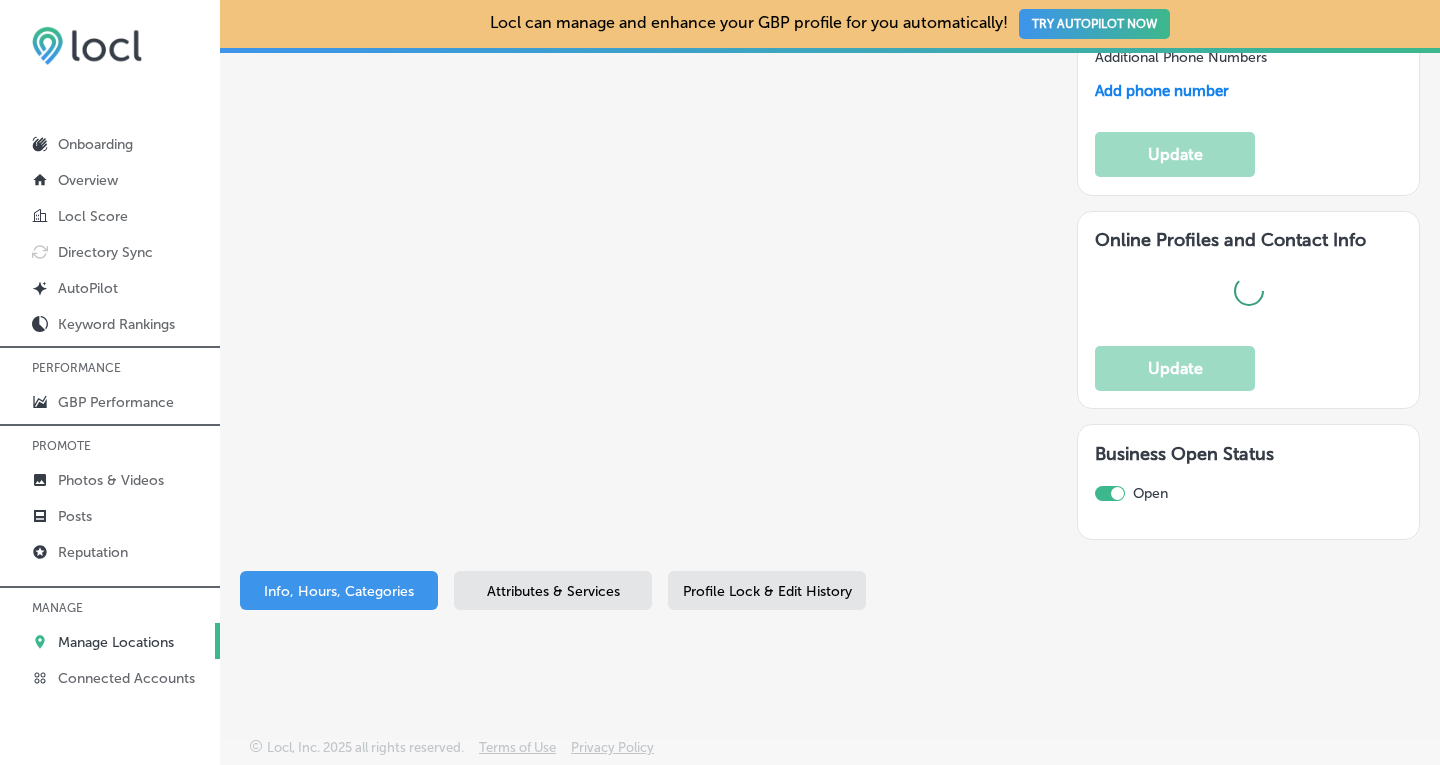 scroll, scrollTop: 2272, scrollLeft: 0, axis: vertical 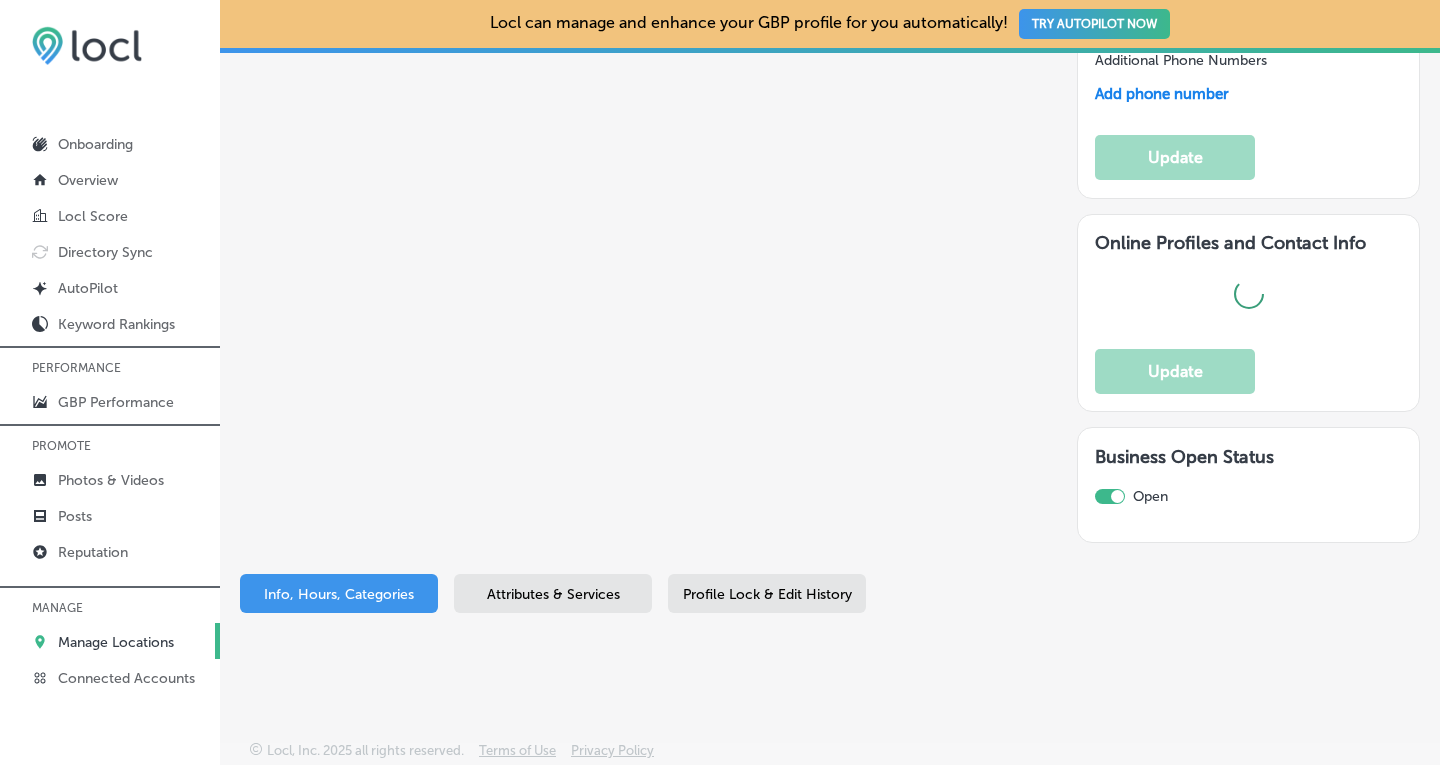 type on "SaviBank" 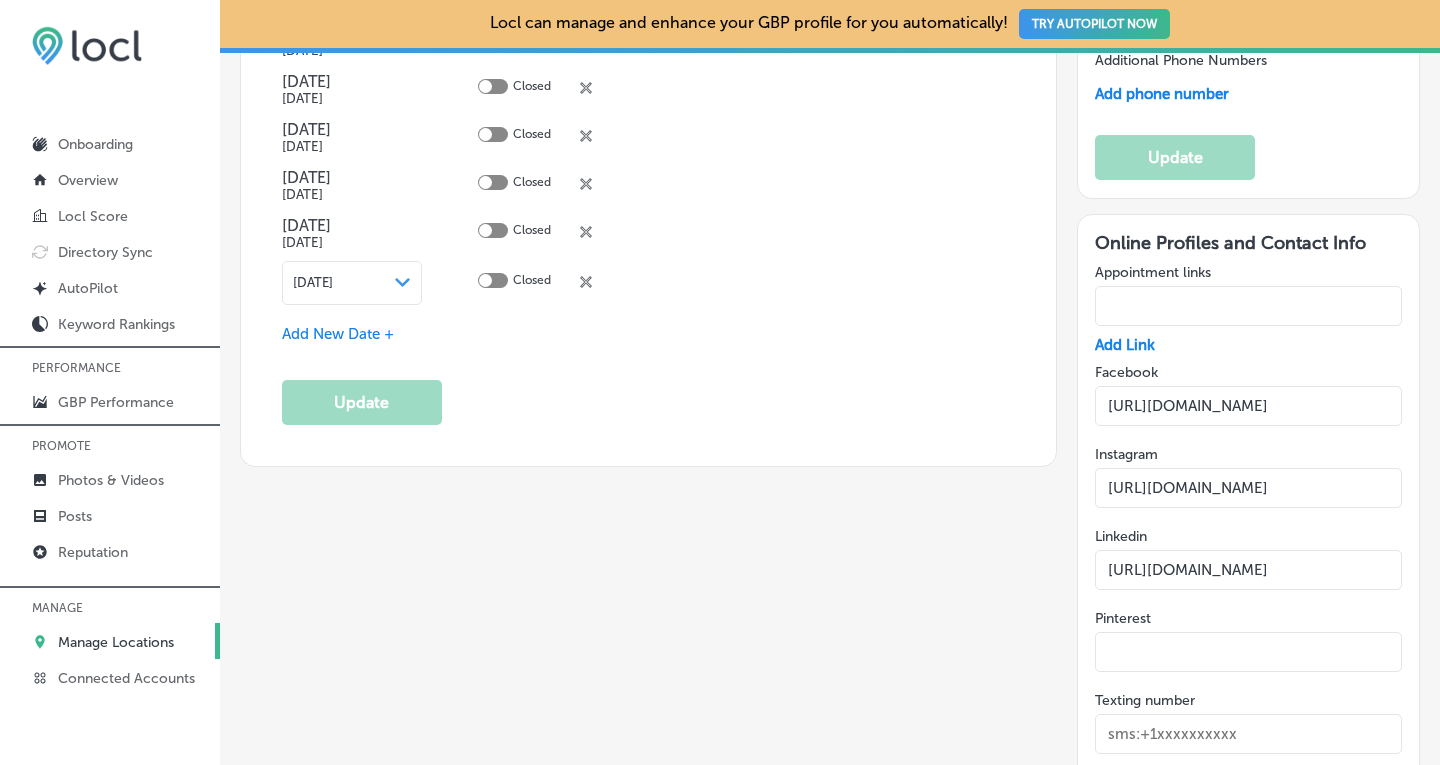 type on "[URL][DOMAIN_NAME]" 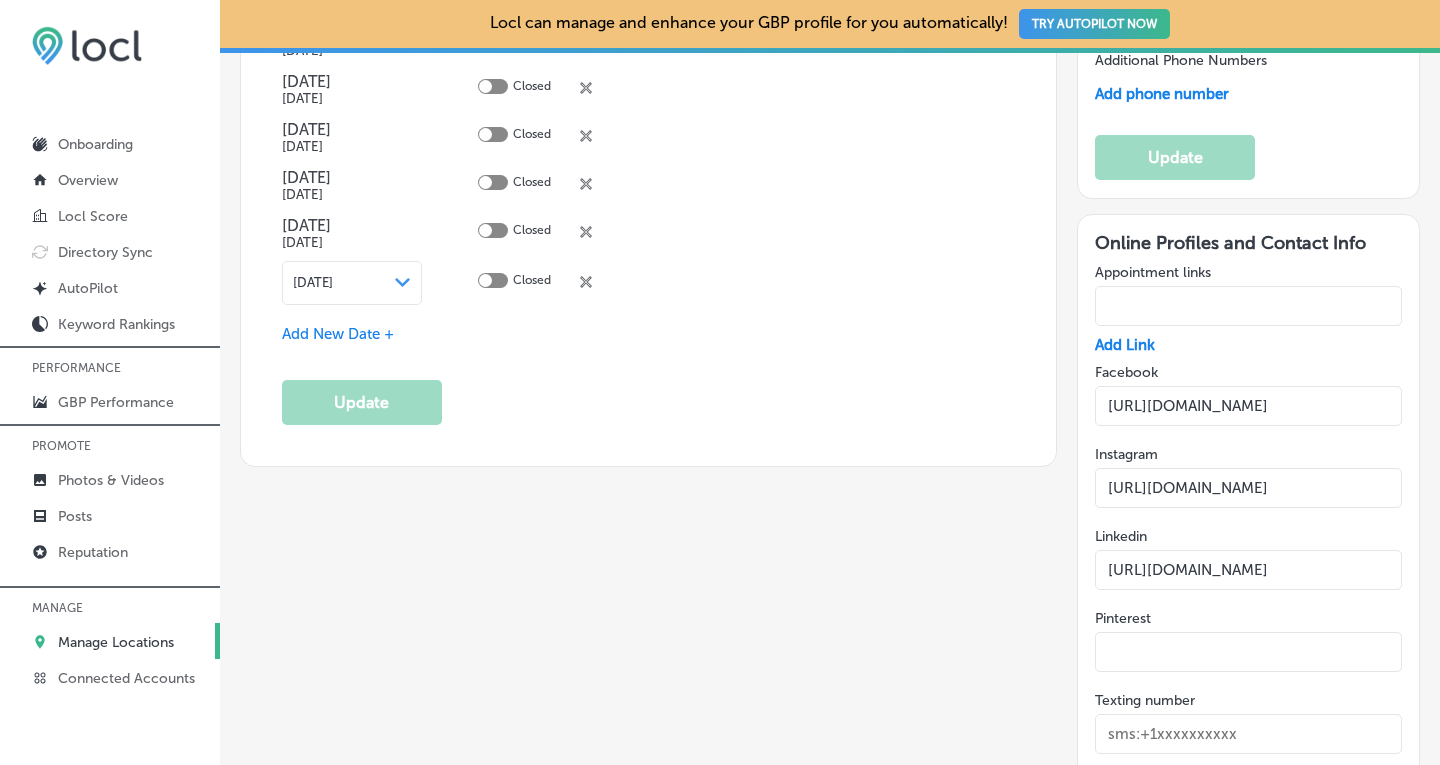 scroll, scrollTop: 3001, scrollLeft: 0, axis: vertical 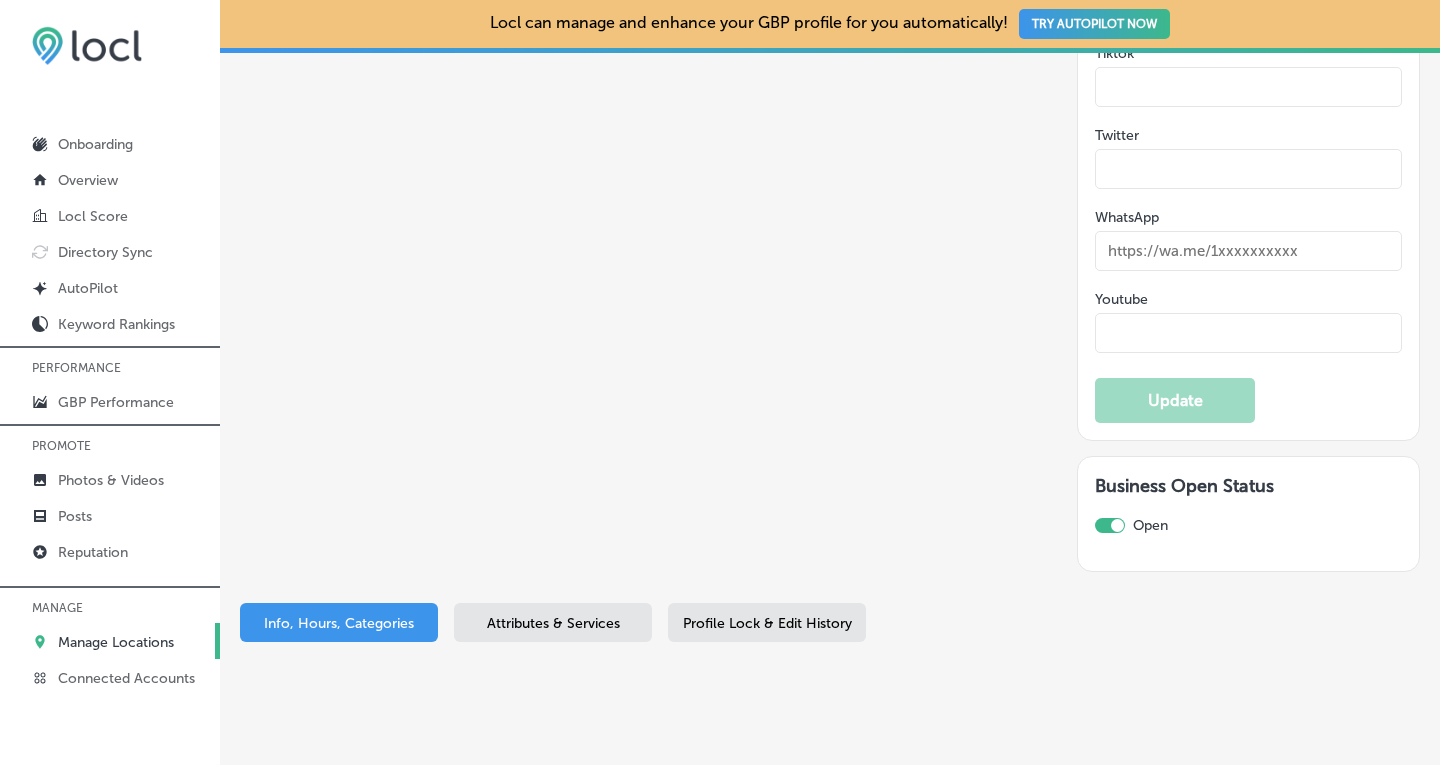 type on "SaviBank provides personal loans, homeloans, and business banking services around [GEOGRAPHIC_DATA], [GEOGRAPHIC_DATA], and [GEOGRAPHIC_DATA] counties, with branches in [GEOGRAPHIC_DATA][PERSON_NAME], [GEOGRAPHIC_DATA], [GEOGRAPHIC_DATA], [GEOGRAPHIC_DATA], [GEOGRAPHIC_DATA], [GEOGRAPHIC_DATA], [DATE][GEOGRAPHIC_DATA], [GEOGRAPHIC_DATA], and [GEOGRAPHIC_DATA][PERSON_NAME]. We offer high-yield checking and savings accounts, CDs, home loans, HELOCs, personal loans, and much more. SaviBank business services include commercial loans, SBA loans, and merchant services. With secure online and mobile banking, managing accounts is simple and convenient. Visit a branch near you to discover how SaviBank supports your financial goals with local expertise and personalized service." 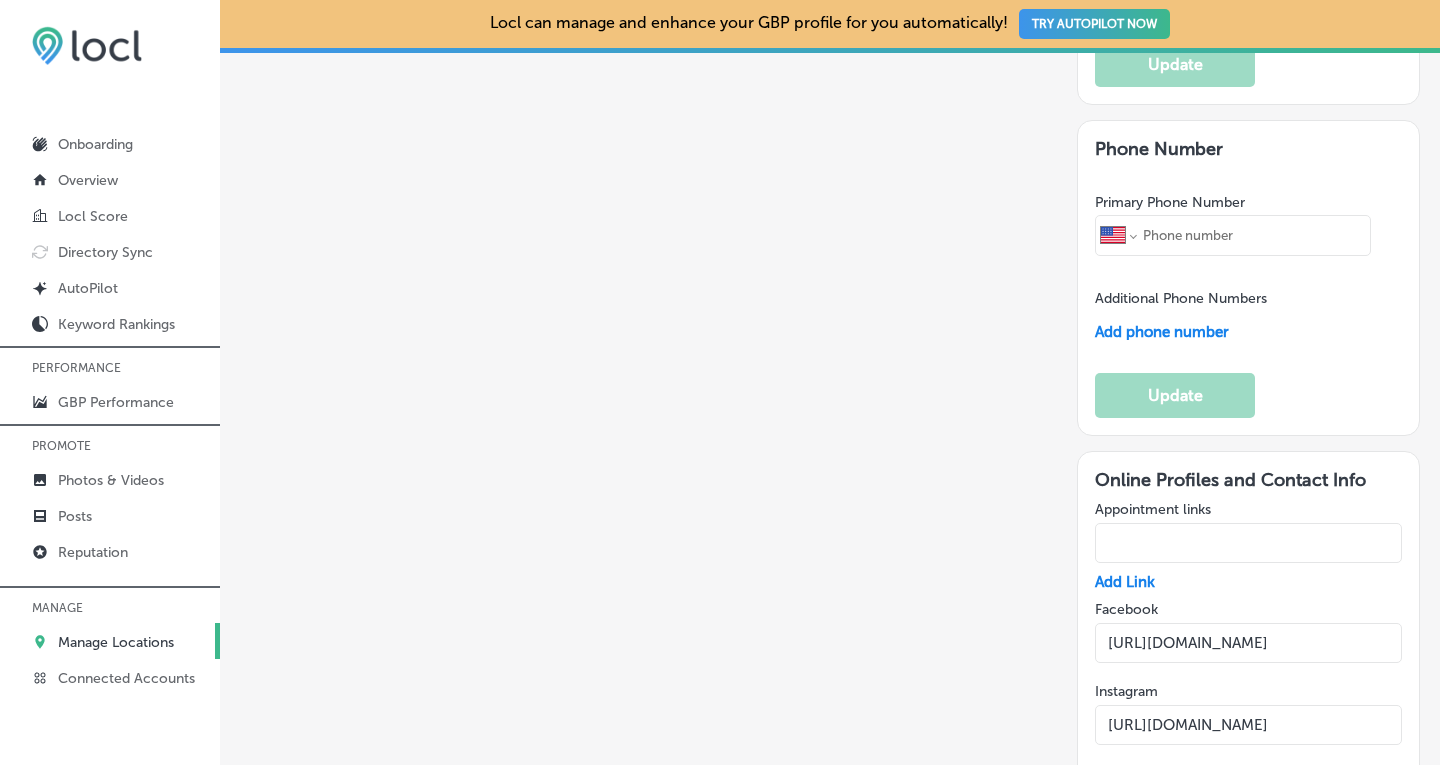 type on "[PHONE_NUMBER]" 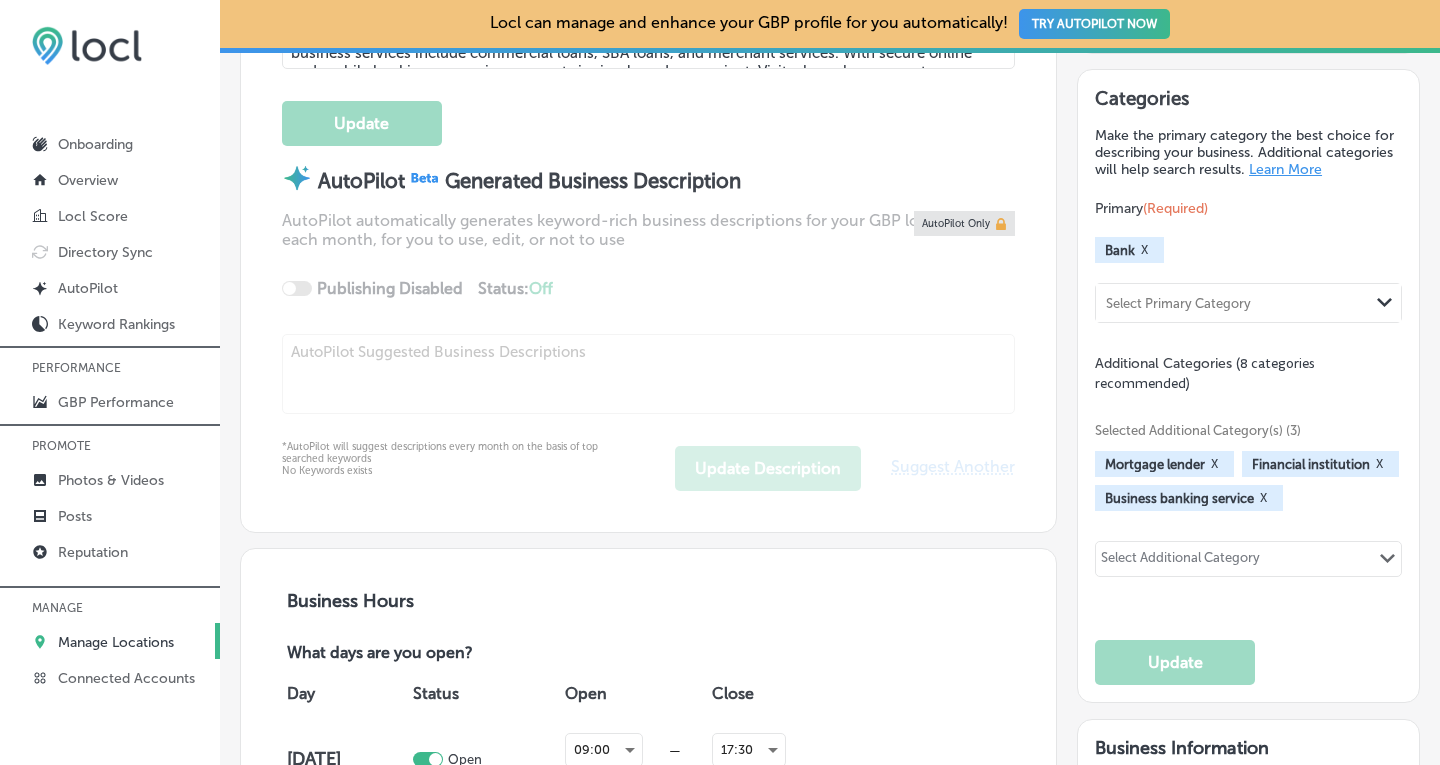 scroll, scrollTop: 795, scrollLeft: 0, axis: vertical 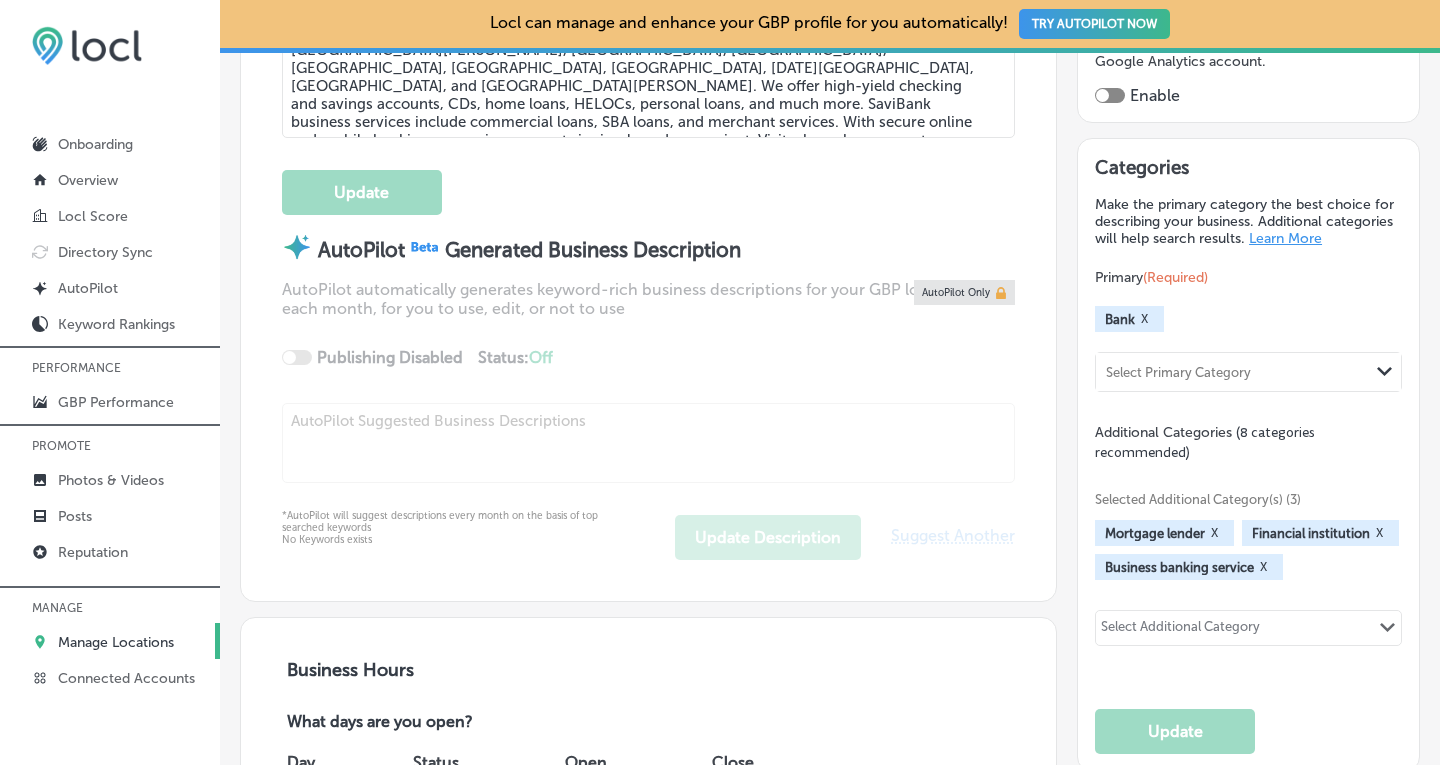 click on "Manage Locations" at bounding box center [116, 642] 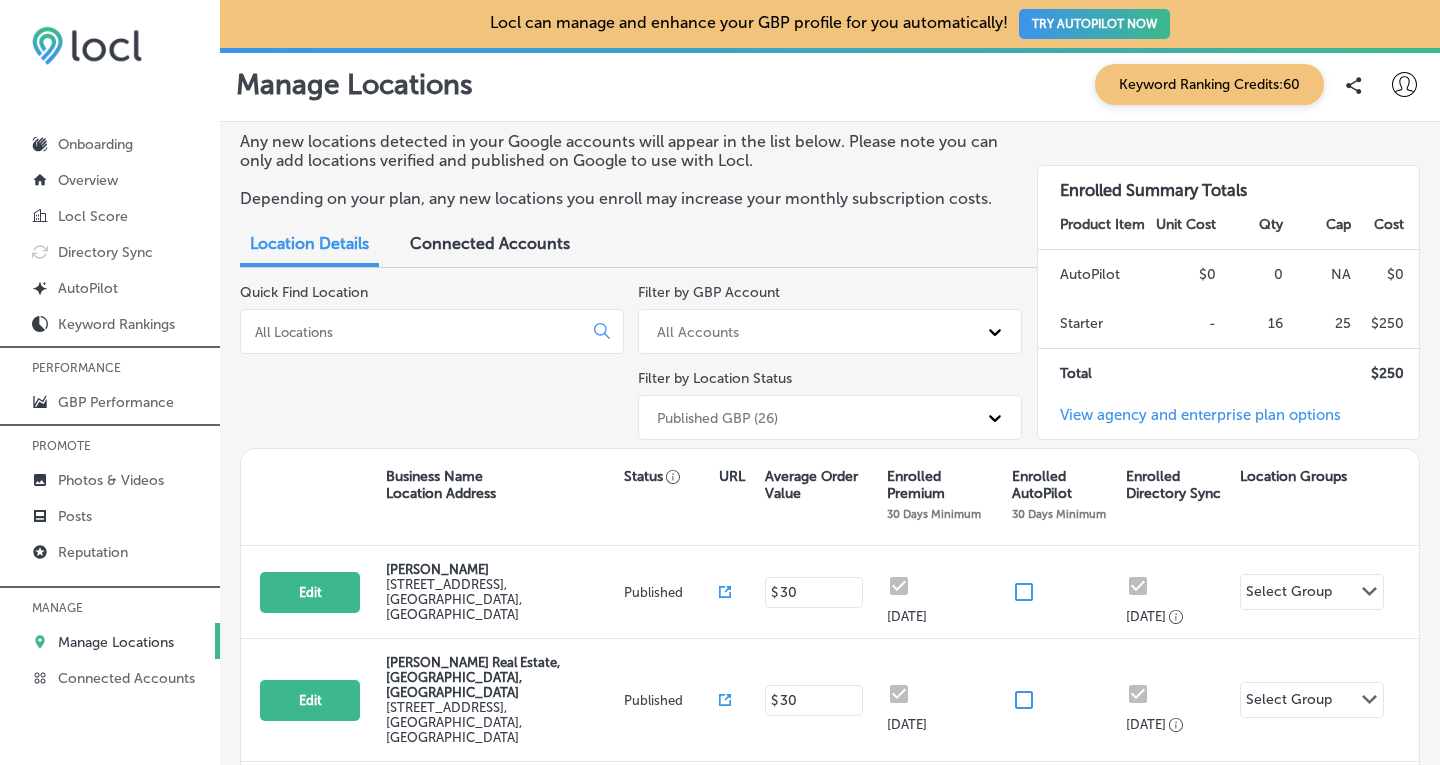 click at bounding box center (415, 332) 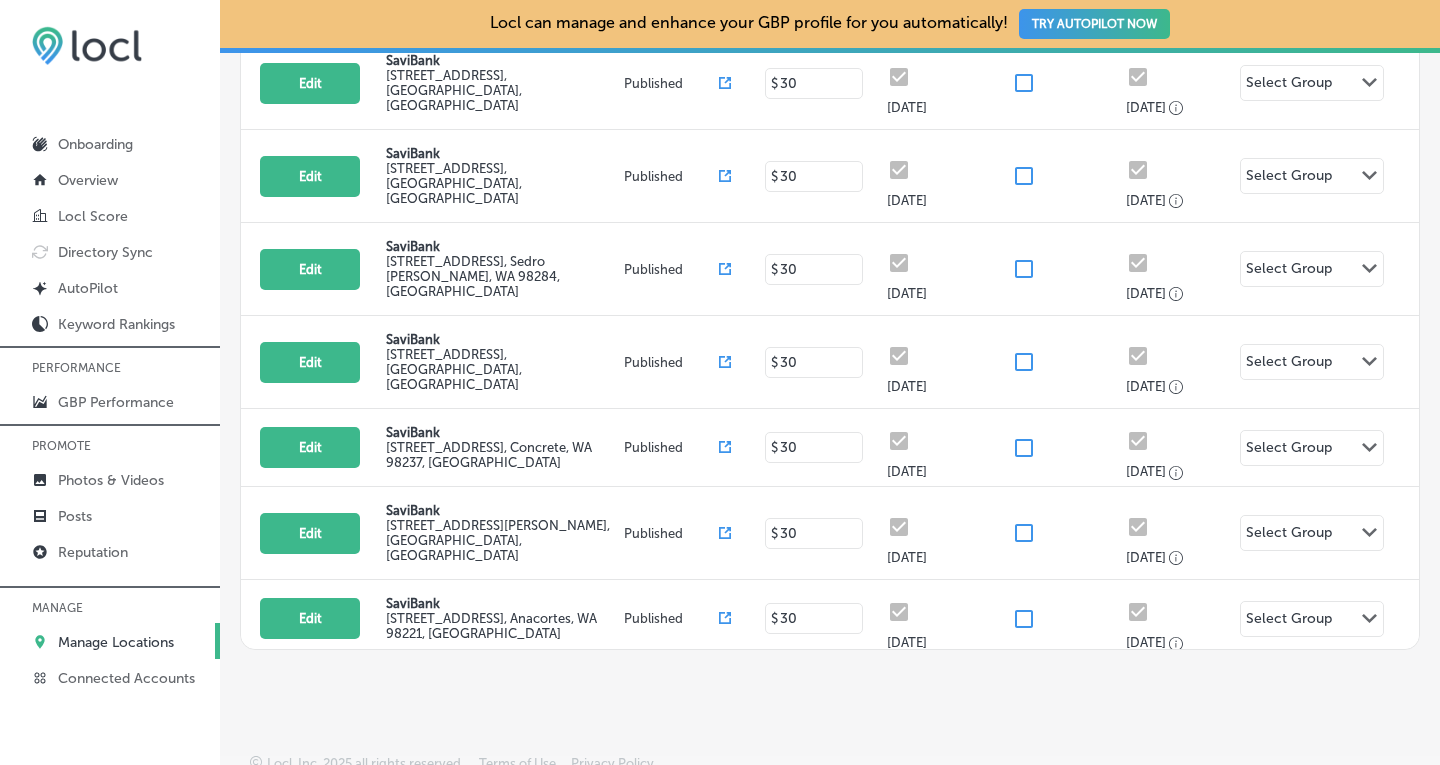 scroll, scrollTop: 523, scrollLeft: 0, axis: vertical 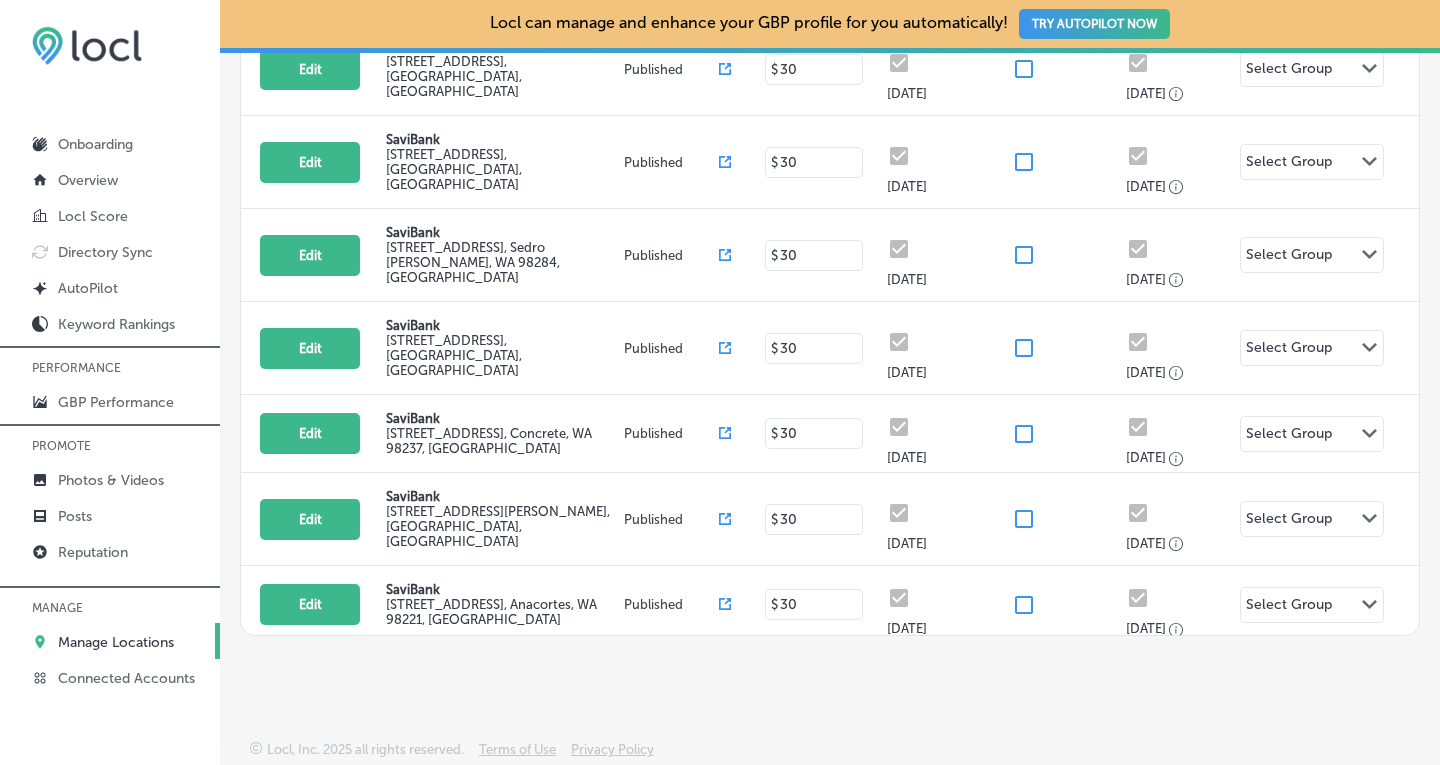 type on "savi" 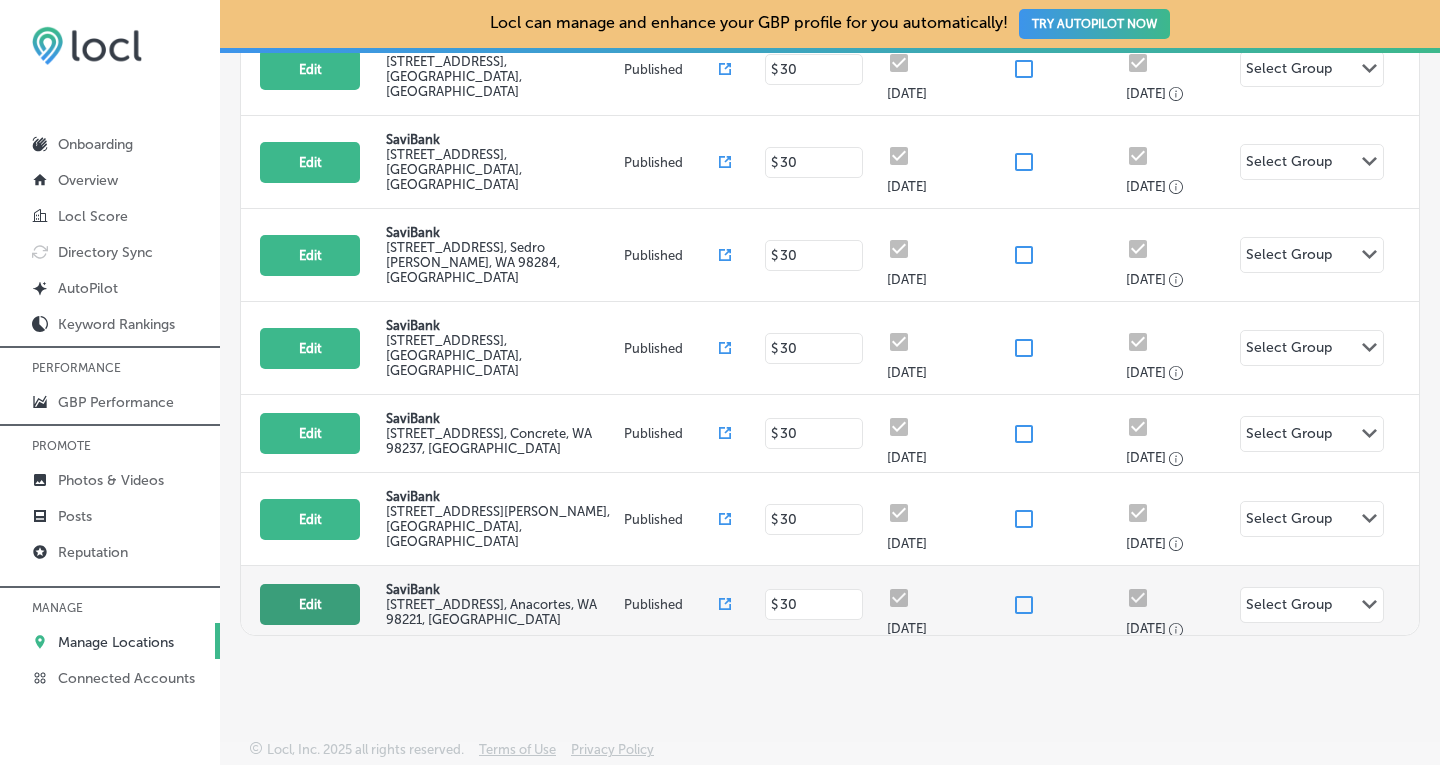 click on "Edit" at bounding box center [310, 604] 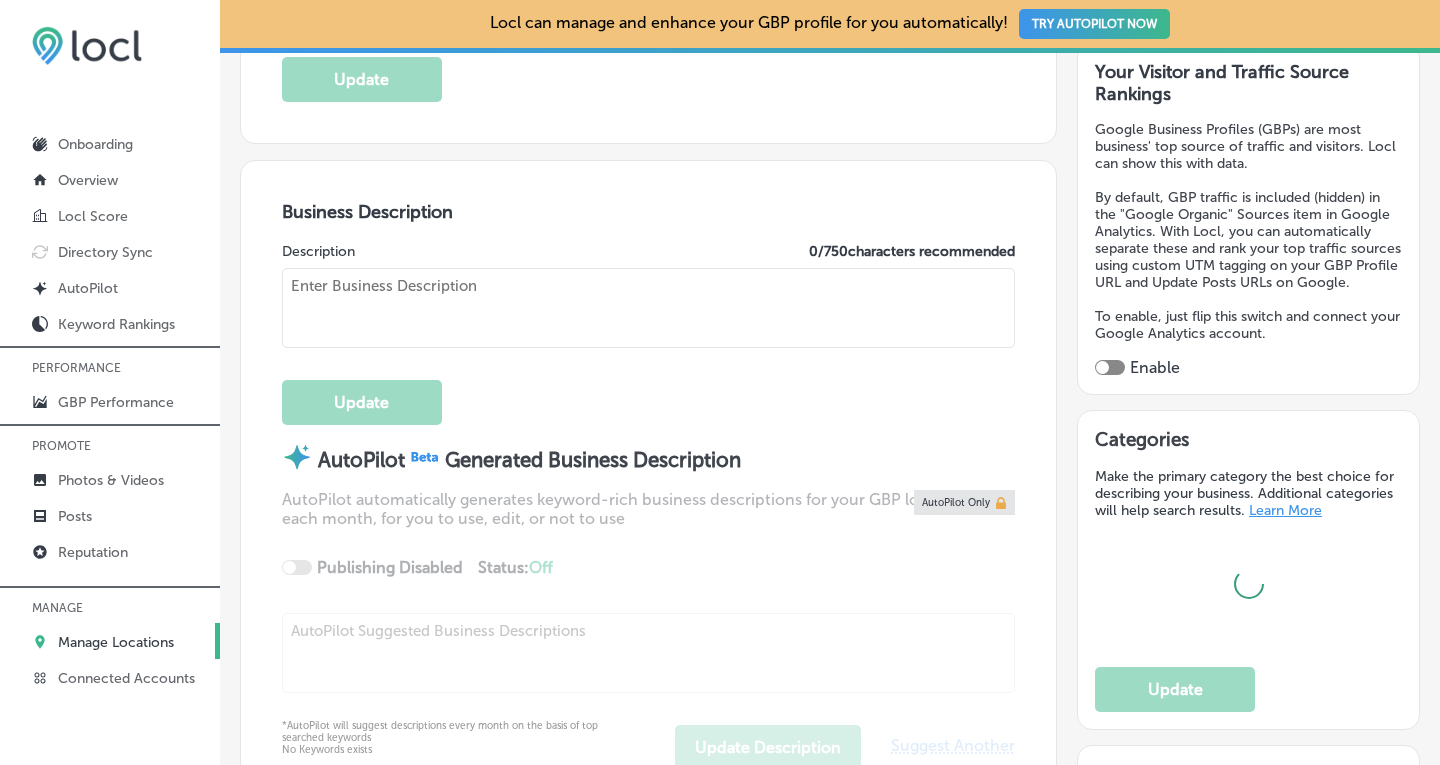 scroll, scrollTop: 558, scrollLeft: 0, axis: vertical 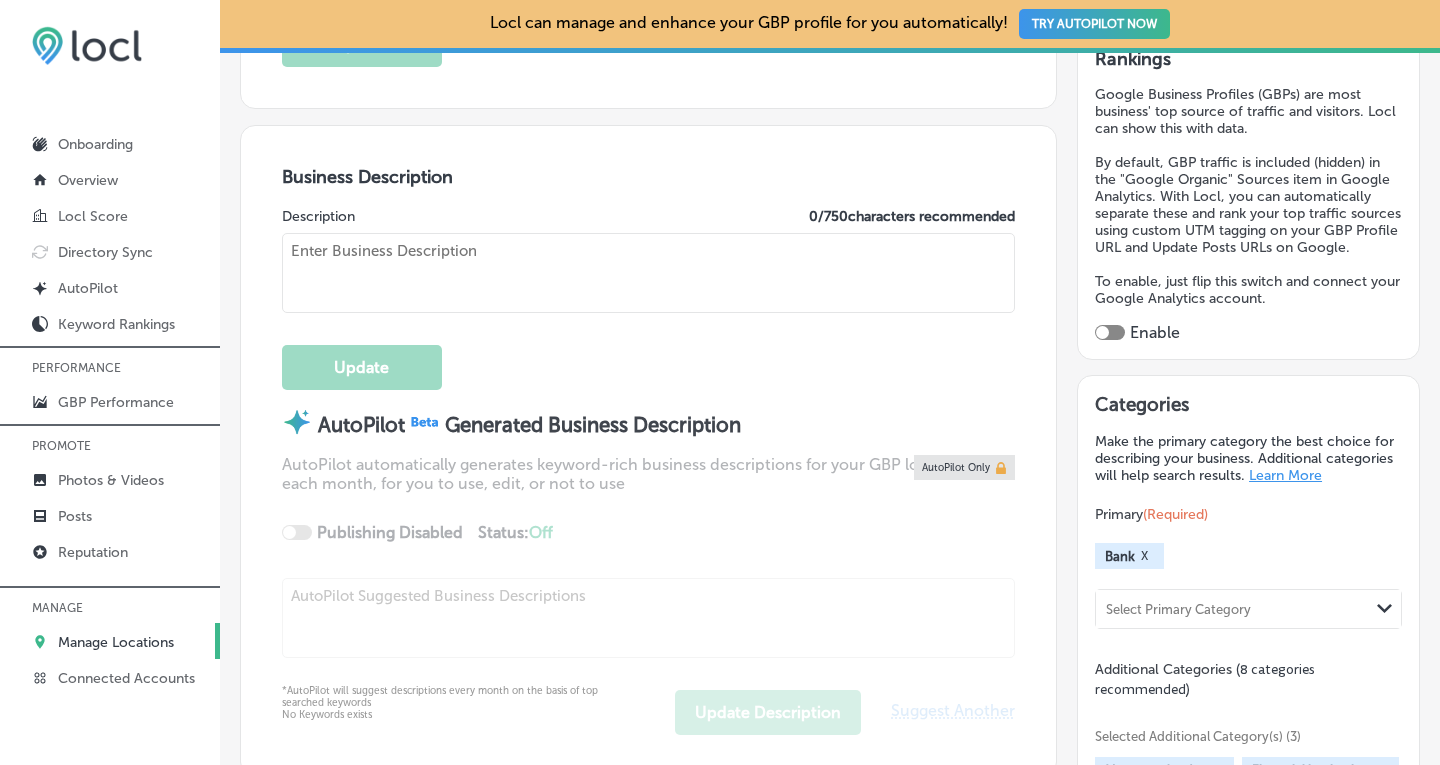 type on "SaviBank provides personal loans, homeloans, and business banking services around [GEOGRAPHIC_DATA], [GEOGRAPHIC_DATA], and [GEOGRAPHIC_DATA] counties, with branches in [GEOGRAPHIC_DATA][PERSON_NAME], [GEOGRAPHIC_DATA], [GEOGRAPHIC_DATA], [GEOGRAPHIC_DATA], [GEOGRAPHIC_DATA], [GEOGRAPHIC_DATA], [DATE][GEOGRAPHIC_DATA], [GEOGRAPHIC_DATA], and [GEOGRAPHIC_DATA][PERSON_NAME]. We offer high-yield checking and savings accounts, CDs, home loans, HELOCs, personal loans, and much more. SaviBank business services include commercial loans, SBA loans, and merchant services. With secure online and mobile banking, managing accounts is simple and convenient. Visit a branch near you to discover how SaviBank supports your financial goals with local expertise and personalized service." 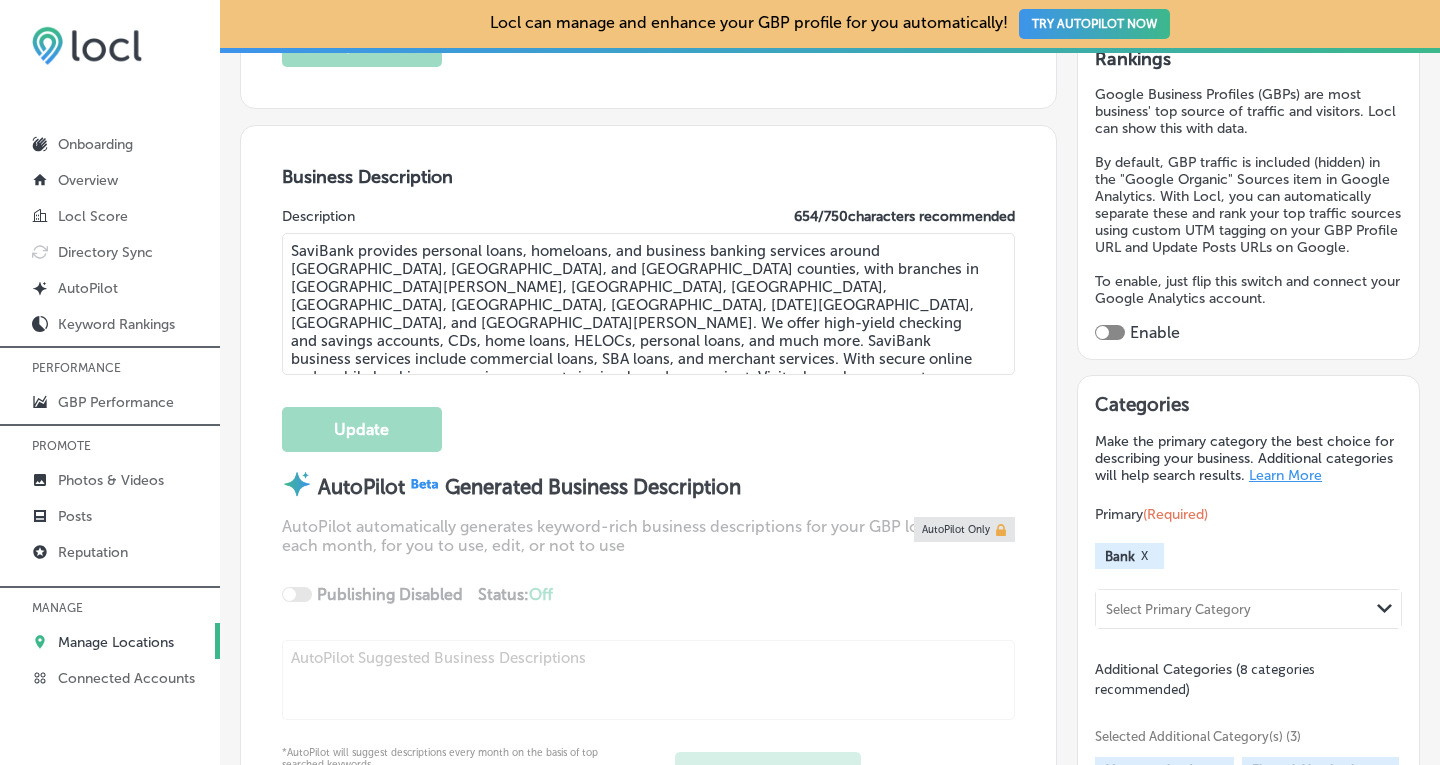 type on "[STREET_ADDRESS]" 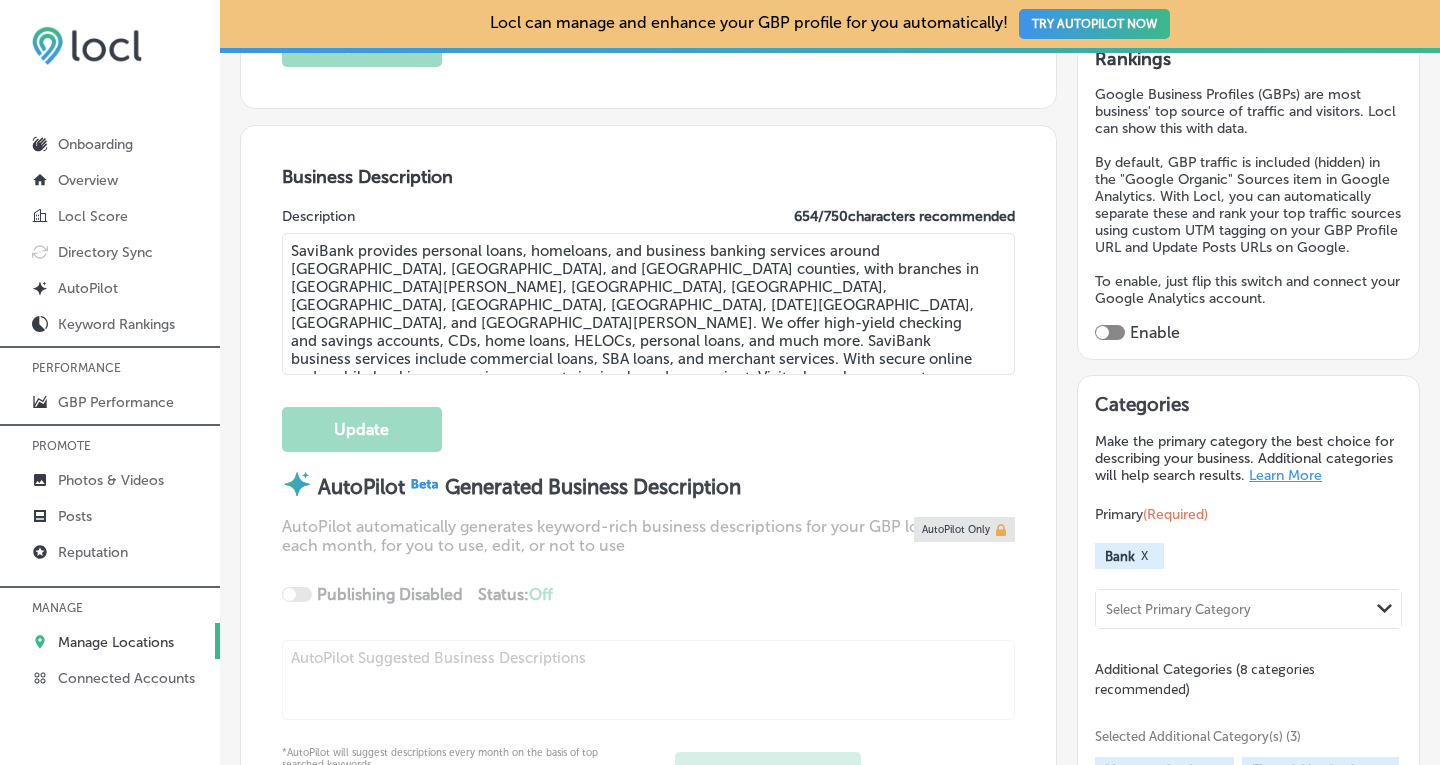 type on "[PHONE_NUMBER]" 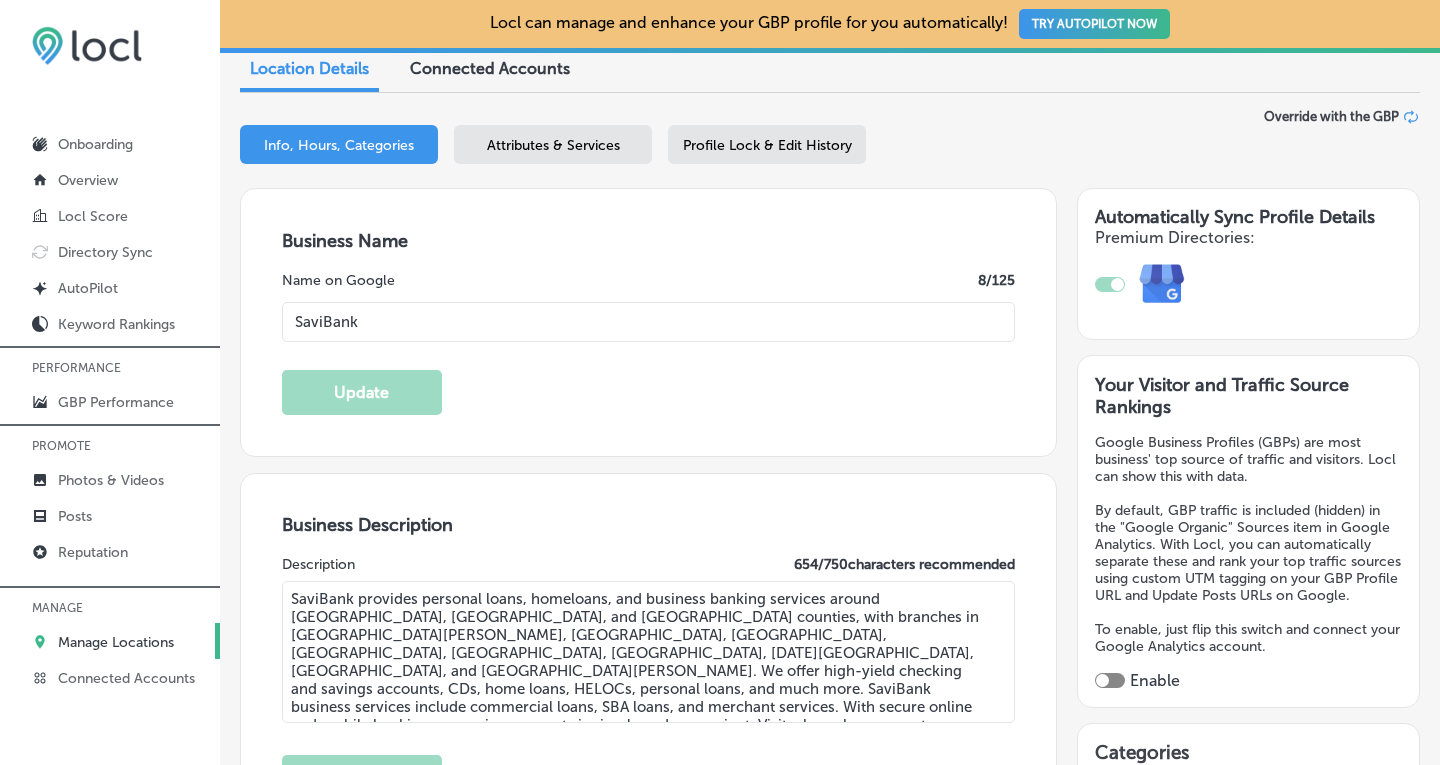 scroll, scrollTop: 142, scrollLeft: 0, axis: vertical 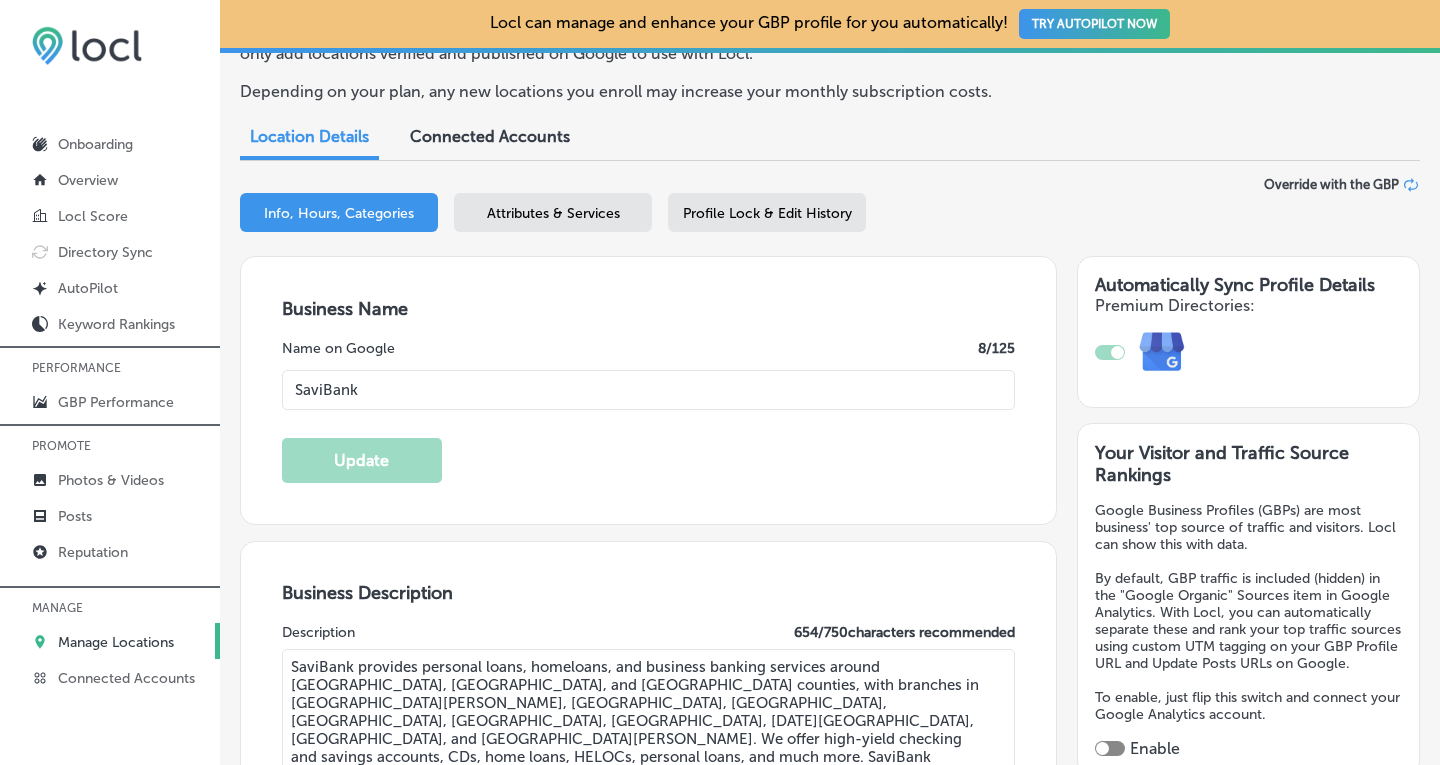 click on "Attributes & Services" at bounding box center (553, 213) 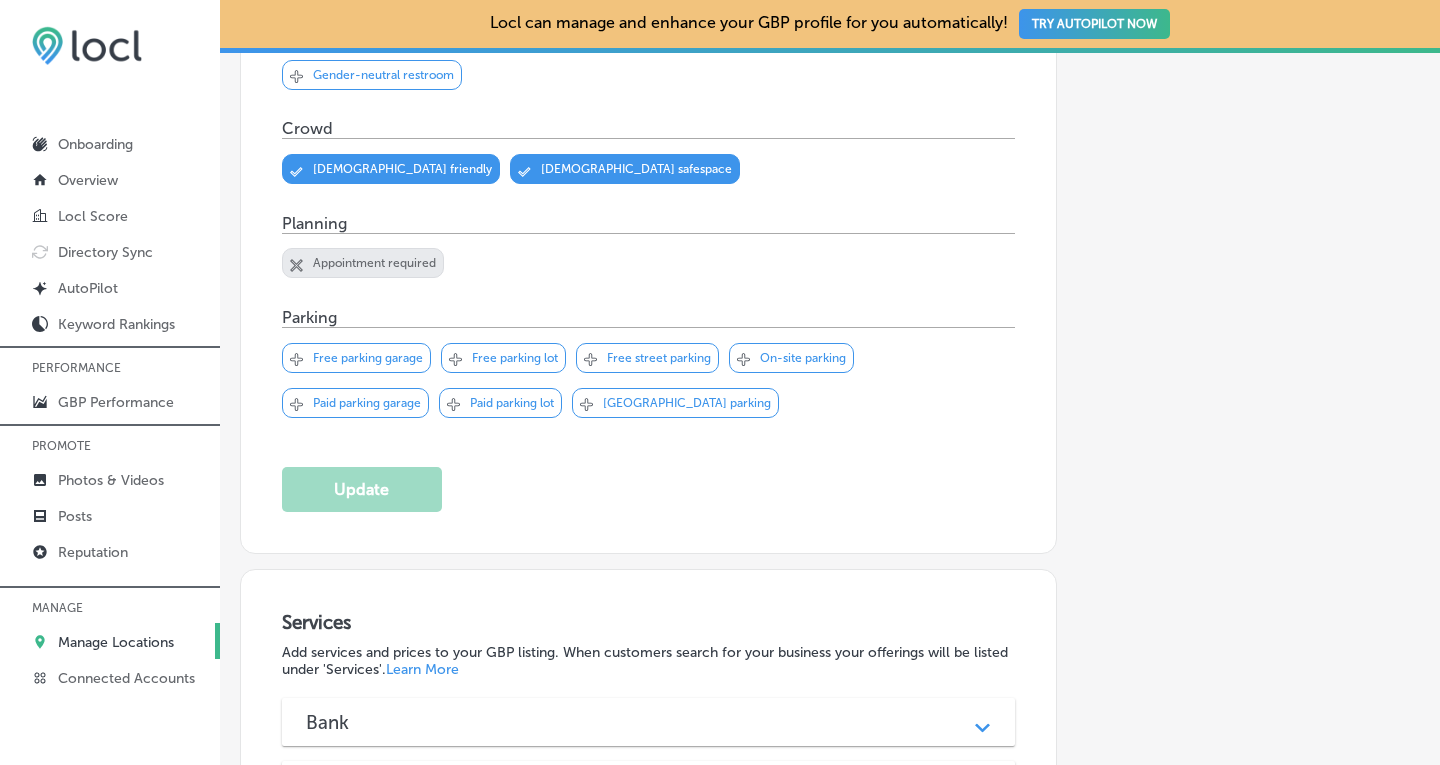 scroll, scrollTop: 1221, scrollLeft: 0, axis: vertical 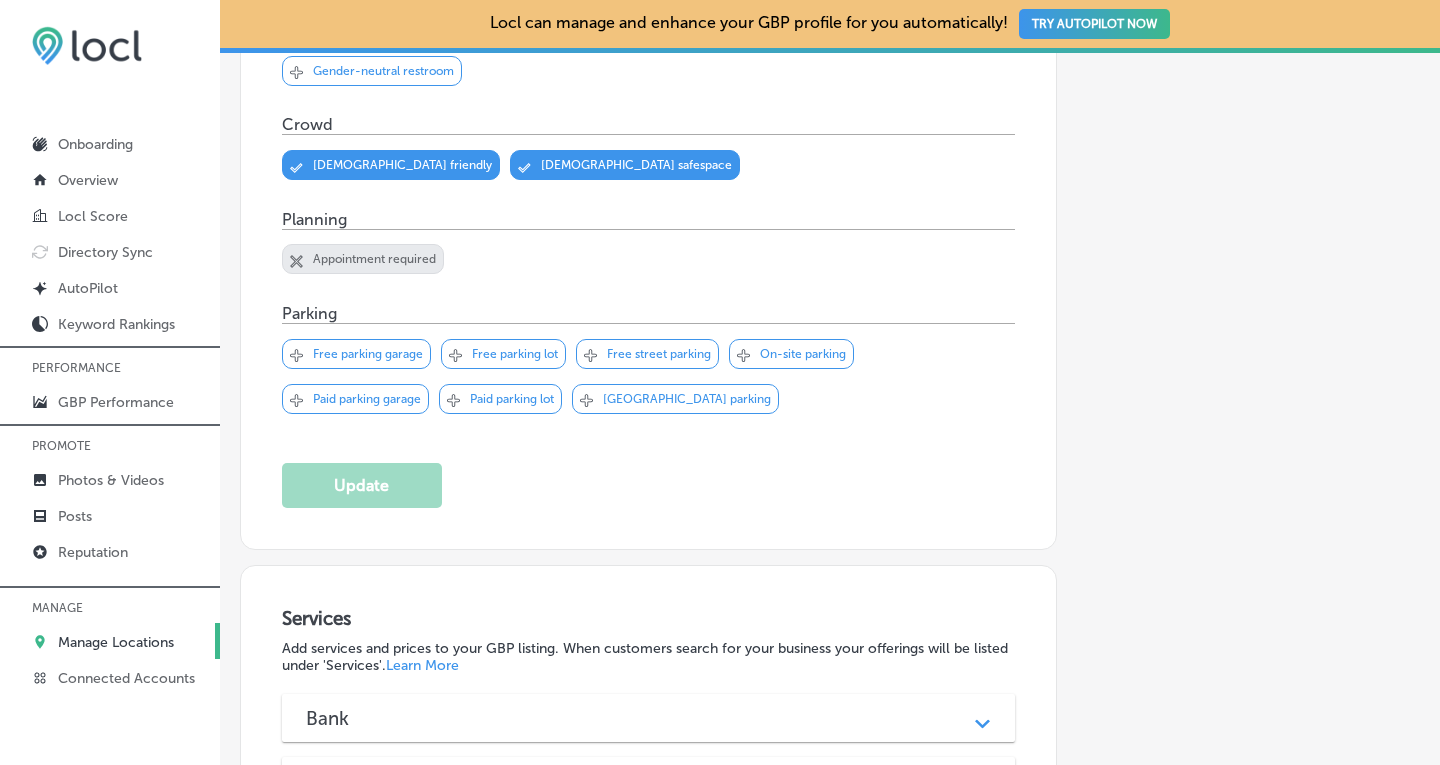 click on "Free parking lot" at bounding box center [515, 354] 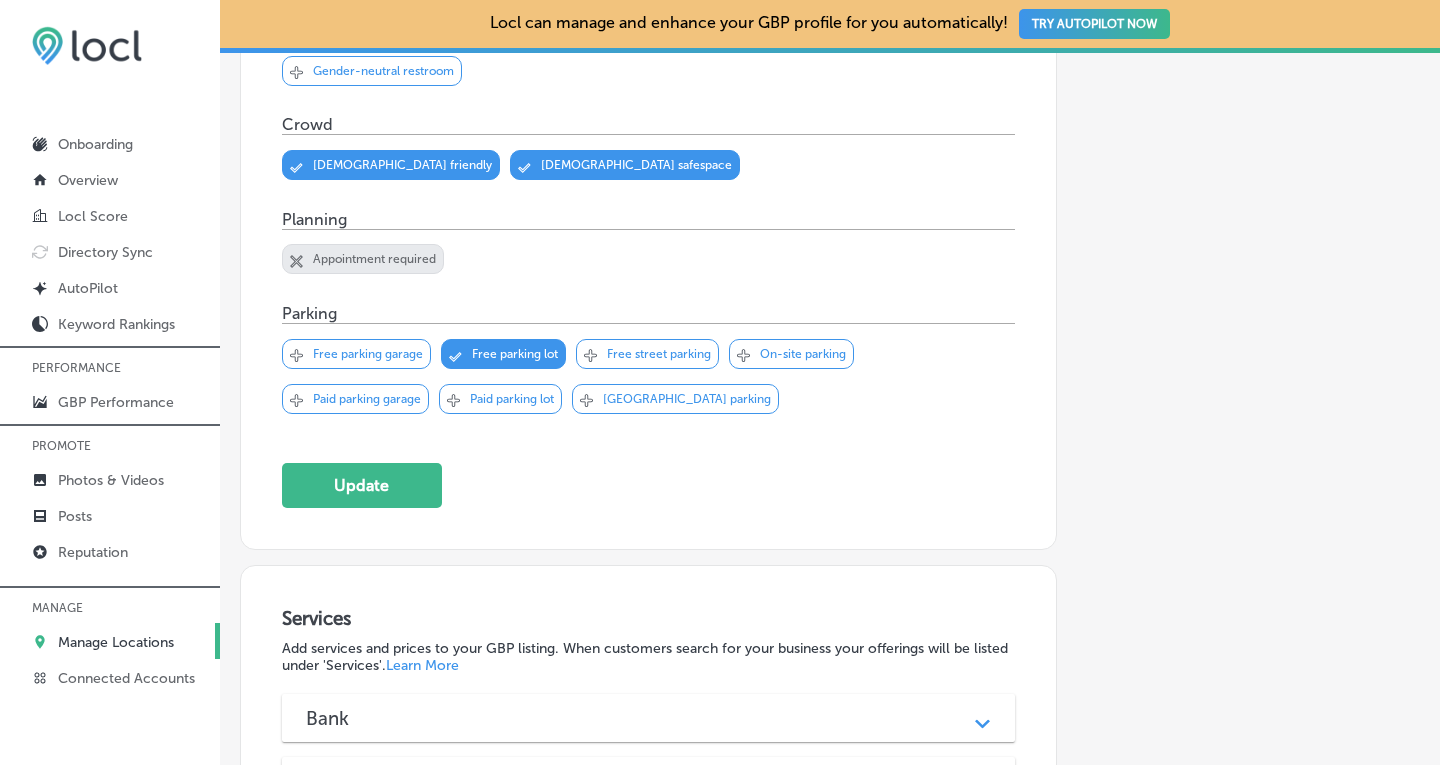click on "Free street parking" at bounding box center [659, 354] 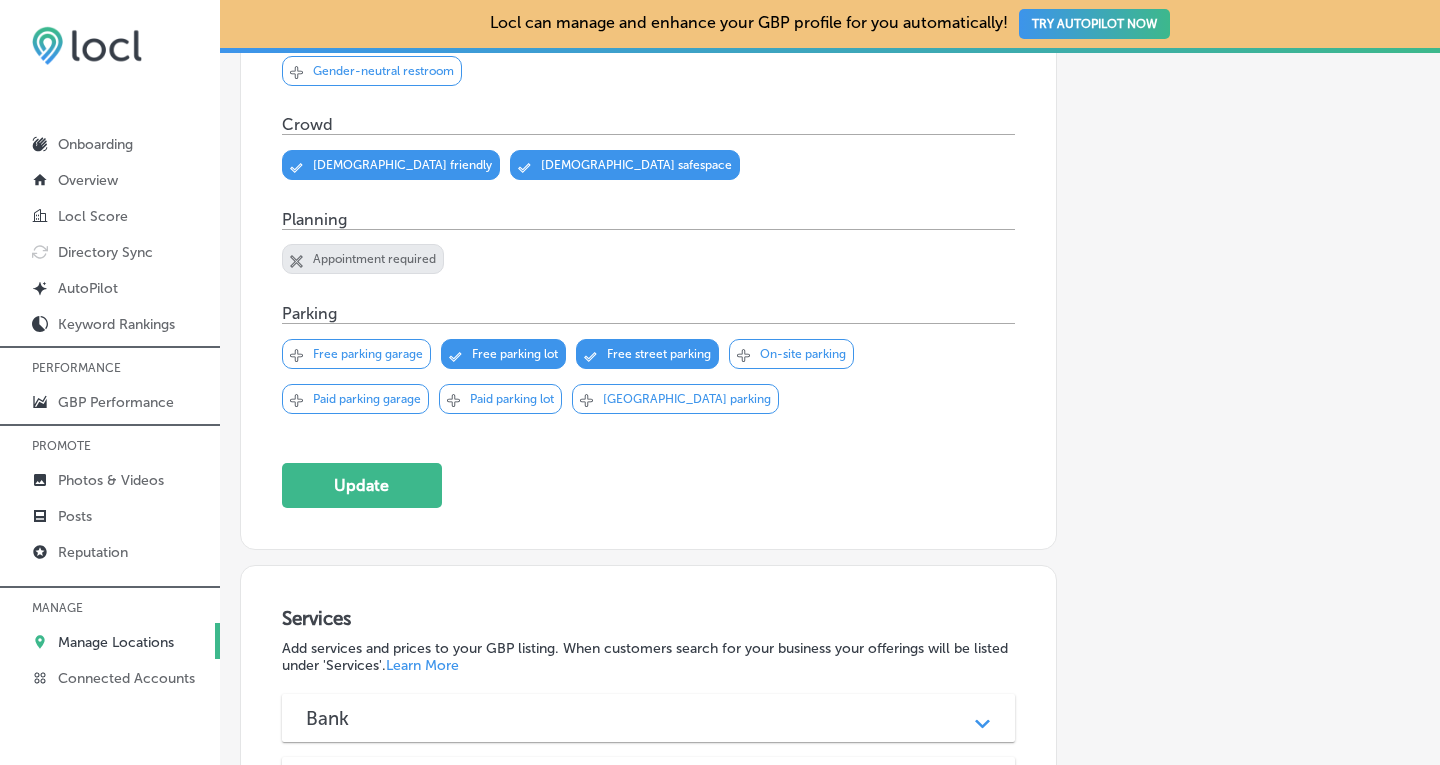 click on "On-site parking" at bounding box center (803, 354) 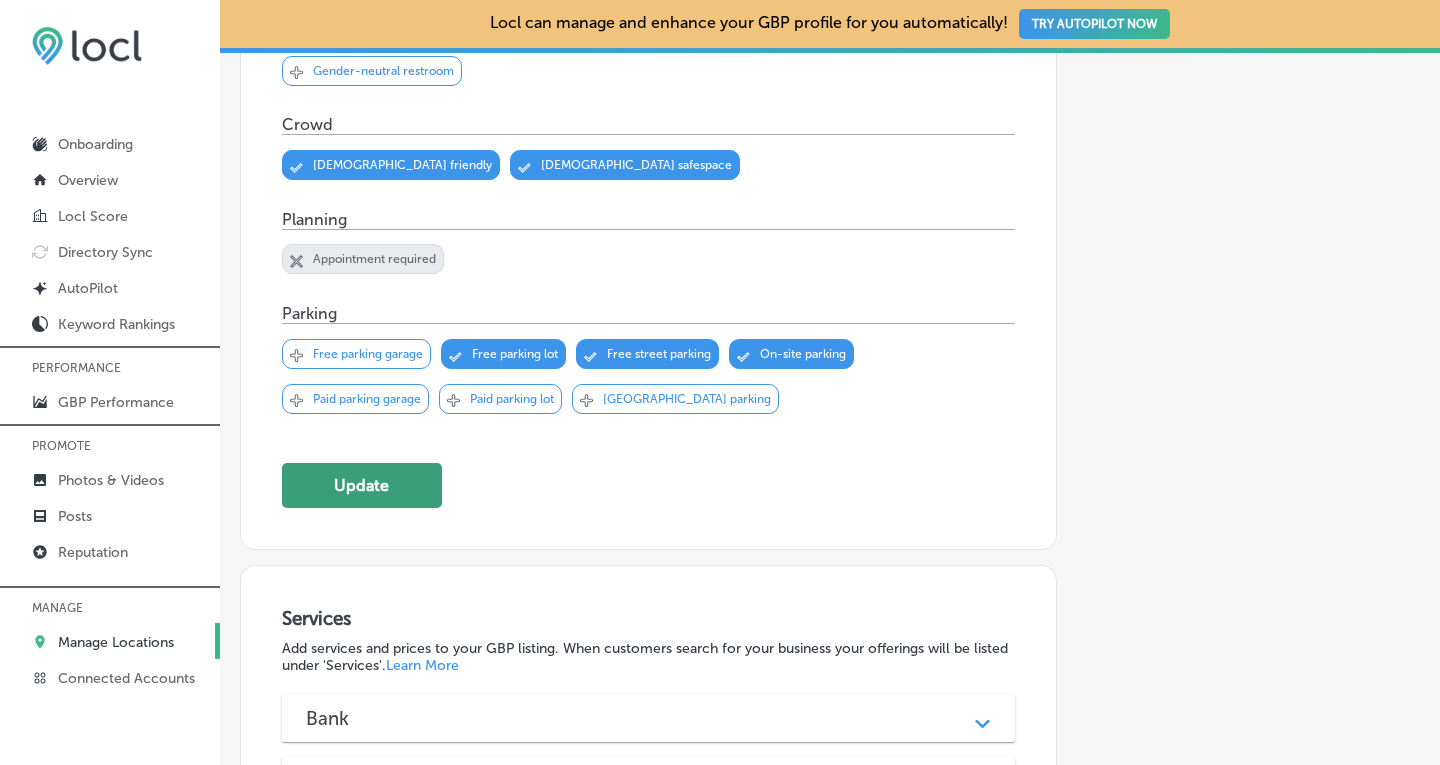 click on "Update" at bounding box center [362, 485] 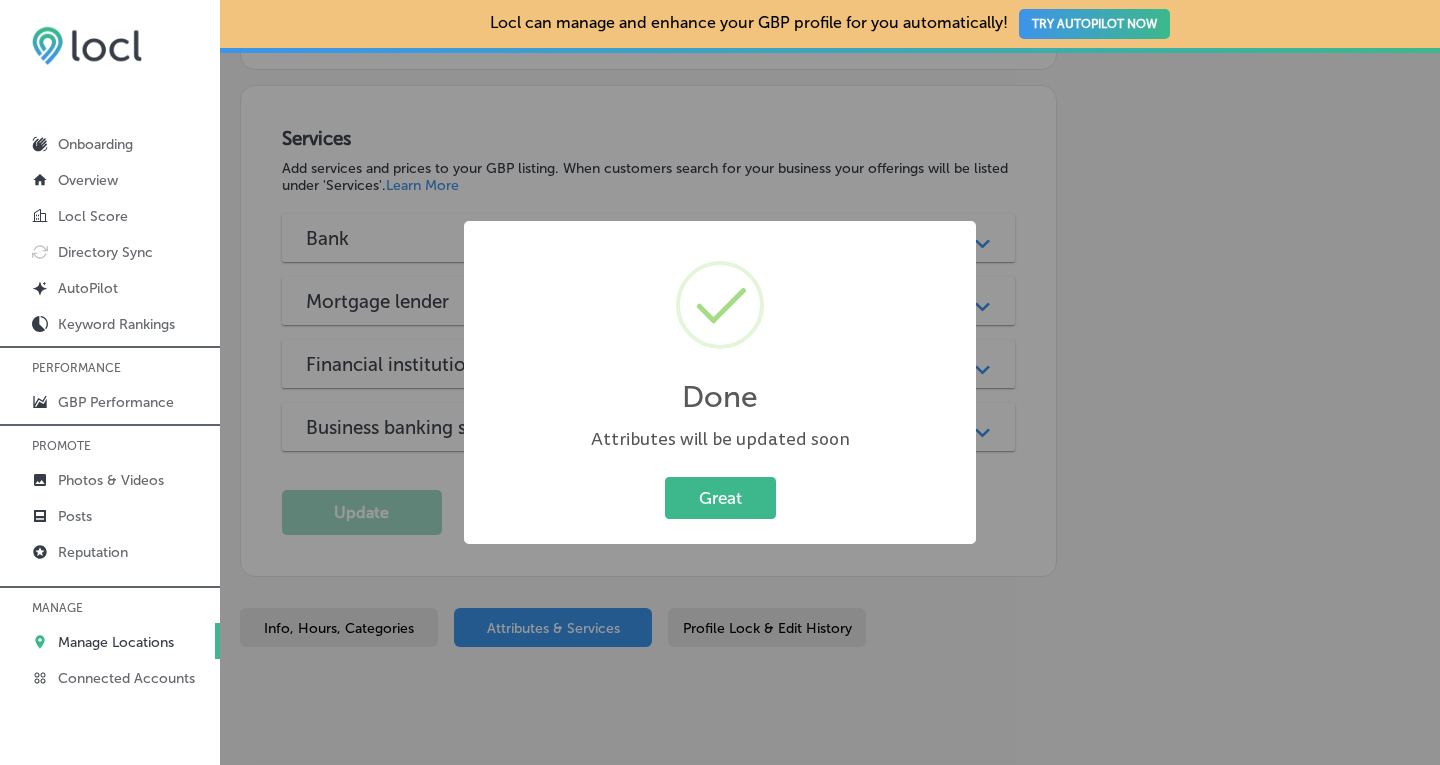 scroll, scrollTop: 1670, scrollLeft: 0, axis: vertical 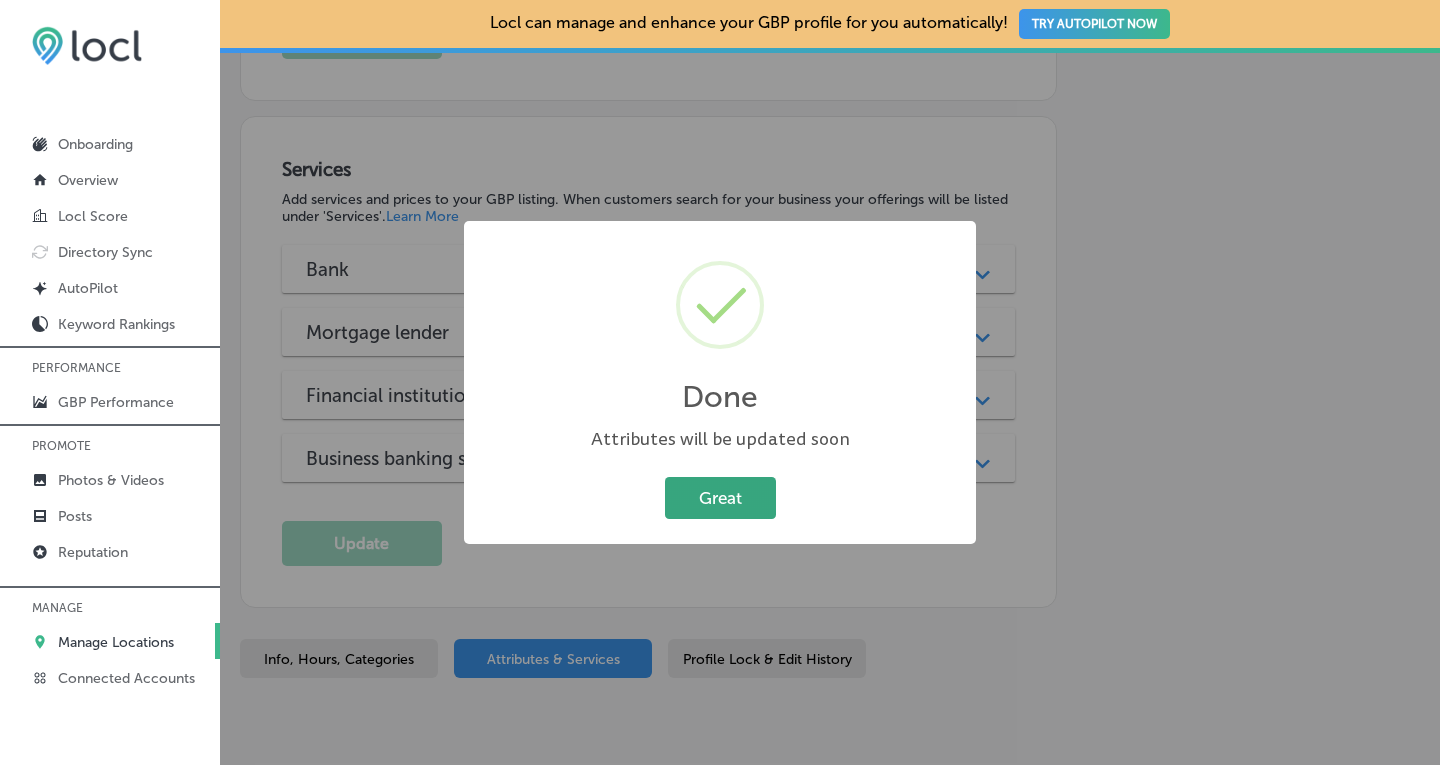 click on "Great" at bounding box center (720, 497) 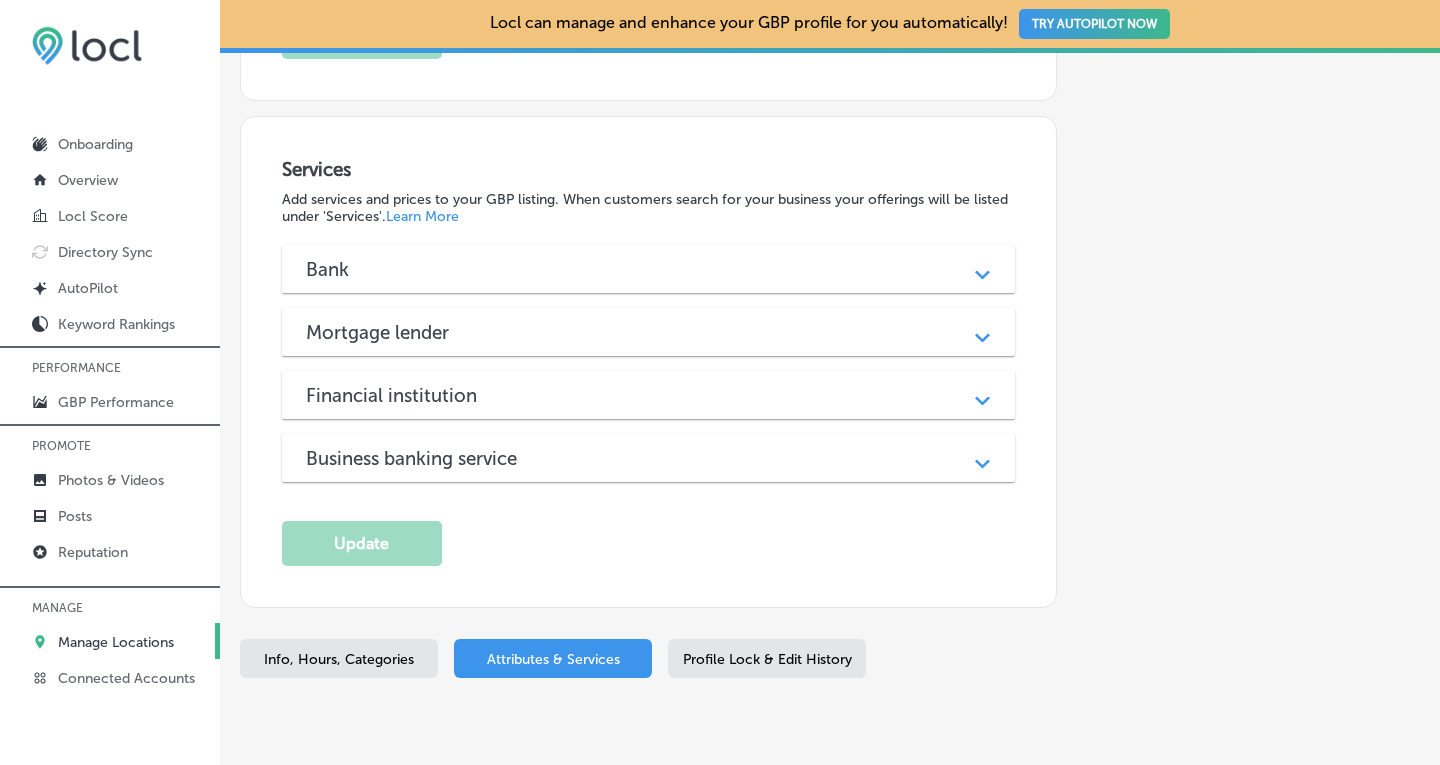 click on "Business banking service" at bounding box center [649, 458] 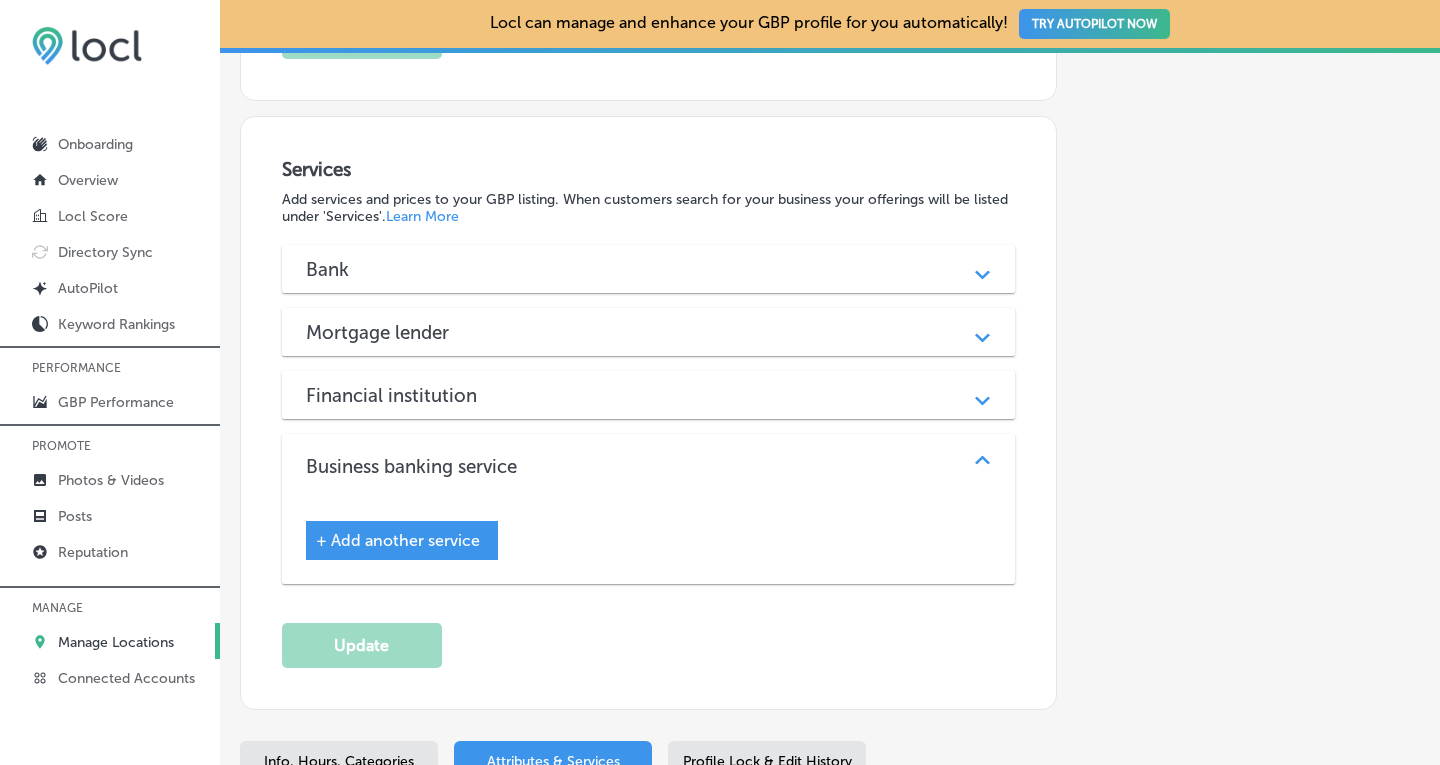 click on "Bank" at bounding box center (649, 269) 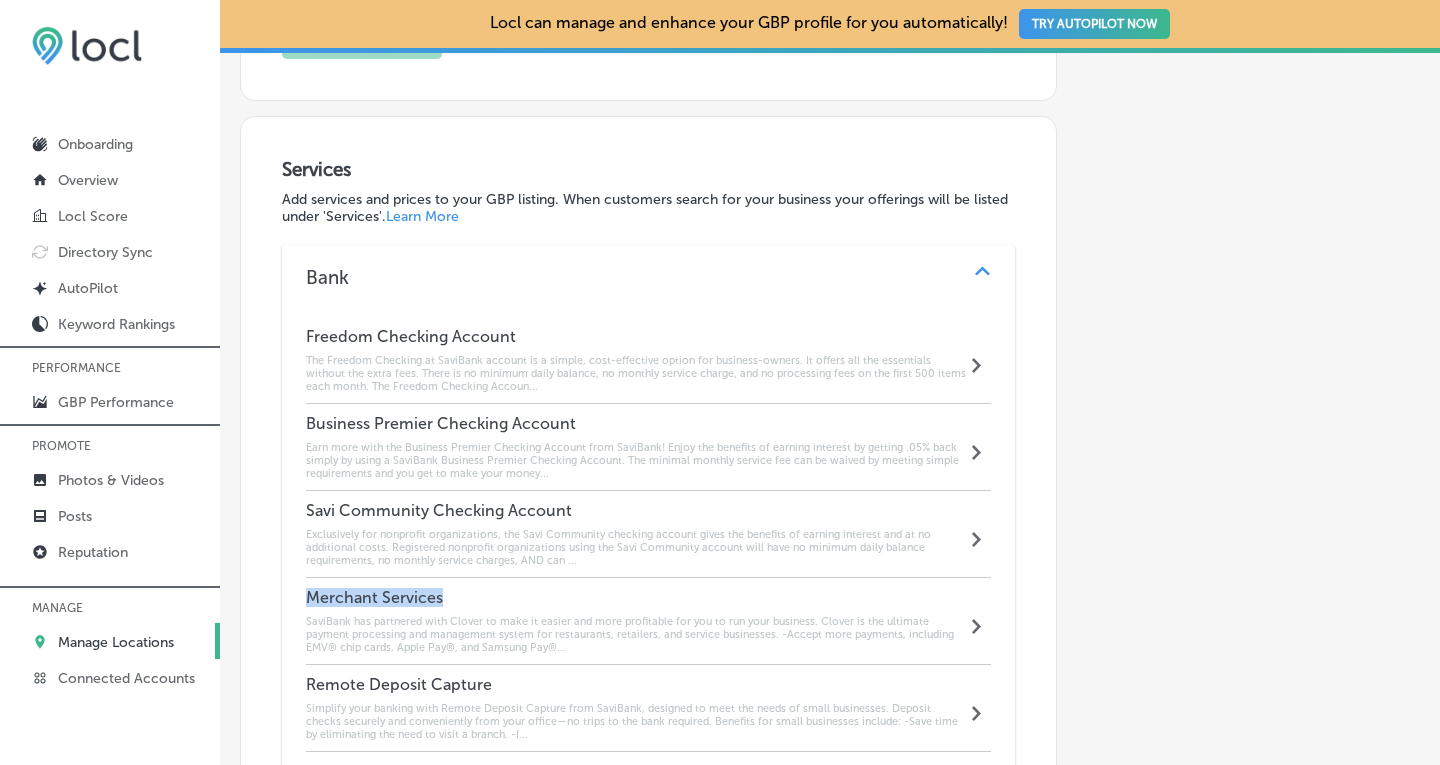 drag, startPoint x: 462, startPoint y: 570, endPoint x: 300, endPoint y: 570, distance: 162 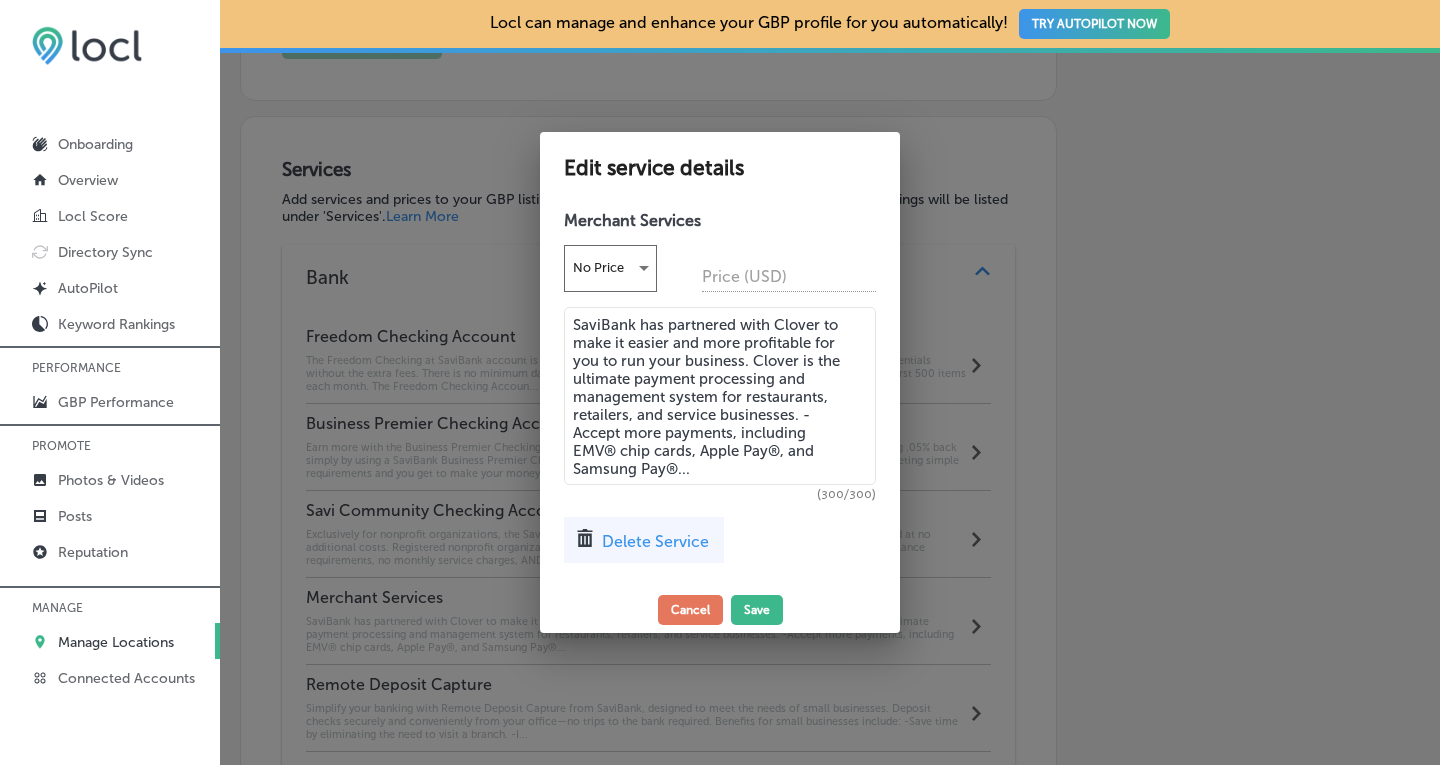 click on "Delete Service" at bounding box center [655, 541] 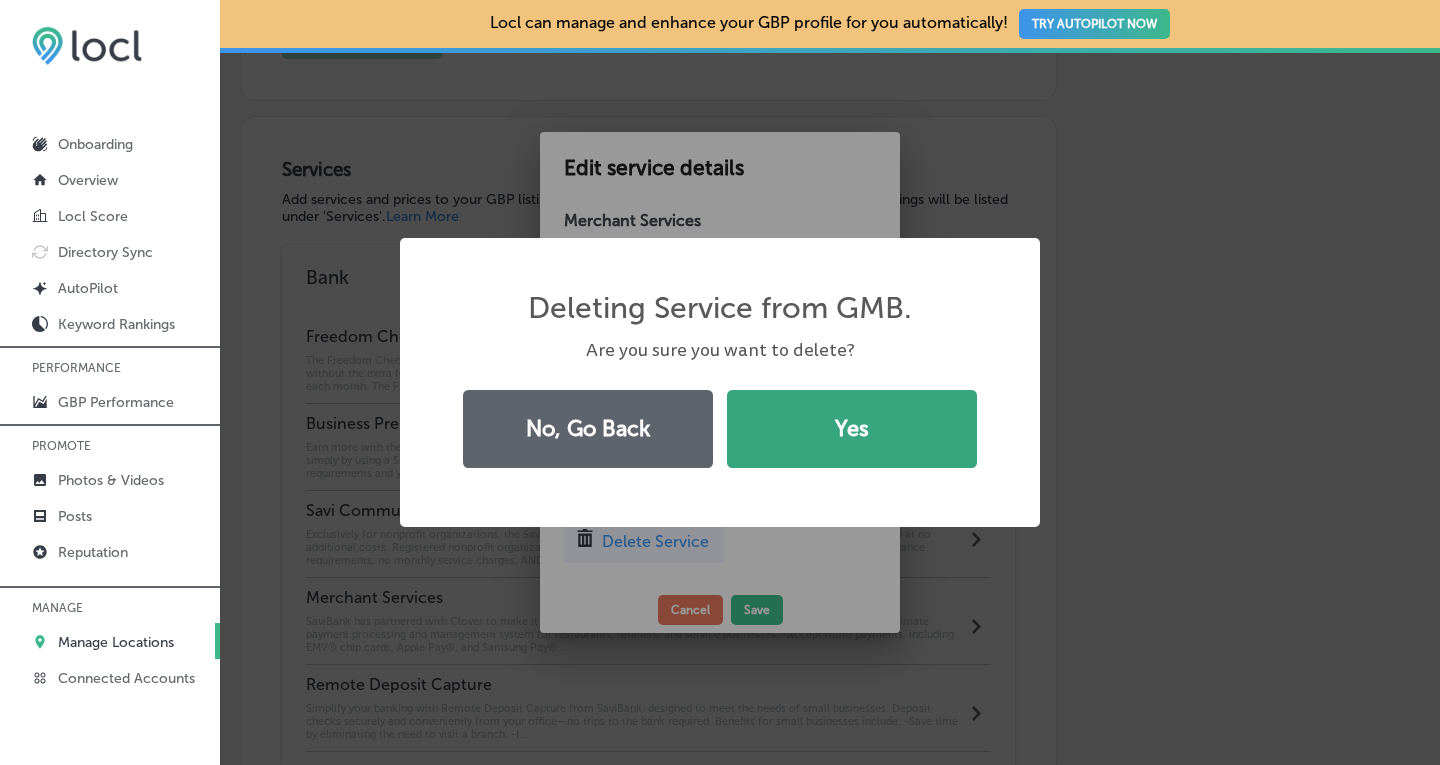 click on "Yes" at bounding box center (852, 429) 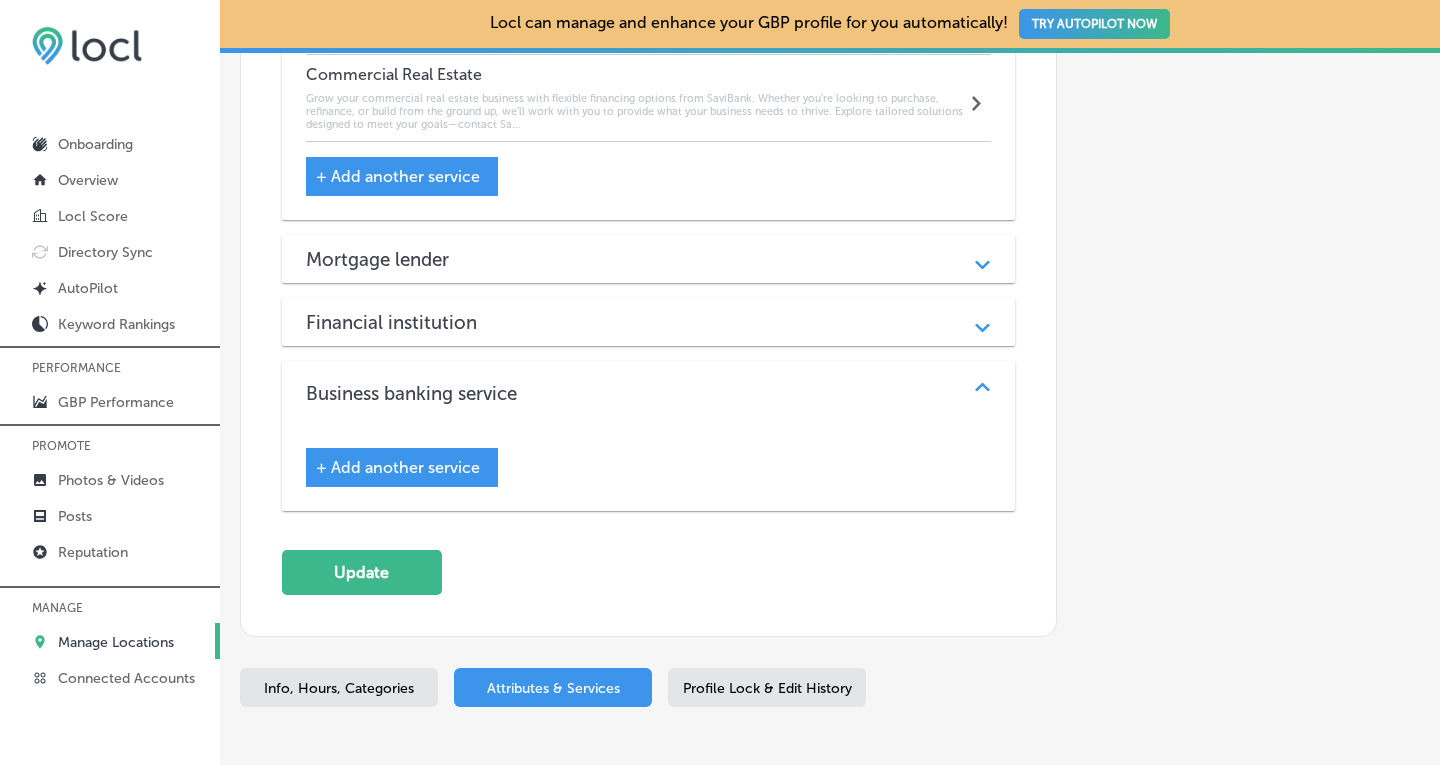 scroll, scrollTop: 2728, scrollLeft: 0, axis: vertical 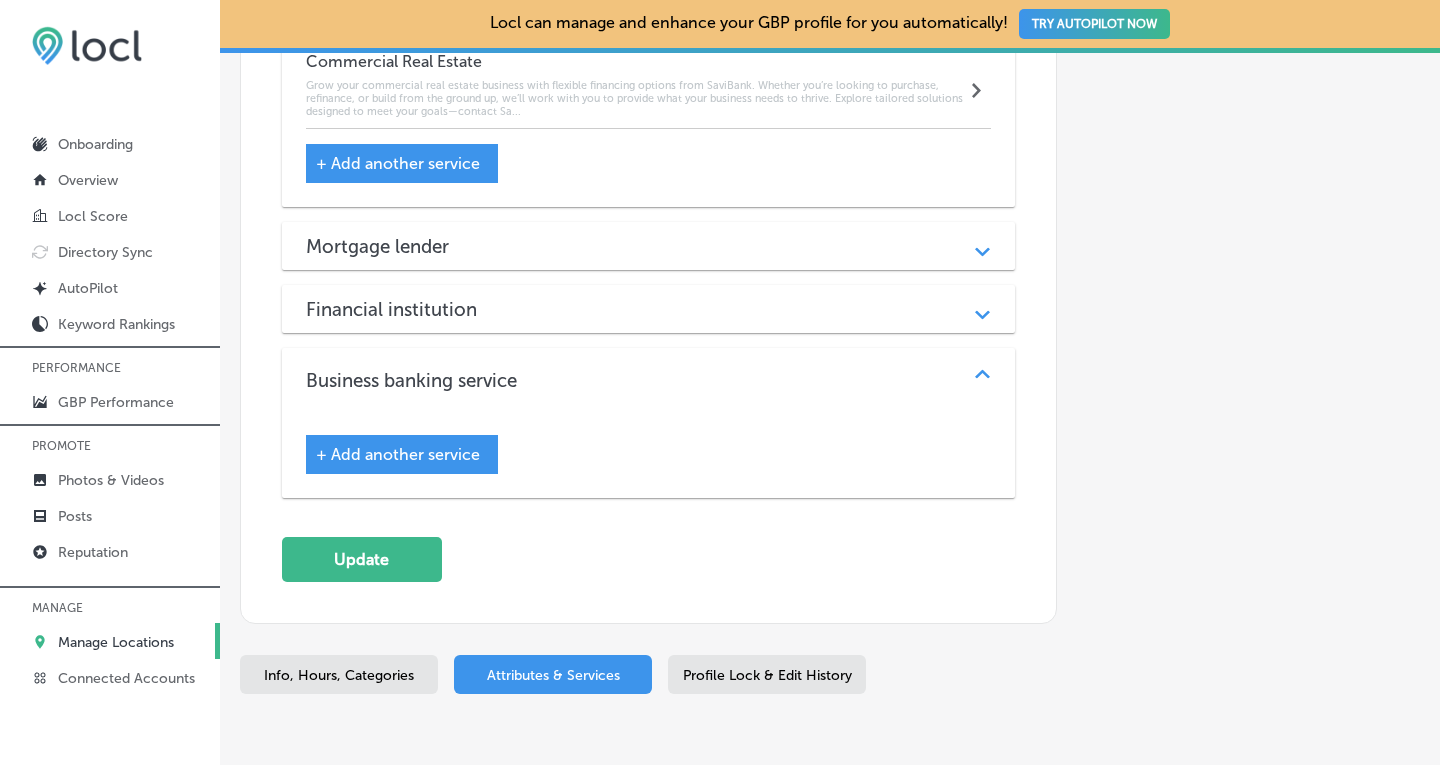 click on "+ Add another service" at bounding box center (398, 454) 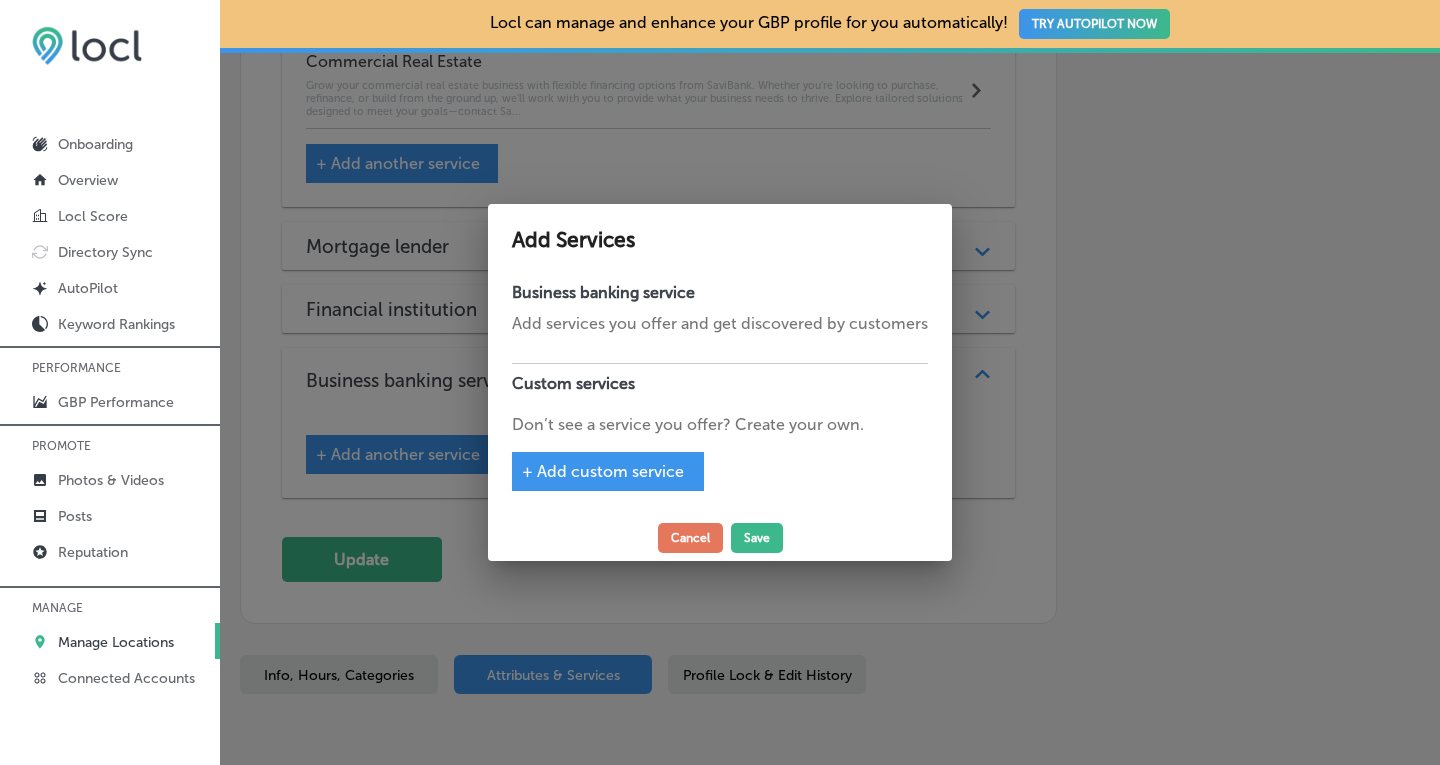 click on "+ Add custom service" at bounding box center [603, 471] 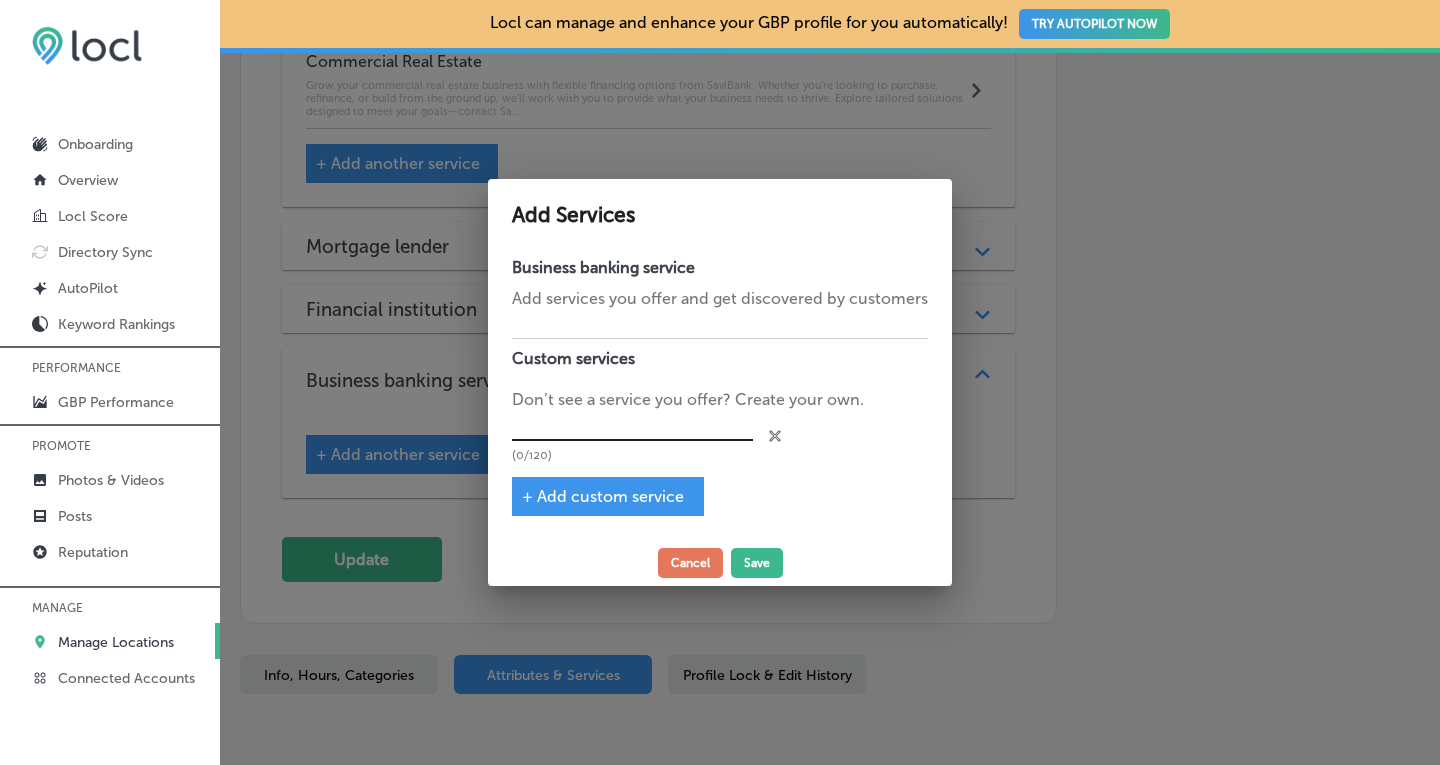 click at bounding box center (632, 426) 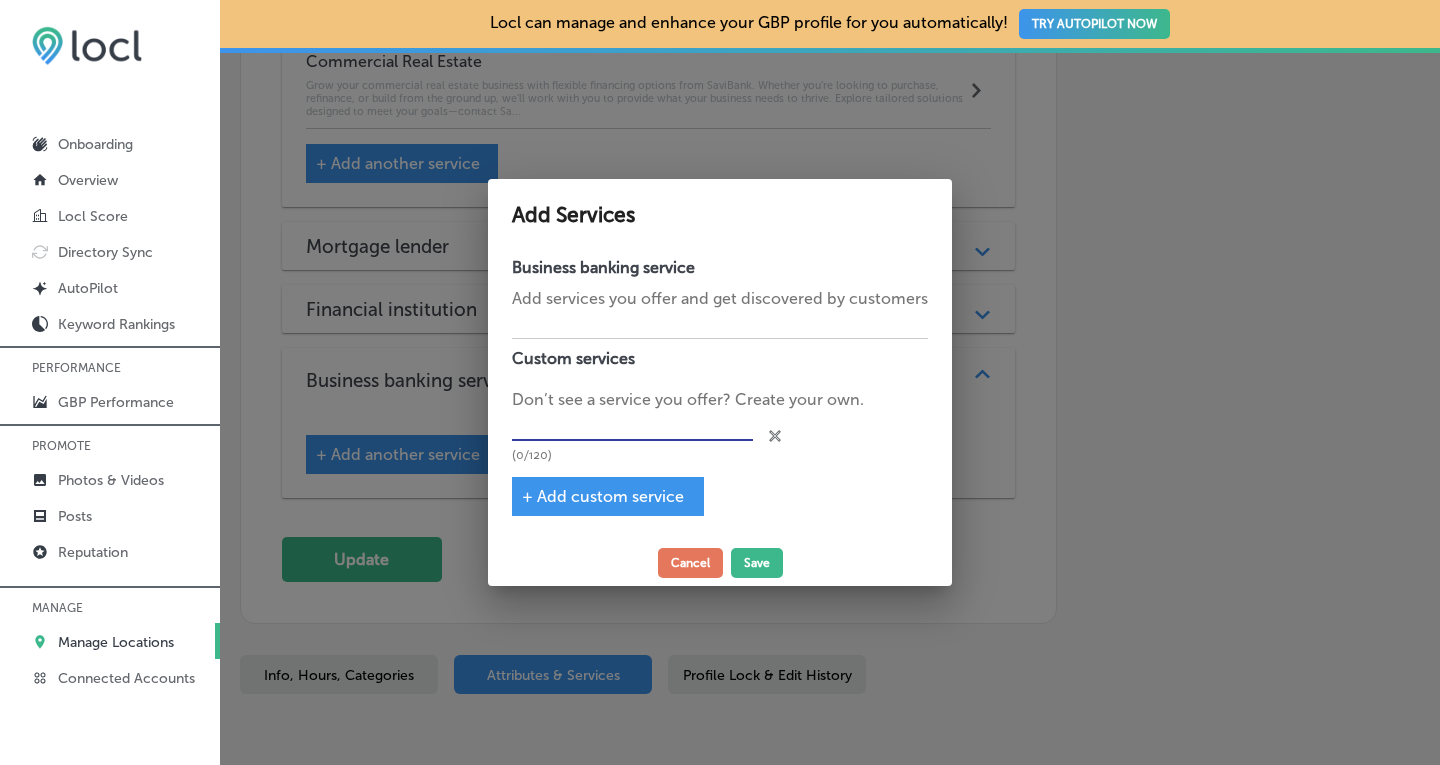 paste on "Merchant Services" 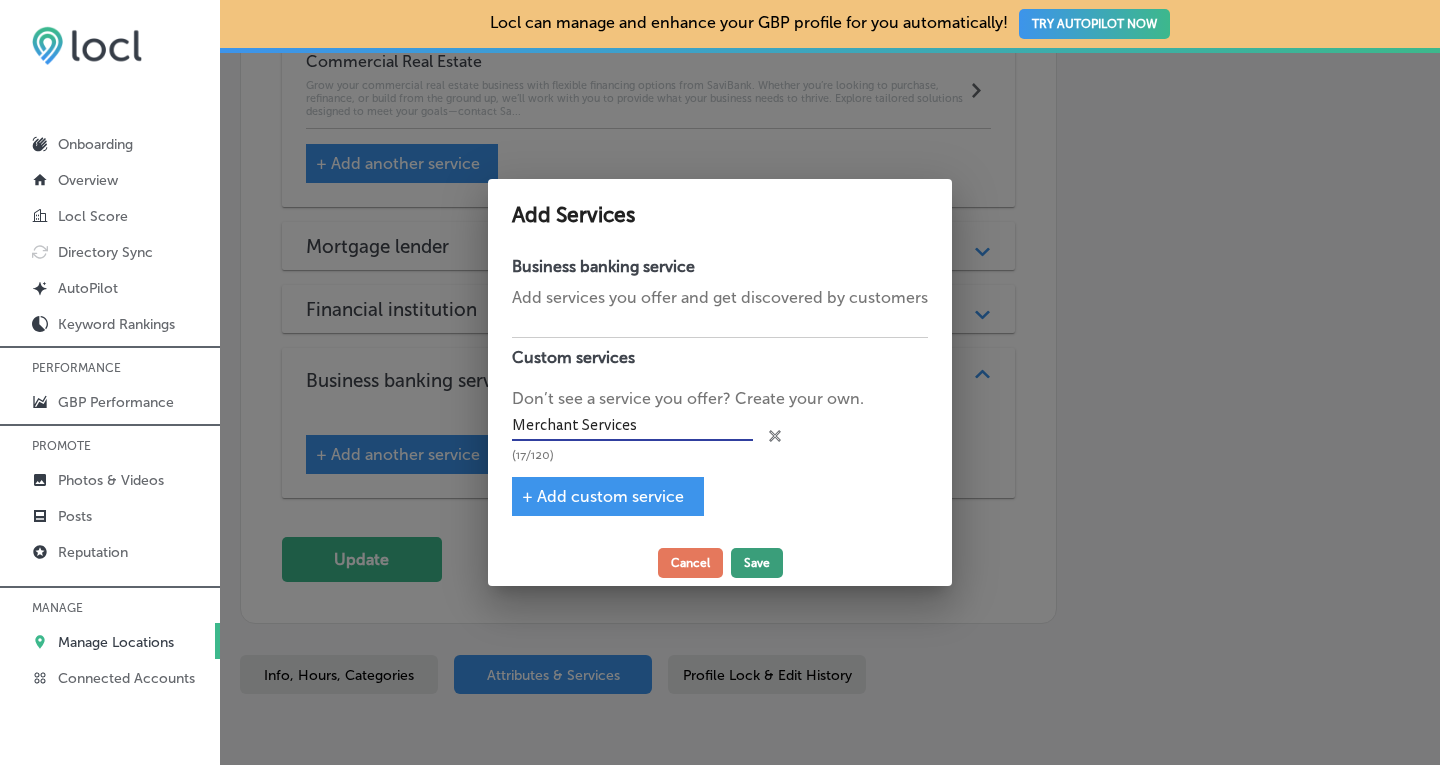 type on "Merchant Services" 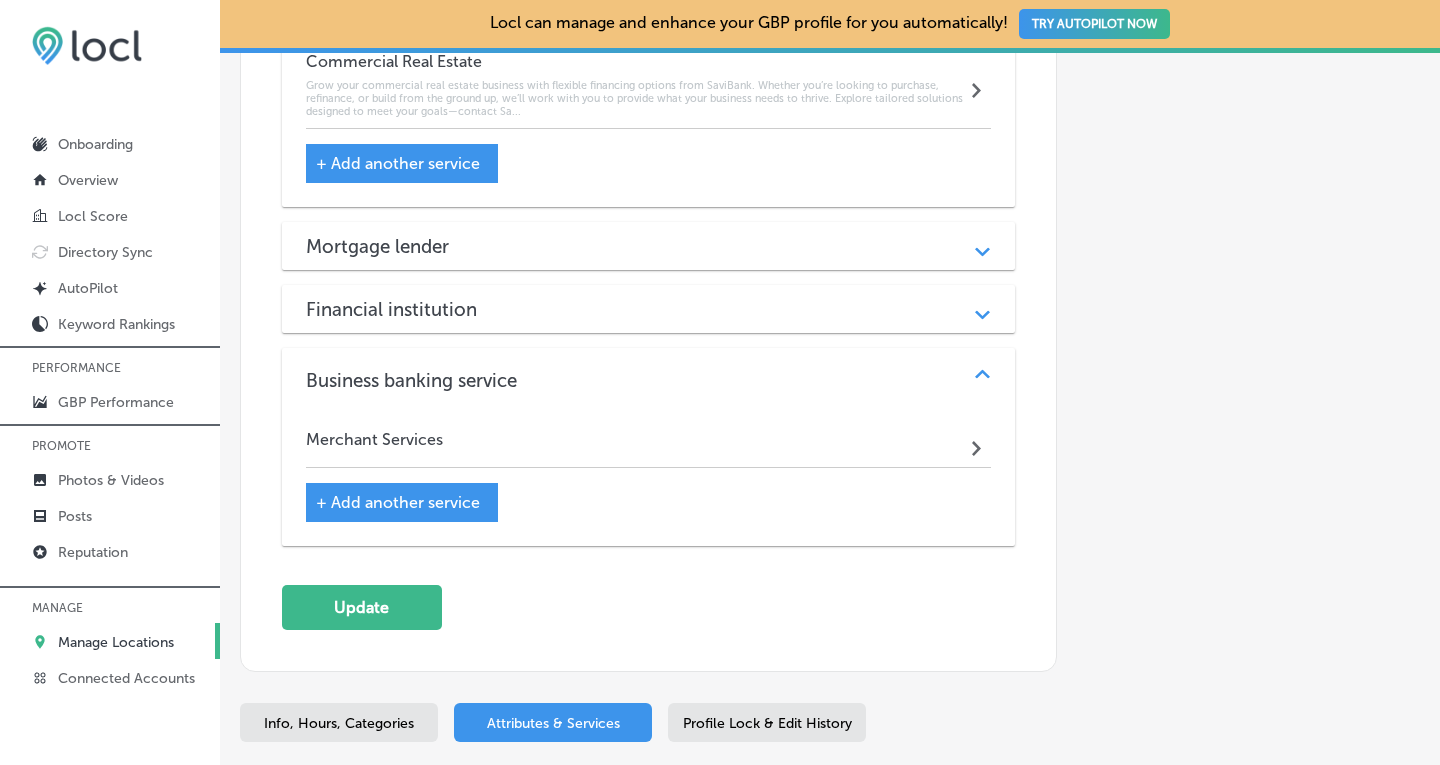 click on "Merchant Services
Path
Created with Sketch." at bounding box center [649, 444] 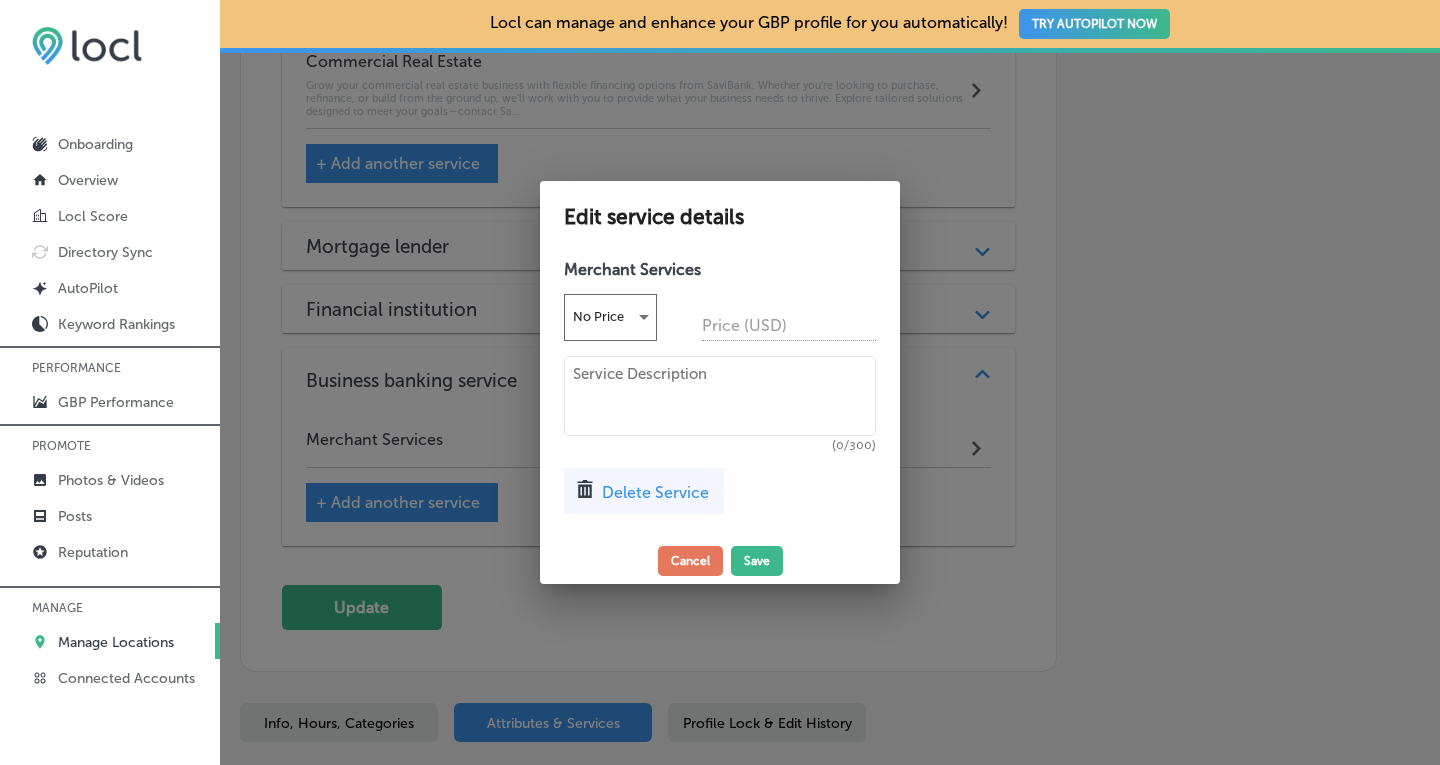 click at bounding box center [720, 396] 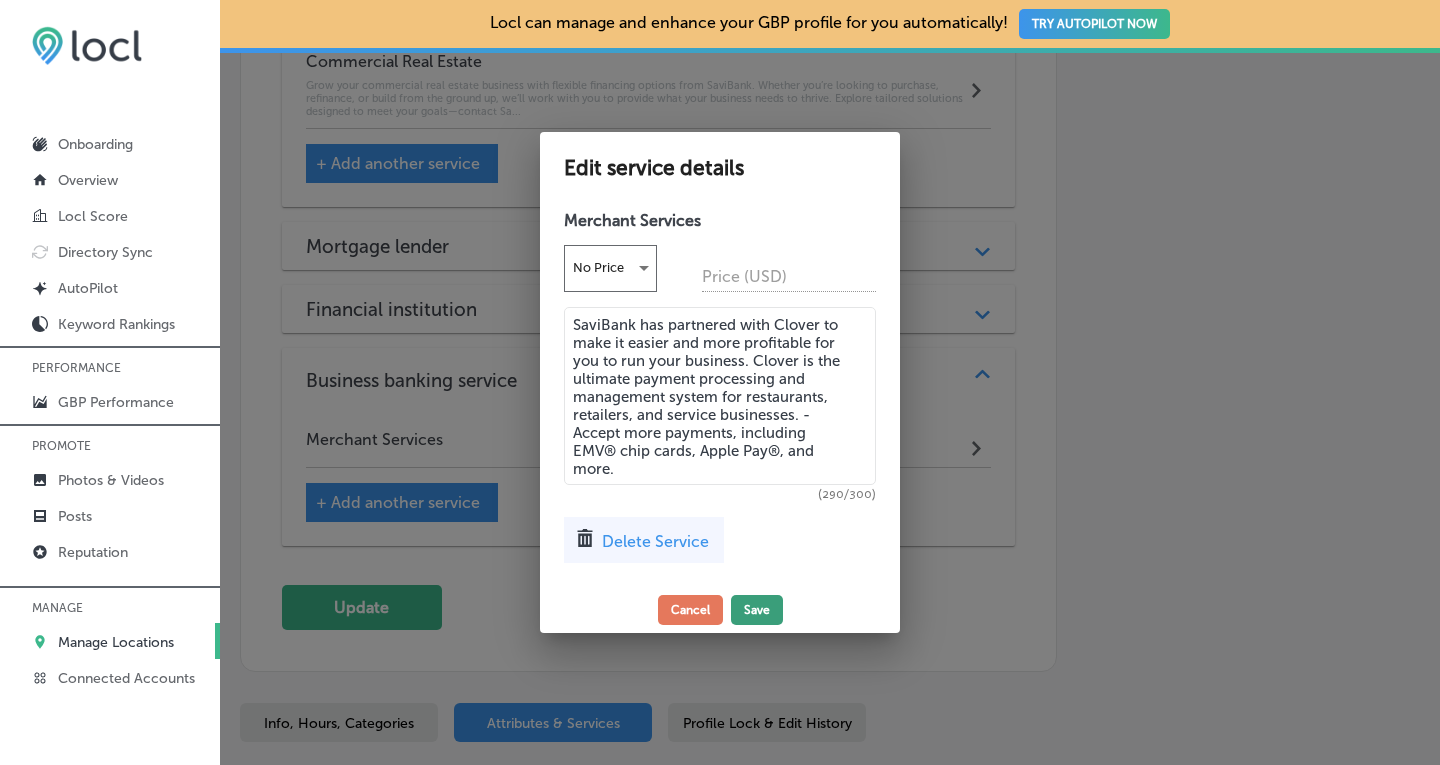 type on "SaviBank has partnered with Clover to make it easier and more profitable for you to run your business. Clover is the ultimate payment processing and management system for restaurants, retailers, and service businesses. -Accept more payments, including EMV® chip cards, Apple Pay®, and more." 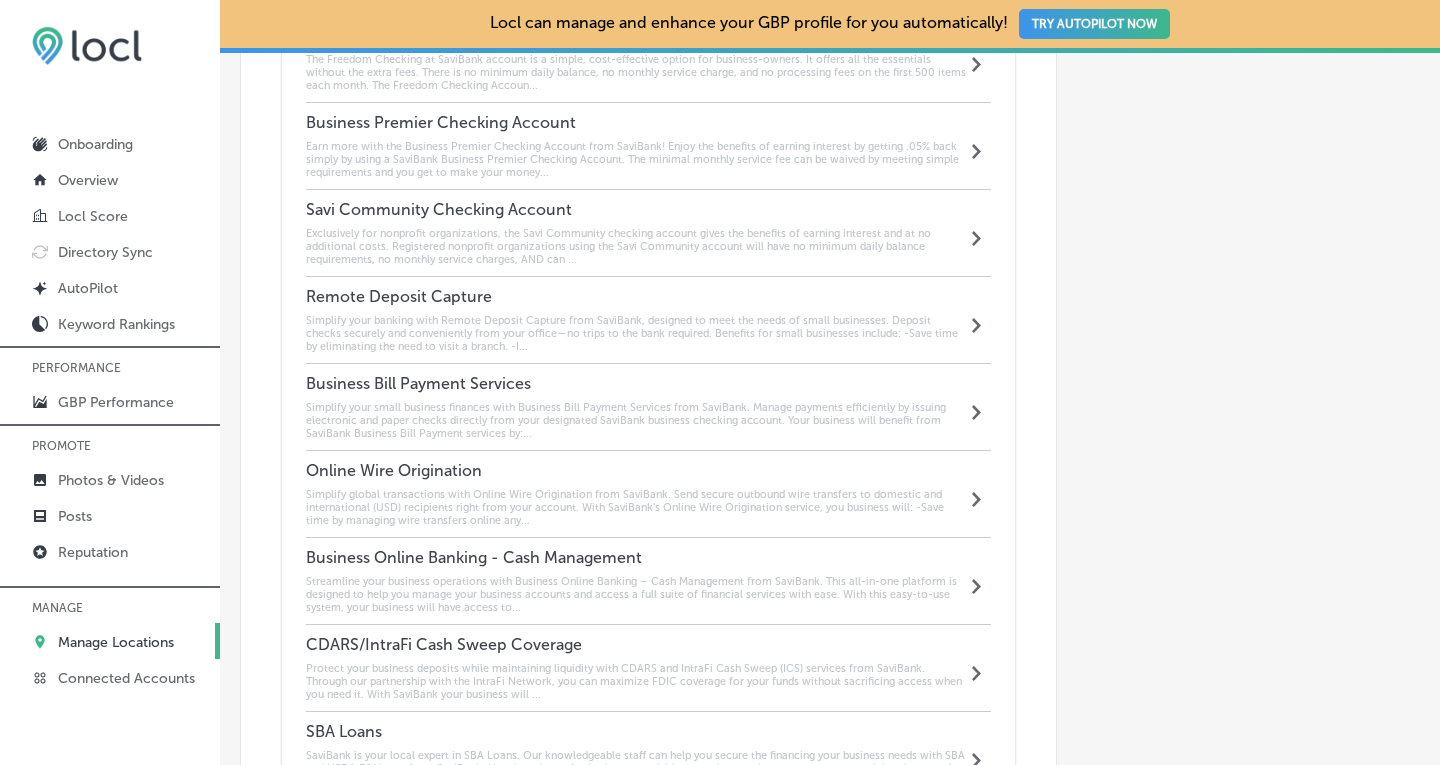 scroll, scrollTop: 1986, scrollLeft: 0, axis: vertical 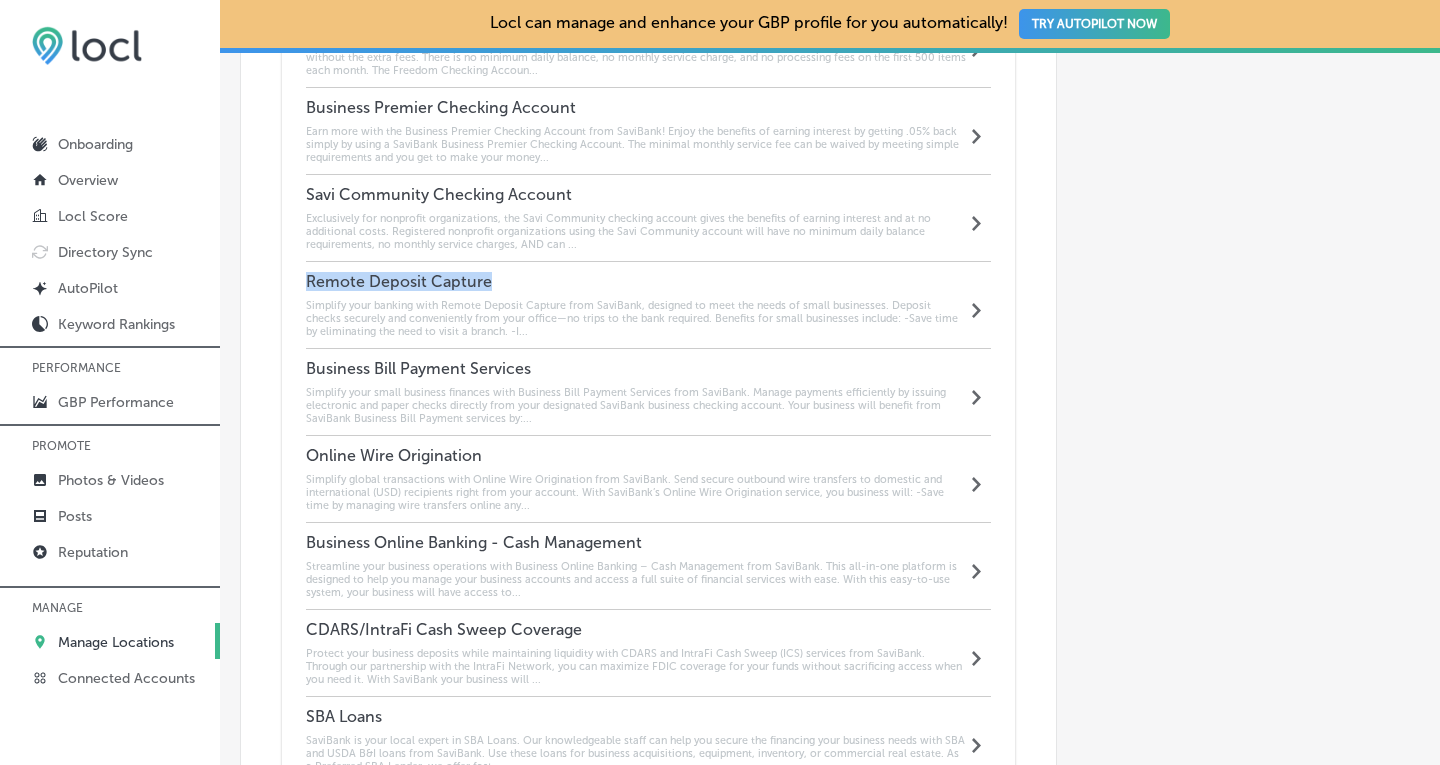 drag, startPoint x: 491, startPoint y: 255, endPoint x: 305, endPoint y: 259, distance: 186.043 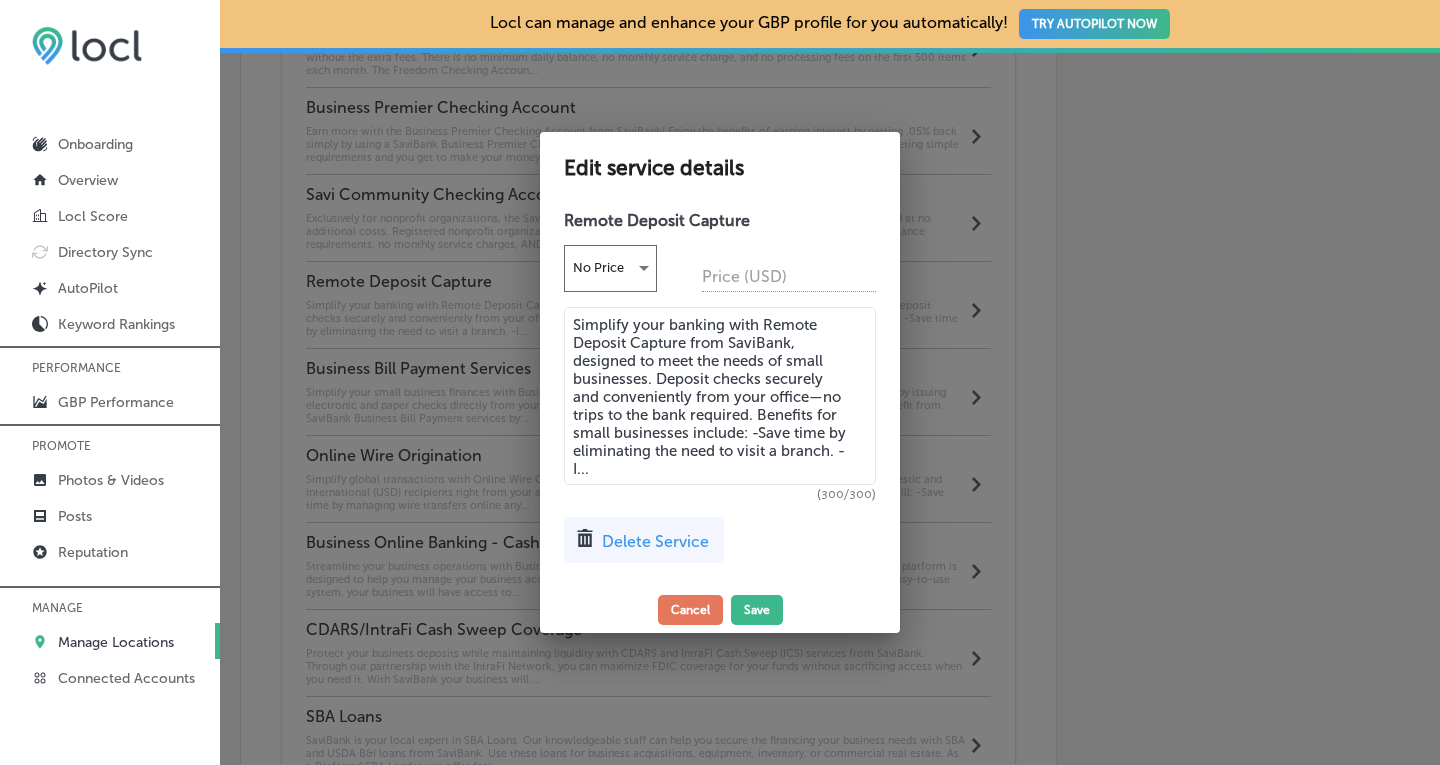 click on "Delete Service" at bounding box center (655, 541) 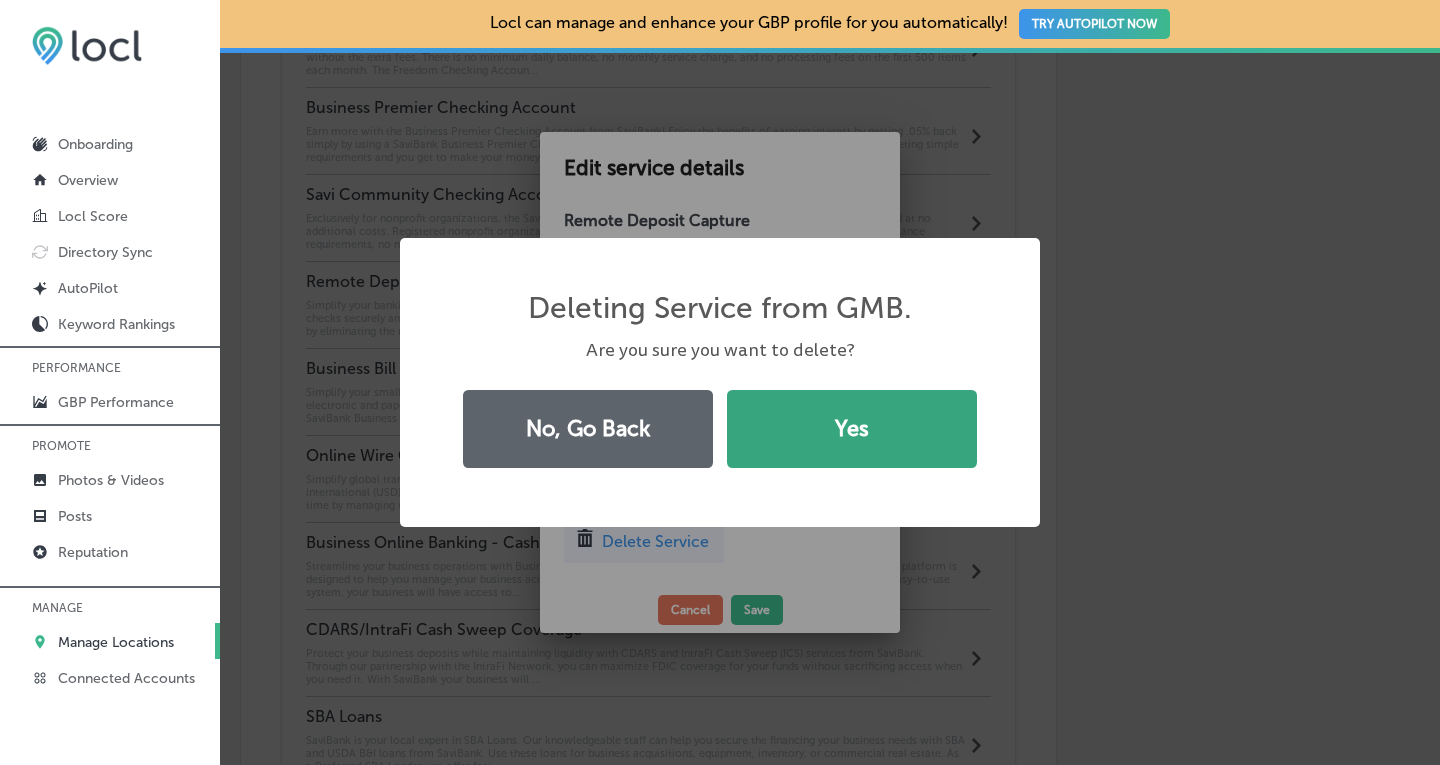 click on "Yes" at bounding box center [852, 429] 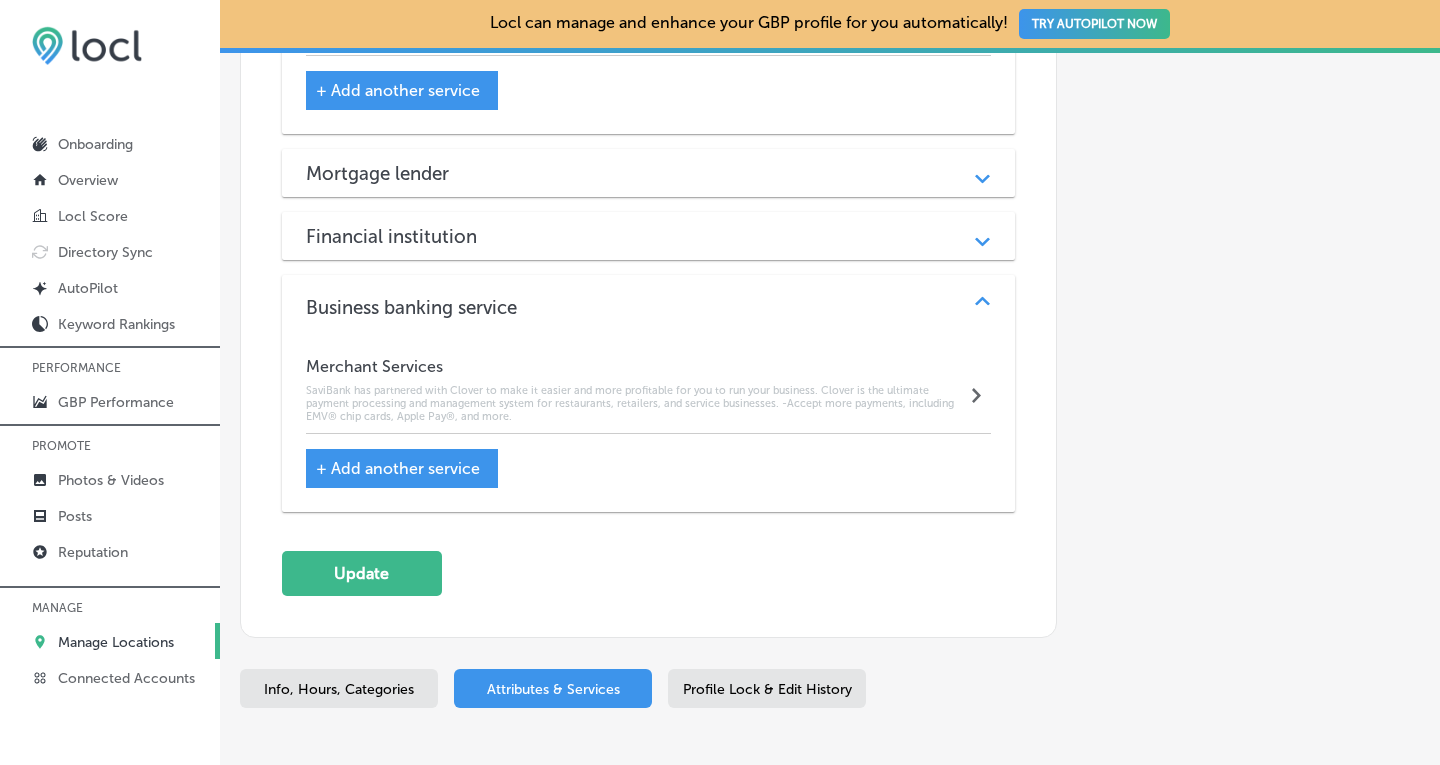 scroll, scrollTop: 2717, scrollLeft: 0, axis: vertical 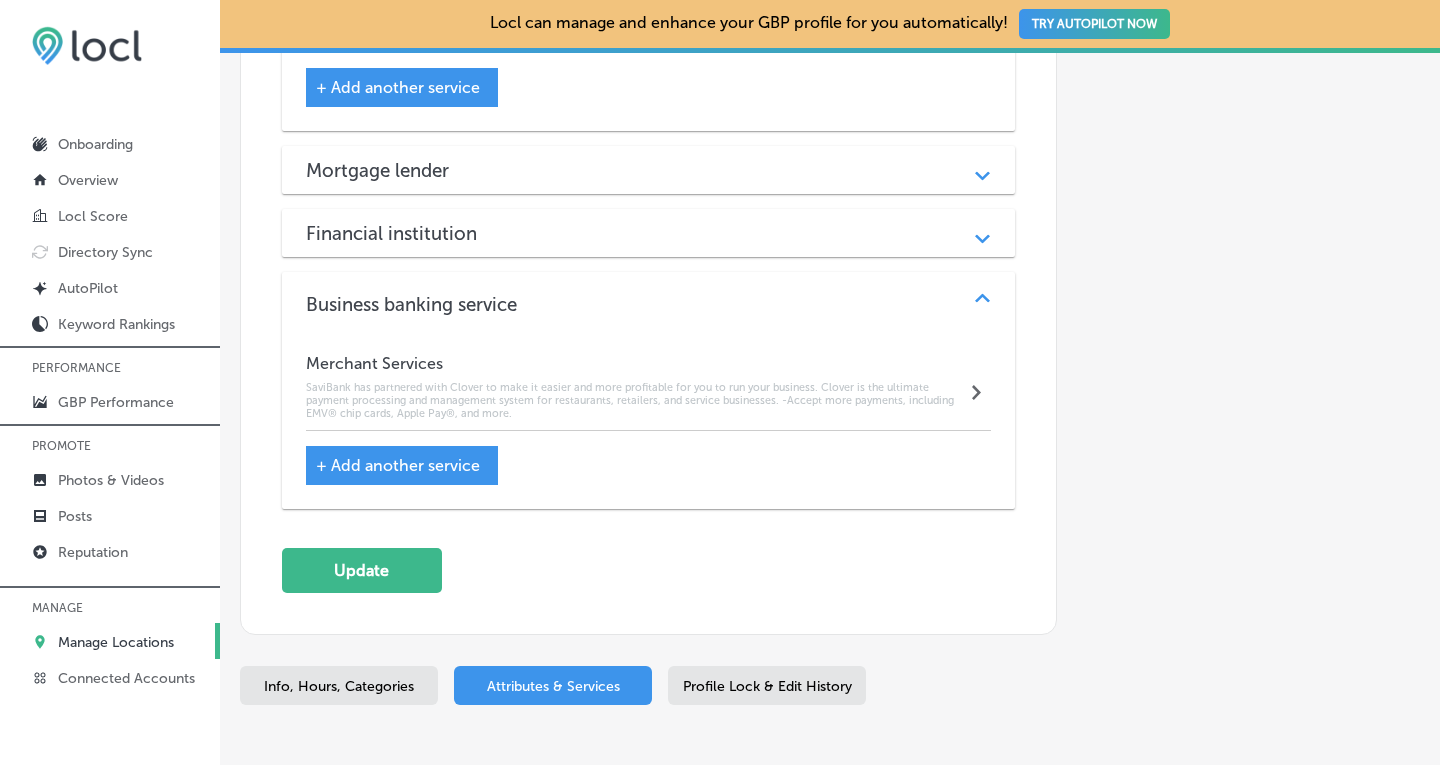 click on "+ Add another service" at bounding box center [398, 465] 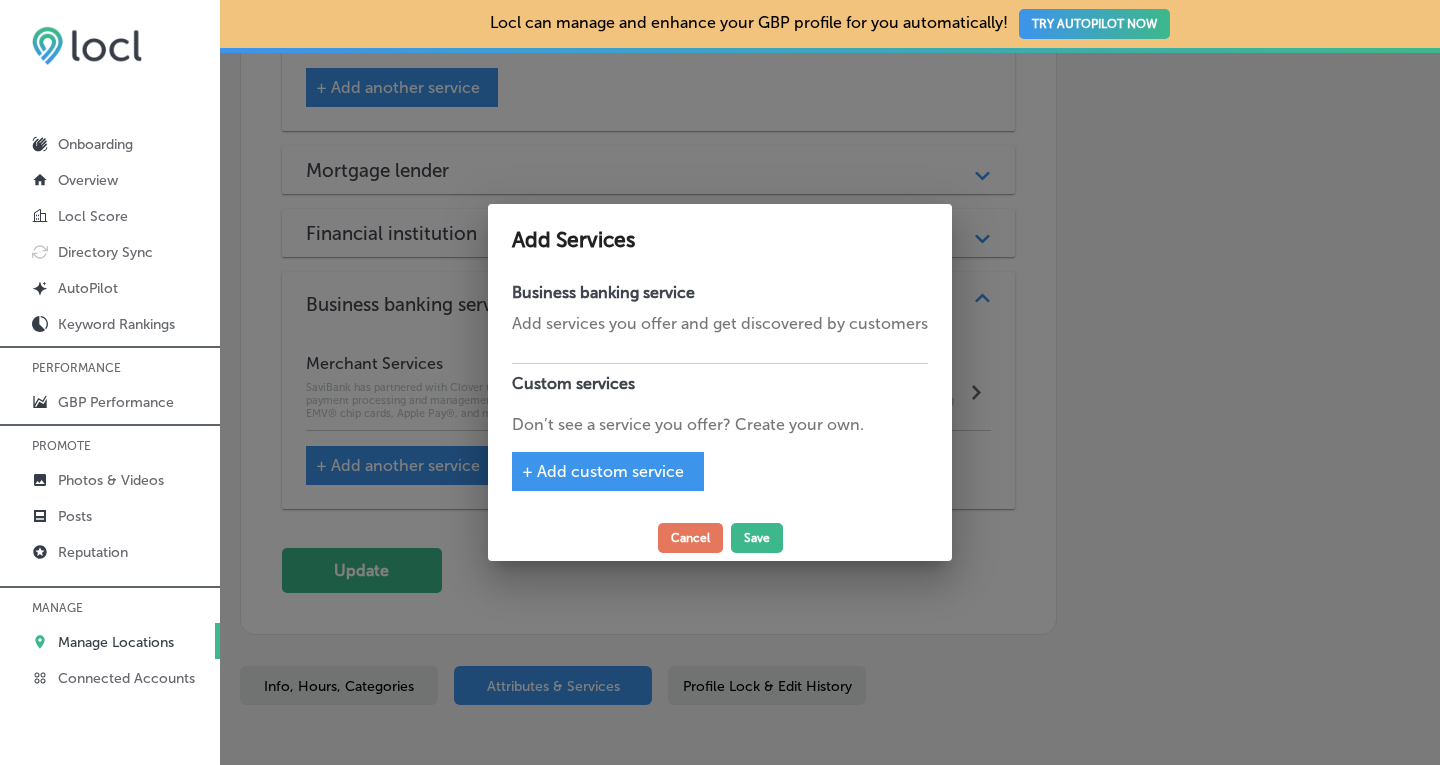 click on "+ Add custom service" at bounding box center [603, 471] 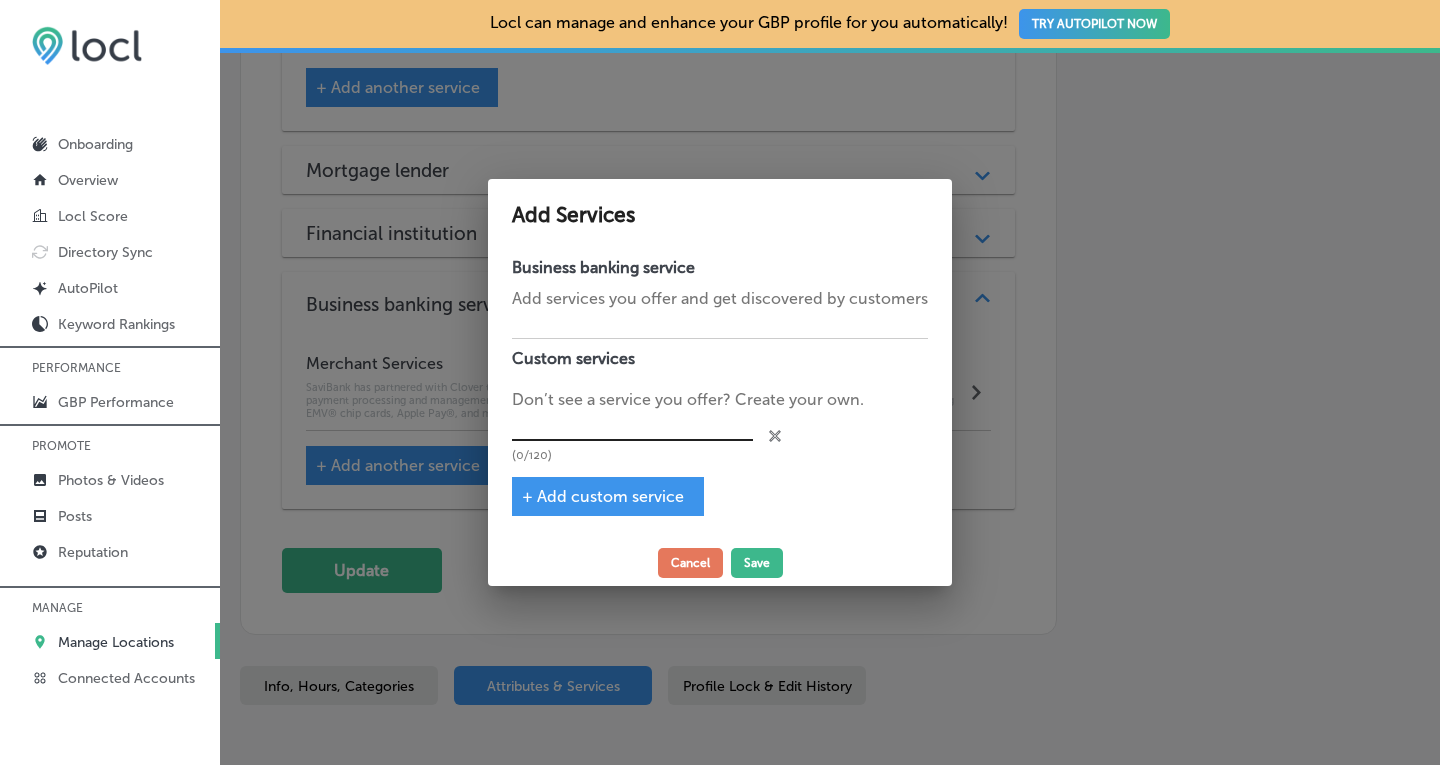 click at bounding box center (632, 426) 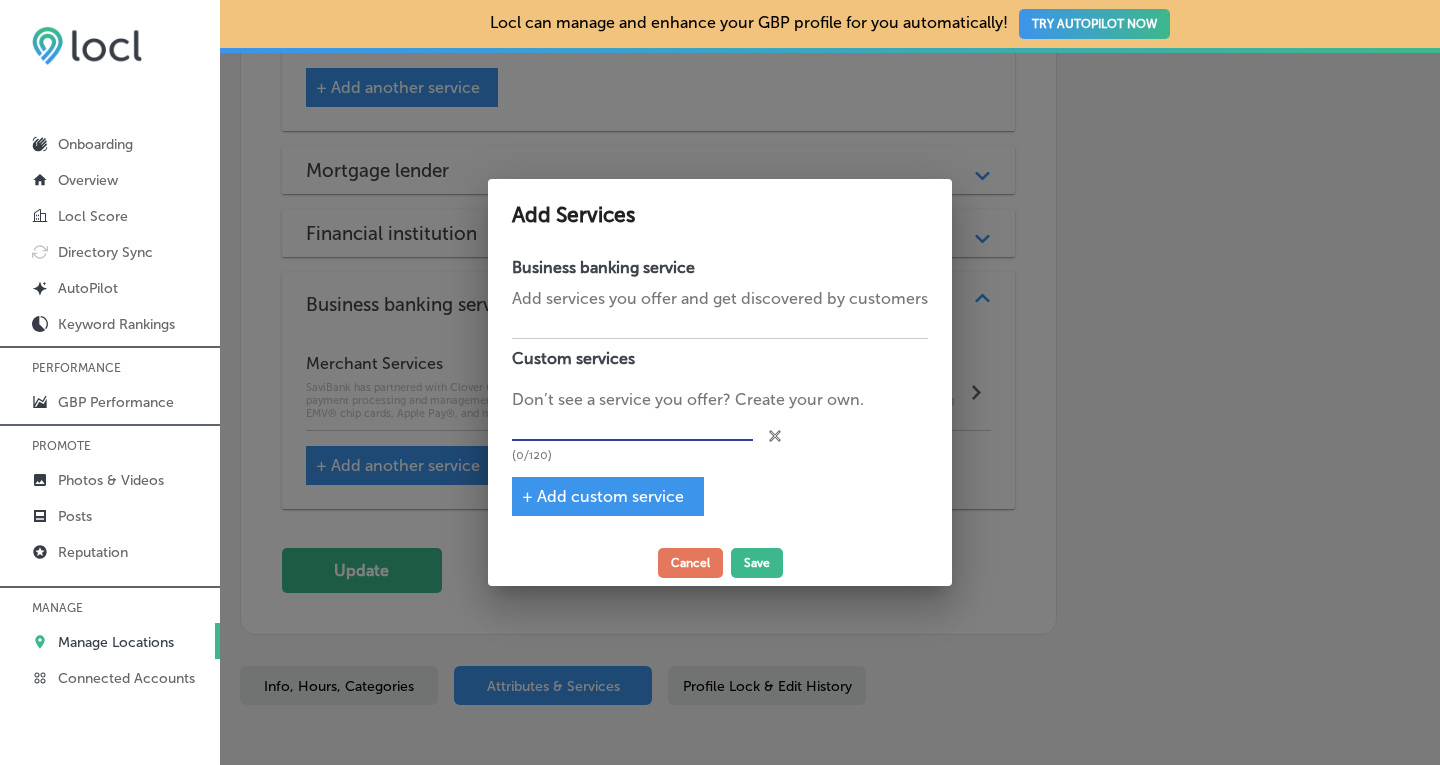 paste on "Remote Deposit Capture" 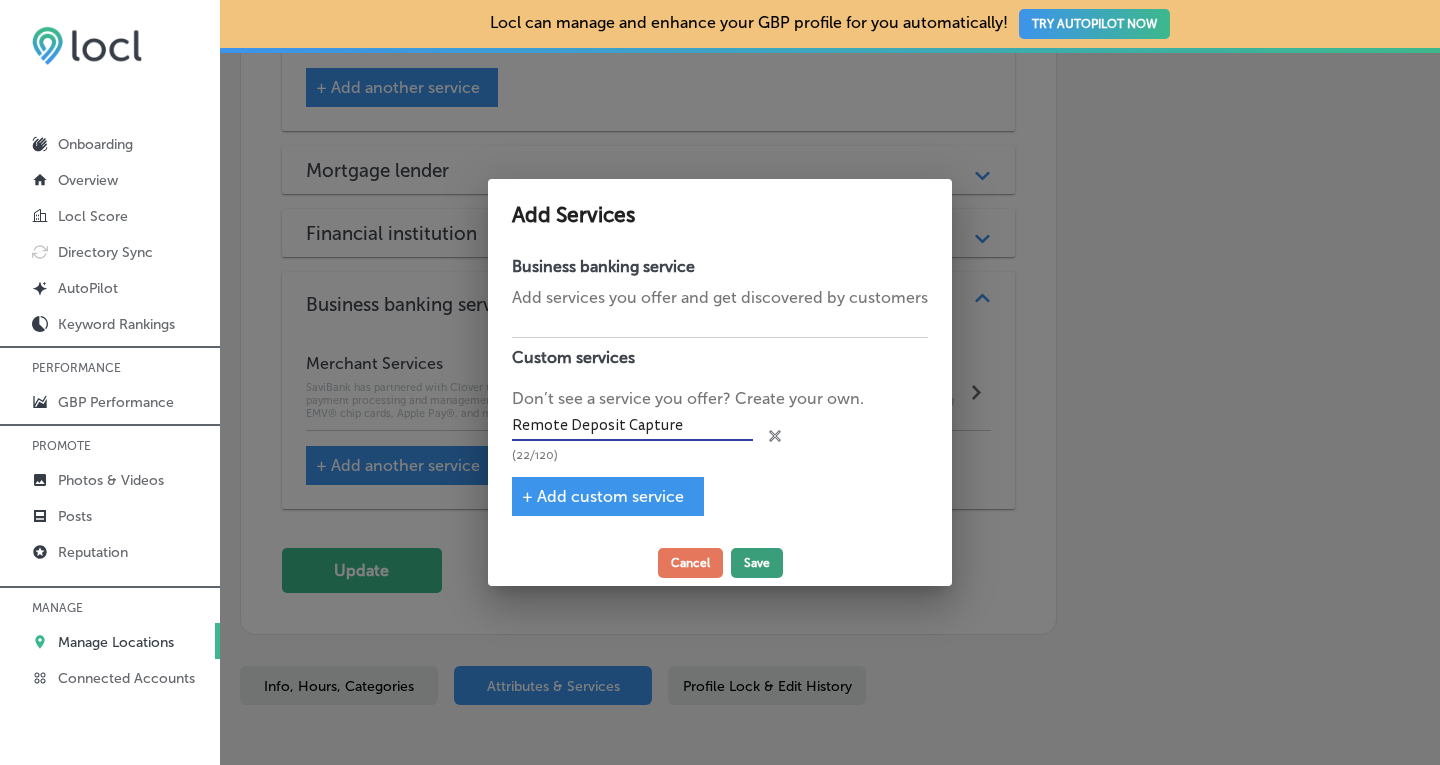 type on "Remote Deposit Capture" 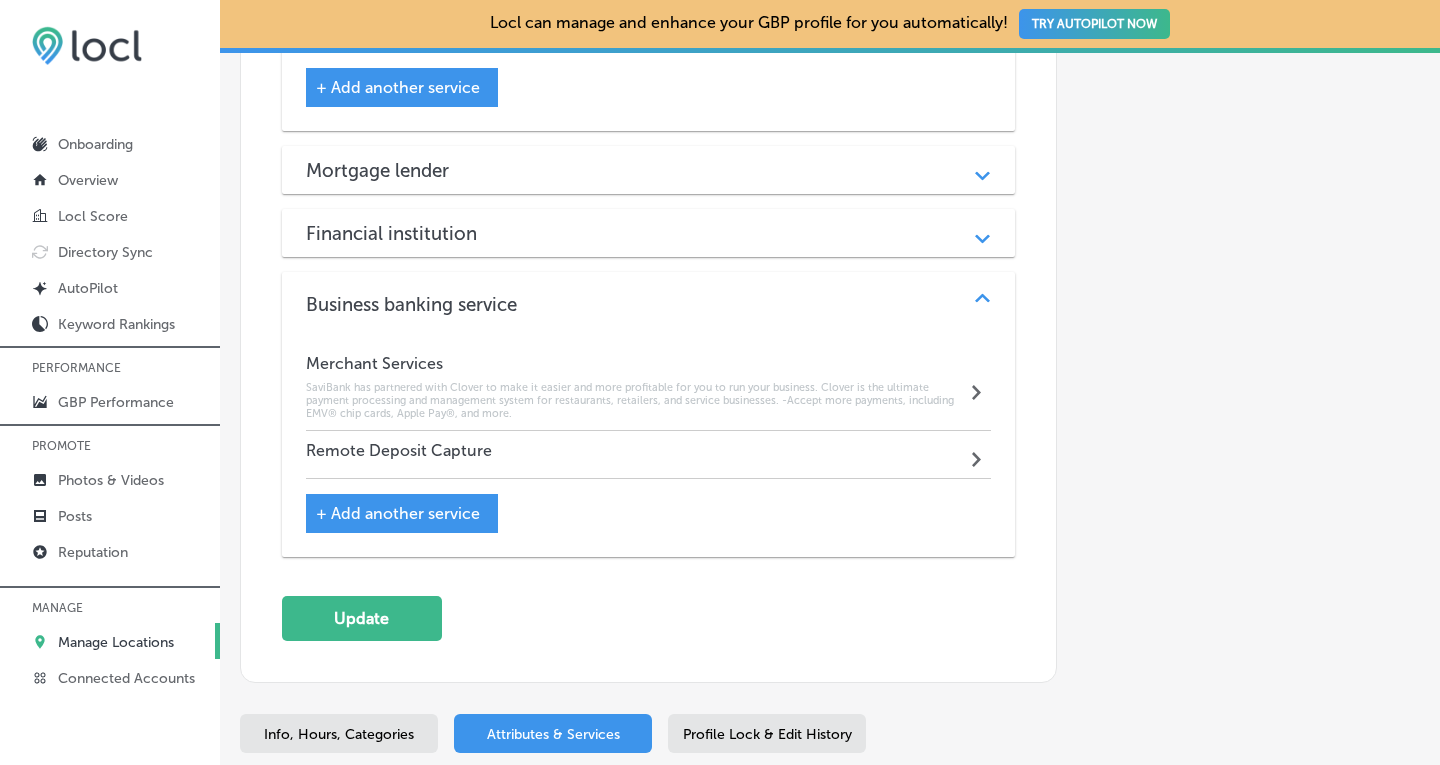 click on "Remote Deposit Capture
Path
Created with Sketch." at bounding box center [649, 455] 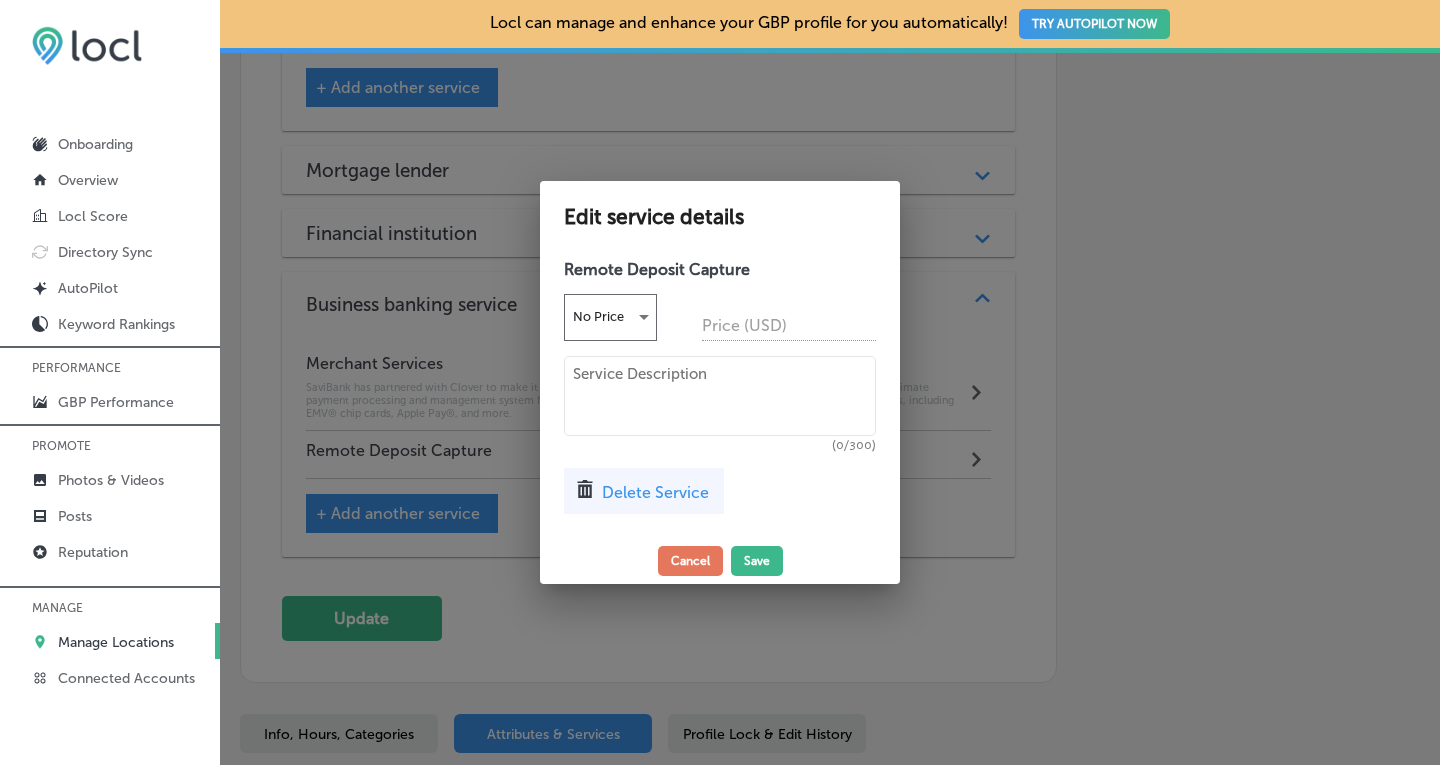 click at bounding box center (720, 396) 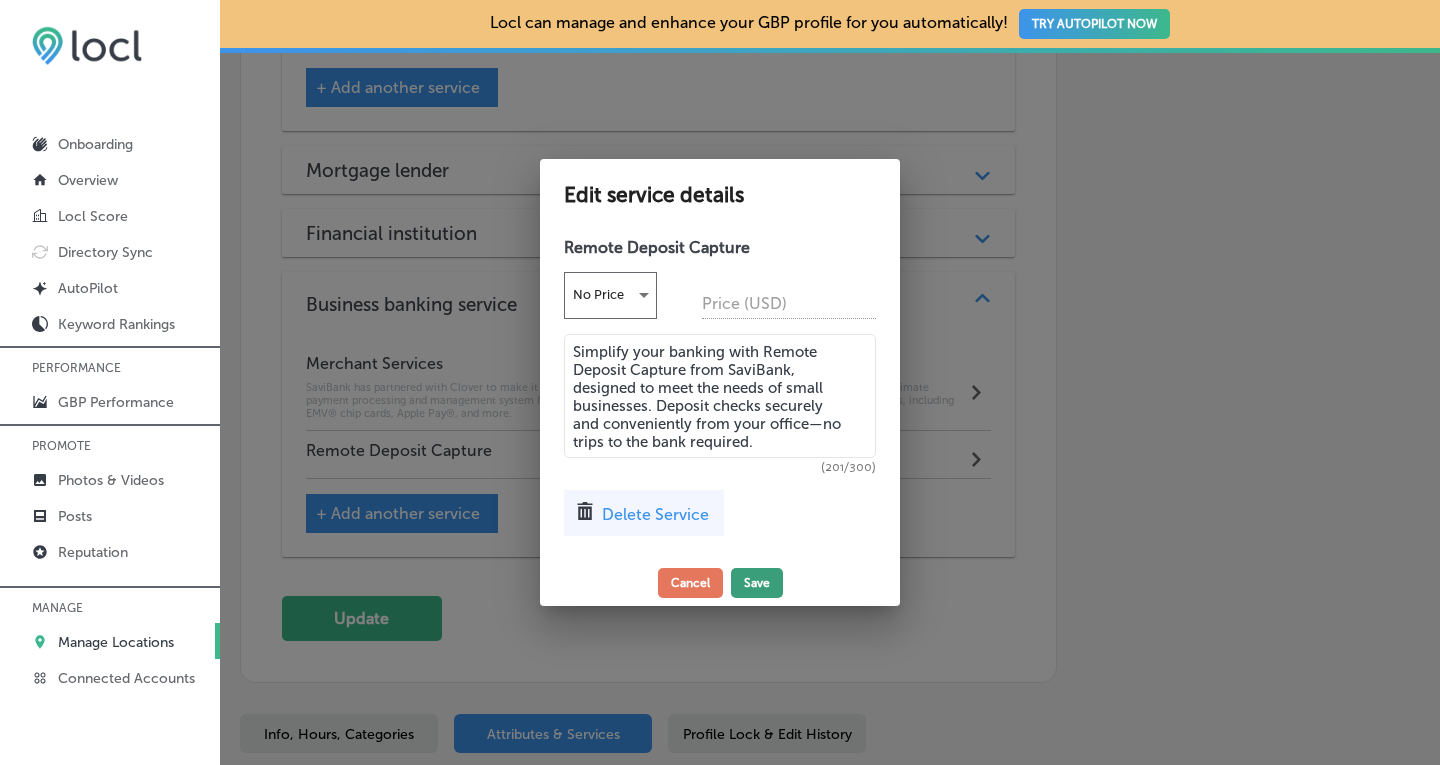 type on "Simplify your banking with Remote Deposit Capture from SaviBank, designed to meet the needs of small businesses. Deposit checks securely and conveniently from your office—no trips to the bank required." 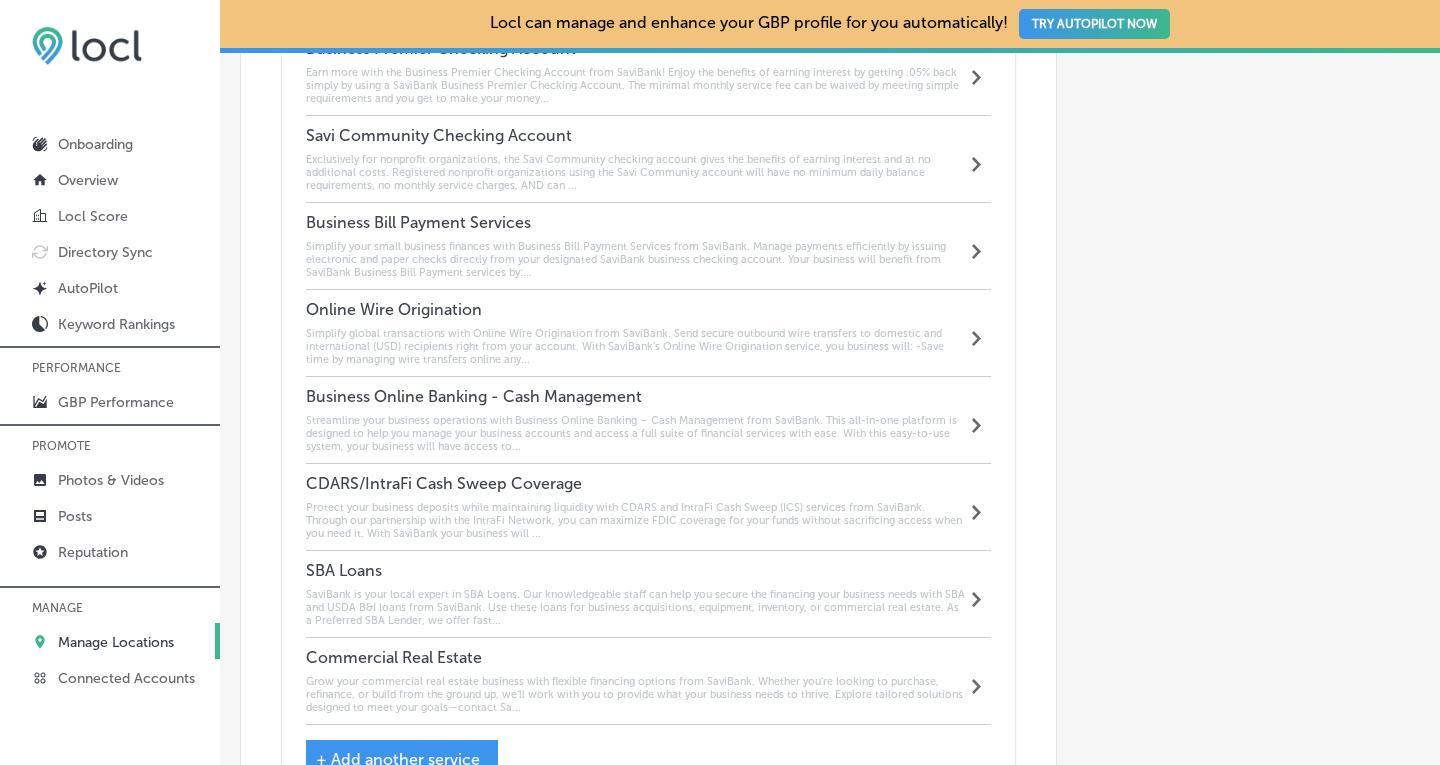 scroll, scrollTop: 2020, scrollLeft: 0, axis: vertical 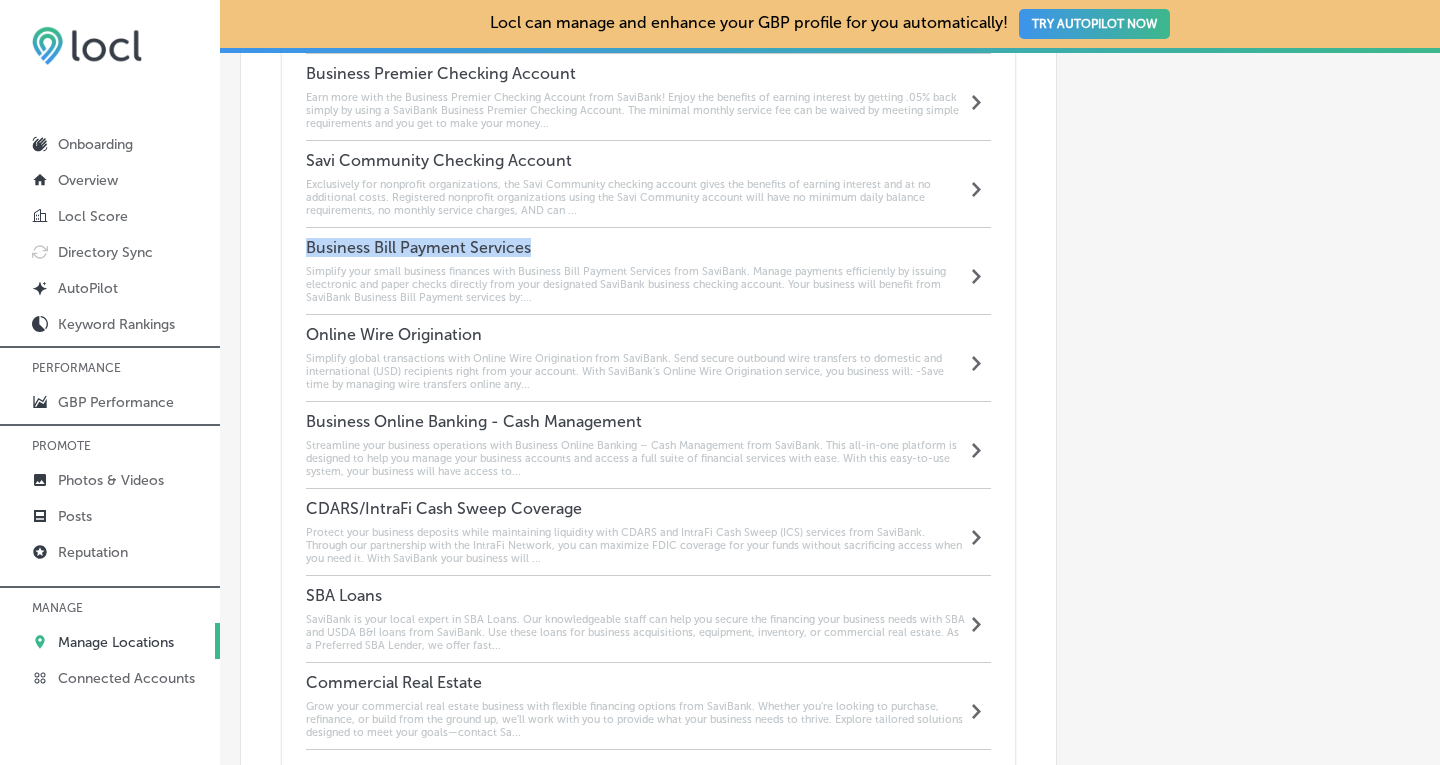drag, startPoint x: 533, startPoint y: 219, endPoint x: 301, endPoint y: 219, distance: 232 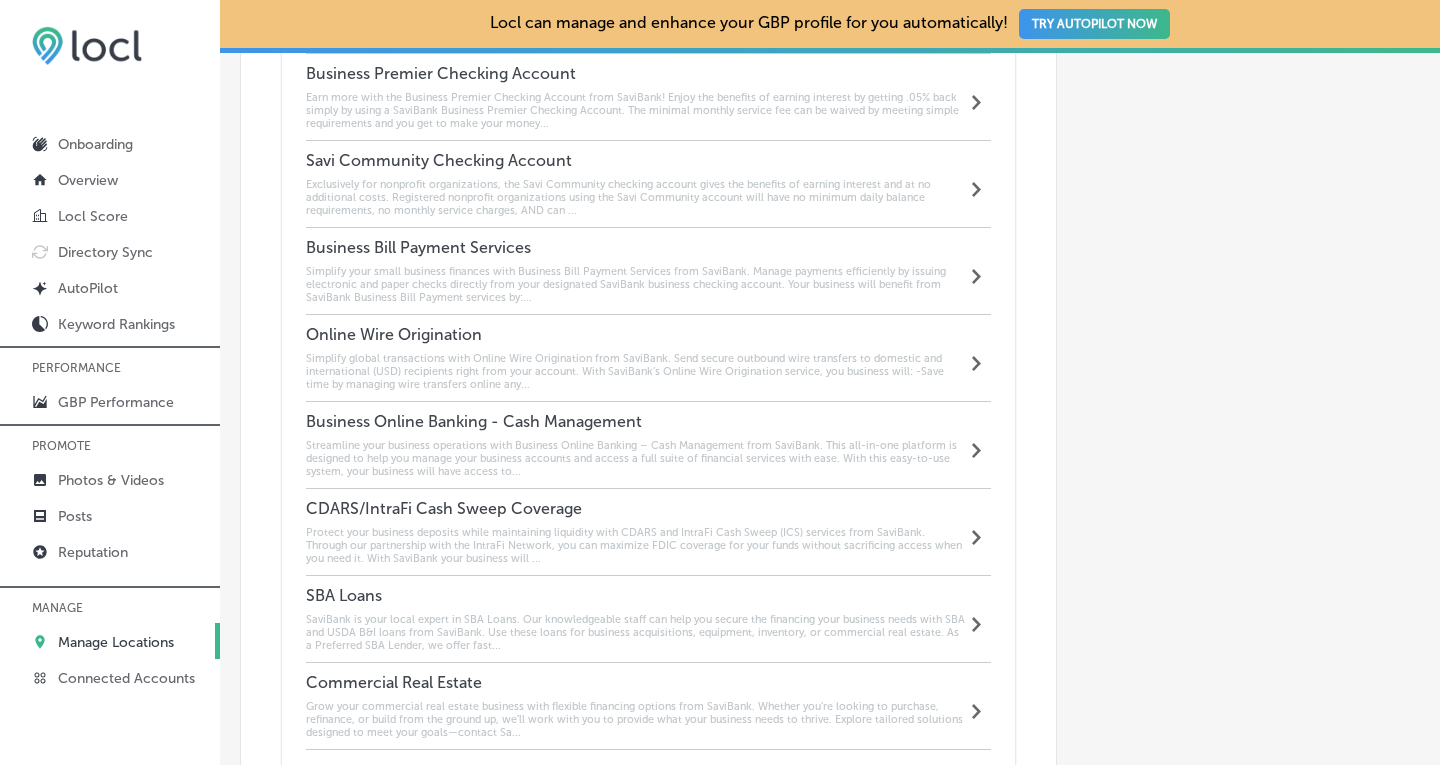 click on "Simplify your small business finances with Business Bill Payment Services from SaviBank. Manage payments efficiently by issuing electronic and paper checks directly from your designated SaviBank business checking account. Your business will benefit from SaviBank Business Bill Payment services by:..." at bounding box center (636, 284) 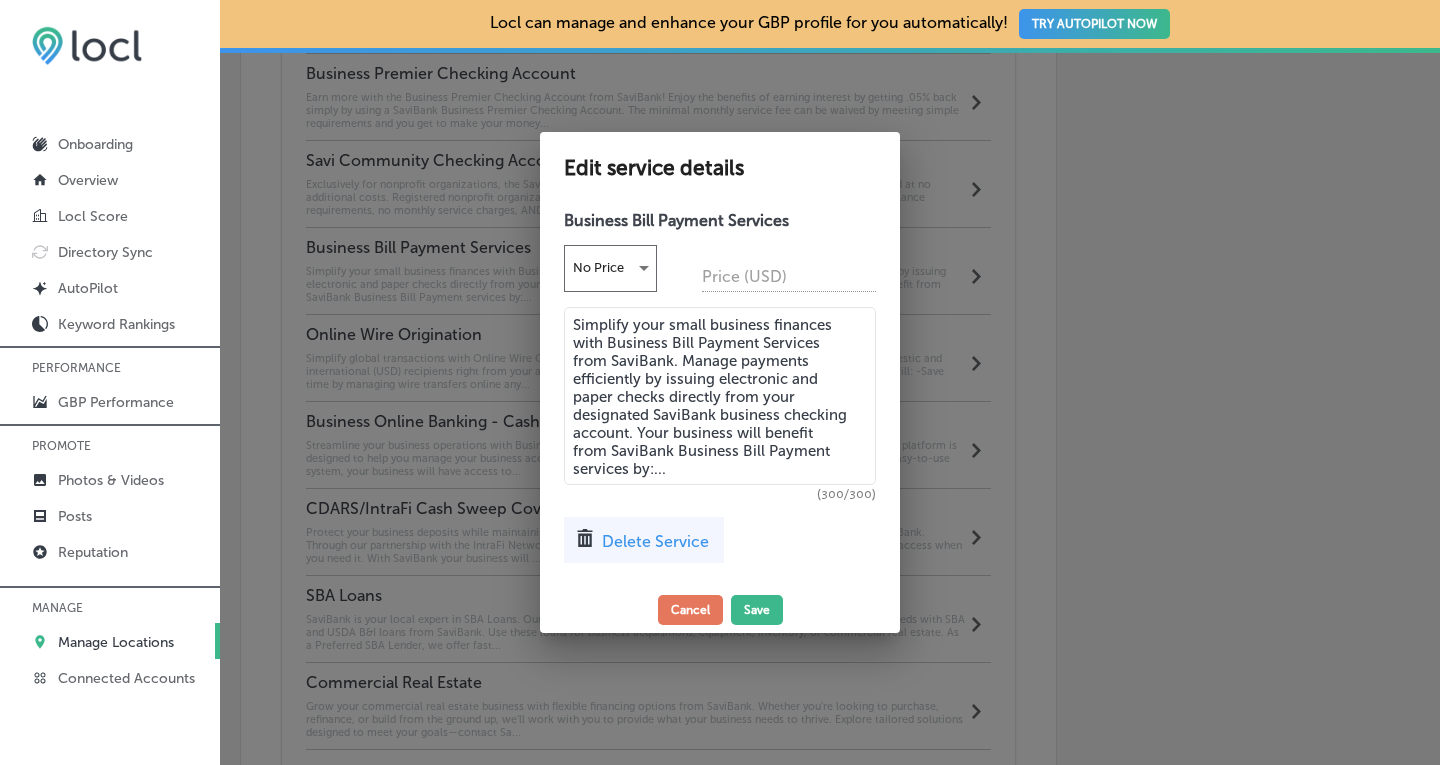 click on "Delete Service" at bounding box center [655, 541] 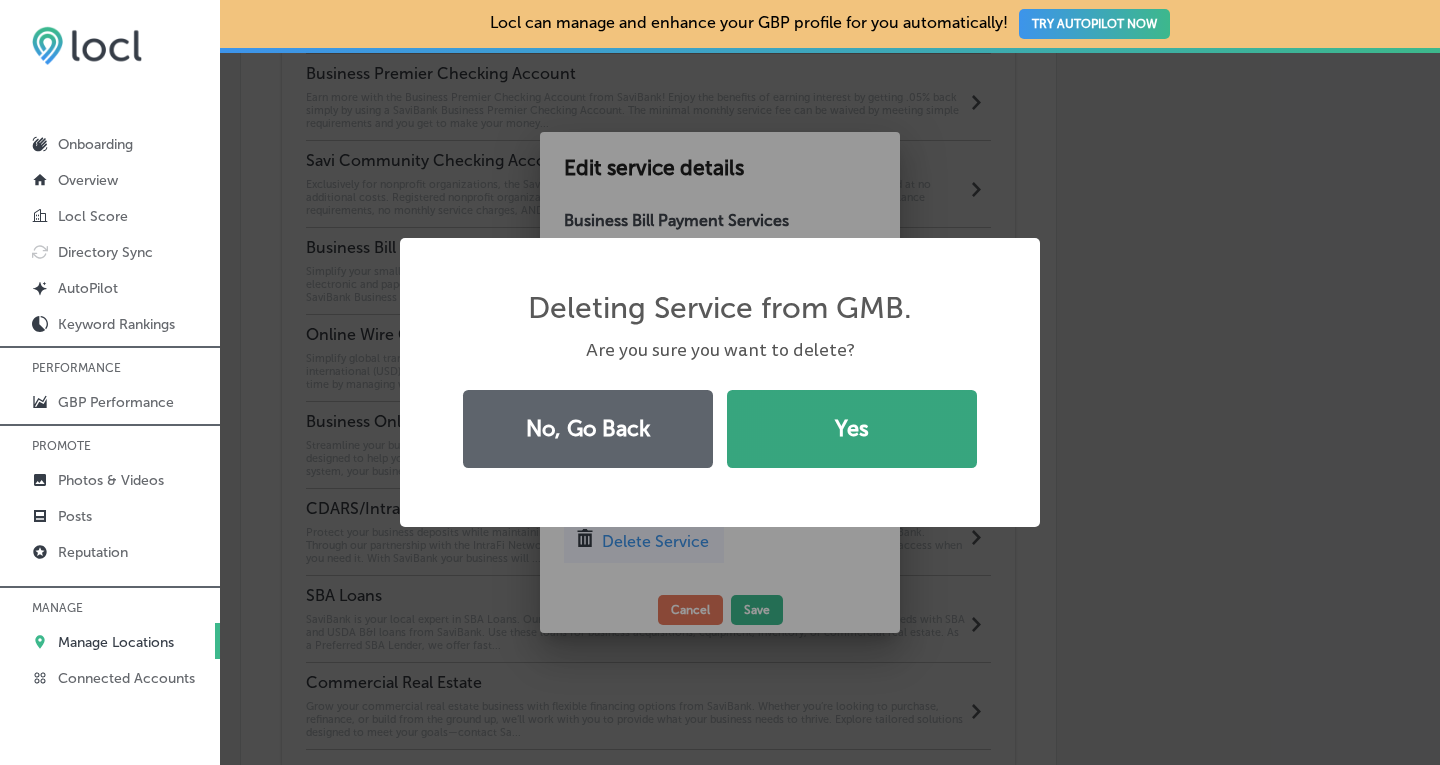 click on "Yes" at bounding box center (852, 429) 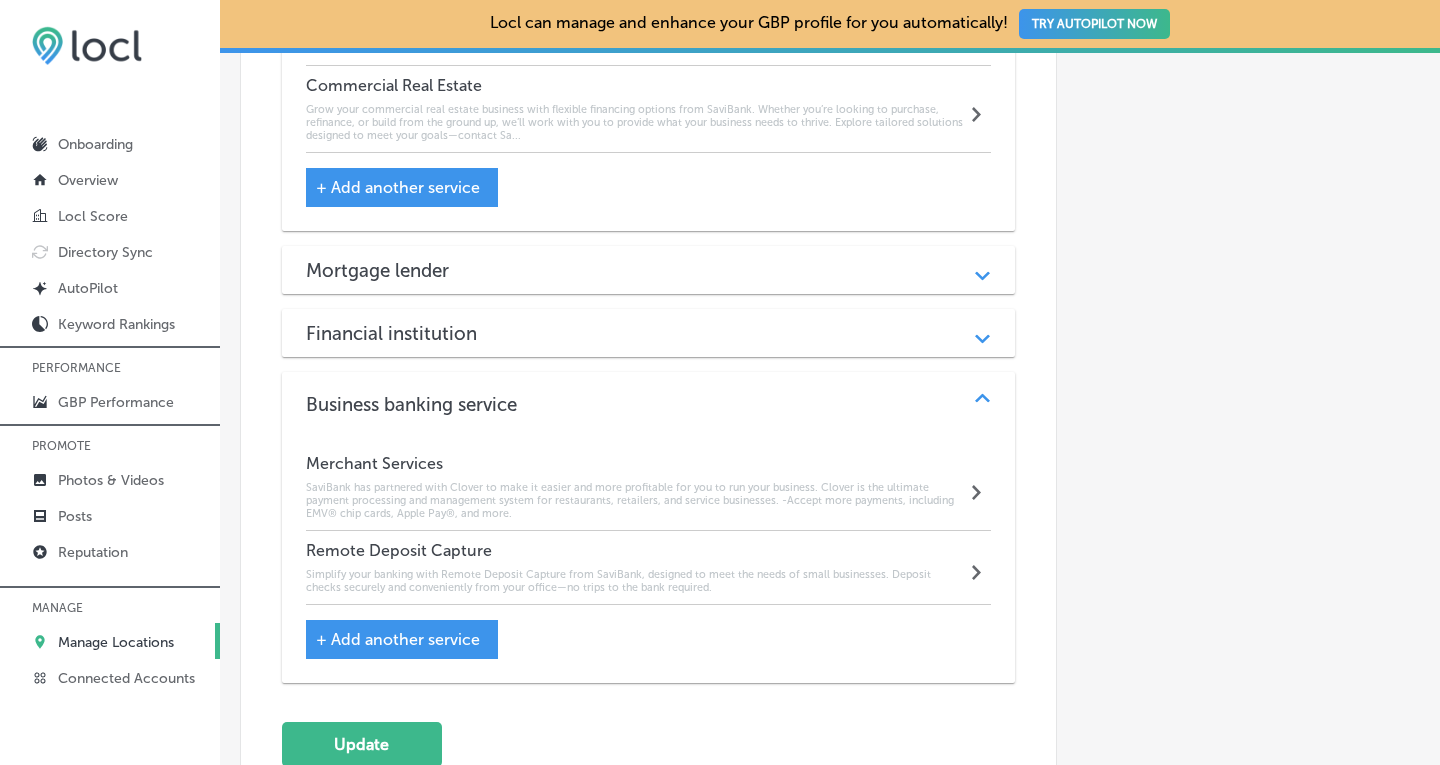 scroll, scrollTop: 2774, scrollLeft: 0, axis: vertical 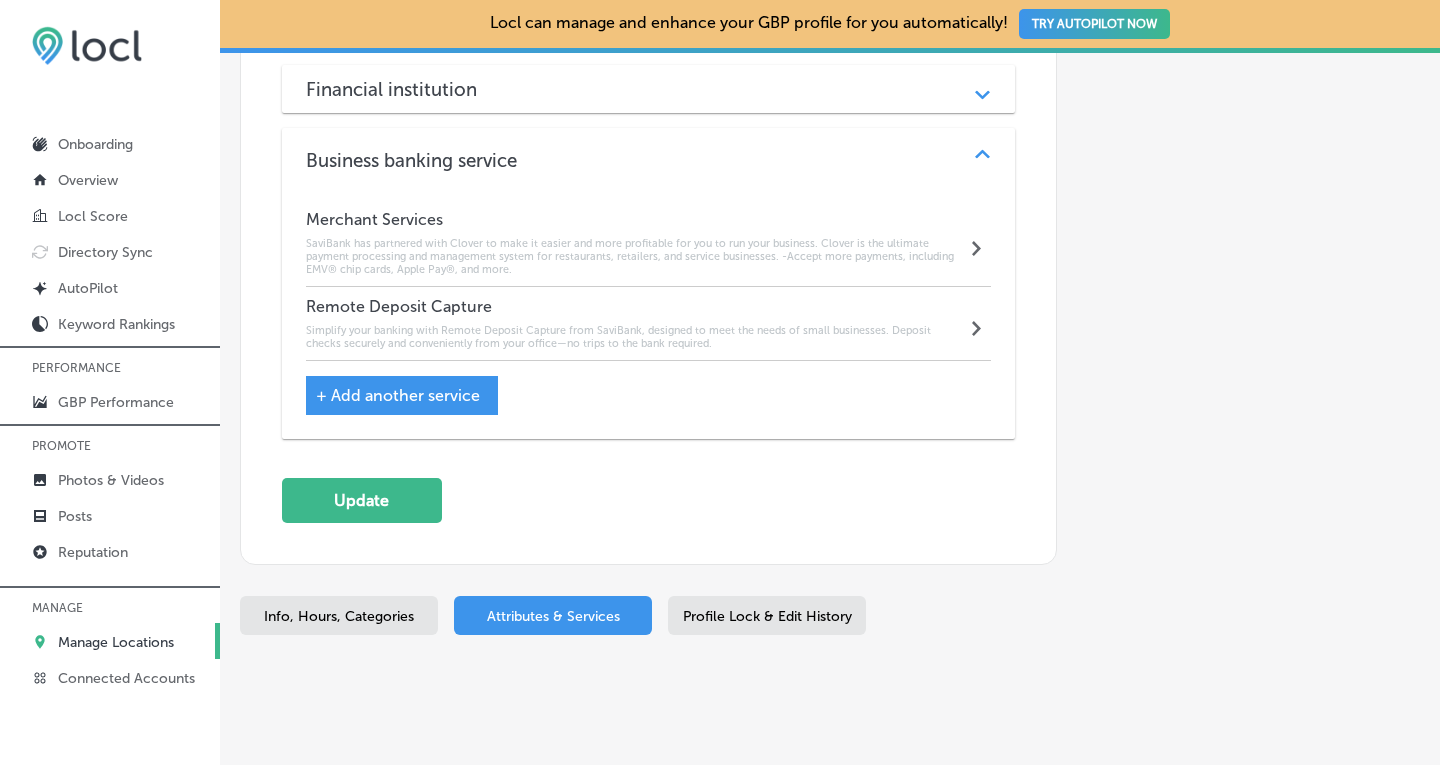 click on "+ Add another service" at bounding box center [398, 395] 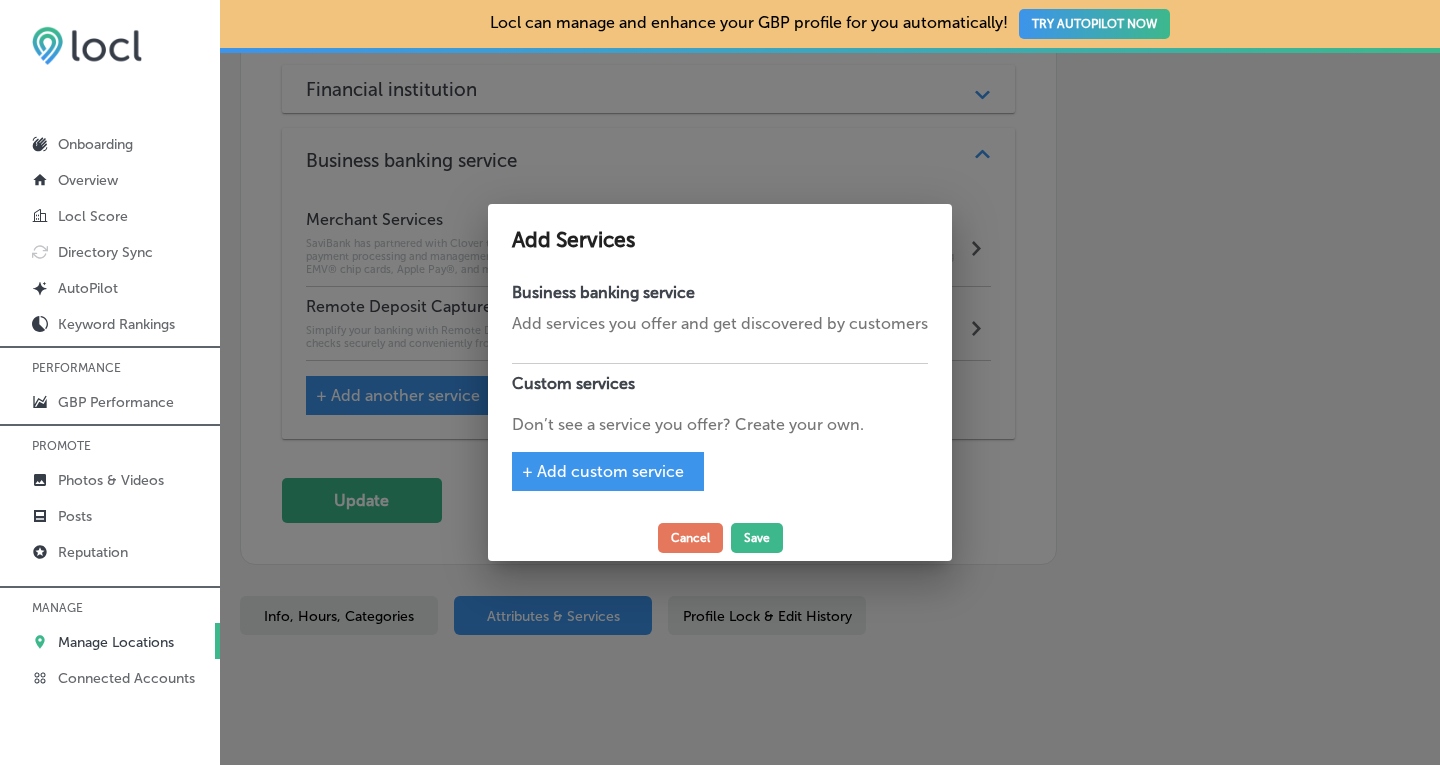 click on "+ Add custom service" at bounding box center (603, 471) 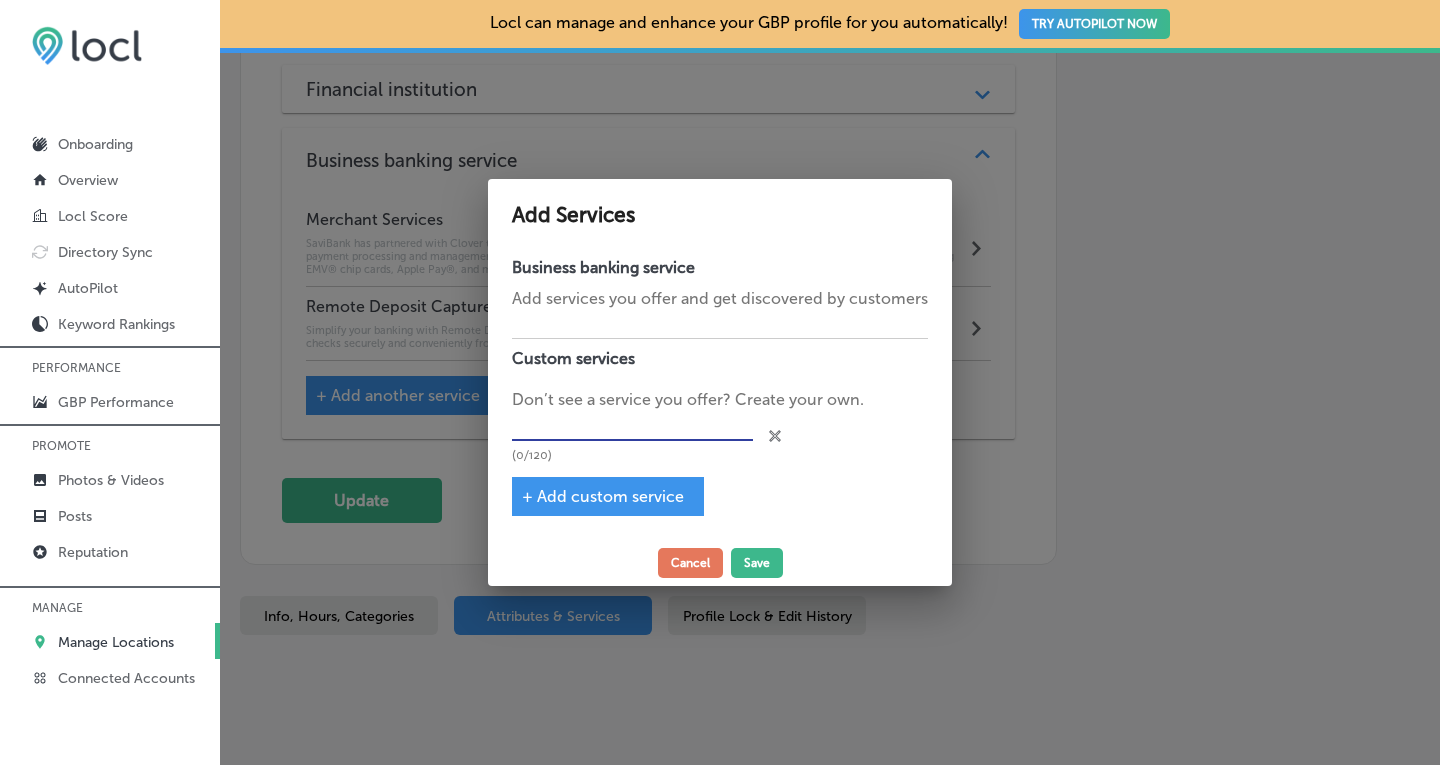 click at bounding box center (632, 426) 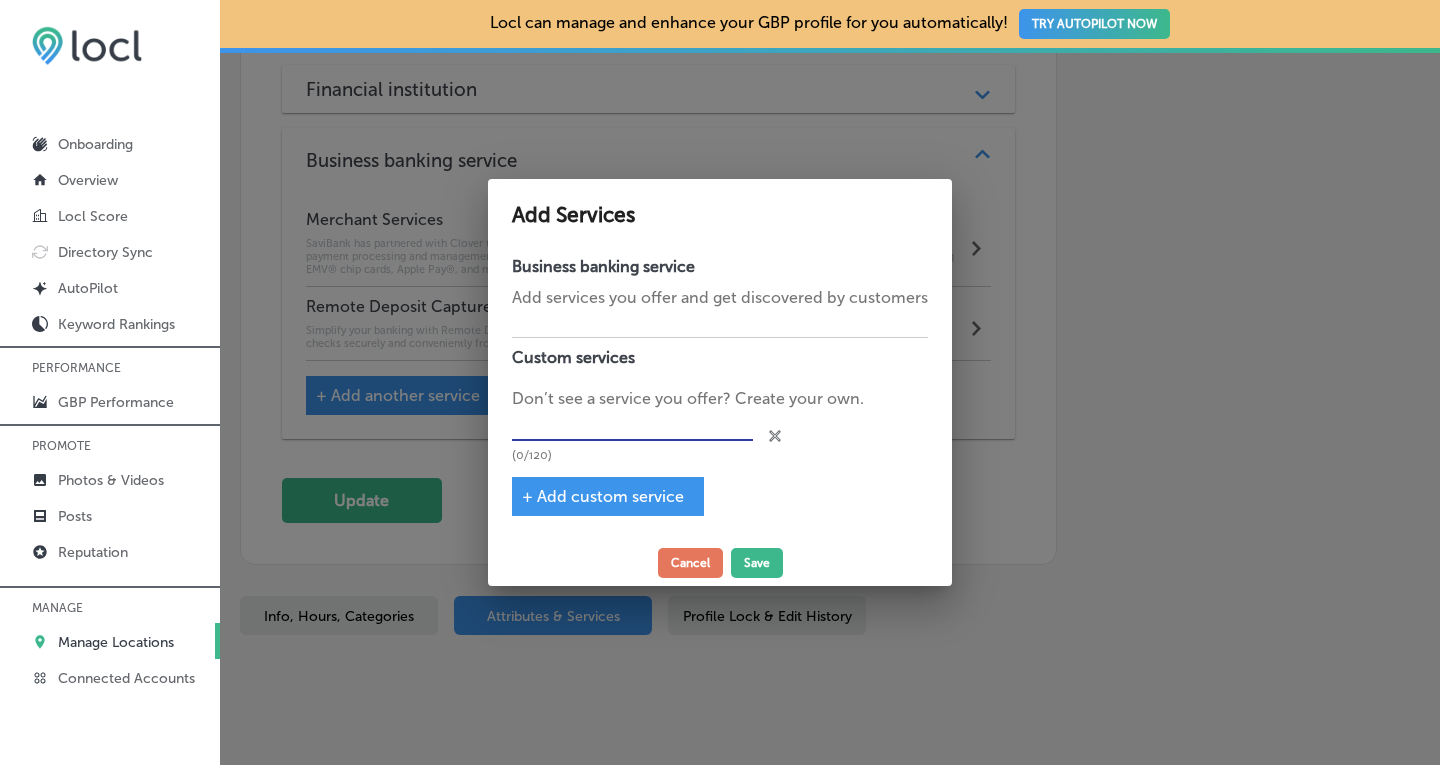 paste on "Business Bill Payment Services" 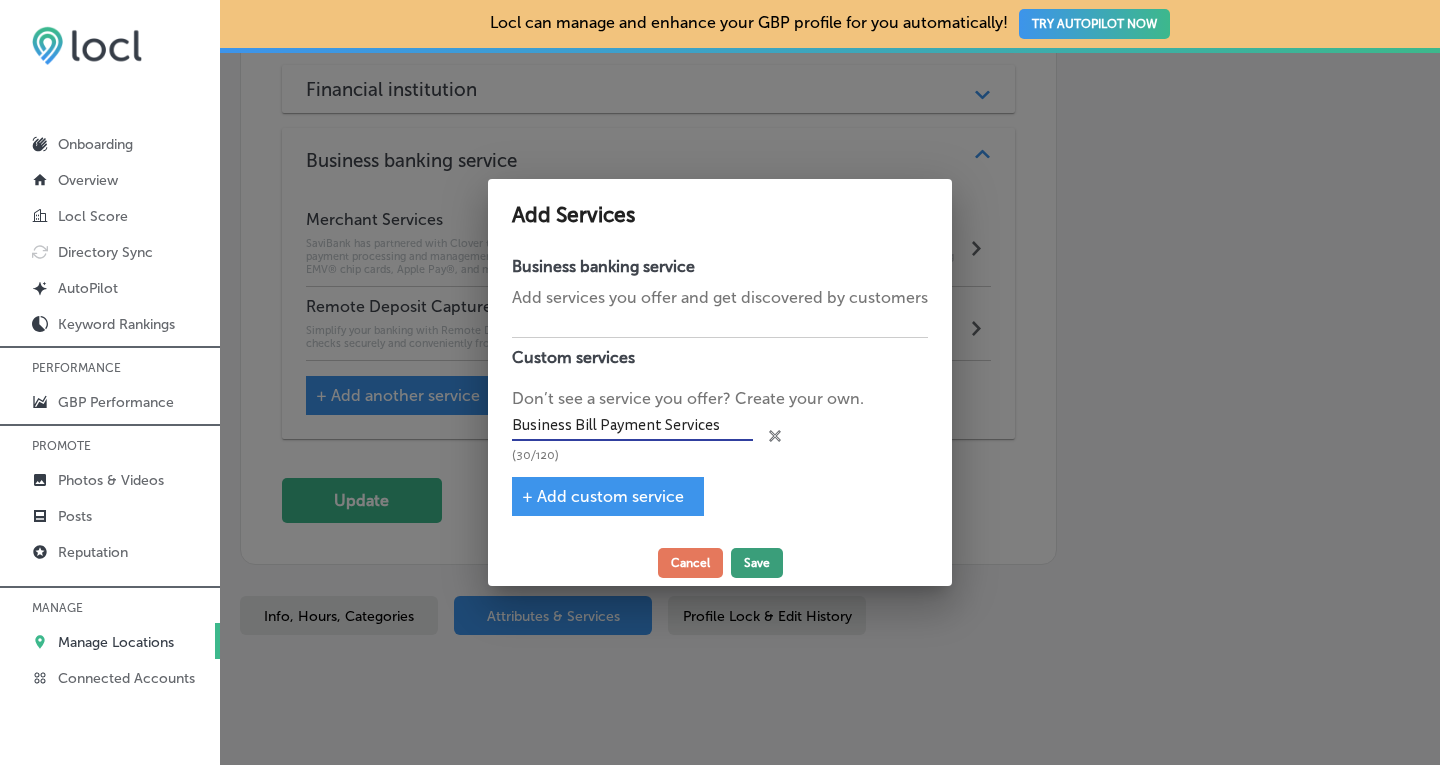 type on "Business Bill Payment Services" 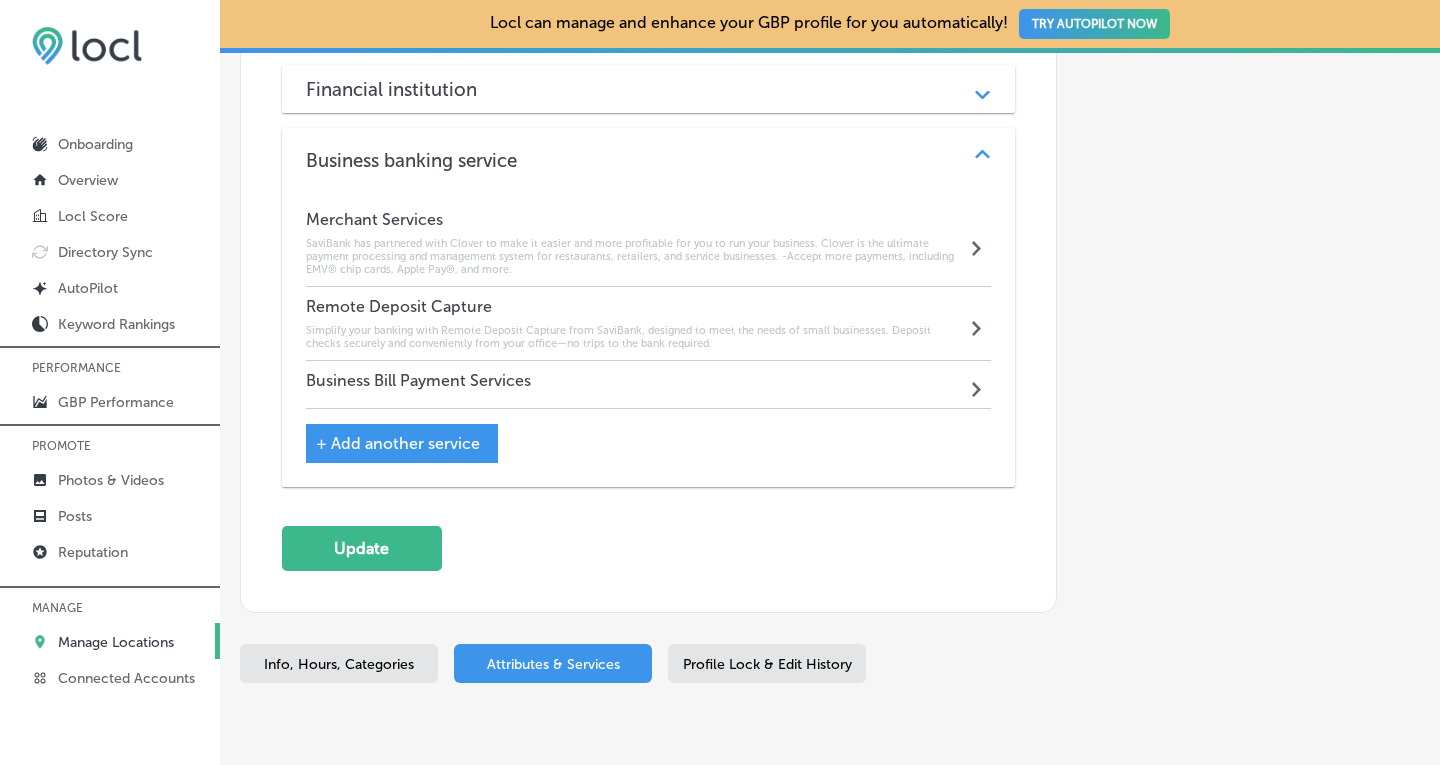 click on "Business Bill Payment Services" at bounding box center (418, 380) 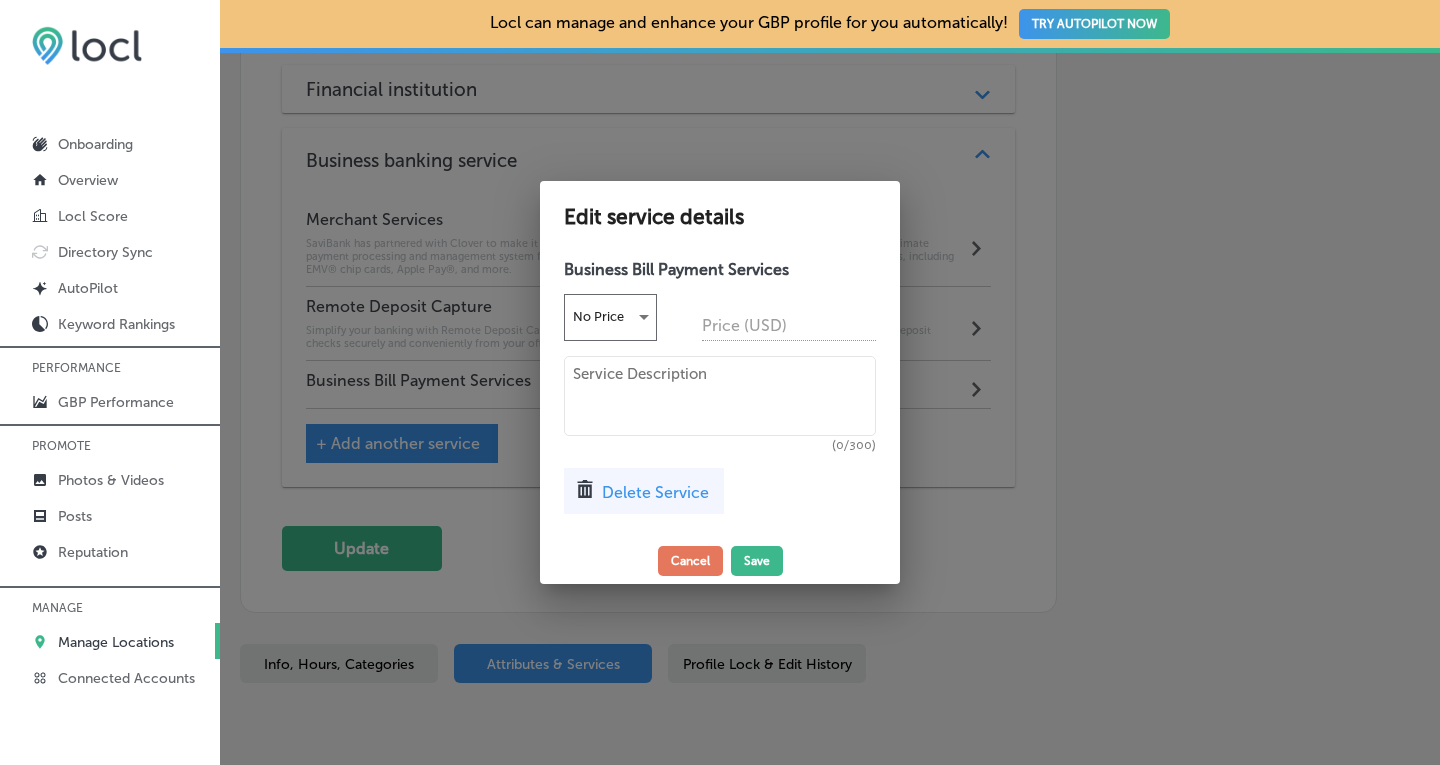 click at bounding box center [720, 396] 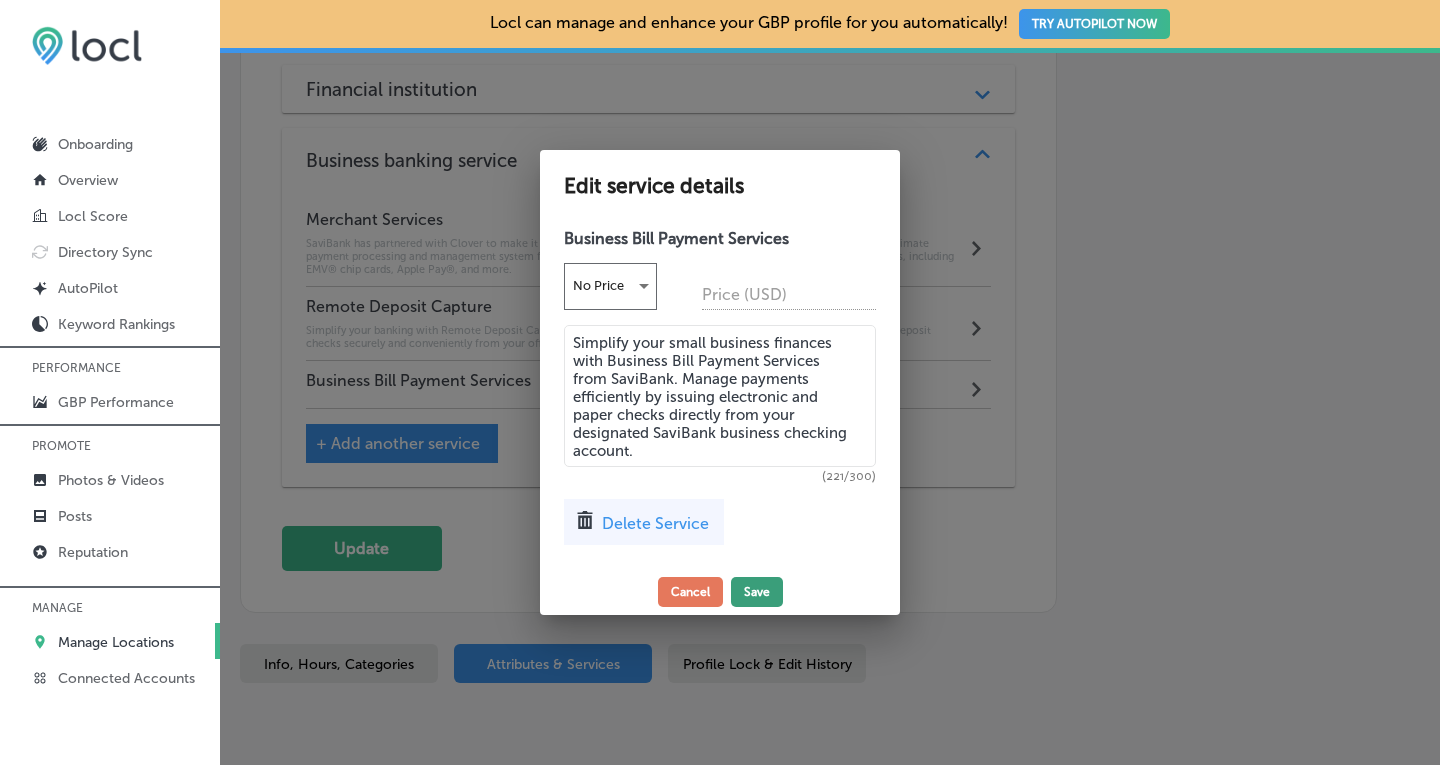 type on "Simplify your small business finances with Business Bill Payment Services from SaviBank. Manage payments efficiently by issuing electronic and paper checks directly from your designated SaviBank business checking account." 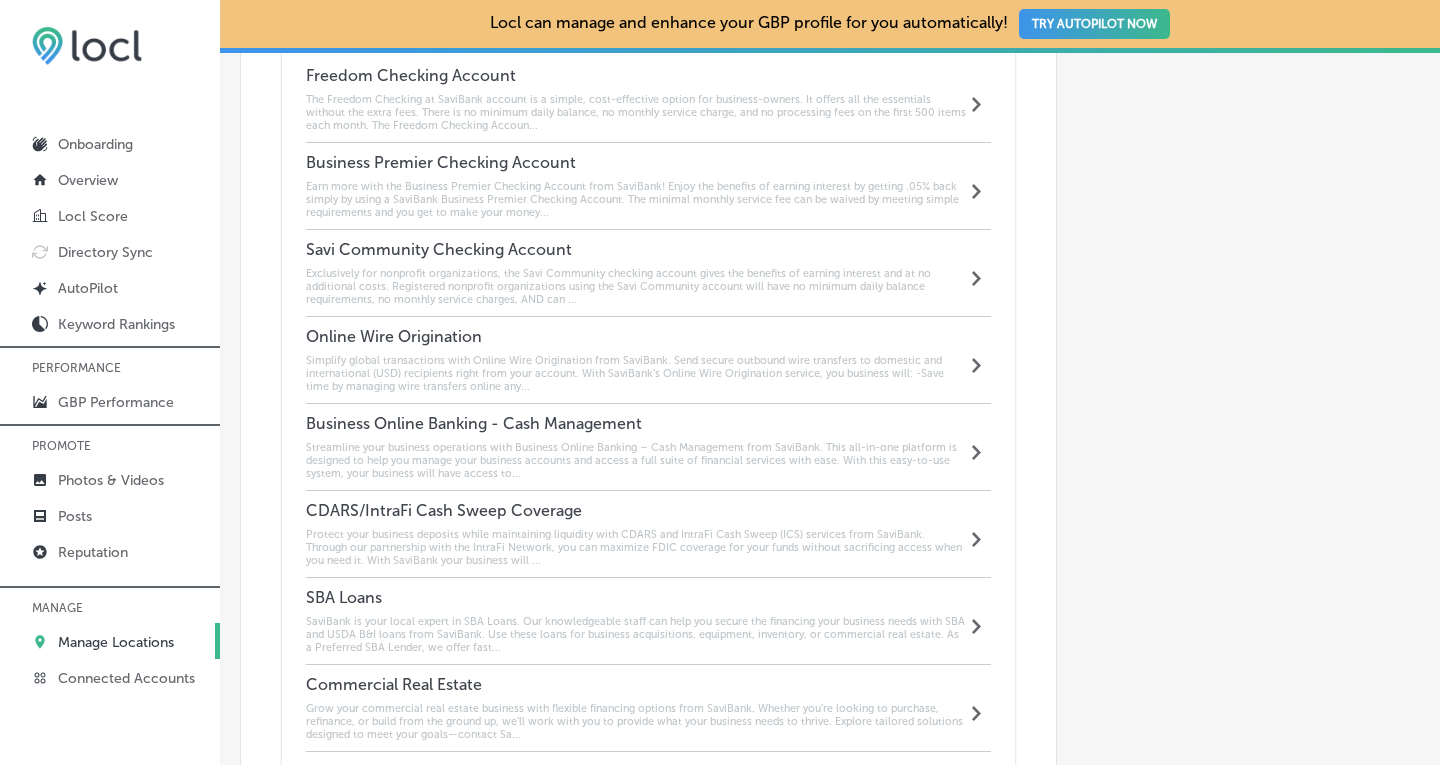 scroll, scrollTop: 1929, scrollLeft: 0, axis: vertical 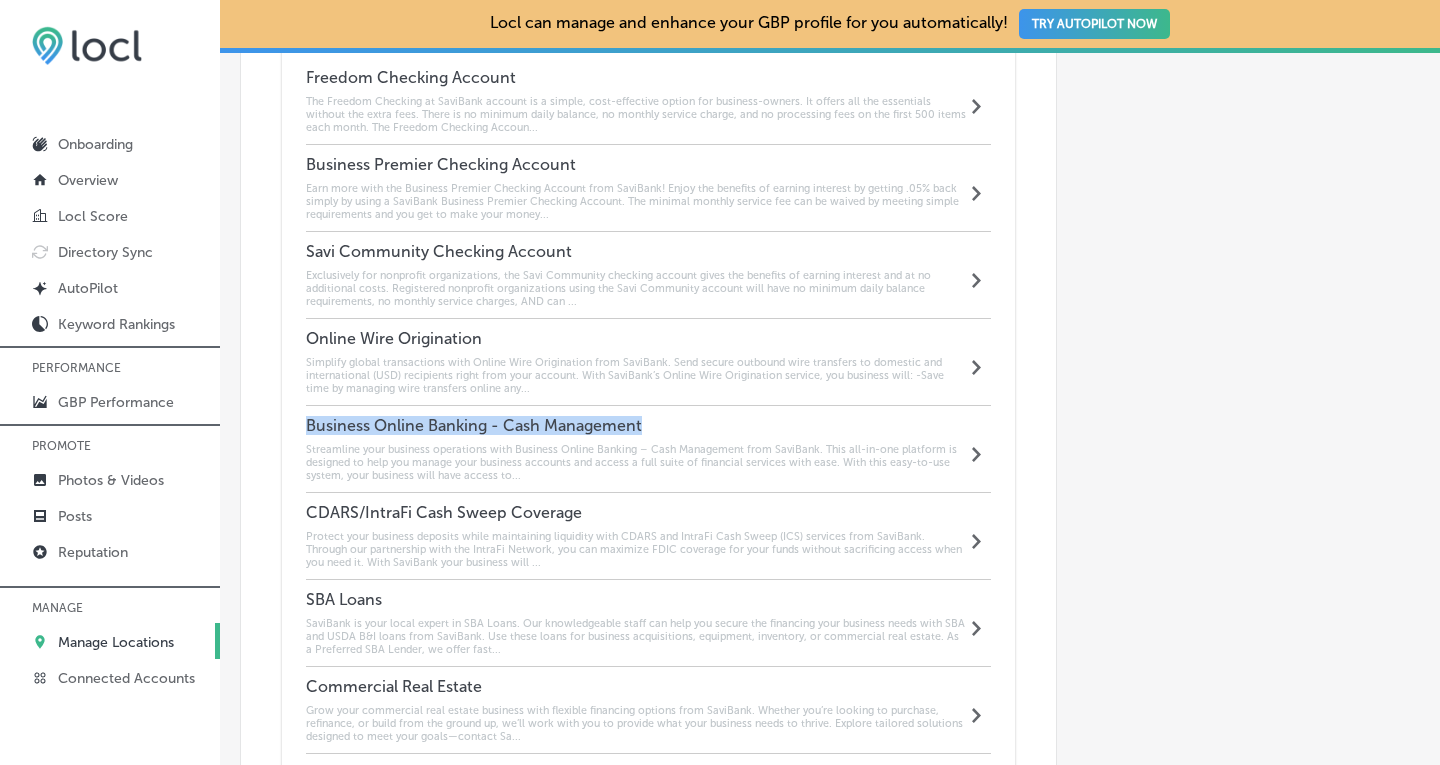 drag, startPoint x: 652, startPoint y: 400, endPoint x: 302, endPoint y: 405, distance: 350.0357 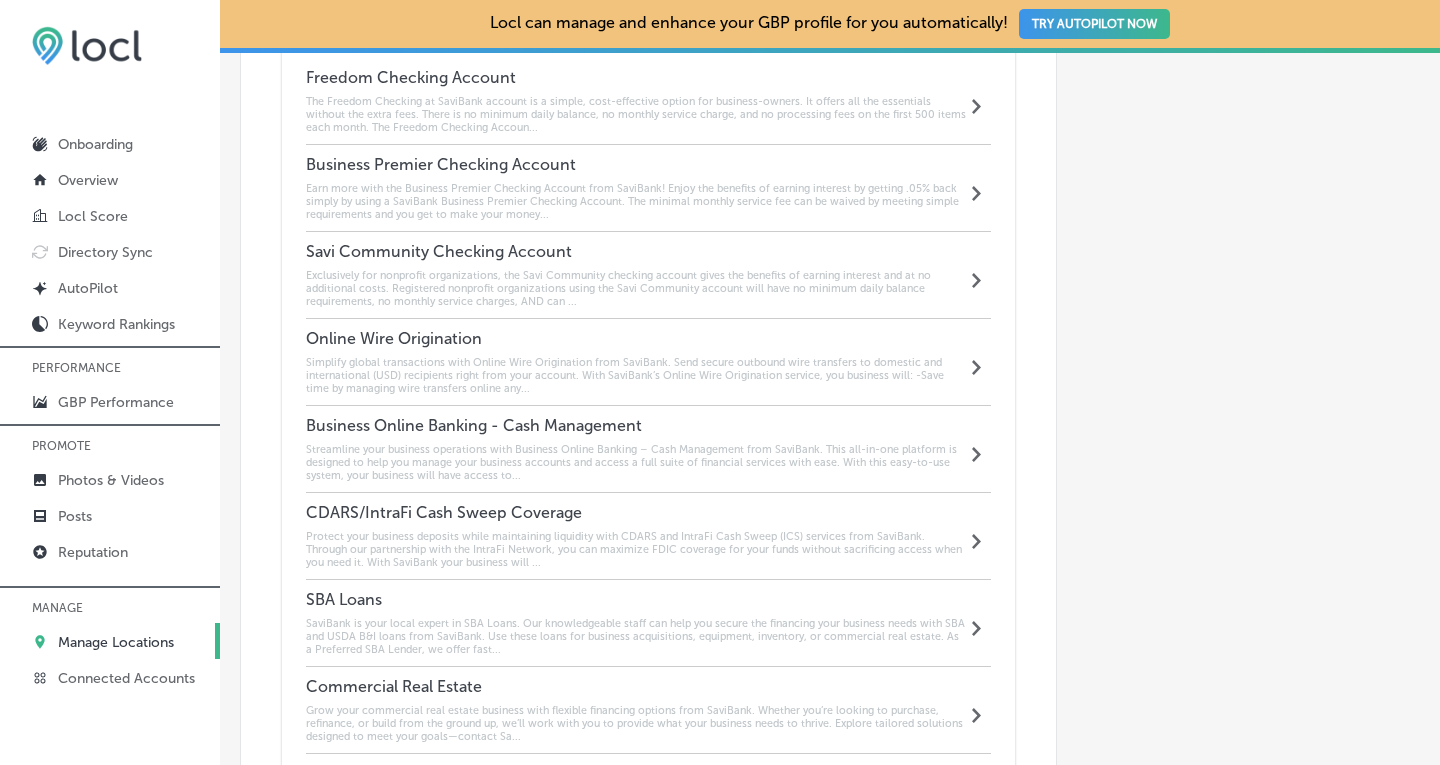 click on "Streamline your business operations with Business Online Banking – Cash Management from SaviBank. This all-in-one platform is designed to help you manage your business accounts and access a full suite of financial services with ease. With this easy-to-use system, your business will have access to..." at bounding box center (636, 462) 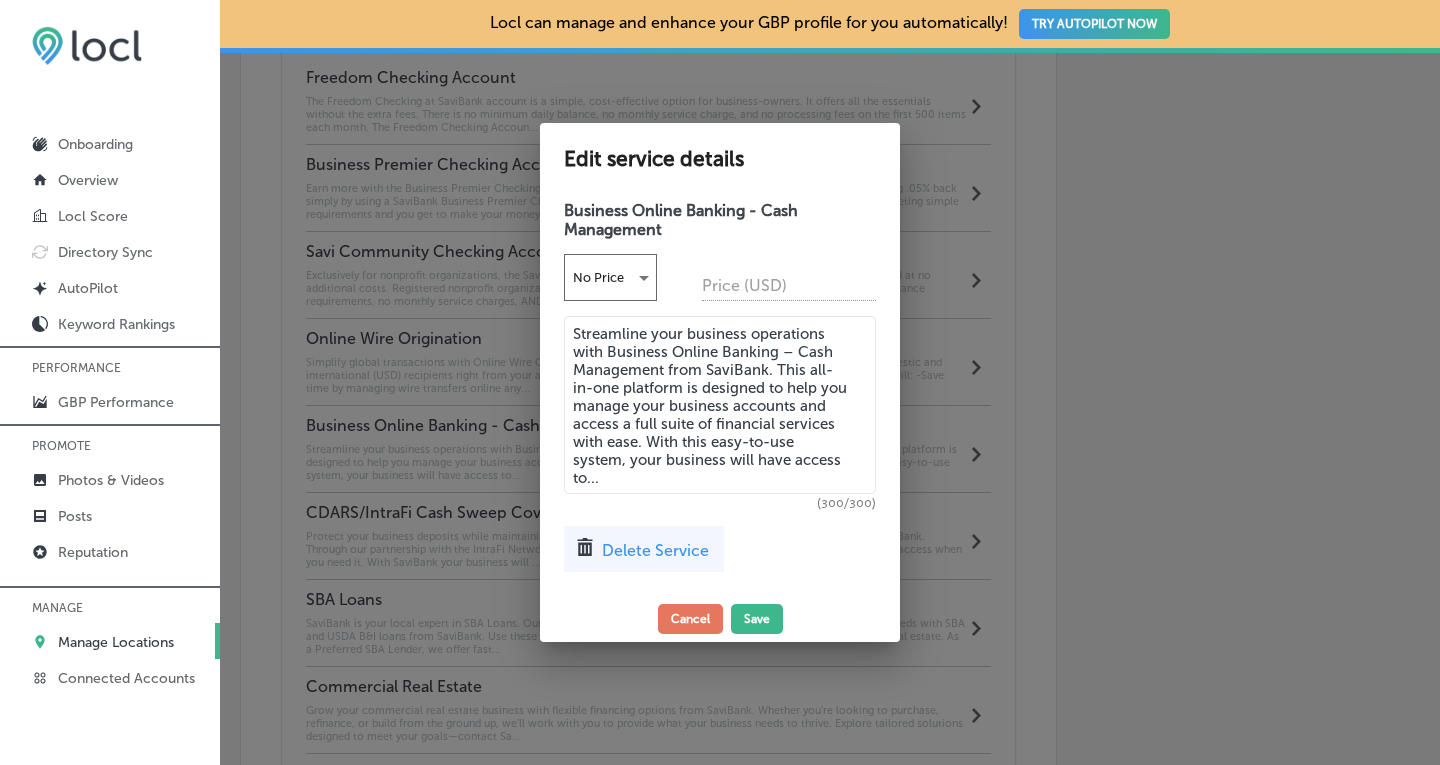 click on "Delete Service" at bounding box center [655, 550] 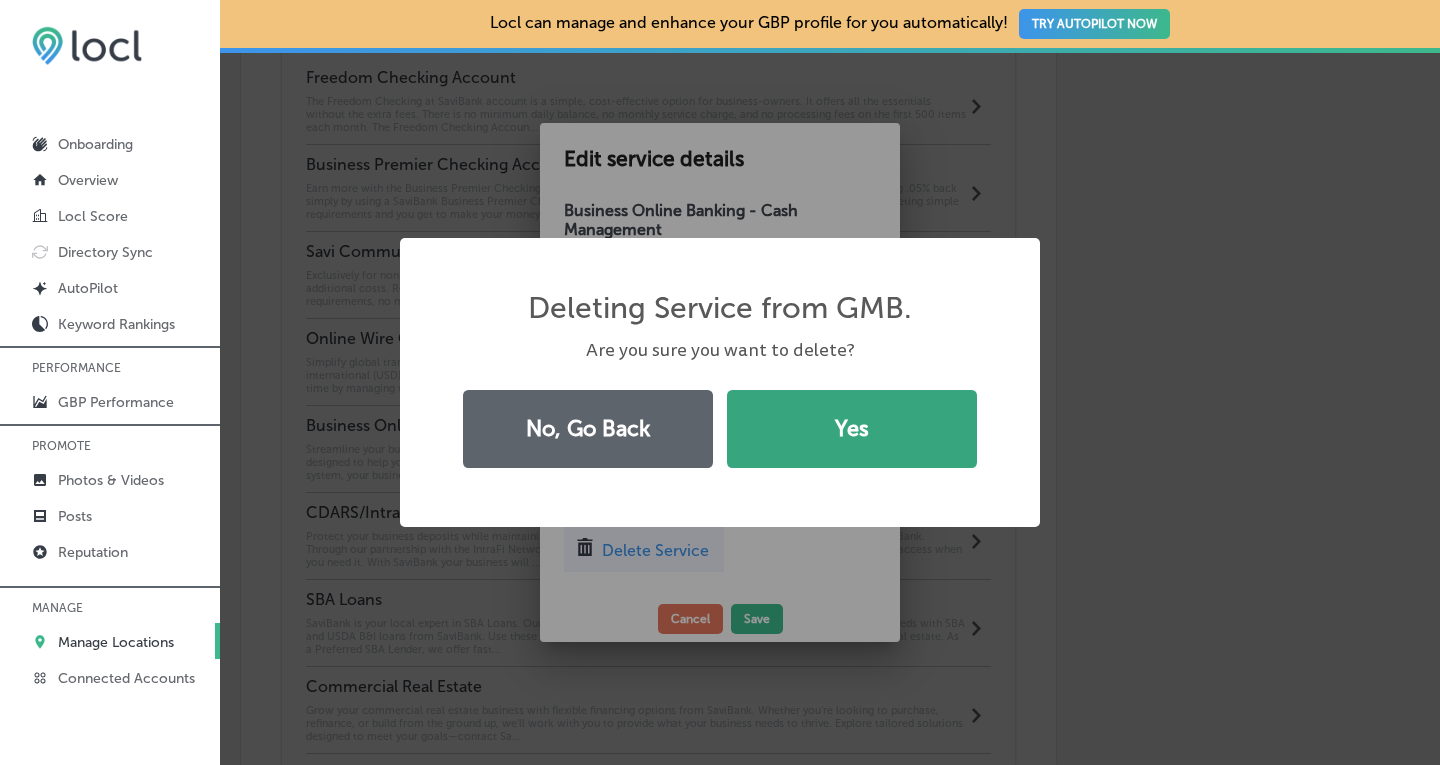 click on "Yes" at bounding box center (852, 429) 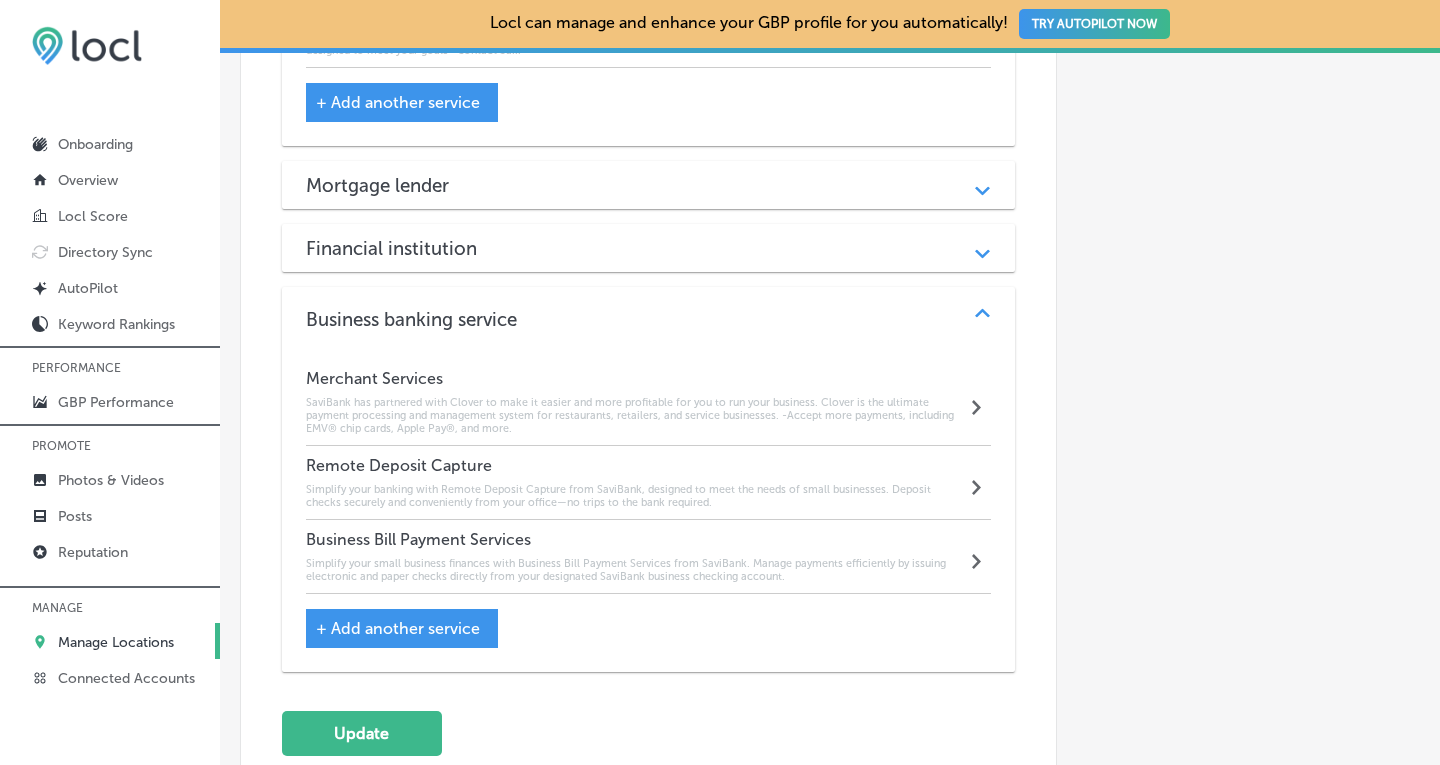 scroll, scrollTop: 2545, scrollLeft: 0, axis: vertical 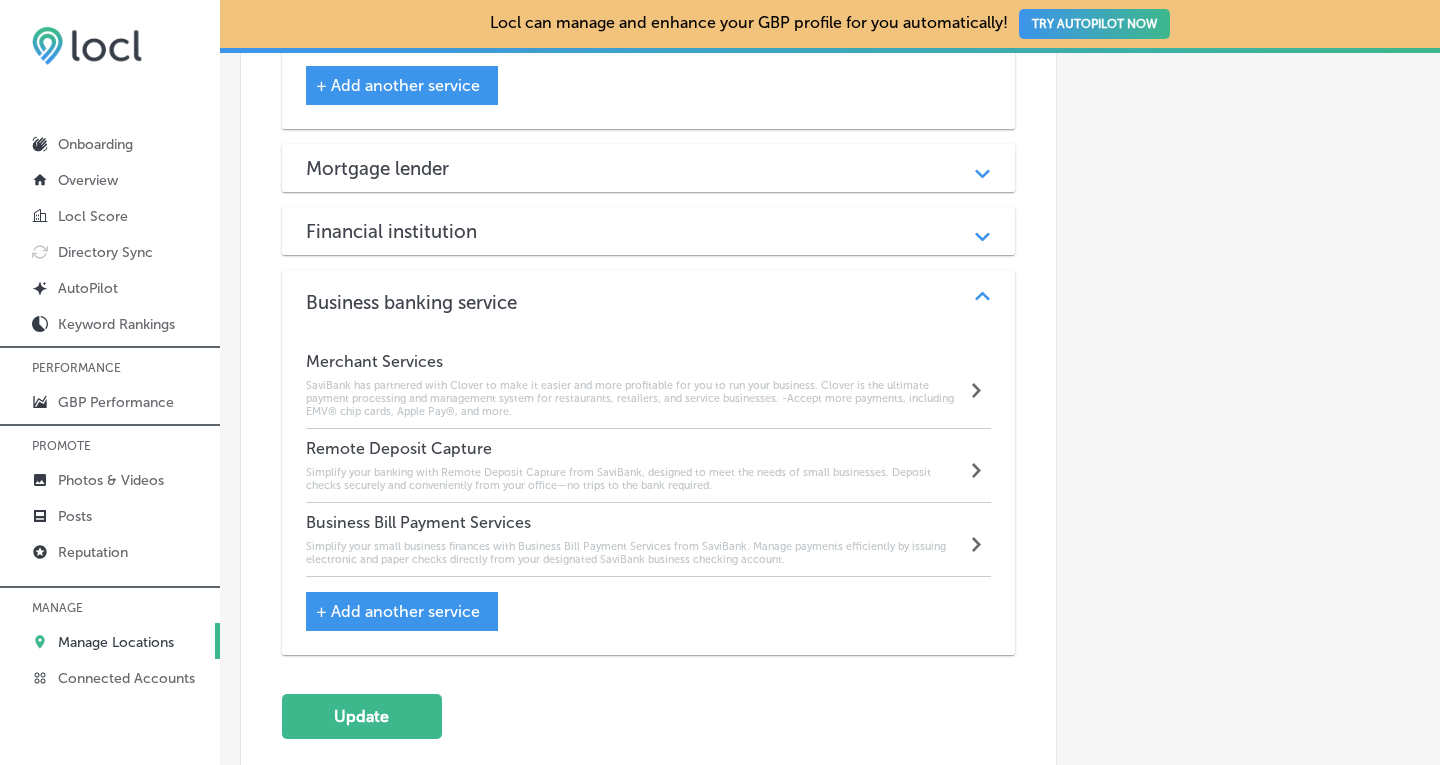 click on "+ Add another service" at bounding box center (398, 611) 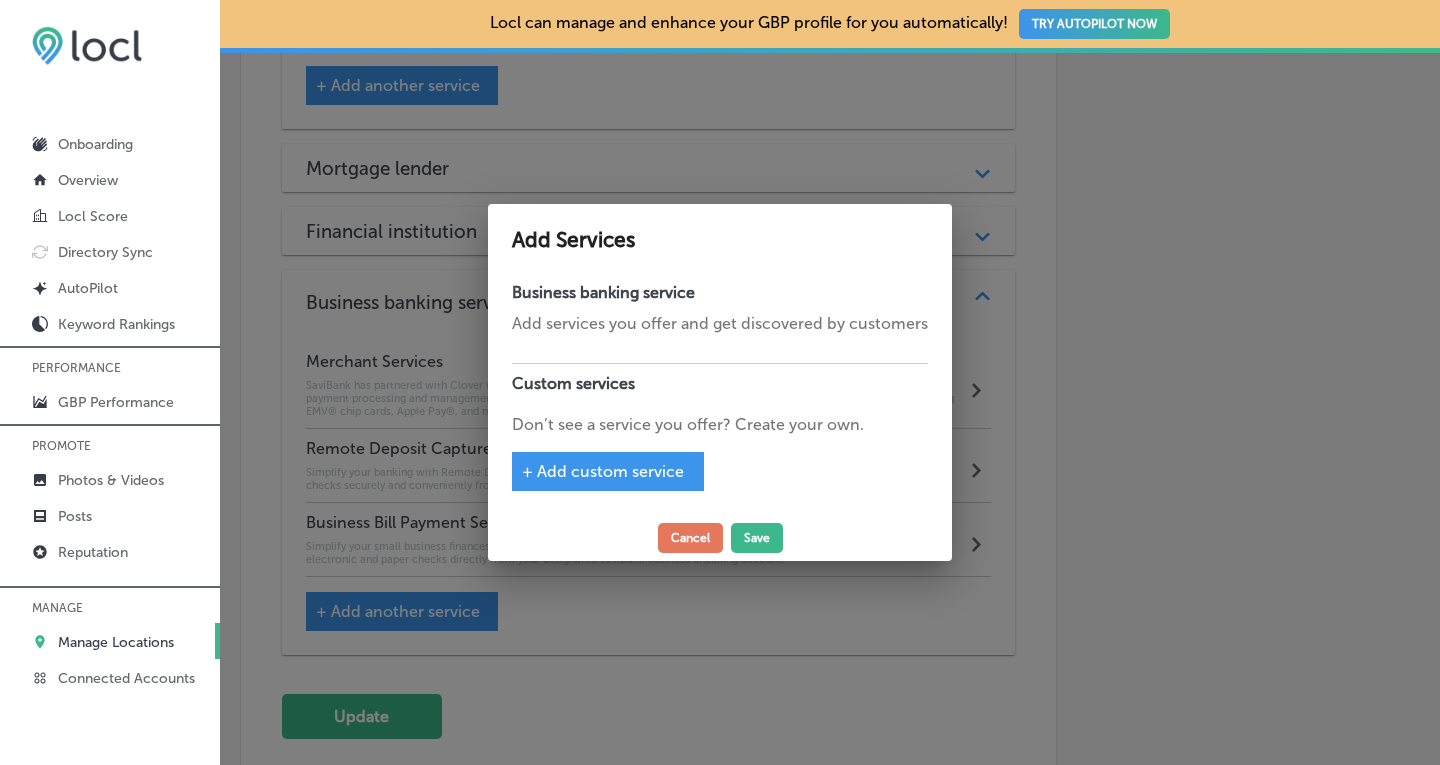 click on "+ Add custom service" at bounding box center (603, 471) 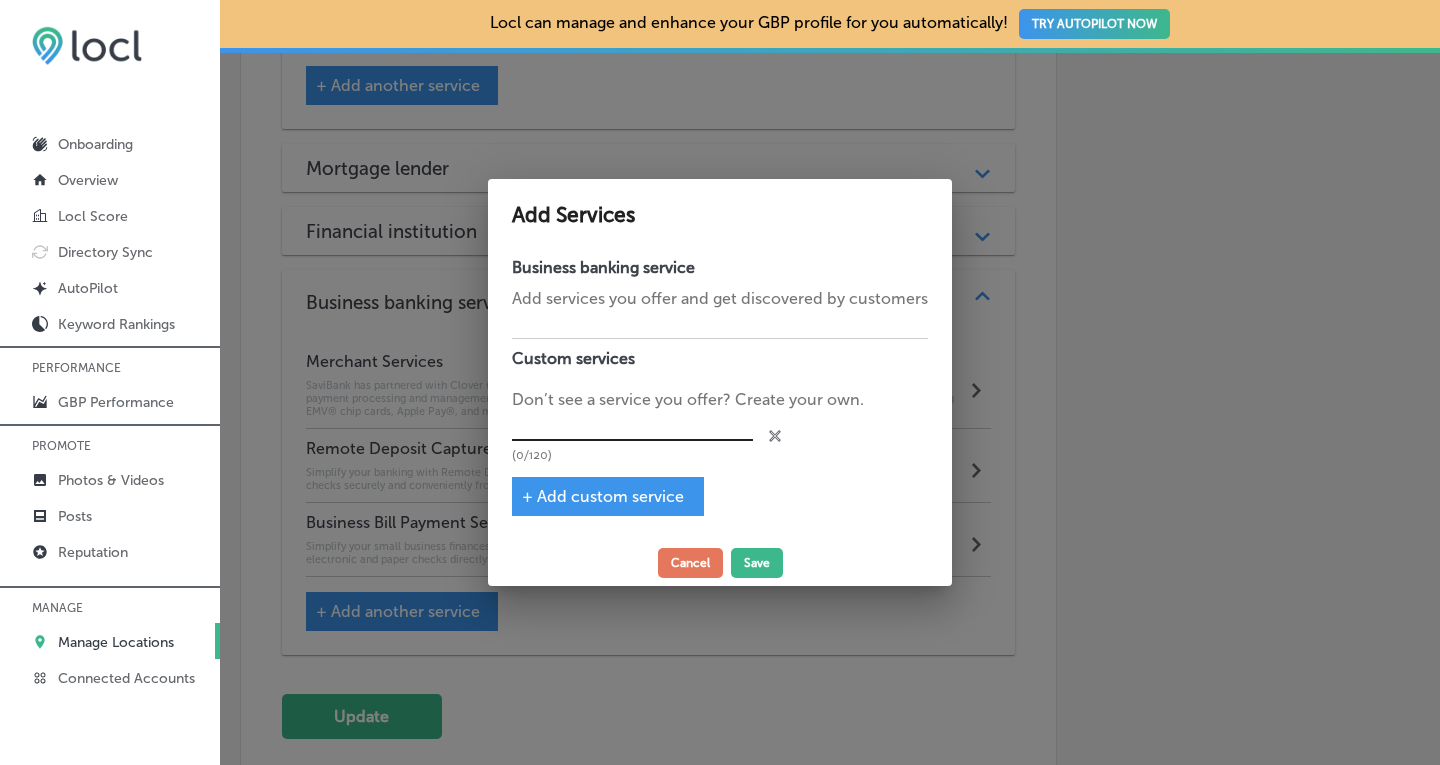 click at bounding box center [632, 426] 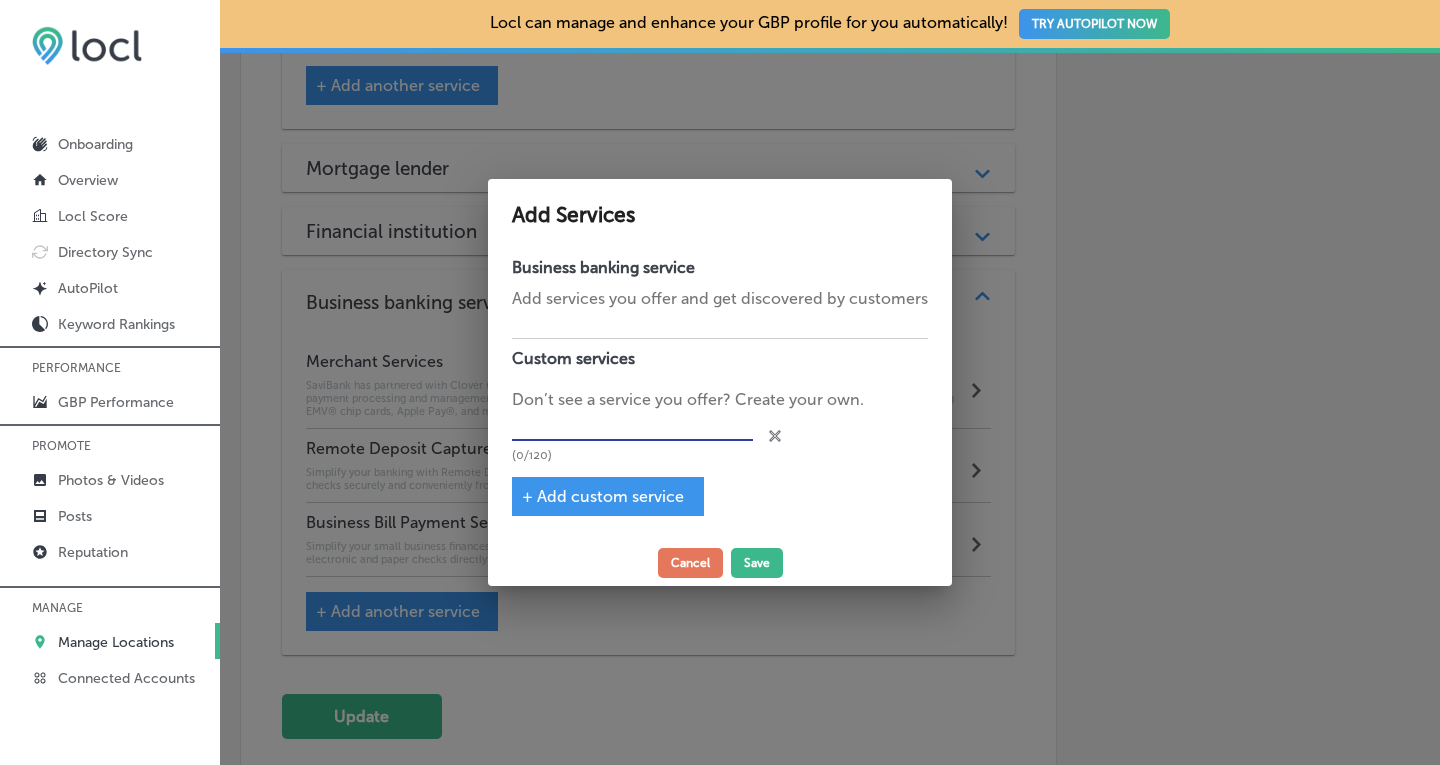 paste on "Business Online Banking - Cash Management" 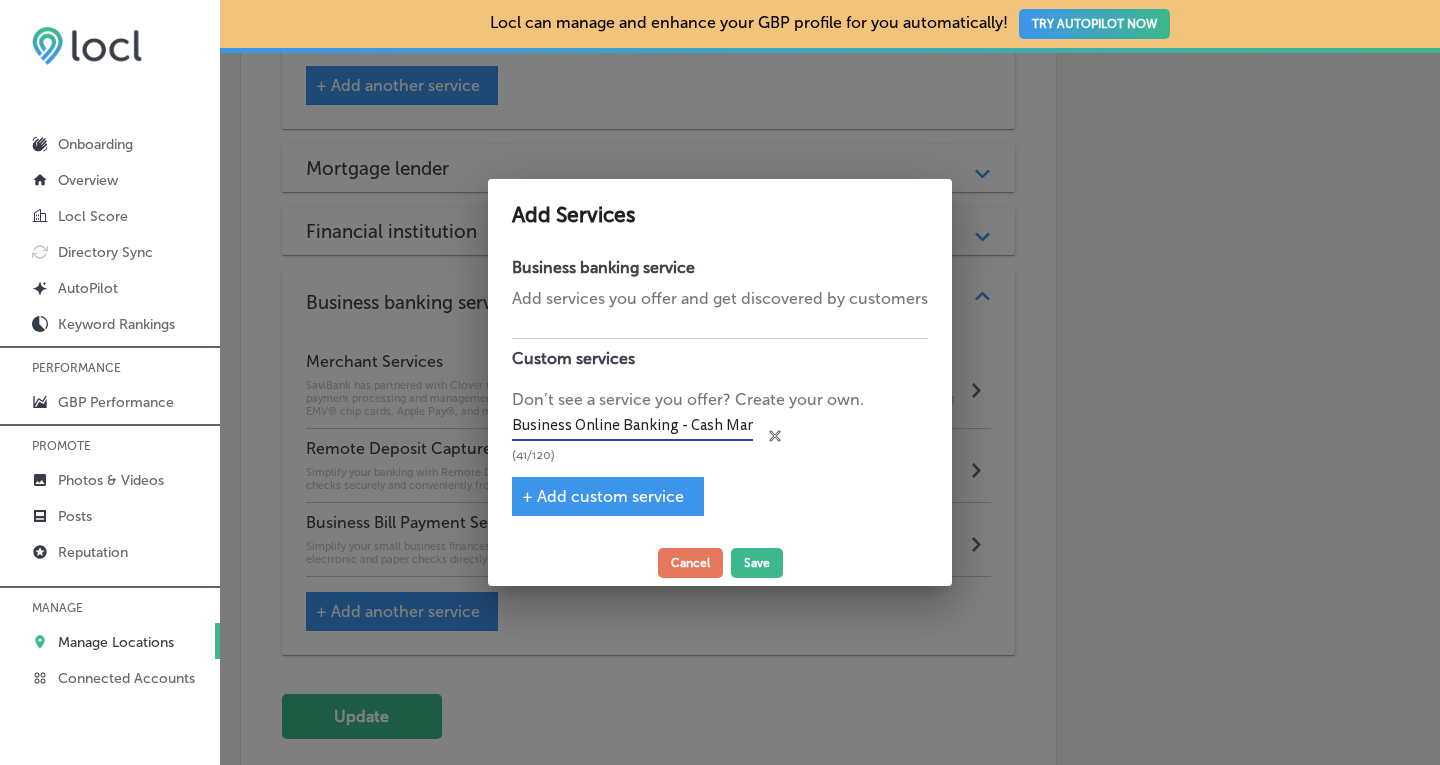 scroll, scrollTop: 0, scrollLeft: 59, axis: horizontal 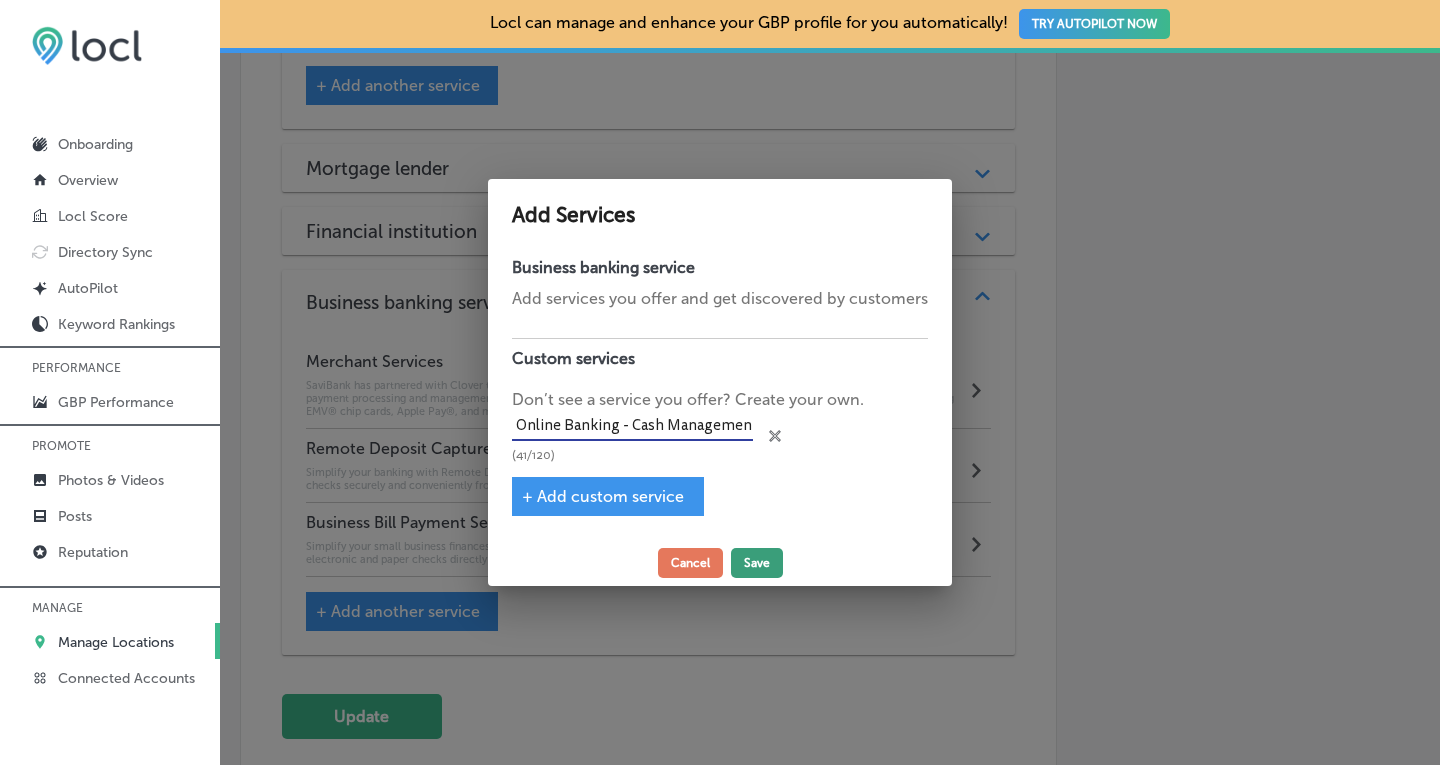 type on "Business Online Banking - Cash Management" 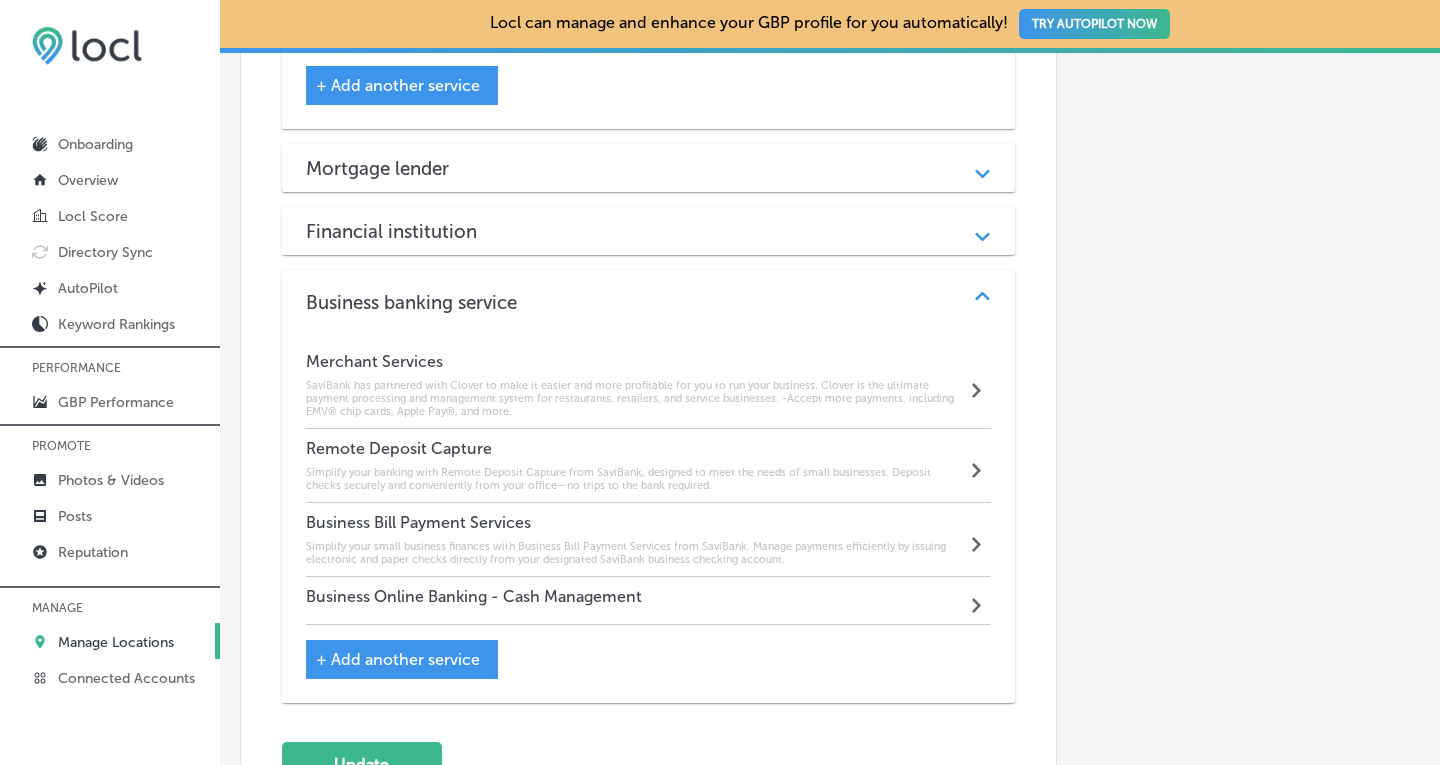 click on "Business Online Banking - Cash Management" at bounding box center (474, 596) 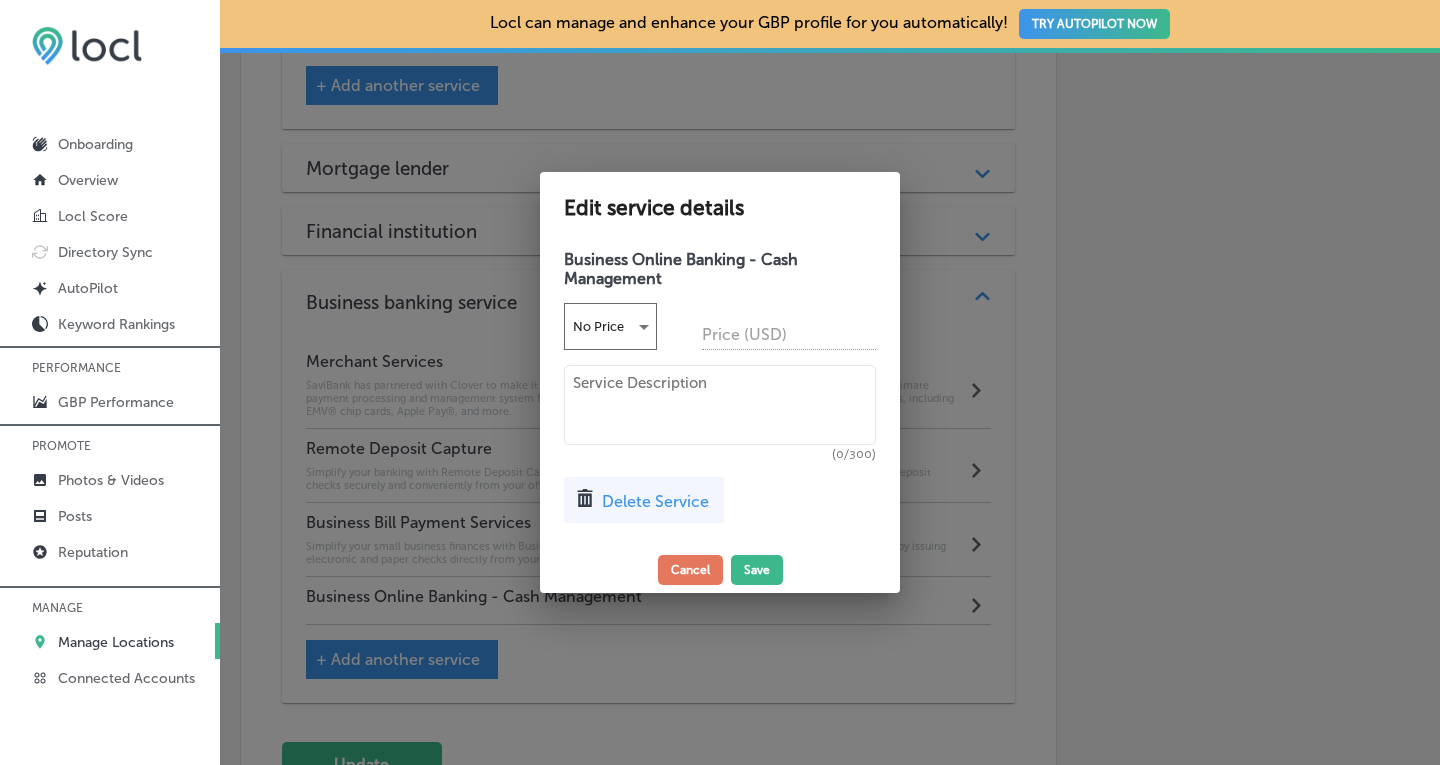 click at bounding box center [720, 405] 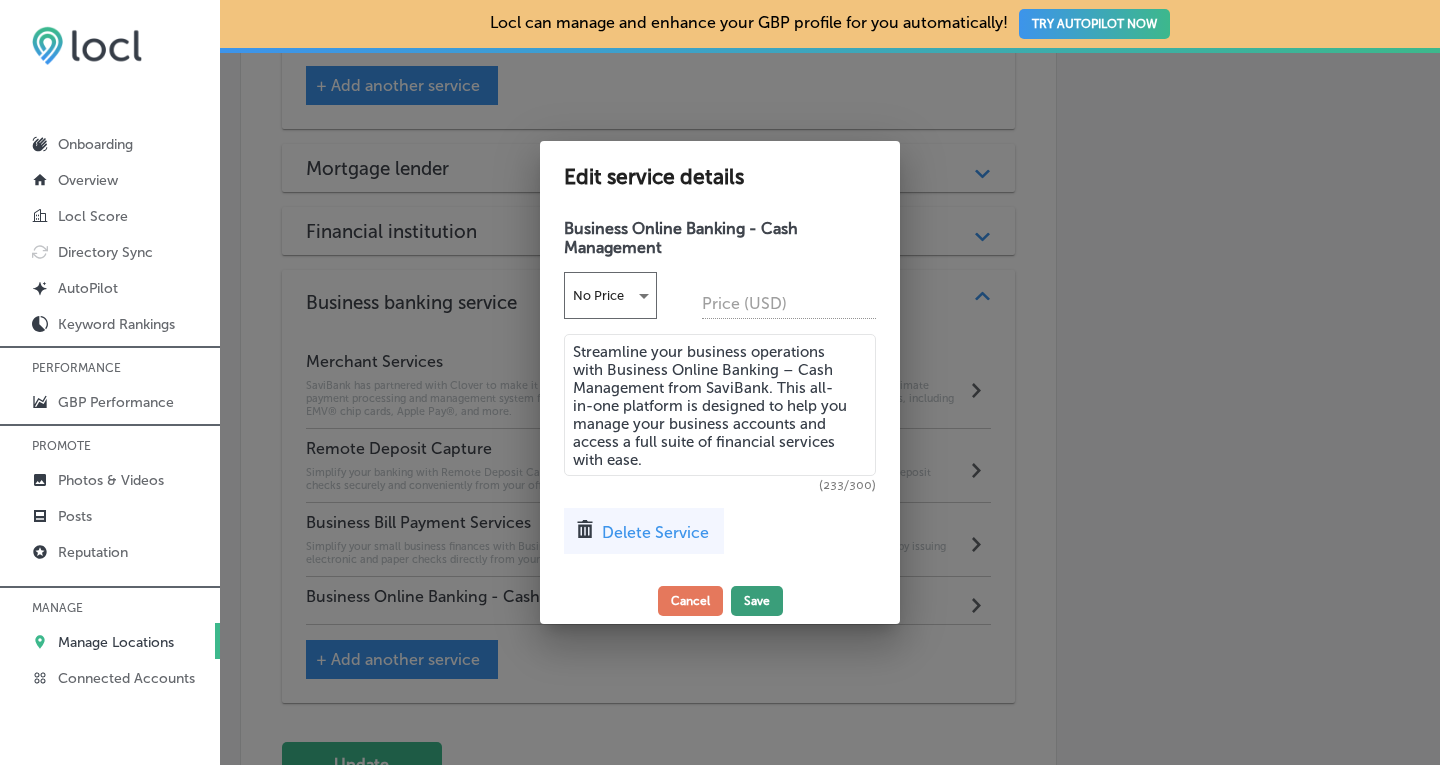 type on "Streamline your business operations with Business Online Banking – Cash Management from SaviBank. This all-in-one platform is designed to help you manage your business accounts and access a full suite of financial services with ease." 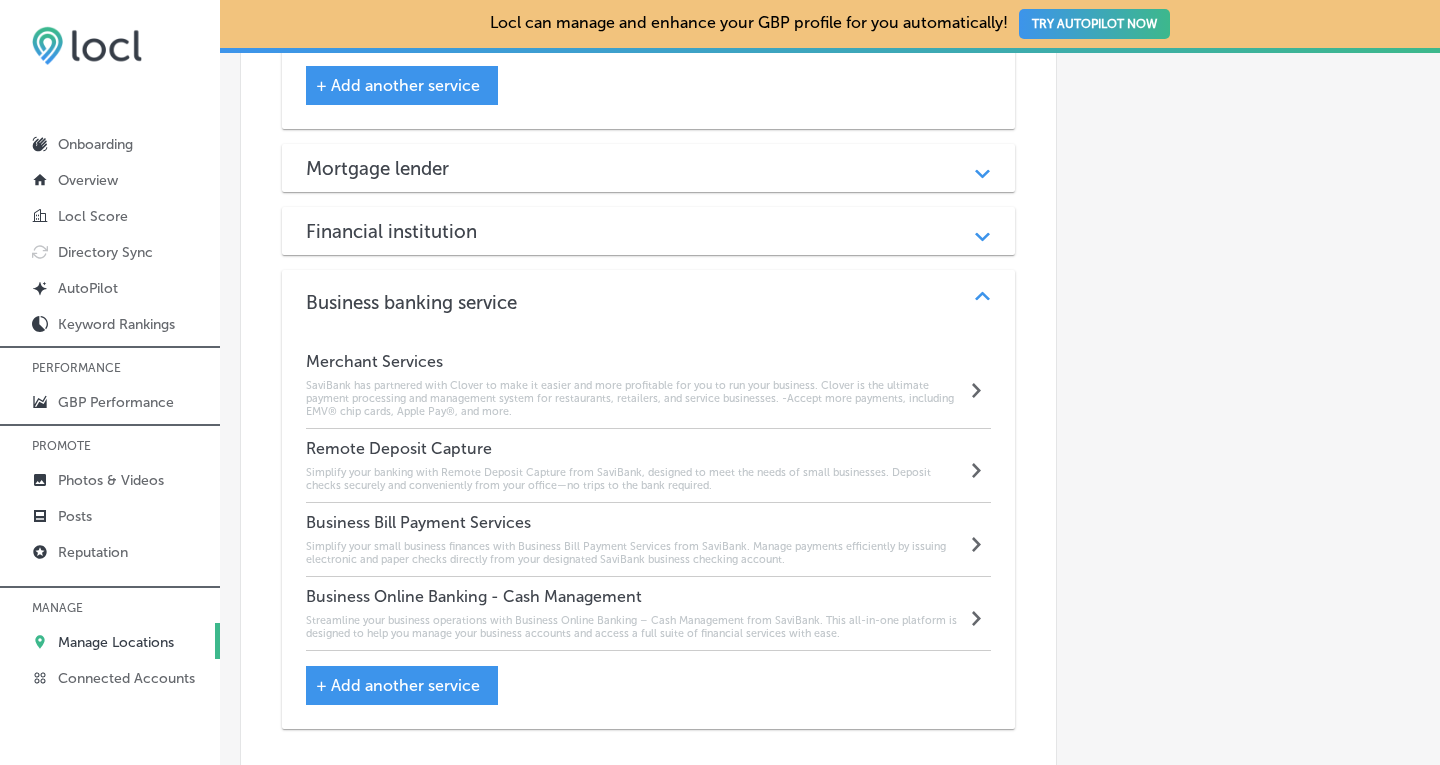 click on "Path
Created with Sketch." 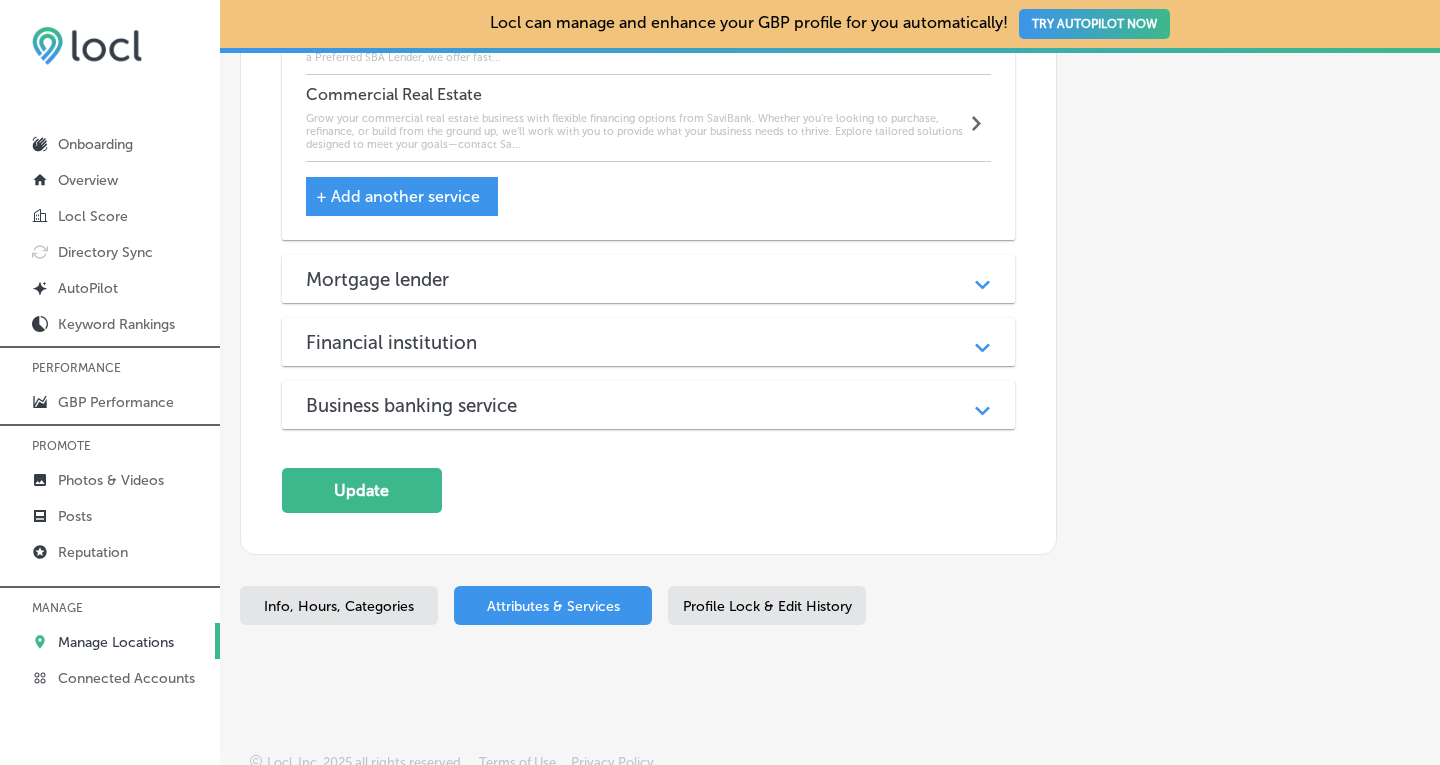 scroll, scrollTop: 2424, scrollLeft: 0, axis: vertical 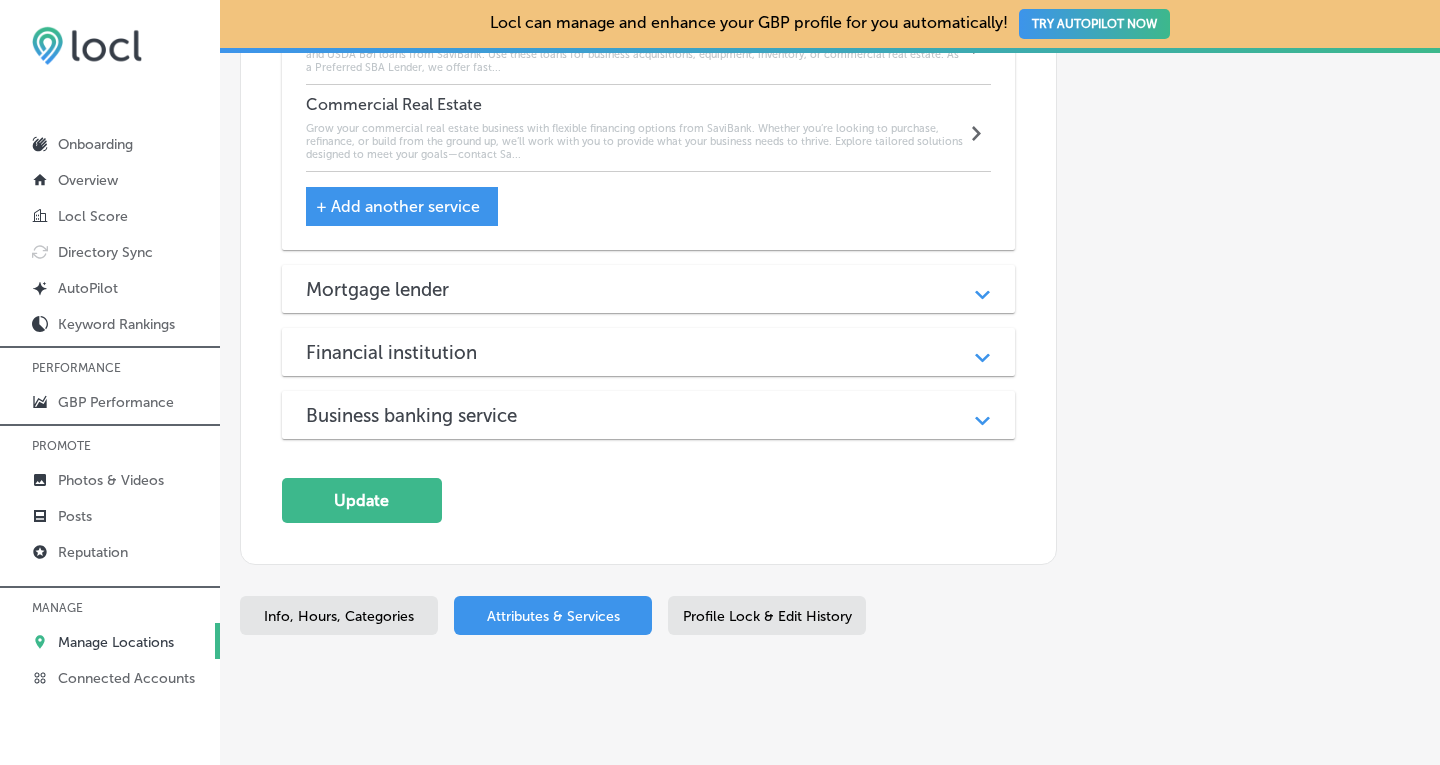 click on "Path
Created with Sketch." at bounding box center [982, 352] 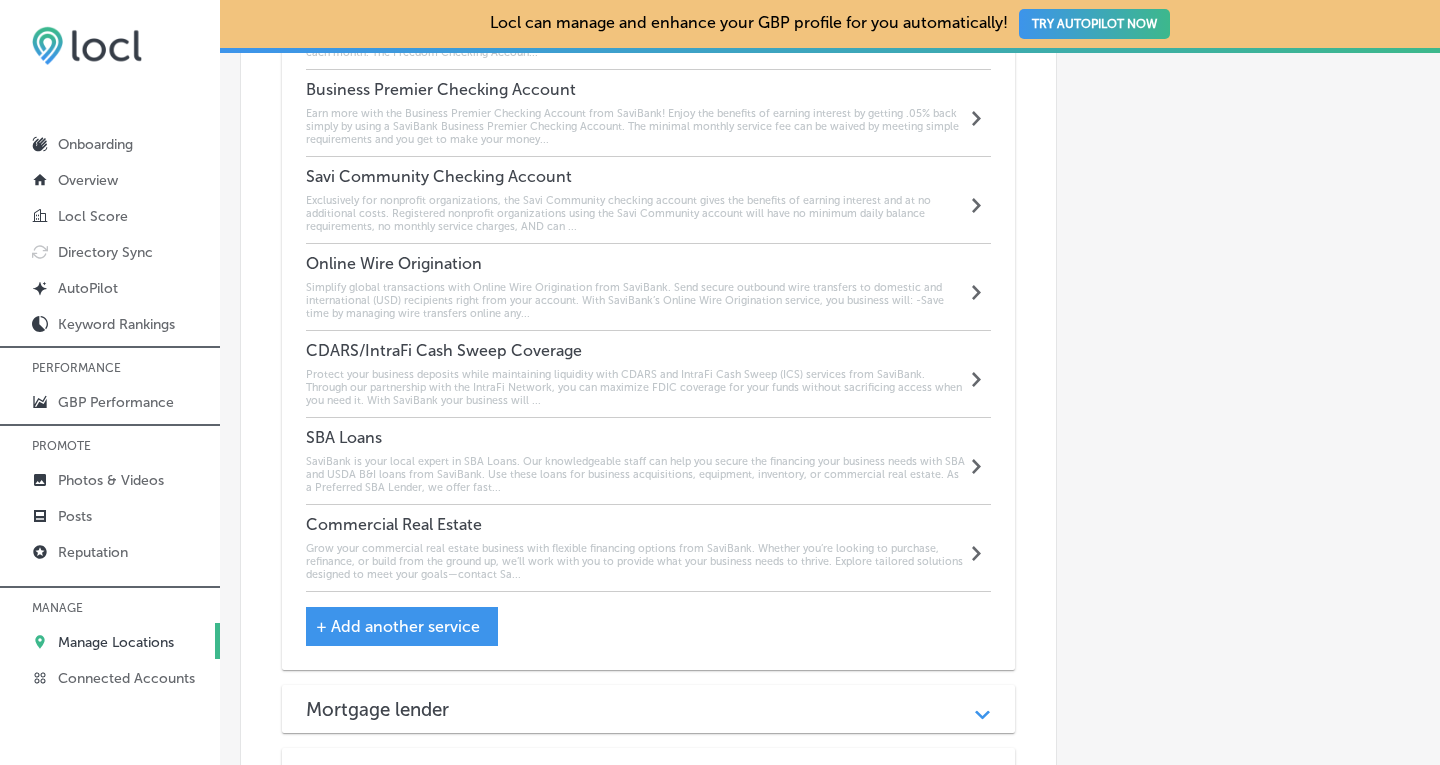 scroll, scrollTop: 1981, scrollLeft: 0, axis: vertical 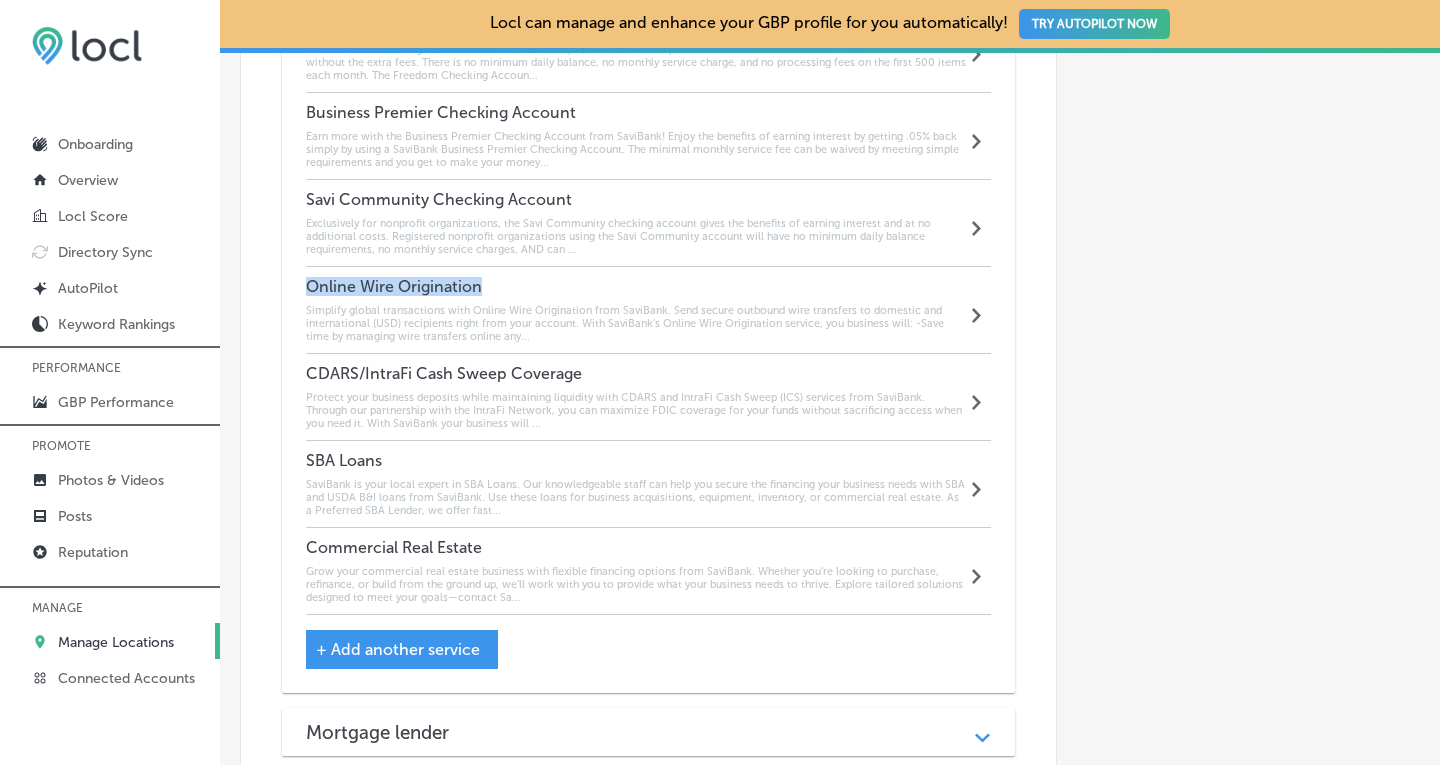 drag, startPoint x: 488, startPoint y: 258, endPoint x: 301, endPoint y: 267, distance: 187.21645 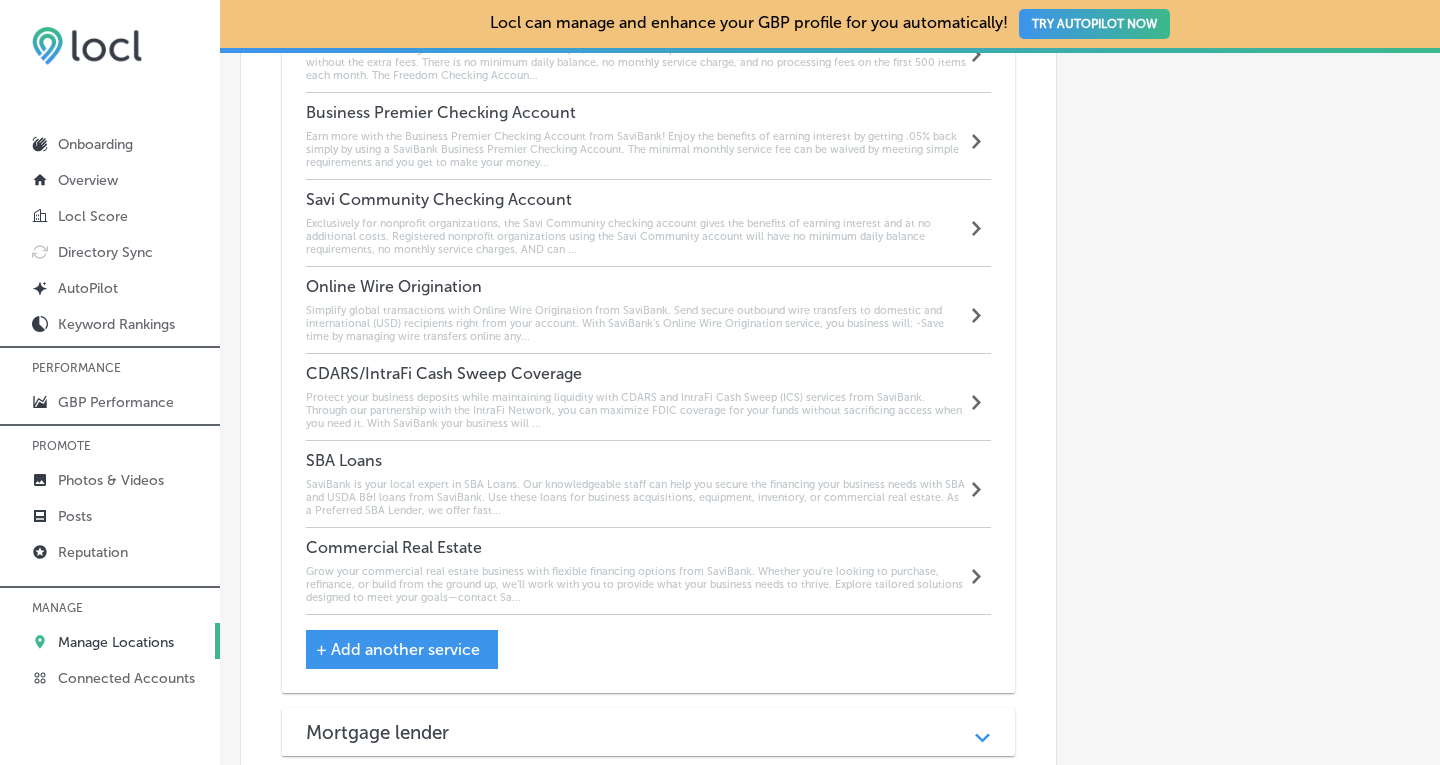 click on "Online Wire Origination Simplify global transactions with Online Wire Origination from SaviBank. Send secure outbound wire transfers to domestic and international (USD) recipients right from your account. With SaviBank’s Online Wire Origination service, you business will: -Save time by managing wire transfers online any..." at bounding box center [636, 310] 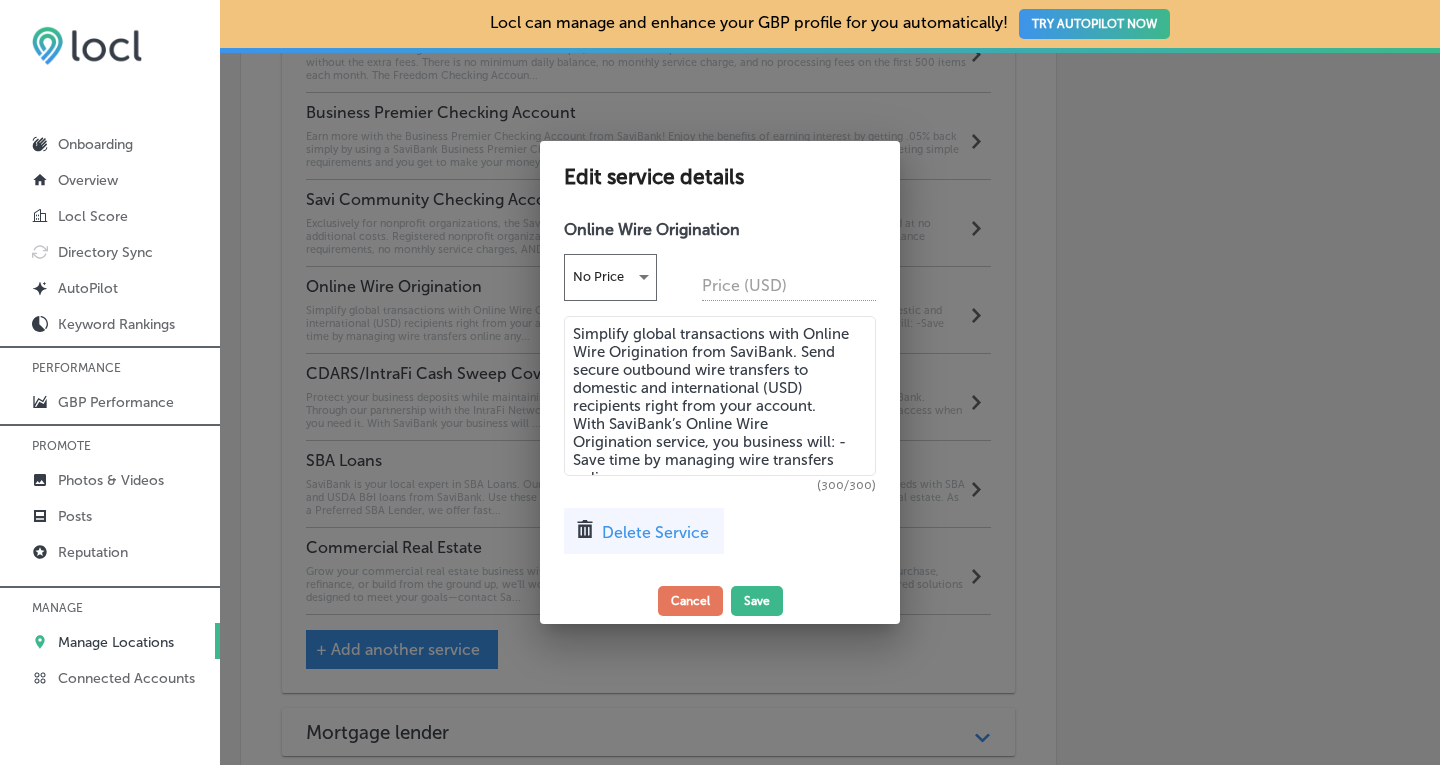 click on "Delete Service" at bounding box center (655, 532) 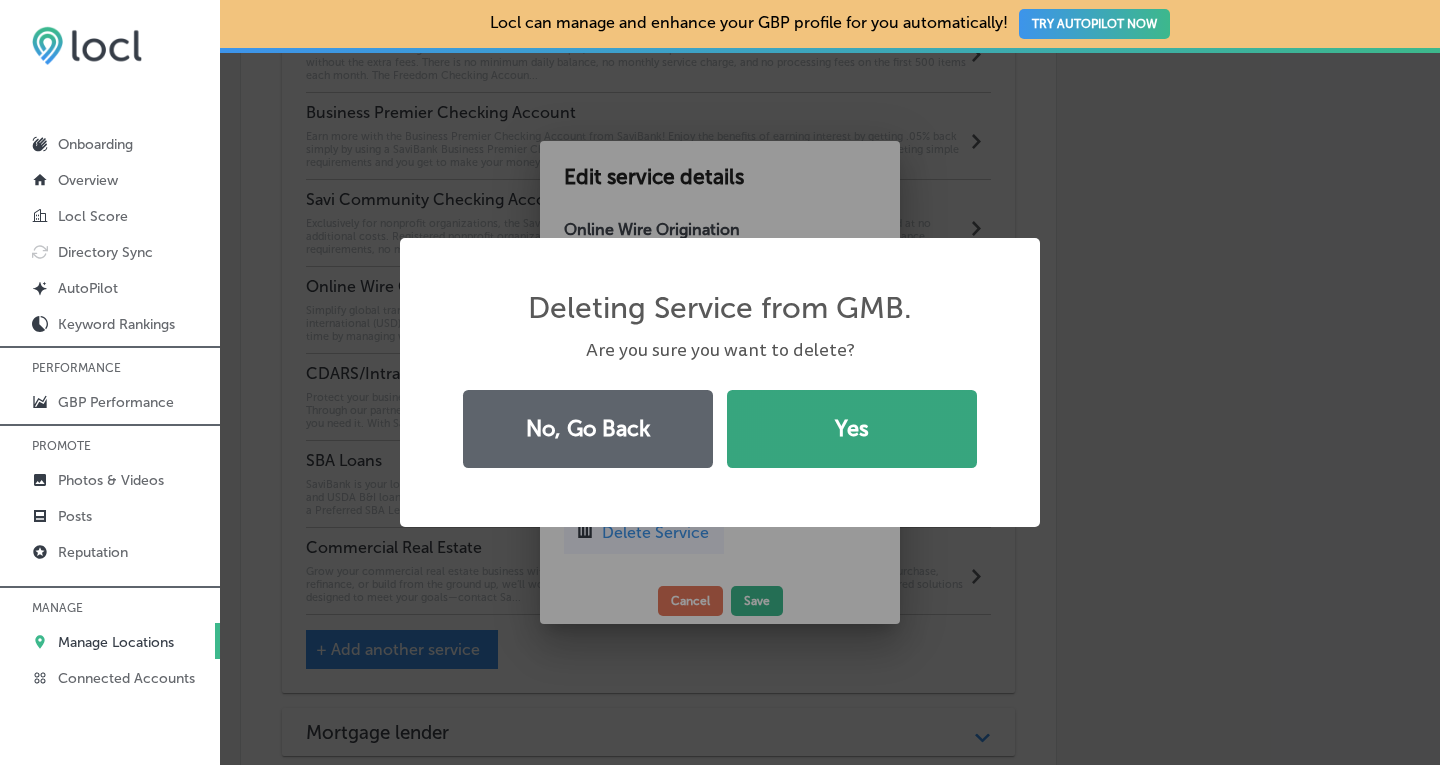 click on "Yes" at bounding box center (852, 429) 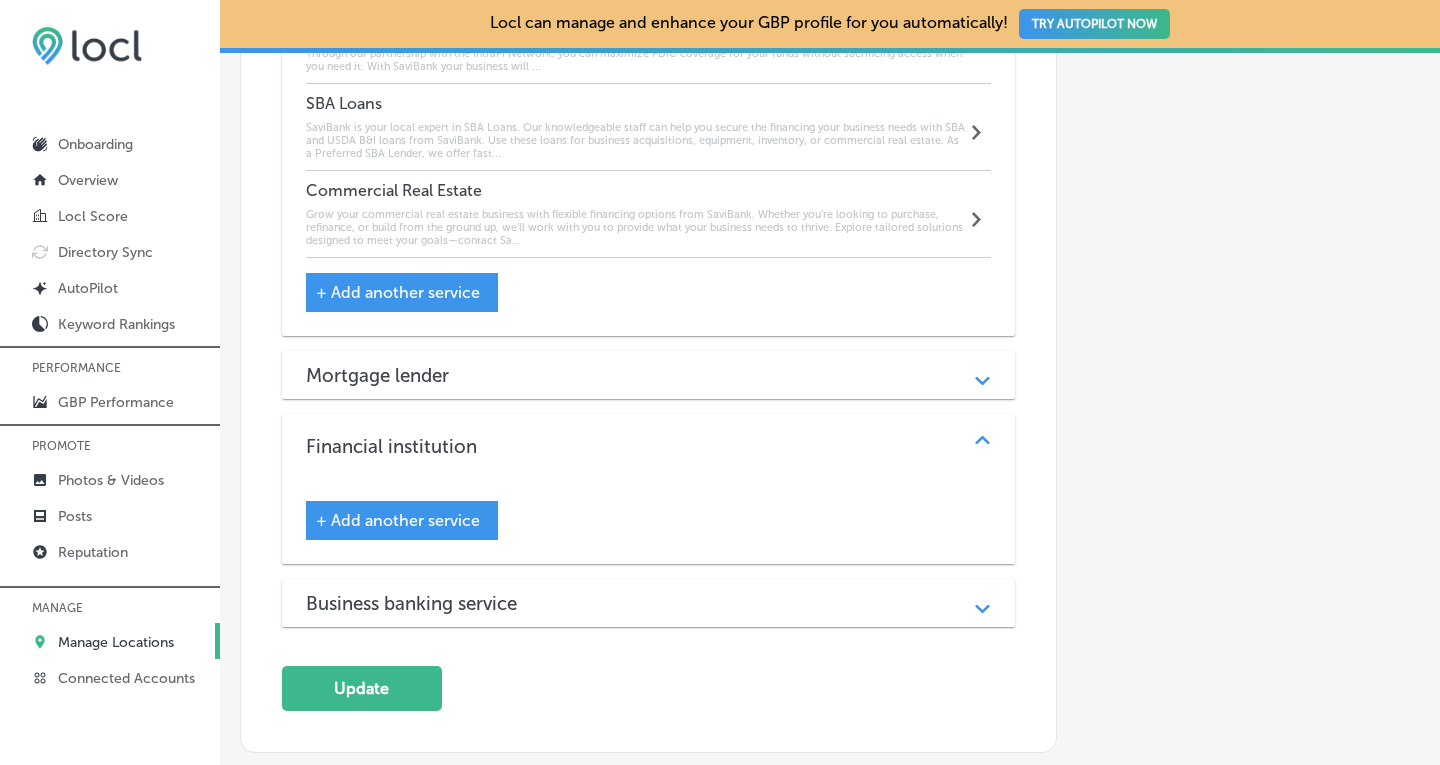 scroll, scrollTop: 2256, scrollLeft: 0, axis: vertical 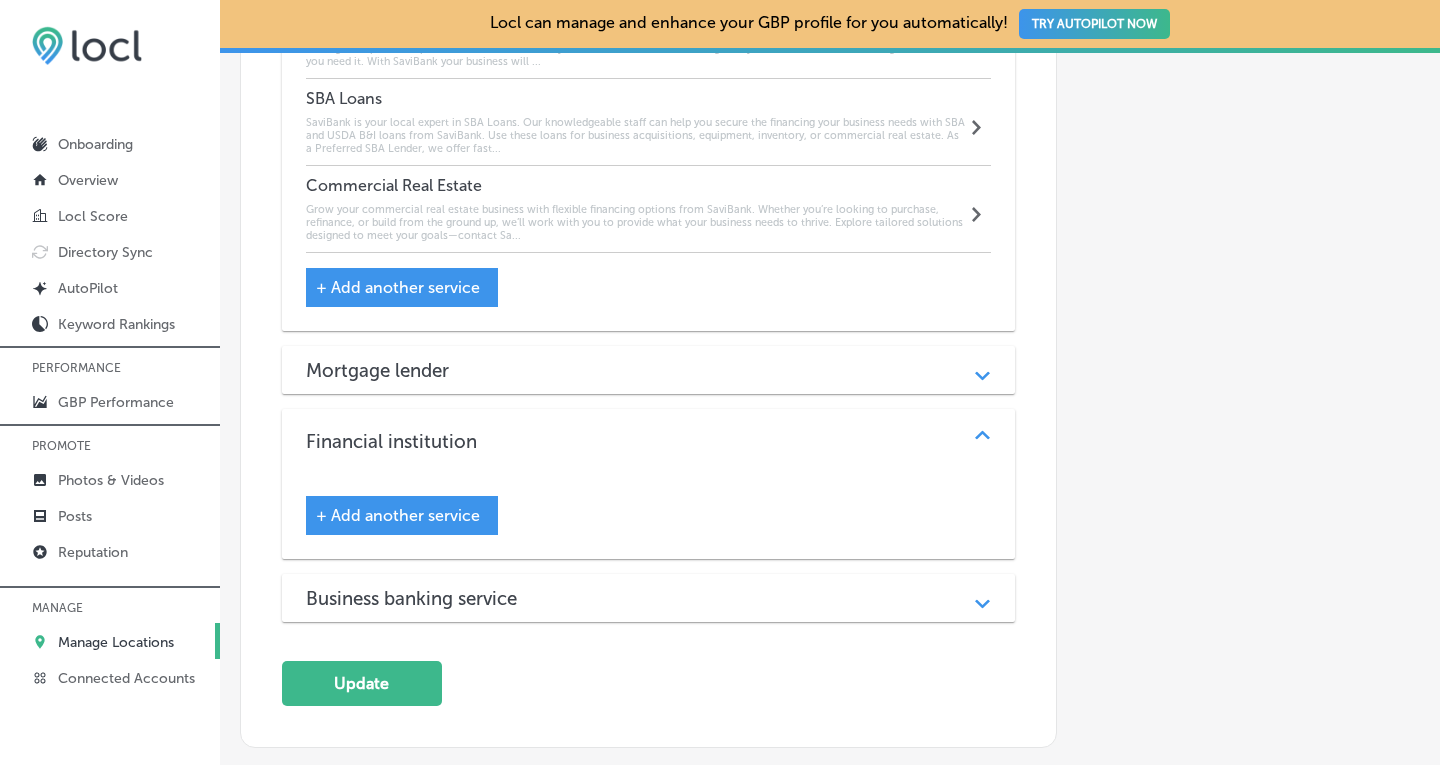 click on "+ Add another service" at bounding box center [398, 515] 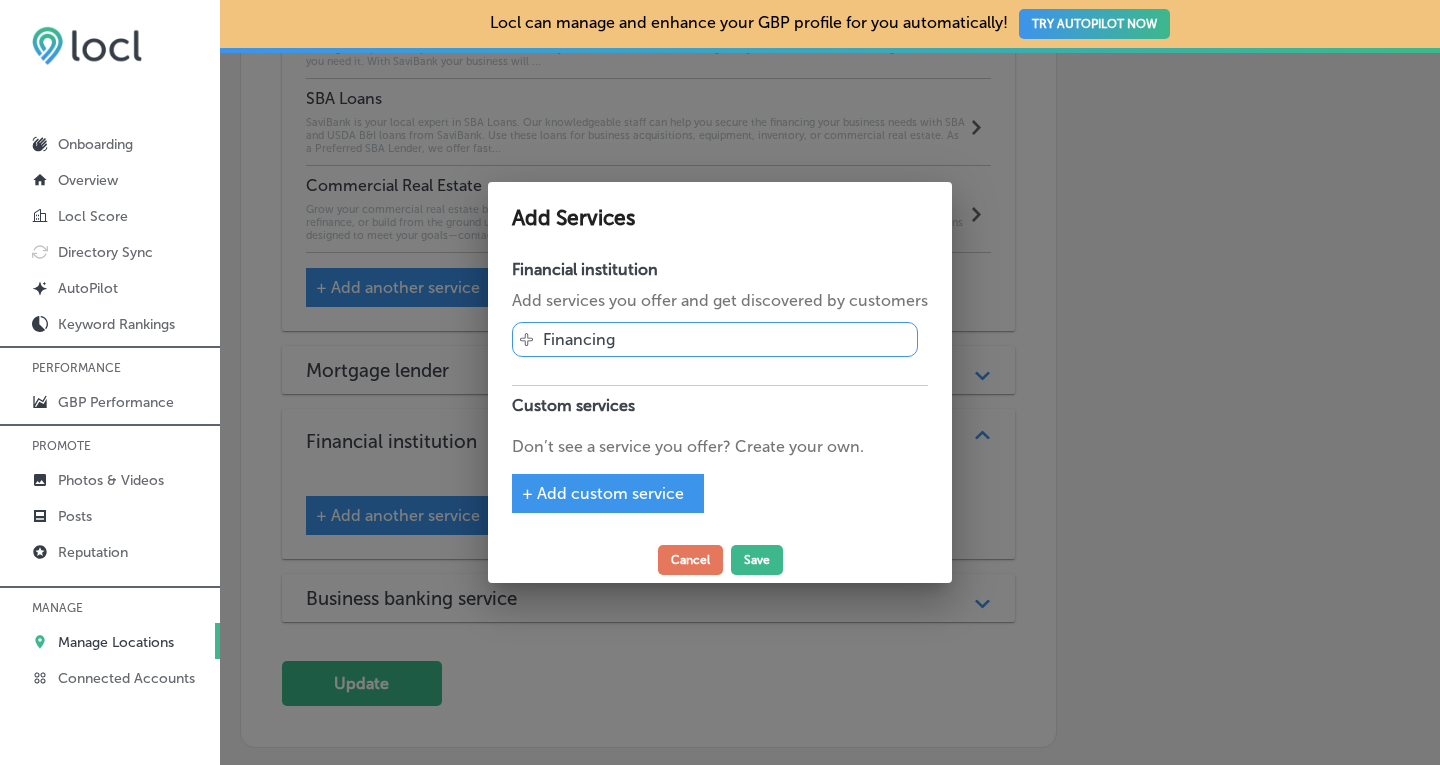 click on "Svg Vector Icons : [URL][DOMAIN_NAME]
Financing" at bounding box center [715, 339] 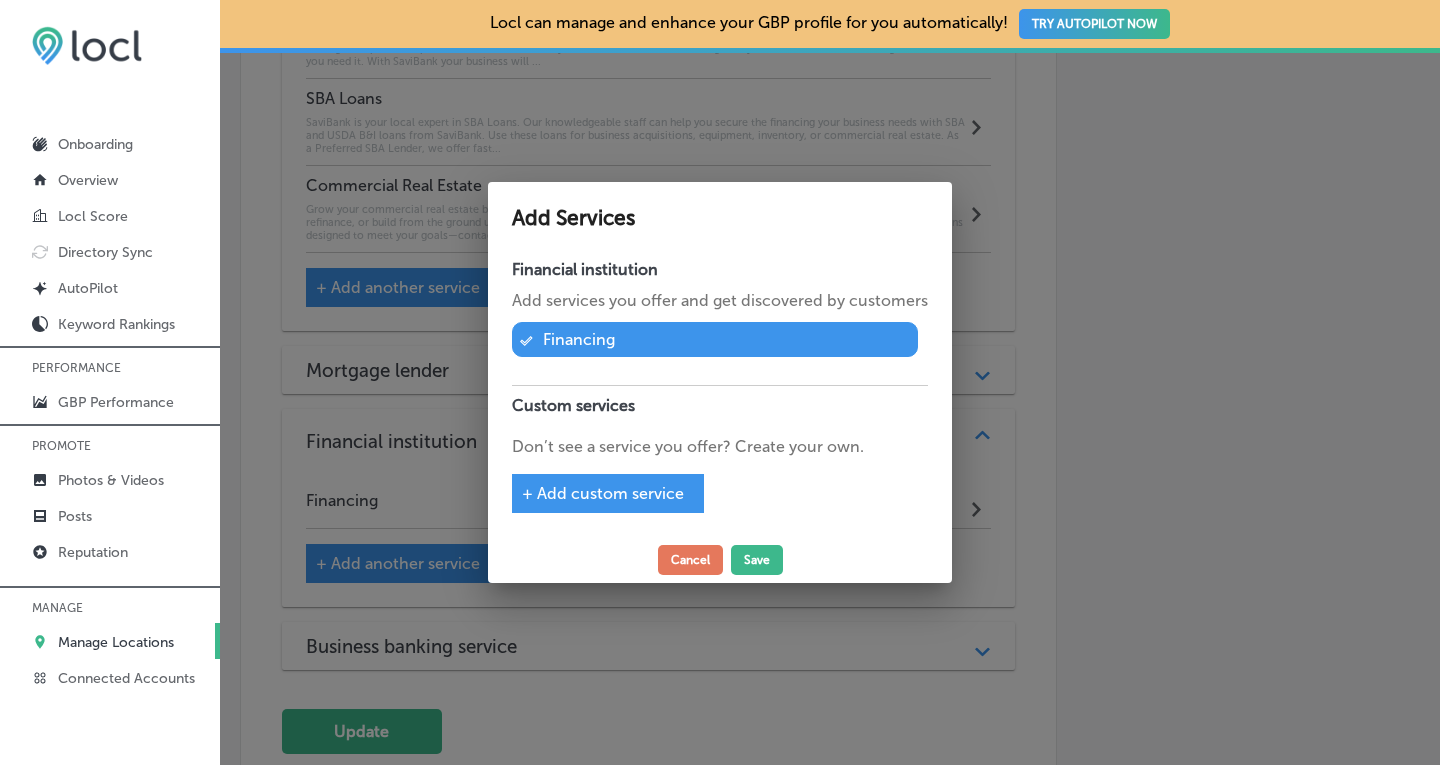 click on "+ Add custom service" at bounding box center [603, 493] 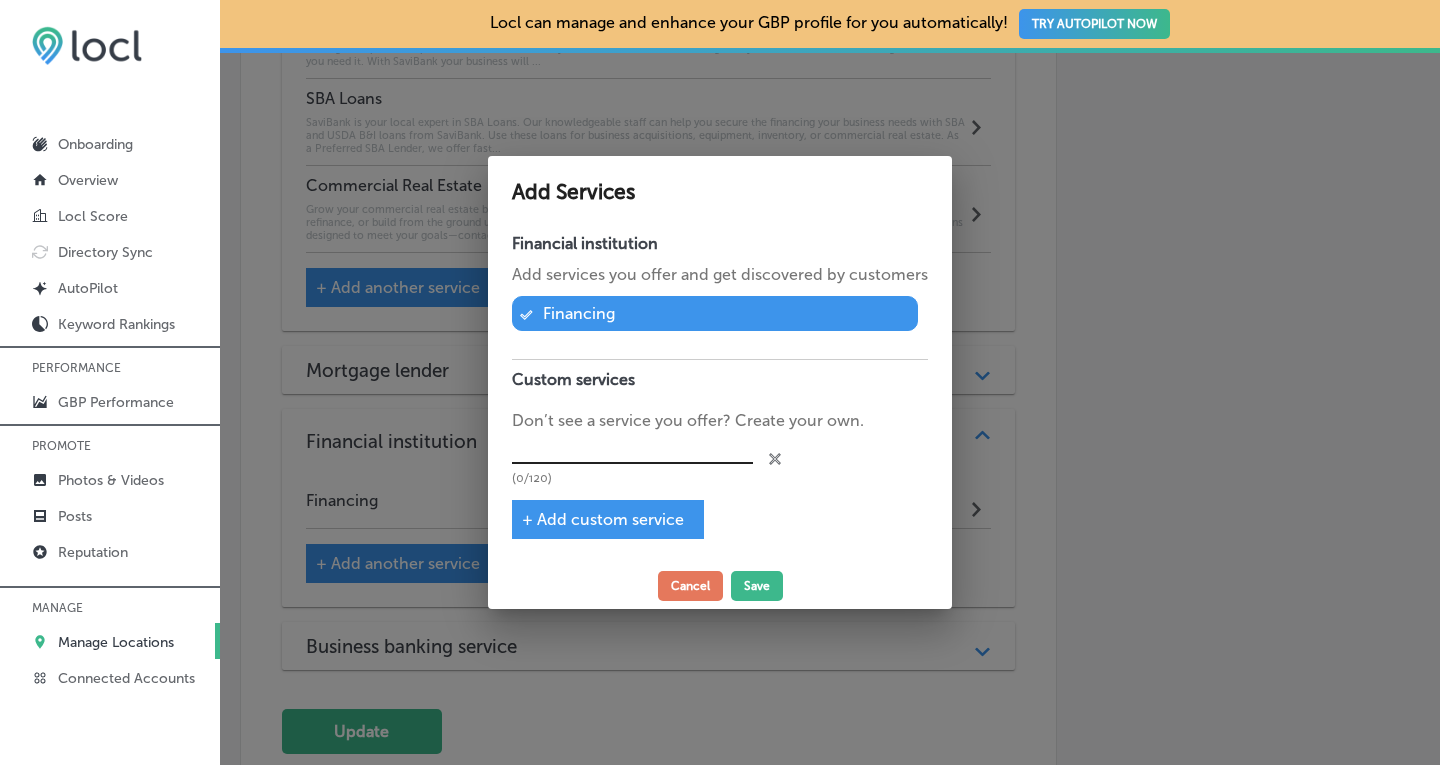 click at bounding box center (632, 448) 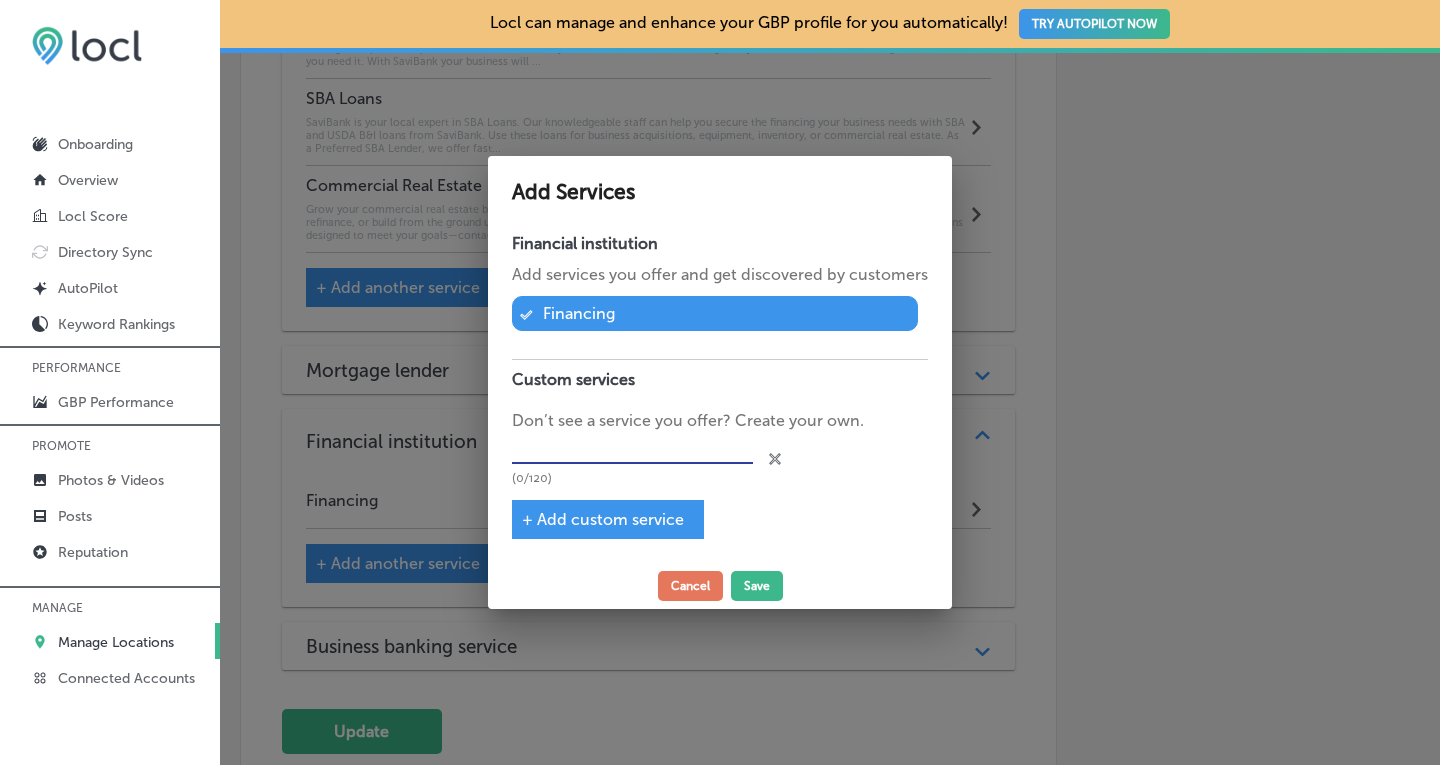 paste on "Online Wire Origination" 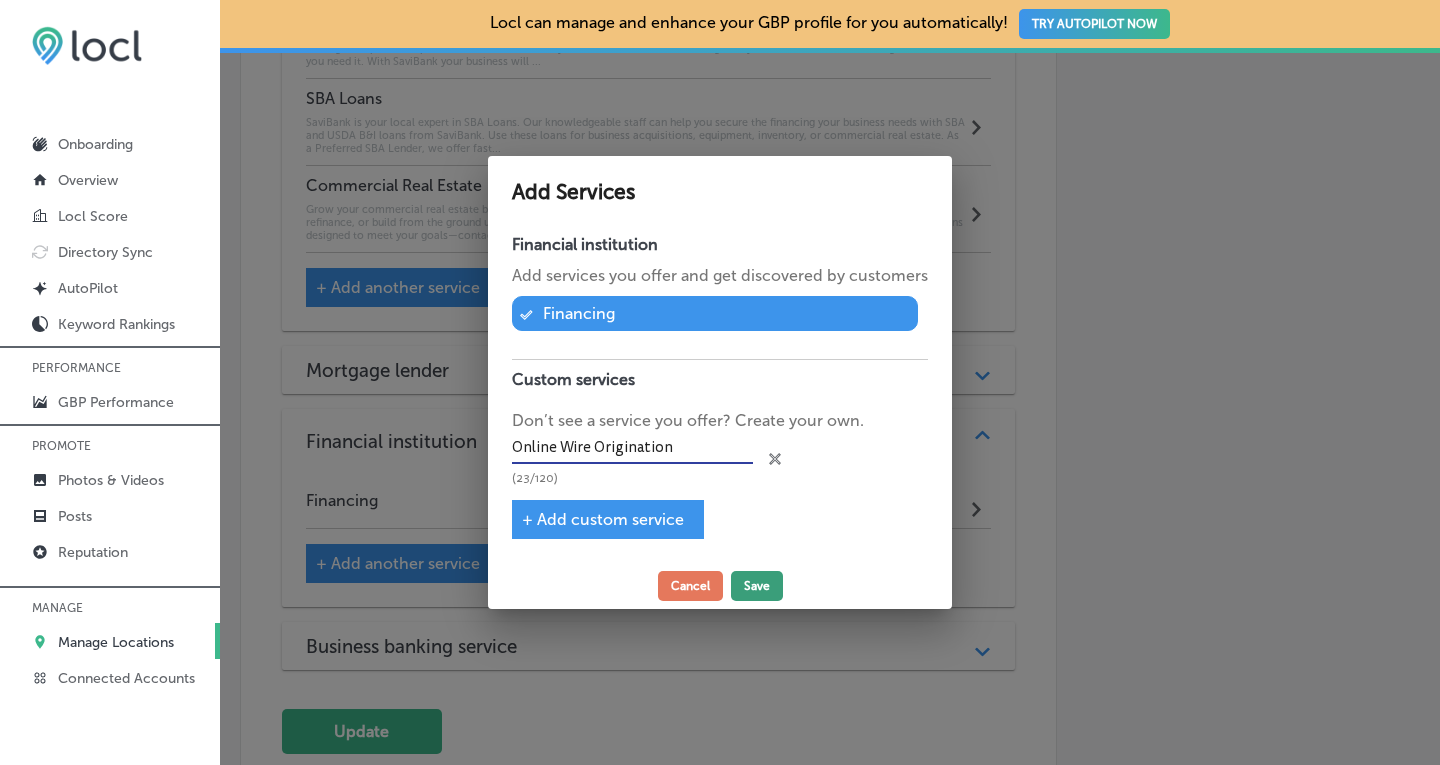 type on "Online Wire Origination" 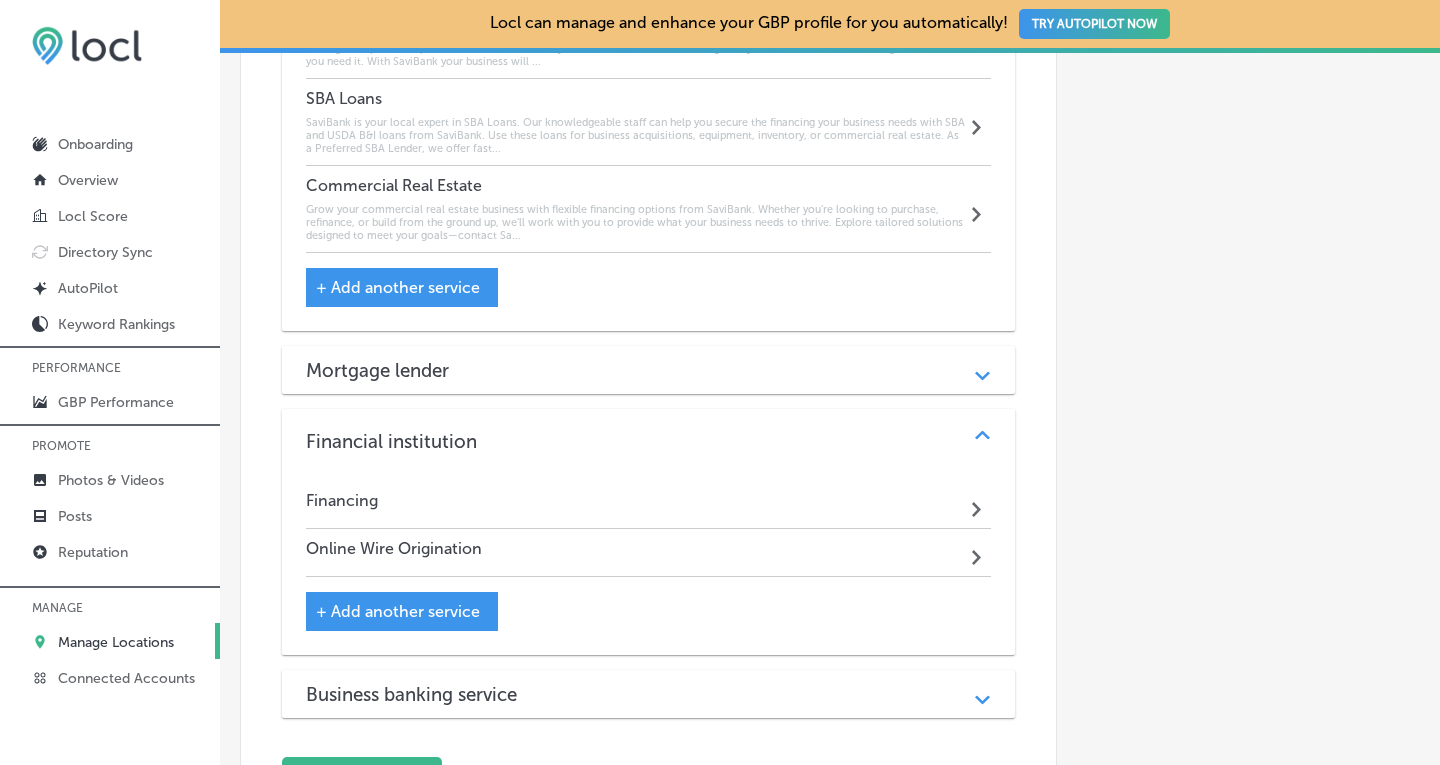 click on "Online Wire Origination
Path
Created with Sketch." at bounding box center (649, 553) 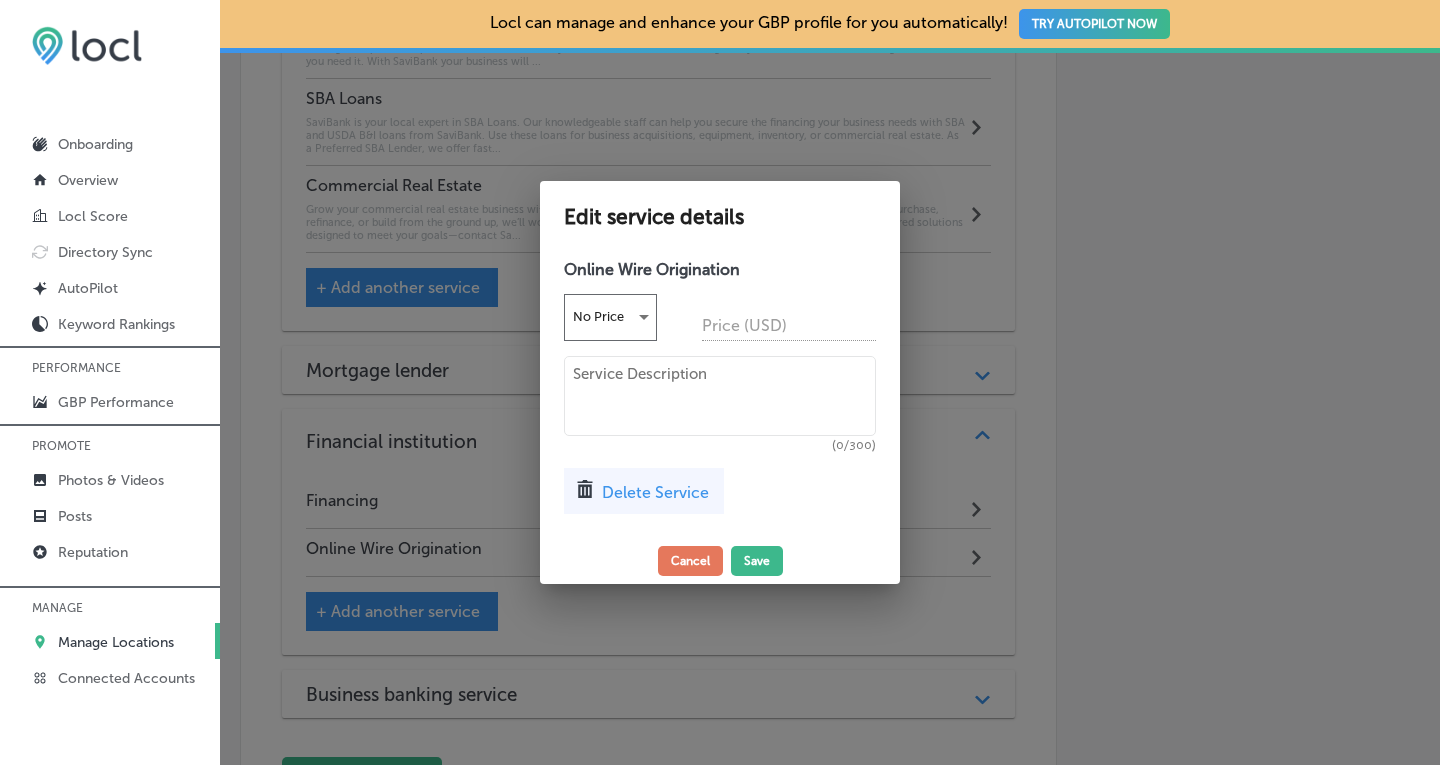 click at bounding box center [720, 396] 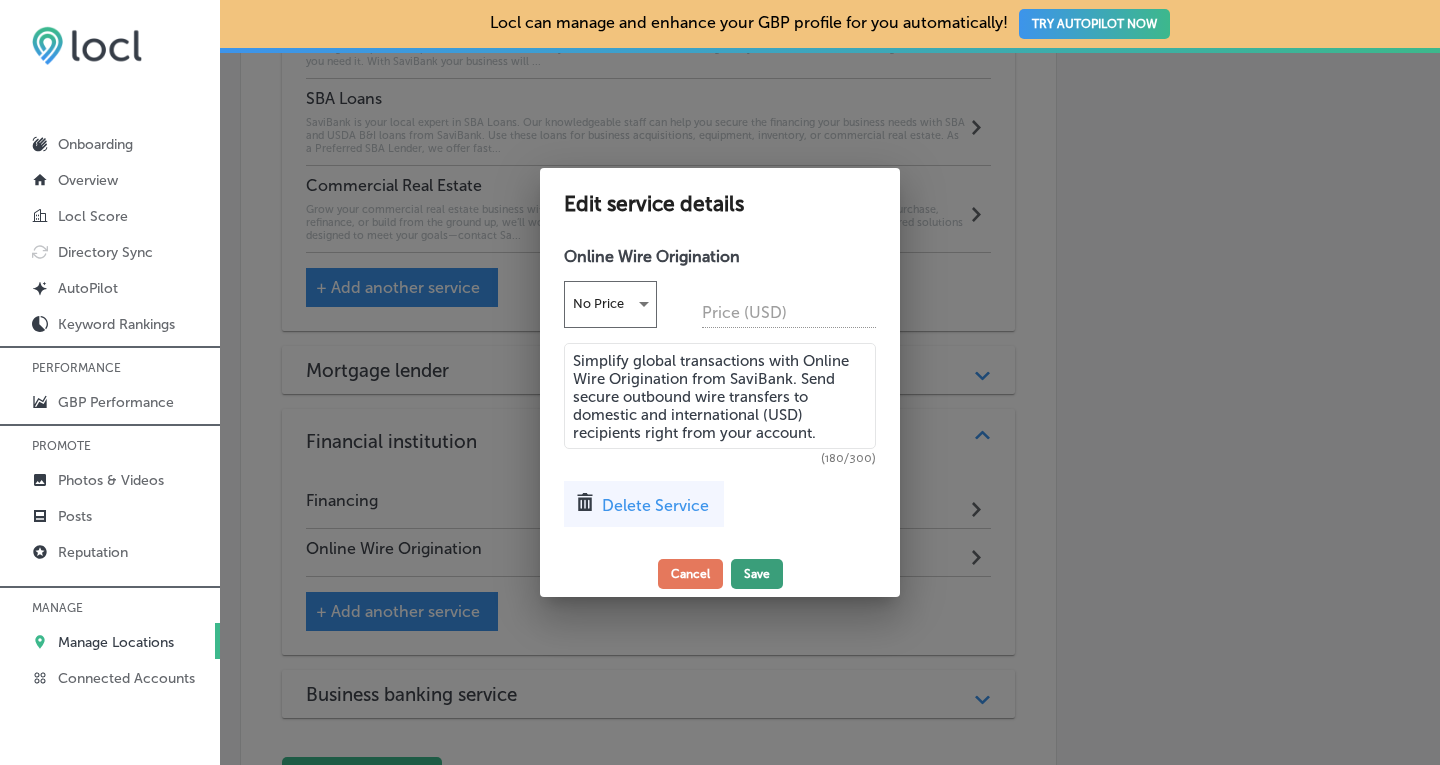 type on "Simplify global transactions with Online Wire Origination from SaviBank. Send secure outbound wire transfers to domestic and international (USD) recipients right from your account." 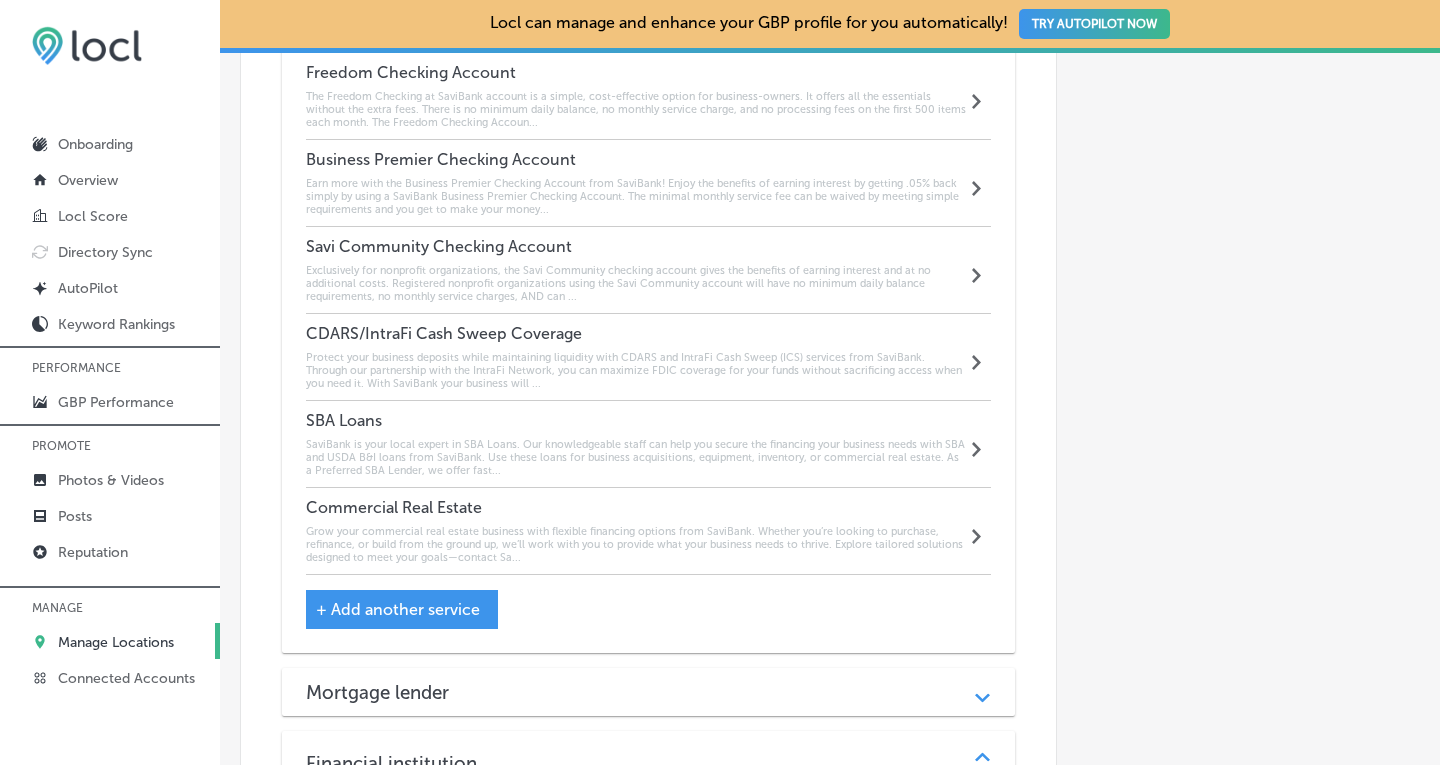 scroll, scrollTop: 1925, scrollLeft: 0, axis: vertical 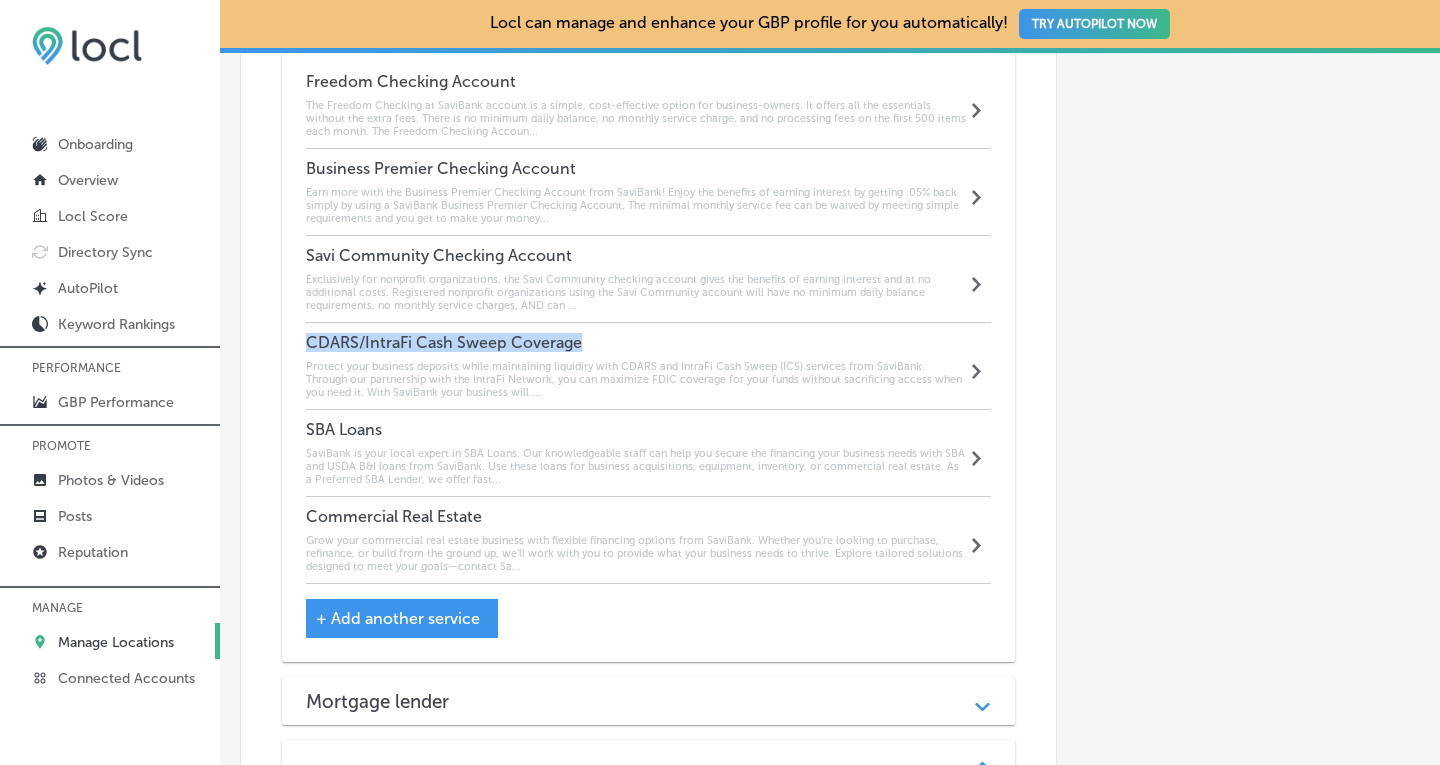 drag, startPoint x: 587, startPoint y: 310, endPoint x: 301, endPoint y: 312, distance: 286.007 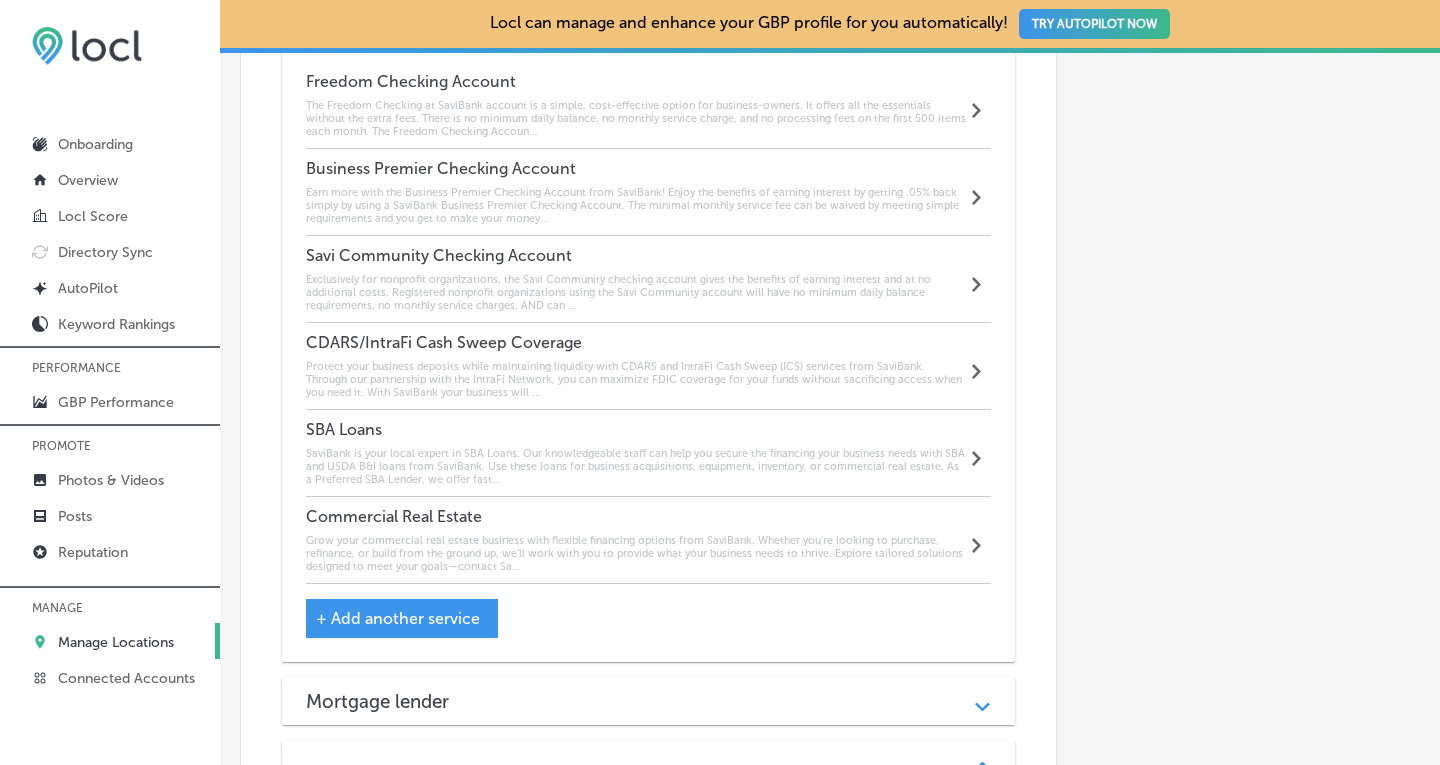 click on "Protect your business deposits while maintaining liquidity with CDARS and IntraFi Cash Sweep (ICS) services from SaviBank. Through our partnership with the IntraFi Network, you can maximize FDIC coverage for your funds without sacrificing access when you need it. With SaviBank your business will ..." at bounding box center (636, 379) 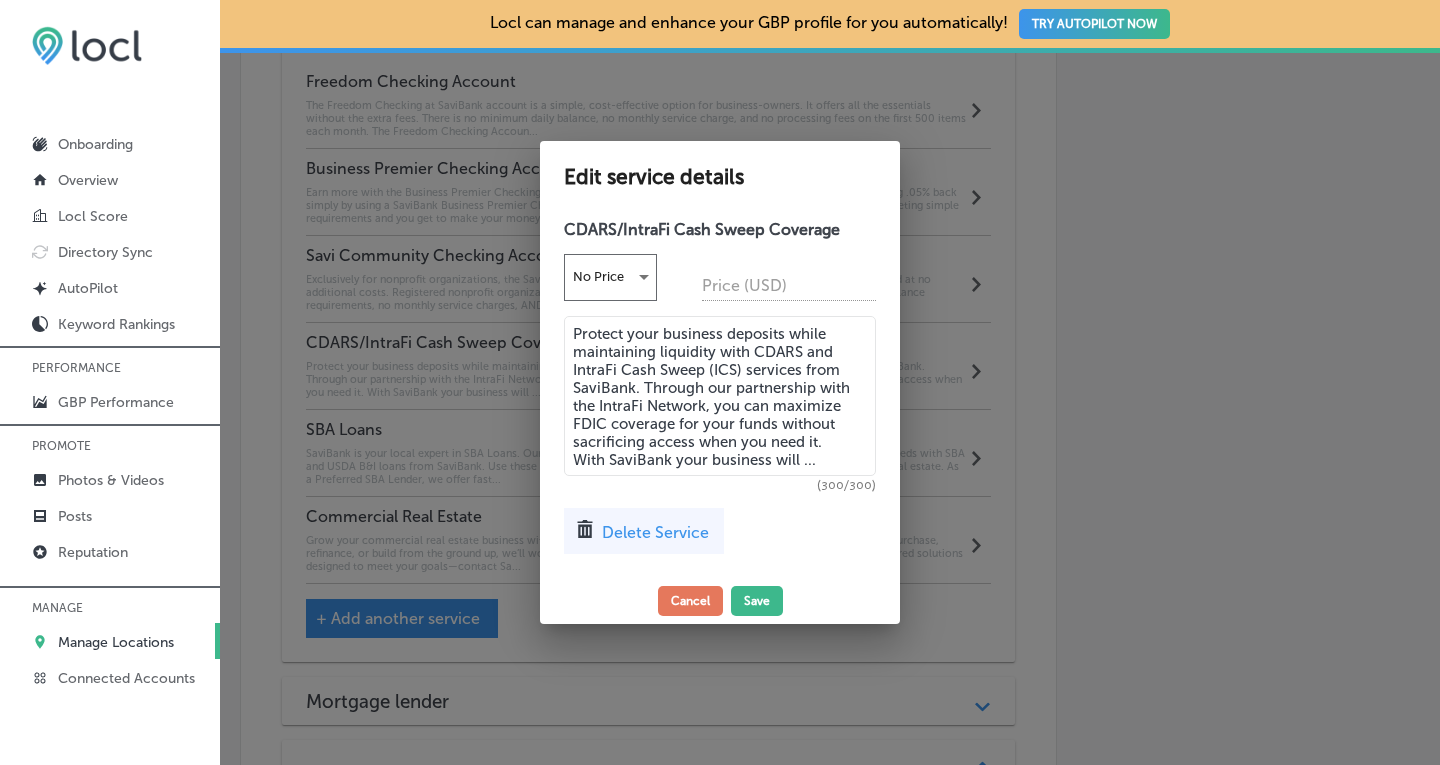 click on "Delete Service" at bounding box center (655, 532) 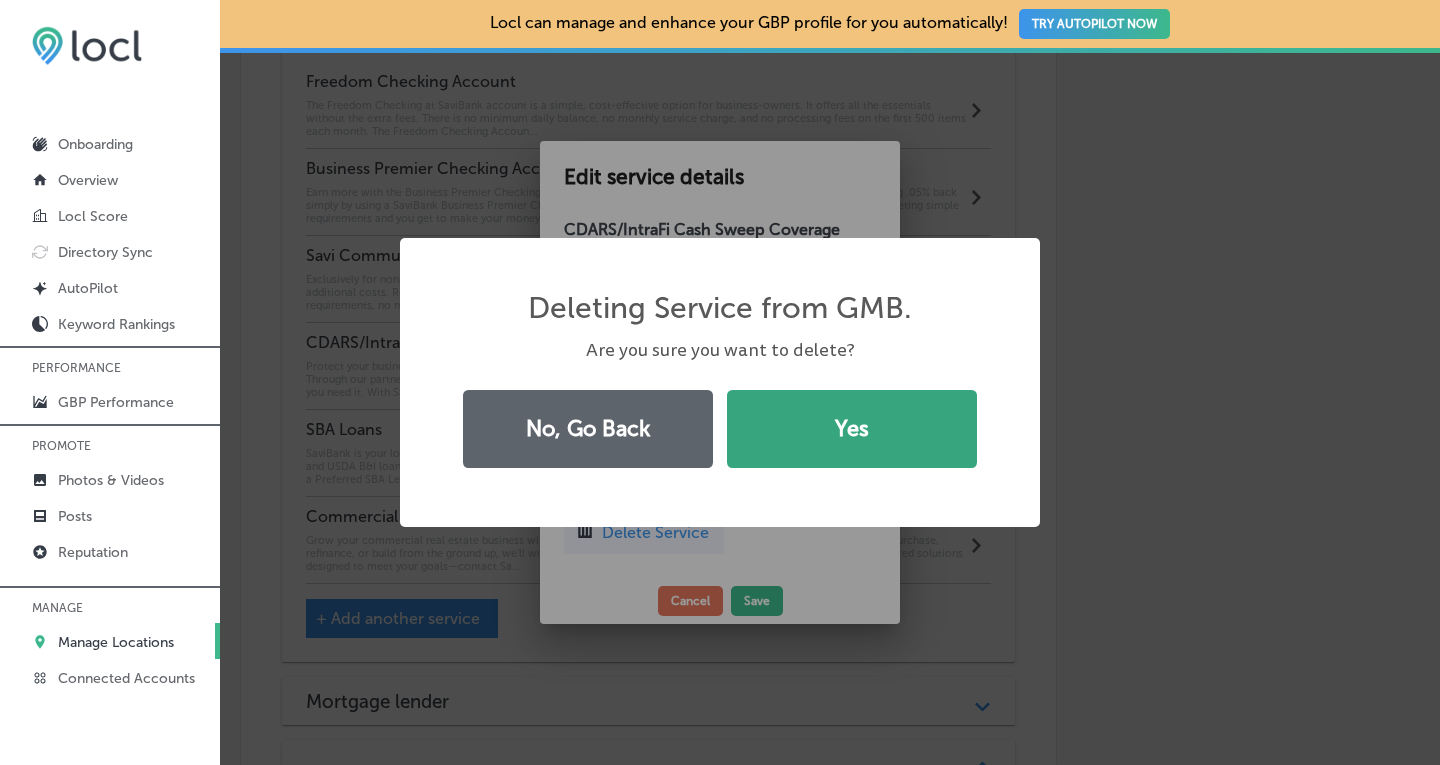 click on "Yes" at bounding box center (852, 429) 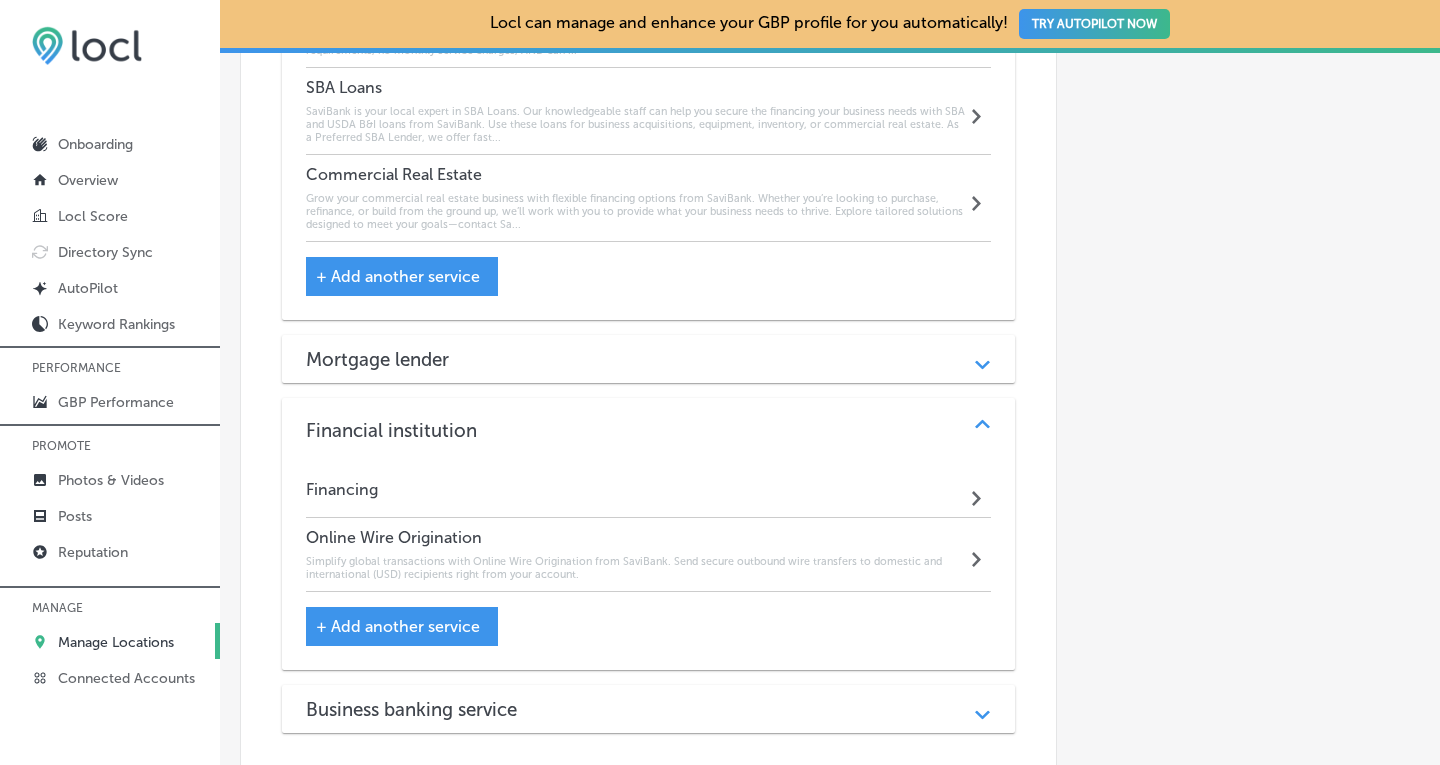 scroll, scrollTop: 2238, scrollLeft: 0, axis: vertical 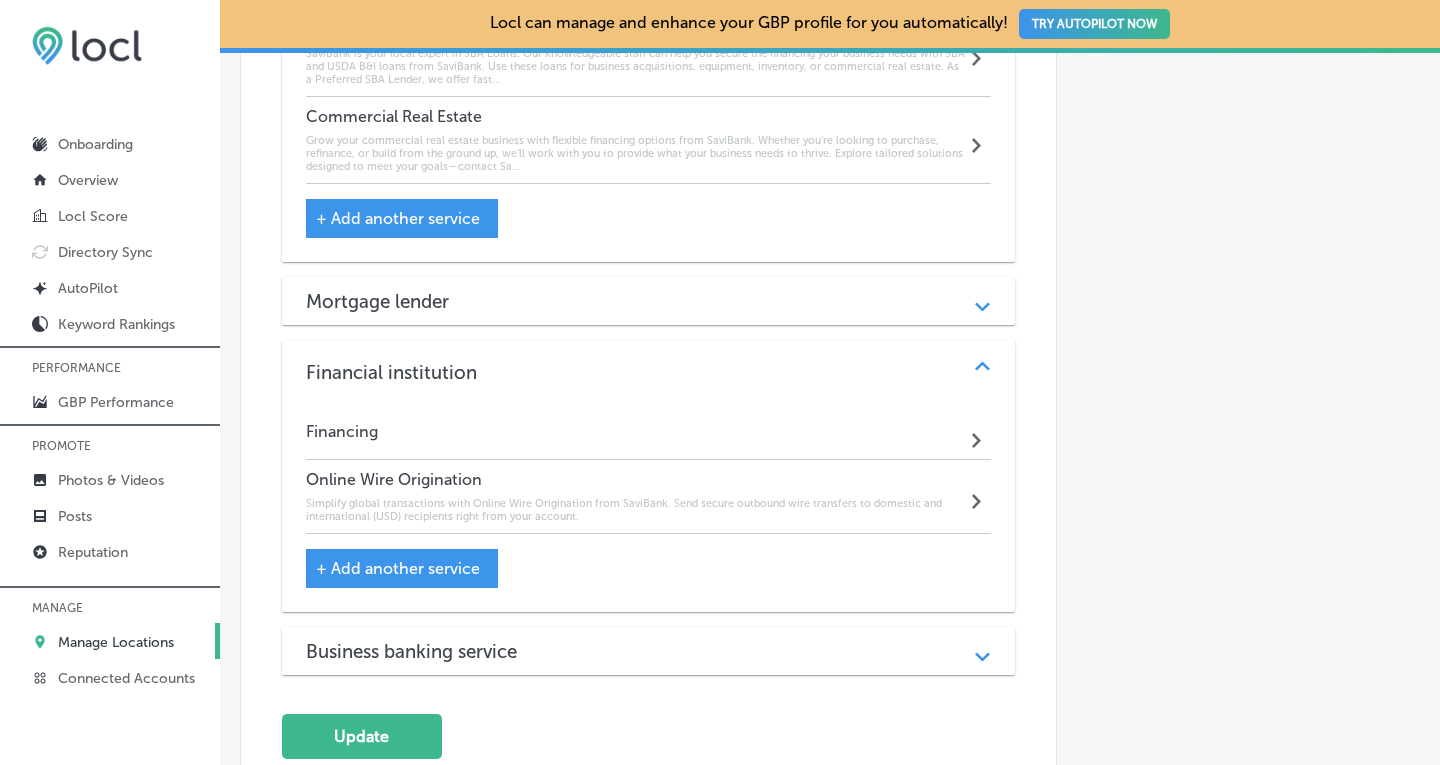 click on "+ Add another service" at bounding box center (398, 568) 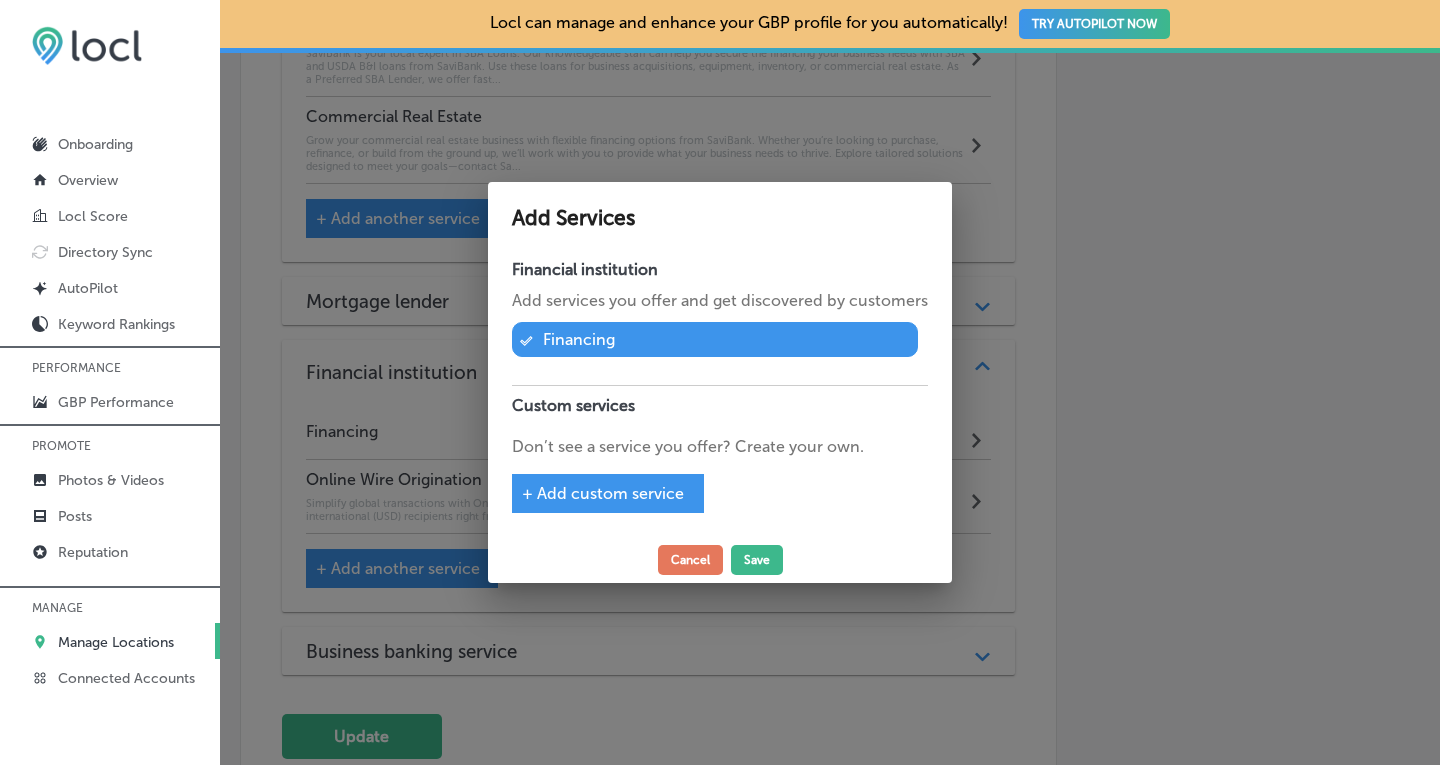 click on "+ Add custom service" at bounding box center (603, 493) 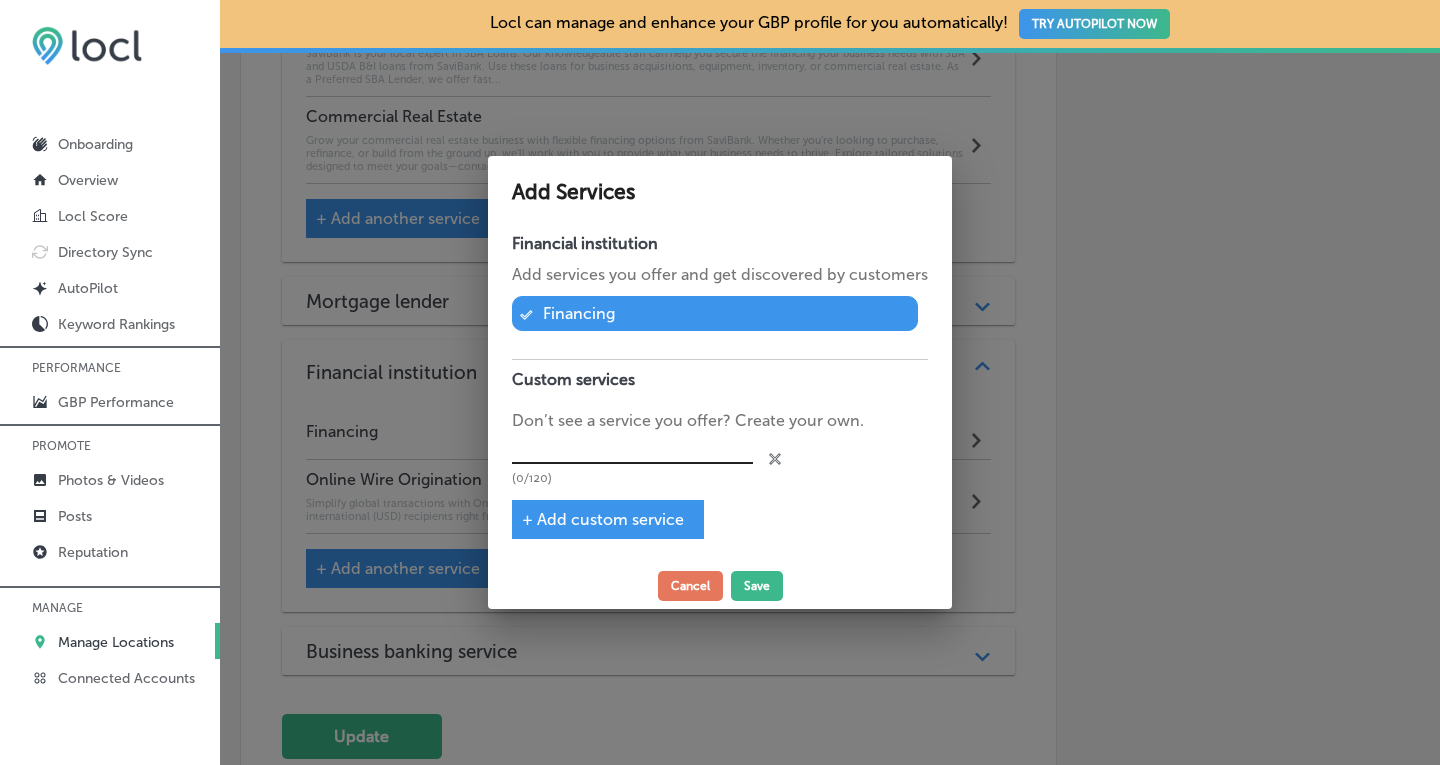 click at bounding box center (632, 448) 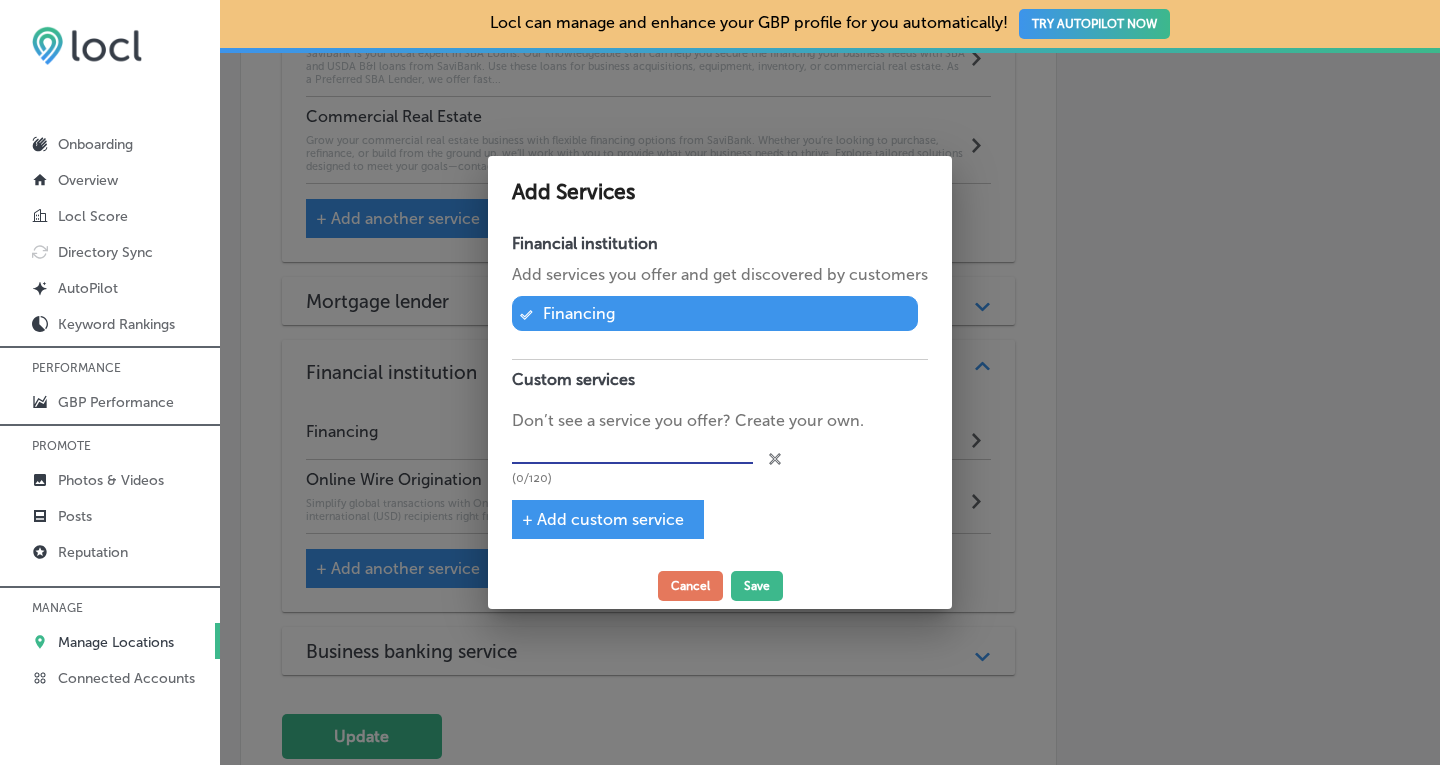 paste on "CDARS/IntraFi Cash Sweep Coverage" 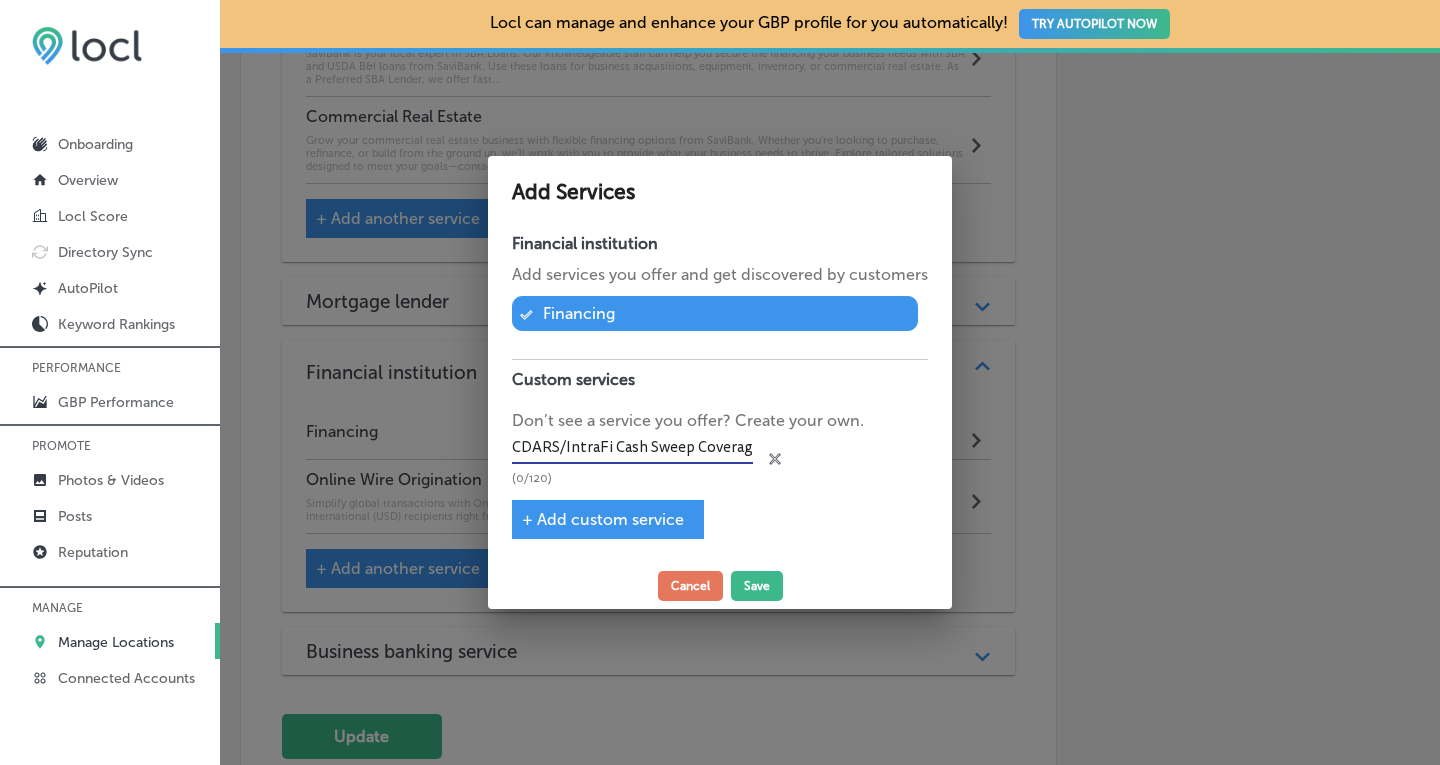 scroll, scrollTop: 0, scrollLeft: 4, axis: horizontal 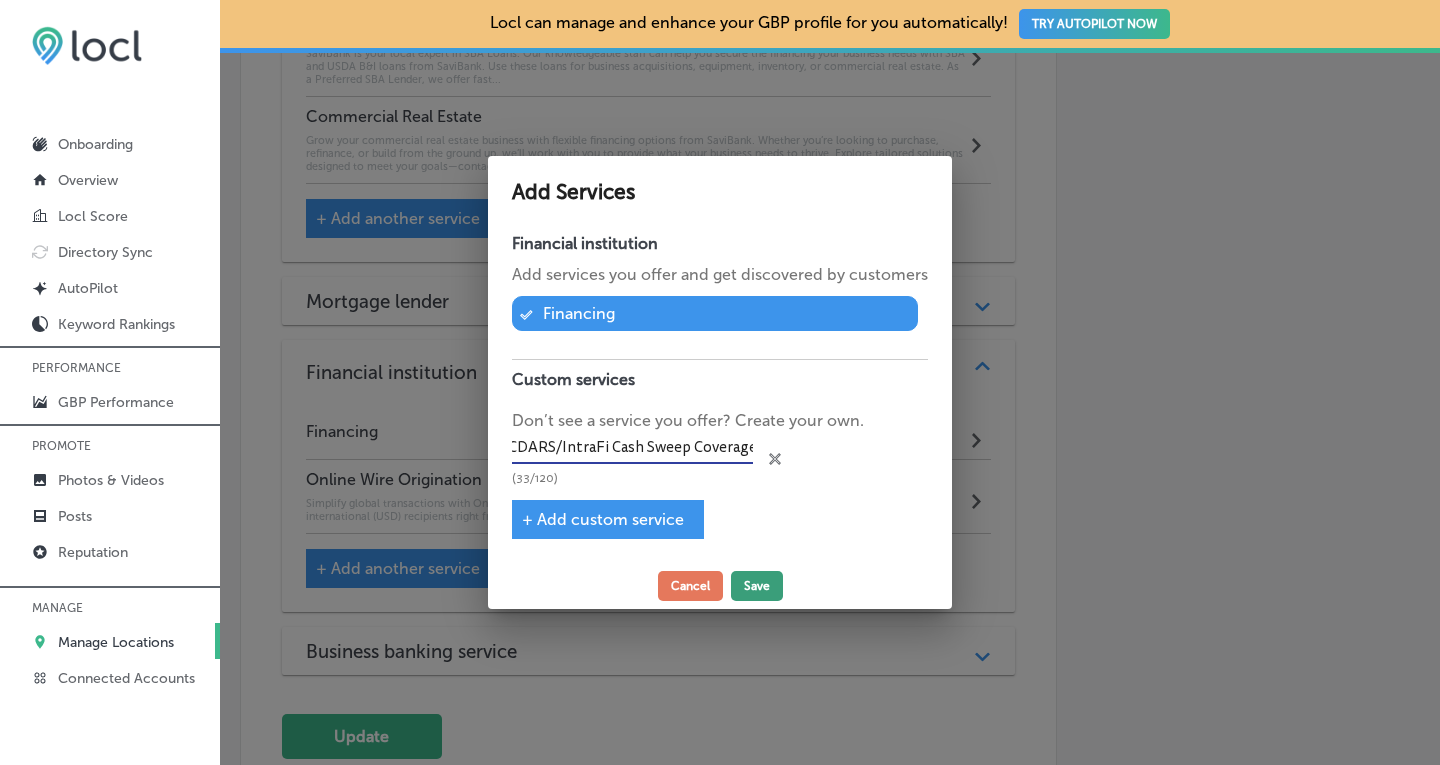 type on "CDARS/IntraFi Cash Sweep Coverage" 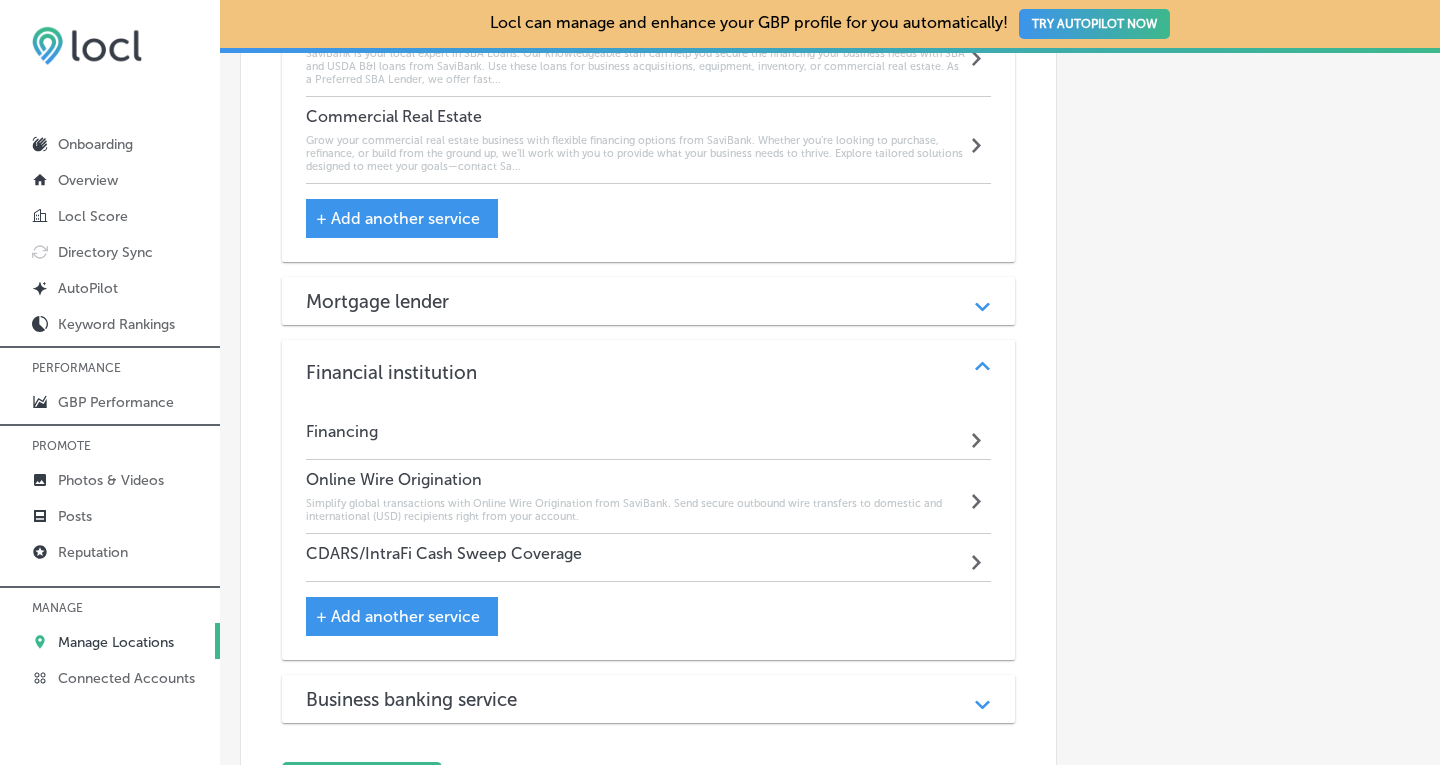 click on "CDARS/IntraFi Cash Sweep Coverage" at bounding box center (444, 553) 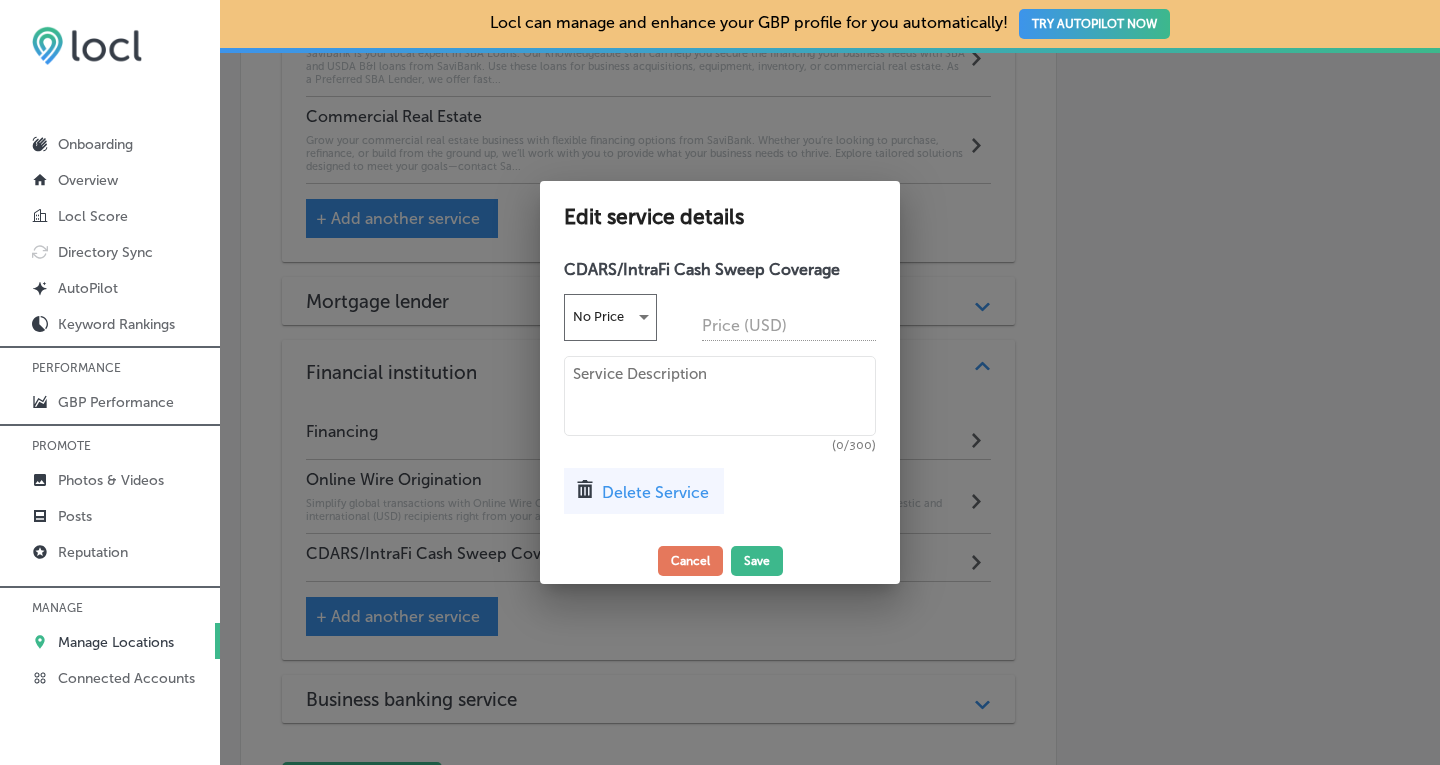 click at bounding box center (720, 396) 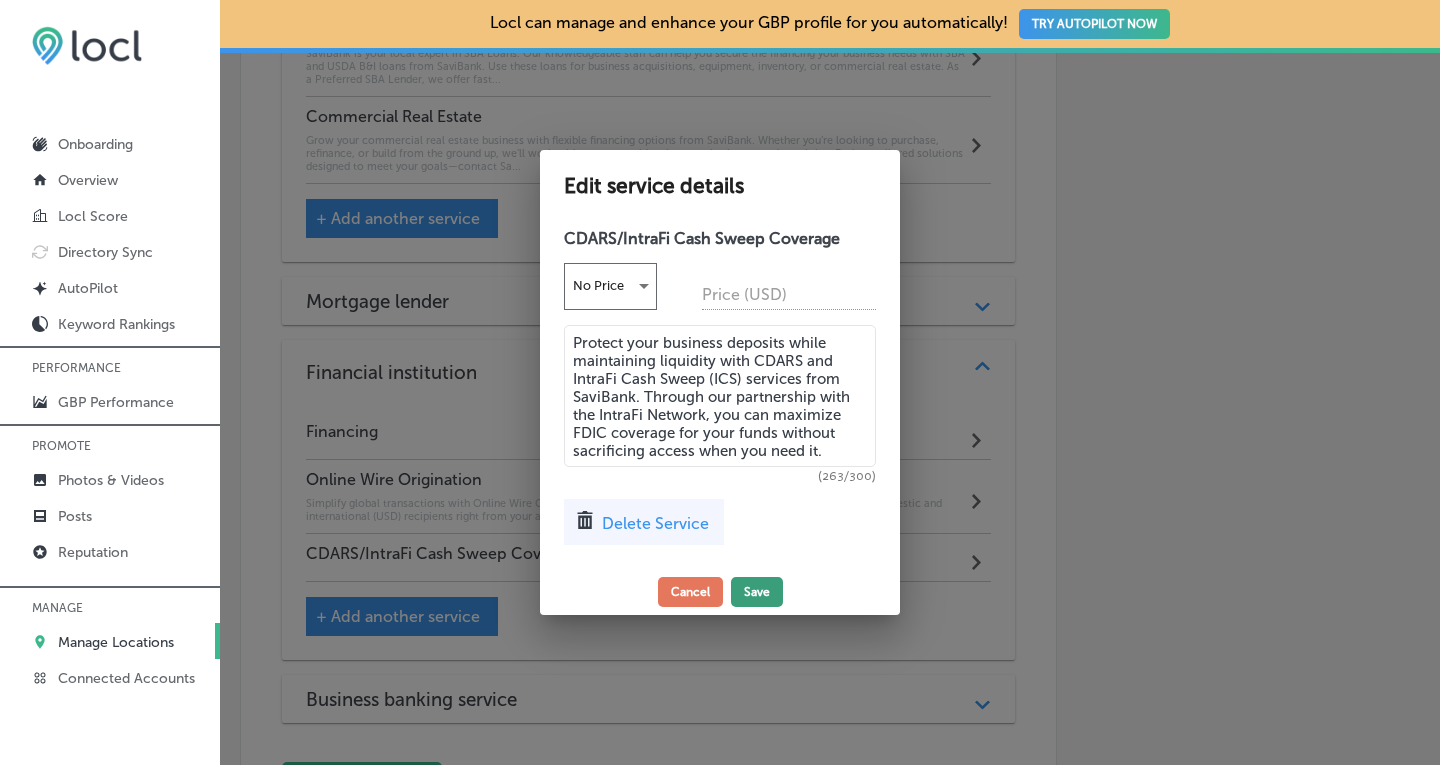 type on "Protect your business deposits while maintaining liquidity with CDARS and IntraFi Cash Sweep (ICS) services from SaviBank. Through our partnership with the IntraFi Network, you can maximize FDIC coverage for your funds without sacrificing access when you need it." 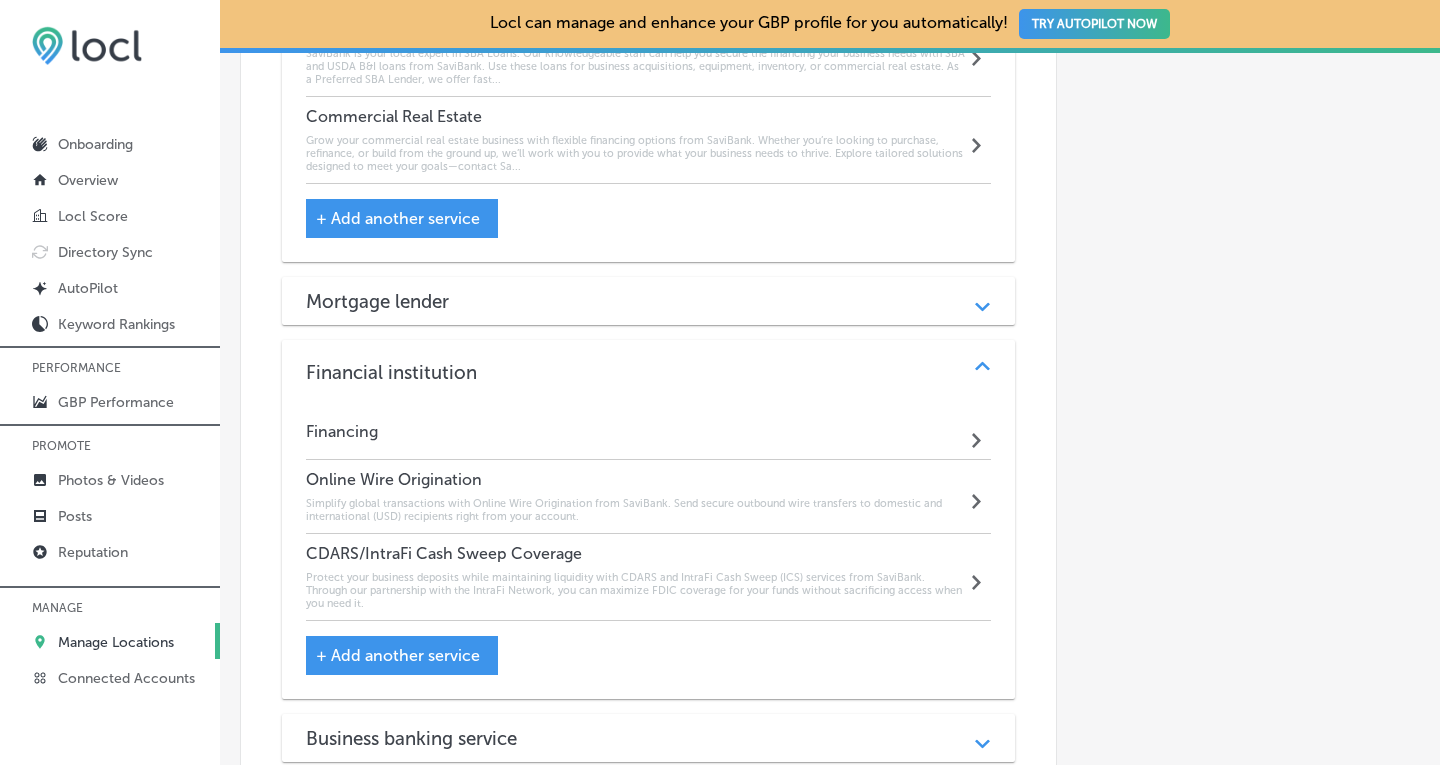 click on "Path
Created with Sketch." at bounding box center (982, 372) 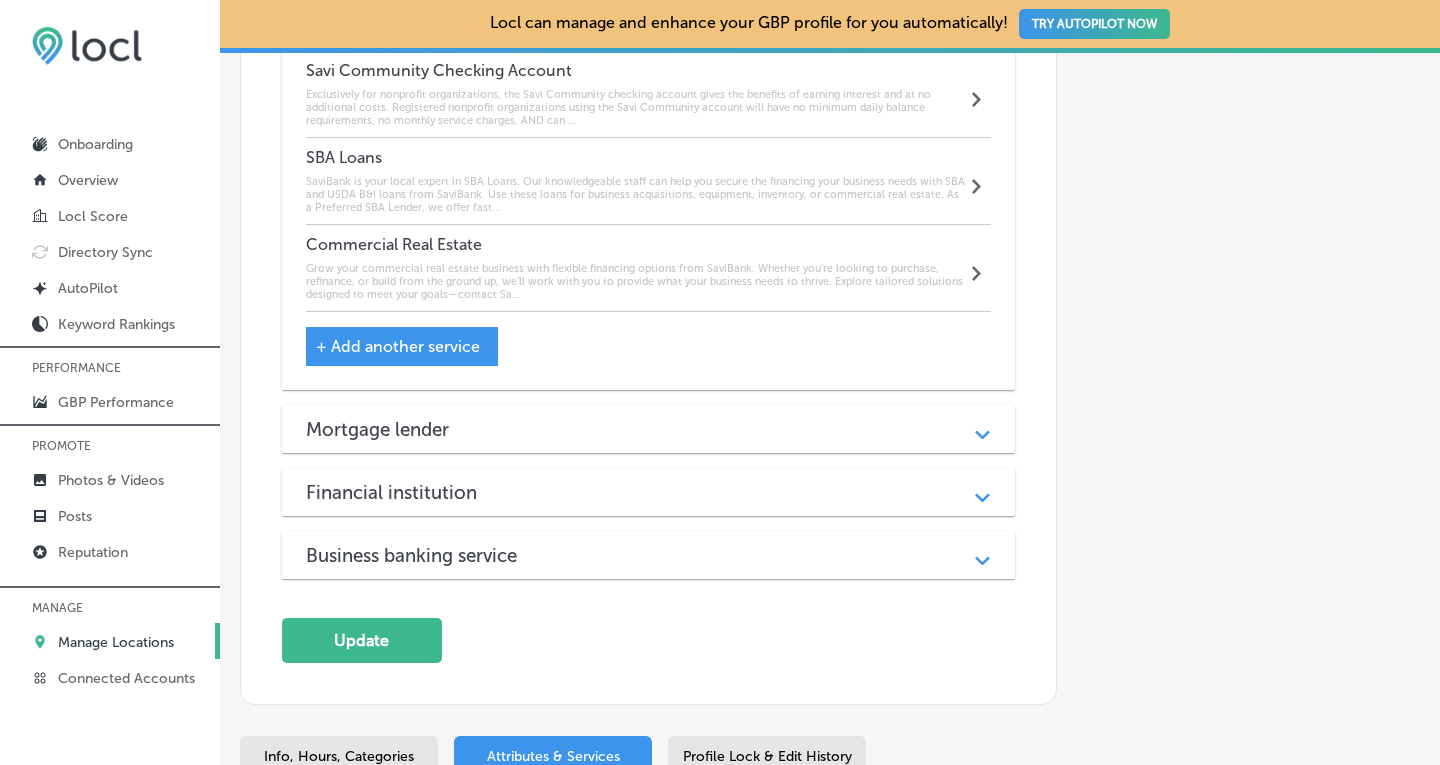 scroll, scrollTop: 2139, scrollLeft: 0, axis: vertical 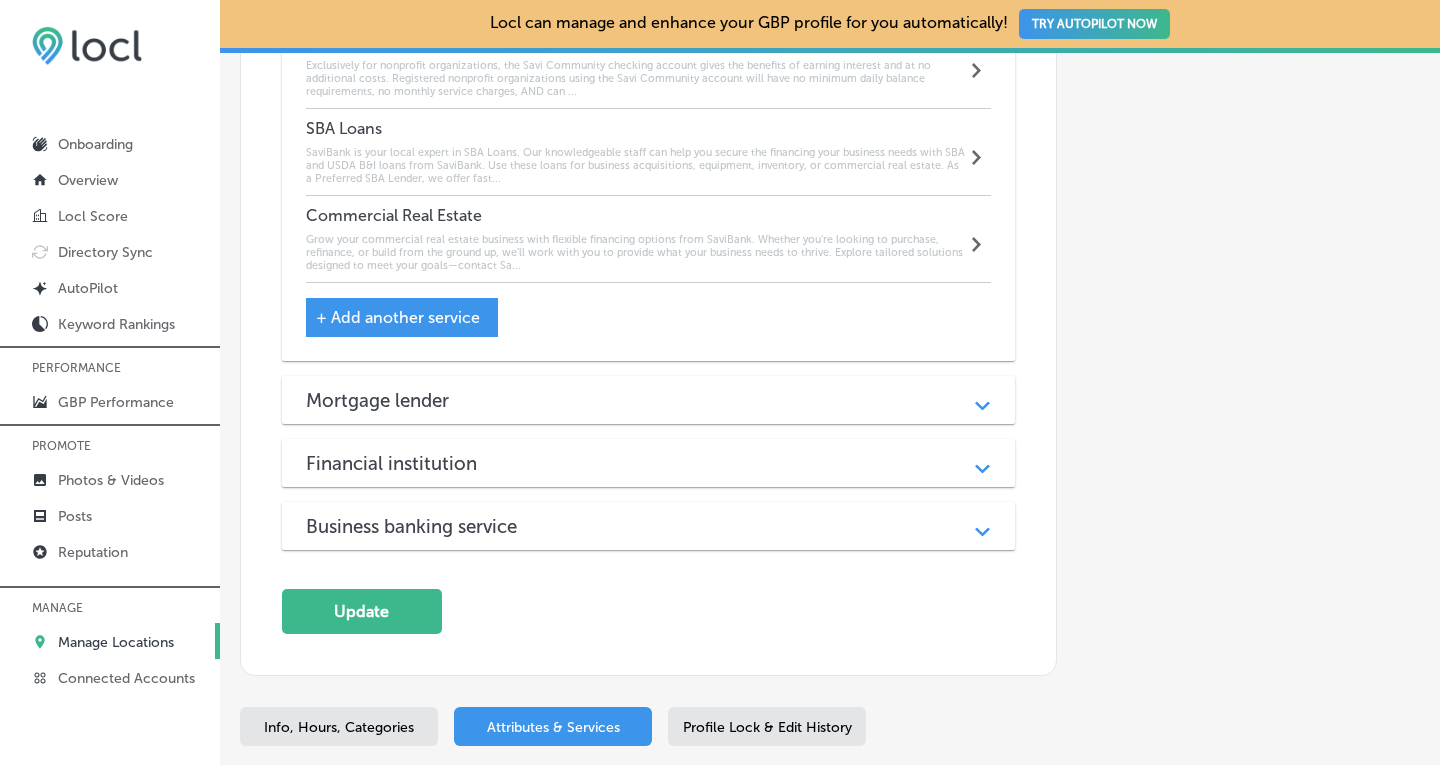 click on "Path
Created with Sketch." at bounding box center [982, 400] 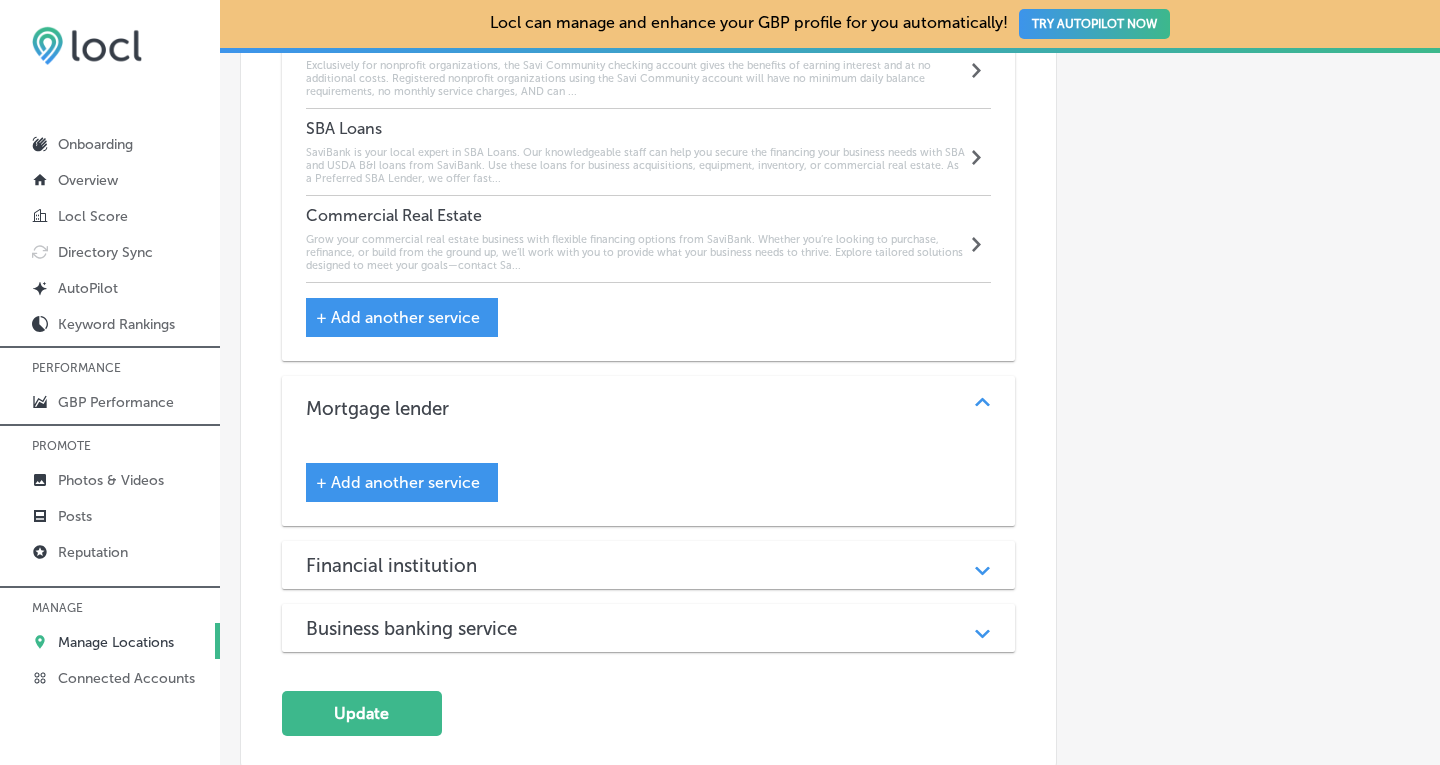 click on "+ Add another service" at bounding box center [402, 482] 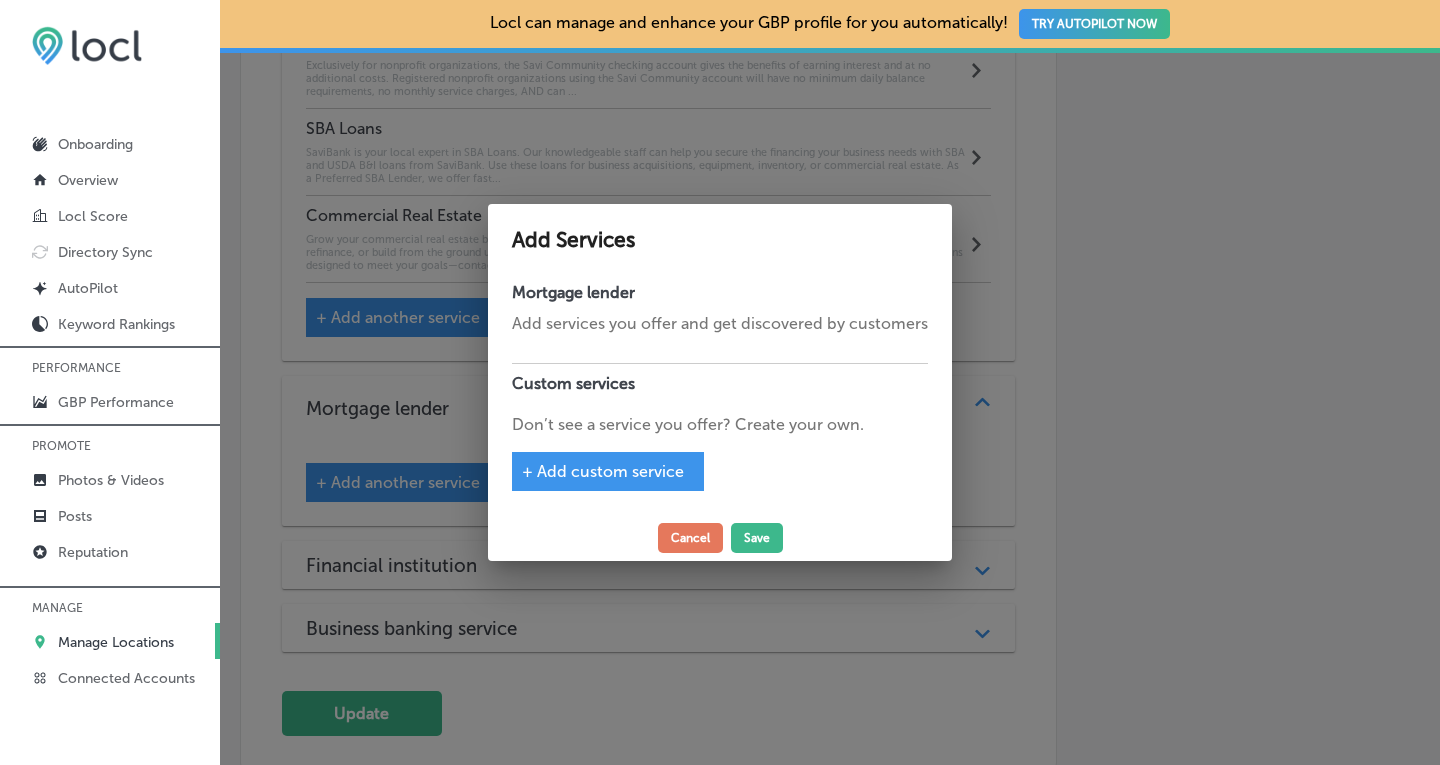 drag, startPoint x: 1430, startPoint y: 550, endPoint x: 1438, endPoint y: 599, distance: 49.648766 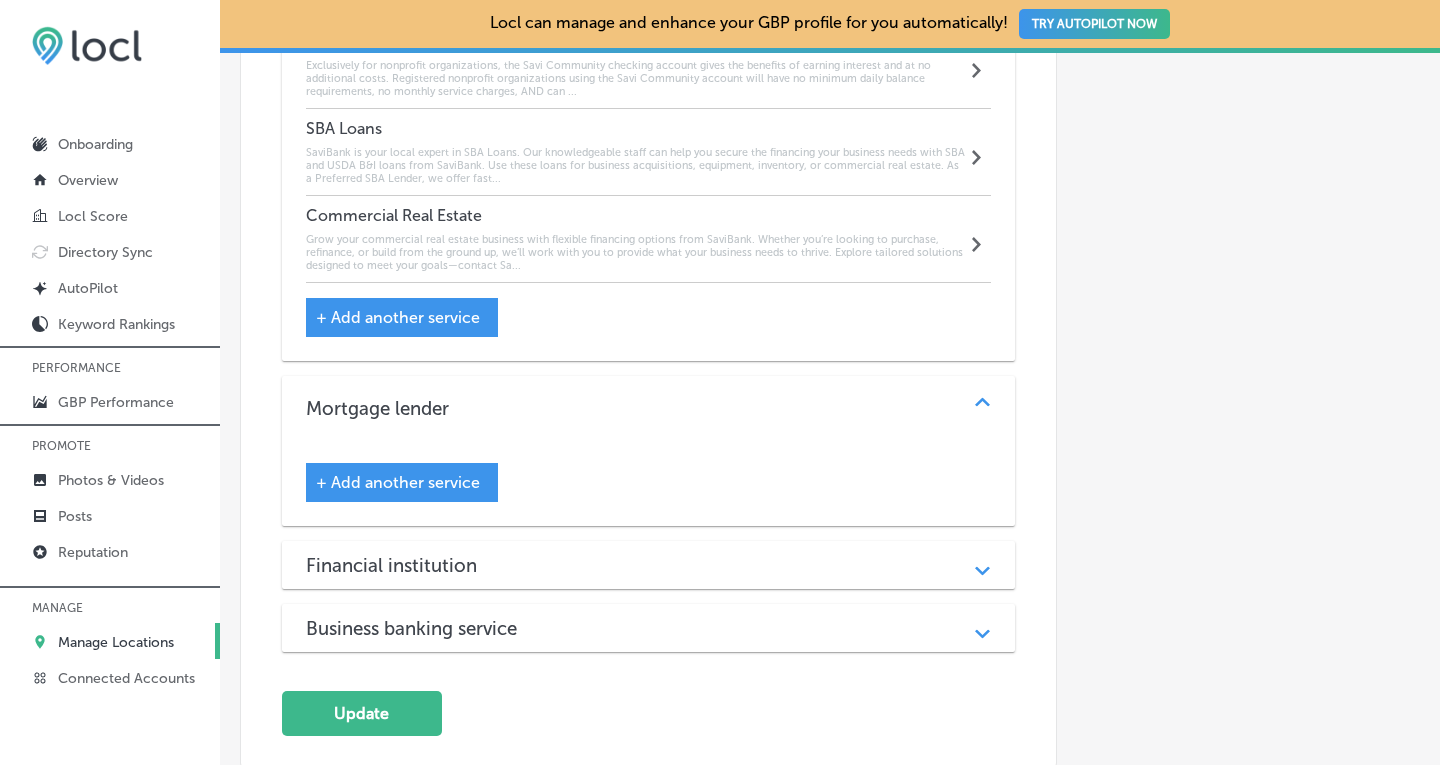 click on "+ Add another service" at bounding box center (398, 482) 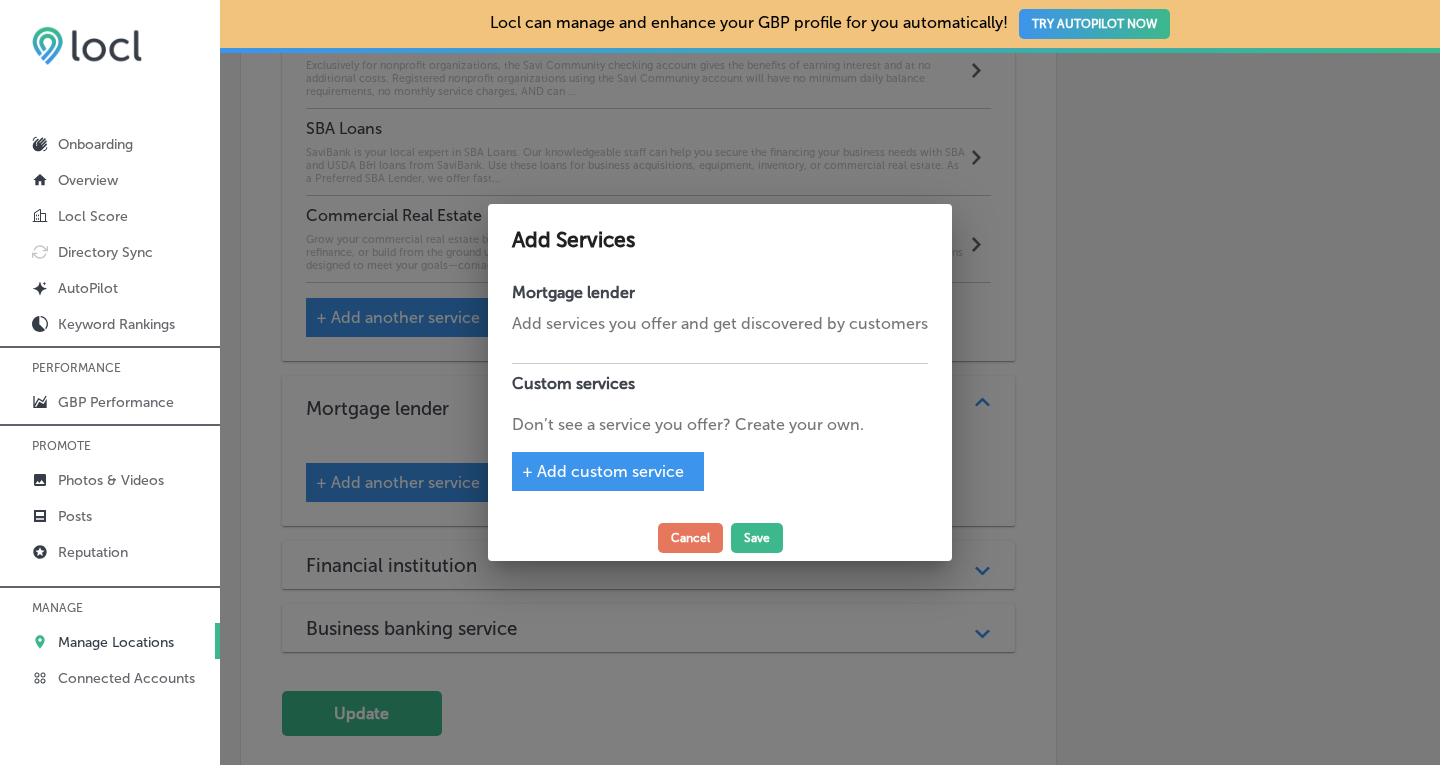 click on "+ Add custom service" at bounding box center [603, 471] 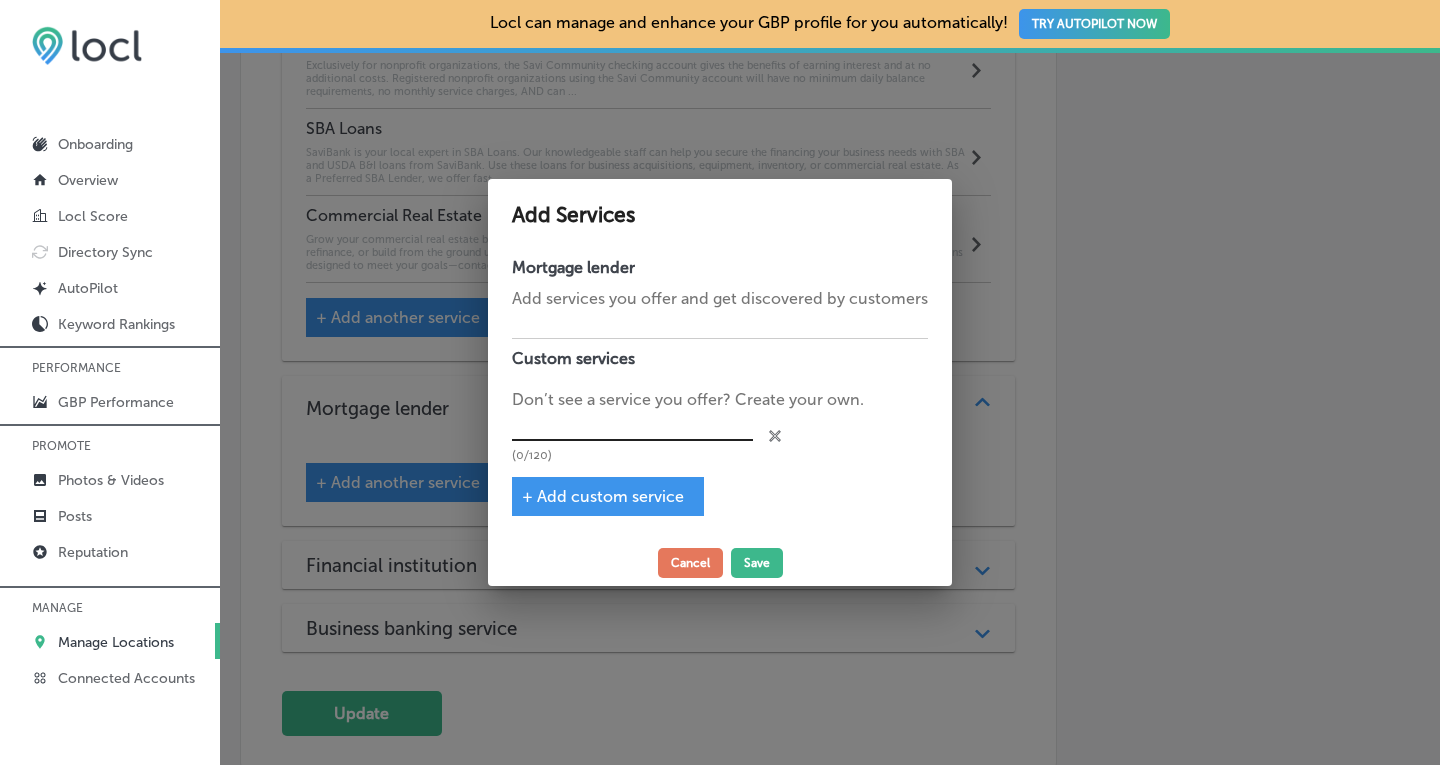 click at bounding box center (632, 426) 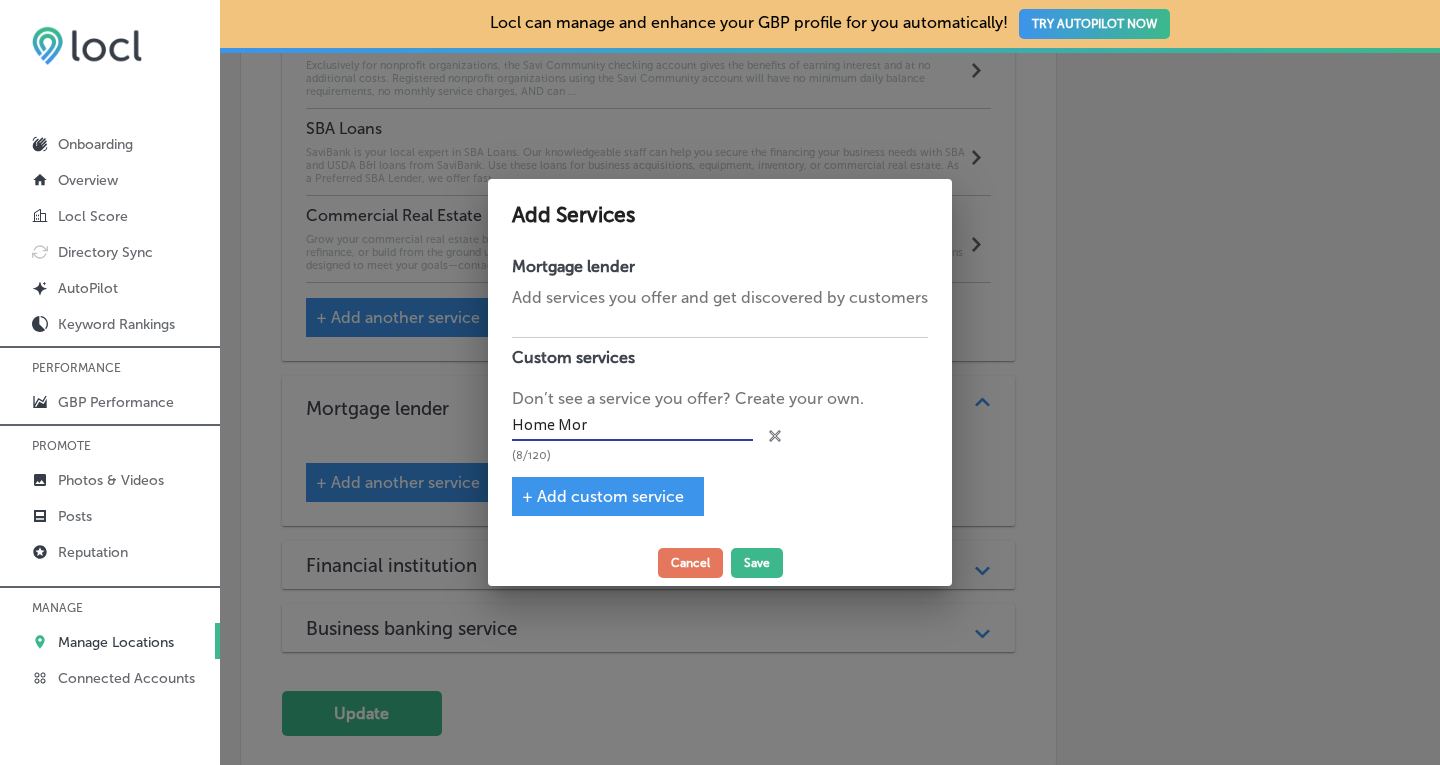type on "Home Mortgage" 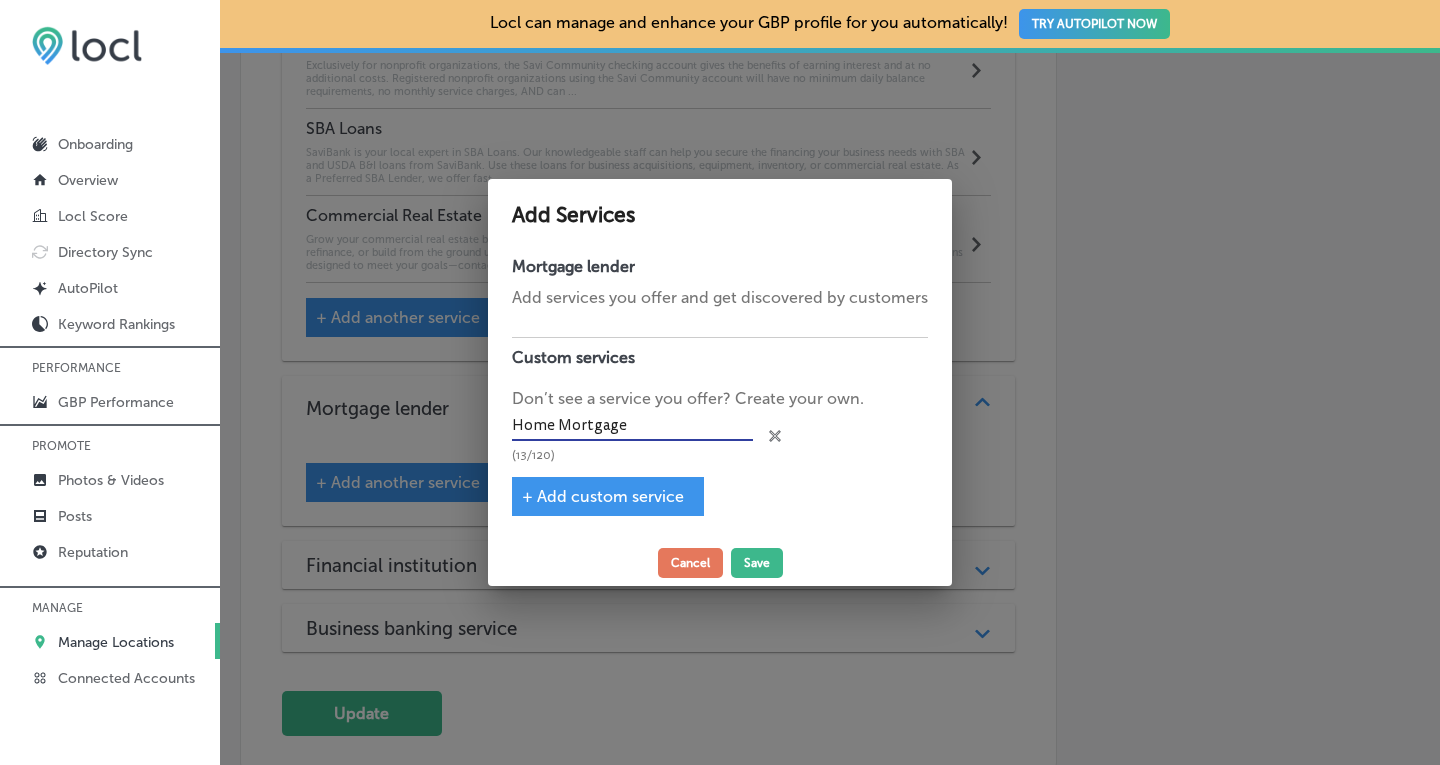 click on "+ Add custom service" at bounding box center [603, 496] 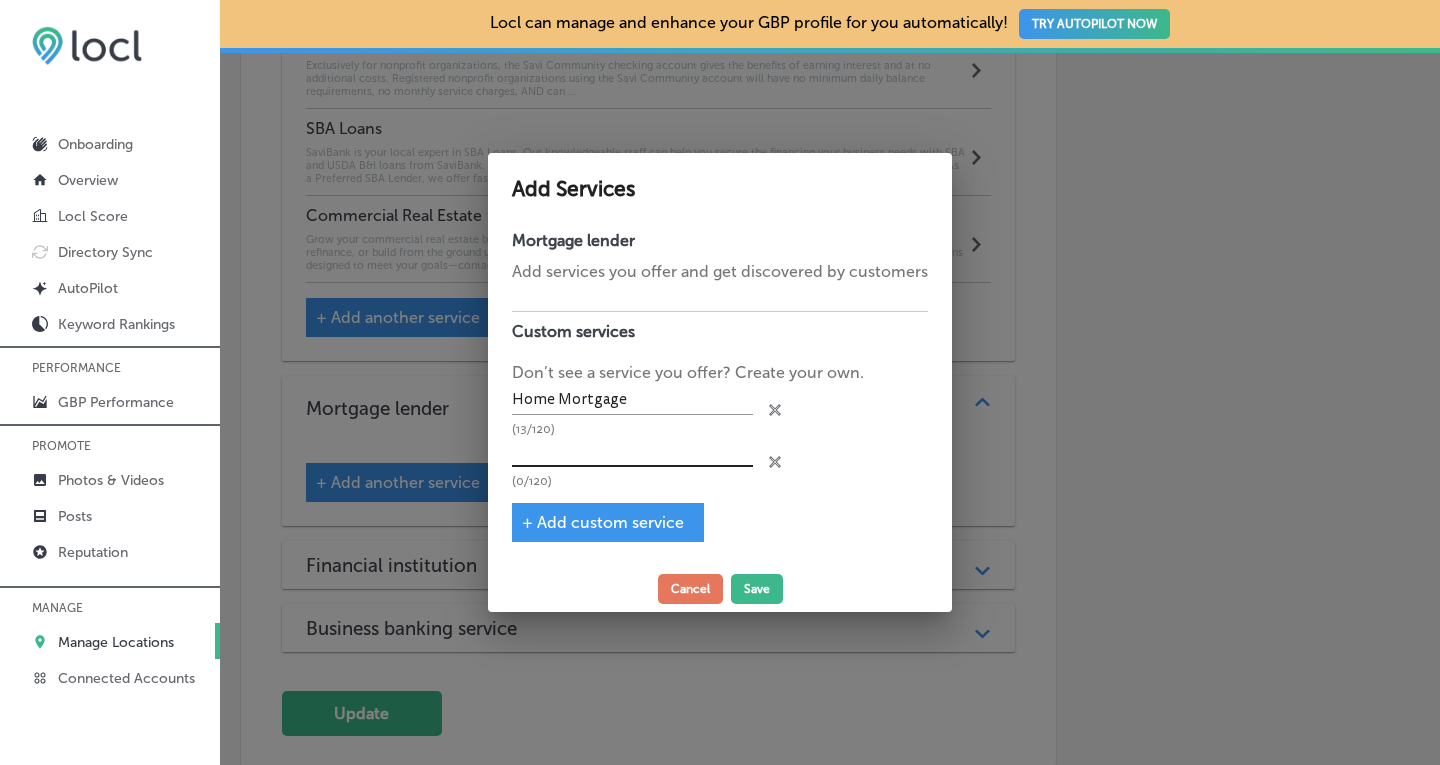 click at bounding box center (632, 452) 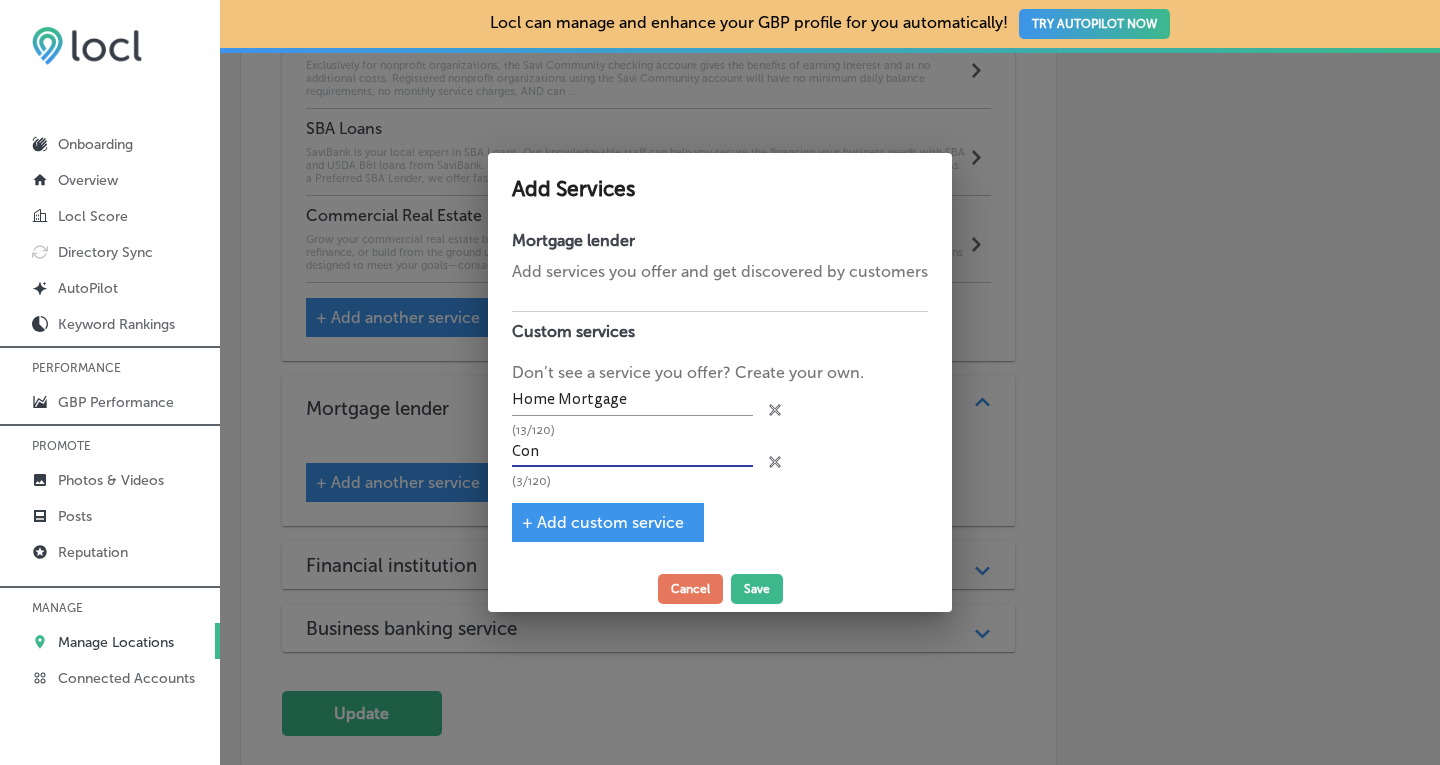 type on "Conventional Home Mortgage" 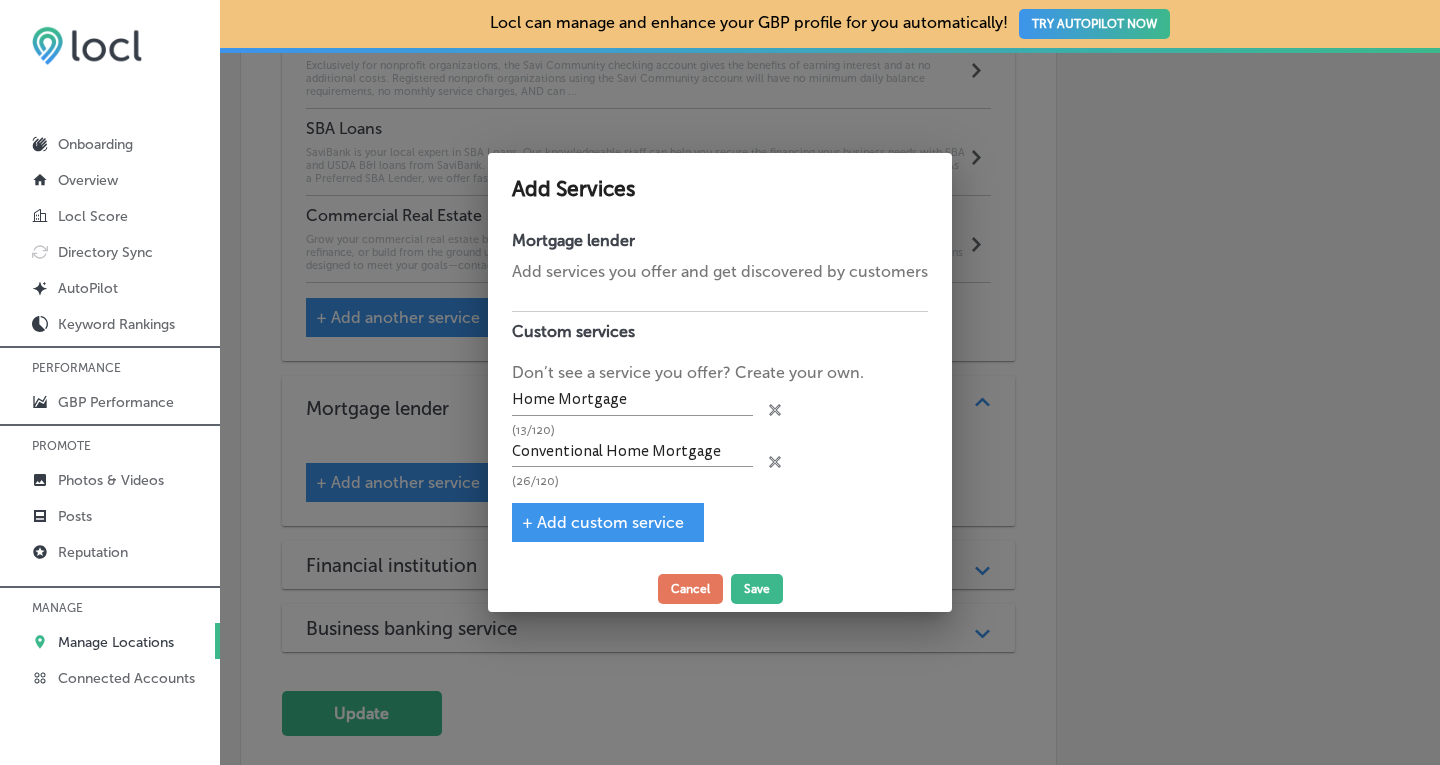 click on "+ Add custom service" at bounding box center (608, 522) 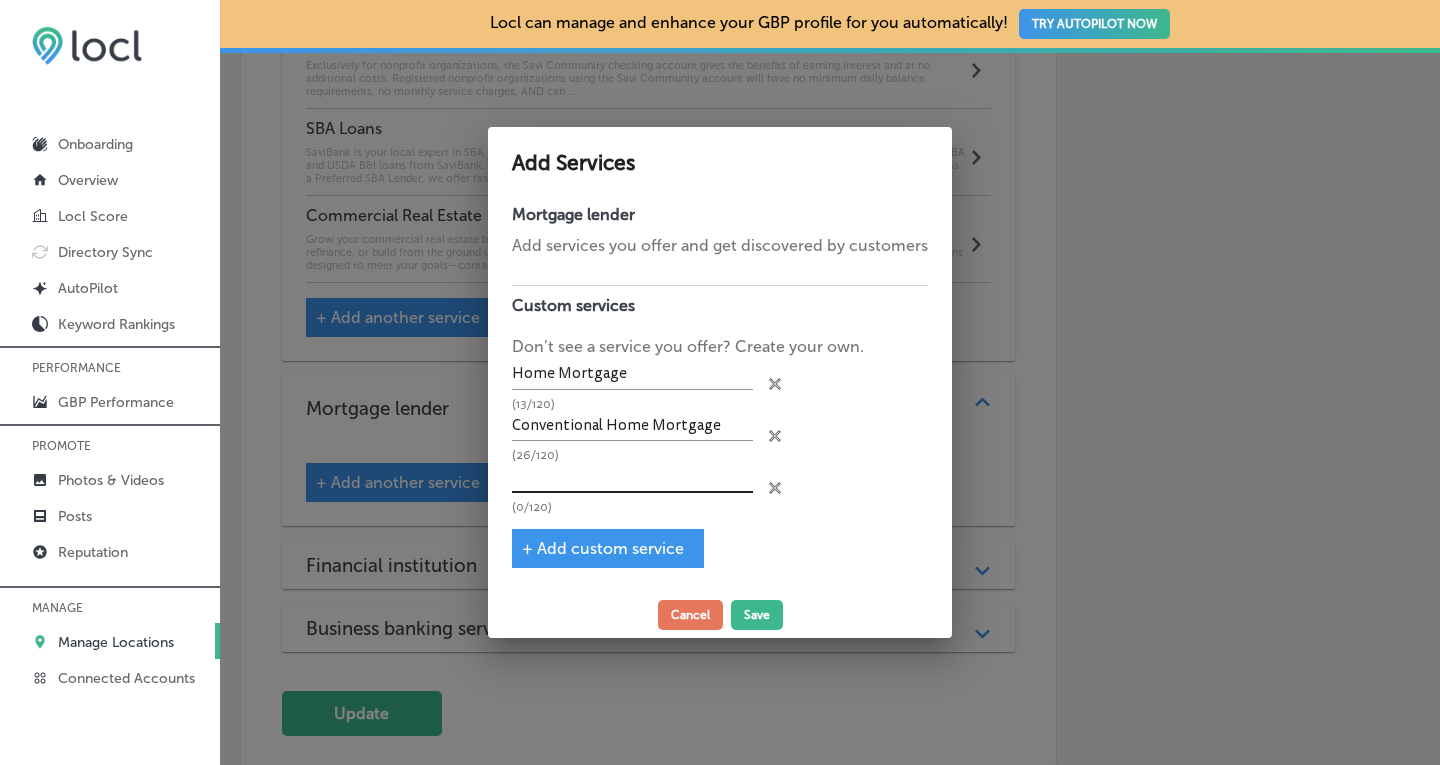 click at bounding box center (632, 477) 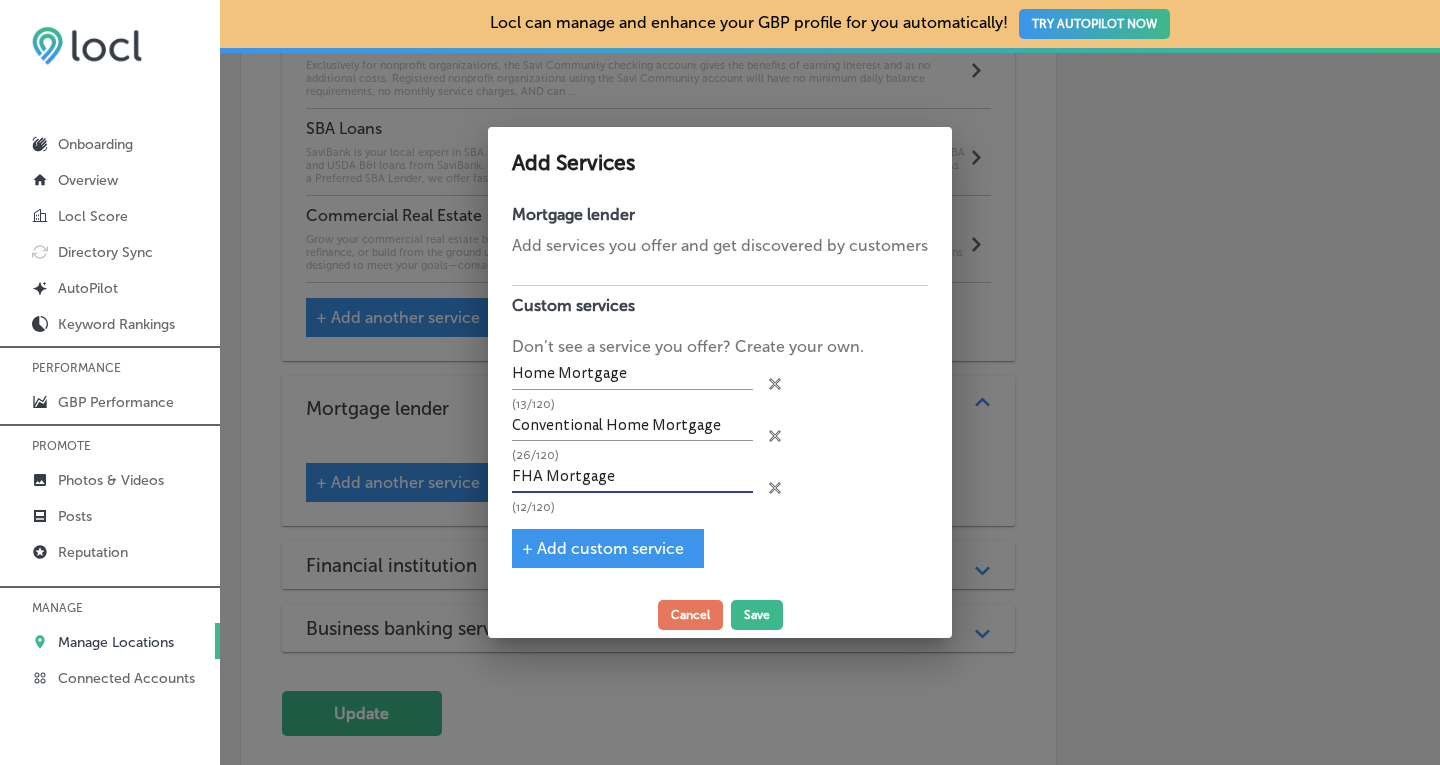 type on "FHA Mortgage" 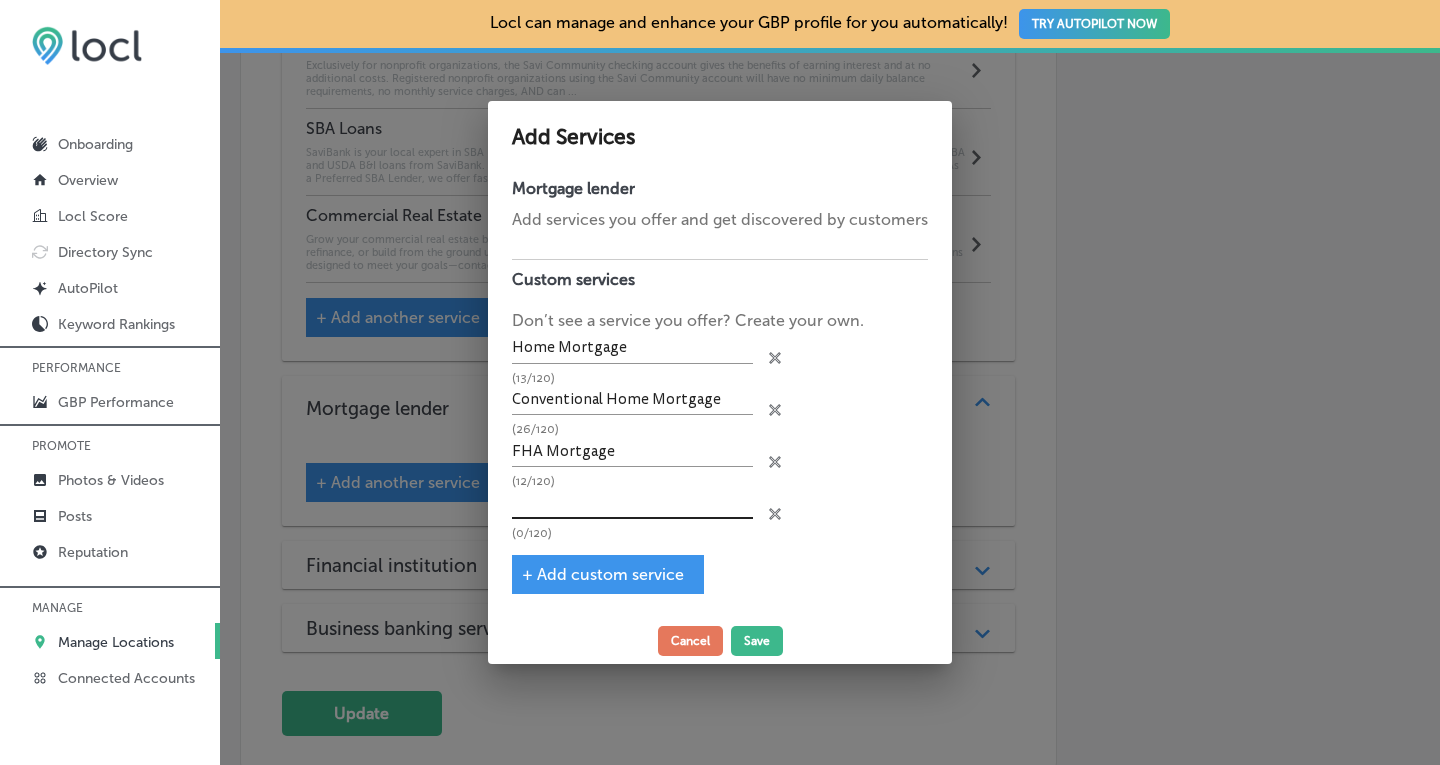 click at bounding box center [632, 503] 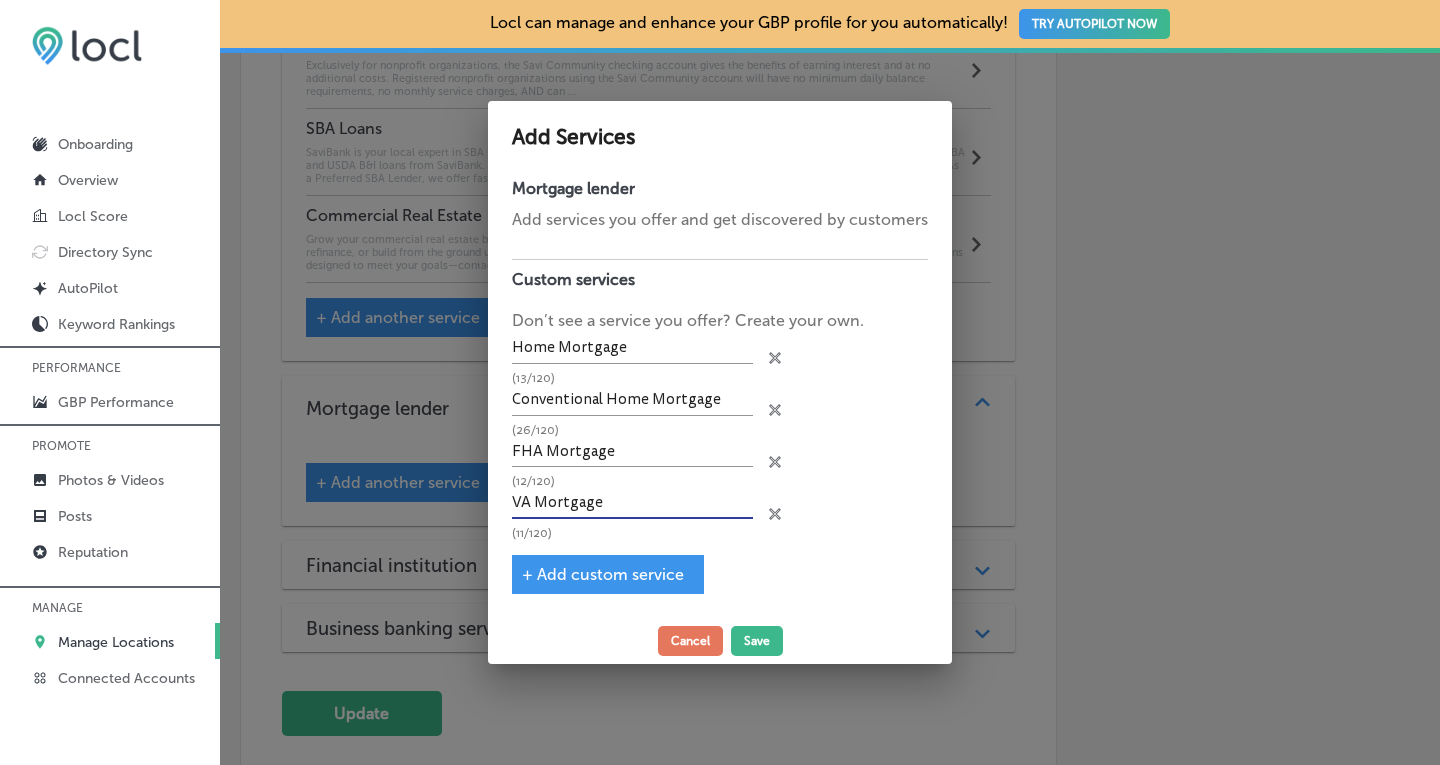 type on "VA Mortgage" 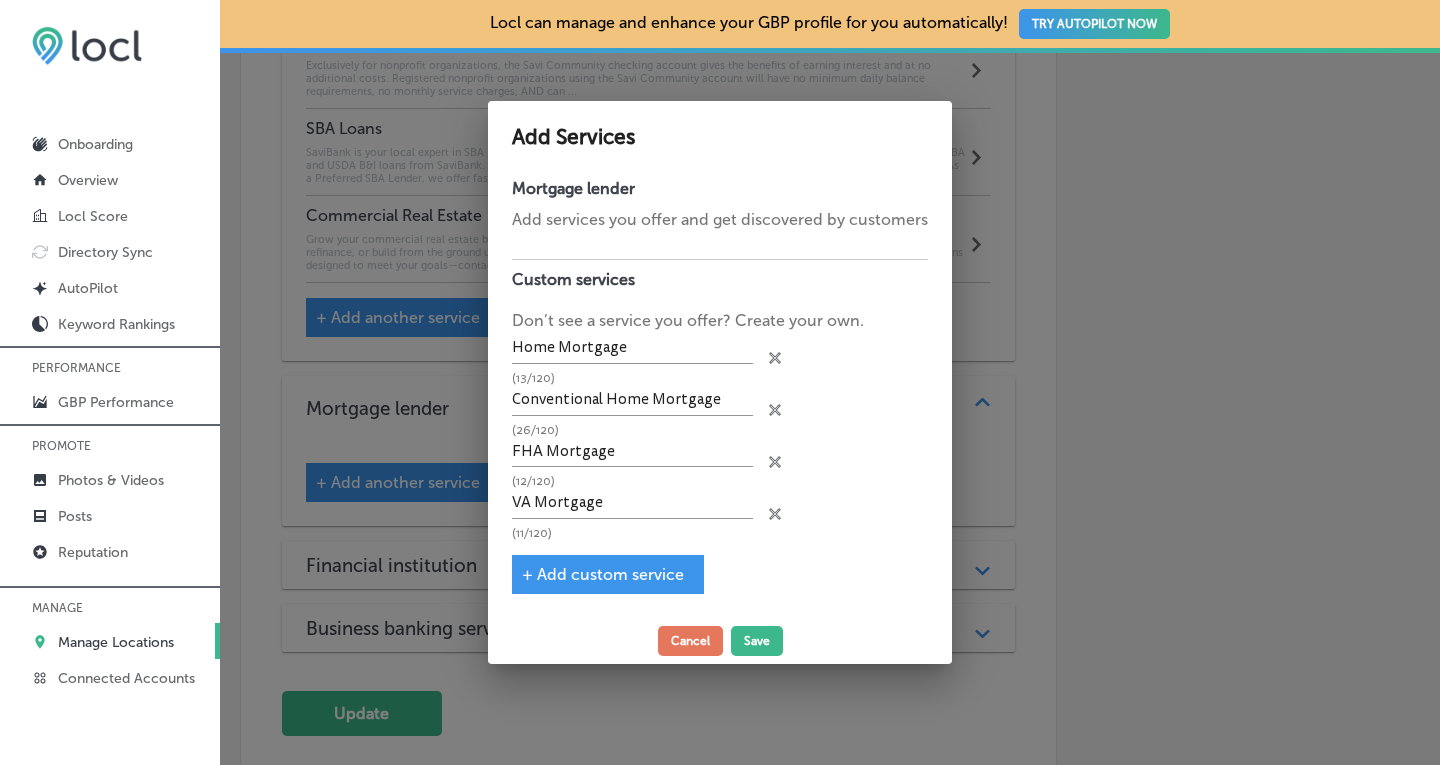 click on "+ Add custom service" at bounding box center [608, 574] 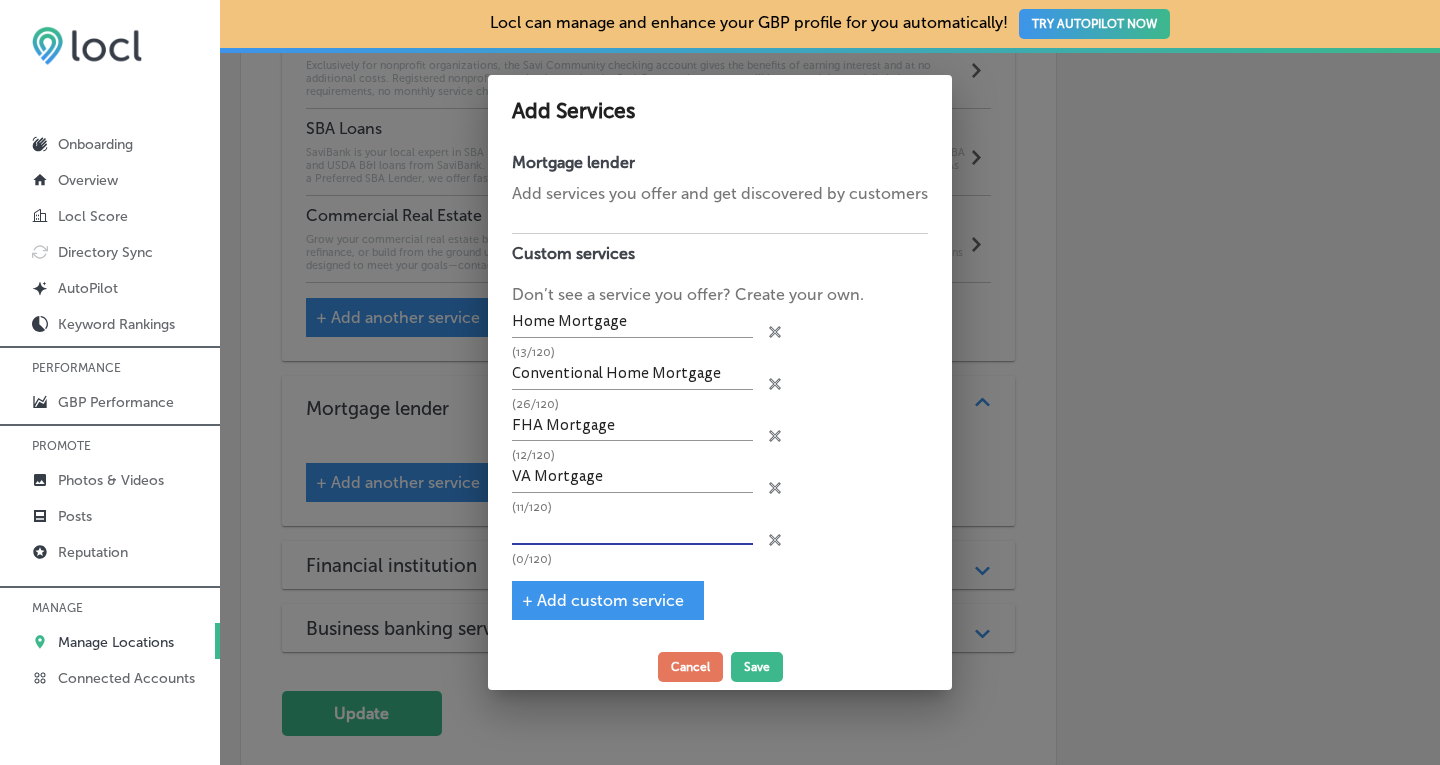 click at bounding box center (632, 529) 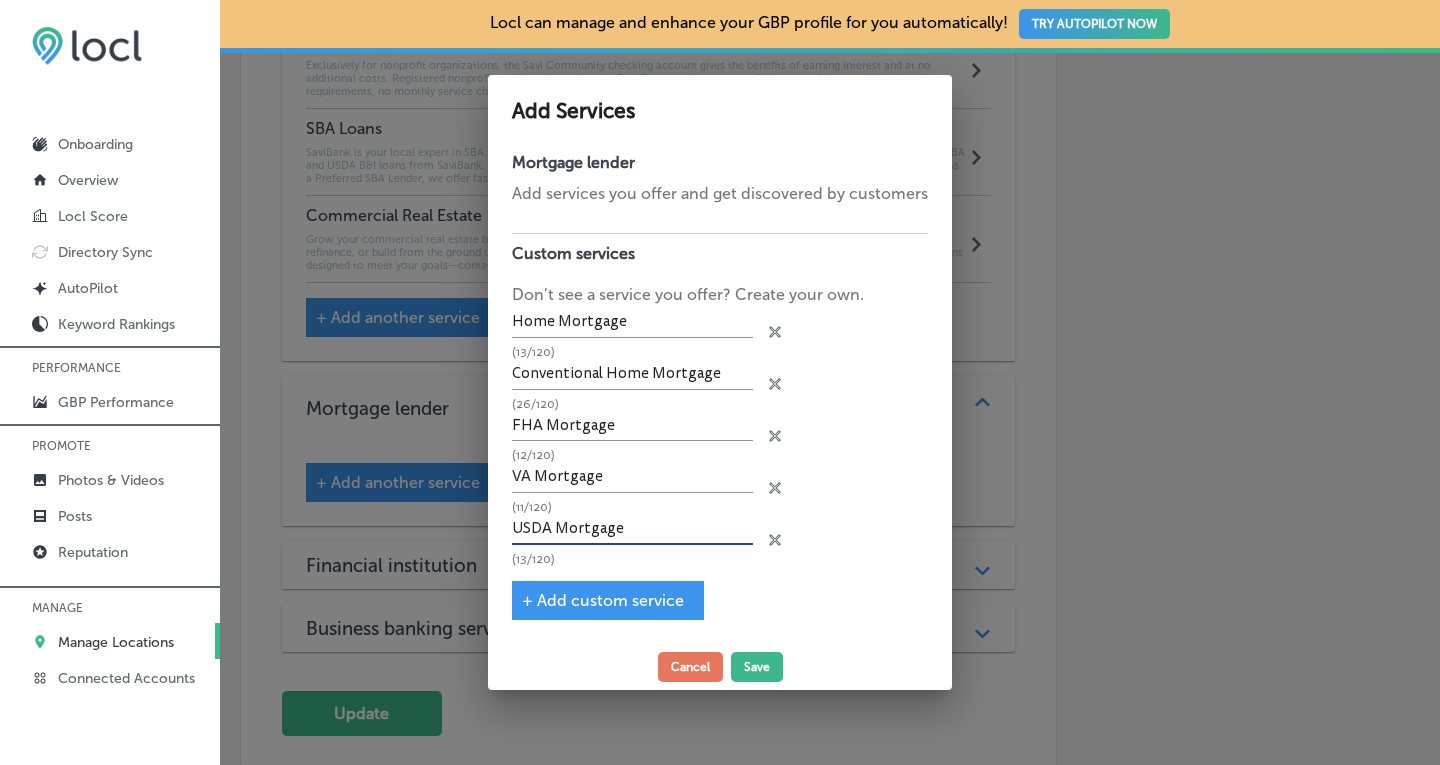type on "USDA Mortgage" 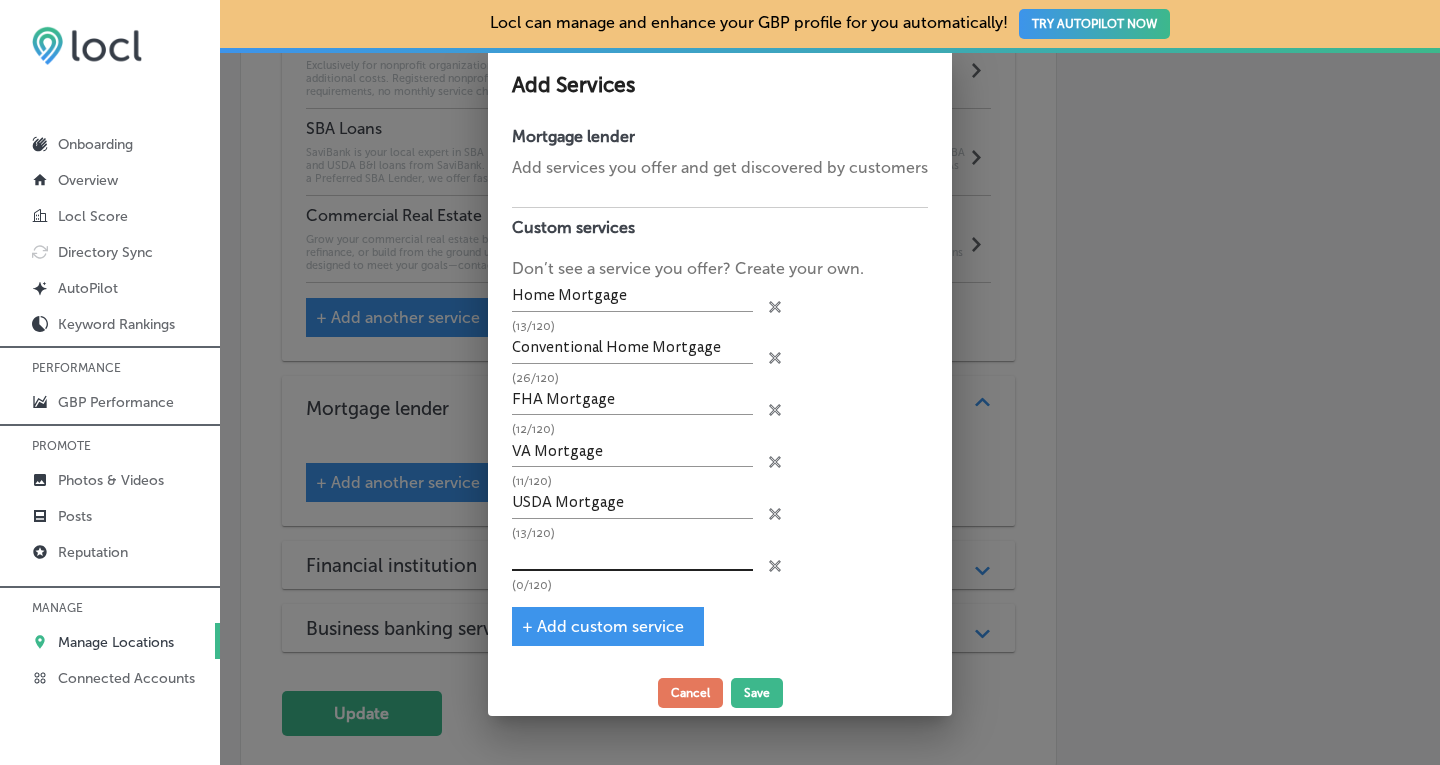 click at bounding box center (632, 555) 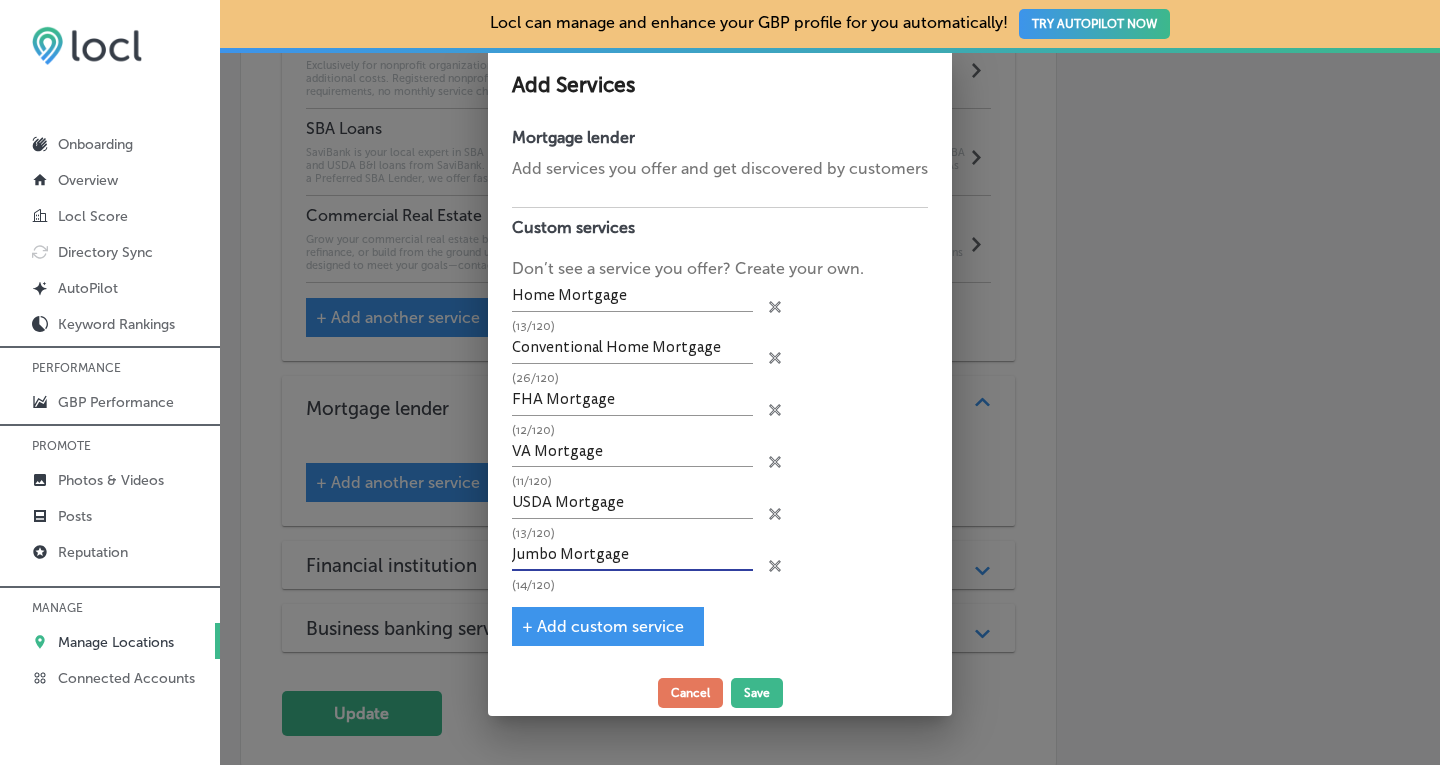 type on "Jumbo Mortgage" 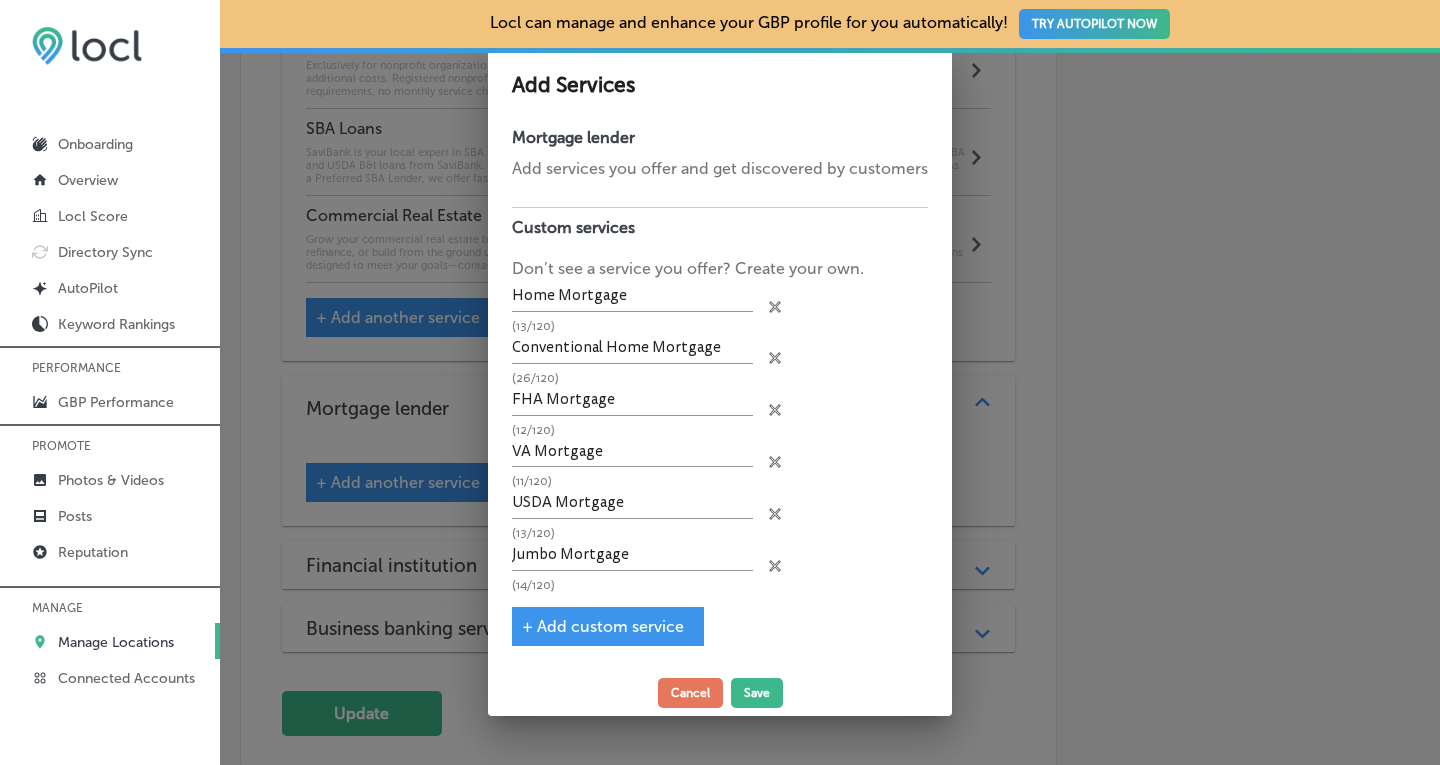 click on "+ Add custom service" at bounding box center [603, 626] 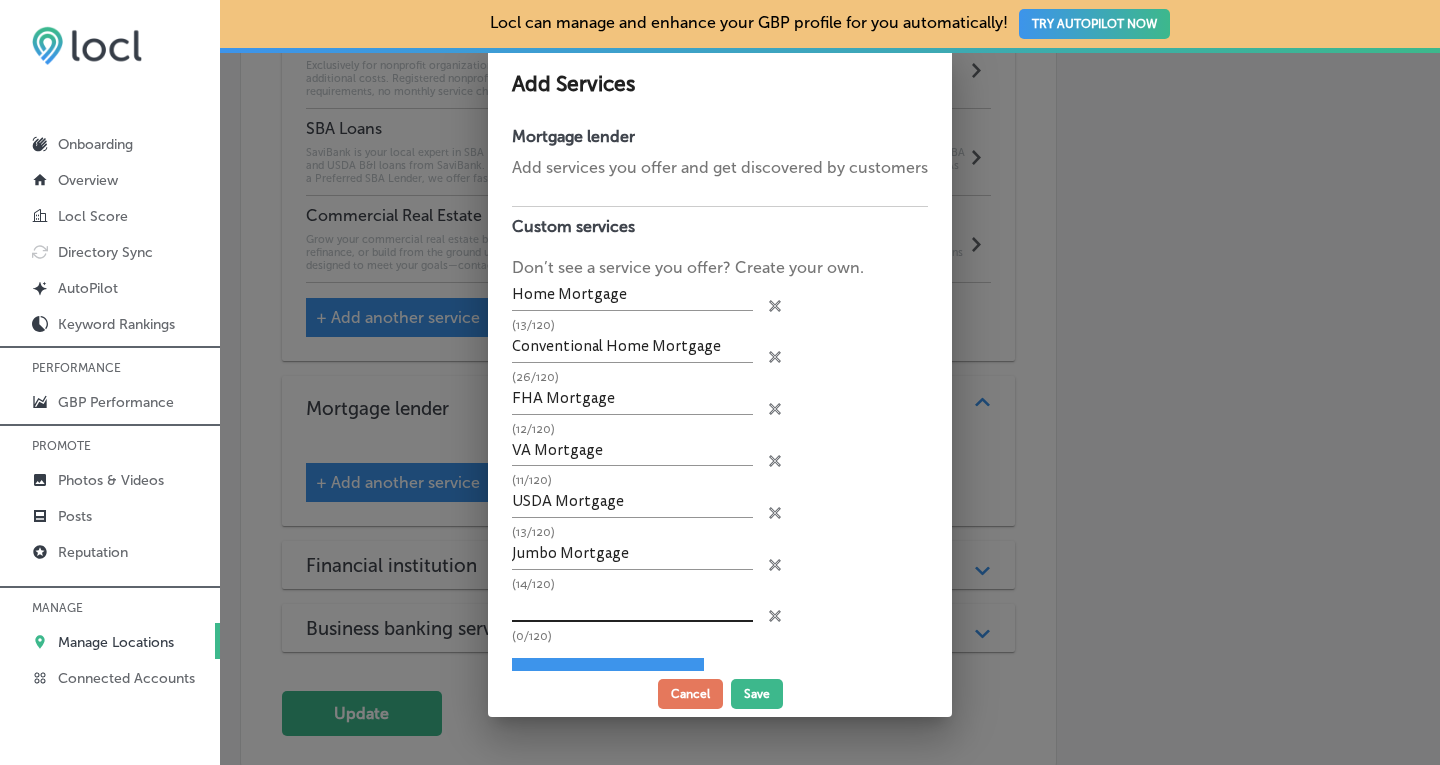 click at bounding box center [632, 606] 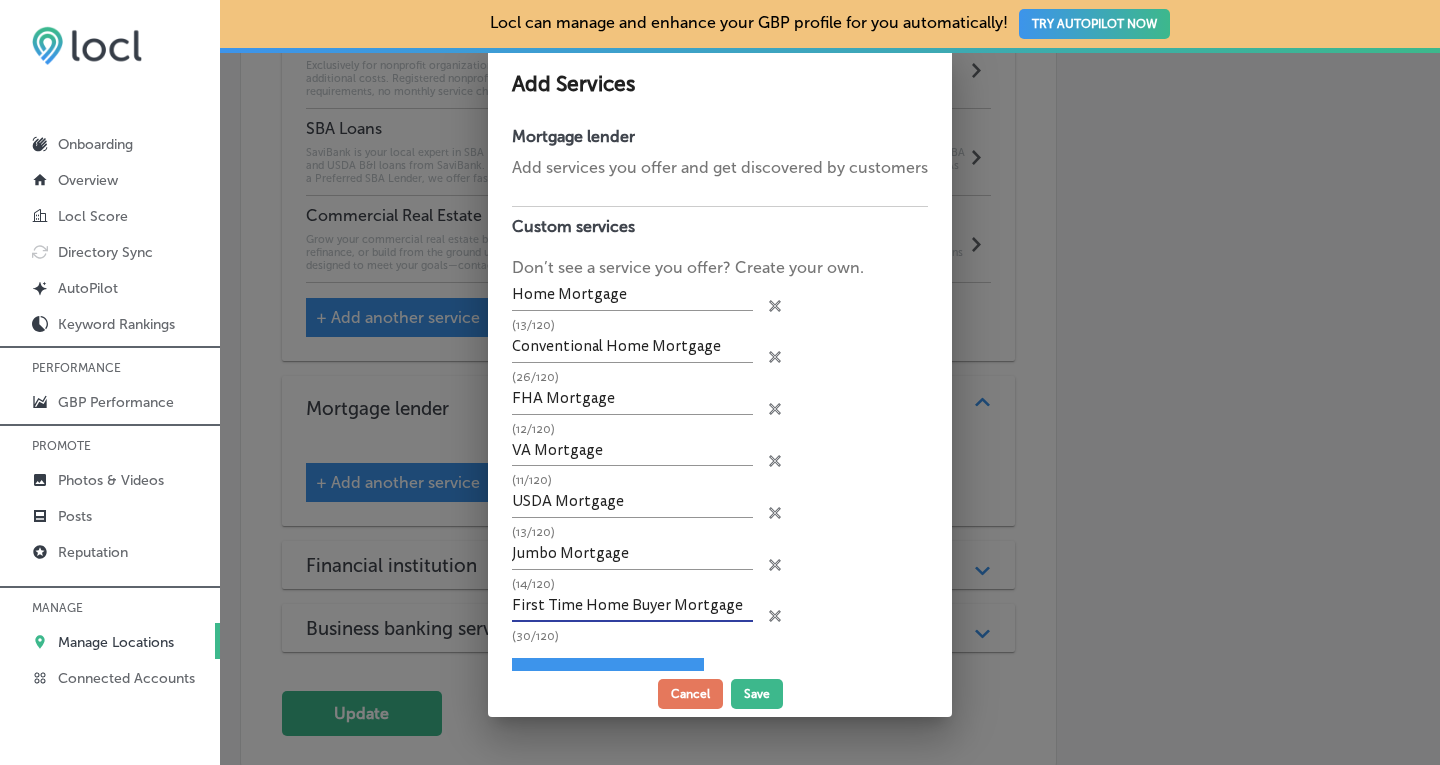 type on "First Time Home Buyer Mortgage" 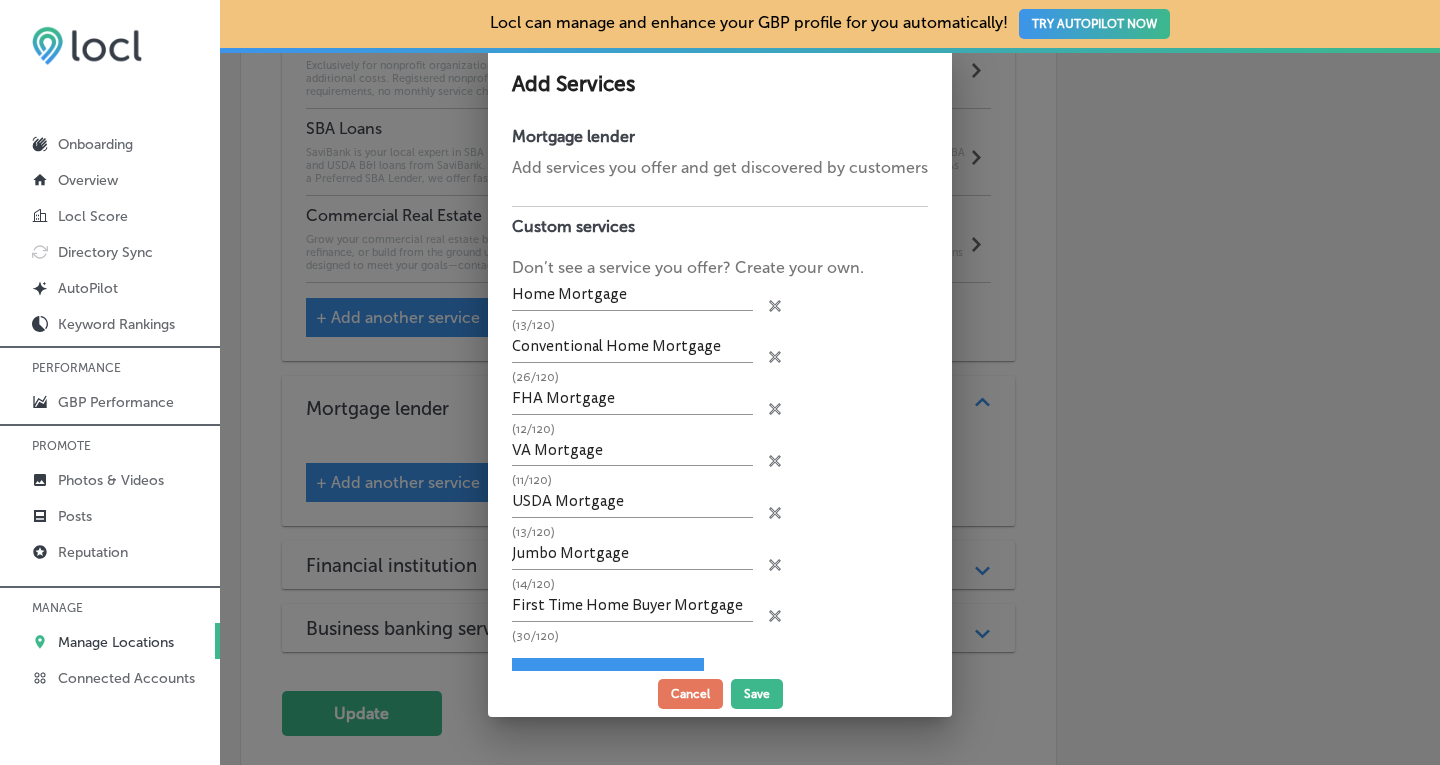 scroll, scrollTop: 46, scrollLeft: 0, axis: vertical 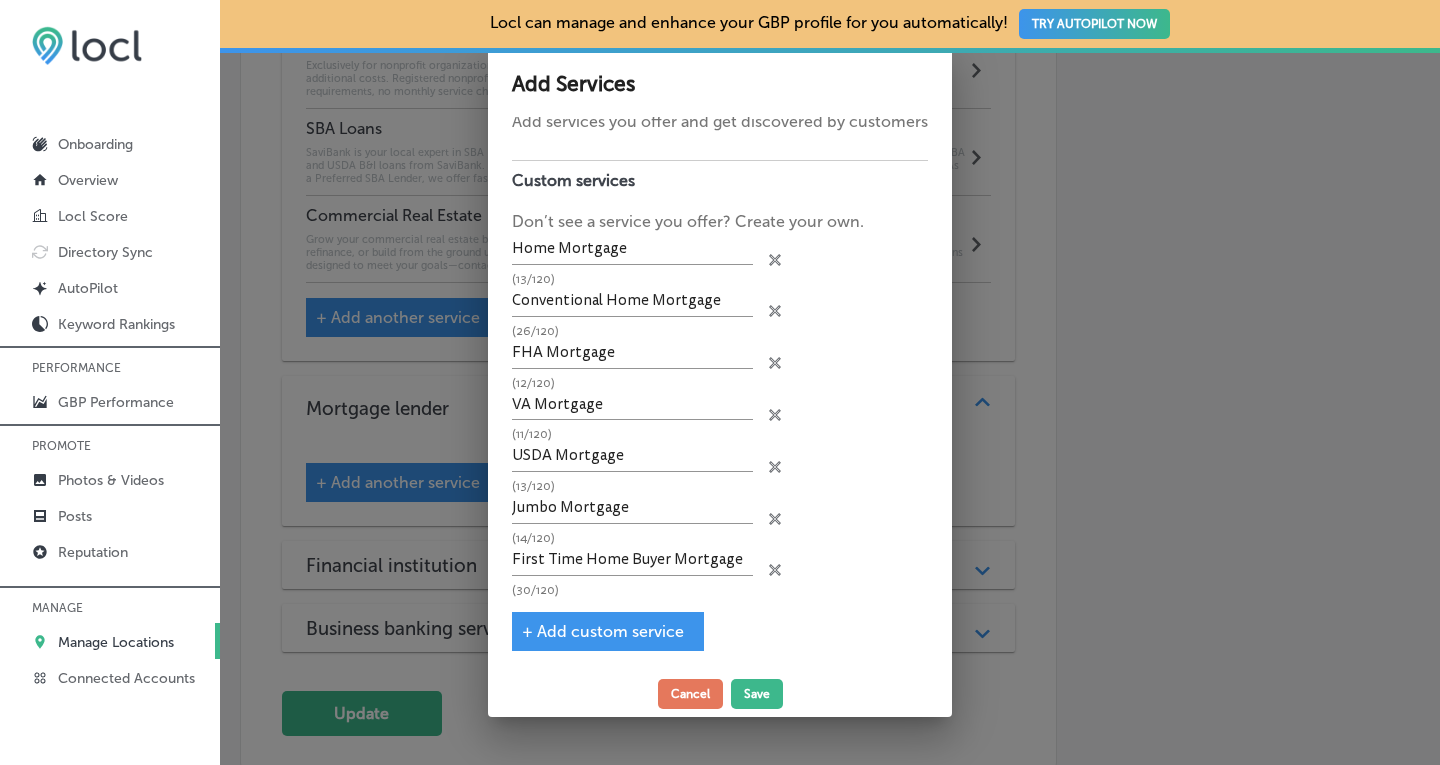 click on "+ Add custom service" at bounding box center (608, 631) 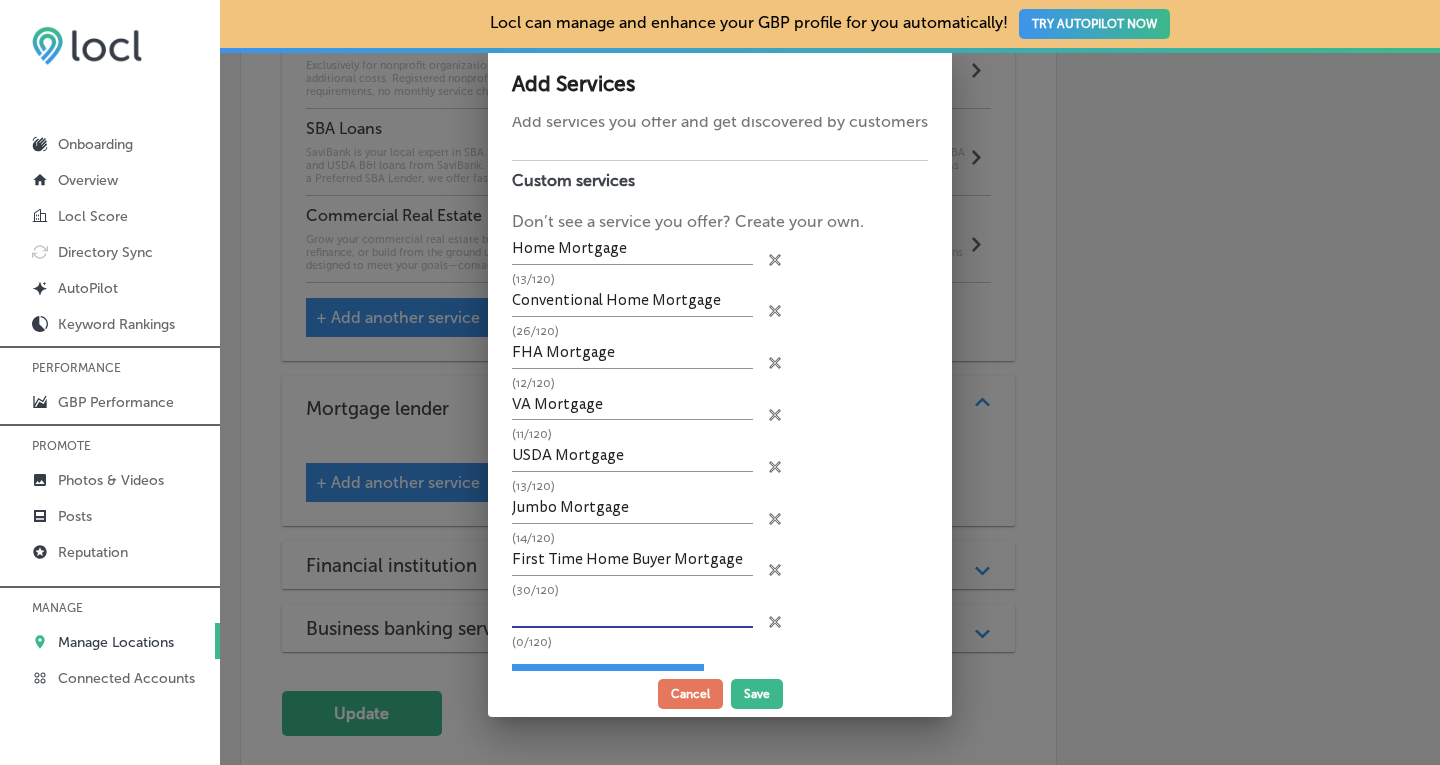 click at bounding box center [632, 612] 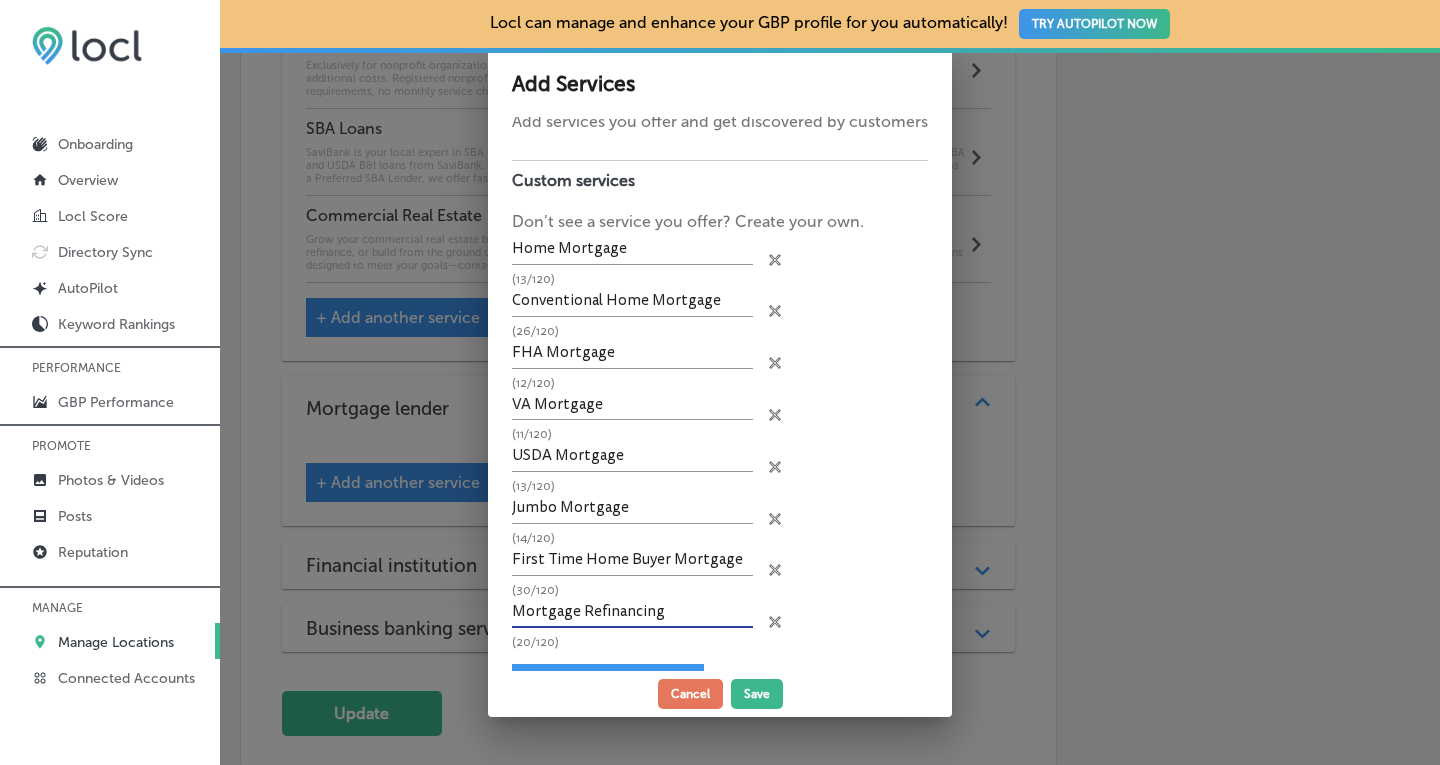 type on "Mortgage Refinancing" 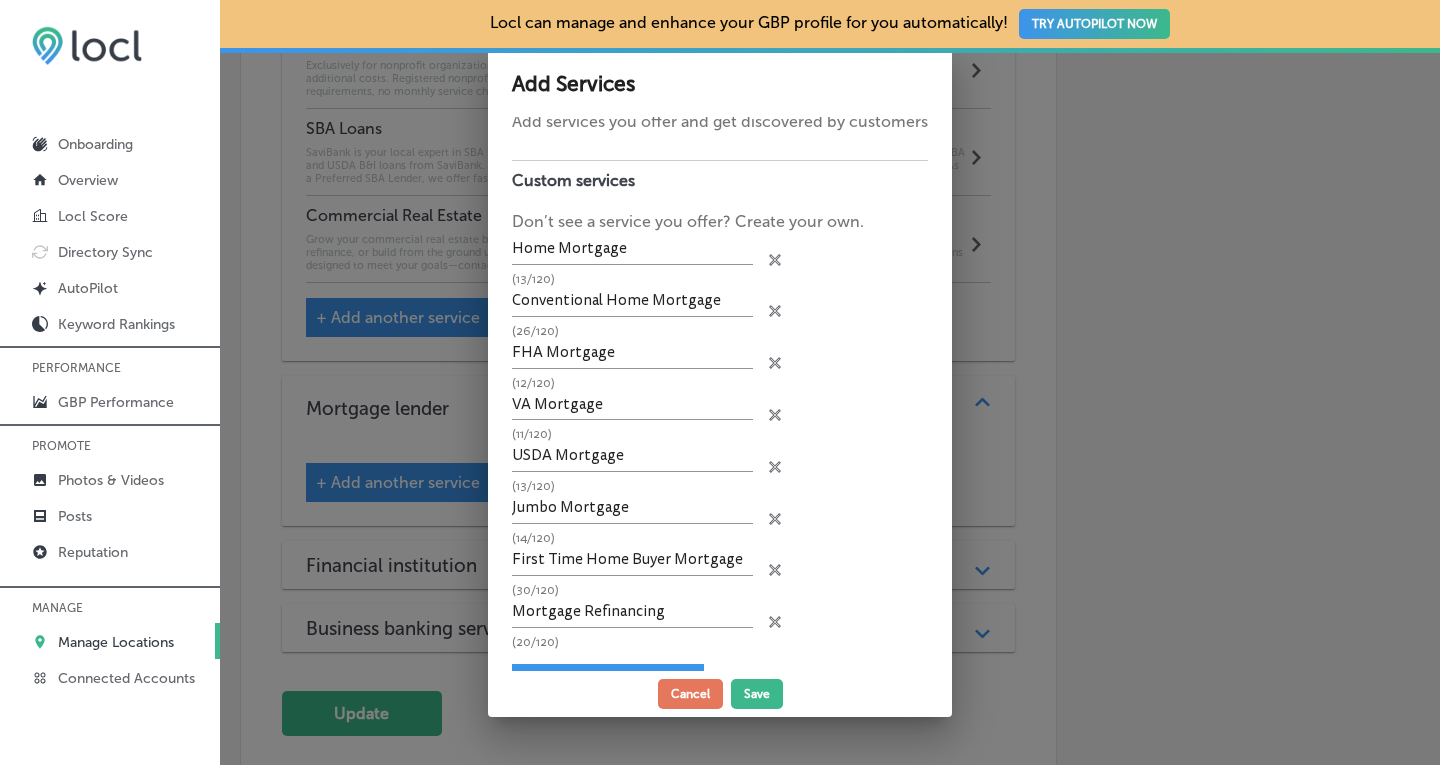 scroll, scrollTop: 98, scrollLeft: 0, axis: vertical 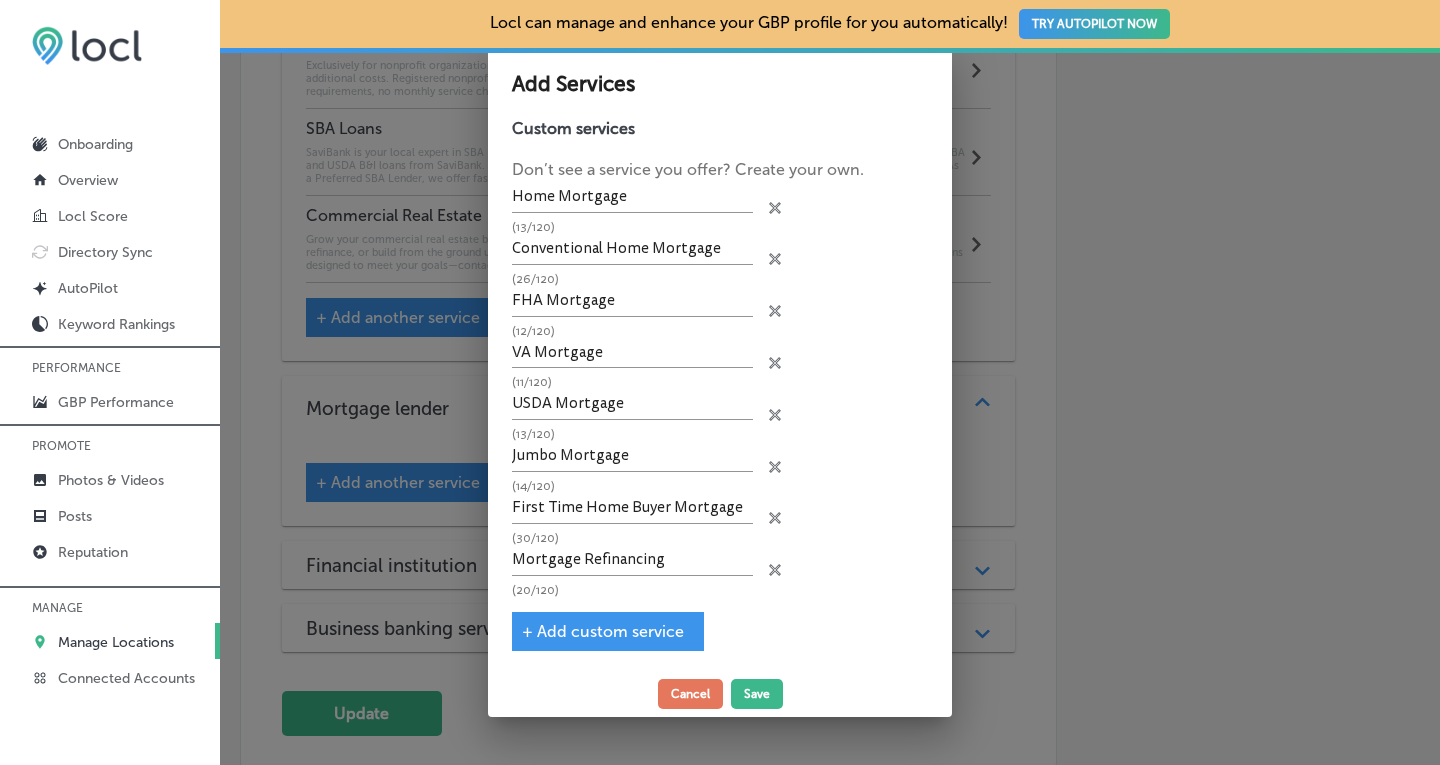click on "+ Add custom service" at bounding box center [603, 631] 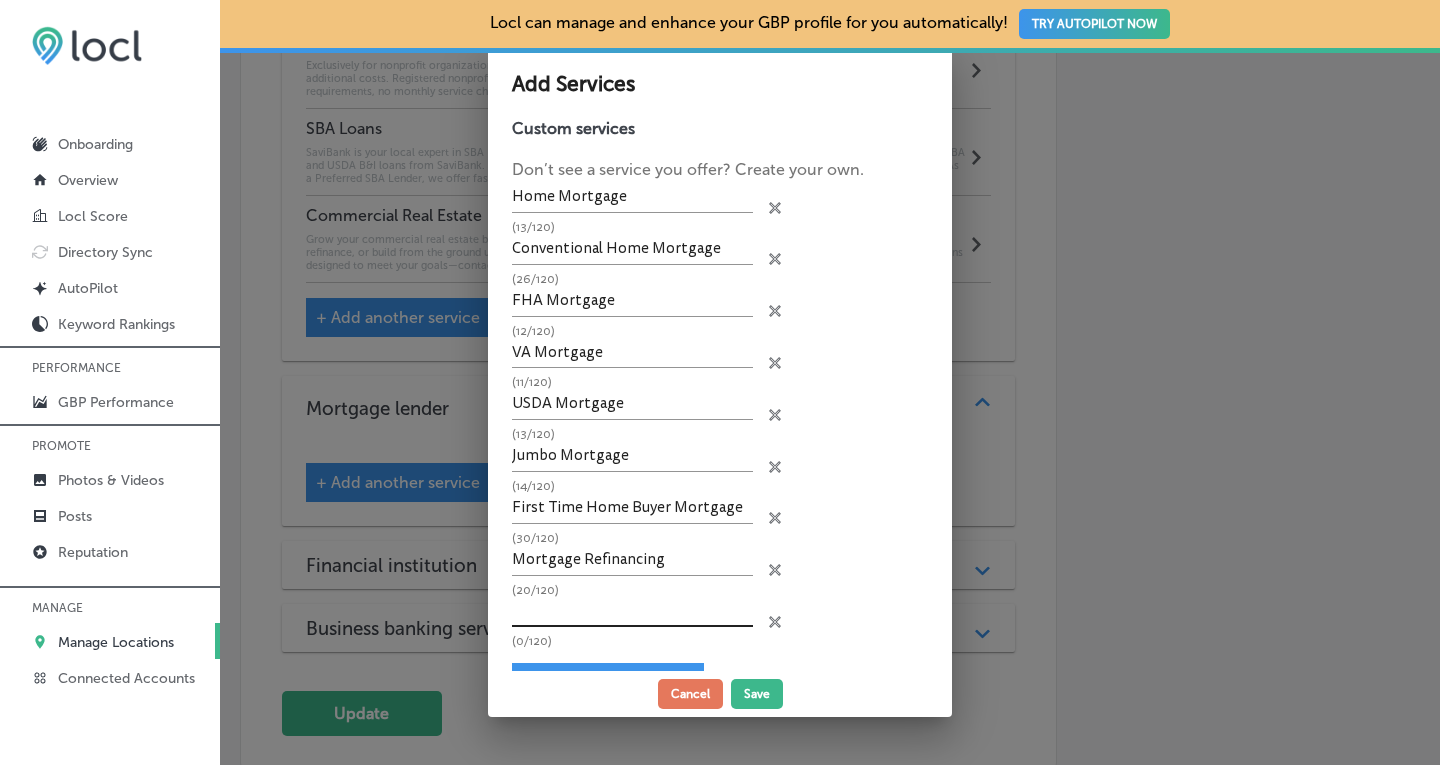 click at bounding box center [632, 612] 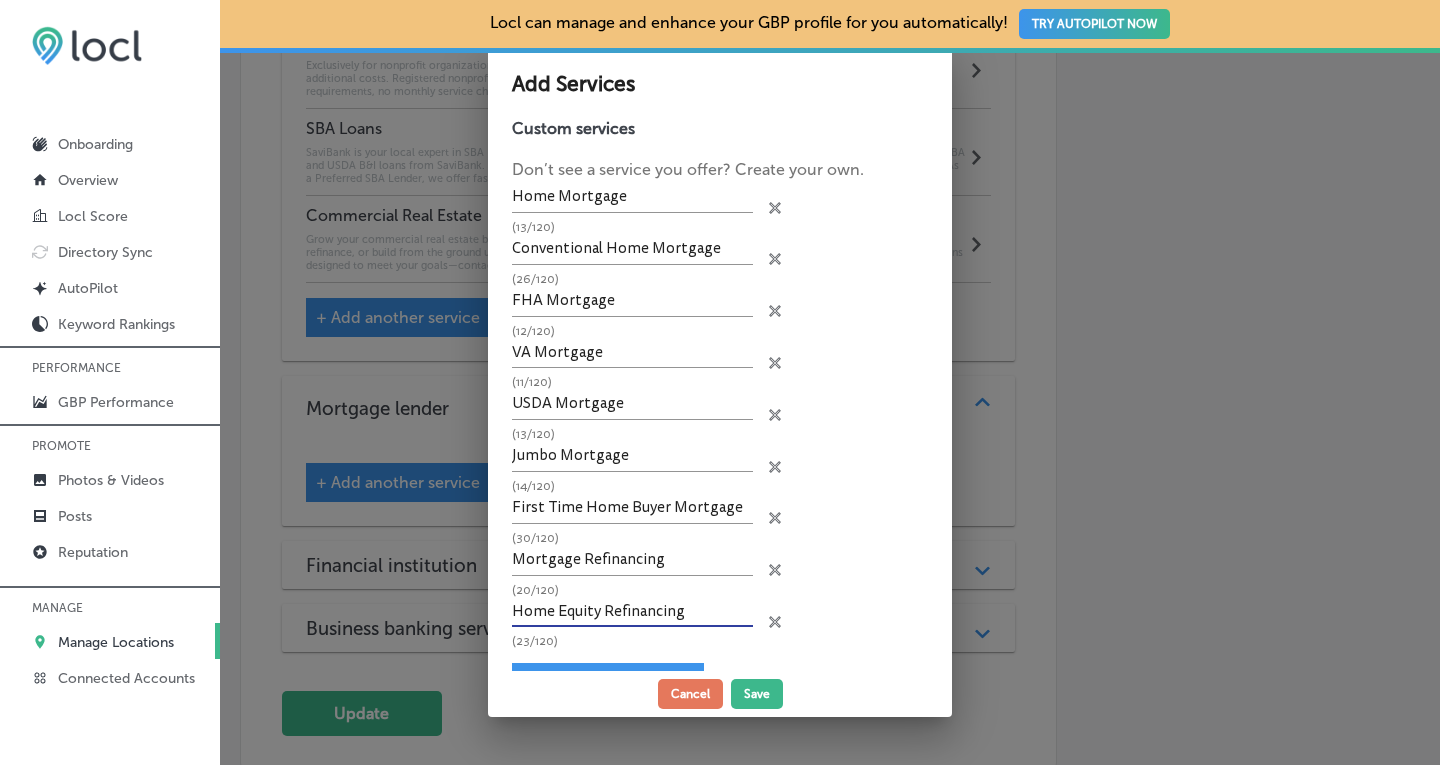 type on "Home Equity Refinancing" 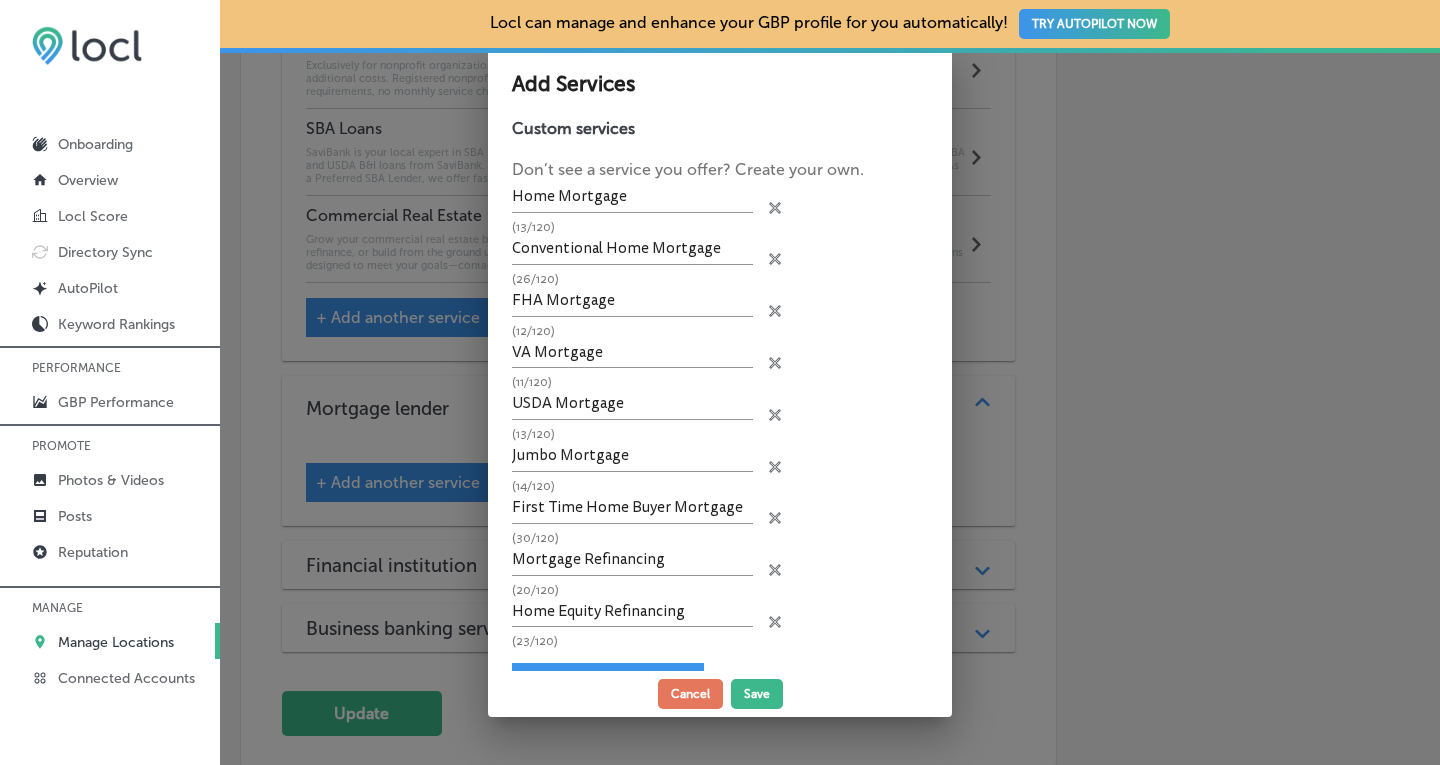scroll, scrollTop: 149, scrollLeft: 0, axis: vertical 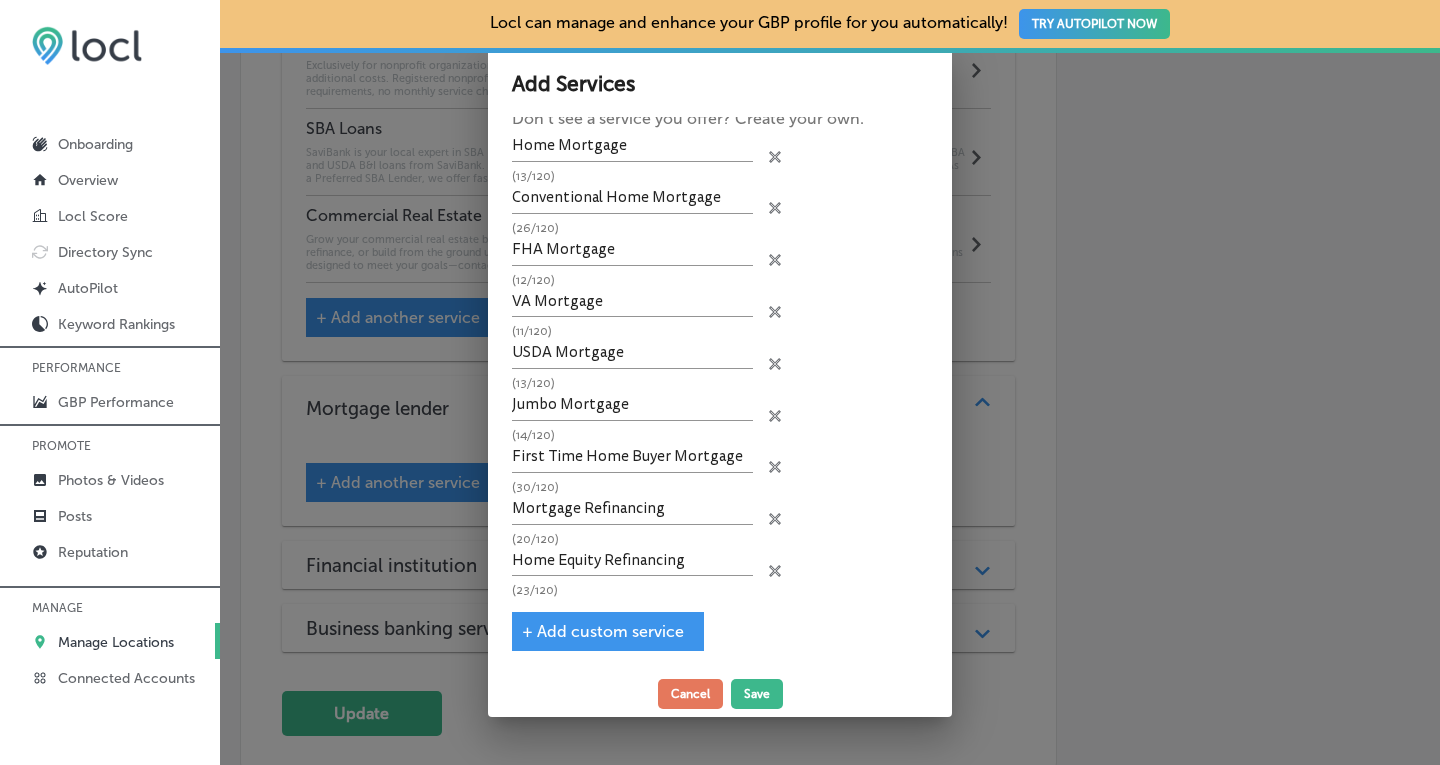 click on "+ Add custom service" at bounding box center [603, 631] 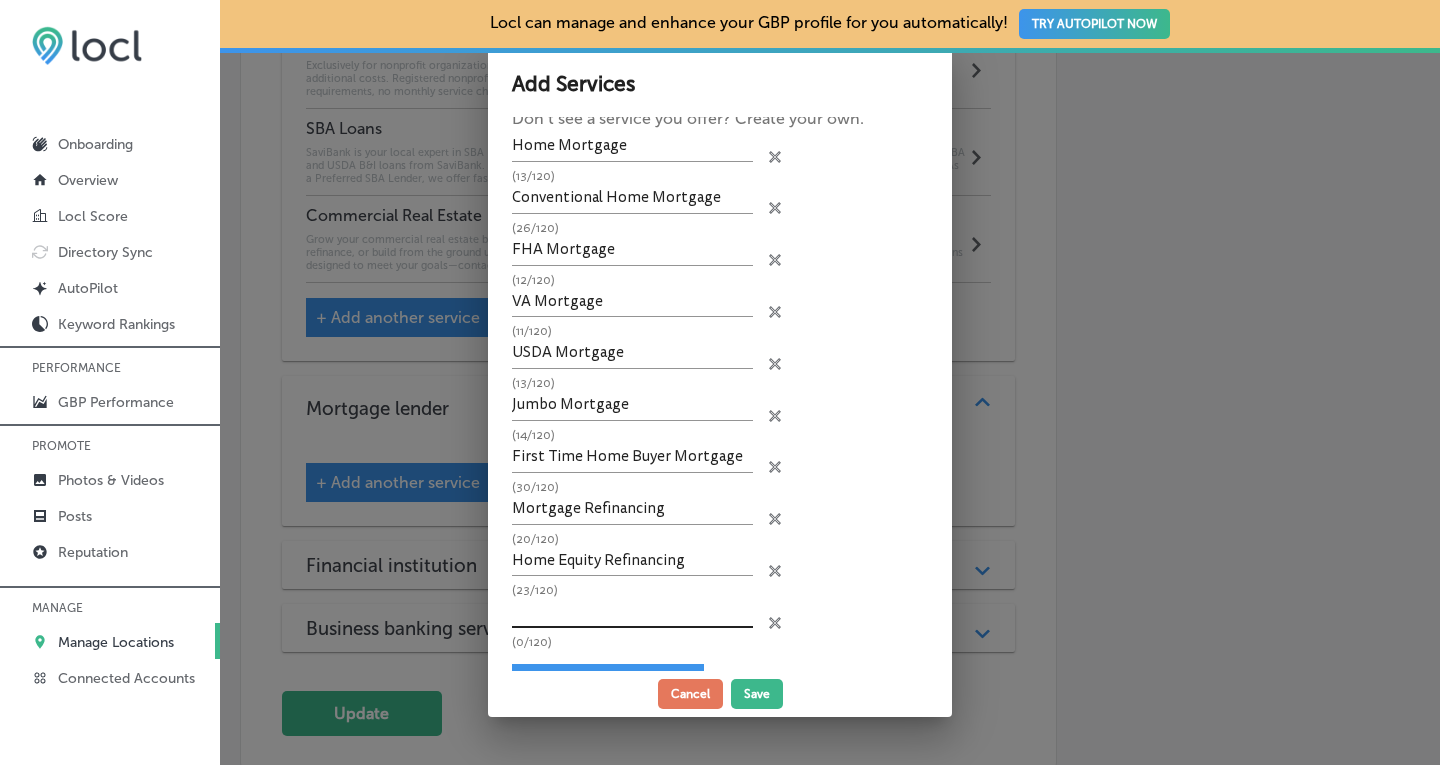 click at bounding box center (632, 612) 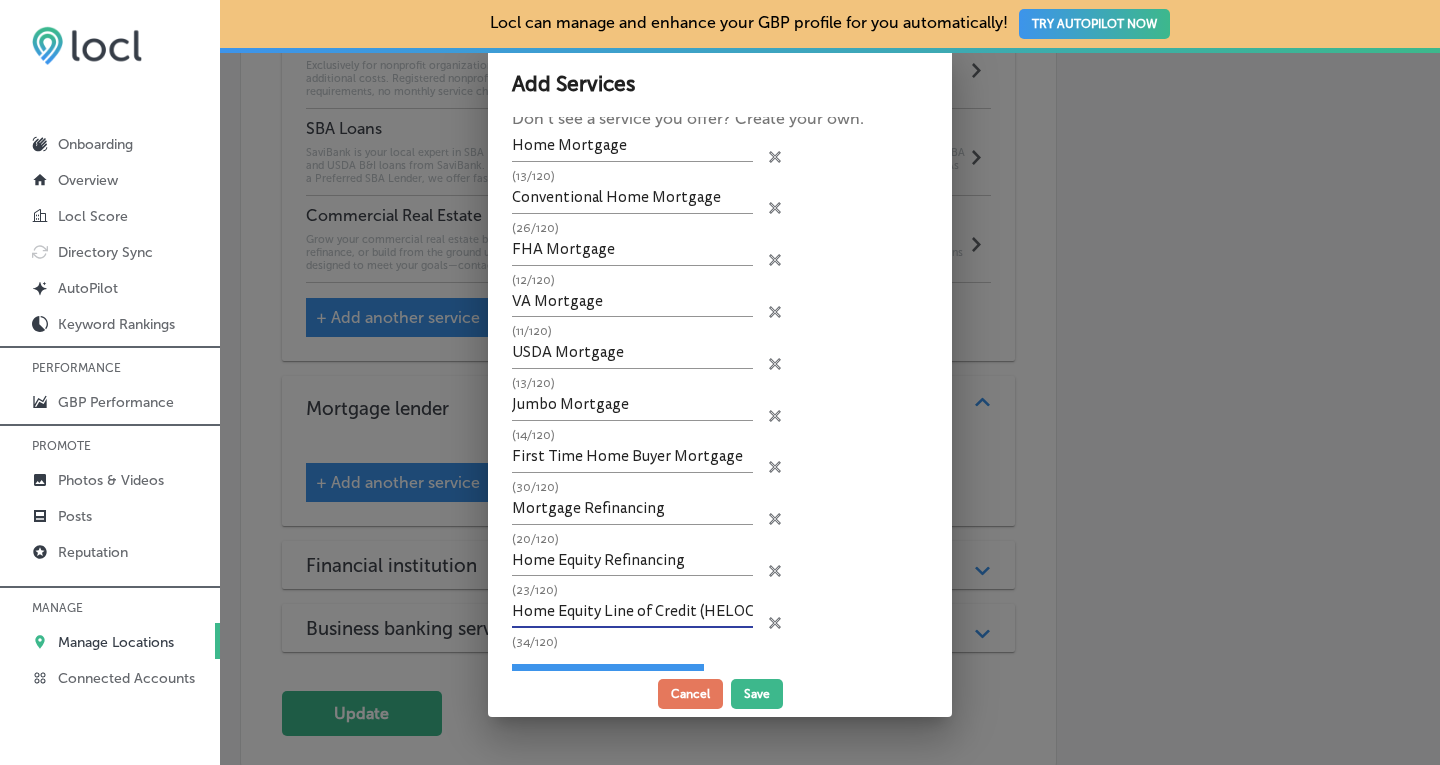 type on "Home Equity Line of Credit (HELOC)" 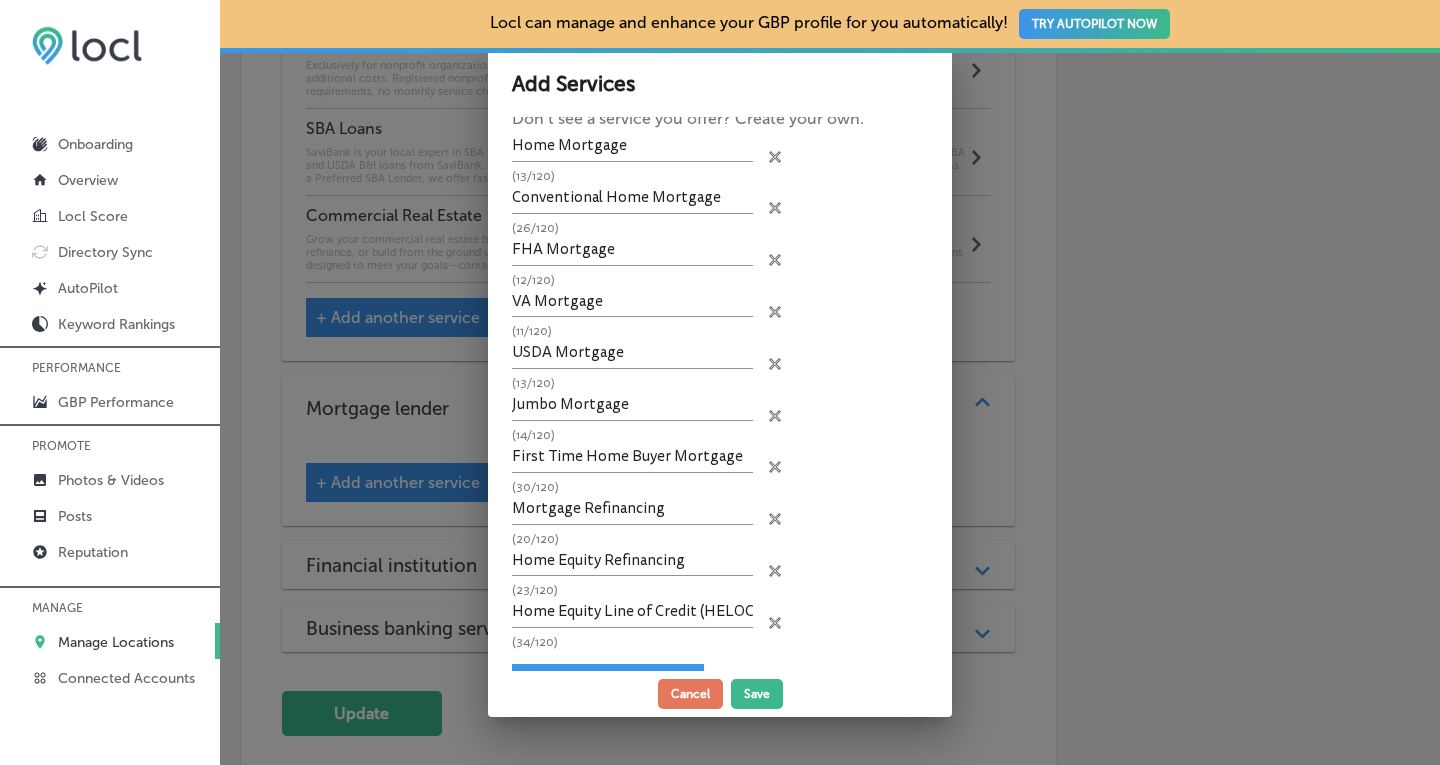 scroll, scrollTop: 200, scrollLeft: 0, axis: vertical 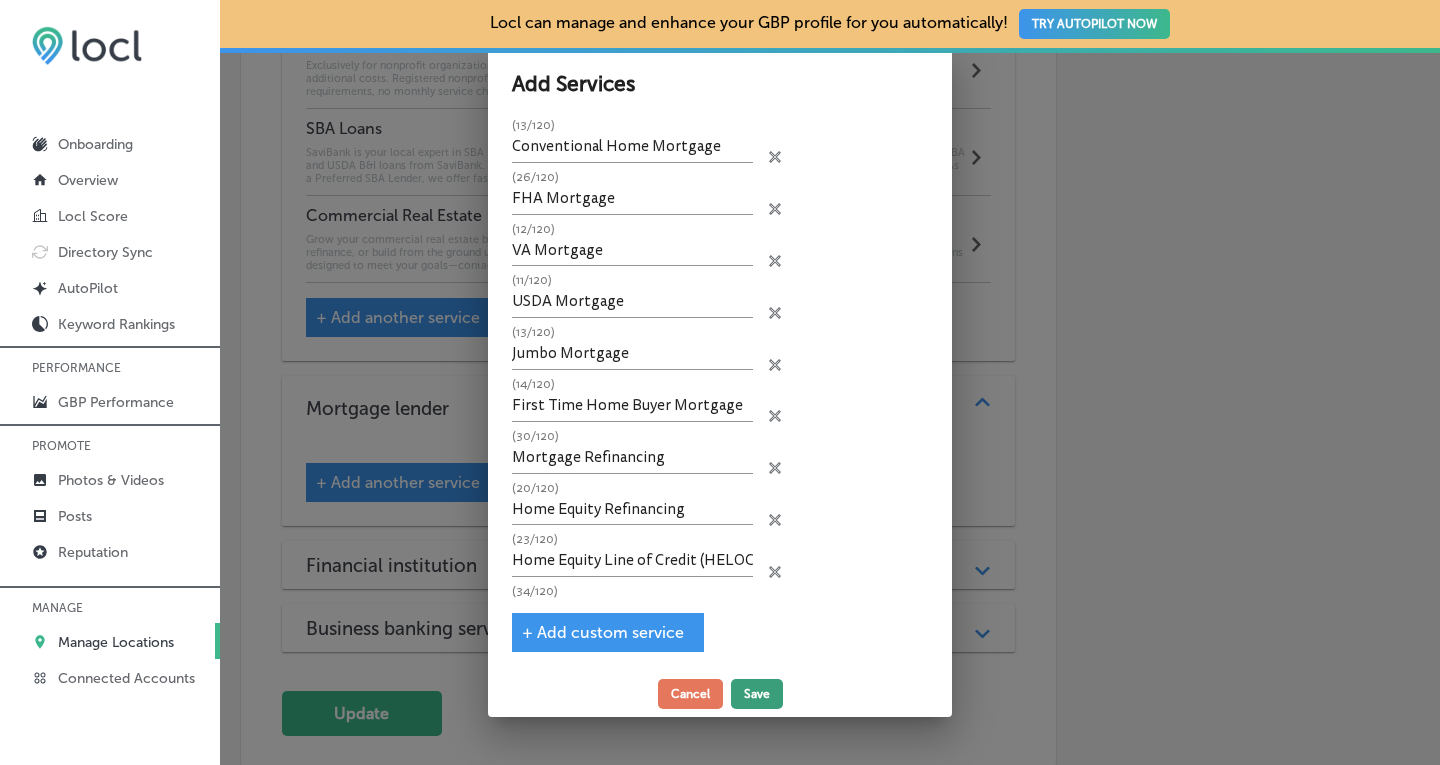 click on "Save" at bounding box center [757, 694] 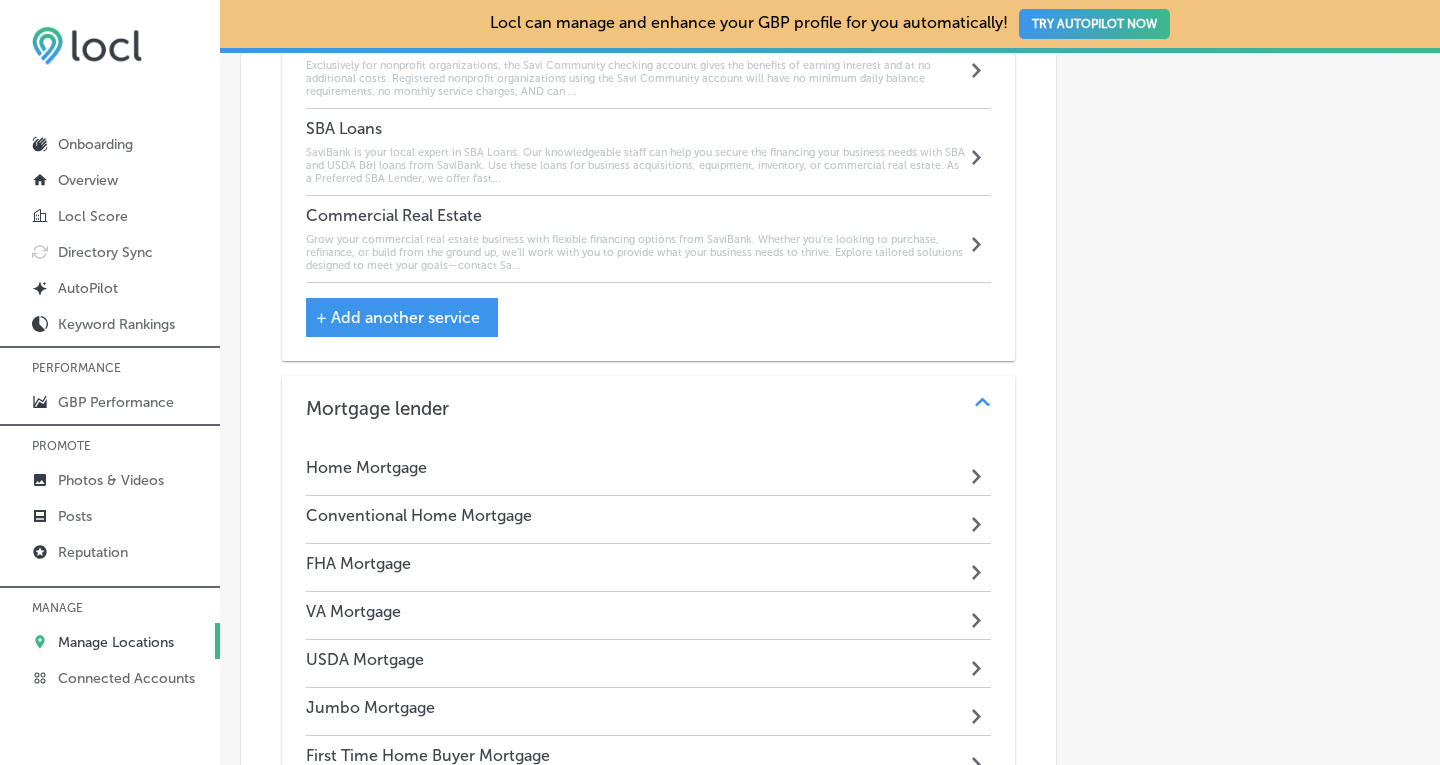 scroll, scrollTop: 0, scrollLeft: 0, axis: both 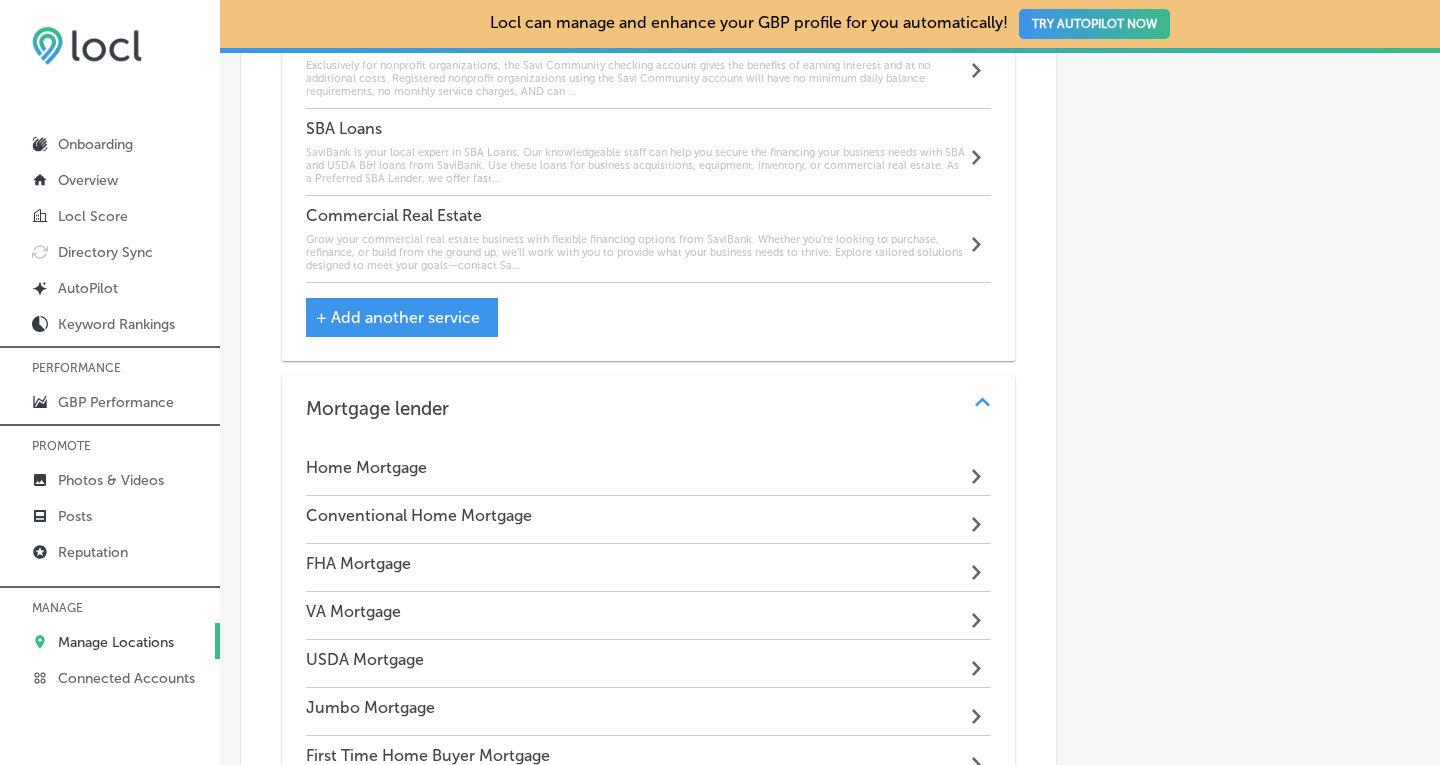 click on "Conventional Home Mortgage" at bounding box center (419, 515) 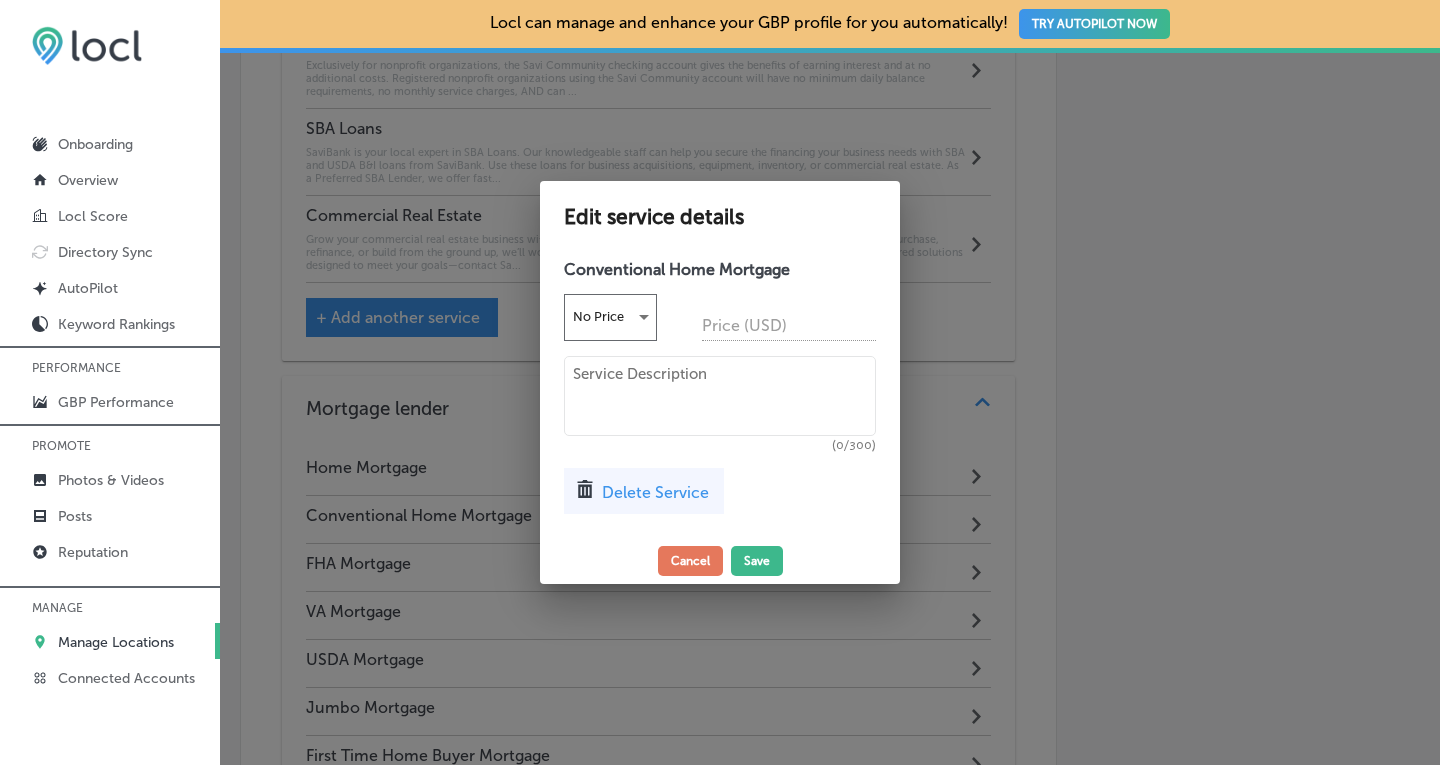 click at bounding box center (720, 396) 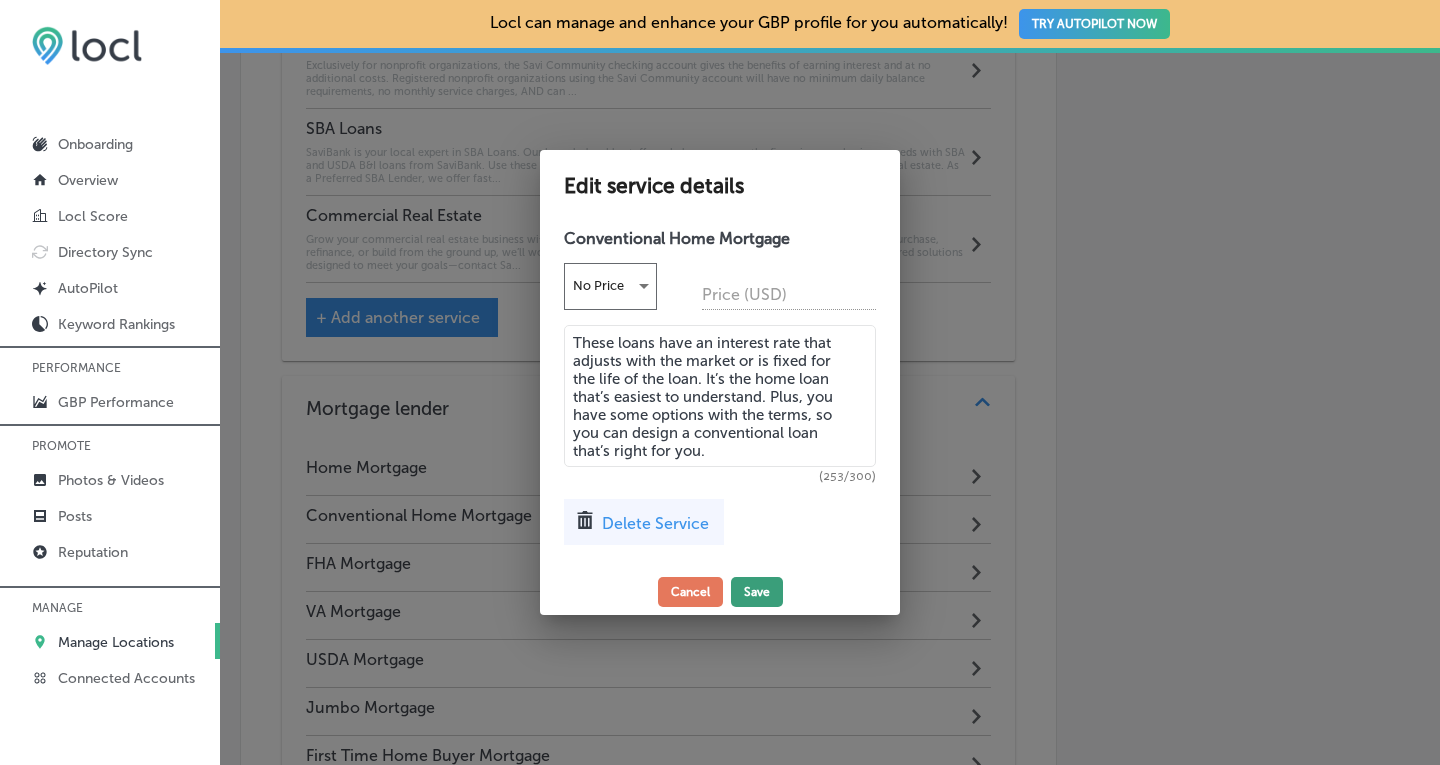 type on "These loans have an interest rate that adjusts with the market or is fixed for the life of the loan. It’s the home loan that’s easiest to understand. Plus, you have some options with the terms, so you can design a conventional loan that’s right for you." 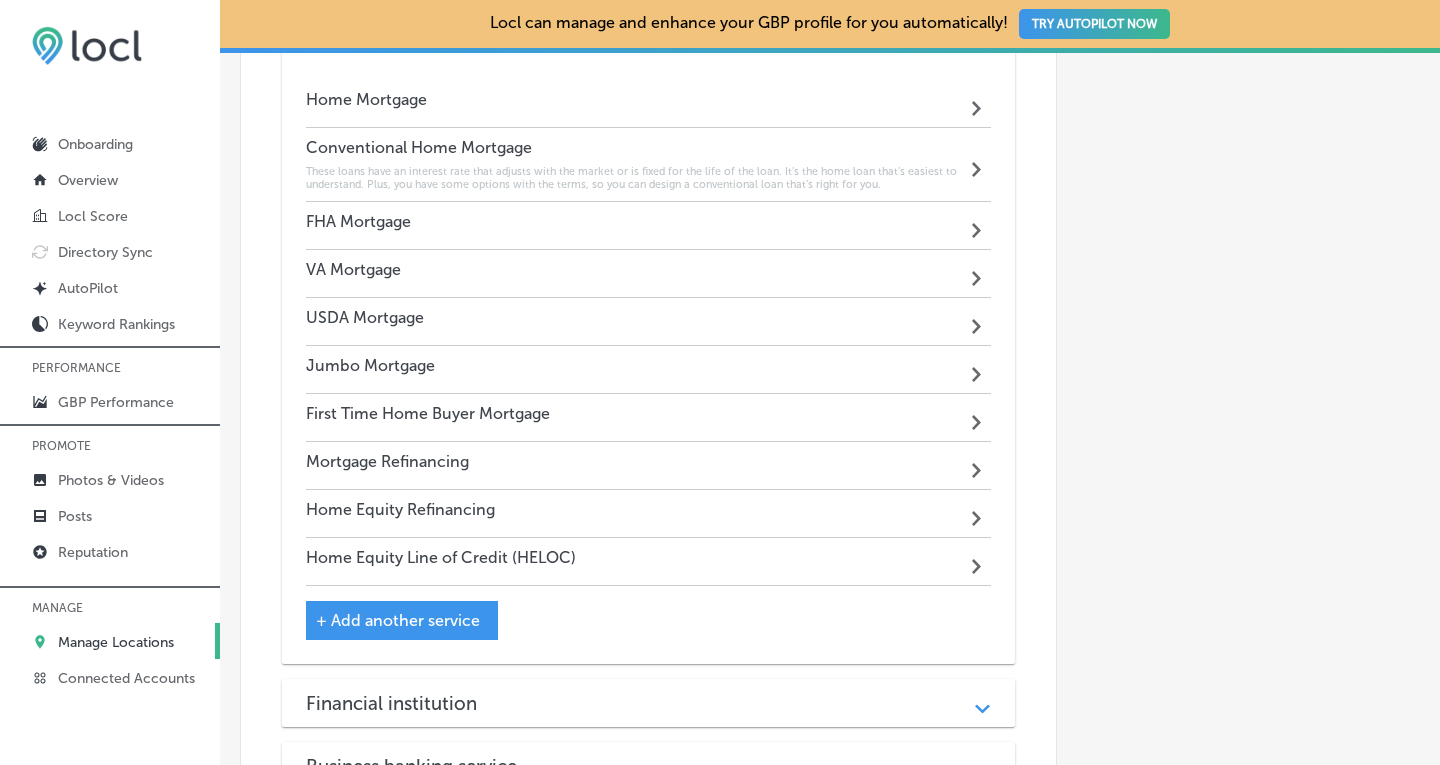 scroll, scrollTop: 2532, scrollLeft: 0, axis: vertical 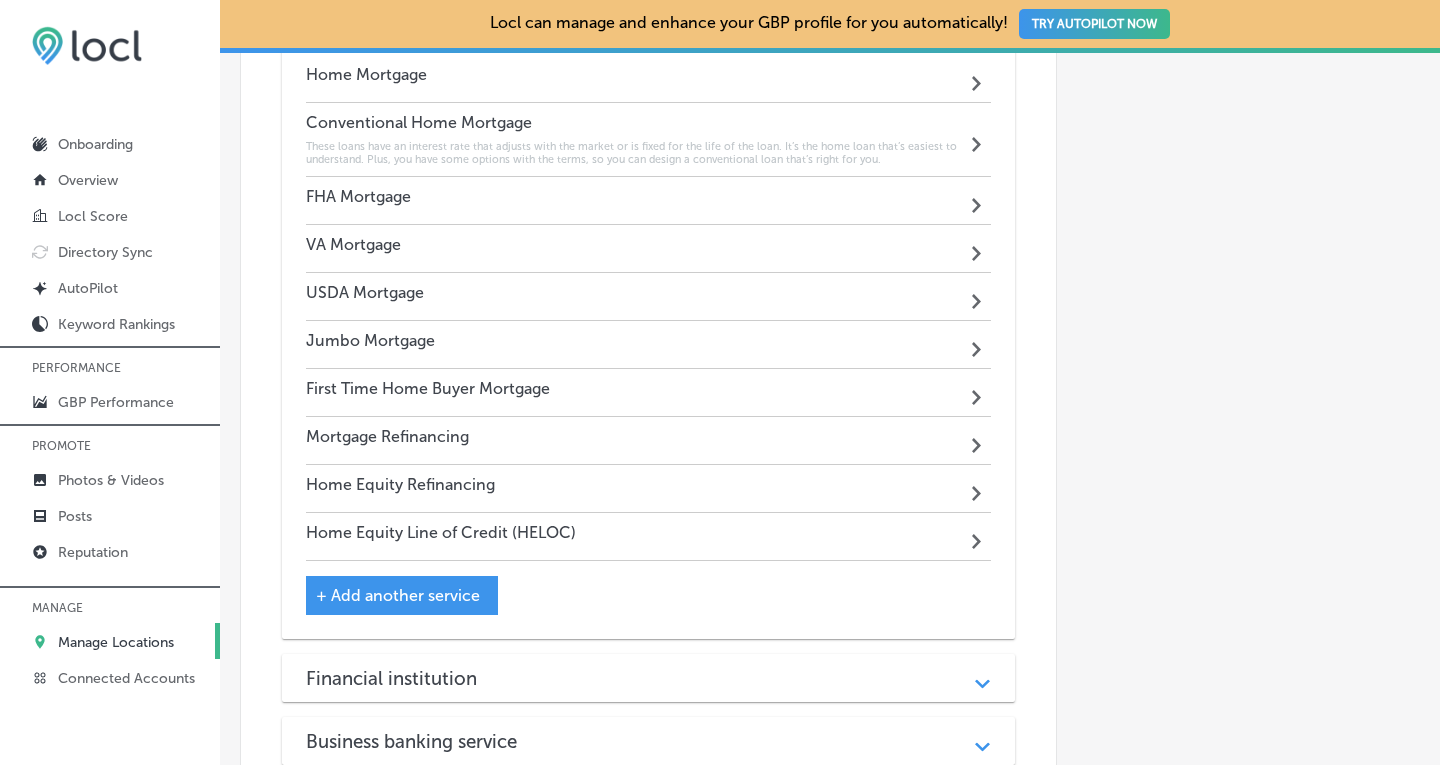 click on "FHA Mortgage
Path
Created with Sketch." at bounding box center [649, 201] 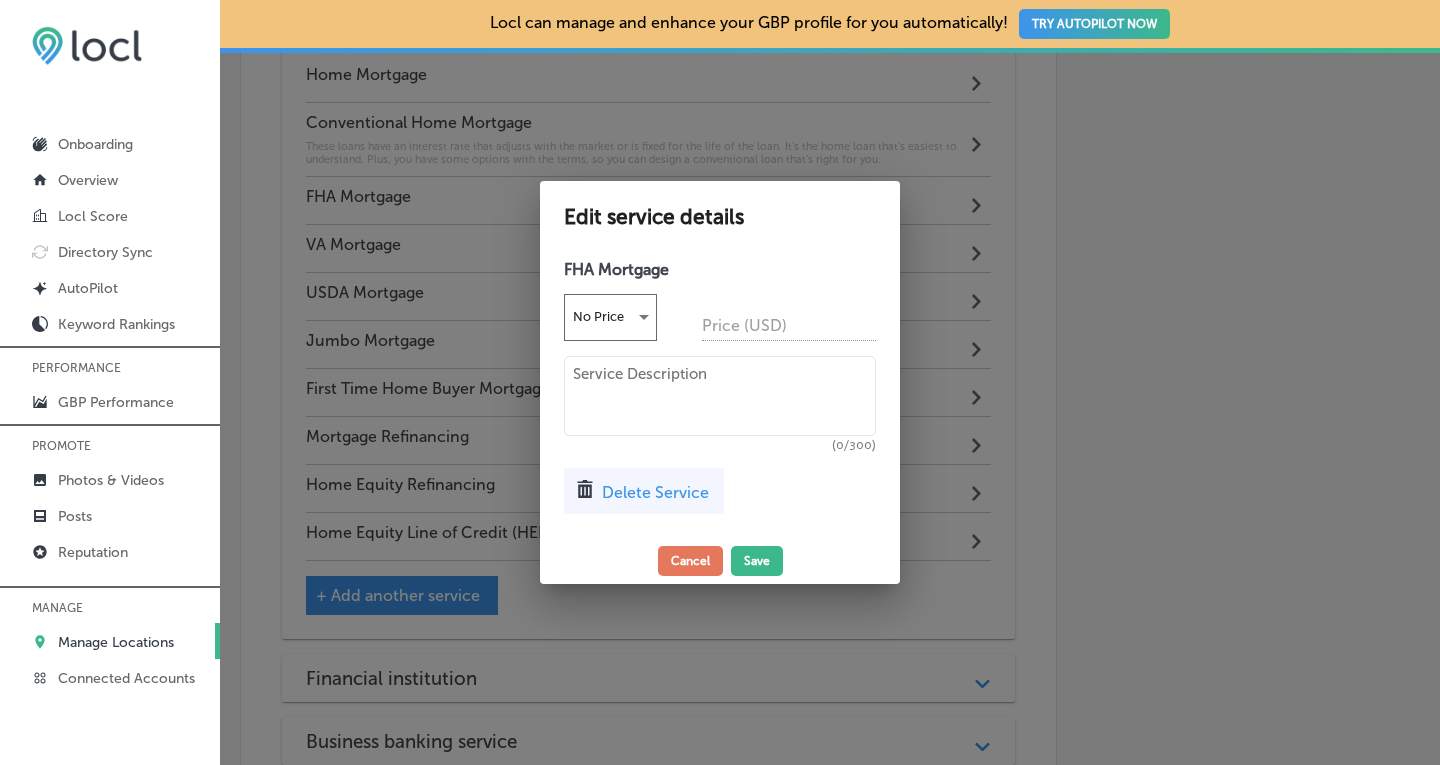 click at bounding box center (720, 396) 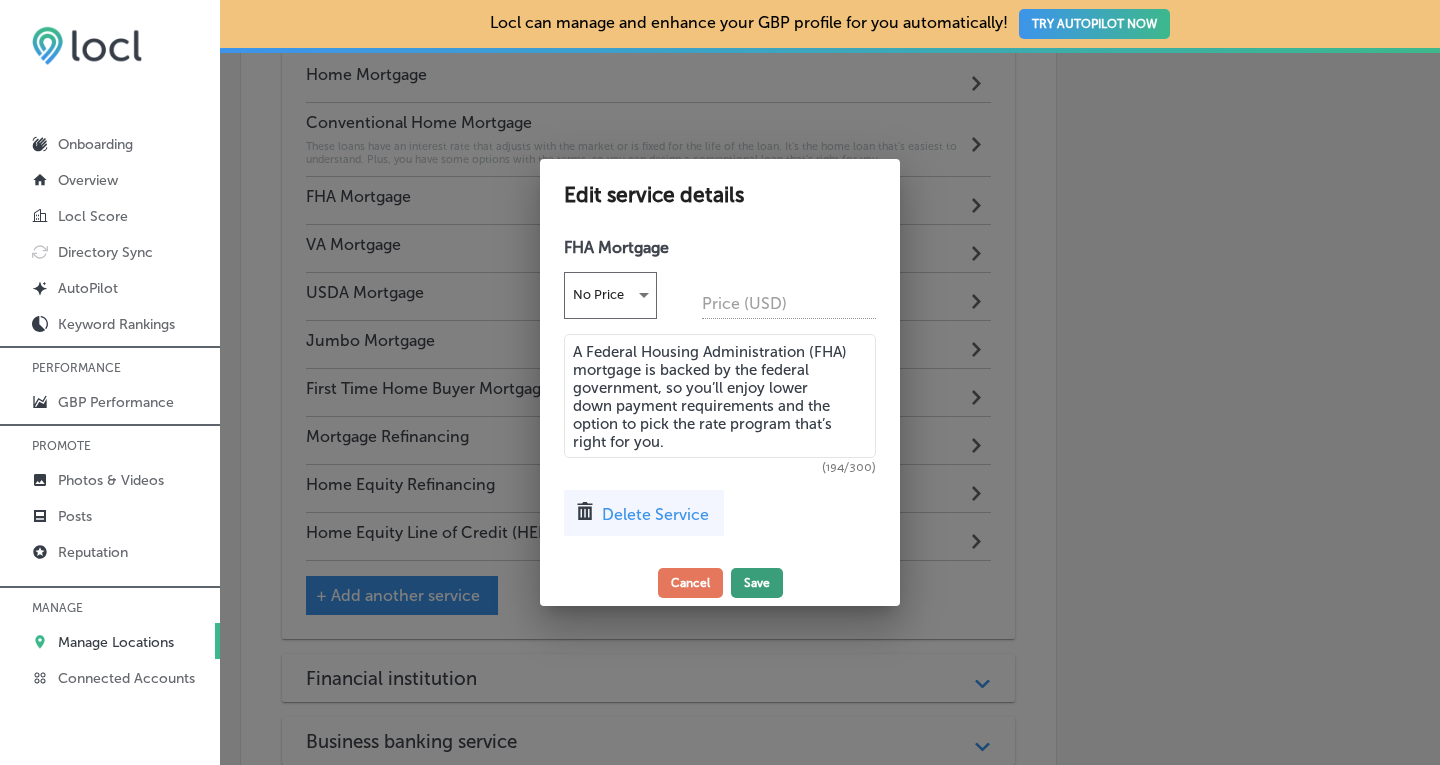 type on "A Federal Housing Administration (FHA) mortgage is backed by the federal government, so you’ll enjoy lower down payment requirements and the option to pick the rate program that’s right for you." 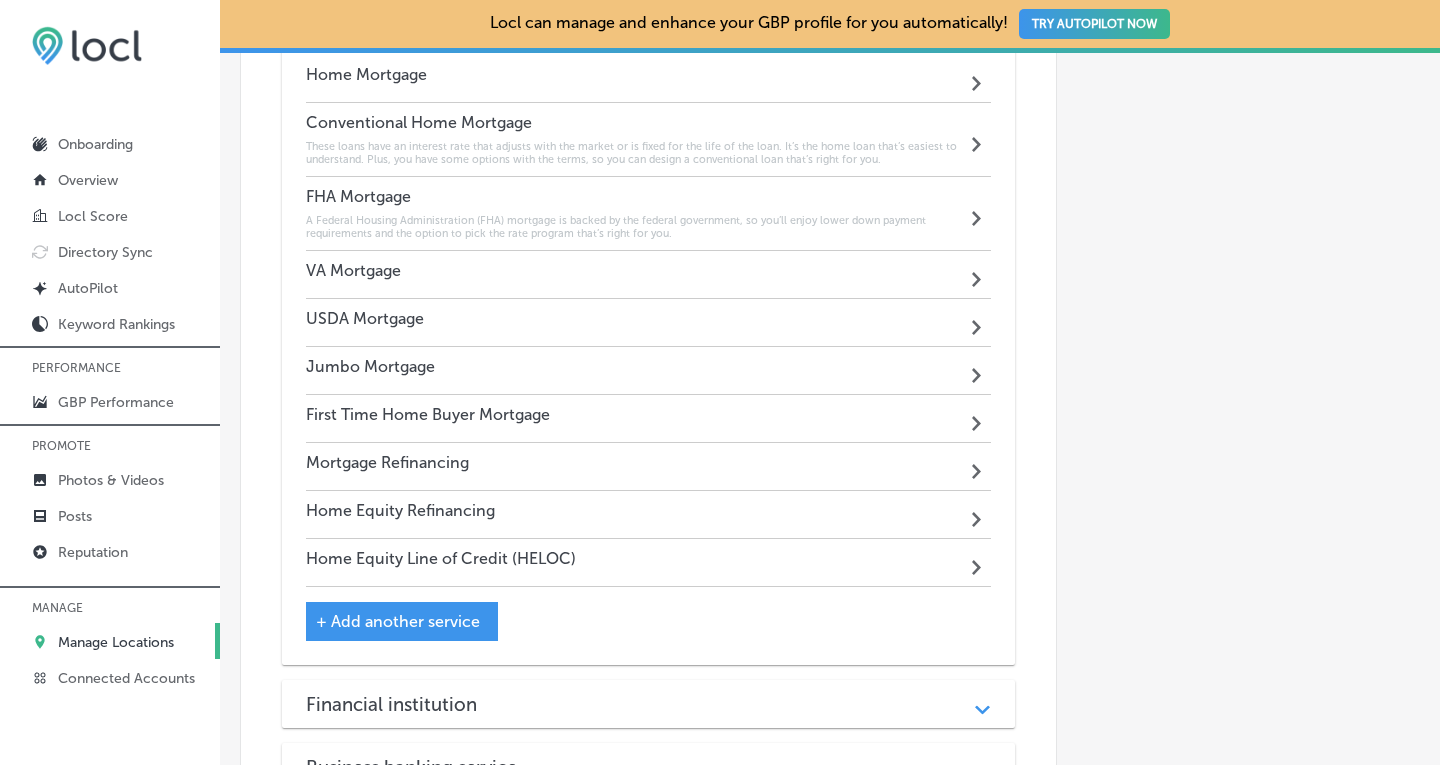 click on "VA Mortgage
Path
Created with Sketch." at bounding box center (649, 275) 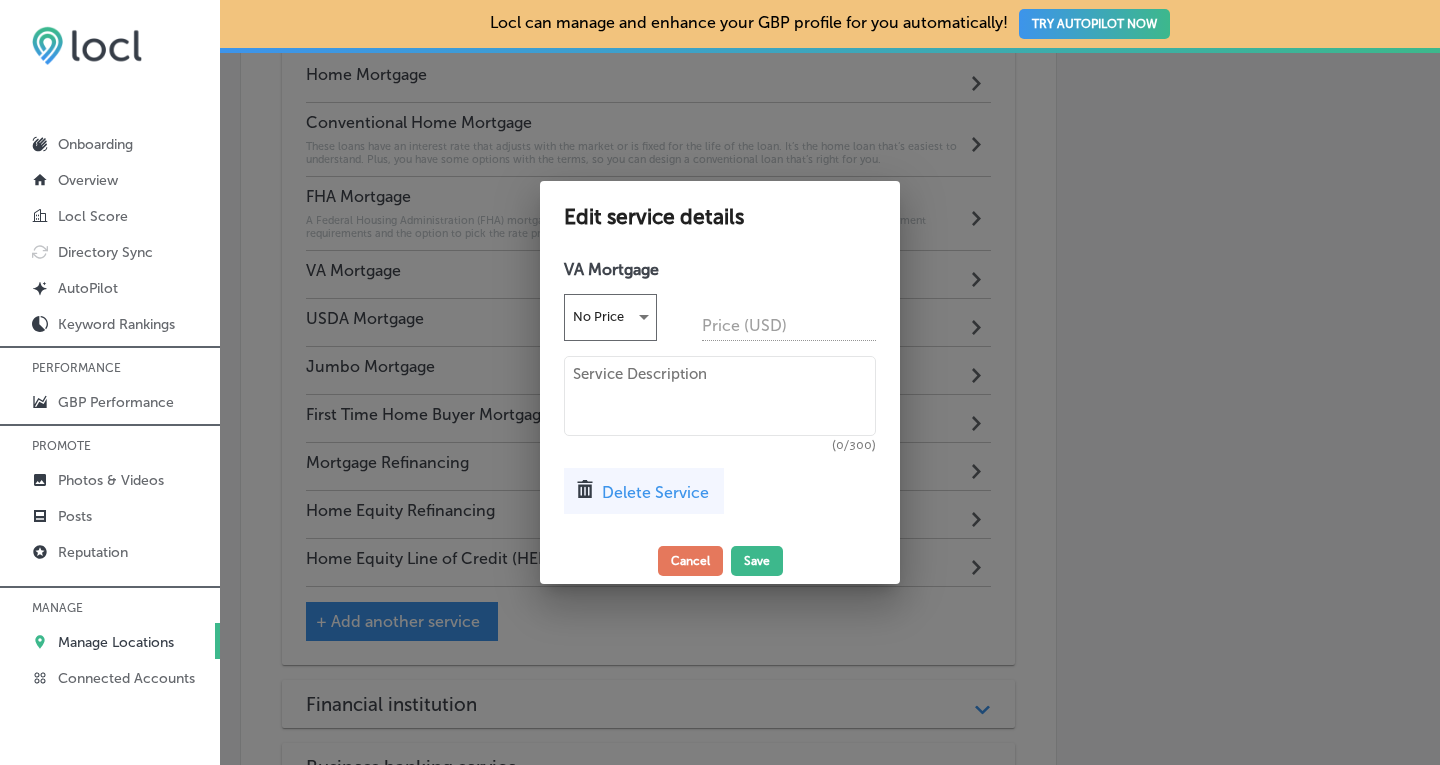 click at bounding box center (720, 396) 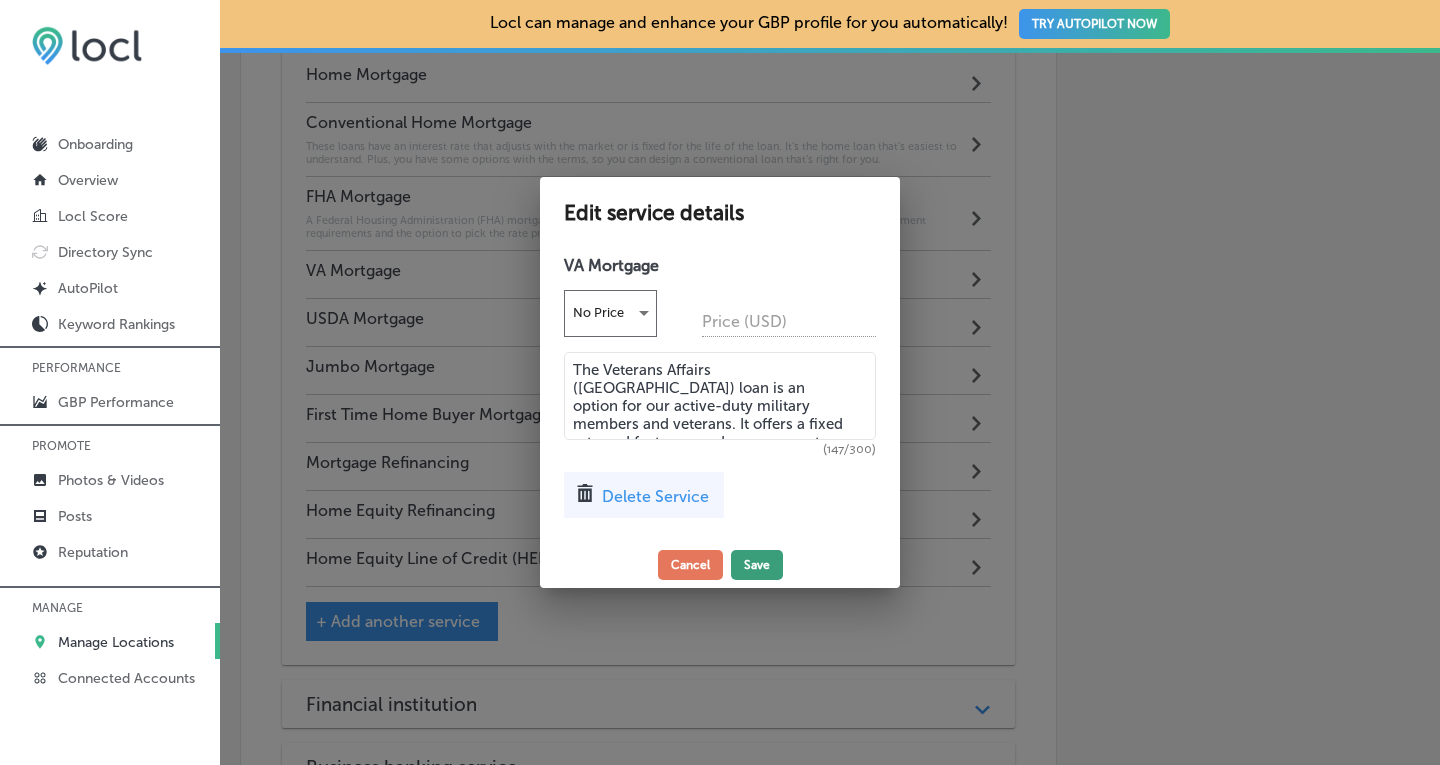 type on "The Veterans Affairs ([GEOGRAPHIC_DATA]) loan is an option for our active-duty military members and veterans. It offers a fixed rate and features no down payment." 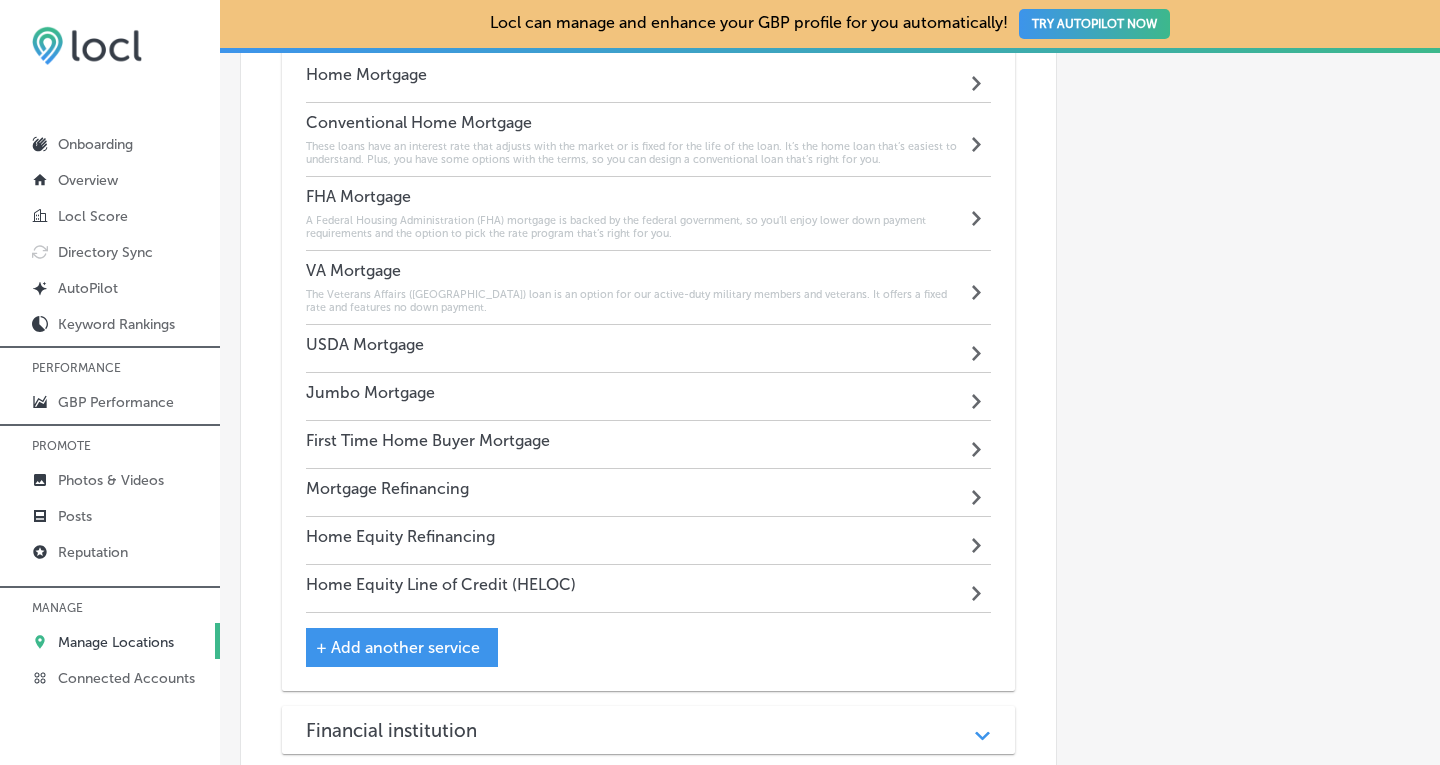 click on "USDA Mortgage
Path
Created with Sketch." at bounding box center [649, 349] 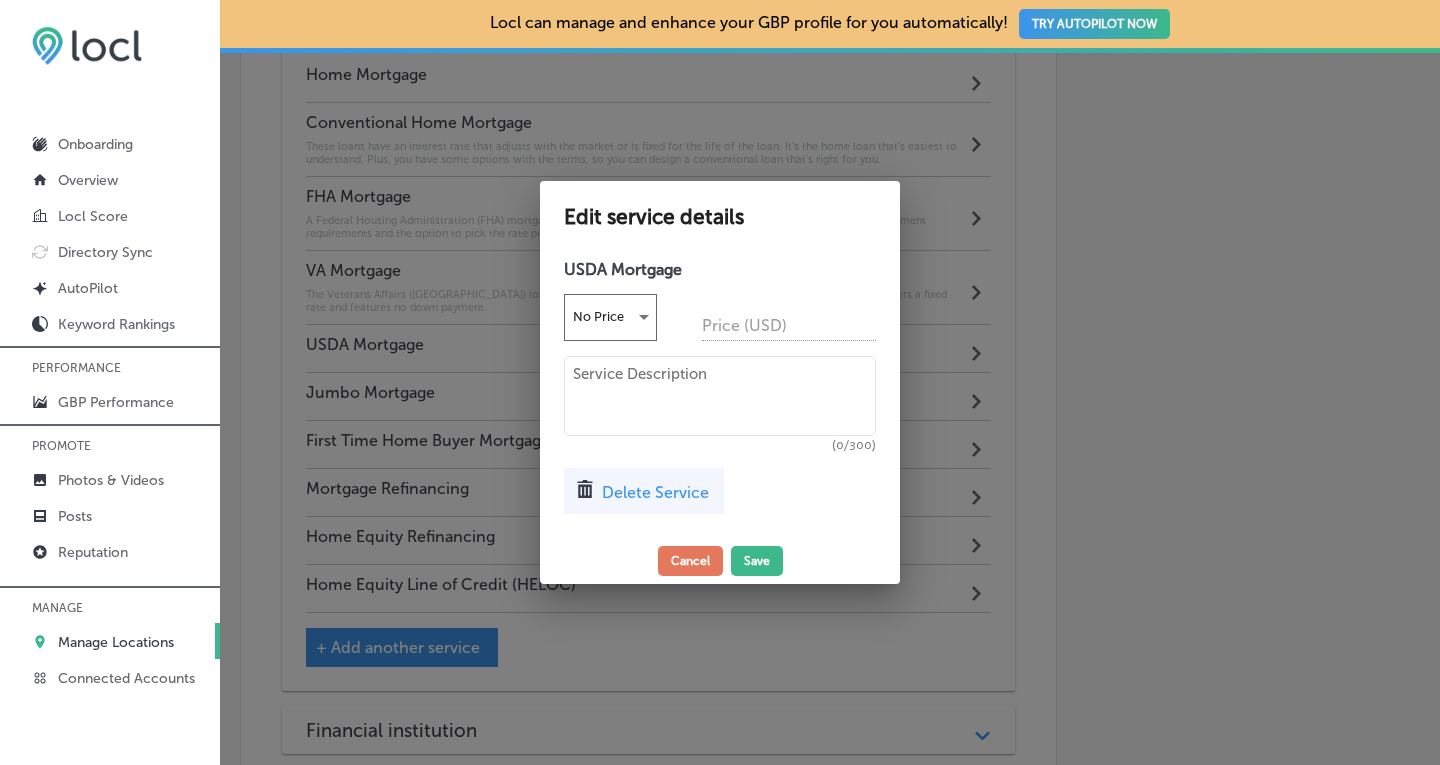 click at bounding box center [720, 396] 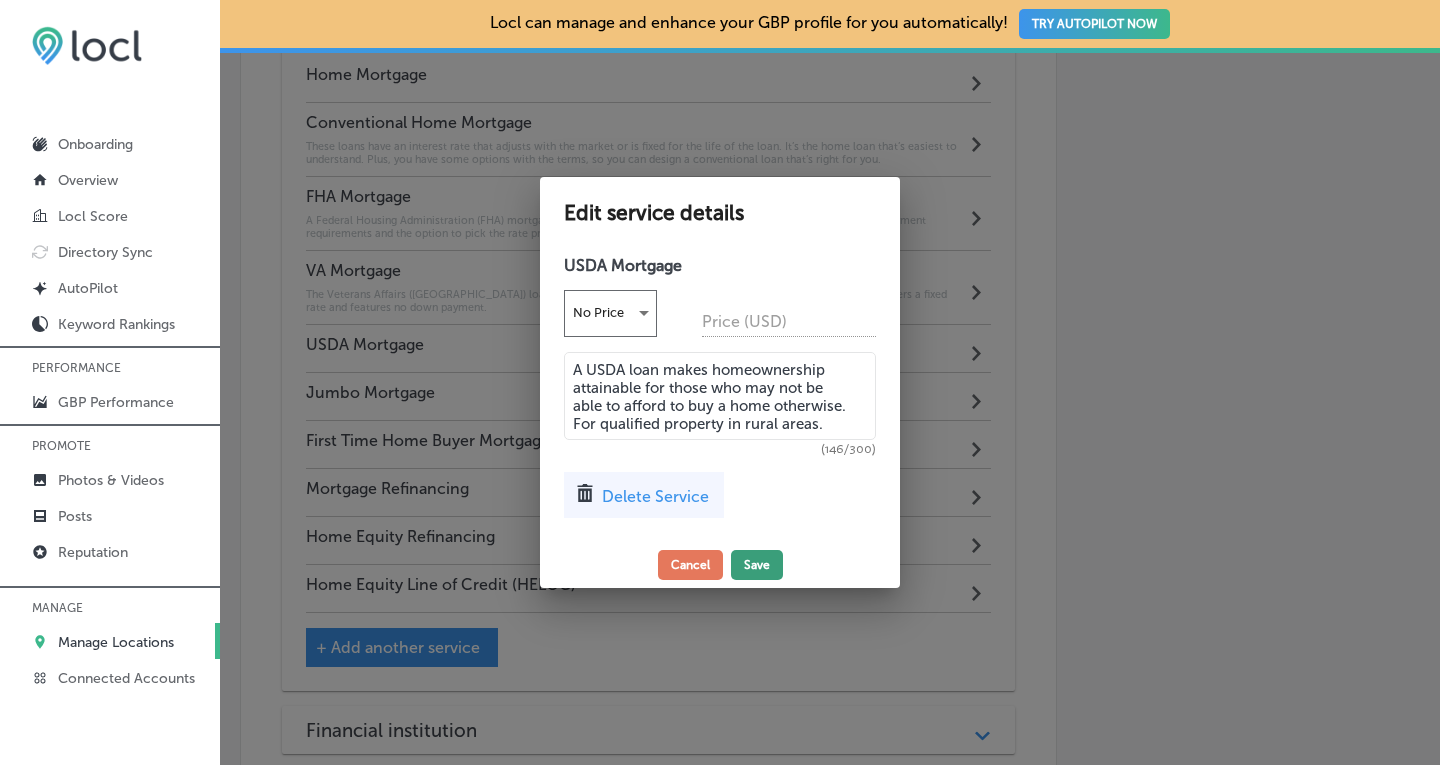 type on "A USDA loan makes homeownership attainable for those who may not be able to afford to buy a home otherwise. For qualified property in rural areas." 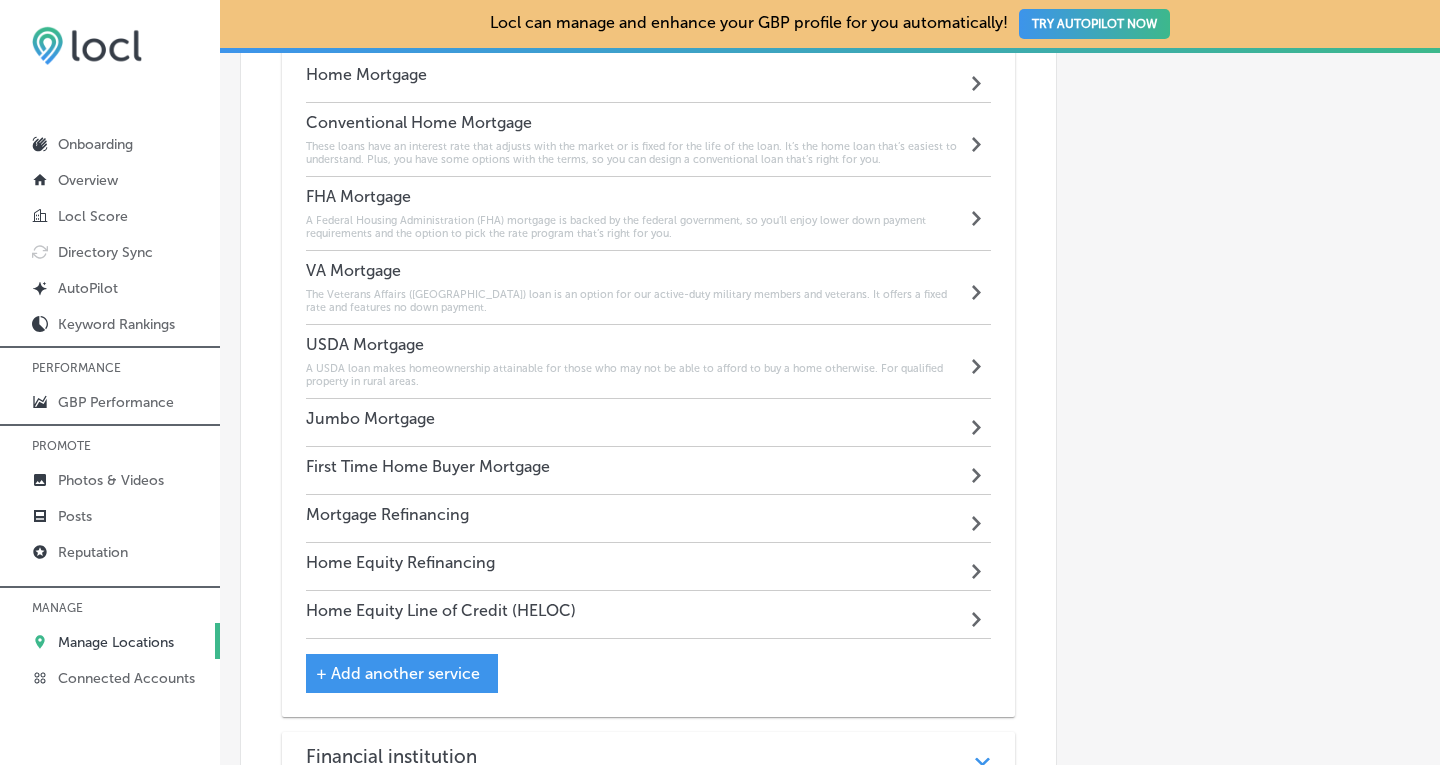 click on "Jumbo Mortgage
Path
Created with Sketch." at bounding box center [649, 423] 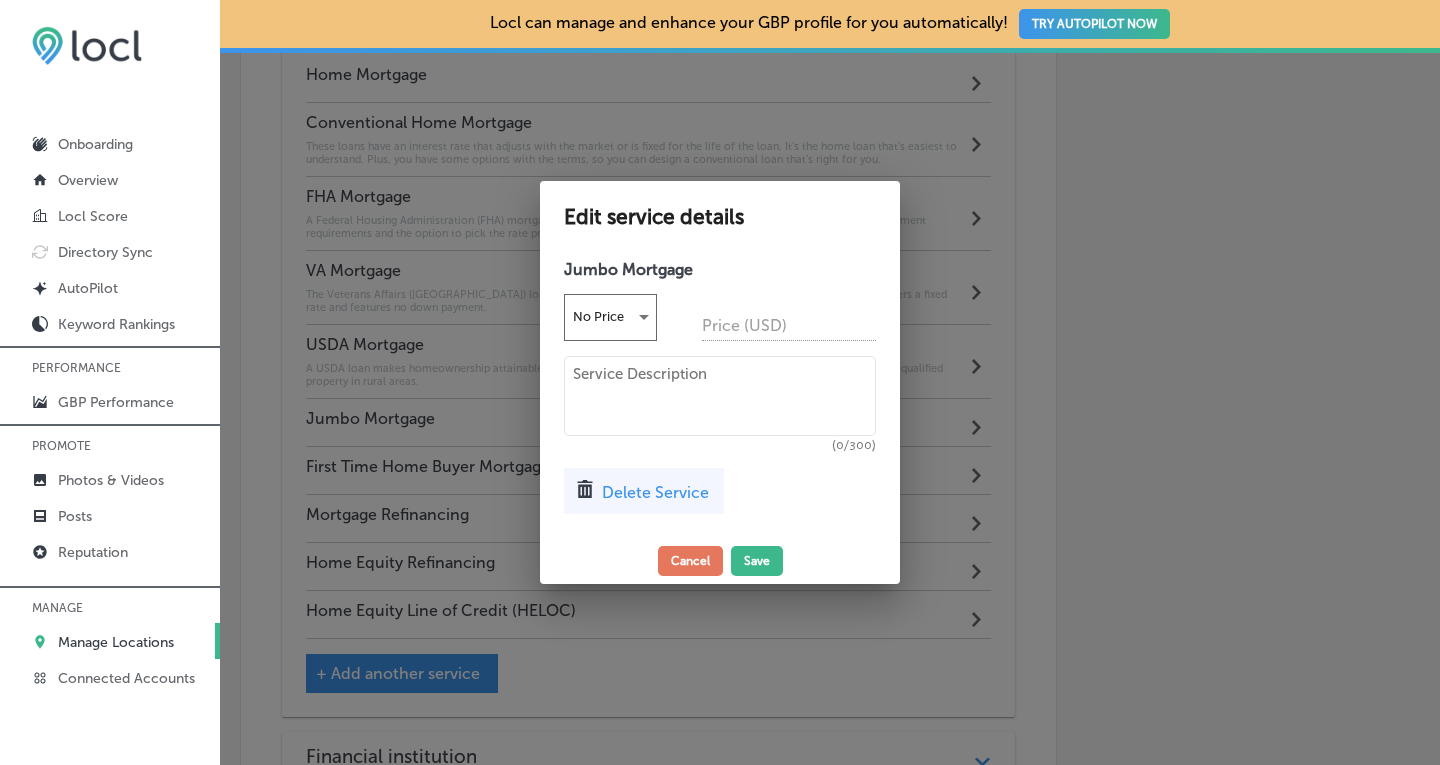 click at bounding box center (720, 396) 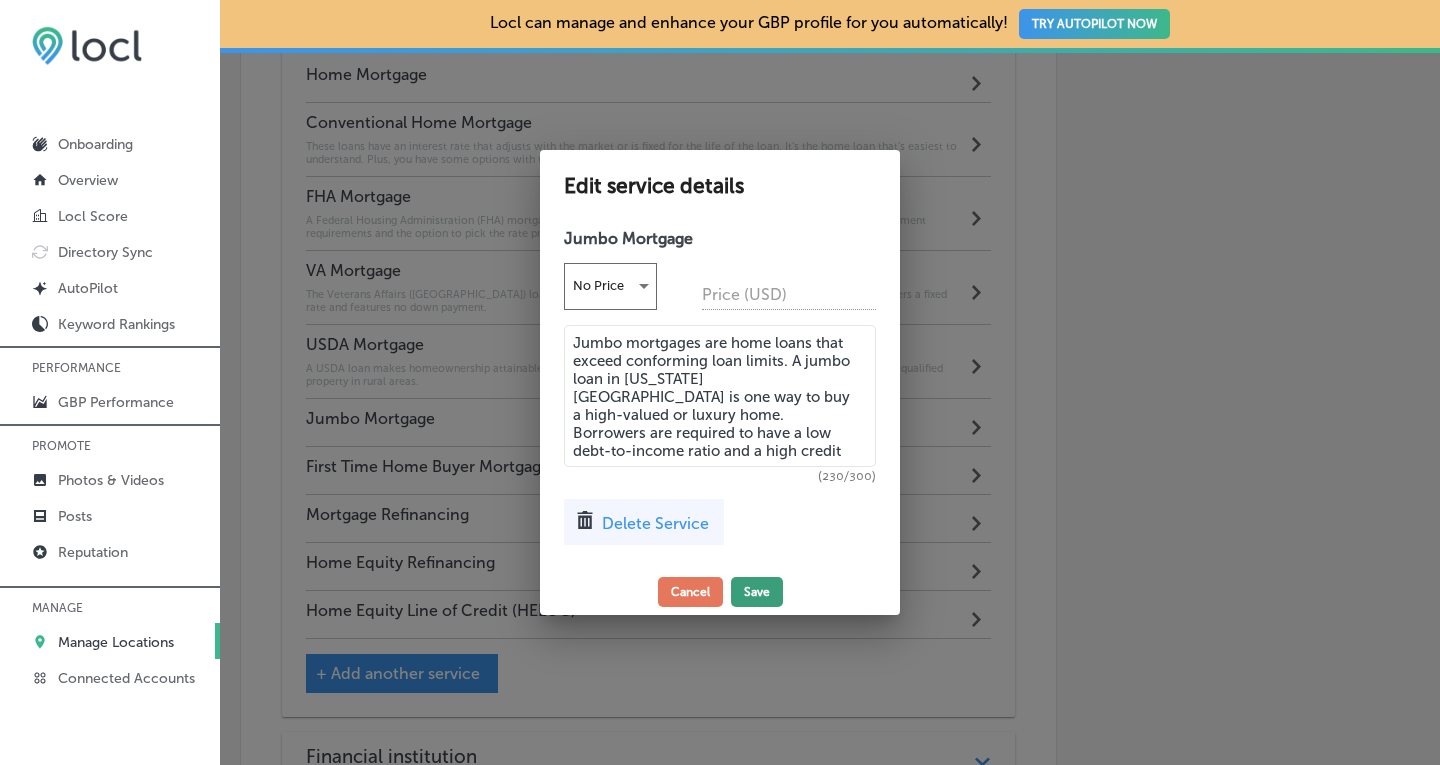 type on "Jumbo mortgages are home loans that exceed conforming loan limits. A jumbo loan in [US_STATE][GEOGRAPHIC_DATA] is one way to buy a high-valued or luxury home. Borrowers are required to have a low debt-to-income ratio and a high credit score." 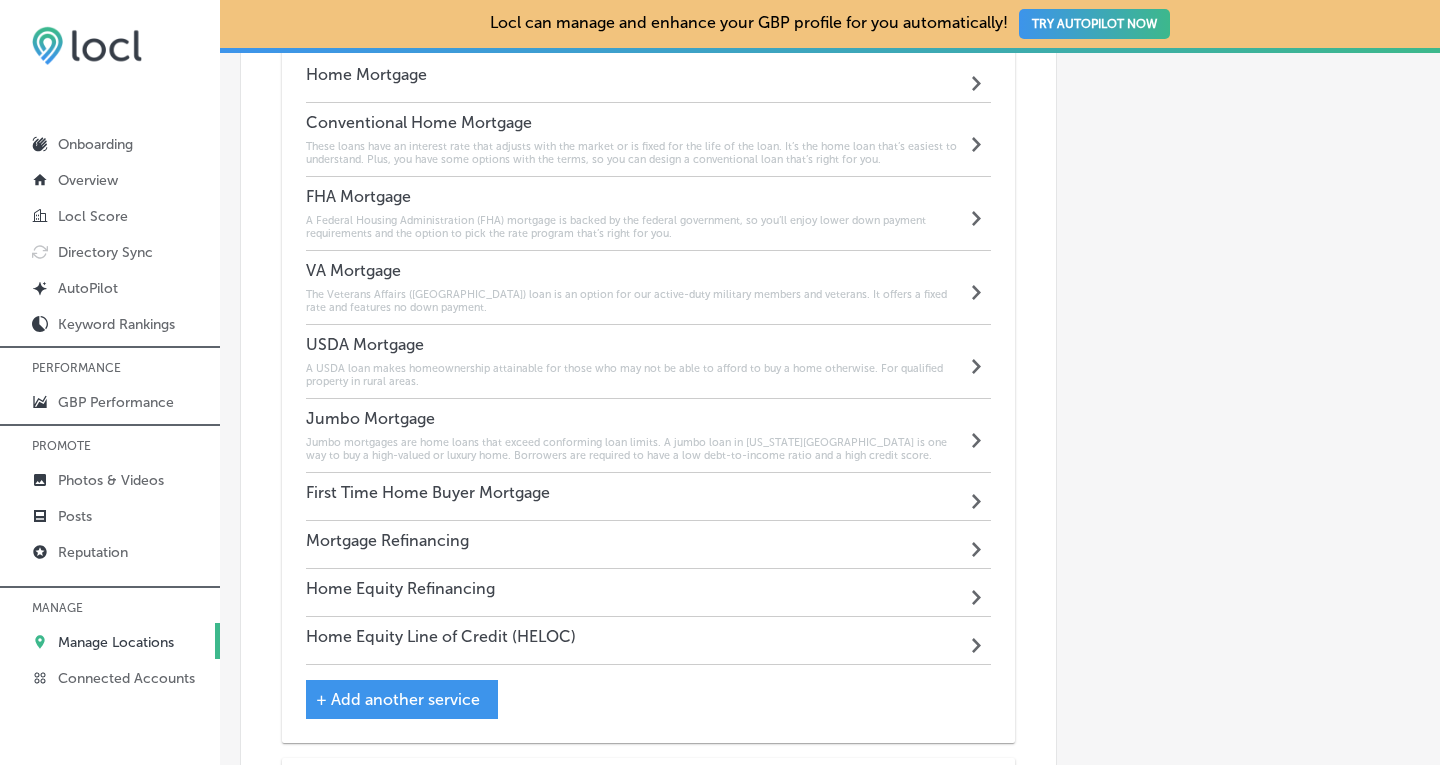 click on "Home Equity Refinancing
Path
Created with Sketch." at bounding box center (649, 593) 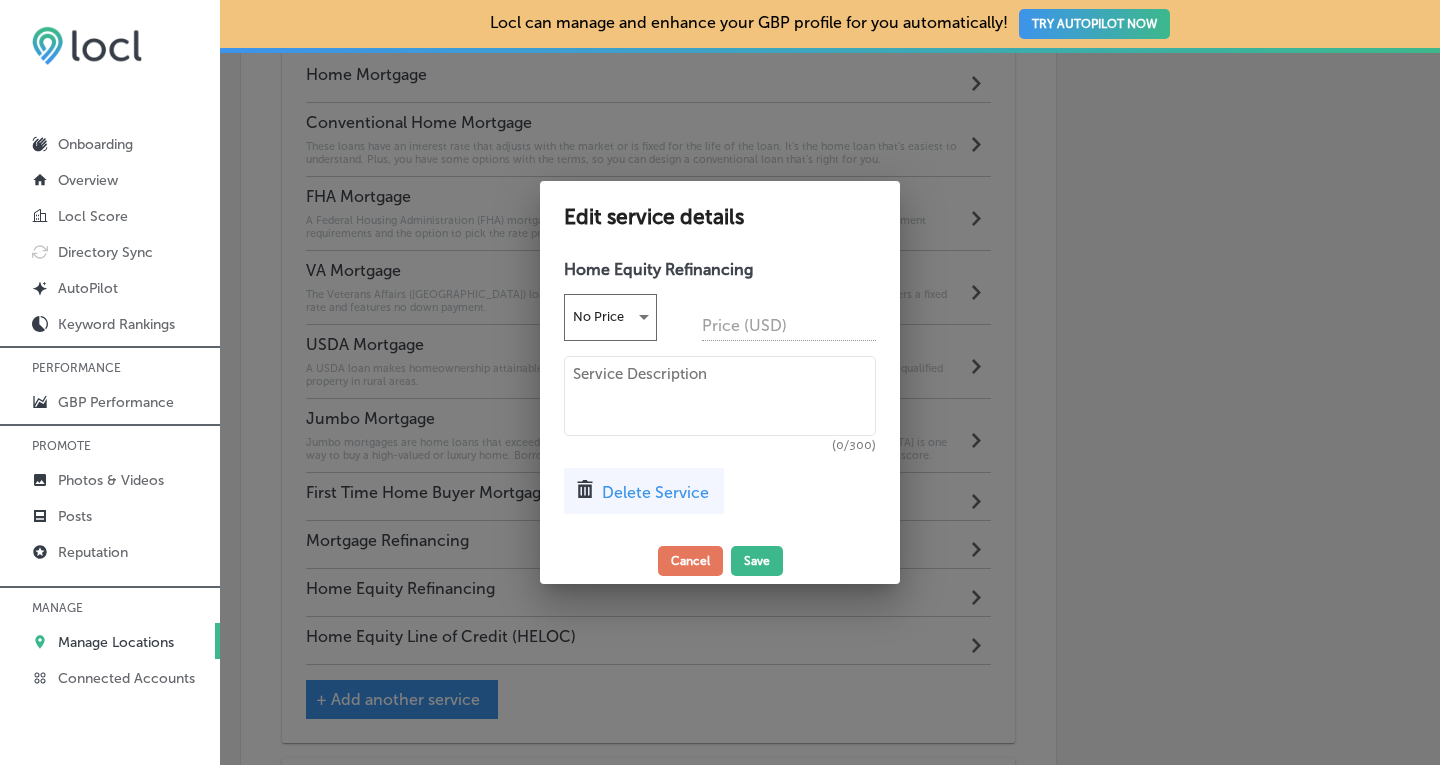 click at bounding box center [720, 396] 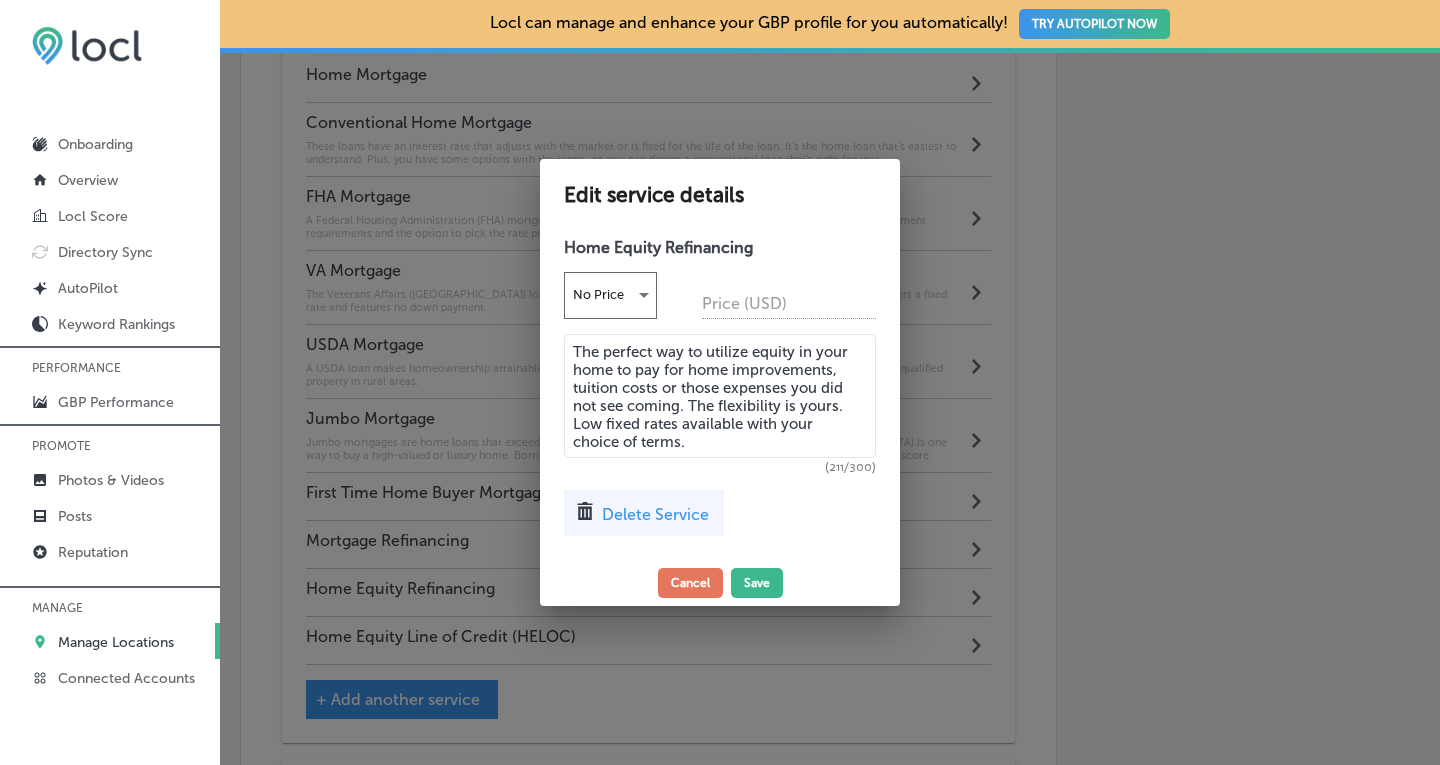 type on "The perfect way to utilize equity in your home to pay for home improvements, tuition costs or those expenses you did not see coming. The flexibility is yours. Low fixed rates available with your choice of terms." 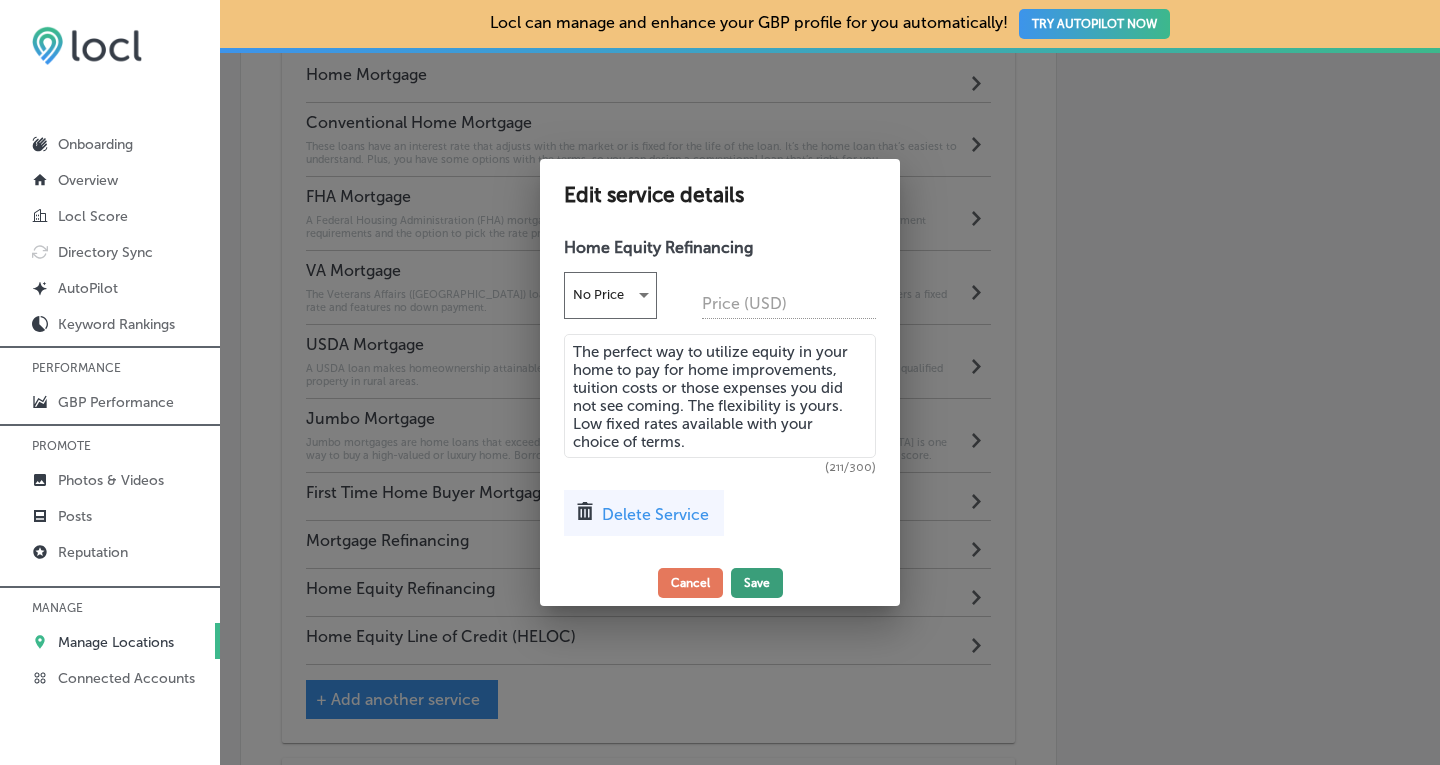 click on "Save" at bounding box center (757, 583) 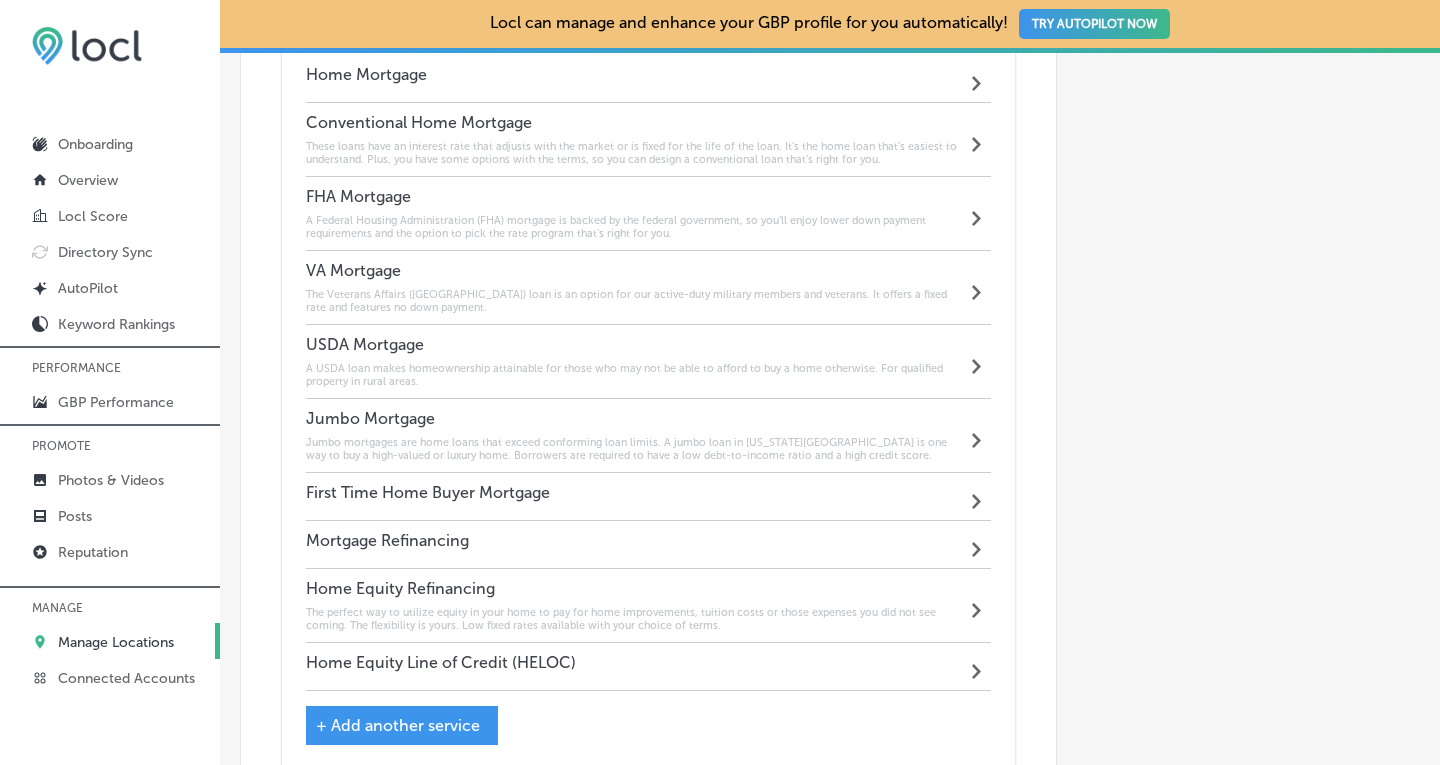 click on "Home Equity Line of Credit (HELOC)" at bounding box center [441, 662] 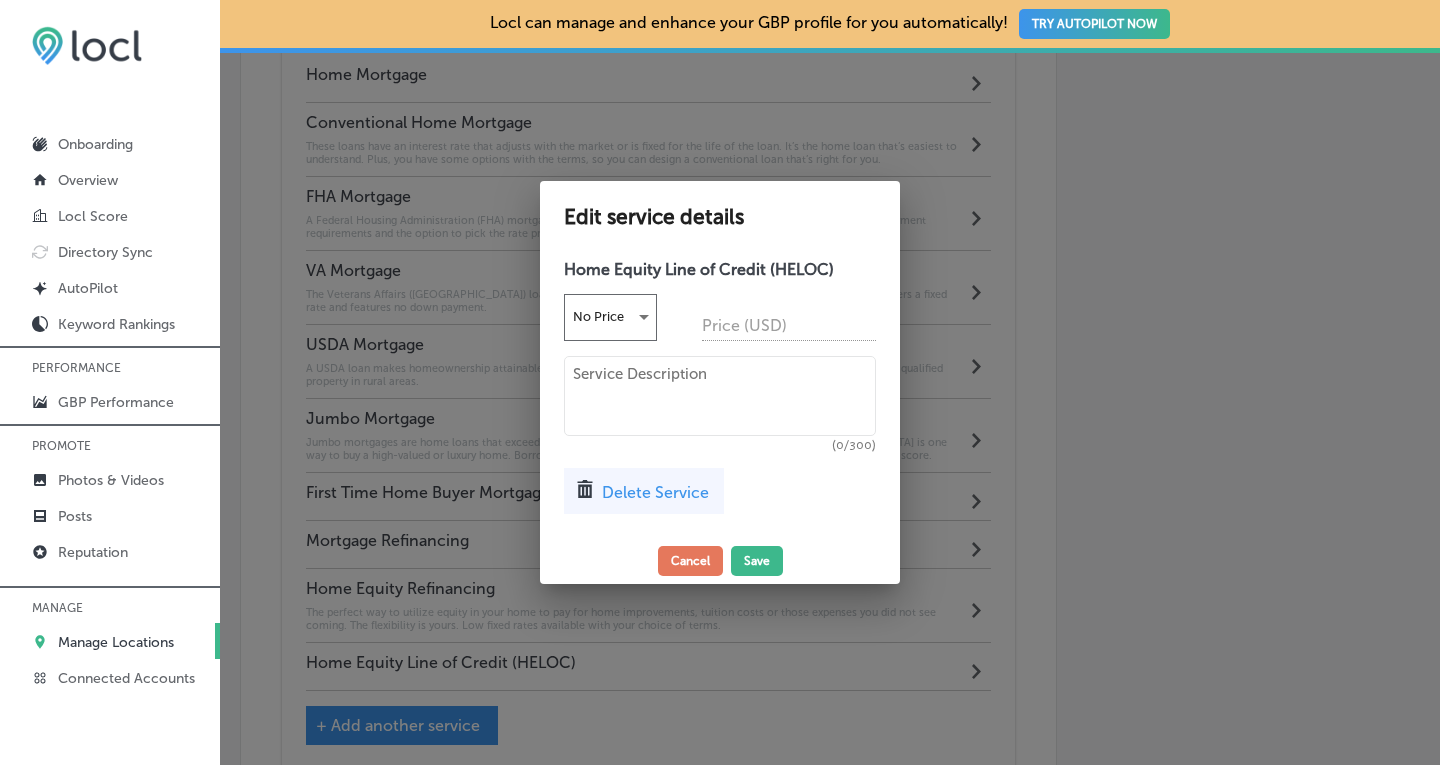 click at bounding box center [720, 396] 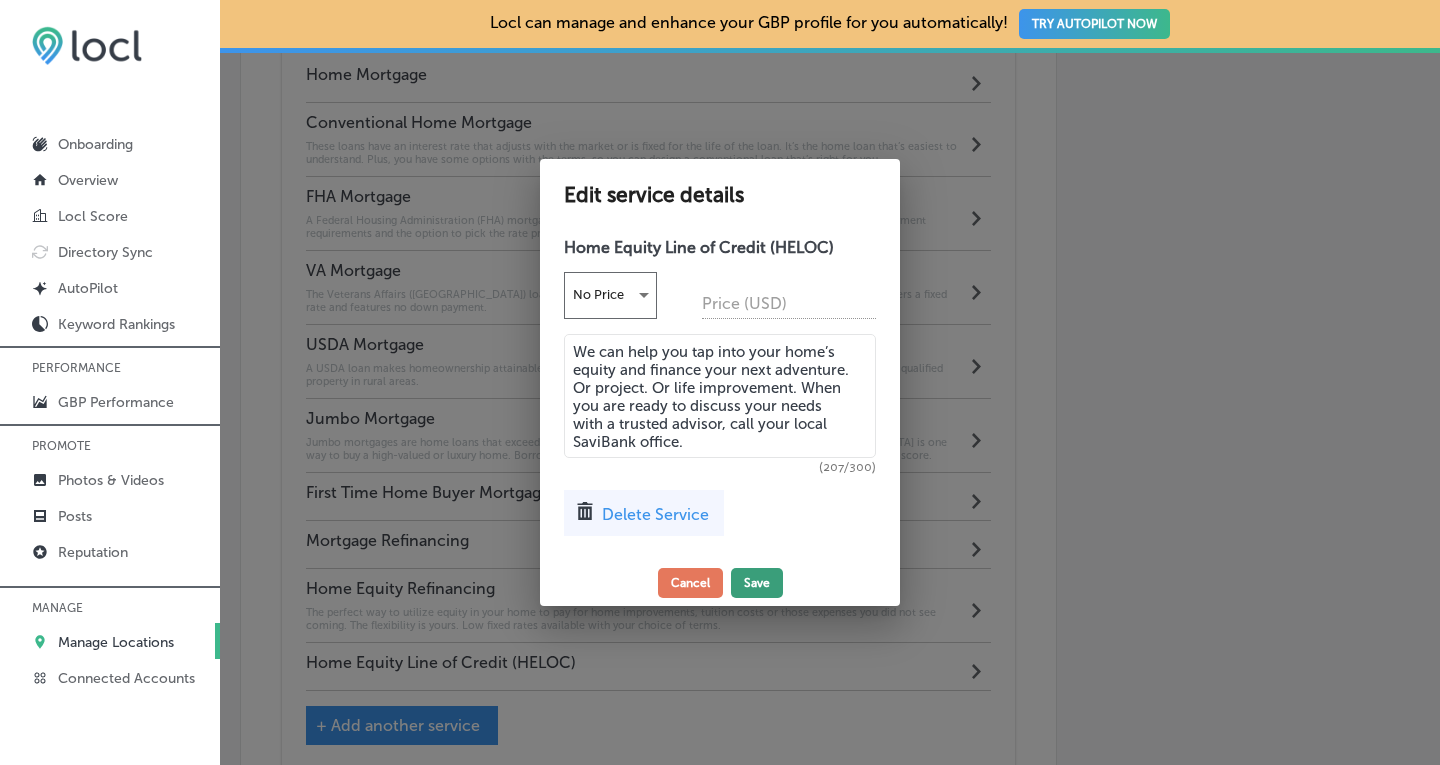 type on "We can help you tap into your home’s equity and finance your next adventure. Or project. Or life improvement. When you are ready to discuss your needs with a trusted advisor, call your local SaviBank office." 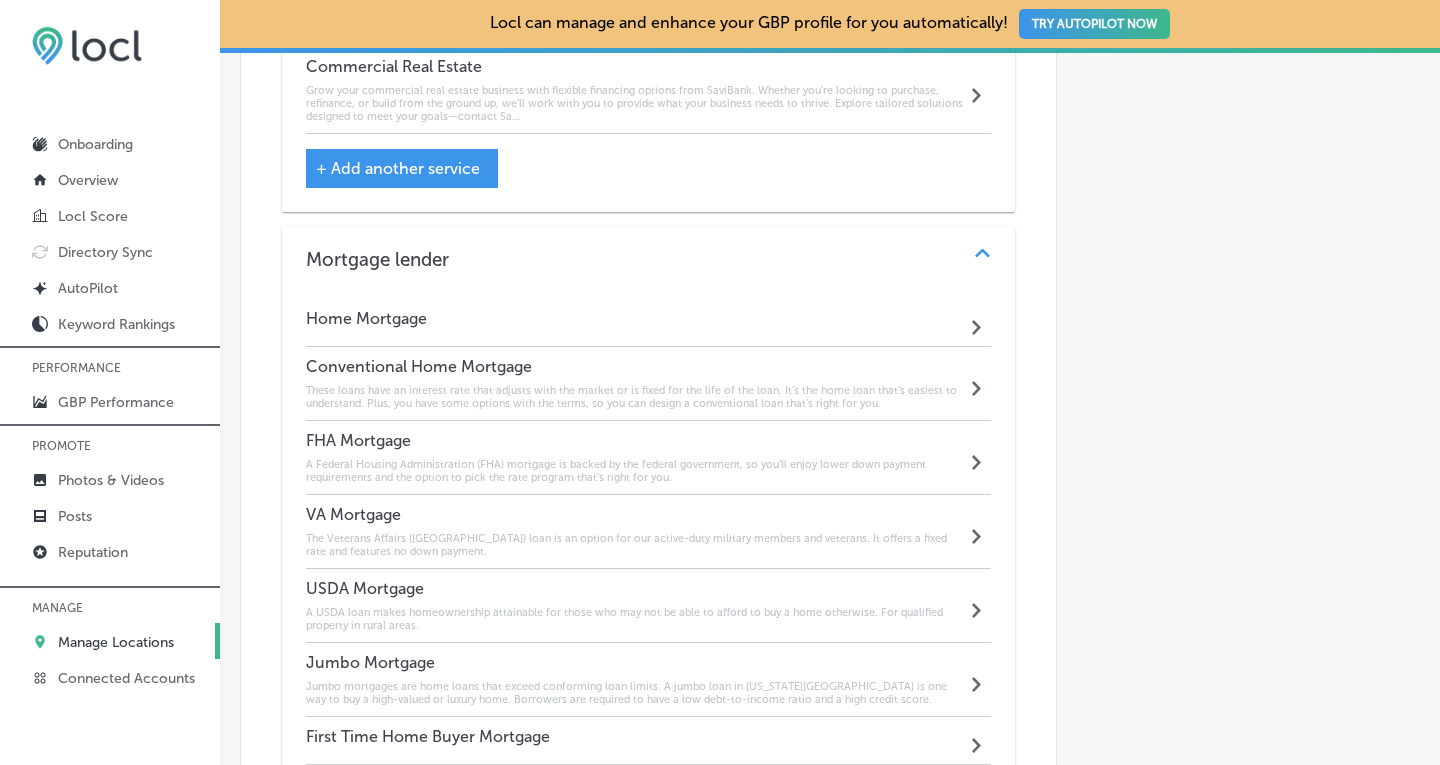 scroll, scrollTop: 2278, scrollLeft: 0, axis: vertical 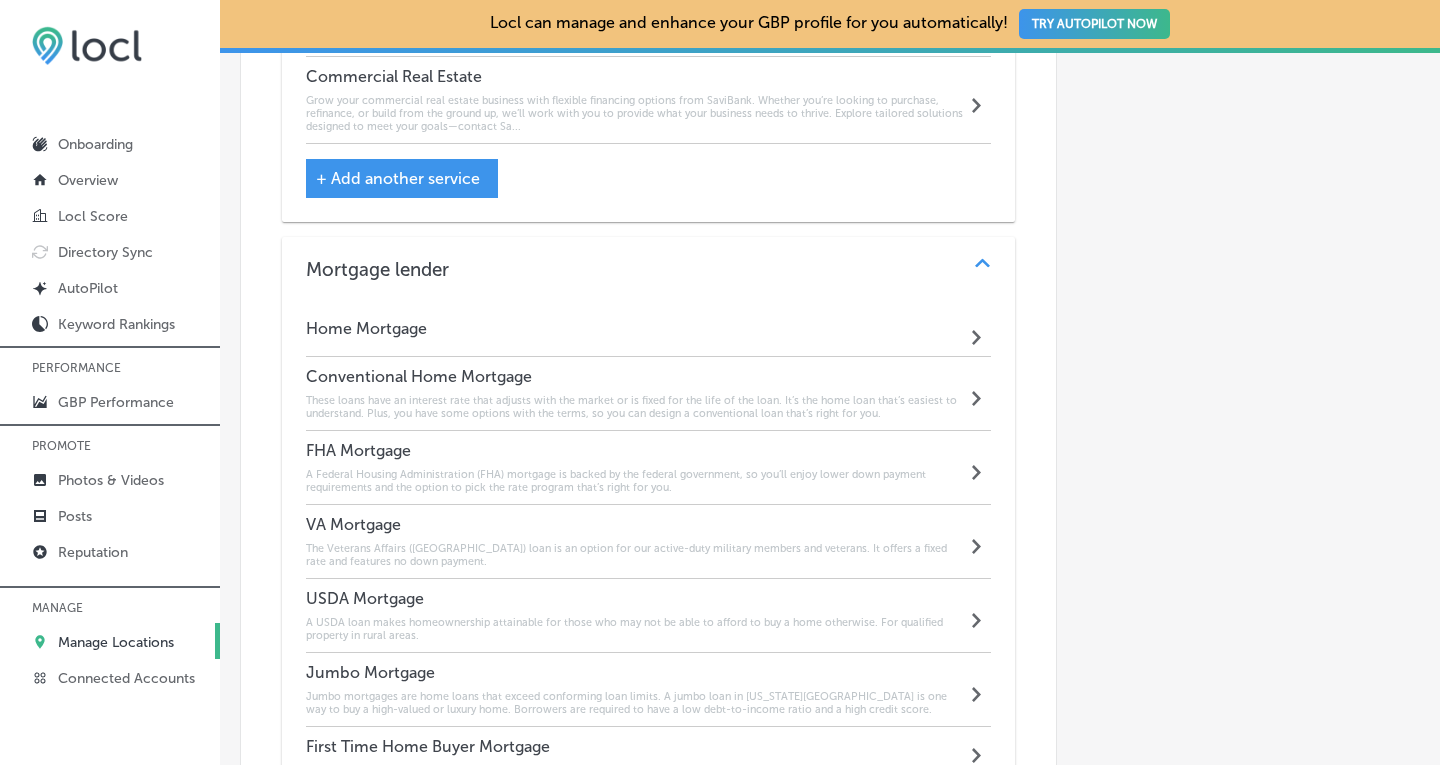 click on "Path
Created with Sketch." 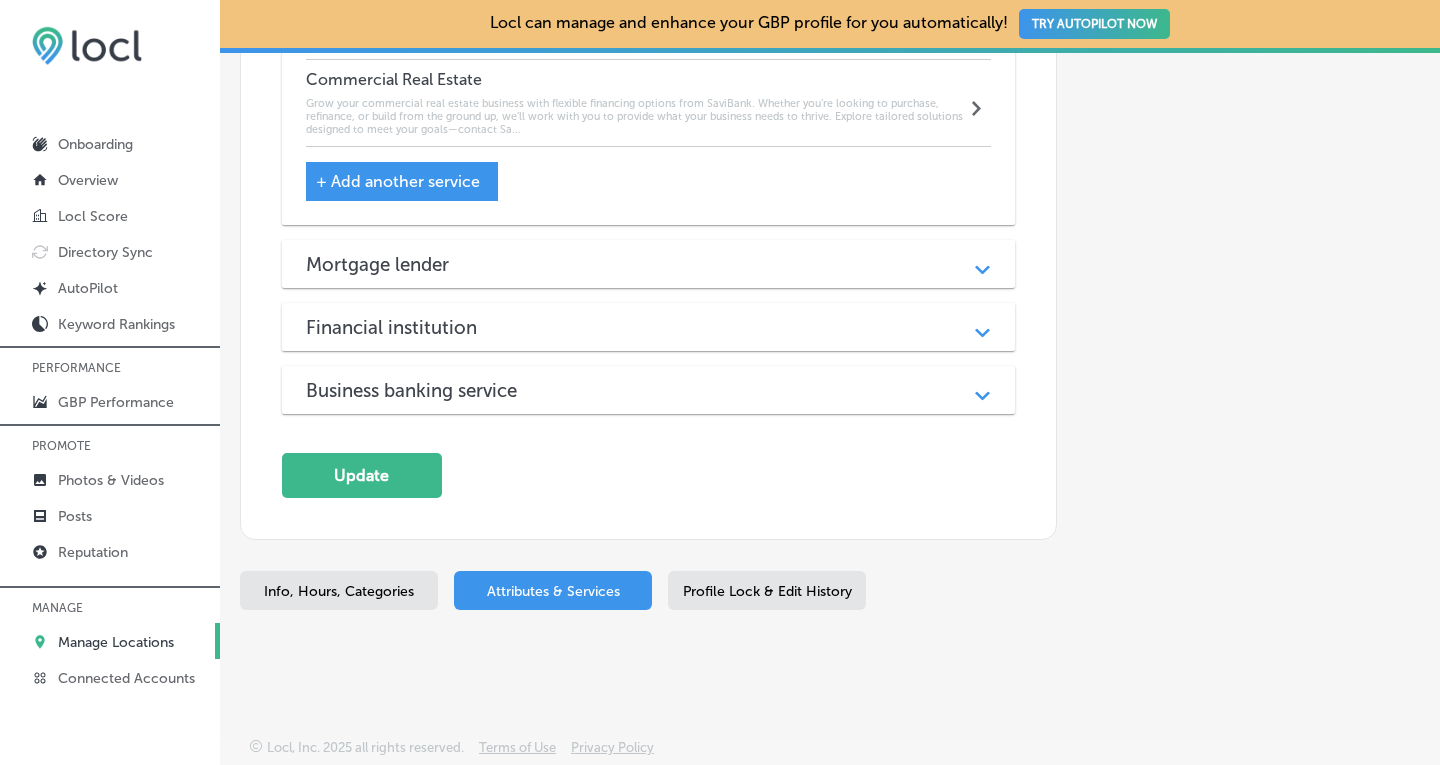 scroll, scrollTop: 2250, scrollLeft: 0, axis: vertical 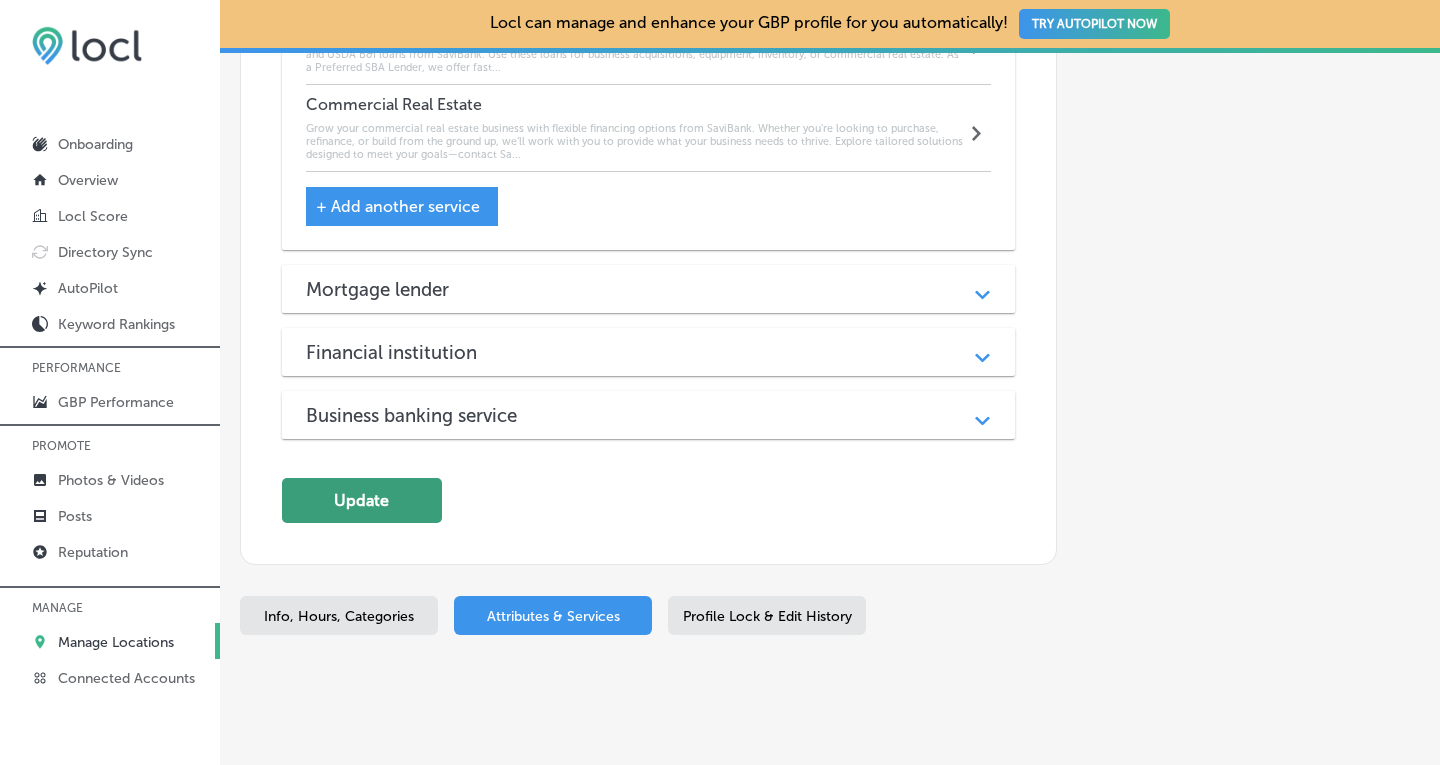 click on "Update" 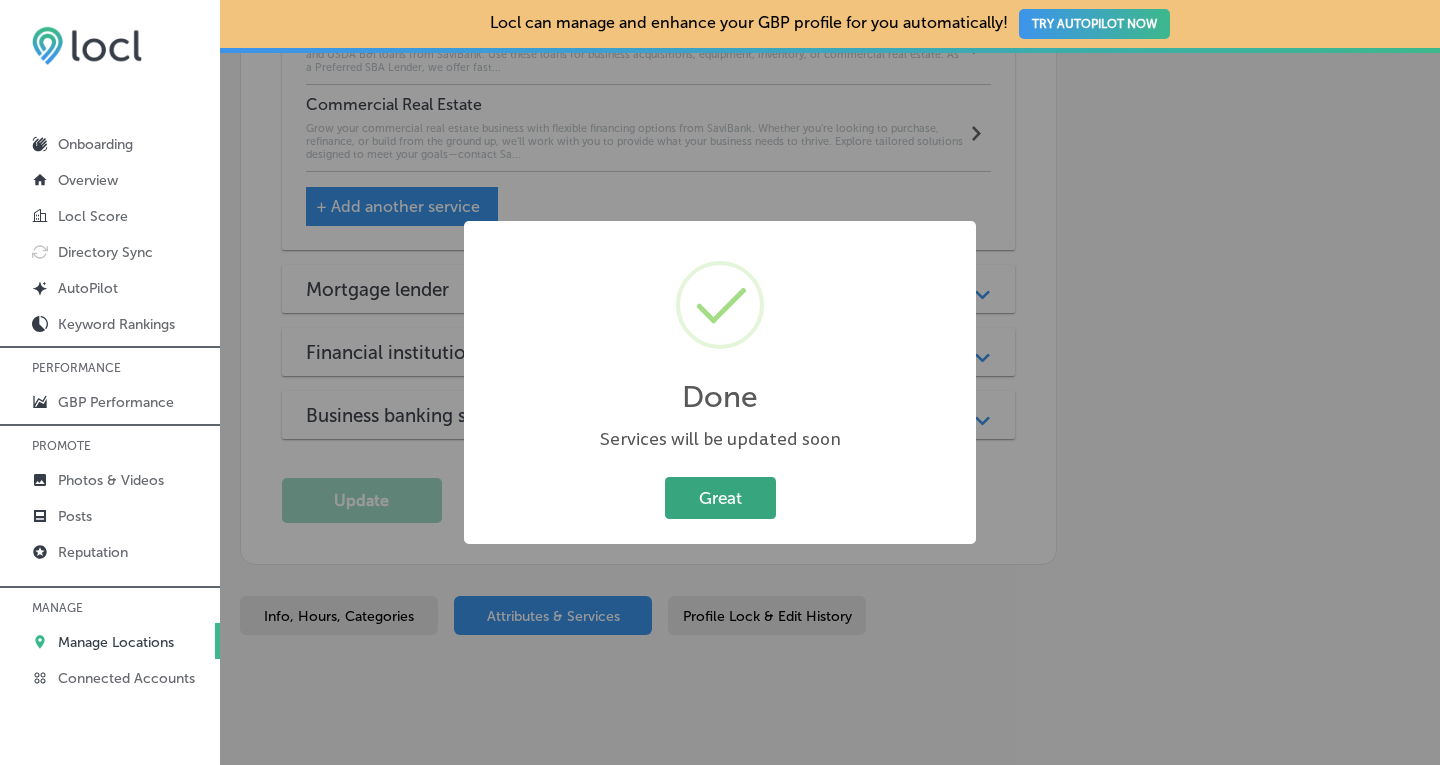click on "Great" at bounding box center (720, 497) 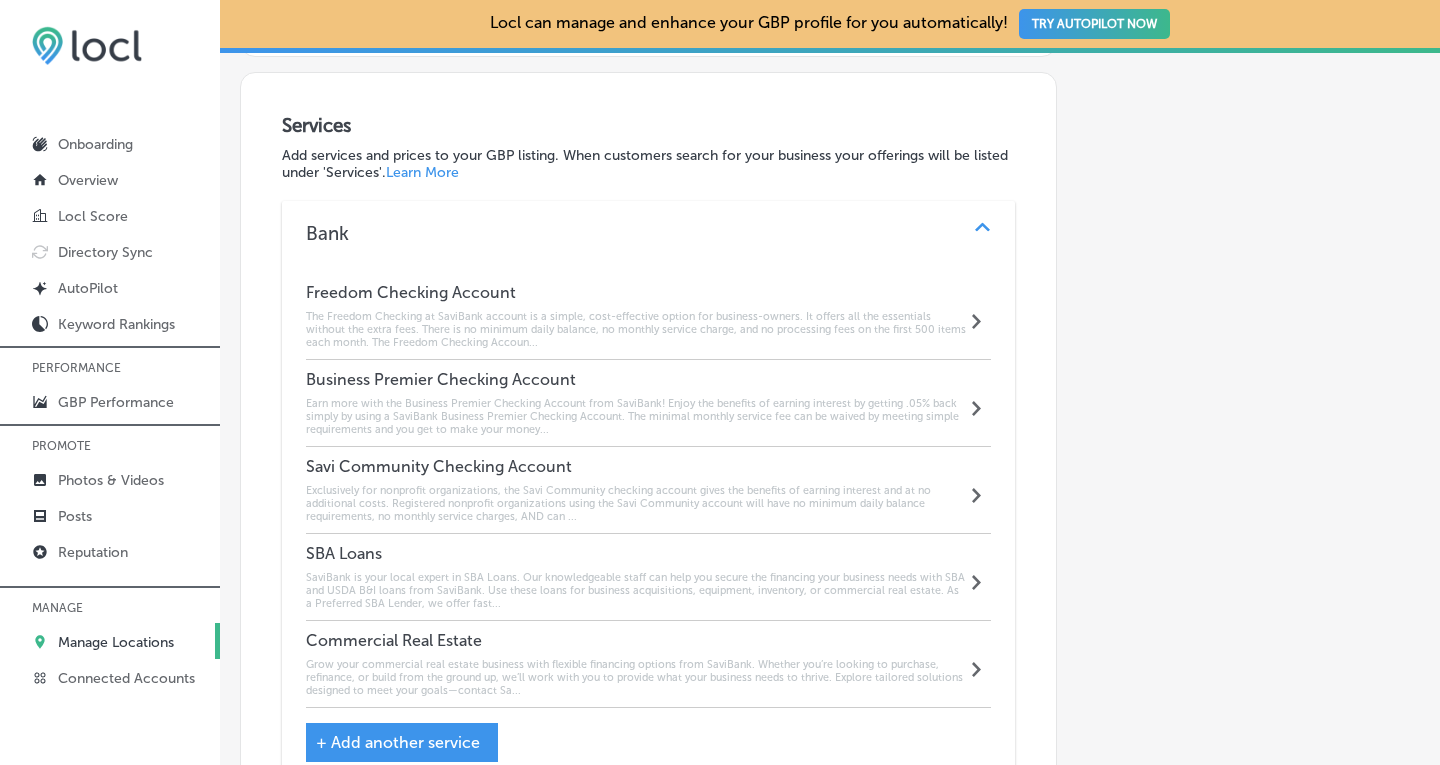 scroll, scrollTop: 1704, scrollLeft: 0, axis: vertical 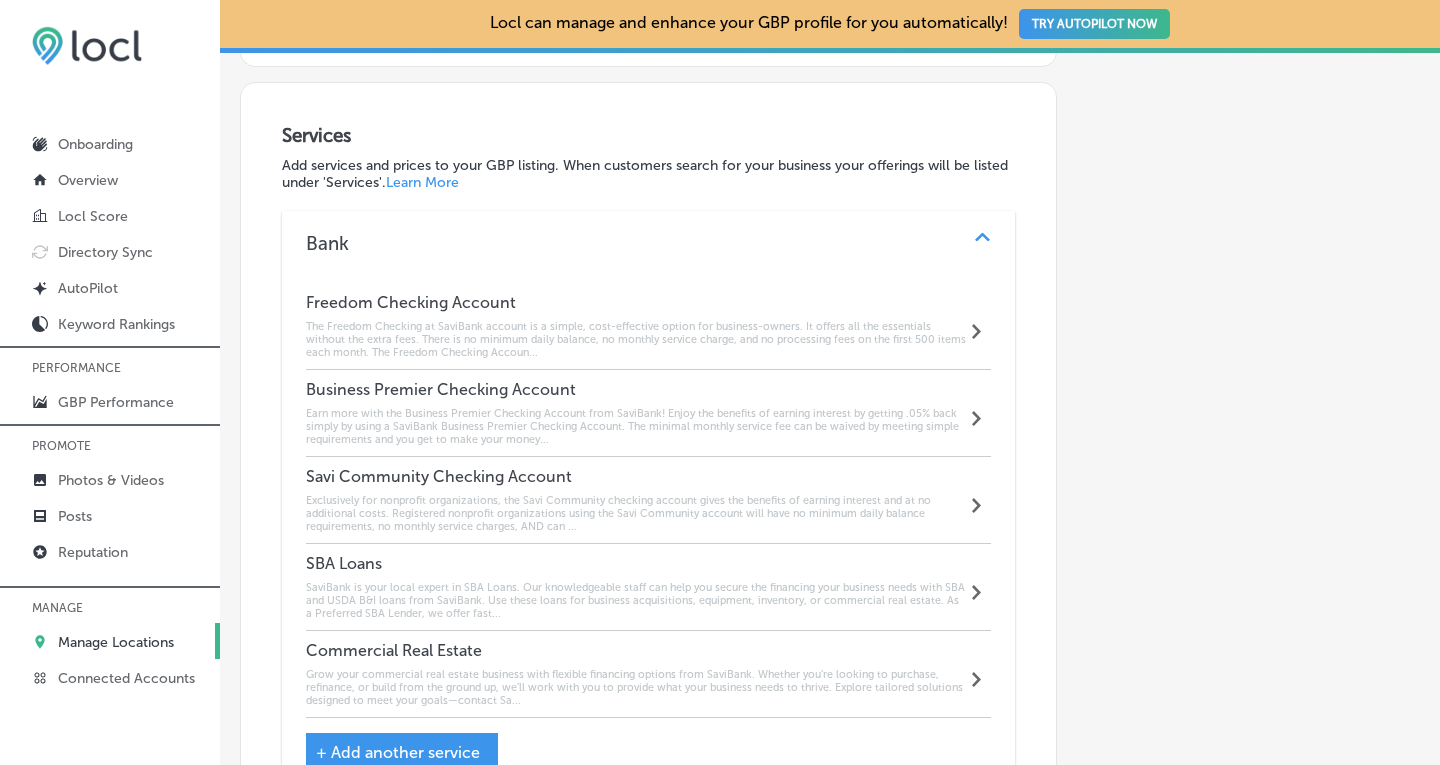 click on "The Freedom Checking at SaviBank account is a simple, cost-effective option for business-owners. It offers all the essentials without the extra fees. There is no minimum daily balance, no monthly service charge, and no processing fees on the first 500 items each month. The Freedom Checking Accoun..." at bounding box center (636, 339) 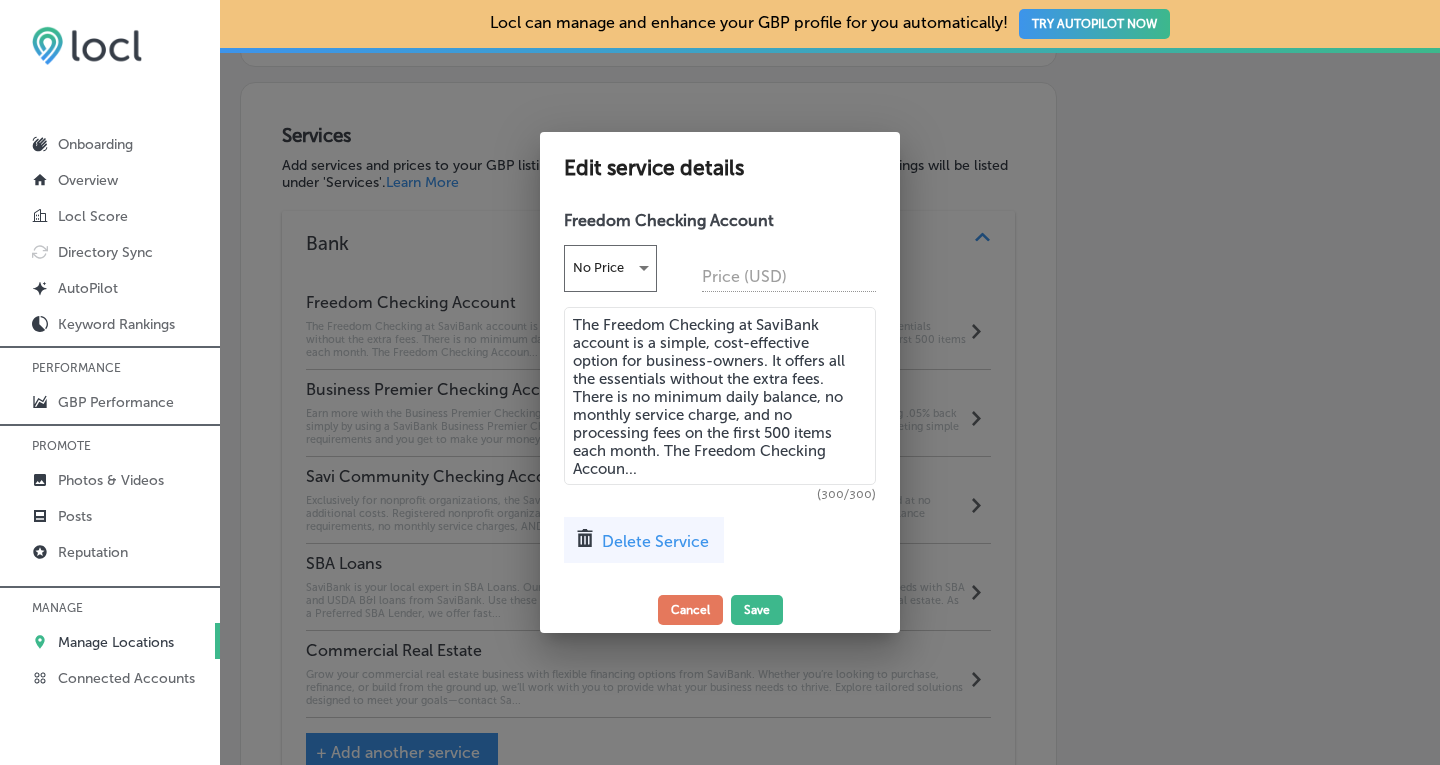 drag, startPoint x: 683, startPoint y: 472, endPoint x: 668, endPoint y: 448, distance: 28.301943 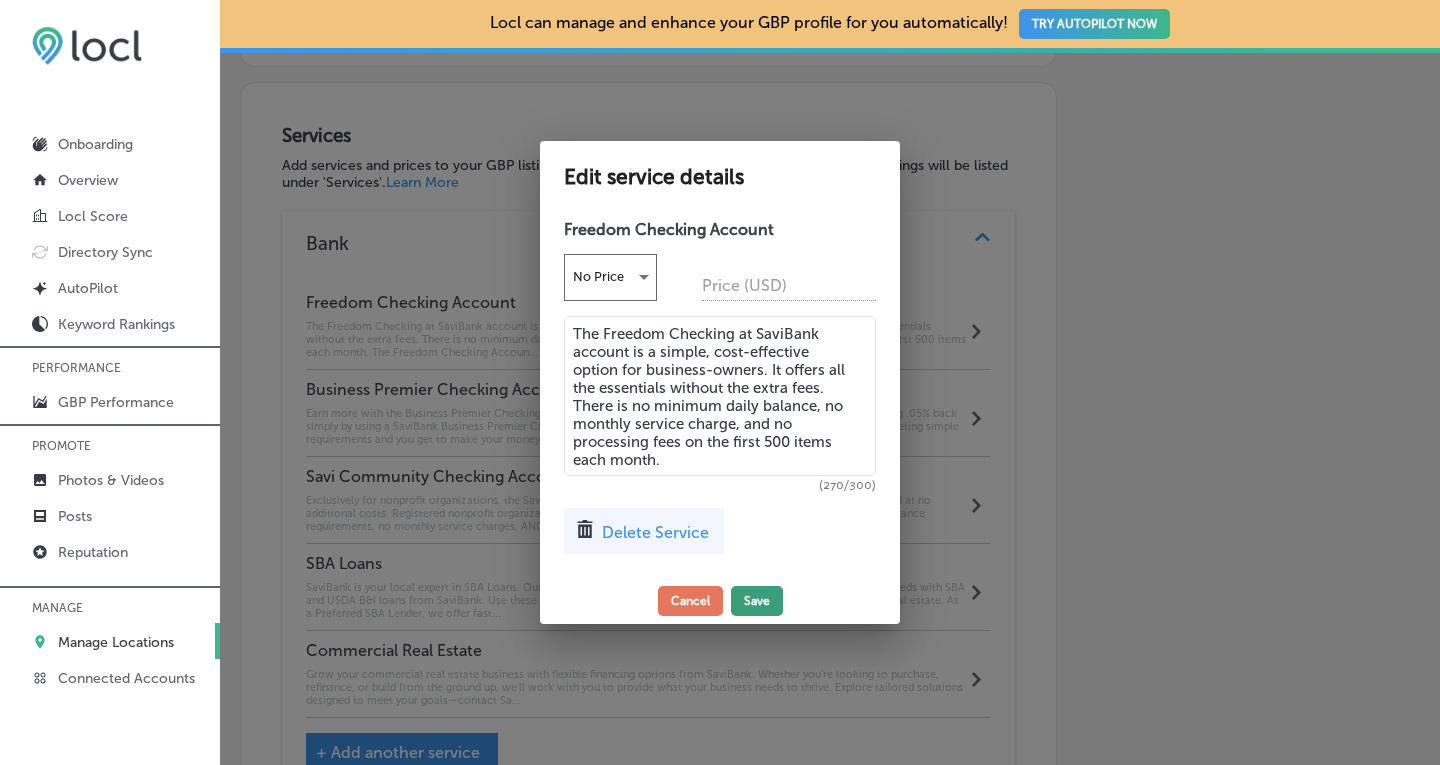 click on "Save" at bounding box center (757, 601) 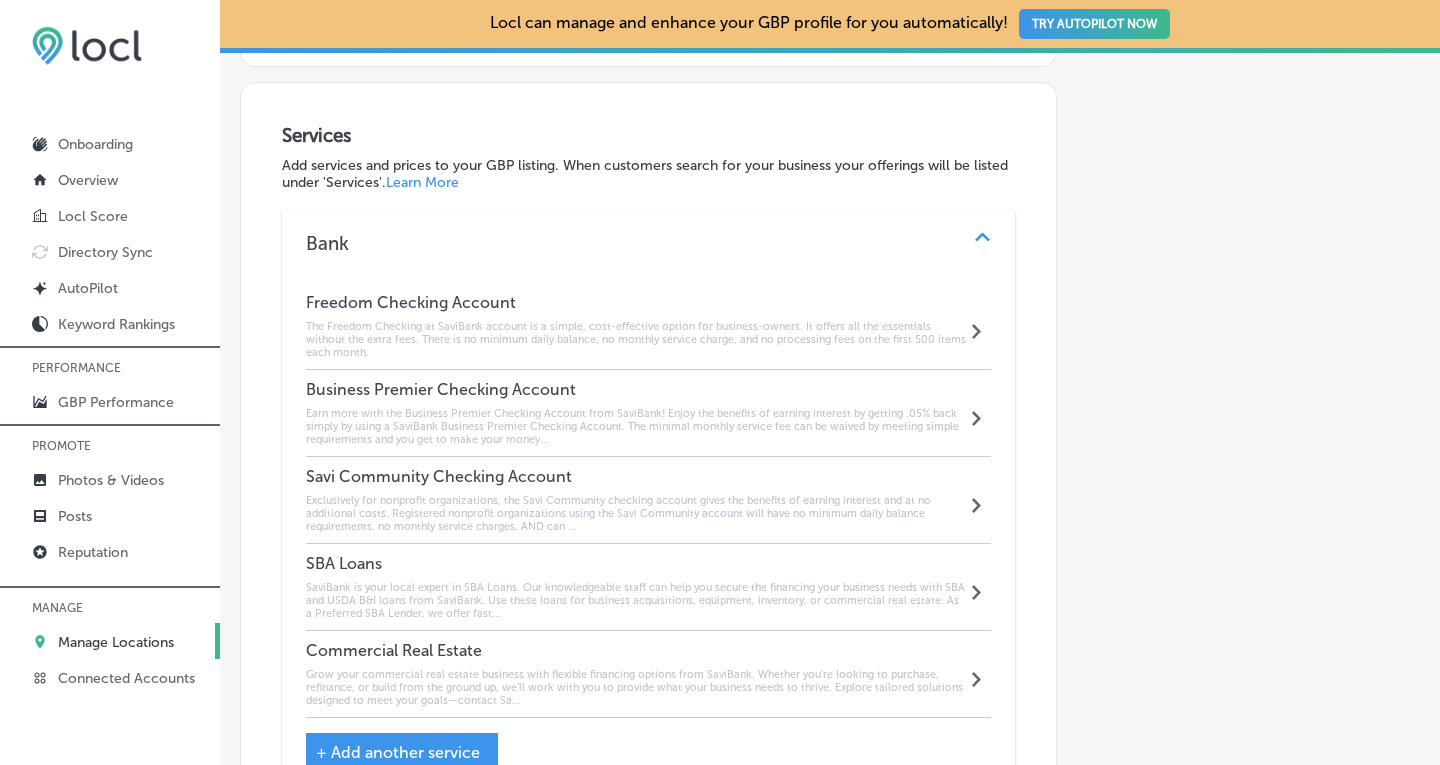 click on "Earn more with the Business Premier Checking Account from SaviBank! Enjoy the benefits of earning interest by getting .05% back simply by using a SaviBank Business Premier Checking Account. The minimal monthly service fee can be waived by meeting simple requirements and you get to make your money..." at bounding box center [636, 426] 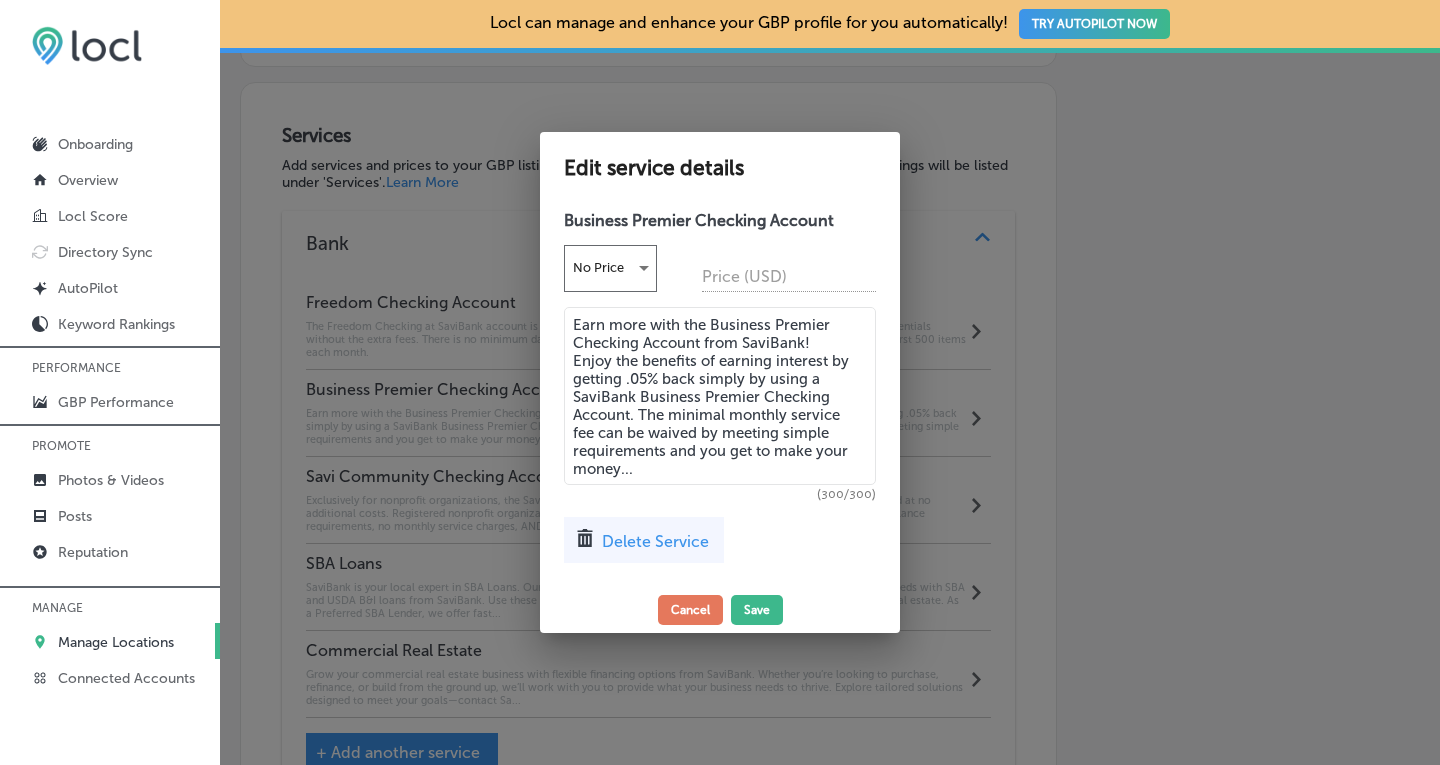 drag, startPoint x: 654, startPoint y: 474, endPoint x: 669, endPoint y: 455, distance: 24.207438 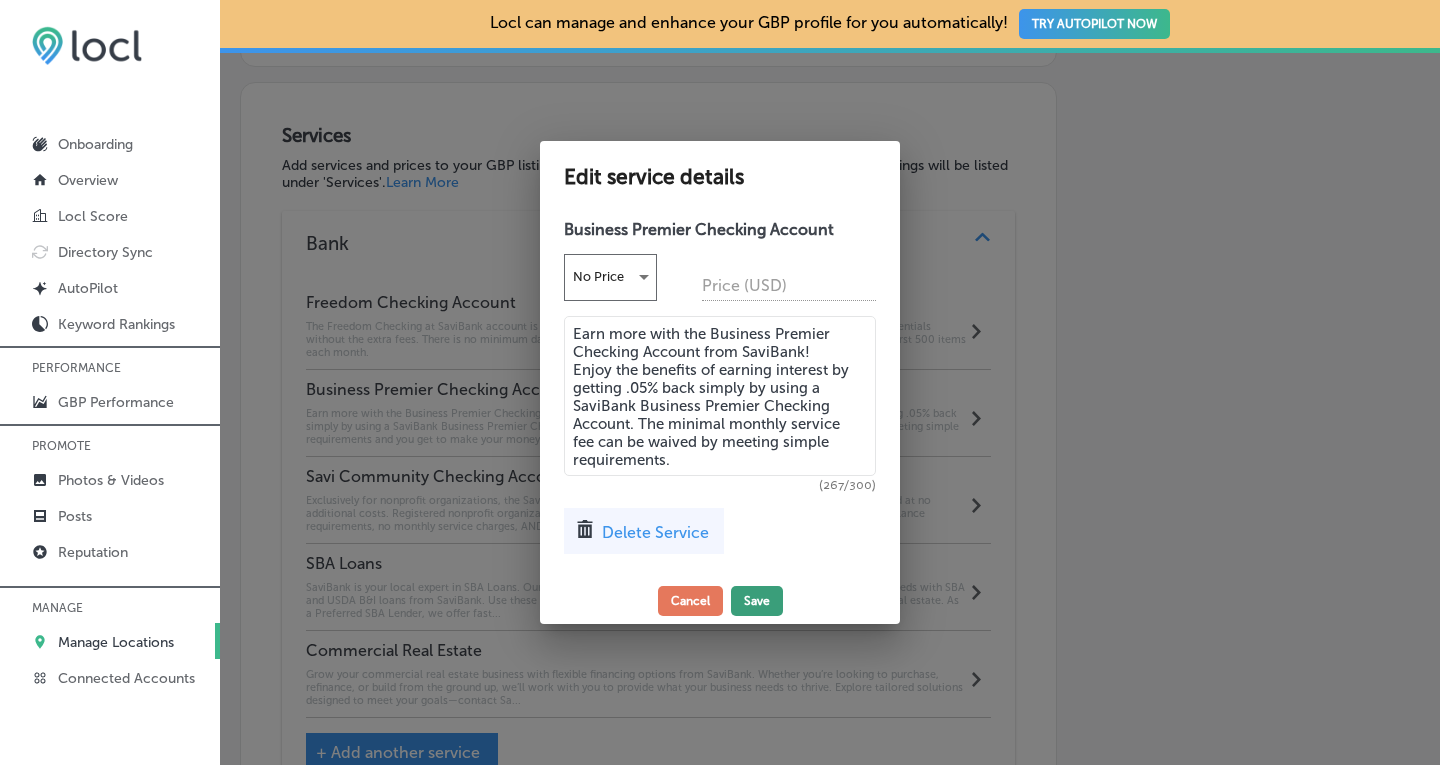 click on "Save" at bounding box center [757, 601] 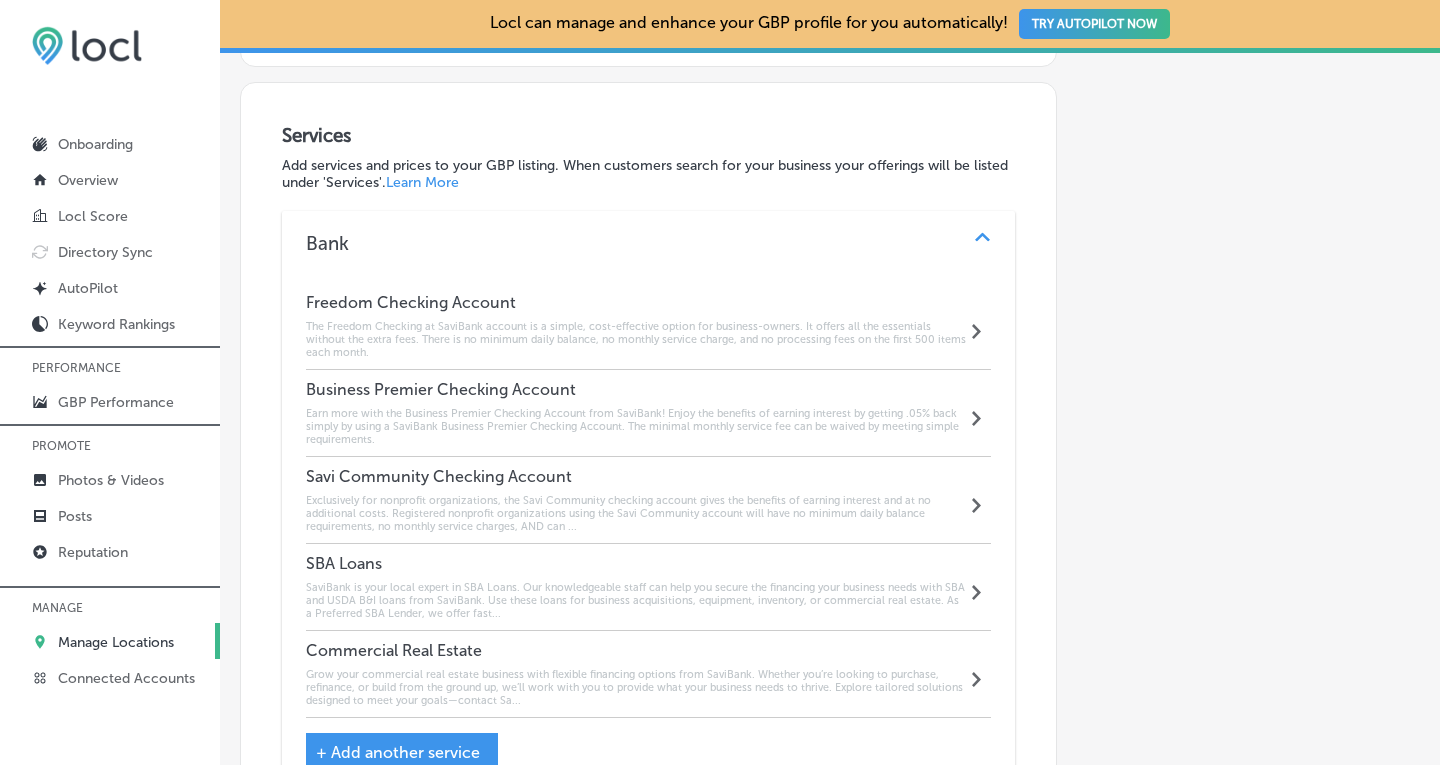 click on "Exclusively for nonprofit organizations, the Savi Community checking account gives the benefits of earning interest and at no additional costs. Registered nonprofit organizations using the Savi Community account will have no minimum daily balance requirements, no monthly service charges, AND can ..." at bounding box center [636, 513] 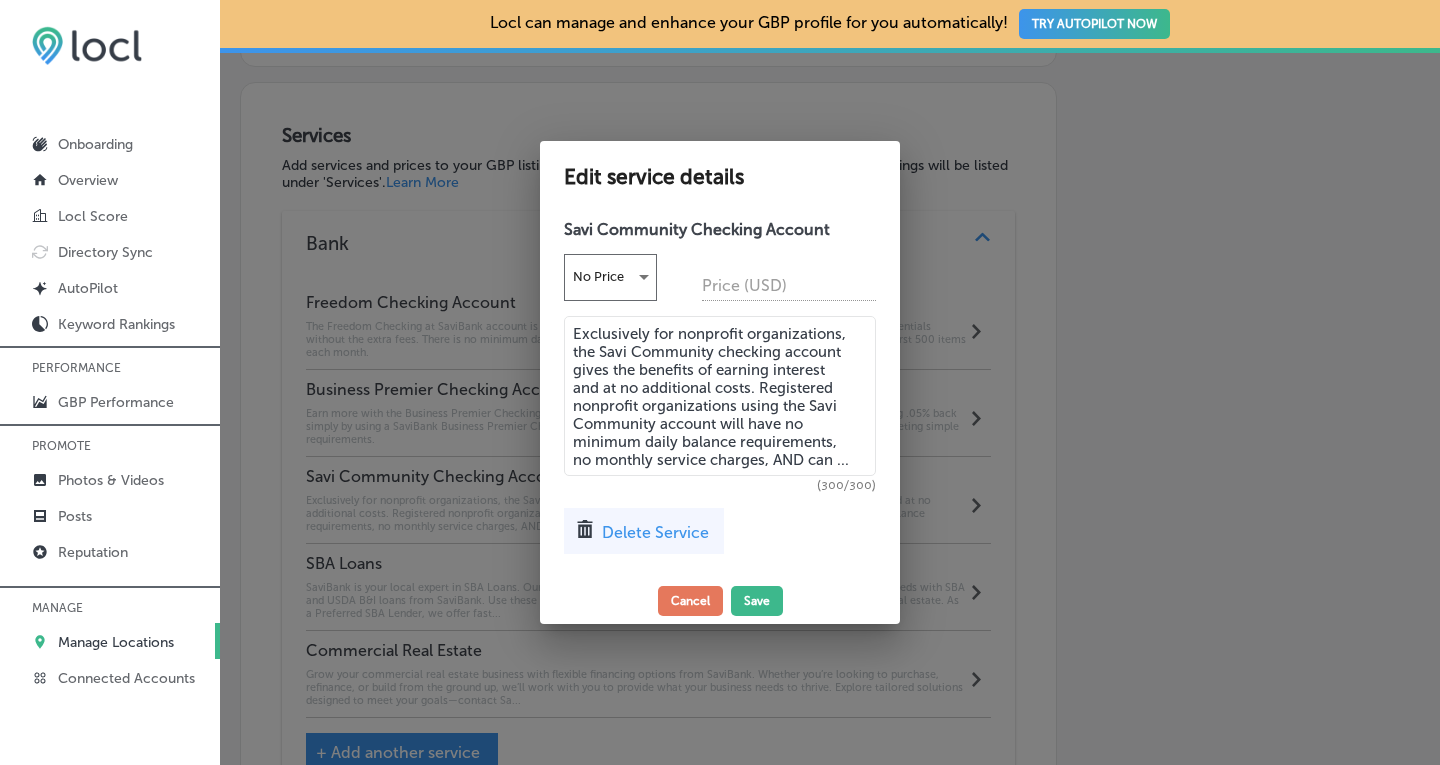 drag, startPoint x: 808, startPoint y: 457, endPoint x: 846, endPoint y: 468, distance: 39.56008 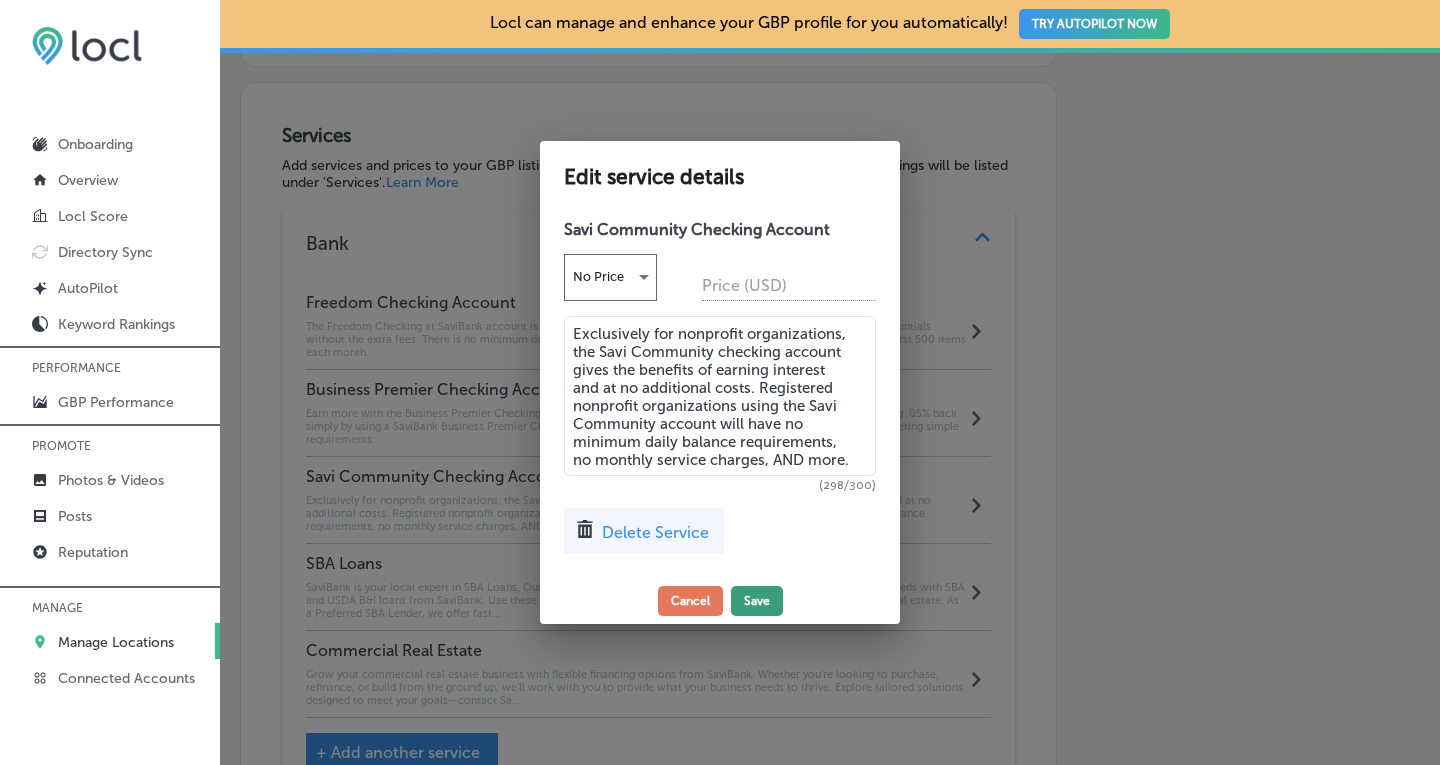 click on "Save" at bounding box center [757, 601] 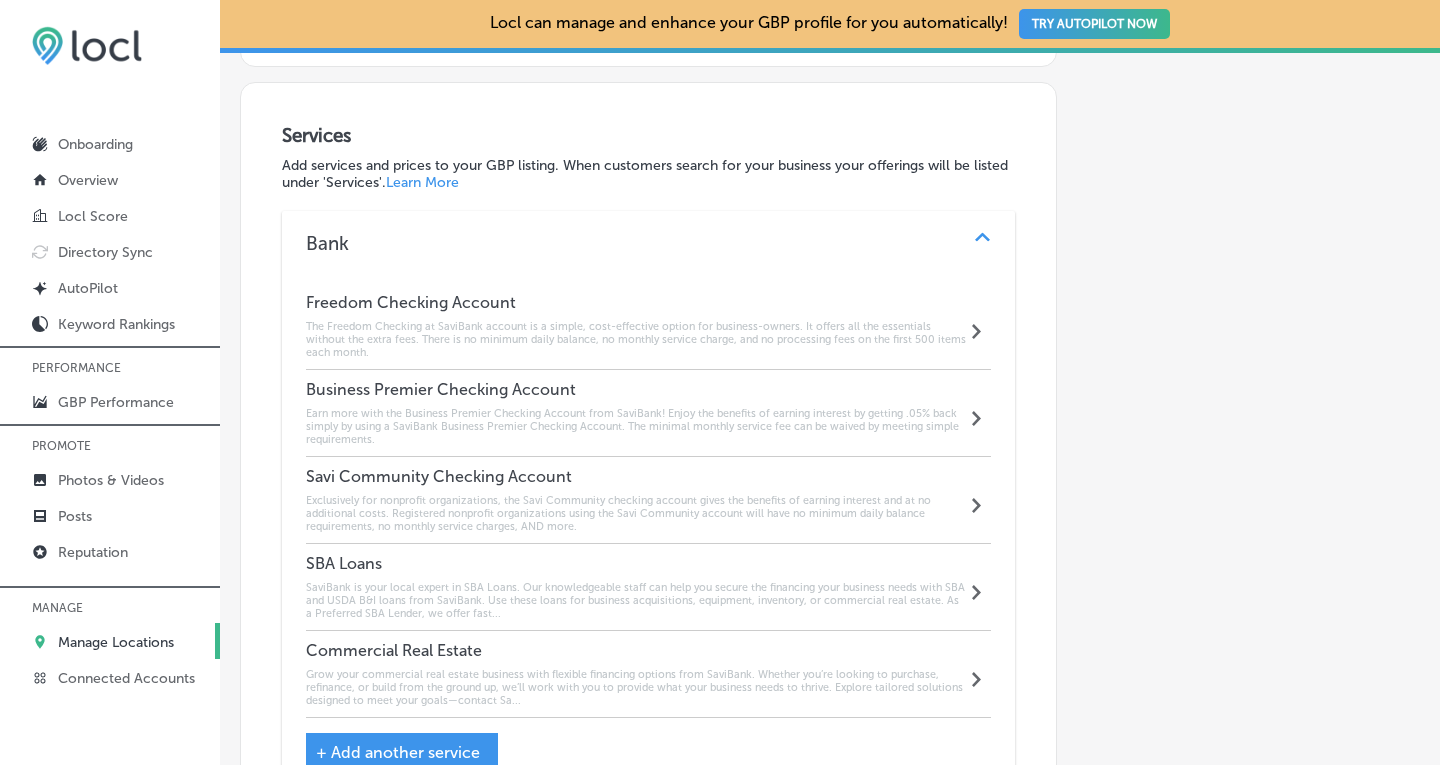 click on "SaviBank is your local expert in SBA Loans. Our knowledgeable staff can help you secure the financing your business needs with SBA and USDA B&I loans from SaviBank. Use these loans for business acquisitions, equipment, inventory, or commercial real estate. As a Preferred SBA Lender, we offer fast..." at bounding box center (636, 600) 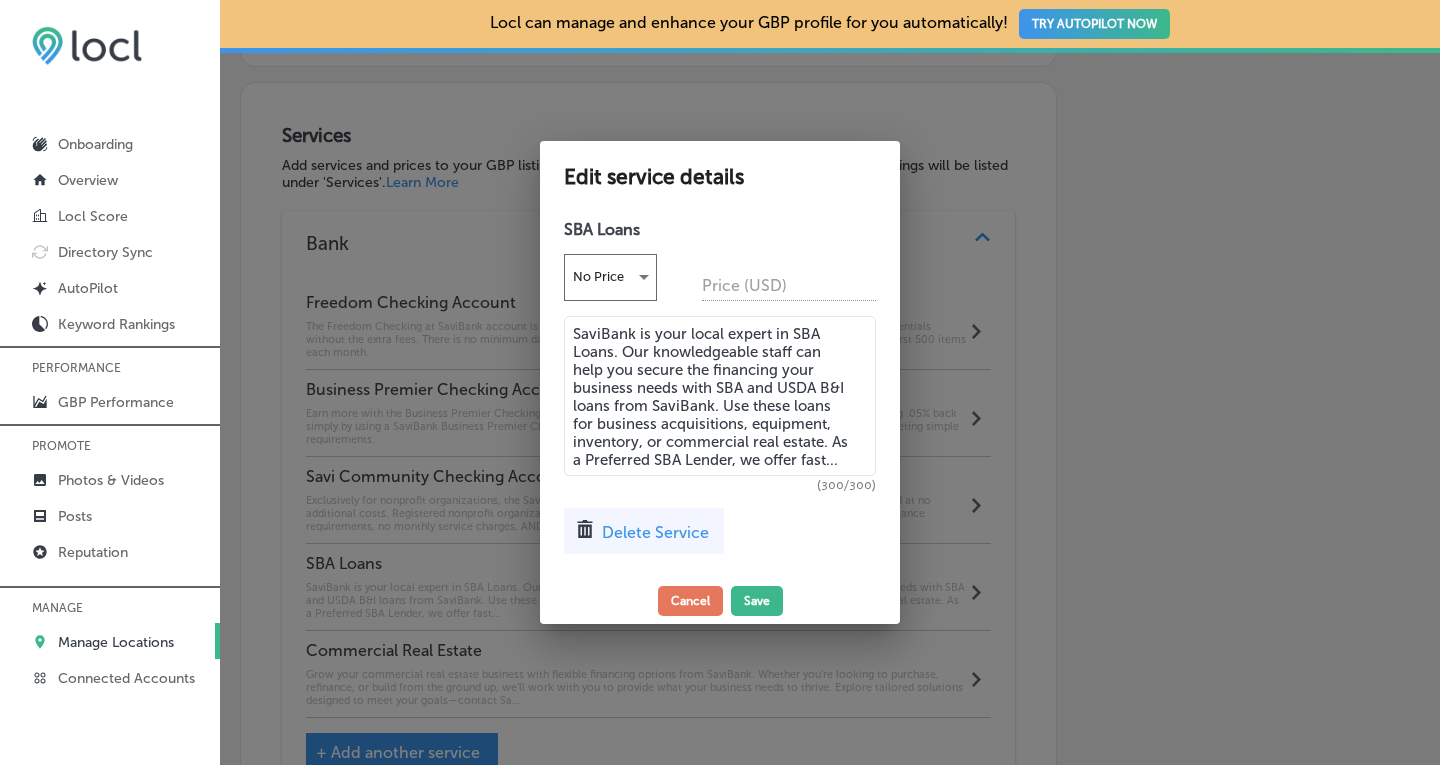 drag, startPoint x: 831, startPoint y: 445, endPoint x: 840, endPoint y: 477, distance: 33.24154 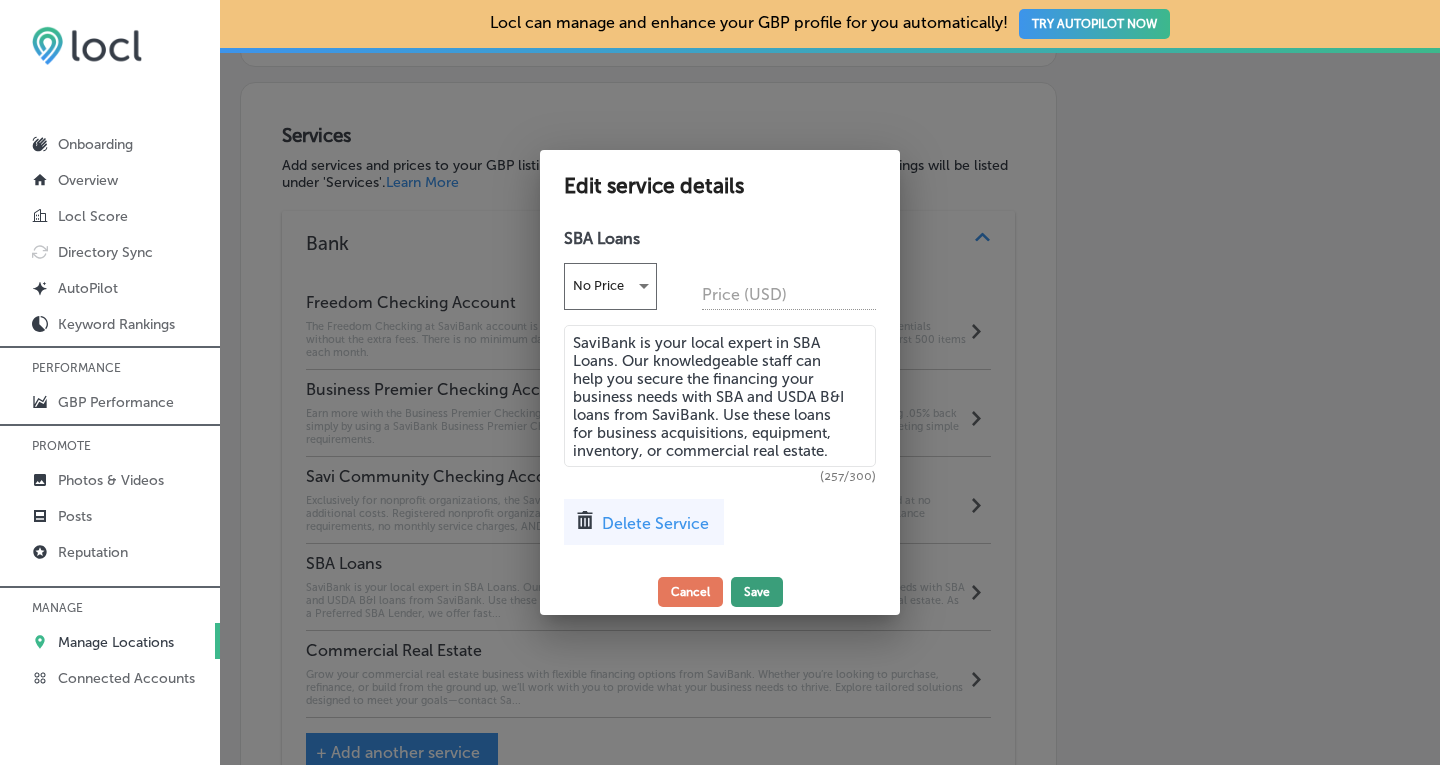 click on "Save" at bounding box center [757, 592] 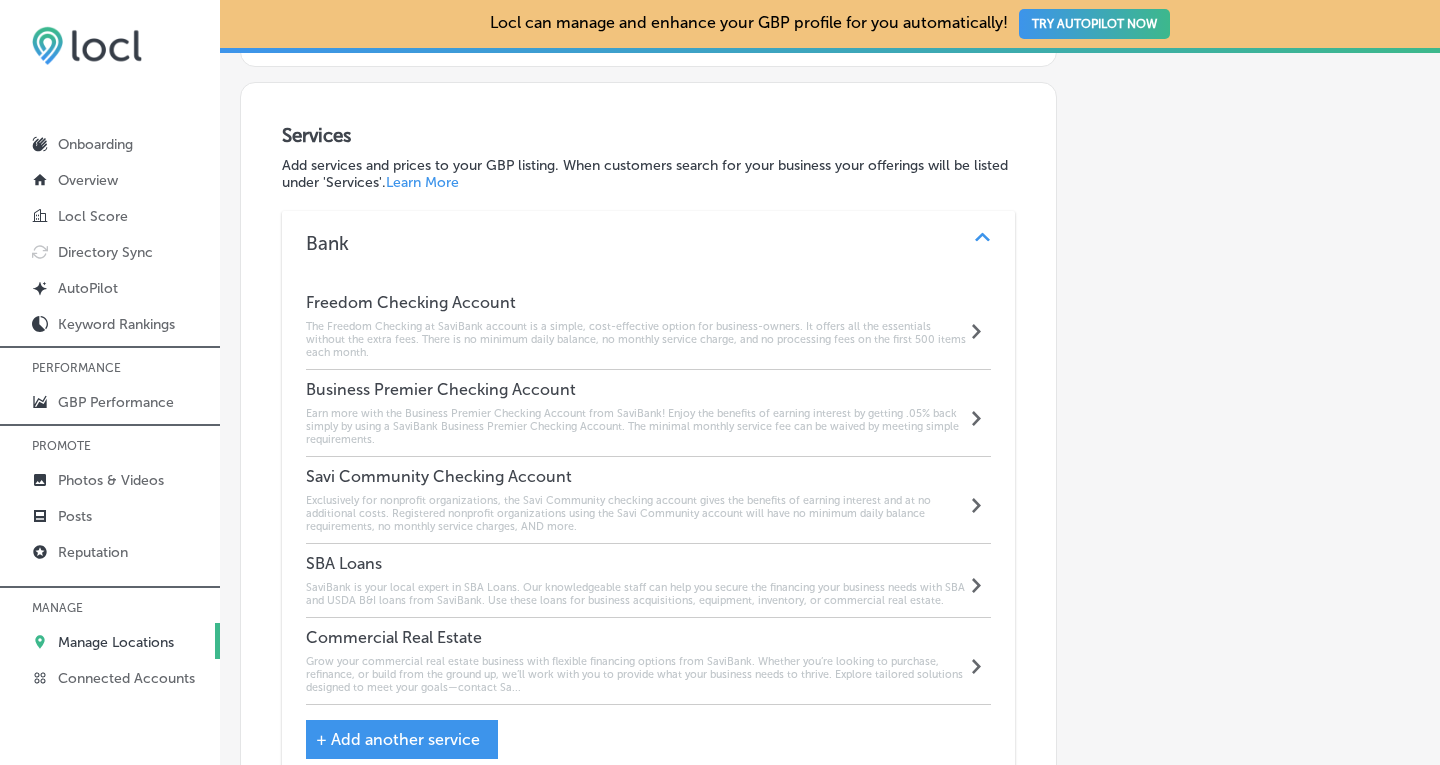 click on "Grow your commercial real estate business with flexible financing options from SaviBank. Whether you’re looking to purchase, refinance, or build from the ground up, we’ll work with you to provide what your business needs to thrive. Explore tailored solutions designed to meet your goals—contact Sa..." at bounding box center [636, 674] 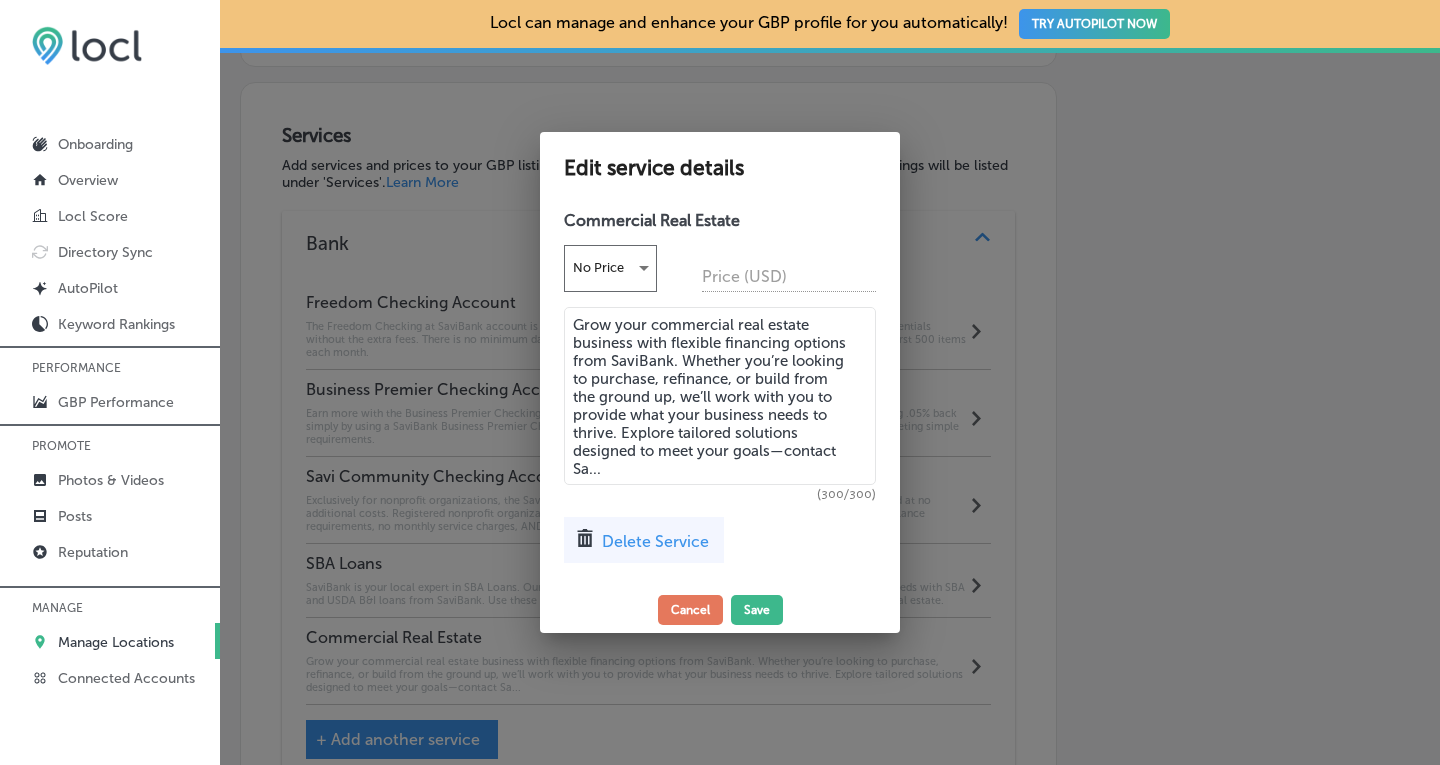 drag, startPoint x: 768, startPoint y: 451, endPoint x: 780, endPoint y: 469, distance: 21.633308 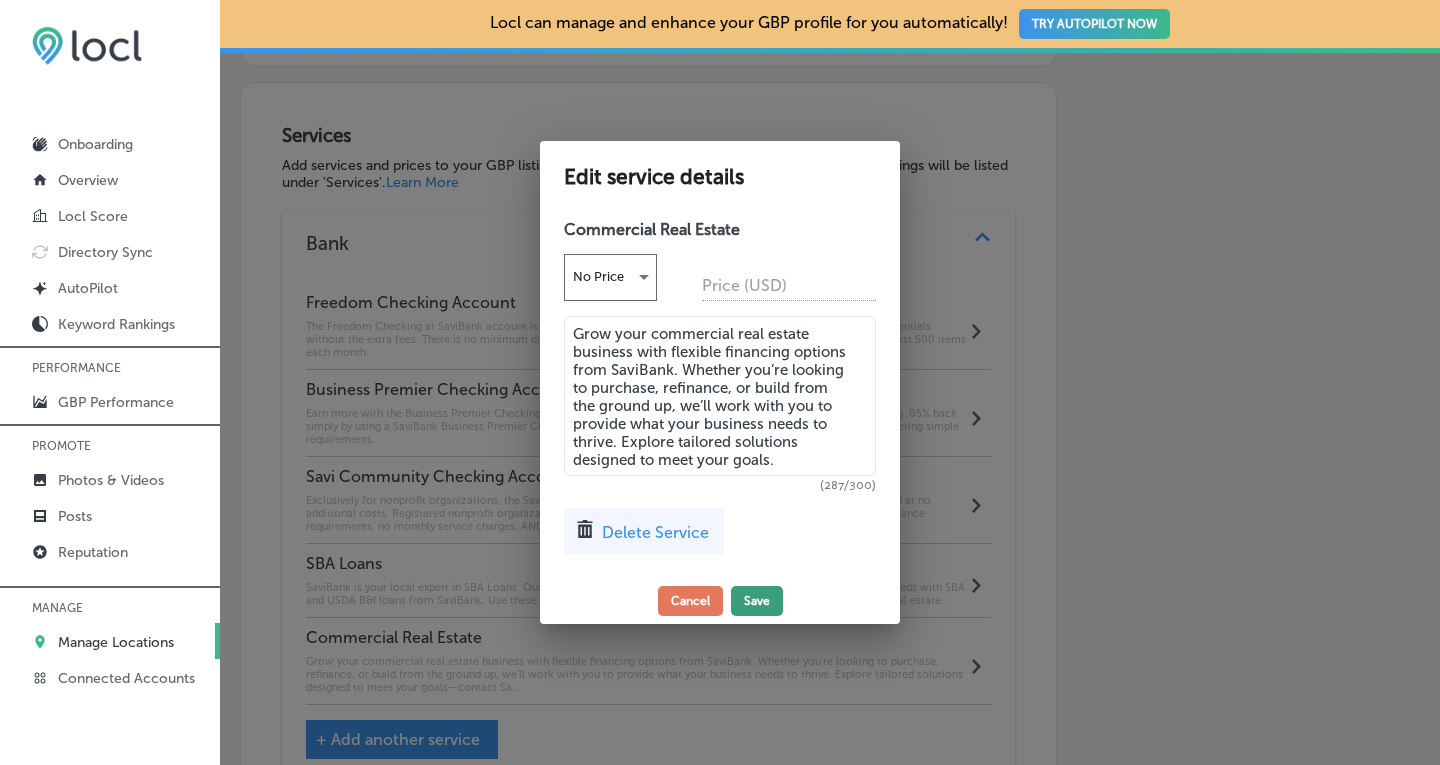 click on "Save" at bounding box center [757, 601] 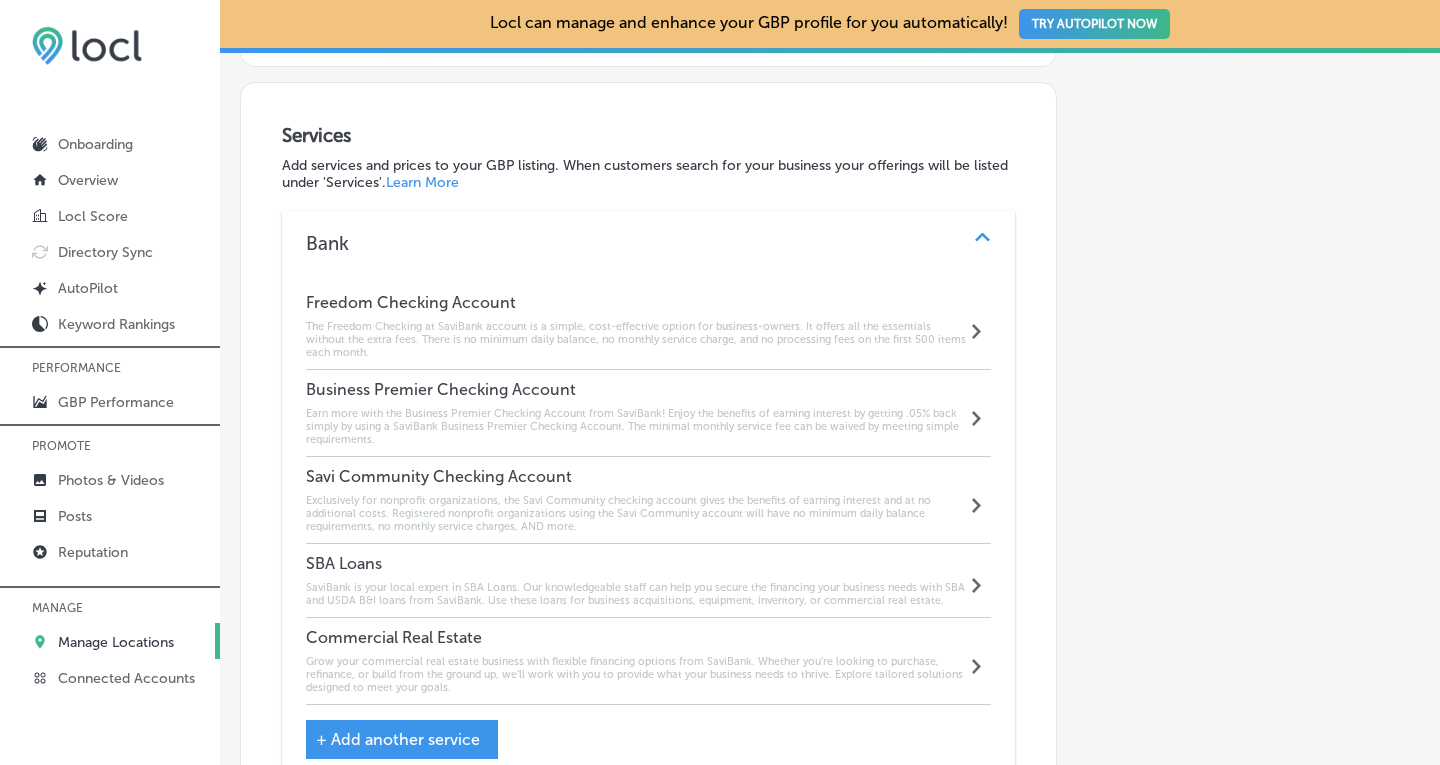 click on "Automatically Sync Profile Details Premium Directories:" at bounding box center (1238, -97) 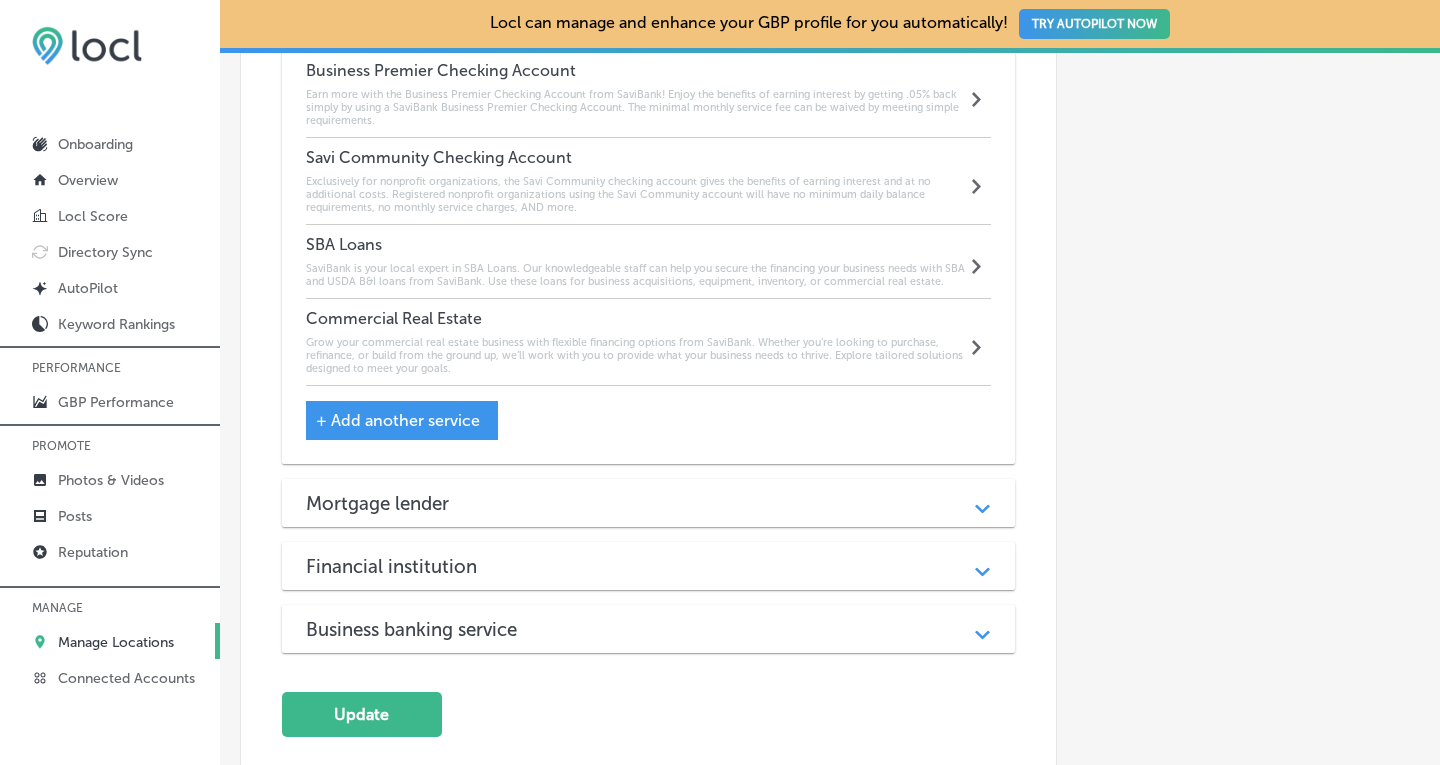 scroll, scrollTop: 2237, scrollLeft: 0, axis: vertical 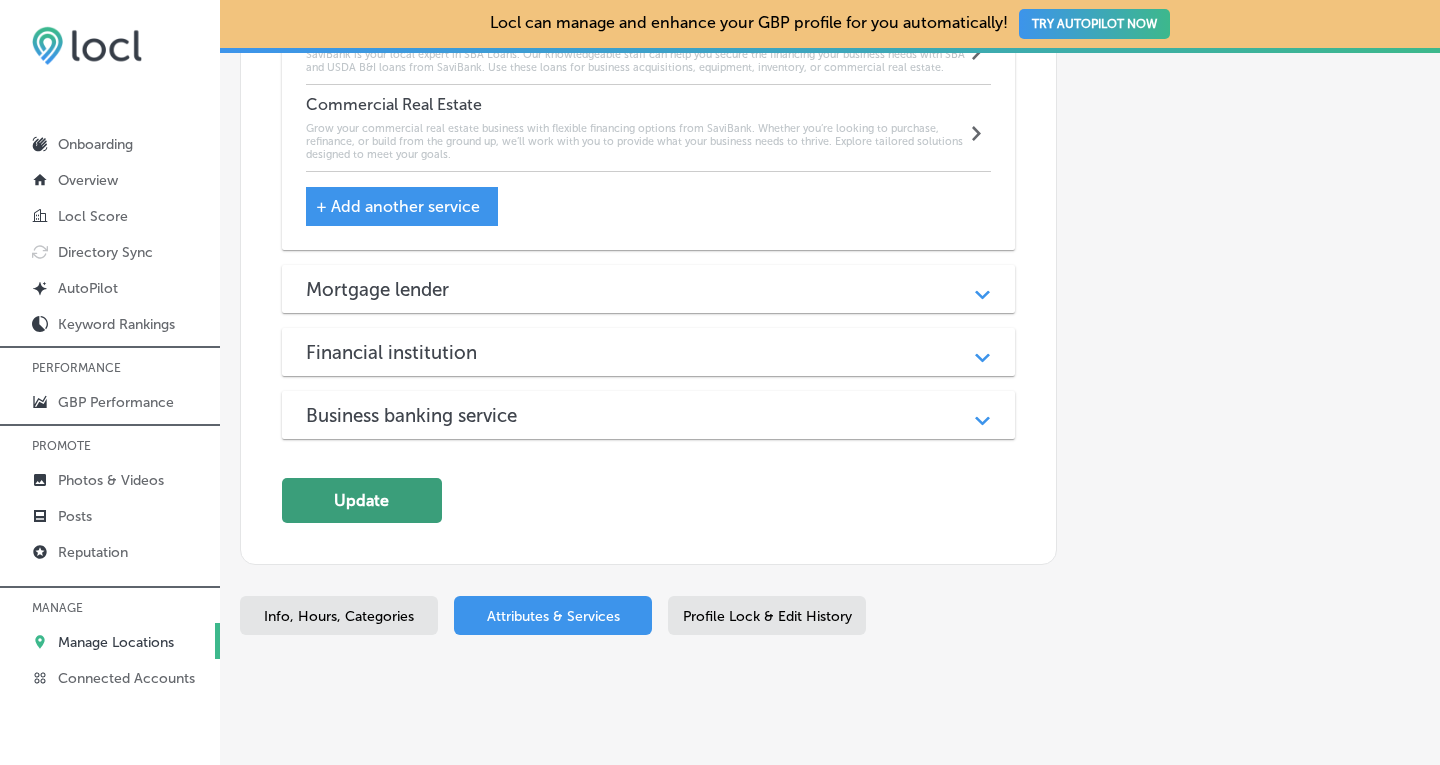click on "Update" 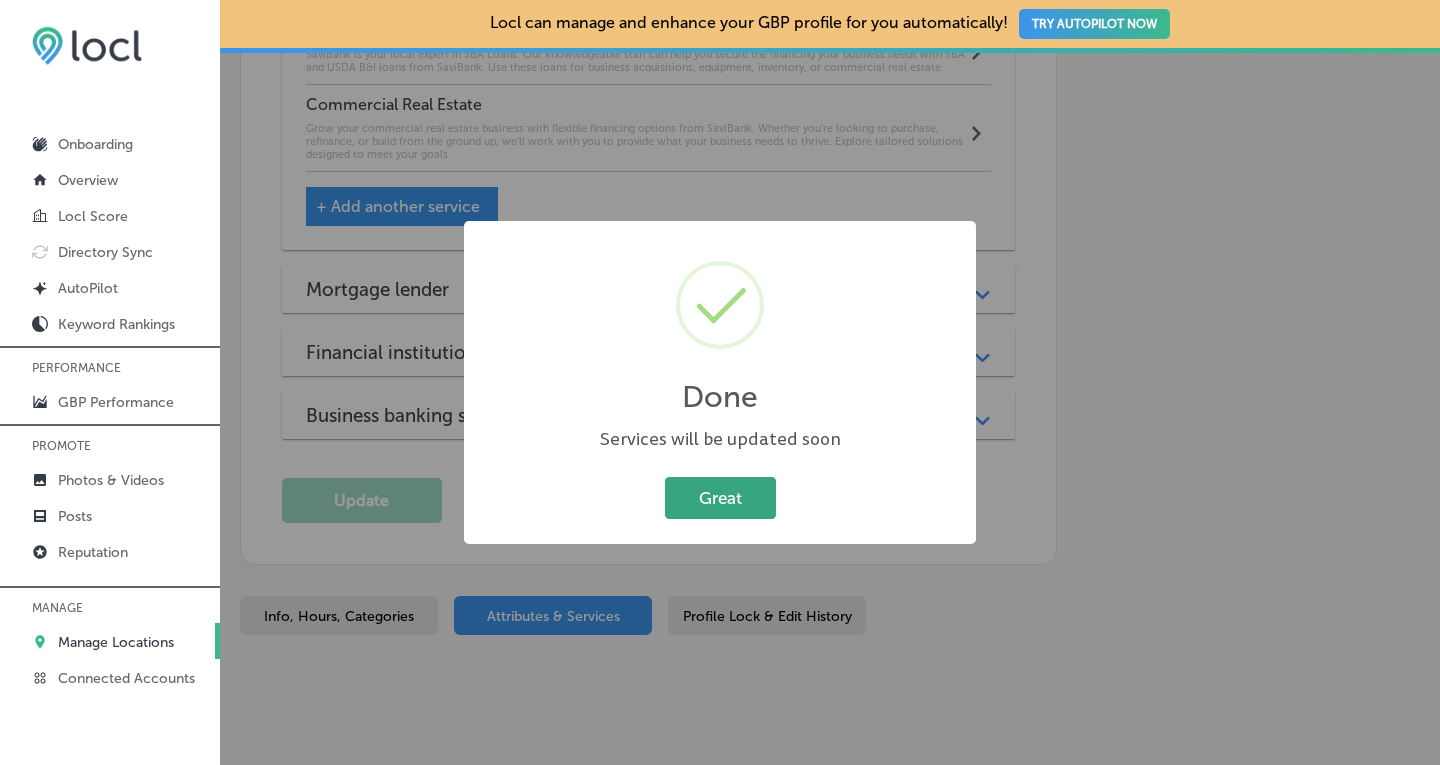 click on "Great" at bounding box center [720, 497] 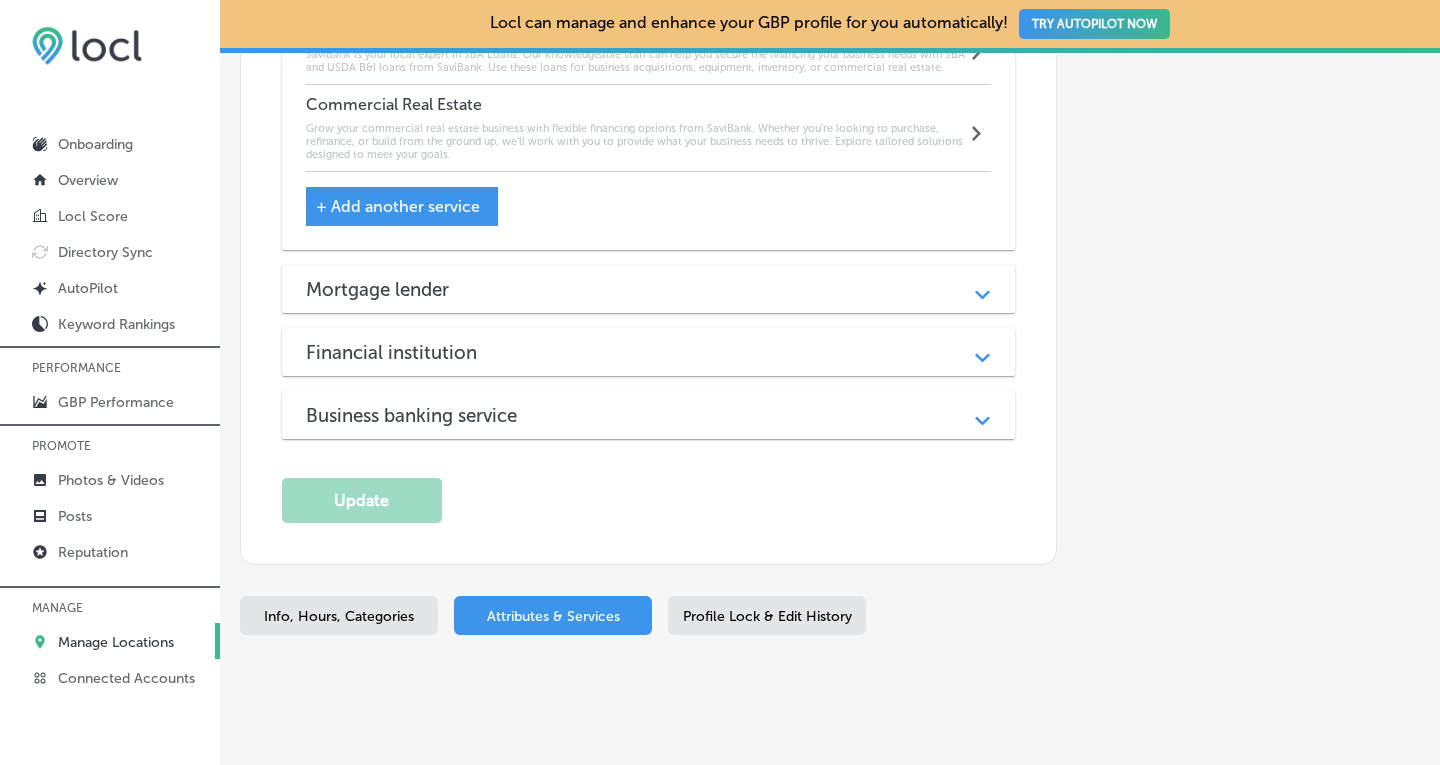 click on "Info, Hours, Categories" at bounding box center (339, 616) 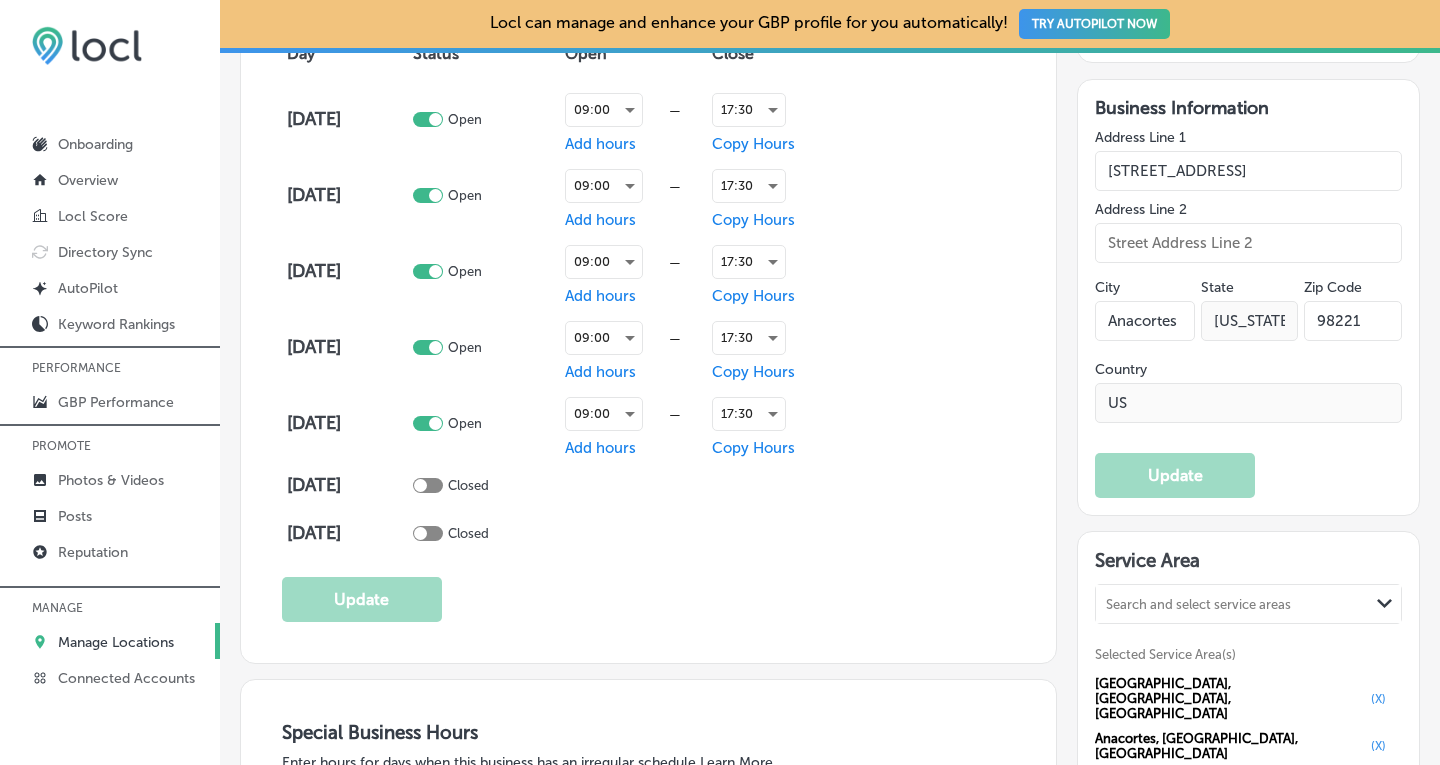 scroll, scrollTop: 1485, scrollLeft: 0, axis: vertical 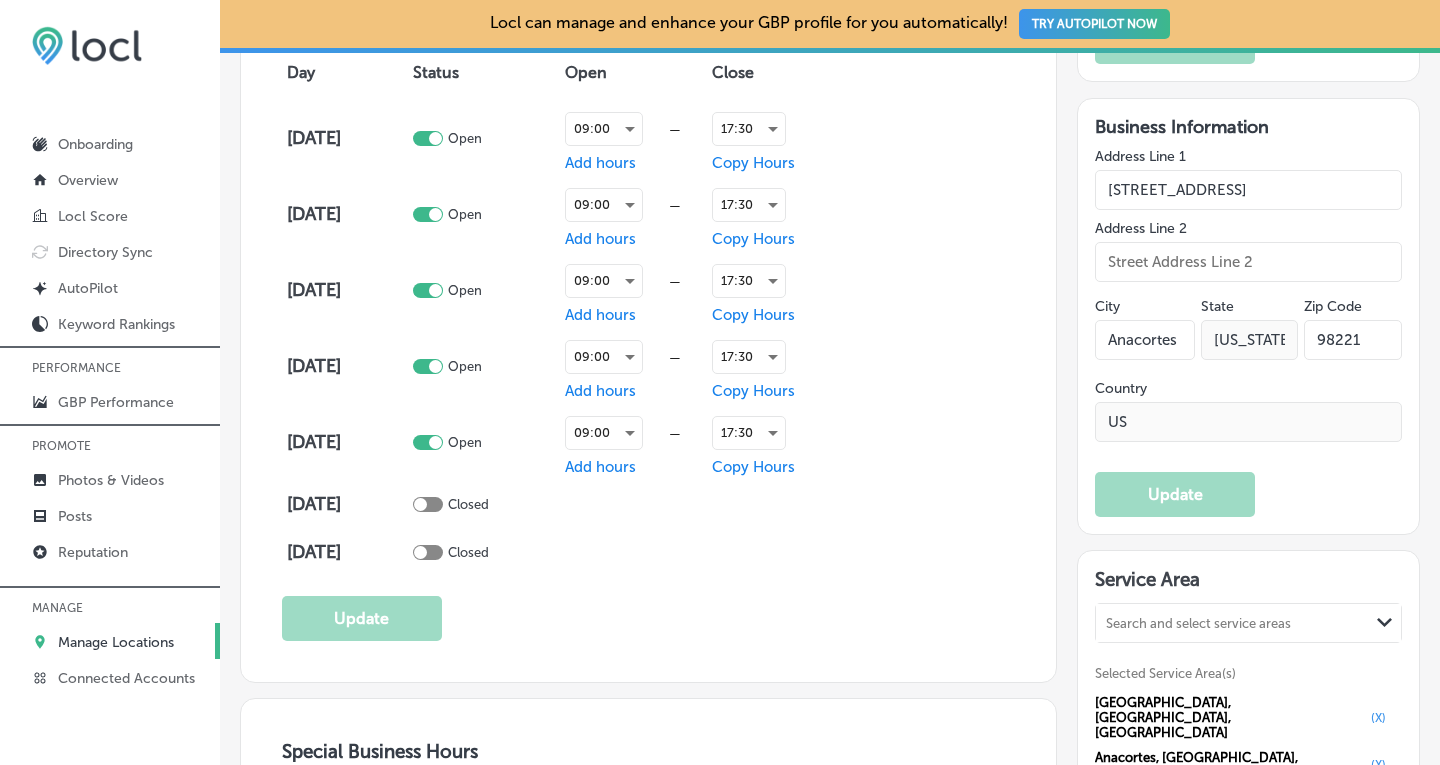 click on "Manage Locations" at bounding box center (116, 642) 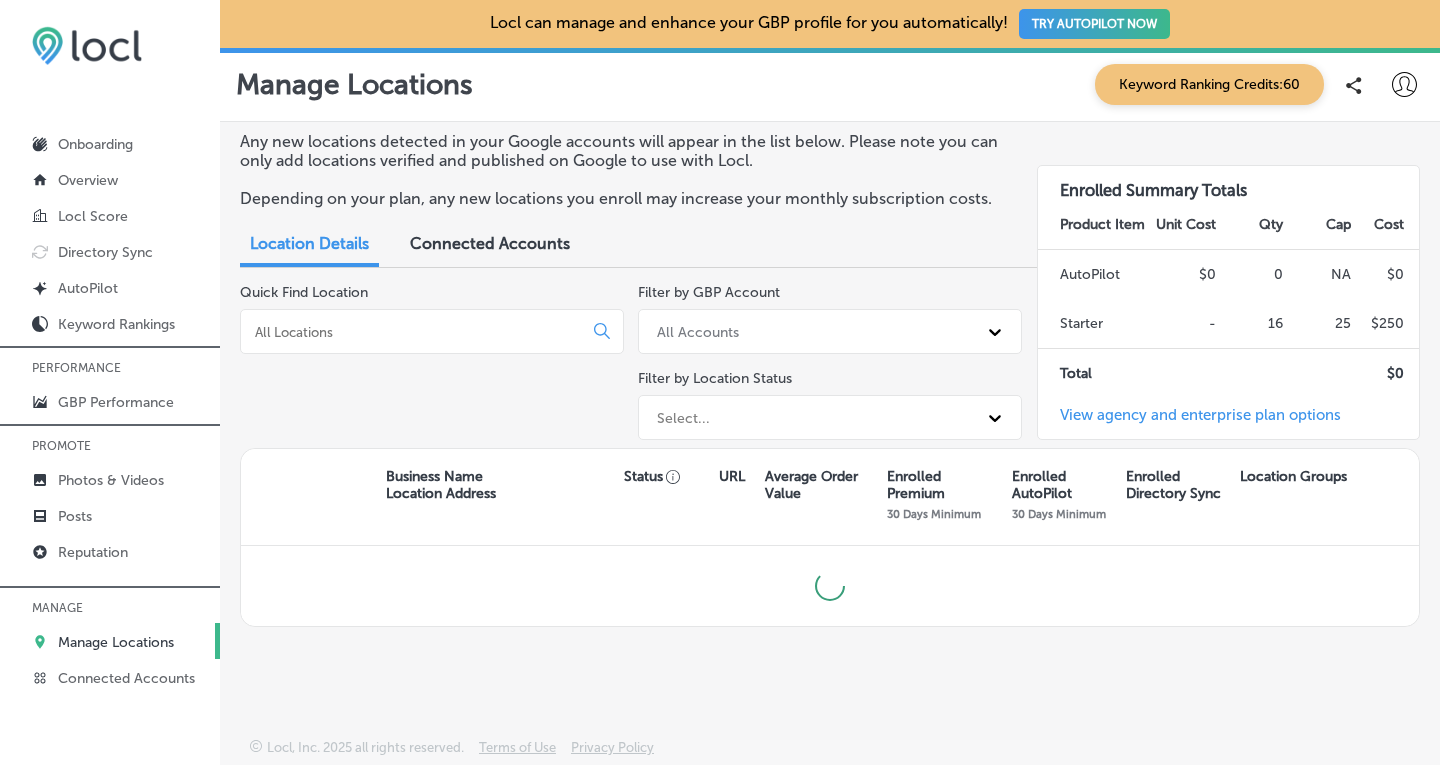 scroll, scrollTop: 0, scrollLeft: 0, axis: both 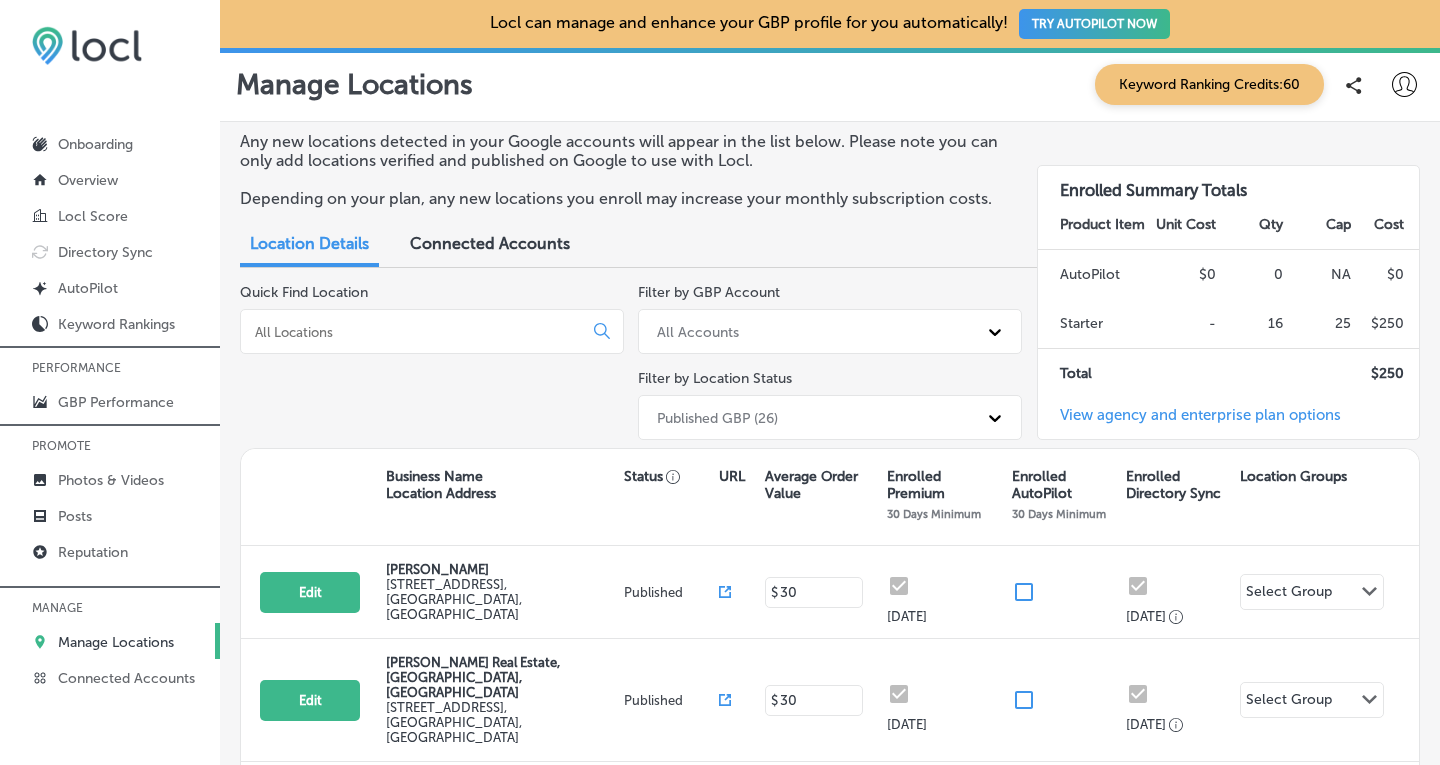 click at bounding box center (415, 332) 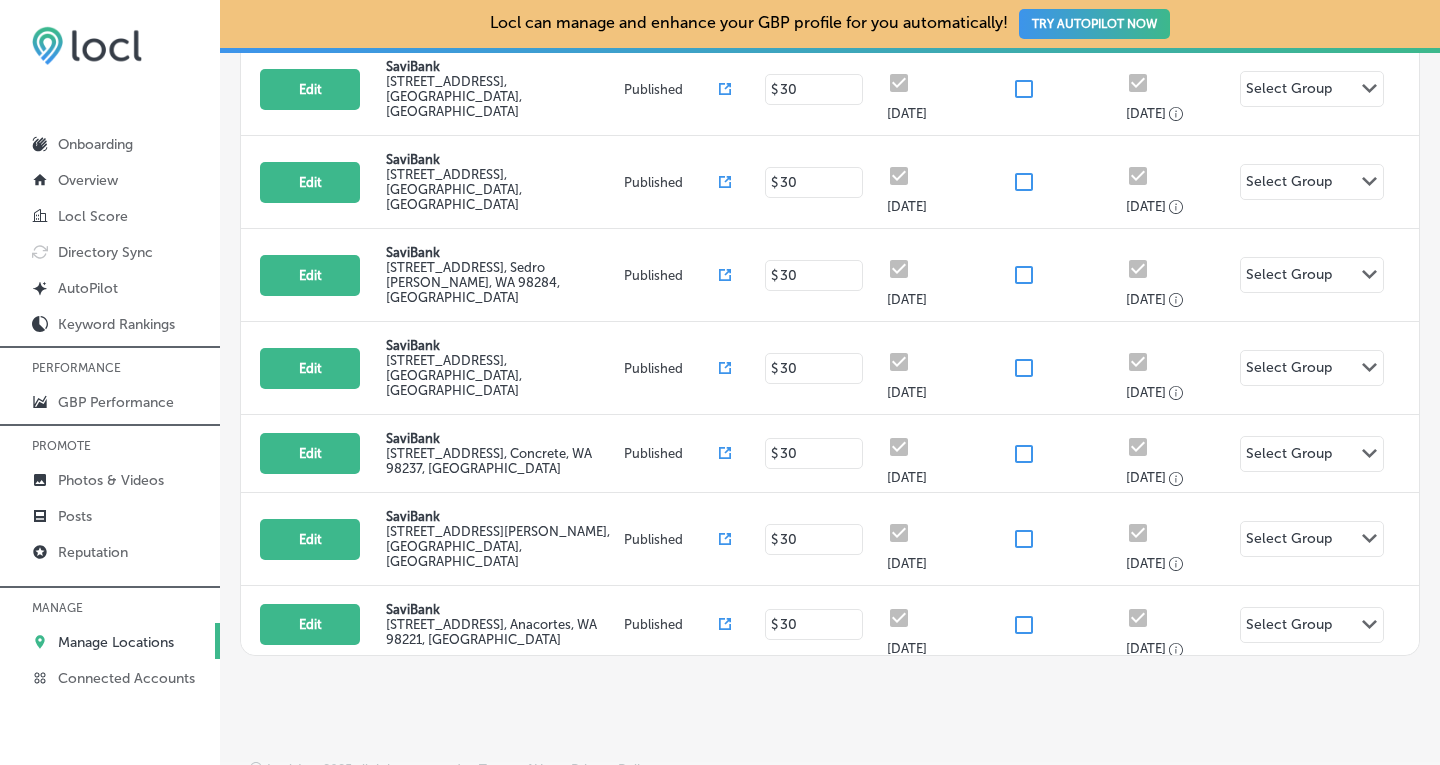 scroll, scrollTop: 523, scrollLeft: 0, axis: vertical 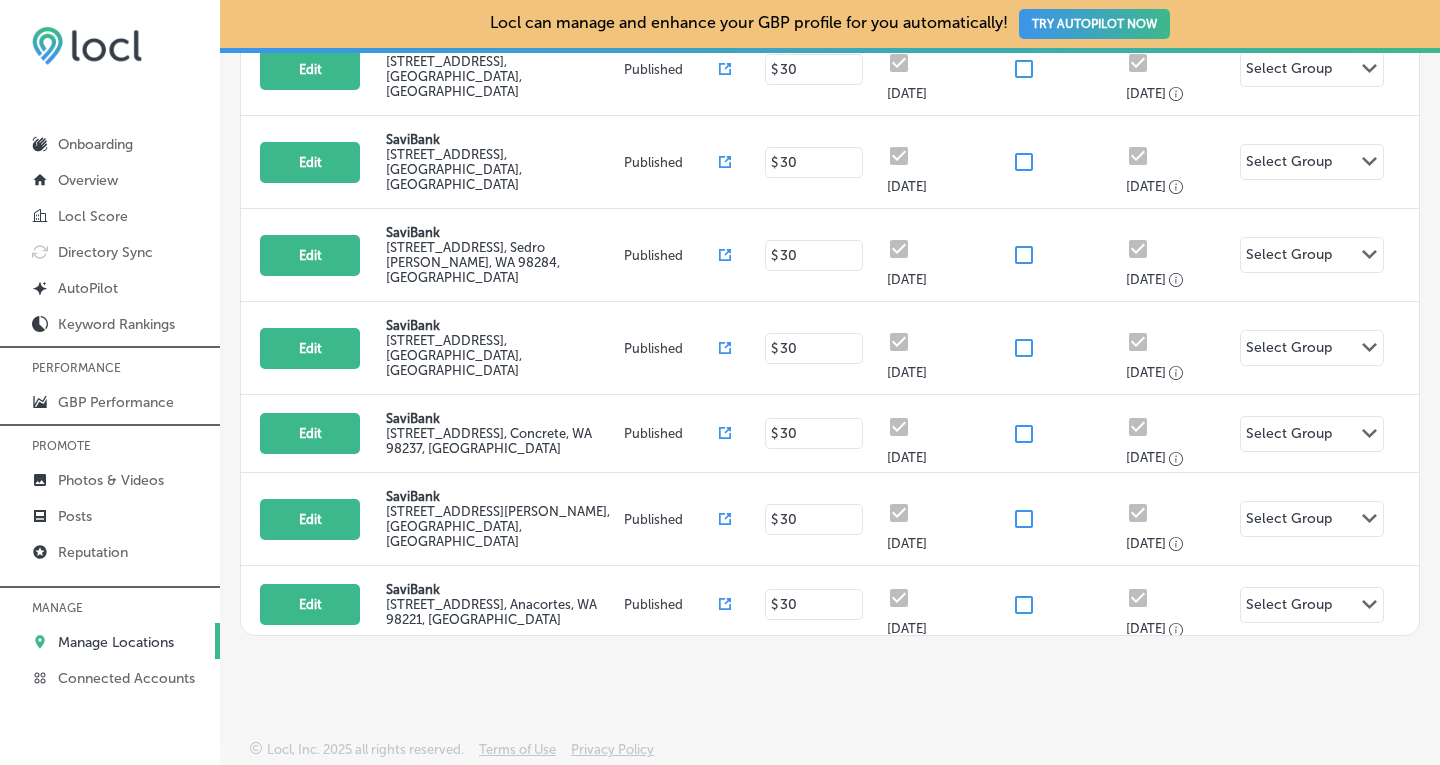 click on "Edit" at bounding box center (310, 690) 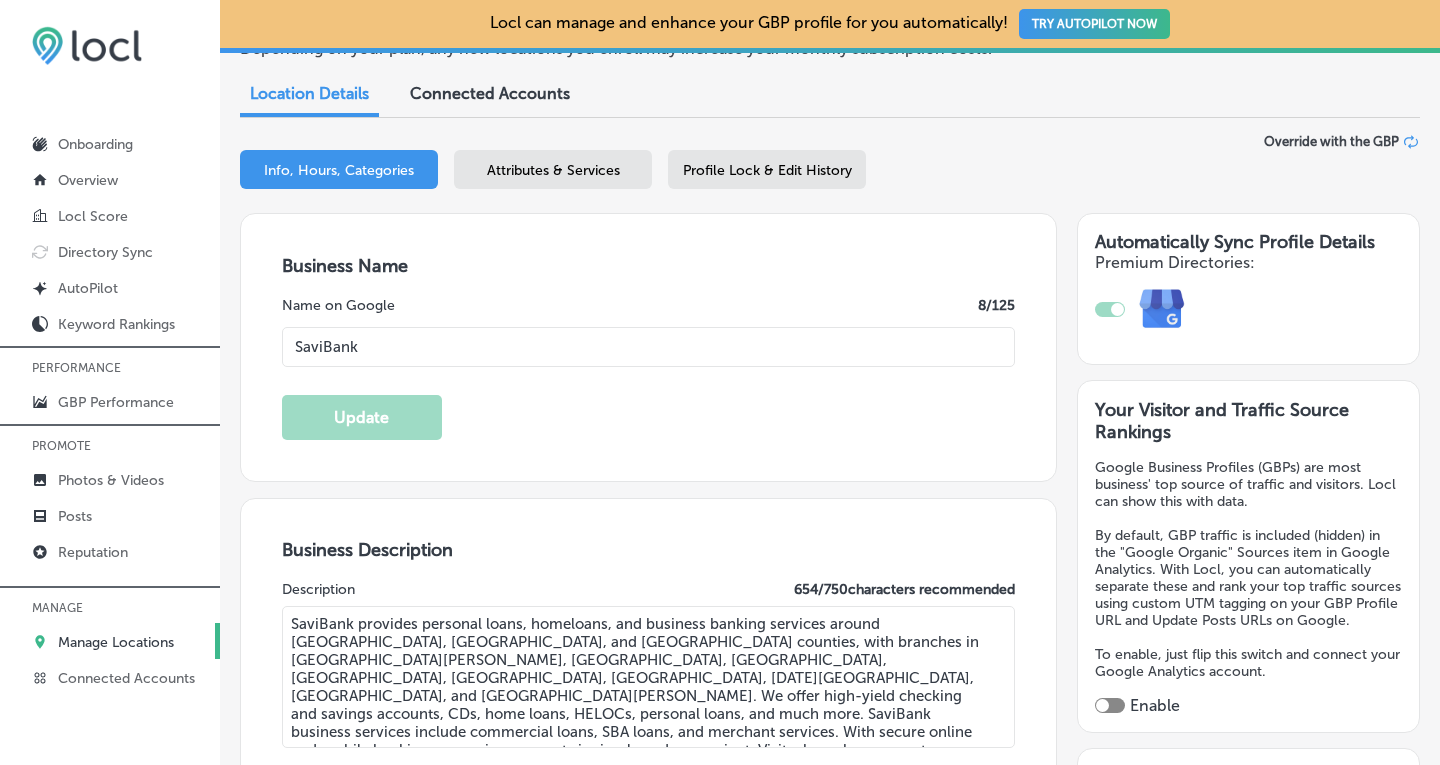 scroll, scrollTop: 182, scrollLeft: 0, axis: vertical 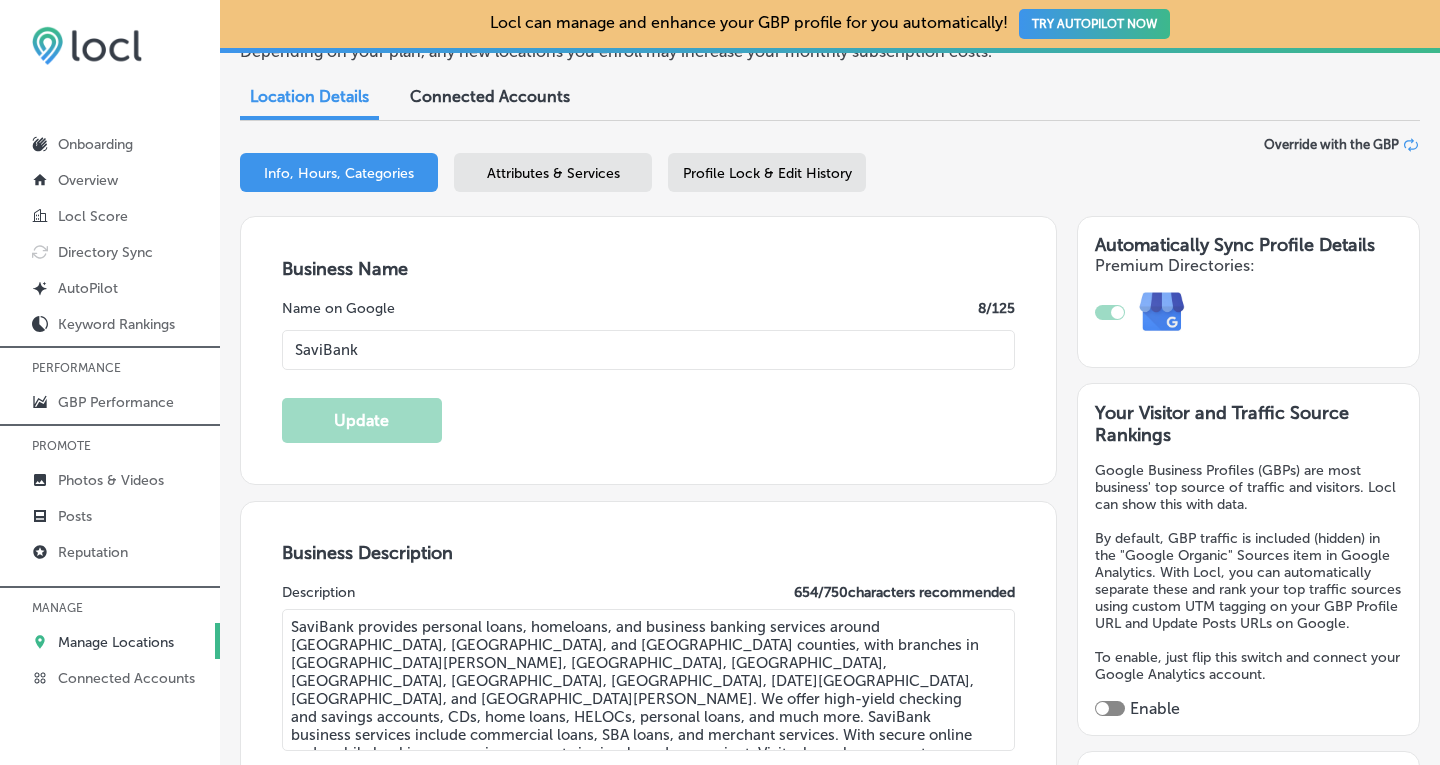 click on "Attributes & Services" at bounding box center [553, 172] 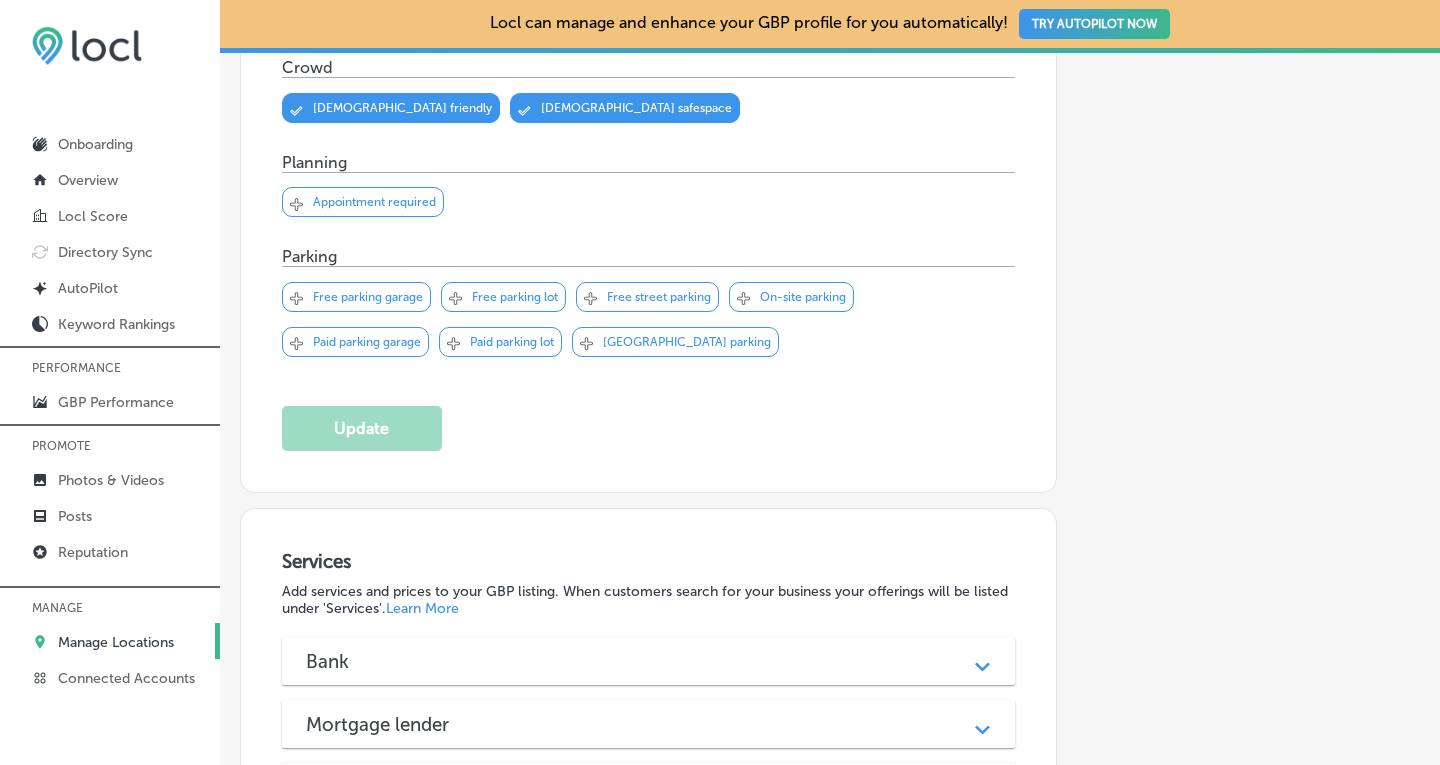 scroll, scrollTop: 1280, scrollLeft: 0, axis: vertical 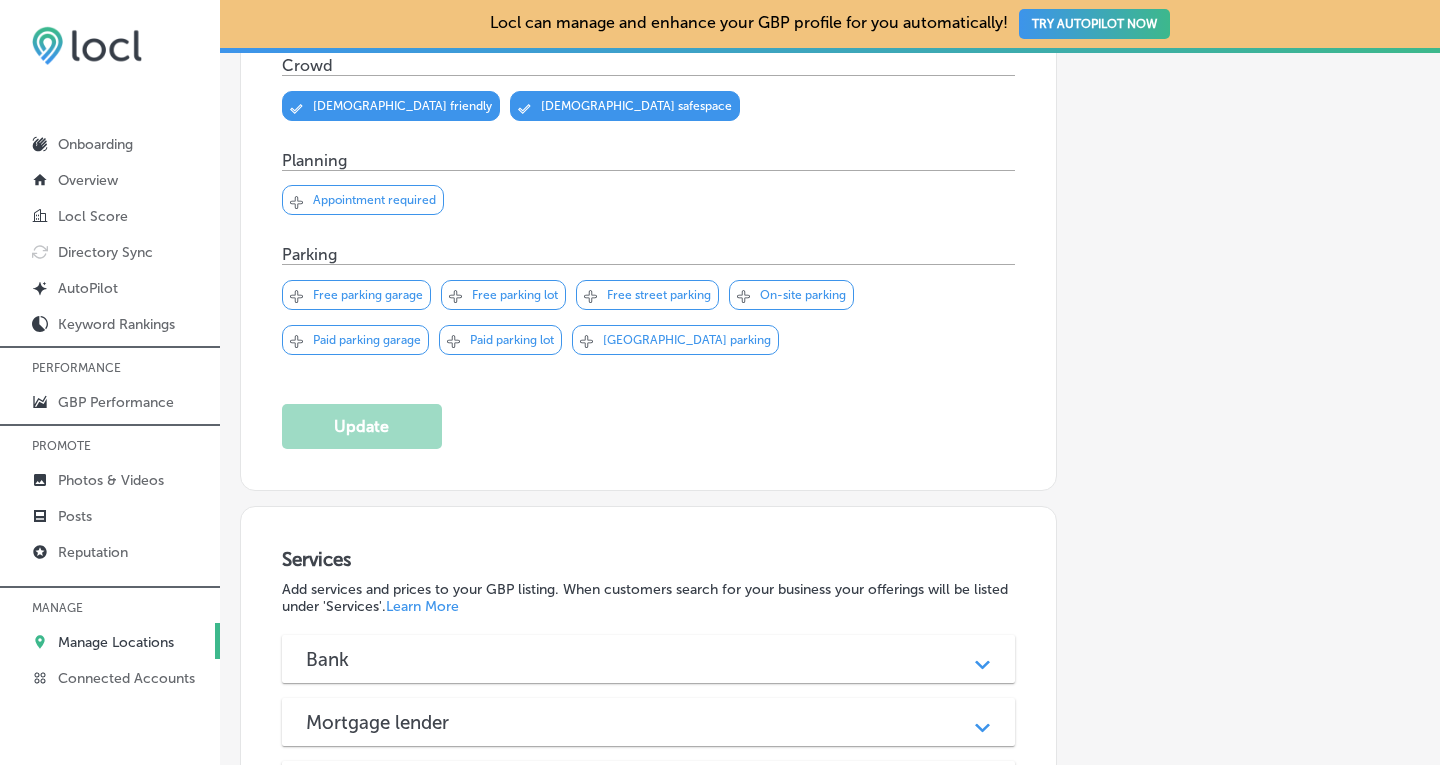 click on "Svg Vector Icons : [URL][DOMAIN_NAME]
Checked
Created with Sketch.
close
Created with Sketch.
Free parking lot" at bounding box center (503, 295) 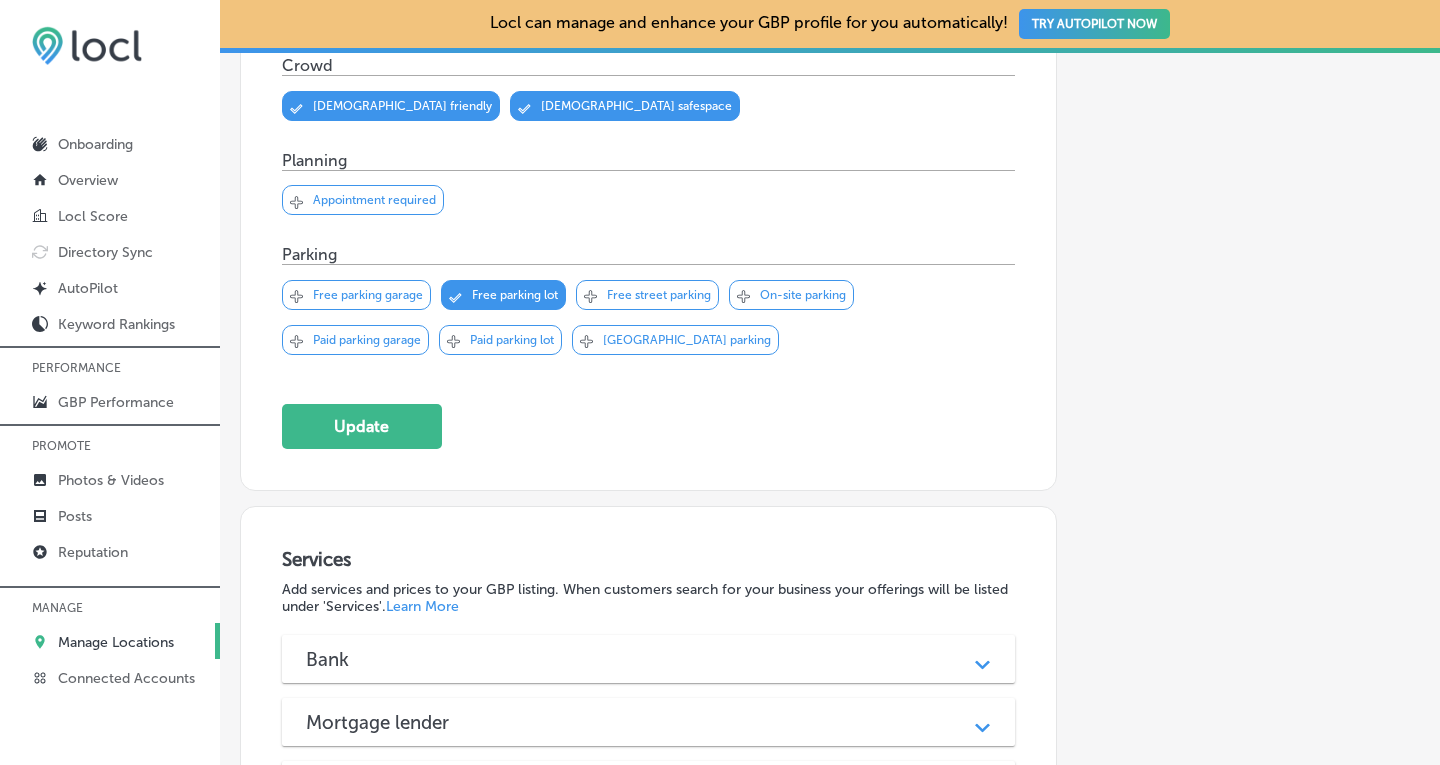 click on "Svg Vector Icons : [URL][DOMAIN_NAME]
Checked
Created with Sketch.
close
Created with Sketch.
Free street parking" at bounding box center (647, 295) 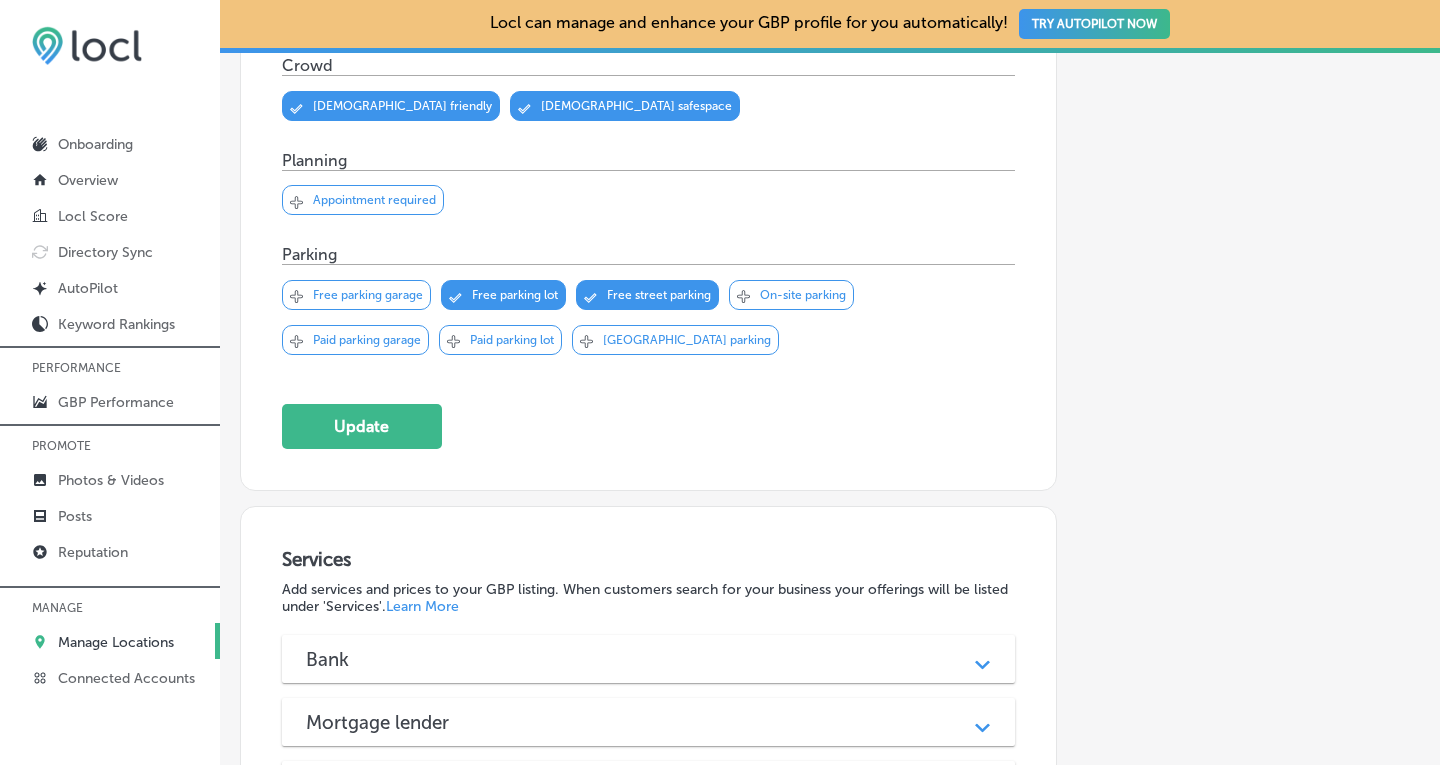 click on "On-site parking" at bounding box center (803, 295) 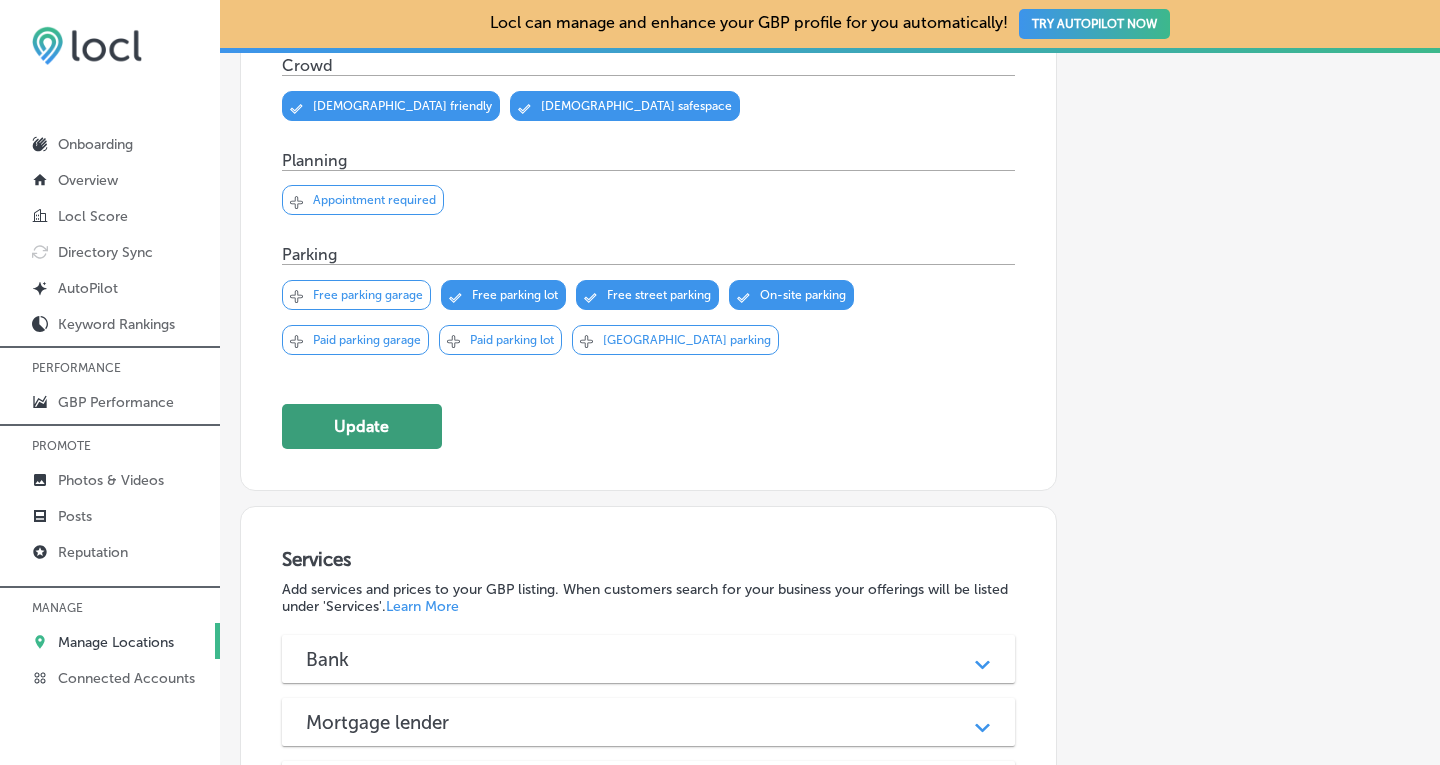 click on "Update" at bounding box center [362, 426] 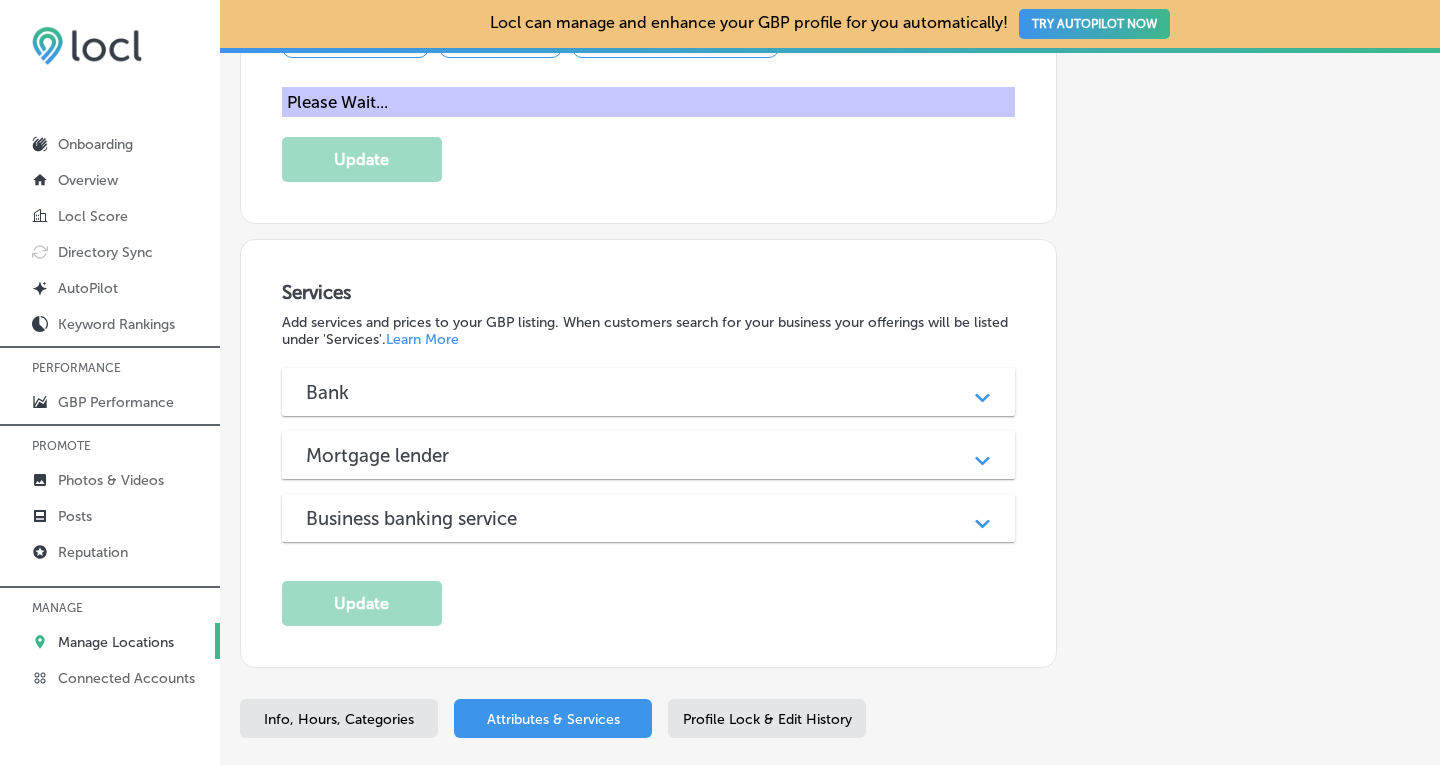 scroll, scrollTop: 1585, scrollLeft: 0, axis: vertical 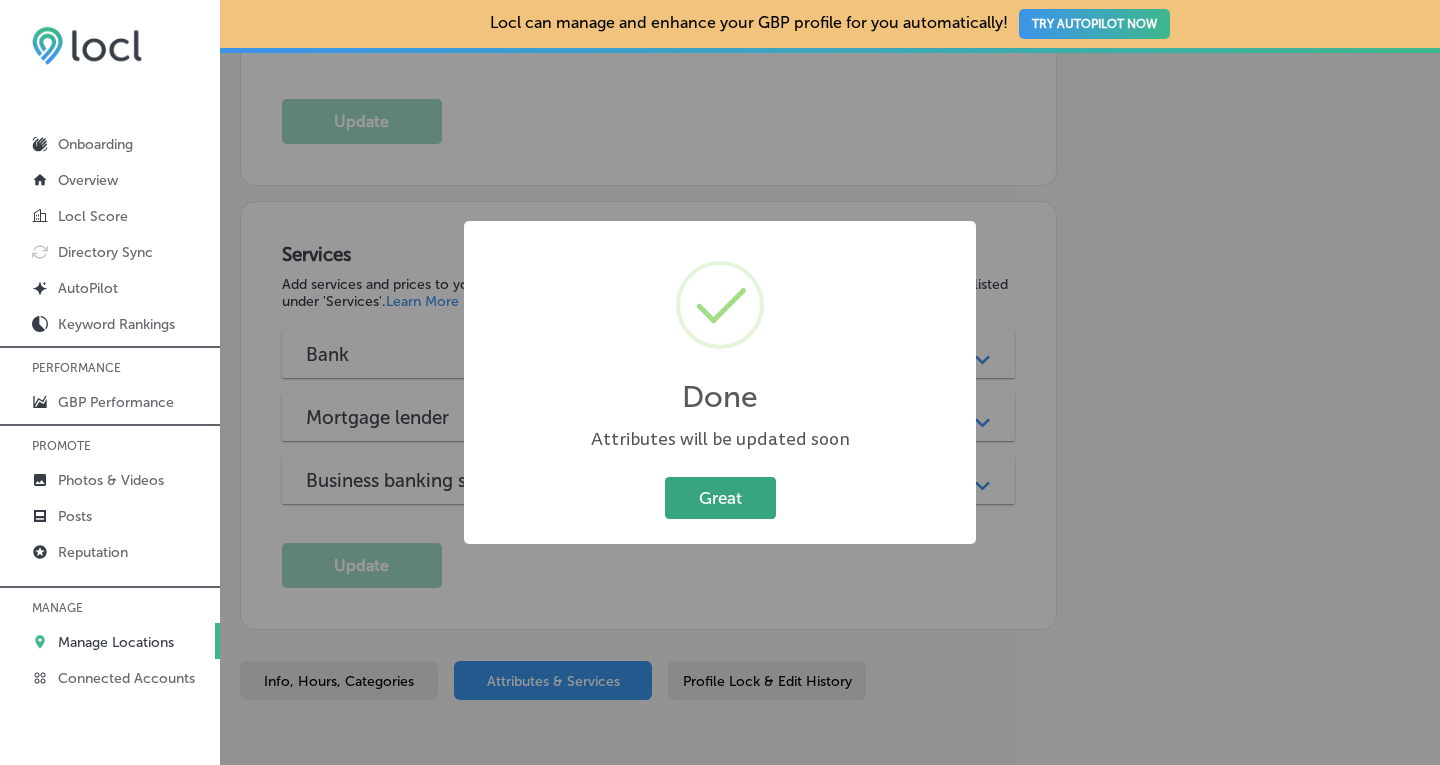 click on "Great" at bounding box center (720, 497) 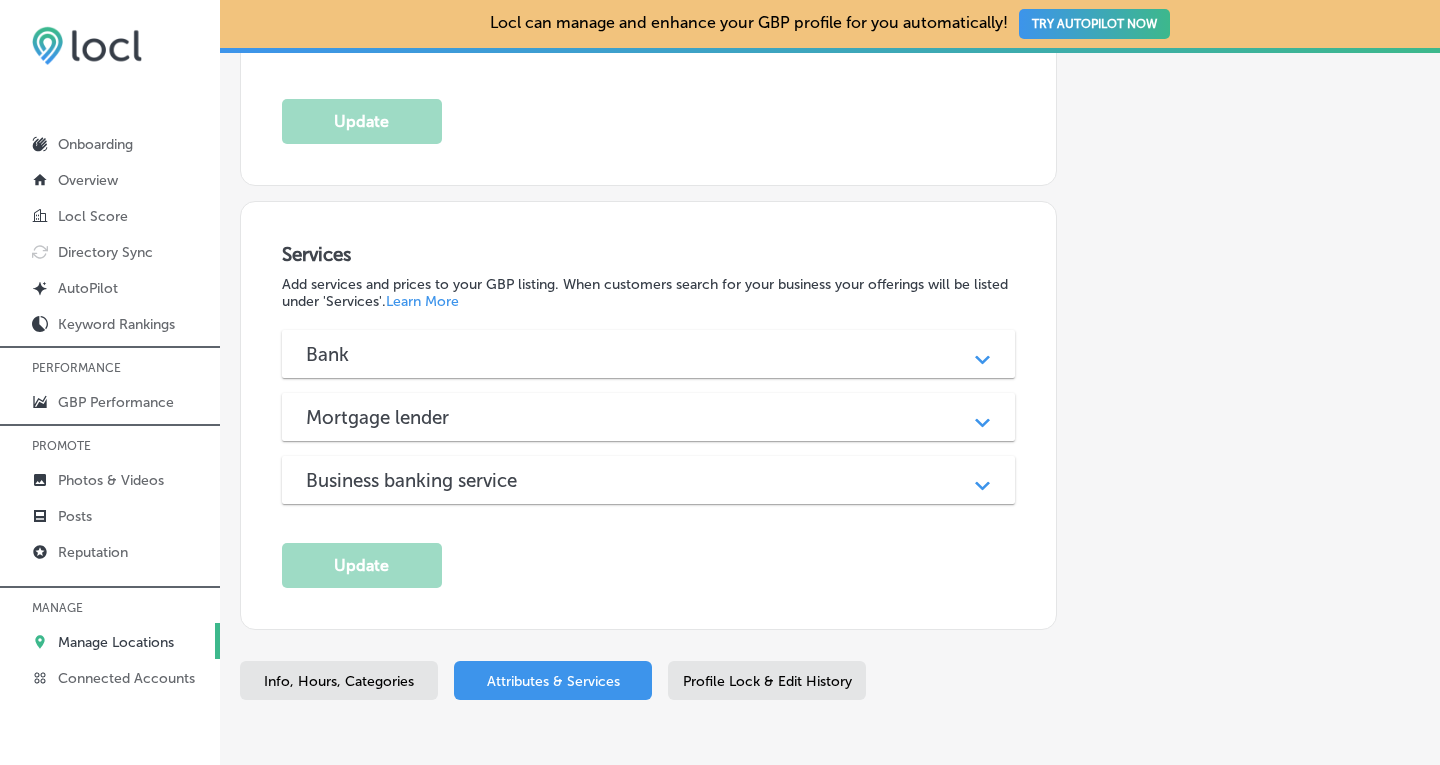 click on "Info, Hours, Categories" at bounding box center [339, 681] 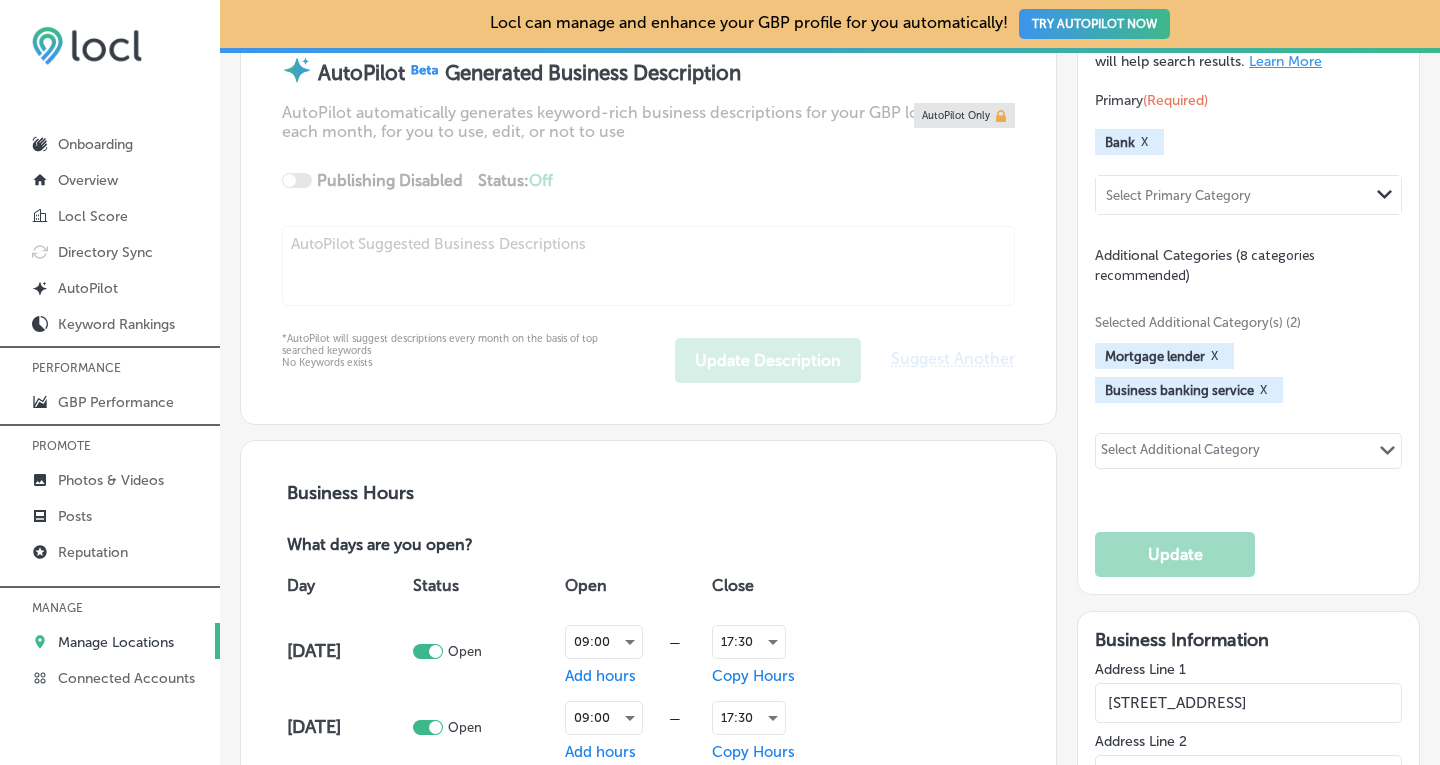 scroll, scrollTop: 978, scrollLeft: 0, axis: vertical 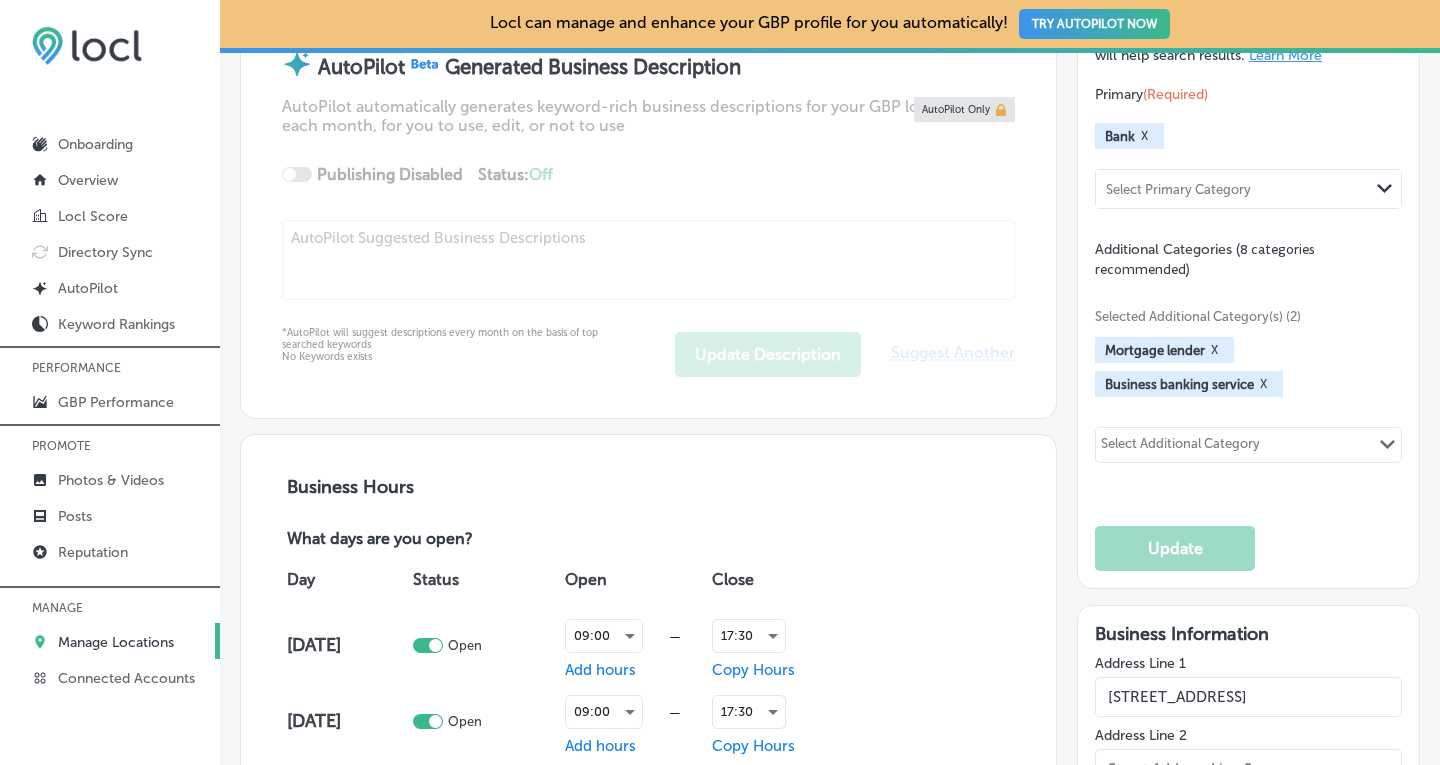 click on "Select Additional Category" at bounding box center (1180, 447) 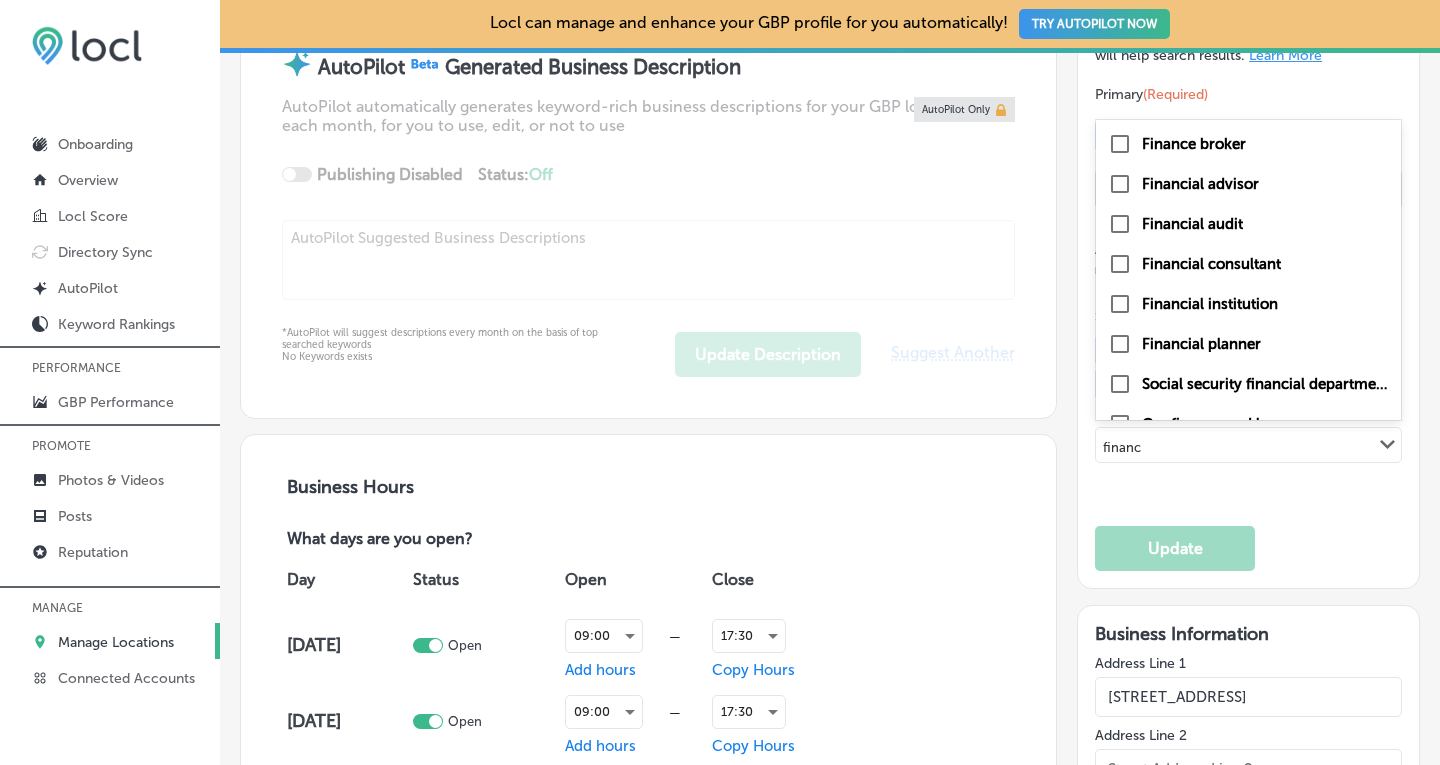 click at bounding box center (1120, 304) 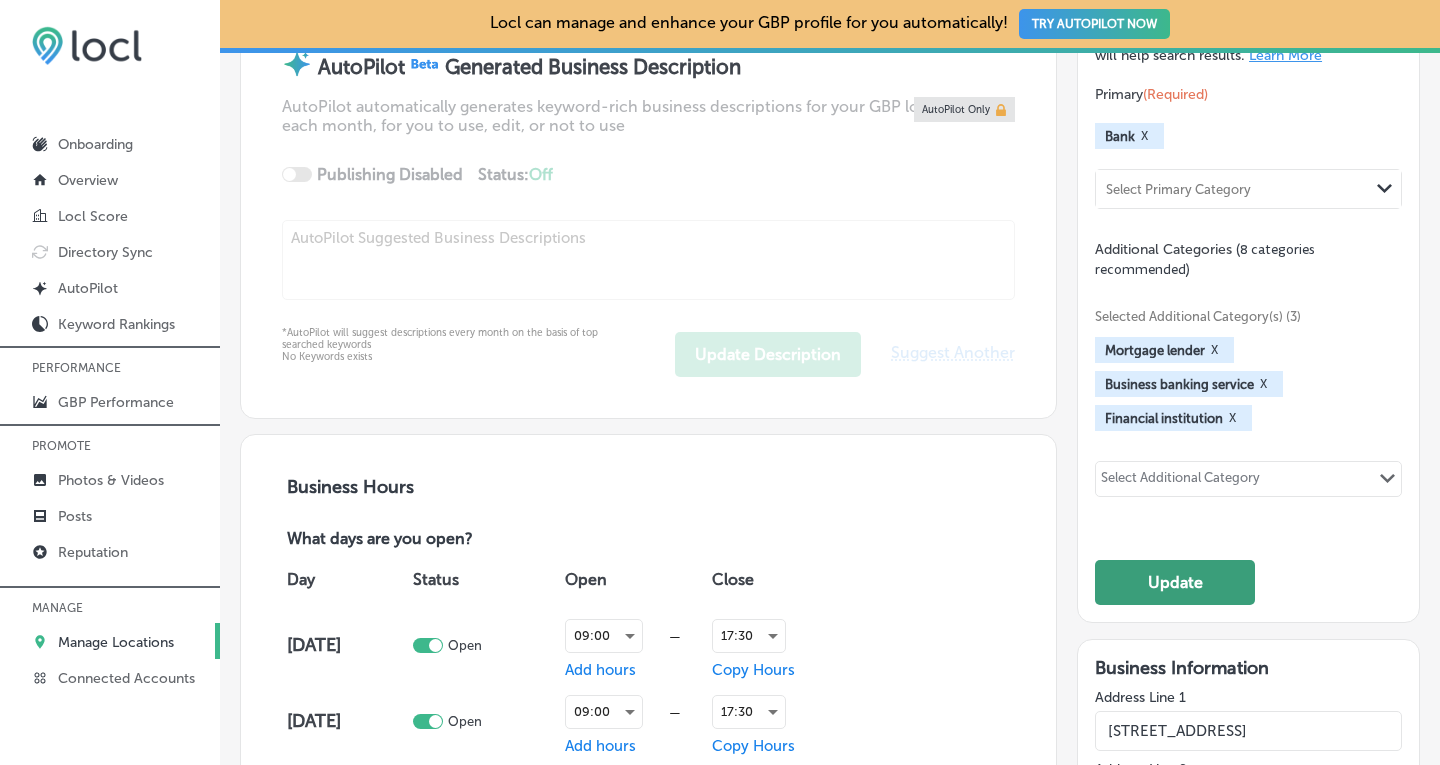 click on "Update" 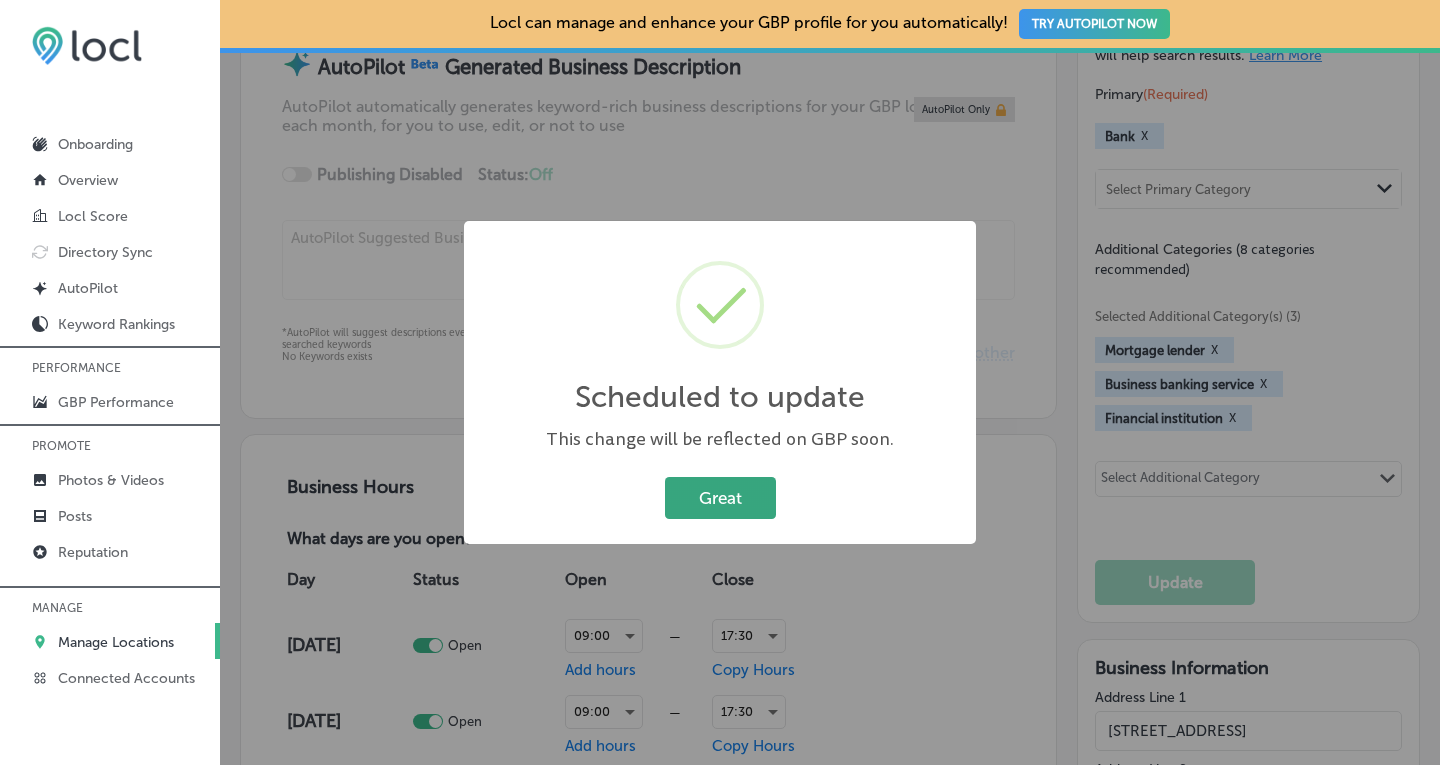 click on "Great" at bounding box center [720, 497] 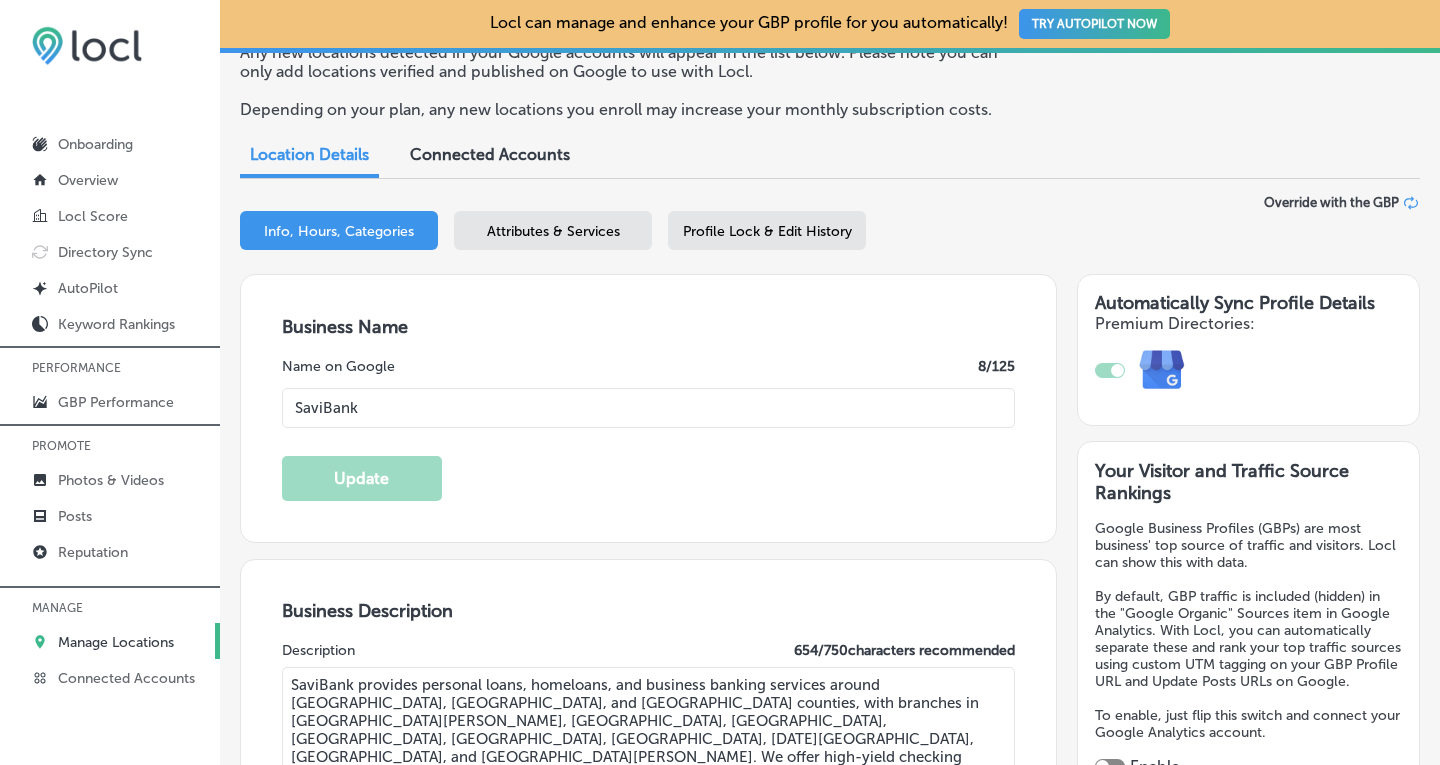 scroll, scrollTop: 114, scrollLeft: 0, axis: vertical 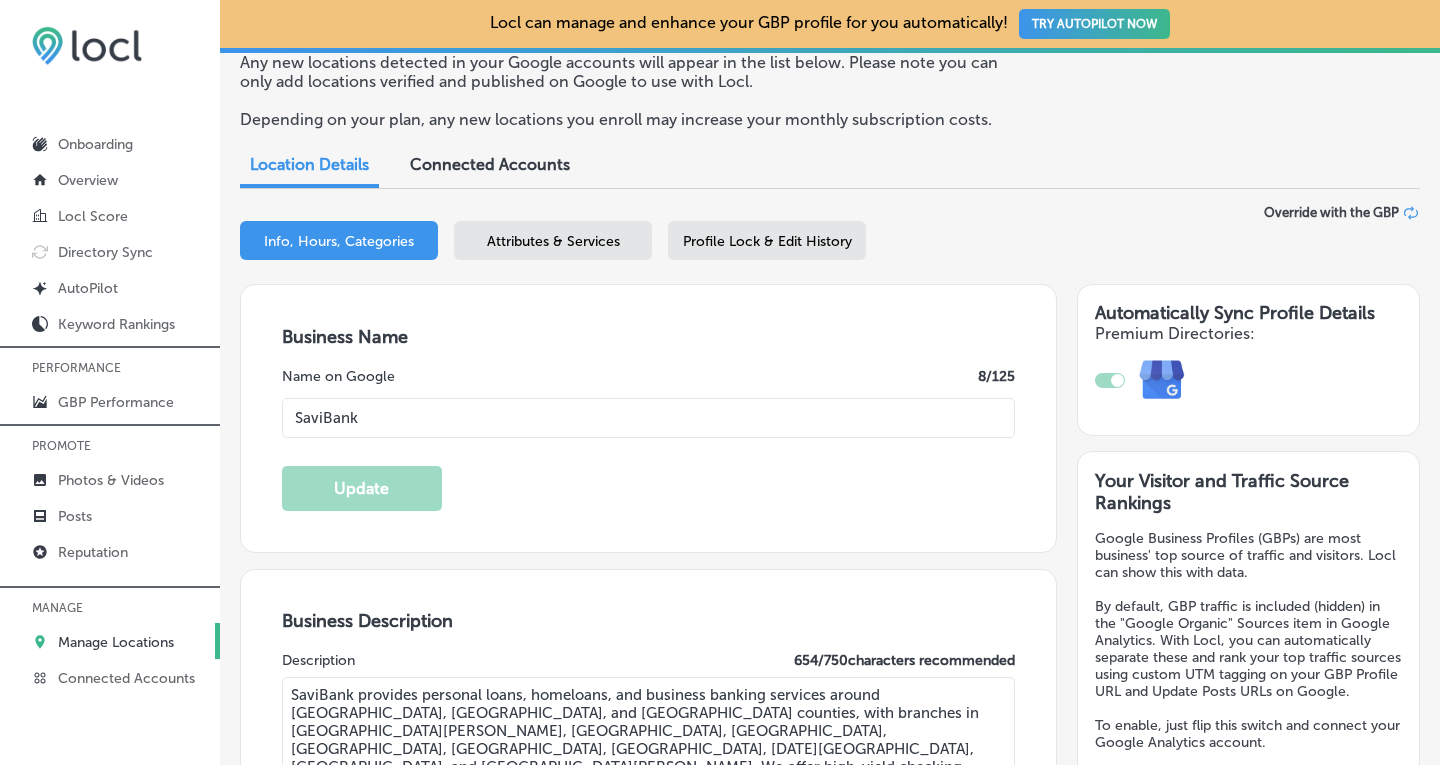 click on "Attributes & Services" at bounding box center (553, 241) 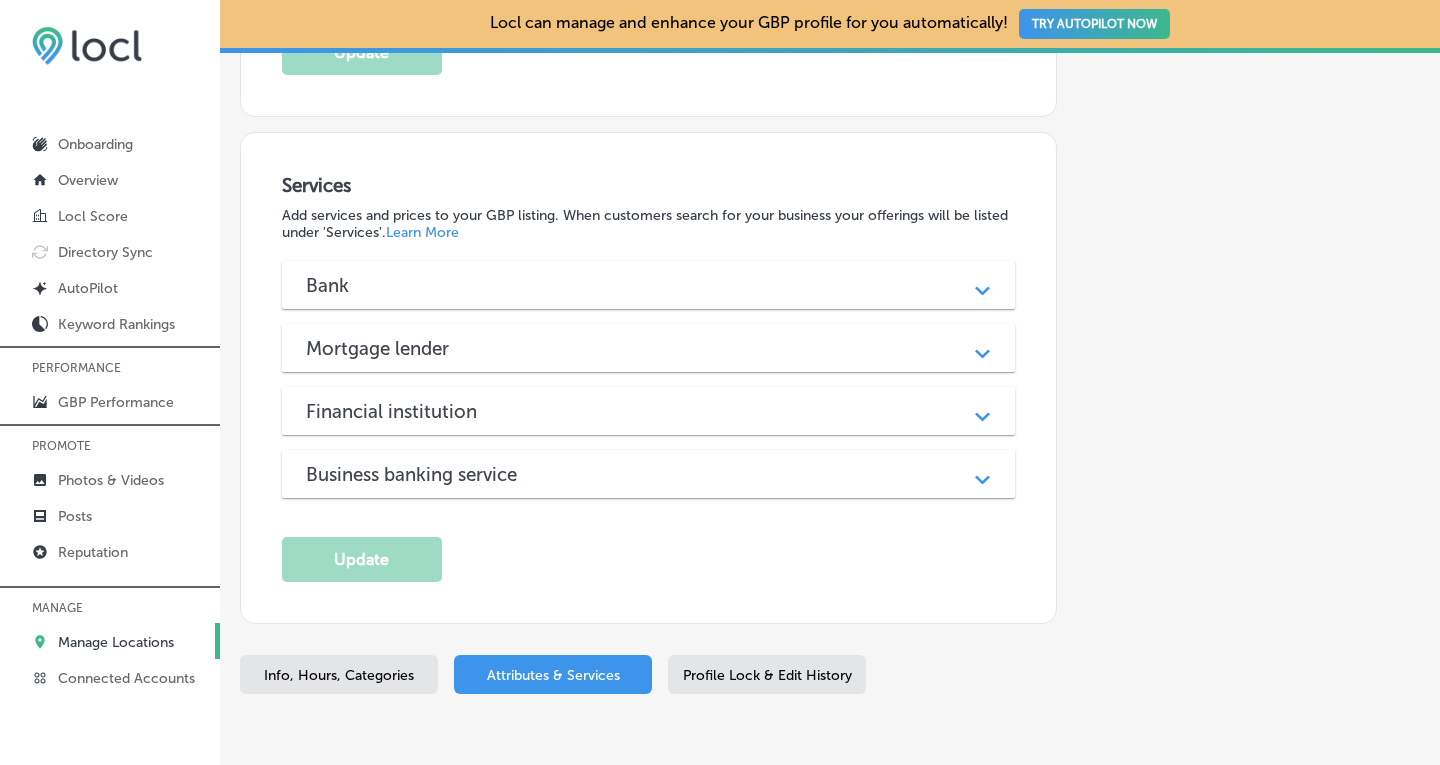 scroll, scrollTop: 1659, scrollLeft: 0, axis: vertical 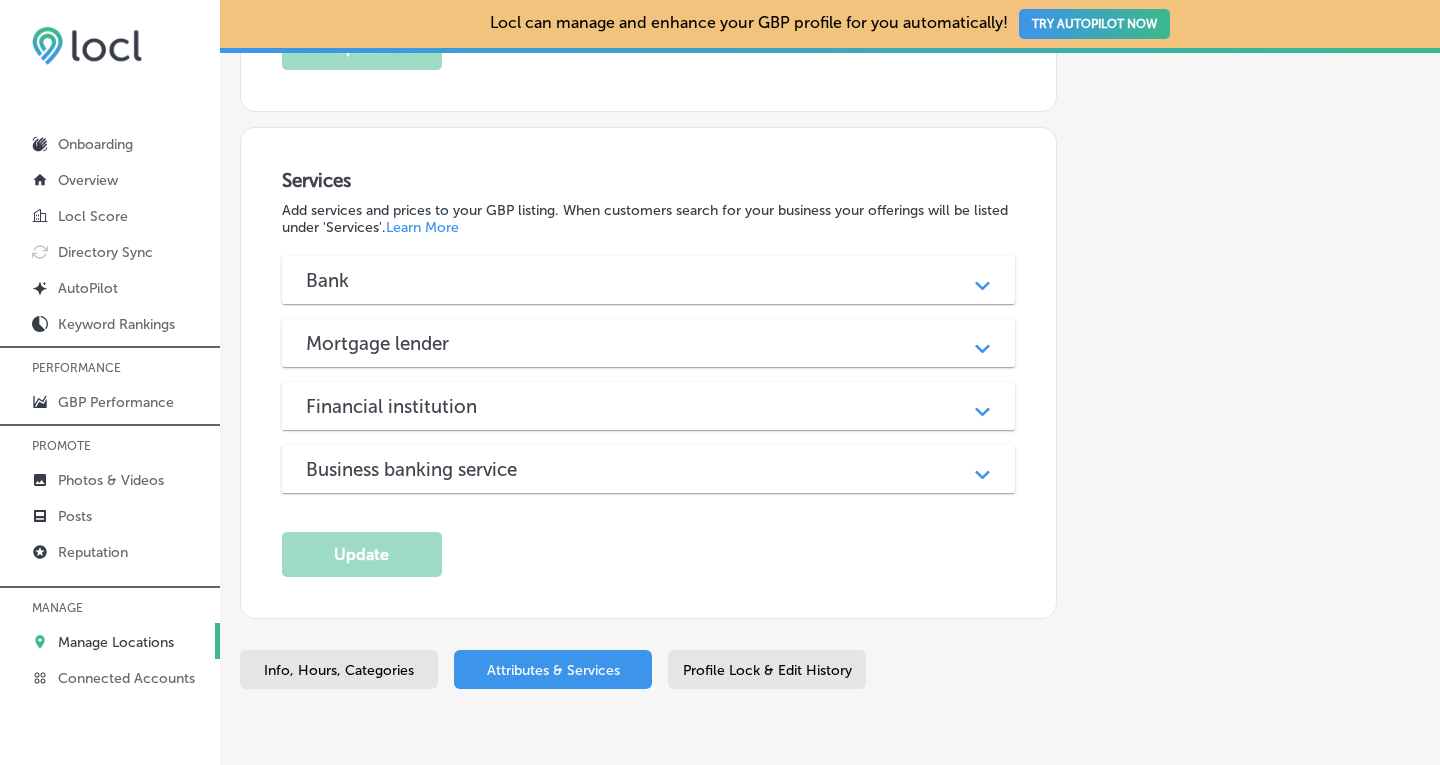 click on "Bank" at bounding box center [649, 280] 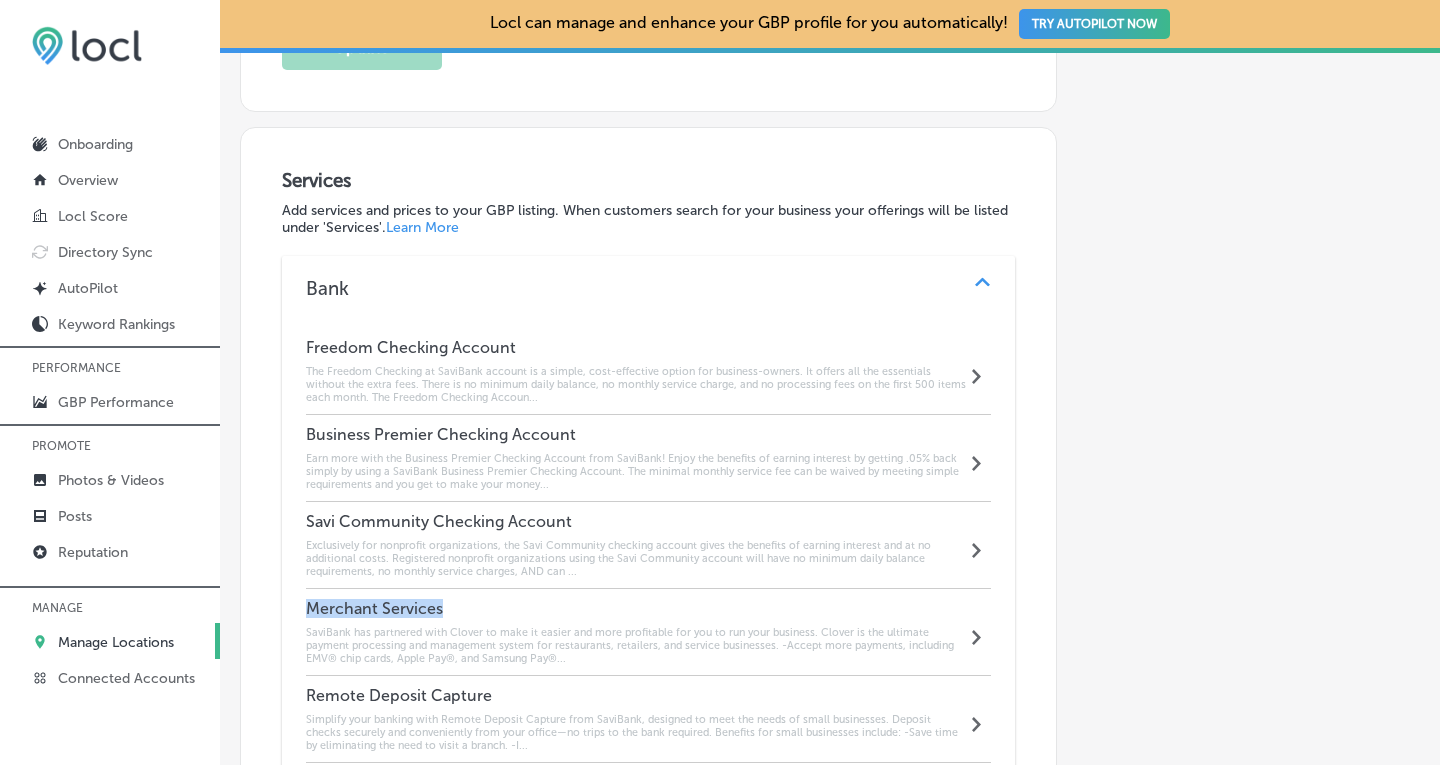 drag, startPoint x: 426, startPoint y: 584, endPoint x: 293, endPoint y: 581, distance: 133.03383 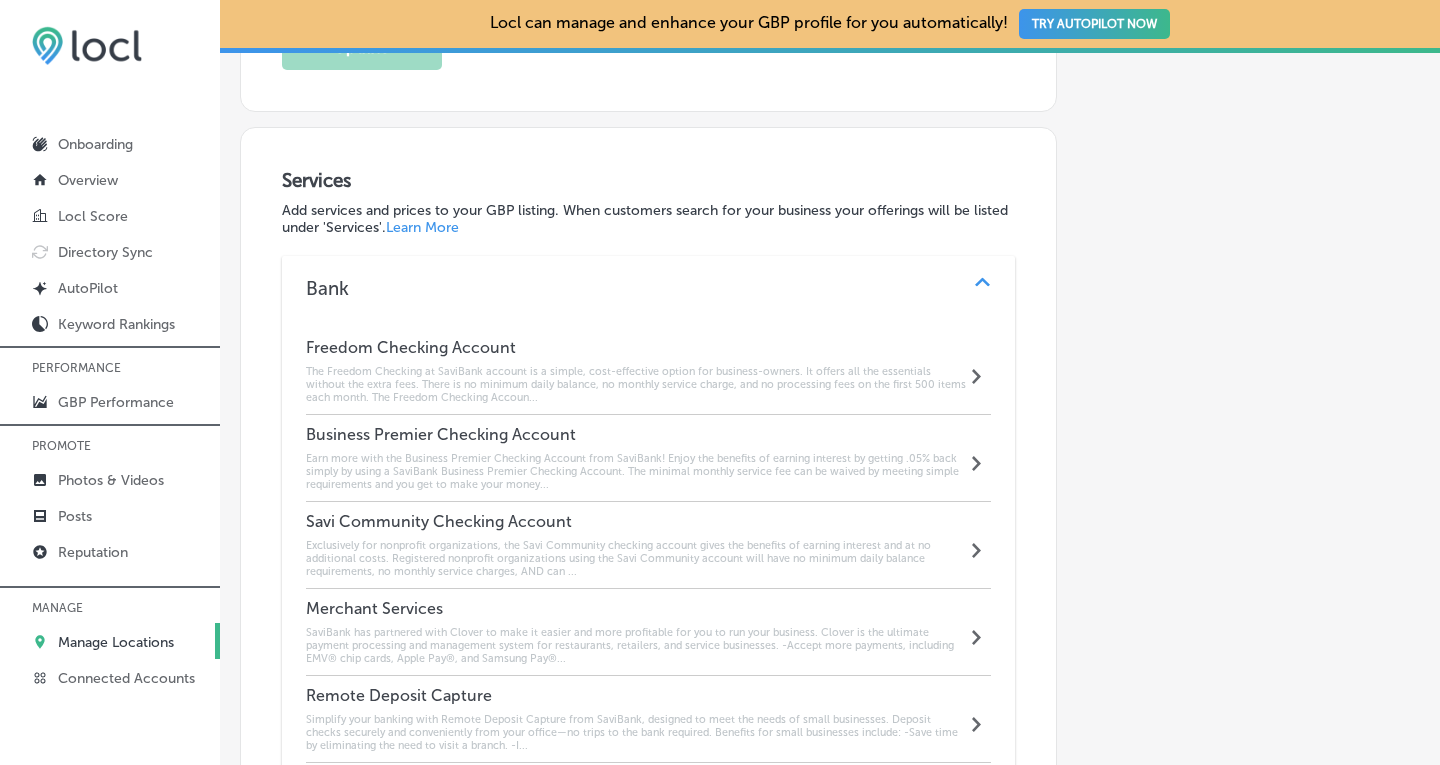 click on "SaviBank has partnered with Clover to make it easier and more profitable for you to run your business. Clover is the ultimate payment processing and management system for restaurants, retailers, and service businesses. -Accept more payments, including EMV® chip cards, Apple Pay®, and Samsung Pay®..." at bounding box center [636, 645] 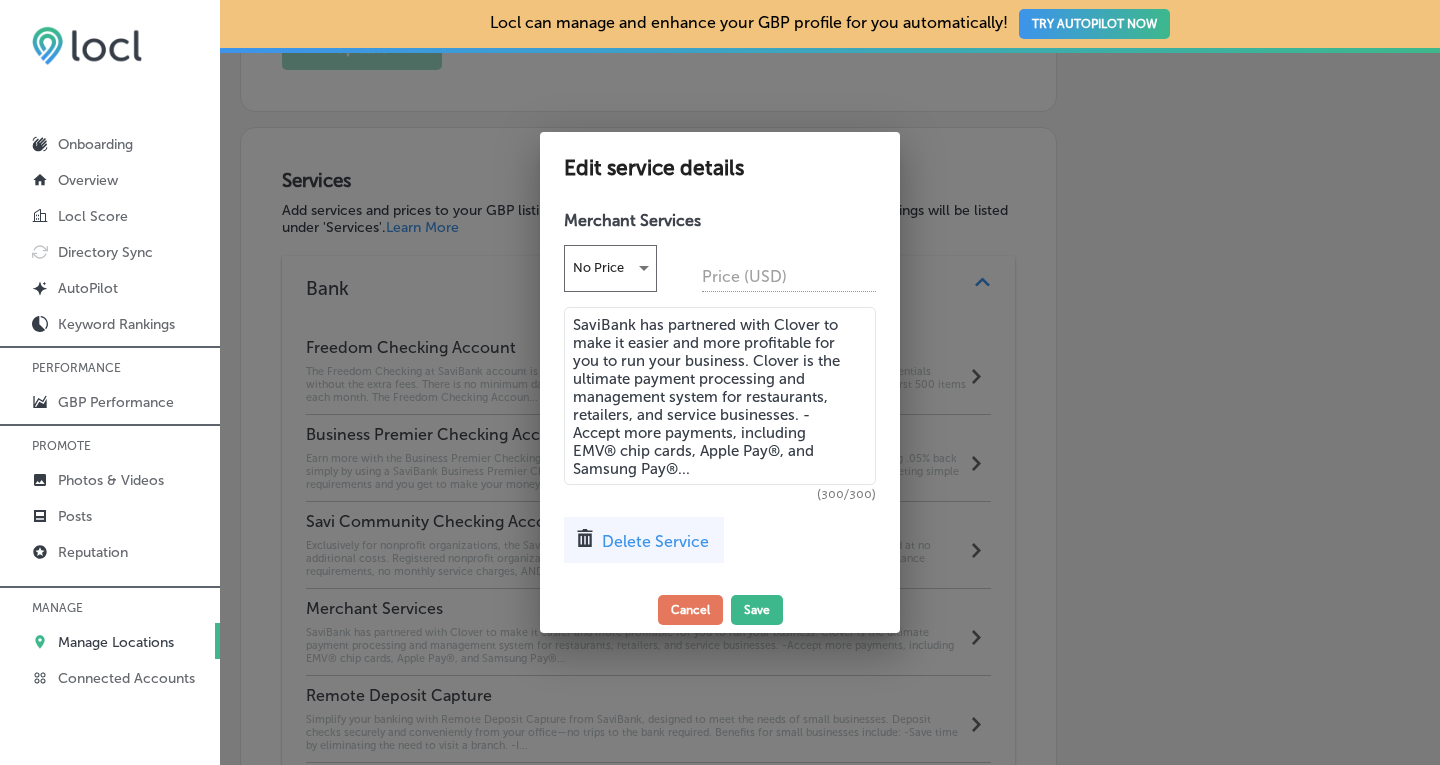 click on "Delete Service" at bounding box center (655, 541) 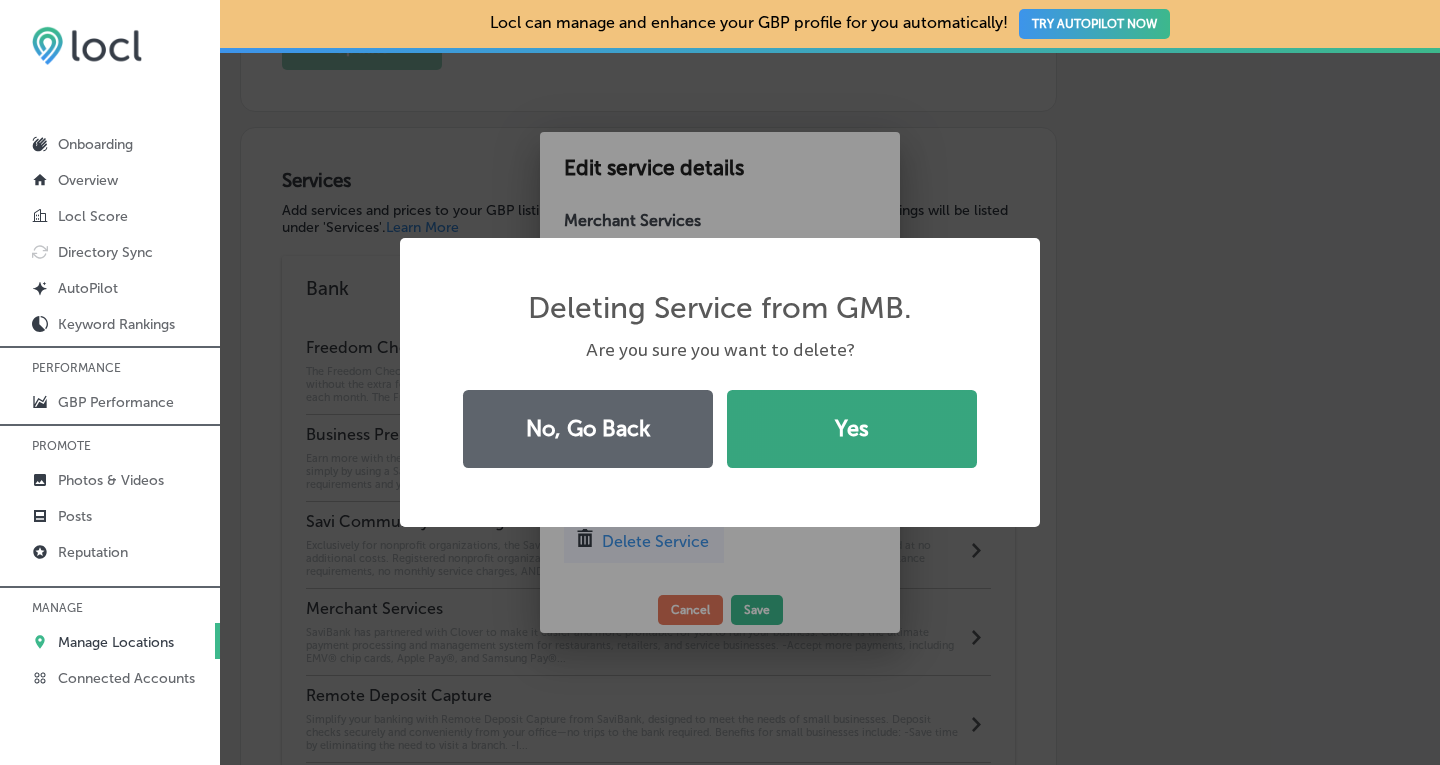 click on "Yes" at bounding box center (852, 429) 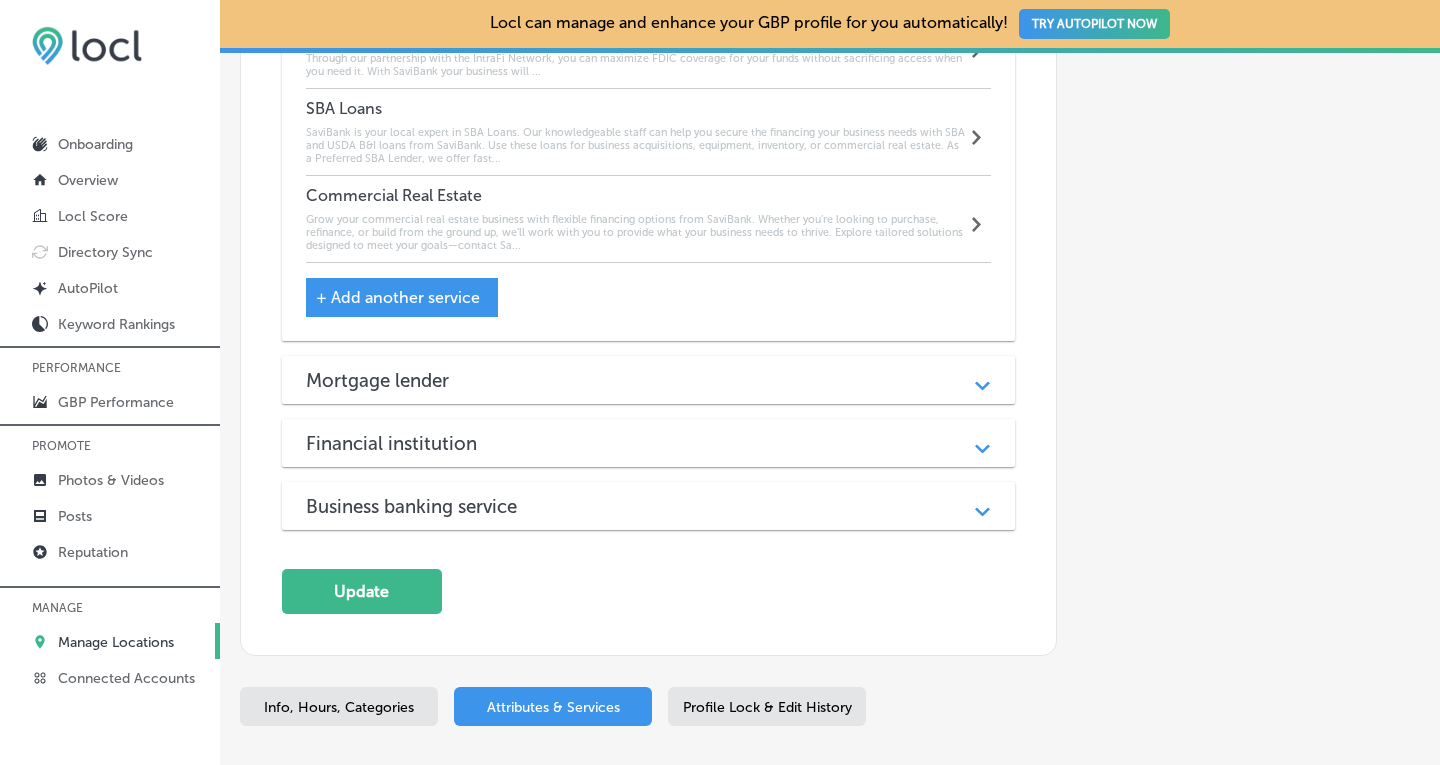 scroll, scrollTop: 2685, scrollLeft: 0, axis: vertical 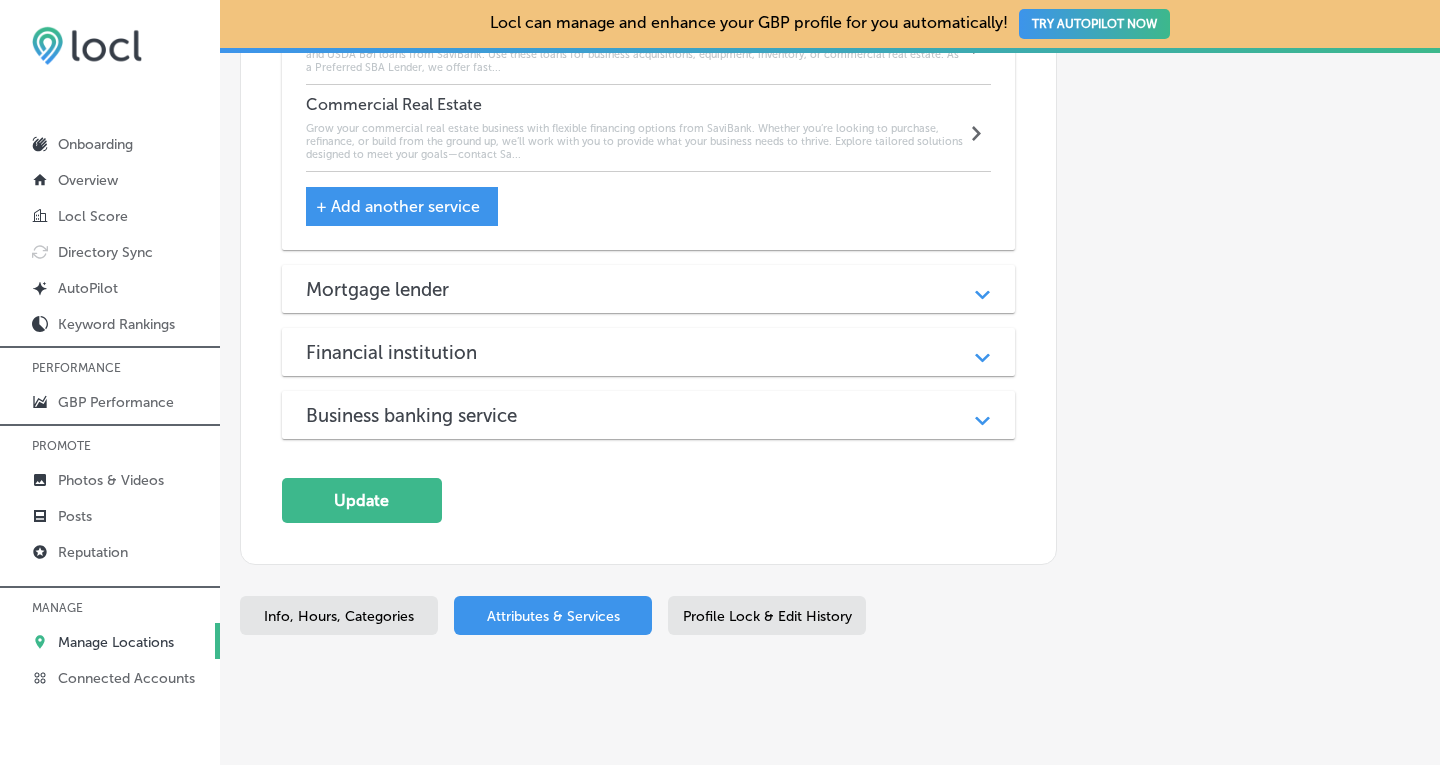 click on "Business banking service" at bounding box center [649, 415] 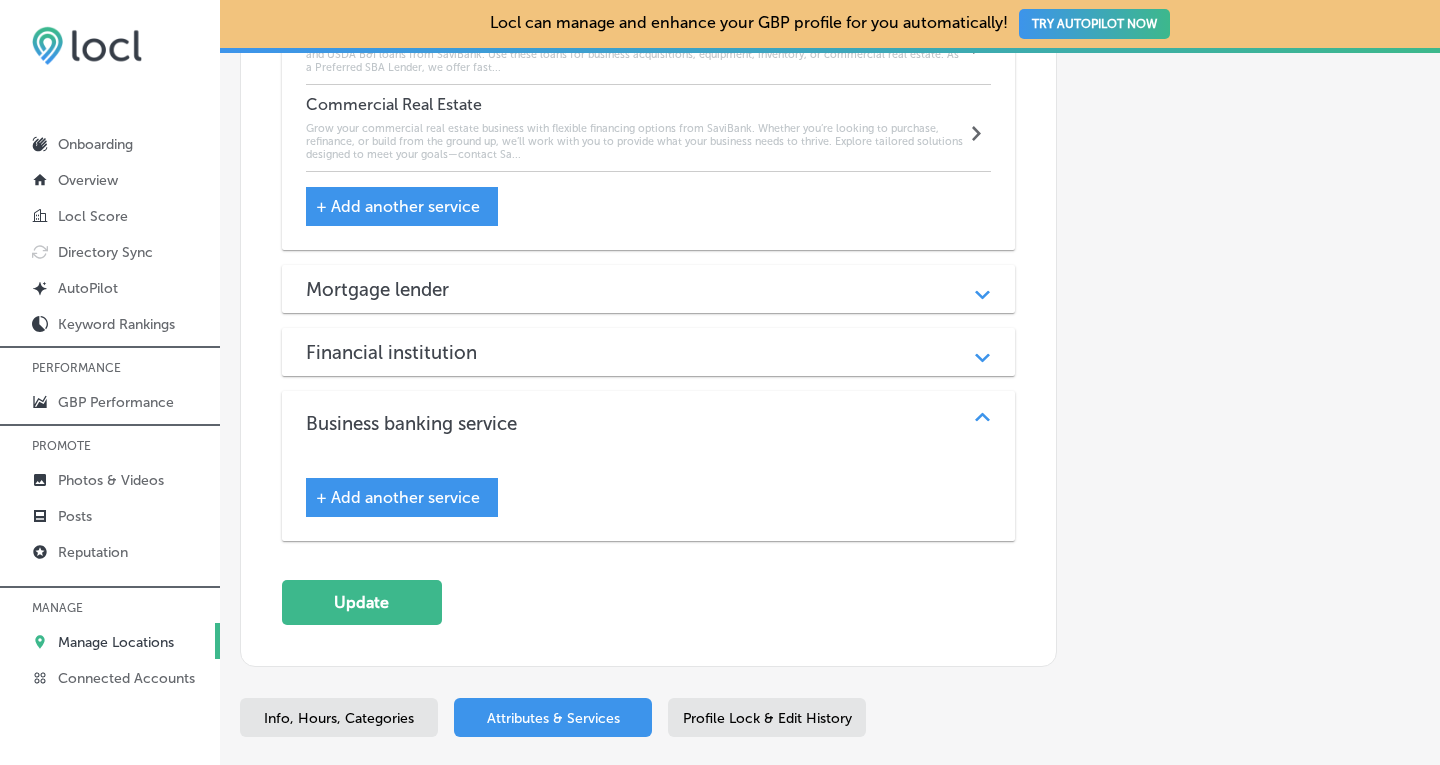 click on "+ Add another service" at bounding box center [398, 497] 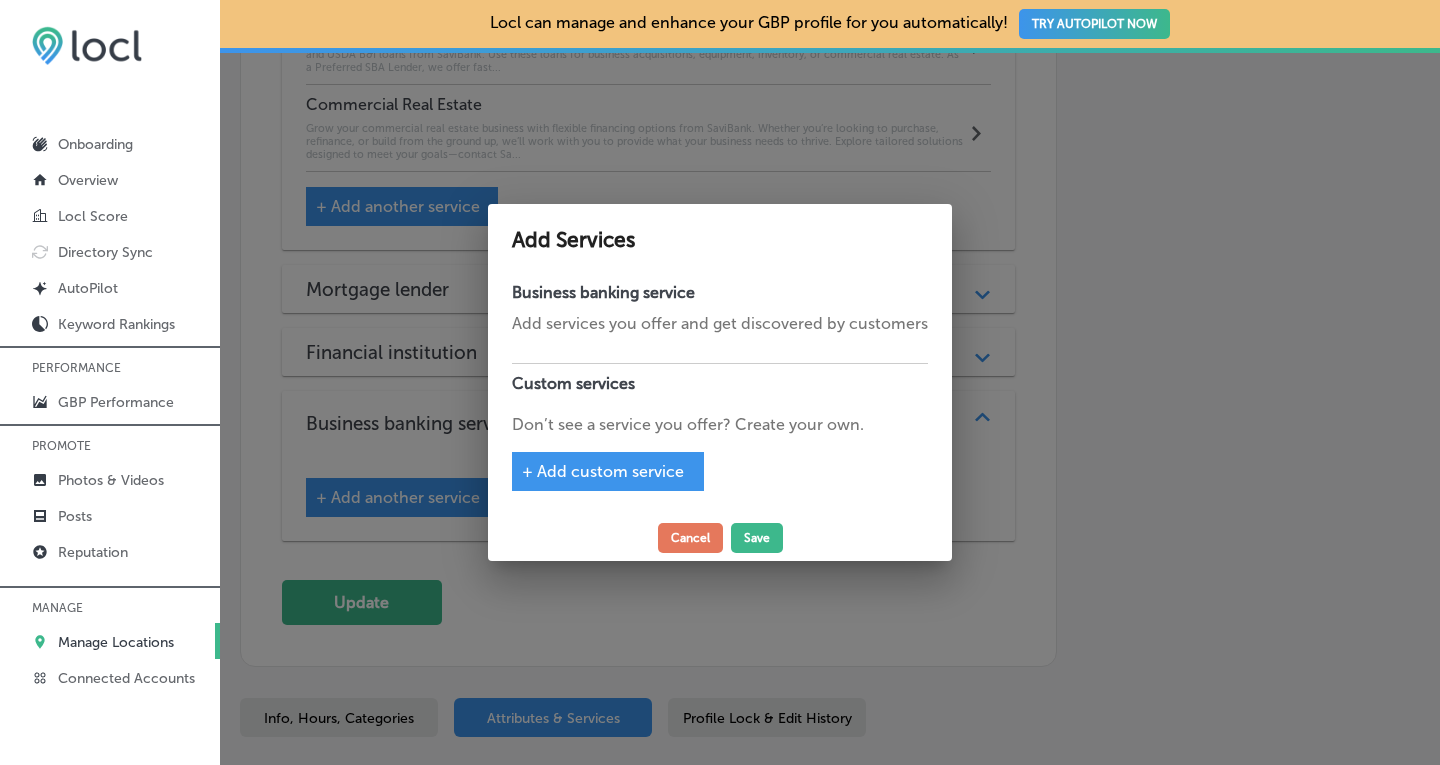 click on "+ Add custom service" at bounding box center (603, 471) 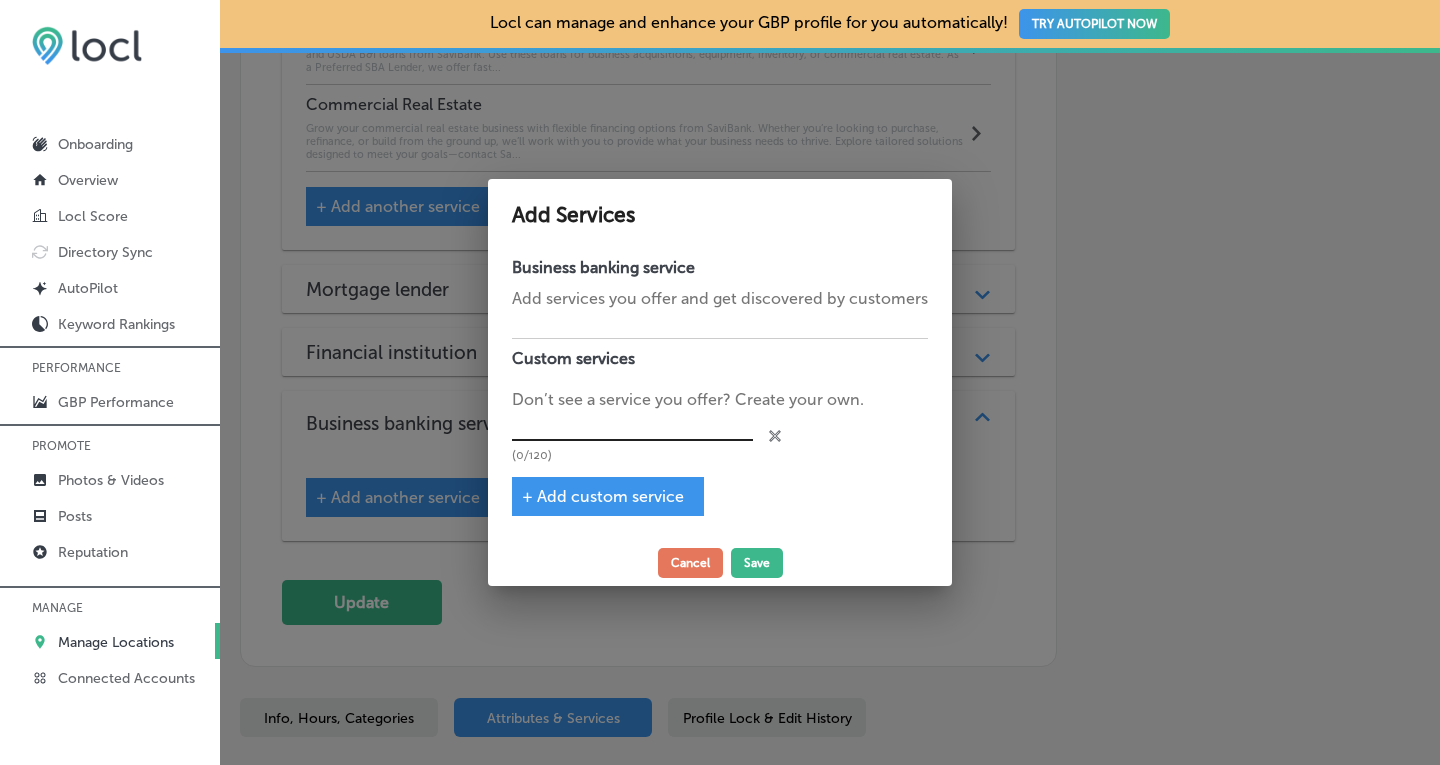 click at bounding box center (632, 426) 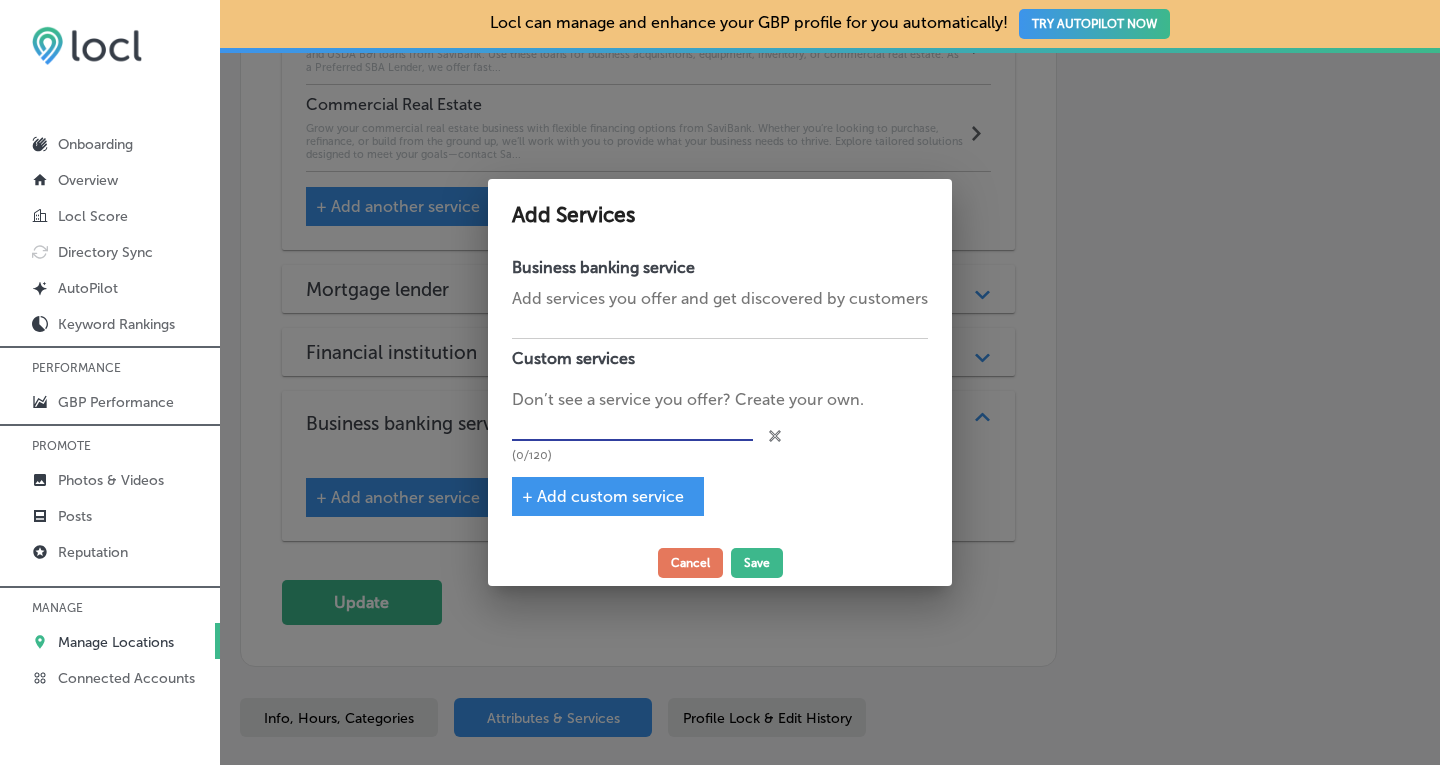 paste on "Merchant Services" 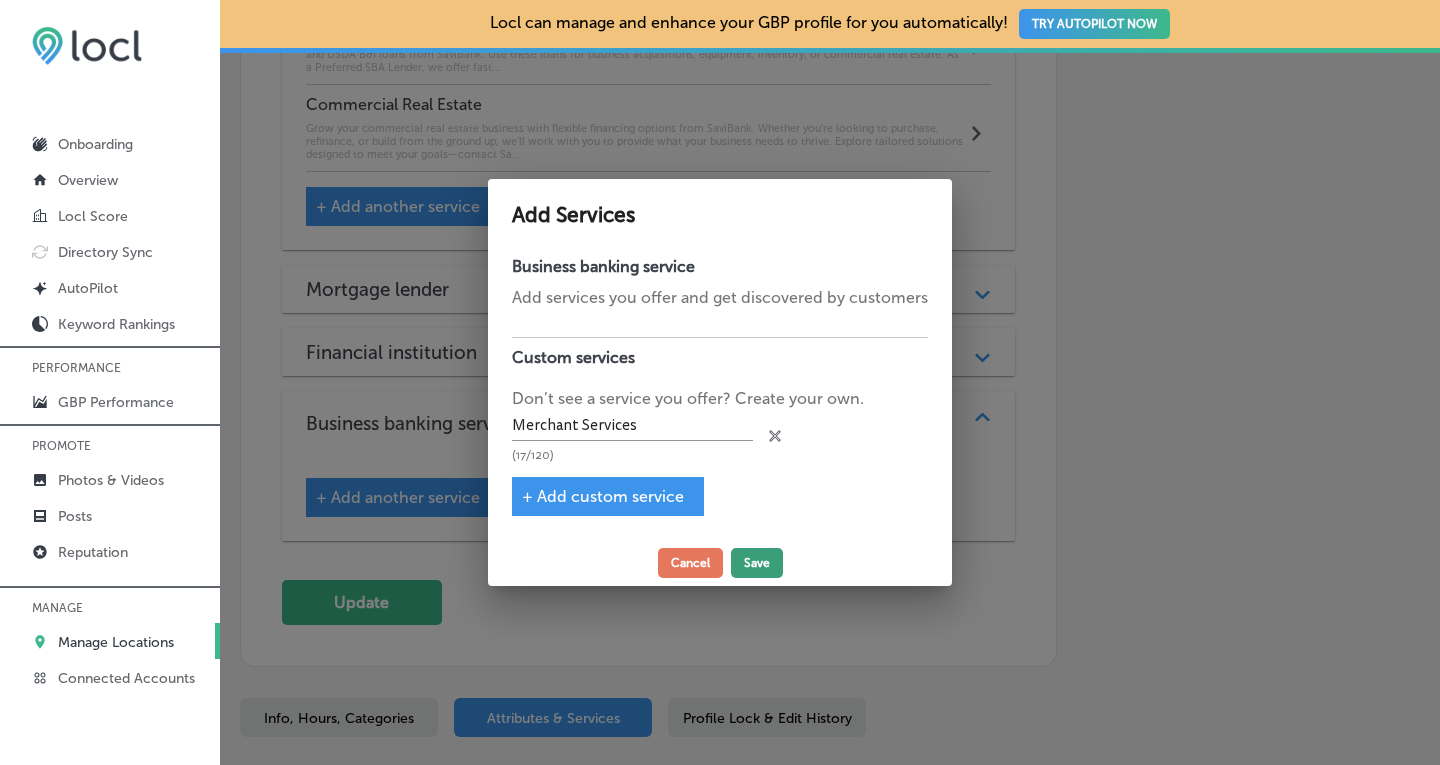 click on "Save" at bounding box center (757, 563) 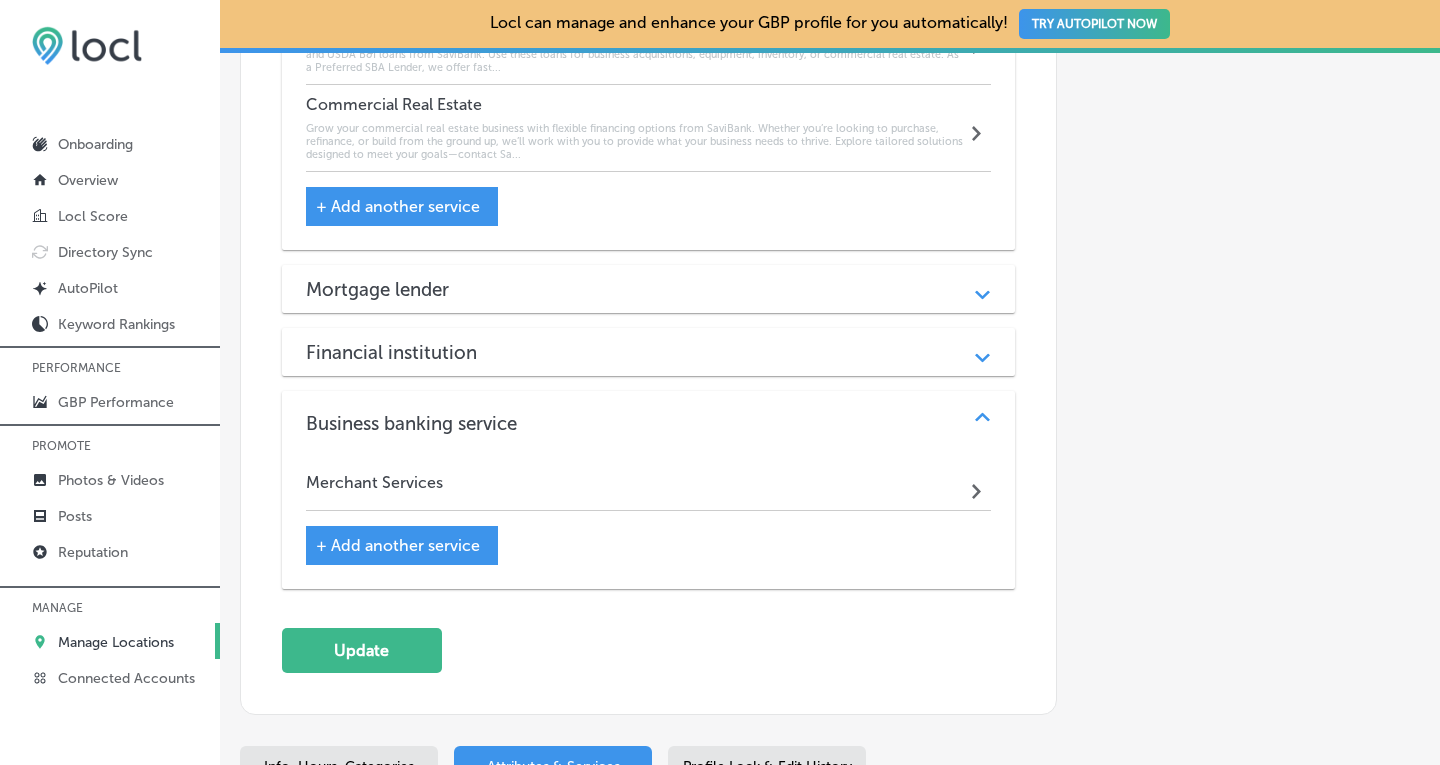 click on "Merchant Services
Path
Created with Sketch." at bounding box center [649, 487] 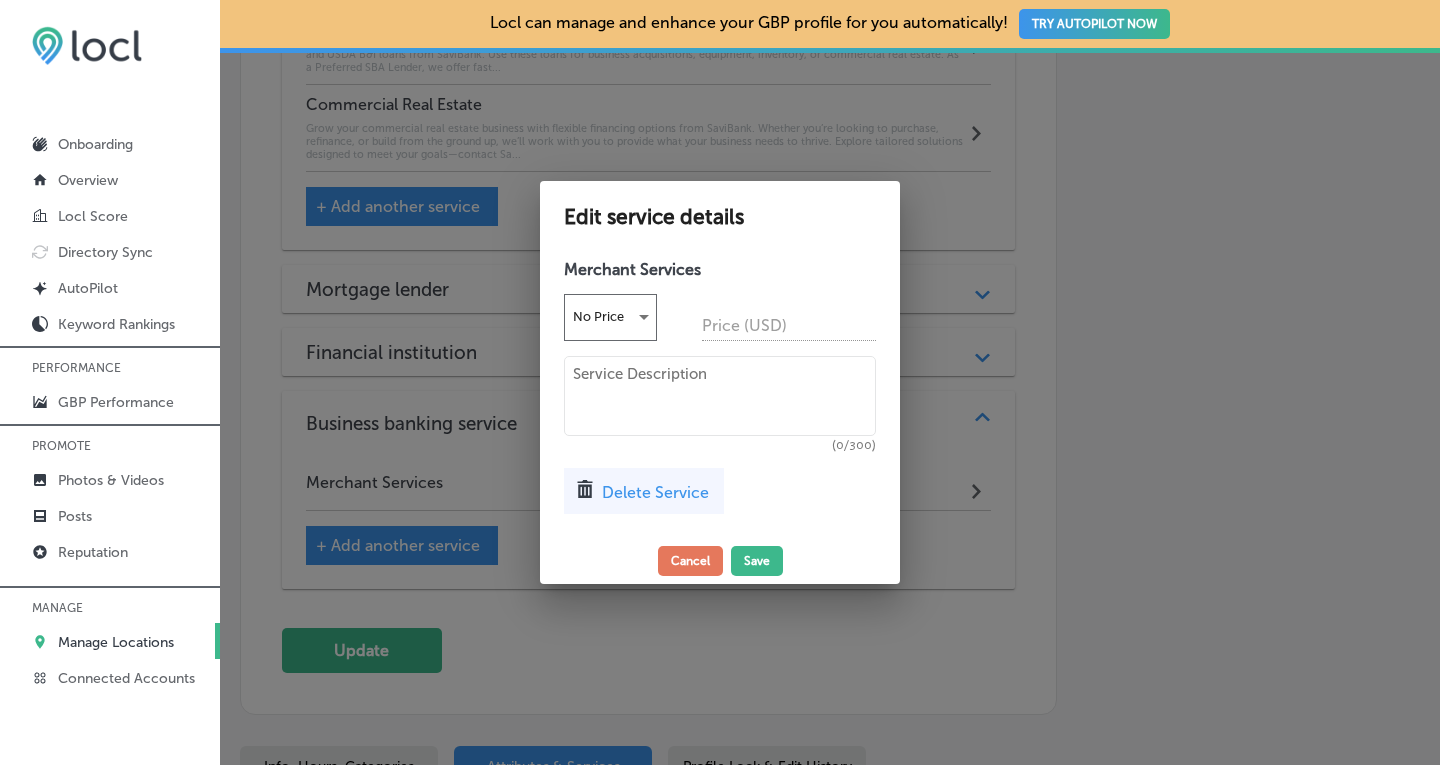 click at bounding box center (720, 396) 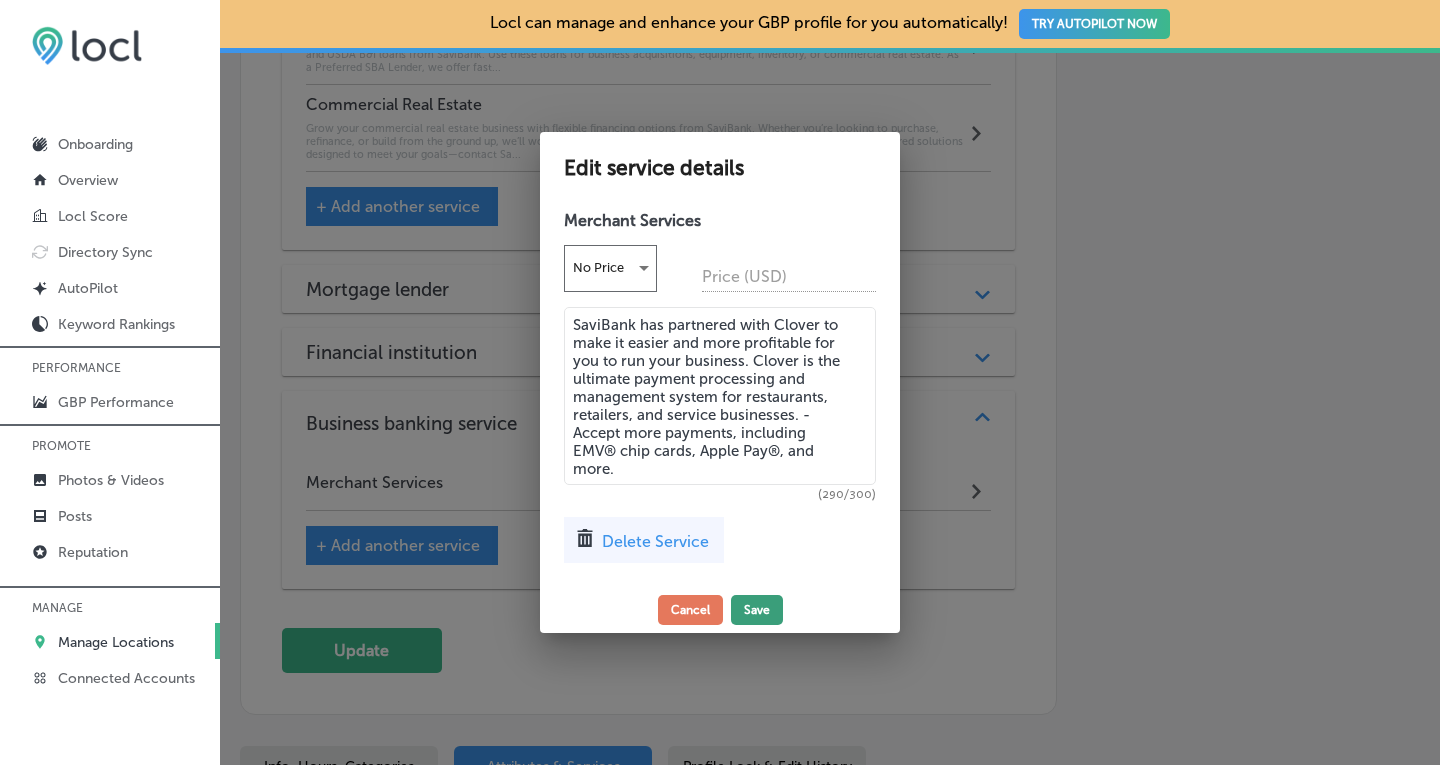 click on "Save" at bounding box center [757, 610] 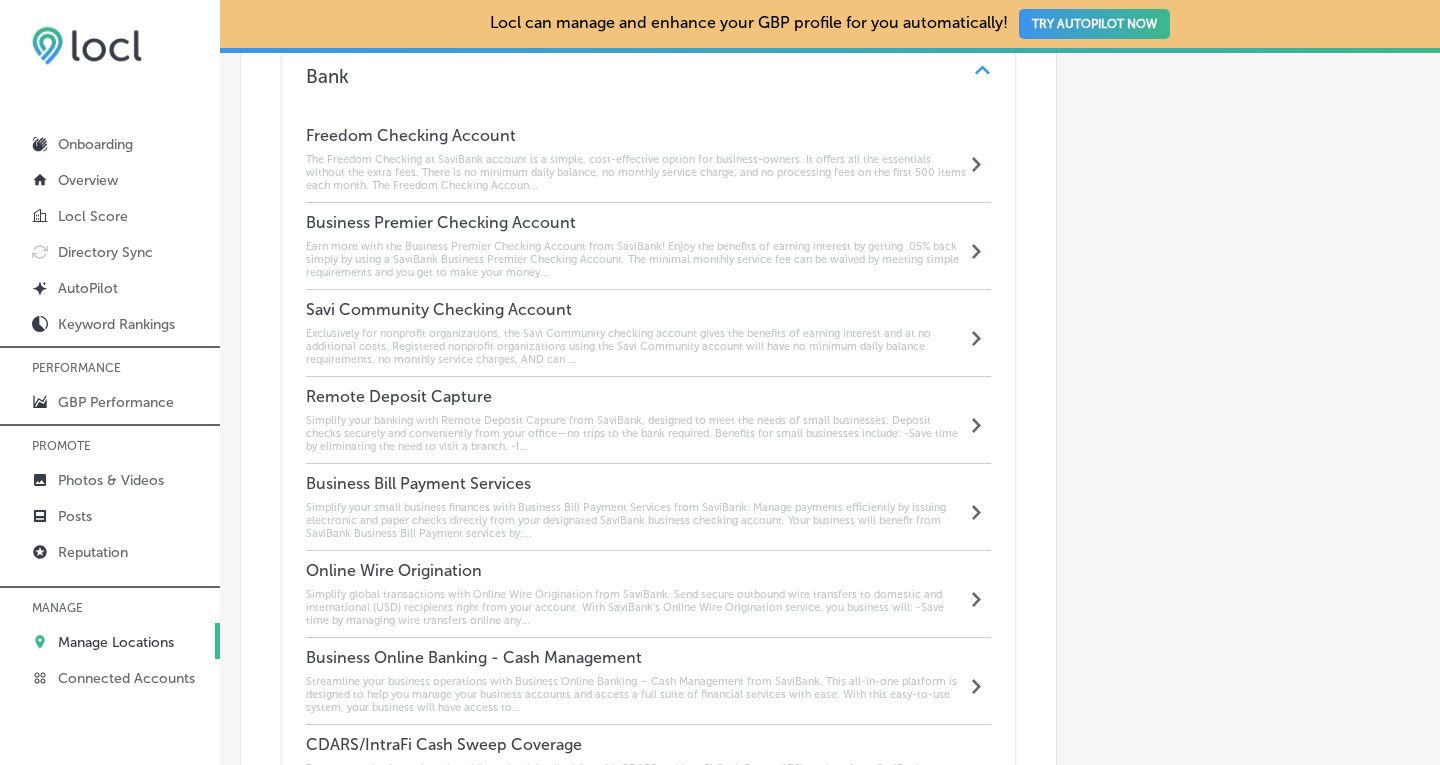 scroll, scrollTop: 1858, scrollLeft: 0, axis: vertical 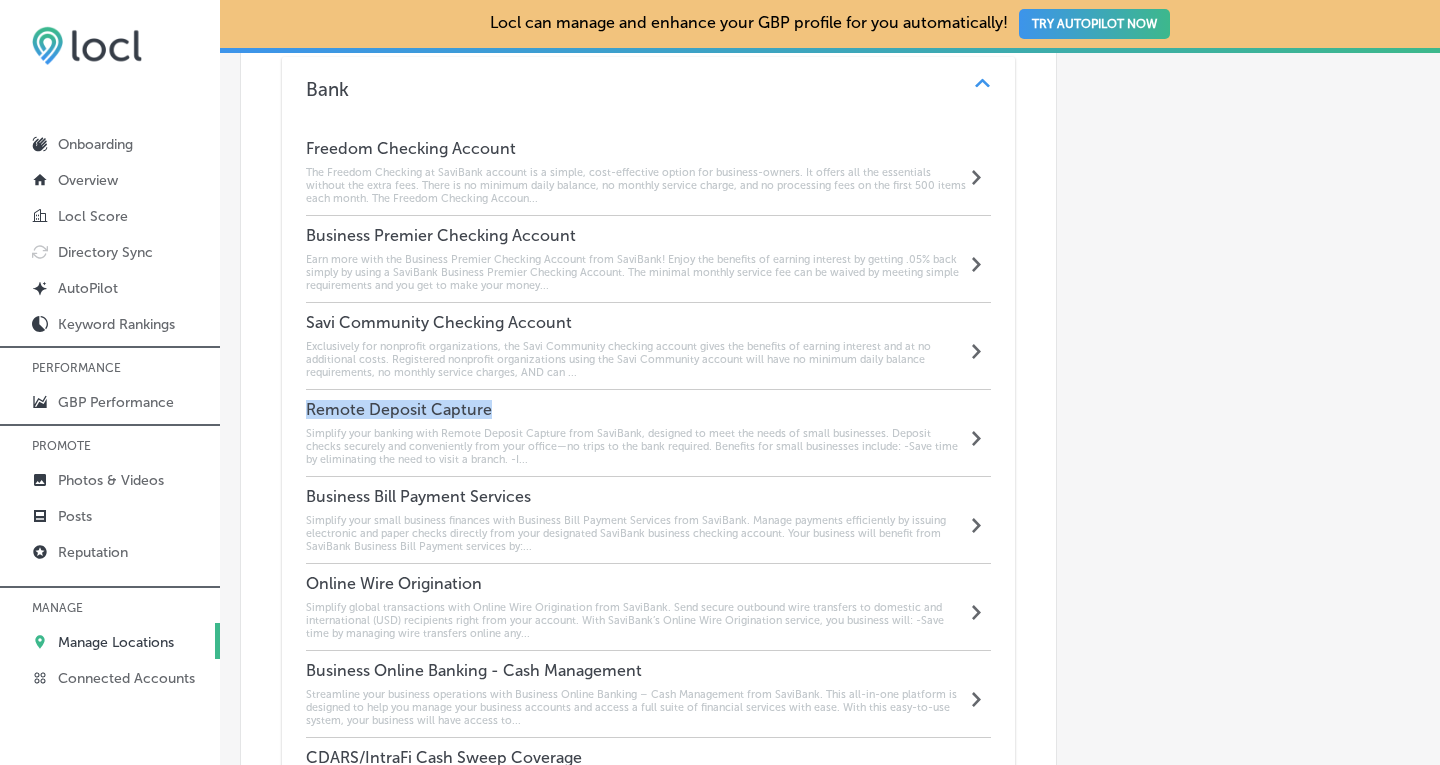 drag, startPoint x: 493, startPoint y: 384, endPoint x: 305, endPoint y: 376, distance: 188.17014 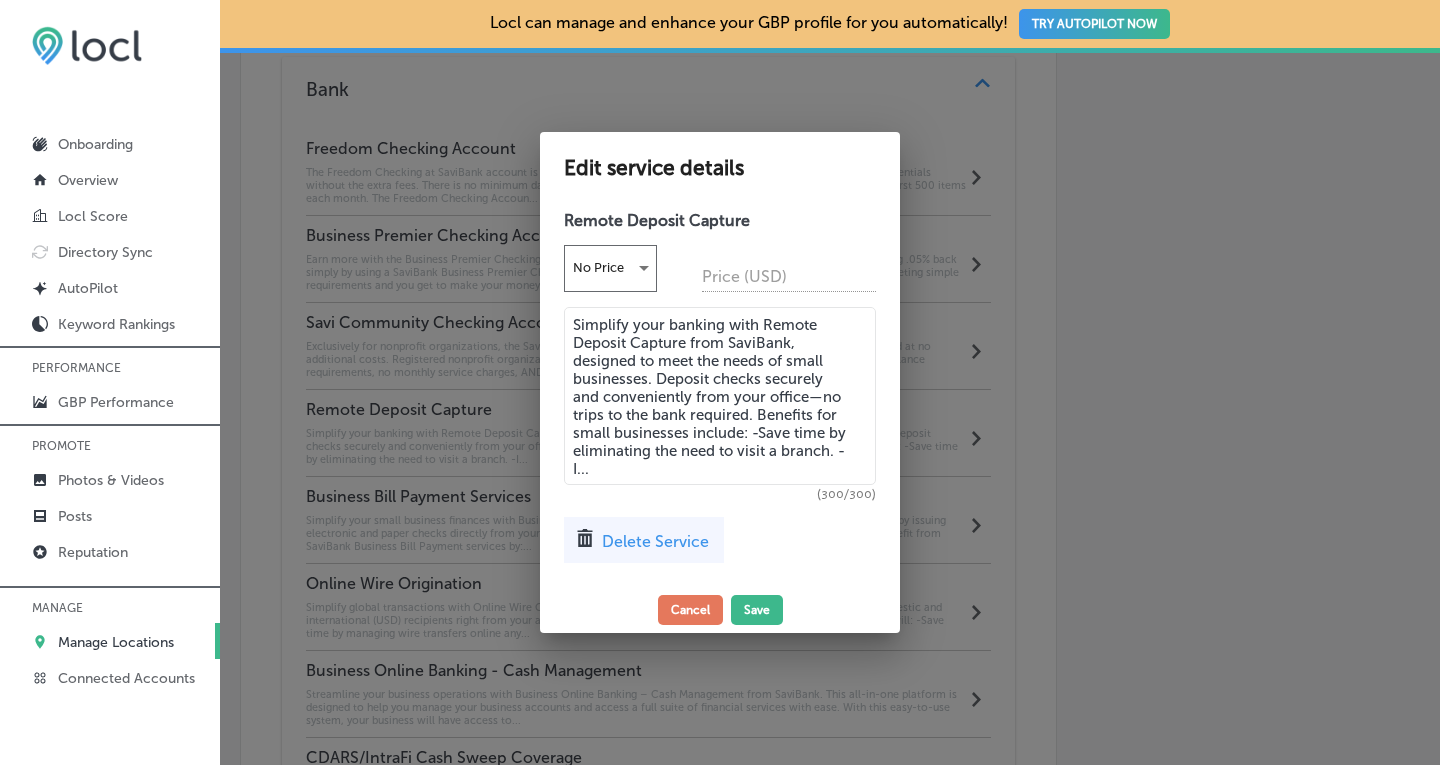 click on "Delete Service" at bounding box center (655, 541) 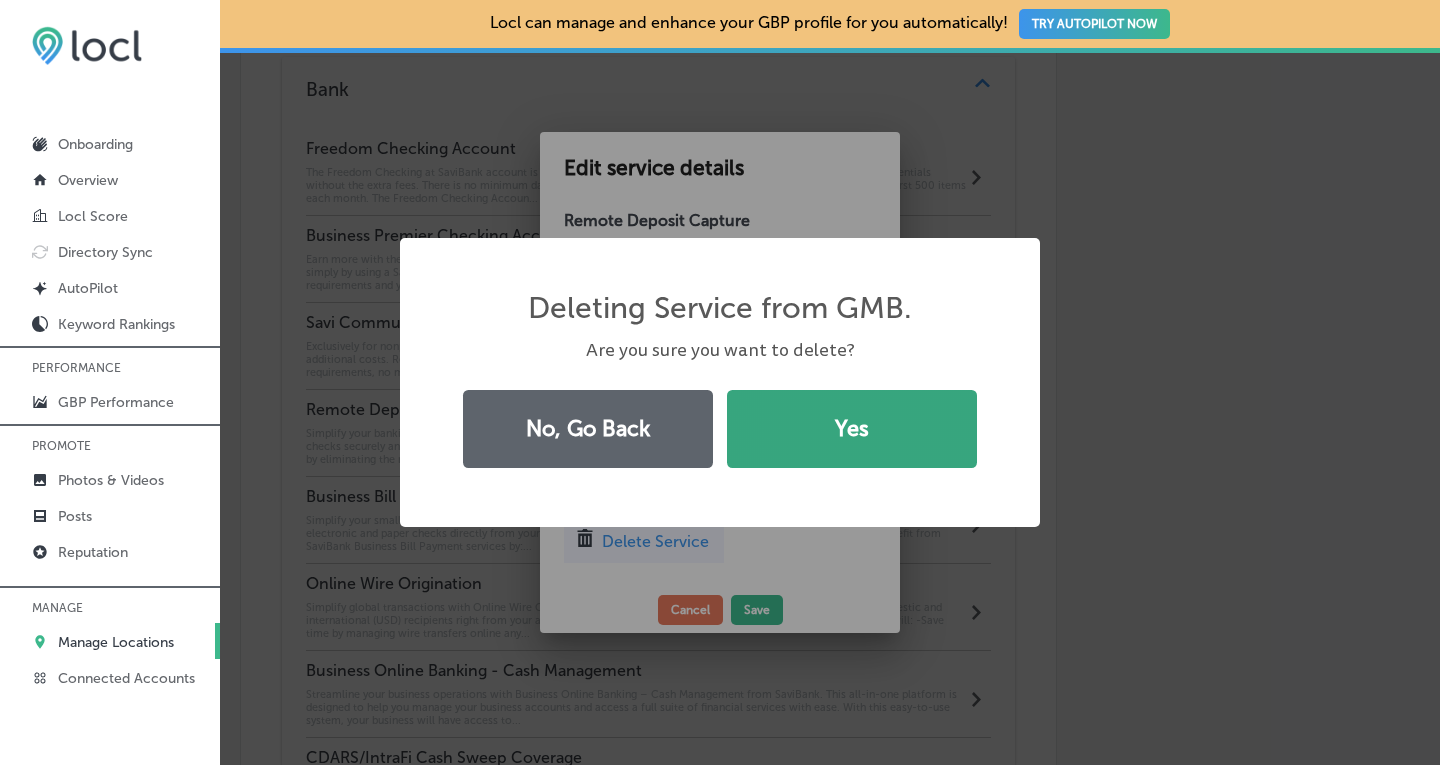 click on "Yes" at bounding box center [852, 429] 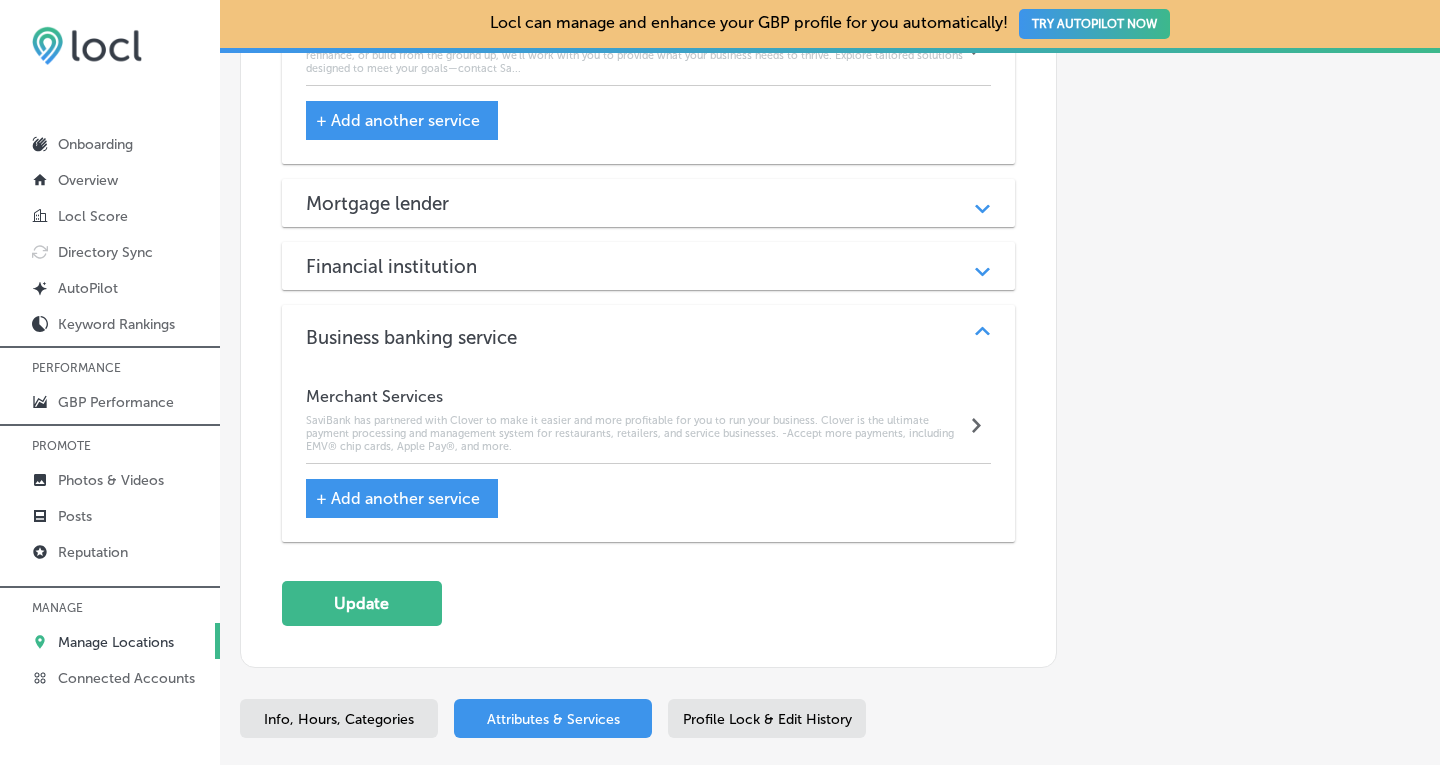 scroll, scrollTop: 2687, scrollLeft: 0, axis: vertical 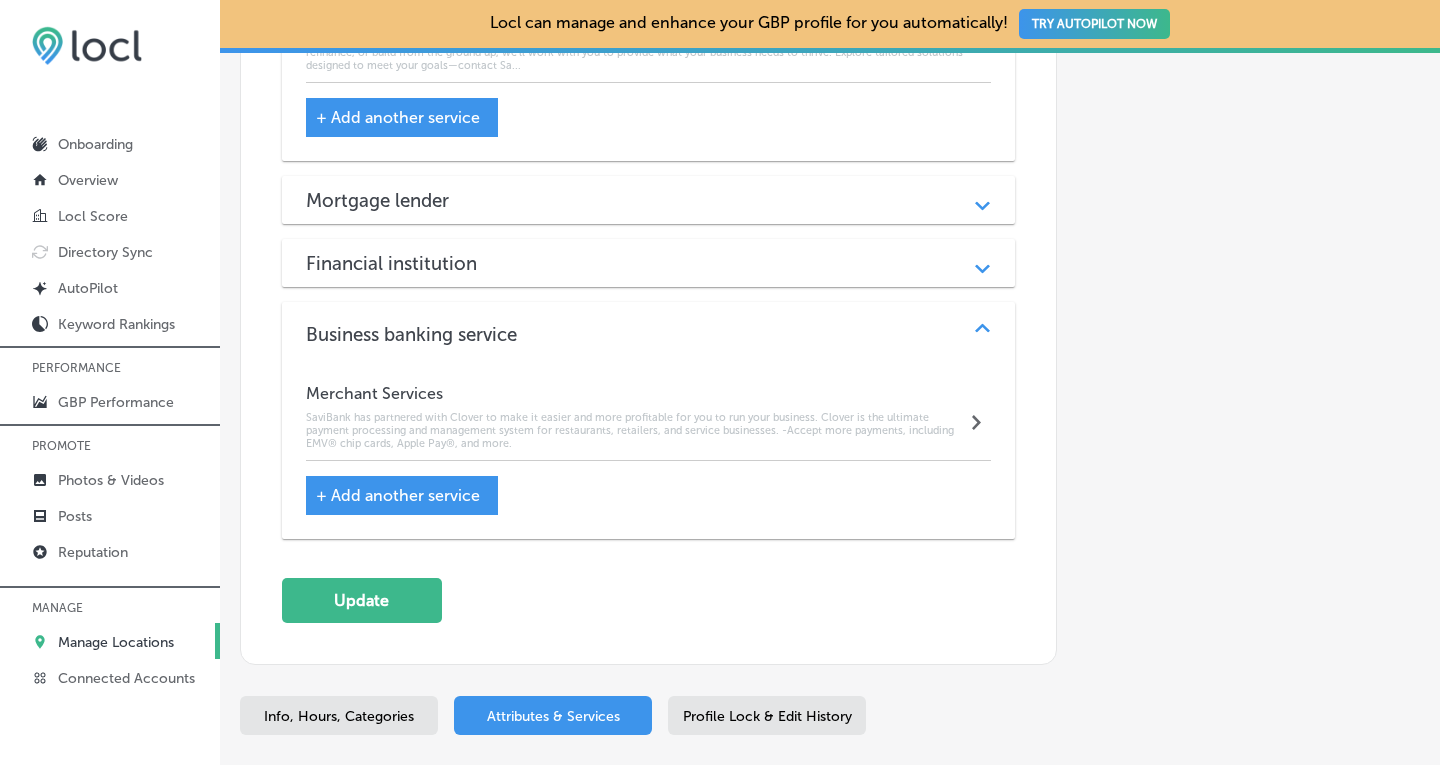 click on "+ Add another service" at bounding box center [398, 495] 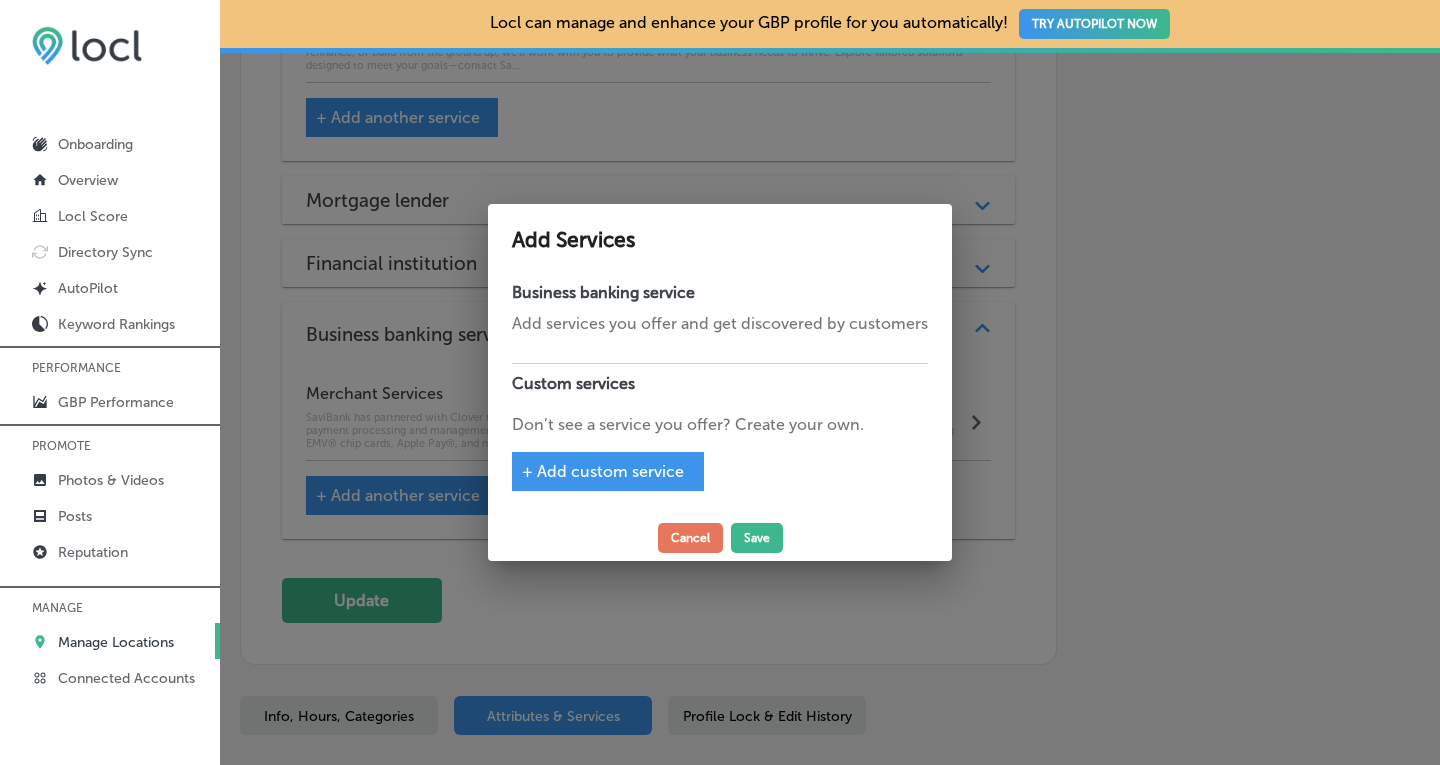 click on "+ Add custom service" at bounding box center (603, 471) 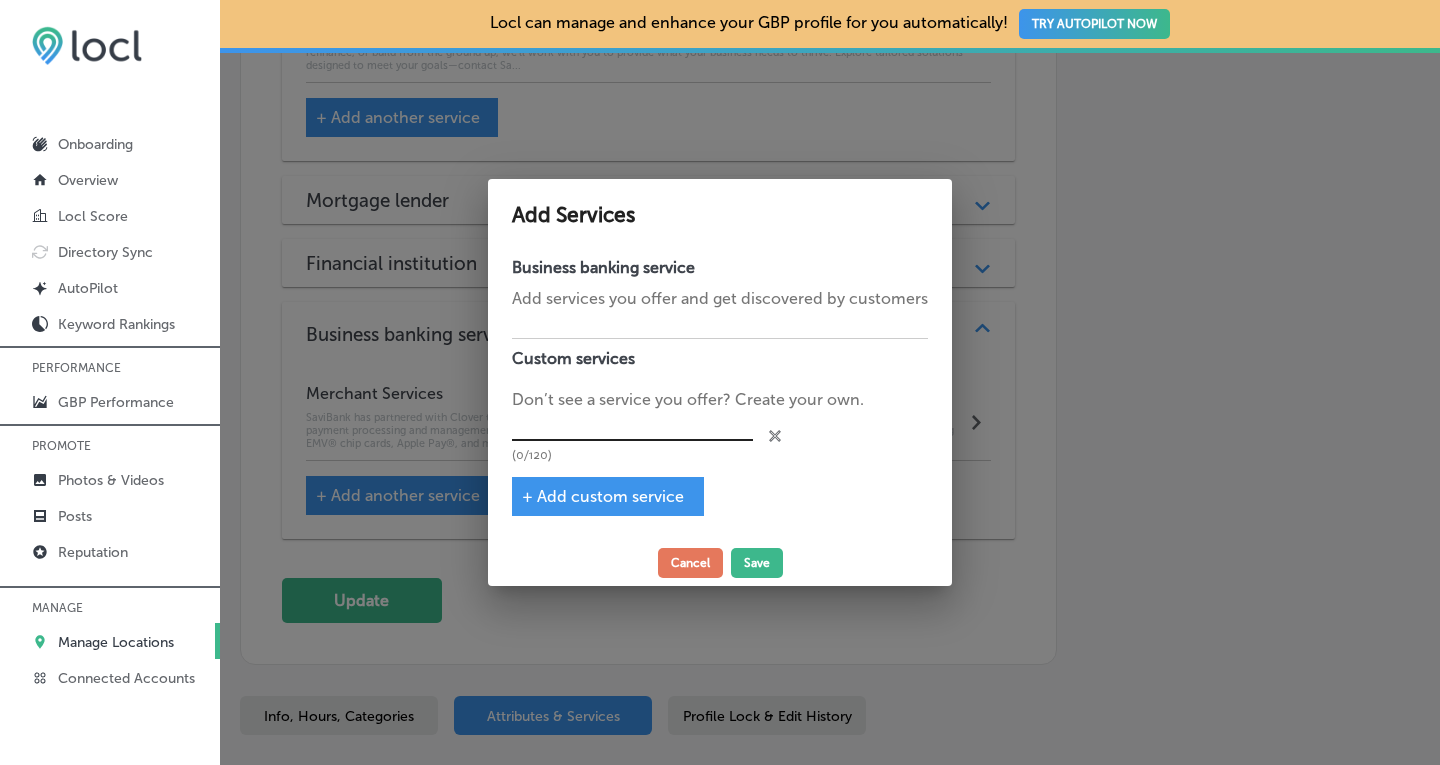 click at bounding box center (632, 426) 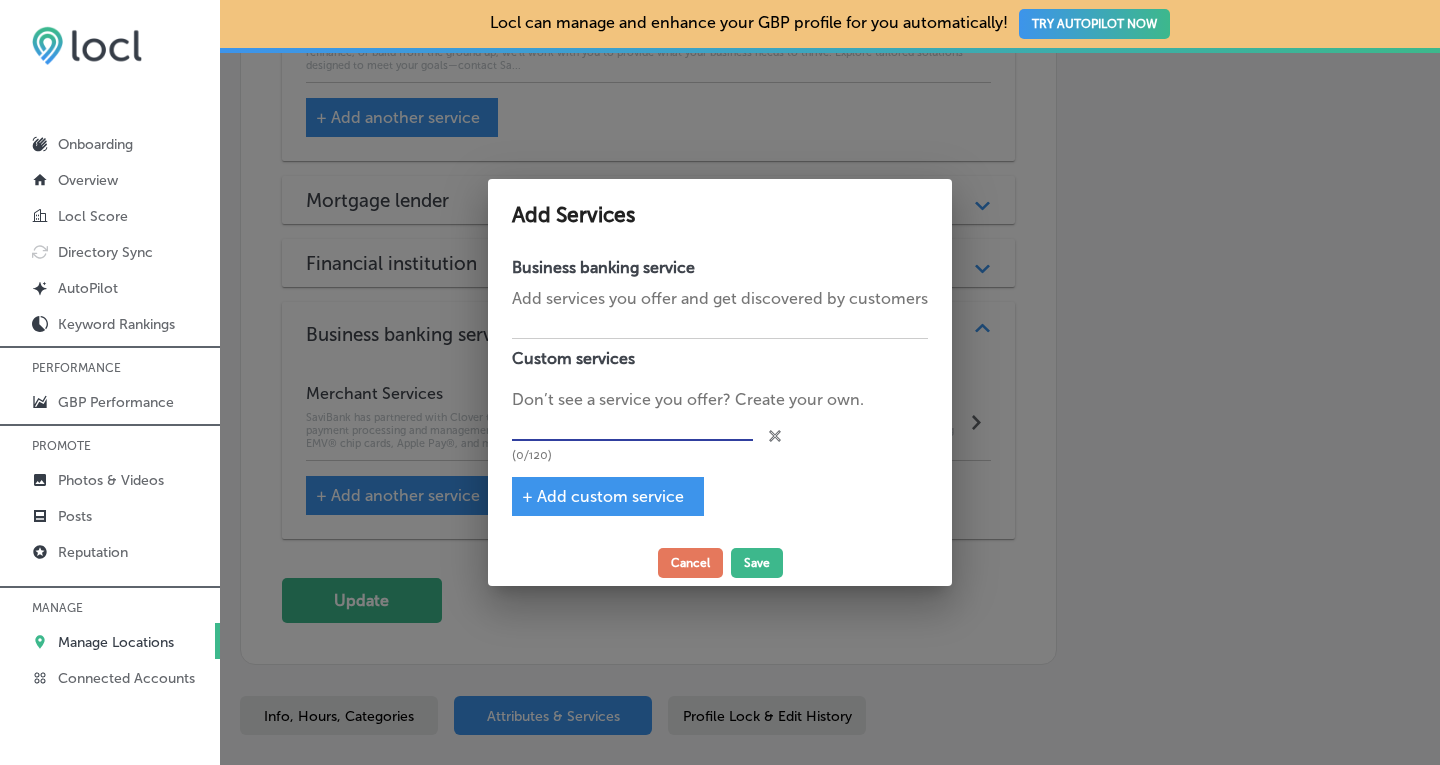 paste on "Remote Deposit Capture" 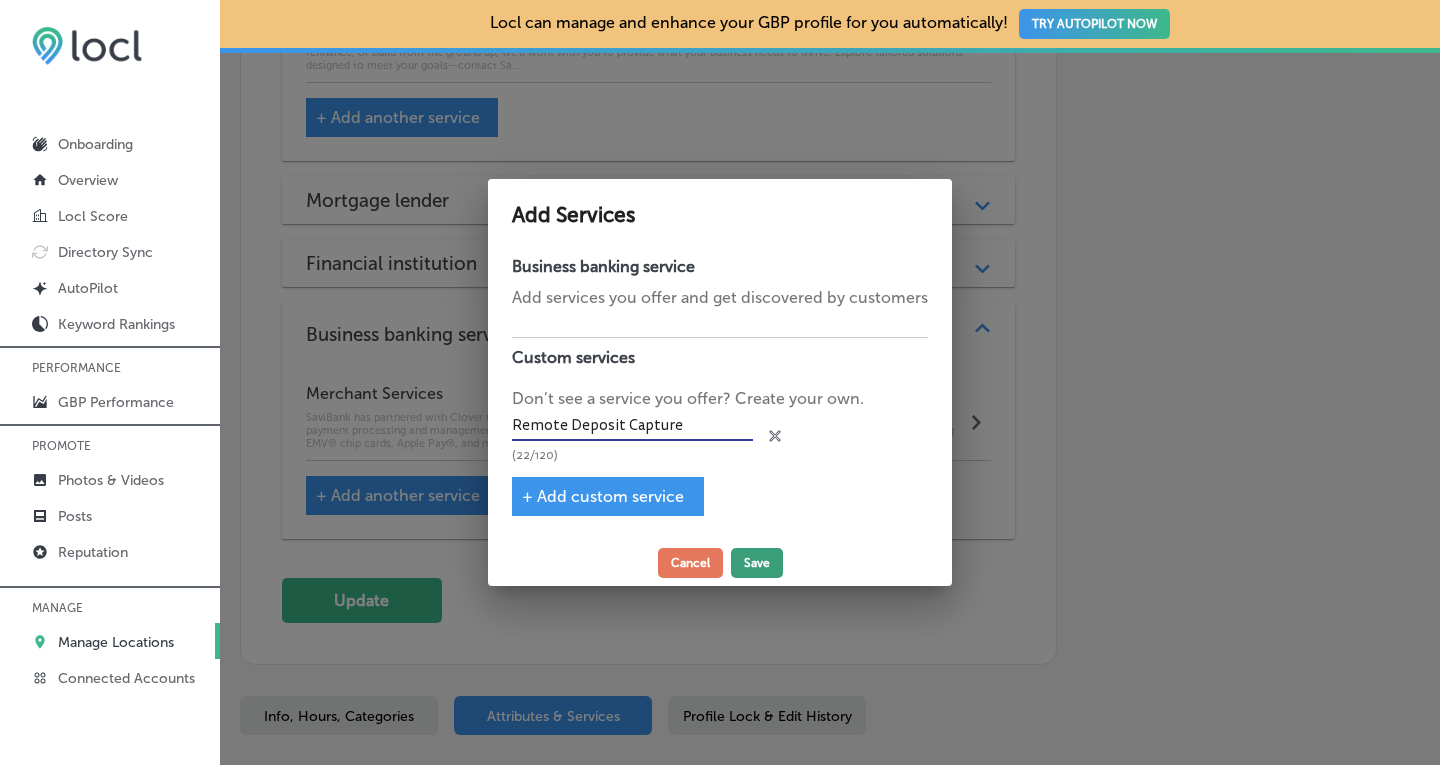 click on "Save" at bounding box center [757, 563] 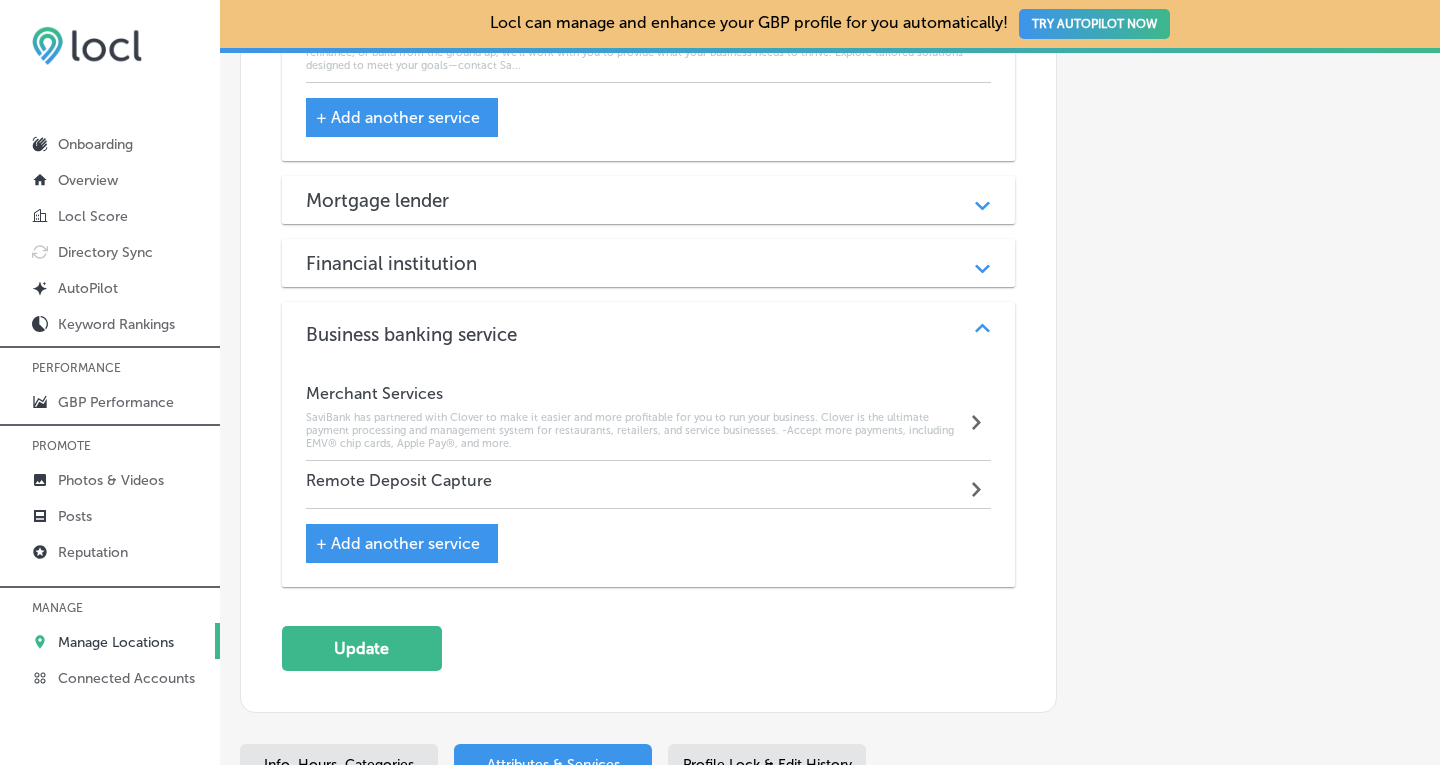 click on "Remote Deposit Capture
Path
Created with Sketch." at bounding box center (649, 485) 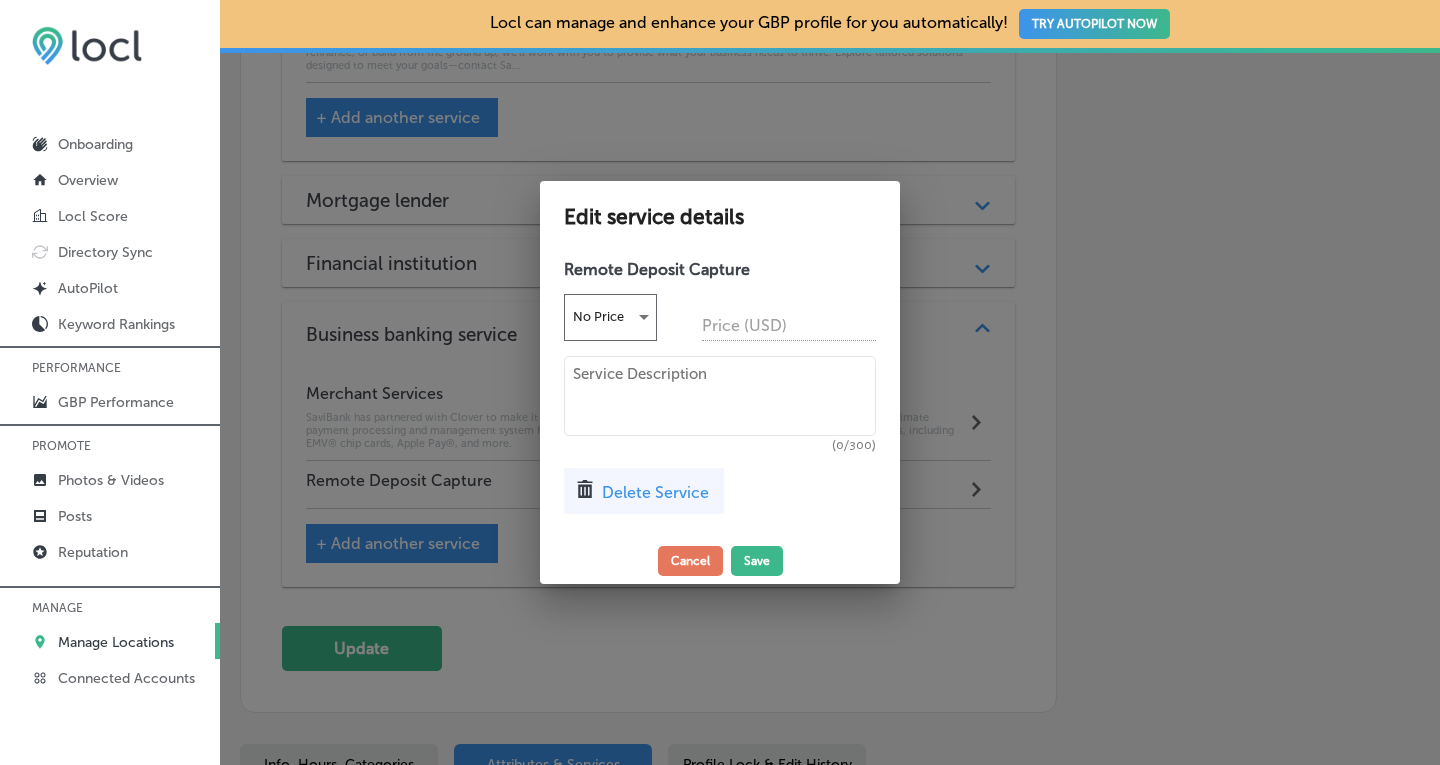 click at bounding box center [720, 396] 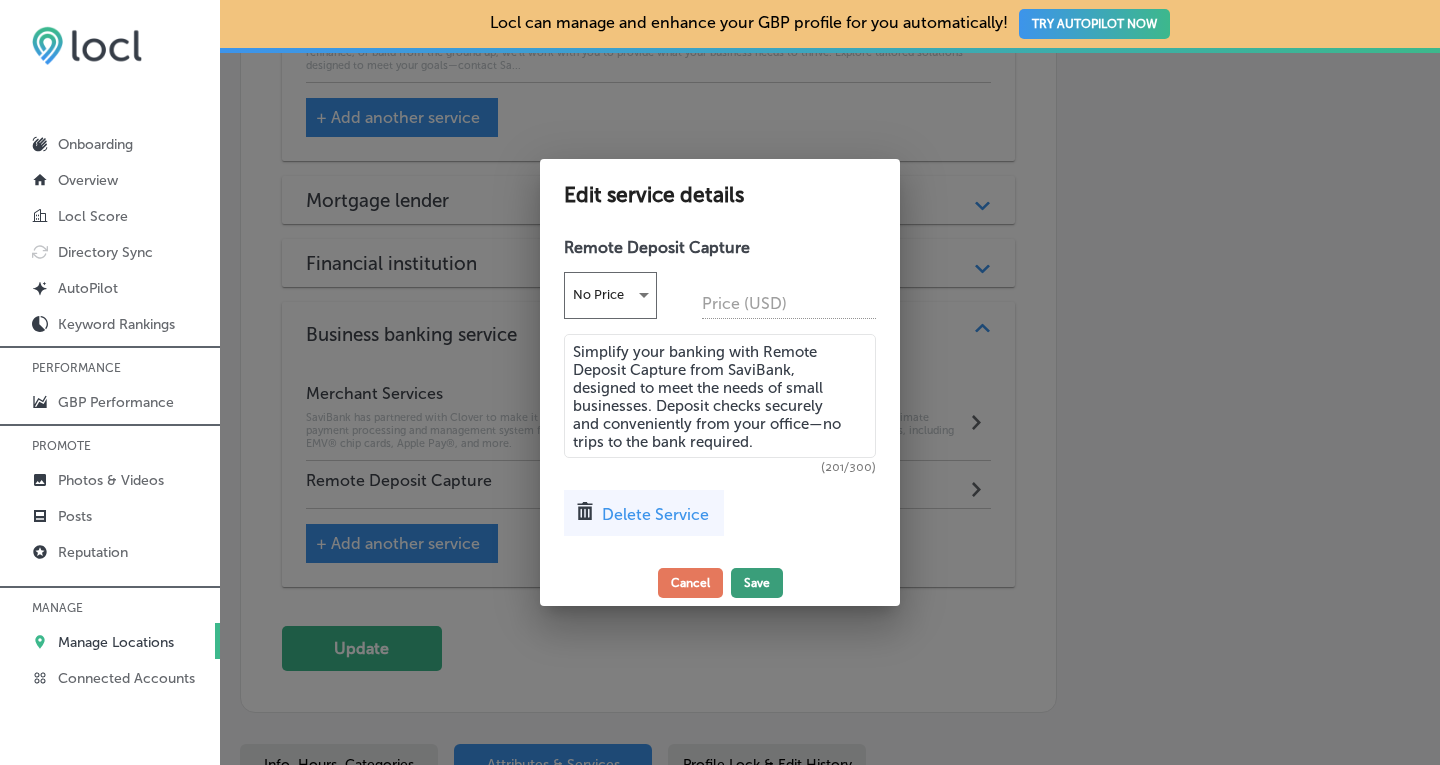 click on "Save" at bounding box center [757, 583] 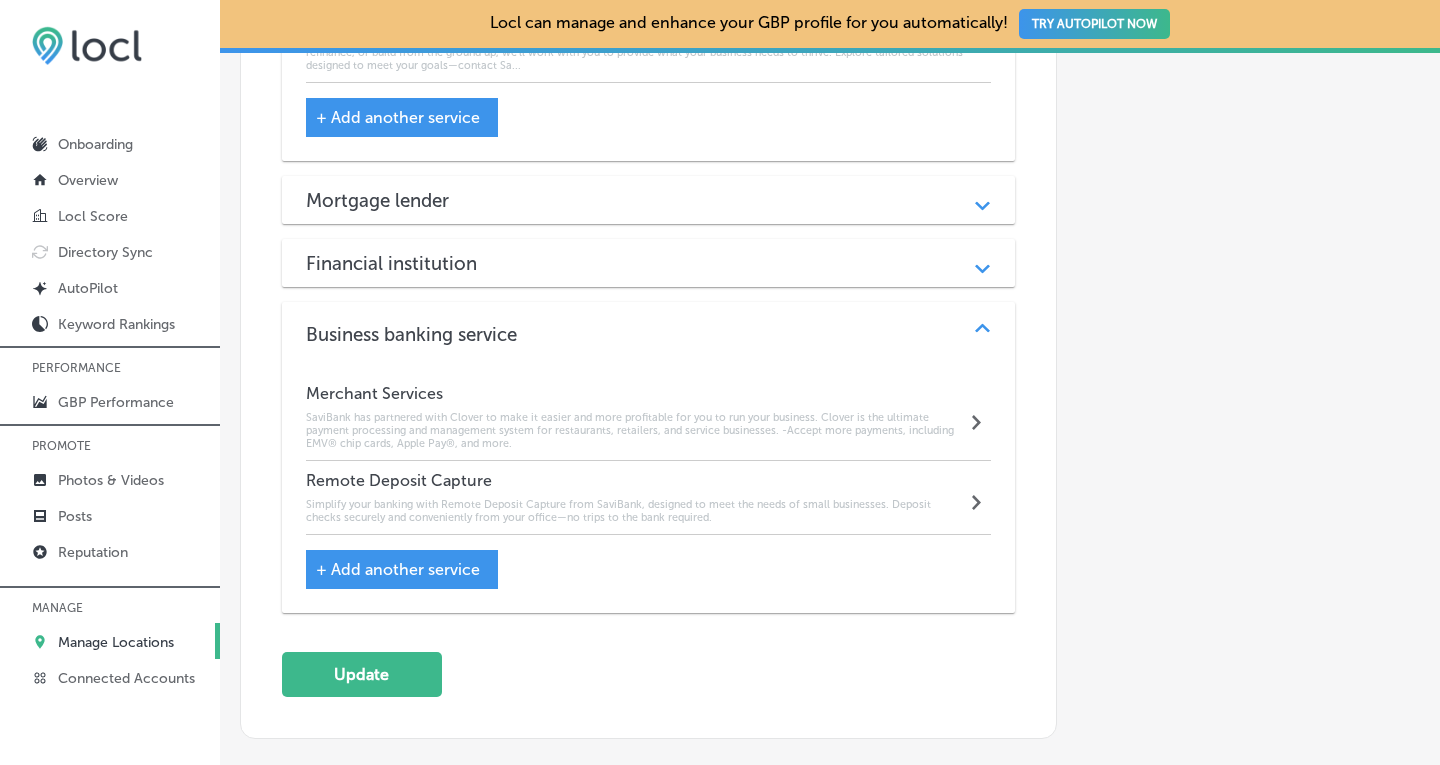 click on "Automatically Sync Profile Details Premium Directories:" at bounding box center (1238, -768) 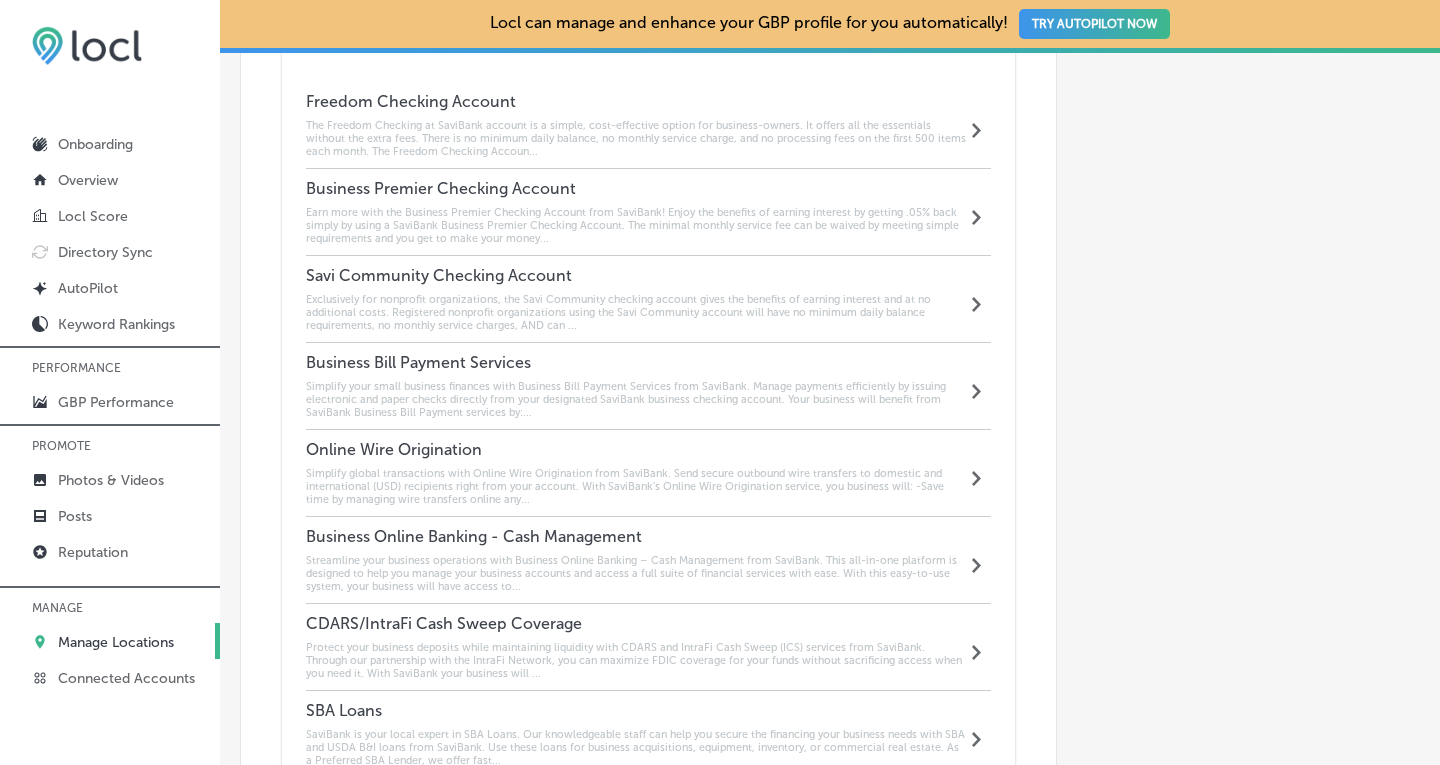 scroll, scrollTop: 1908, scrollLeft: 0, axis: vertical 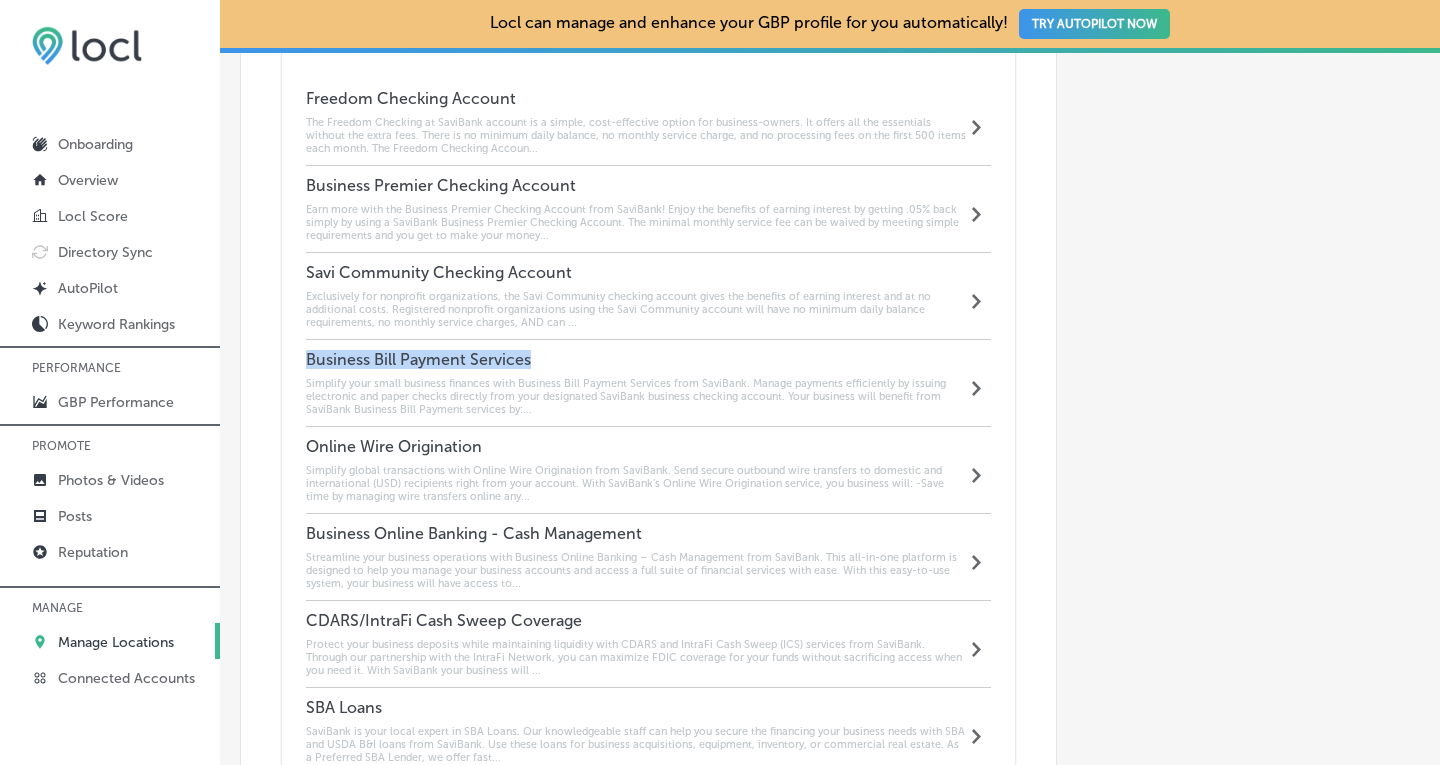 drag, startPoint x: 544, startPoint y: 330, endPoint x: 298, endPoint y: 320, distance: 246.20317 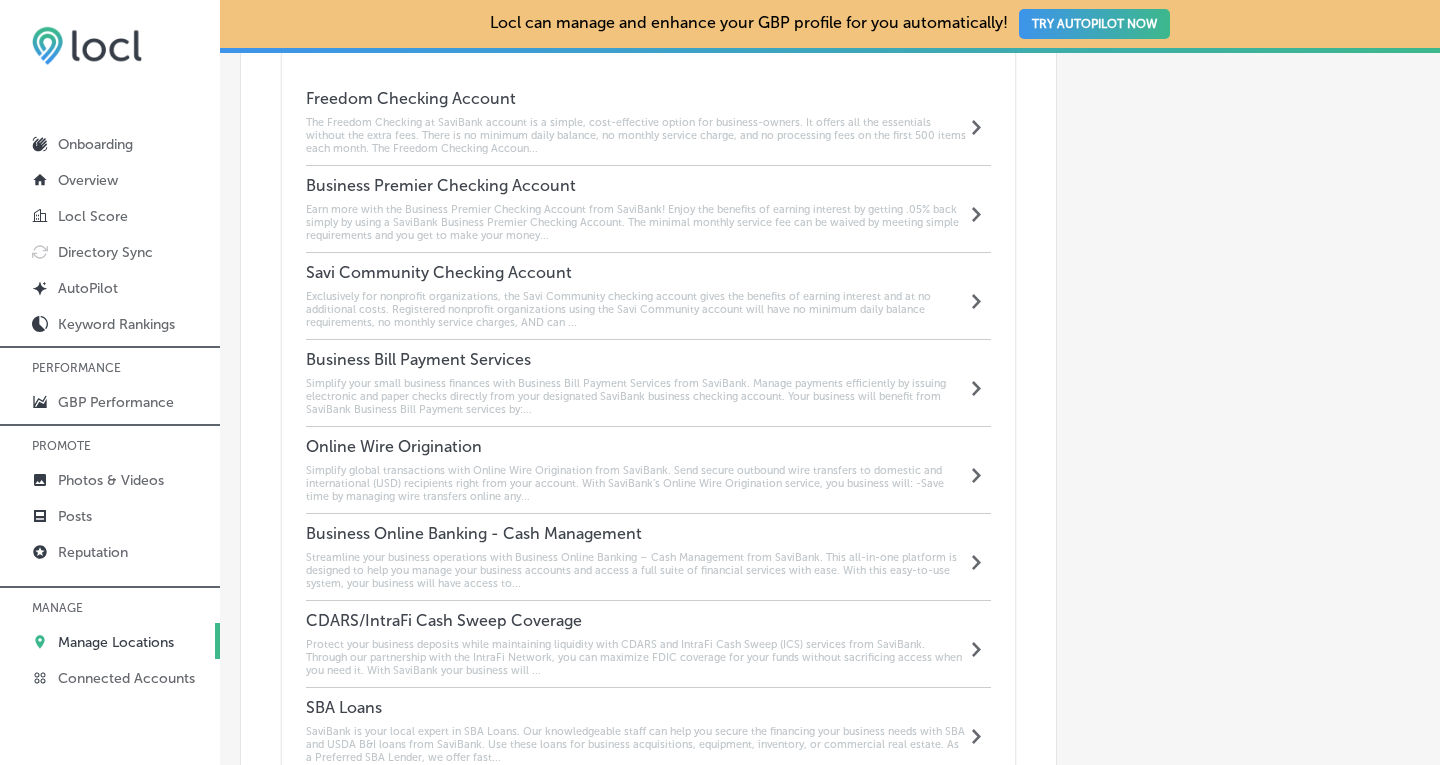 click on "Simplify your small business finances with Business Bill Payment Services from SaviBank. Manage payments efficiently by issuing electronic and paper checks directly from your designated SaviBank business checking account. Your business will benefit from SaviBank Business Bill Payment services by:..." at bounding box center [636, 396] 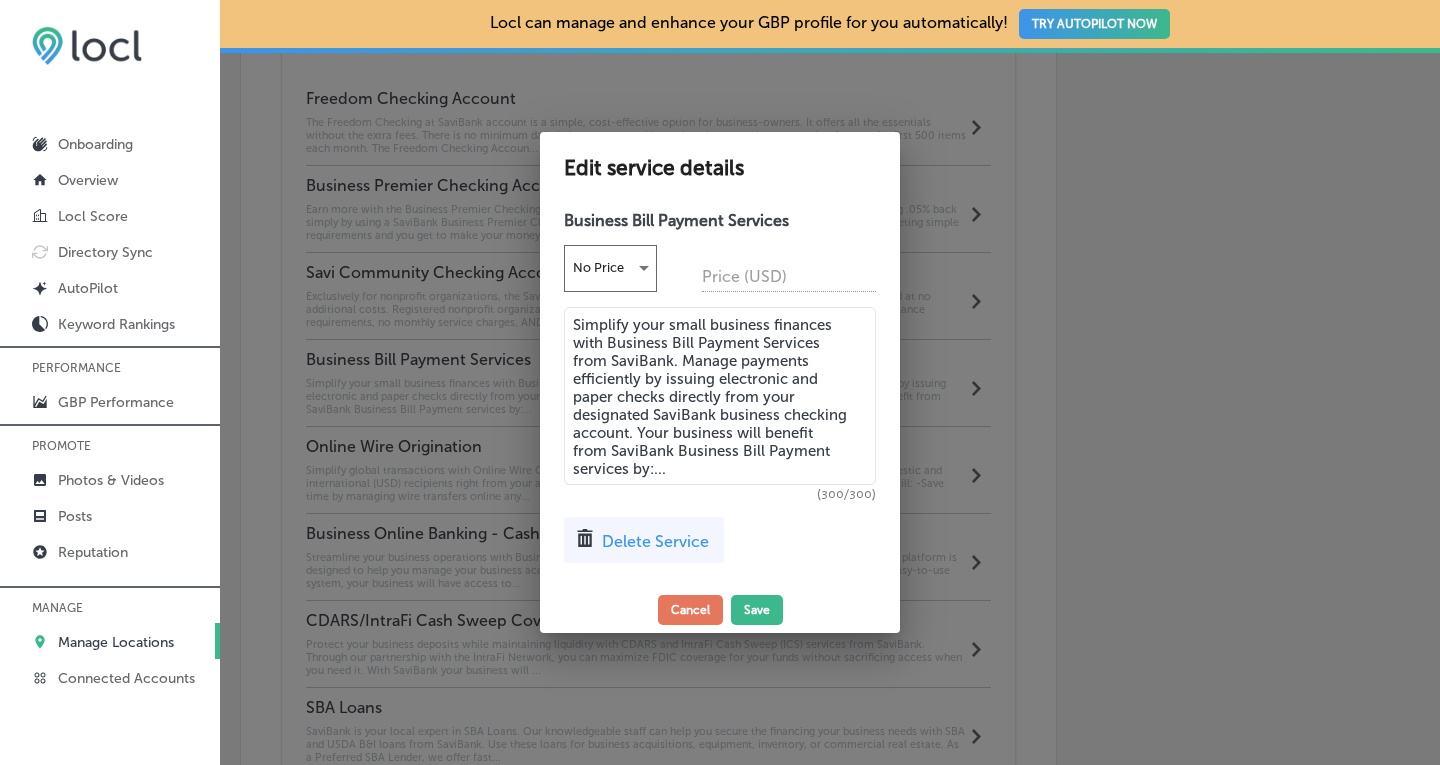 click on "Delete Service" at bounding box center (655, 541) 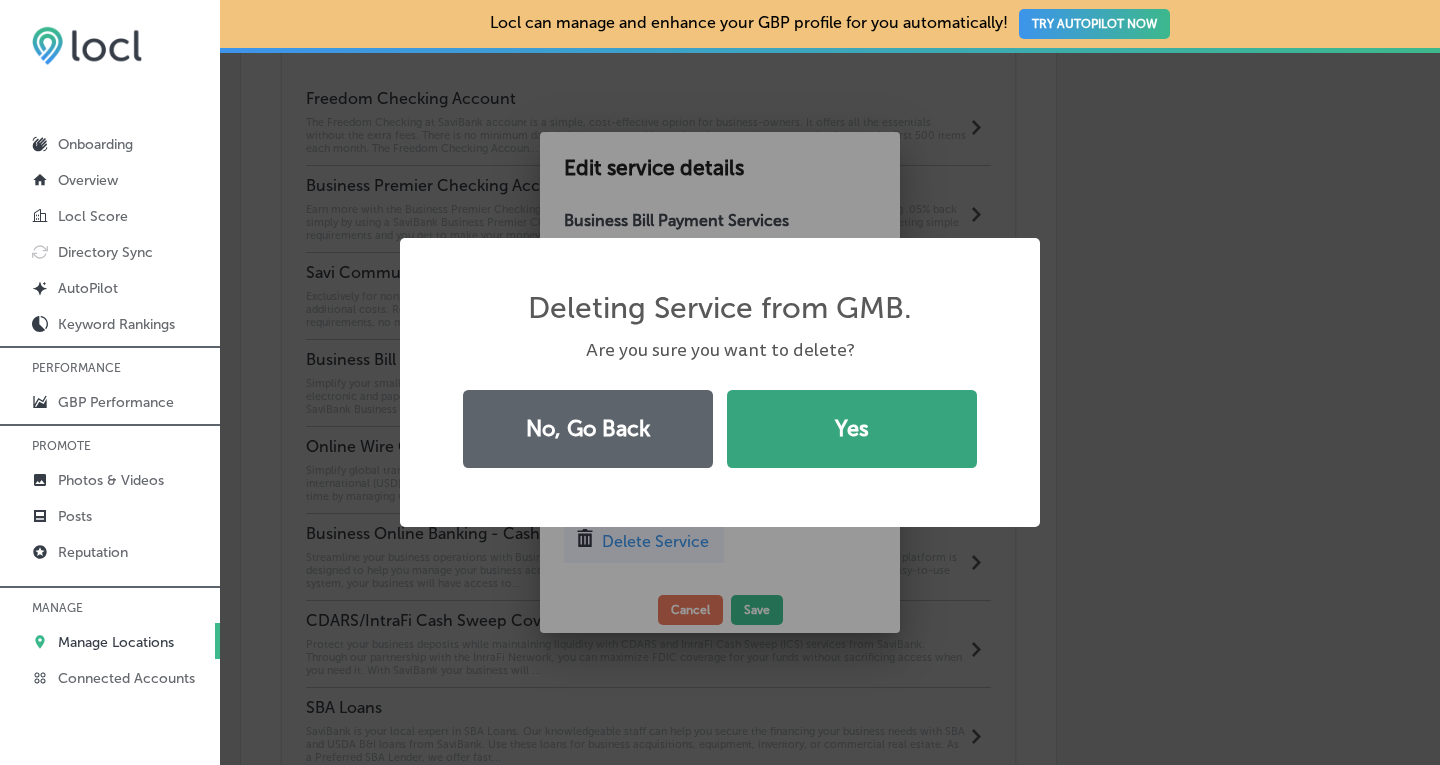 click on "Yes" at bounding box center [852, 429] 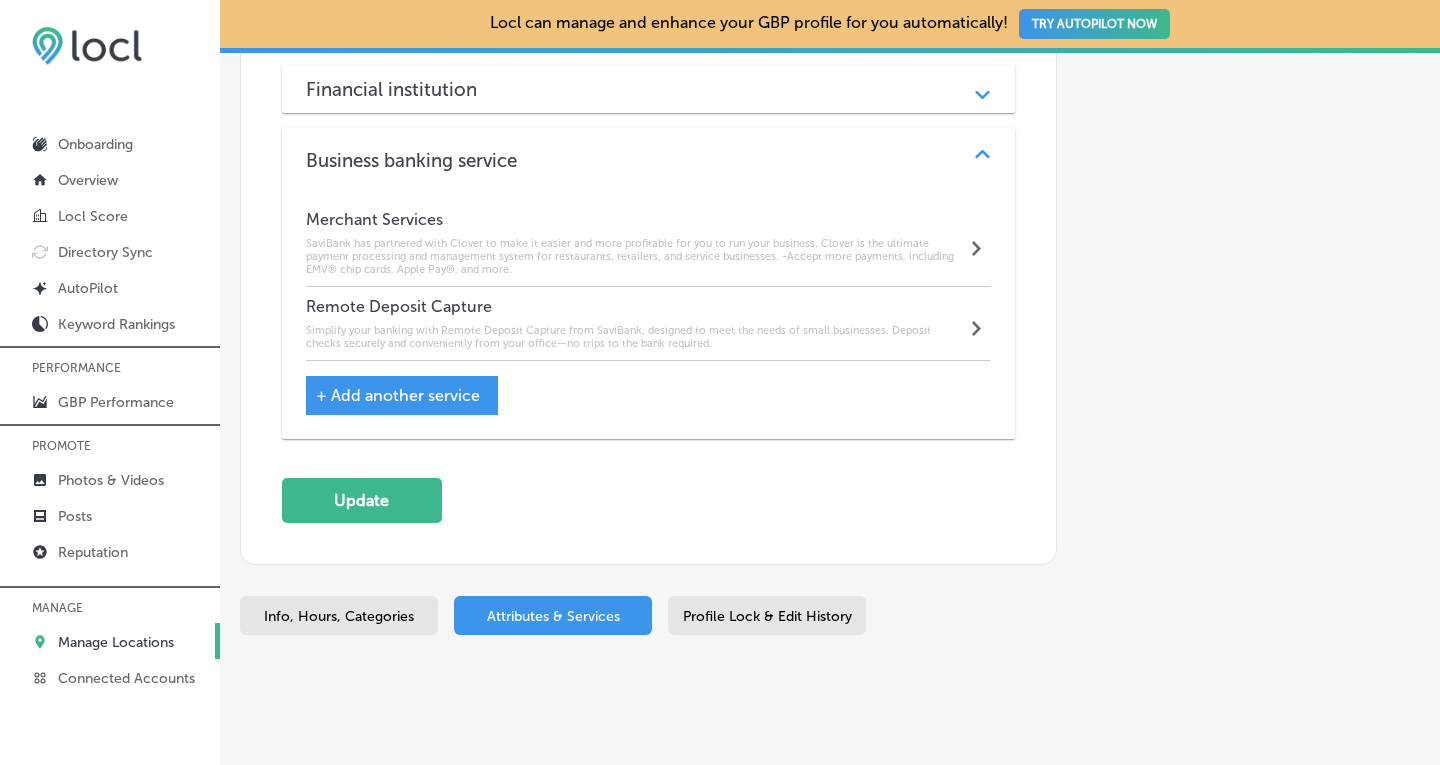 scroll, scrollTop: 2587, scrollLeft: 0, axis: vertical 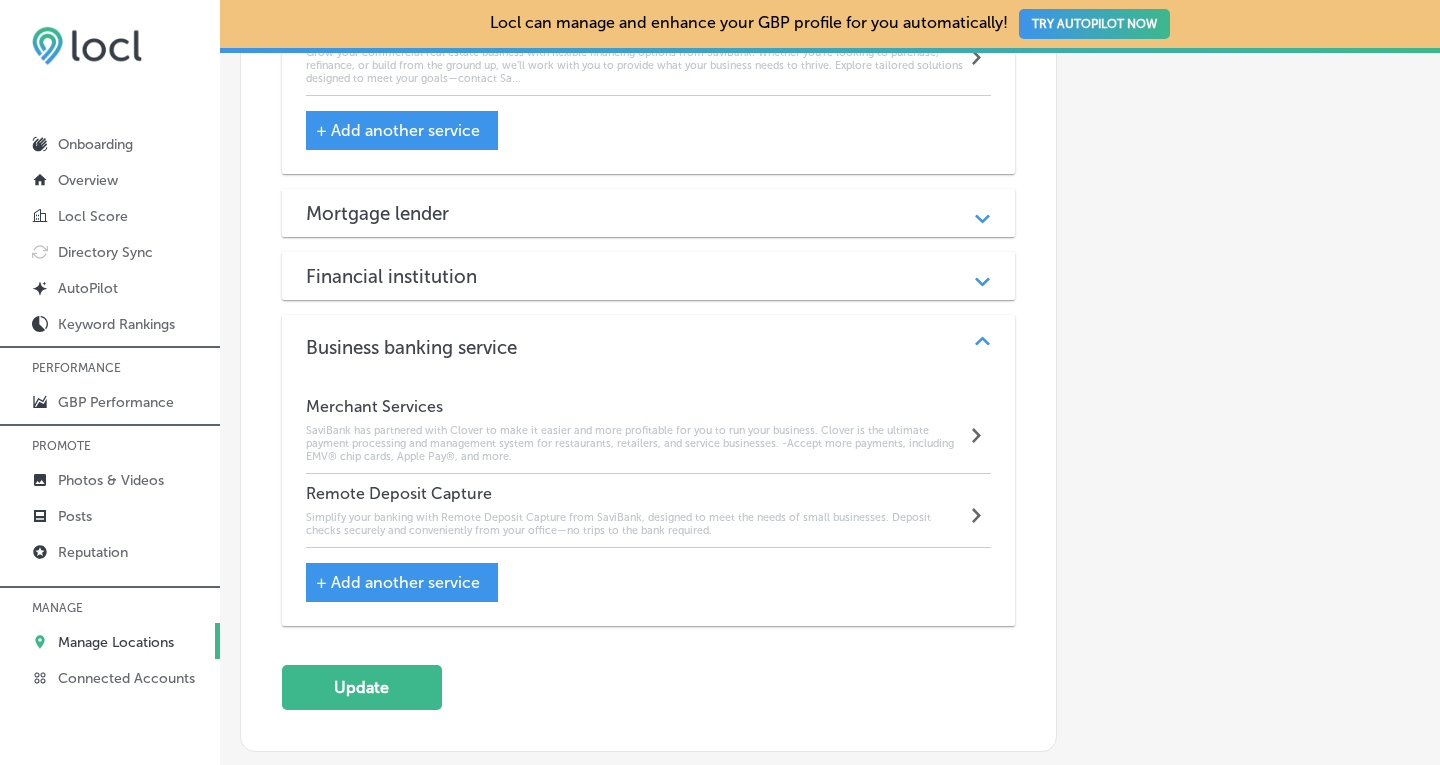 click on "+ Add another service" at bounding box center (398, 582) 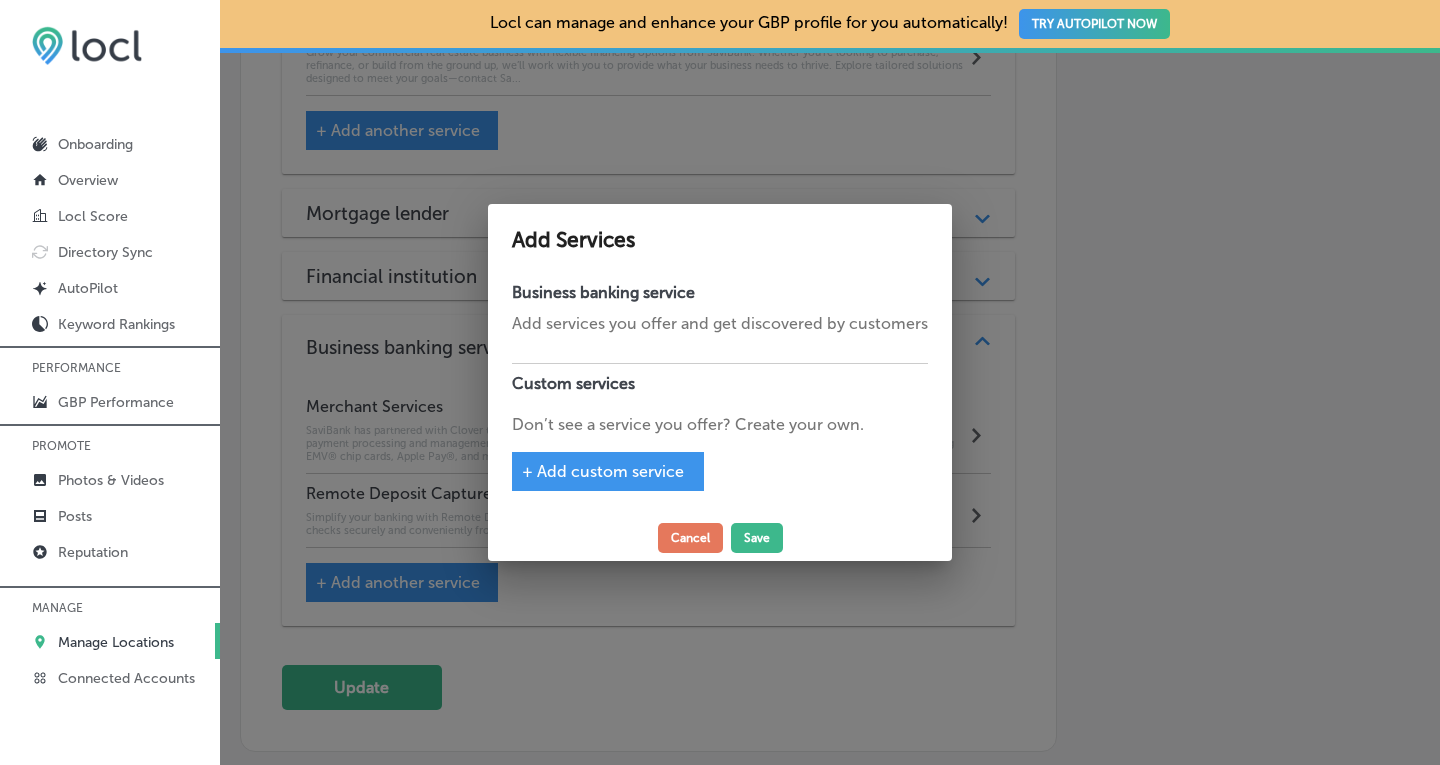 click on "+ Add custom service" at bounding box center [603, 471] 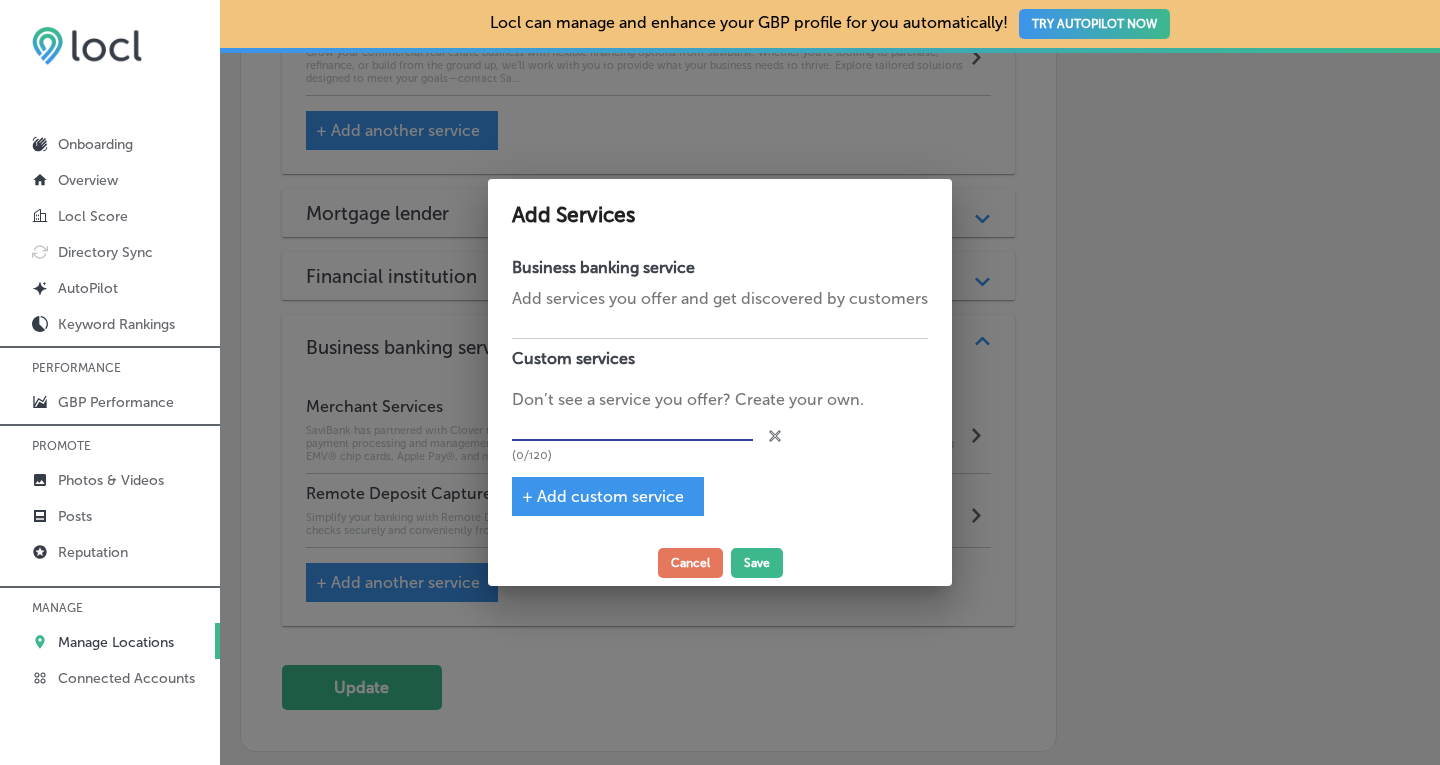 click at bounding box center (632, 426) 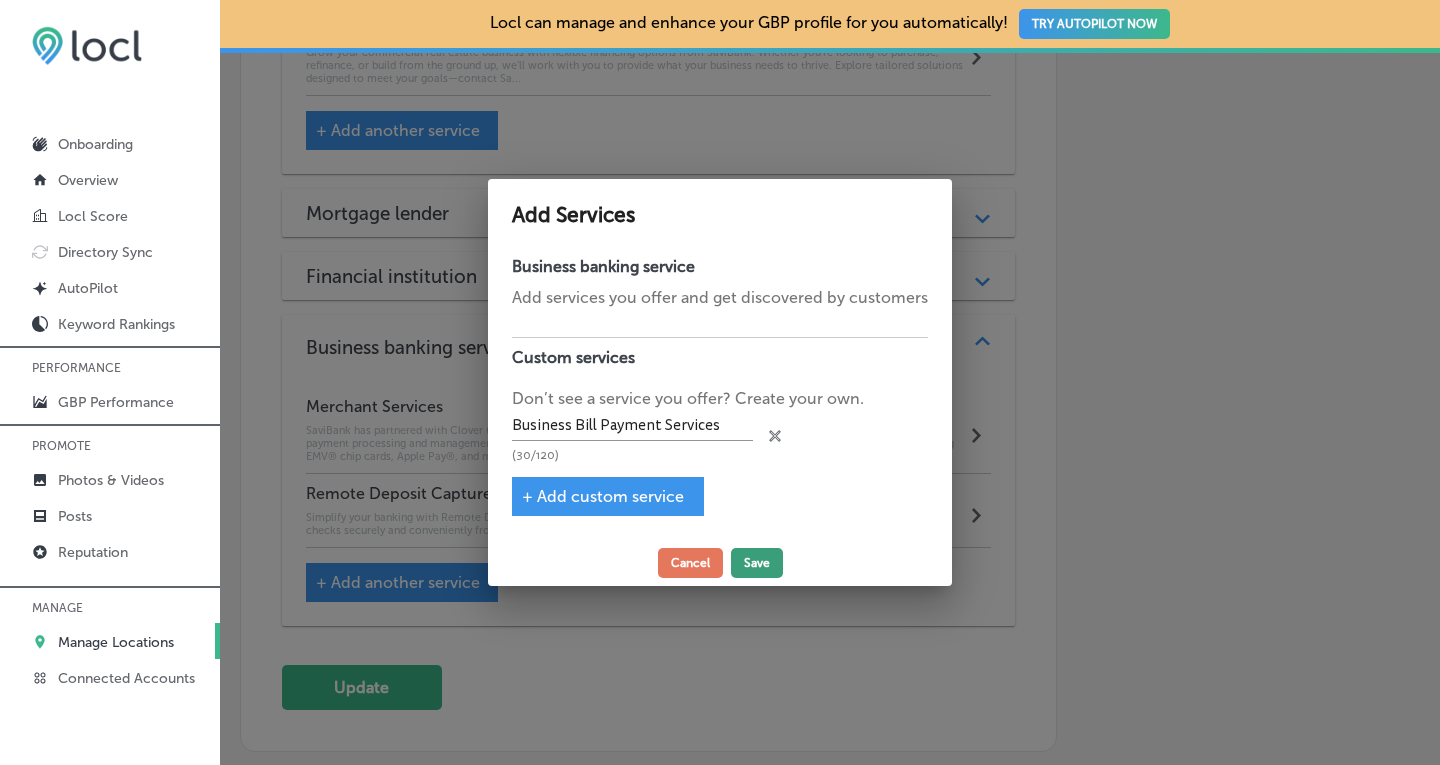 click on "Save" at bounding box center [757, 563] 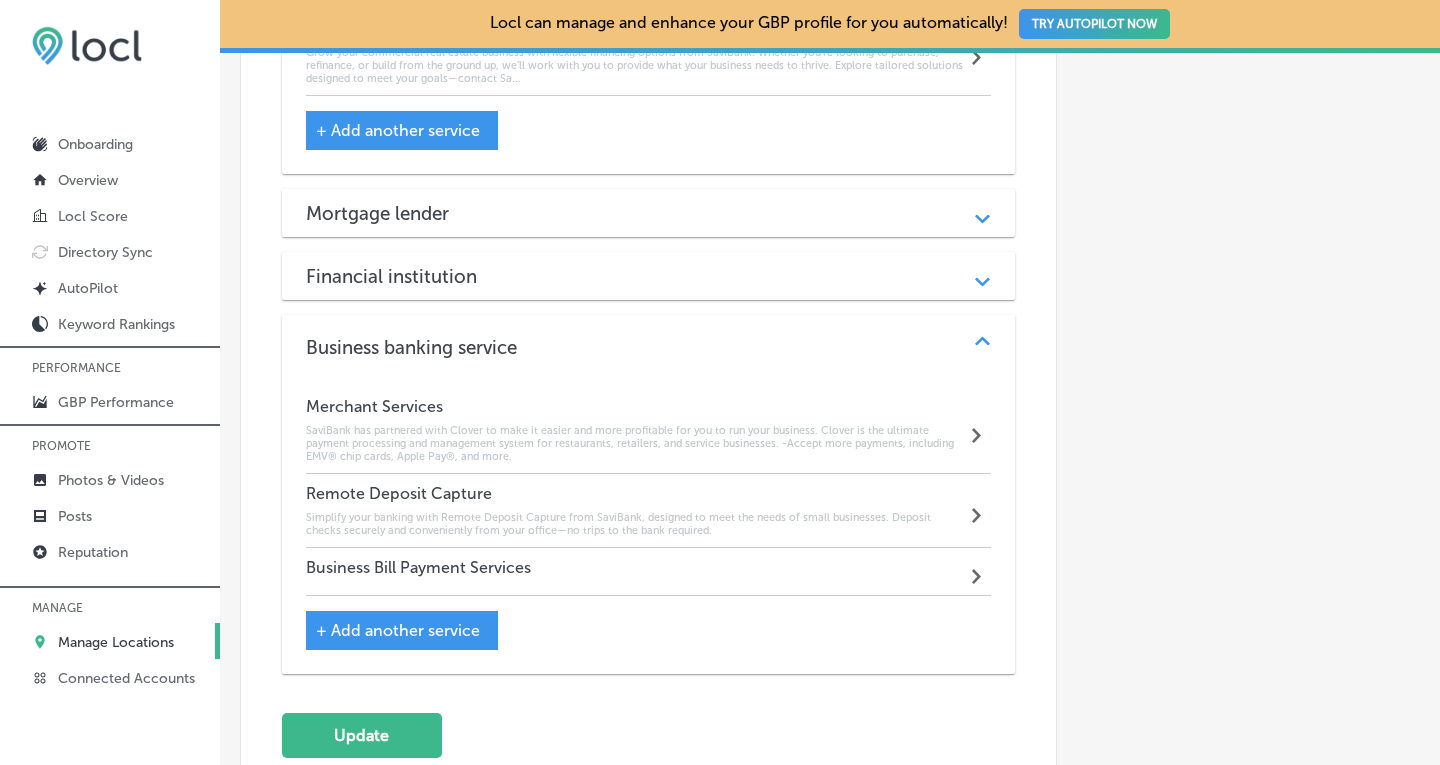 click on "Business Bill Payment Services
Path
Created with Sketch." at bounding box center (649, 572) 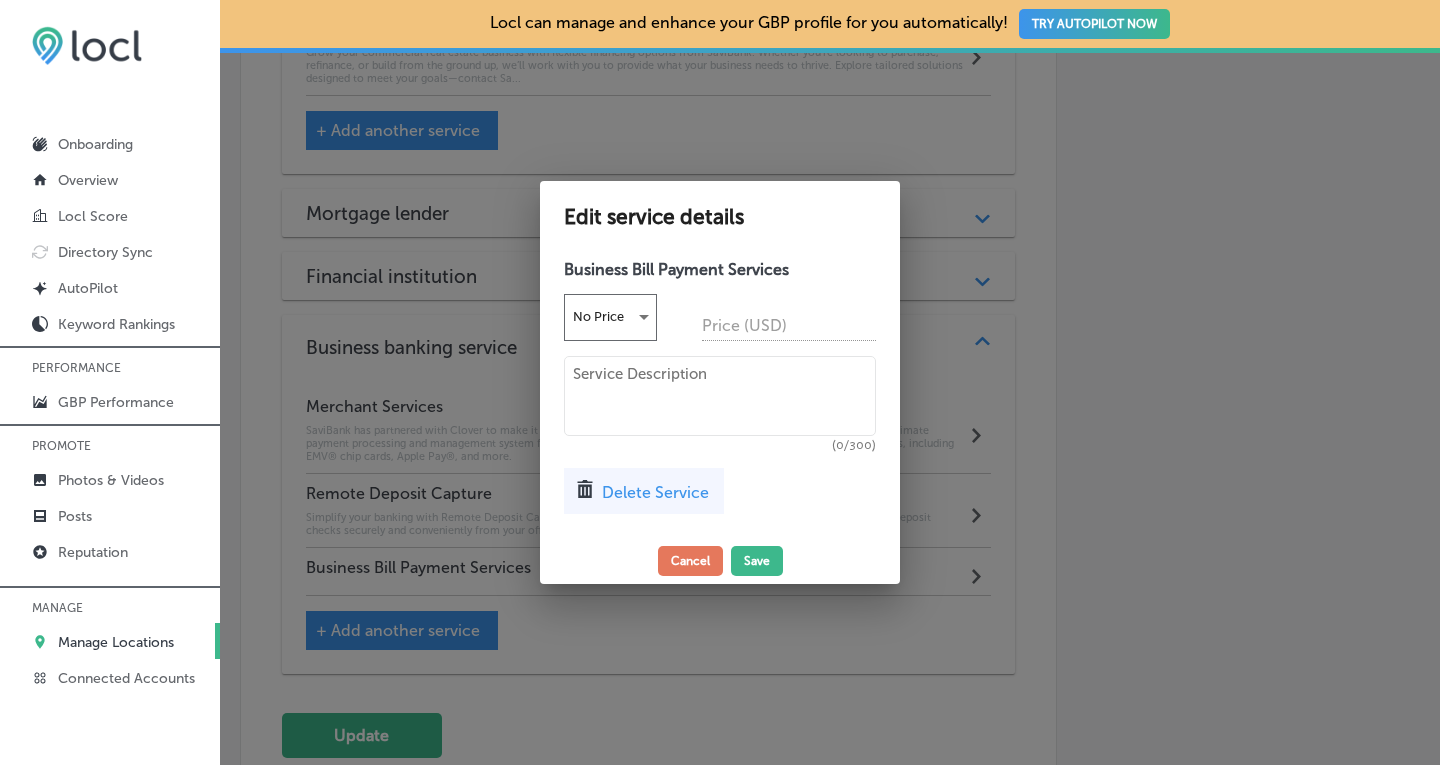 click at bounding box center [720, 396] 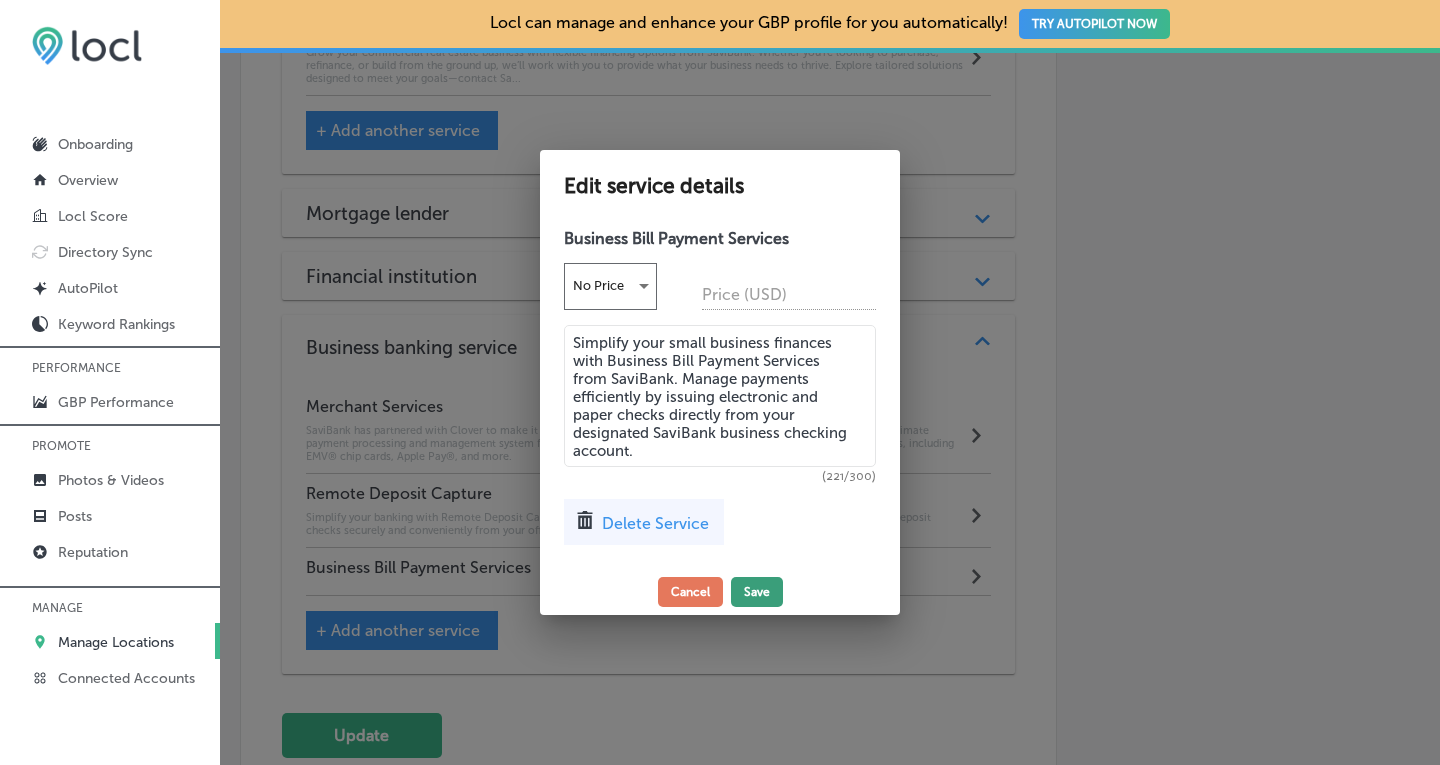 click on "Save" at bounding box center [757, 592] 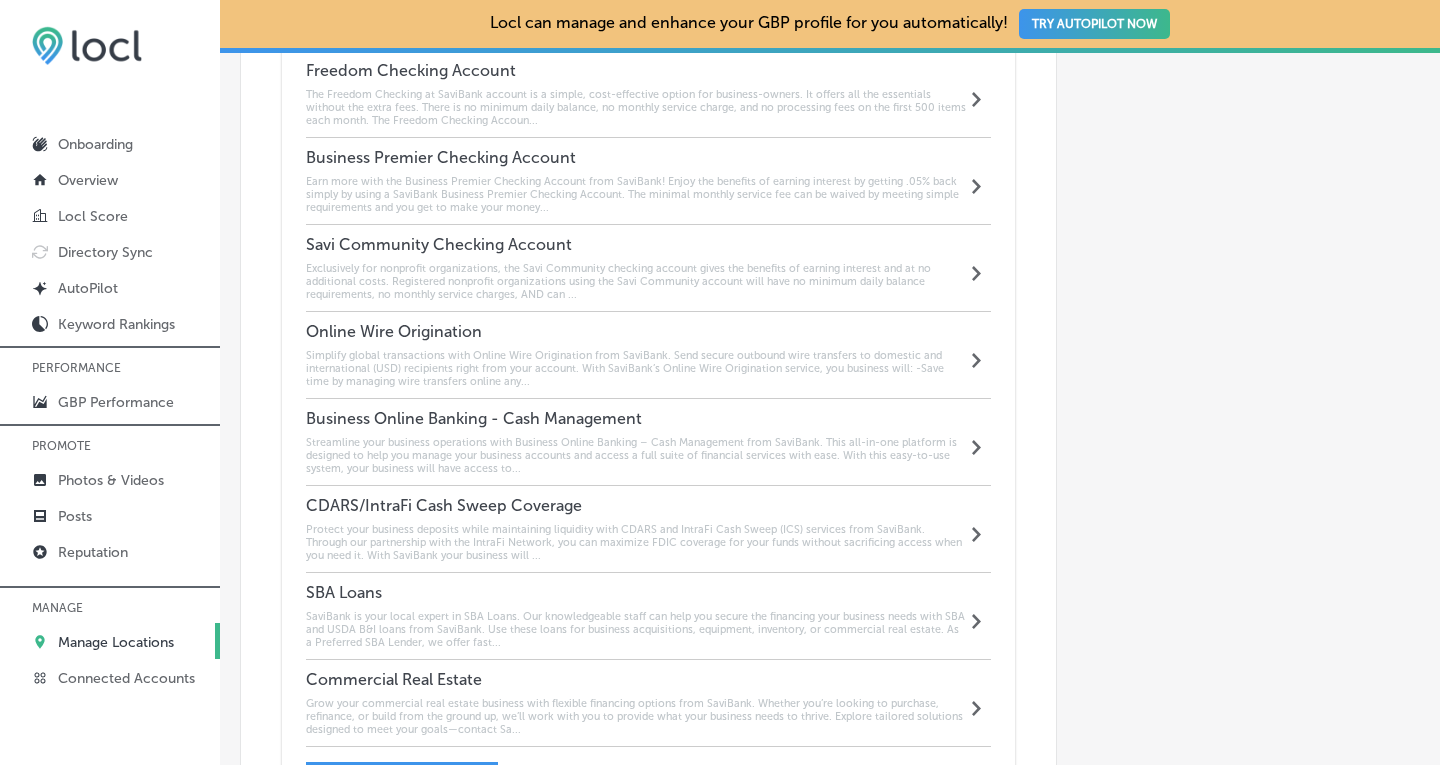 scroll, scrollTop: 1938, scrollLeft: 0, axis: vertical 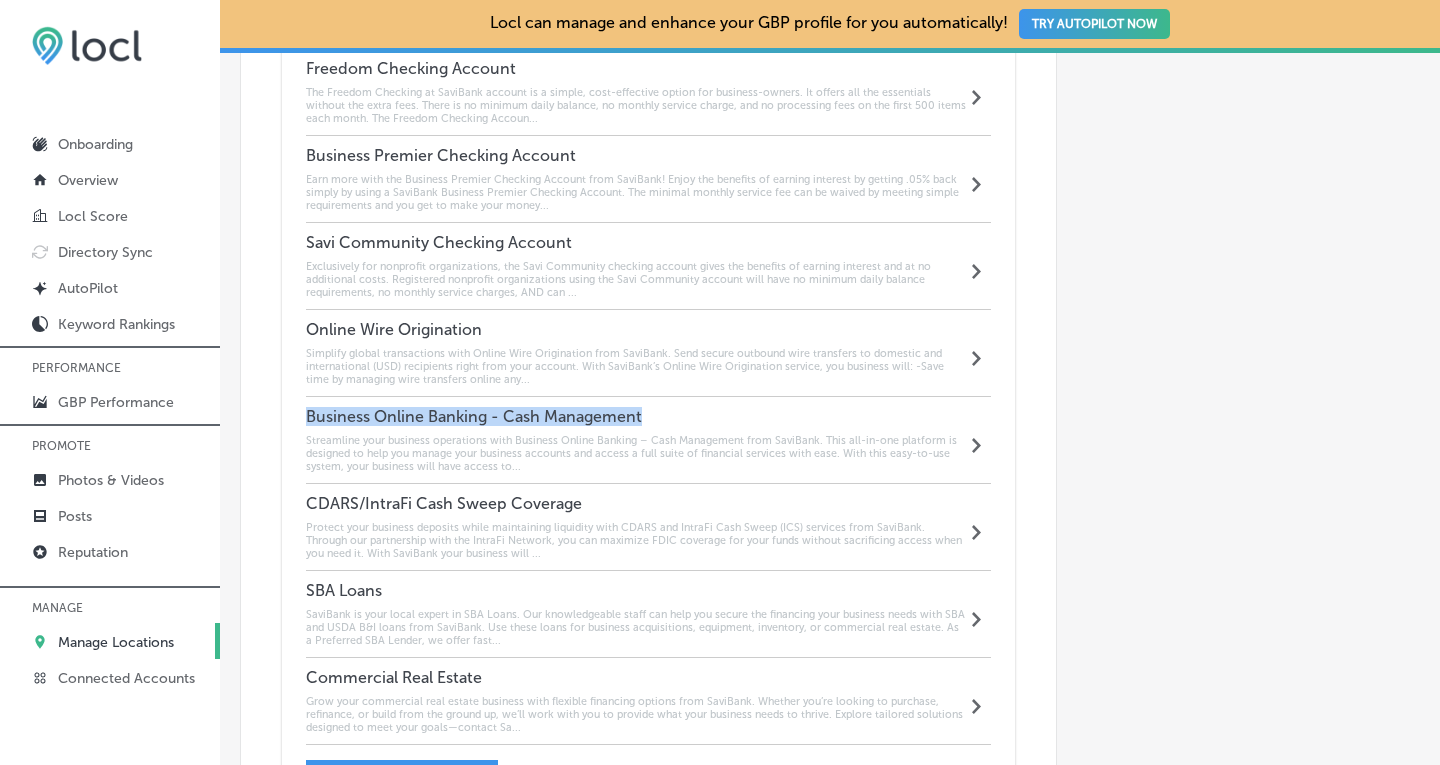 drag, startPoint x: 663, startPoint y: 390, endPoint x: 308, endPoint y: 397, distance: 355.069 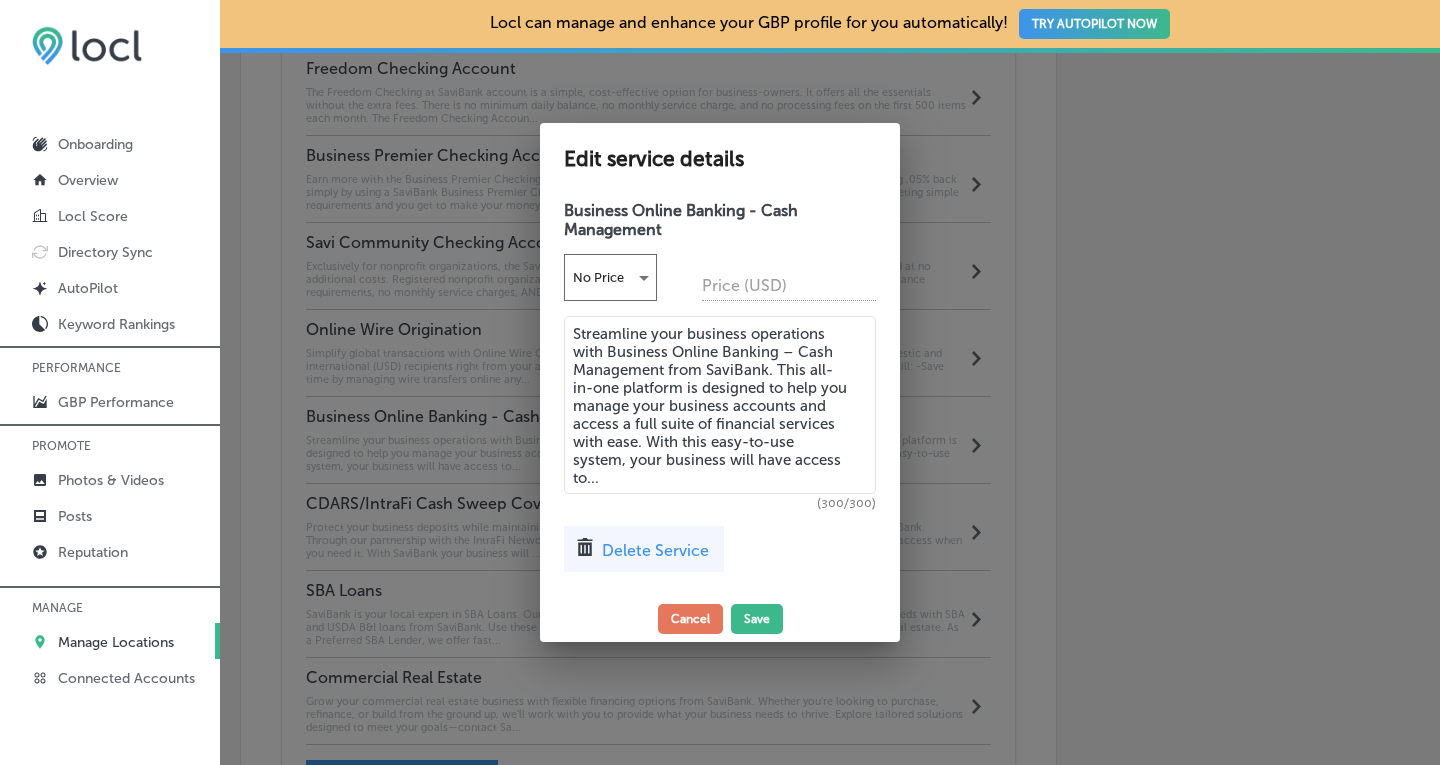 click on "Delete Service" at bounding box center [655, 550] 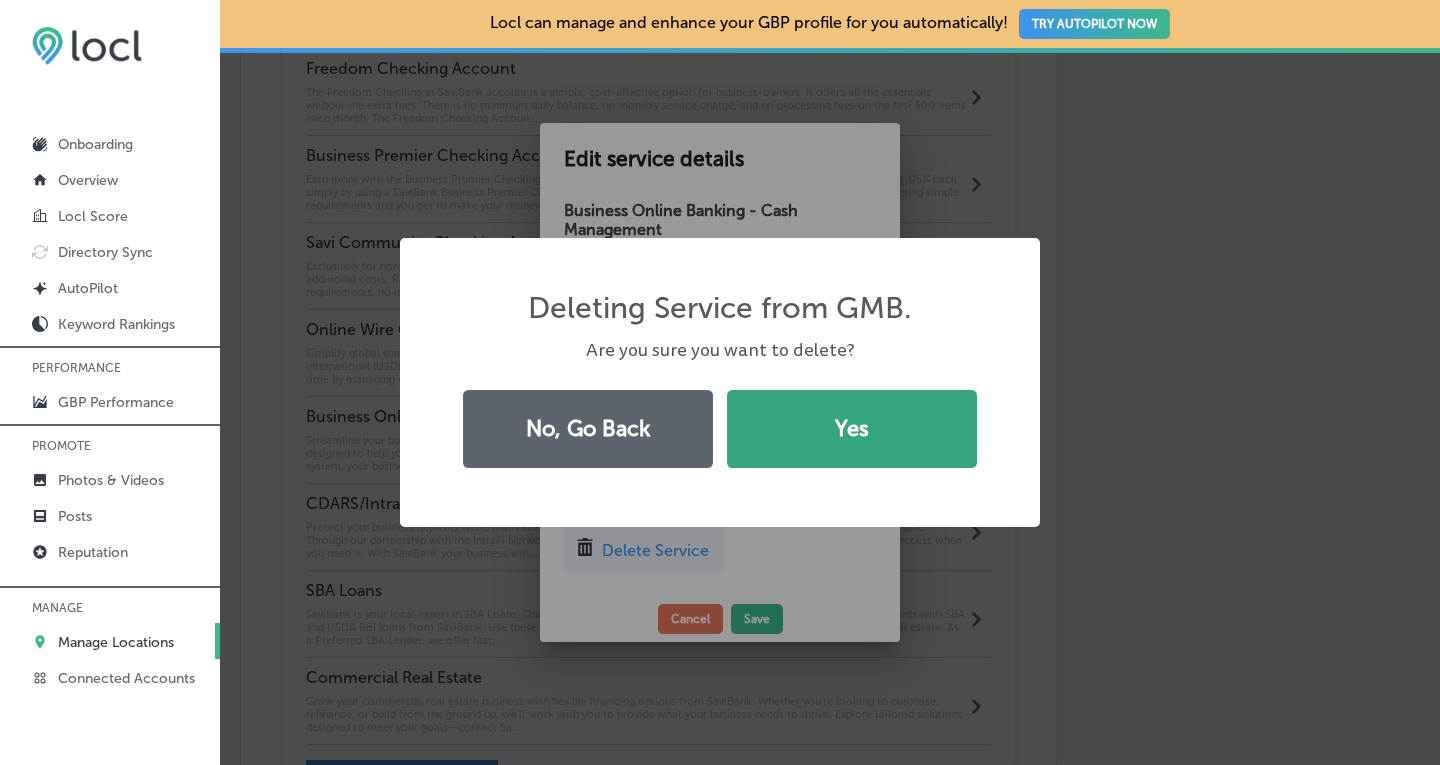 click on "Yes" at bounding box center [852, 429] 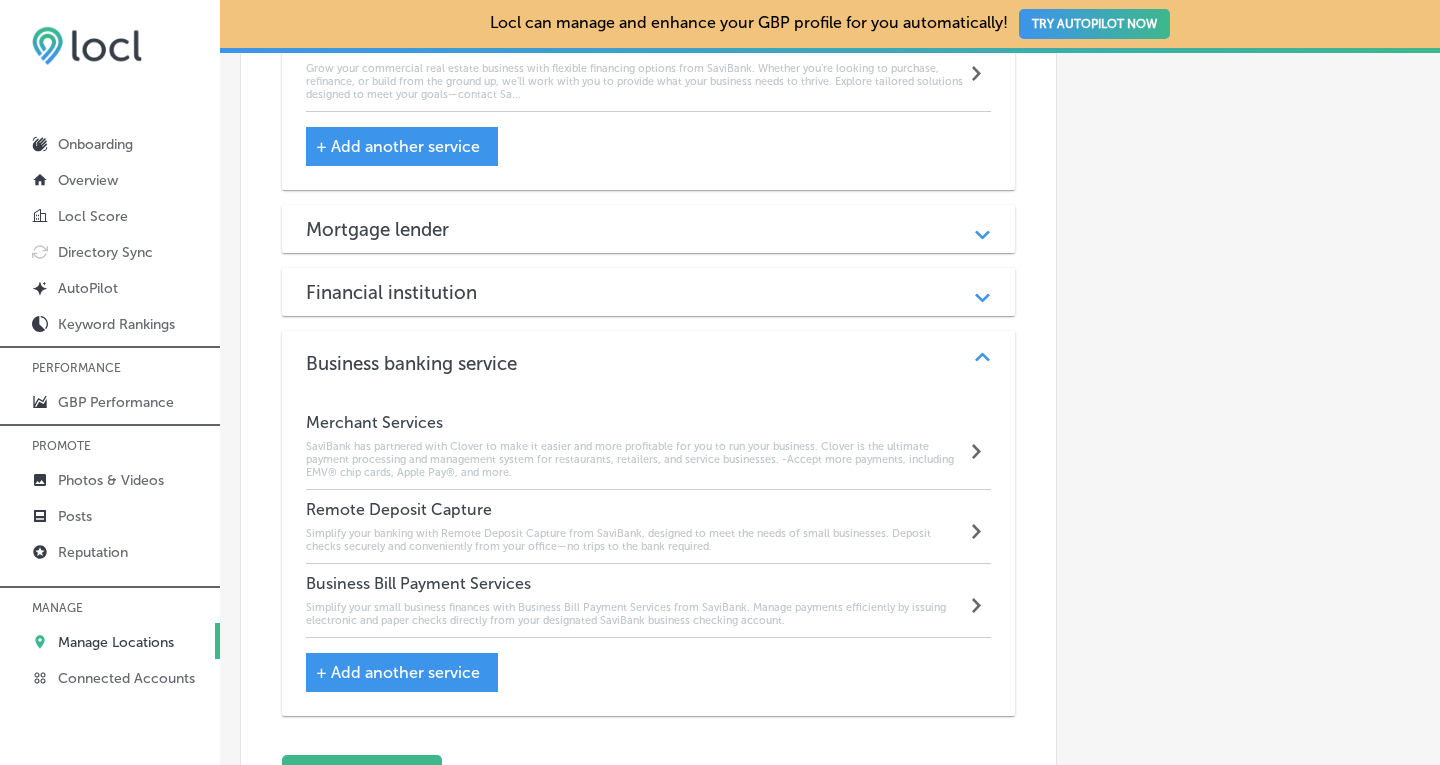 scroll, scrollTop: 2492, scrollLeft: 0, axis: vertical 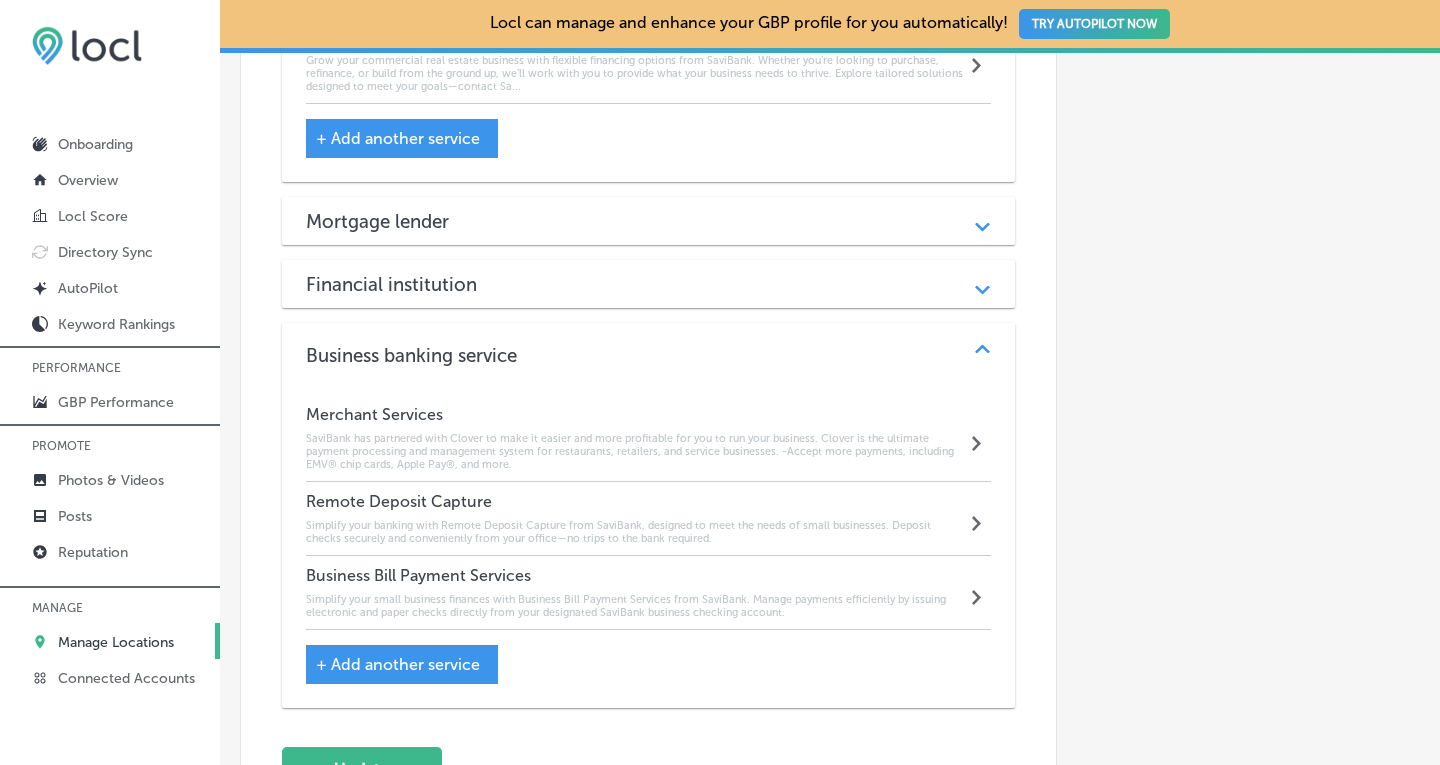 click on "+ Add another service" at bounding box center [398, 664] 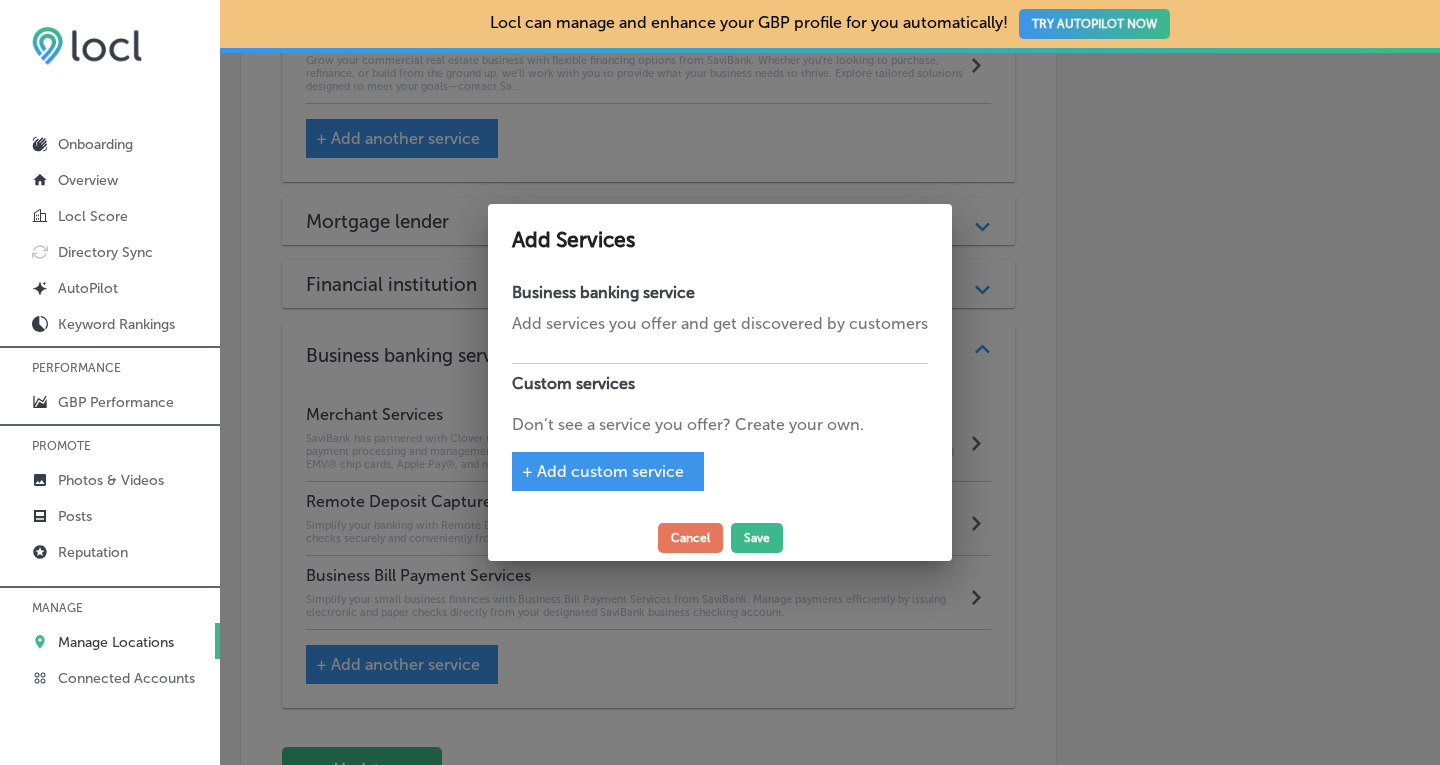 click on "+ Add custom service" at bounding box center (603, 471) 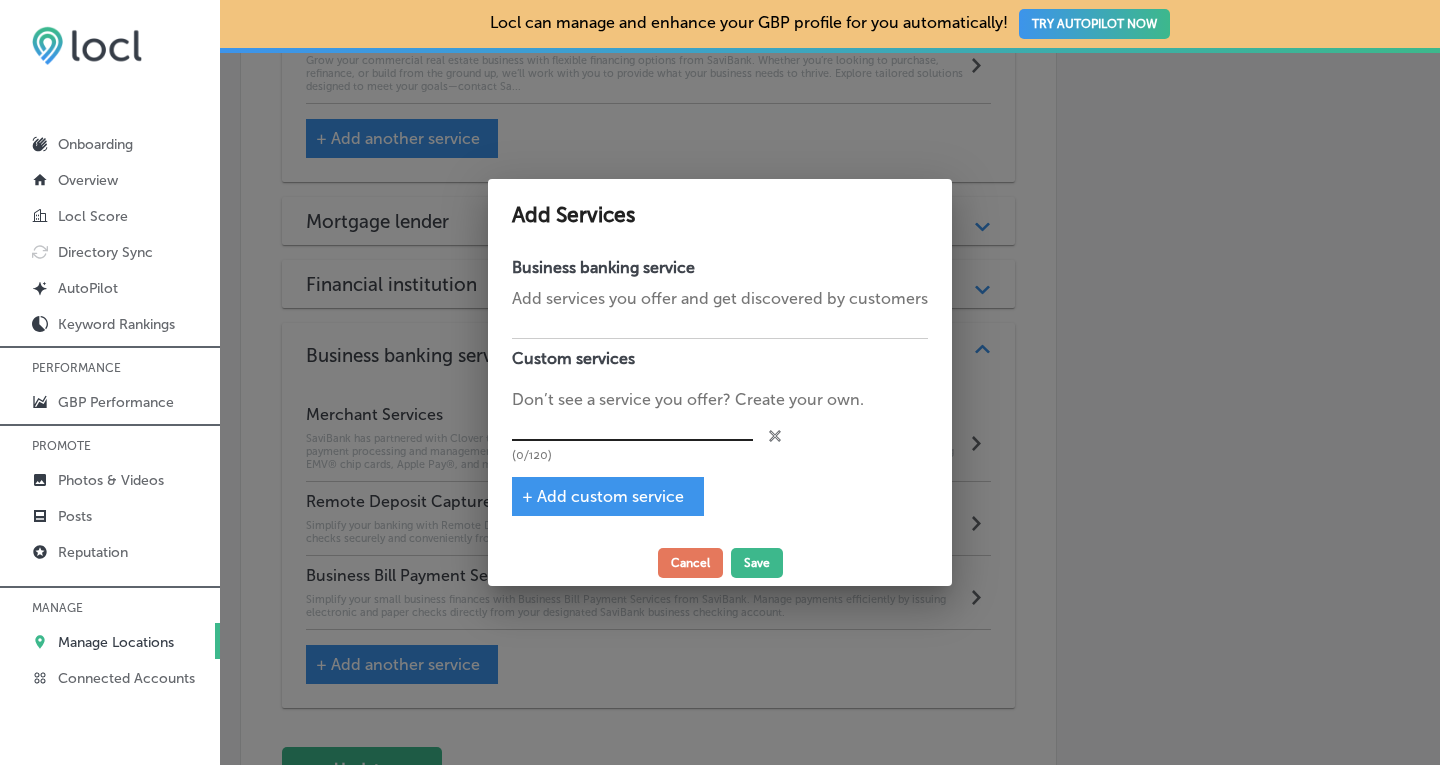 click at bounding box center [632, 426] 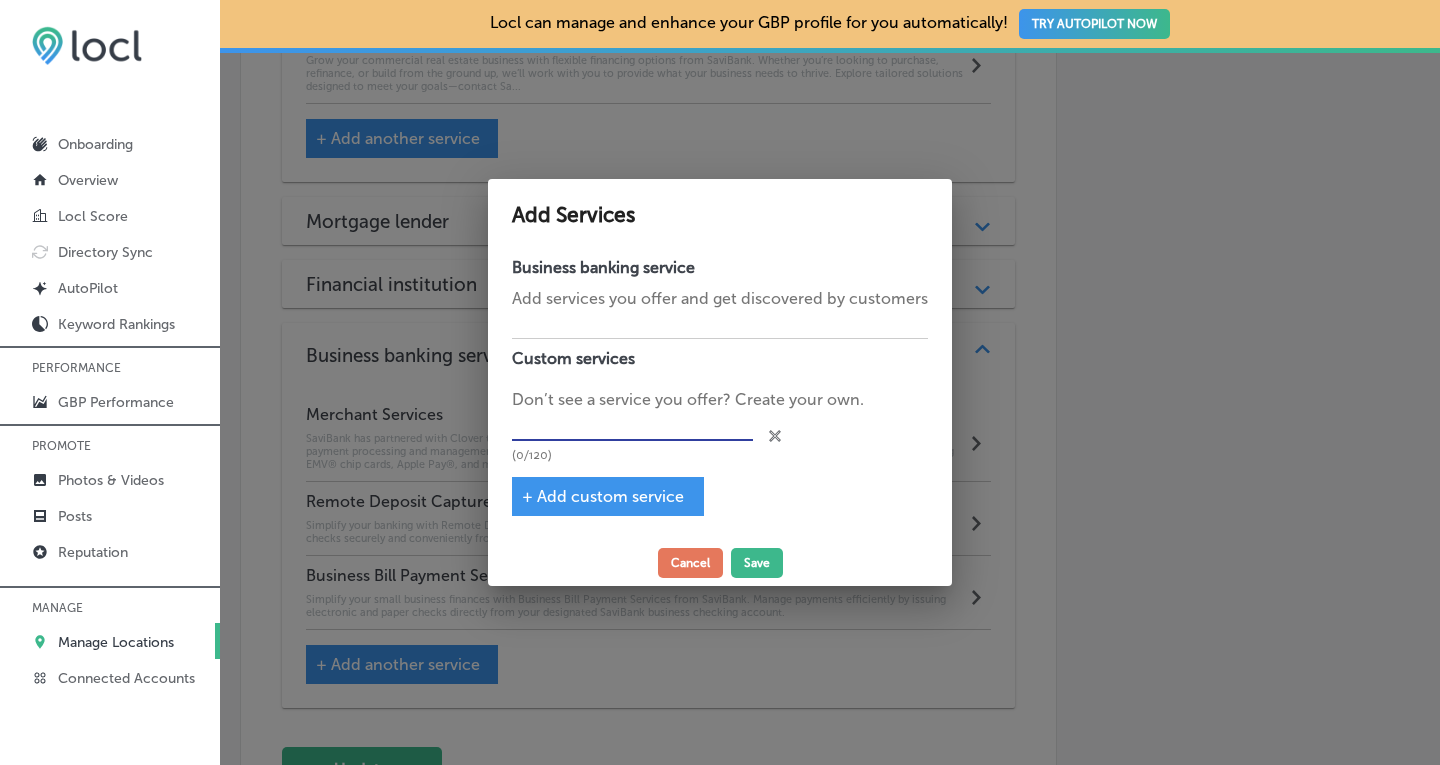 paste on "Business Online Banking - Cash Management" 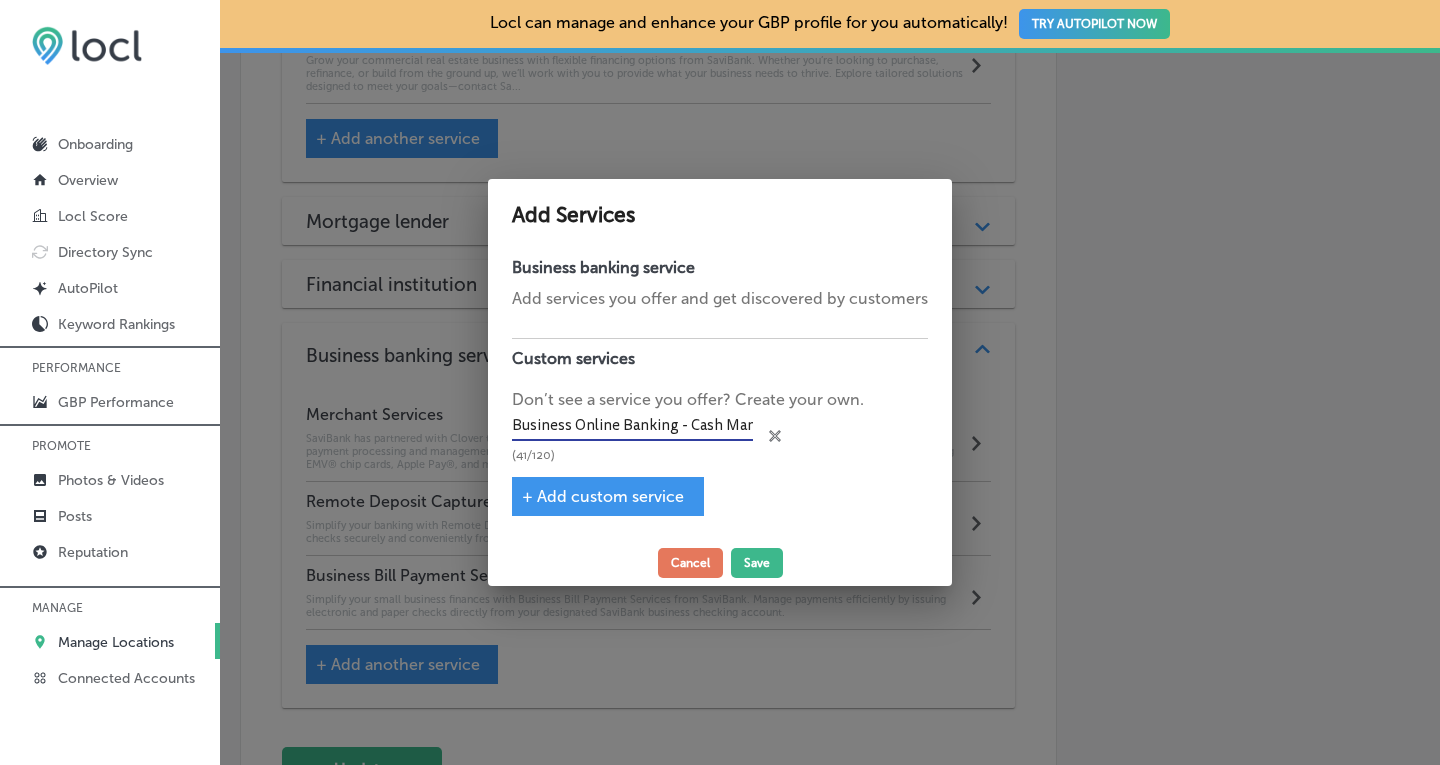 scroll, scrollTop: 0, scrollLeft: 59, axis: horizontal 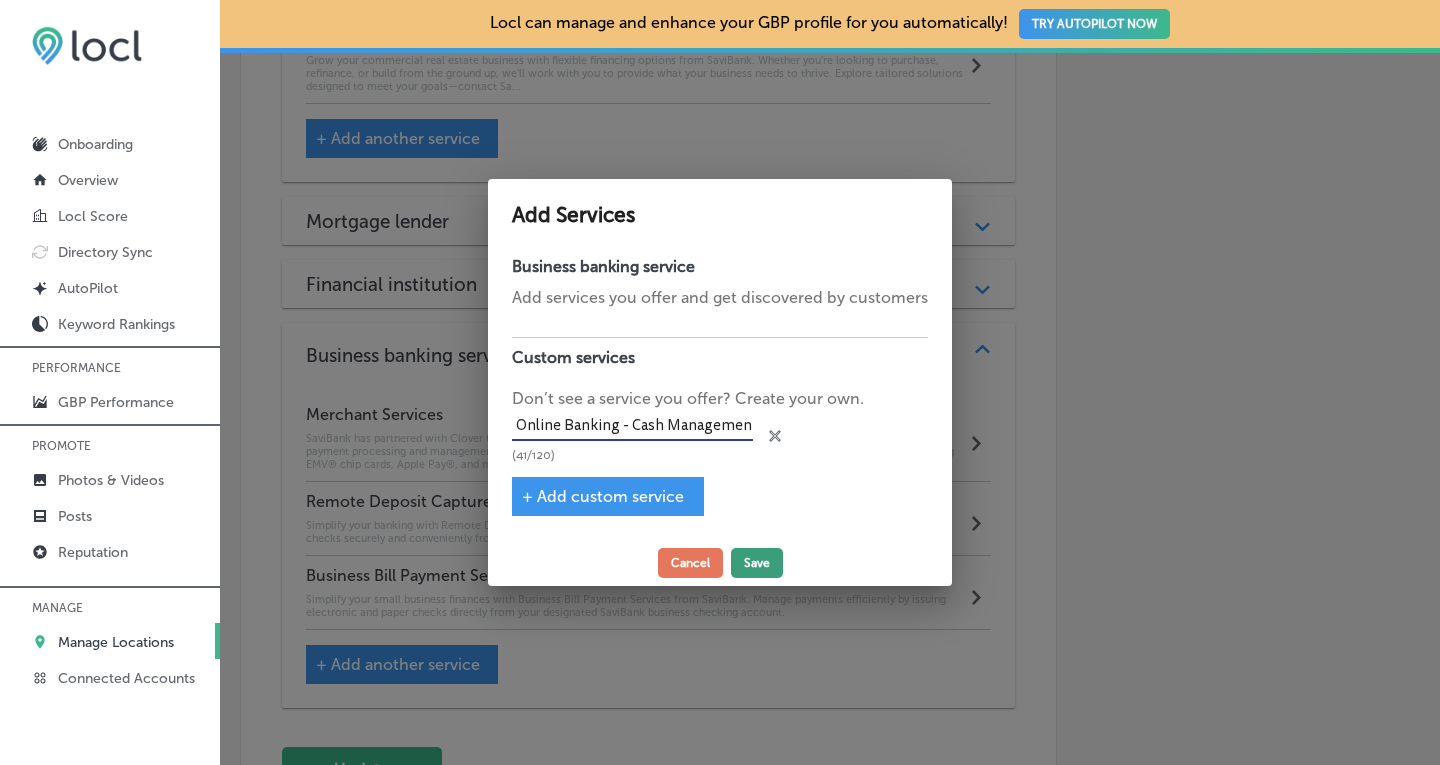 click on "Save" at bounding box center [757, 563] 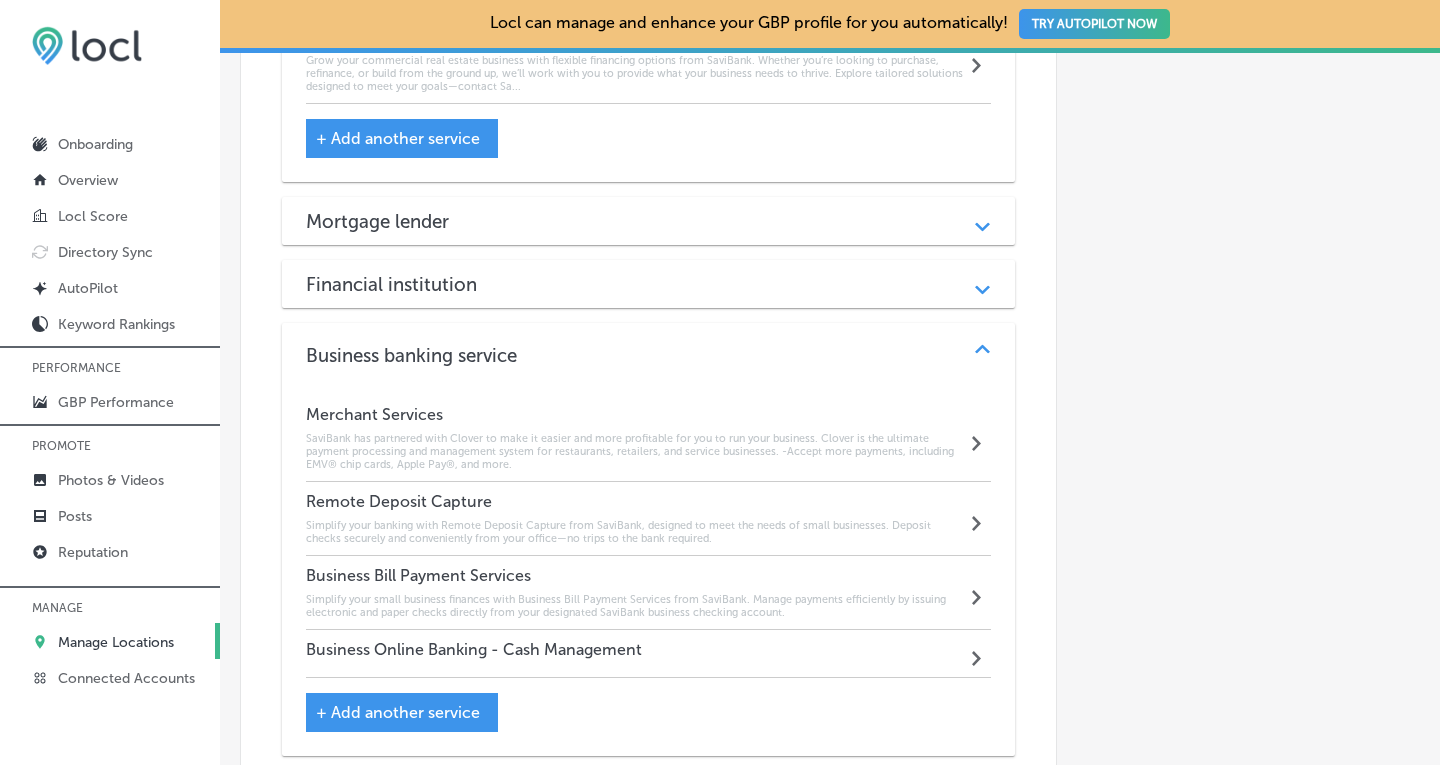 click on "+ Add another service" at bounding box center (398, 712) 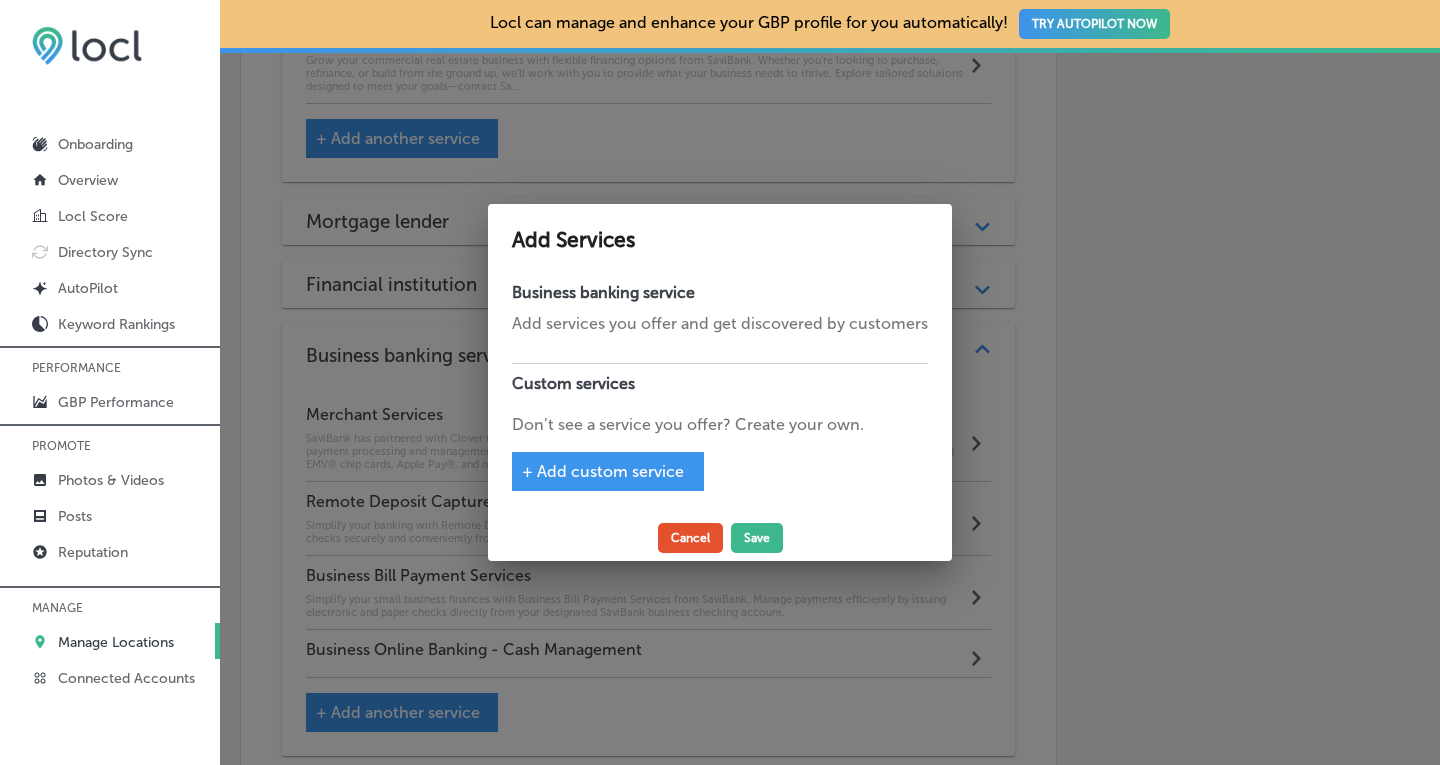 click on "Cancel" at bounding box center (690, 538) 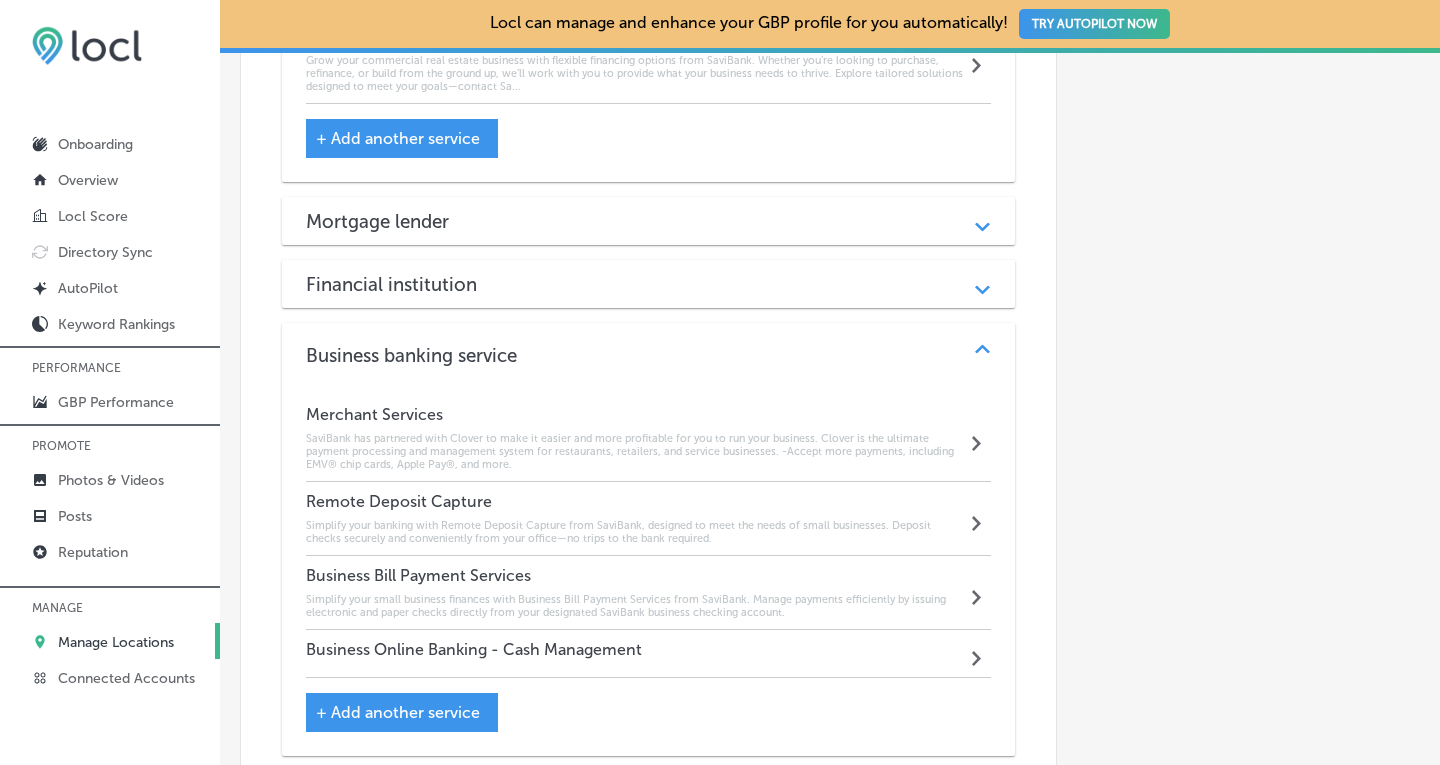 click on "Business Online Banking - Cash Management" at bounding box center (474, 649) 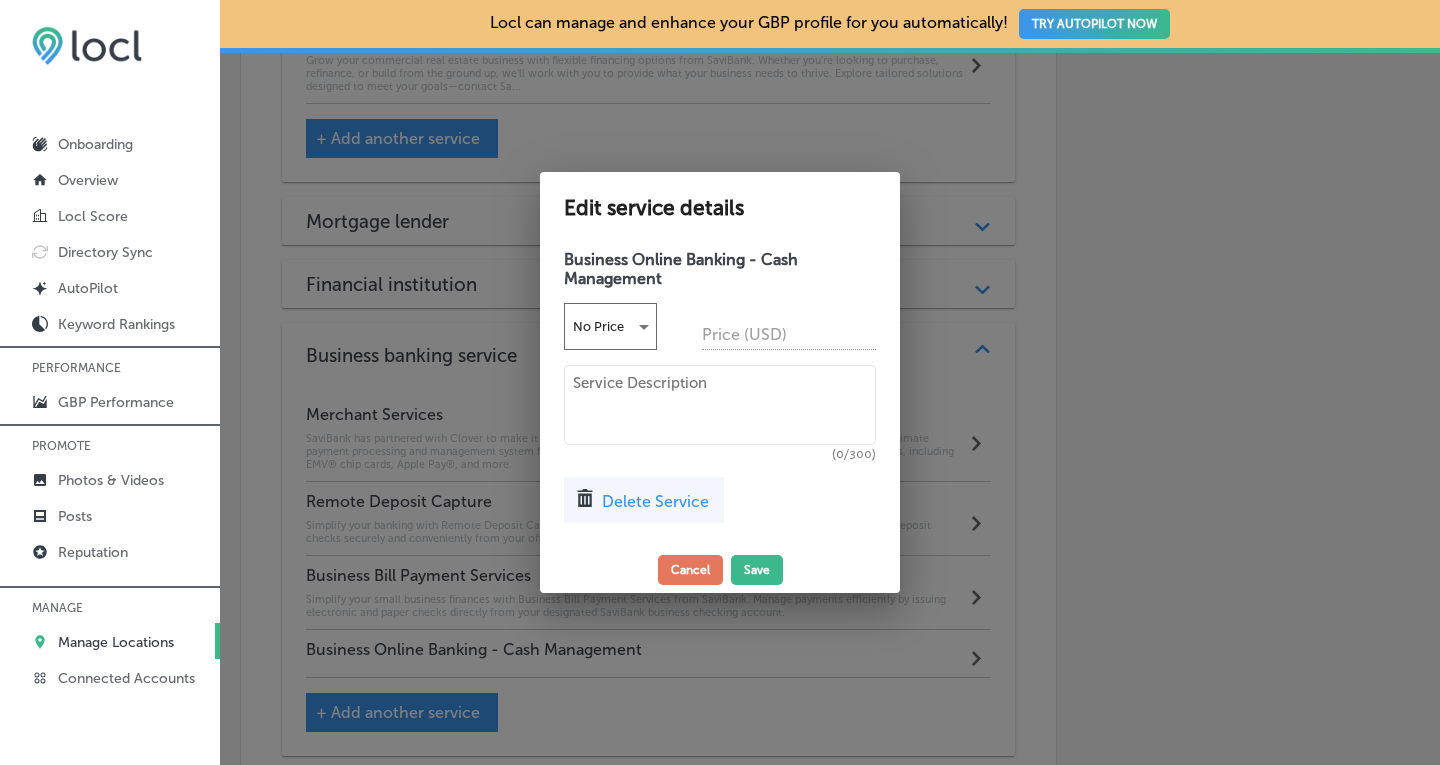 click at bounding box center [720, 405] 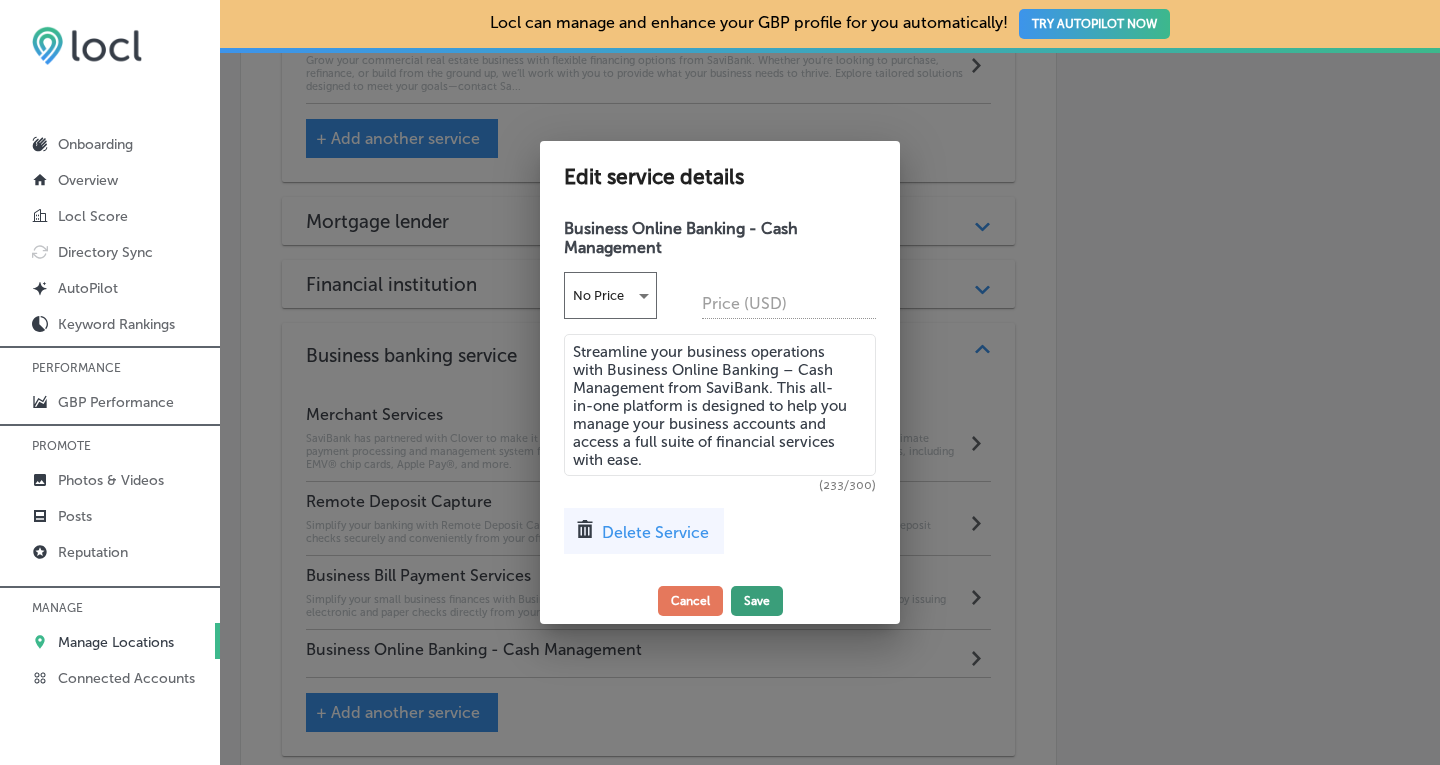 click on "Save" at bounding box center (757, 601) 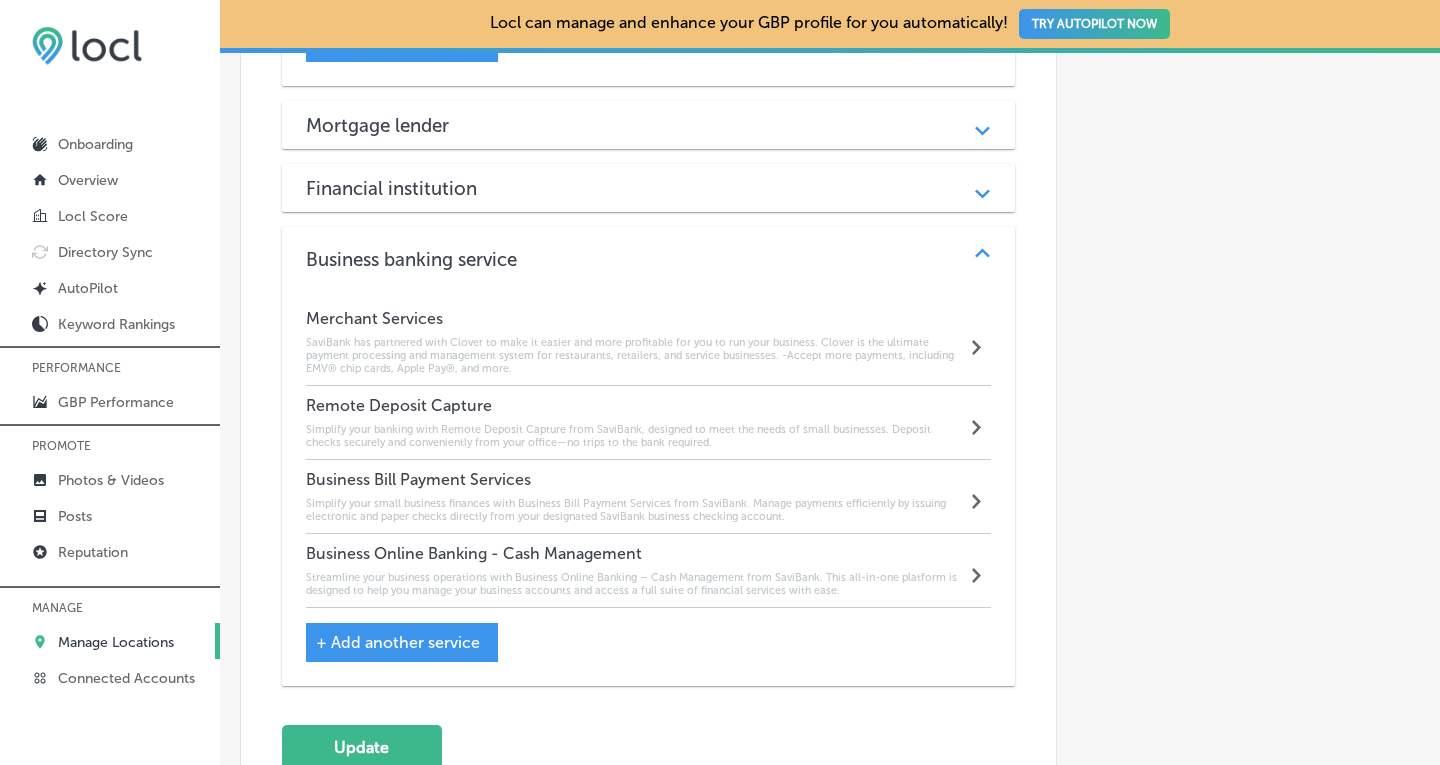 scroll, scrollTop: 2598, scrollLeft: 0, axis: vertical 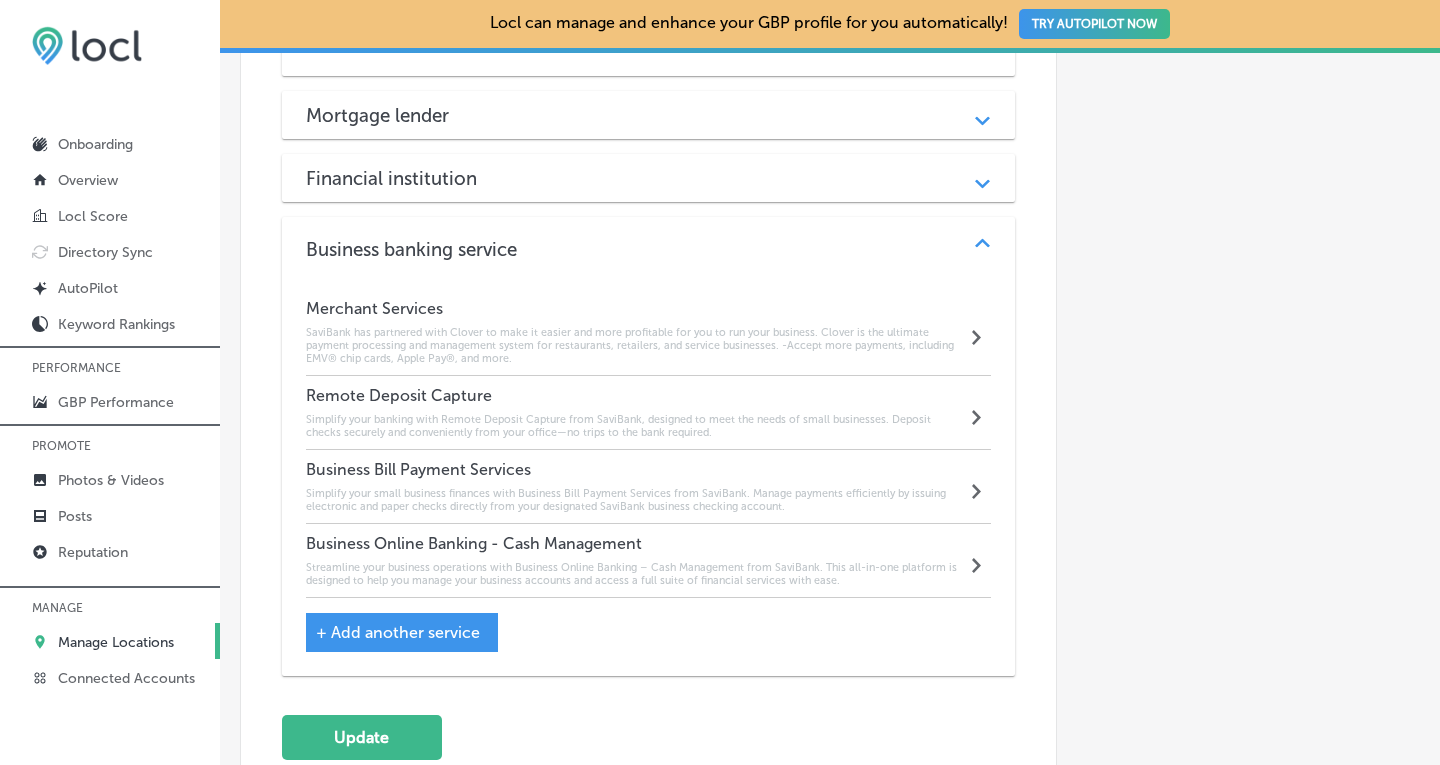 click 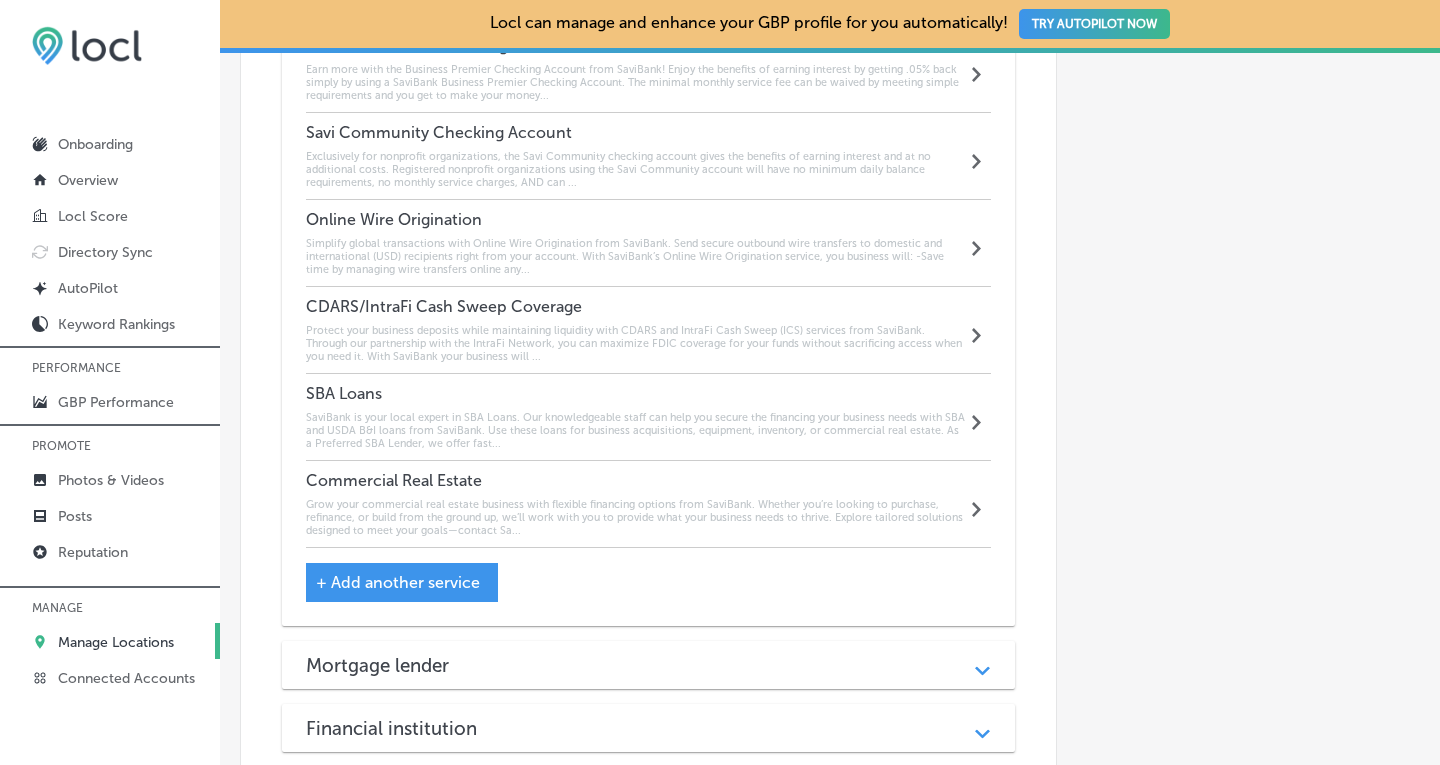 scroll, scrollTop: 2050, scrollLeft: 0, axis: vertical 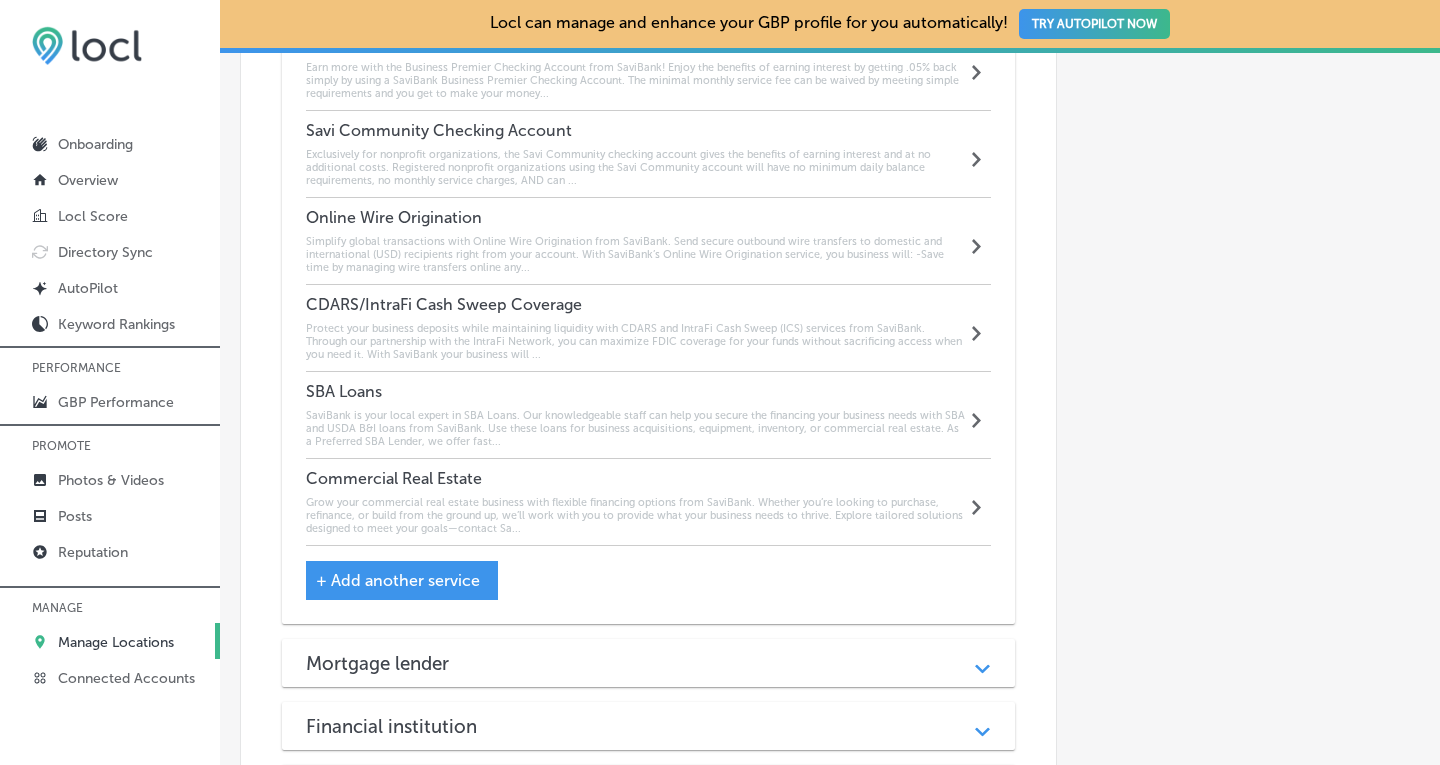 drag, startPoint x: 481, startPoint y: 190, endPoint x: 286, endPoint y: 204, distance: 195.50192 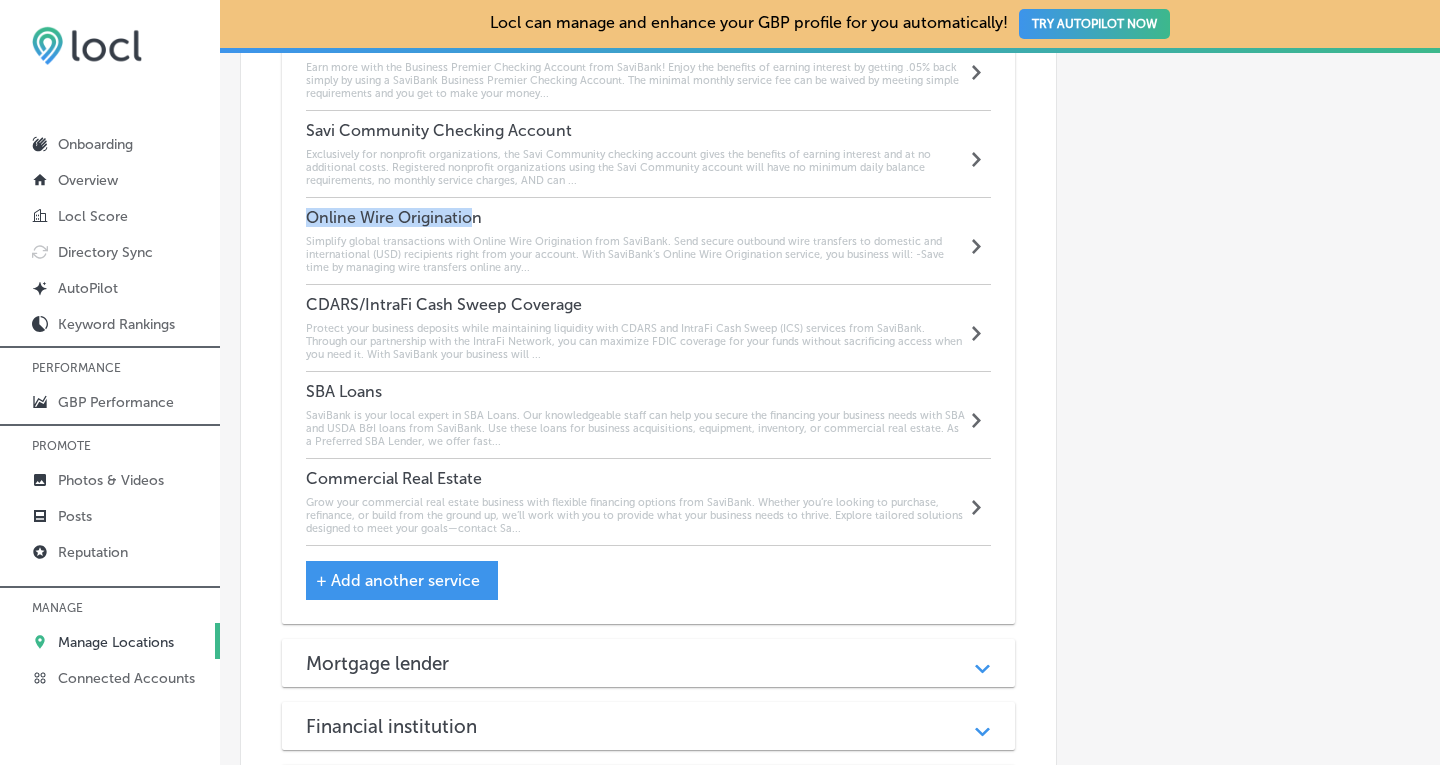 drag, startPoint x: 472, startPoint y: 190, endPoint x: 310, endPoint y: 198, distance: 162.19742 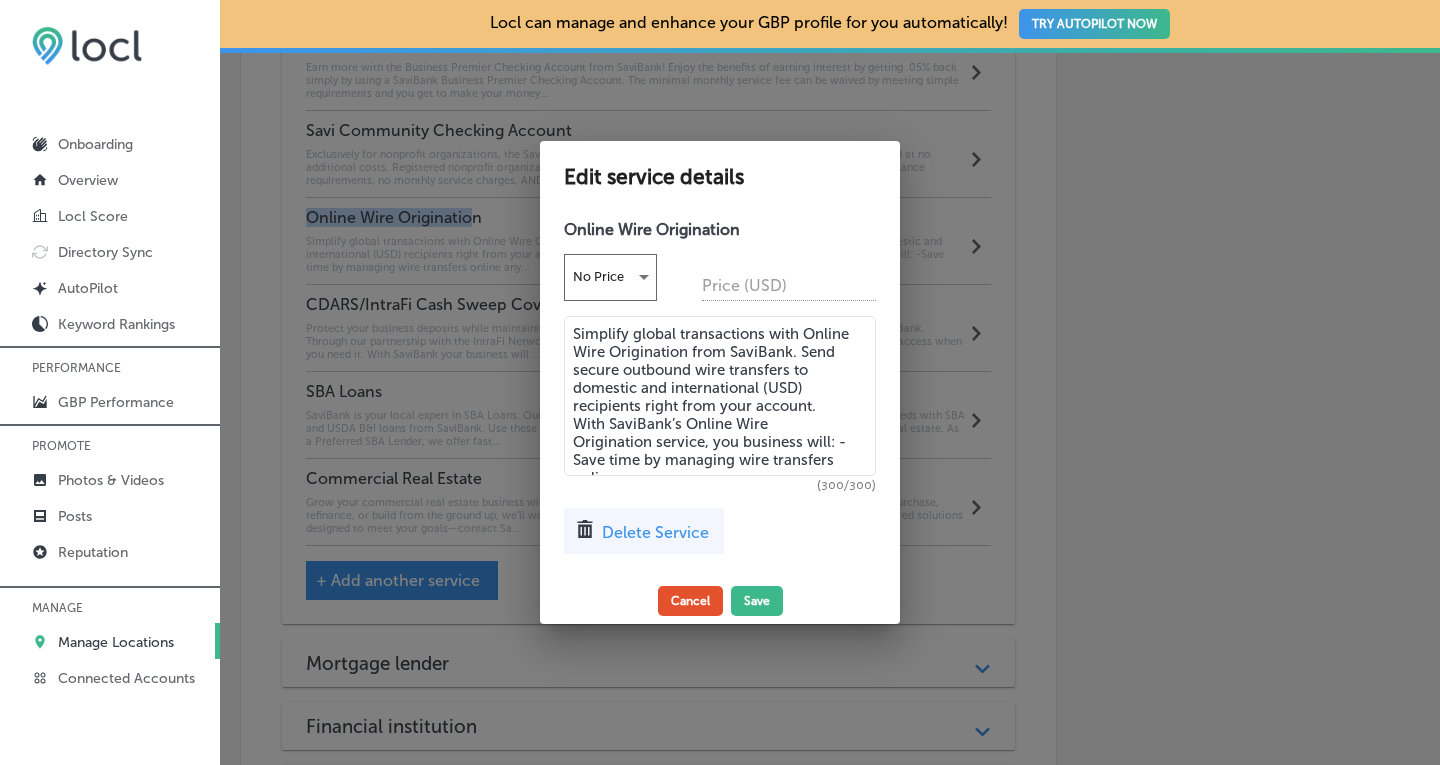 click on "Cancel" at bounding box center [690, 601] 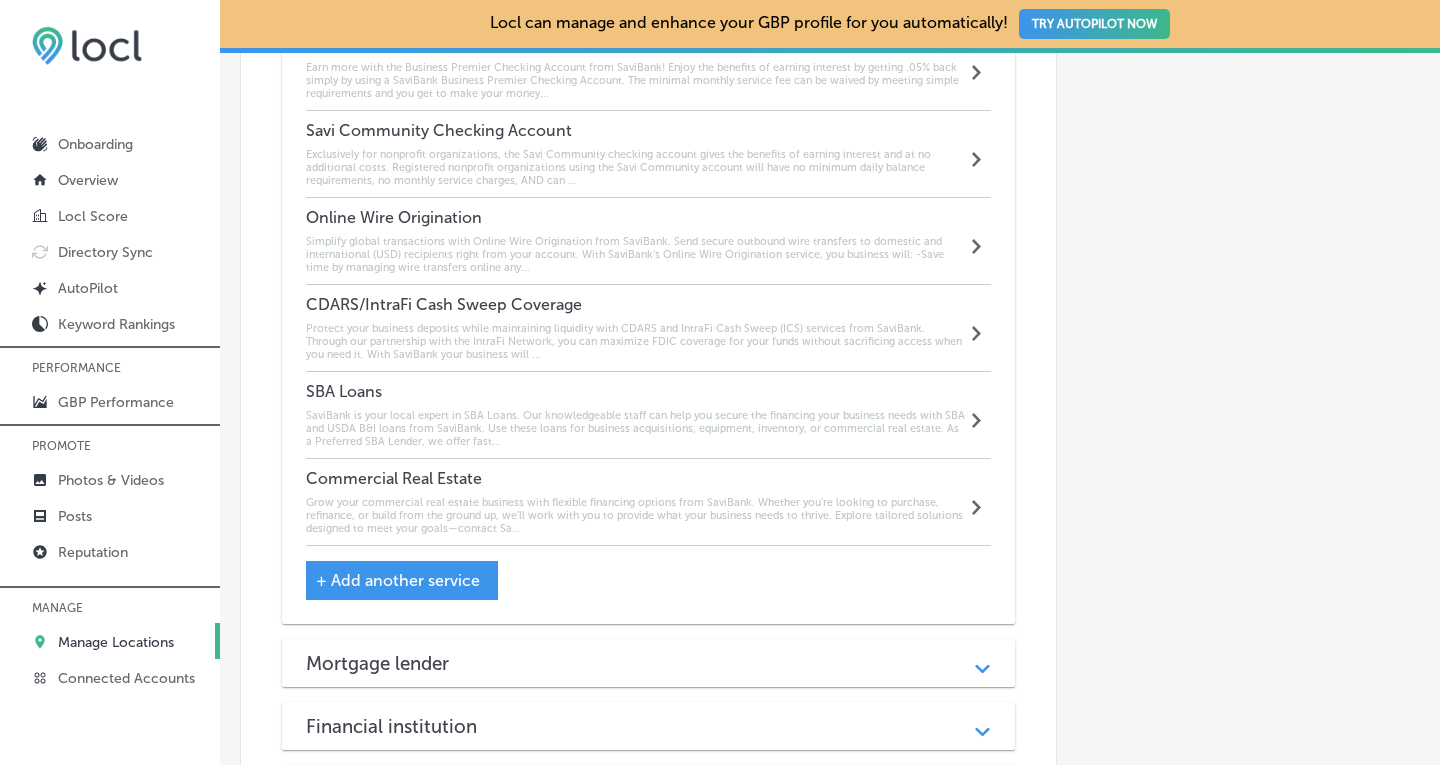 click on "Automatically Sync Profile Details Premium Directories:" at bounding box center [1238, -349] 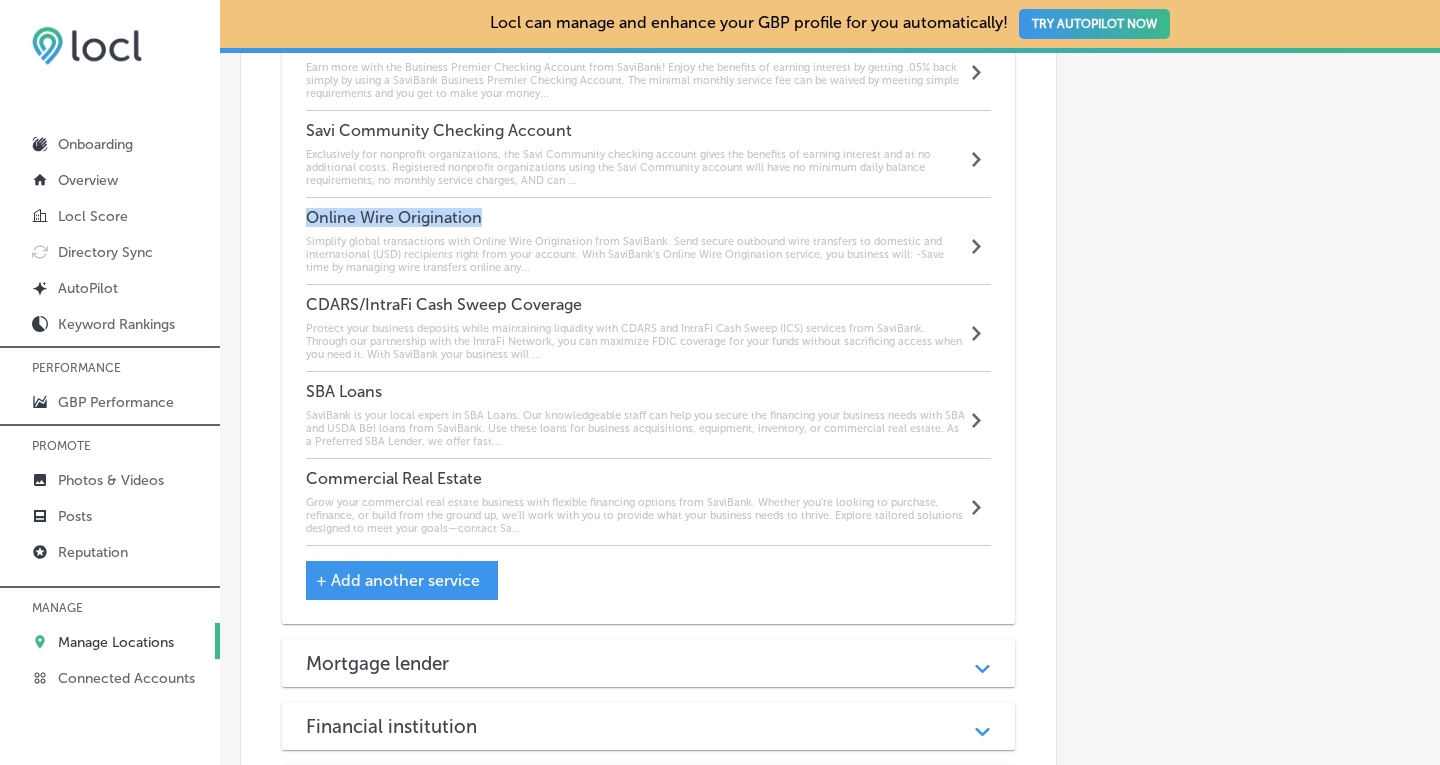 drag, startPoint x: 482, startPoint y: 184, endPoint x: 287, endPoint y: 199, distance: 195.57607 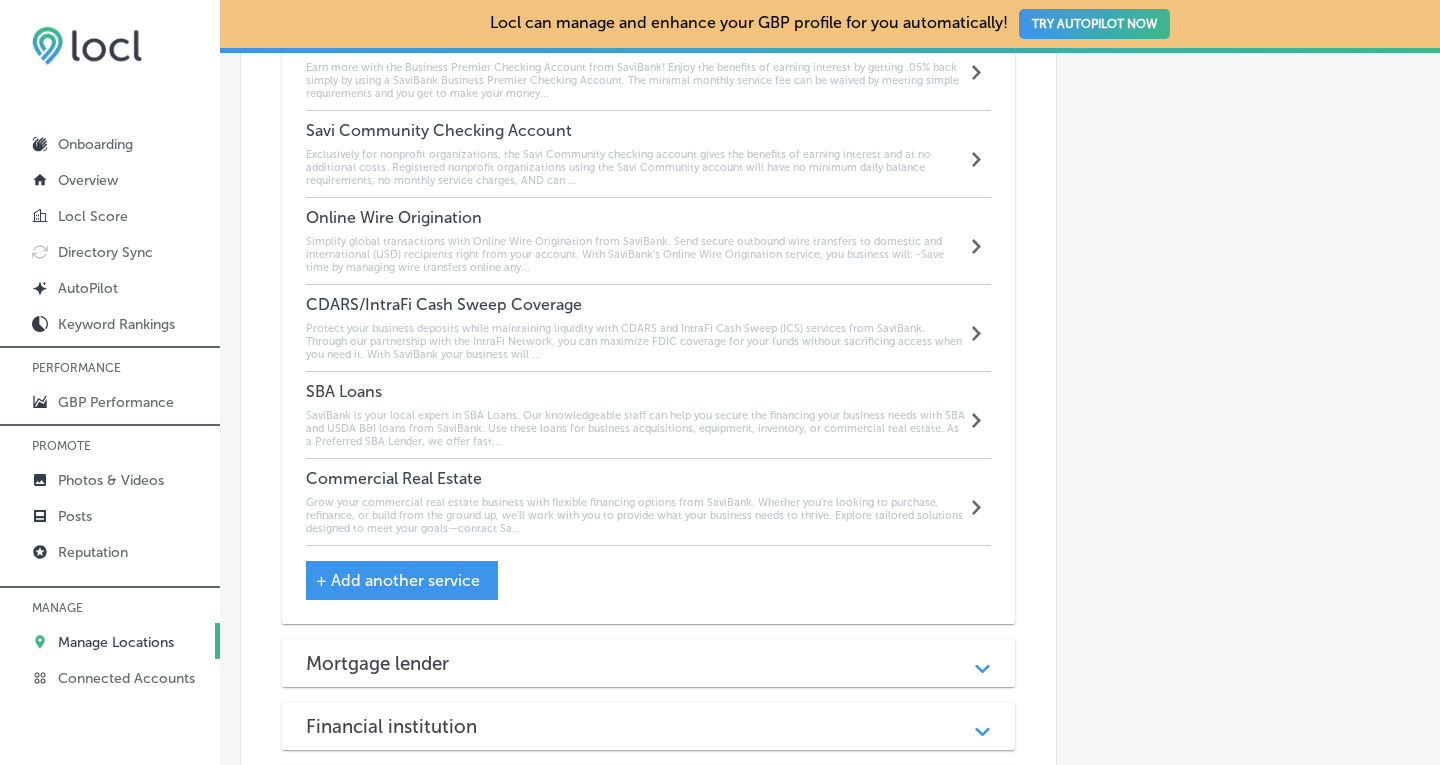 click on "Simplify global transactions with Online Wire Origination from SaviBank. Send secure outbound wire transfers to domestic and international (USD) recipients right from your account. With SaviBank’s Online Wire Origination service, you business will: -Save time by managing wire transfers online any..." at bounding box center (636, 254) 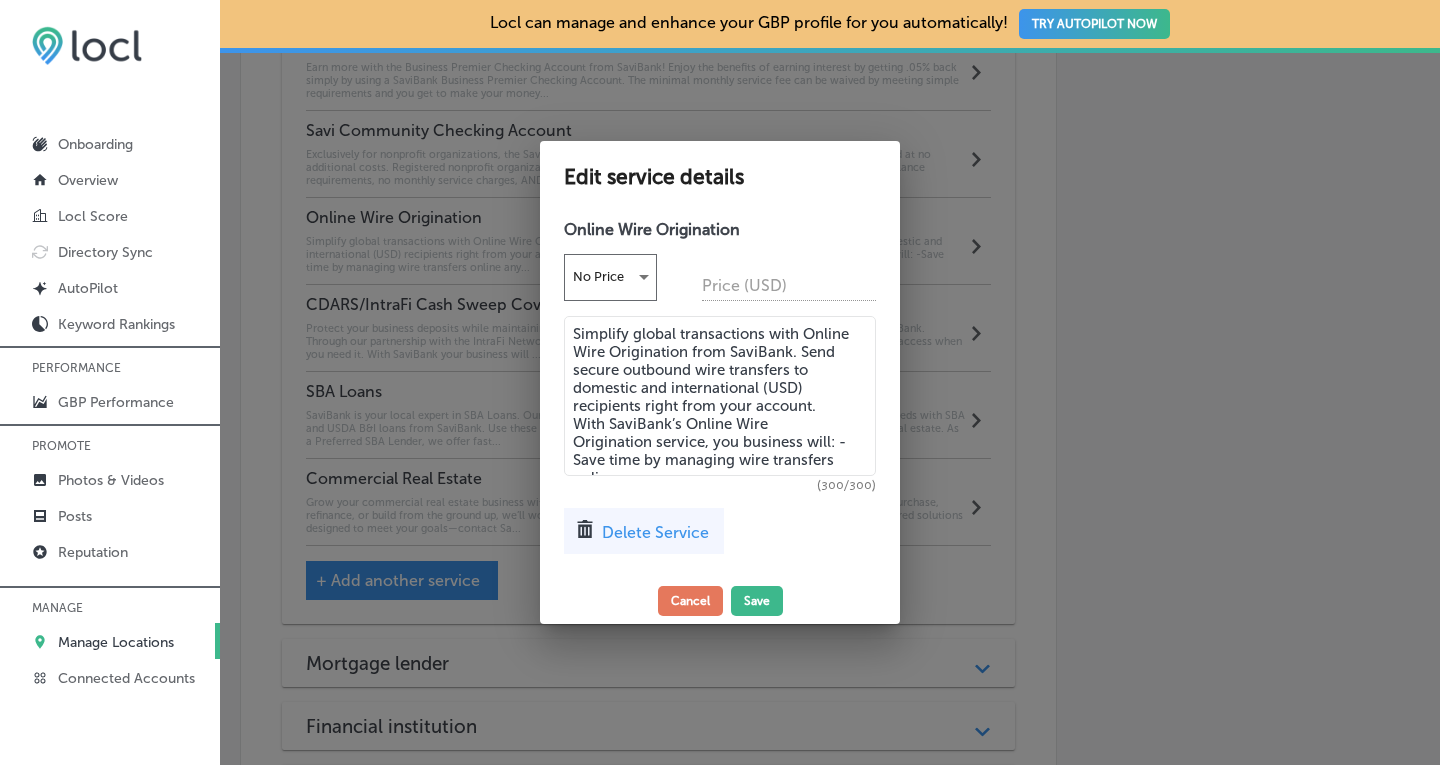 click on "Delete Service" at bounding box center (655, 532) 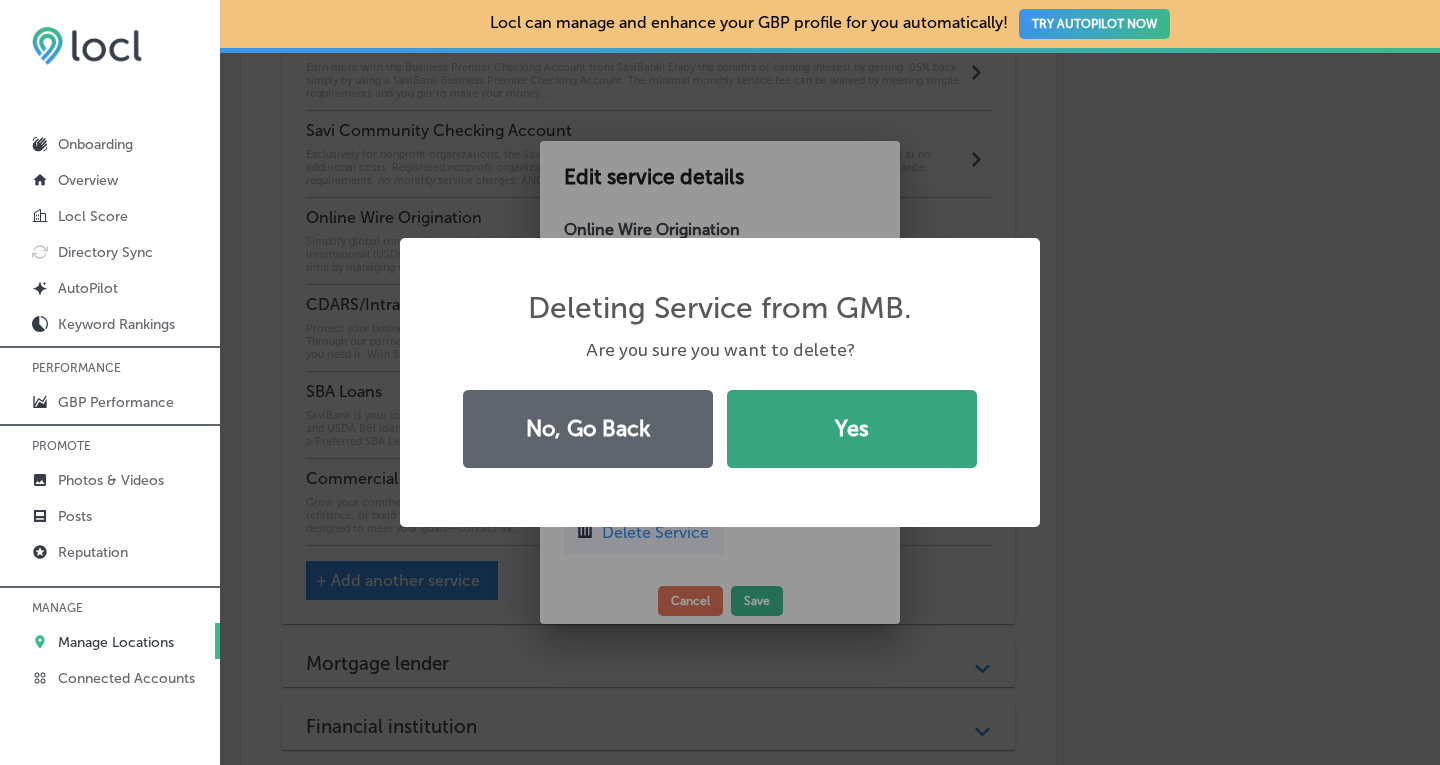 click on "Yes" at bounding box center (852, 429) 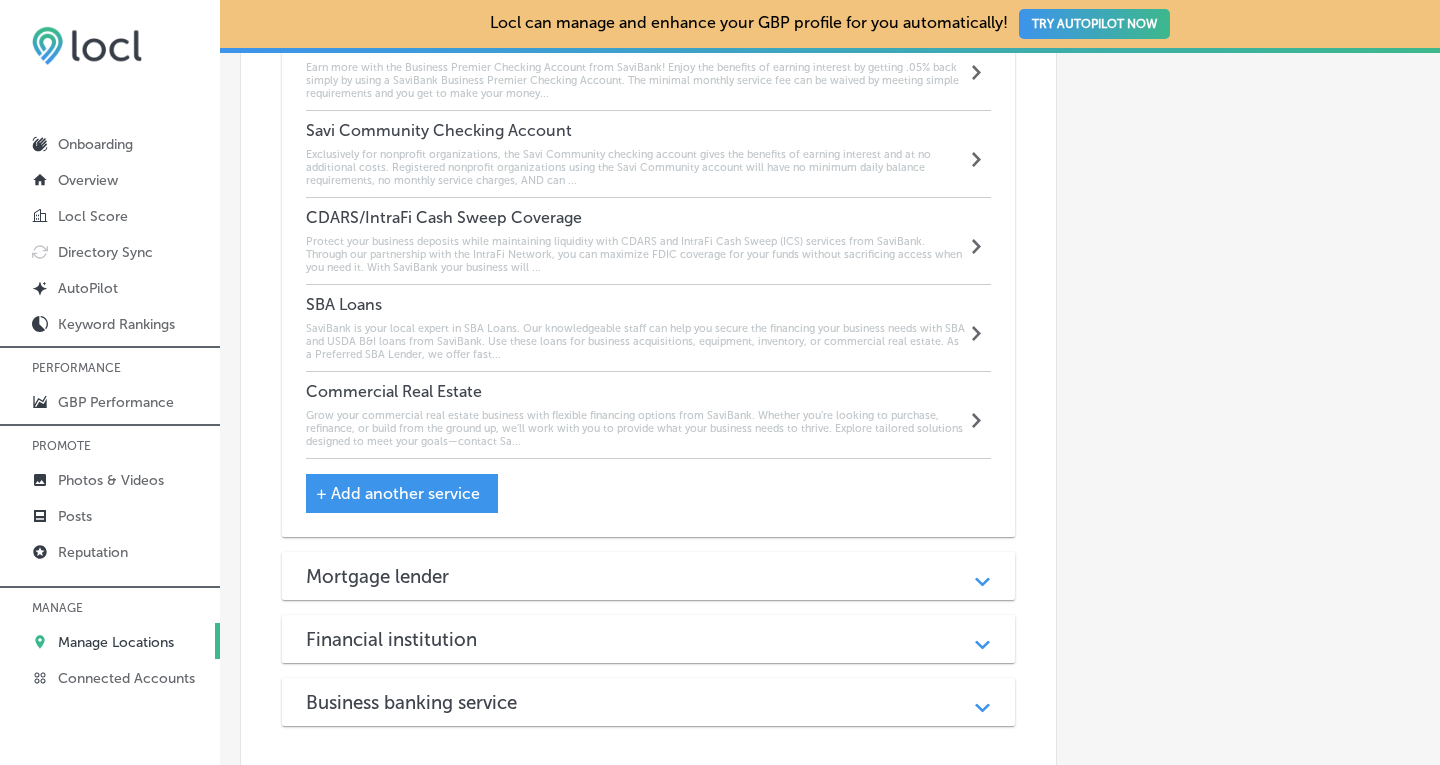 click on "Financial institution" at bounding box center (649, 639) 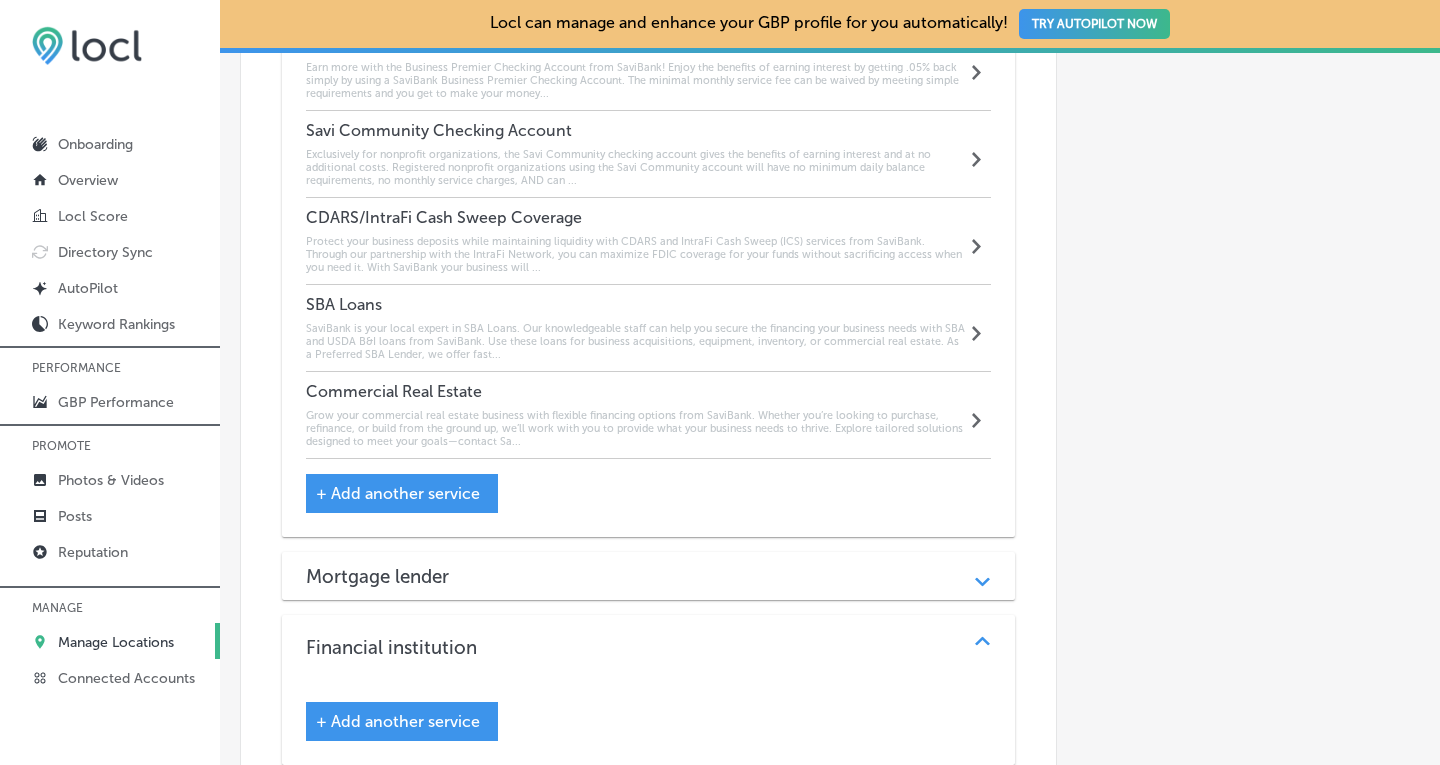 click on "+ Add another service" at bounding box center [402, 721] 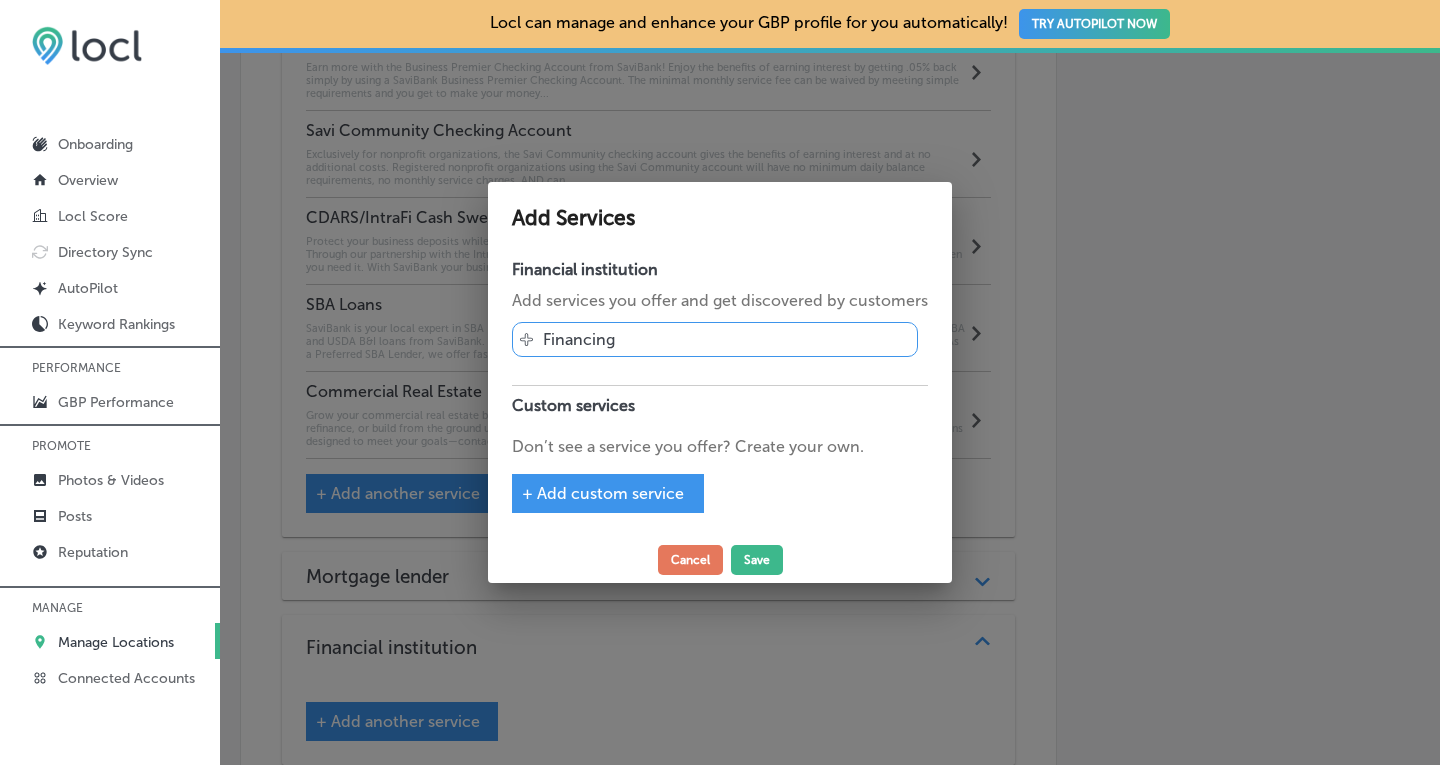 click on "Financing" at bounding box center [579, 339] 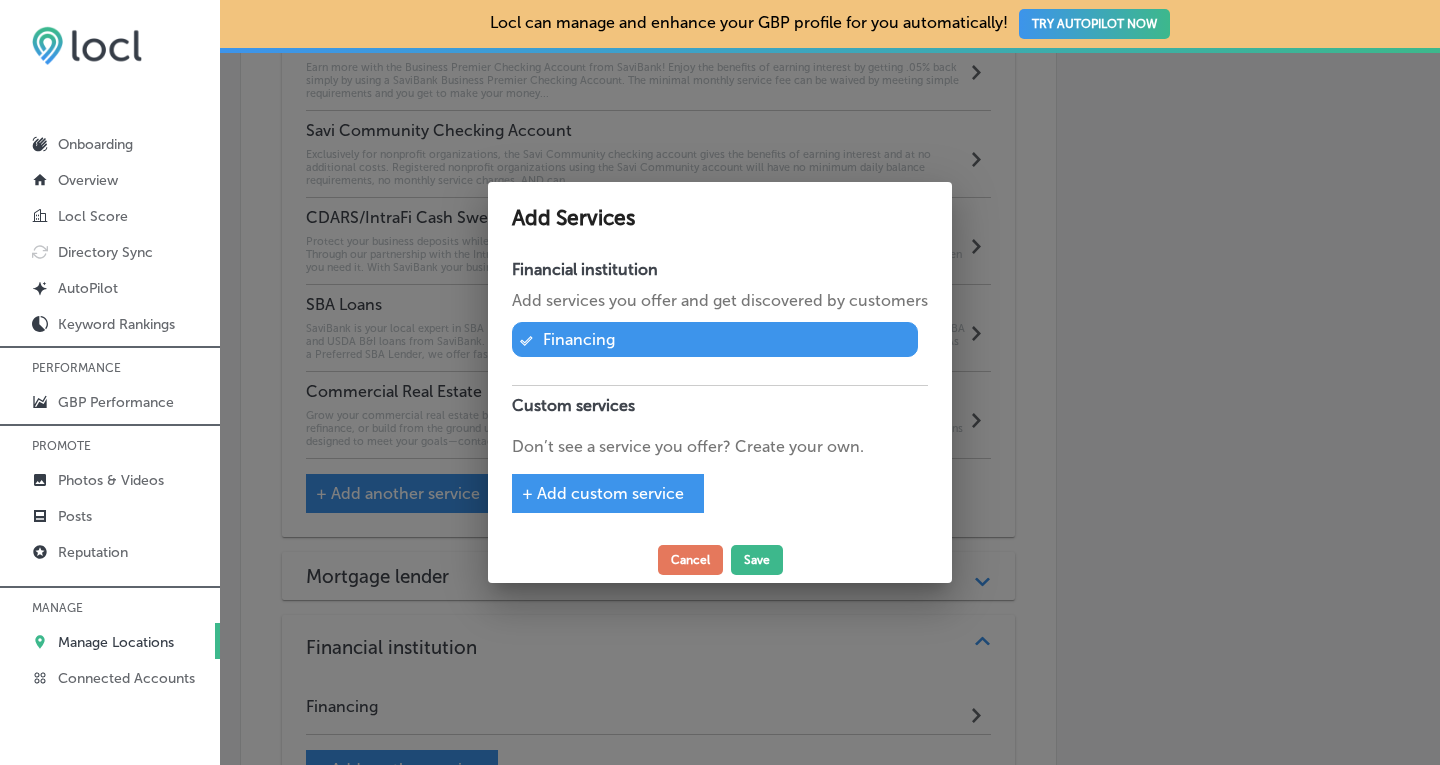 click on "+ Add custom service" at bounding box center (603, 493) 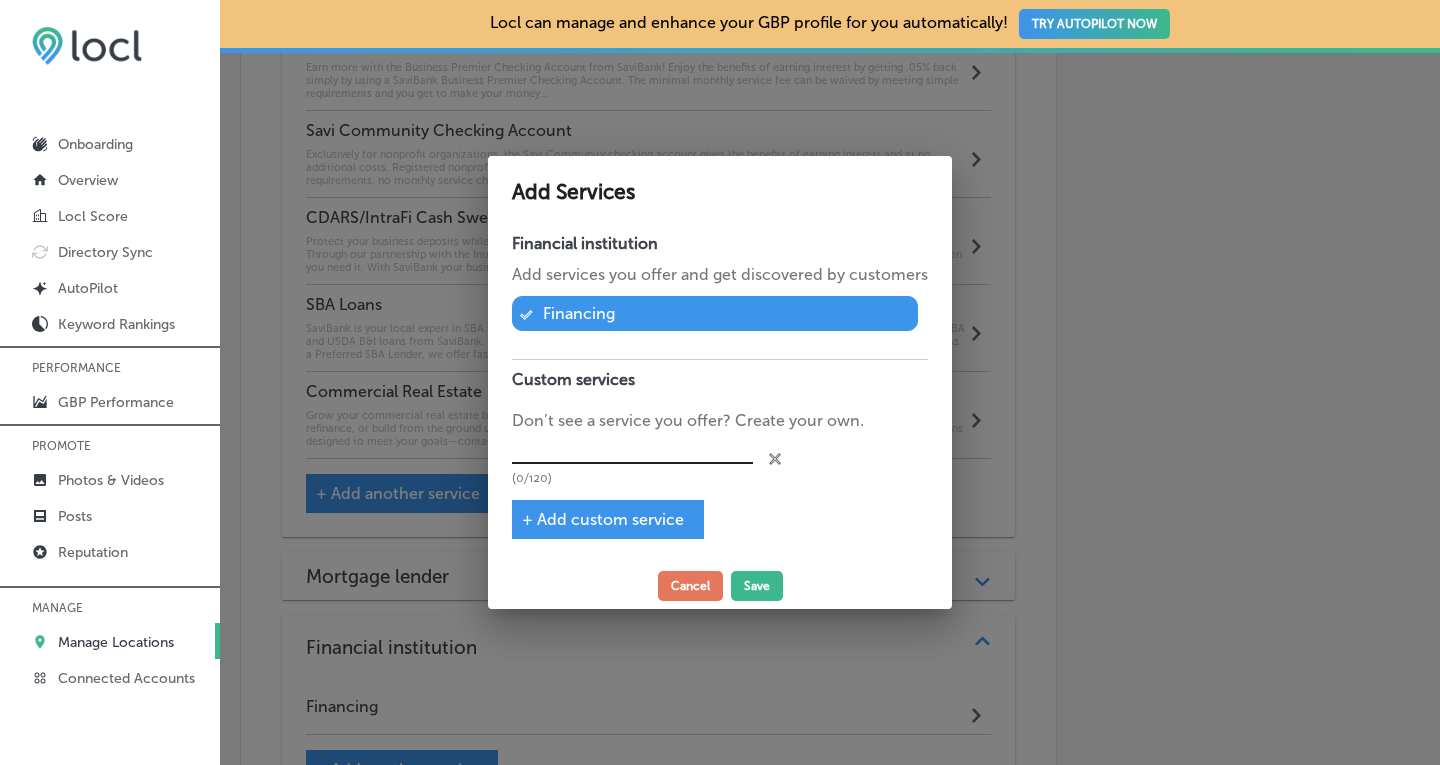 click at bounding box center [632, 448] 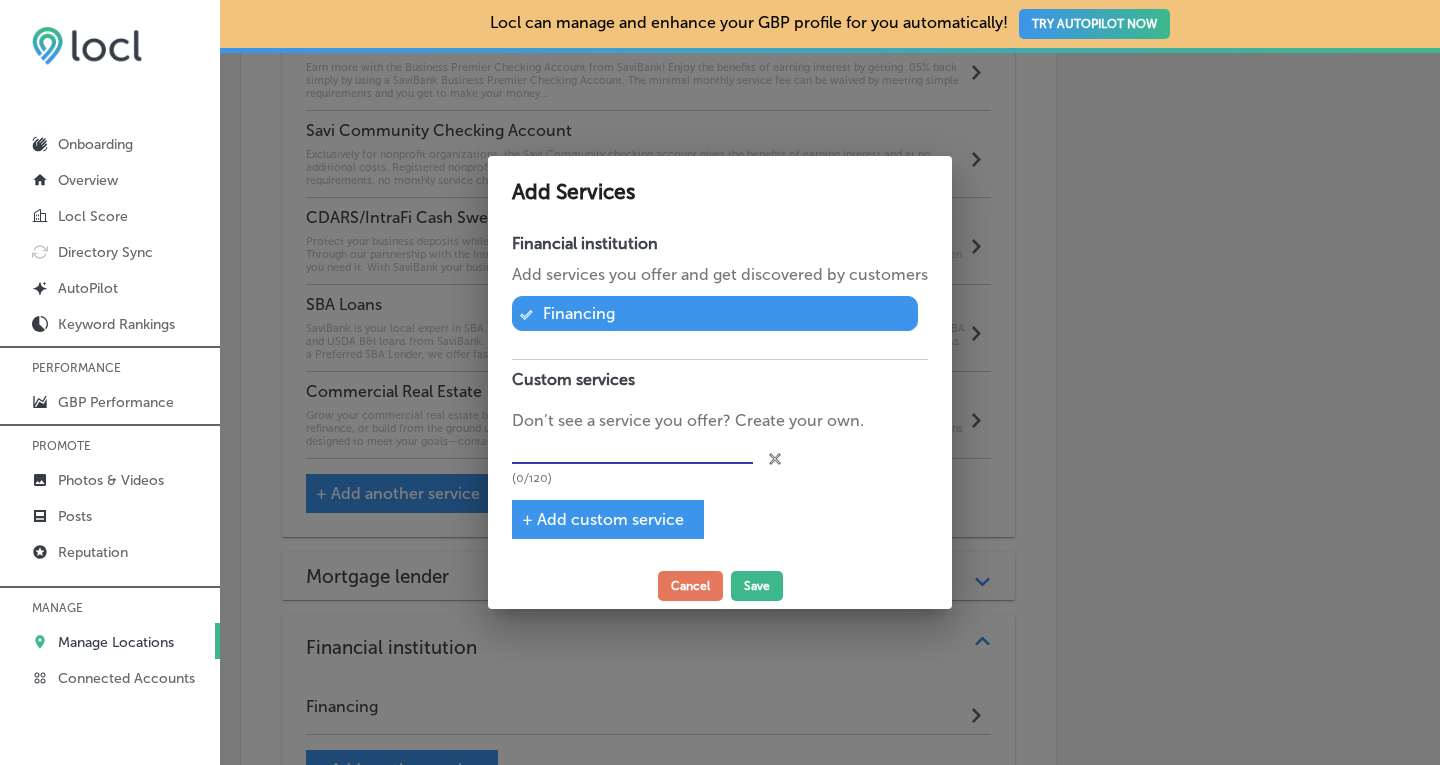 paste on "Online Wire Origination" 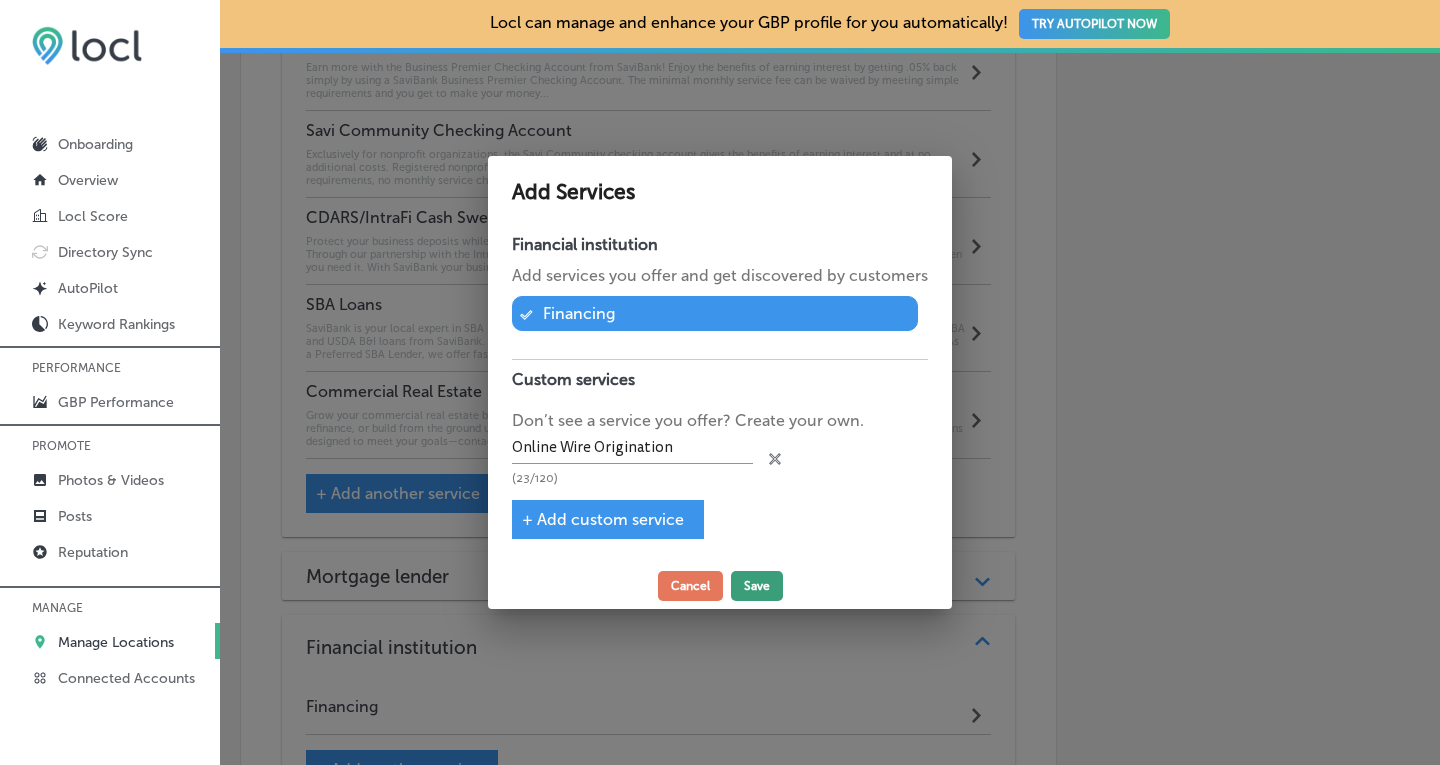 click on "Save" at bounding box center [757, 586] 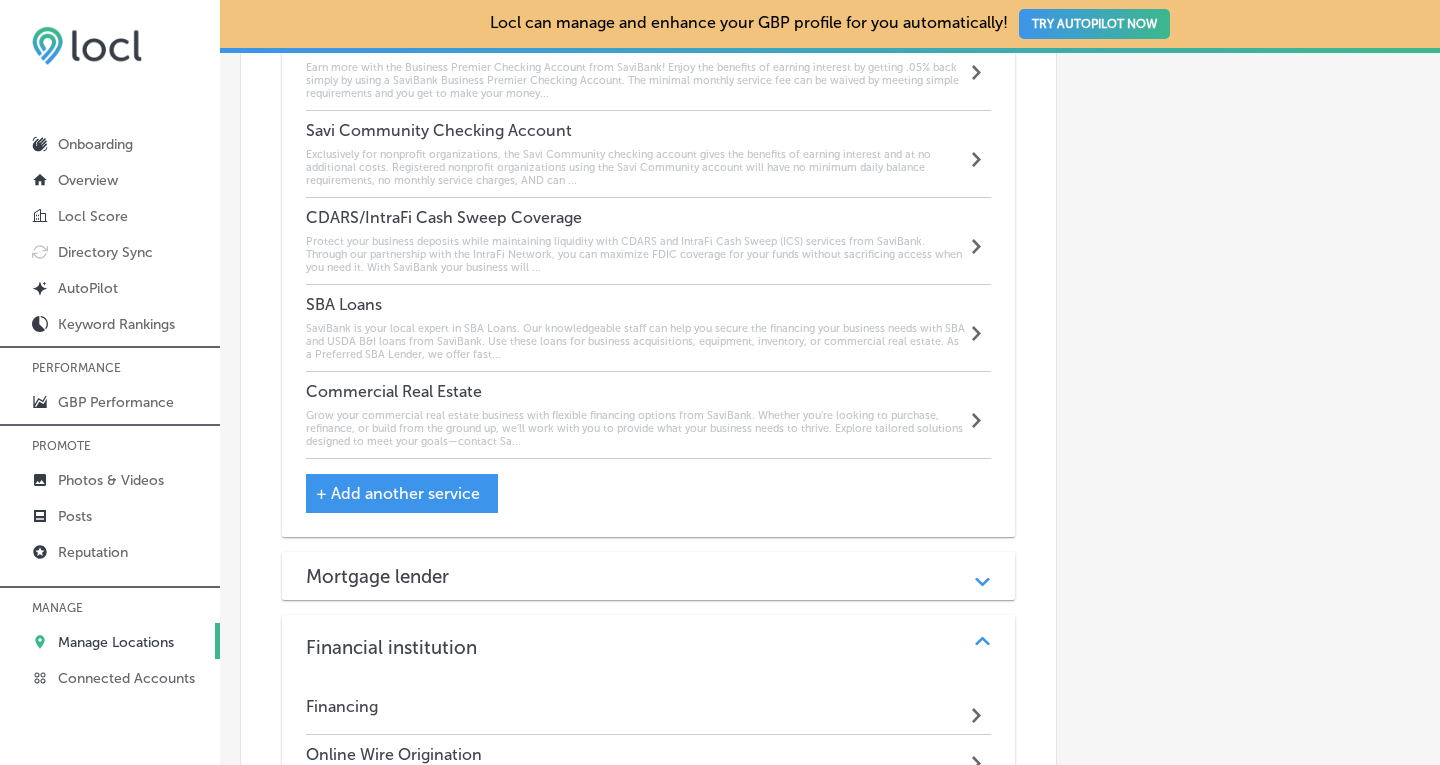 click on "Online Wire Origination" at bounding box center (394, 754) 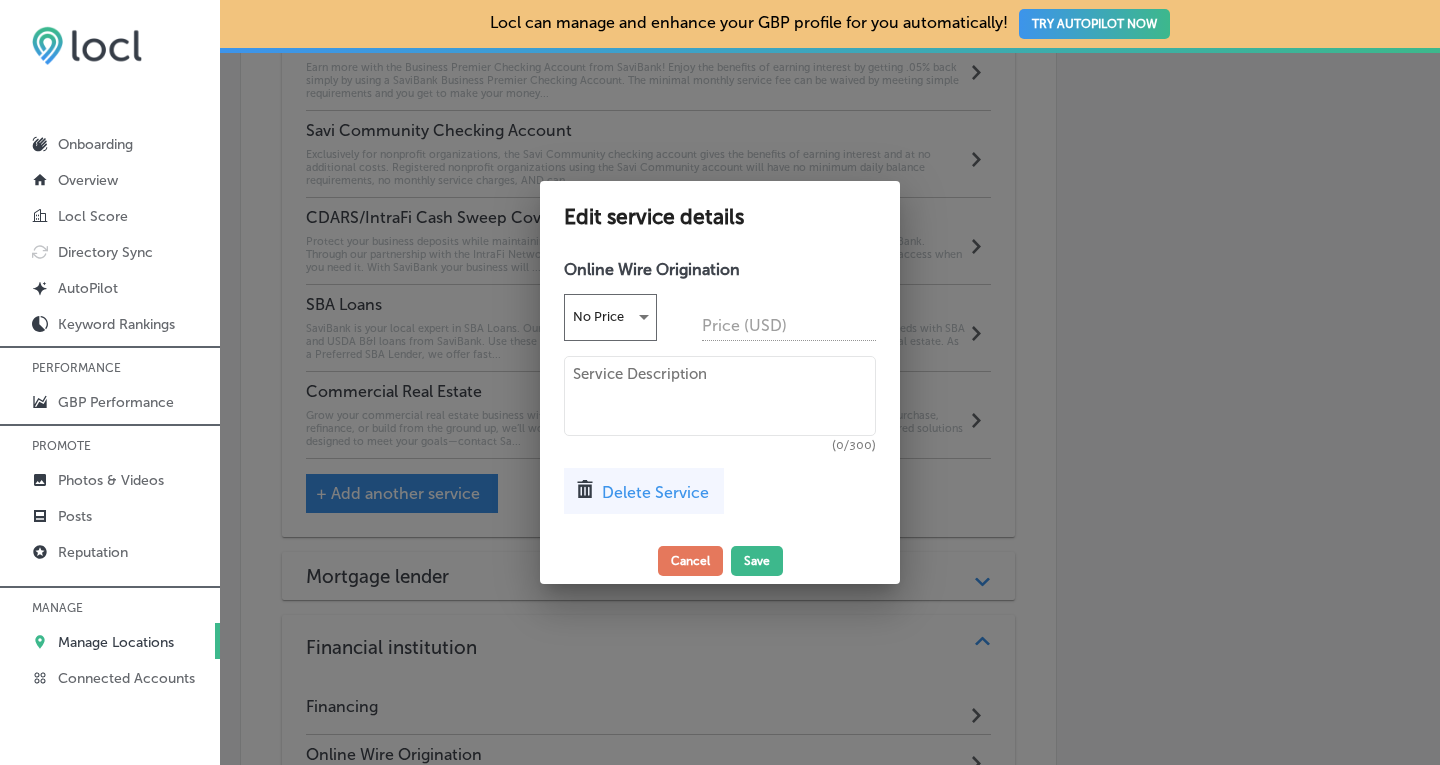 click at bounding box center [720, 396] 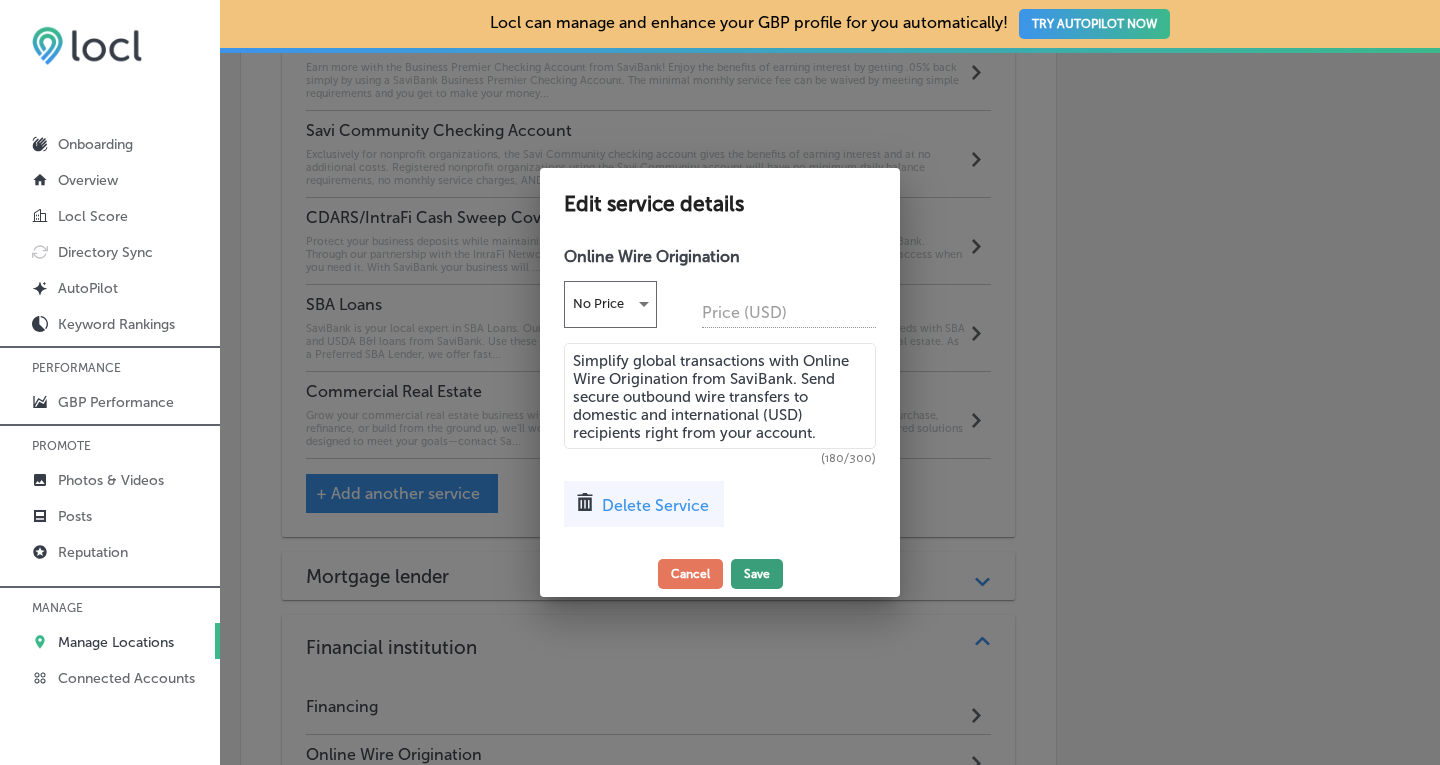 click on "Save" at bounding box center [757, 574] 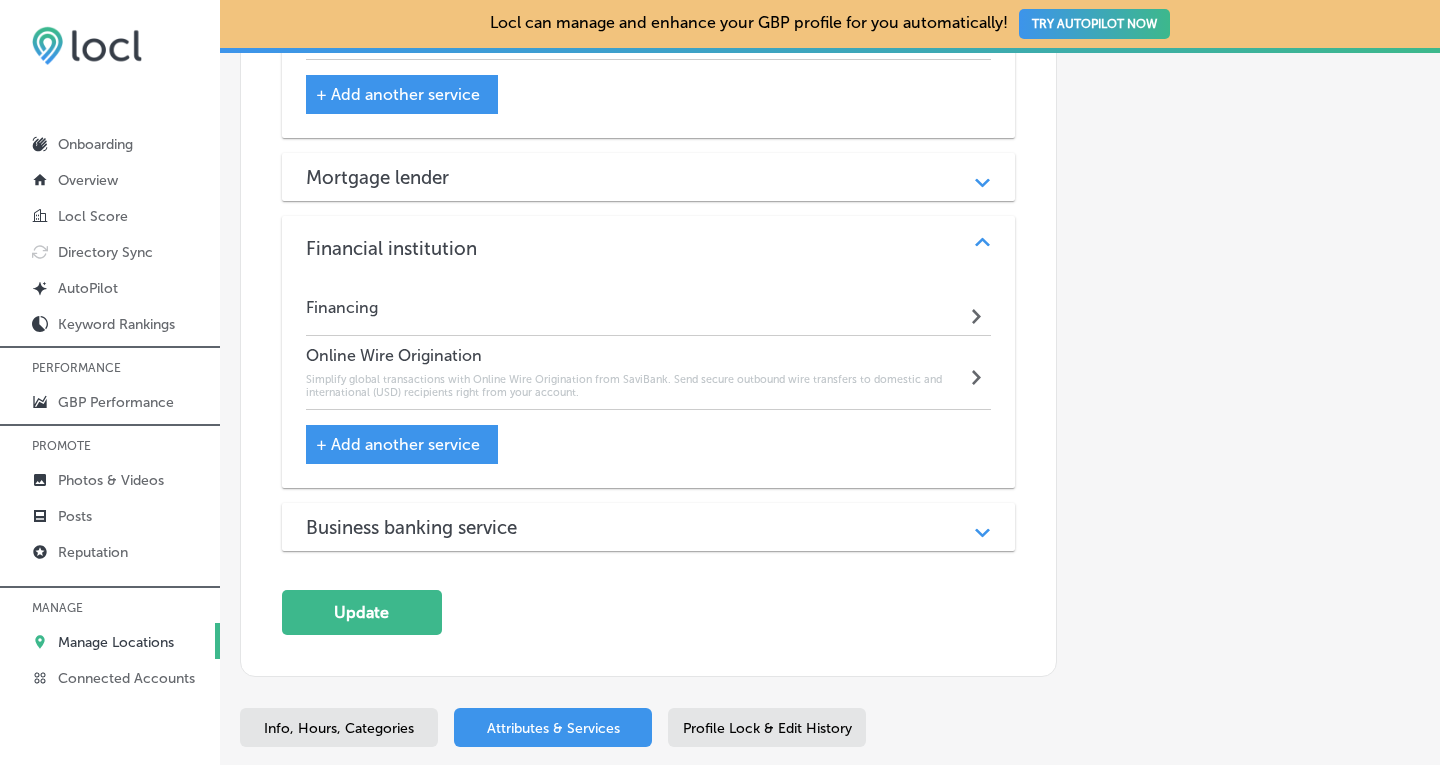 scroll, scrollTop: 2561, scrollLeft: 0, axis: vertical 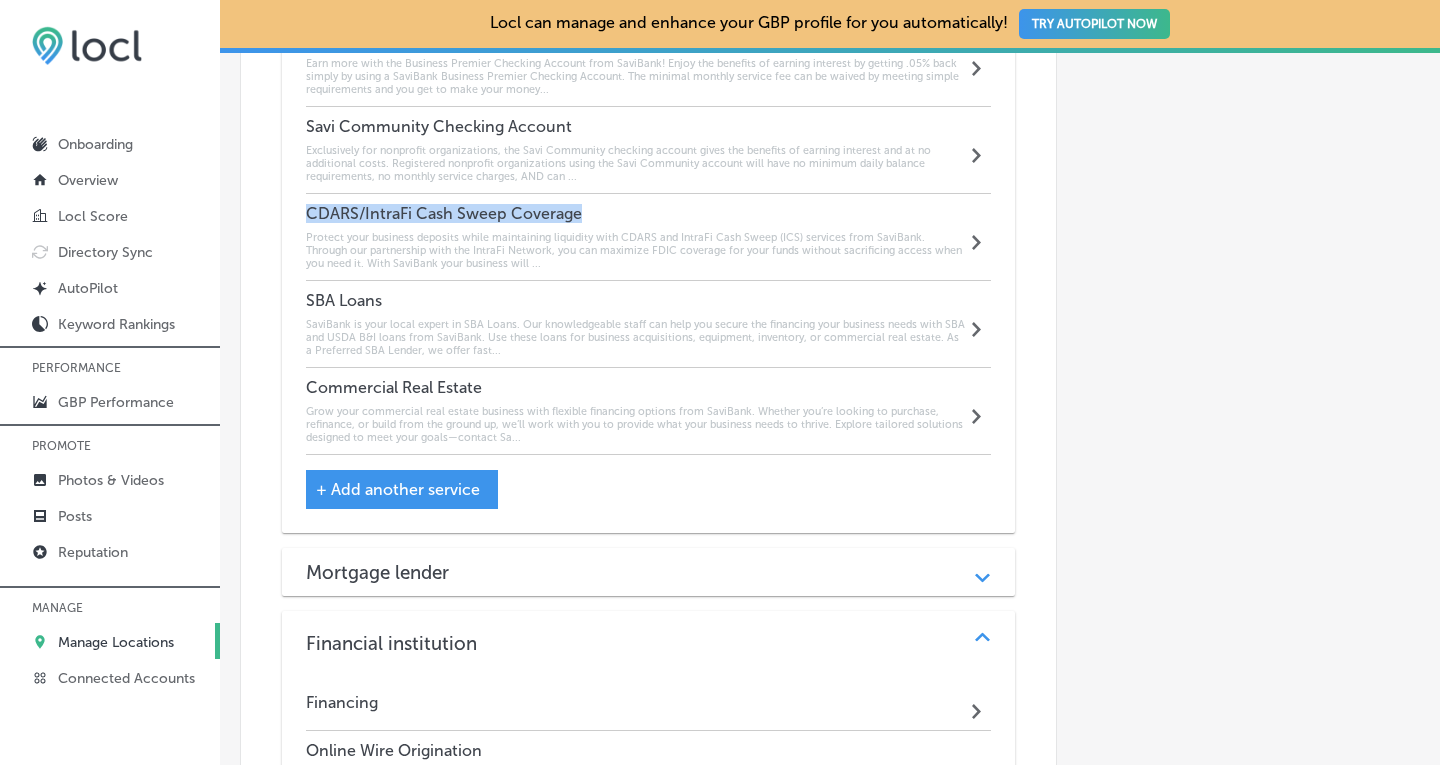 drag, startPoint x: 580, startPoint y: 184, endPoint x: 302, endPoint y: 176, distance: 278.11508 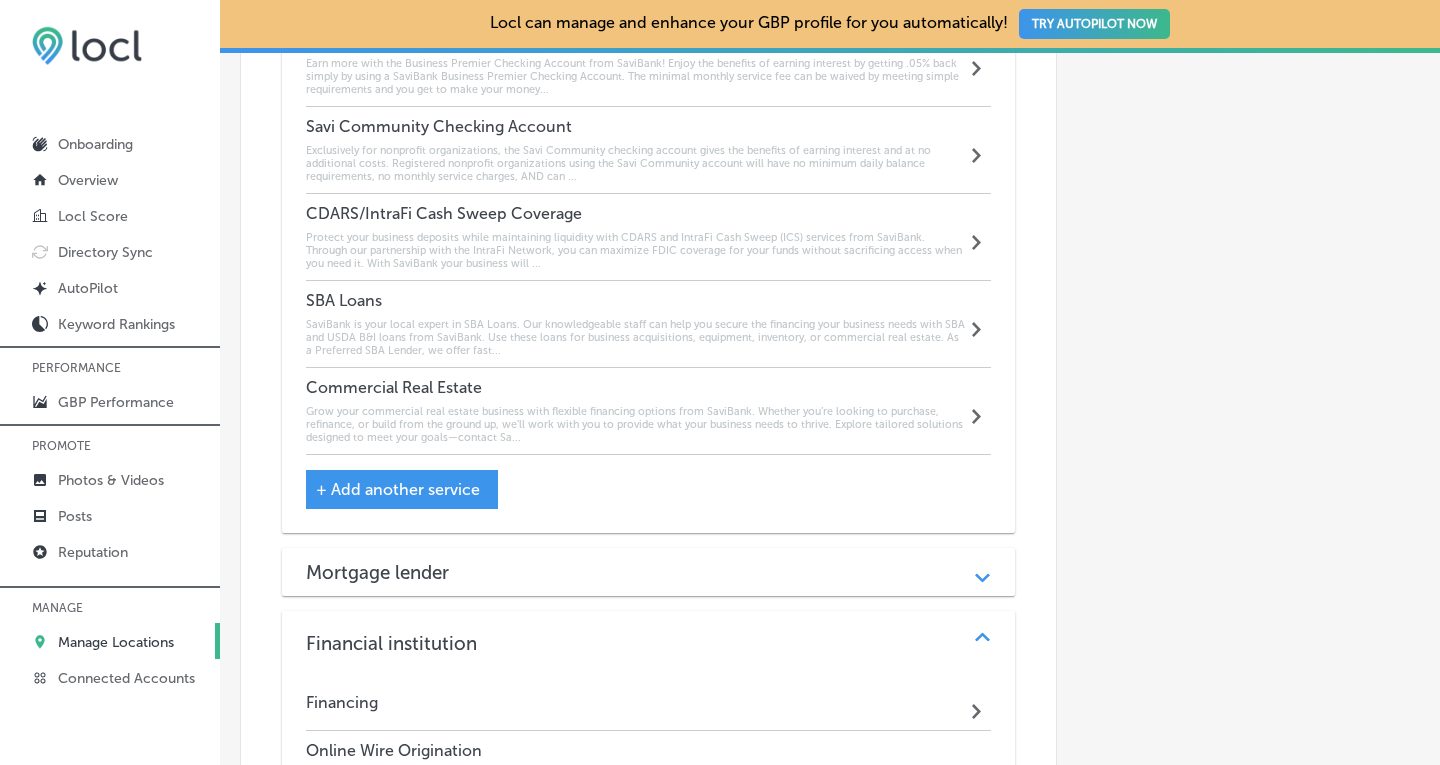click on "Protect your business deposits while maintaining liquidity with CDARS and IntraFi Cash Sweep (ICS) services from SaviBank. Through our partnership with the IntraFi Network, you can maximize FDIC coverage for your funds without sacrificing access when you need it. With SaviBank your business will ..." at bounding box center (636, 250) 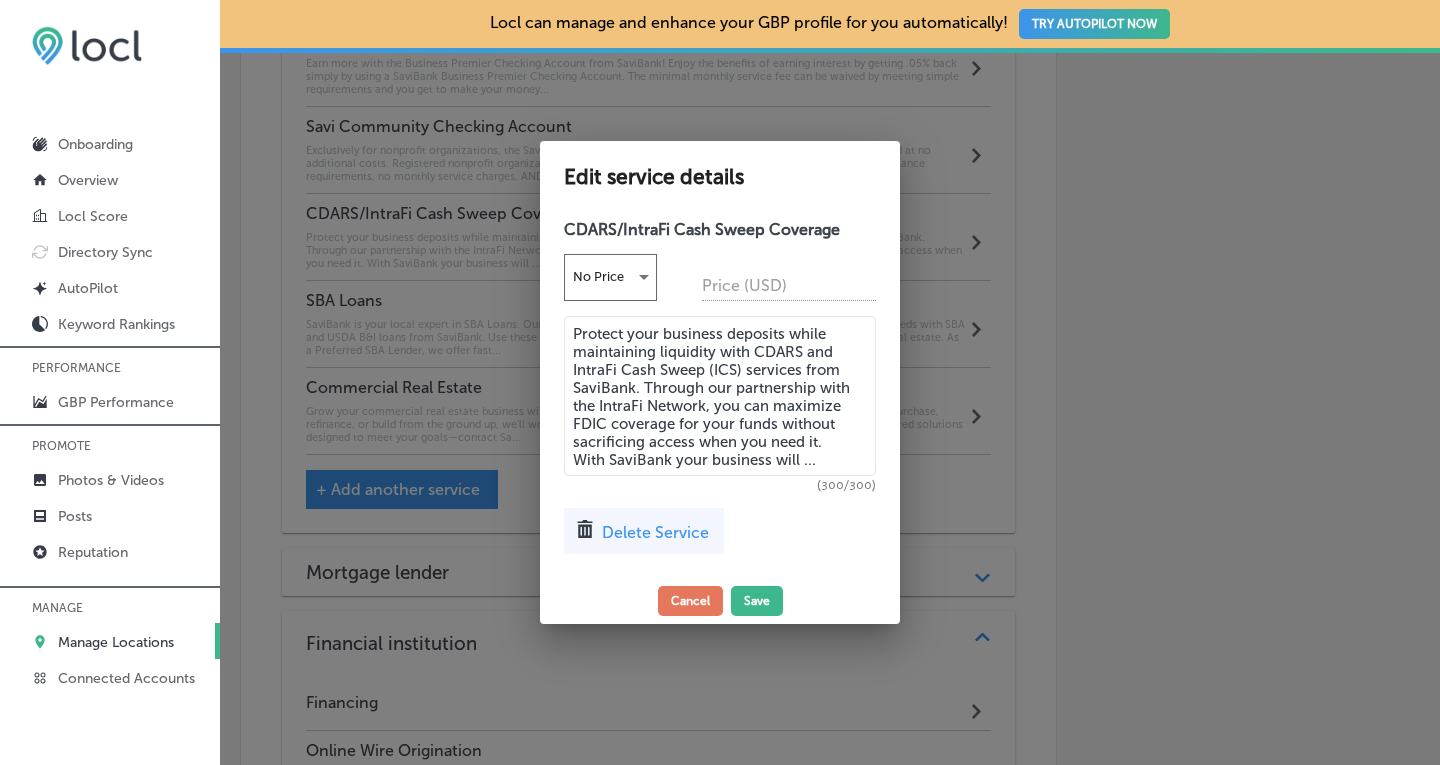 click on "Delete Service" at bounding box center (655, 532) 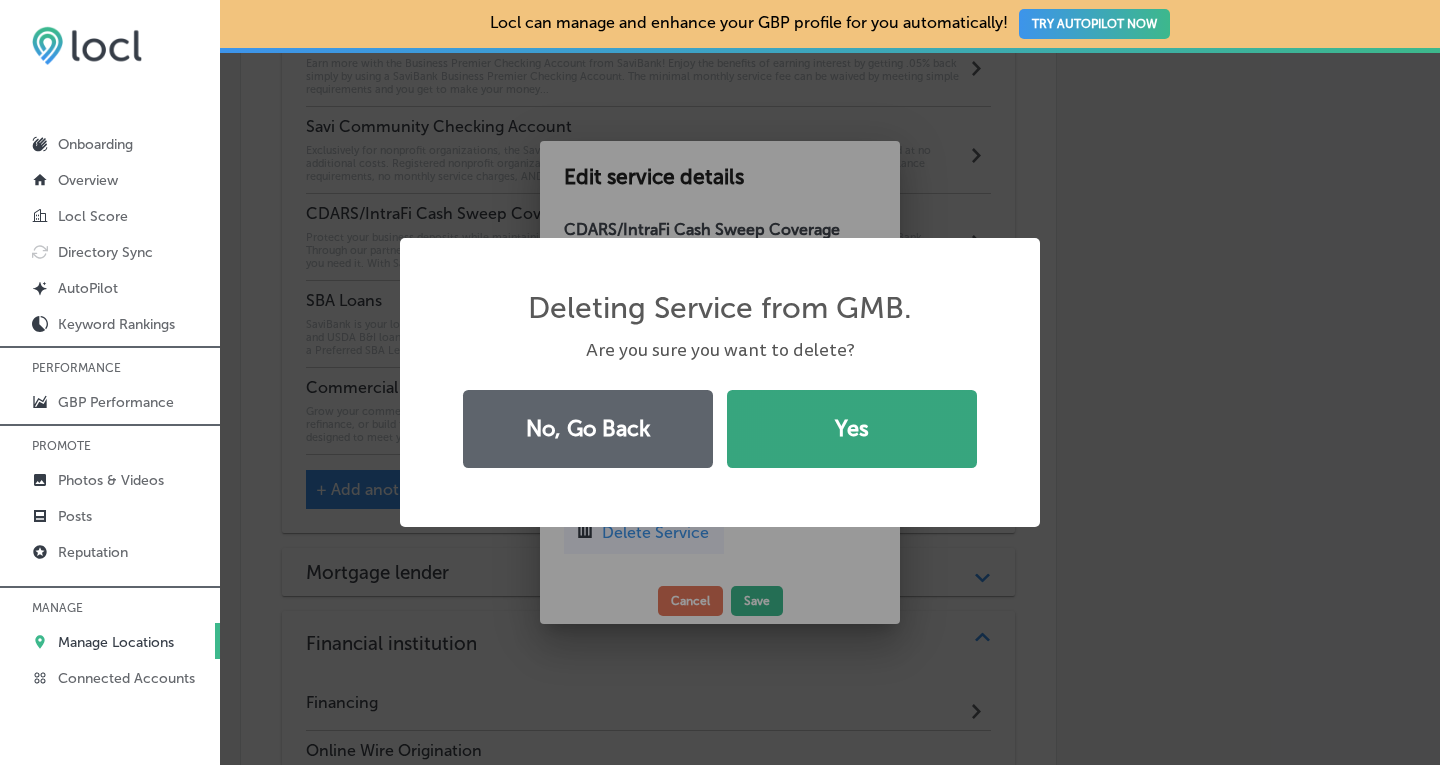 click on "Yes" at bounding box center [852, 429] 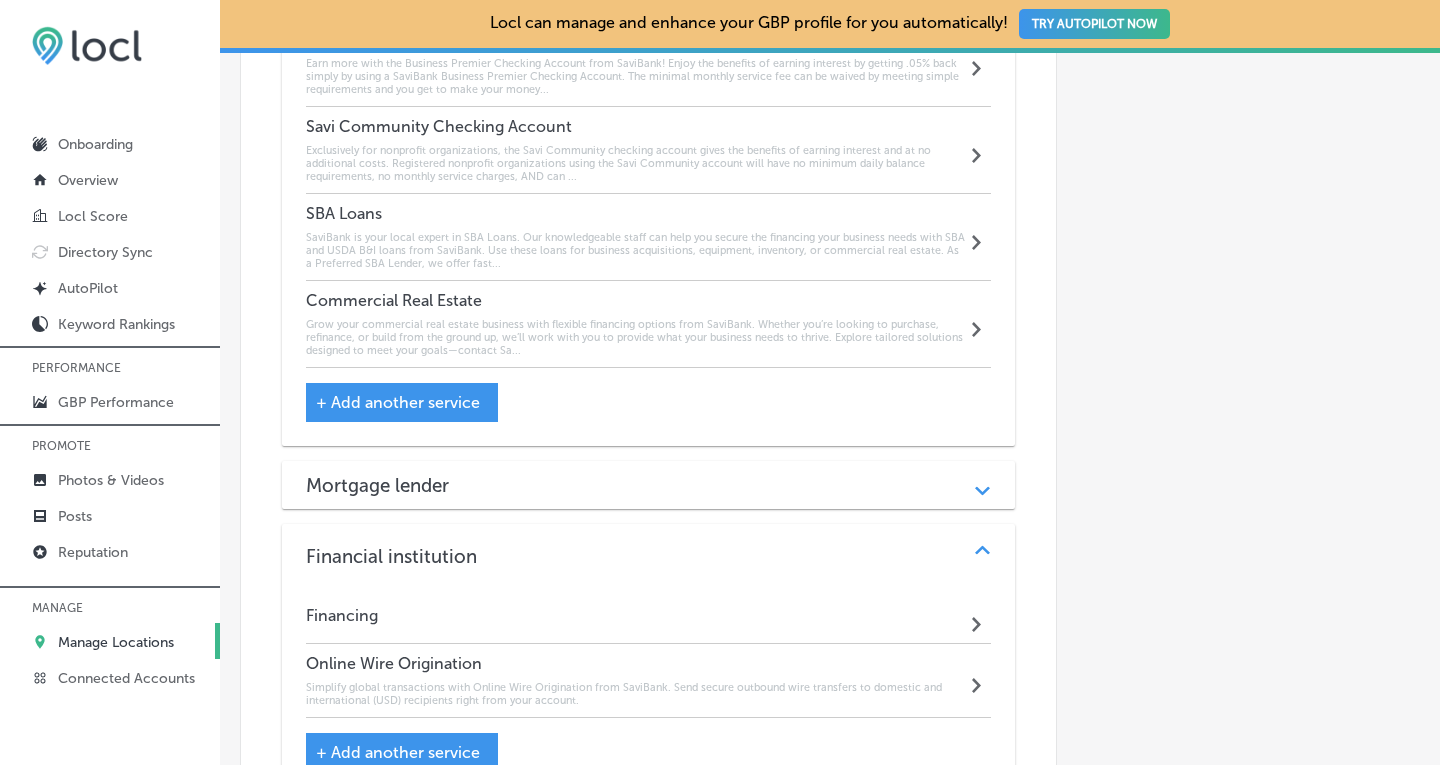 click on "+ Add another service" at bounding box center [402, 752] 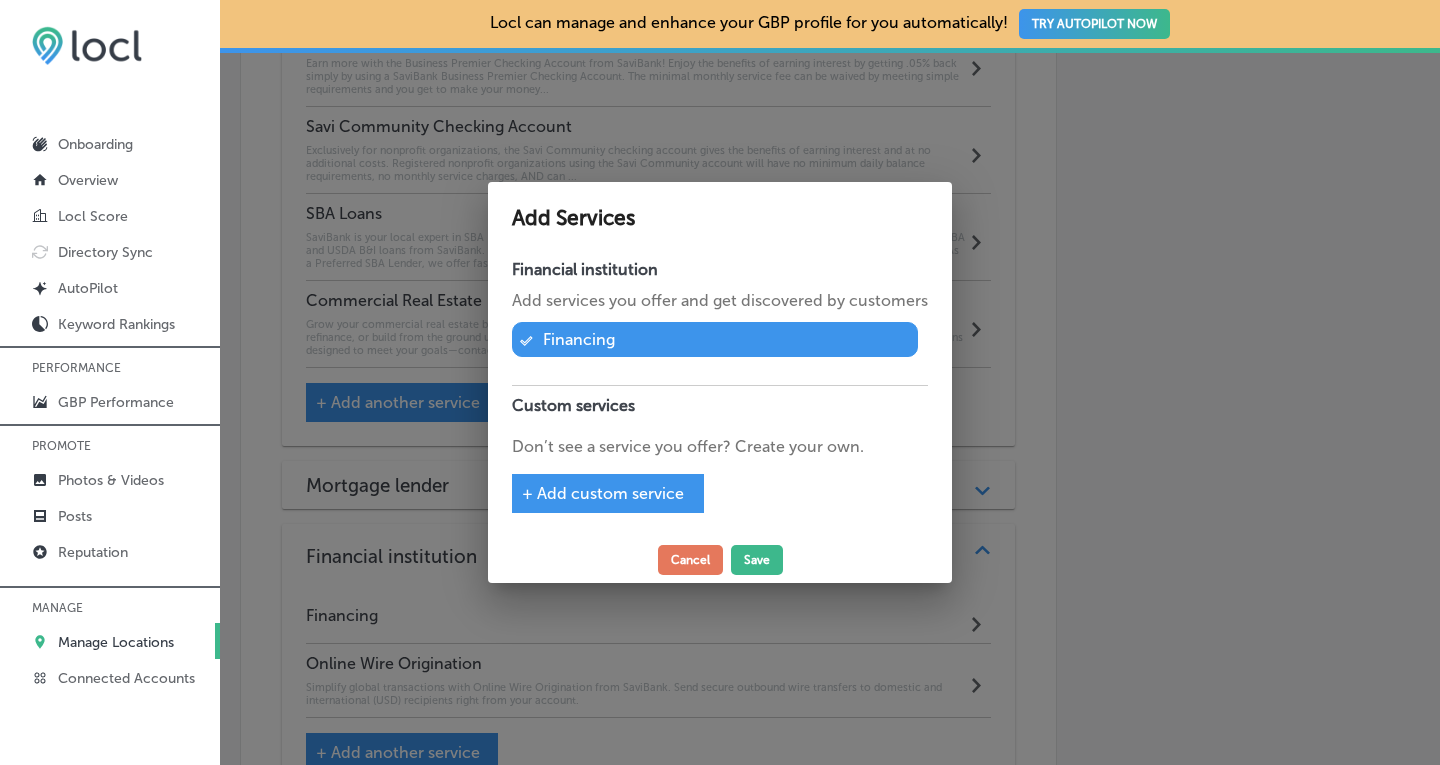 click on "+ Add custom service" at bounding box center [603, 493] 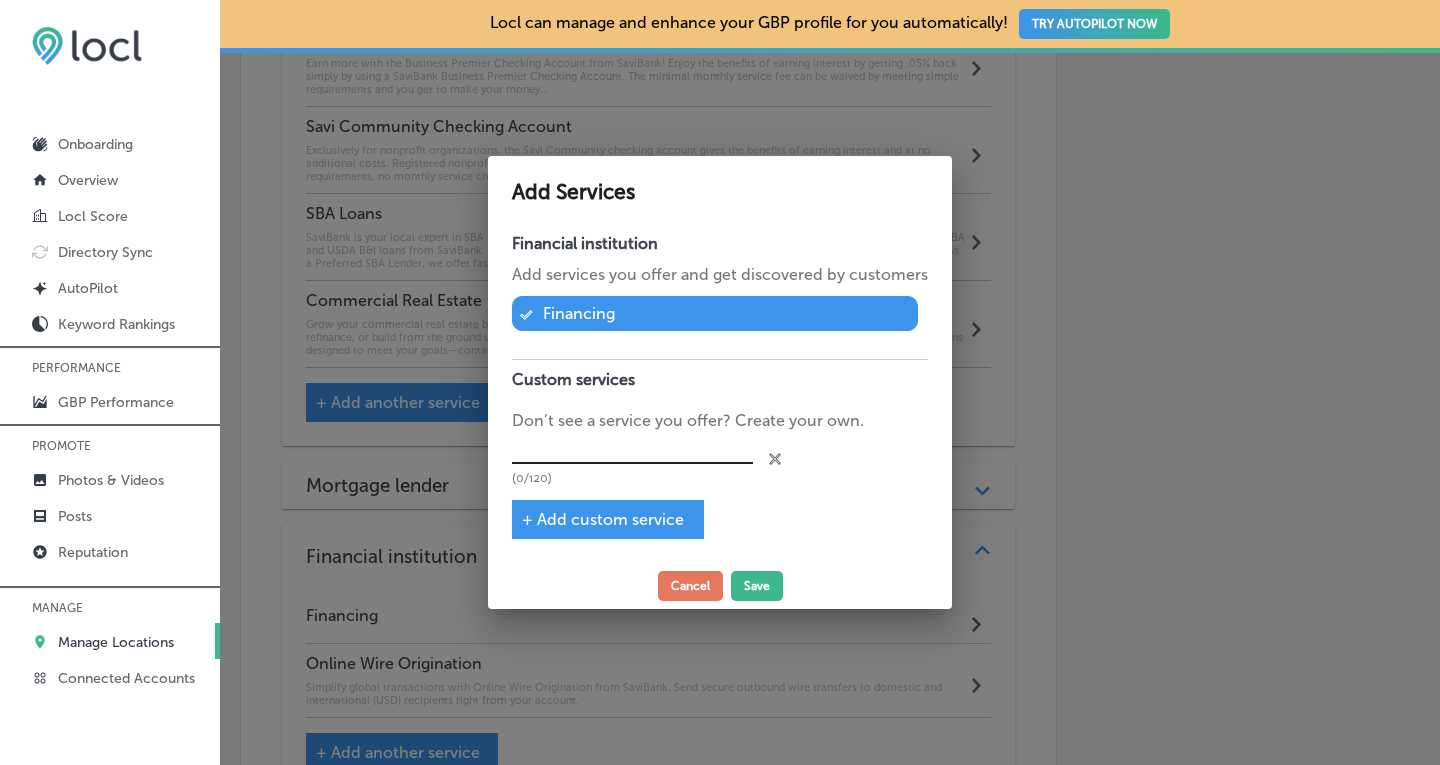 click at bounding box center (632, 448) 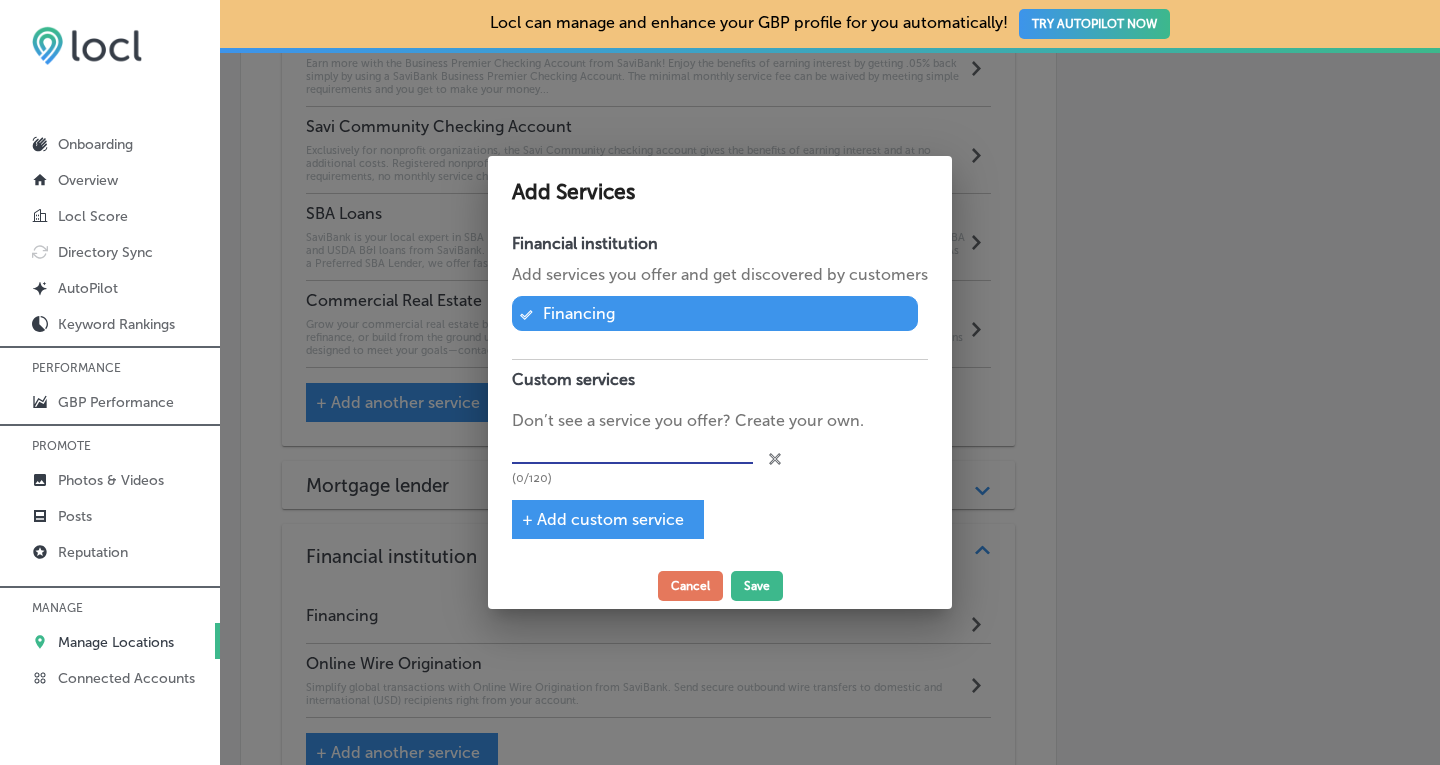 paste on "CDARS/IntraFi Cash Sweep Coverage" 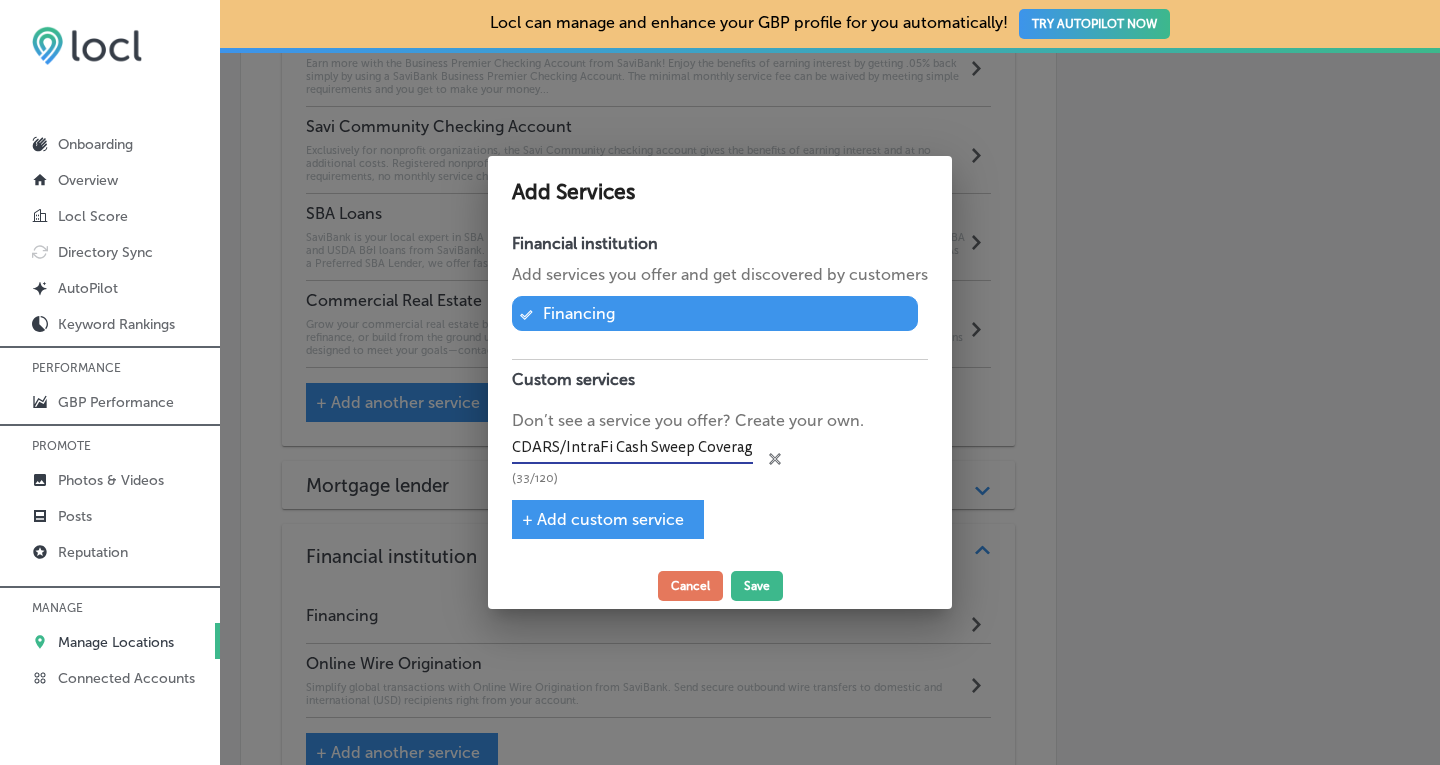 scroll, scrollTop: 0, scrollLeft: 4, axis: horizontal 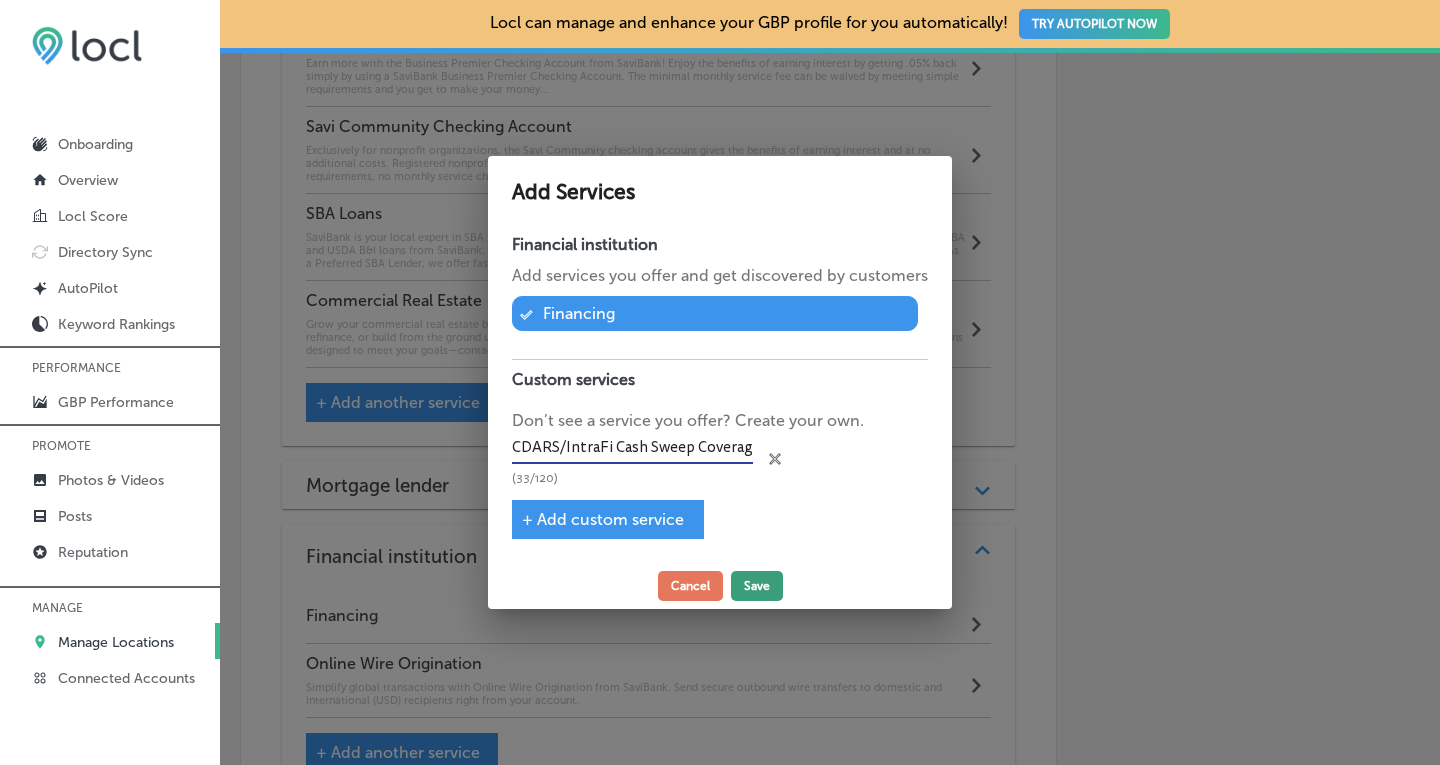 click on "Save" at bounding box center [757, 586] 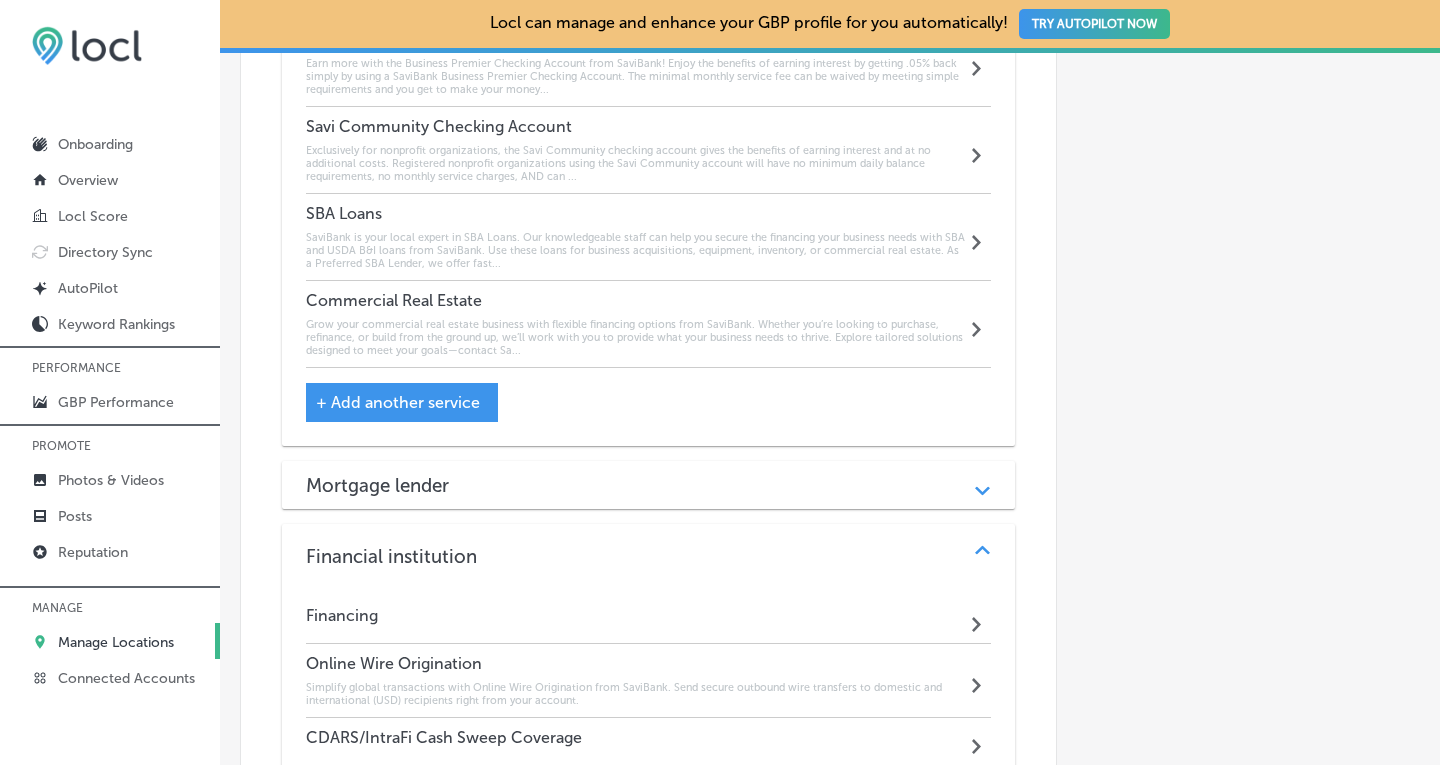 click on "CDARS/IntraFi Cash Sweep Coverage
Path
Created with Sketch." at bounding box center (649, 742) 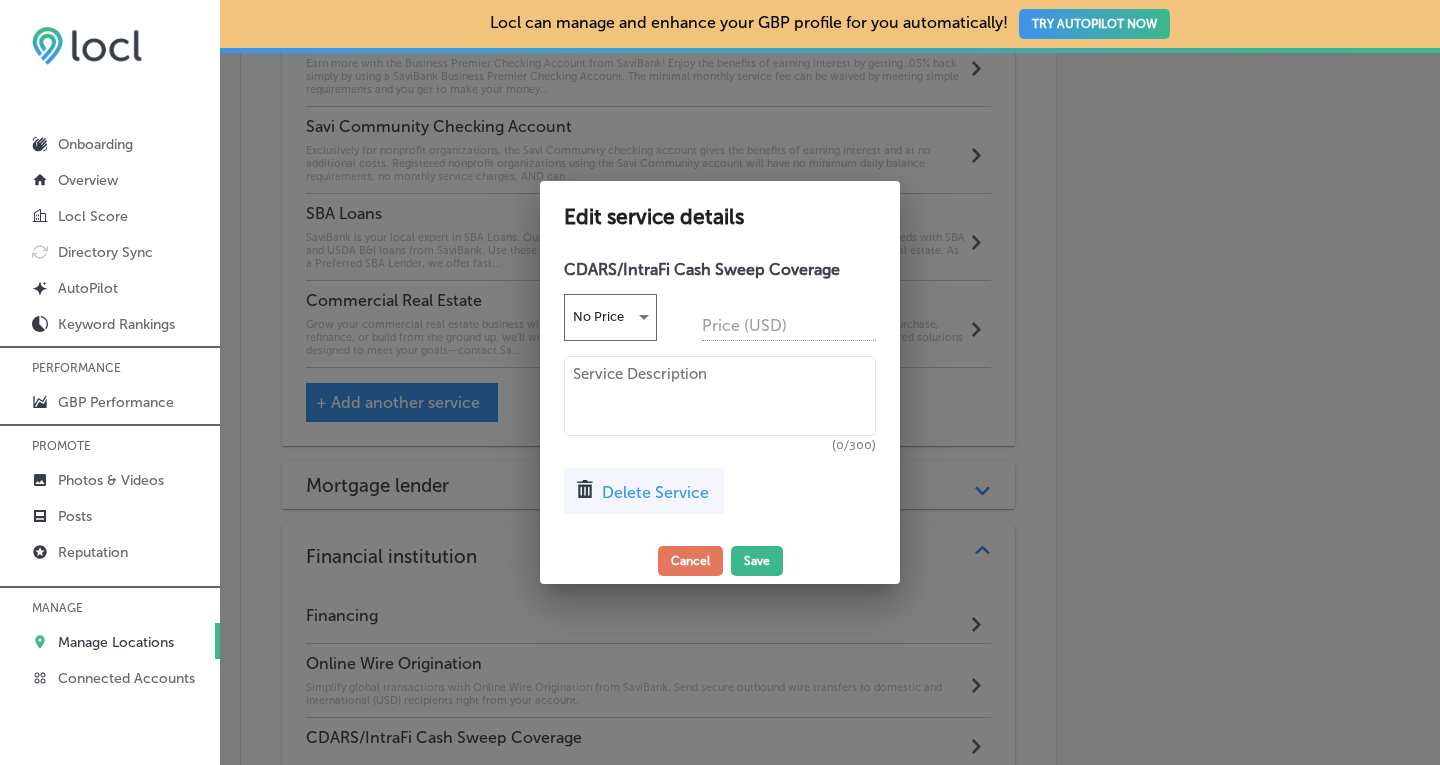 click at bounding box center [720, 396] 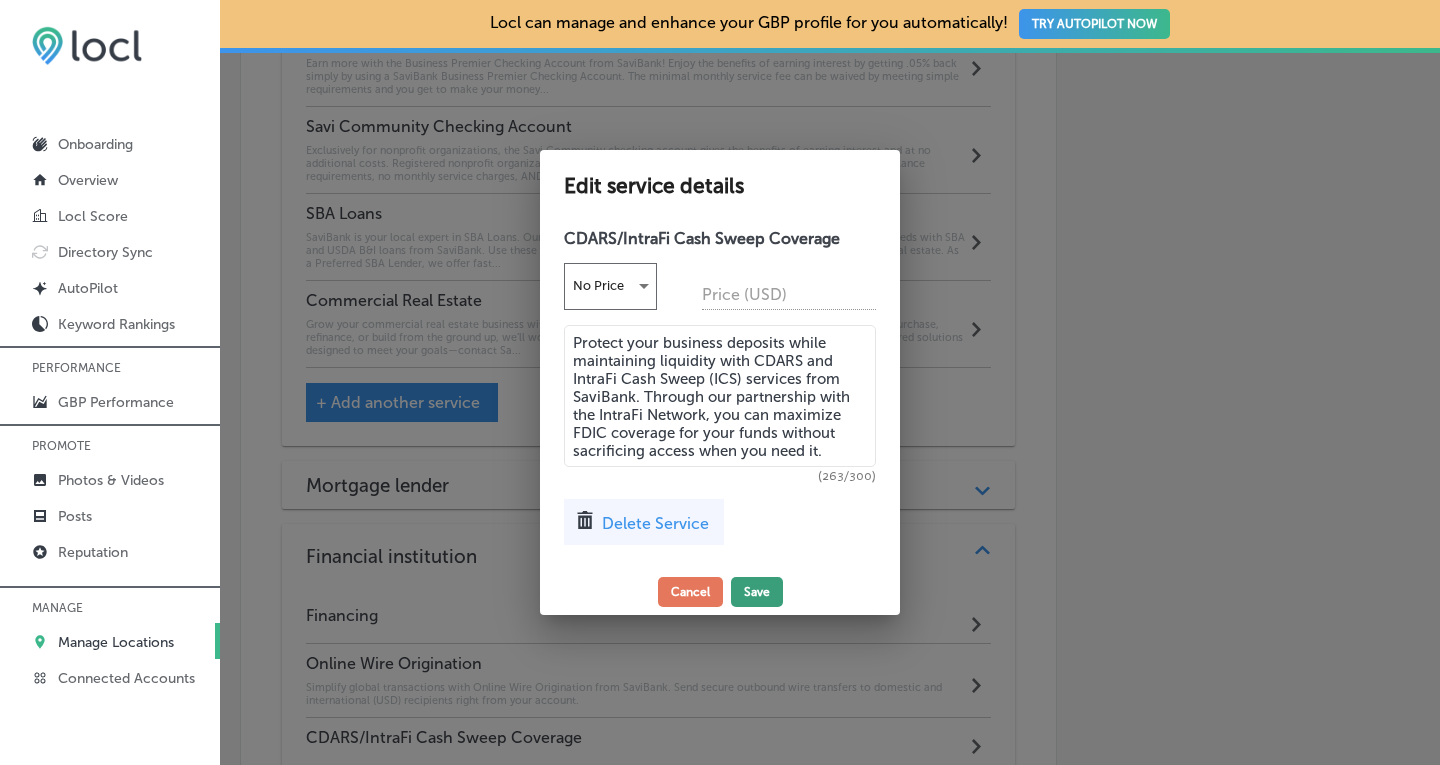 click on "Save" at bounding box center (757, 592) 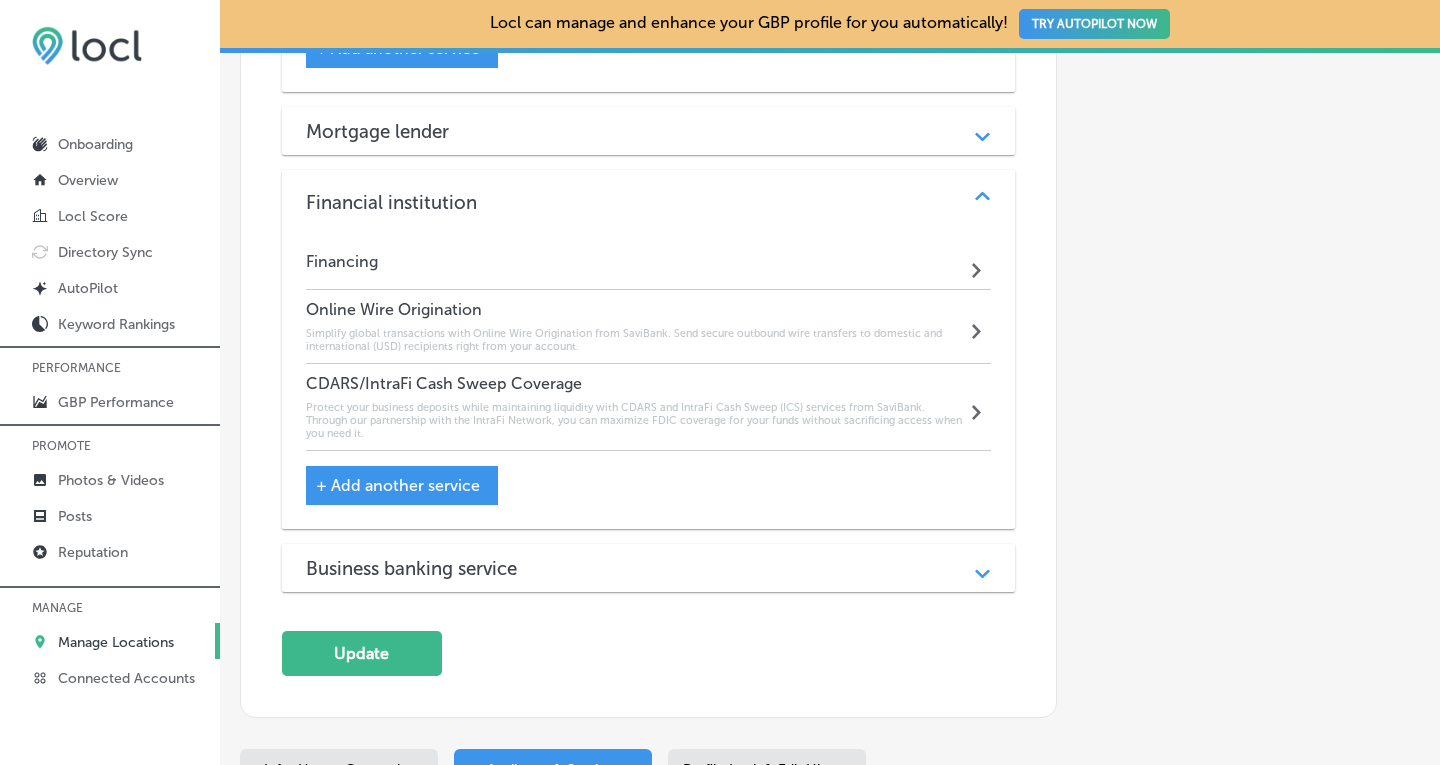 scroll, scrollTop: 2415, scrollLeft: 0, axis: vertical 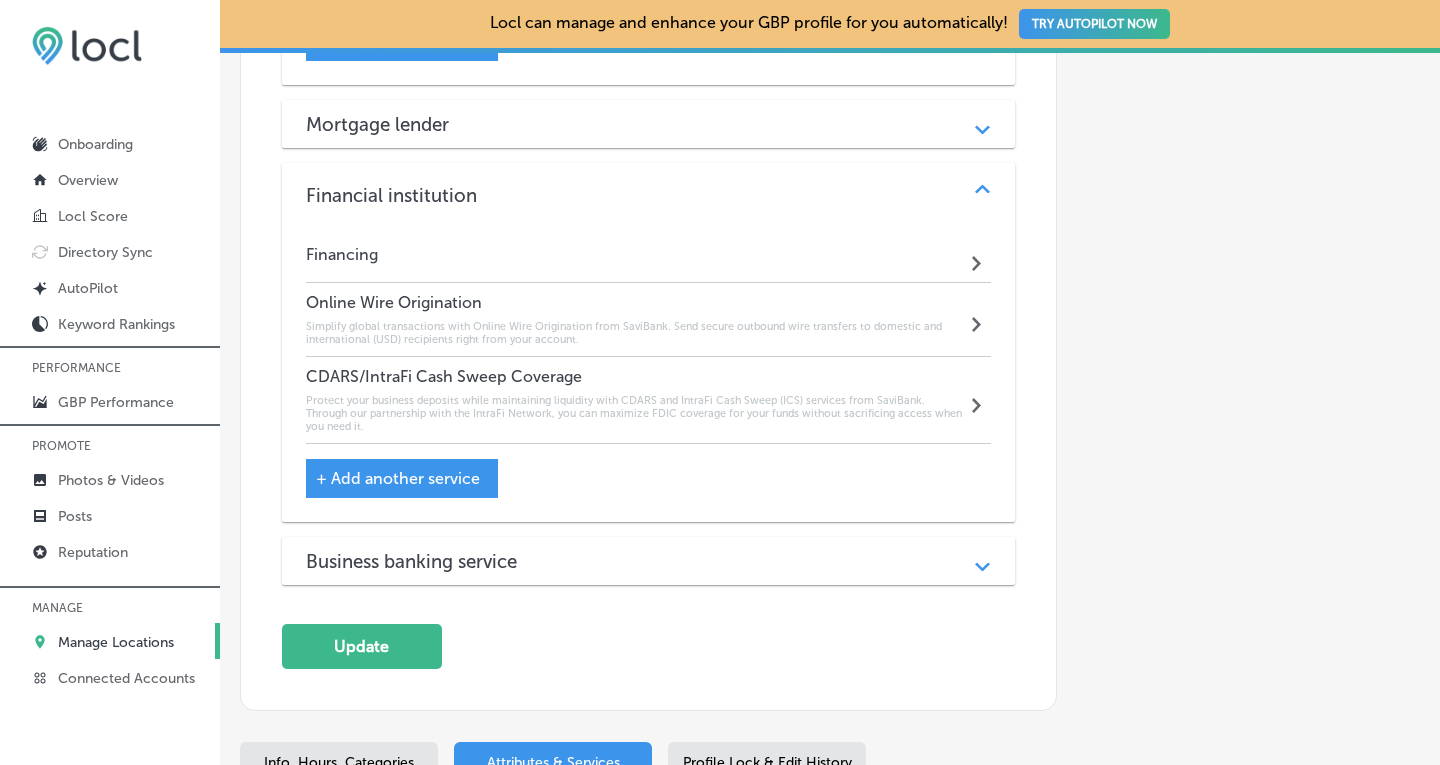 click on "Path
Created with Sketch." at bounding box center [982, 195] 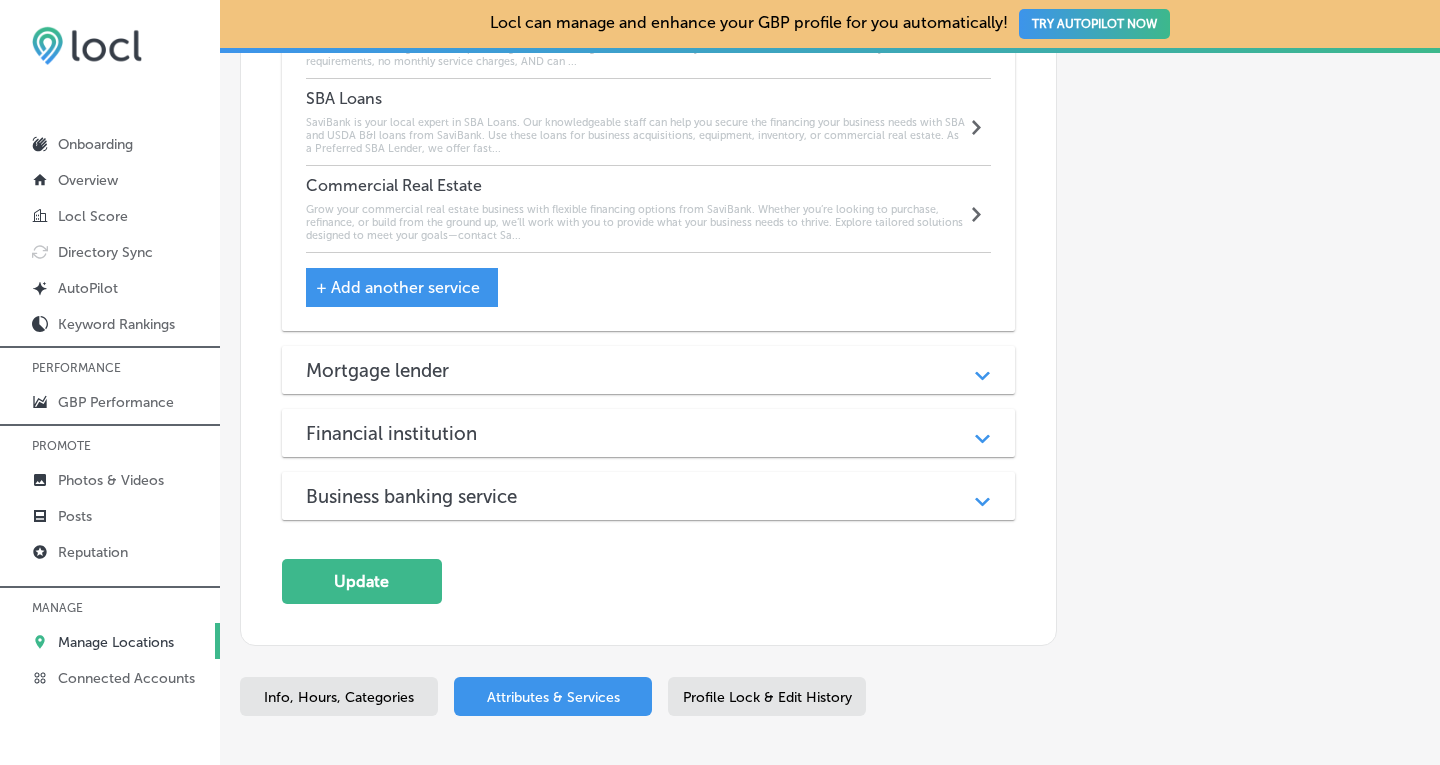 scroll, scrollTop: 2186, scrollLeft: 0, axis: vertical 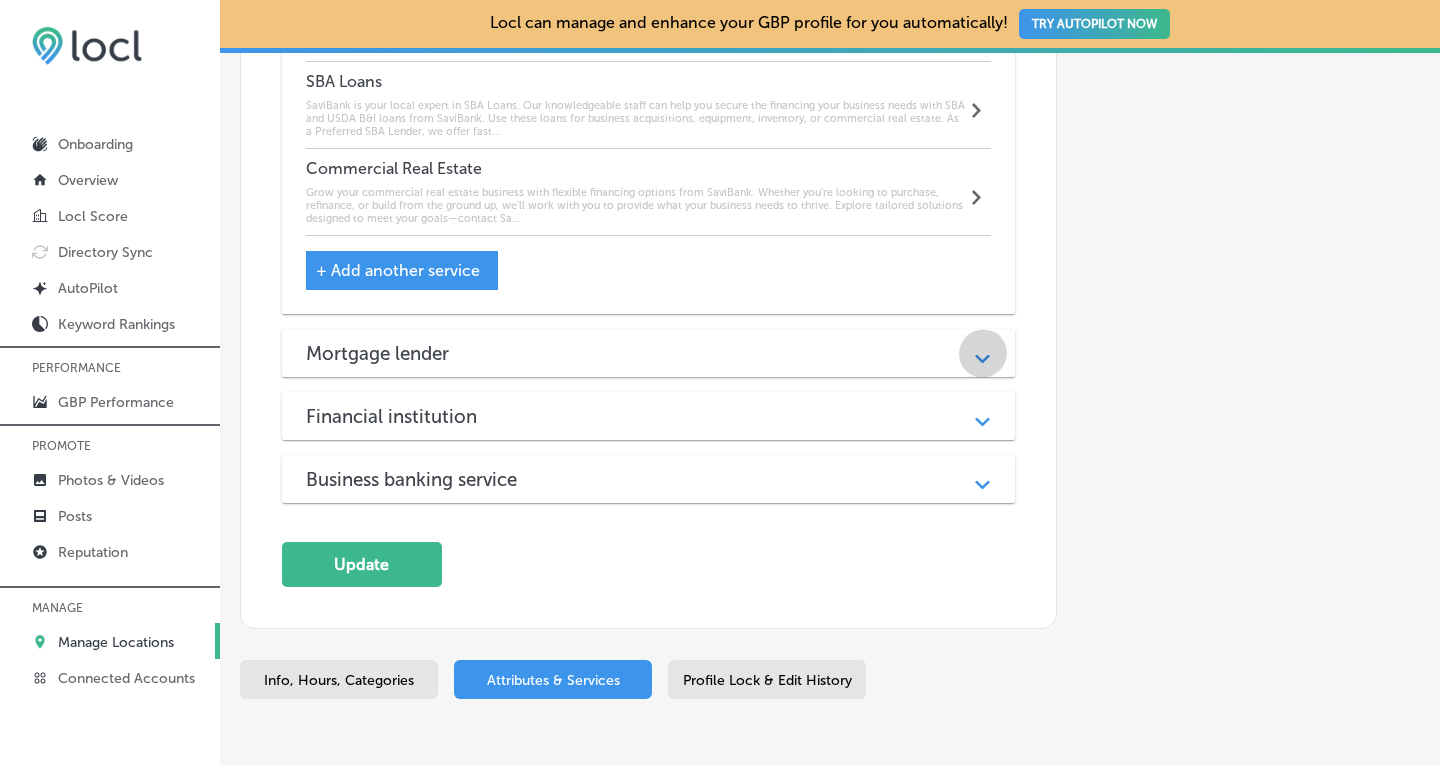 click on "Path
Created with Sketch." at bounding box center (982, 353) 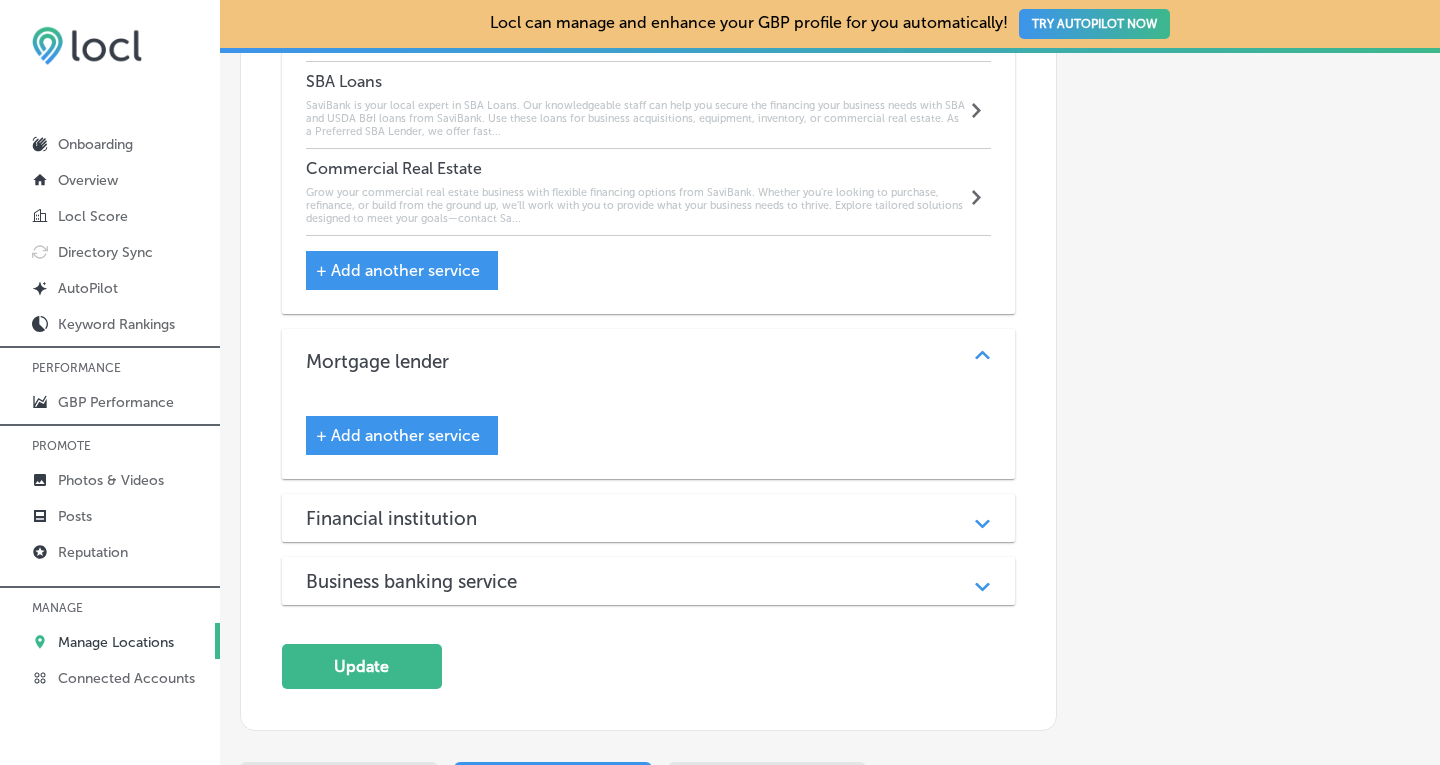 click on "+ Add another service" at bounding box center (398, 435) 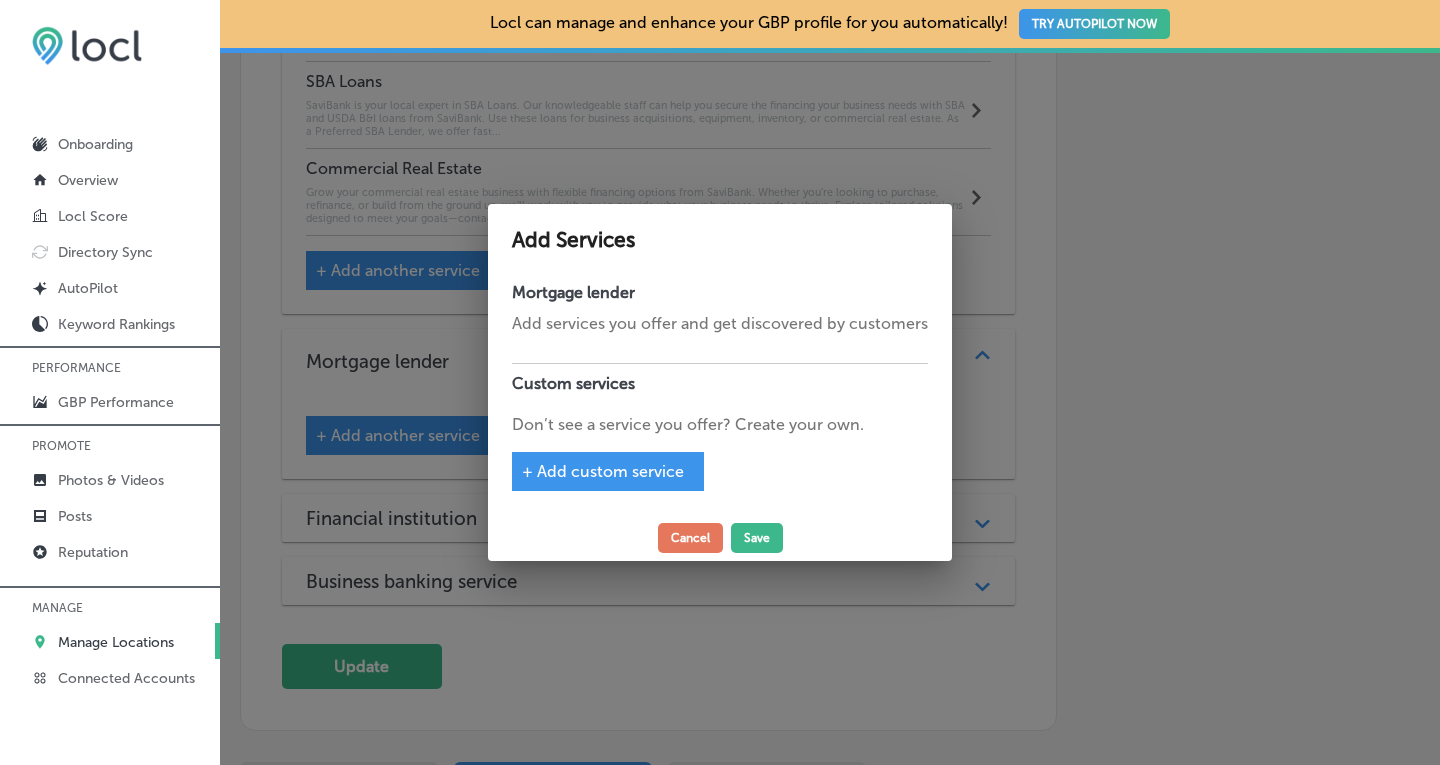 click on "+ Add custom service" at bounding box center [603, 471] 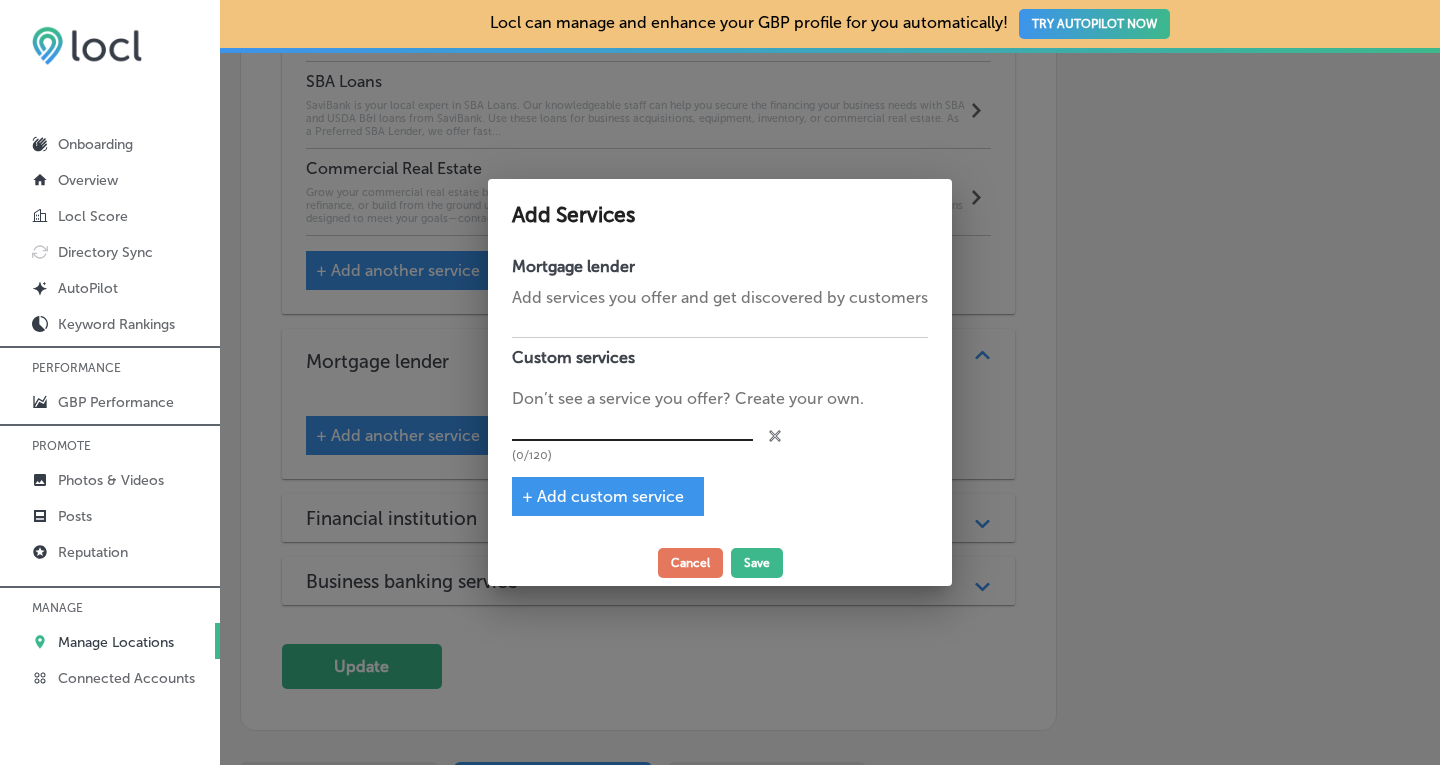 click at bounding box center [632, 426] 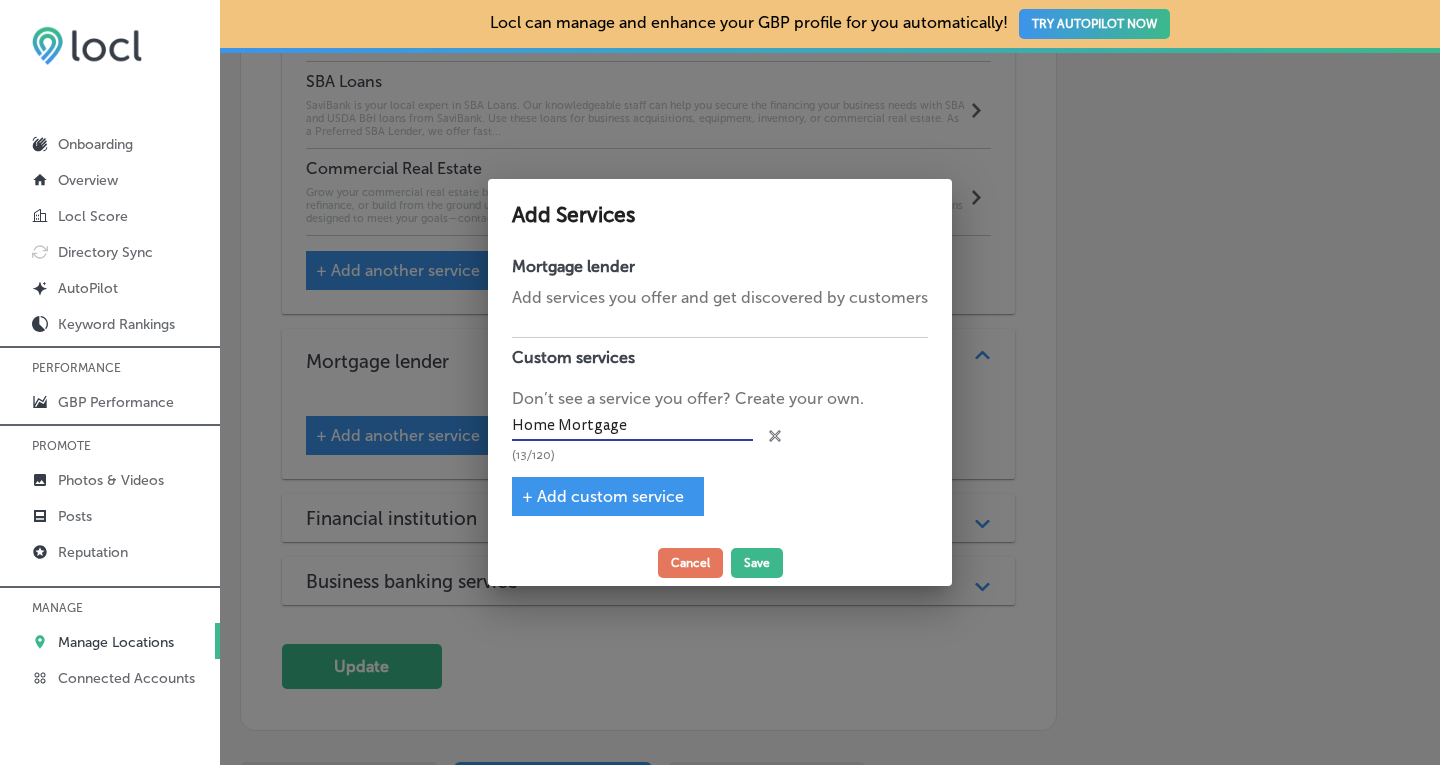 click on "+ Add custom service" at bounding box center [603, 496] 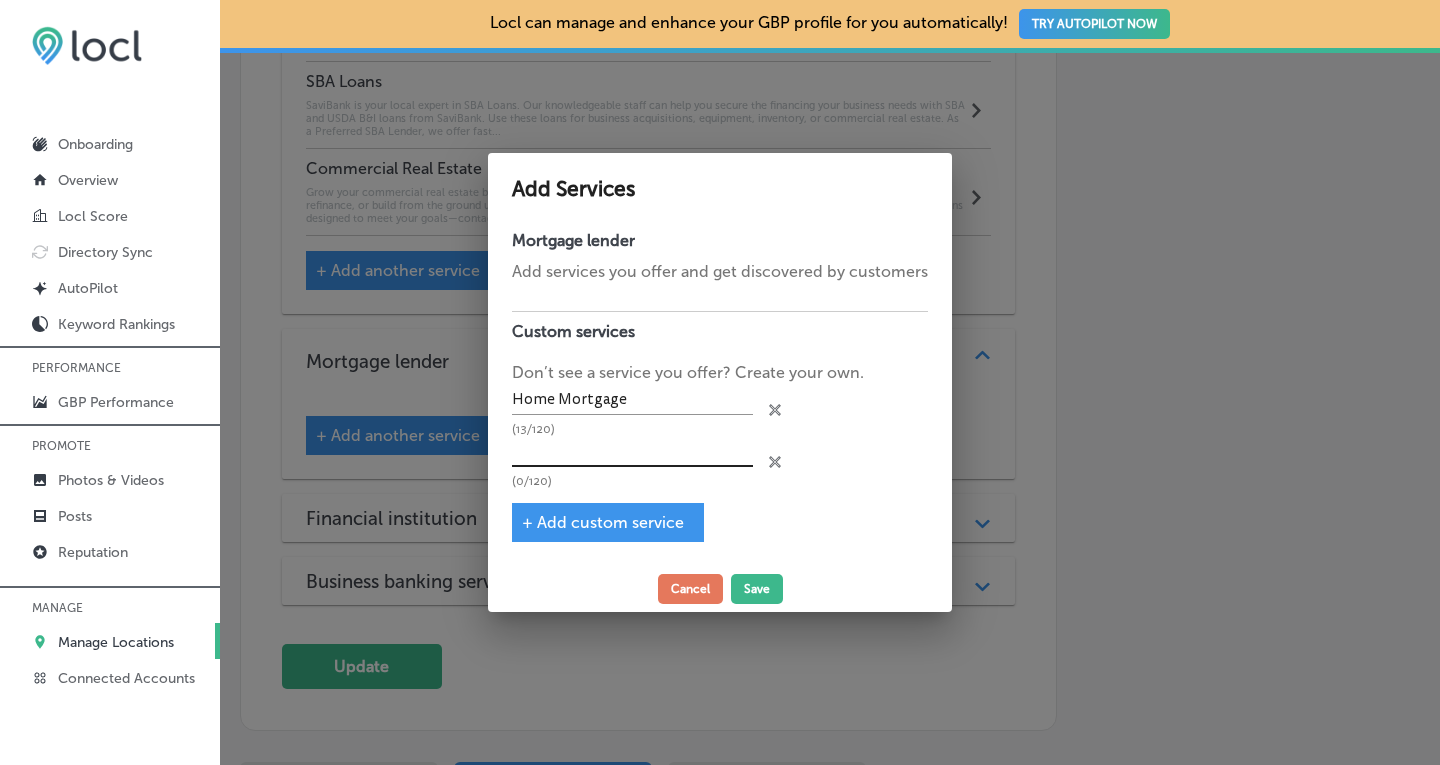 click at bounding box center (632, 452) 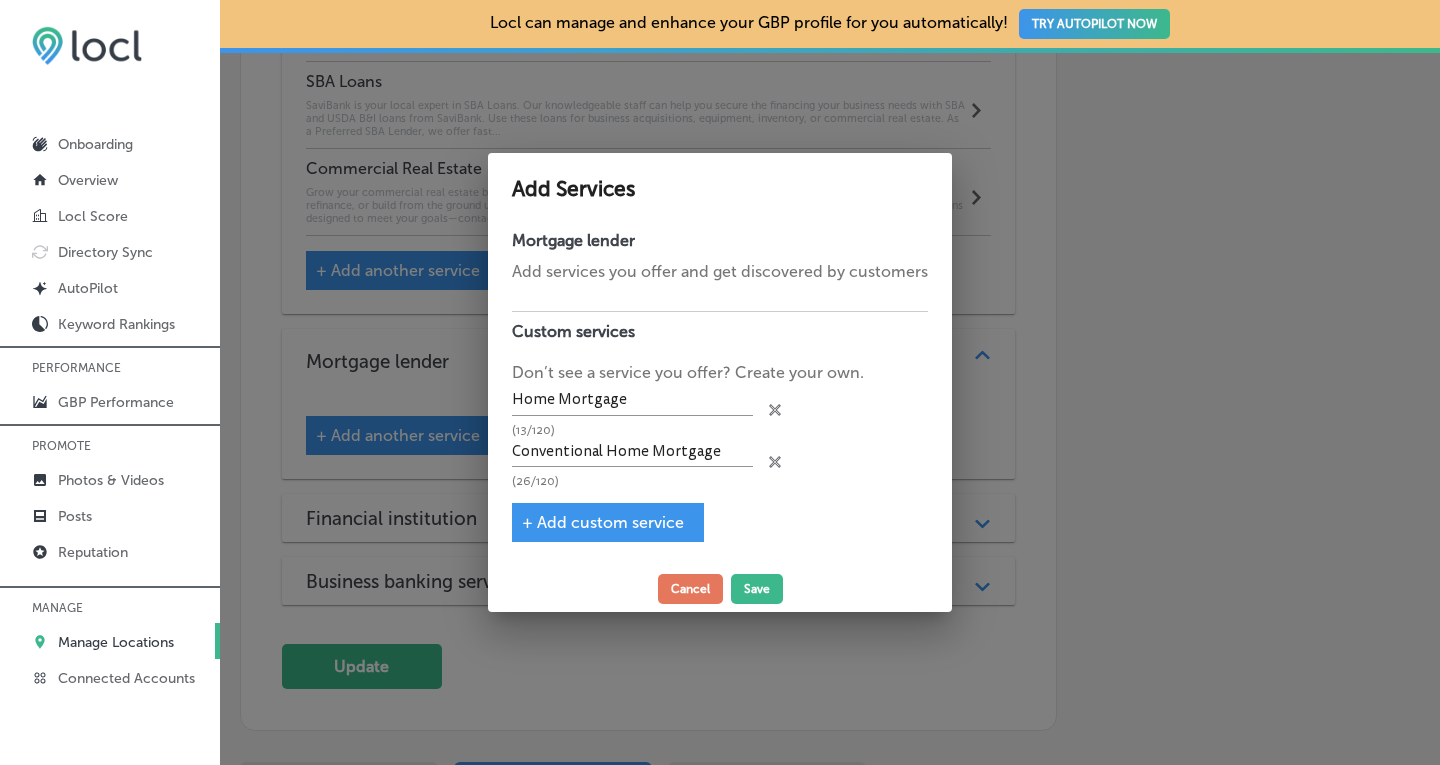 click on "+ Add custom service" at bounding box center (603, 522) 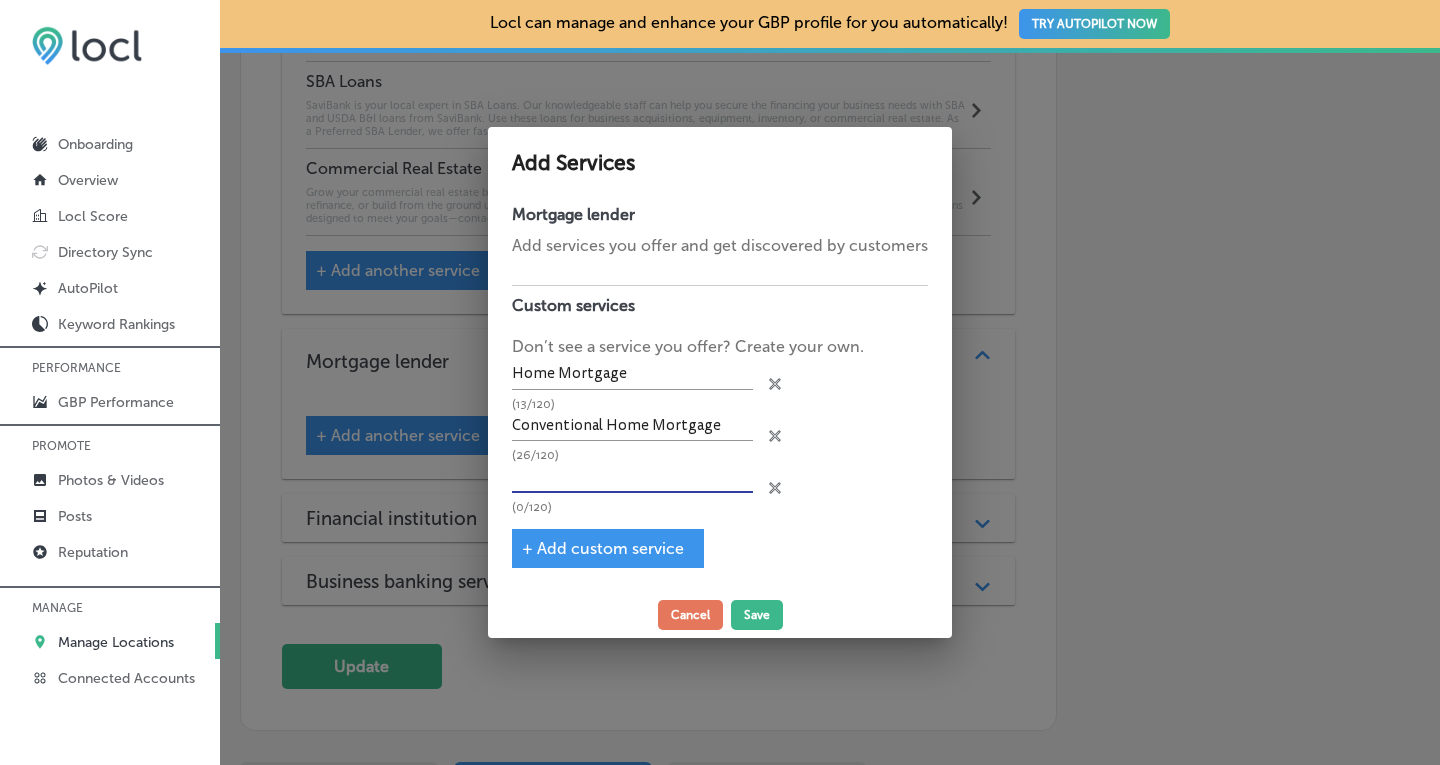 click at bounding box center (632, 477) 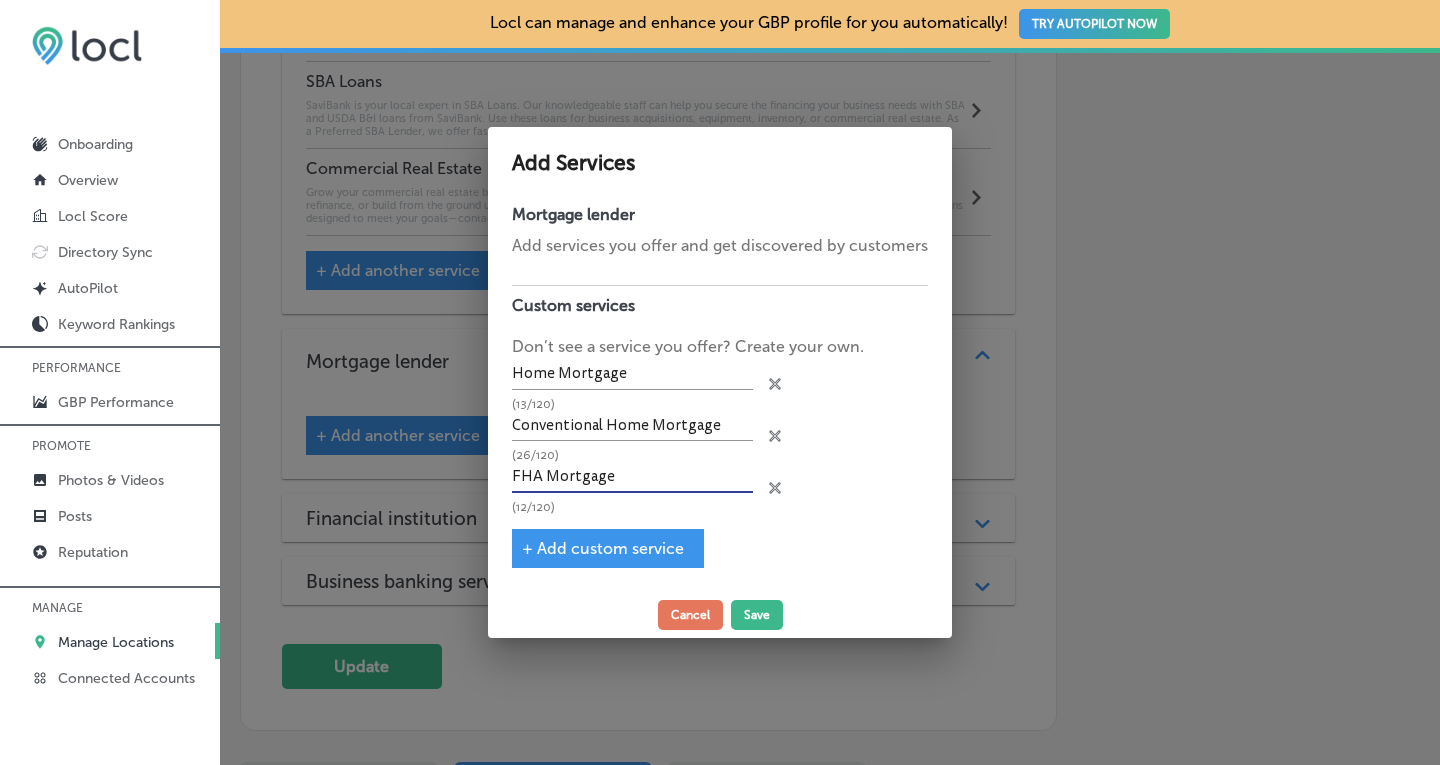 click on "+ Add custom service" at bounding box center (603, 548) 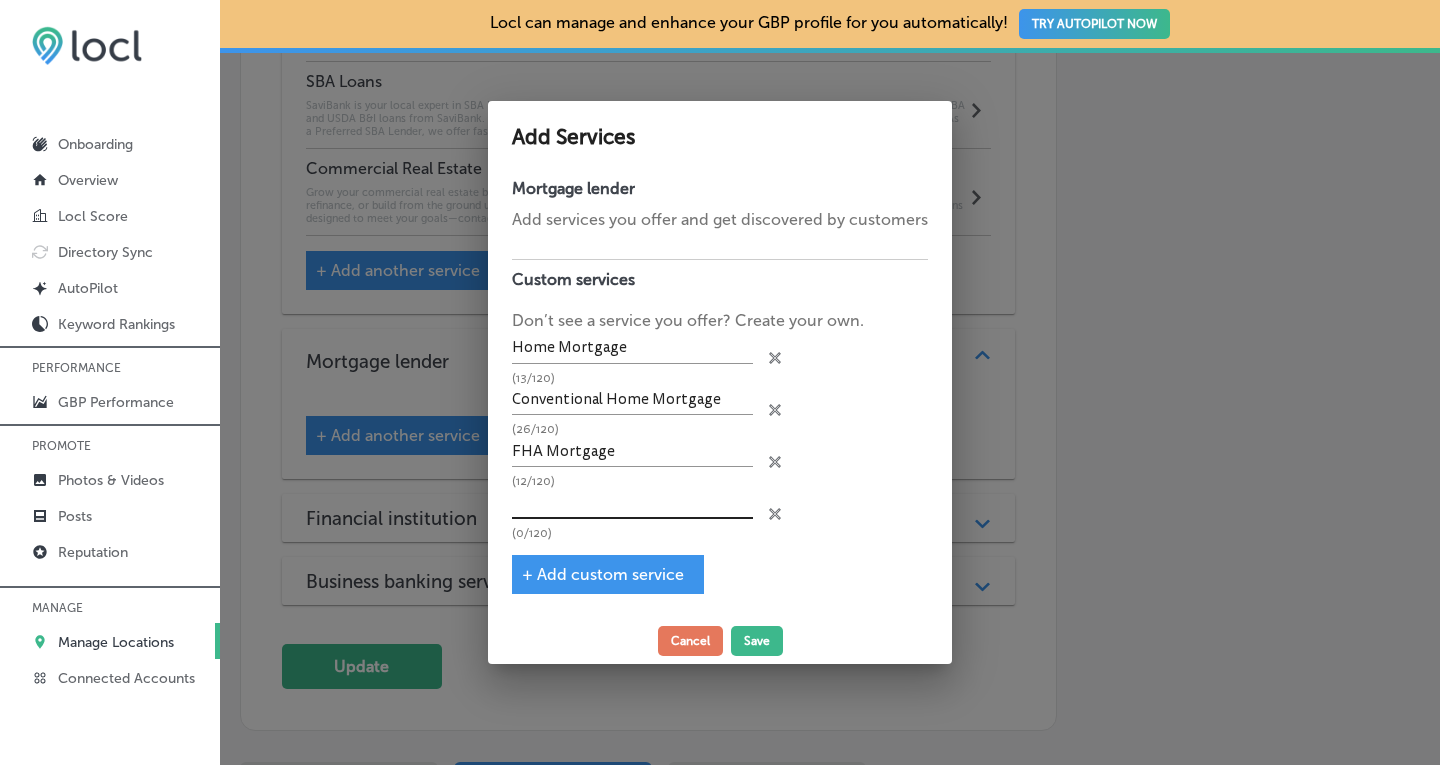 click at bounding box center (632, 503) 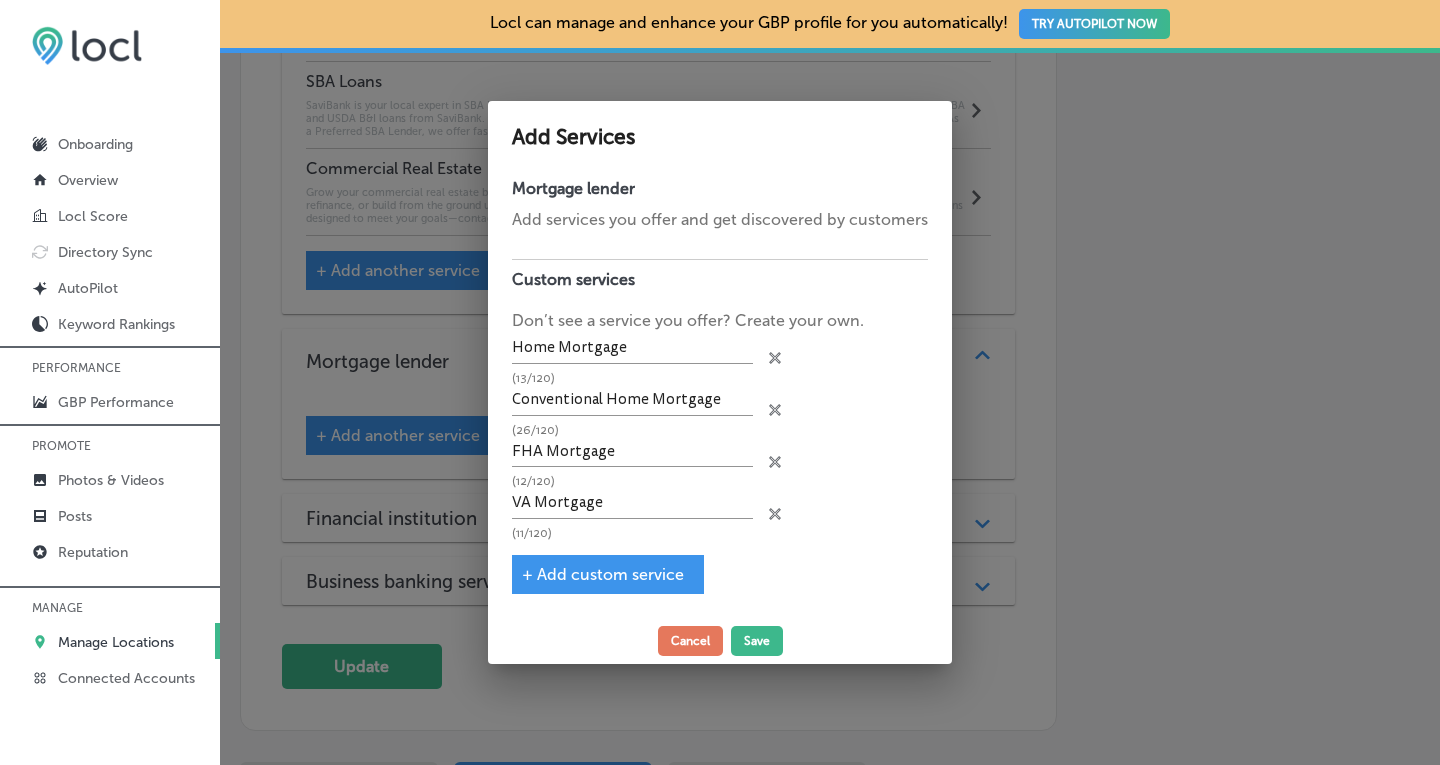 click on "+ Add custom service" at bounding box center [603, 574] 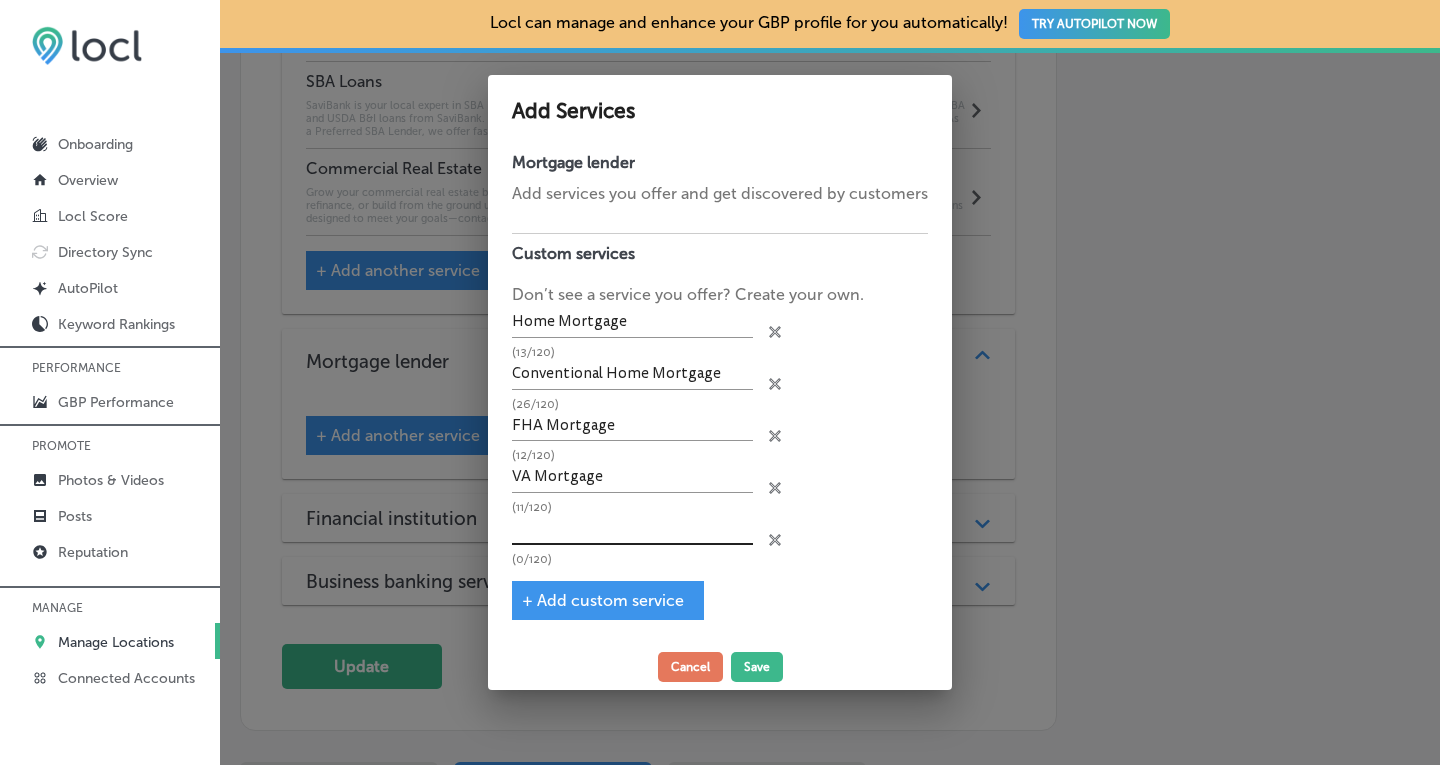 click at bounding box center (632, 529) 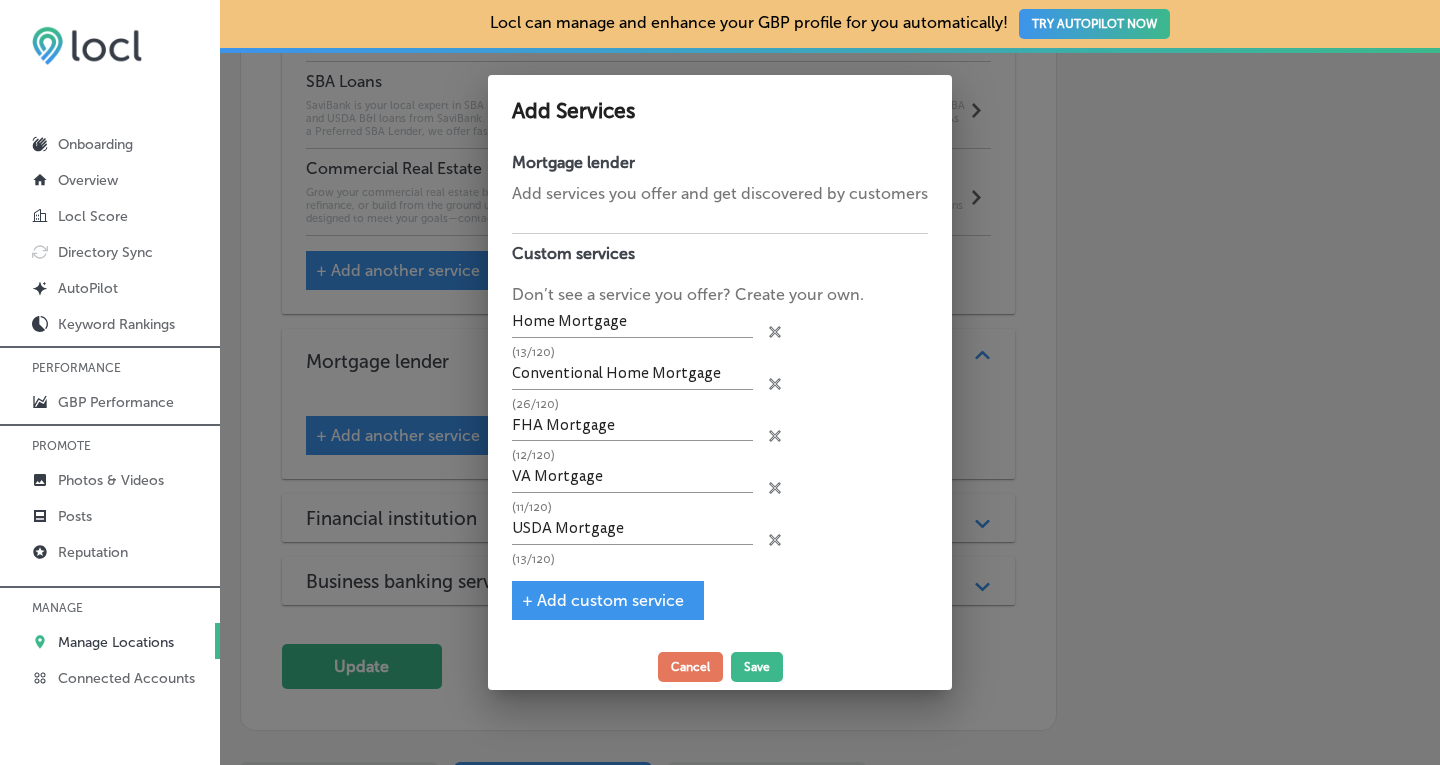 click on "+ Add custom service" at bounding box center [603, 600] 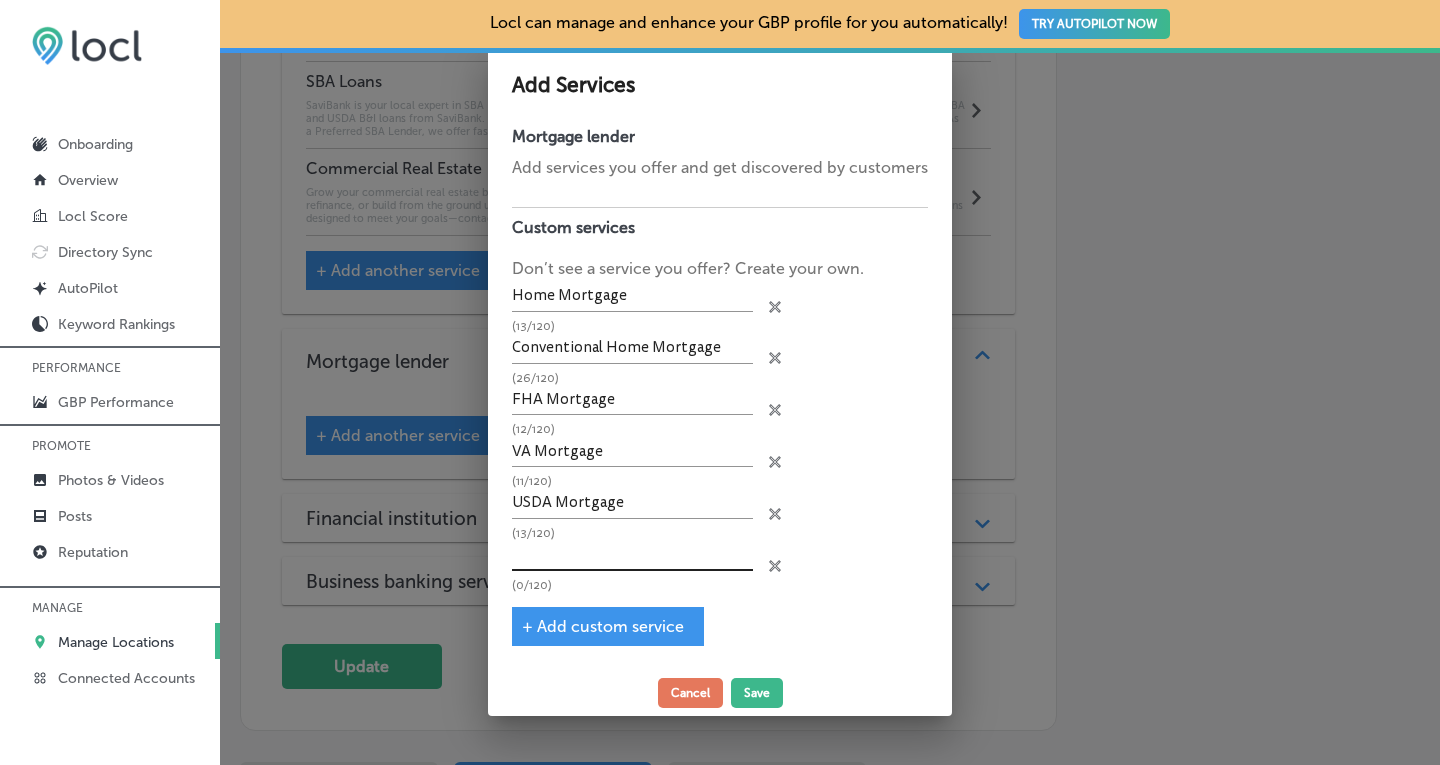 click at bounding box center (632, 555) 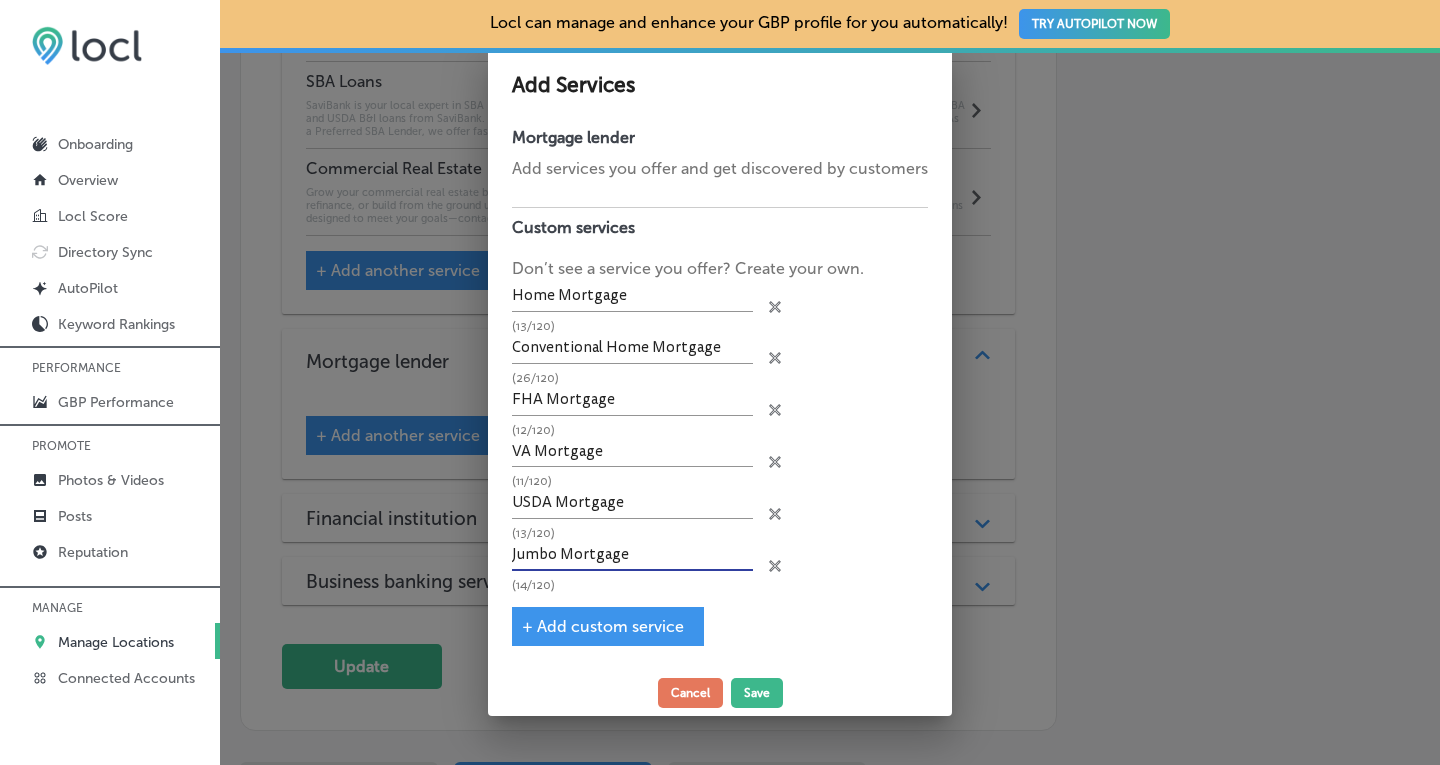 click on "+ Add custom service" at bounding box center [603, 626] 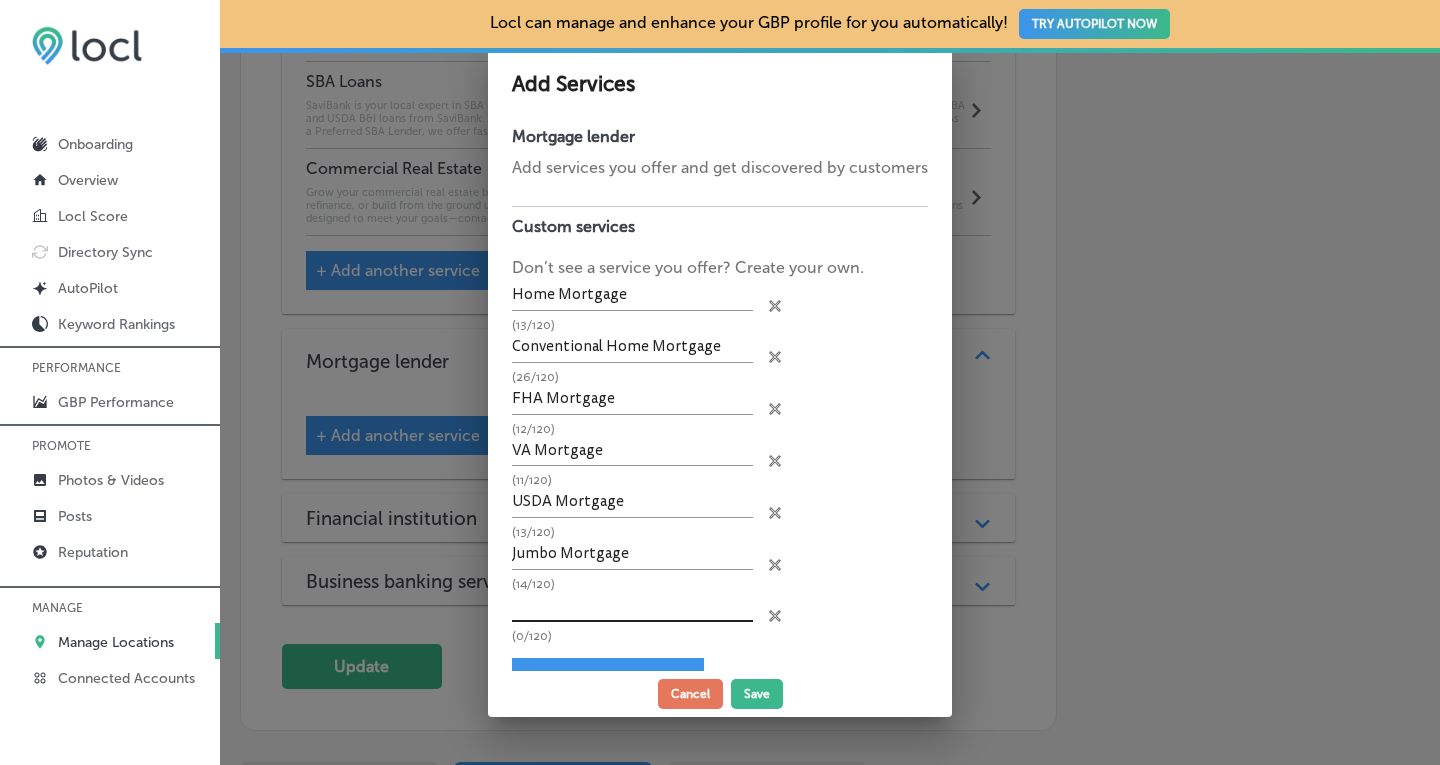 click at bounding box center (632, 606) 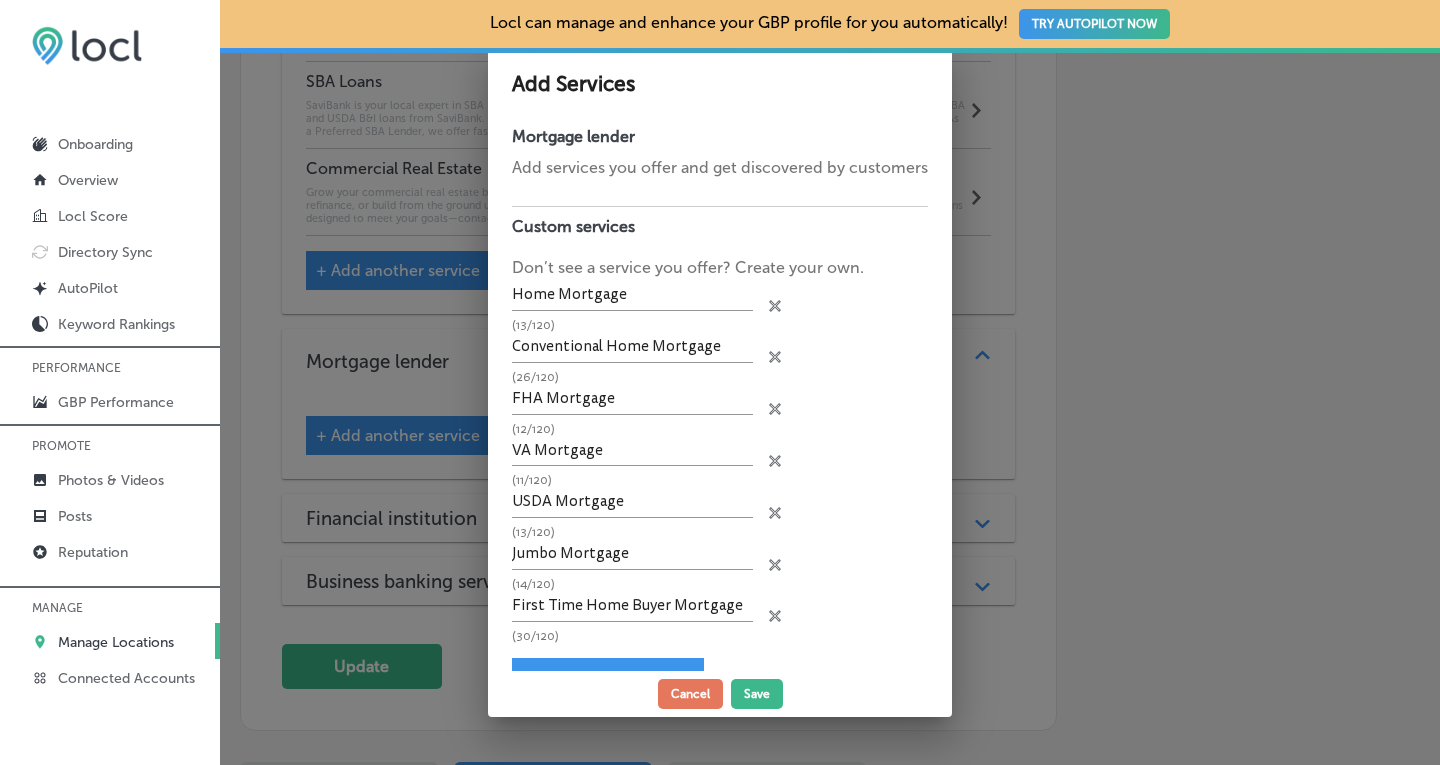 scroll, scrollTop: 46, scrollLeft: 0, axis: vertical 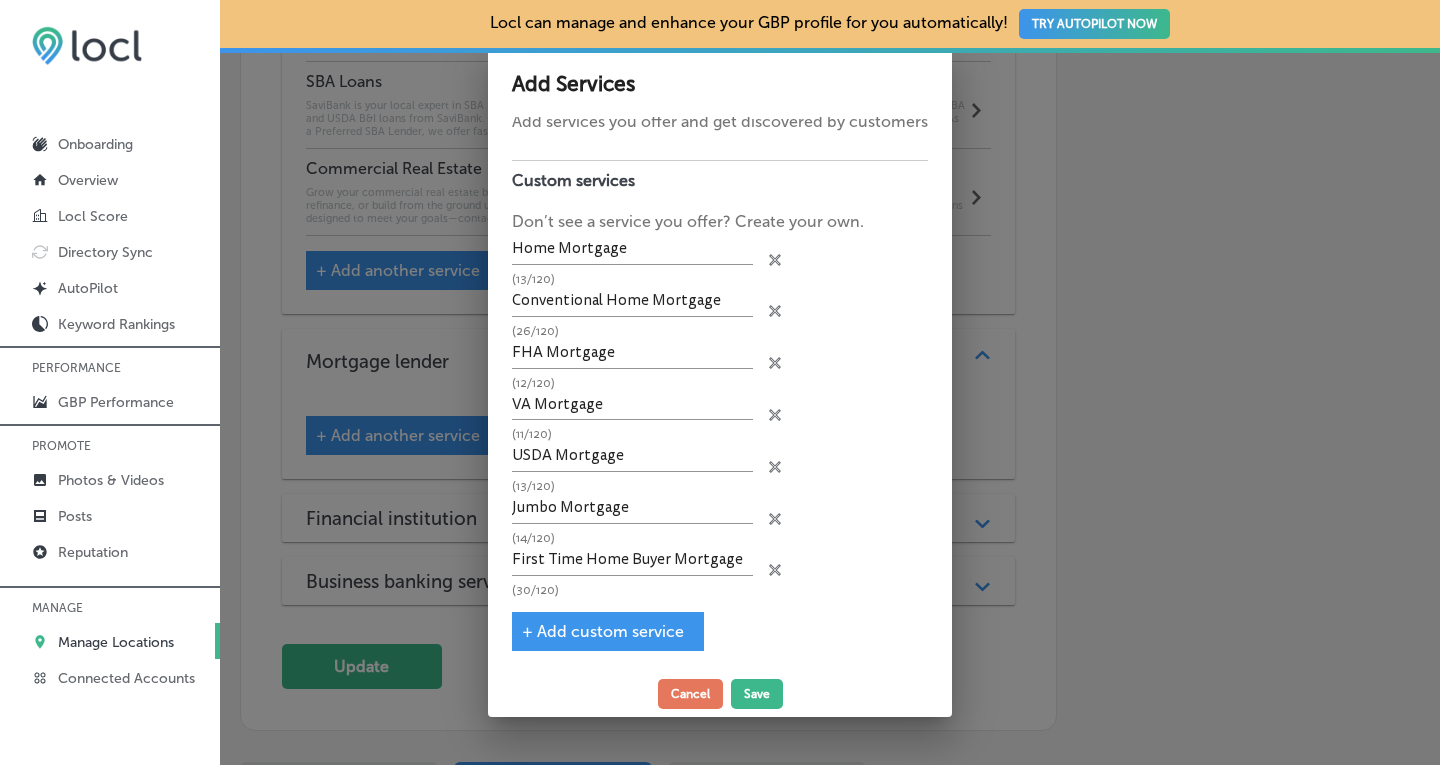 click on "+ Add custom service" at bounding box center [603, 631] 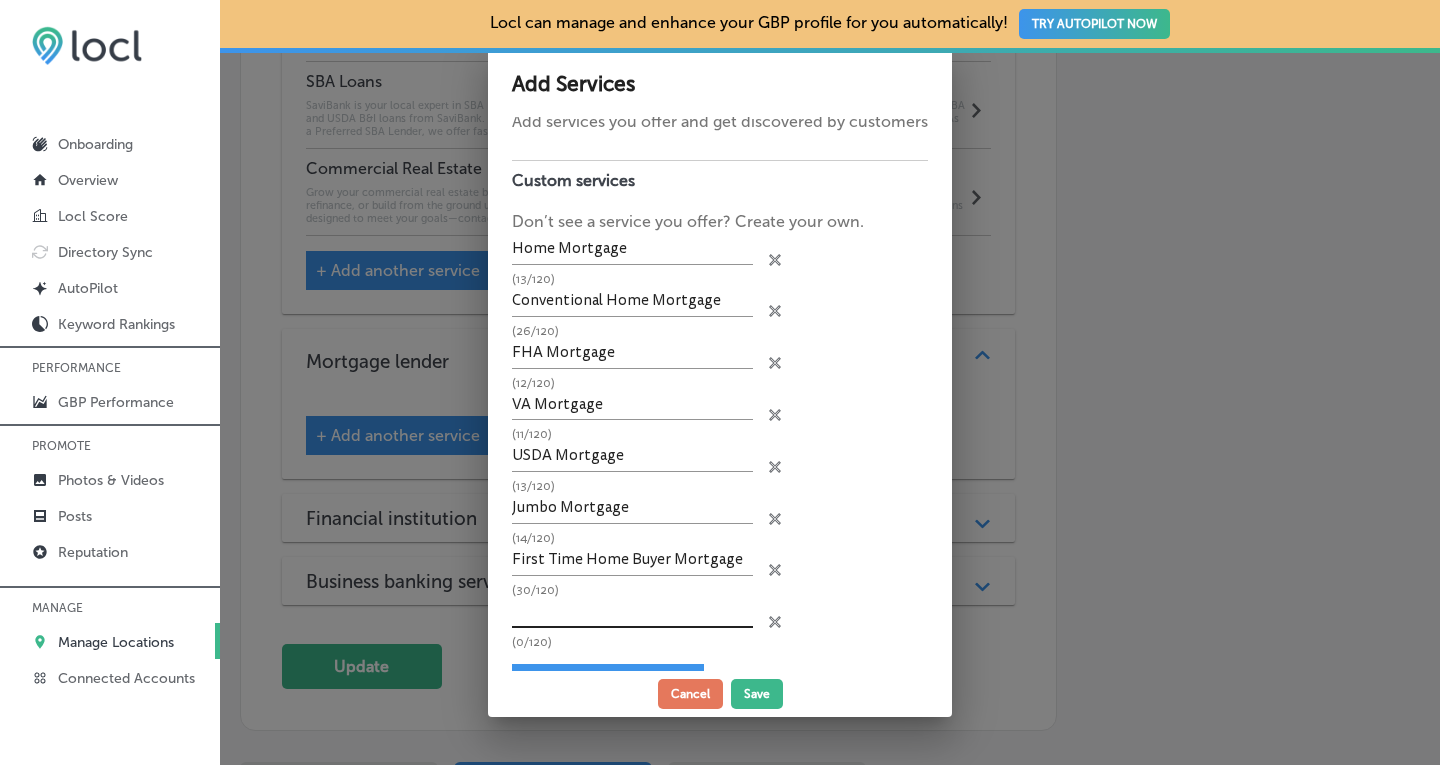 click at bounding box center [632, 612] 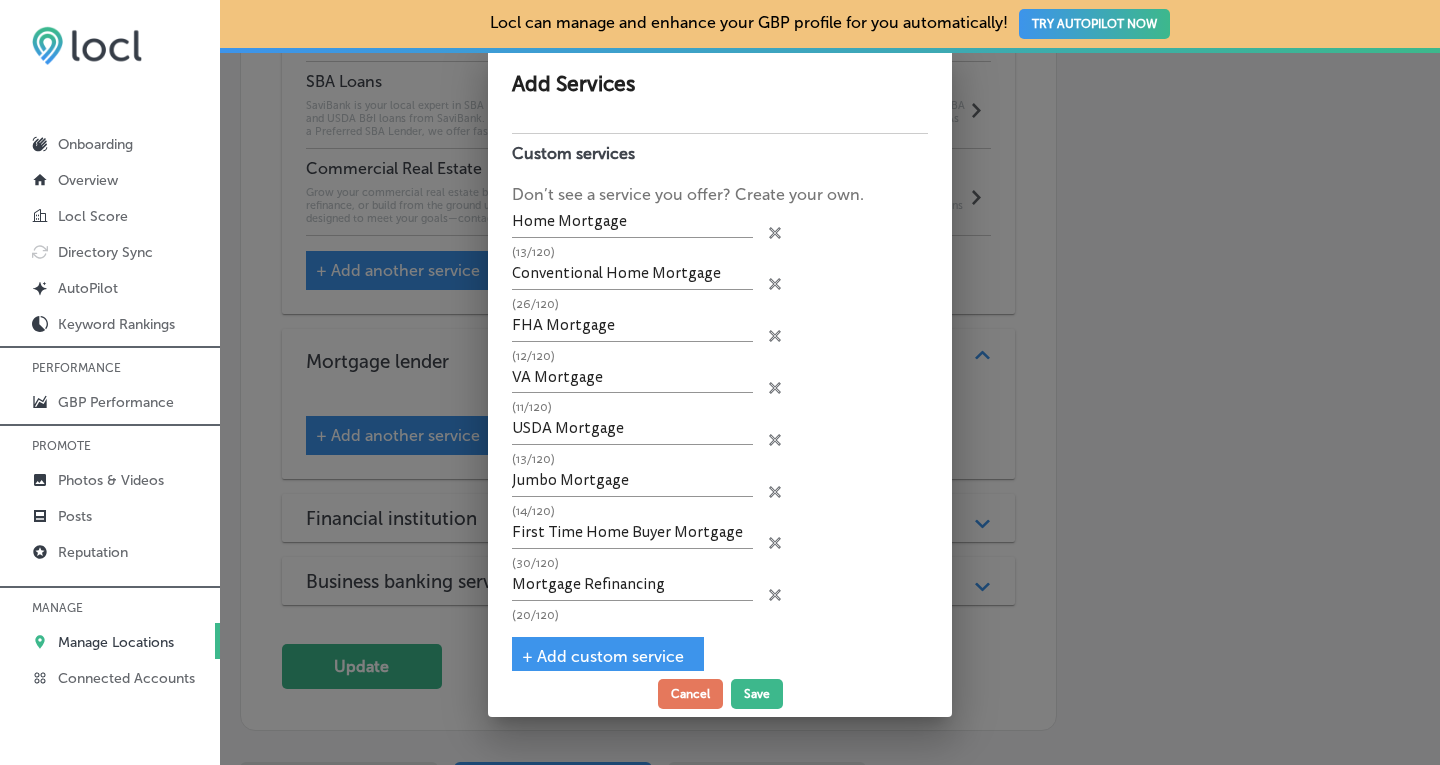 scroll, scrollTop: 98, scrollLeft: 0, axis: vertical 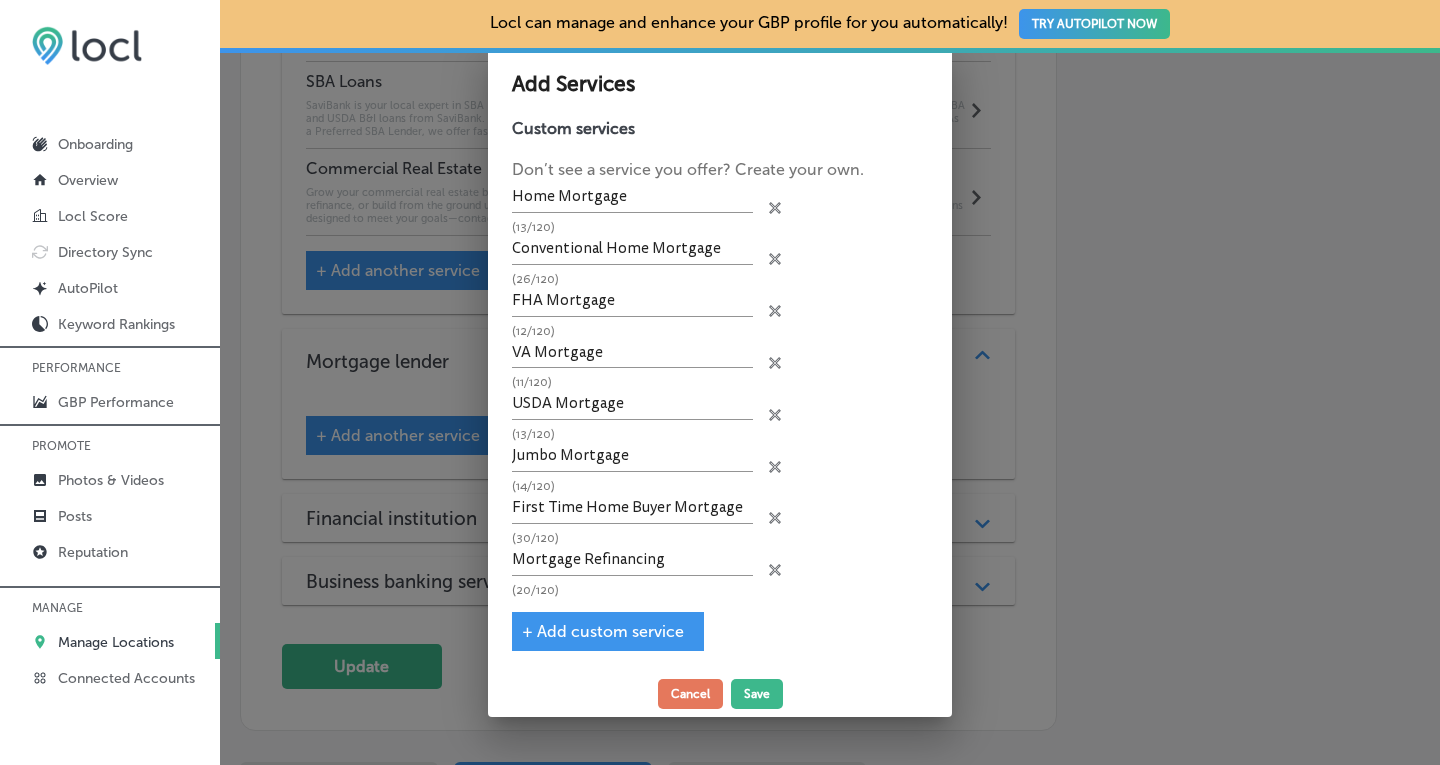 click on "+ Add custom service" at bounding box center [603, 631] 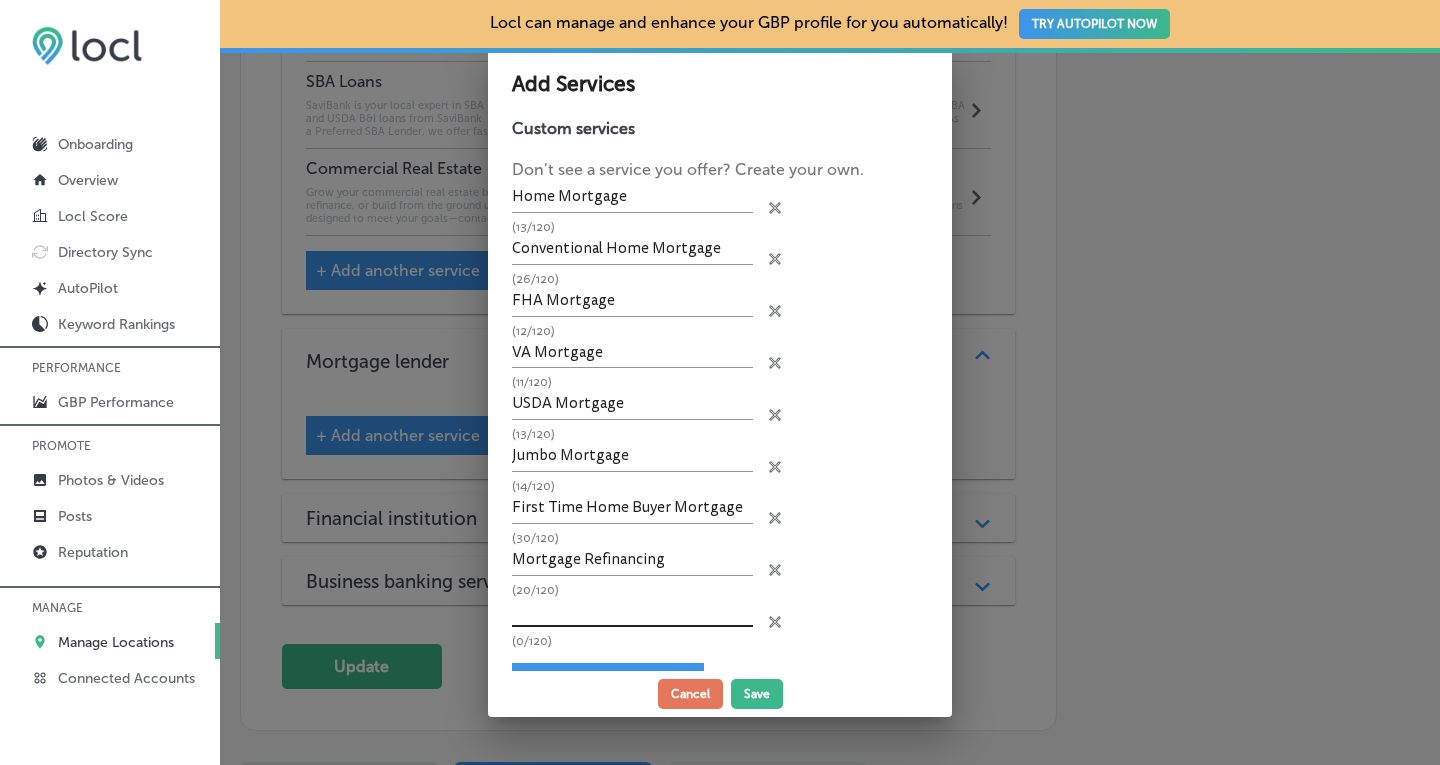 click at bounding box center [632, 612] 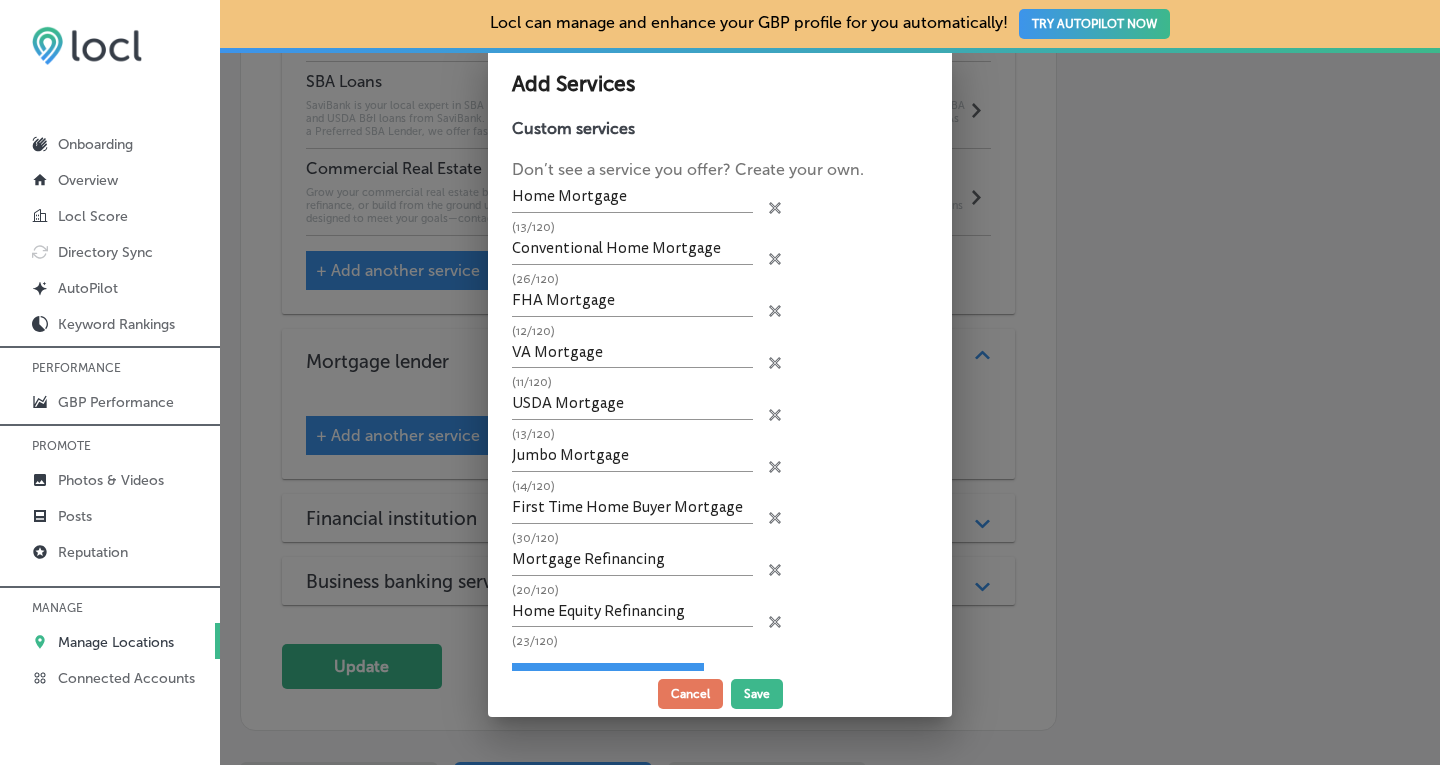 scroll, scrollTop: 149, scrollLeft: 0, axis: vertical 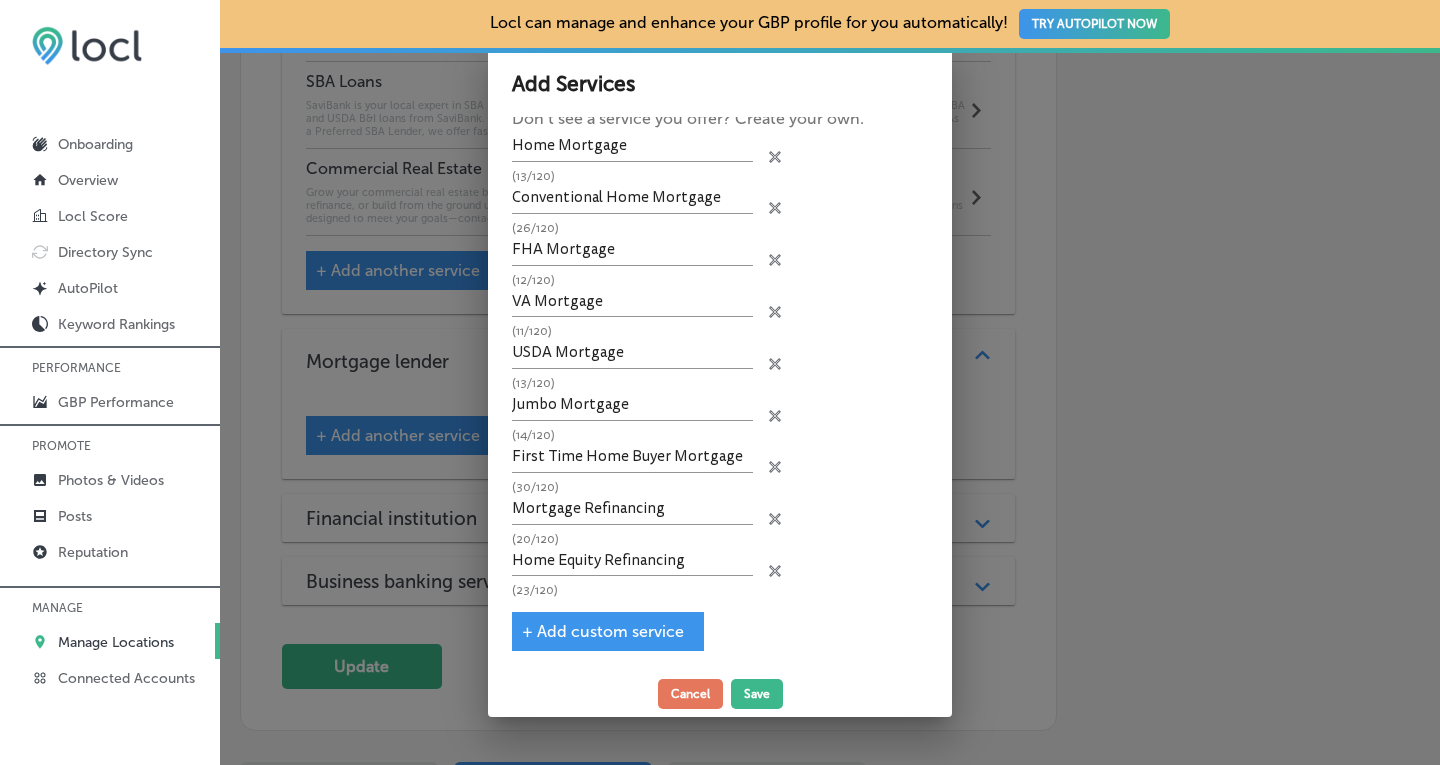 click on "+ Add custom service" at bounding box center [603, 631] 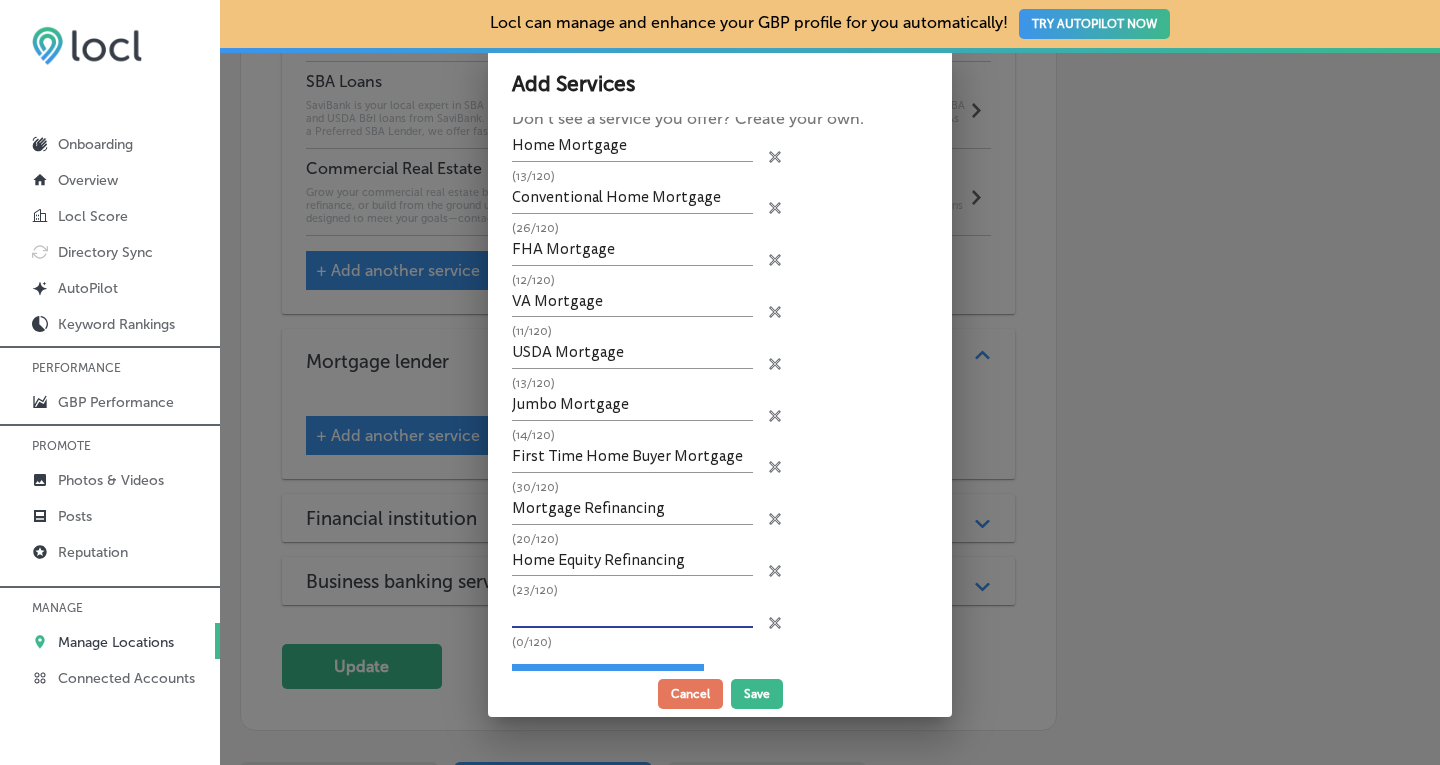 click at bounding box center (632, 612) 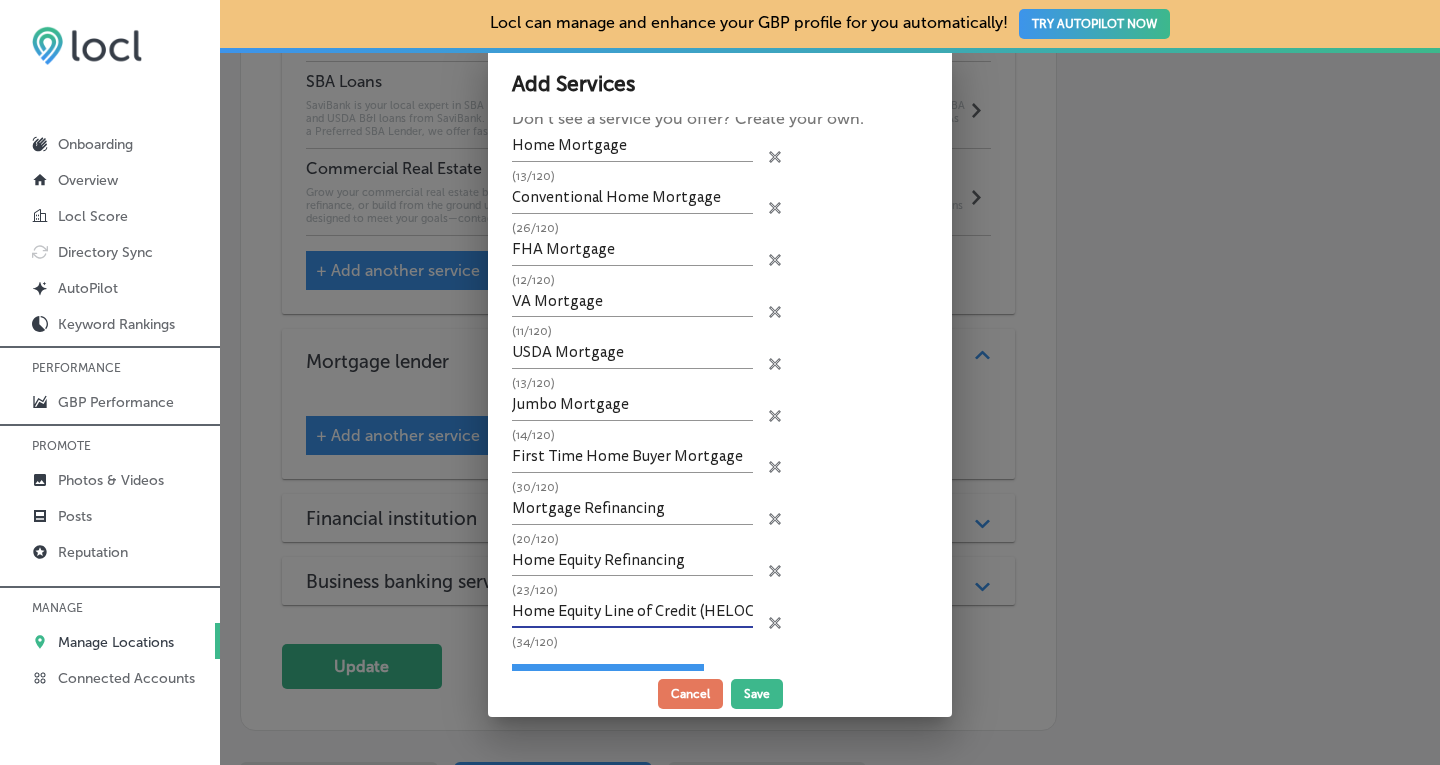 click on "Home Equity Line of Credit (HELOC)" at bounding box center (632, 612) 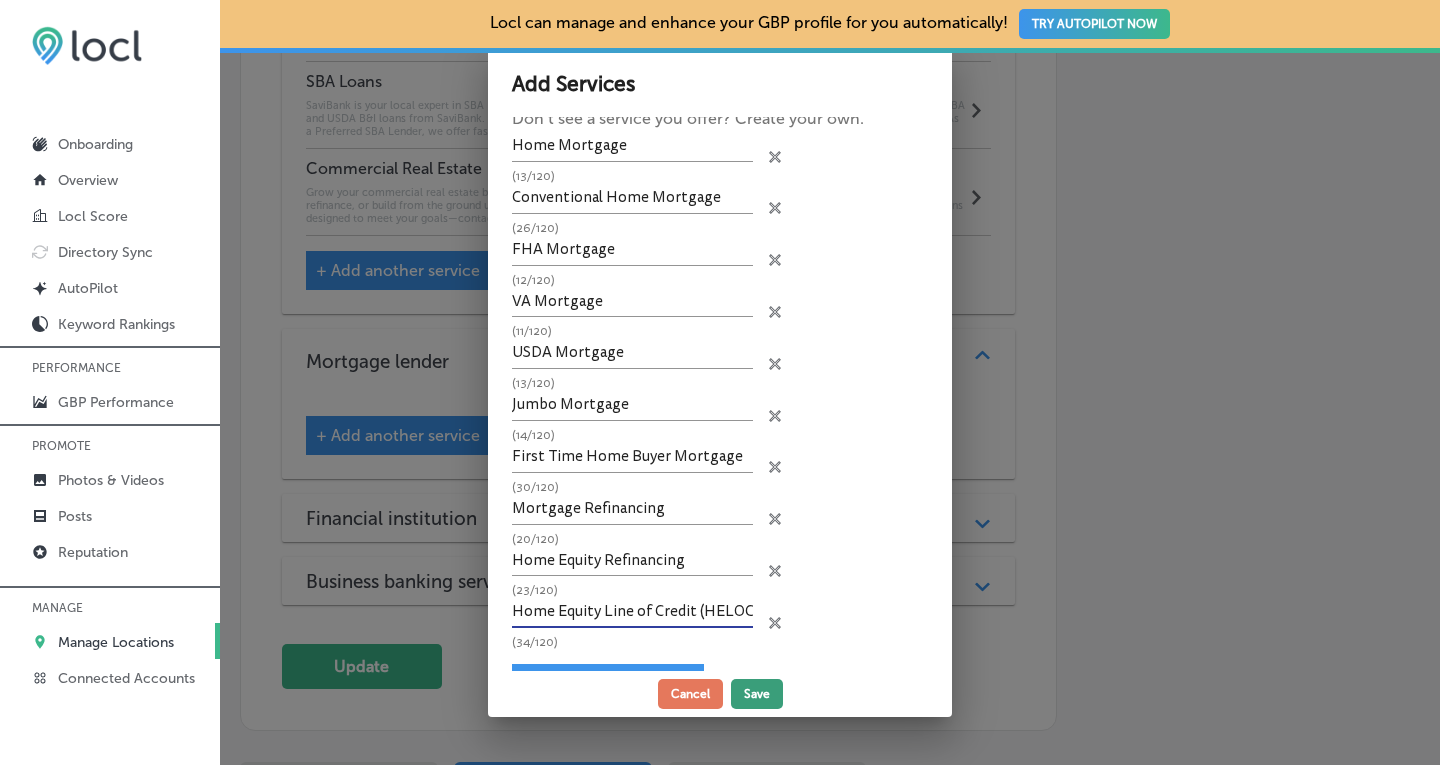 click on "Save" at bounding box center (757, 694) 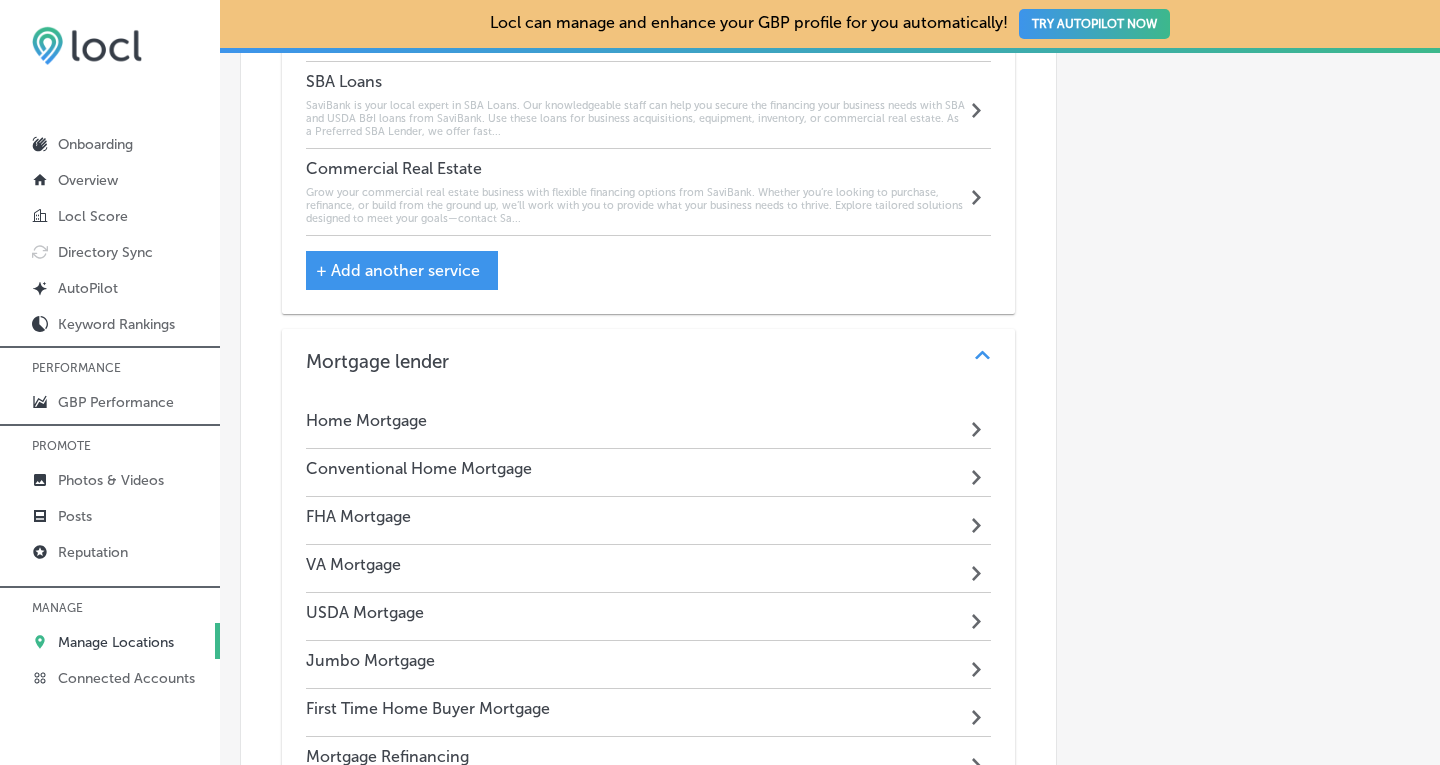 scroll, scrollTop: 0, scrollLeft: 0, axis: both 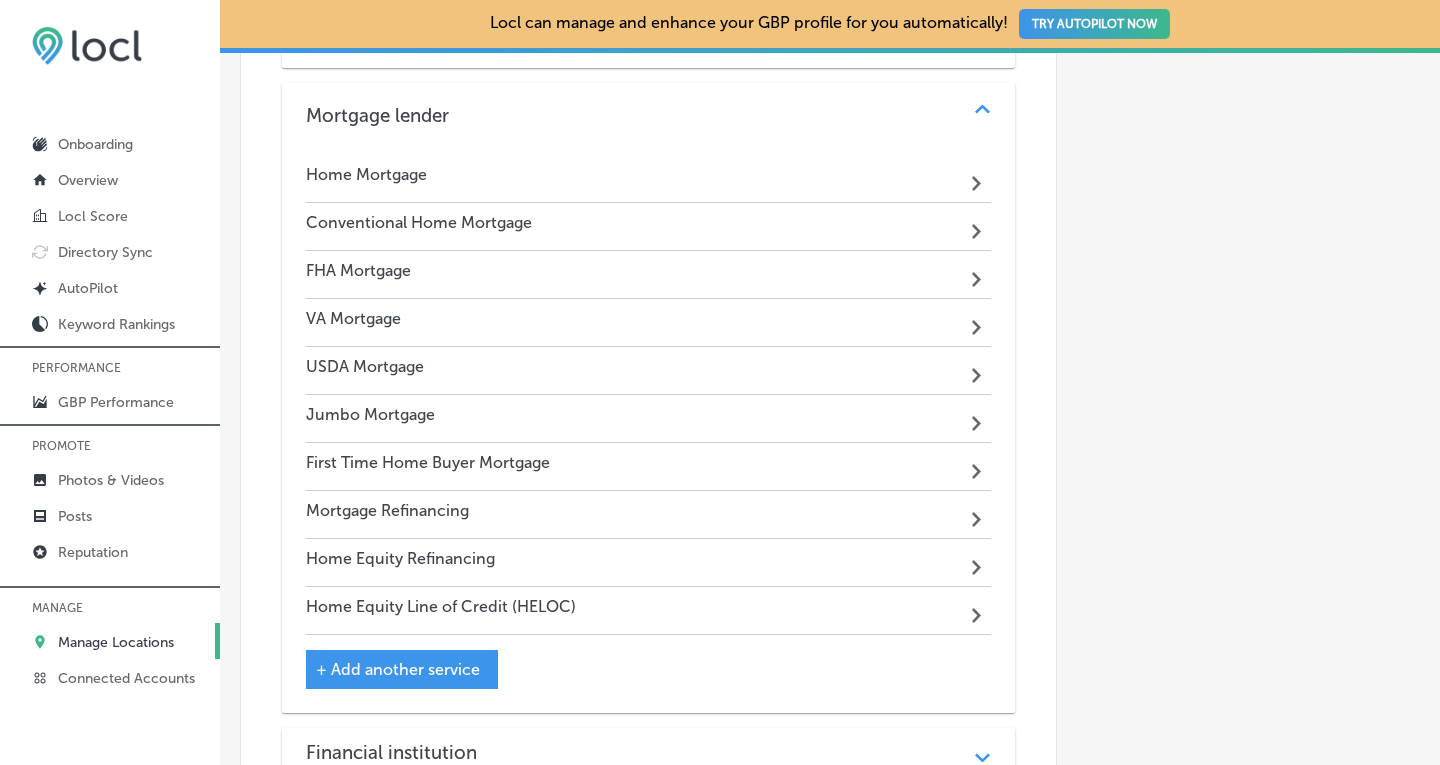 click on "Conventional Home Mortgage
Path
Created with Sketch." at bounding box center (649, 227) 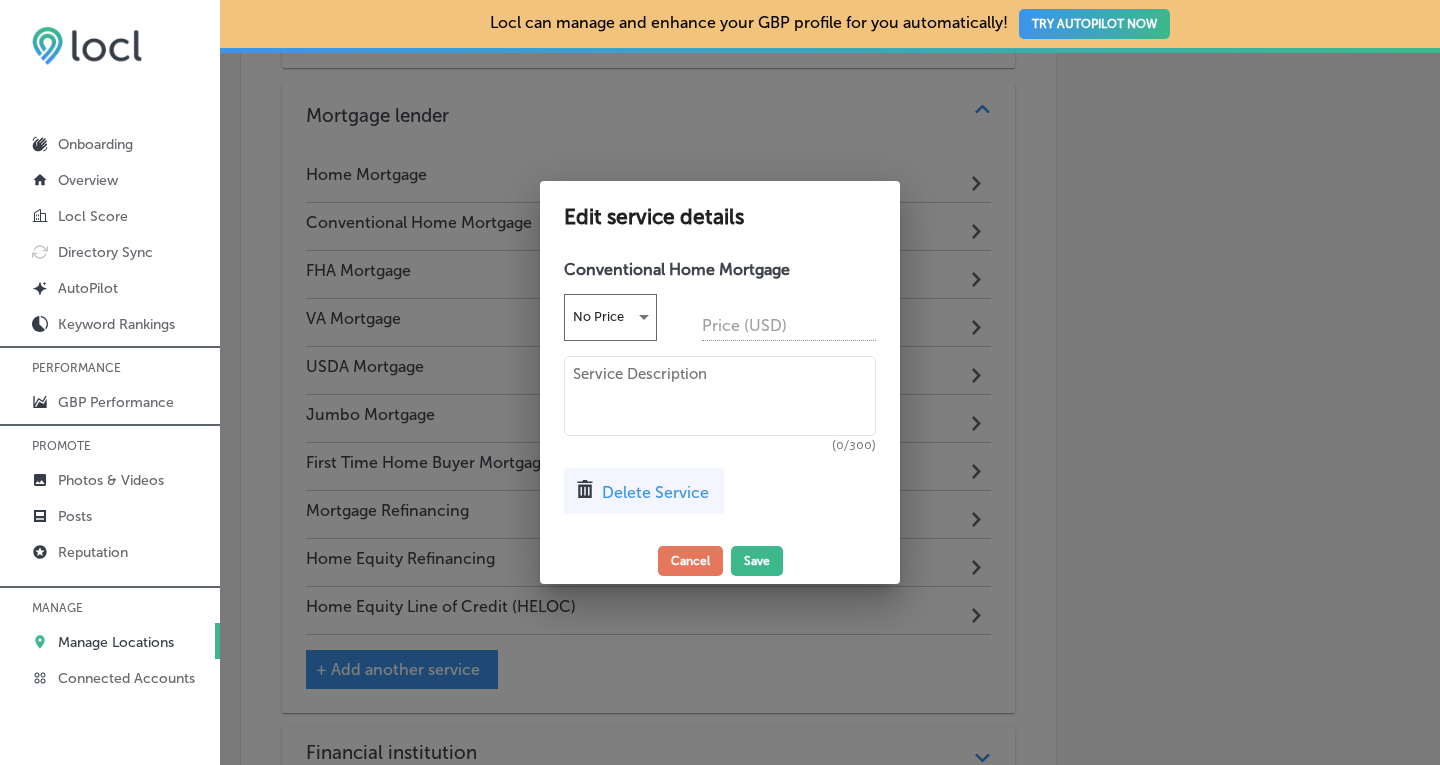 click at bounding box center [720, 396] 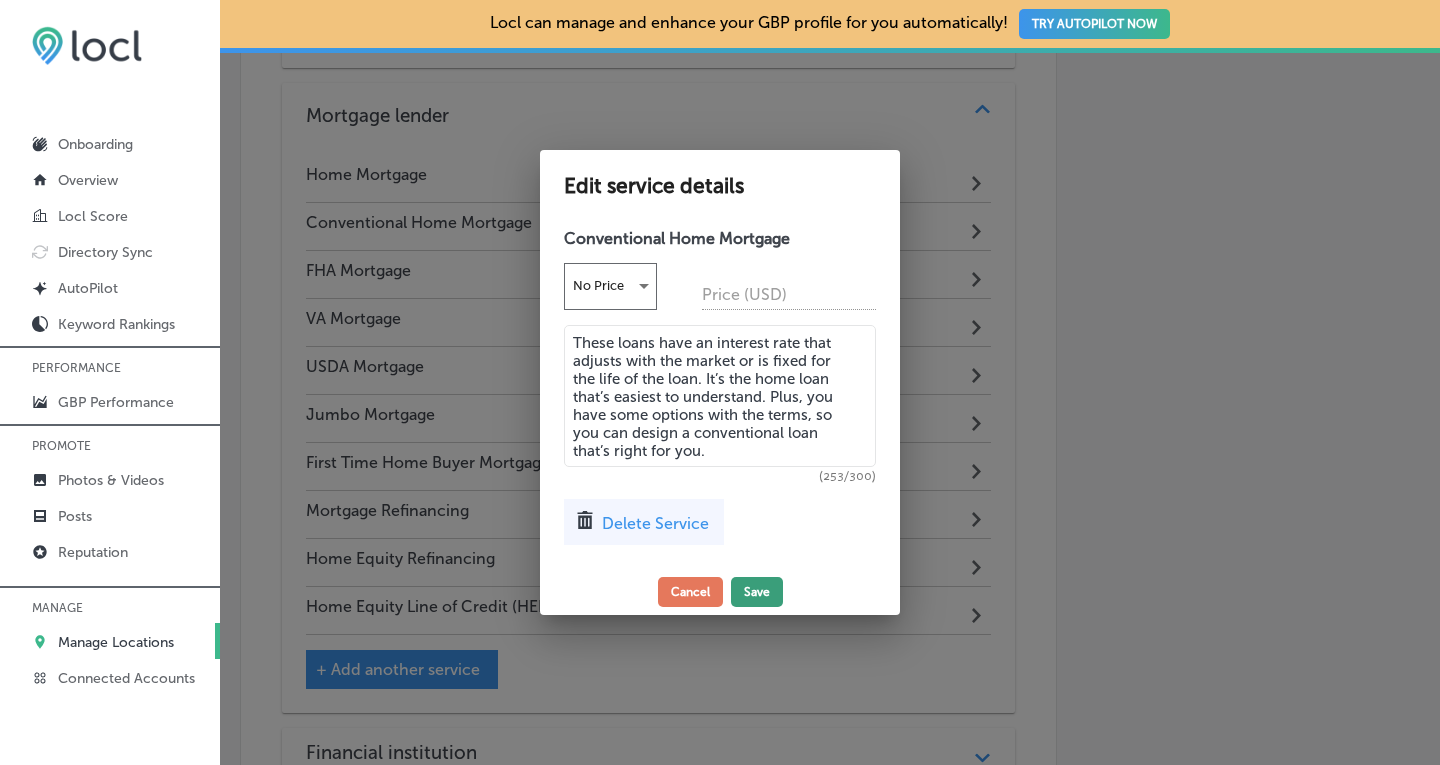 click on "Save" at bounding box center (757, 592) 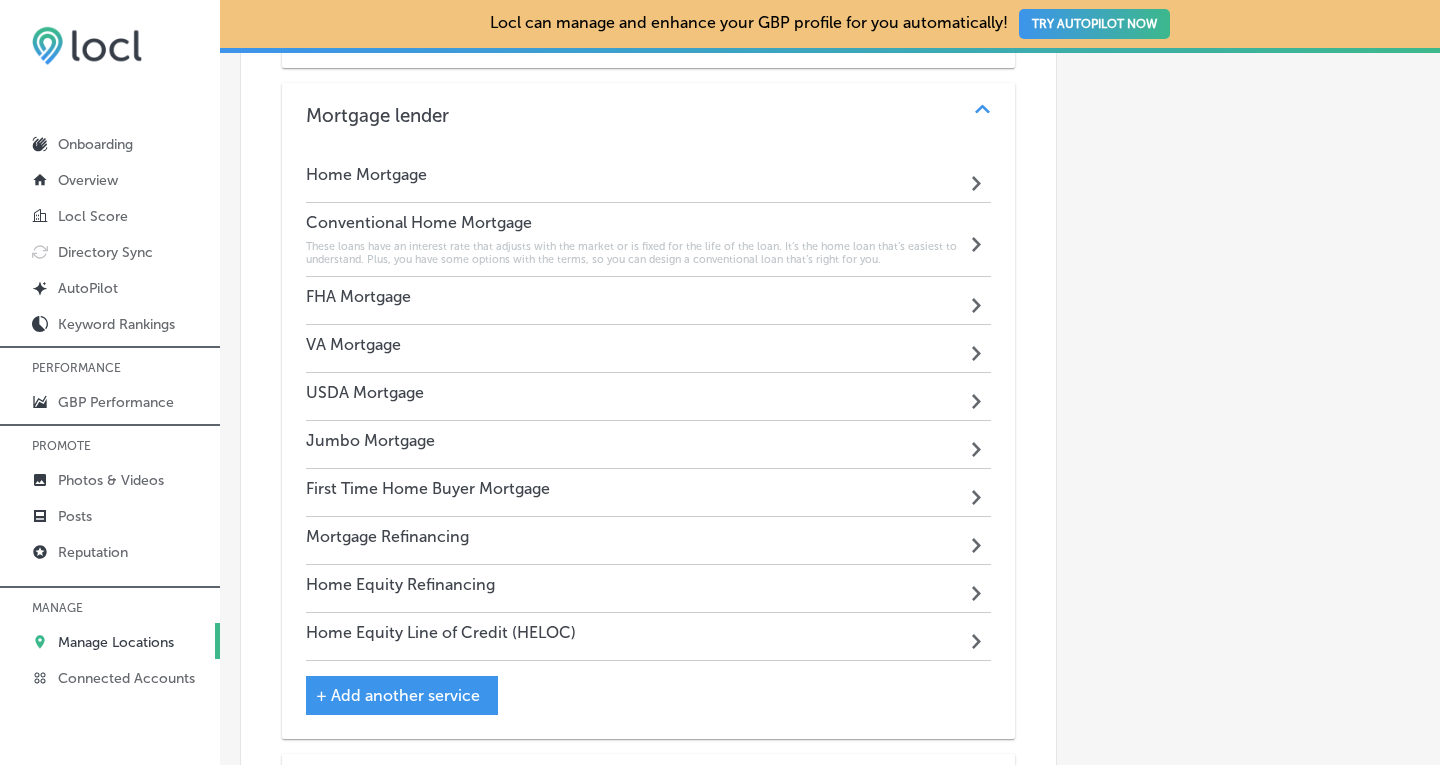 click on "FHA Mortgage
Path
Created with Sketch." at bounding box center [649, 301] 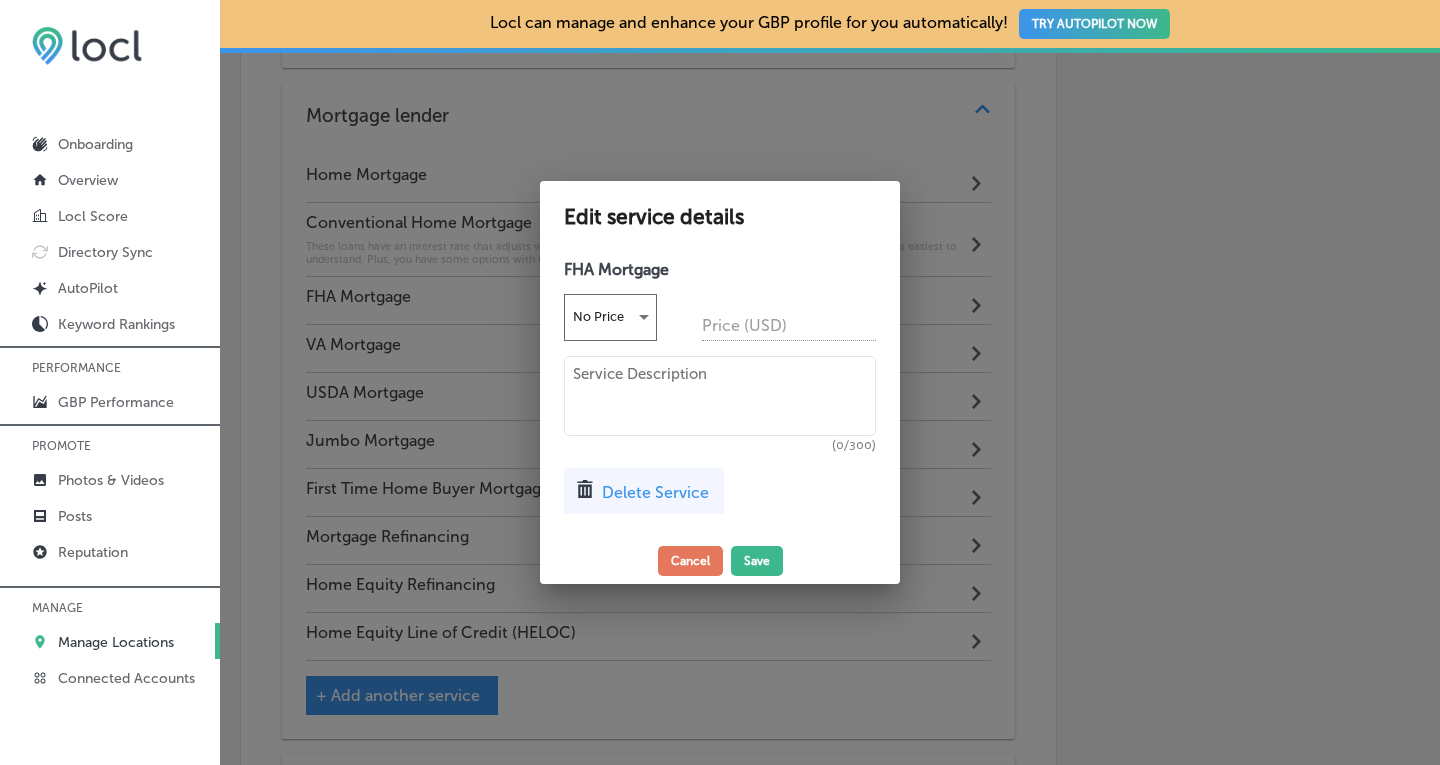 click at bounding box center [720, 396] 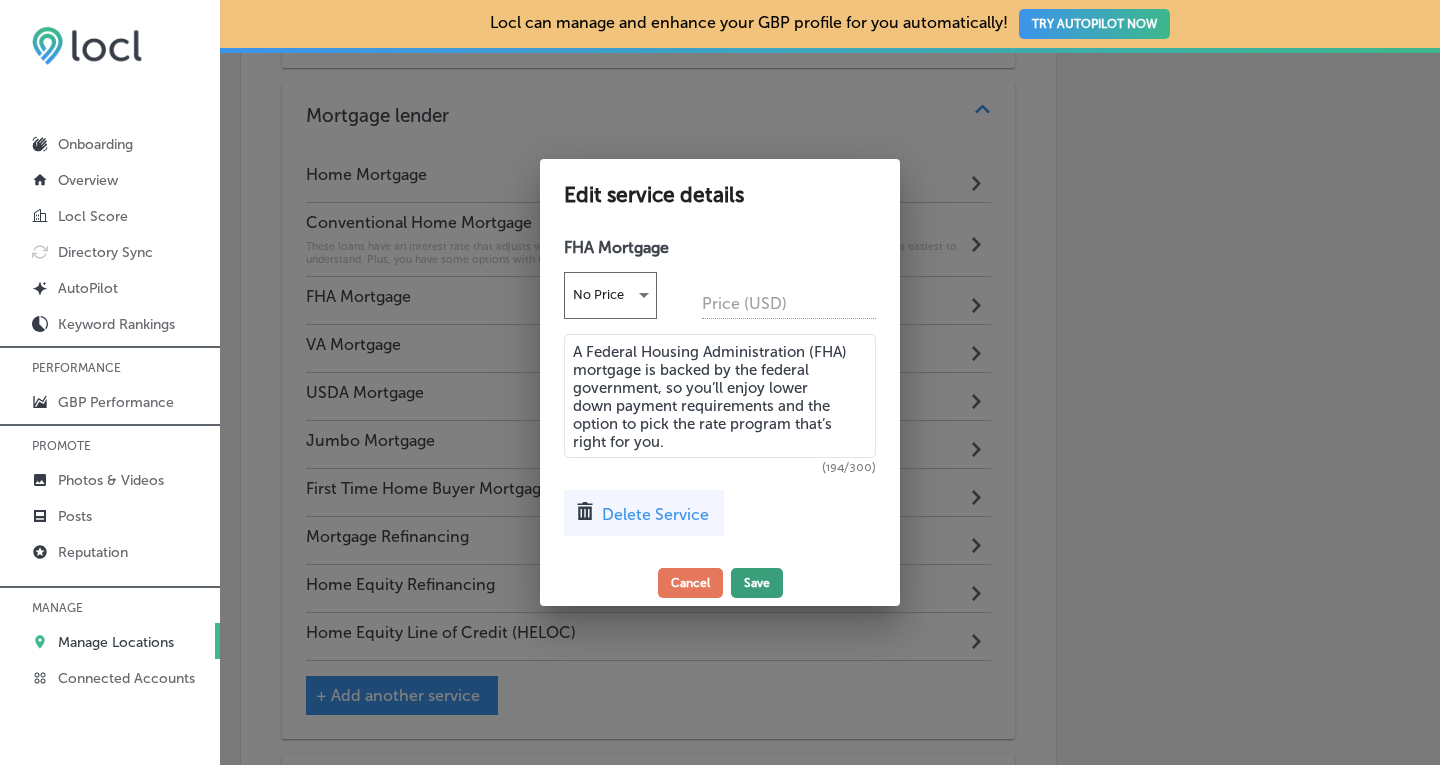 click on "Save" at bounding box center [757, 583] 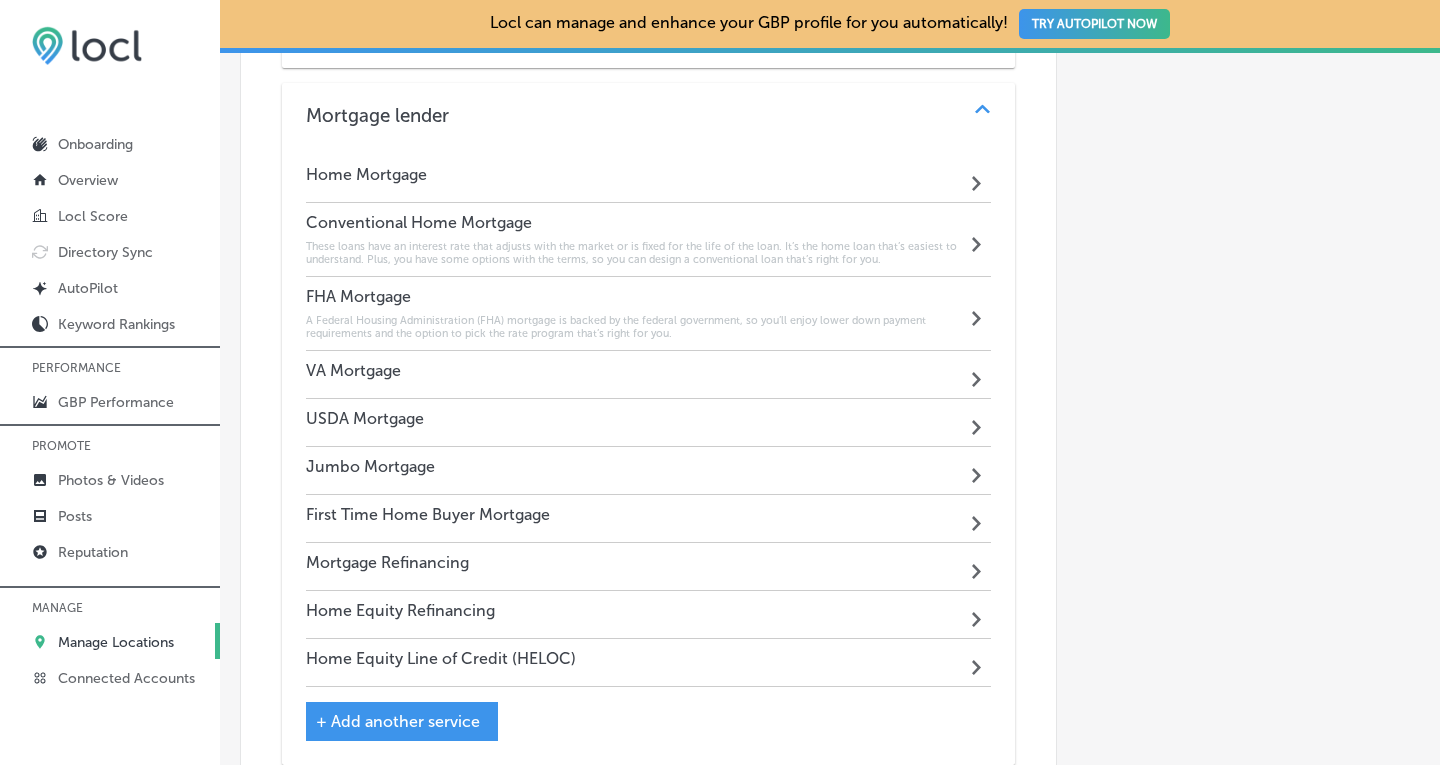 click on "VA Mortgage
Path
Created with Sketch." at bounding box center (649, 375) 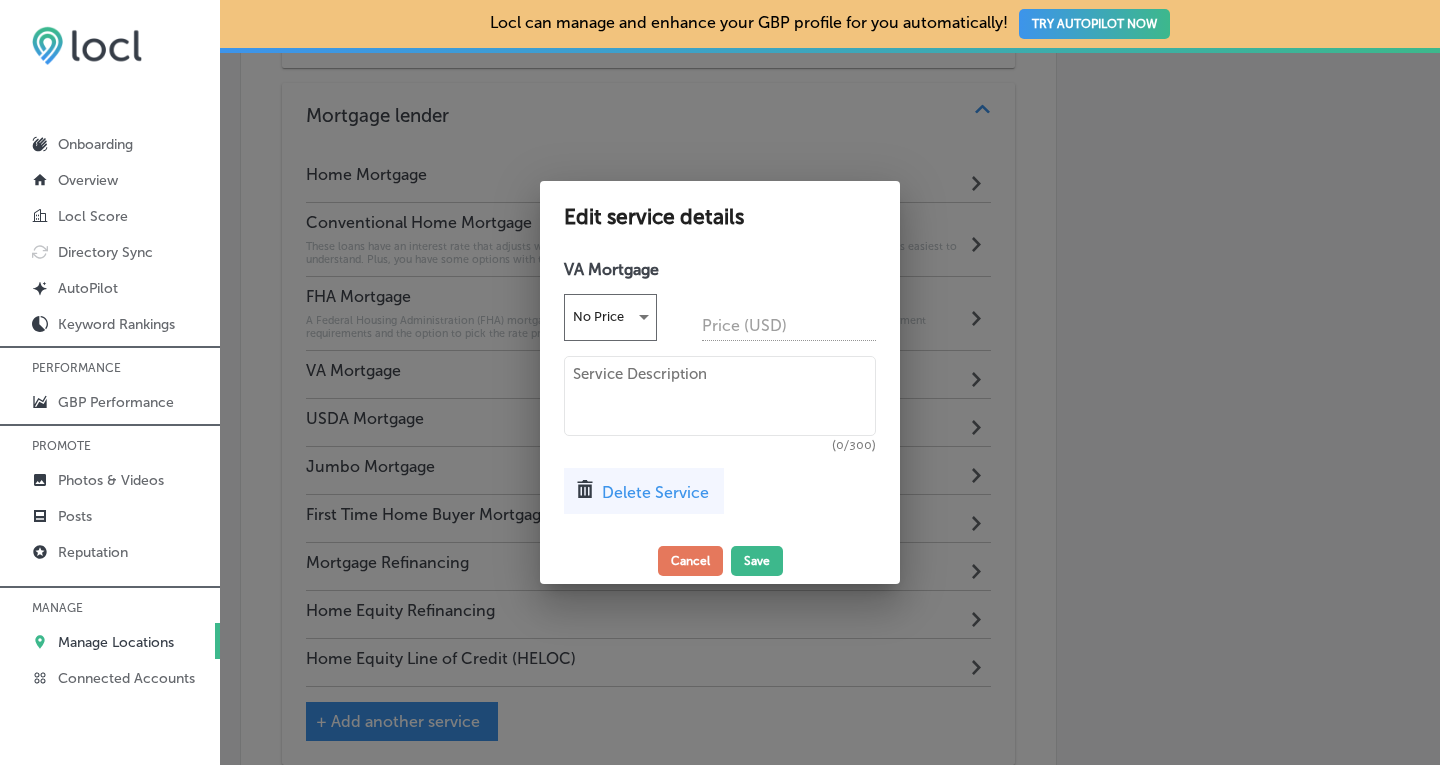 click at bounding box center (720, 396) 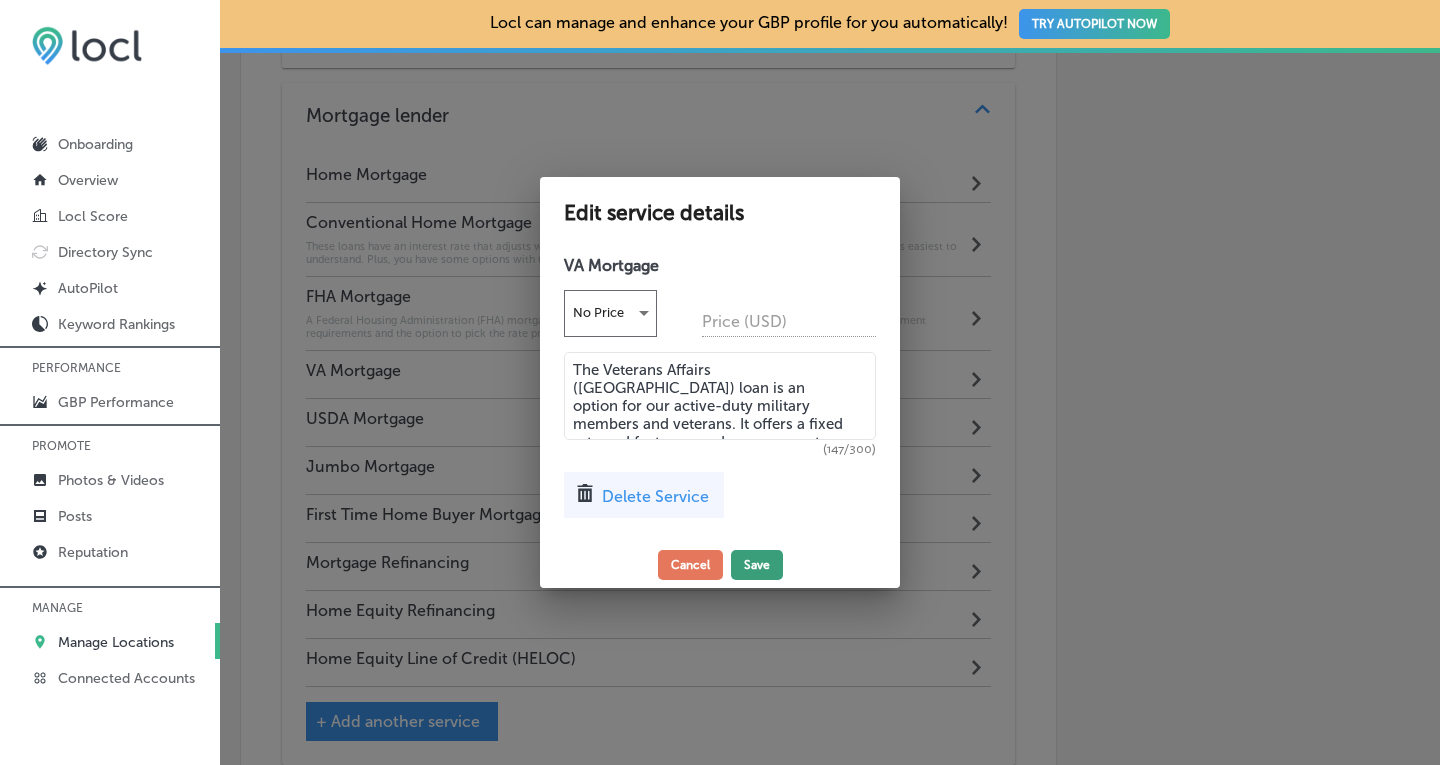 click on "Save" at bounding box center [757, 565] 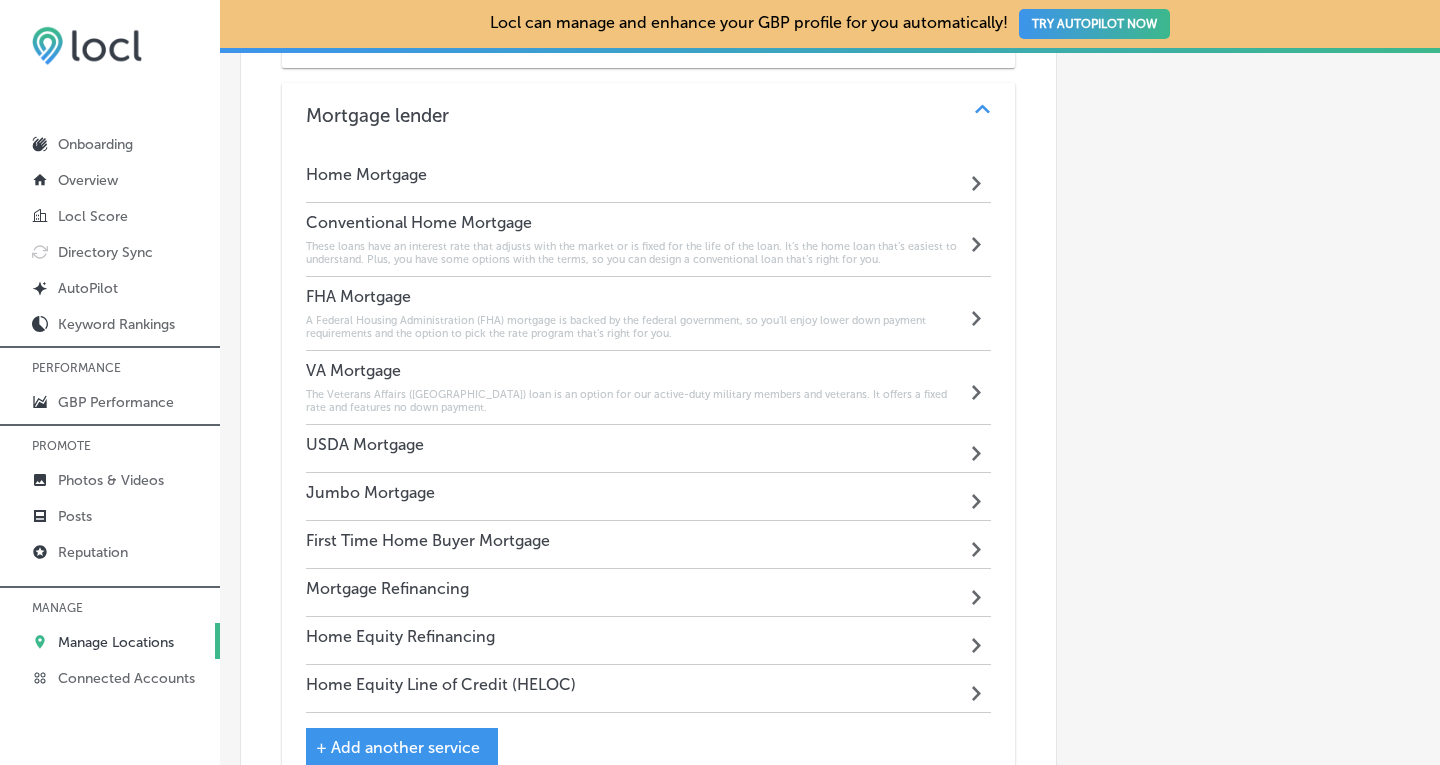click on "USDA Mortgage
Path
Created with Sketch." at bounding box center [649, 449] 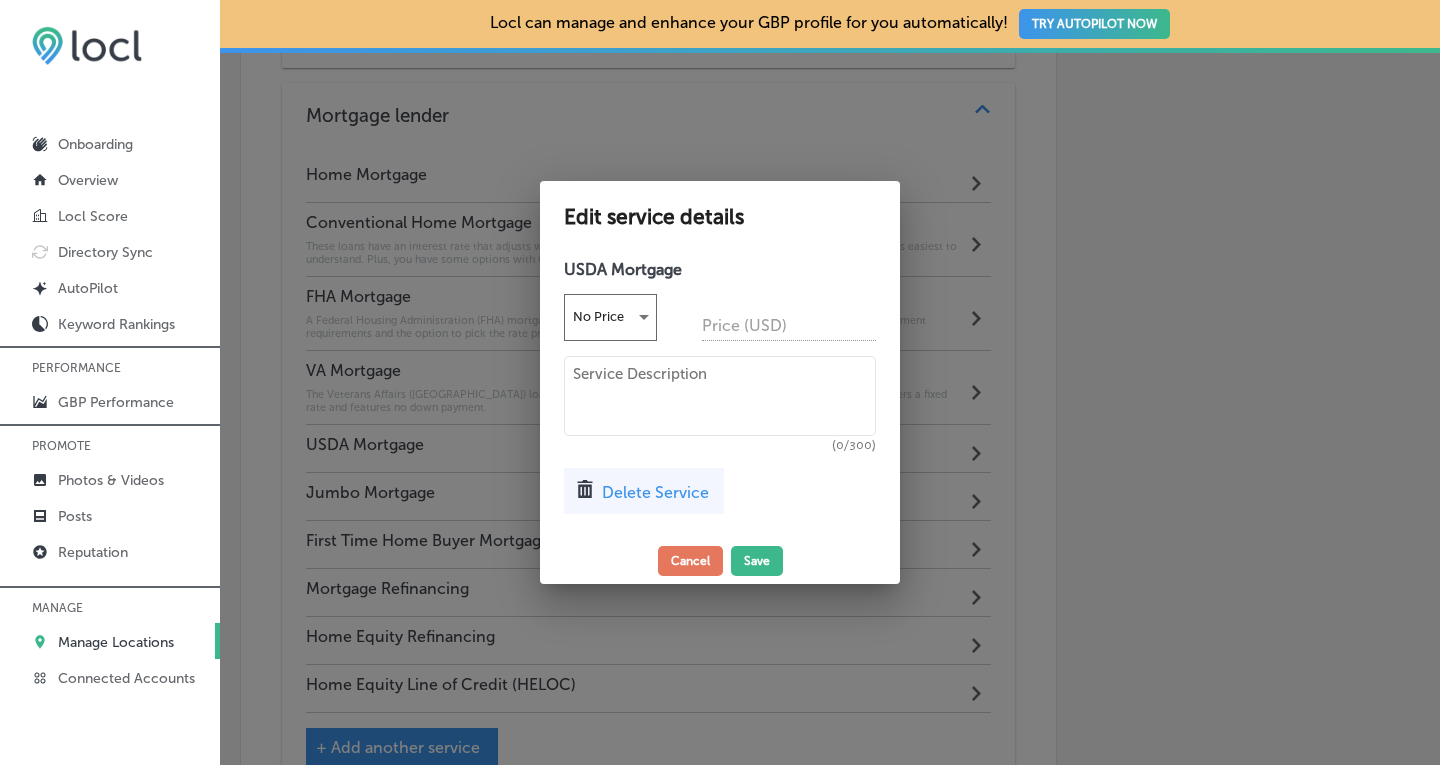 click at bounding box center (720, 396) 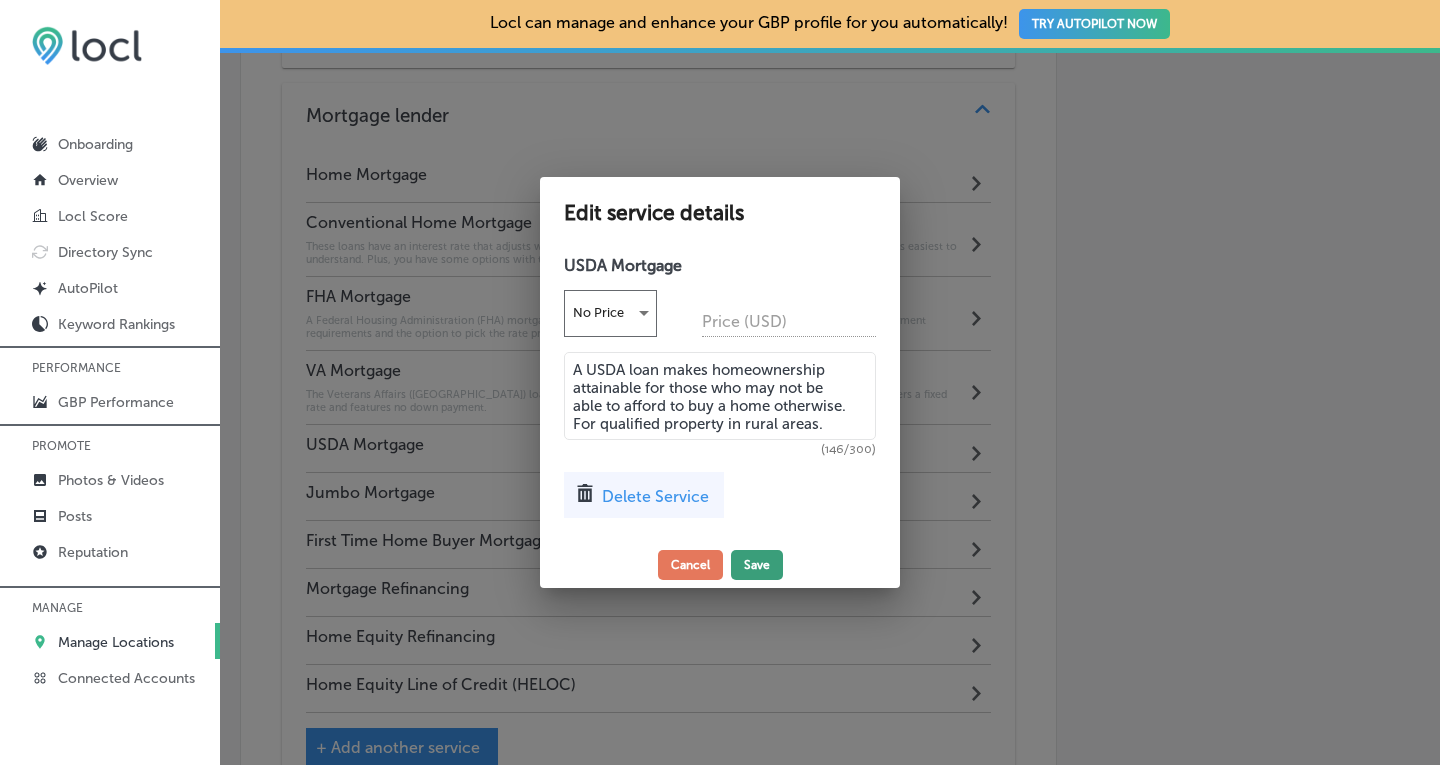click on "Save" at bounding box center [757, 565] 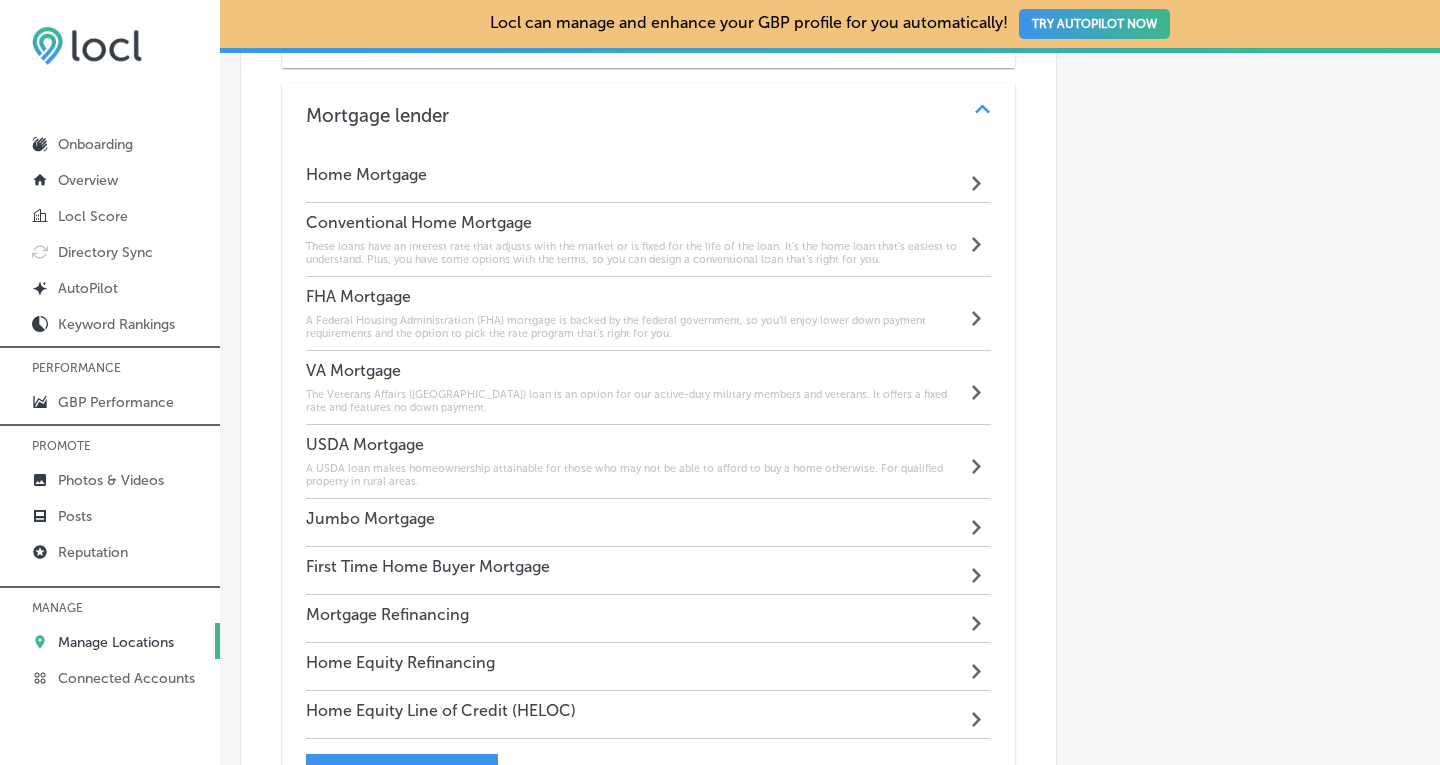 click on "Jumbo Mortgage
Path
Created with Sketch." at bounding box center (649, 523) 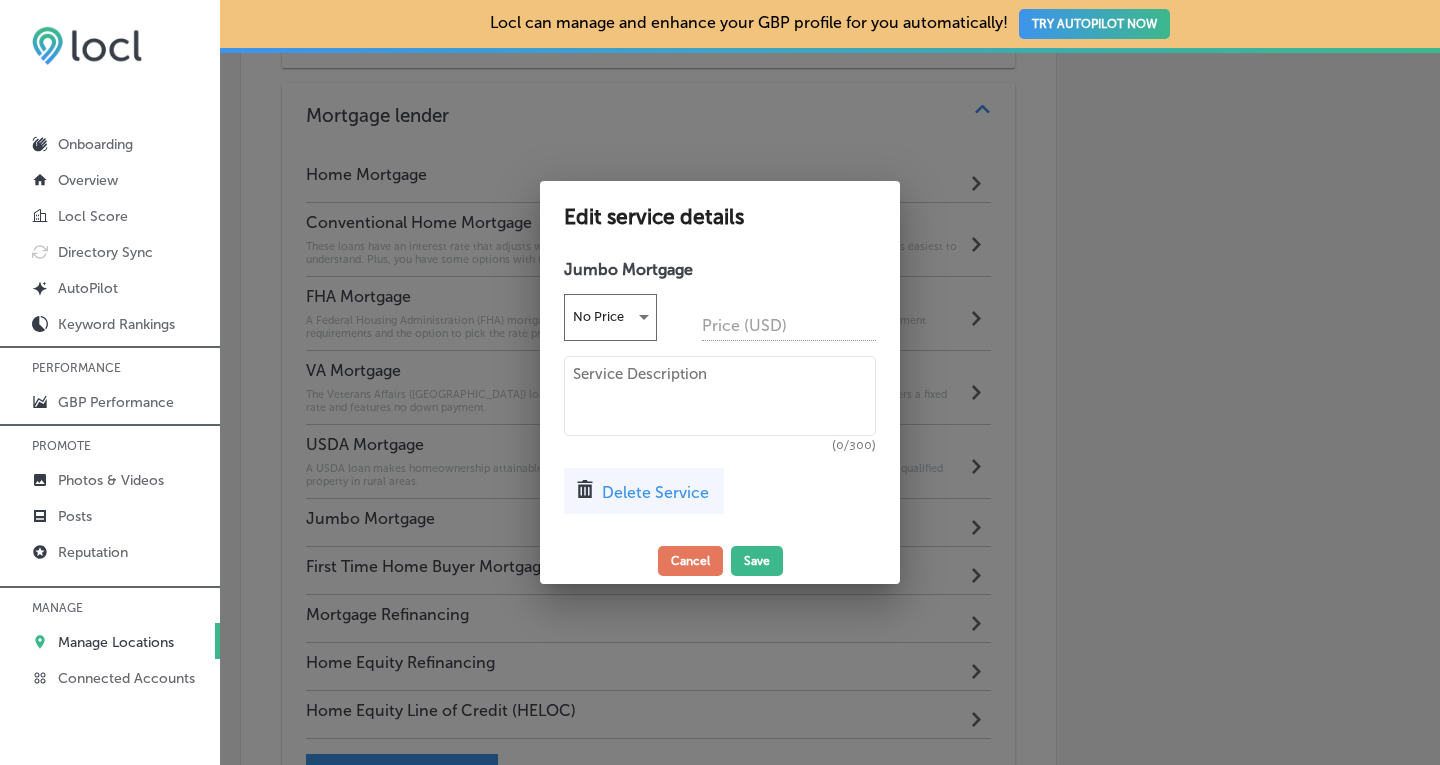 click at bounding box center (720, 396) 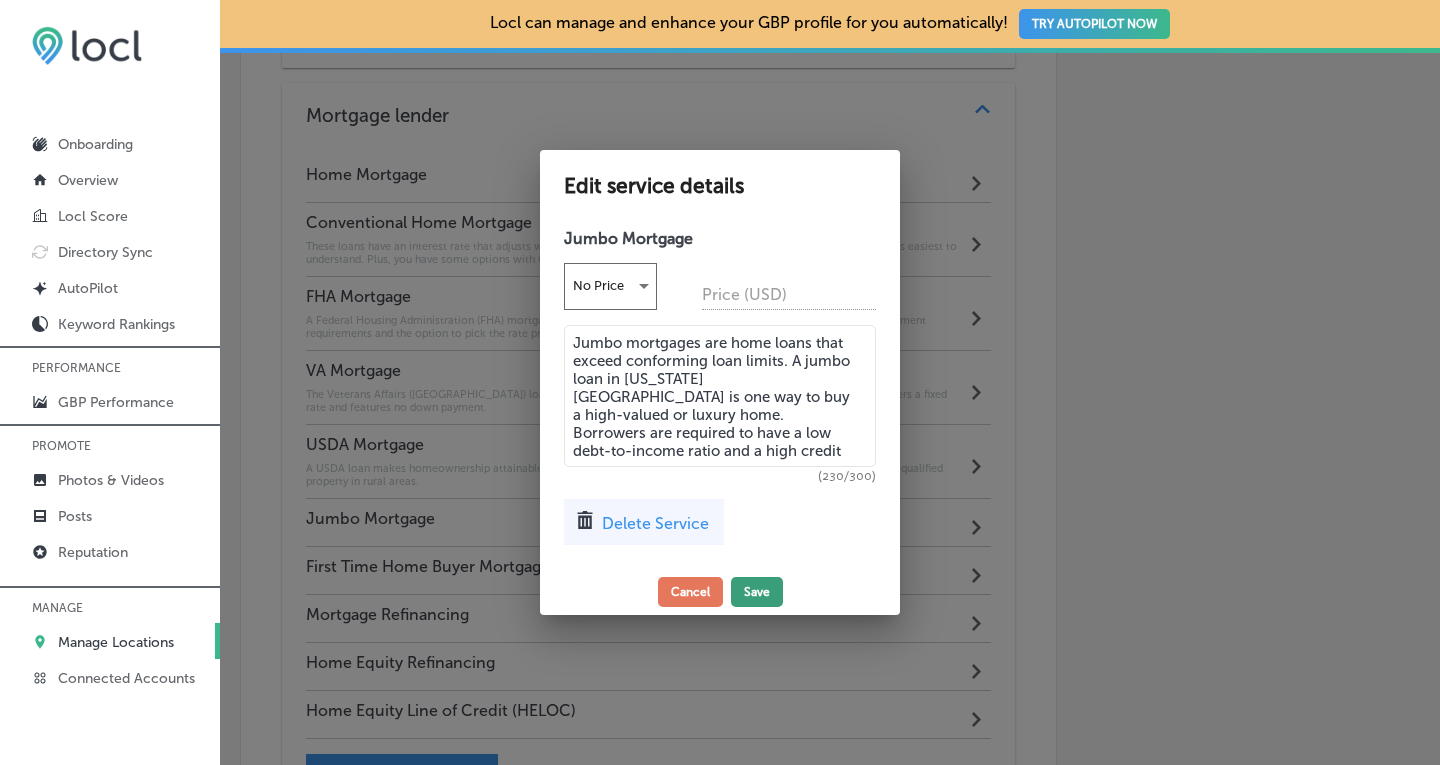click on "Save" at bounding box center [757, 592] 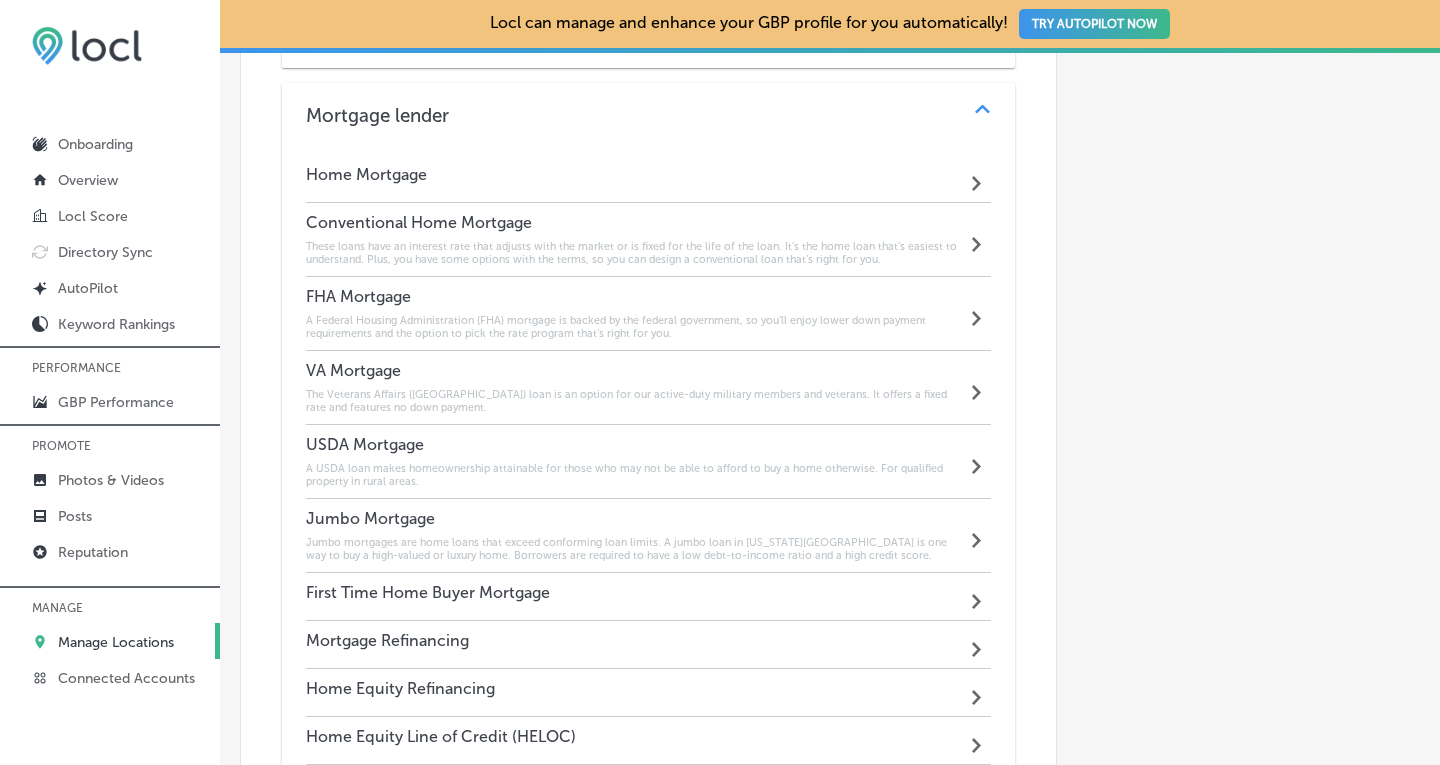 click on "Home Equity Refinancing
Path
Created with Sketch." at bounding box center (649, 693) 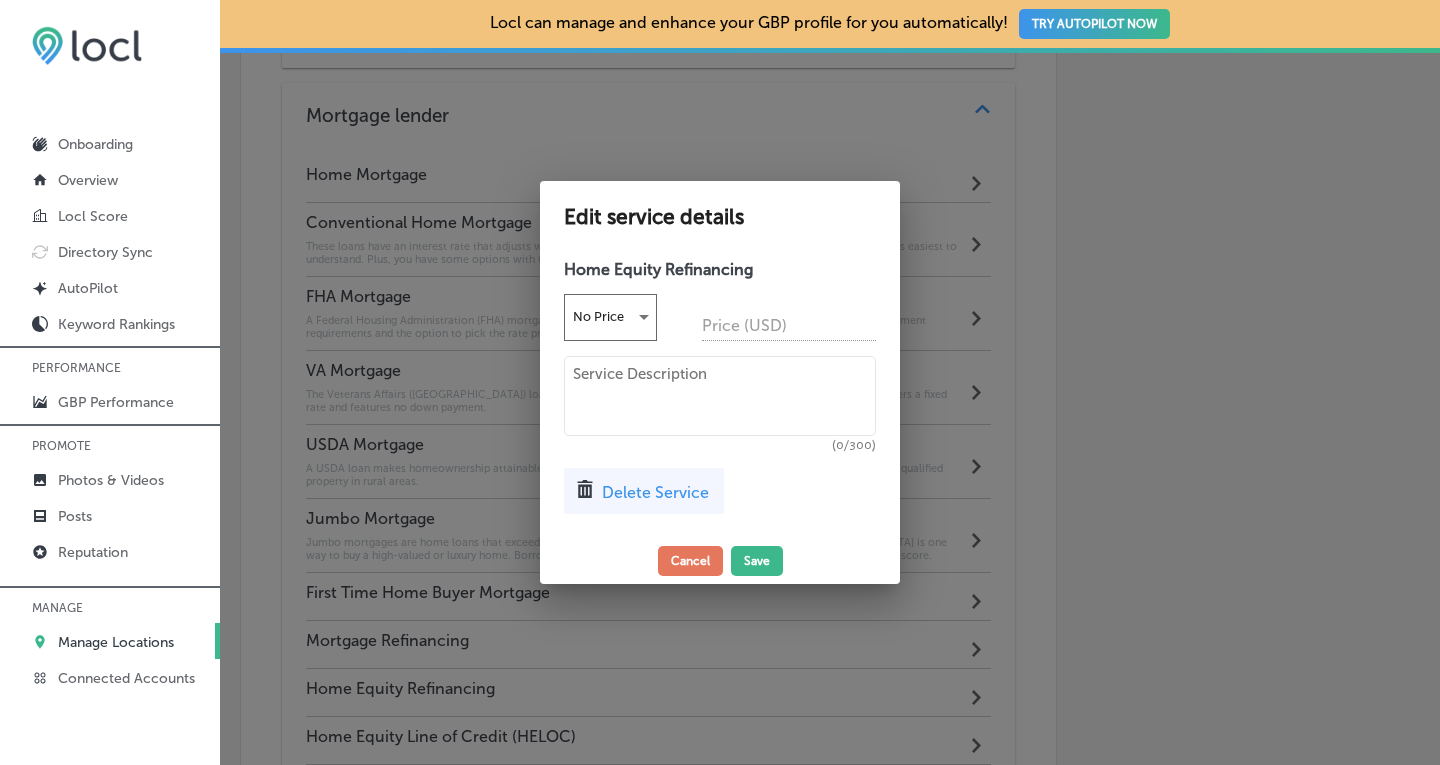 click at bounding box center (720, 396) 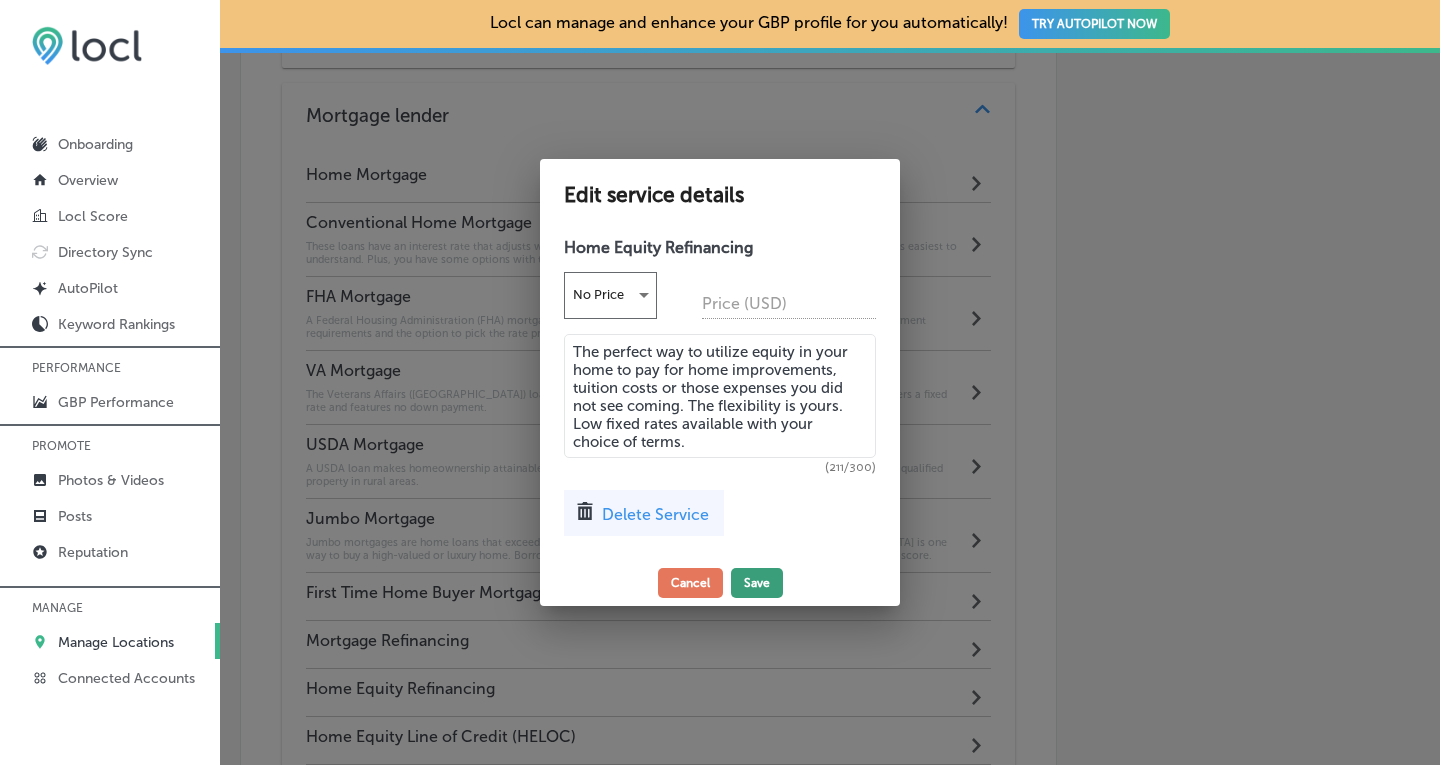 click on "Save" at bounding box center (757, 583) 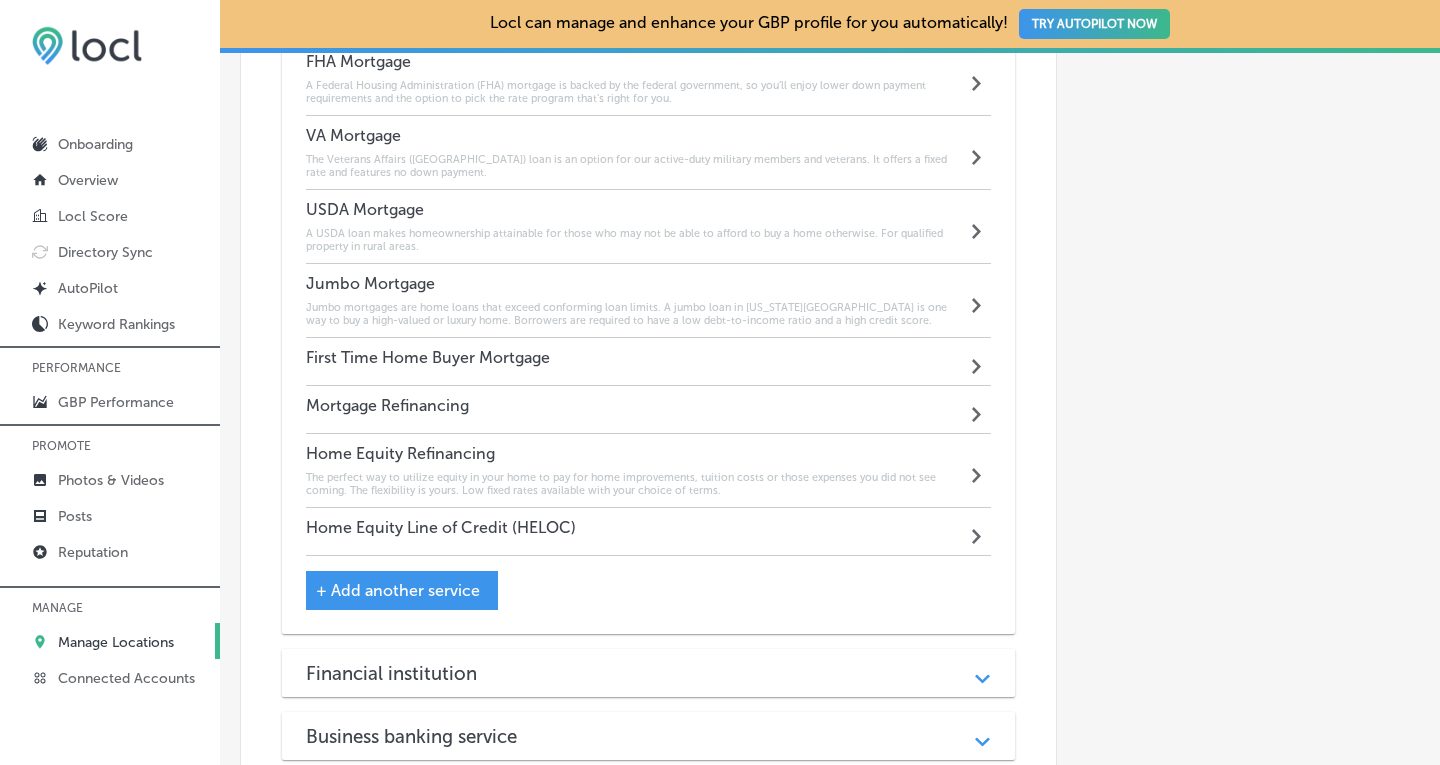 scroll, scrollTop: 2713, scrollLeft: 0, axis: vertical 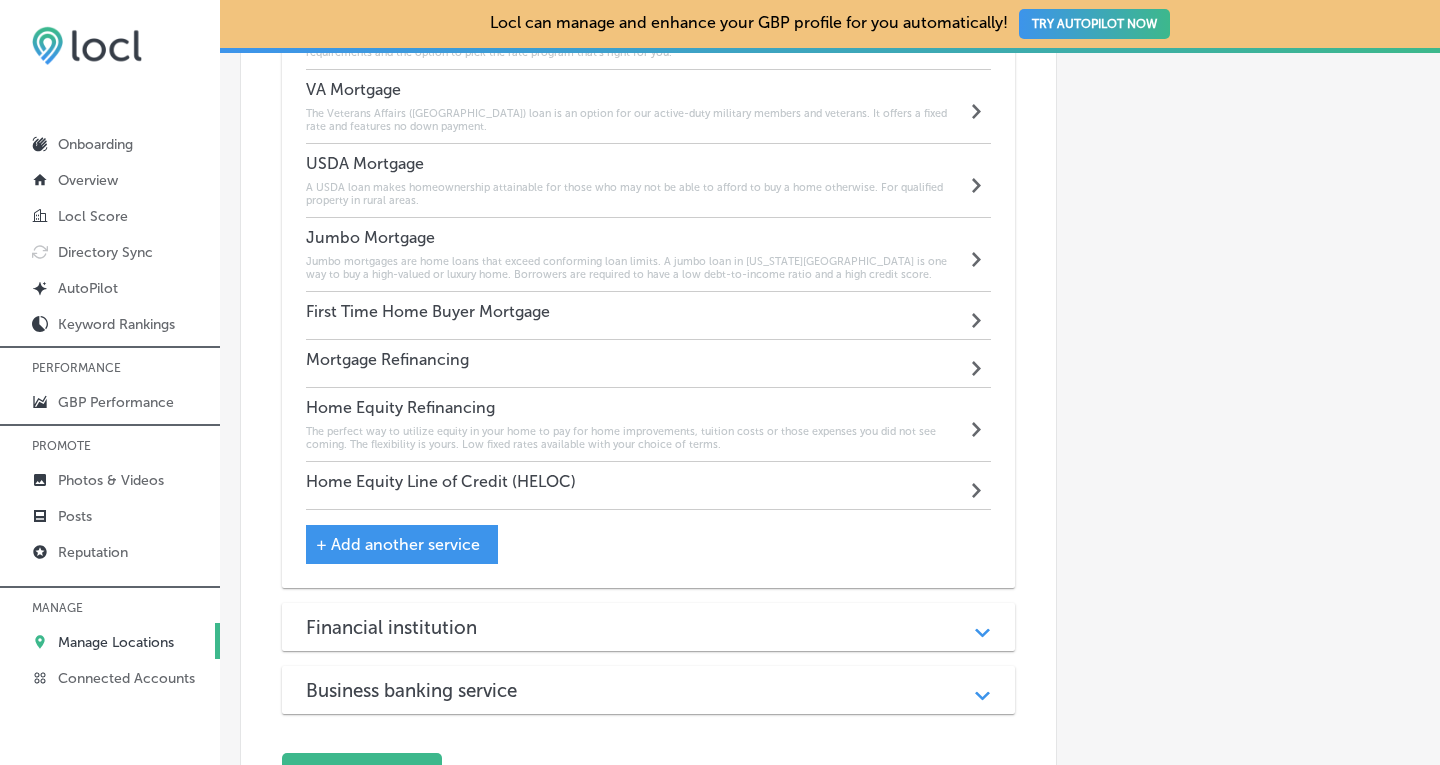 click on "Home Equity Line of Credit (HELOC)" at bounding box center (441, 481) 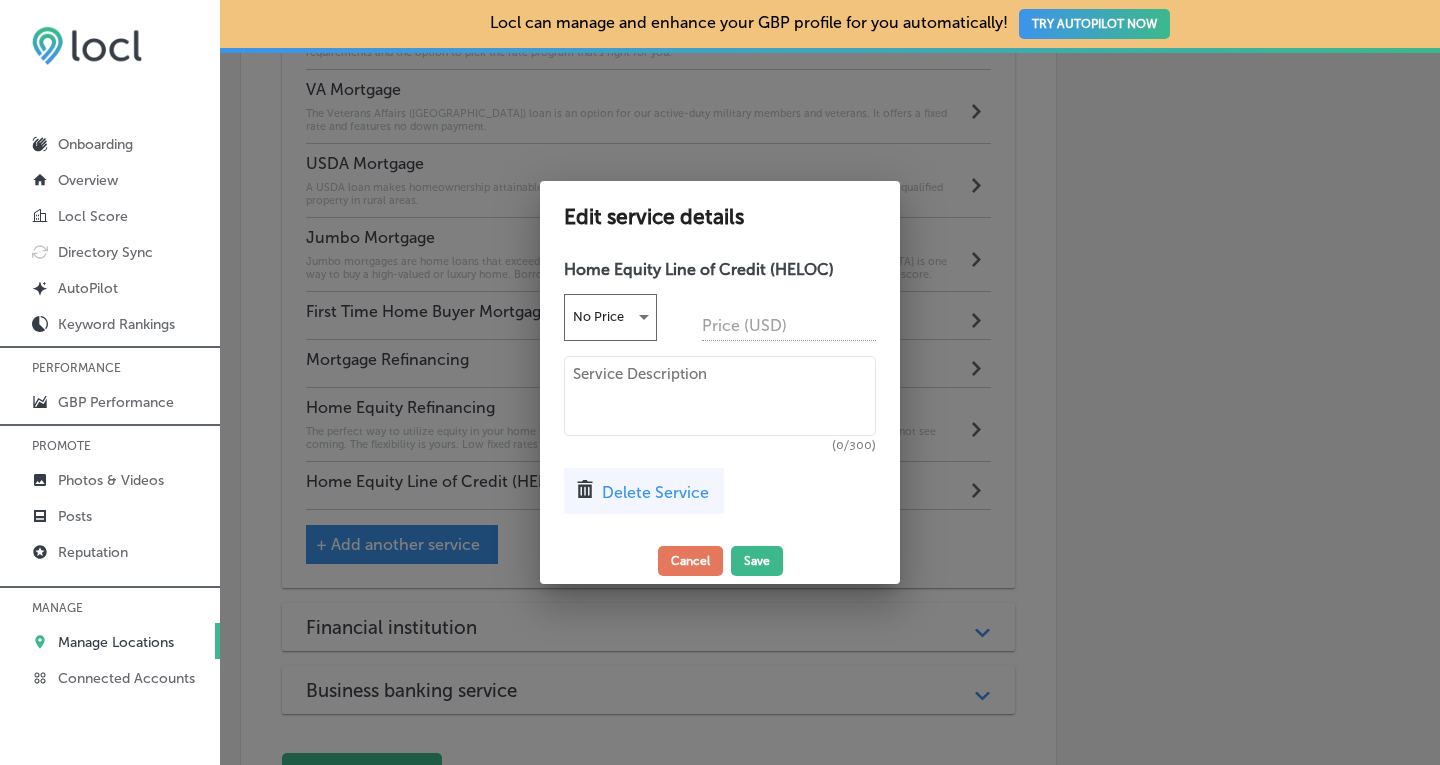 click at bounding box center [720, 396] 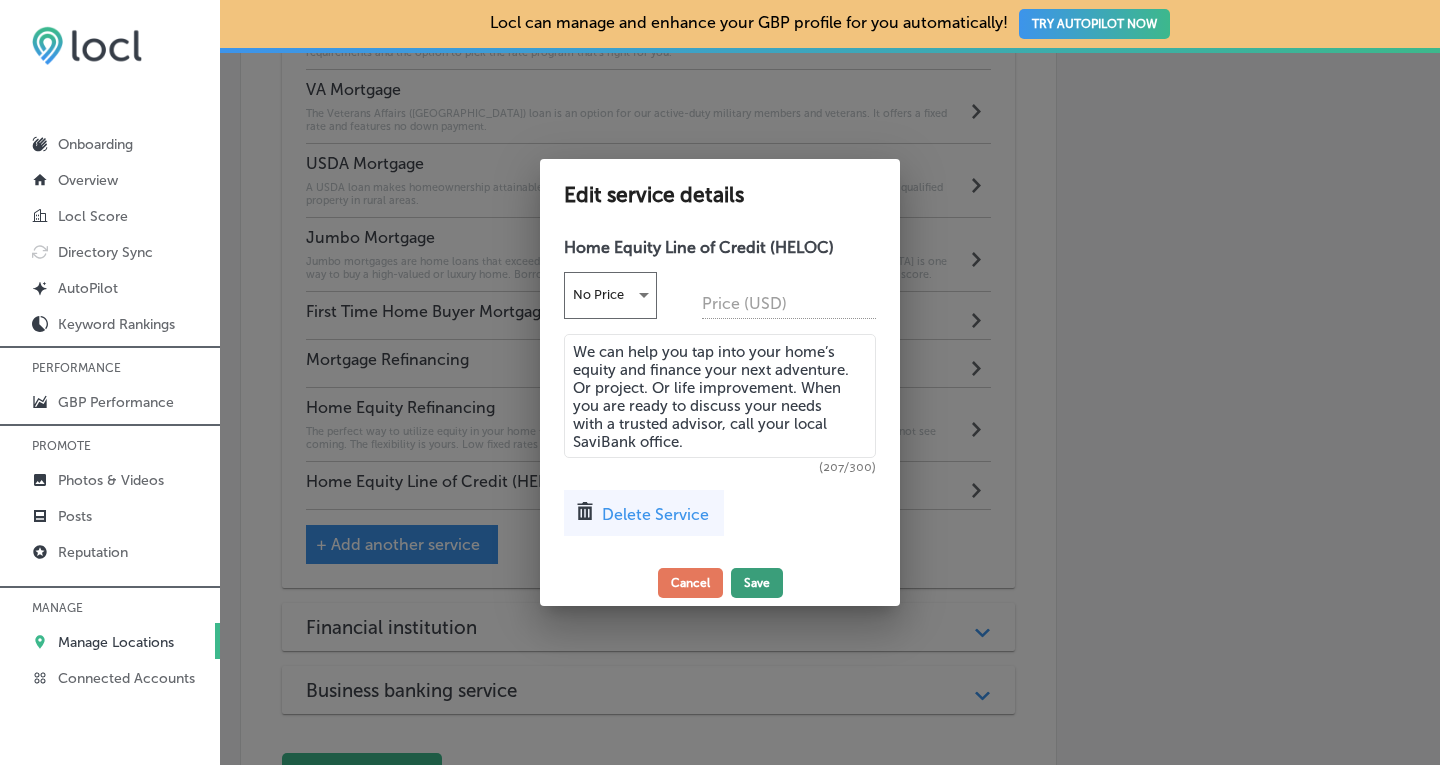click on "Save" at bounding box center [757, 583] 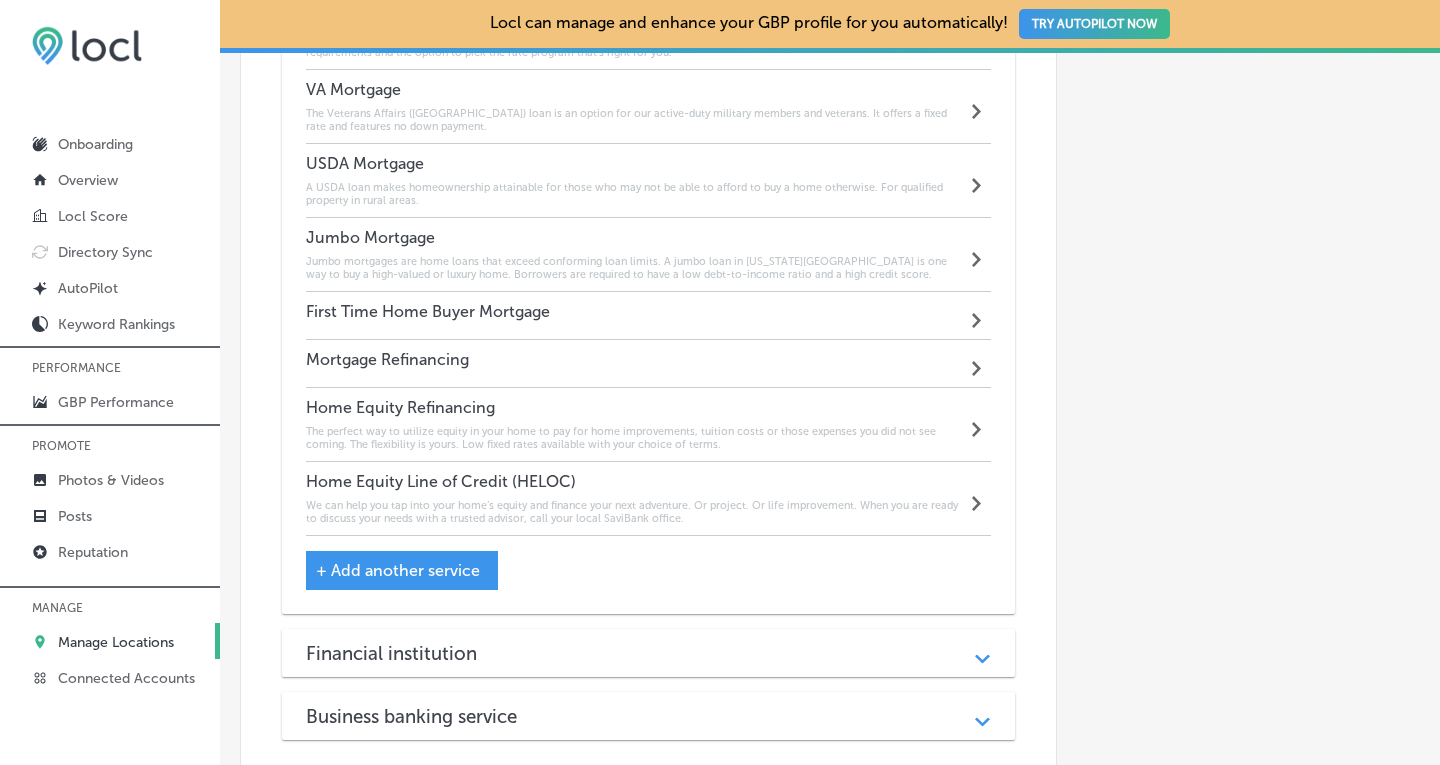 click on "Automatically Sync Profile Details Premium Directories:" at bounding box center (1238, -717) 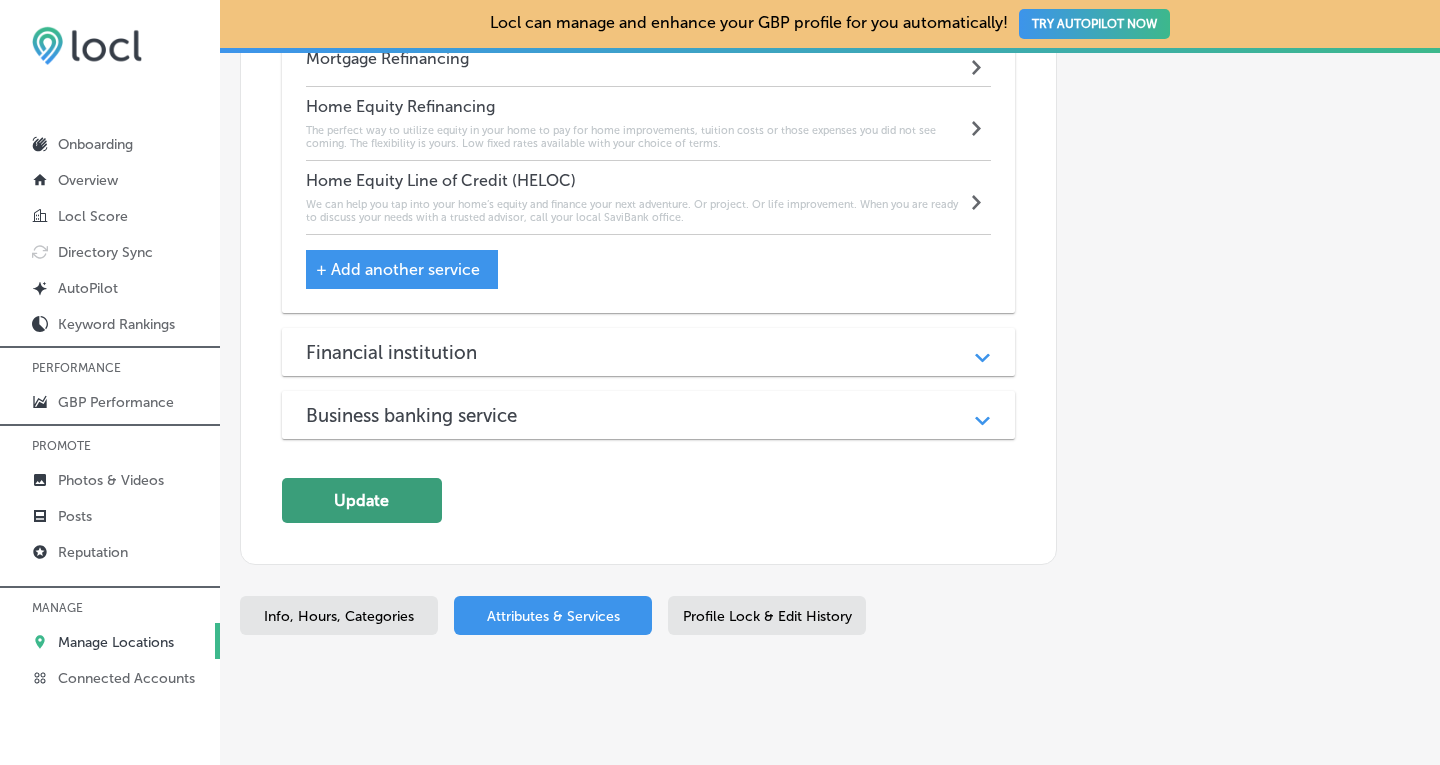 click on "Update" 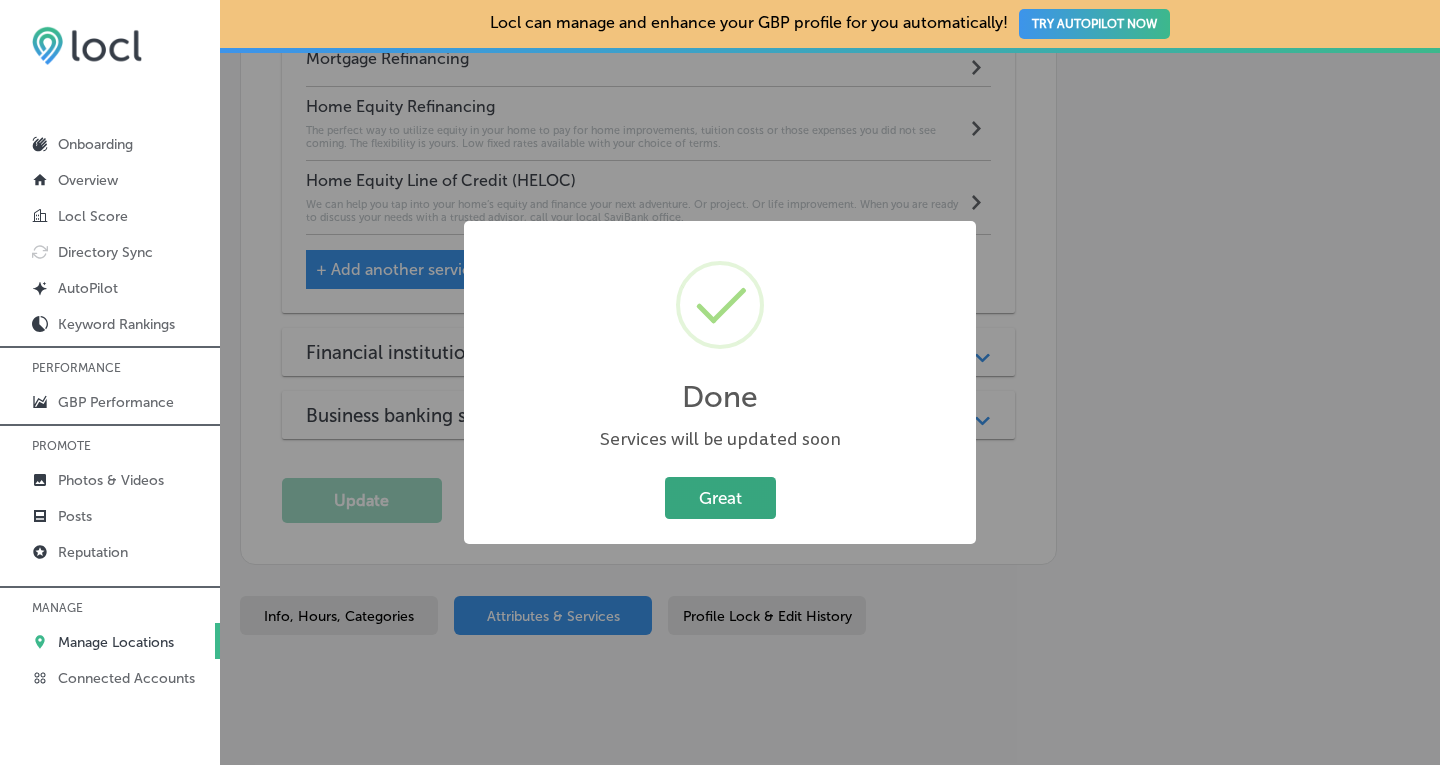 click on "Great" at bounding box center (720, 497) 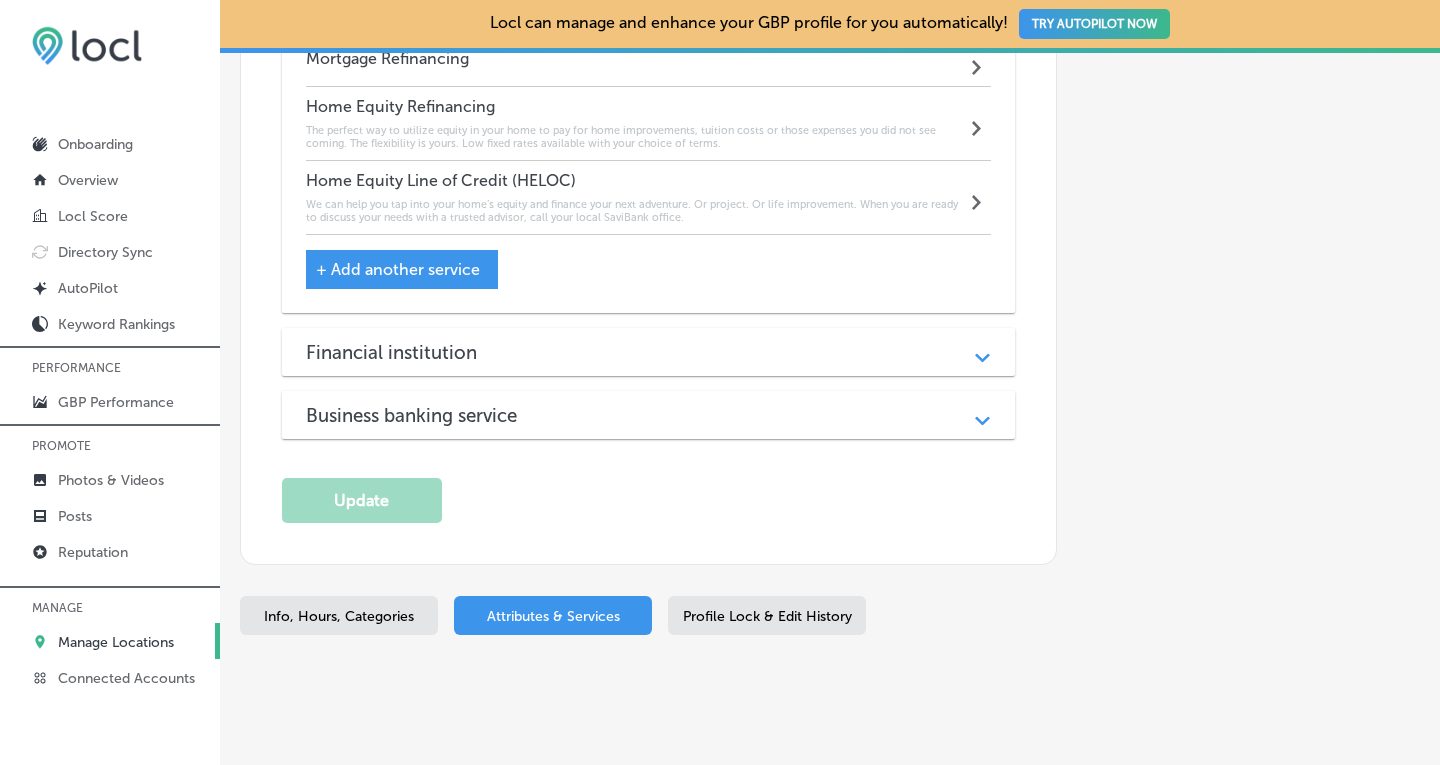 click on "Info, Hours, Categories" at bounding box center (339, 616) 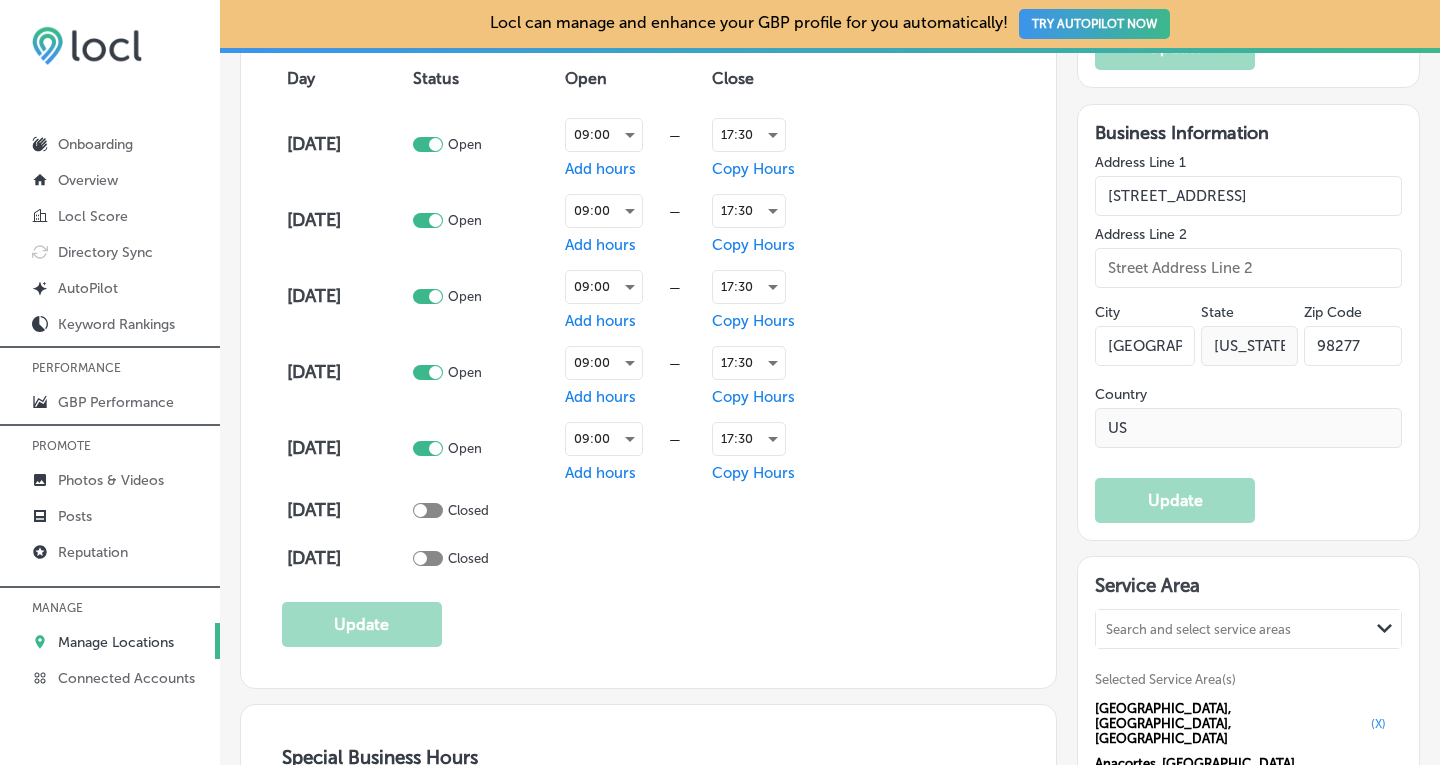 scroll, scrollTop: 1420, scrollLeft: 0, axis: vertical 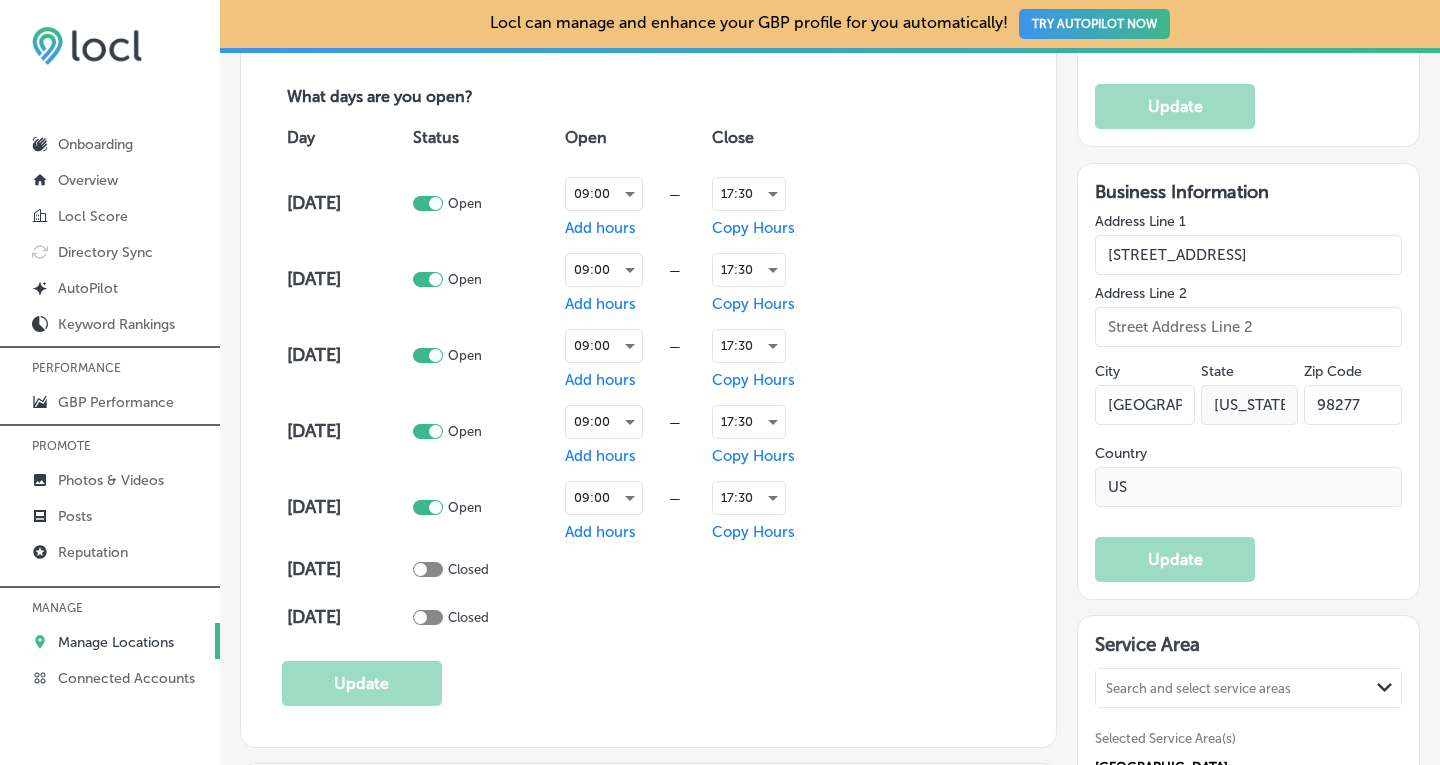 click on "Manage Locations" at bounding box center [116, 642] 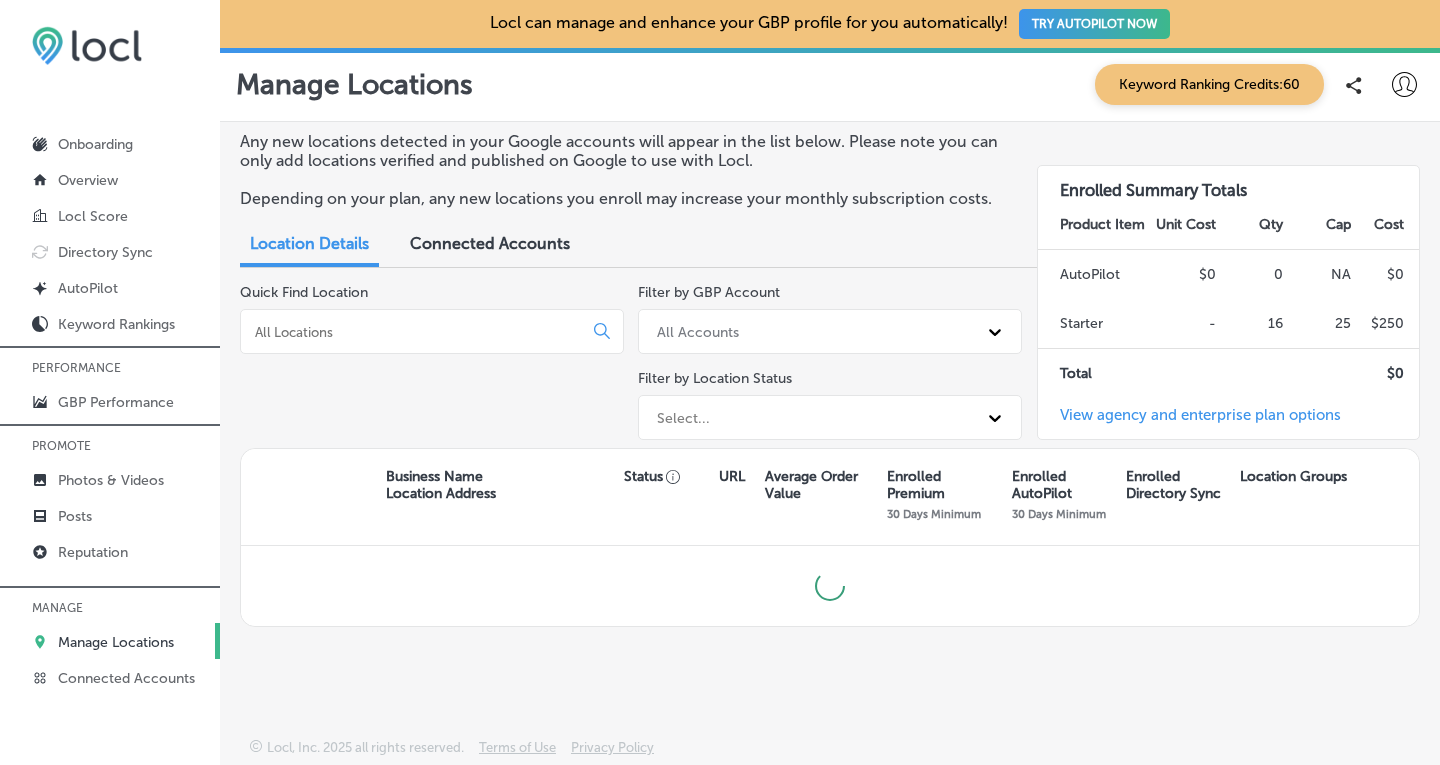 scroll, scrollTop: 0, scrollLeft: 0, axis: both 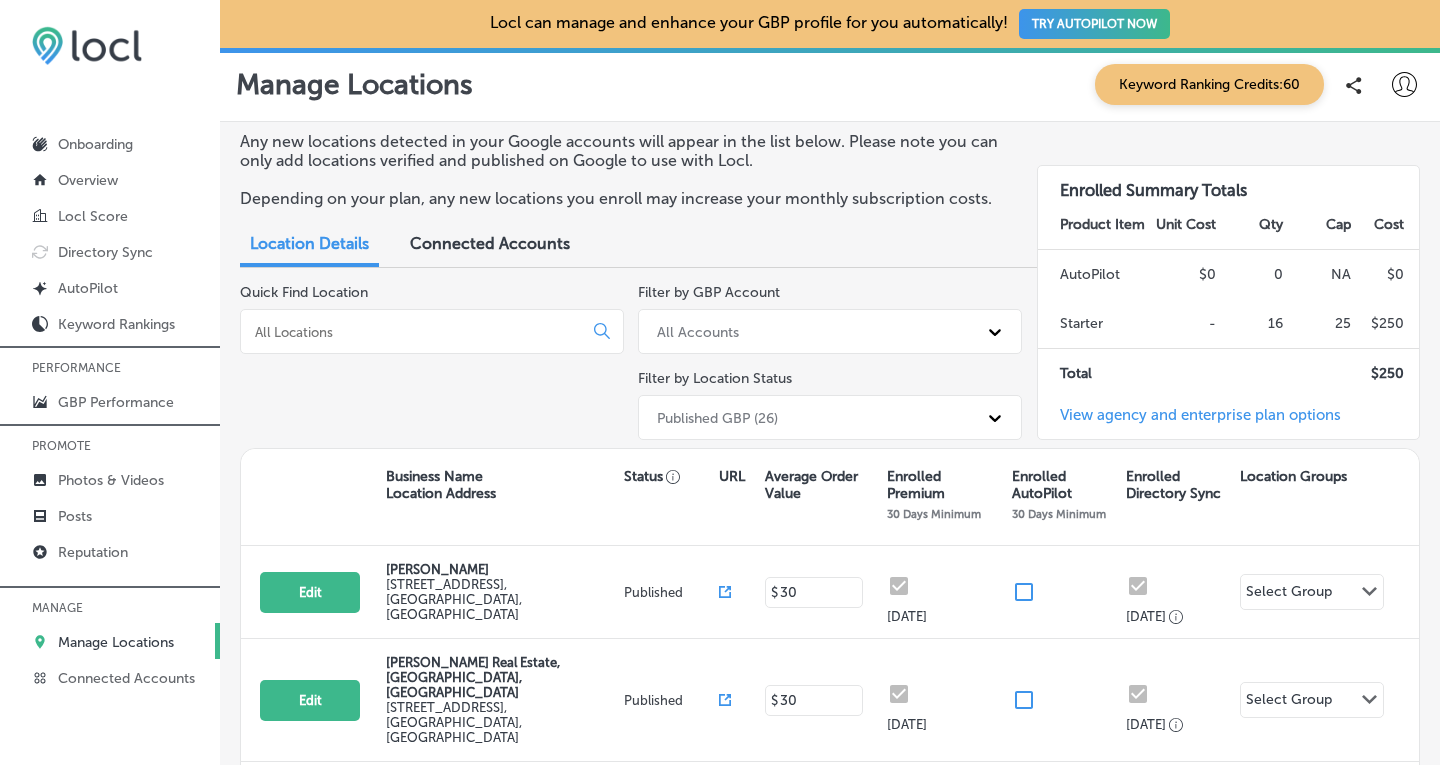 click at bounding box center [415, 332] 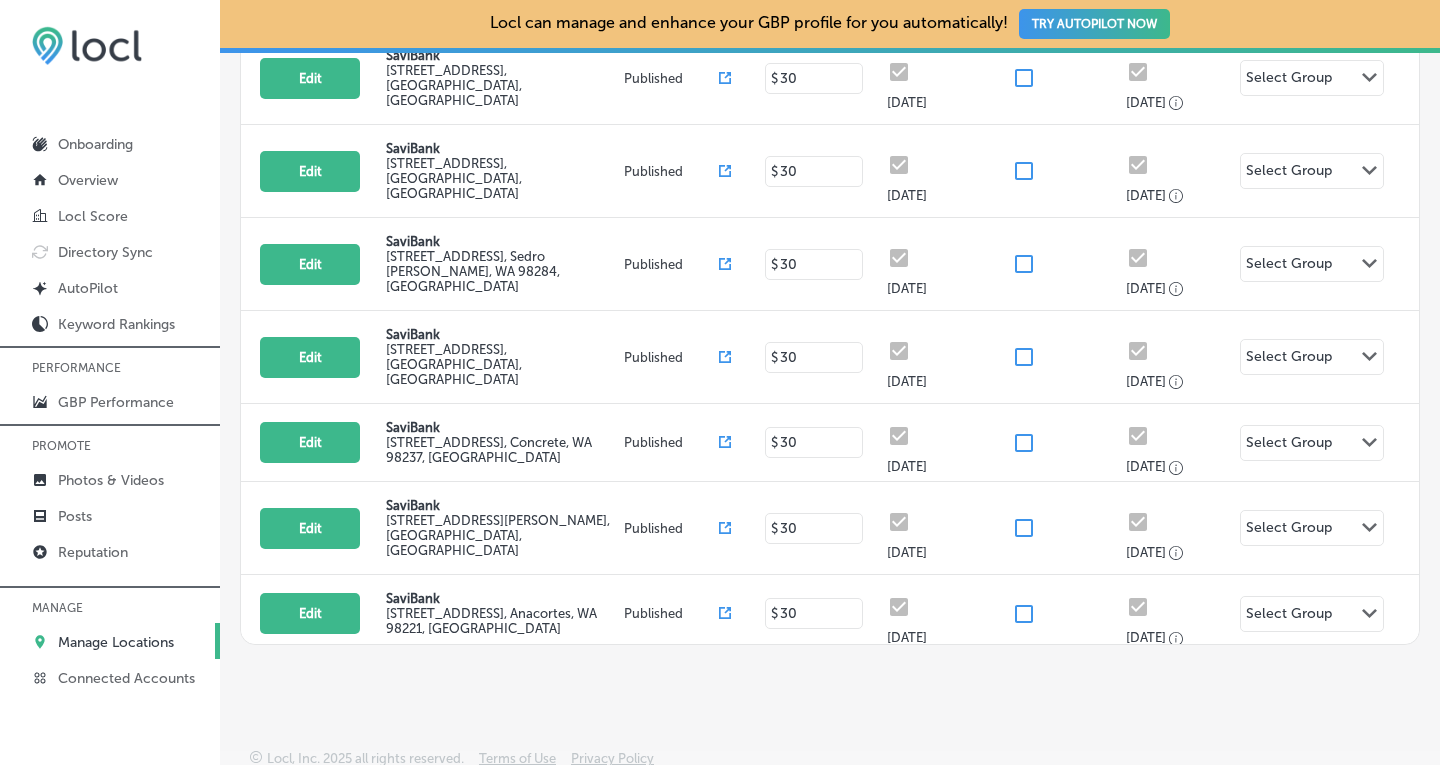 scroll, scrollTop: 518, scrollLeft: 0, axis: vertical 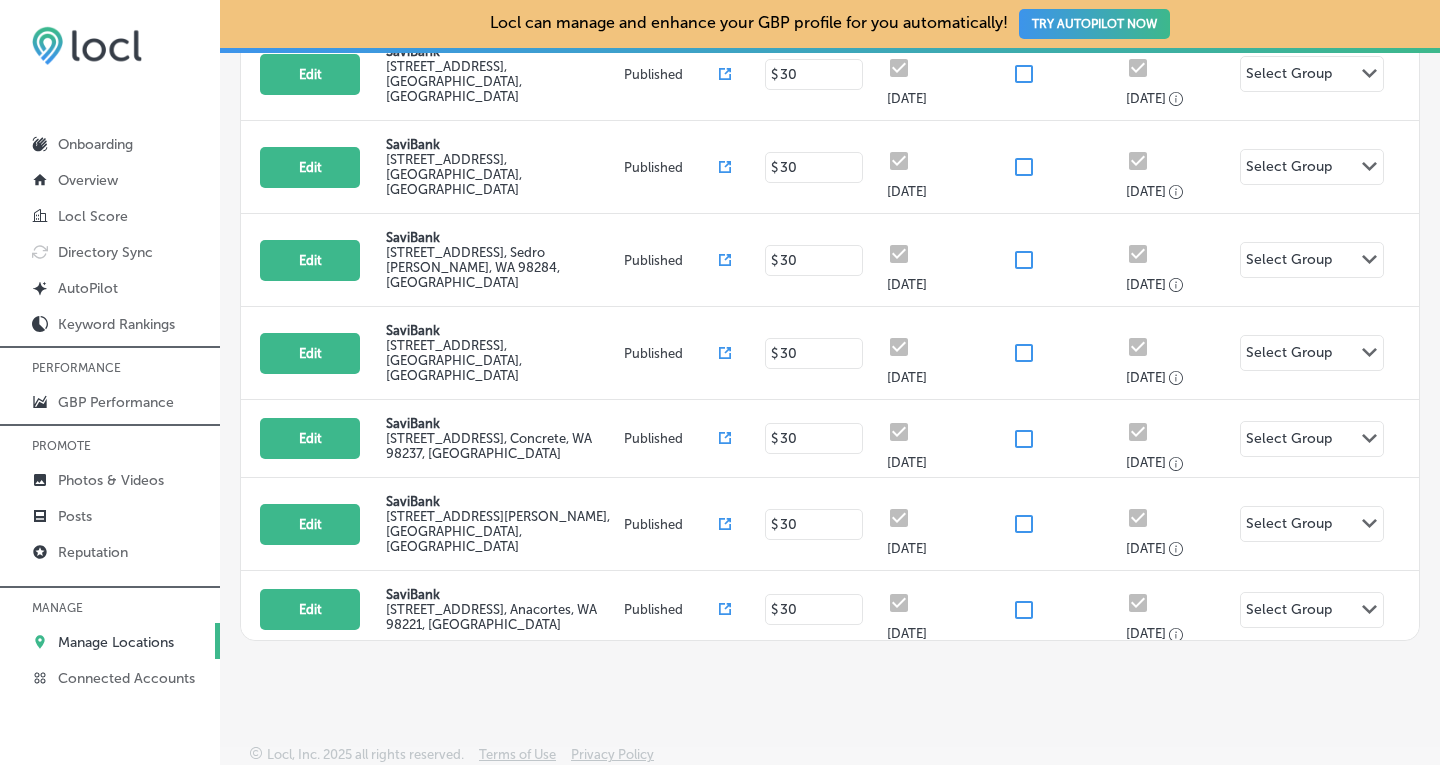 click on "Edit SaviBank [STREET_ADDRESS] Published $ [DATE], [DATE], 2025
Select Group
Path
Created with Sketch." at bounding box center [830, 695] 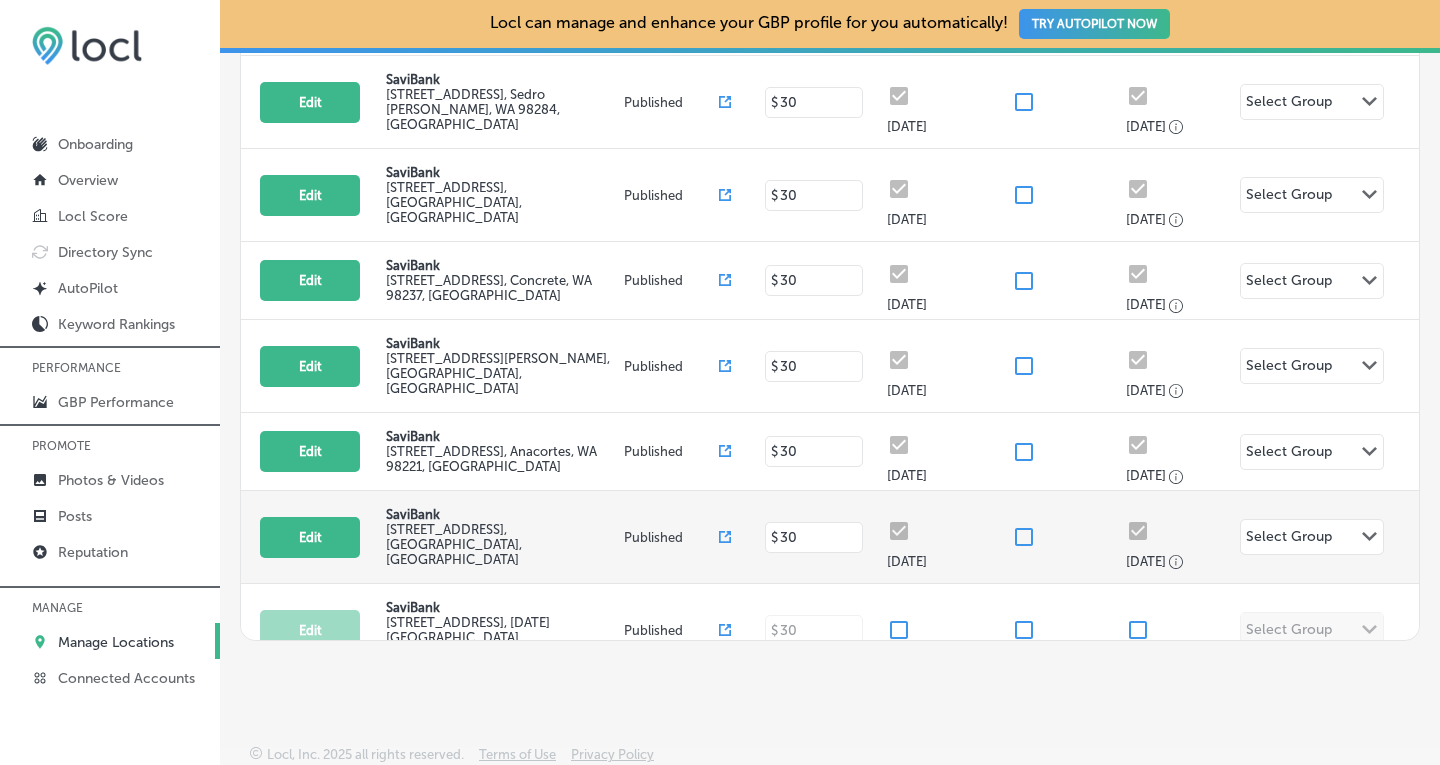 scroll, scrollTop: 182, scrollLeft: 0, axis: vertical 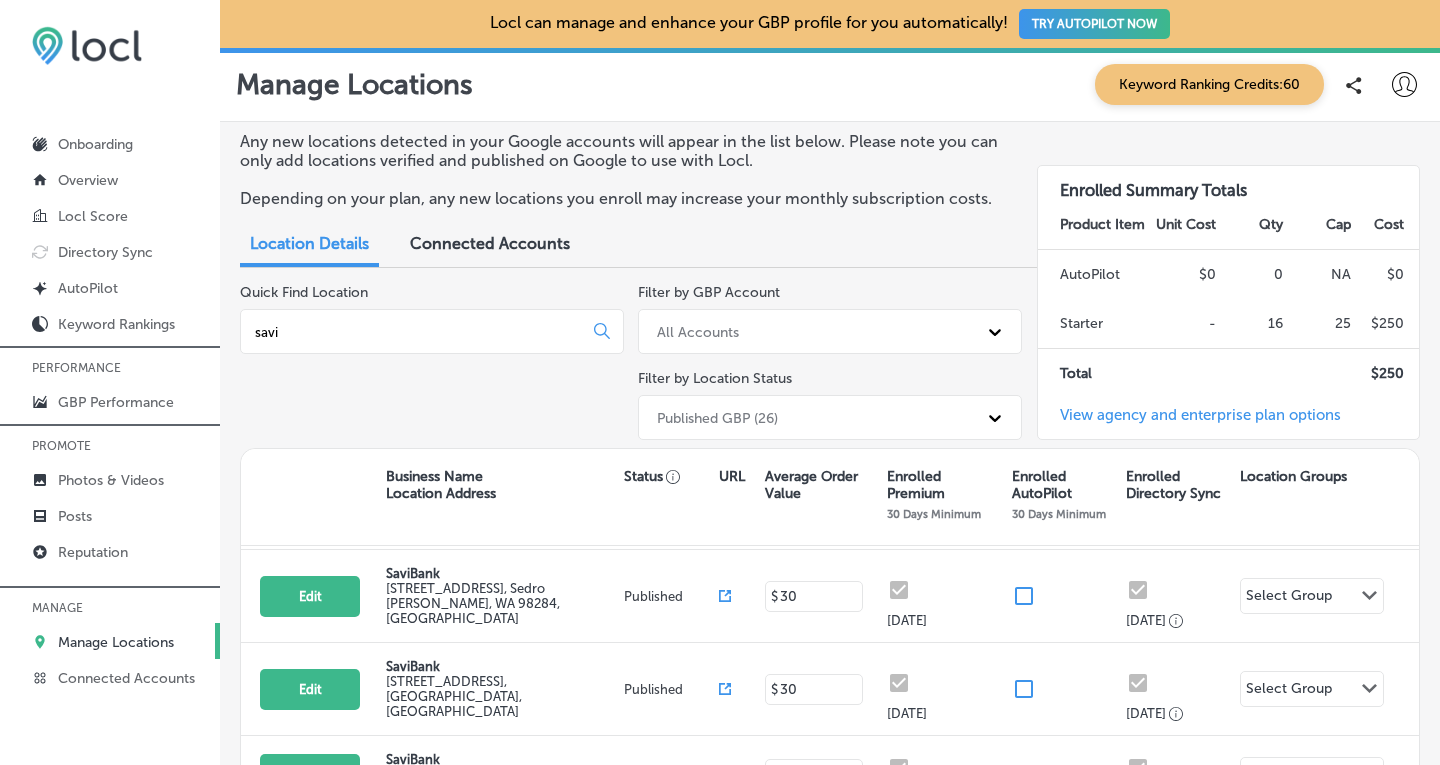 click 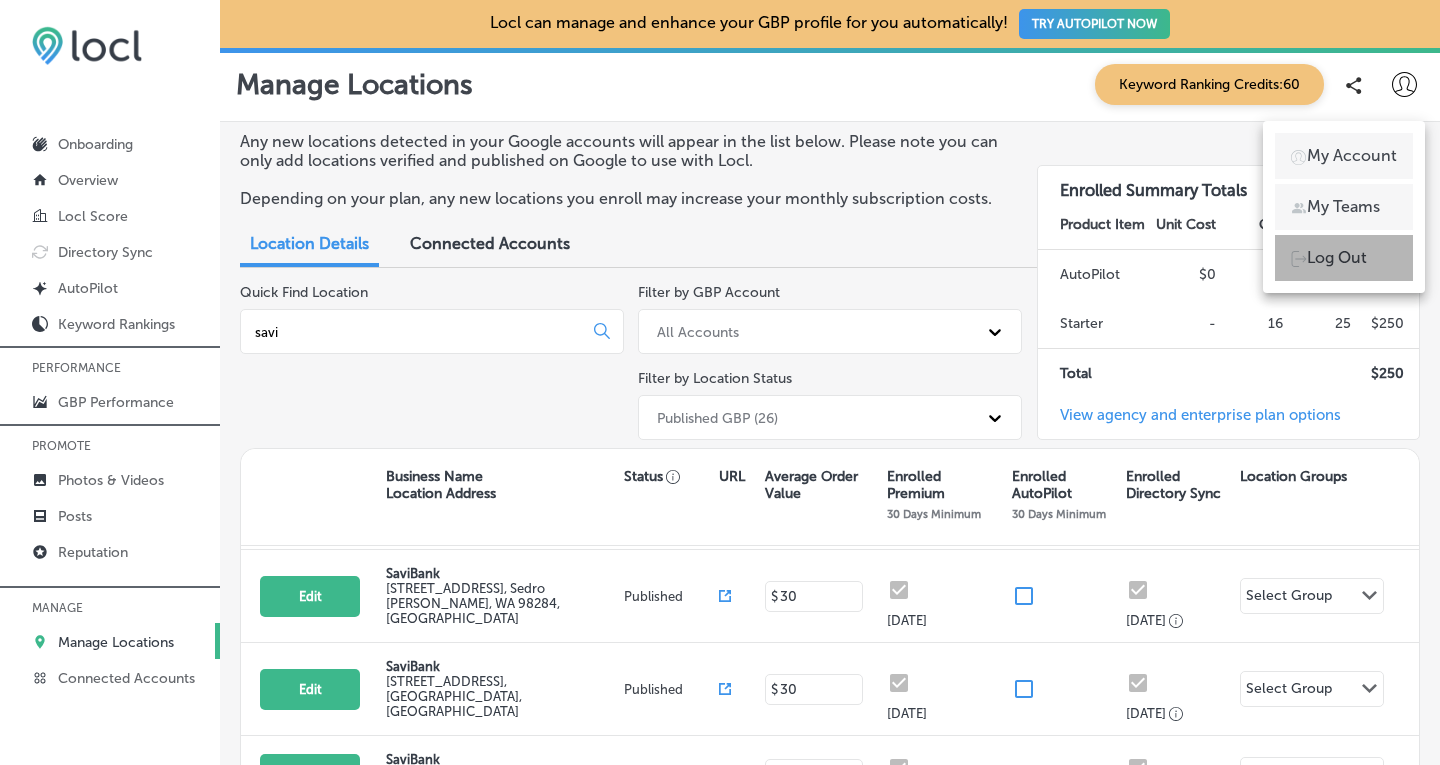 click on "Log Out" at bounding box center (1337, 258) 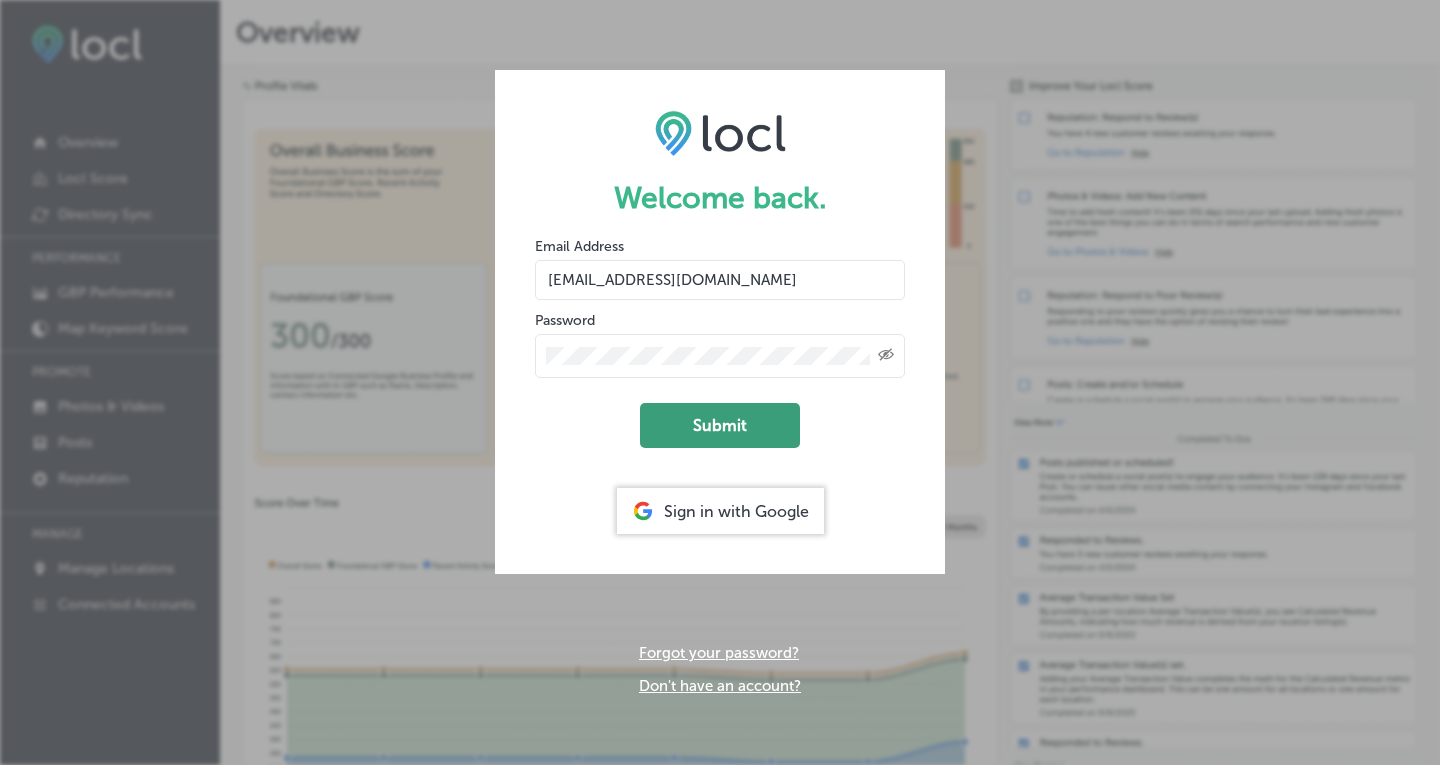 click on "Submit" 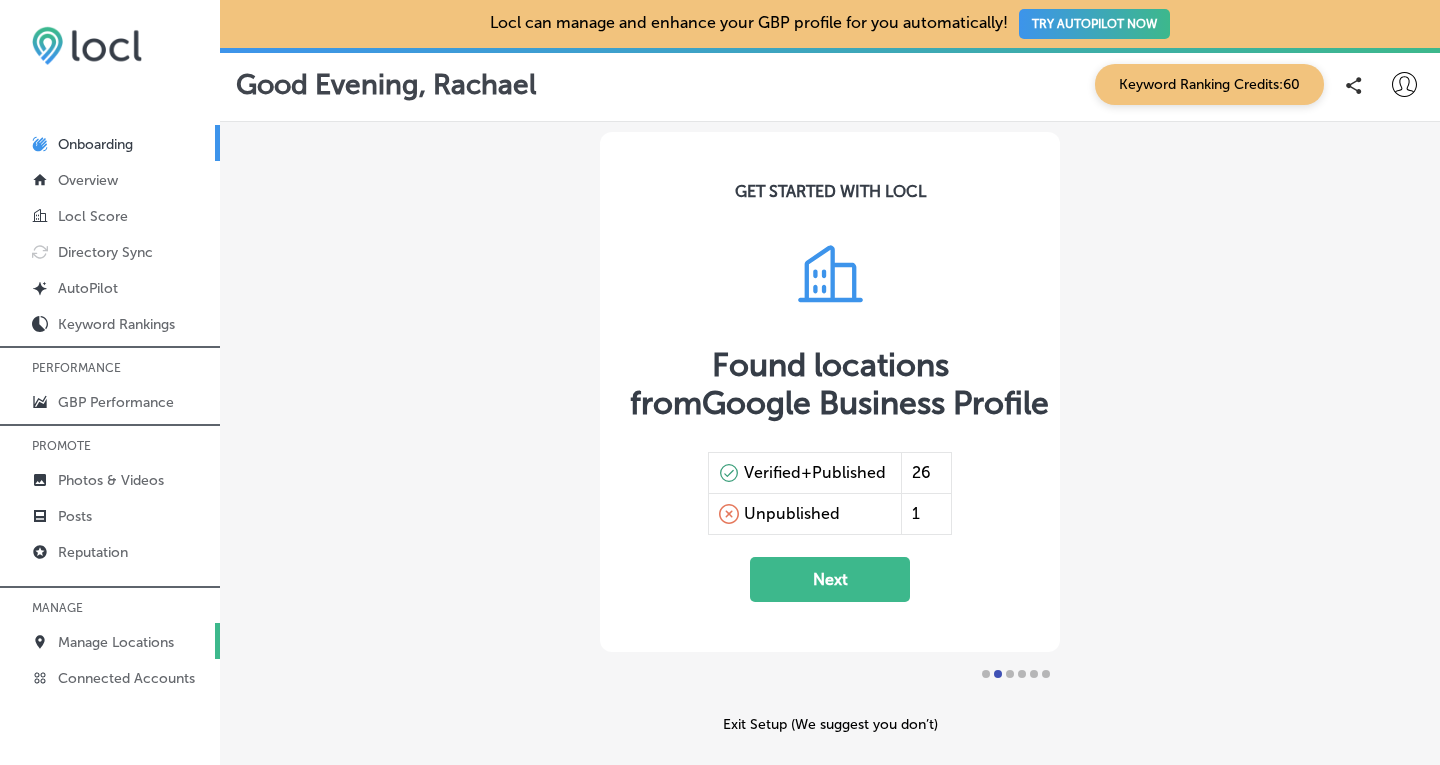 click on "Manage Locations" at bounding box center [116, 642] 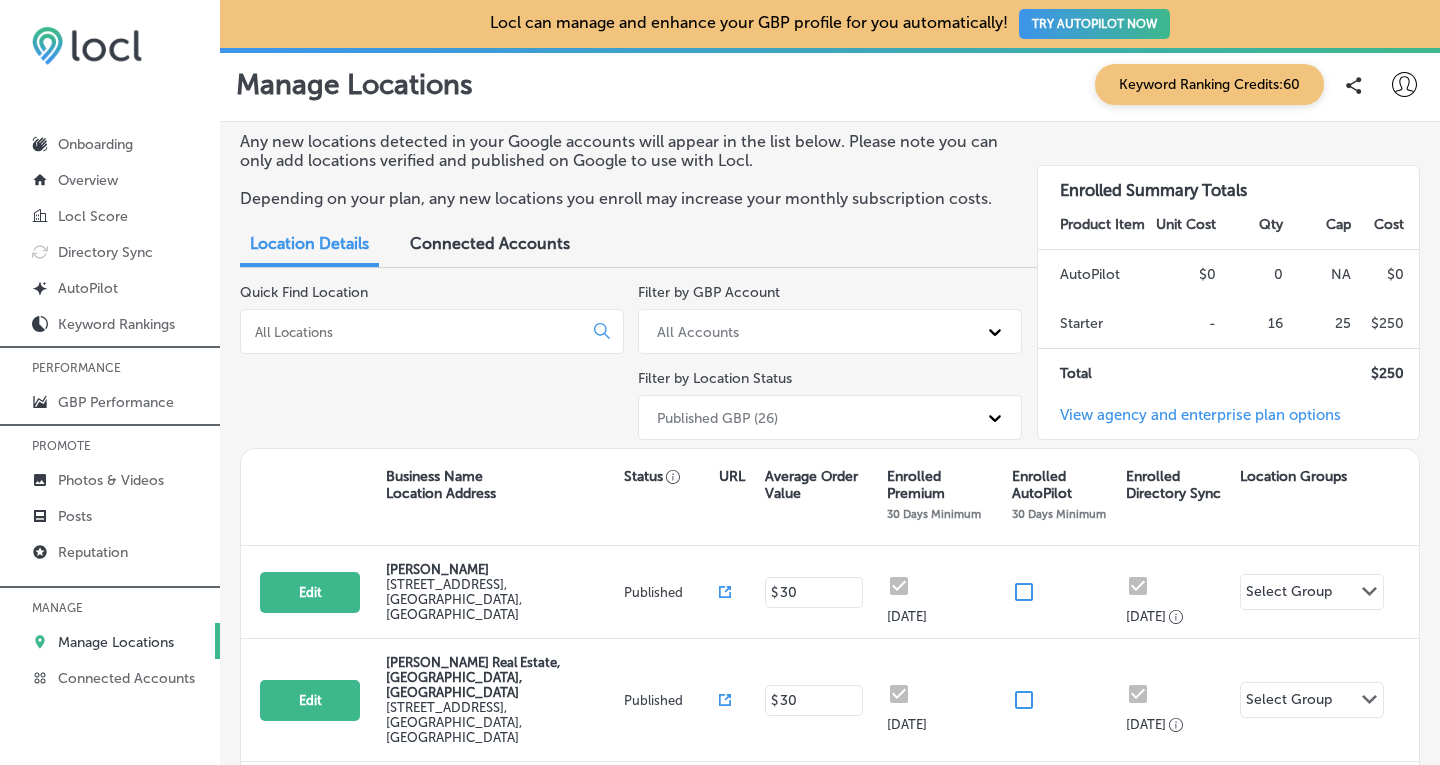 click at bounding box center (415, 332) 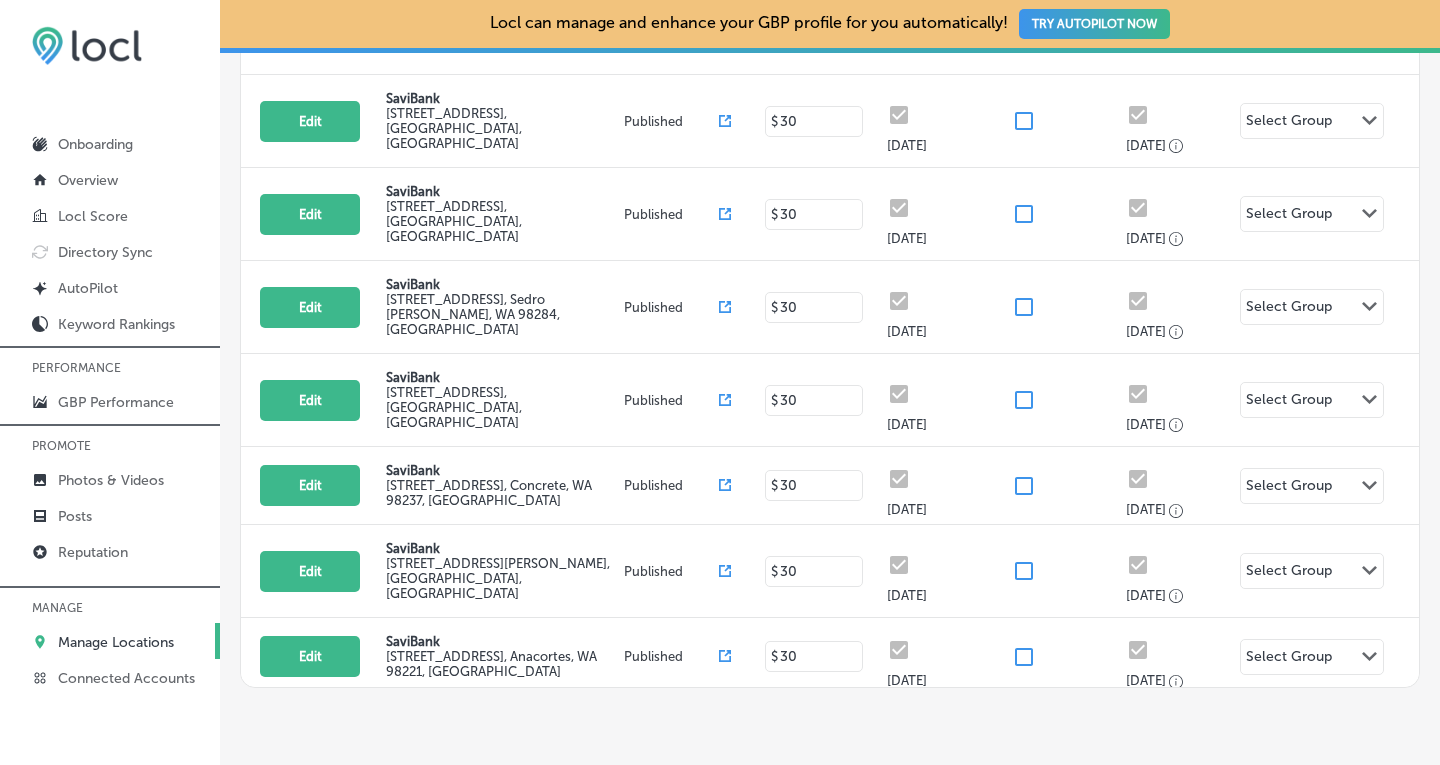 scroll, scrollTop: 523, scrollLeft: 0, axis: vertical 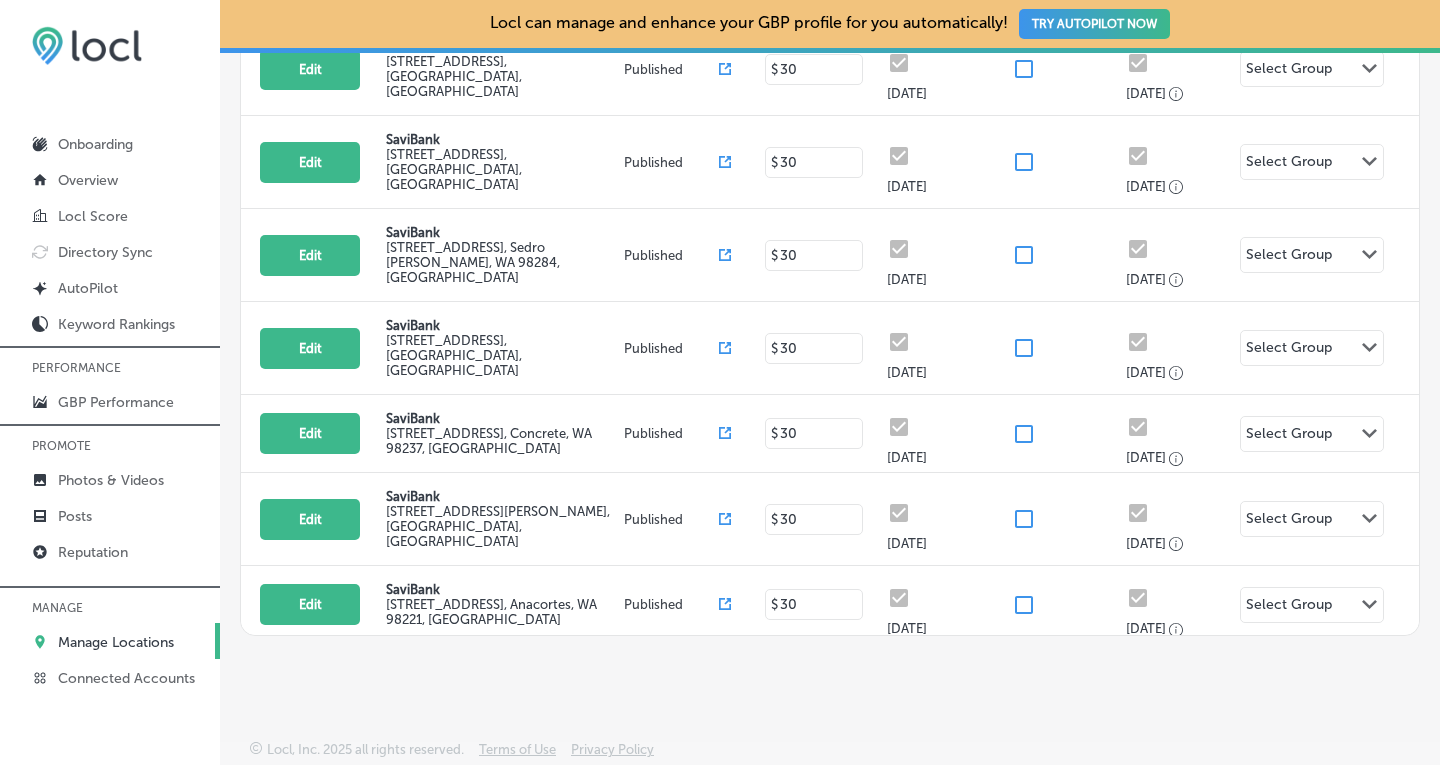 click on "SaviBank" at bounding box center [502, 667] 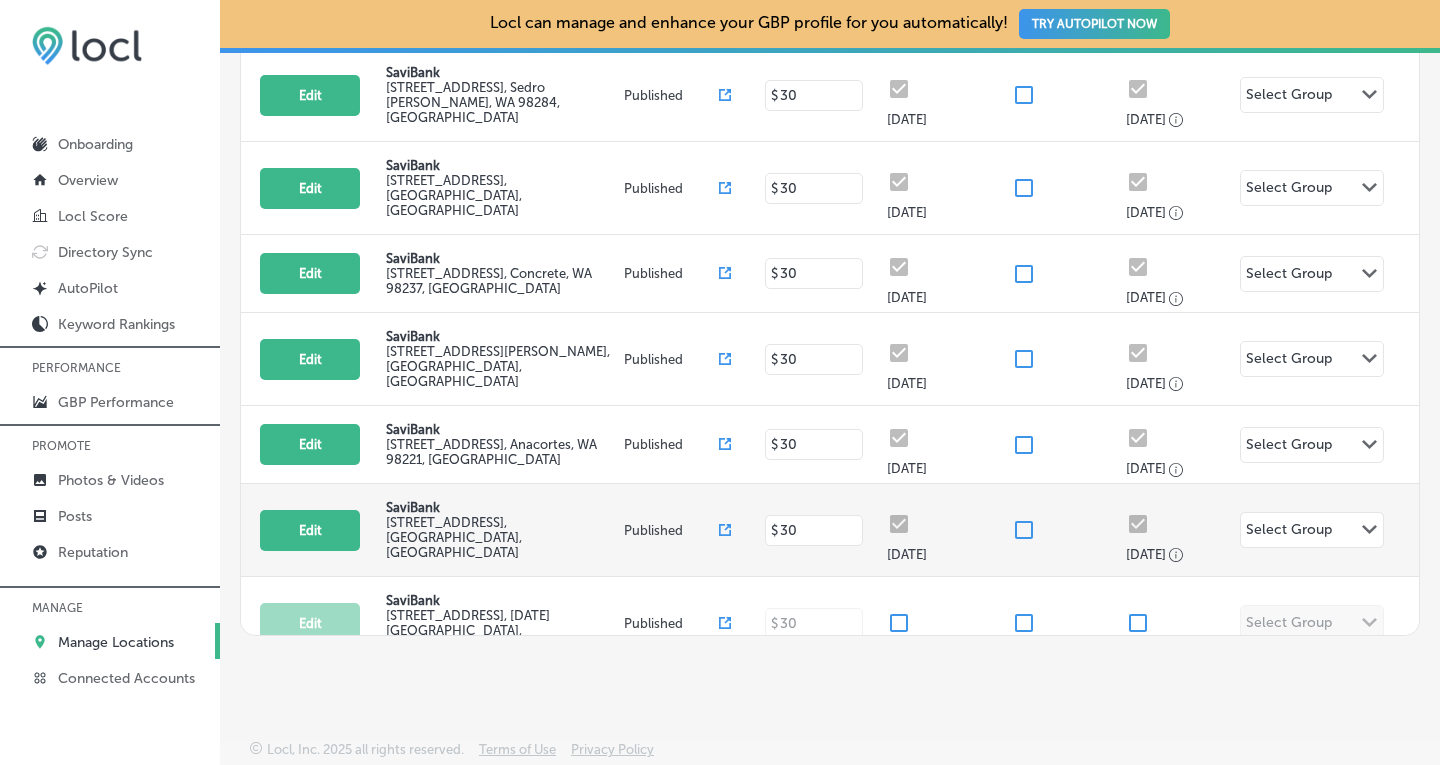 scroll, scrollTop: 182, scrollLeft: 0, axis: vertical 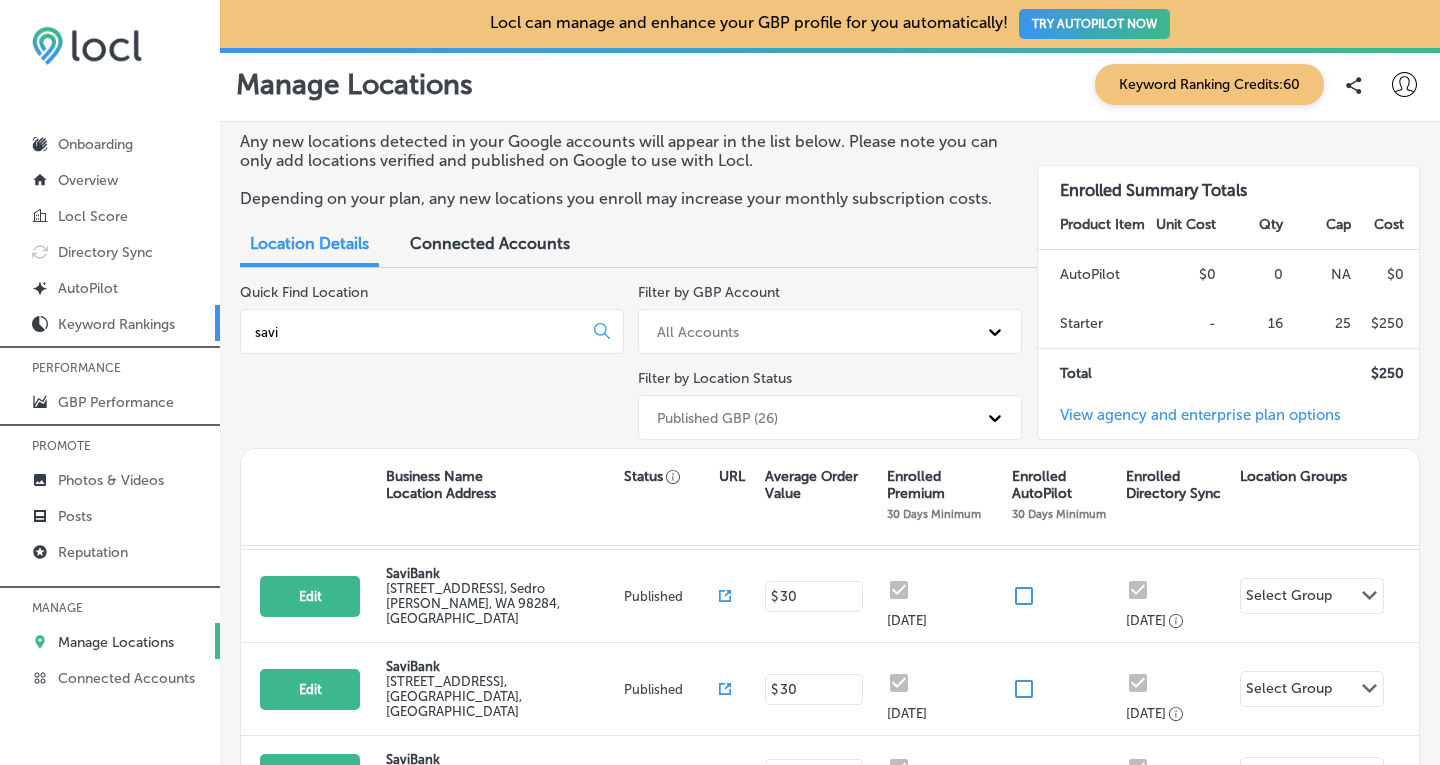 drag, startPoint x: 285, startPoint y: 326, endPoint x: 163, endPoint y: 324, distance: 122.016396 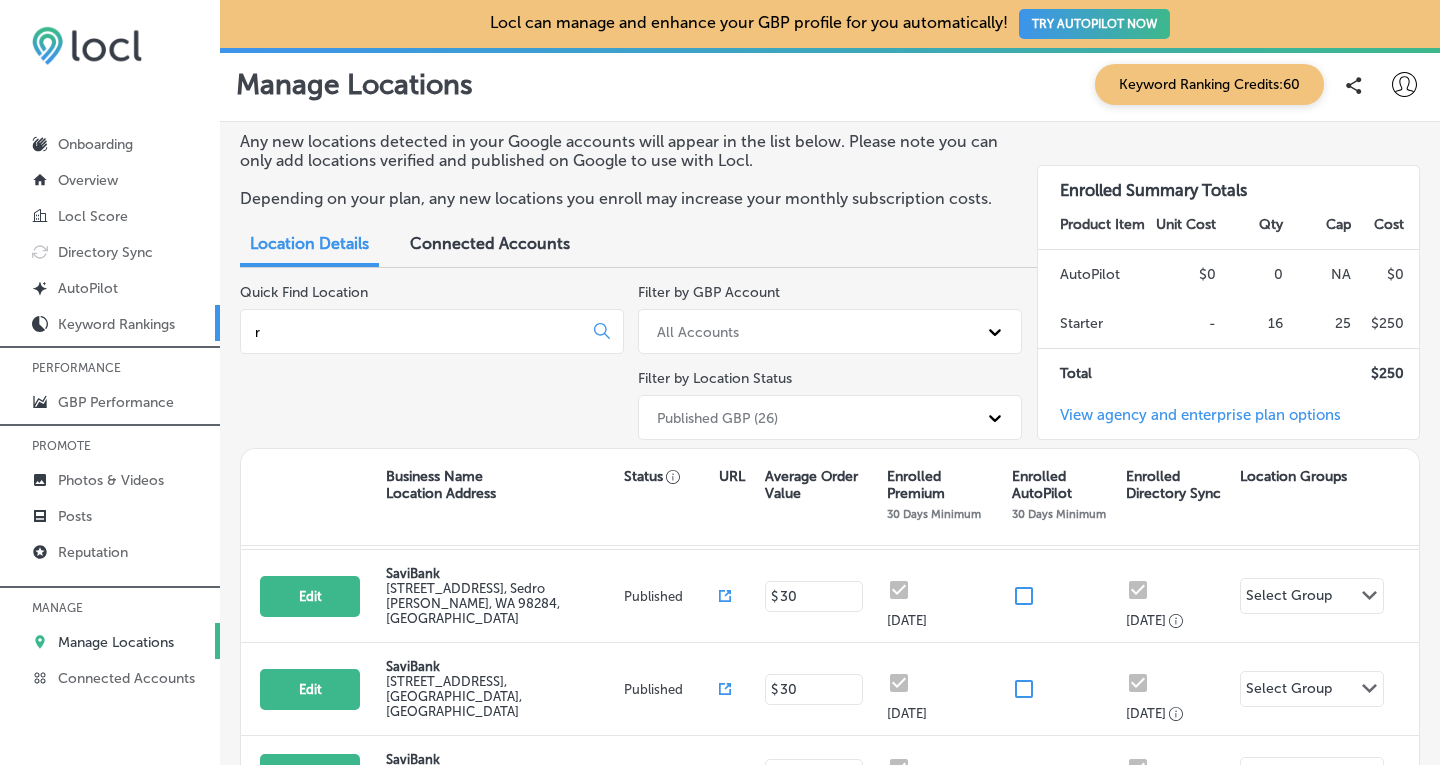 scroll, scrollTop: 0, scrollLeft: 0, axis: both 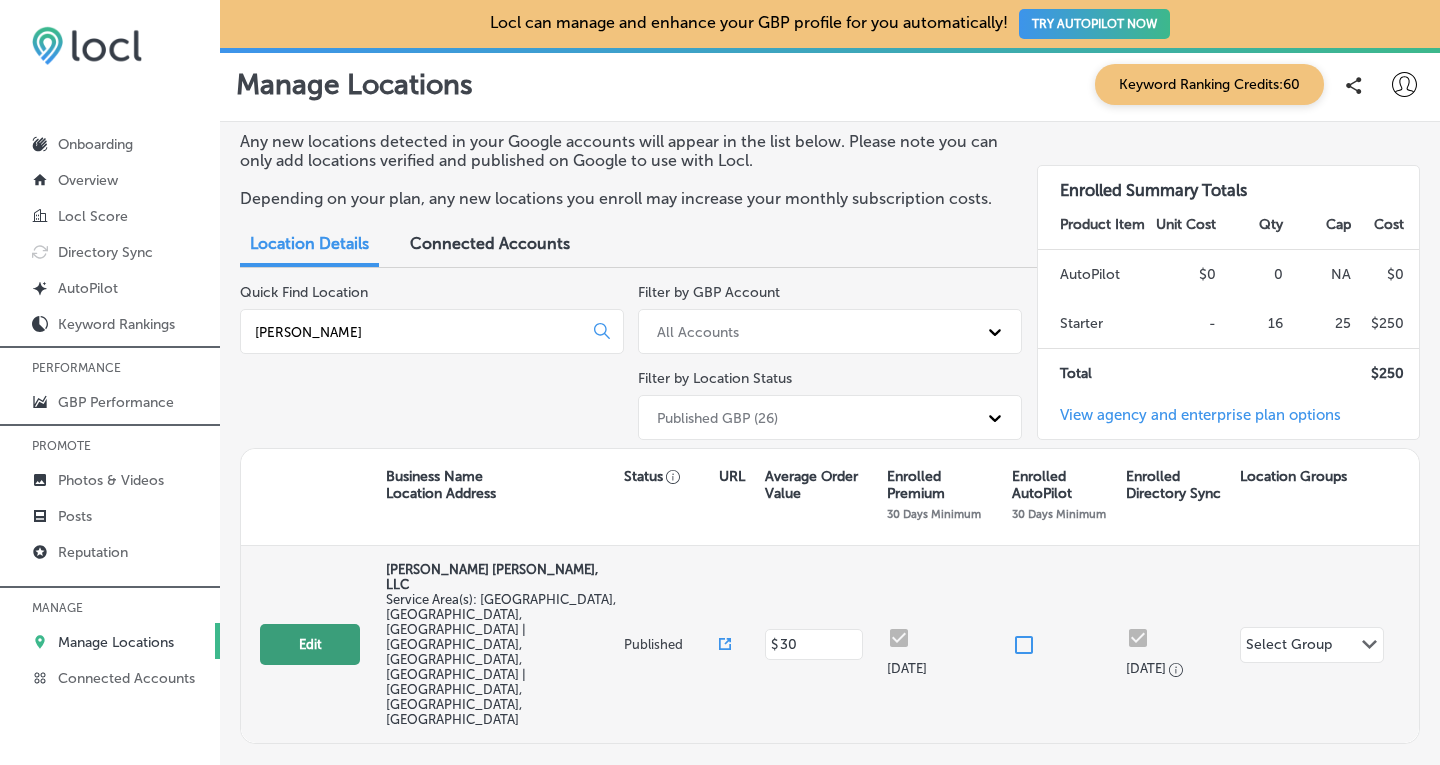 click on "Edit" at bounding box center (310, 644) 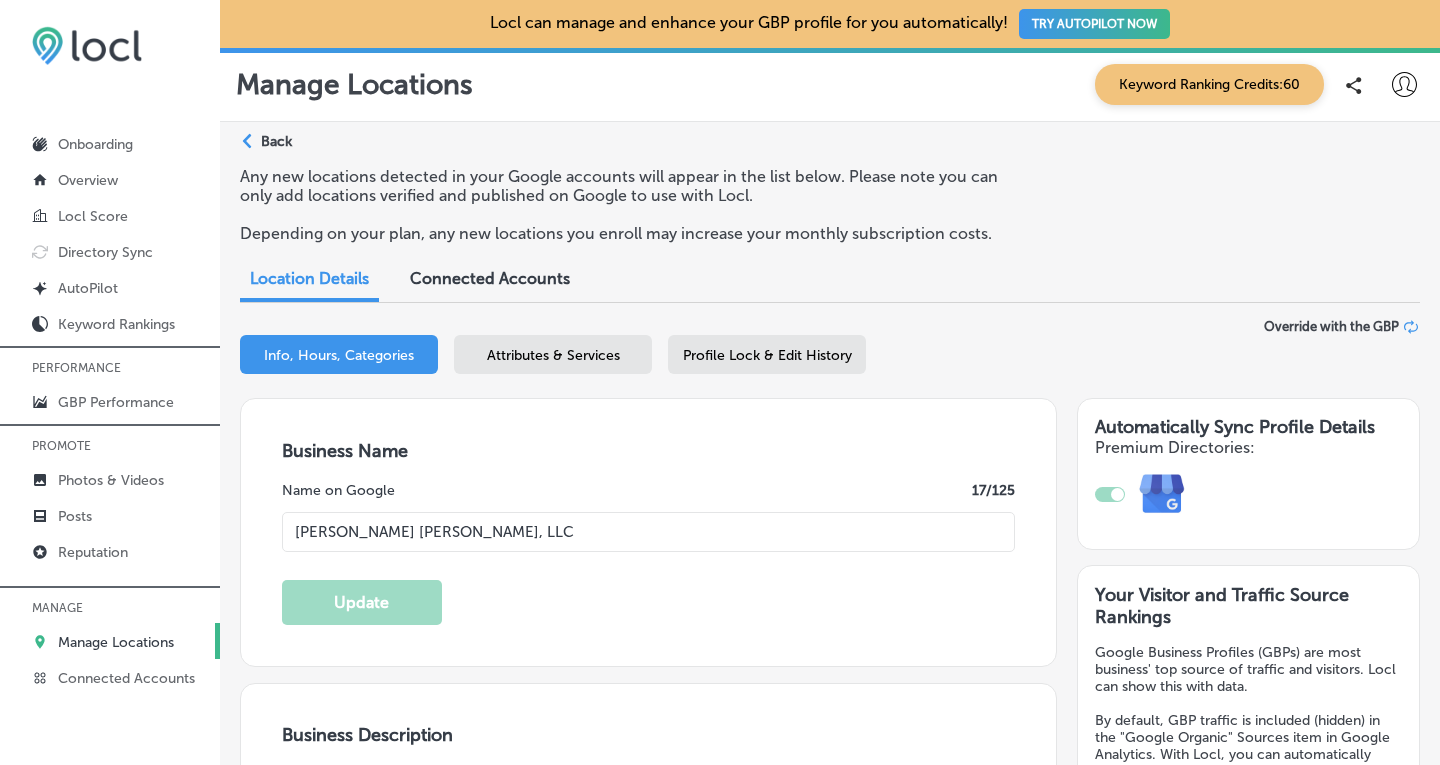 click on "Attributes & Services" at bounding box center [553, 355] 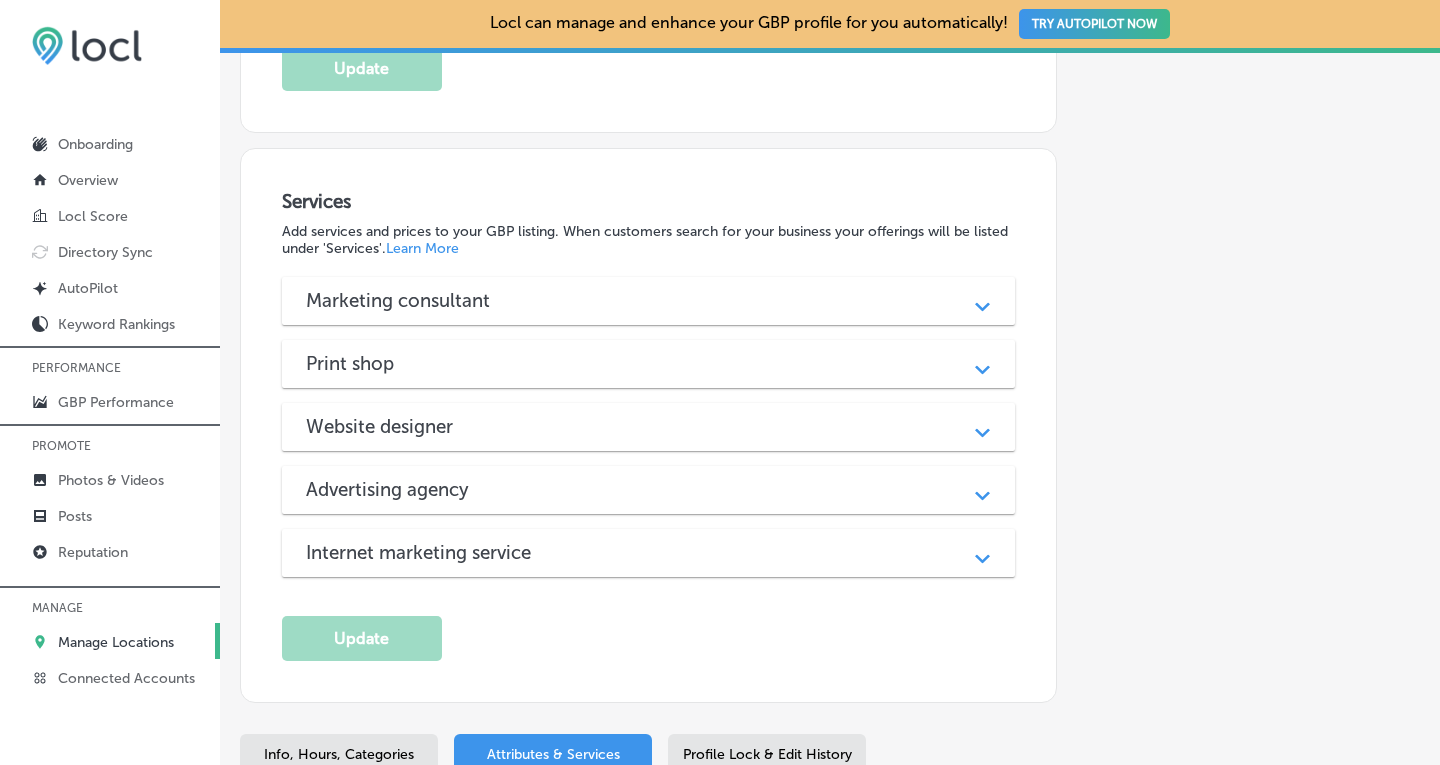 scroll, scrollTop: 900, scrollLeft: 0, axis: vertical 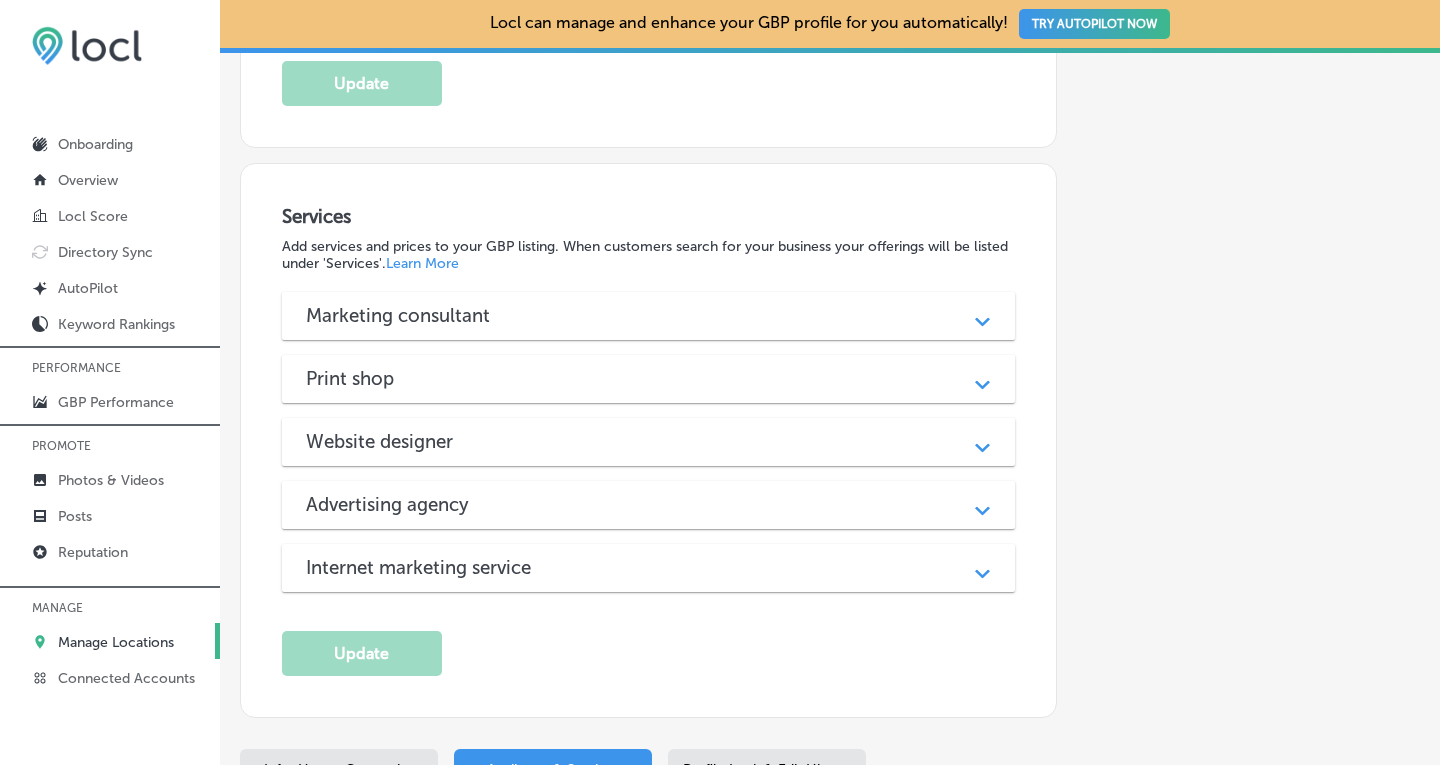 click on "Marketing consultant" at bounding box center [414, 315] 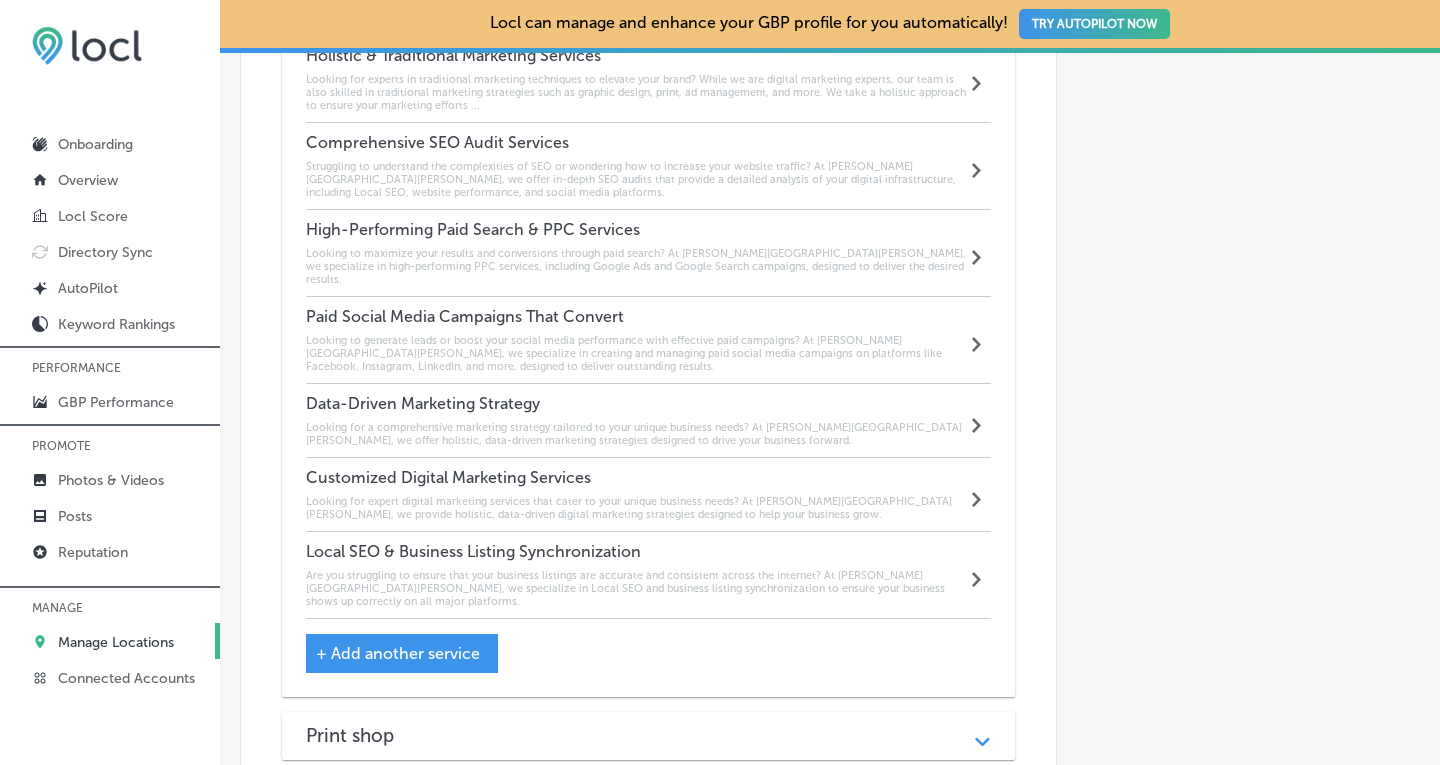 scroll, scrollTop: 1386, scrollLeft: 0, axis: vertical 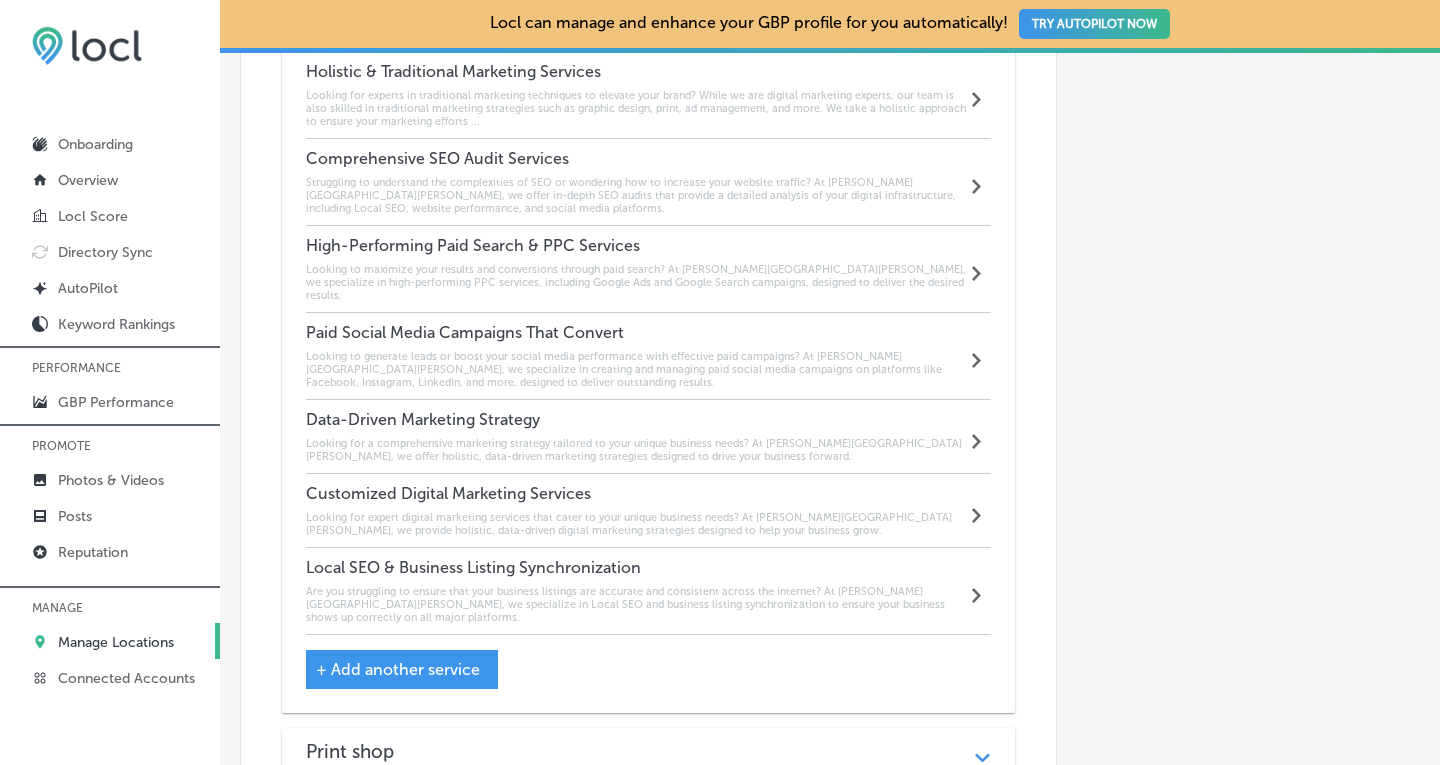 click on "High-Performing Paid Search & PPC Services" at bounding box center (636, 245) 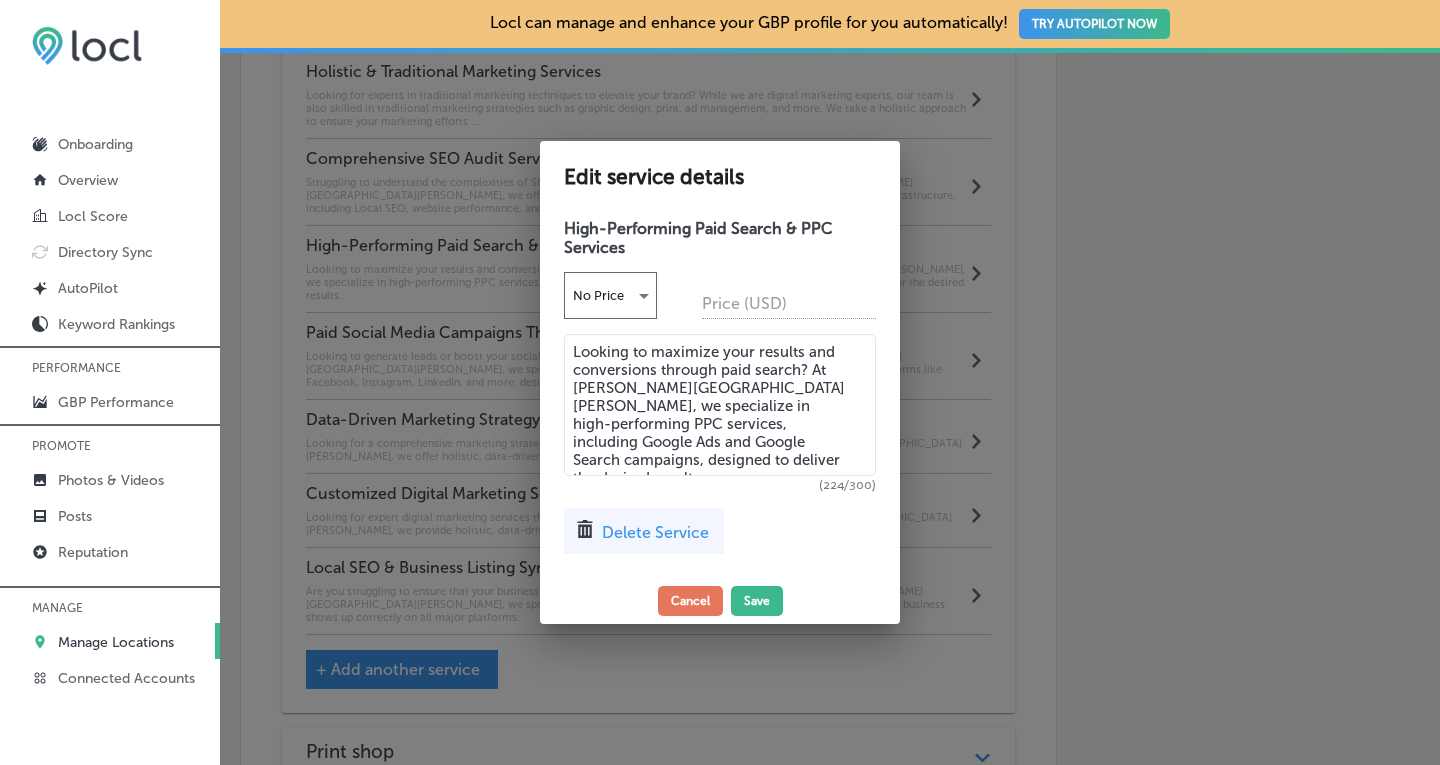 drag, startPoint x: 684, startPoint y: 465, endPoint x: 580, endPoint y: 354, distance: 152.10852 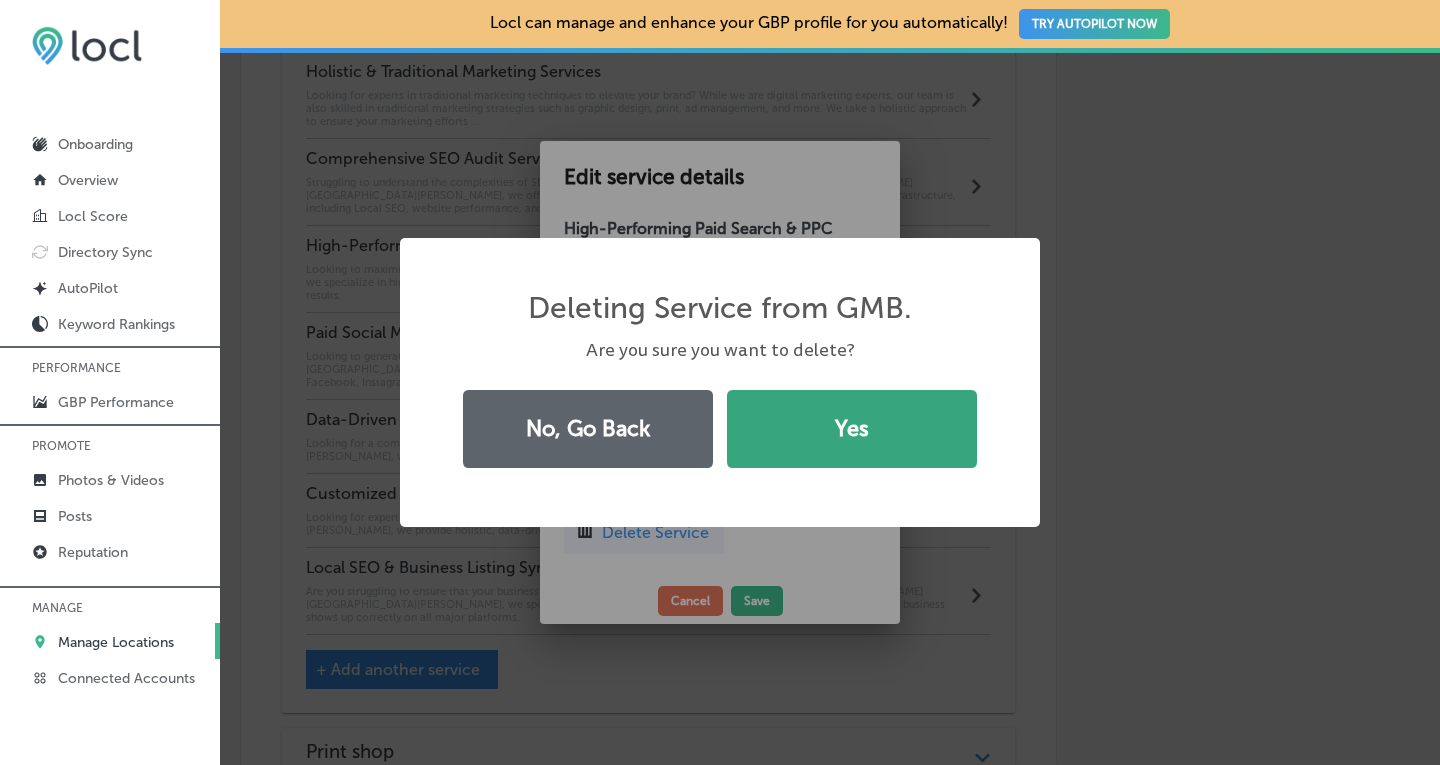 click on "Yes" at bounding box center [852, 429] 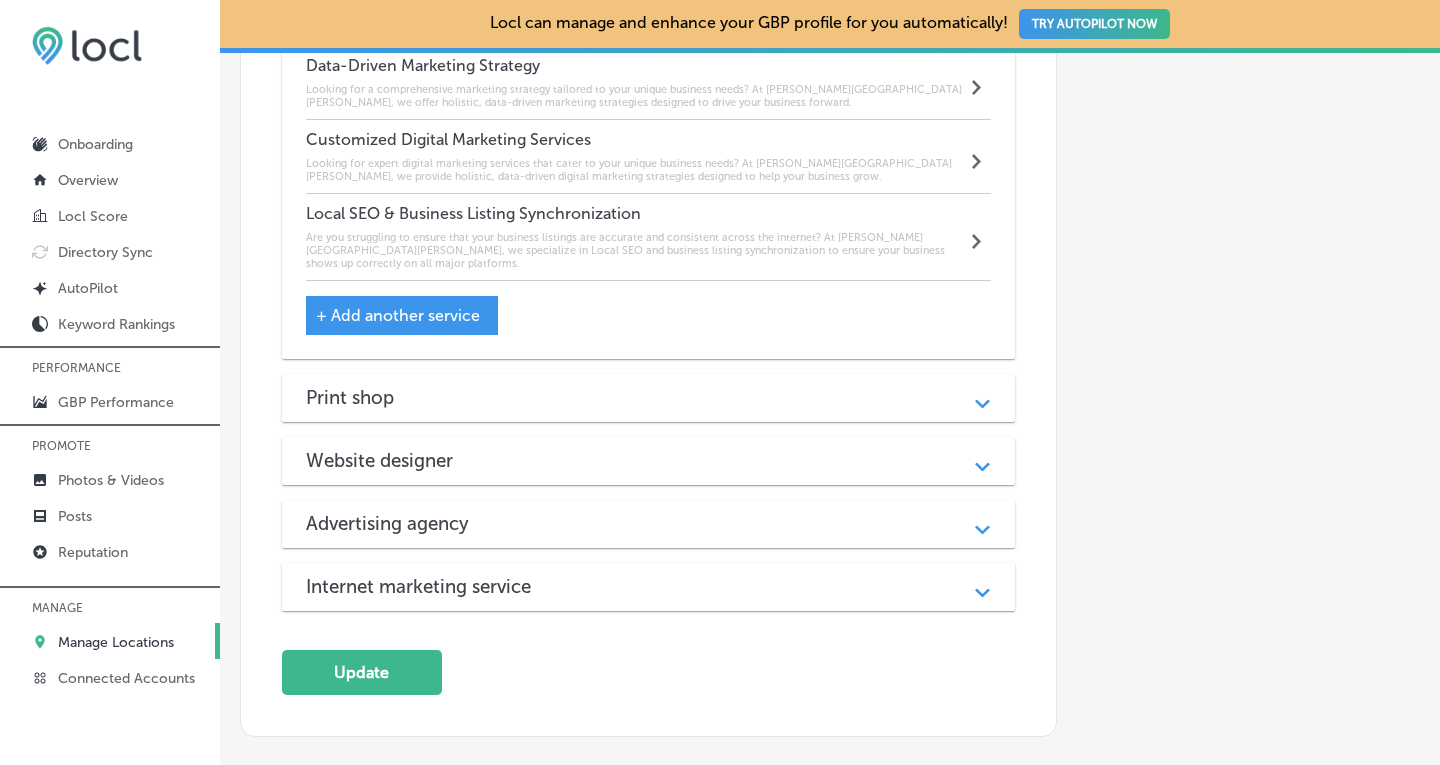 scroll, scrollTop: 1705, scrollLeft: 0, axis: vertical 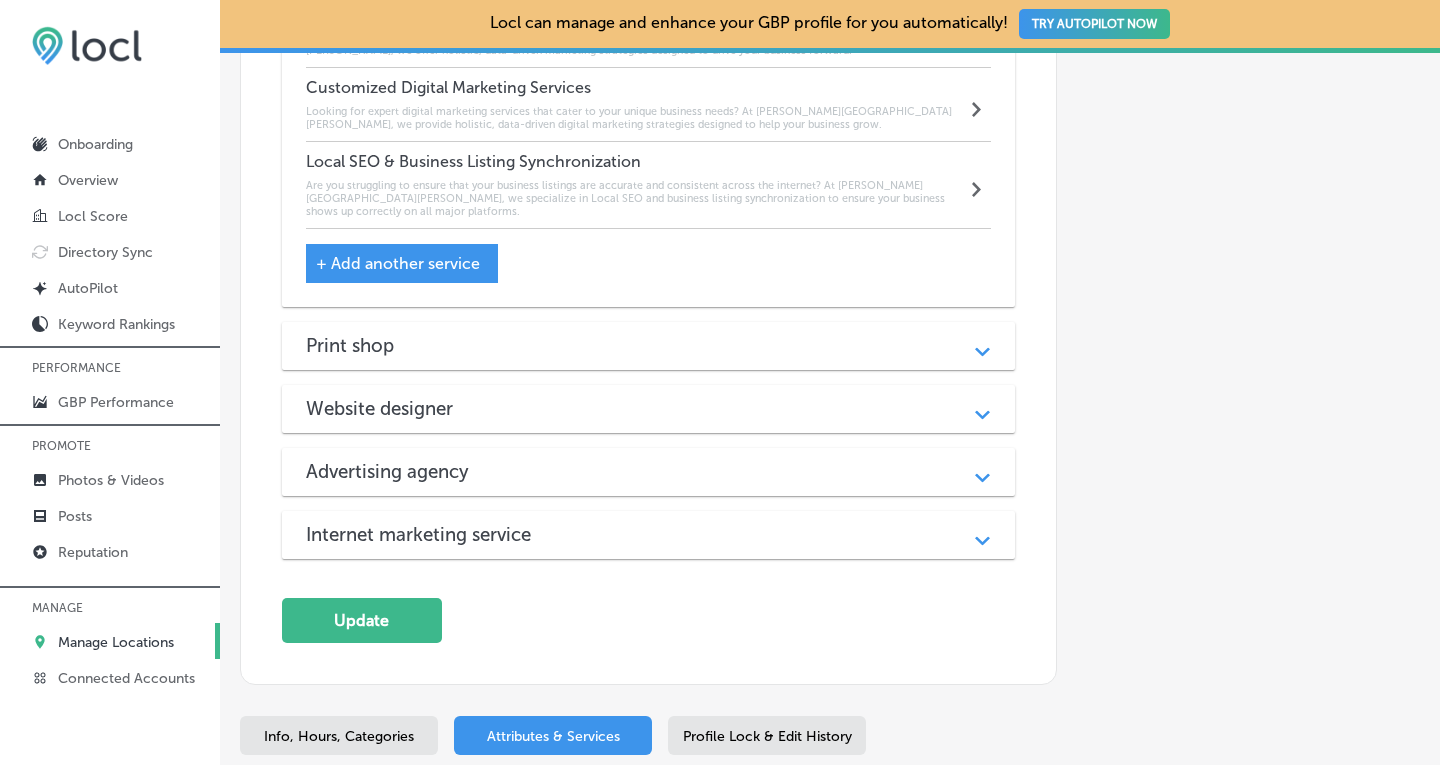 click on "Advertising agency" at bounding box center (649, 471) 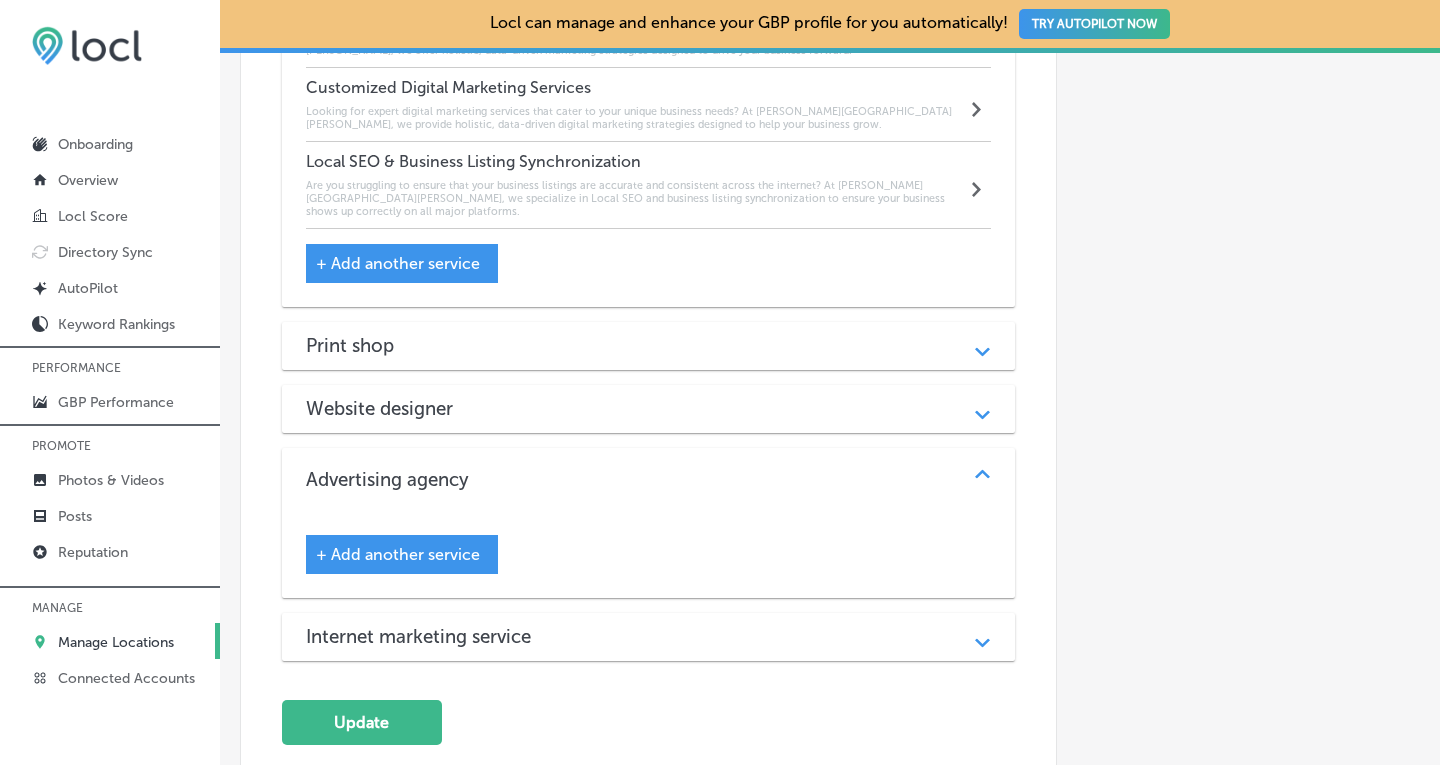 click on "+ Add another service" at bounding box center [398, 554] 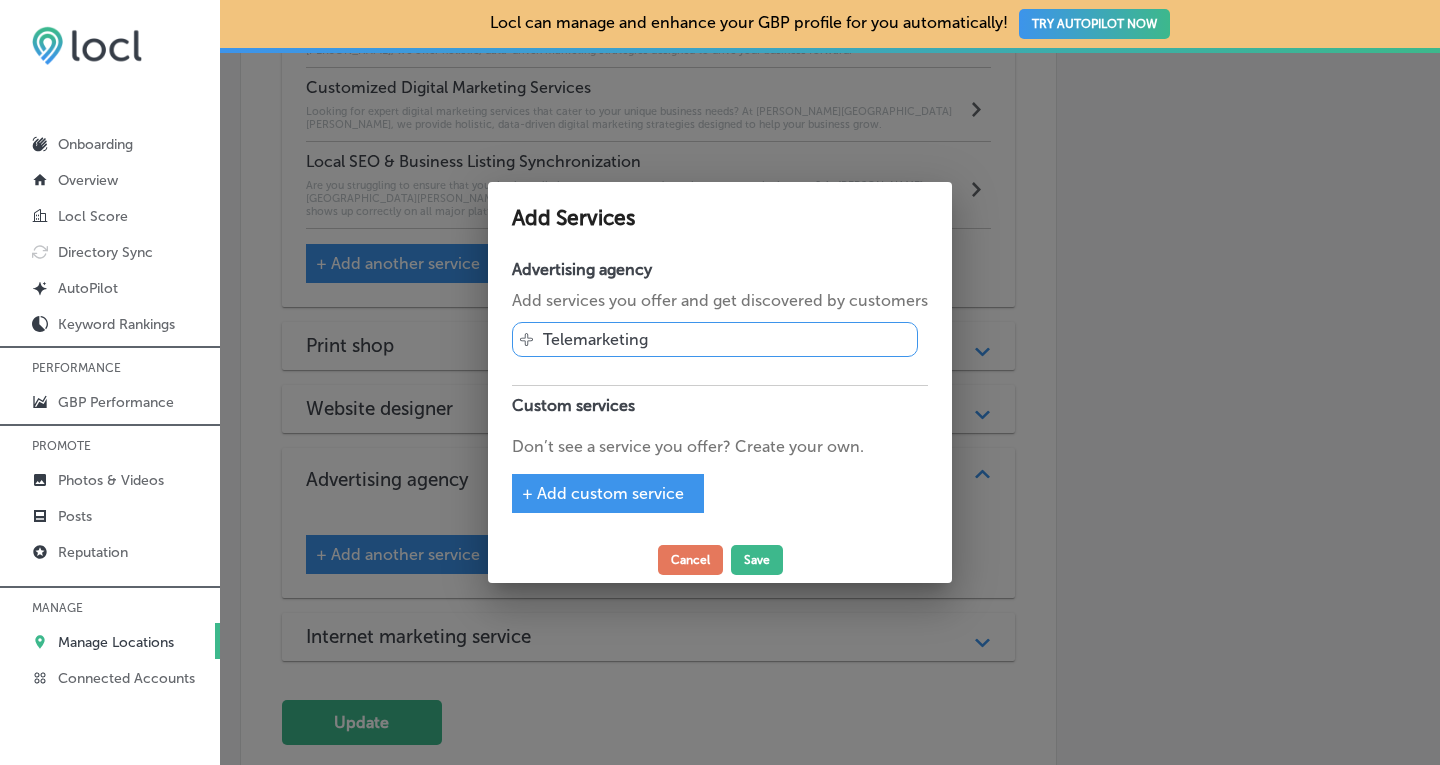 click on "+ Add custom service" at bounding box center (603, 493) 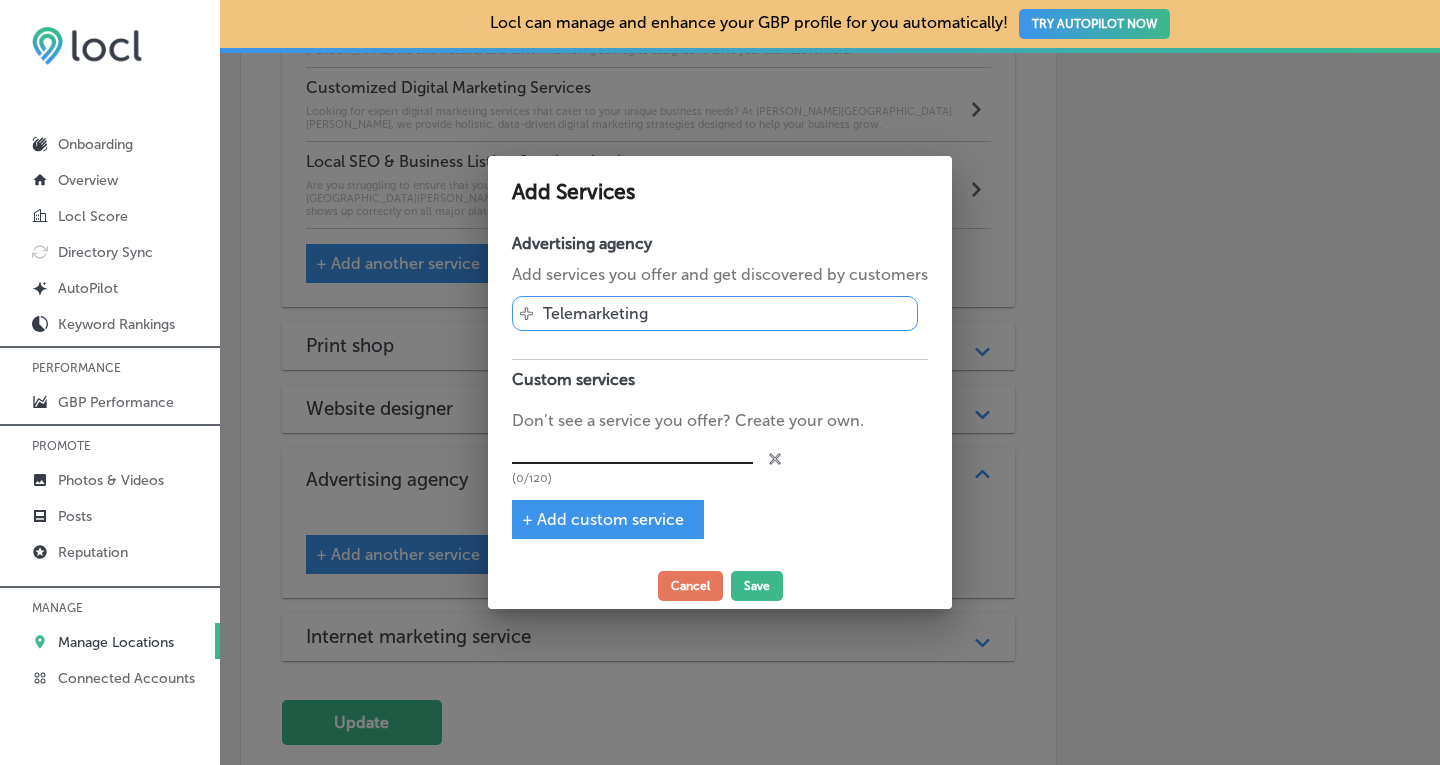 click at bounding box center (632, 448) 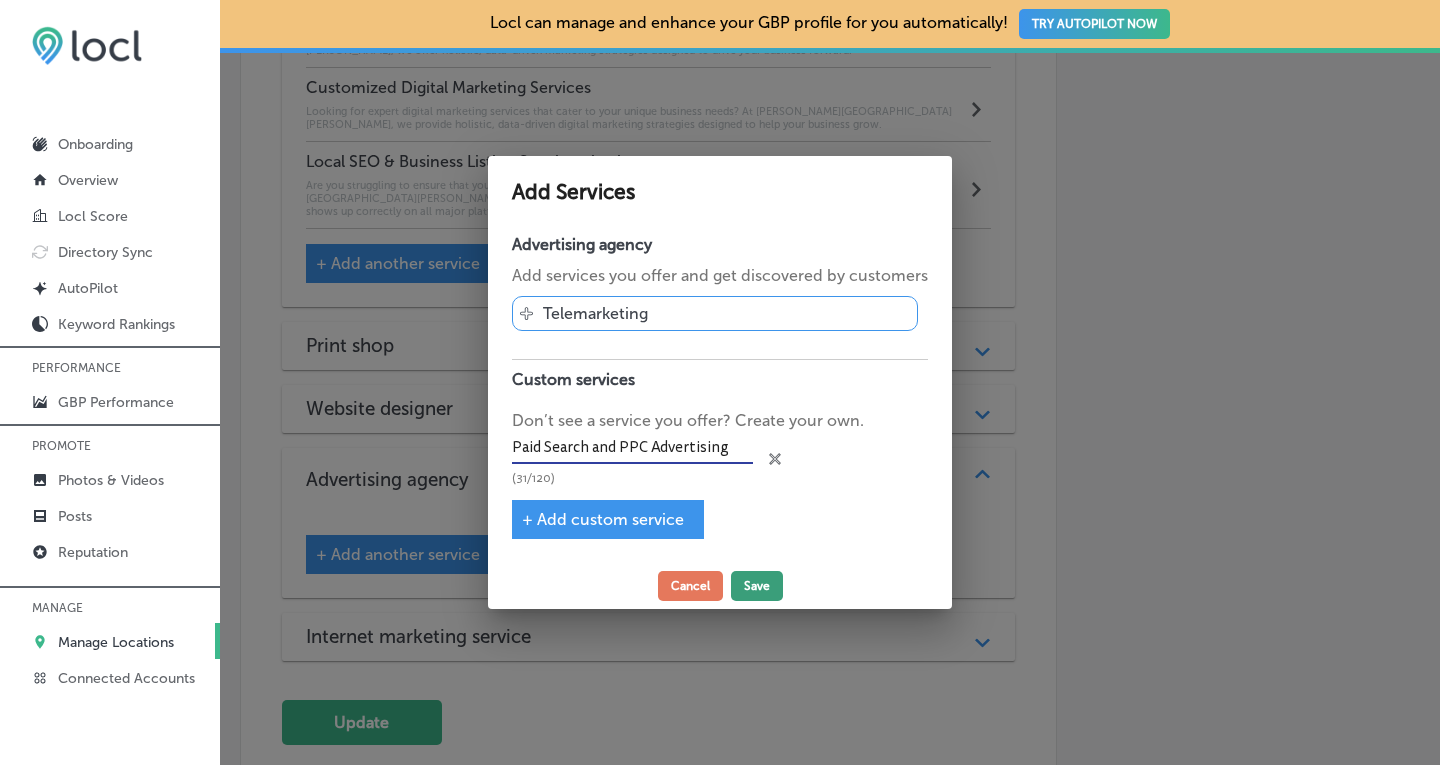 click on "Save" at bounding box center (757, 586) 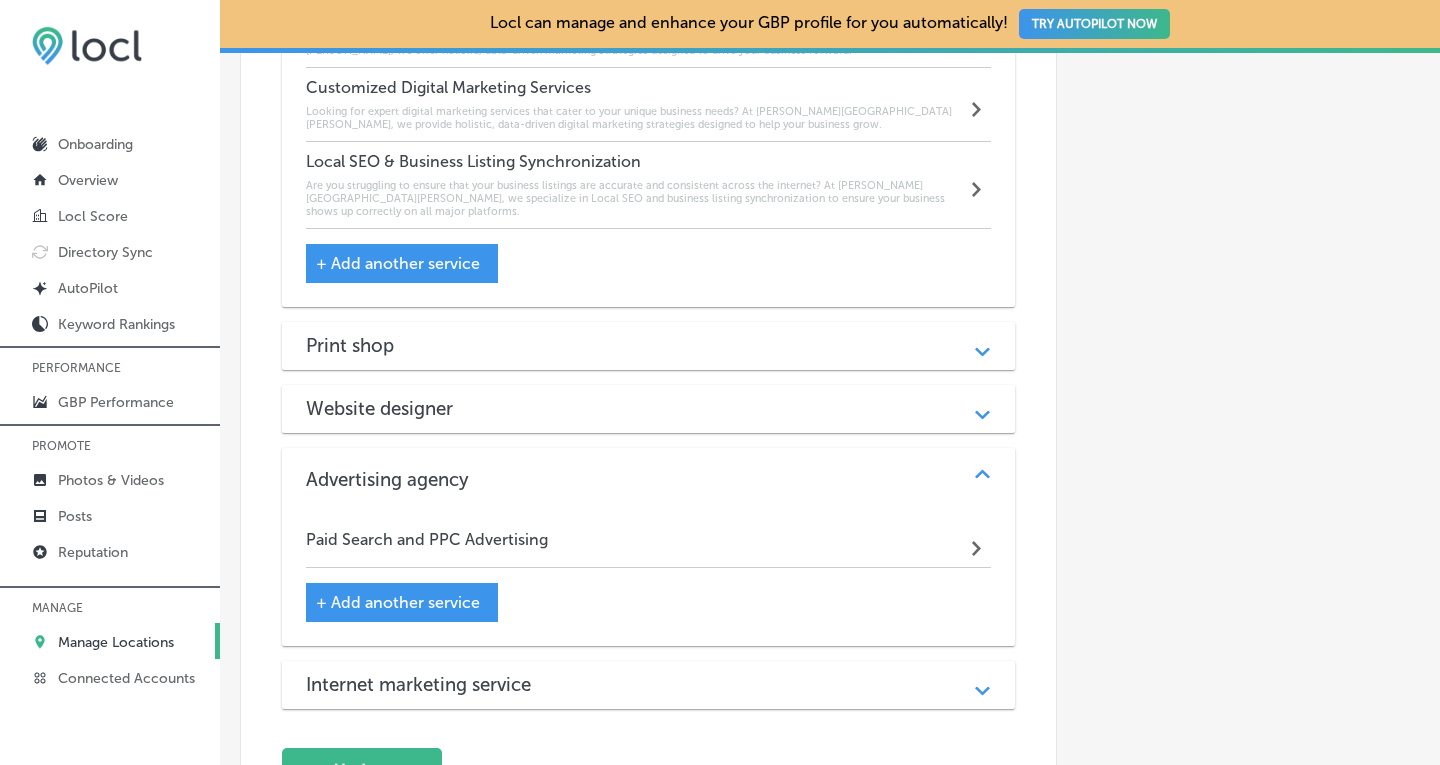 click on "Paid Search and PPC Advertising
Path
Created with Sketch." at bounding box center (649, 544) 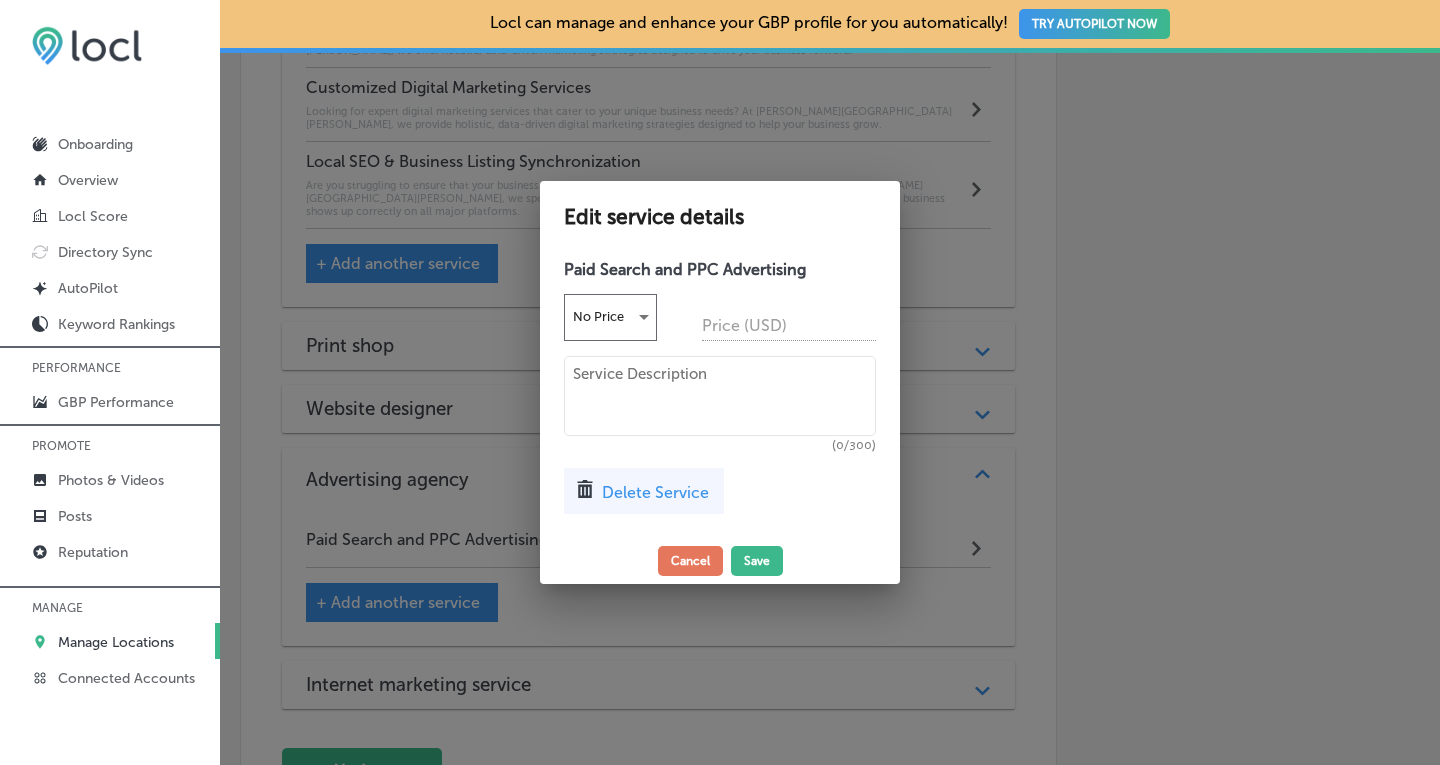 click at bounding box center [720, 396] 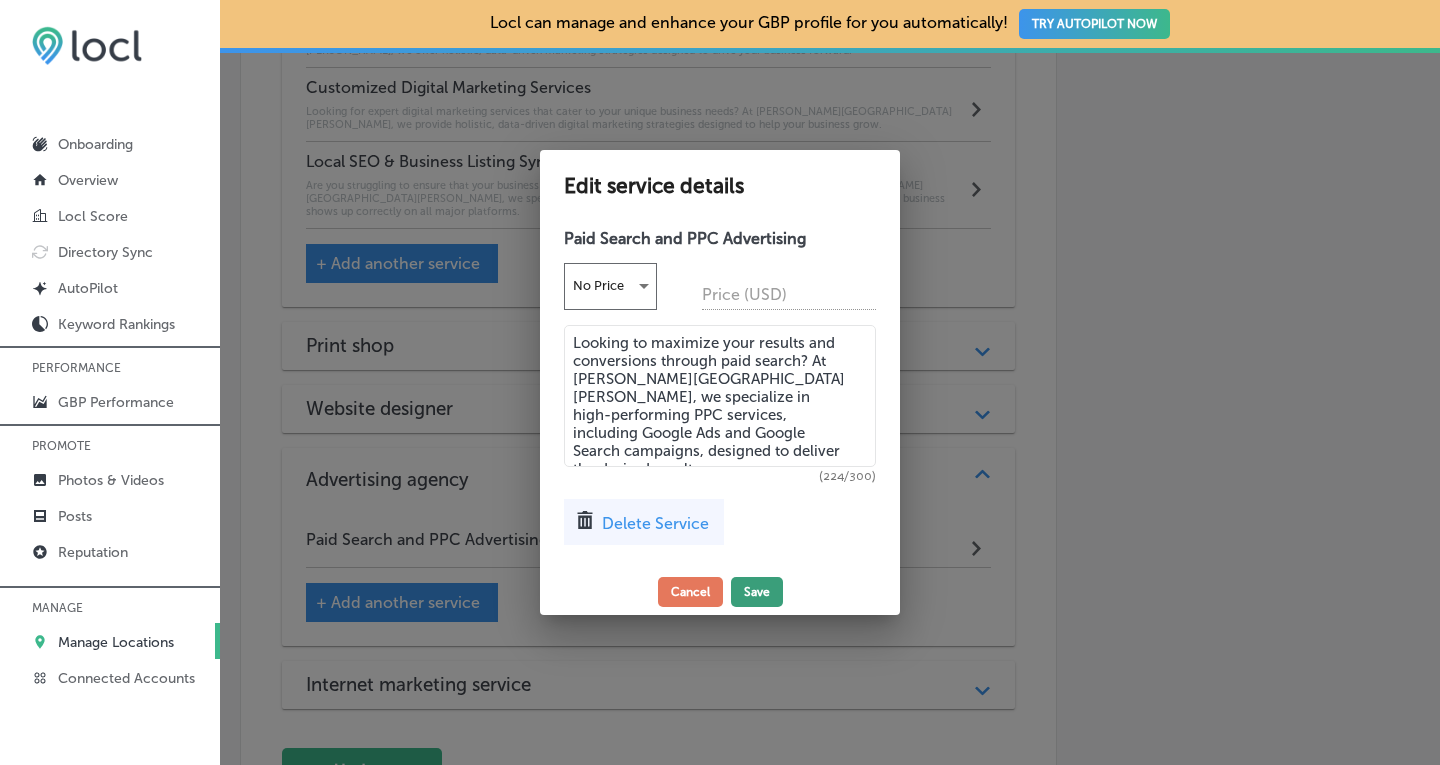 click on "Save" at bounding box center [757, 592] 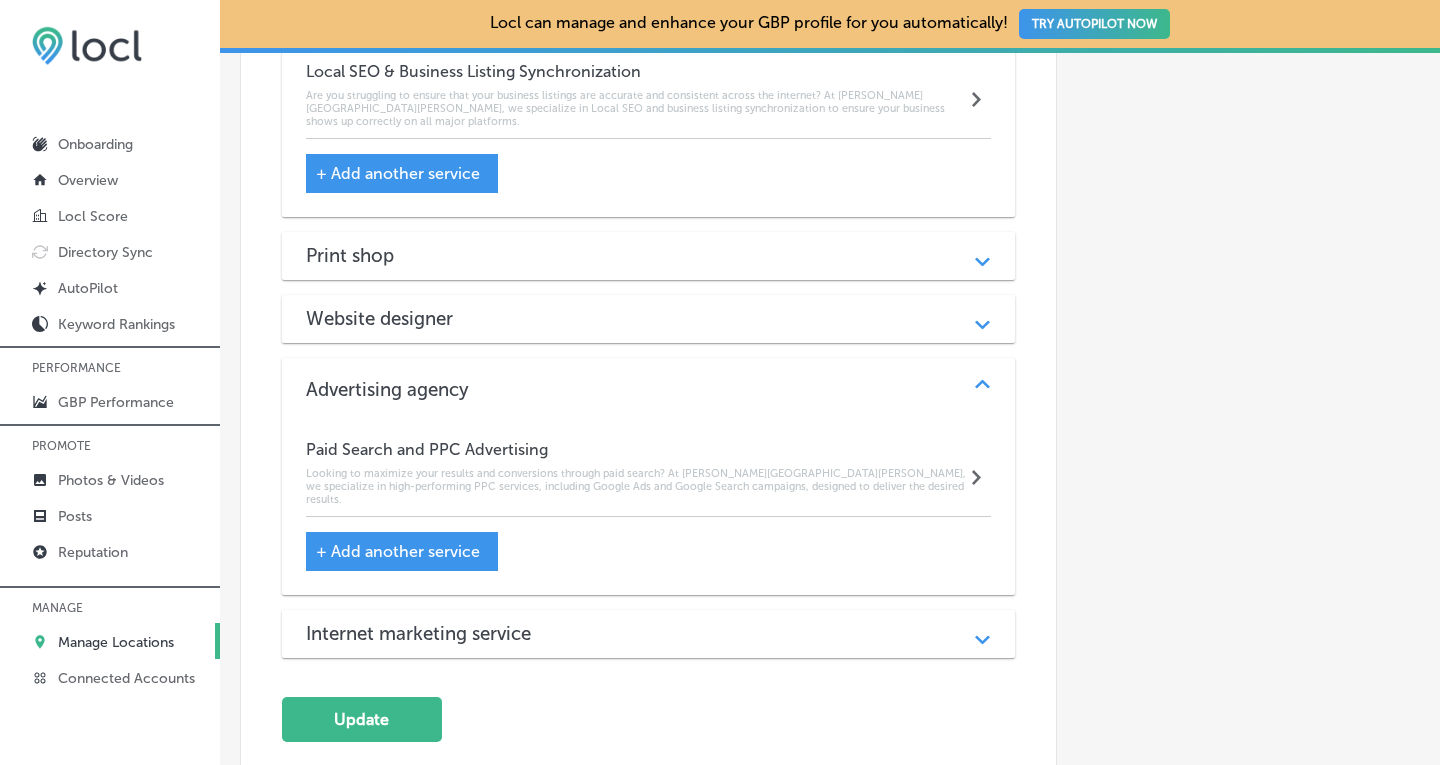 scroll, scrollTop: 1806, scrollLeft: 0, axis: vertical 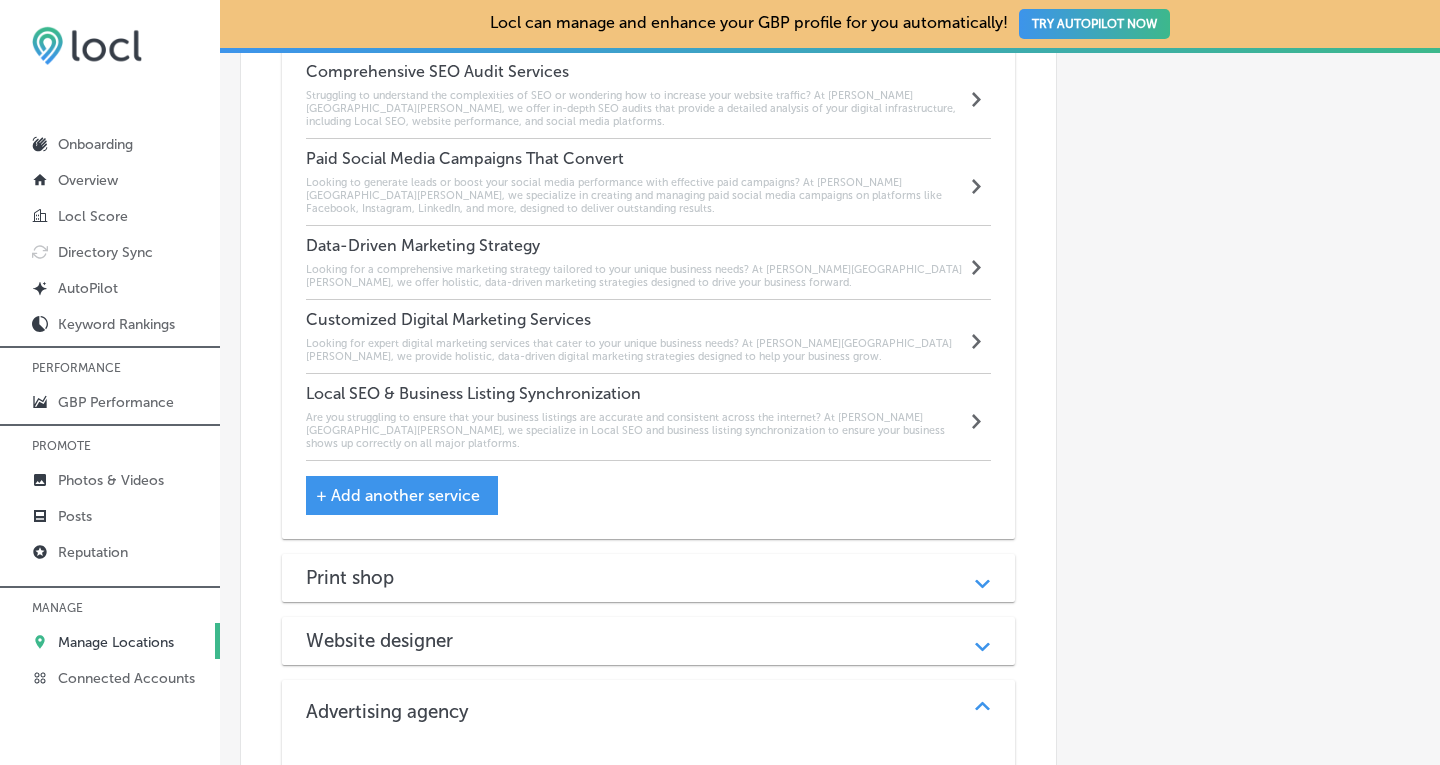 click on "Looking for expert digital marketing services that cater to your unique business needs? At [PERSON_NAME][GEOGRAPHIC_DATA][PERSON_NAME], we provide holistic, data-driven digital marketing strategies designed to help your business grow." at bounding box center [636, 350] 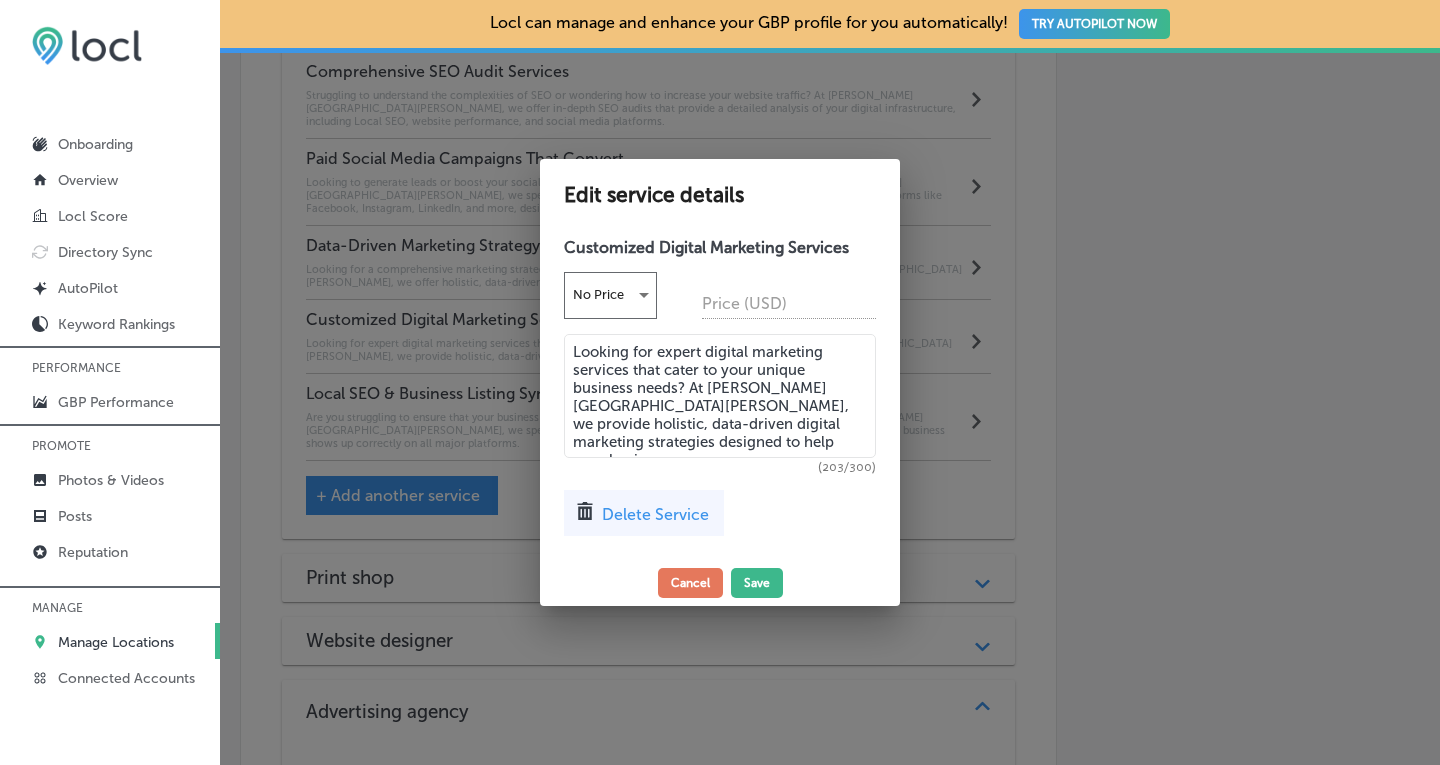 drag, startPoint x: 747, startPoint y: 448, endPoint x: 574, endPoint y: 351, distance: 198.33809 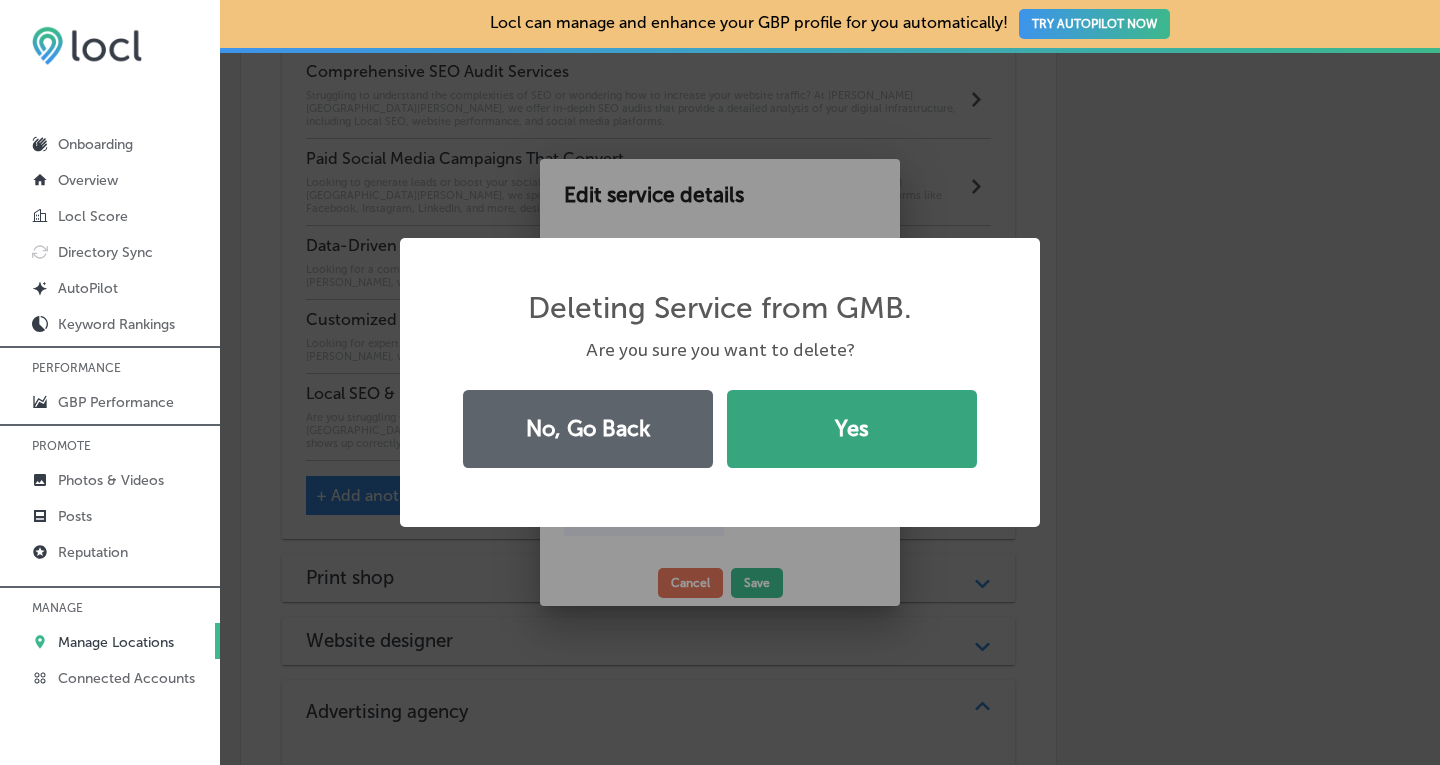 click on "Yes" at bounding box center [852, 429] 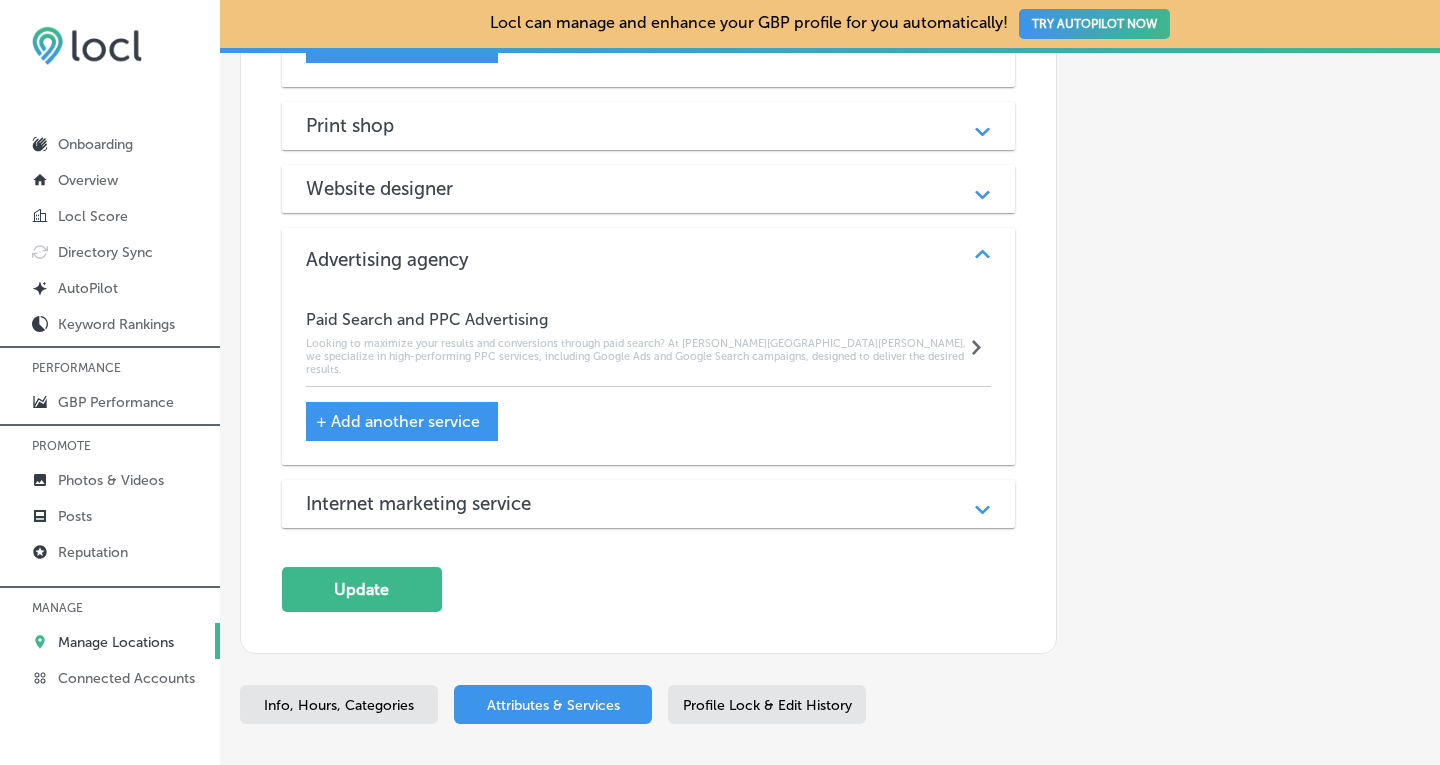 scroll, scrollTop: 1866, scrollLeft: 0, axis: vertical 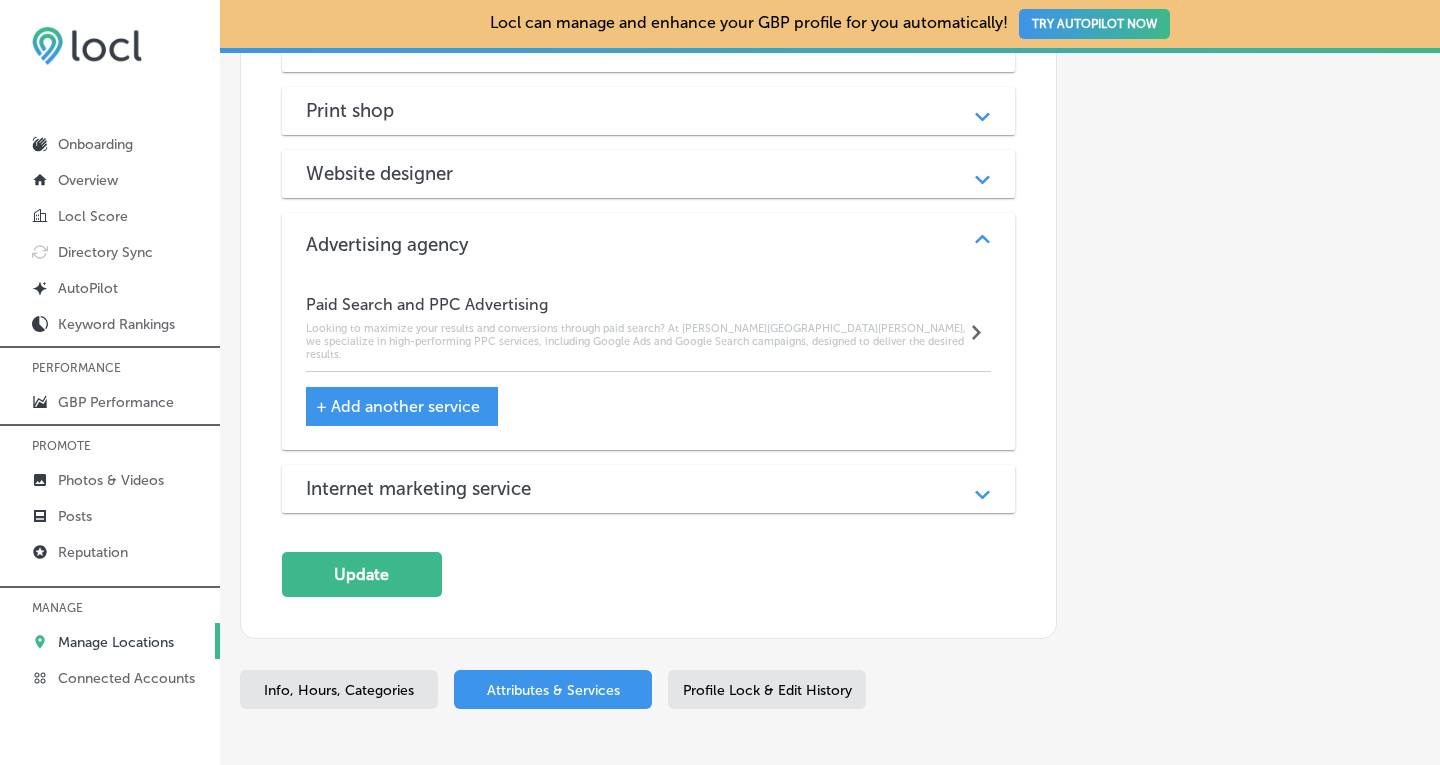 click on "Internet marketing service" at bounding box center (649, 488) 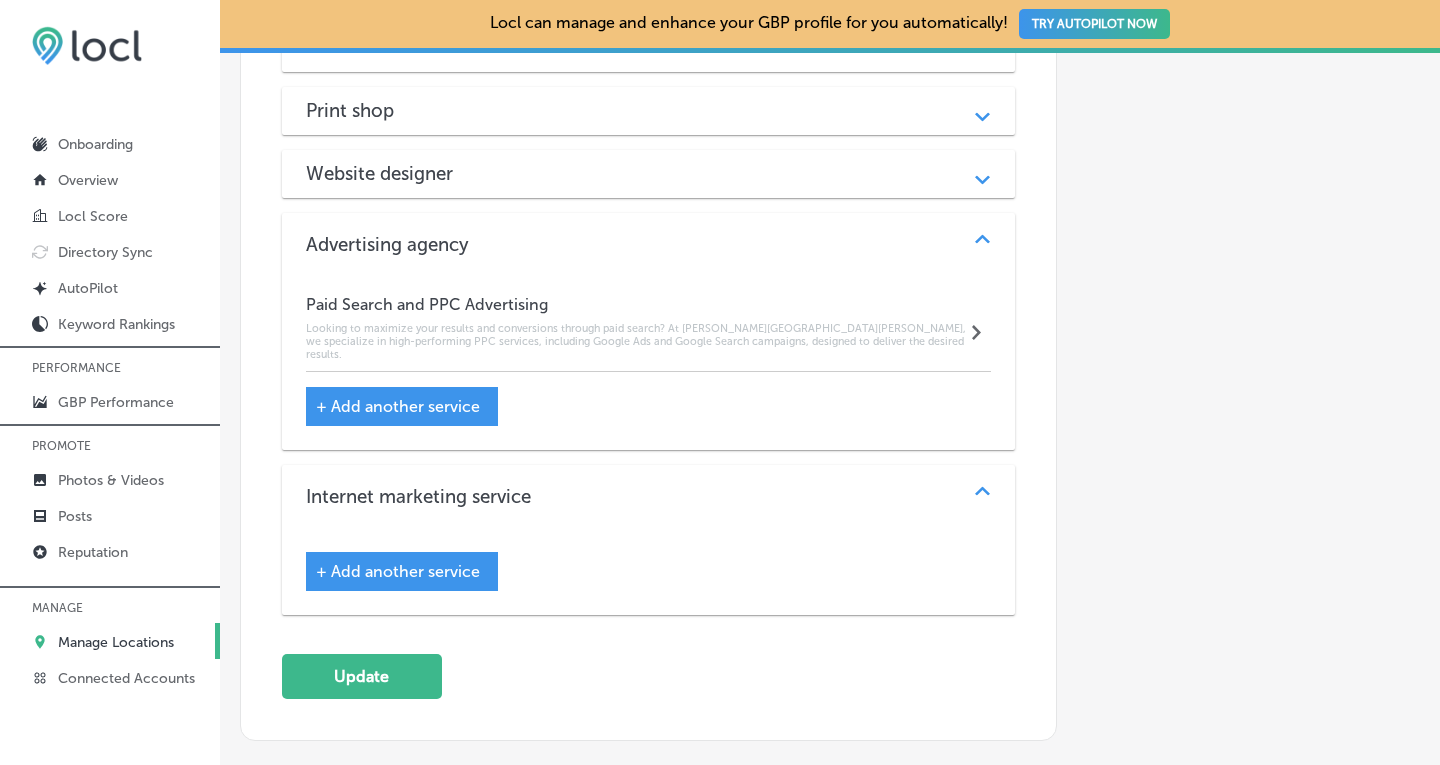 click on "+ Add another service" at bounding box center (402, 571) 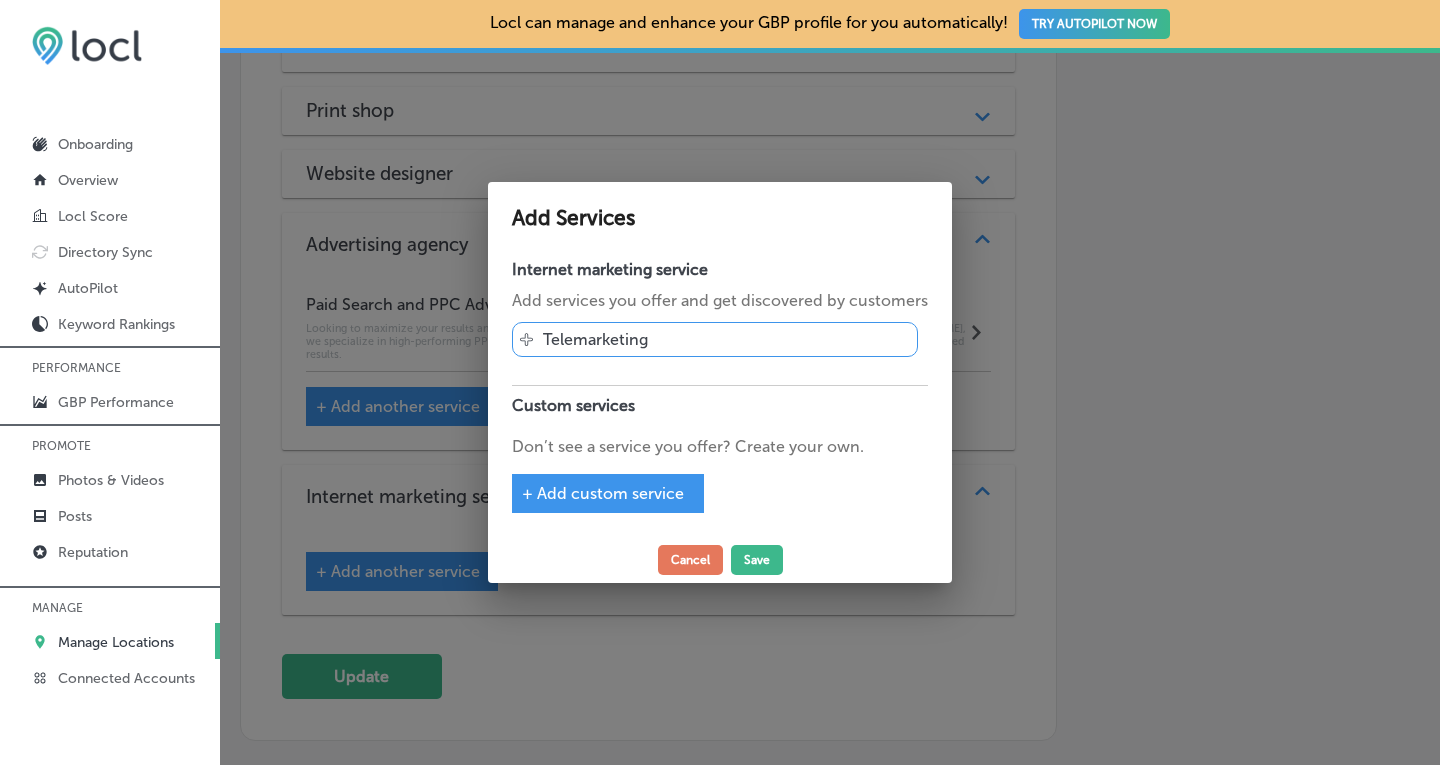 click on "+ Add custom service" at bounding box center (603, 493) 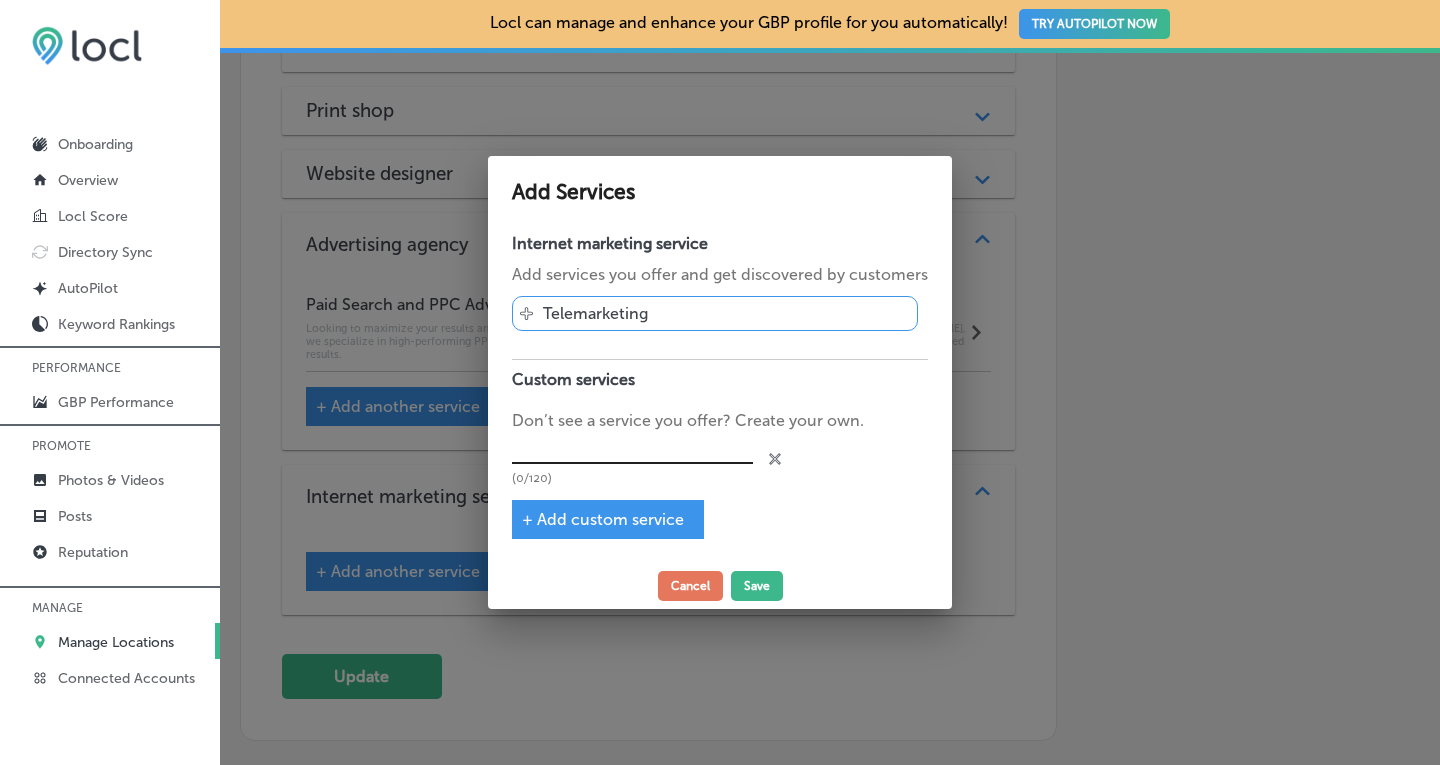 click at bounding box center (632, 448) 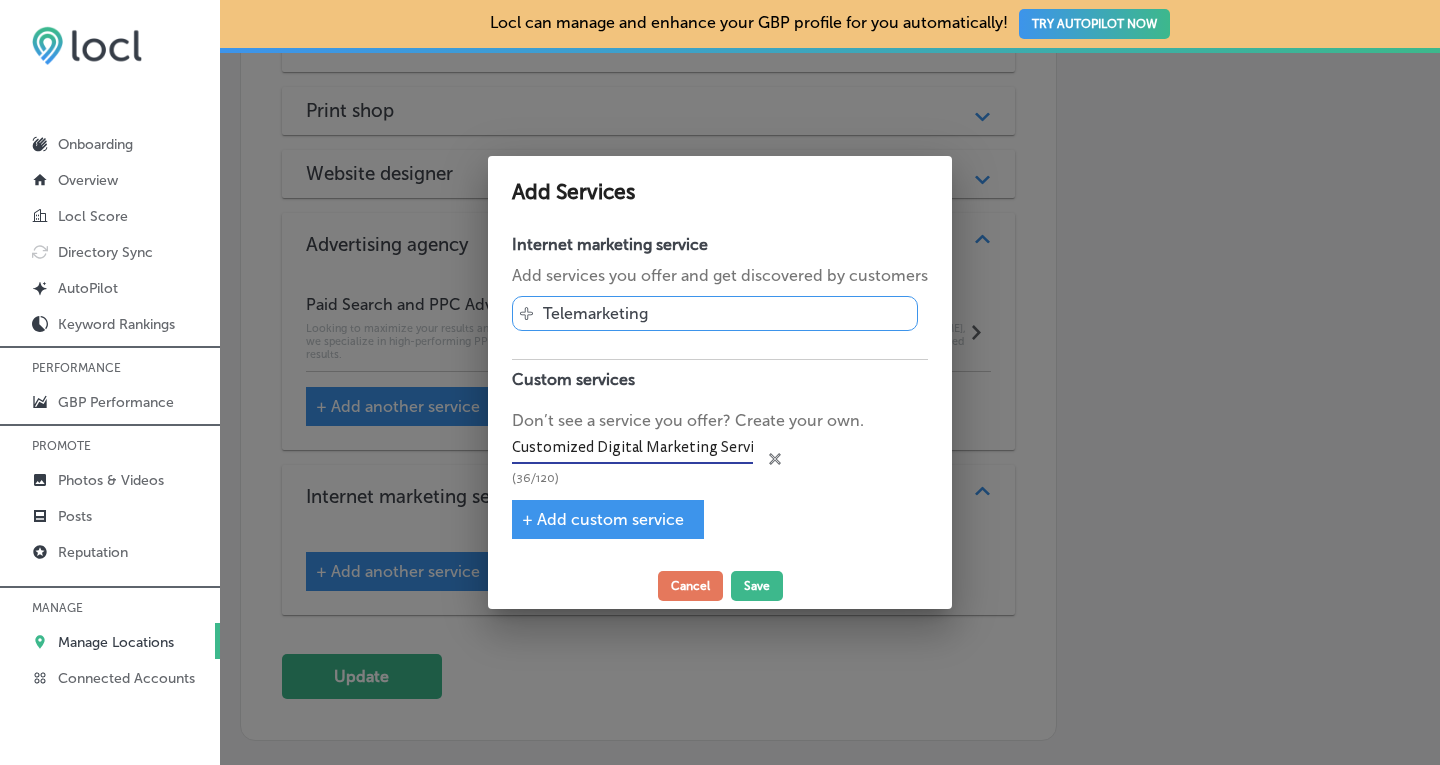 scroll, scrollTop: 0, scrollLeft: 14, axis: horizontal 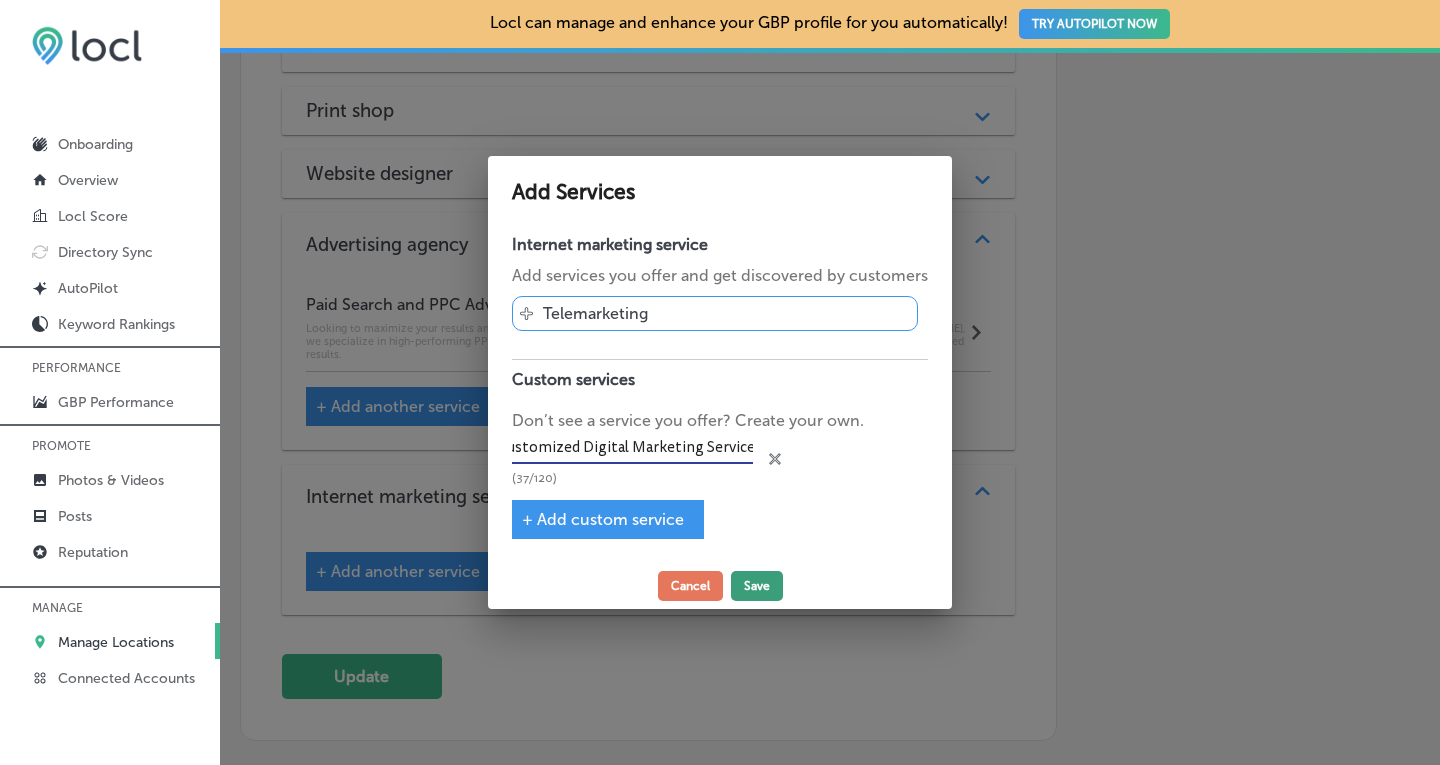 click on "Save" at bounding box center (757, 586) 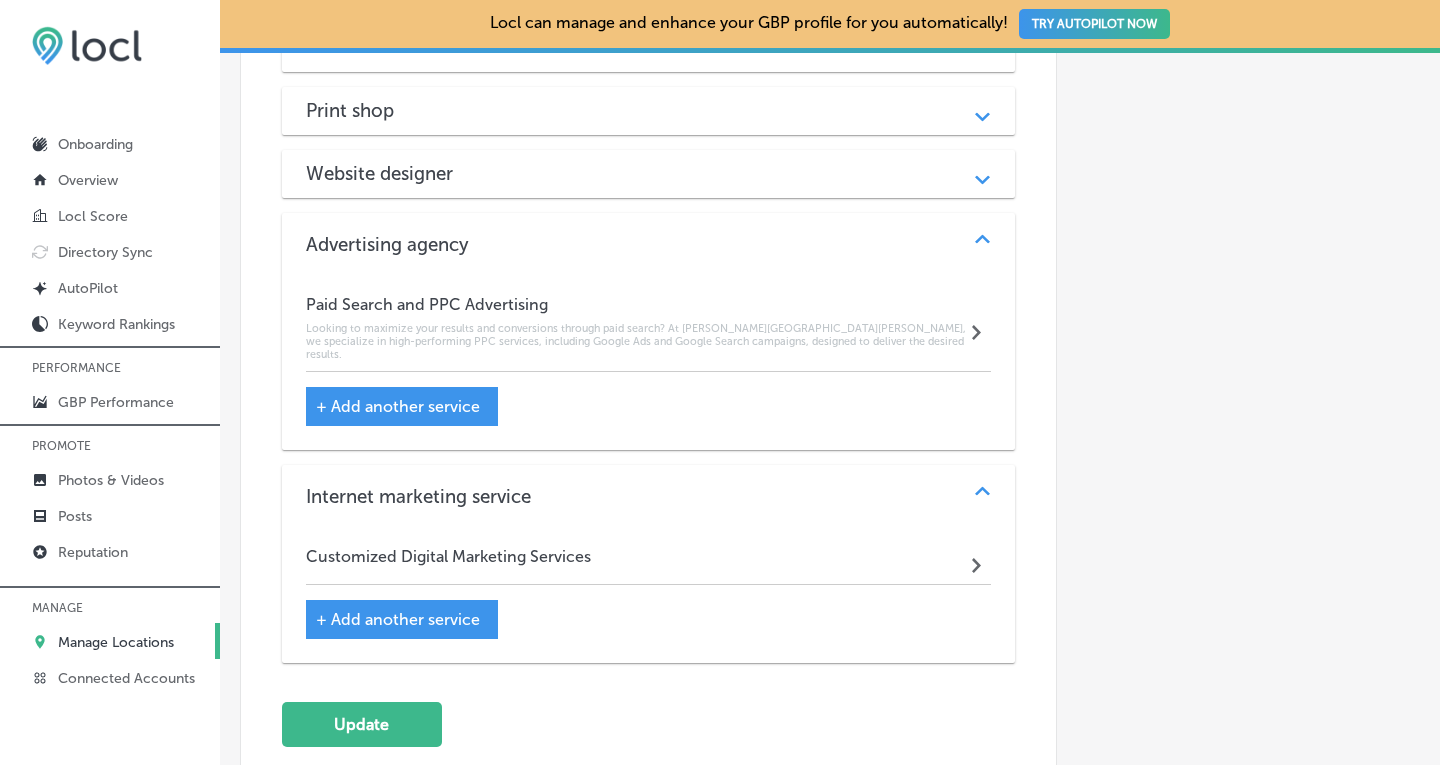click on "Customized Digital Marketing Services
Path
Created with Sketch." at bounding box center [649, 561] 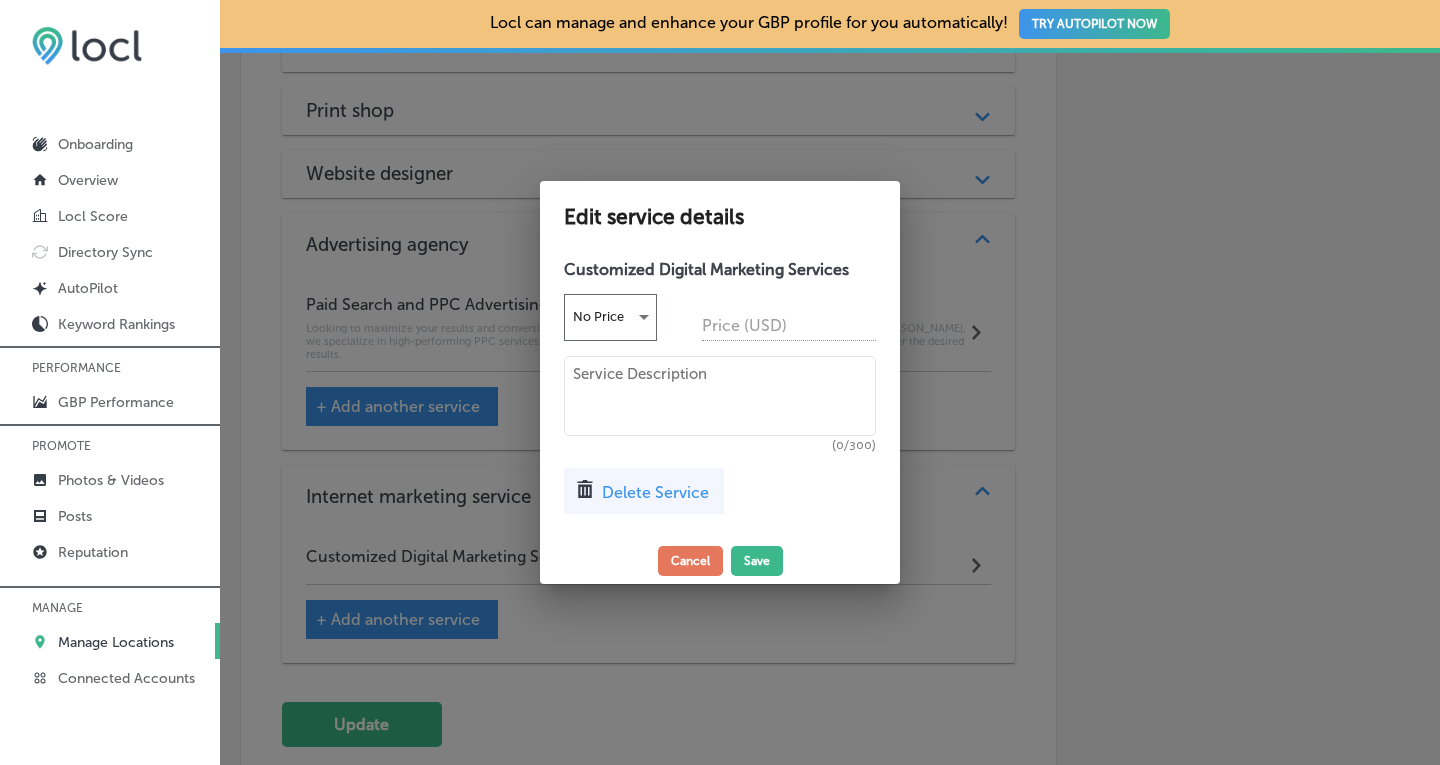 click at bounding box center [720, 396] 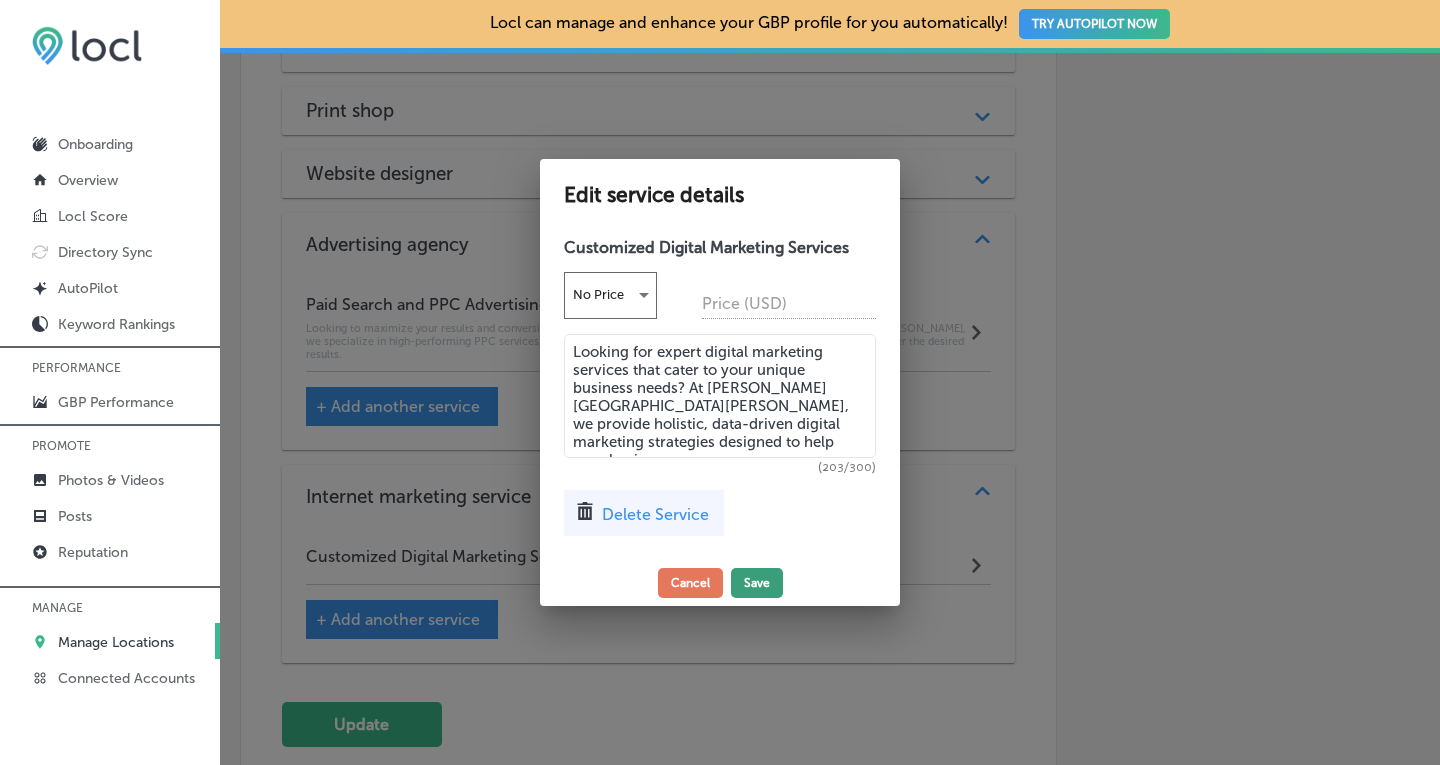 click on "Save" at bounding box center (757, 583) 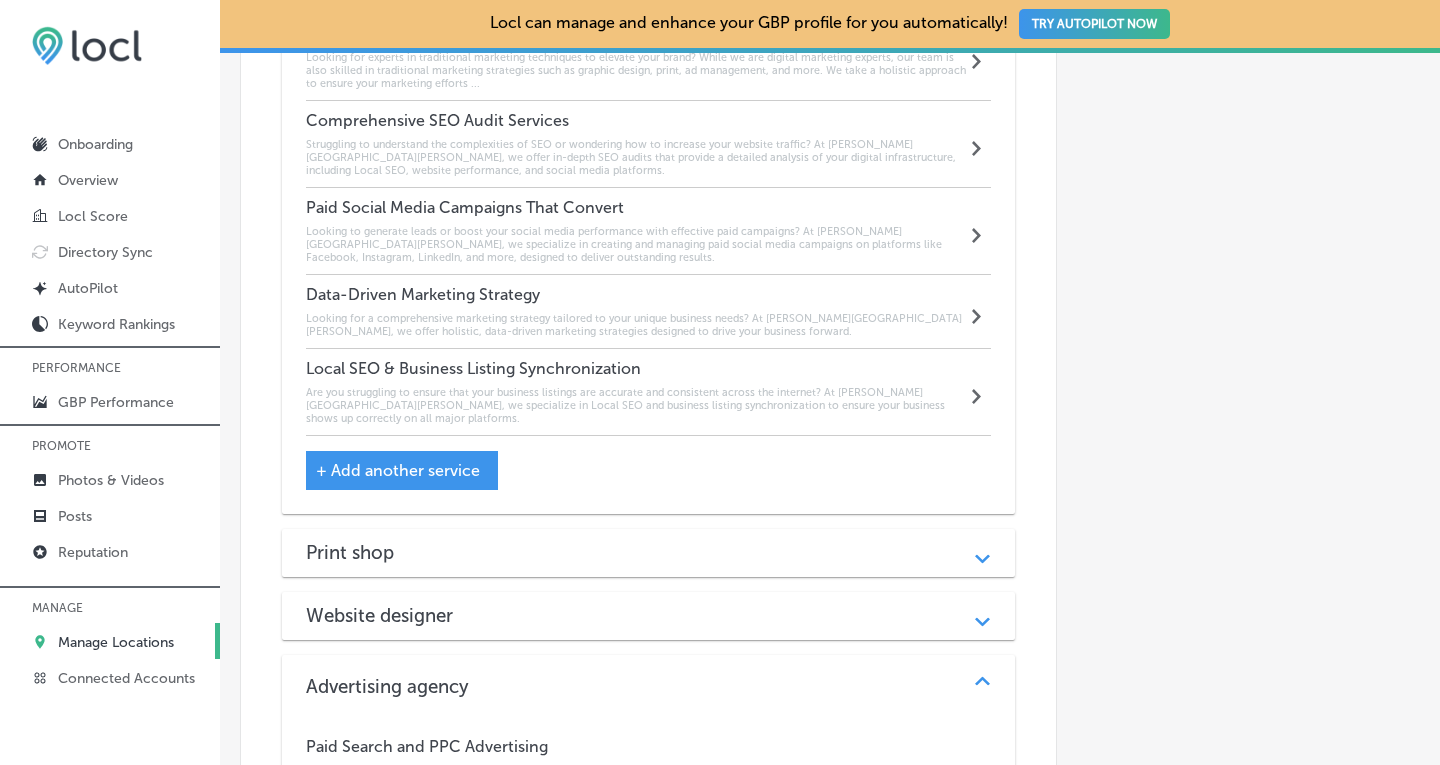 scroll, scrollTop: 1412, scrollLeft: 0, axis: vertical 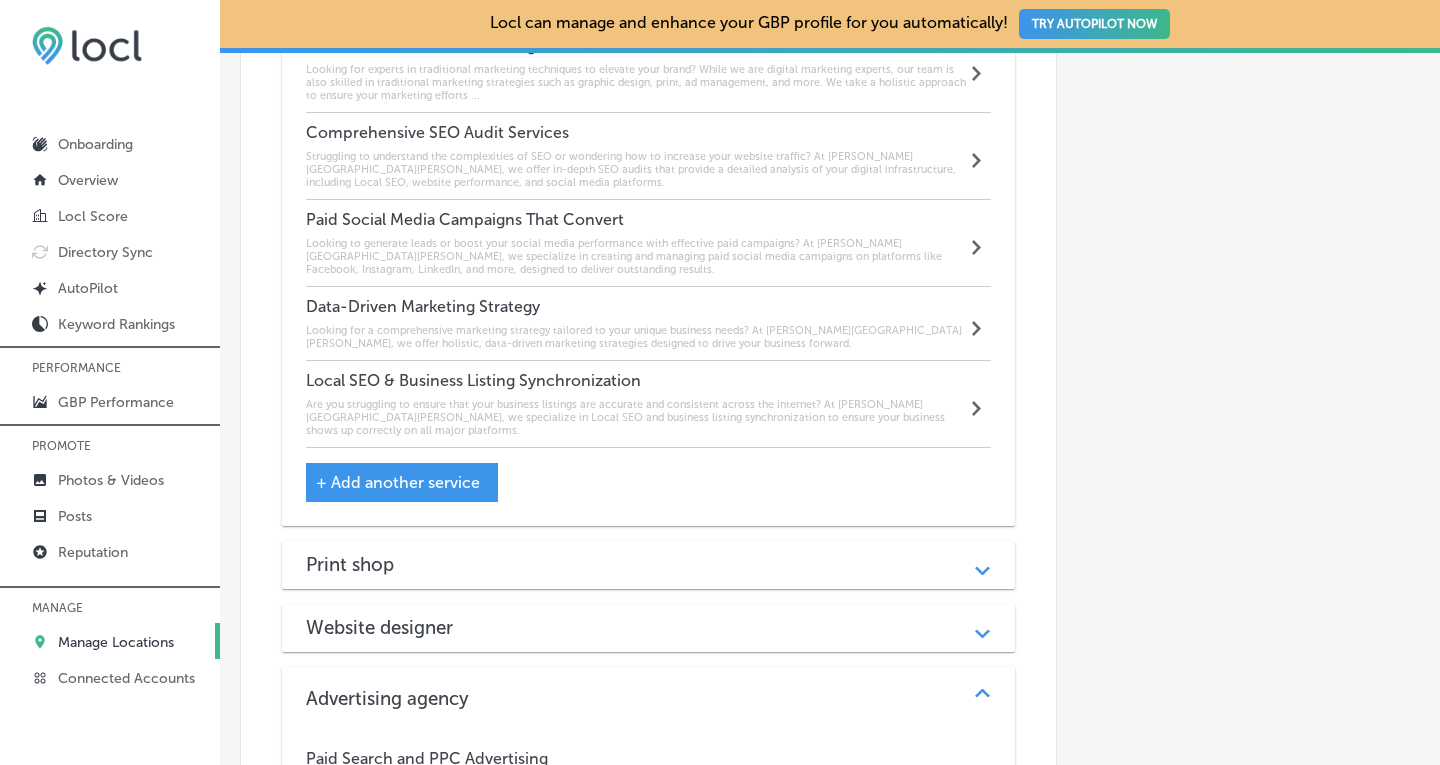 click on "Looking to generate leads or boost your social media performance with effective paid campaigns? At [PERSON_NAME][GEOGRAPHIC_DATA][PERSON_NAME], we specialize in creating and managing paid social media campaigns on platforms like Facebook, Instagram, LinkedIn, and more, designed to deliver outstanding results." at bounding box center (636, 256) 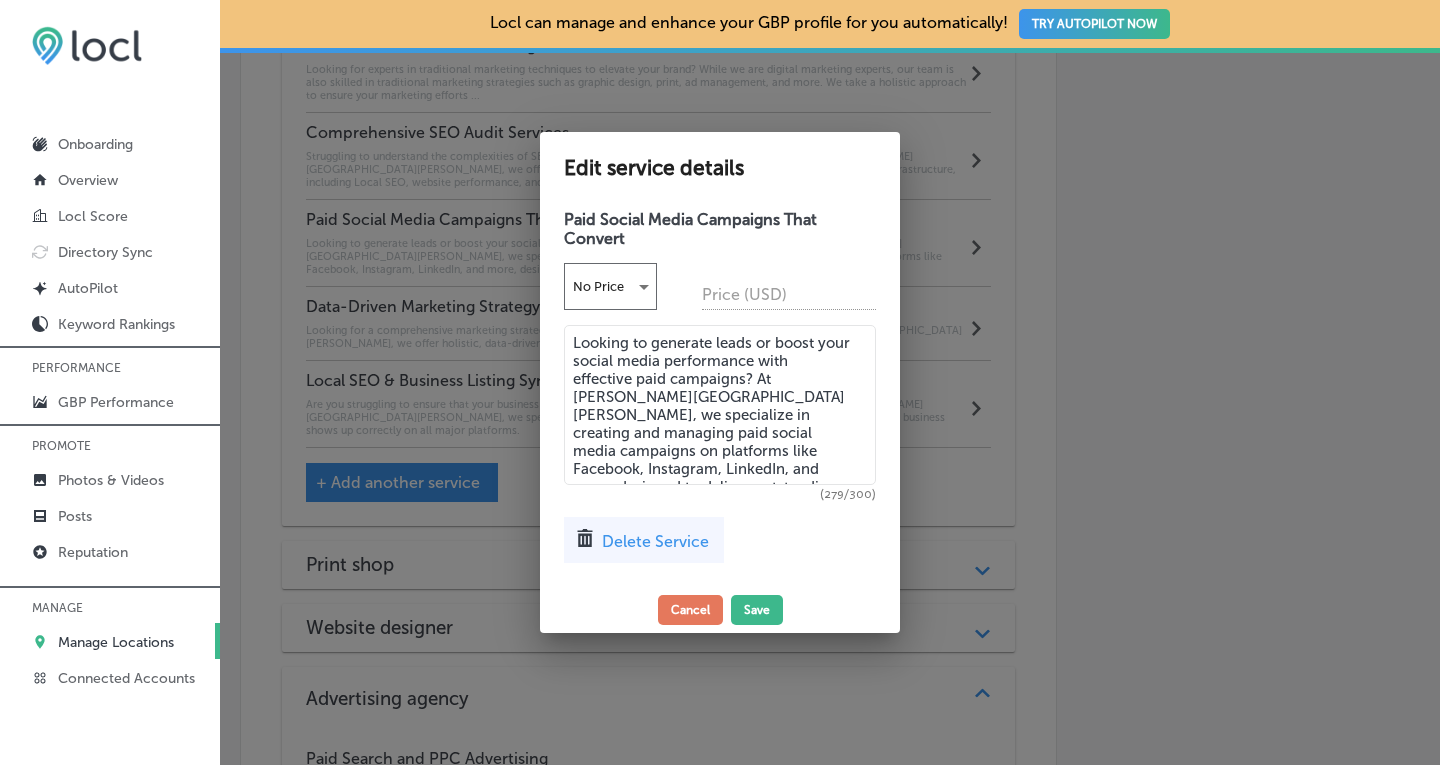 drag, startPoint x: 733, startPoint y: 464, endPoint x: 565, endPoint y: 324, distance: 218.687 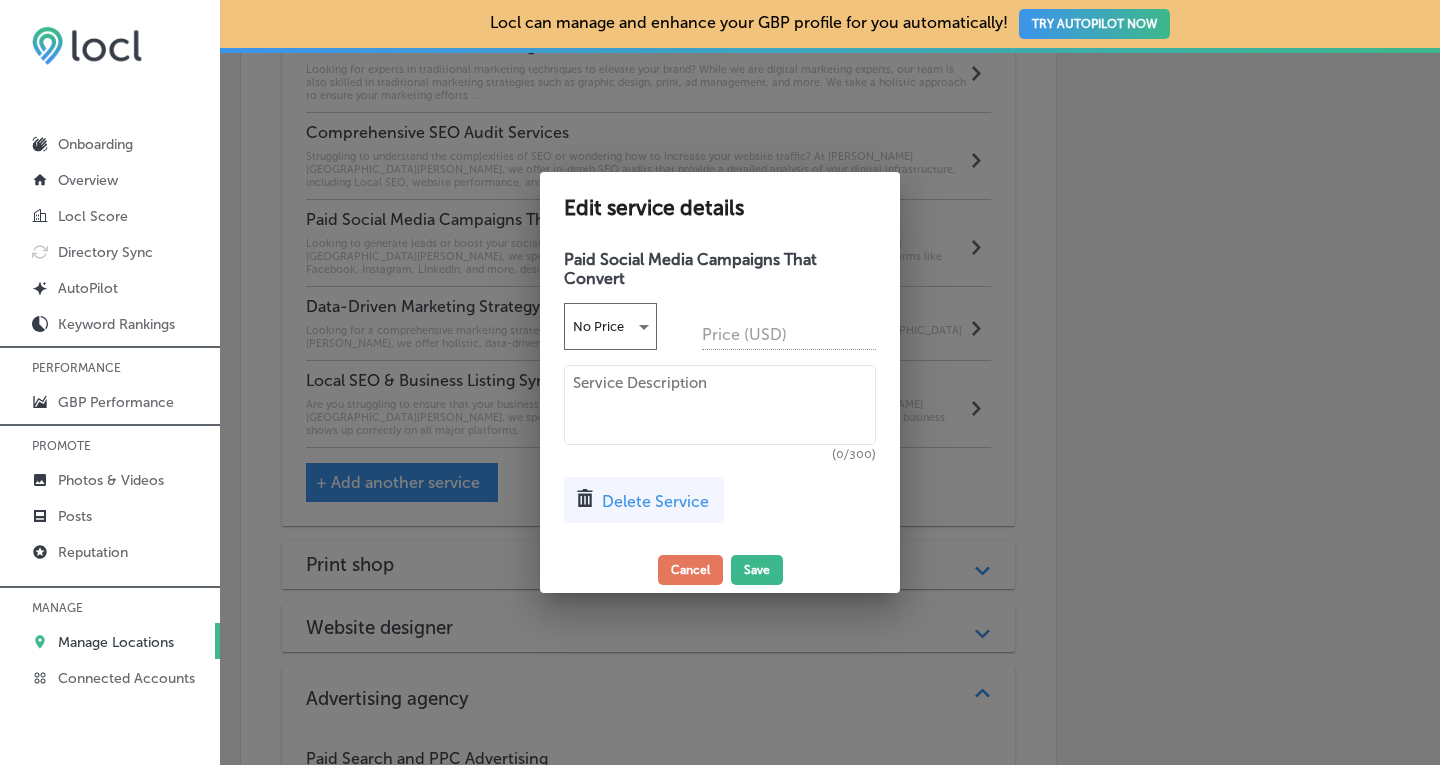 click on "Delete Service" at bounding box center (655, 501) 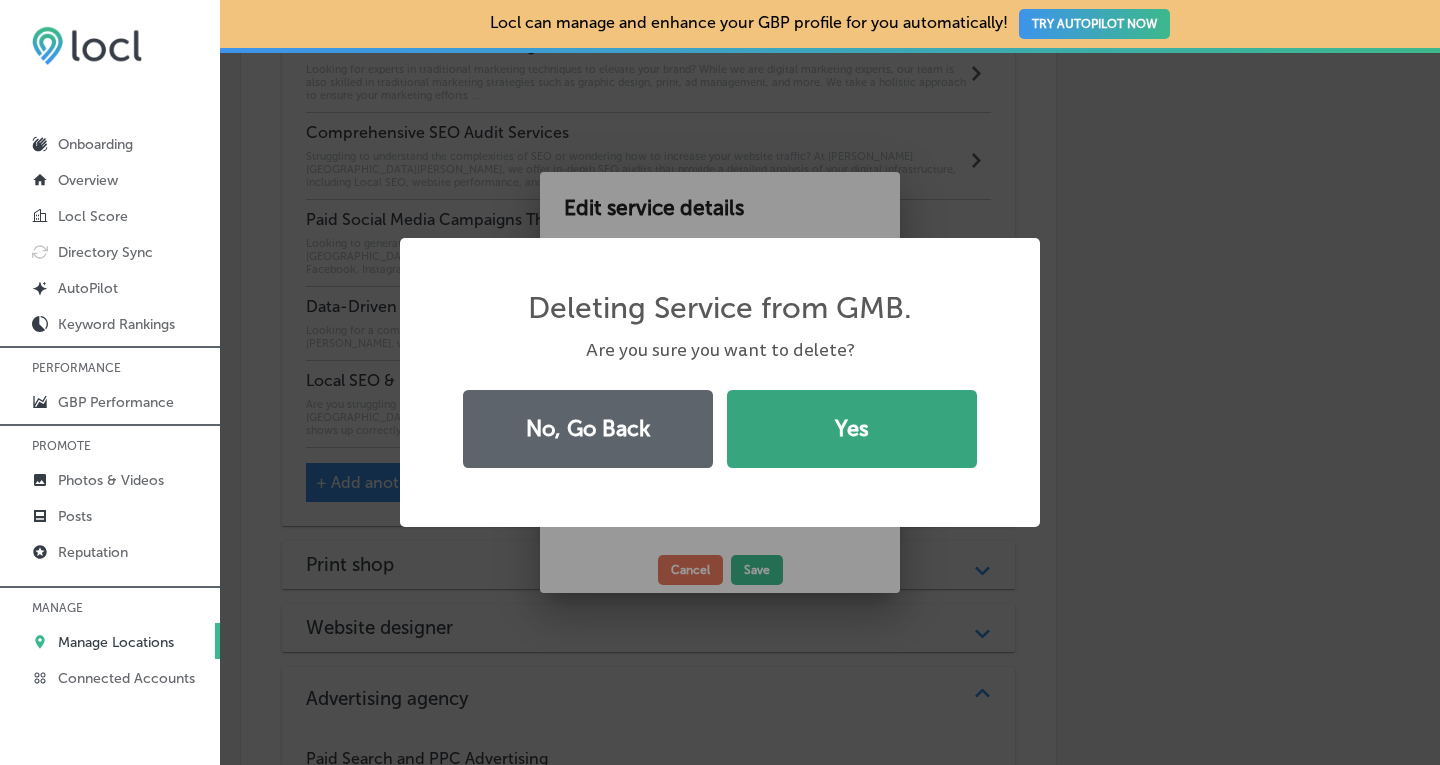 click on "Yes" at bounding box center [852, 429] 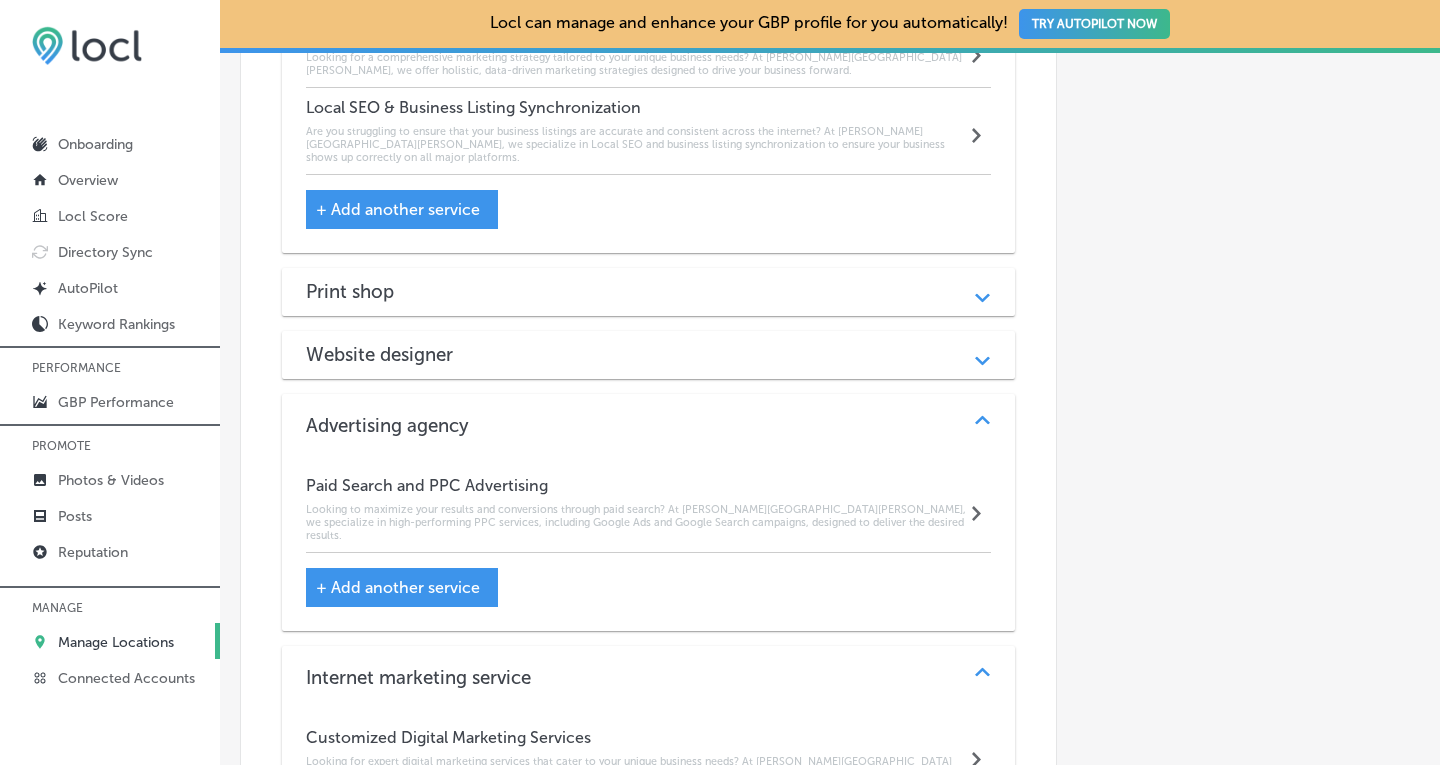 scroll, scrollTop: 1634, scrollLeft: 0, axis: vertical 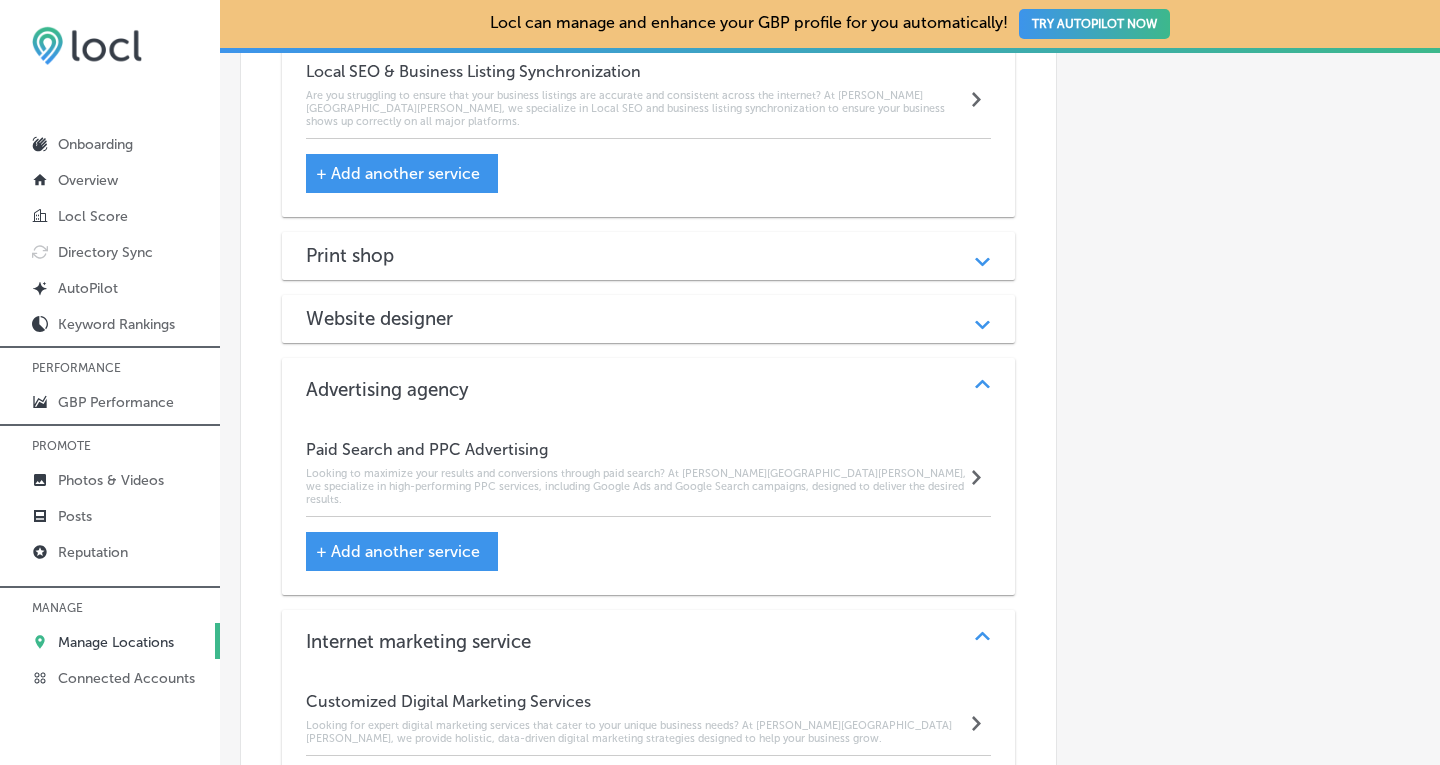 click on "+ Add another service" at bounding box center [398, 551] 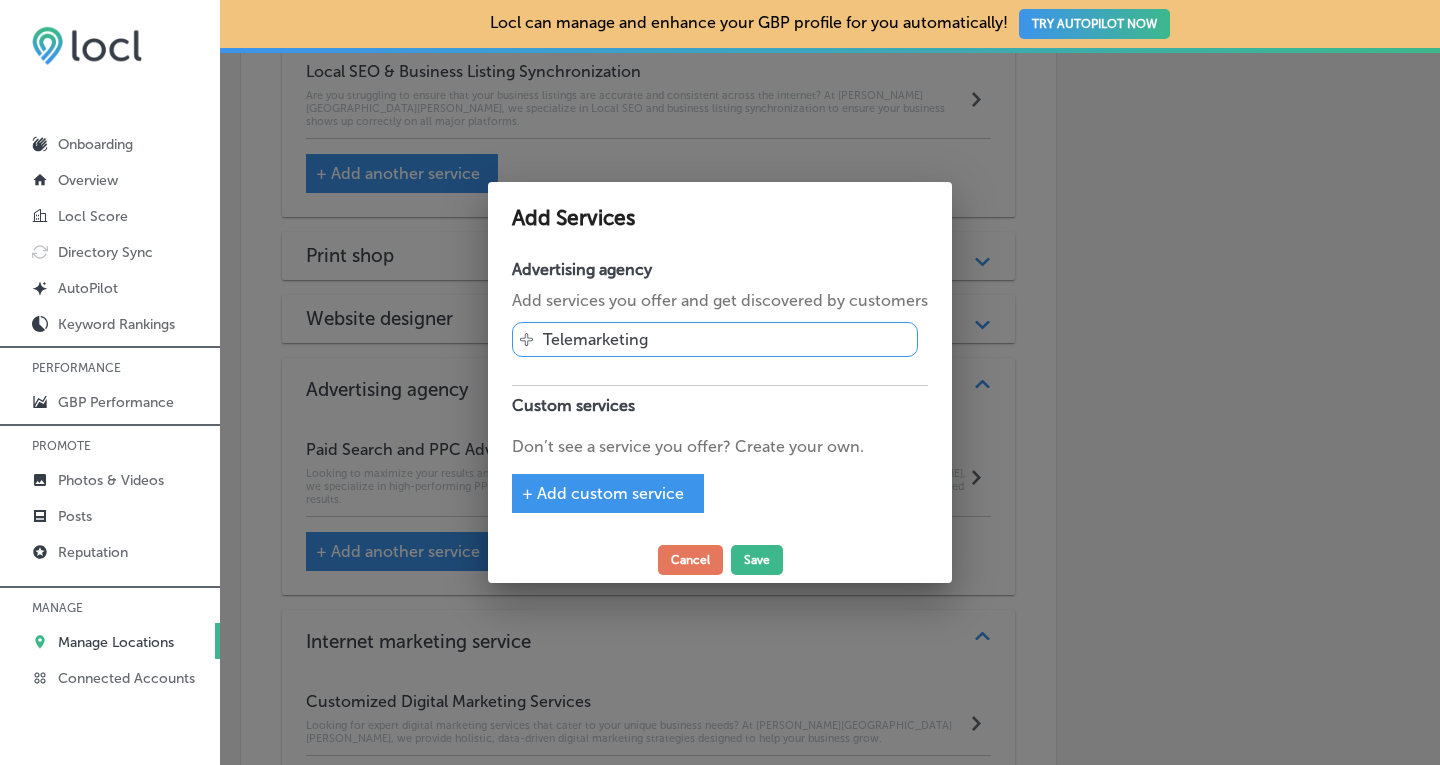 click on "+ Add custom service" at bounding box center [603, 493] 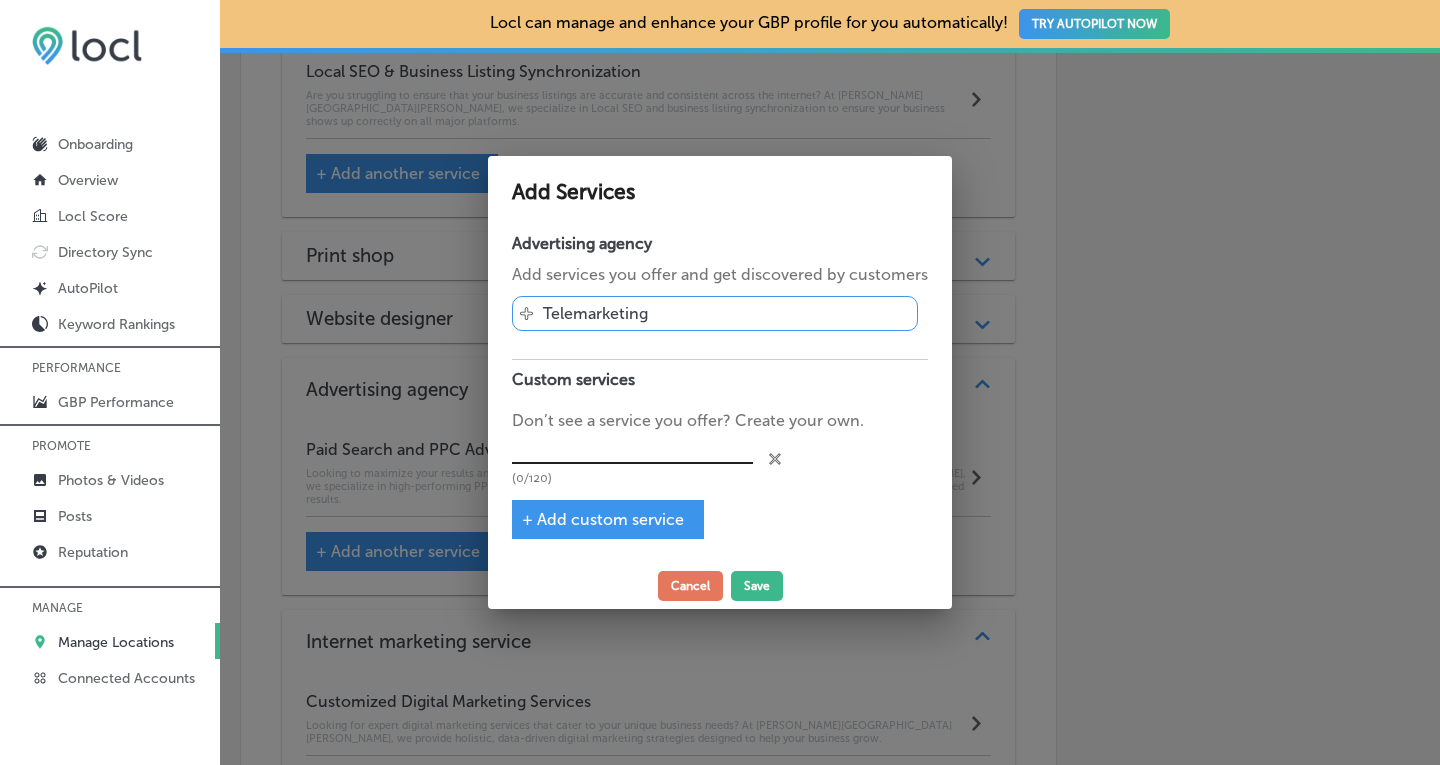 click at bounding box center [632, 448] 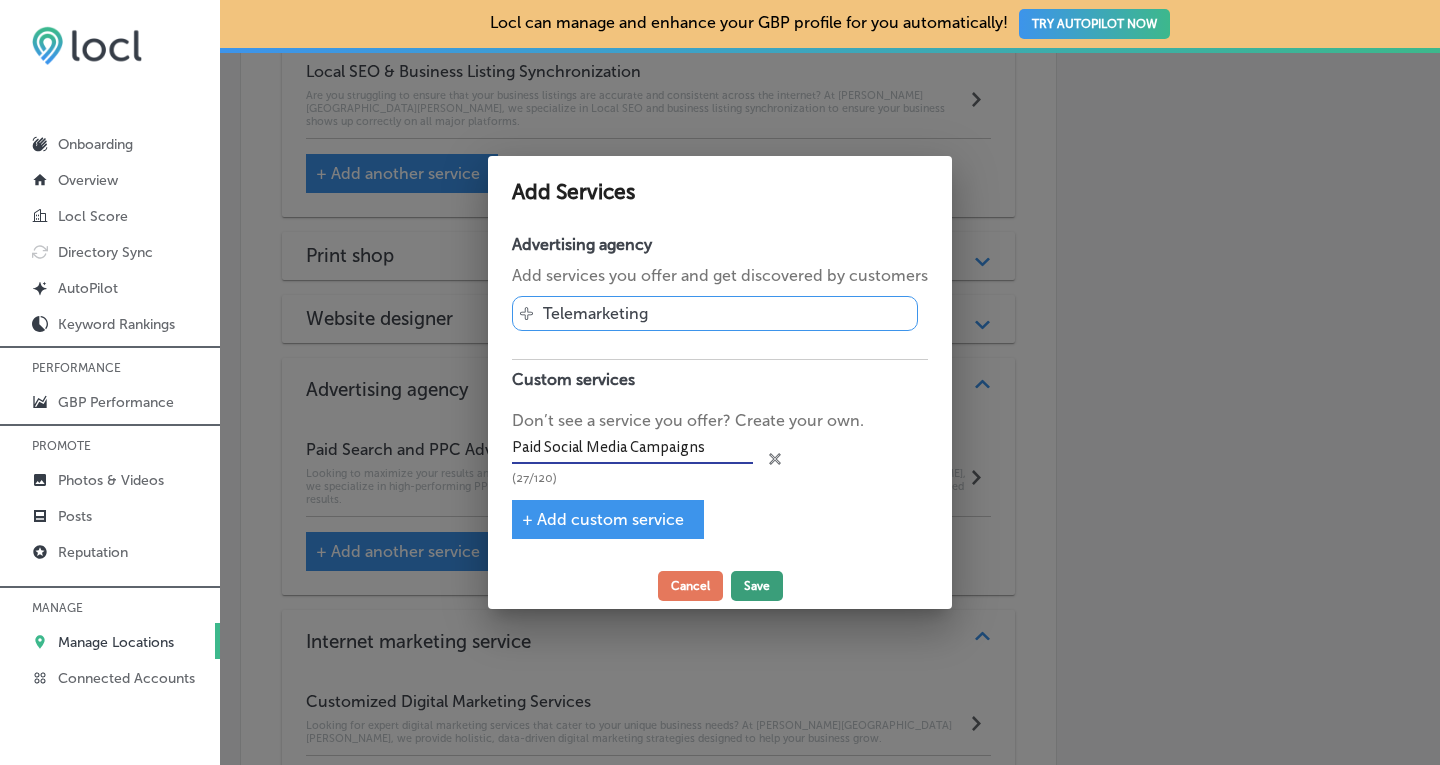 click on "Save" at bounding box center (757, 586) 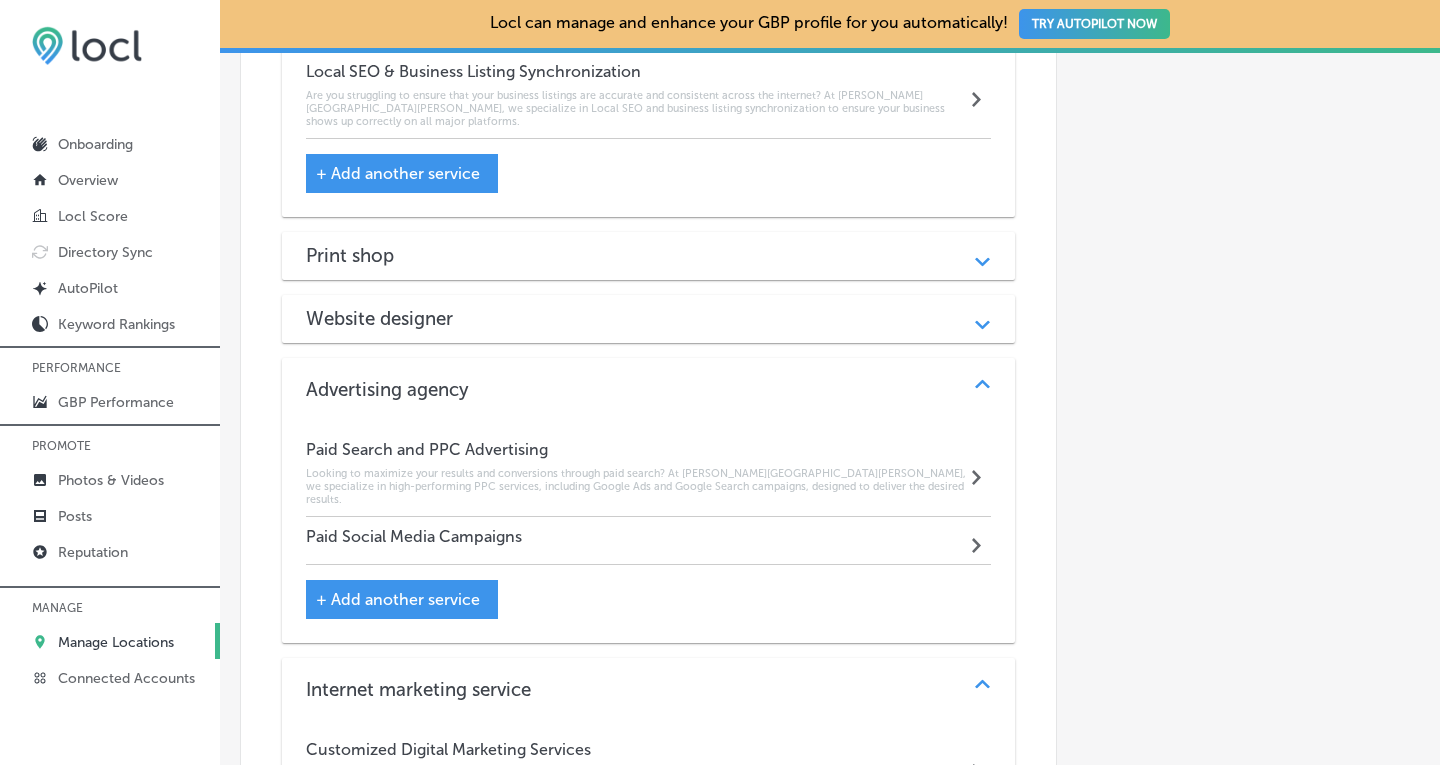 click on "Paid Social Media Campaigns
Path
Created with Sketch." at bounding box center [649, 541] 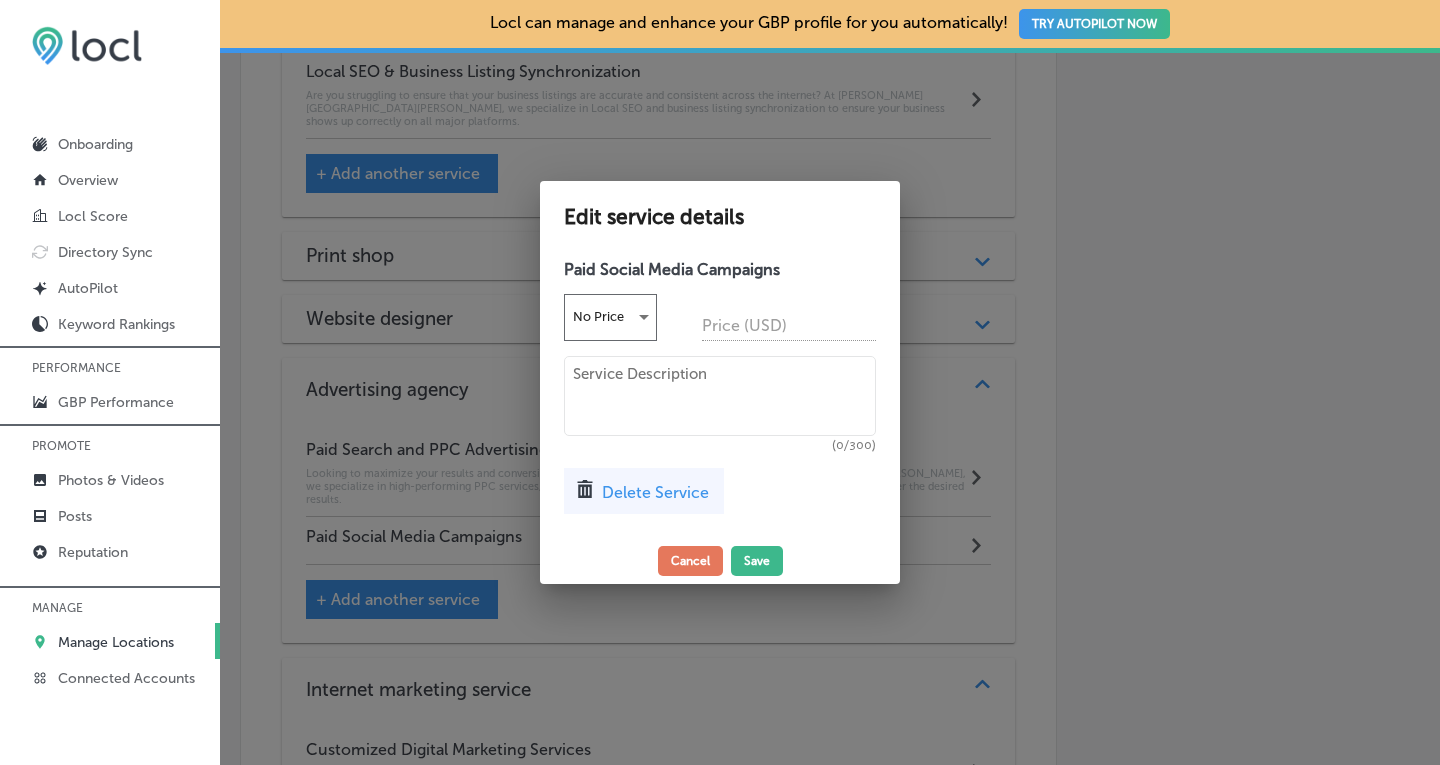 click at bounding box center [720, 396] 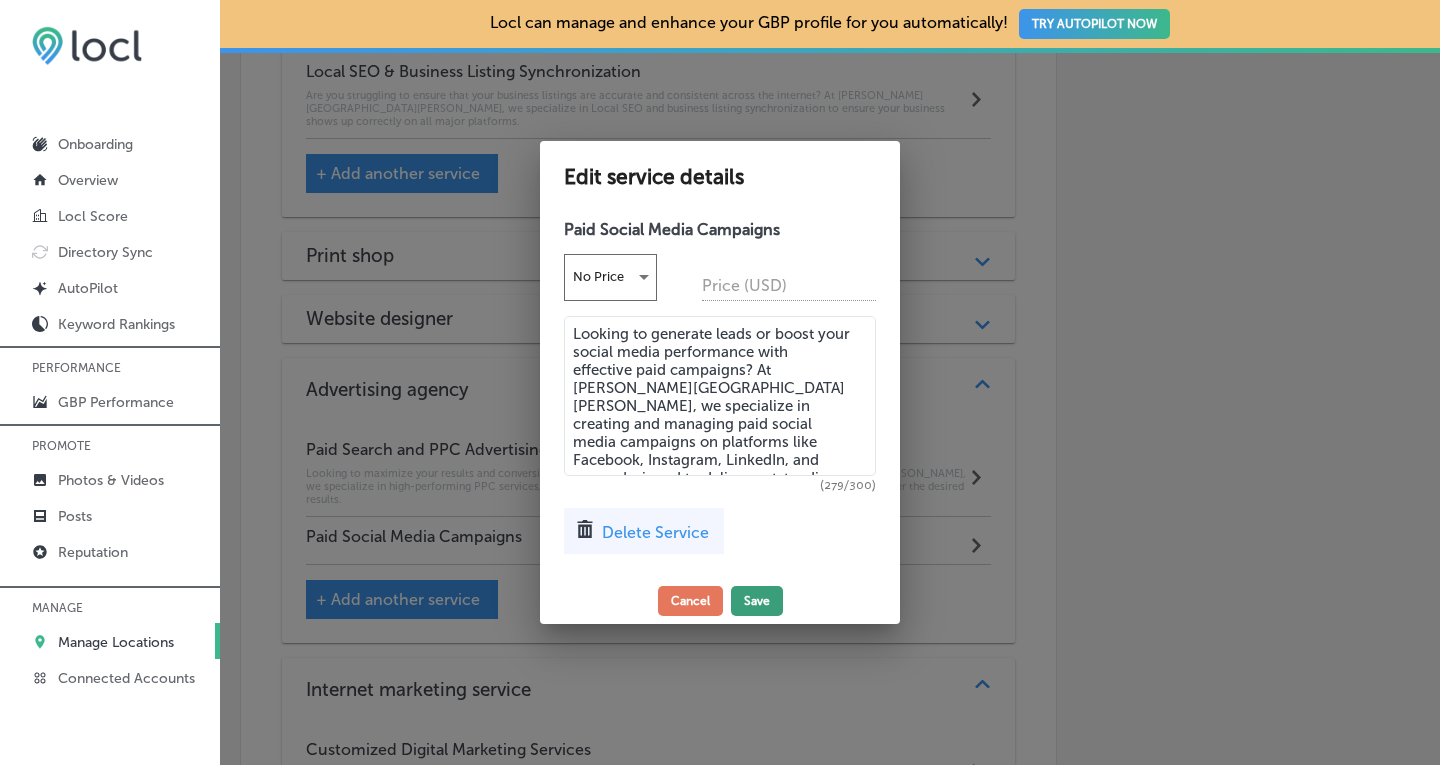 click on "Save" at bounding box center [757, 601] 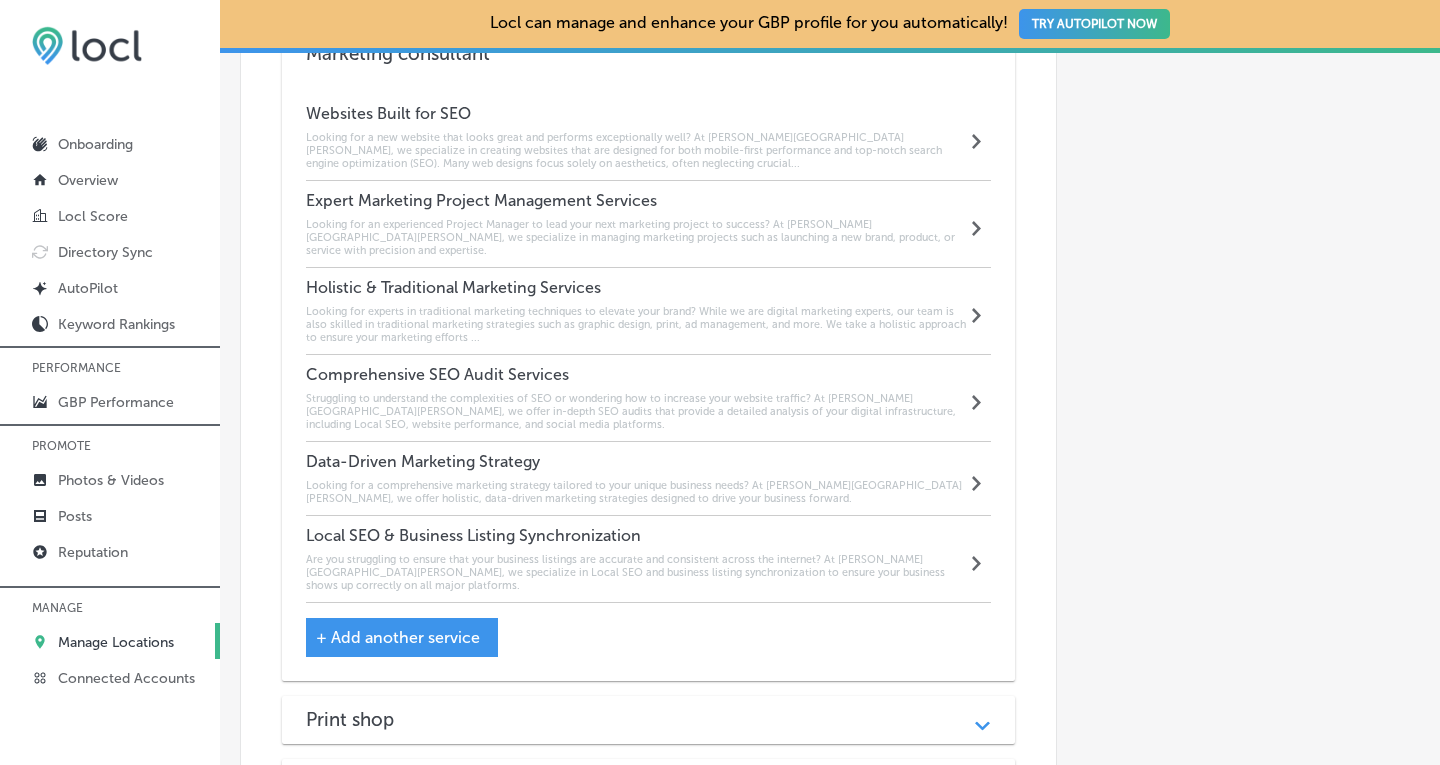 scroll, scrollTop: 1174, scrollLeft: 0, axis: vertical 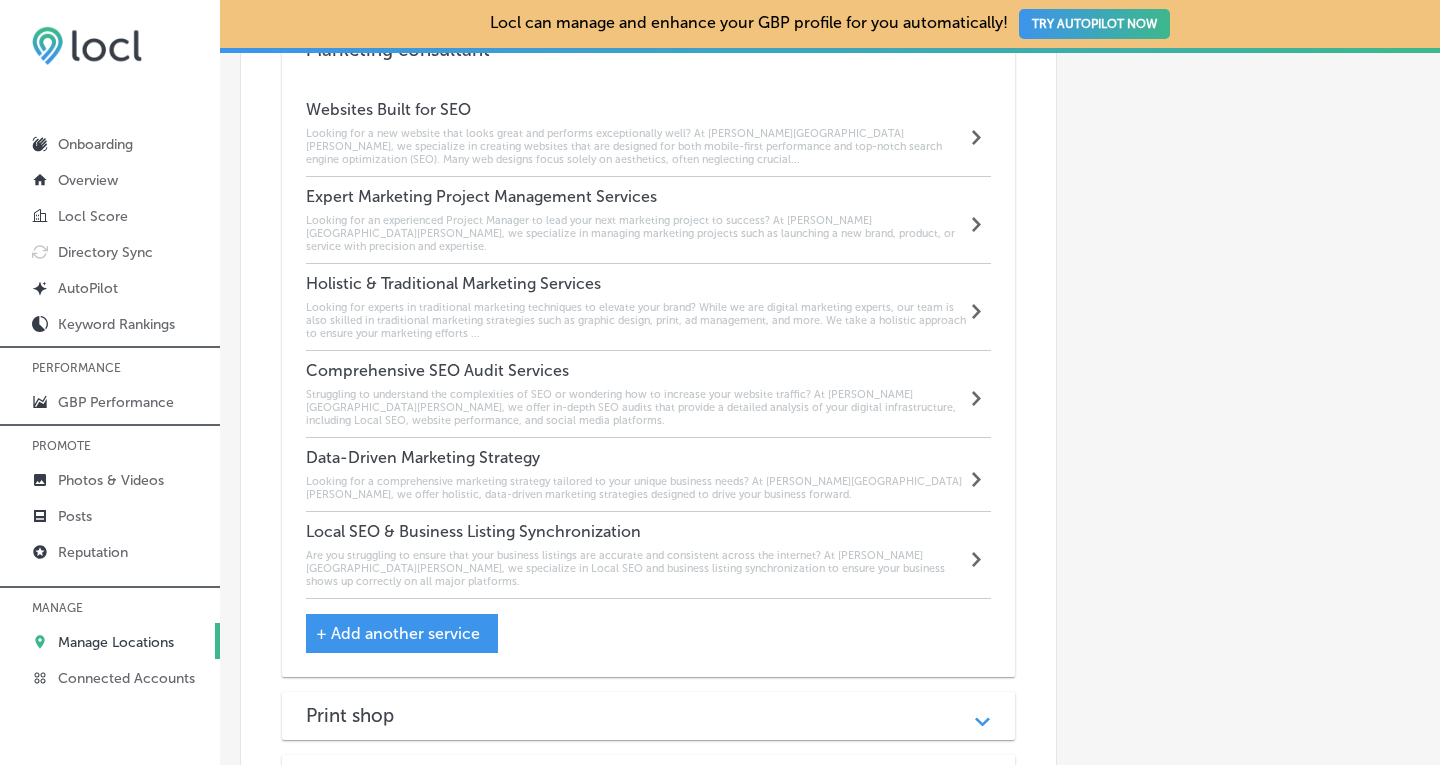 click on "Looking for a new website that looks great and performs exceptionally well? At [PERSON_NAME][GEOGRAPHIC_DATA][PERSON_NAME], we specialize in creating websites that are designed for both mobile-first performance and top-notch search engine optimization (SEO). Many web designs focus solely on aesthetics, often neglecting crucial..." at bounding box center (636, 146) 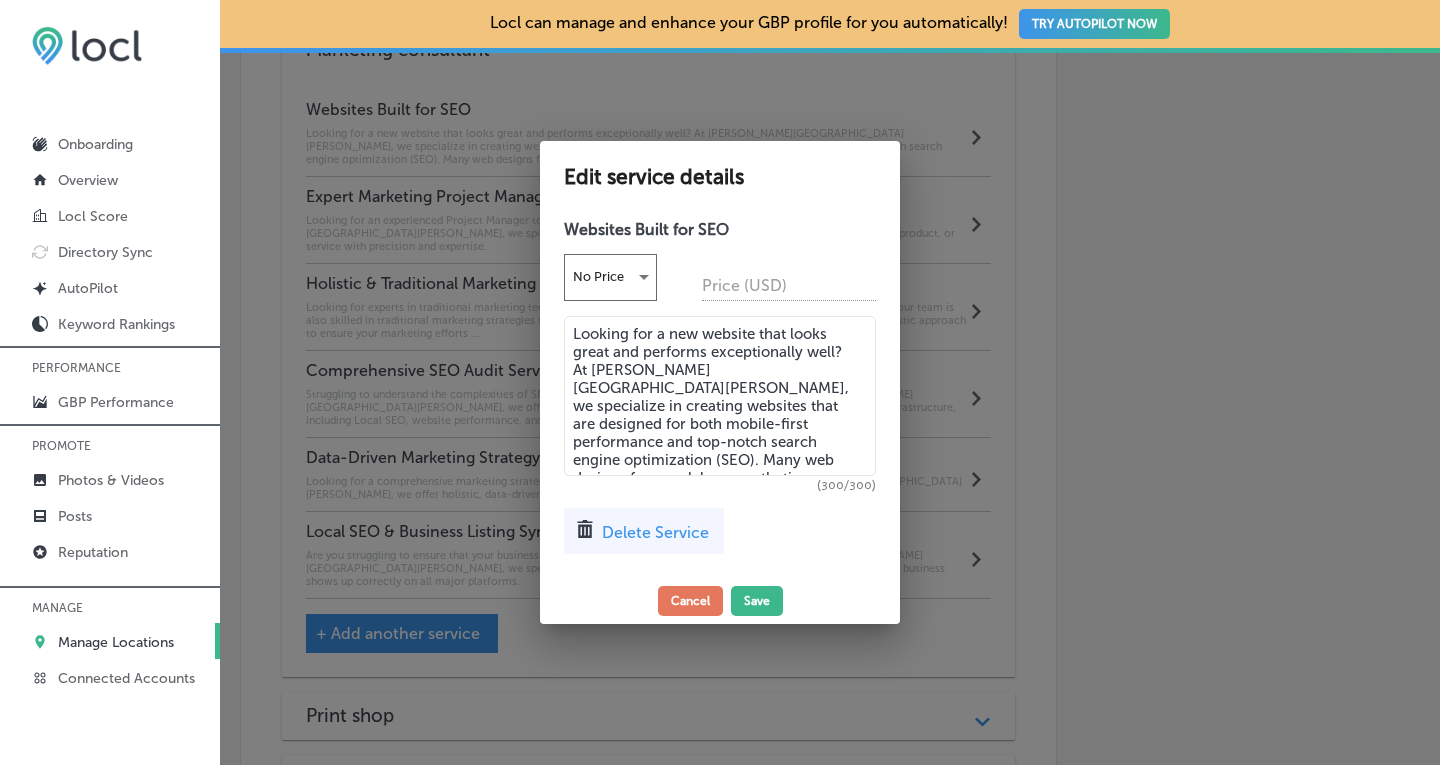 drag, startPoint x: 620, startPoint y: 441, endPoint x: 868, endPoint y: 486, distance: 252.04959 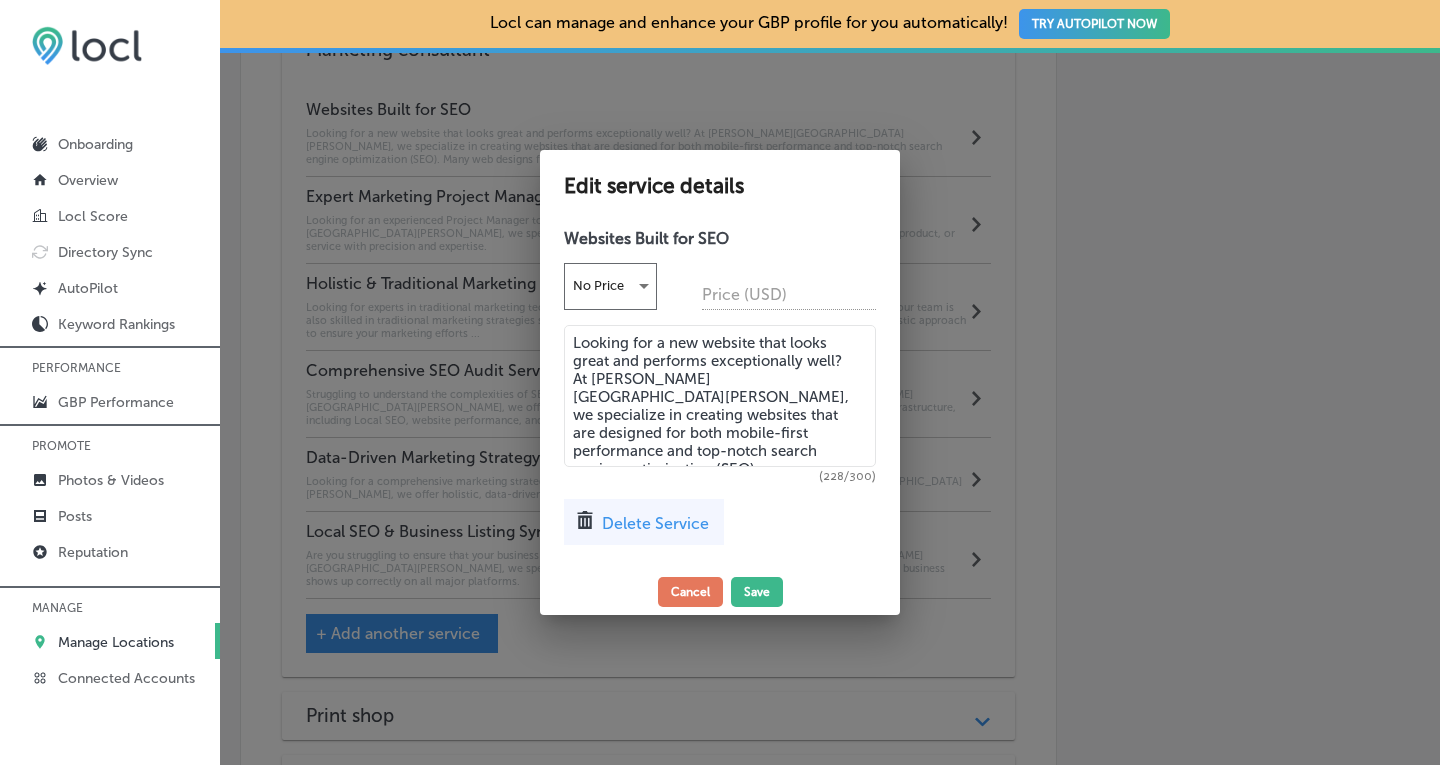 drag, startPoint x: 642, startPoint y: 456, endPoint x: 570, endPoint y: 295, distance: 176.3661 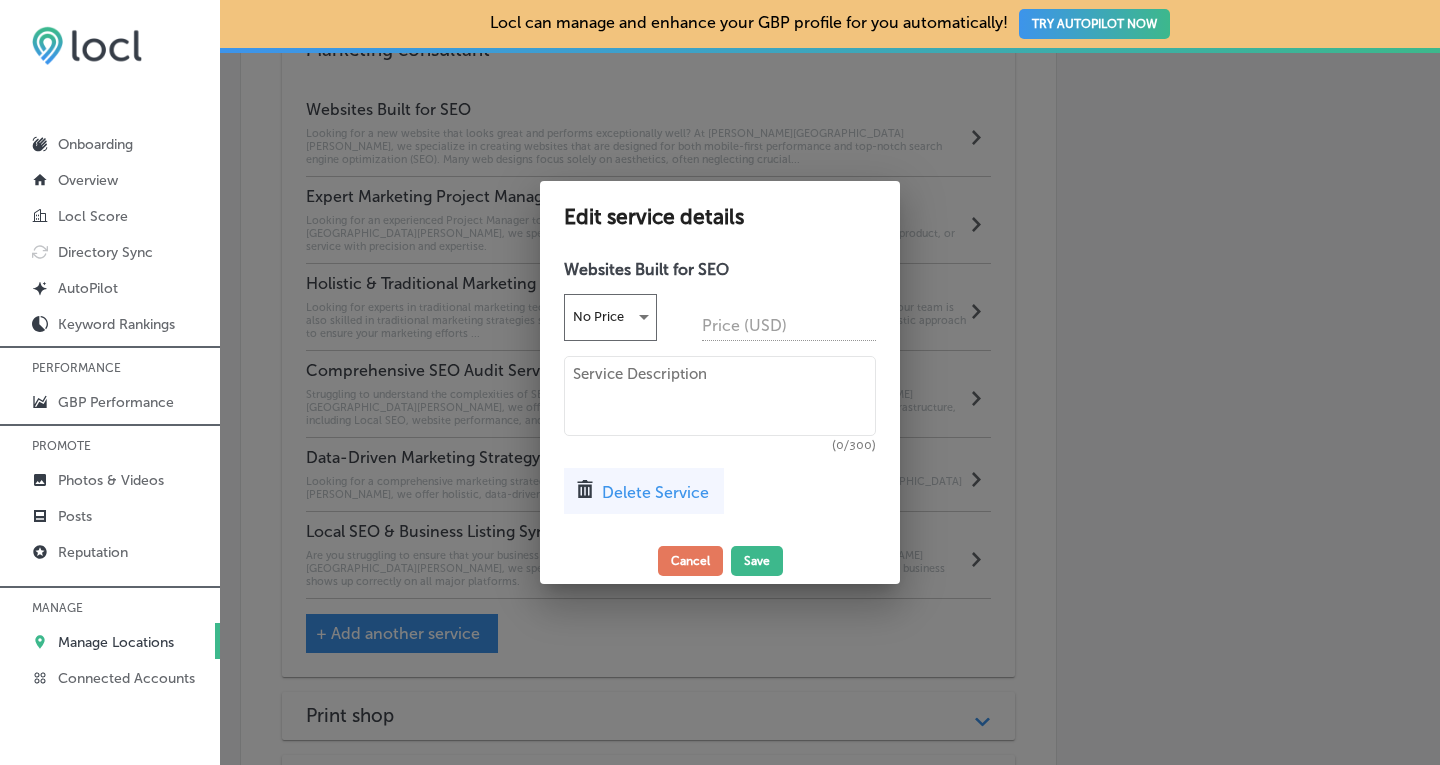 click on "Delete Service" at bounding box center [655, 492] 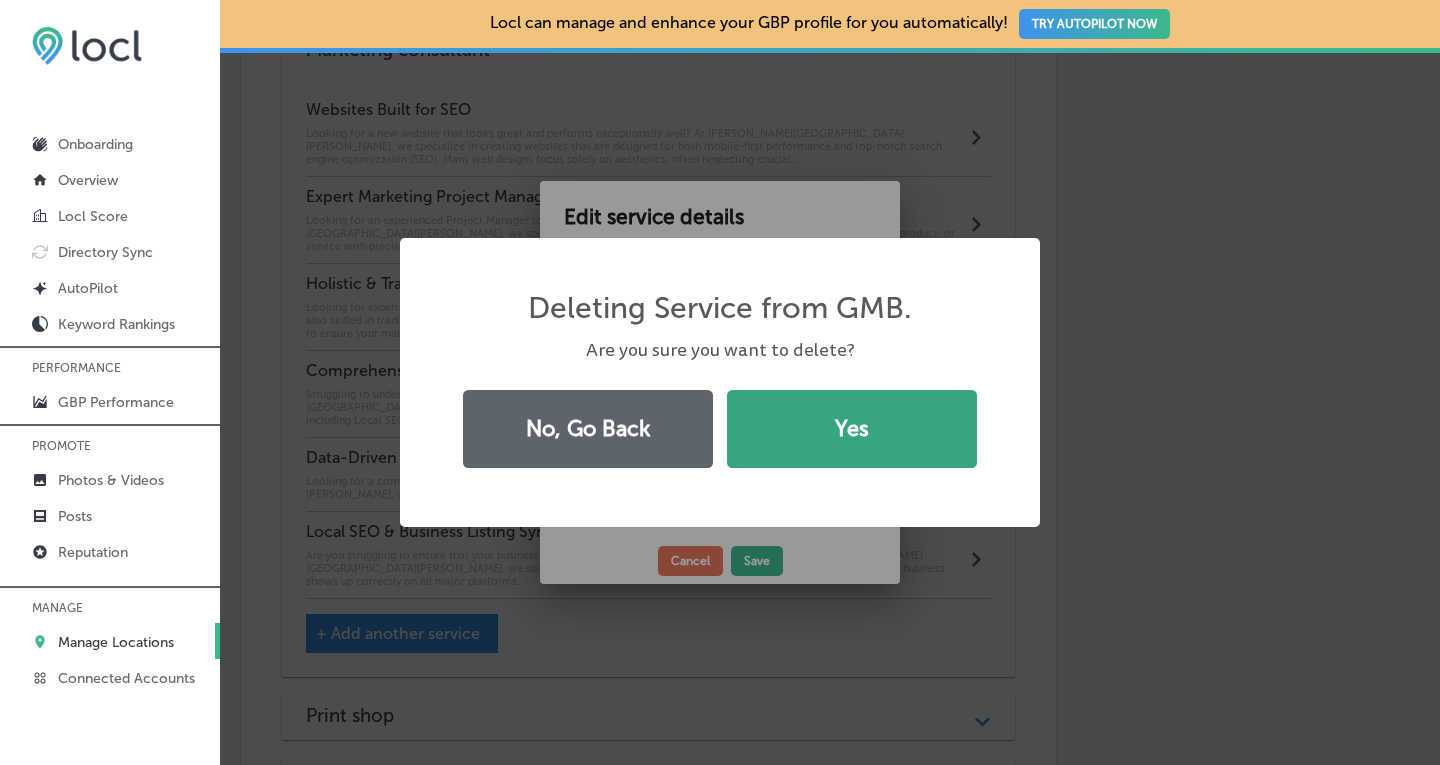 click on "Yes" at bounding box center [852, 429] 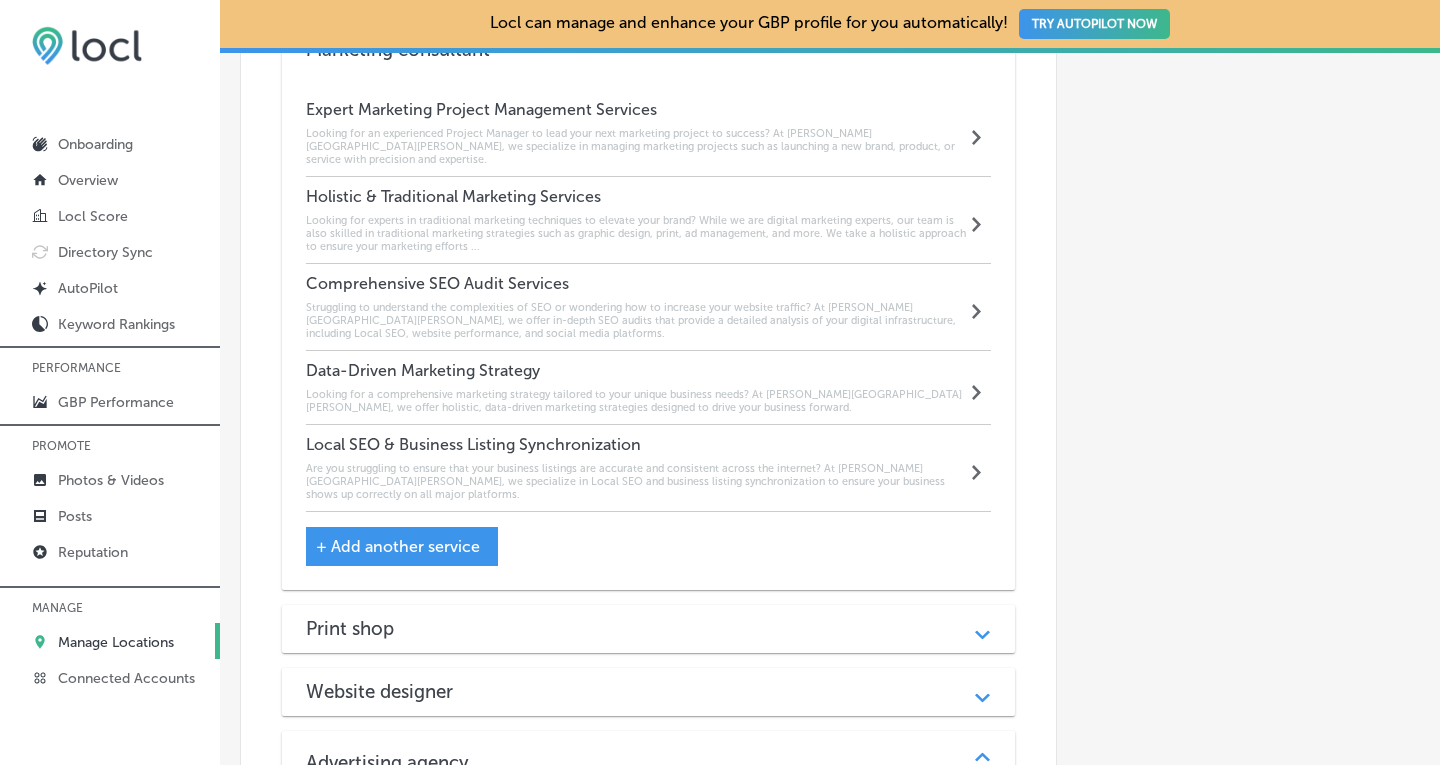 click on "Website designer" at bounding box center (649, 691) 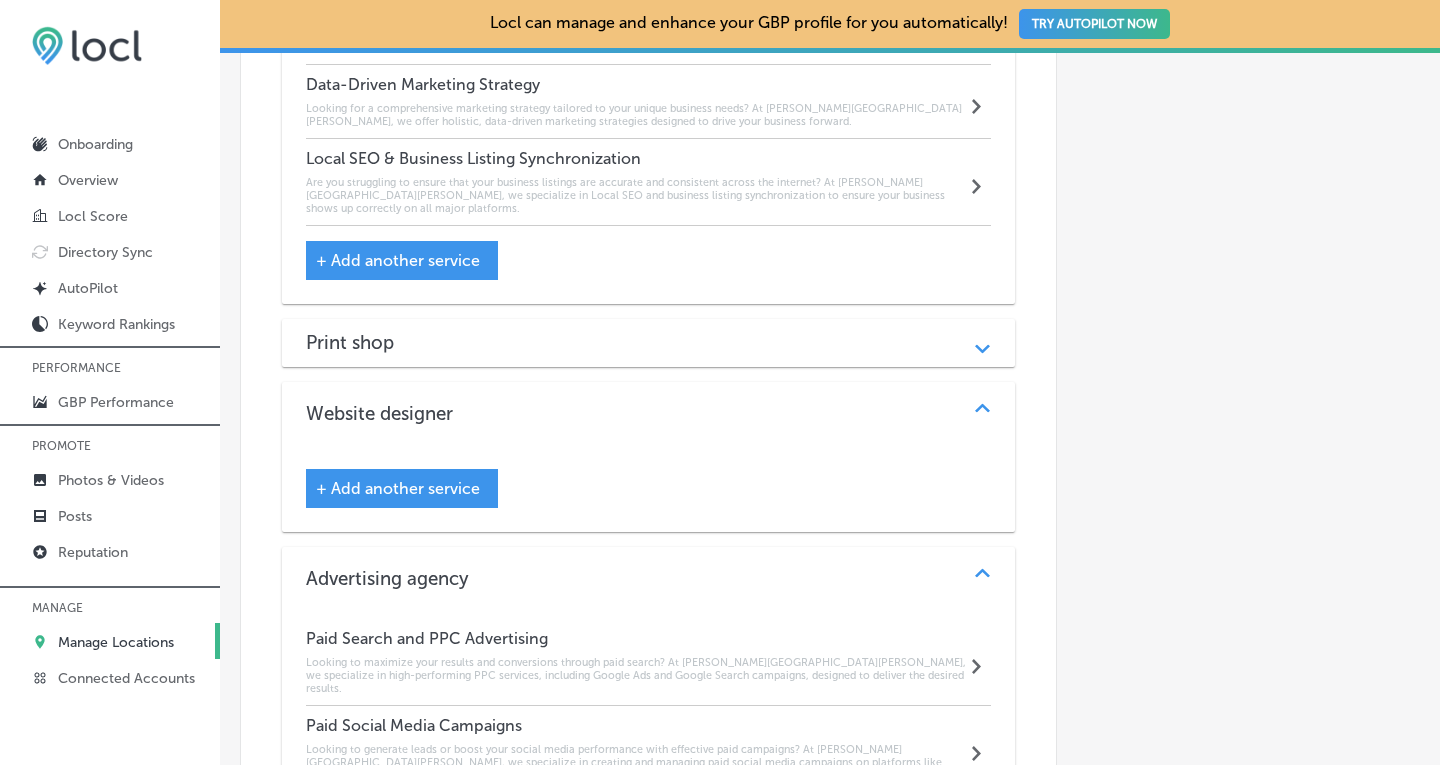 scroll, scrollTop: 1533, scrollLeft: 0, axis: vertical 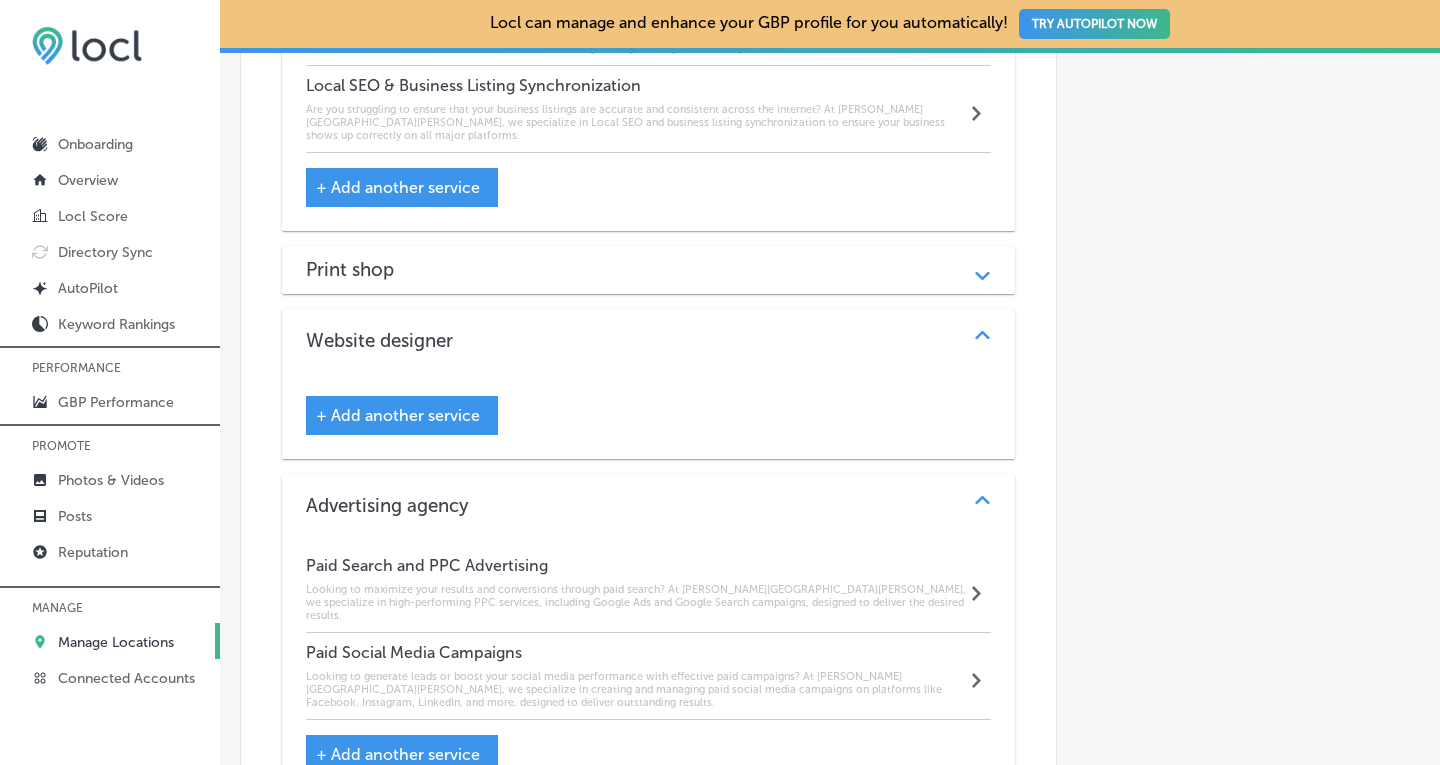click on "+ Add another service" at bounding box center [402, 415] 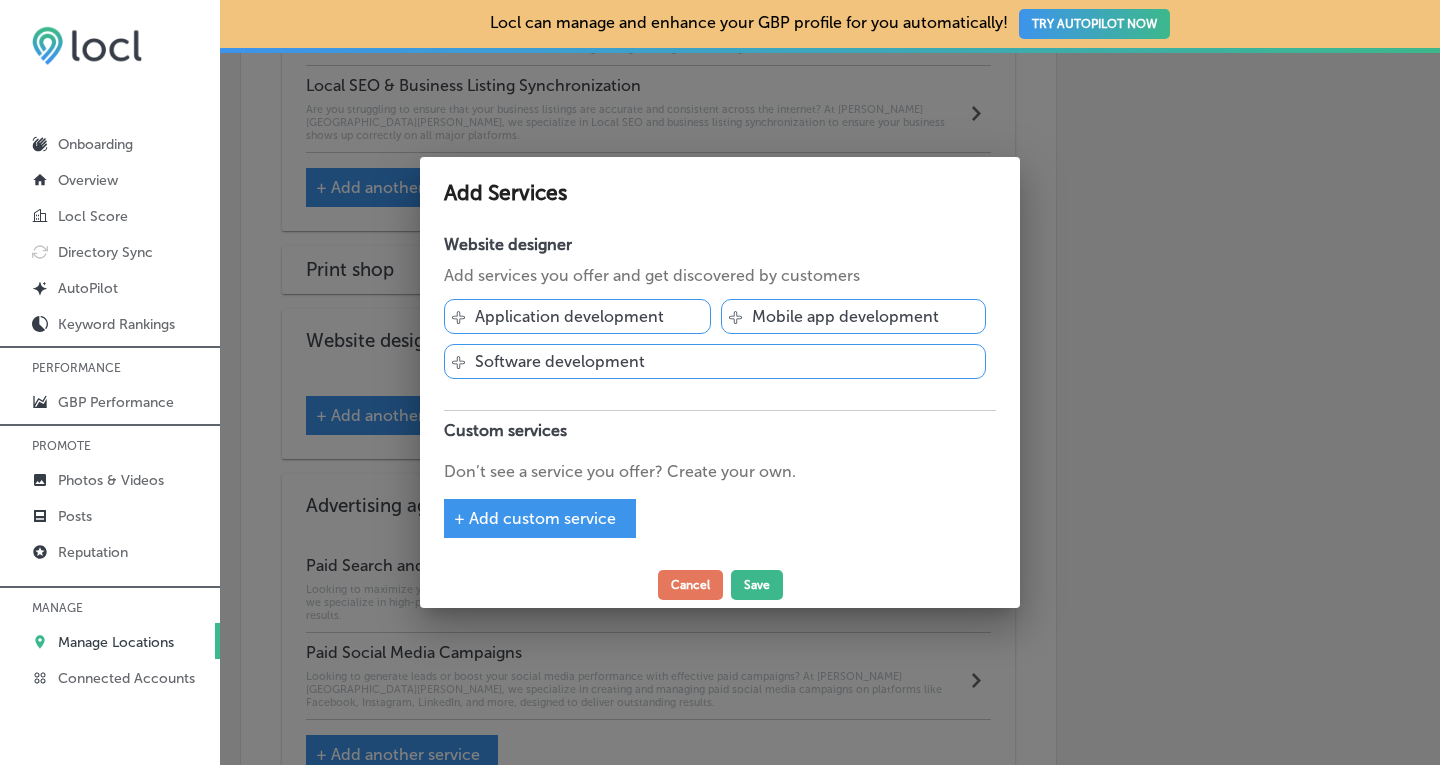 click on "+ Add custom service" at bounding box center [535, 518] 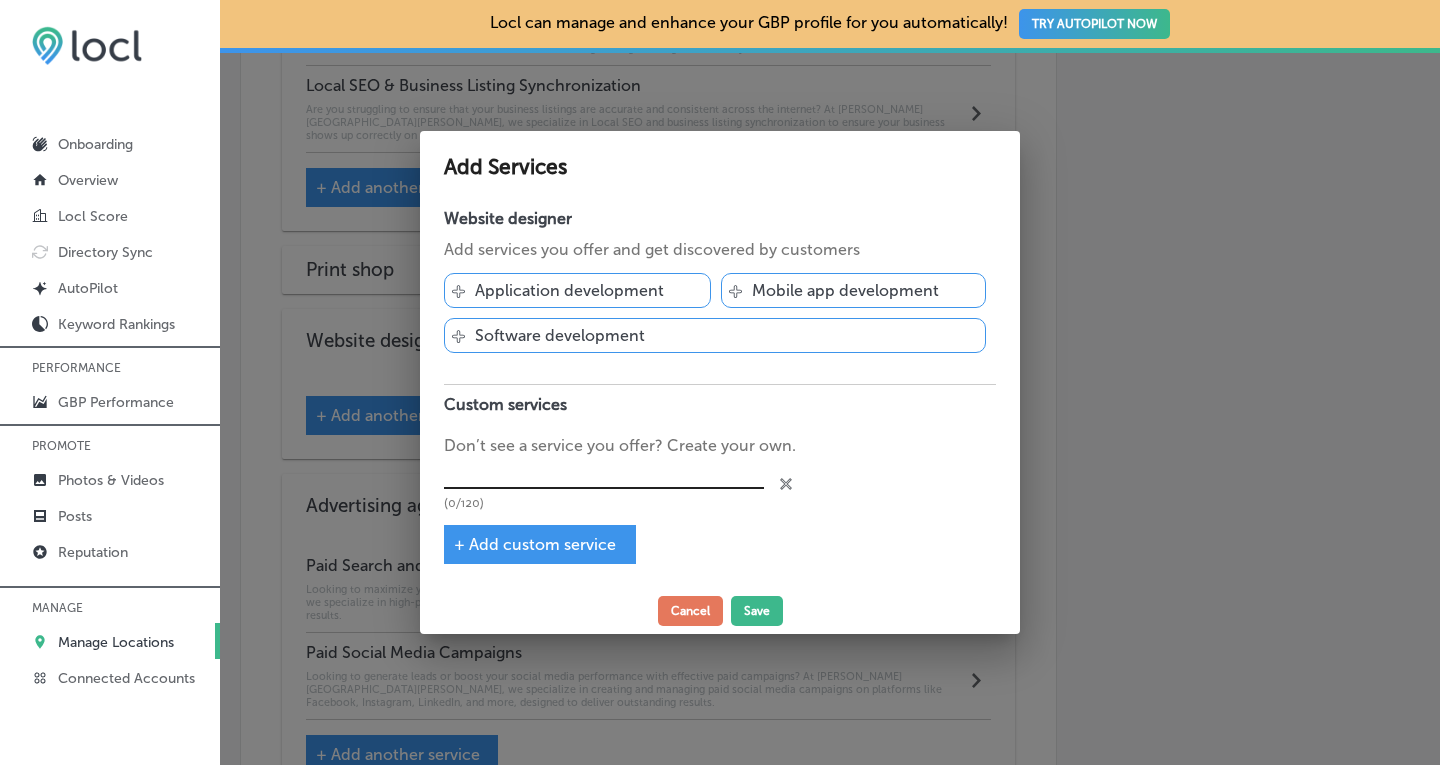 click at bounding box center (604, 473) 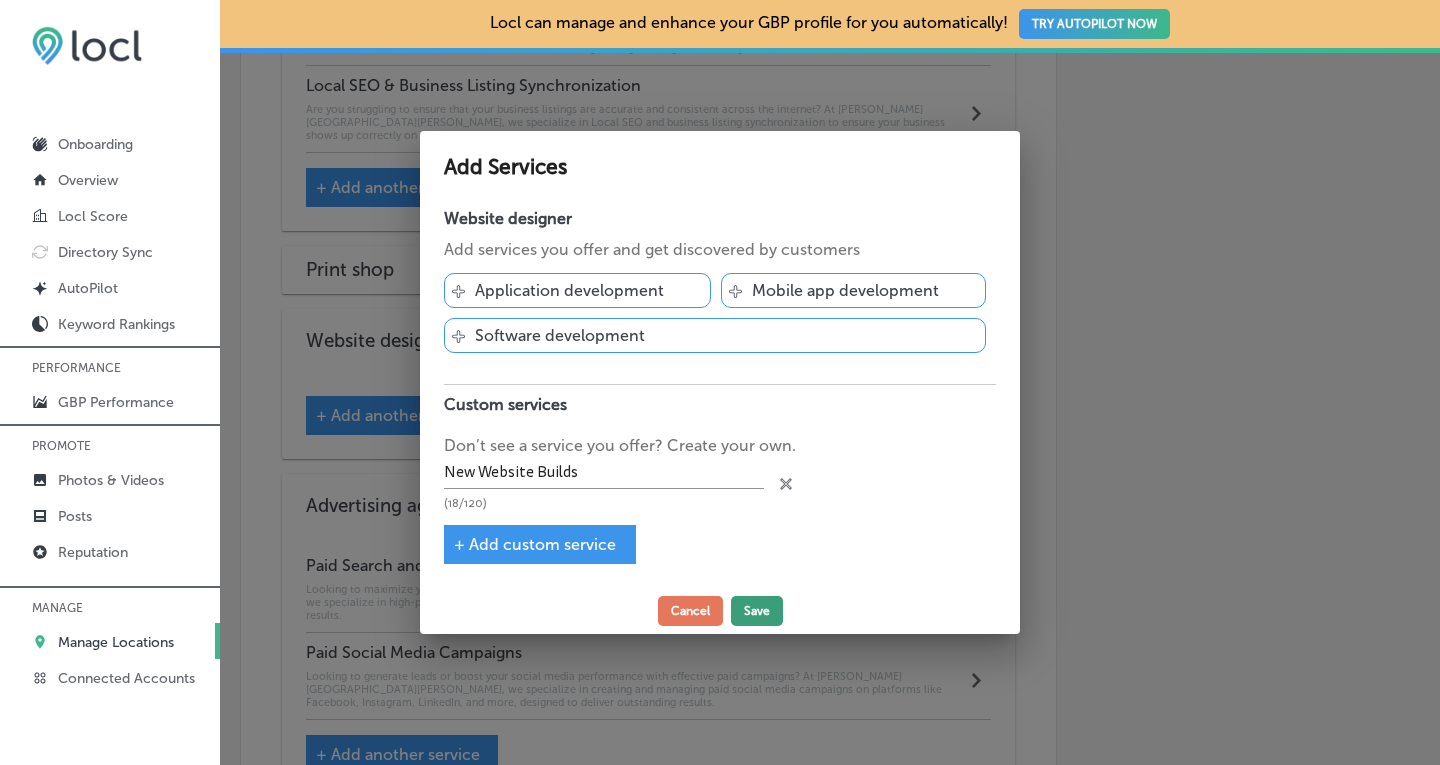 click on "Save" at bounding box center (757, 611) 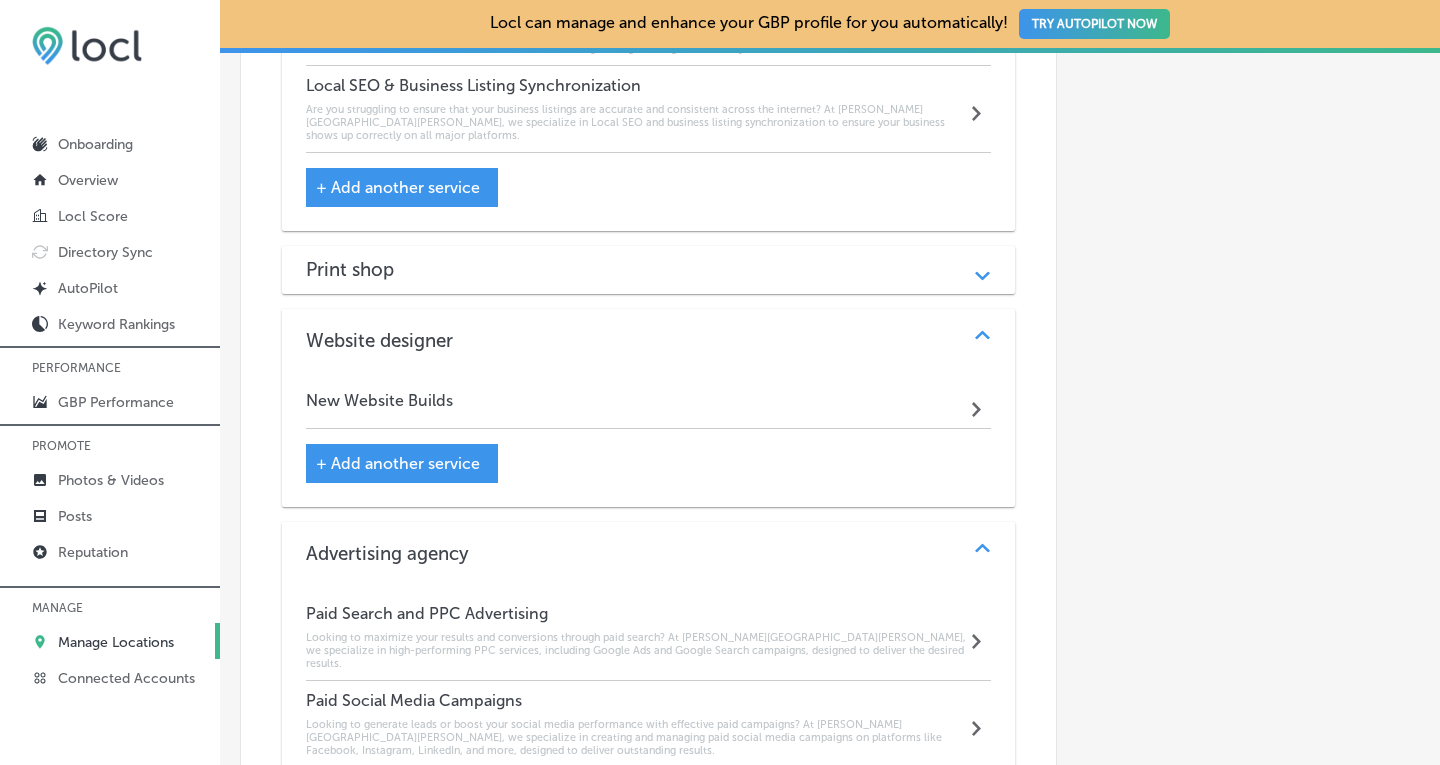 click on "New Website Builds
Path
Created with Sketch." at bounding box center (649, 405) 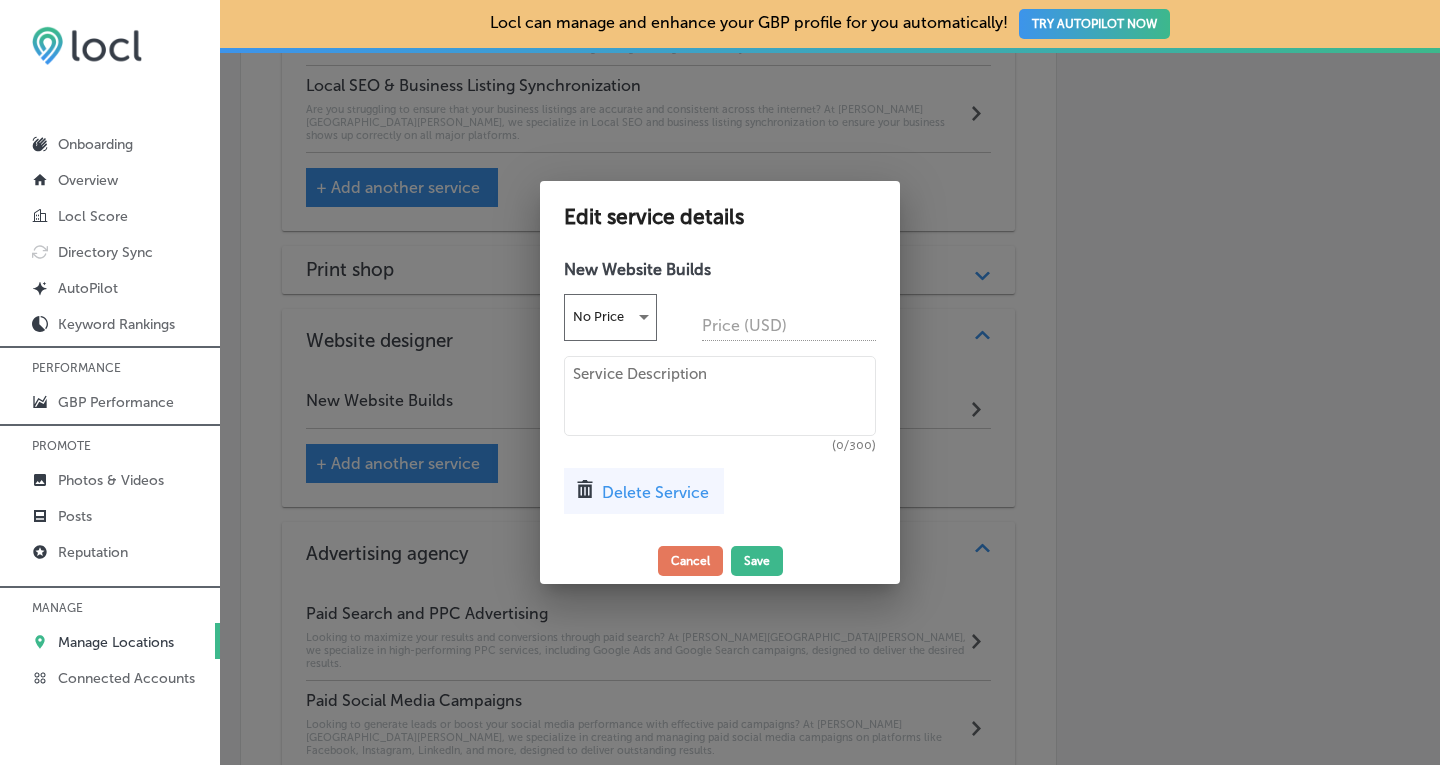 click at bounding box center (720, 396) 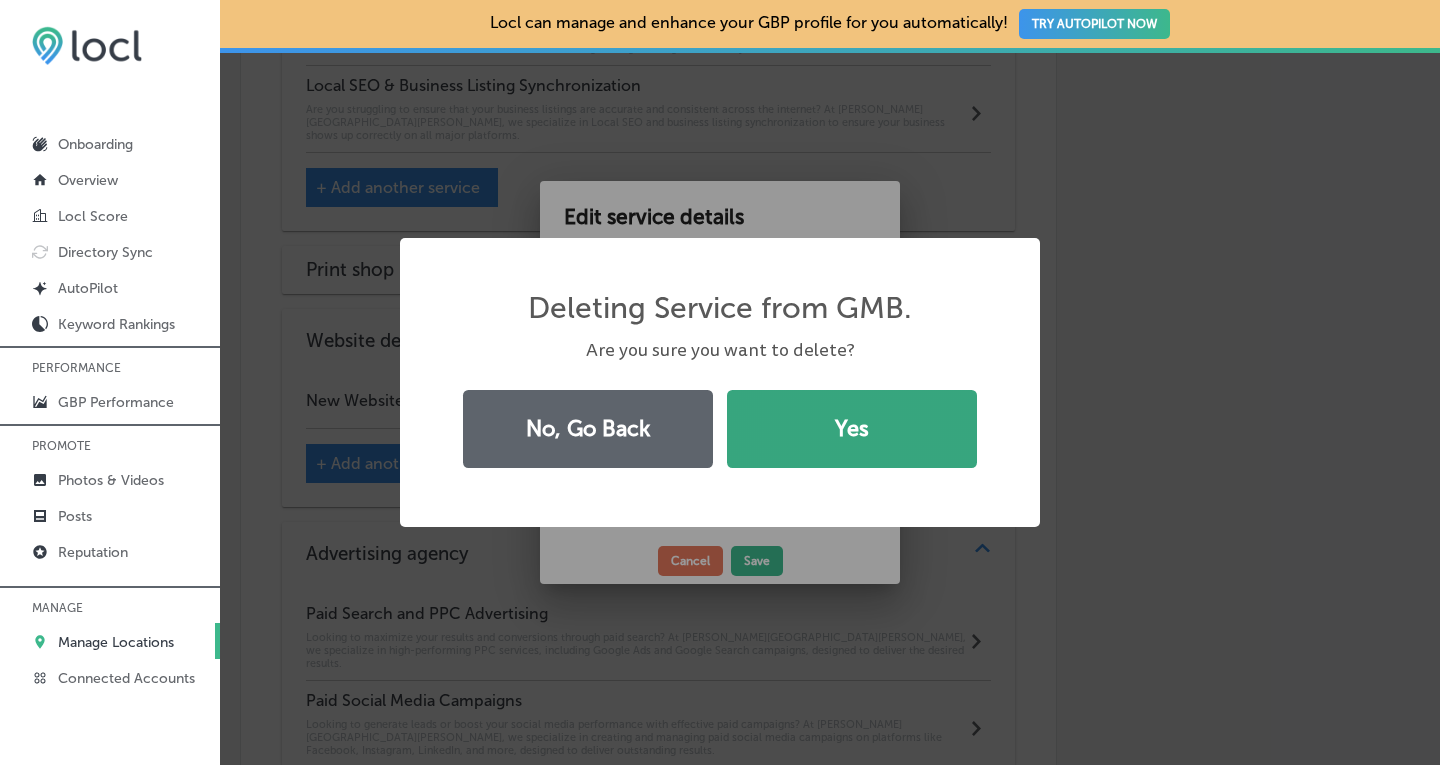 click on "Yes" at bounding box center [852, 429] 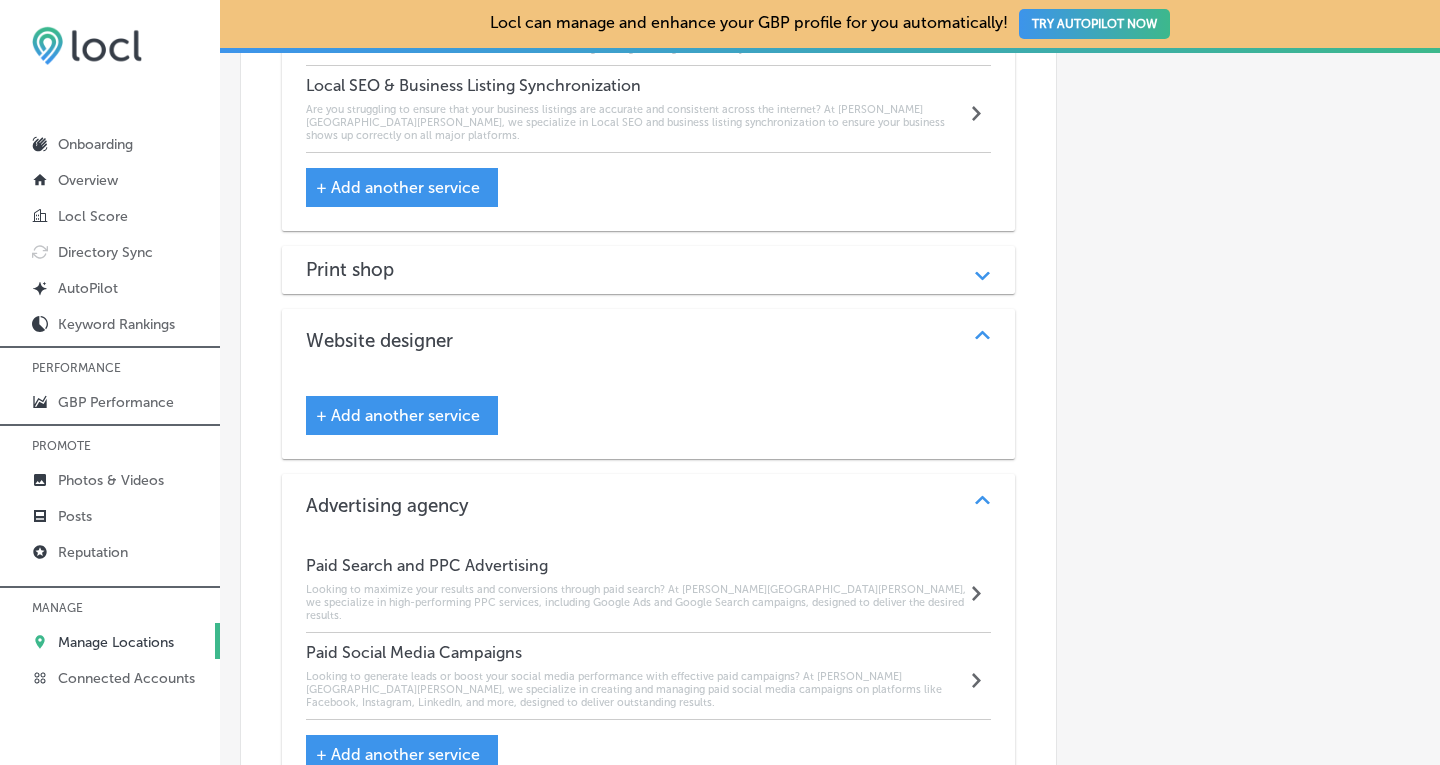 click on "+ Add another service" at bounding box center [398, 415] 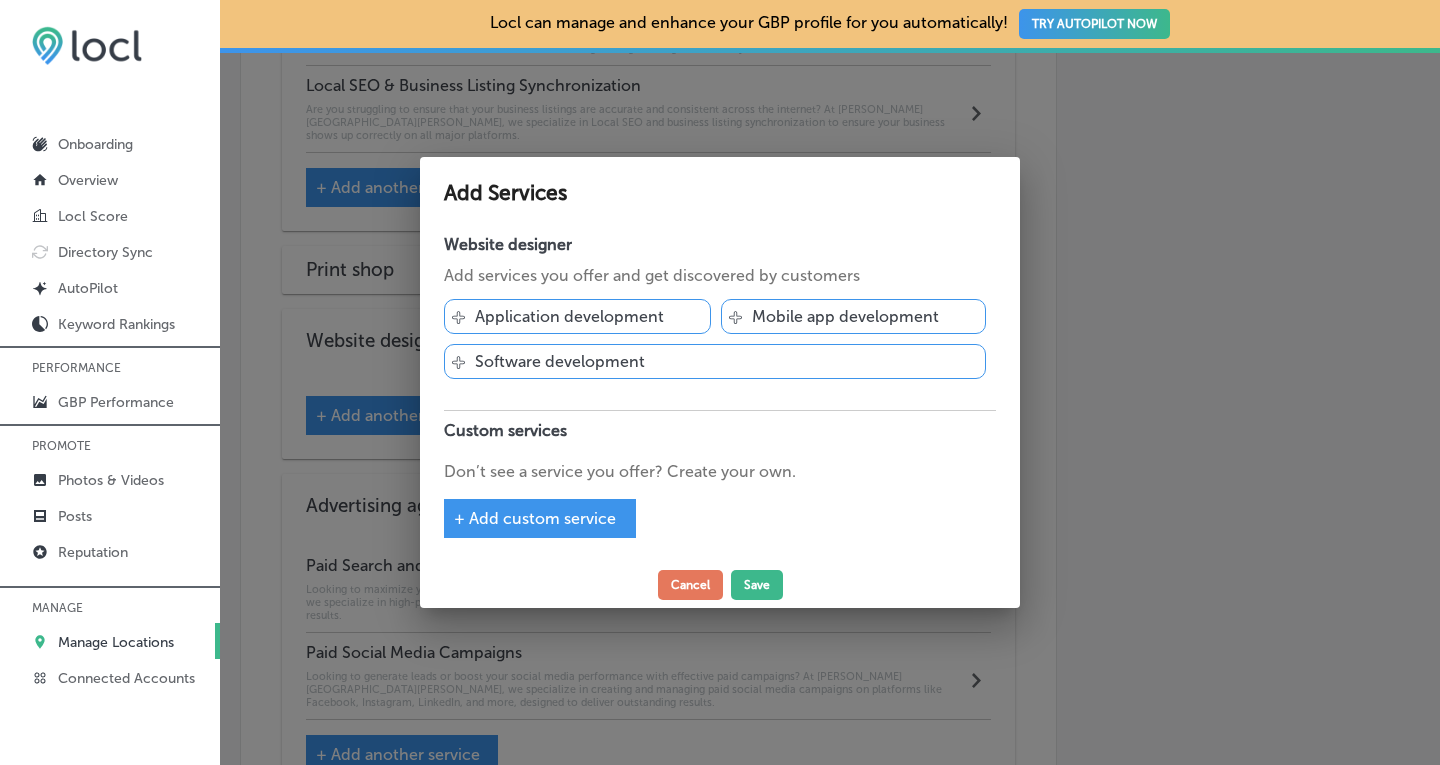 click on "+ Add custom service" at bounding box center [540, 518] 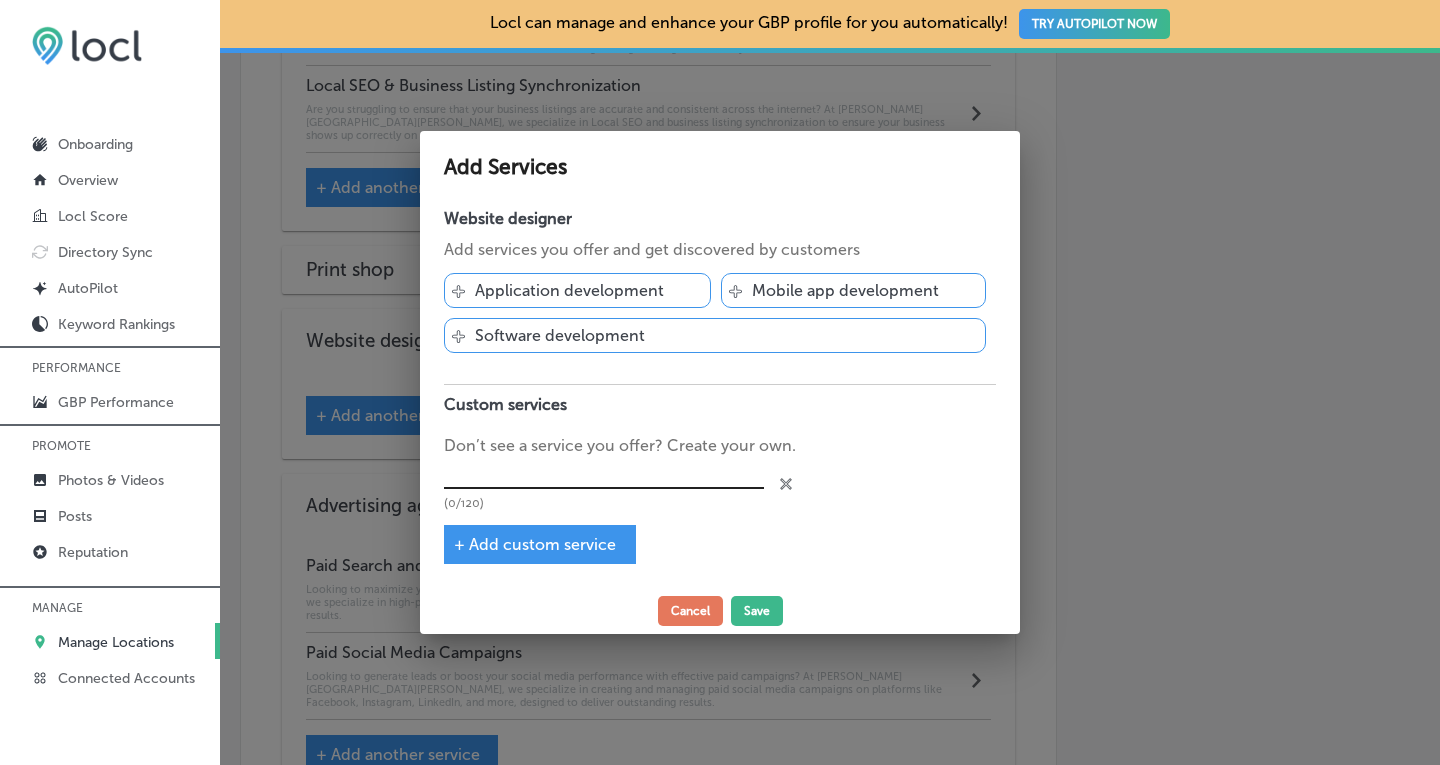 click at bounding box center (604, 473) 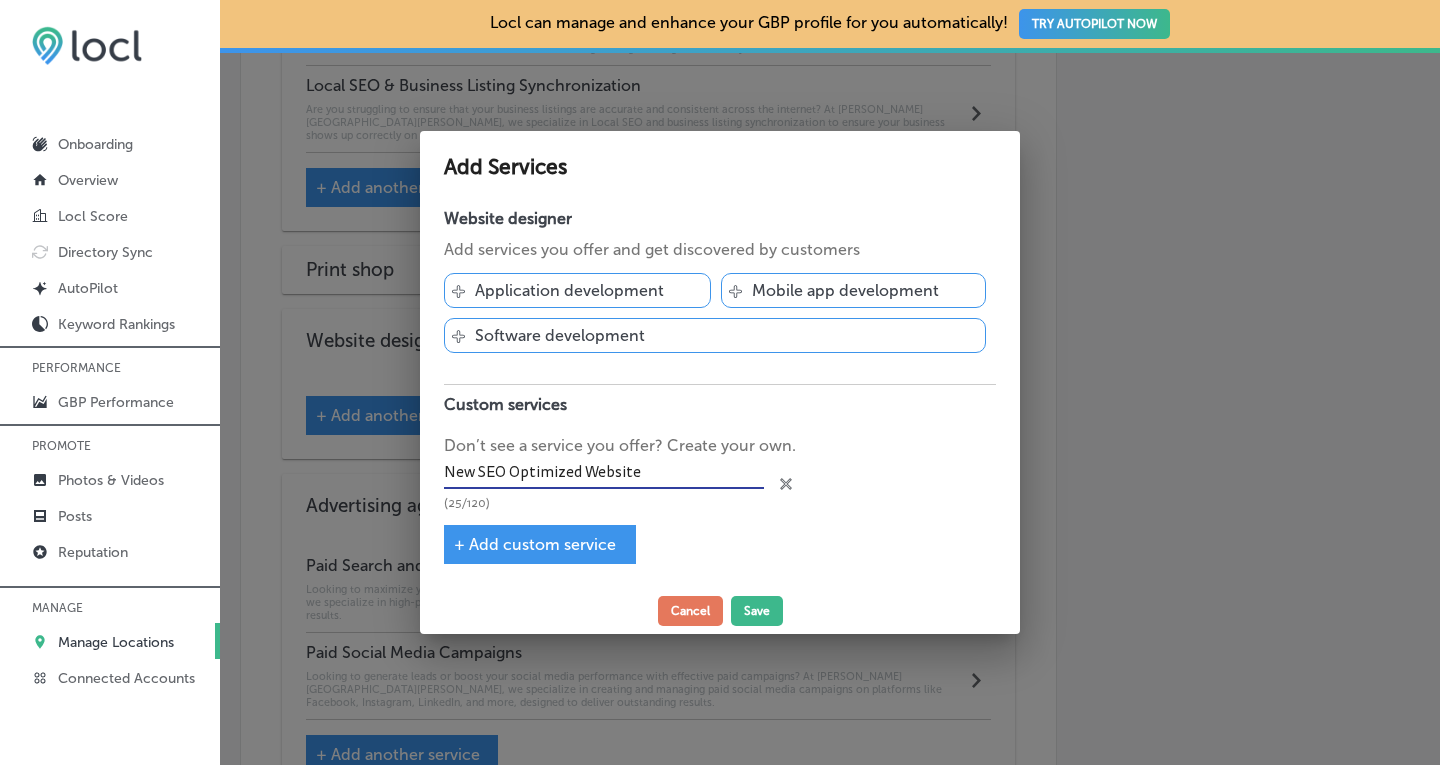 scroll, scrollTop: 1, scrollLeft: 0, axis: vertical 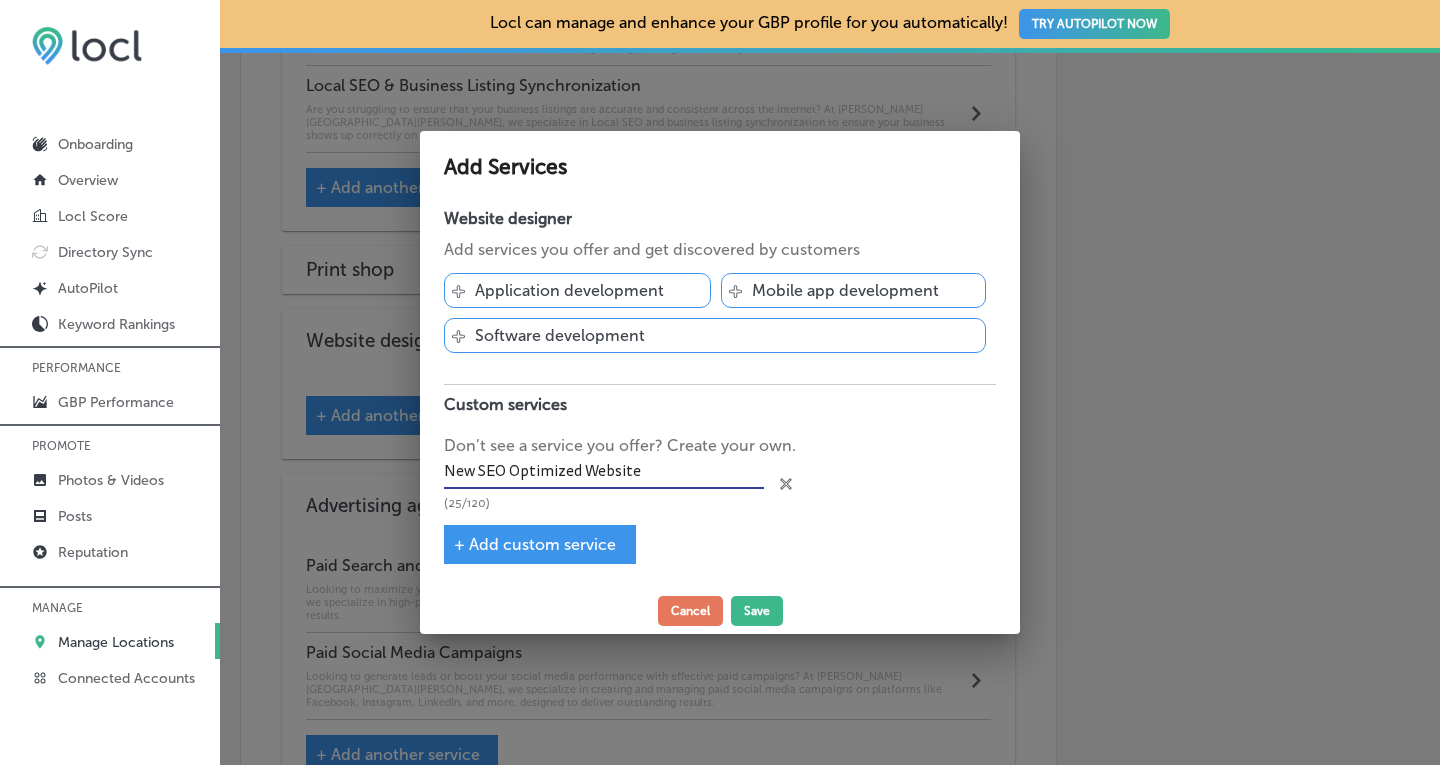 drag, startPoint x: 479, startPoint y: 474, endPoint x: 427, endPoint y: 476, distance: 52.03845 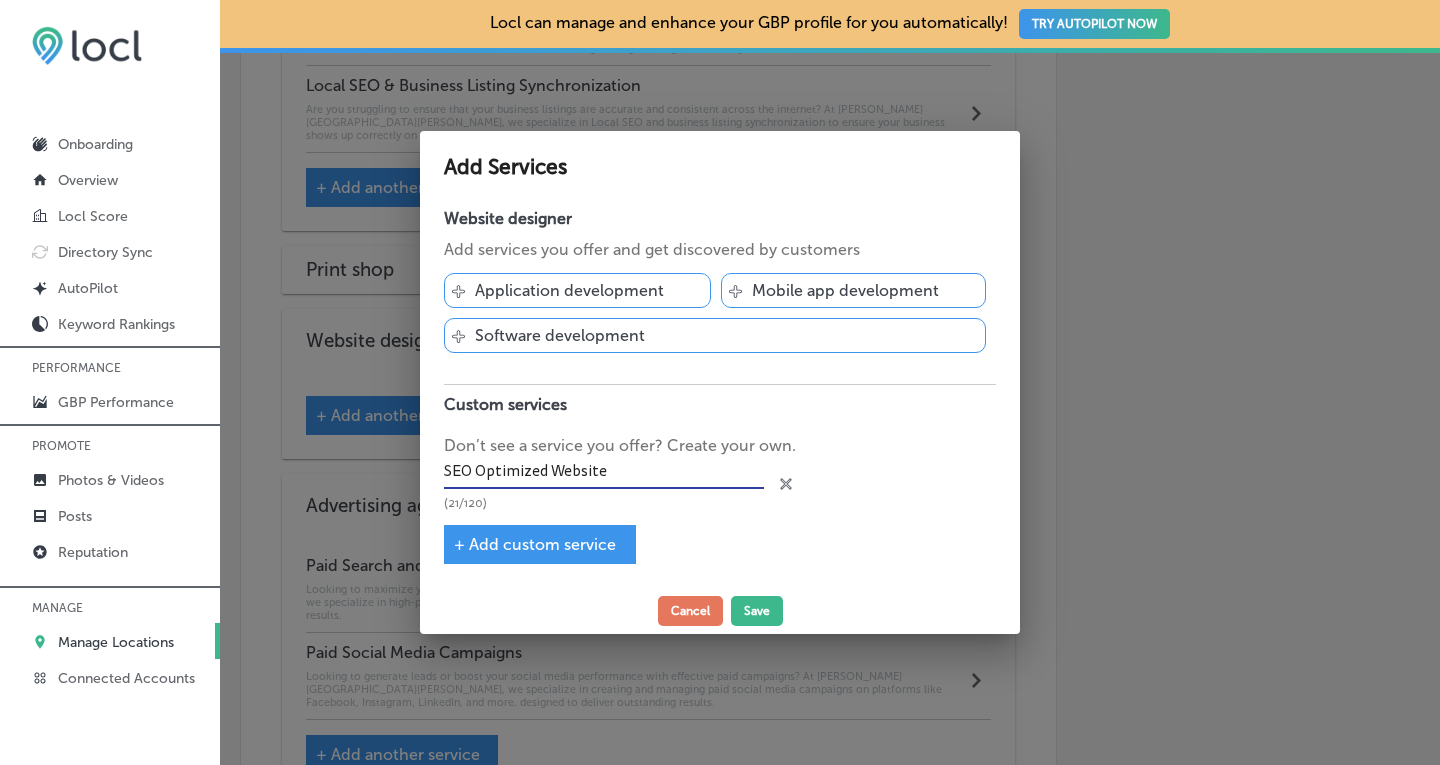 click on "SEO Optimized Website" at bounding box center (604, 473) 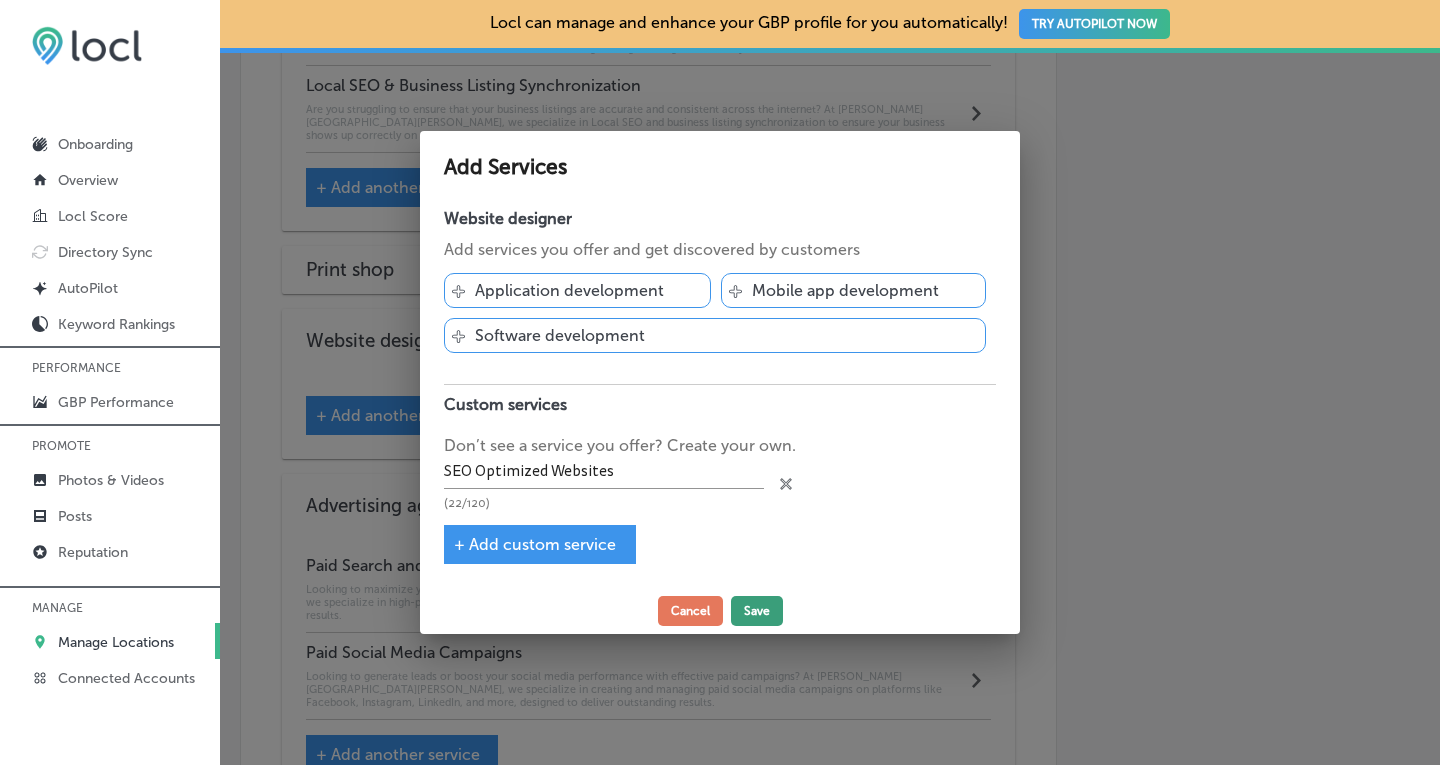 click on "Save" at bounding box center (757, 611) 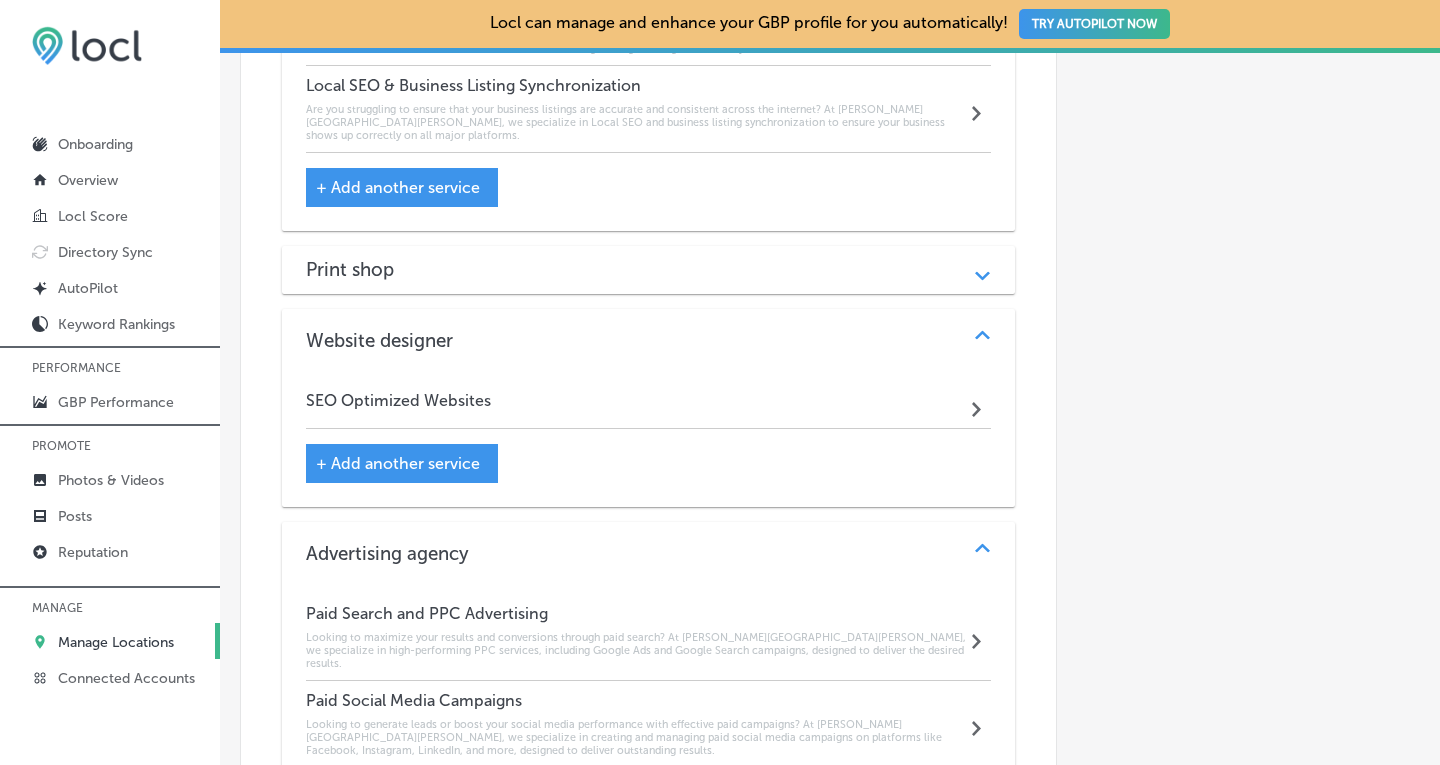 click on "SEO Optimized Websites" at bounding box center [398, 400] 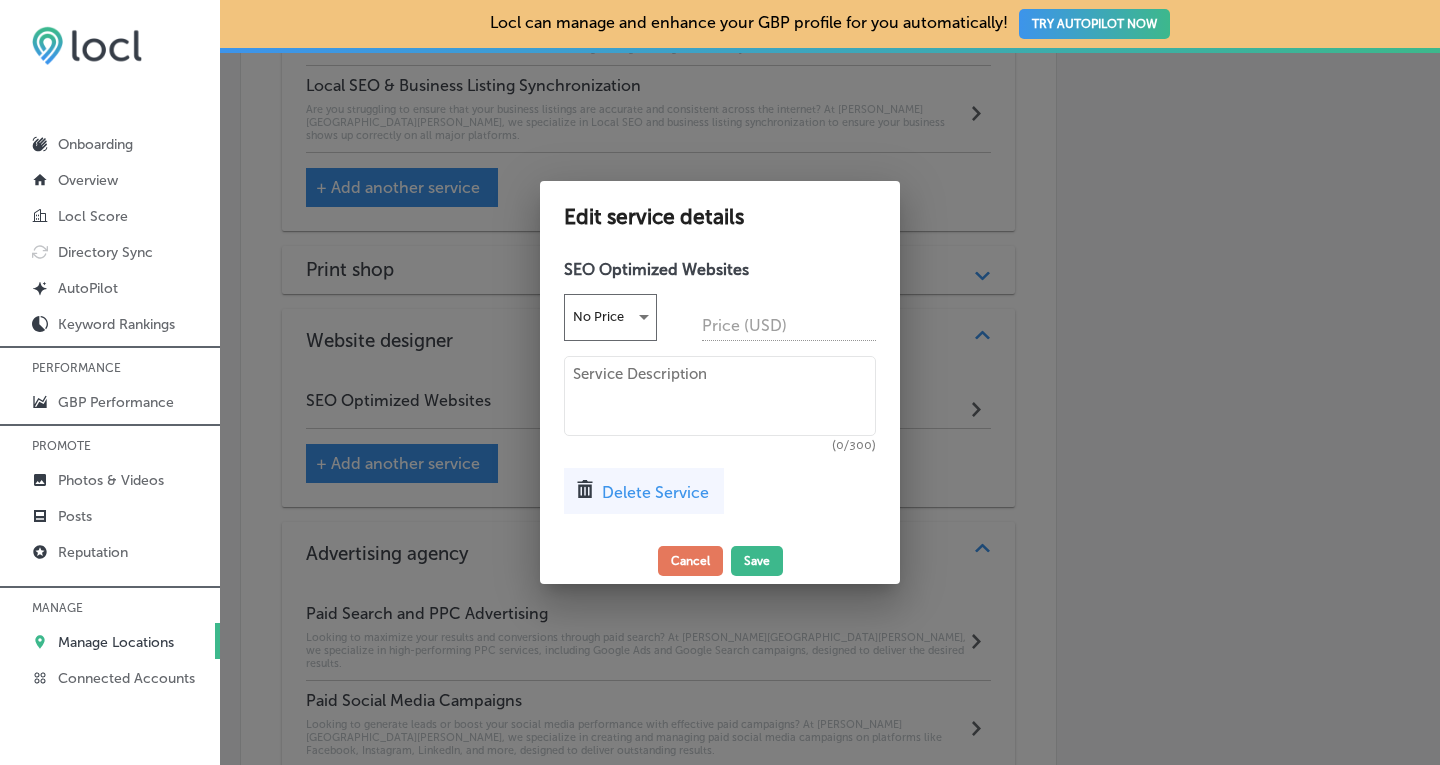 click at bounding box center (720, 396) 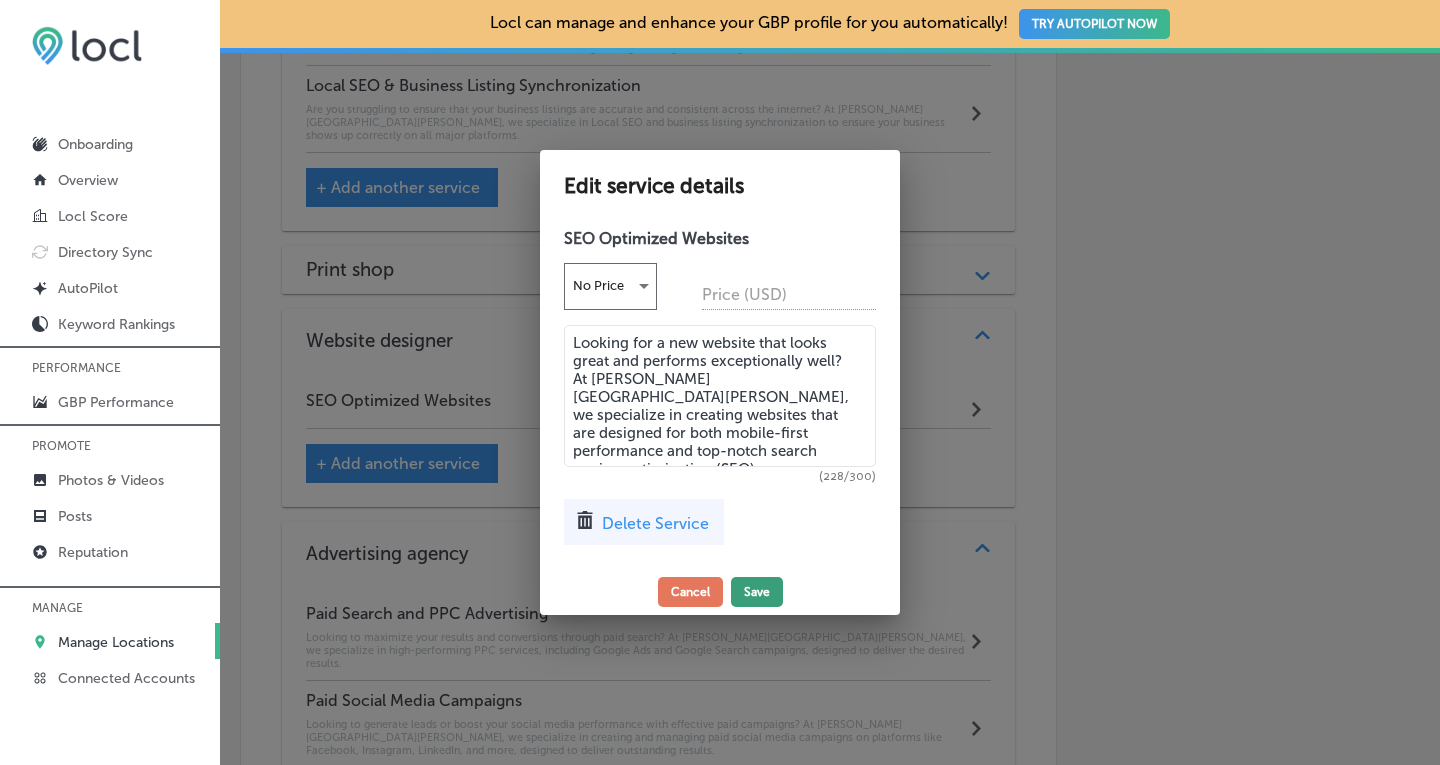click on "Save" at bounding box center (757, 592) 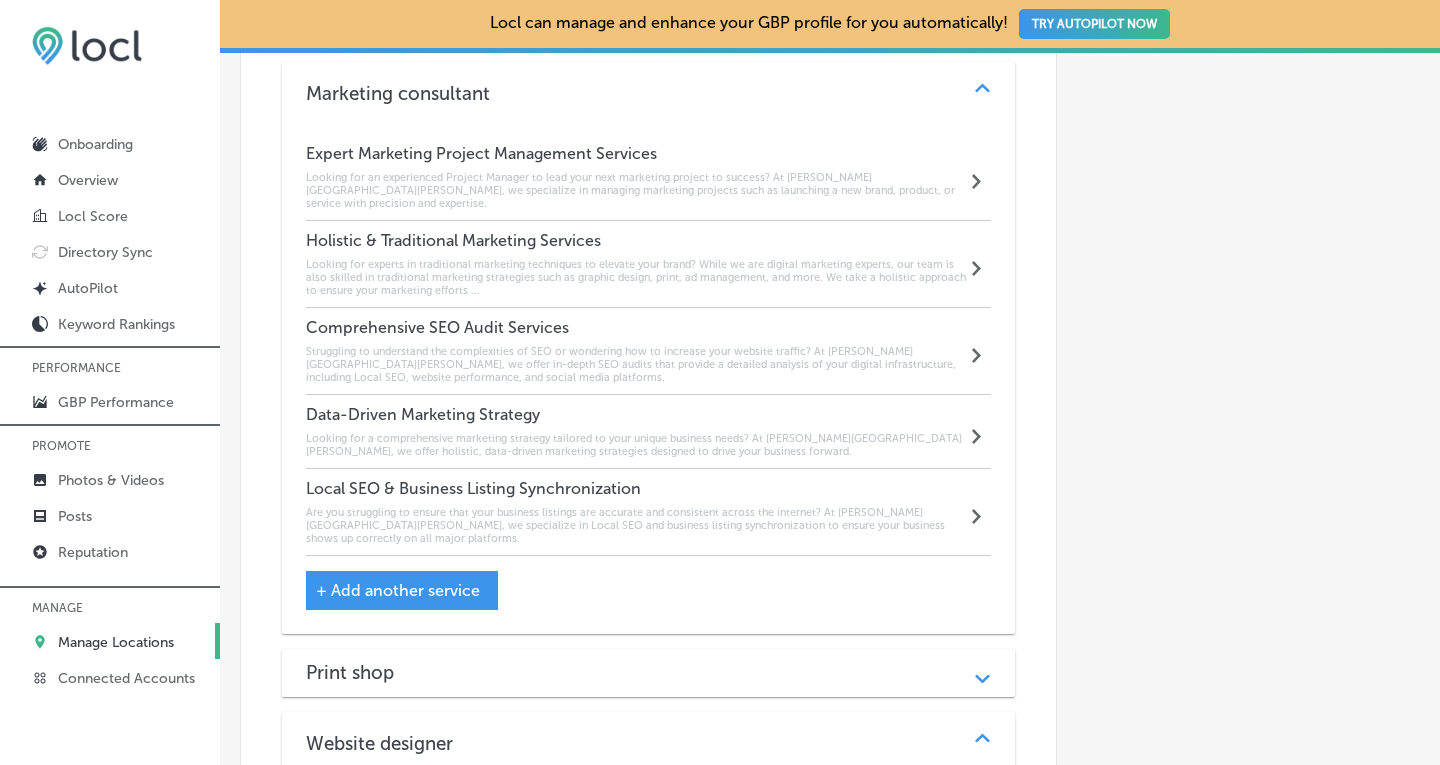 scroll, scrollTop: 1124, scrollLeft: 0, axis: vertical 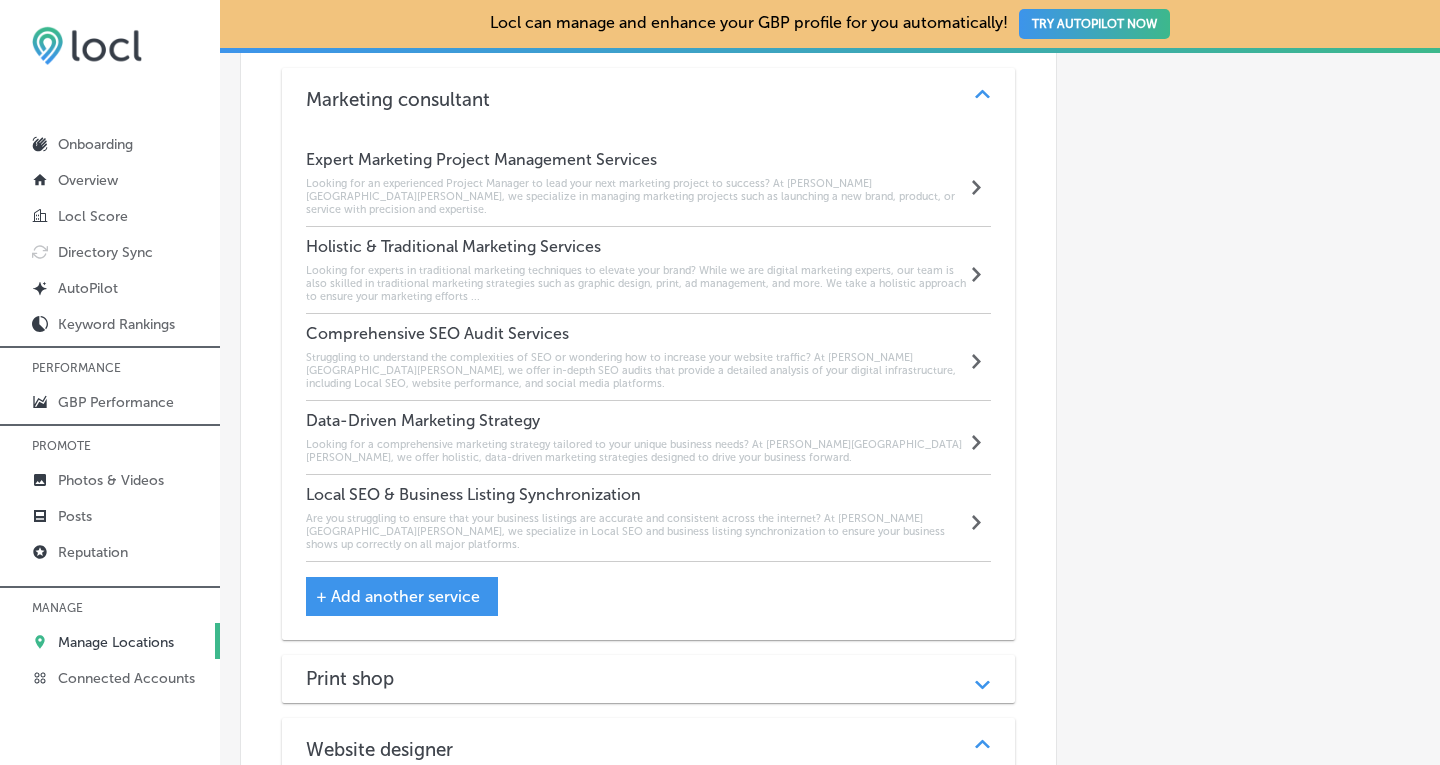 click on "Comprehensive SEO Audit Services Struggling to understand the complexities of SEO or wondering how to increase your website traffic? At [PERSON_NAME][GEOGRAPHIC_DATA][PERSON_NAME], we offer in-depth SEO audits that provide a detailed analysis of your digital infrastructure, including Local SEO, website performance, and social media platforms." at bounding box center [636, 357] 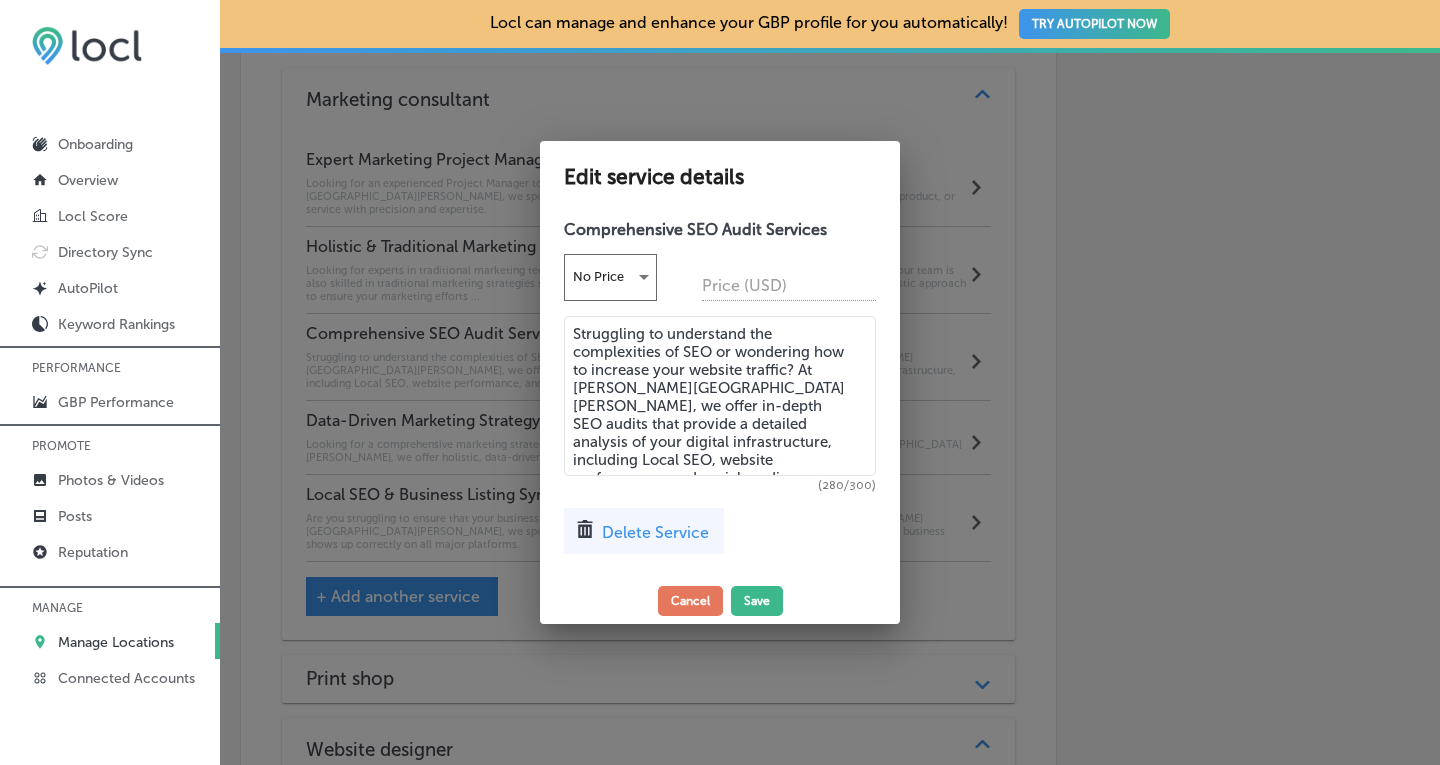 drag, startPoint x: 748, startPoint y: 462, endPoint x: 561, endPoint y: 323, distance: 233.00215 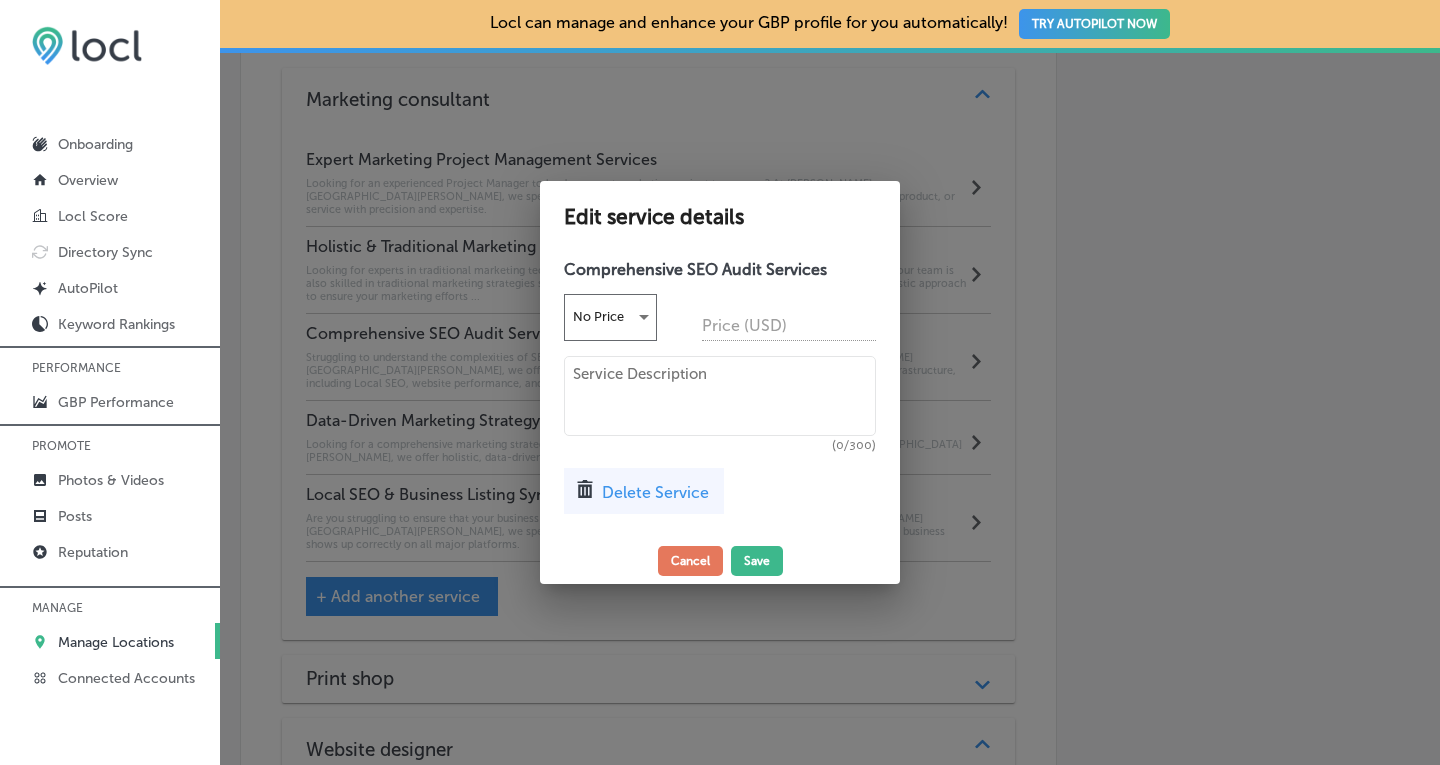 click on "Delete Service" at bounding box center (655, 492) 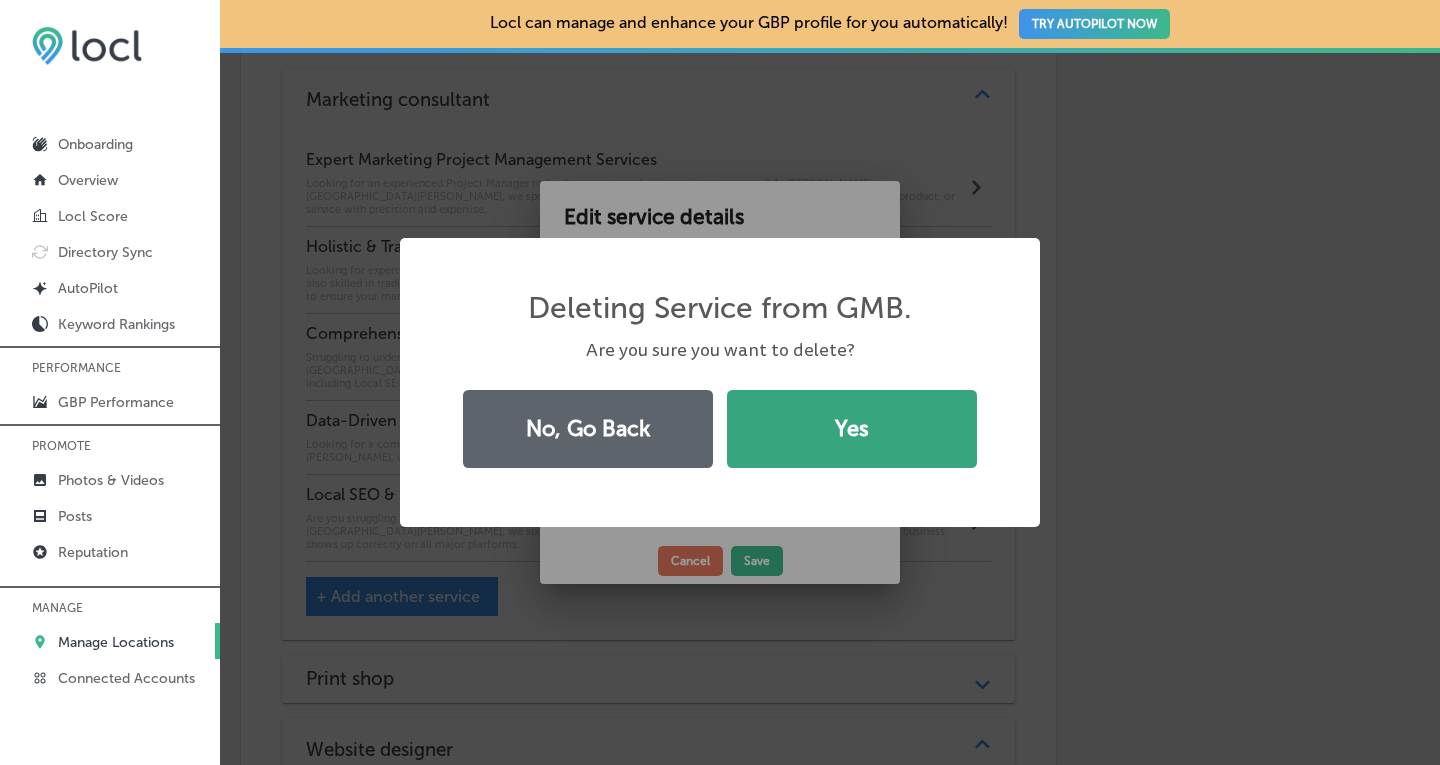click on "Yes" at bounding box center [852, 429] 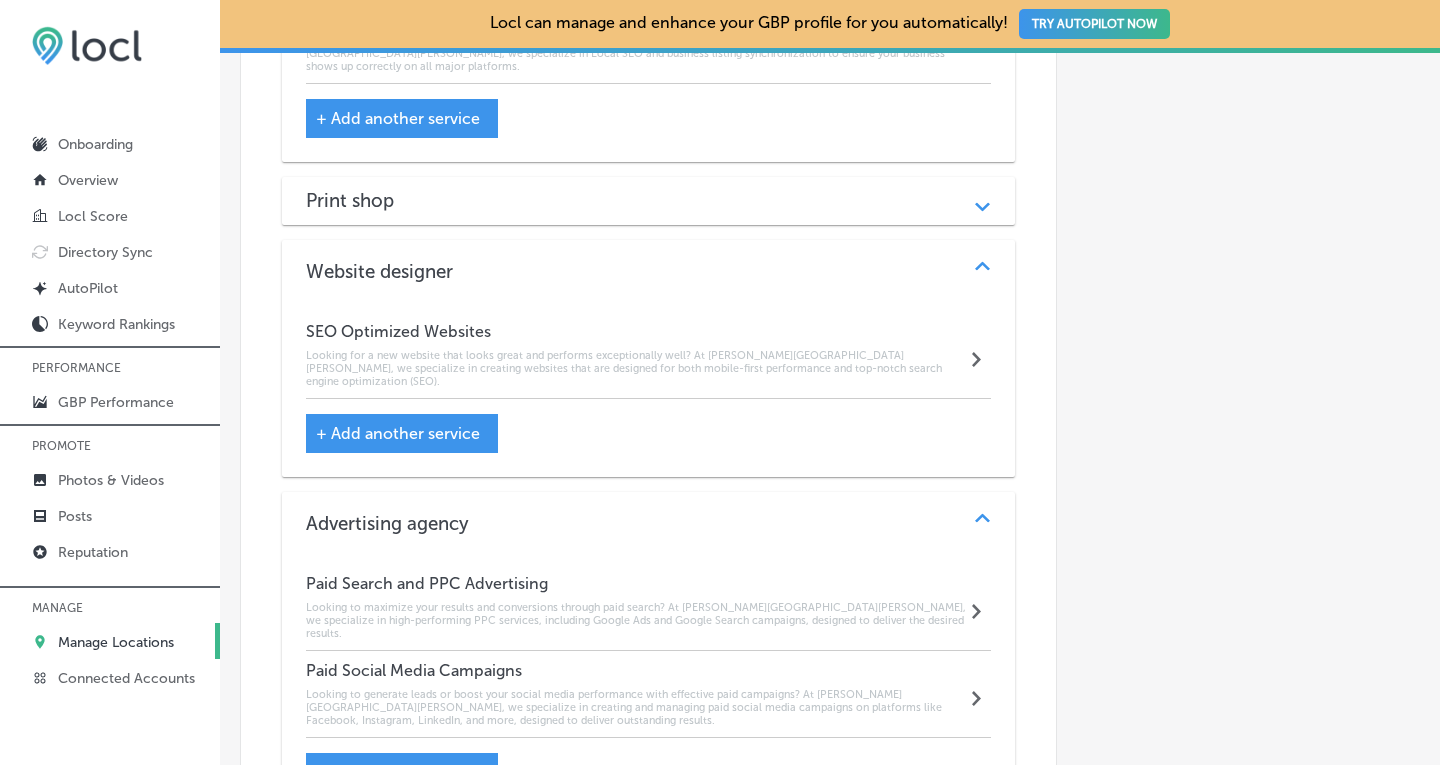scroll, scrollTop: 1525, scrollLeft: 0, axis: vertical 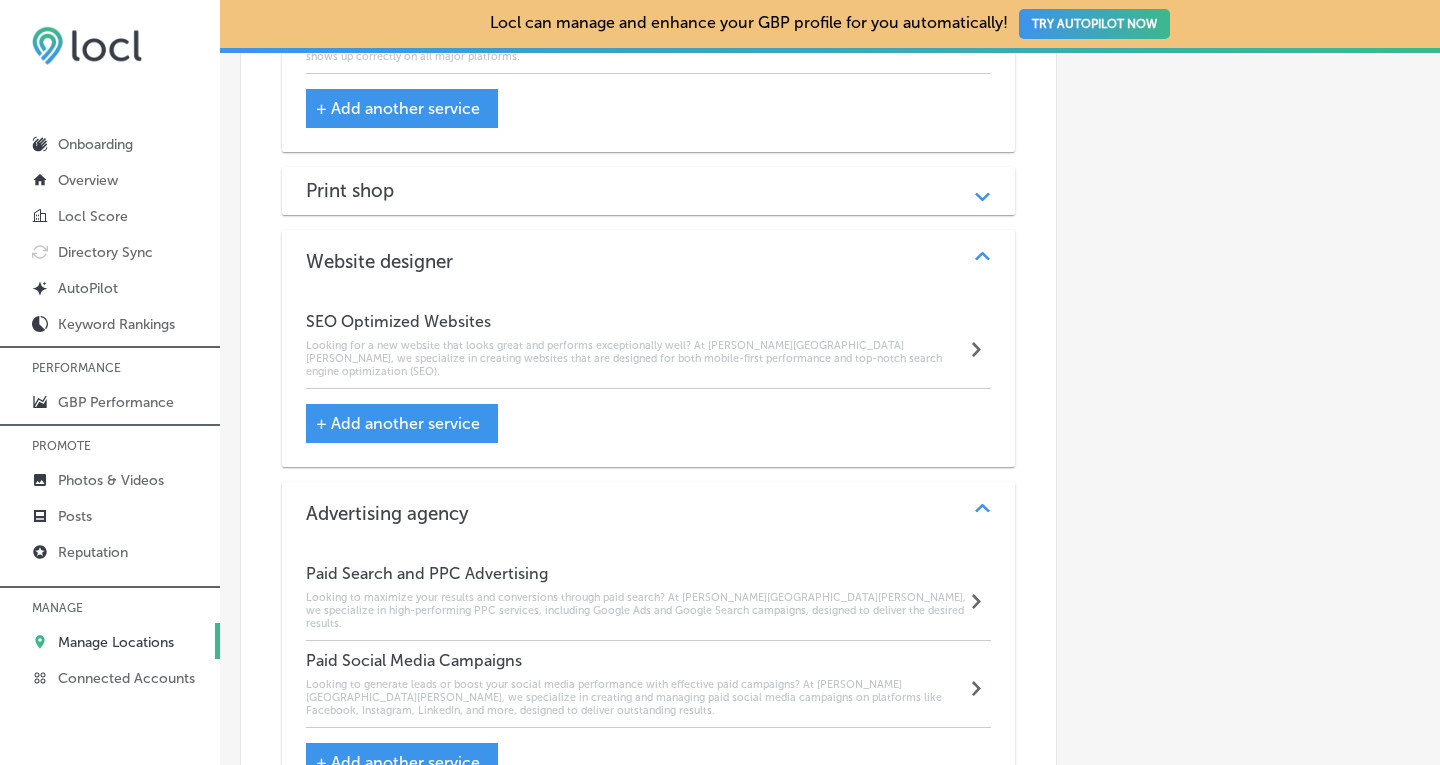 click on "+ Add another service" at bounding box center [398, 423] 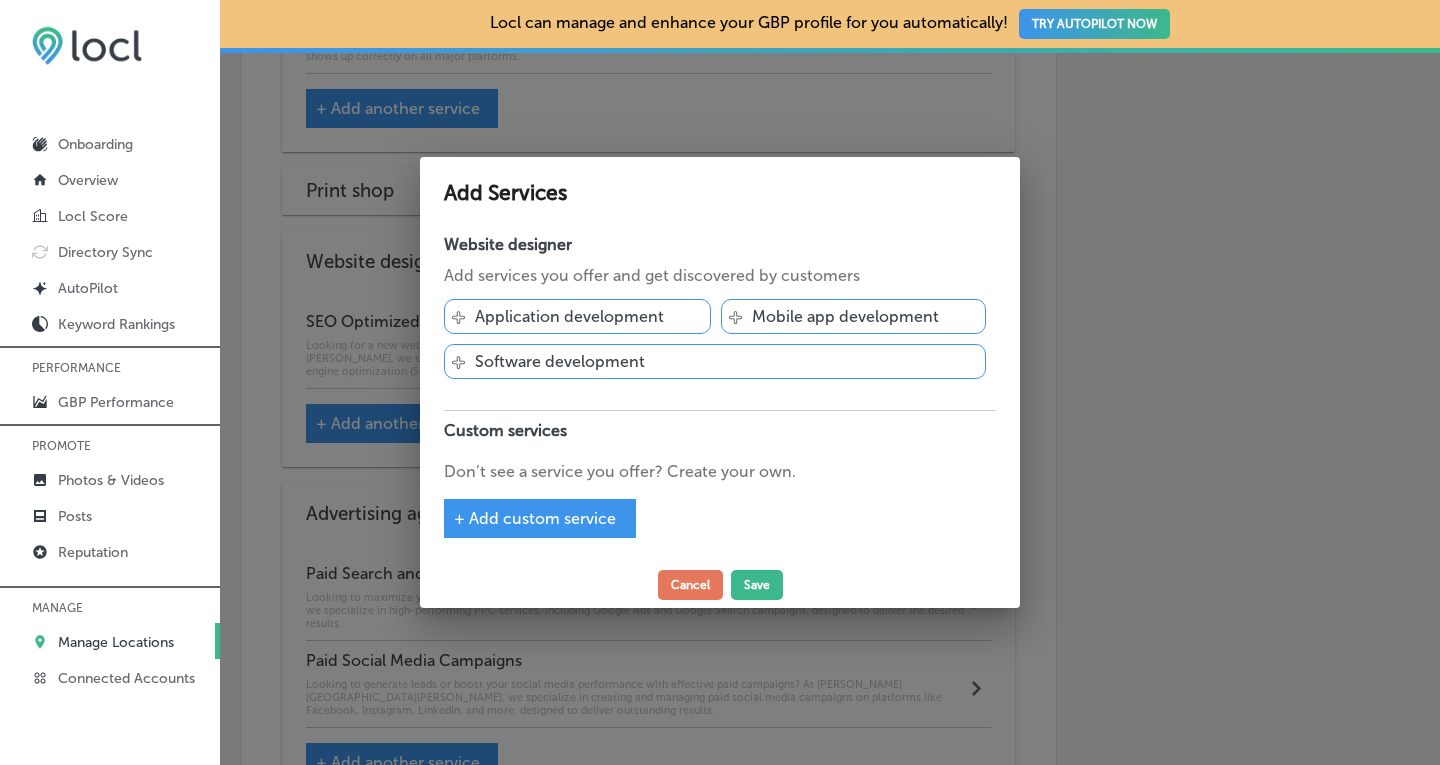 click on "+ Add custom service" at bounding box center (535, 518) 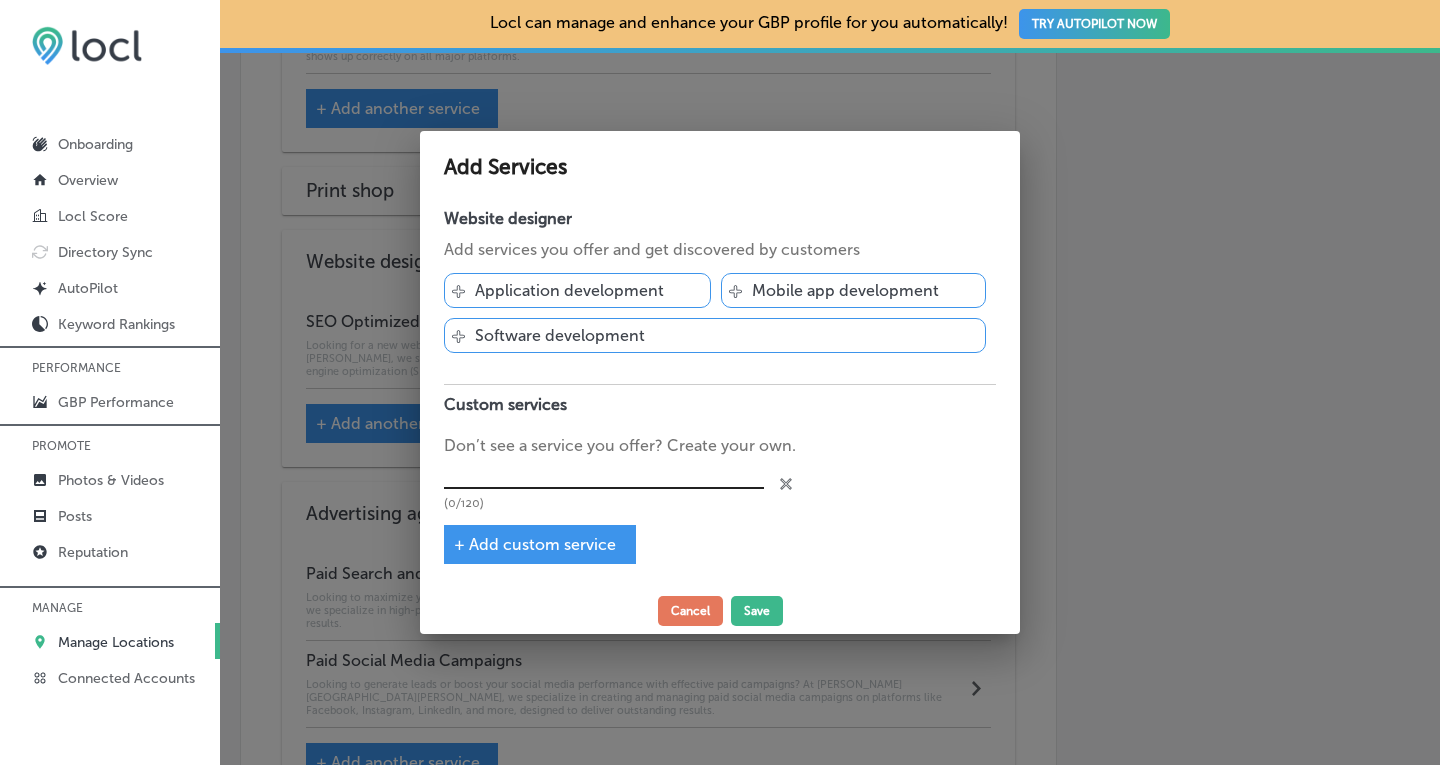 click at bounding box center (604, 473) 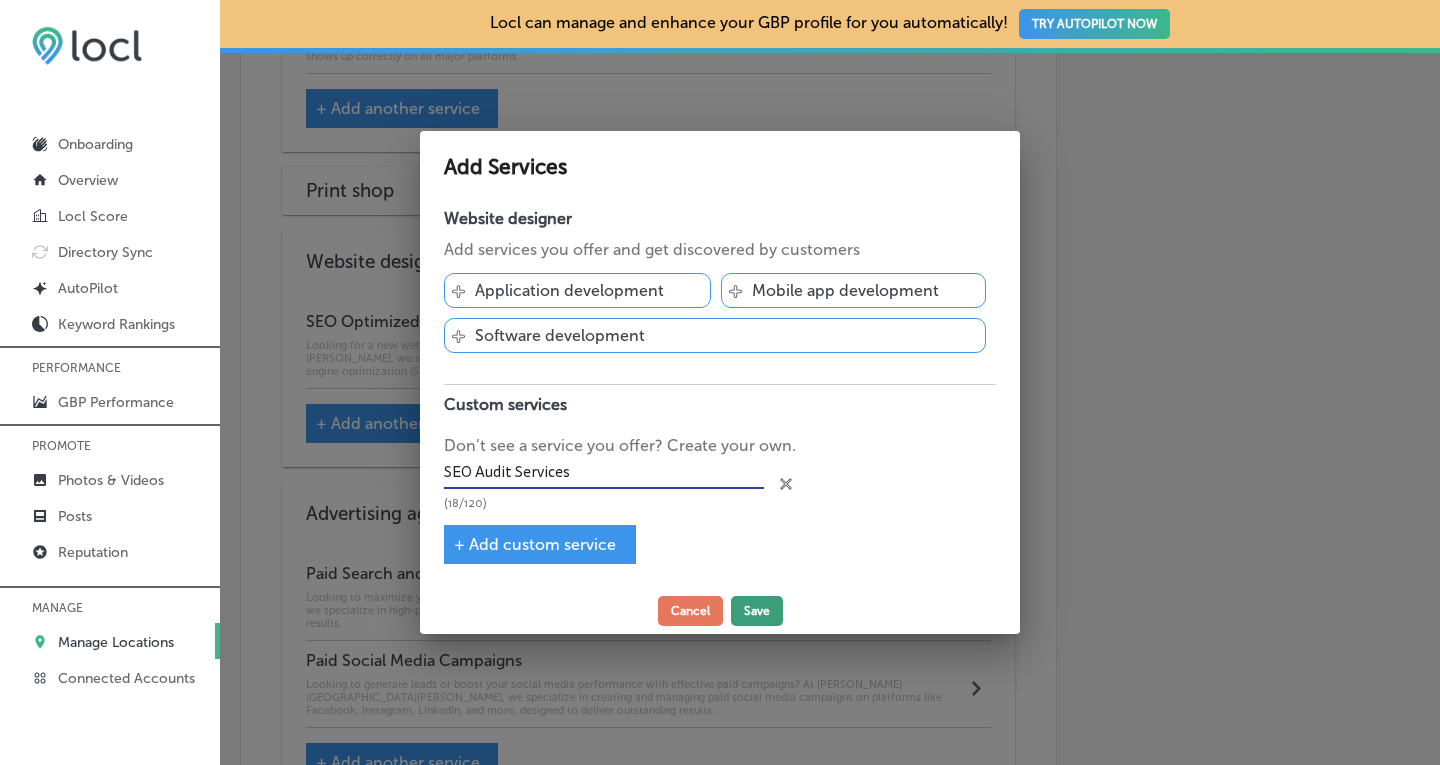 click on "Save" at bounding box center (757, 611) 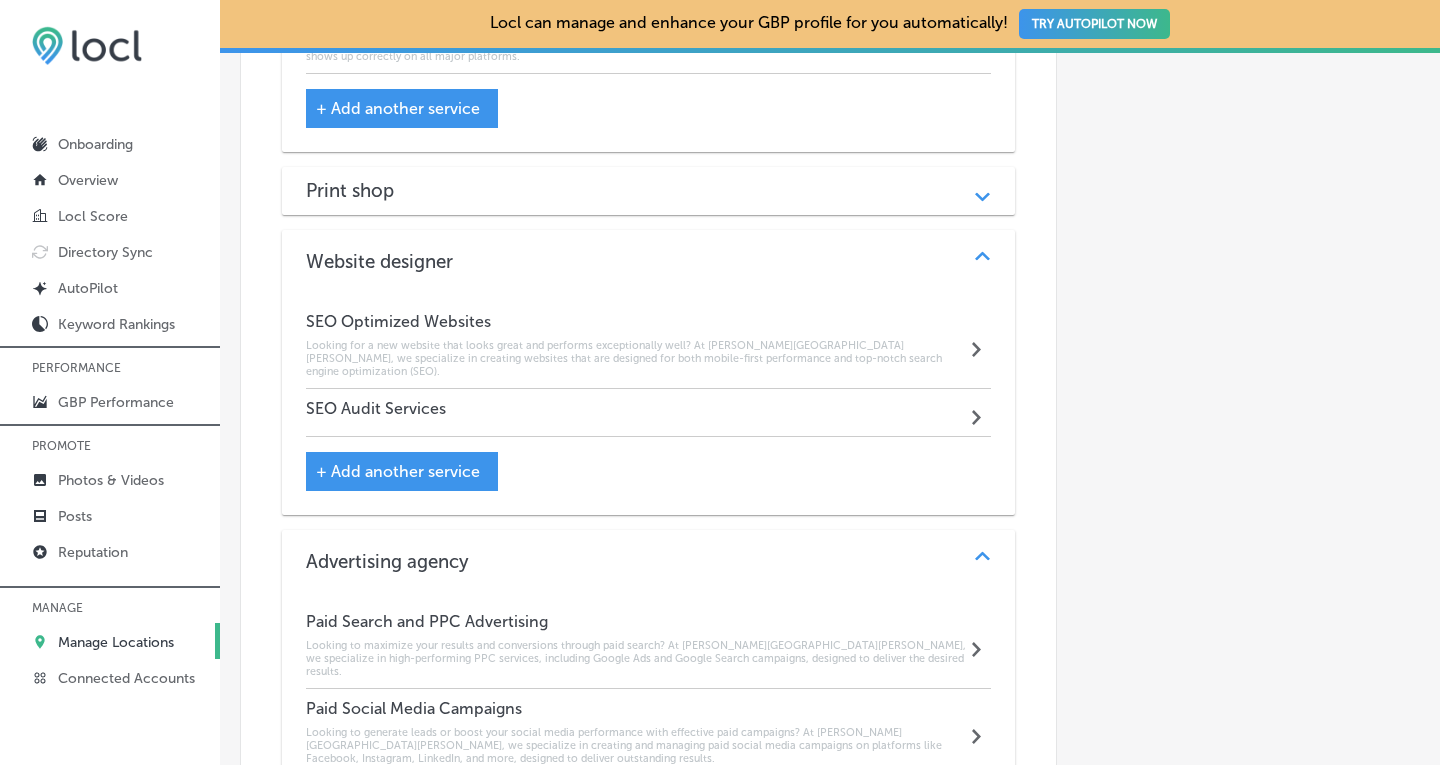 click on "SEO Audit Services" at bounding box center [376, 408] 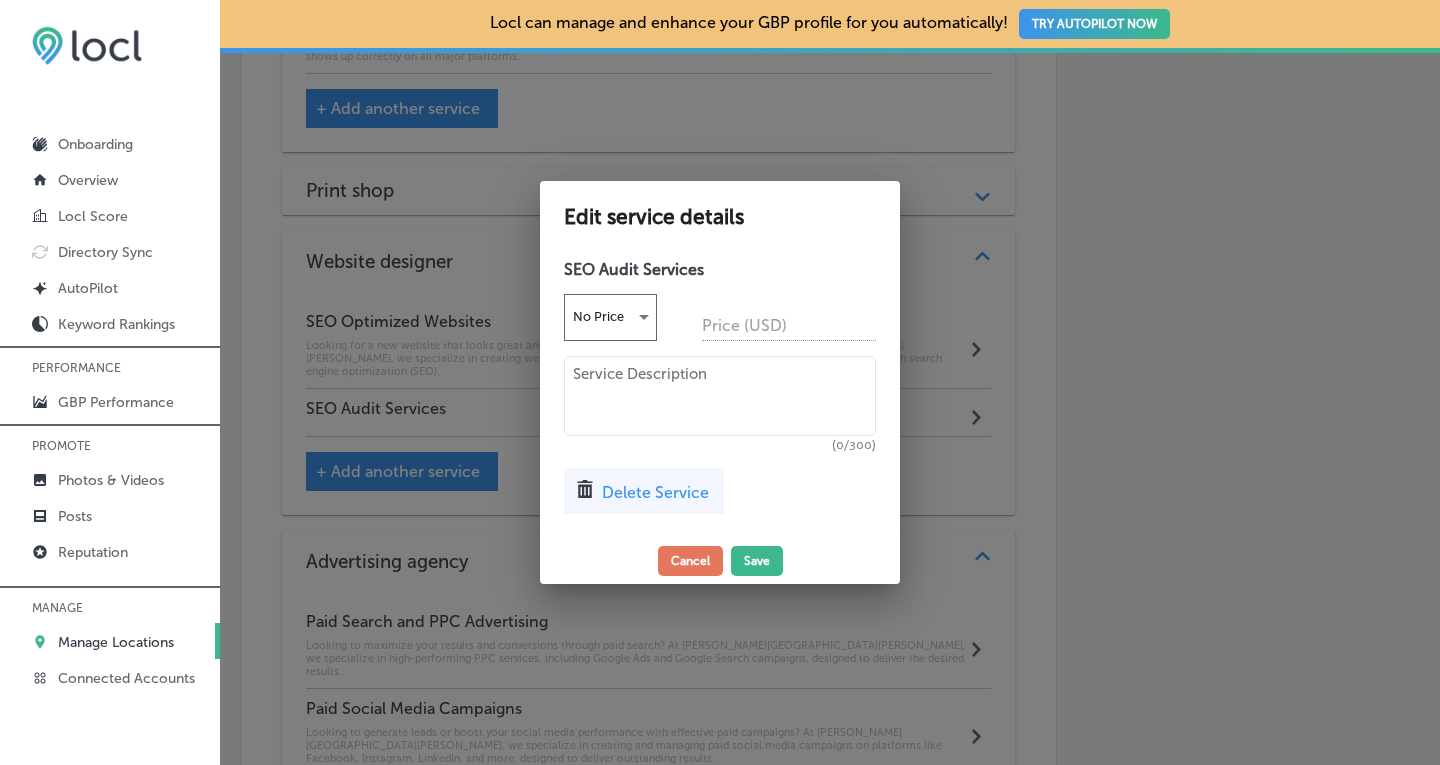 click at bounding box center (720, 396) 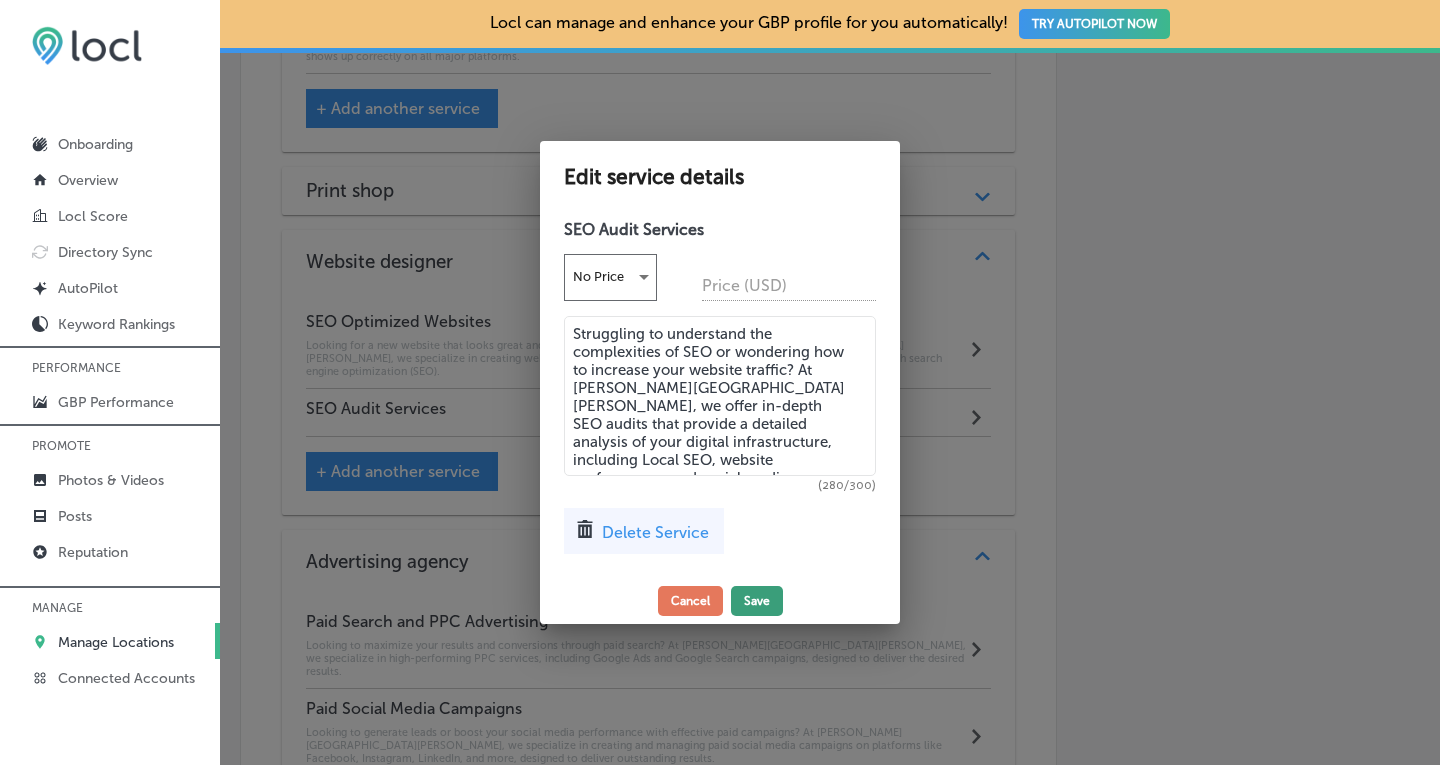 click on "Save" at bounding box center (757, 601) 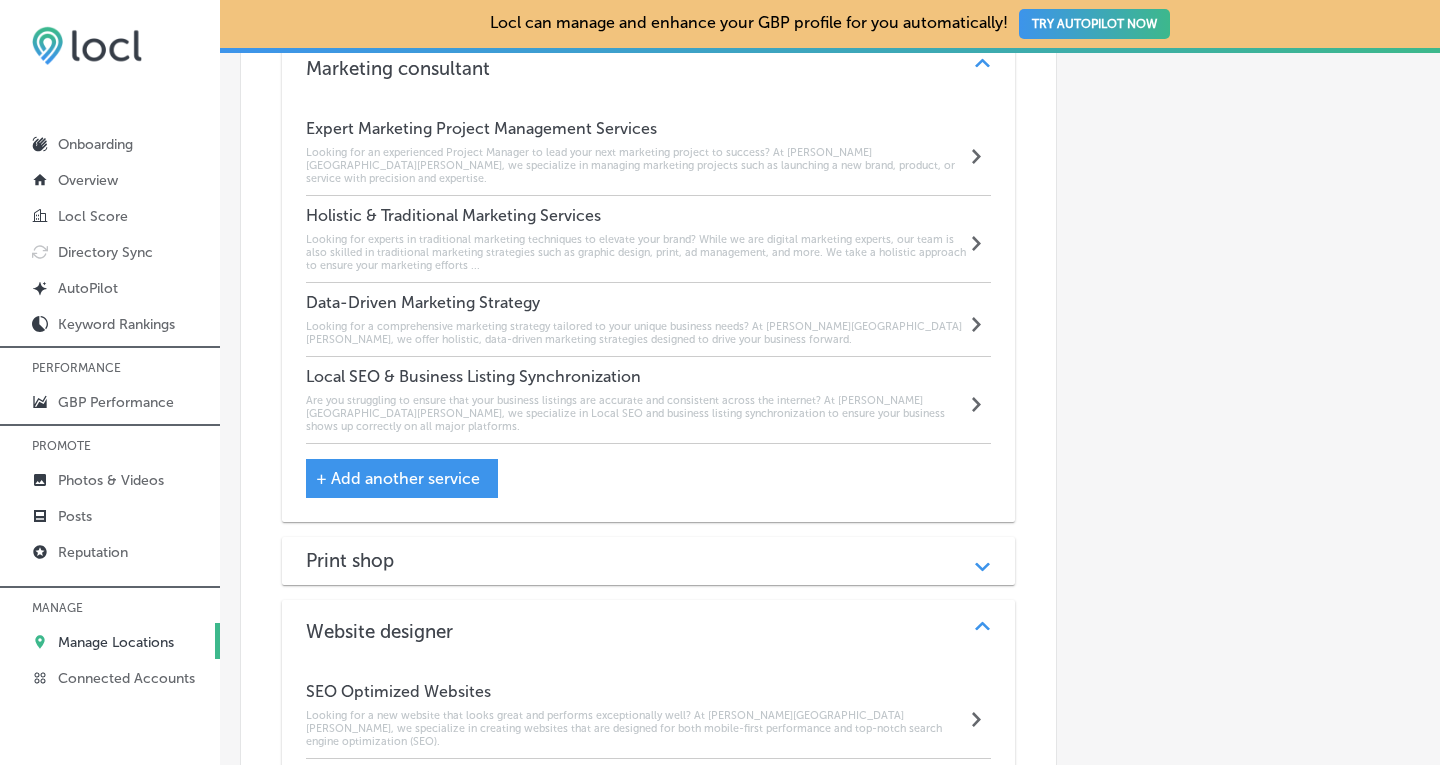 scroll, scrollTop: 1157, scrollLeft: 0, axis: vertical 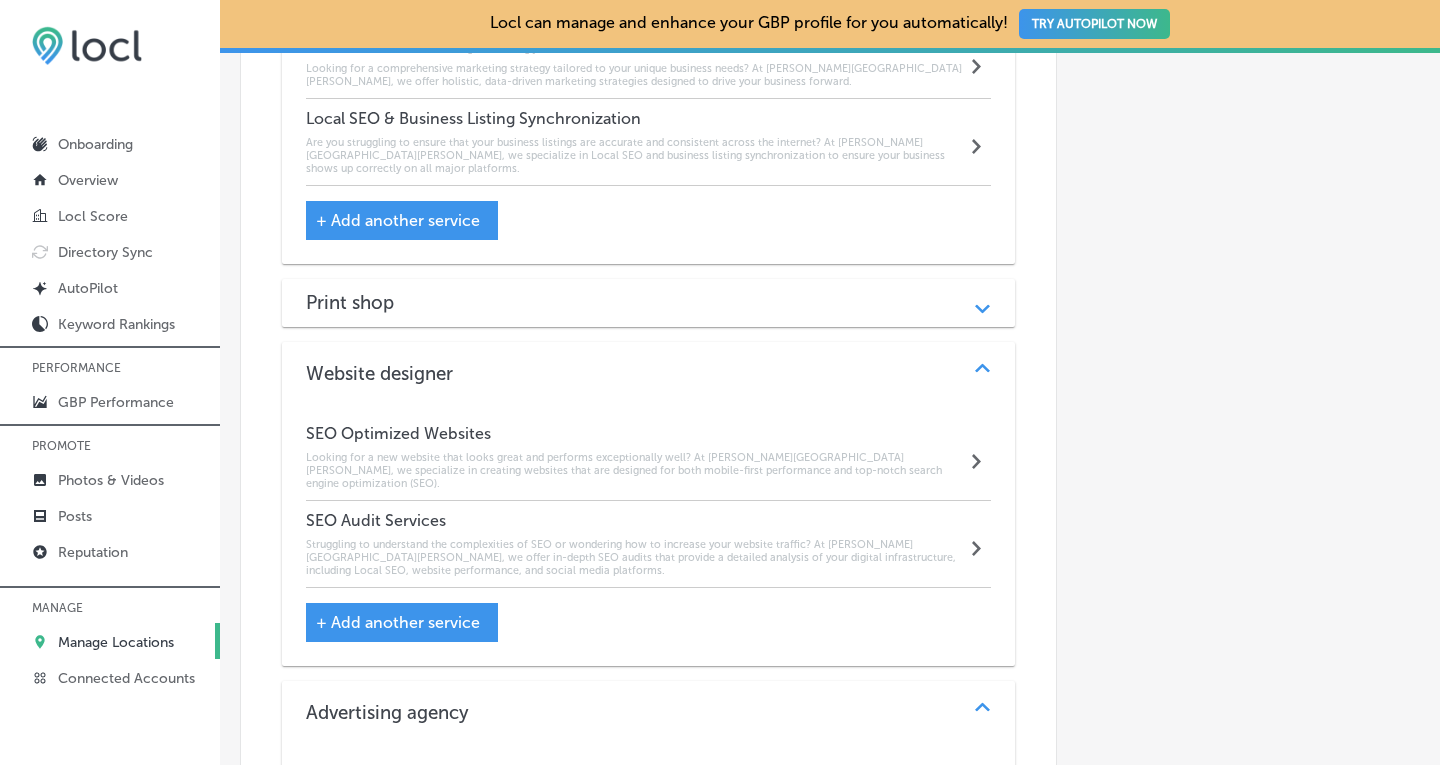 click 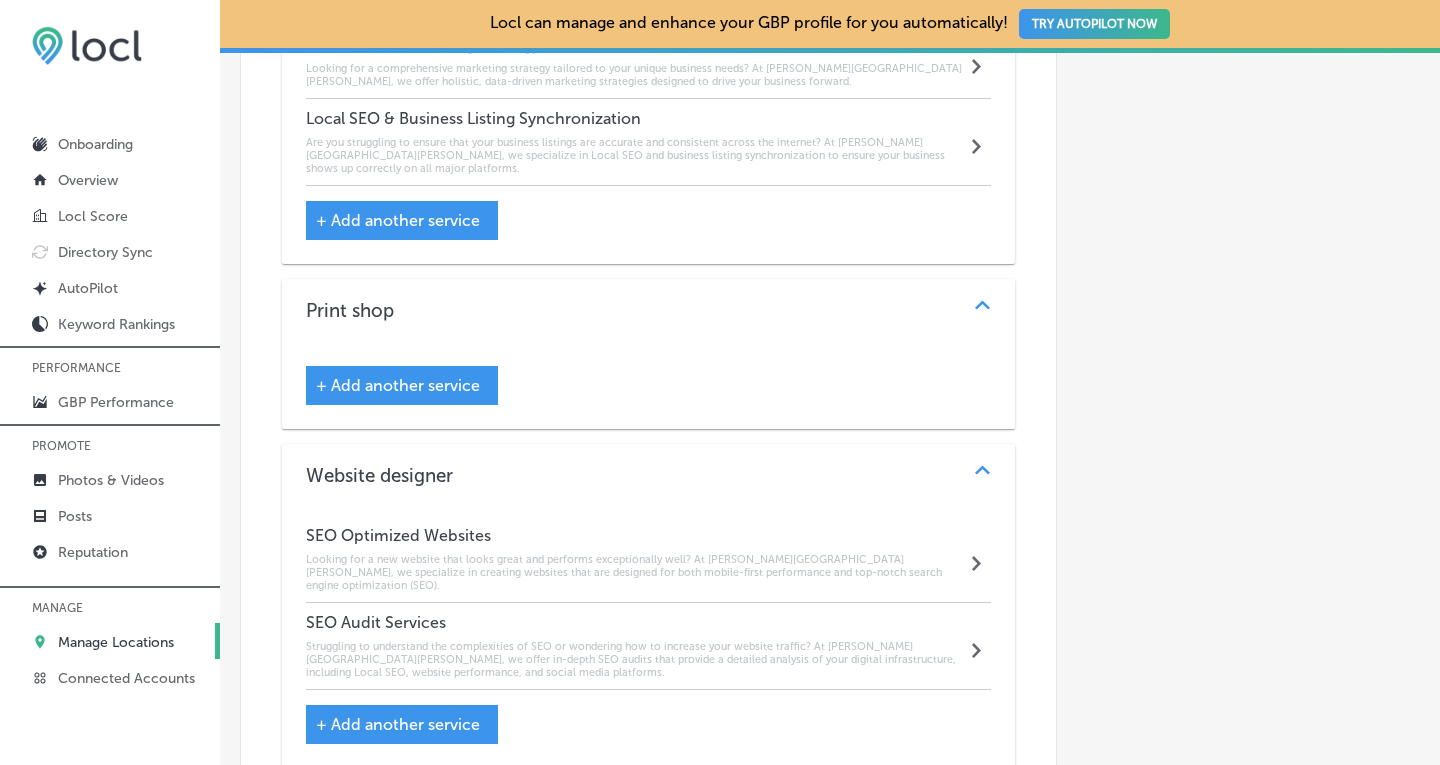 click on "+ Add another service" at bounding box center (398, 385) 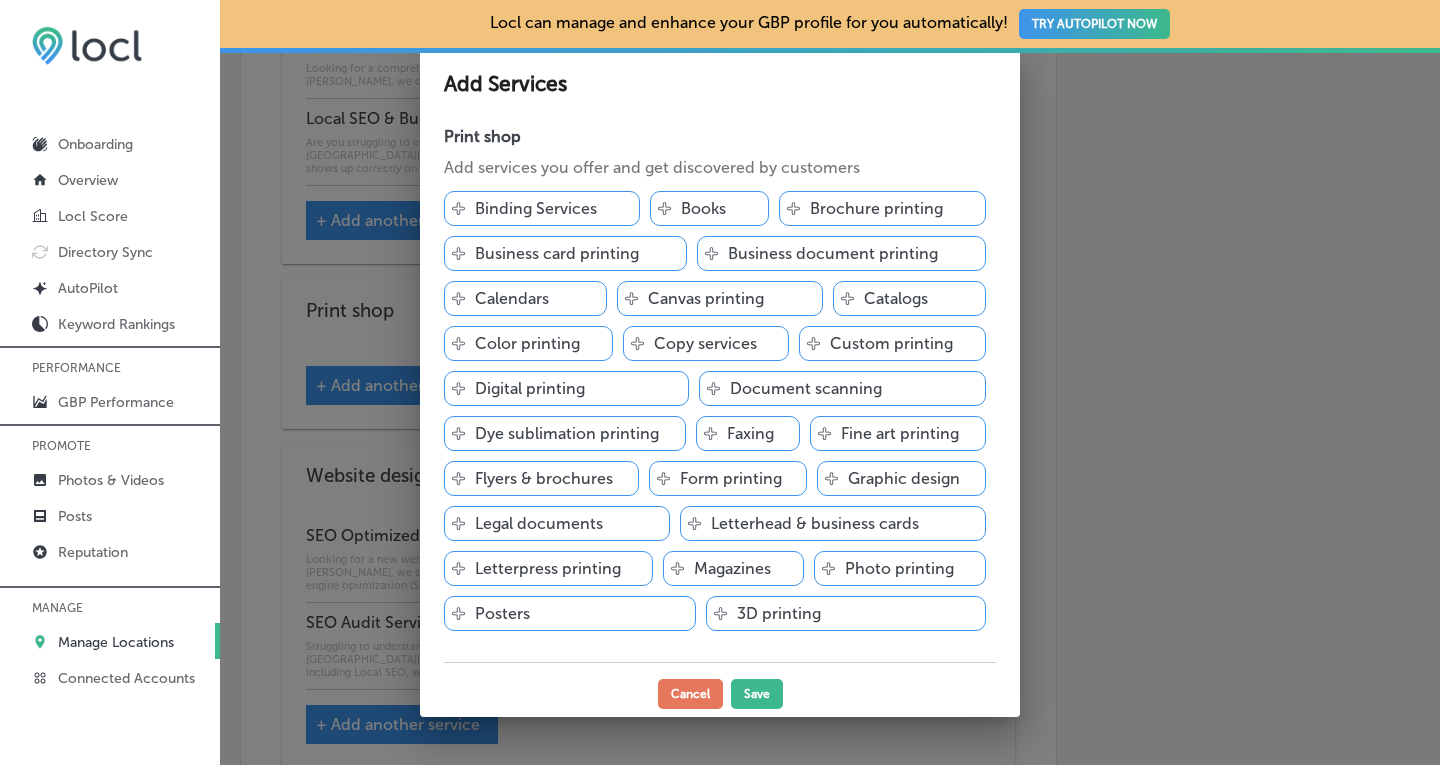 click on "Brochure printing" at bounding box center (876, 208) 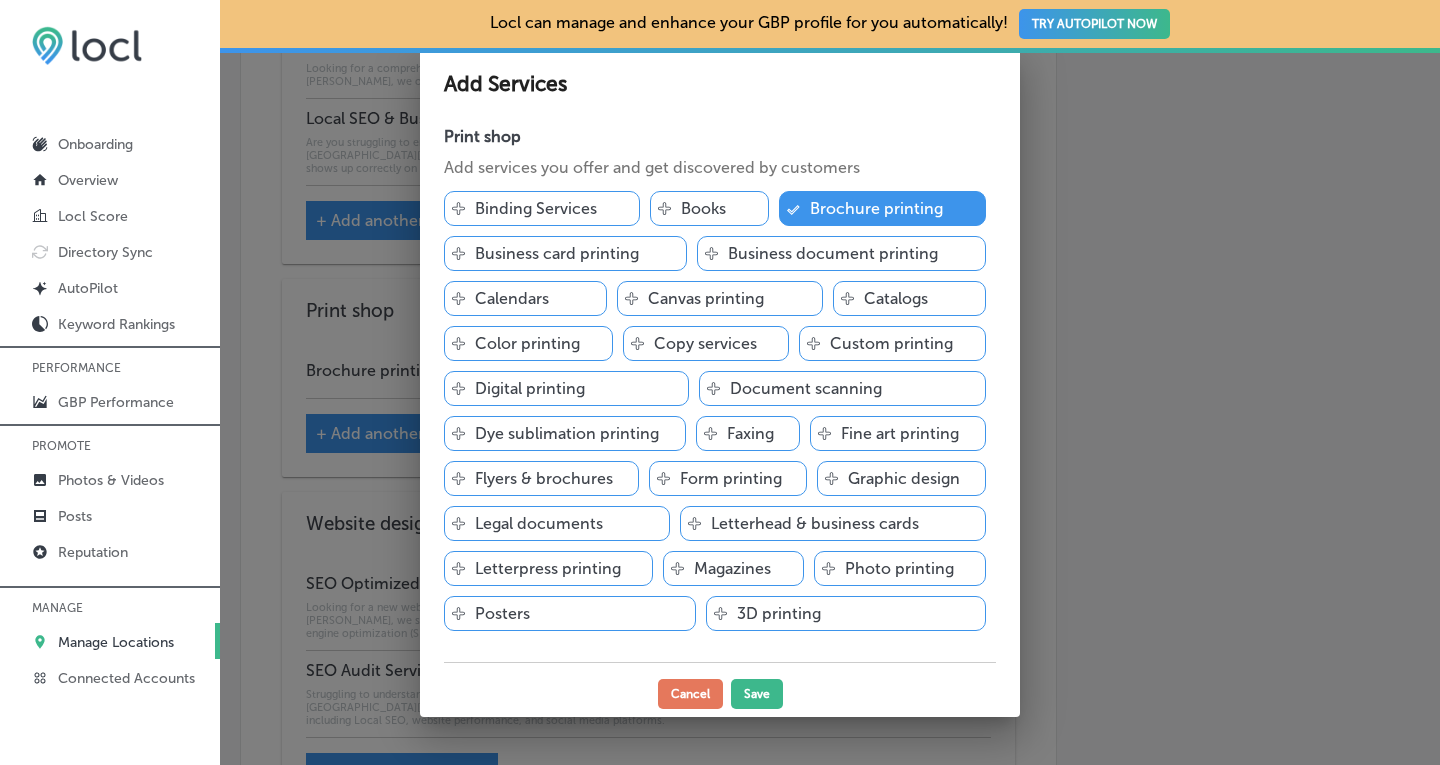 click on "Business document printing" at bounding box center [833, 253] 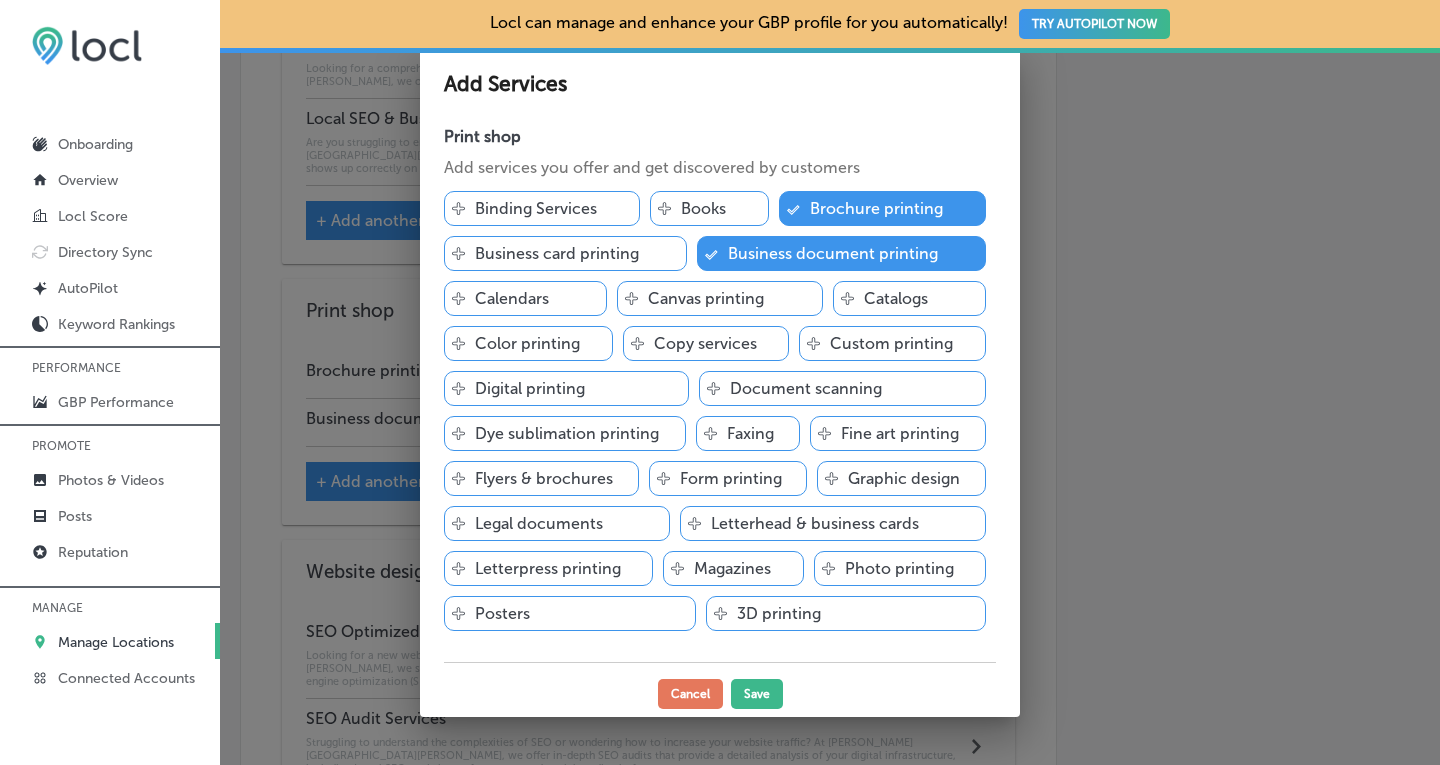click on "Business card printing" at bounding box center (557, 253) 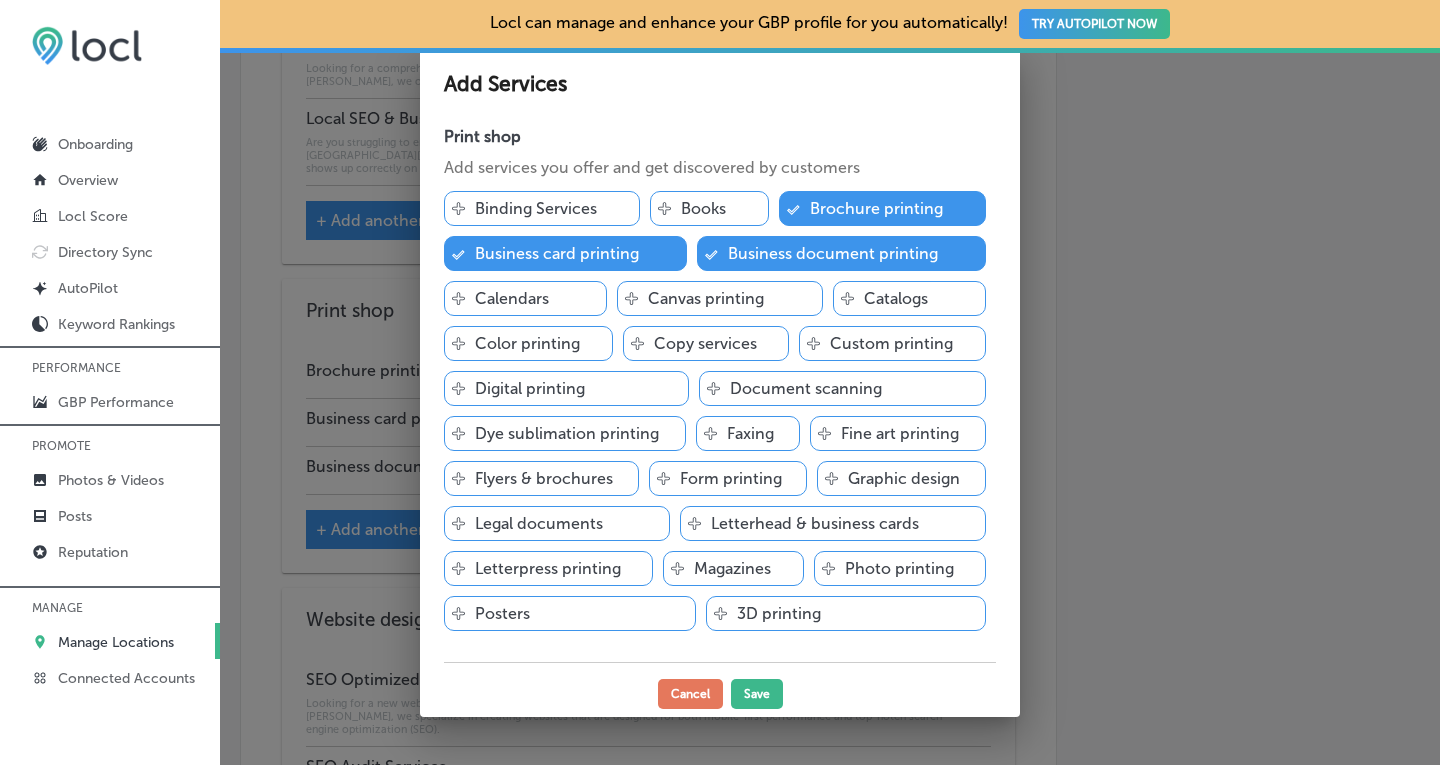 click on "Flyers & brochures" at bounding box center [544, 478] 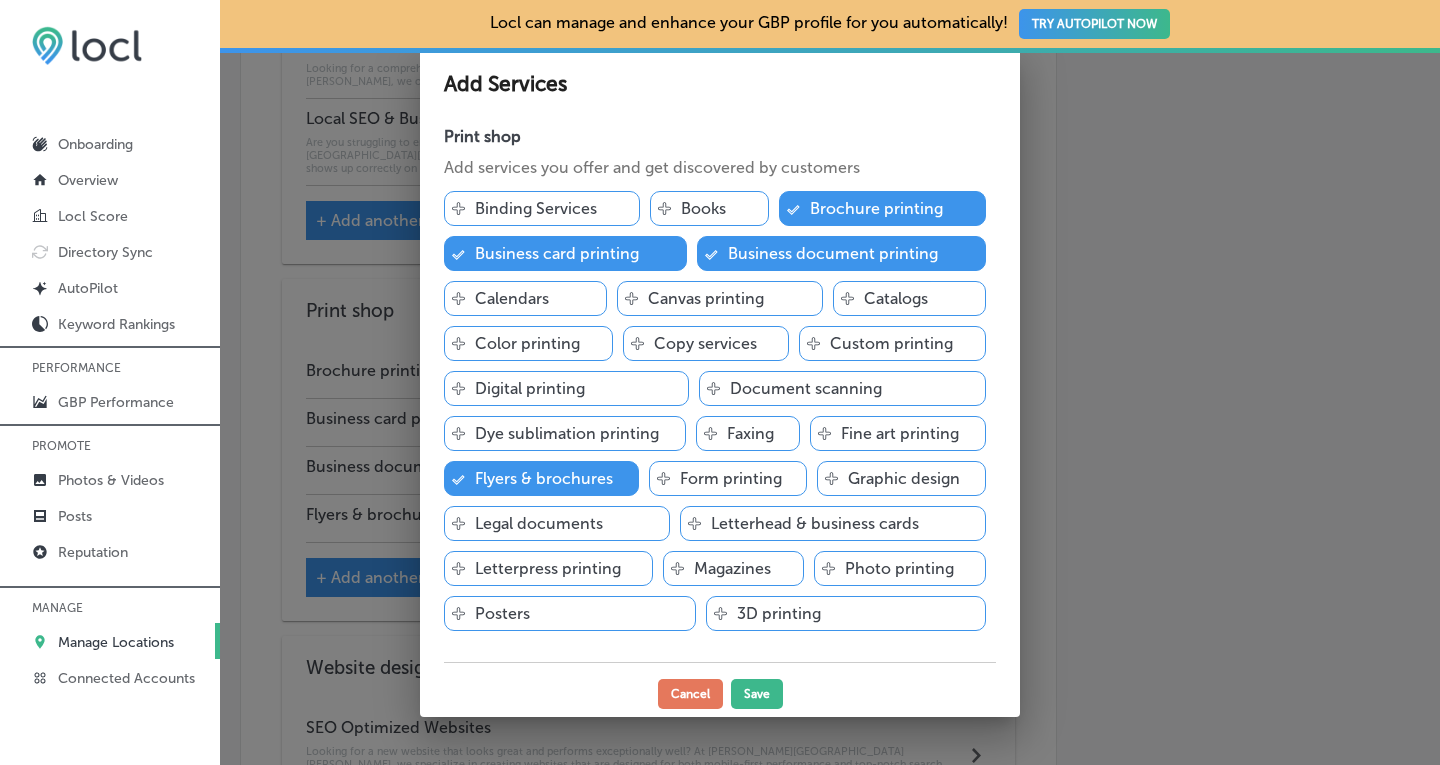 click on "Posters" at bounding box center [502, 613] 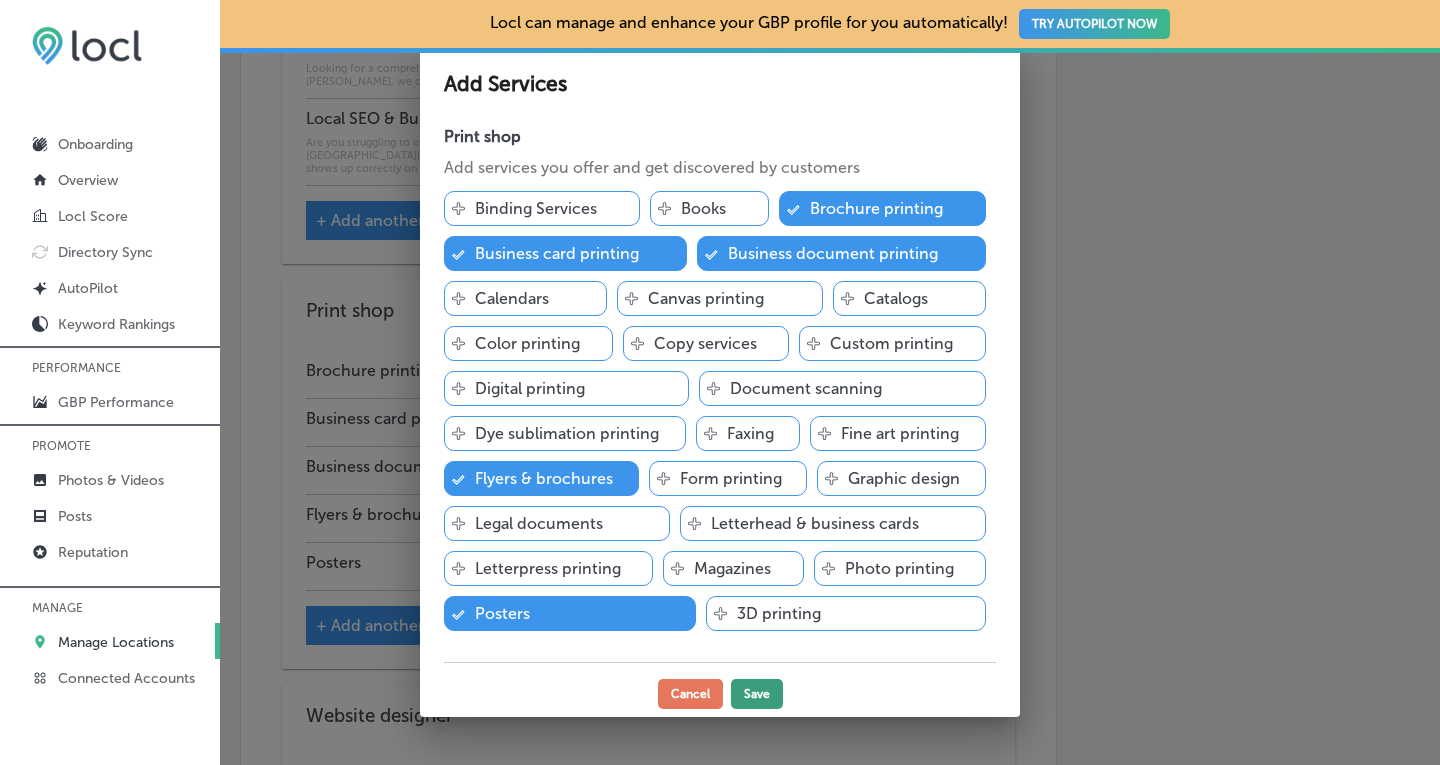 click on "Save" at bounding box center (757, 694) 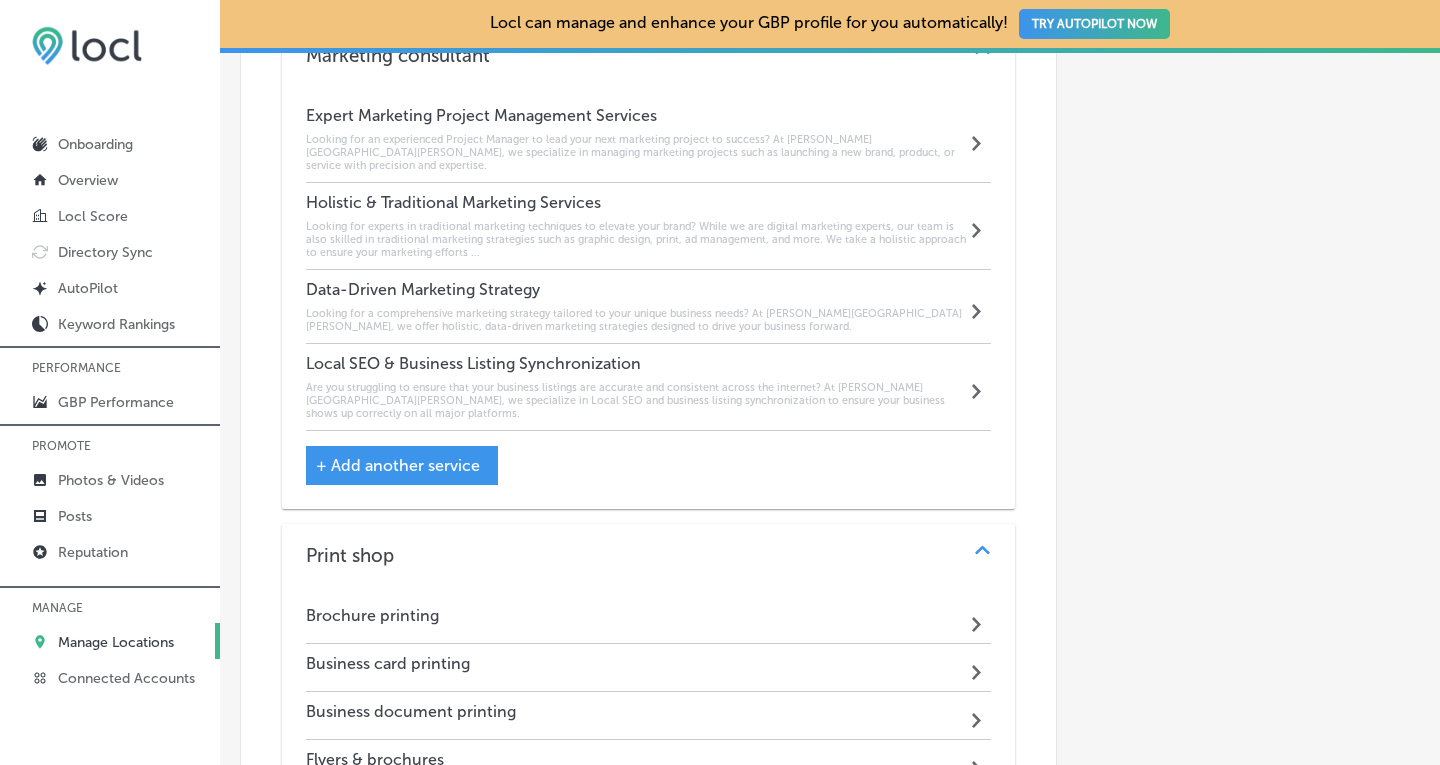 scroll, scrollTop: 1189, scrollLeft: 0, axis: vertical 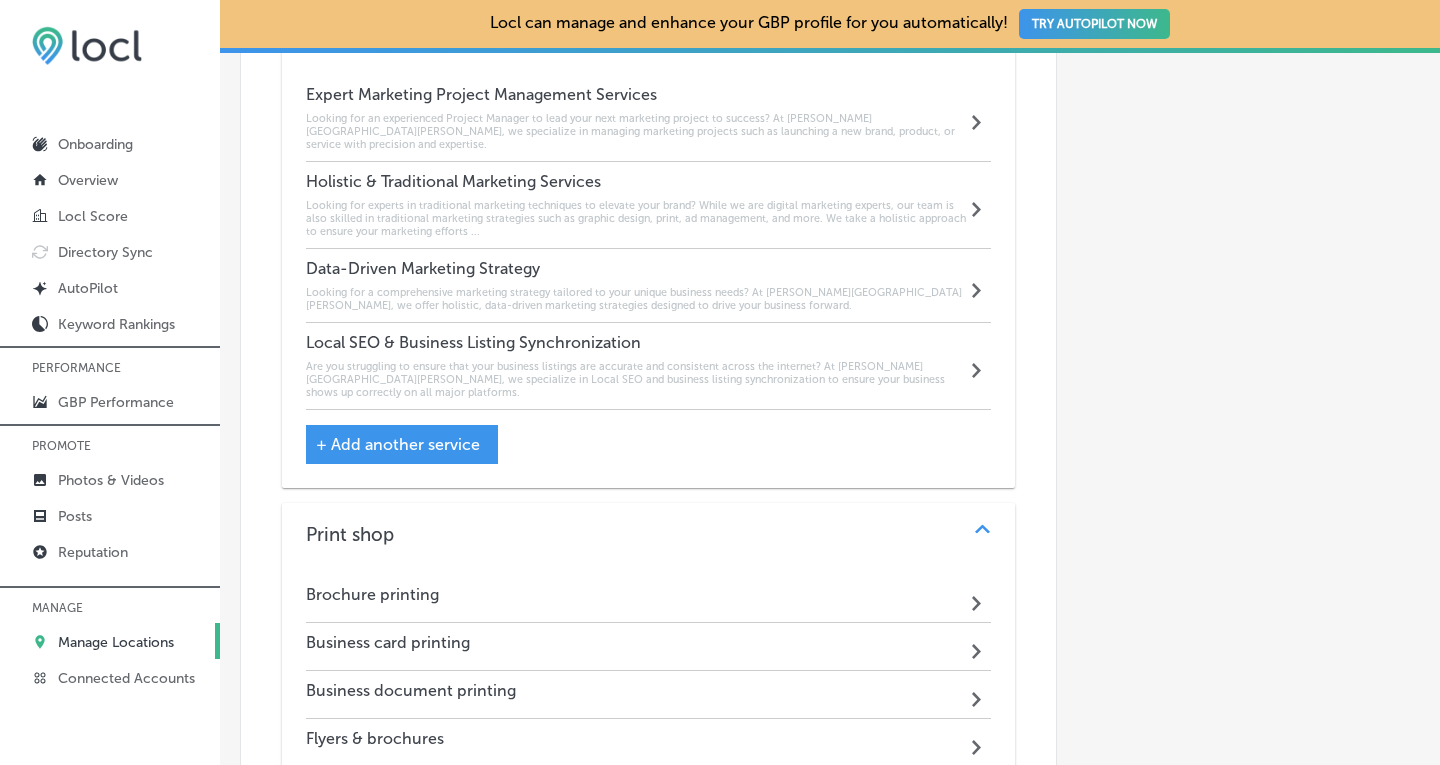 click on "+ Add another service" at bounding box center [402, 444] 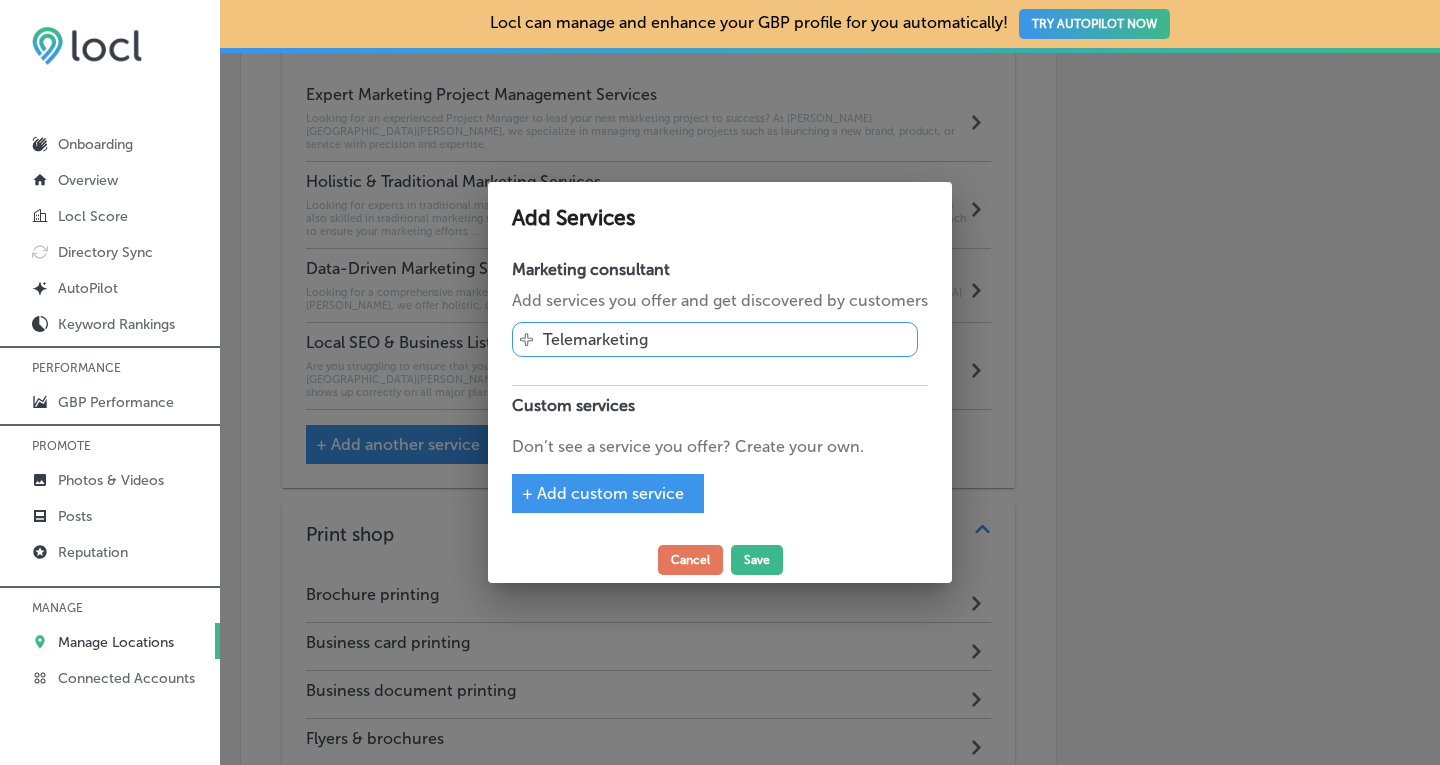 click on "+ Add custom service" at bounding box center (608, 493) 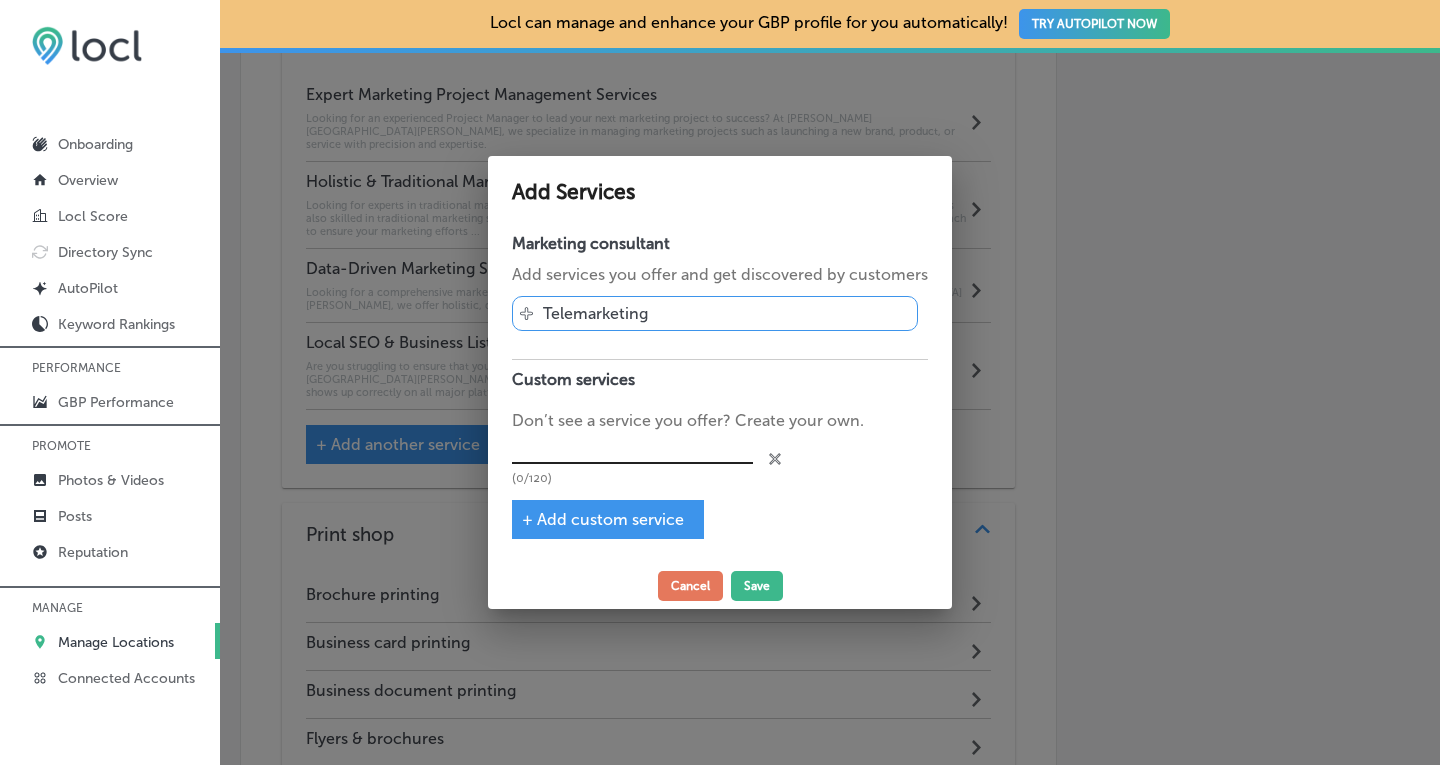 click at bounding box center [632, 448] 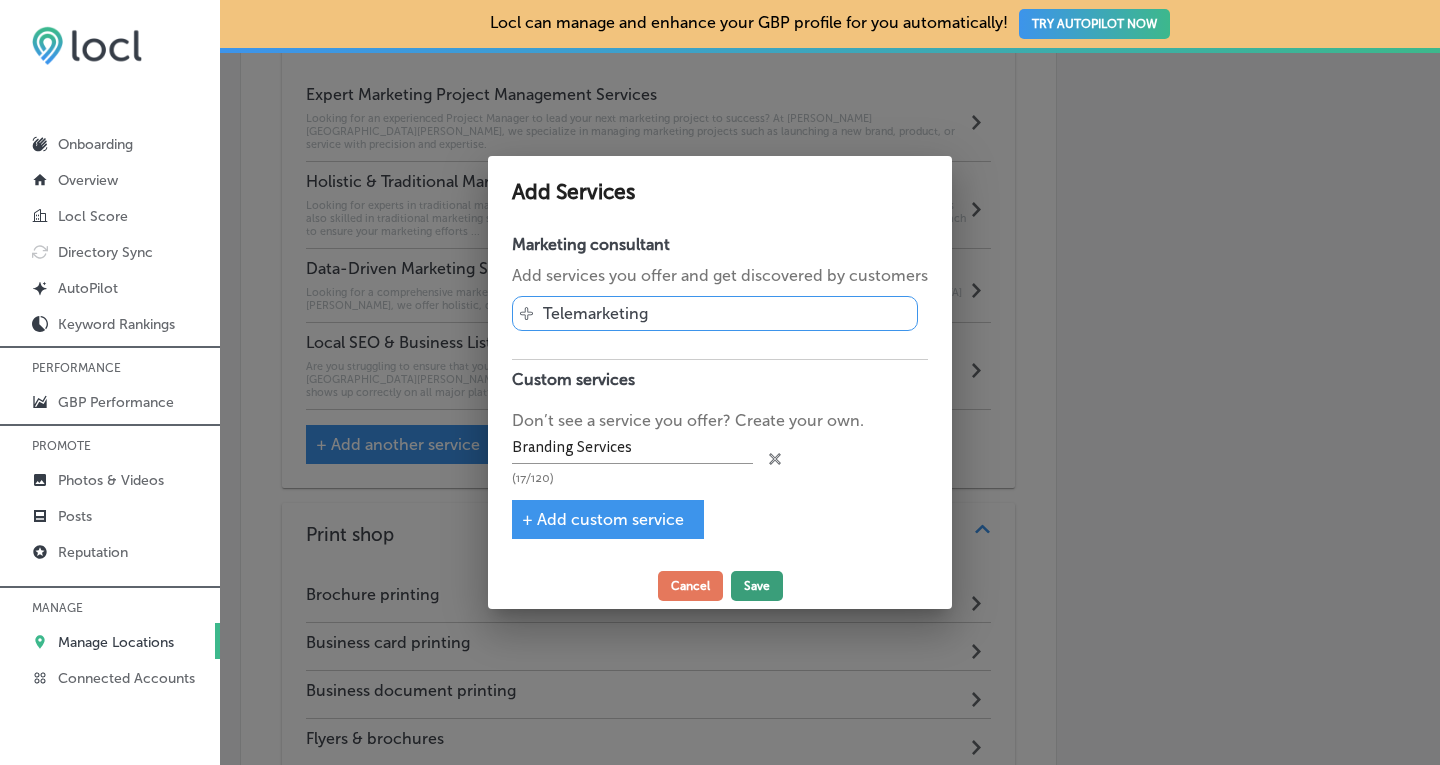 click on "Save" at bounding box center [757, 586] 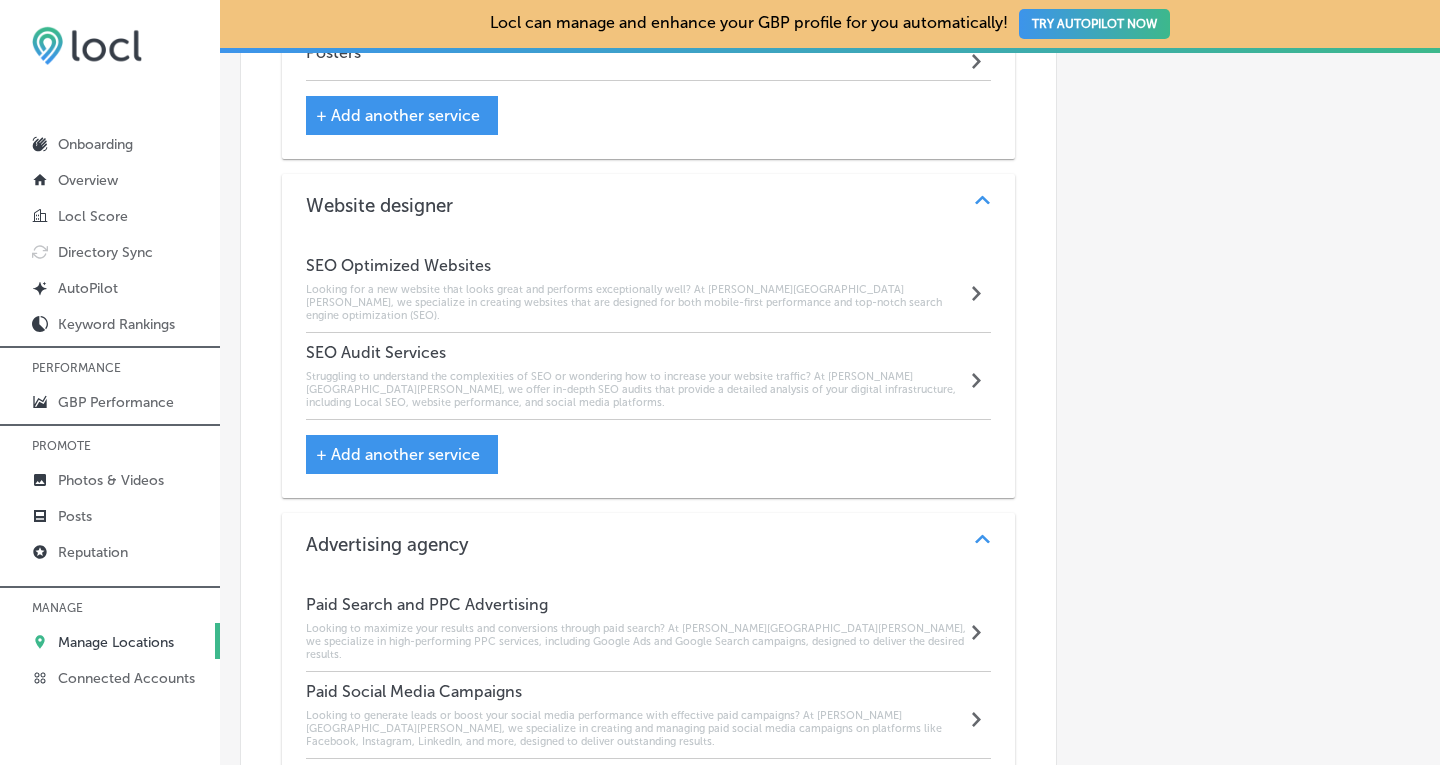 scroll, scrollTop: 2013, scrollLeft: 0, axis: vertical 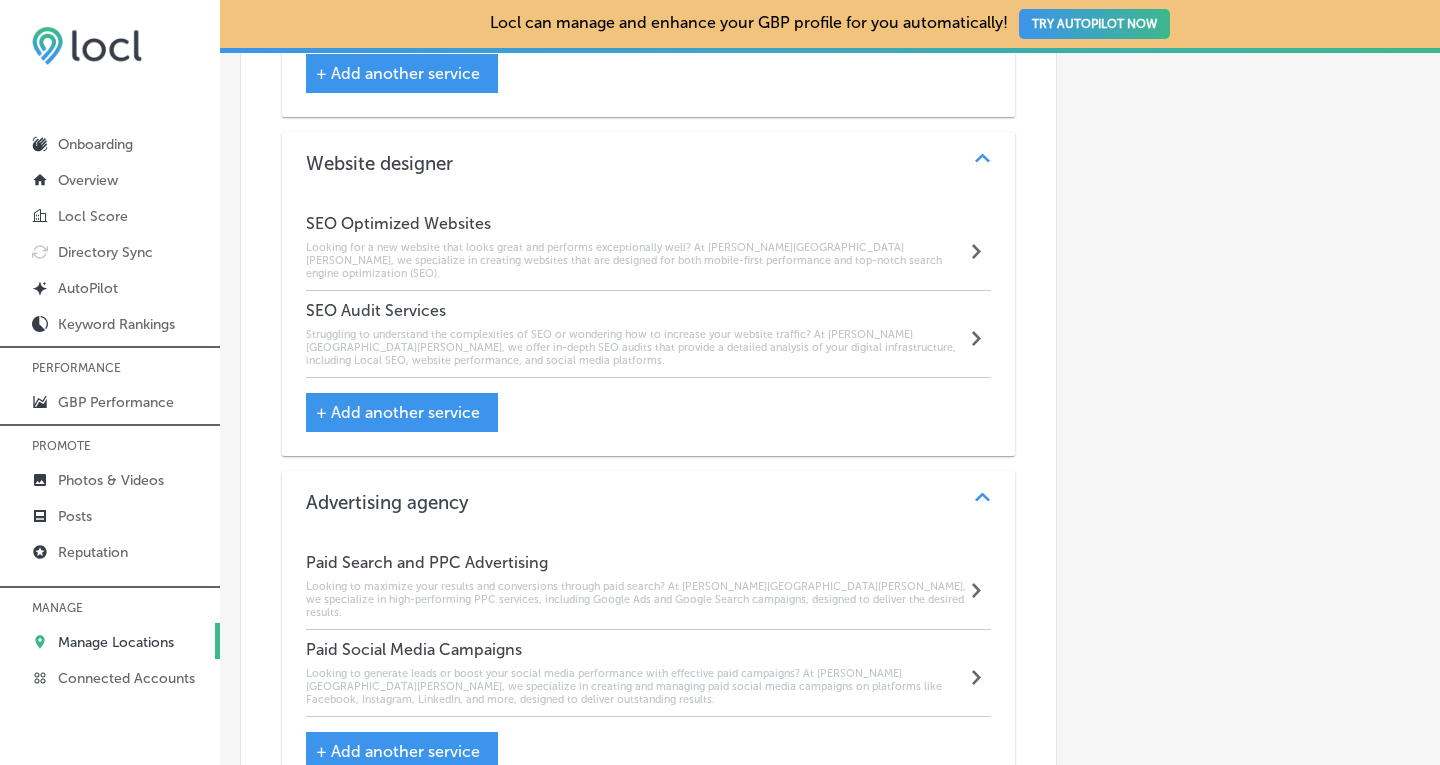 click on "+ Add another service" at bounding box center (398, 412) 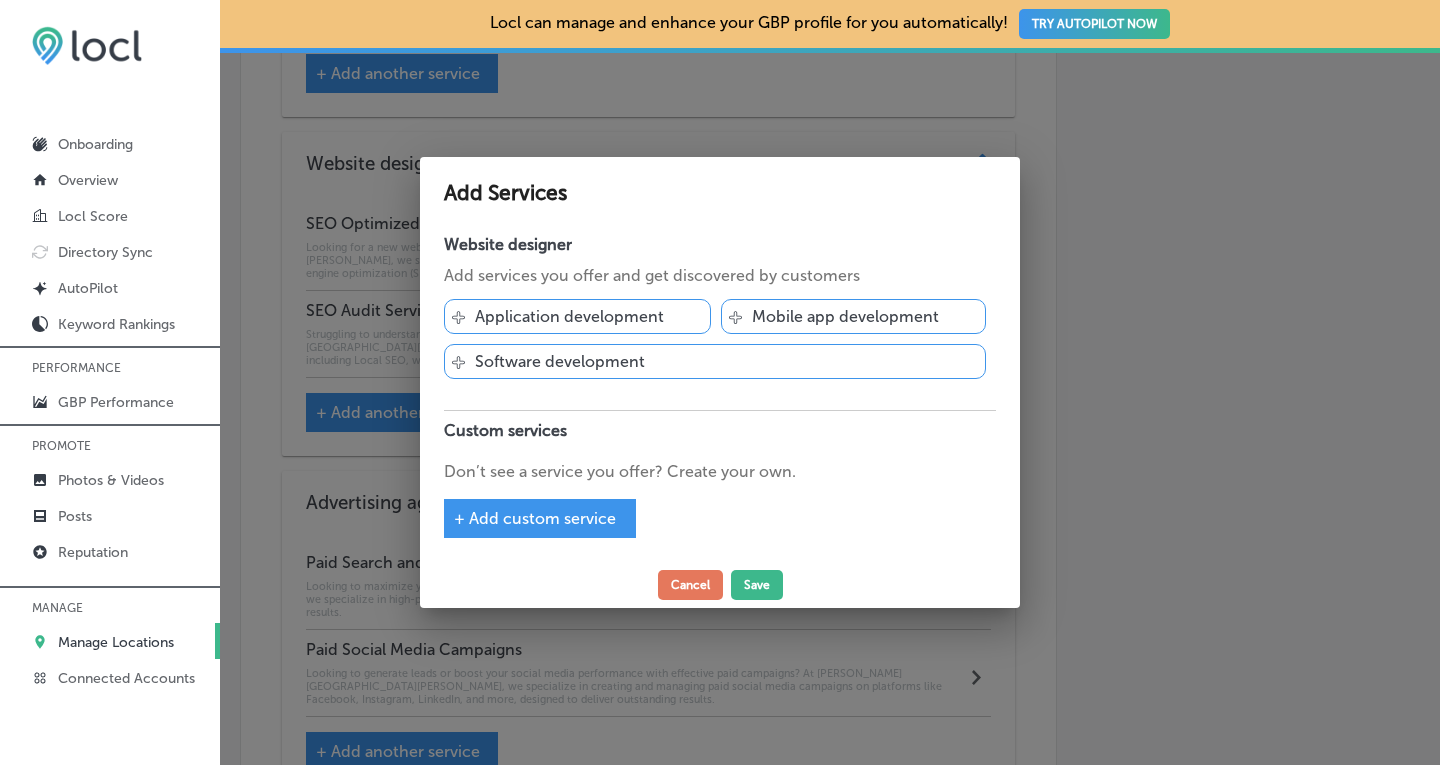 click on "+ Add custom service" at bounding box center [535, 518] 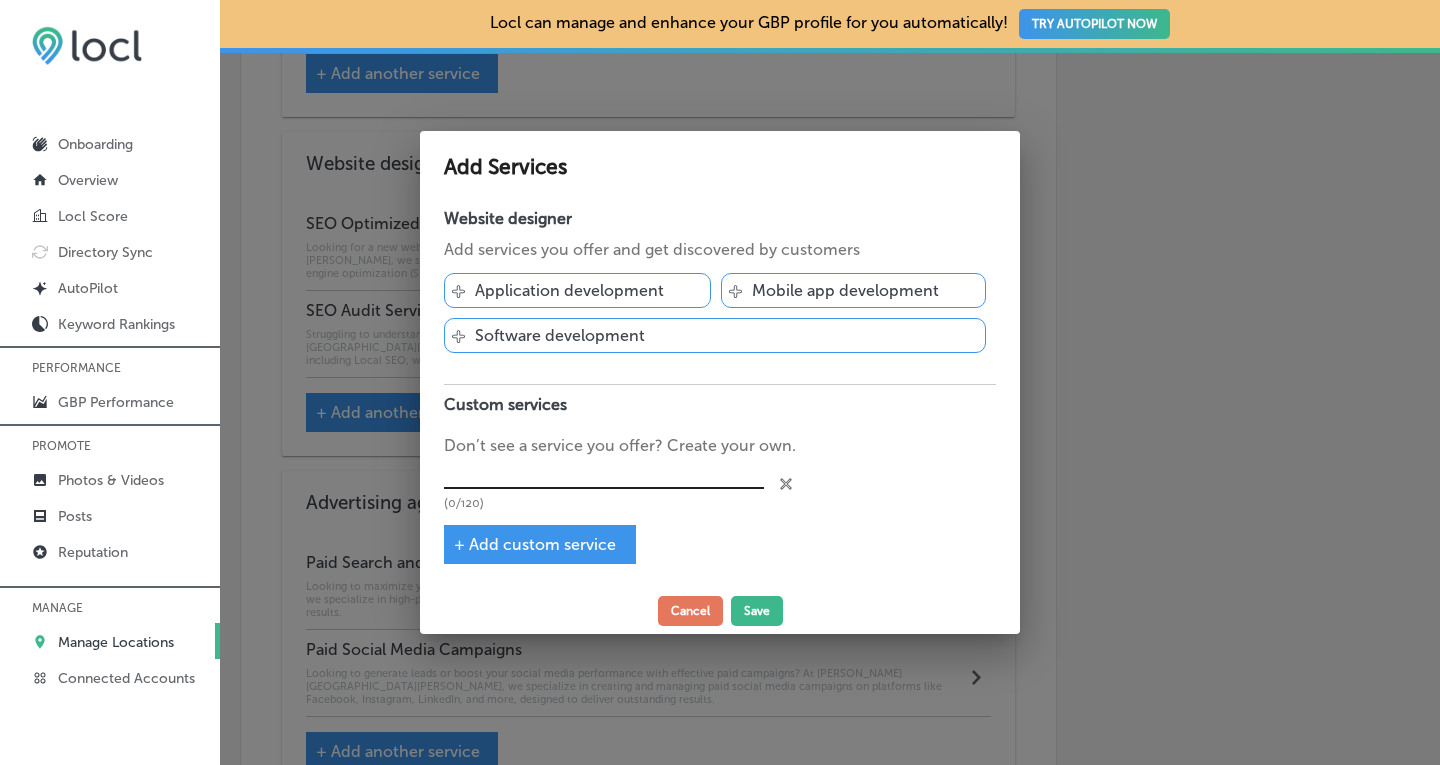 click at bounding box center (604, 473) 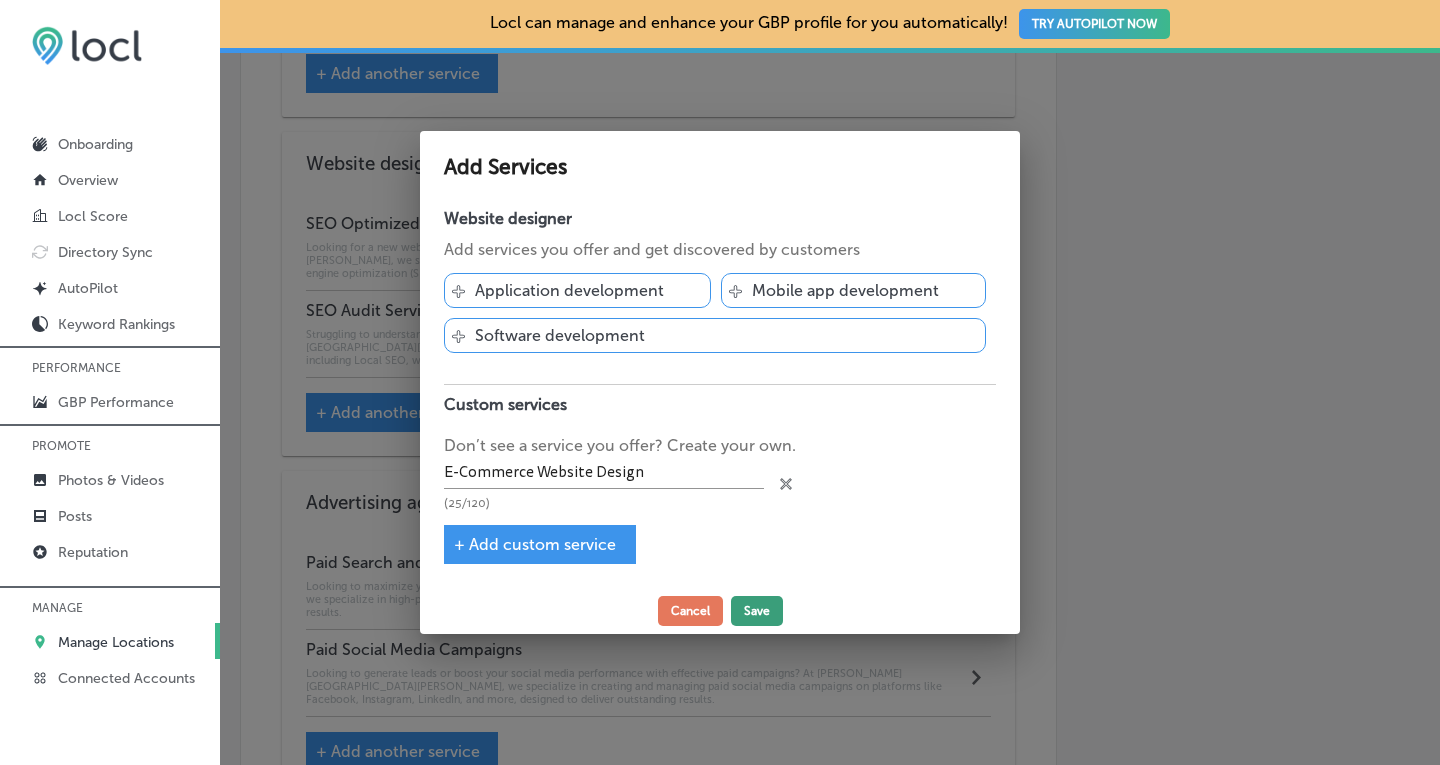 click on "Save" at bounding box center [757, 611] 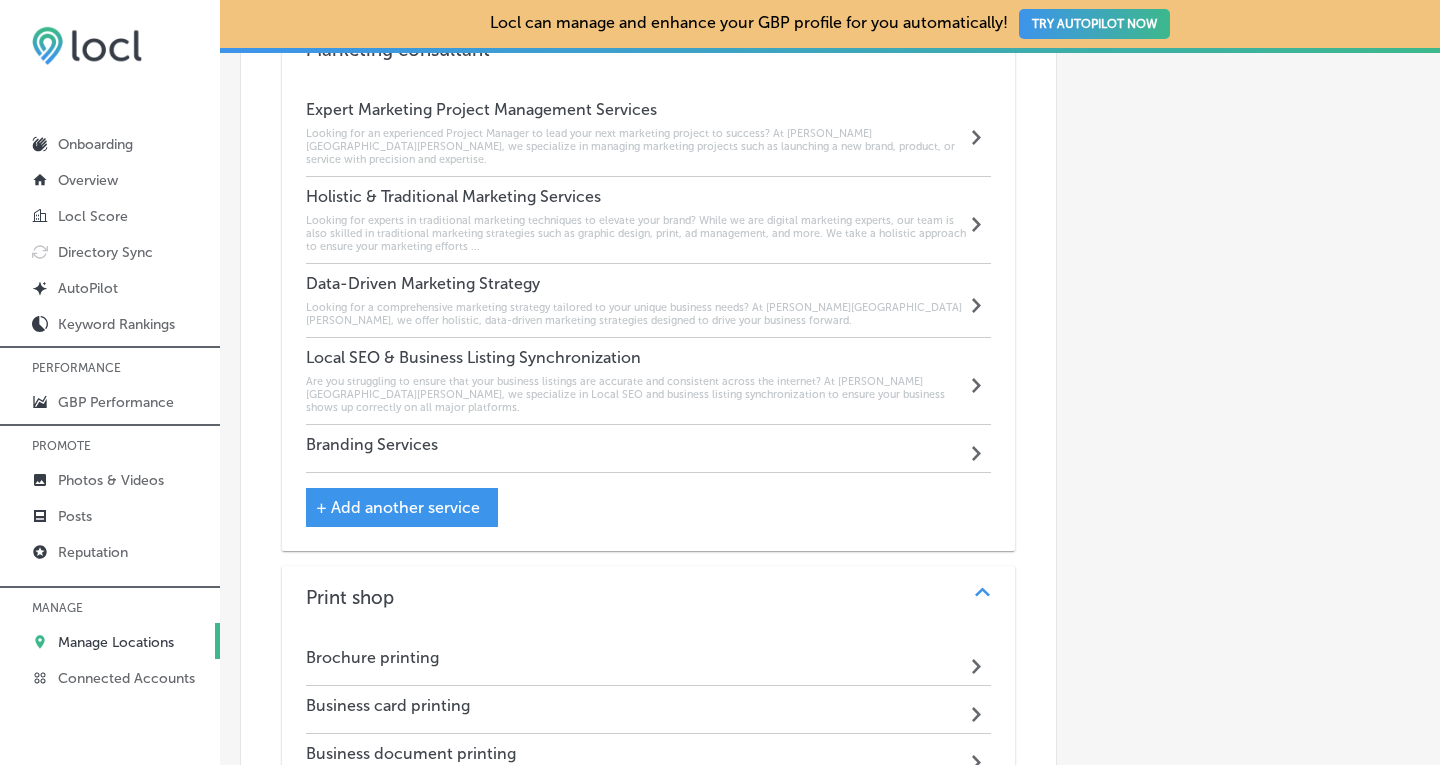 scroll, scrollTop: 1146, scrollLeft: 0, axis: vertical 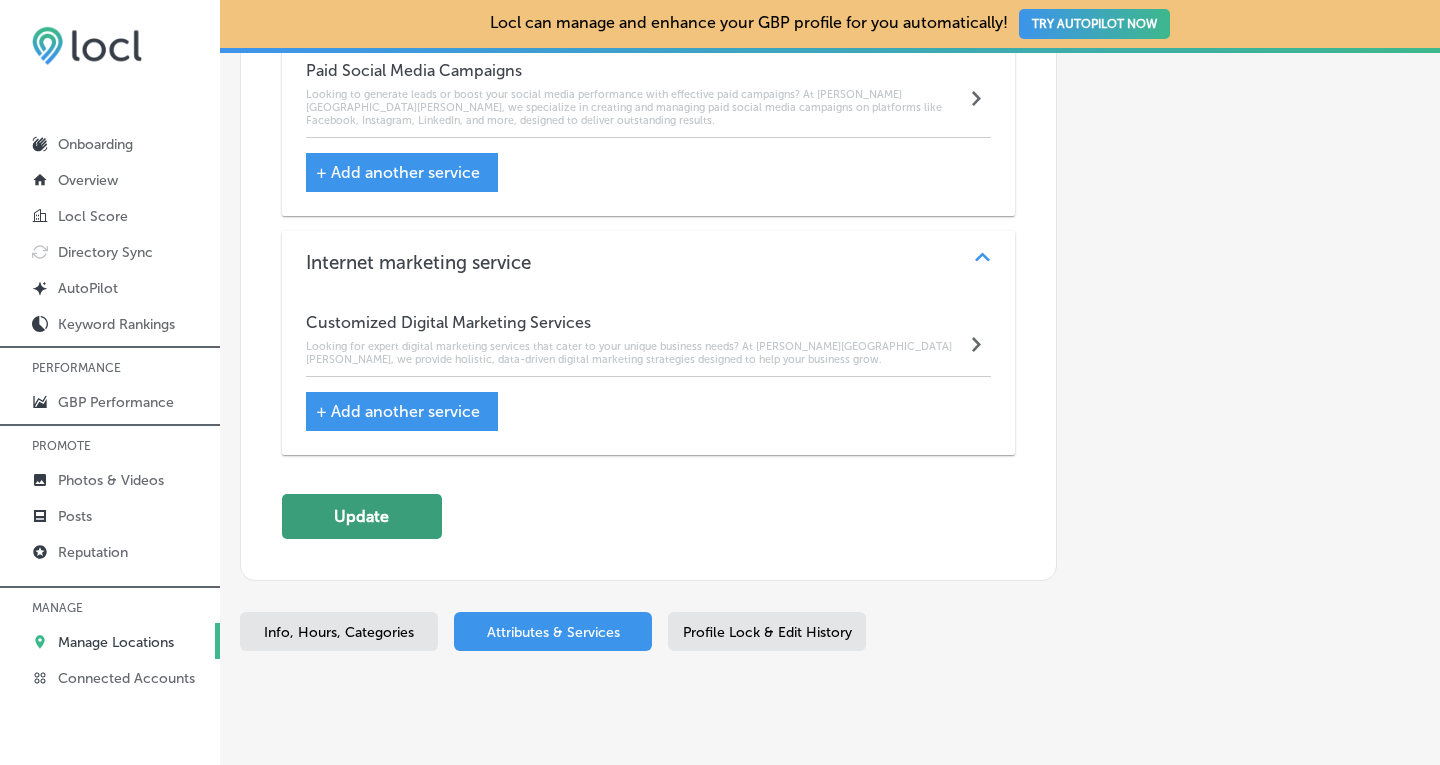 click on "Update" 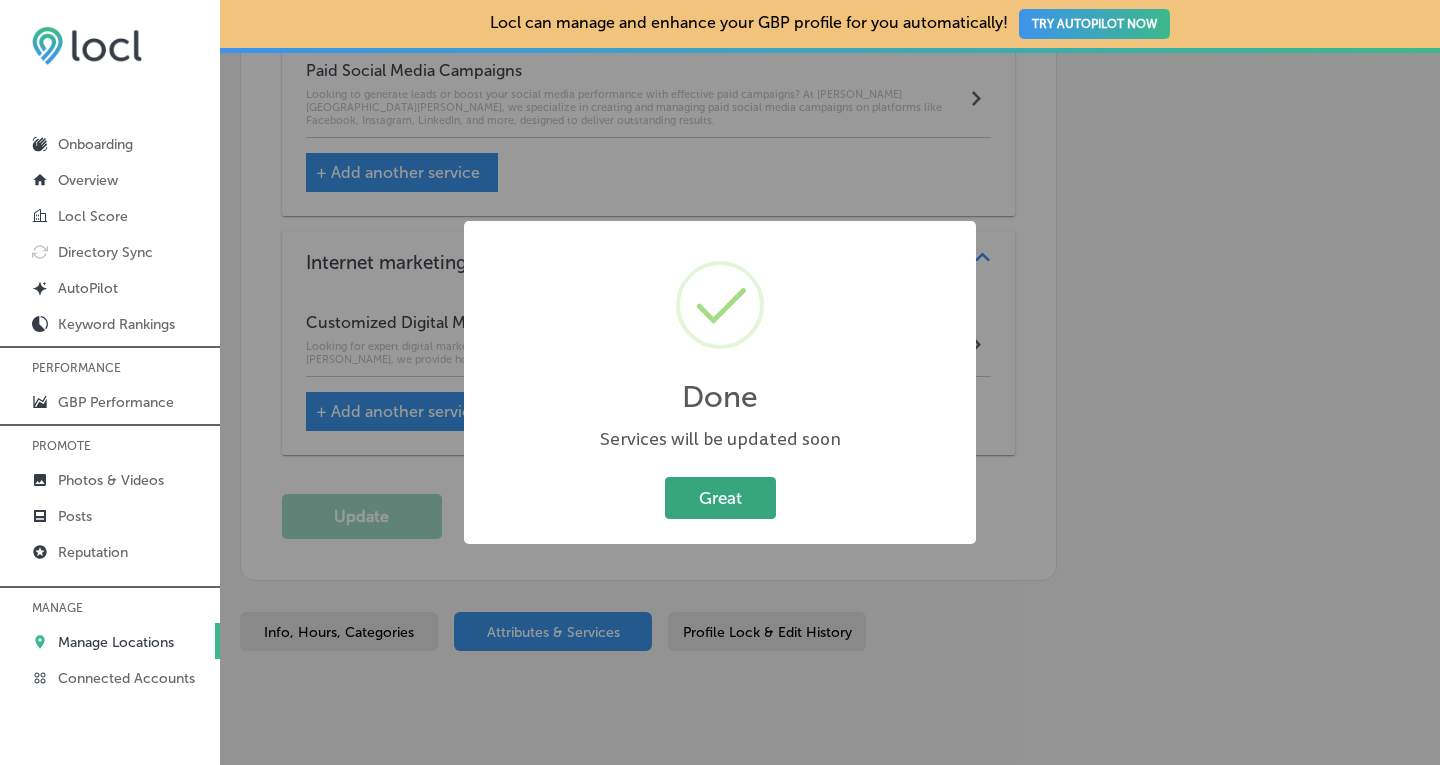 click on "Great" at bounding box center [720, 497] 